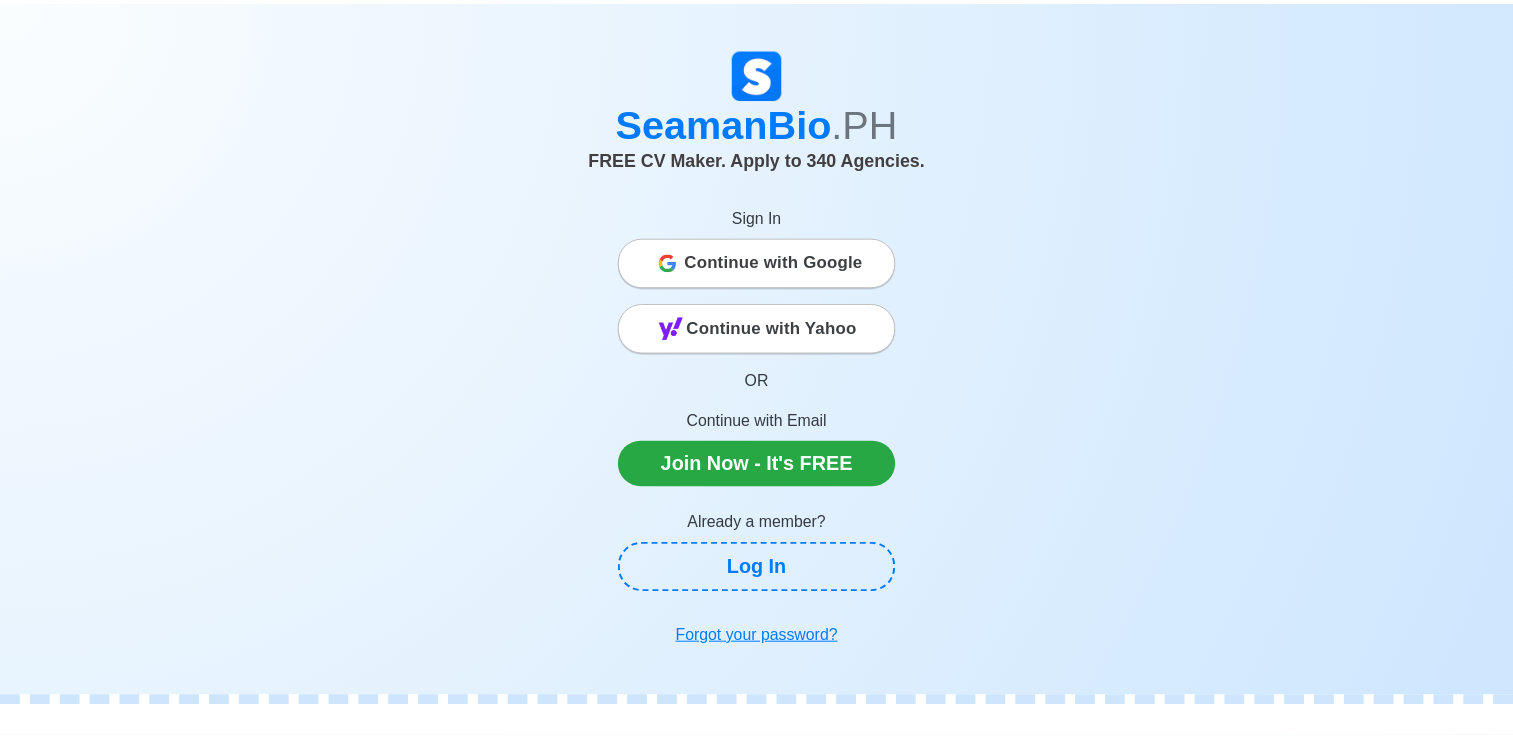 scroll, scrollTop: 0, scrollLeft: 0, axis: both 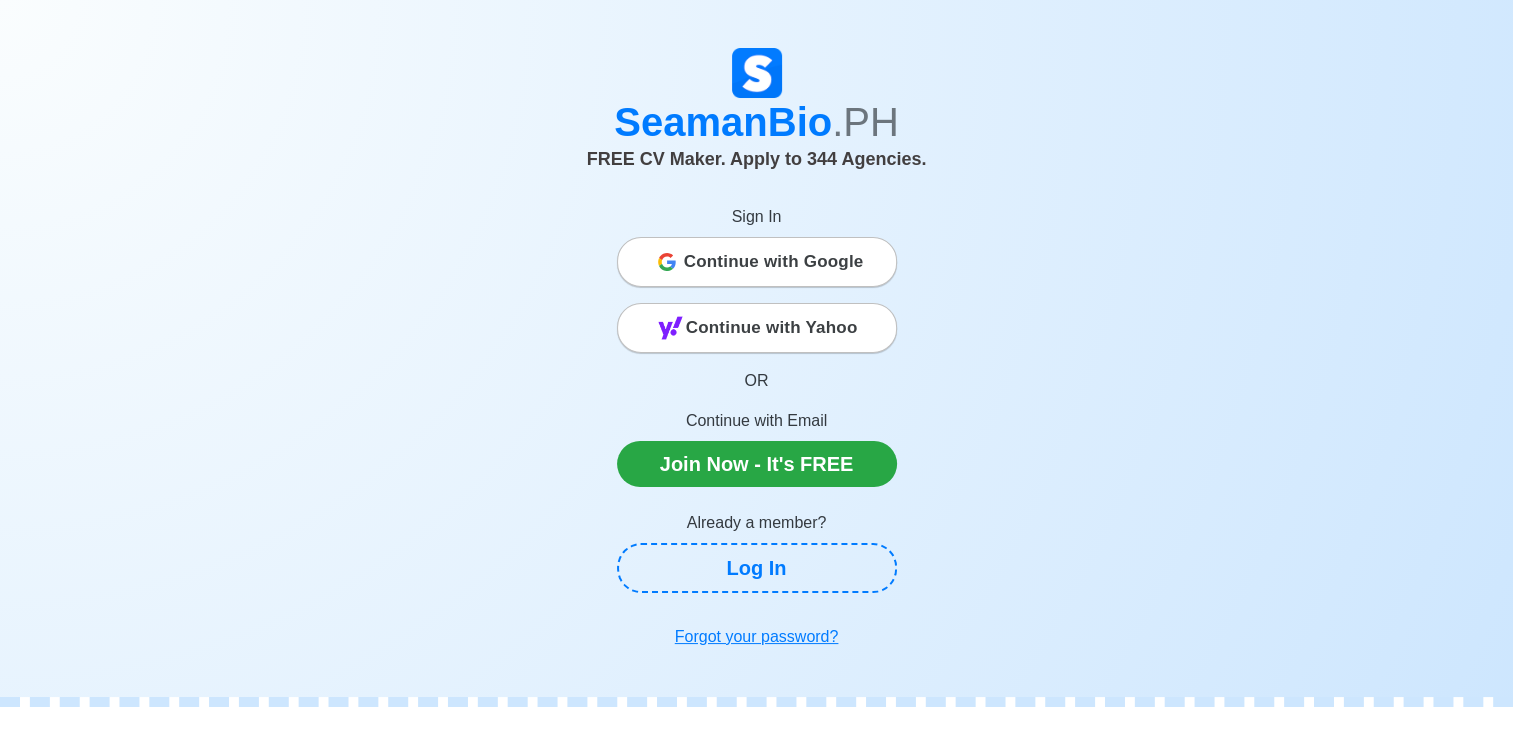 click on "Continue with Google" at bounding box center [774, 262] 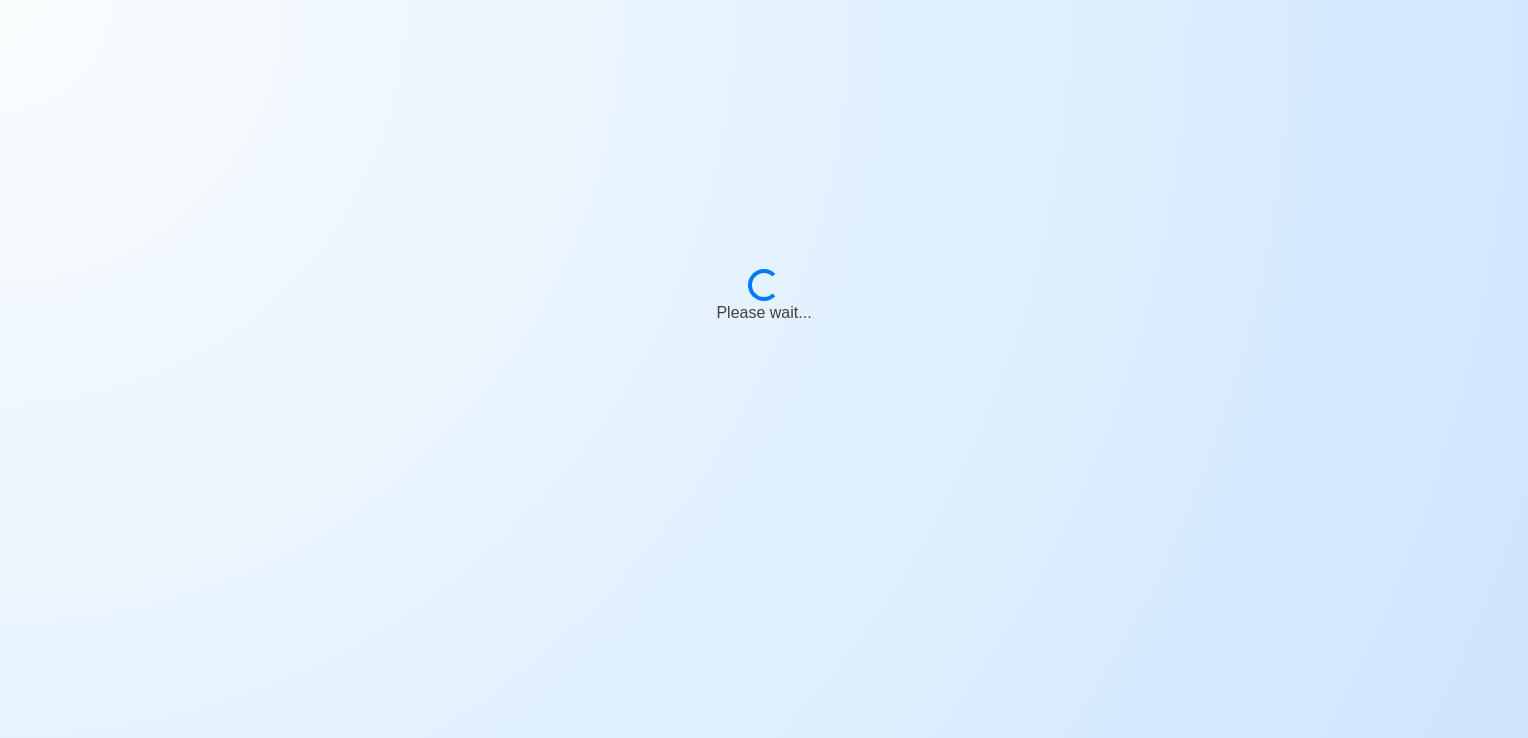 scroll, scrollTop: 0, scrollLeft: 0, axis: both 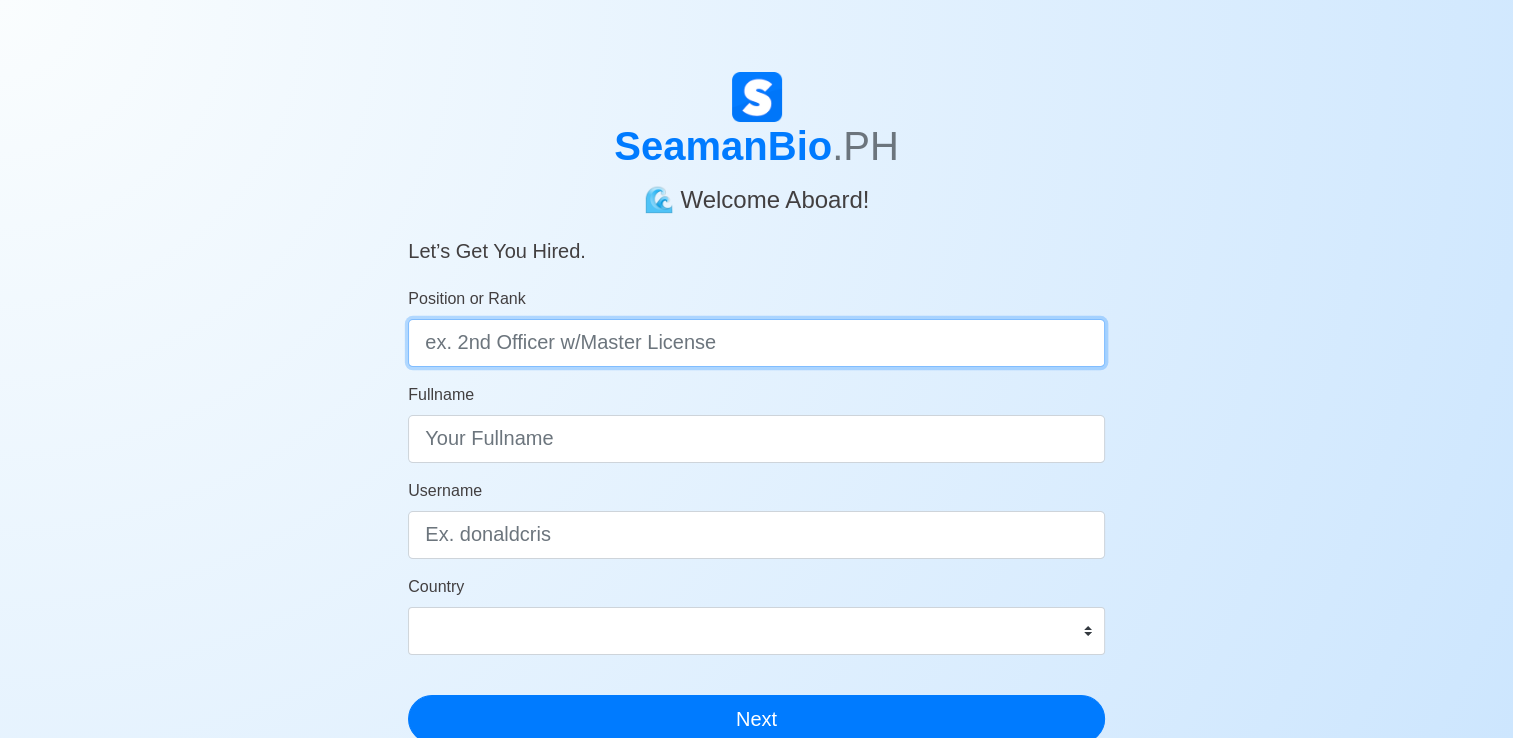 click on "Position or Rank" at bounding box center (756, 343) 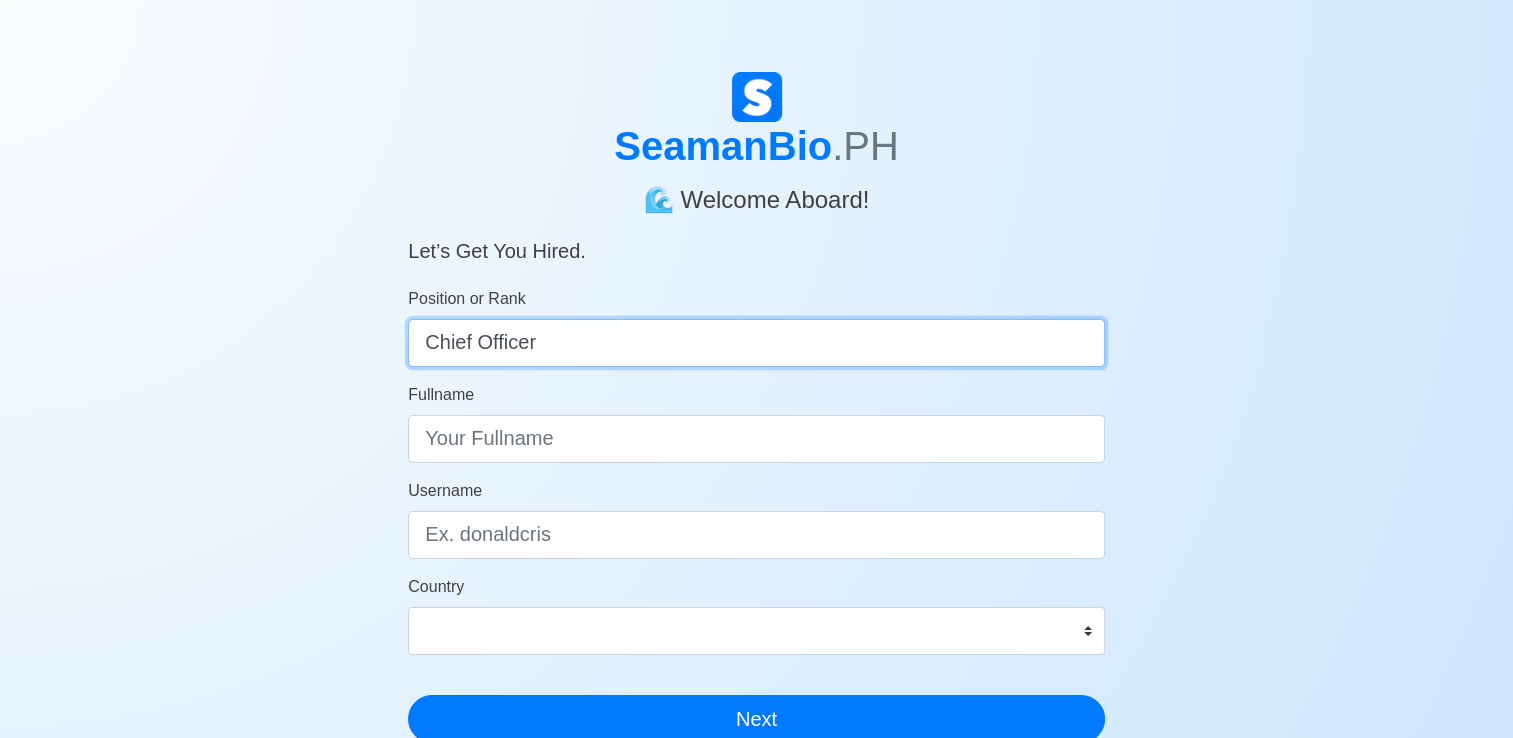 type on "Chief Officer" 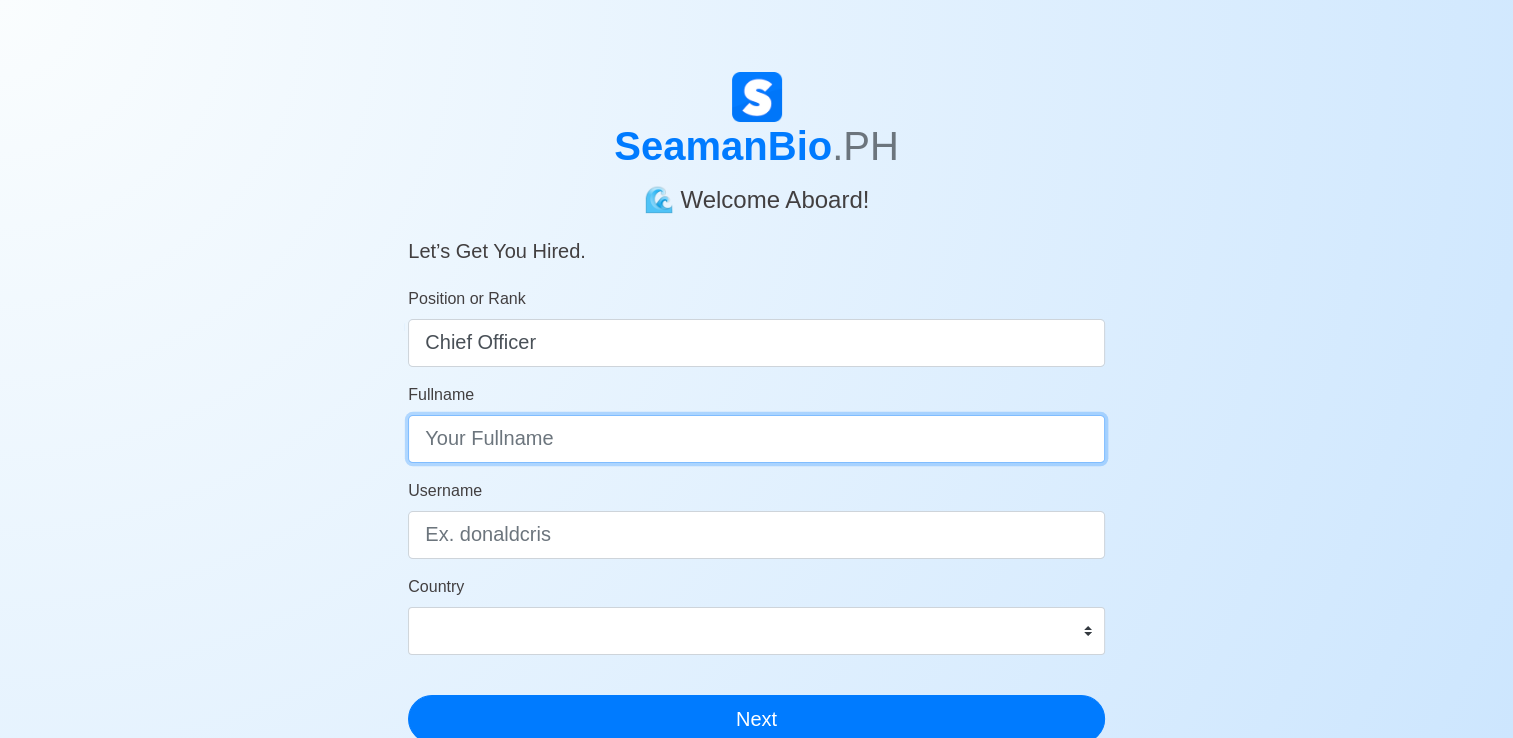 click on "Fullname" at bounding box center (756, 439) 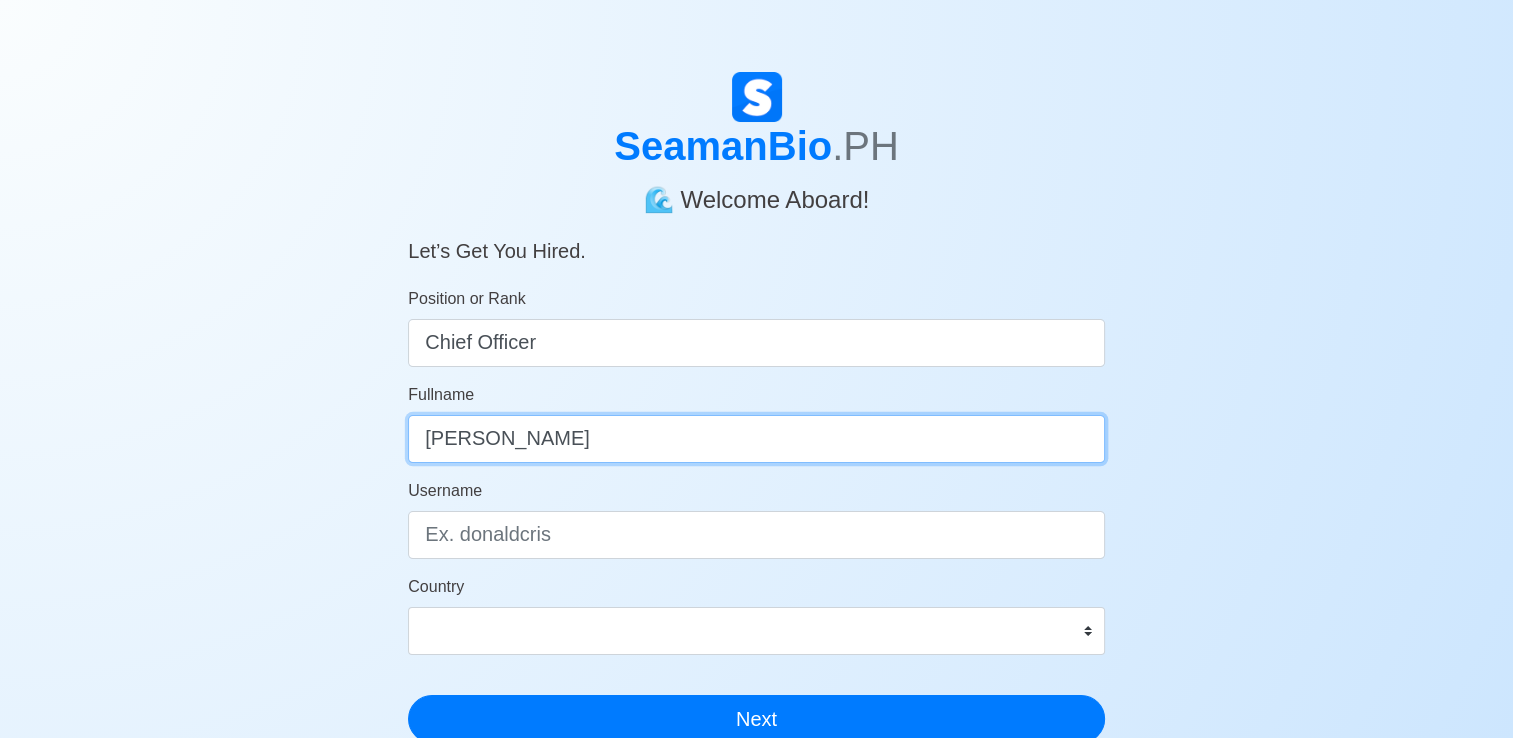 type on "Jay T. Nualla" 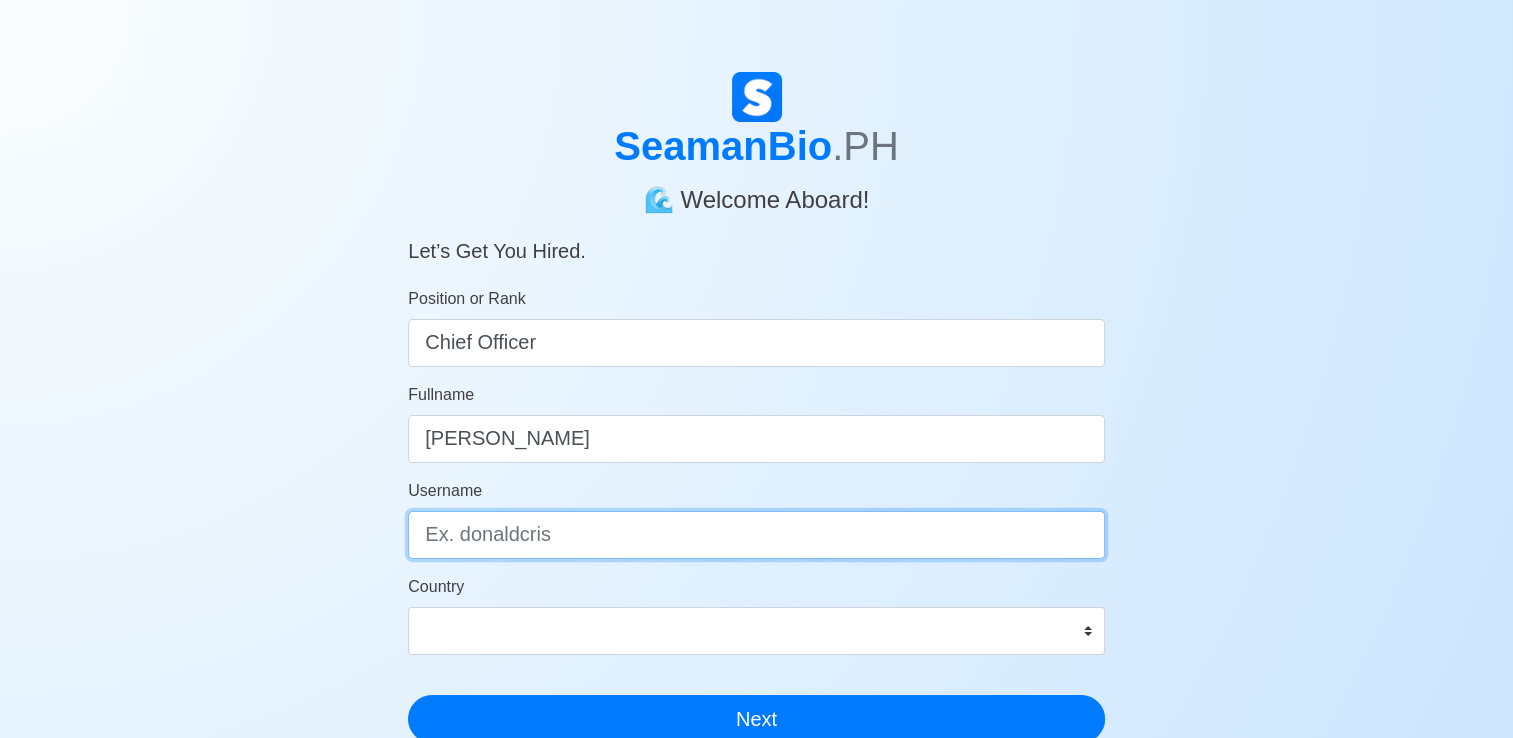 click on "Username" at bounding box center (756, 535) 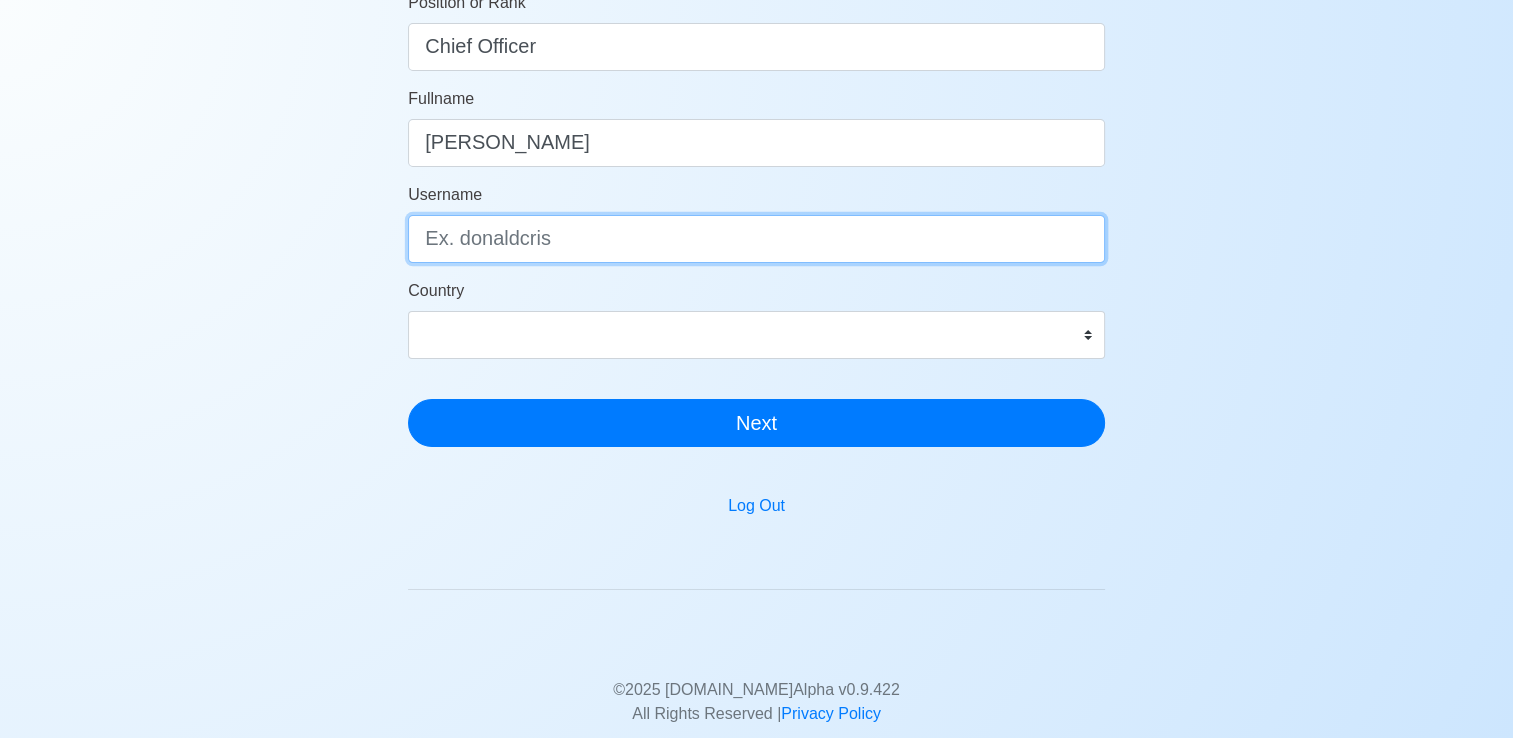scroll, scrollTop: 300, scrollLeft: 0, axis: vertical 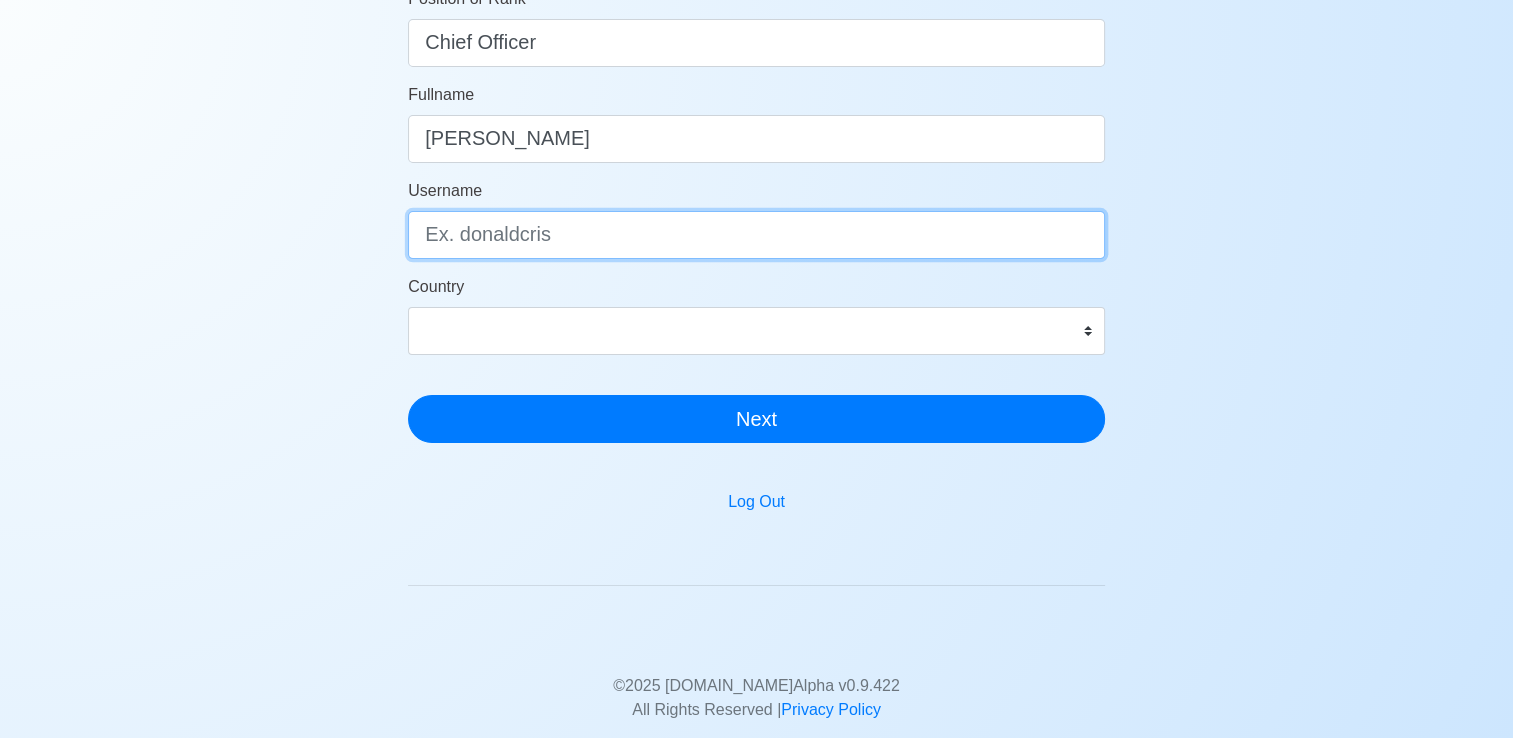click on "Username" at bounding box center (756, 235) 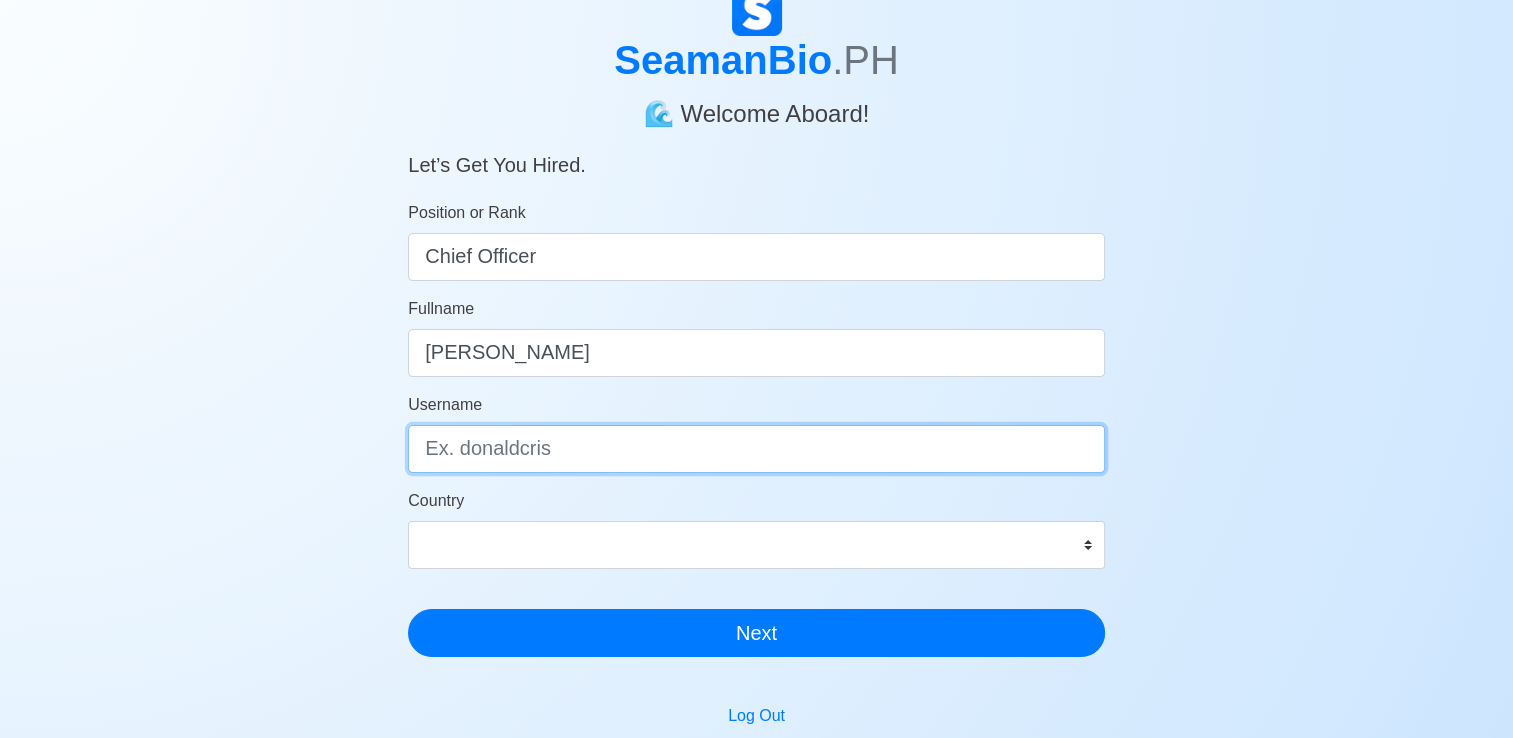 scroll, scrollTop: 0, scrollLeft: 0, axis: both 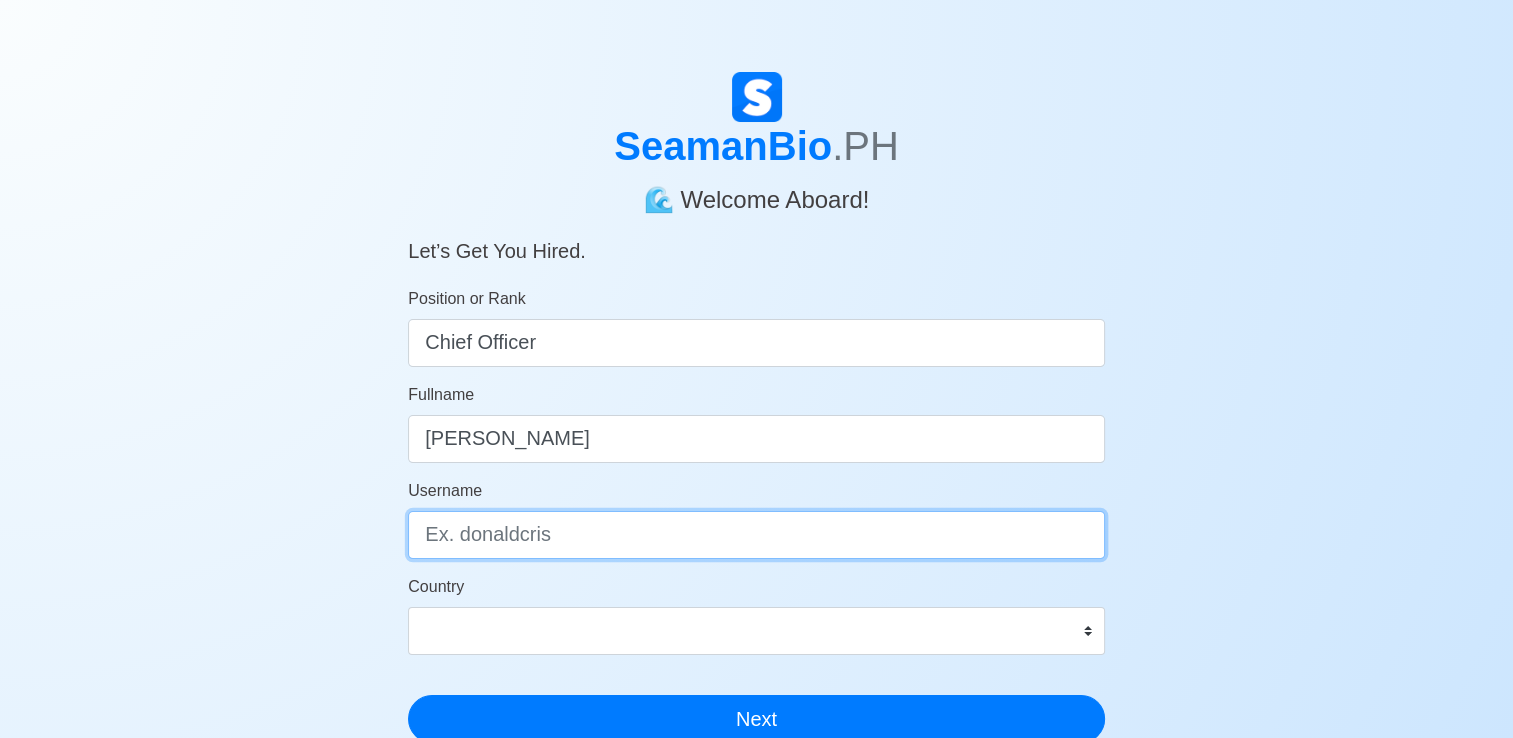 click on "Username" at bounding box center (756, 535) 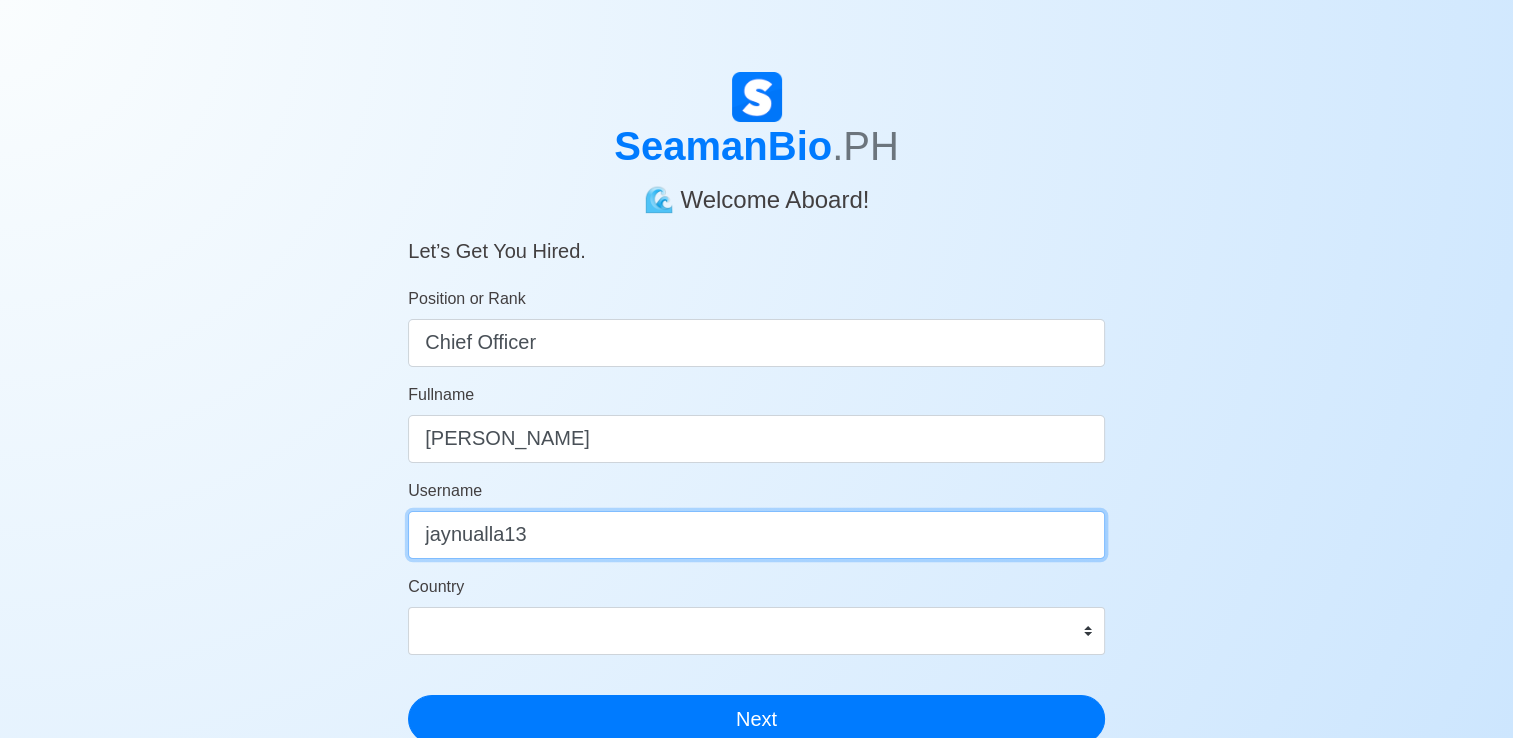 type on "jaynualla13" 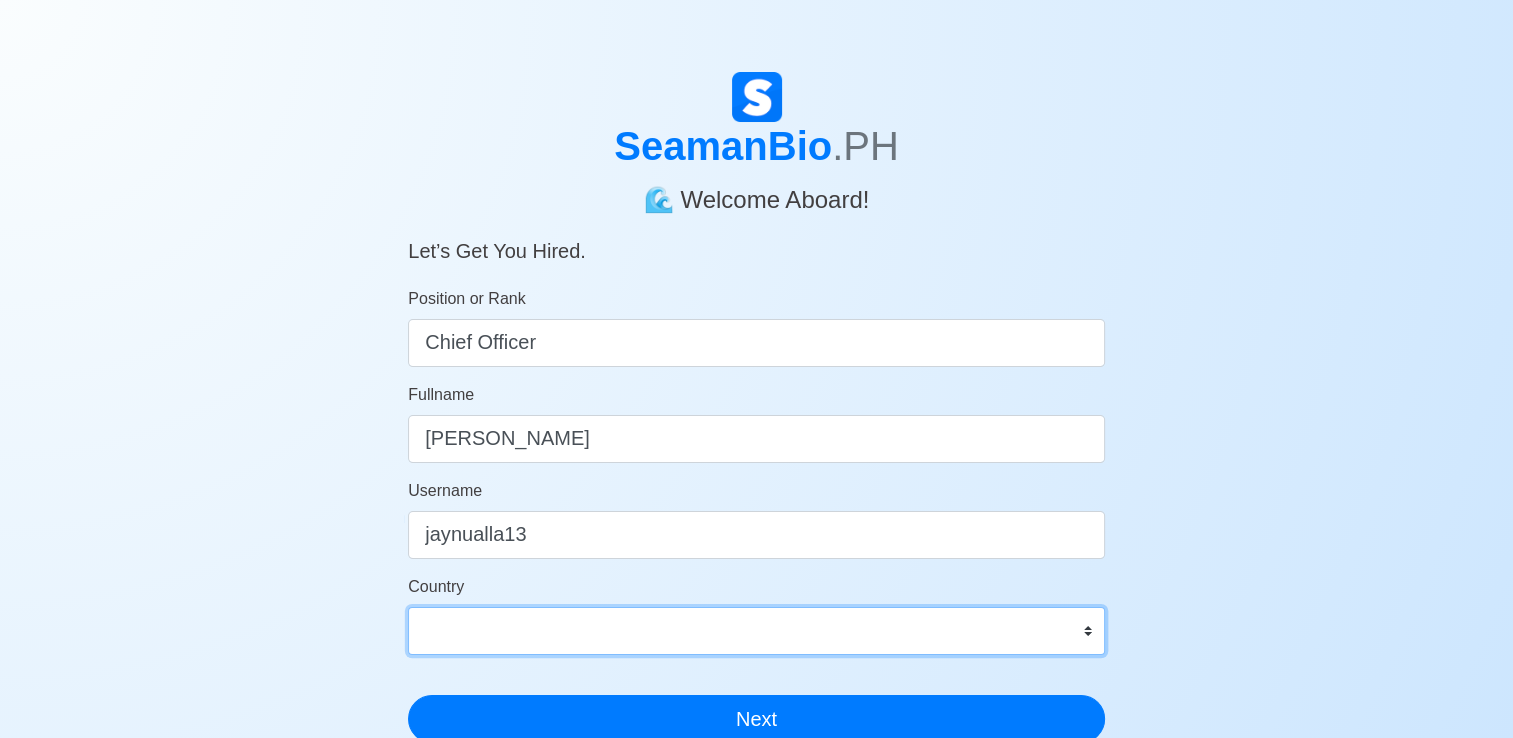 click on "Afghanistan Åland Islands Albania Algeria American Samoa Andorra Angola Anguilla Antarctica Antigua and Barbuda Argentina Armenia Aruba Australia Austria Azerbaijan Bahamas Bahrain Bangladesh Barbados Belarus Belgium Belize Benin Bermuda Bhutan Bolivia, Plurinational State of Bonaire, Sint Eustatius and Saba Bosnia and Herzegovina Botswana Bouvet Island Brazil British Indian Ocean Territory Brunei Darussalam Bulgaria Burkina Faso Burundi Cabo Verde Cambodia Cameroon Canada Cayman Islands Central African Republic Chad Chile China Christmas Island Cocos (Keeling) Islands Colombia Comoros Congo Congo, Democratic Republic of the Cook Islands Costa Rica Croatia Cuba Curaçao Cyprus Czechia Côte d'Ivoire Denmark Djibouti Dominica Dominican Republic Ecuador Egypt El Salvador Equatorial Guinea Eritrea Estonia Eswatini Ethiopia Falkland Islands (Malvinas) Faroe Islands Fiji Finland France French Guiana French Polynesia French Southern Territories Gabon Gambia Georgia Germany Ghana Gibraltar Greece Greenland Grenada" at bounding box center [756, 631] 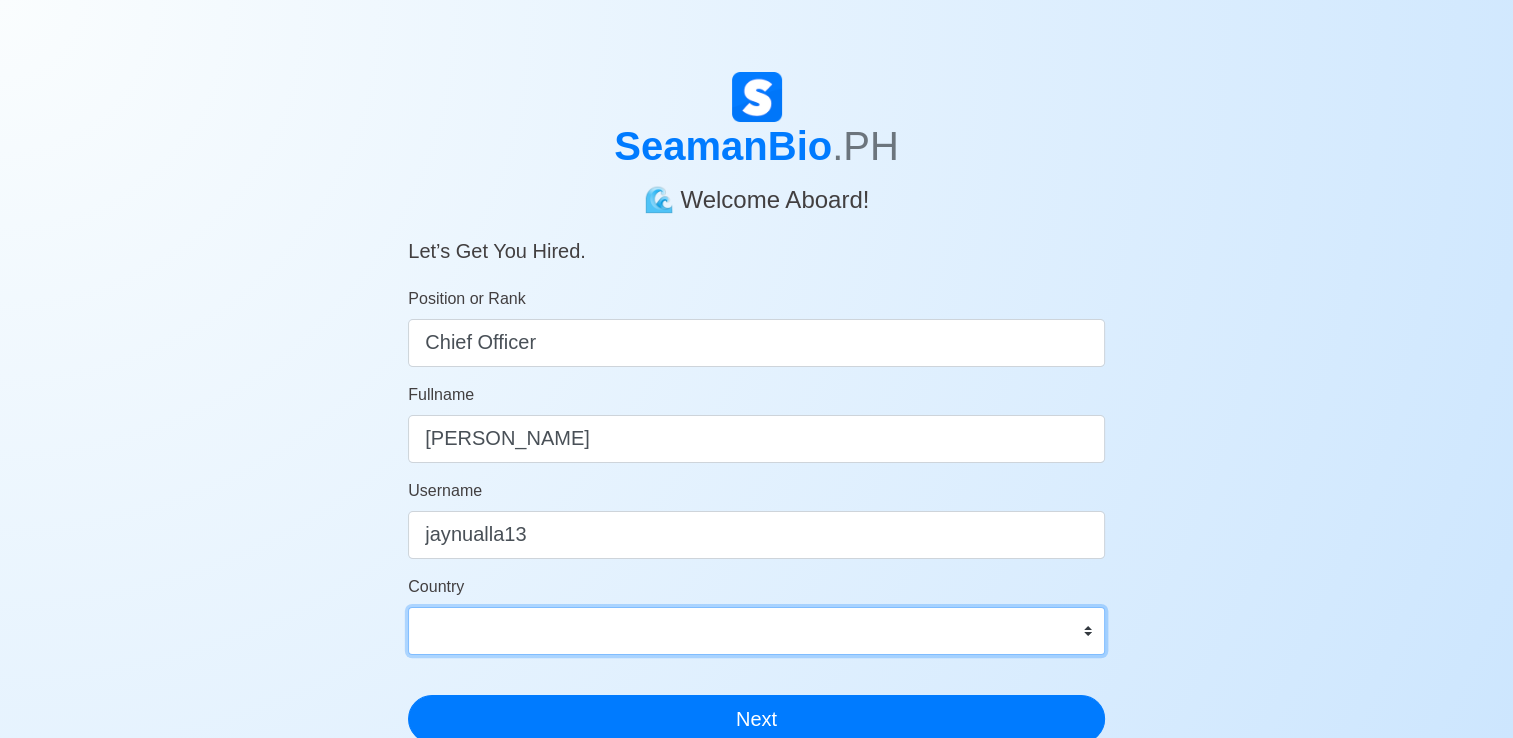 select on "PH" 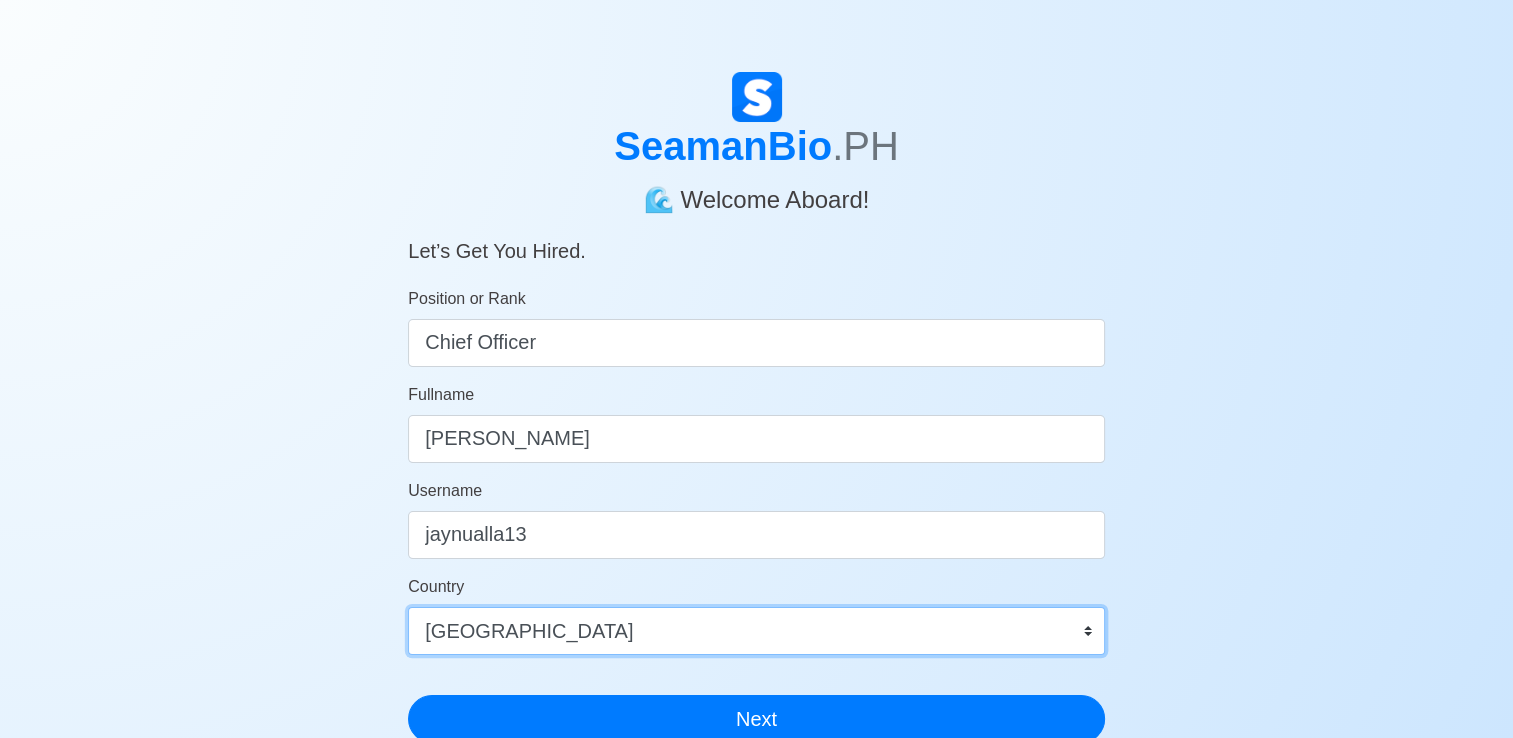 click on "Afghanistan Åland Islands Albania Algeria American Samoa Andorra Angola Anguilla Antarctica Antigua and Barbuda Argentina Armenia Aruba Australia Austria Azerbaijan Bahamas Bahrain Bangladesh Barbados Belarus Belgium Belize Benin Bermuda Bhutan Bolivia, Plurinational State of Bonaire, Sint Eustatius and Saba Bosnia and Herzegovina Botswana Bouvet Island Brazil British Indian Ocean Territory Brunei Darussalam Bulgaria Burkina Faso Burundi Cabo Verde Cambodia Cameroon Canada Cayman Islands Central African Republic Chad Chile China Christmas Island Cocos (Keeling) Islands Colombia Comoros Congo Congo, Democratic Republic of the Cook Islands Costa Rica Croatia Cuba Curaçao Cyprus Czechia Côte d'Ivoire Denmark Djibouti Dominica Dominican Republic Ecuador Egypt El Salvador Equatorial Guinea Eritrea Estonia Eswatini Ethiopia Falkland Islands (Malvinas) Faroe Islands Fiji Finland France French Guiana French Polynesia French Southern Territories Gabon Gambia Georgia Germany Ghana Gibraltar Greece Greenland Grenada" at bounding box center [756, 631] 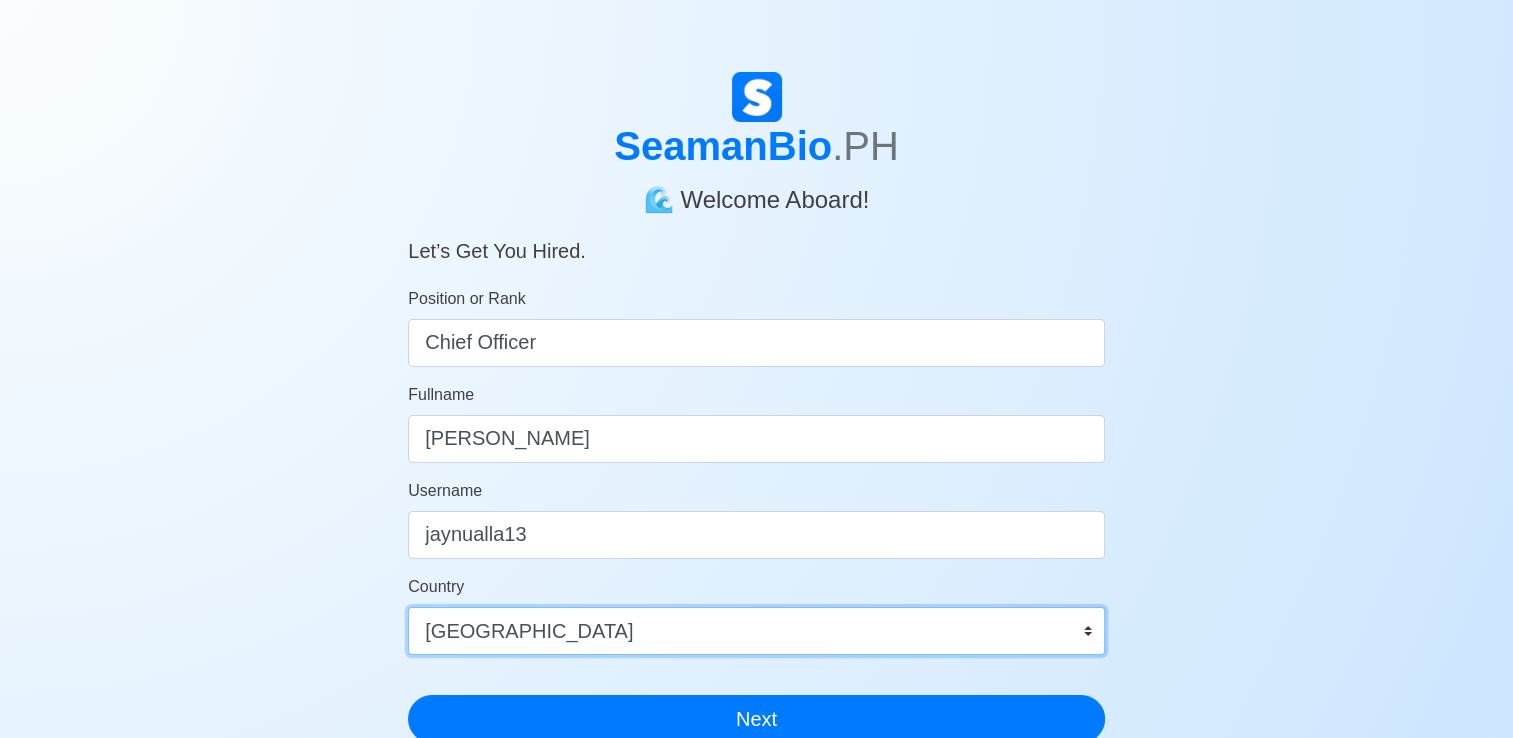 scroll, scrollTop: 434, scrollLeft: 0, axis: vertical 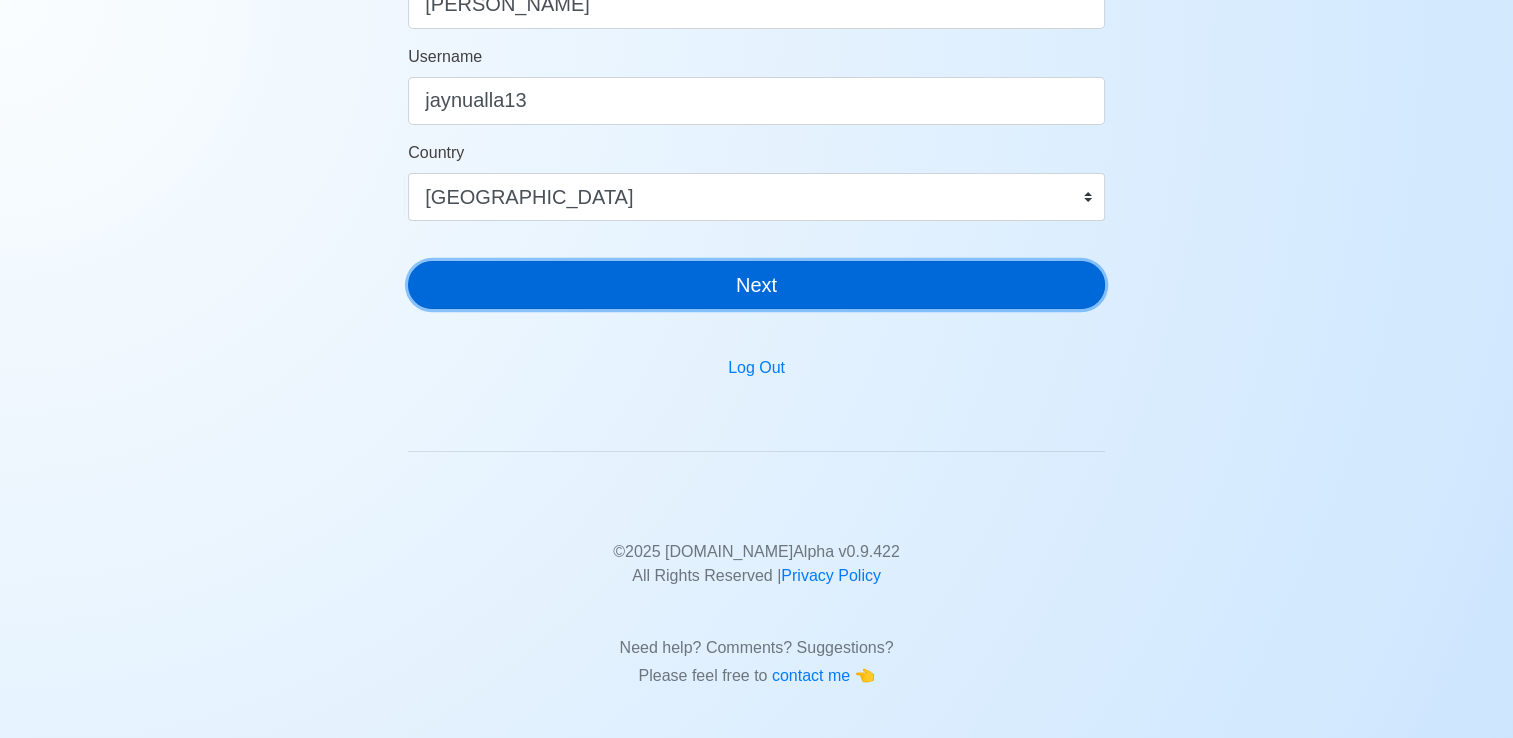 click on "Next" at bounding box center [756, 285] 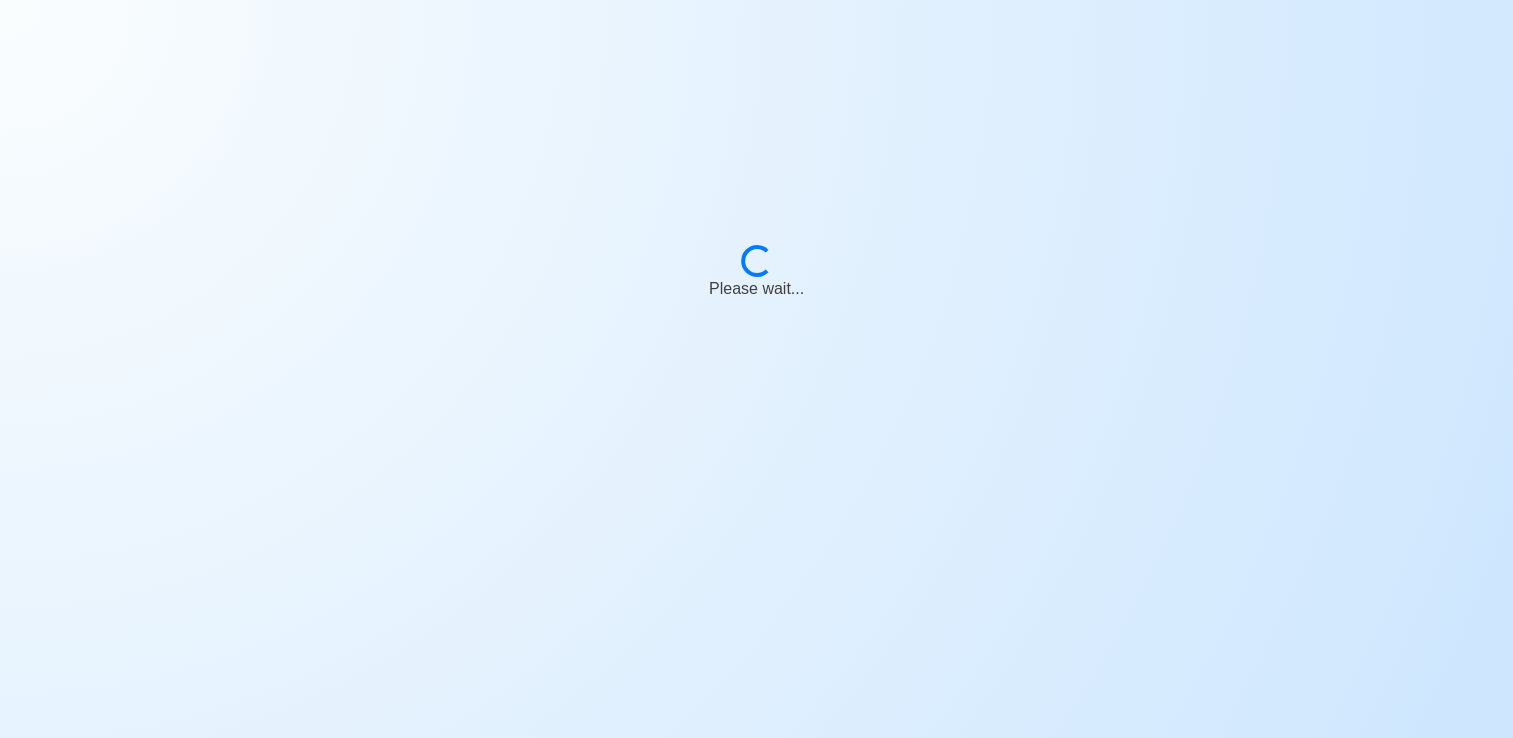 scroll, scrollTop: 0, scrollLeft: 0, axis: both 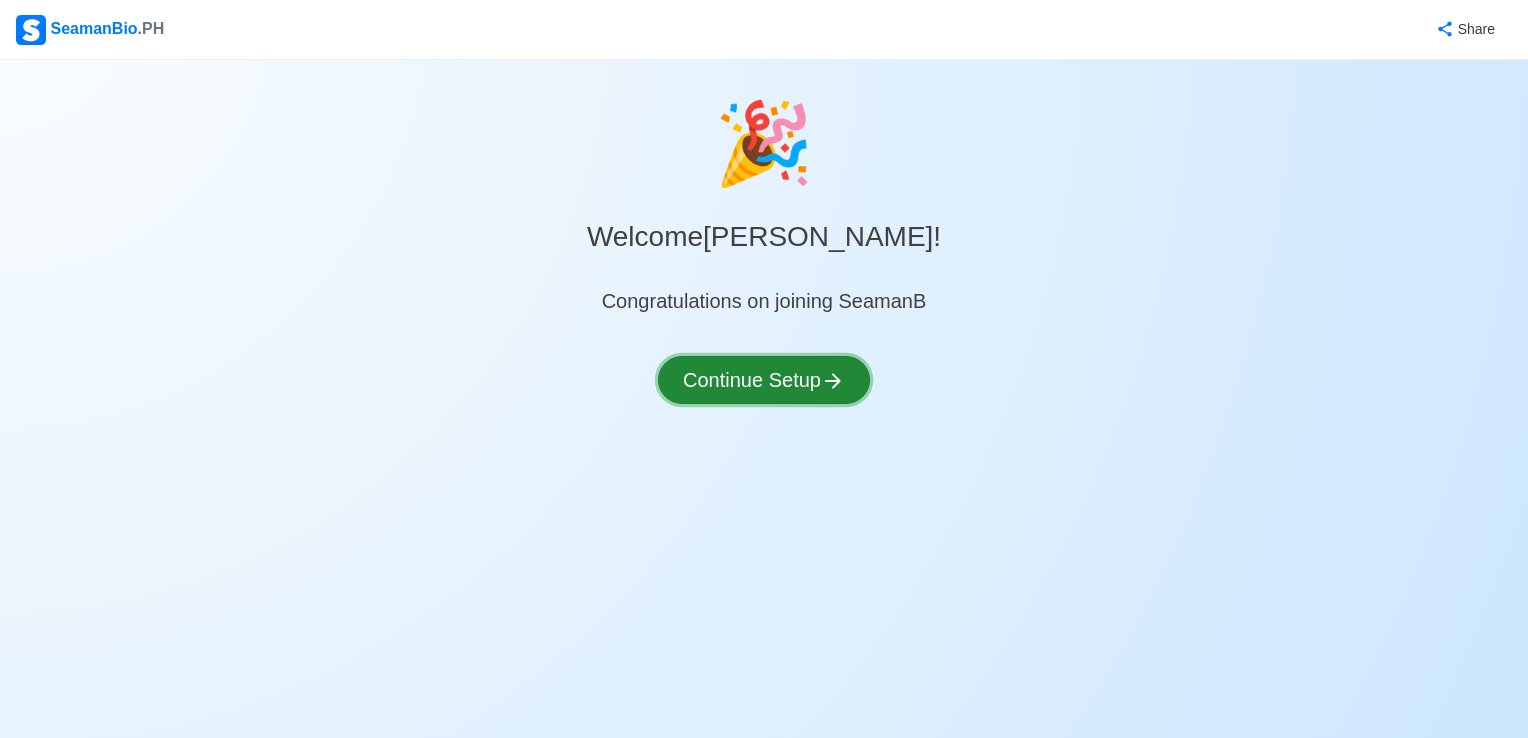 click 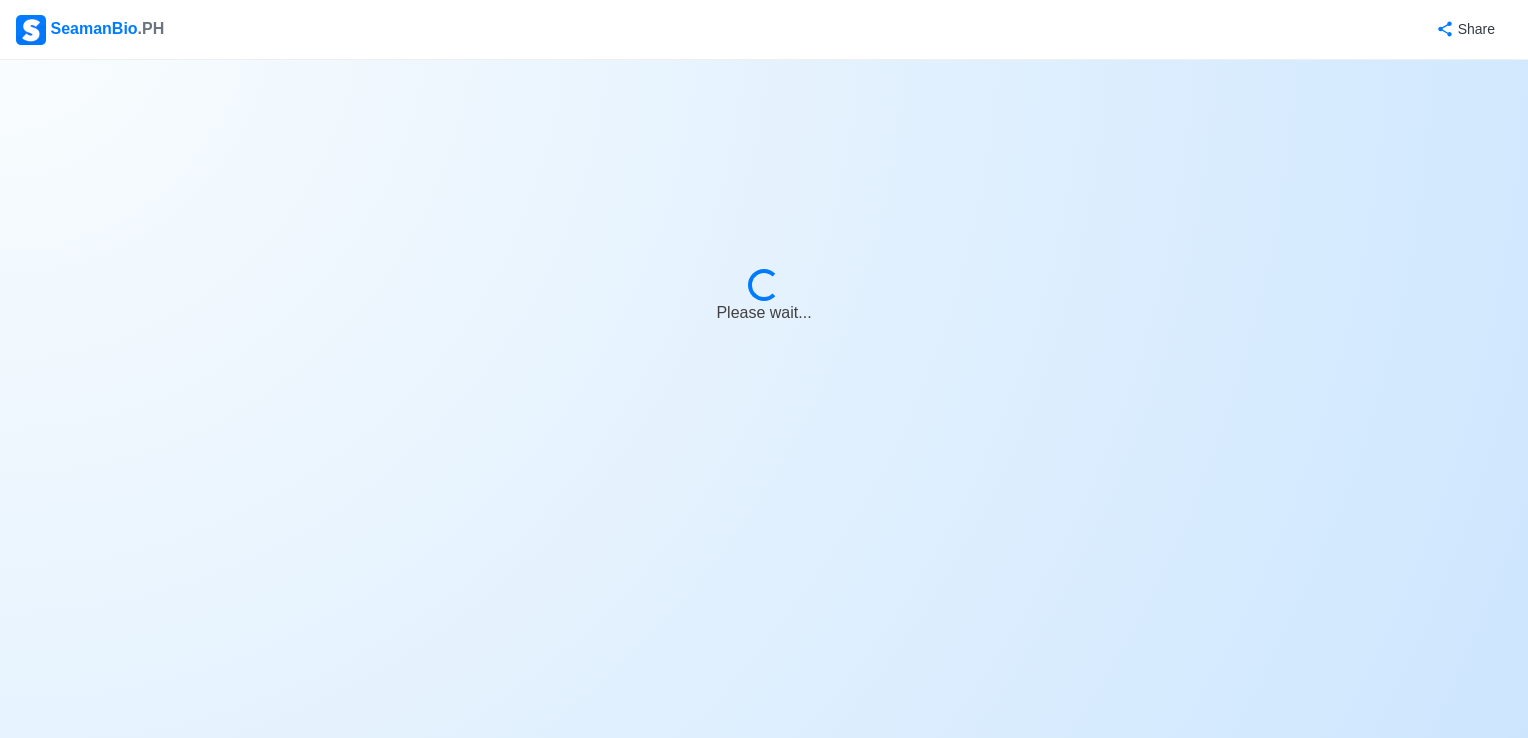 select on "Visible for Hiring" 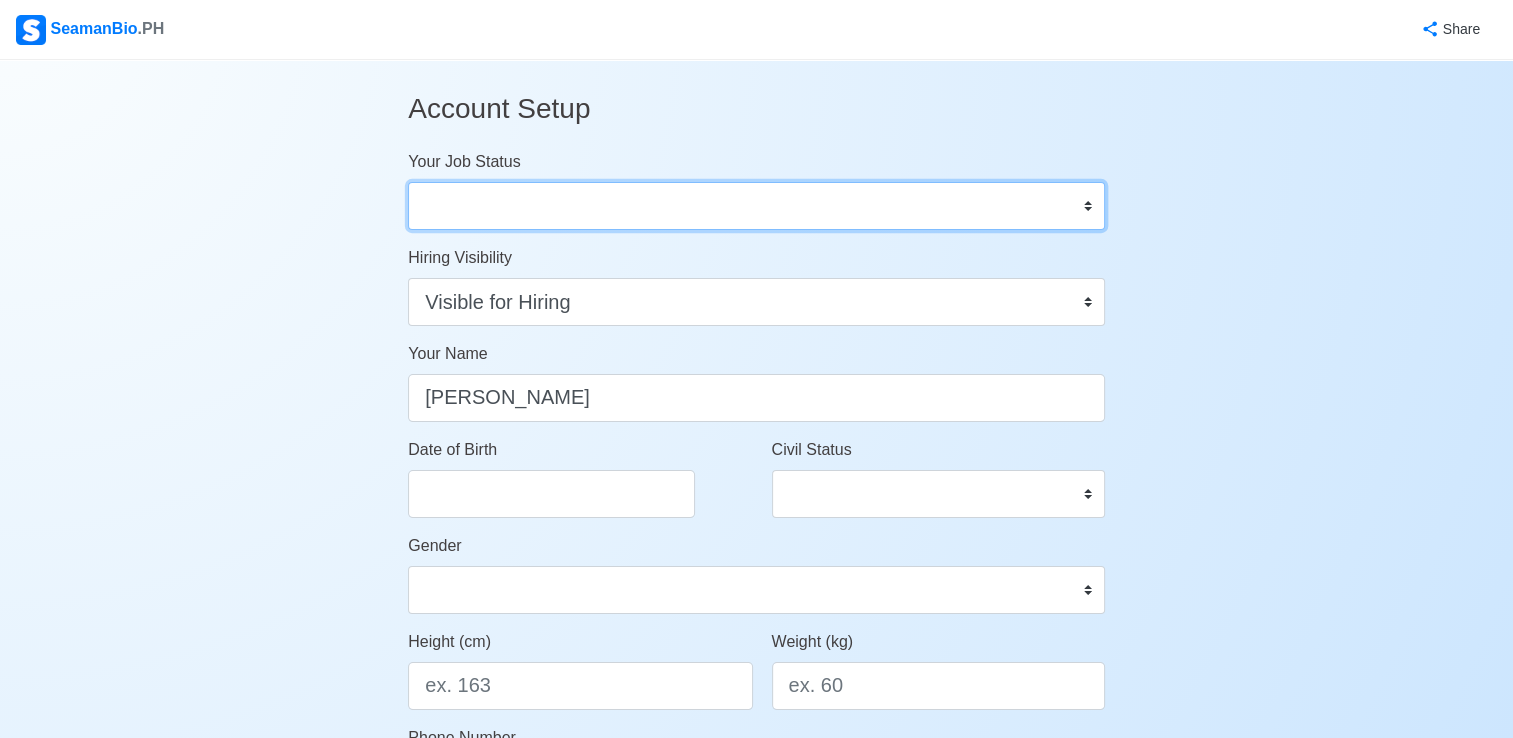 click on "Onboard Actively Looking for Job Not Looking for Job" at bounding box center (756, 206) 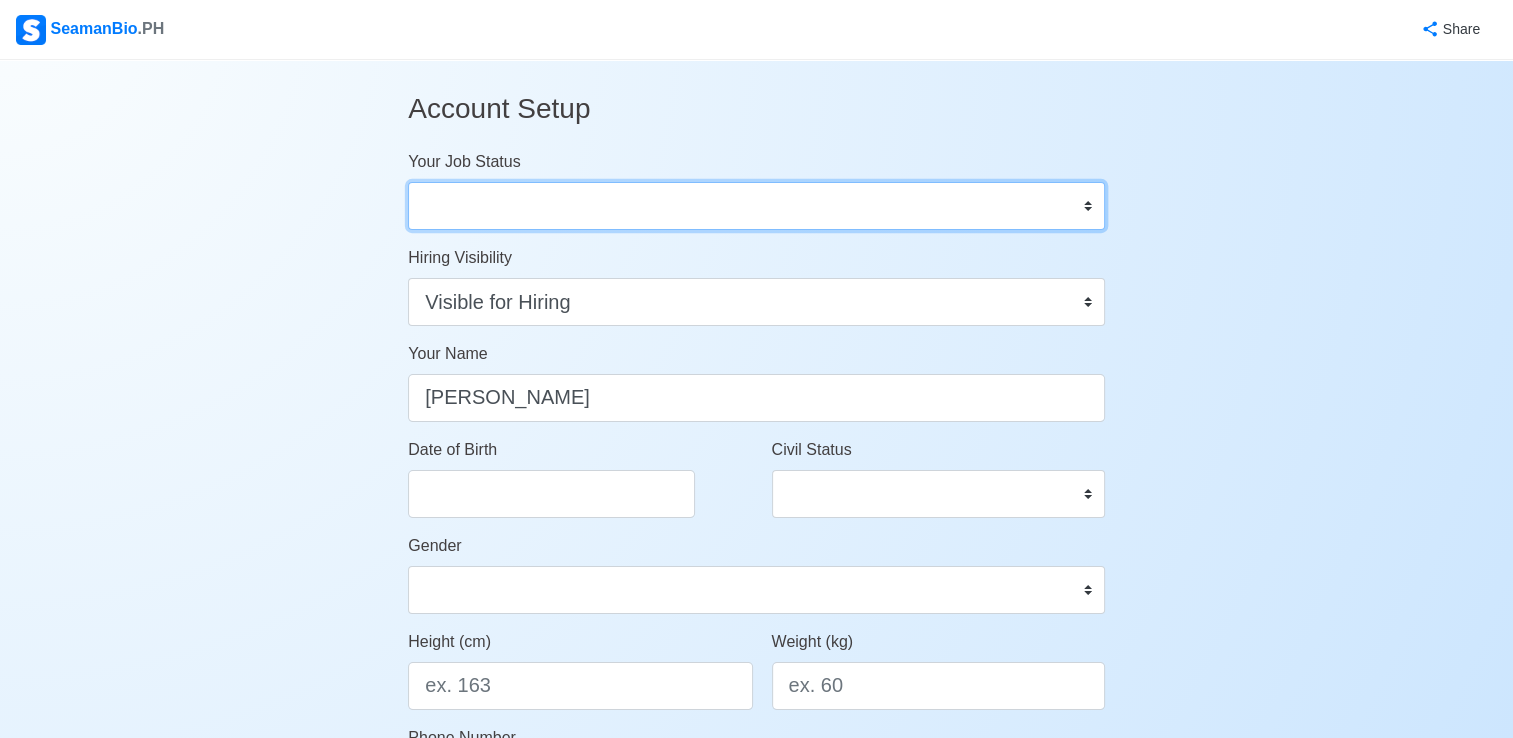select on "Actively Looking for Job" 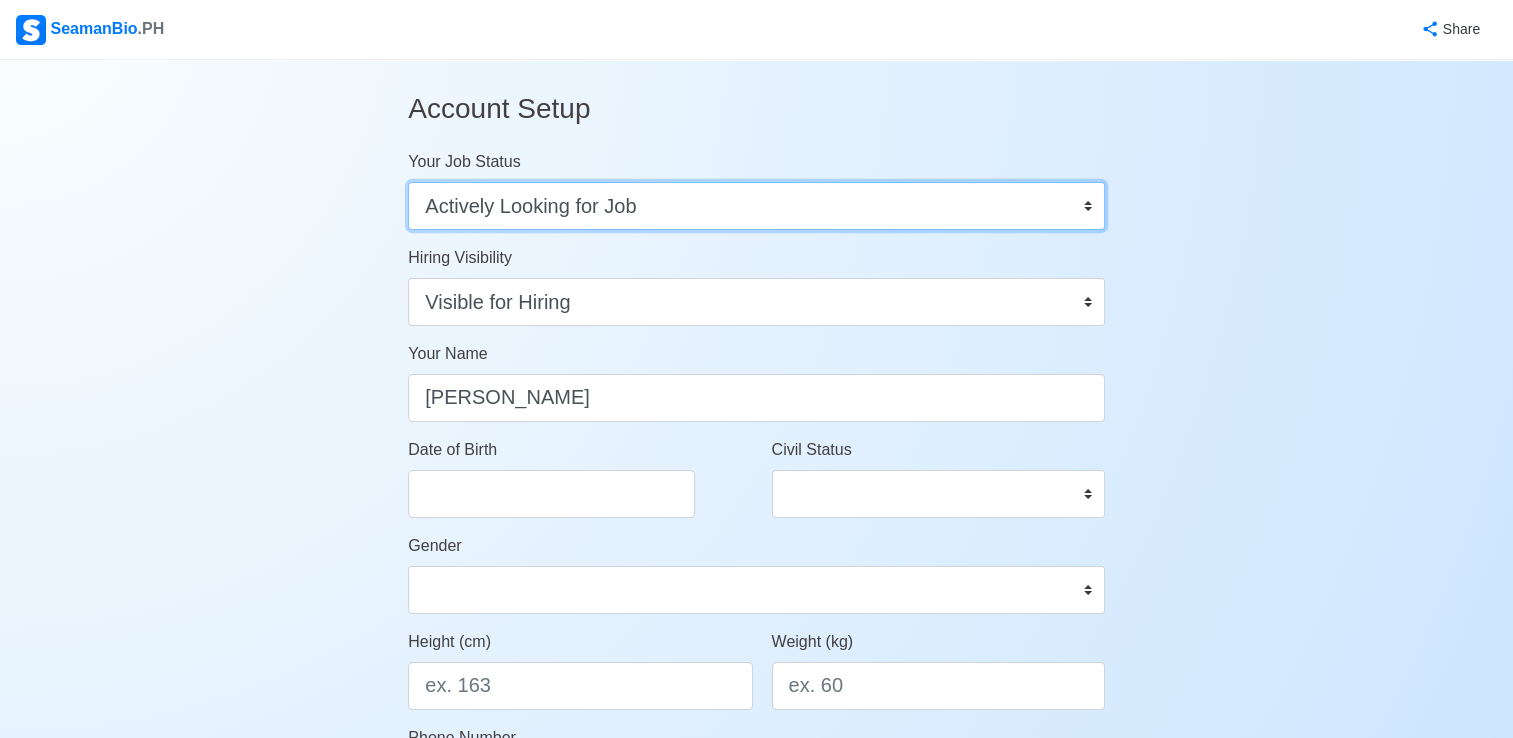 click on "Onboard Actively Looking for Job Not Looking for Job" at bounding box center [756, 206] 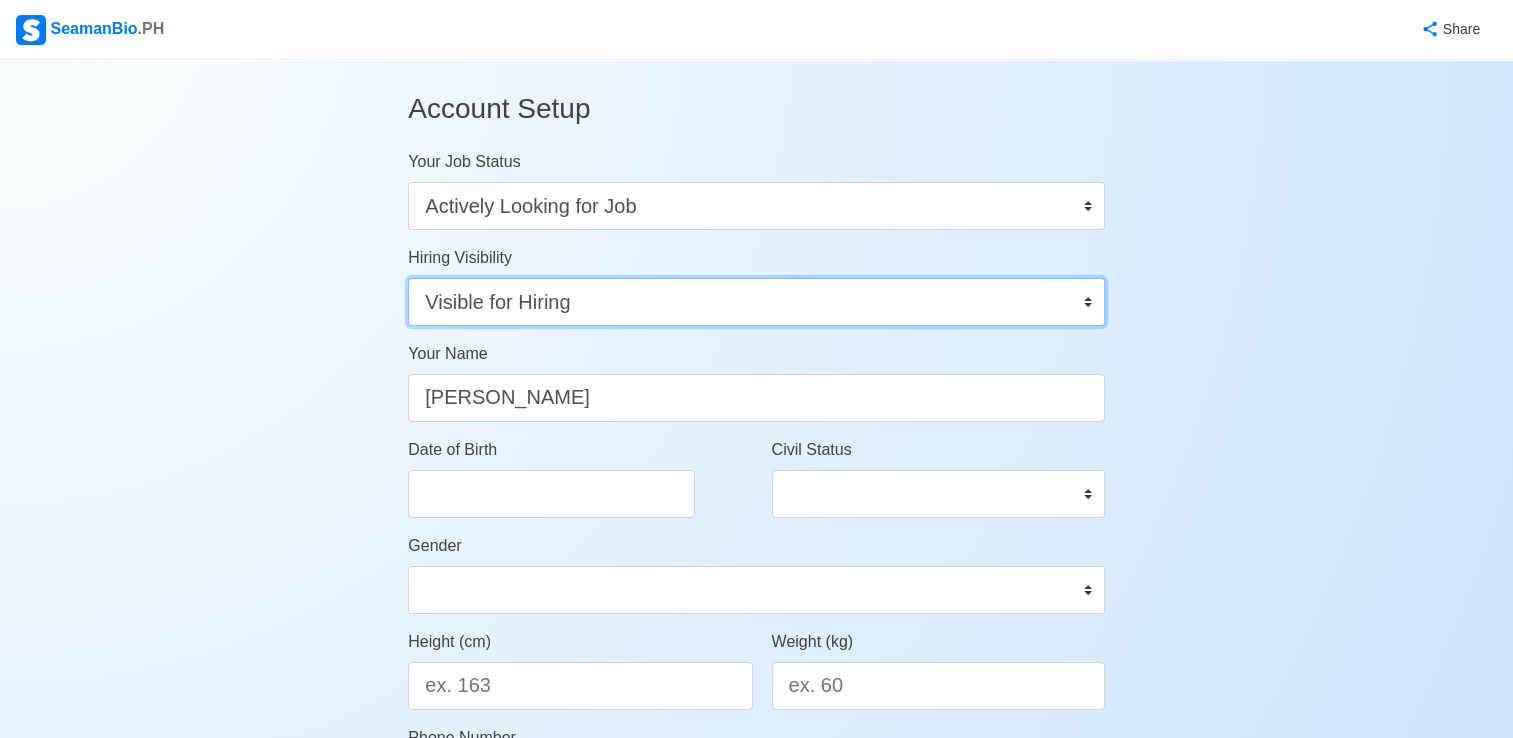 click on "Visible for Hiring Not Visible for Hiring" at bounding box center [756, 302] 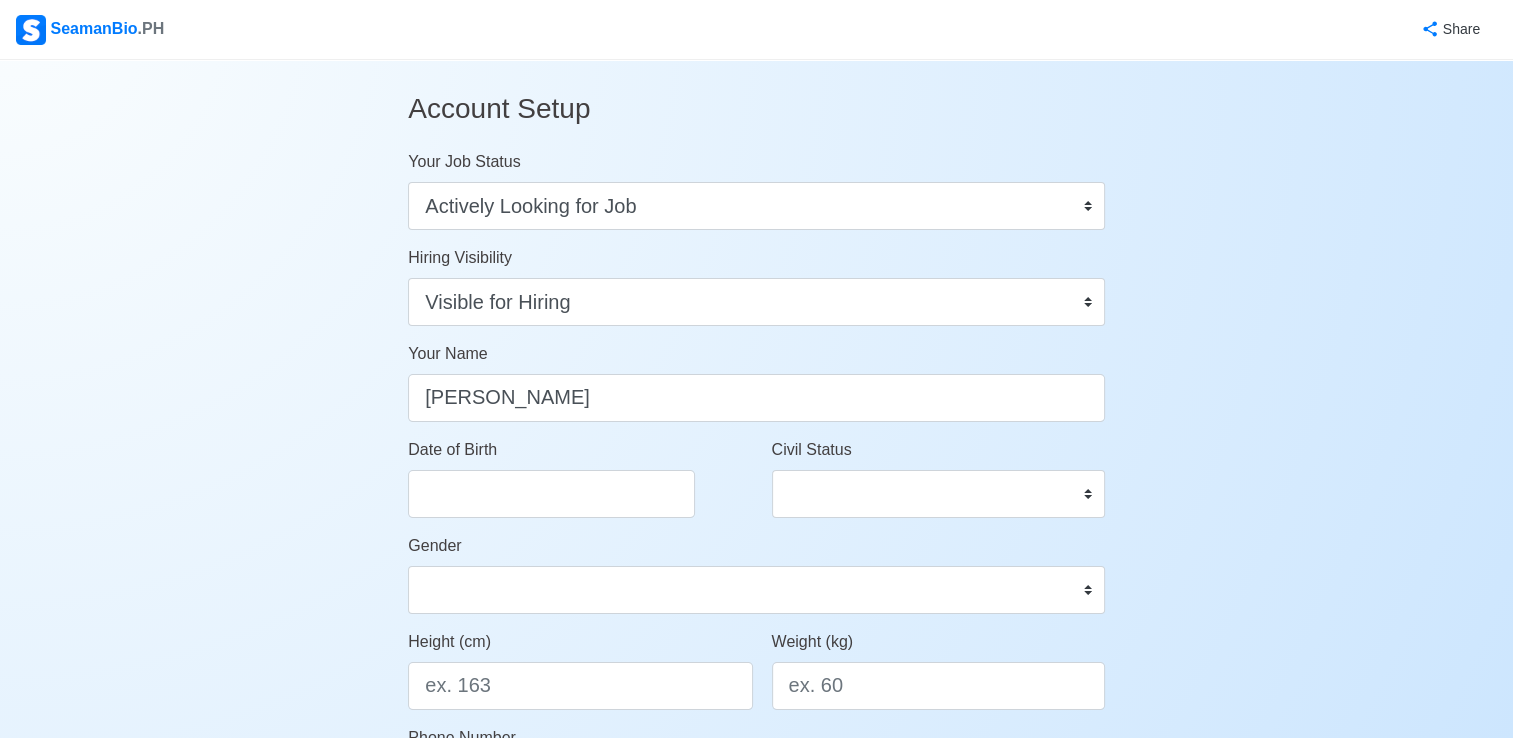 click on "Account Setup Your Job Status Onboard Actively Looking for Job Not Looking for Job Hiring Visibility Visible for Hiring Not Visible for Hiring Your Name Jay T. Nualla Date of Birth     Civil Status Single Married Widowed Separated Gender Male Female Height (cm) Weight (kg) Phone Number 🔔 Make sure your phone number is contactable. When you apply & got shortlisted, agencies will contact you. Address Country Afghanistan Åland Islands Albania Algeria American Samoa Andorra Angola Anguilla Antarctica Antigua and Barbuda Argentina Armenia Aruba Australia Austria Azerbaijan Bahamas Bahrain Bangladesh Barbados Belarus Belgium Belize Benin Bermuda Bhutan Bolivia, Plurinational State of Bonaire, Sint Eustatius and Saba Bosnia and Herzegovina Botswana Bouvet Island Brazil British Indian Ocean Territory Brunei Darussalam Bulgaria Burkina Faso Burundi Cabo Verde Cambodia Cameroon Canada Cayman Islands Central African Republic Chad Chile China Christmas Island Cocos (Keeling) Islands Colombia Comoros Congo Croatia" at bounding box center [756, 936] 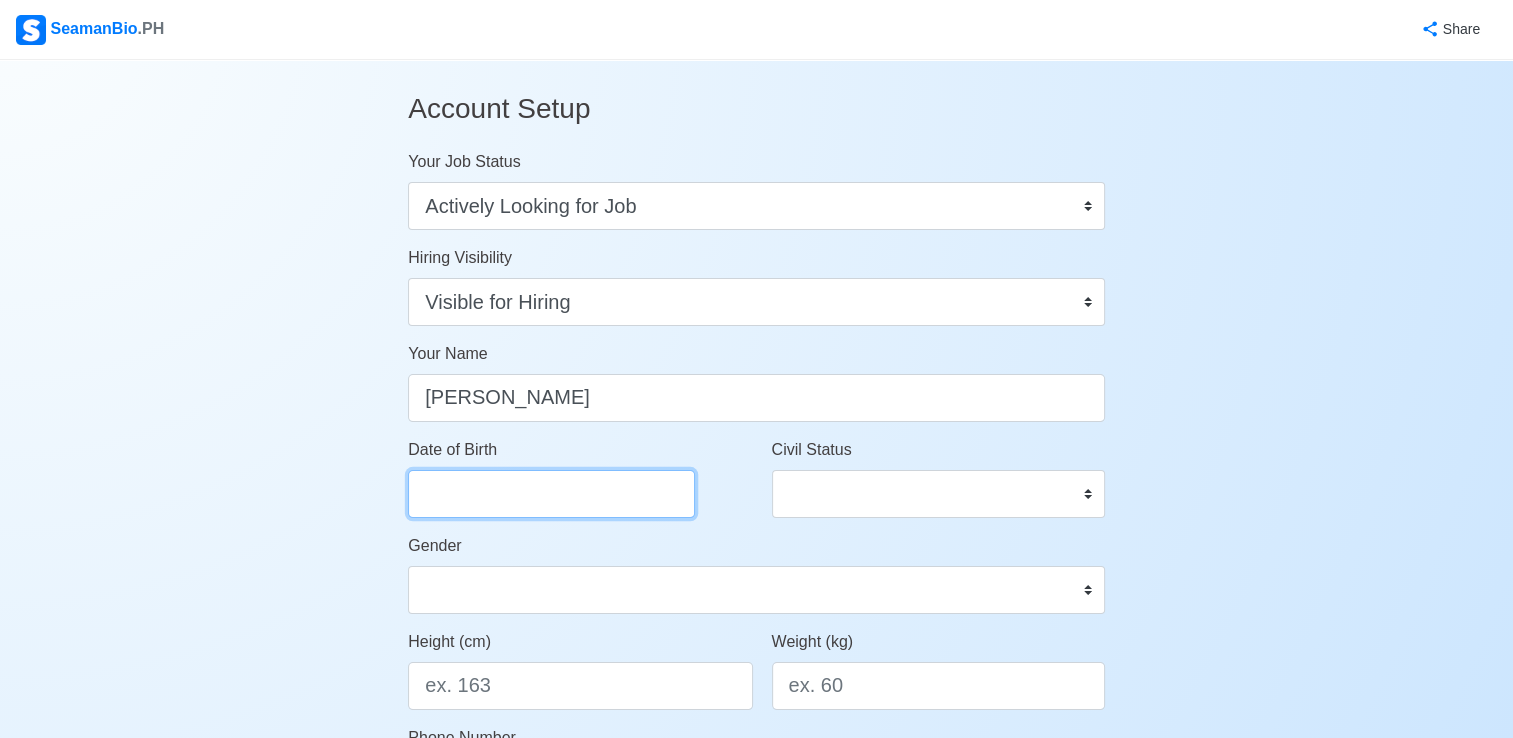 select on "****" 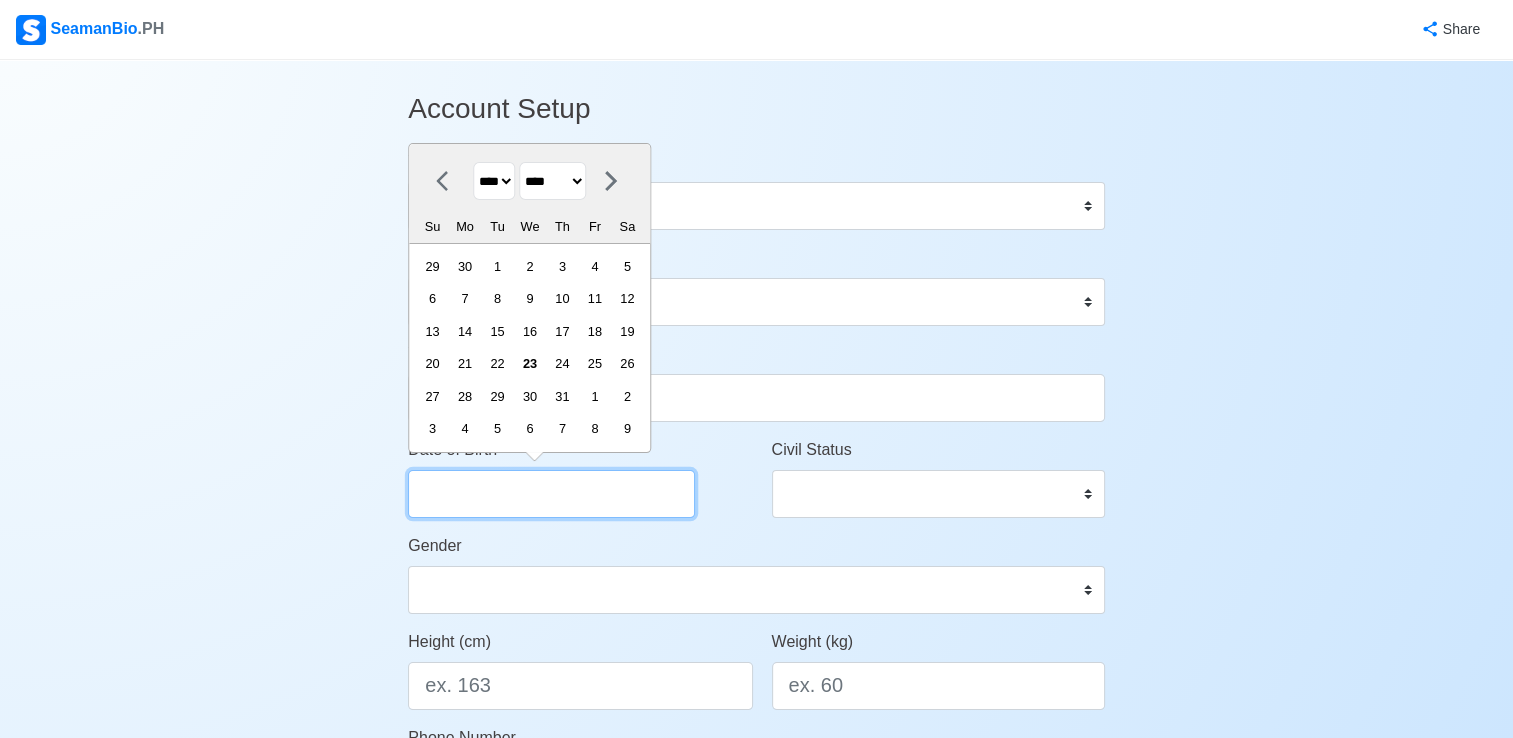 click on "Date of Birth" at bounding box center [551, 494] 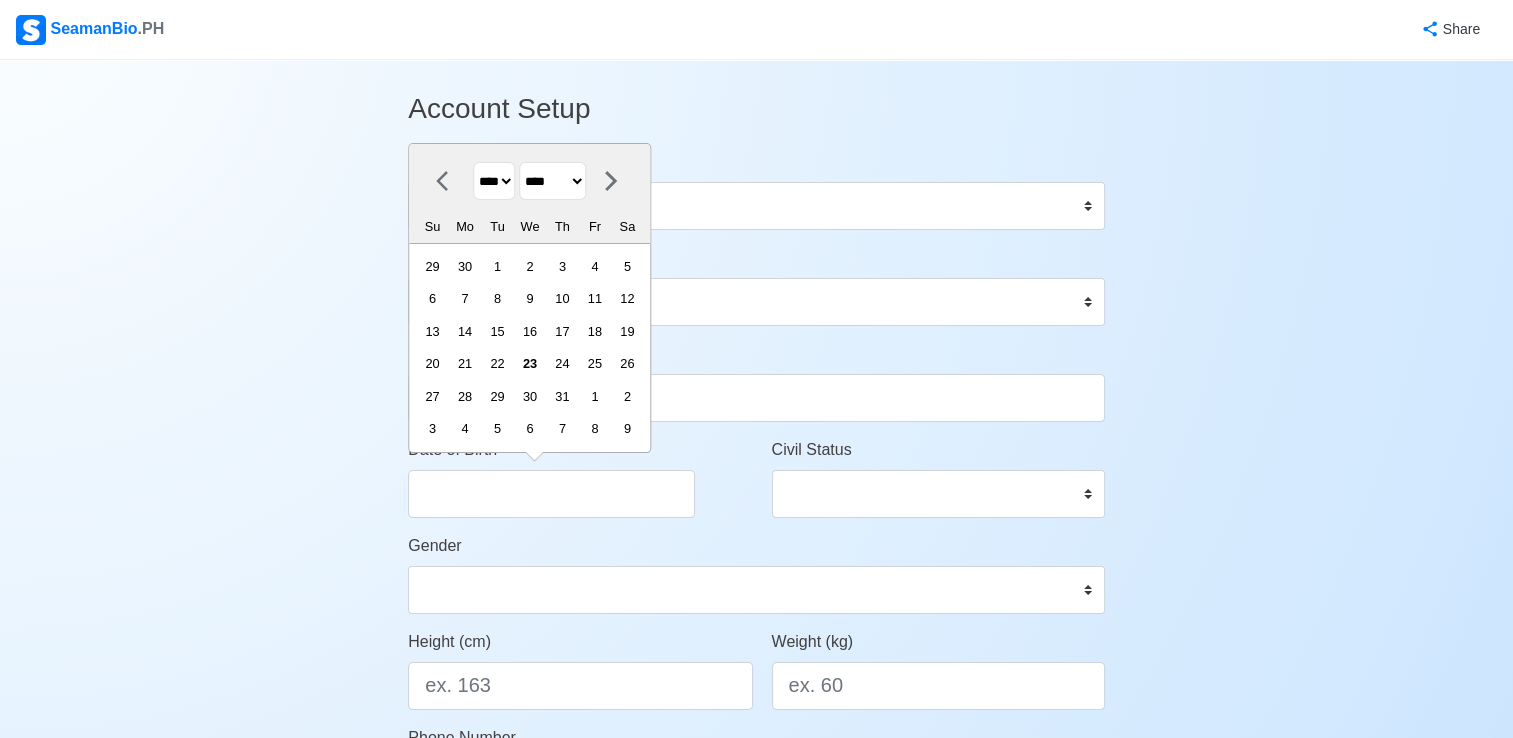 click on "**** **** **** **** **** **** **** **** **** **** **** **** **** **** **** **** **** **** **** **** **** **** **** **** **** **** **** **** **** **** **** **** **** **** **** **** **** **** **** **** **** **** **** **** **** **** **** **** **** **** **** **** **** **** **** **** **** **** **** **** **** **** **** **** **** **** **** **** **** **** **** **** **** **** **** **** **** **** **** **** **** **** **** **** **** **** **** **** **** **** **** **** **** **** **** **** **** **** **** **** **** **** **** **** **** ****" at bounding box center (494, 181) 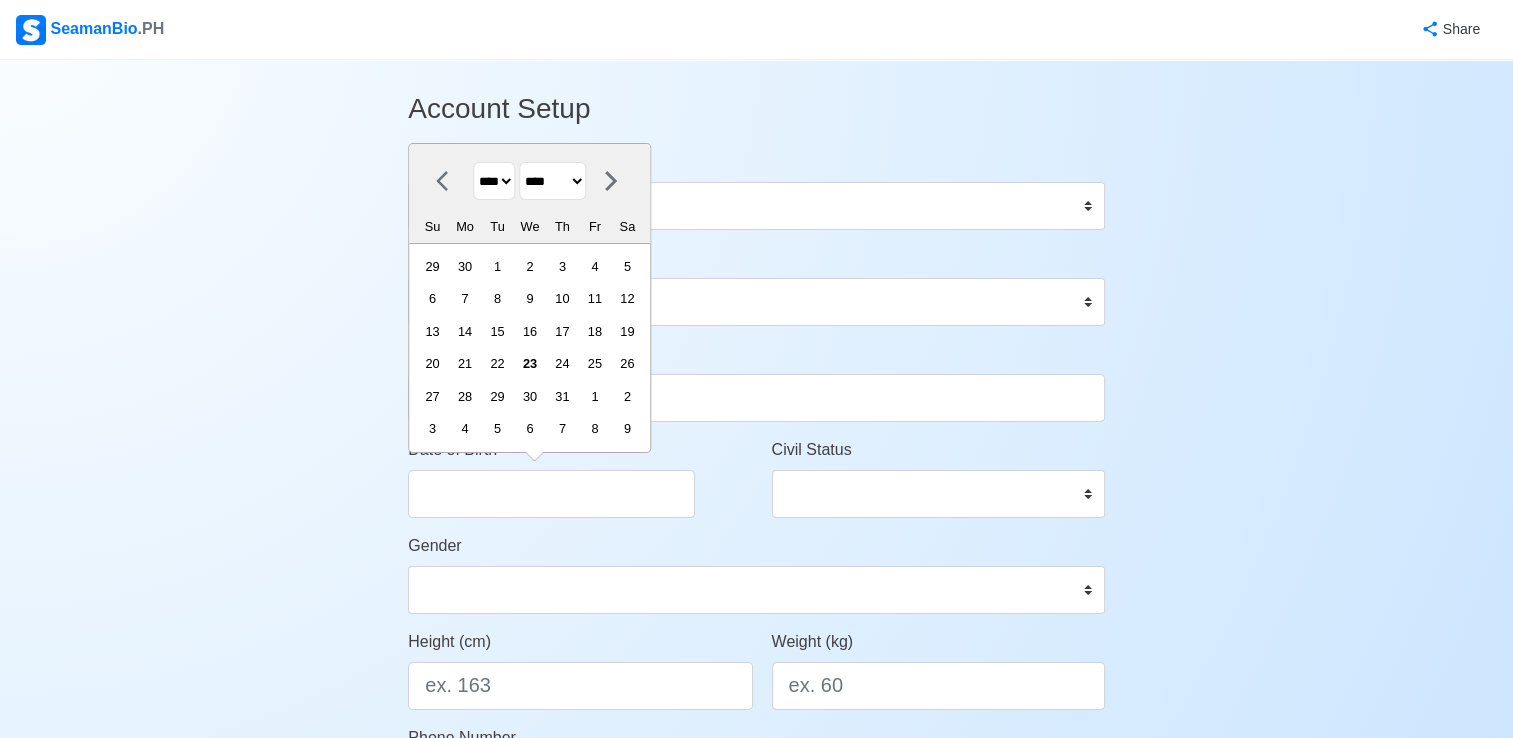 select on "****" 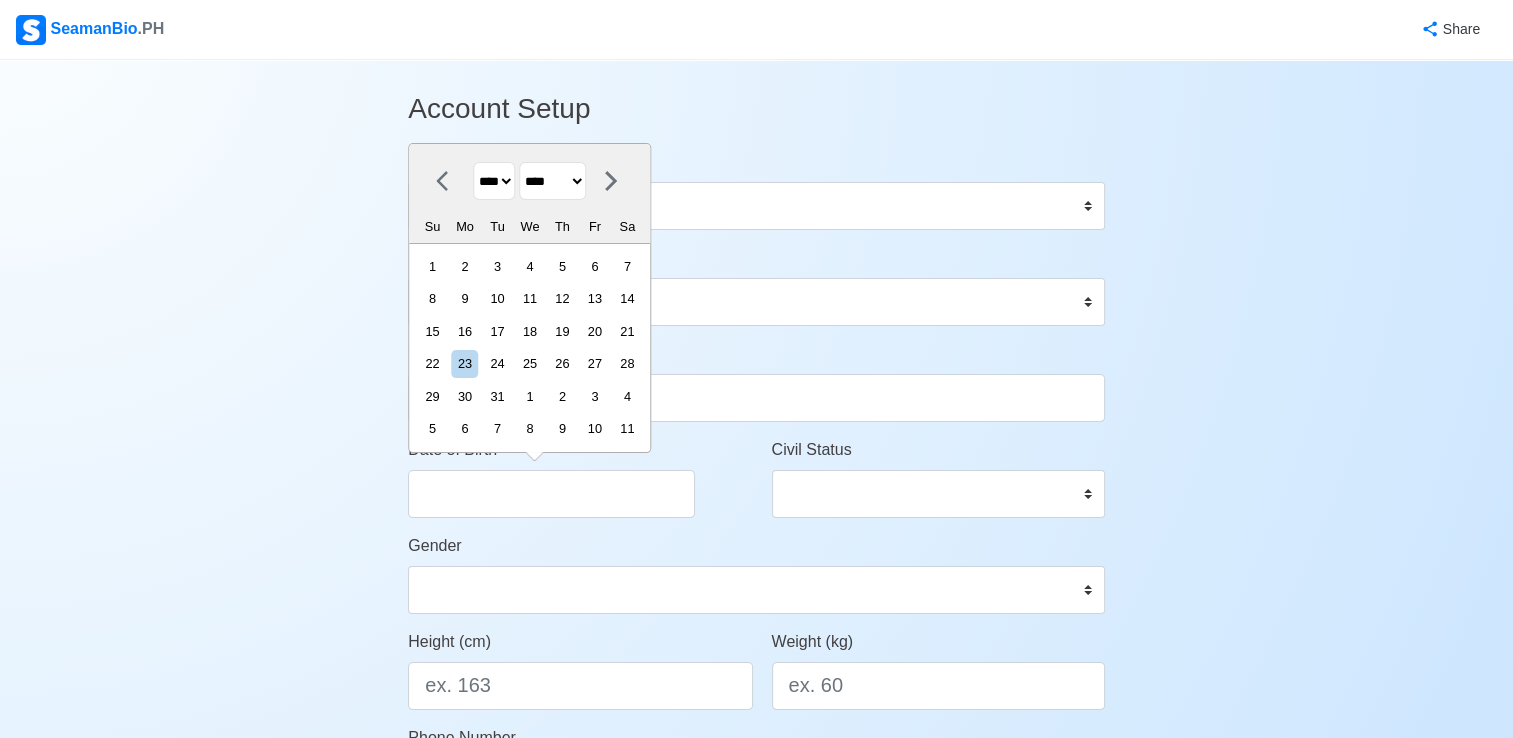 click on "******* ******** ***** ***** *** **** **** ****** ********* ******* ******** ********" at bounding box center (552, 181) 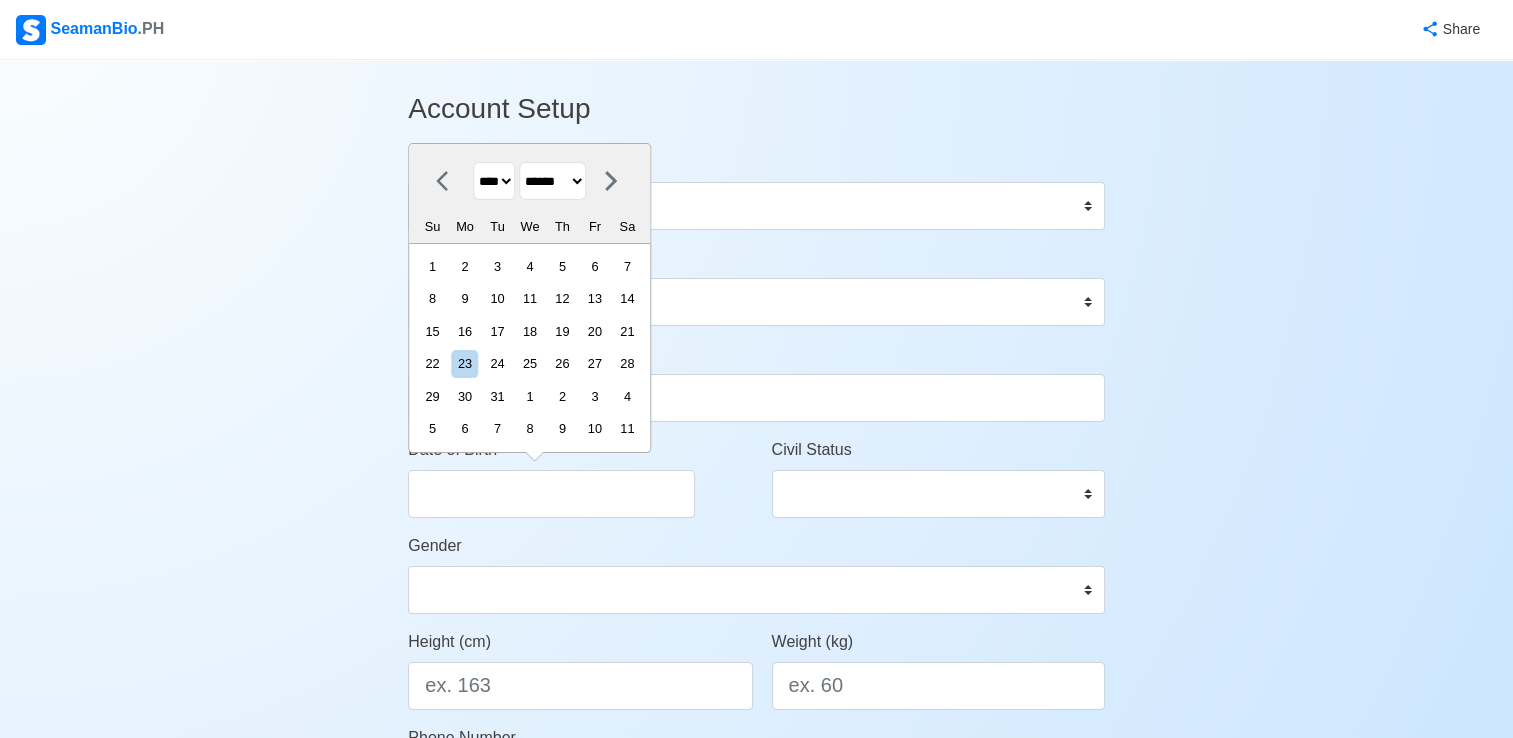 click on "******* ******** ***** ***** *** **** **** ****** ********* ******* ******** ********" at bounding box center (552, 181) 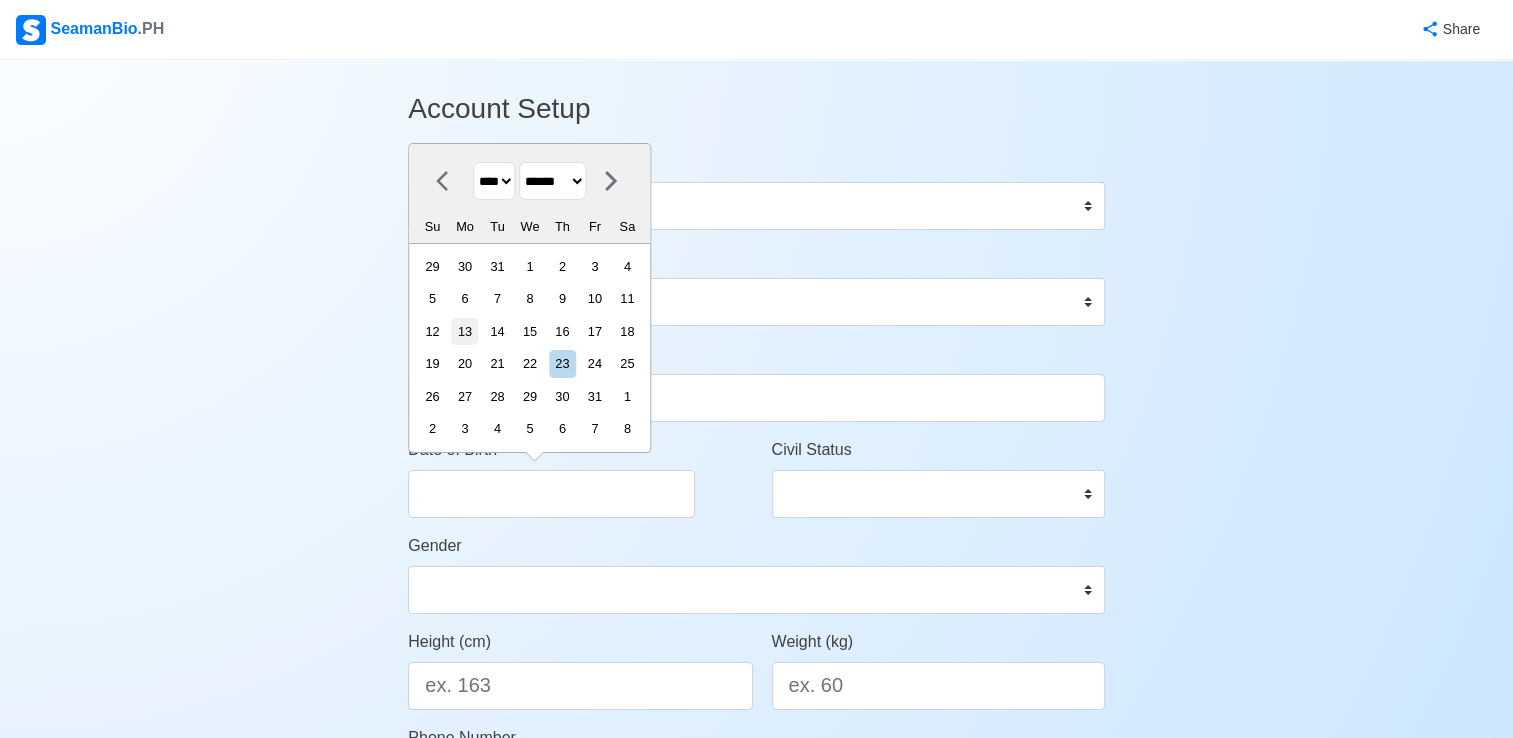 click on "13" at bounding box center (464, 331) 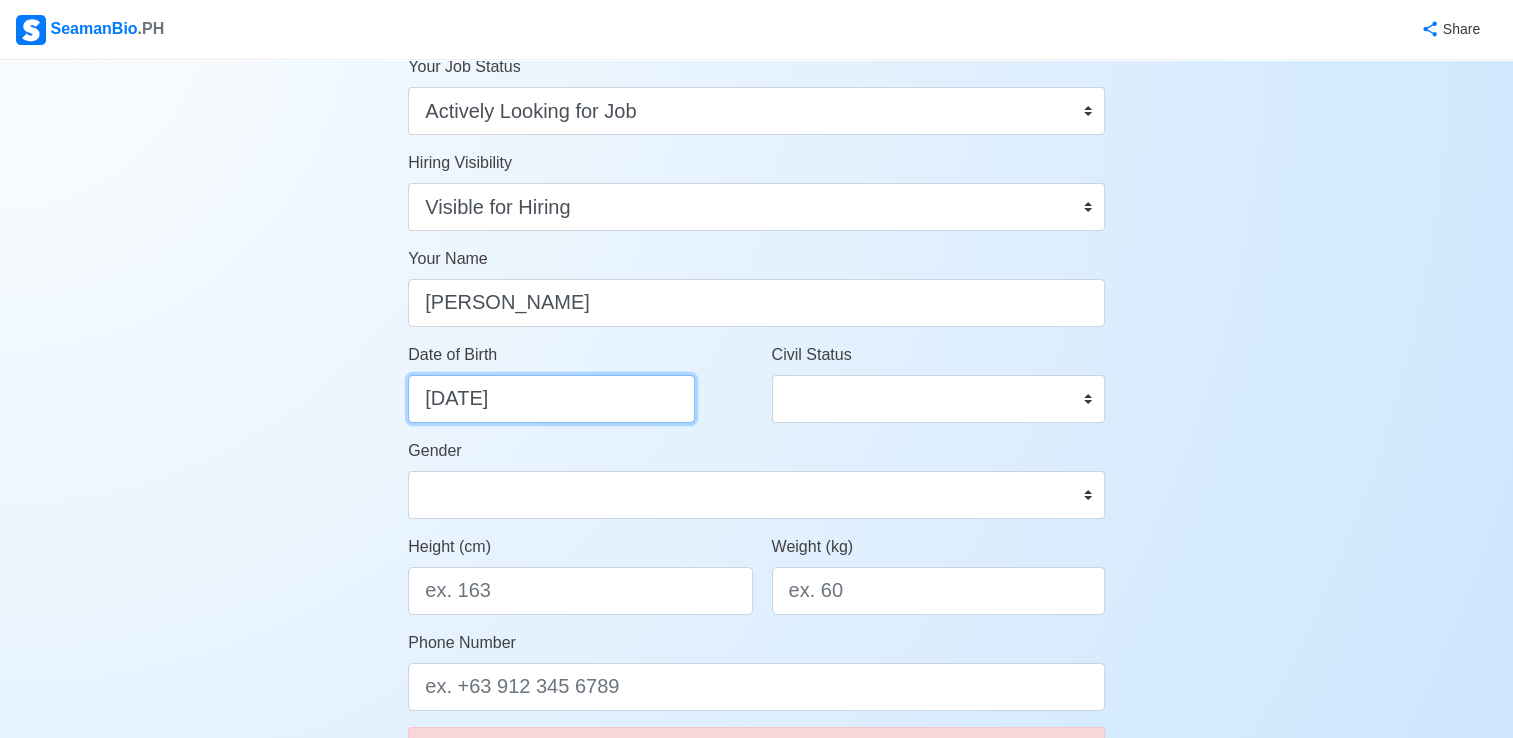 scroll, scrollTop: 100, scrollLeft: 0, axis: vertical 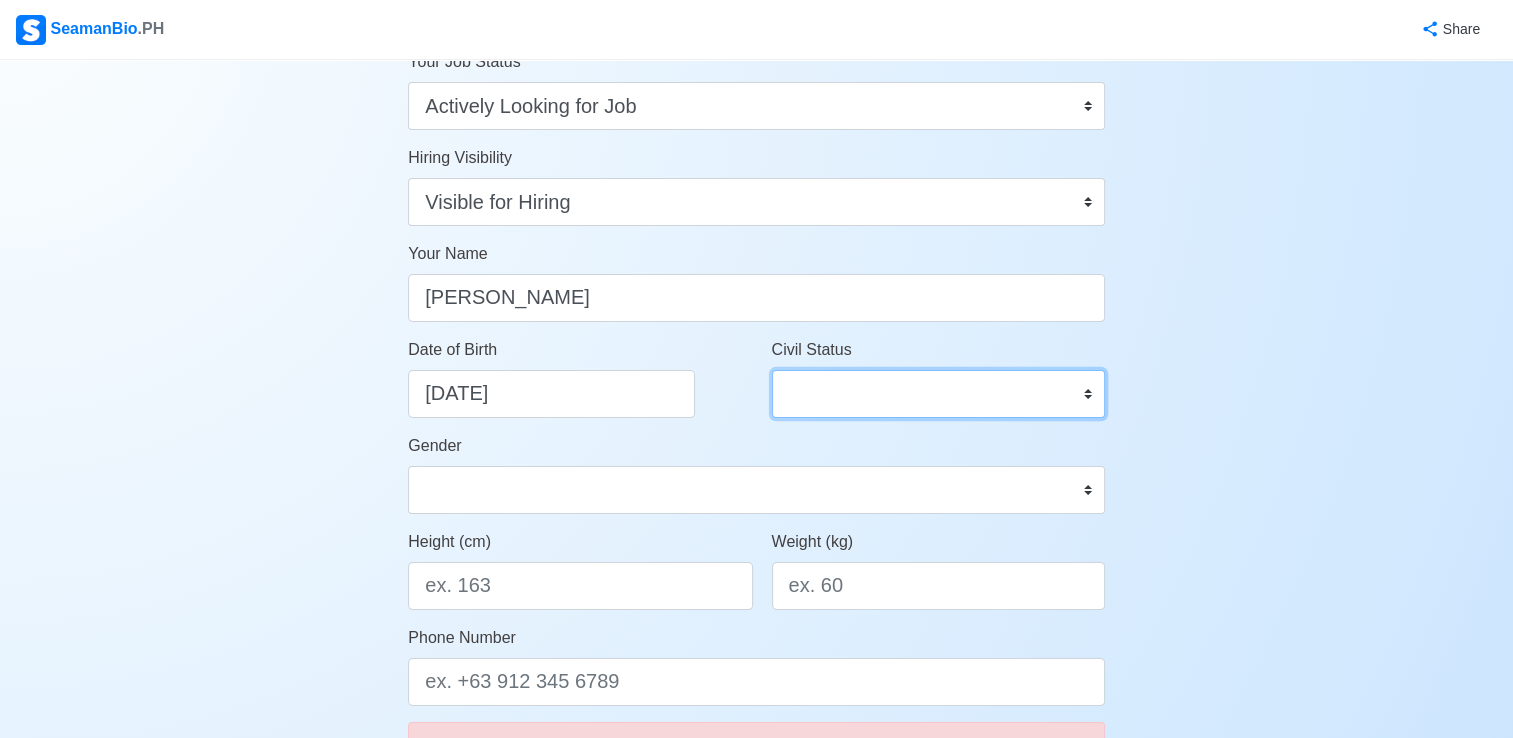 click on "Single Married Widowed Separated" at bounding box center [938, 394] 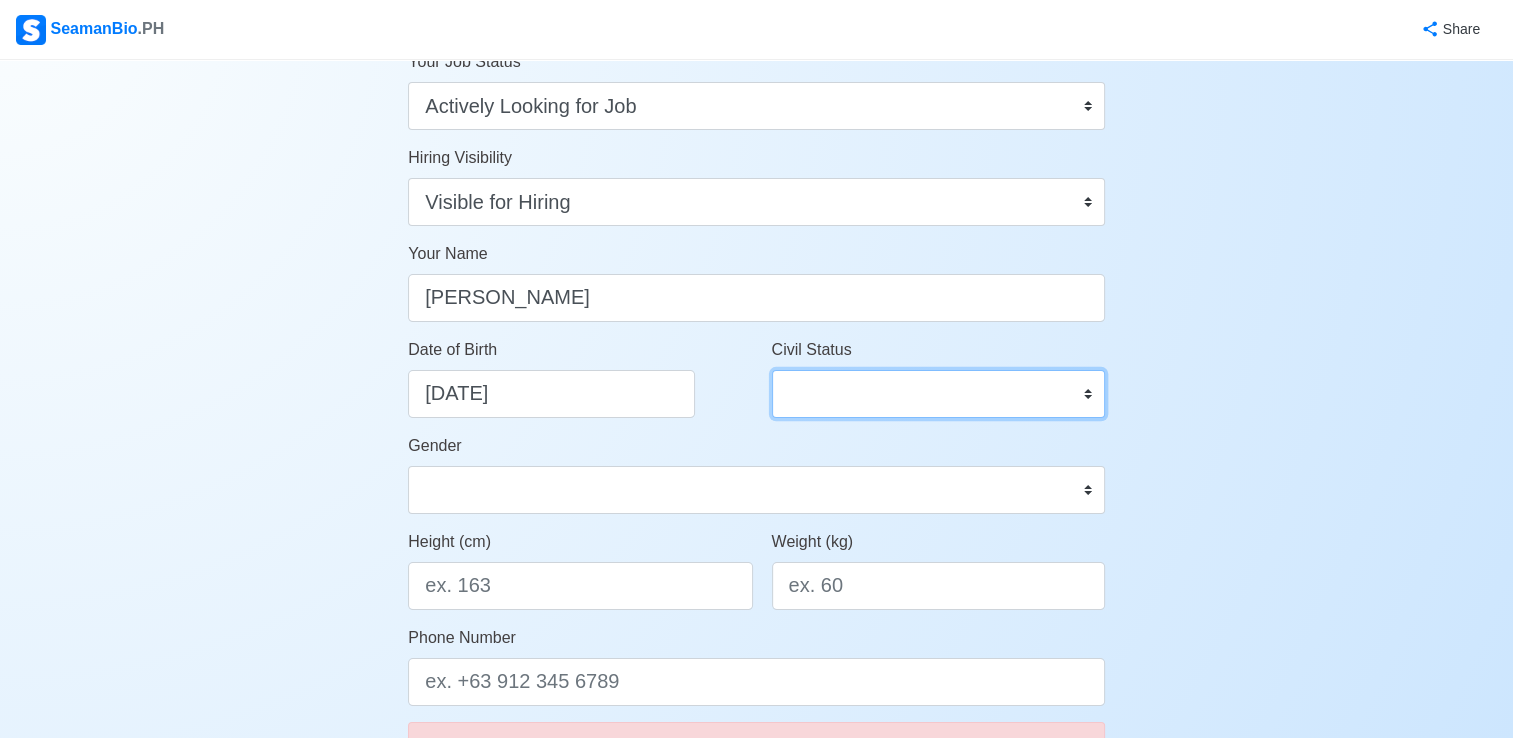 select on "Married" 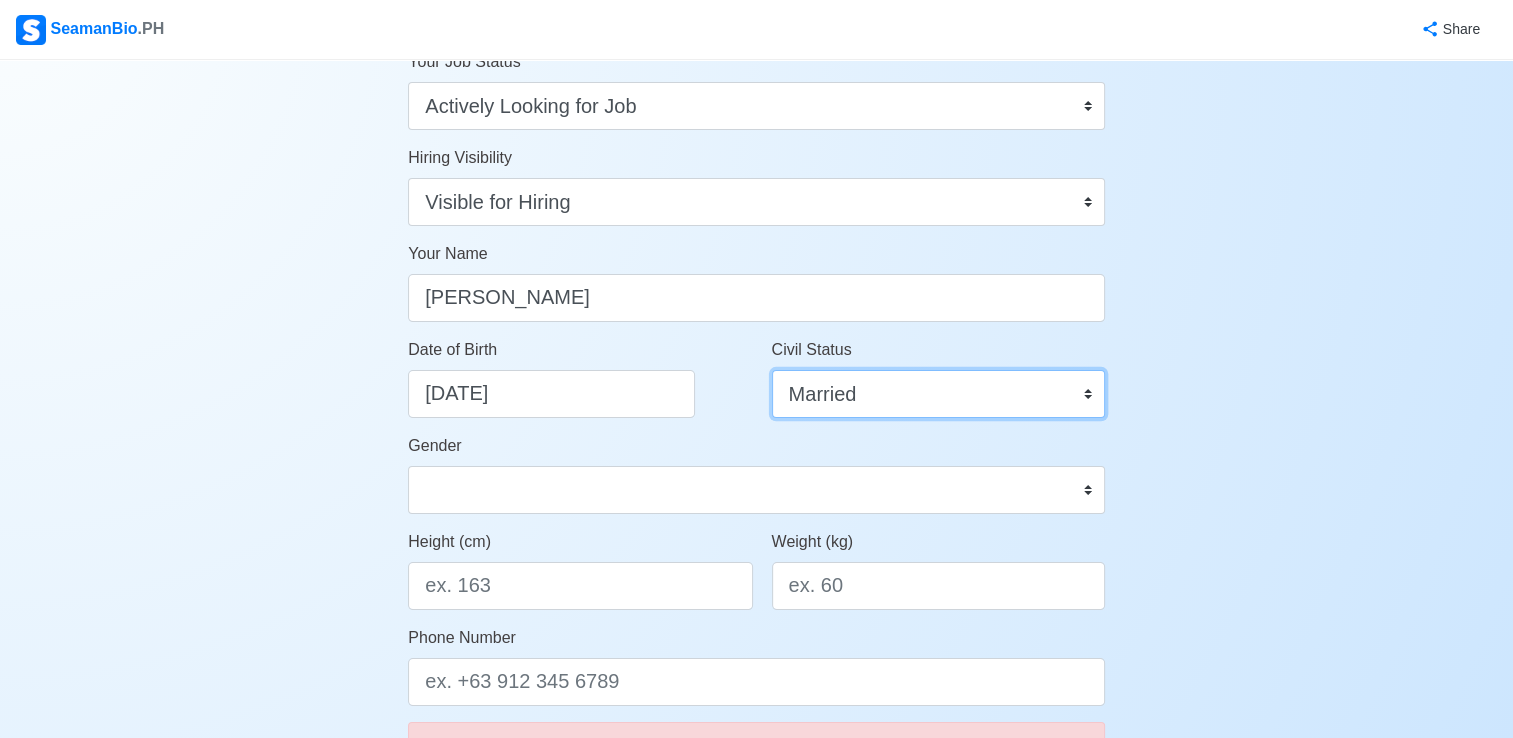 click on "Single Married Widowed Separated" at bounding box center [938, 394] 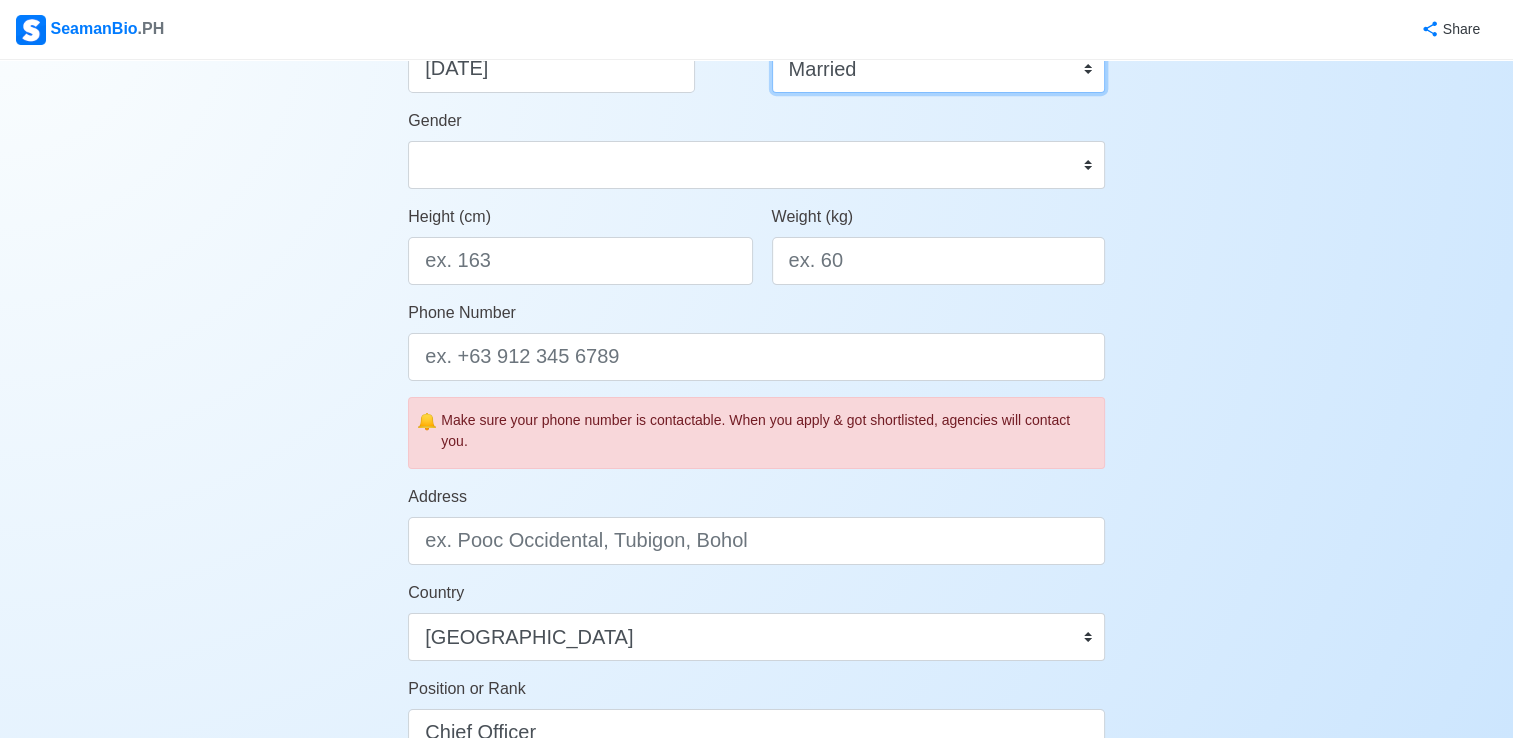 scroll, scrollTop: 400, scrollLeft: 0, axis: vertical 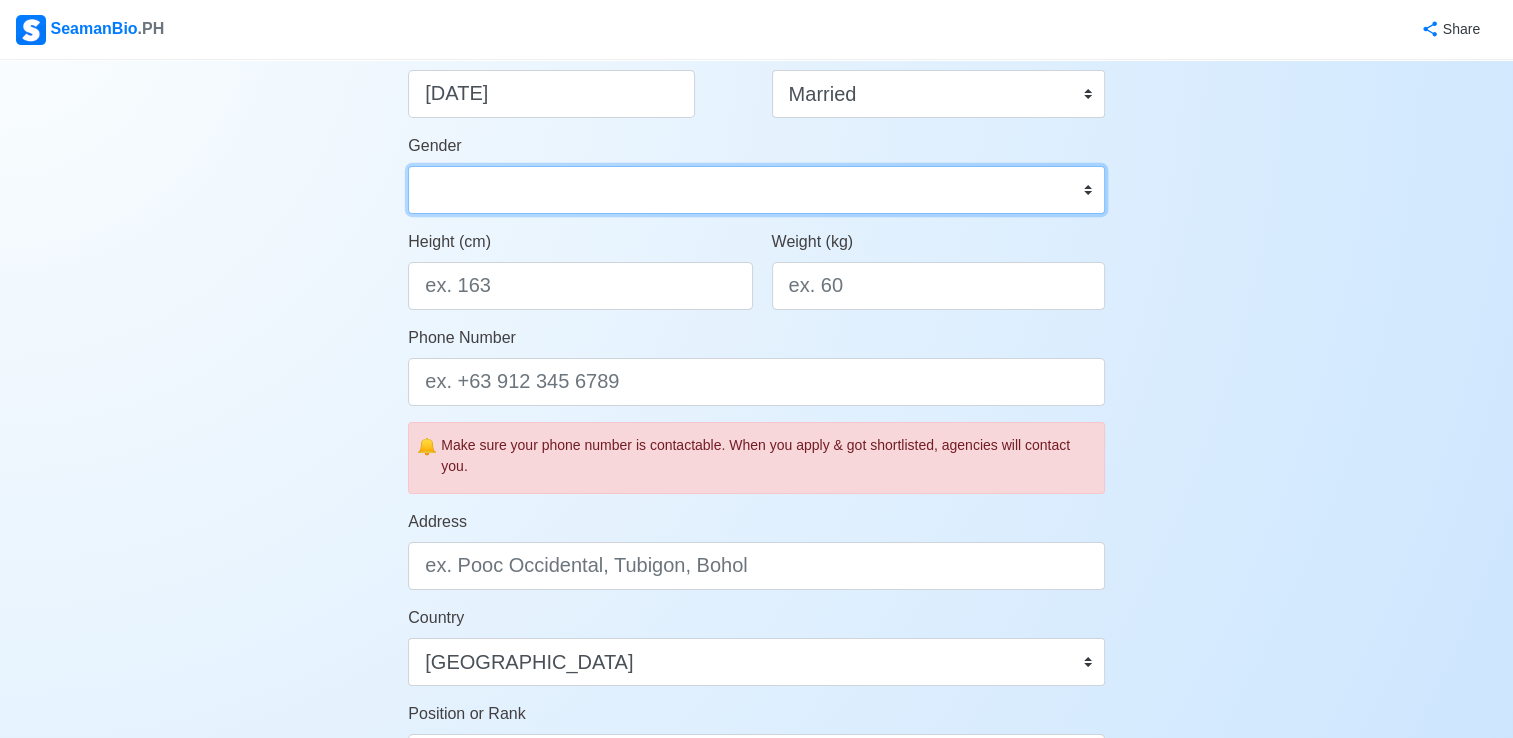 click on "Male Female" at bounding box center (756, 190) 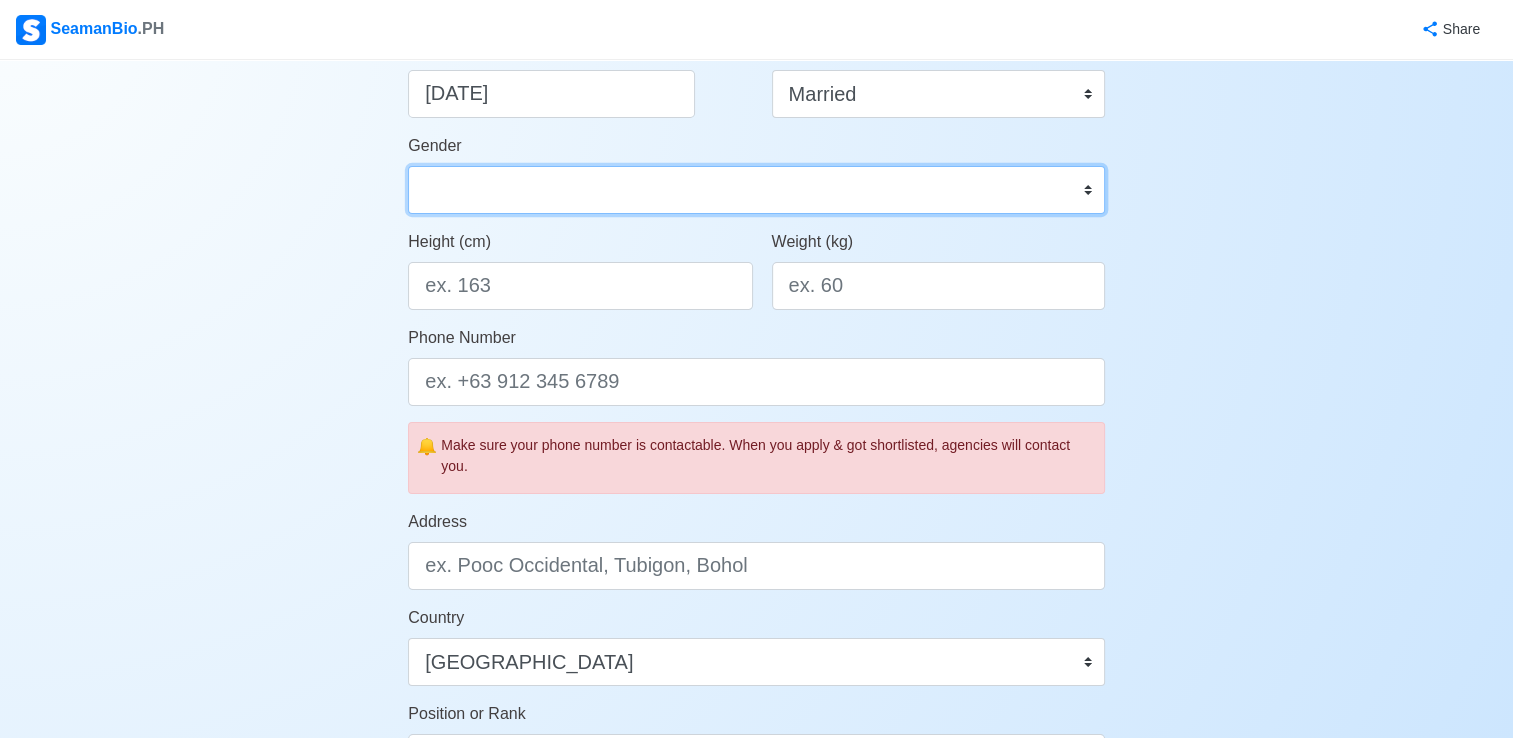 click on "Male Female" at bounding box center (756, 190) 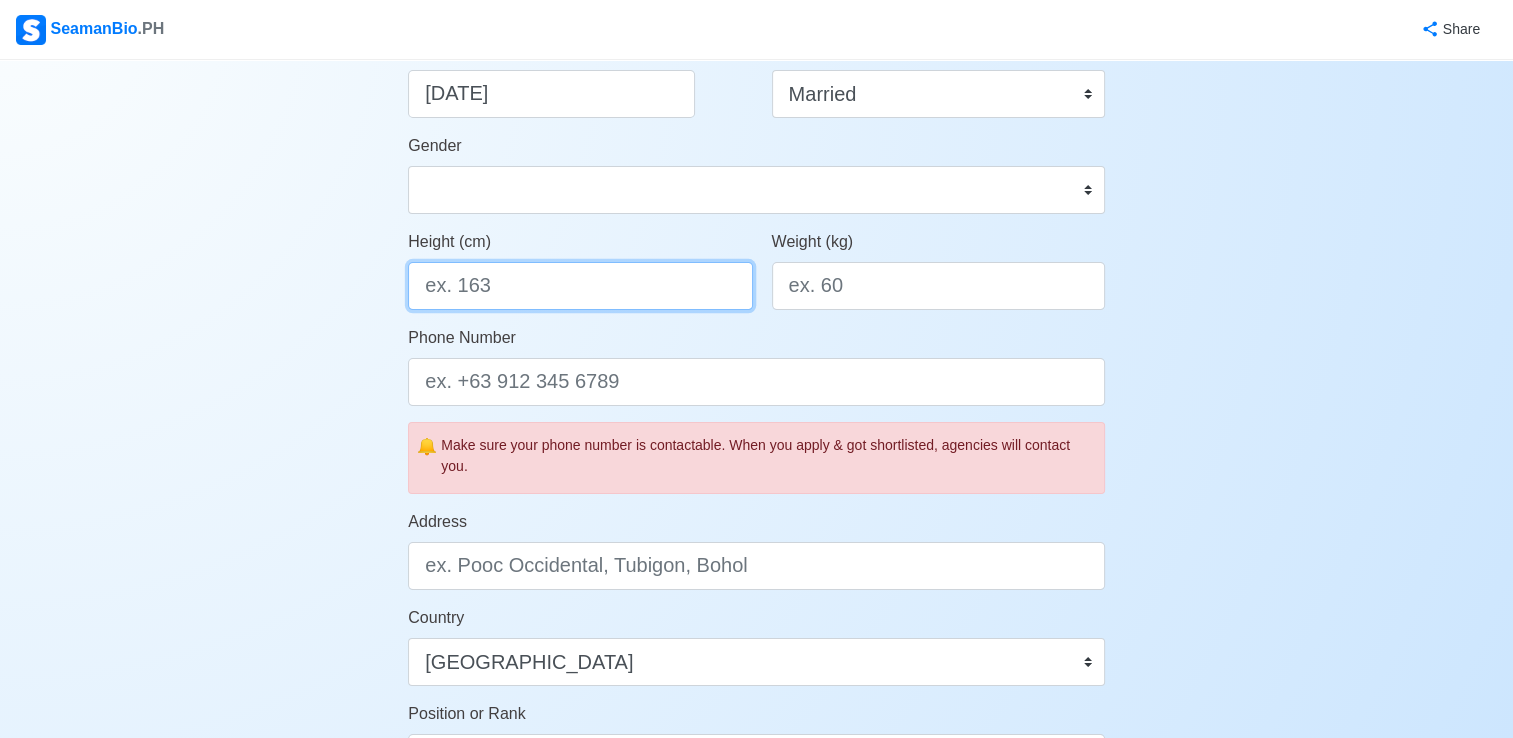 click on "Height (cm)" at bounding box center (580, 286) 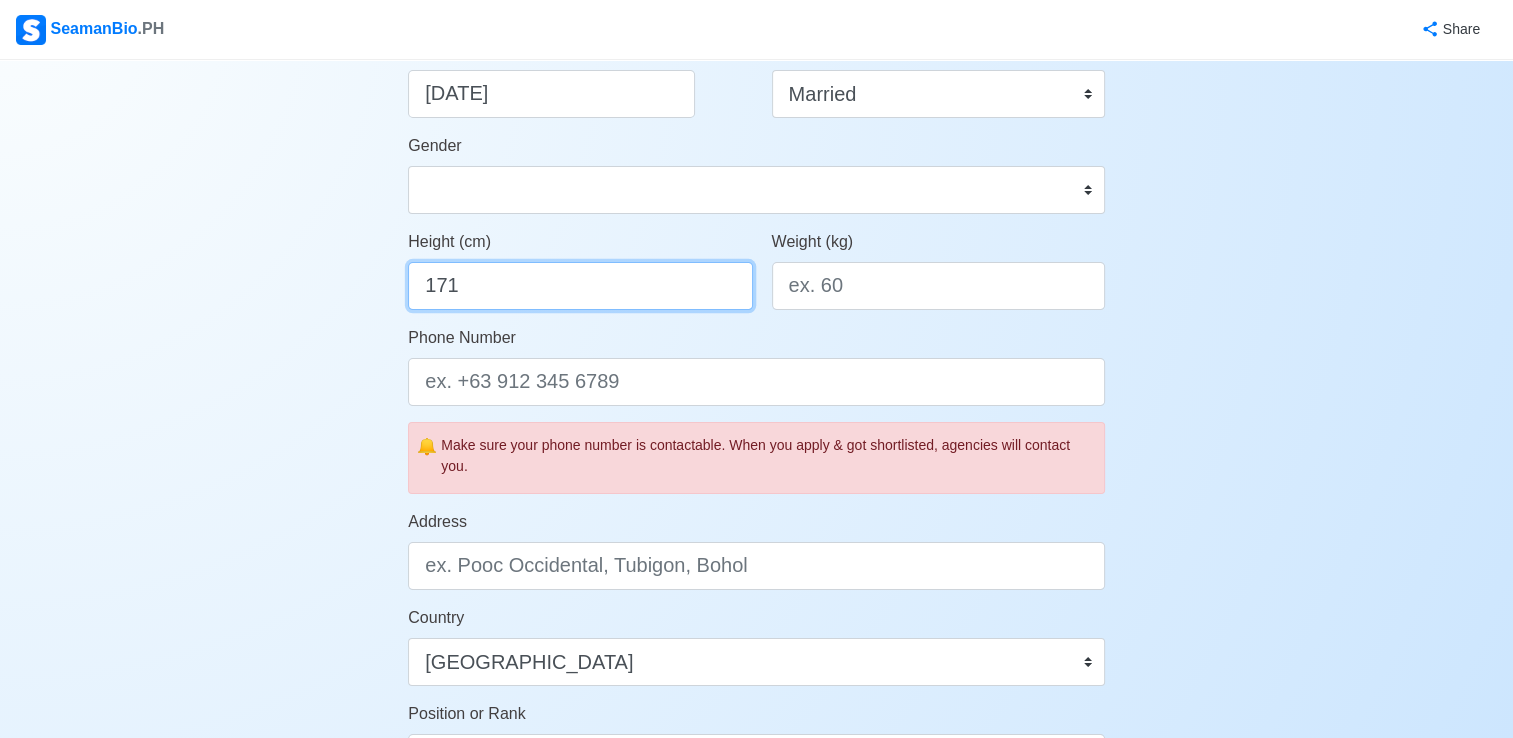 click on "Save" at bounding box center (756, 1190) 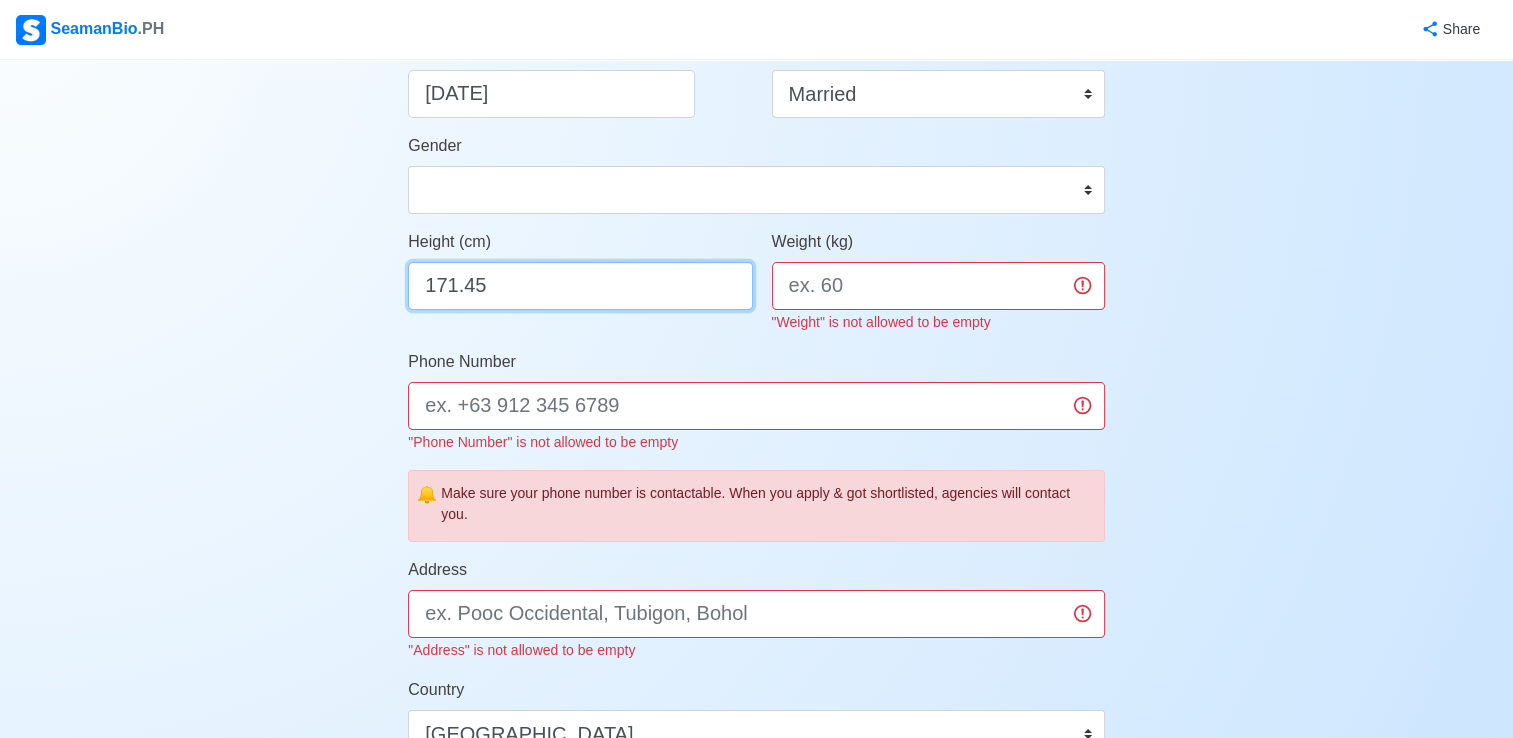 type on "171.45" 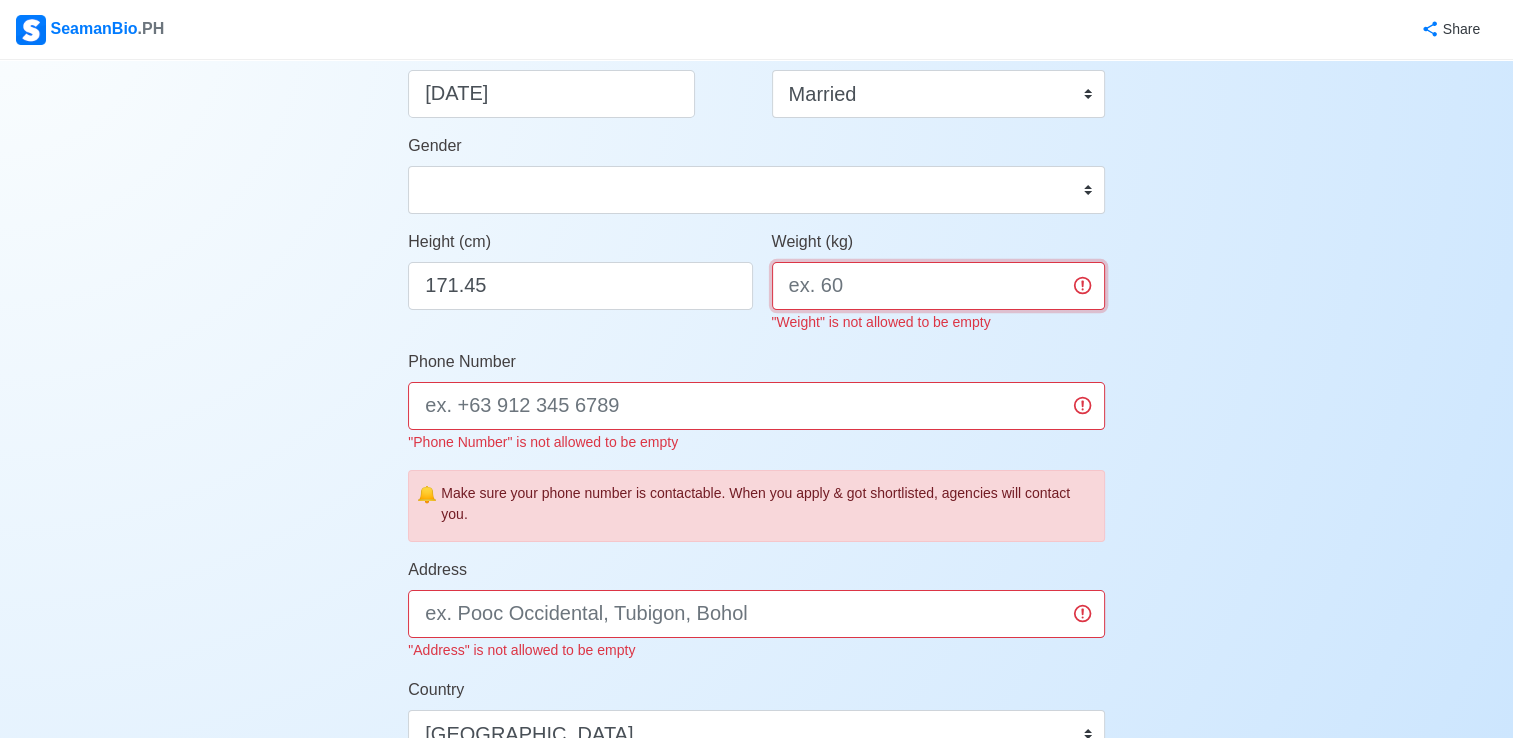 click on "Weight (kg)" at bounding box center (938, 286) 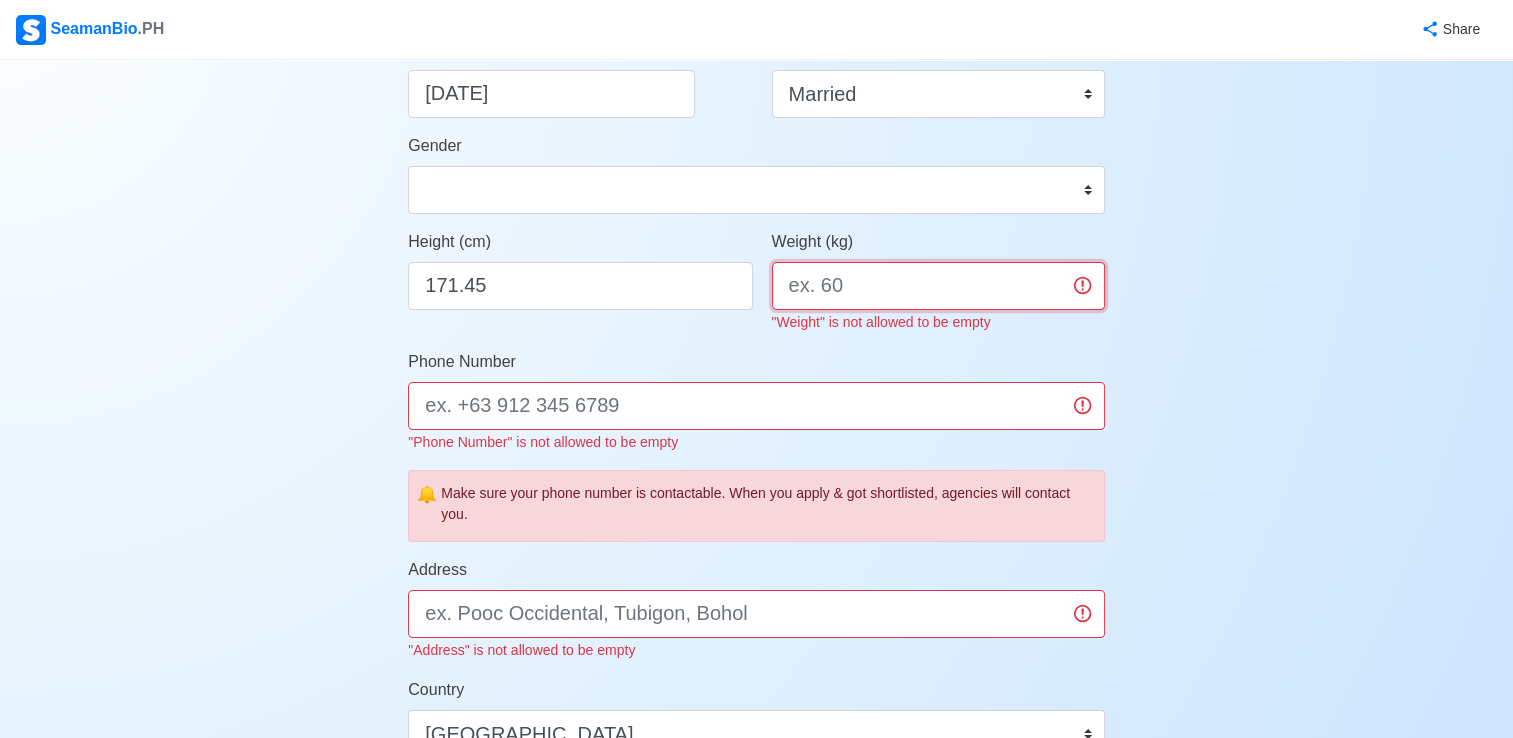 type on "8" 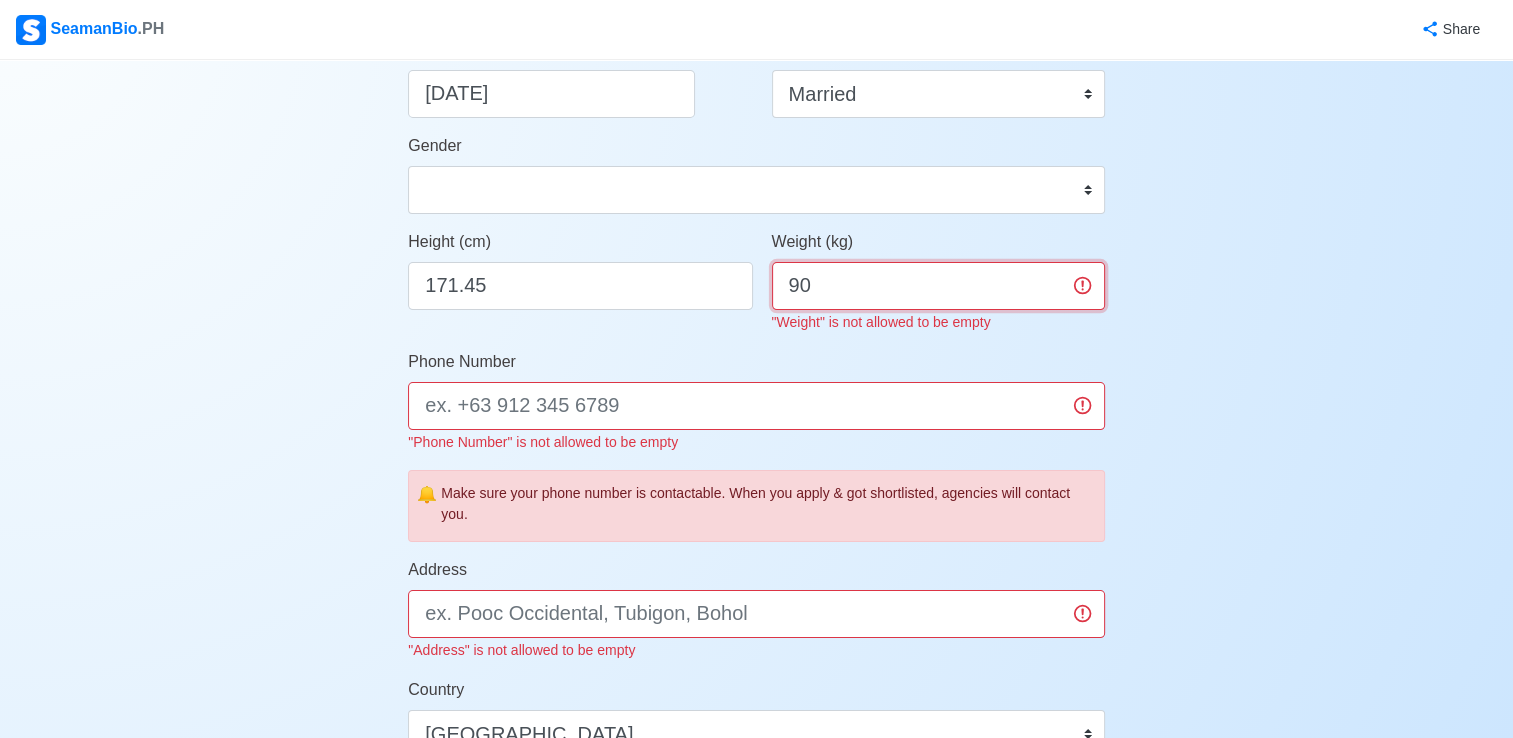 type on "90" 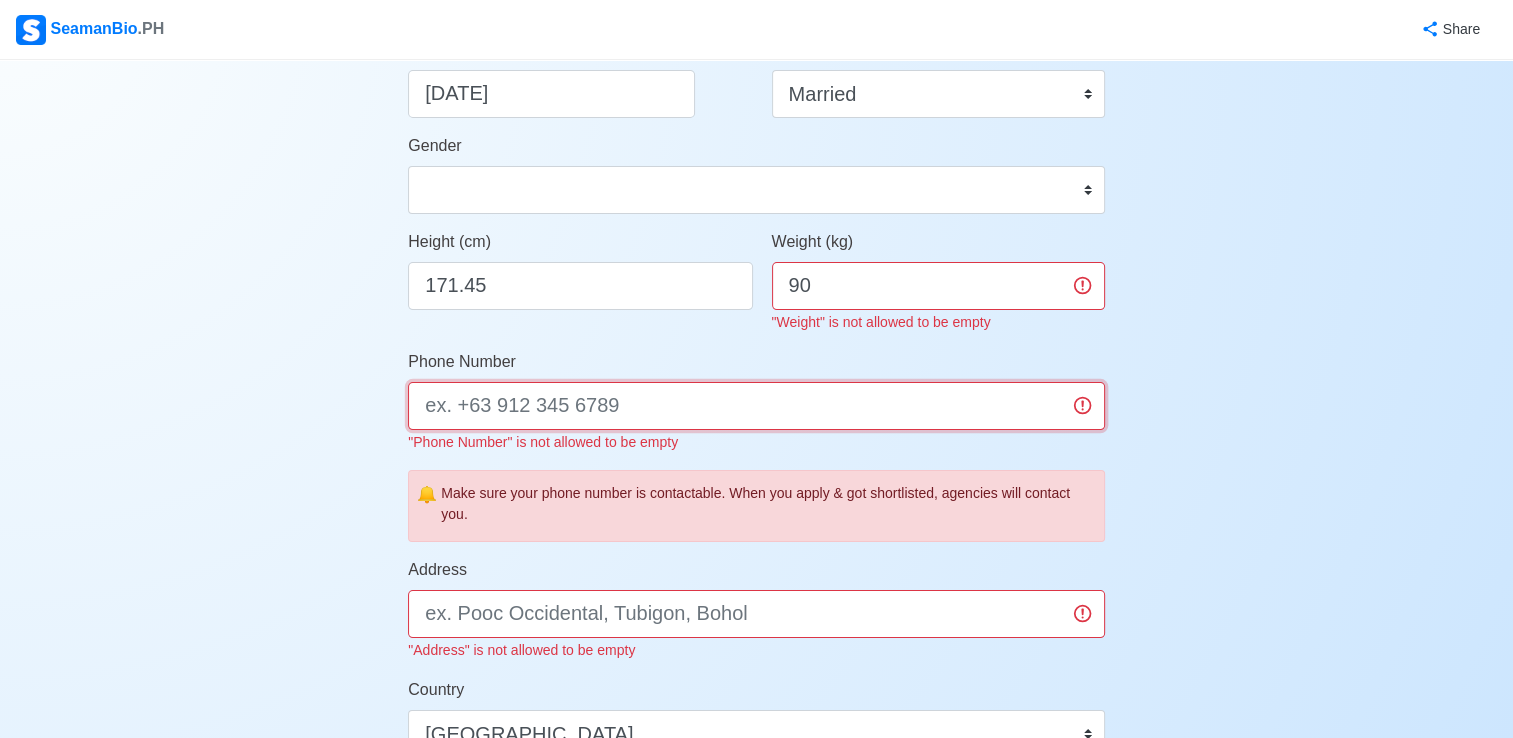 click on "Phone Number" at bounding box center [756, 406] 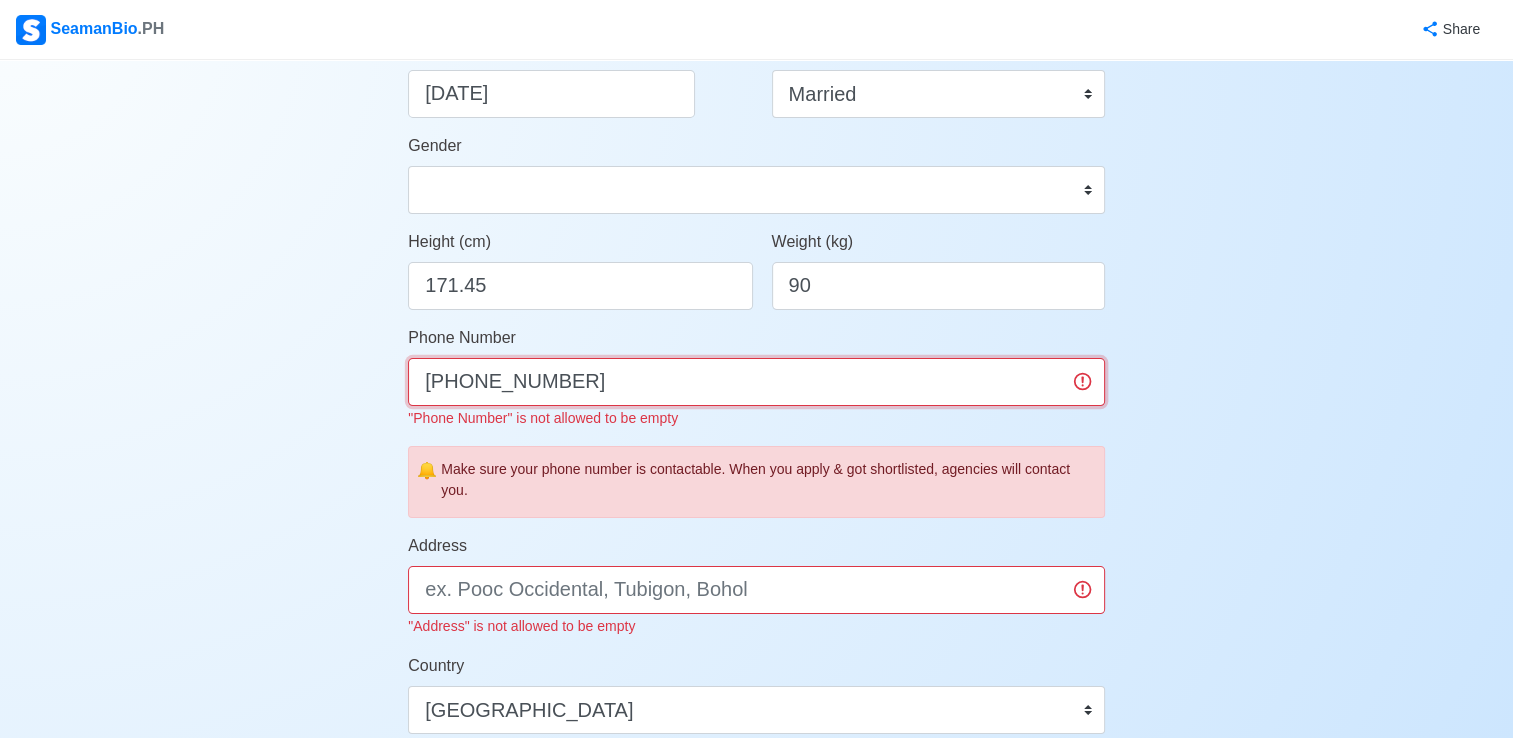 type on "[PHONE_NUMBER]" 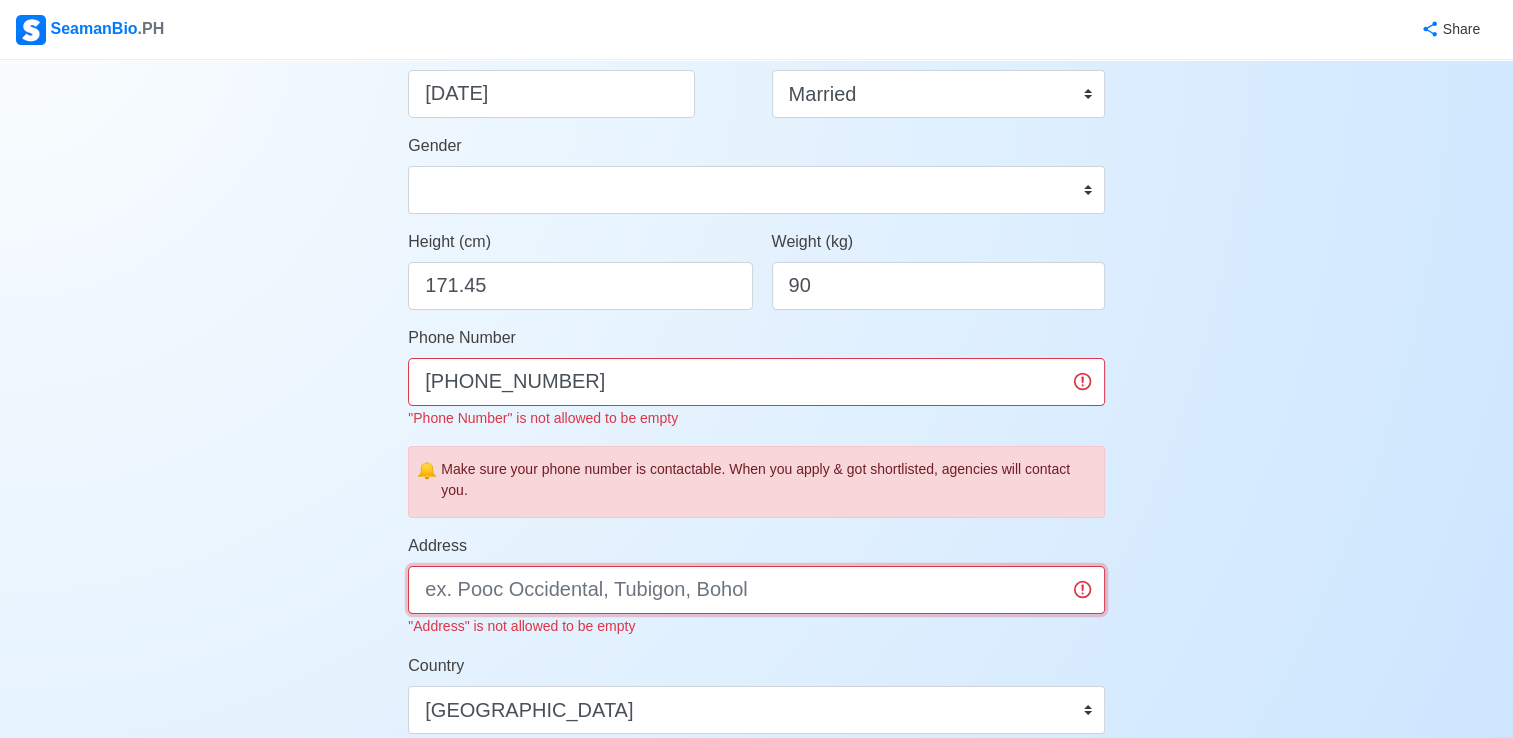 click on "Address" at bounding box center (756, 590) 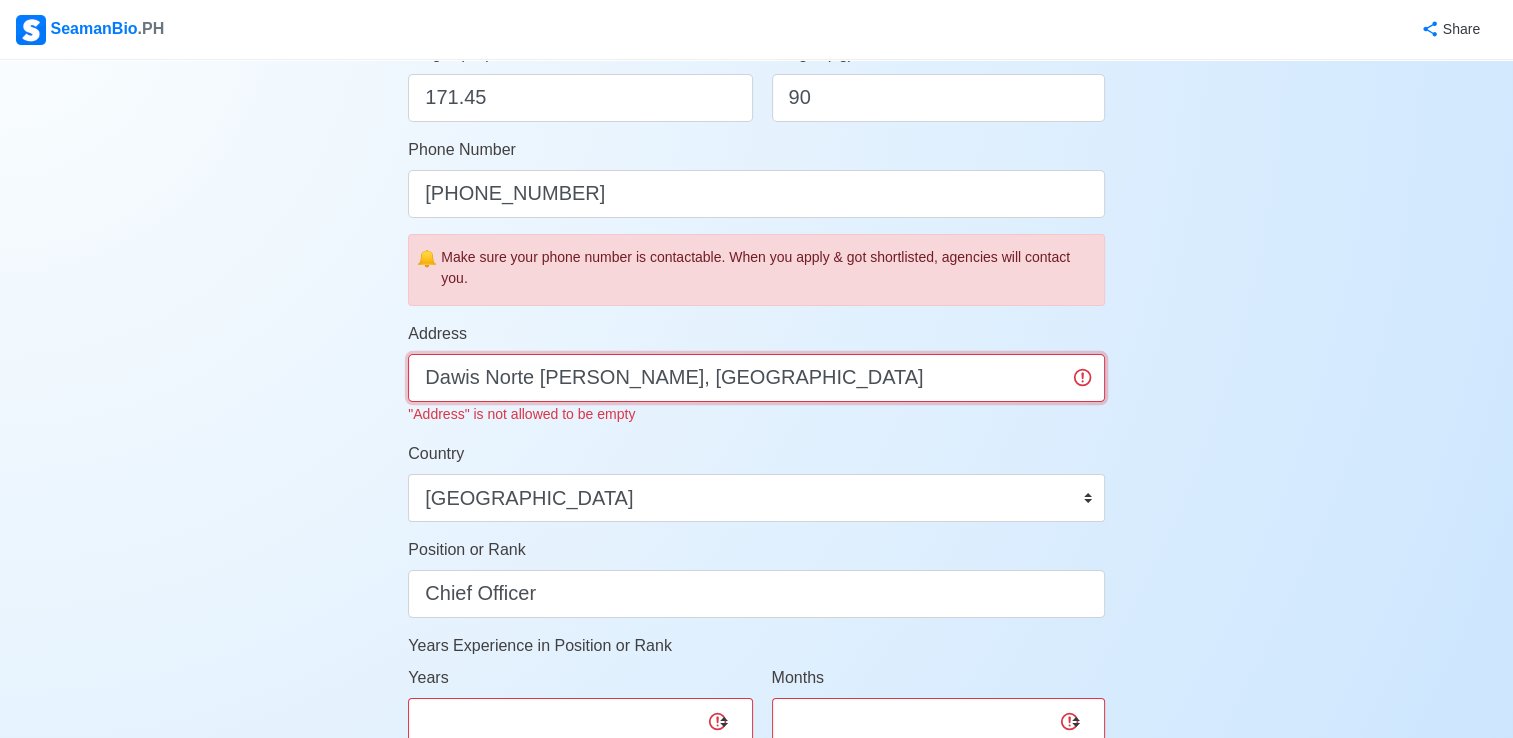 scroll, scrollTop: 600, scrollLeft: 0, axis: vertical 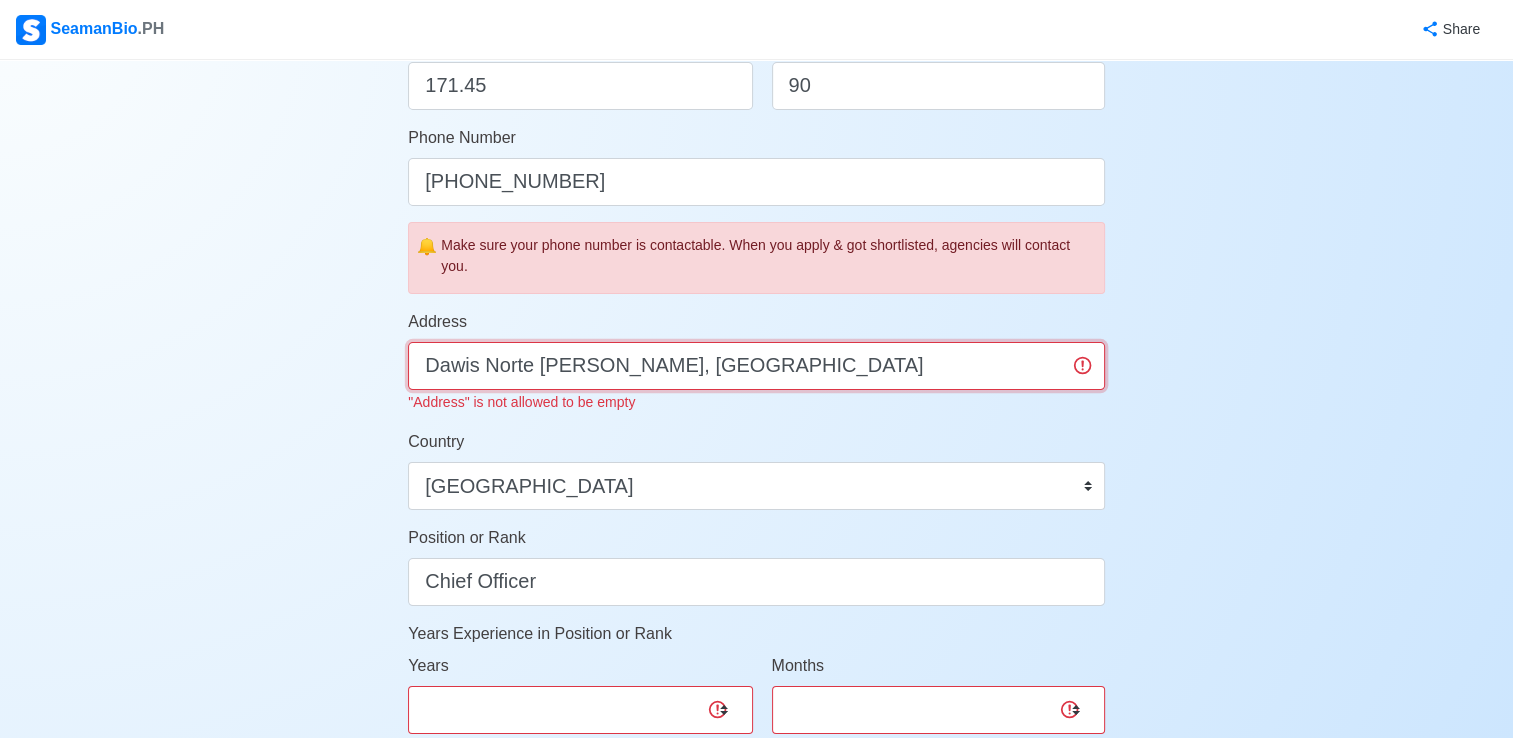 click on "Dawis Norte Zarraga, Iloilo City" at bounding box center (756, 366) 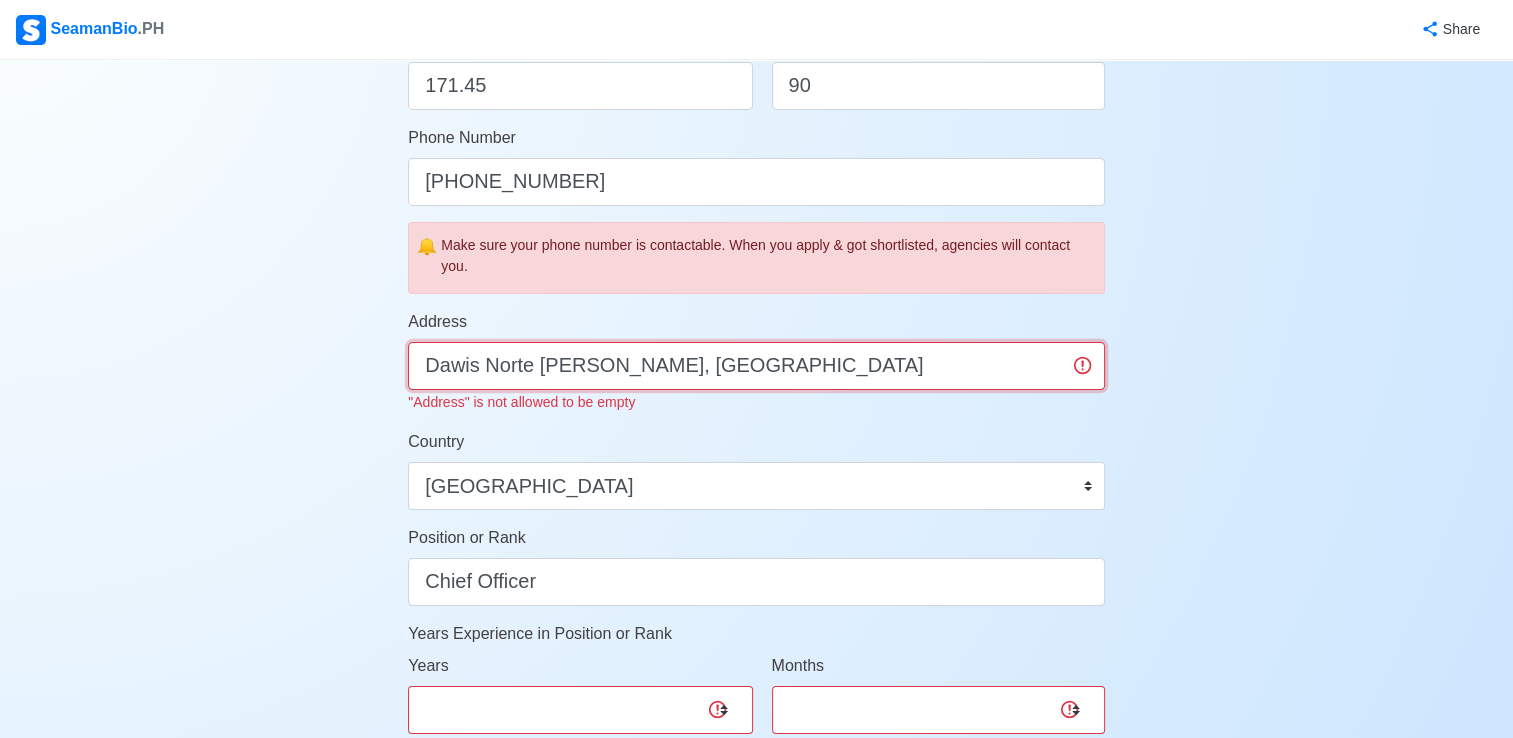 type on "Dawis Norte Zarraga, Iloilo City" 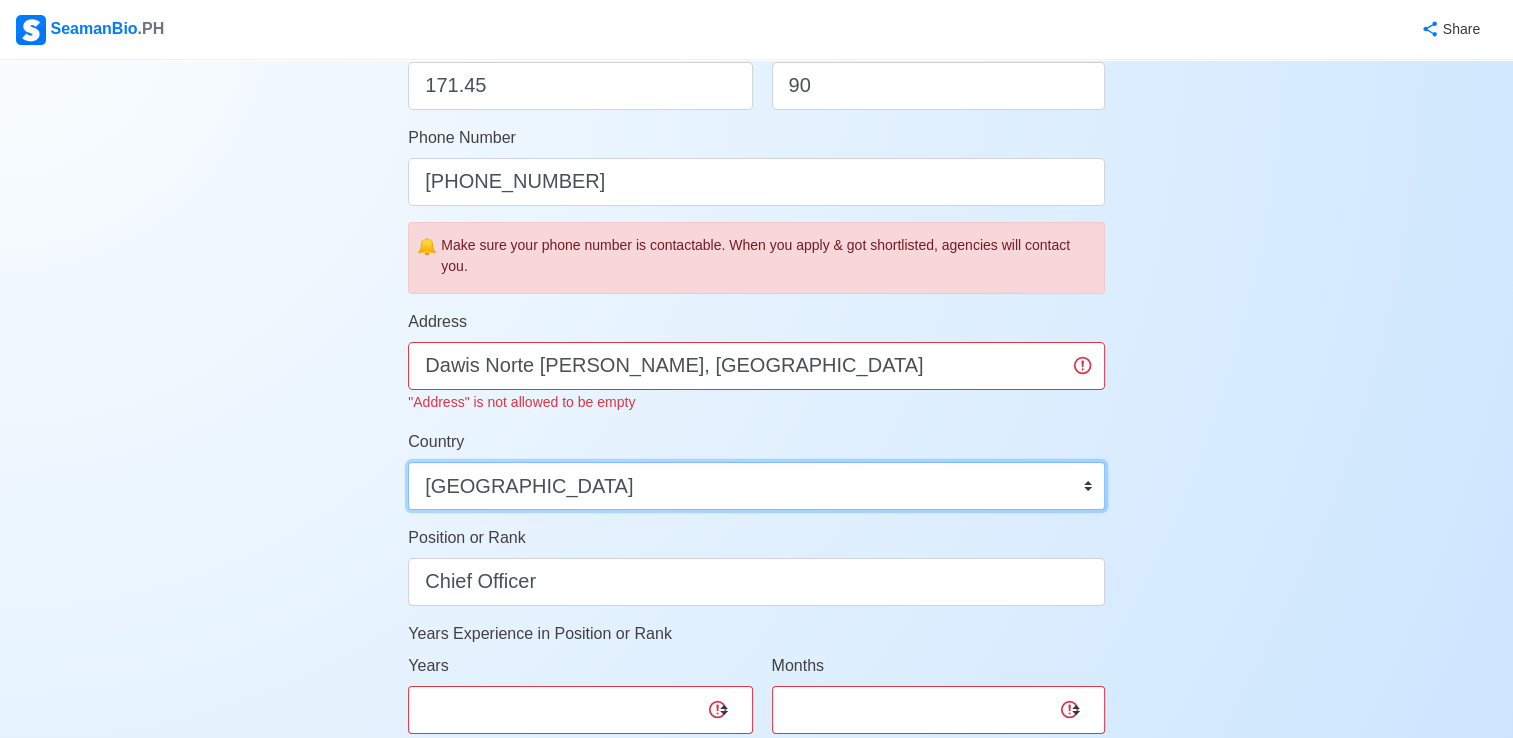 click on "Your Job Status Onboard Actively Looking for Job Not Looking for Job Hiring Visibility Visible for Hiring Not Visible for Hiring Your Name Jay T. Nualla Date of Birth     08/13/1984 Civil Status Single Married Widowed Separated Gender Male Female Height (cm) 171.45 Weight (kg) 90 Phone Number +639755737552 🔔 Make sure your phone number is contactable. When you apply & got shortlisted, agencies will contact you. Address Dawis Norte Zarraga, Iloilo City "Address" is not allowed to be empty Country Afghanistan Åland Islands Albania Algeria American Samoa Andorra Angola Anguilla Antarctica Antigua and Barbuda Argentina Armenia Aruba Australia Austria Azerbaijan Bahamas Bahrain Bangladesh Barbados Belarus Belgium Belize Benin Bermuda Bhutan Bolivia, Plurinational State of Bonaire, Sint Eustatius and Saba Bosnia and Herzegovina Botswana Bouvet Island Brazil British Indian Ocean Territory Brunei Darussalam Bulgaria Burkina Faso Burundi Cabo Verde Cambodia Cameroon Canada Cayman Islands Chad Chile China Congo" at bounding box center [756, 318] 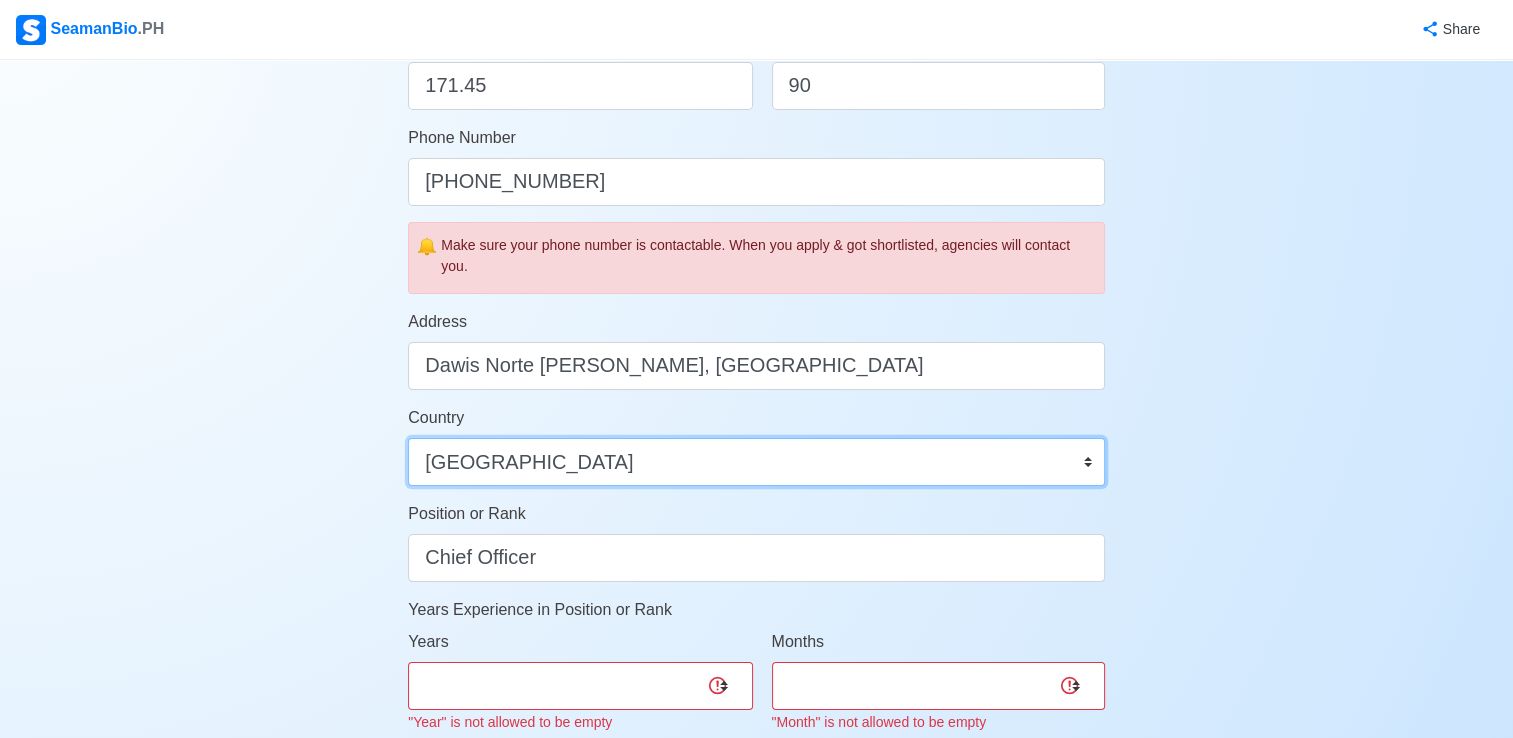 click on "Afghanistan Åland Islands Albania Algeria American Samoa Andorra Angola Anguilla Antarctica Antigua and Barbuda Argentina Armenia Aruba Australia Austria Azerbaijan Bahamas Bahrain Bangladesh Barbados Belarus Belgium Belize Benin Bermuda Bhutan Bolivia, Plurinational State of Bonaire, Sint Eustatius and Saba Bosnia and Herzegovina Botswana Bouvet Island Brazil British Indian Ocean Territory Brunei Darussalam Bulgaria Burkina Faso Burundi Cabo Verde Cambodia Cameroon Canada Cayman Islands Central African Republic Chad Chile China Christmas Island Cocos (Keeling) Islands Colombia Comoros Congo Congo, Democratic Republic of the Cook Islands Costa Rica Croatia Cuba Curaçao Cyprus Czechia Côte d'Ivoire Denmark Djibouti Dominica Dominican Republic Ecuador Egypt El Salvador Equatorial Guinea Eritrea Estonia Eswatini Ethiopia Falkland Islands (Malvinas) Faroe Islands Fiji Finland France French Guiana French Polynesia French Southern Territories Gabon Gambia Georgia Germany Ghana Gibraltar Greece Greenland Grenada" at bounding box center [756, 462] 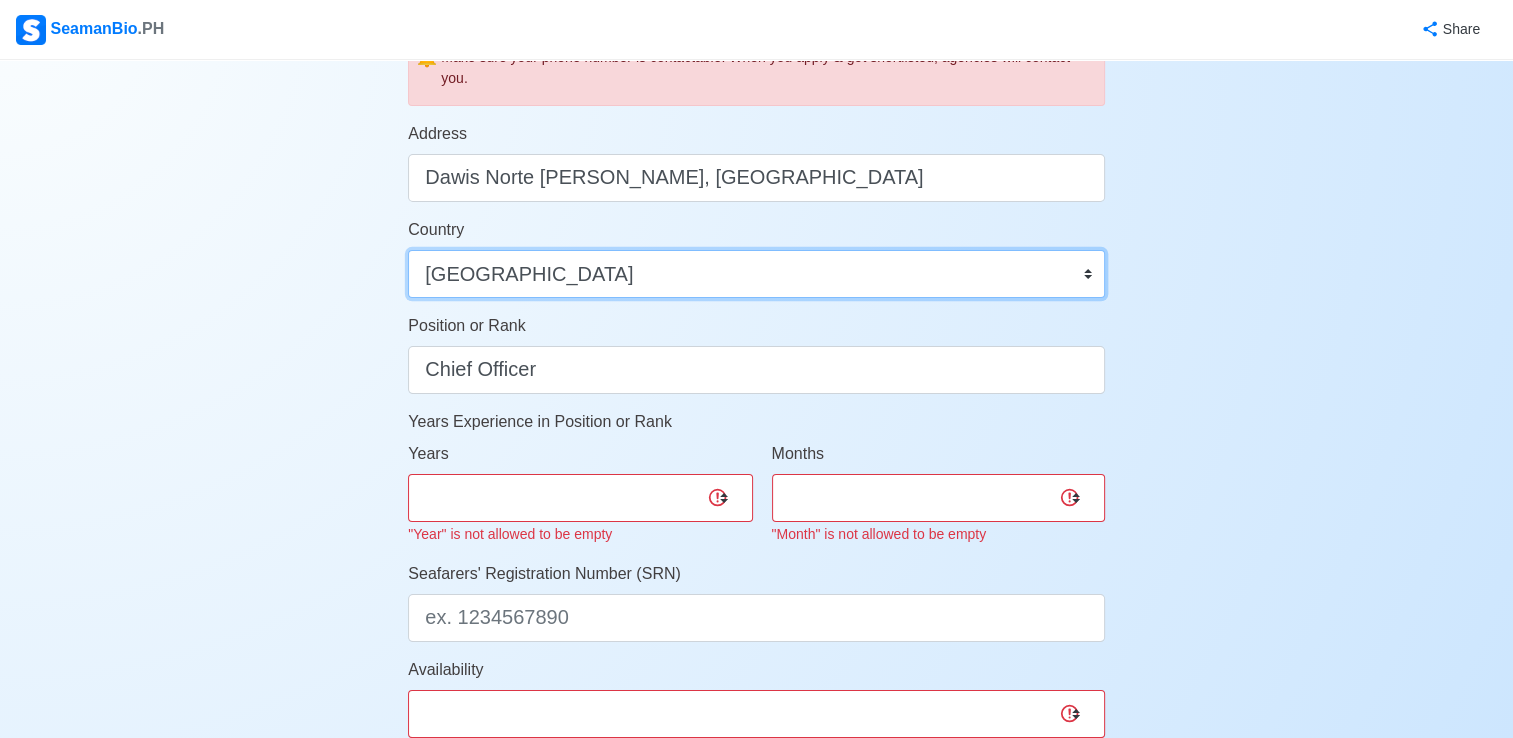 scroll, scrollTop: 800, scrollLeft: 0, axis: vertical 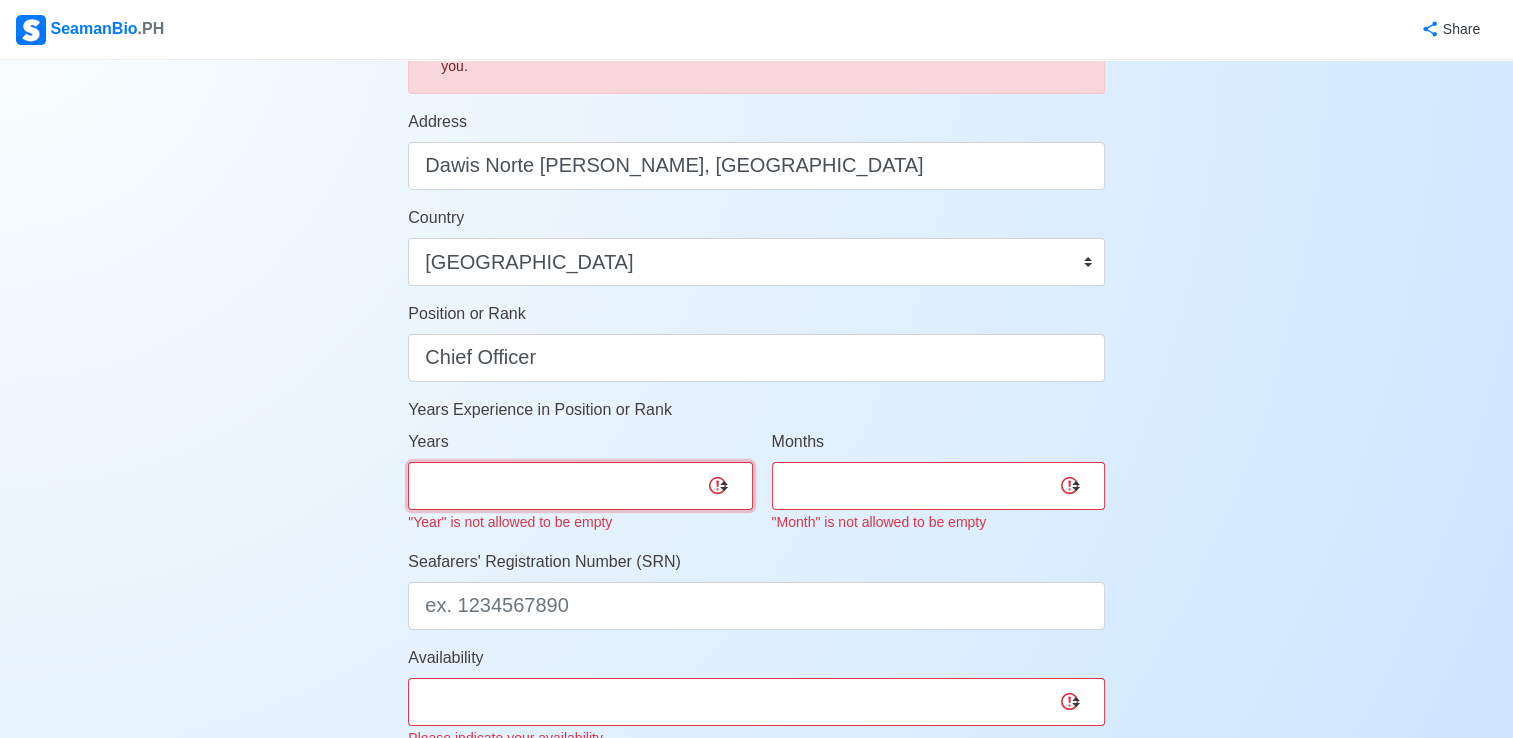 click on "0 1 2 3 4 5 6 7 8 9 10 11 12 13 14 15 16 17 18 19 20 21 22 23 24 25 26 27 28 29 30 31 32 33 34 35 36 37 38 39 40 41 42 43 44 45 46 47 48 49 50" at bounding box center [580, 486] 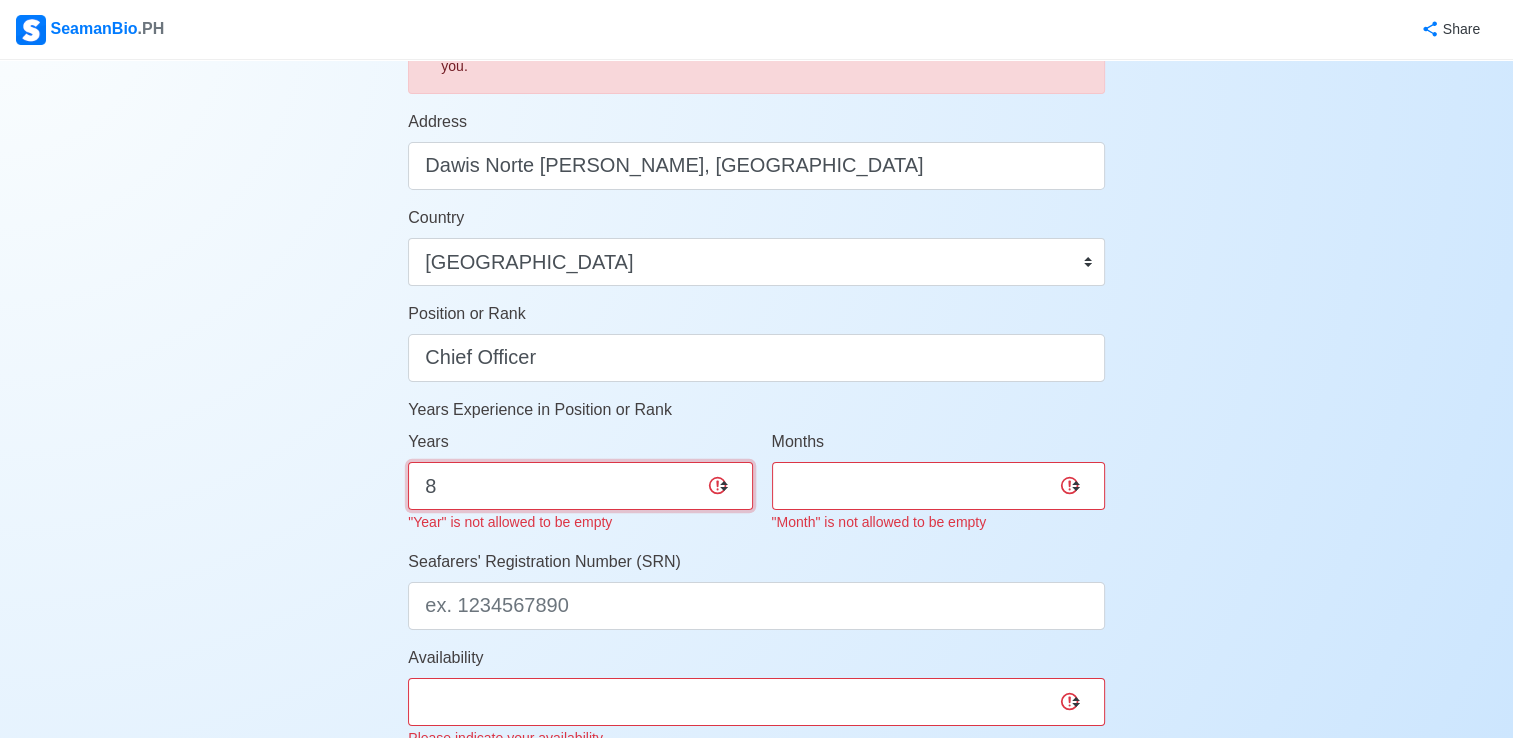 click on "0 1 2 3 4 5 6 7 8 9 10 11 12 13 14 15 16 17 18 19 20 21 22 23 24 25 26 27 28 29 30 31 32 33 34 35 36 37 38 39 40 41 42 43 44 45 46 47 48 49 50" at bounding box center [580, 486] 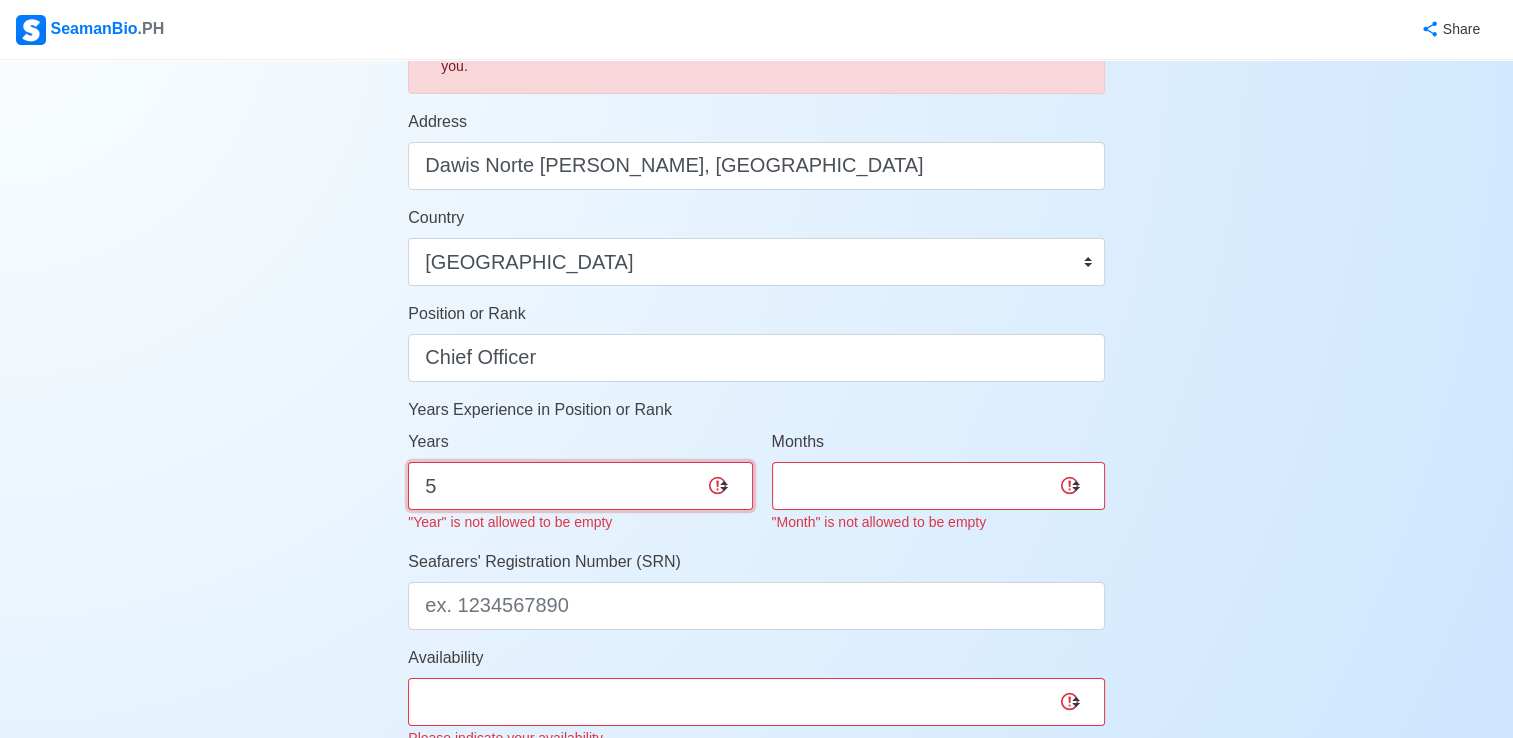 click on "0 1 2 3 4 5 6 7 8 9 10 11 12 13 14 15 16 17 18 19 20 21 22 23 24 25 26 27 28 29 30 31 32 33 34 35 36 37 38 39 40 41 42 43 44 45 46 47 48 49 50" at bounding box center (580, 486) 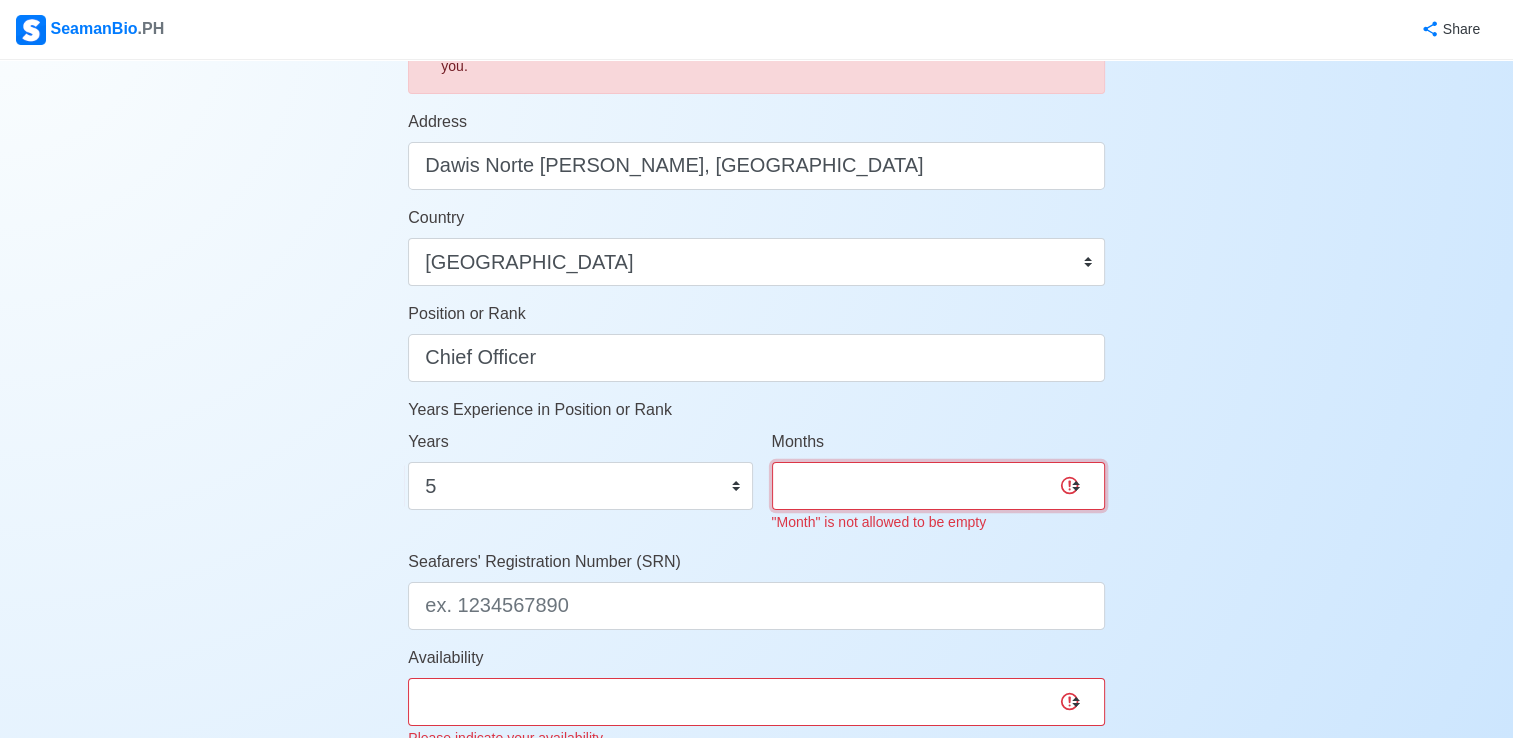 click on "0 1 2 3 4 5 6 7 8 9 10 11" at bounding box center (938, 486) 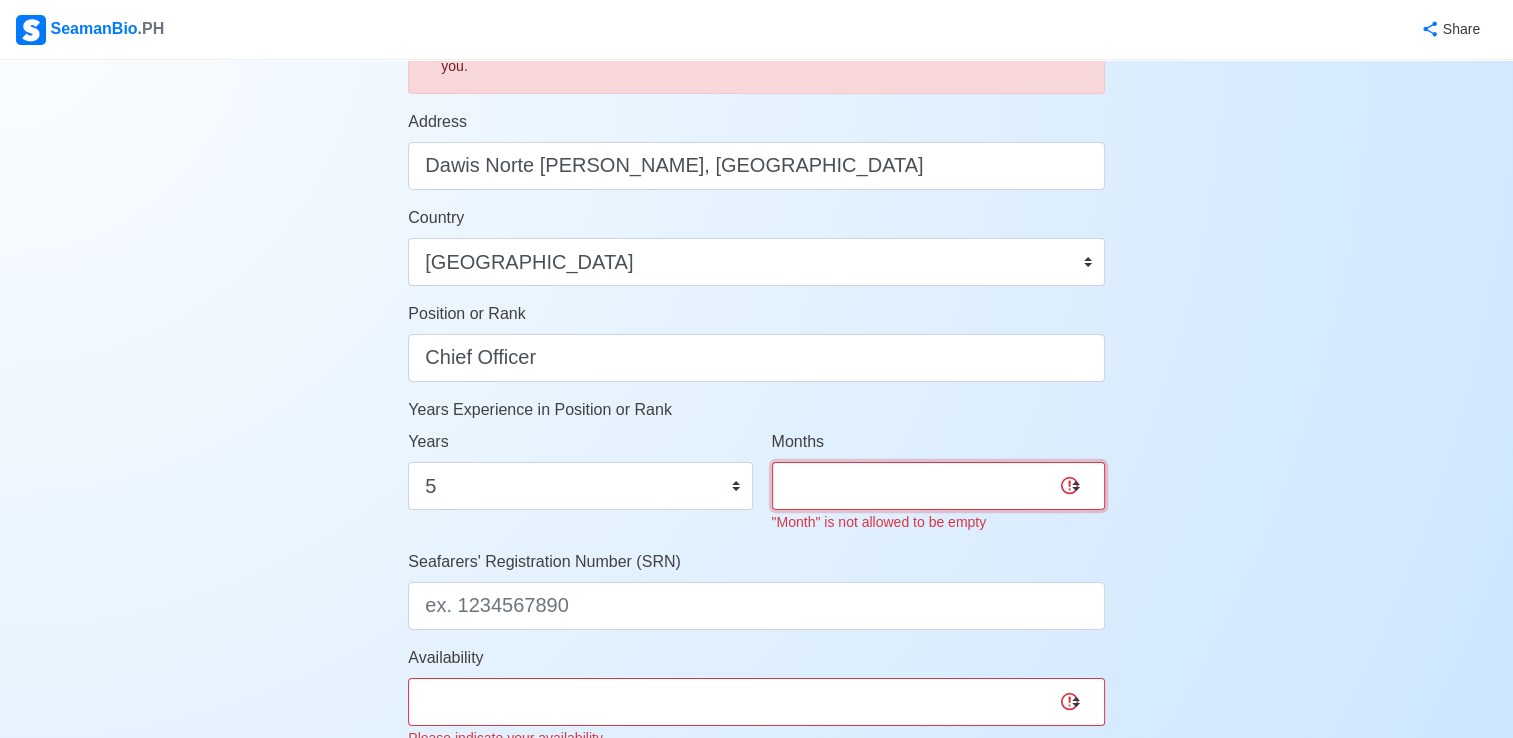 select on "5" 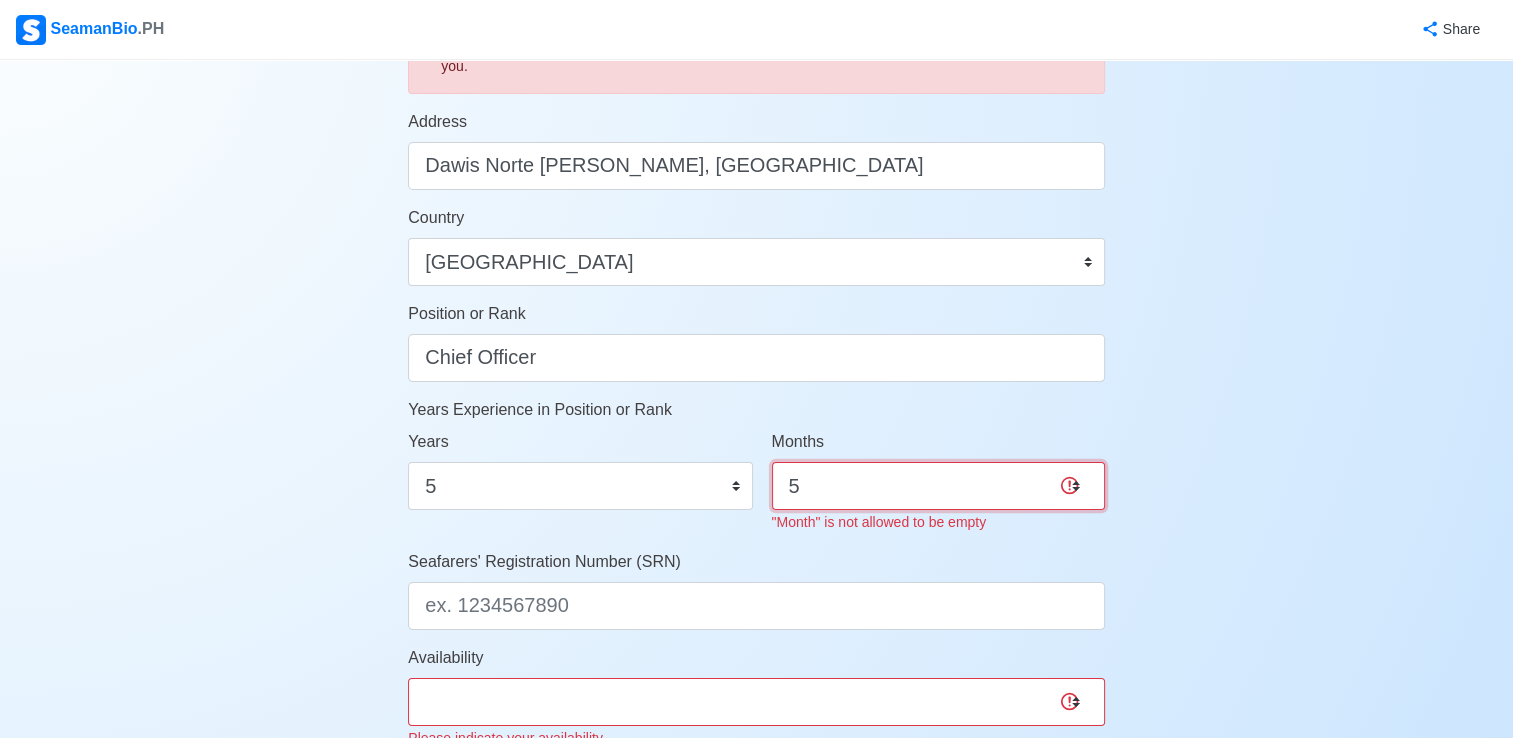 click on "0 1 2 3 4 5 6 7 8 9 10 11" at bounding box center [938, 486] 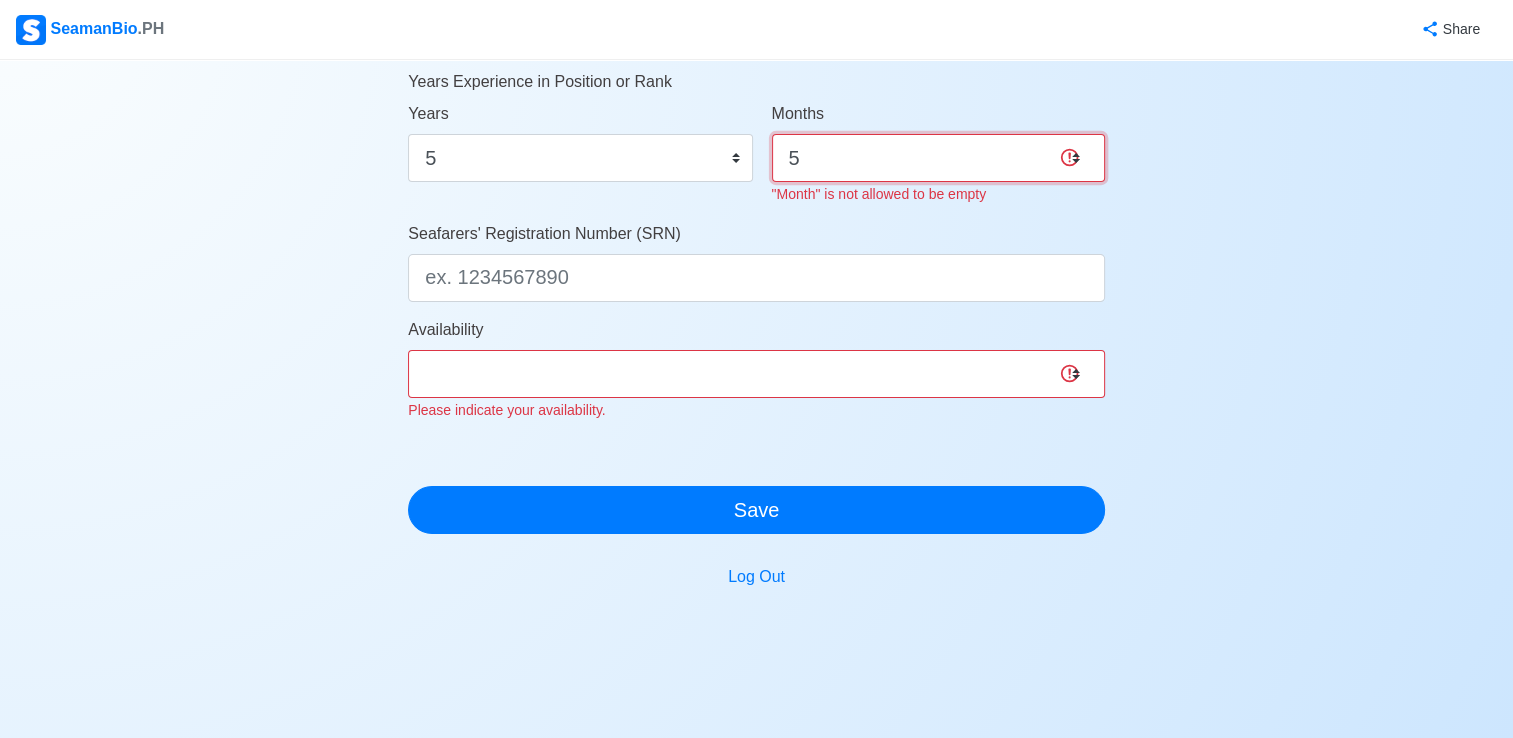 scroll, scrollTop: 1168, scrollLeft: 0, axis: vertical 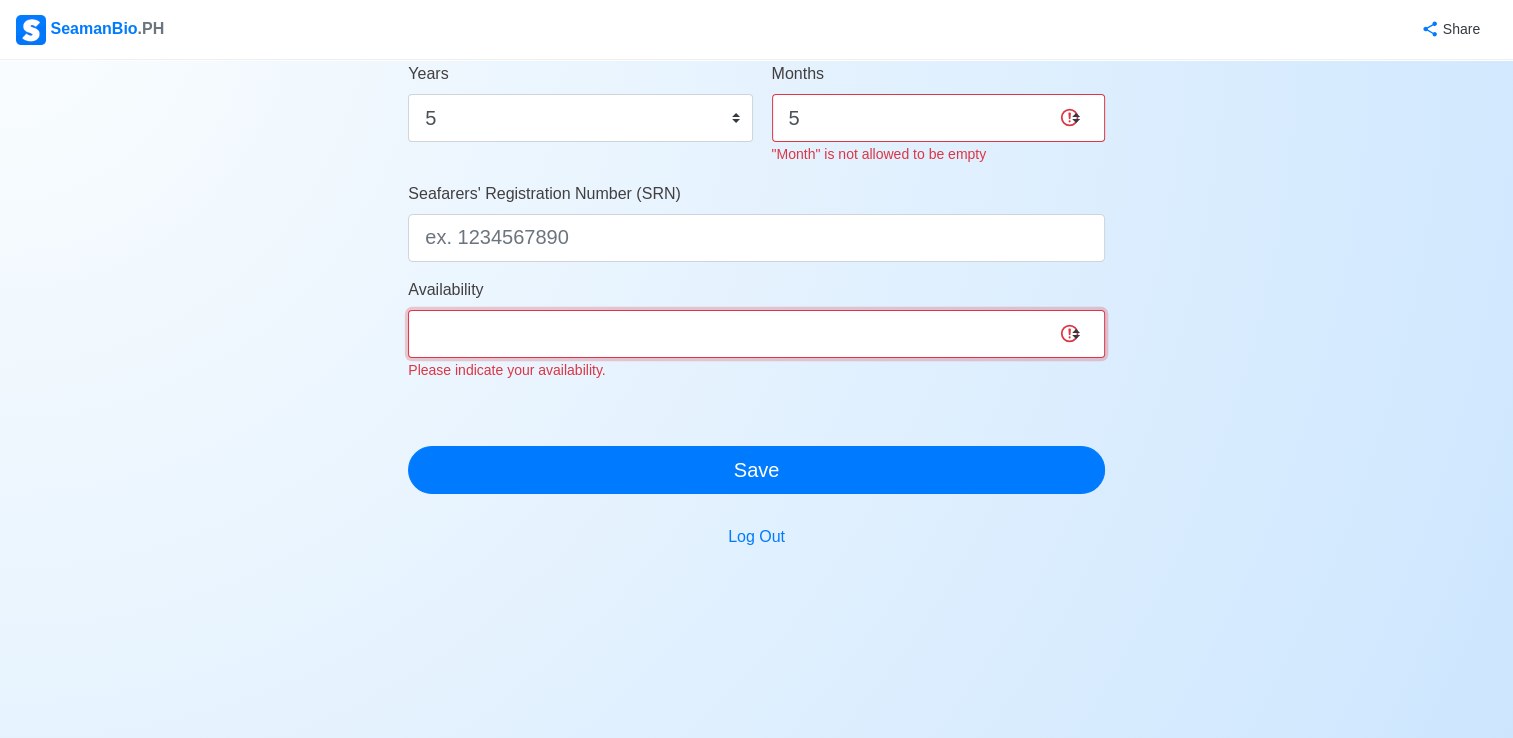 click on "Immediate Aug 2025  Sep 2025  Oct 2025  Nov 2025  Dec 2025  Jan 2026  Feb 2026  Mar 2026  Apr 2026" at bounding box center [756, 334] 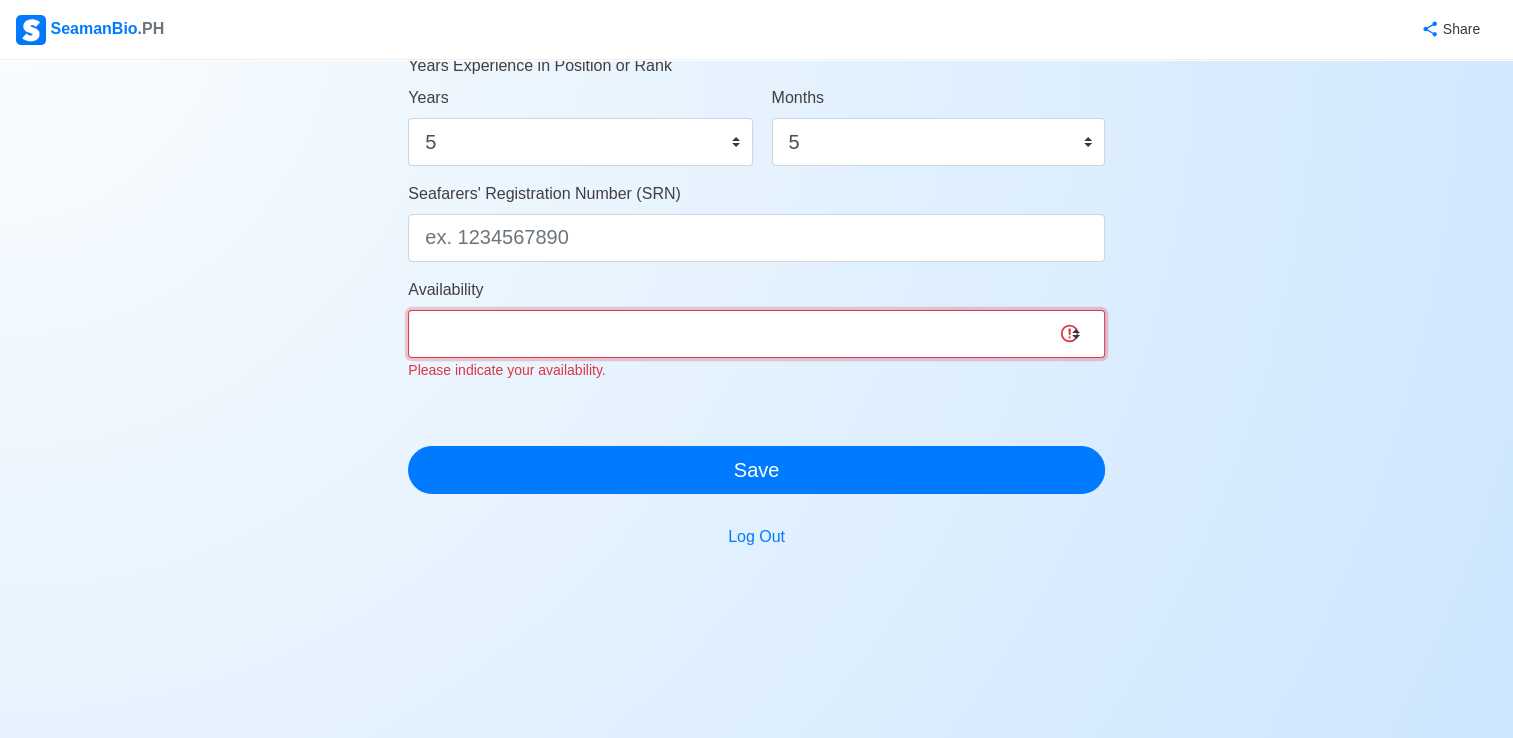 select on "1753977600000" 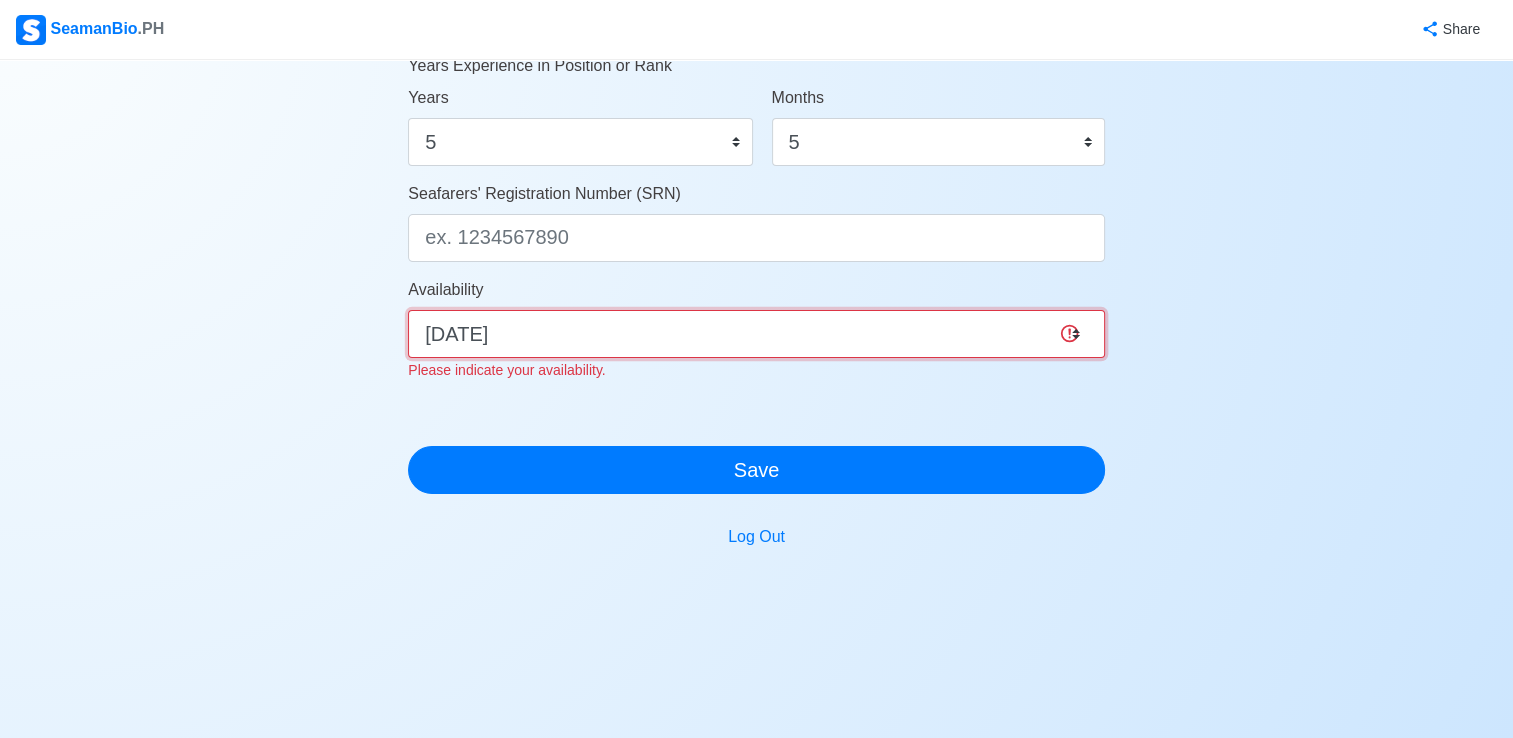 click on "Immediate Aug 2025  Sep 2025  Oct 2025  Nov 2025  Dec 2025  Jan 2026  Feb 2026  Mar 2026  Apr 2026" at bounding box center [756, 334] 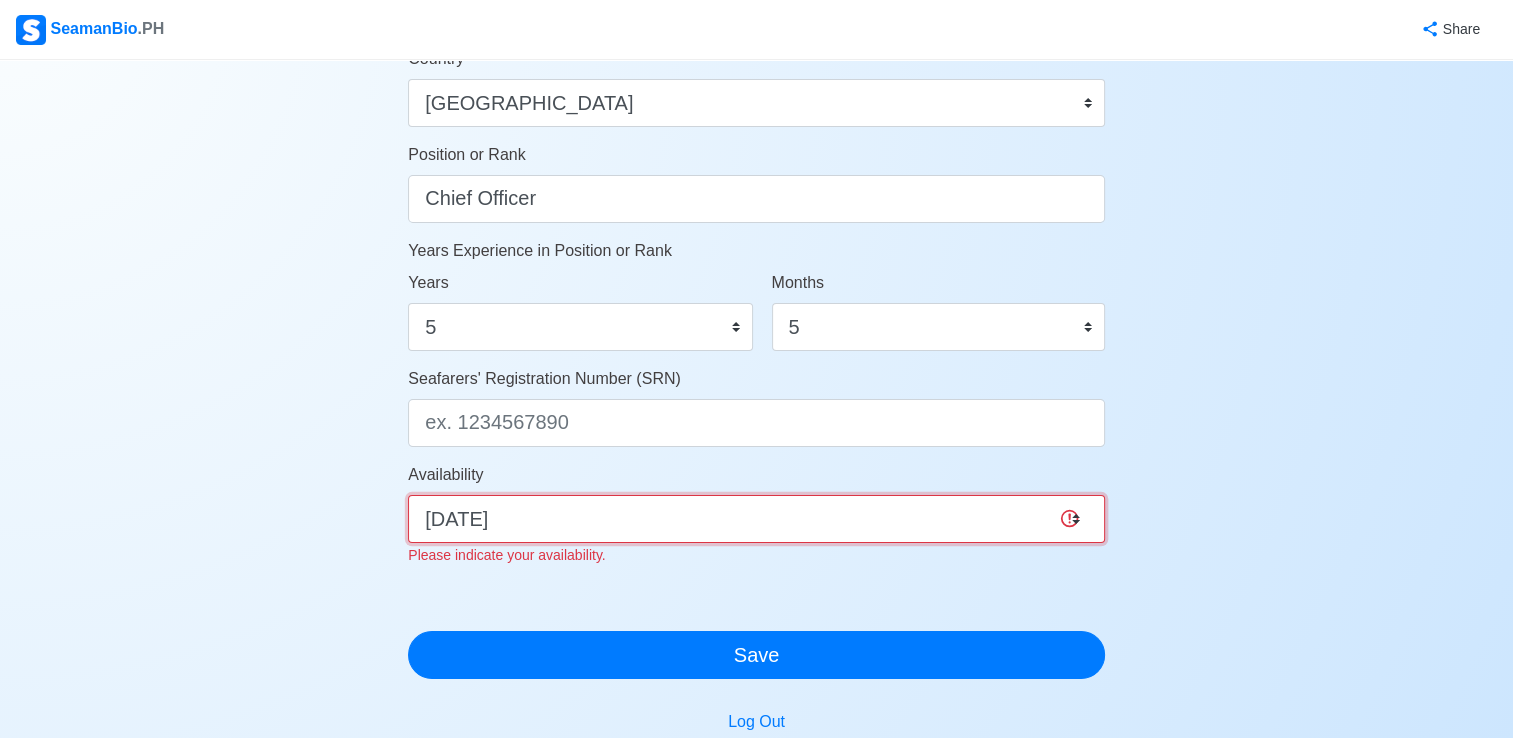 scroll, scrollTop: 944, scrollLeft: 0, axis: vertical 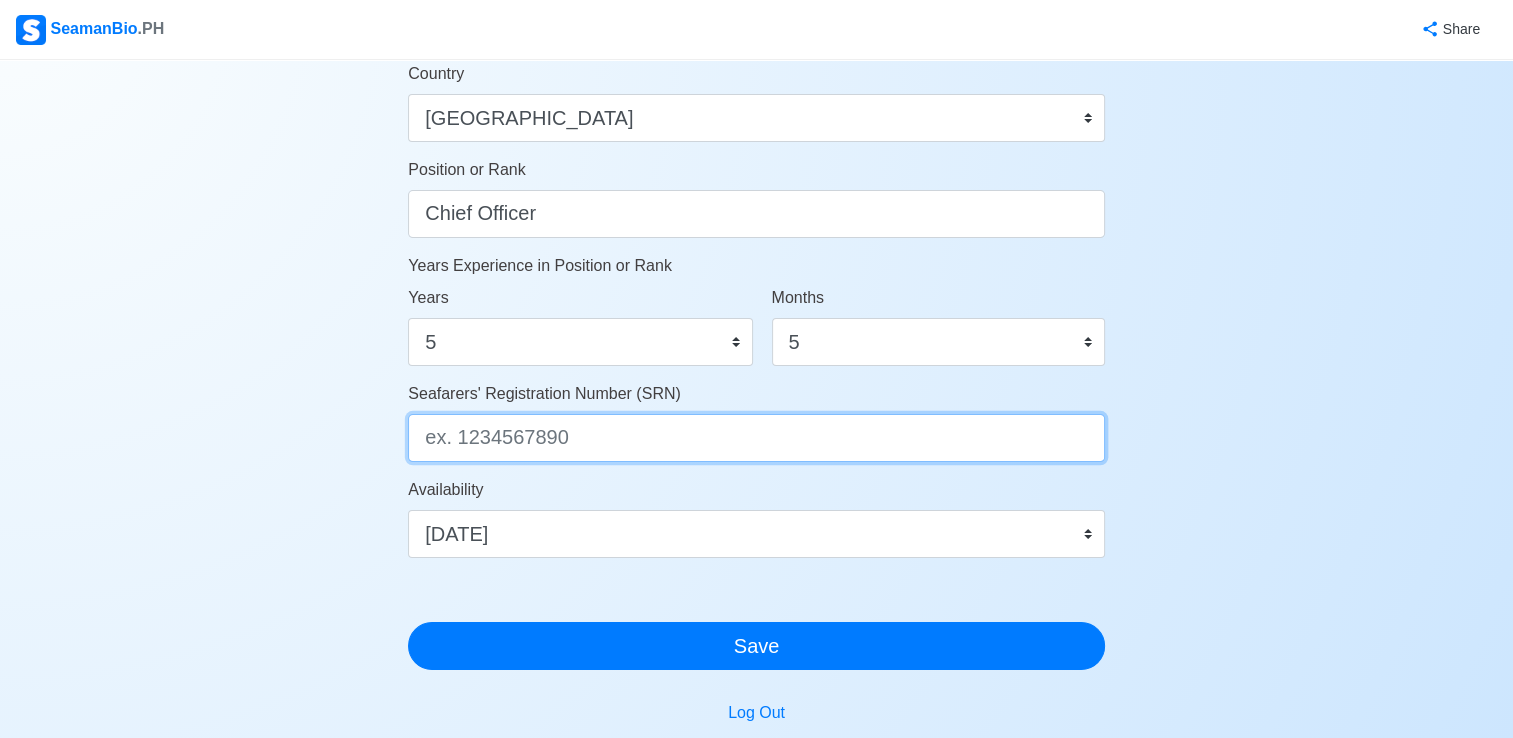 click on "Seafarers' Registration Number (SRN)" at bounding box center (756, 438) 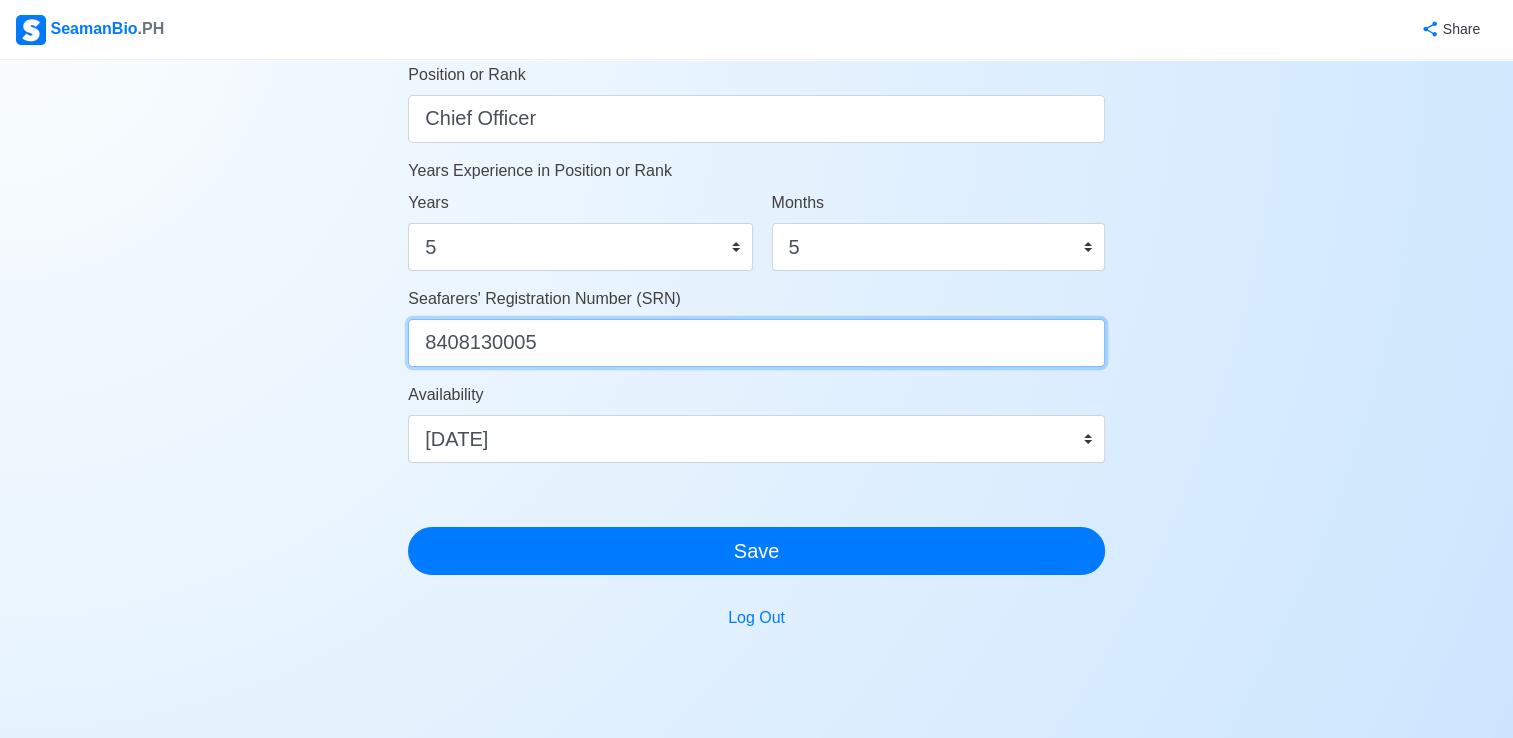 scroll, scrollTop: 1120, scrollLeft: 0, axis: vertical 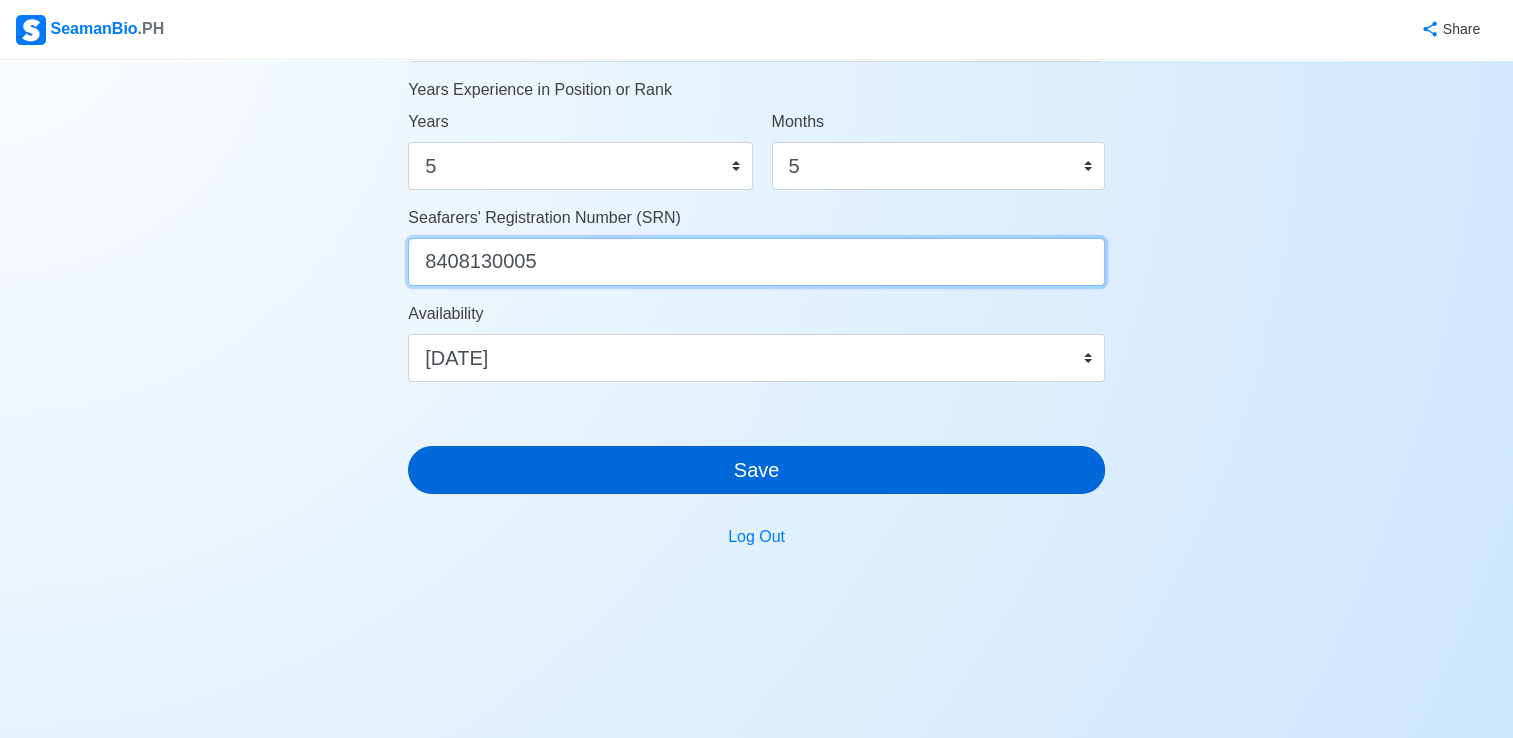 type on "8408130005" 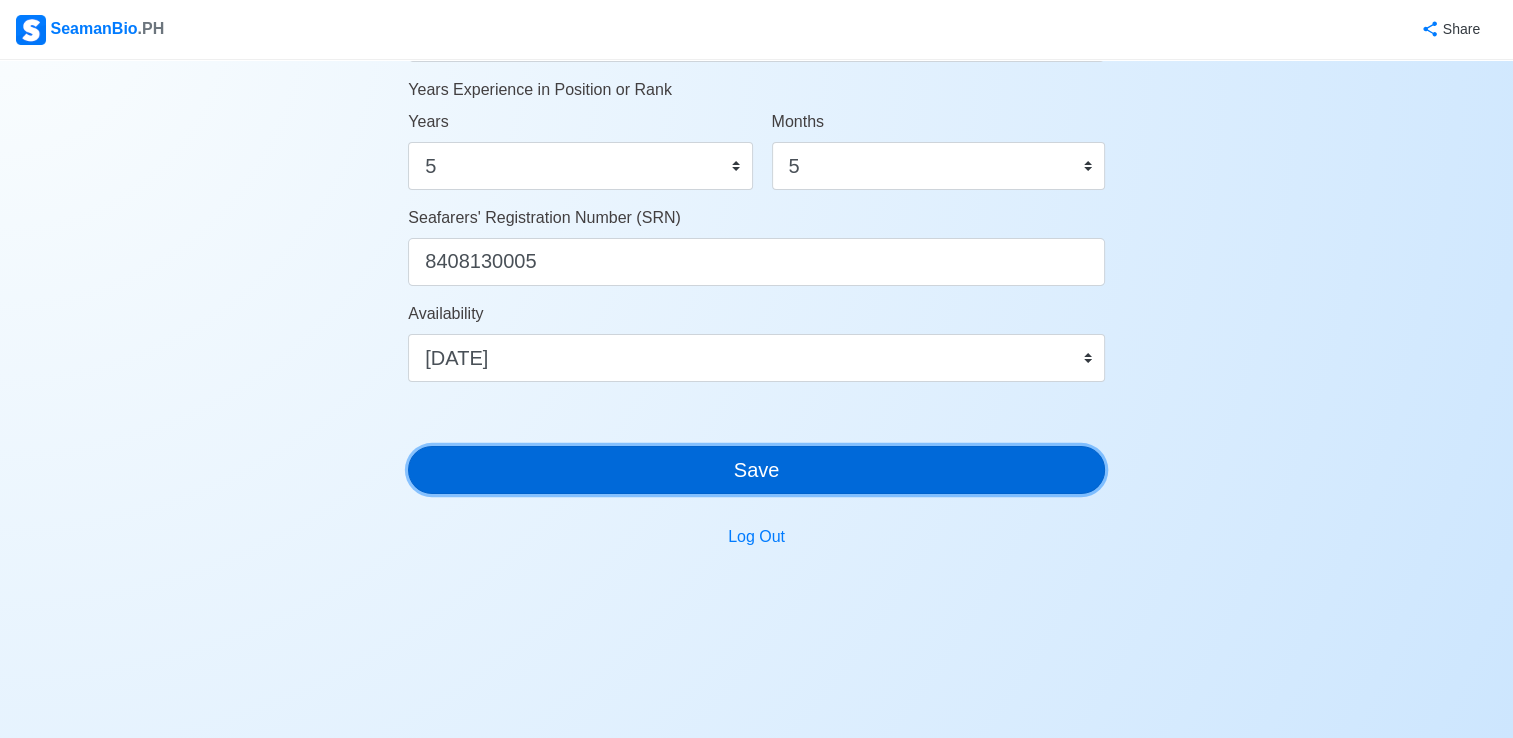 click on "Save" at bounding box center [756, 470] 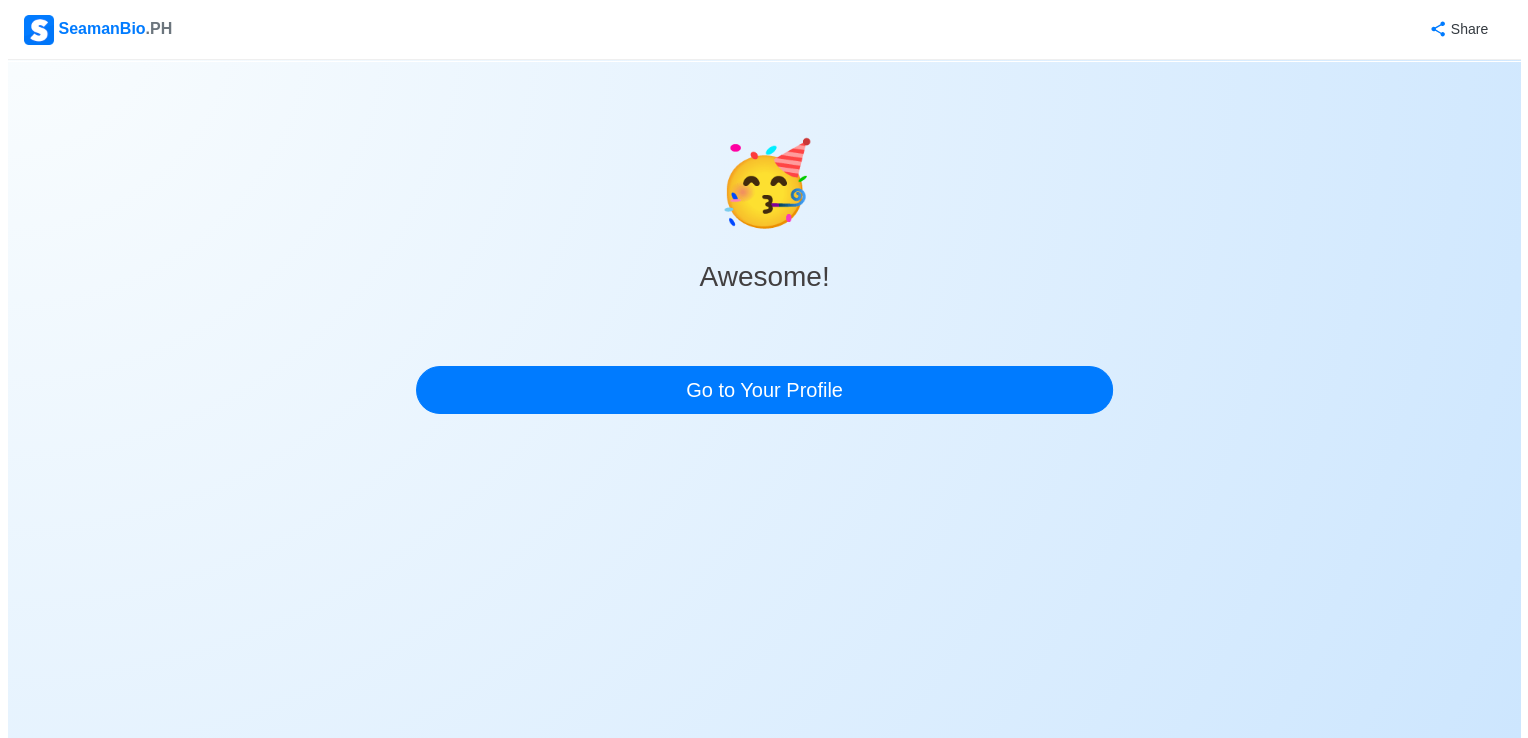 scroll, scrollTop: 0, scrollLeft: 0, axis: both 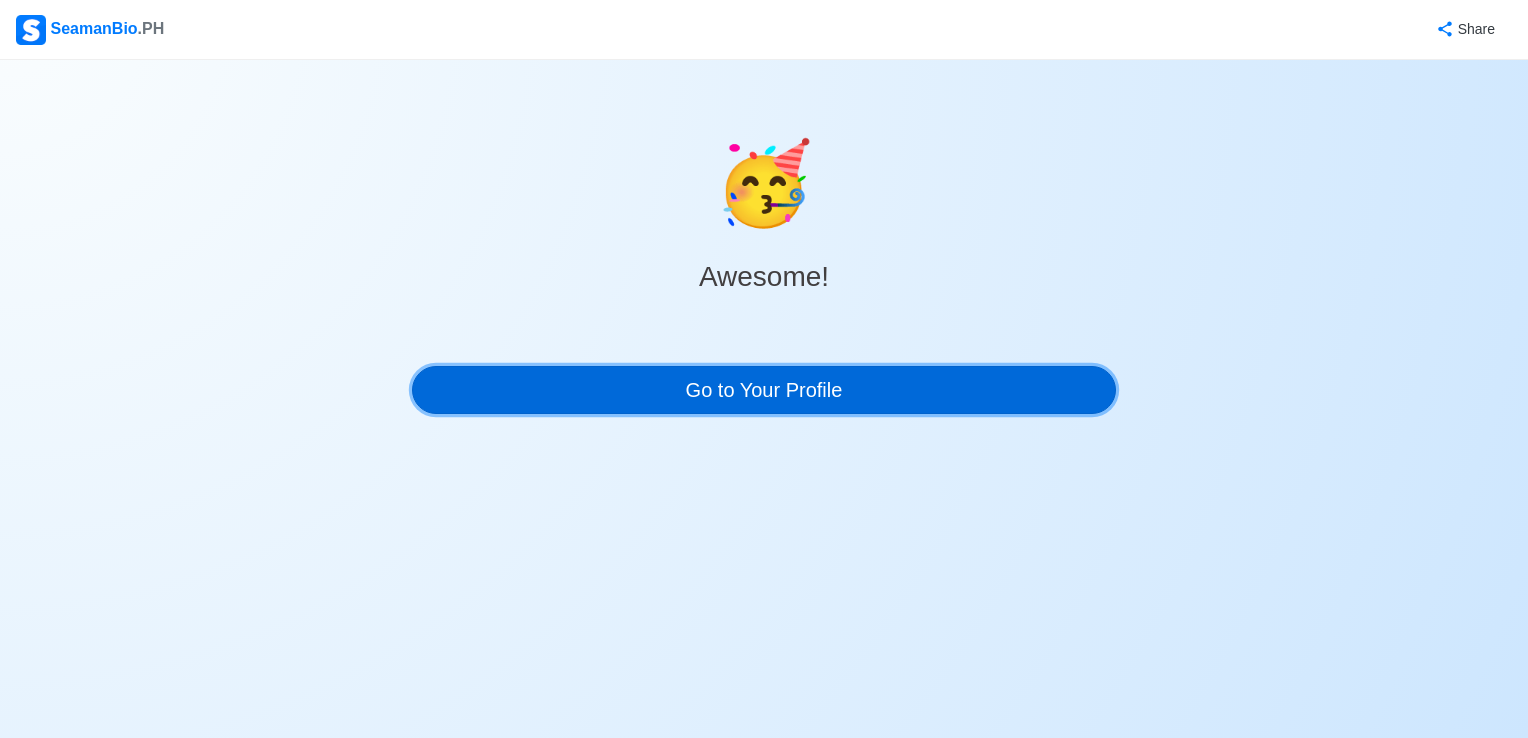 click on "Go to Your Profile" at bounding box center [764, 390] 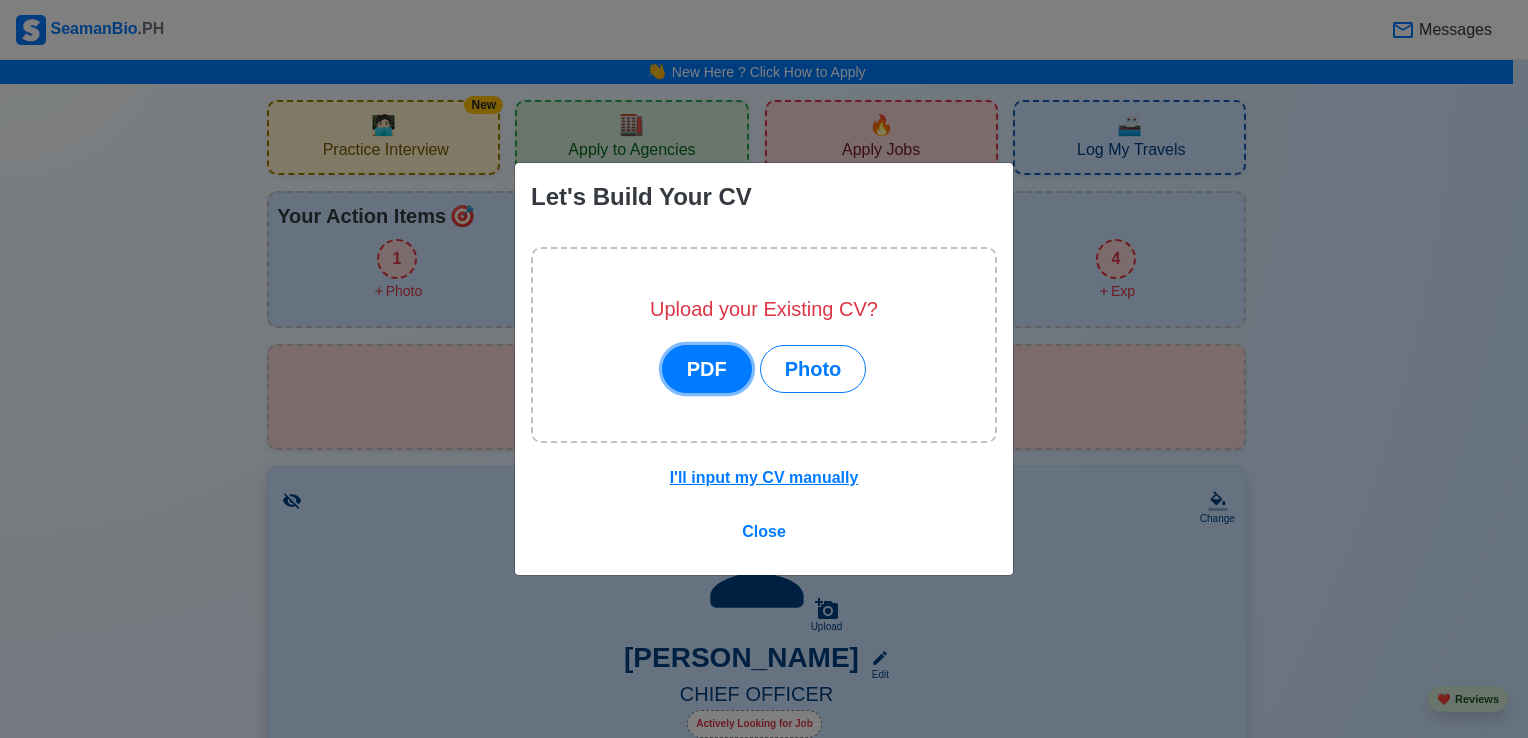 click on "PDF" at bounding box center (707, 369) 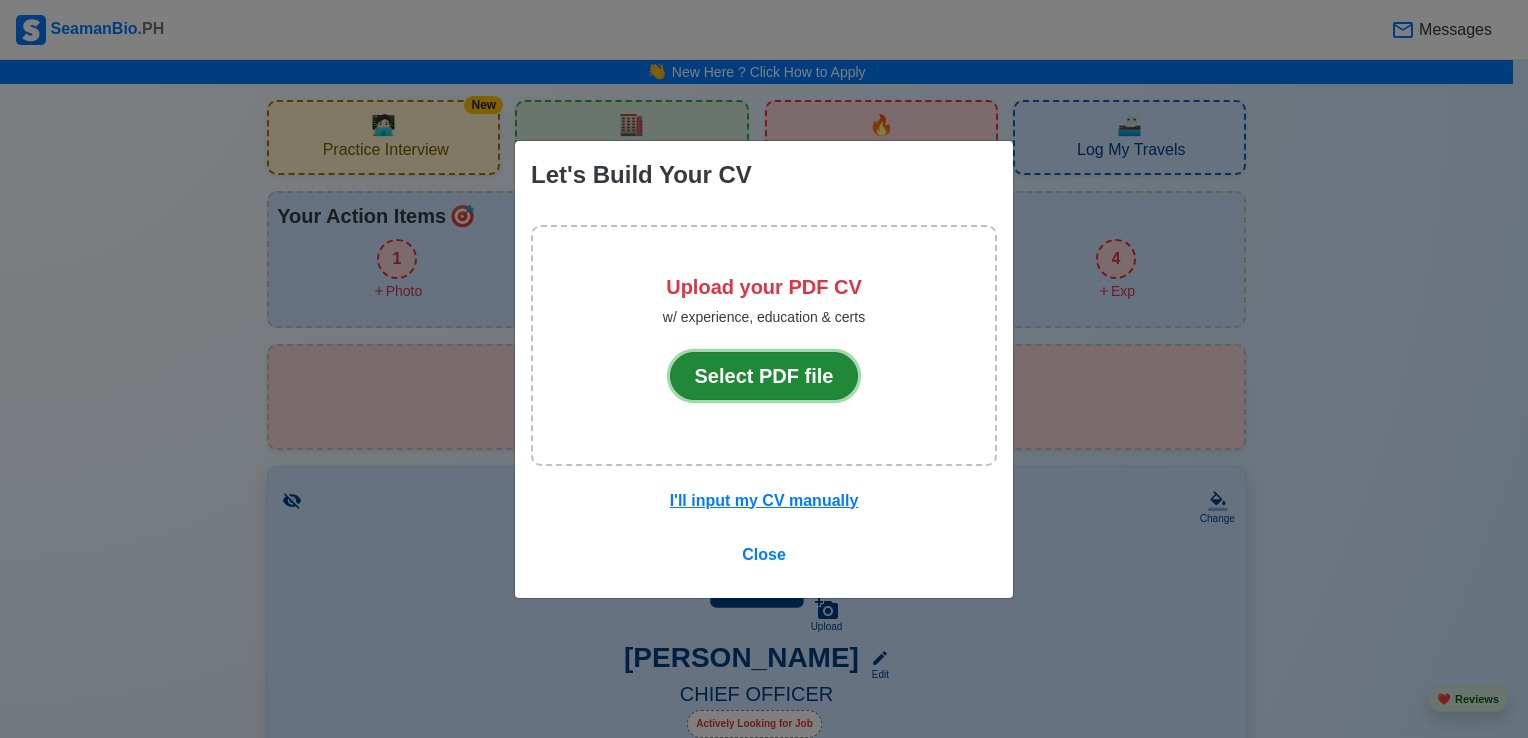 click on "Select PDF file" at bounding box center (764, 376) 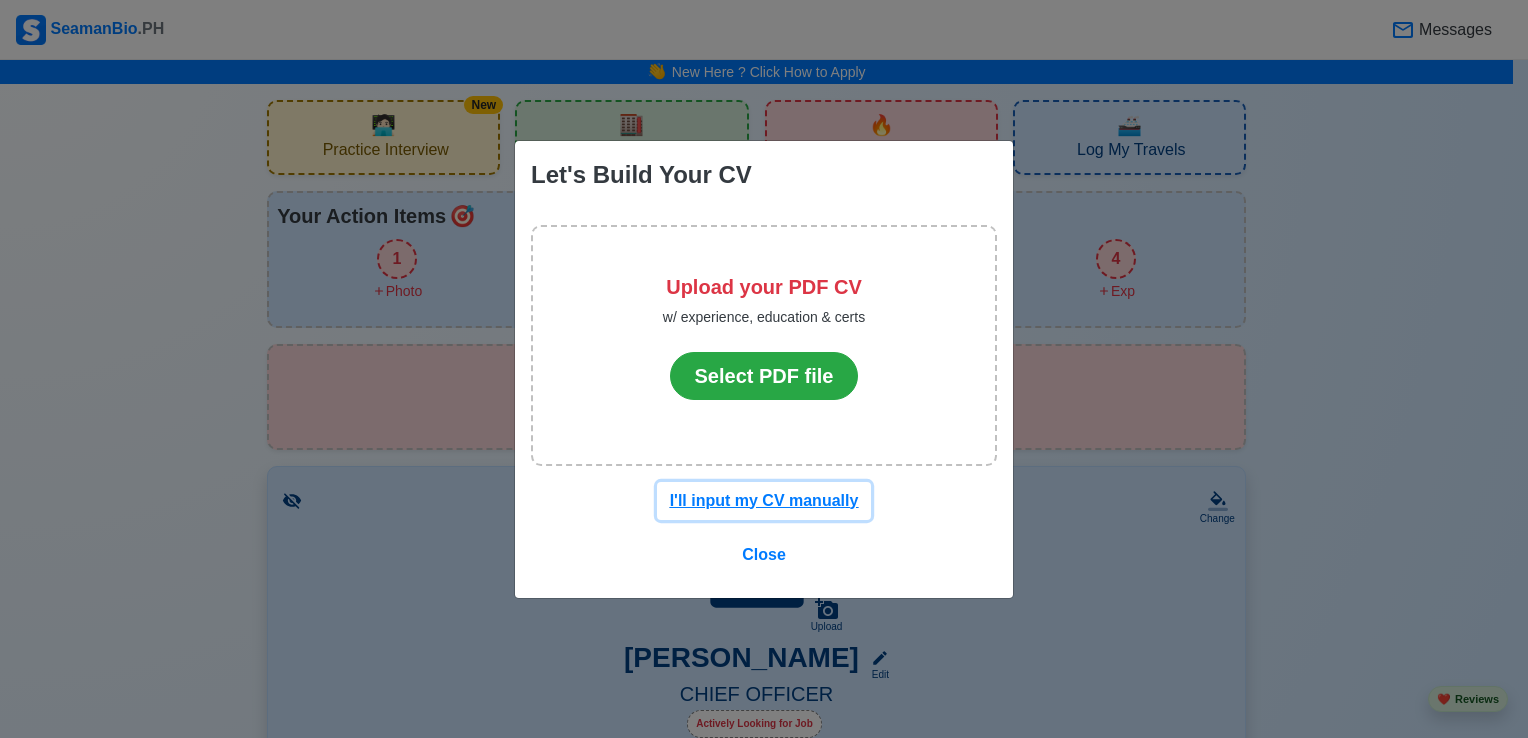 click on "I'll input my CV manually" at bounding box center (764, 500) 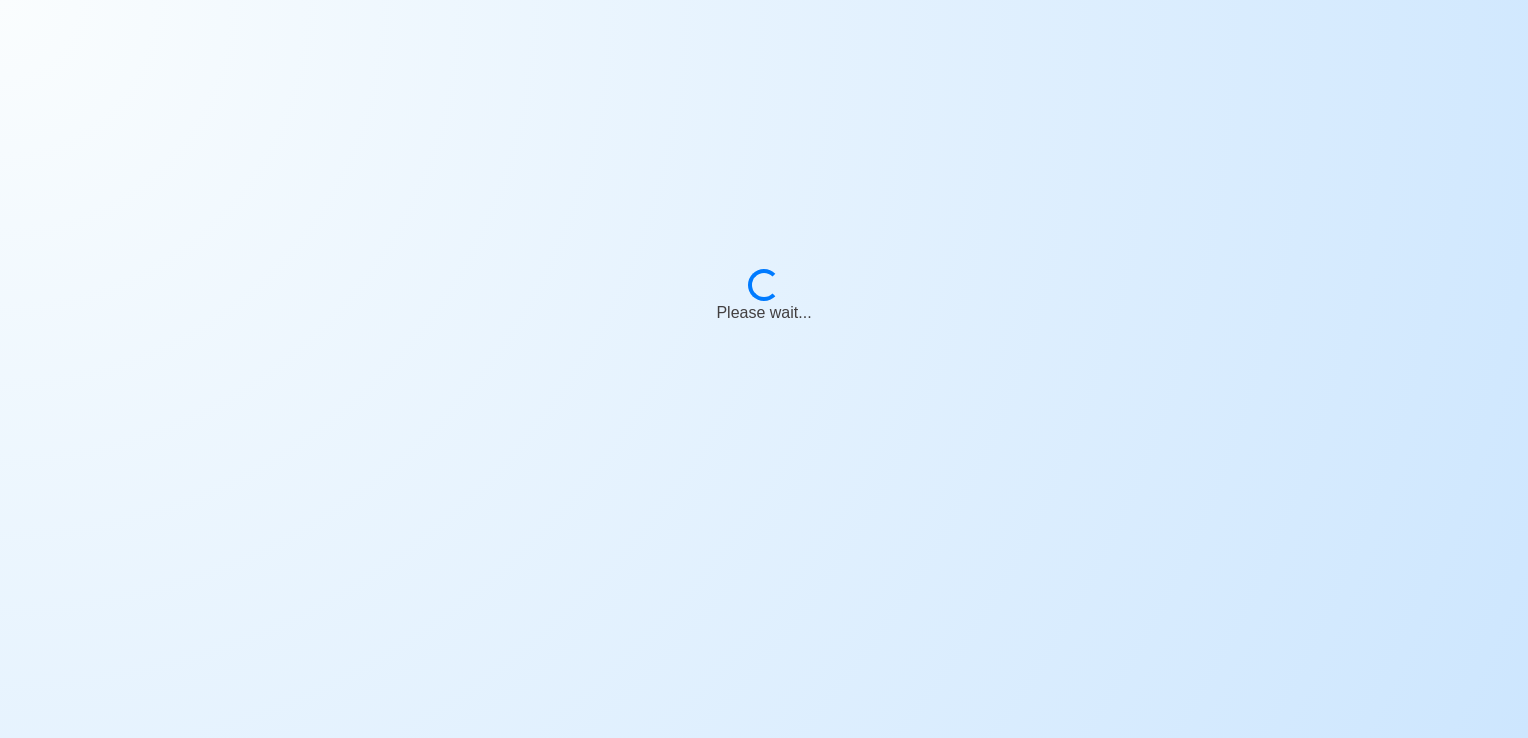 scroll, scrollTop: 0, scrollLeft: 0, axis: both 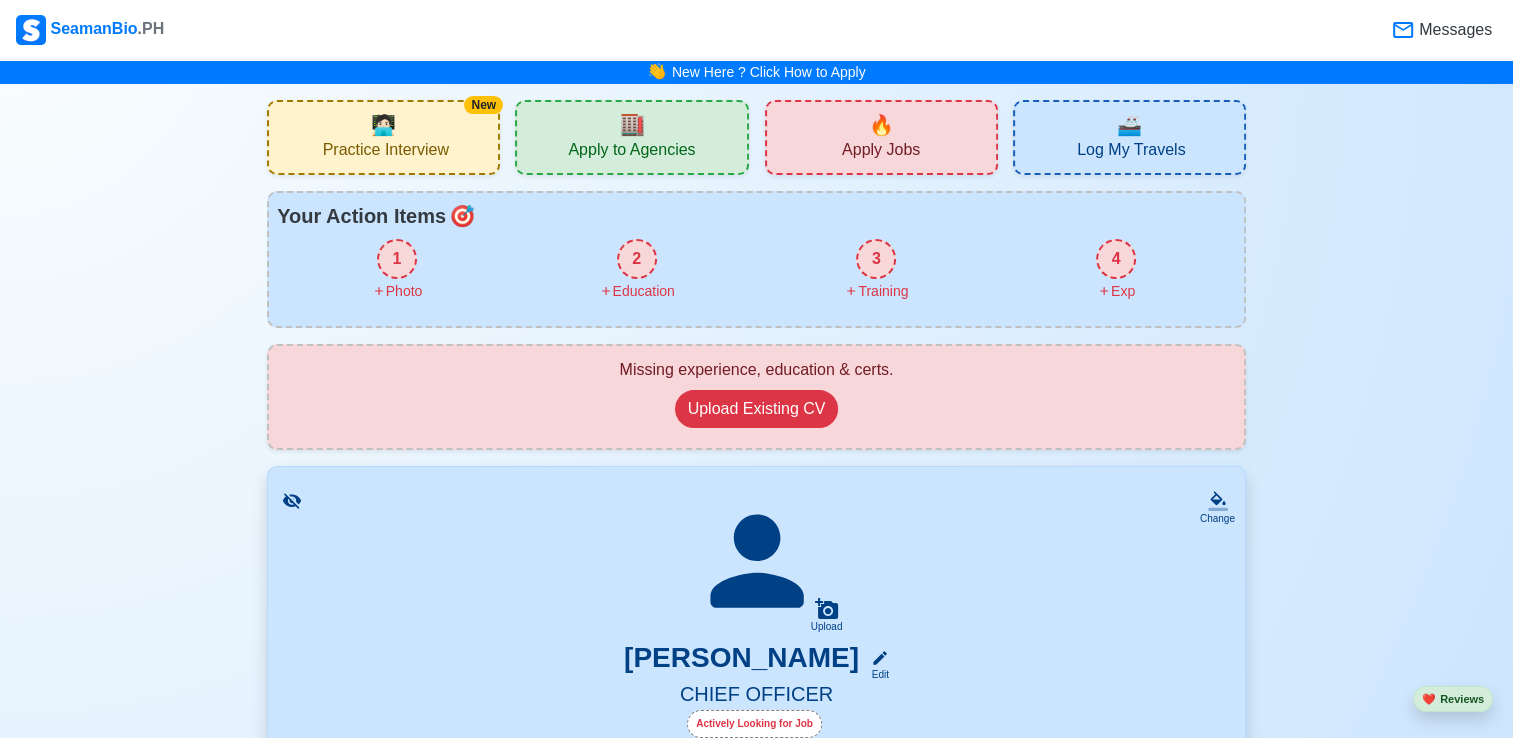 click on "1" at bounding box center (397, 259) 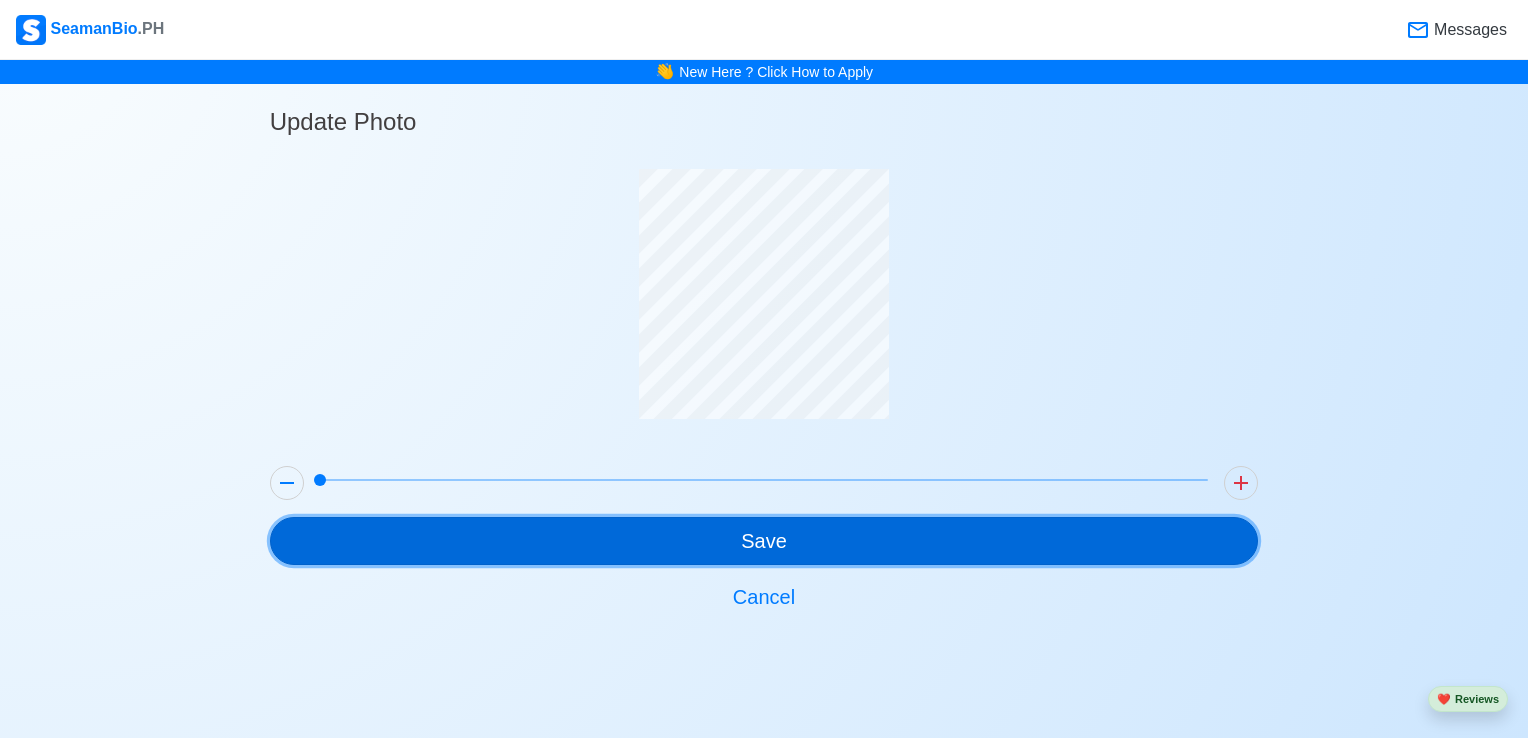 click on "Save" at bounding box center (764, 541) 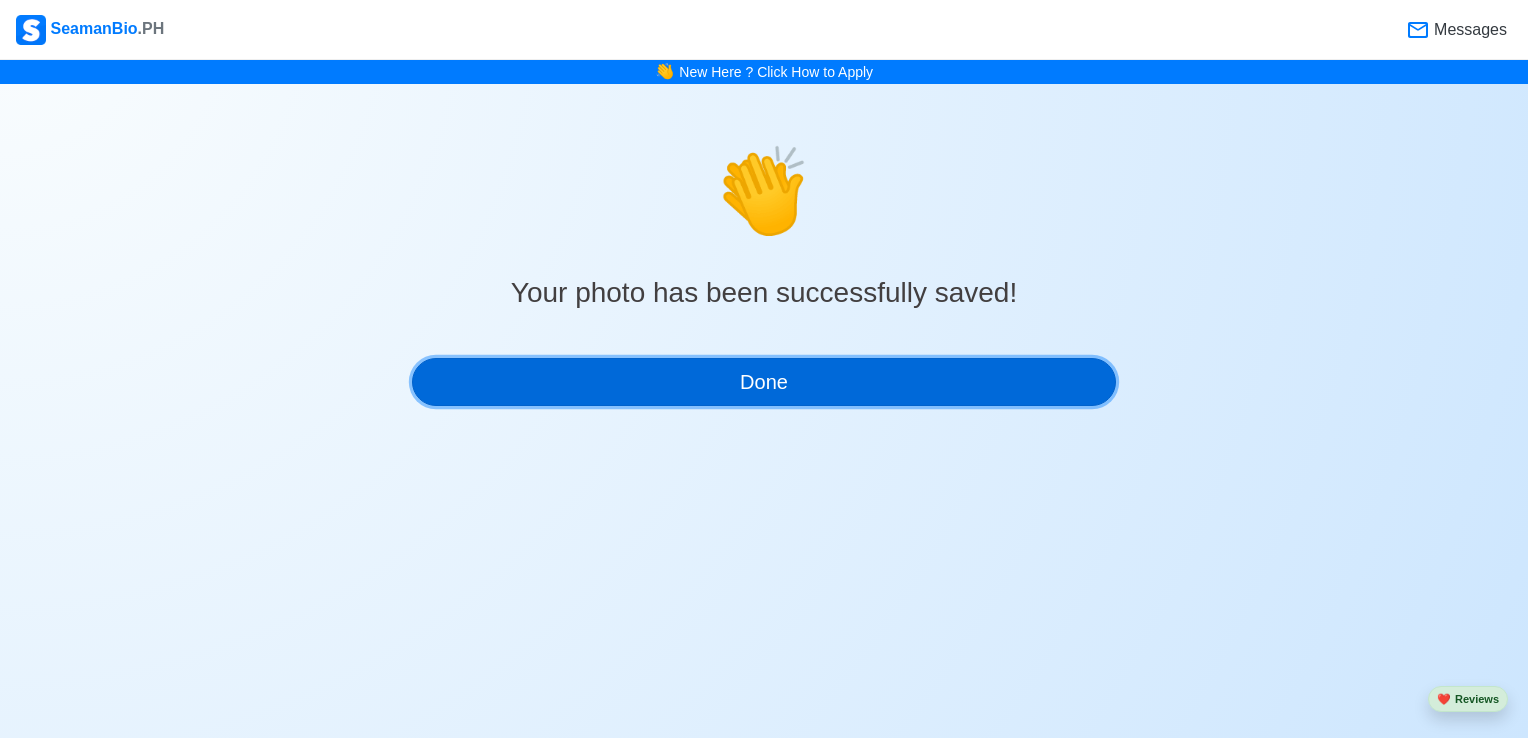 click on "Done" at bounding box center (764, 382) 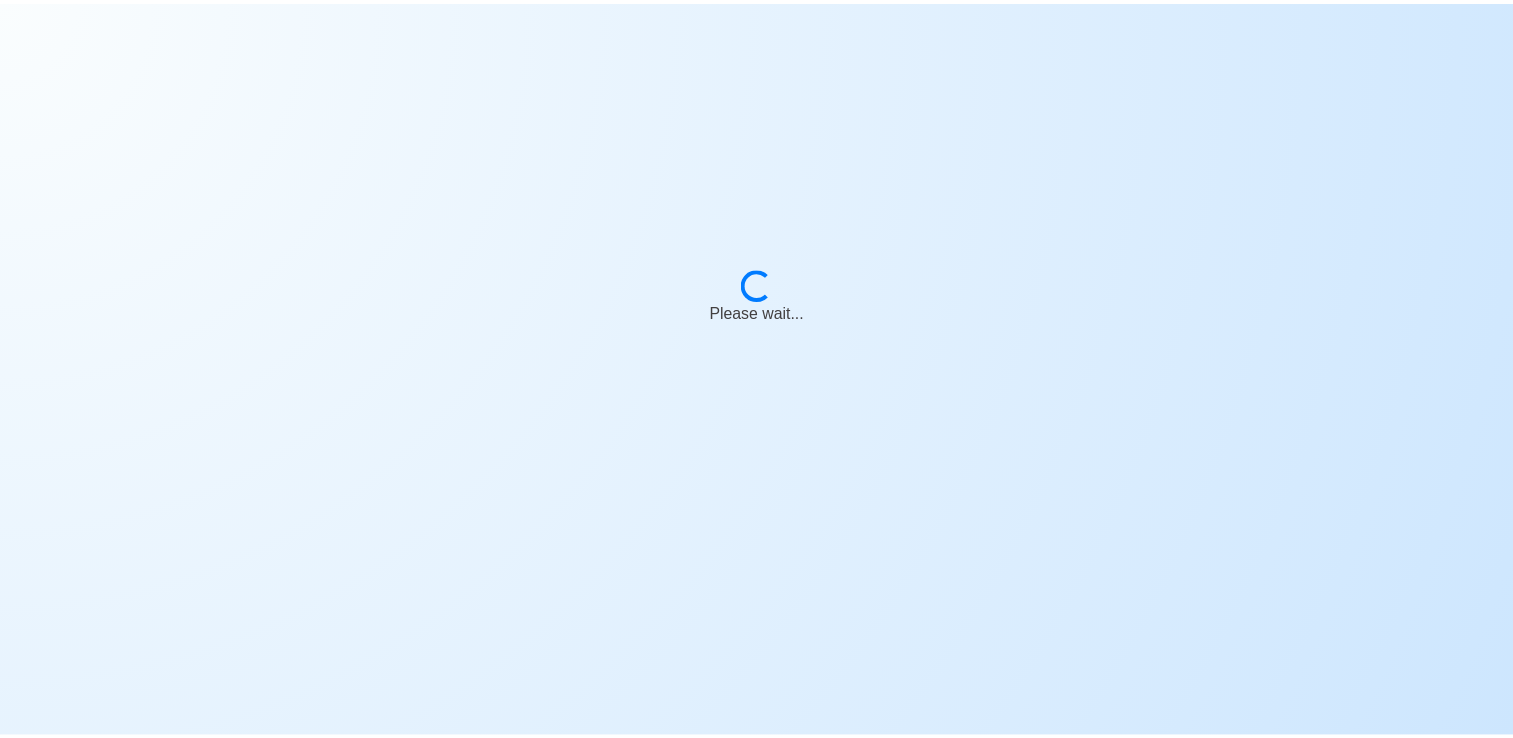 scroll, scrollTop: 0, scrollLeft: 0, axis: both 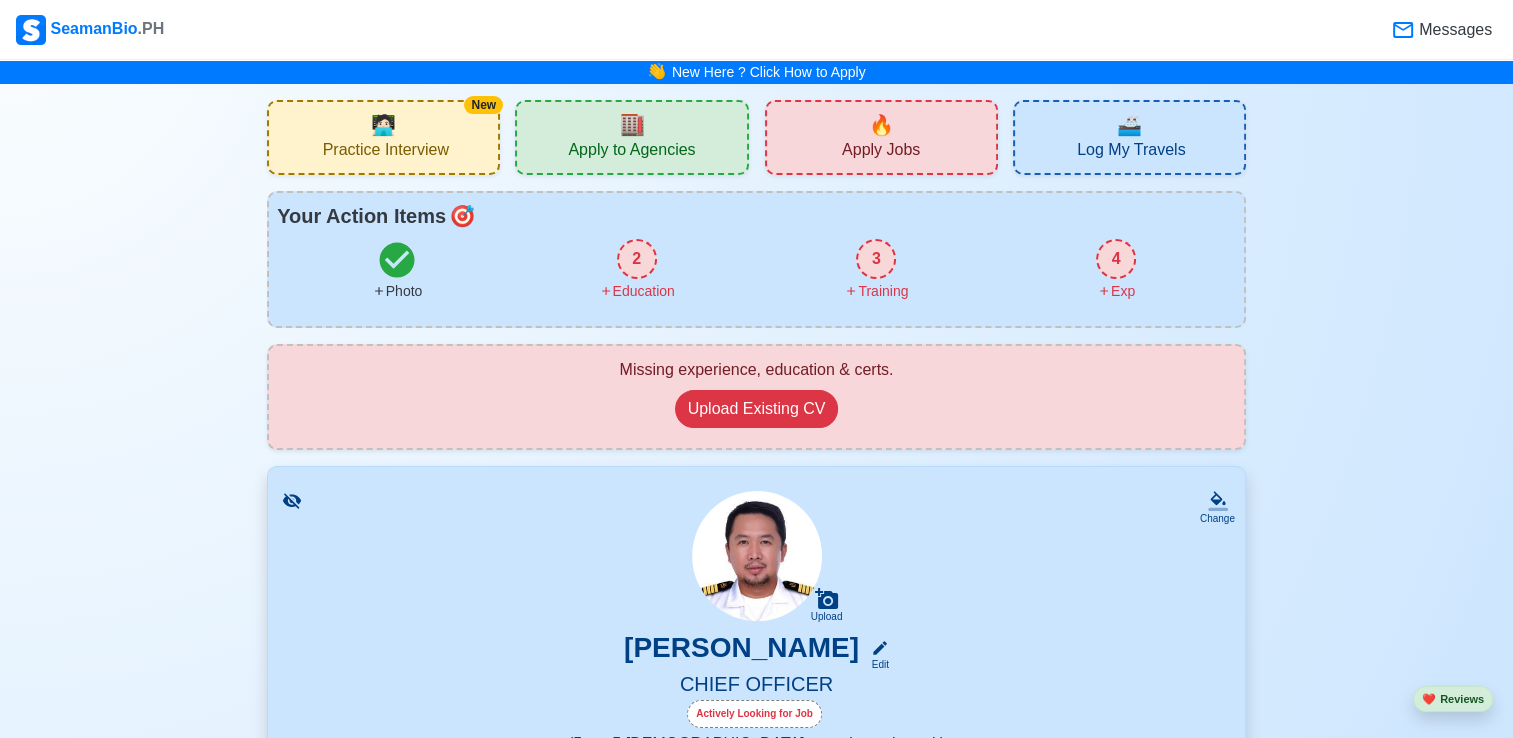 click on "2" at bounding box center [637, 259] 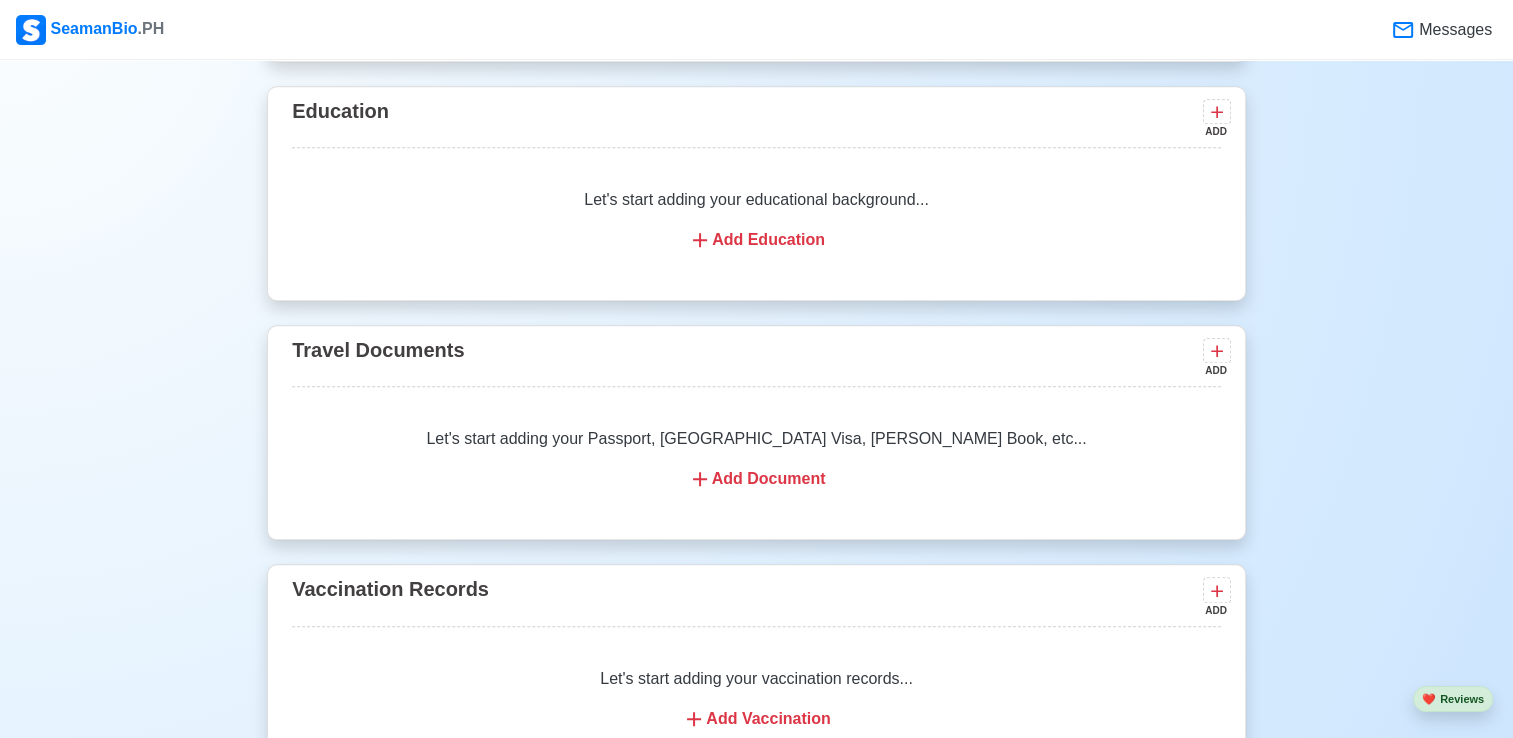 scroll, scrollTop: 1500, scrollLeft: 0, axis: vertical 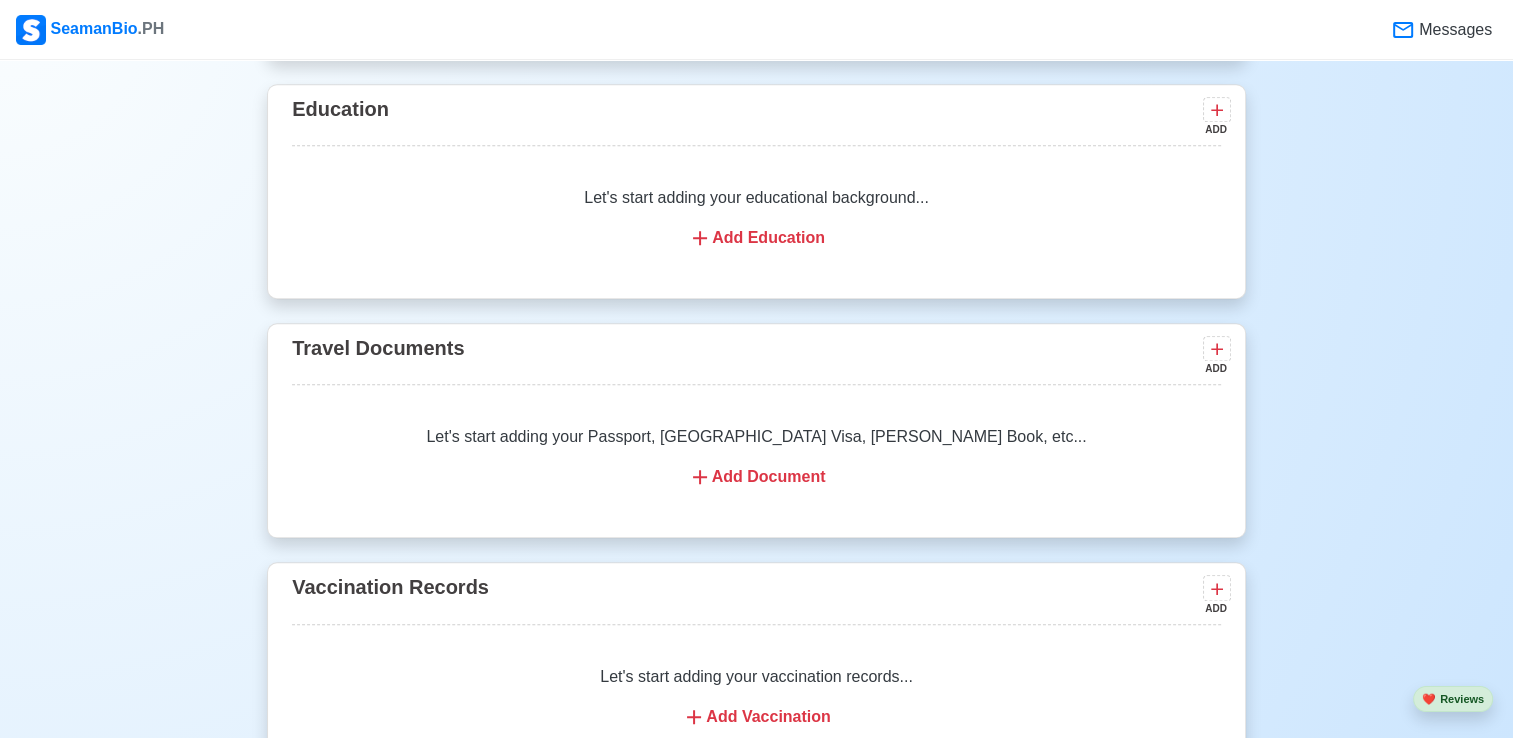 click 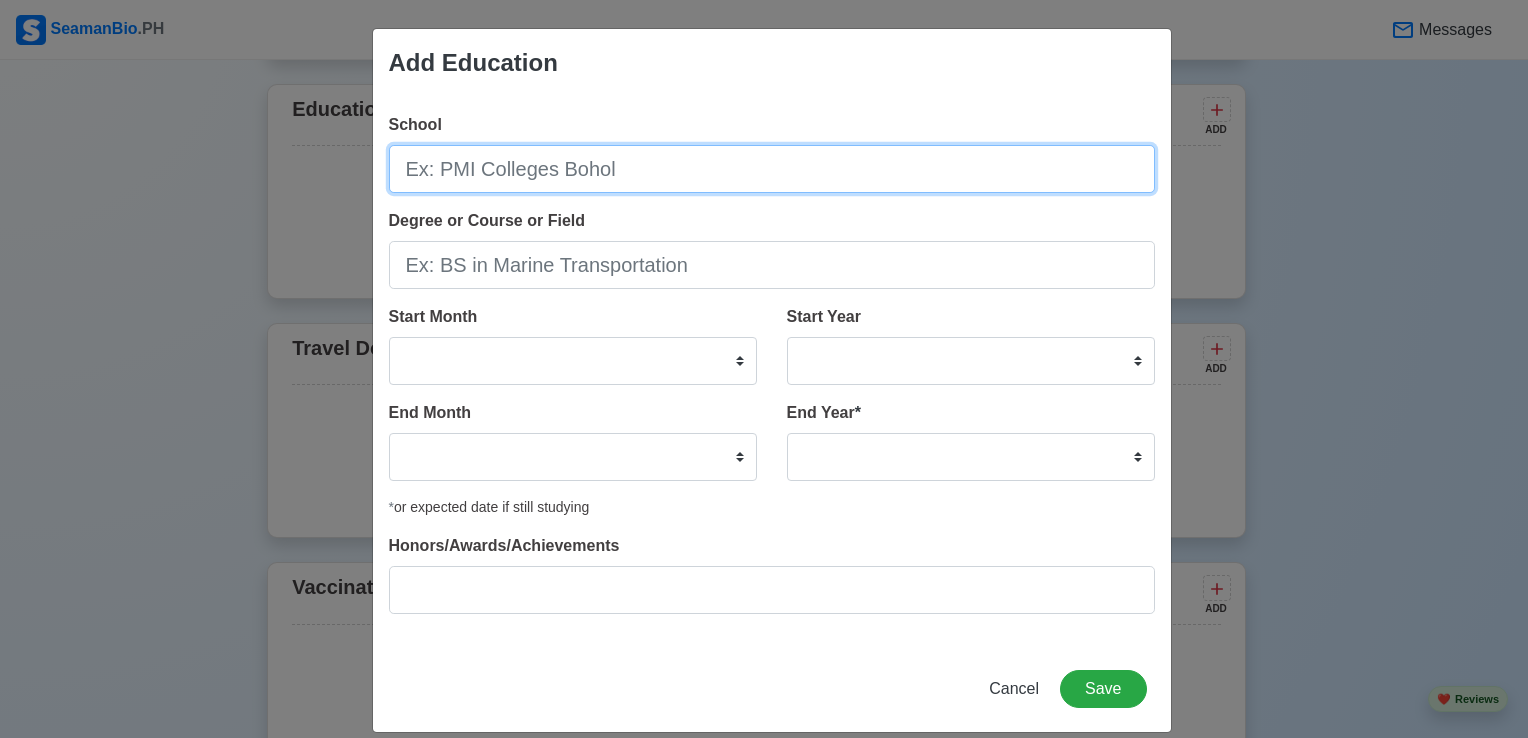 click on "School" at bounding box center (772, 169) 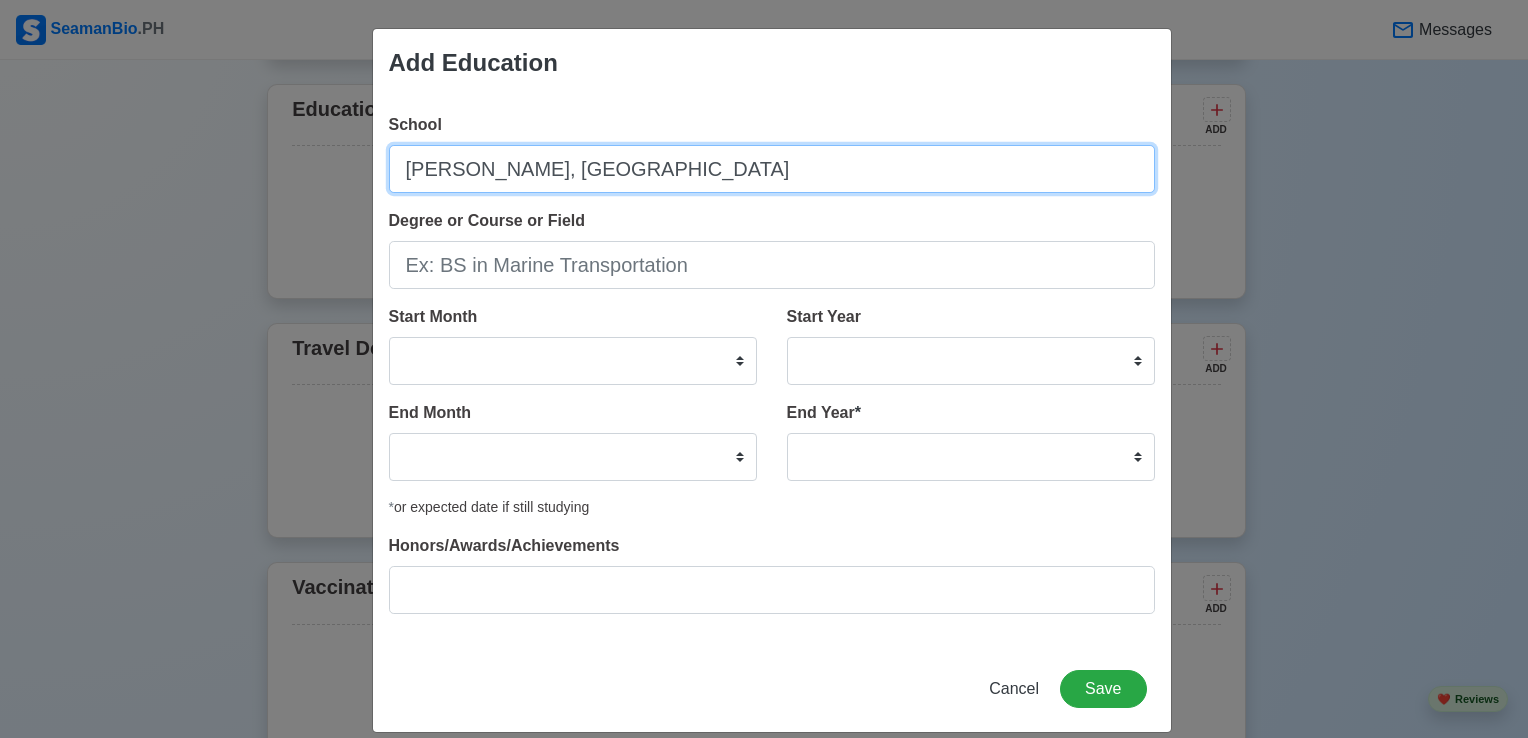 type on "[PERSON_NAME], [GEOGRAPHIC_DATA]" 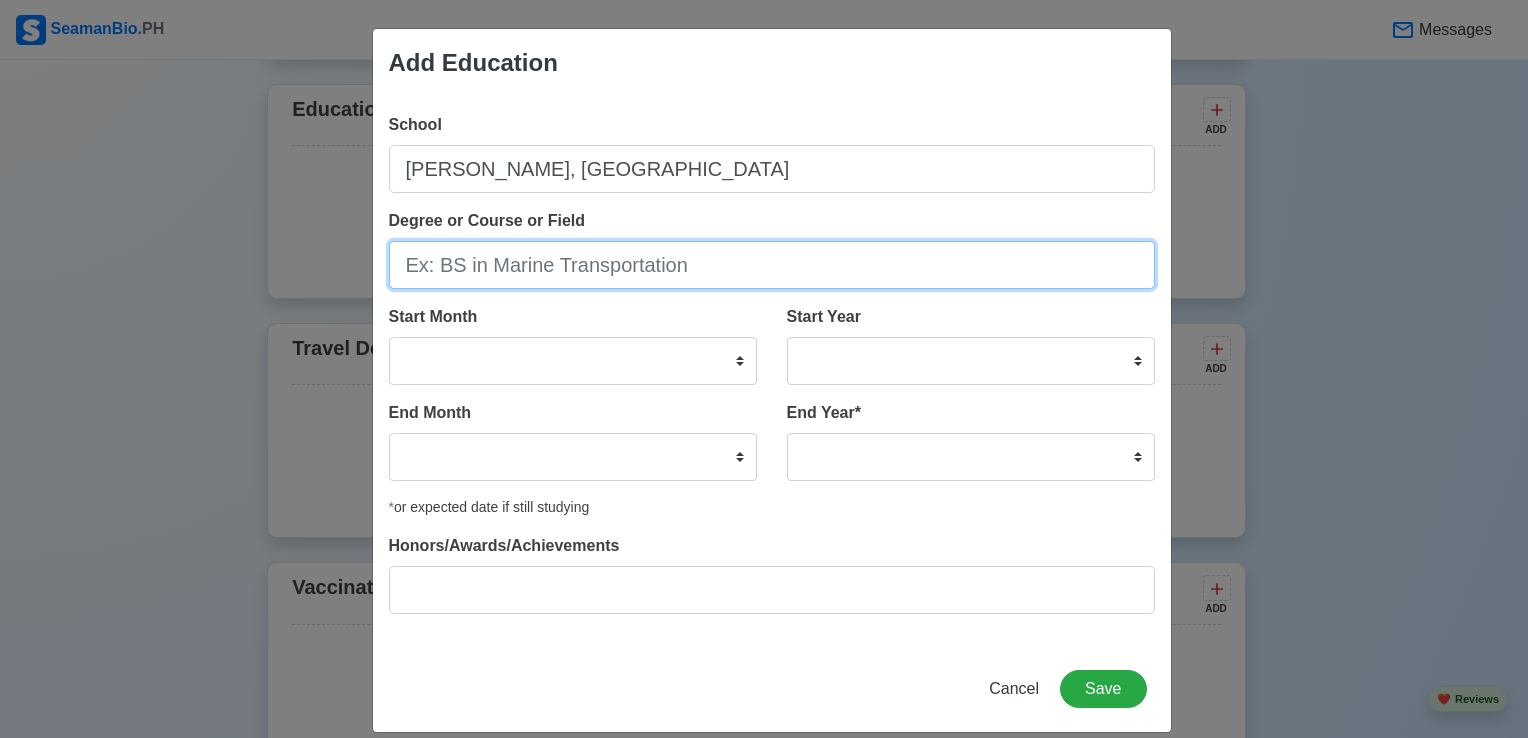 click on "Degree or Course or Field" at bounding box center [772, 265] 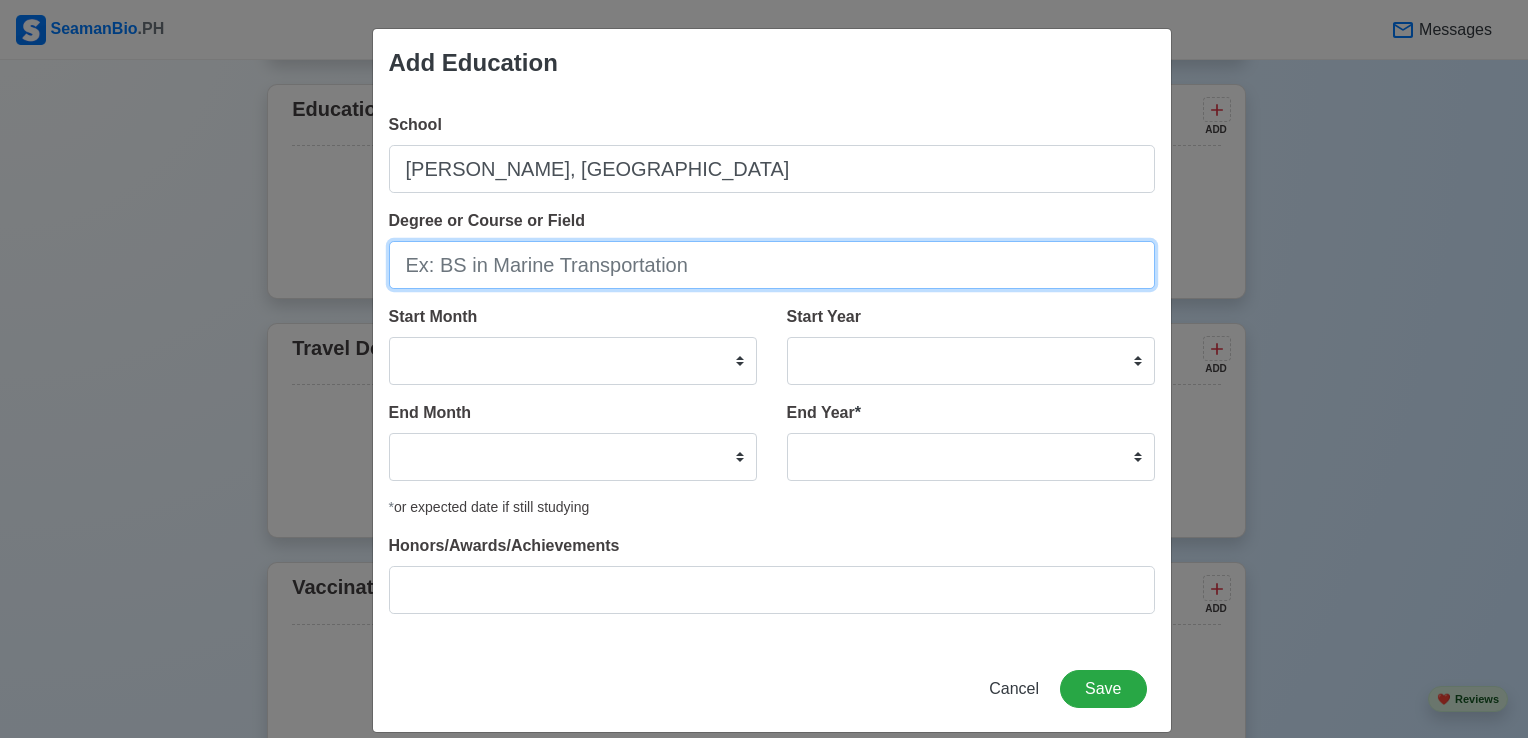 click on "Degree or Course or Field" at bounding box center (772, 265) 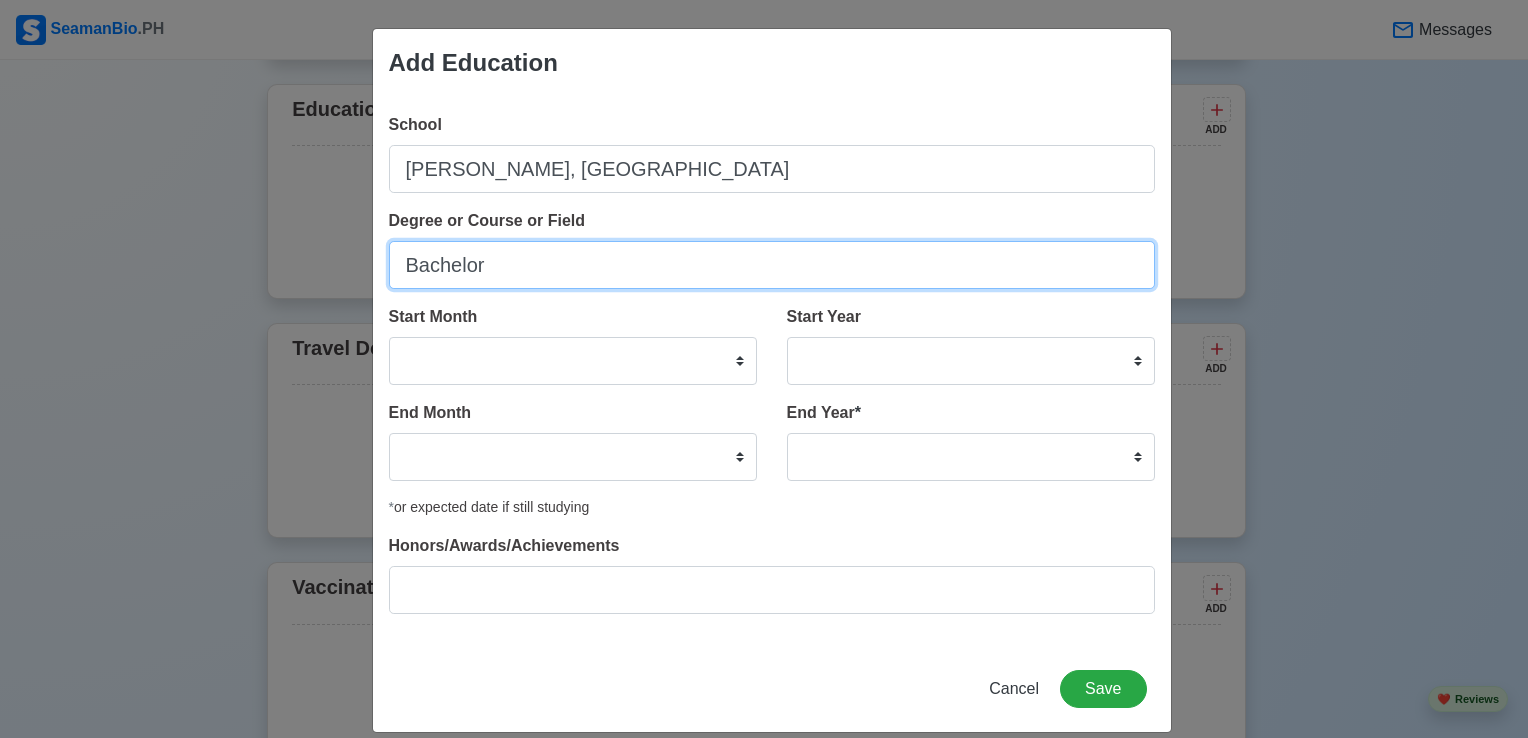 click on "Bachelor" at bounding box center [772, 265] 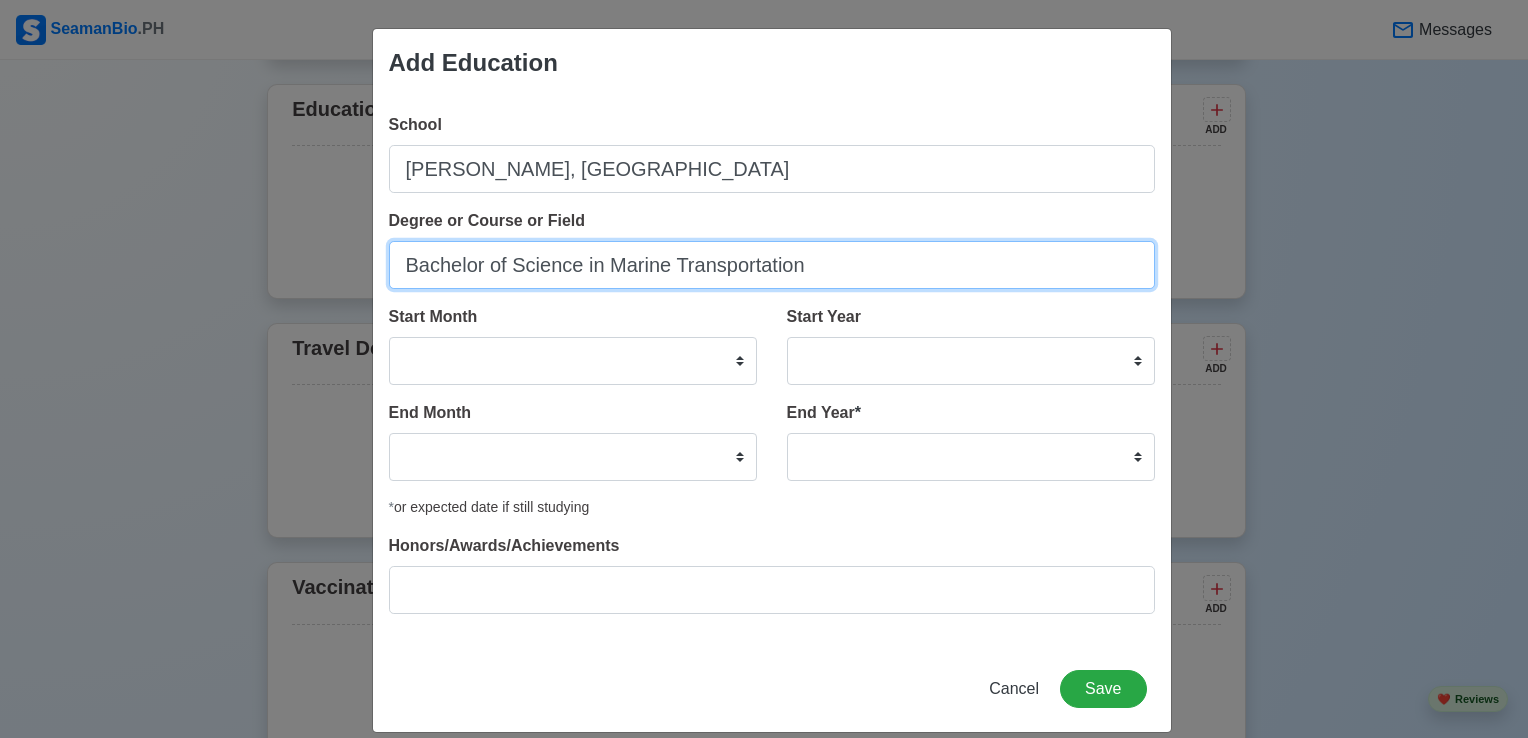 type on "Bachelor of Science in Marine Transportation" 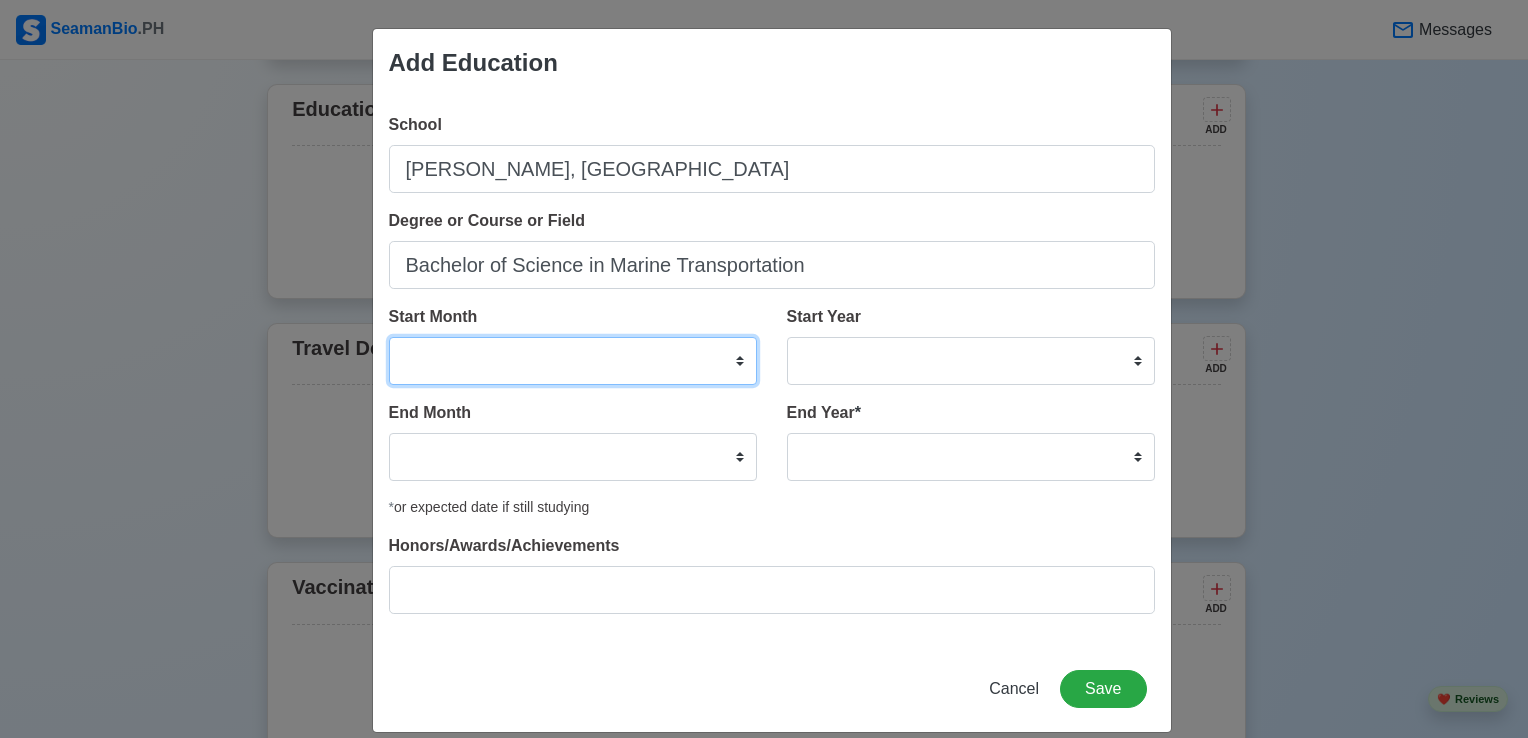 click on "January February March April May June July August September October November December" at bounding box center [573, 361] 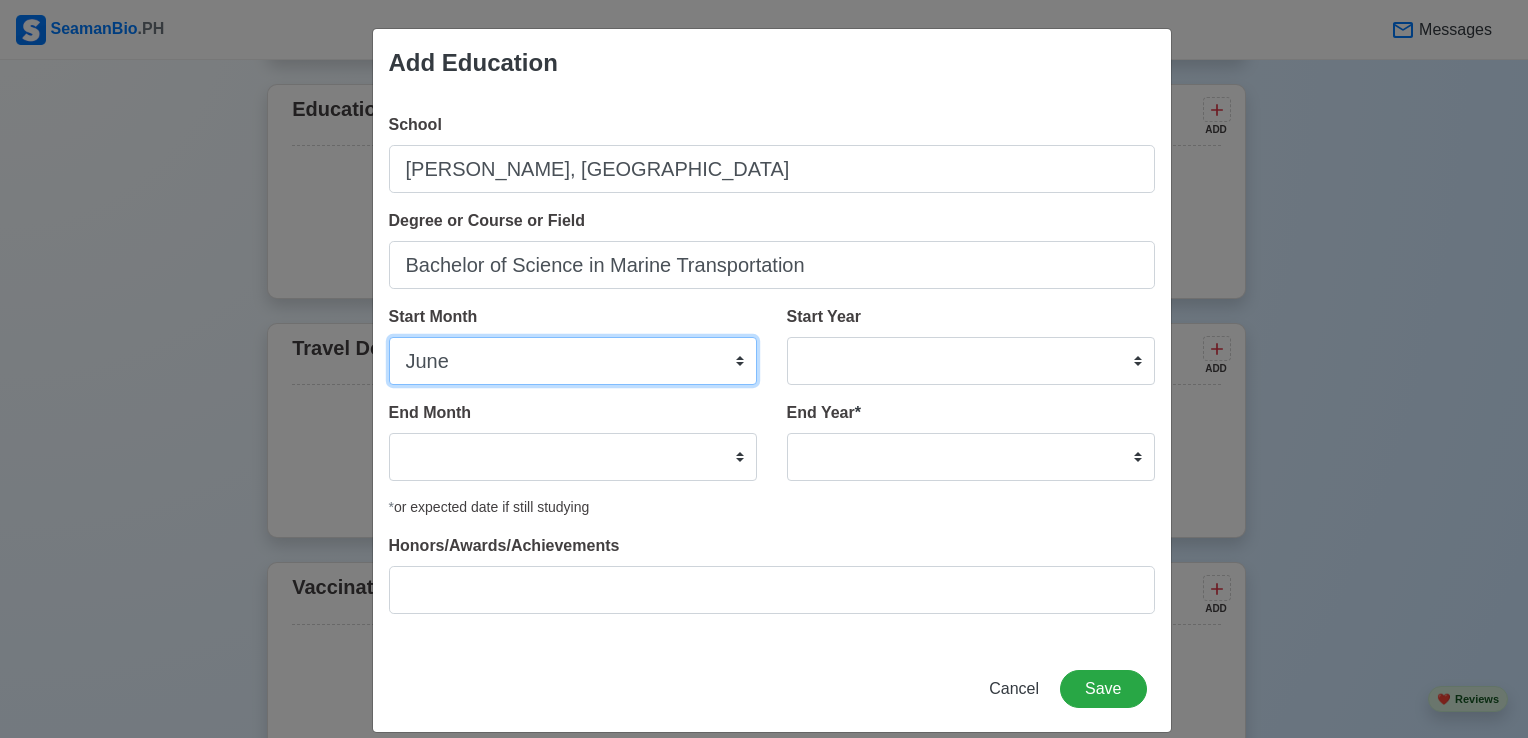 click on "January February March April May June July August September October November December" at bounding box center [573, 361] 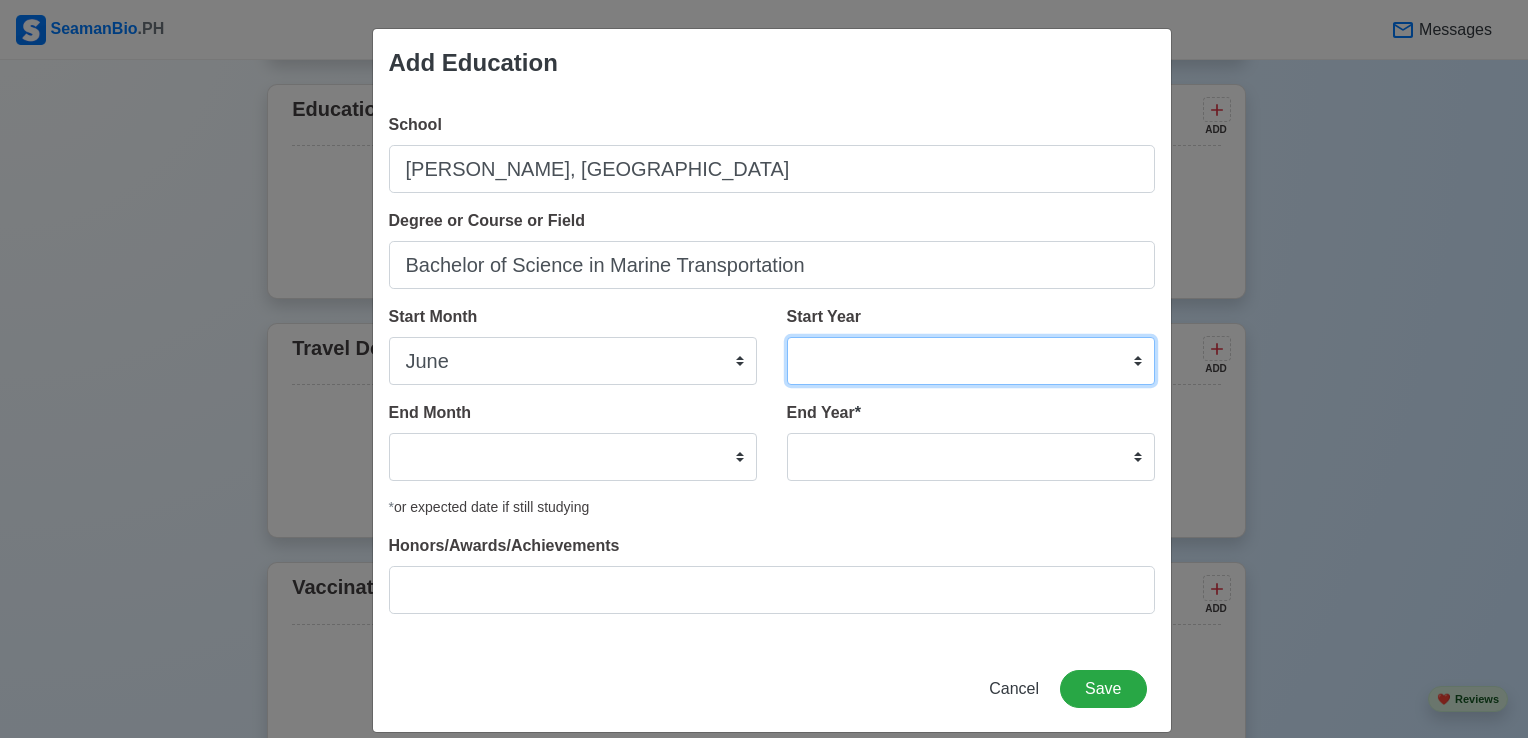 click on "2025 2024 2023 2022 2021 2020 2019 2018 2017 2016 2015 2014 2013 2012 2011 2010 2009 2008 2007 2006 2005 2004 2003 2002 2001 2000 1999 1998 1997 1996 1995 1994 1993 1992 1991 1990 1989 1988 1987 1986 1985 1984 1983 1982 1981 1980 1979 1978 1977 1976 1975 1974 1973 1972 1971 1970 1969 1968 1967 1966 1965 1964 1963 1962 1961 1960 1959 1958 1957 1956 1955 1954 1953 1952 1951 1950 1949 1948 1947 1946 1945 1944 1943 1942 1941 1940 1939 1938 1937 1936 1935 1934 1933 1932 1931 1930 1929 1928 1927 1926 1925" at bounding box center [971, 361] 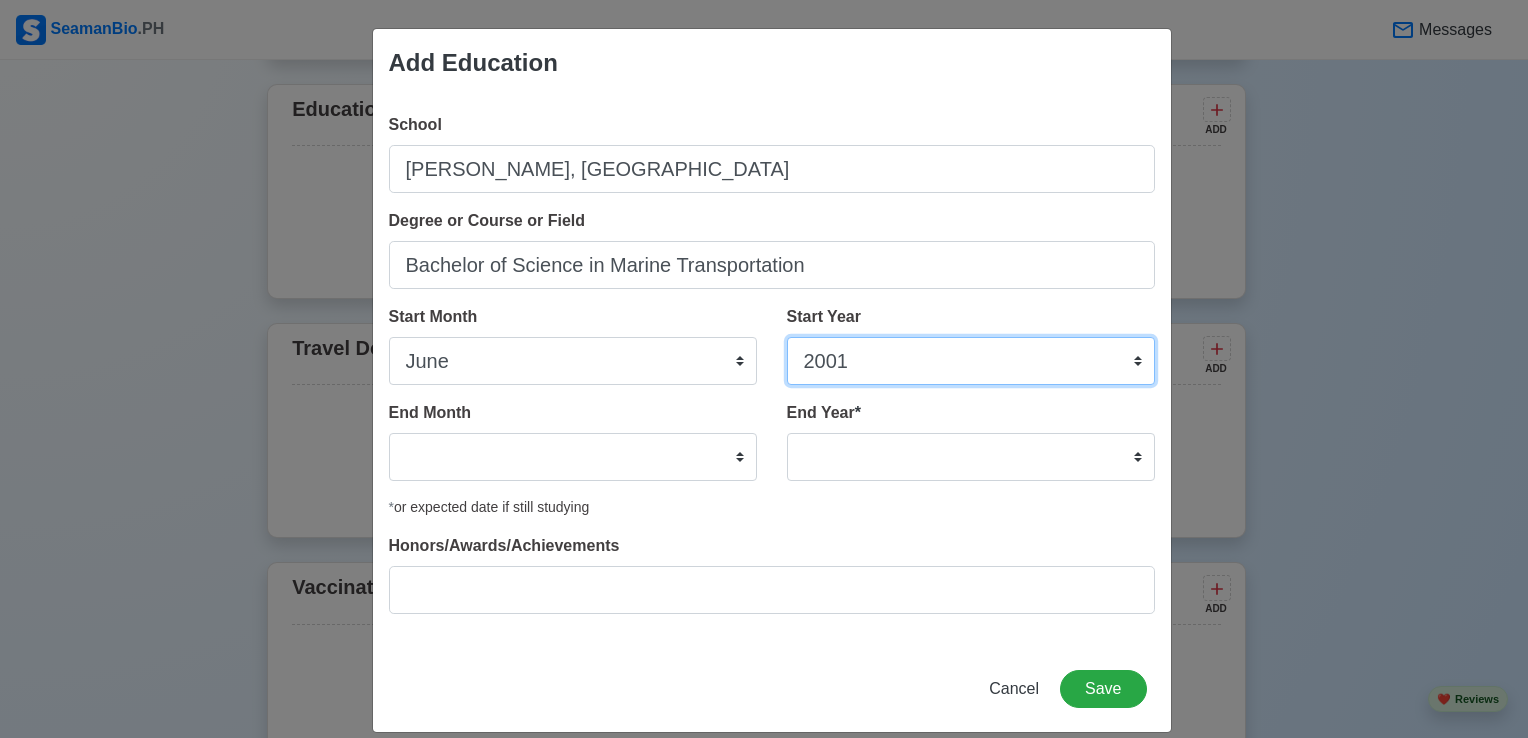 click on "2025 2024 2023 2022 2021 2020 2019 2018 2017 2016 2015 2014 2013 2012 2011 2010 2009 2008 2007 2006 2005 2004 2003 2002 2001 2000 1999 1998 1997 1996 1995 1994 1993 1992 1991 1990 1989 1988 1987 1986 1985 1984 1983 1982 1981 1980 1979 1978 1977 1976 1975 1974 1973 1972 1971 1970 1969 1968 1967 1966 1965 1964 1963 1962 1961 1960 1959 1958 1957 1956 1955 1954 1953 1952 1951 1950 1949 1948 1947 1946 1945 1944 1943 1942 1941 1940 1939 1938 1937 1936 1935 1934 1933 1932 1931 1930 1929 1928 1927 1926 1925" at bounding box center [971, 361] 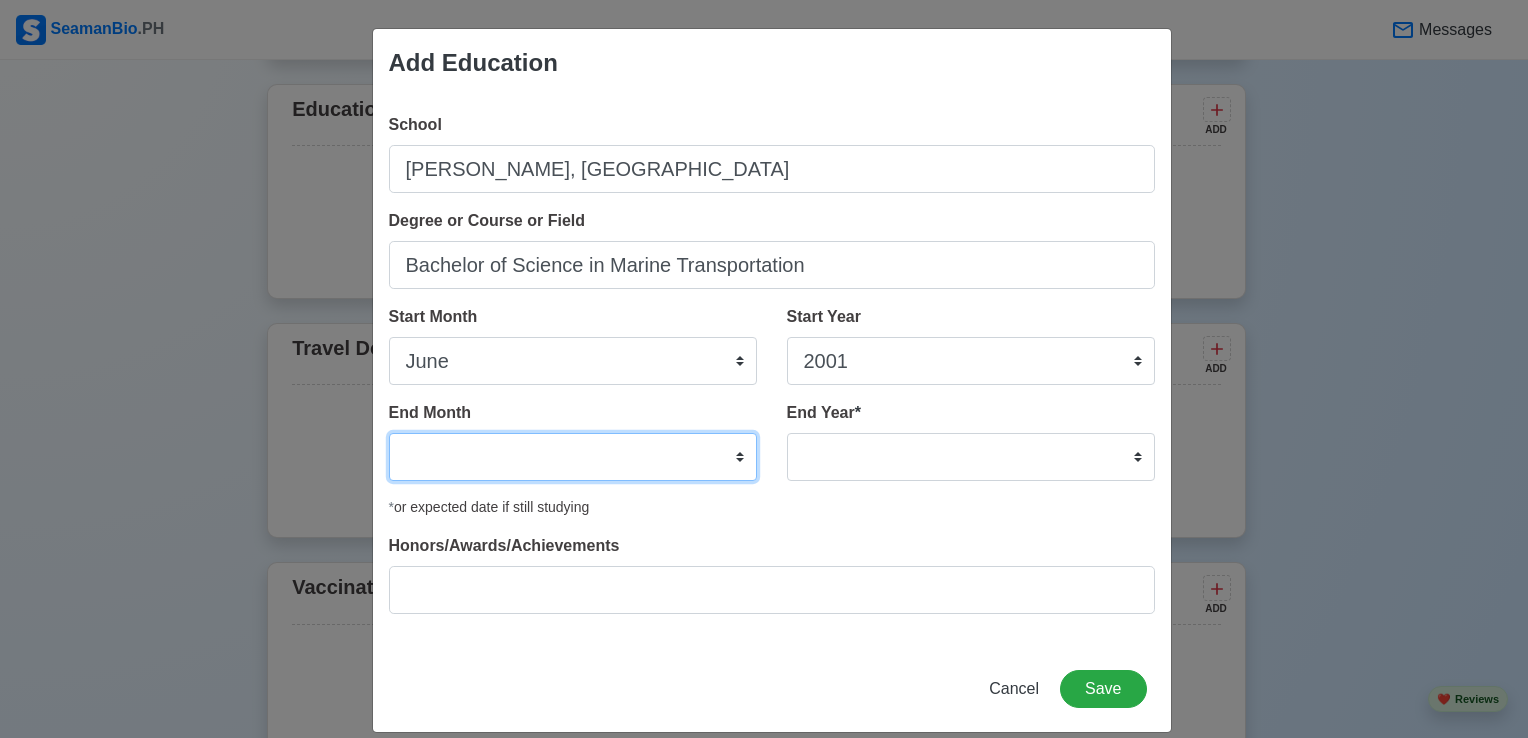 click on "January February March April May June July August September October November December" at bounding box center (573, 457) 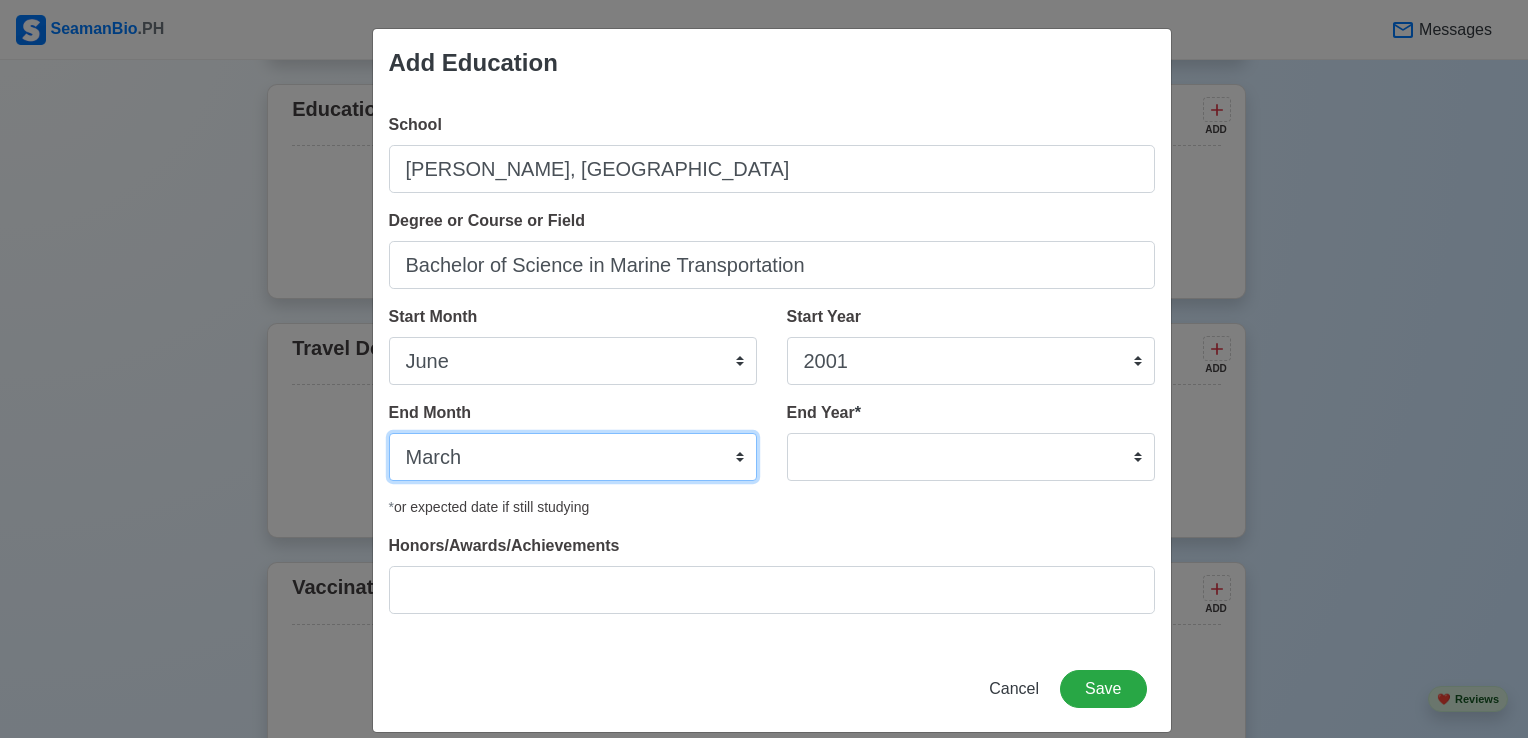 click on "January February March April May June July August September October November December" at bounding box center (573, 457) 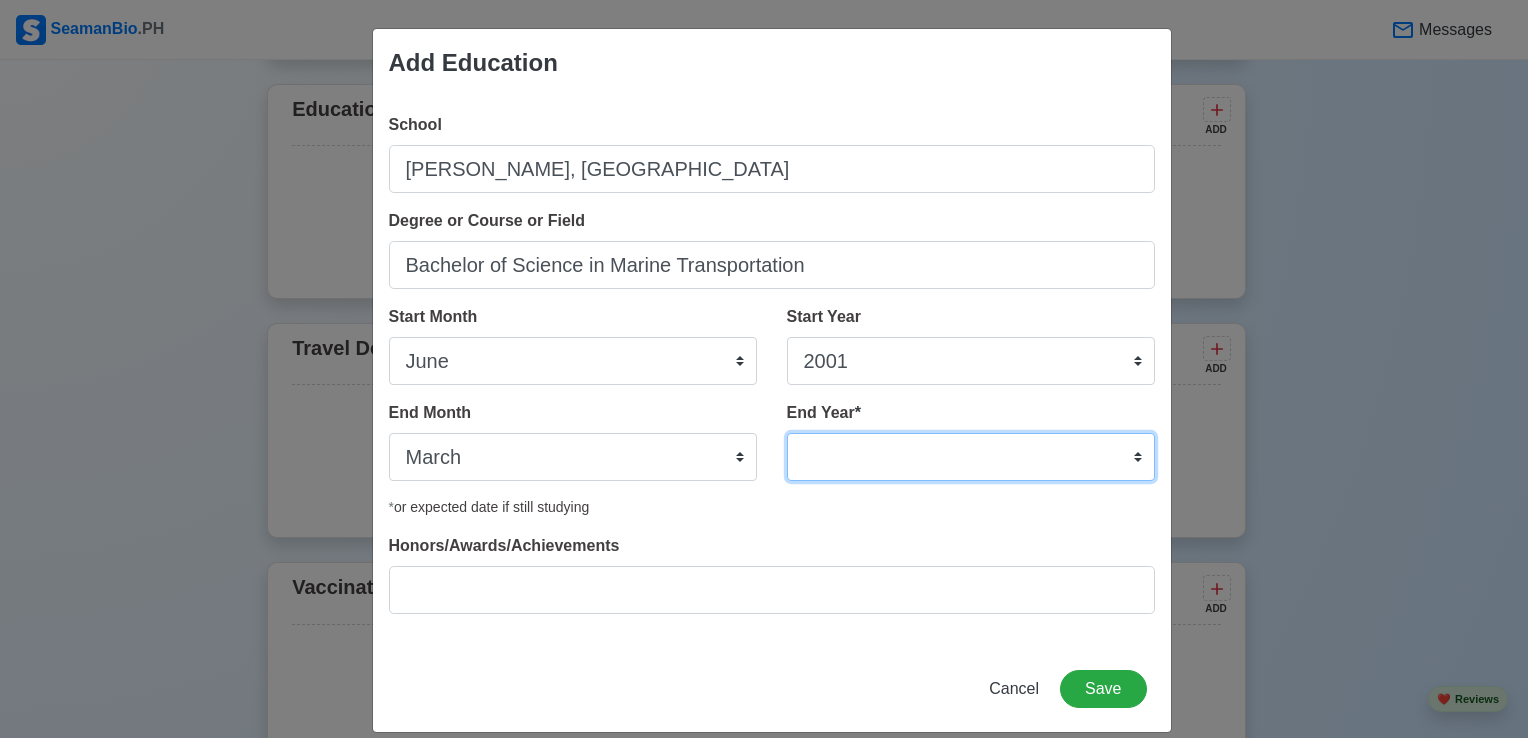 click on "2035 2034 2033 2032 2031 2030 2029 2028 2027 2026 2025 2024 2023 2022 2021 2020 2019 2018 2017 2016 2015 2014 2013 2012 2011 2010 2009 2008 2007 2006 2005 2004 2003 2002 2001 2000 1999 1998 1997 1996 1995 1994 1993 1992 1991 1990 1989 1988 1987 1986 1985 1984 1983 1982 1981 1980 1979 1978 1977 1976 1975 1974 1973 1972 1971 1970 1969 1968 1967 1966 1965 1964 1963 1962 1961 1960 1959 1958 1957 1956 1955 1954 1953 1952 1951 1950 1949 1948 1947 1946 1945 1944 1943 1942 1941 1940 1939 1938 1937 1936 1935" at bounding box center (971, 457) 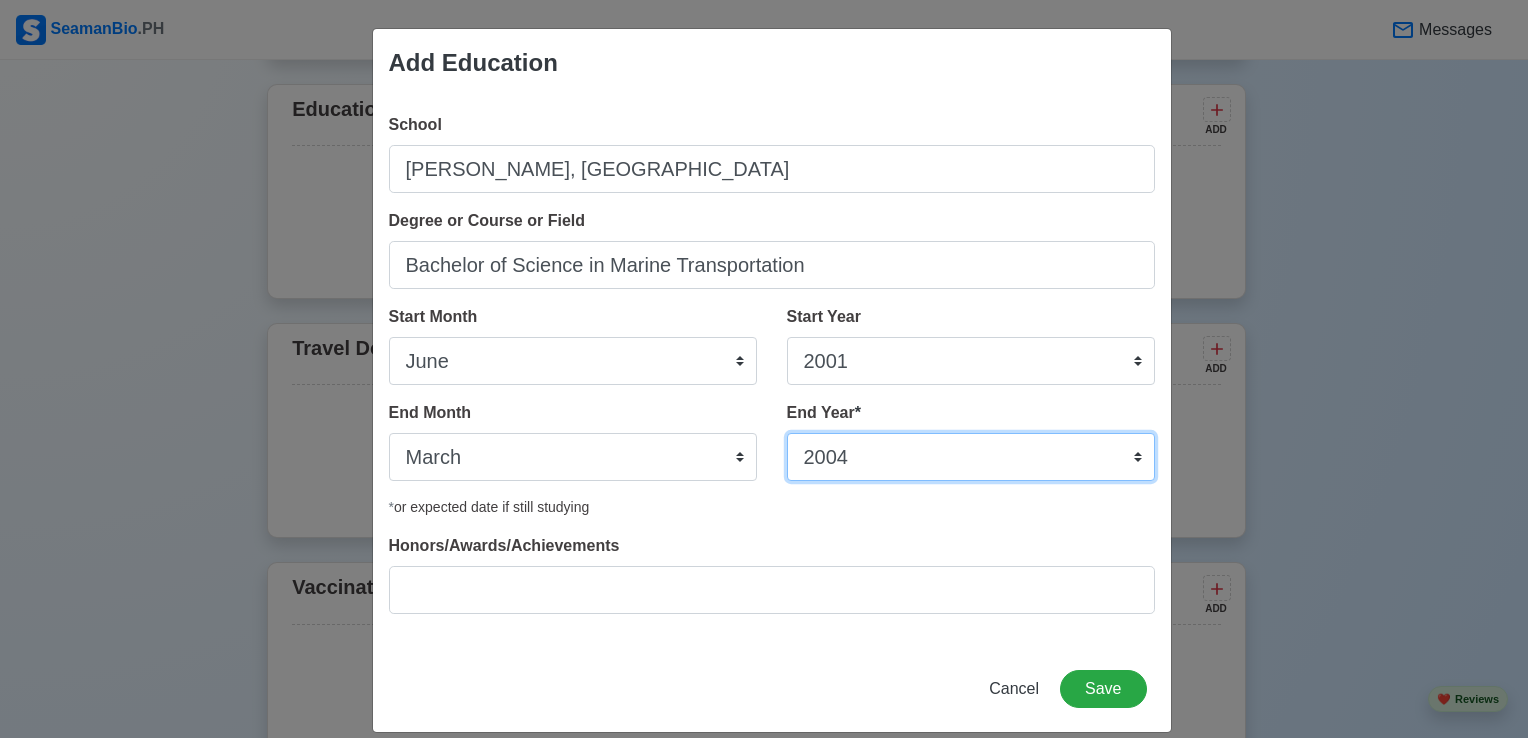 click on "2035 2034 2033 2032 2031 2030 2029 2028 2027 2026 2025 2024 2023 2022 2021 2020 2019 2018 2017 2016 2015 2014 2013 2012 2011 2010 2009 2008 2007 2006 2005 2004 2003 2002 2001 2000 1999 1998 1997 1996 1995 1994 1993 1992 1991 1990 1989 1988 1987 1986 1985 1984 1983 1982 1981 1980 1979 1978 1977 1976 1975 1974 1973 1972 1971 1970 1969 1968 1967 1966 1965 1964 1963 1962 1961 1960 1959 1958 1957 1956 1955 1954 1953 1952 1951 1950 1949 1948 1947 1946 1945 1944 1943 1942 1941 1940 1939 1938 1937 1936 1935" at bounding box center [971, 457] 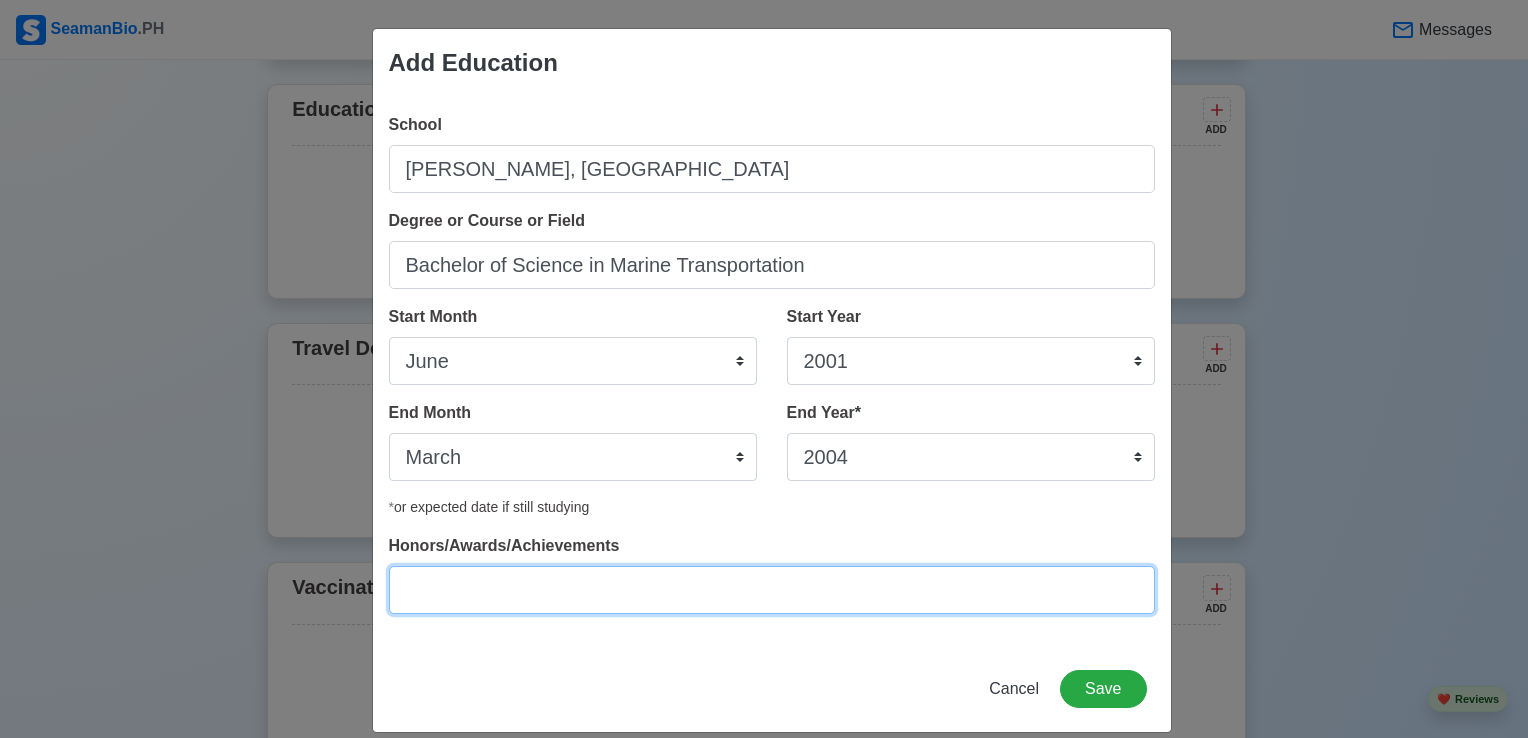 click on "Honors/Awards/Achievements" at bounding box center [772, 590] 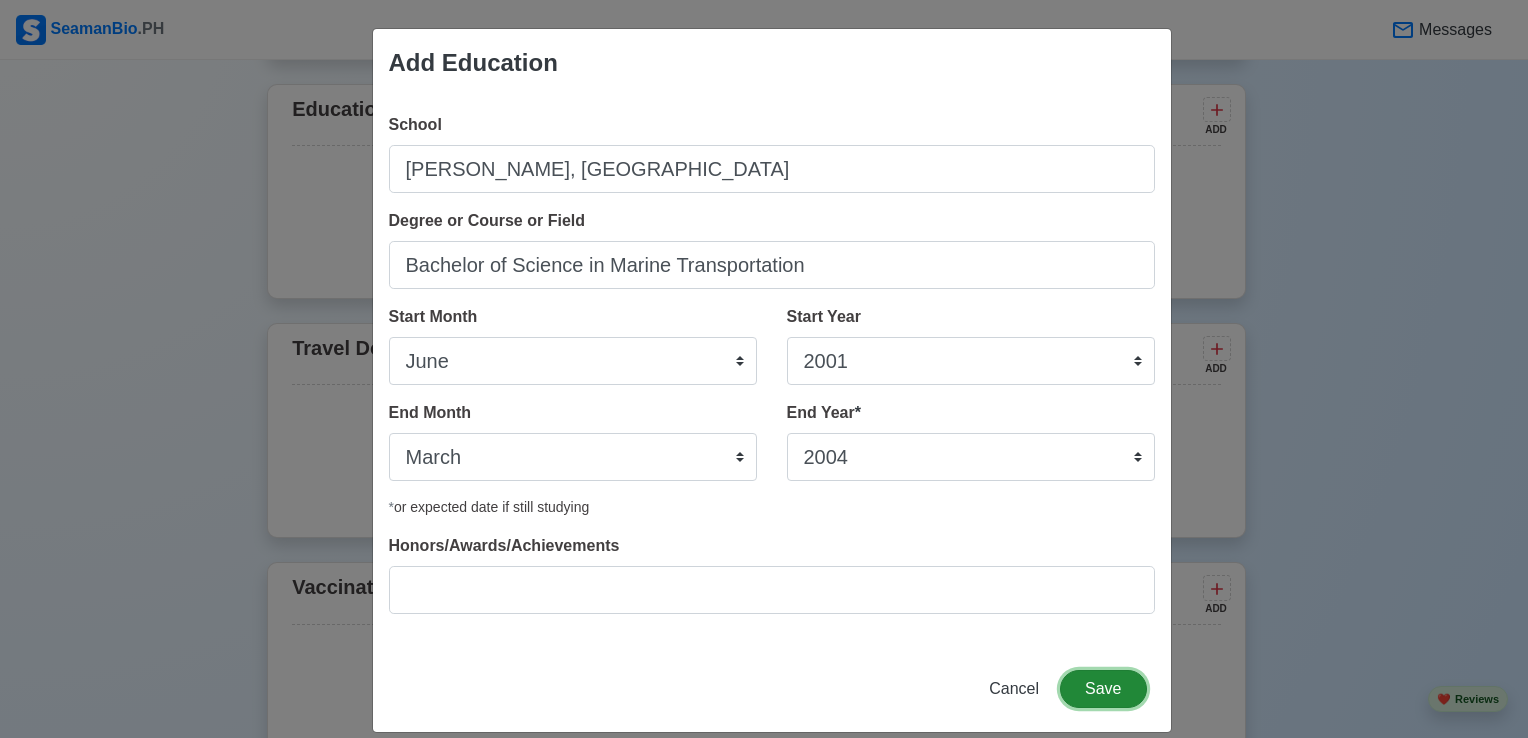 click on "Save" at bounding box center (1103, 689) 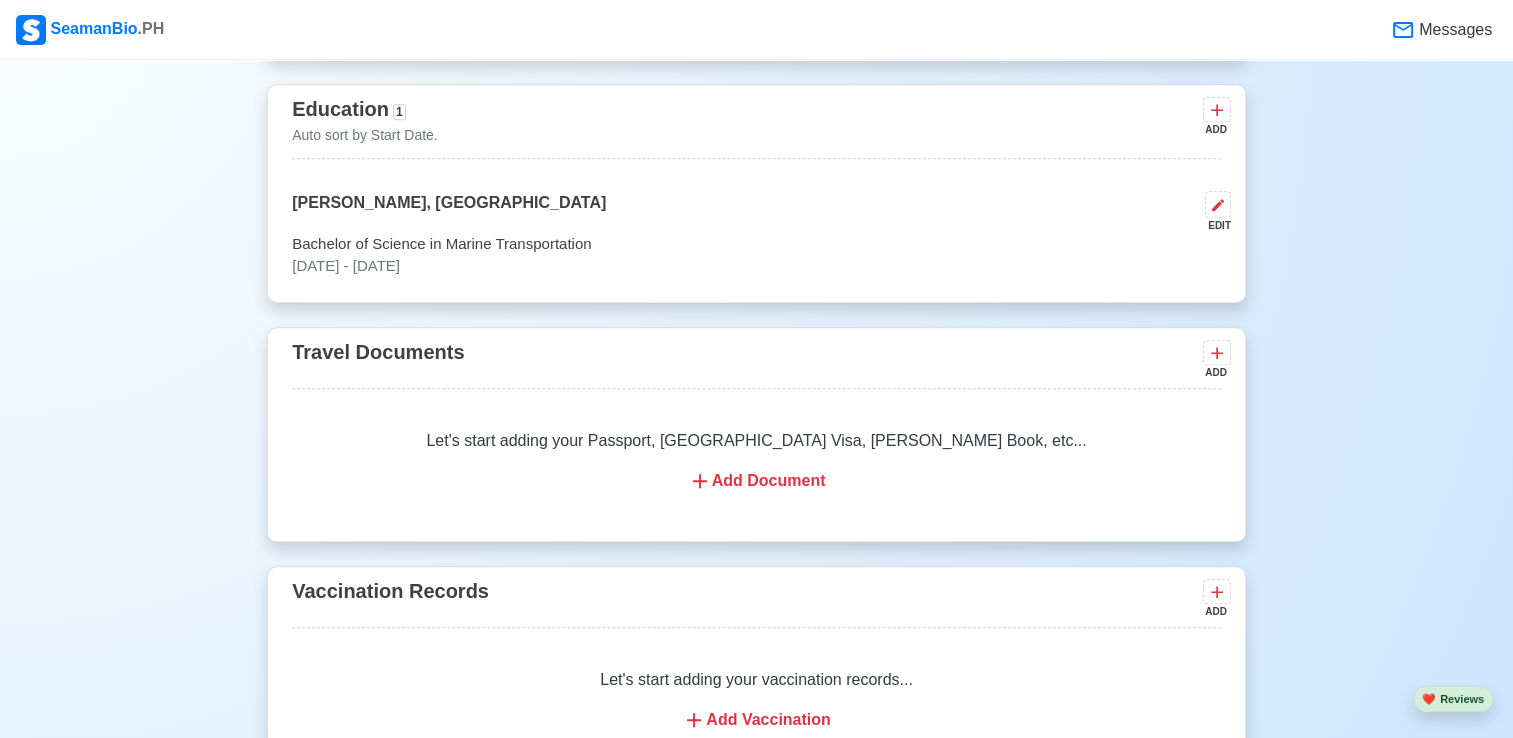 click on "Add Document" at bounding box center [756, 481] 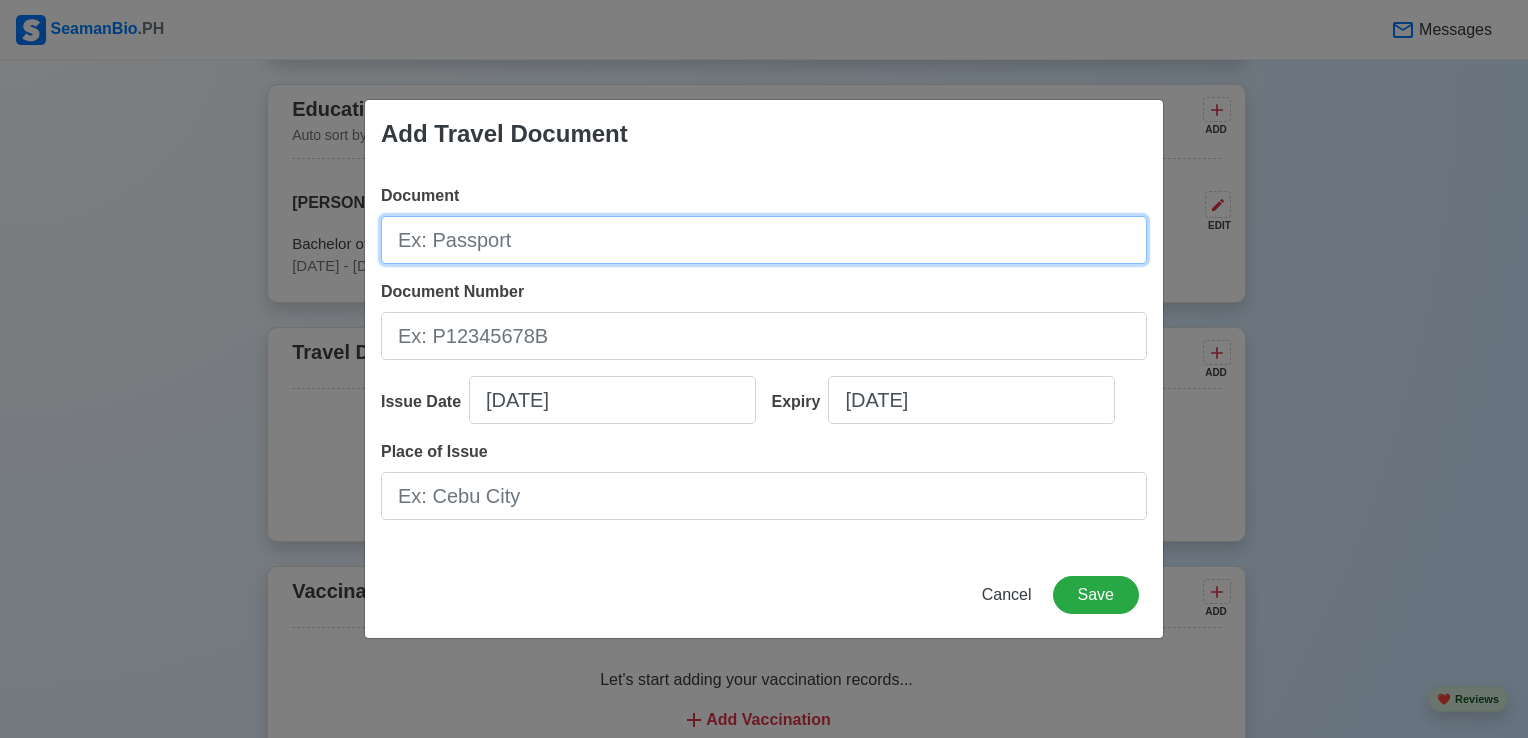 click on "Document" at bounding box center (764, 240) 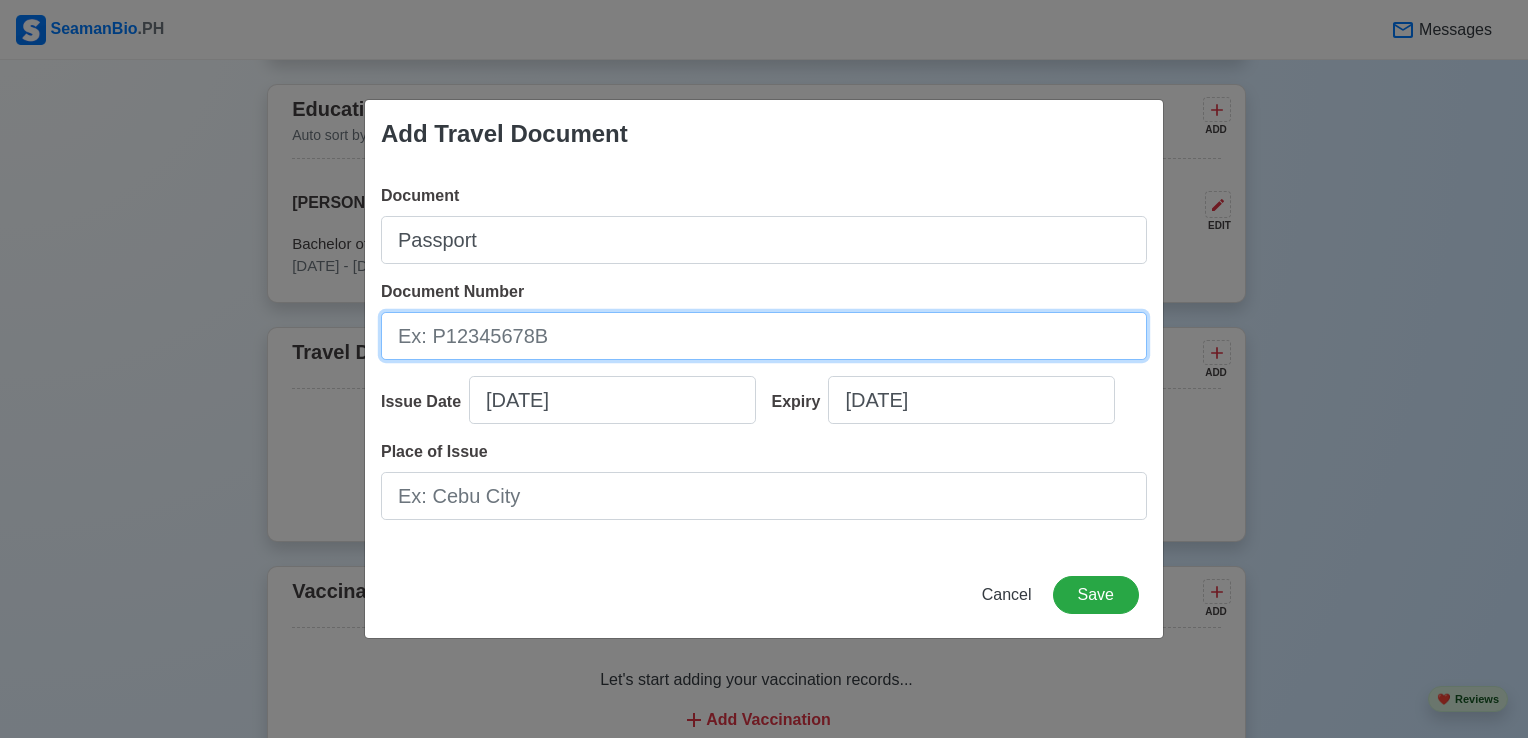 click on "Document Number" at bounding box center [764, 336] 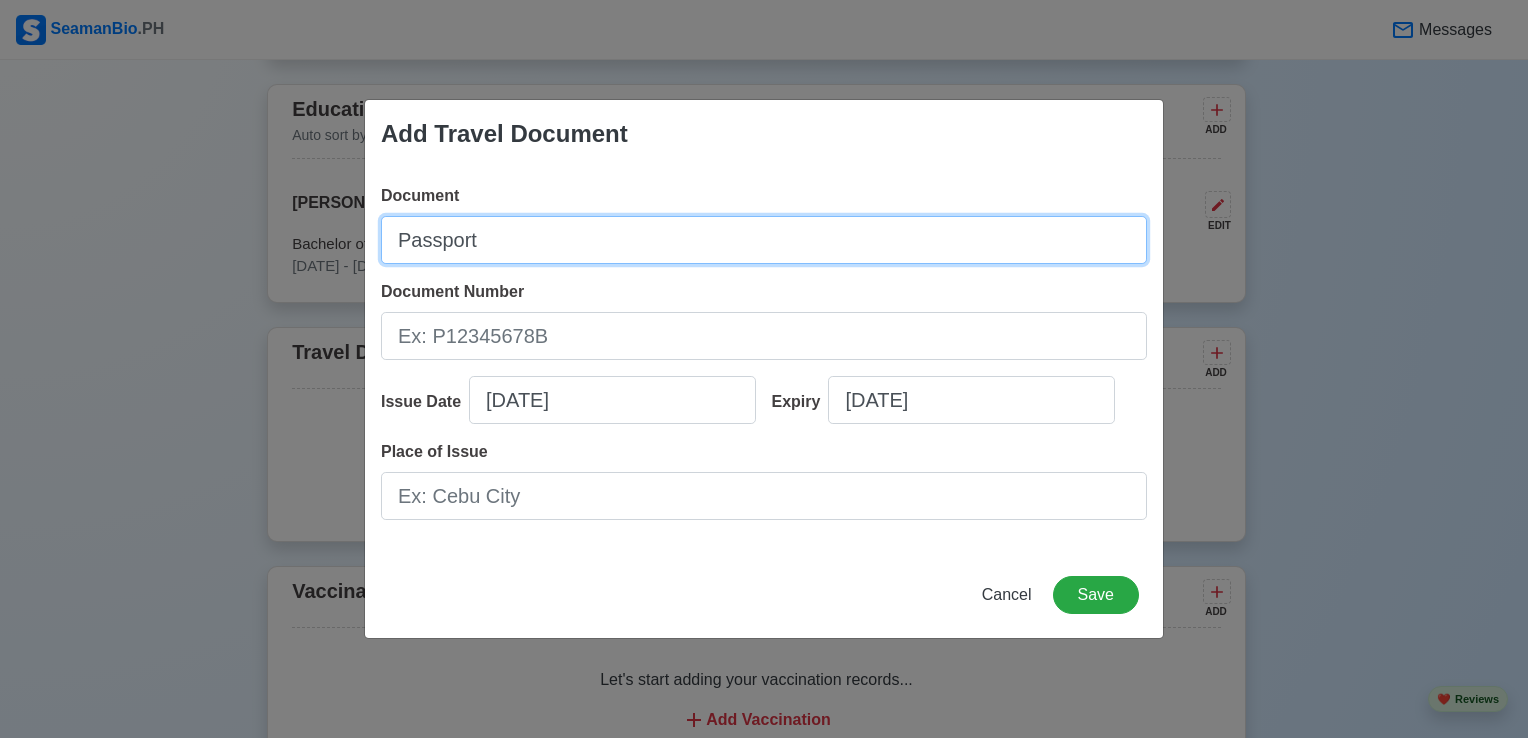 click on "Passport" at bounding box center [764, 240] 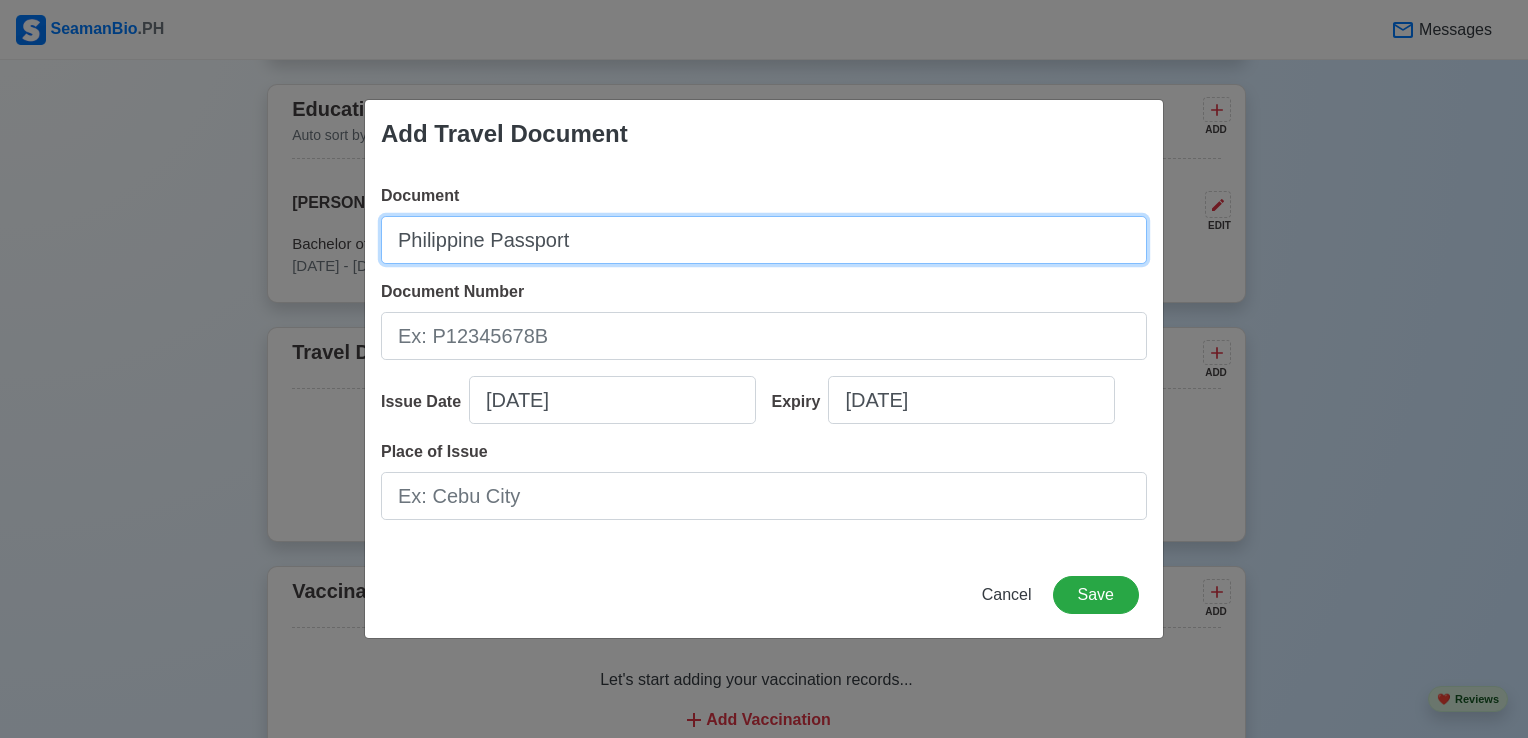 type on "Philippine Passport" 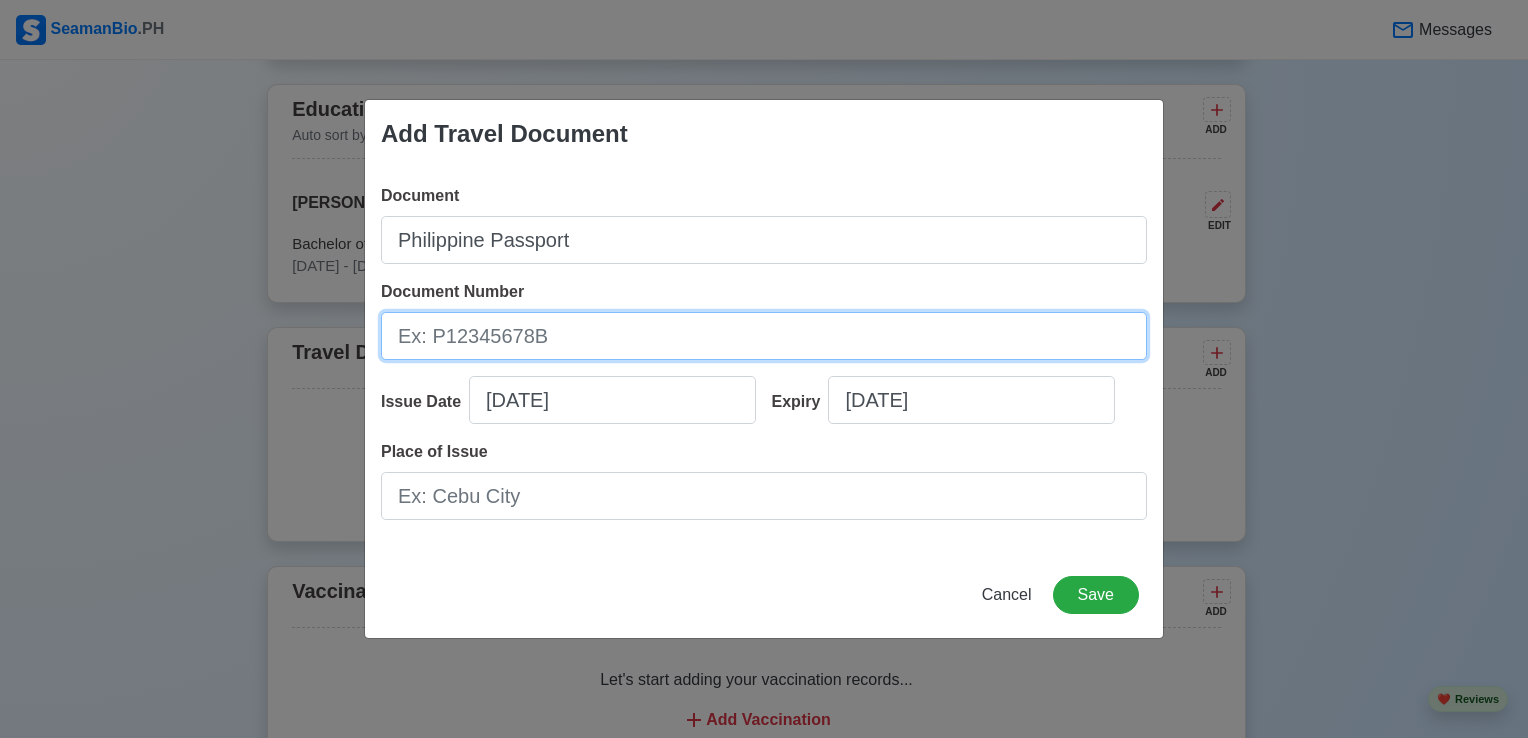 click on "Document Number" at bounding box center [764, 336] 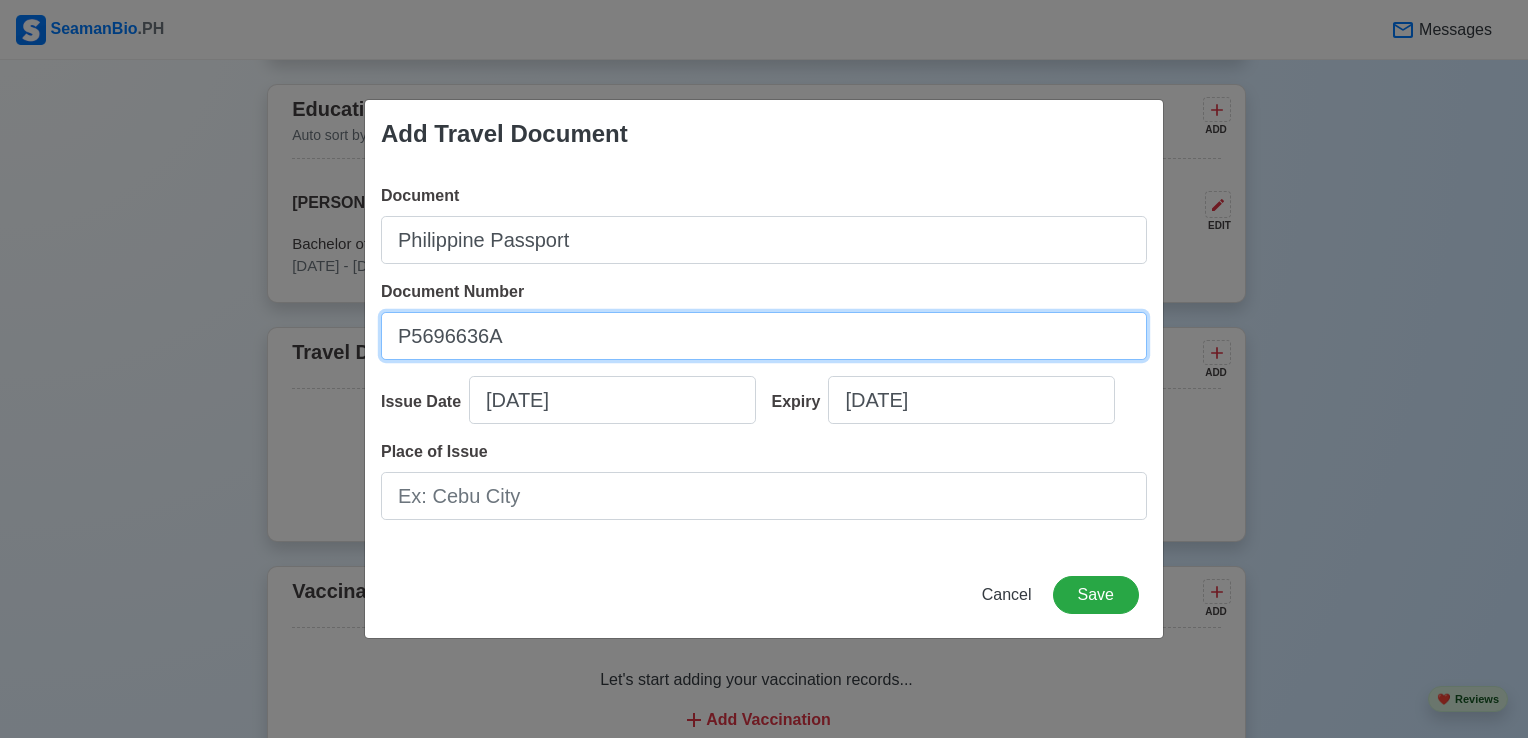 type on "P5696636A" 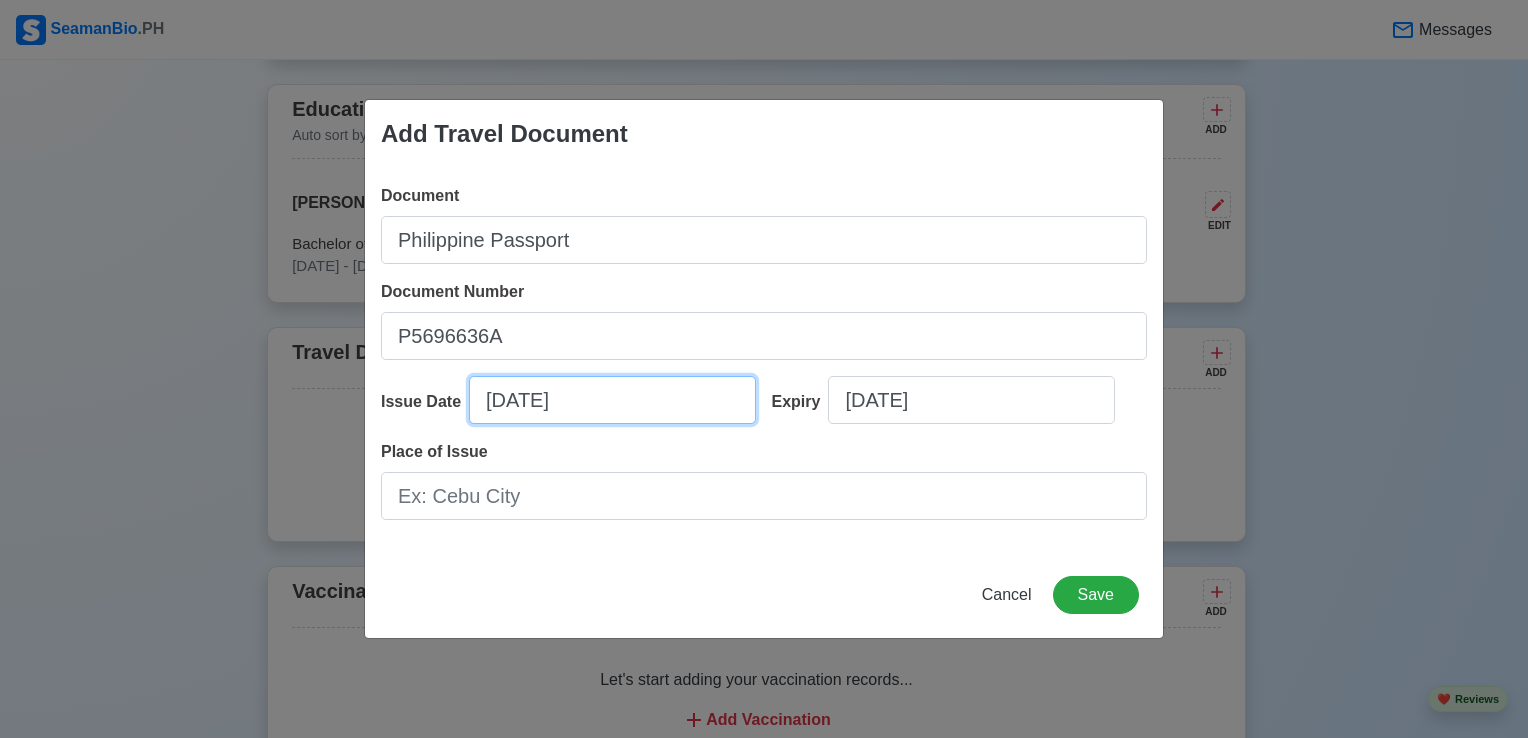 select on "****" 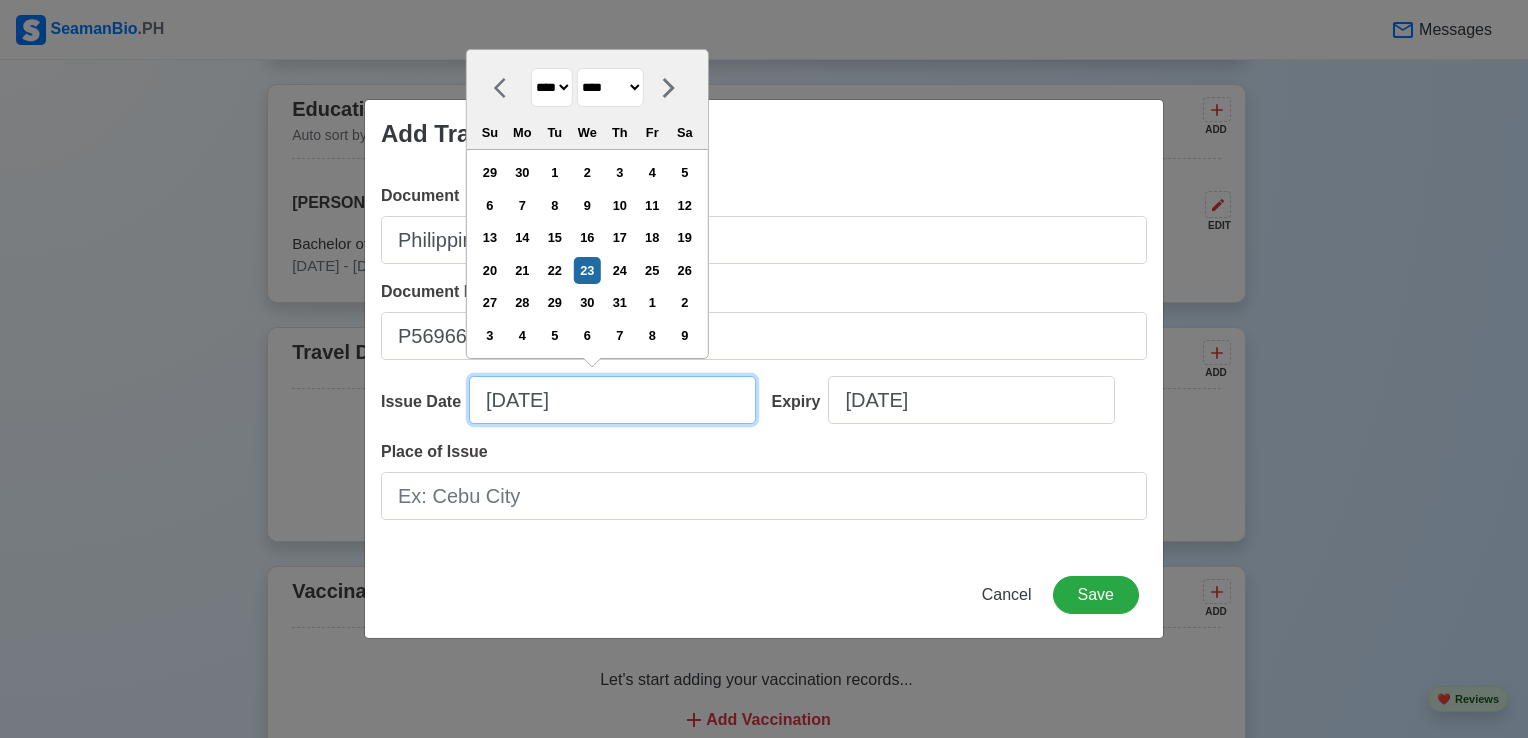 click on "[DATE]" at bounding box center [612, 400] 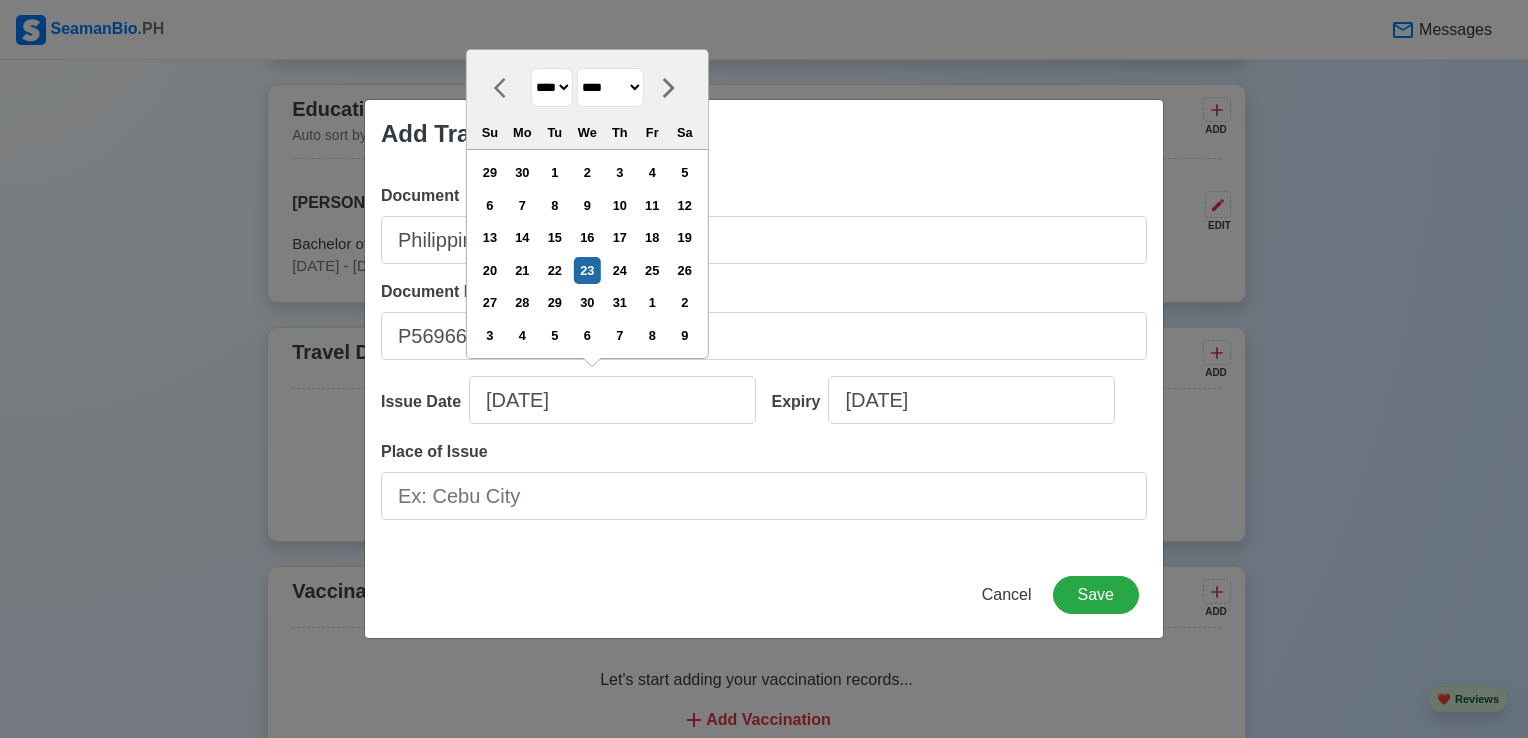 click on "**** **** **** **** **** **** **** **** **** **** **** **** **** **** **** **** **** **** **** **** **** **** **** **** **** **** **** **** **** **** **** **** **** **** **** **** **** **** **** **** **** **** **** **** **** **** **** **** **** **** **** **** **** **** **** **** **** **** **** **** **** **** **** **** **** **** **** **** **** **** **** **** **** **** **** **** **** **** **** **** **** **** **** **** **** **** **** **** **** **** **** **** **** **** **** **** **** **** **** **** **** **** **** **** **** ****" at bounding box center [552, 87] 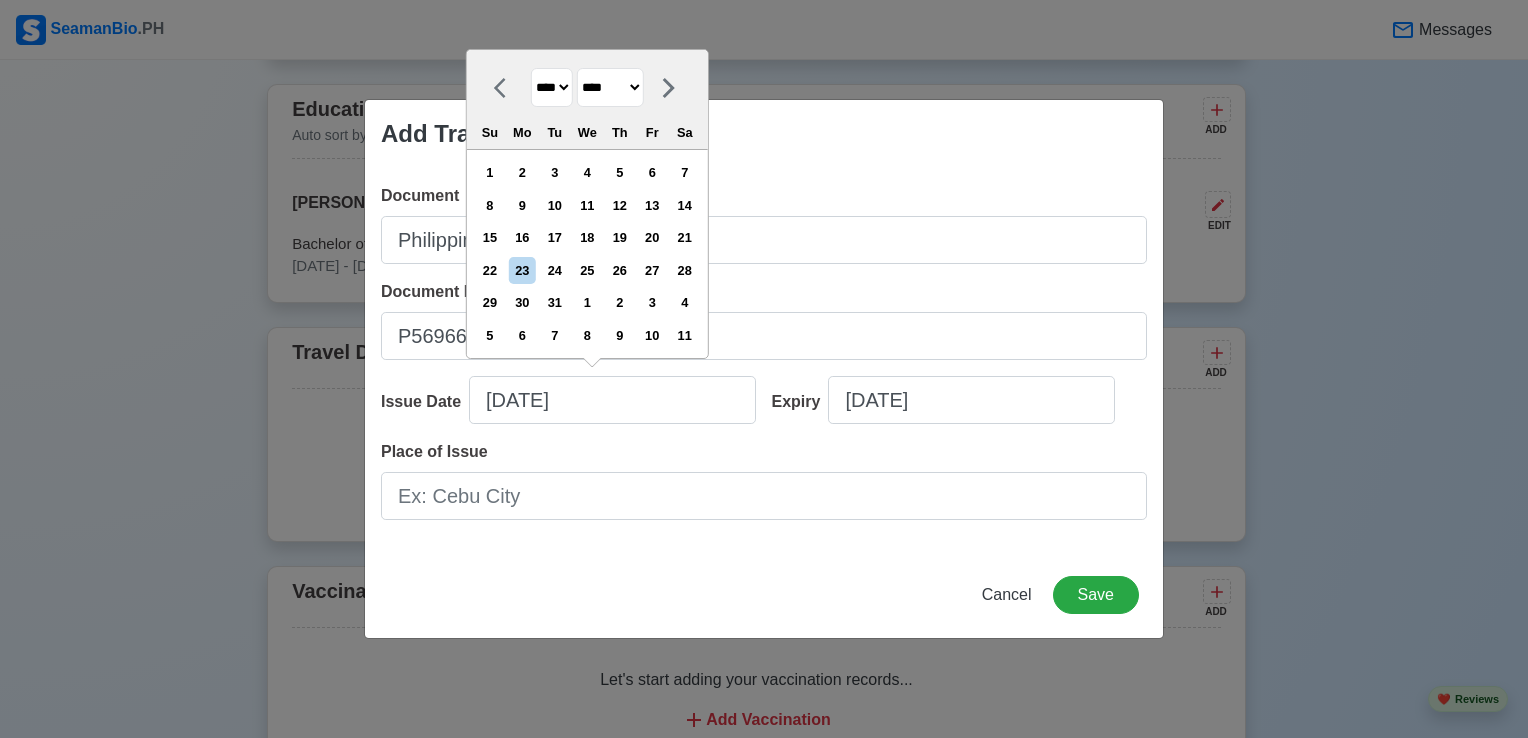 click on "******* ******** ***** ***** *** **** **** ****** ********* ******* ******** ********" at bounding box center [610, 87] 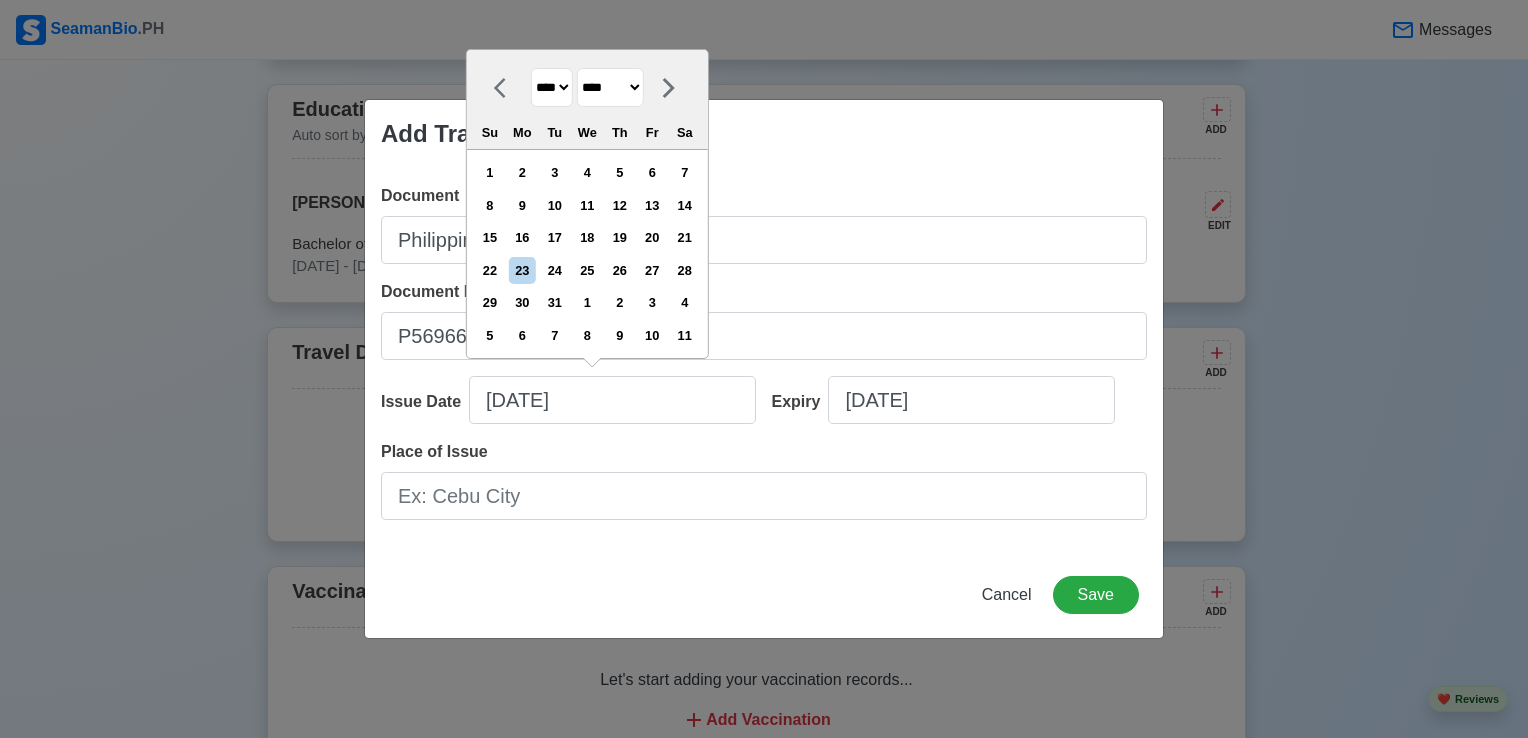 select on "*******" 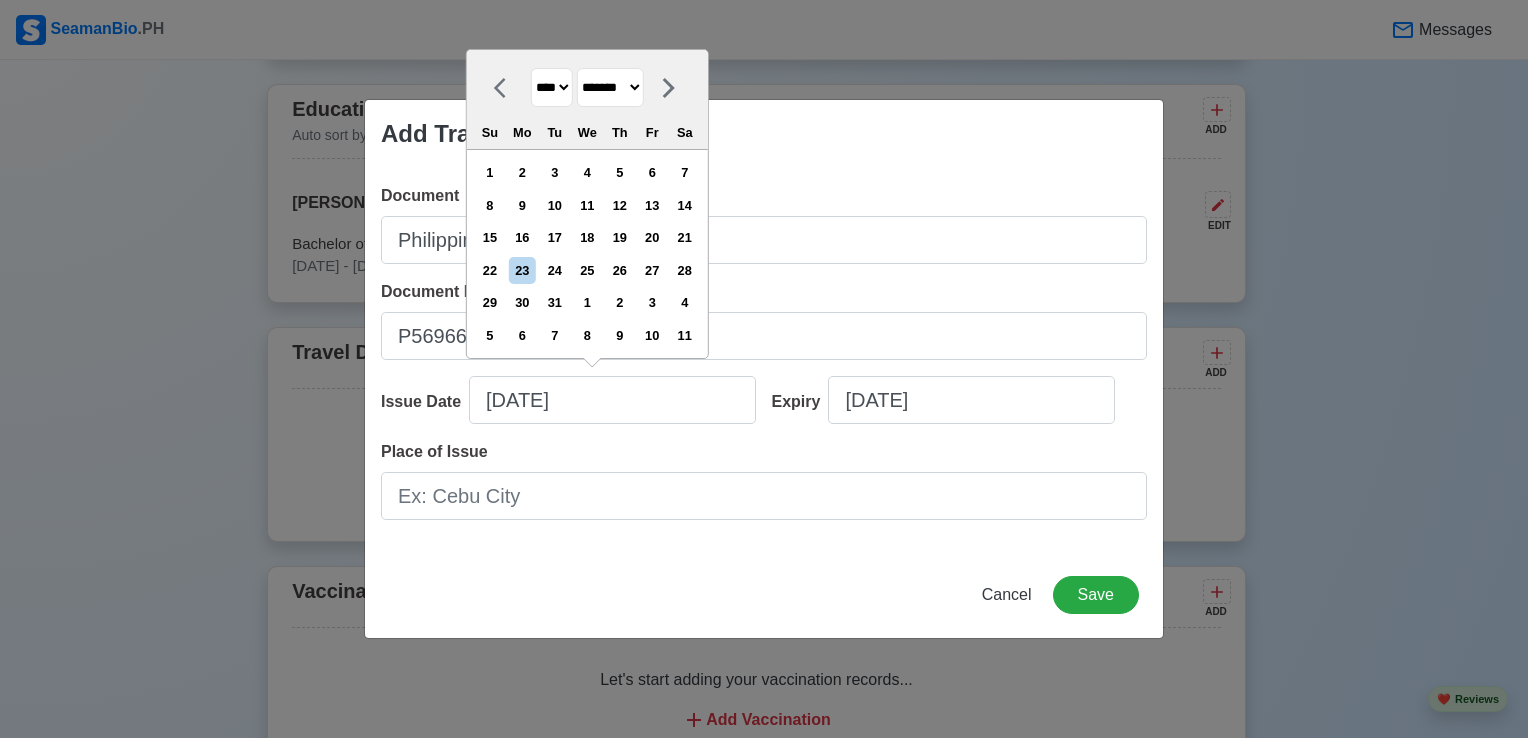 click on "******* ******** ***** ***** *** **** **** ****** ********* ******* ******** ********" at bounding box center [610, 87] 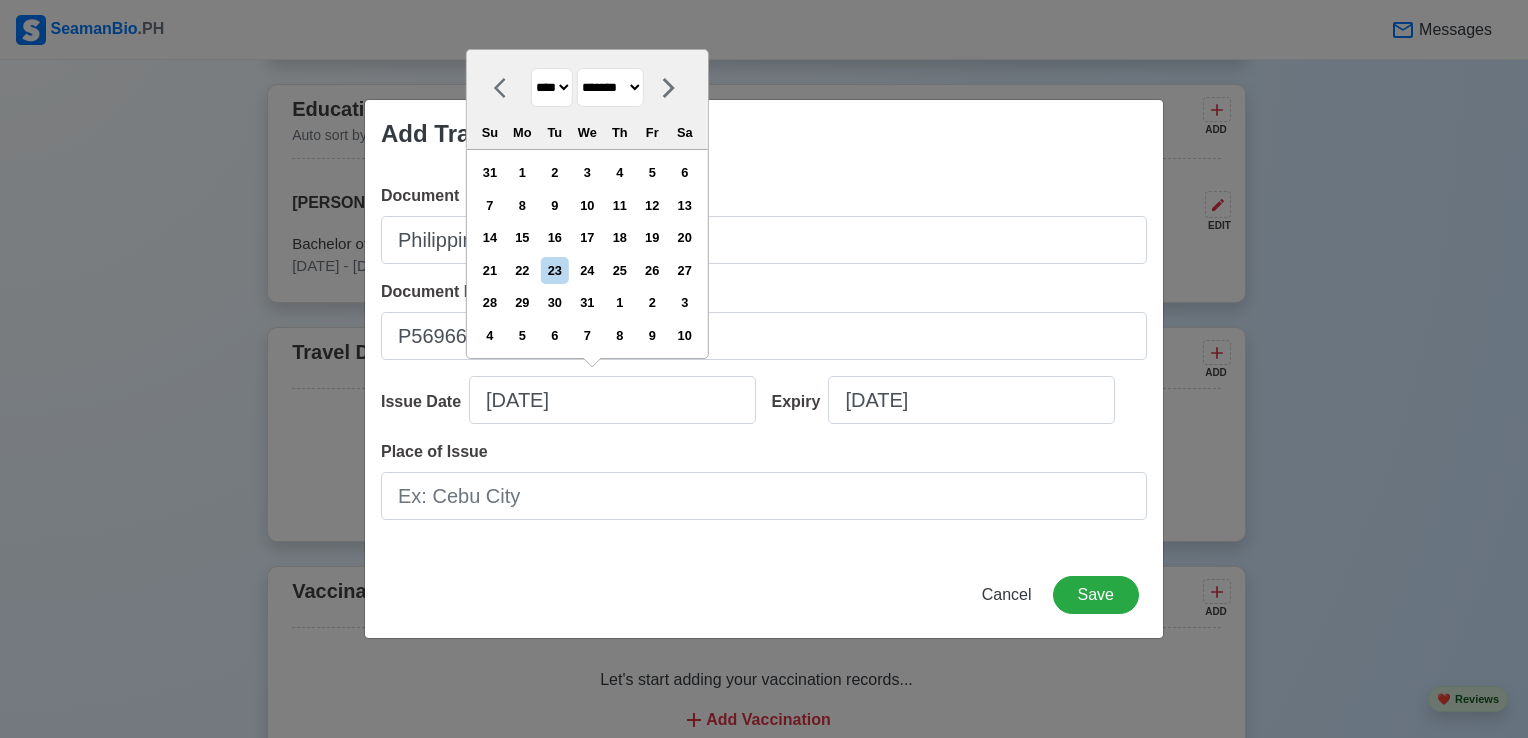 click on "20" at bounding box center (684, 237) 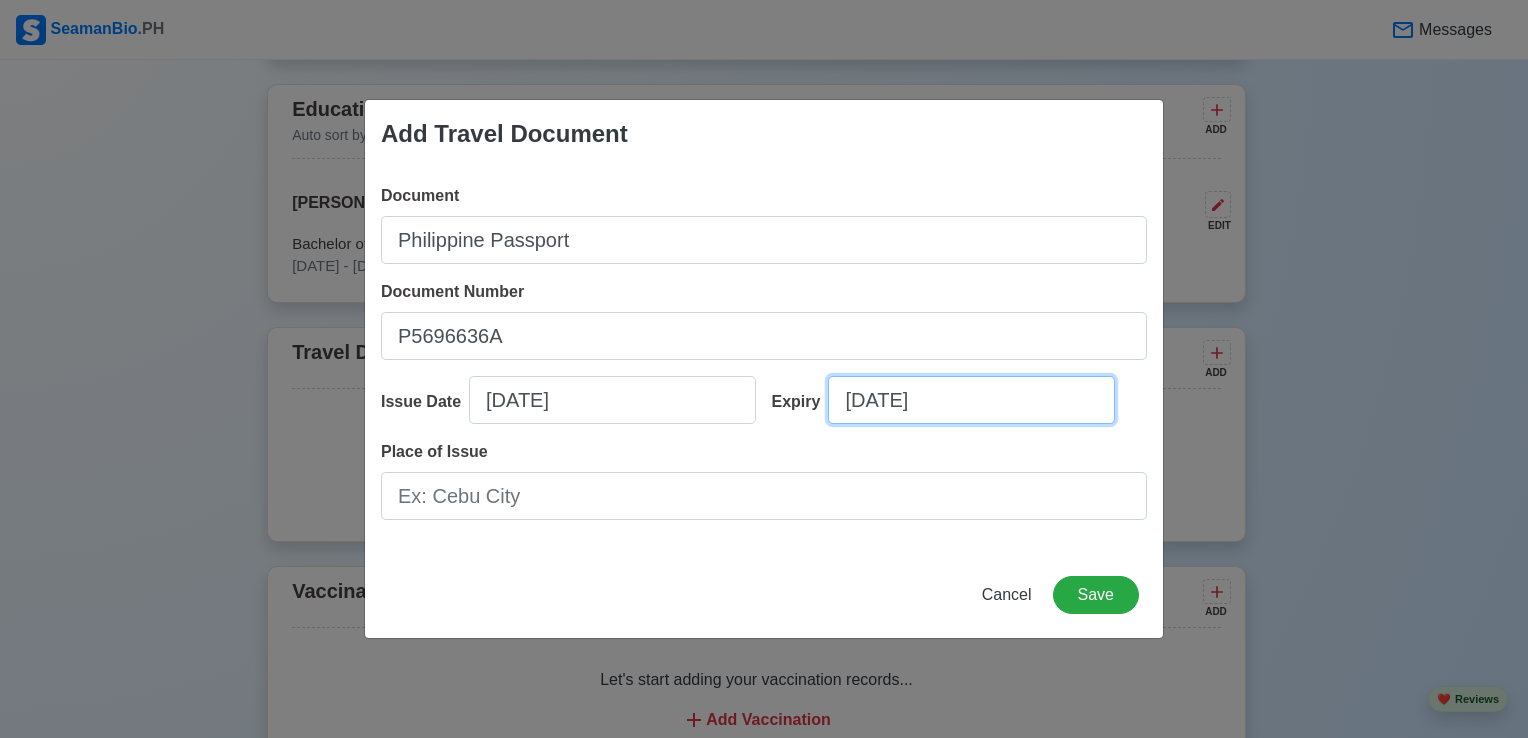select on "****" 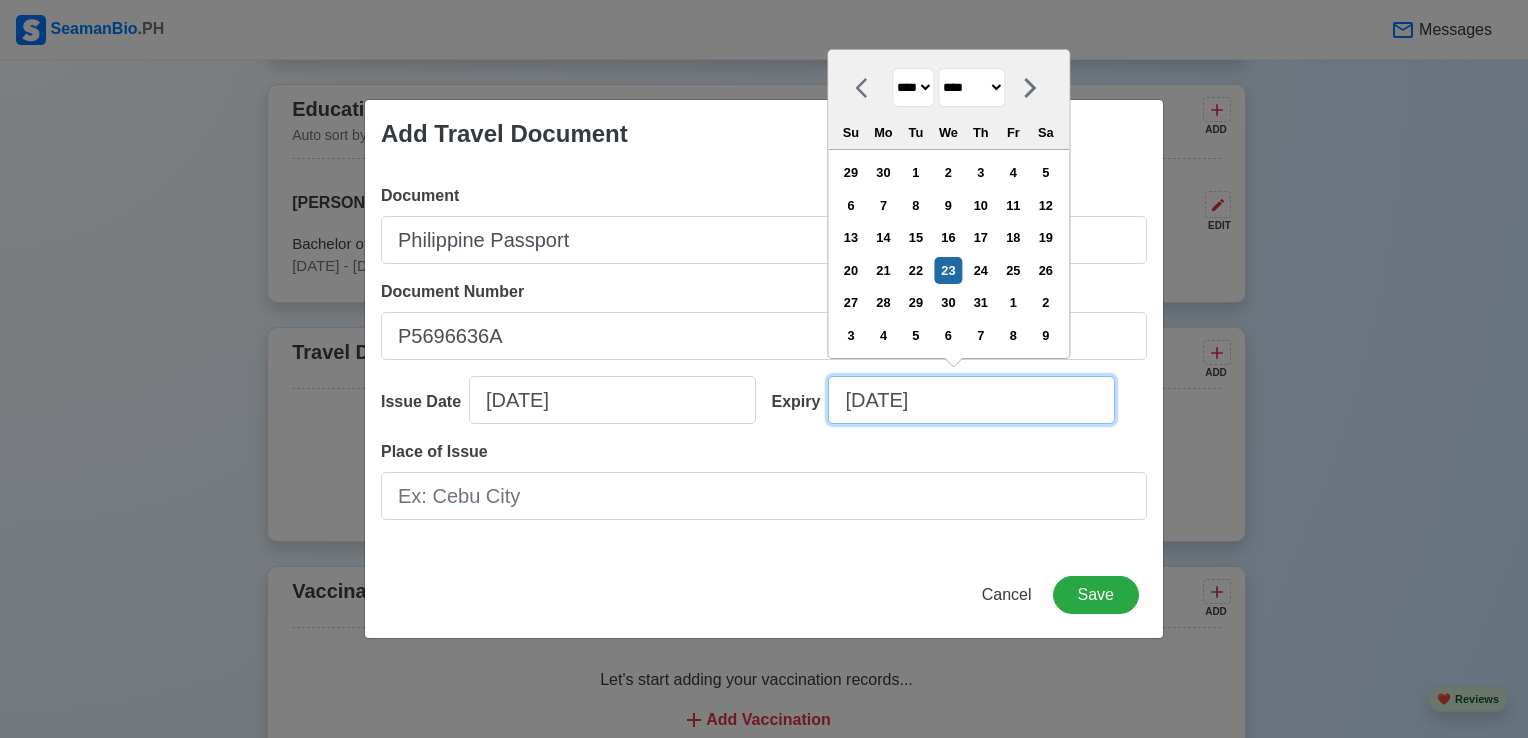 click on "[DATE]" at bounding box center (971, 400) 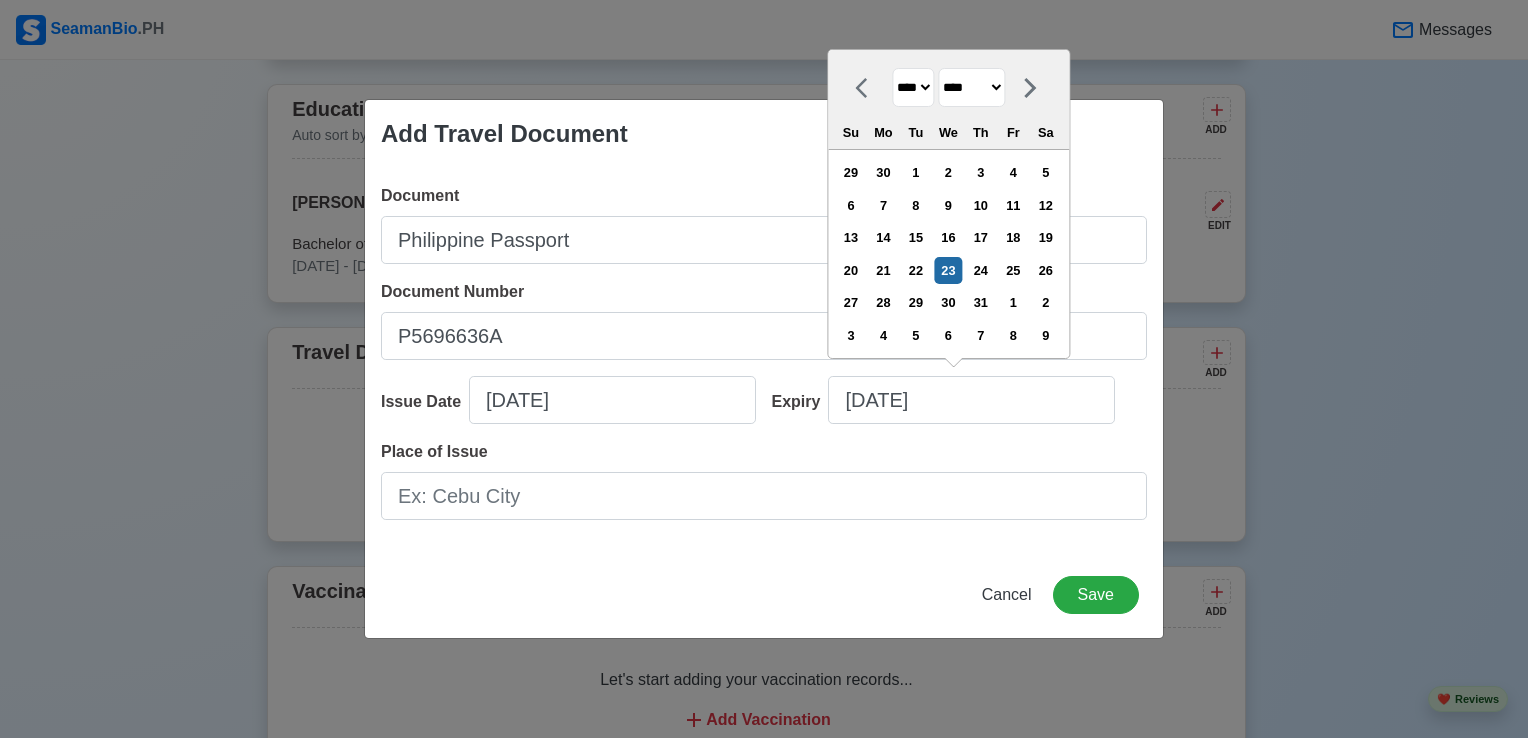 click on "******* ******** ***** ***** *** **** **** ****** ********* ******* ******** ********" at bounding box center [971, 87] 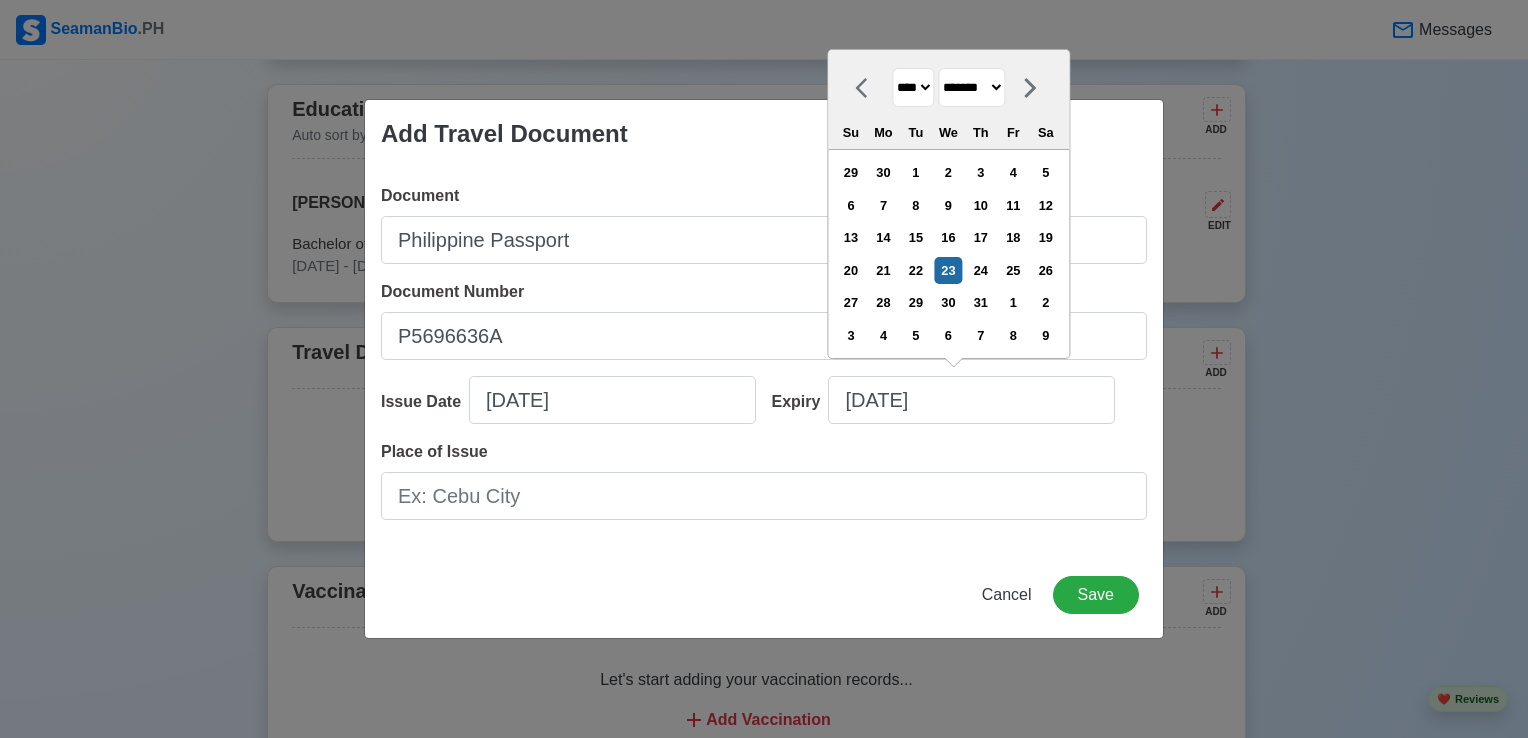 click on "******* ******** ***** ***** *** **** **** ****** ********* ******* ******** ********" at bounding box center (971, 87) 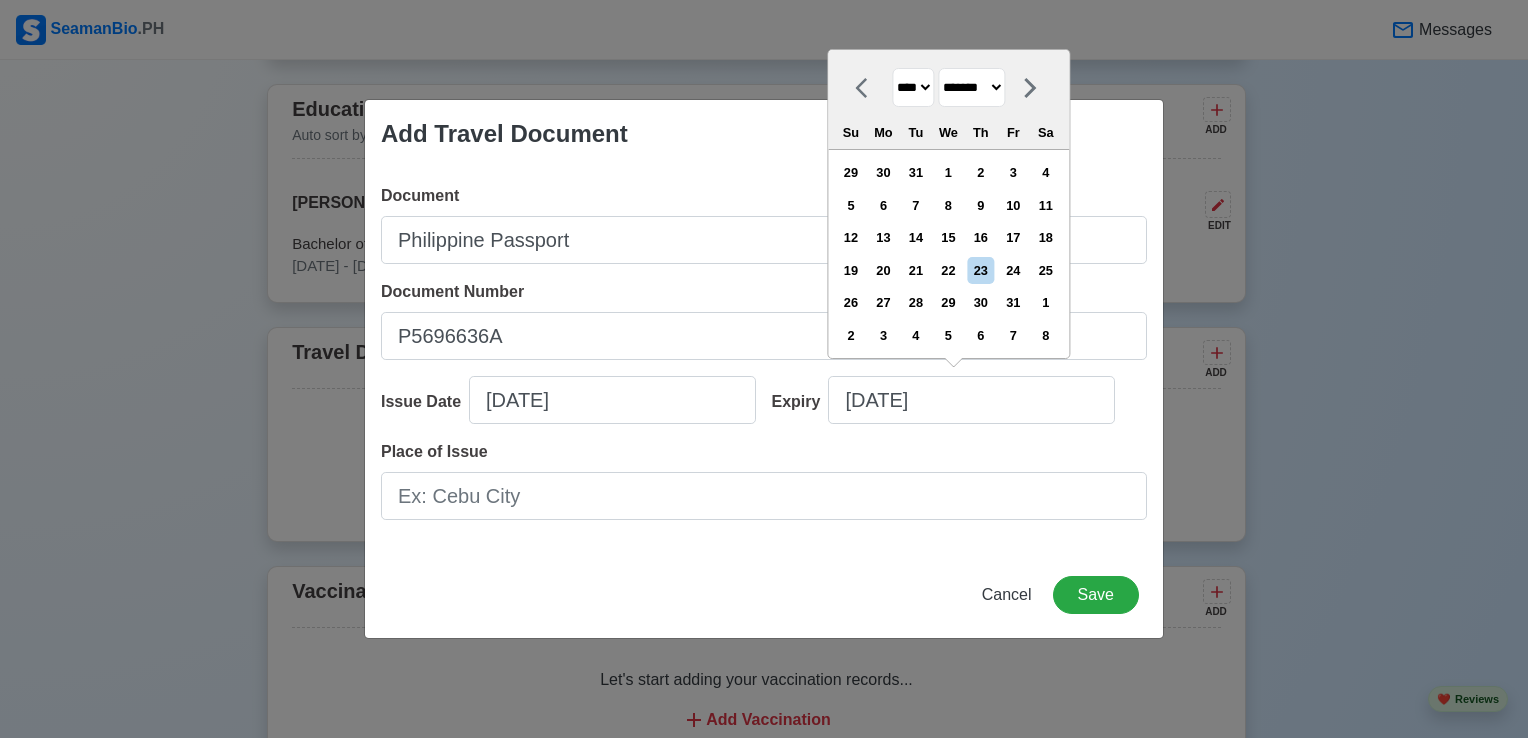 click on "**** **** **** **** **** **** **** **** **** **** **** **** **** **** **** **** **** **** **** **** **** **** **** **** **** **** **** **** **** **** **** **** **** **** **** **** **** **** **** **** **** **** **** **** **** **** **** **** **** **** **** **** **** **** **** **** **** **** **** **** **** **** **** **** **** **** **** **** **** **** **** **** **** **** **** **** **** **** **** **** **** **** **** **** **** **** **** **** **** **** **** **** **** **** **** **** **** **** **** **** **** **** **** **** **** **** **** **** **** **** **** **** **** **** **** **** **** **** **** **** ****" at bounding box center [913, 87] 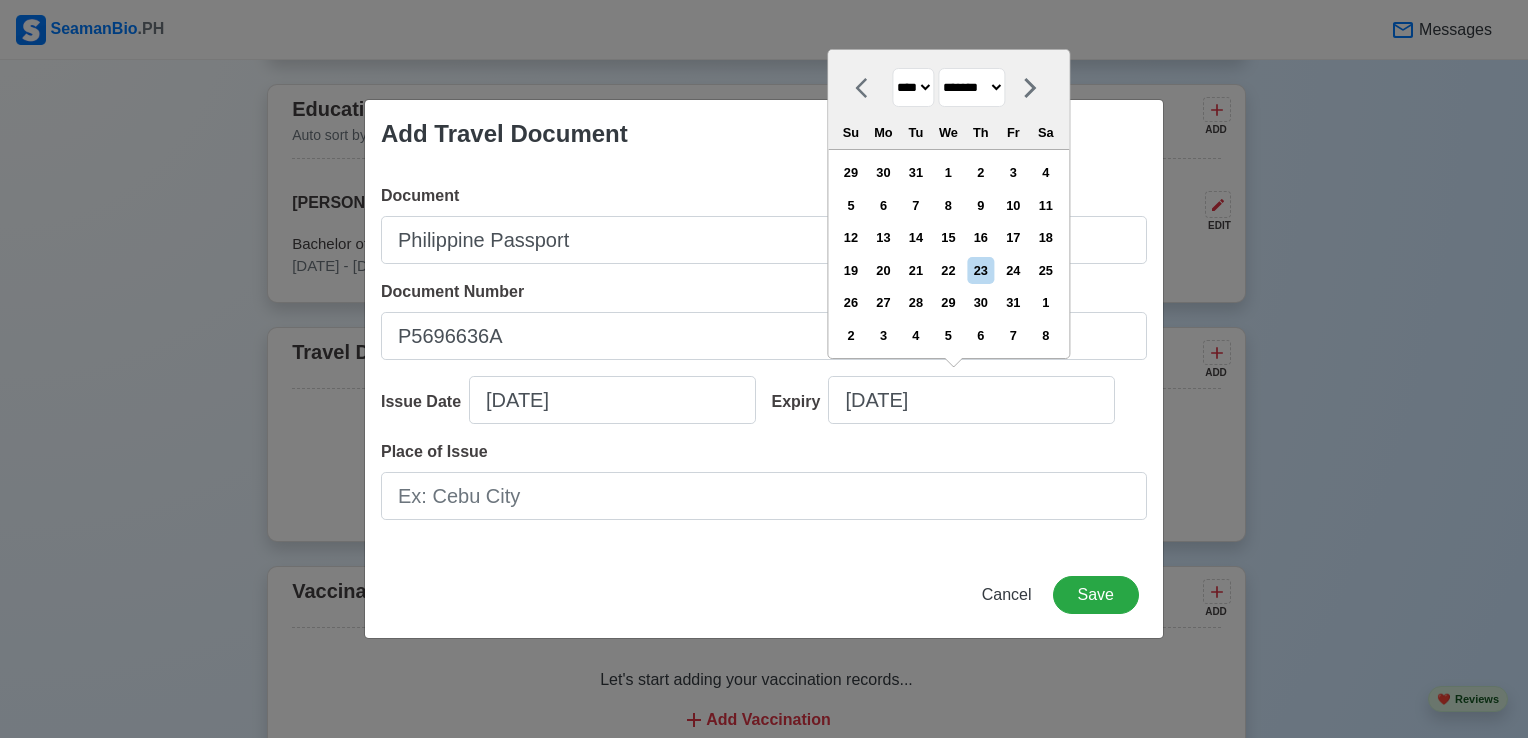 select on "****" 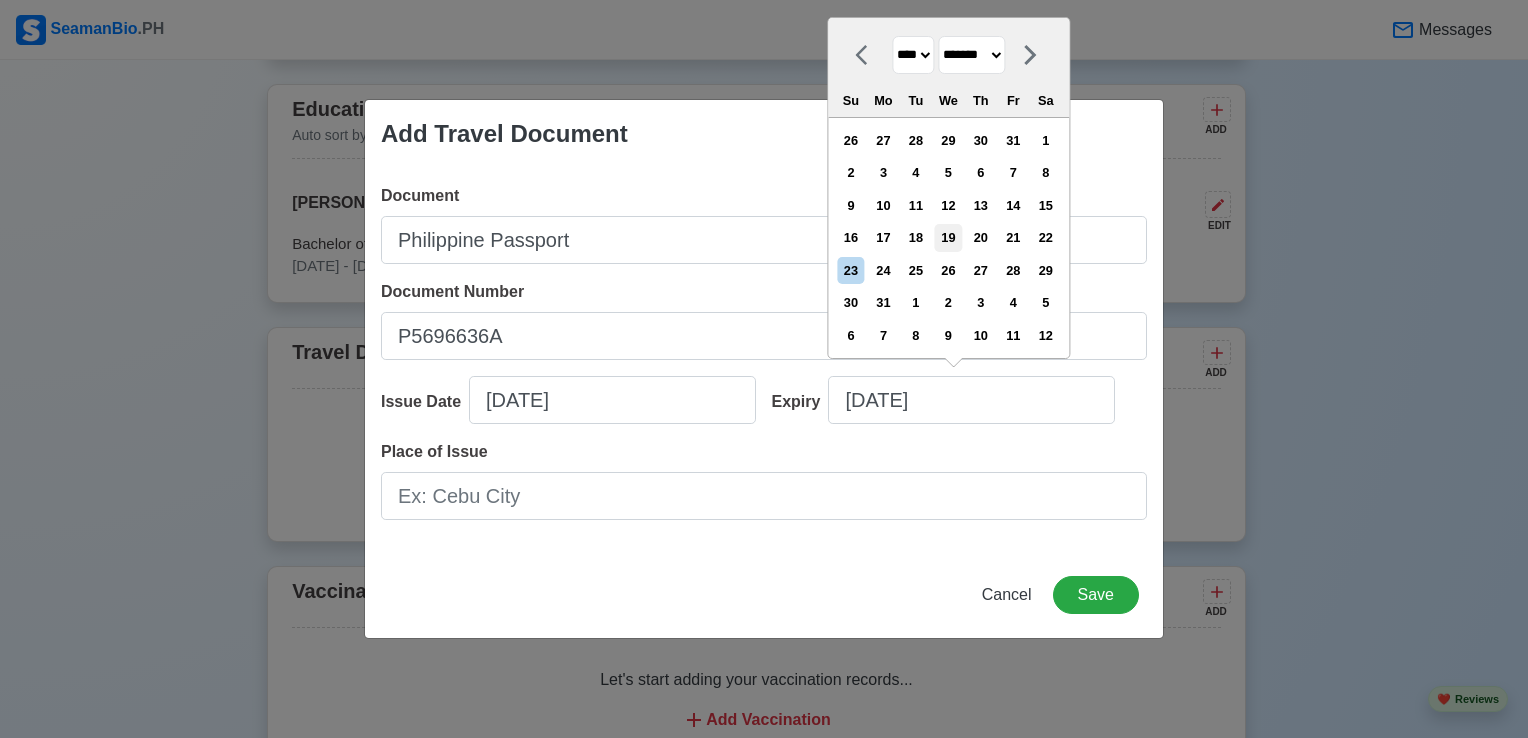 click on "19" at bounding box center [948, 237] 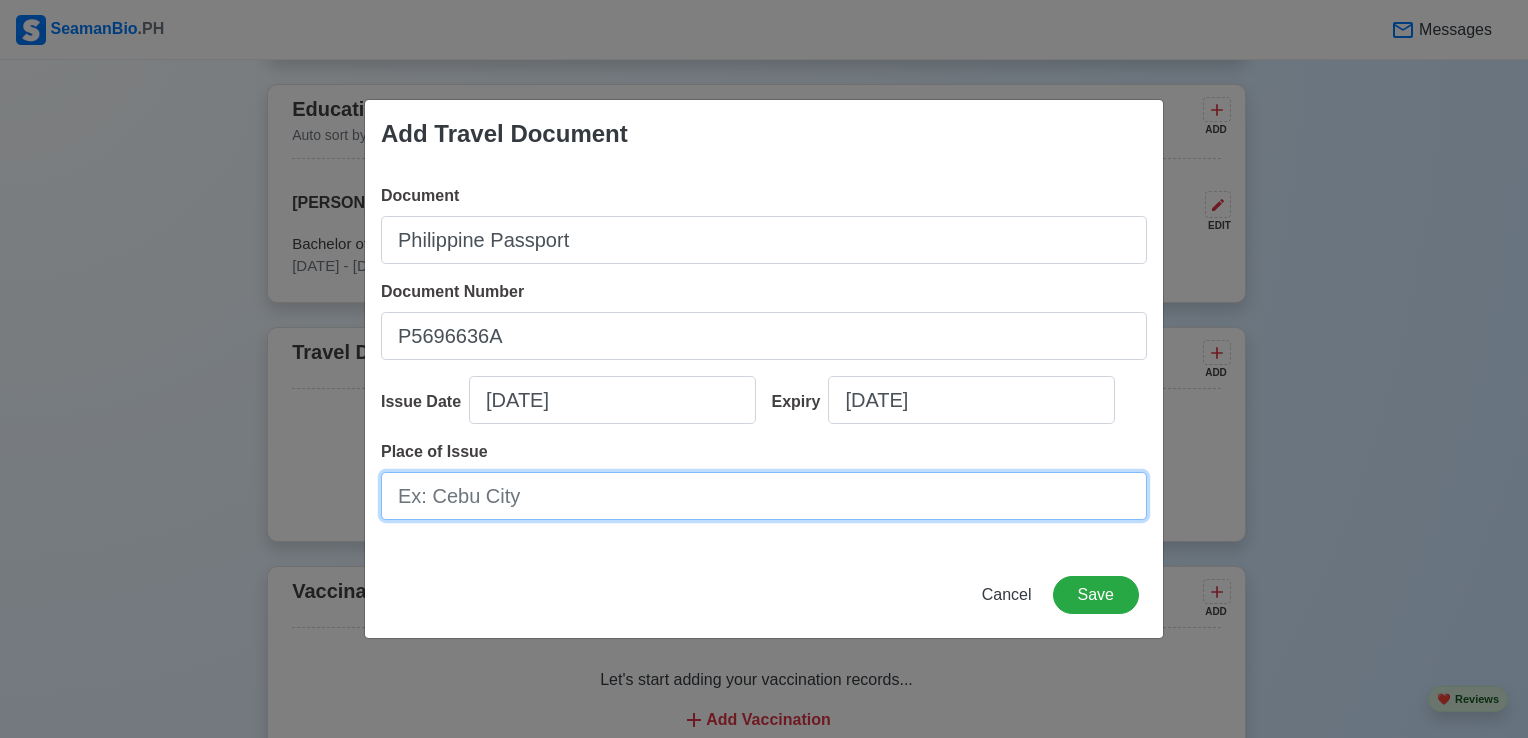 click on "Place of Issue" at bounding box center (764, 496) 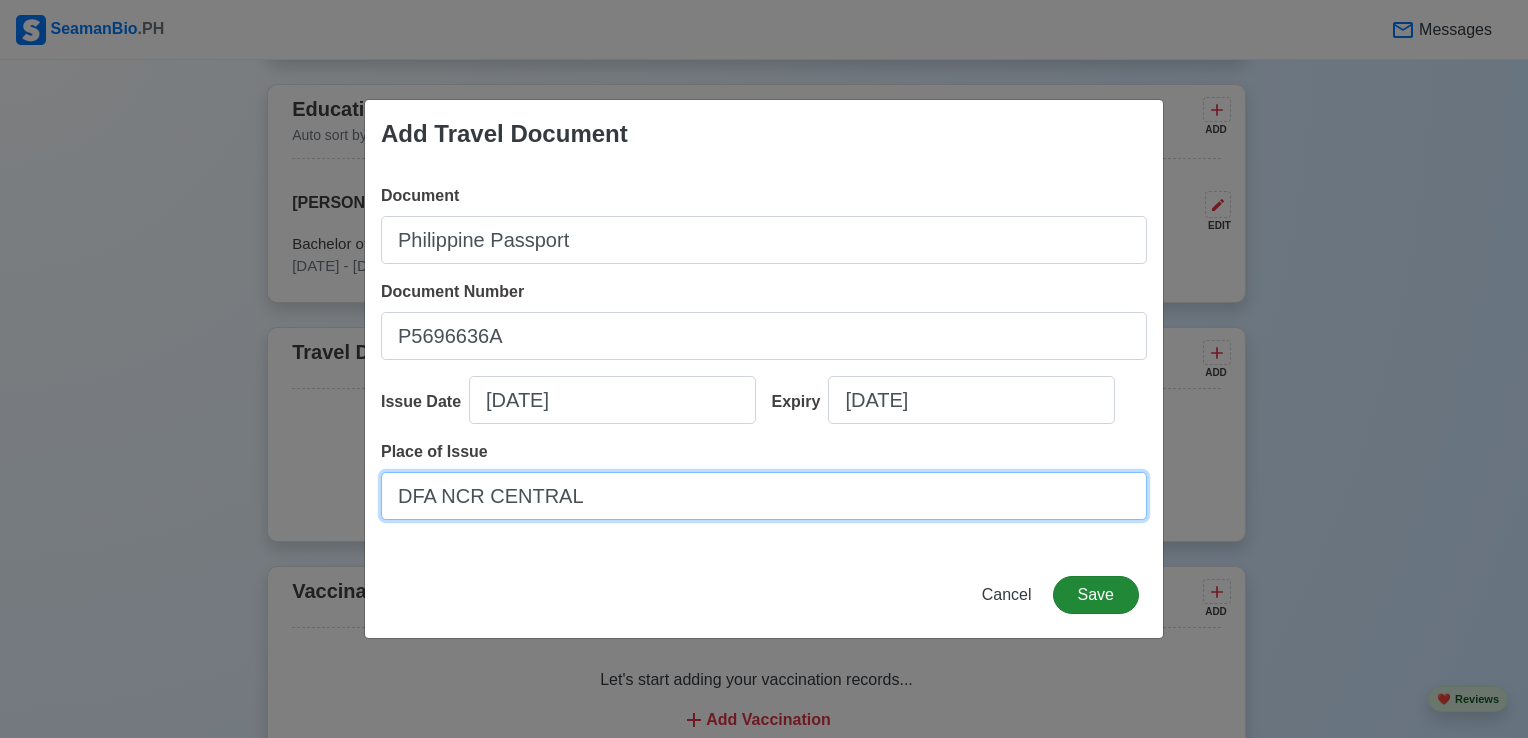 type on "DFA NCR CENTRAL" 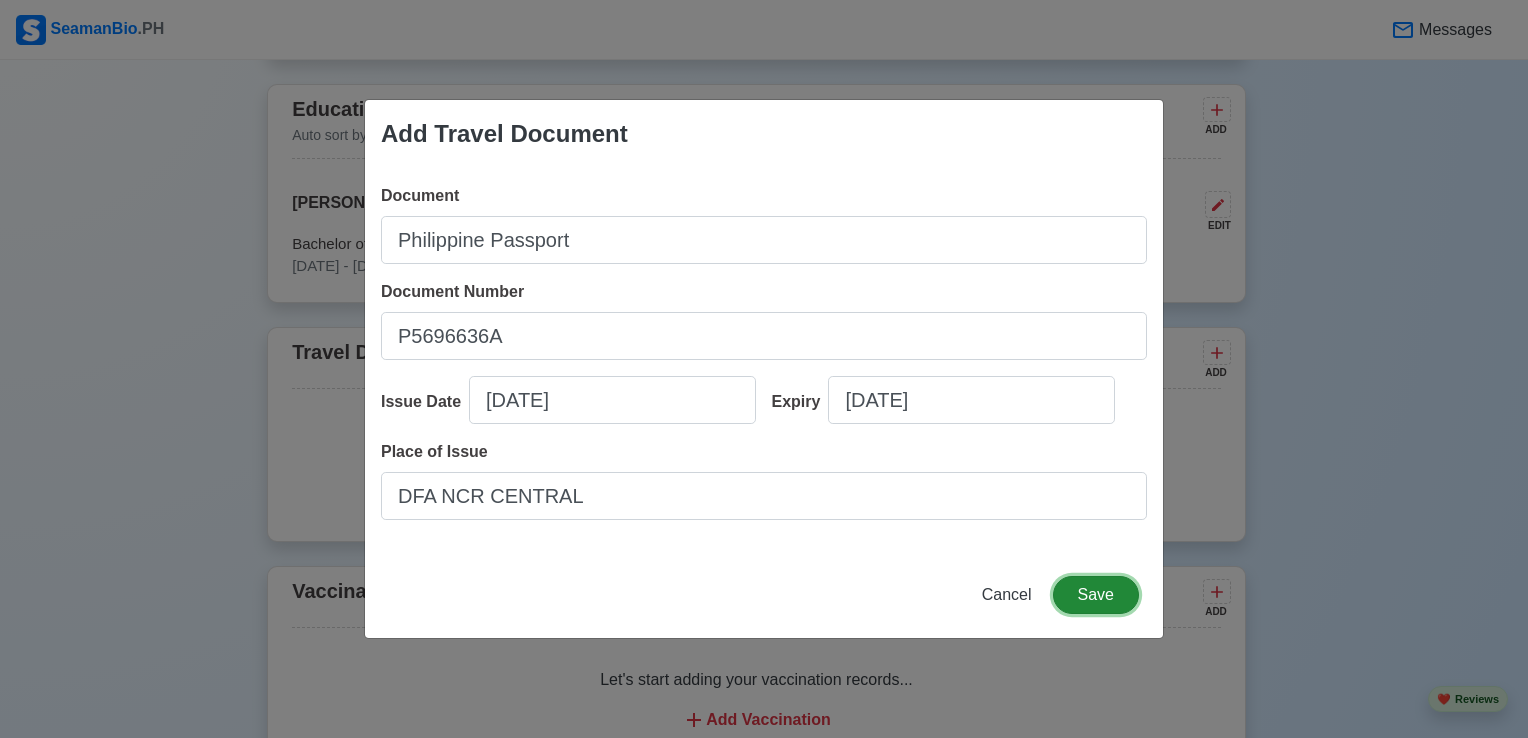 click on "Save" at bounding box center (1096, 595) 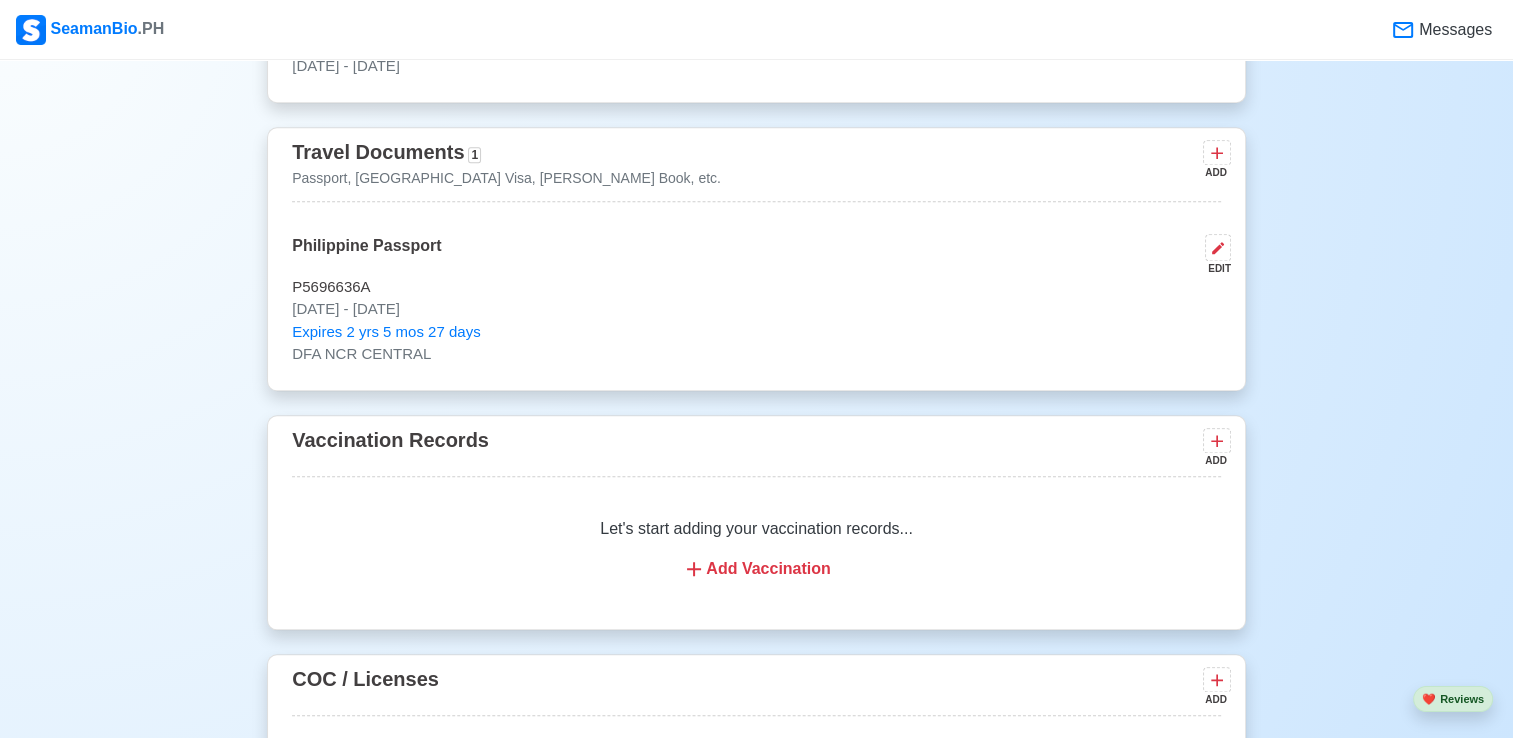 scroll, scrollTop: 1600, scrollLeft: 0, axis: vertical 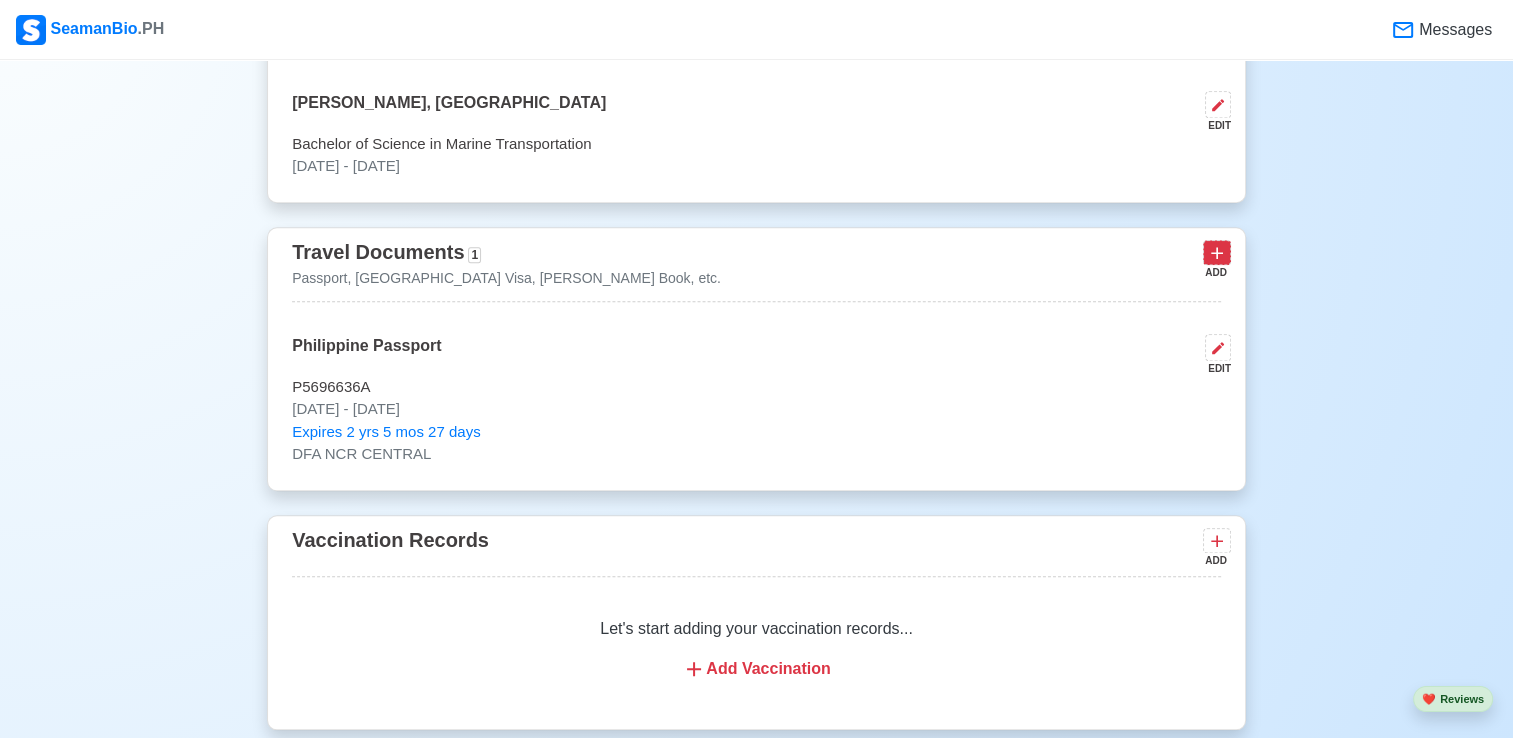 click 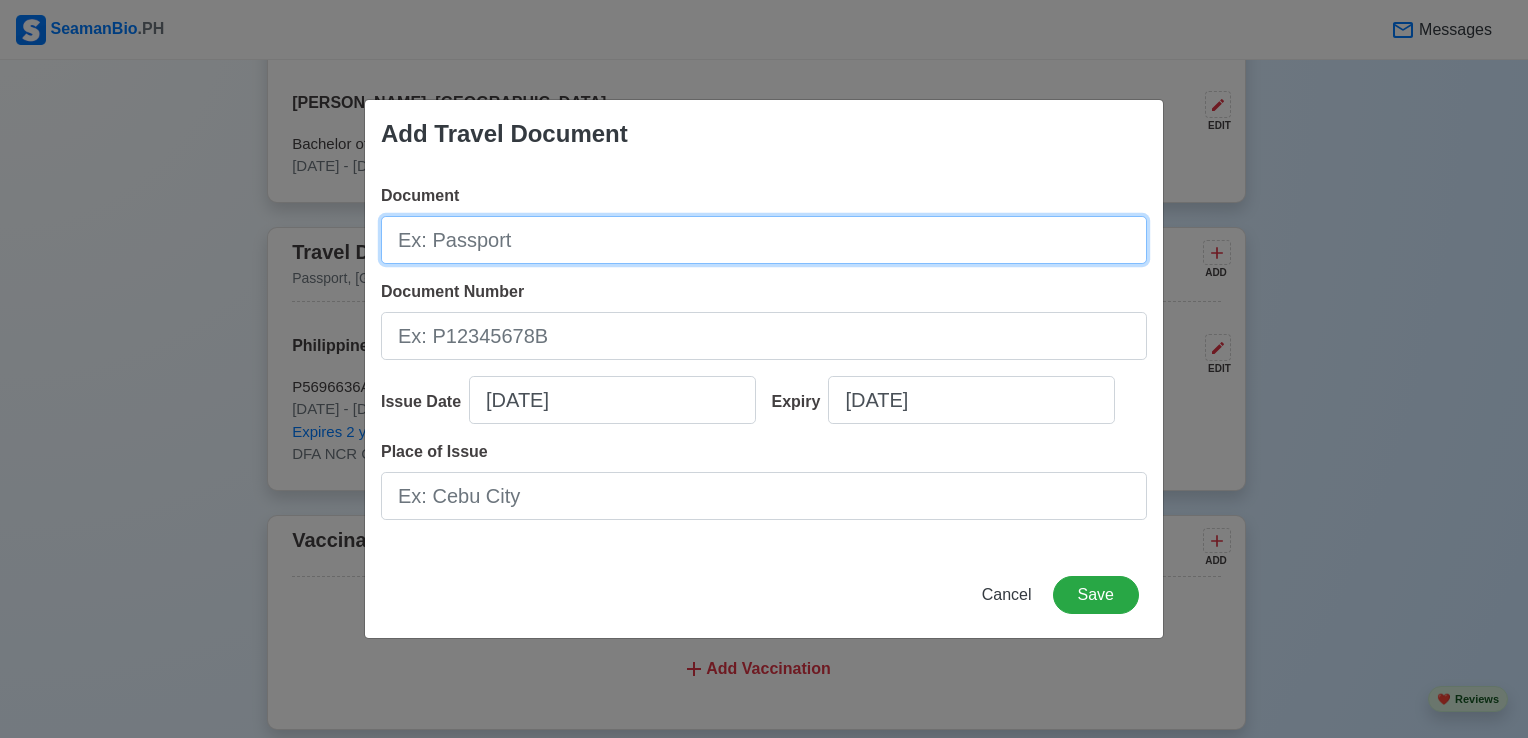 click on "Document" at bounding box center (764, 240) 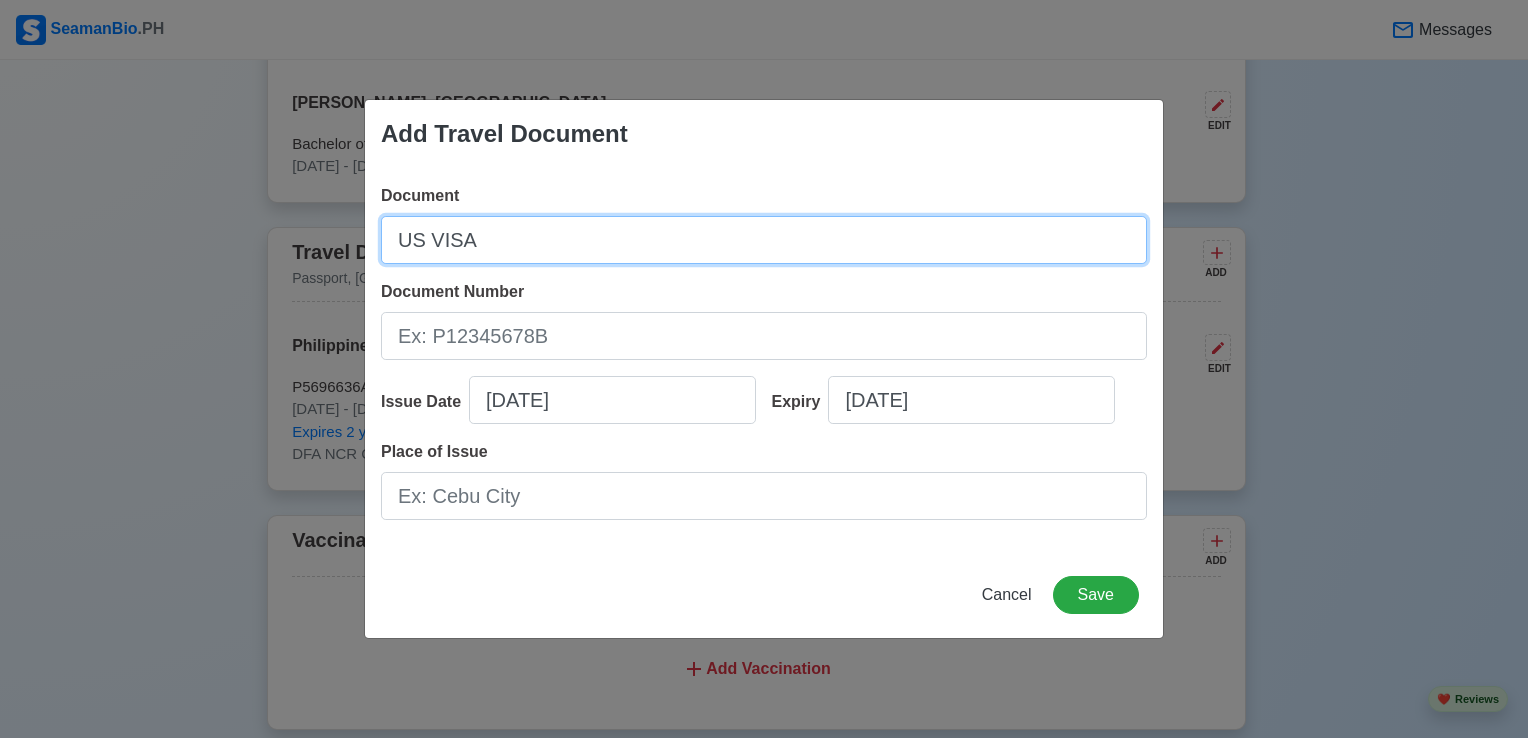 type on "US VISA" 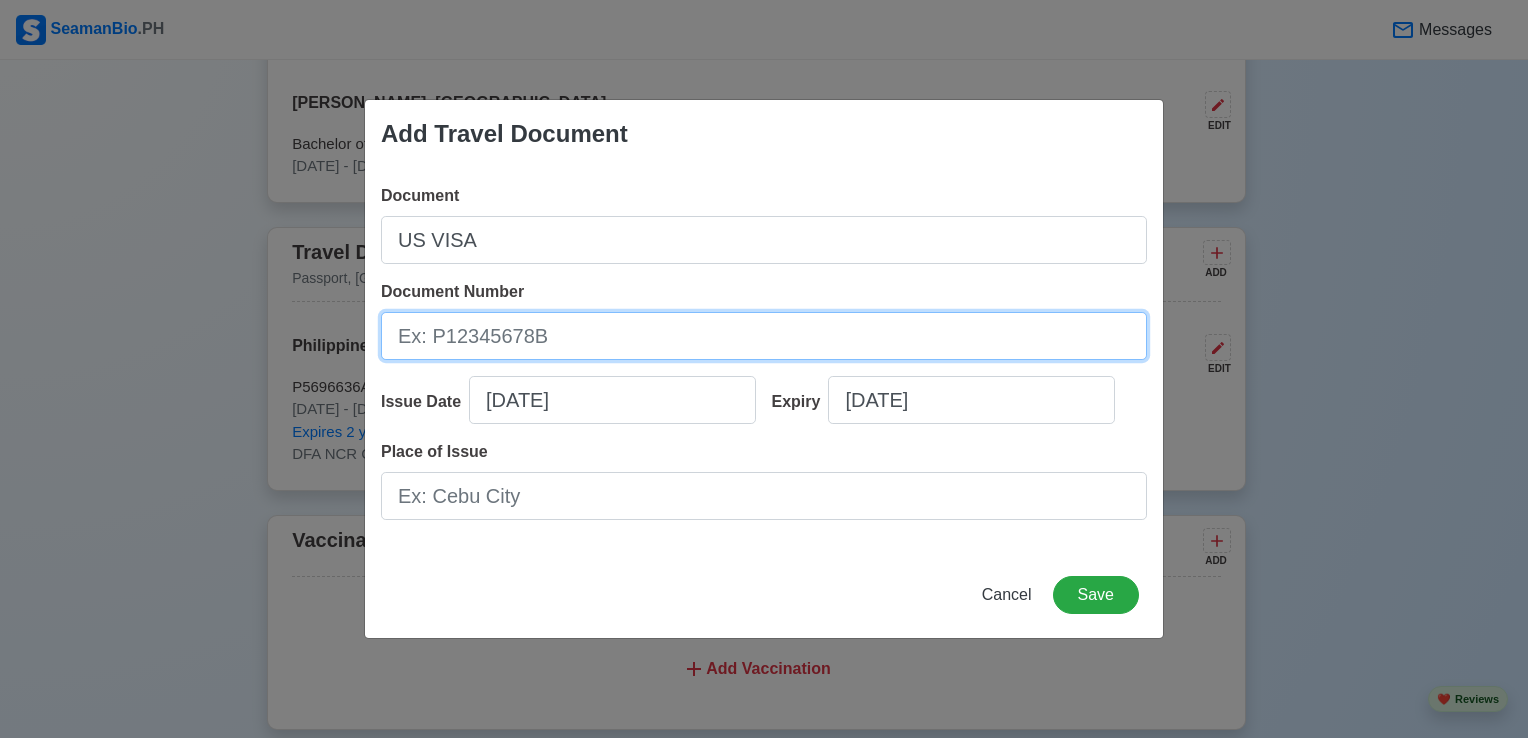 click on "Document Number" at bounding box center (764, 336) 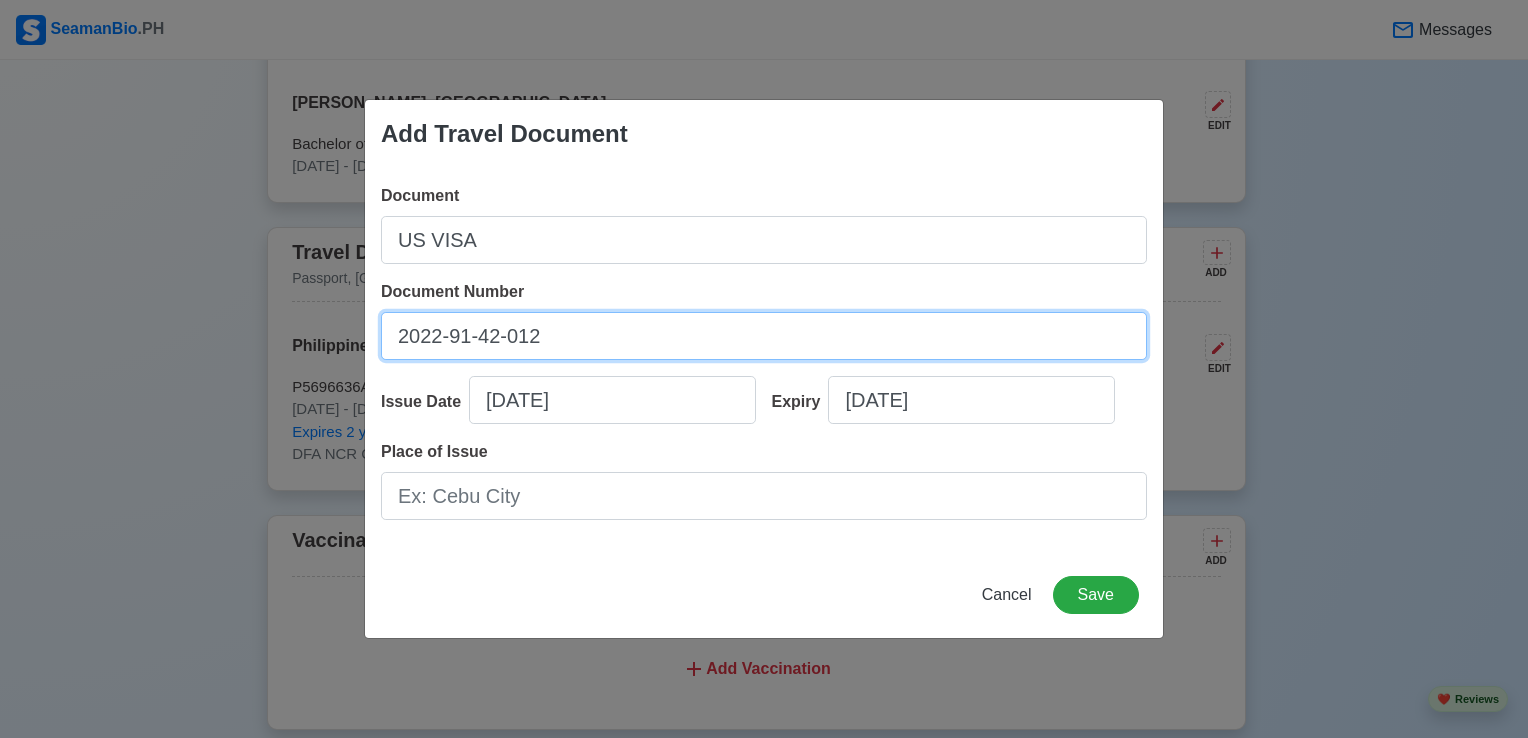 click on "2022-91-42-012" at bounding box center (764, 336) 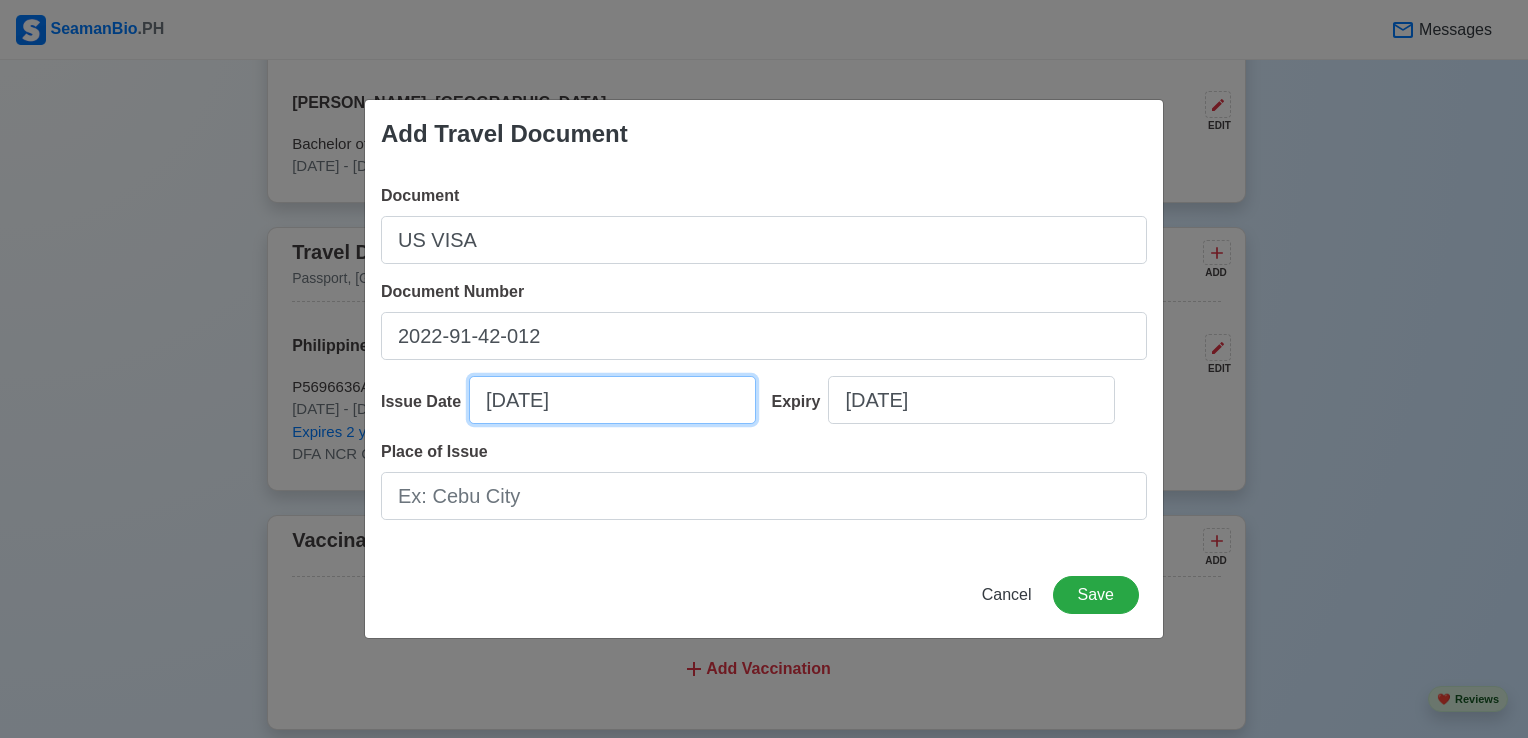click on "[DATE]" at bounding box center (612, 400) 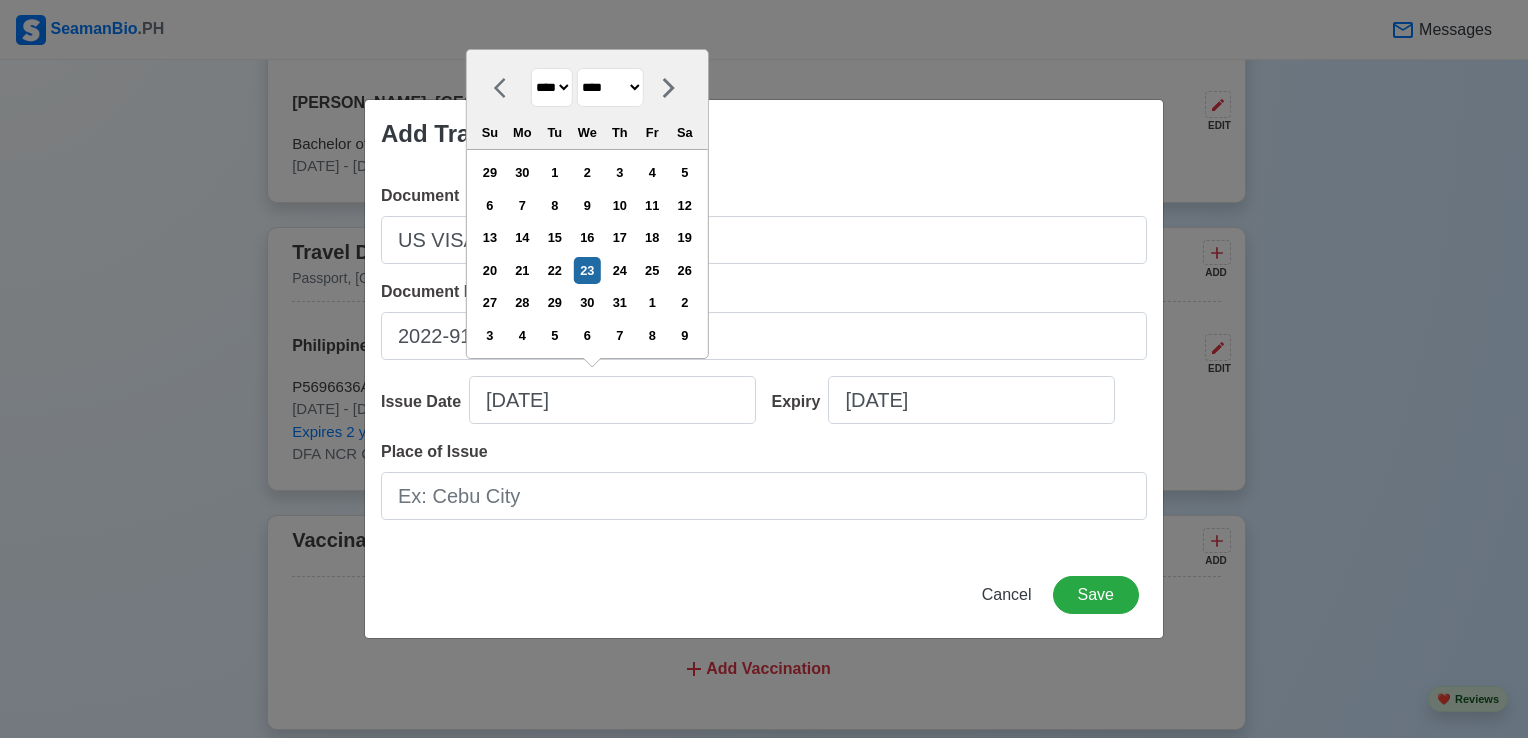 click on "**** **** **** **** **** **** **** **** **** **** **** **** **** **** **** **** **** **** **** **** **** **** **** **** **** **** **** **** **** **** **** **** **** **** **** **** **** **** **** **** **** **** **** **** **** **** **** **** **** **** **** **** **** **** **** **** **** **** **** **** **** **** **** **** **** **** **** **** **** **** **** **** **** **** **** **** **** **** **** **** **** **** **** **** **** **** **** **** **** **** **** **** **** **** **** **** **** **** **** **** **** **** **** **** **** ****" at bounding box center [552, 87] 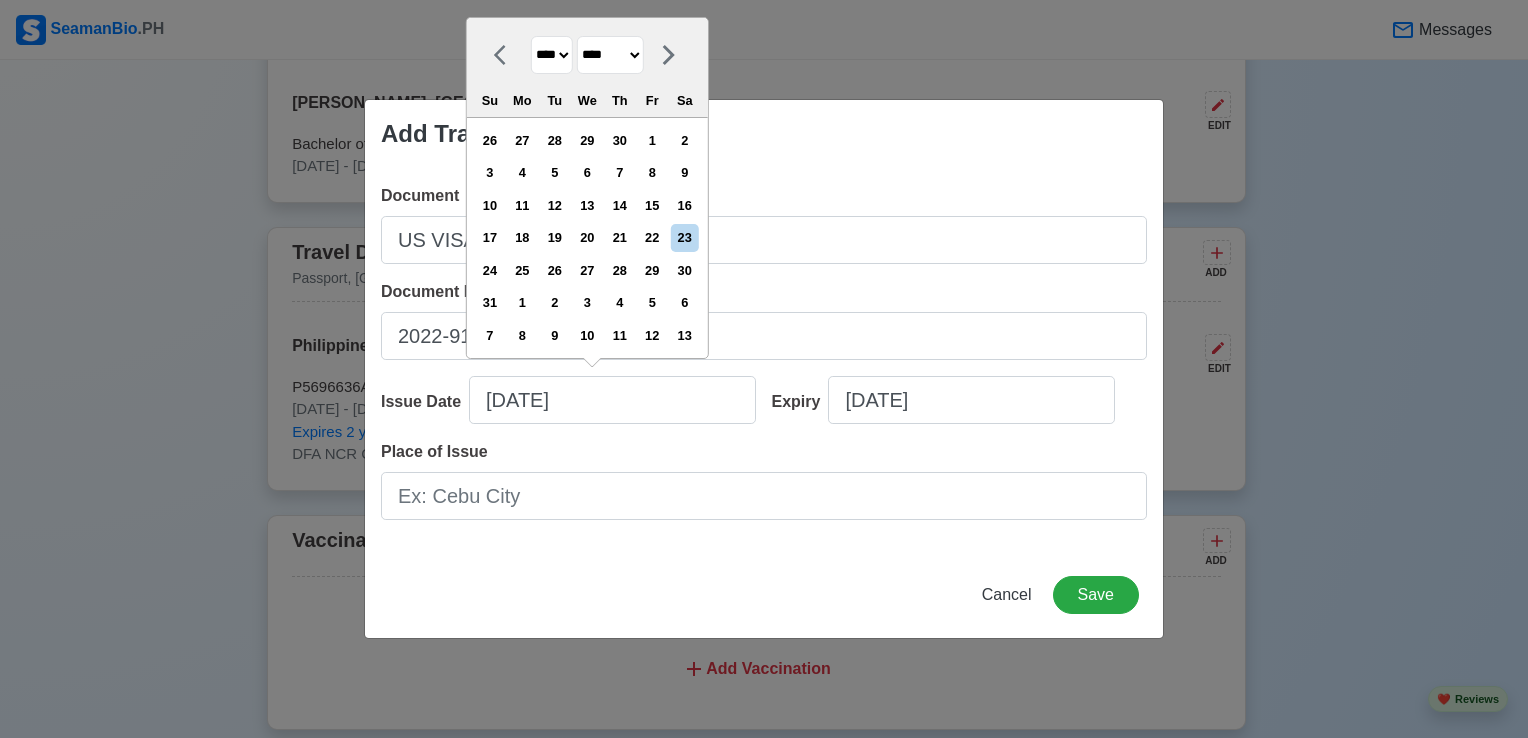 click on "******* ******** ***** ***** *** **** **** ****** ********* ******* ******** ********" at bounding box center [610, 55] 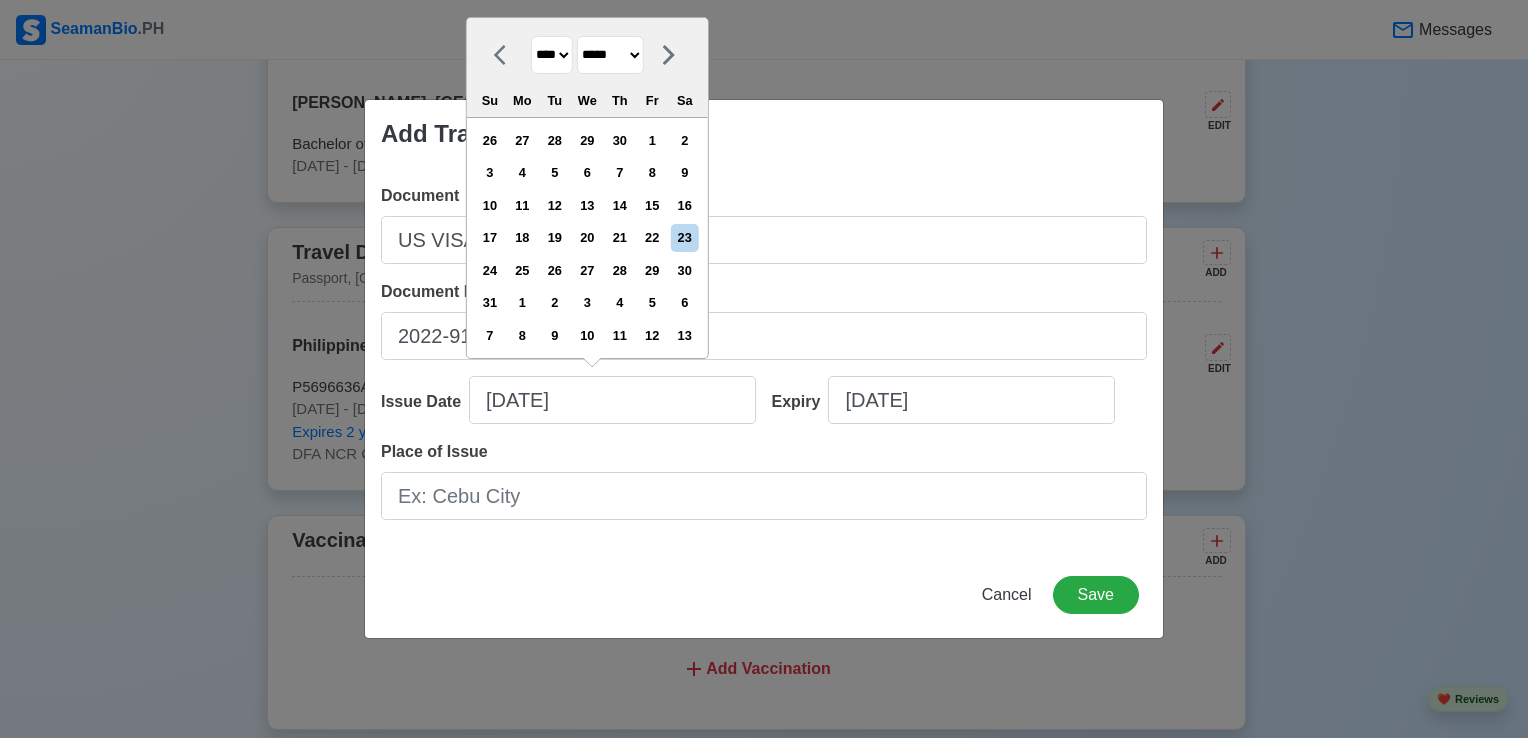 click on "******* ******** ***** ***** *** **** **** ****** ********* ******* ******** ********" at bounding box center (610, 55) 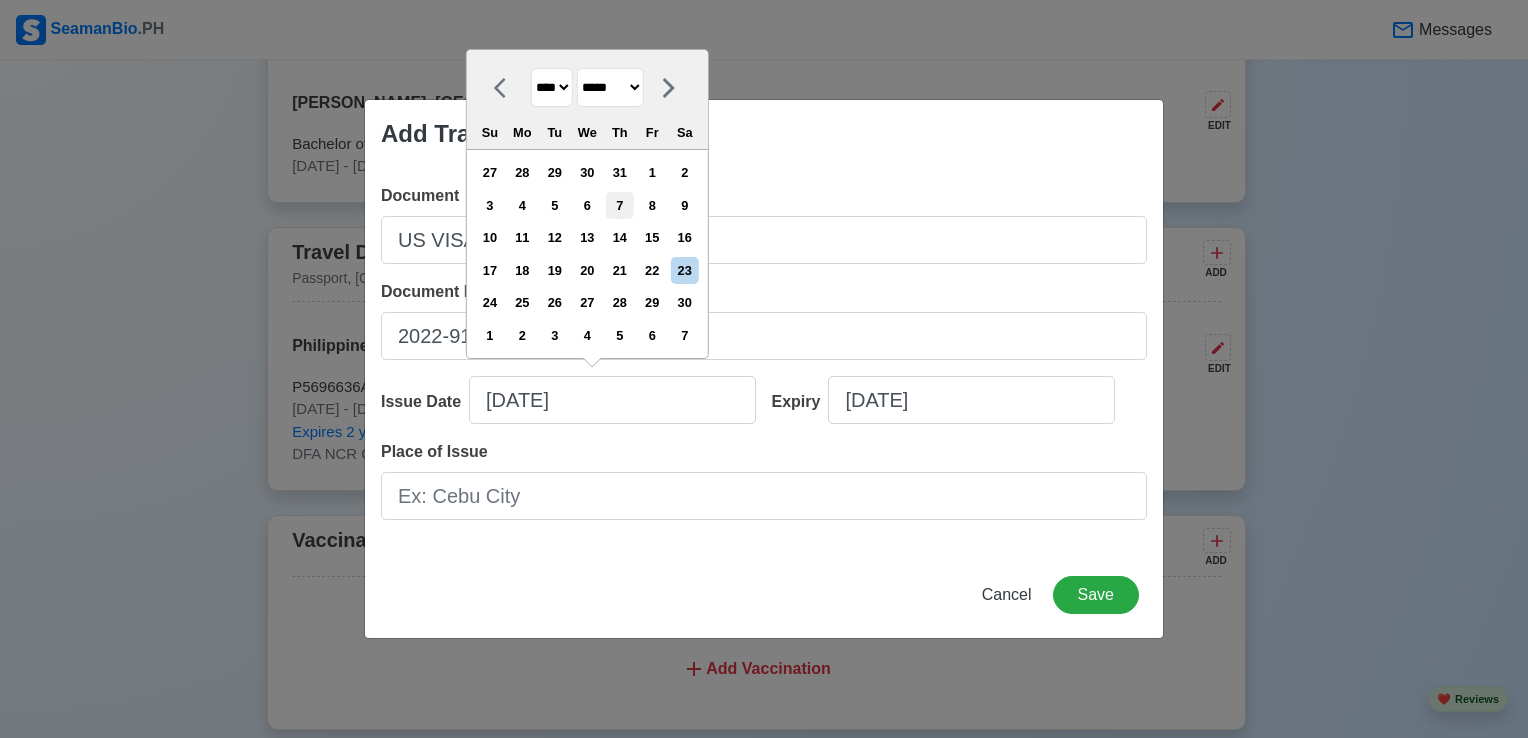 click on "7" at bounding box center (619, 205) 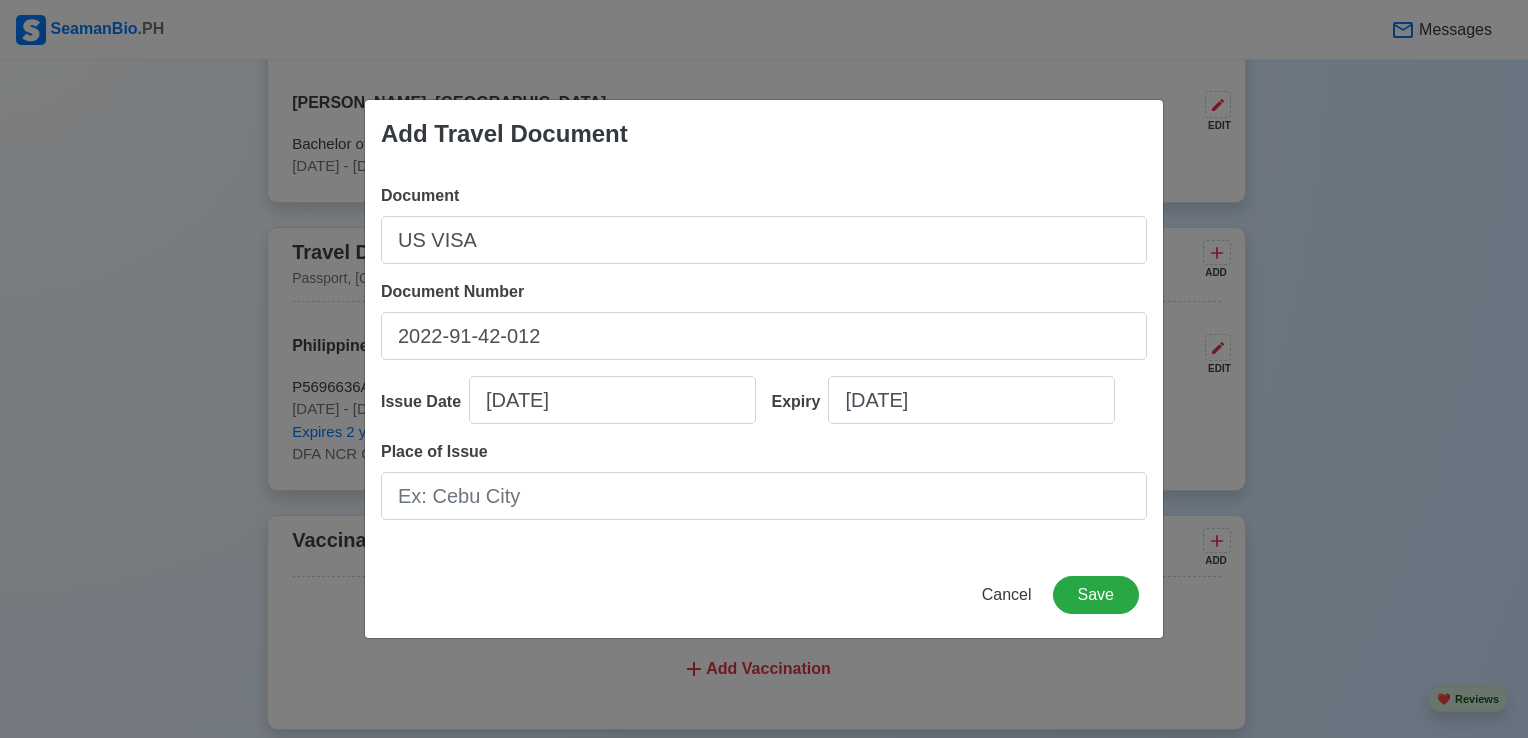 type on "[DATE]" 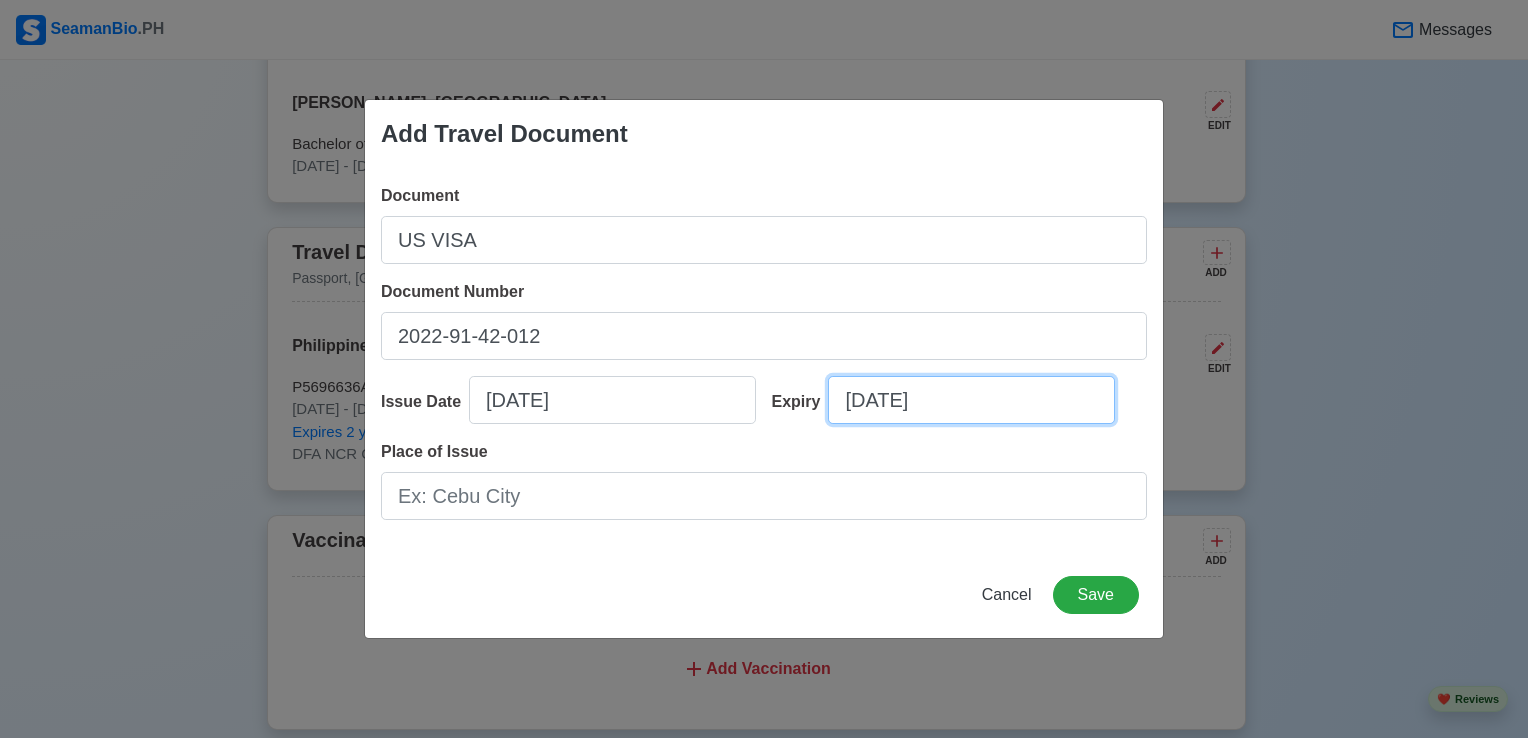 click on "[DATE]" at bounding box center (971, 400) 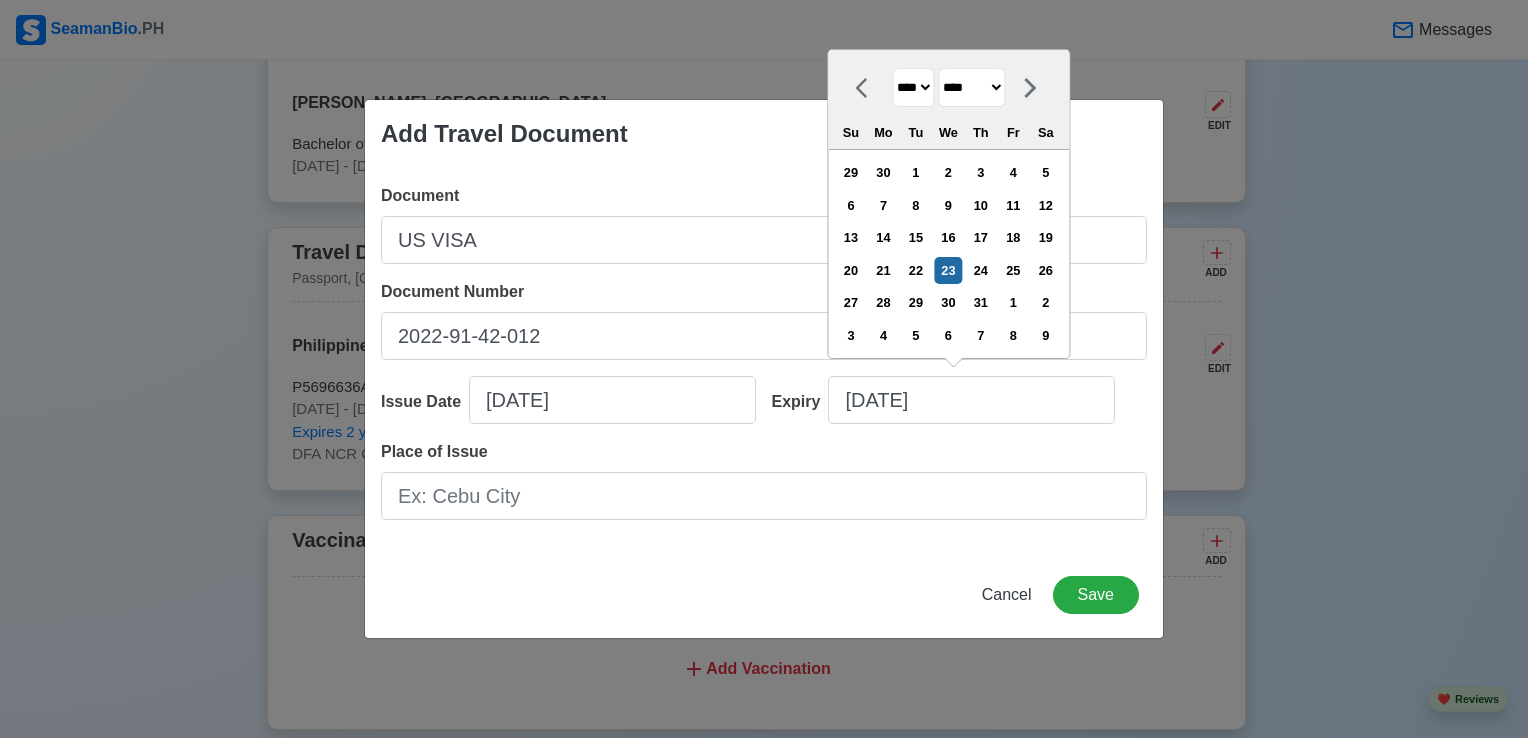 click on "******* ******** ***** ***** *** **** **** ****** ********* ******* ******** ********" at bounding box center (971, 87) 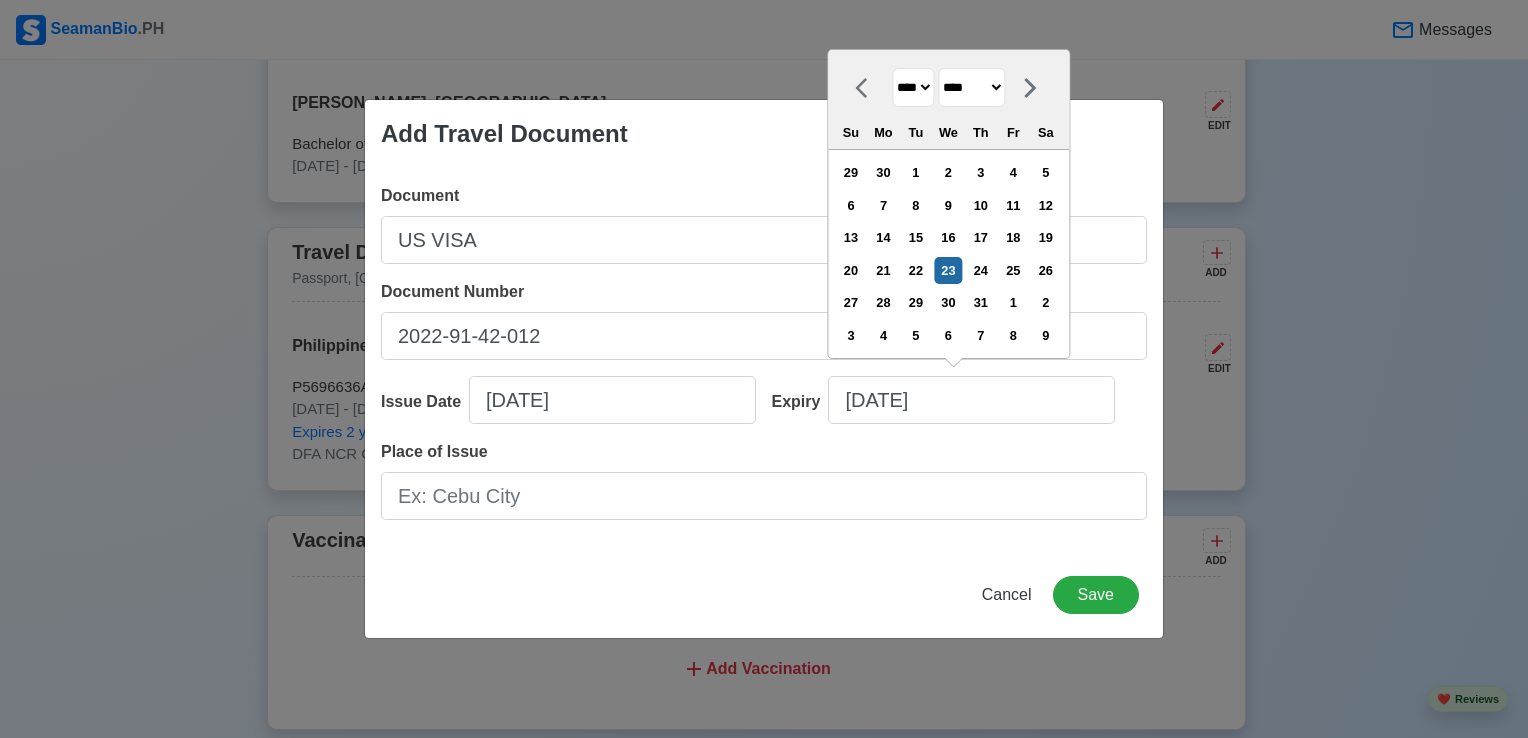select on "*****" 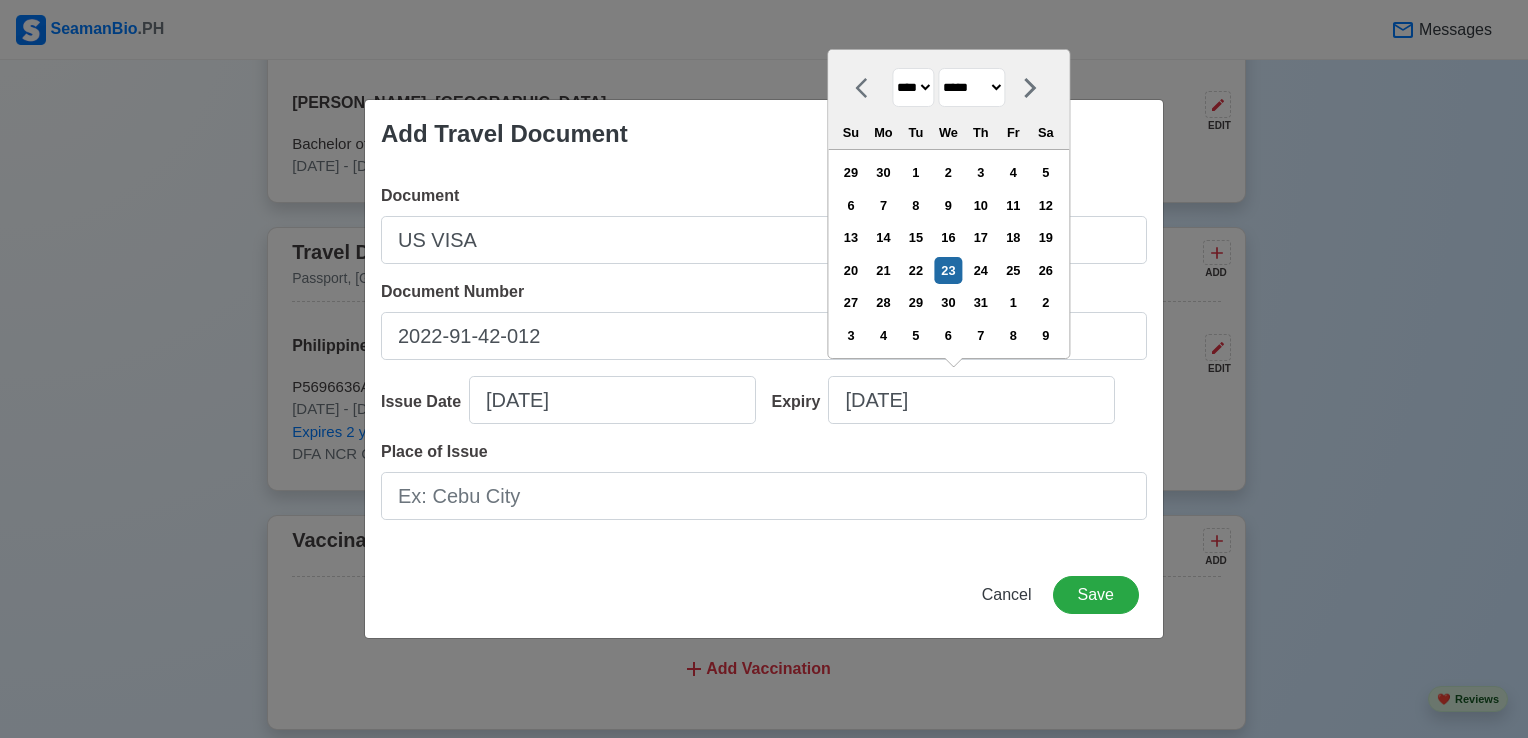 click on "******* ******** ***** ***** *** **** **** ****** ********* ******* ******** ********" at bounding box center (971, 87) 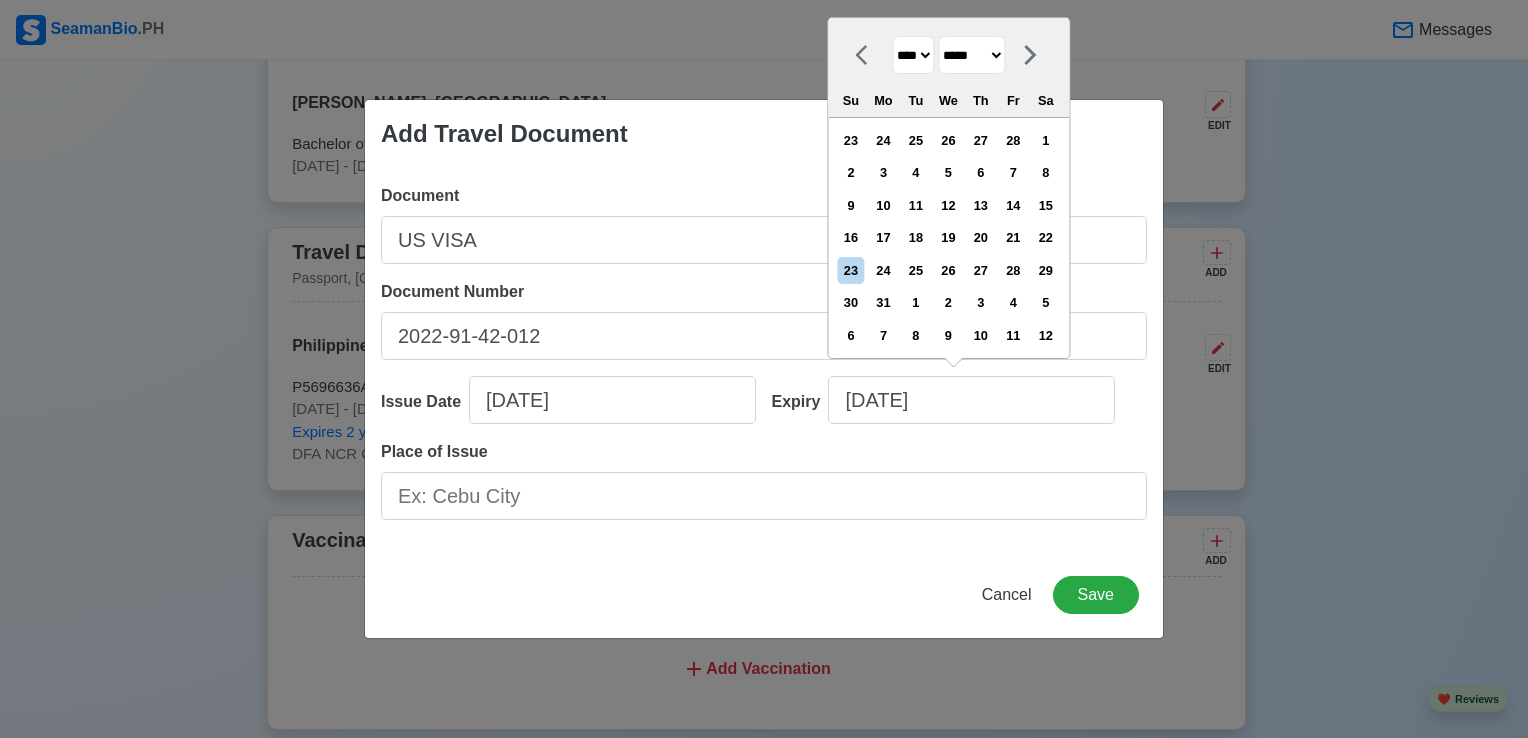 click on "**** **** **** **** **** **** **** **** **** **** **** **** **** **** **** **** **** **** **** **** **** **** **** **** **** **** **** **** **** **** **** **** **** **** **** **** **** **** **** **** **** **** **** **** **** **** **** **** **** **** **** **** **** **** **** **** **** **** **** **** **** **** **** **** **** **** **** **** **** **** **** **** **** **** **** **** **** **** **** **** **** **** **** **** **** **** **** **** **** **** **** **** **** **** **** **** **** **** **** **** **** **** **** **** **** **** **** **** **** **** **** **** **** **** **** **** **** **** **** **** ****" at bounding box center [913, 55] 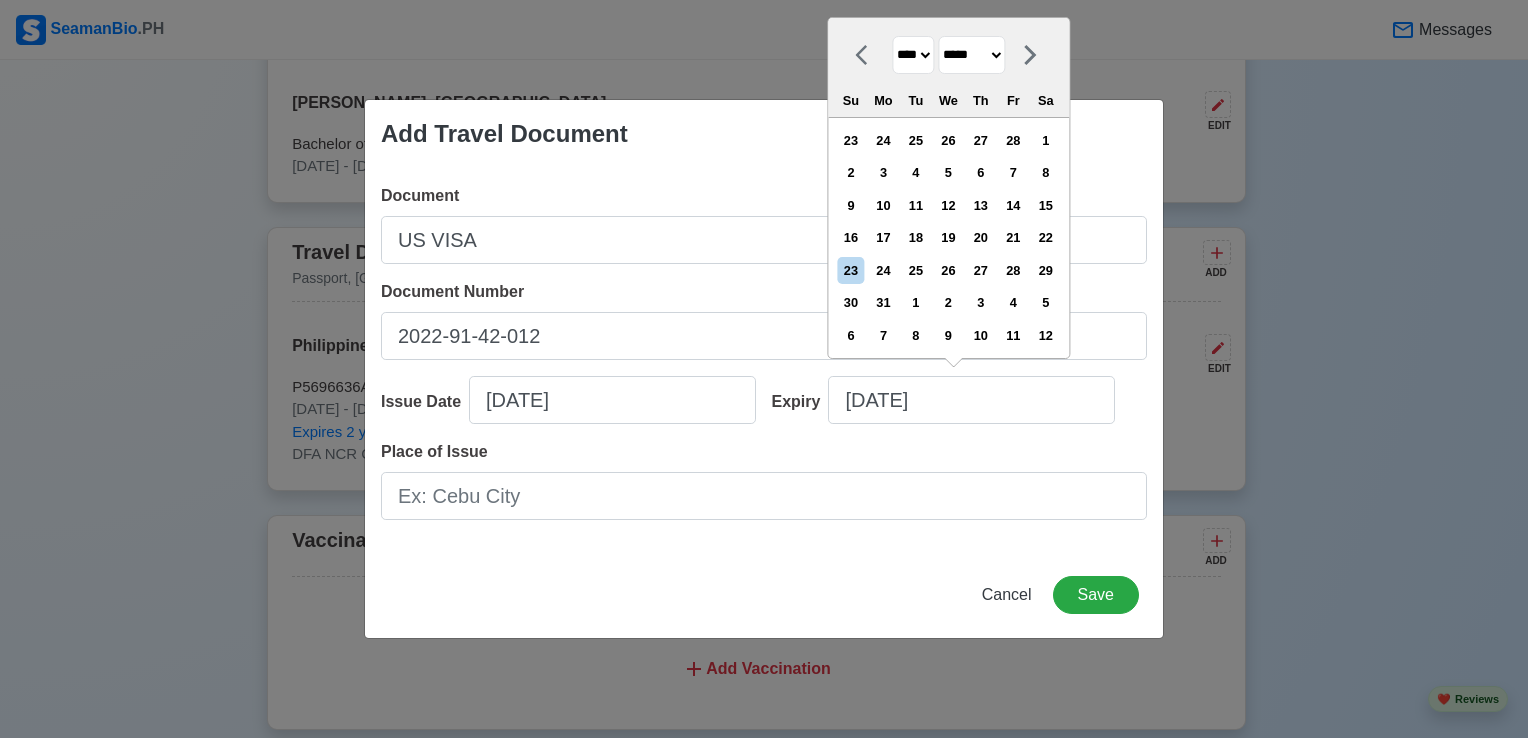 select on "****" 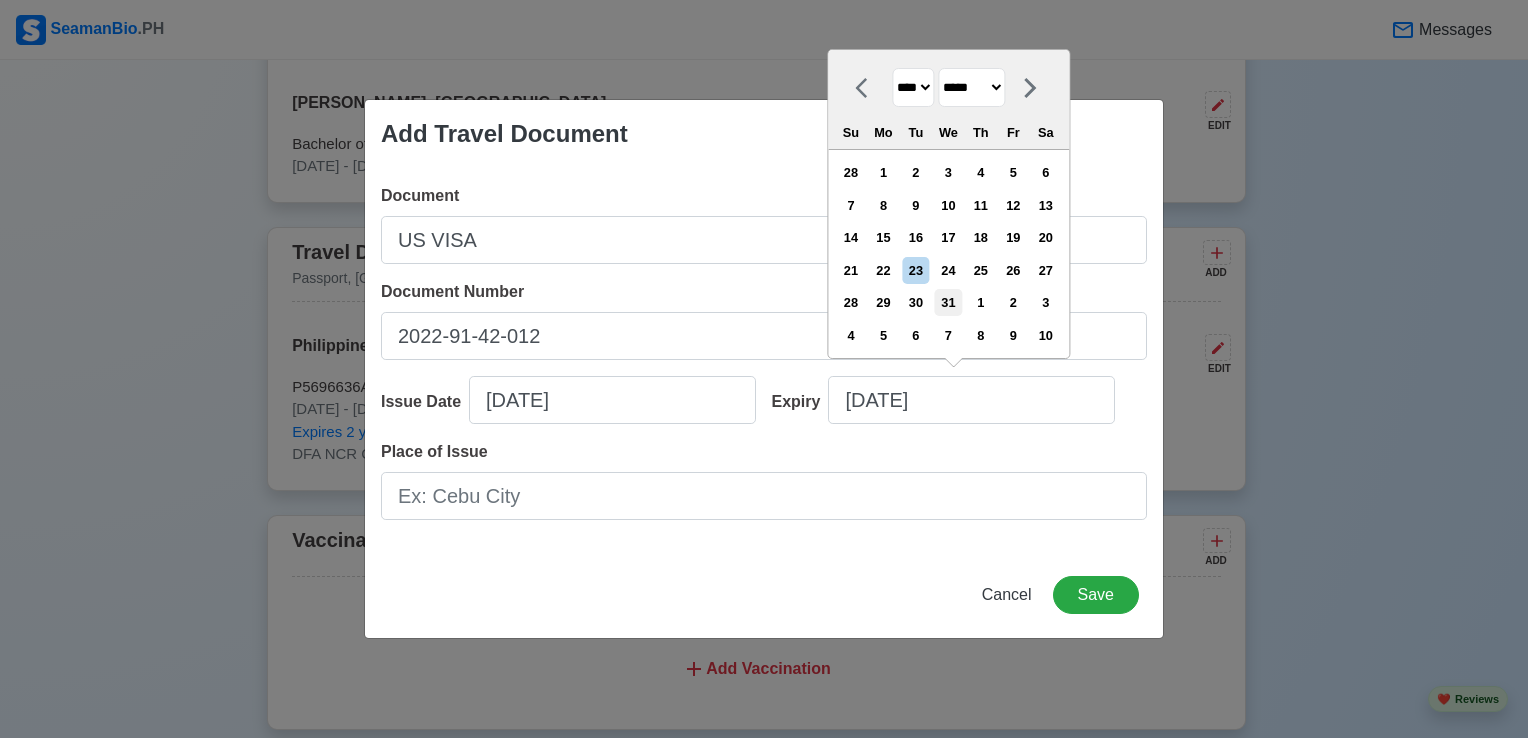 click on "31" at bounding box center [948, 302] 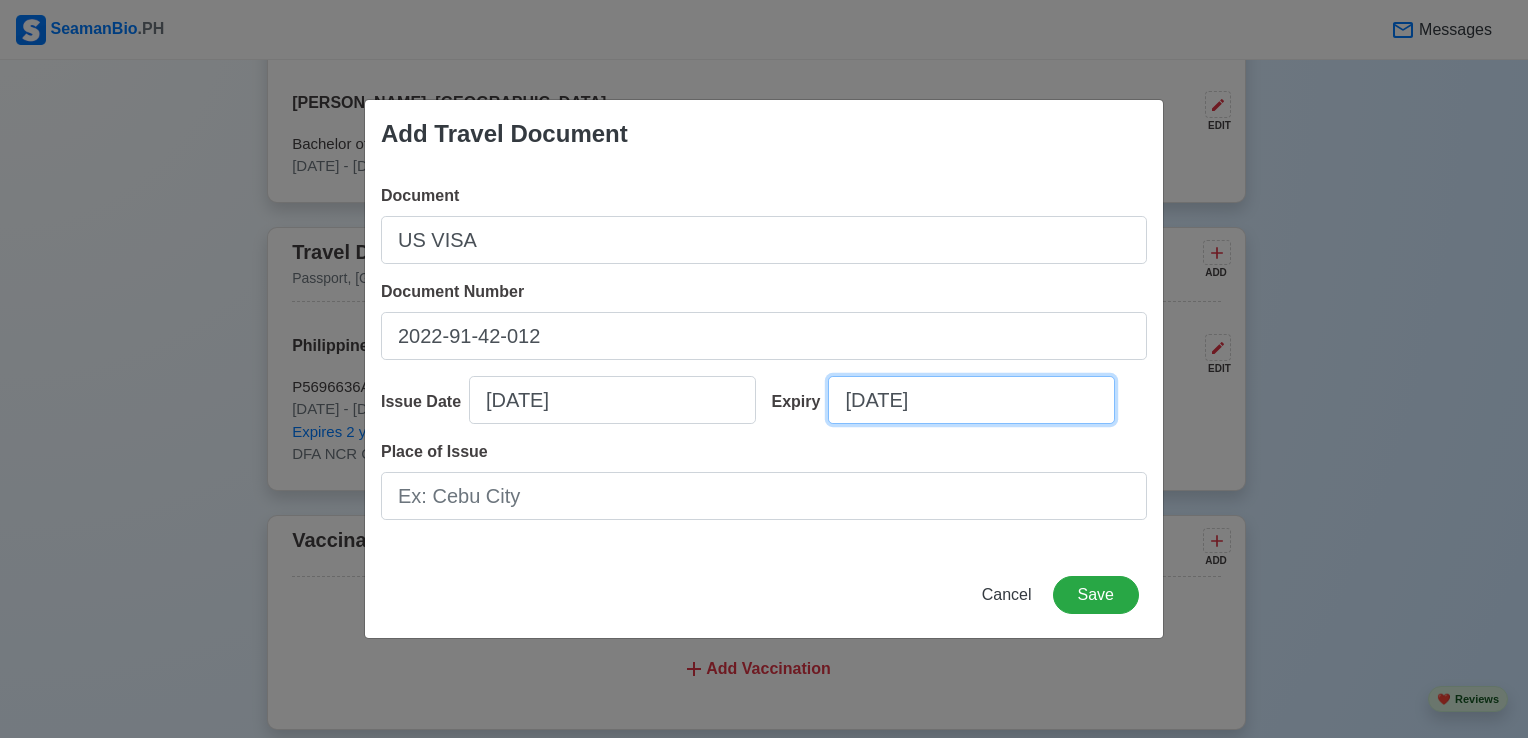 select on "****" 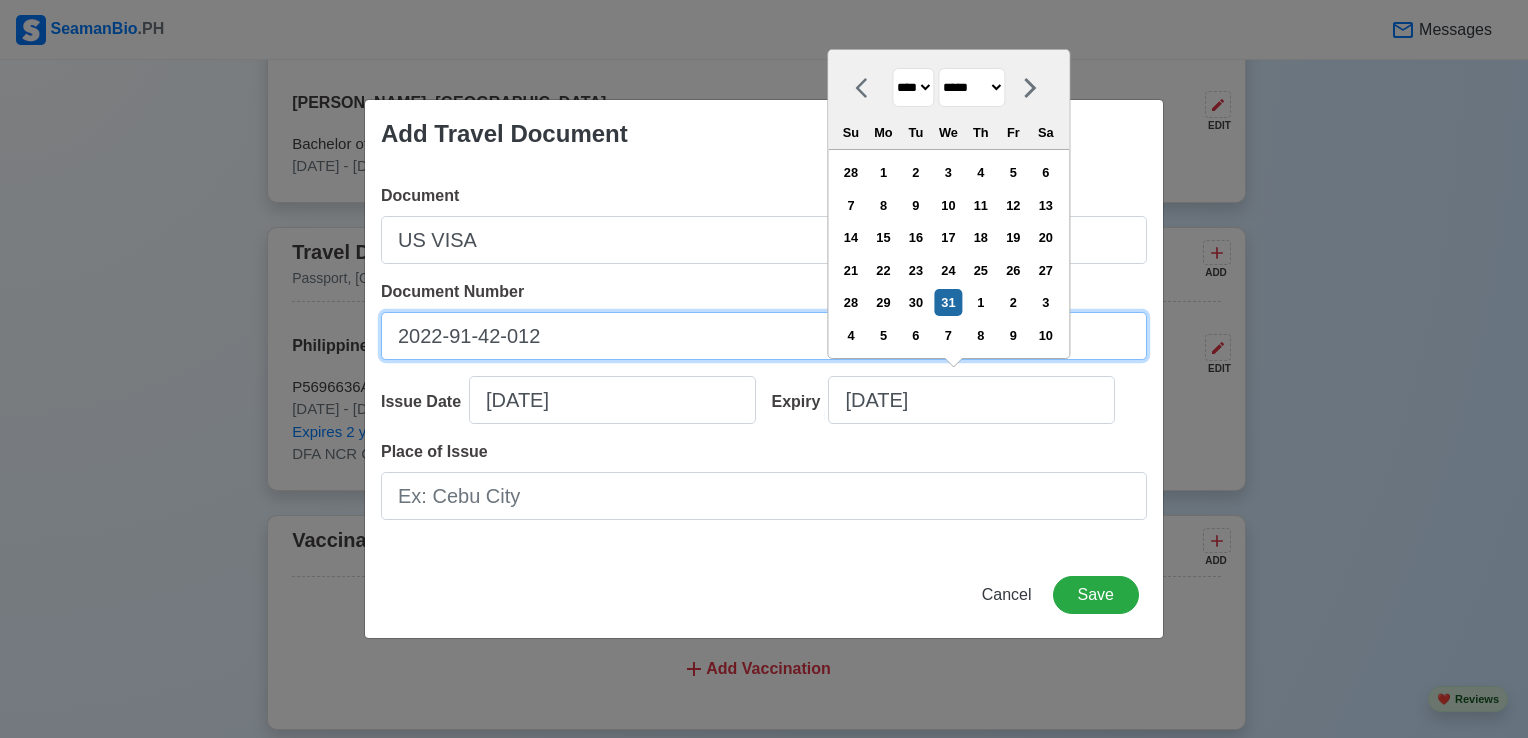click on "2022-91-42-012" at bounding box center (764, 336) 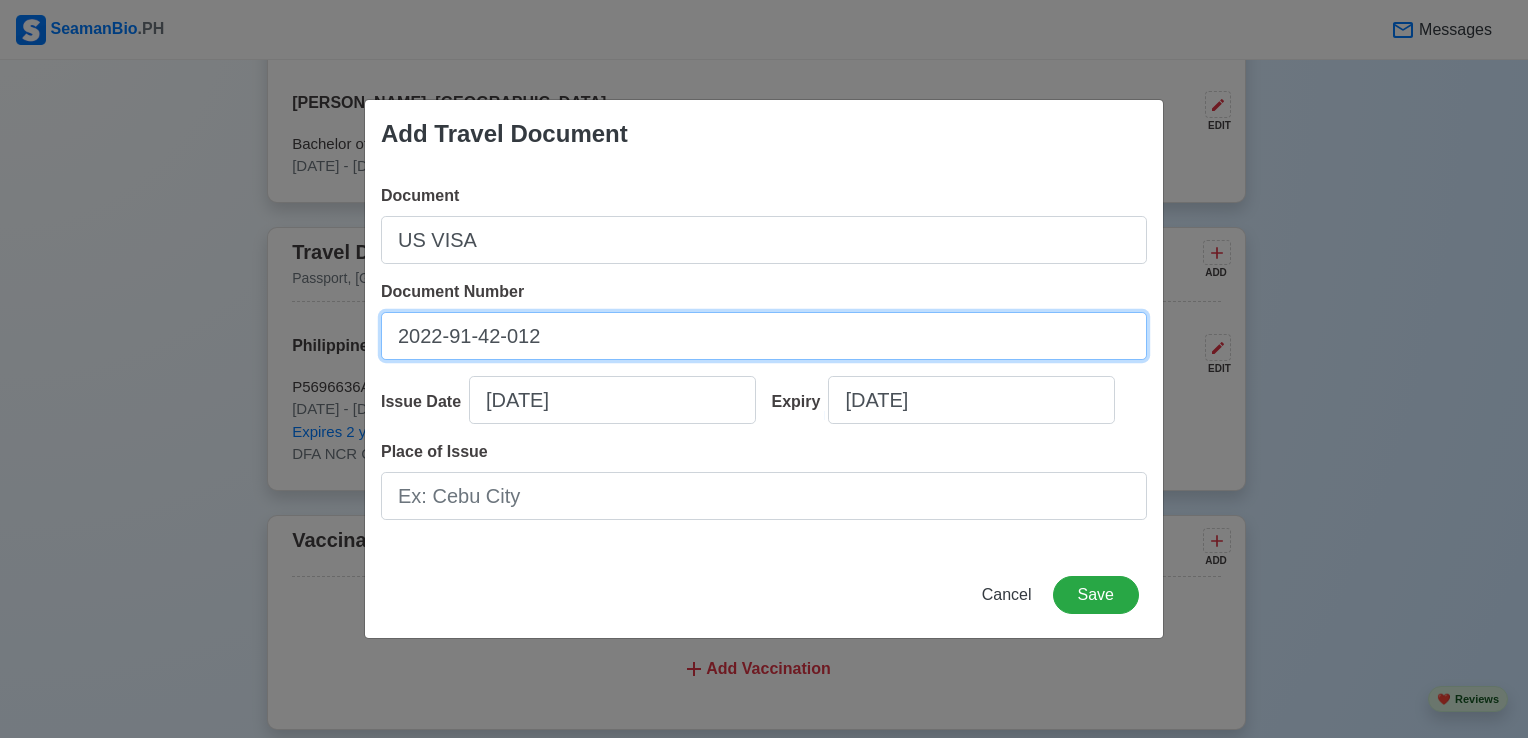 drag, startPoint x: 558, startPoint y: 341, endPoint x: 286, endPoint y: 334, distance: 272.09006 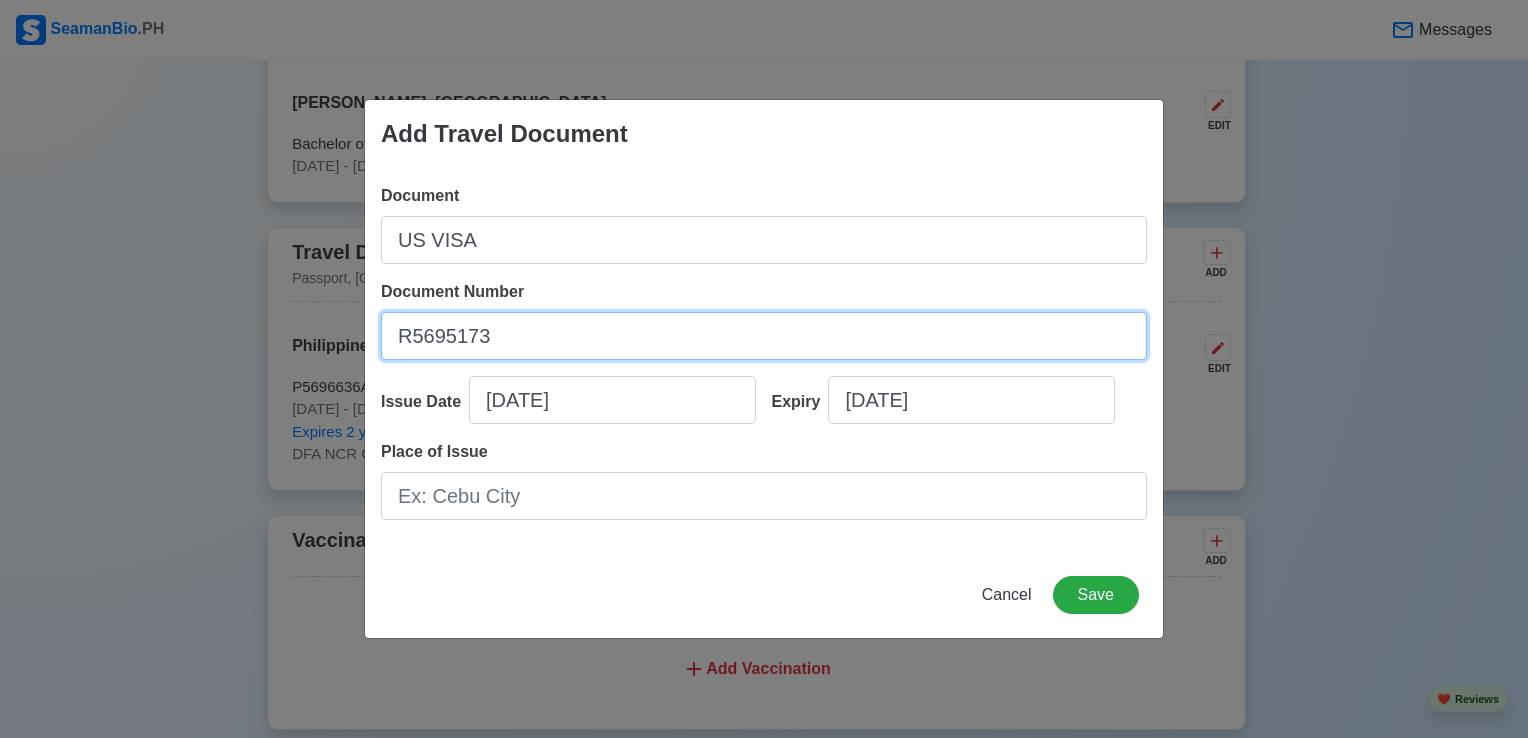 type on "R5695173" 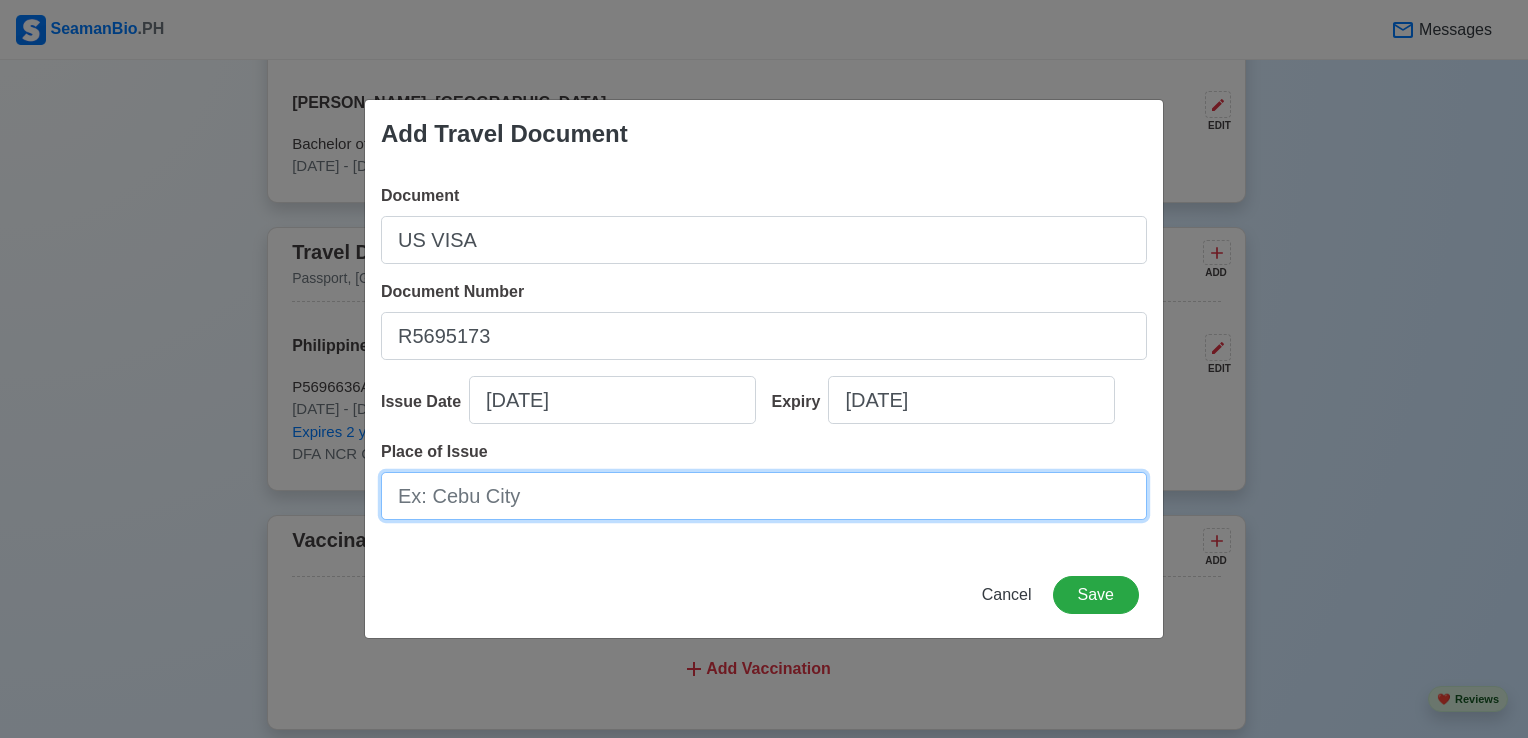 click on "Place of Issue" at bounding box center (764, 496) 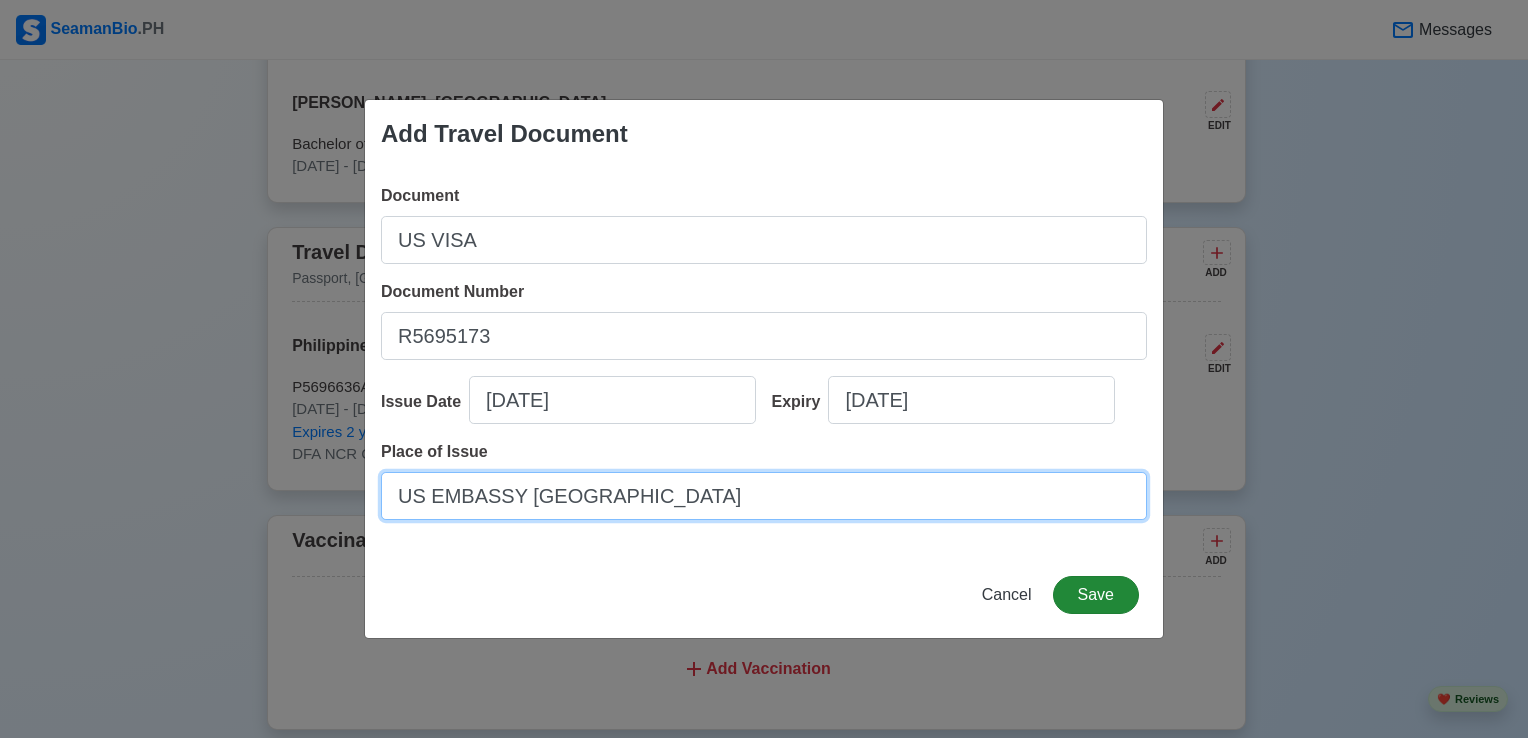 type on "US EMBASSY [GEOGRAPHIC_DATA]" 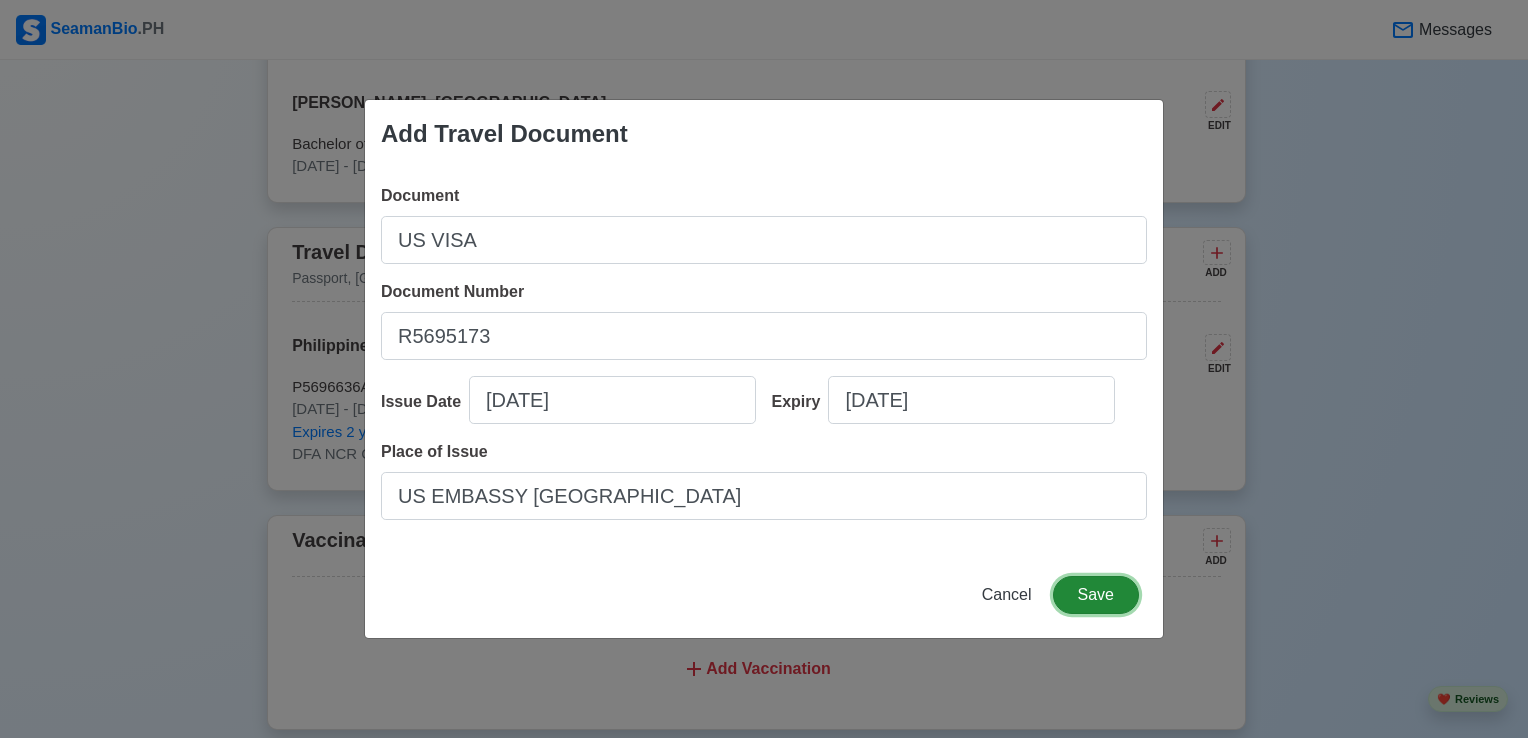 click on "Save" at bounding box center (1096, 595) 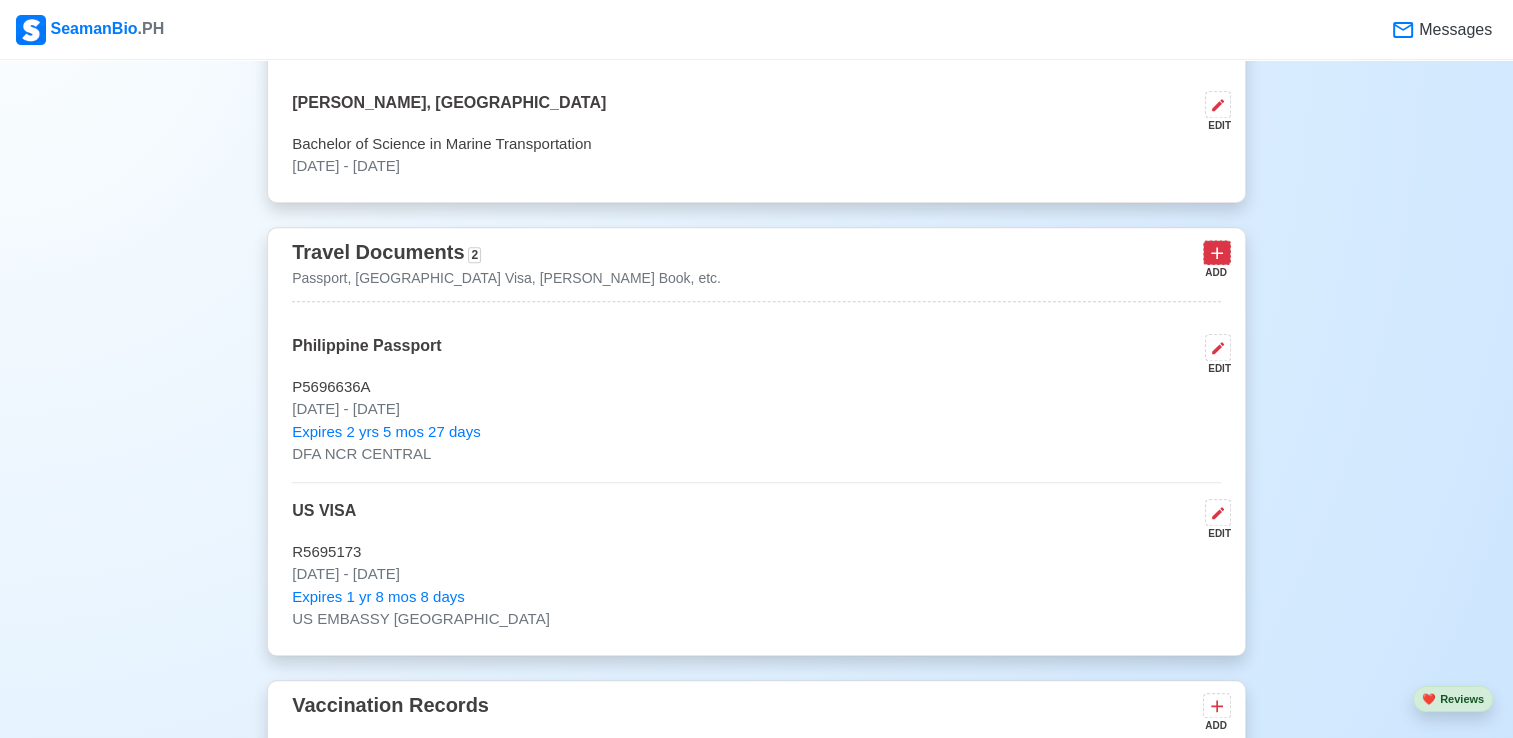 click 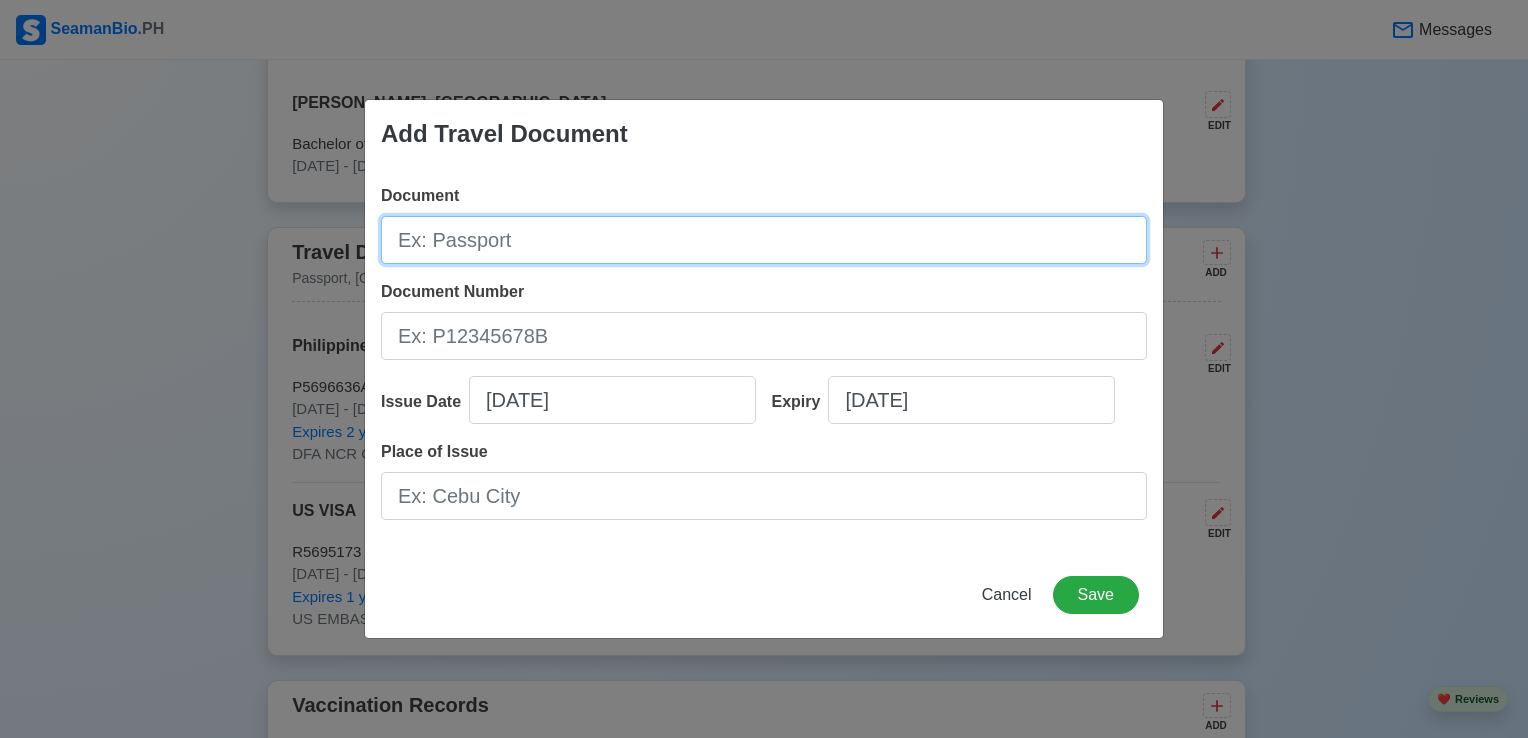 click on "Document" at bounding box center (764, 240) 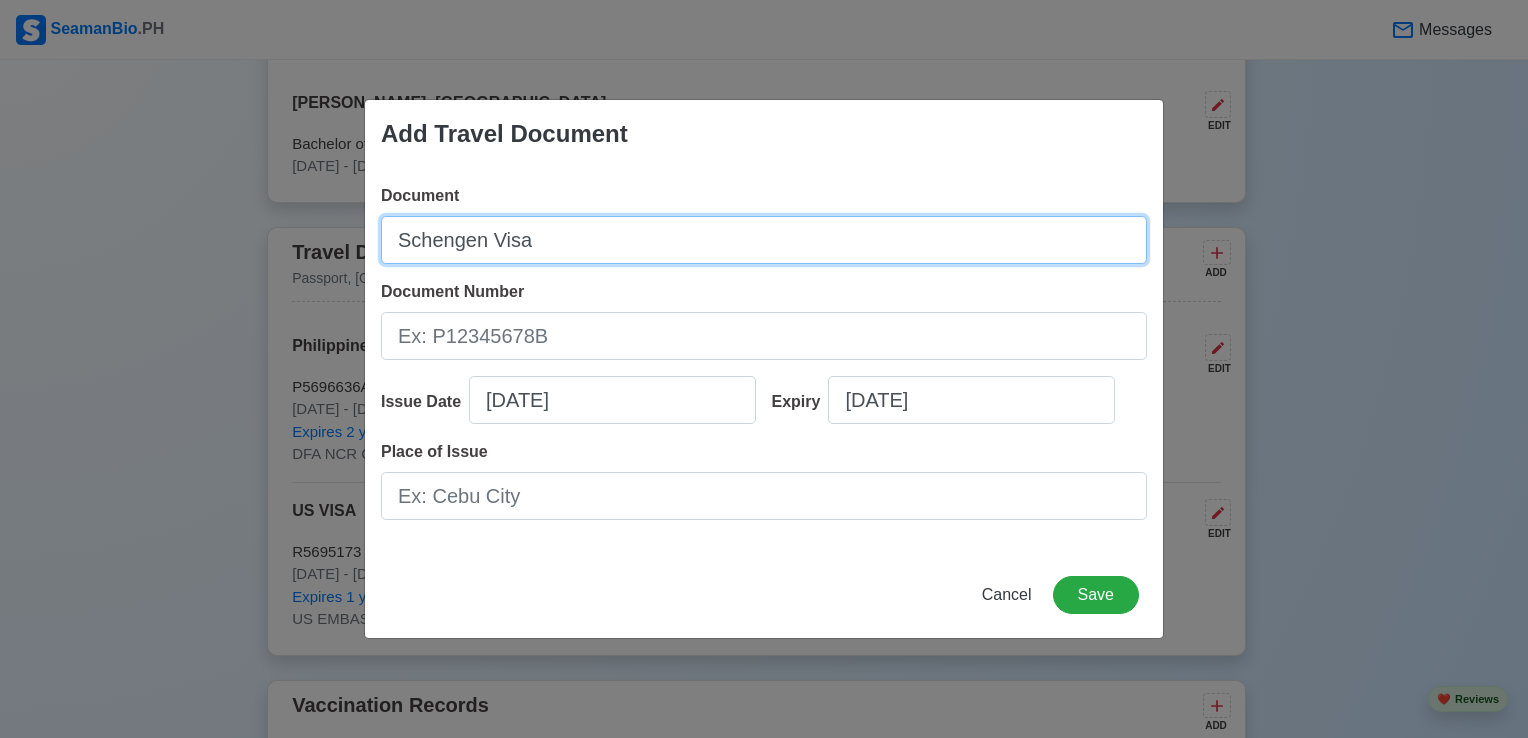 type on "Schengen Visa" 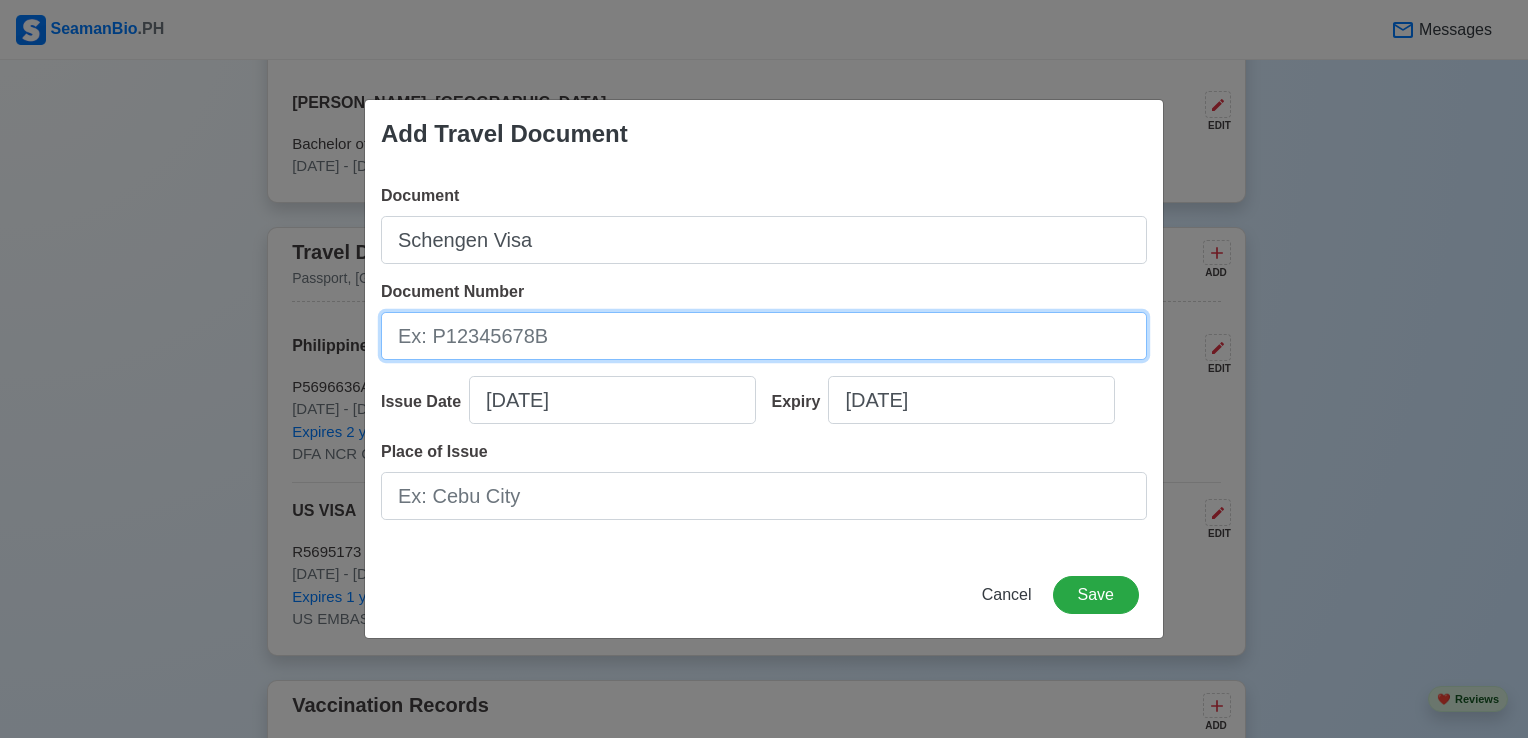 click on "Document Number" at bounding box center [764, 336] 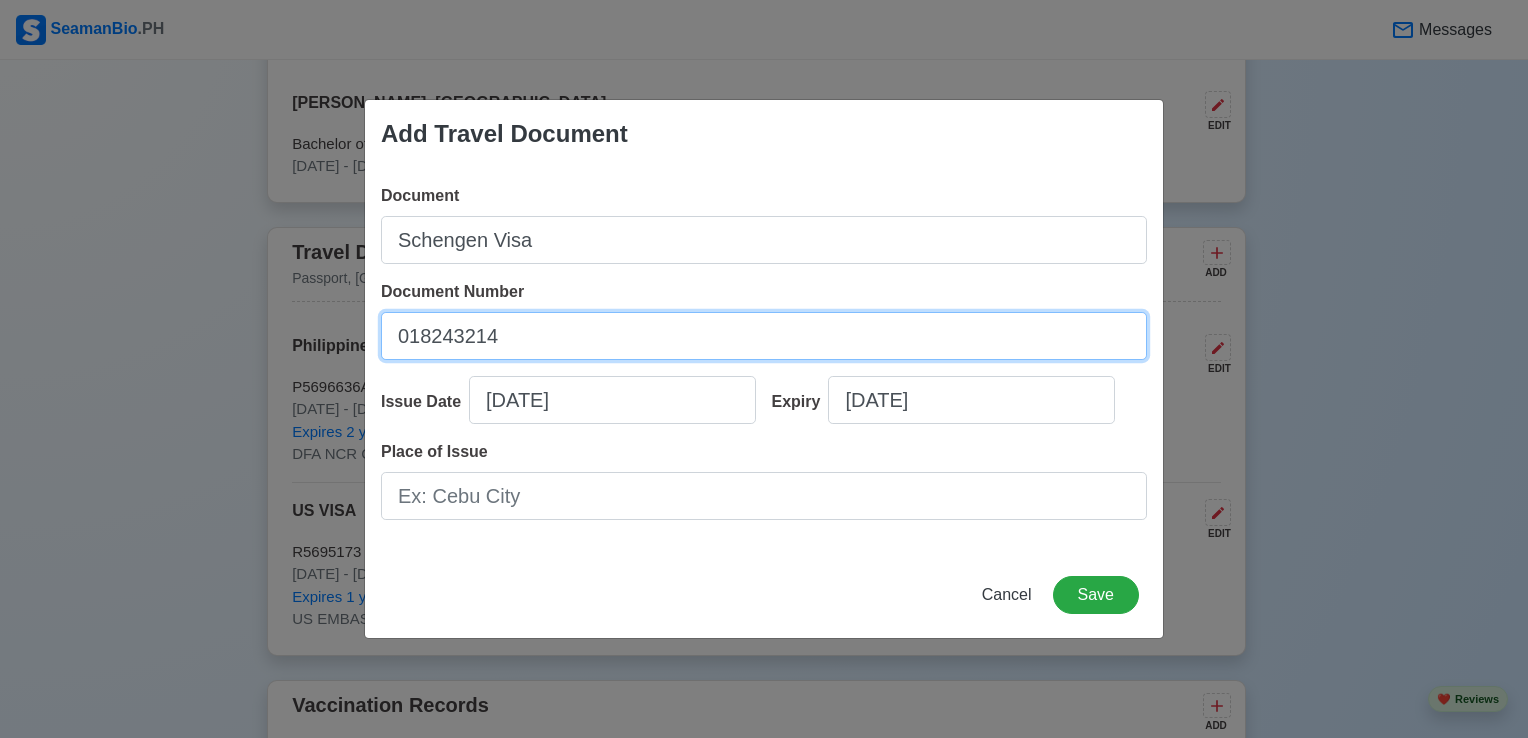 type on "018243214" 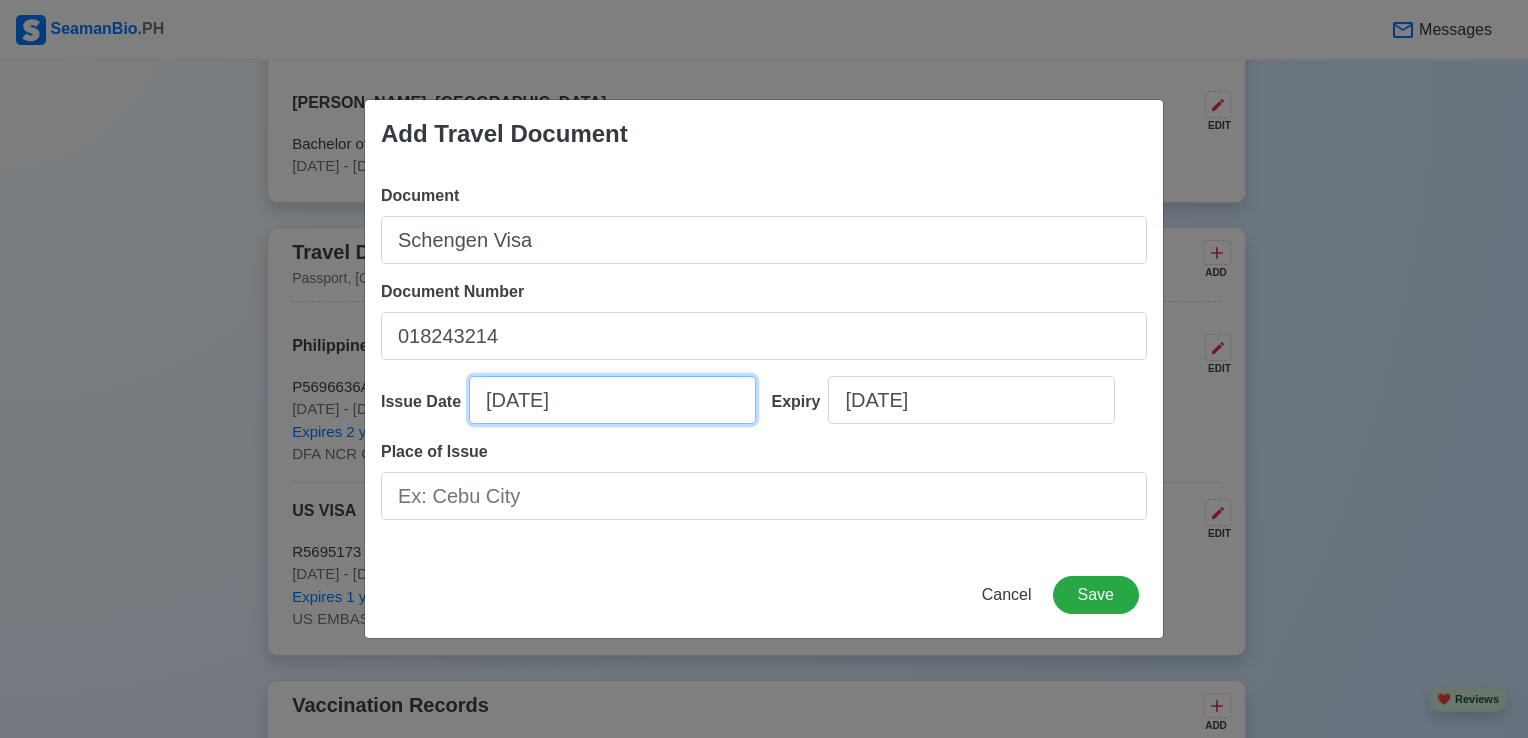 click on "[DATE]" at bounding box center [612, 400] 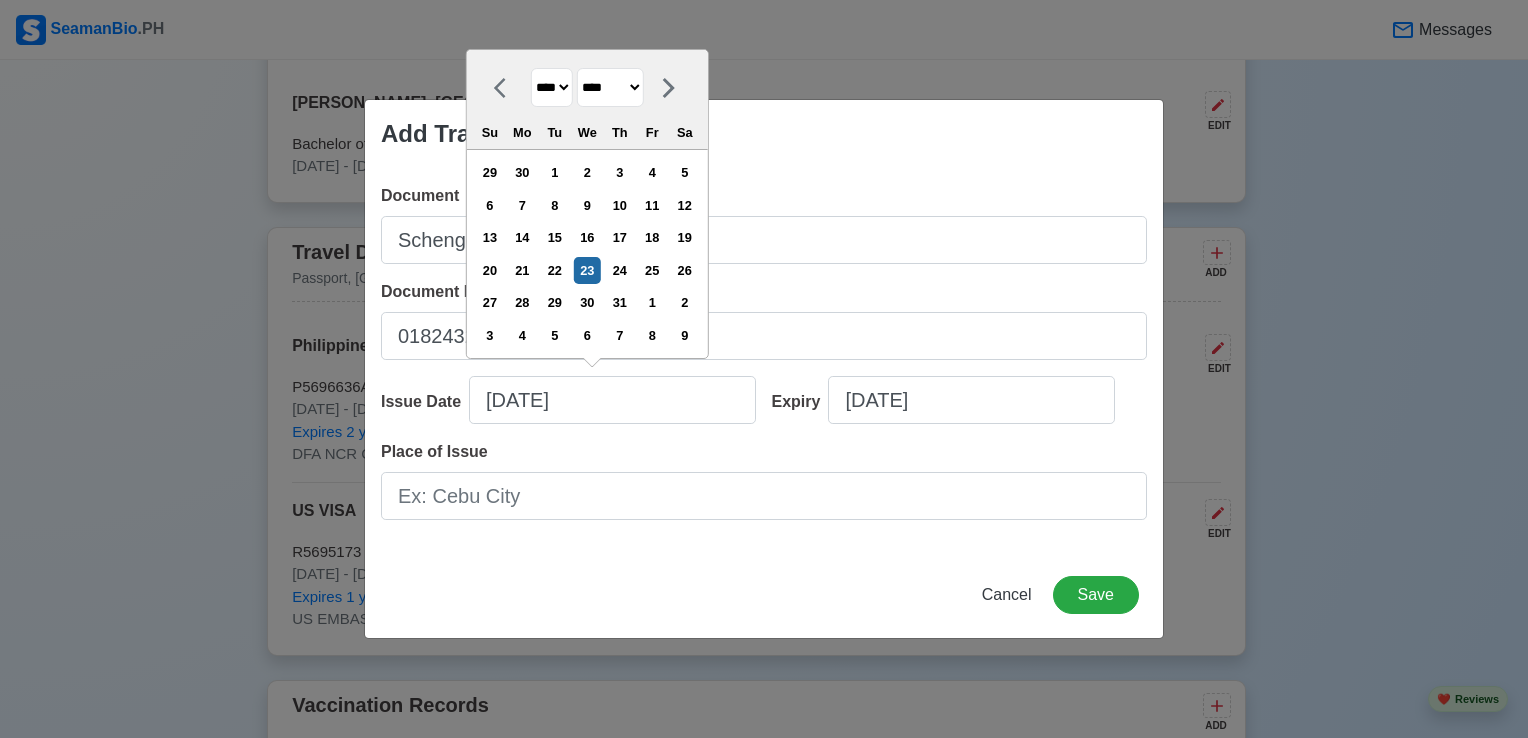 click on "******* ******** ***** ***** *** **** **** ****** ********* ******* ******** ********" at bounding box center (610, 87) 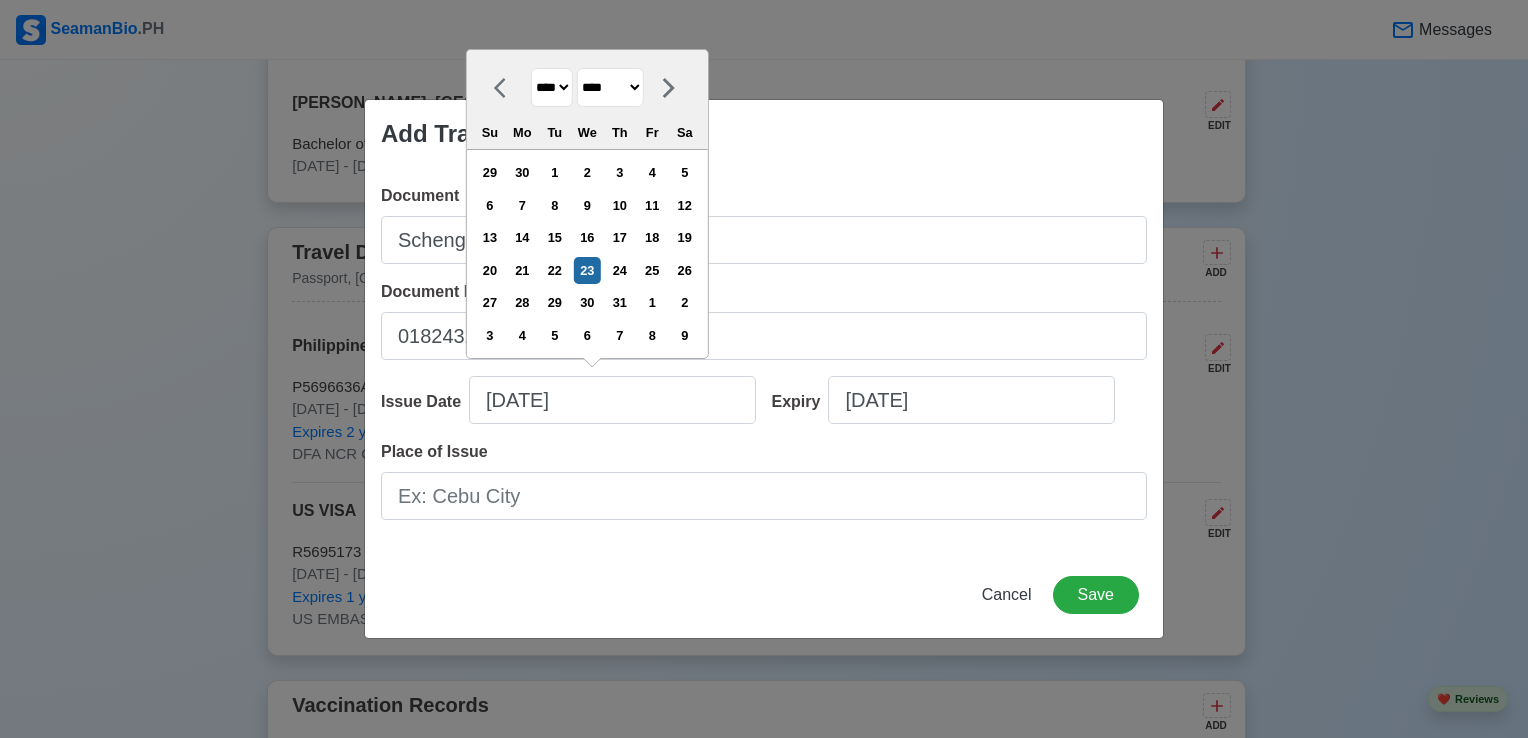 select on "*******" 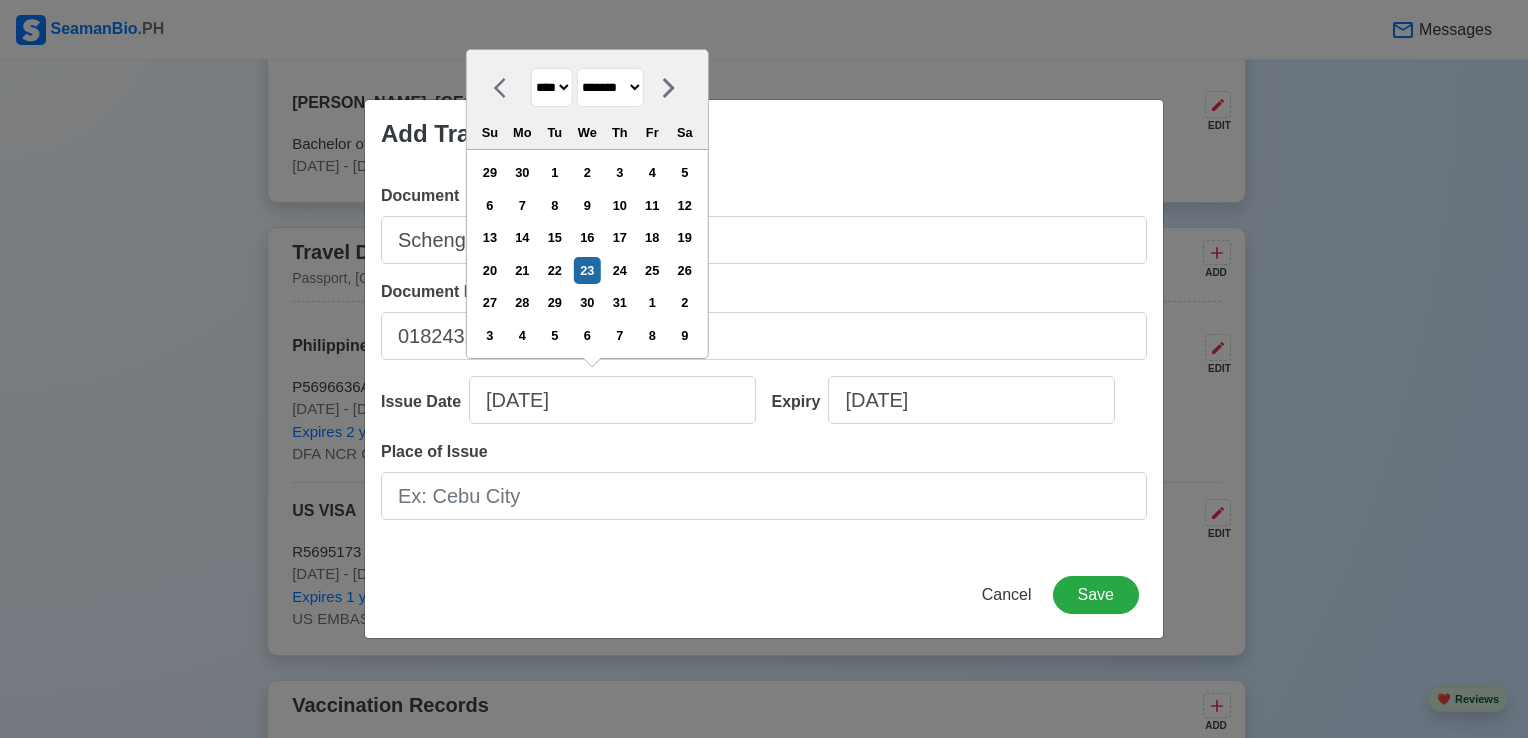 click on "******* ******** ***** ***** *** **** **** ****** ********* ******* ******** ********" at bounding box center (610, 87) 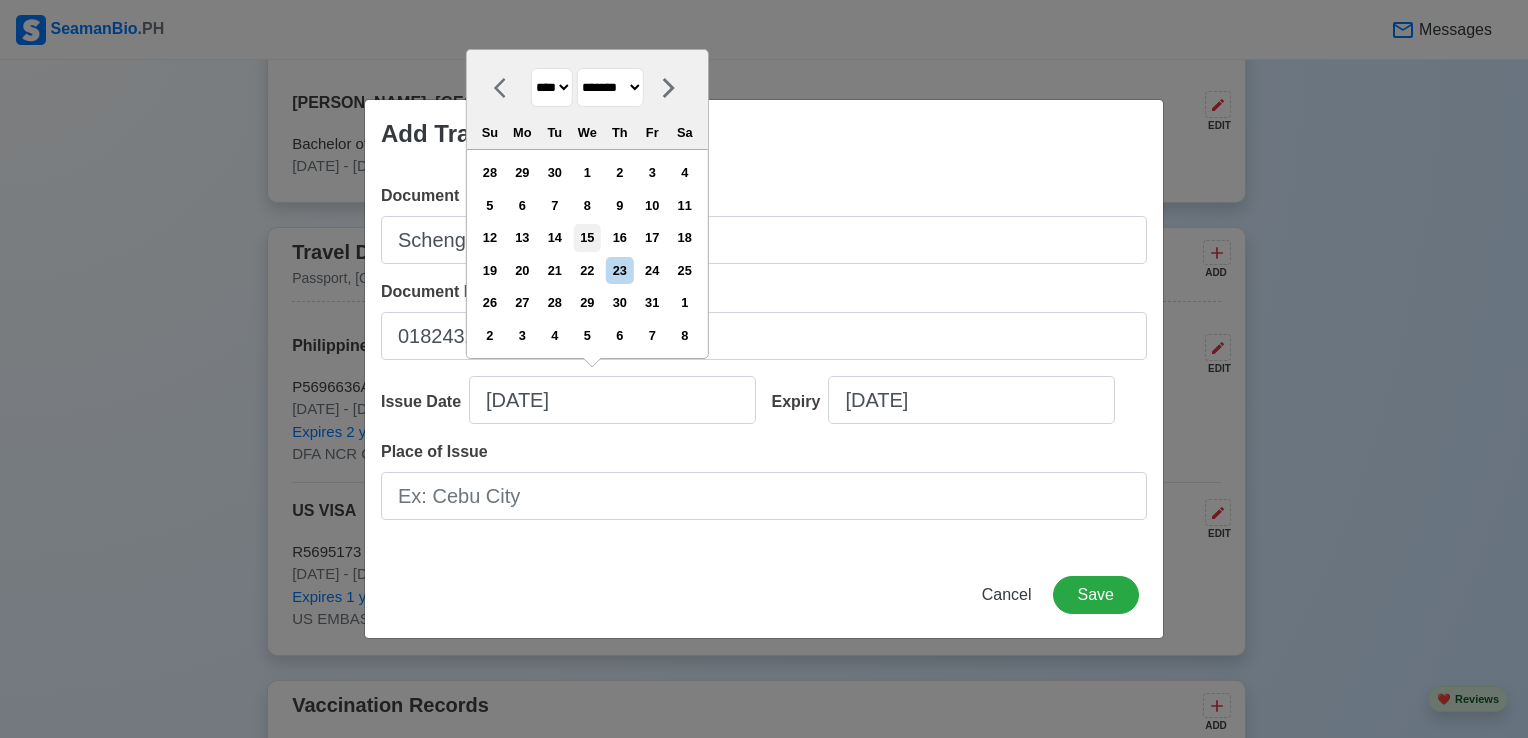 click on "15" at bounding box center [587, 237] 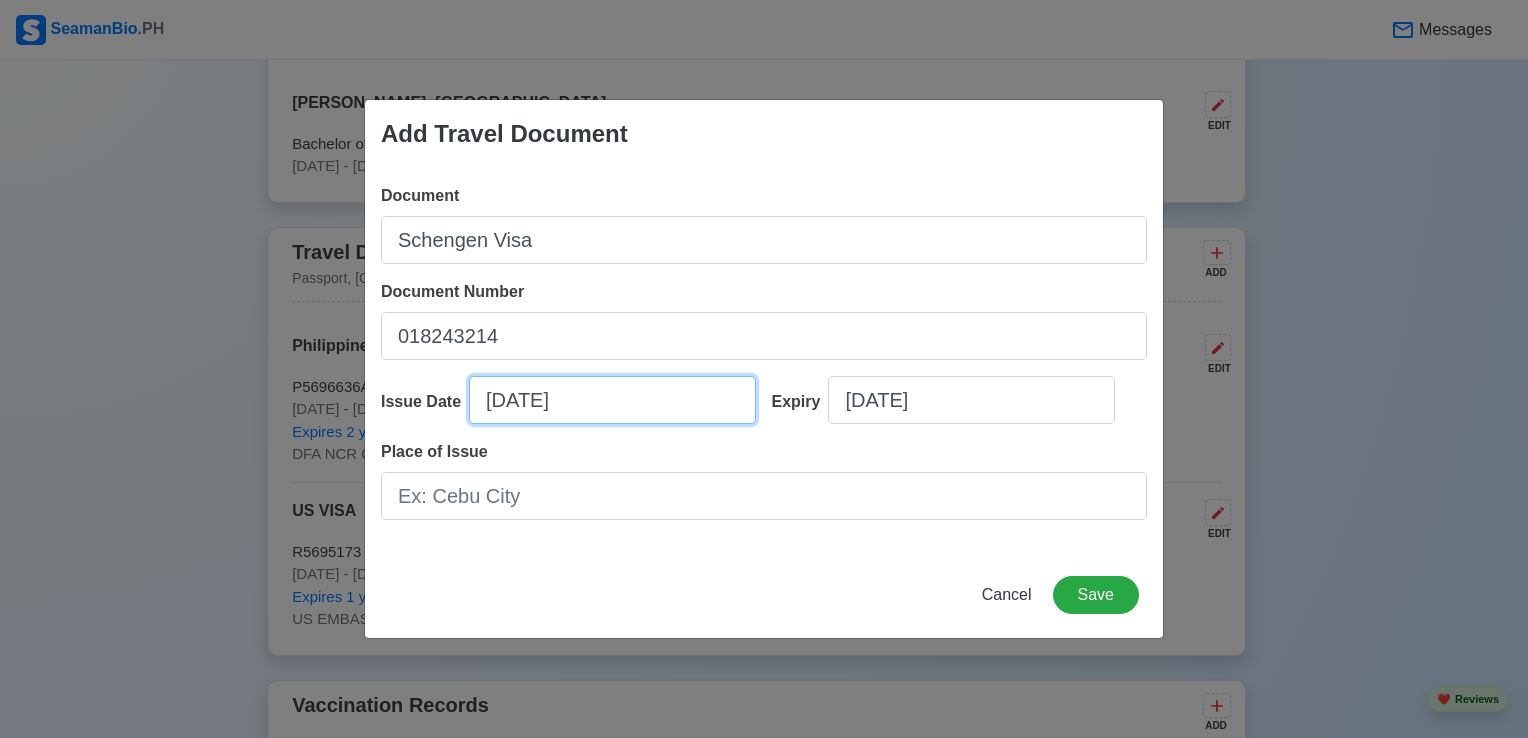 click on "[DATE]" at bounding box center [612, 400] 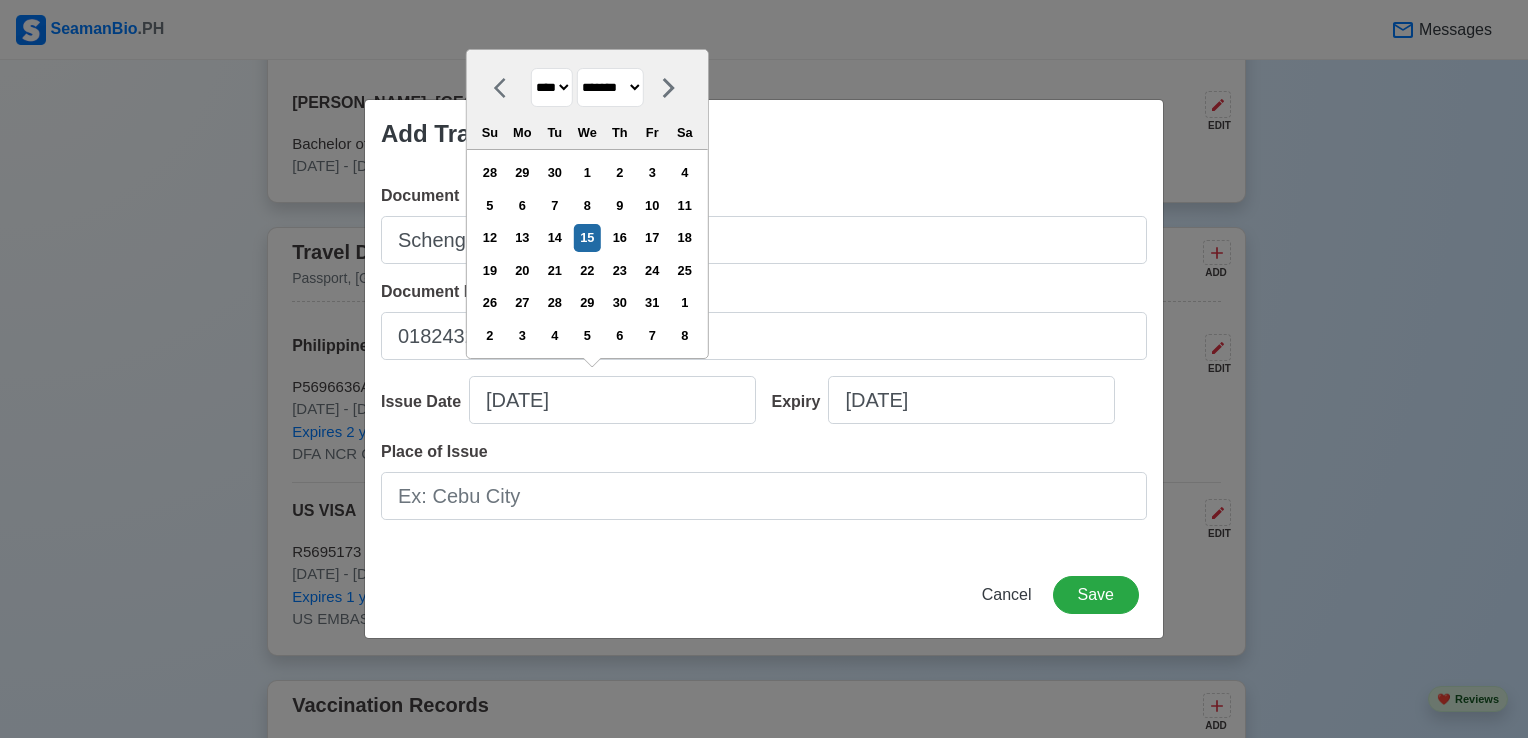 click on "**** **** **** **** **** **** **** **** **** **** **** **** **** **** **** **** **** **** **** **** **** **** **** **** **** **** **** **** **** **** **** **** **** **** **** **** **** **** **** **** **** **** **** **** **** **** **** **** **** **** **** **** **** **** **** **** **** **** **** **** **** **** **** **** **** **** **** **** **** **** **** **** **** **** **** **** **** **** **** **** **** **** **** **** **** **** **** **** **** **** **** **** **** **** **** **** **** **** **** **** **** **** **** **** **** ****" at bounding box center (552, 87) 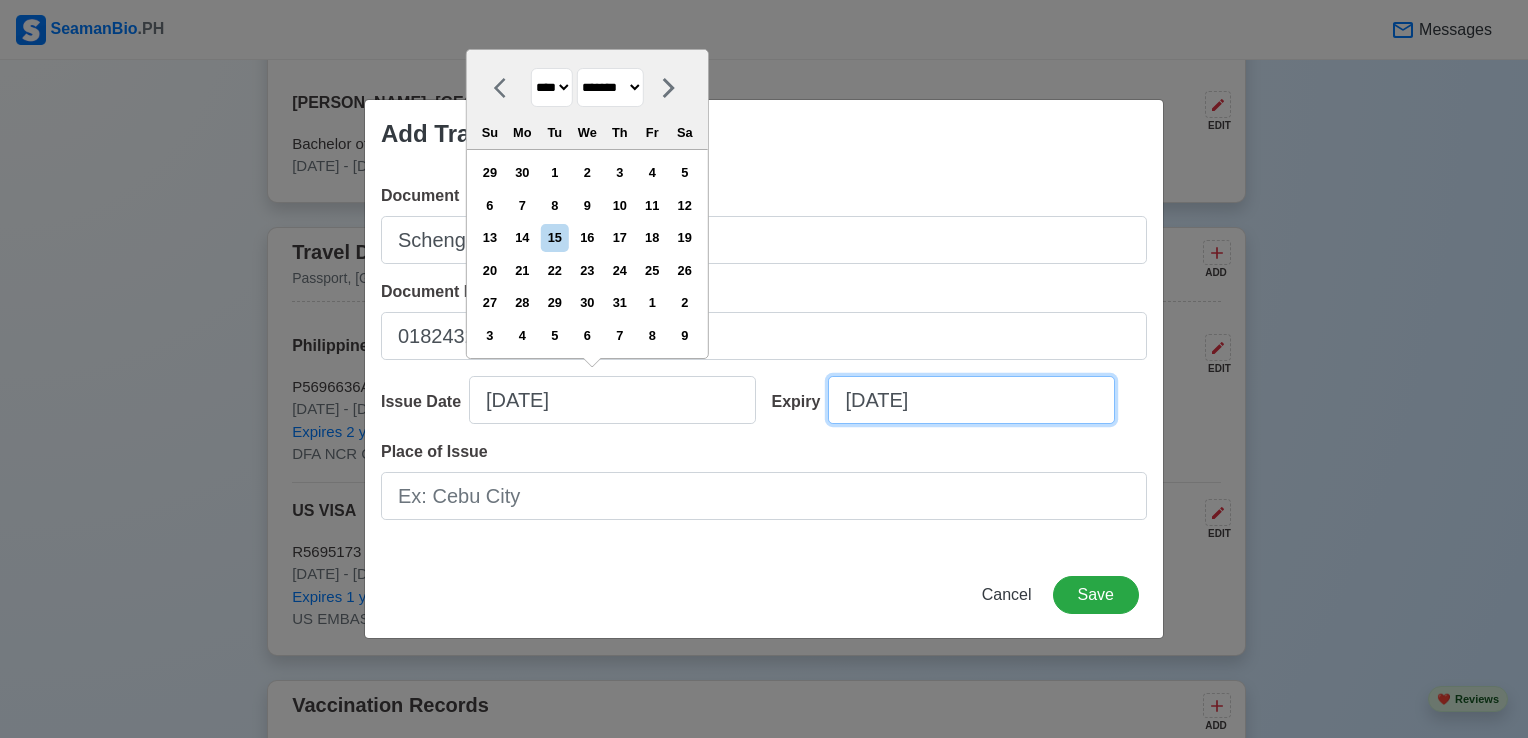 select on "****" 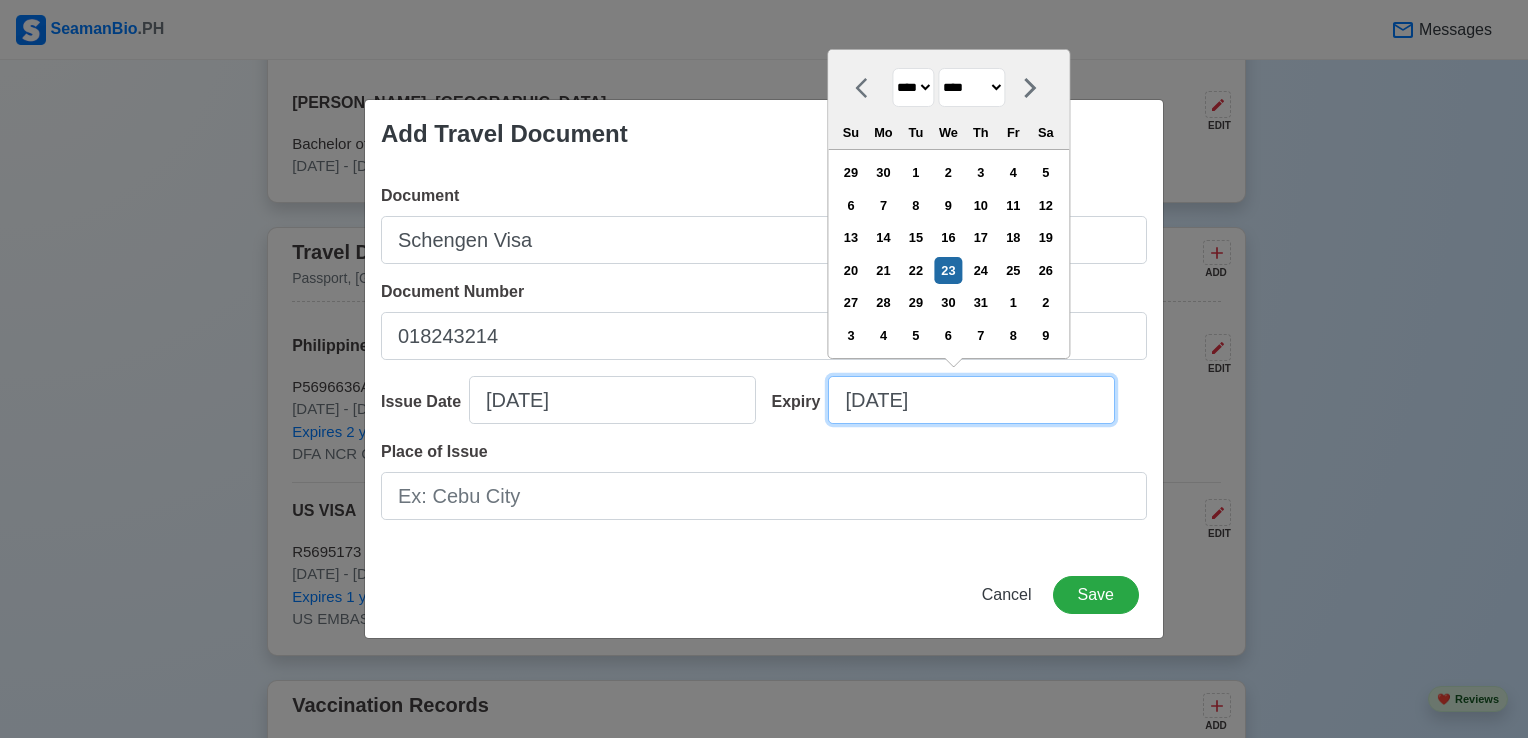 click on "[DATE]" at bounding box center (971, 400) 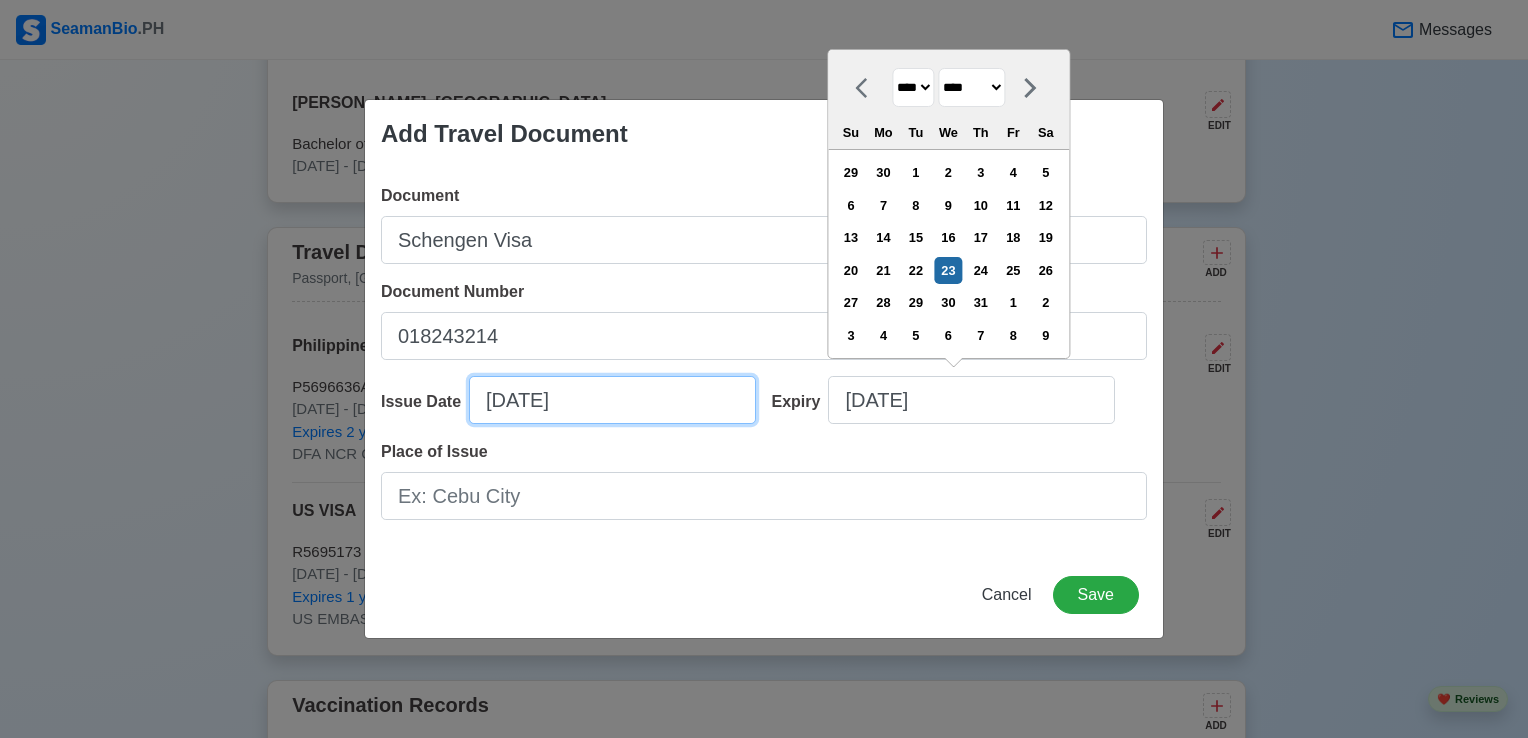 select on "****" 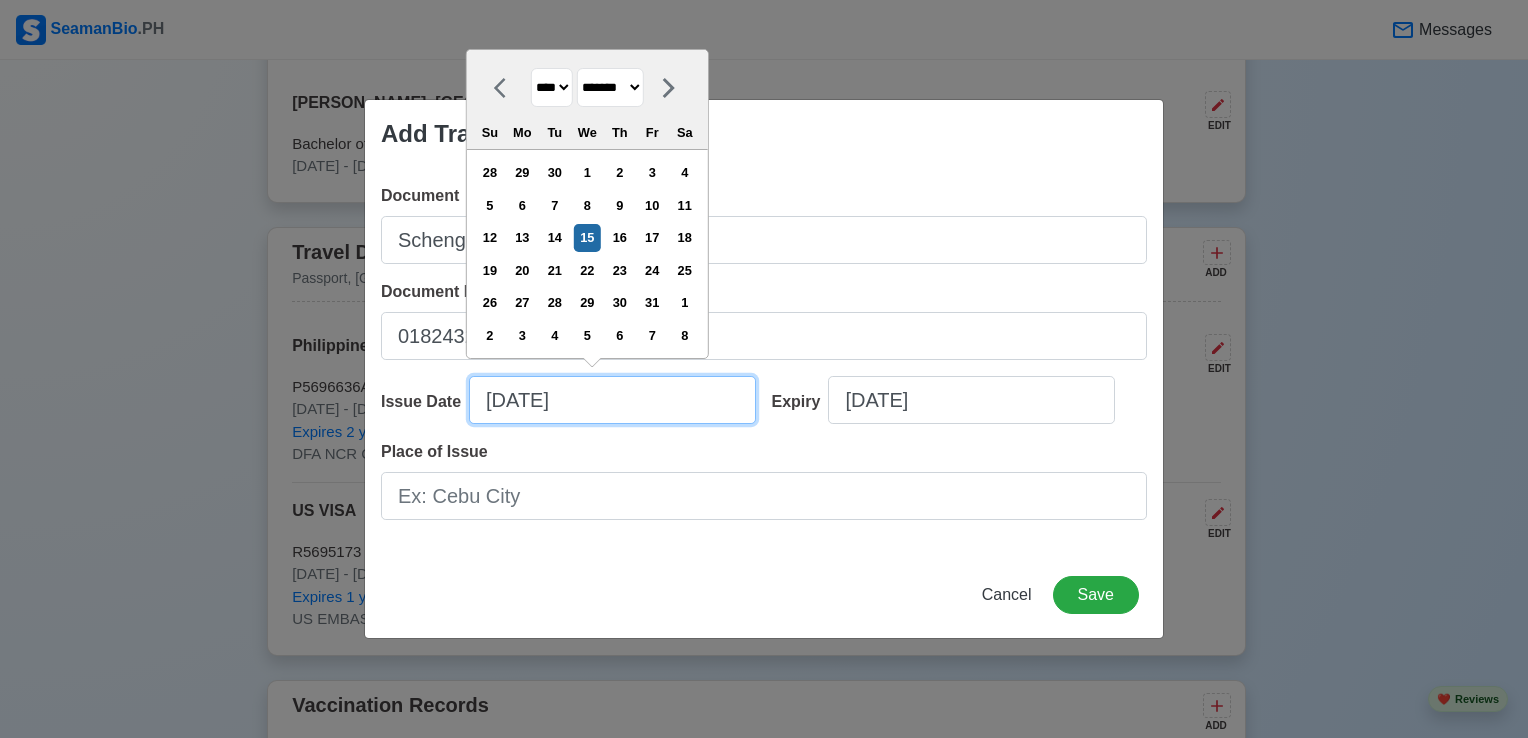 click on "[DATE]" at bounding box center [612, 400] 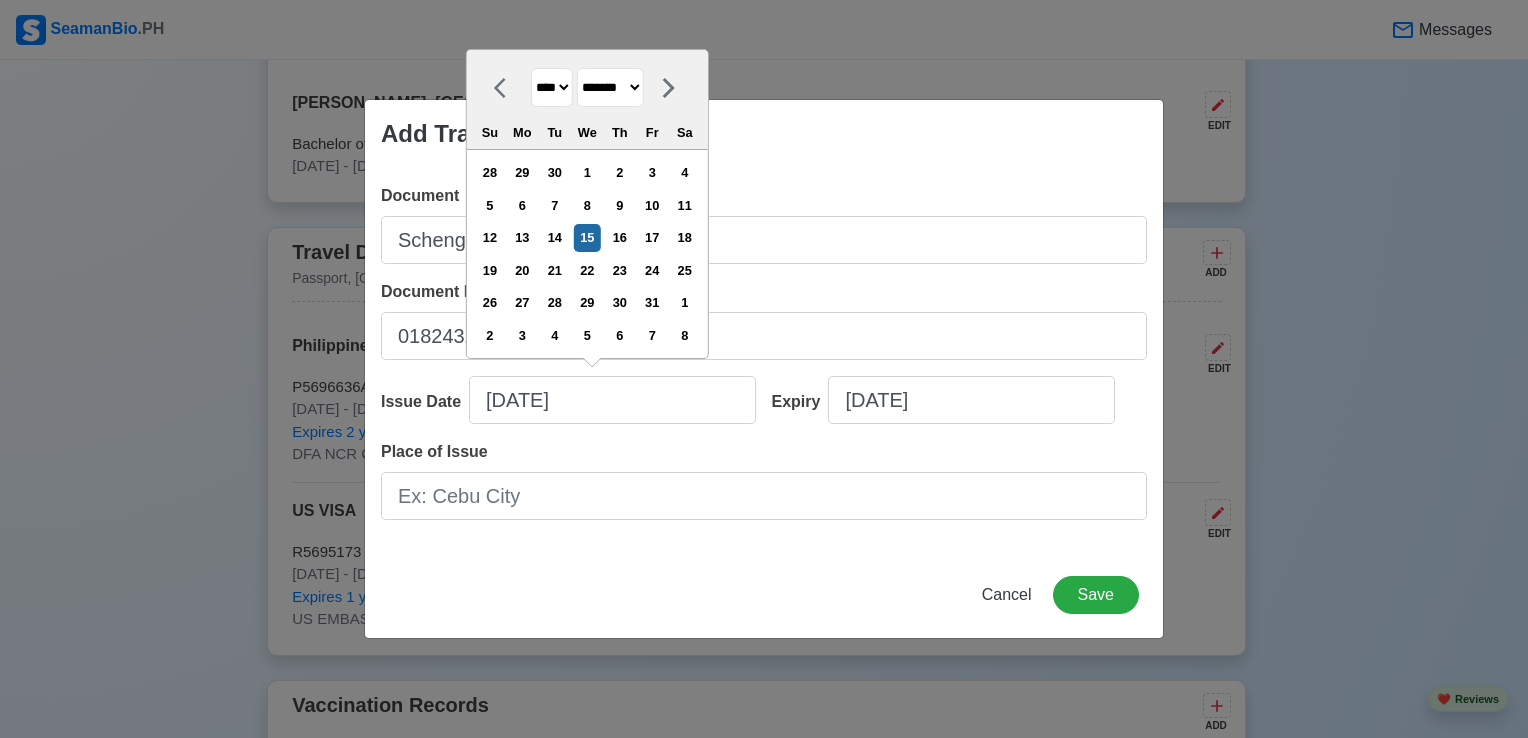 click on "**** **** **** **** **** **** **** **** **** **** **** **** **** **** **** **** **** **** **** **** **** **** **** **** **** **** **** **** **** **** **** **** **** **** **** **** **** **** **** **** **** **** **** **** **** **** **** **** **** **** **** **** **** **** **** **** **** **** **** **** **** **** **** **** **** **** **** **** **** **** **** **** **** **** **** **** **** **** **** **** **** **** **** **** **** **** **** **** **** **** **** **** **** **** **** **** **** **** **** **** **** **** **** **** **** ****" at bounding box center (552, 87) 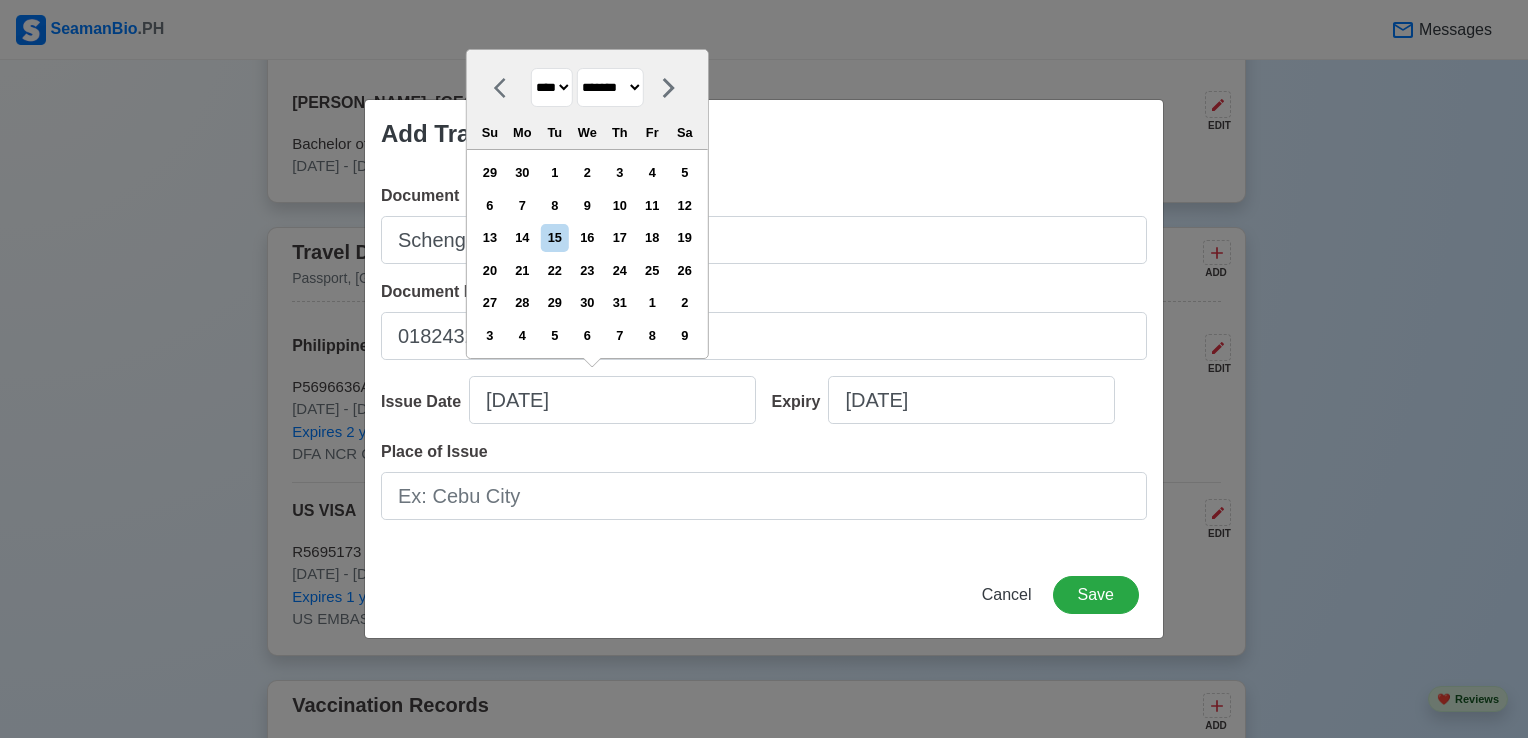 click on "**** **** **** **** **** **** **** **** **** **** **** **** **** **** **** **** **** **** **** **** **** **** **** **** **** **** **** **** **** **** **** **** **** **** **** **** **** **** **** **** **** **** **** **** **** **** **** **** **** **** **** **** **** **** **** **** **** **** **** **** **** **** **** **** **** **** **** **** **** **** **** **** **** **** **** **** **** **** **** **** **** **** **** **** **** **** **** **** **** **** **** **** **** **** **** **** **** **** **** **** **** **** **** **** **** ****" at bounding box center [552, 87] 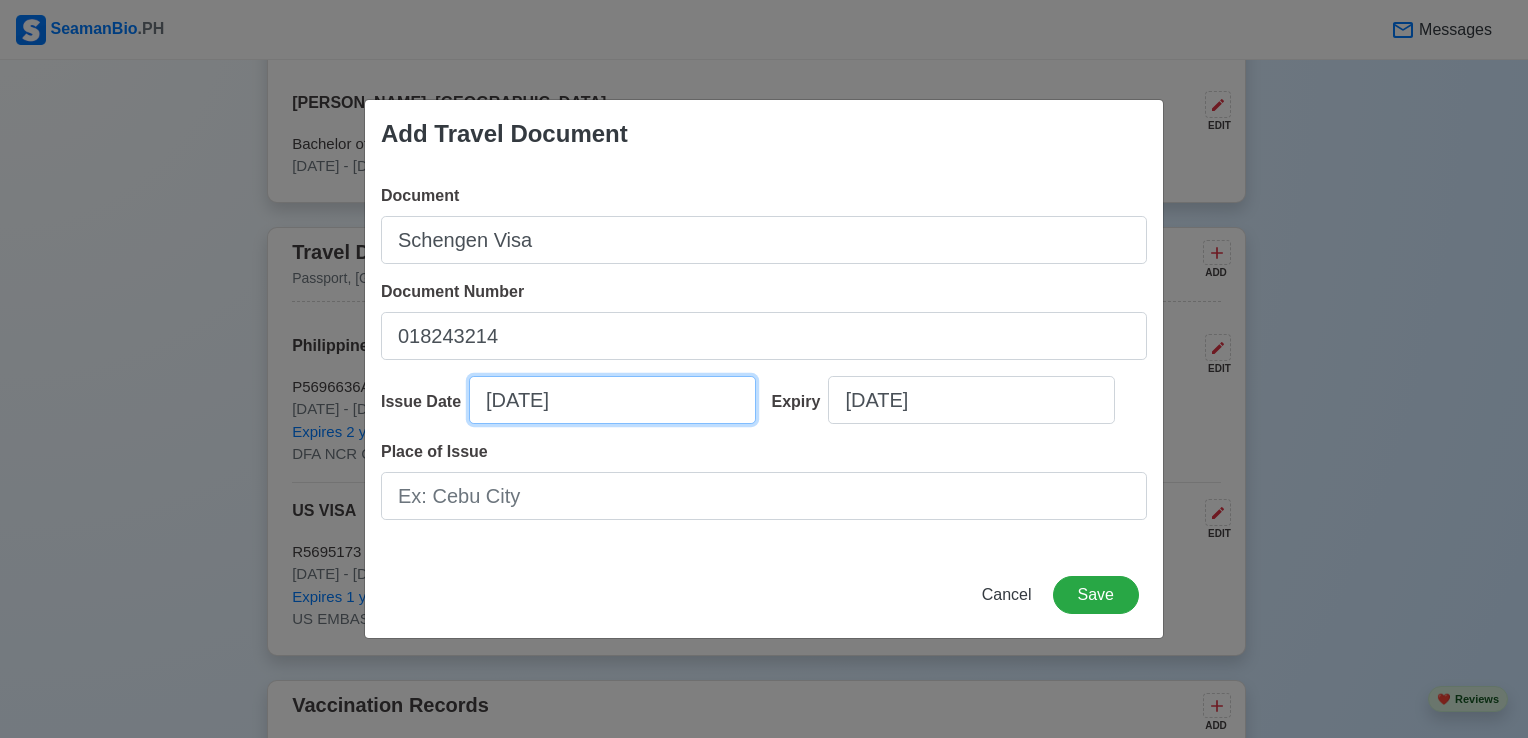 click on "[DATE]" at bounding box center [612, 400] 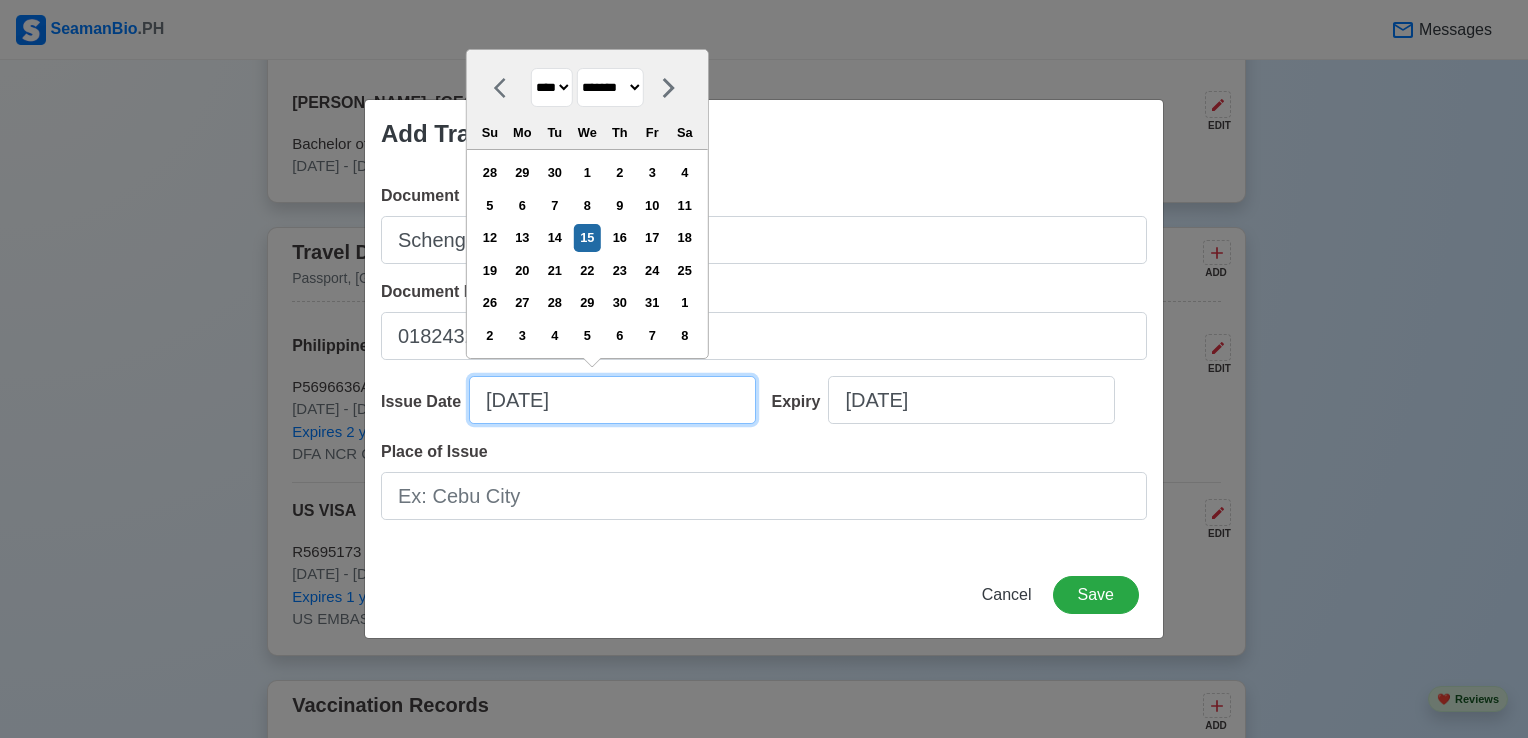 click on "[DATE]" at bounding box center [612, 400] 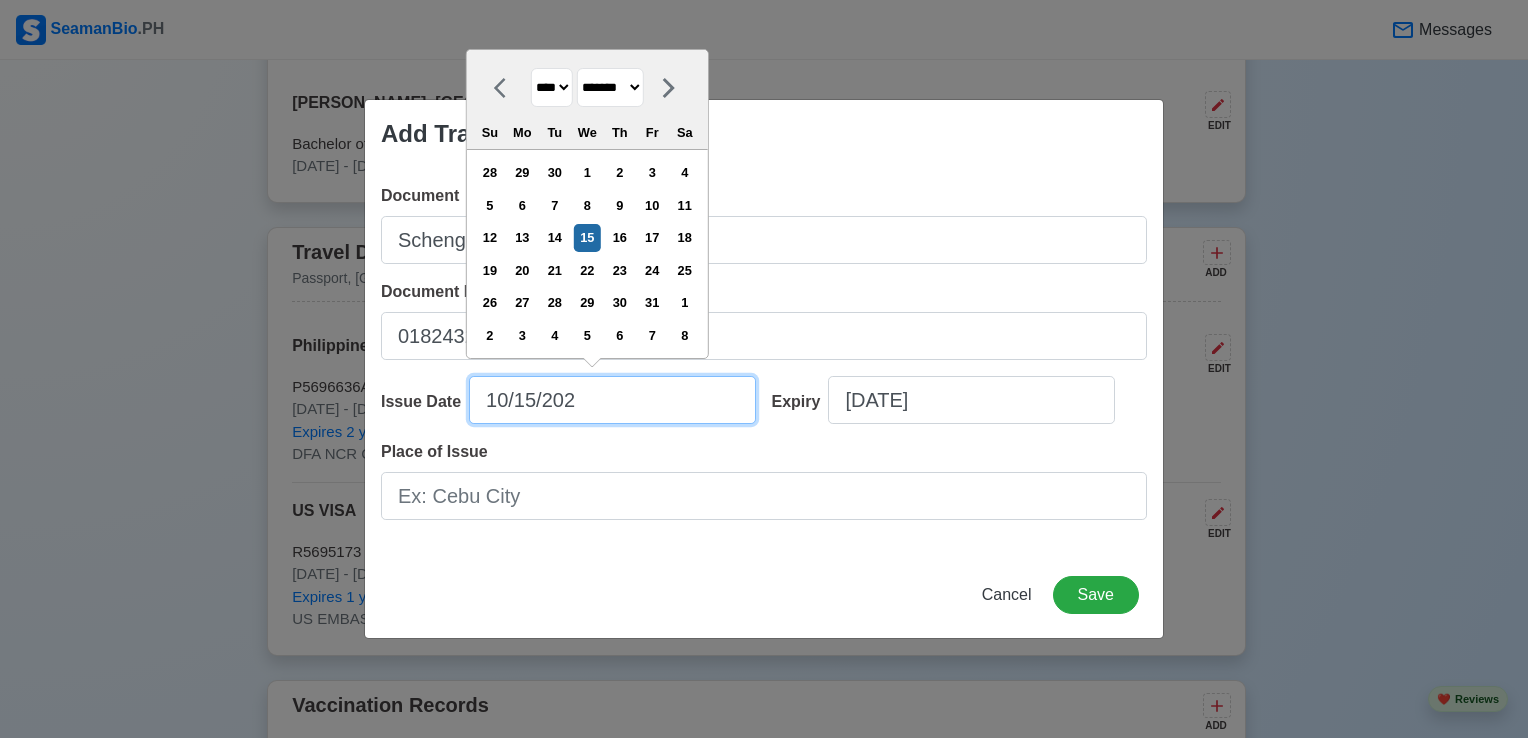 type on "[DATE]" 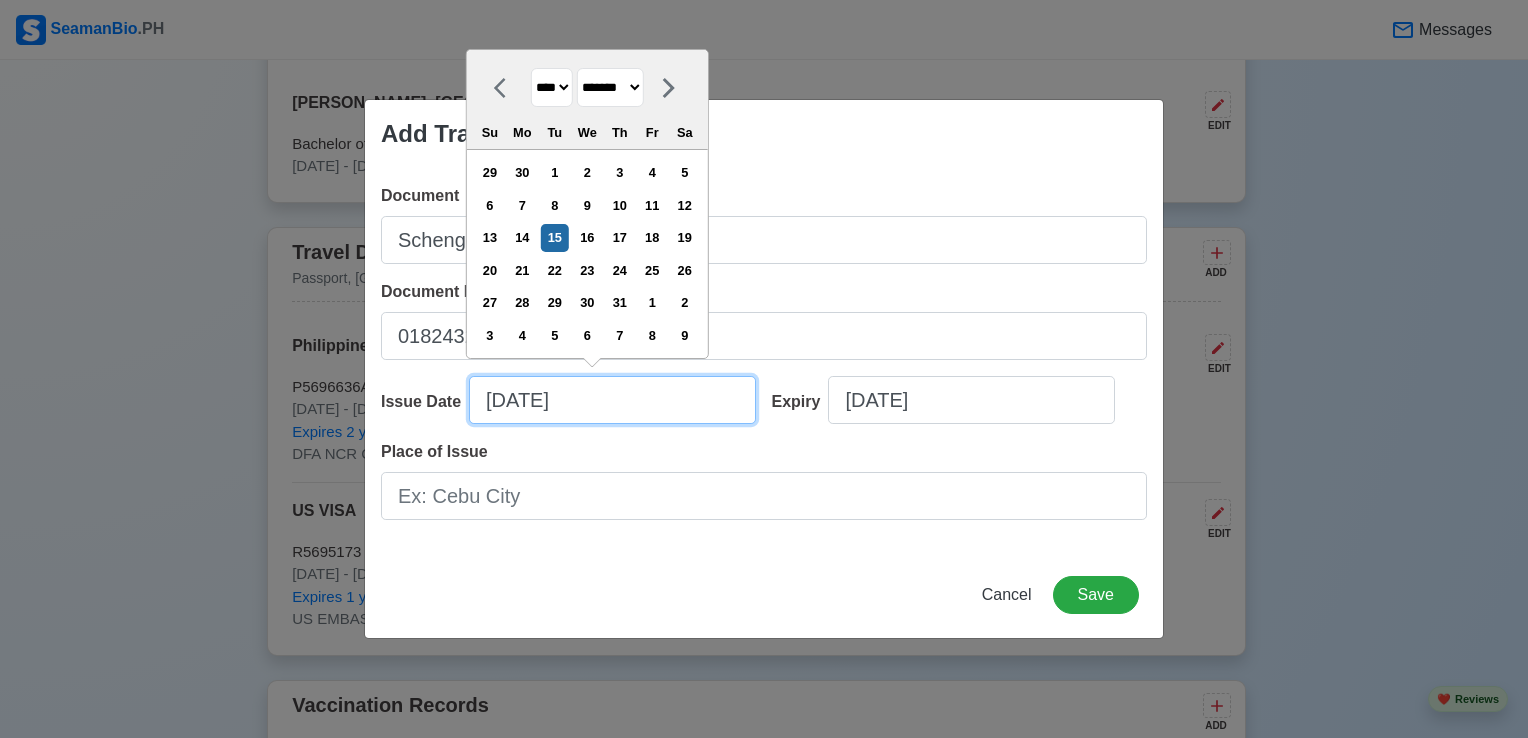 type on "[DATE]" 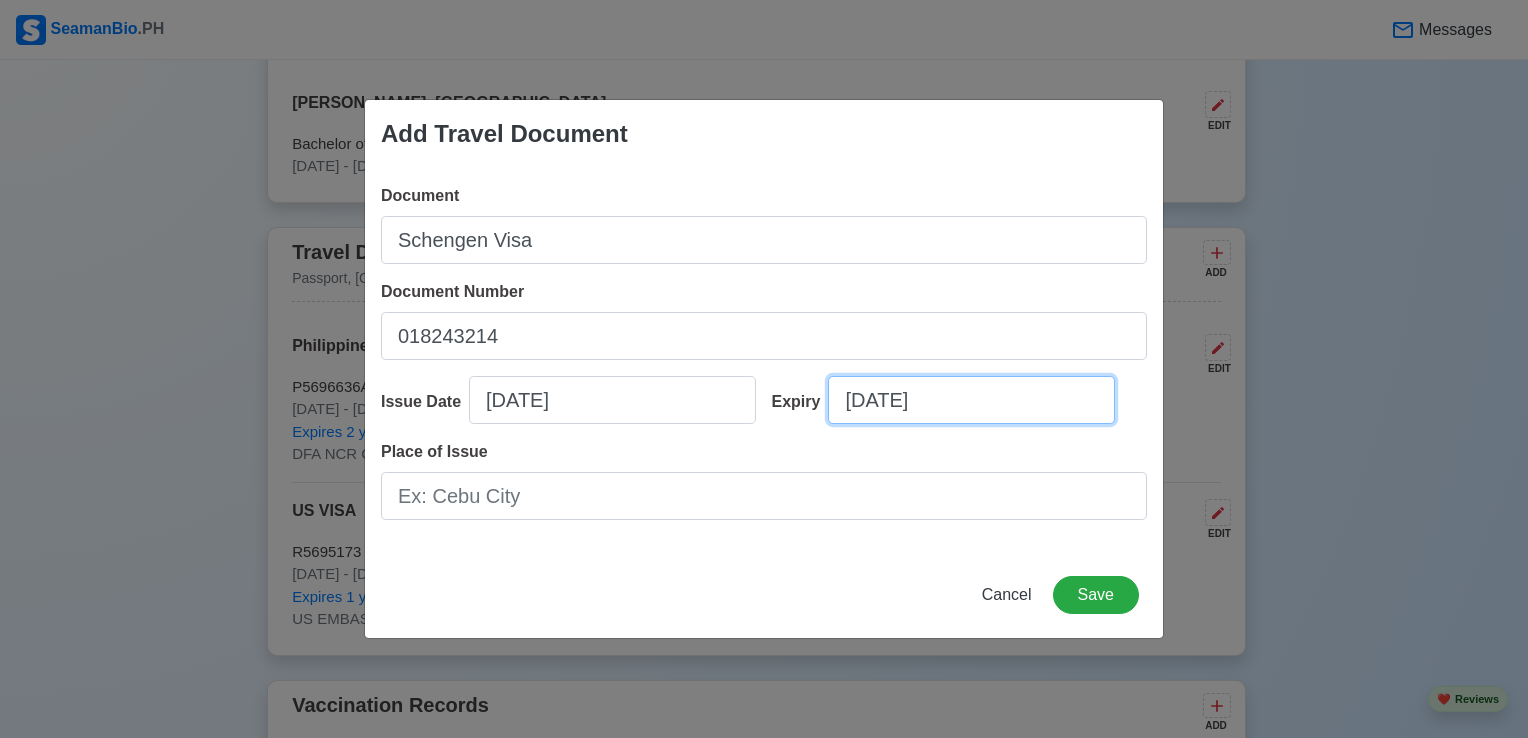 click on "[DATE]" at bounding box center [971, 400] 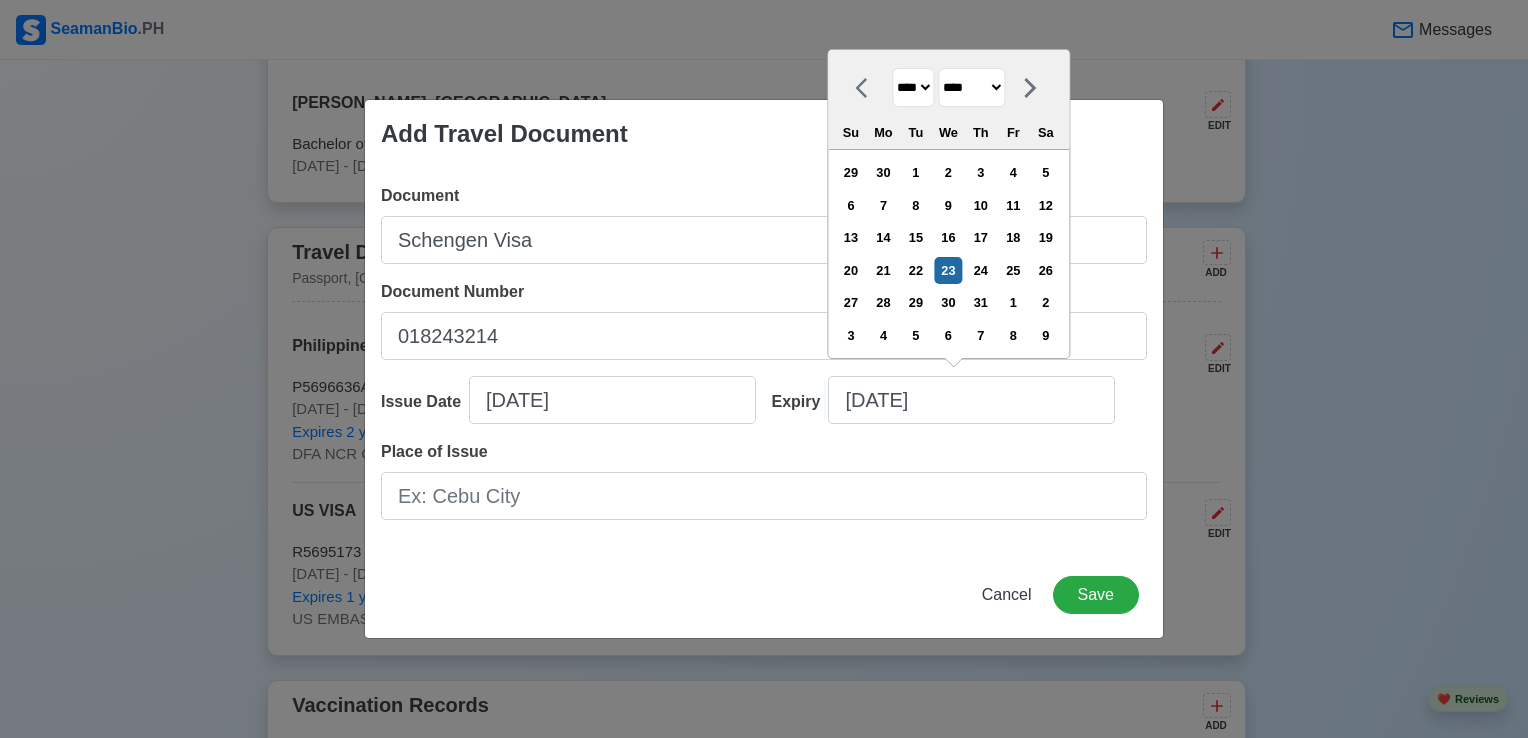 click on "**** **** **** **** **** **** **** **** **** **** **** **** **** **** **** **** **** **** **** **** **** **** **** **** **** **** **** **** **** **** **** **** **** **** **** **** **** **** **** **** **** **** **** **** **** **** **** **** **** **** **** **** **** **** **** **** **** **** **** **** **** **** **** **** **** **** **** **** **** **** **** **** **** **** **** **** **** **** **** **** **** **** **** **** **** **** **** **** **** **** **** **** **** **** **** **** **** **** **** **** **** **** **** **** **** **** **** **** **** **** **** **** **** **** **** **** **** **** **** **** ****" at bounding box center [913, 87] 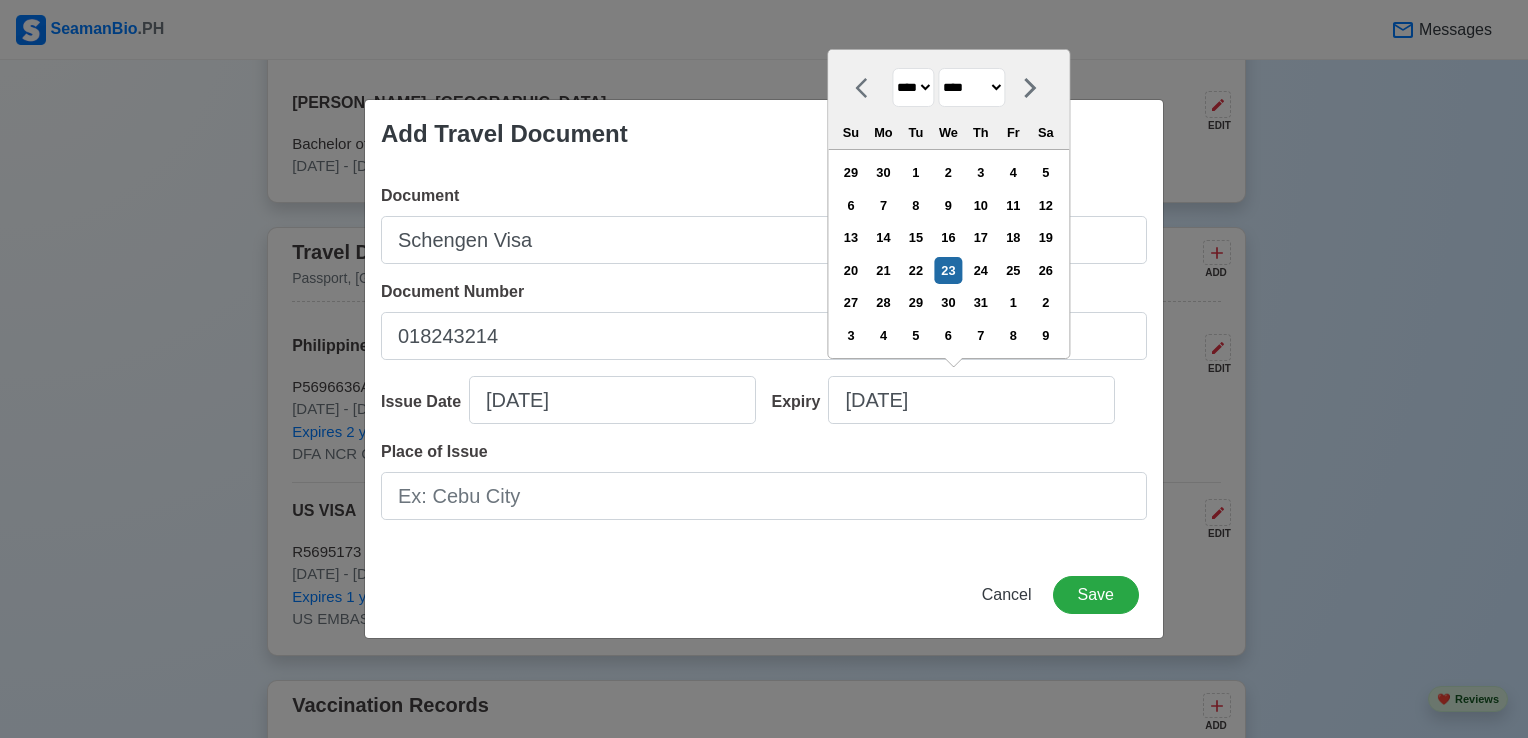 select on "****" 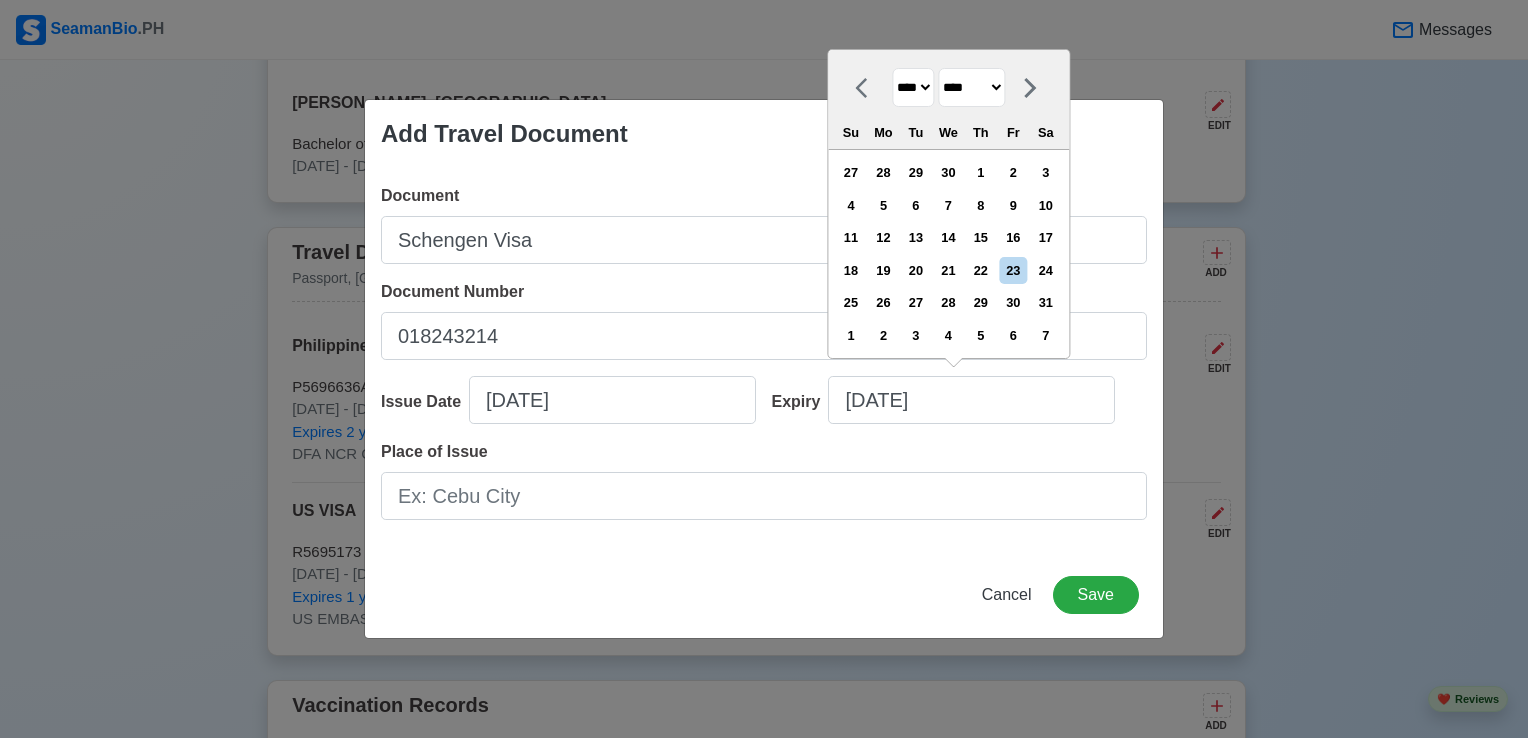 click on "******* ******** ***** ***** *** **** **** ****** ********* ******* ******** ********" at bounding box center [971, 87] 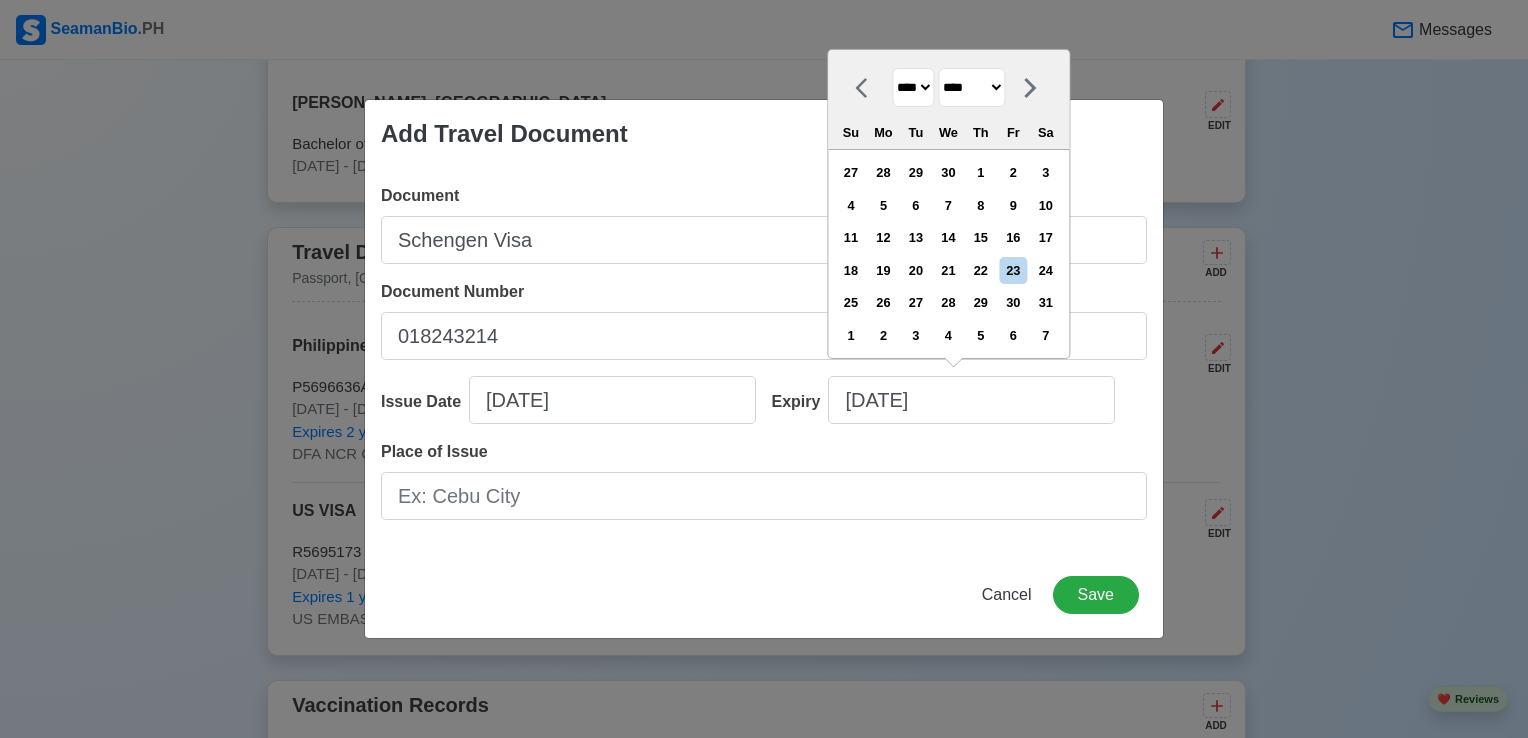 select on "*******" 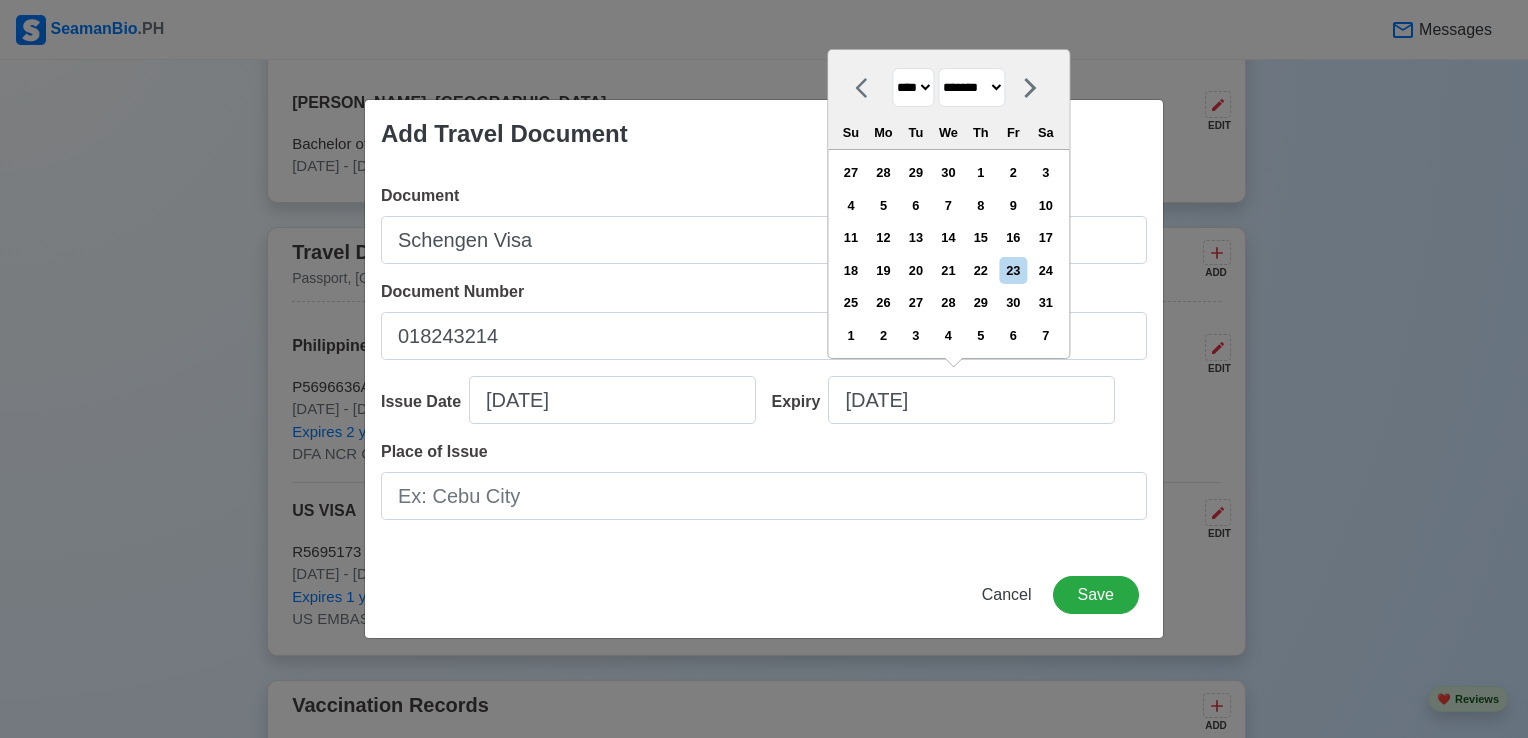 click on "******* ******** ***** ***** *** **** **** ****** ********* ******* ******** ********" at bounding box center [971, 87] 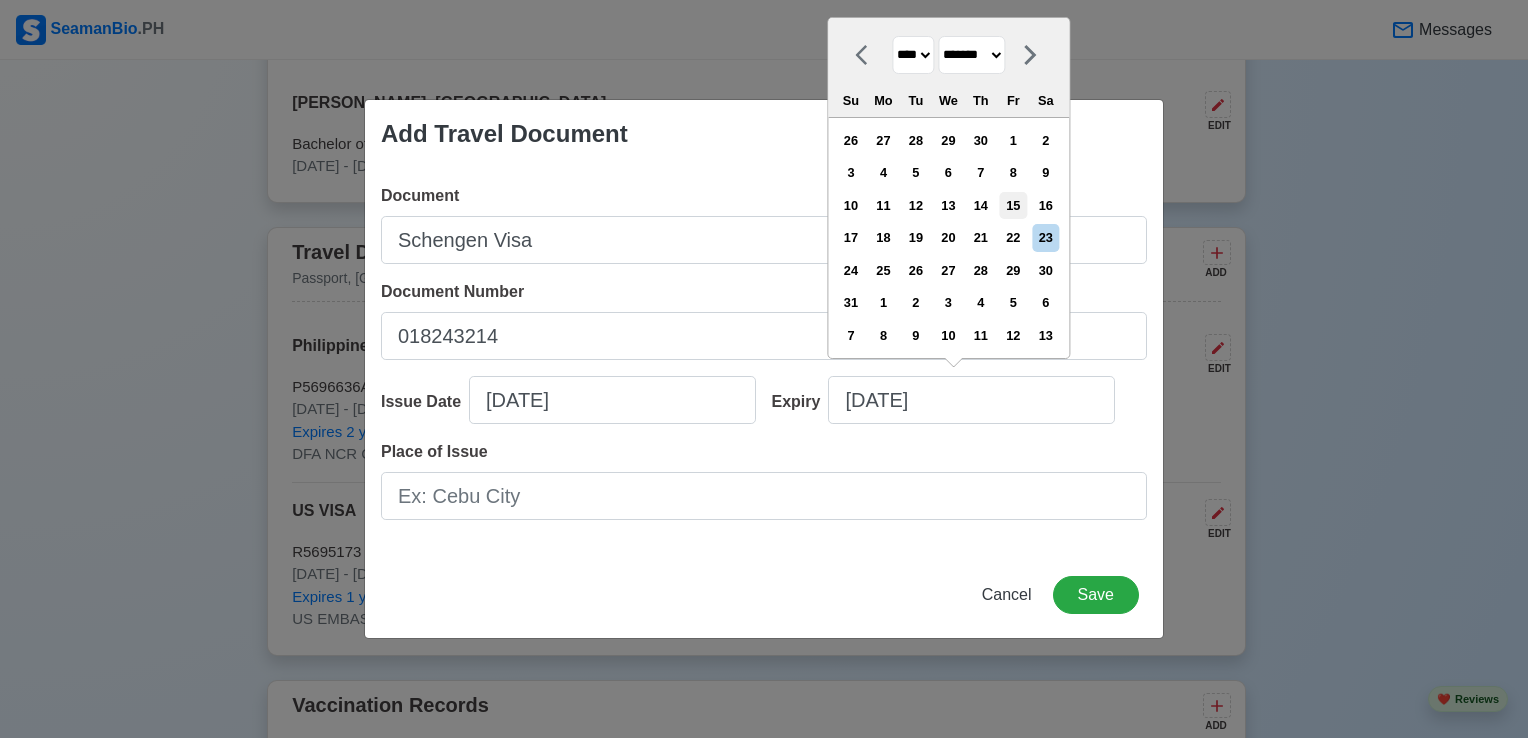 click on "15" at bounding box center (1013, 205) 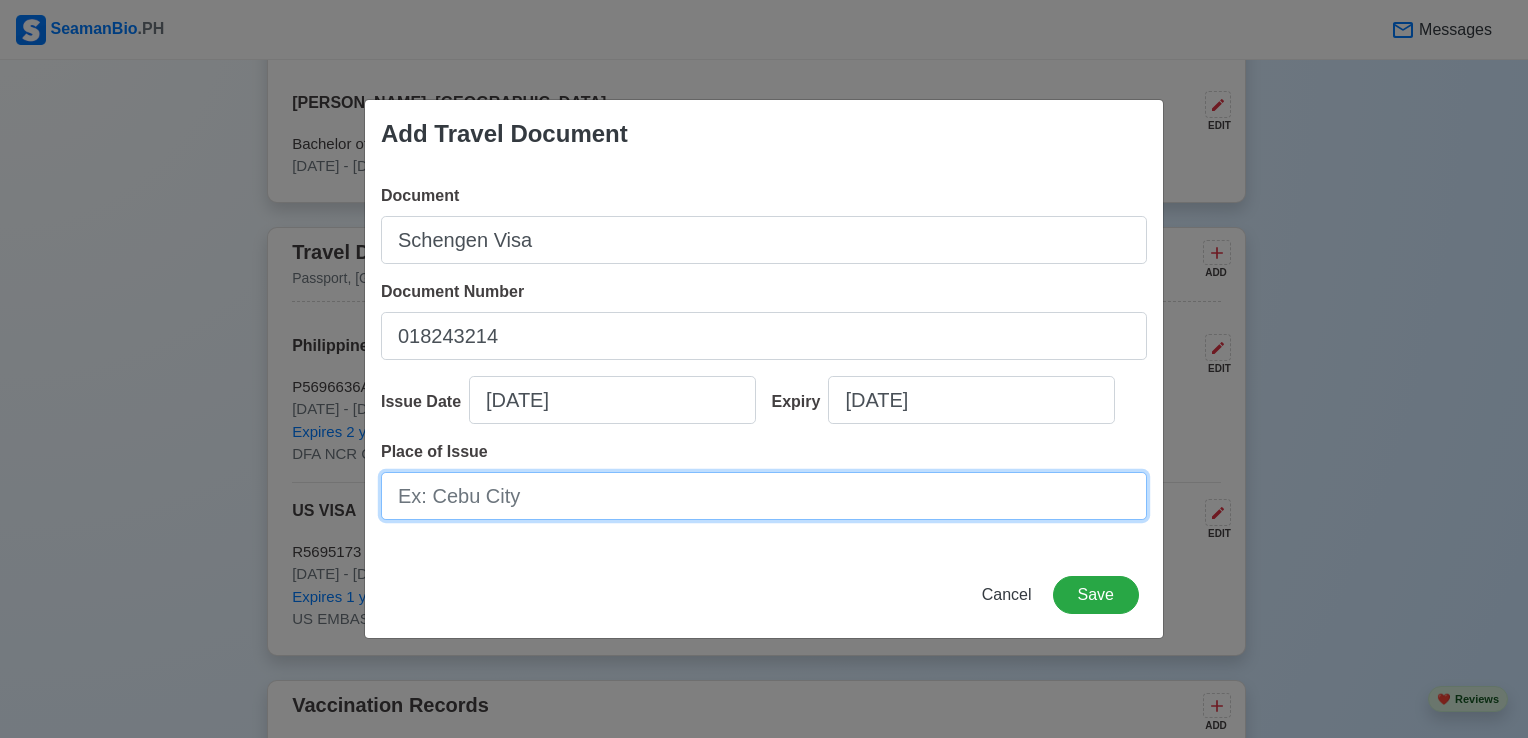 click on "Place of Issue" at bounding box center (764, 496) 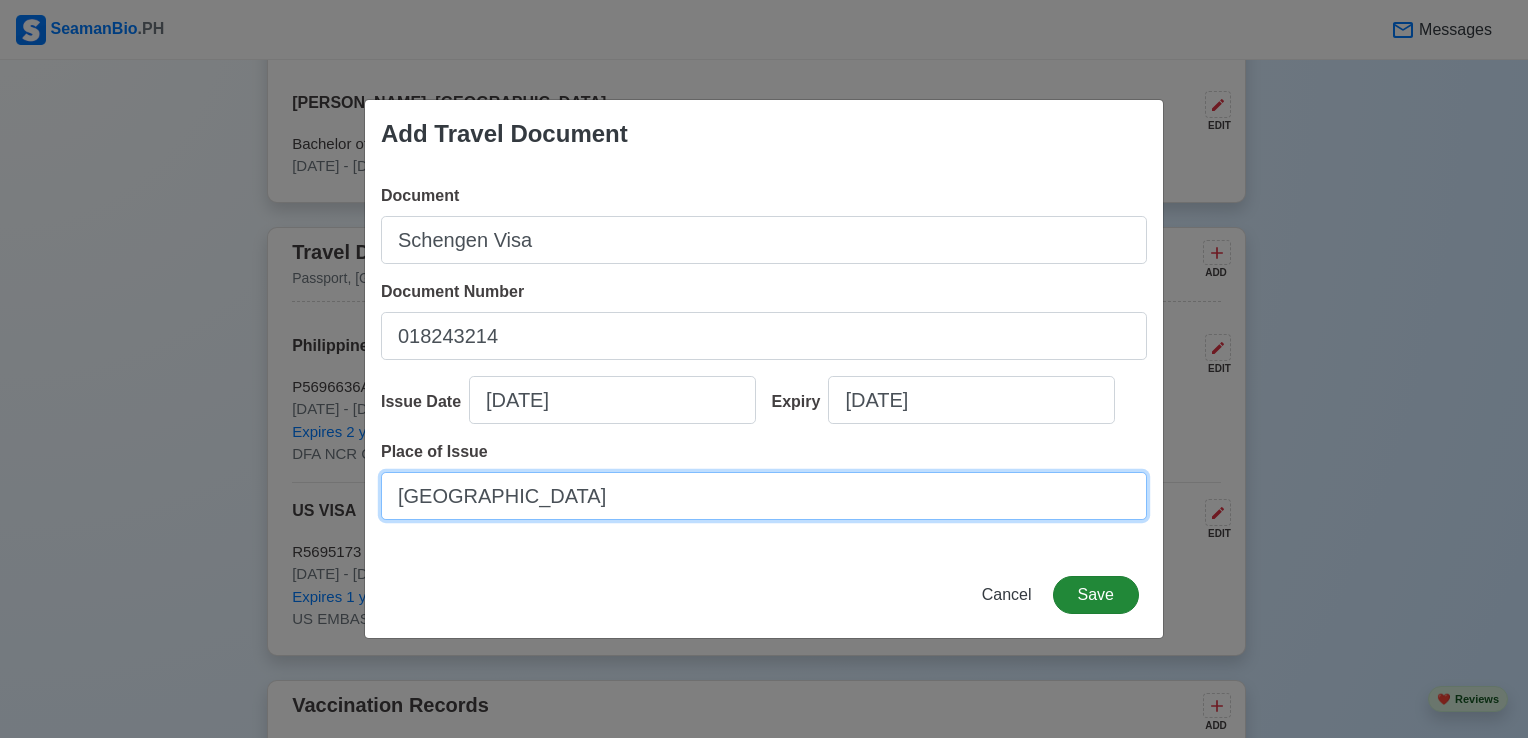 type on "[GEOGRAPHIC_DATA]" 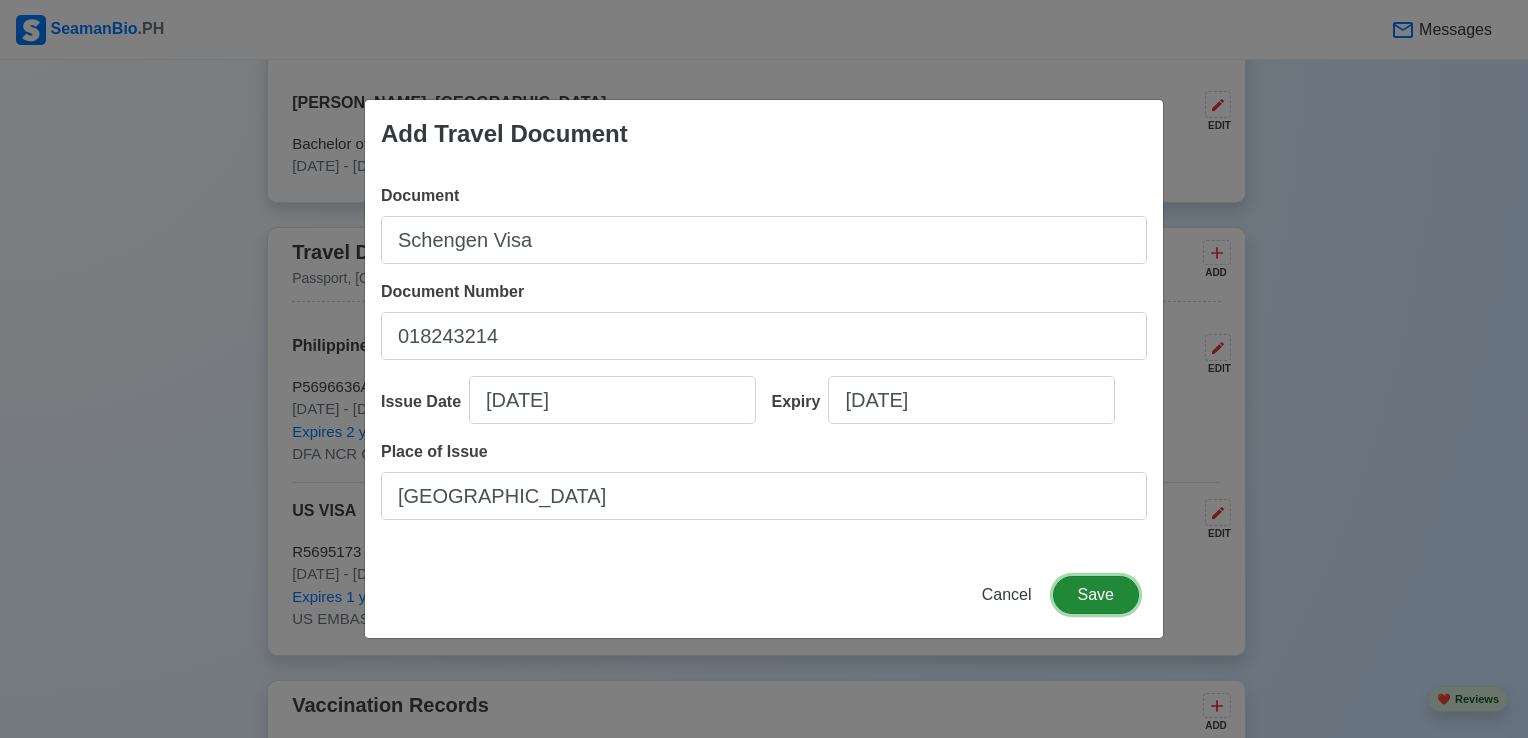 click on "Save" at bounding box center [1096, 595] 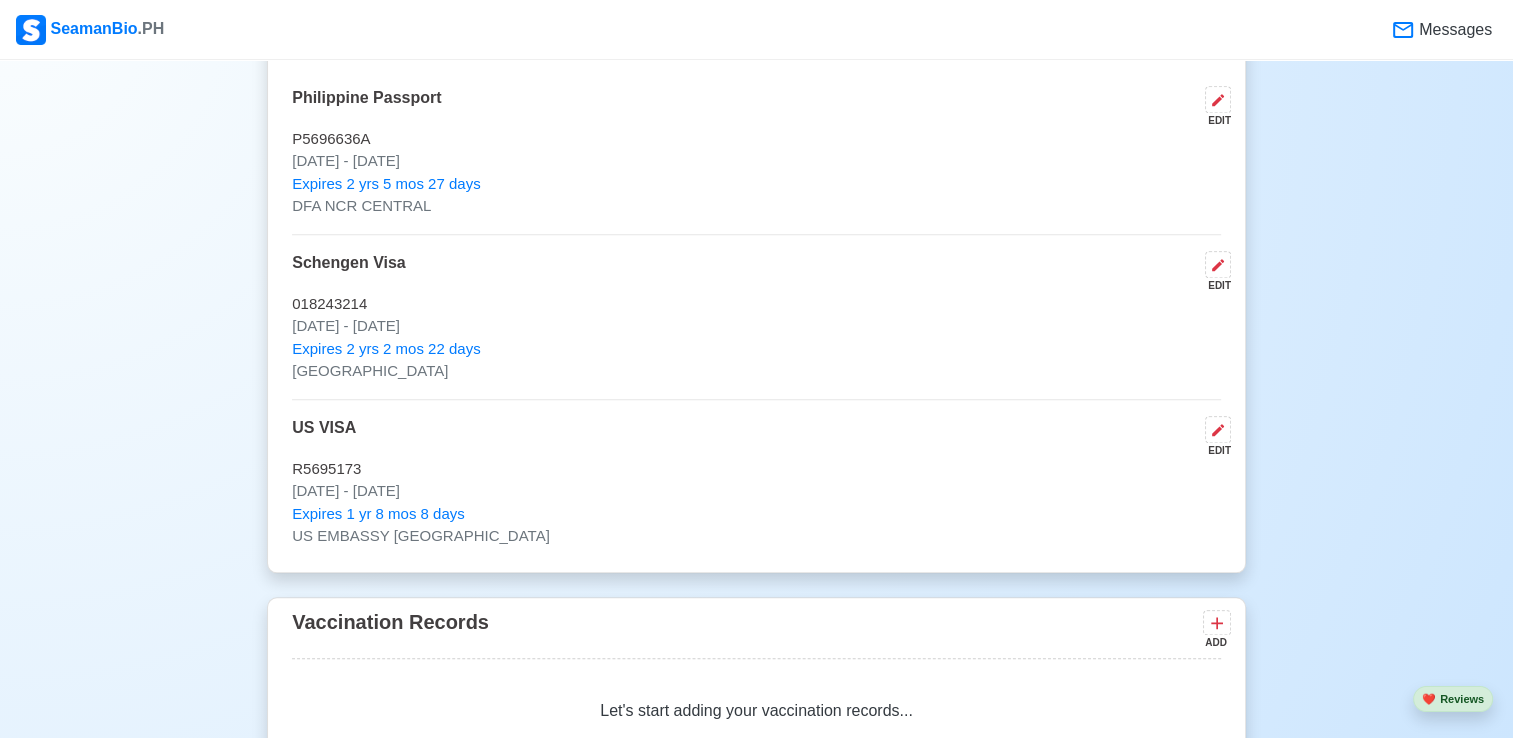 scroll, scrollTop: 1800, scrollLeft: 0, axis: vertical 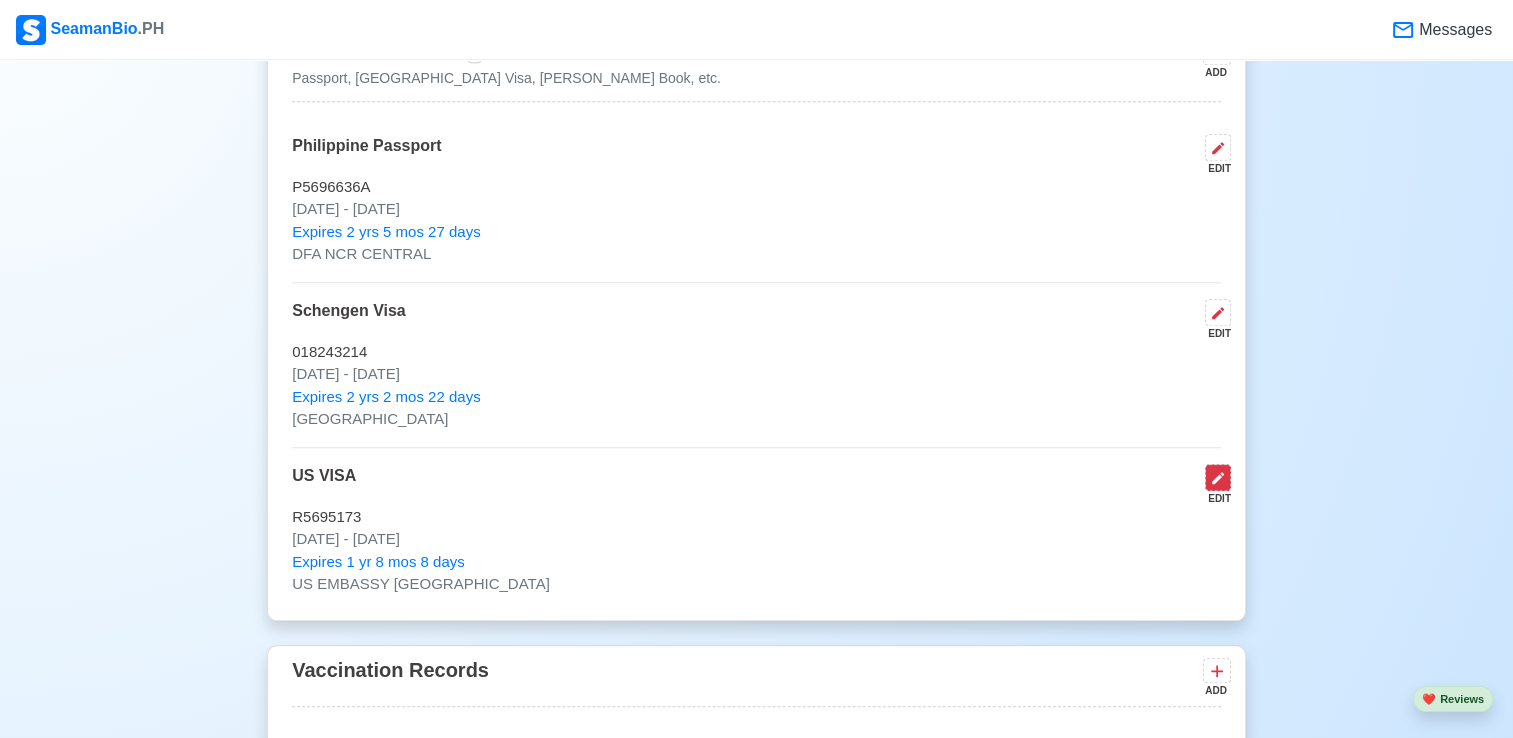 click at bounding box center (1218, 477) 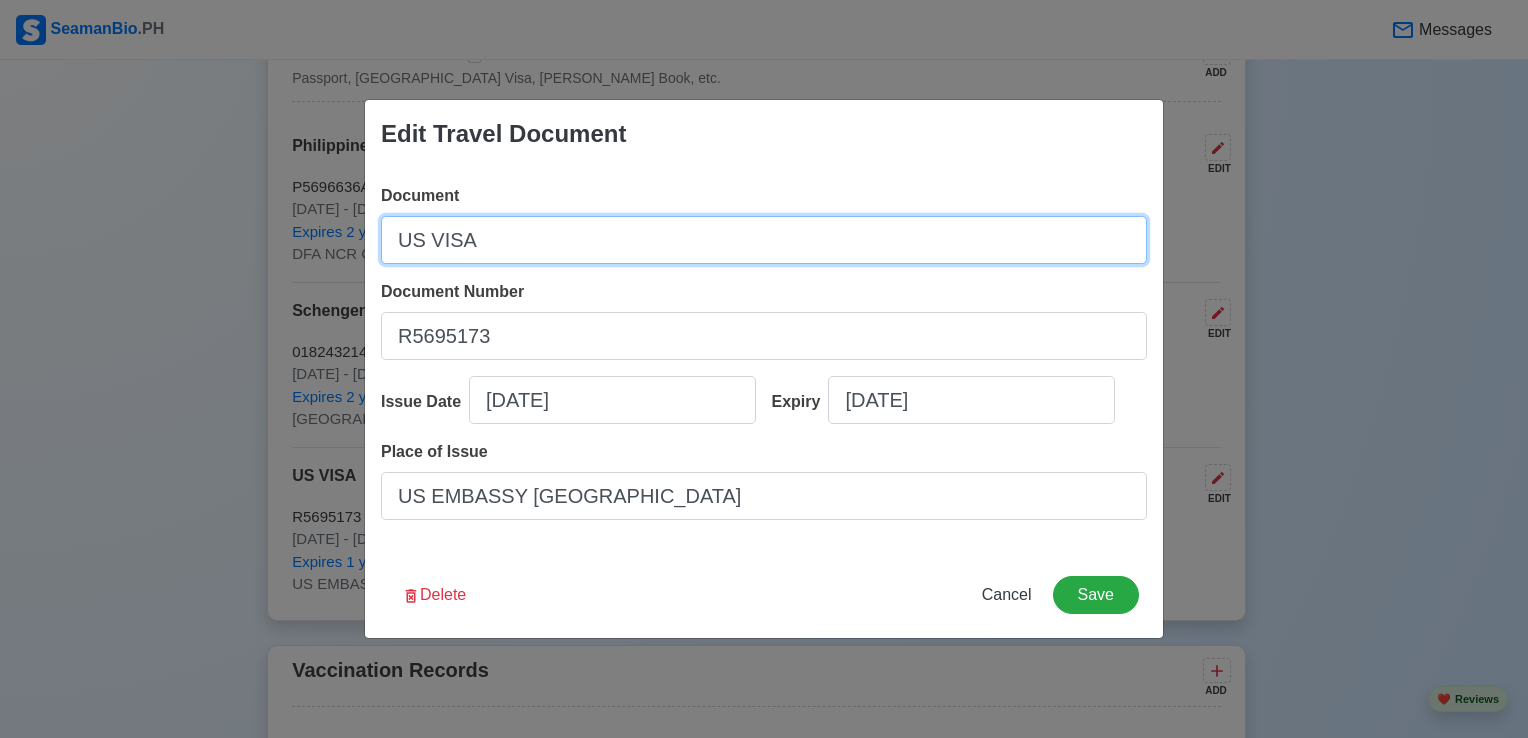 click on "US VISA" at bounding box center [764, 240] 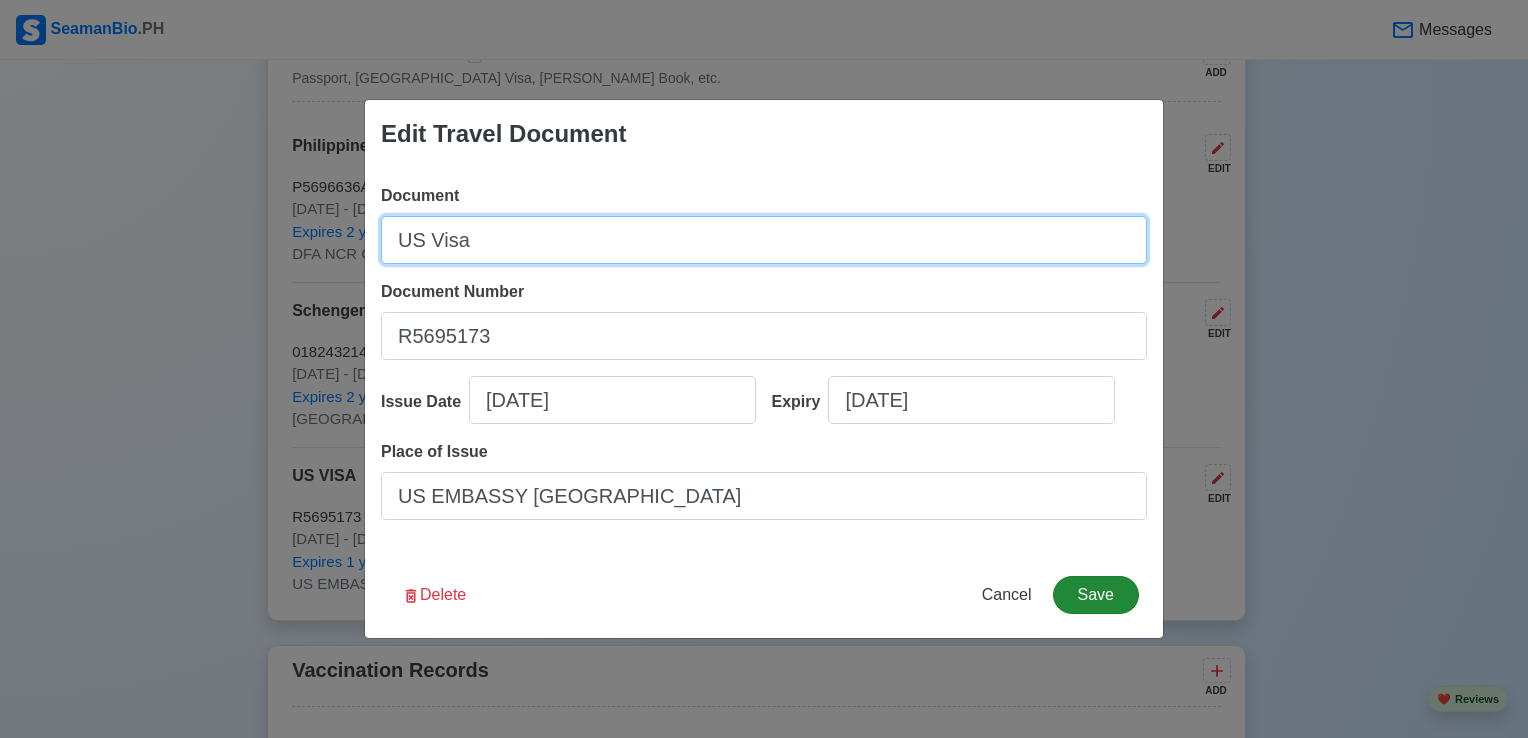 type on "US Visa" 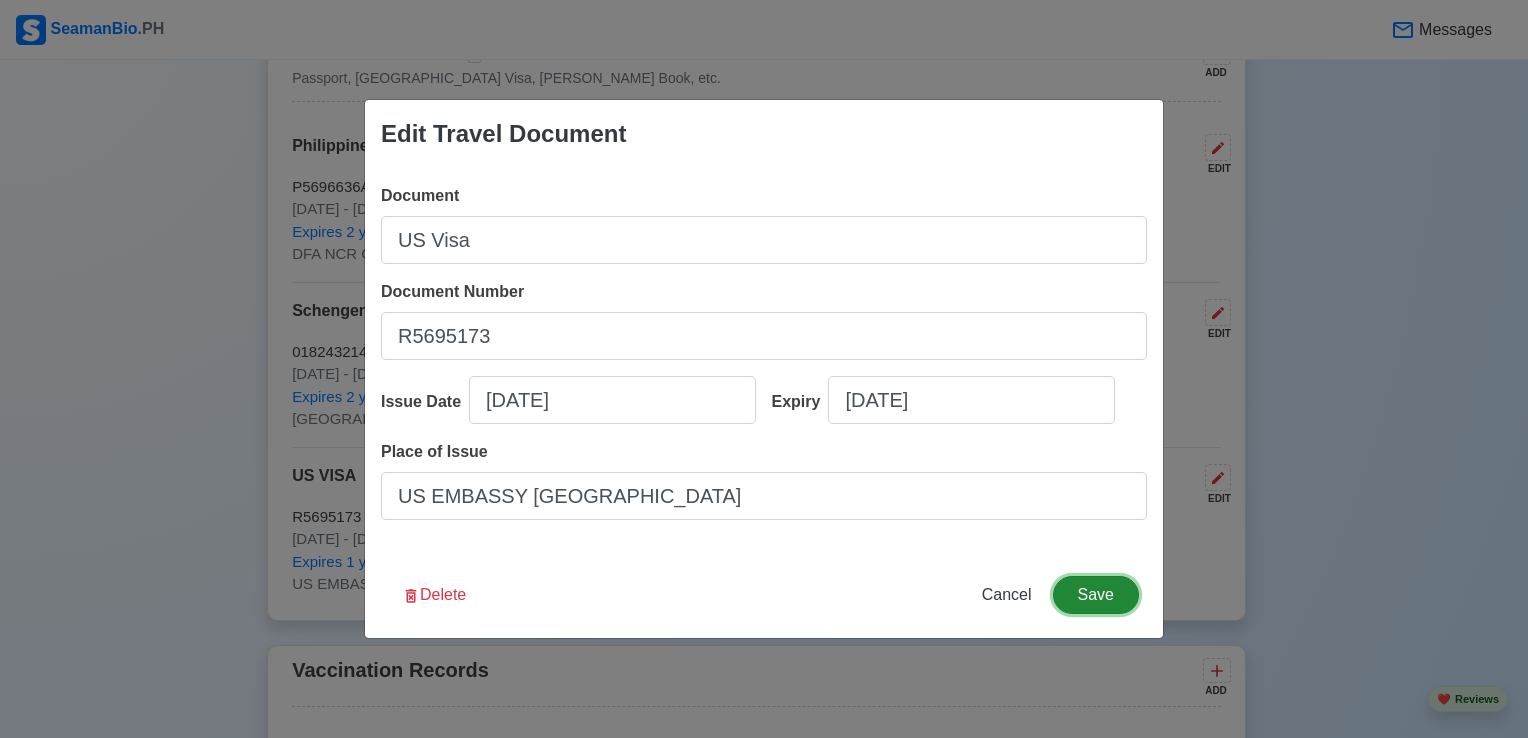 click on "Save" at bounding box center [1096, 595] 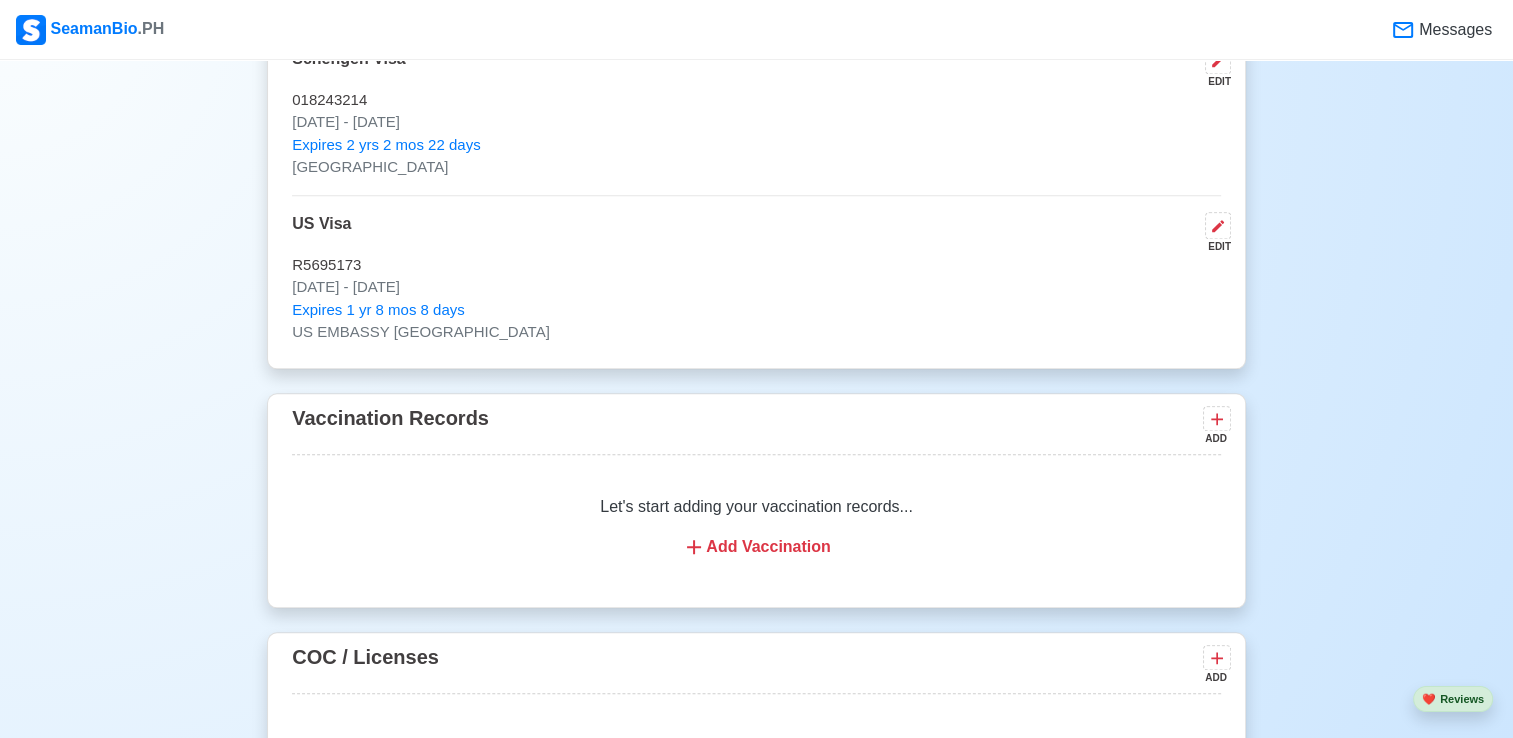 scroll, scrollTop: 2100, scrollLeft: 0, axis: vertical 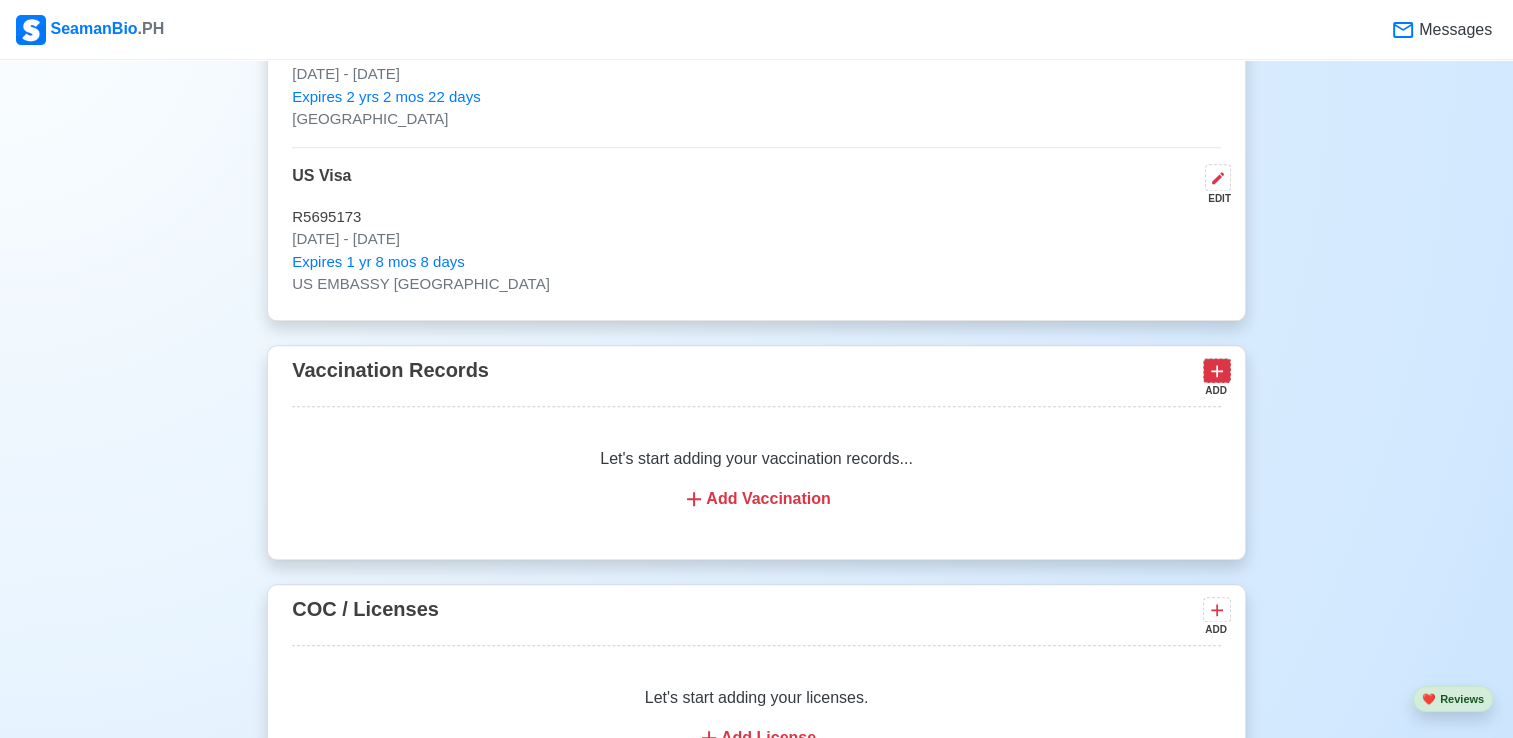 click 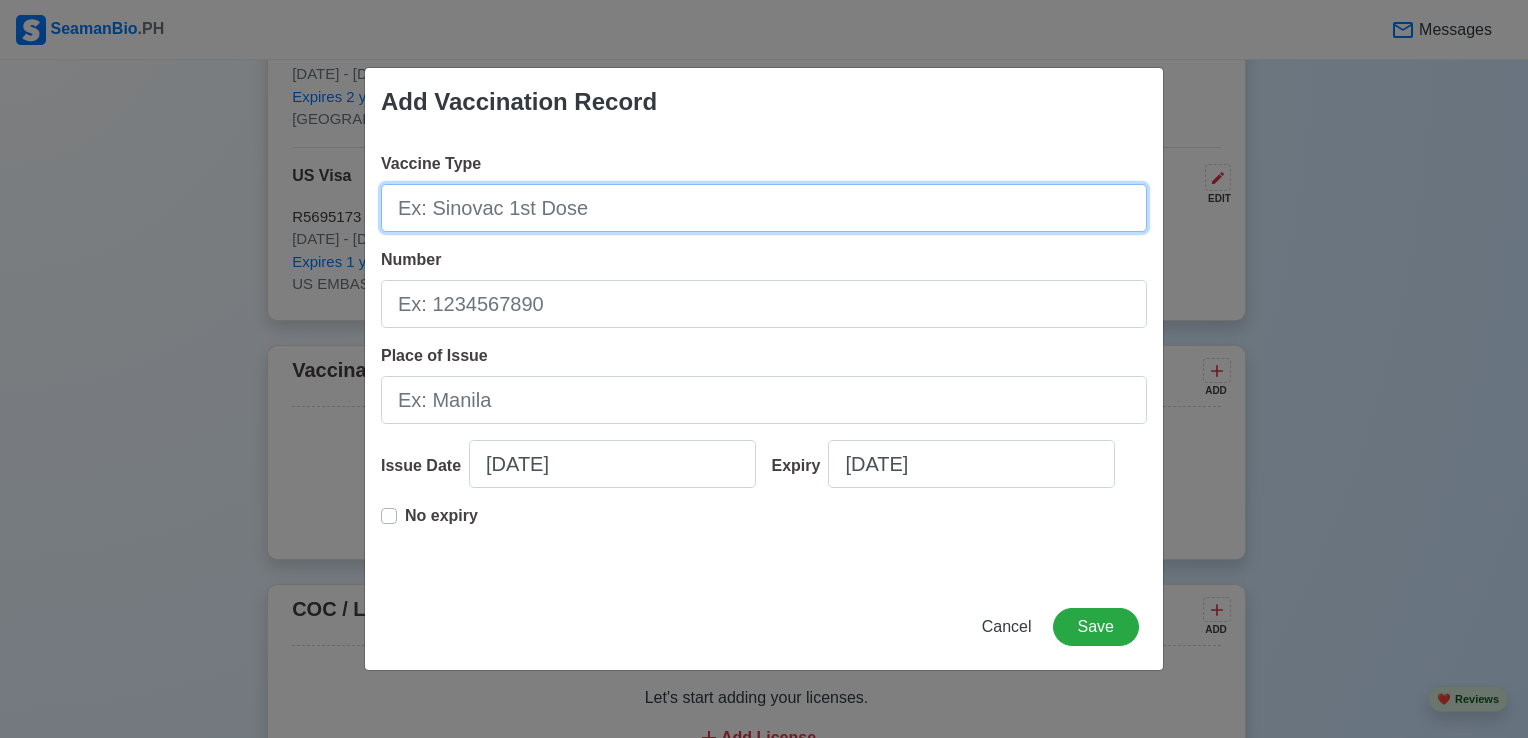 click on "Vaccine Type" at bounding box center [764, 208] 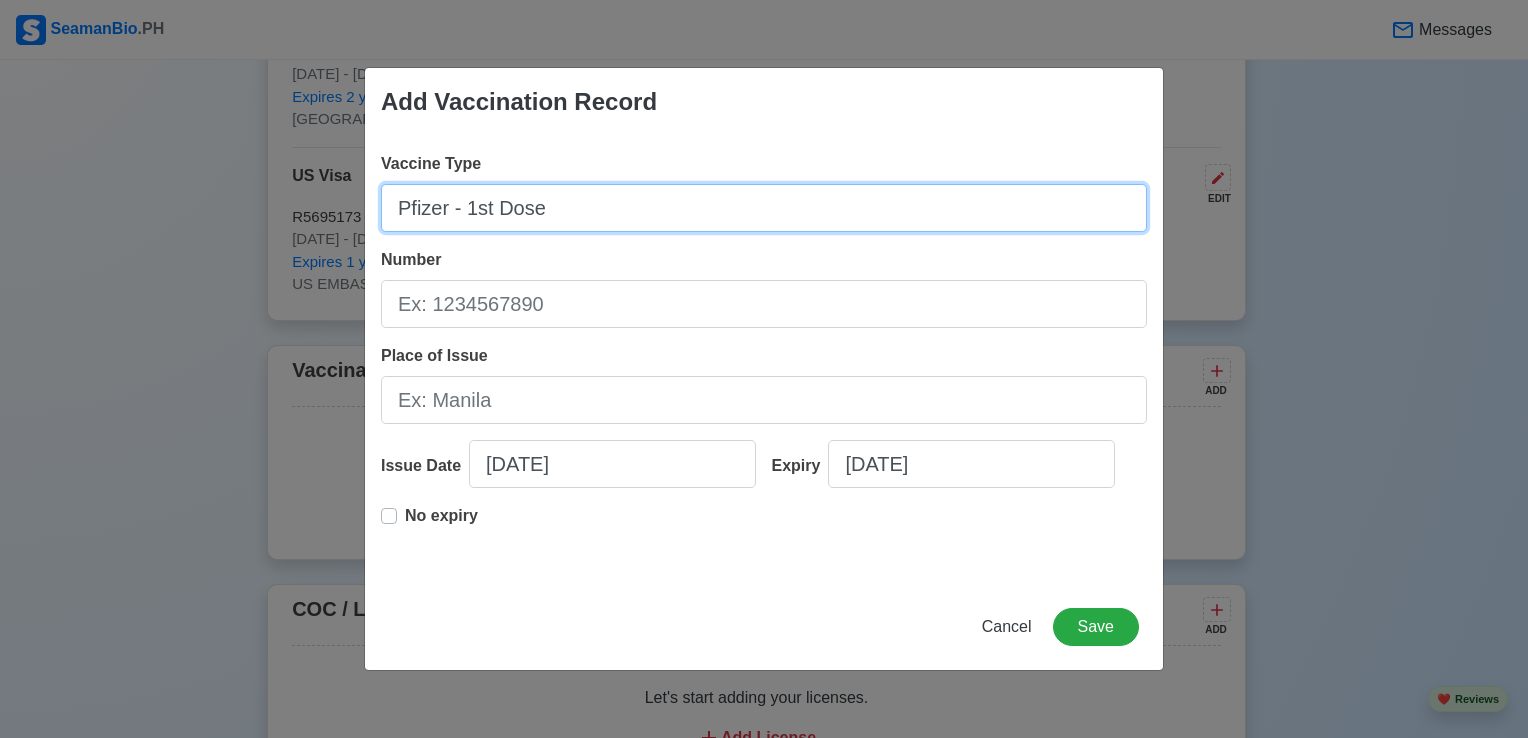 type on "Pfizer - 1st Dose" 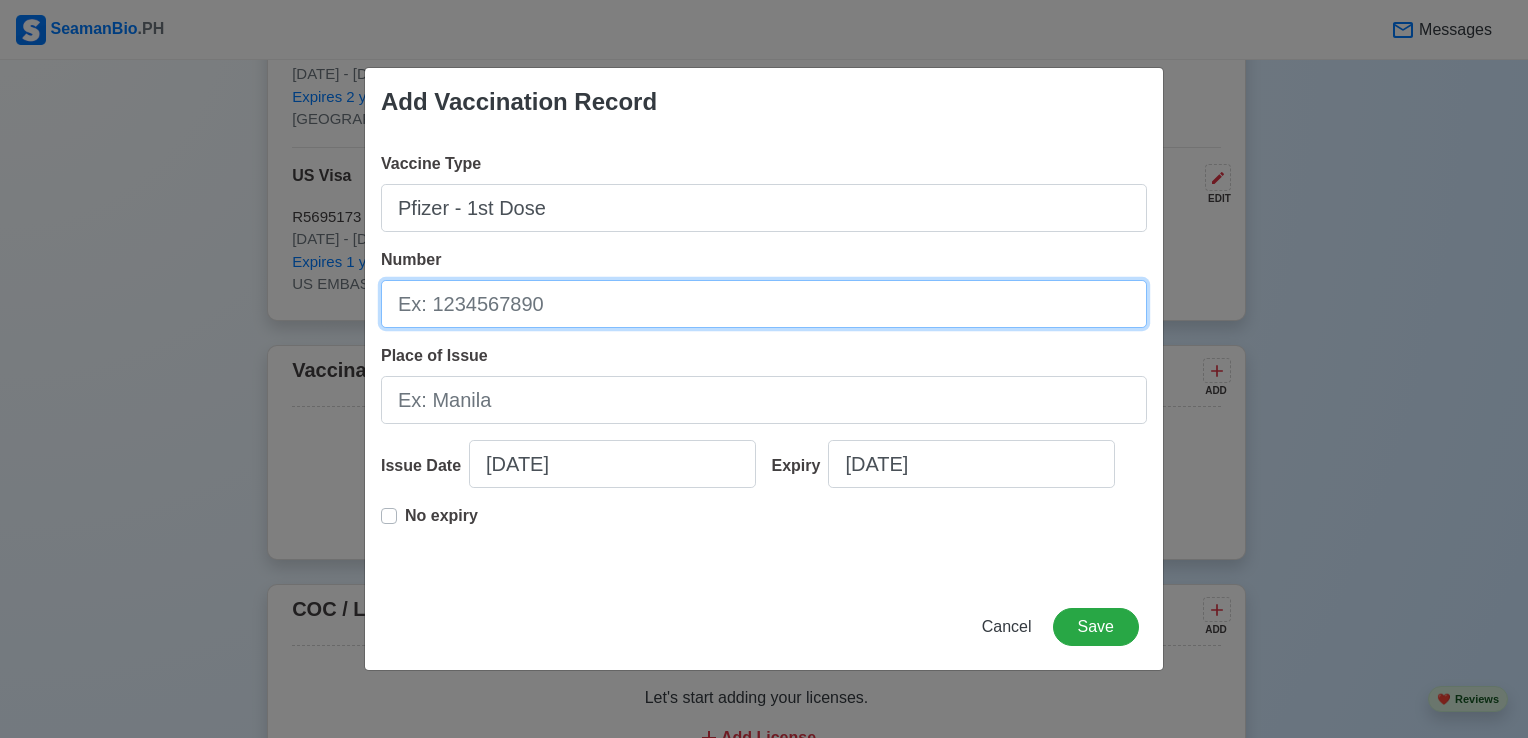 click on "Number" at bounding box center [764, 304] 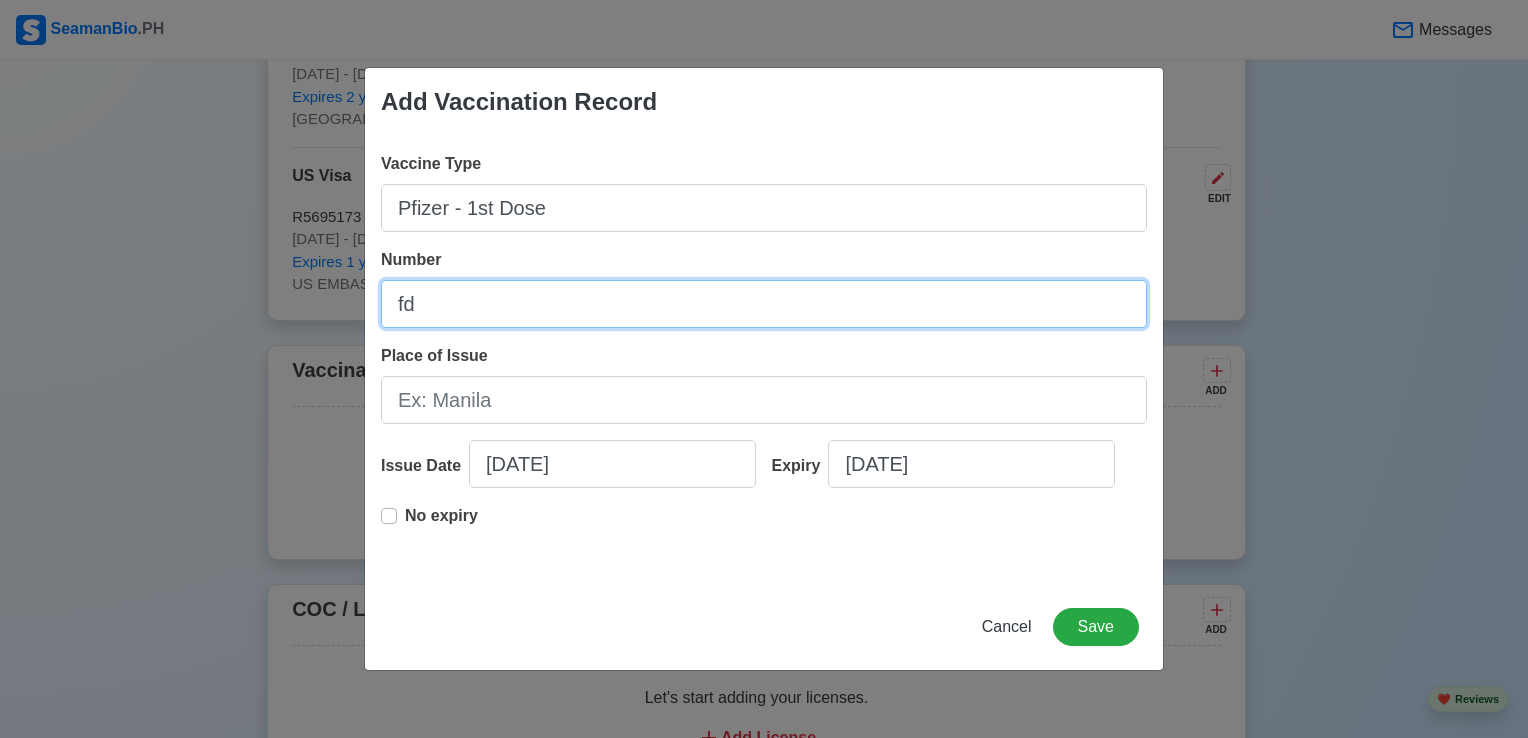 type on "f" 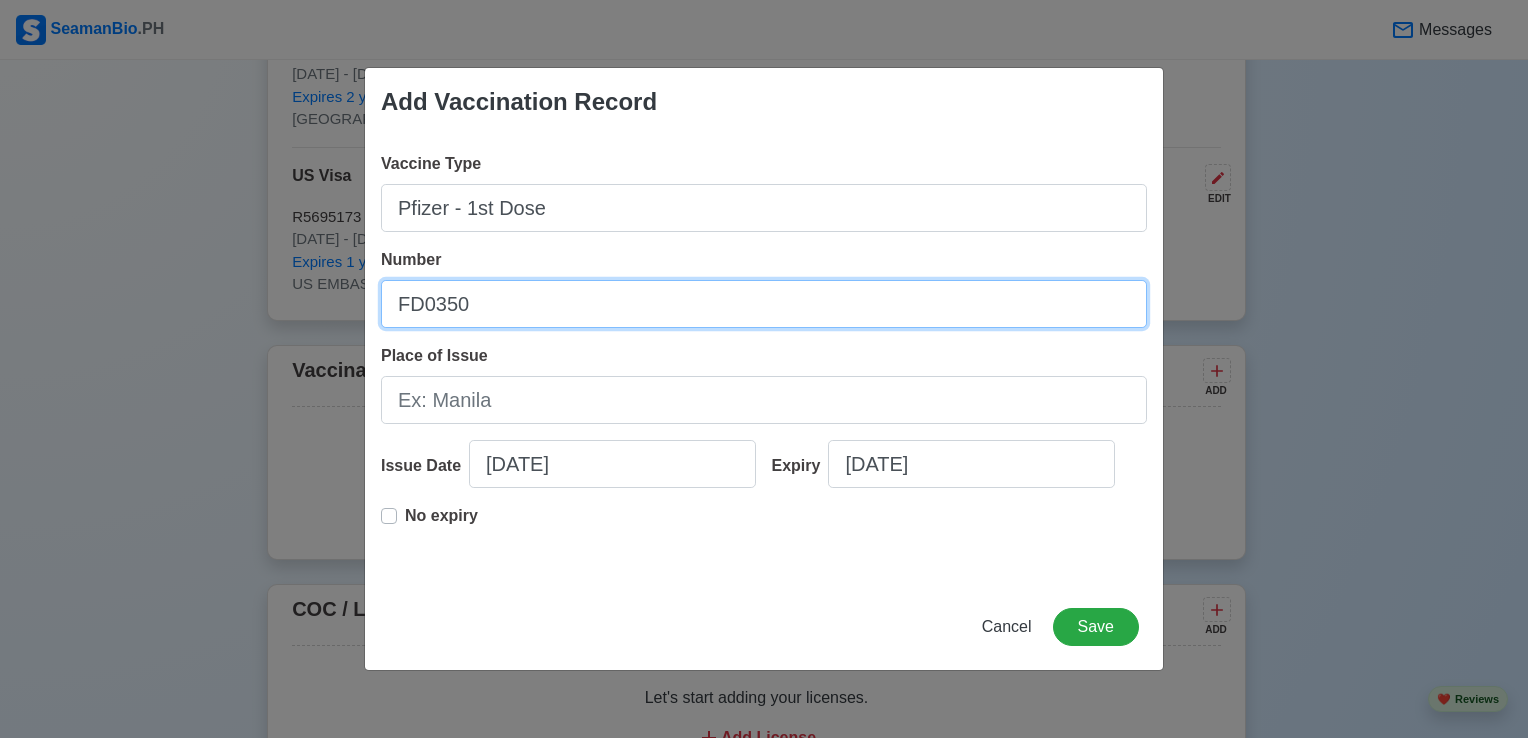 type on "FD0350" 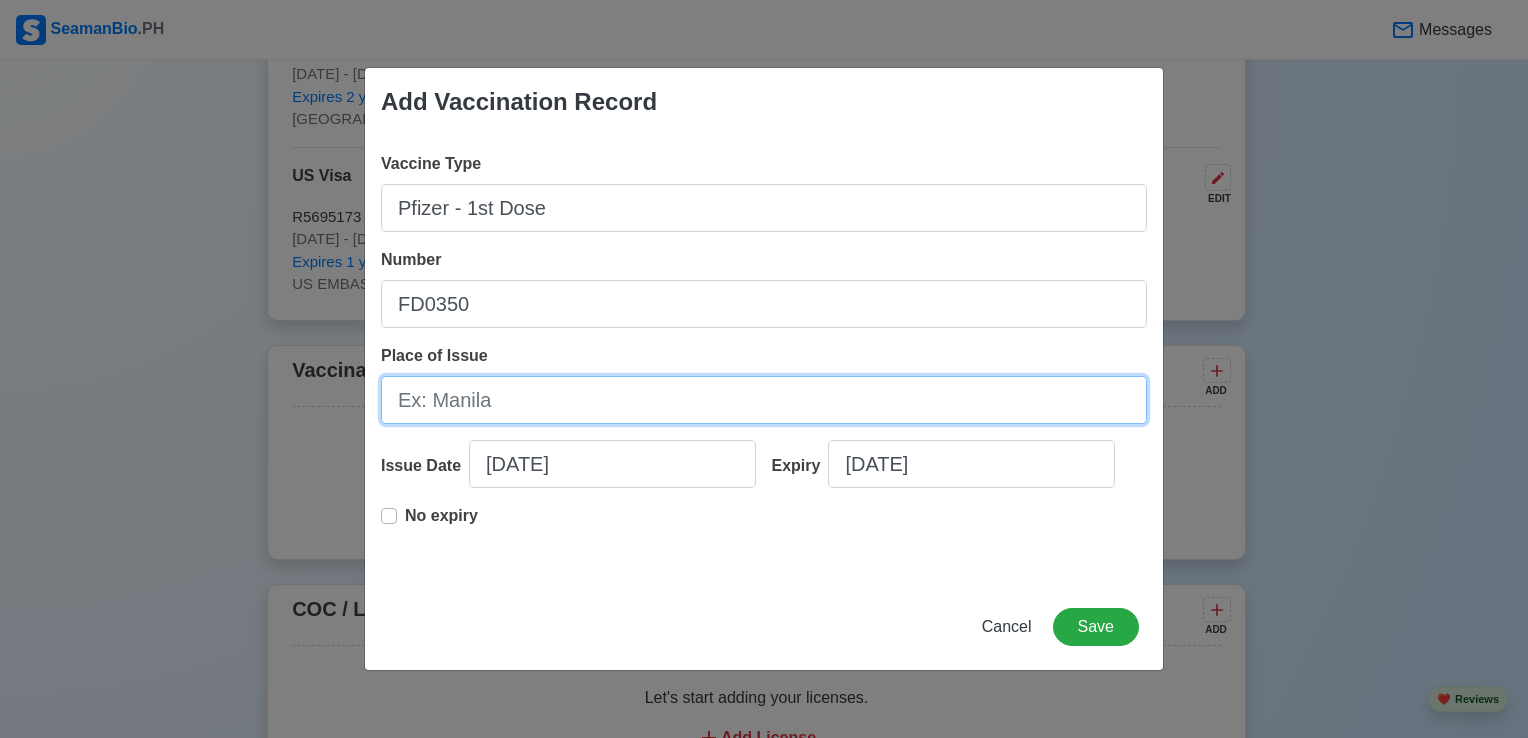 click on "Place of Issue" at bounding box center [764, 400] 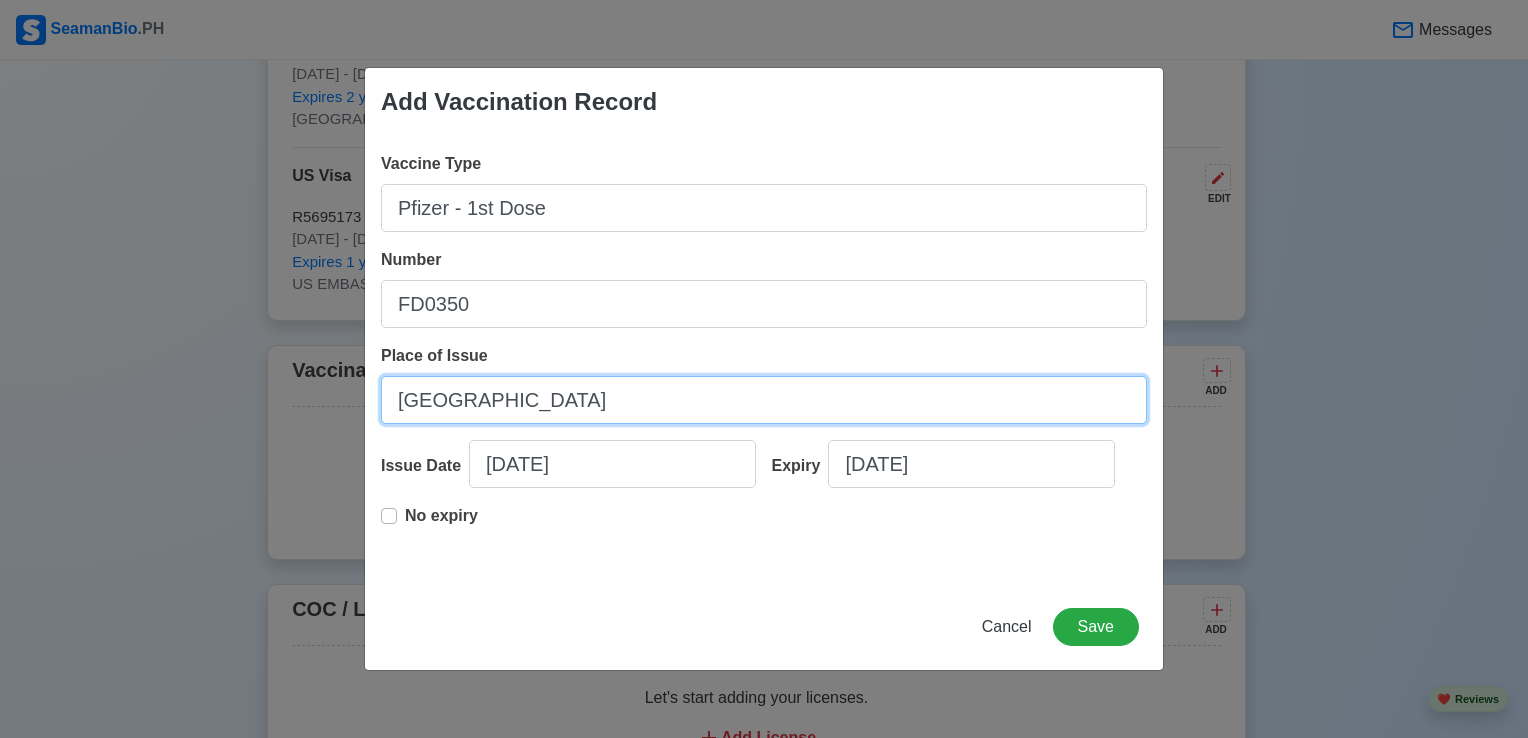 type on "[GEOGRAPHIC_DATA]" 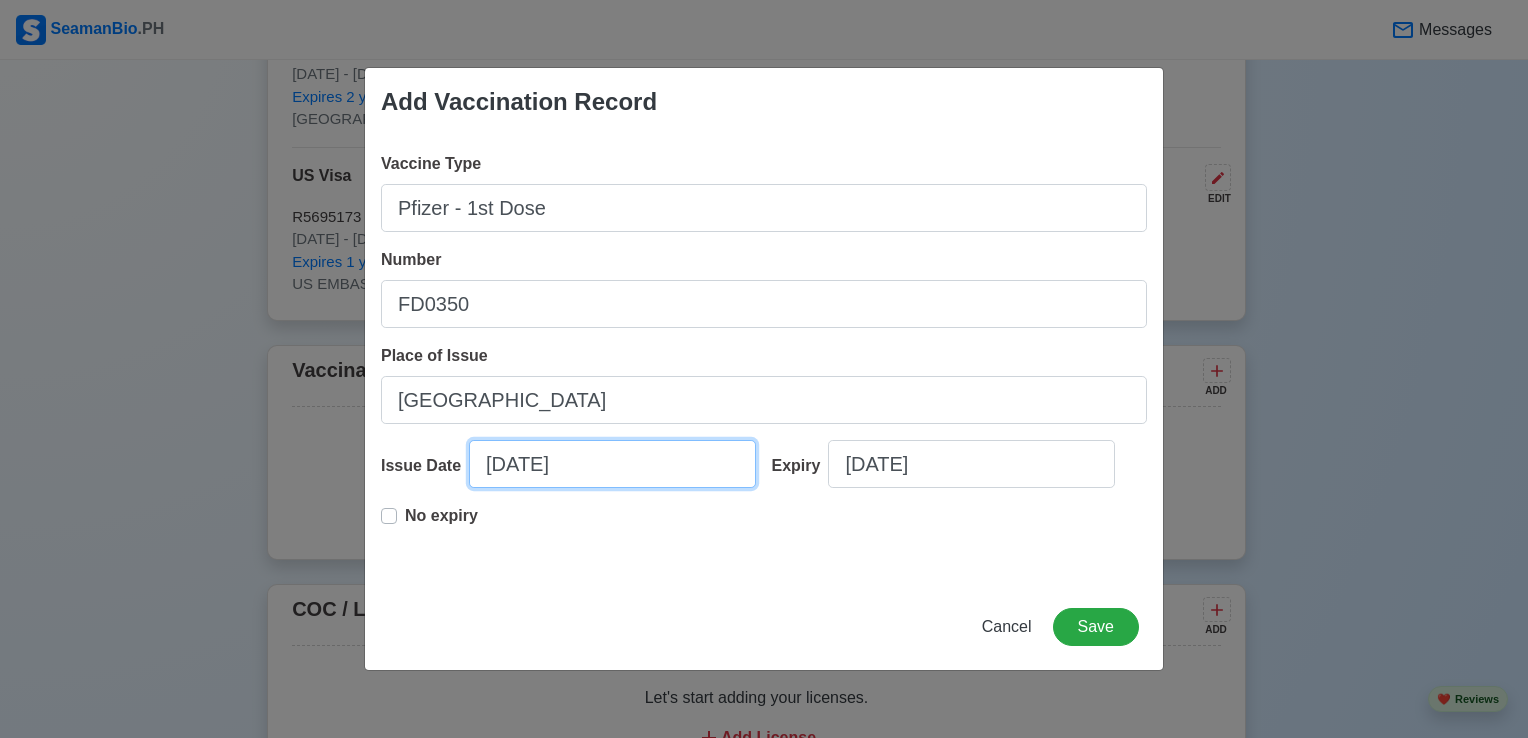 click on "[DATE]" at bounding box center (612, 464) 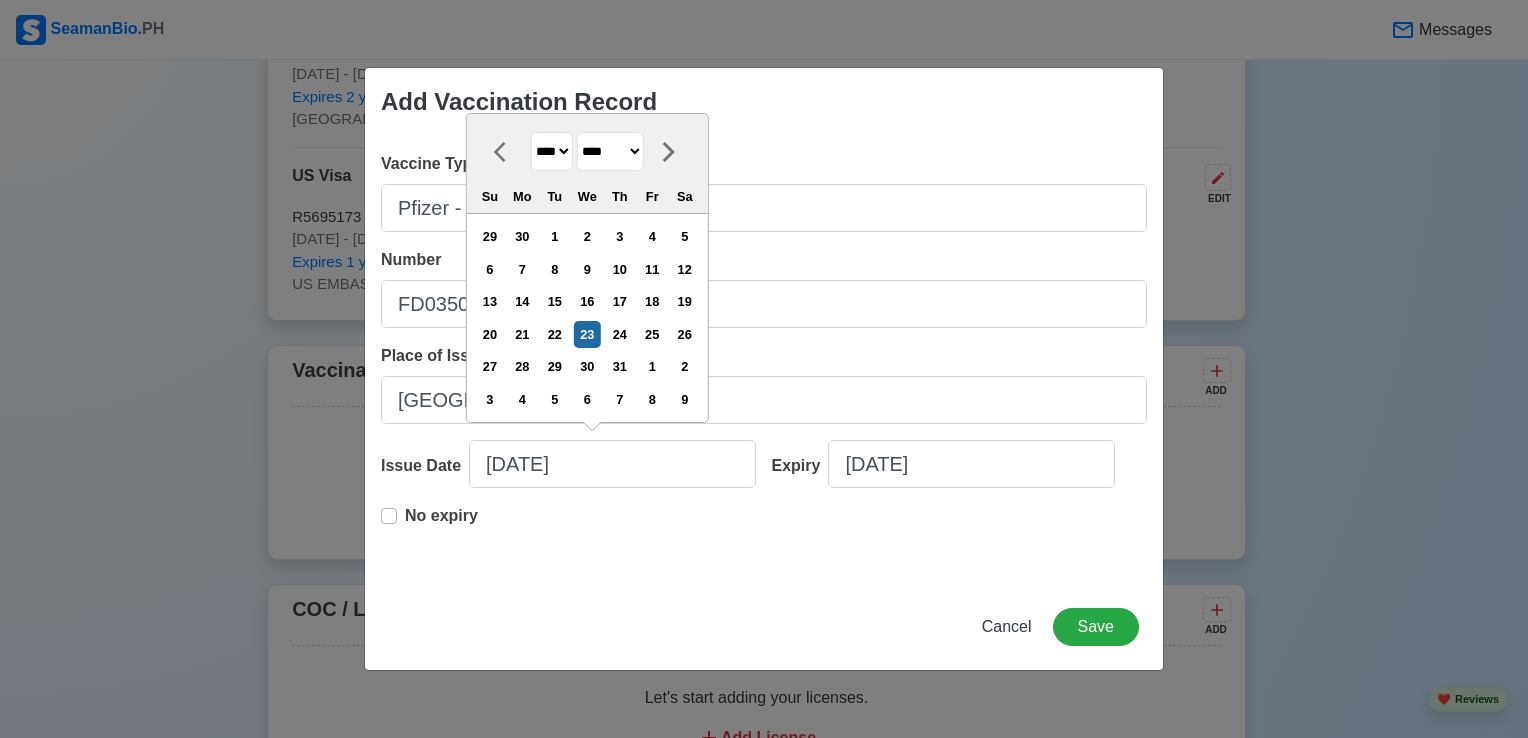 click on "**** **** **** **** **** **** **** **** **** **** **** **** **** **** **** **** **** **** **** **** **** **** **** **** **** **** **** **** **** **** **** **** **** **** **** **** **** **** **** **** **** **** **** **** **** **** **** **** **** **** **** **** **** **** **** **** **** **** **** **** **** **** **** **** **** **** **** **** **** **** **** **** **** **** **** **** **** **** **** **** **** **** **** **** **** **** **** **** **** **** **** **** **** **** **** **** **** **** **** **** **** **** **** **** **** ****" at bounding box center (552, 151) 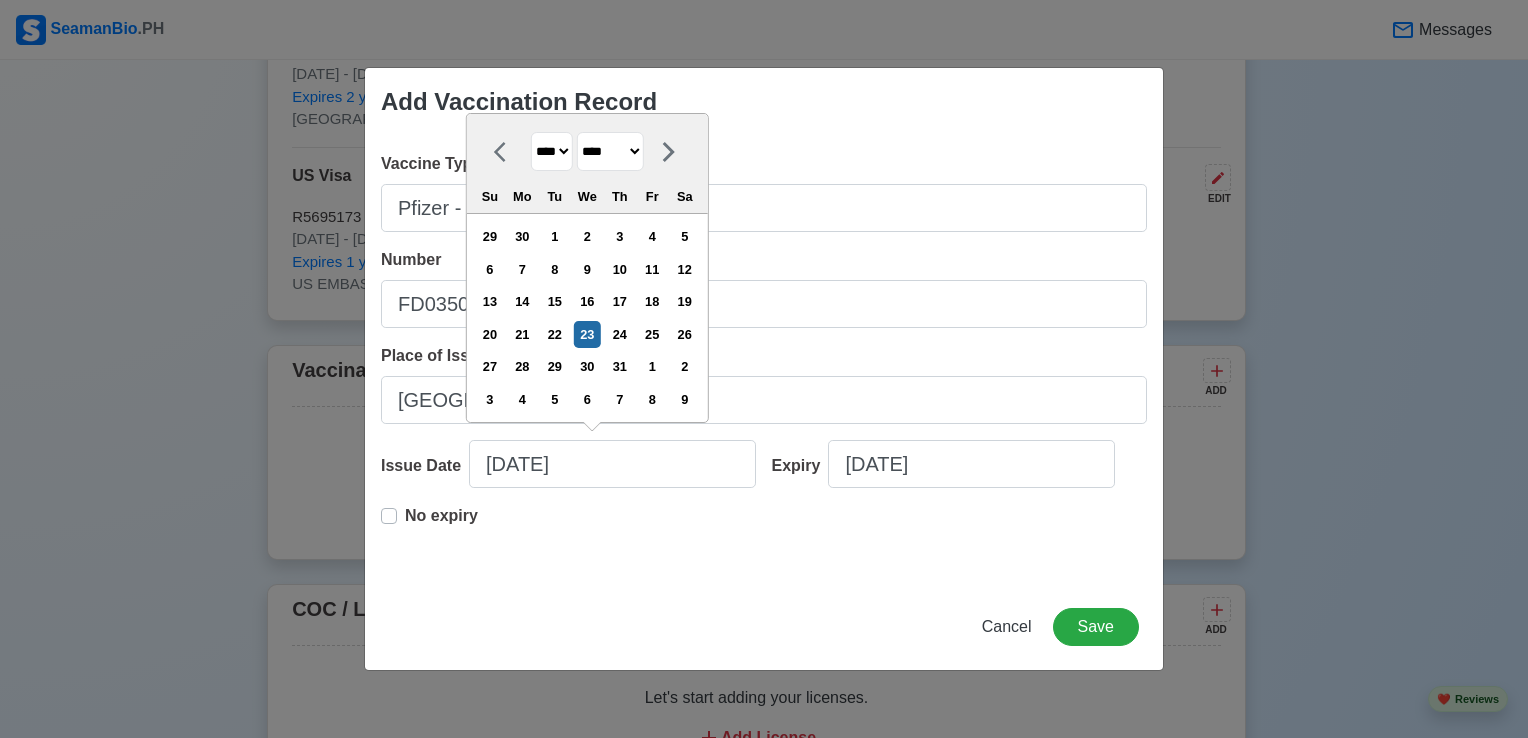 select on "****" 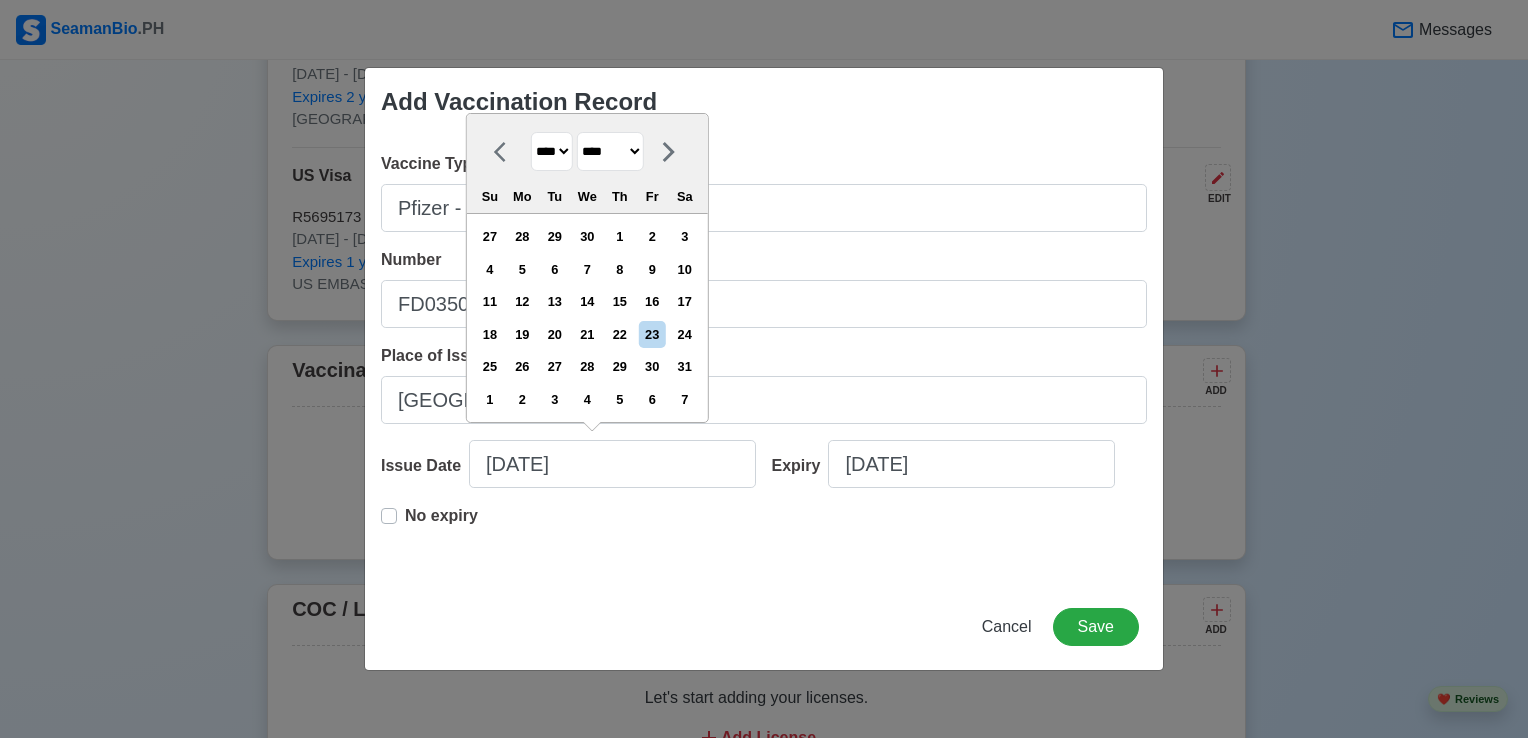 click on "******* ******** ***** ***** *** **** **** ****** ********* ******* ******** ********" at bounding box center (610, 151) 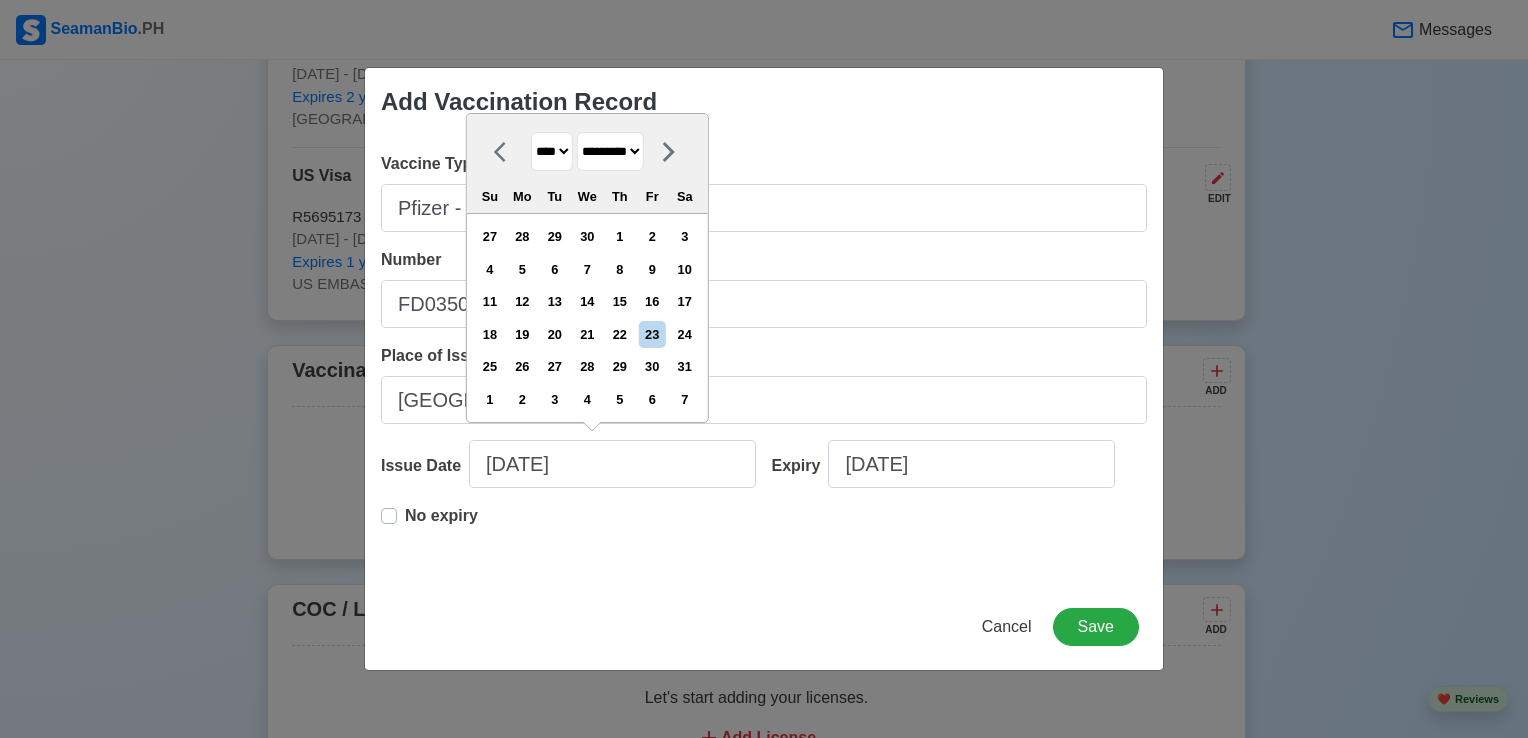click on "******* ******** ***** ***** *** **** **** ****** ********* ******* ******** ********" at bounding box center [610, 151] 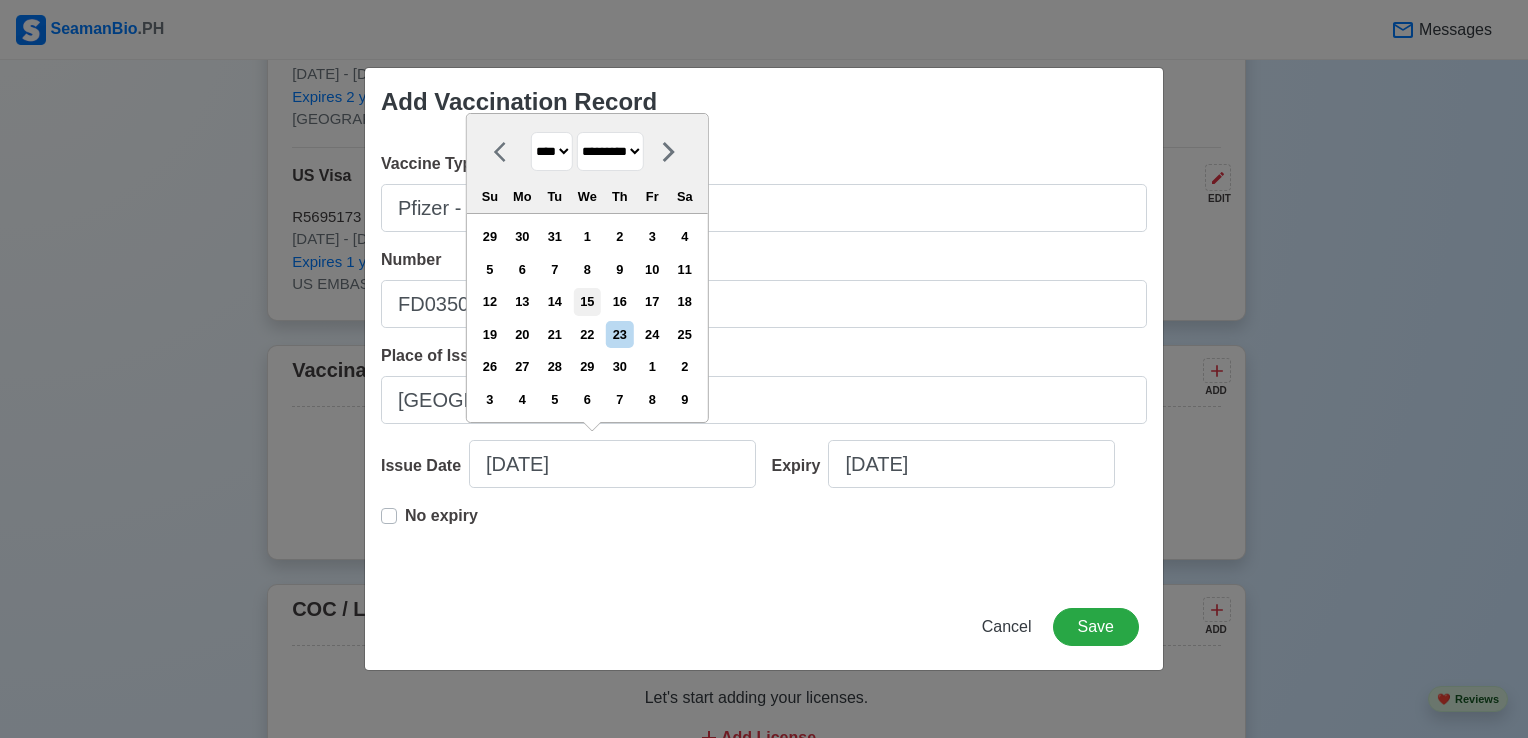 click on "15" at bounding box center (587, 301) 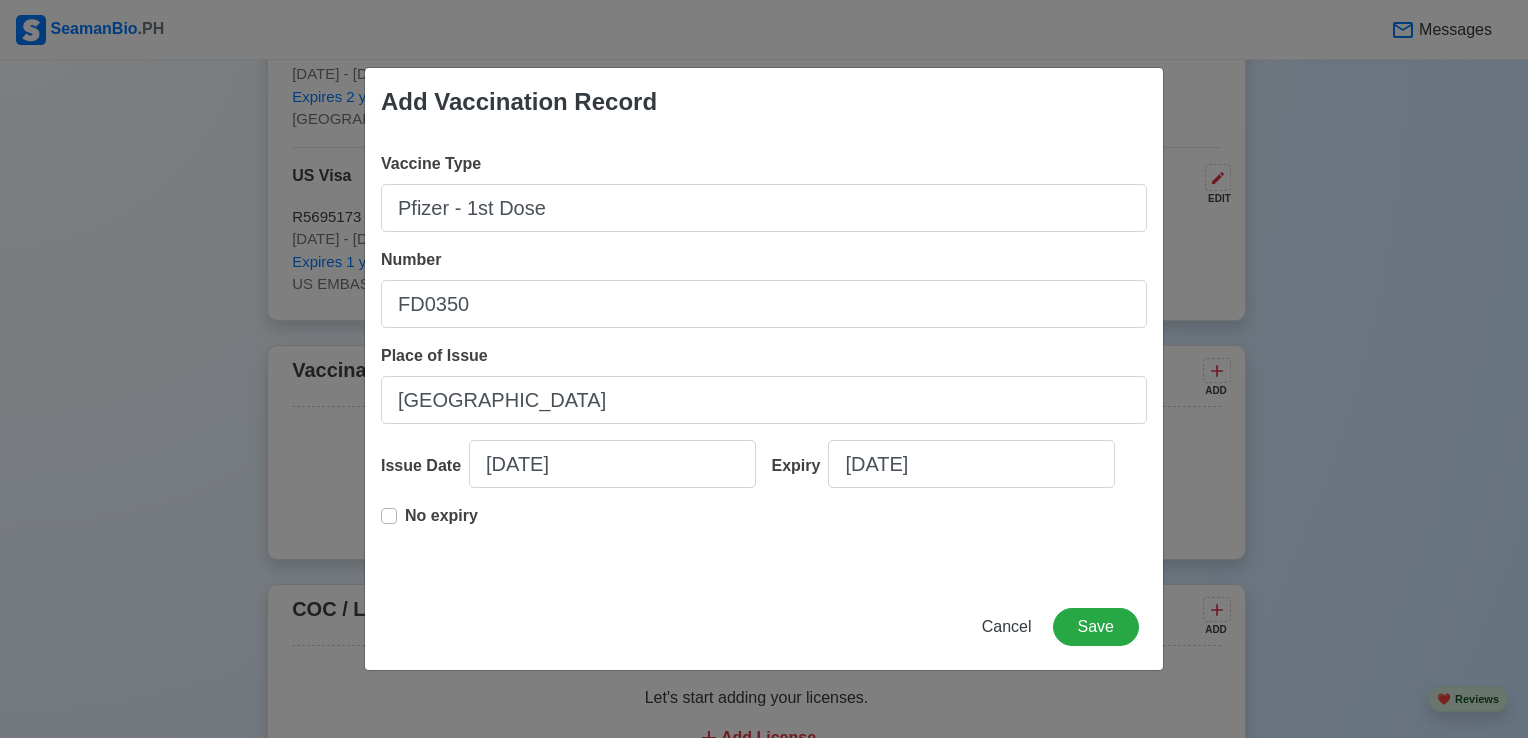 click on "No expiry" at bounding box center [441, 524] 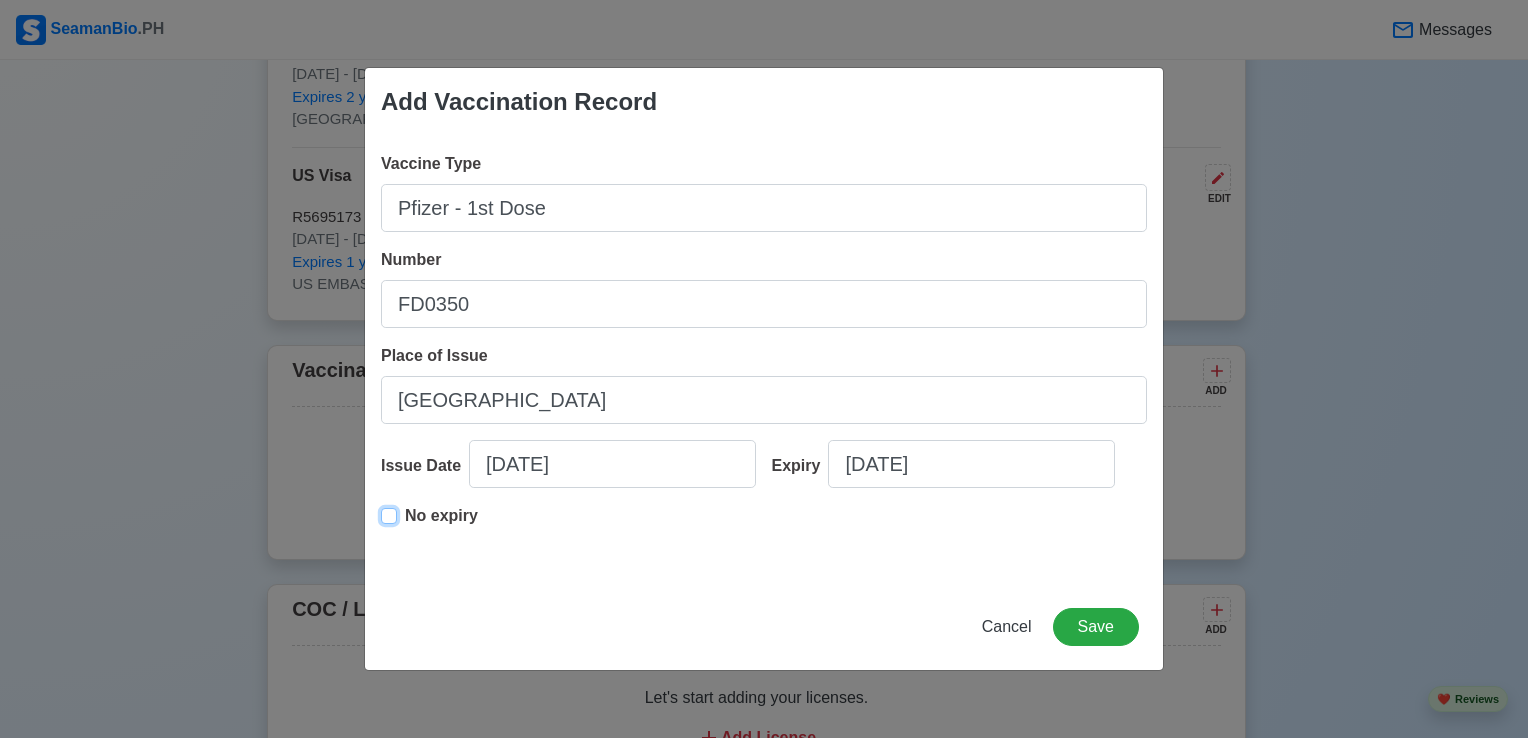 type on "[DATE]" 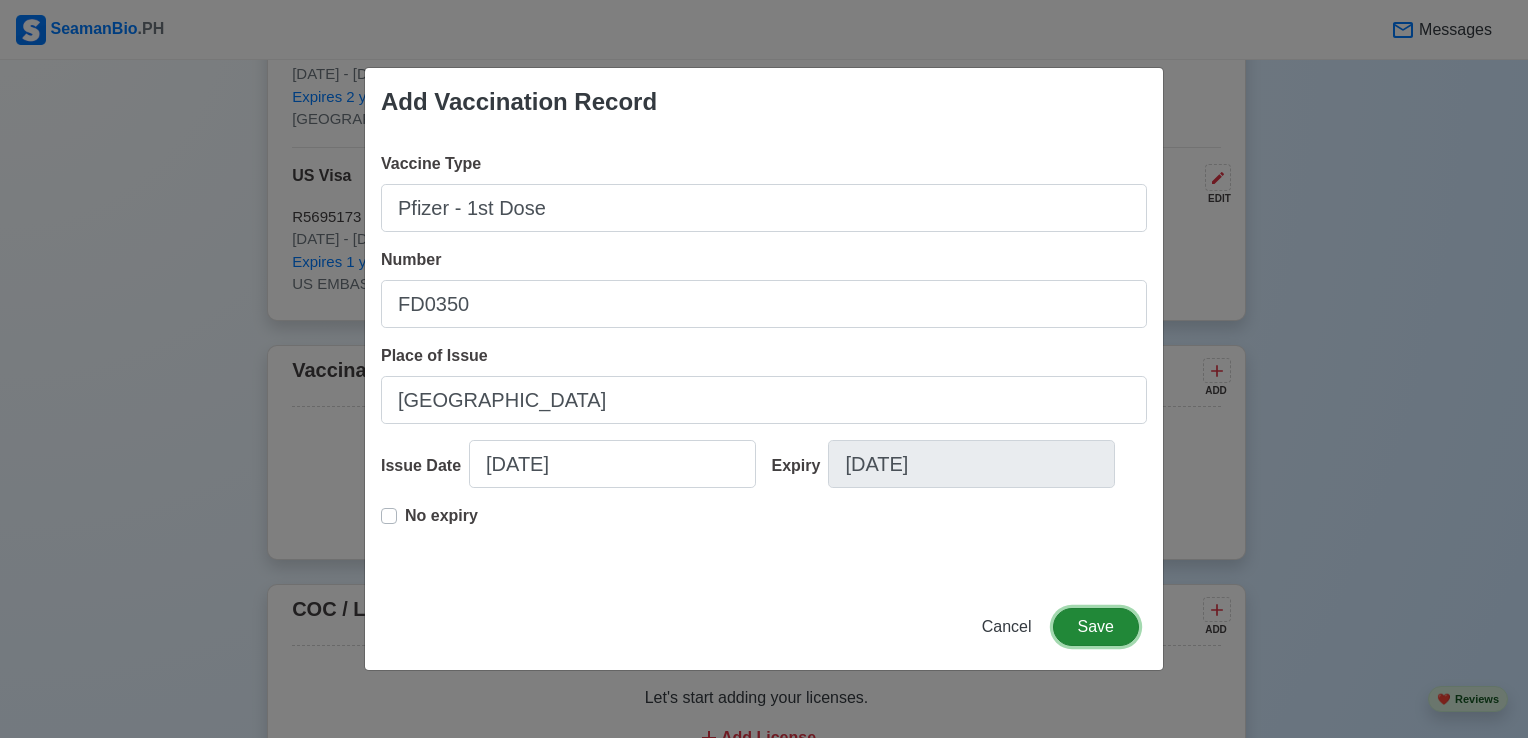 click on "Save" at bounding box center (1096, 627) 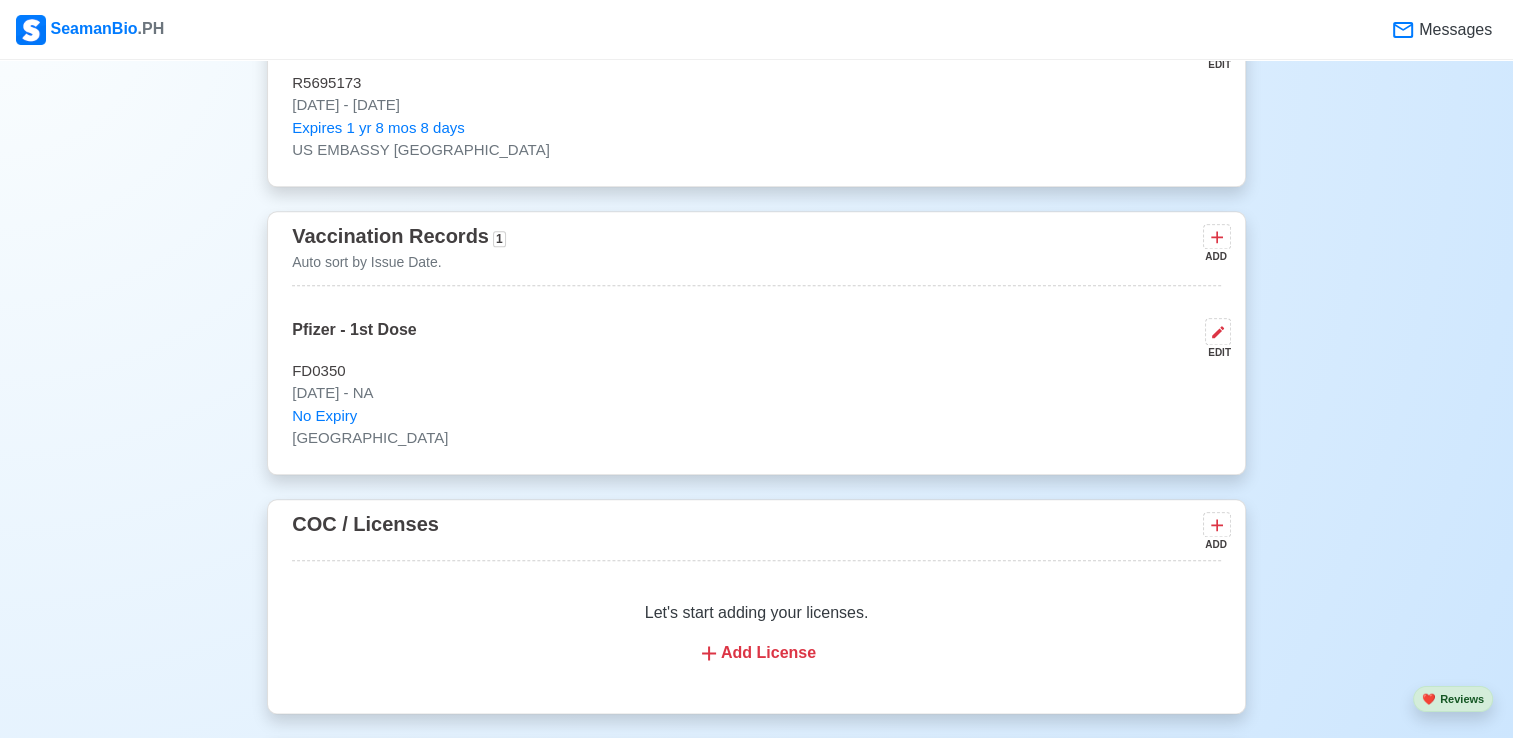scroll, scrollTop: 2300, scrollLeft: 0, axis: vertical 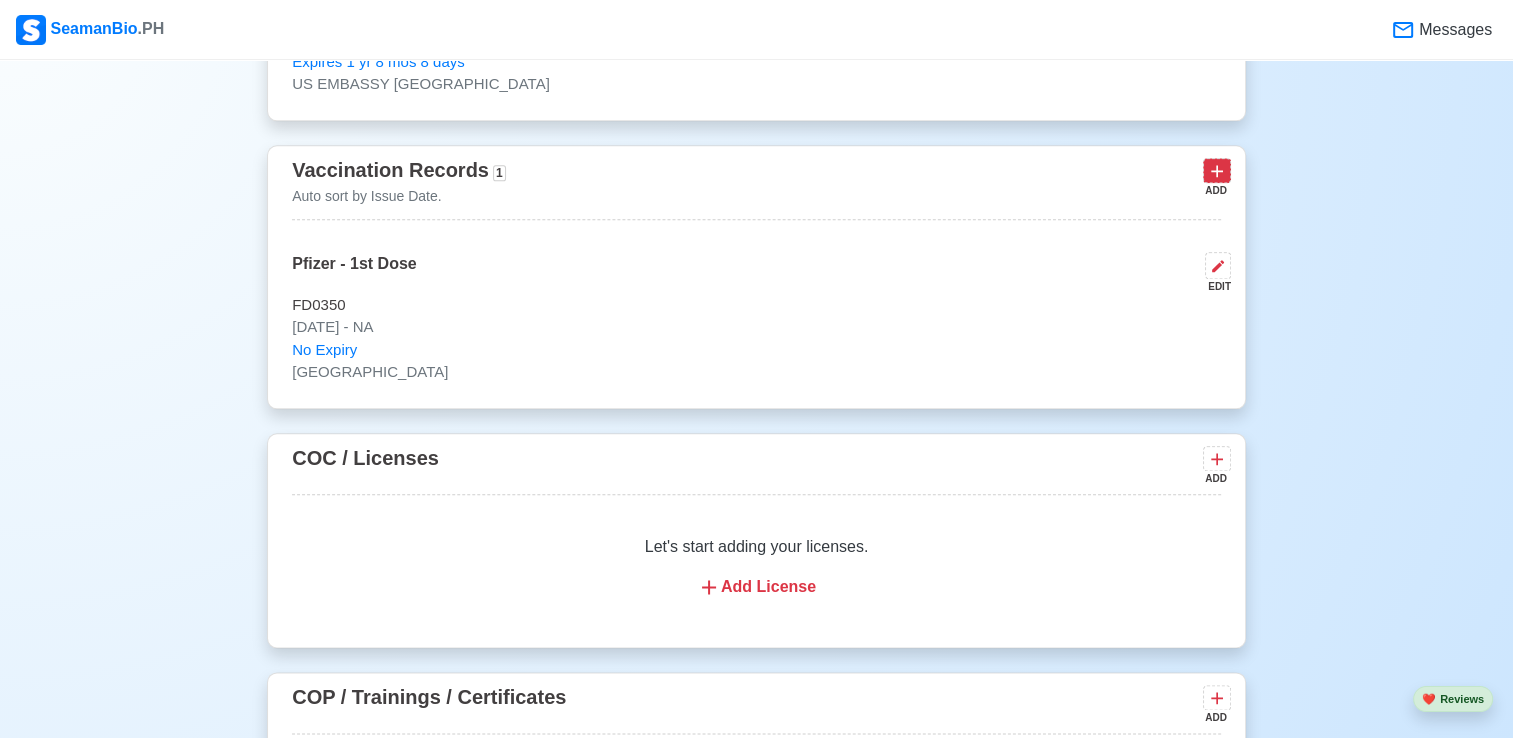 click 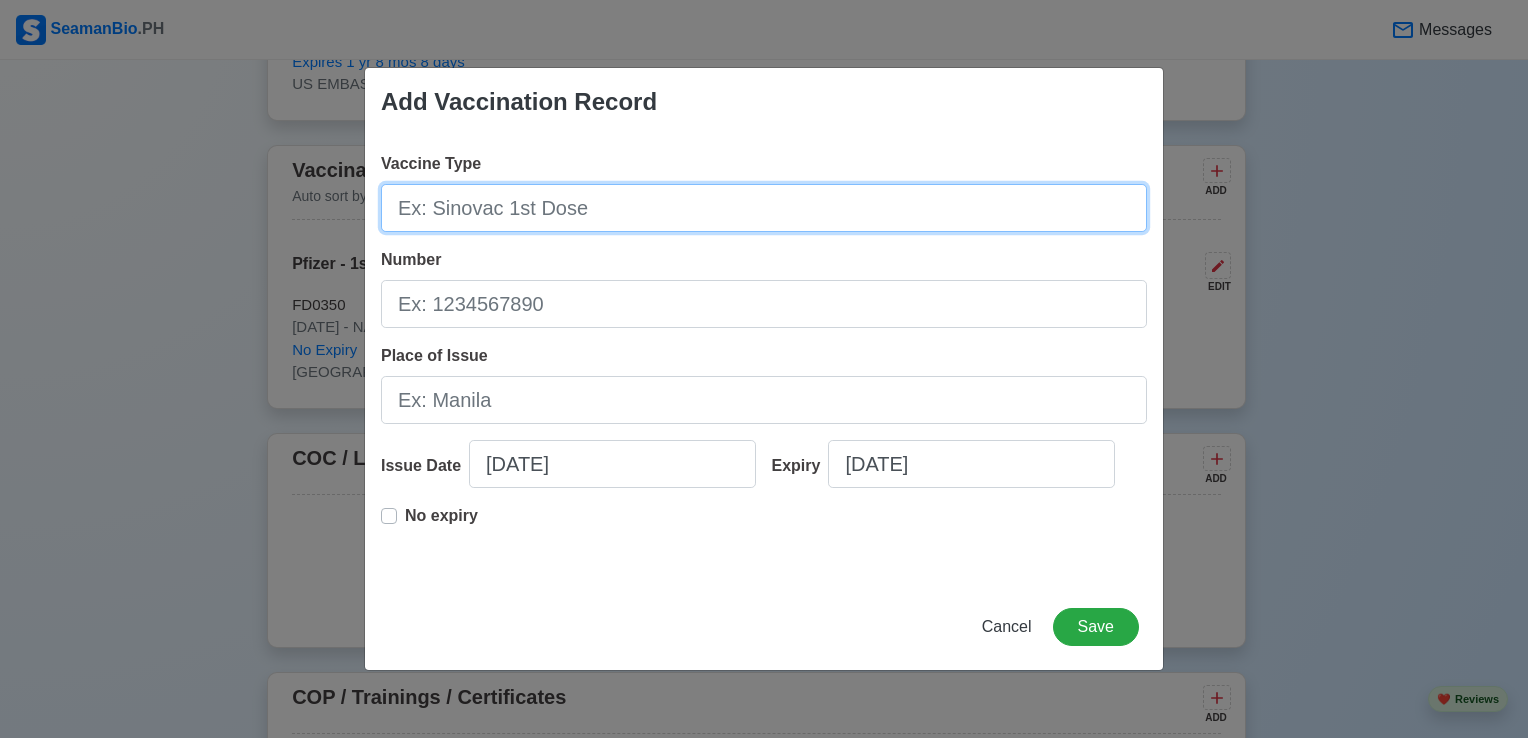 click on "Vaccine Type" at bounding box center [764, 208] 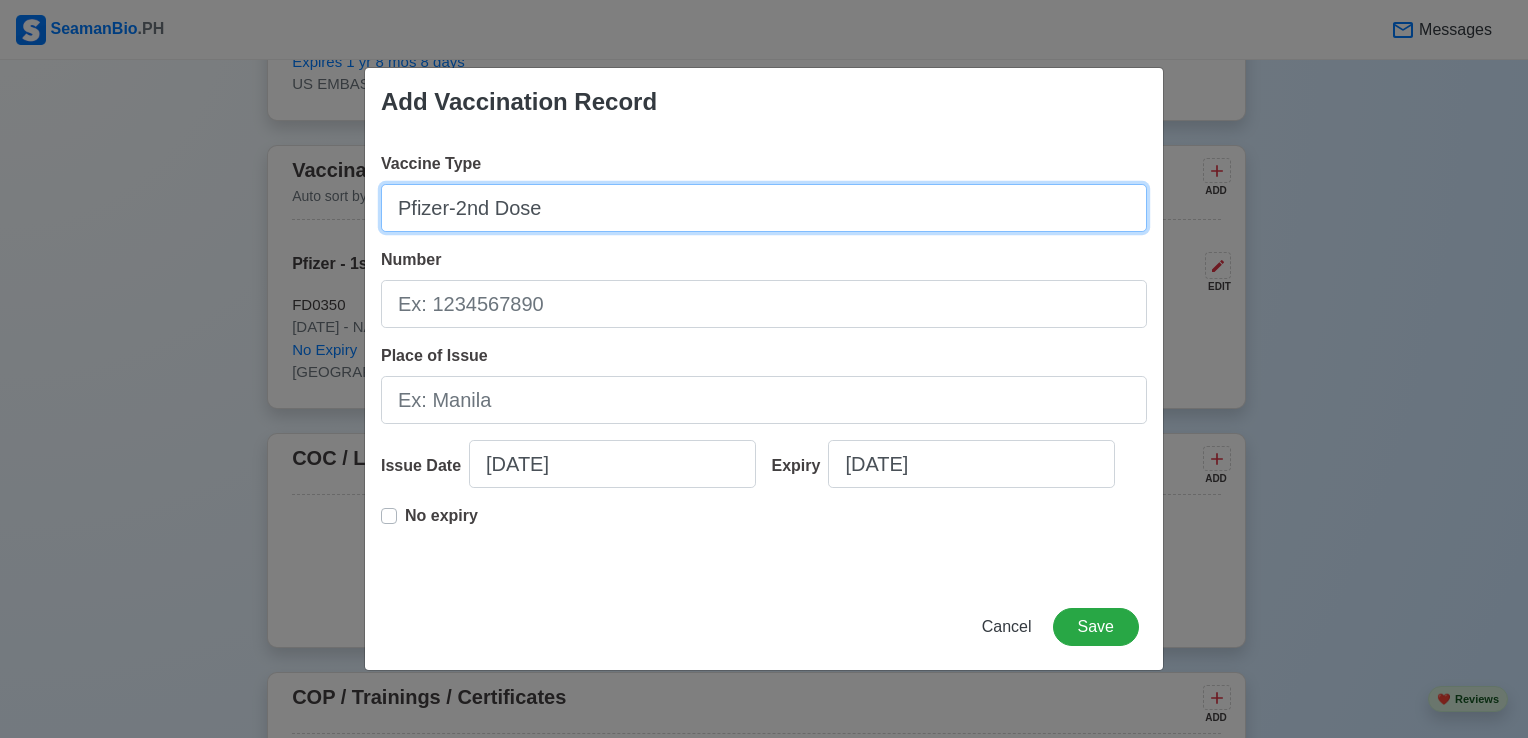 type on "Pfizer-2nd Dose" 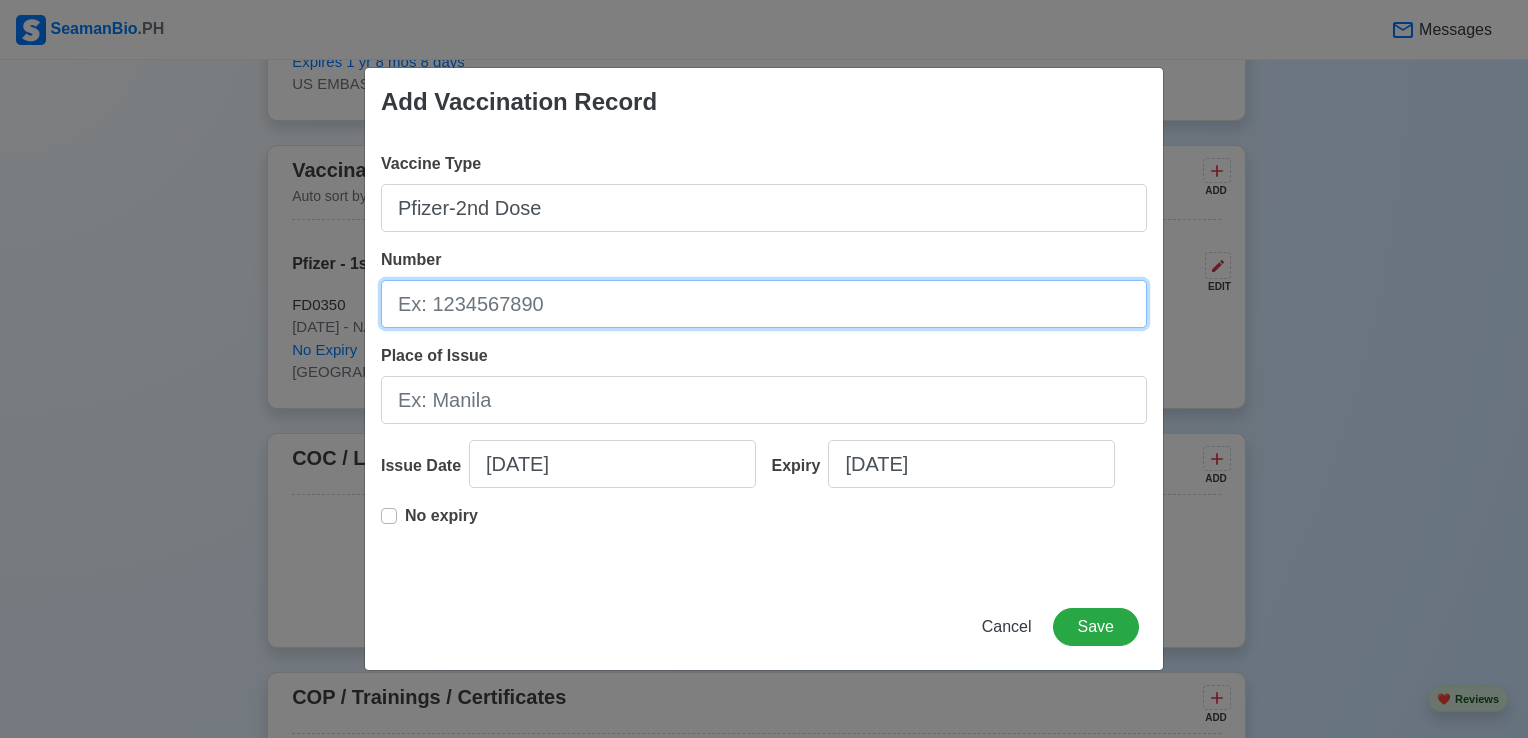 click on "Number" at bounding box center [764, 304] 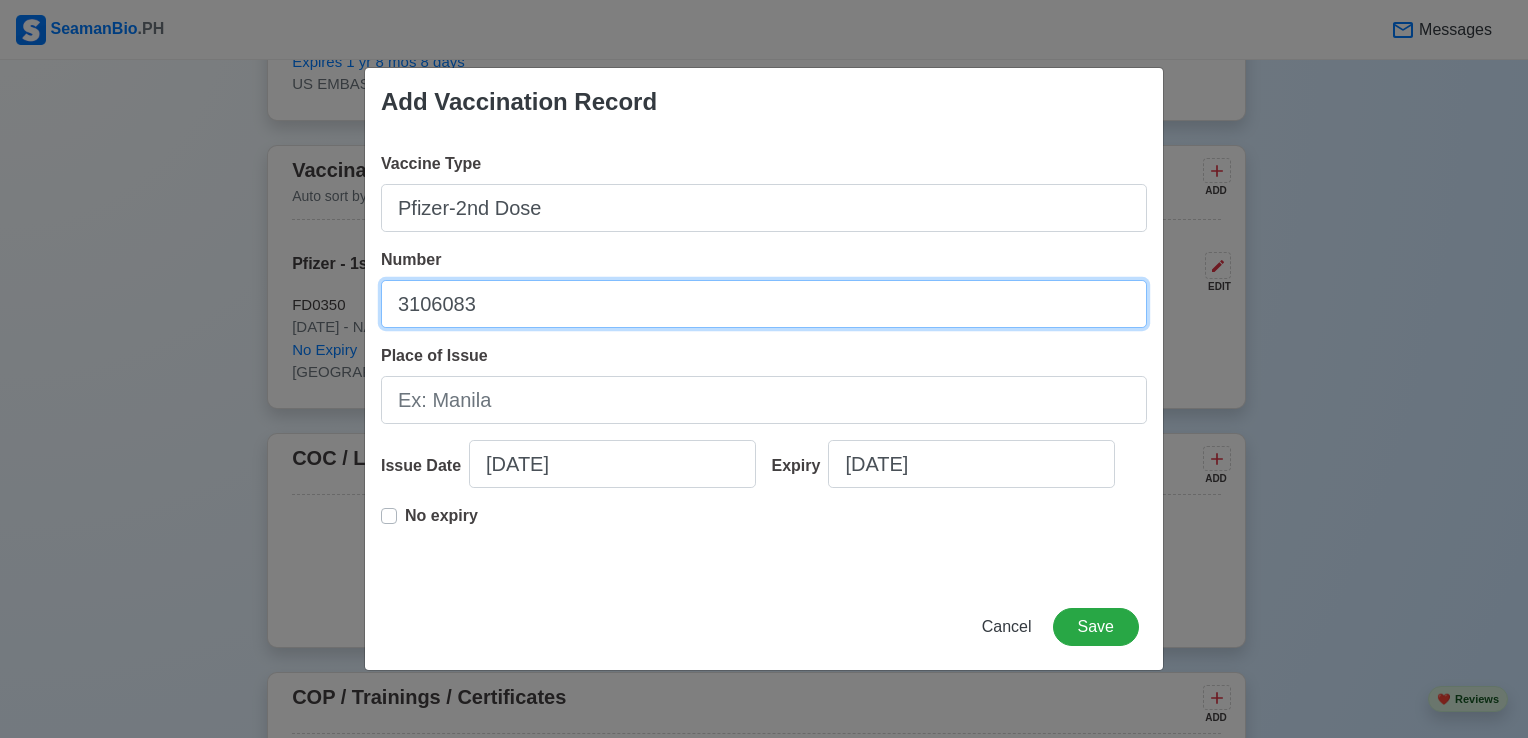 type on "3106083" 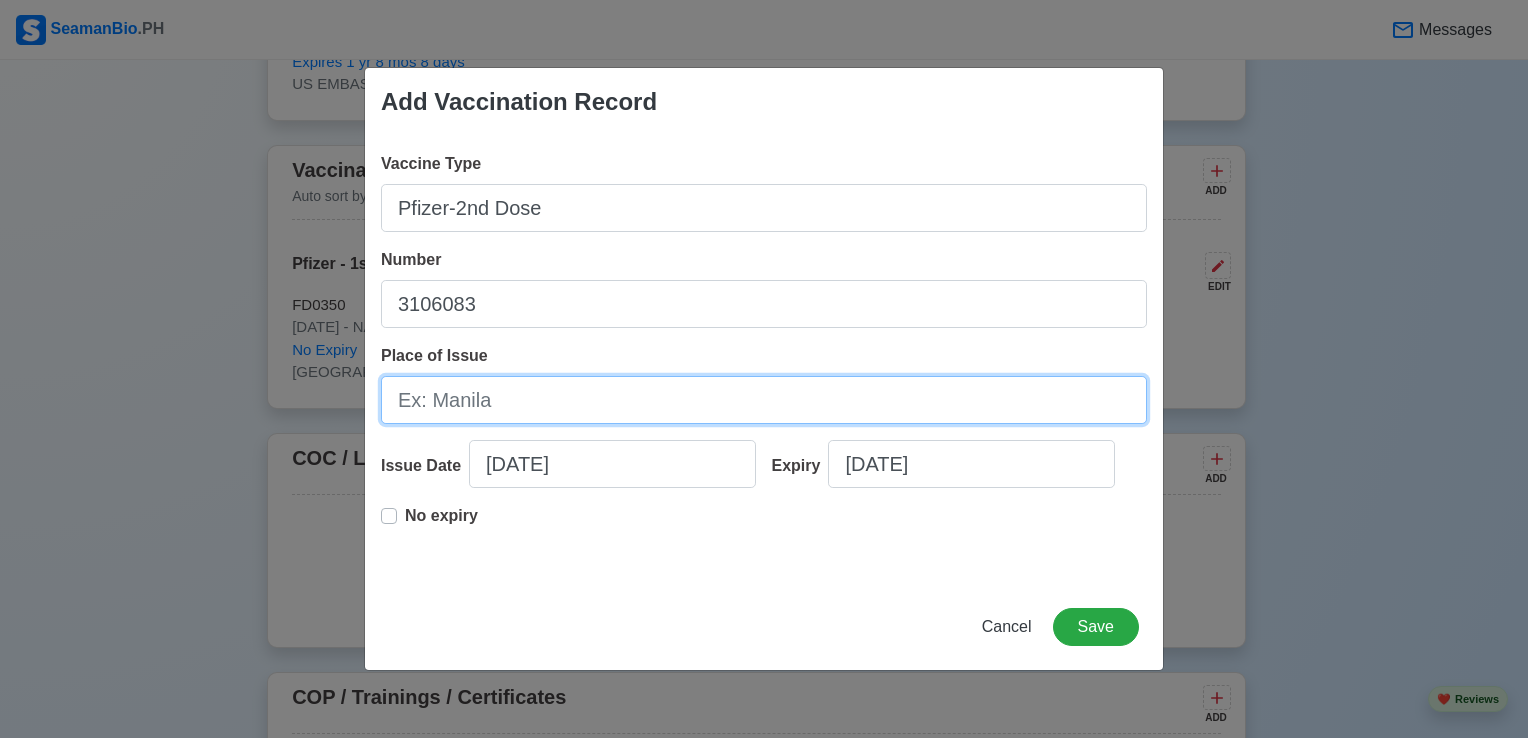 click on "Place of Issue" at bounding box center [764, 400] 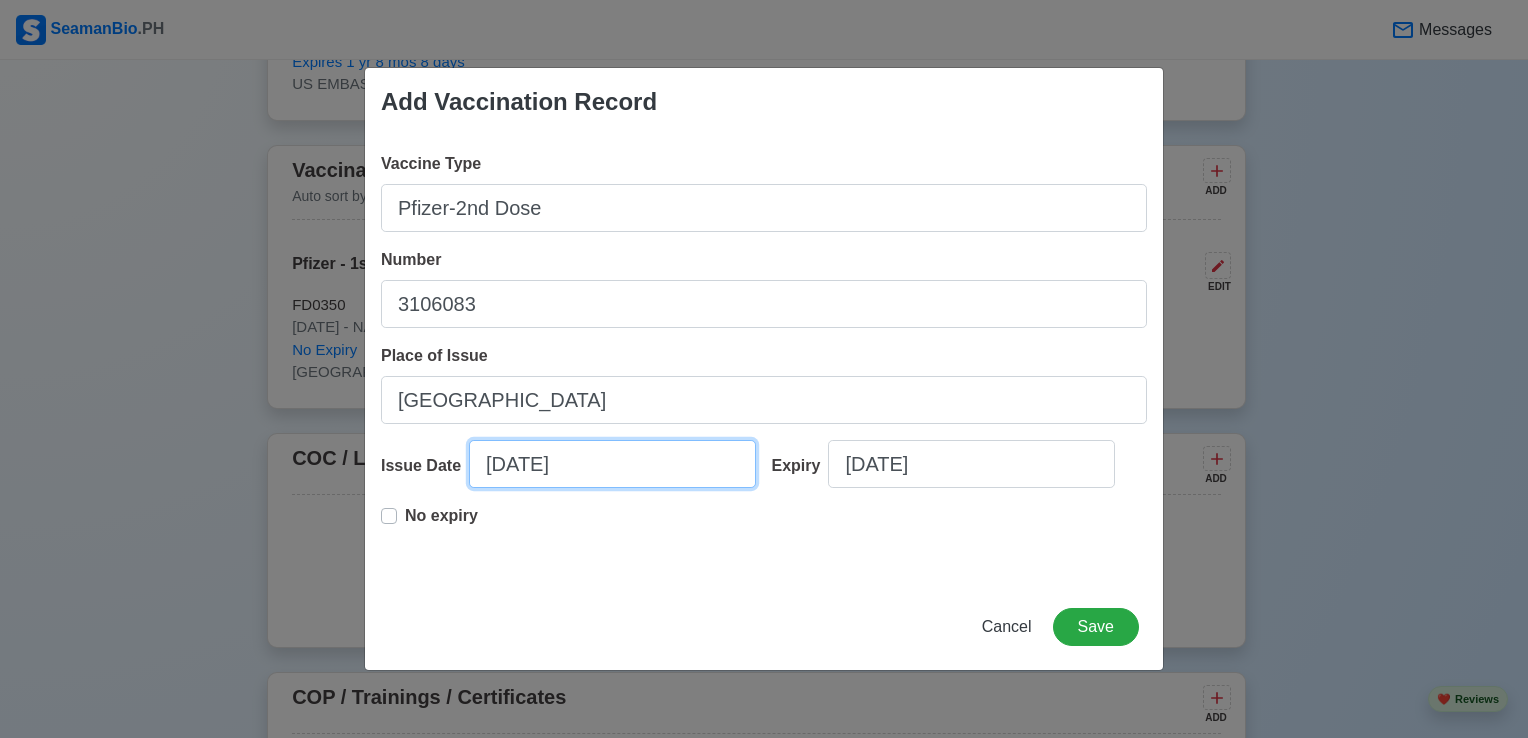 click on "[DATE]" at bounding box center [612, 464] 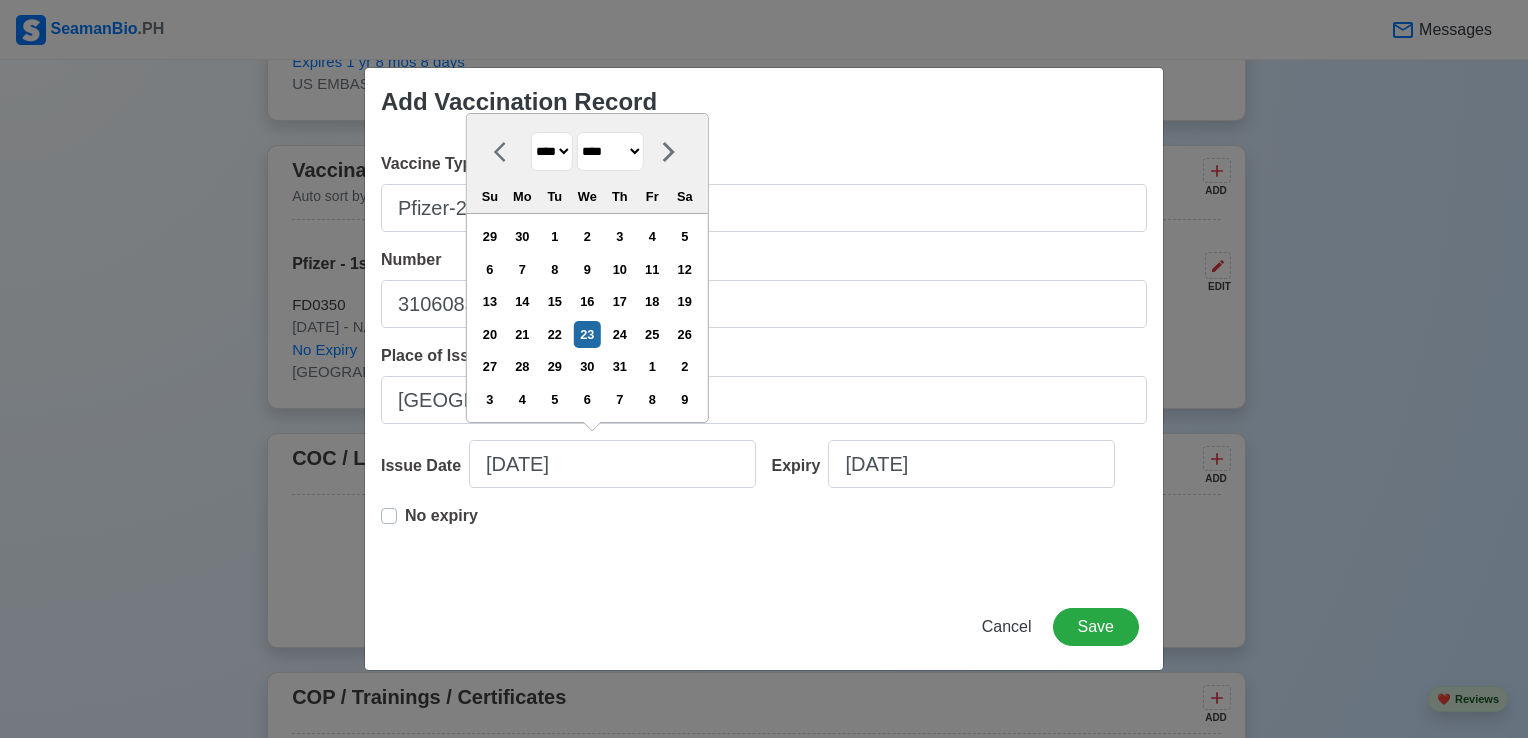 click on "******* ******** ***** ***** *** **** **** ****** ********* ******* ******** ********" at bounding box center [610, 151] 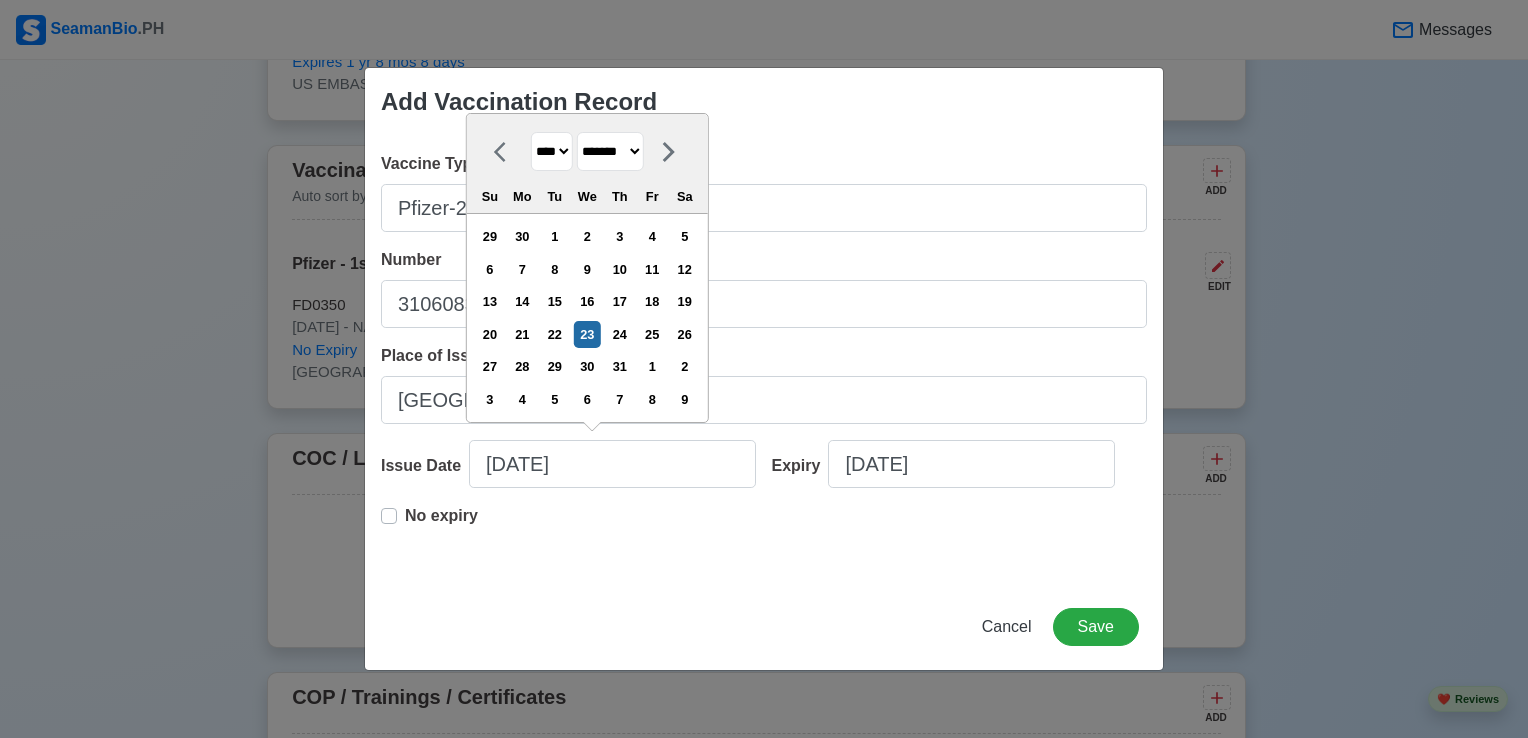 click on "******* ******** ***** ***** *** **** **** ****** ********* ******* ******** ********" at bounding box center (610, 151) 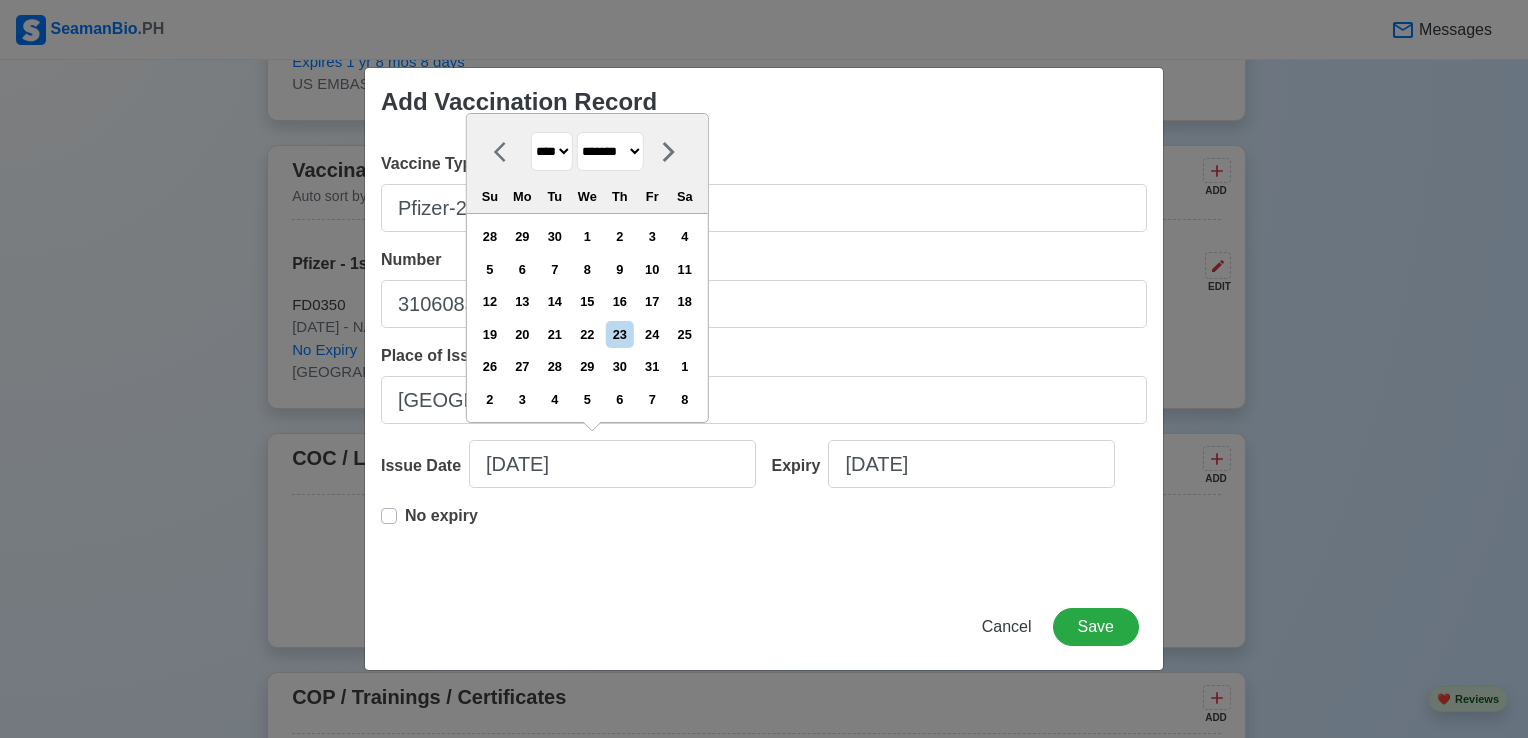 click on "10" at bounding box center [652, 269] 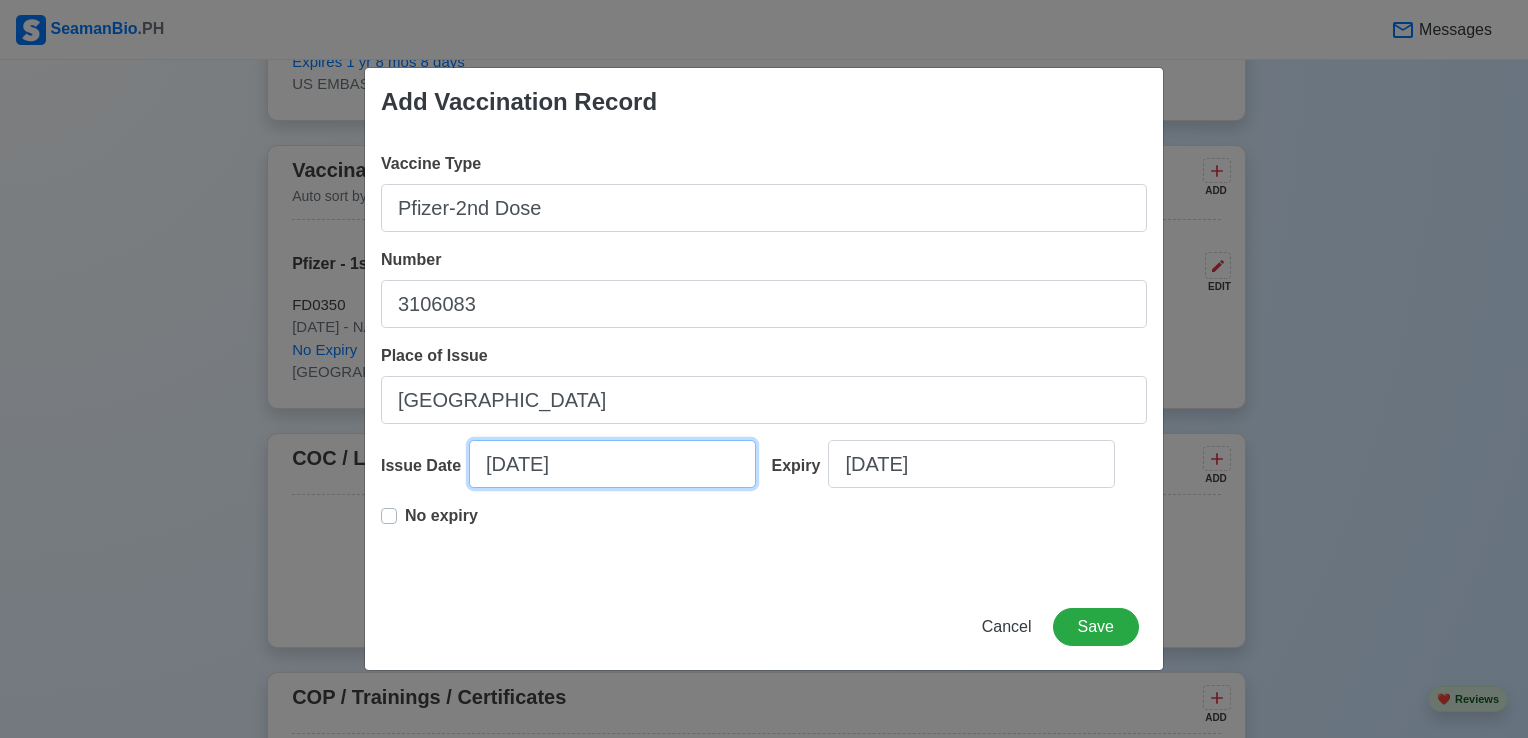 click on "[DATE]" at bounding box center [612, 464] 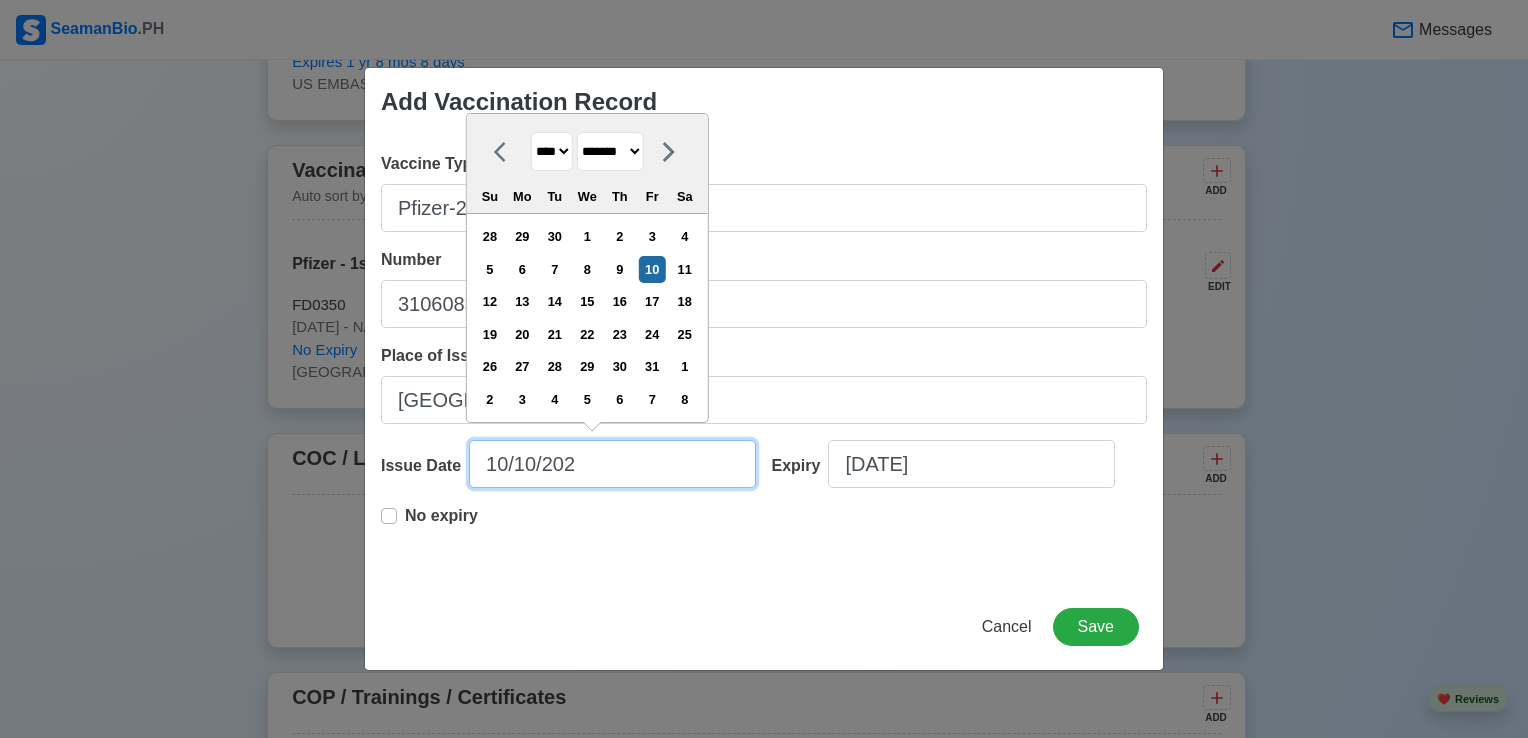 type on "[DATE]" 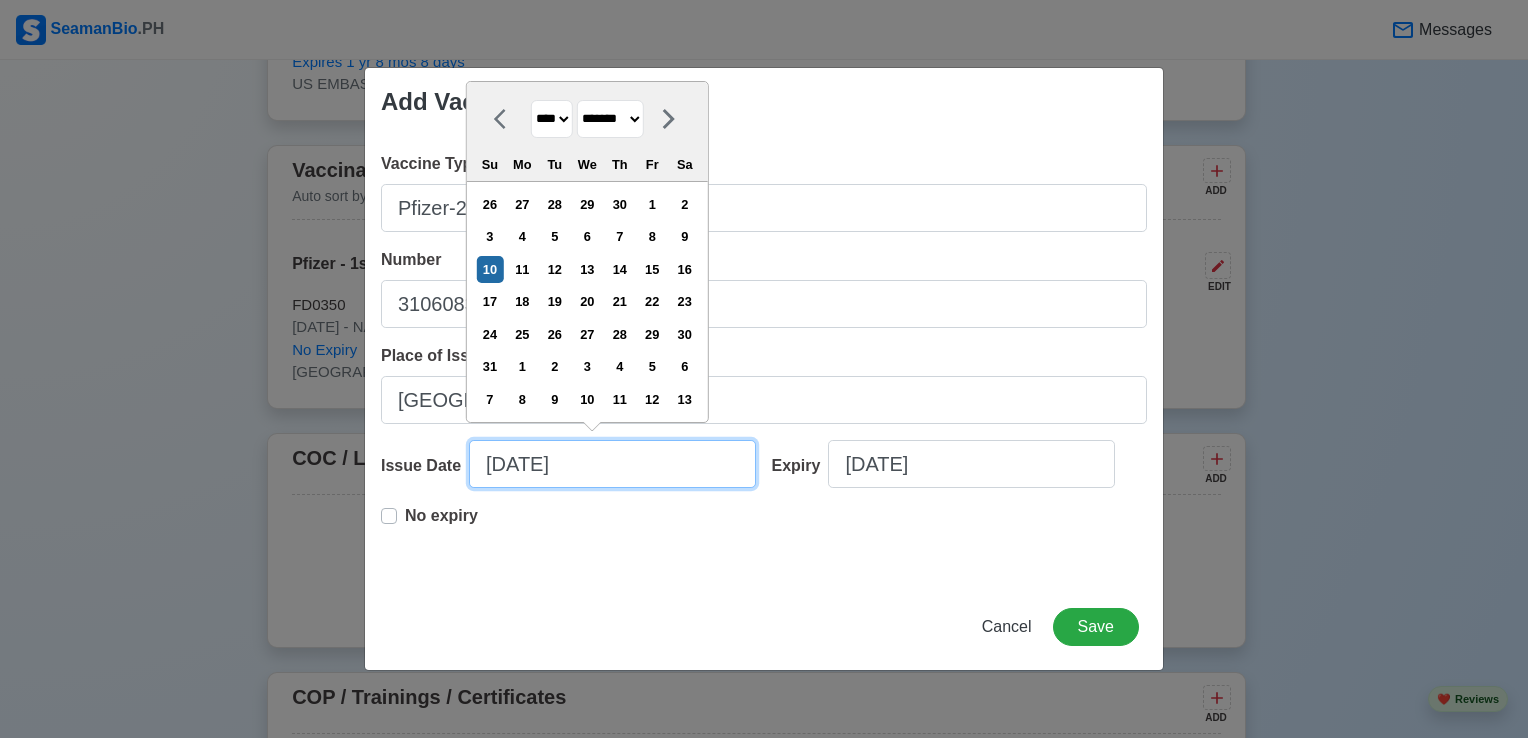type on "[DATE]" 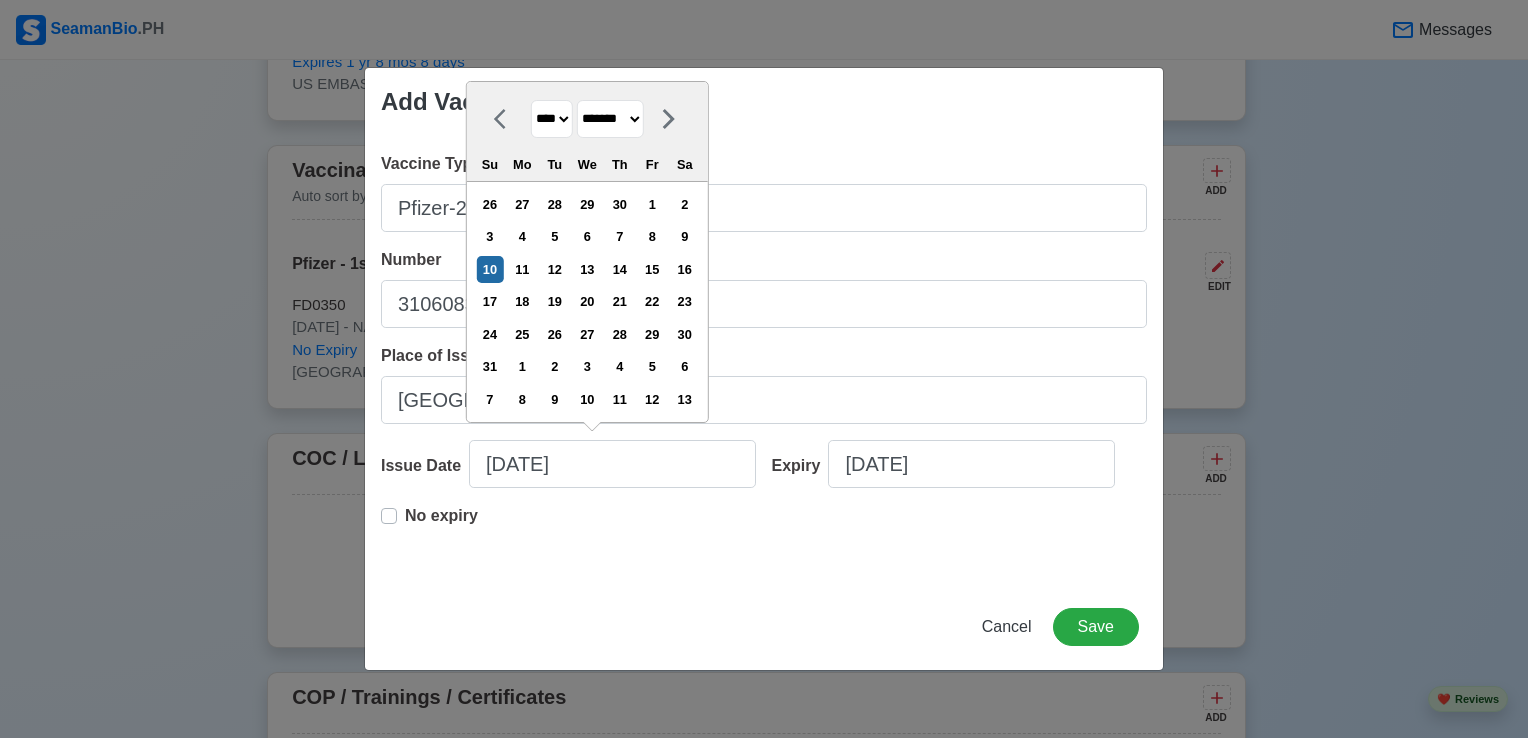 click on "No expiry" at bounding box center (441, 524) 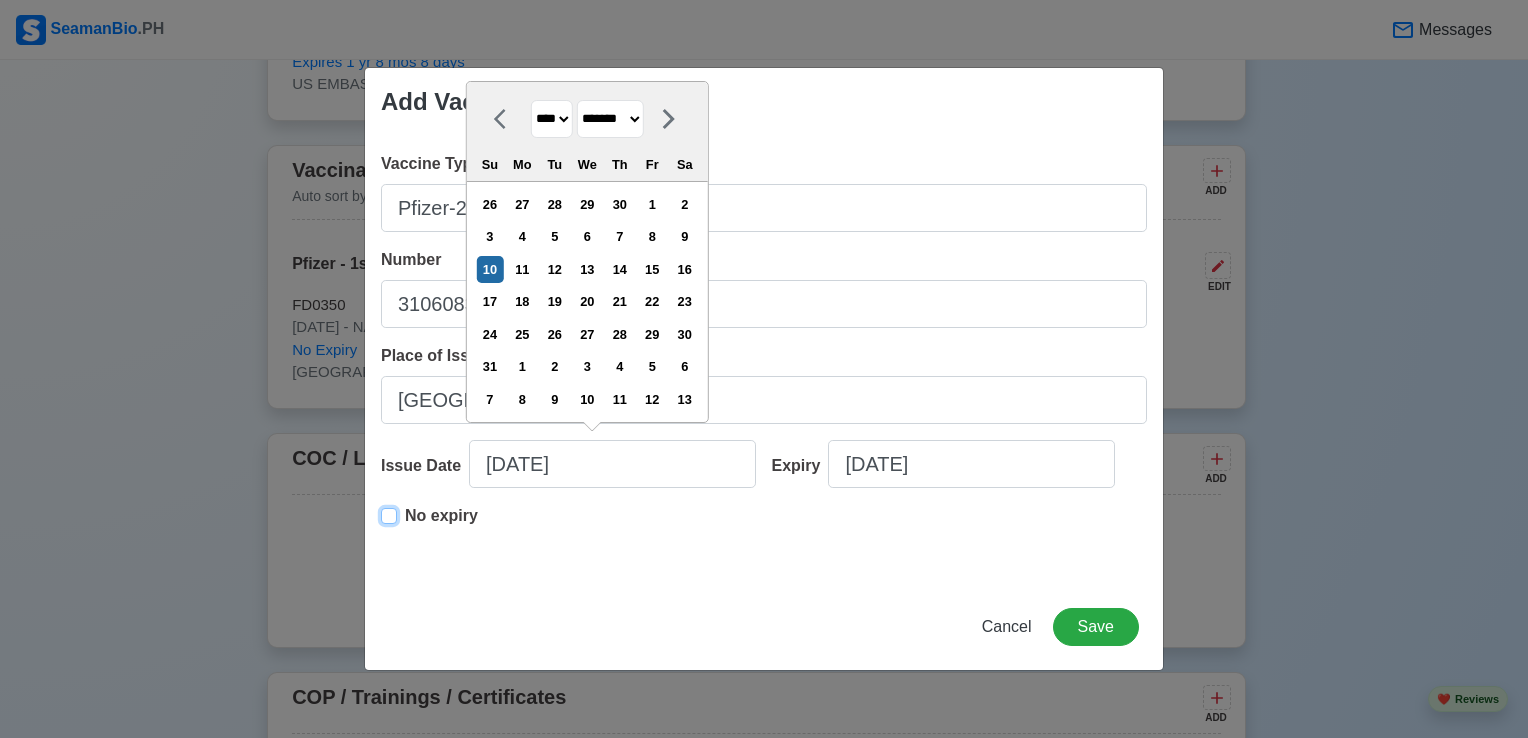 type on "[DATE]" 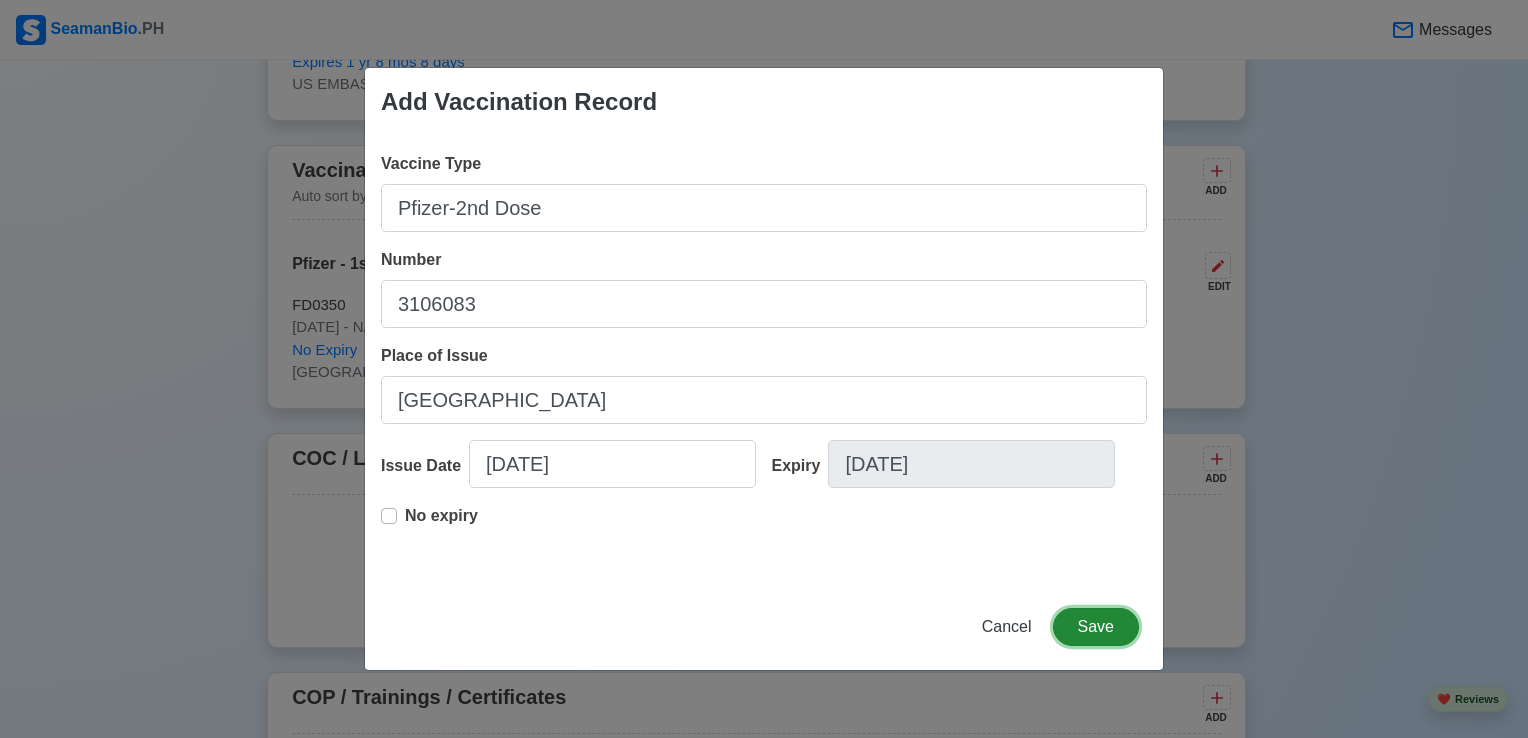 click on "Save" at bounding box center (1096, 627) 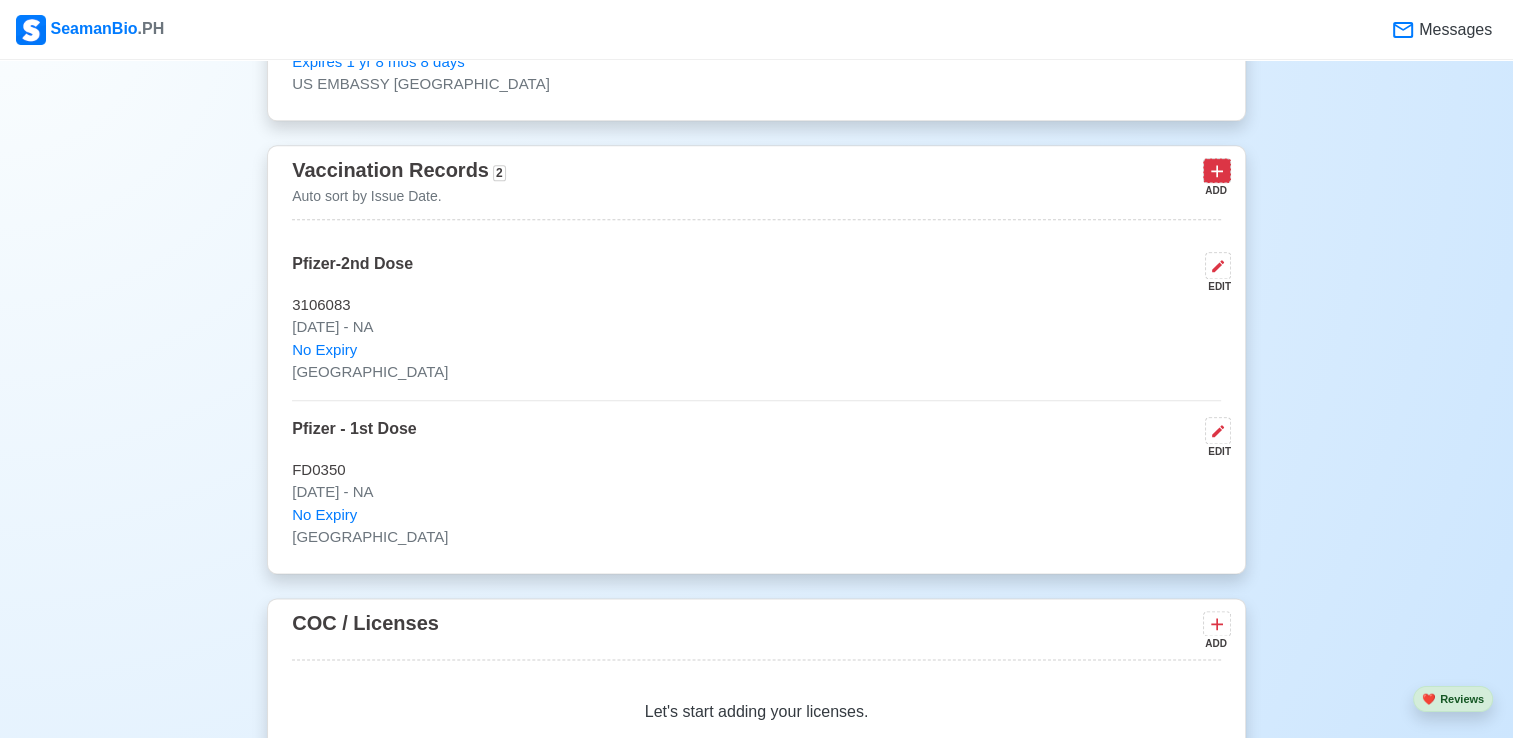 click 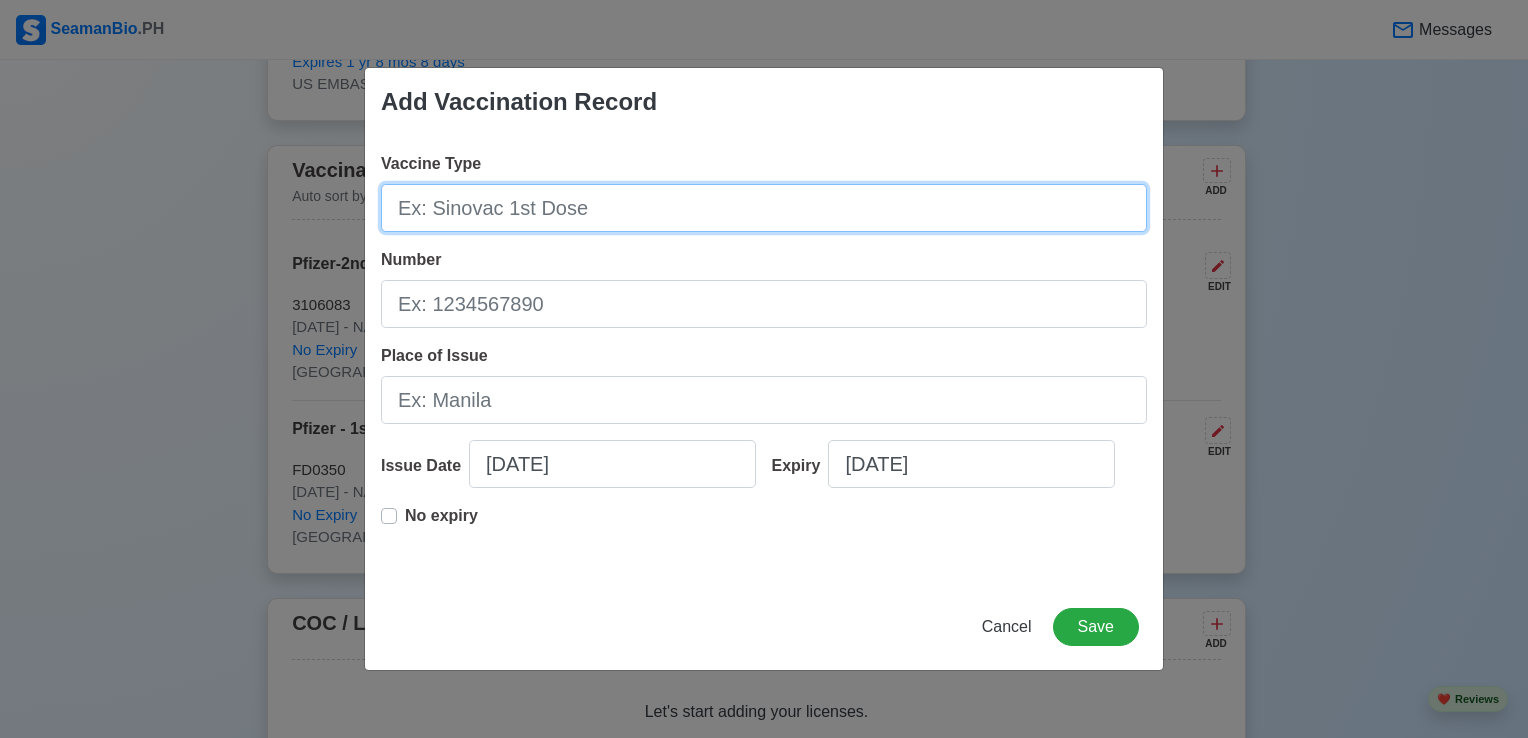 click on "Vaccine Type" at bounding box center (764, 208) 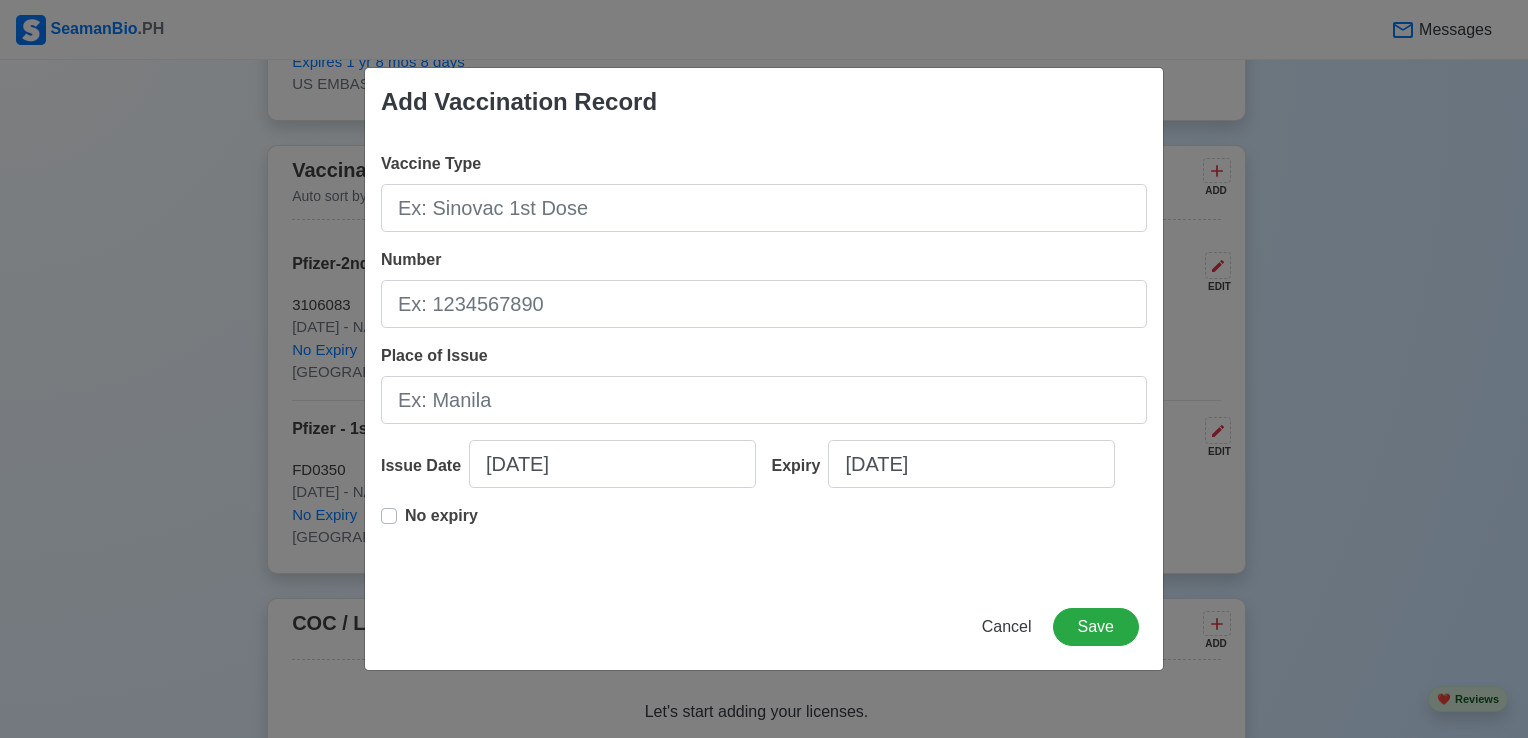 click on "Vaccine Type Number Place of Issue Issue Date [DATE] Expiry [DATE] No expiry" at bounding box center [764, 360] 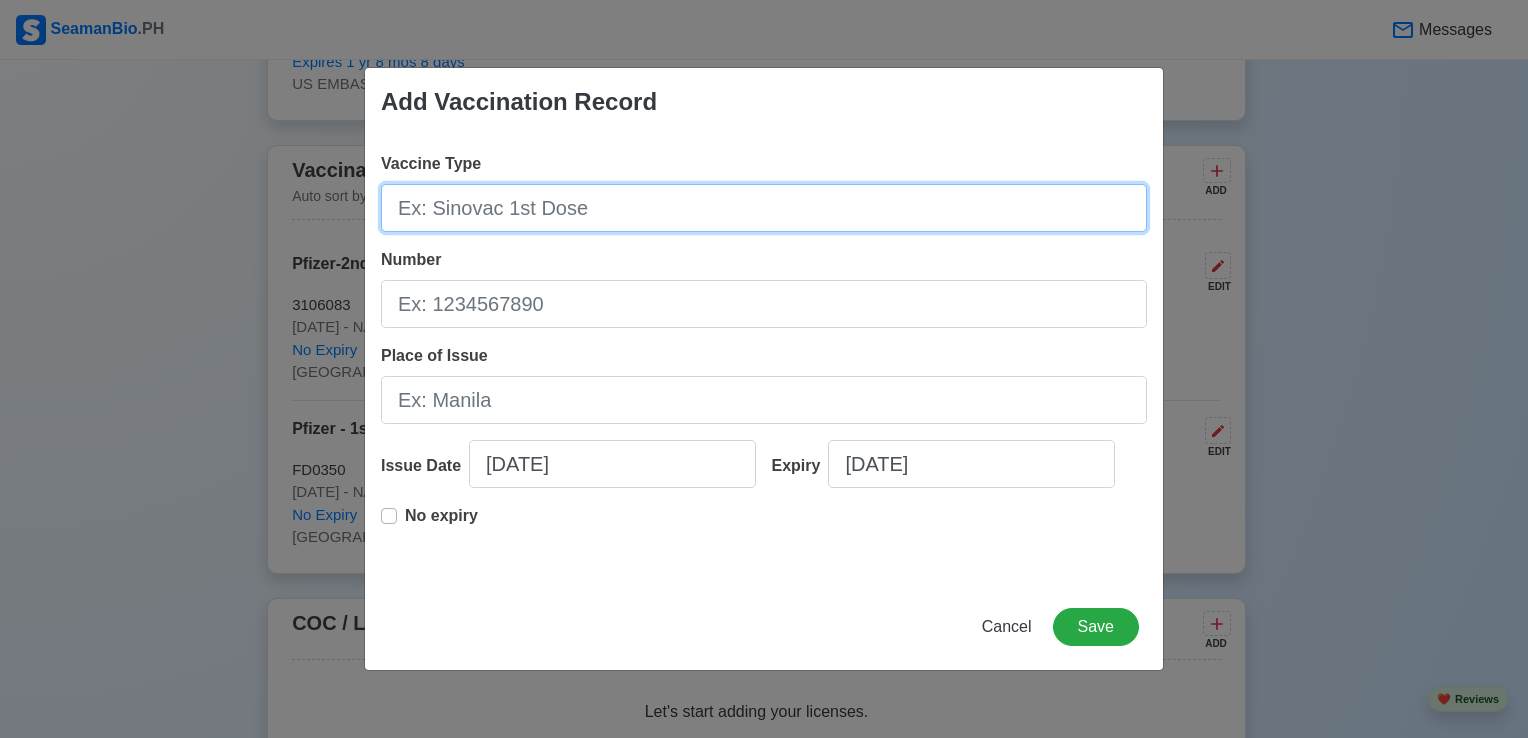 click on "Vaccine Type" at bounding box center [764, 208] 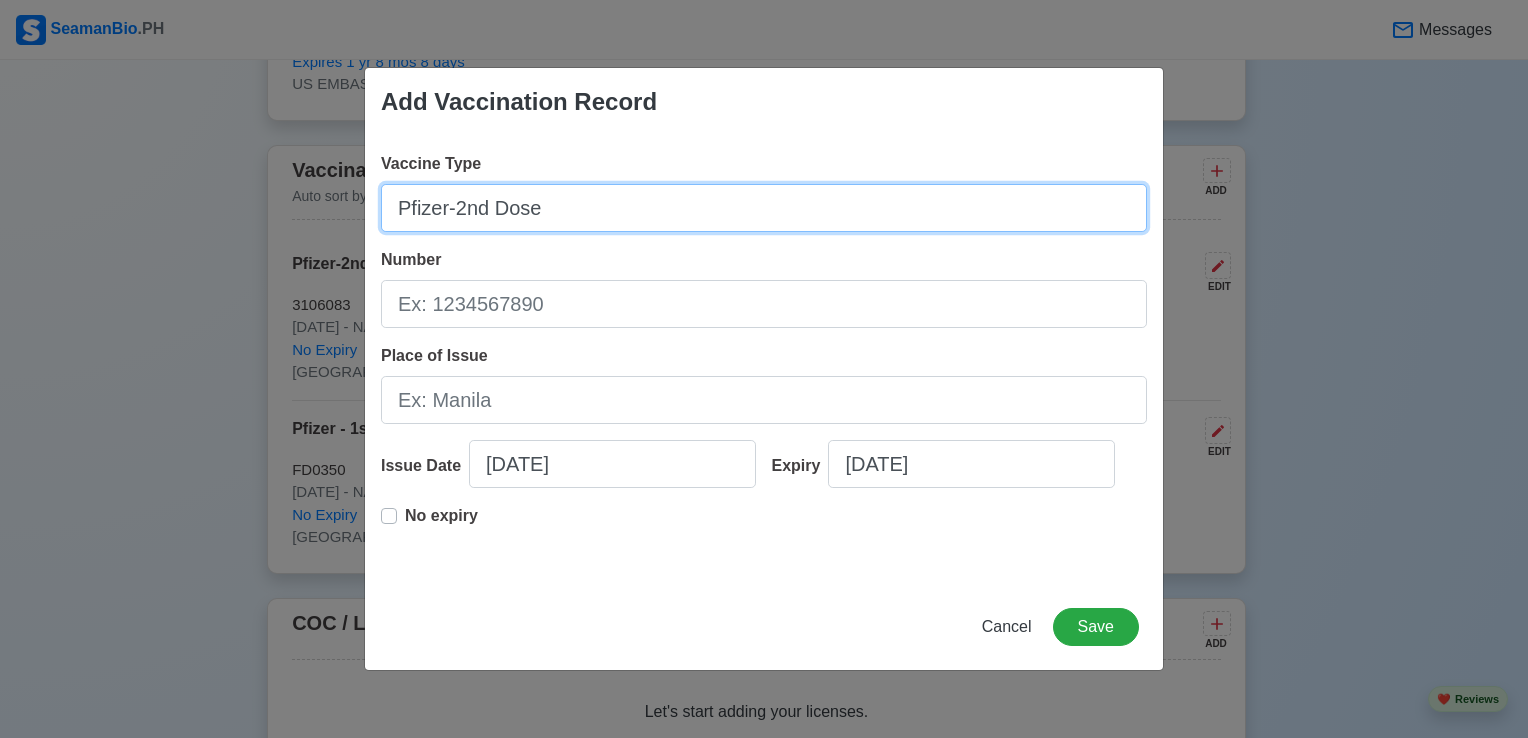 click on "Pfizer-2nd Dose" at bounding box center [764, 208] 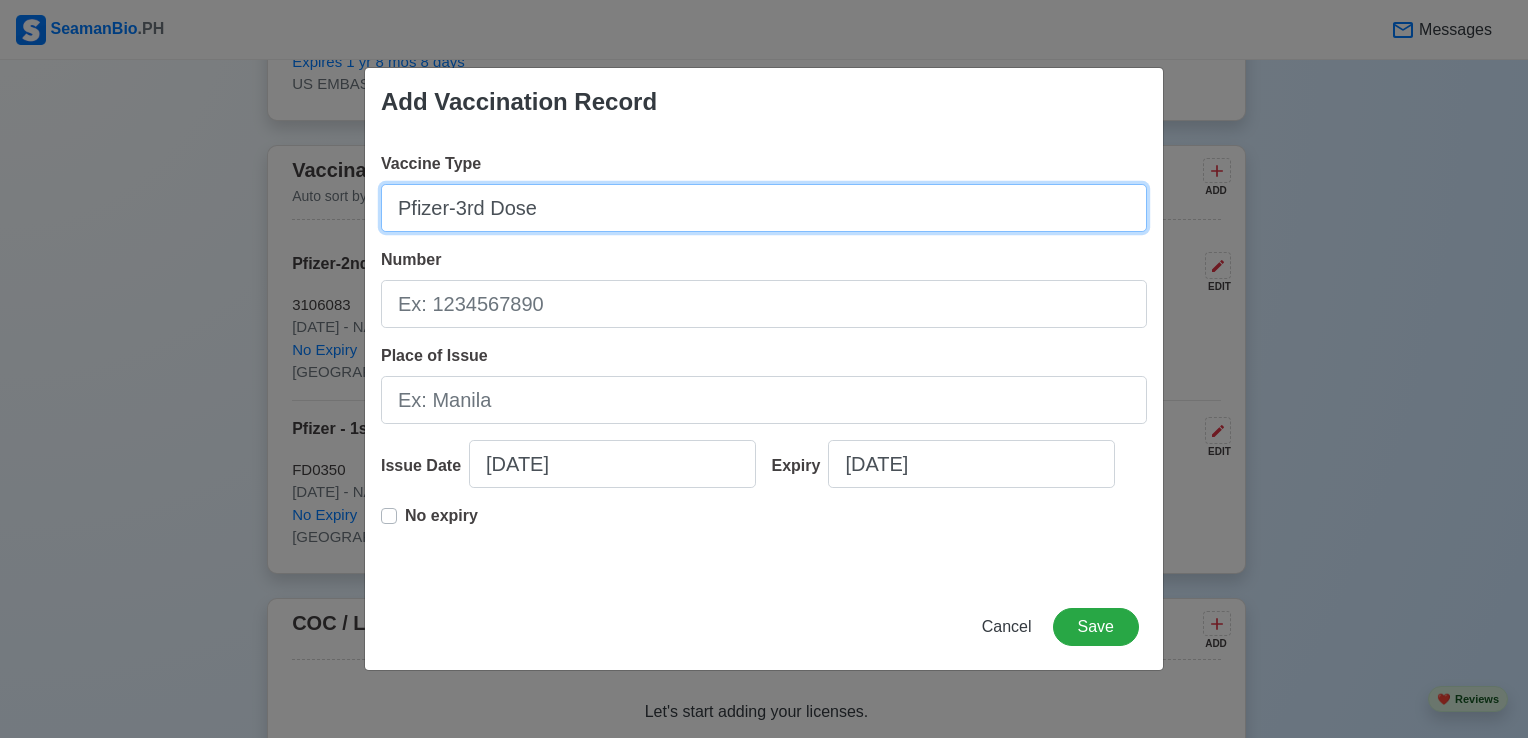 type on "Pfizer-3rd Dose" 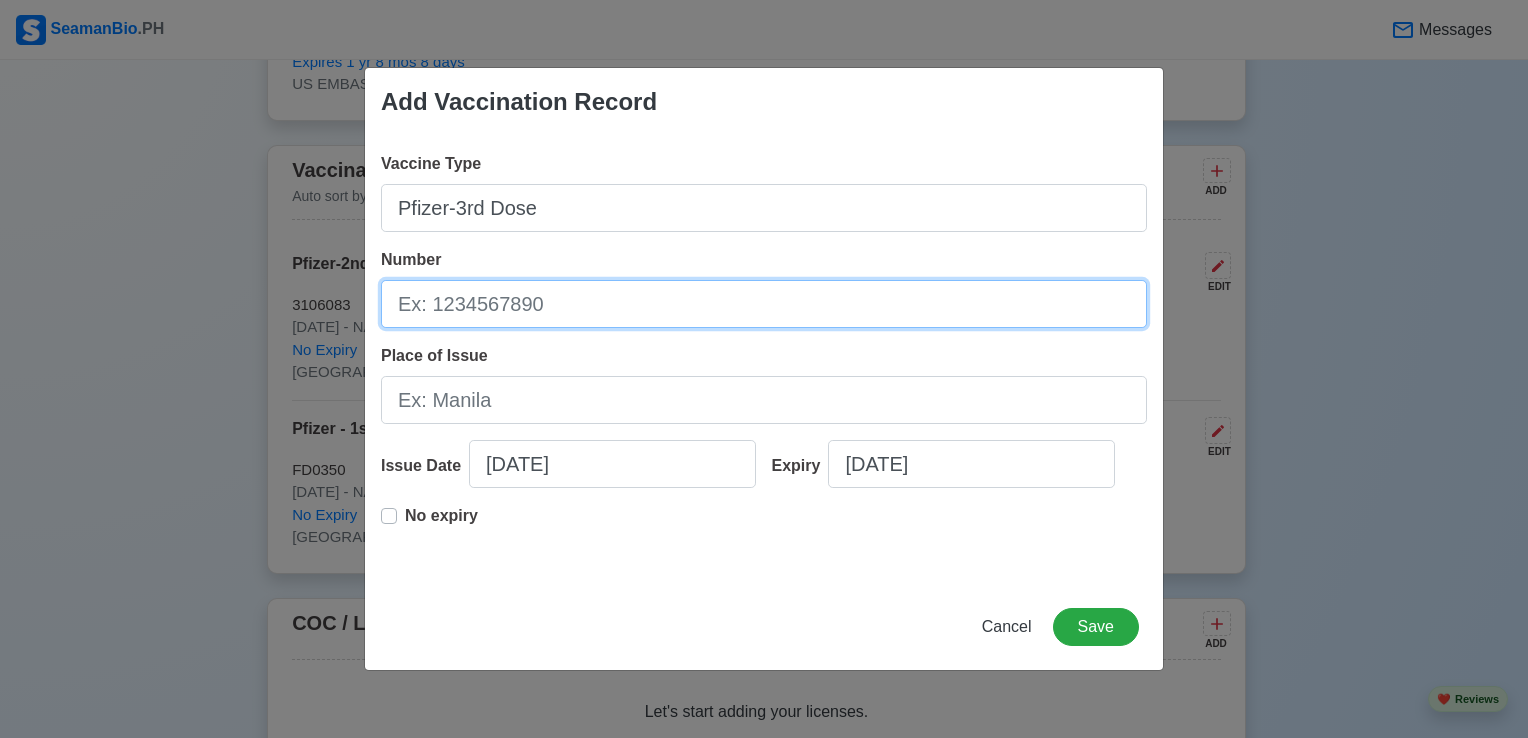 click on "Number" at bounding box center (764, 304) 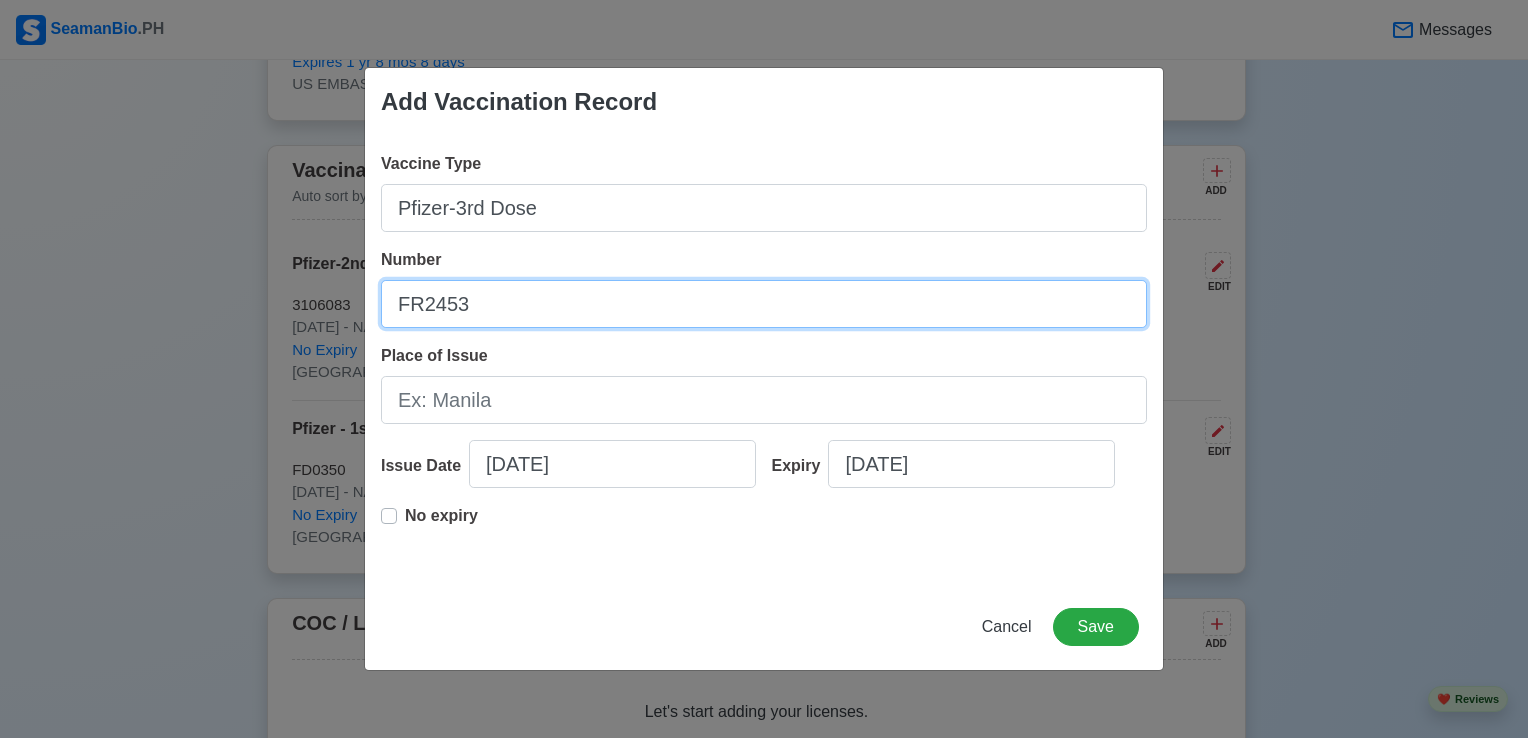 type on "FR2453" 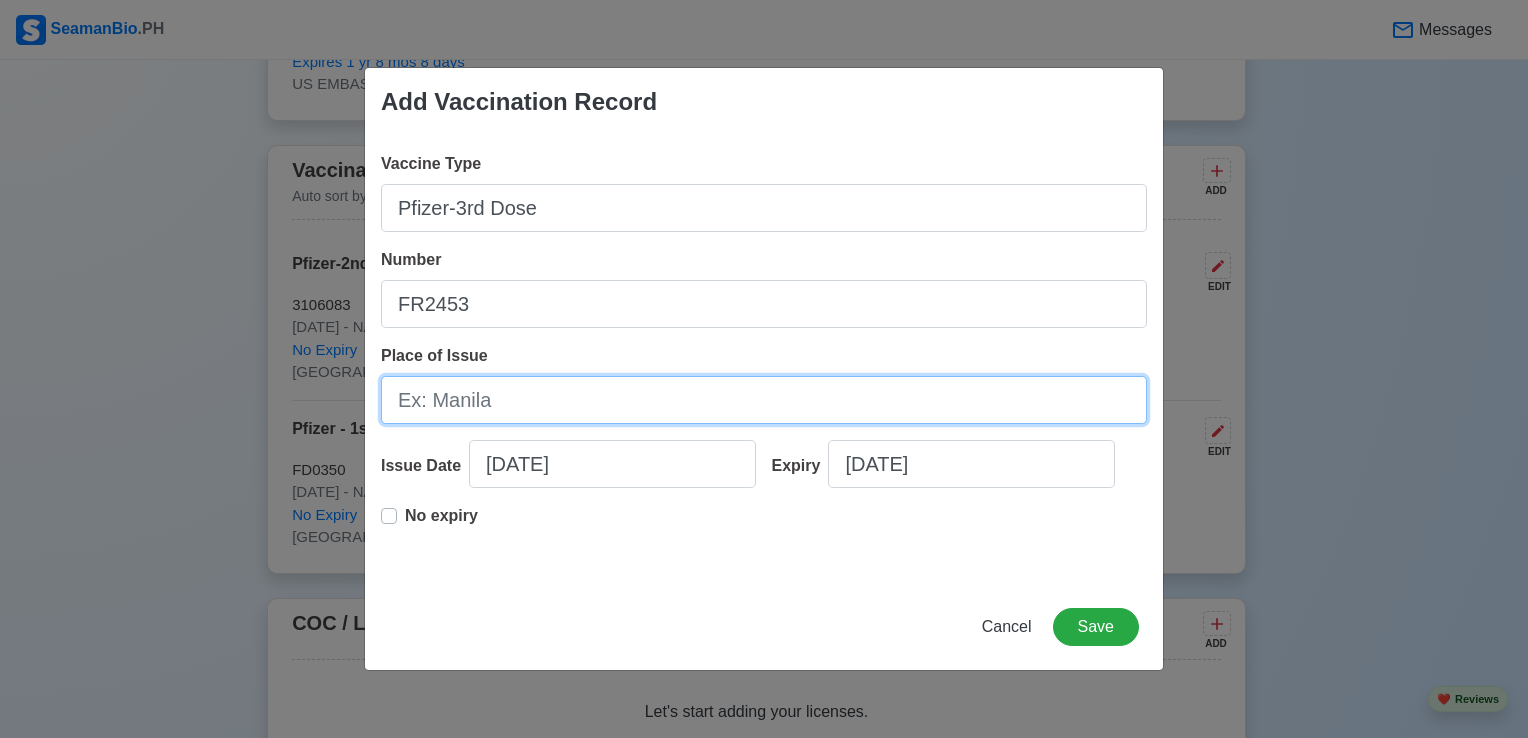 click on "Place of Issue" at bounding box center (764, 400) 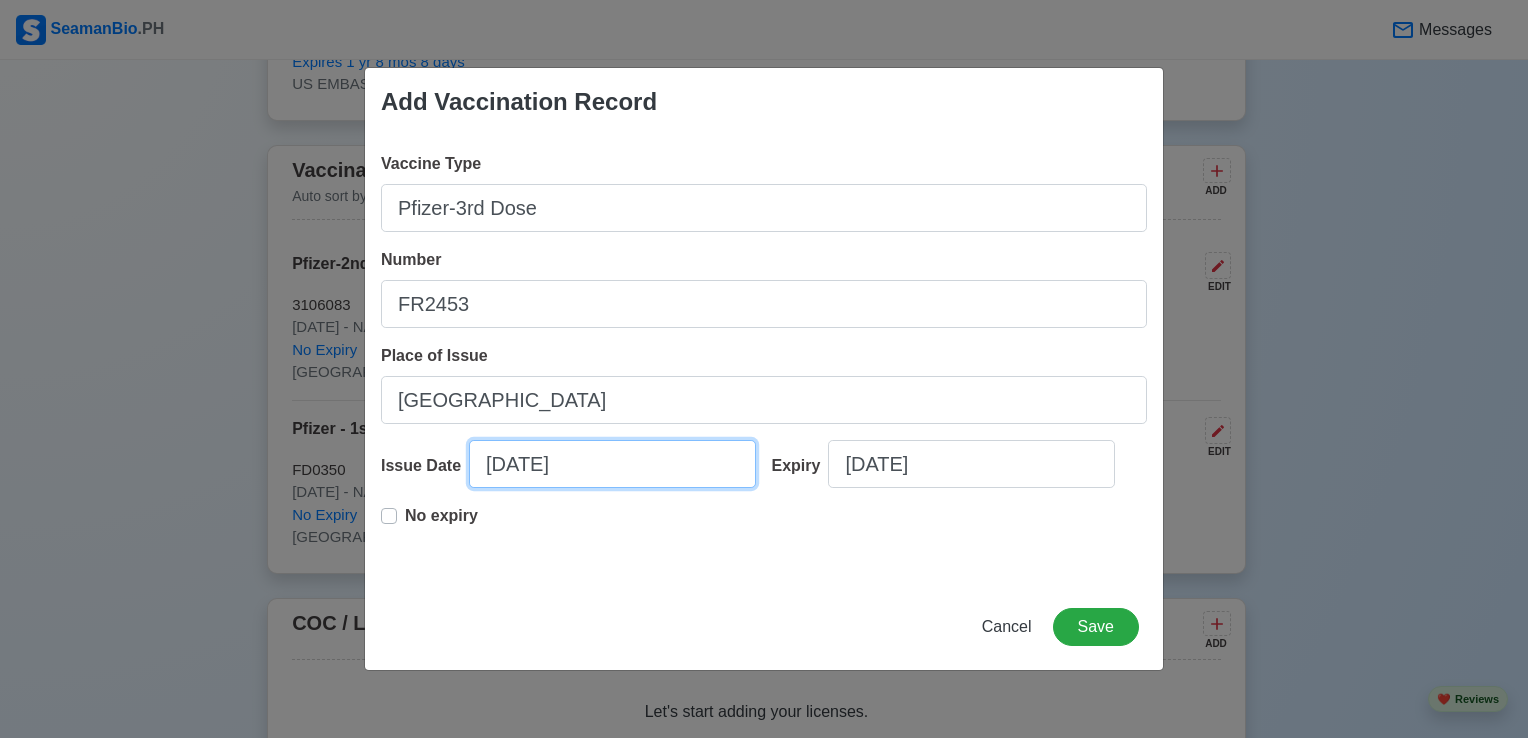 click on "[DATE]" at bounding box center (612, 464) 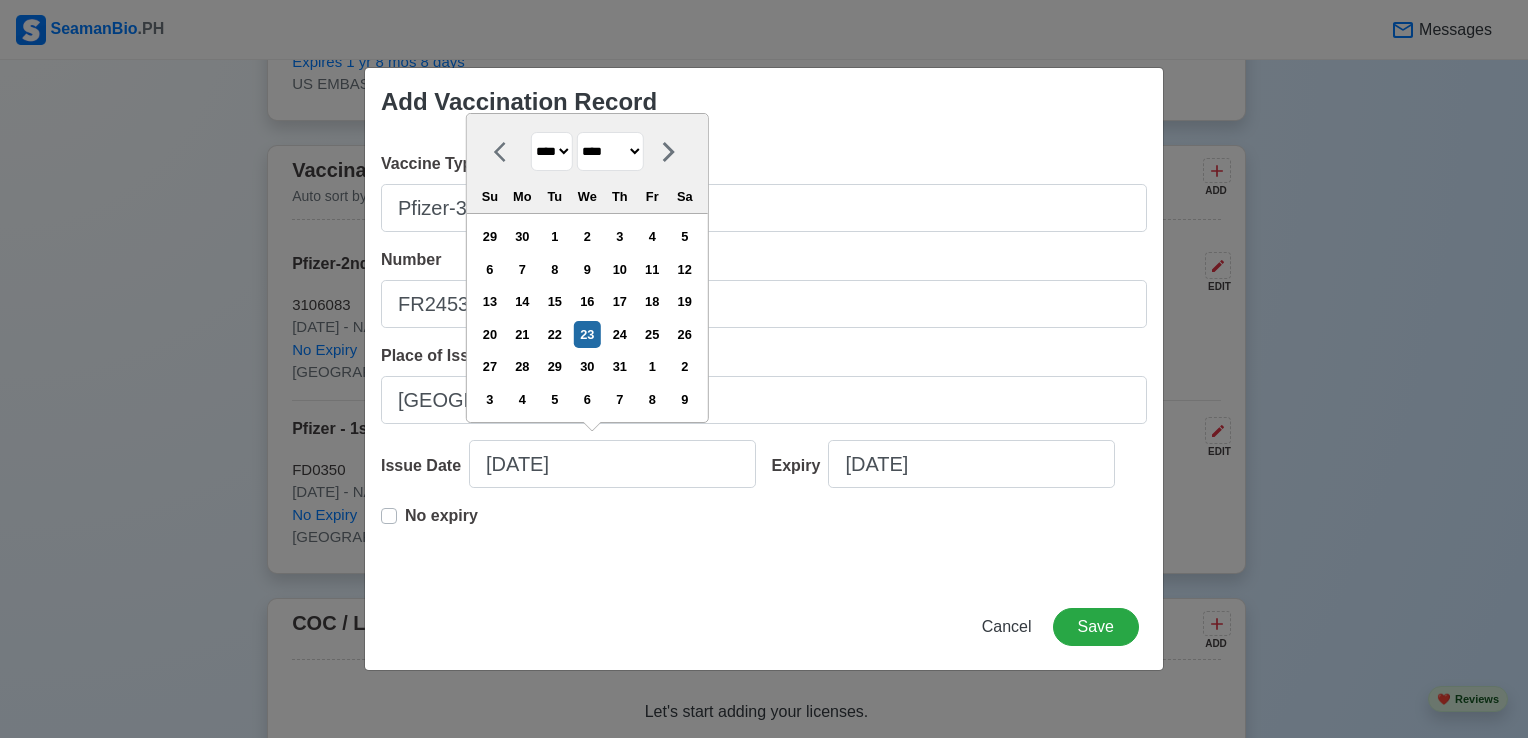 click on "**** **** **** **** **** **** **** **** **** **** **** **** **** **** **** **** **** **** **** **** **** **** **** **** **** **** **** **** **** **** **** **** **** **** **** **** **** **** **** **** **** **** **** **** **** **** **** **** **** **** **** **** **** **** **** **** **** **** **** **** **** **** **** **** **** **** **** **** **** **** **** **** **** **** **** **** **** **** **** **** **** **** **** **** **** **** **** **** **** **** **** **** **** **** **** **** **** **** **** **** **** **** **** **** **** ****" at bounding box center [552, 151] 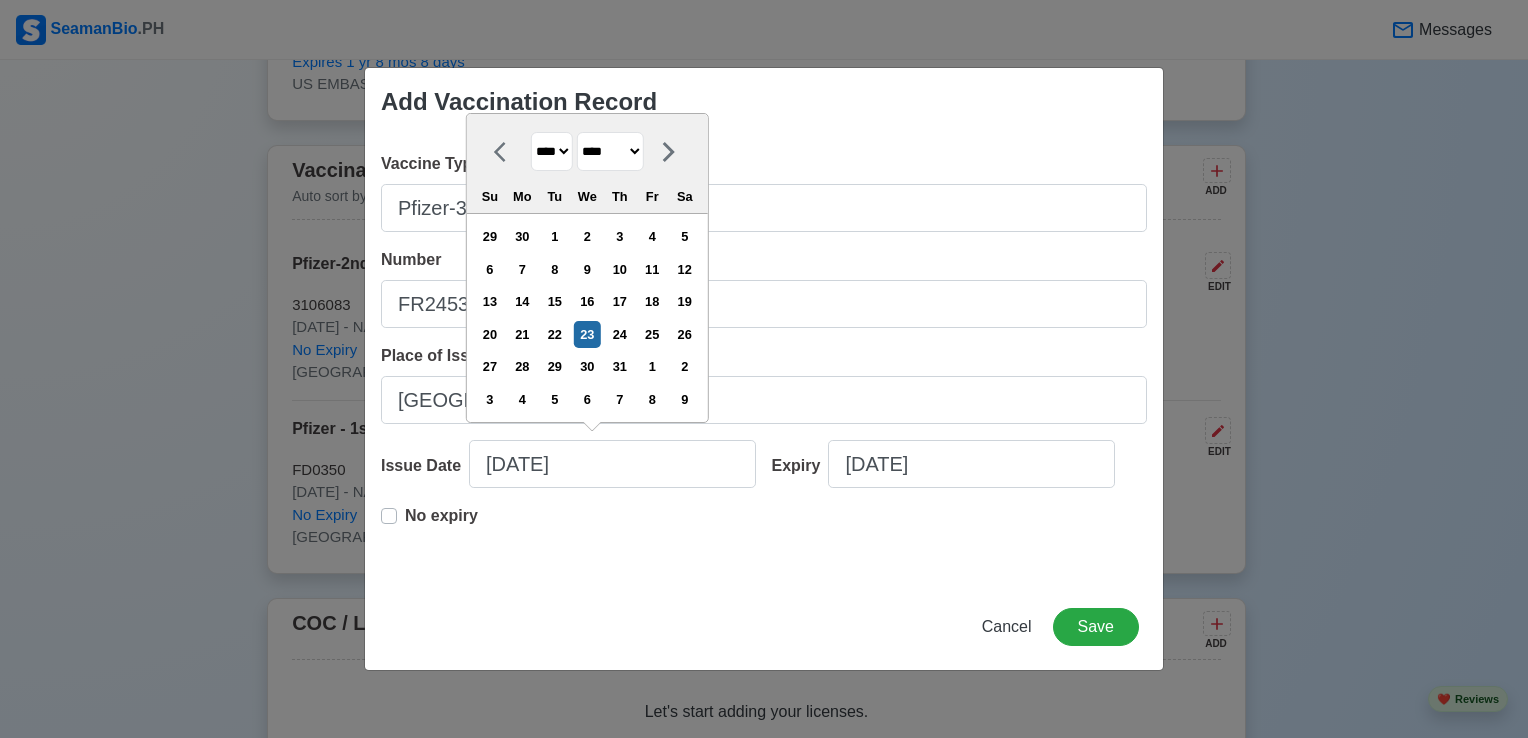 select on "****" 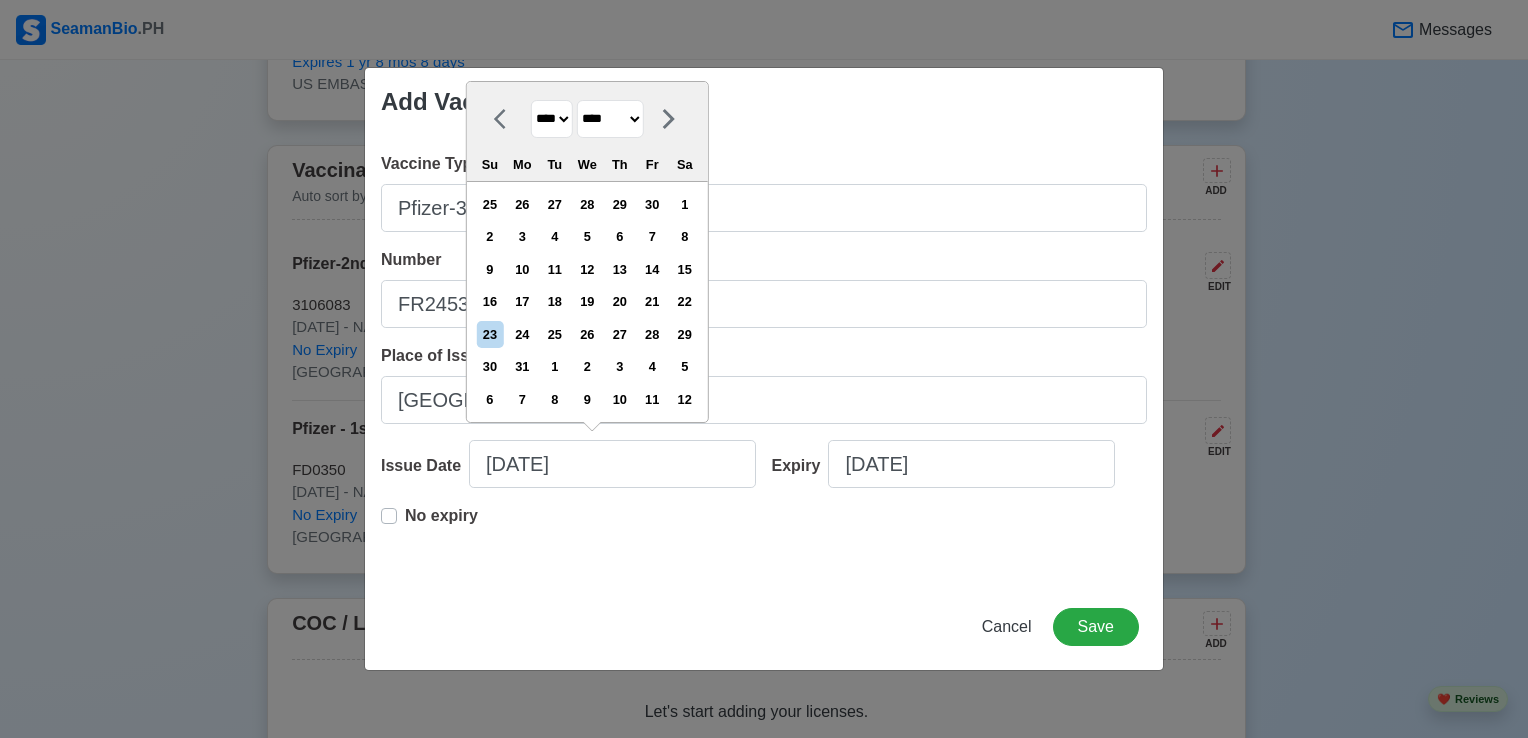 click on "******* ******** ***** ***** *** **** **** ****** ********* ******* ******** ********" at bounding box center (610, 119) 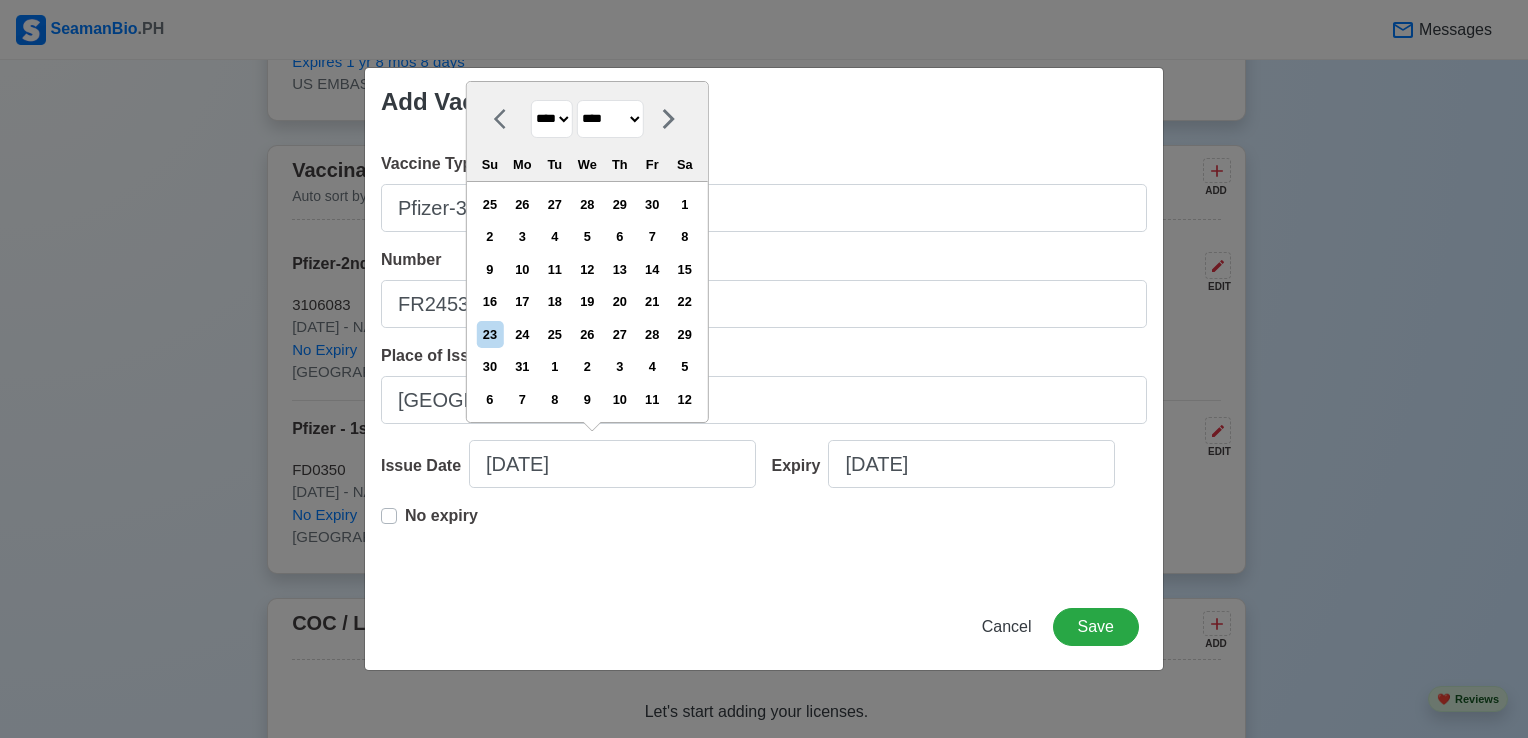 select on "****" 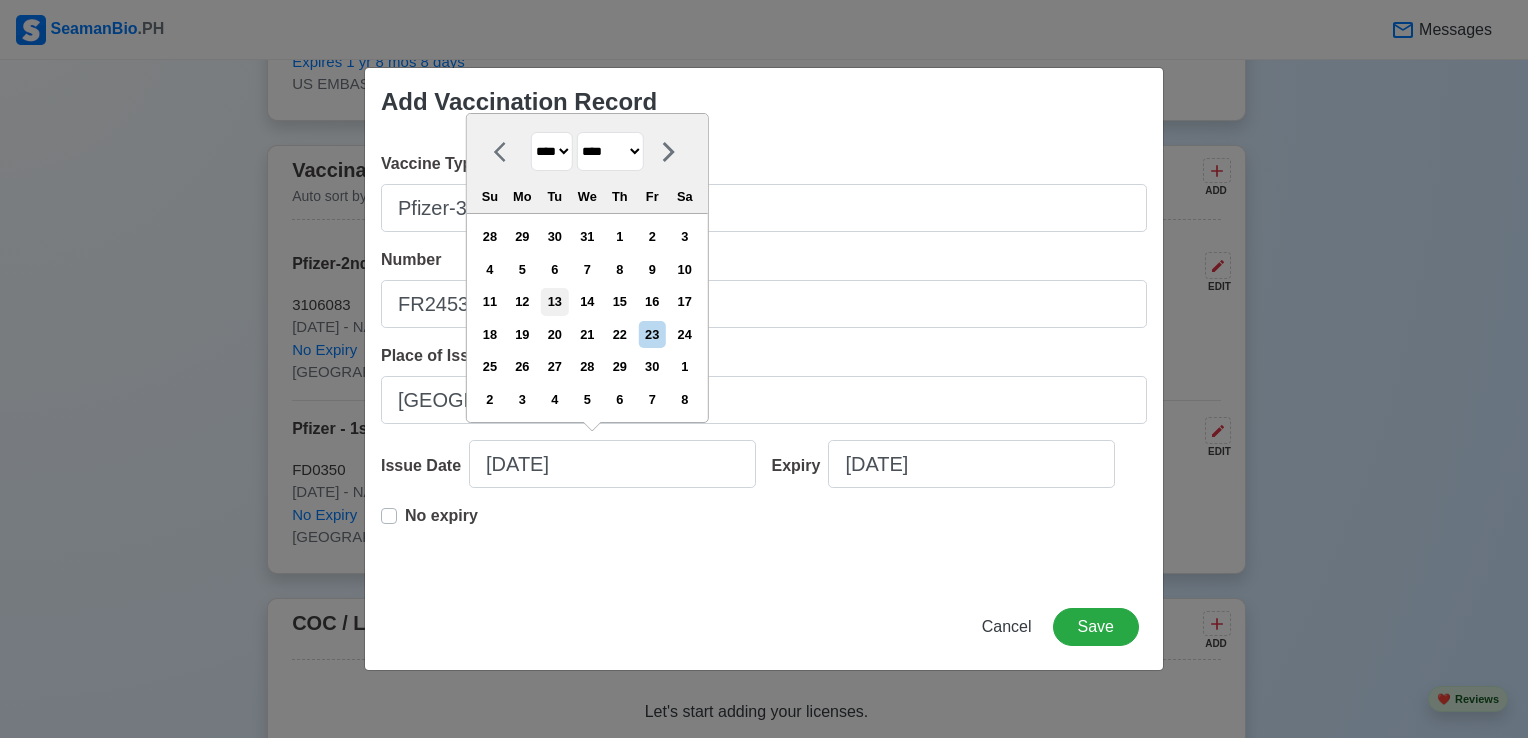click on "13" at bounding box center [554, 301] 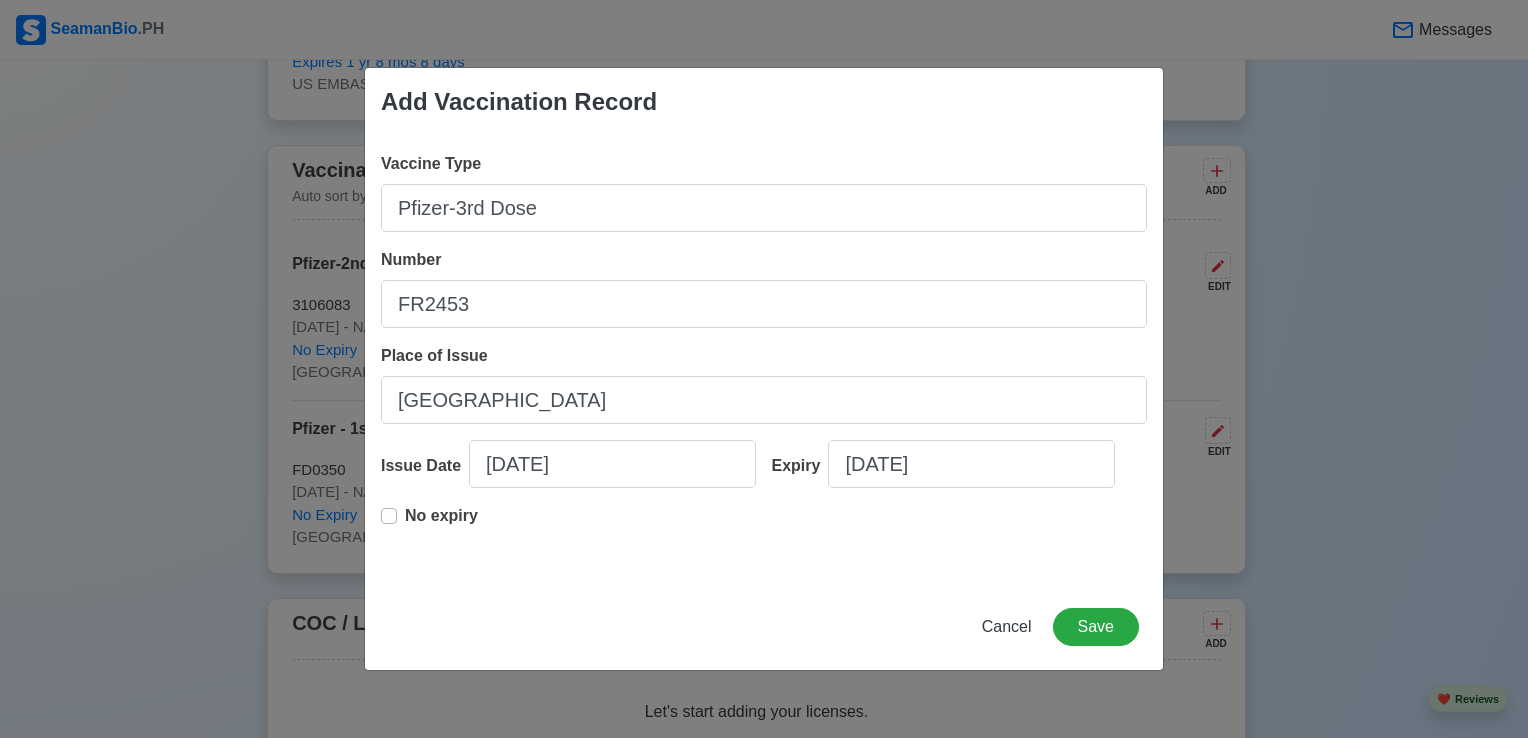 click on "No expiry" at bounding box center [441, 524] 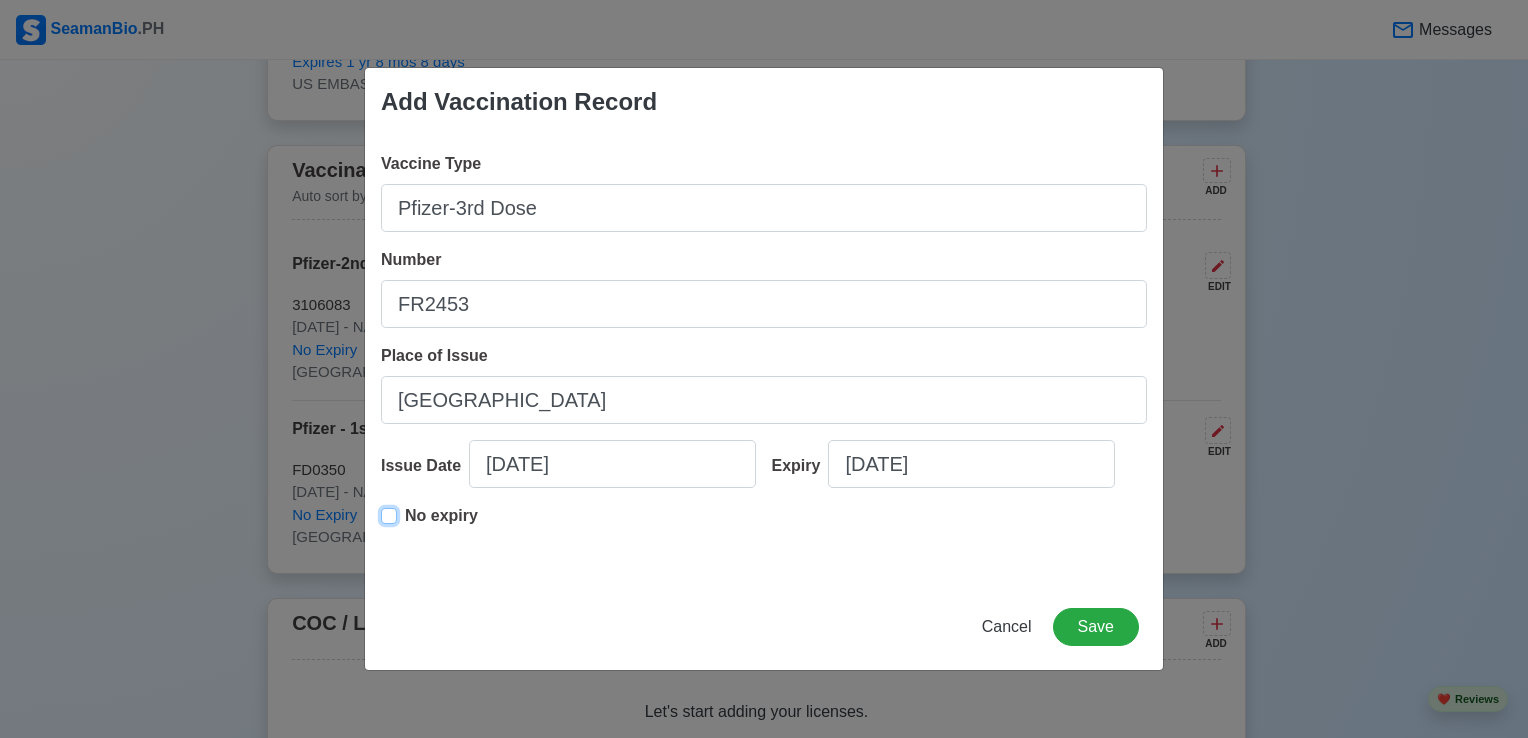 type on "[DATE]" 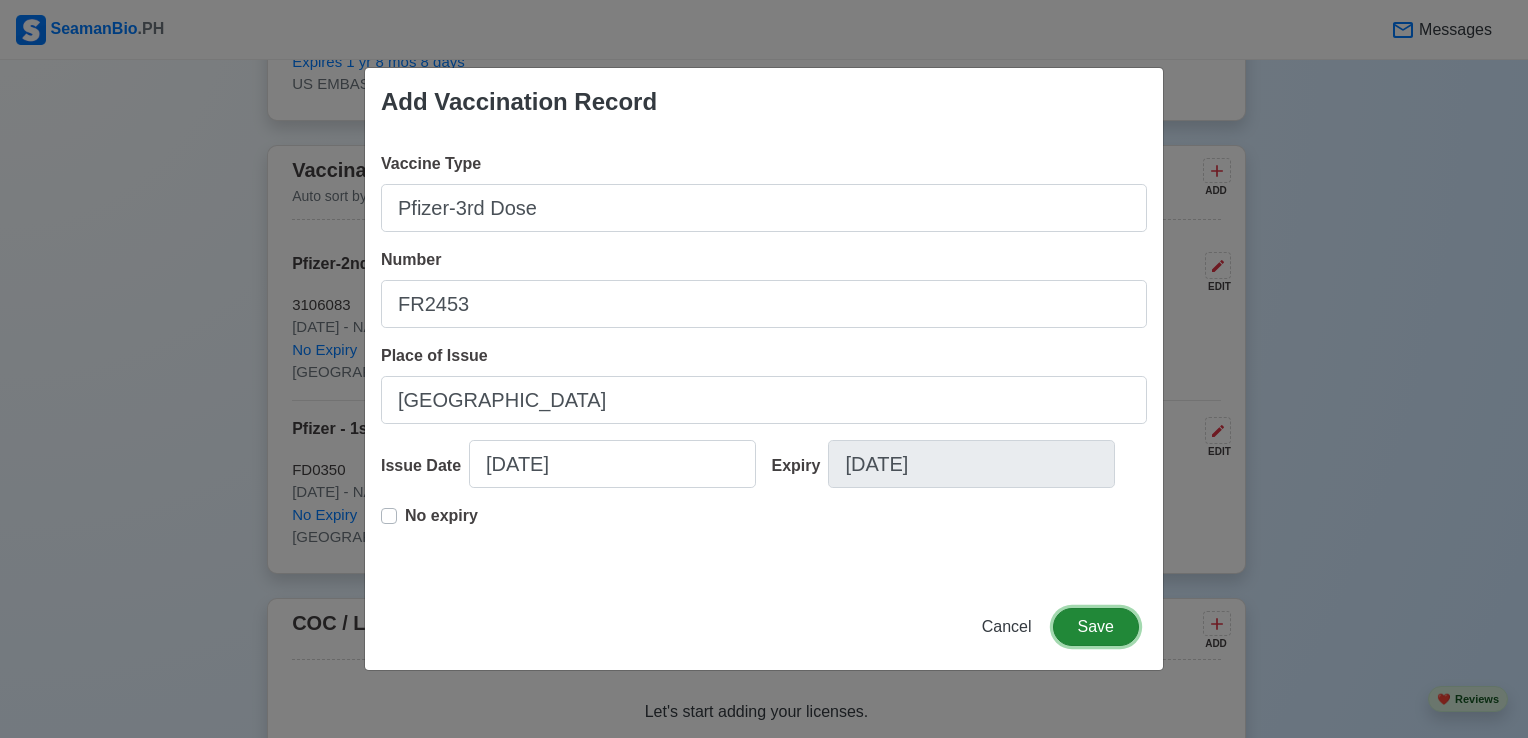 click on "Save" at bounding box center (1096, 627) 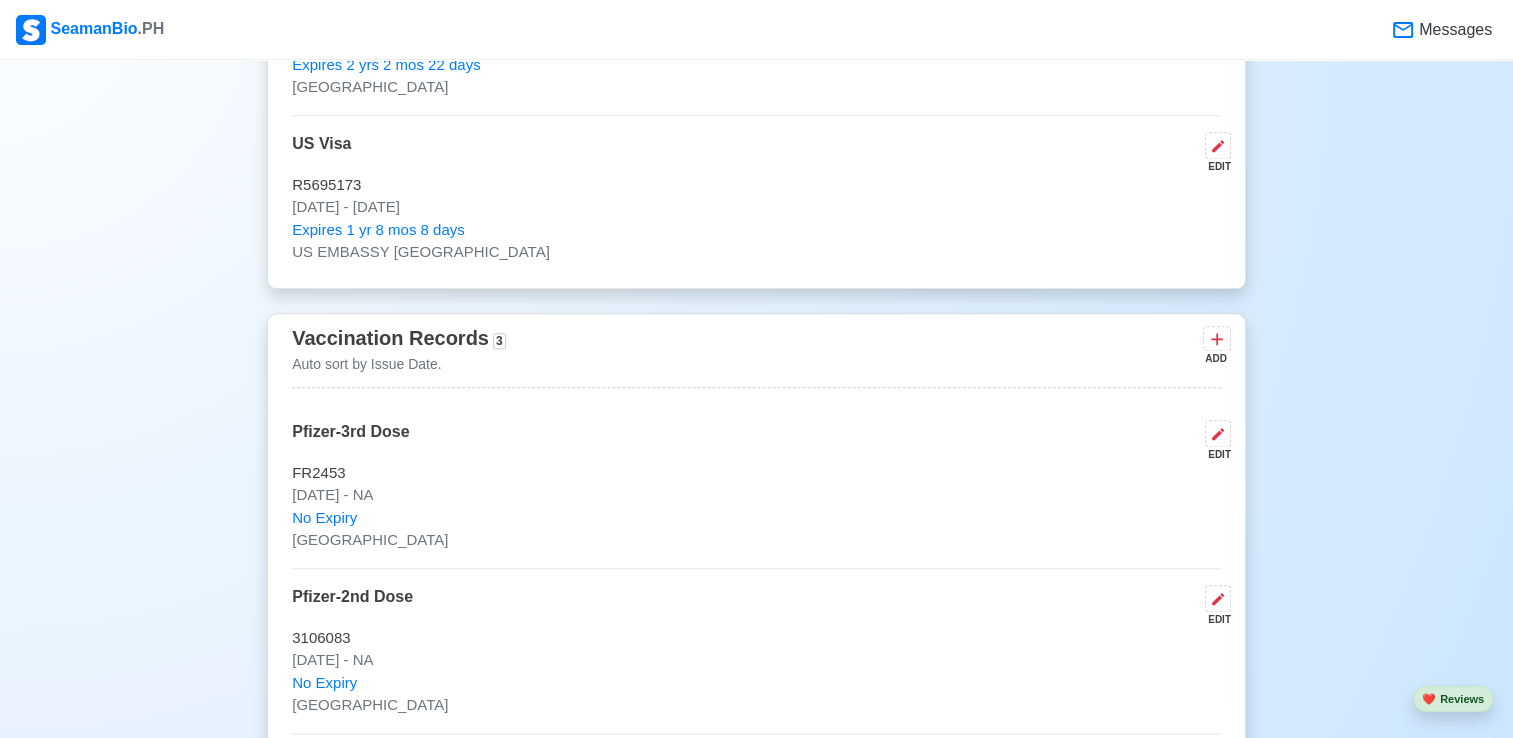 scroll, scrollTop: 2100, scrollLeft: 0, axis: vertical 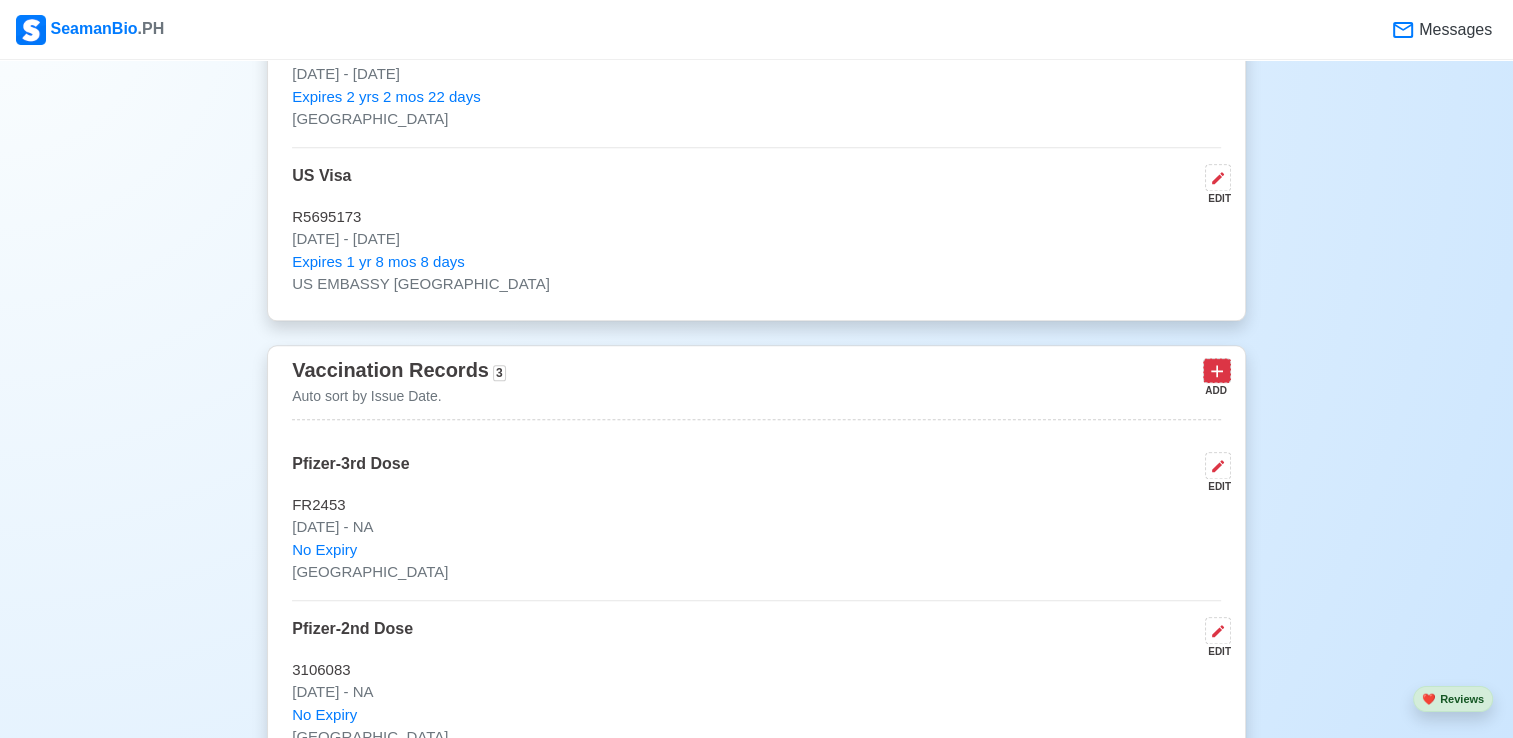 click 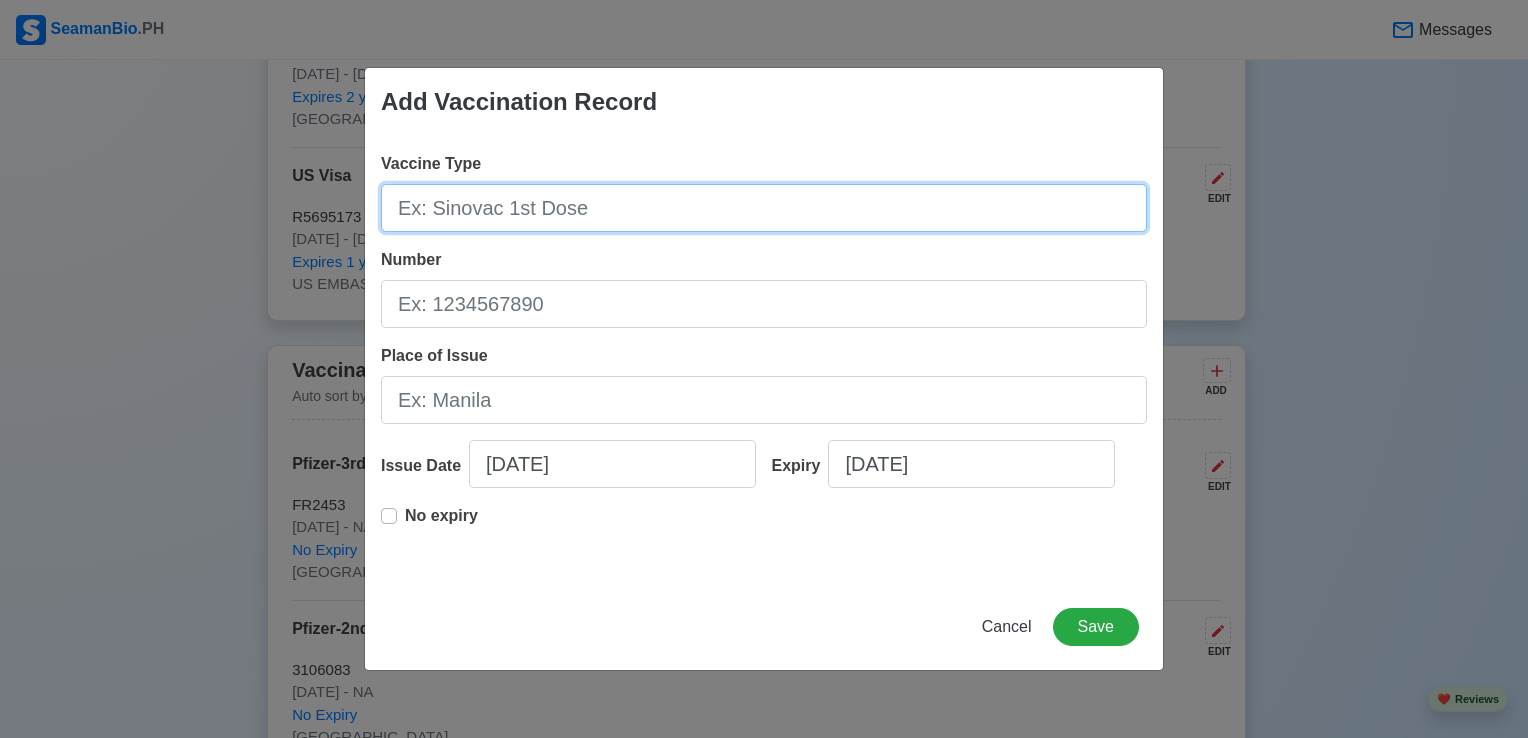 click on "Vaccine Type" at bounding box center (764, 208) 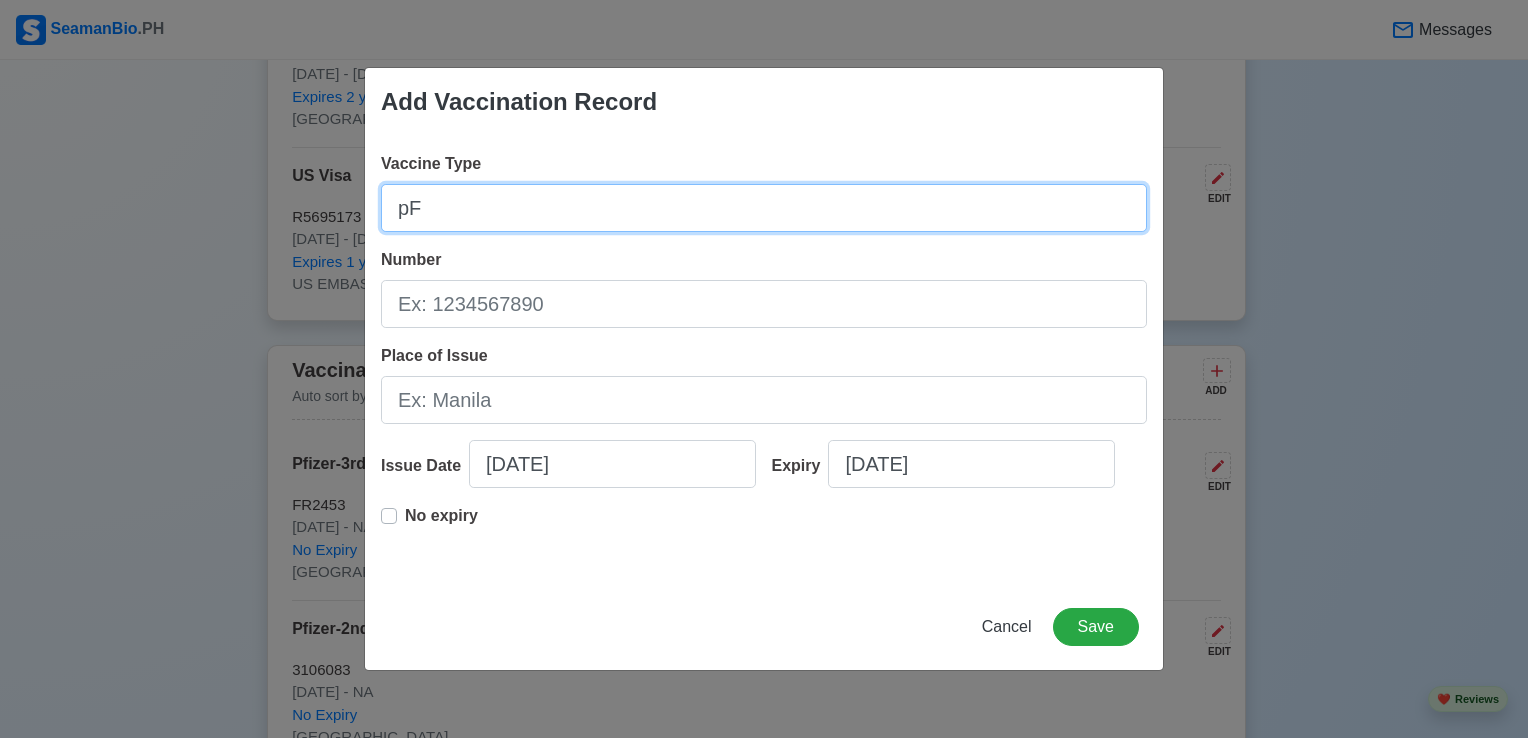 type on "p" 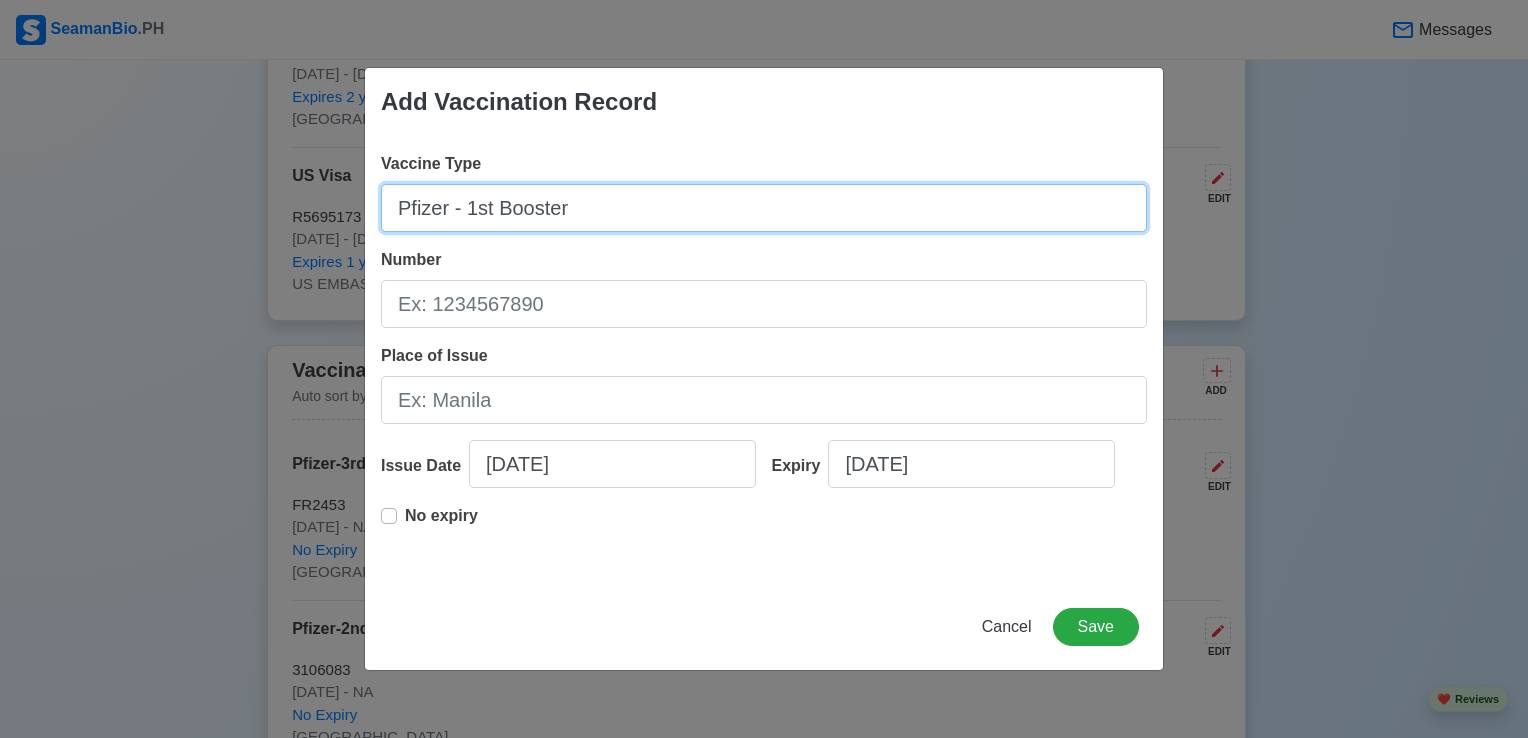 drag, startPoint x: 498, startPoint y: 210, endPoint x: 467, endPoint y: 211, distance: 31.016125 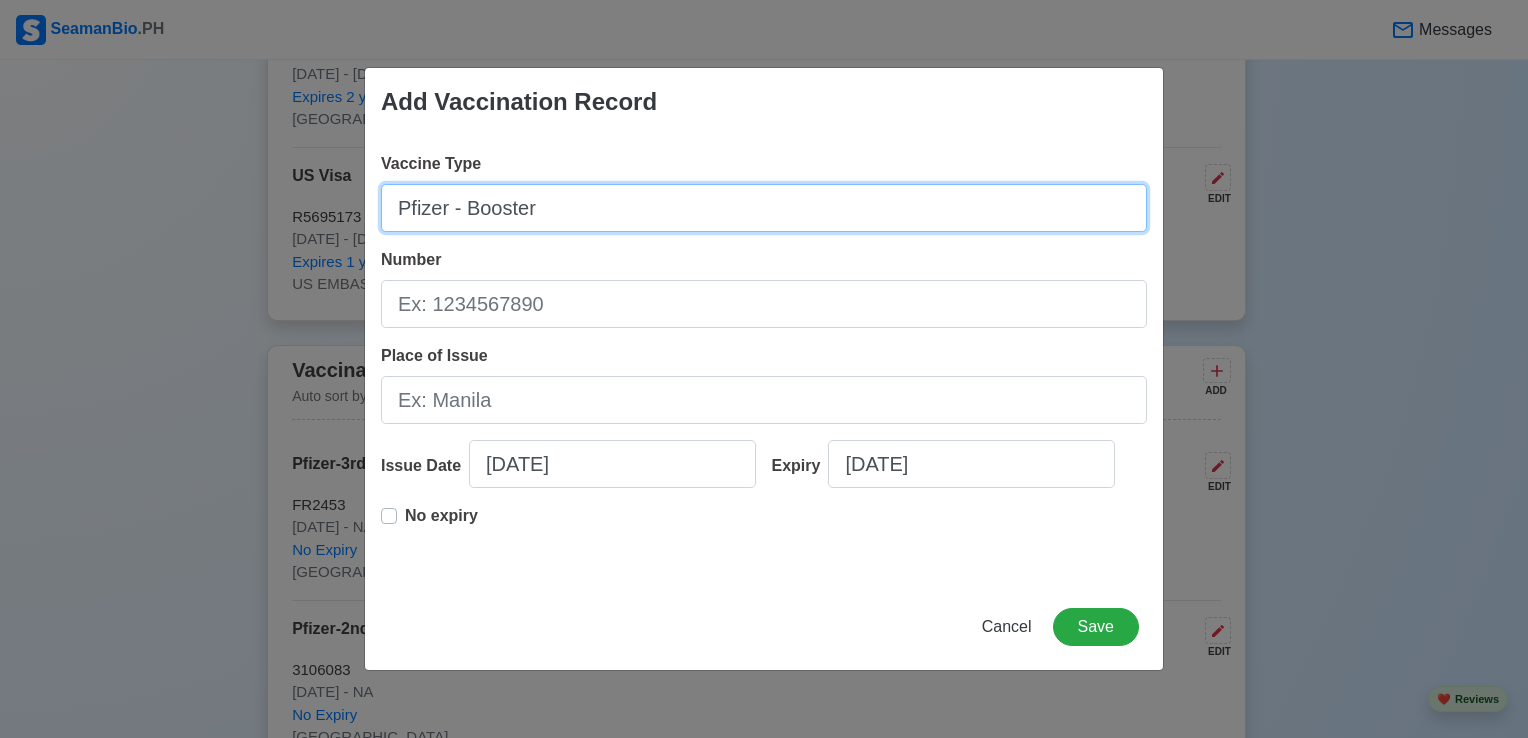 type on "Pfizer - Booster" 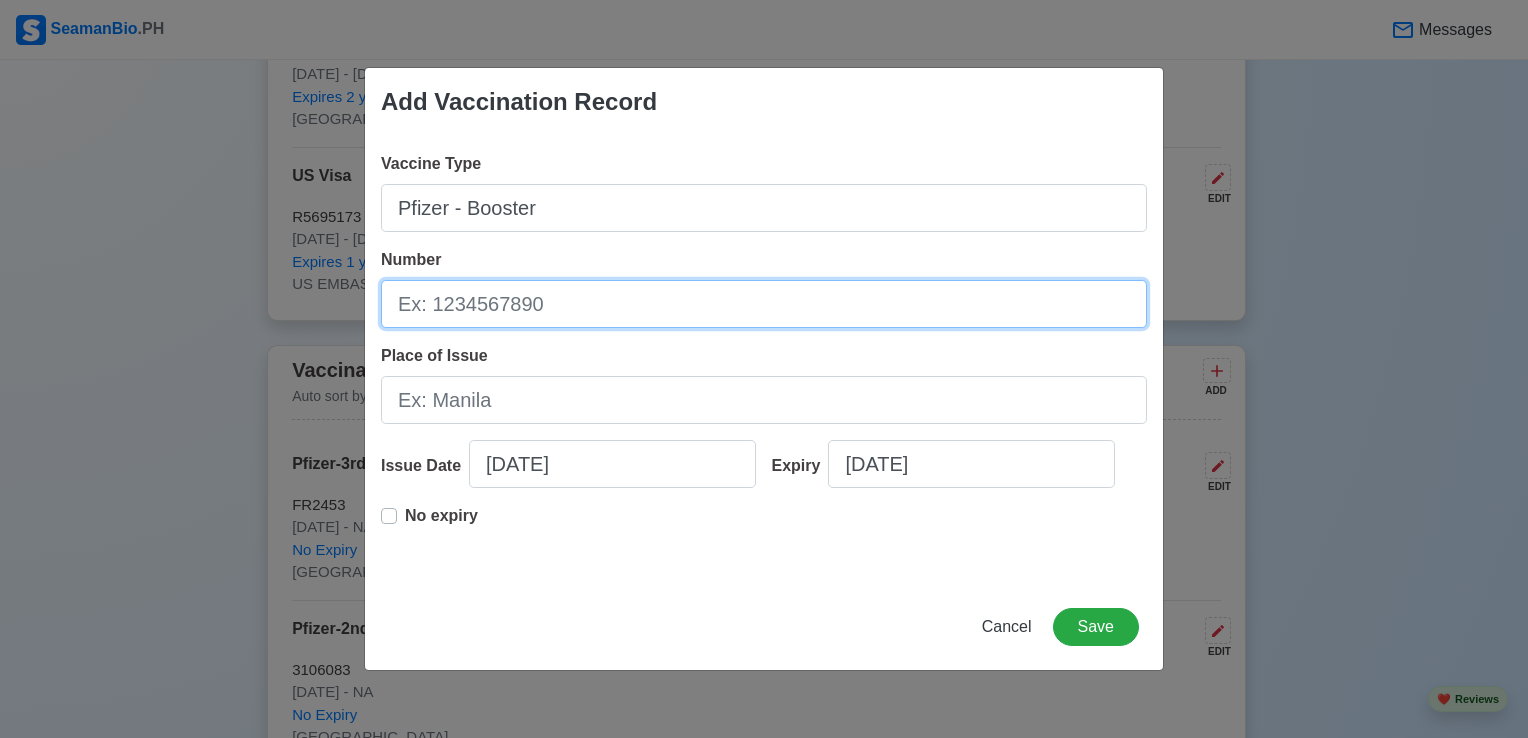 click on "Number" at bounding box center [764, 304] 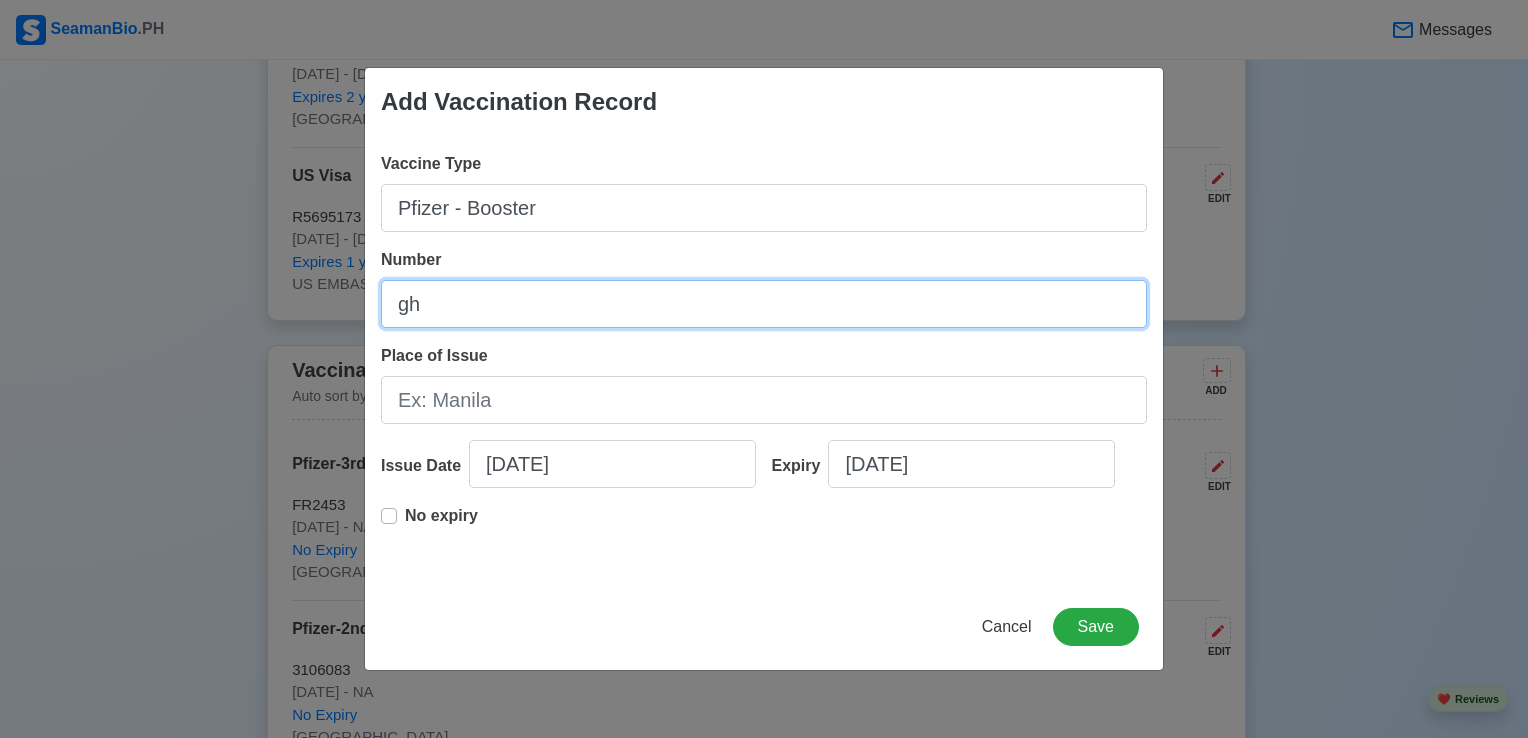 type on "g" 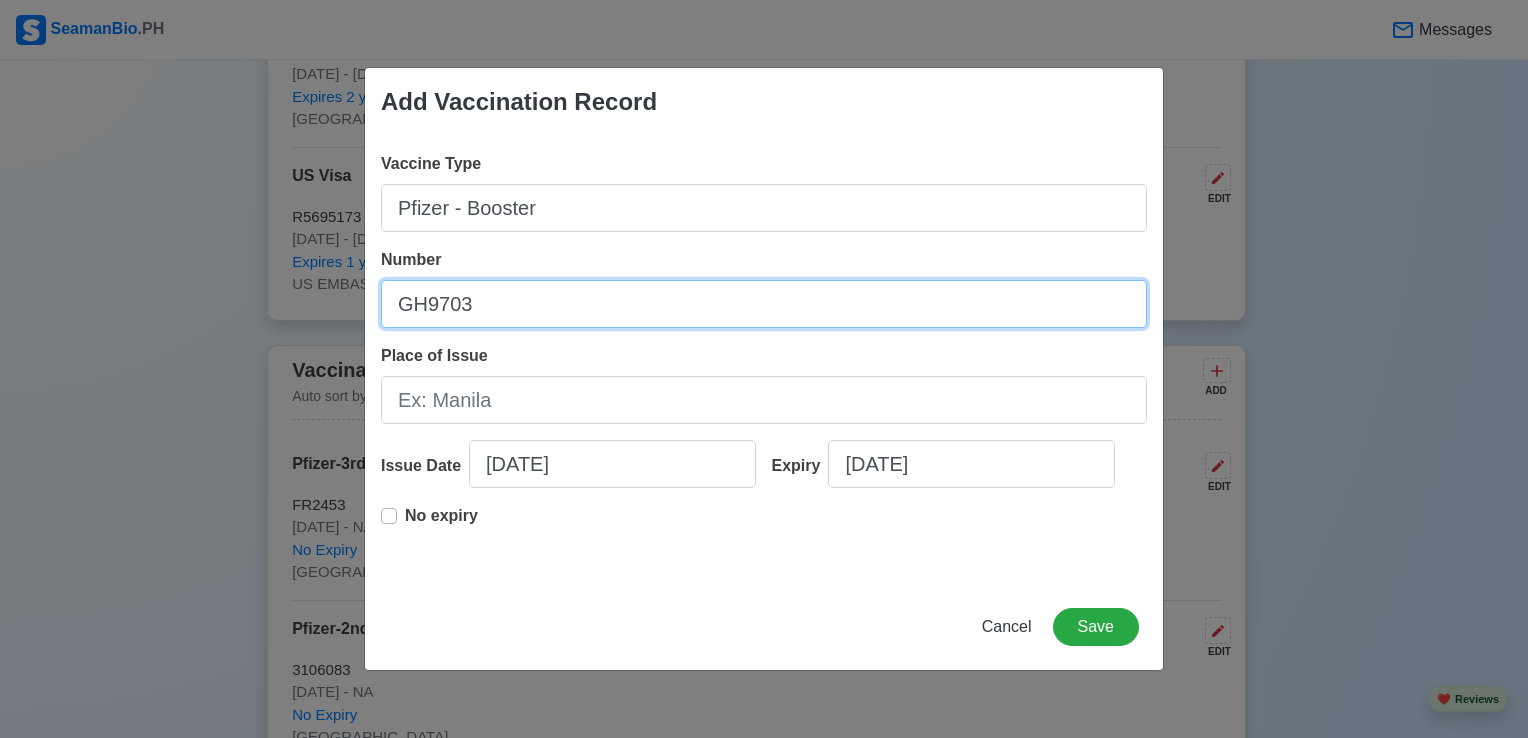 type on "GH9703" 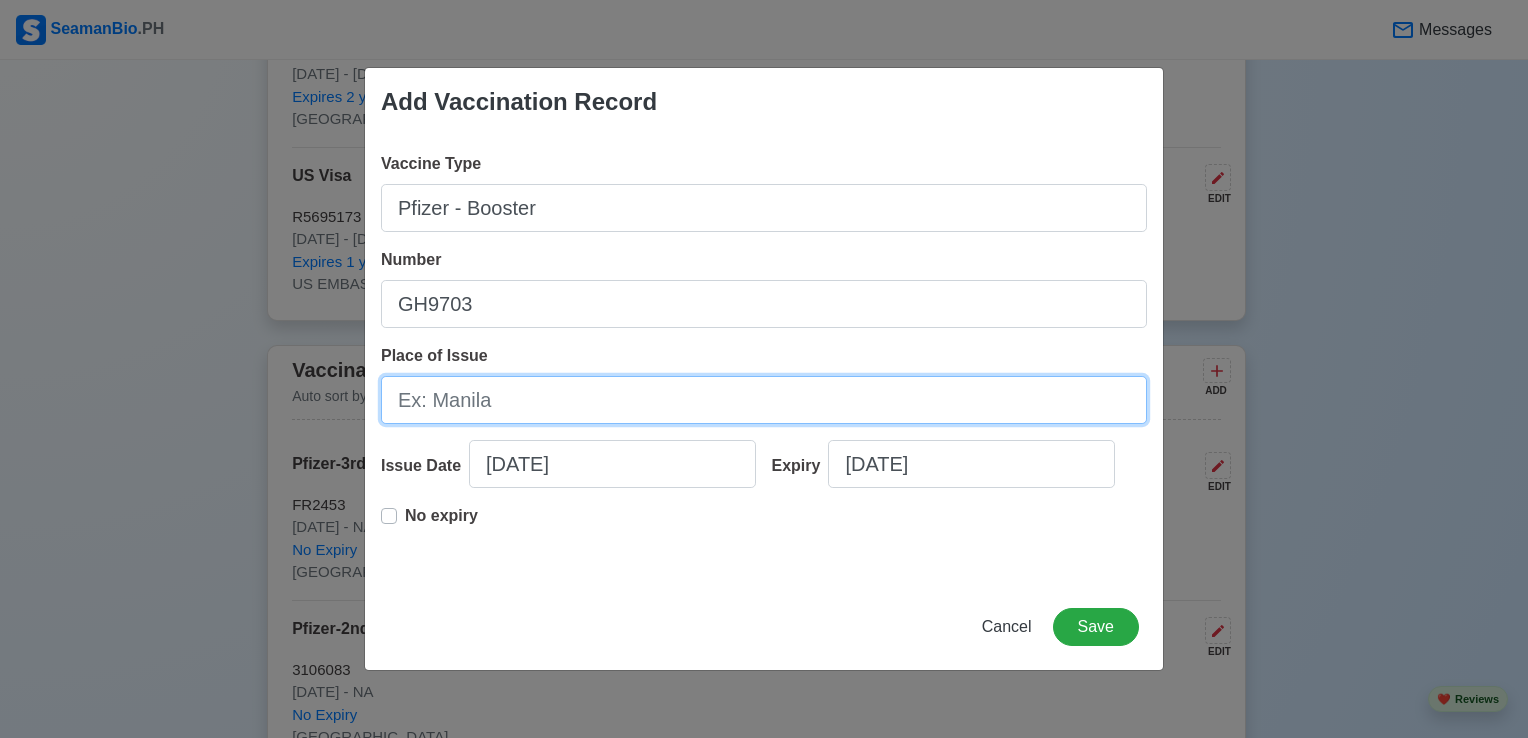 click on "Place of Issue" at bounding box center (764, 400) 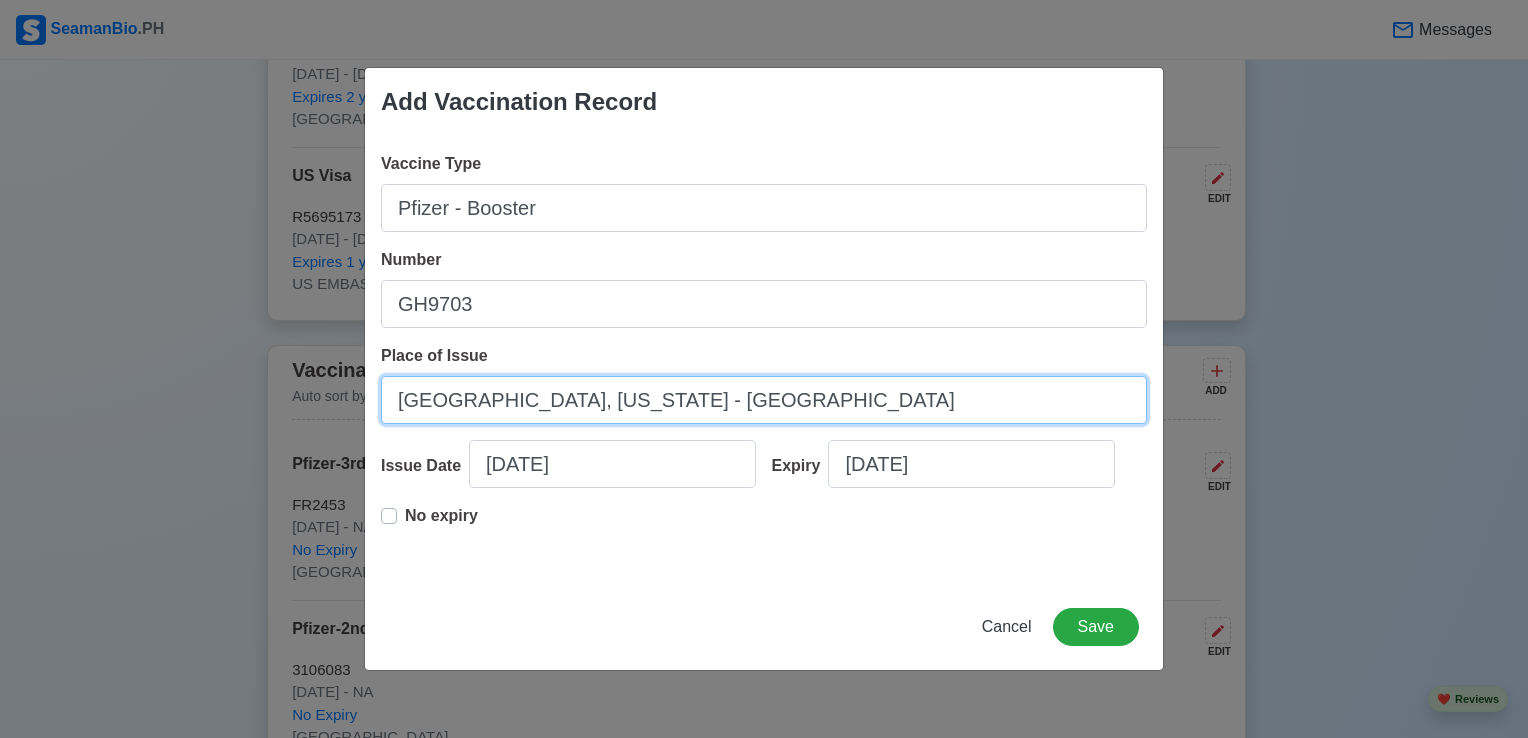 type on "[GEOGRAPHIC_DATA], [US_STATE] - [GEOGRAPHIC_DATA]" 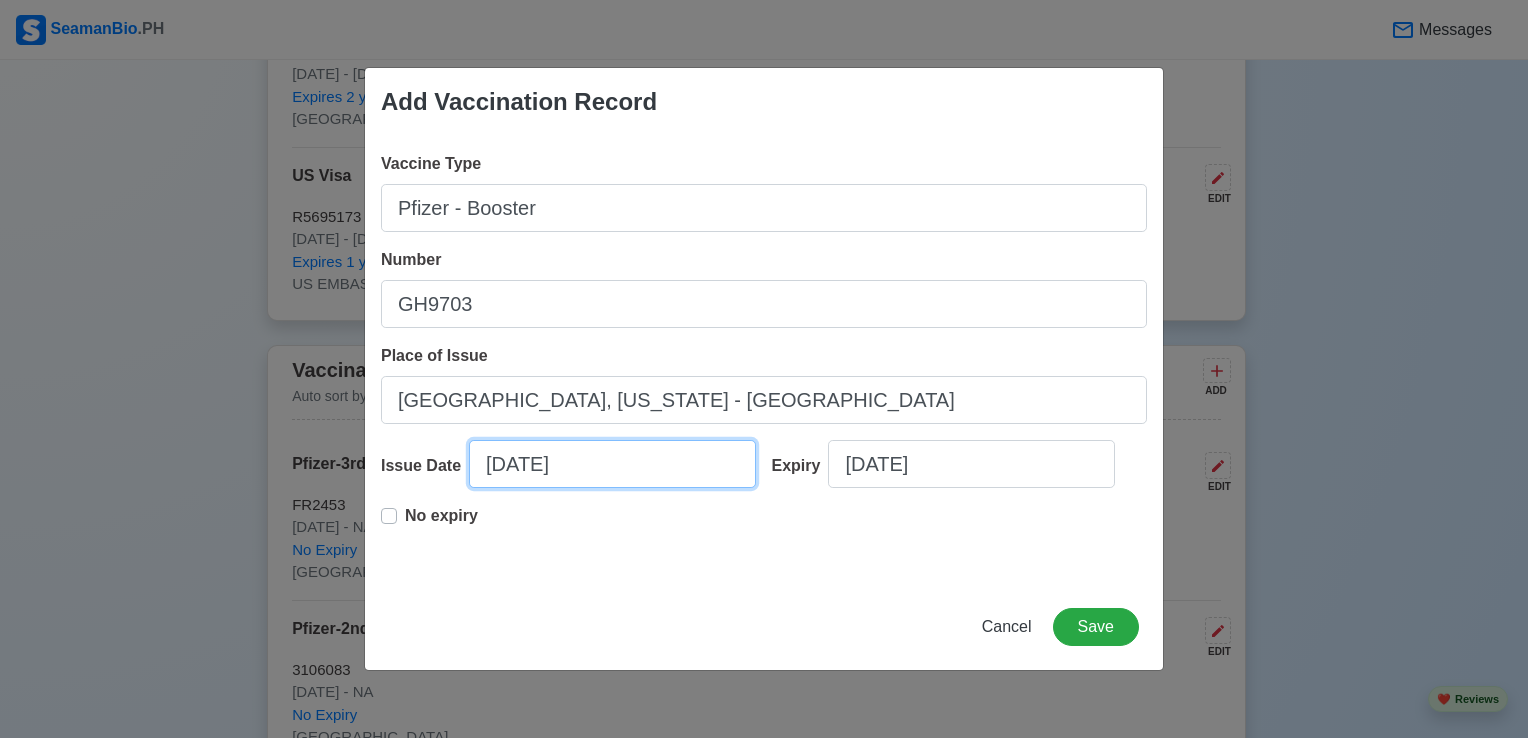 click on "[DATE]" at bounding box center [612, 464] 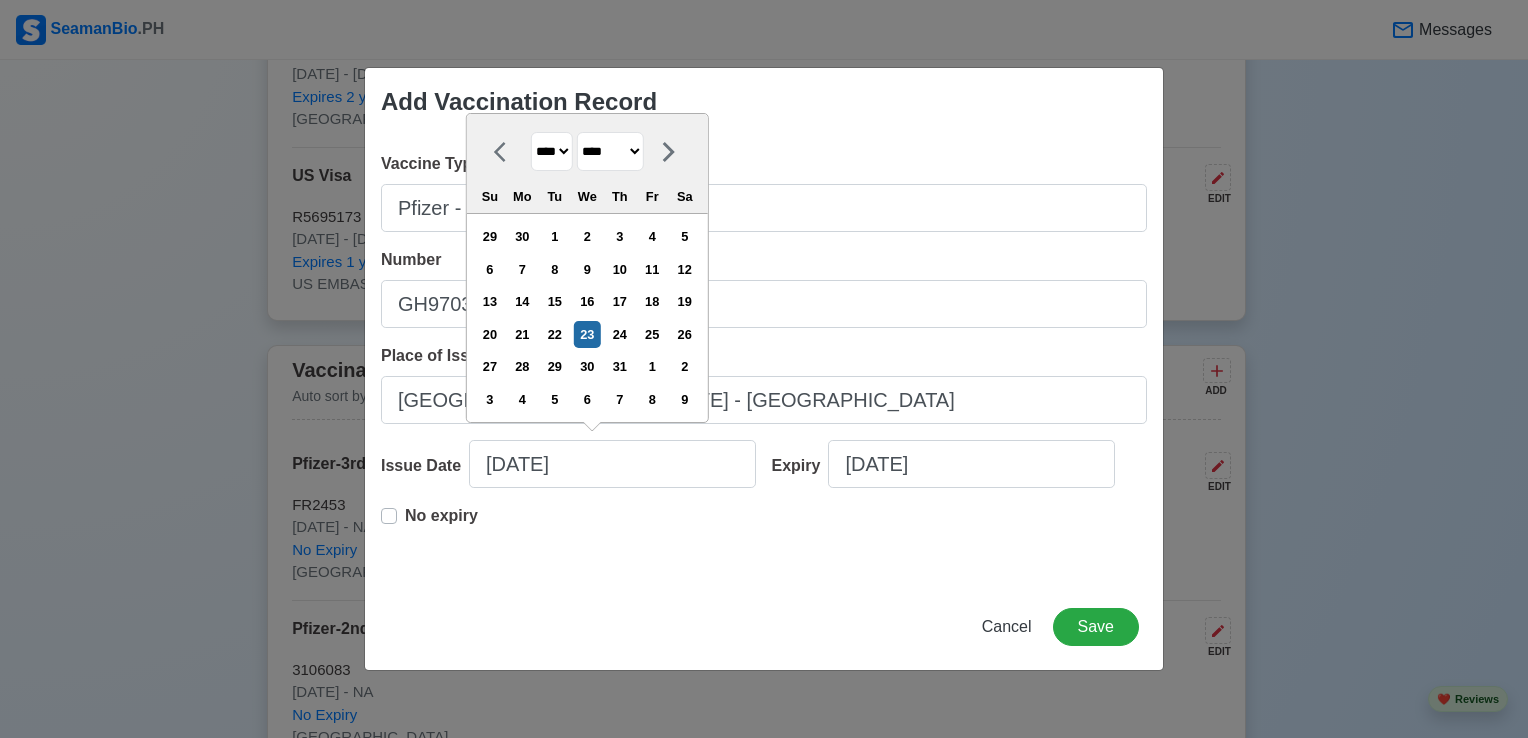 click on "******* ******** ***** ***** *** **** **** ****** ********* ******* ******** ********" at bounding box center (610, 151) 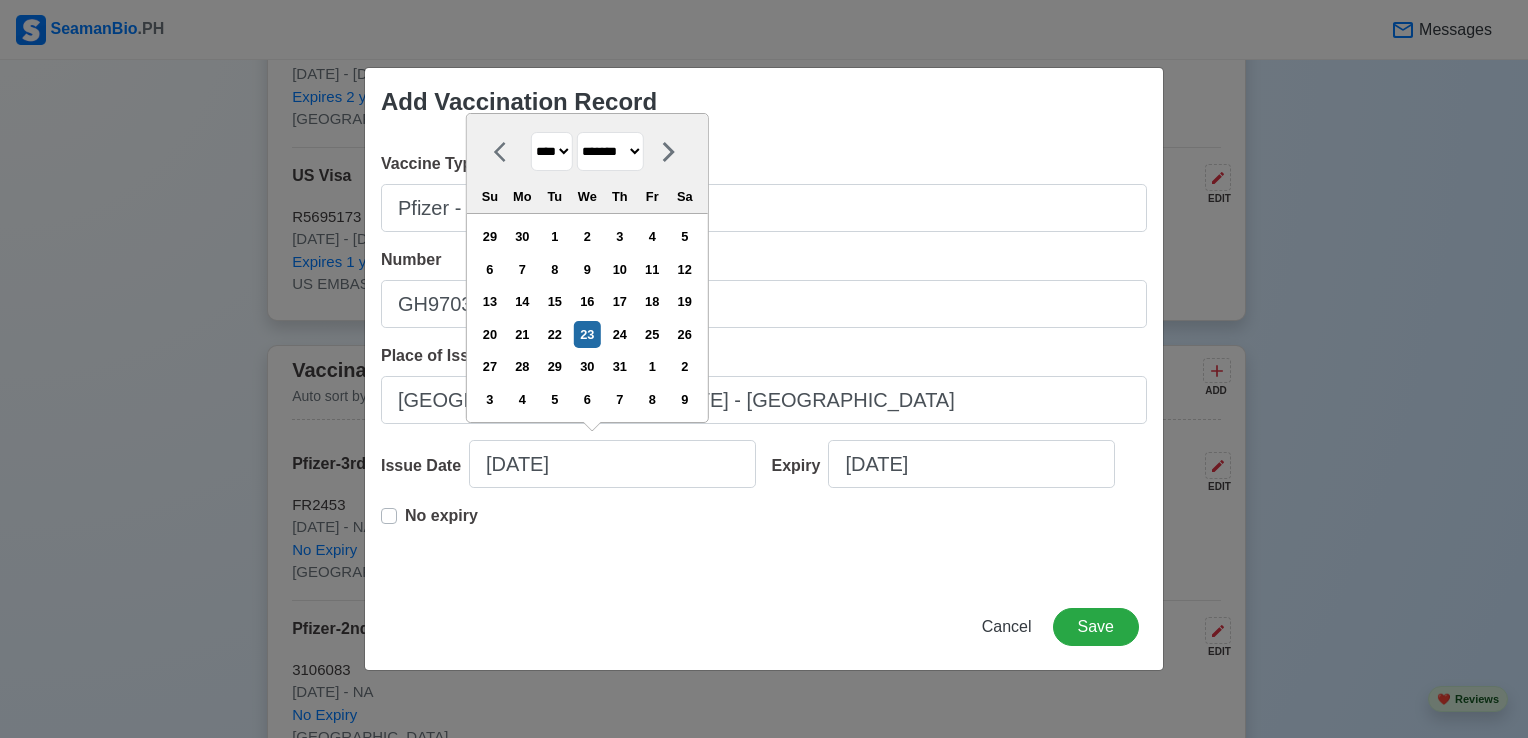 click on "******* ******** ***** ***** *** **** **** ****** ********* ******* ******** ********" at bounding box center [610, 151] 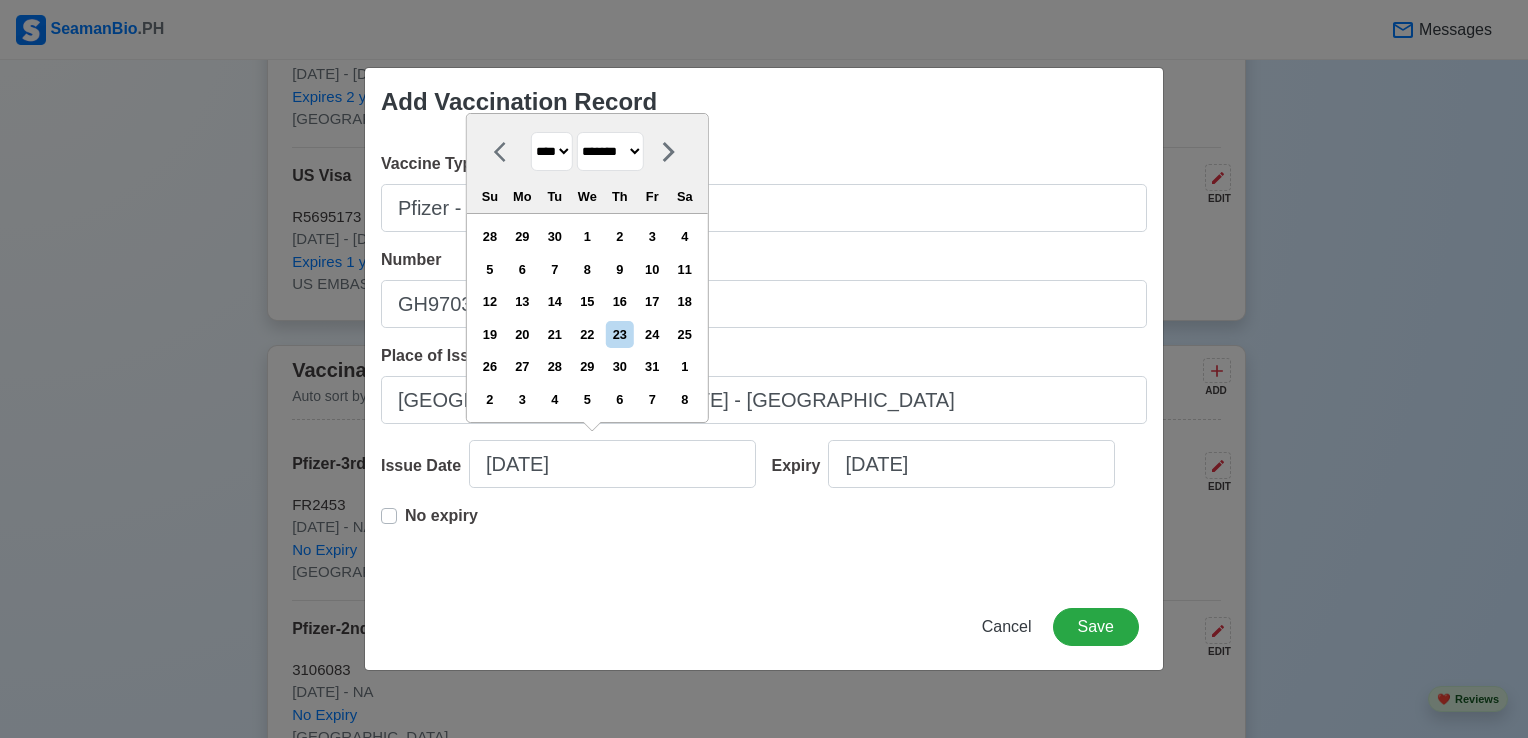 click on "**** **** **** **** **** **** **** **** **** **** **** **** **** **** **** **** **** **** **** **** **** **** **** **** **** **** **** **** **** **** **** **** **** **** **** **** **** **** **** **** **** **** **** **** **** **** **** **** **** **** **** **** **** **** **** **** **** **** **** **** **** **** **** **** **** **** **** **** **** **** **** **** **** **** **** **** **** **** **** **** **** **** **** **** **** **** **** **** **** **** **** **** **** **** **** **** **** **** **** **** **** **** **** **** **** ****" at bounding box center (552, 151) 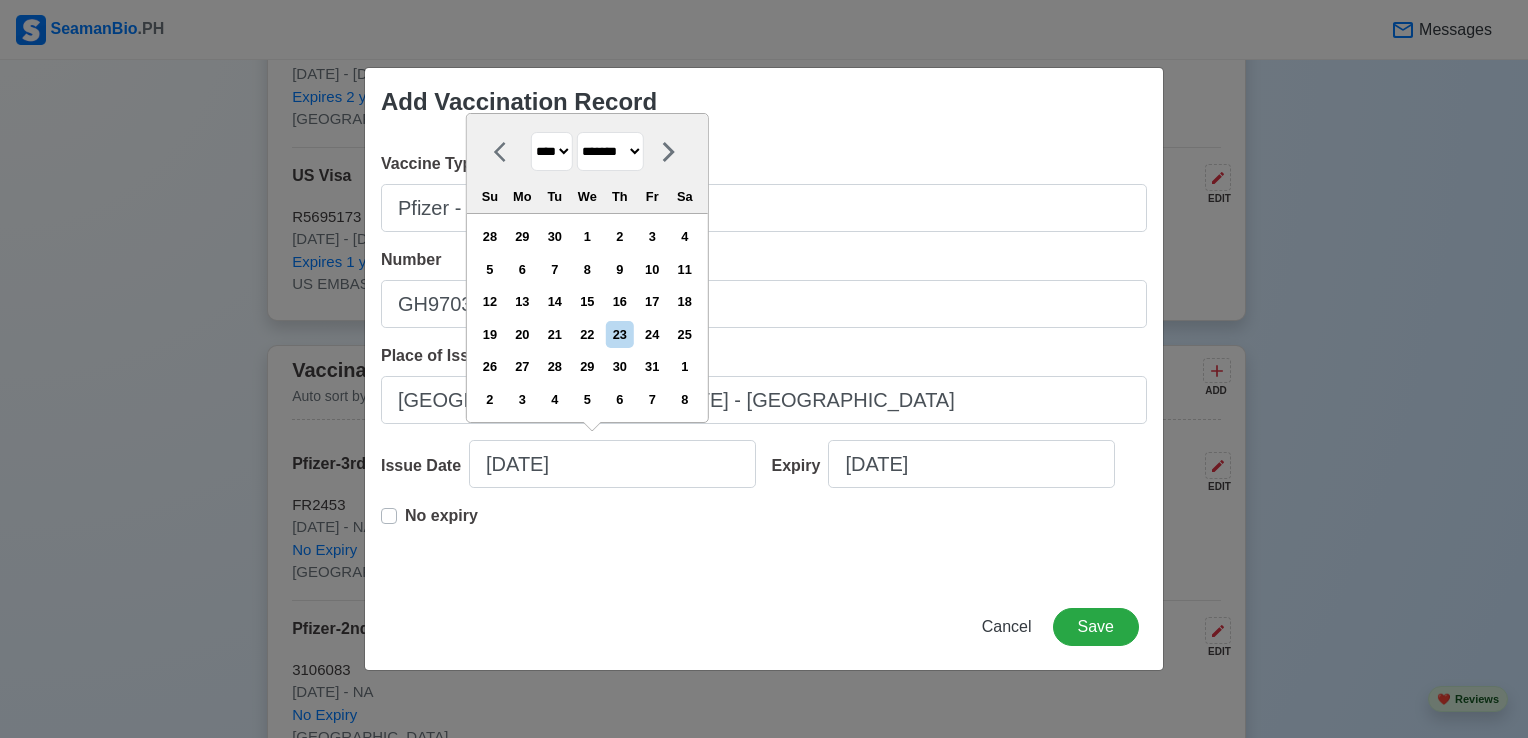 select on "****" 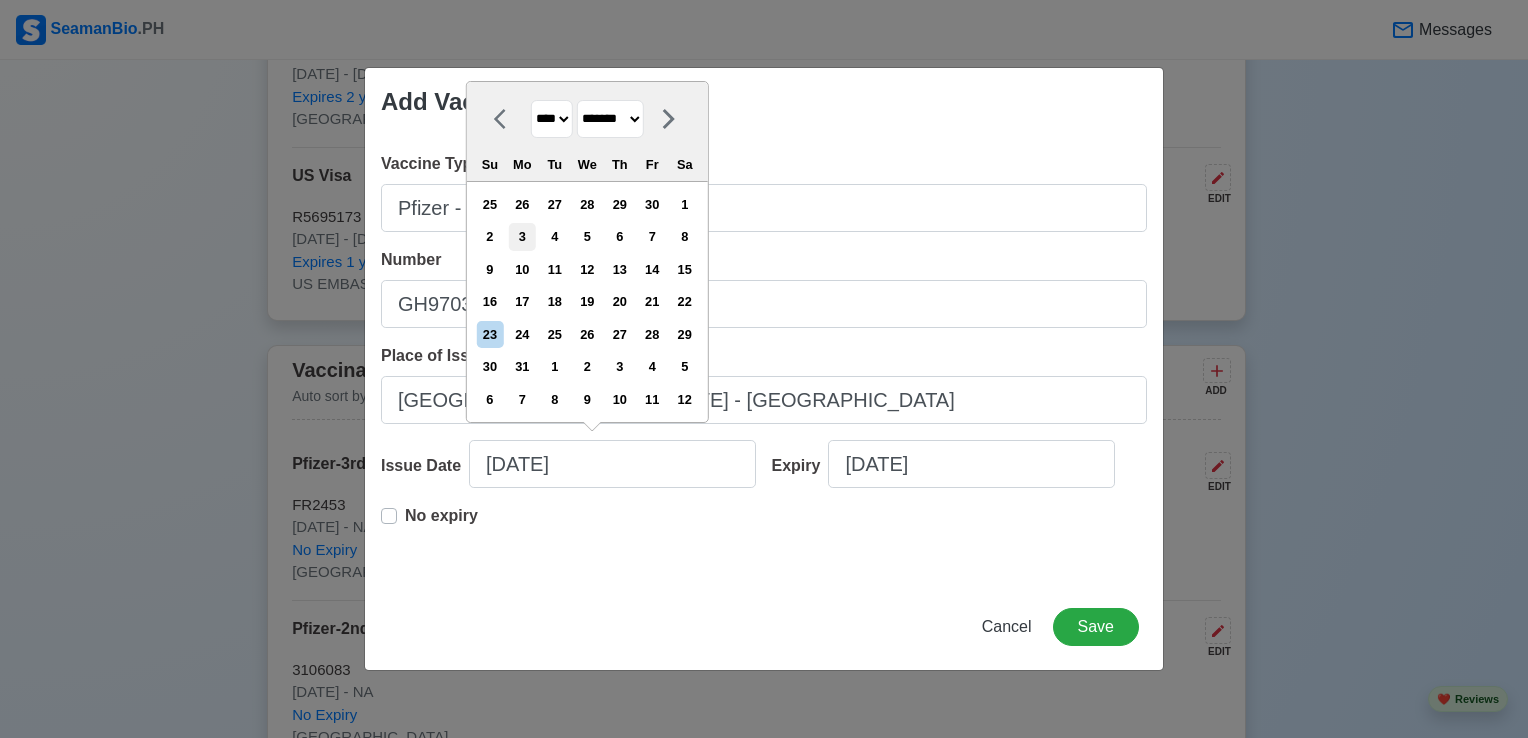 click on "3" at bounding box center (522, 236) 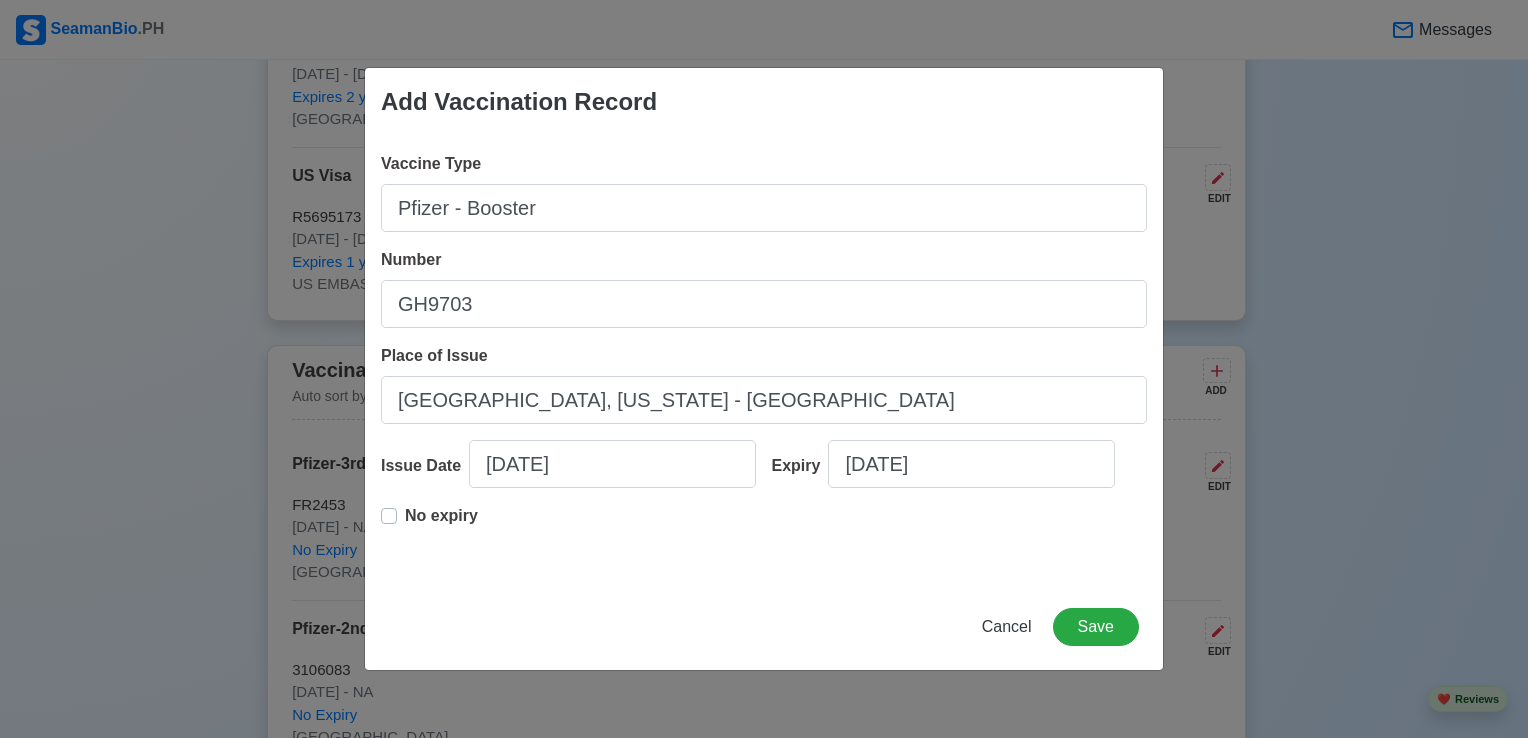 click on "No expiry" at bounding box center [441, 524] 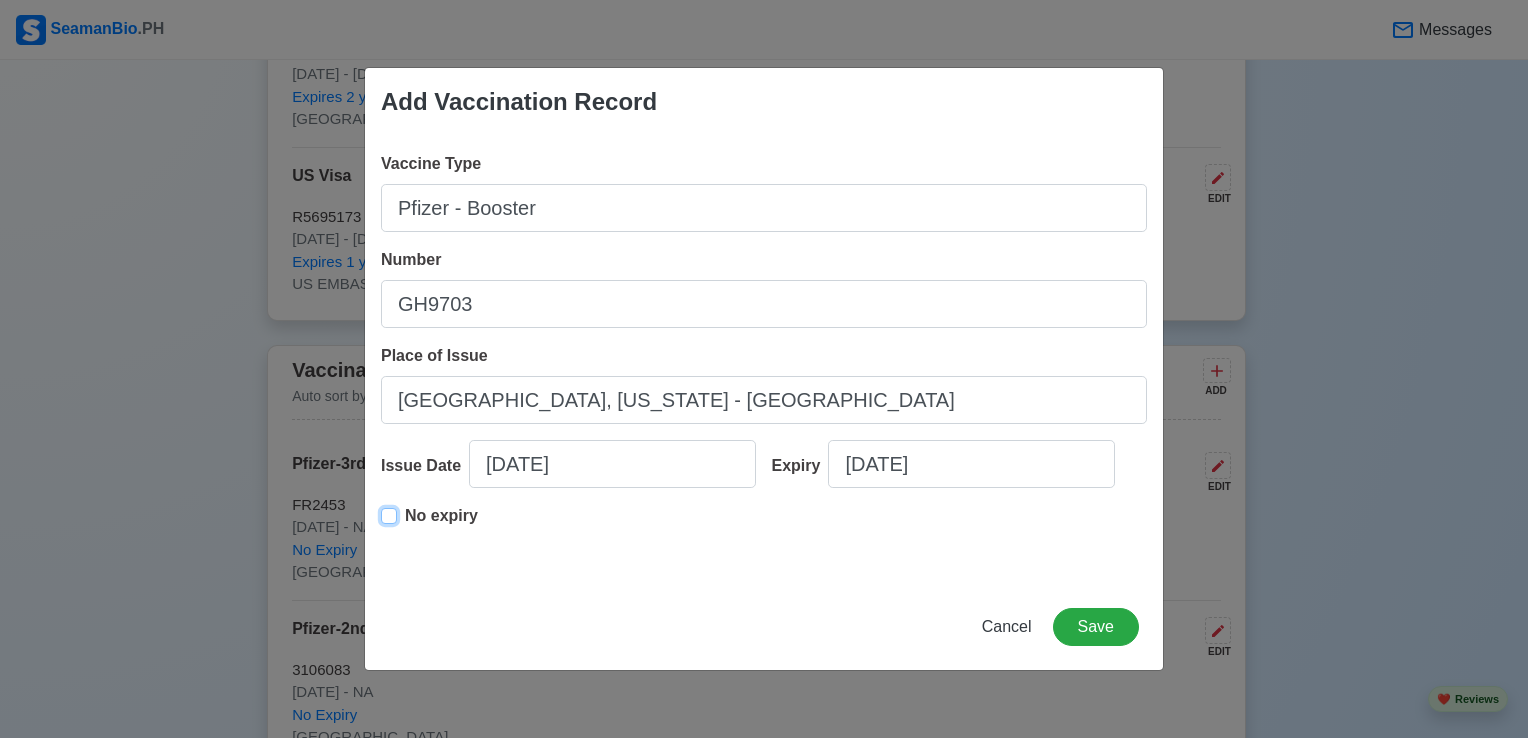 type on "[DATE]" 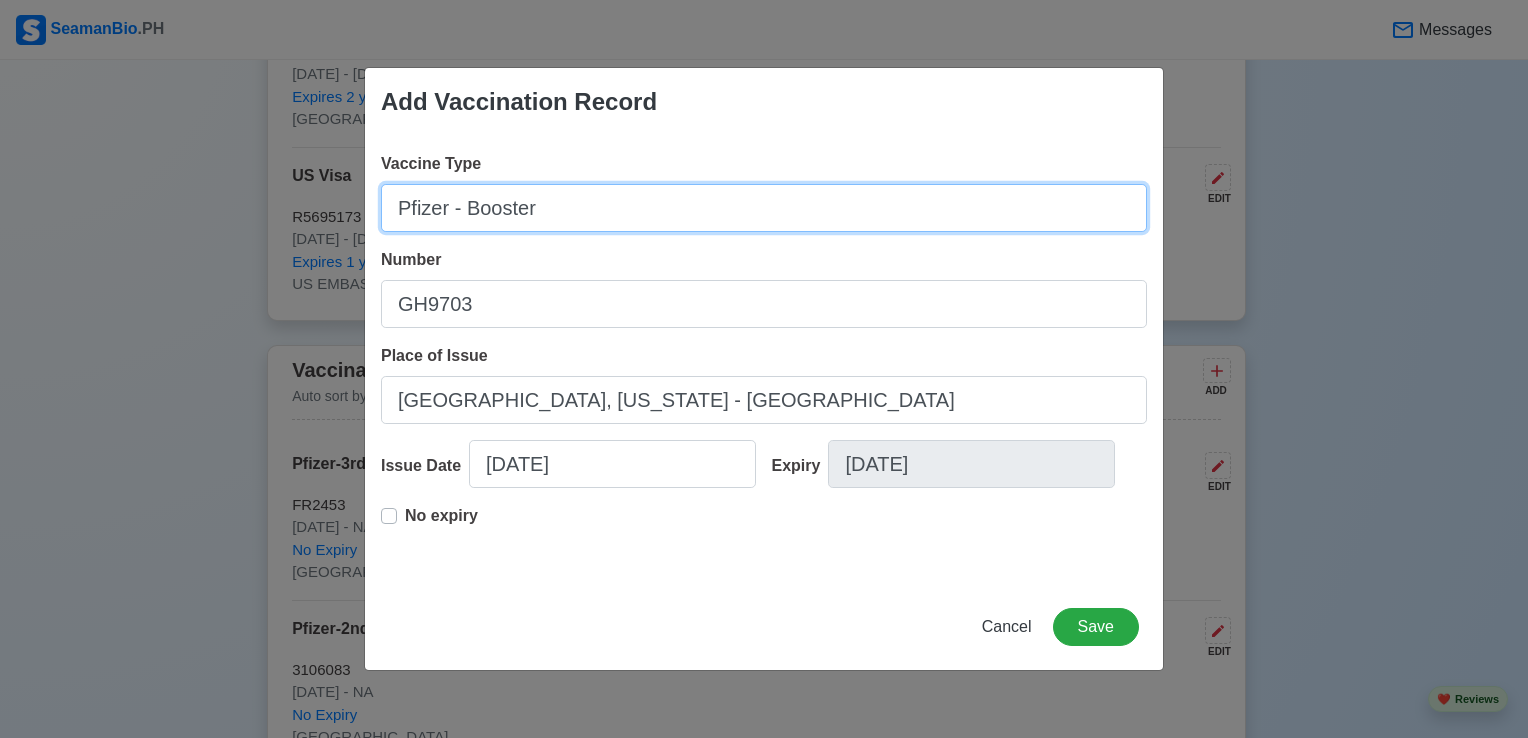 click on "Pfizer - Booster" at bounding box center [764, 208] 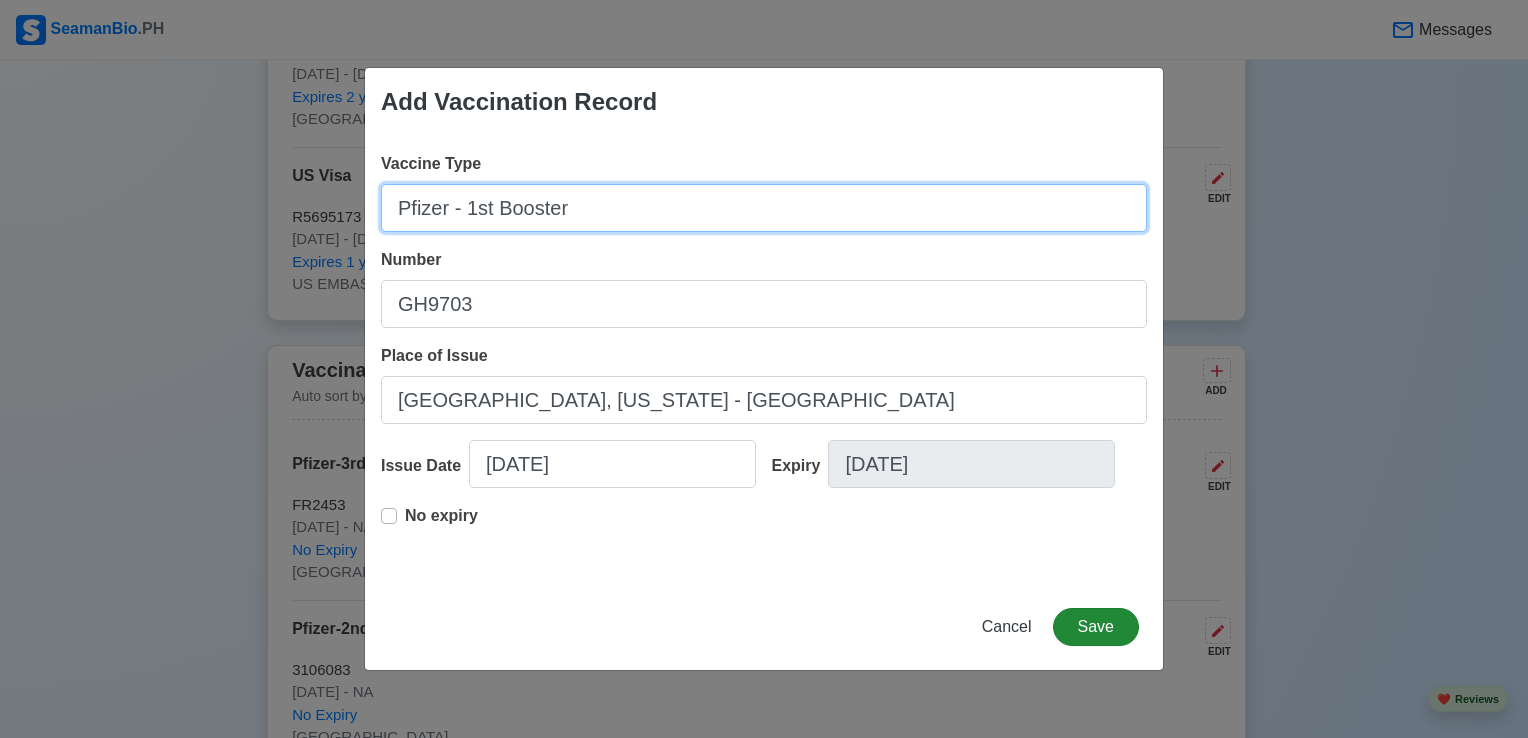 type on "Pfizer - 1st Booster" 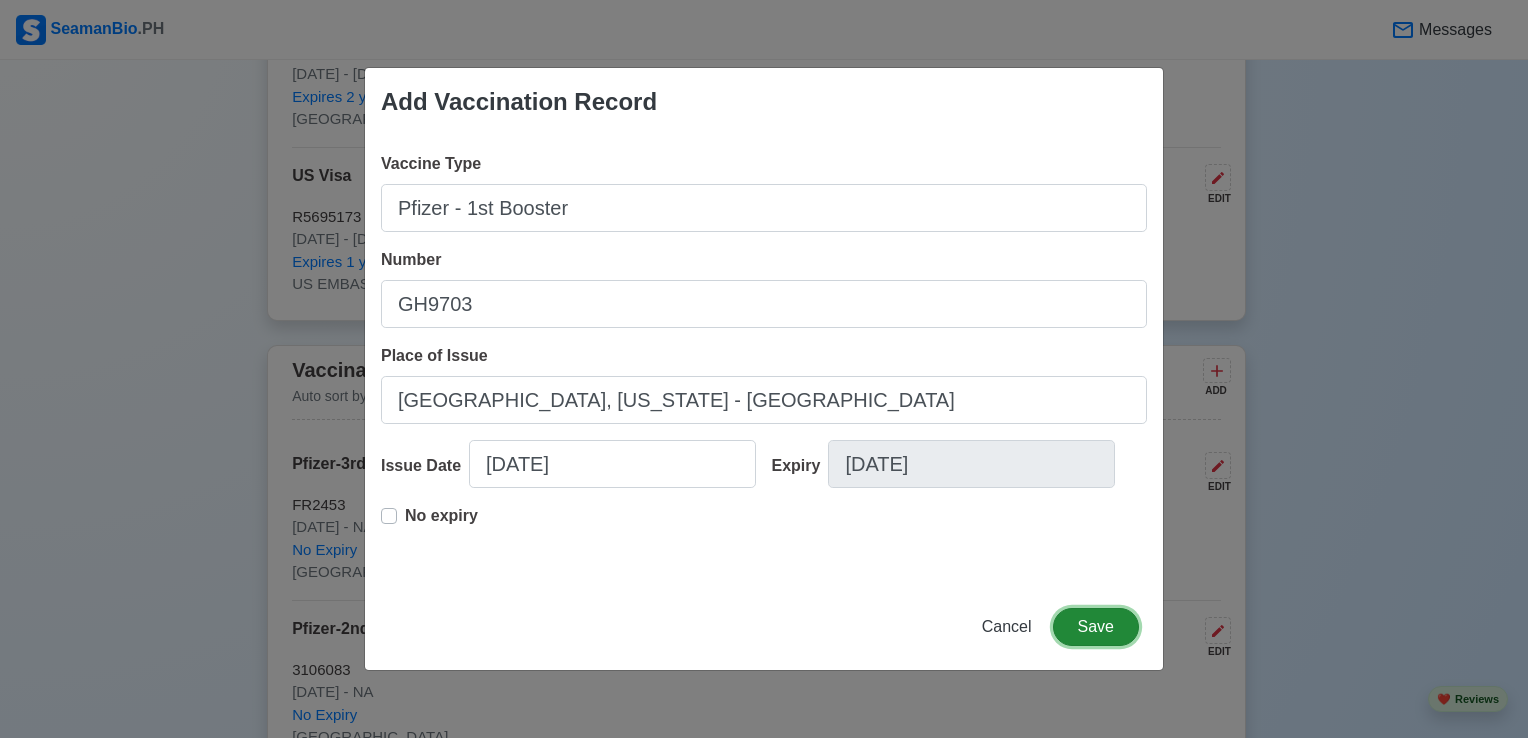click on "Save" at bounding box center (1096, 627) 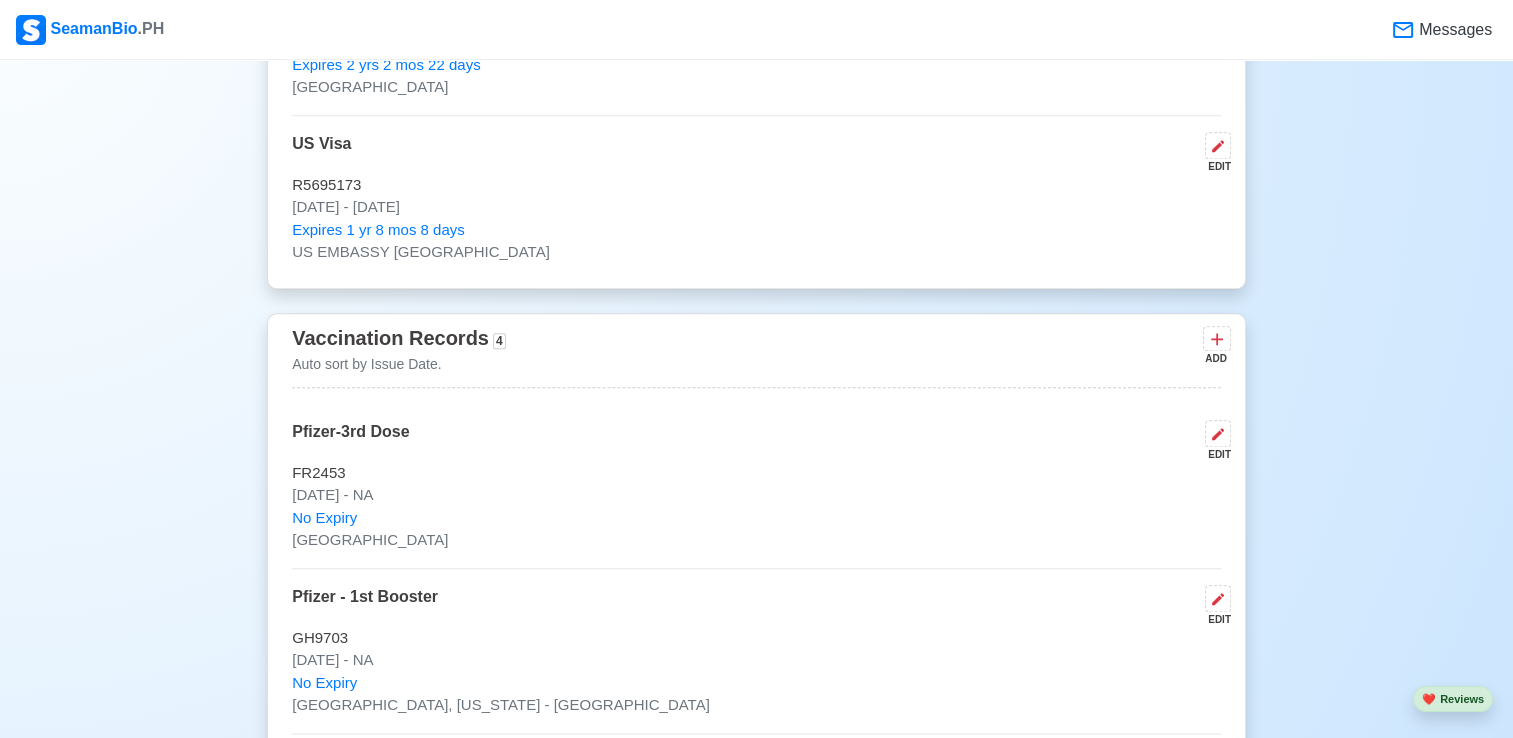 scroll, scrollTop: 2000, scrollLeft: 0, axis: vertical 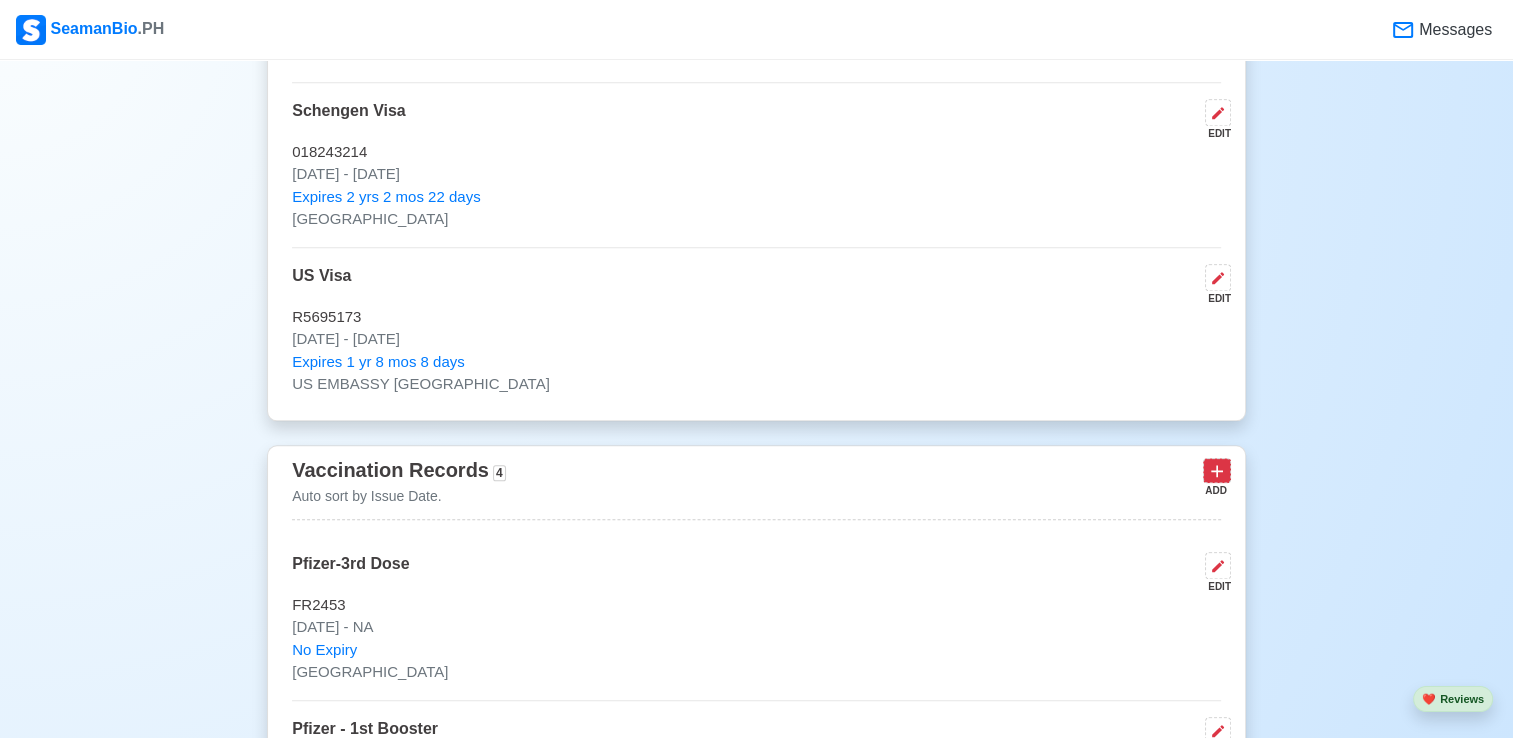 click 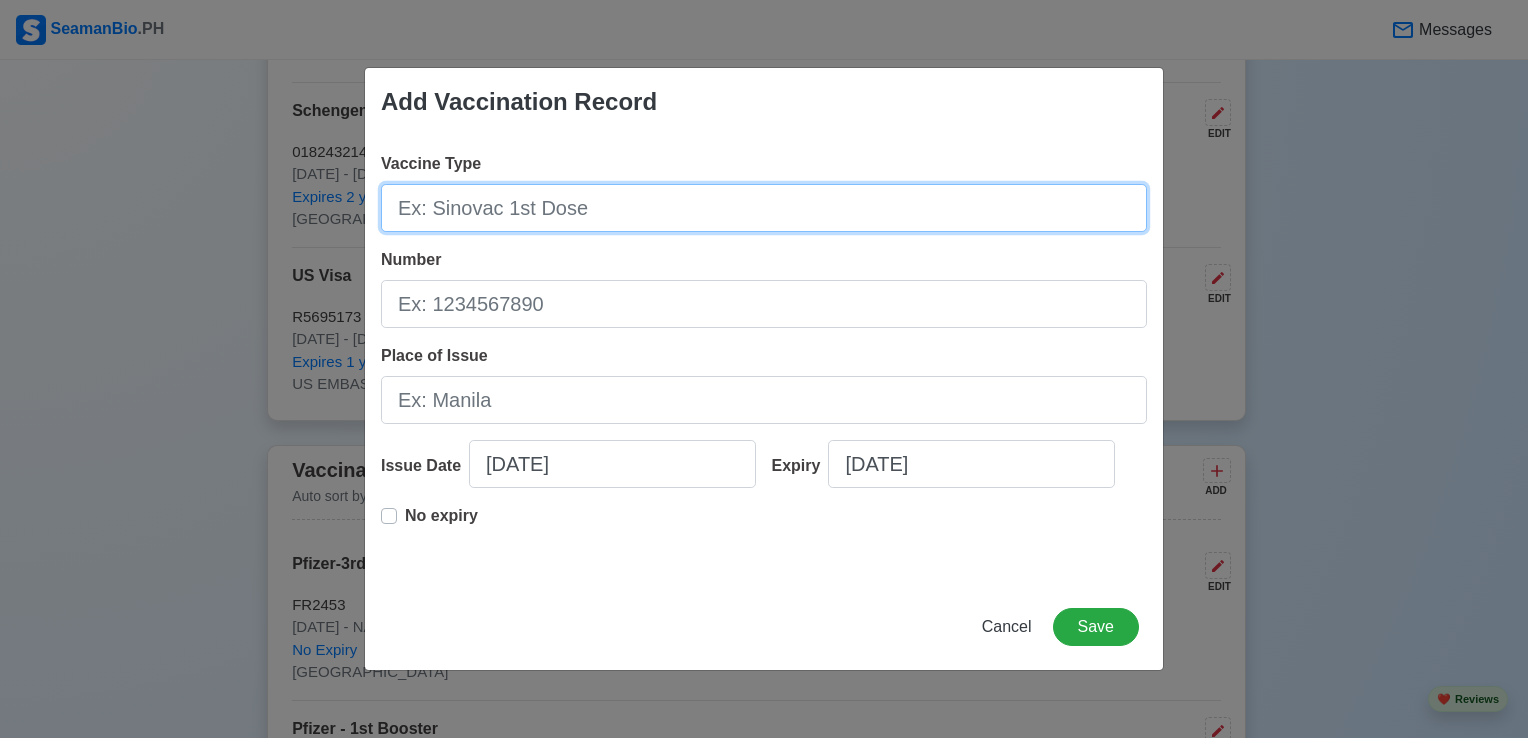 click on "Vaccine Type" at bounding box center [764, 208] 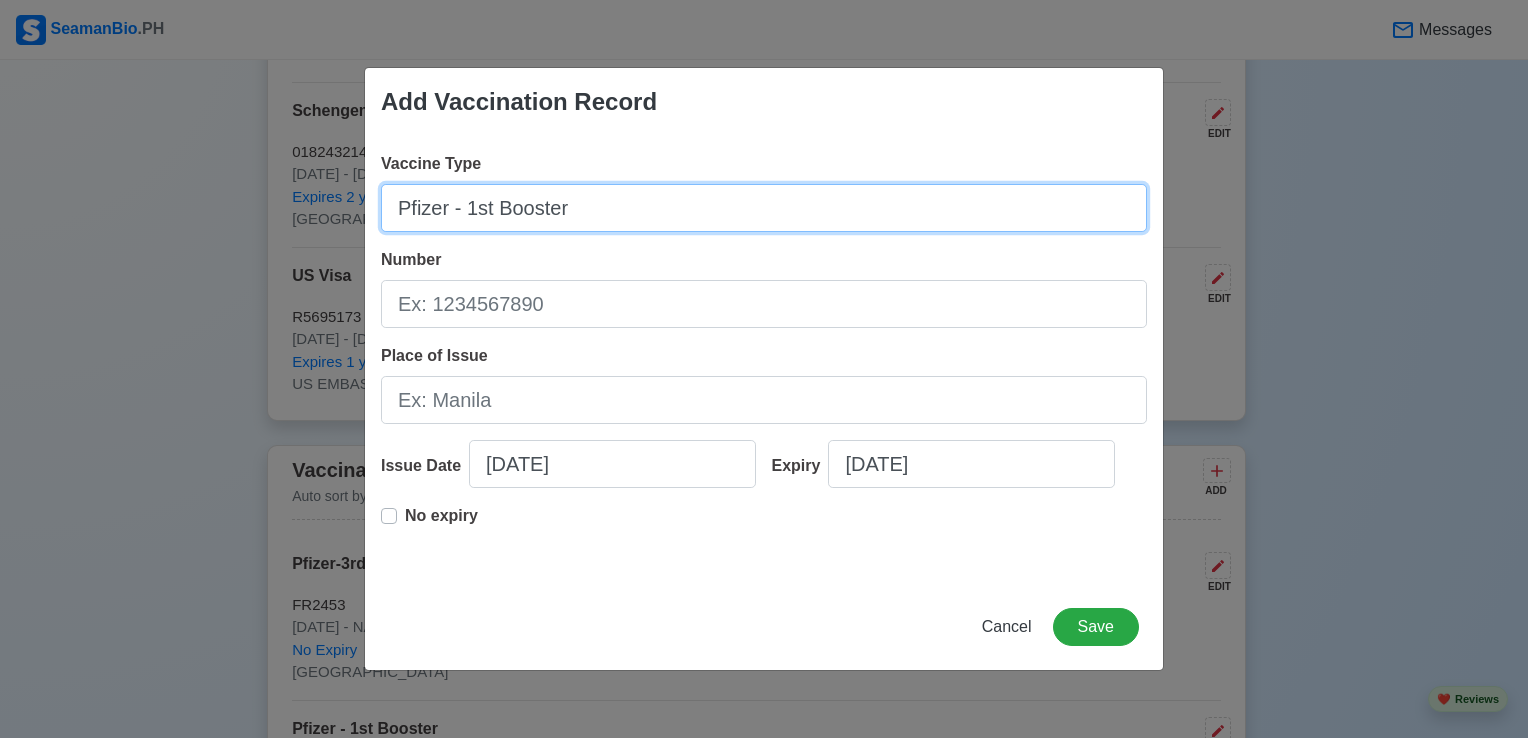 click on "Pfizer - 1st Booster" at bounding box center [764, 208] 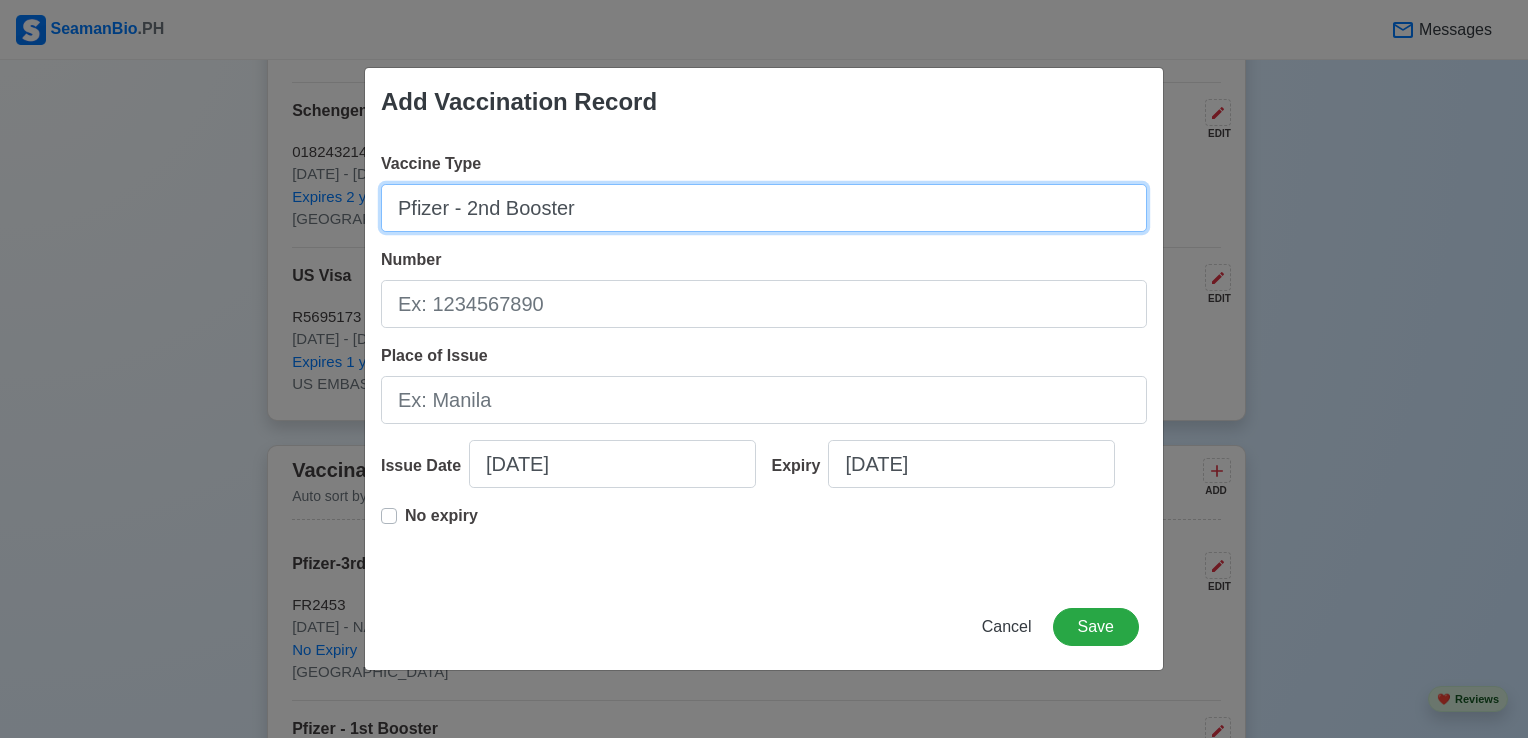 type on "Pfizer - 2nd Booster" 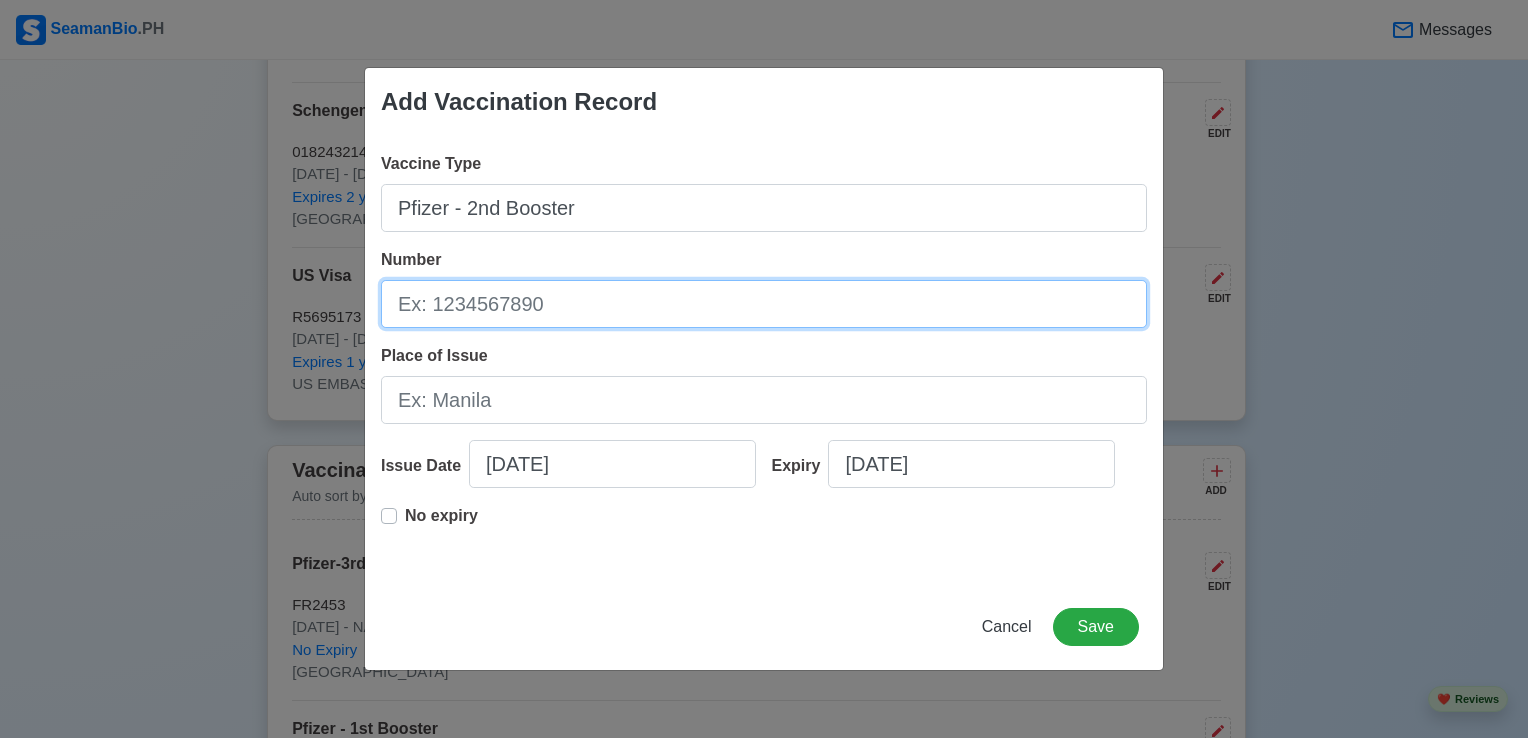 click on "Number" at bounding box center [764, 304] 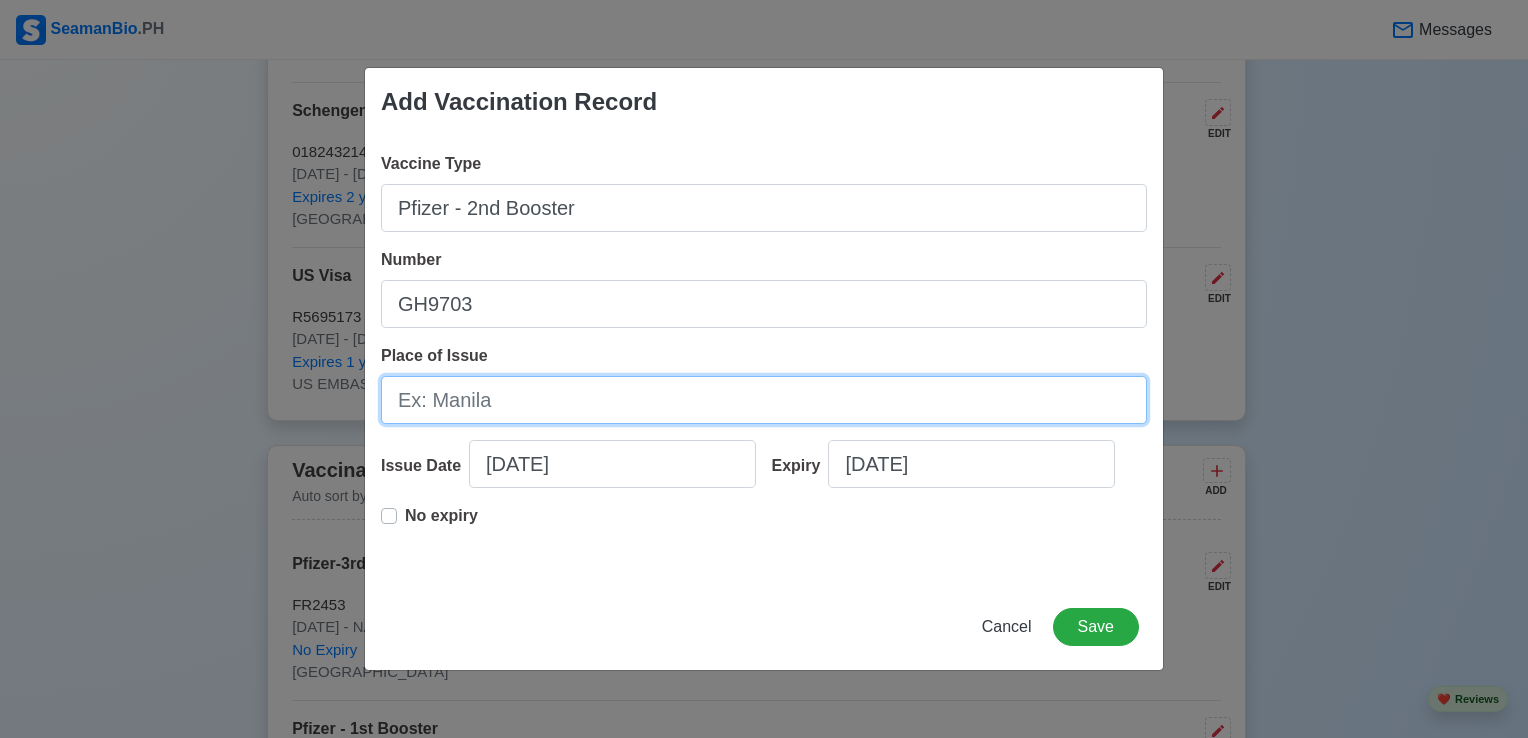 click on "Place of Issue" at bounding box center (764, 400) 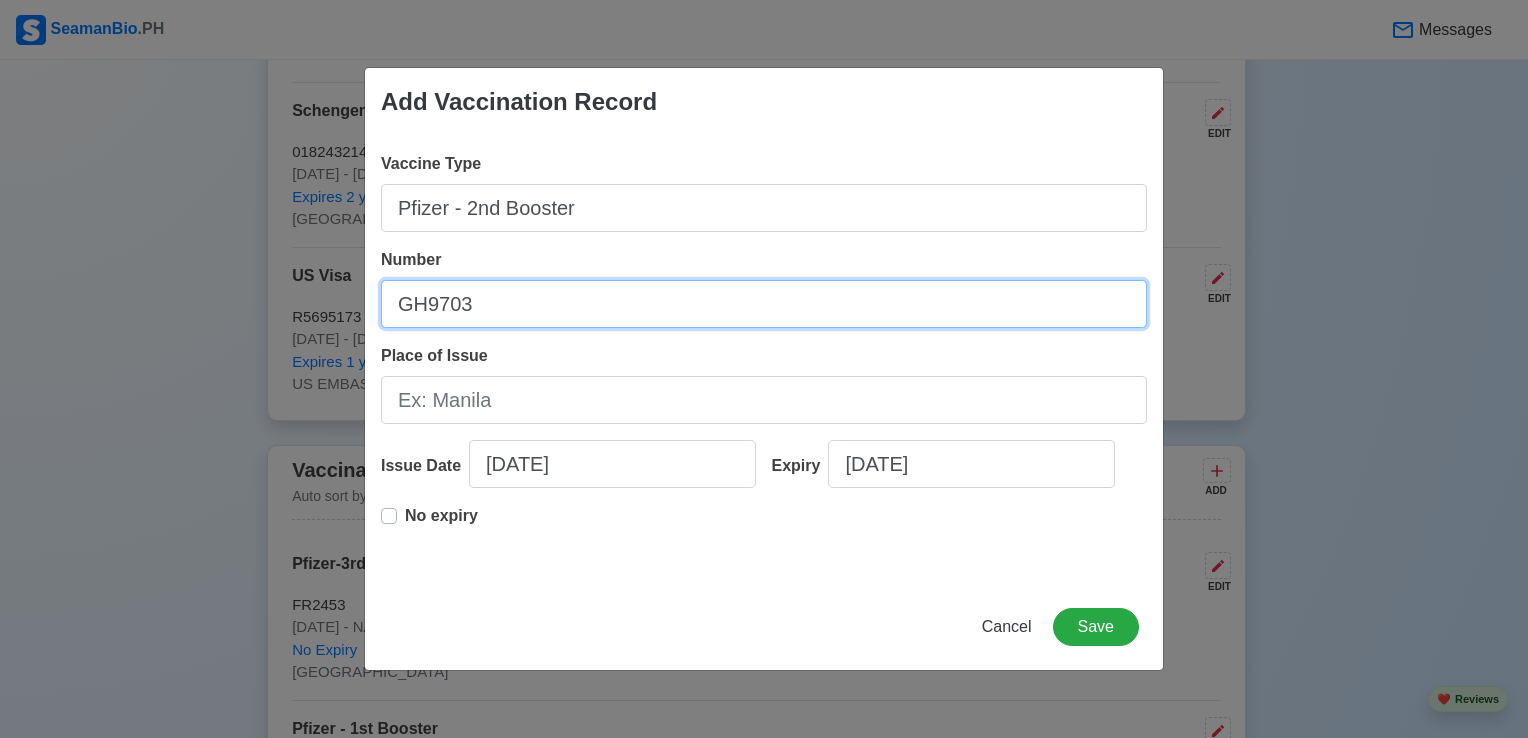 drag, startPoint x: 488, startPoint y: 299, endPoint x: 376, endPoint y: 300, distance: 112.00446 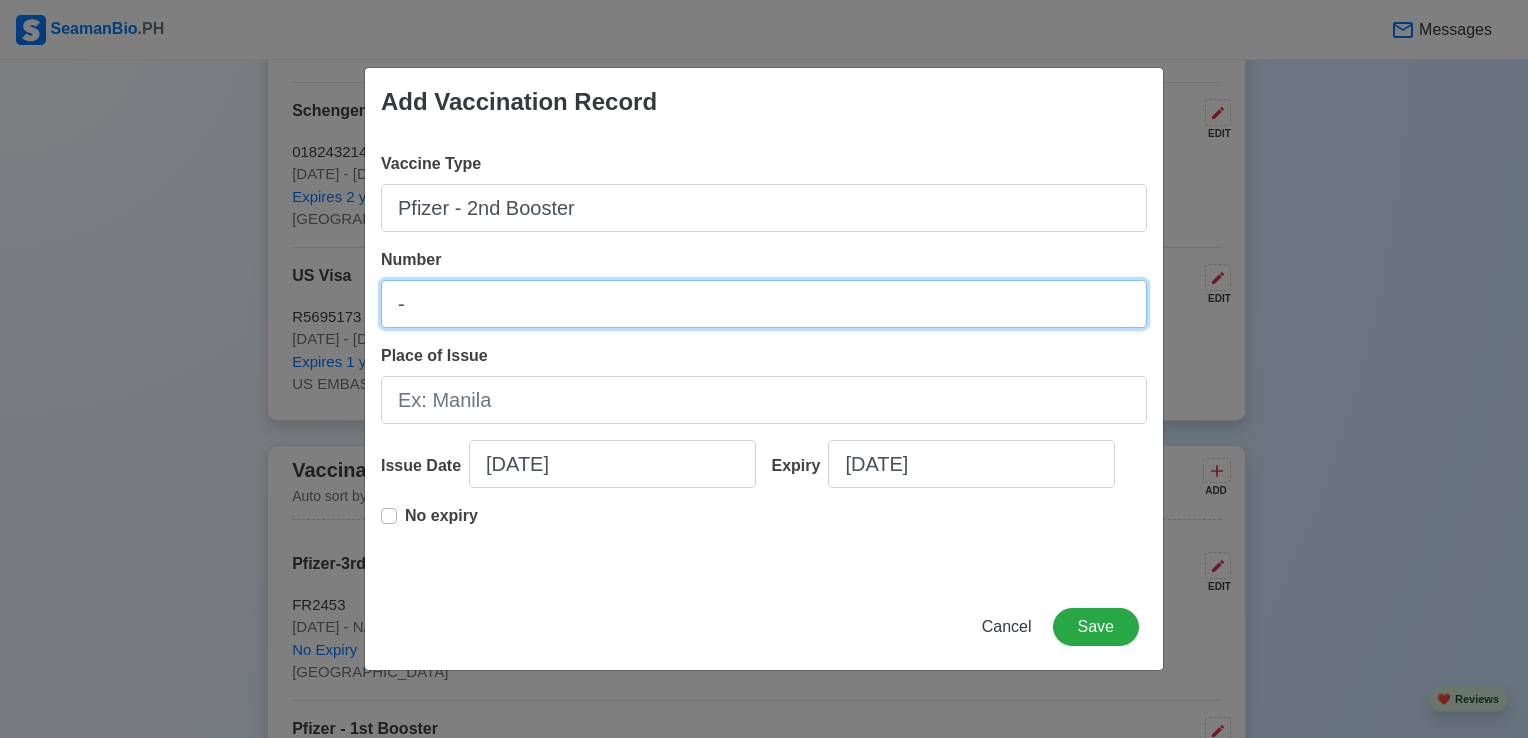 type on "-" 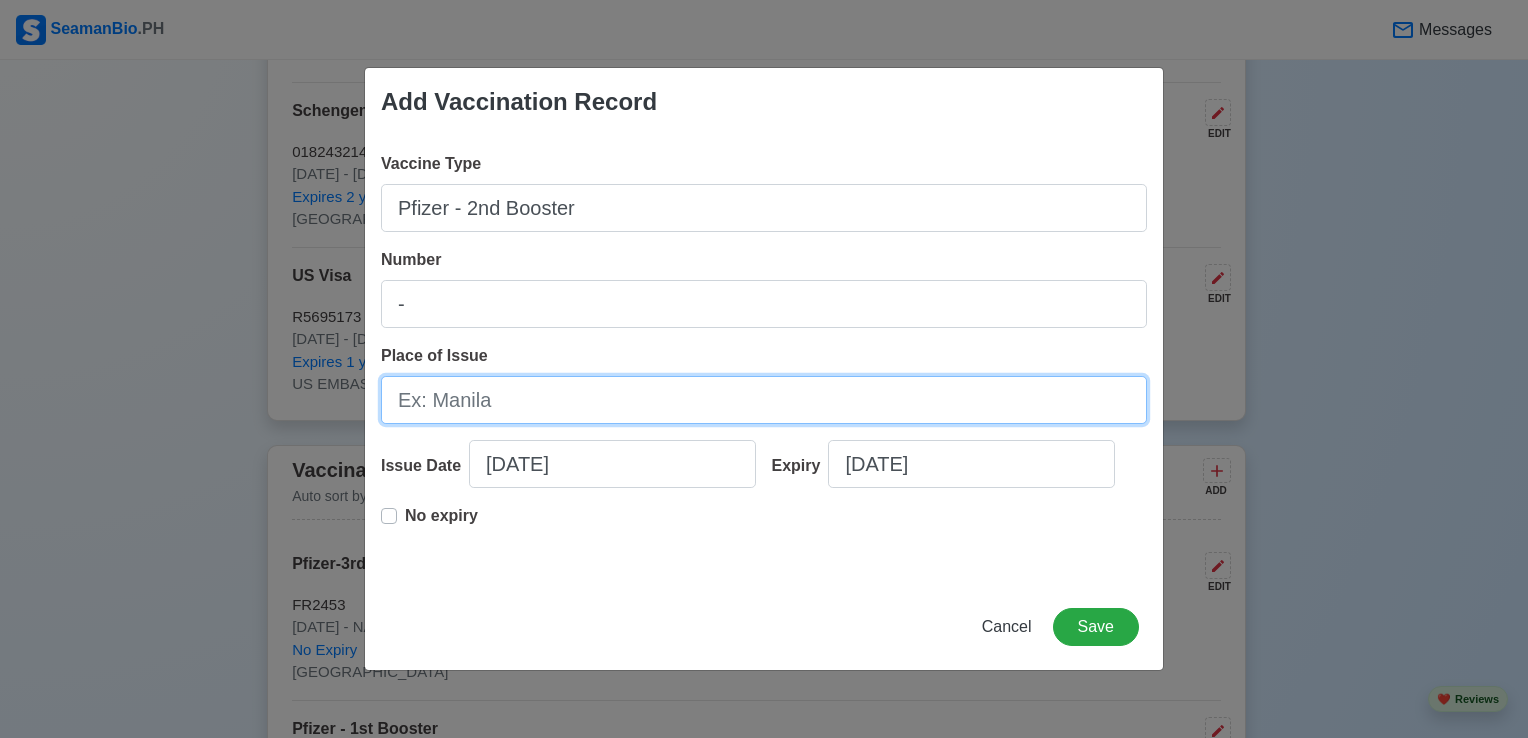 click on "Place of Issue" at bounding box center (764, 400) 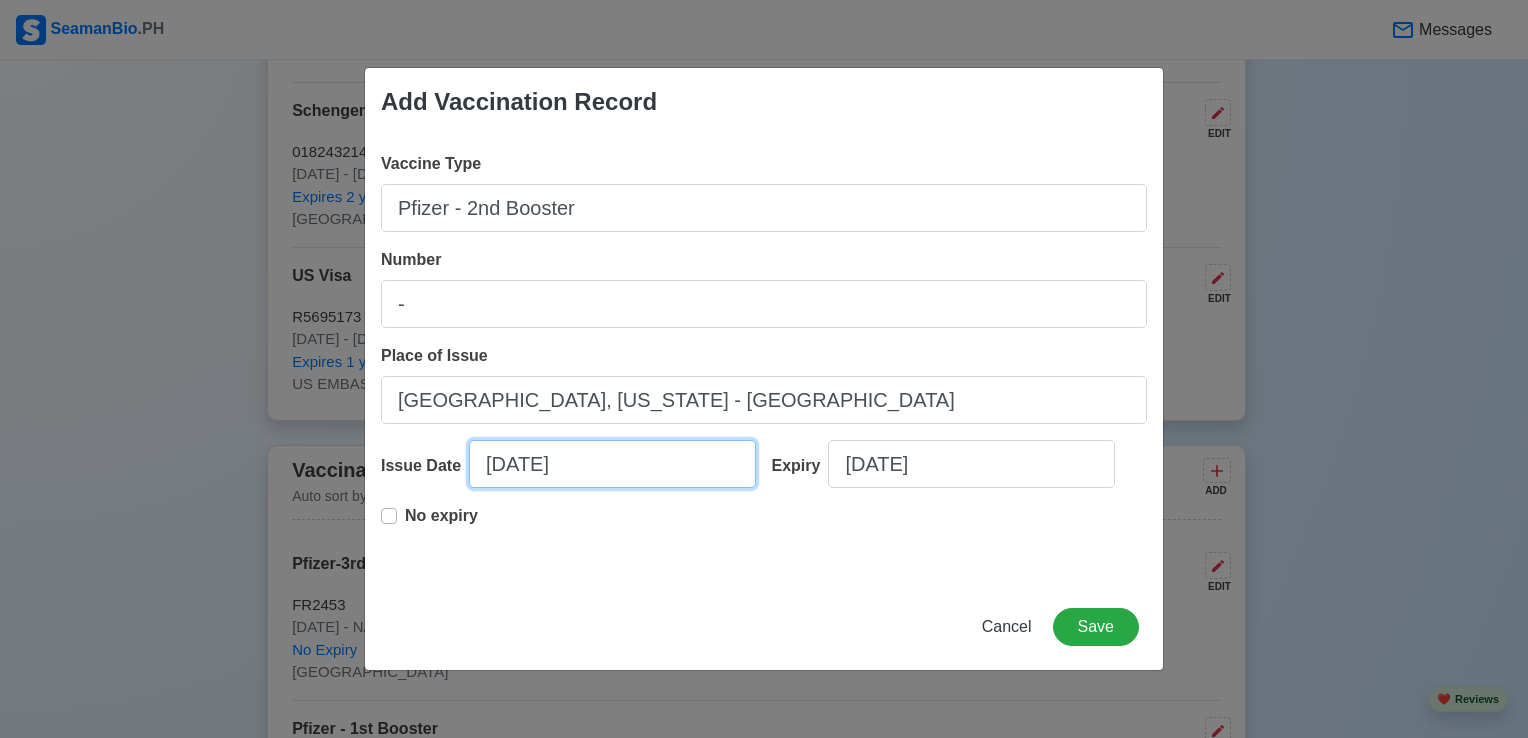select on "****" 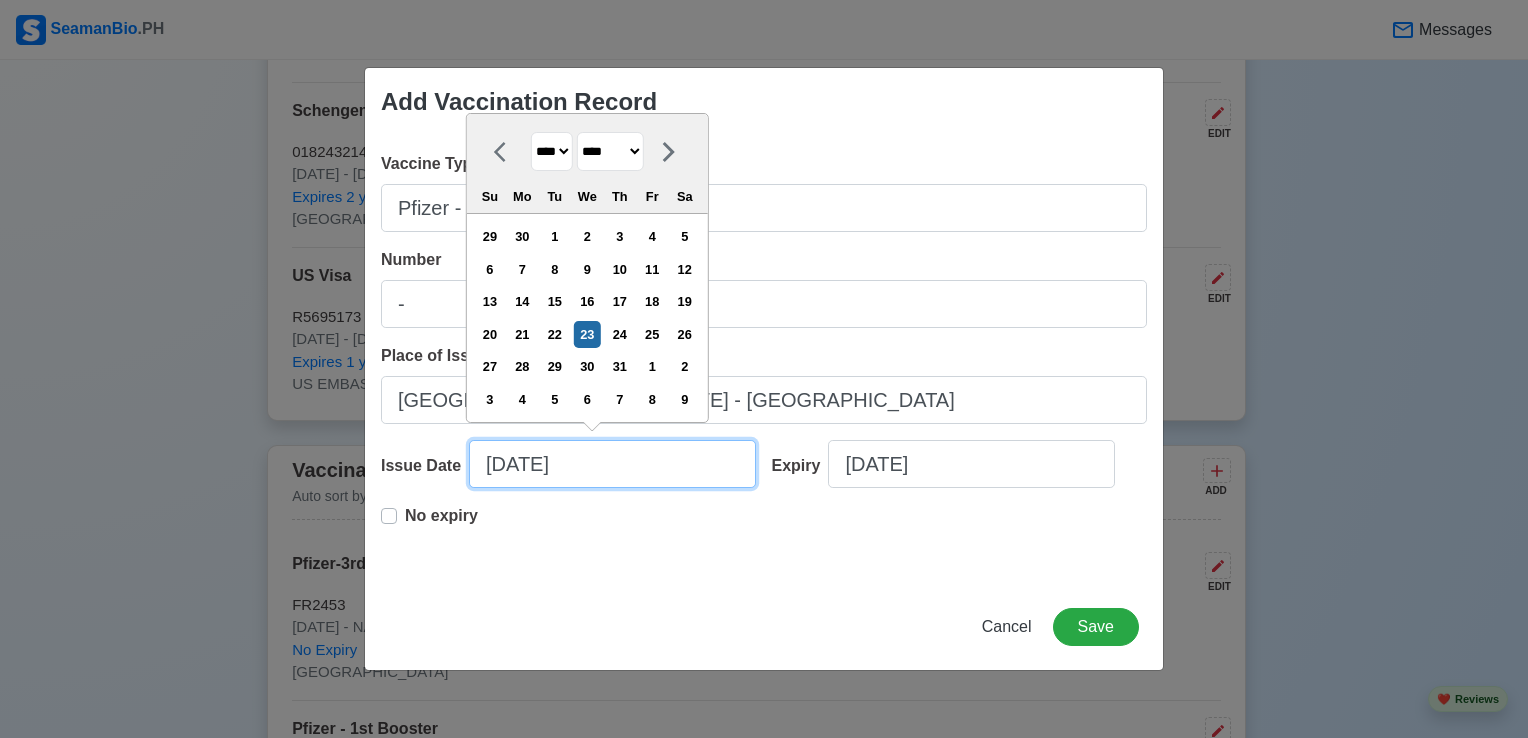 click on "[DATE]" at bounding box center [612, 464] 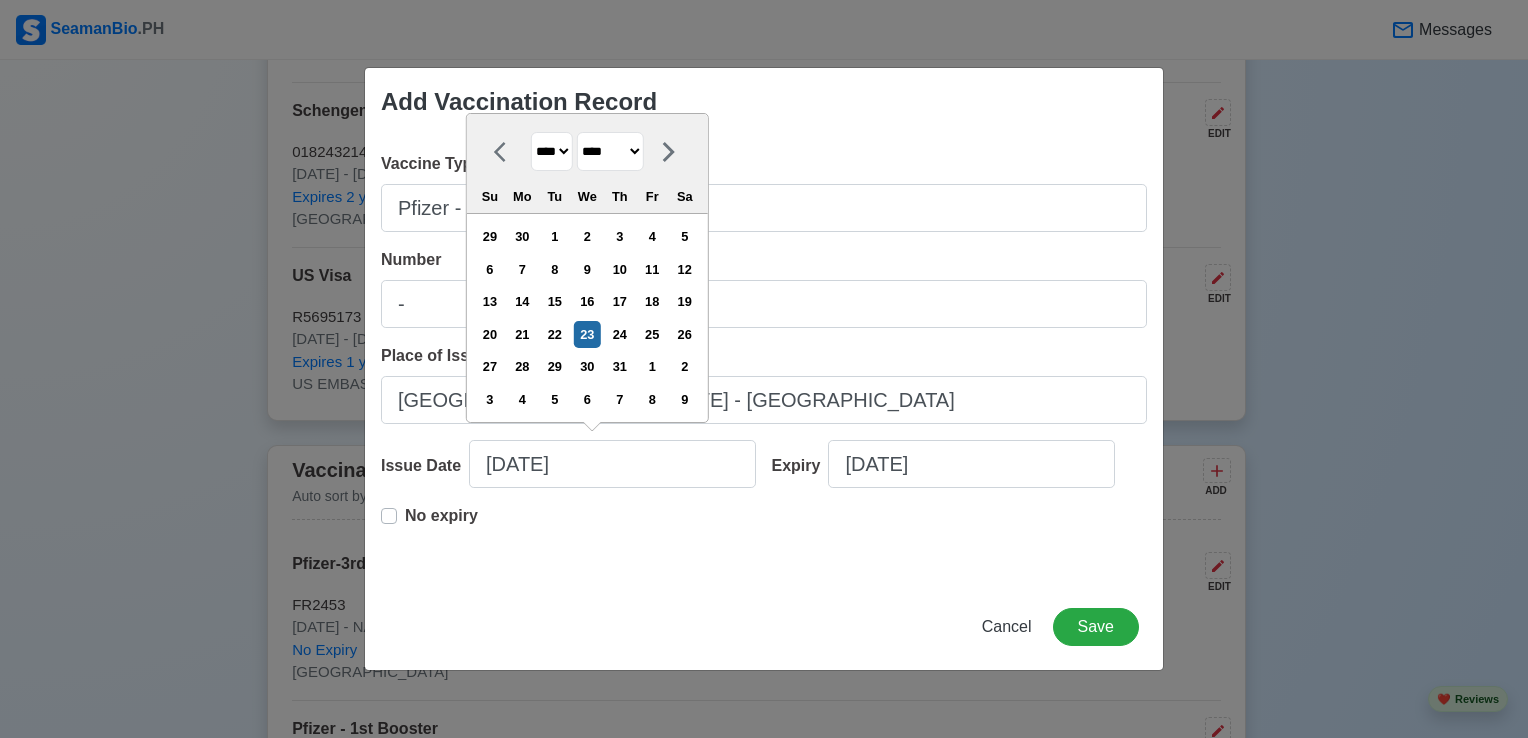 click on "******* ******** ***** ***** *** **** **** ****** ********* ******* ******** ********" at bounding box center [610, 151] 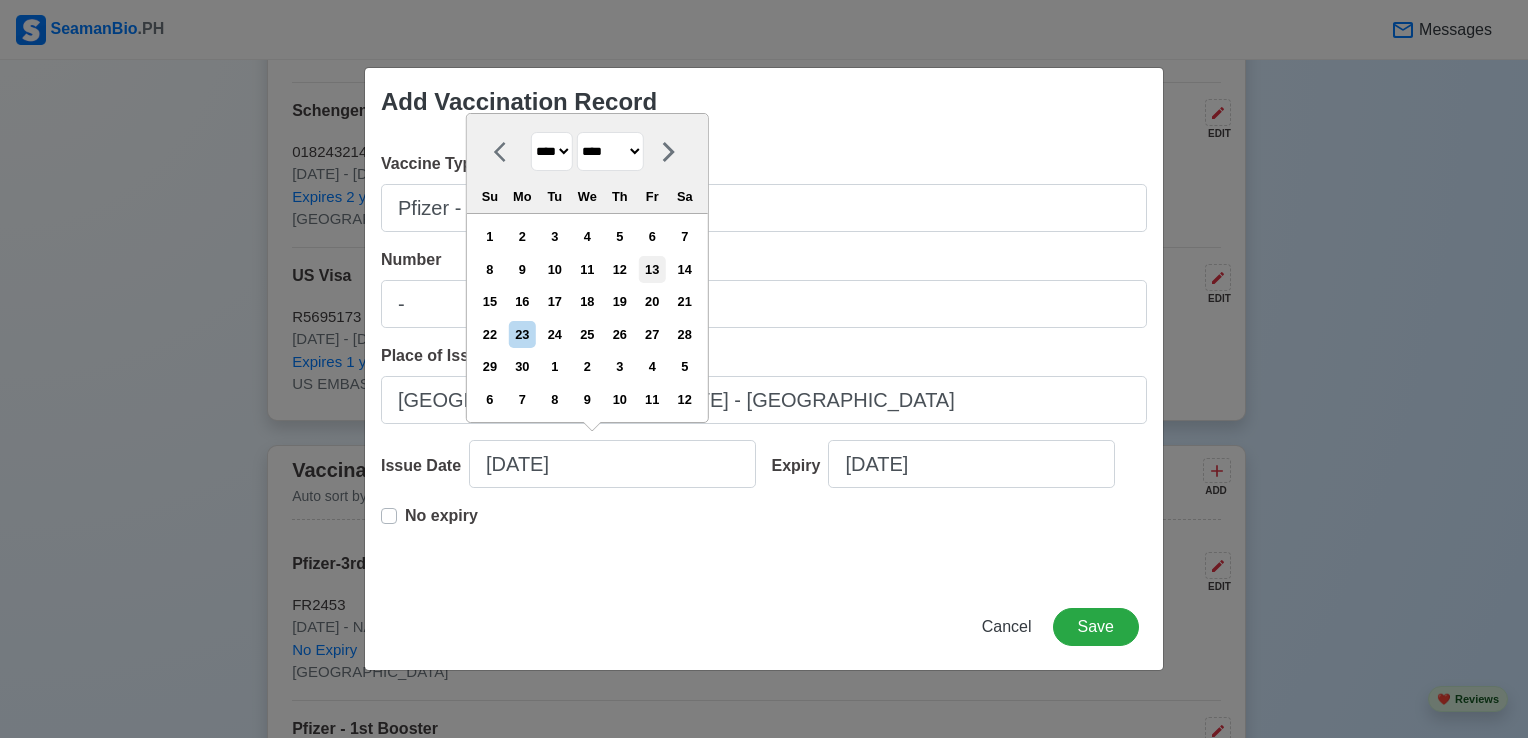 click on "13" at bounding box center (652, 269) 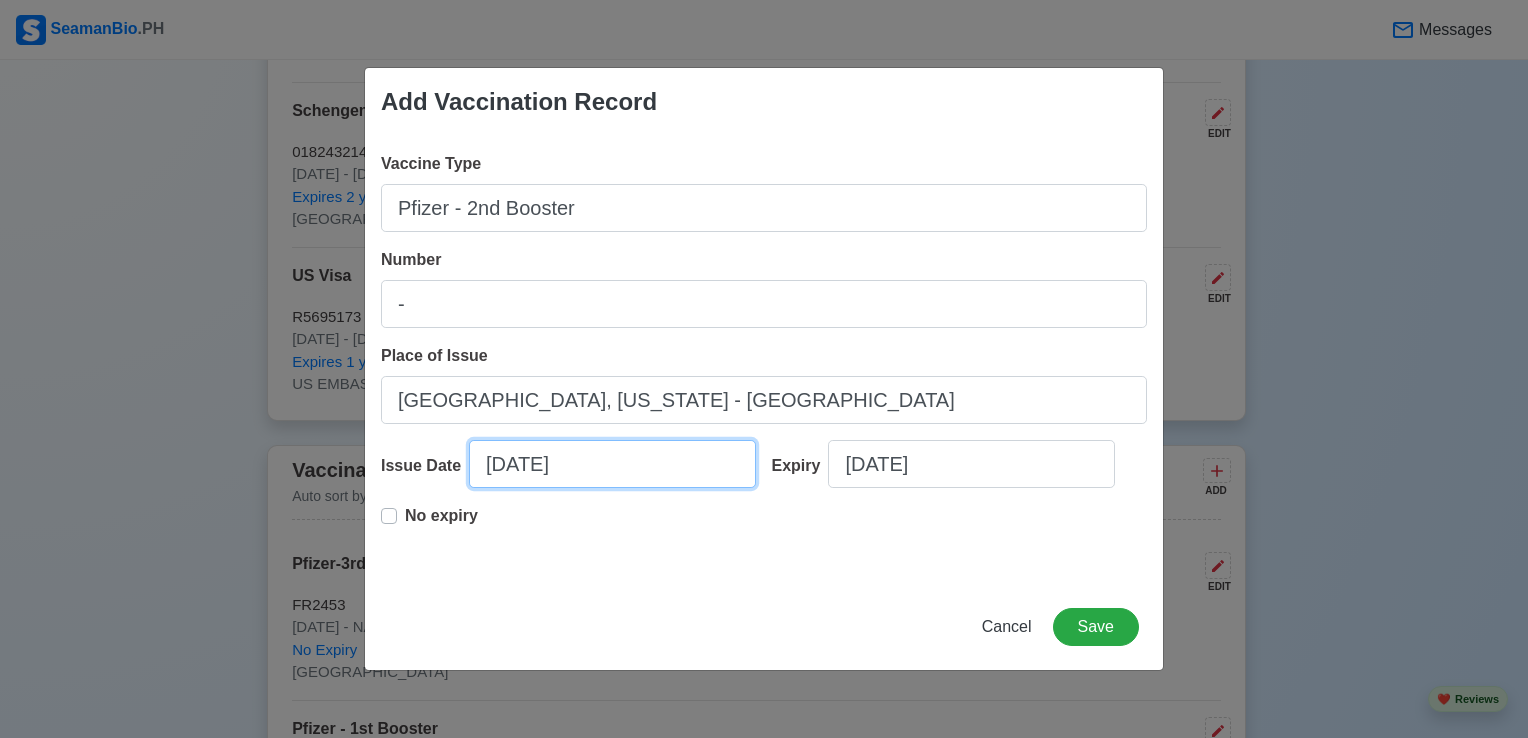 type on "[DATE]" 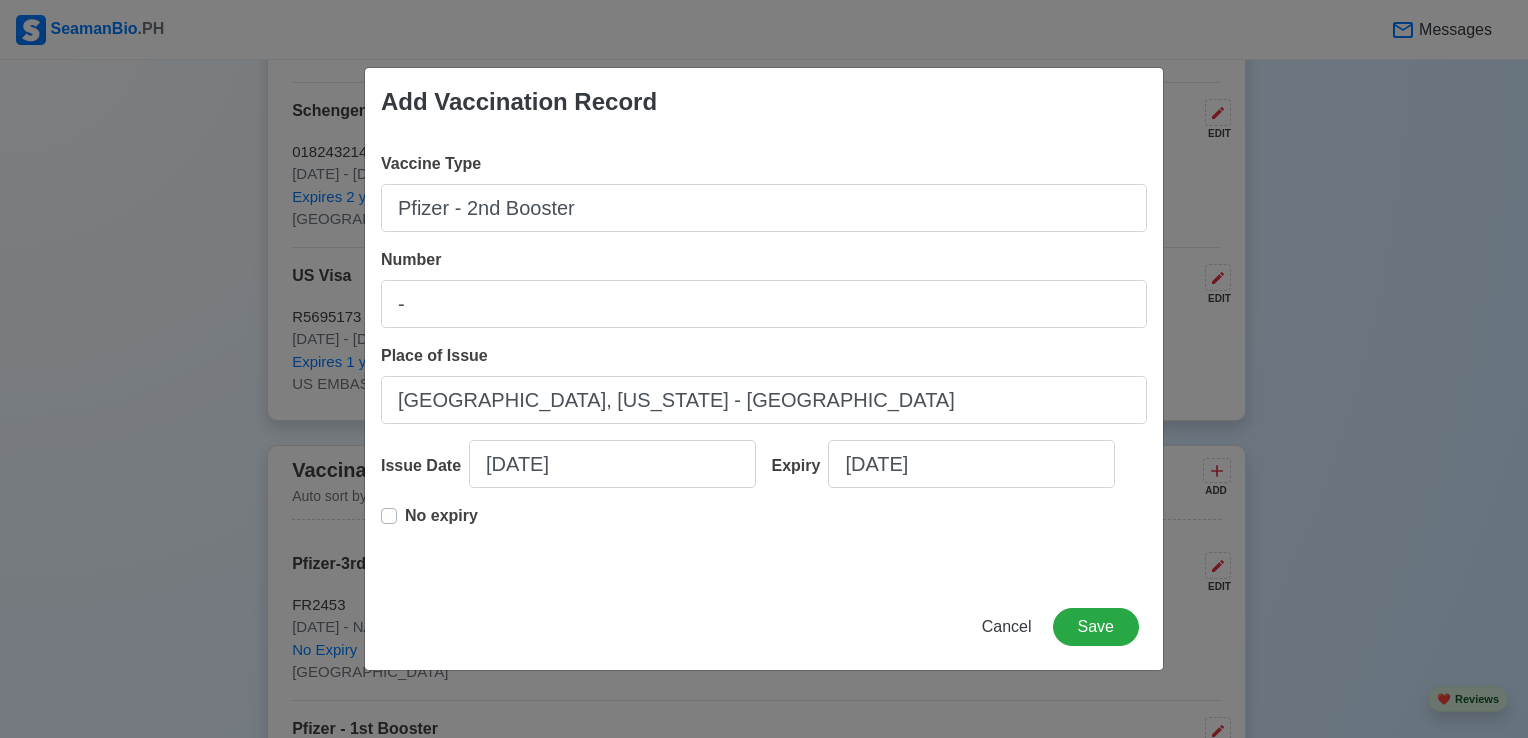 click on "No expiry" at bounding box center [441, 524] 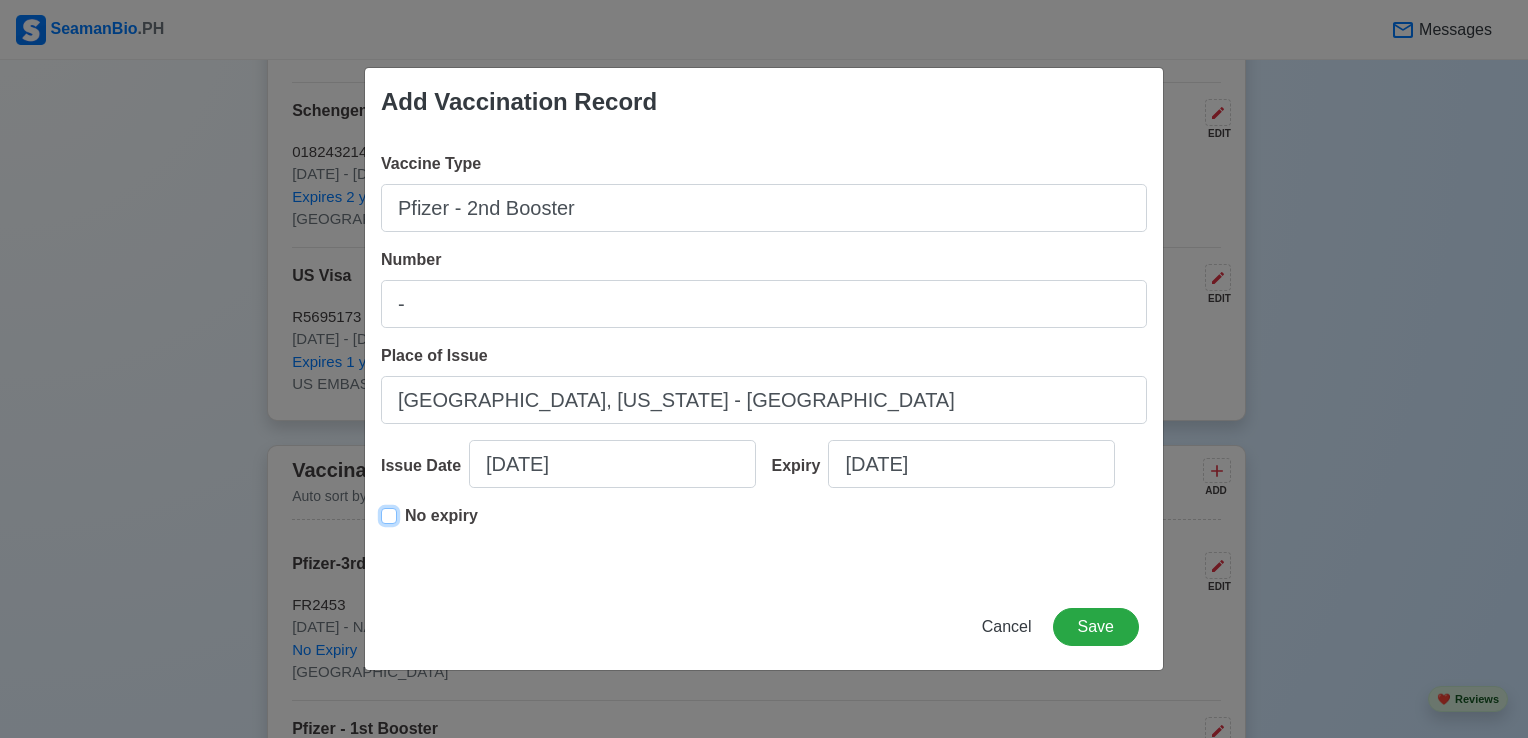 type on "[DATE]" 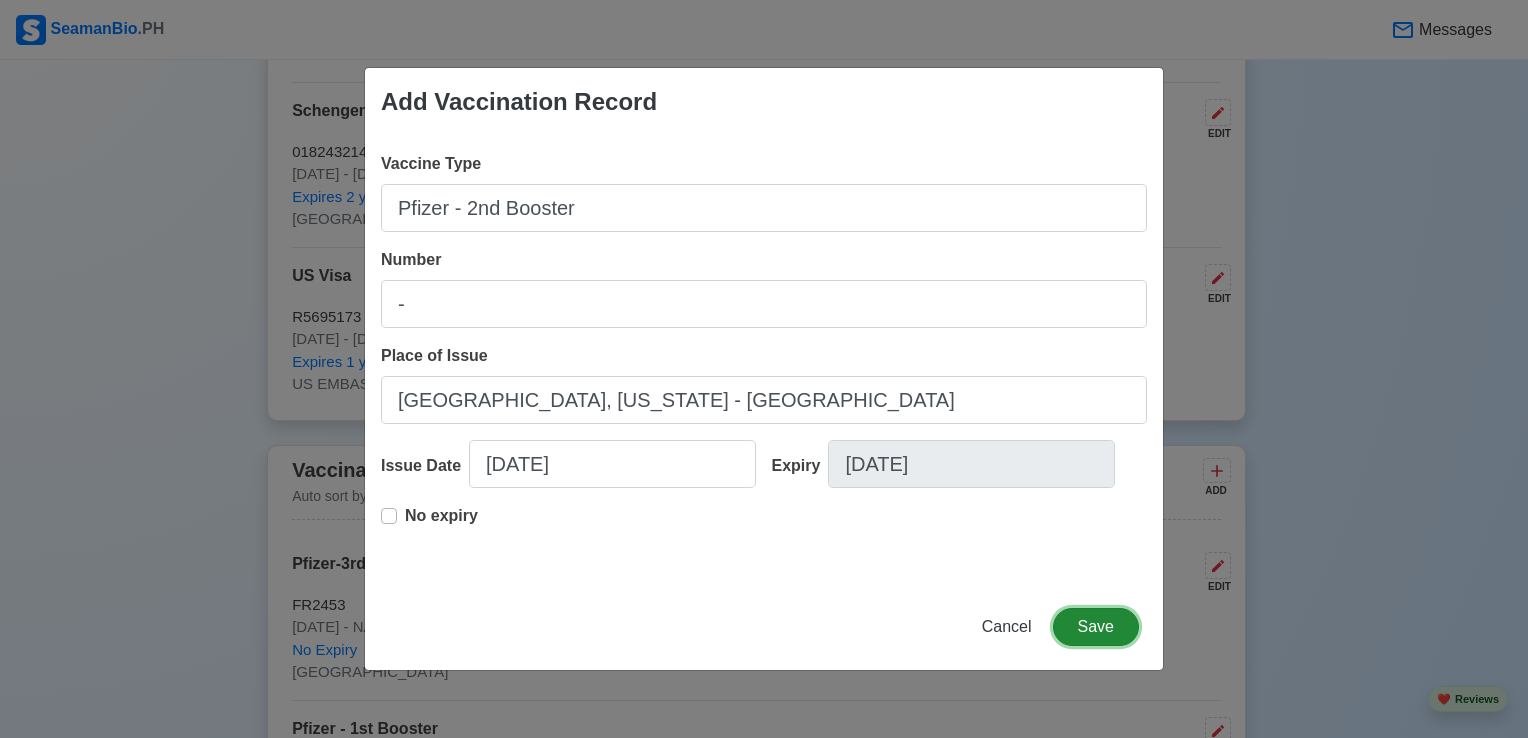 click on "Save" at bounding box center [1096, 627] 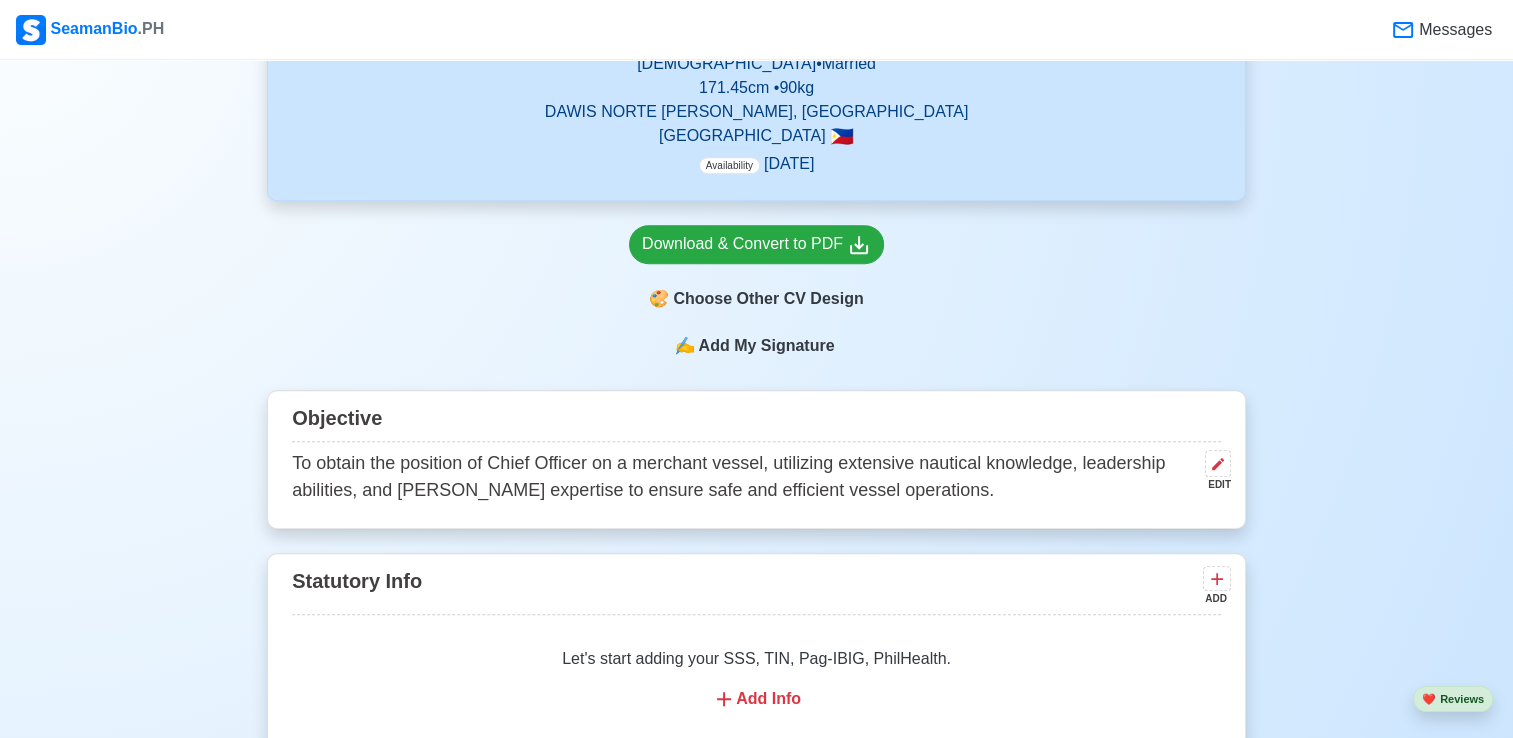 scroll, scrollTop: 1100, scrollLeft: 0, axis: vertical 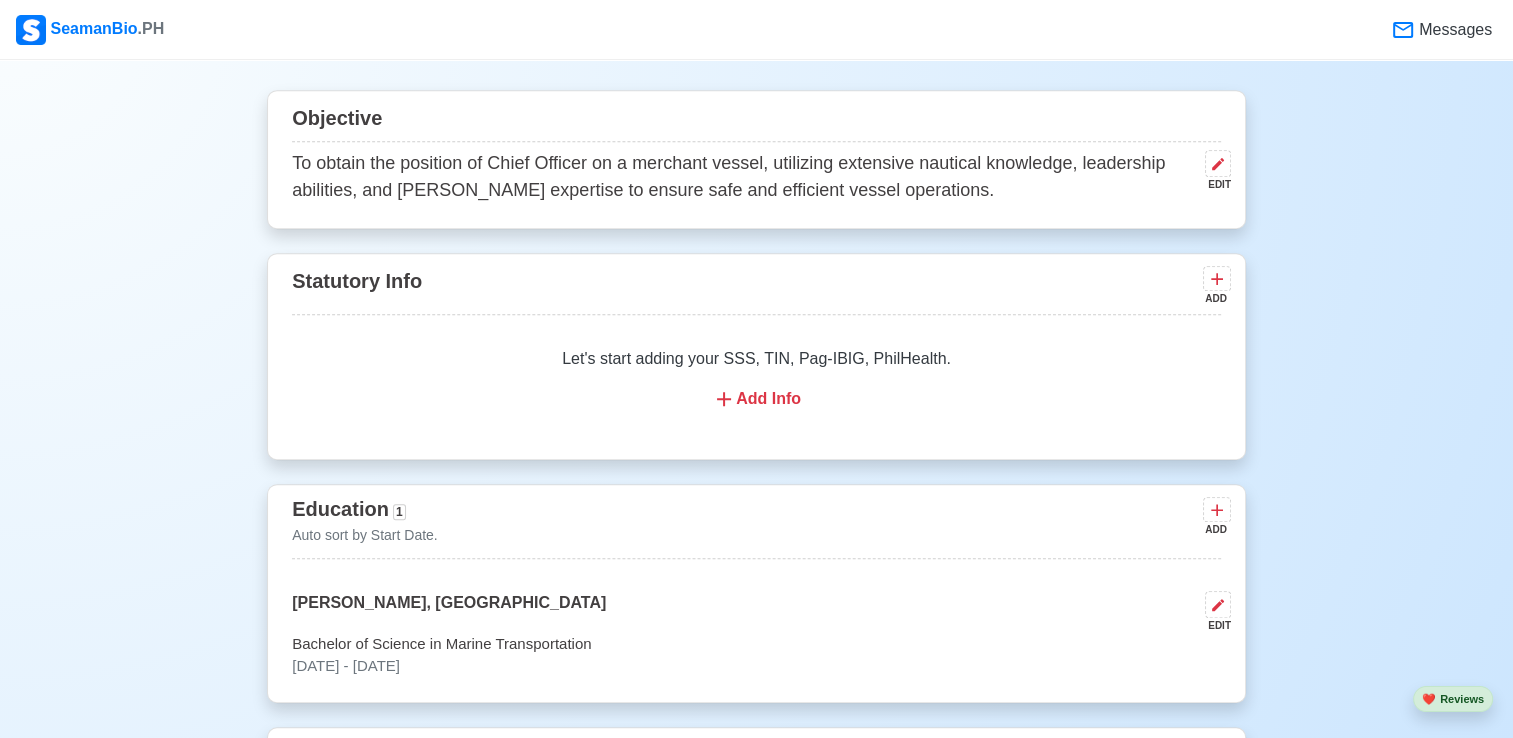 click on "Objective" at bounding box center (756, 120) 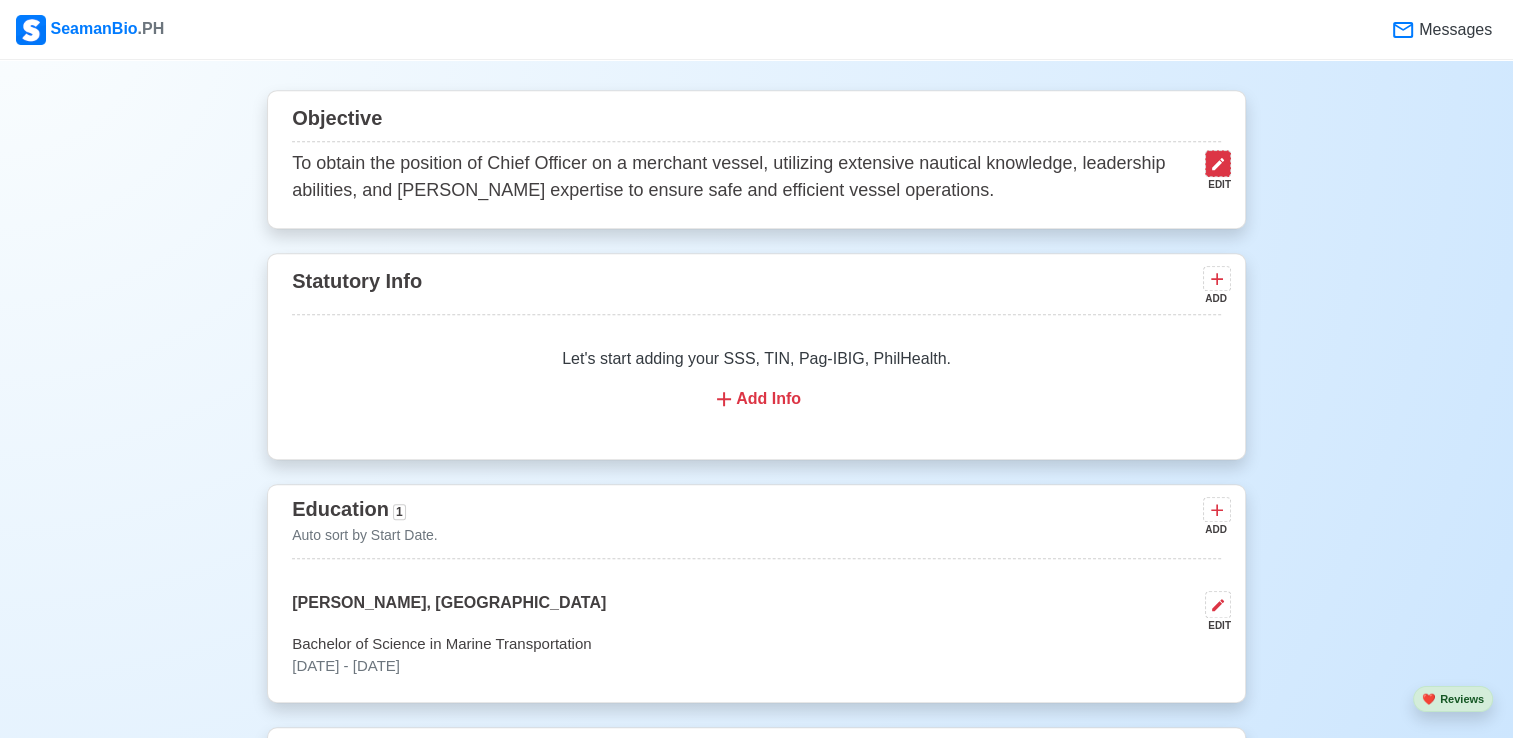 click 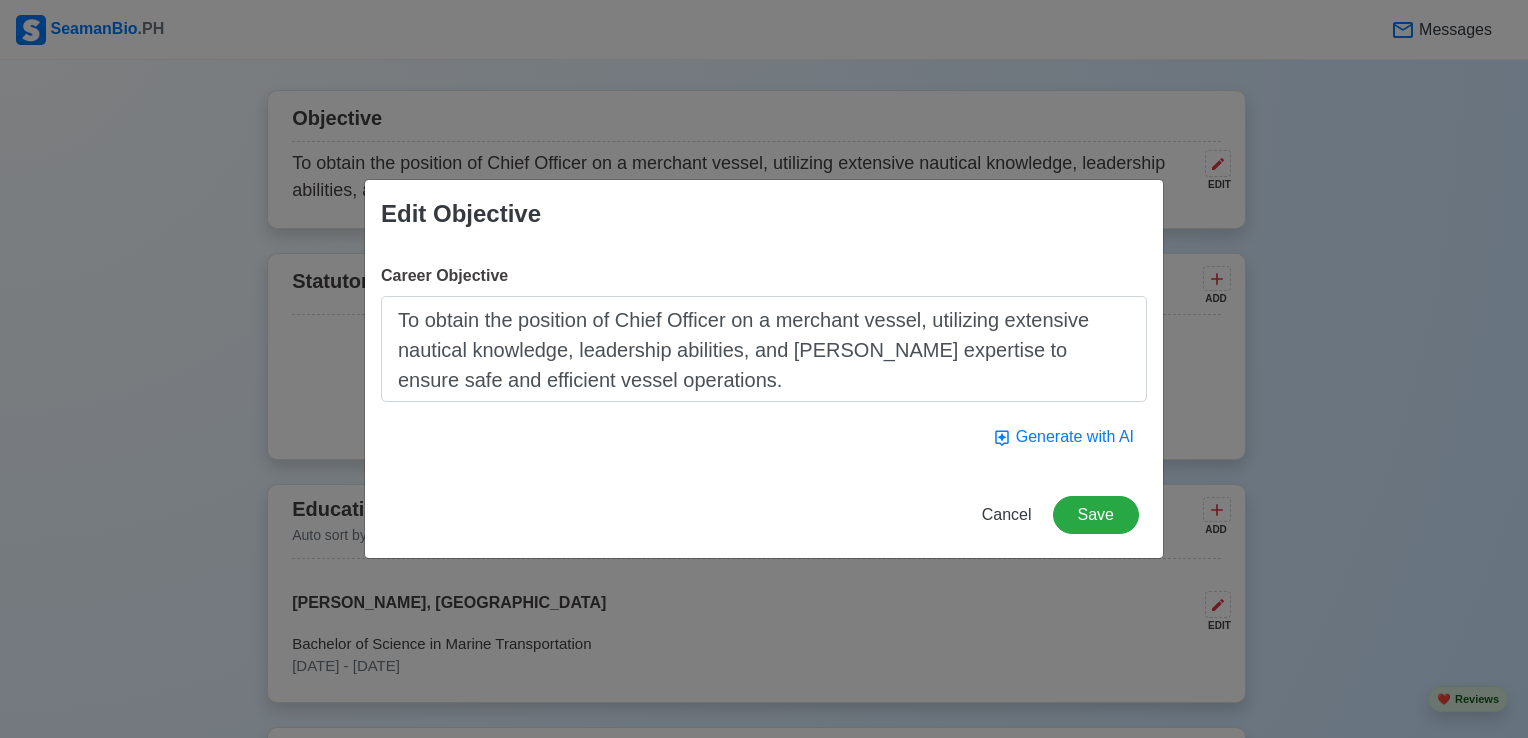 drag, startPoint x: 398, startPoint y: 319, endPoint x: 751, endPoint y: 395, distance: 361.08862 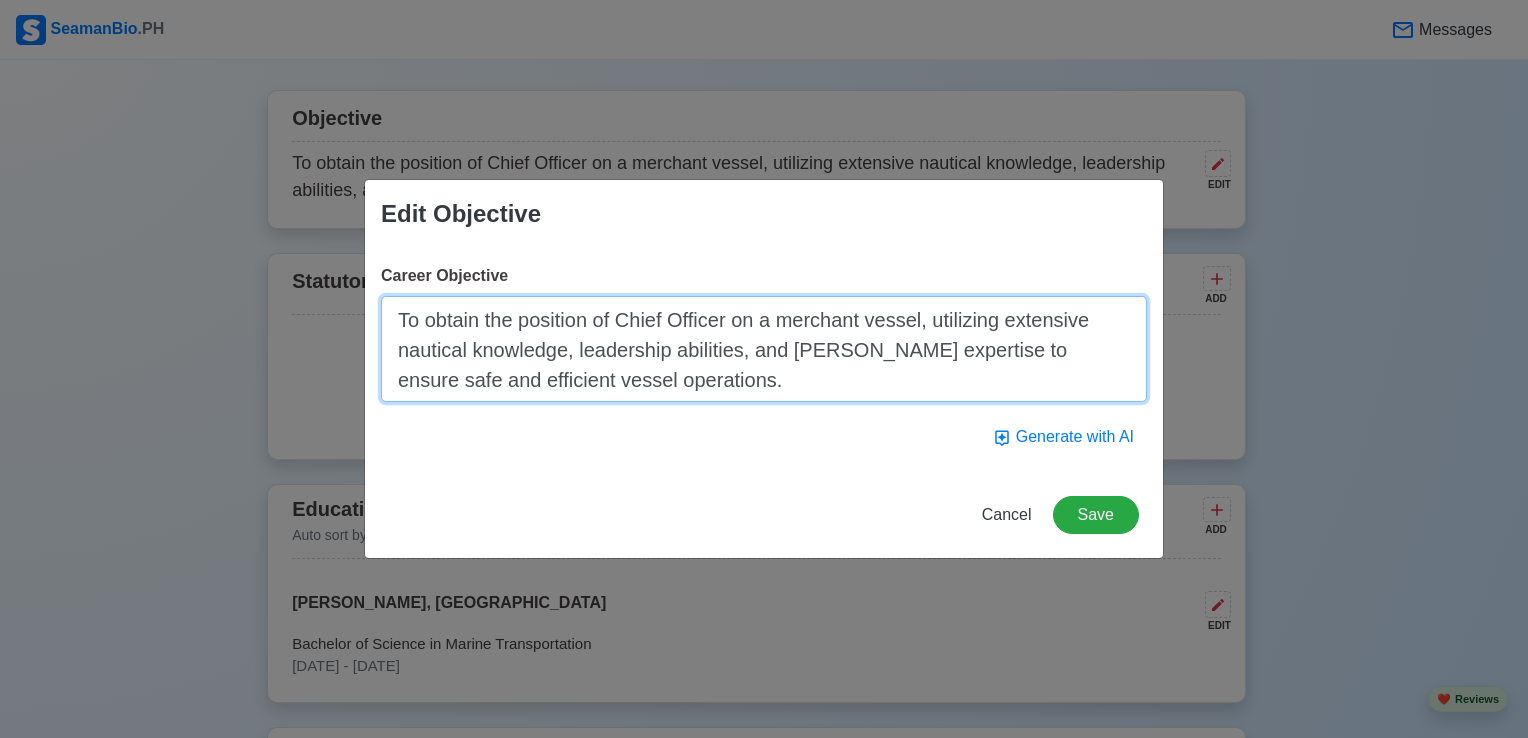 drag, startPoint x: 399, startPoint y: 322, endPoint x: 715, endPoint y: 390, distance: 323.23367 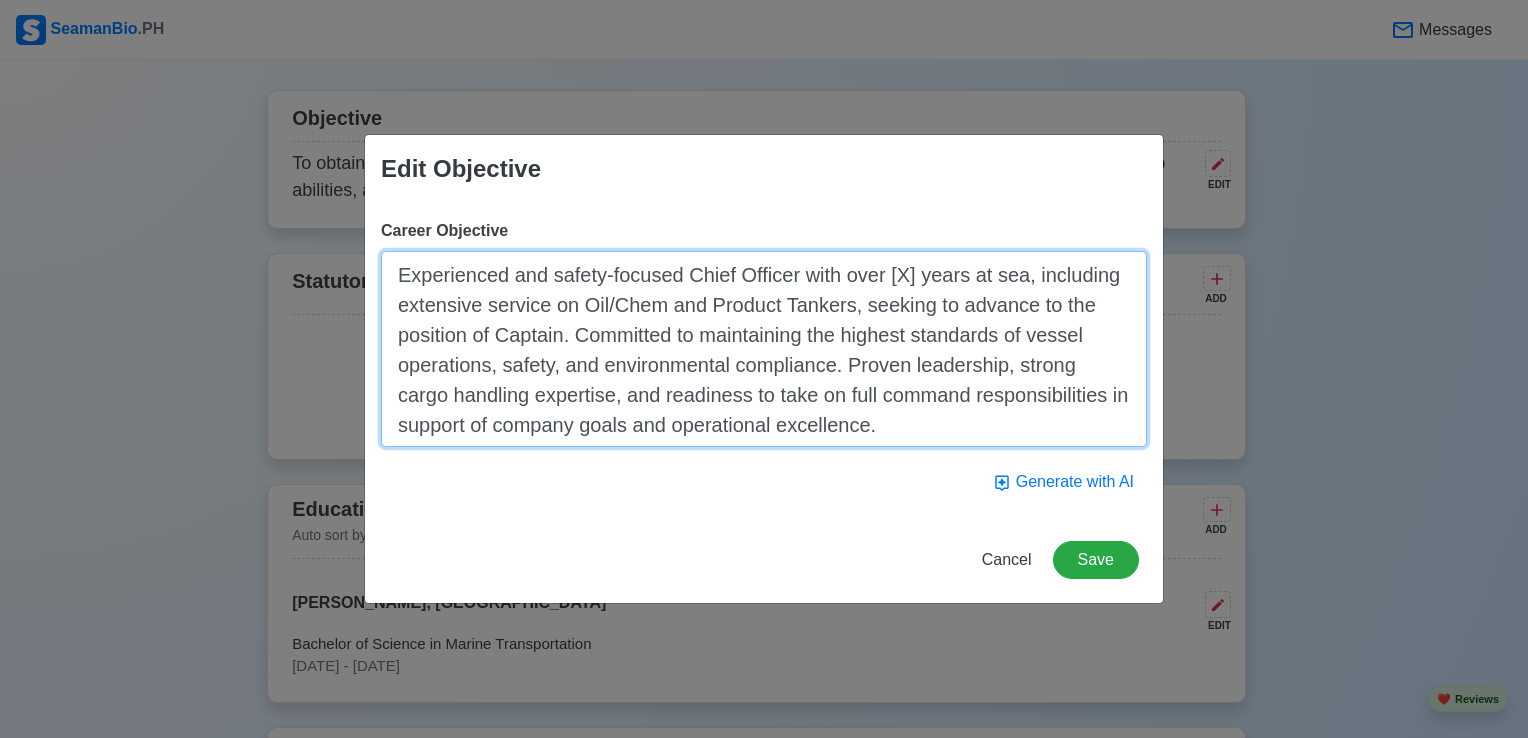 click on "Experienced and safety-focused Chief Officer with over [X] years at sea, including extensive service on Oil/Chem and Product Tankers, seeking to advance to the position of Captain. Committed to maintaining the highest standards of vessel operations, safety, and environmental compliance. Proven leadership, strong cargo handling expertise, and readiness to take on full command responsibilities in support of company goals and operational excellence." at bounding box center (764, 349) 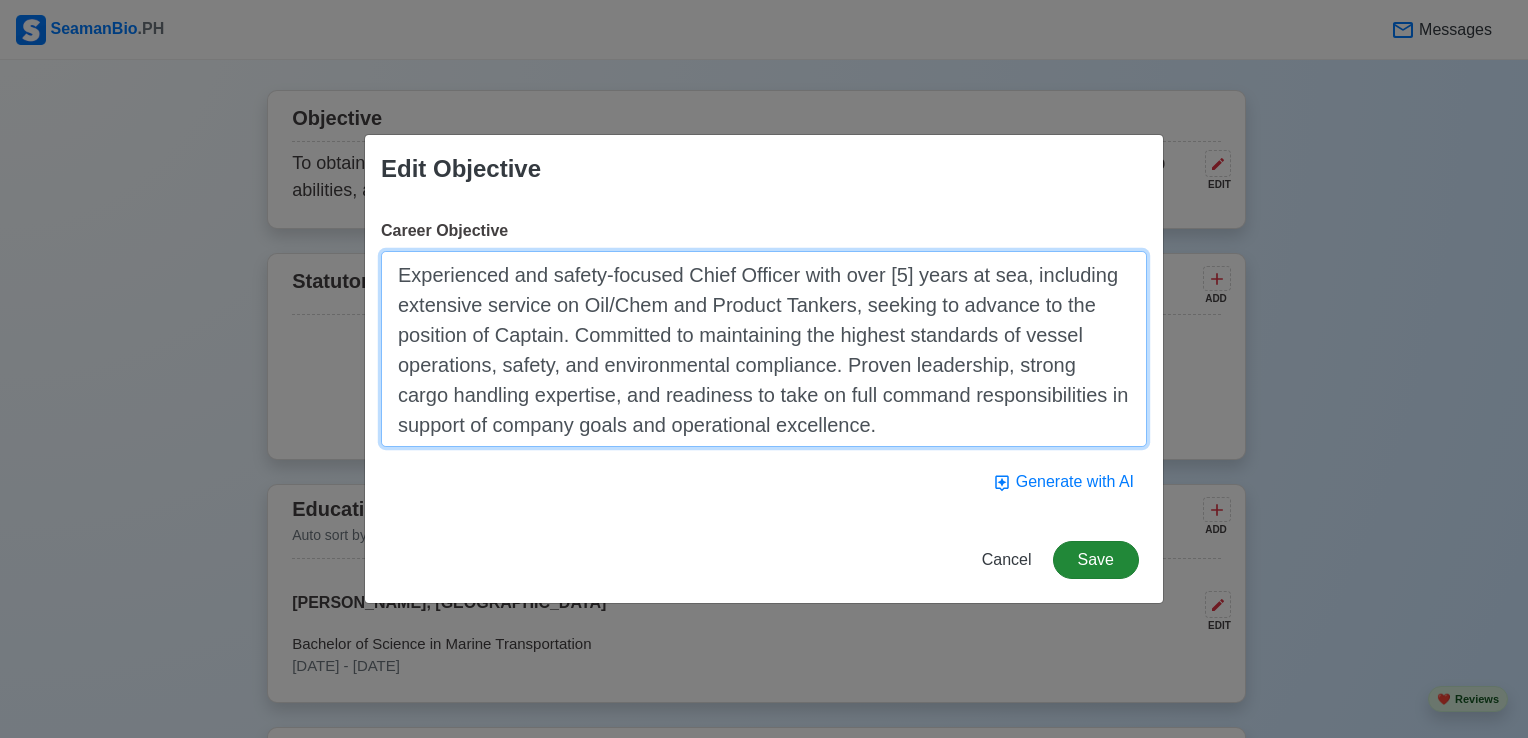 type on "Experienced and safety-focused Chief Officer with over [5] years at sea, including extensive service on Oil/Chem and Product Tankers, seeking to advance to the position of Captain. Committed to maintaining the highest standards of vessel operations, safety, and environmental compliance. Proven leadership, strong cargo handling expertise, and readiness to take on full command responsibilities in support of company goals and operational excellence." 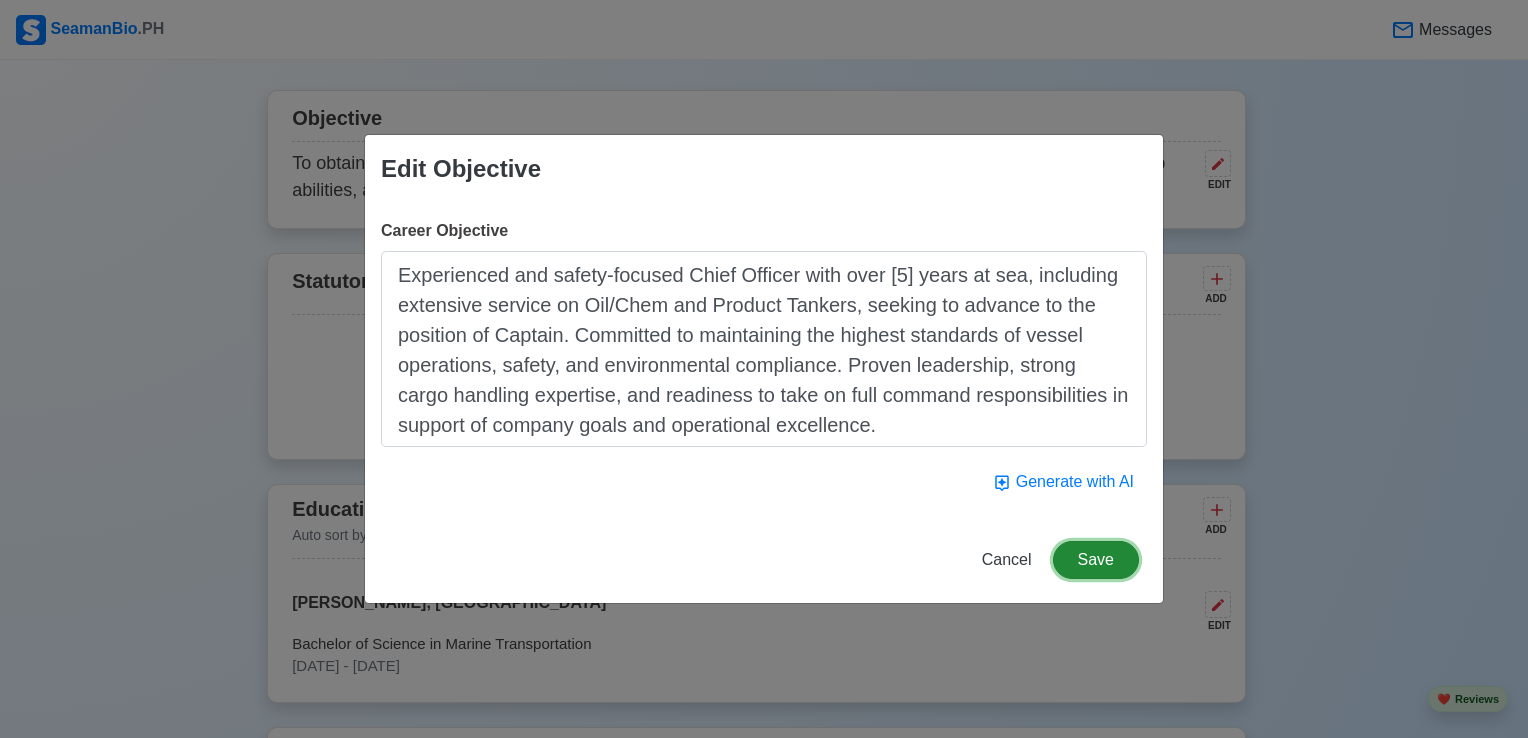 click on "Save" at bounding box center (1096, 560) 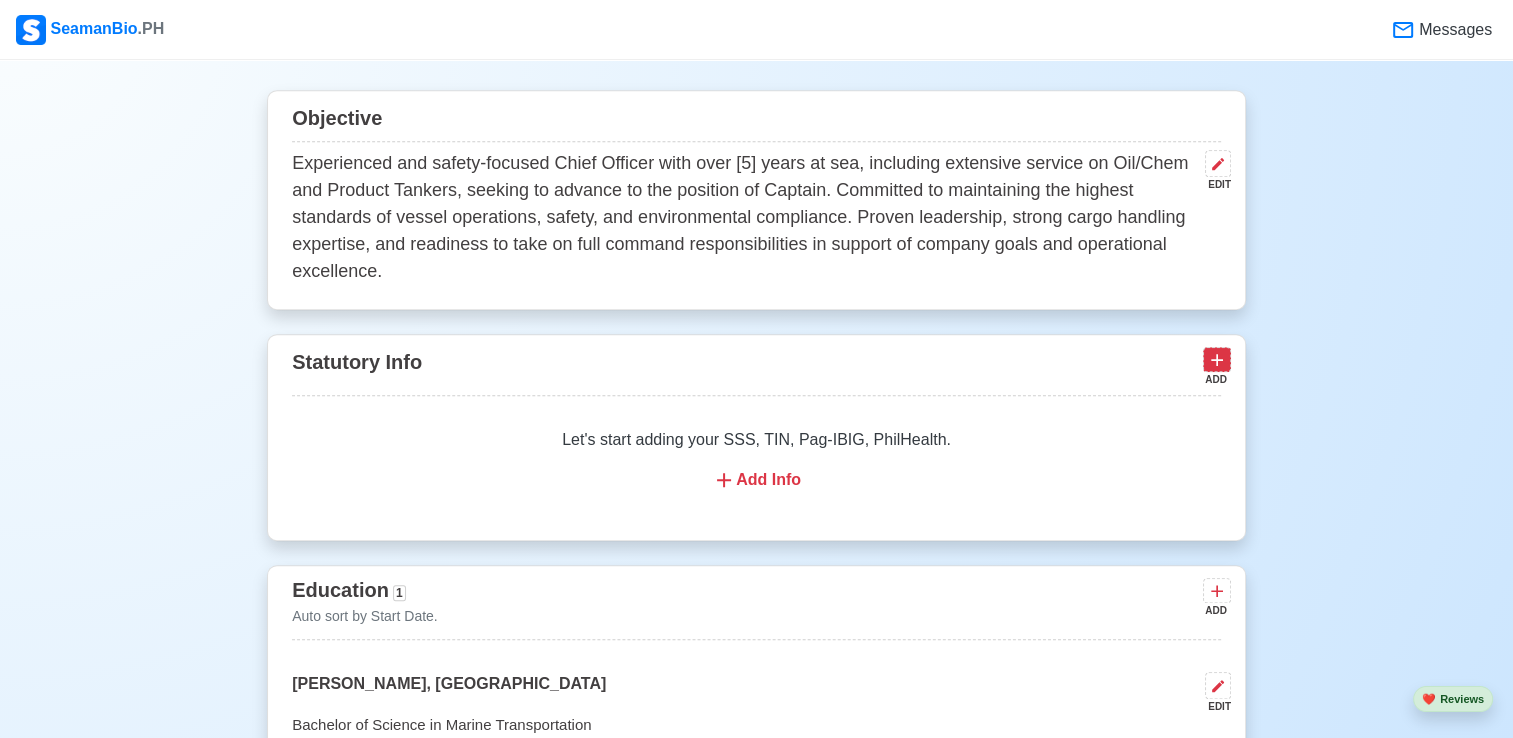 click 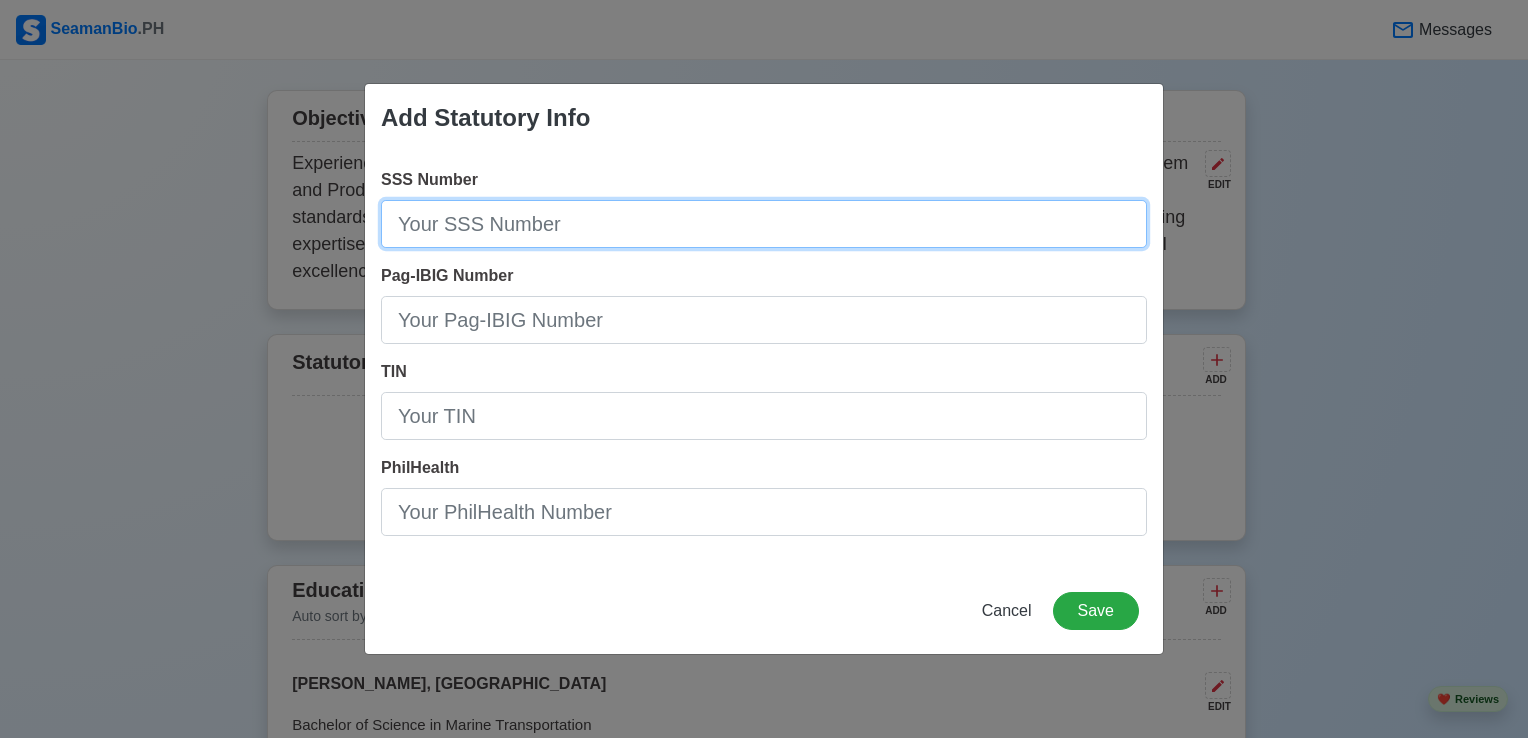 click on "SSS Number" at bounding box center (764, 224) 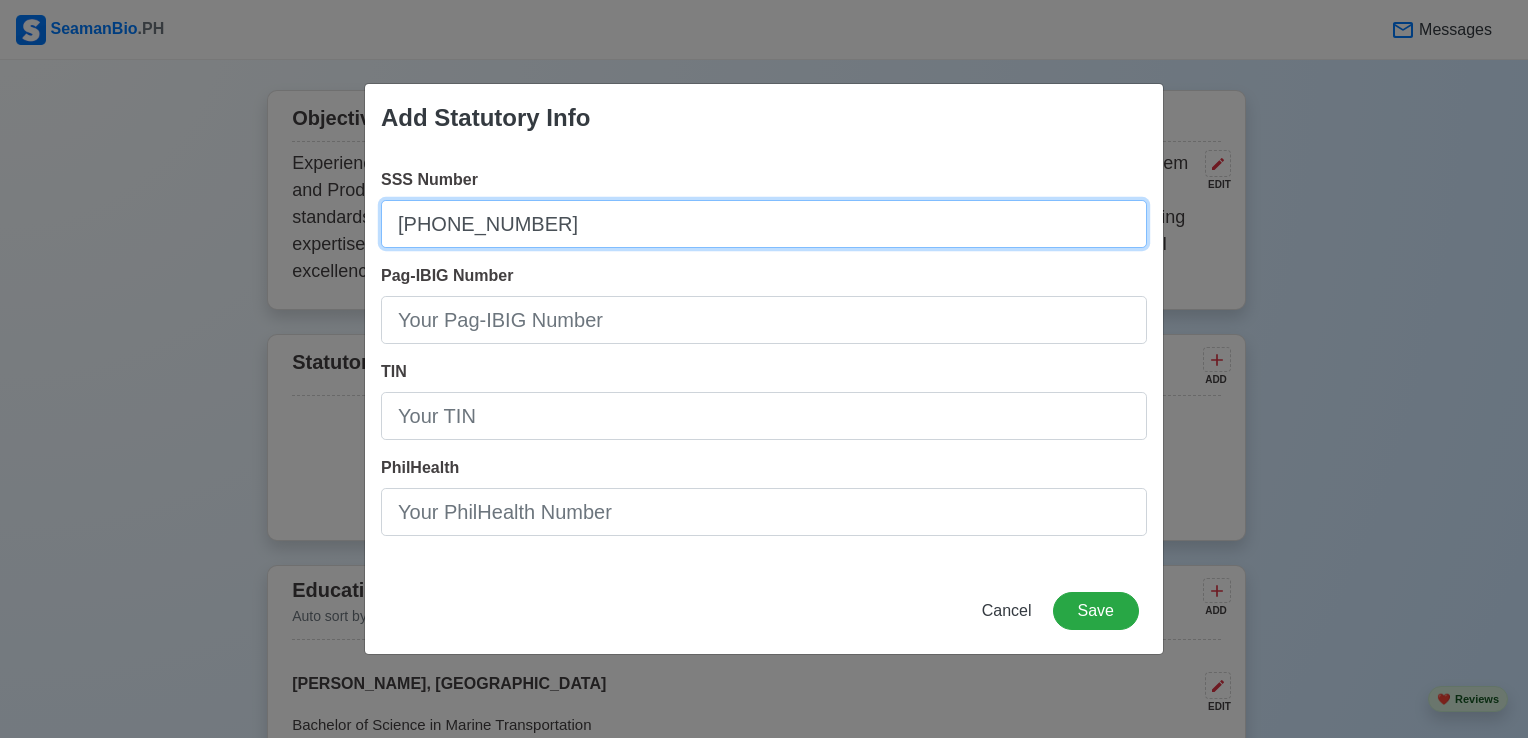 type on "[PHONE_NUMBER]" 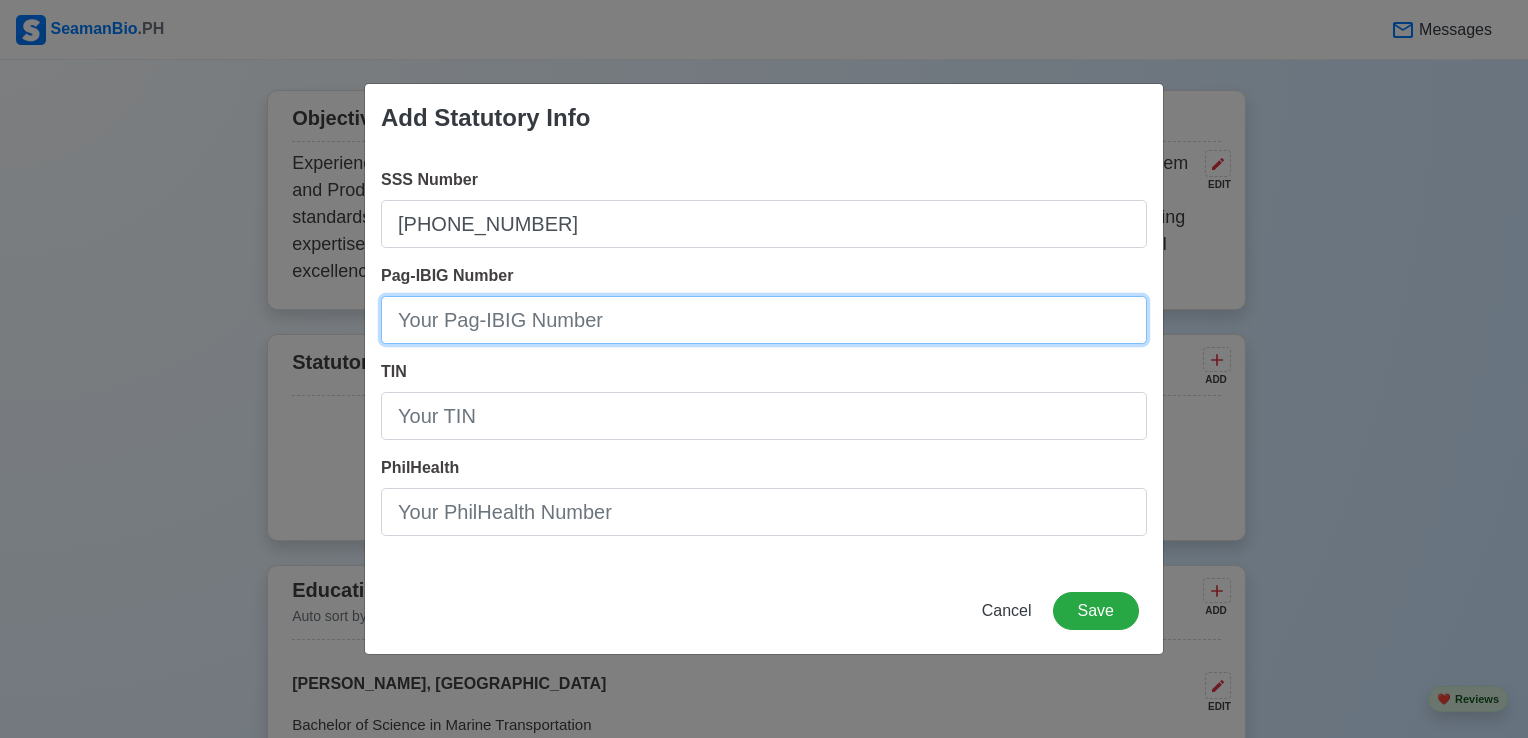 click on "Pag-IBIG Number" at bounding box center (764, 320) 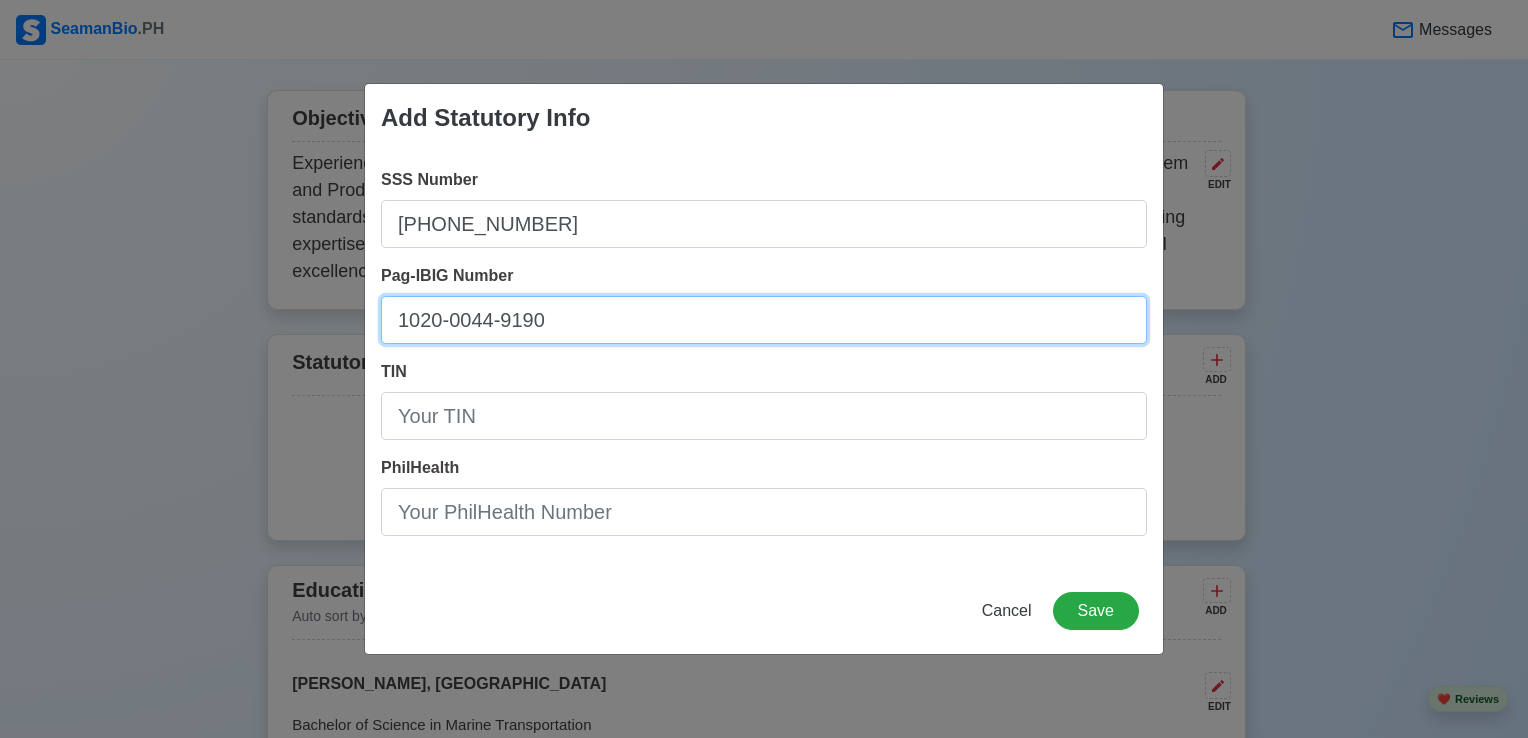 type on "1020-0044-9190" 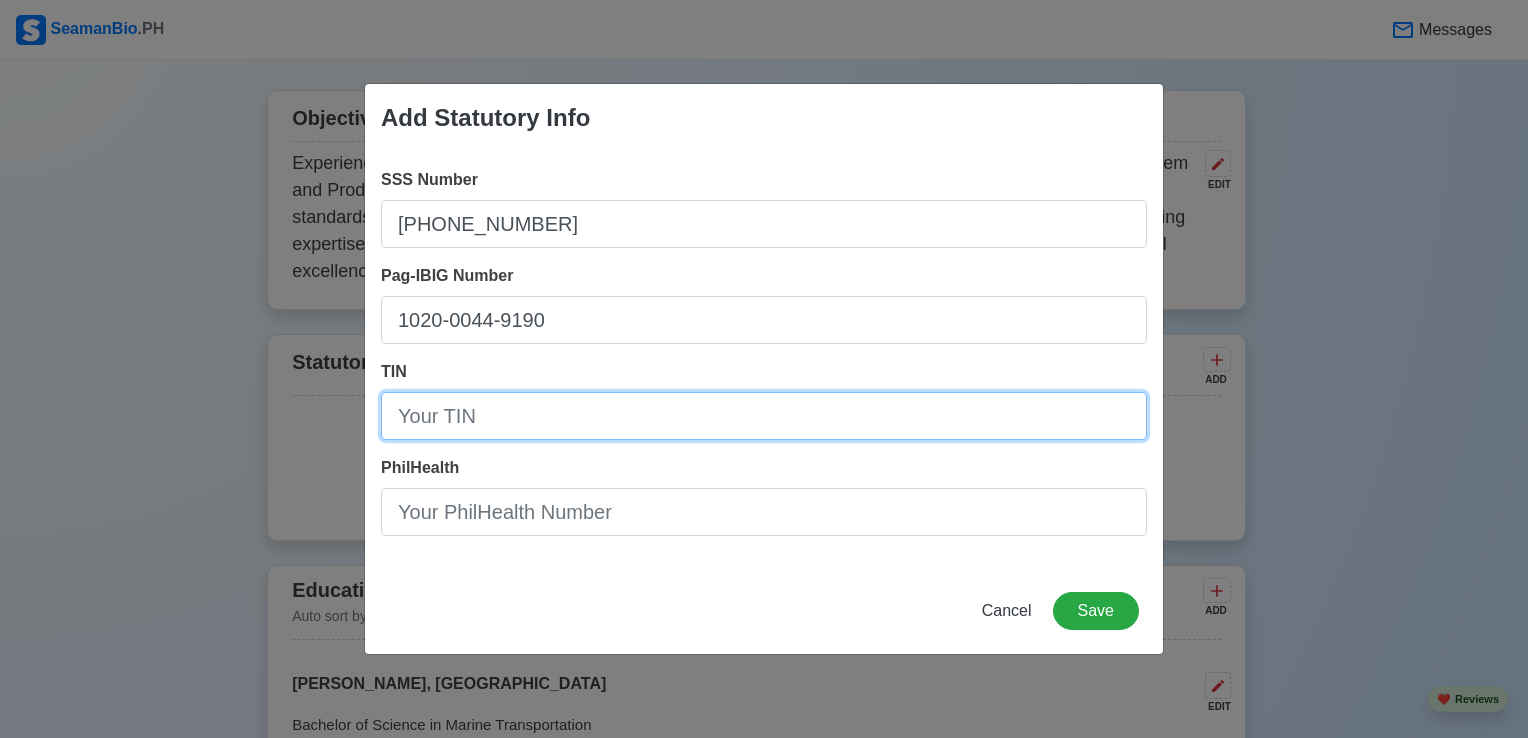 click on "TIN" at bounding box center (764, 416) 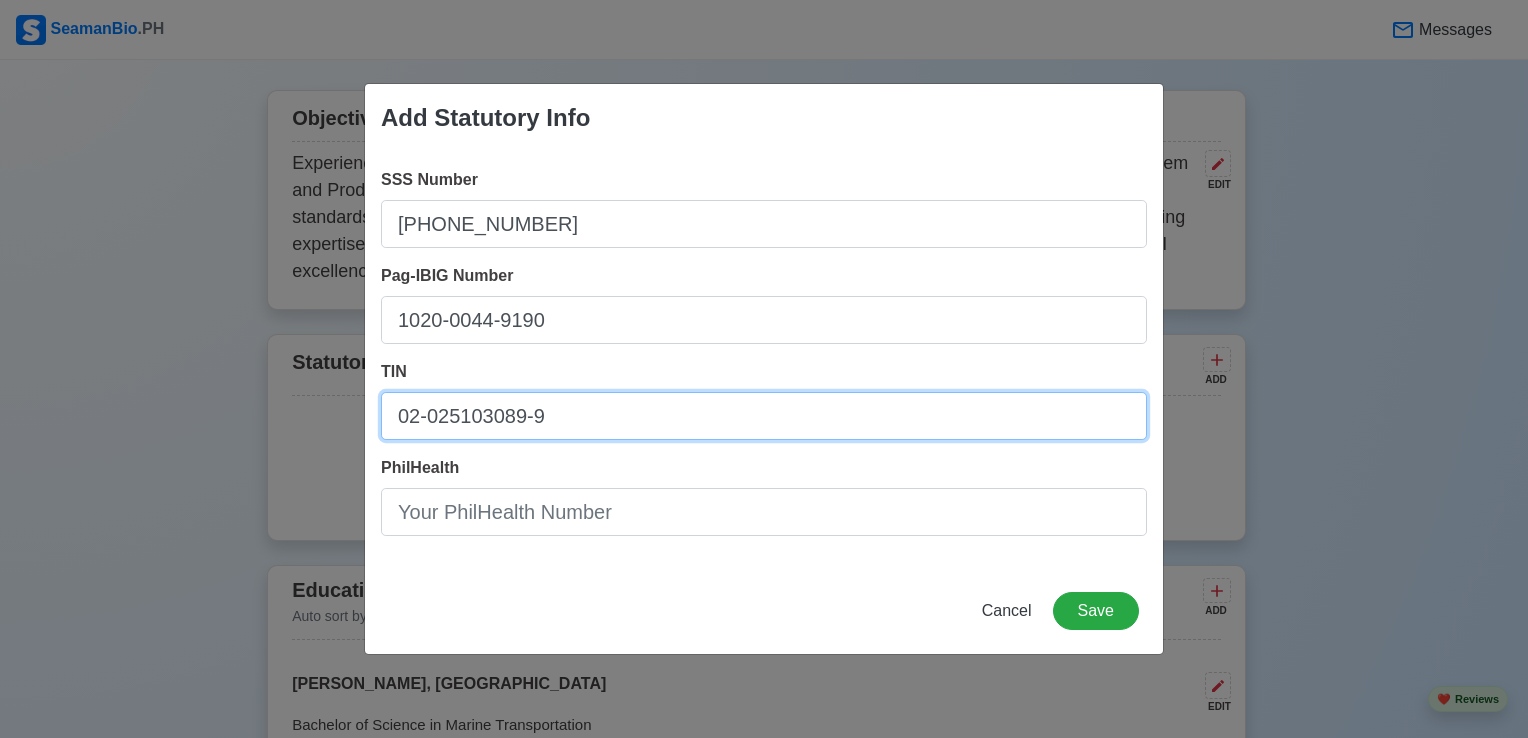 type on "02-025103089-9" 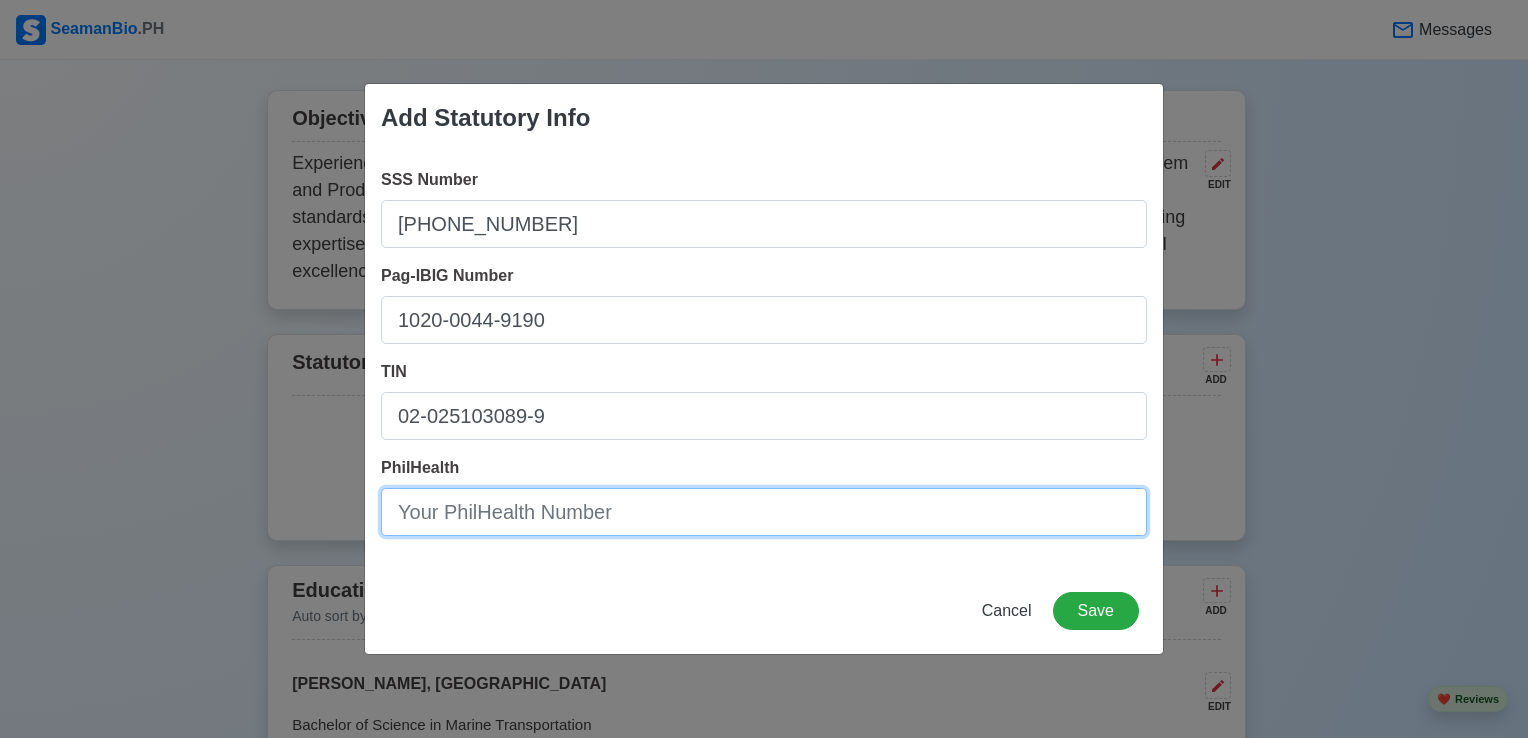 click on "PhilHealth" at bounding box center (764, 512) 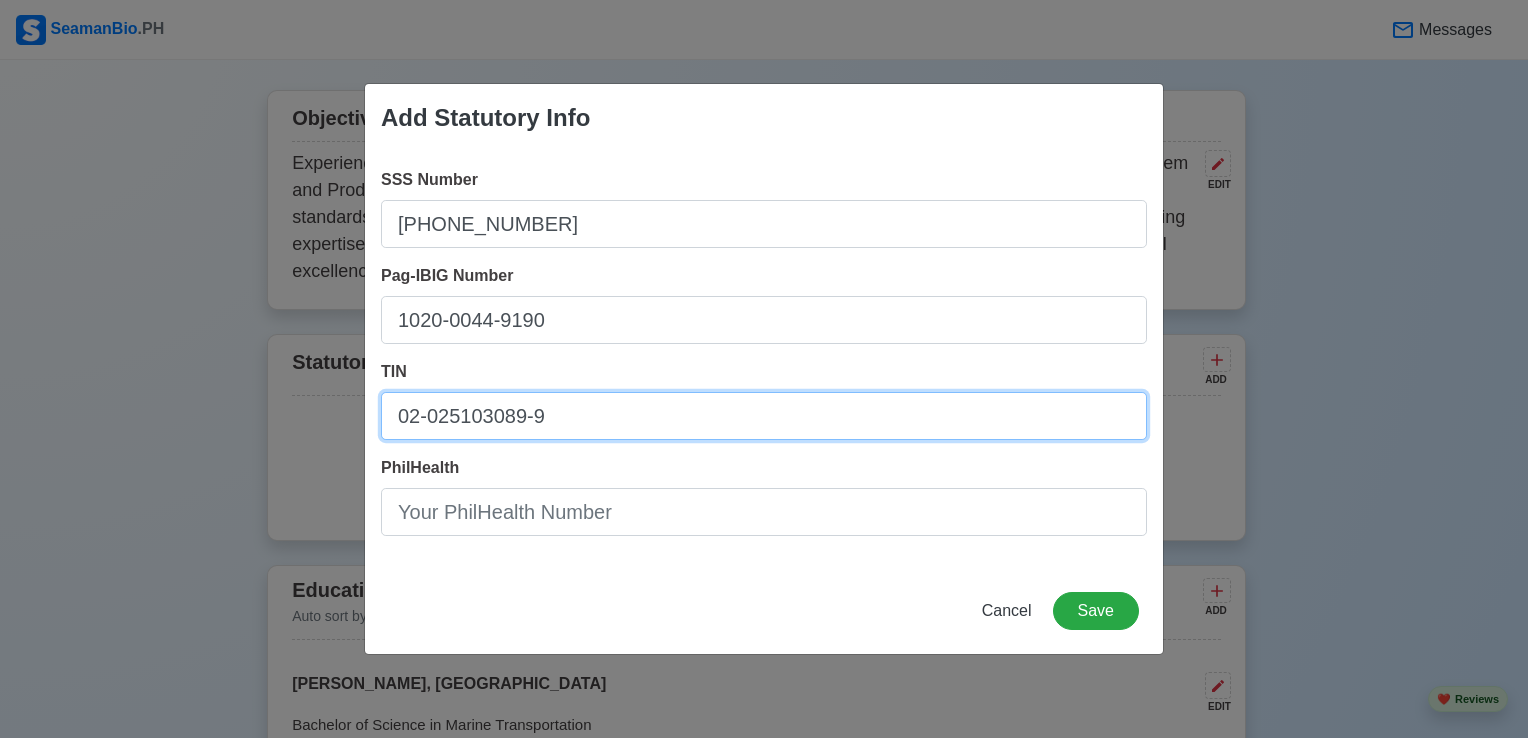 drag, startPoint x: 564, startPoint y: 413, endPoint x: 227, endPoint y: 413, distance: 337 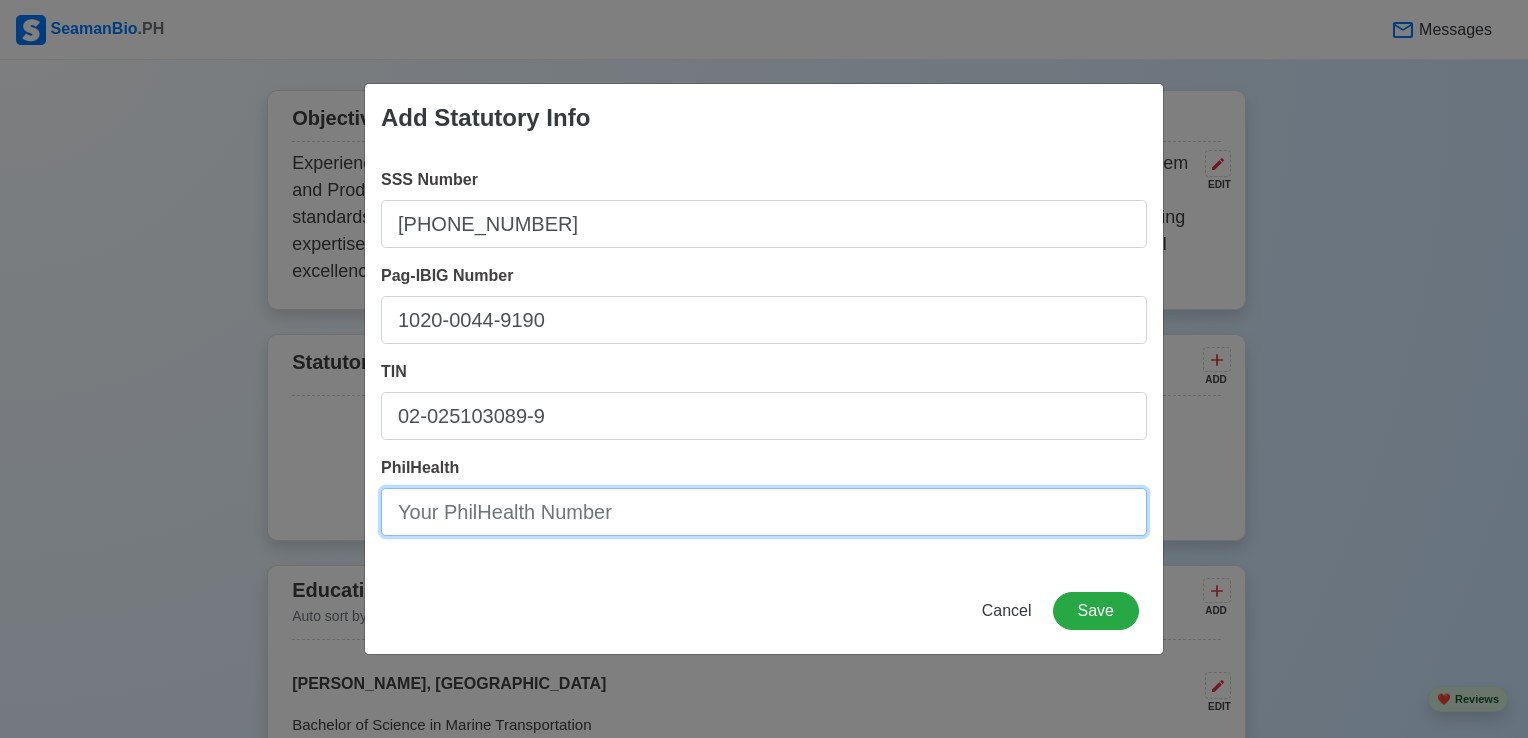 click on "PhilHealth" at bounding box center [764, 512] 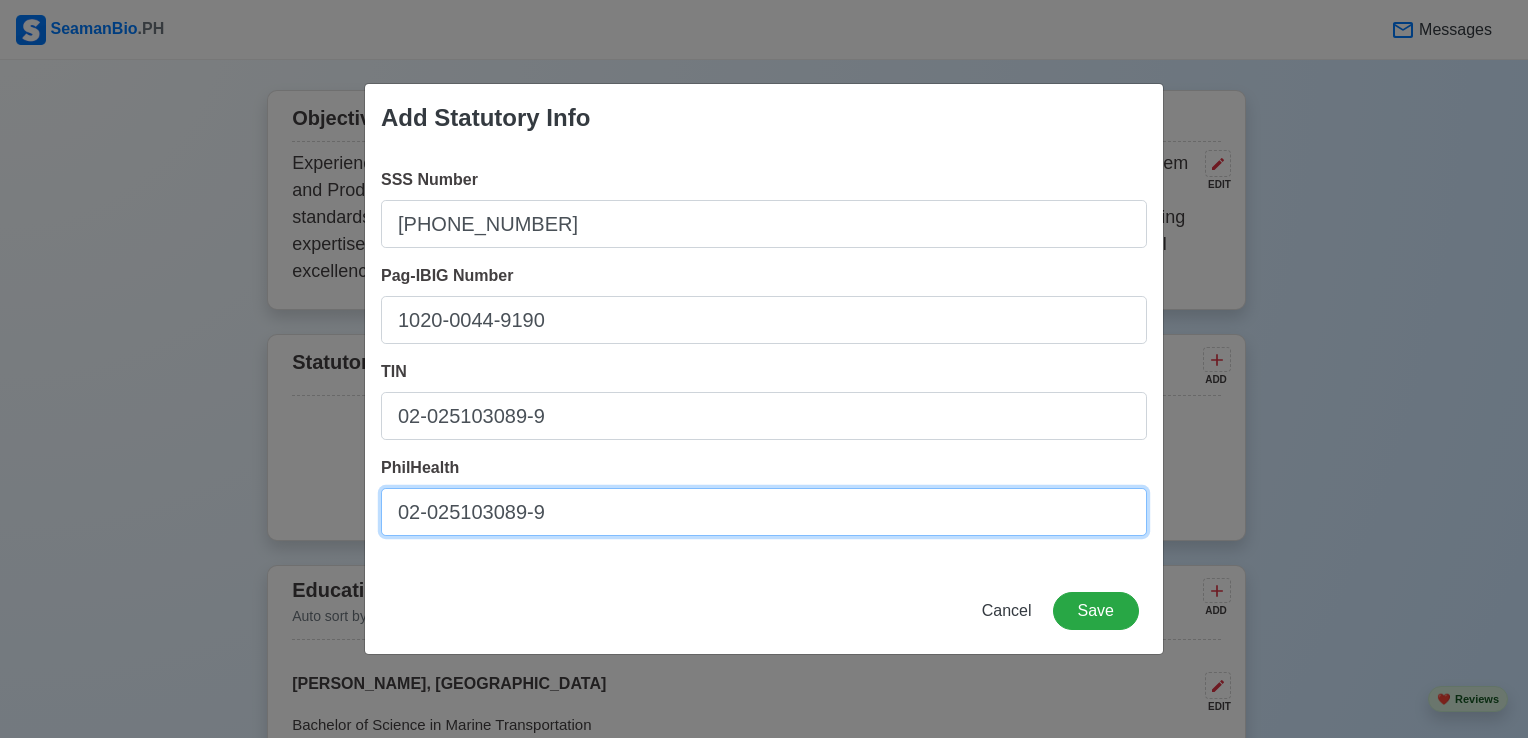 type on "02-025103089-9" 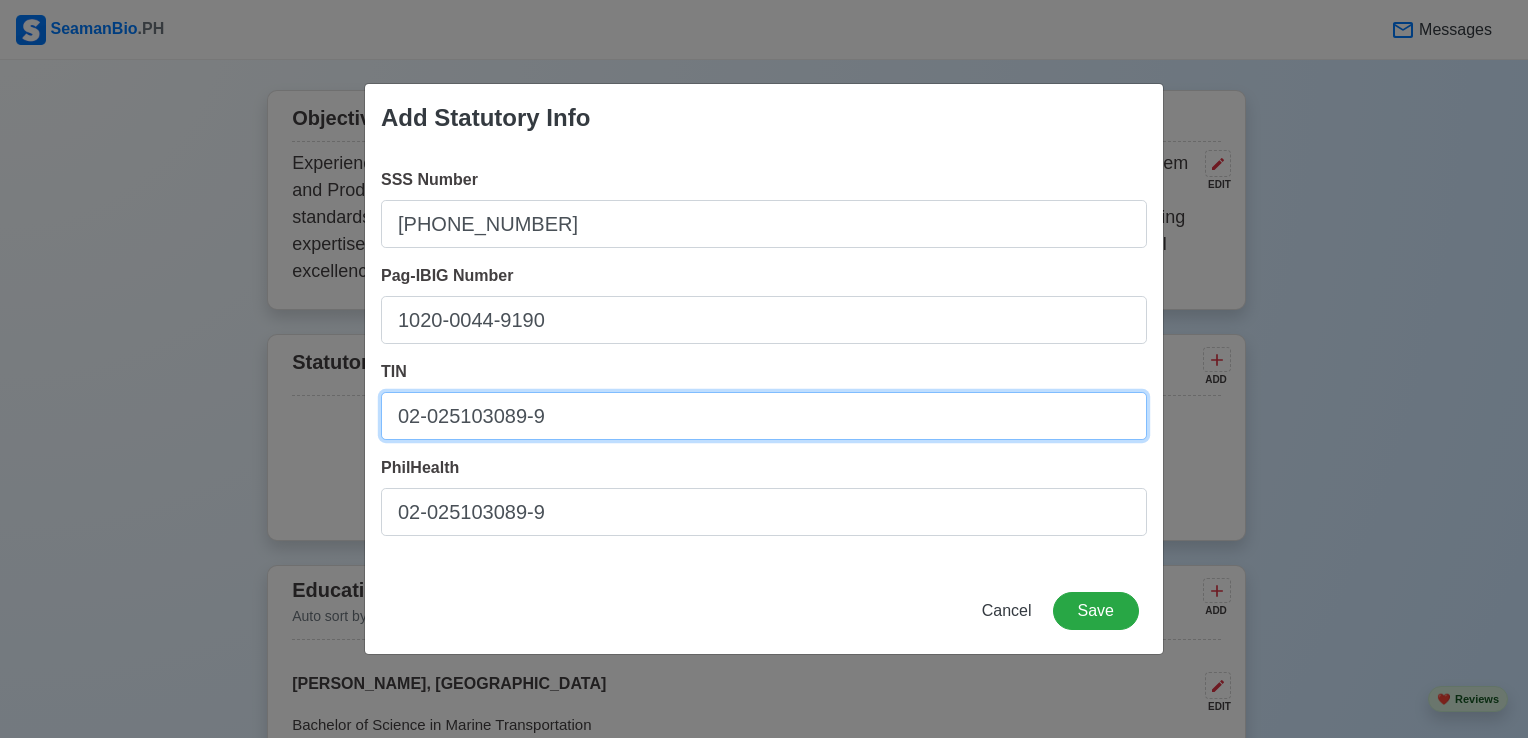 drag, startPoint x: 577, startPoint y: 412, endPoint x: 313, endPoint y: 425, distance: 264.3199 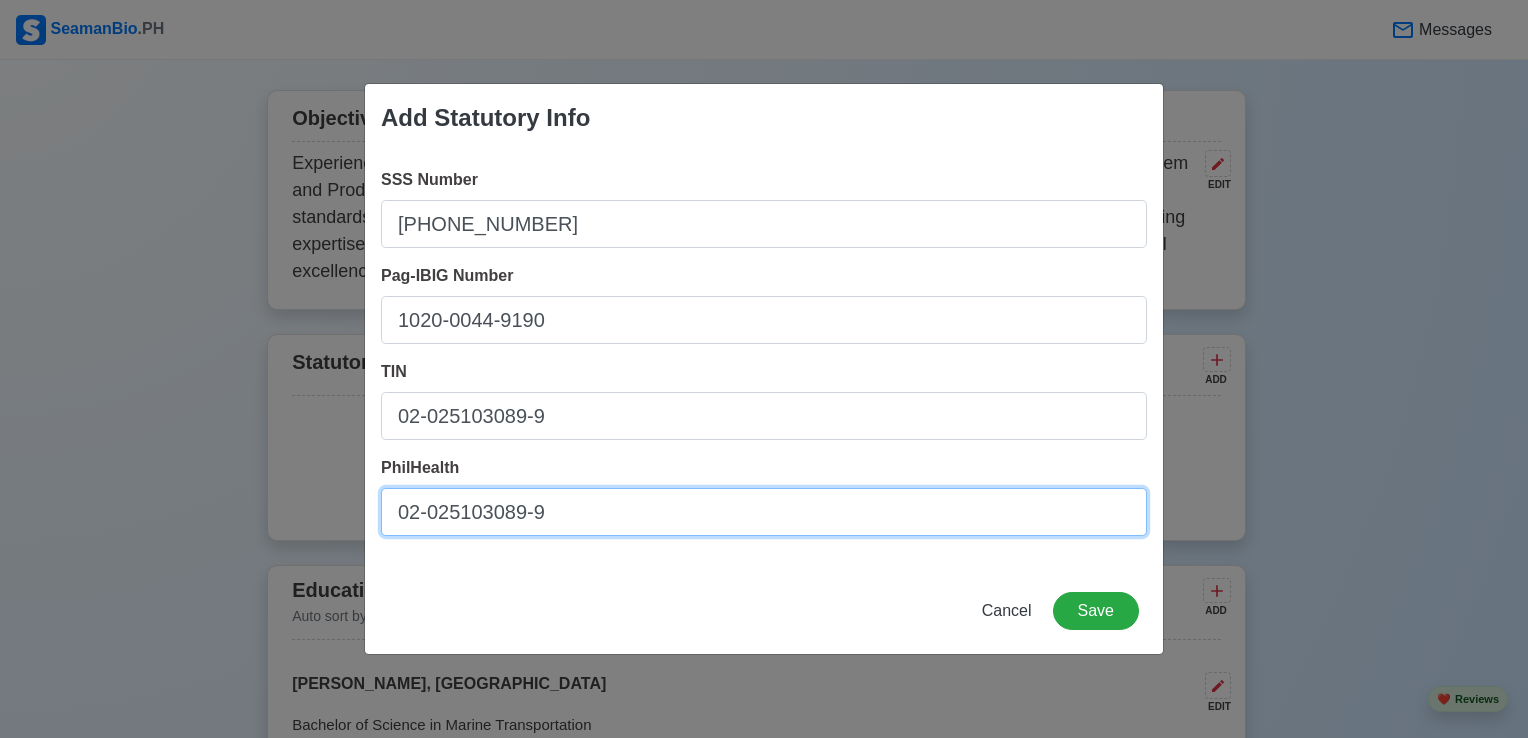 click on "02-025103089-9" at bounding box center [764, 512] 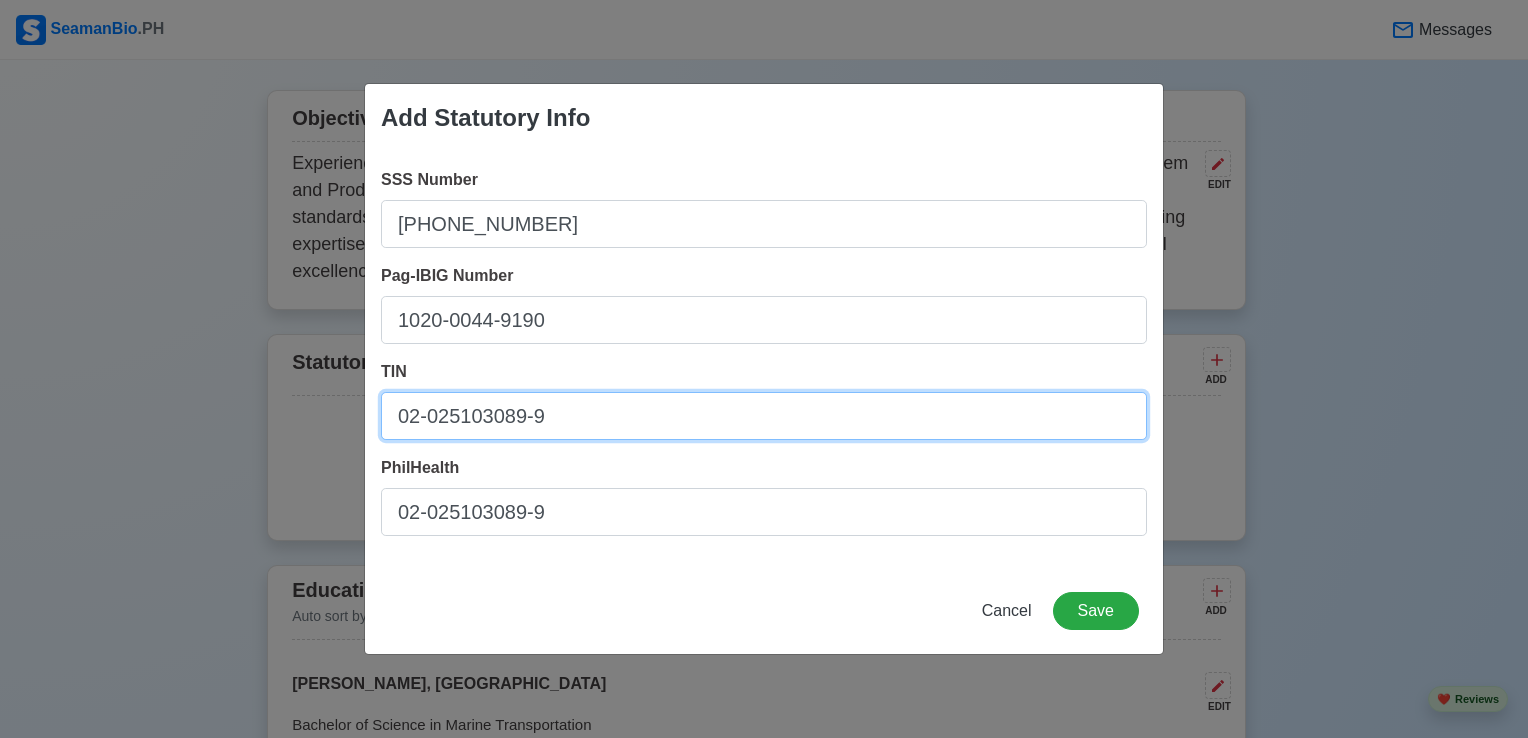 click on "02-025103089-9" at bounding box center (764, 416) 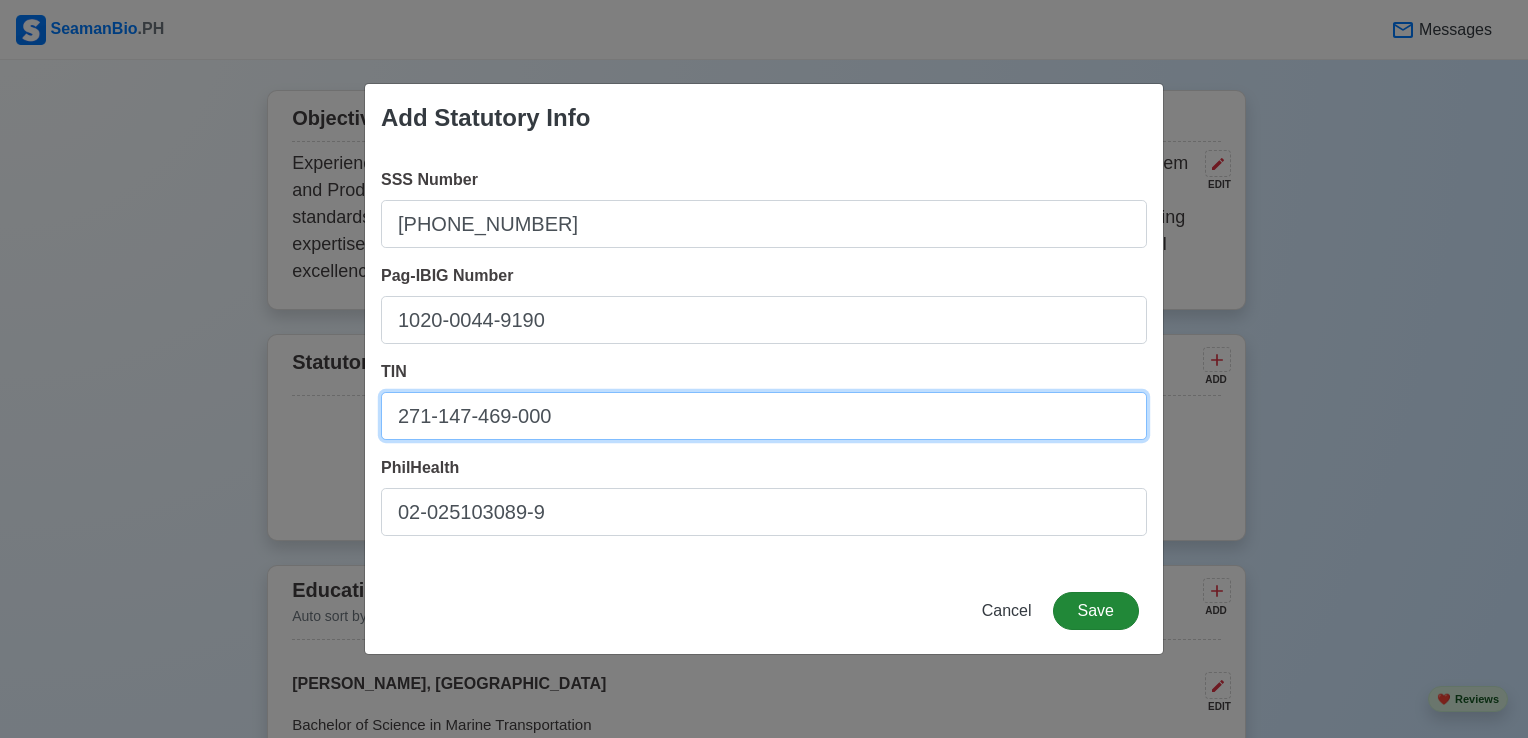 type on "271-147-469-000" 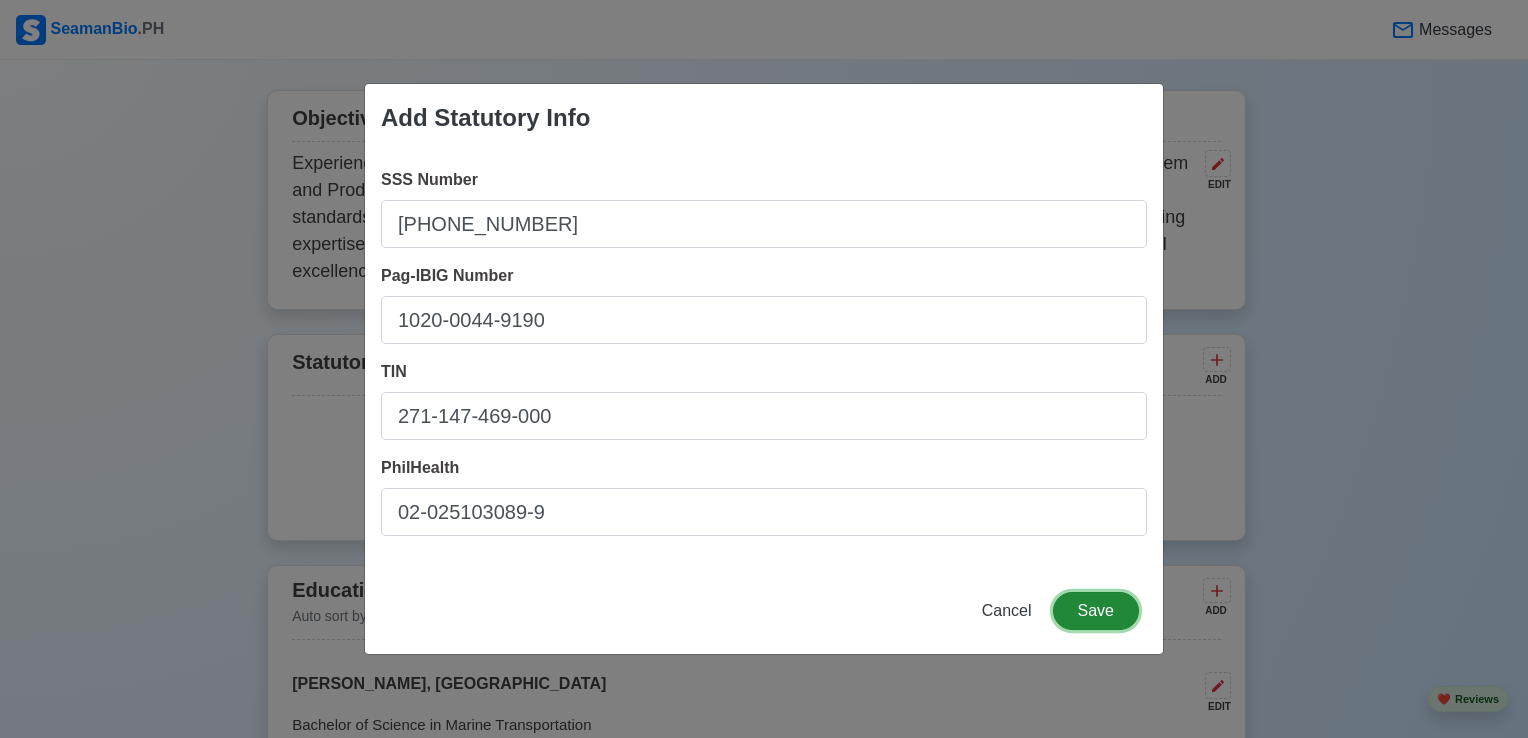 click on "Save" at bounding box center (1096, 611) 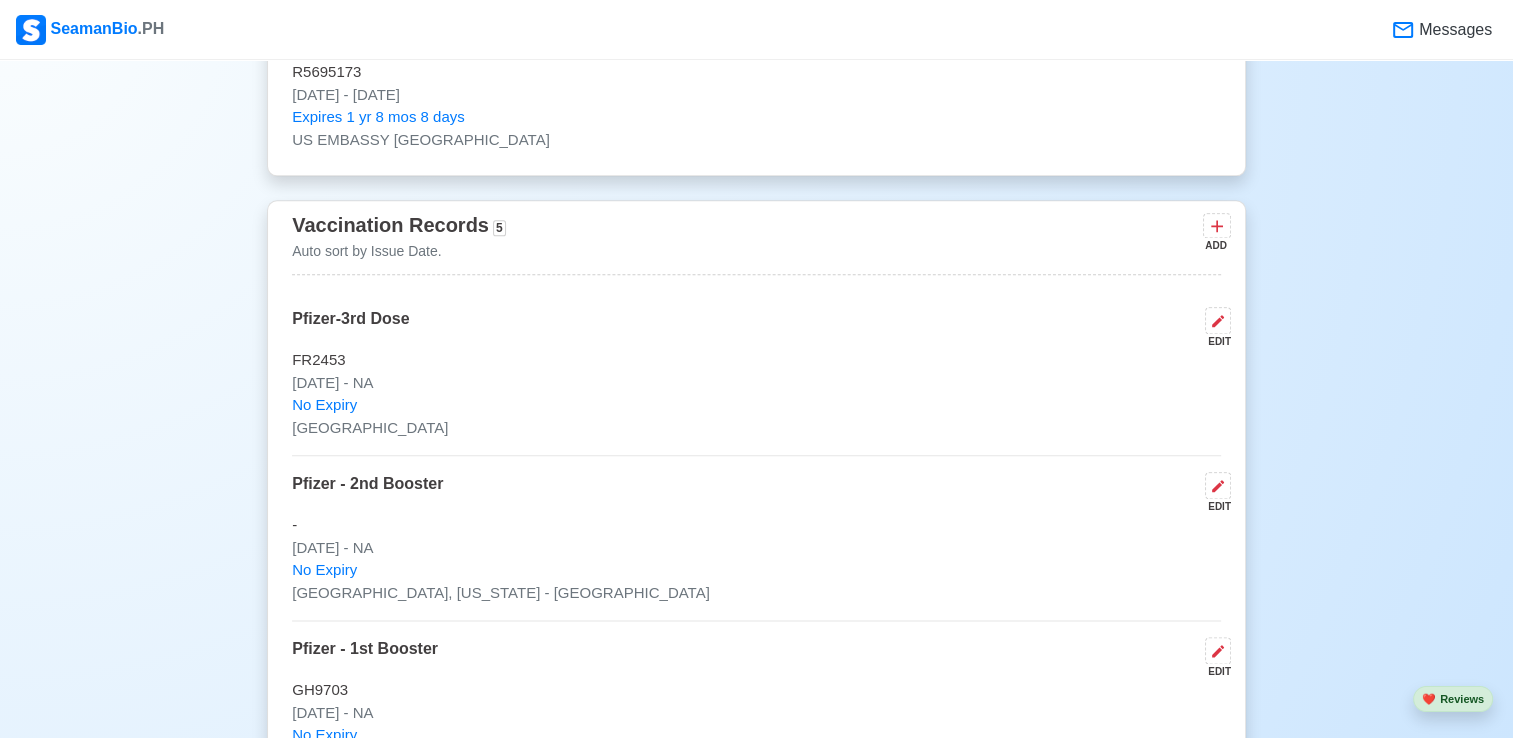scroll, scrollTop: 2300, scrollLeft: 0, axis: vertical 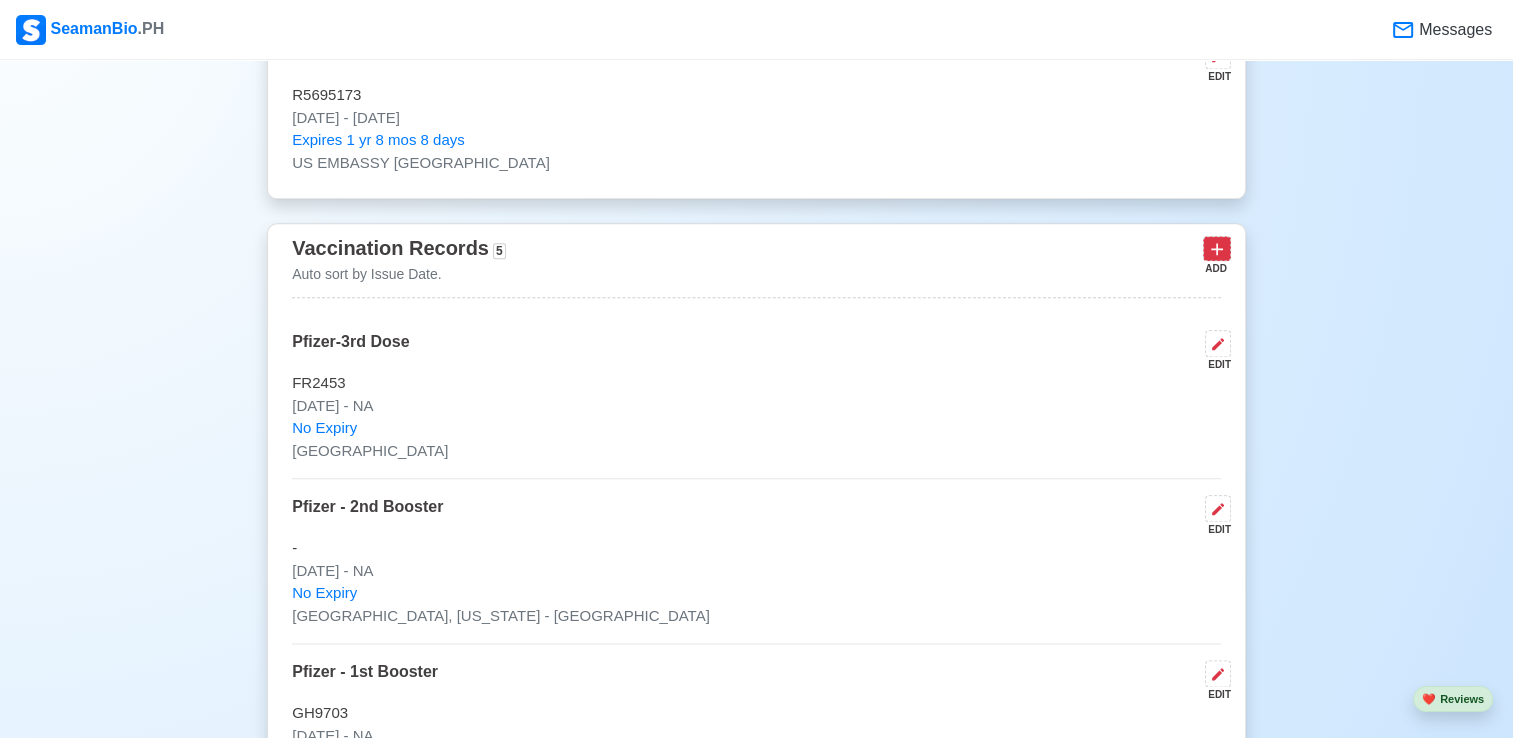 click 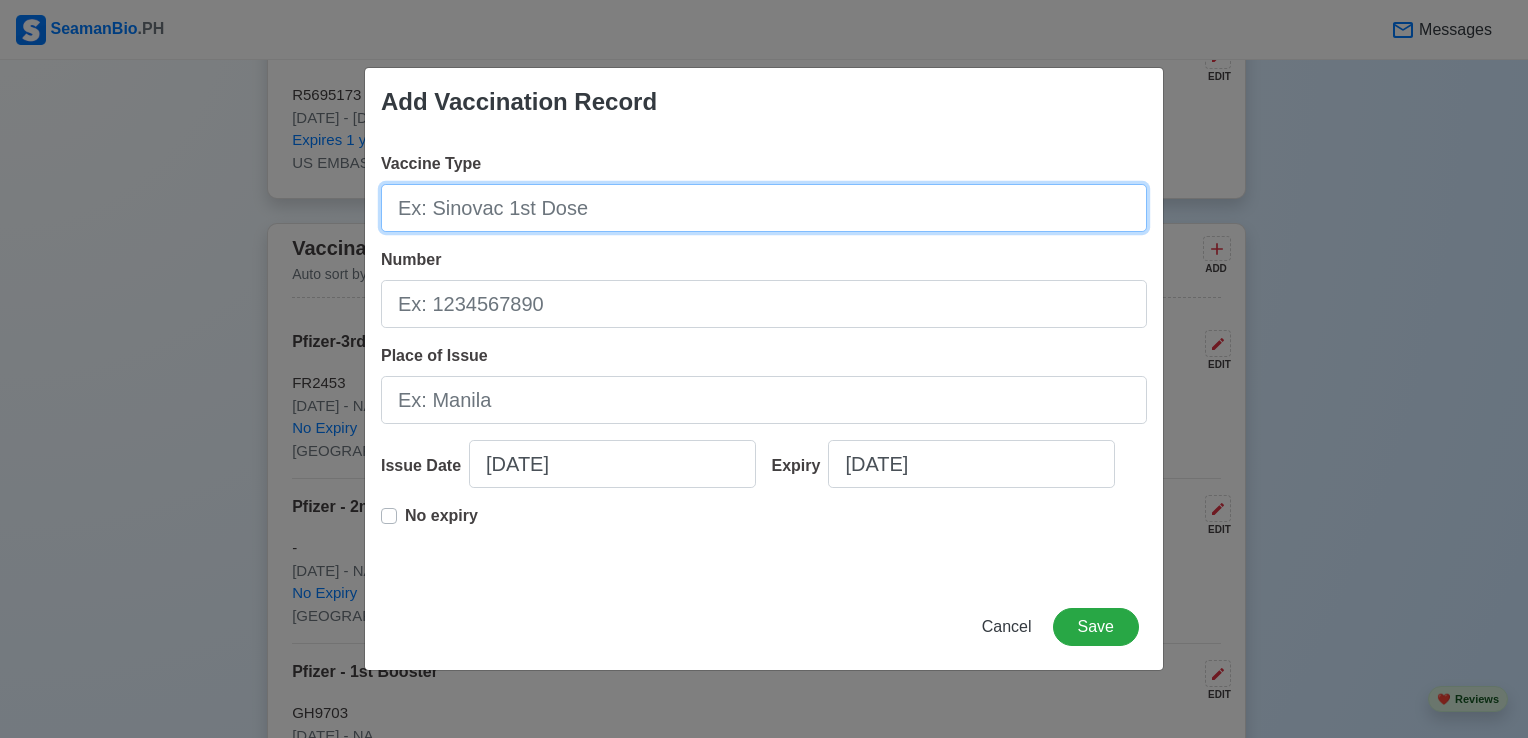 click on "Vaccine Type" at bounding box center [764, 208] 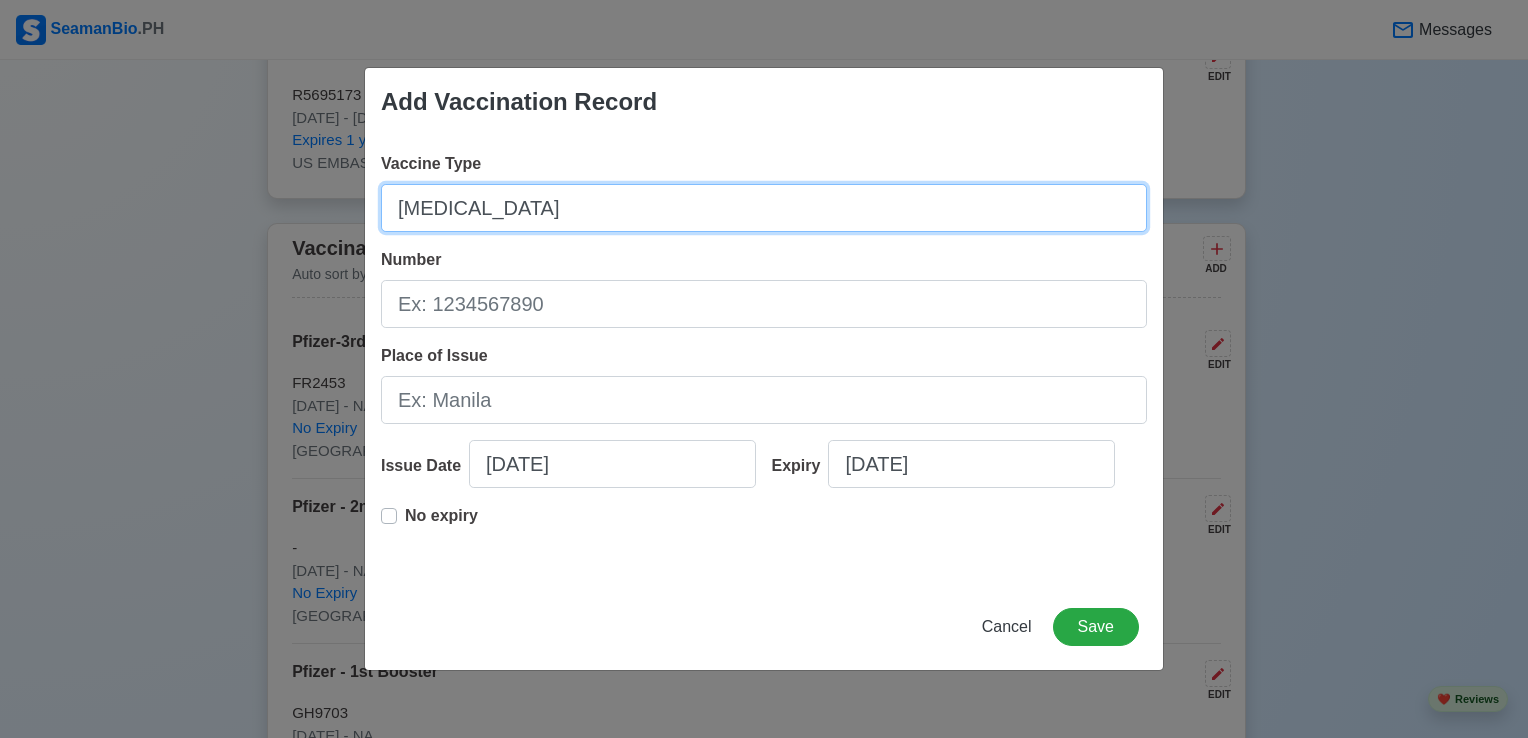 type on "[MEDICAL_DATA]" 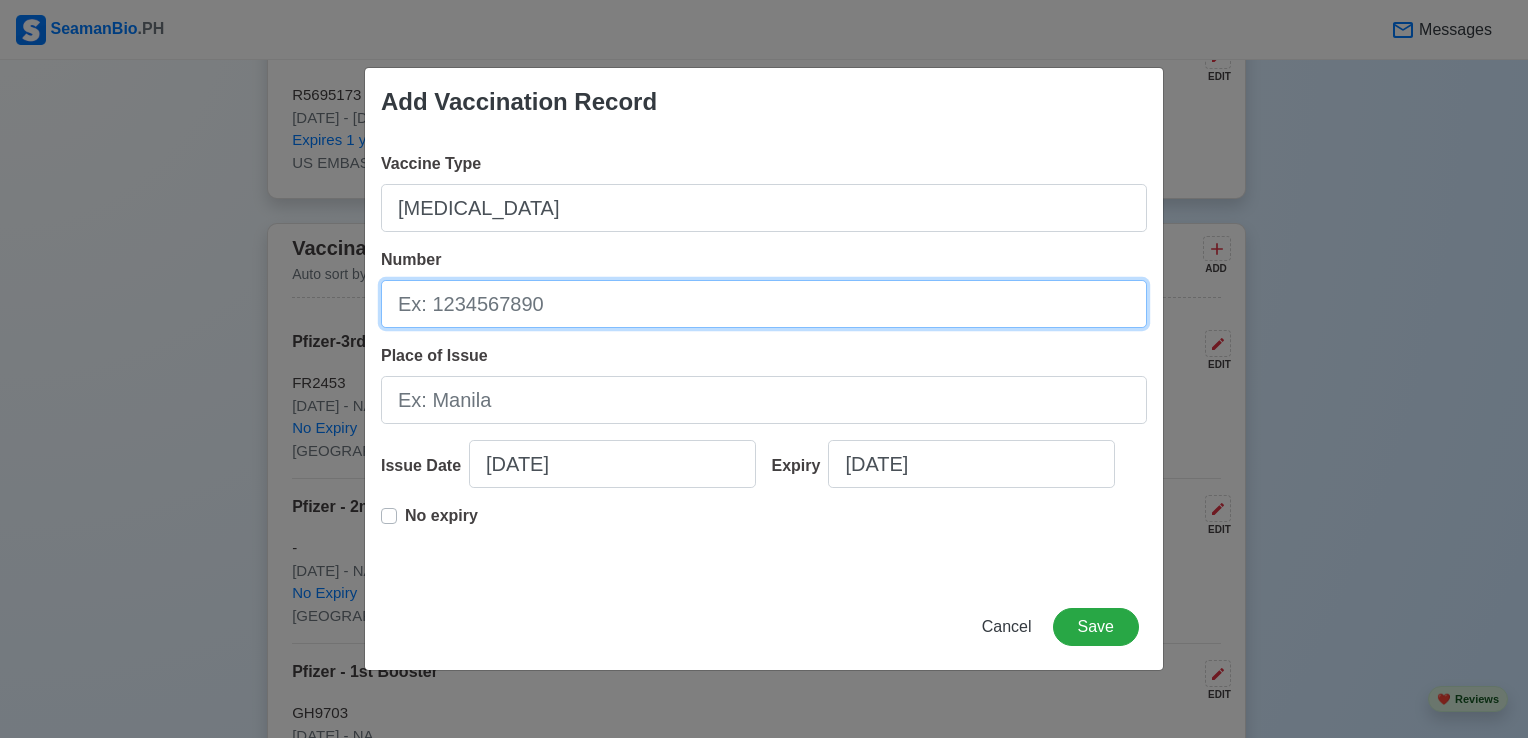 click on "Number" at bounding box center [764, 304] 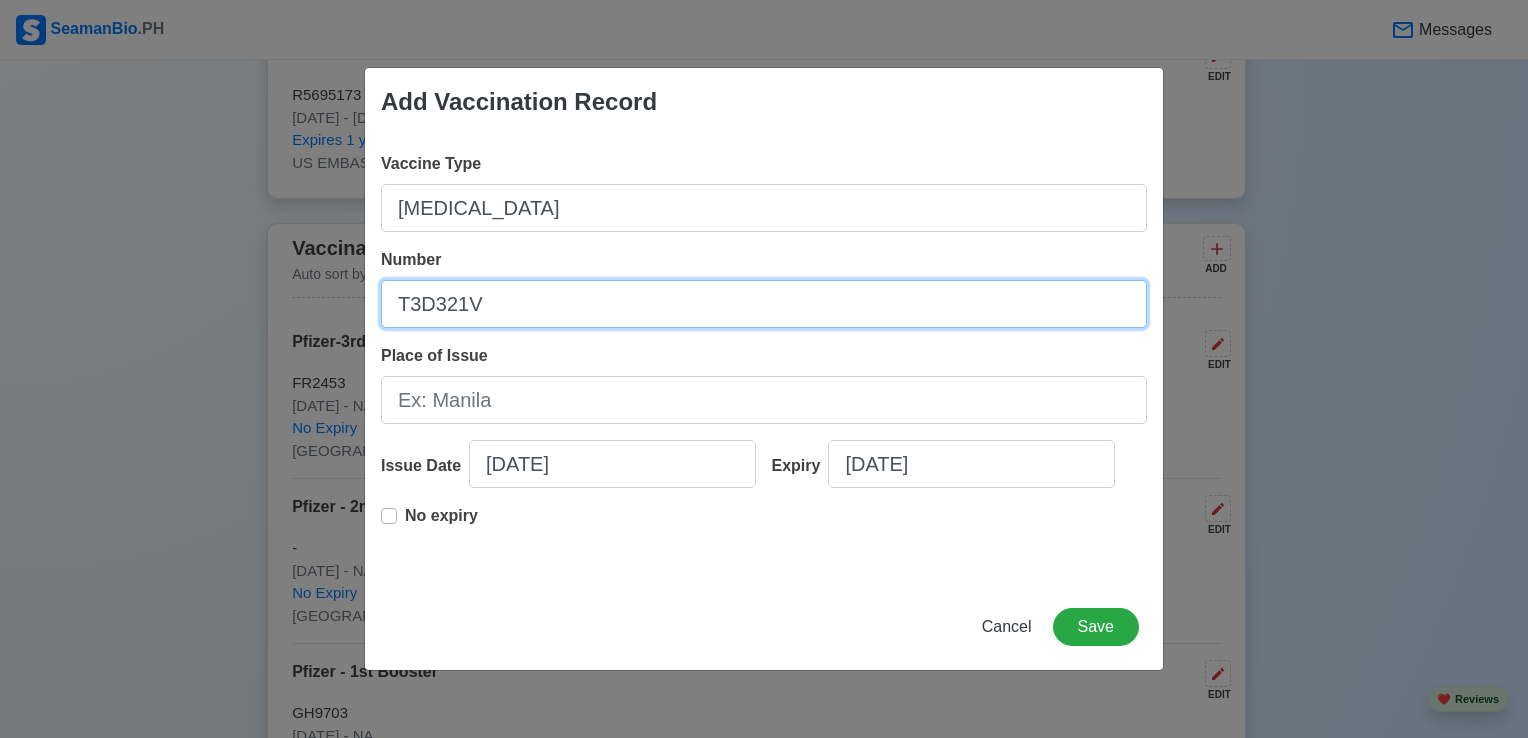 type on "T3D321V" 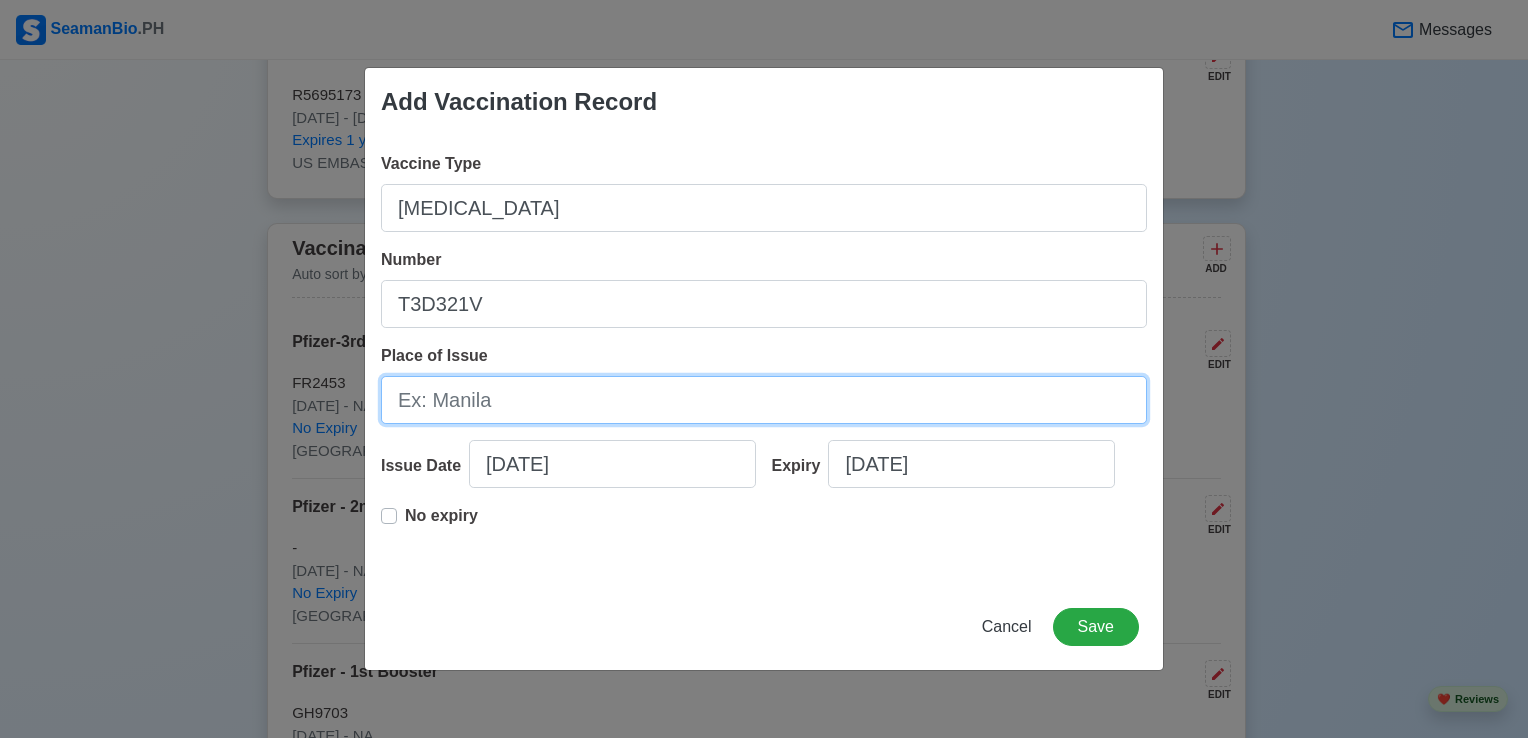 click on "Place of Issue" at bounding box center [764, 400] 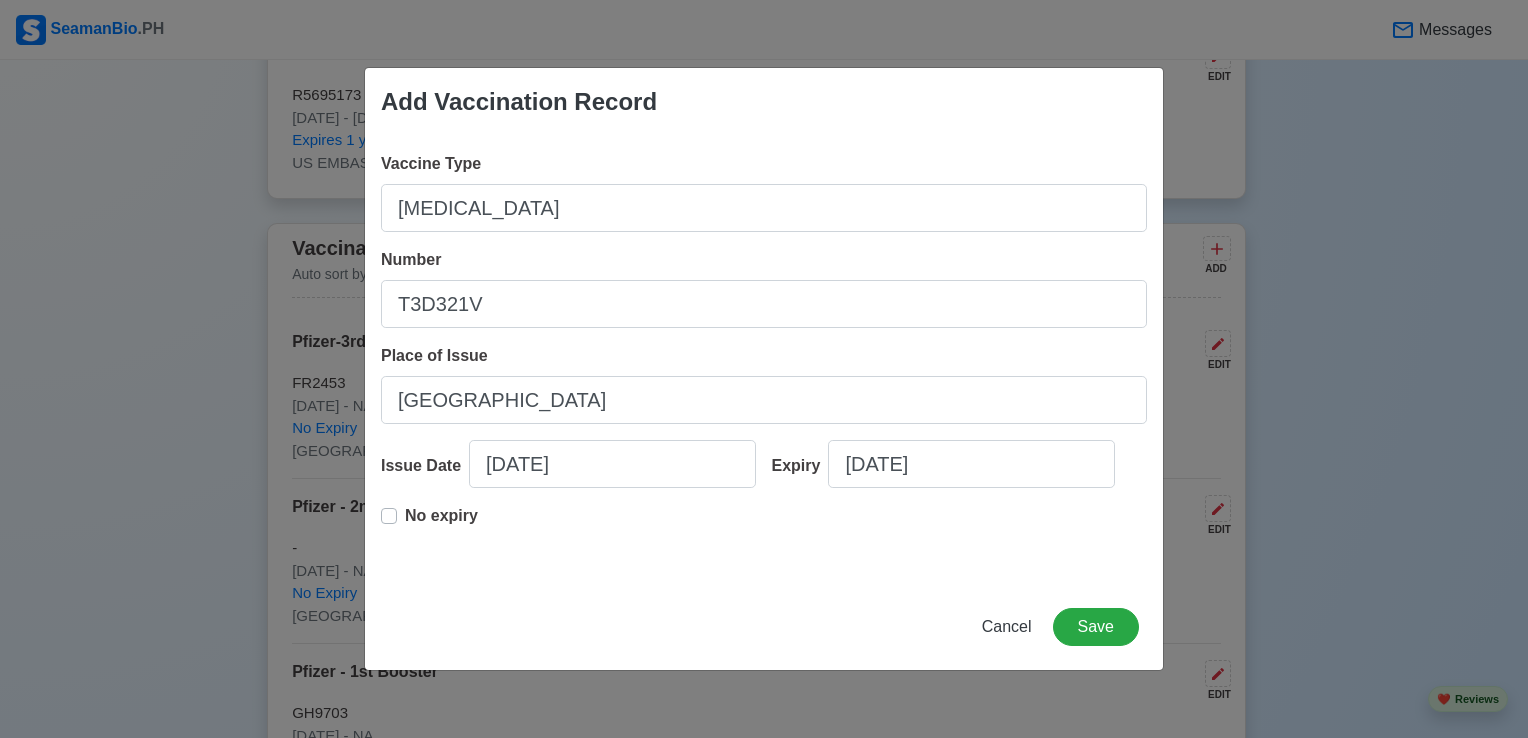click on "No expiry" at bounding box center [441, 524] 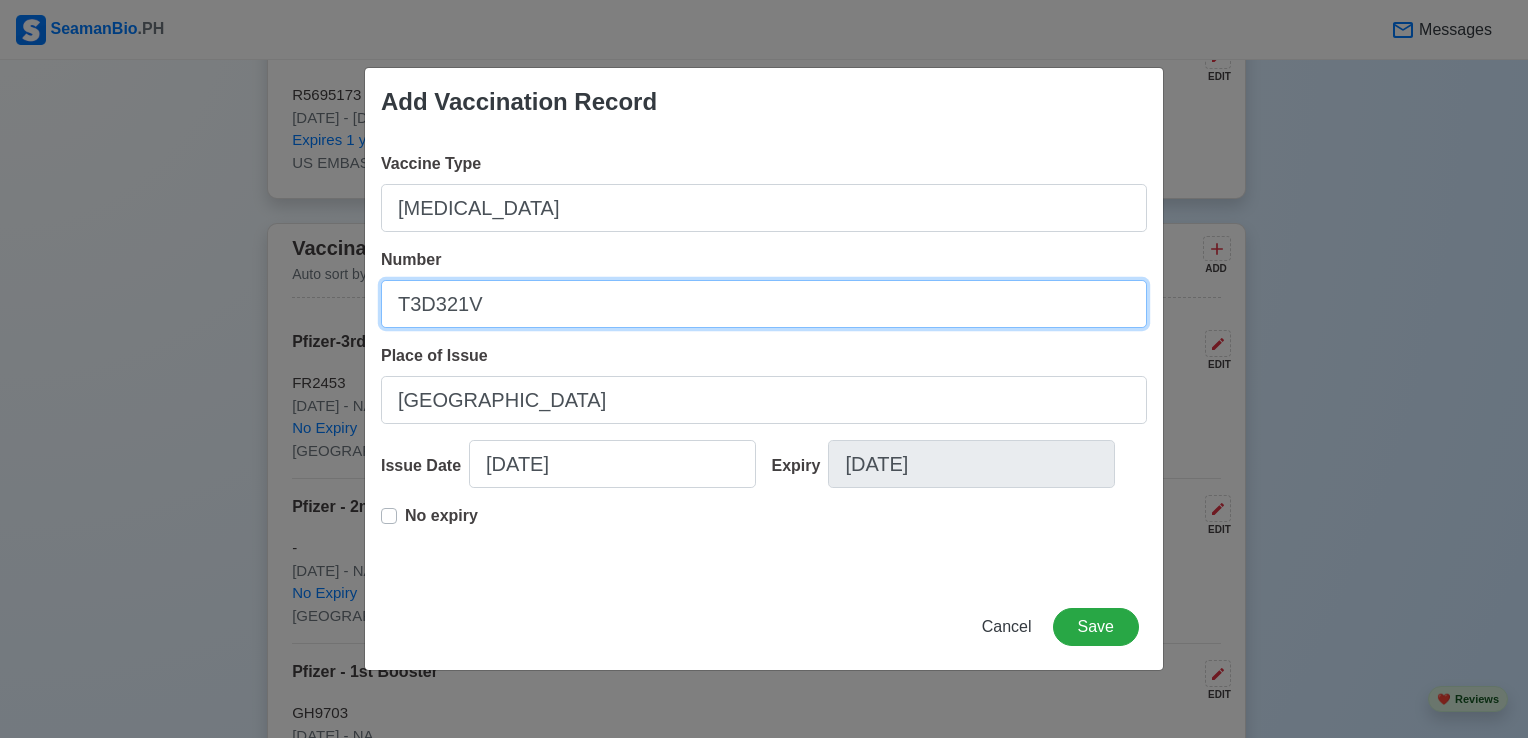 click on "T3D321V" at bounding box center (764, 304) 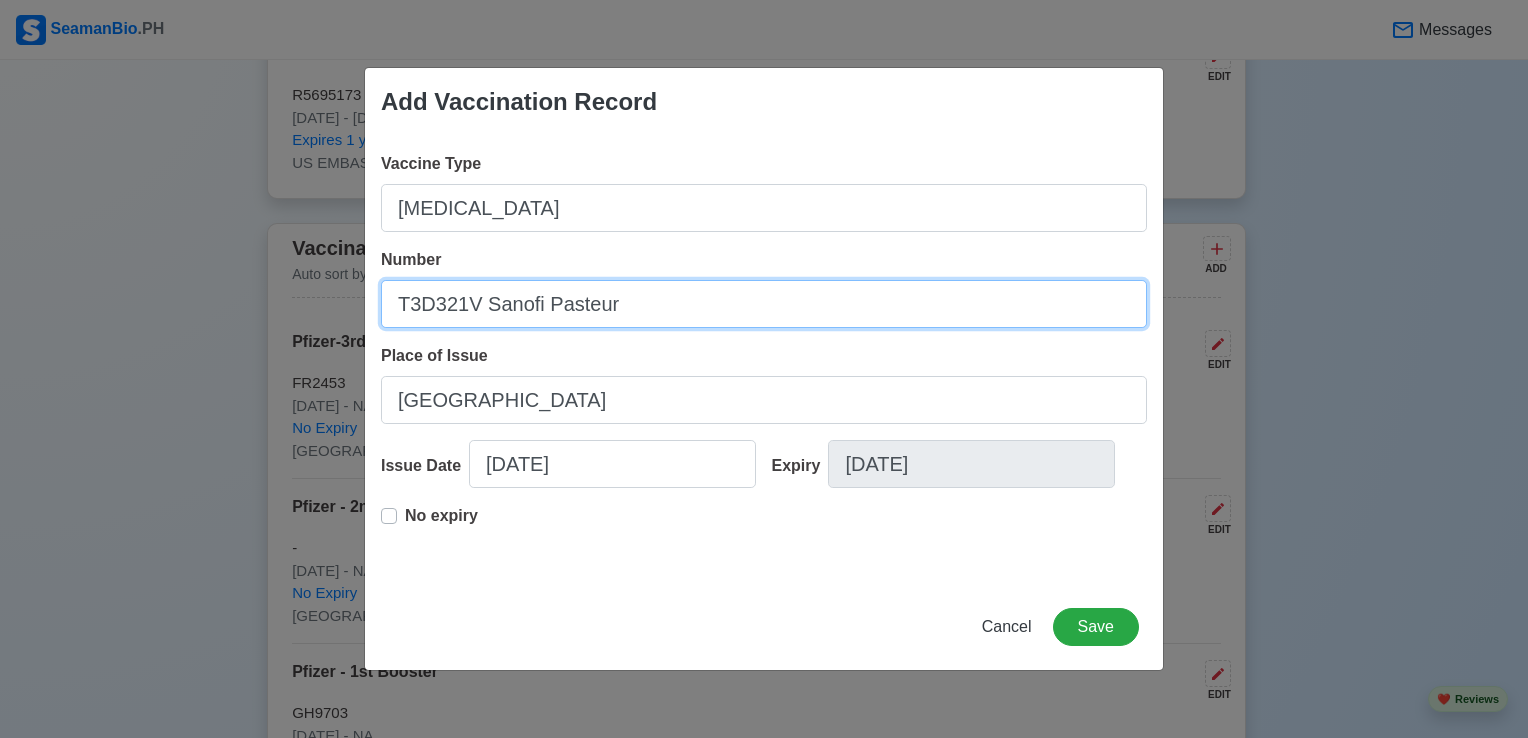 type on "T3D321V Sanofi Pasteur" 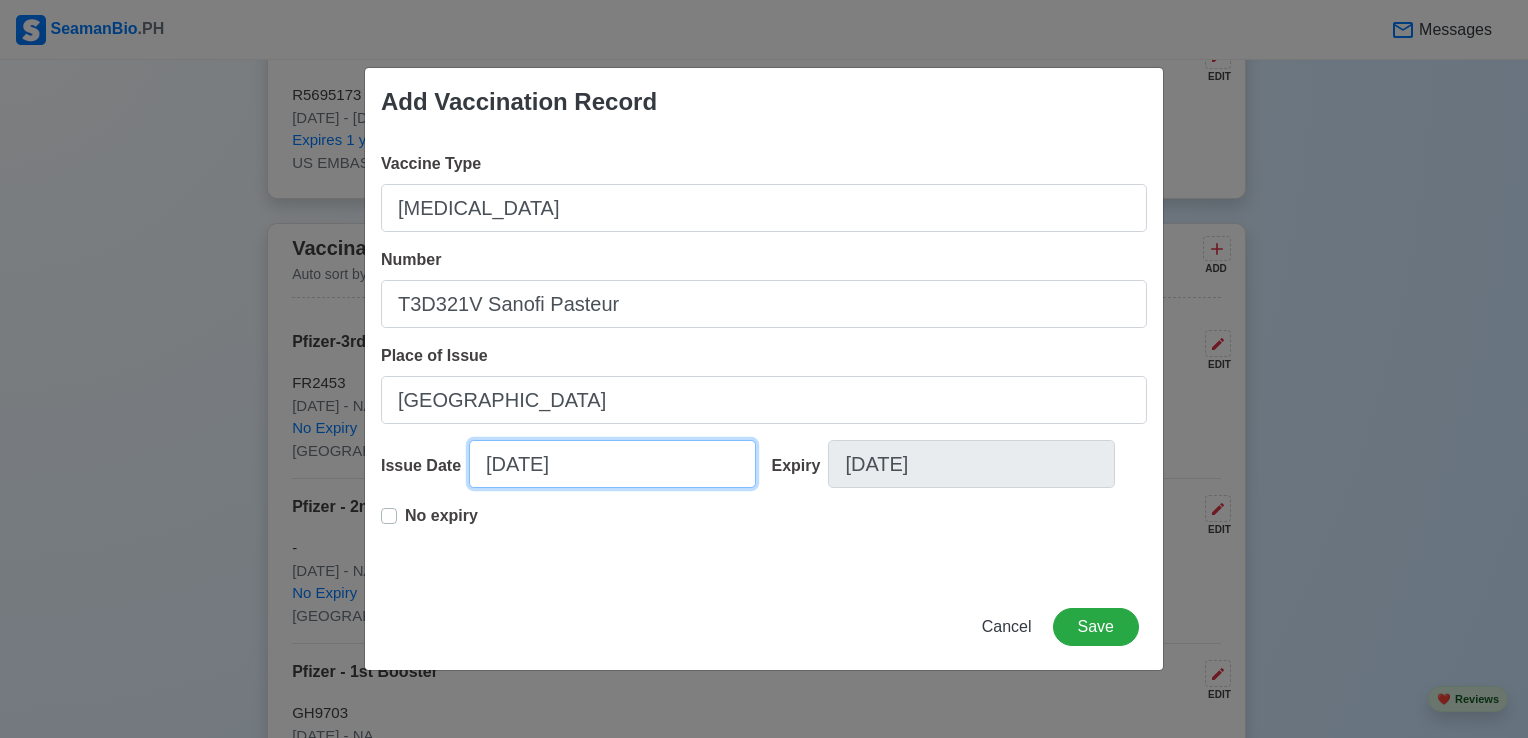 click on "[DATE]" at bounding box center [612, 464] 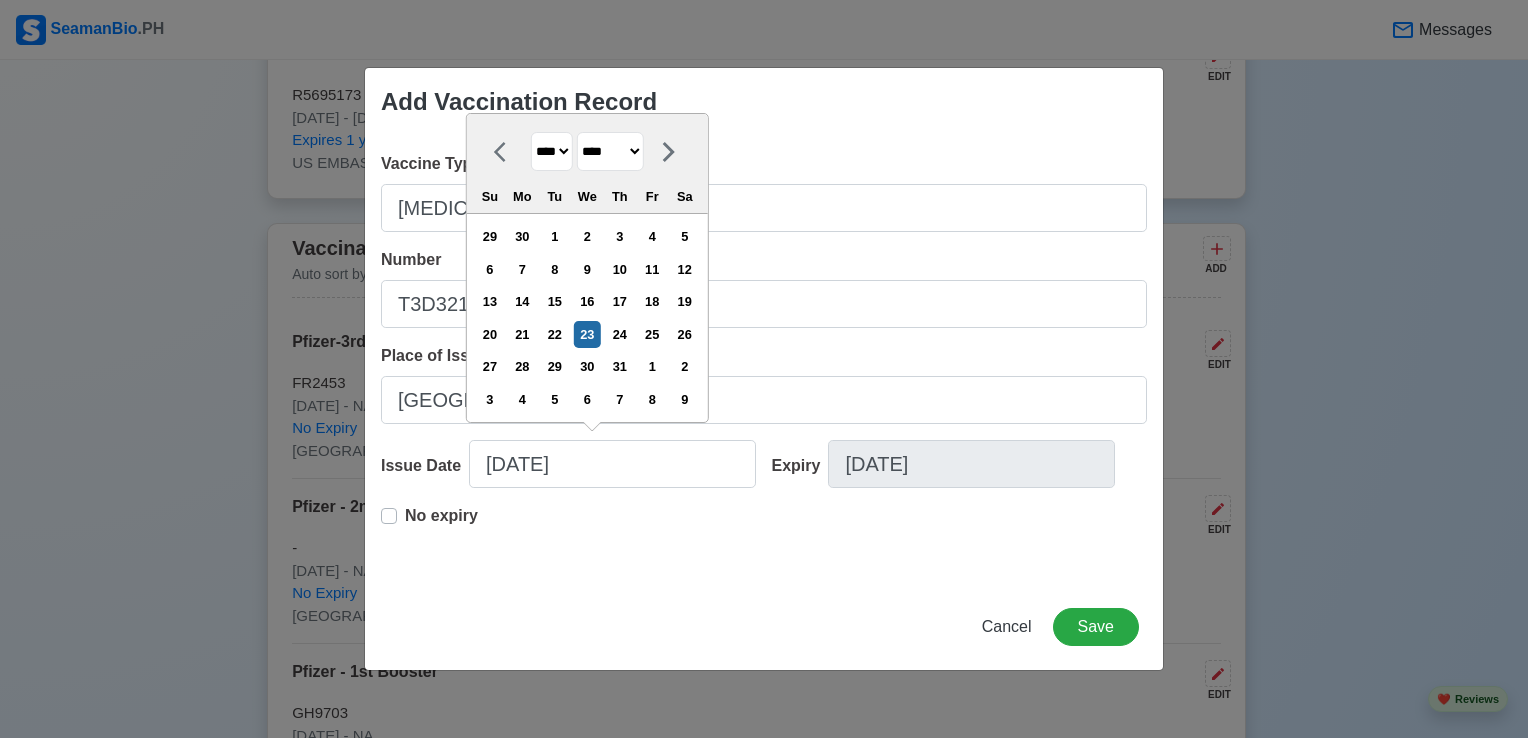 click on "**** **** **** **** **** **** **** **** **** **** **** **** **** **** **** **** **** **** **** **** **** **** **** **** **** **** **** **** **** **** **** **** **** **** **** **** **** **** **** **** **** **** **** **** **** **** **** **** **** **** **** **** **** **** **** **** **** **** **** **** **** **** **** **** **** **** **** **** **** **** **** **** **** **** **** **** **** **** **** **** **** **** **** **** **** **** **** **** **** **** **** **** **** **** **** **** **** **** **** **** **** **** **** **** **** ****" at bounding box center [552, 151] 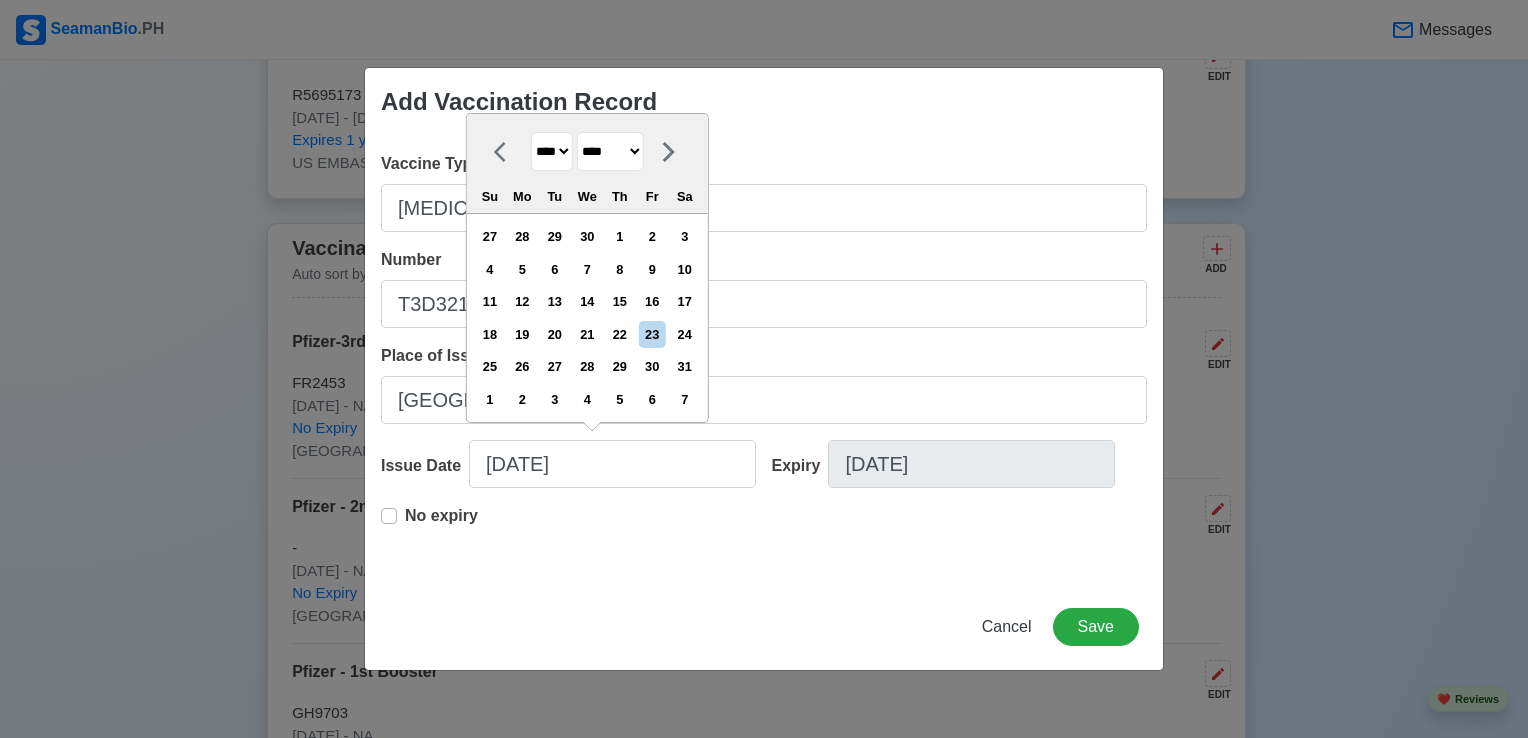 click on "******* ******** ***** ***** *** **** **** ****** ********* ******* ******** ********" at bounding box center (610, 151) 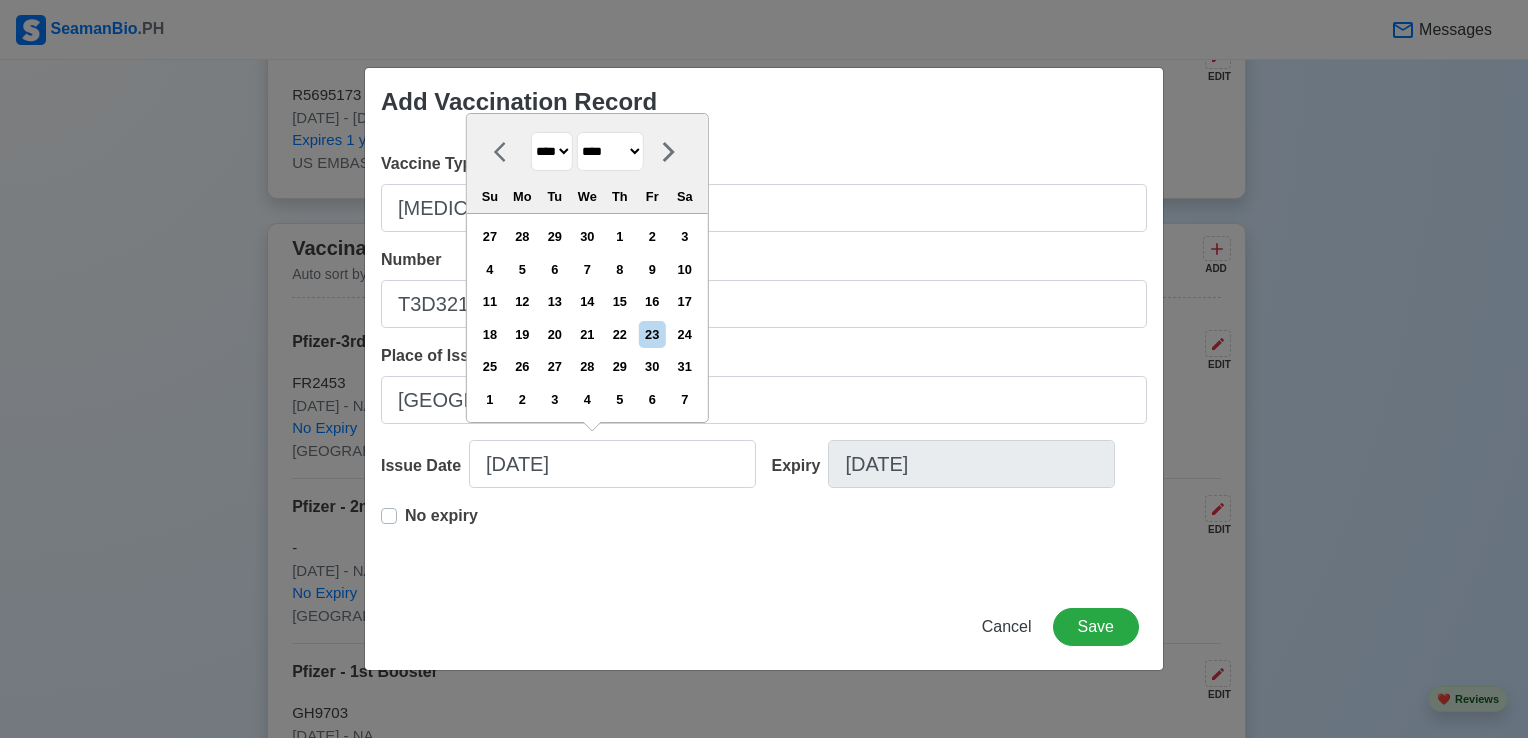 select on "********" 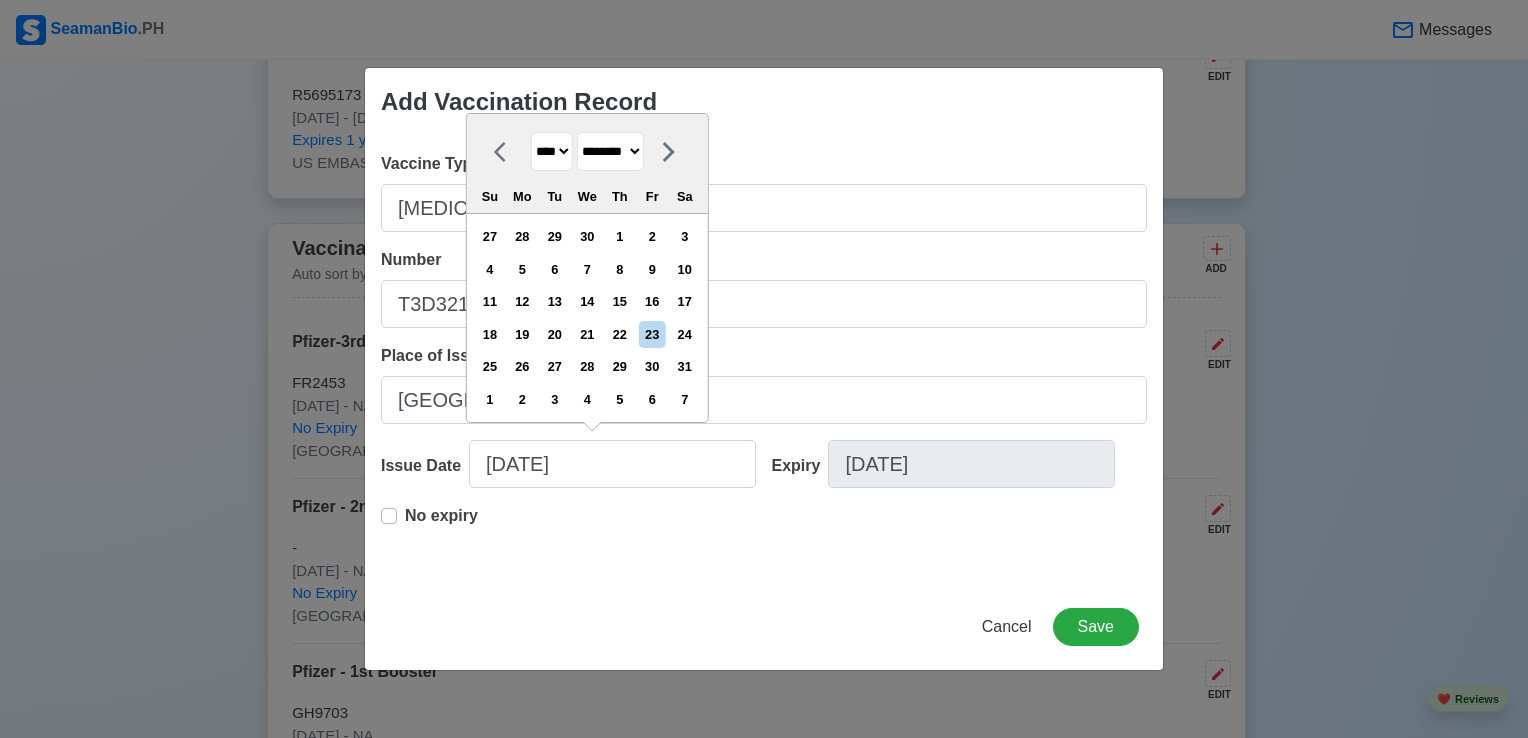 click on "******* ******** ***** ***** *** **** **** ****** ********* ******* ******** ********" at bounding box center (610, 151) 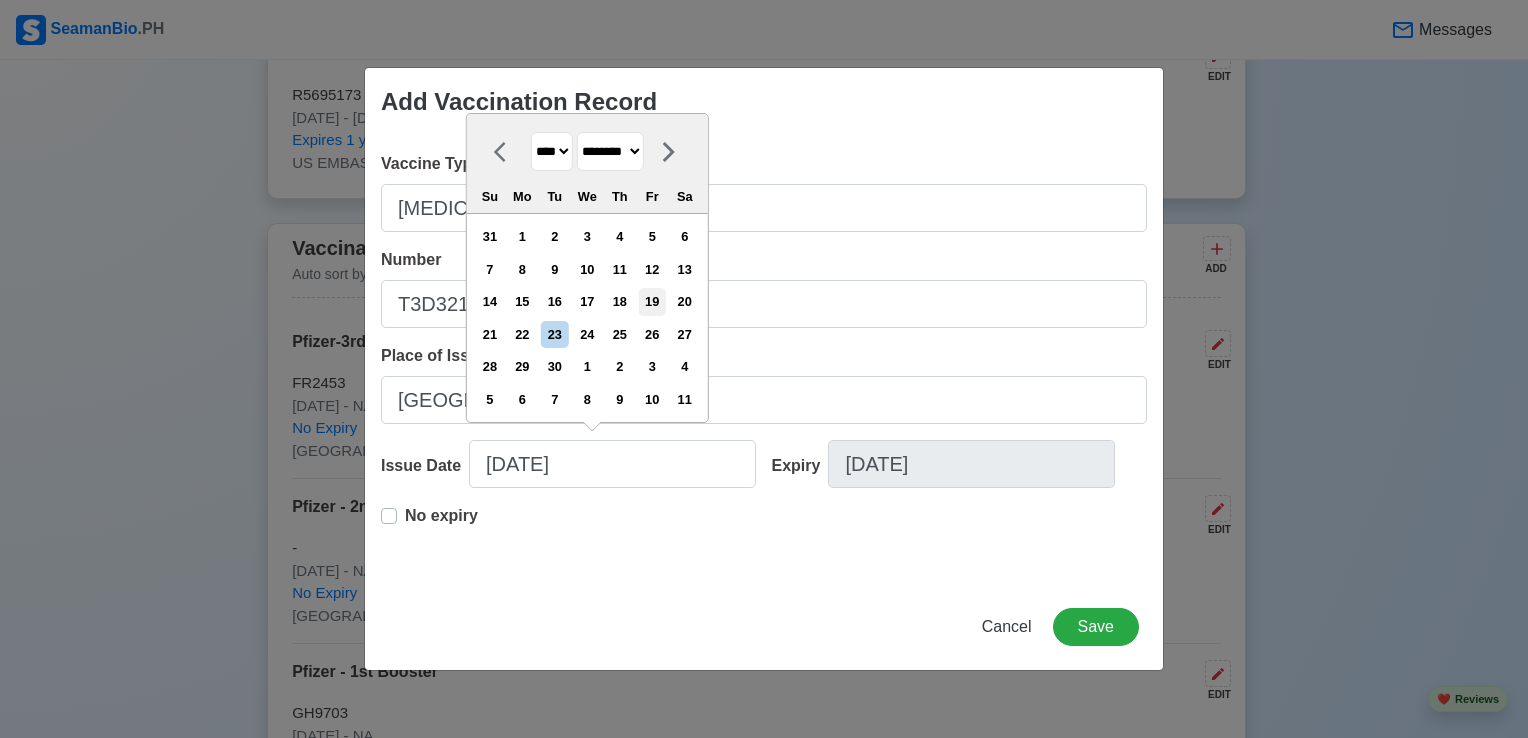 click on "19" at bounding box center [652, 301] 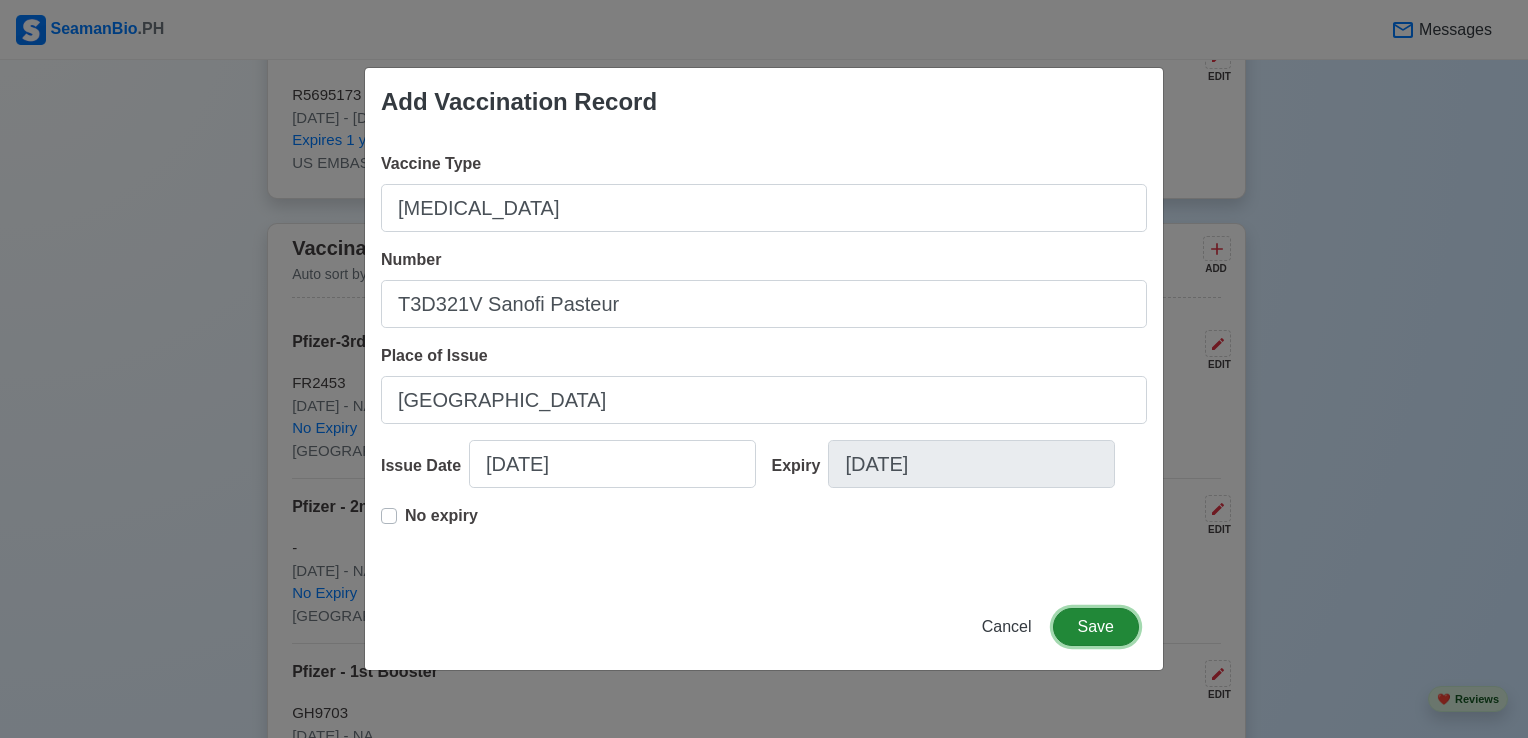 click on "Save" at bounding box center [1096, 627] 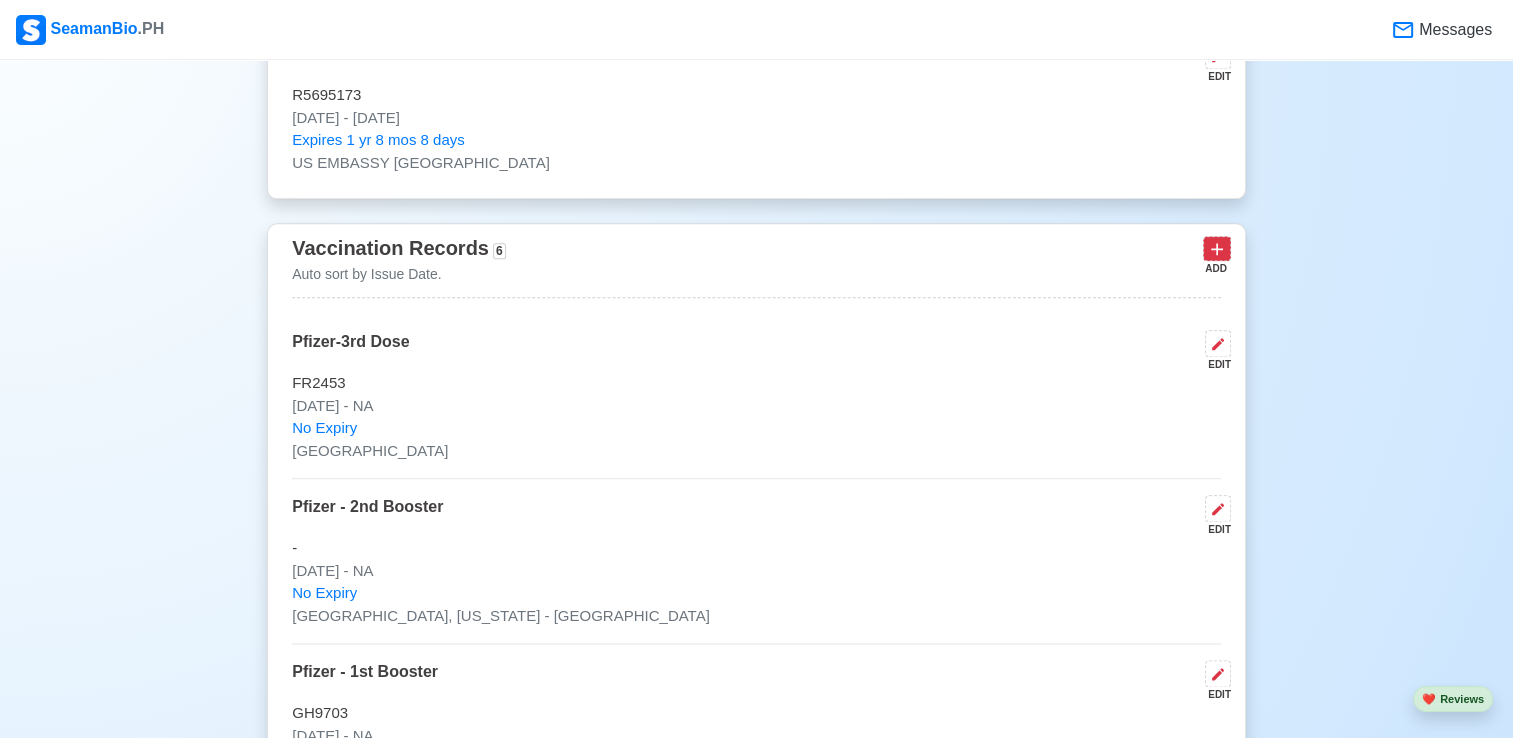 click at bounding box center (1217, 248) 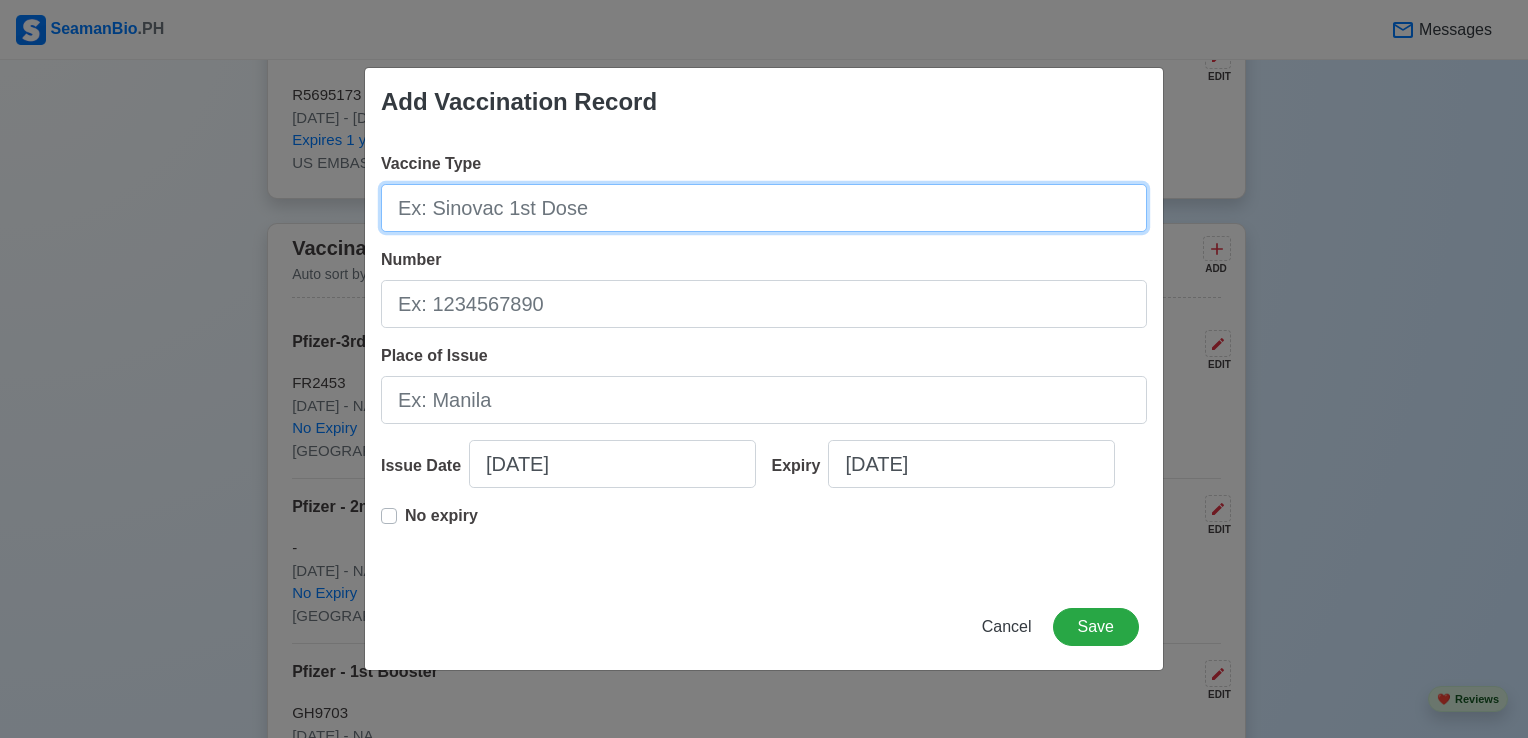click on "Vaccine Type" at bounding box center (764, 208) 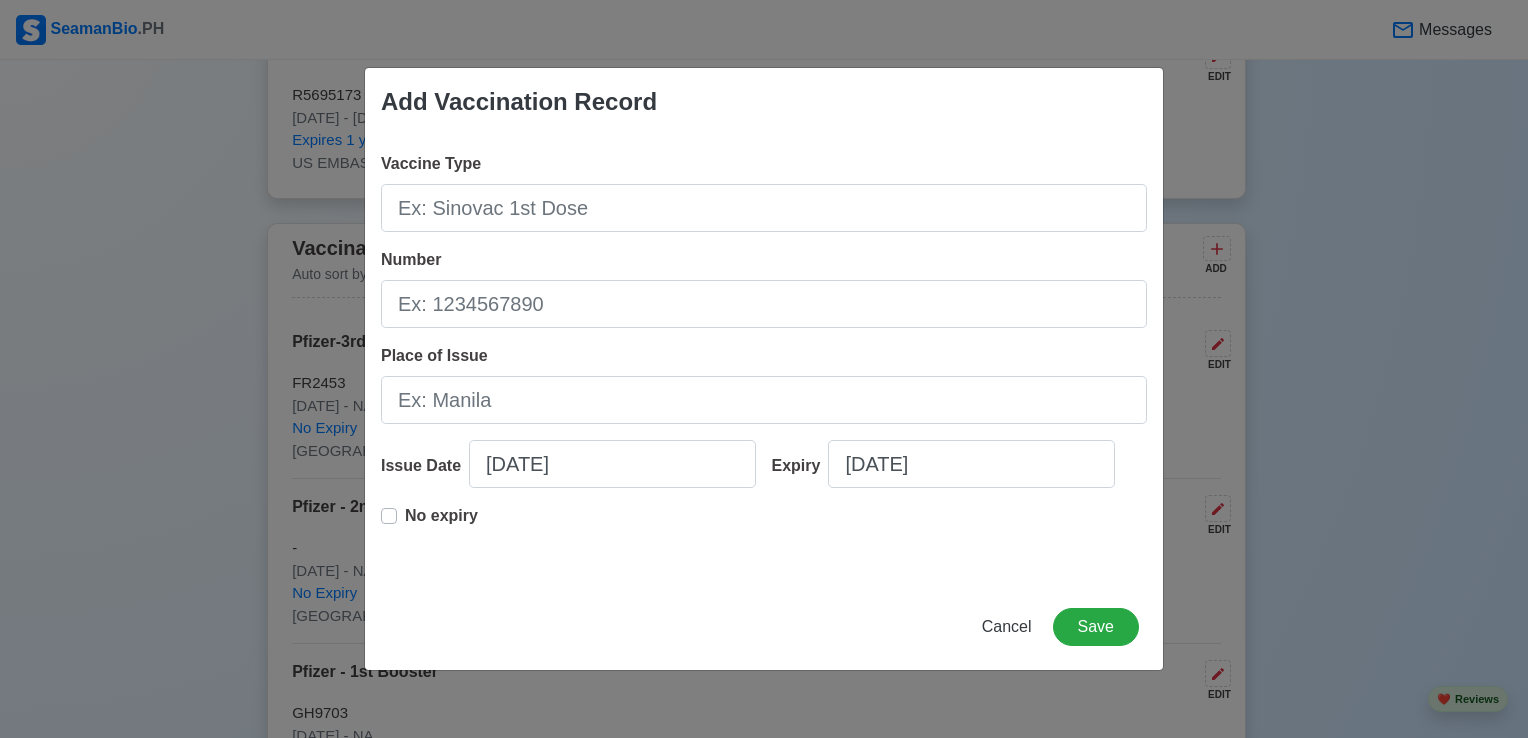 click on "Number" at bounding box center (764, 288) 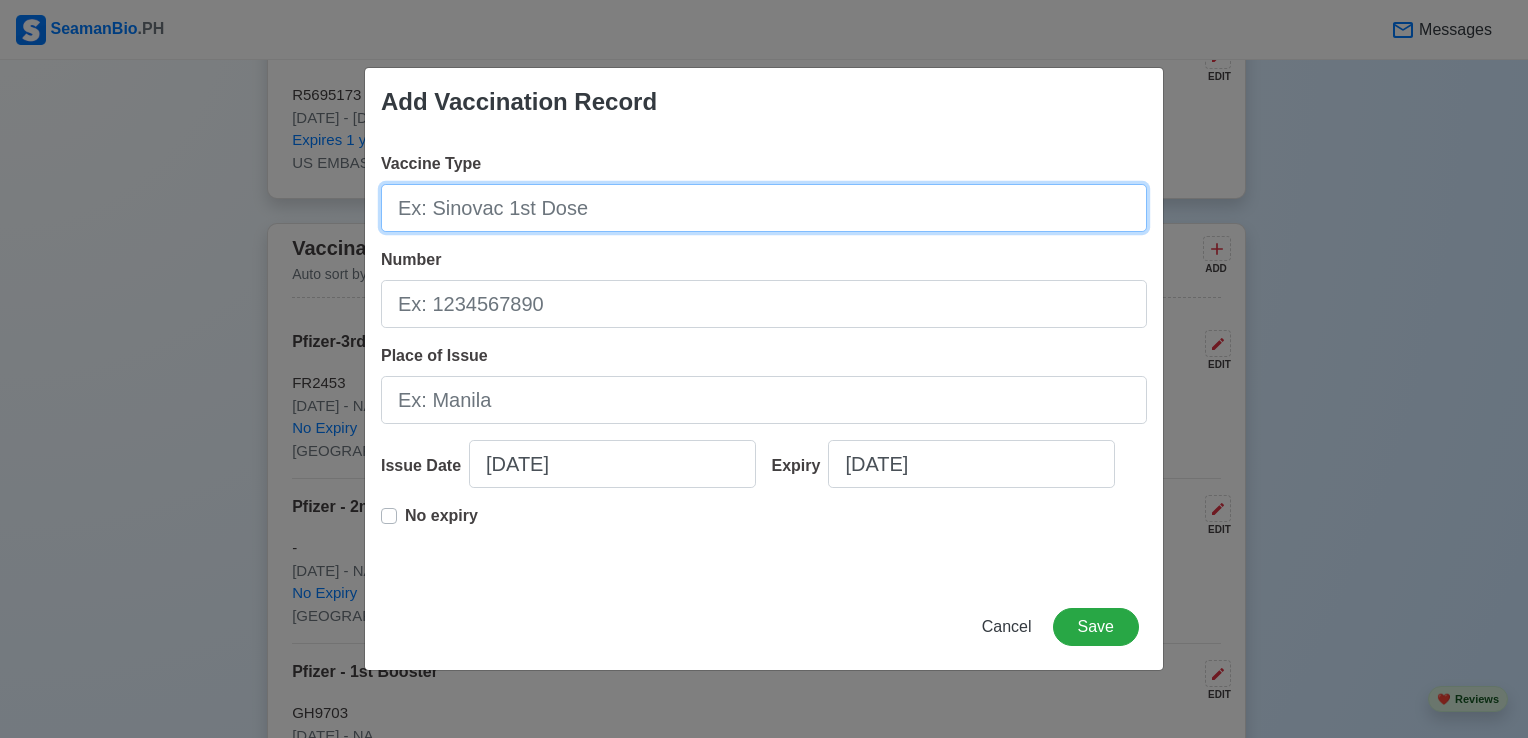 click on "Vaccine Type" at bounding box center (764, 208) 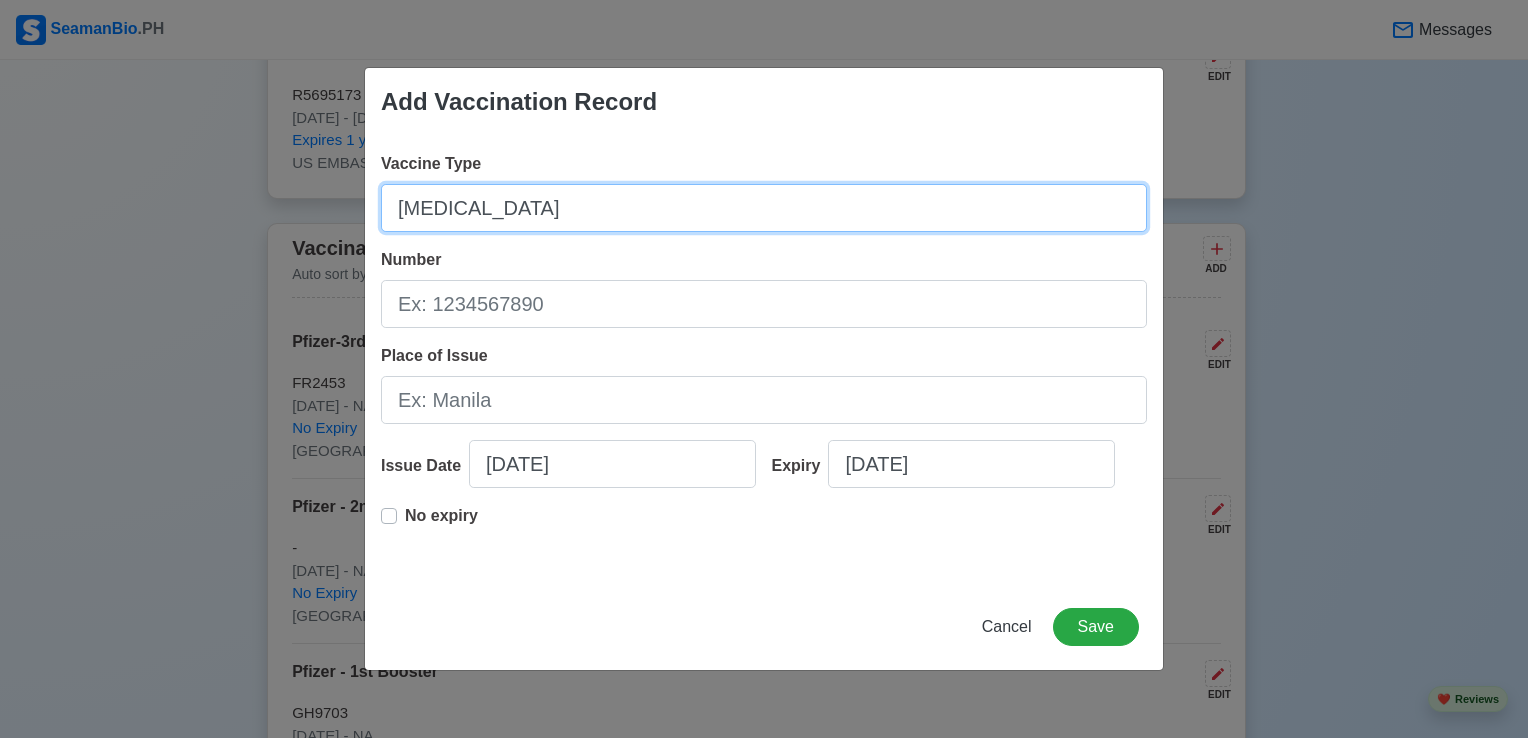type on "[MEDICAL_DATA]" 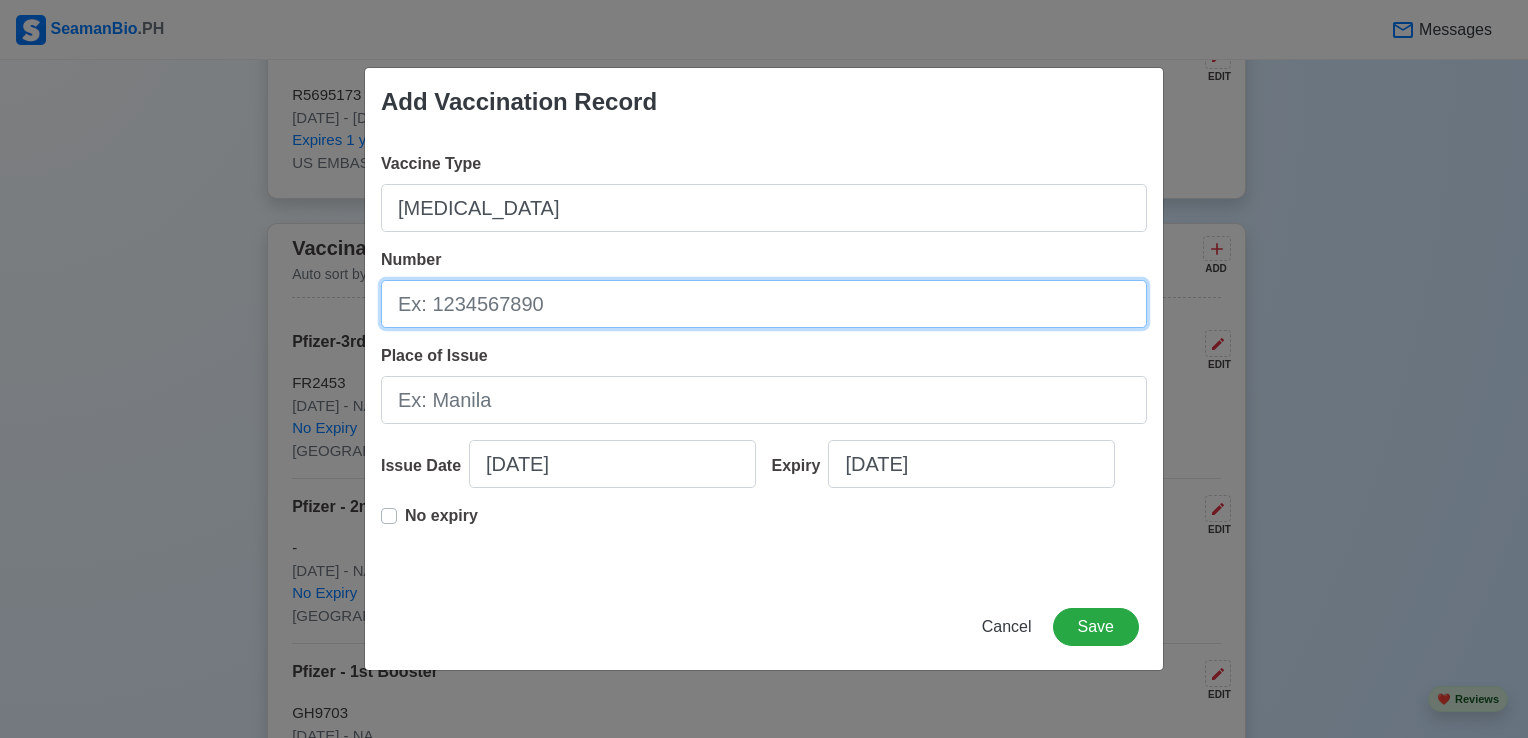 click on "Number" at bounding box center [764, 304] 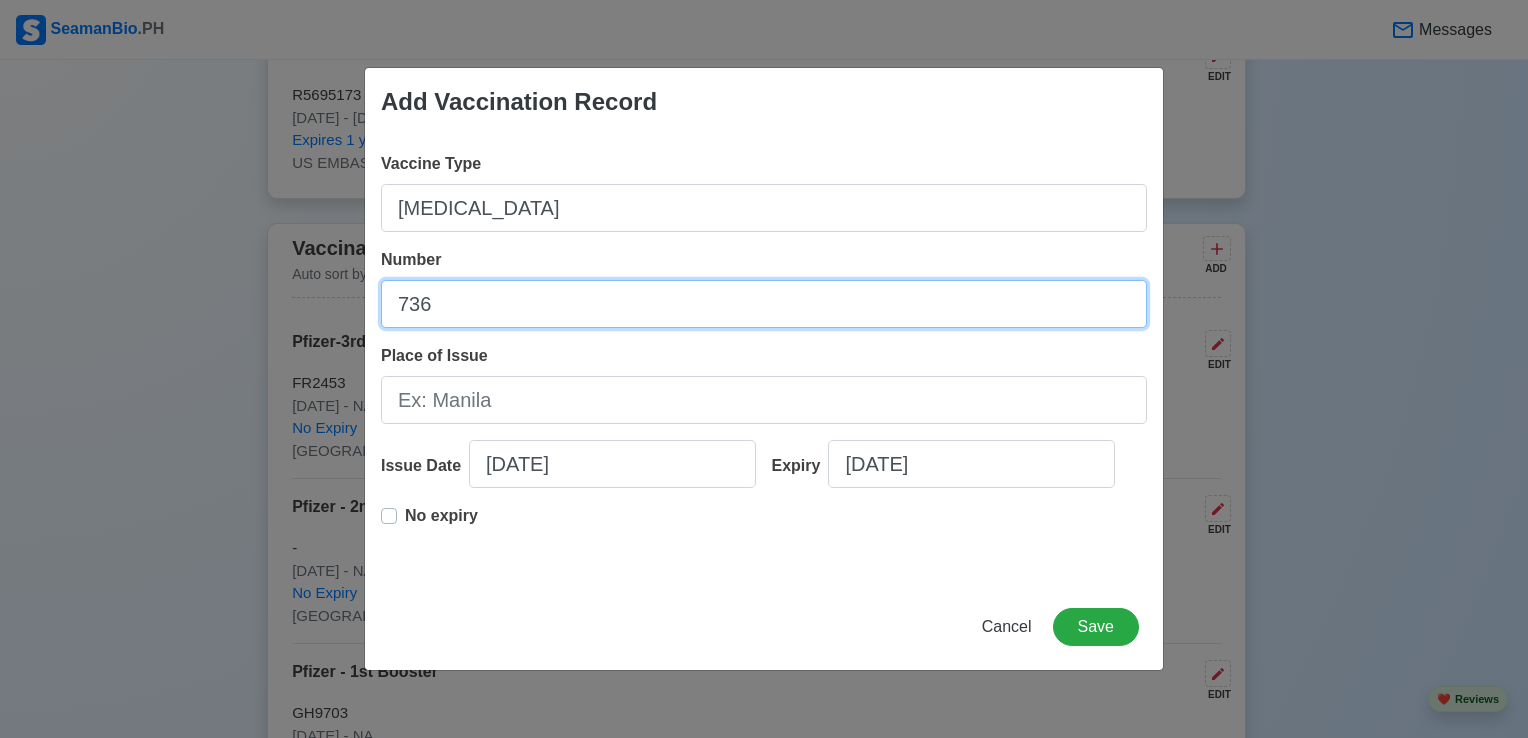 type on "736" 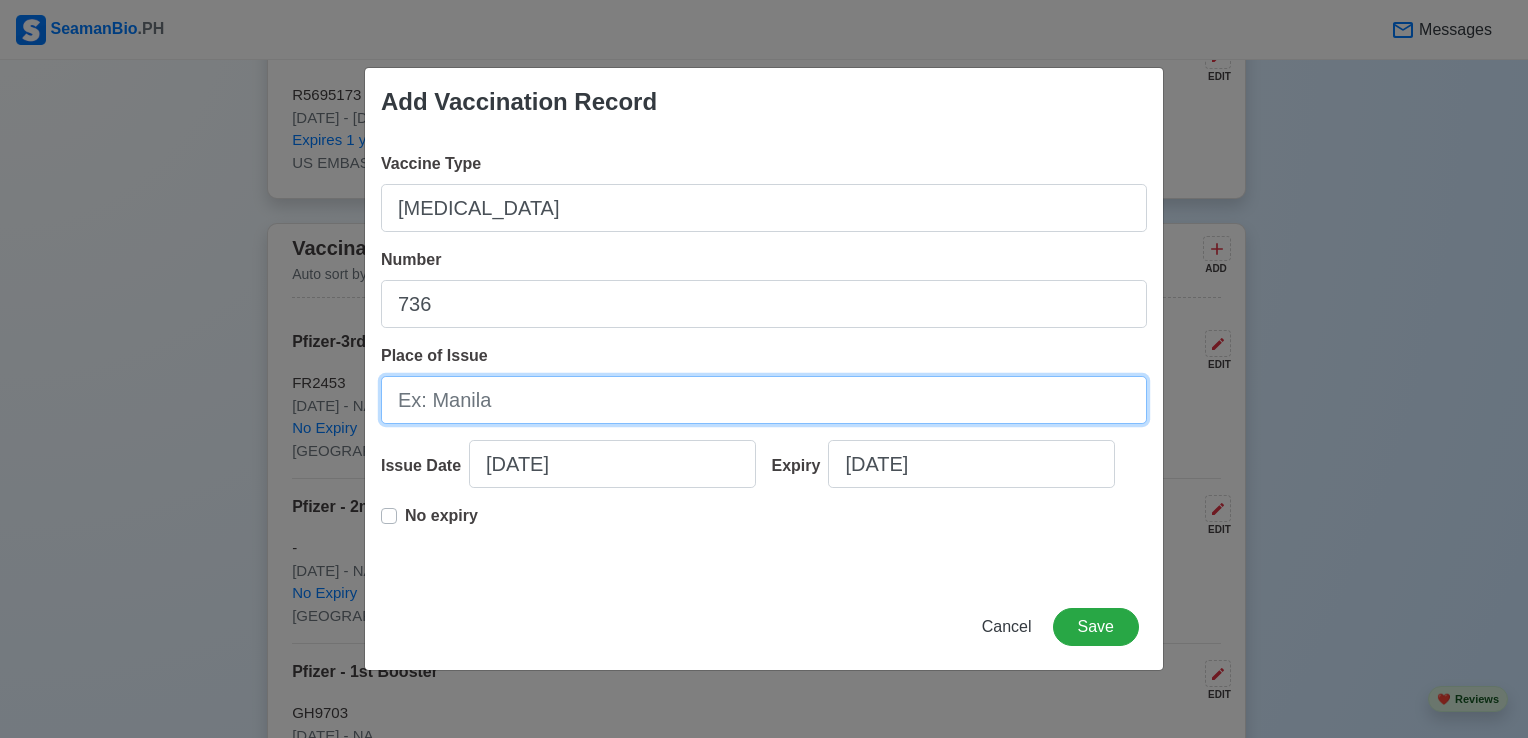 click on "Place of Issue" at bounding box center (764, 400) 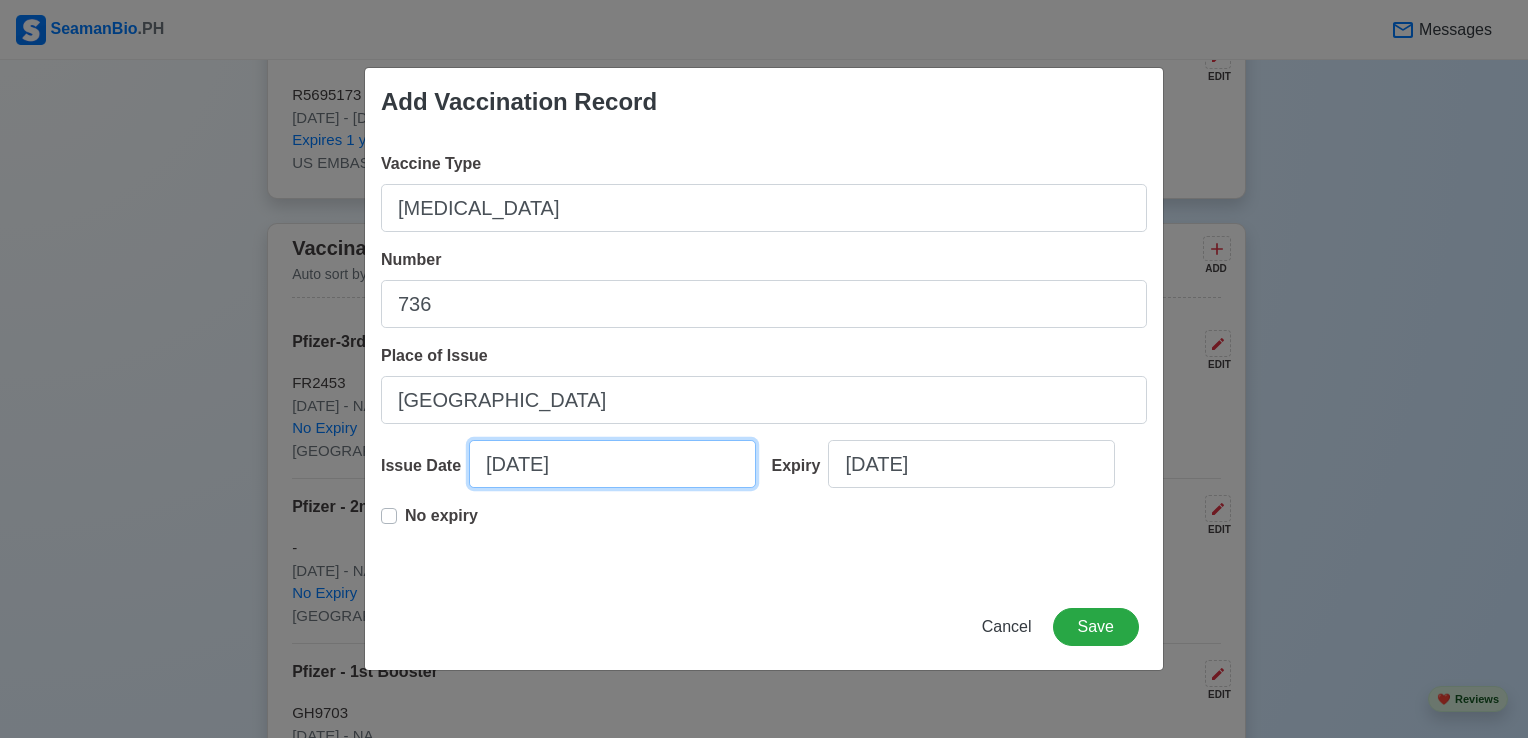 select on "****" 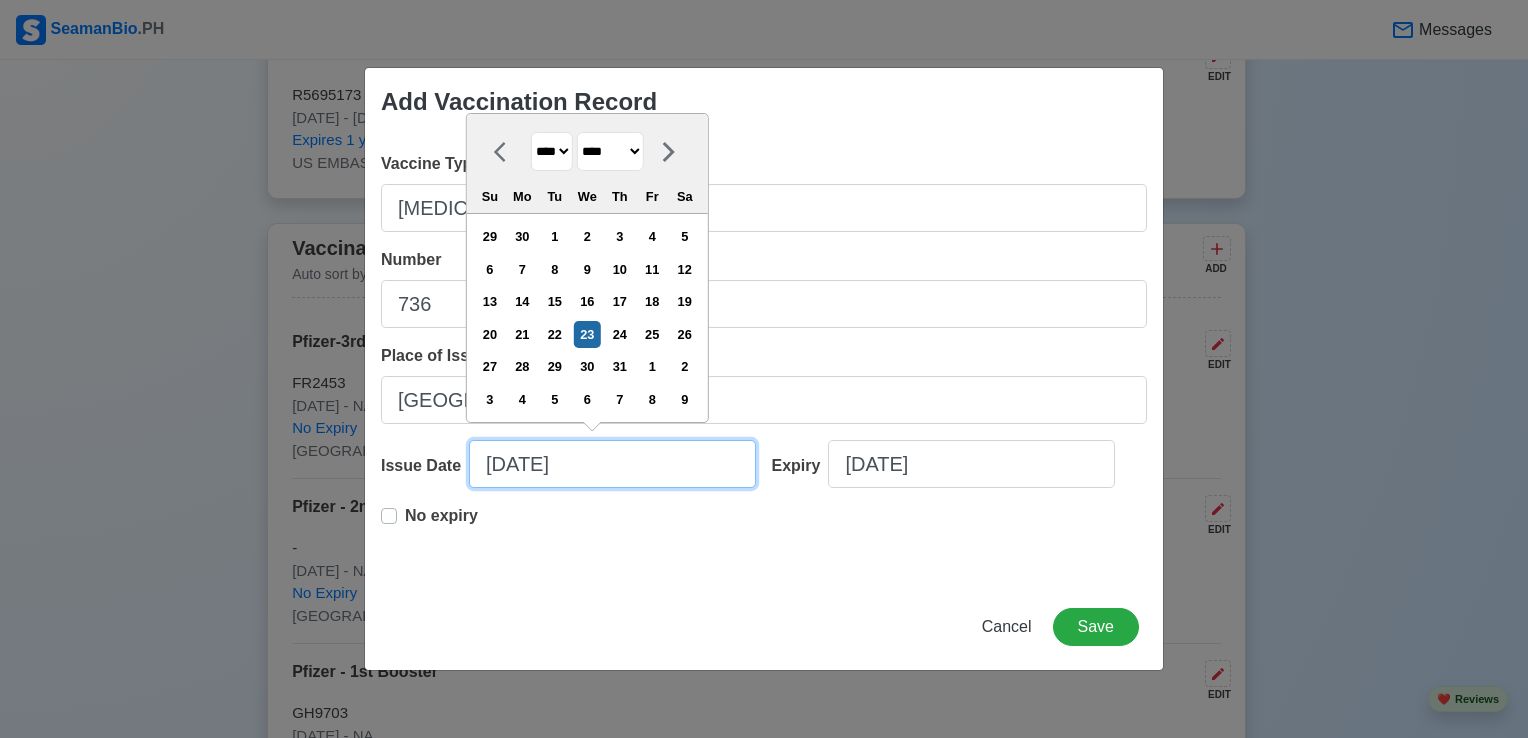 click on "[DATE]" at bounding box center (612, 464) 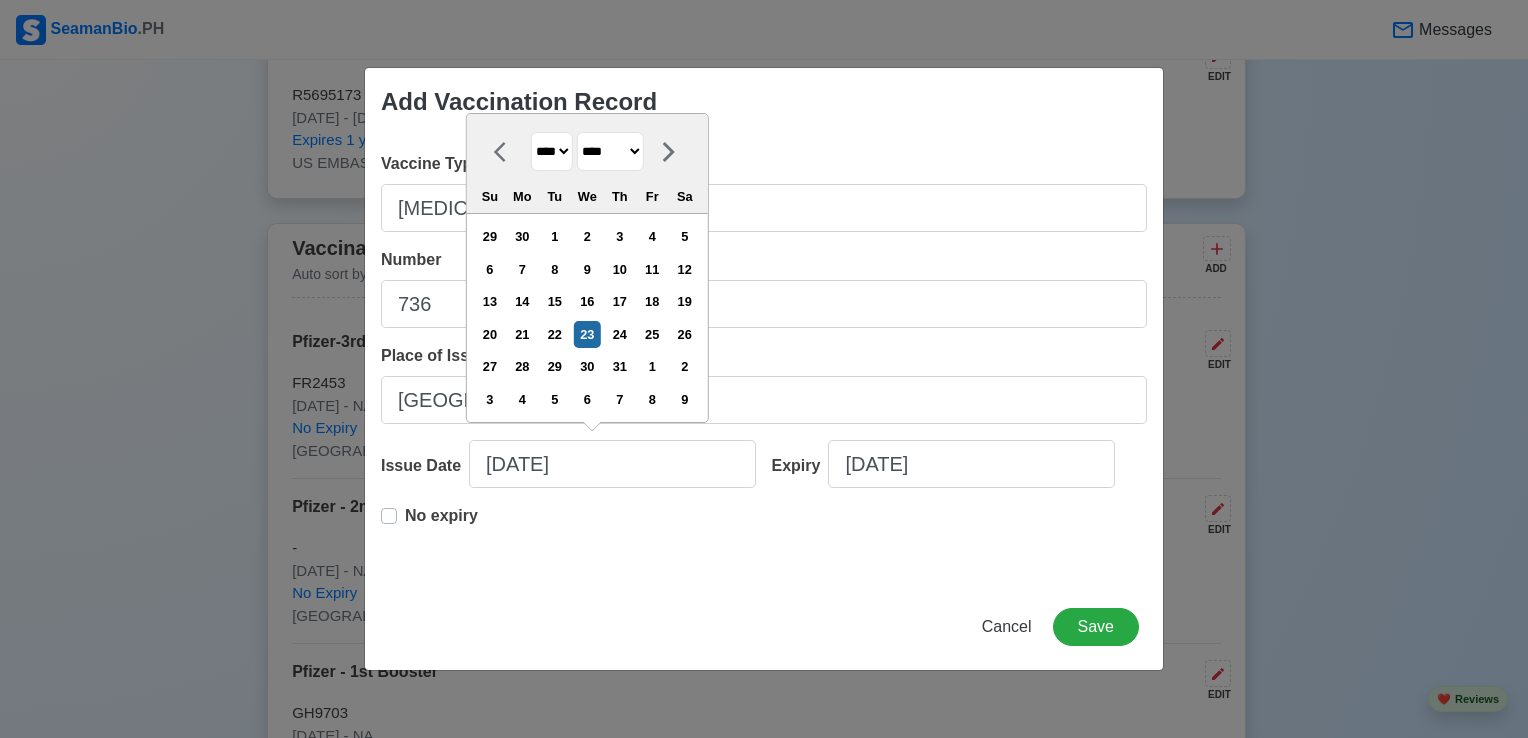 click on "**** **** **** **** **** **** **** **** **** **** **** **** **** **** **** **** **** **** **** **** **** **** **** **** **** **** **** **** **** **** **** **** **** **** **** **** **** **** **** **** **** **** **** **** **** **** **** **** **** **** **** **** **** **** **** **** **** **** **** **** **** **** **** **** **** **** **** **** **** **** **** **** **** **** **** **** **** **** **** **** **** **** **** **** **** **** **** **** **** **** **** **** **** **** **** **** **** **** **** **** **** **** **** **** **** ****" at bounding box center (552, 151) 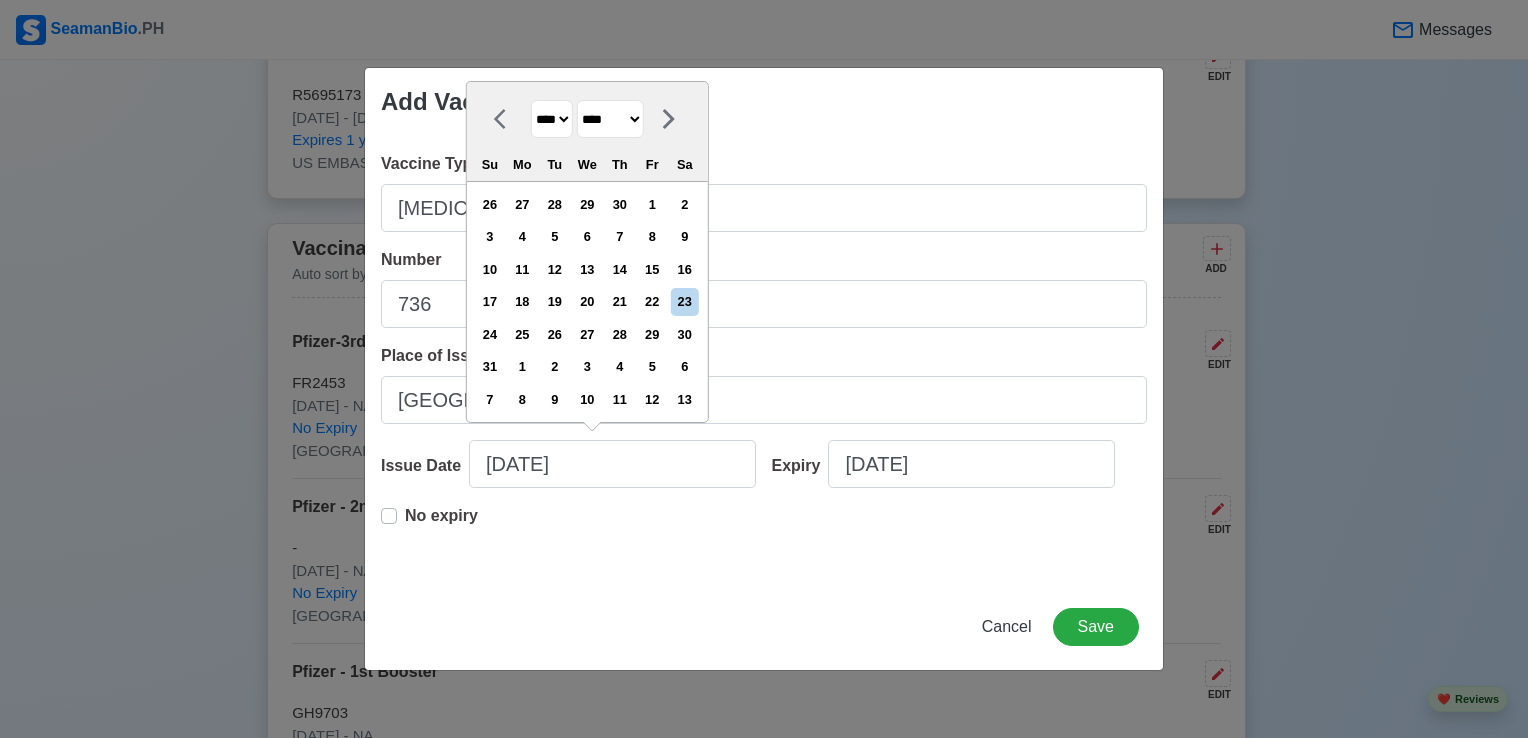 click on "******* ******** ***** ***** *** **** **** ****** ********* ******* ******** ********" at bounding box center (610, 119) 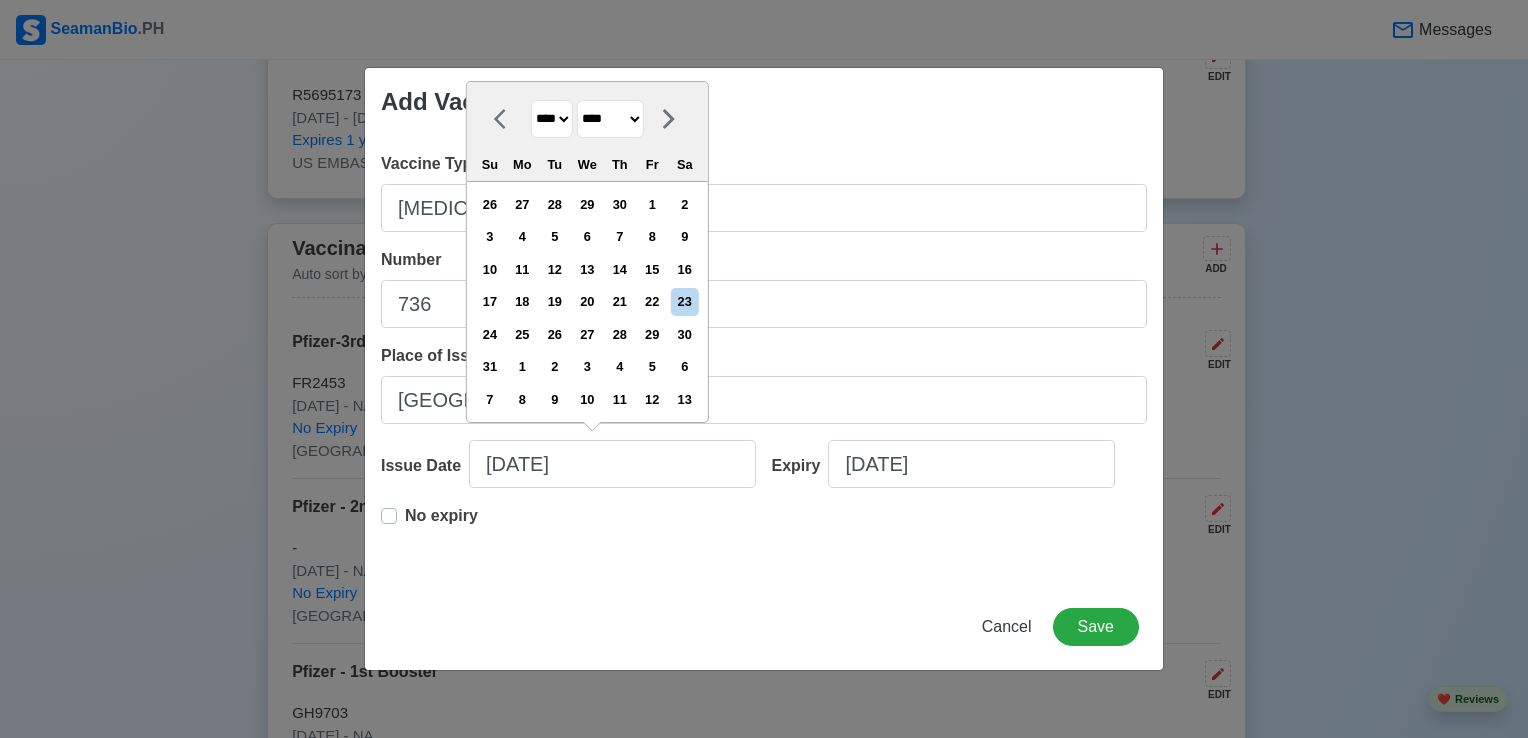 select on "********" 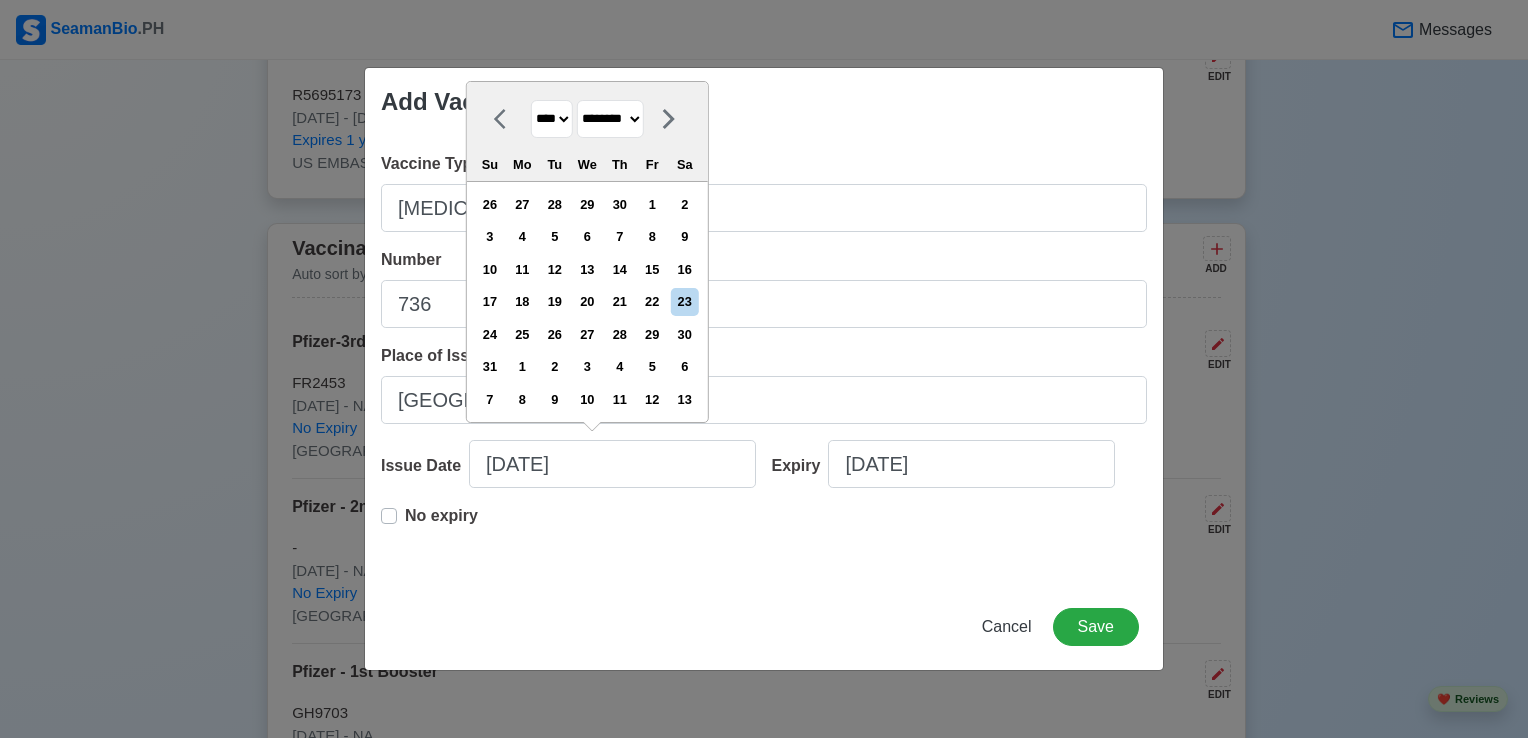 click on "******* ******** ***** ***** *** **** **** ****** ********* ******* ******** ********" at bounding box center [610, 119] 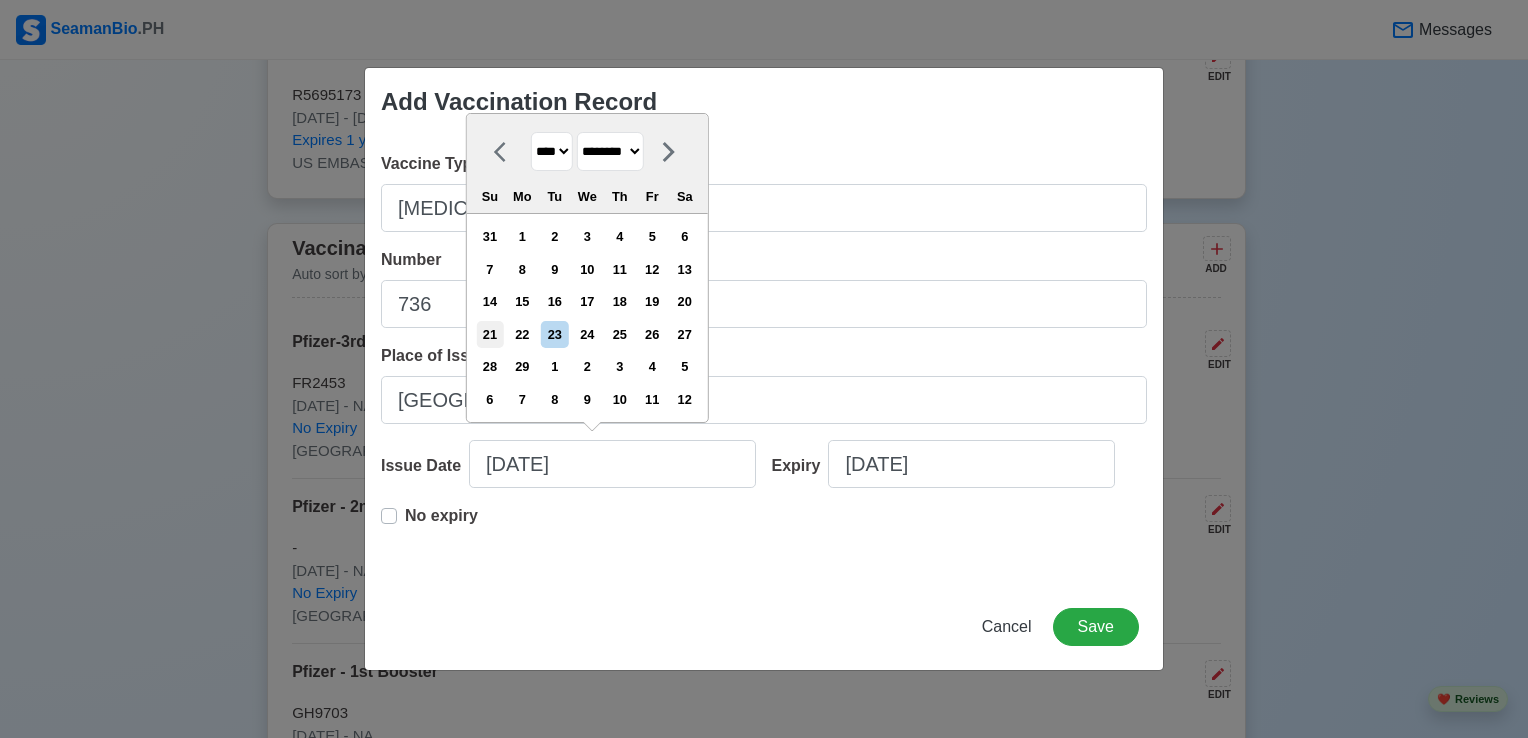 click on "21" at bounding box center [489, 334] 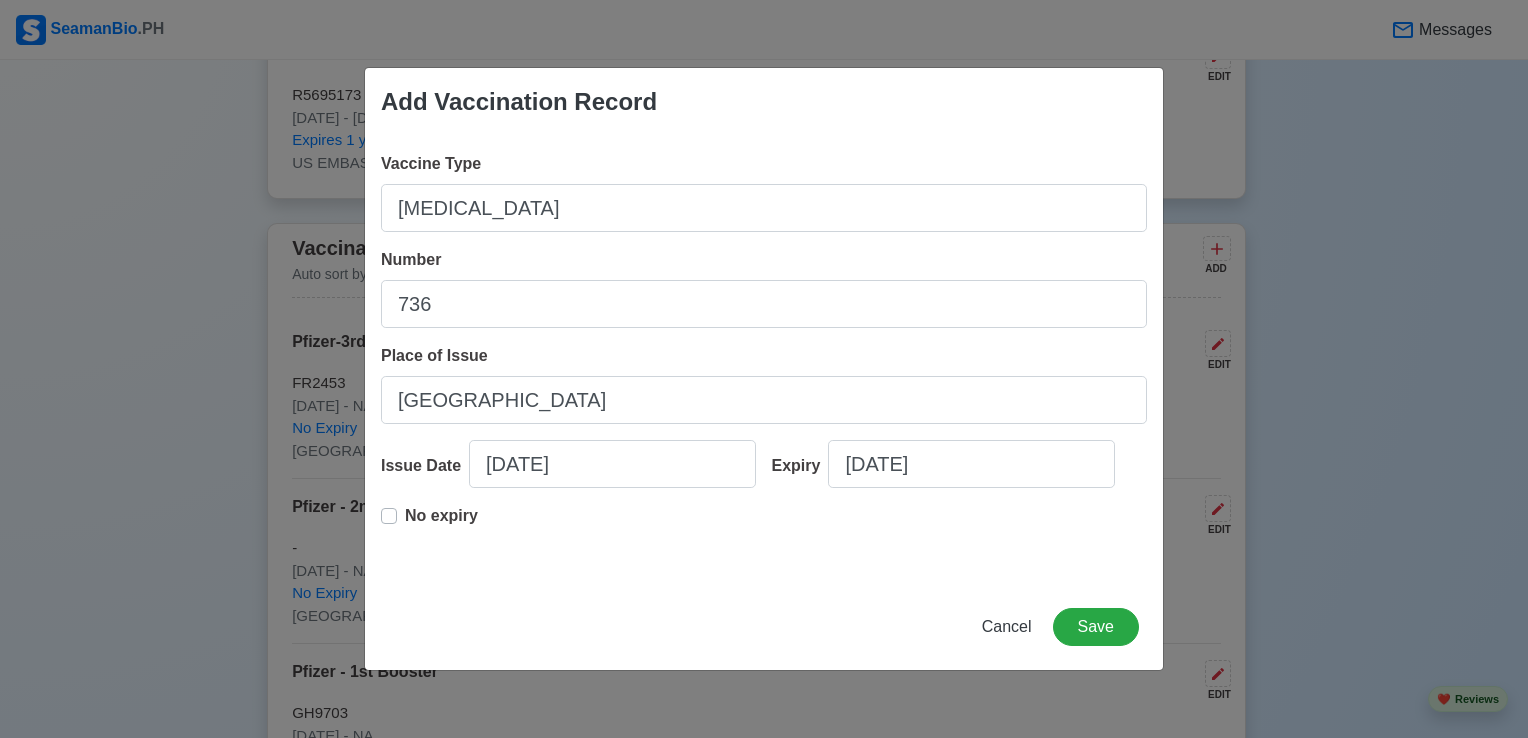 click on "No expiry" at bounding box center [441, 524] 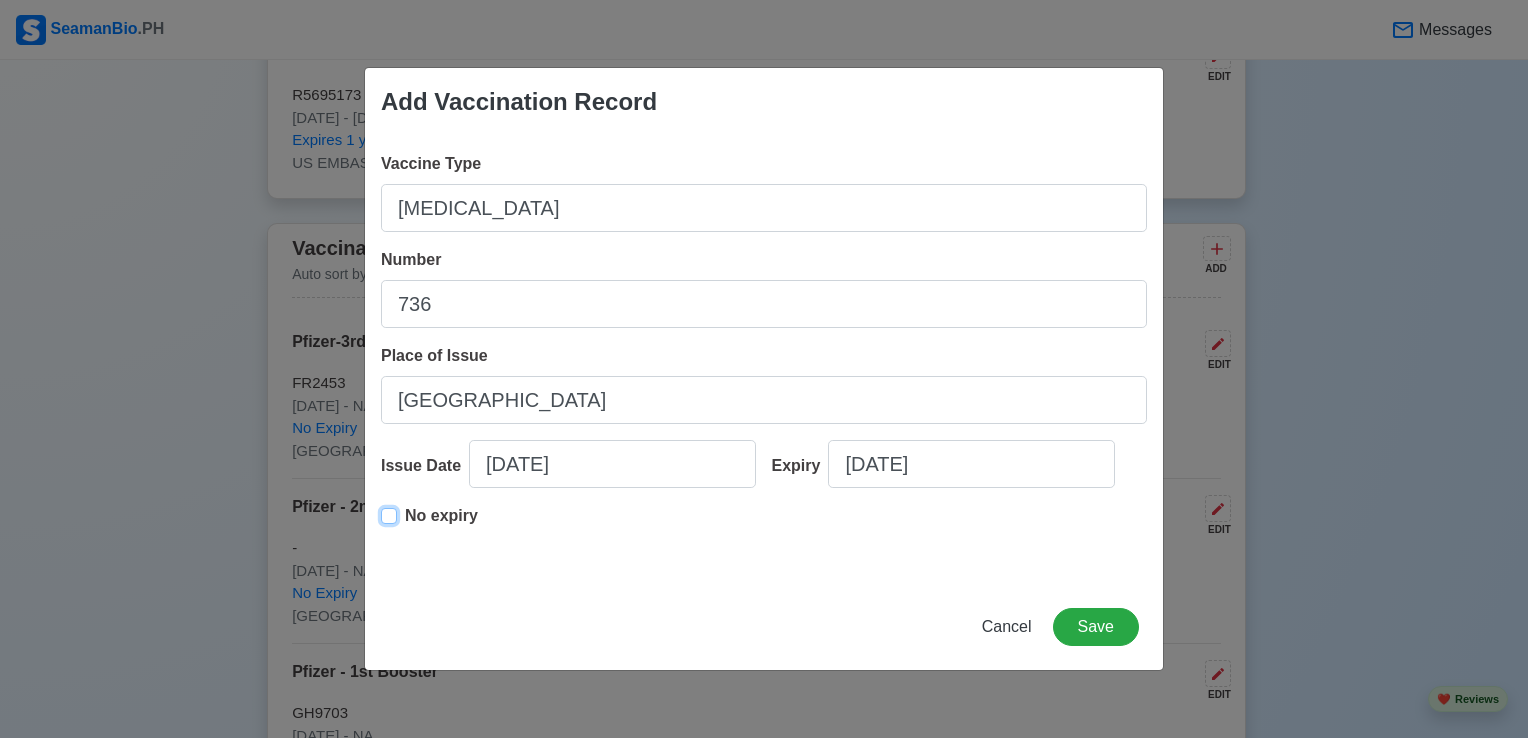 type on "[DATE]" 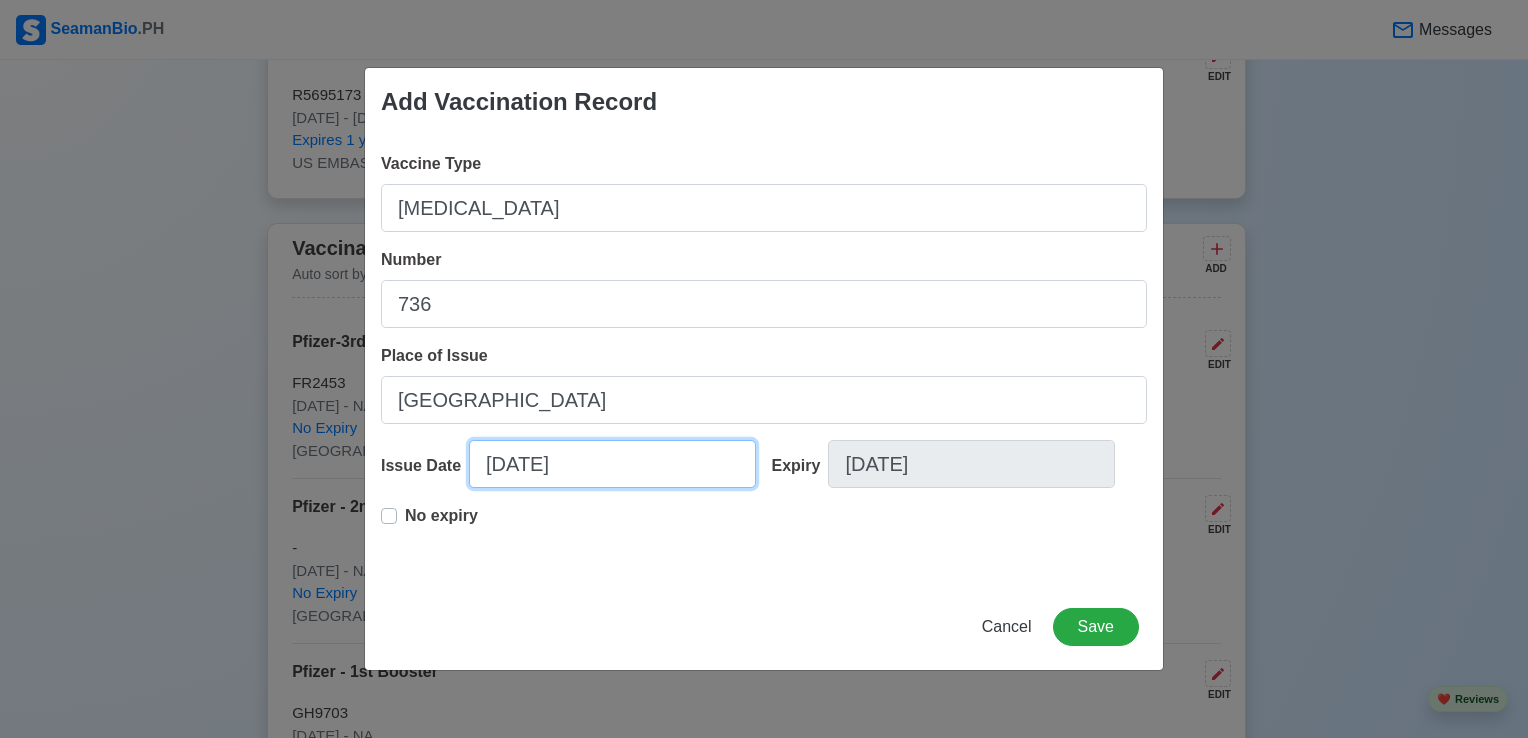select on "****" 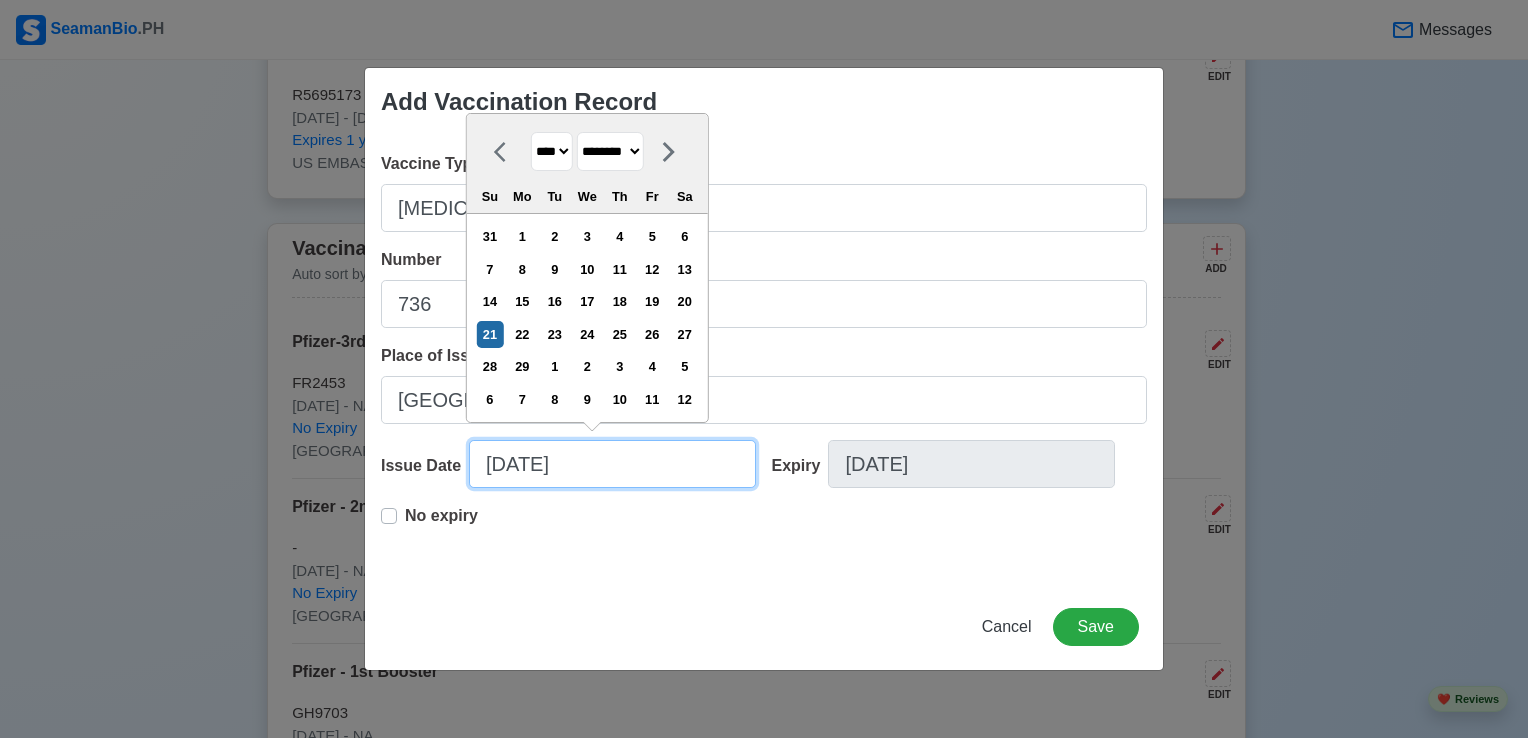 click on "[DATE]" at bounding box center [612, 464] 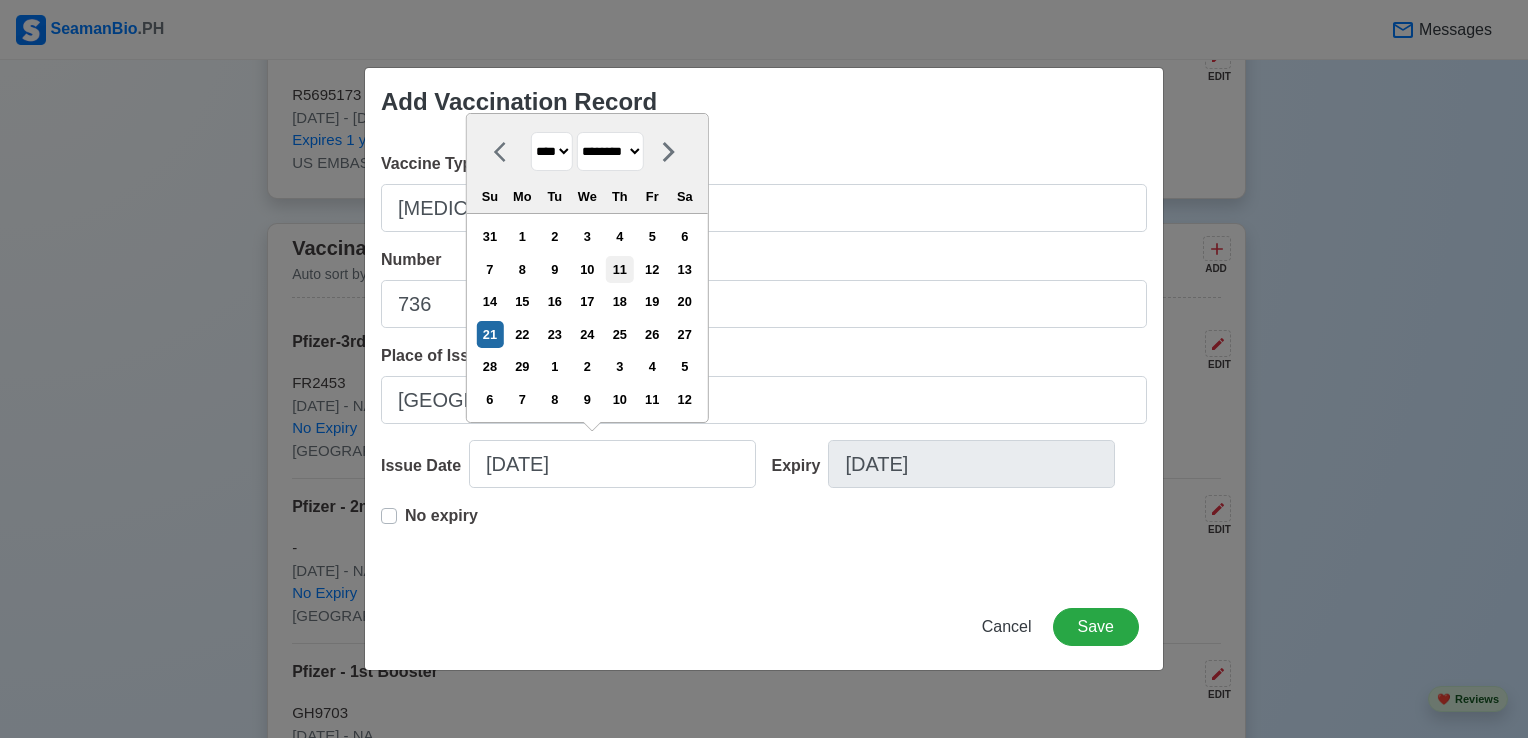 click on "11" at bounding box center (619, 269) 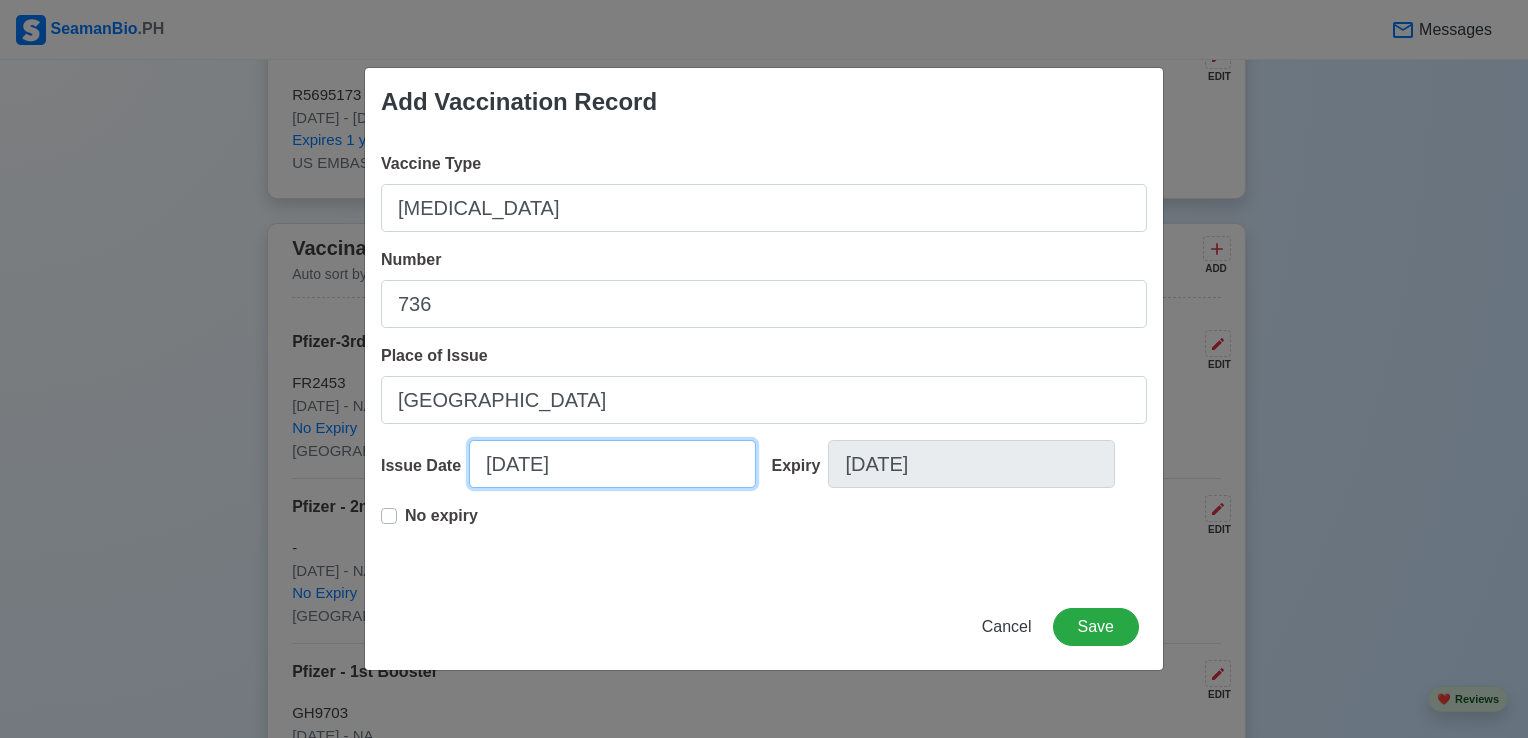 select on "****" 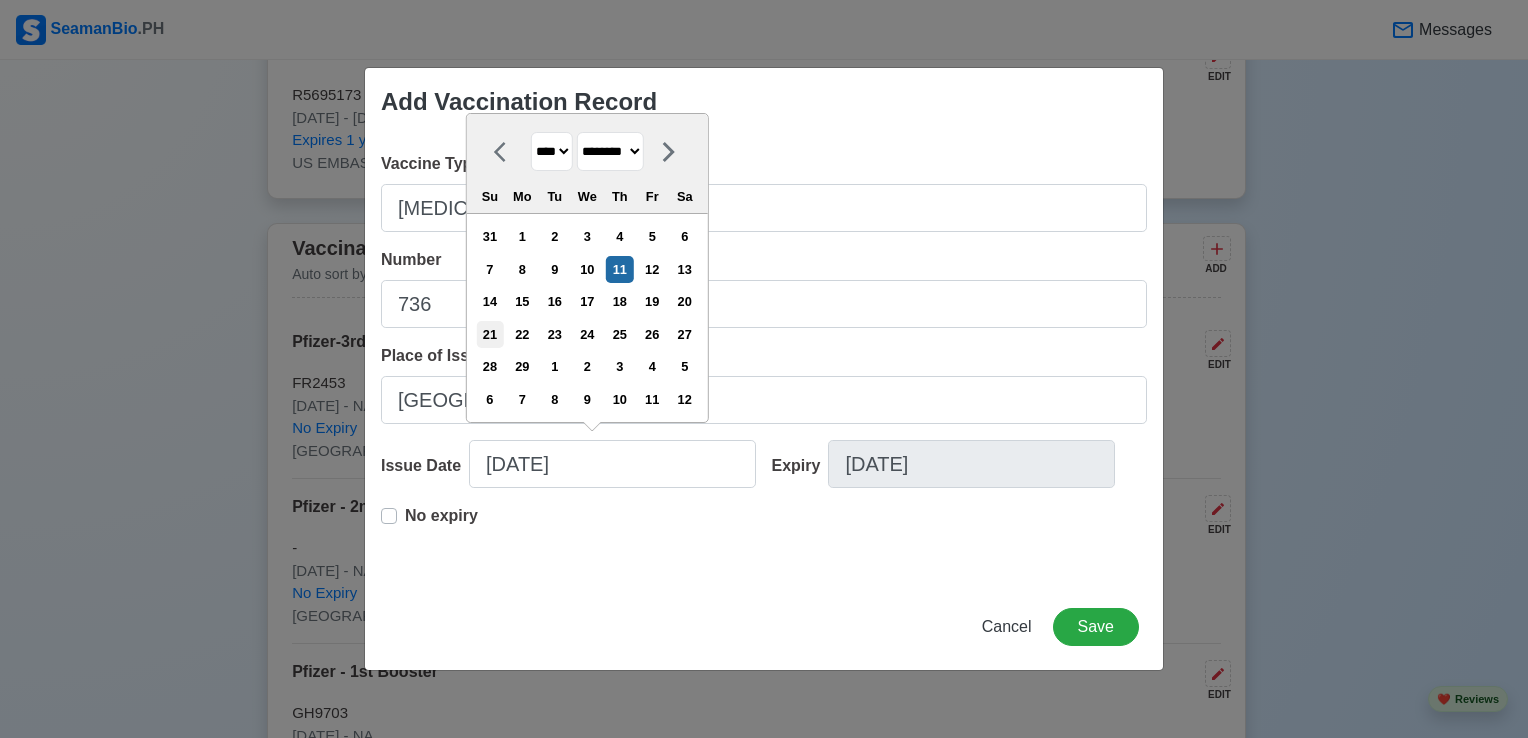 click on "21" at bounding box center (489, 334) 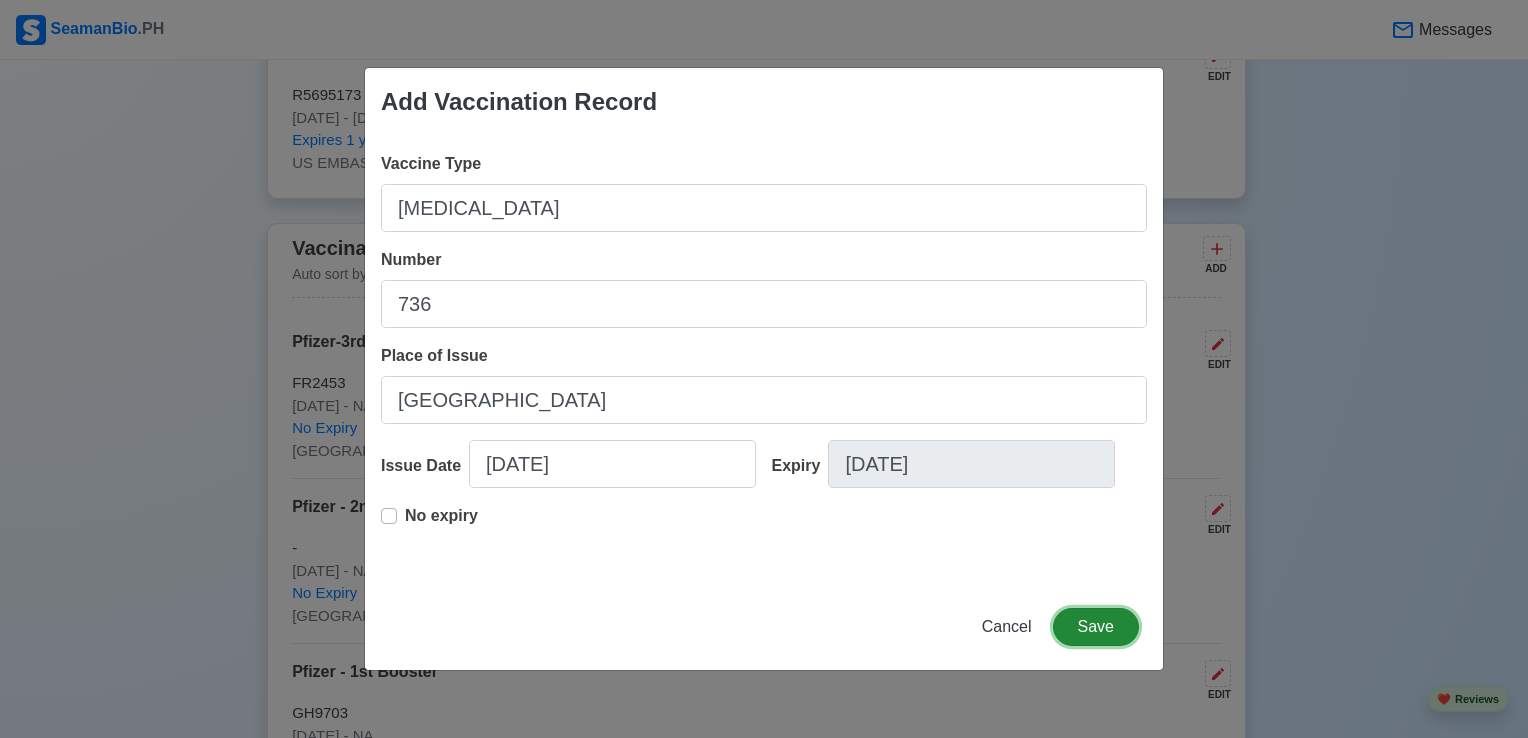 click on "Save" at bounding box center (1096, 627) 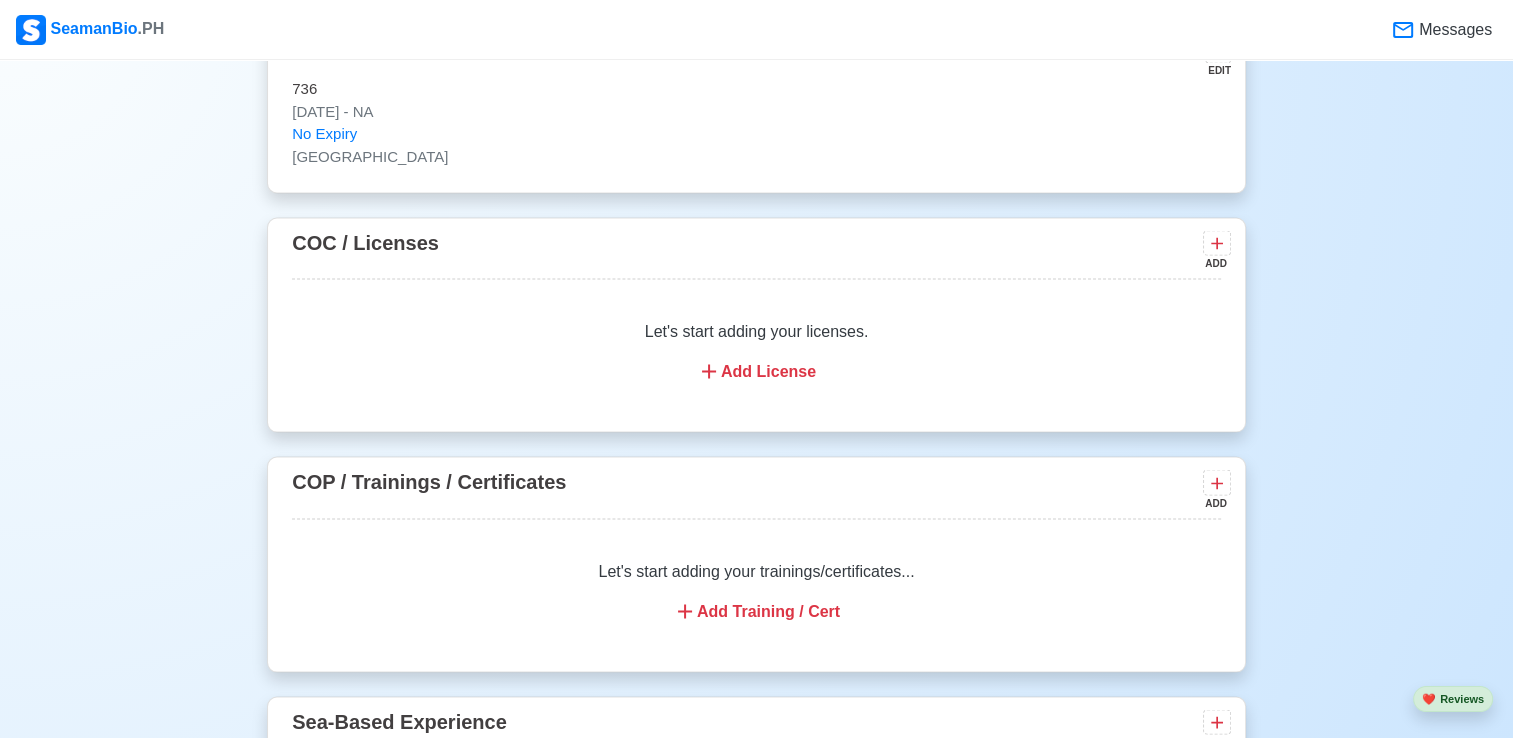scroll, scrollTop: 3600, scrollLeft: 0, axis: vertical 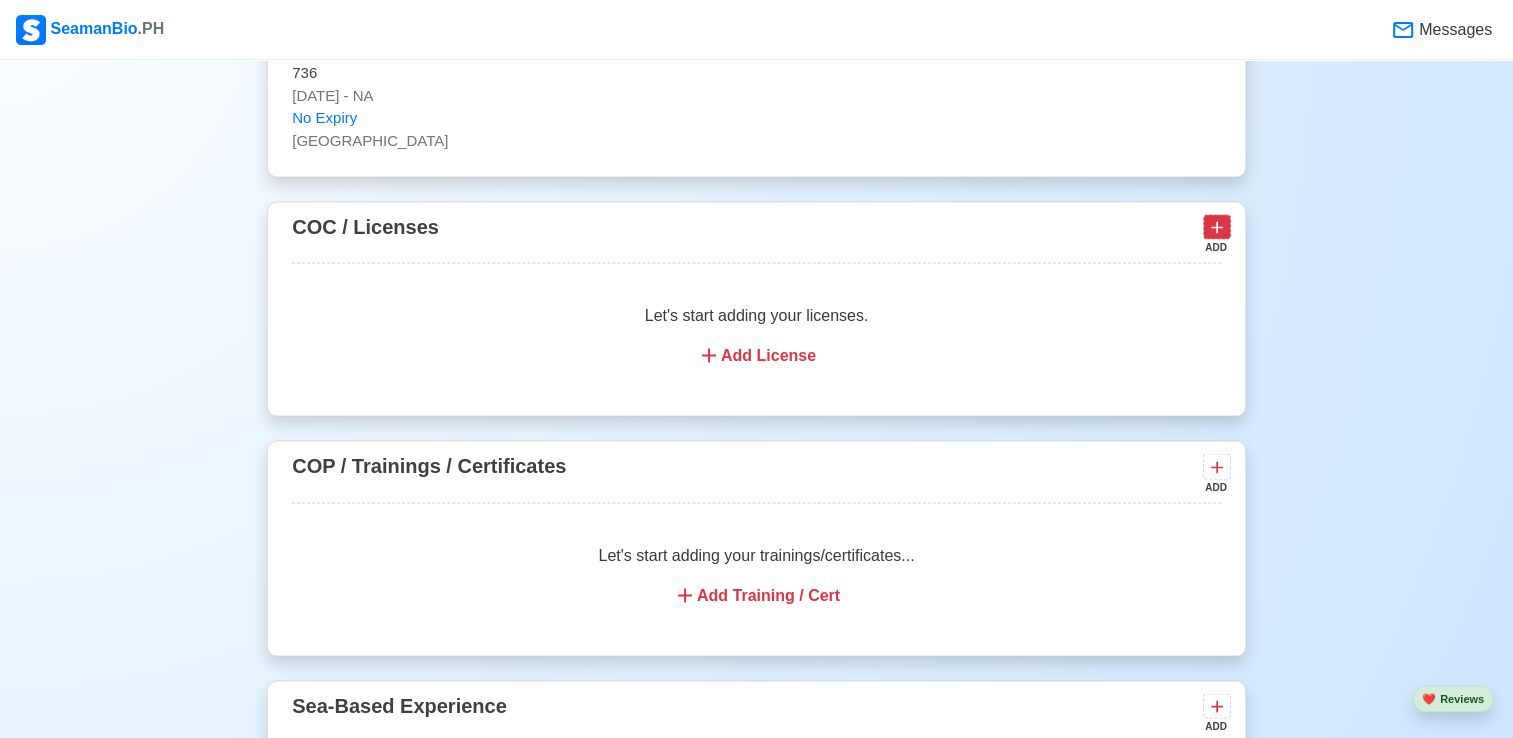 click 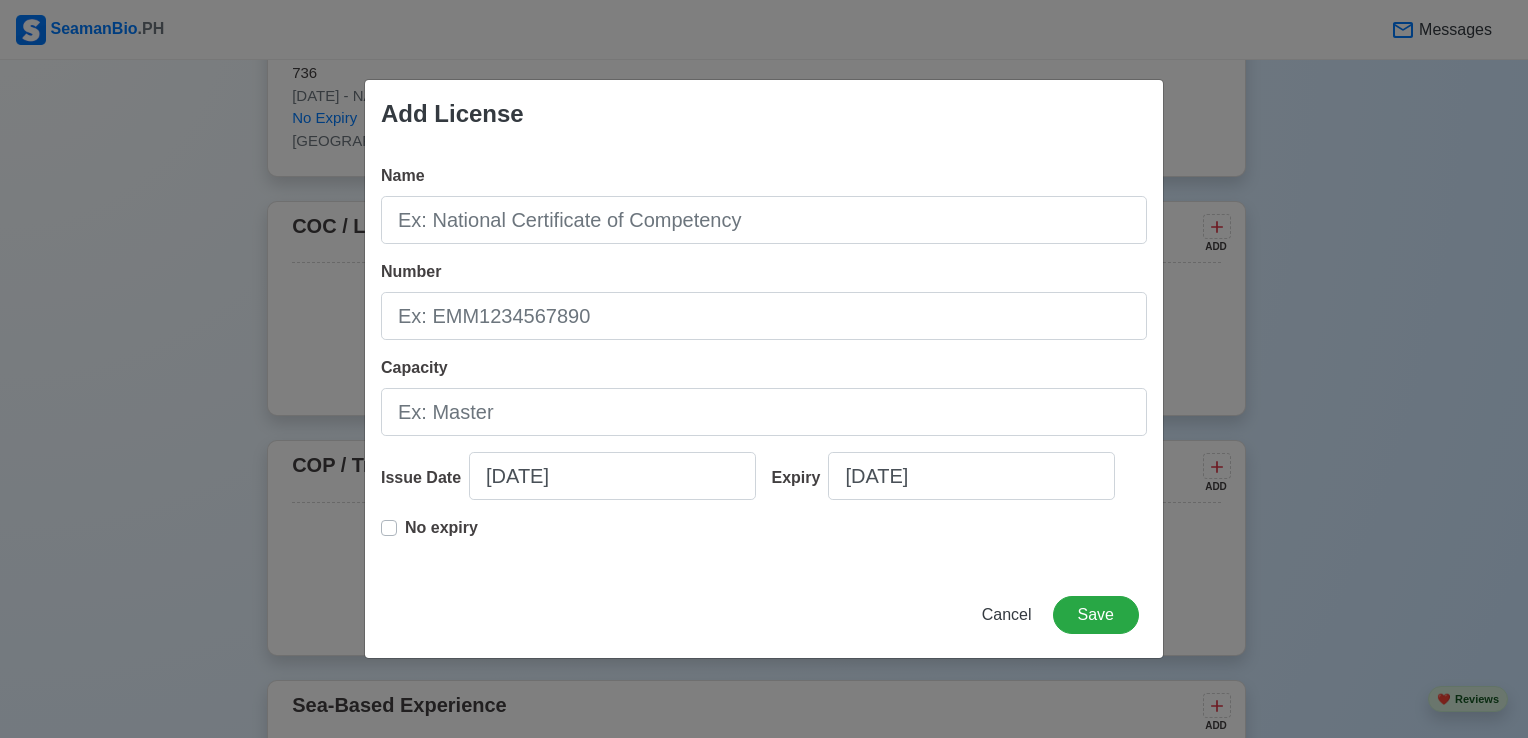 click on "Name" at bounding box center [764, 204] 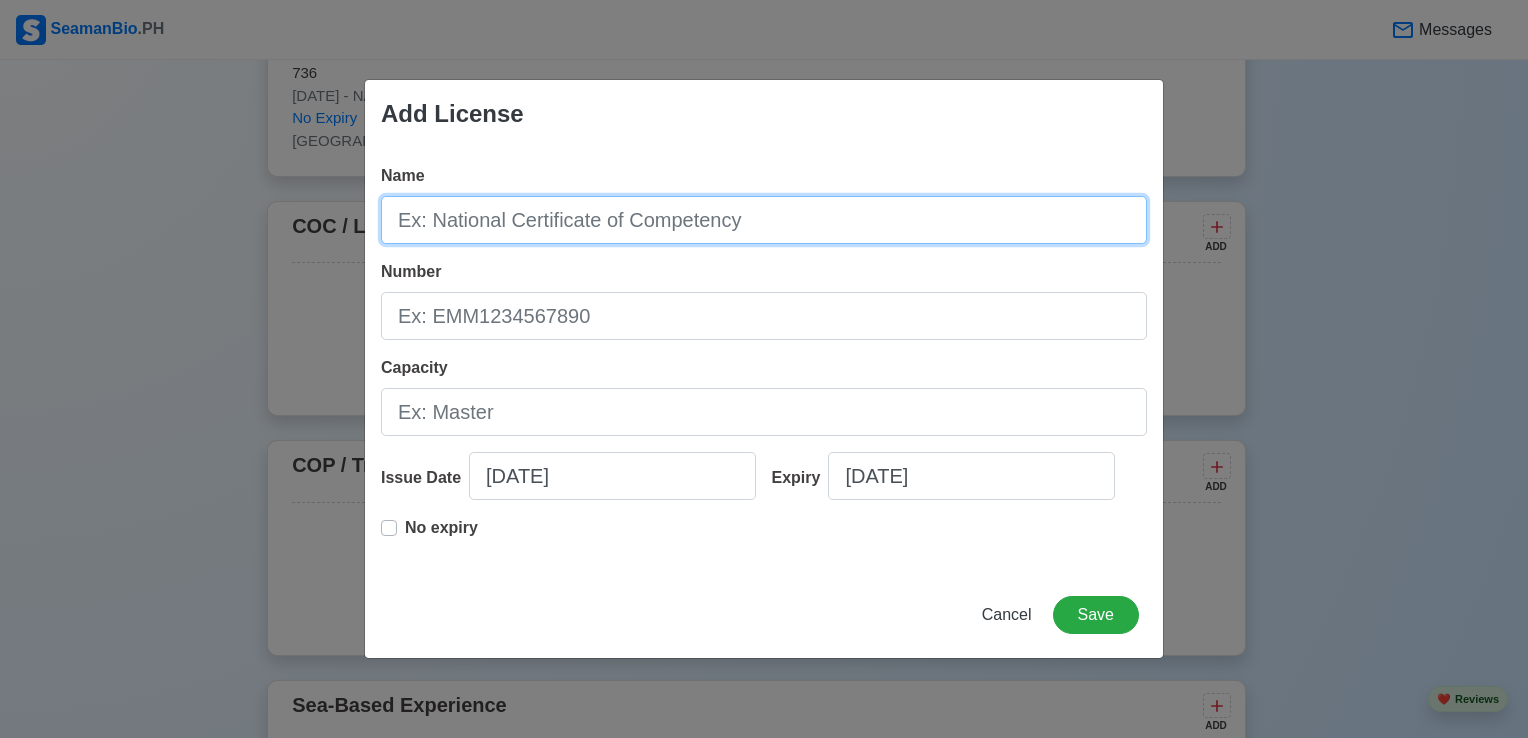 click on "Name" at bounding box center [764, 220] 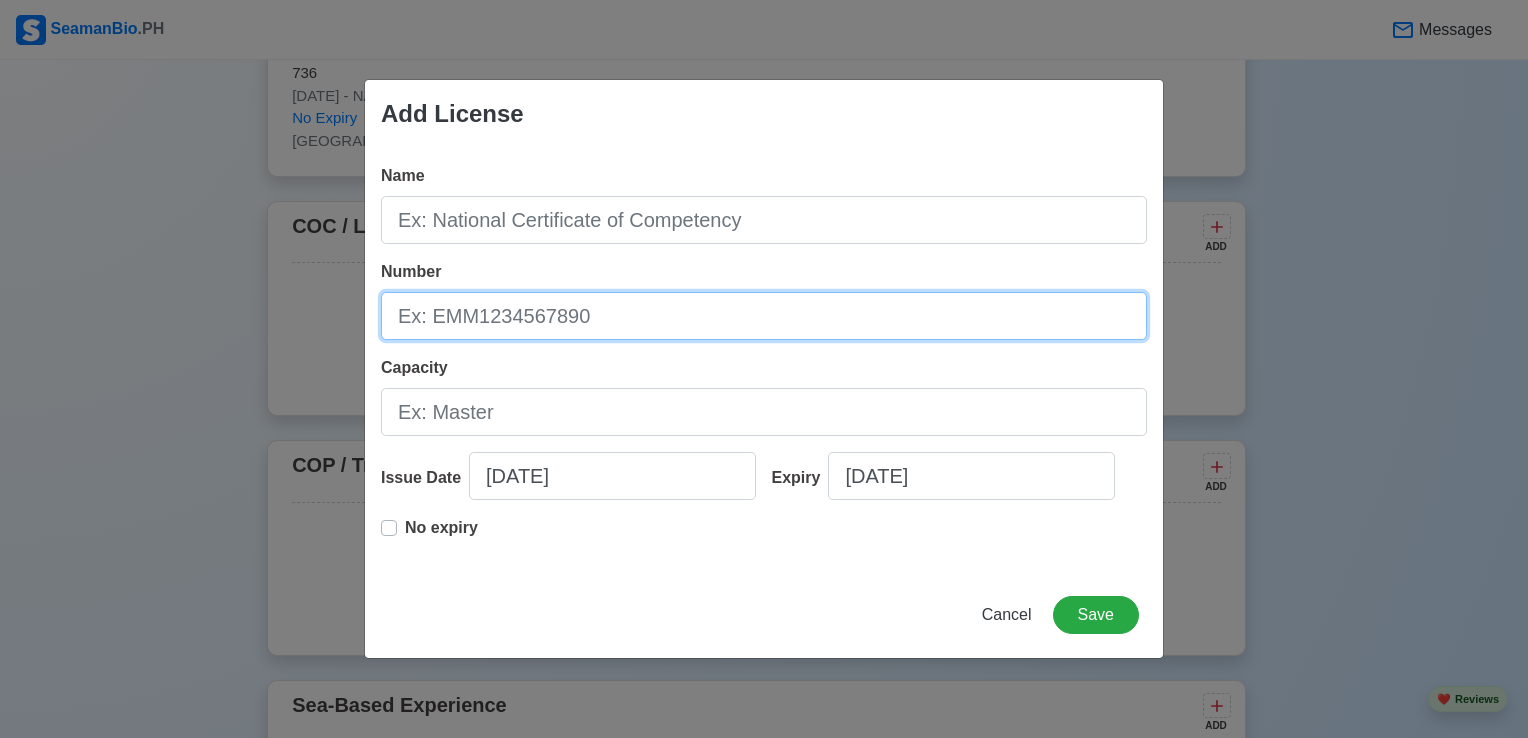 click on "Name Number Capacity Issue Date [DATE] Expiry [DATE] No expiry" at bounding box center (764, 360) 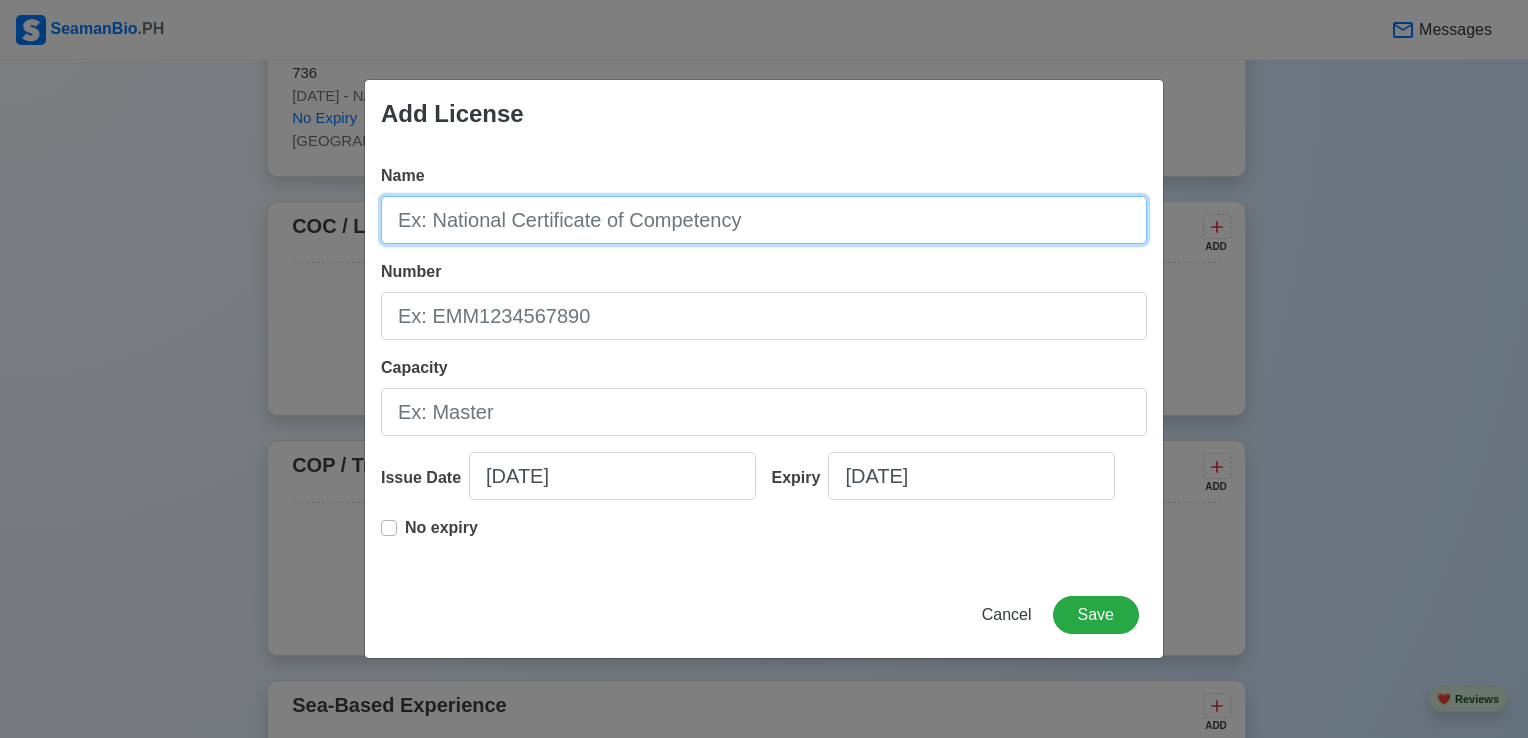 click on "Name" at bounding box center (764, 220) 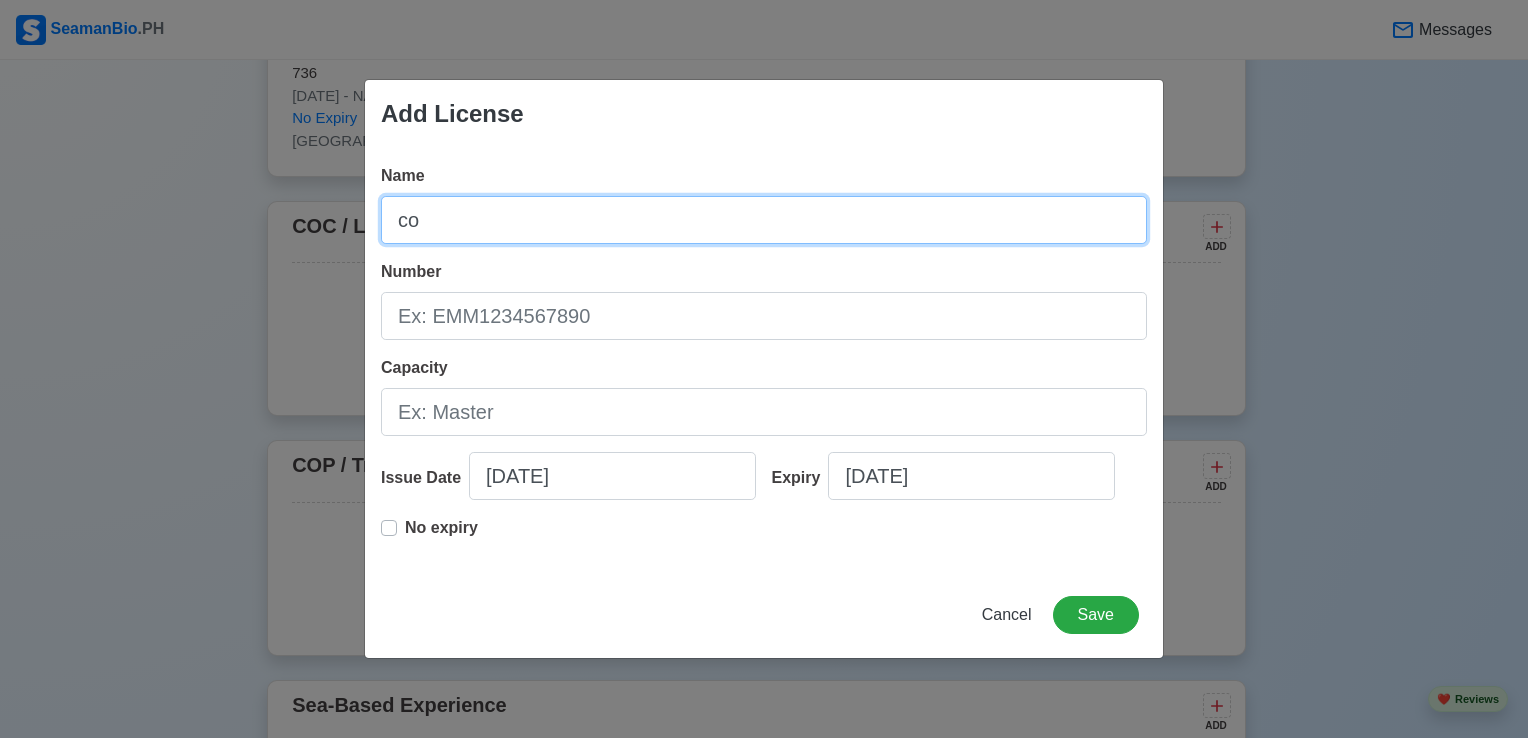 type on "c" 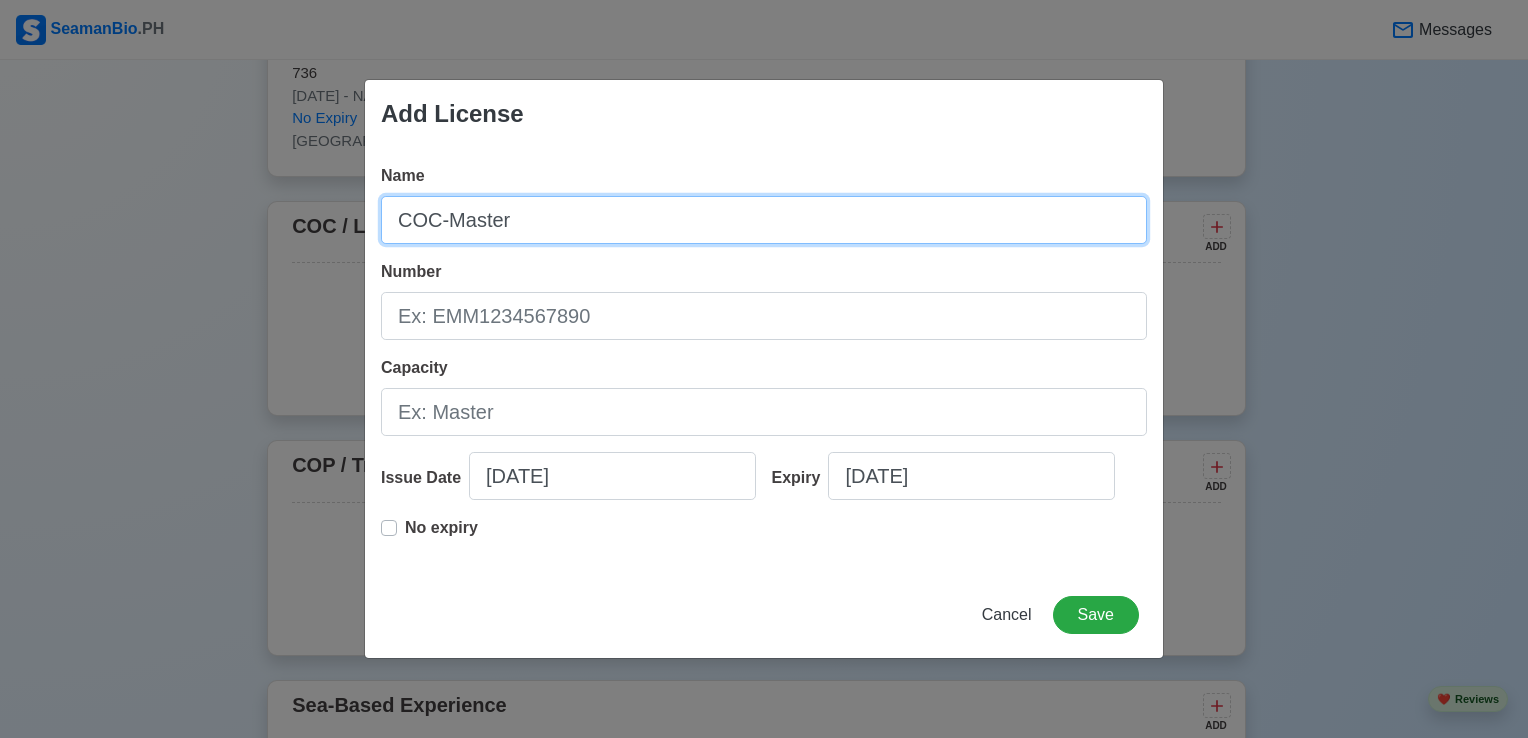 type on "COC-Master" 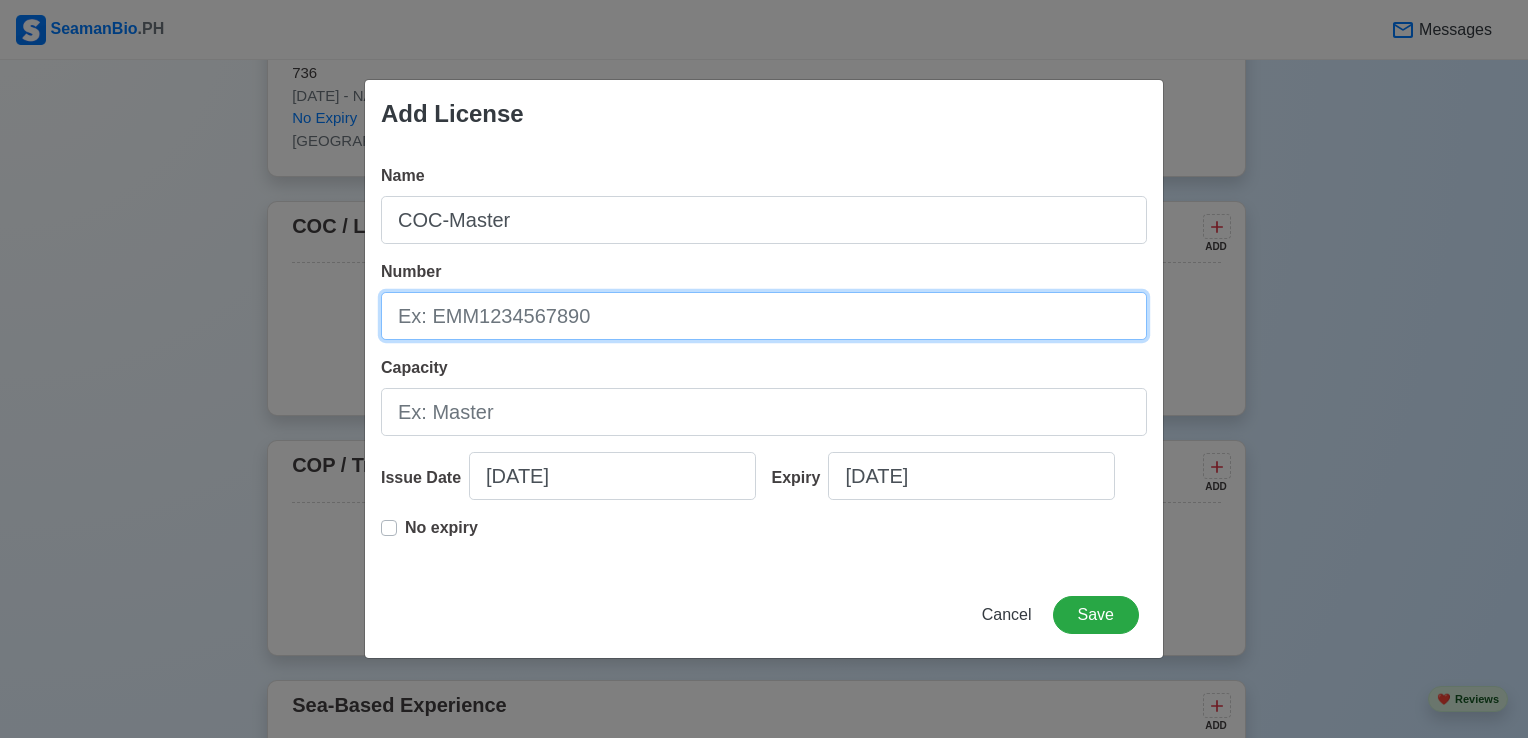 click on "Number" at bounding box center (764, 316) 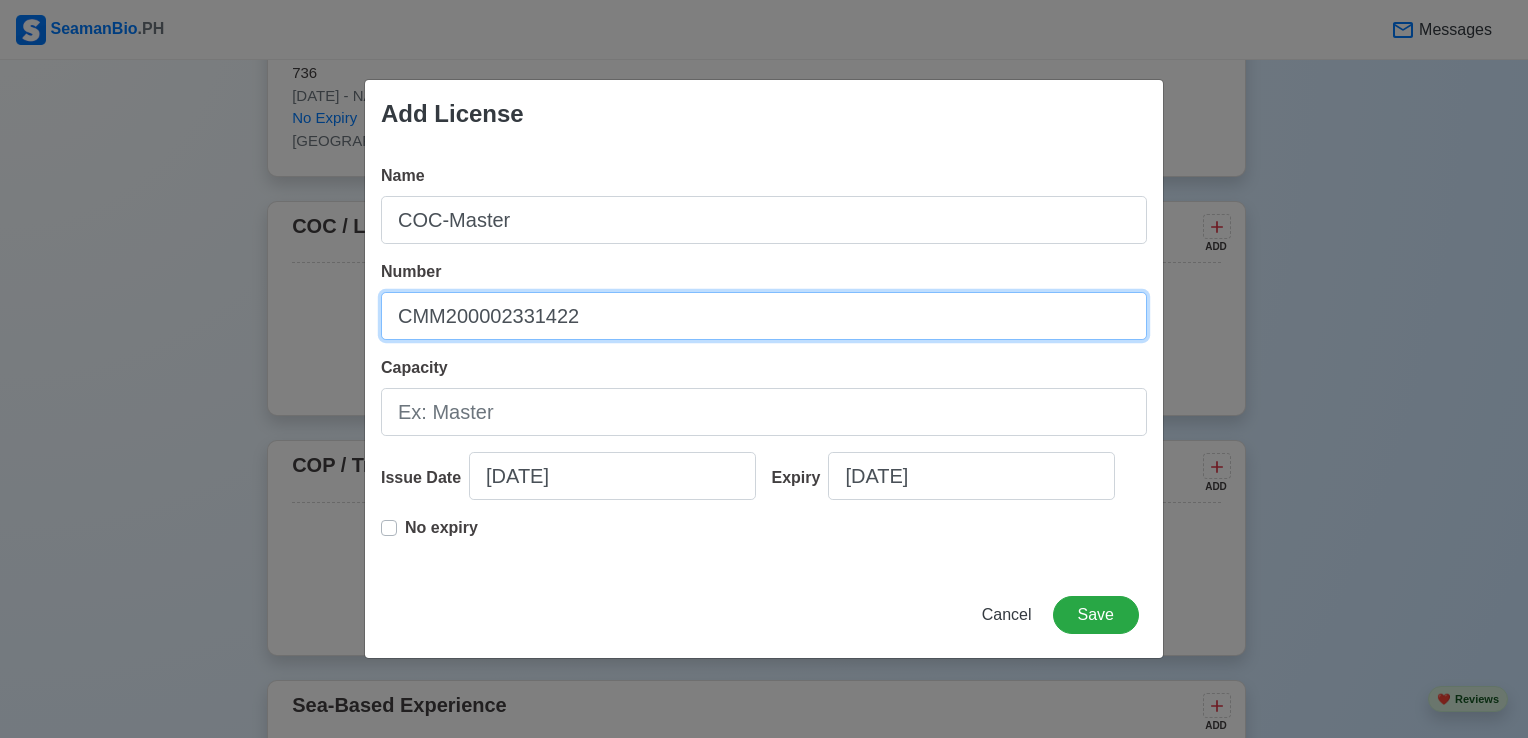 type on "CMM200002331422" 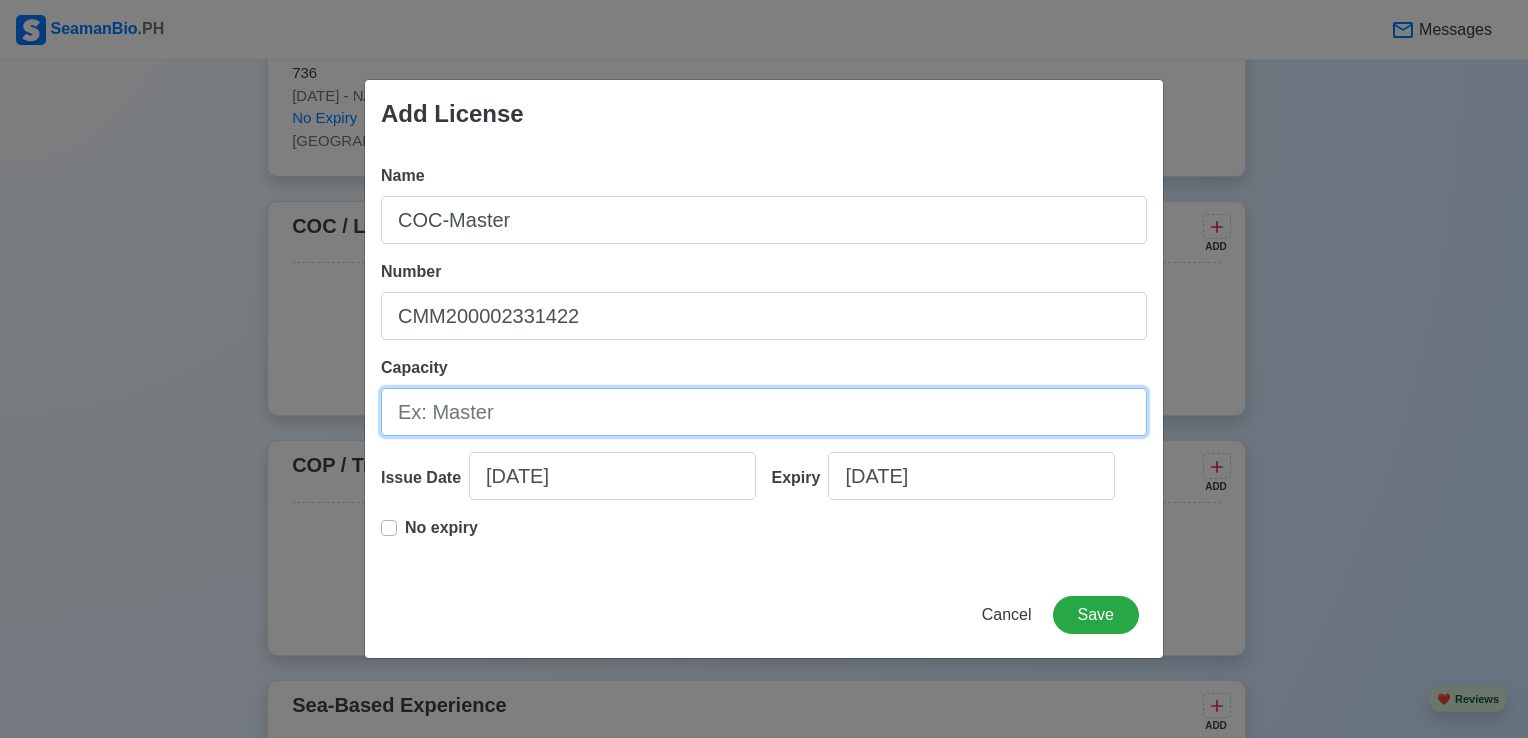 click on "Capacity" at bounding box center (764, 412) 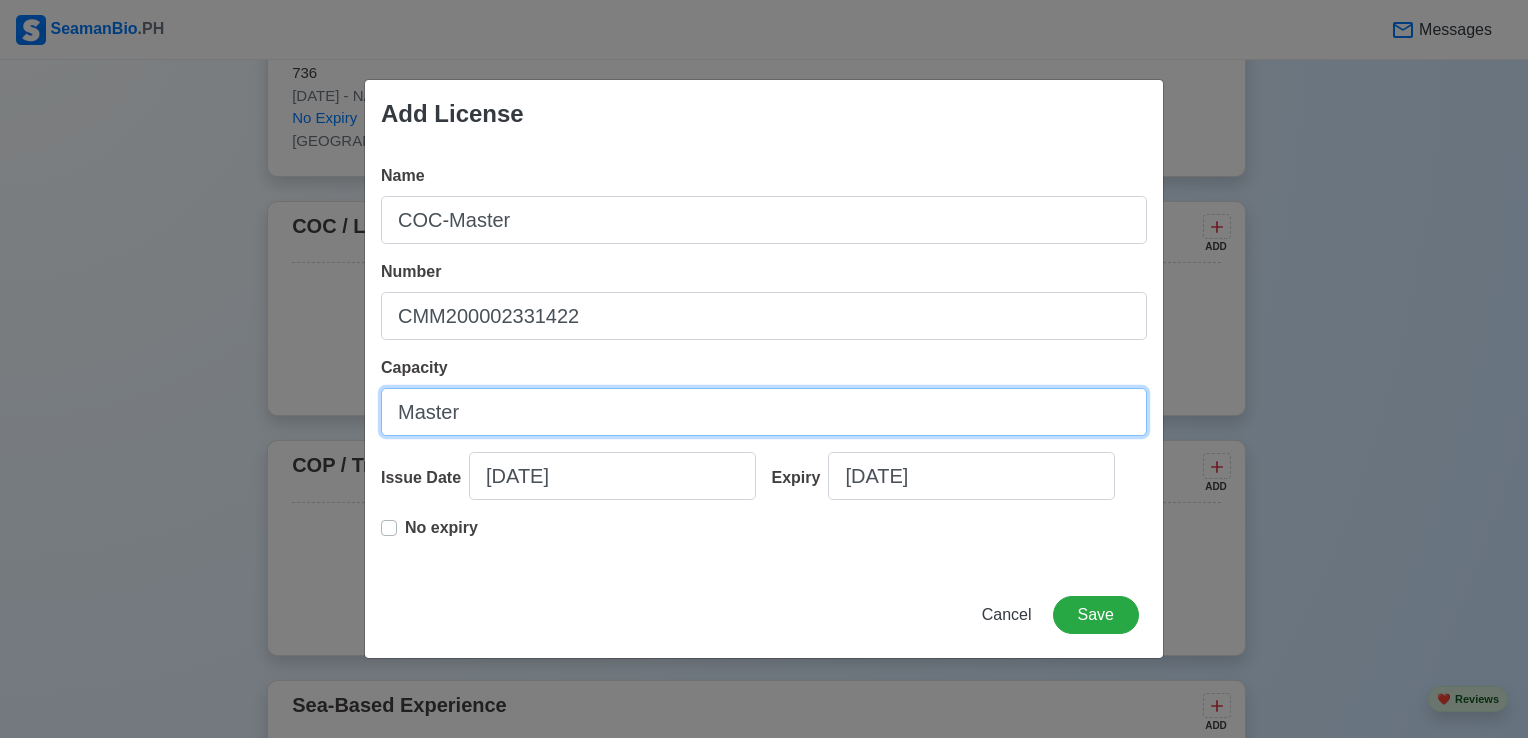 type on "Master" 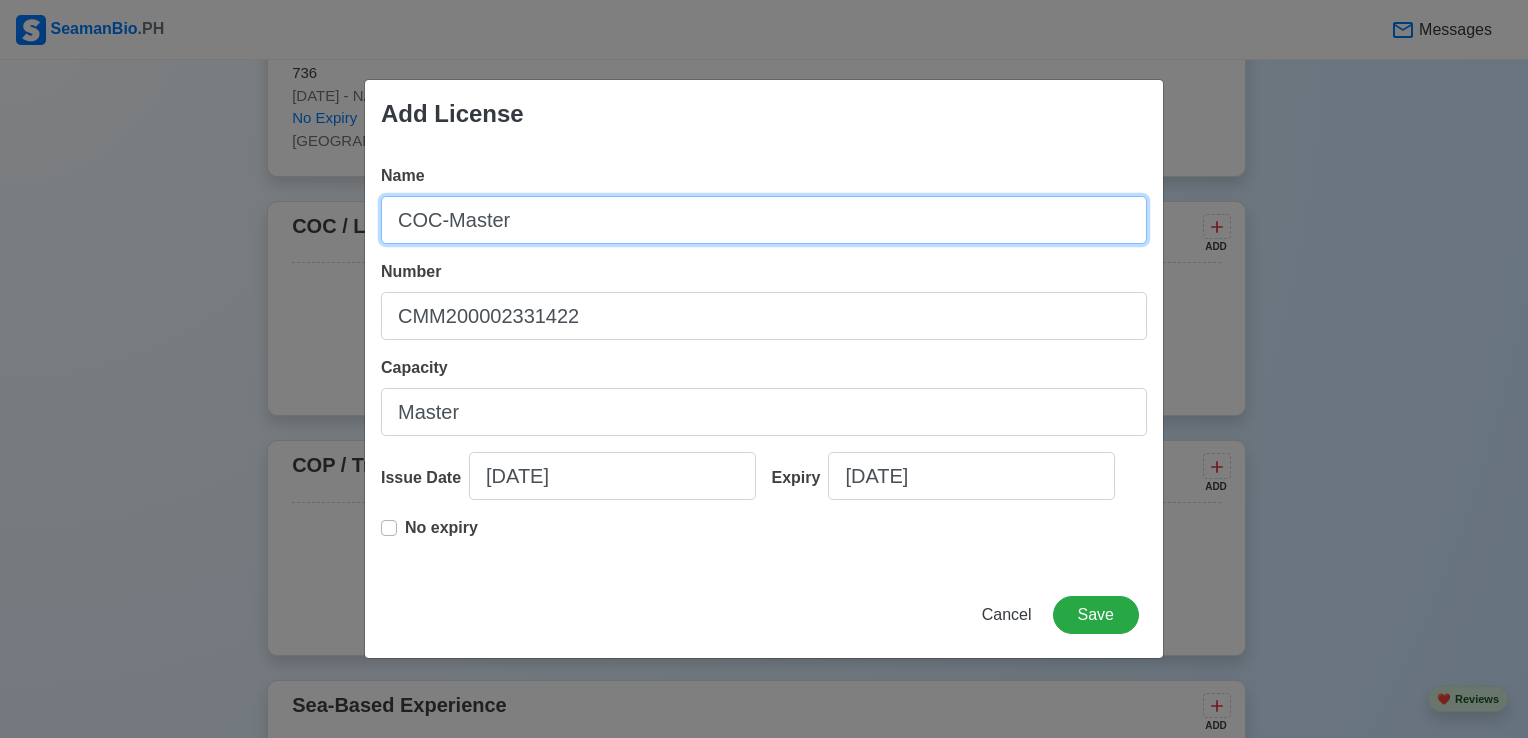 drag, startPoint x: 439, startPoint y: 223, endPoint x: 527, endPoint y: 219, distance: 88.09086 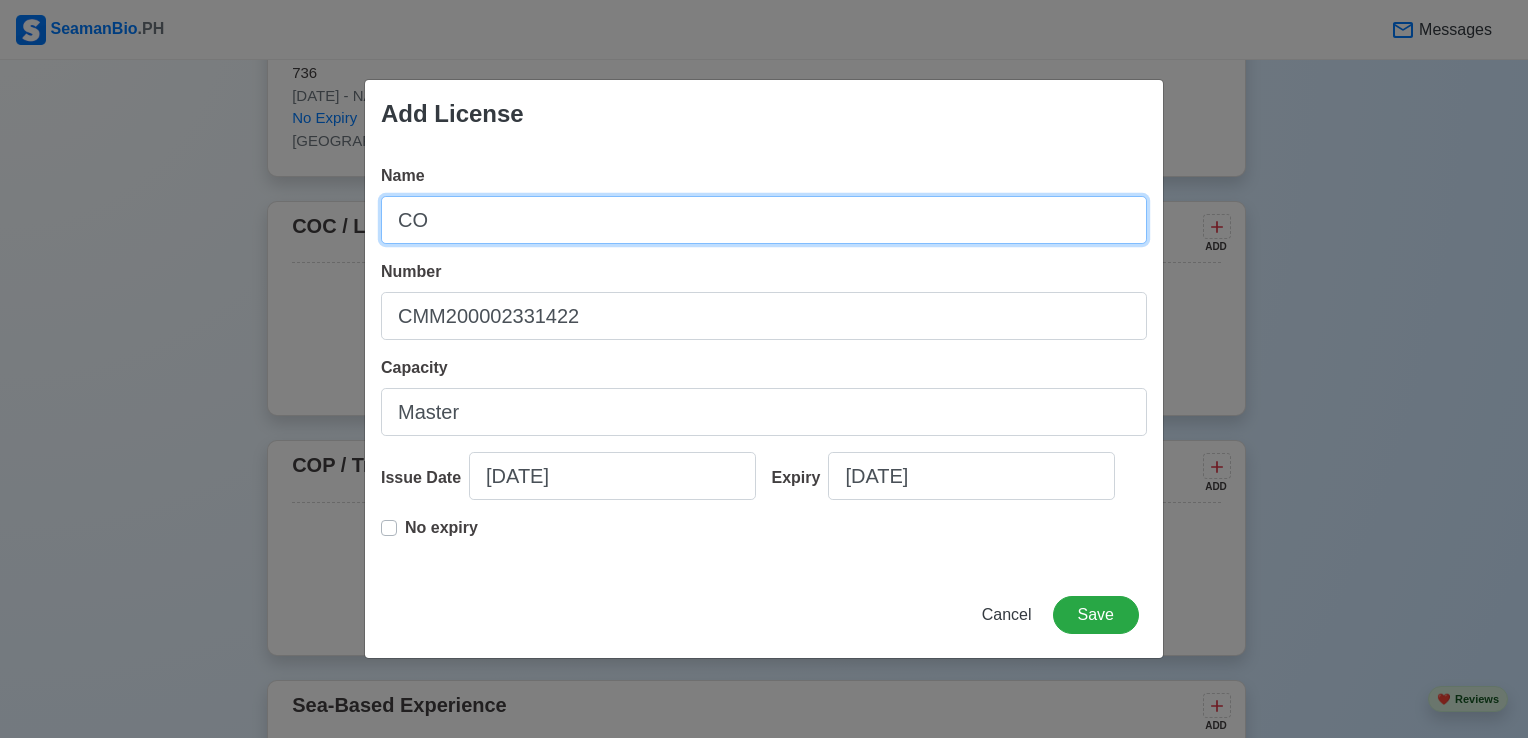 type on "C" 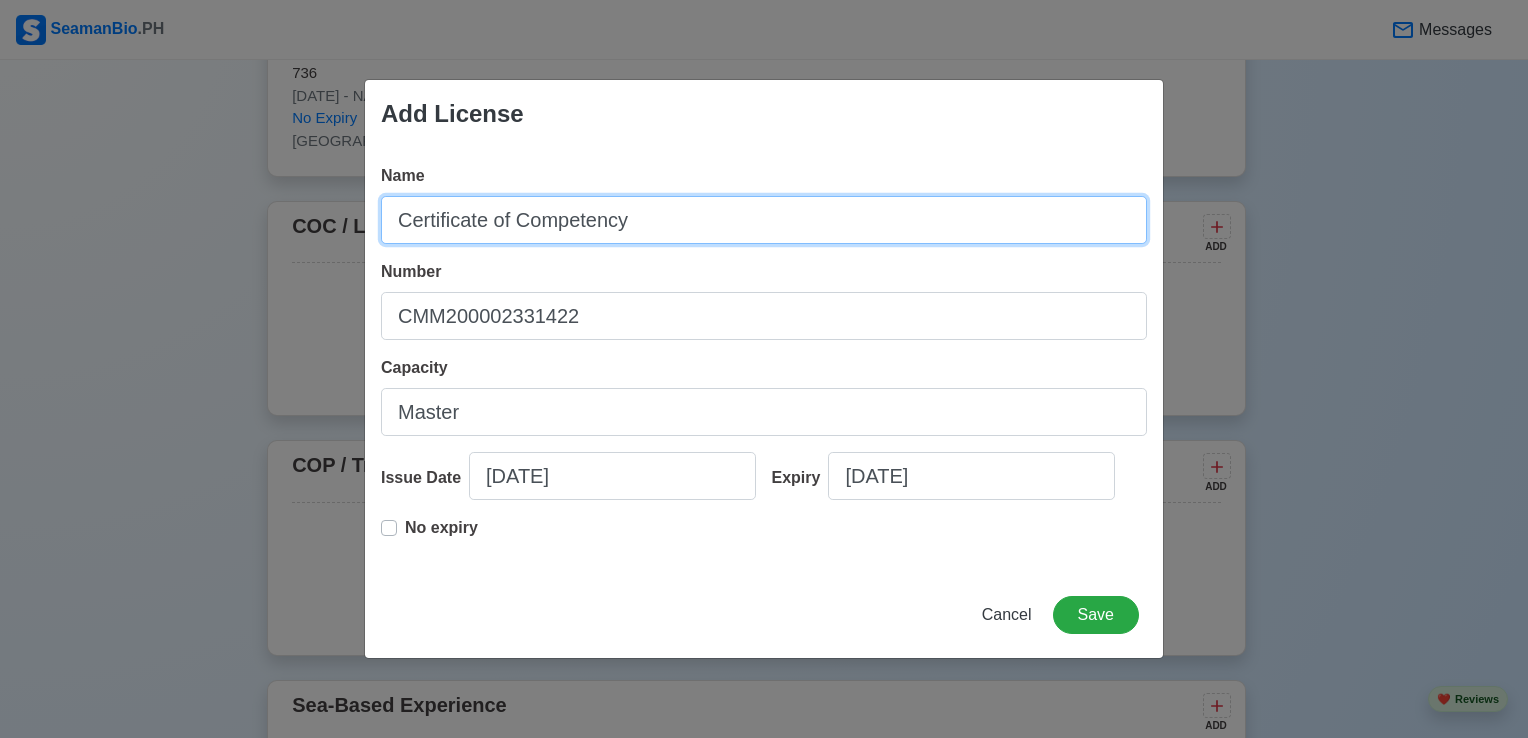 type on "Certificate of Competency" 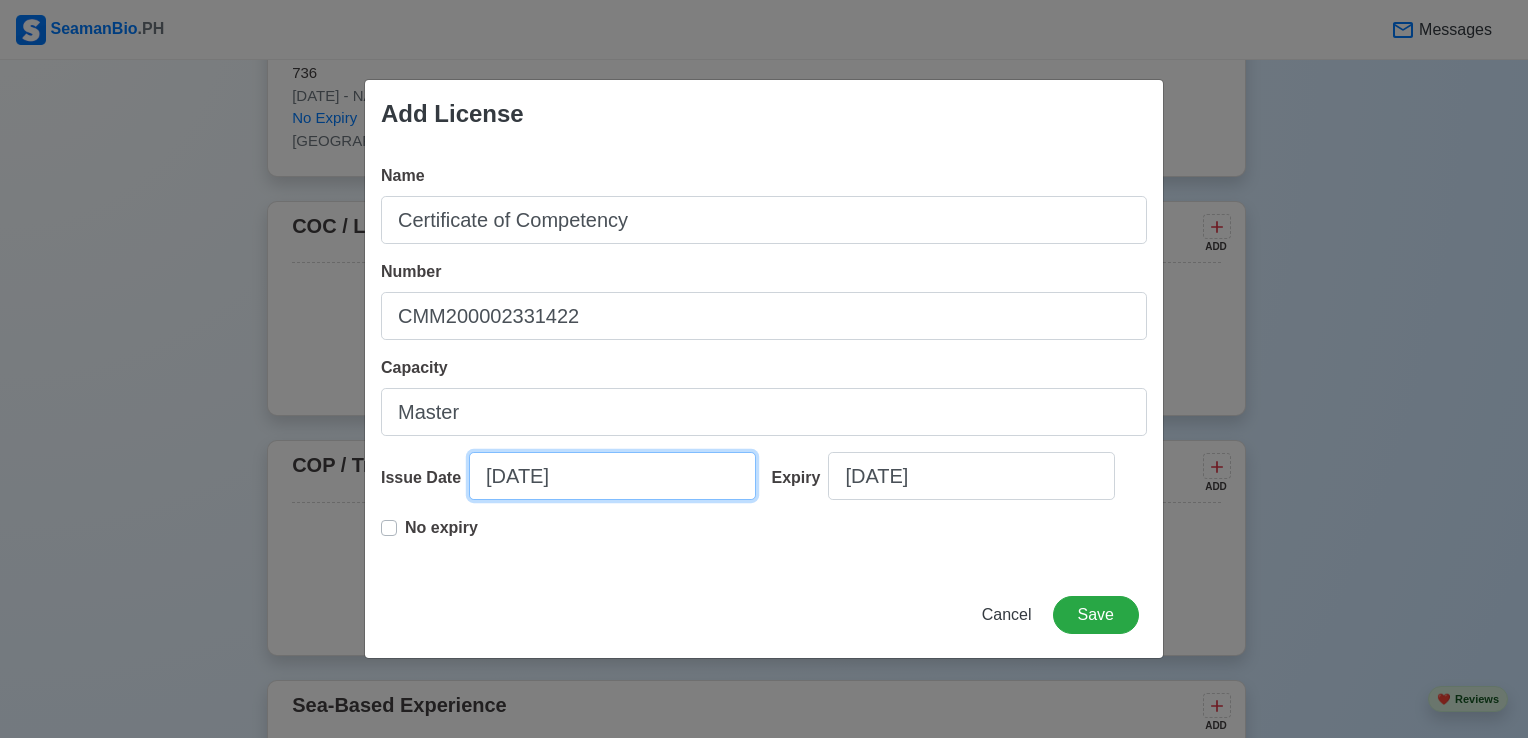 click on "[DATE]" at bounding box center (612, 476) 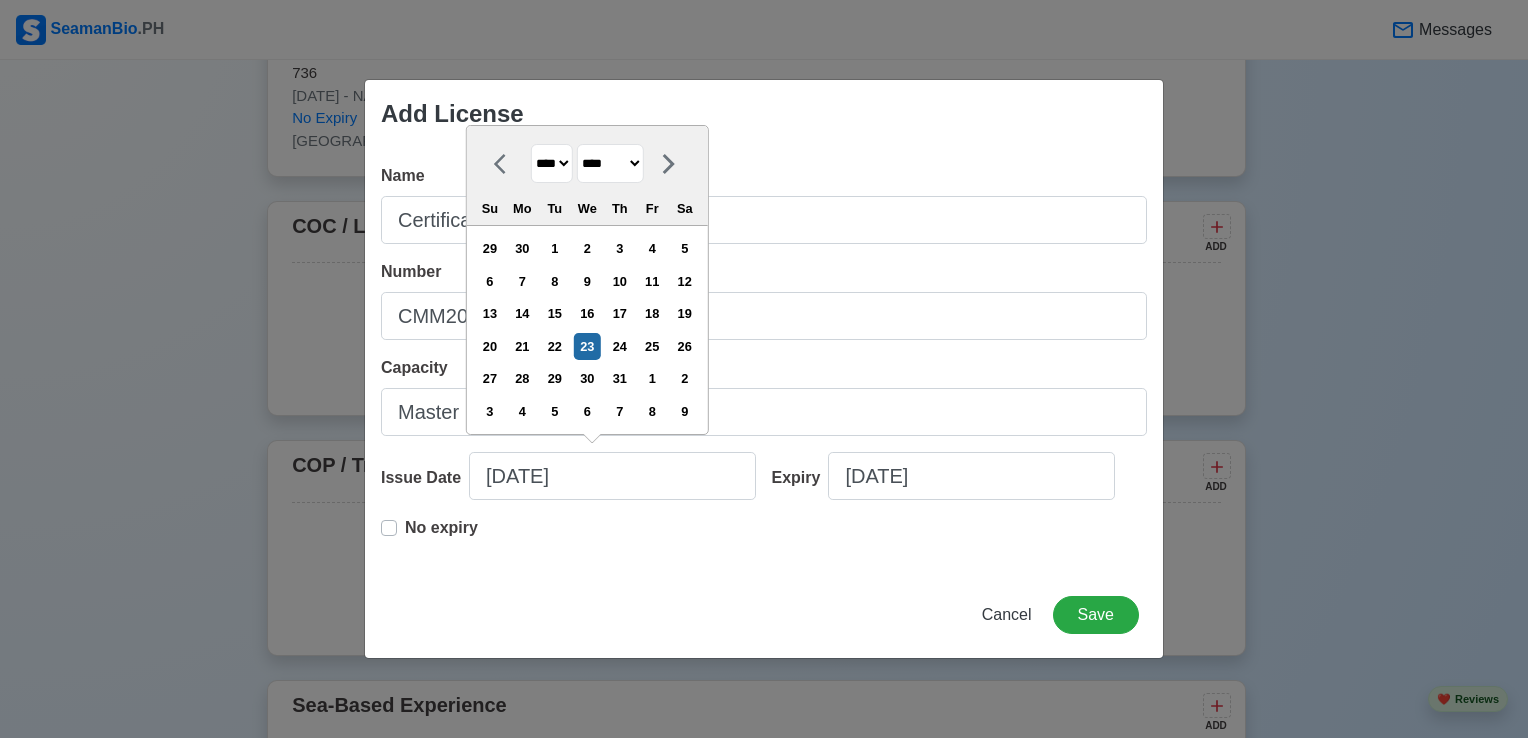 click on "**** **** **** **** **** **** **** **** **** **** **** **** **** **** **** **** **** **** **** **** **** **** **** **** **** **** **** **** **** **** **** **** **** **** **** **** **** **** **** **** **** **** **** **** **** **** **** **** **** **** **** **** **** **** **** **** **** **** **** **** **** **** **** **** **** **** **** **** **** **** **** **** **** **** **** **** **** **** **** **** **** **** **** **** **** **** **** **** **** **** **** **** **** **** **** **** **** **** **** **** **** **** **** **** **** ****" at bounding box center (552, 163) 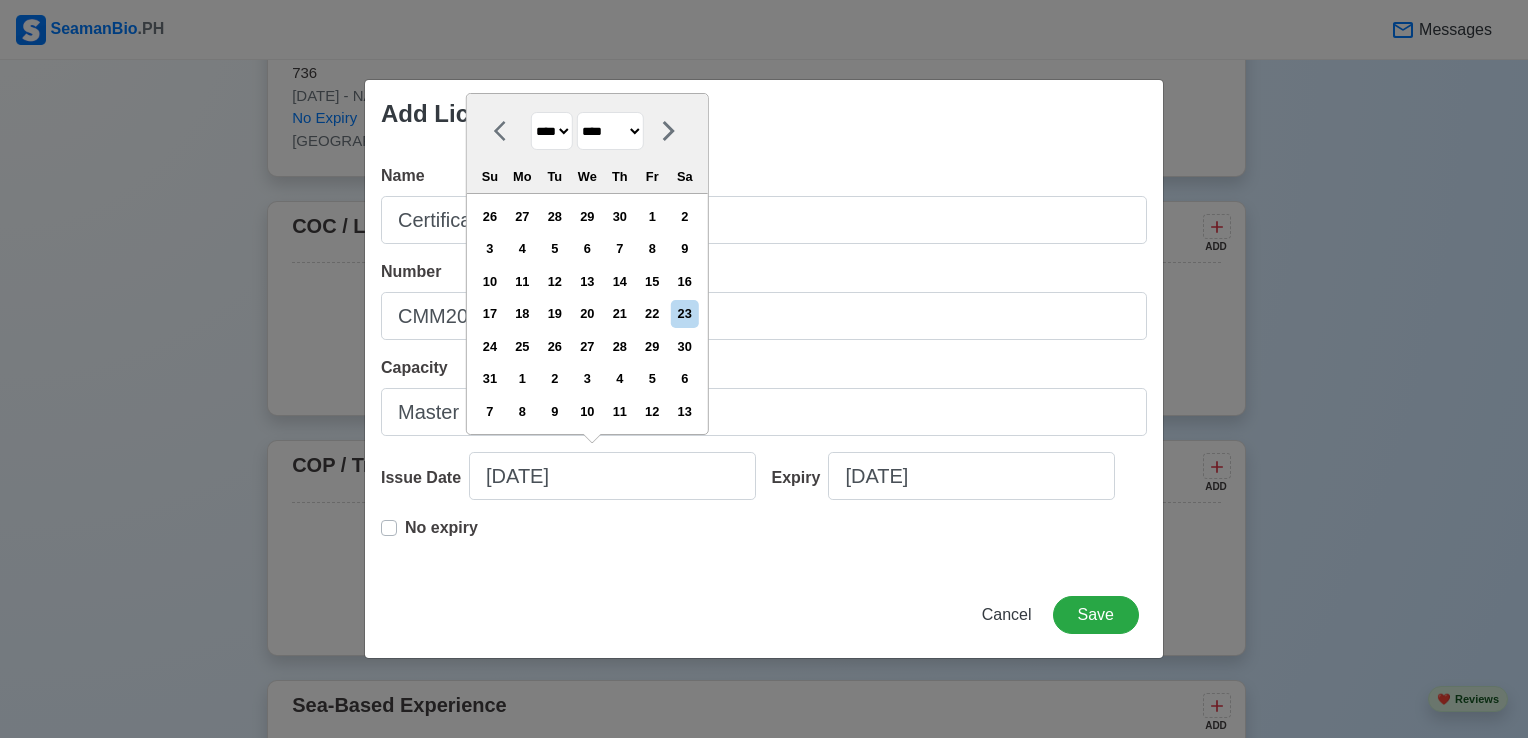 click on "******* ******** ***** ***** *** **** **** ****** ********* ******* ******** ********" at bounding box center (610, 131) 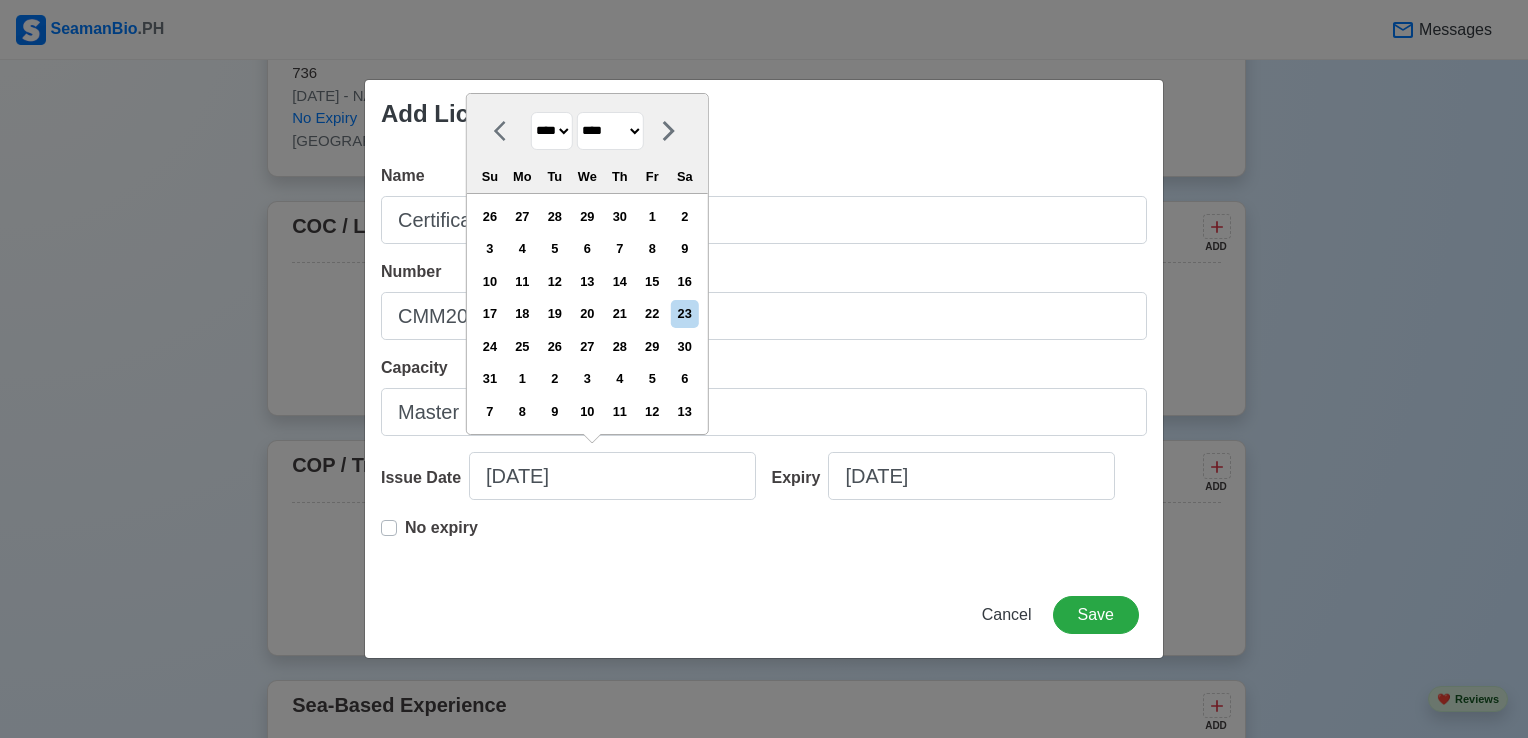 select on "*****" 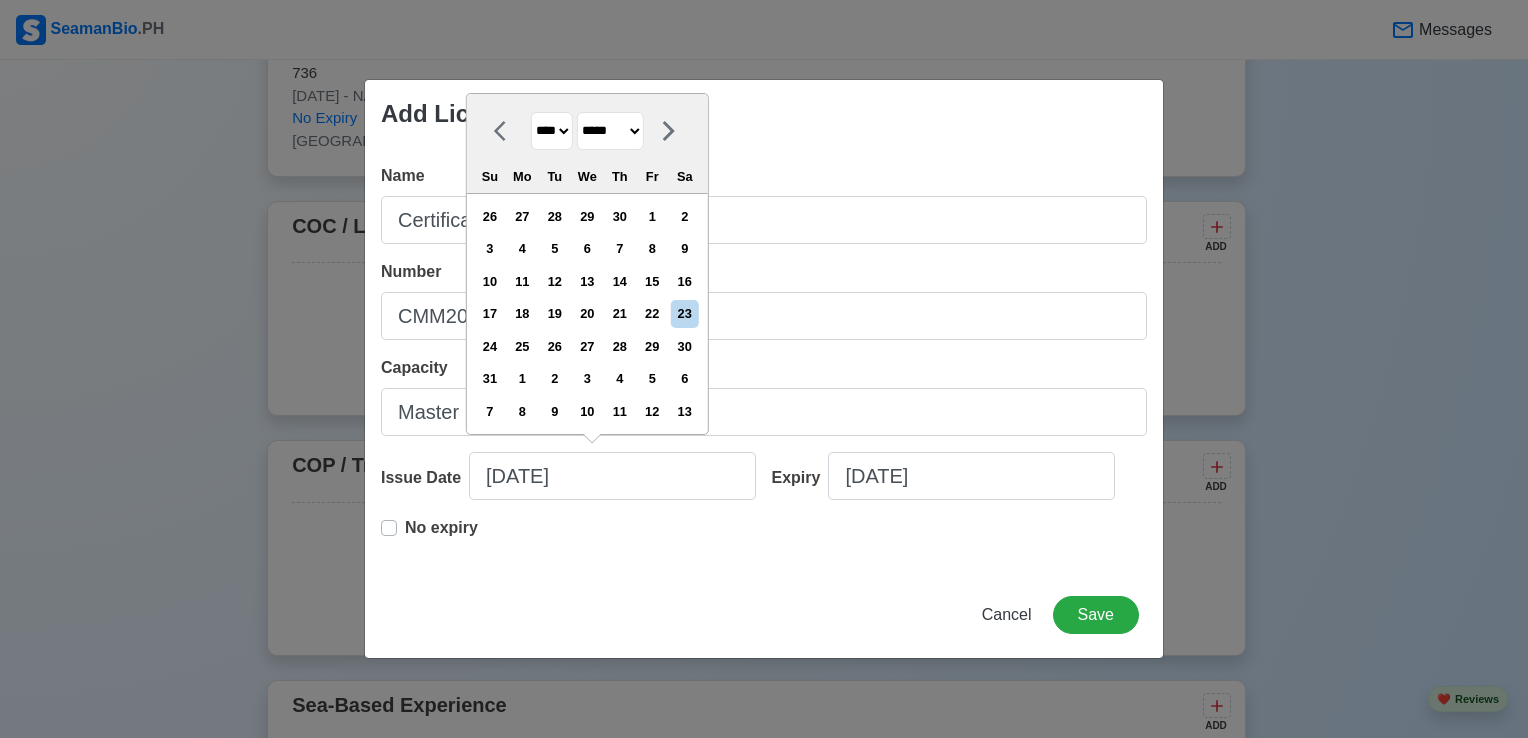 click on "******* ******** ***** ***** *** **** **** ****** ********* ******* ******** ********" at bounding box center [610, 131] 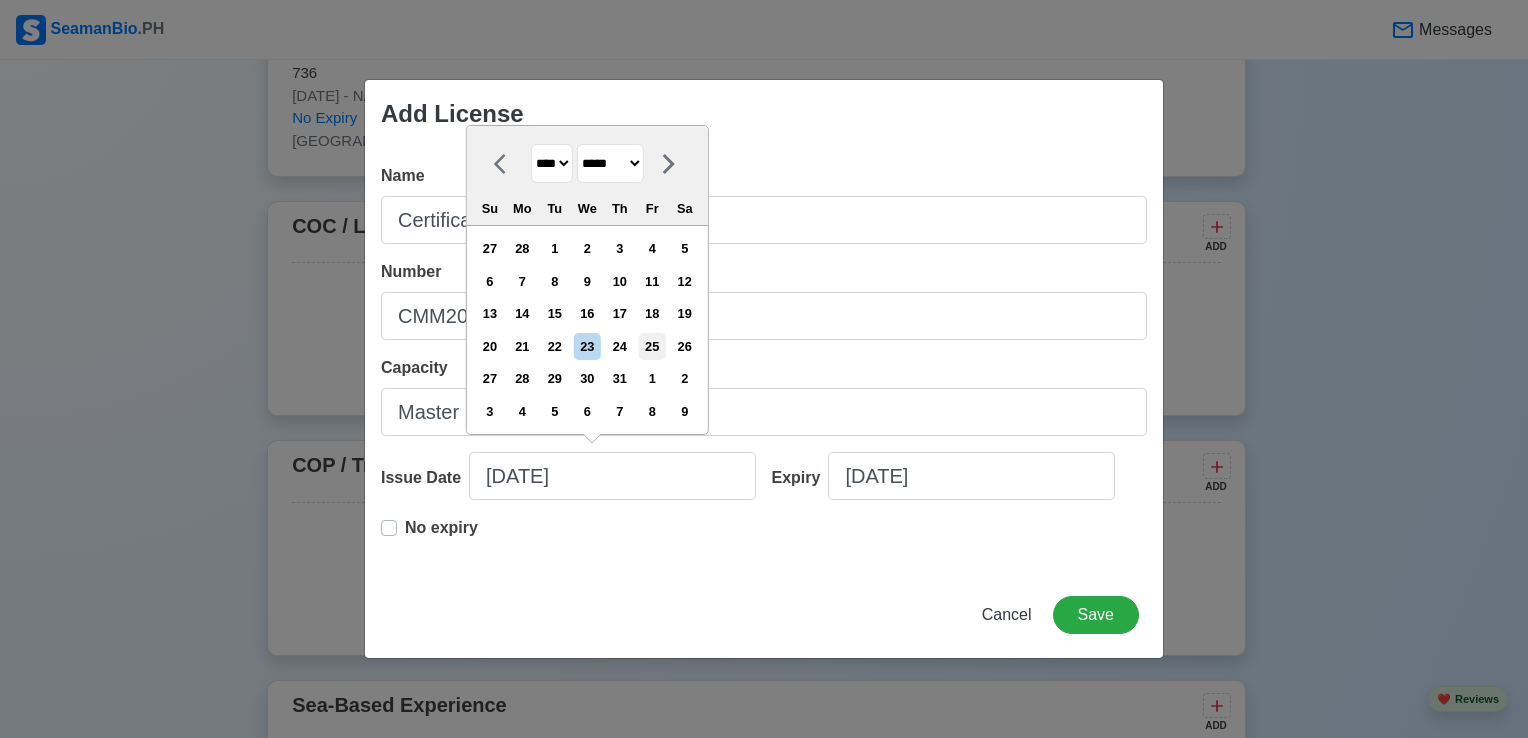 click on "25" at bounding box center [652, 346] 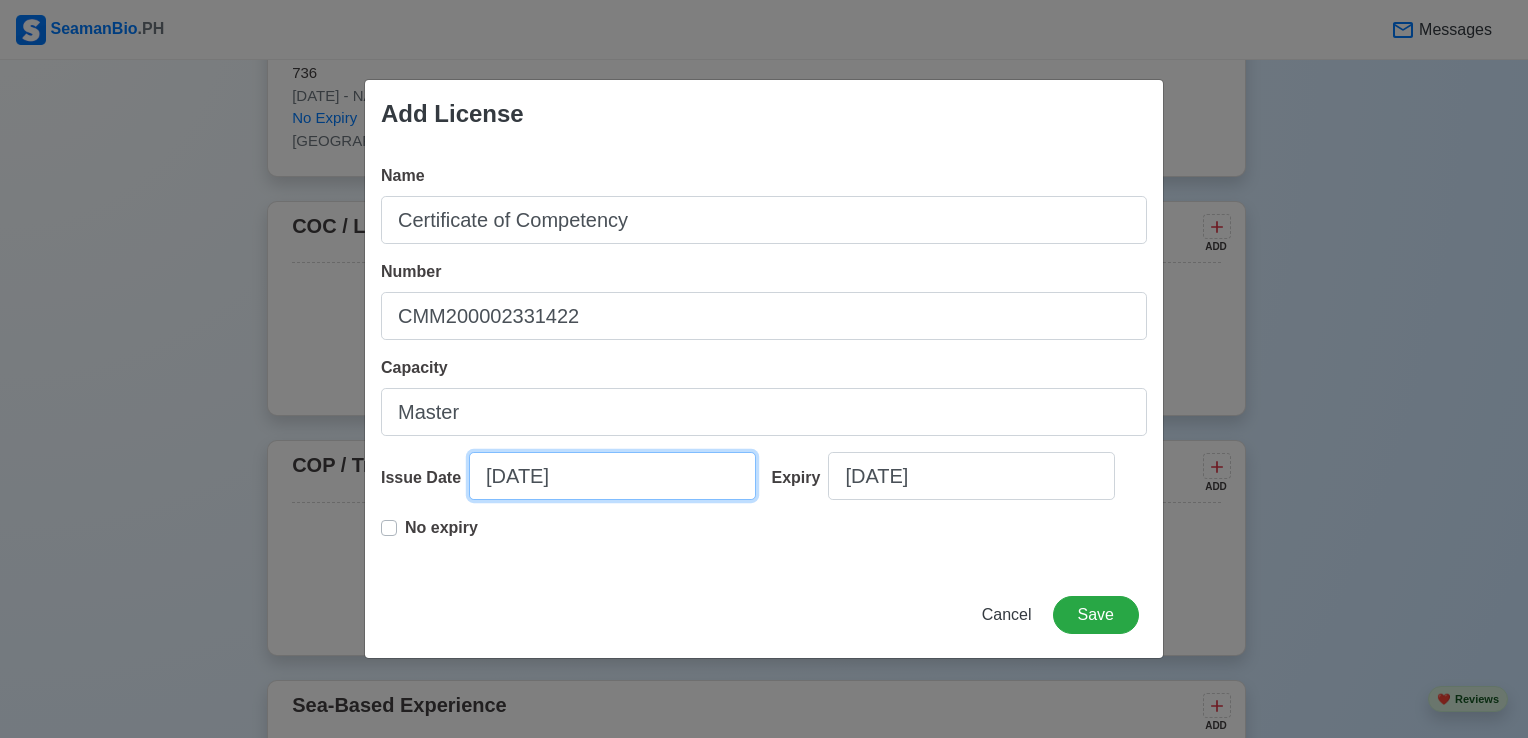 select on "****" 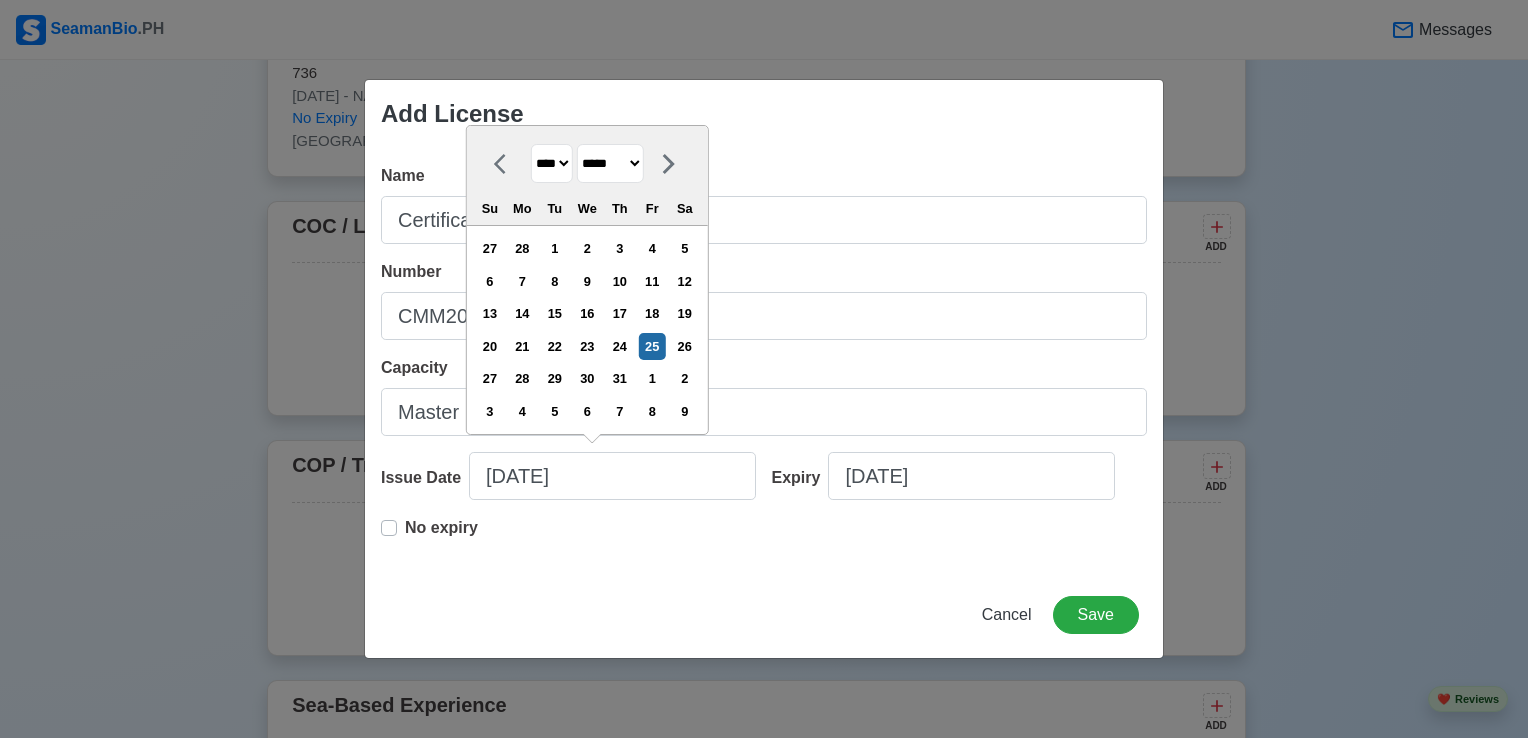 click on "**** **** **** **** **** **** **** **** **** **** **** **** **** **** **** **** **** **** **** **** **** **** **** **** **** **** **** **** **** **** **** **** **** **** **** **** **** **** **** **** **** **** **** **** **** **** **** **** **** **** **** **** **** **** **** **** **** **** **** **** **** **** **** **** **** **** **** **** **** **** **** **** **** **** **** **** **** **** **** **** **** **** **** **** **** **** **** **** **** **** **** **** **** **** **** **** **** **** **** **** **** **** **** **** **** ****" at bounding box center (552, 163) 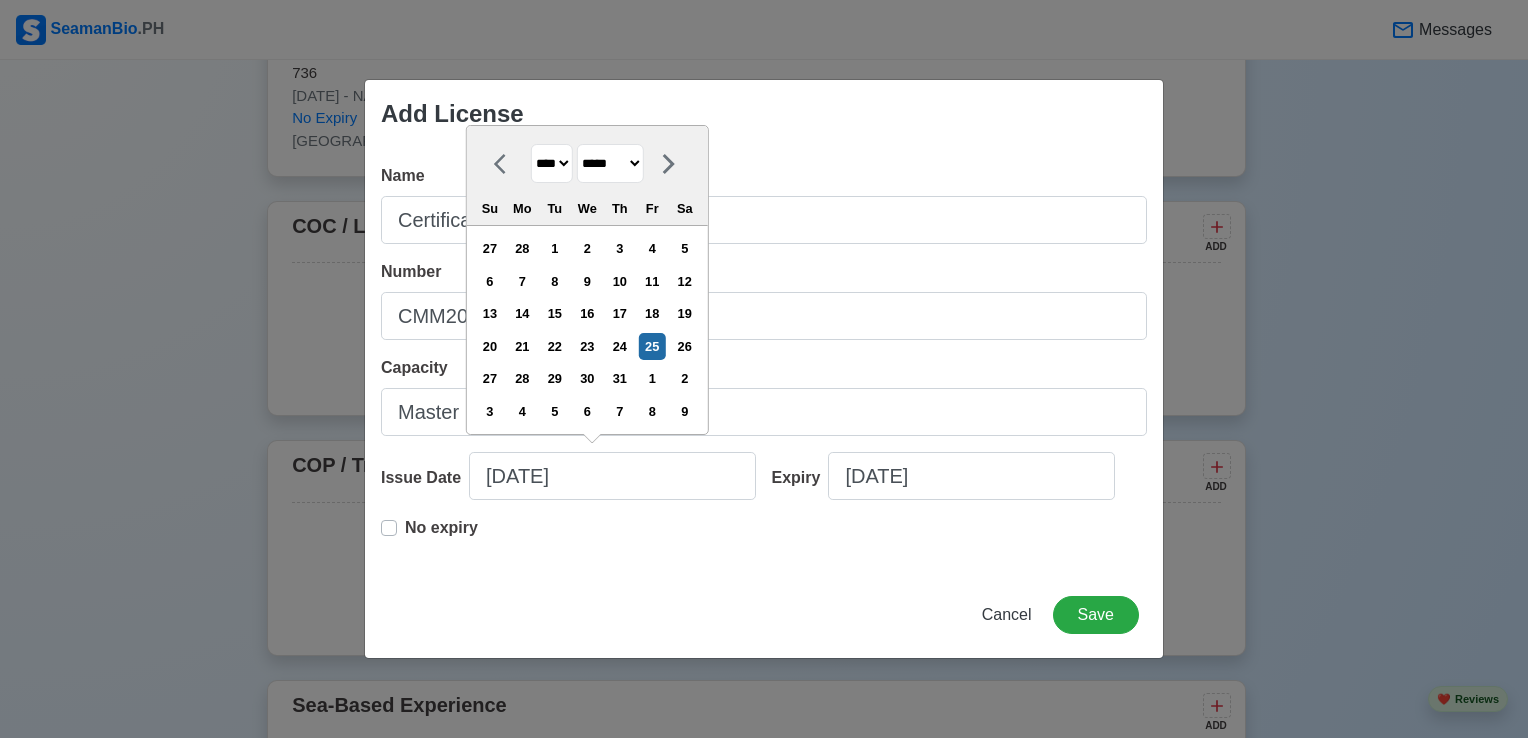 click on "**** **** **** **** **** **** **** **** **** **** **** **** **** **** **** **** **** **** **** **** **** **** **** **** **** **** **** **** **** **** **** **** **** **** **** **** **** **** **** **** **** **** **** **** **** **** **** **** **** **** **** **** **** **** **** **** **** **** **** **** **** **** **** **** **** **** **** **** **** **** **** **** **** **** **** **** **** **** **** **** **** **** **** **** **** **** **** **** **** **** **** **** **** **** **** **** **** **** **** **** **** **** **** **** **** ****" at bounding box center [552, 163] 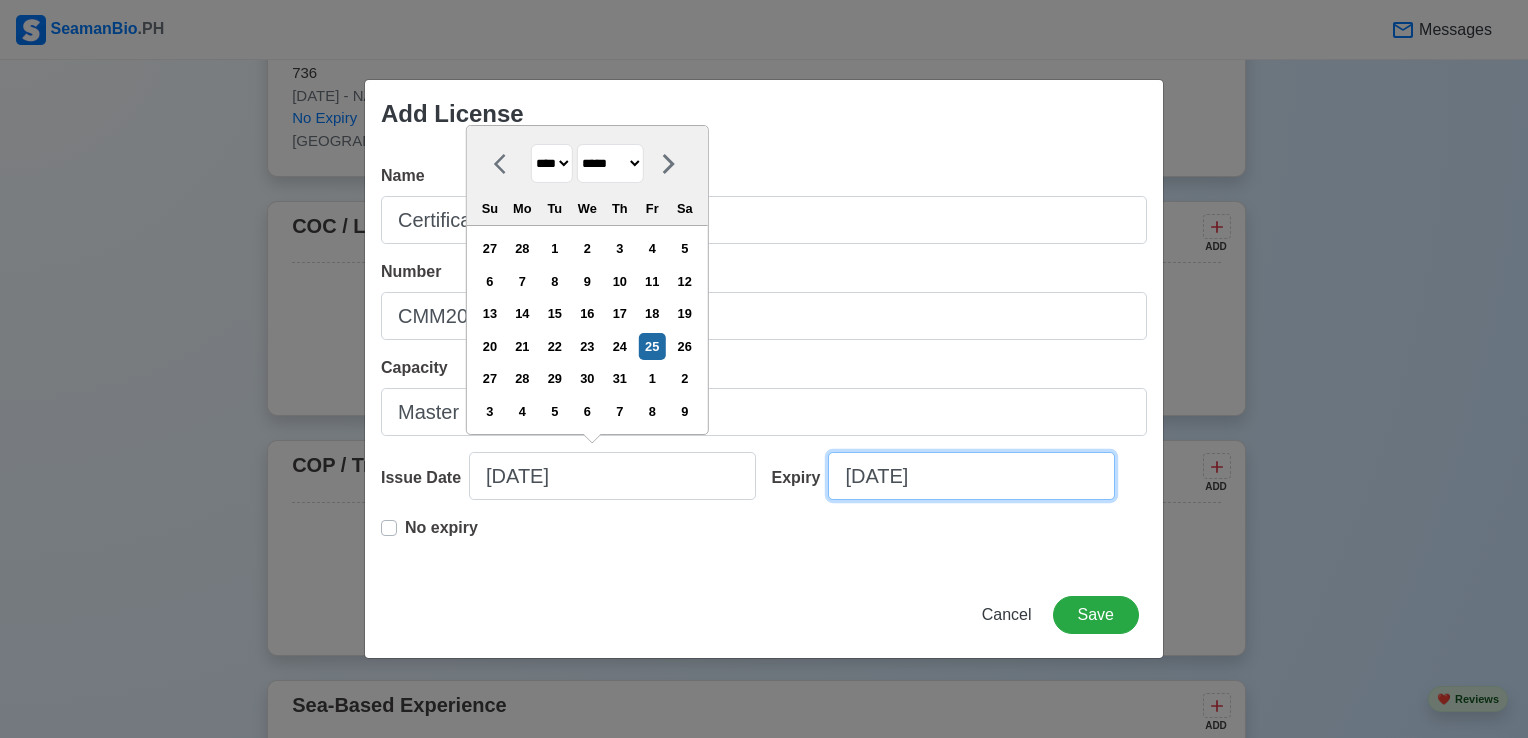 click on "[DATE]" at bounding box center (971, 476) 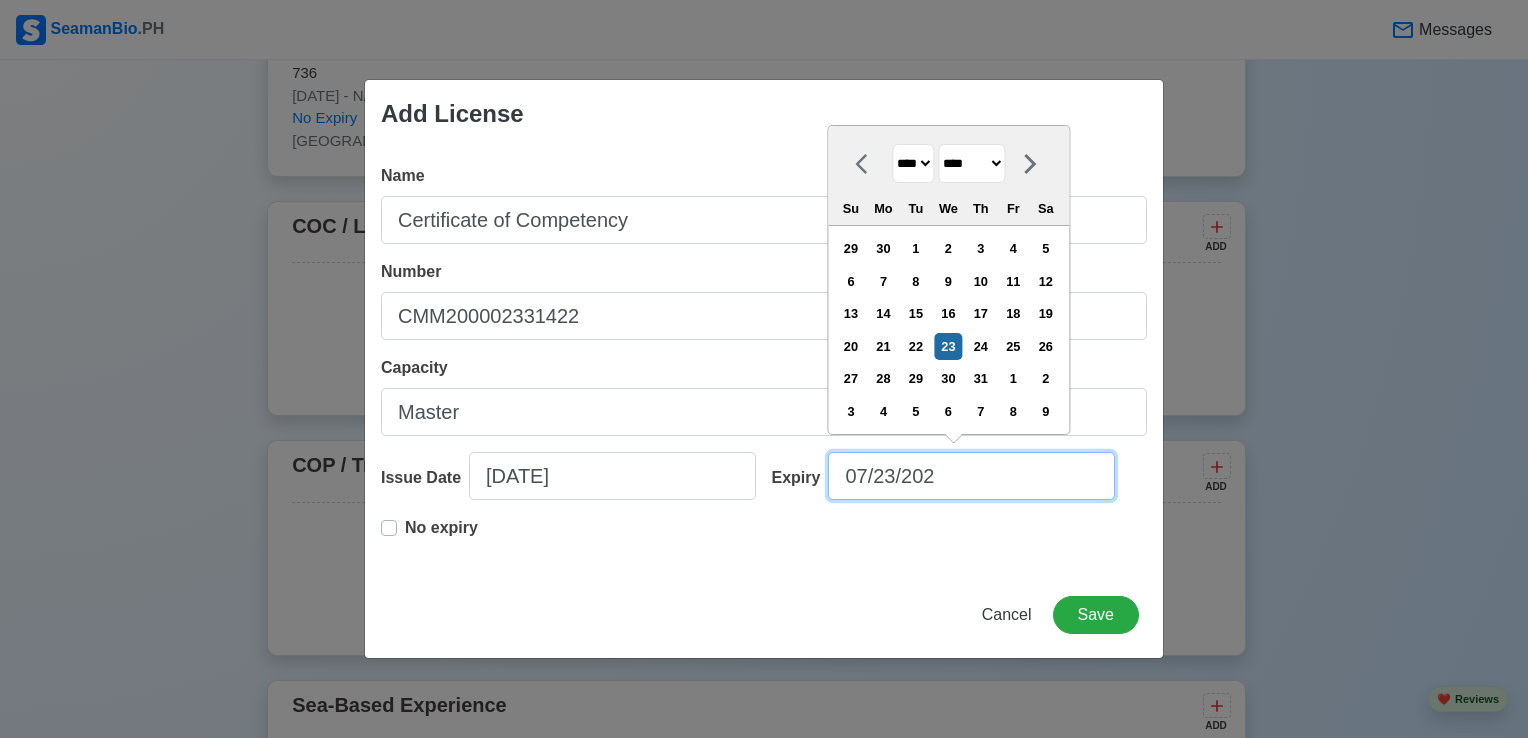 type on "[DATE]" 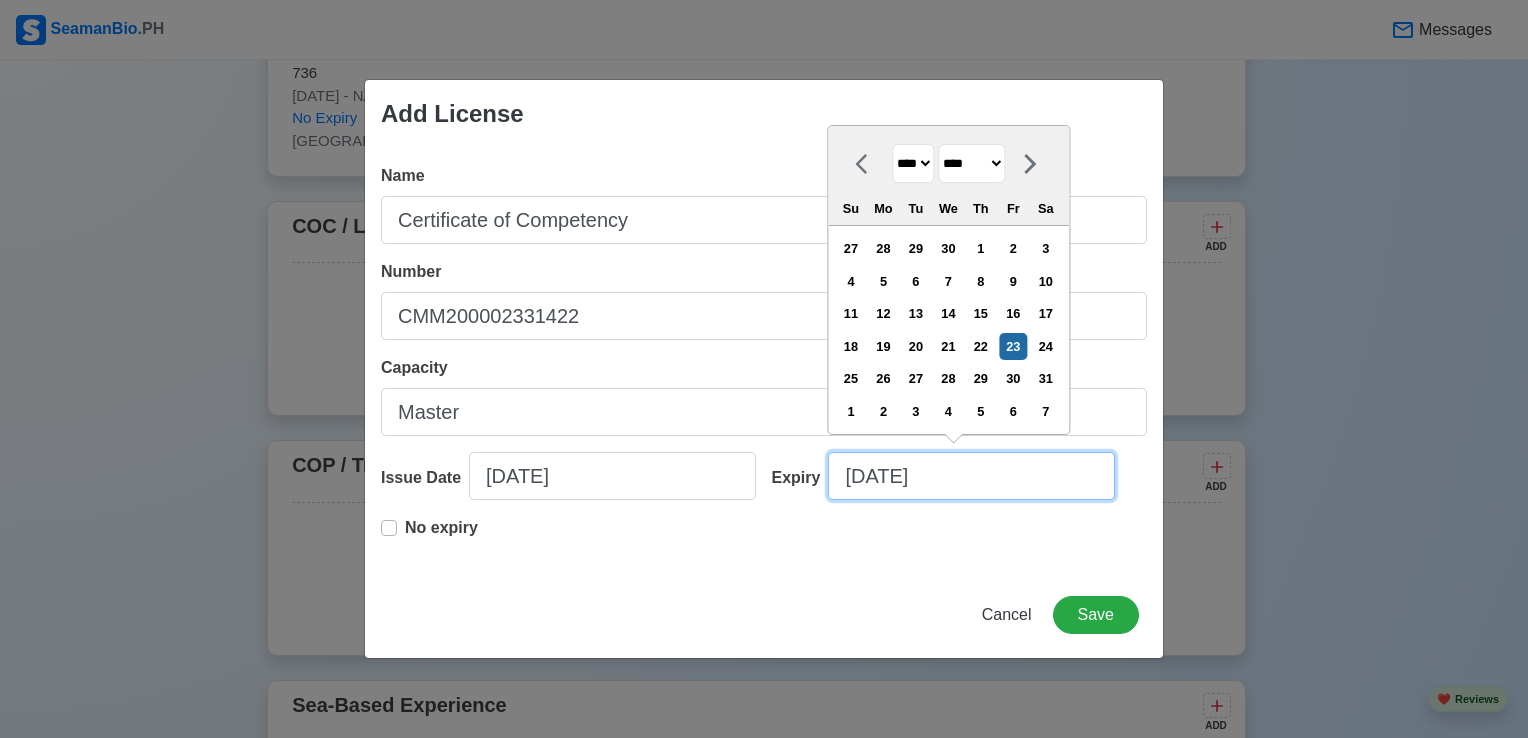 type on "[DATE]" 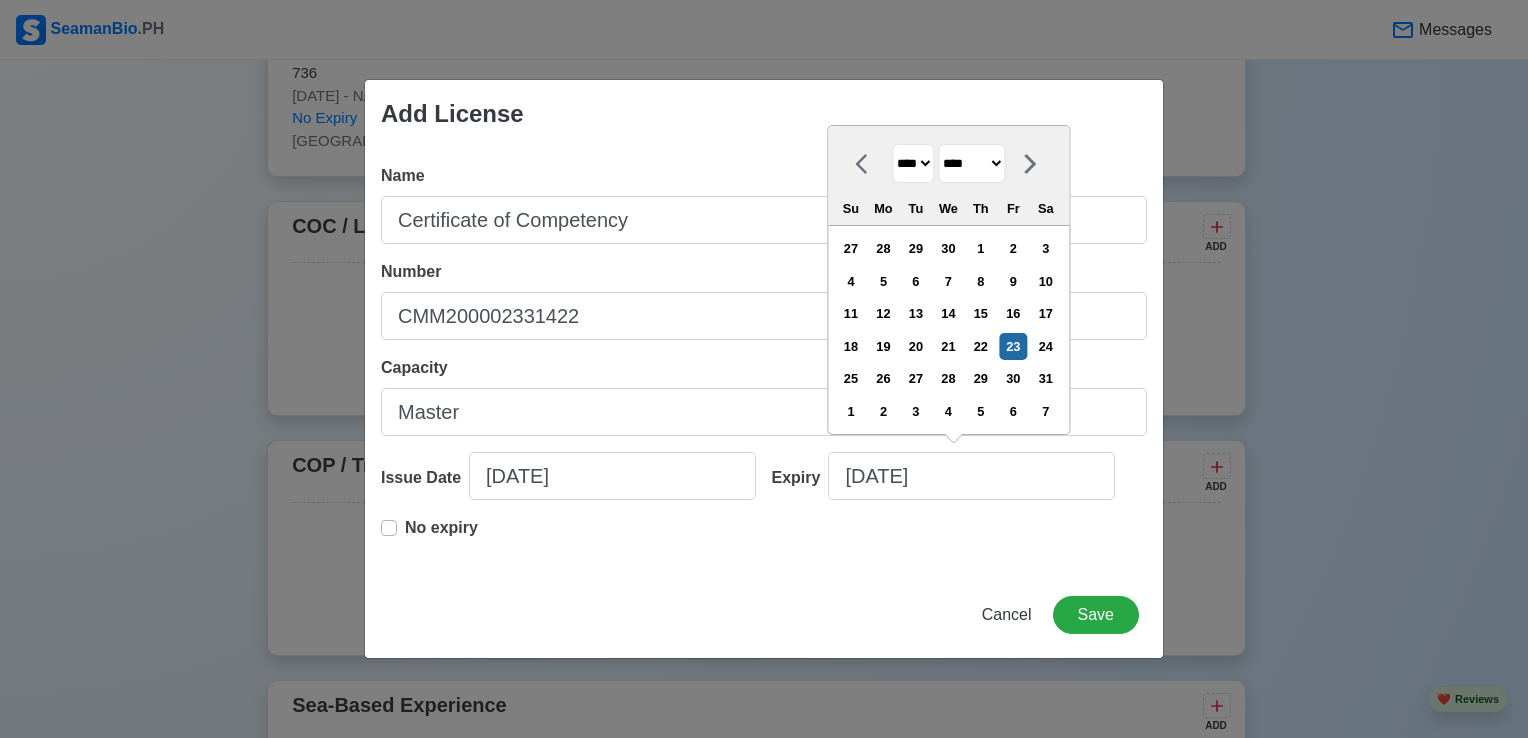 click on "******* ******** ***** ***** *** **** **** ****** ********* ******* ******** ********" at bounding box center (971, 163) 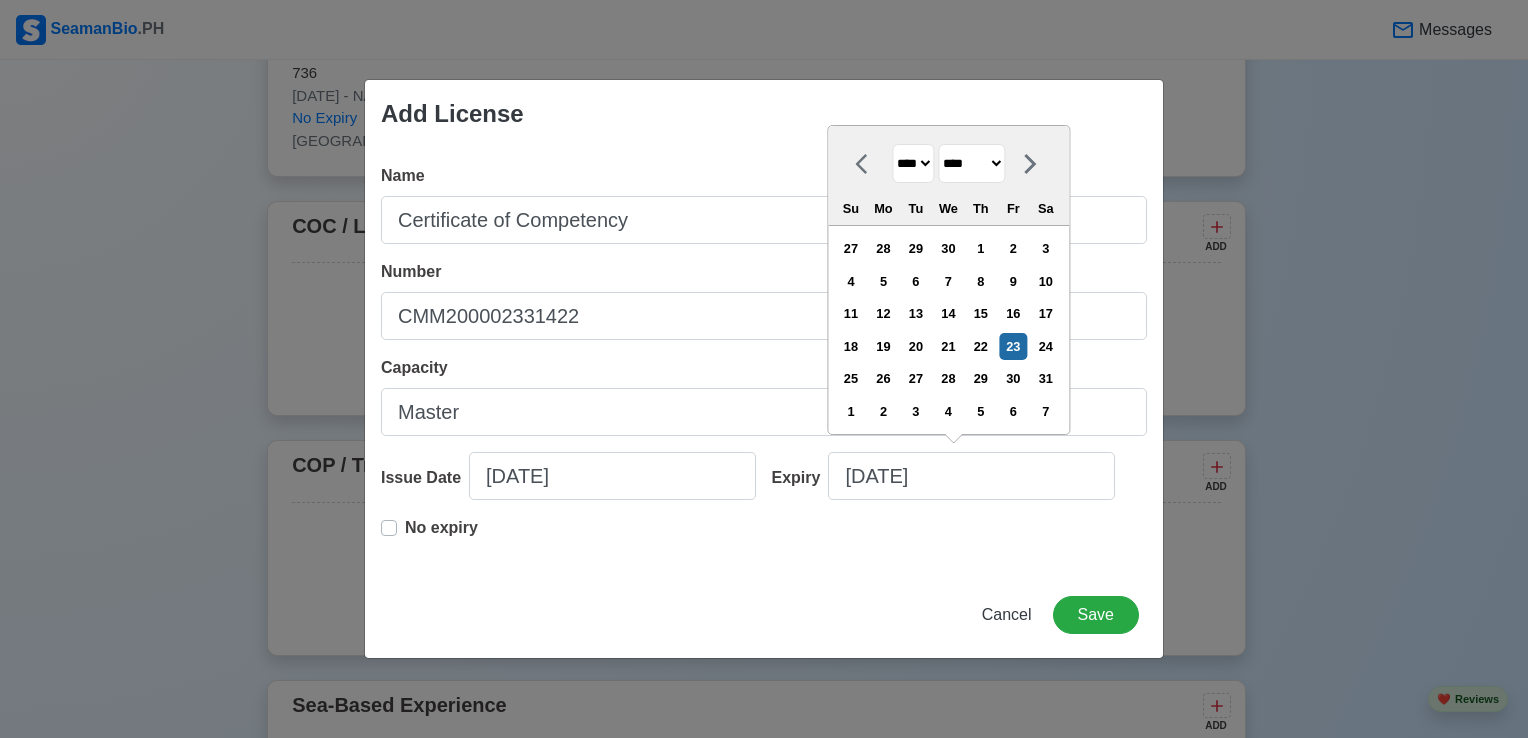 select on "*****" 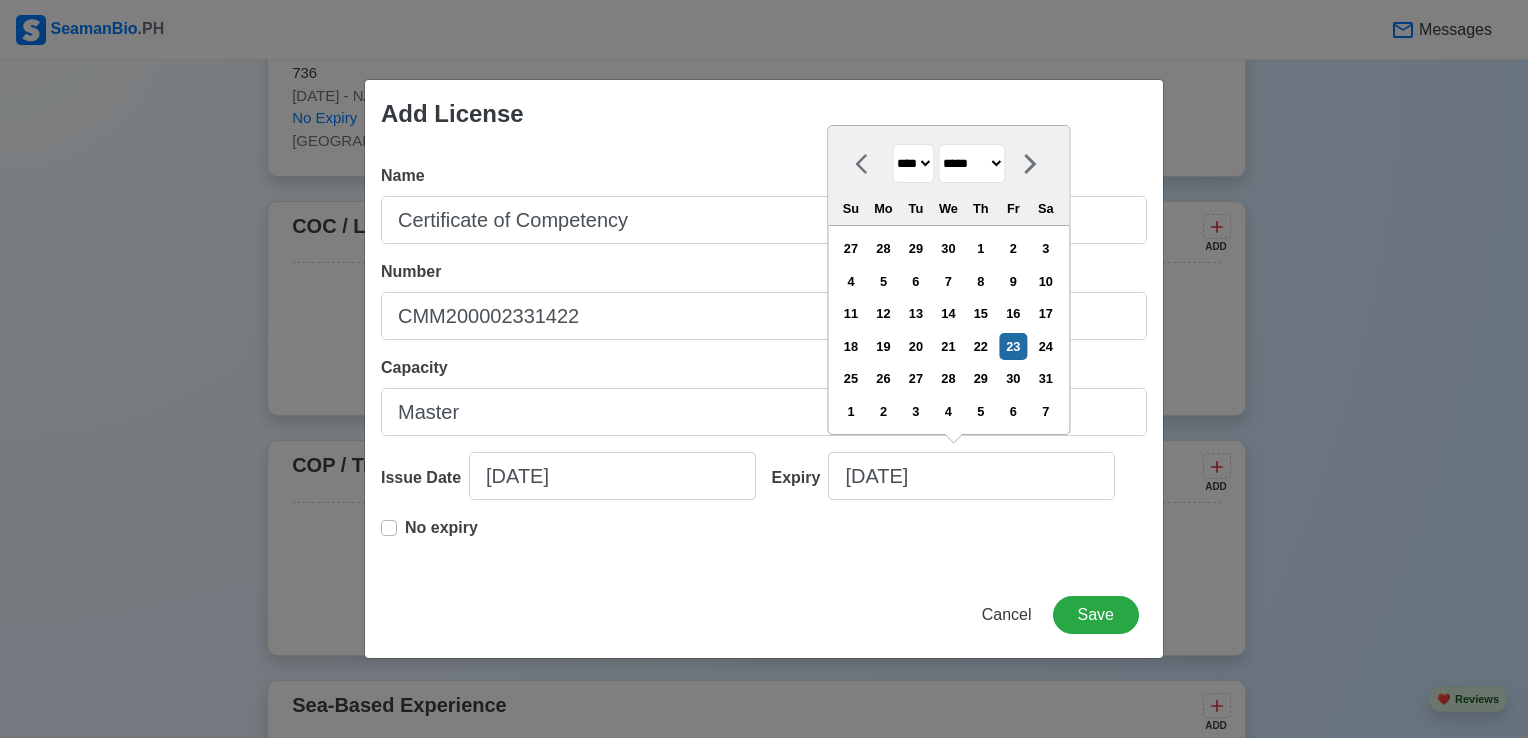 click on "******* ******** ***** ***** *** **** **** ****** ********* ******* ******** ********" at bounding box center (971, 163) 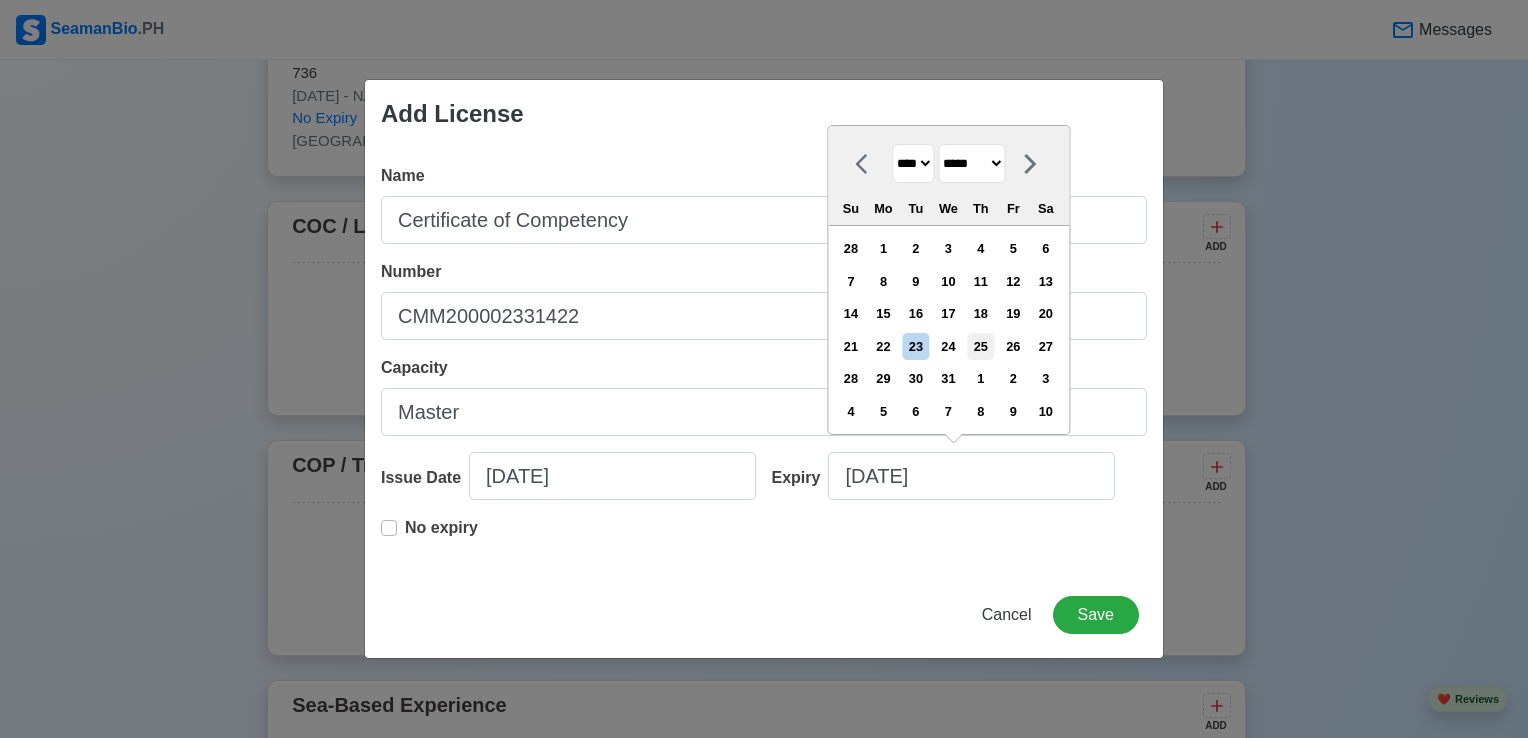 click on "25" at bounding box center [980, 346] 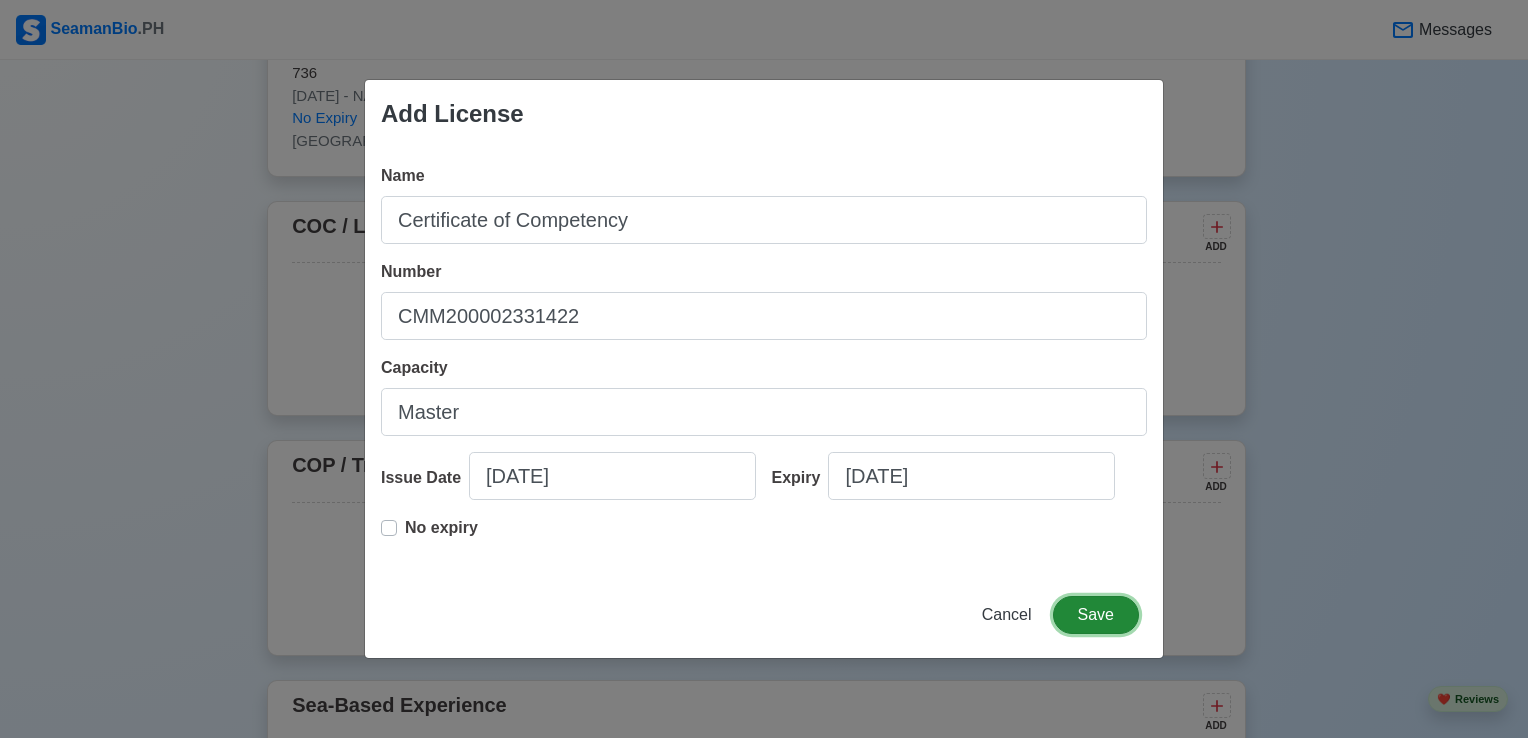 click on "Save" at bounding box center (1096, 615) 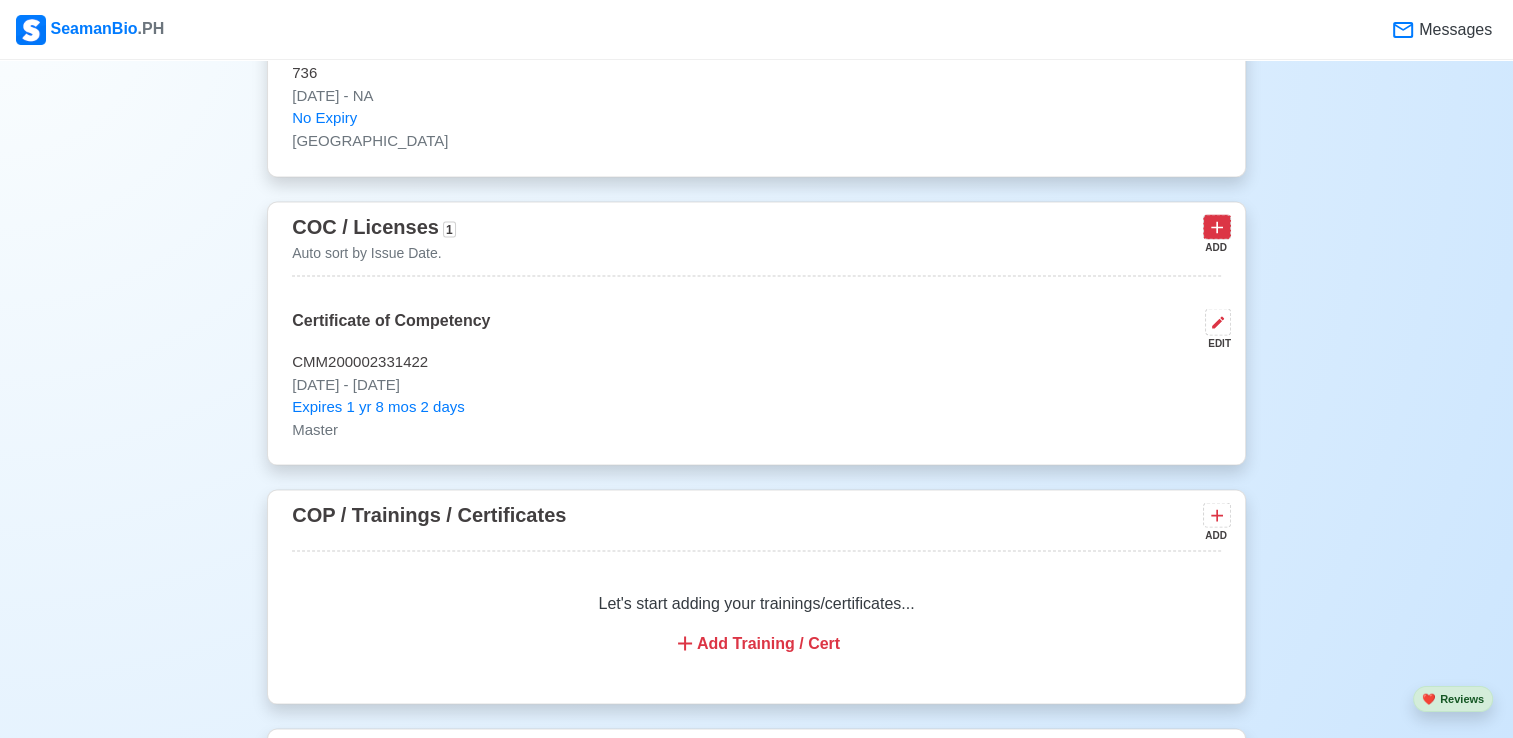 click 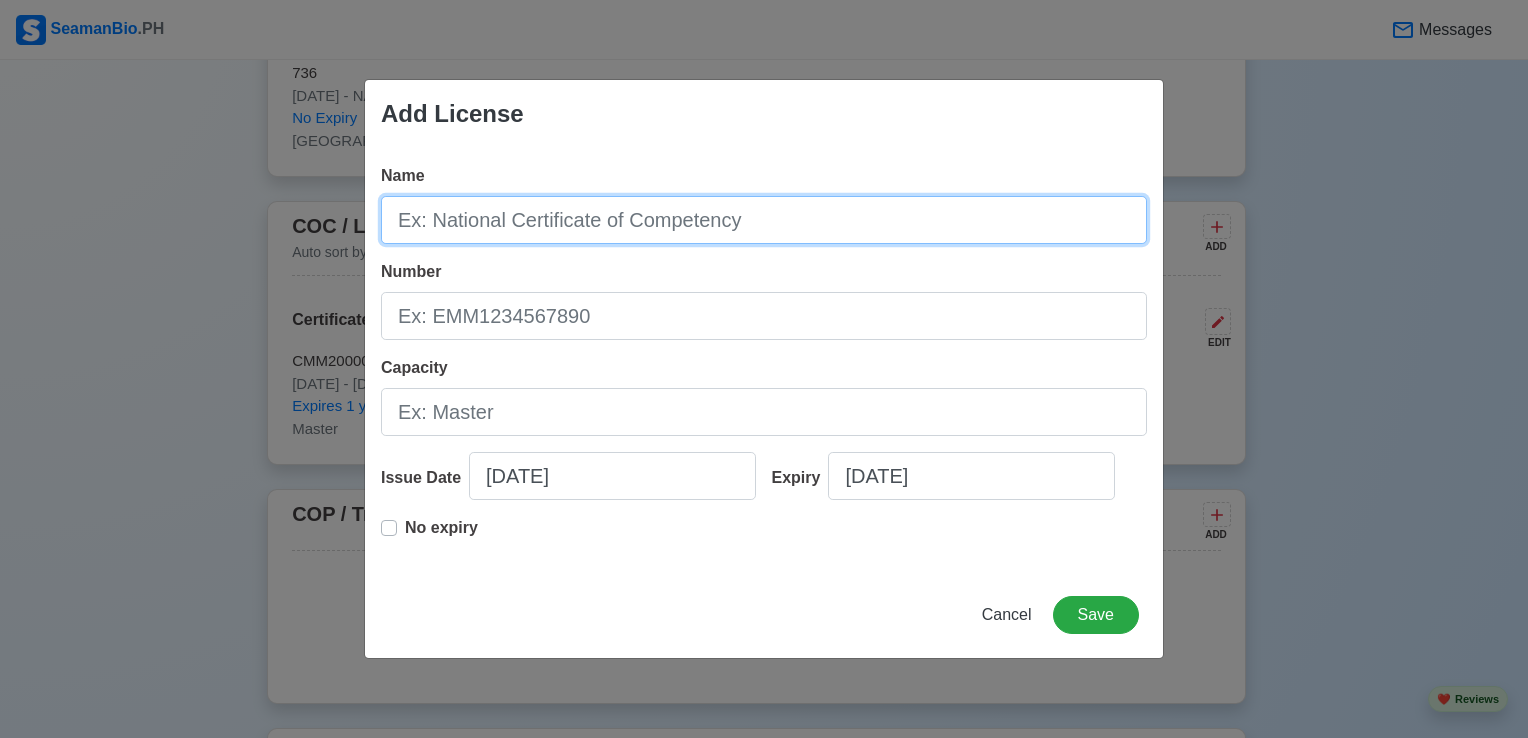 click on "Name" at bounding box center [764, 220] 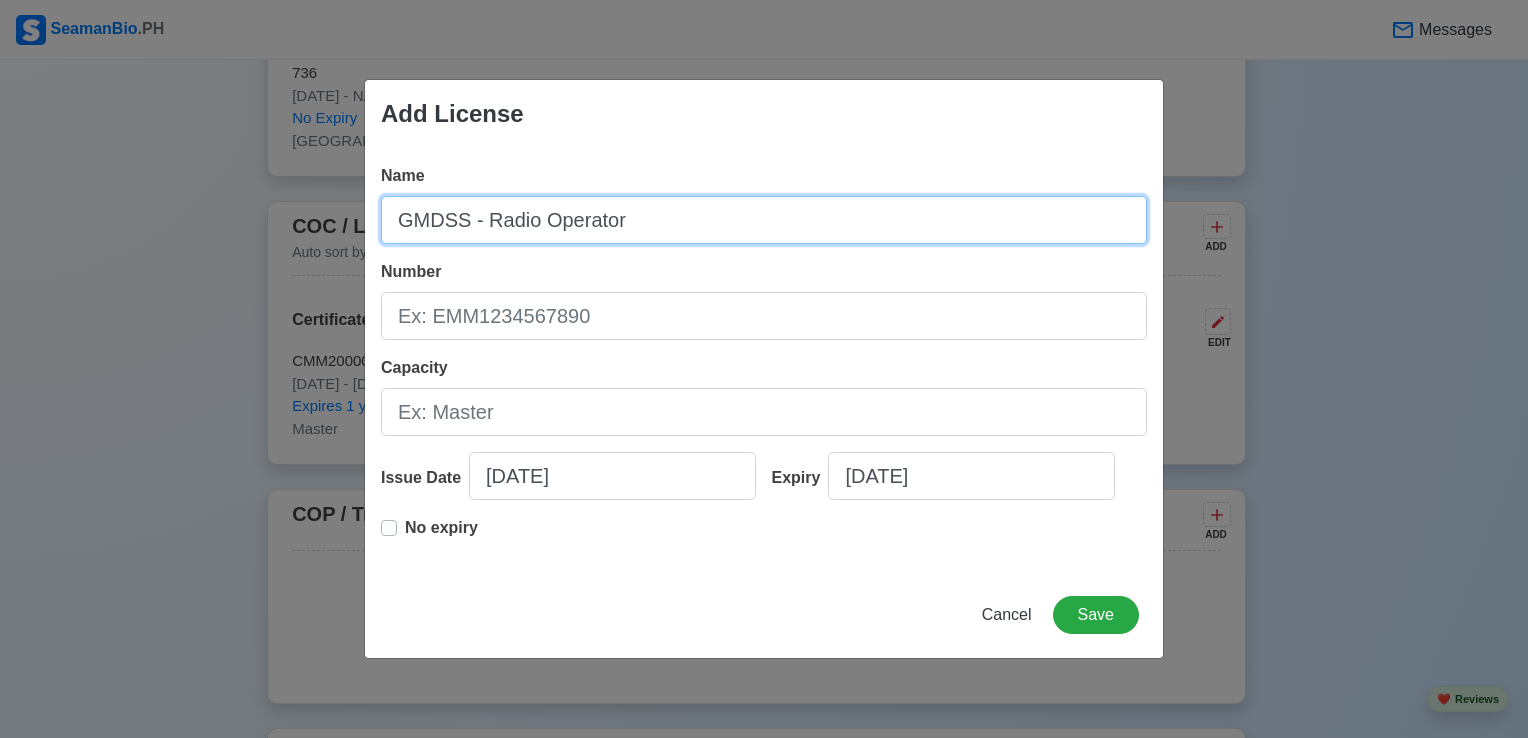 type on "GMDSS - Radio Operator" 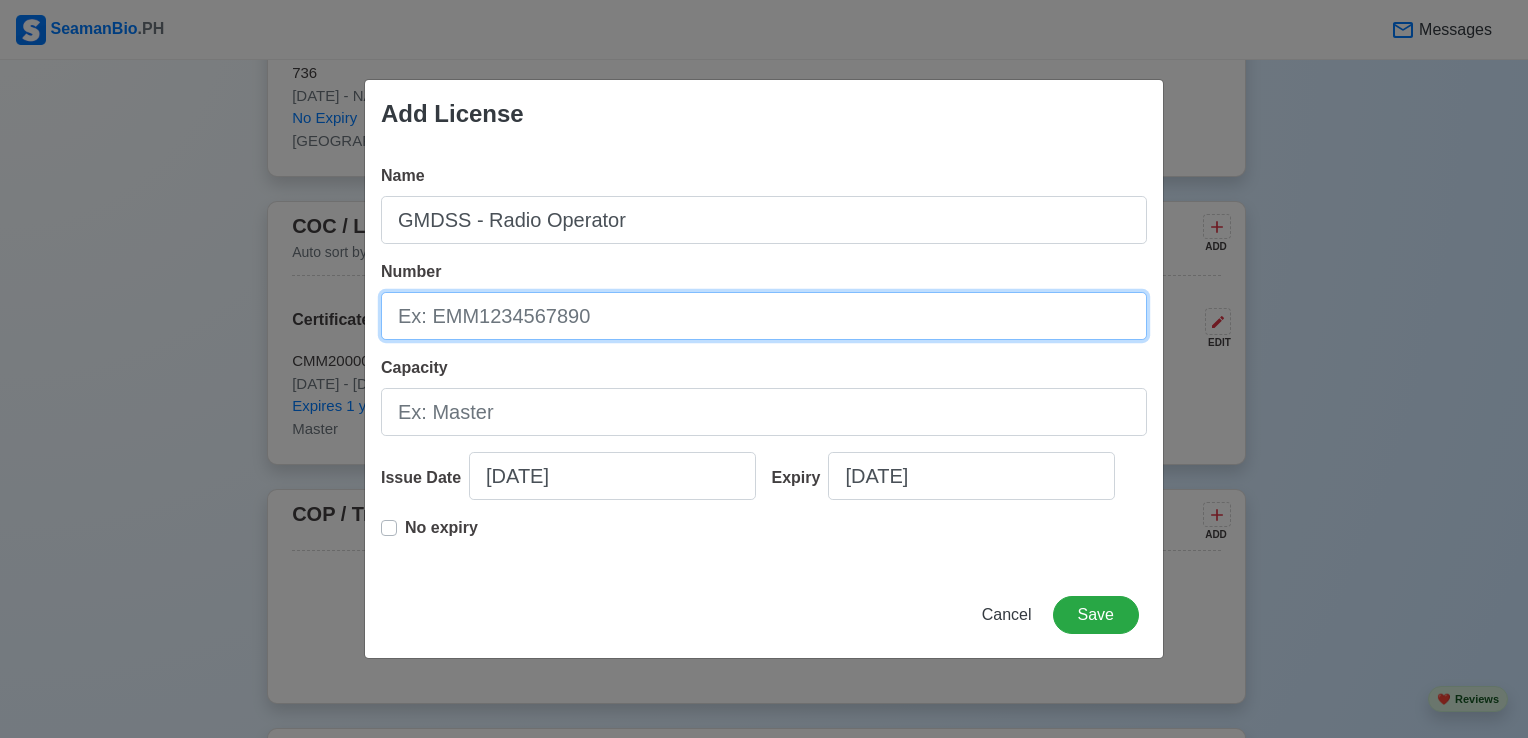 click on "Number" at bounding box center (764, 316) 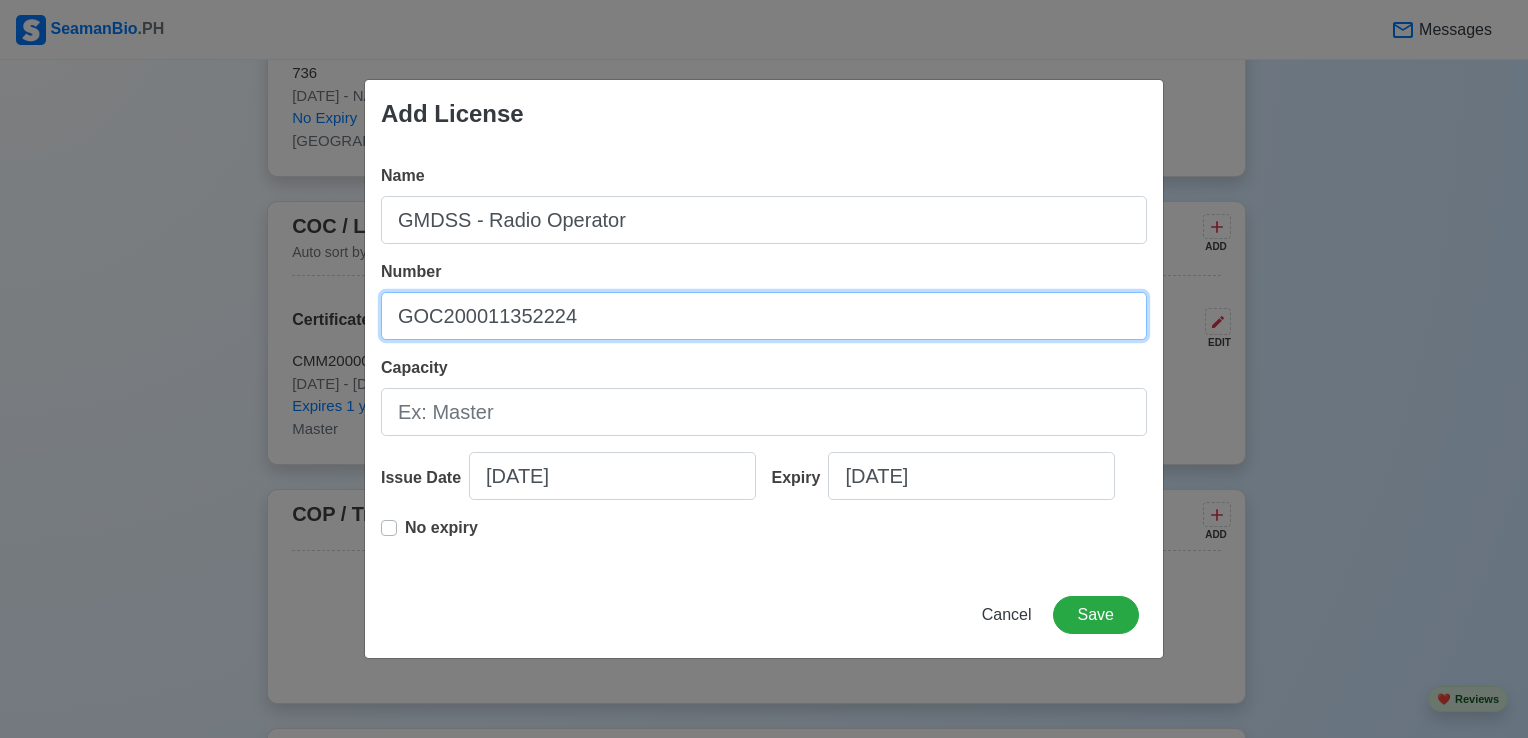 type on "GOC200011352224" 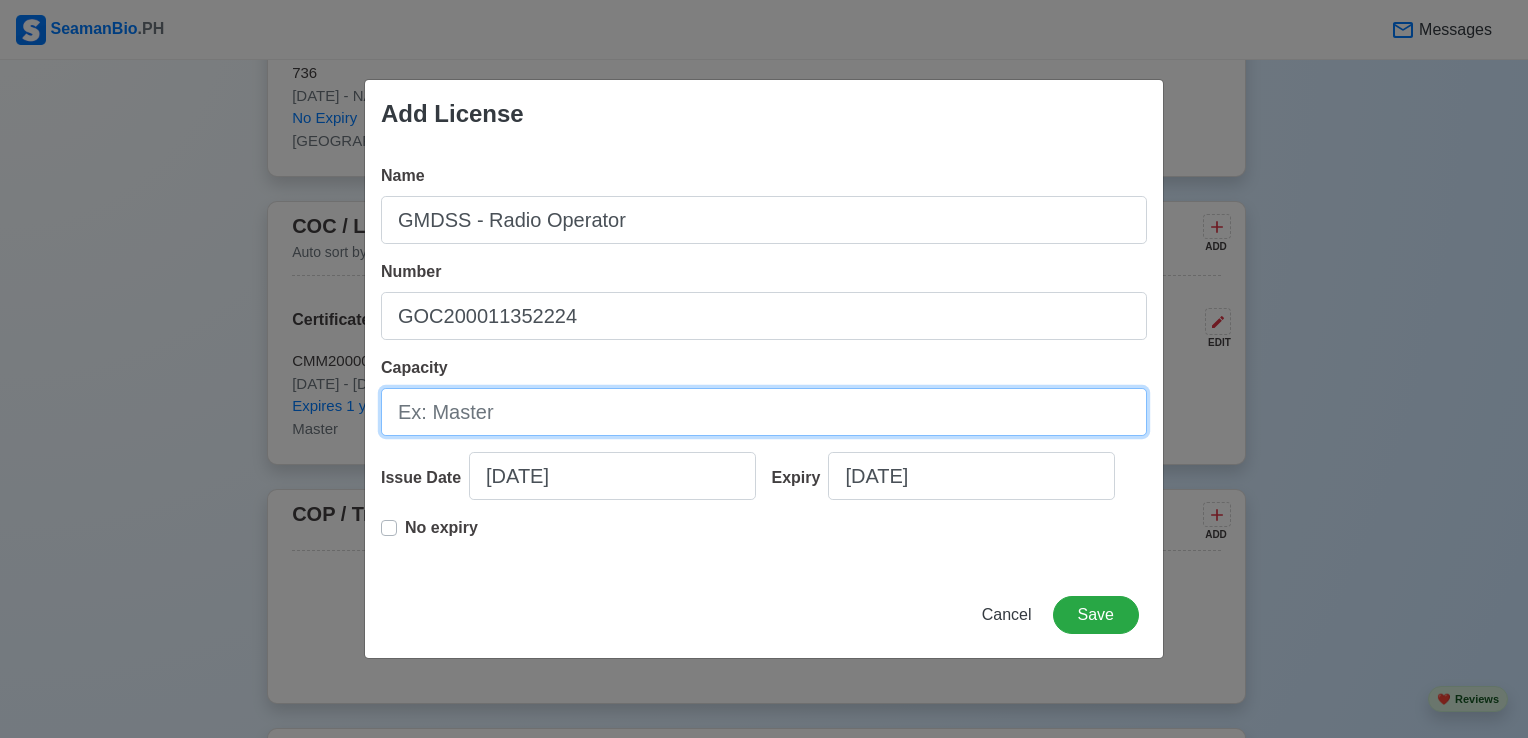 click on "Capacity" at bounding box center [764, 412] 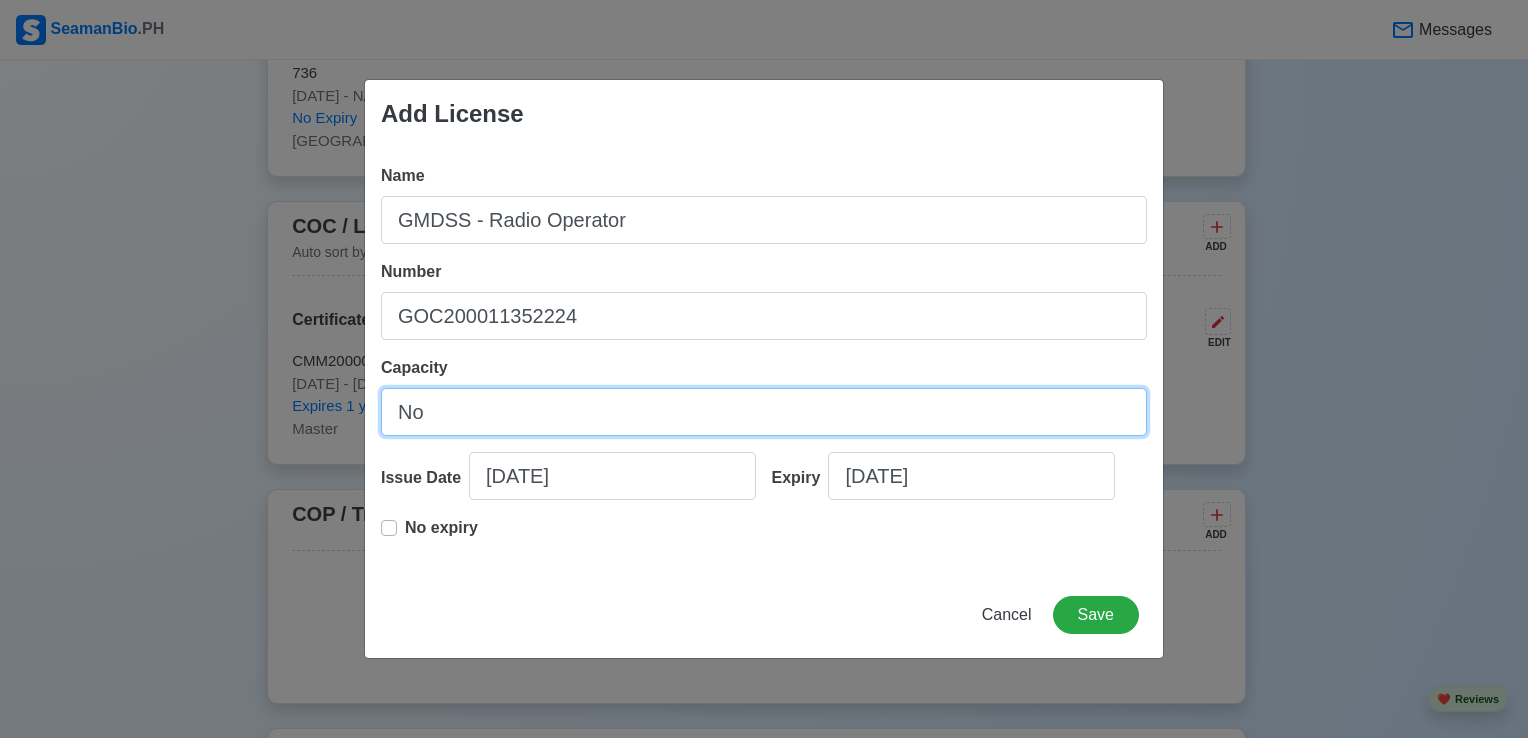 type on "N" 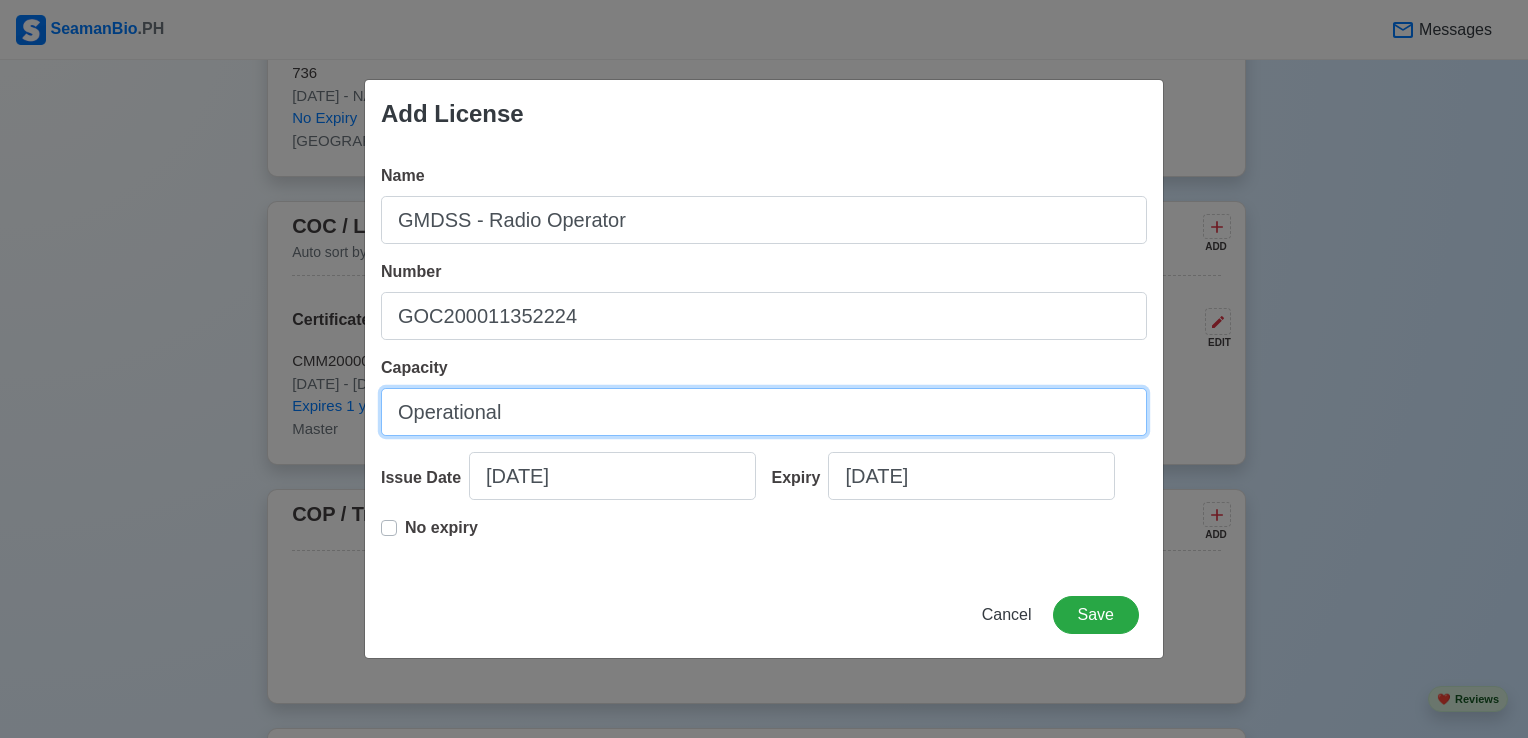 type on "Operational" 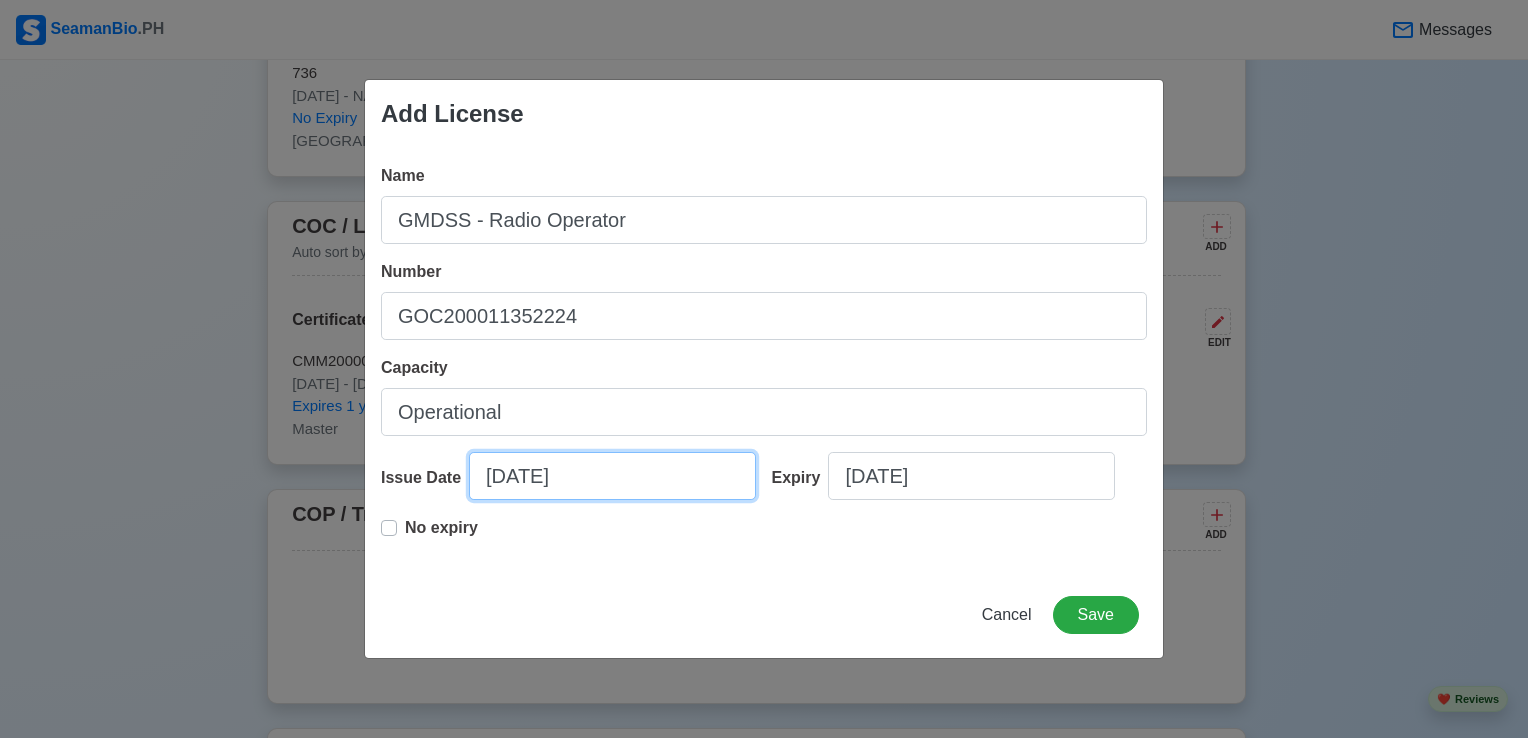 click on "[DATE]" at bounding box center [612, 476] 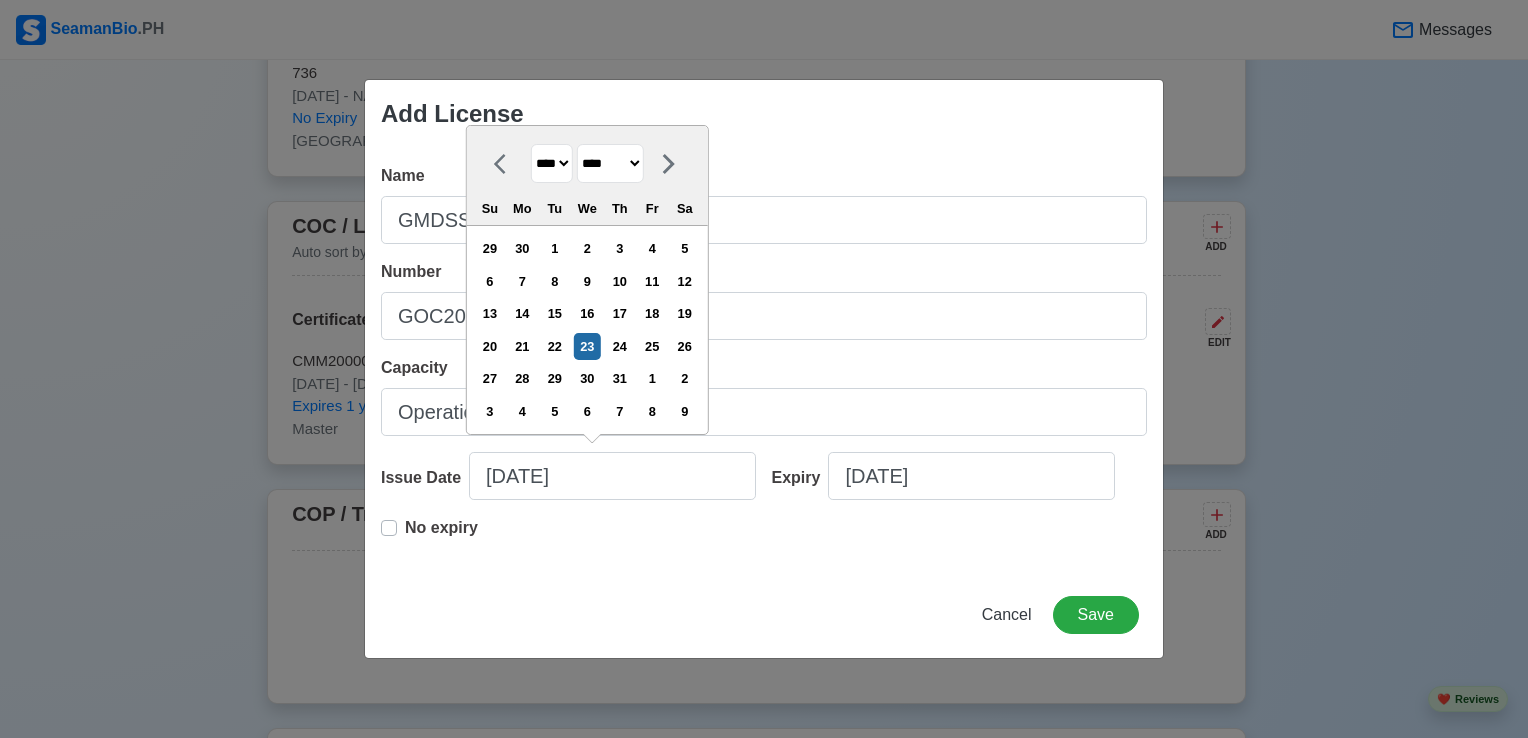 click on "**** **** **** **** **** **** **** **** **** **** **** **** **** **** **** **** **** **** **** **** **** **** **** **** **** **** **** **** **** **** **** **** **** **** **** **** **** **** **** **** **** **** **** **** **** **** **** **** **** **** **** **** **** **** **** **** **** **** **** **** **** **** **** **** **** **** **** **** **** **** **** **** **** **** **** **** **** **** **** **** **** **** **** **** **** **** **** **** **** **** **** **** **** **** **** **** **** **** **** **** **** **** **** **** **** ****" at bounding box center [552, 163] 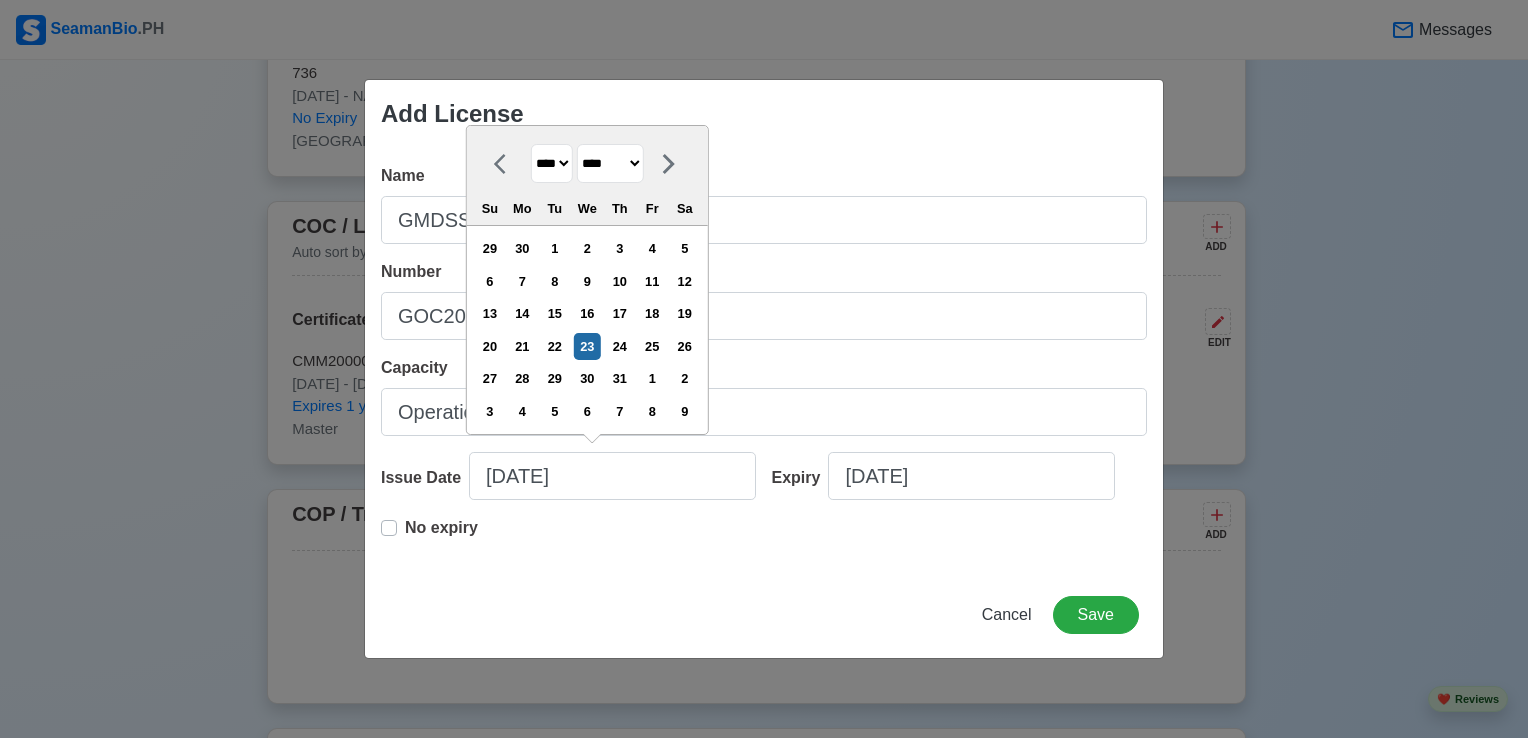 select on "****" 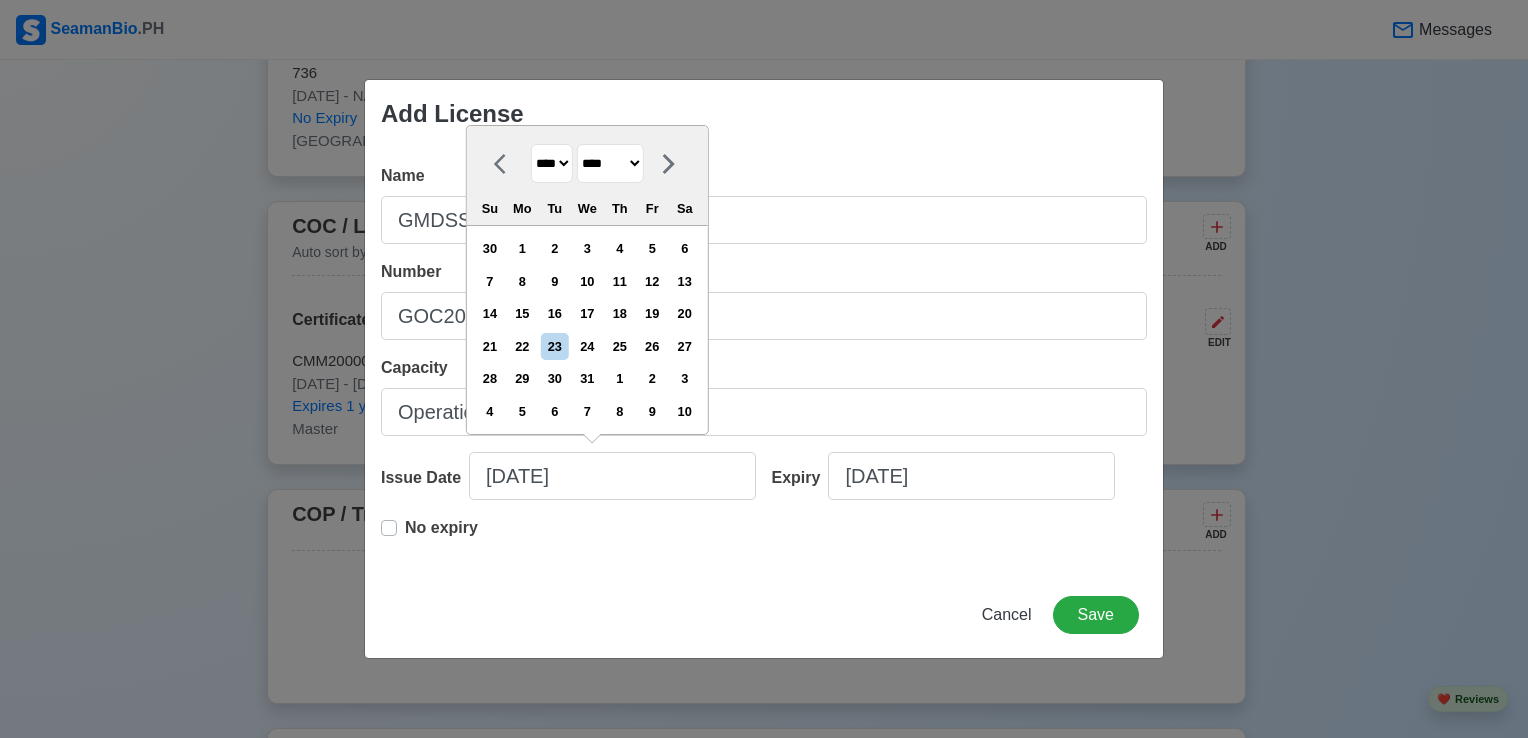 click on "******* ******** ***** ***** *** **** **** ****** ********* ******* ******** ********" at bounding box center [610, 163] 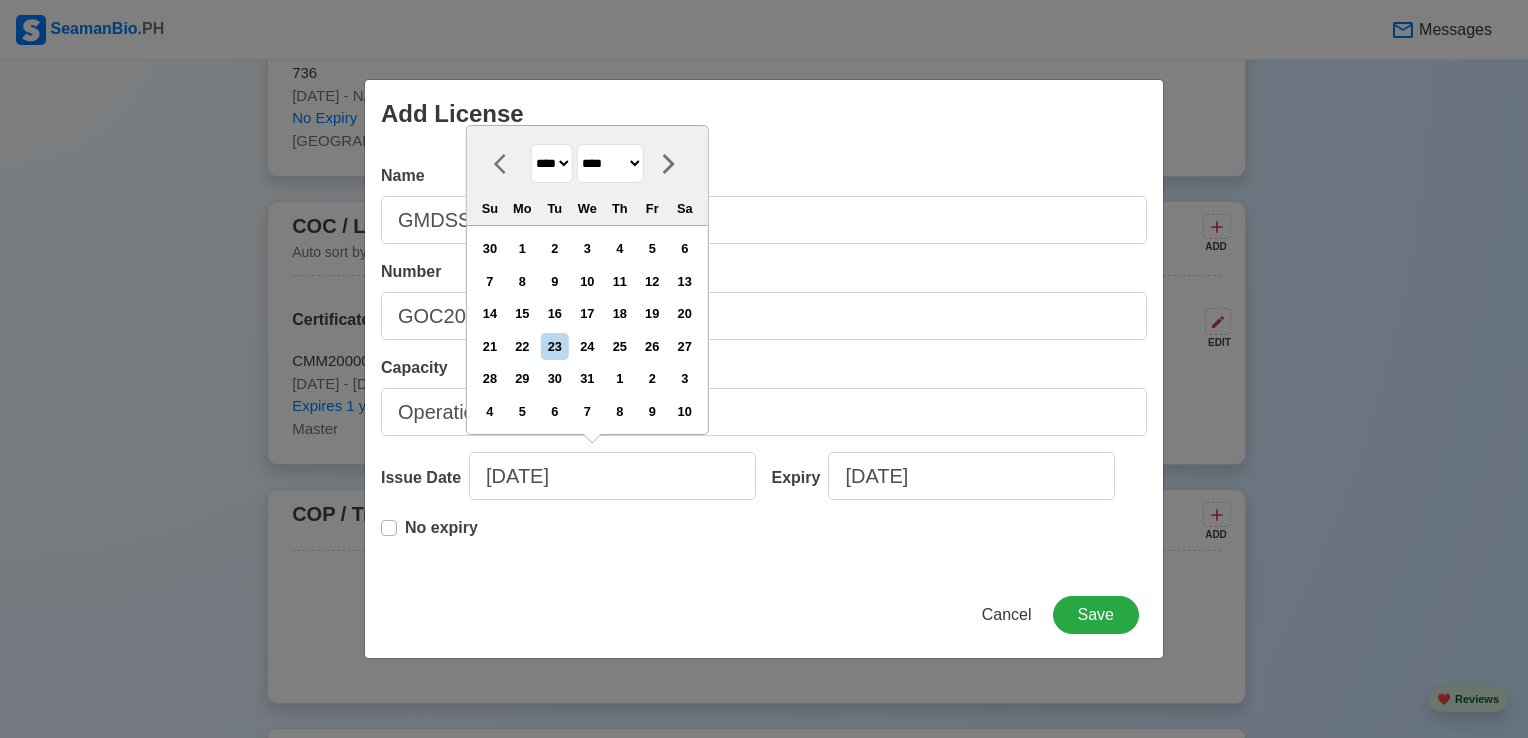 select on "******" 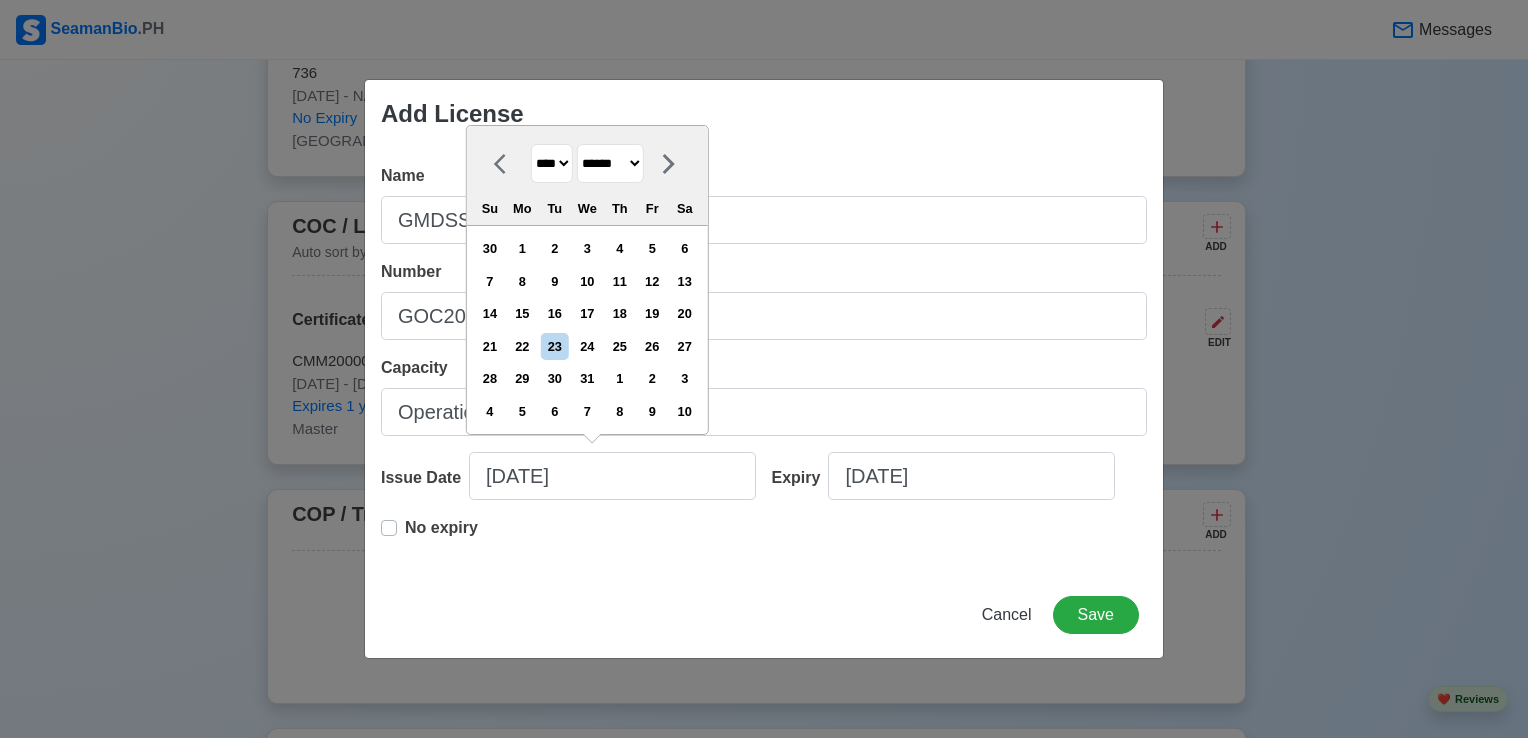 click on "******* ******** ***** ***** *** **** **** ****** ********* ******* ******** ********" at bounding box center [610, 163] 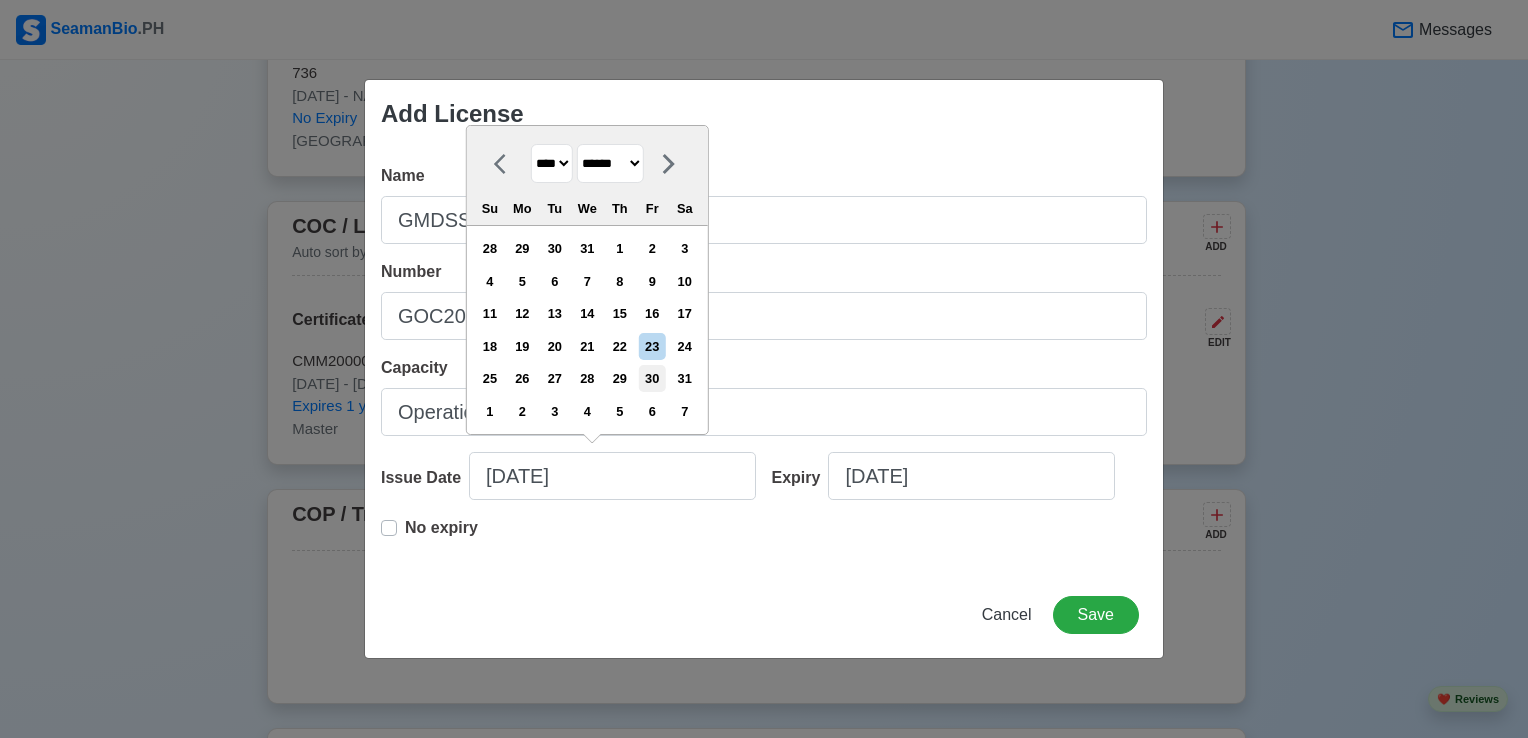 click on "30" at bounding box center [652, 378] 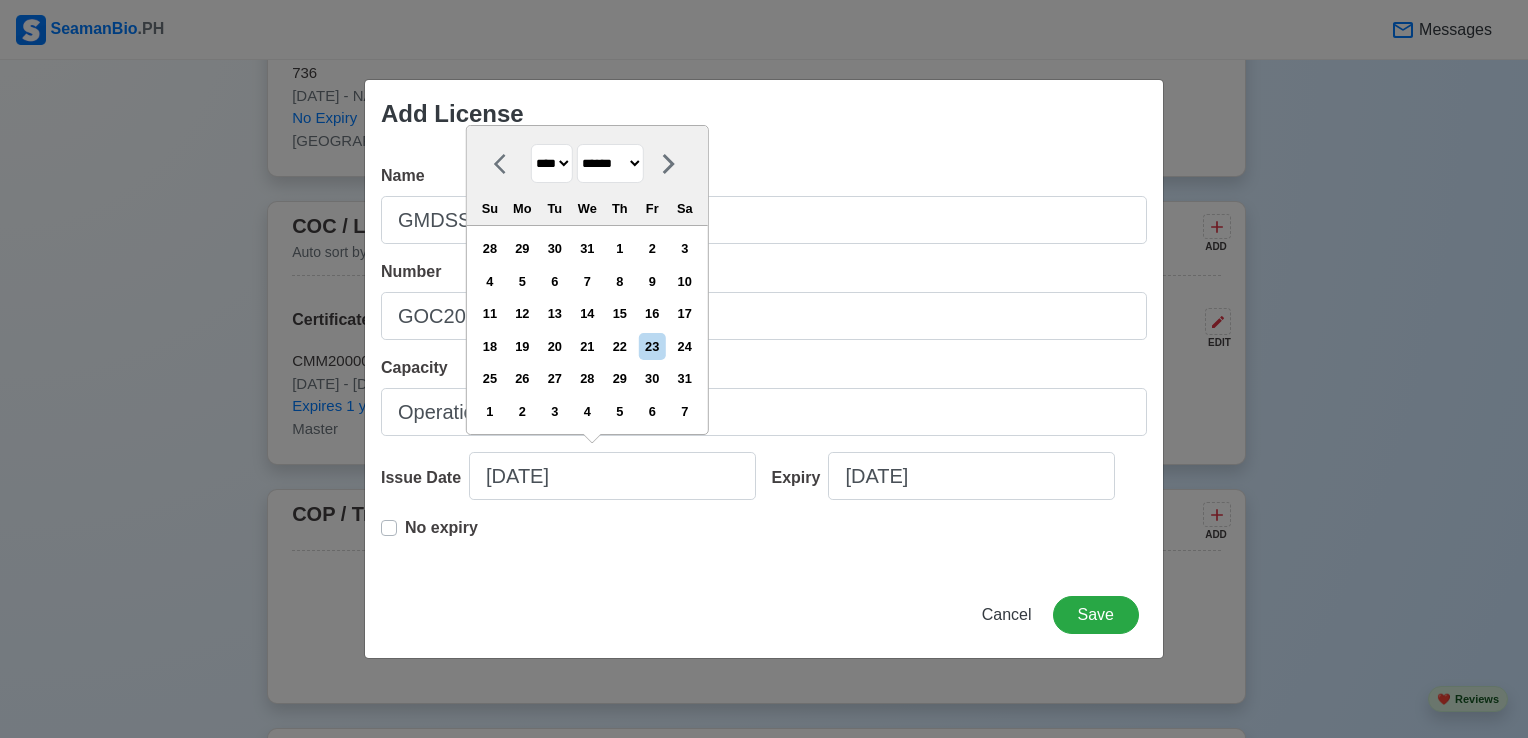 type on "[DATE]" 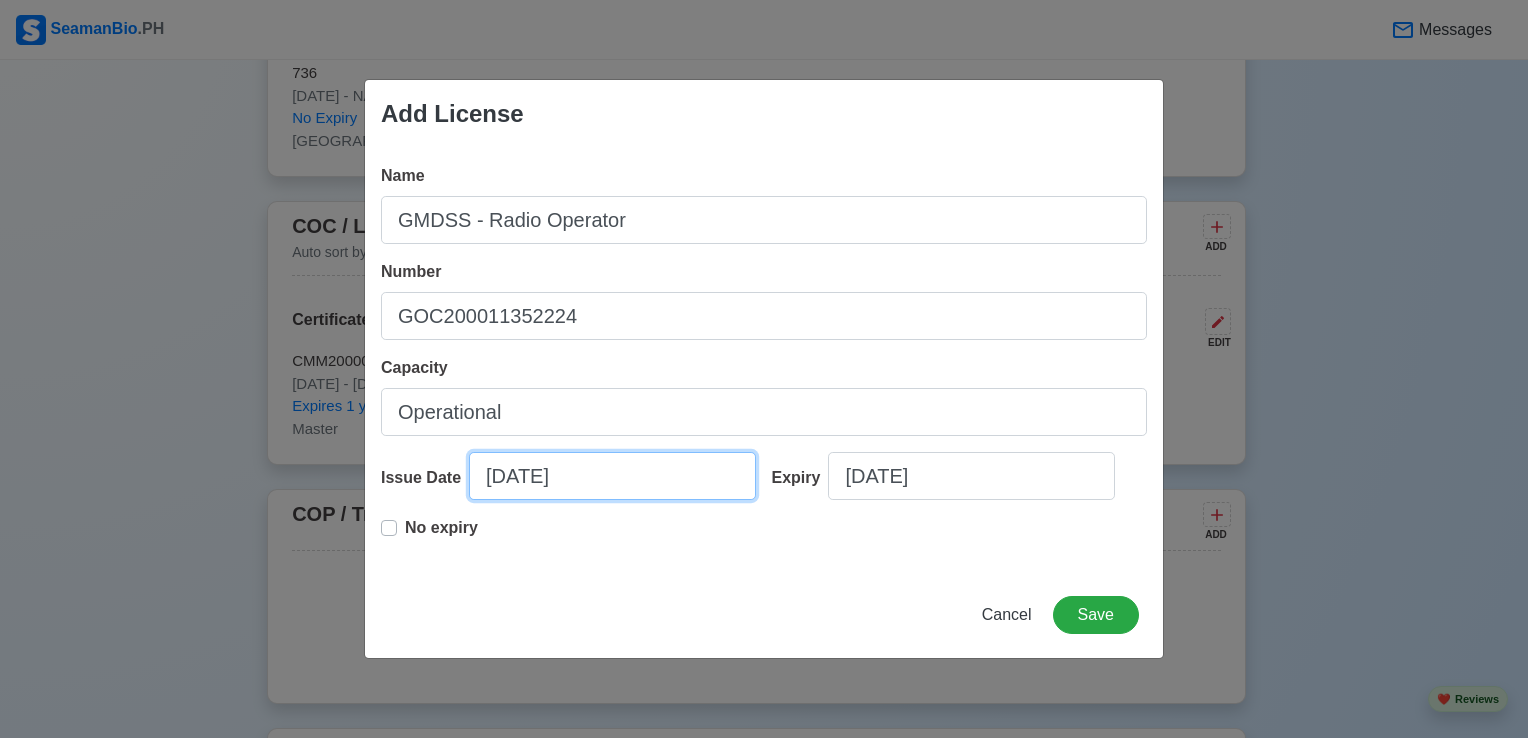 select on "****" 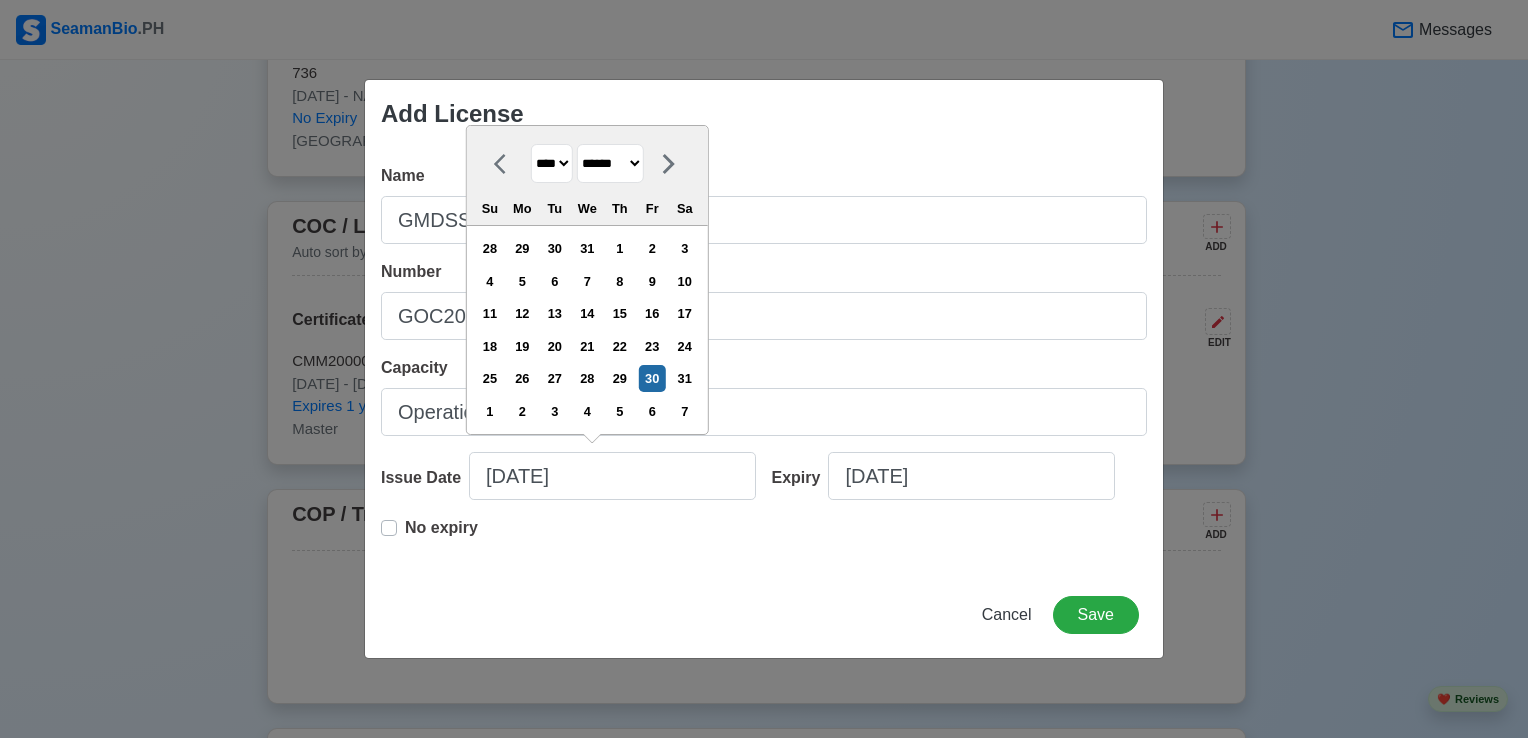 click on "**** **** **** **** **** **** **** **** **** **** **** **** **** **** **** **** **** **** **** **** **** **** **** **** **** **** **** **** **** **** **** **** **** **** **** **** **** **** **** **** **** **** **** **** **** **** **** **** **** **** **** **** **** **** **** **** **** **** **** **** **** **** **** **** **** **** **** **** **** **** **** **** **** **** **** **** **** **** **** **** **** **** **** **** **** **** **** **** **** **** **** **** **** **** **** **** **** **** **** **** **** **** **** **** **** ****" at bounding box center [552, 163] 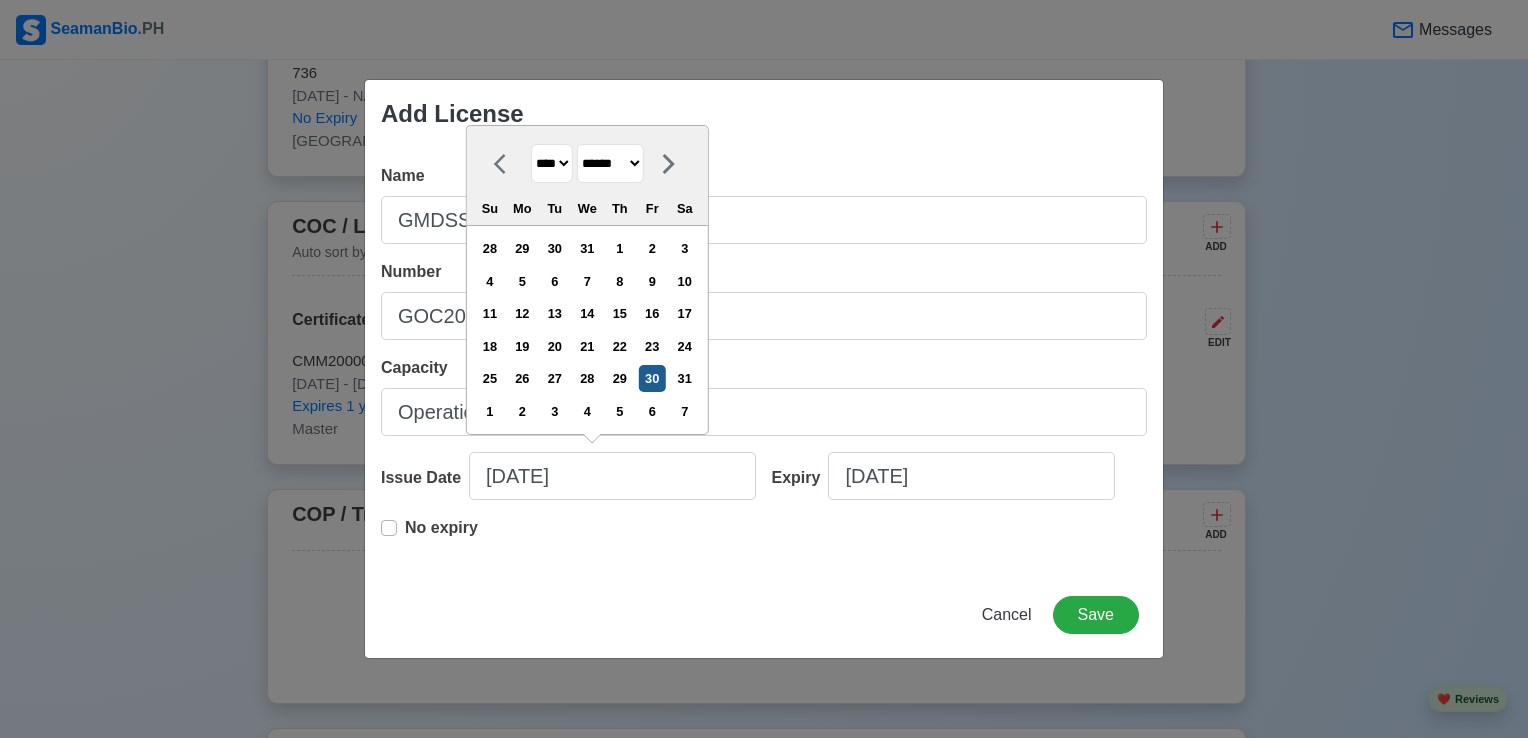 click on "30" at bounding box center [652, 378] 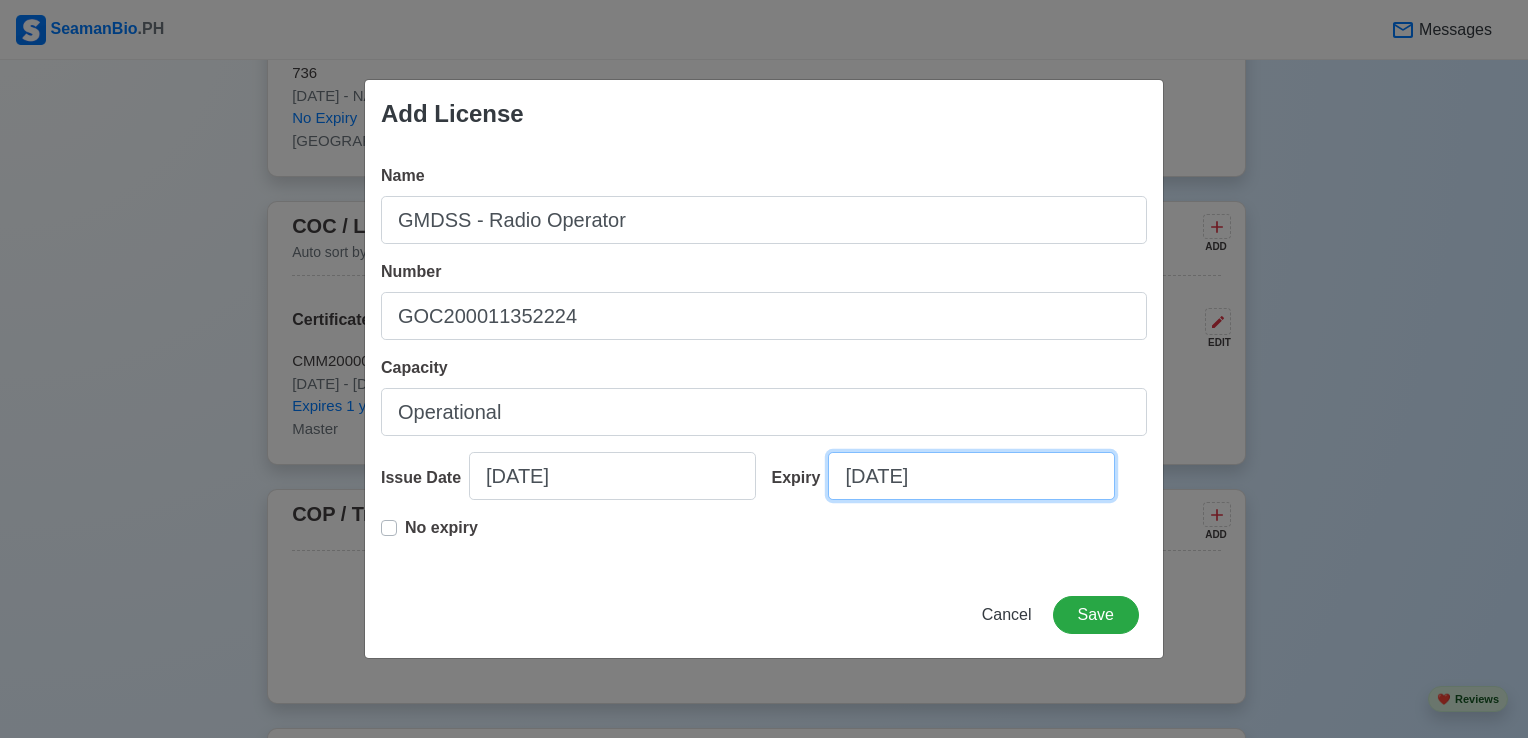 select on "****" 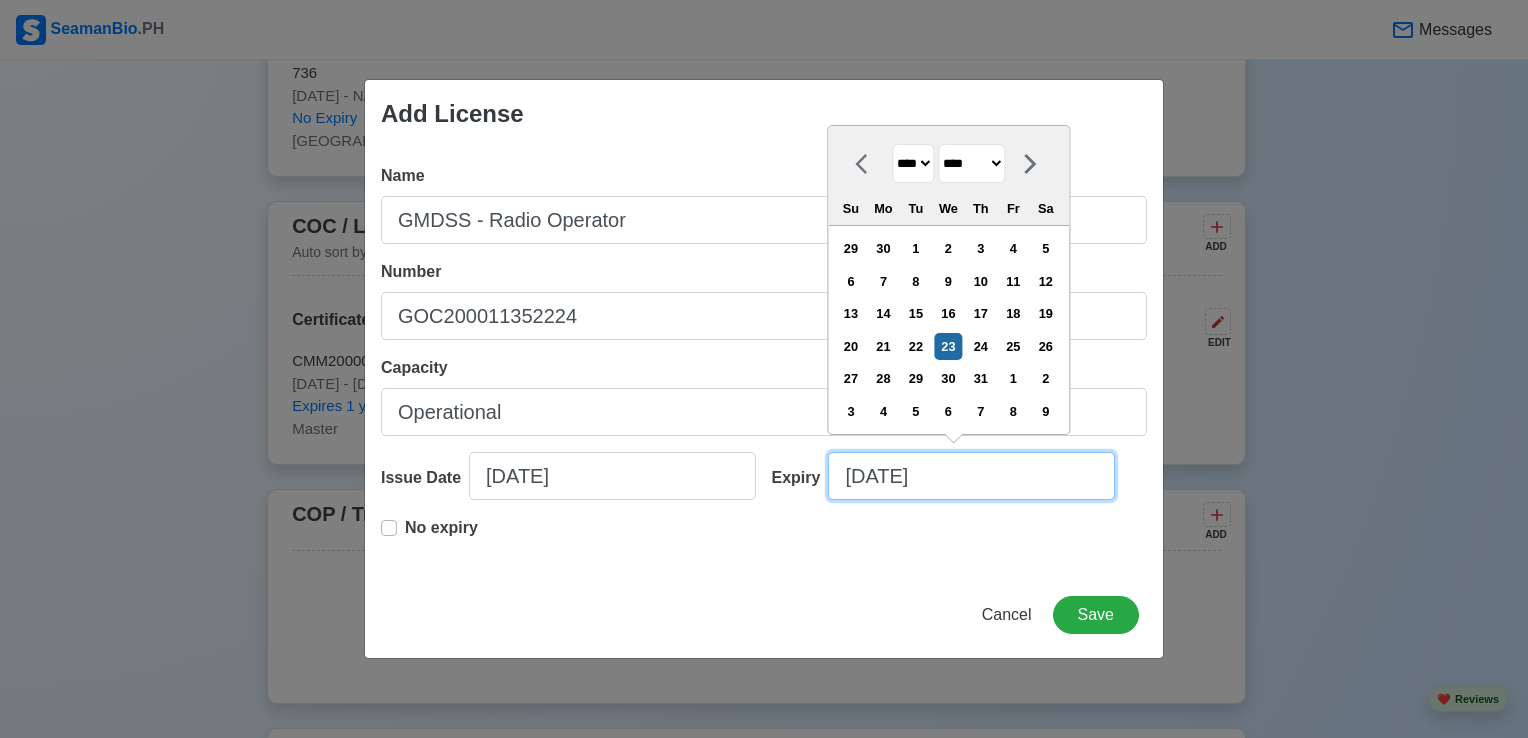 click on "[DATE]" at bounding box center (971, 476) 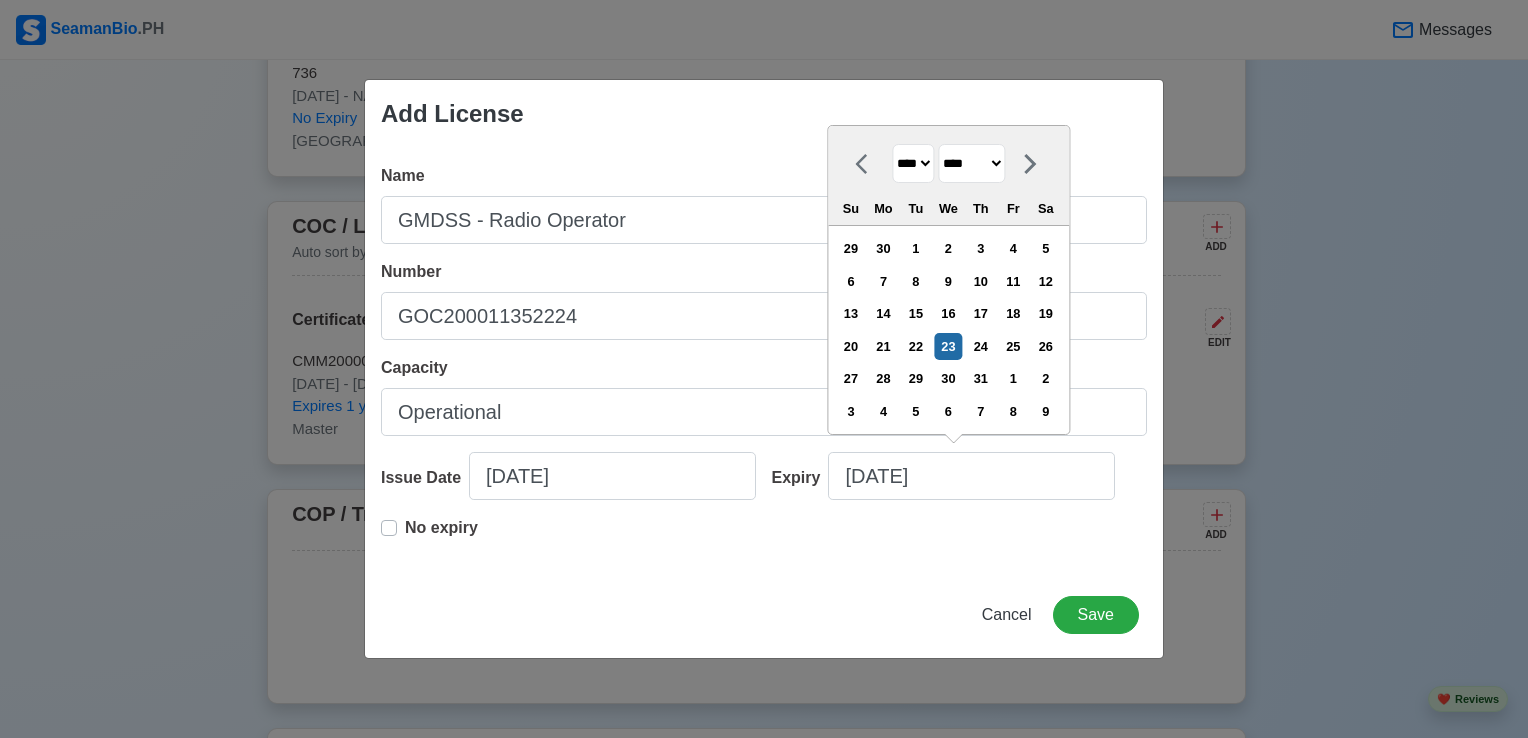 click on "**** **** **** **** **** **** **** **** **** **** **** **** **** **** **** **** **** **** **** **** **** **** **** **** **** **** **** **** **** **** **** **** **** **** **** **** **** **** **** **** **** **** **** **** **** **** **** **** **** **** **** **** **** **** **** **** **** **** **** **** **** **** **** **** **** **** **** **** **** **** **** **** **** **** **** **** **** **** **** **** **** **** **** **** **** **** **** **** **** **** **** **** **** **** **** **** **** **** **** **** **** **** **** **** **** **** **** **** **** **** **** **** **** **** **** **** **** **** **** **** ****" at bounding box center (913, 163) 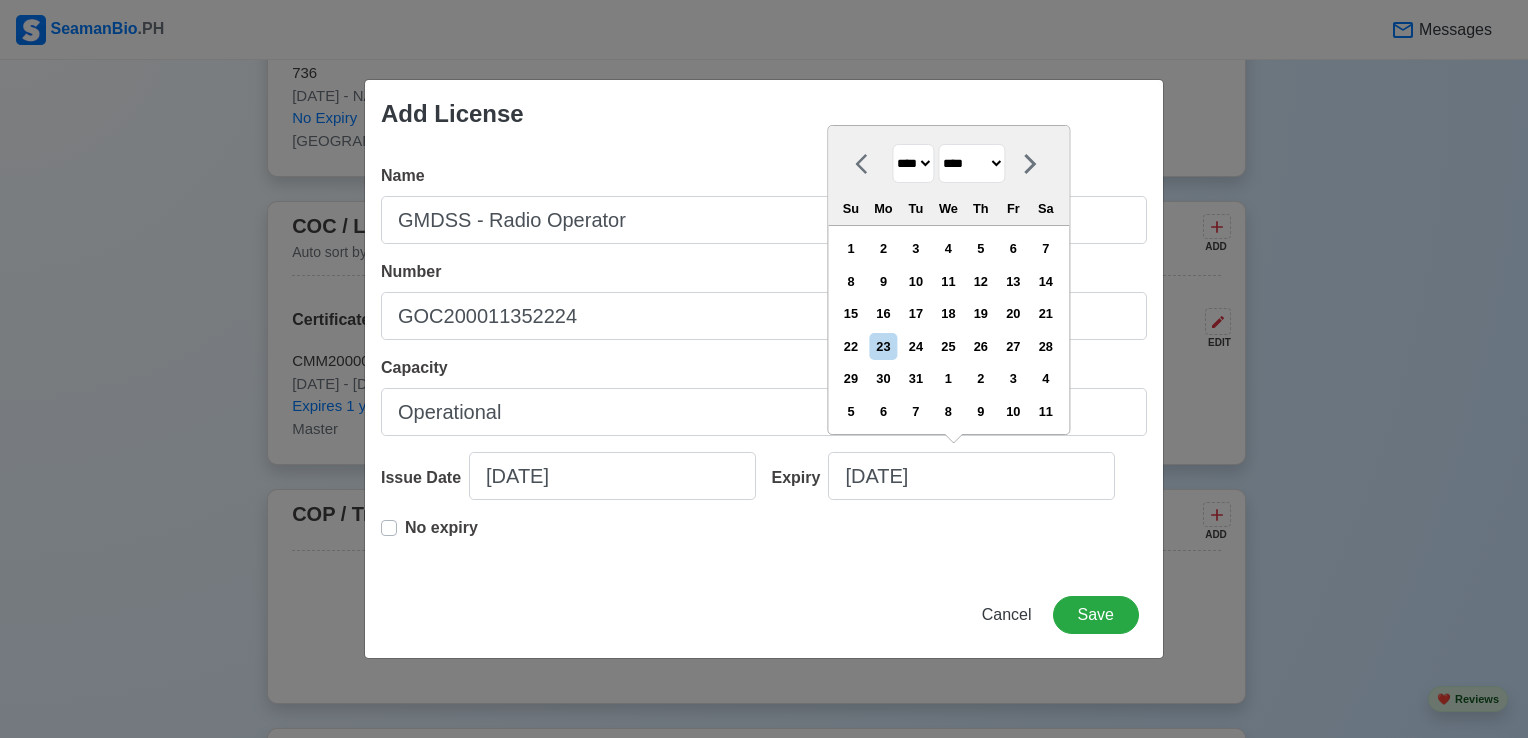 click on "******* ******** ***** ***** *** **** **** ****** ********* ******* ******** ********" at bounding box center (971, 163) 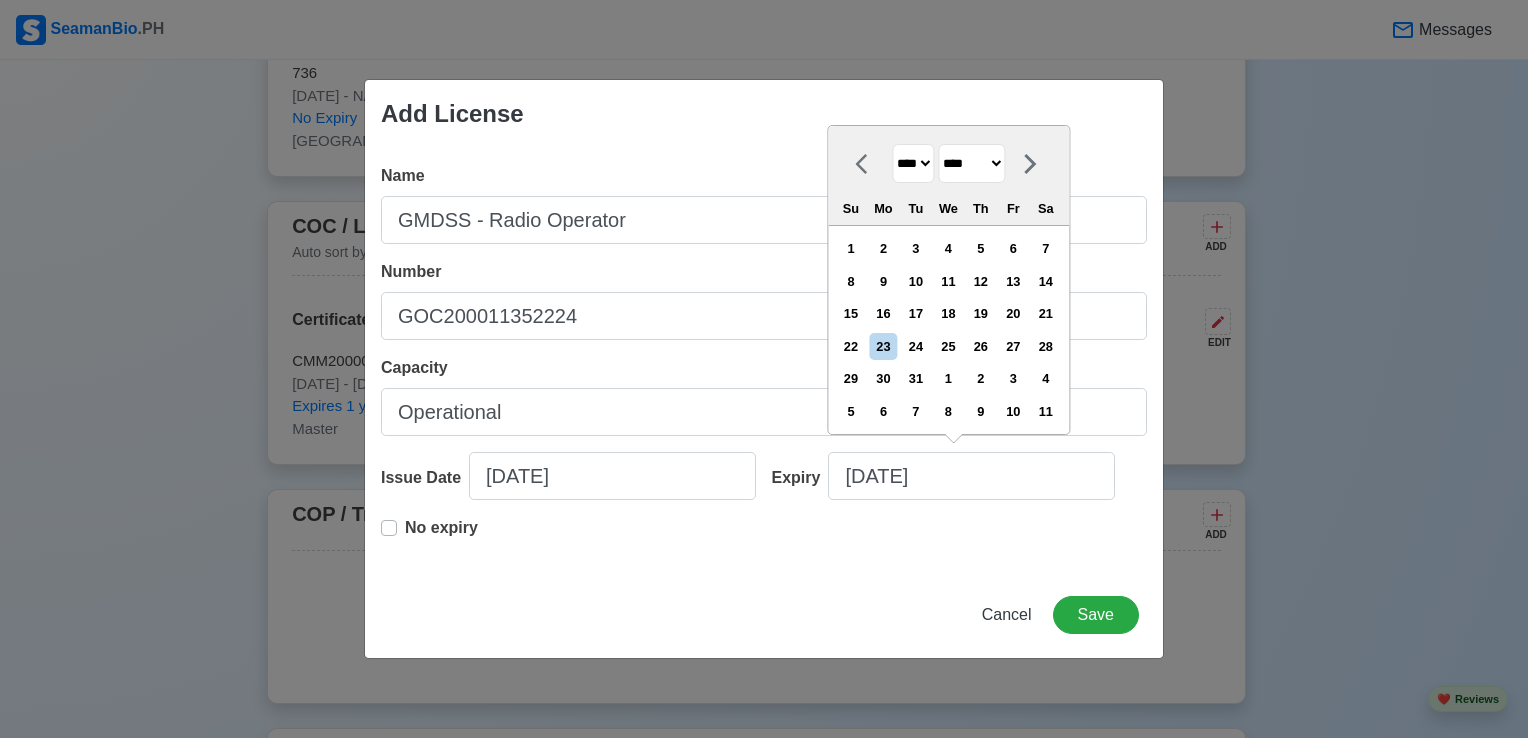 select on "******" 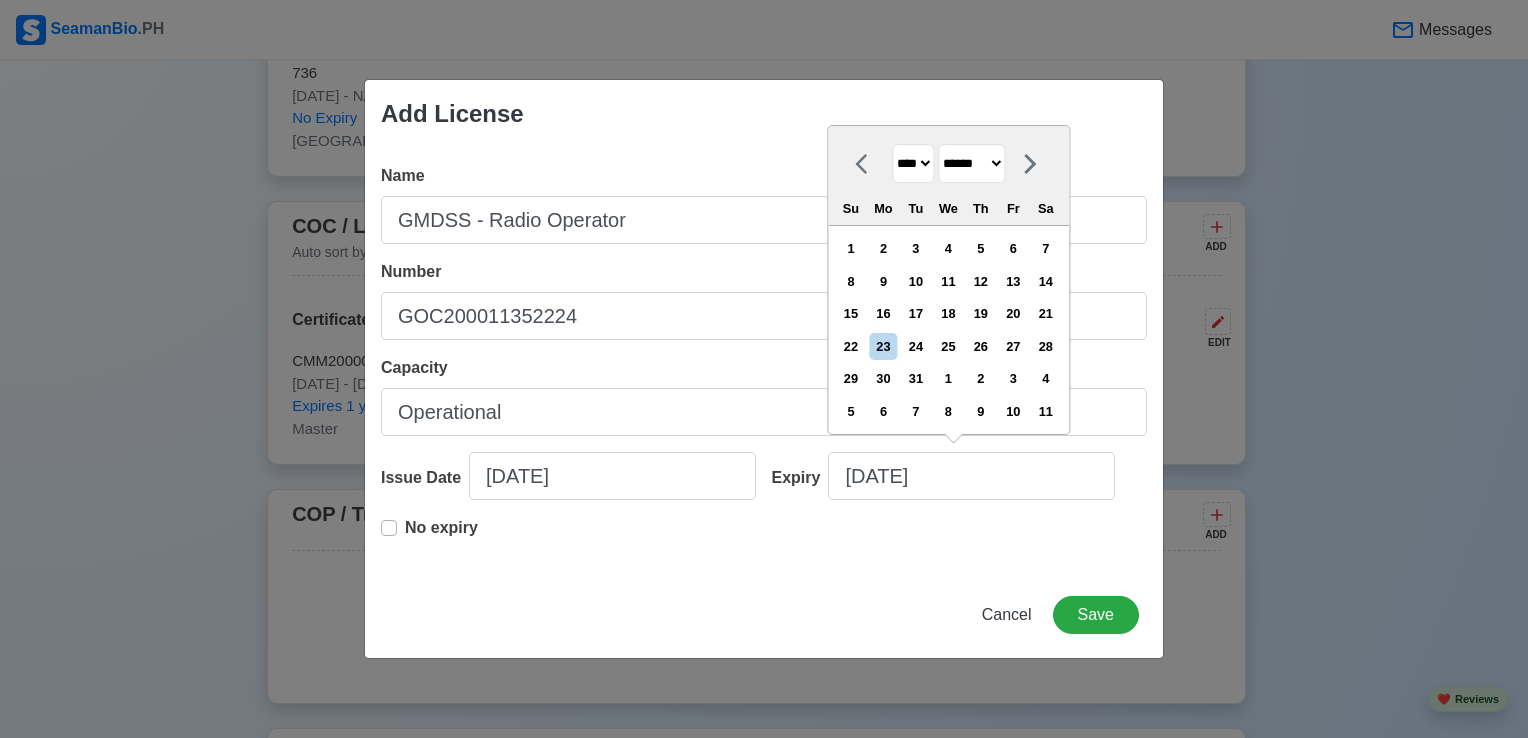 click on "******* ******** ***** ***** *** **** **** ****** ********* ******* ******** ********" at bounding box center (971, 163) 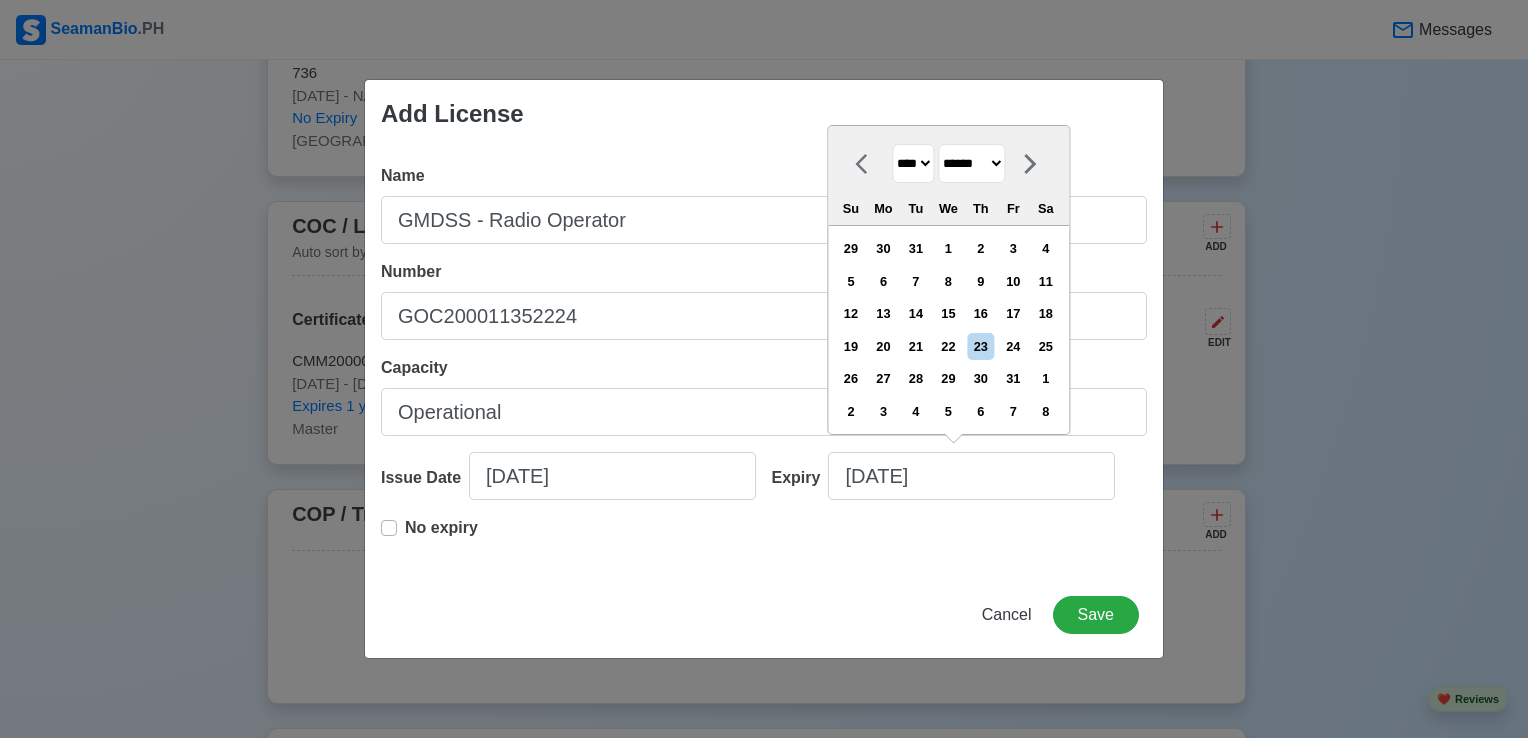 click on "30" at bounding box center (980, 378) 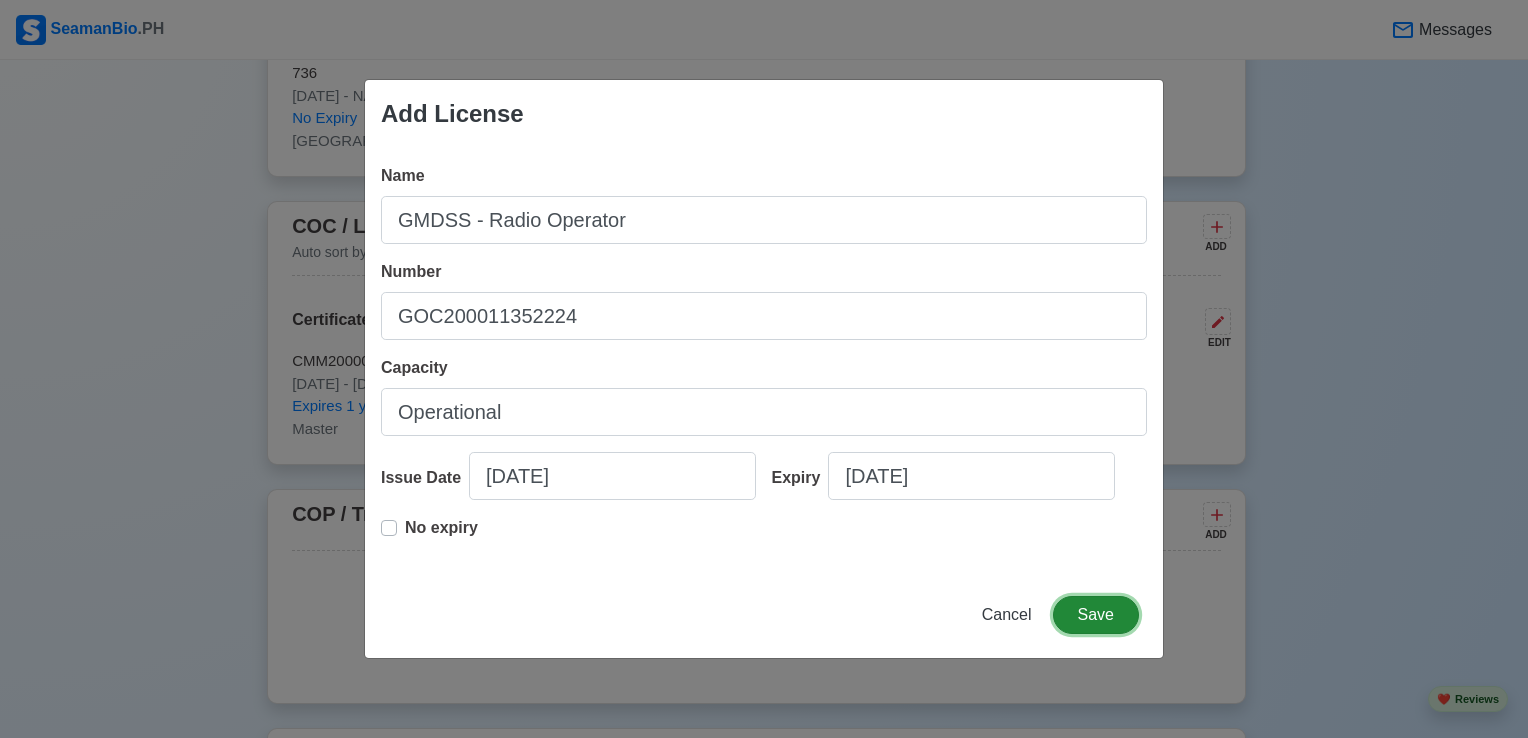 click on "Save" at bounding box center (1096, 615) 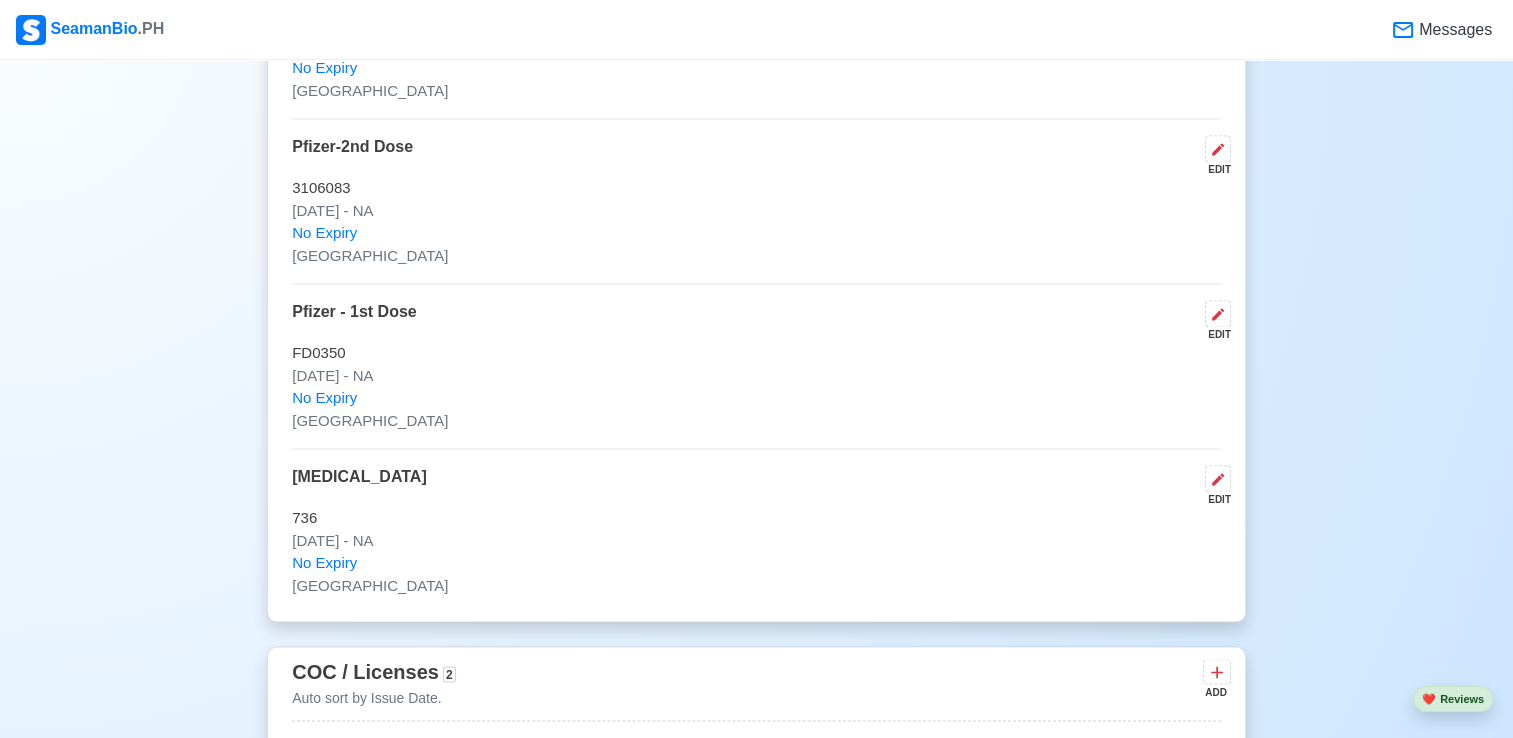 scroll, scrollTop: 3500, scrollLeft: 0, axis: vertical 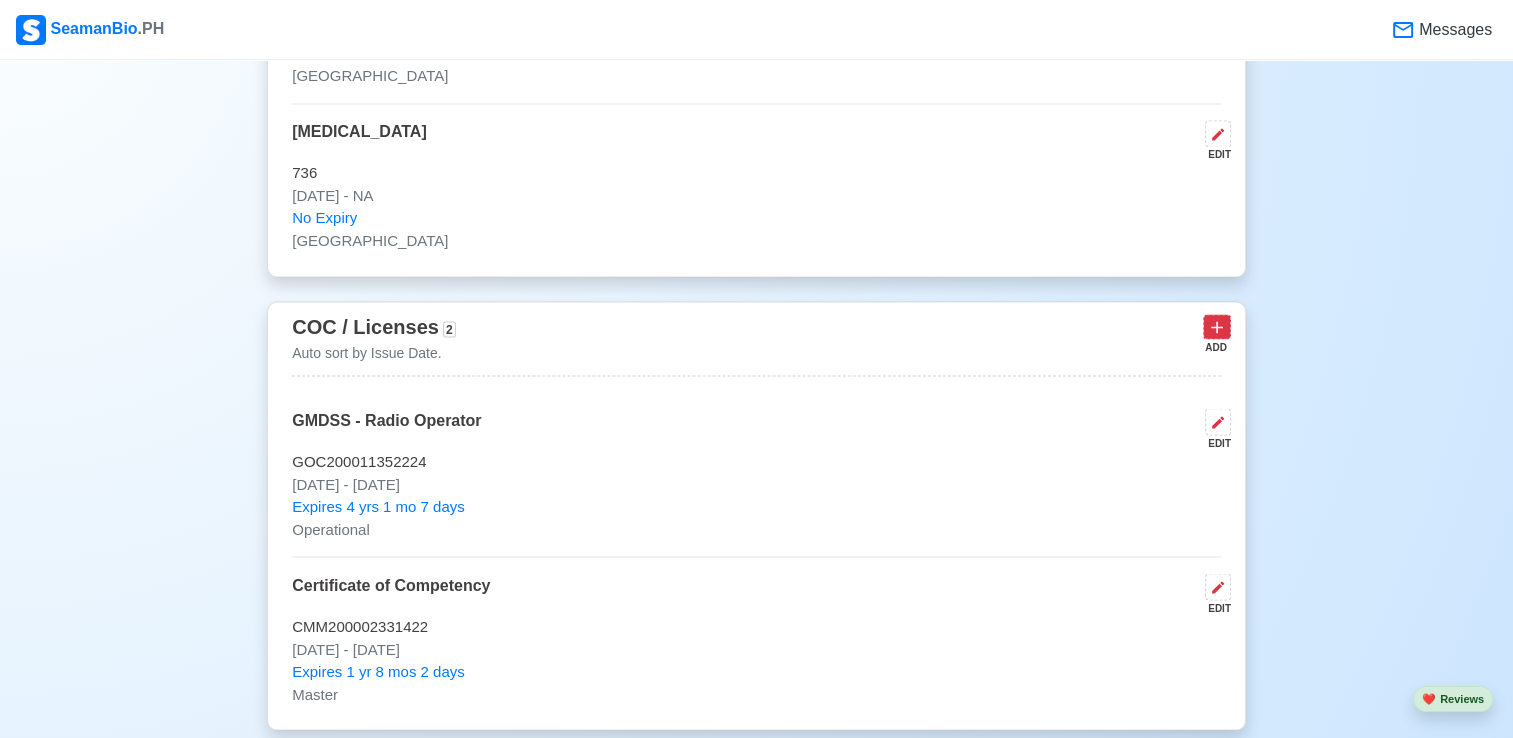 click 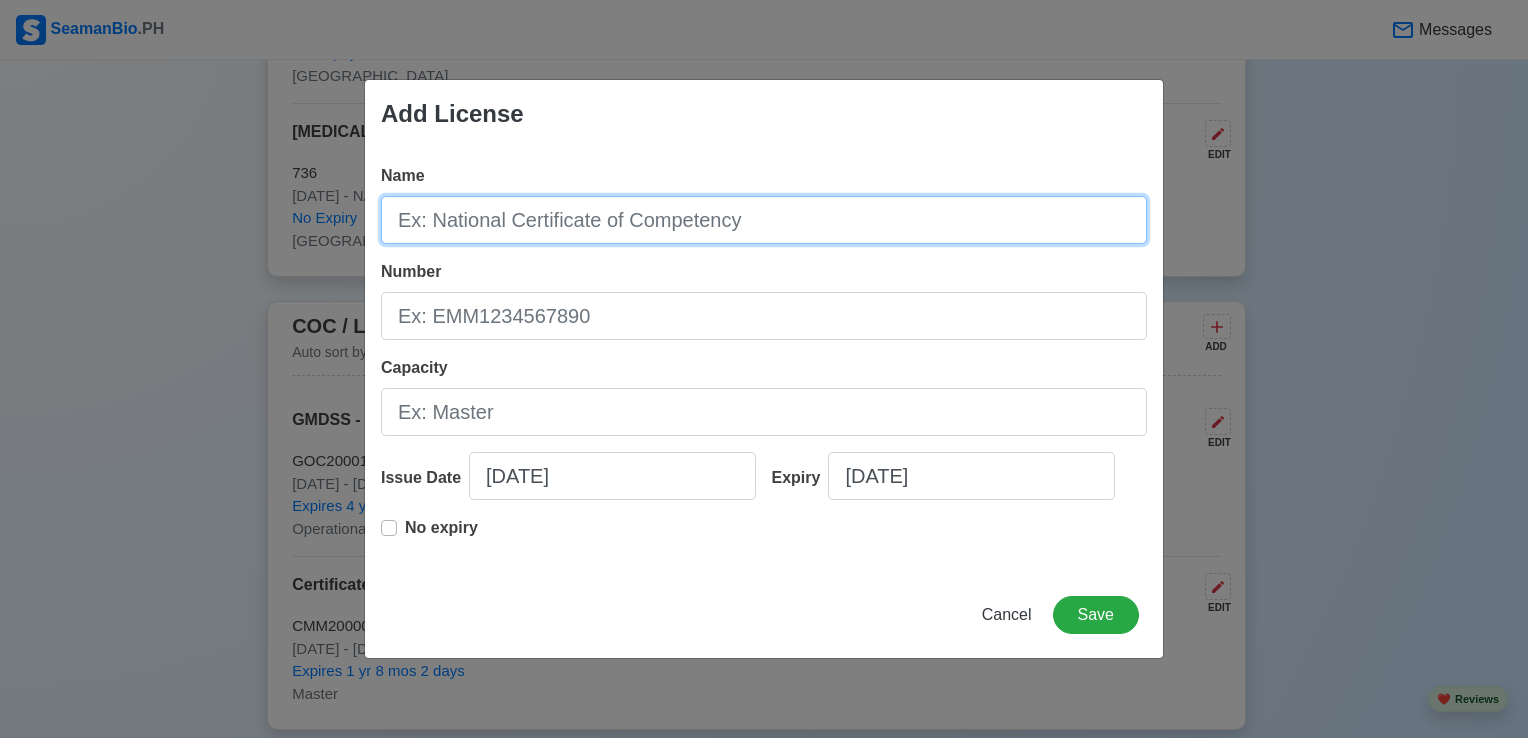 click on "Name" at bounding box center [764, 220] 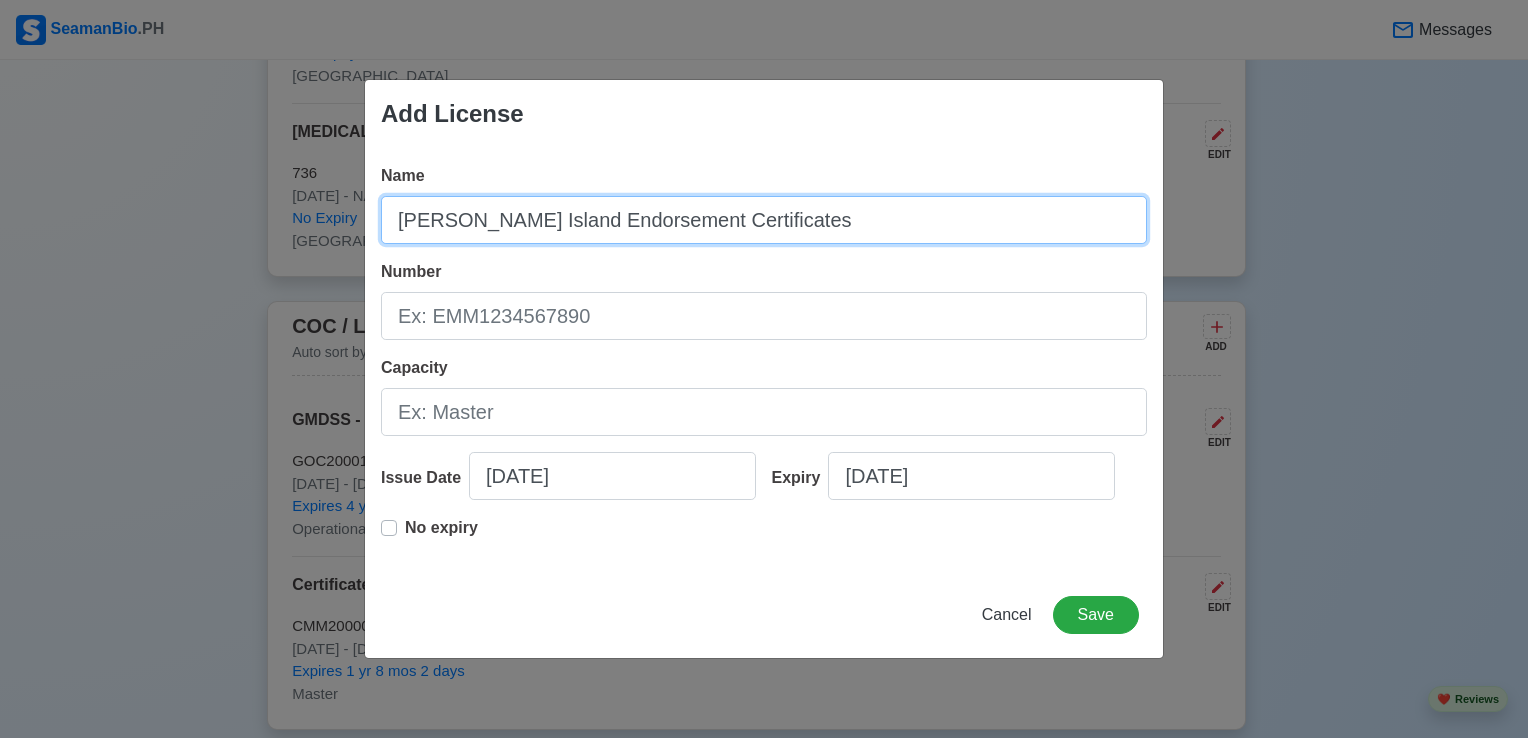 type on "[PERSON_NAME] Island Endorsement Certificates" 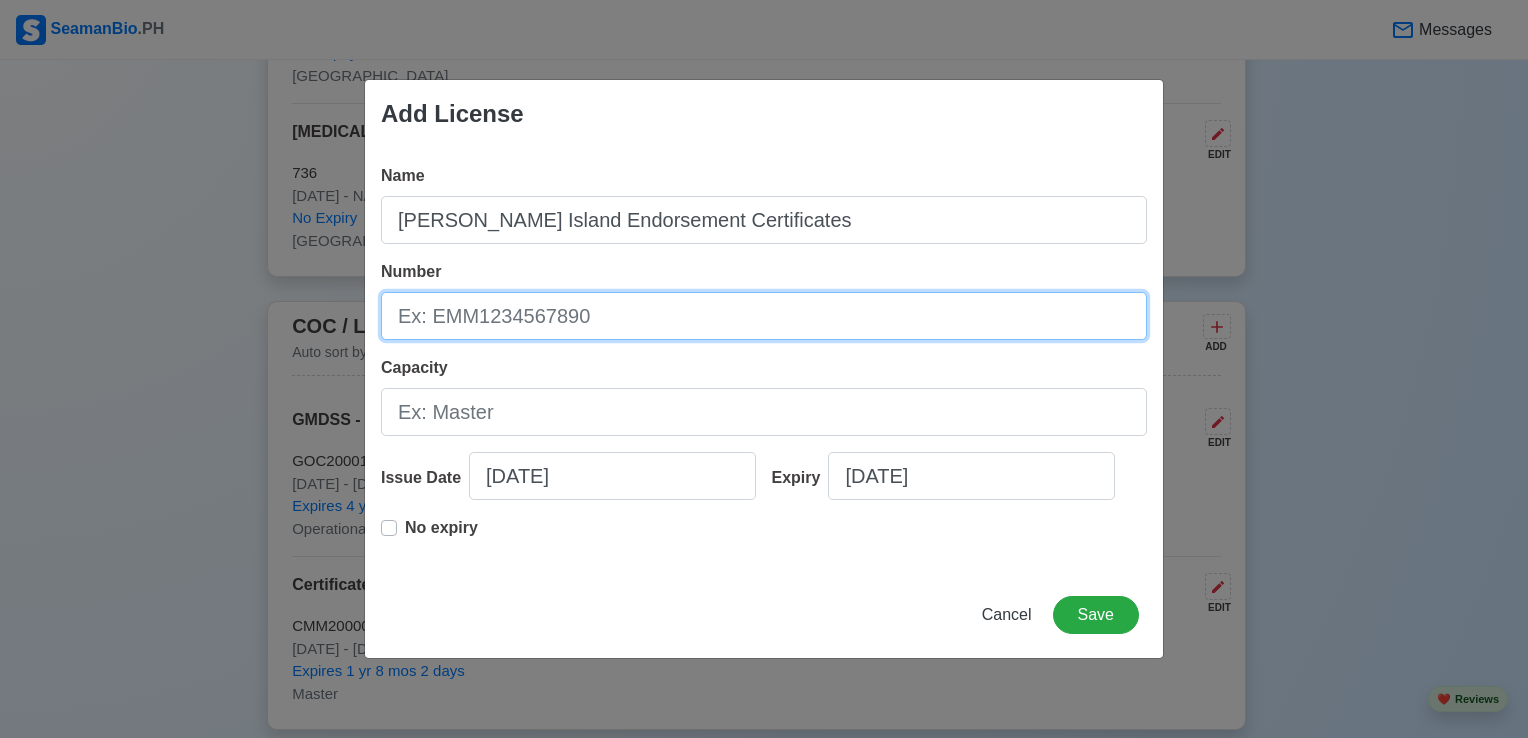 click on "Number" at bounding box center [764, 316] 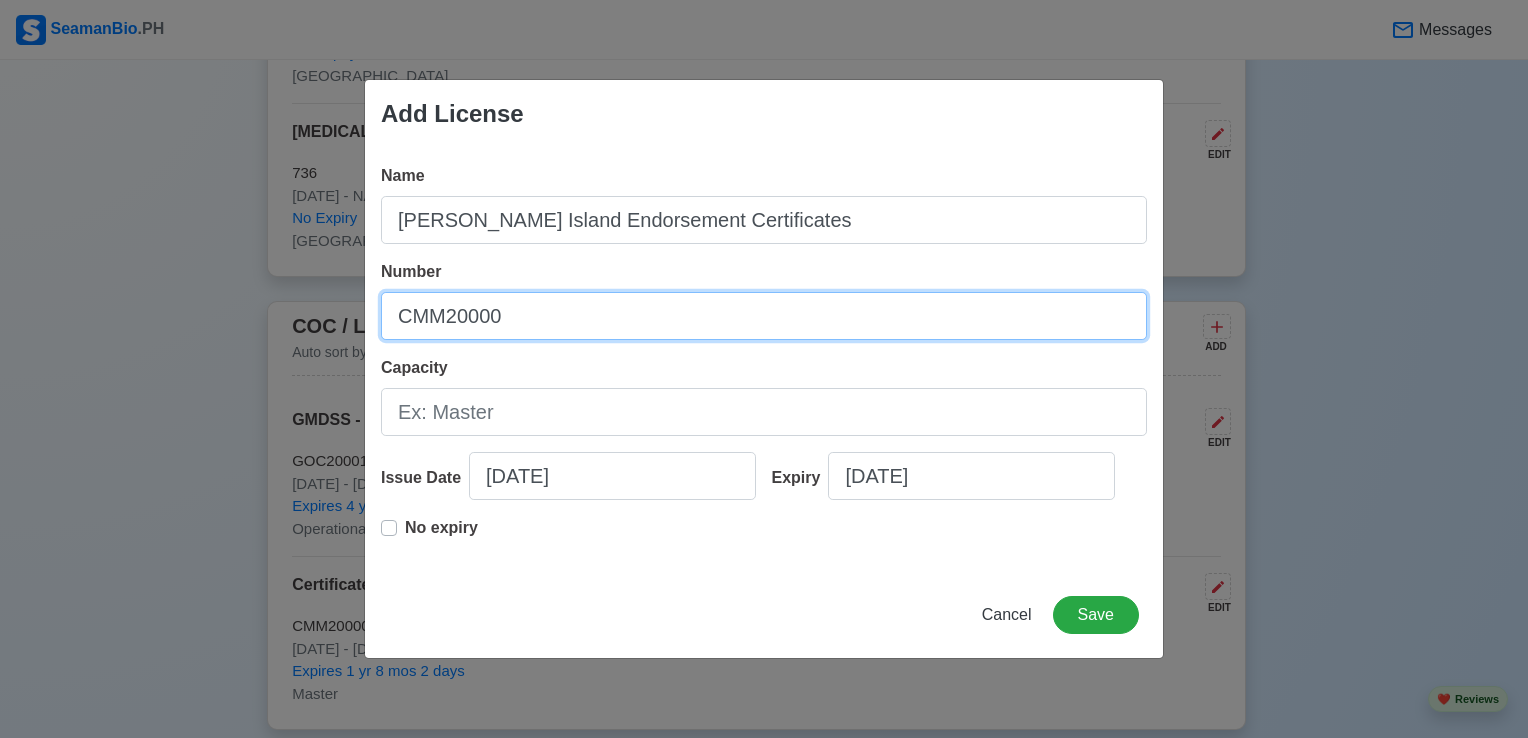 click on "CMM20000" at bounding box center (764, 316) 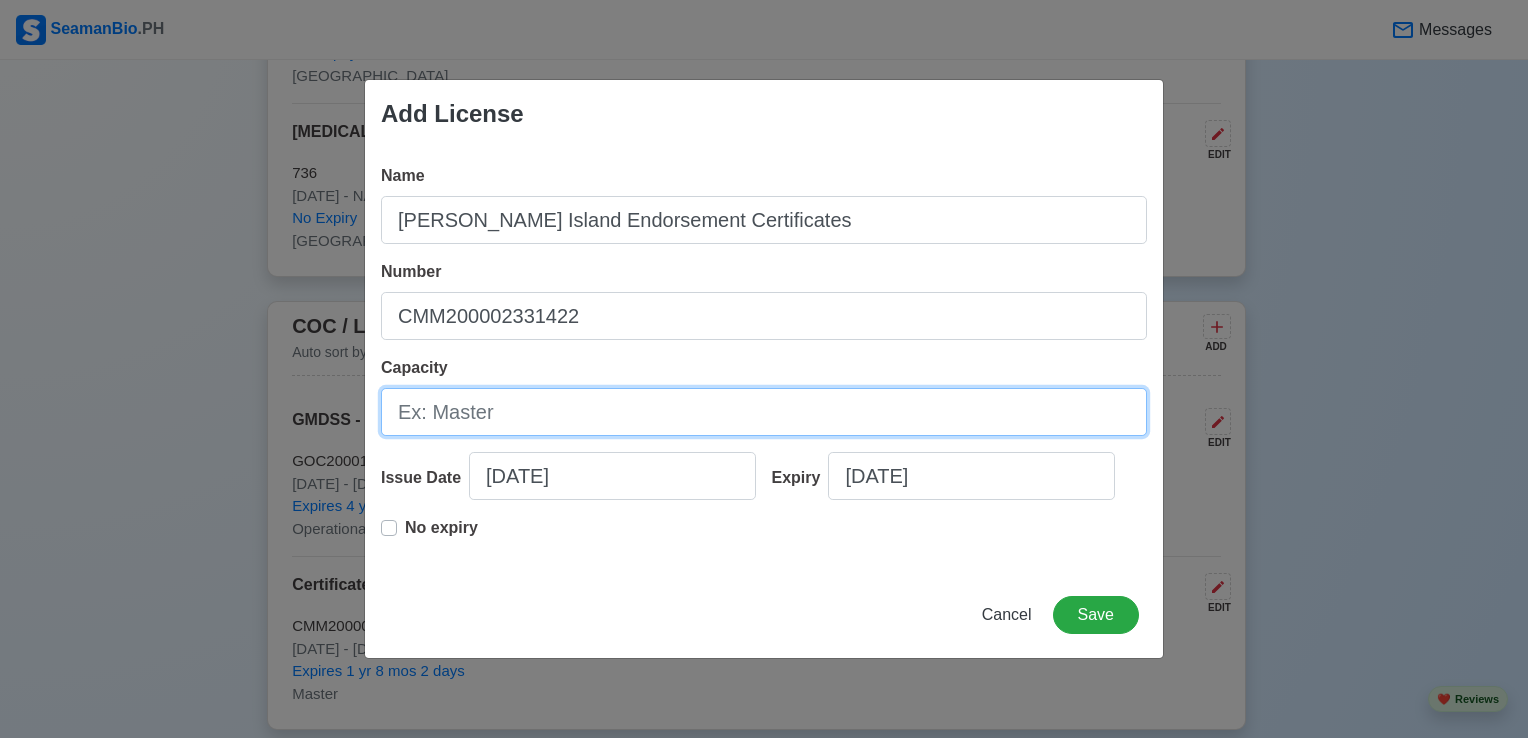 click on "Capacity" at bounding box center (764, 412) 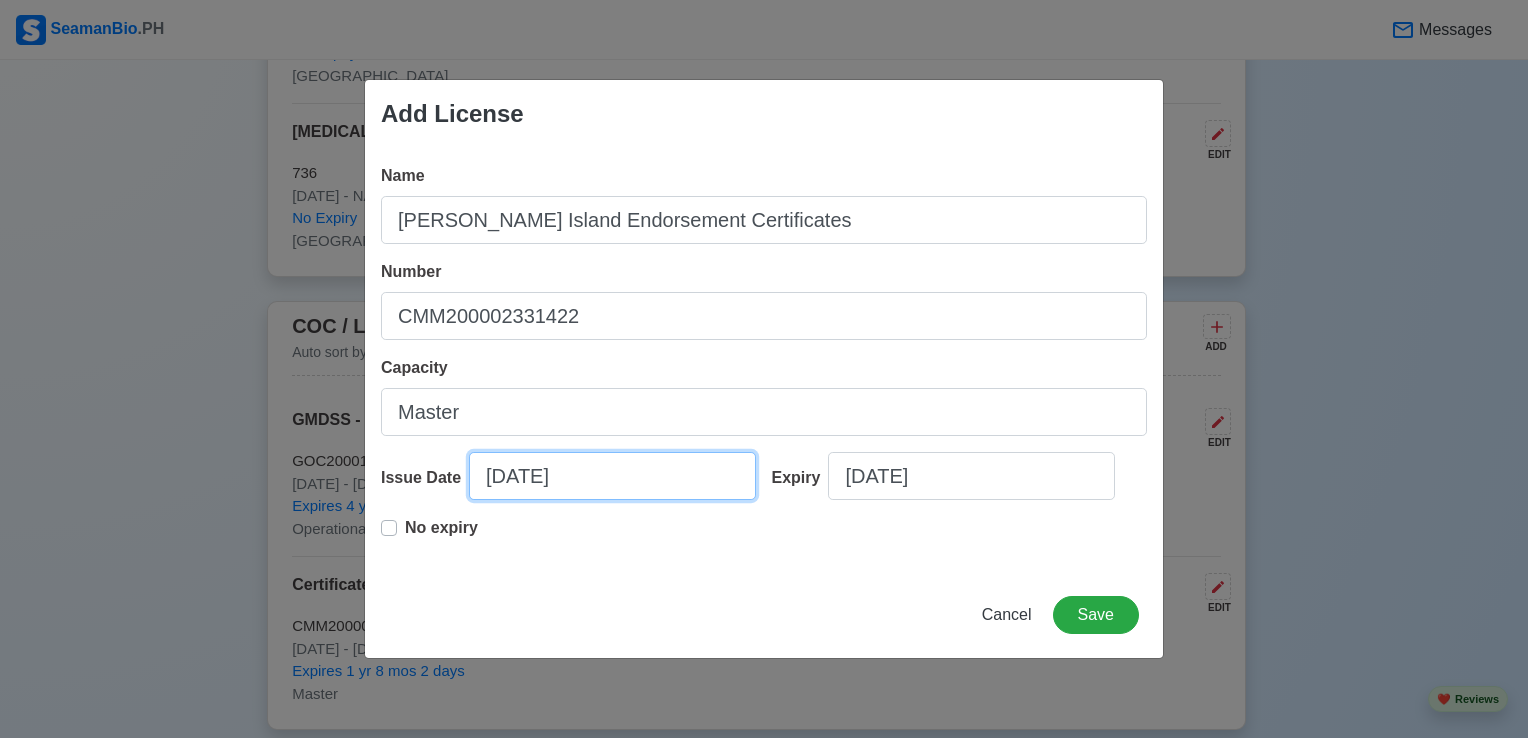click on "[DATE]" at bounding box center (612, 476) 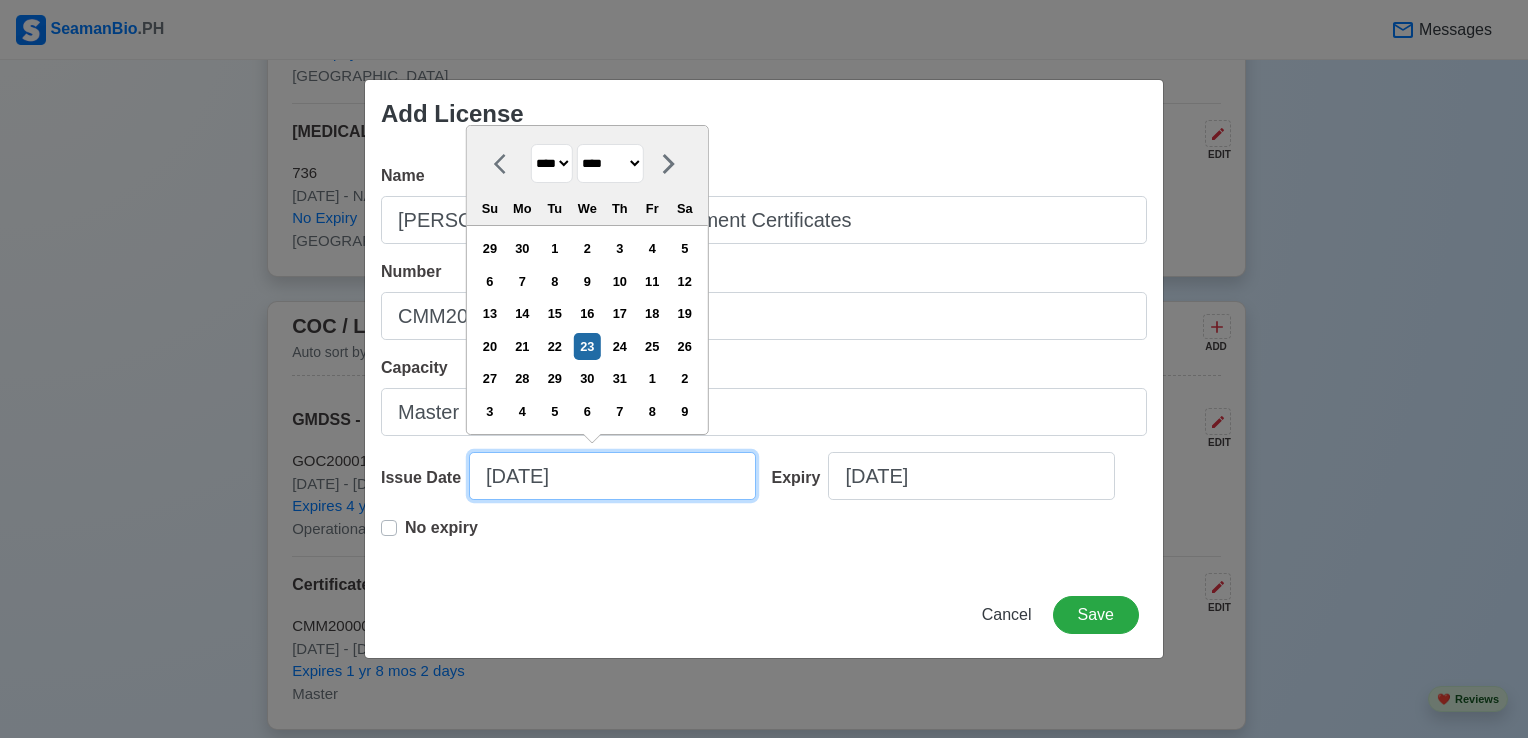 click on "[DATE]" at bounding box center [612, 476] 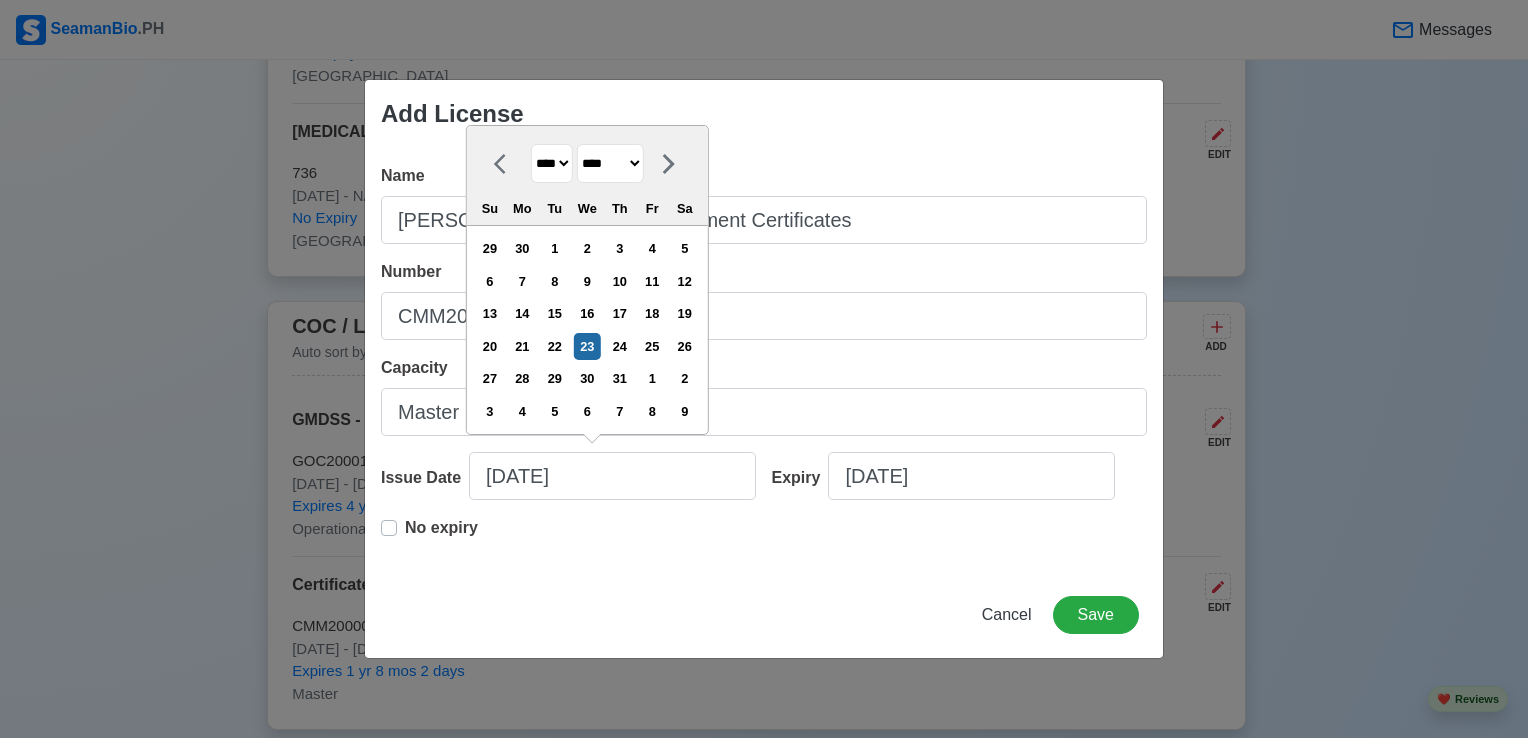 click on "**** **** **** **** **** **** **** **** **** **** **** **** **** **** **** **** **** **** **** **** **** **** **** **** **** **** **** **** **** **** **** **** **** **** **** **** **** **** **** **** **** **** **** **** **** **** **** **** **** **** **** **** **** **** **** **** **** **** **** **** **** **** **** **** **** **** **** **** **** **** **** **** **** **** **** **** **** **** **** **** **** **** **** **** **** **** **** **** **** **** **** **** **** **** **** **** **** **** **** **** **** **** **** **** **** ****" at bounding box center (552, 163) 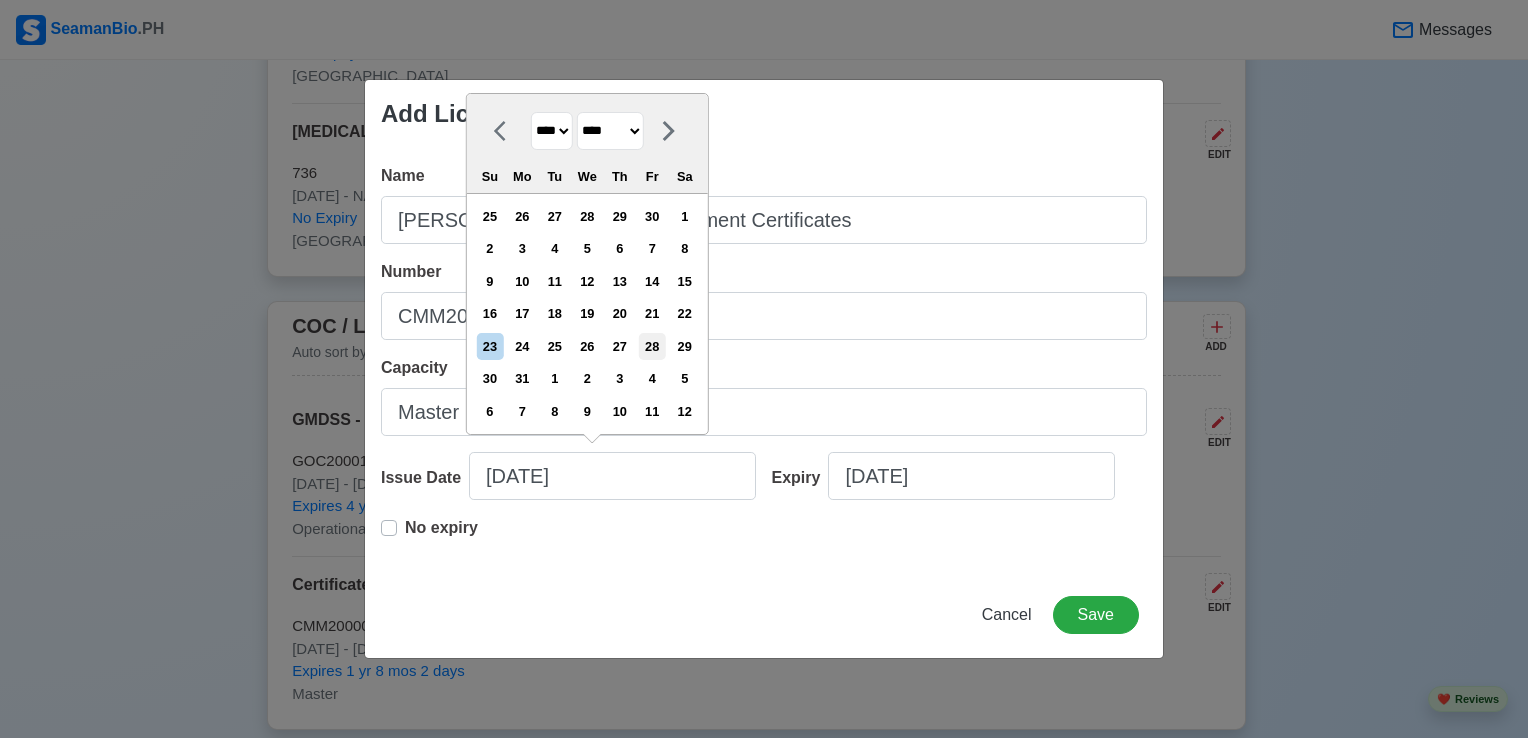 click on "28" at bounding box center [652, 346] 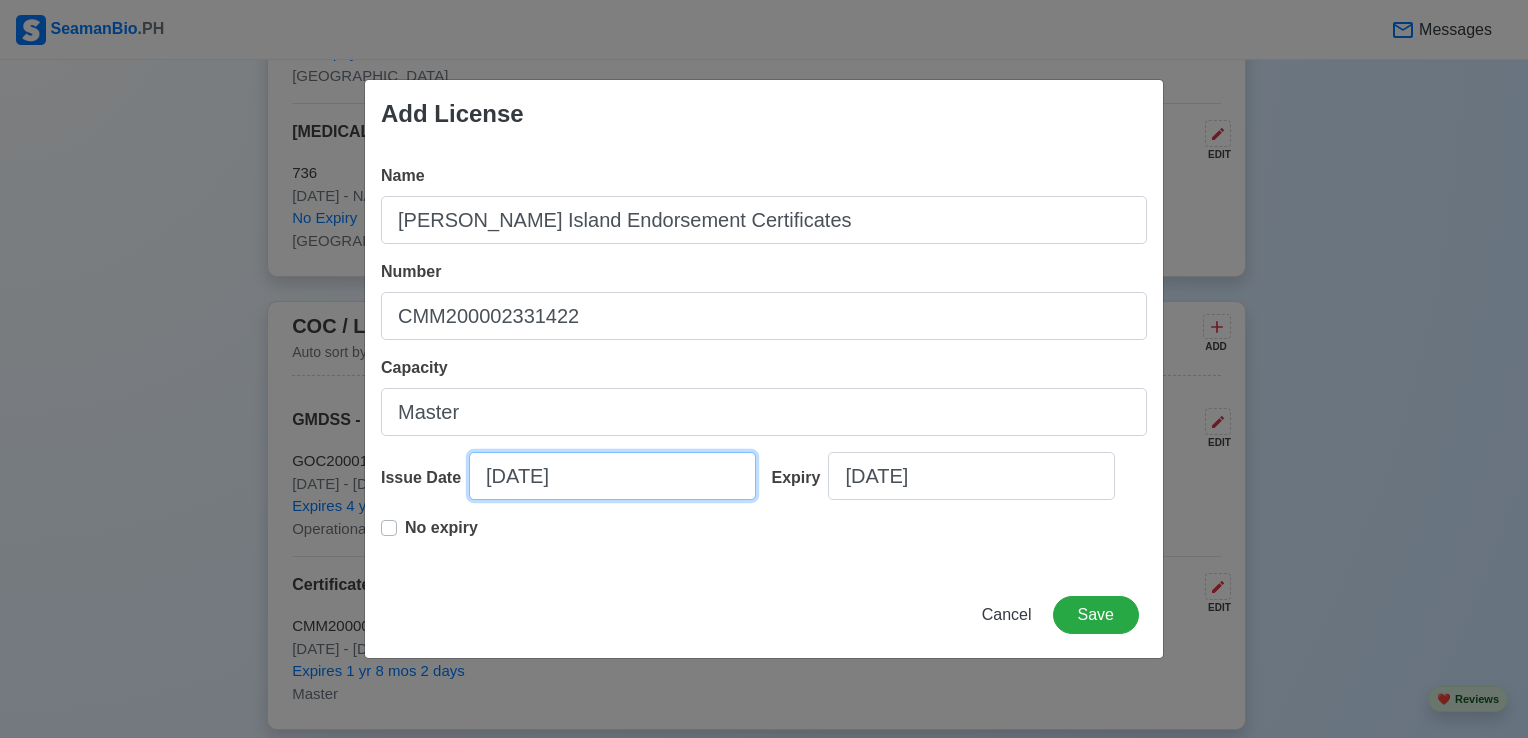 select on "****" 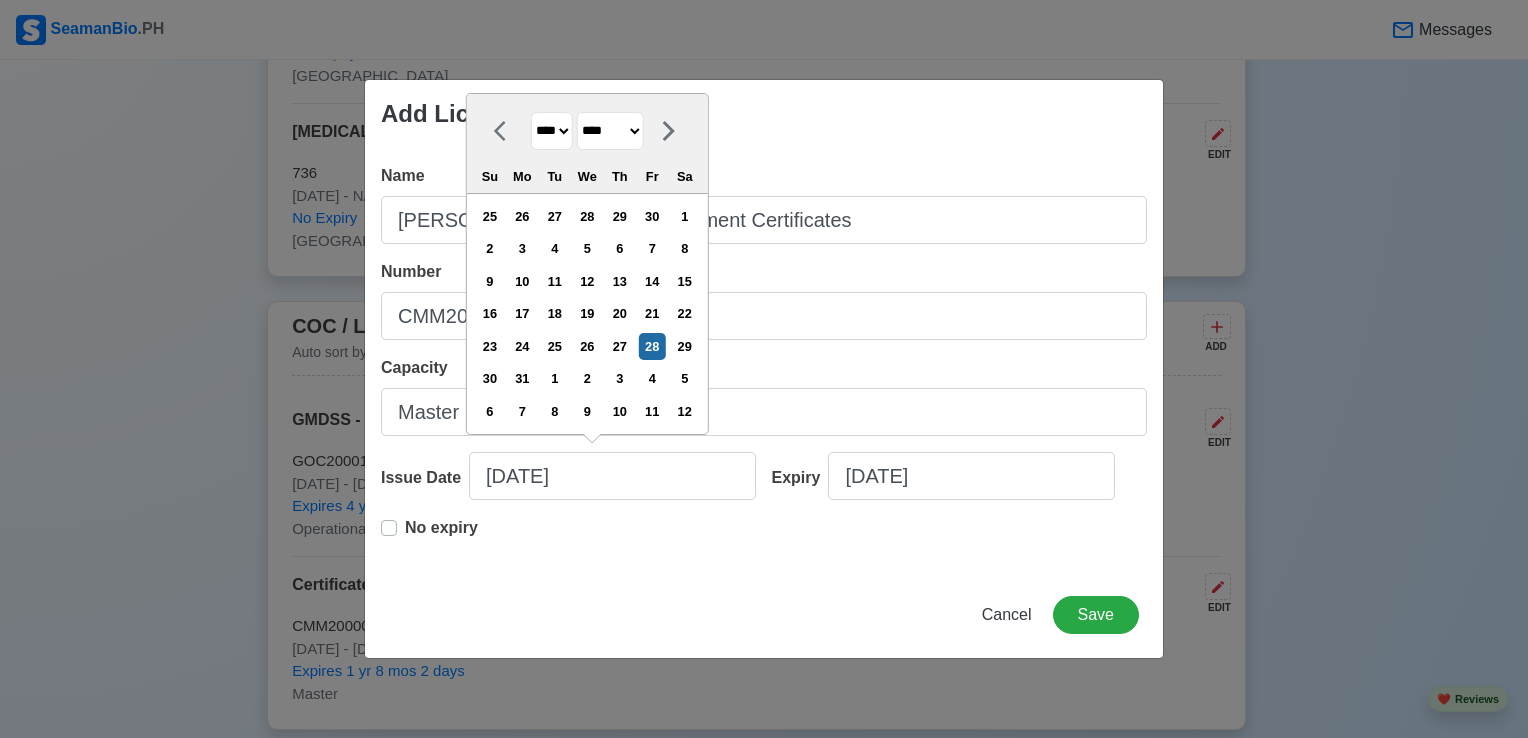 click on "******* ******** ***** ***** *** **** **** ****** ********* ******* ******** ********" at bounding box center (610, 131) 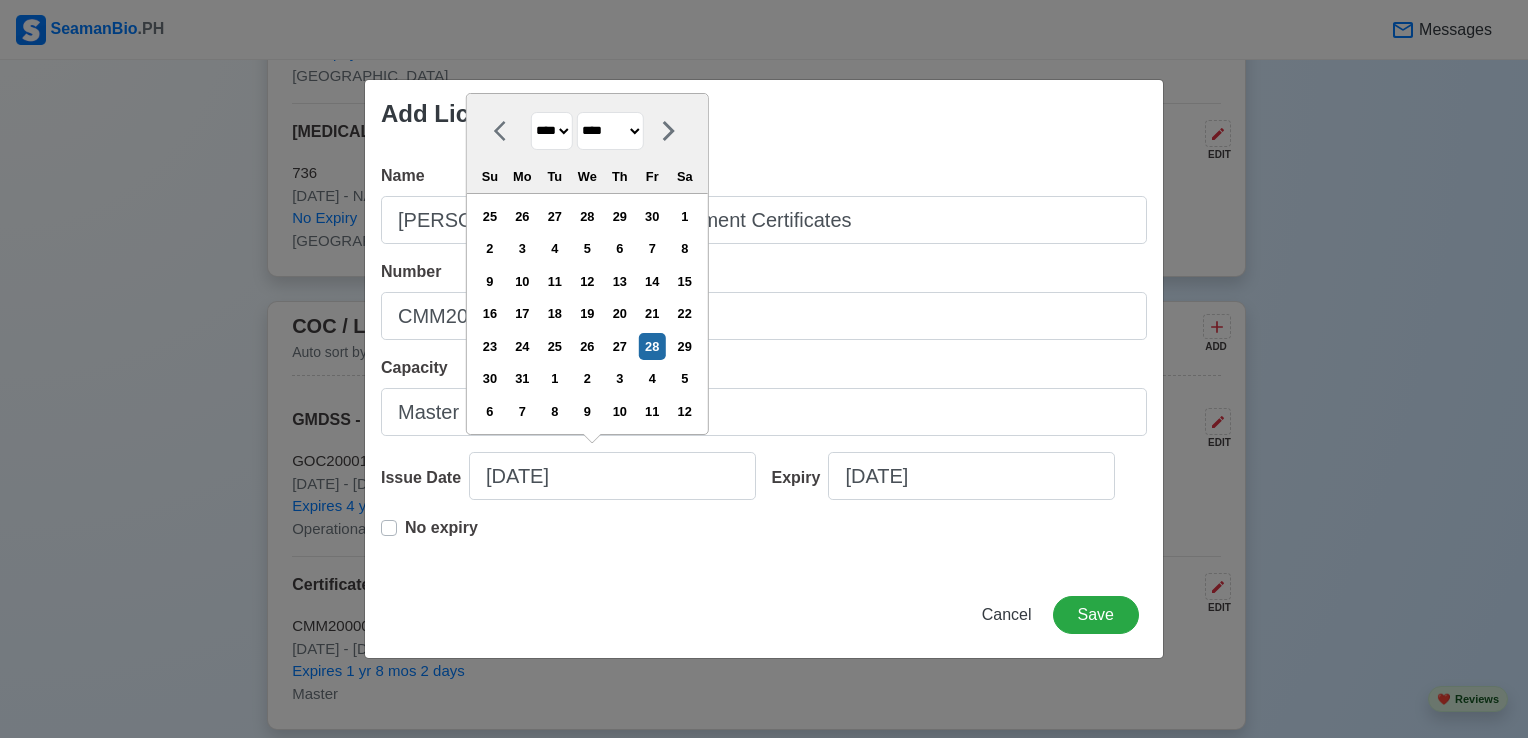 select on "*****" 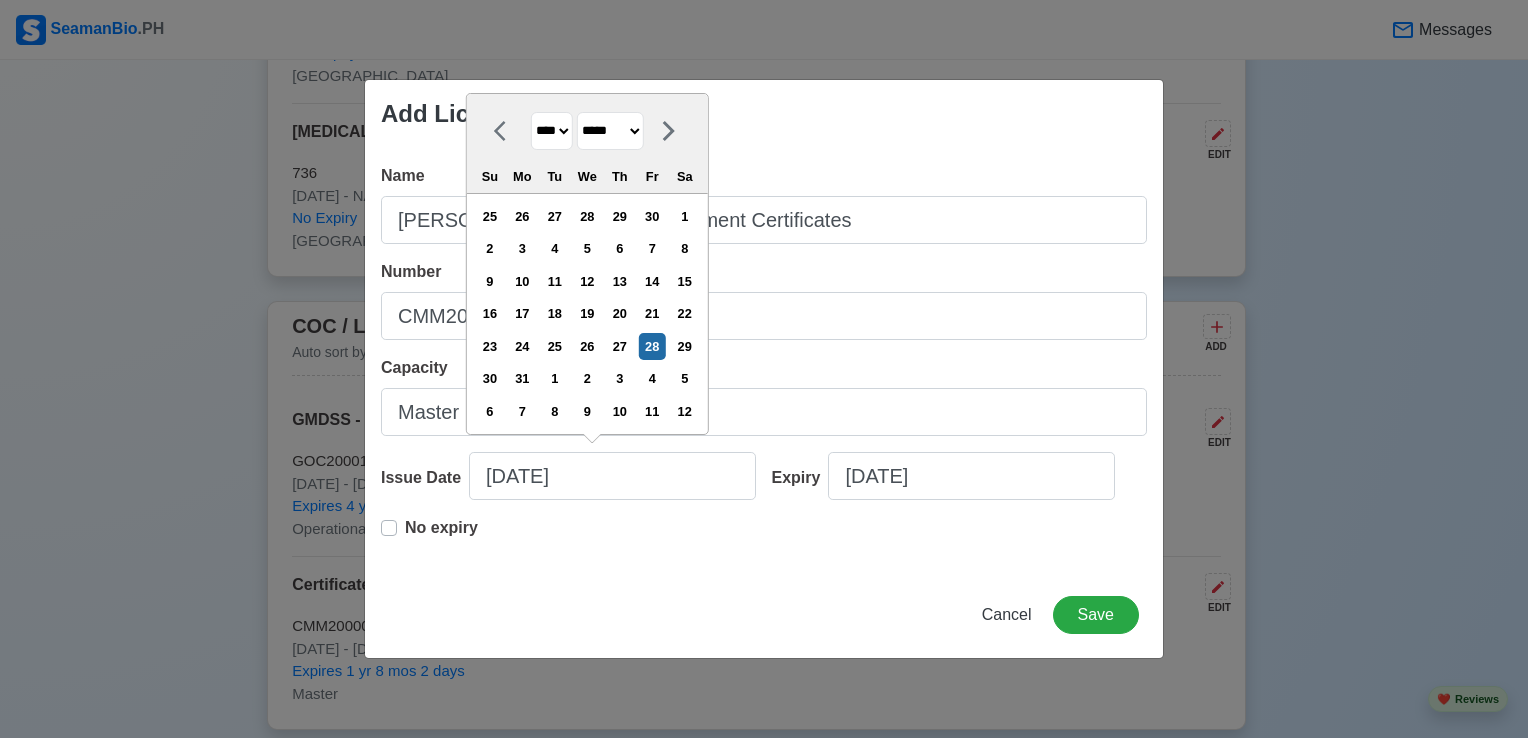 click on "******* ******** ***** ***** *** **** **** ****** ********* ******* ******** ********" at bounding box center [610, 131] 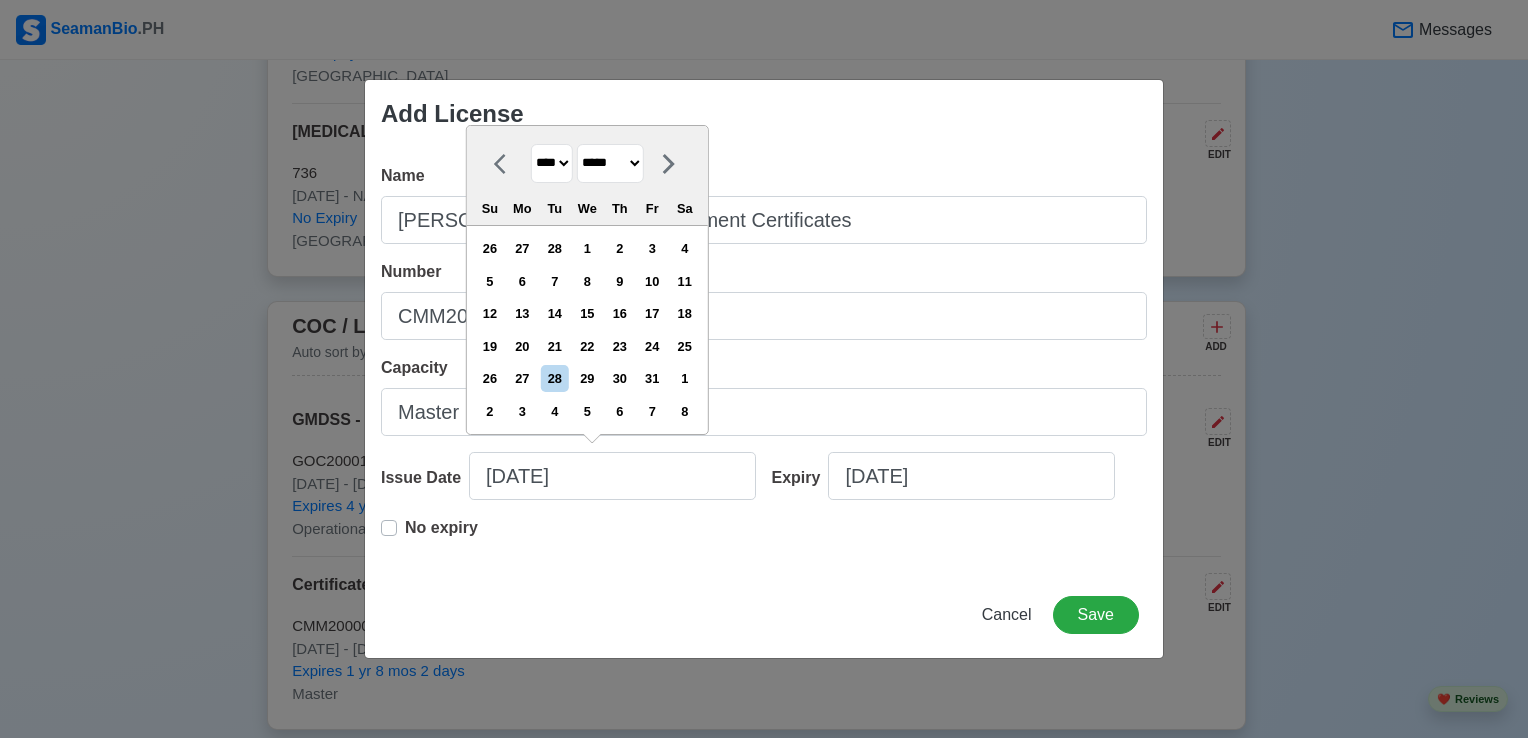 click on "**** **** **** **** **** **** **** **** **** **** **** **** **** **** **** **** **** **** **** **** **** **** **** **** **** **** **** **** **** **** **** **** **** **** **** **** **** **** **** **** **** **** **** **** **** **** **** **** **** **** **** **** **** **** **** **** **** **** **** **** **** **** **** **** **** **** **** **** **** **** **** **** **** **** **** **** **** **** **** **** **** **** **** **** **** **** **** **** **** **** **** **** **** **** **** **** **** **** **** **** **** **** **** **** **** ****" at bounding box center (552, 163) 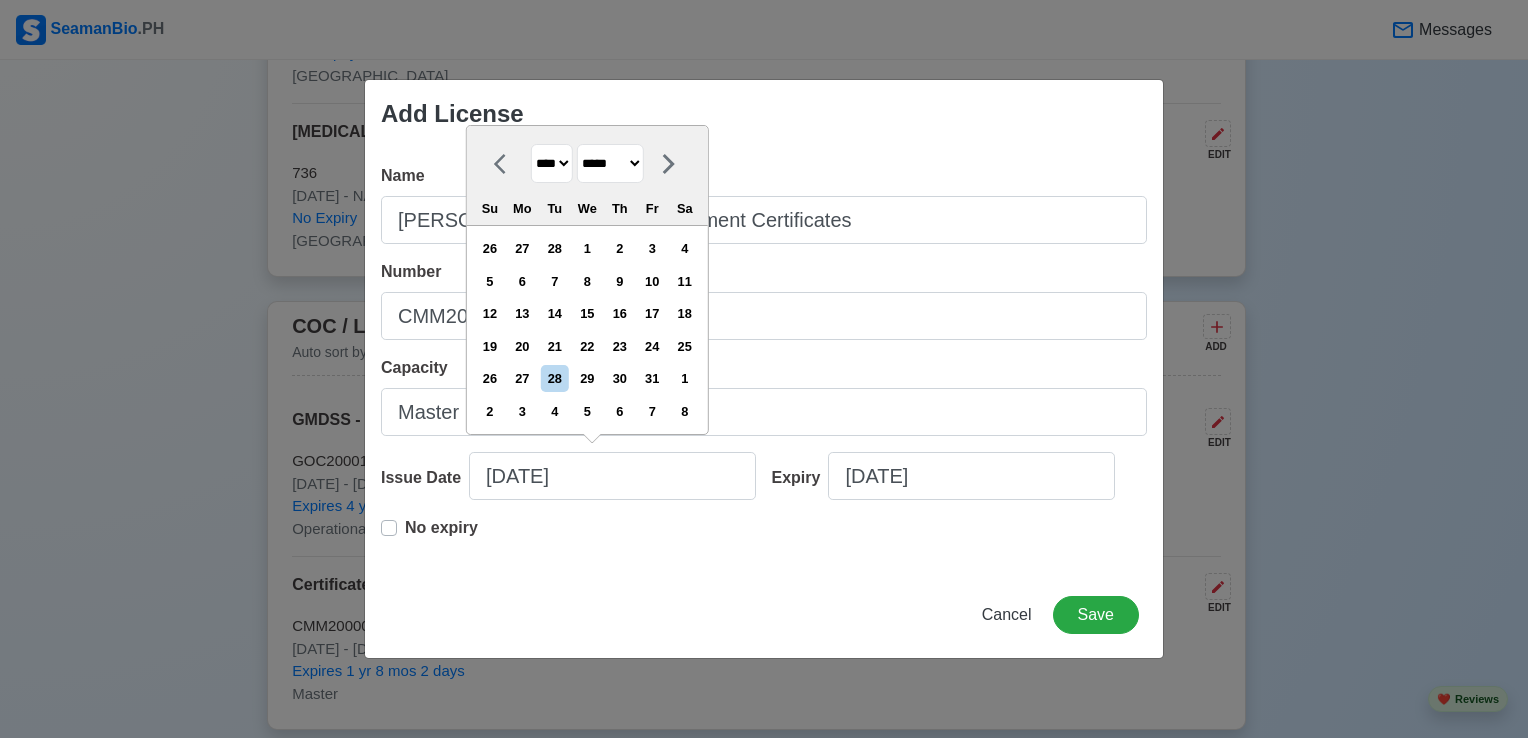 click on "******* ******** ***** ***** *** **** **** ****** ********* ******* ******** ********" at bounding box center (610, 163) 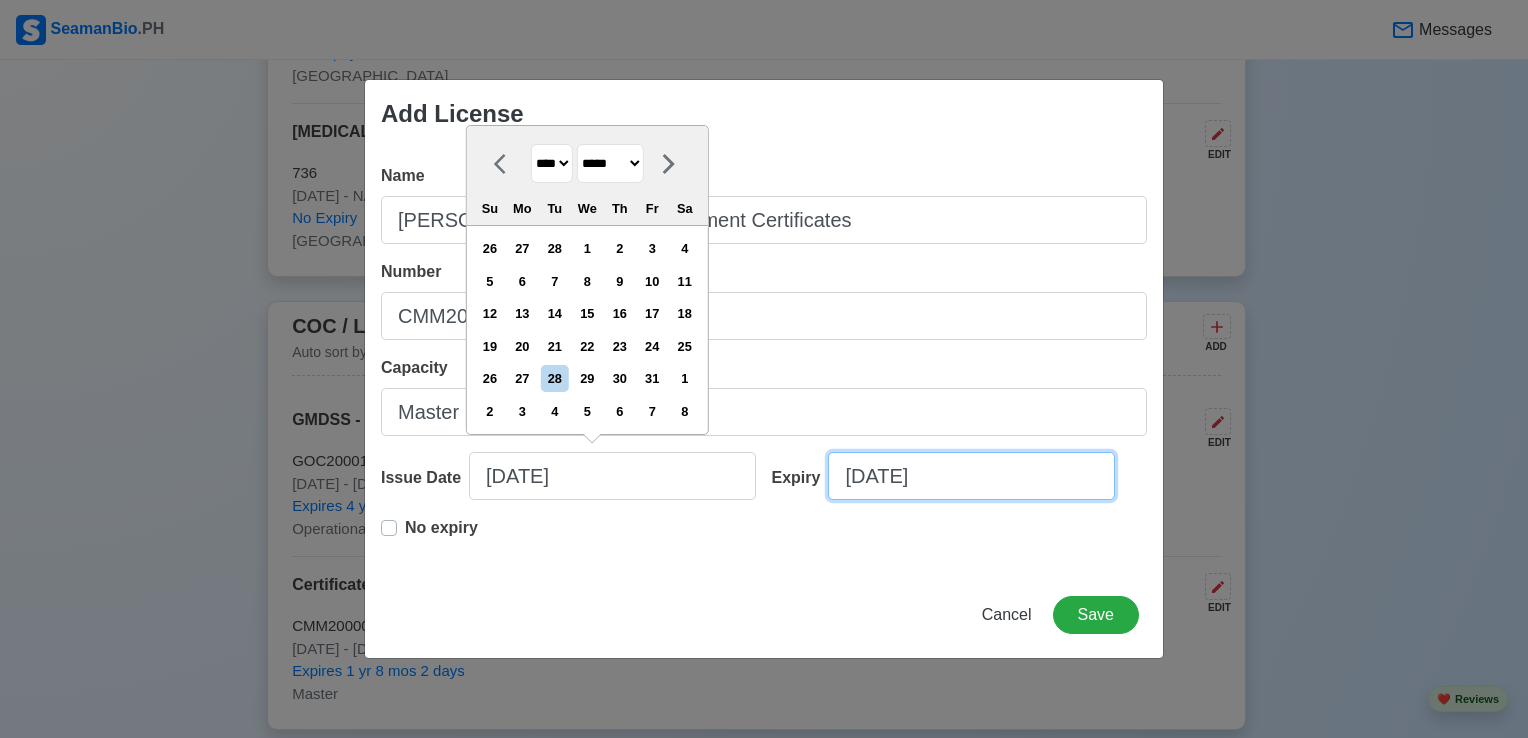 select on "****" 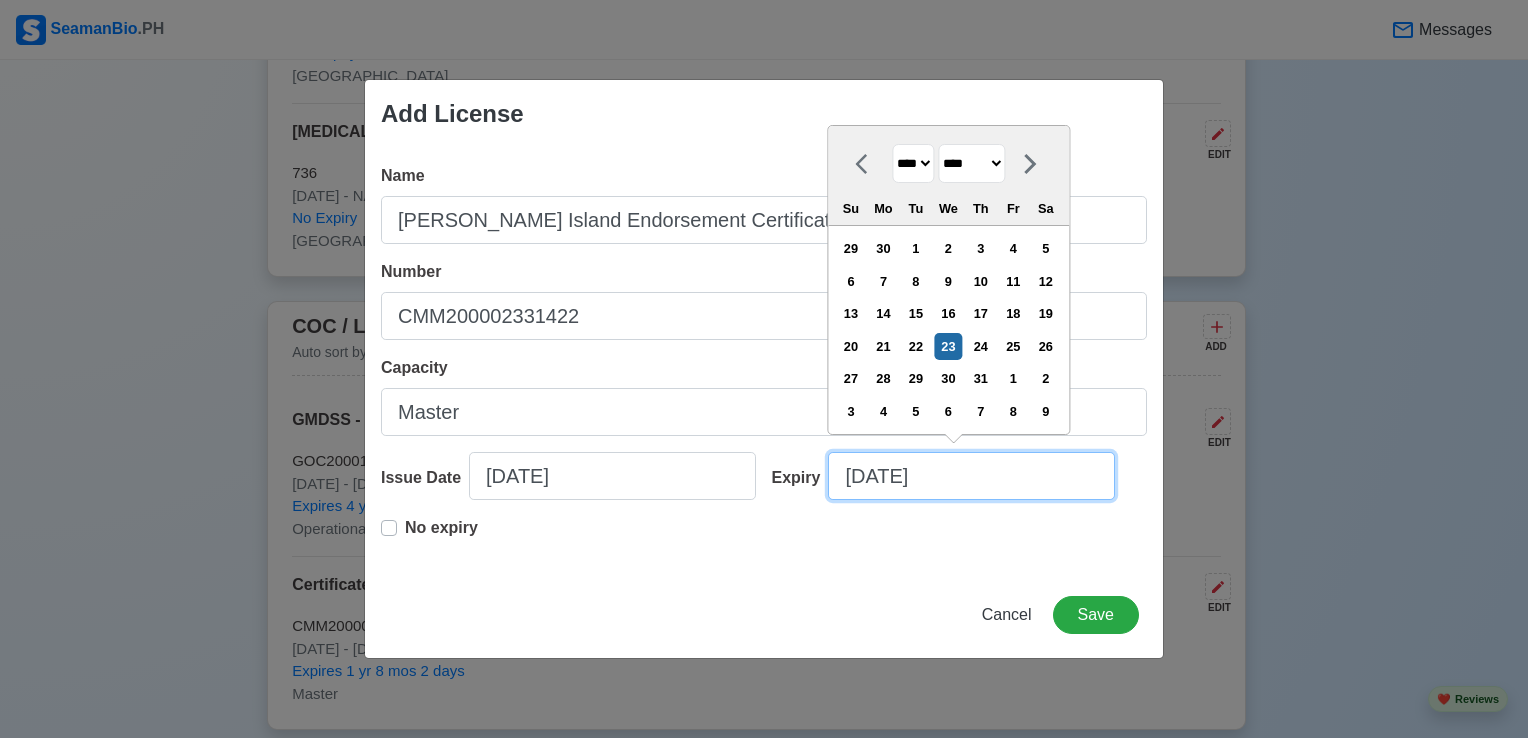 click on "[DATE]" at bounding box center (971, 476) 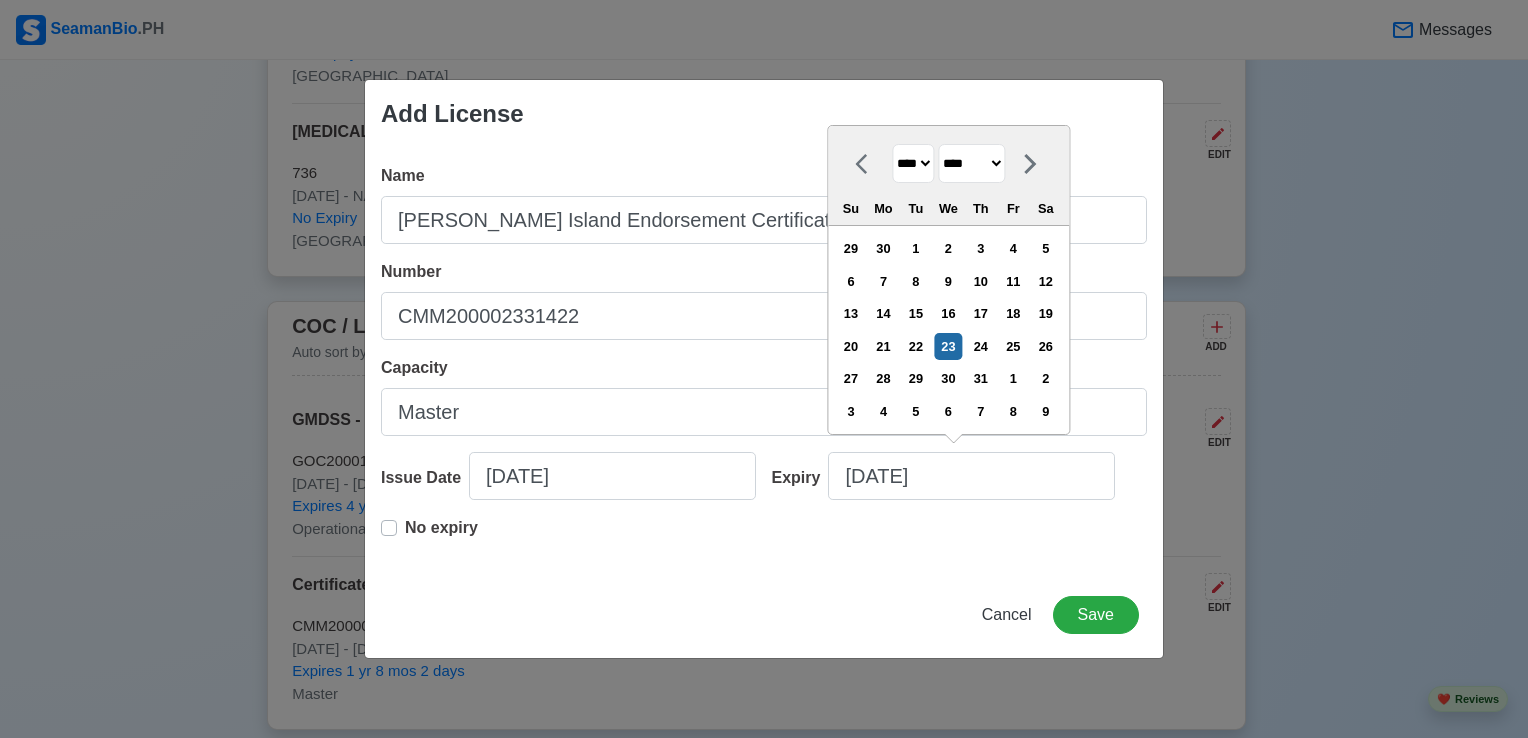 click on "**** **** **** **** **** **** **** **** **** **** **** **** **** **** **** **** **** **** **** **** **** **** **** **** **** **** **** **** **** **** **** **** **** **** **** **** **** **** **** **** **** **** **** **** **** **** **** **** **** **** **** **** **** **** **** **** **** **** **** **** **** **** **** **** **** **** **** **** **** **** **** **** **** **** **** **** **** **** **** **** **** **** **** **** **** **** **** **** **** **** **** **** **** **** **** **** **** **** **** **** **** **** **** **** **** **** **** **** **** **** **** **** **** **** **** **** **** **** **** **** ****" at bounding box center [913, 163] 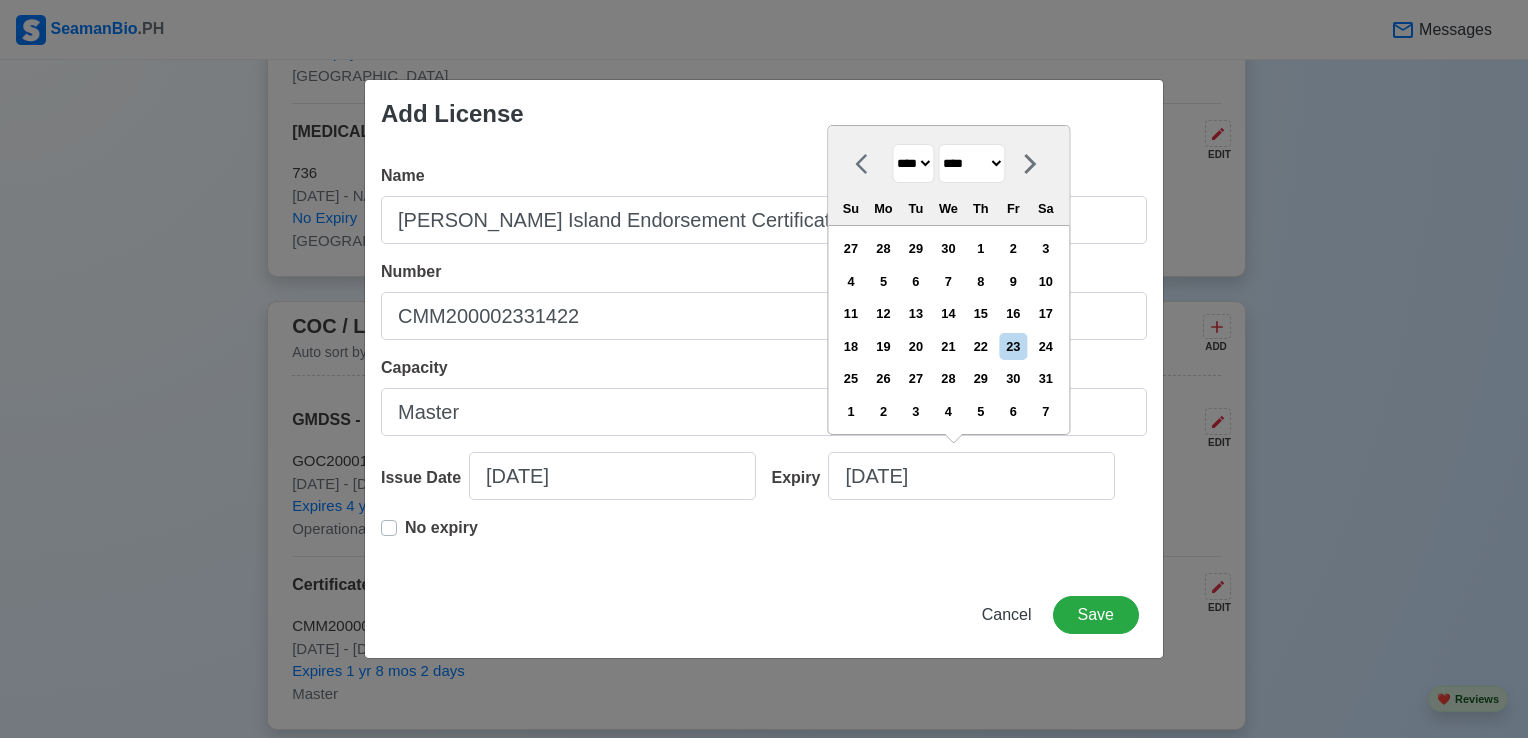 click on "******* ******** ***** ***** *** **** **** ****** ********* ******* ******** ********" at bounding box center [971, 163] 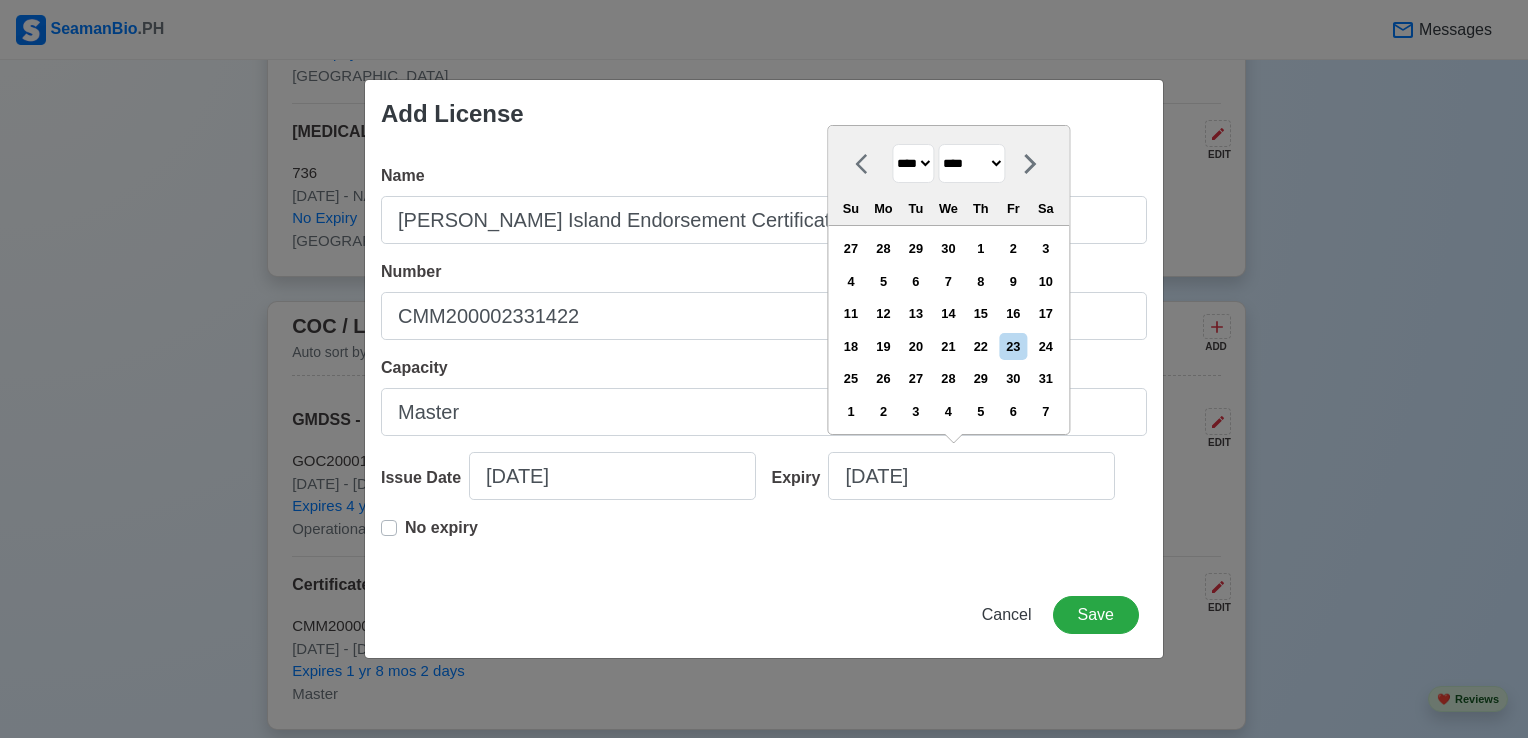 select on "*****" 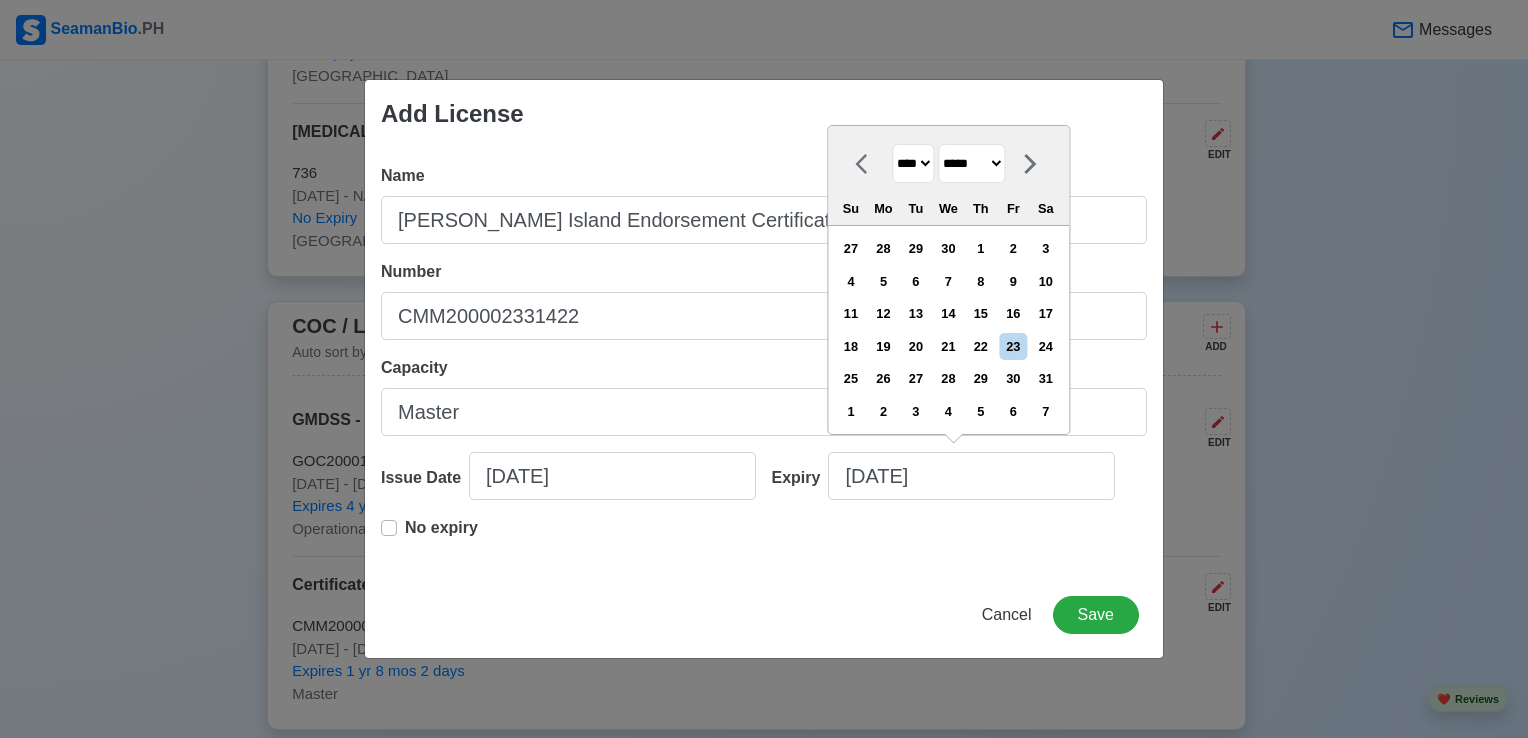 click on "******* ******** ***** ***** *** **** **** ****** ********* ******* ******** ********" at bounding box center (971, 163) 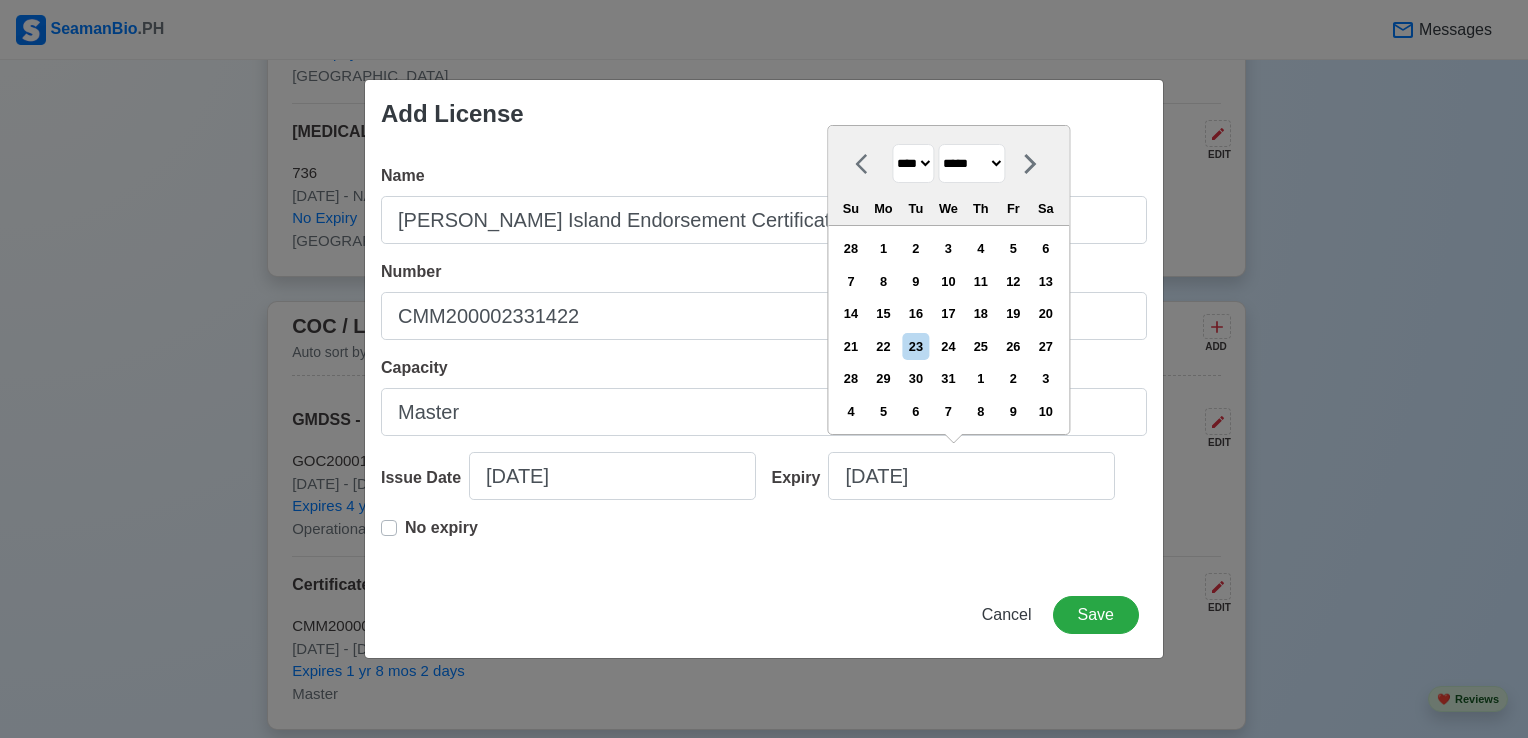 click on "25" at bounding box center (980, 346) 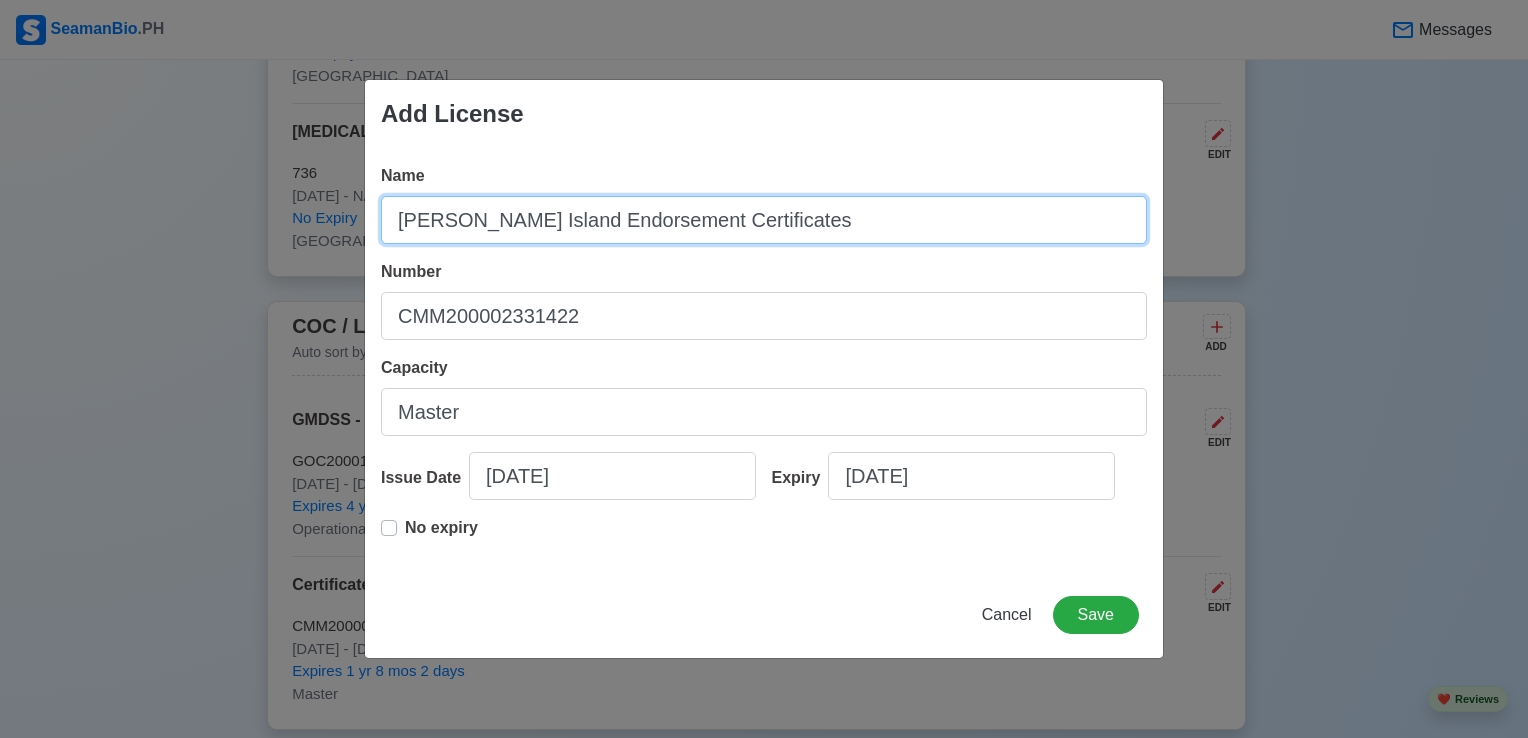 click on "[PERSON_NAME] Island Endorsement Certificates" at bounding box center [764, 220] 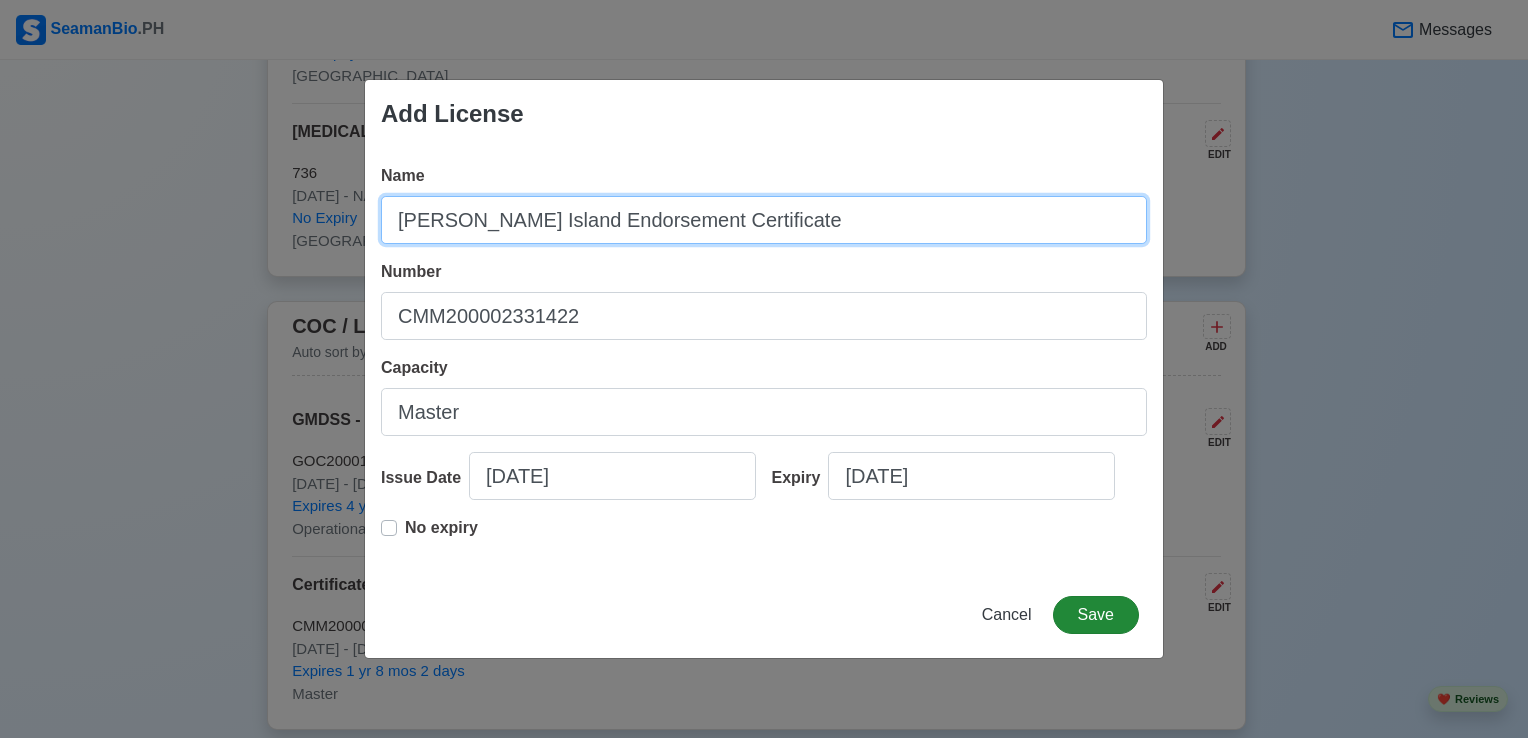 type on "[PERSON_NAME] Island Endorsement Certificate" 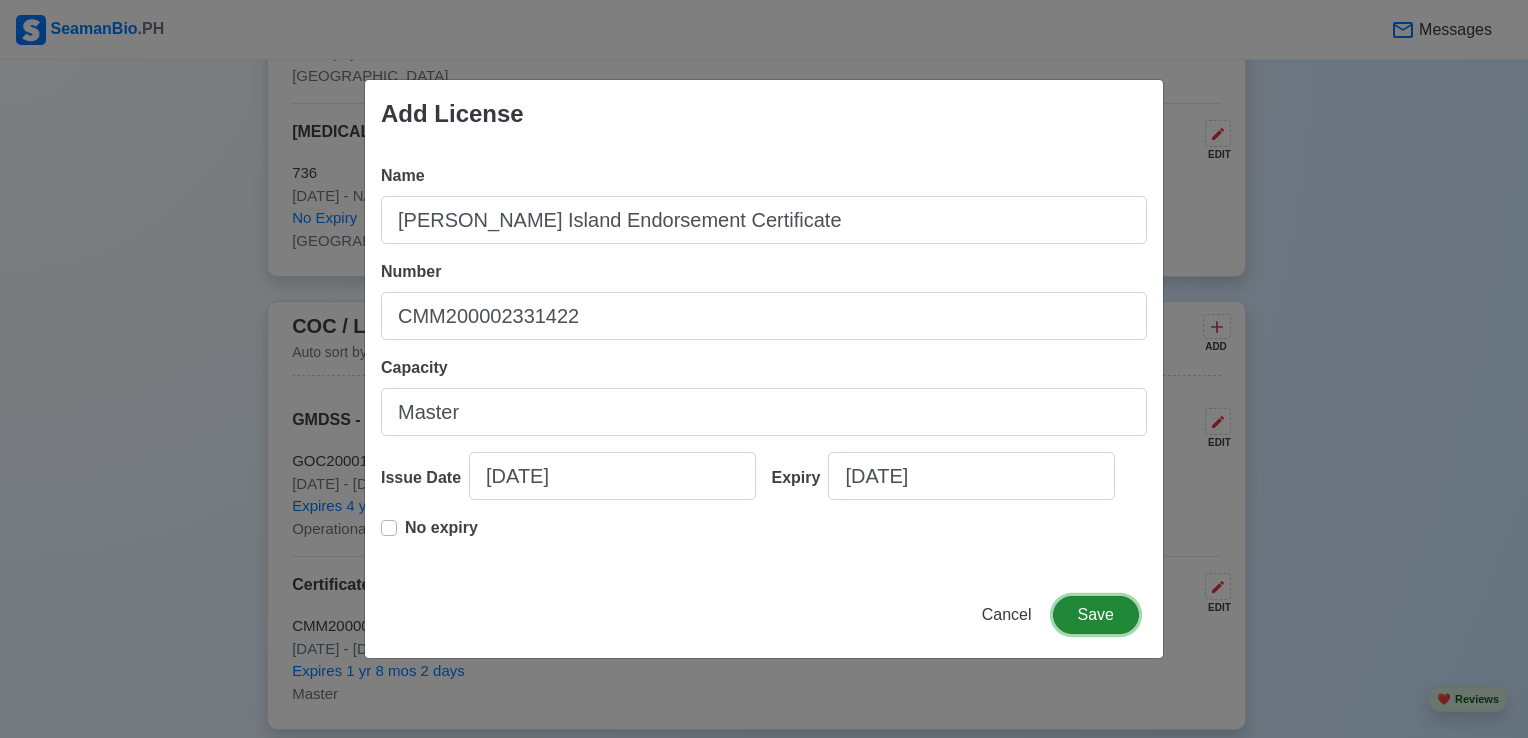 click on "Save" at bounding box center (1096, 615) 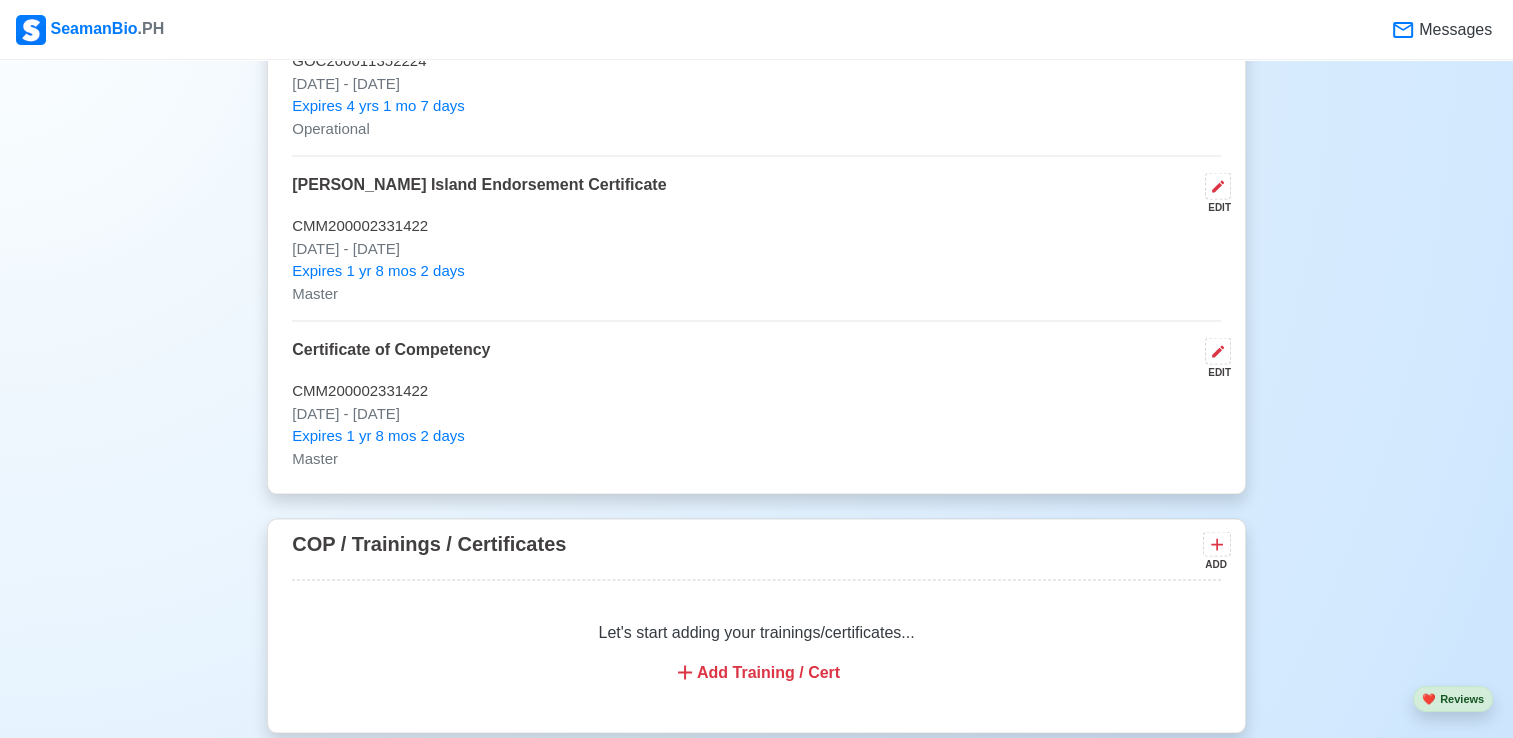 scroll, scrollTop: 3700, scrollLeft: 0, axis: vertical 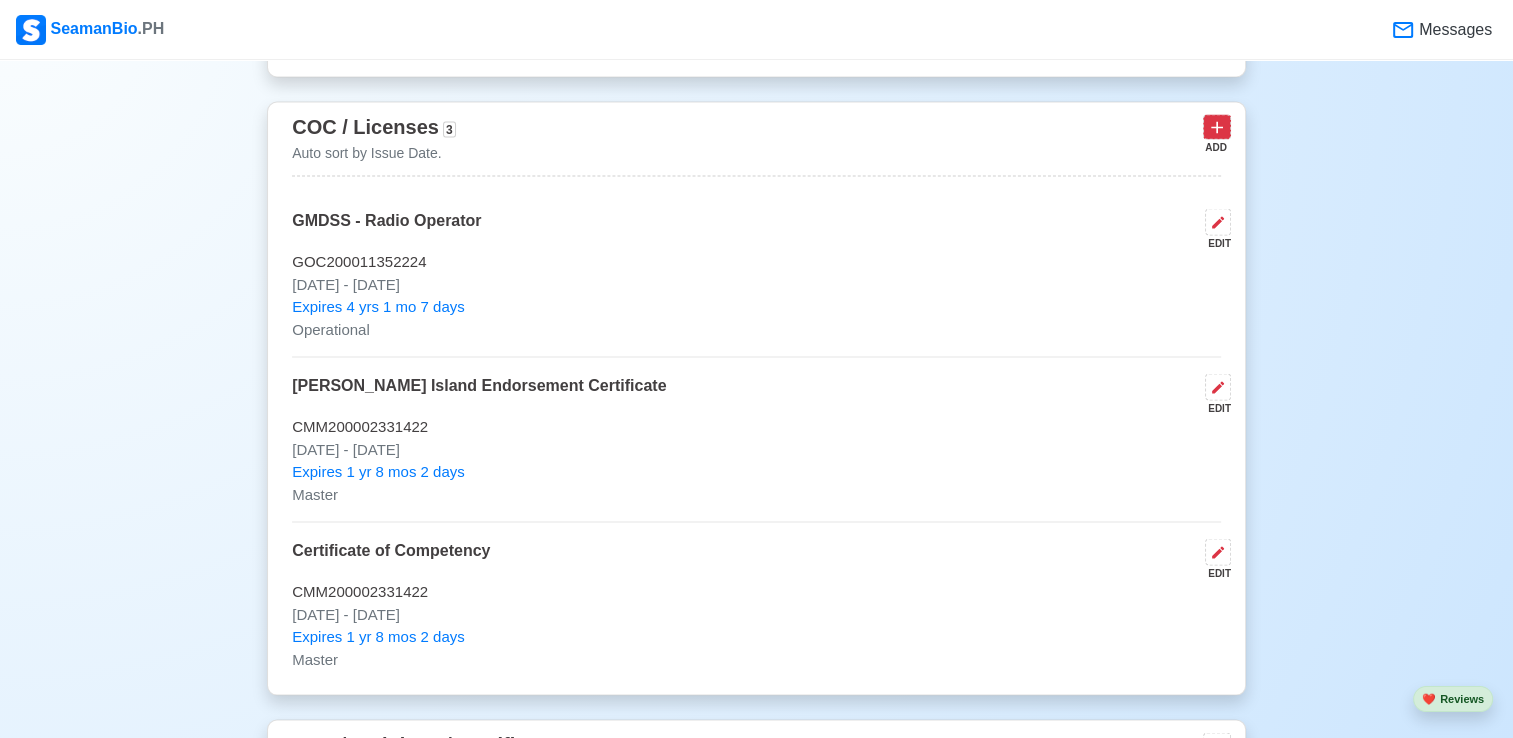 click 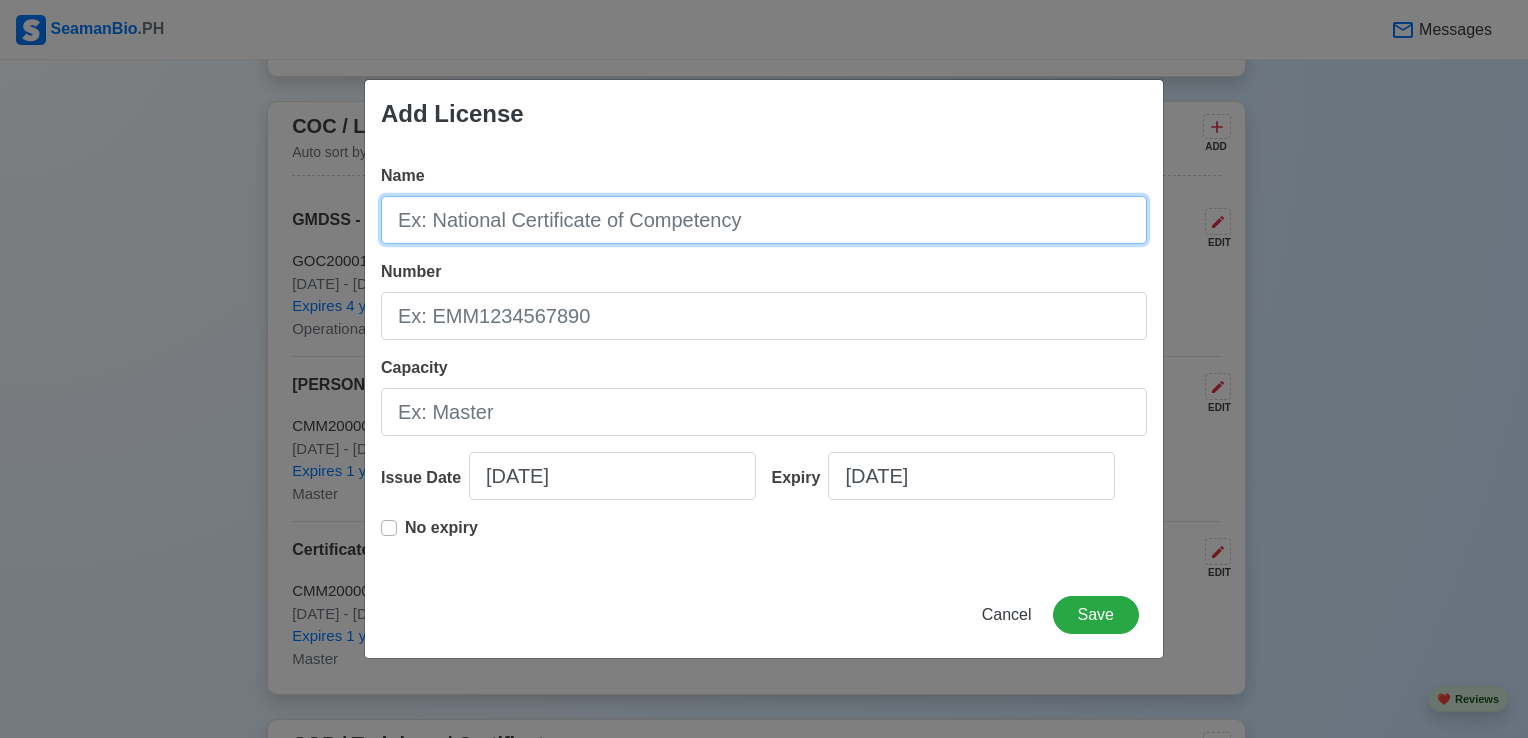 click on "Name" at bounding box center [764, 220] 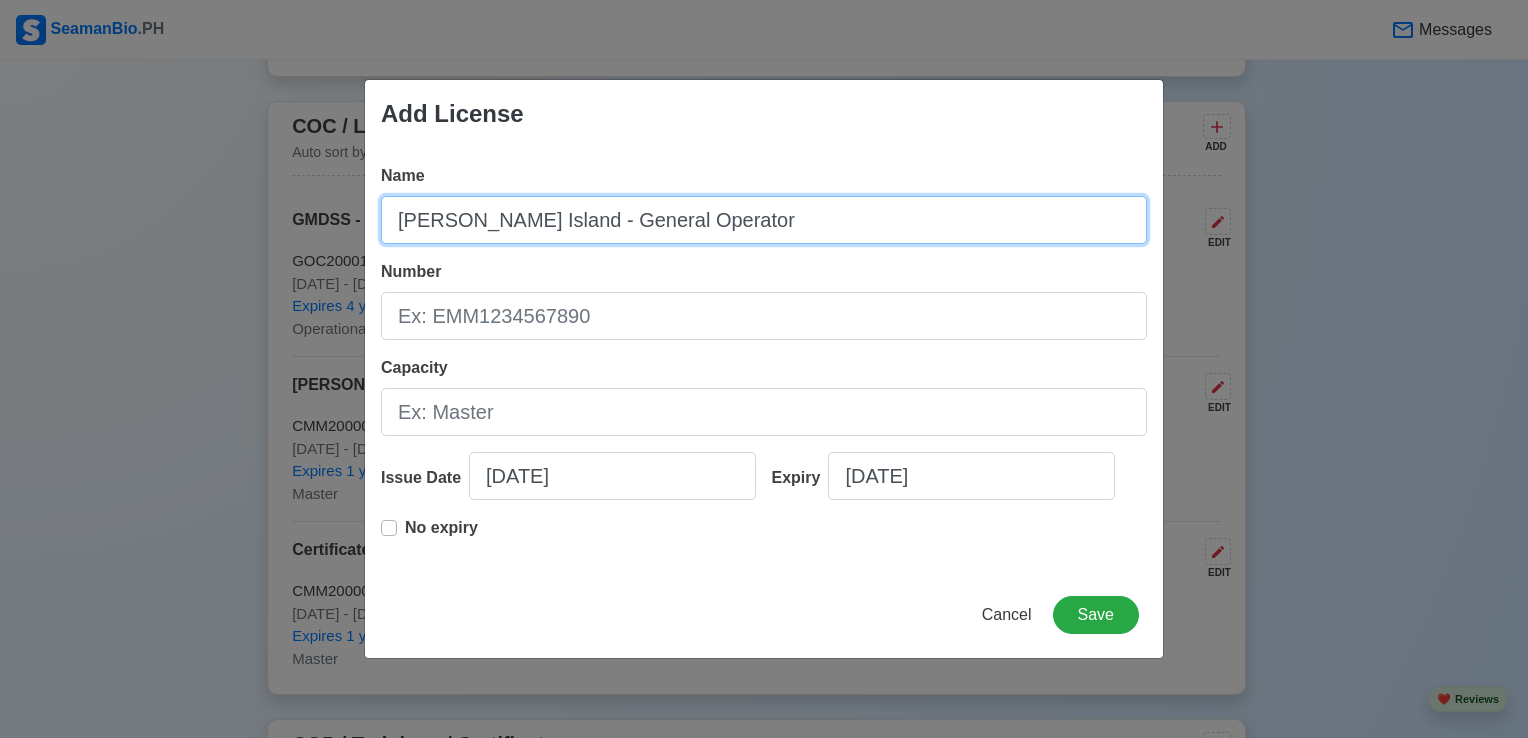 click on "[PERSON_NAME] Island - General Operator" at bounding box center (764, 220) 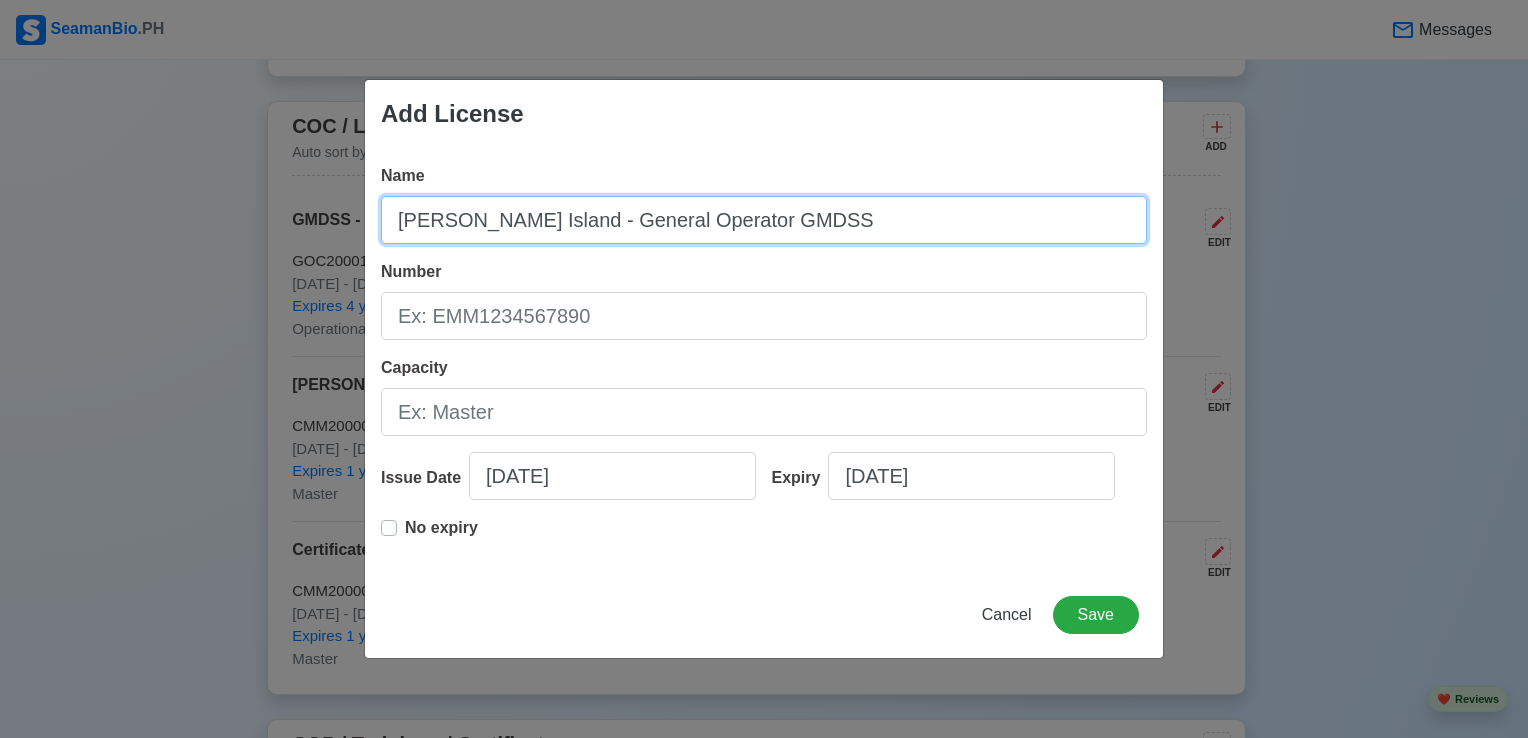 type on "[PERSON_NAME] Island - General Operator GMDSS" 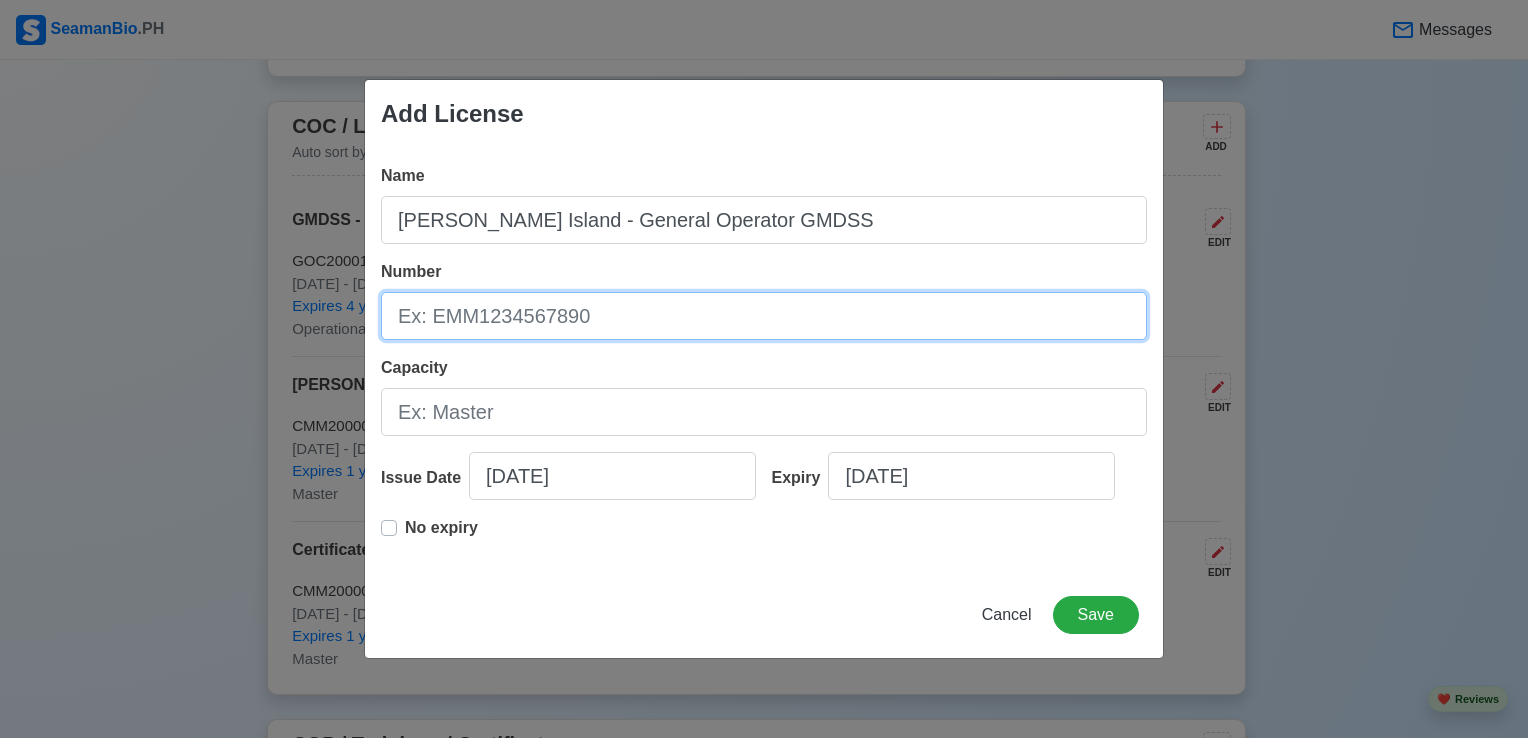 click on "Number" at bounding box center [764, 316] 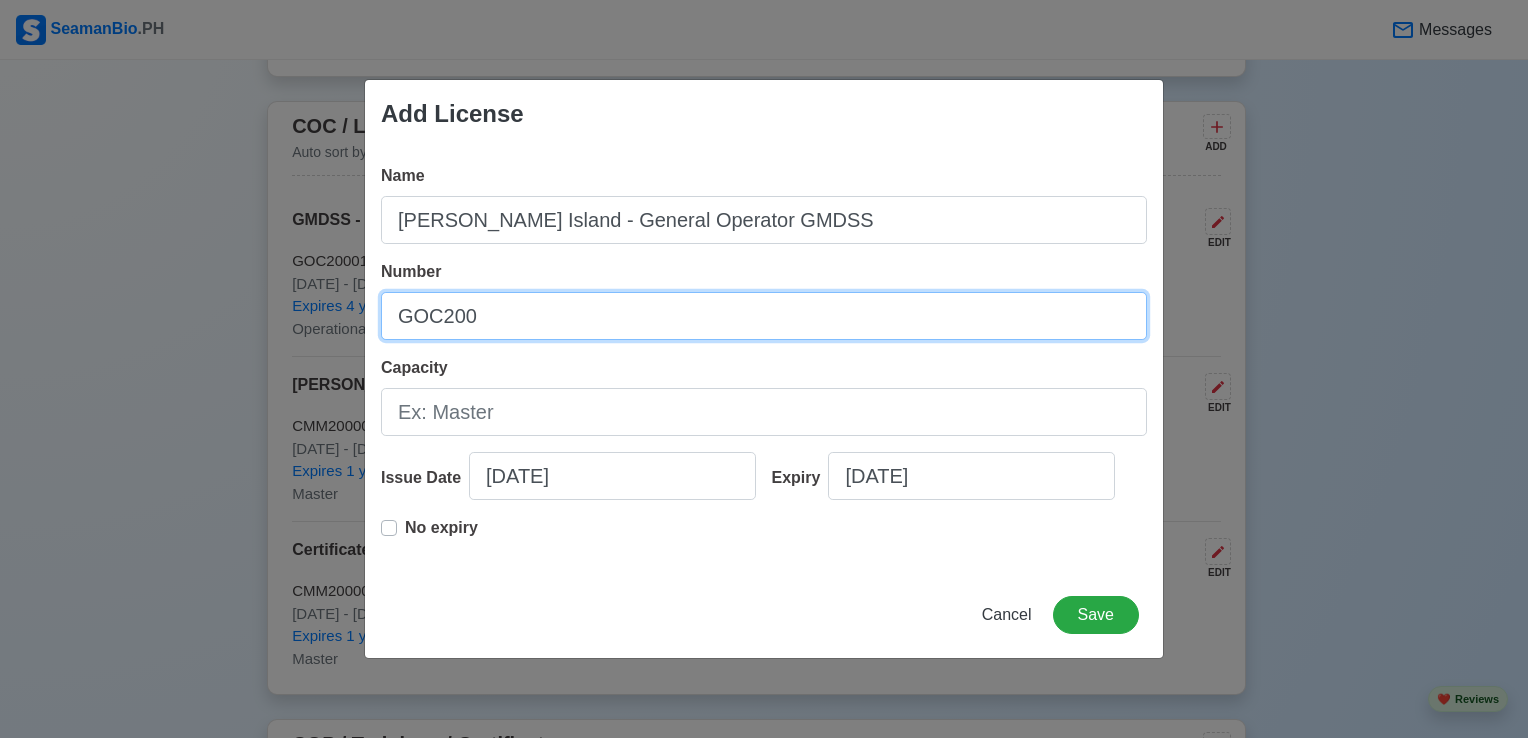 type on "GOC200011352224" 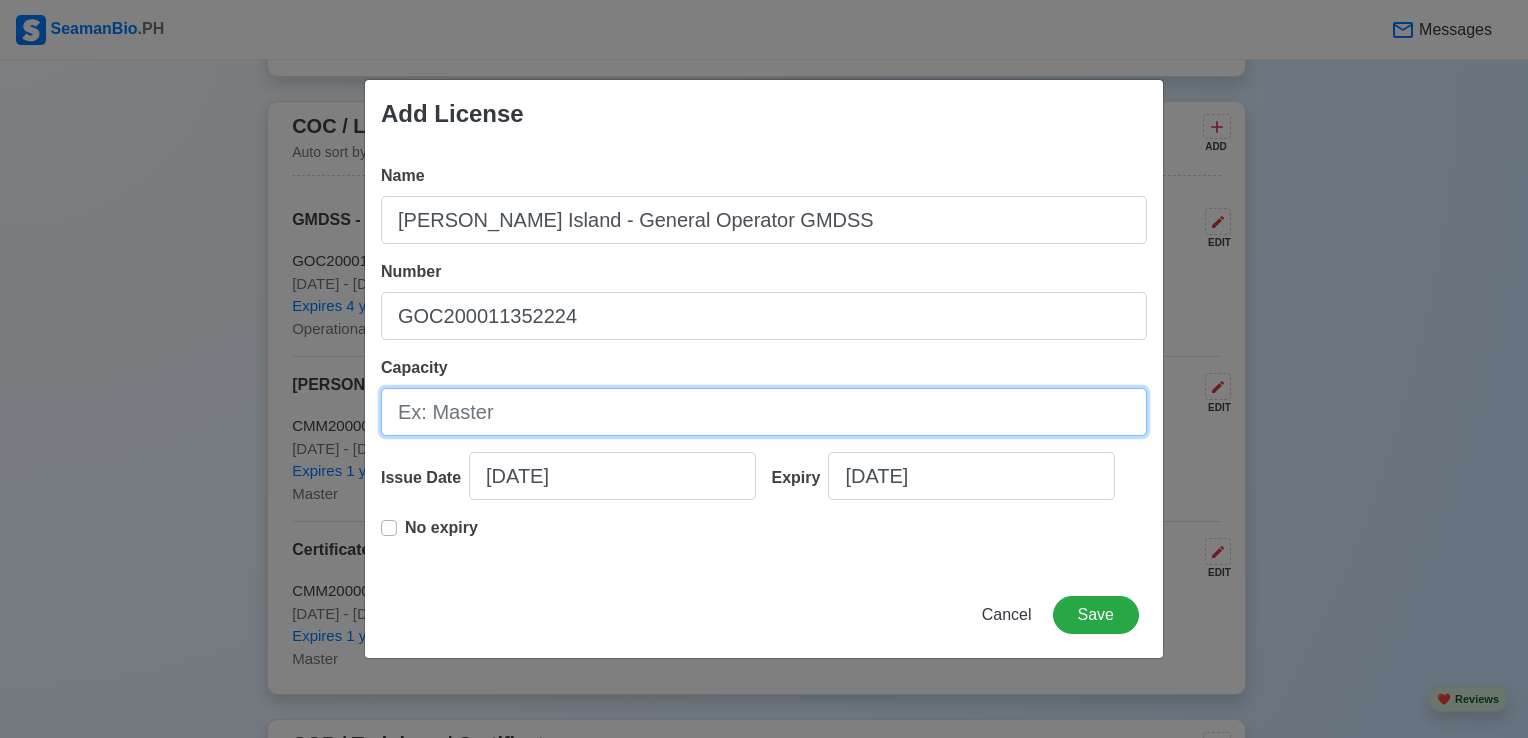 click on "Capacity" at bounding box center (764, 412) 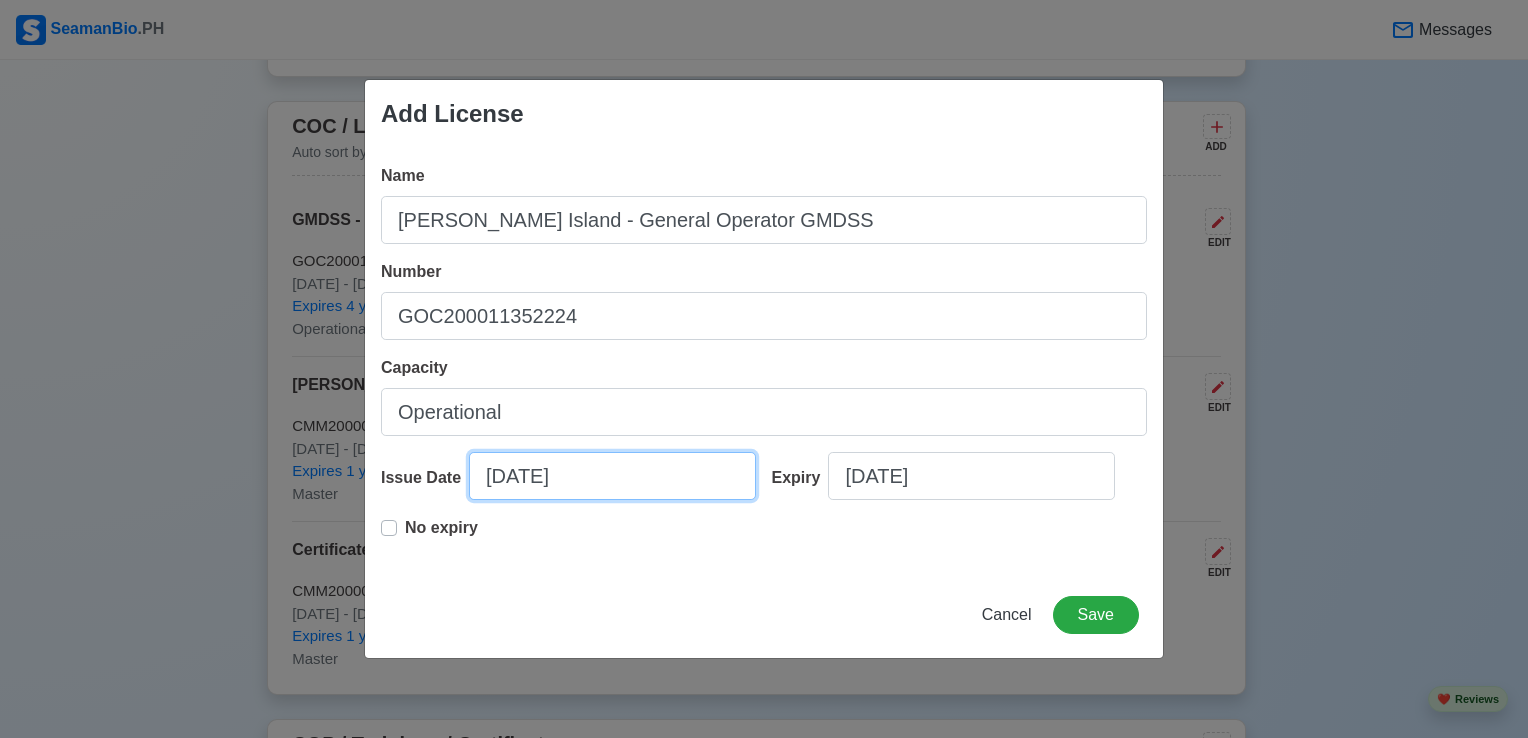 drag, startPoint x: 568, startPoint y: 459, endPoint x: 562, endPoint y: 470, distance: 12.529964 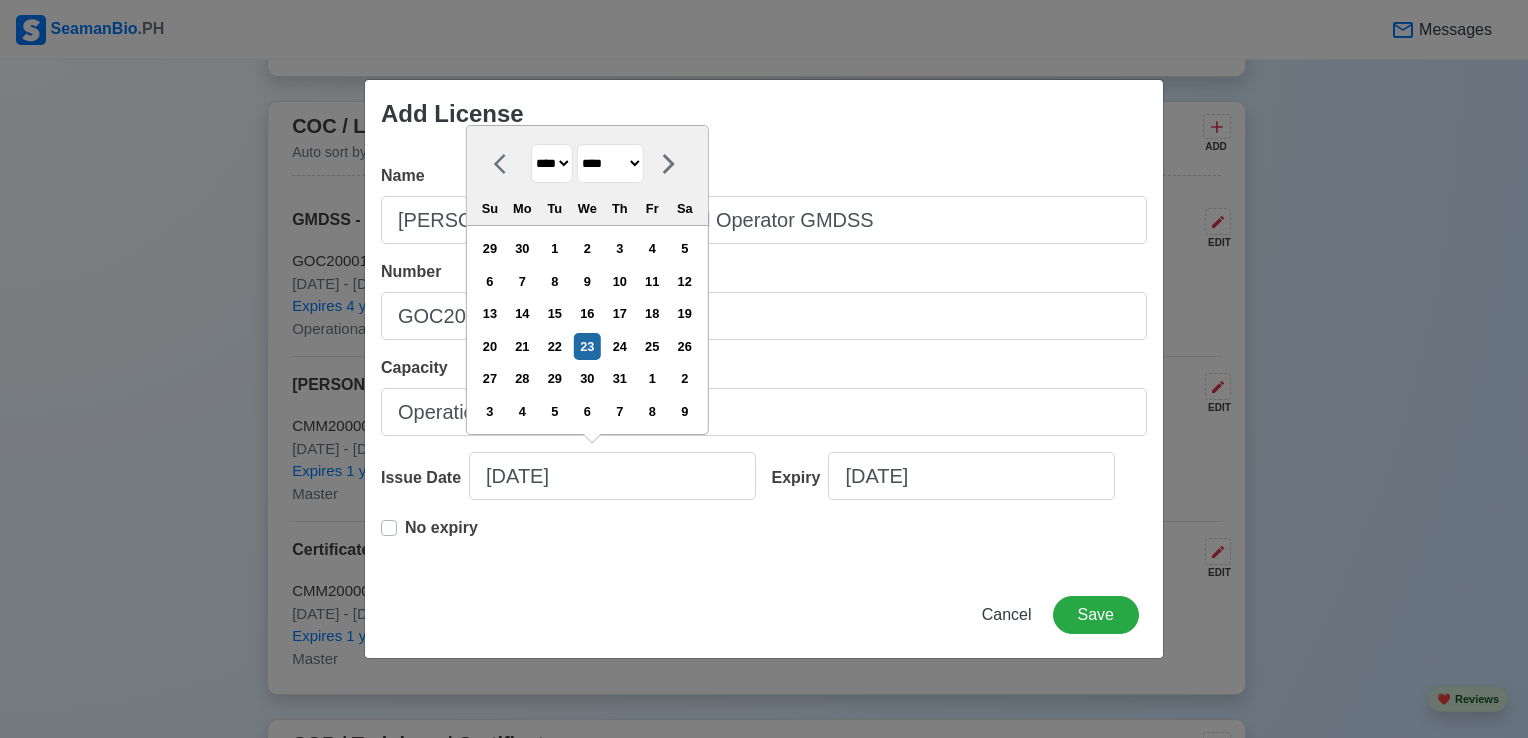 click on "**** **** **** **** **** **** **** **** **** **** **** **** **** **** **** **** **** **** **** **** **** **** **** **** **** **** **** **** **** **** **** **** **** **** **** **** **** **** **** **** **** **** **** **** **** **** **** **** **** **** **** **** **** **** **** **** **** **** **** **** **** **** **** **** **** **** **** **** **** **** **** **** **** **** **** **** **** **** **** **** **** **** **** **** **** **** **** **** **** **** **** **** **** **** **** **** **** **** **** **** **** **** **** **** **** ****" at bounding box center (552, 163) 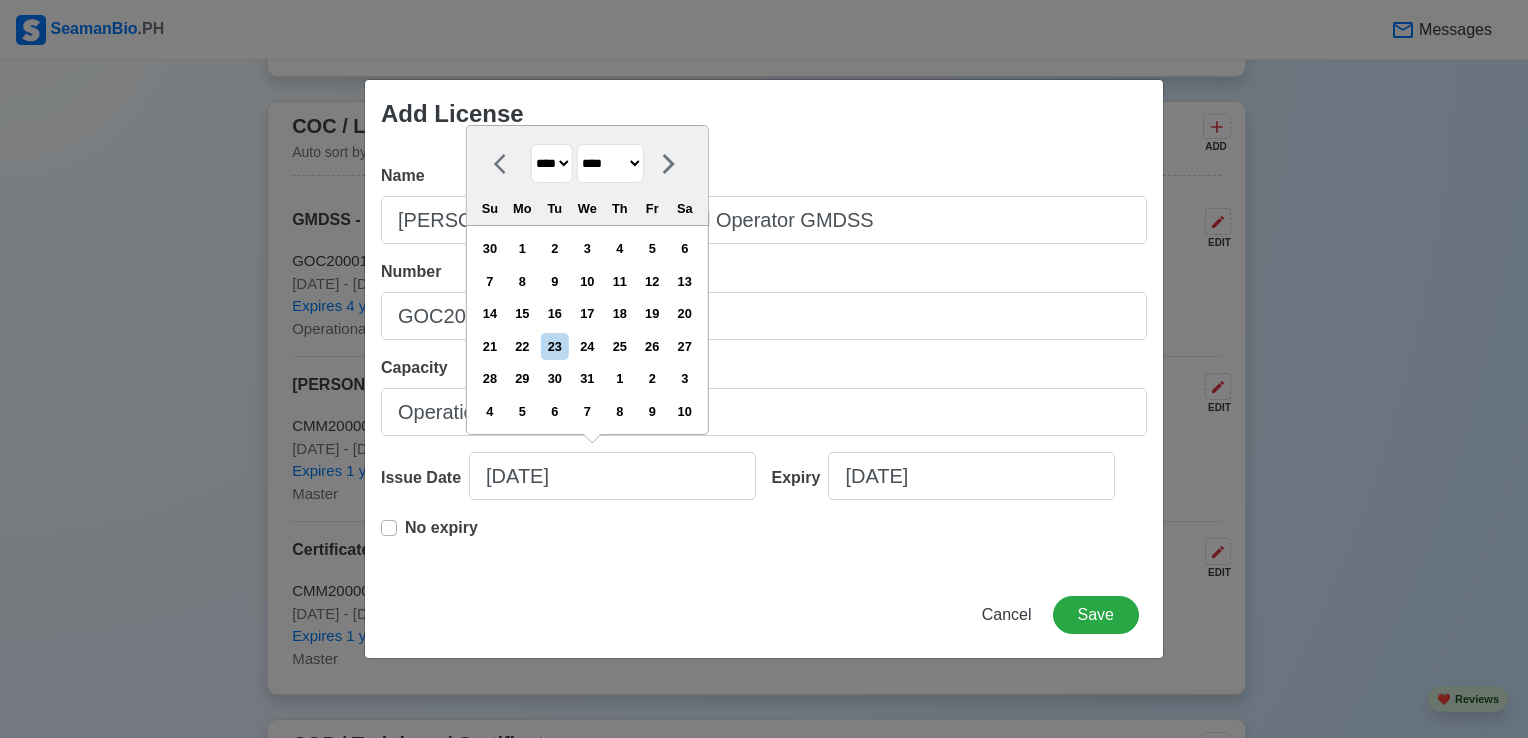 click on "******* ******** ***** ***** *** **** **** ****** ********* ******* ******** ********" at bounding box center [610, 163] 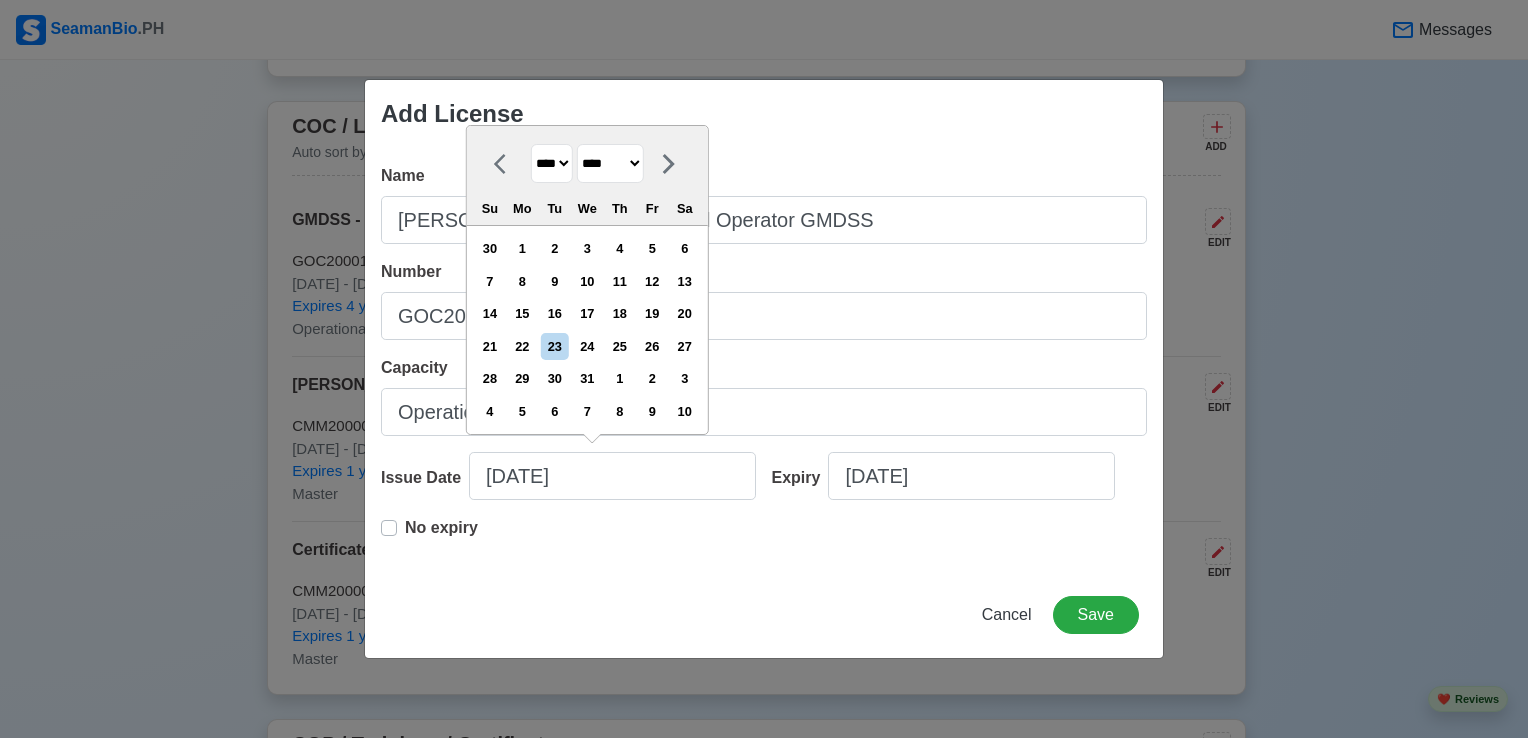 select on "*******" 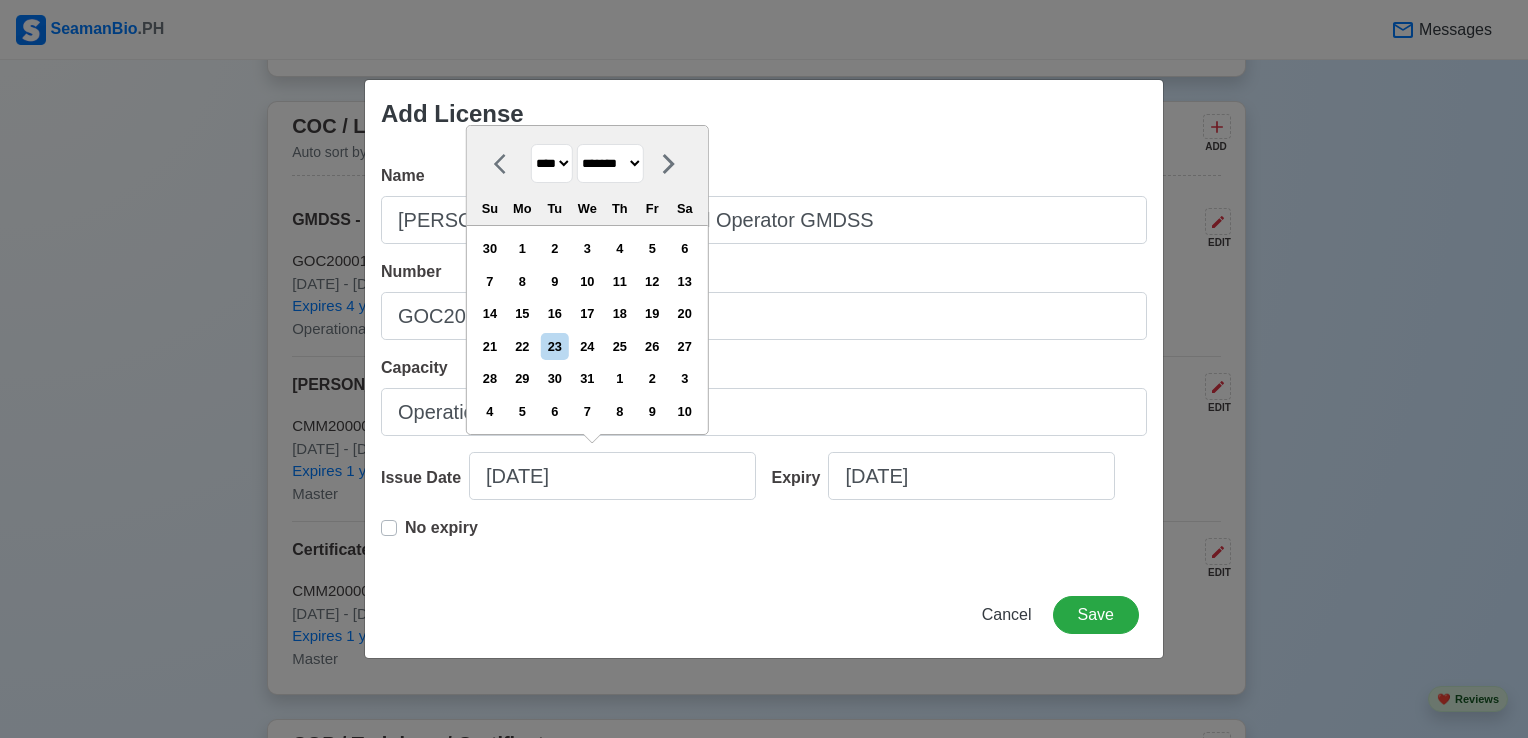 click on "******* ******** ***** ***** *** **** **** ****** ********* ******* ******** ********" at bounding box center (610, 163) 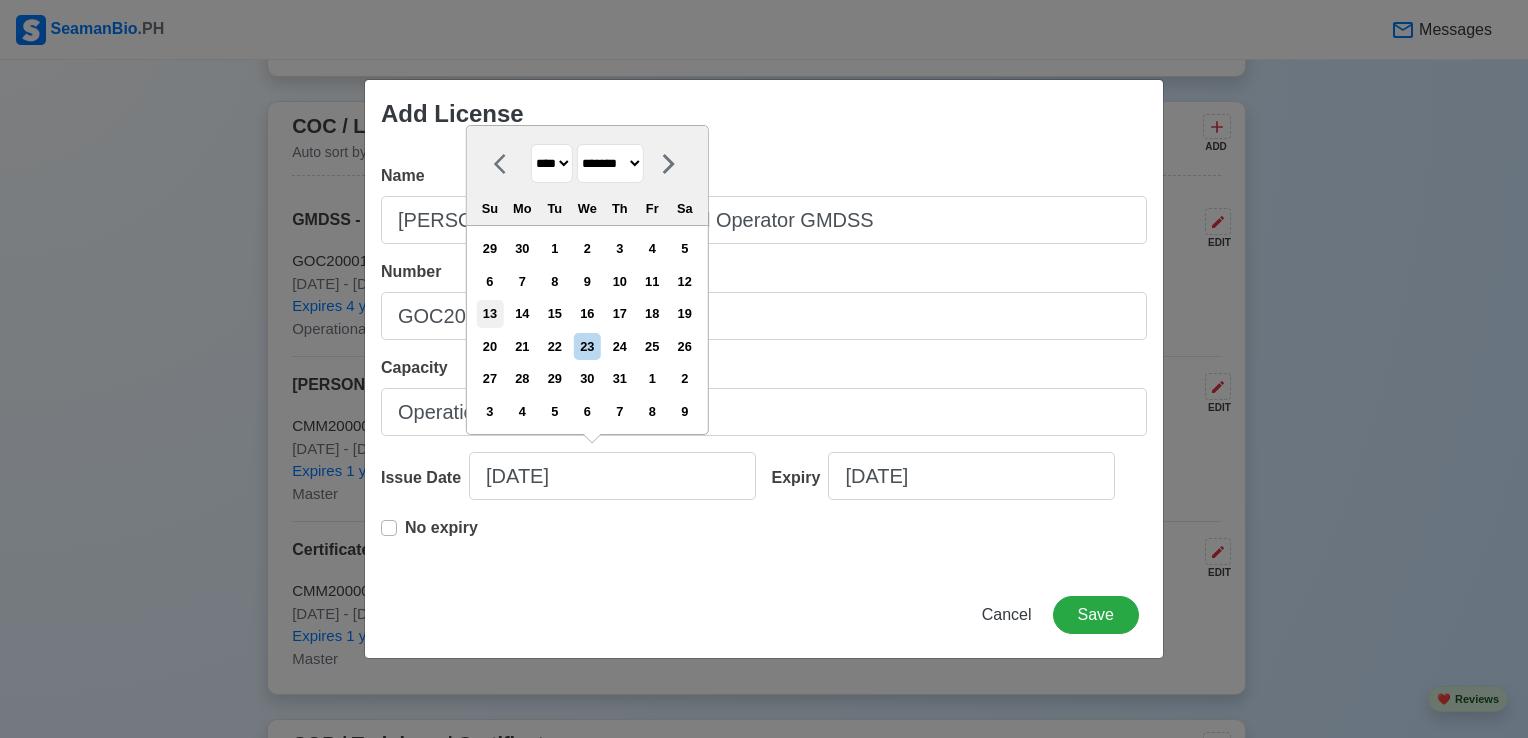 click on "13" at bounding box center [489, 313] 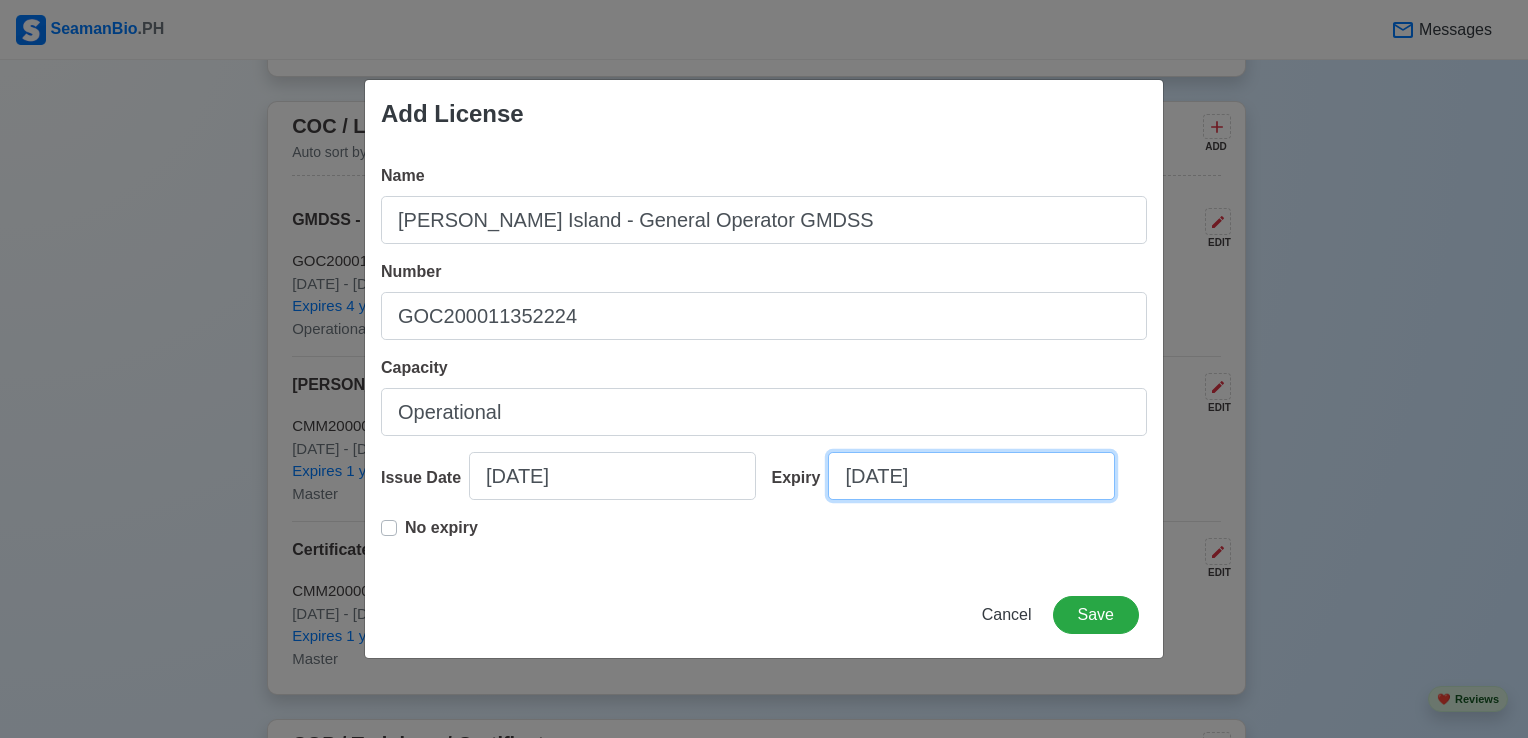 select on "****" 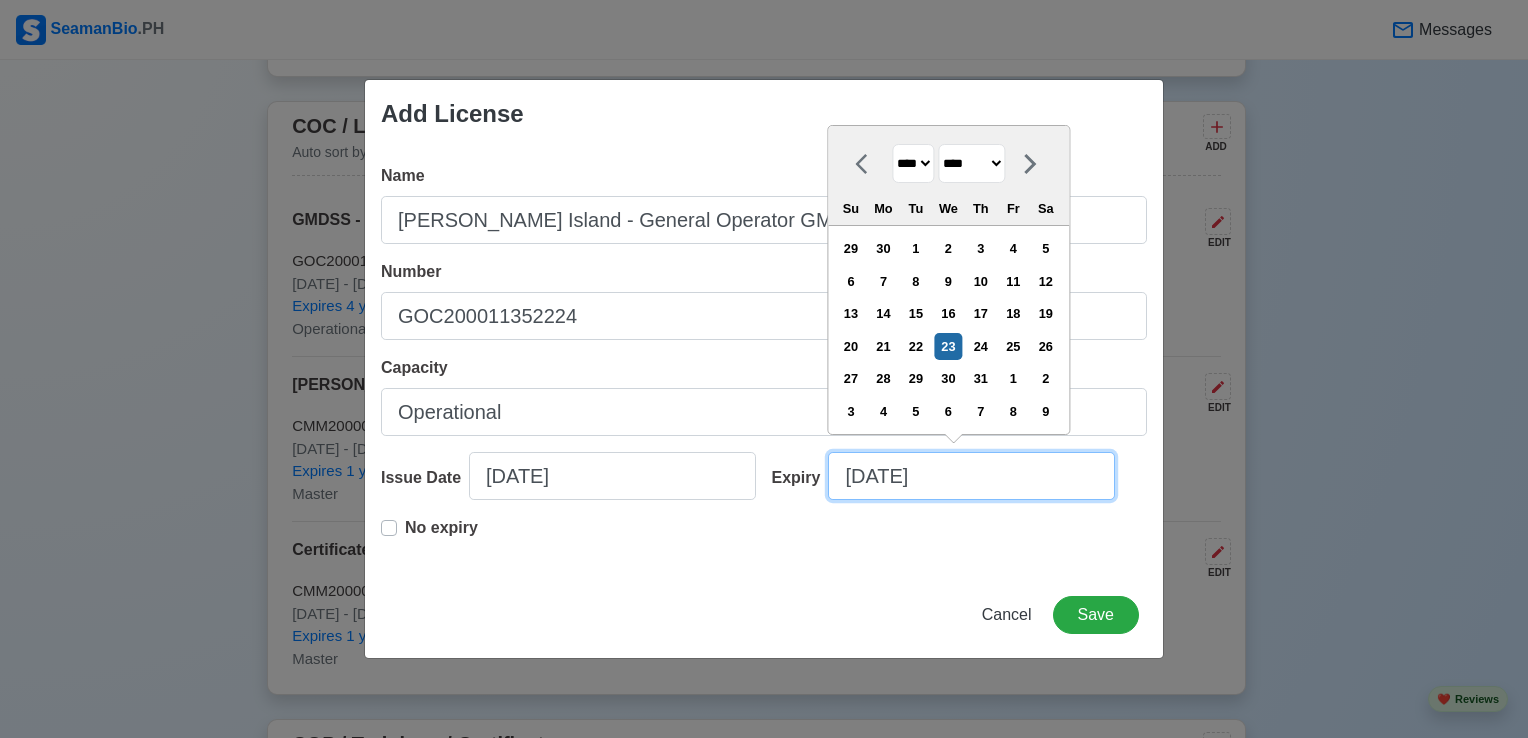 click on "[DATE]" at bounding box center [971, 476] 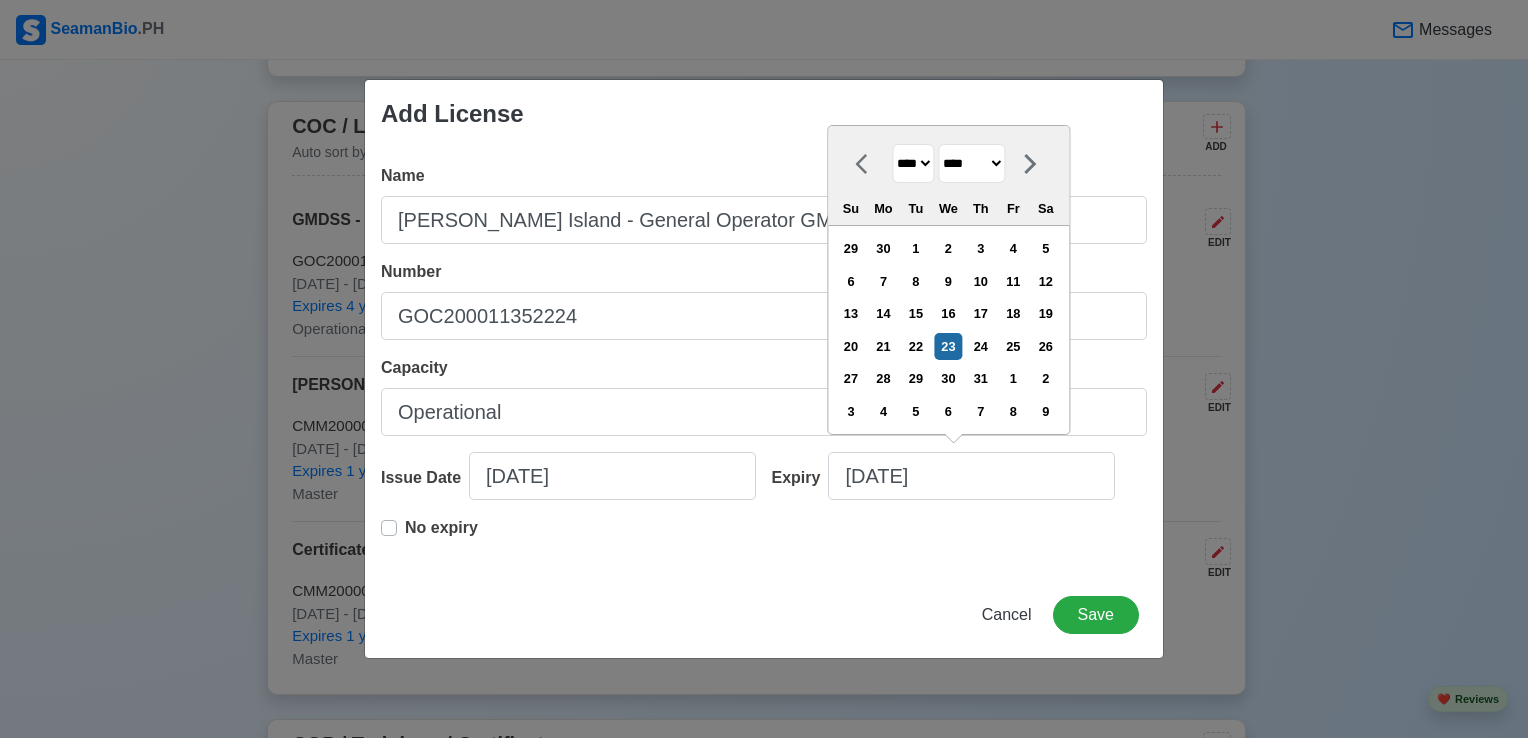 click on "**** **** **** **** **** **** **** **** **** **** **** **** **** **** **** **** **** **** **** **** **** **** **** **** **** **** **** **** **** **** **** **** **** **** **** **** **** **** **** **** **** **** **** **** **** **** **** **** **** **** **** **** **** **** **** **** **** **** **** **** **** **** **** **** **** **** **** **** **** **** **** **** **** **** **** **** **** **** **** **** **** **** **** **** **** **** **** **** **** **** **** **** **** **** **** **** **** **** **** **** **** **** **** **** **** **** **** **** **** **** **** **** **** **** **** **** **** **** **** **** ****" at bounding box center [913, 163] 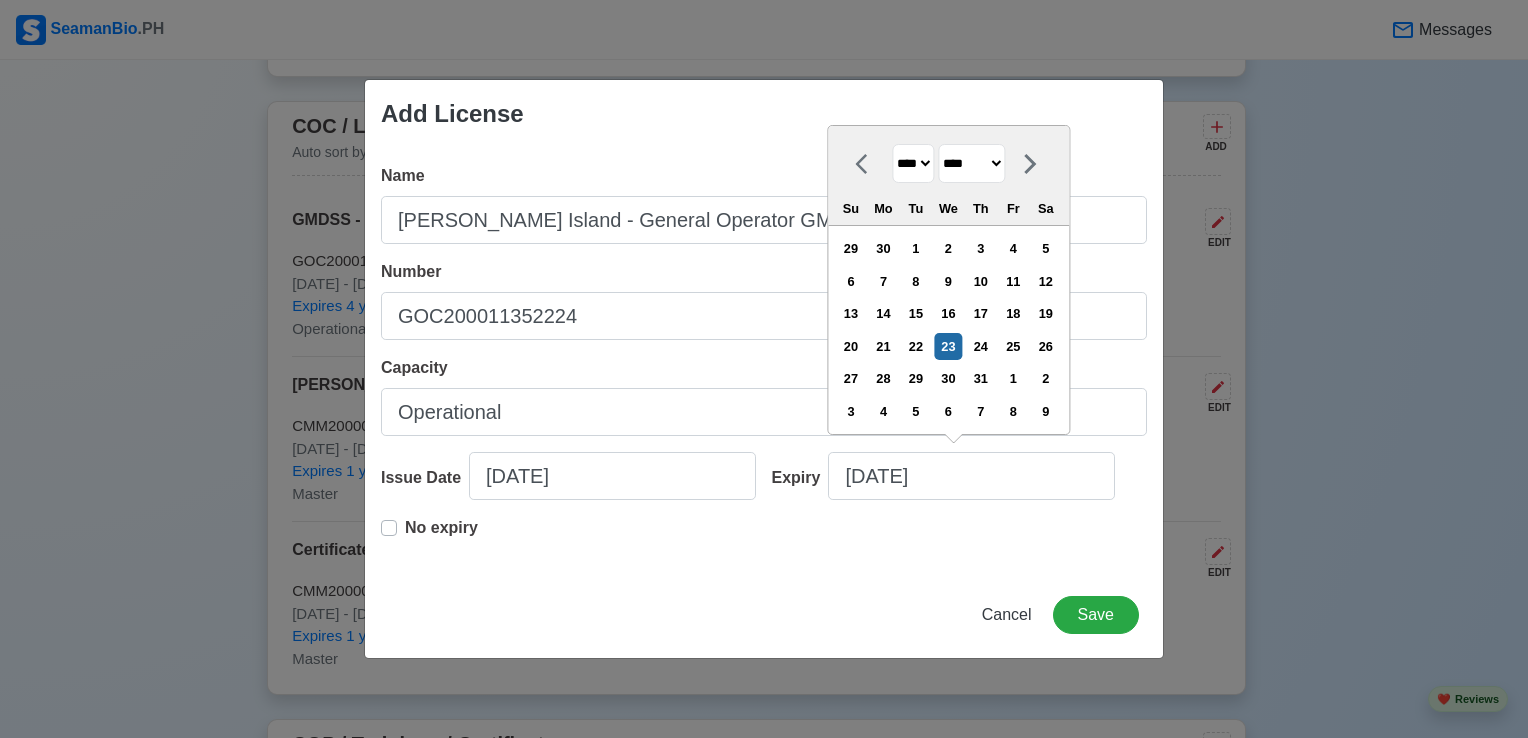 select on "****" 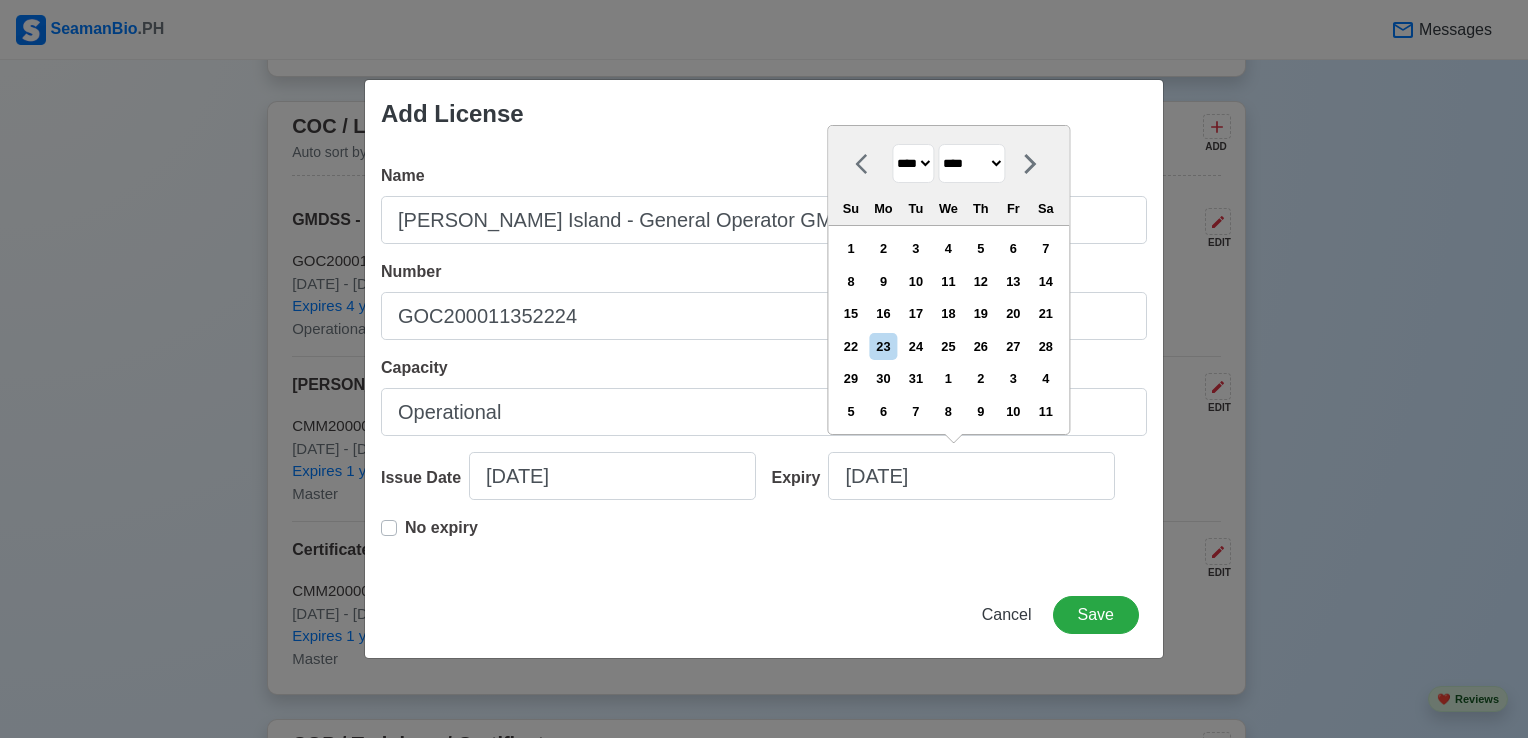 click on "******* ******** ***** ***** *** **** **** ****** ********* ******* ******** ********" at bounding box center [971, 163] 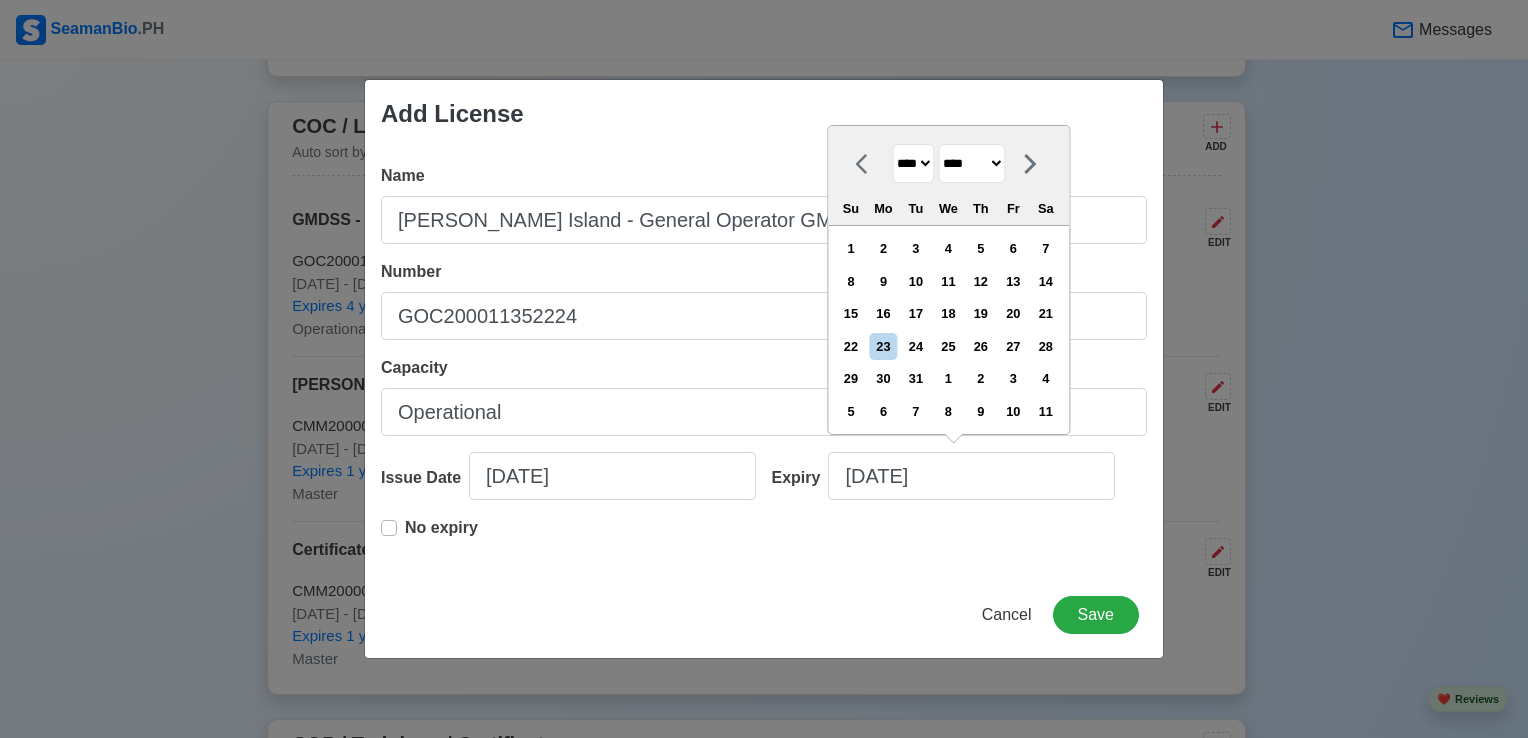 select on "******" 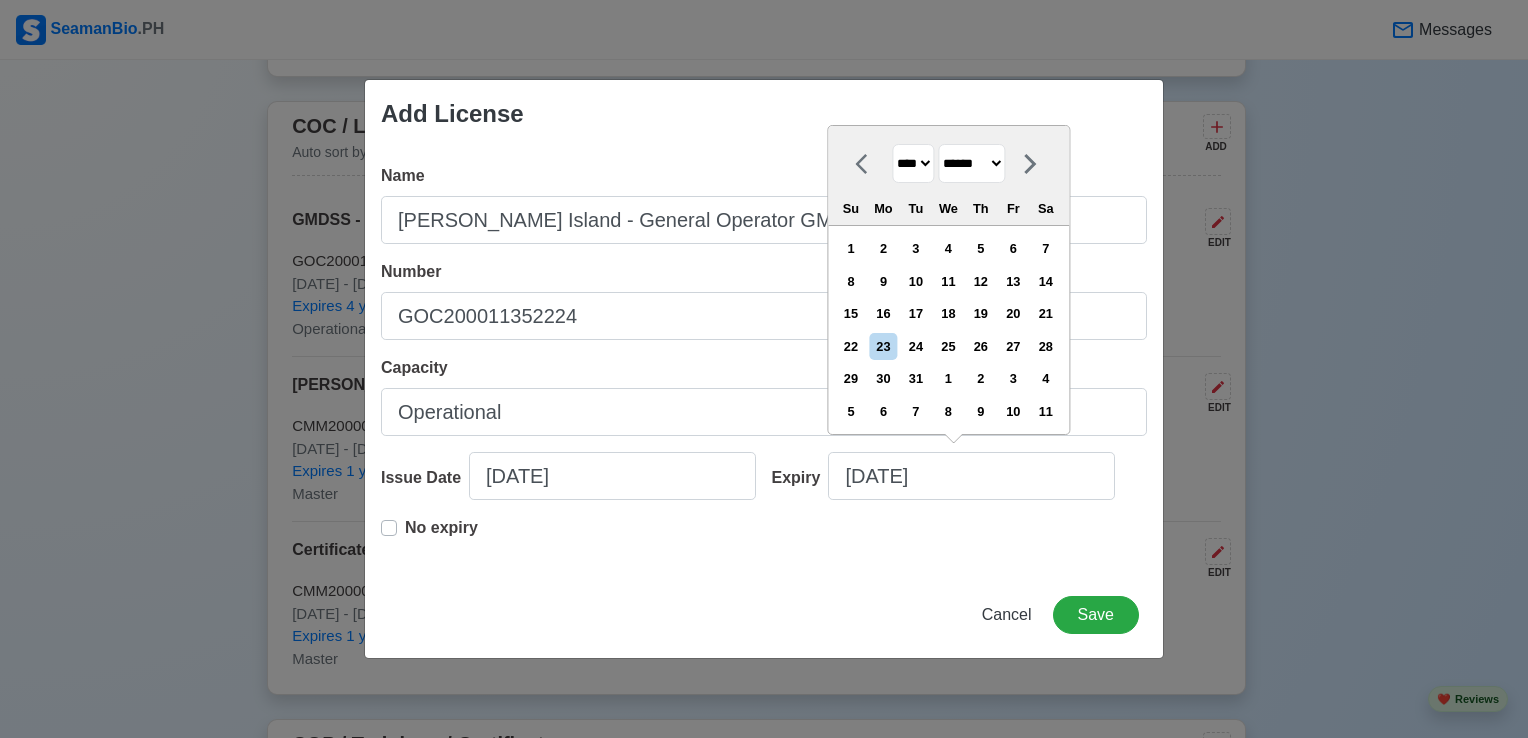 click on "******* ******** ***** ***** *** **** **** ****** ********* ******* ******** ********" at bounding box center (971, 163) 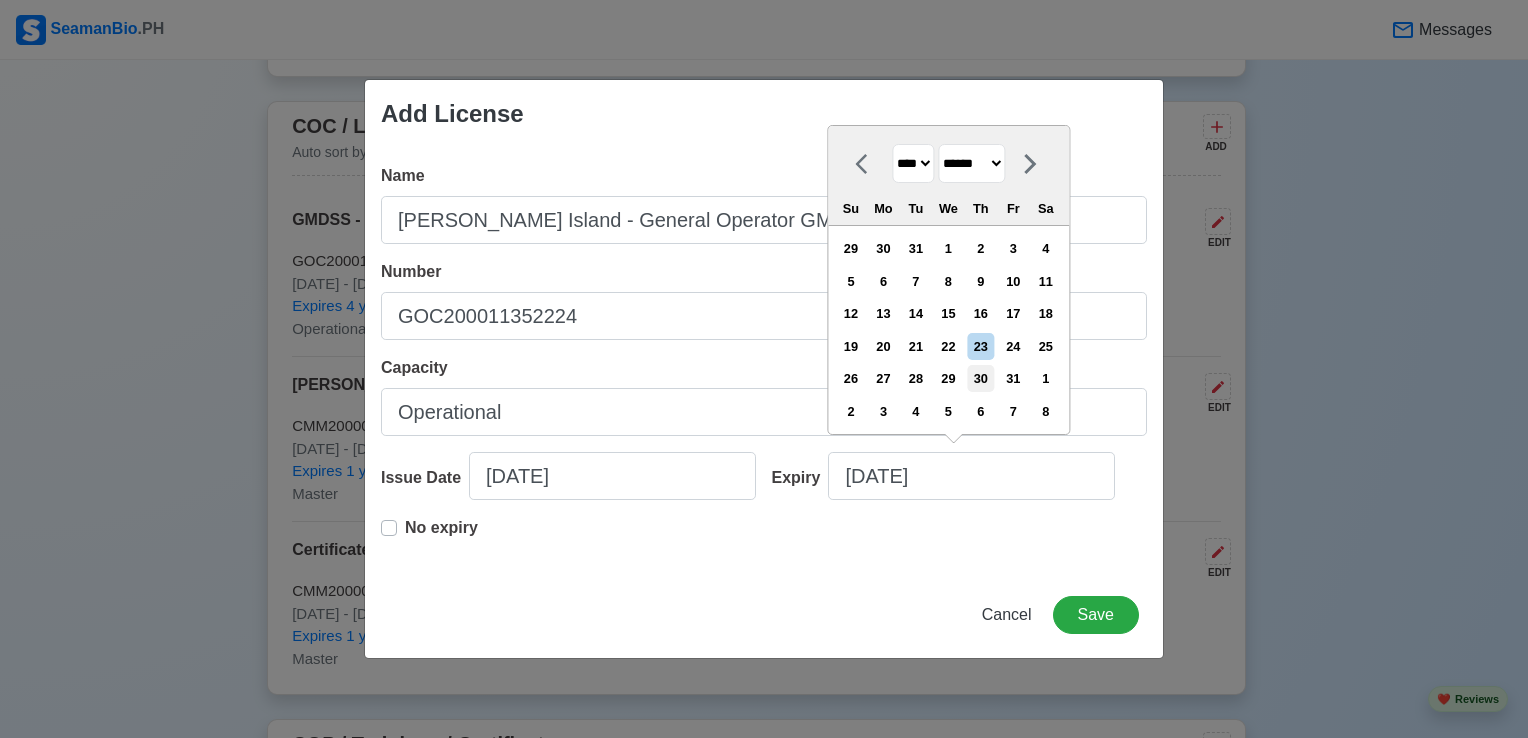 click on "30" at bounding box center [980, 378] 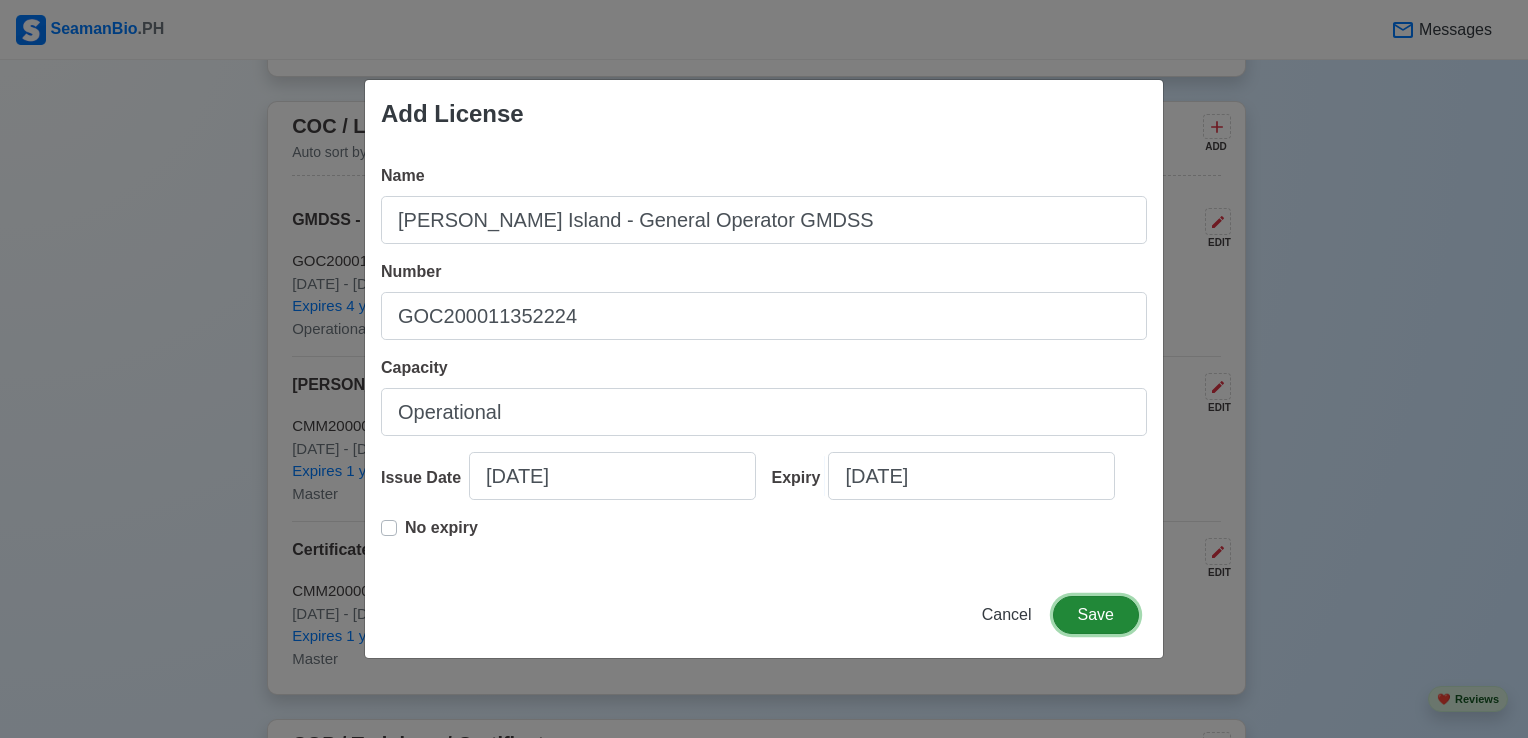 click on "Save" at bounding box center (1096, 615) 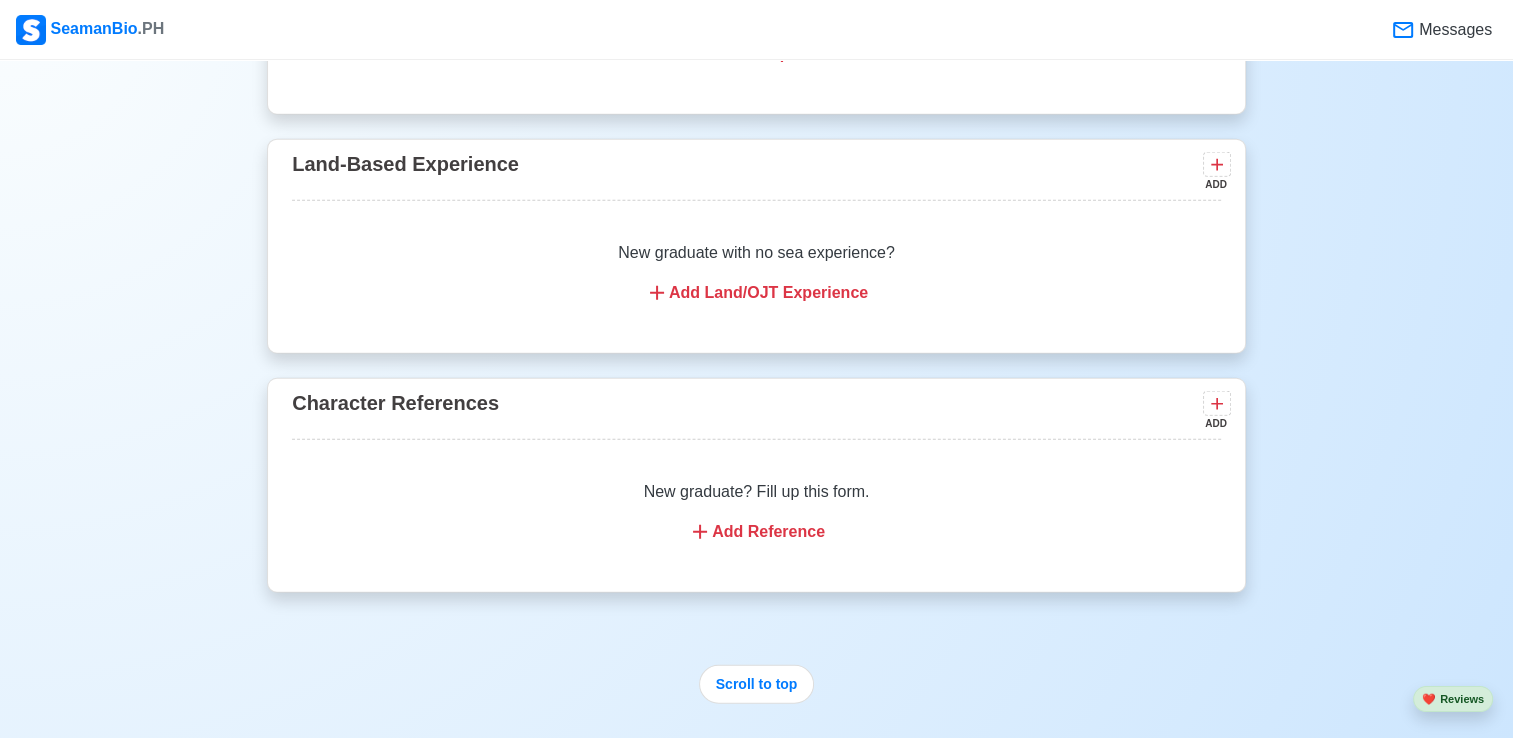 scroll, scrollTop: 5000, scrollLeft: 0, axis: vertical 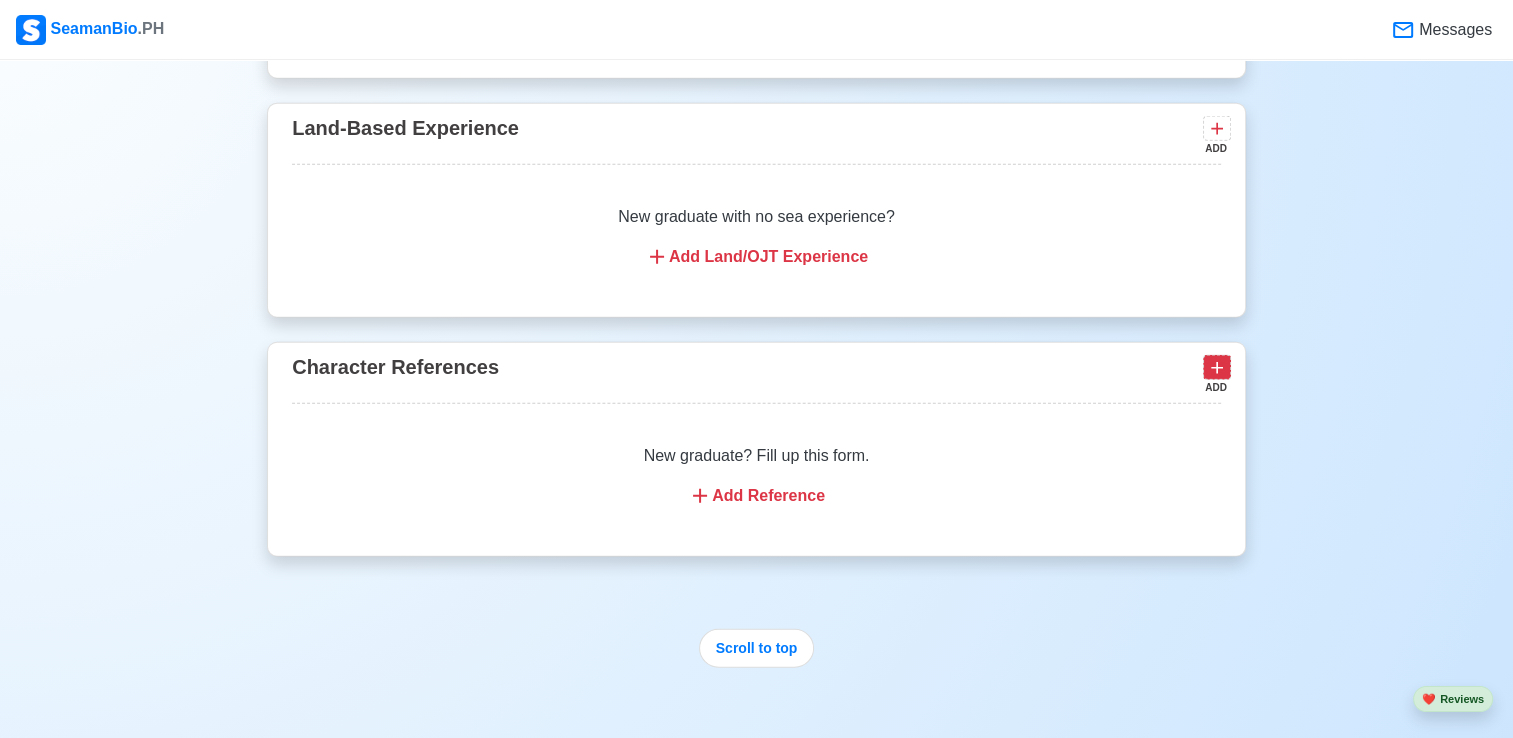 click 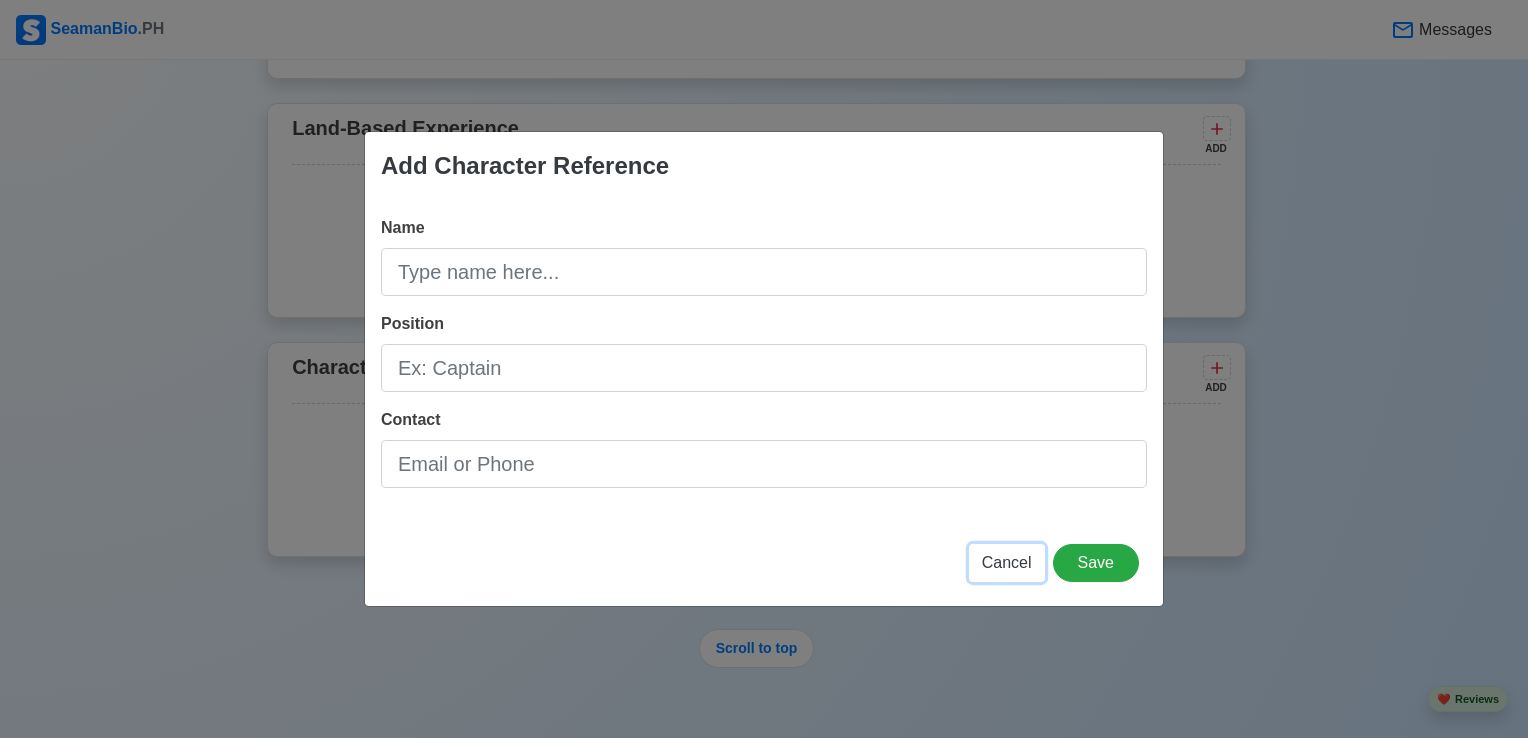 click on "Cancel" at bounding box center [1007, 562] 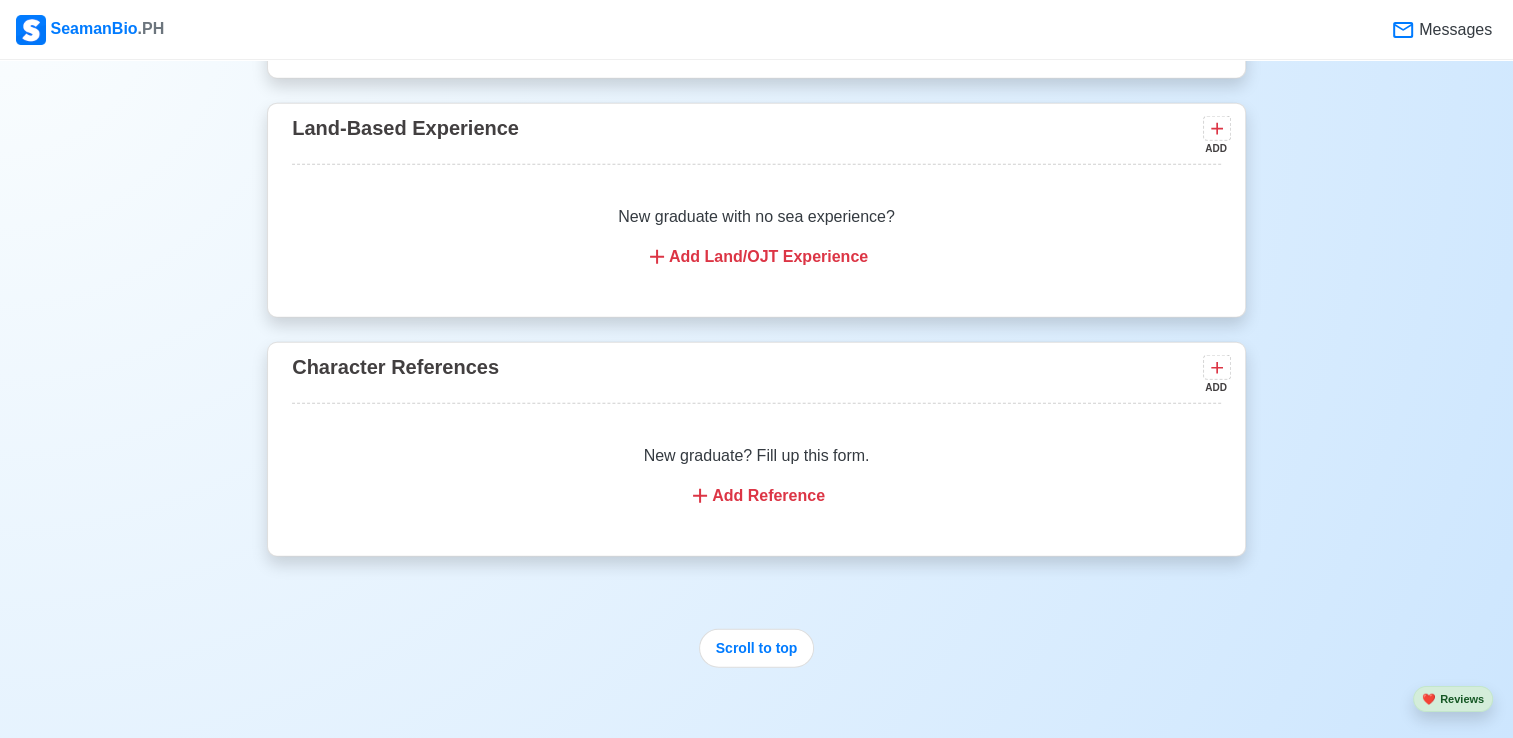 click on "Add Reference" at bounding box center (756, 496) 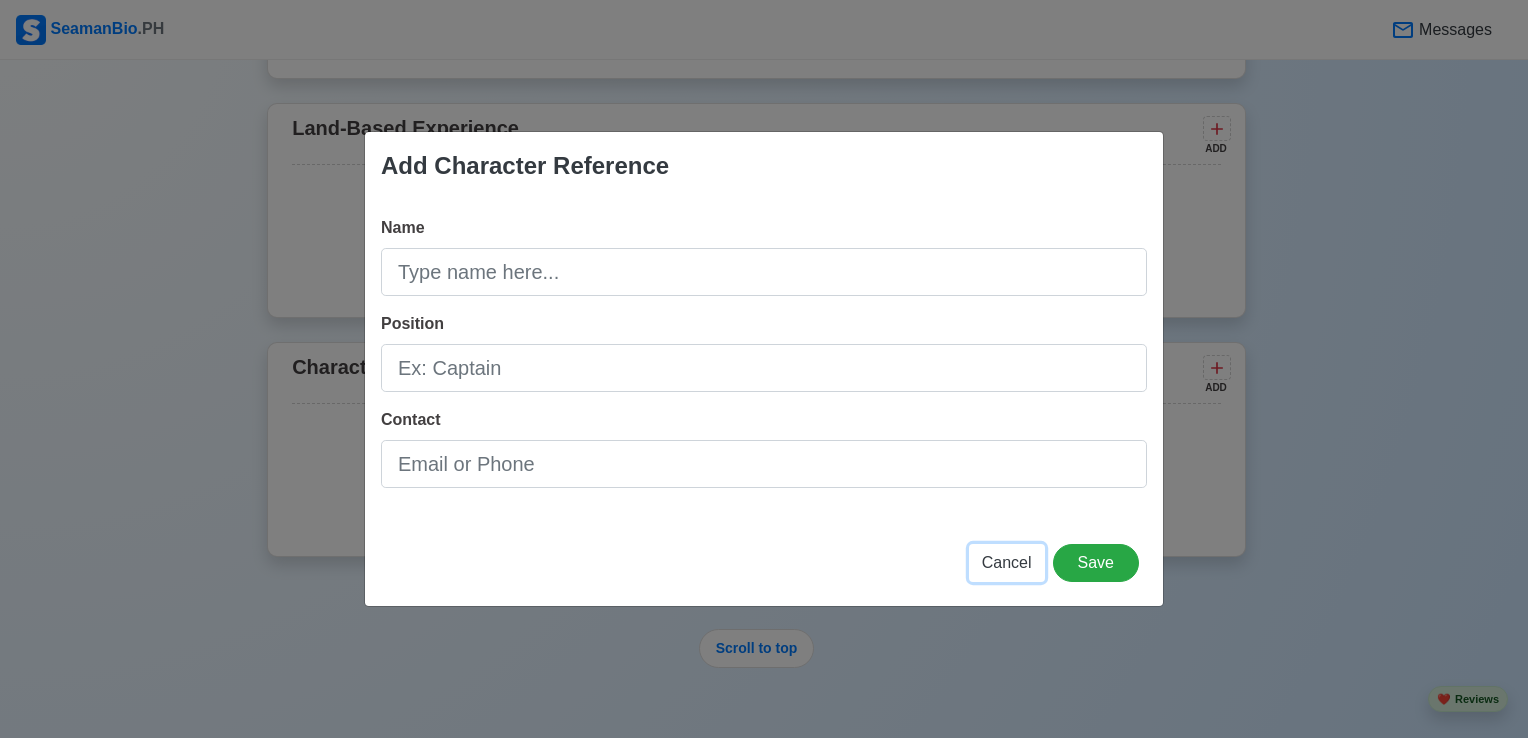 click on "Cancel" at bounding box center [1007, 562] 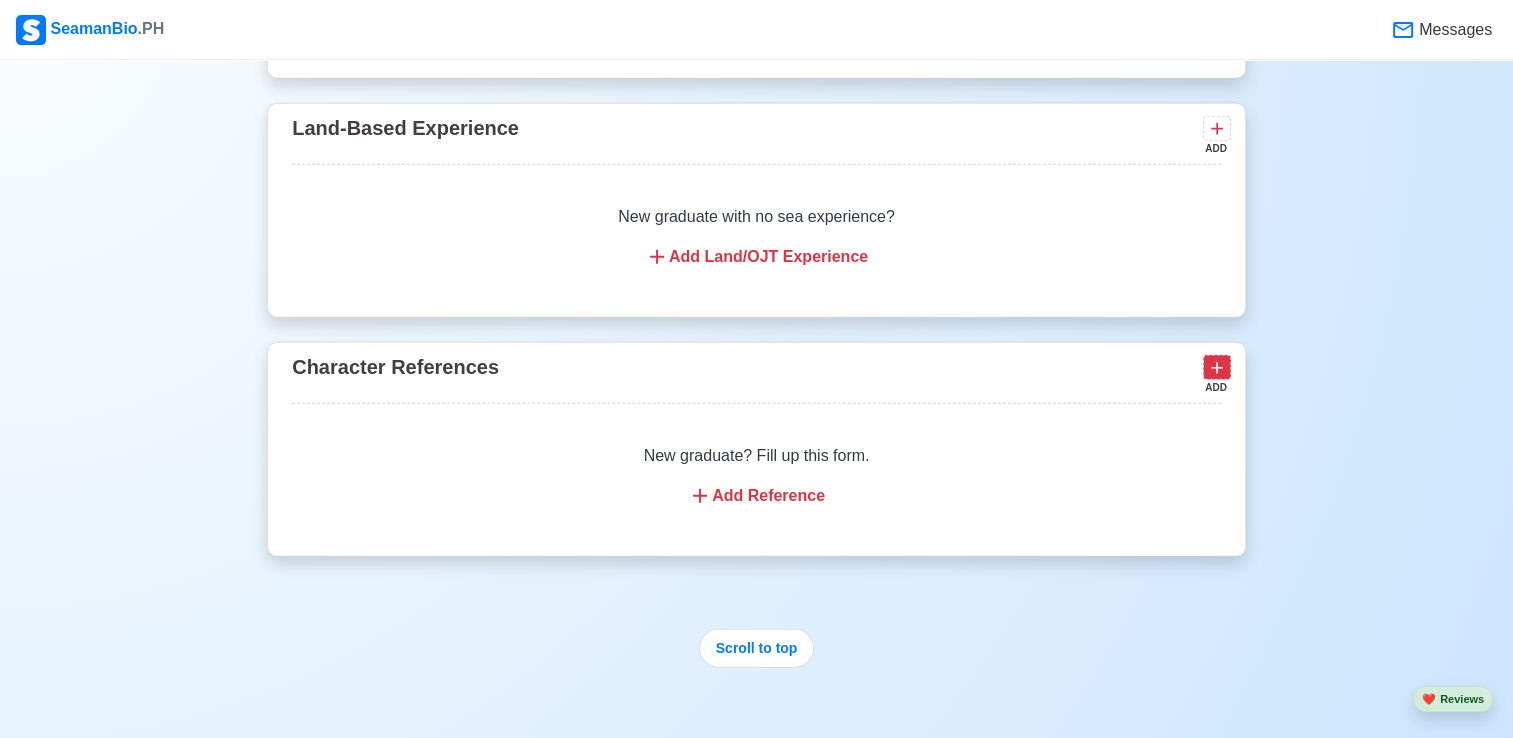 click 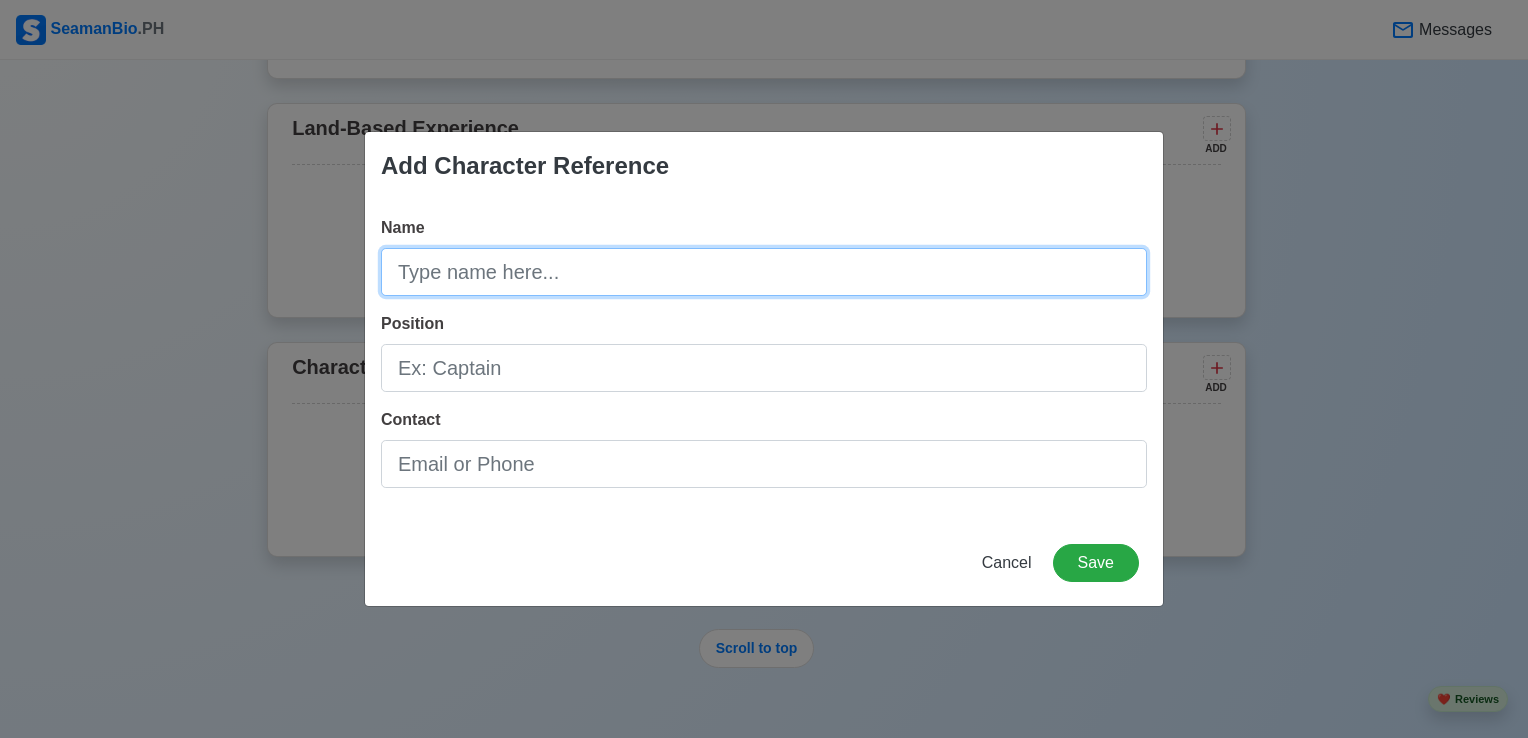 click on "Name" at bounding box center (764, 272) 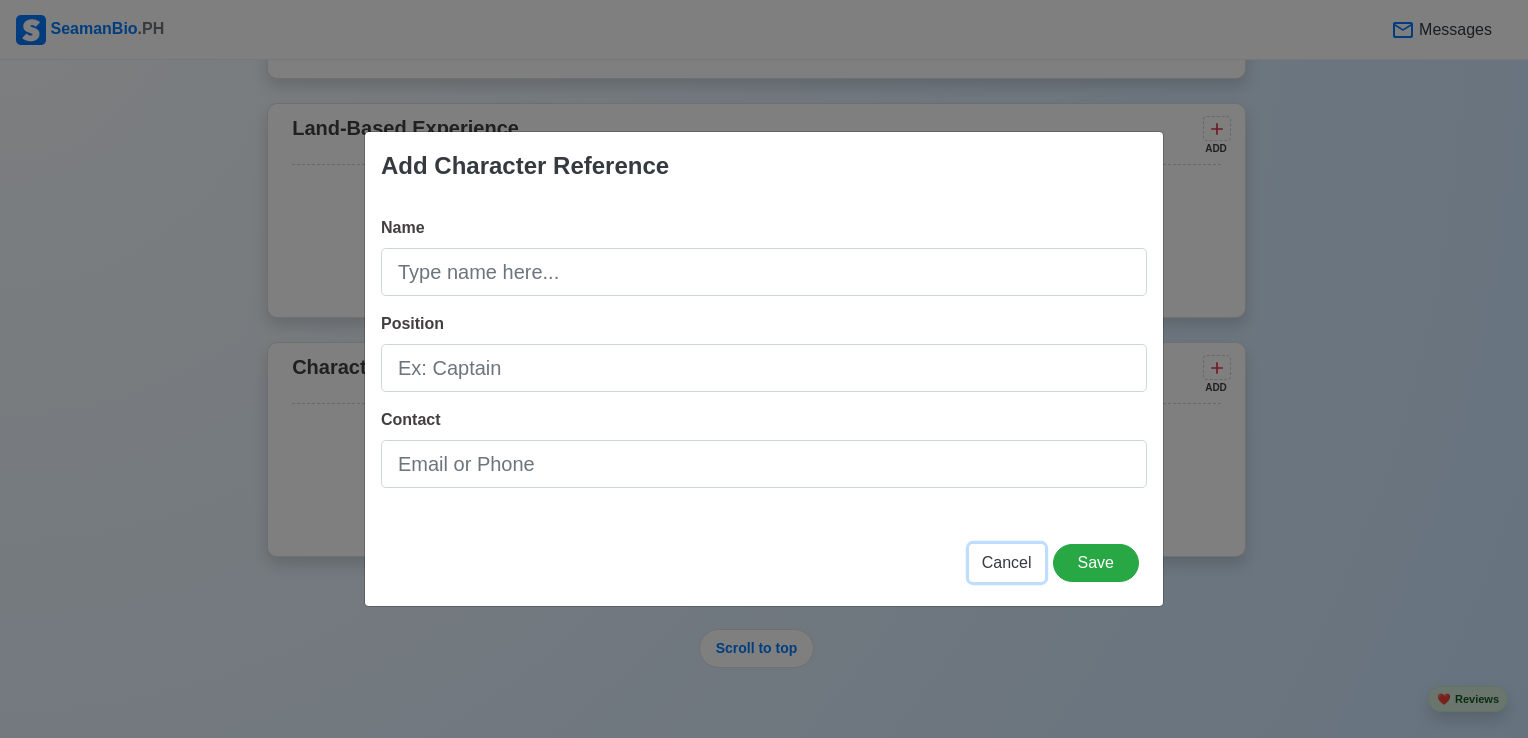 click on "Cancel" at bounding box center (1007, 562) 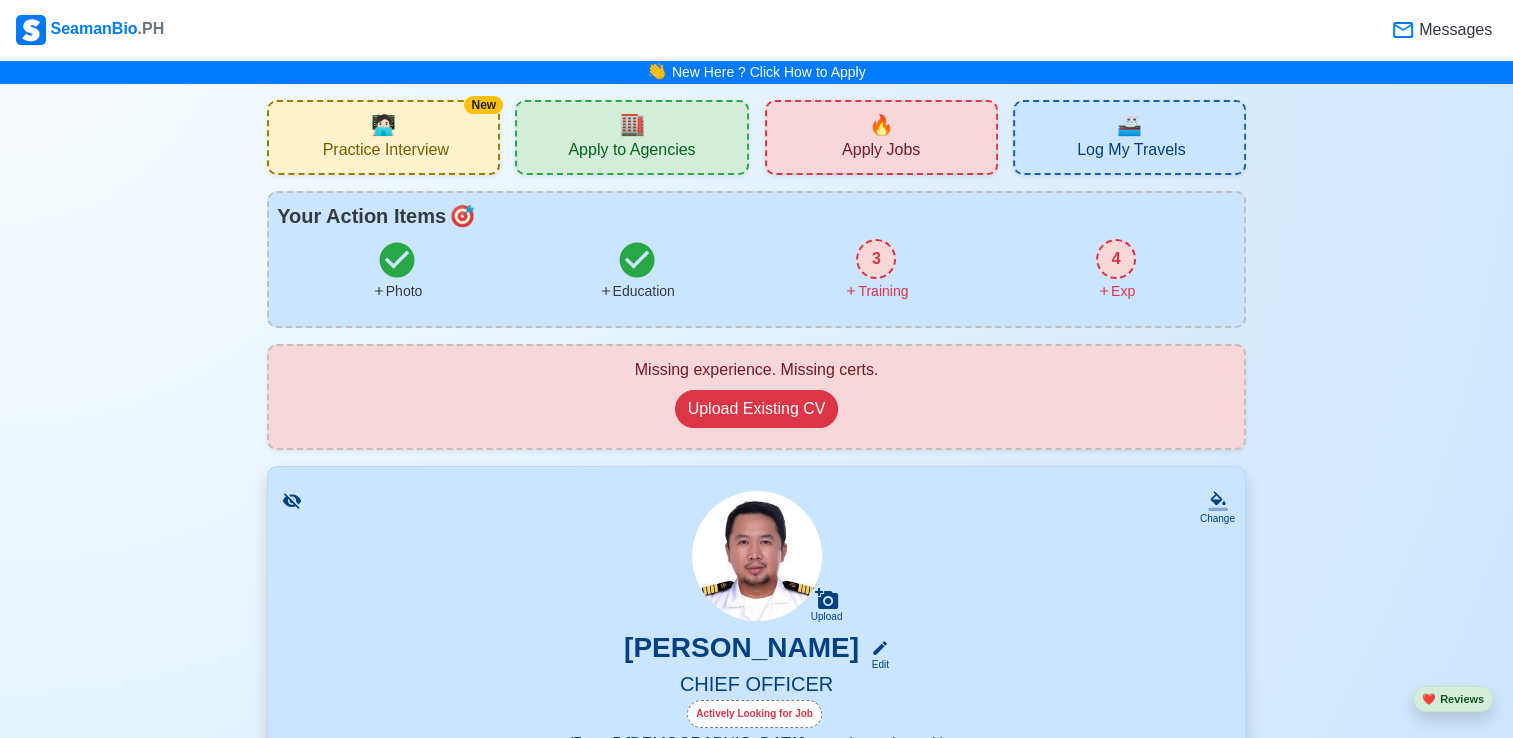 scroll, scrollTop: 0, scrollLeft: 0, axis: both 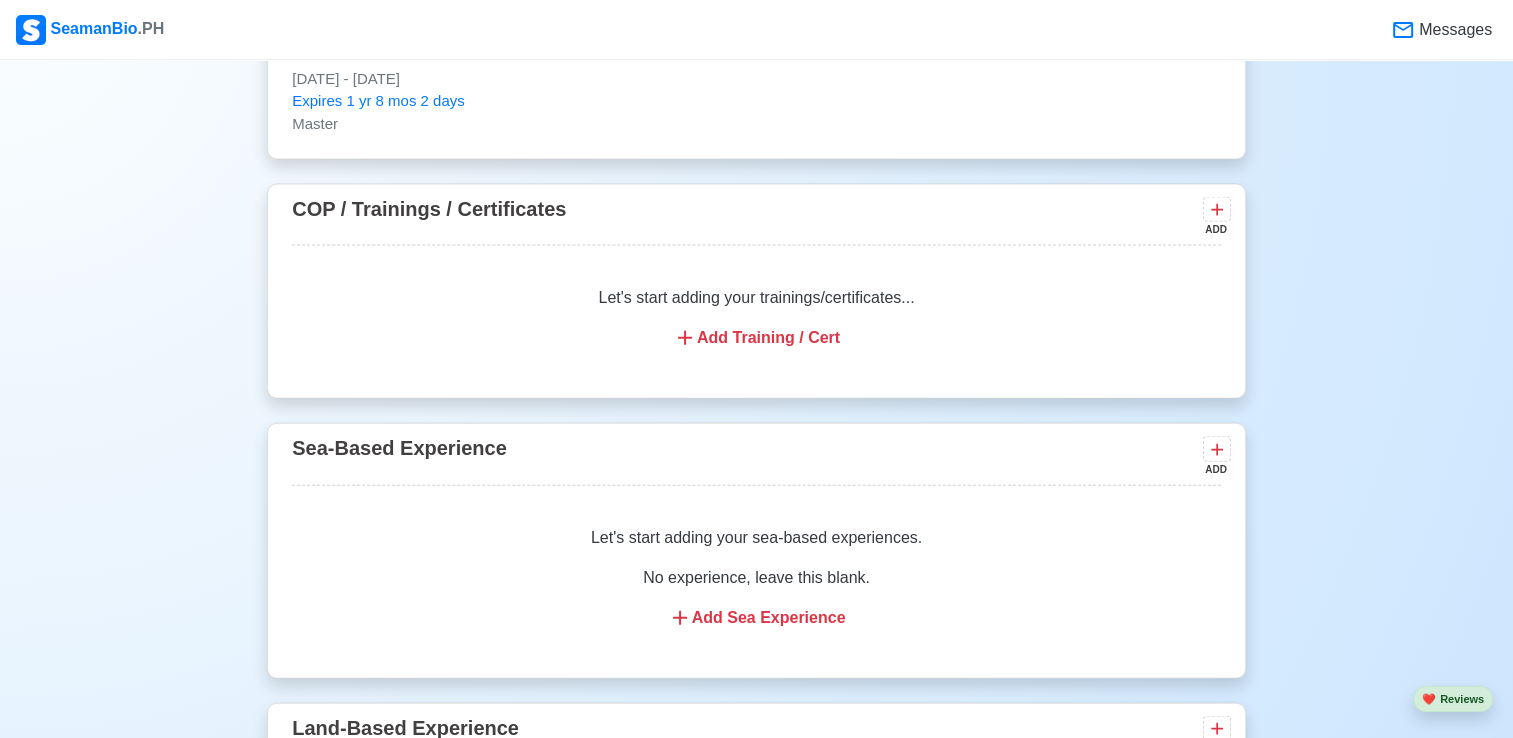 click on "Add Training / Cert" at bounding box center (756, 338) 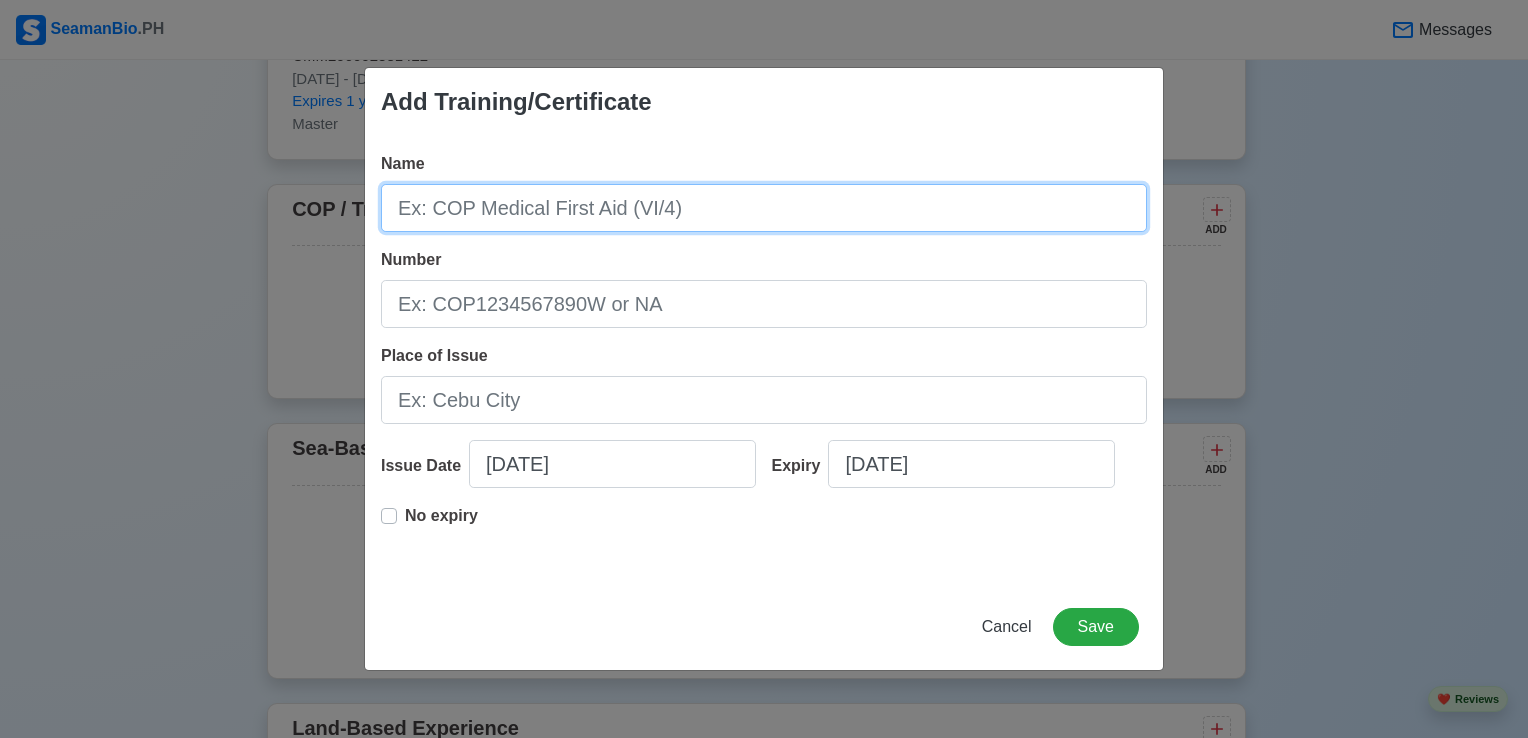 click on "Name" at bounding box center [764, 208] 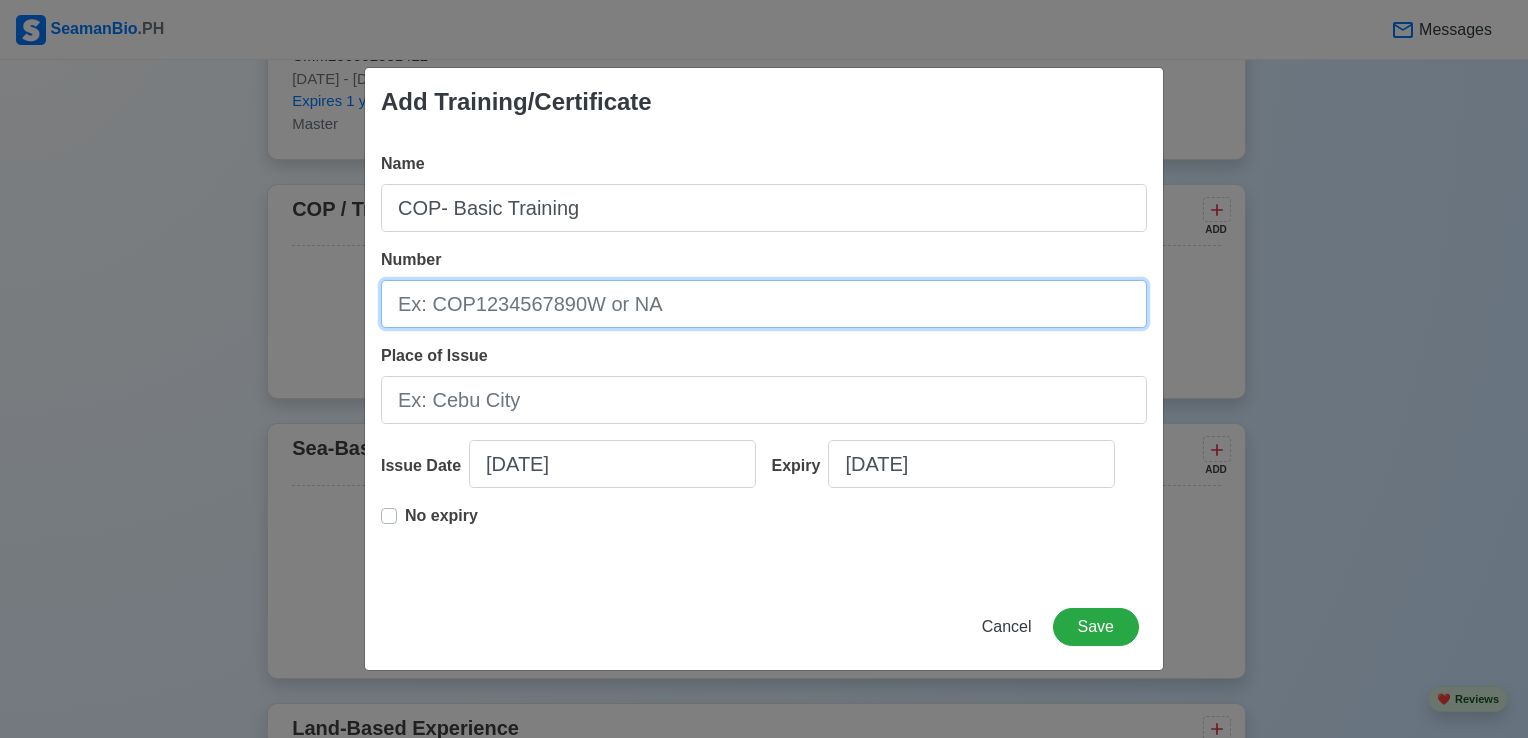 click on "Number" at bounding box center [764, 304] 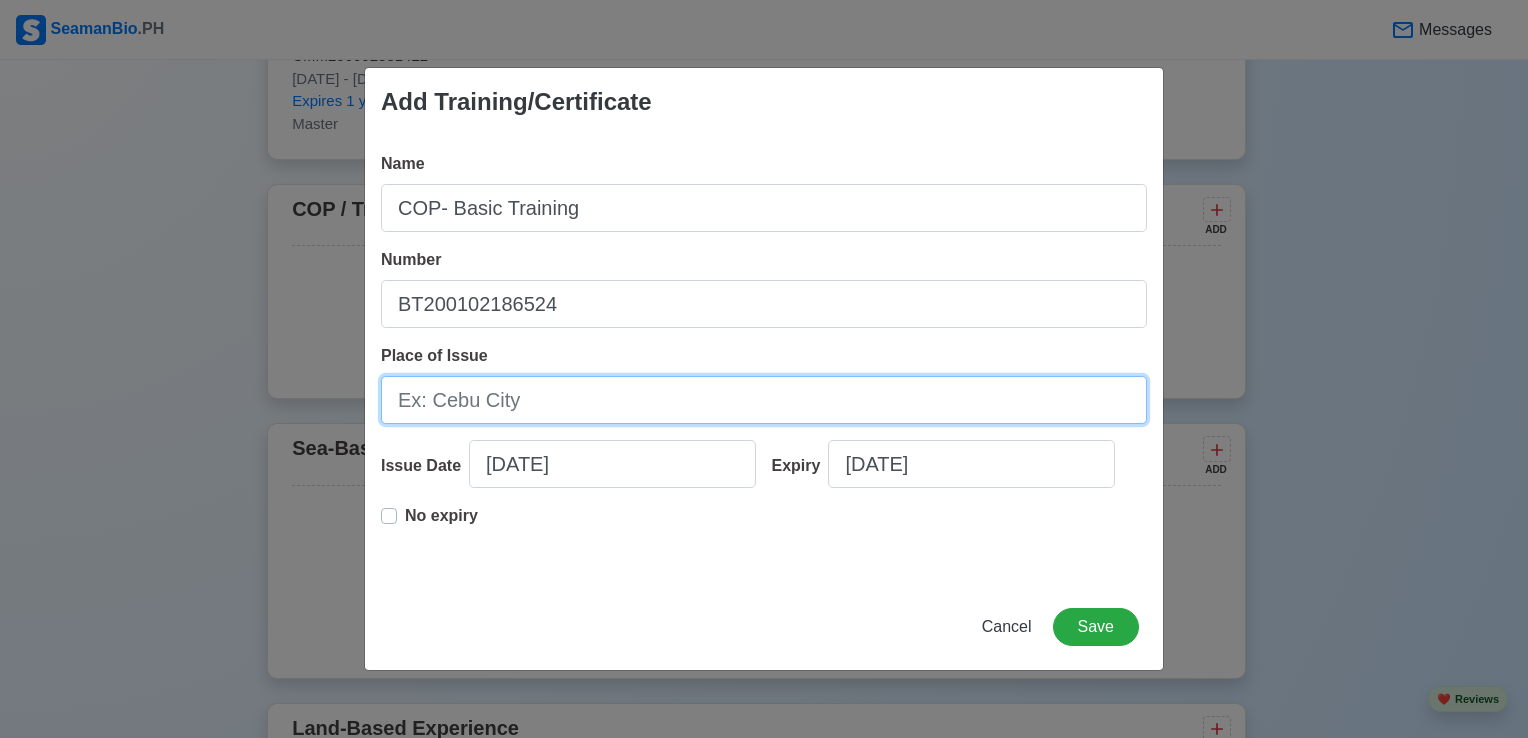 click on "Place of Issue" at bounding box center (764, 400) 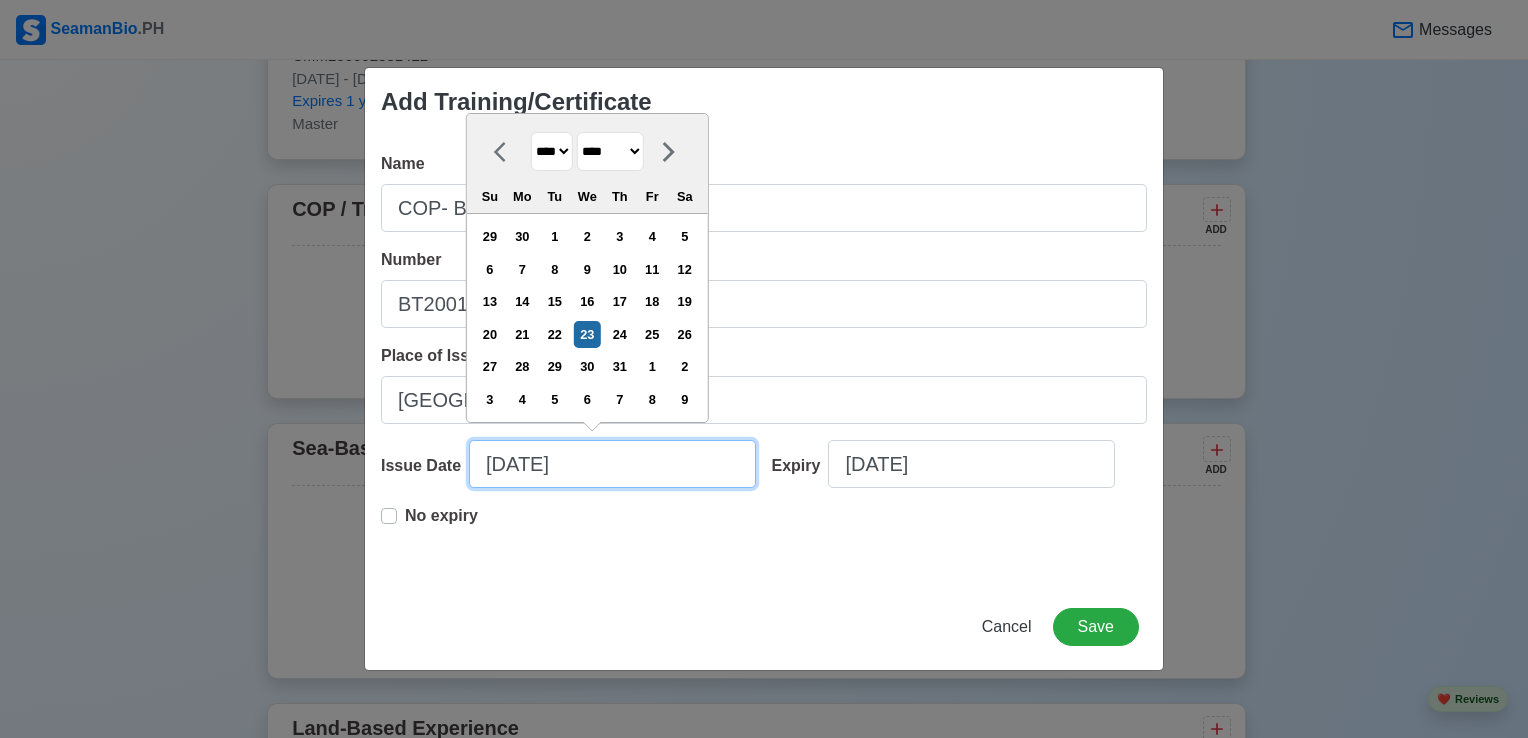 click on "[DATE]" at bounding box center [612, 464] 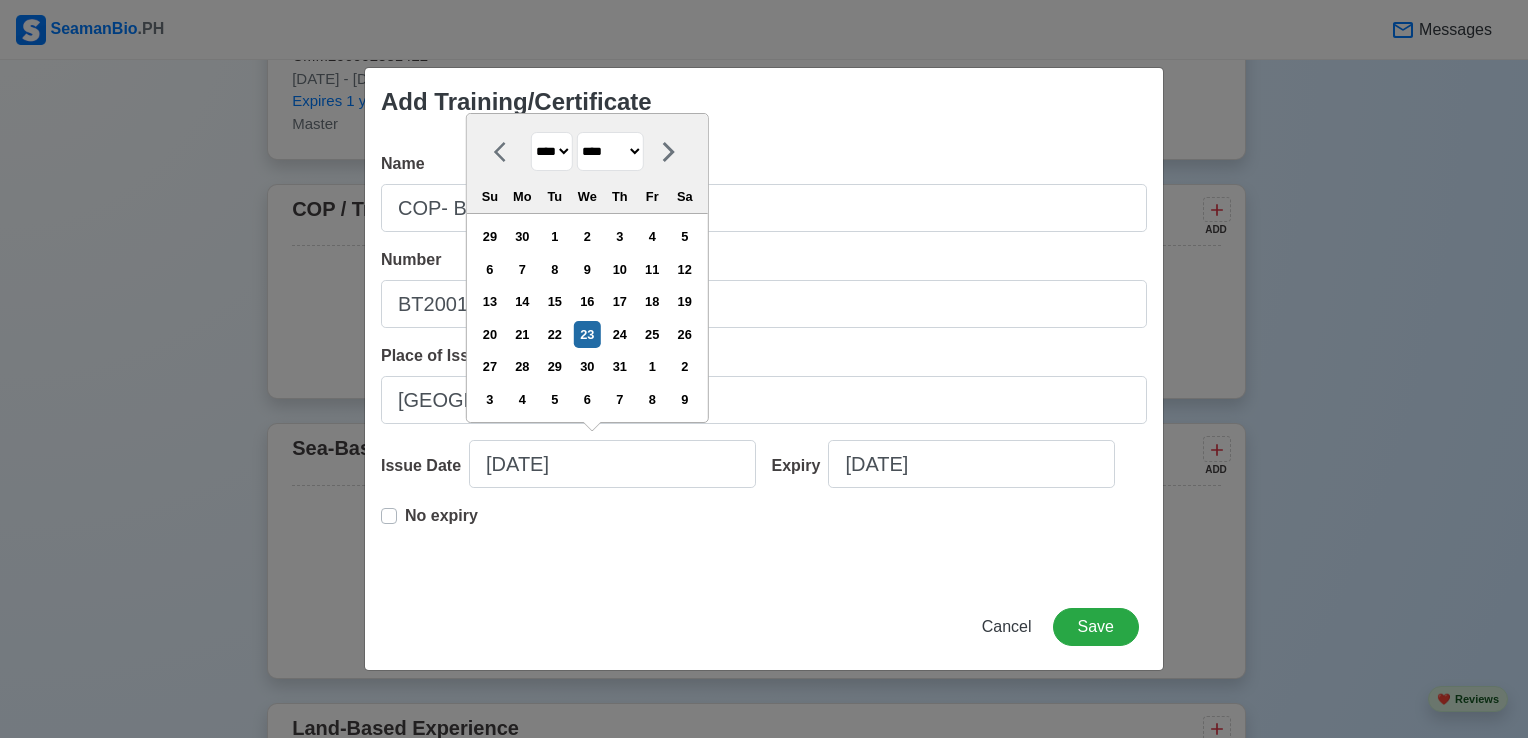 click at bounding box center [669, 151] 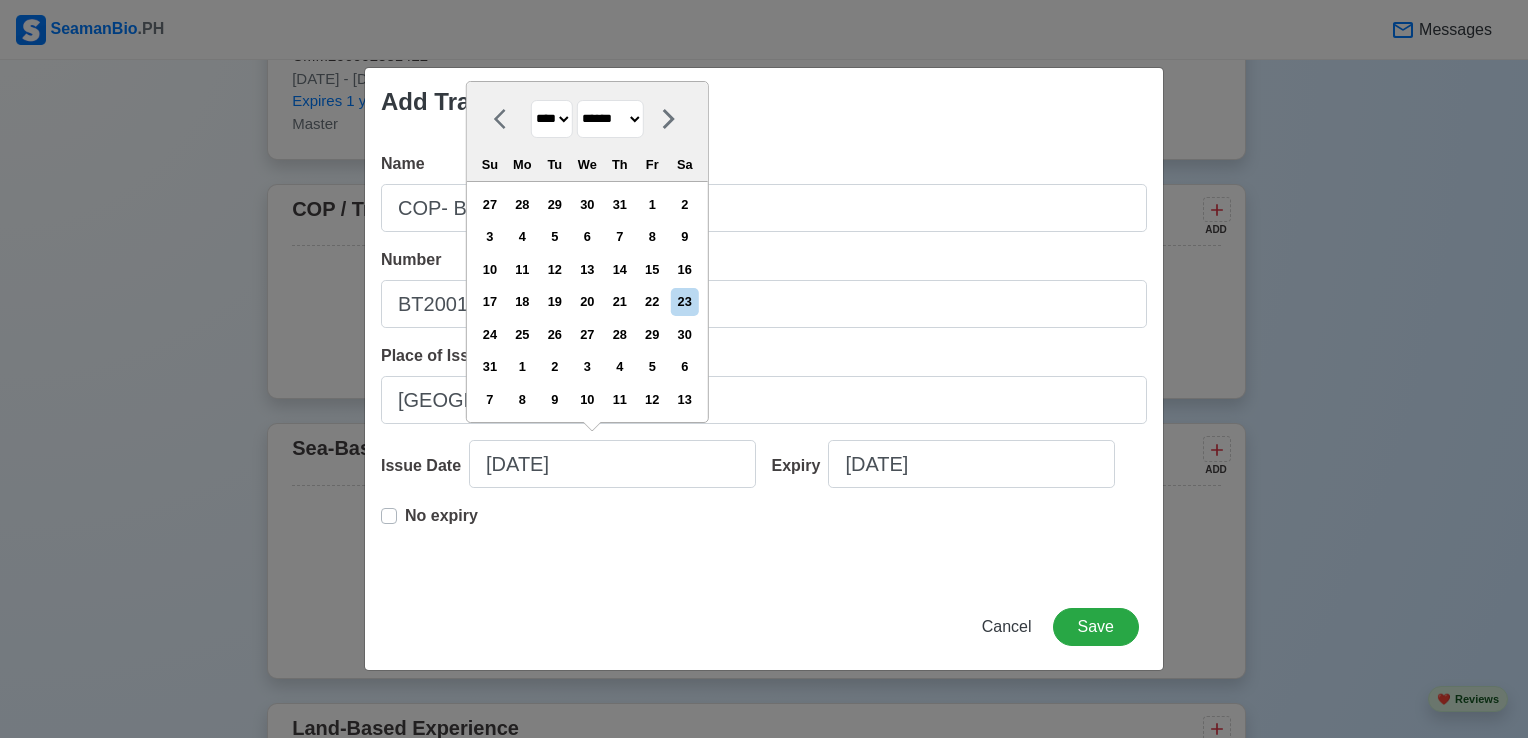 click on "******* ******** ***** ***** *** **** **** ****** ********* ******* ******** ********" at bounding box center (610, 119) 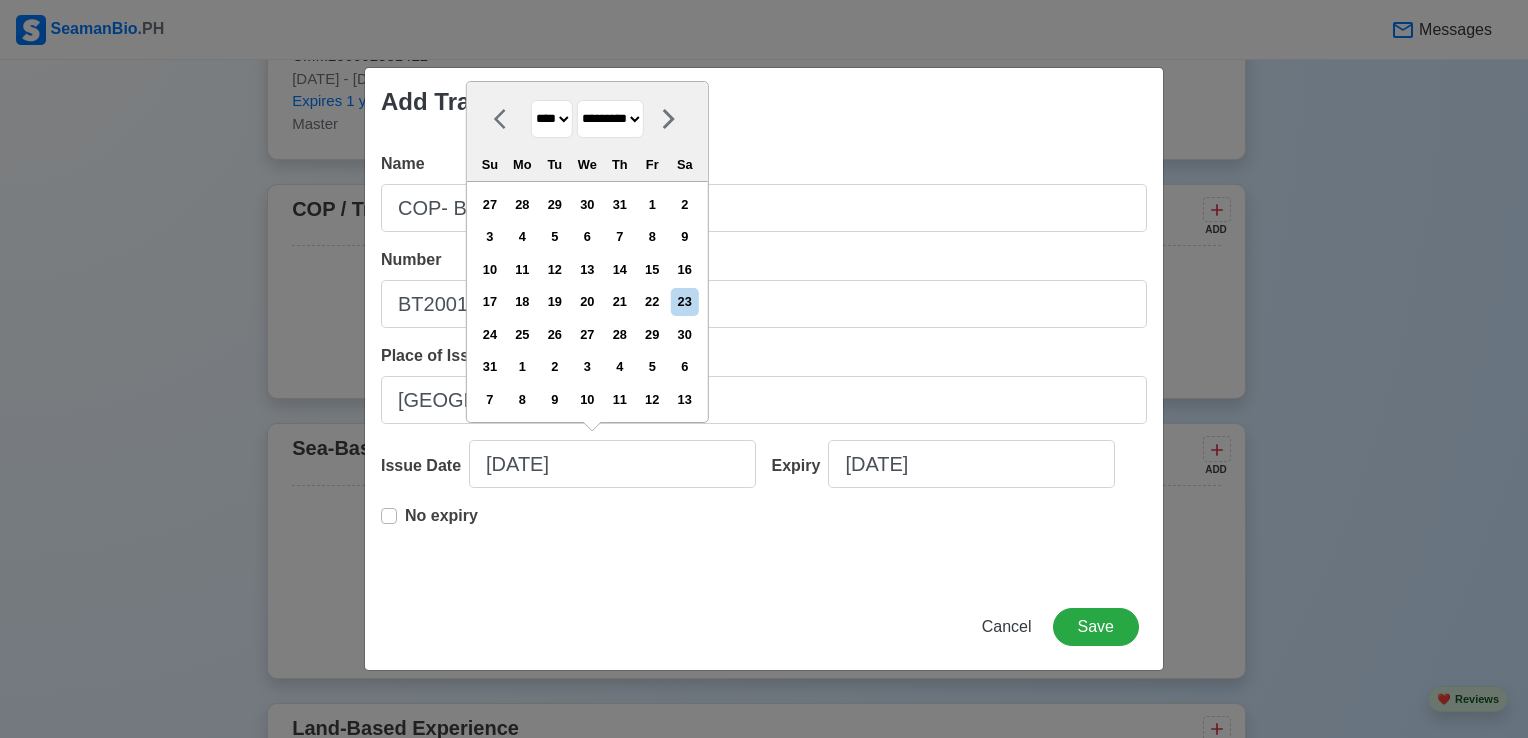 click on "******* ******** ***** ***** *** **** **** ****** ********* ******* ******** ********" at bounding box center [610, 119] 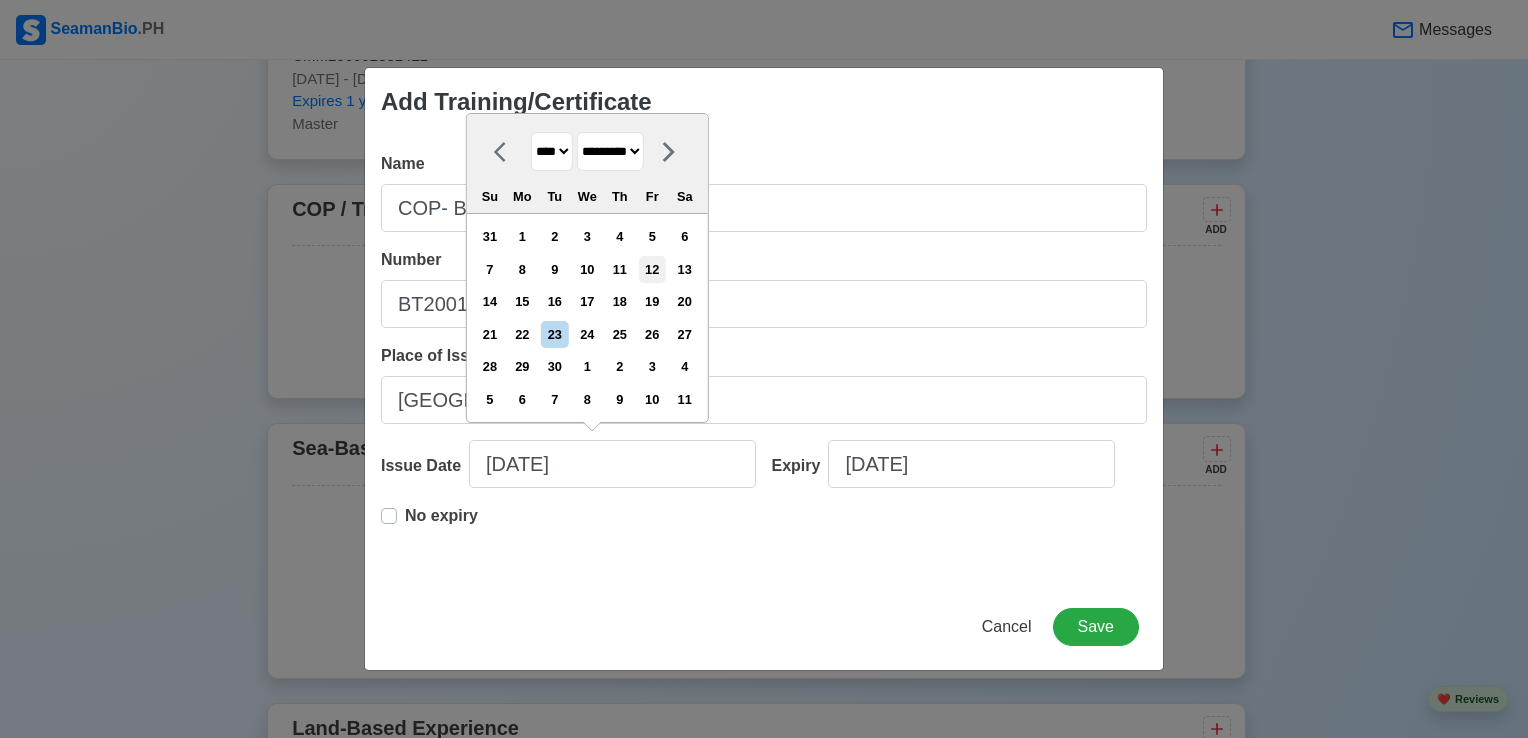 click on "12" at bounding box center (652, 269) 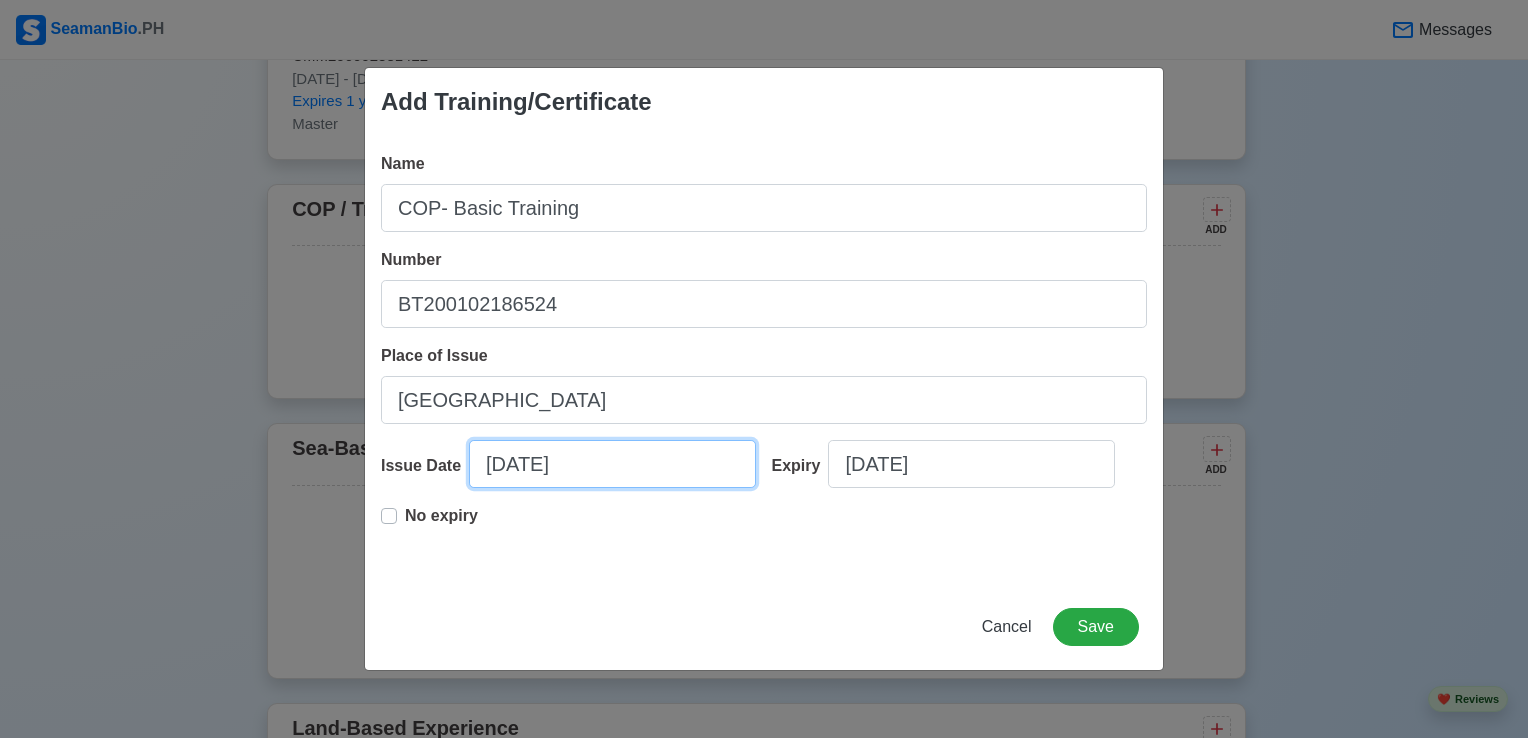 click on "[DATE]" at bounding box center (612, 464) 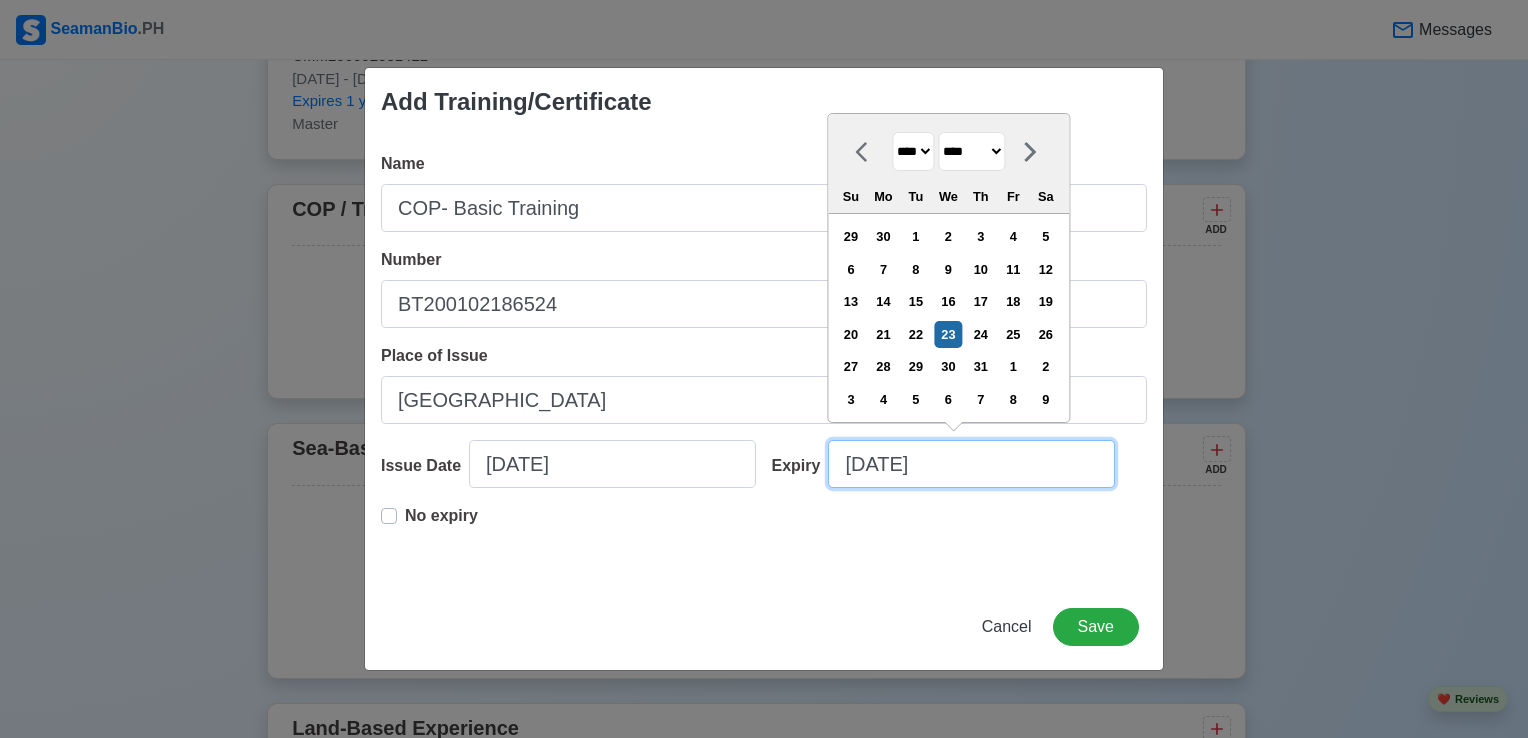 click on "[DATE]" at bounding box center [971, 464] 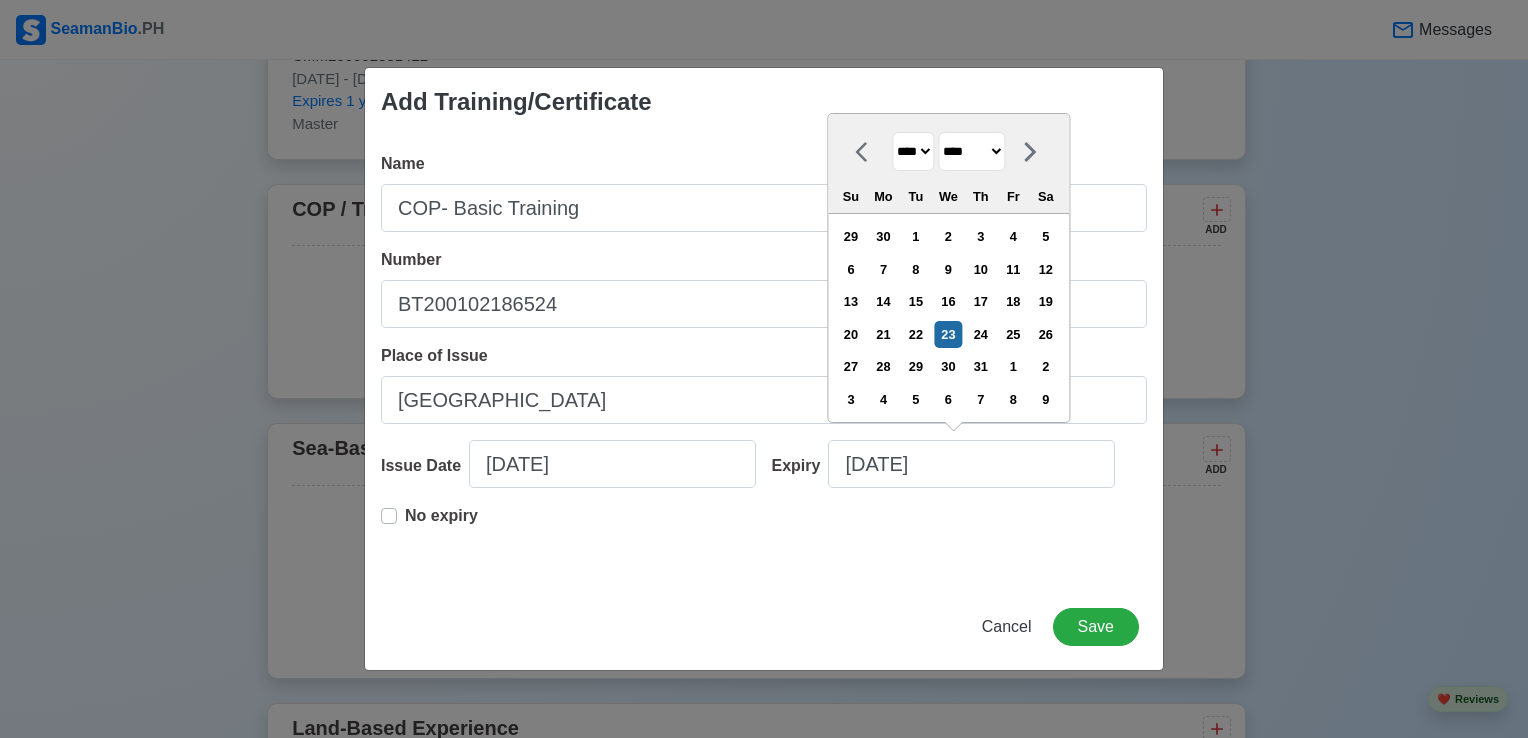 click on "**** **** **** **** **** **** **** **** **** **** **** **** **** **** **** **** **** **** **** **** **** **** **** **** **** **** **** **** **** **** **** **** **** **** **** **** **** **** **** **** **** **** **** **** **** **** **** **** **** **** **** **** **** **** **** **** **** **** **** **** **** **** **** **** **** **** **** **** **** **** **** **** **** **** **** **** **** **** **** **** **** **** **** **** **** **** **** **** **** **** **** **** **** **** **** **** **** **** **** **** **** **** **** **** **** **** **** **** **** **** **** **** **** **** **** **** **** **** **** **** ****" at bounding box center (913, 151) 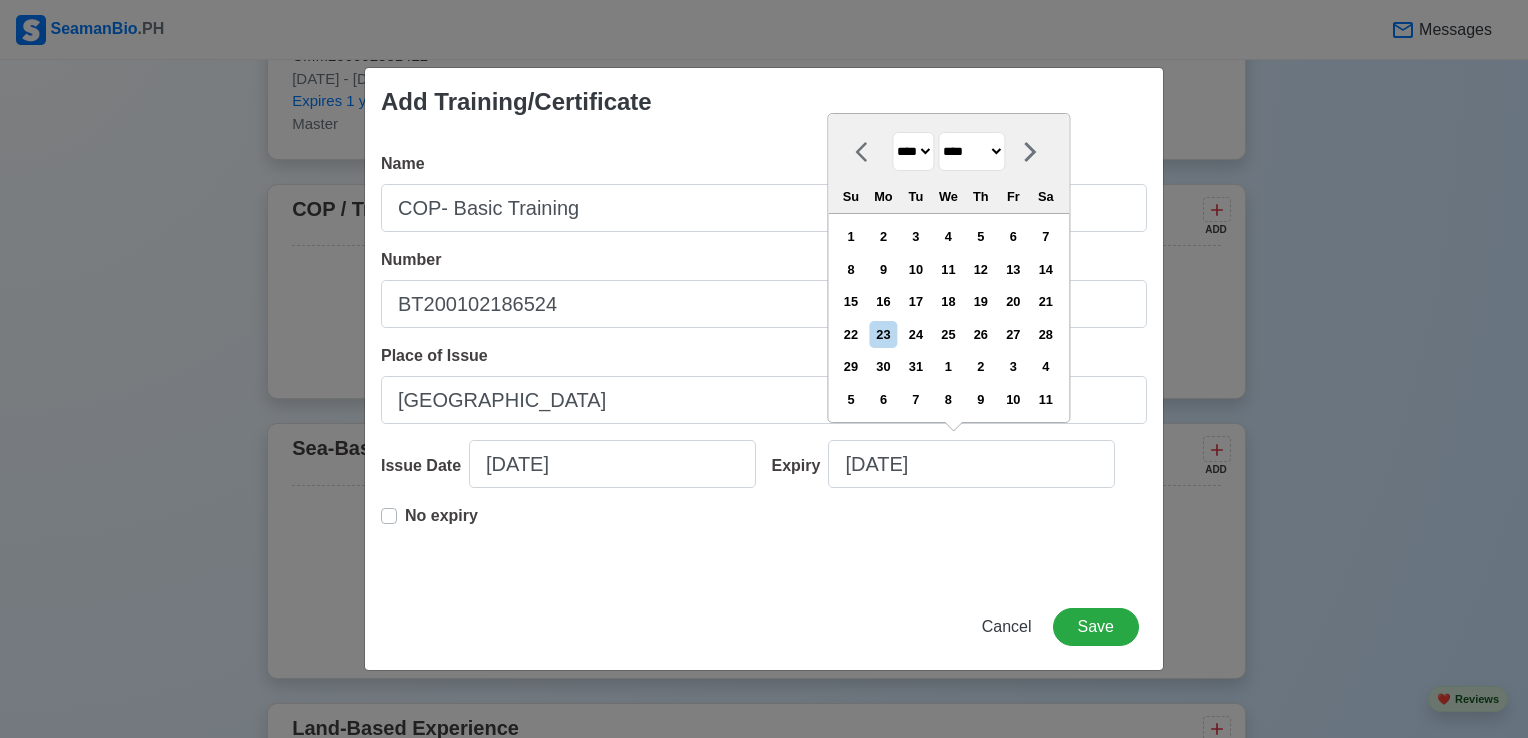 click on "******* ******** ***** ***** *** **** **** ****** ********* ******* ******** ********" at bounding box center (971, 151) 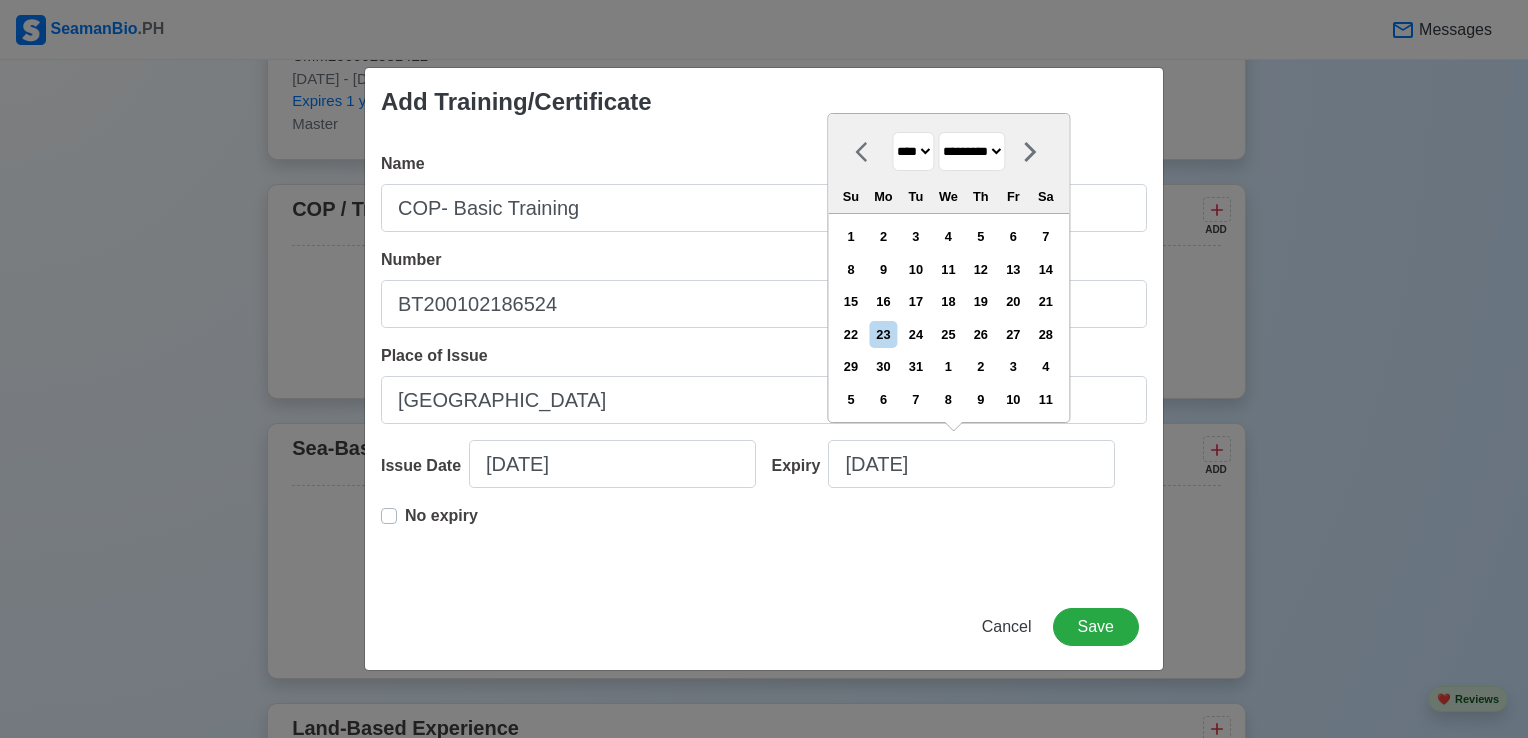 click on "******* ******** ***** ***** *** **** **** ****** ********* ******* ******** ********" at bounding box center [971, 151] 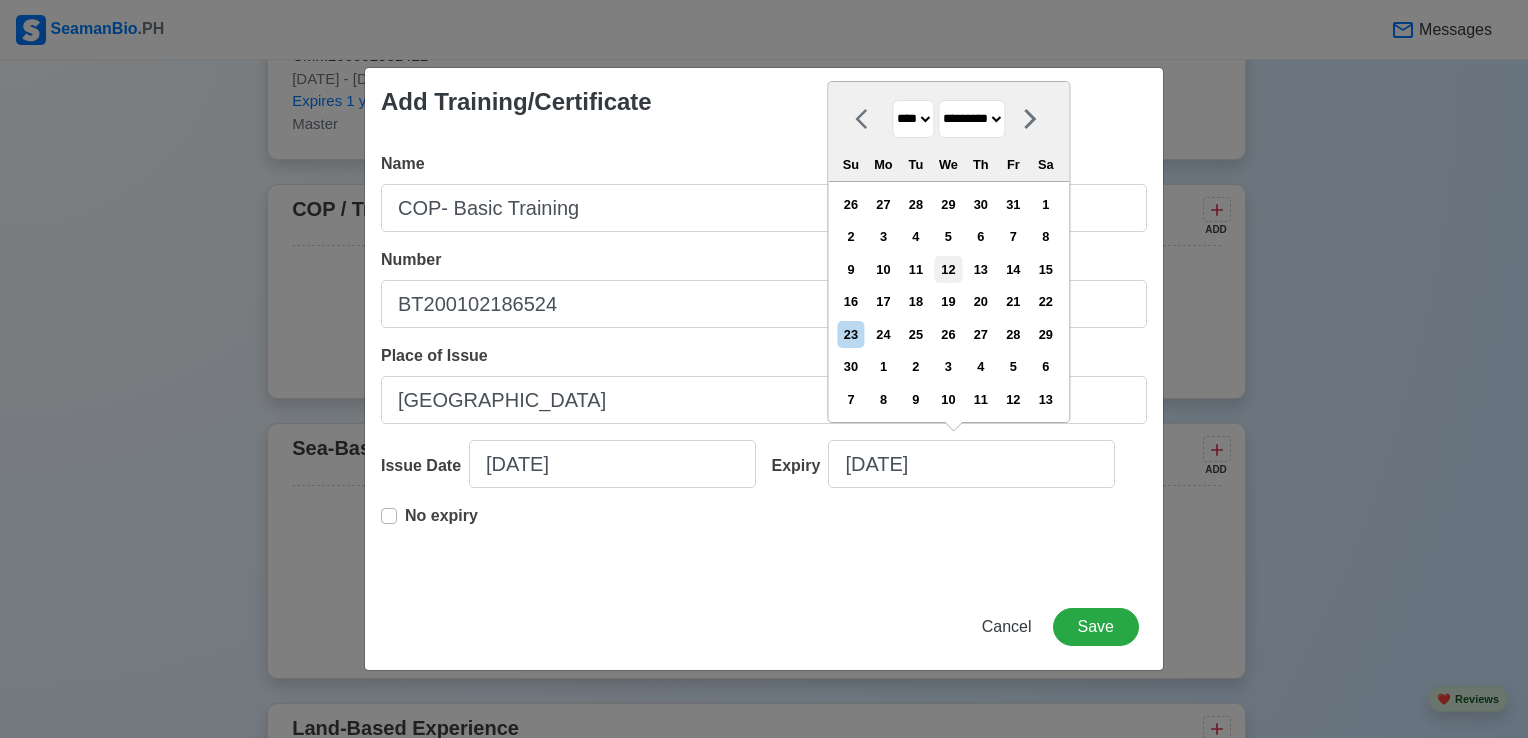click on "12" at bounding box center (948, 269) 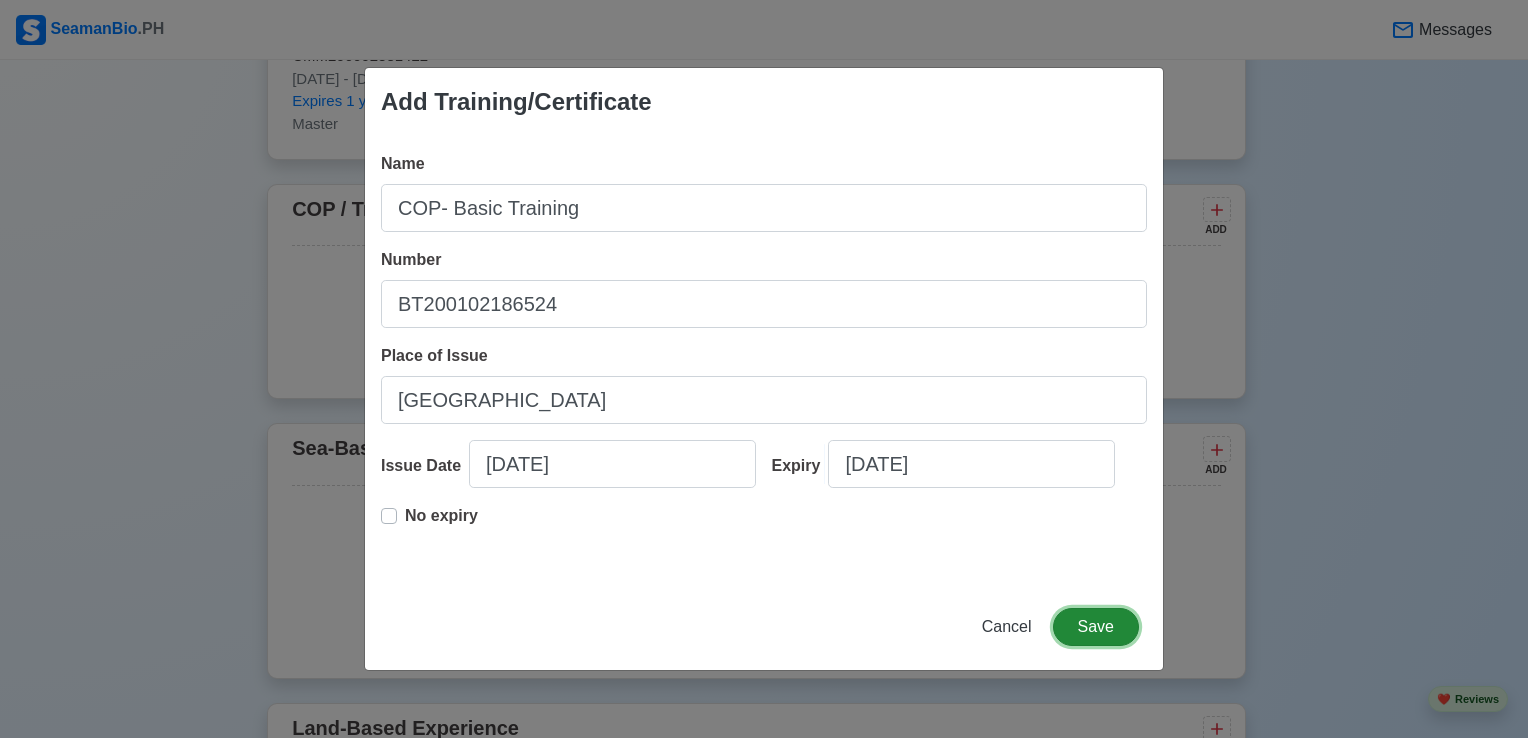 click on "Save" at bounding box center (1096, 627) 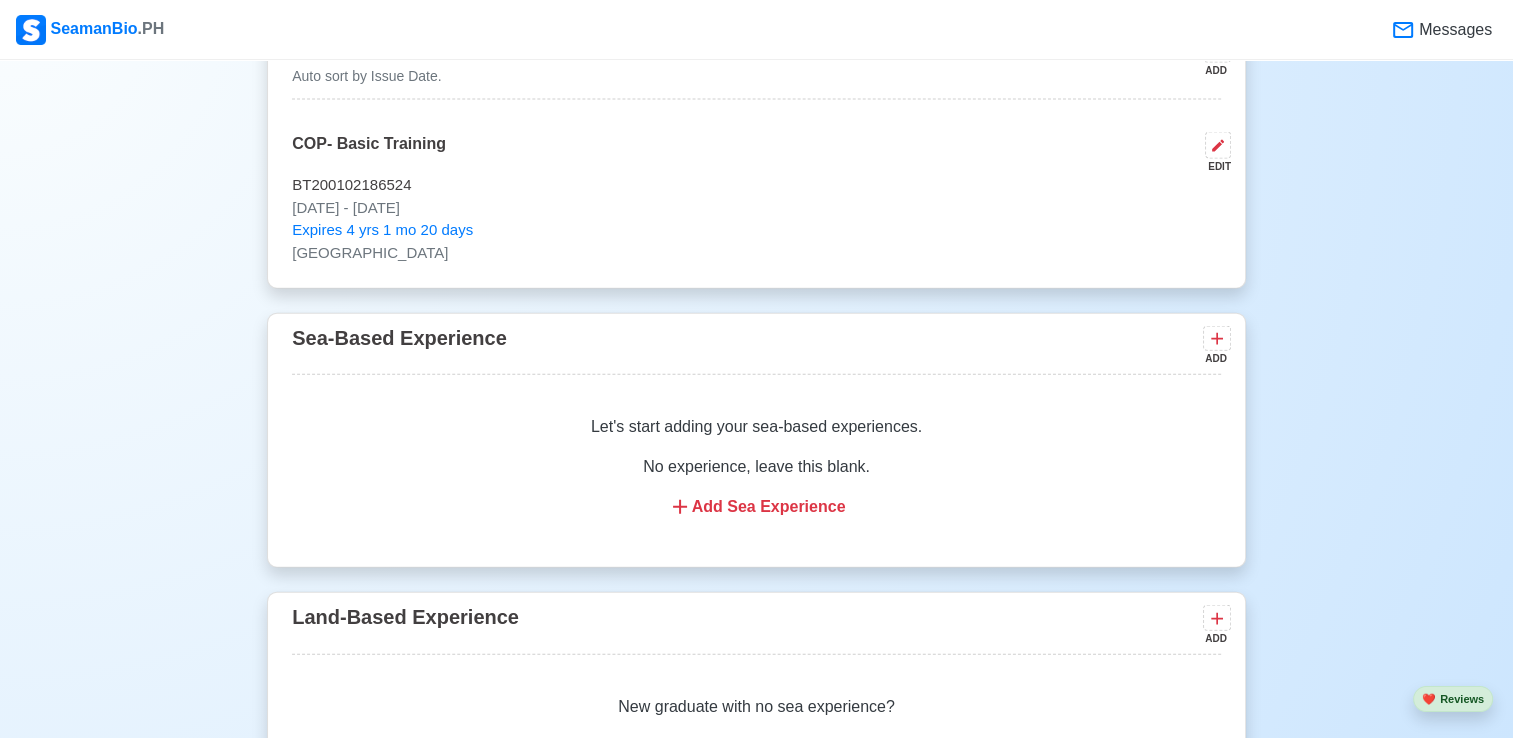 scroll, scrollTop: 4400, scrollLeft: 0, axis: vertical 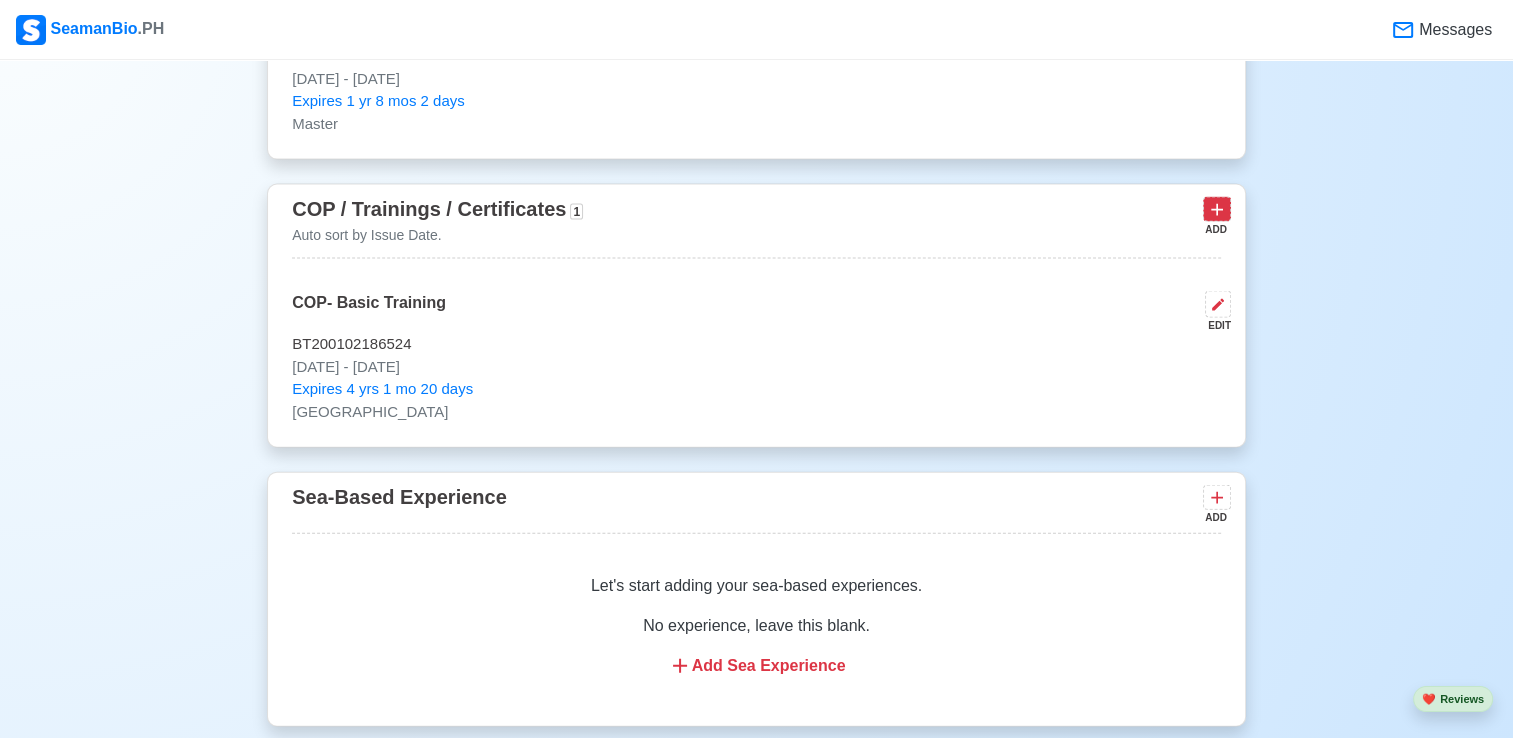 click 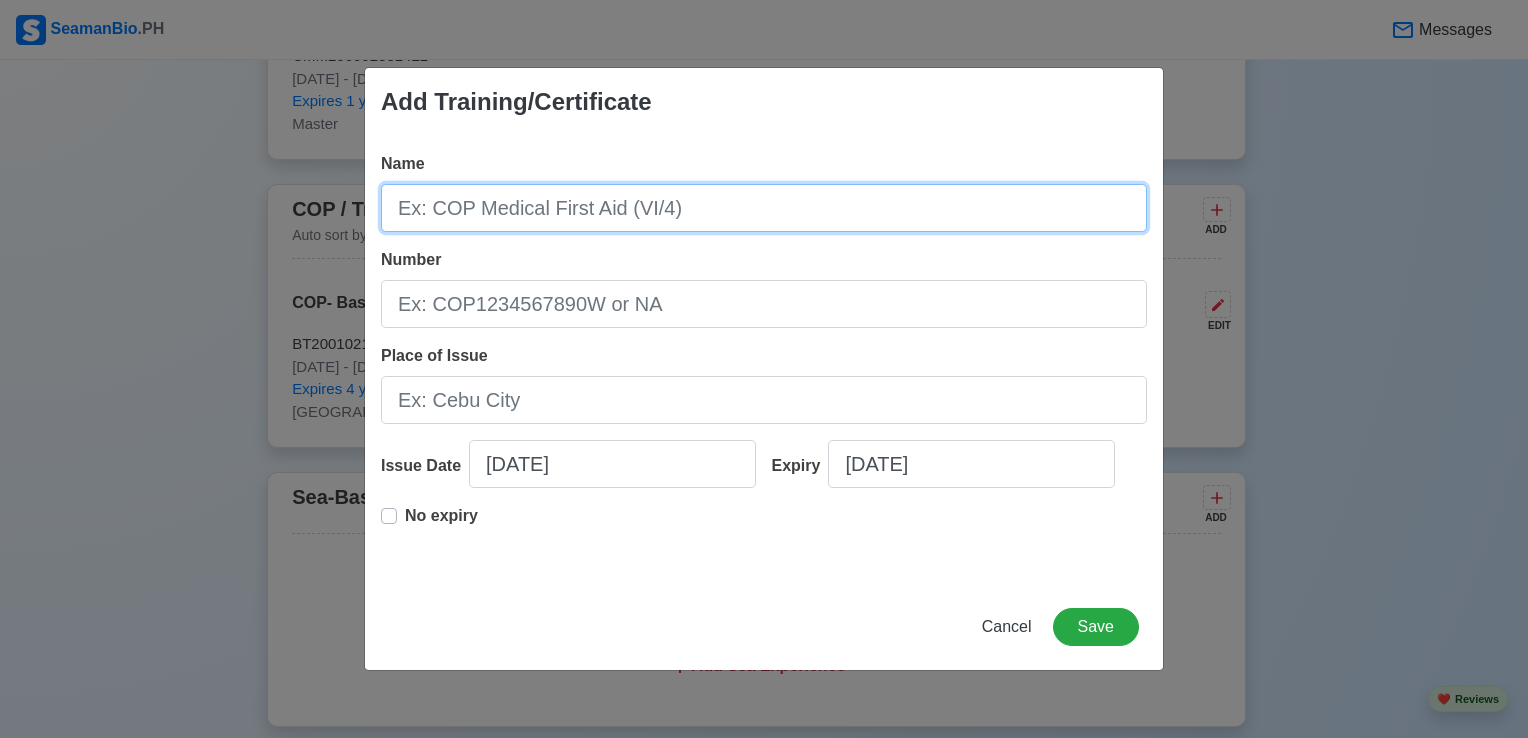click on "Name" at bounding box center [764, 208] 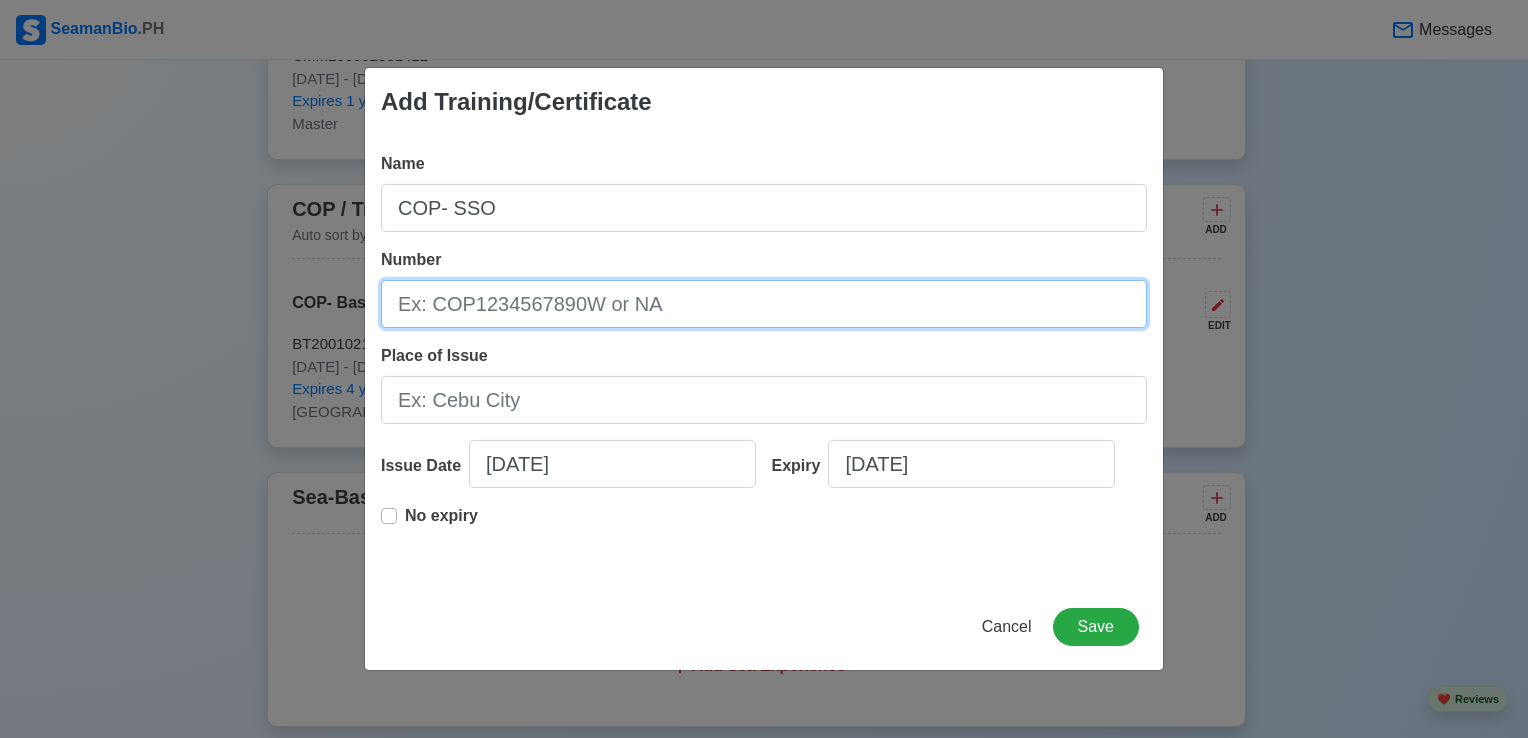 click on "Number" at bounding box center (764, 304) 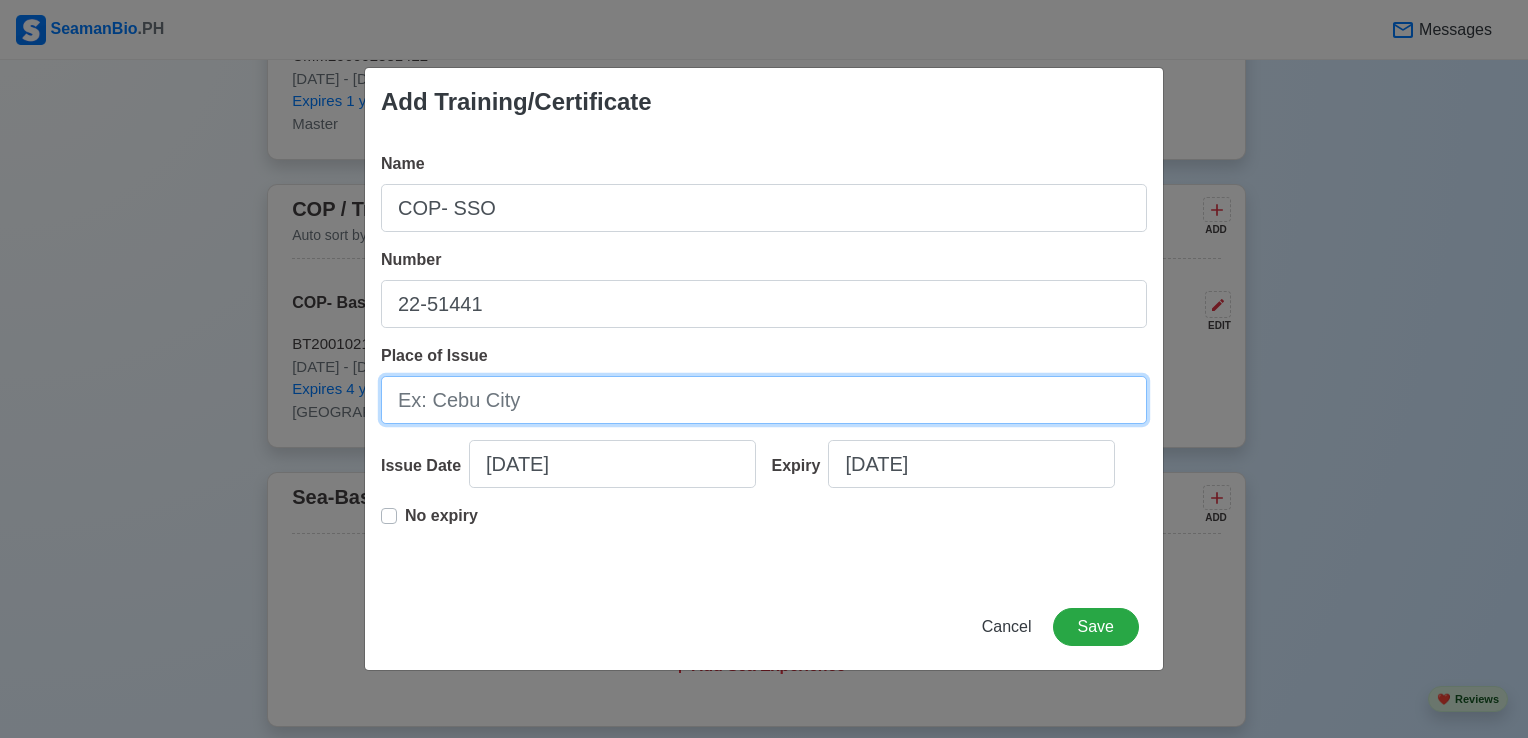 click on "Place of Issue" at bounding box center (764, 400) 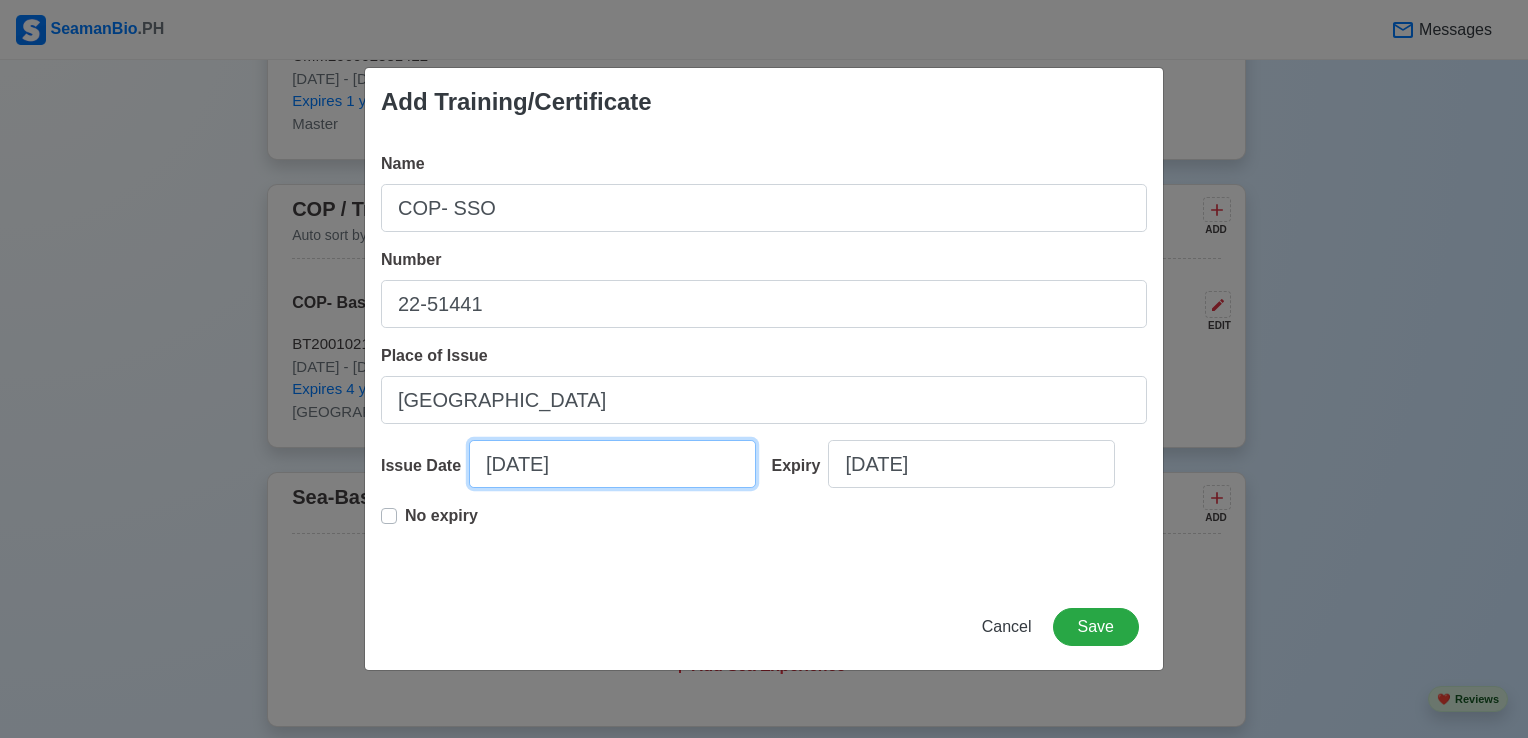 click on "[DATE]" at bounding box center (612, 464) 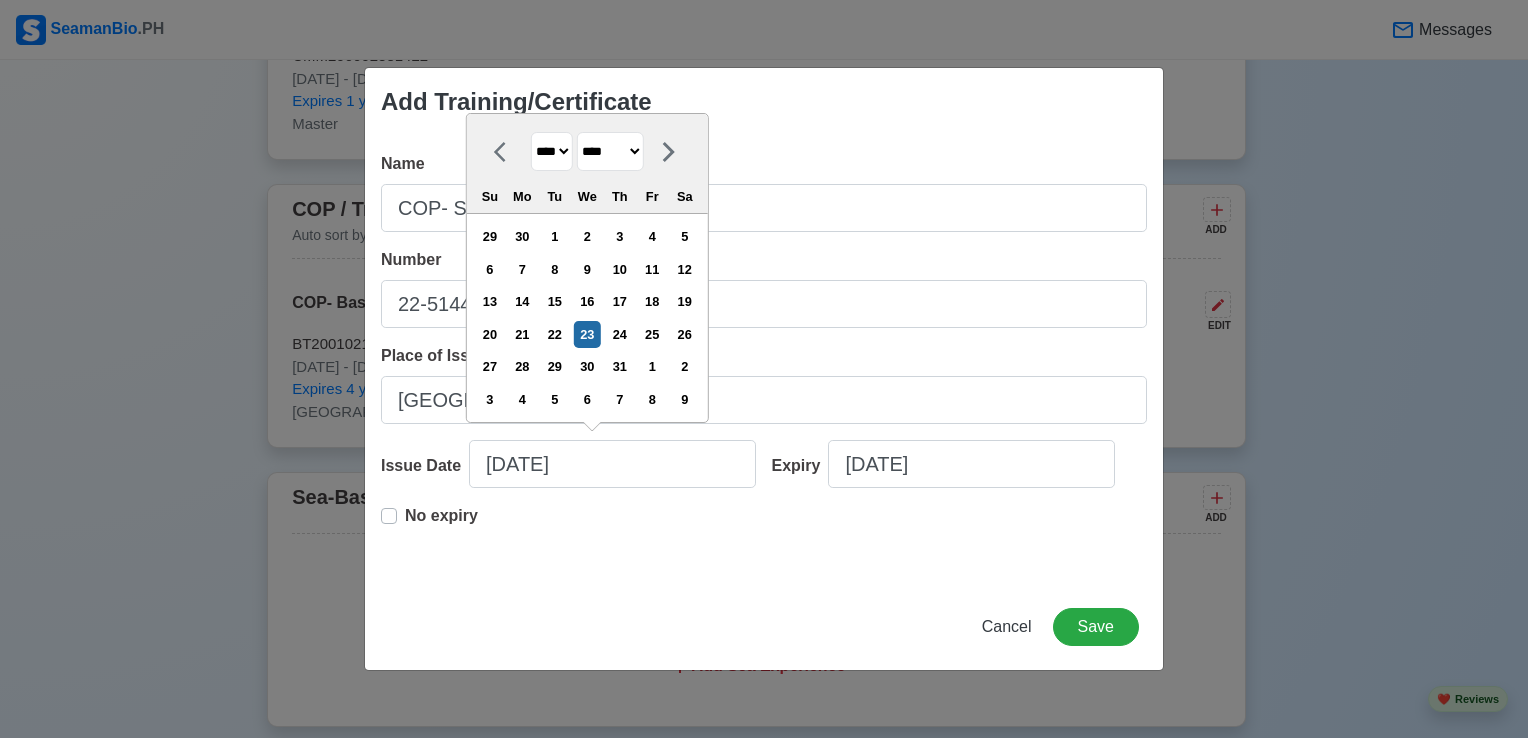 click on "**** **** **** **** **** **** **** **** **** **** **** **** **** **** **** **** **** **** **** **** **** **** **** **** **** **** **** **** **** **** **** **** **** **** **** **** **** **** **** **** **** **** **** **** **** **** **** **** **** **** **** **** **** **** **** **** **** **** **** **** **** **** **** **** **** **** **** **** **** **** **** **** **** **** **** **** **** **** **** **** **** **** **** **** **** **** **** **** **** **** **** **** **** **** **** **** **** **** **** **** **** **** **** **** **** ****" at bounding box center (552, 151) 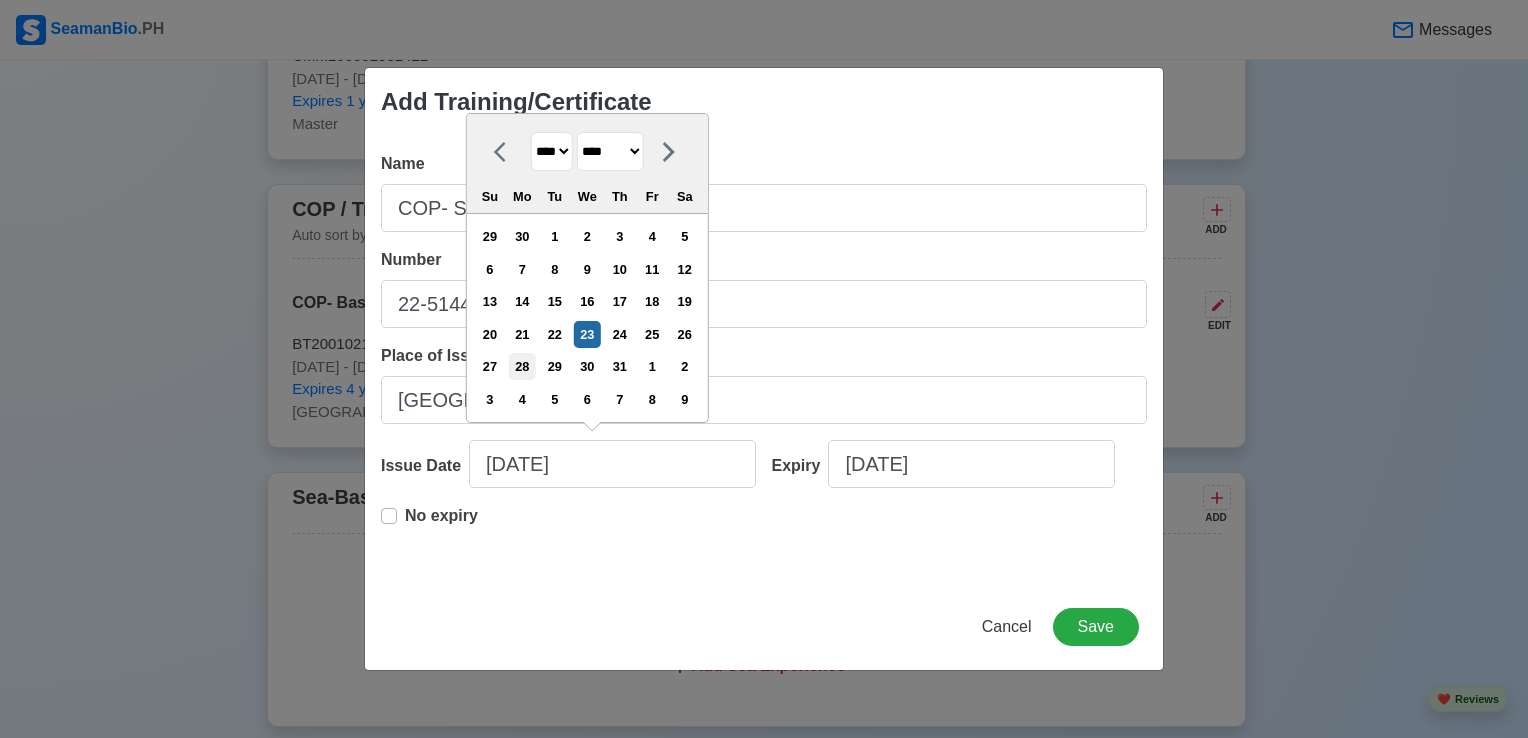 click on "**** **** **** **** **** **** **** **** **** **** **** **** **** **** **** **** **** **** **** **** **** **** **** **** **** **** **** **** **** **** **** **** **** **** **** **** **** **** **** **** **** **** **** **** **** **** **** **** **** **** **** **** **** **** **** **** **** **** **** **** **** **** **** **** **** **** **** **** **** **** **** **** **** **** **** **** **** **** **** **** **** **** **** **** **** **** **** **** **** **** **** **** **** **** **** **** **** **** **** **** **** **** **** **** **** ****" at bounding box center [552, 151] 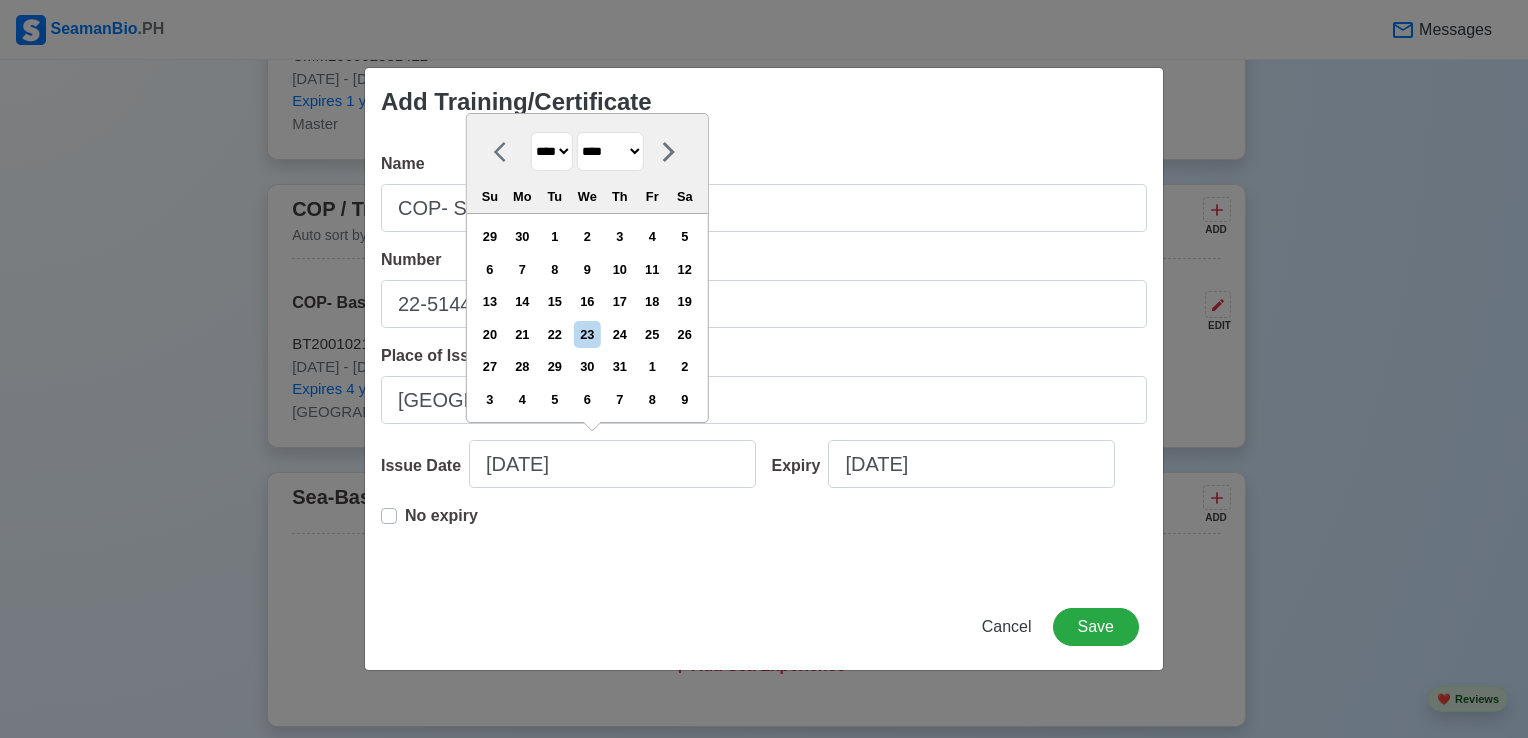 click on "******* ******** ***** ***** *** **** **** ****** ********* ******* ******** ********" at bounding box center [610, 151] 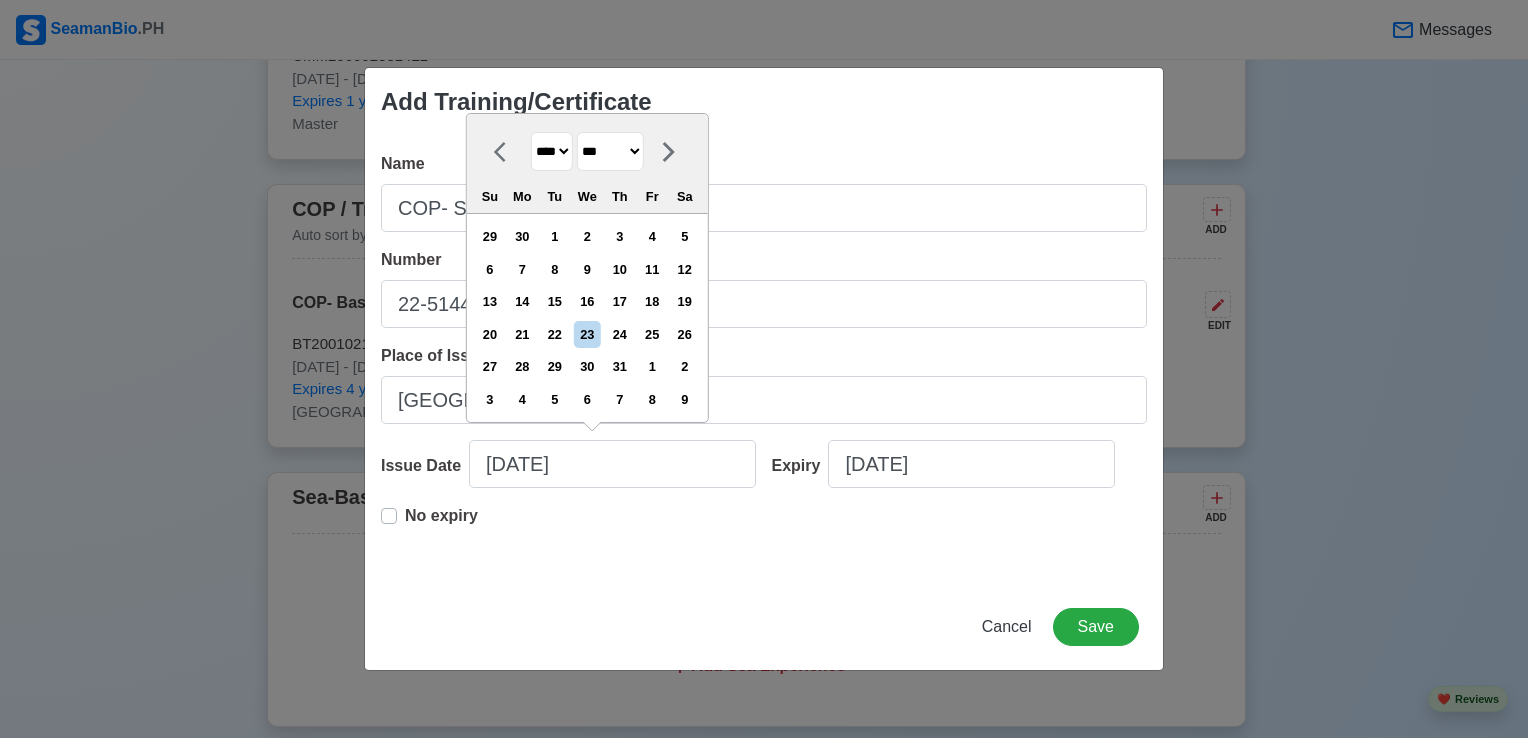 click on "******* ******** ***** ***** *** **** **** ****** ********* ******* ******** ********" at bounding box center [610, 151] 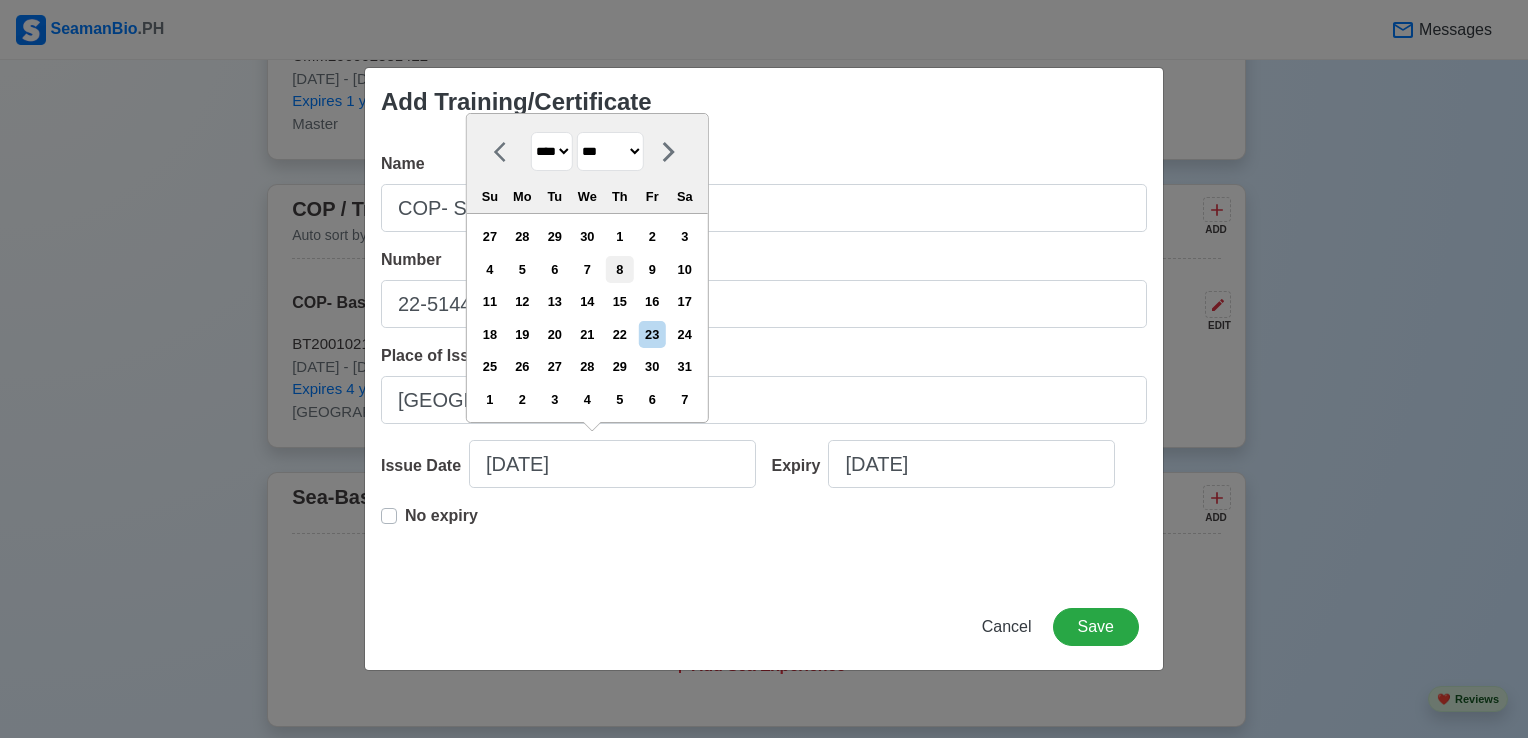 click on "8" at bounding box center (619, 269) 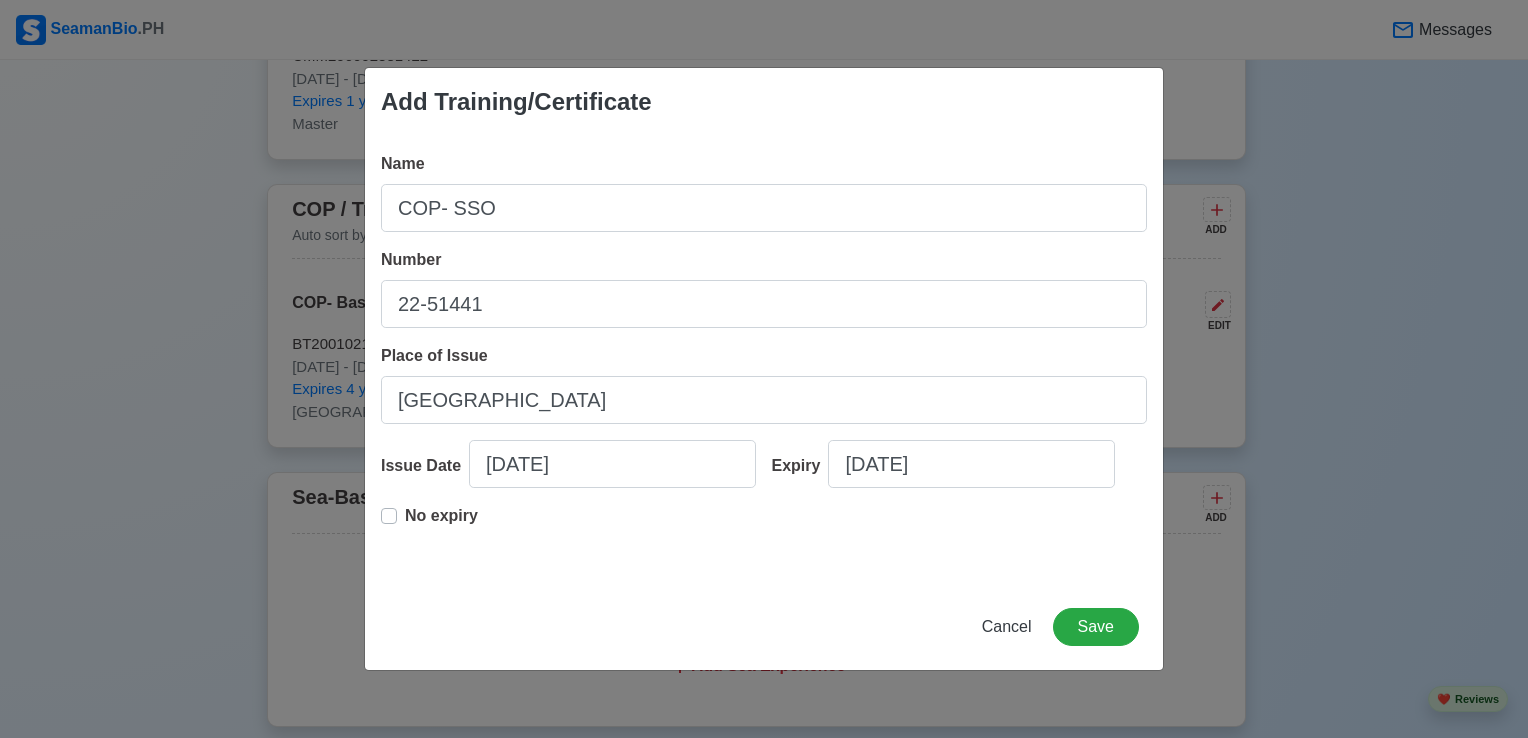click on "No expiry" at bounding box center (441, 524) 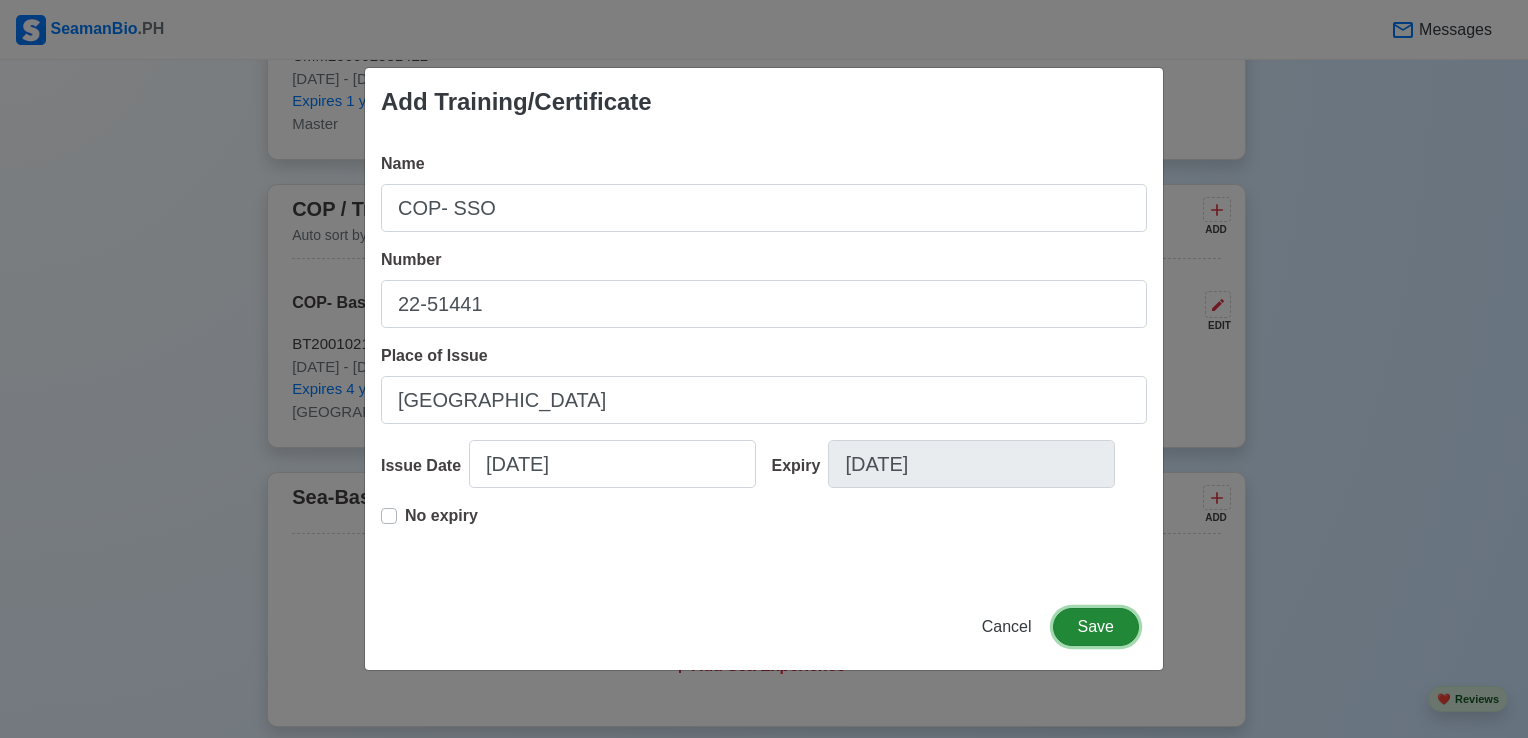 click on "Save" at bounding box center [1096, 627] 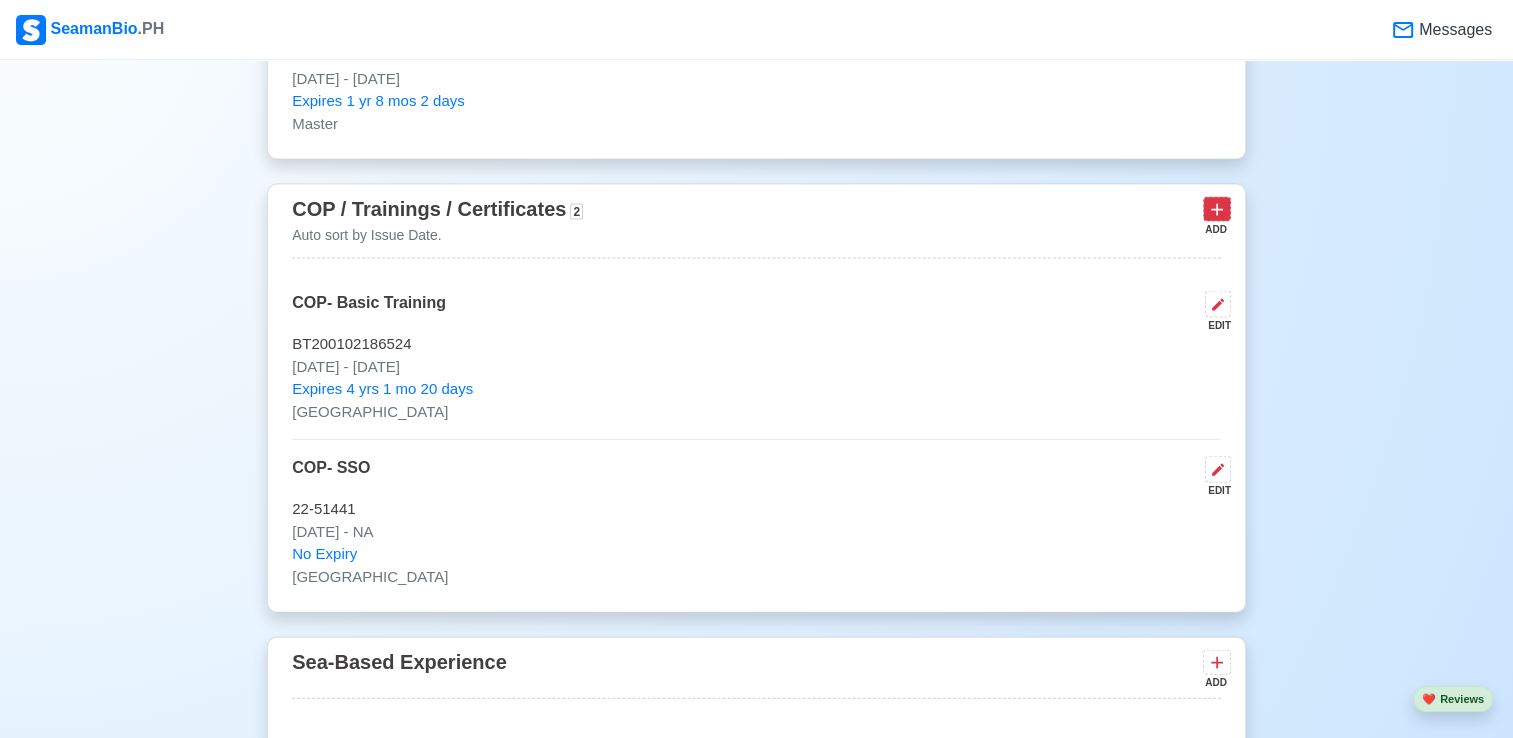 click 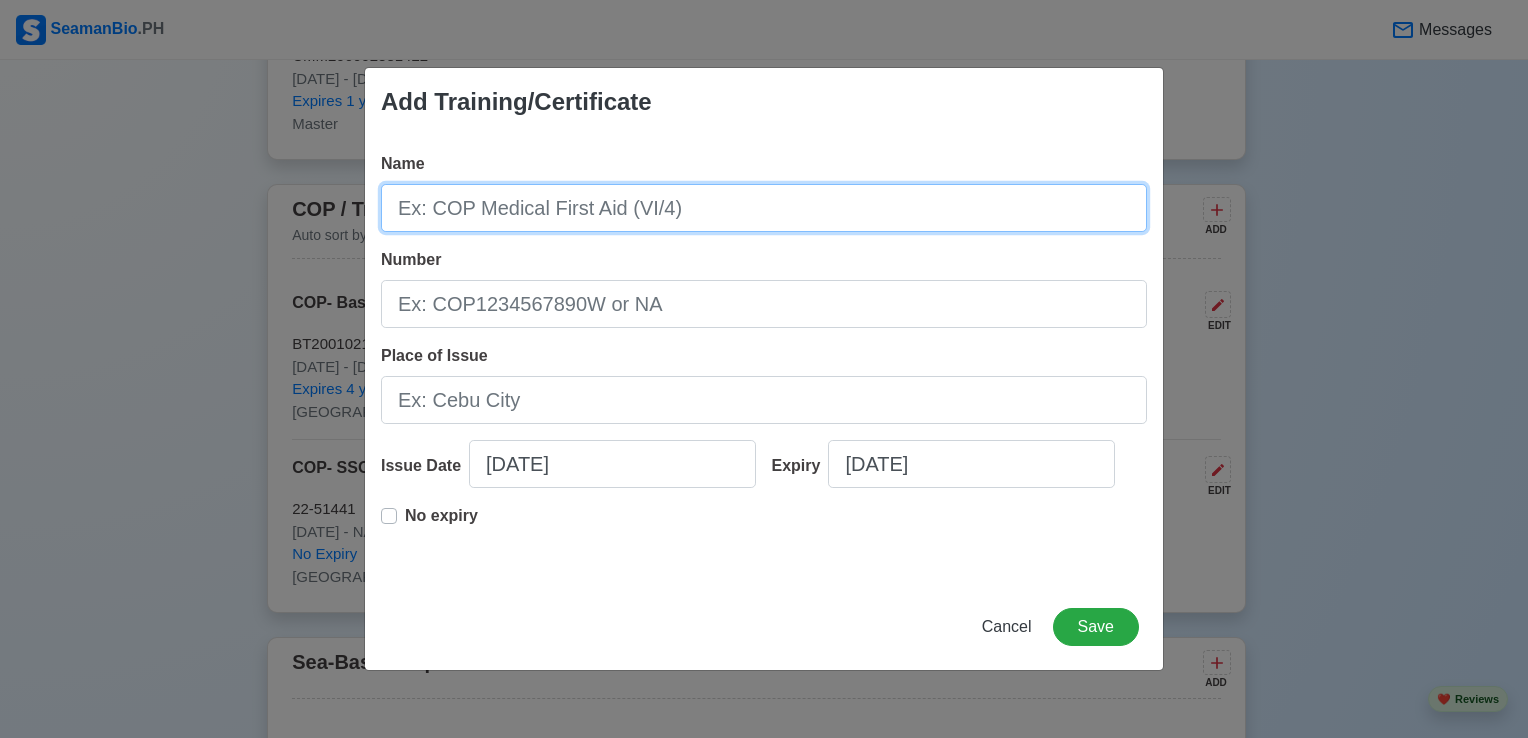 click on "Name" at bounding box center (764, 208) 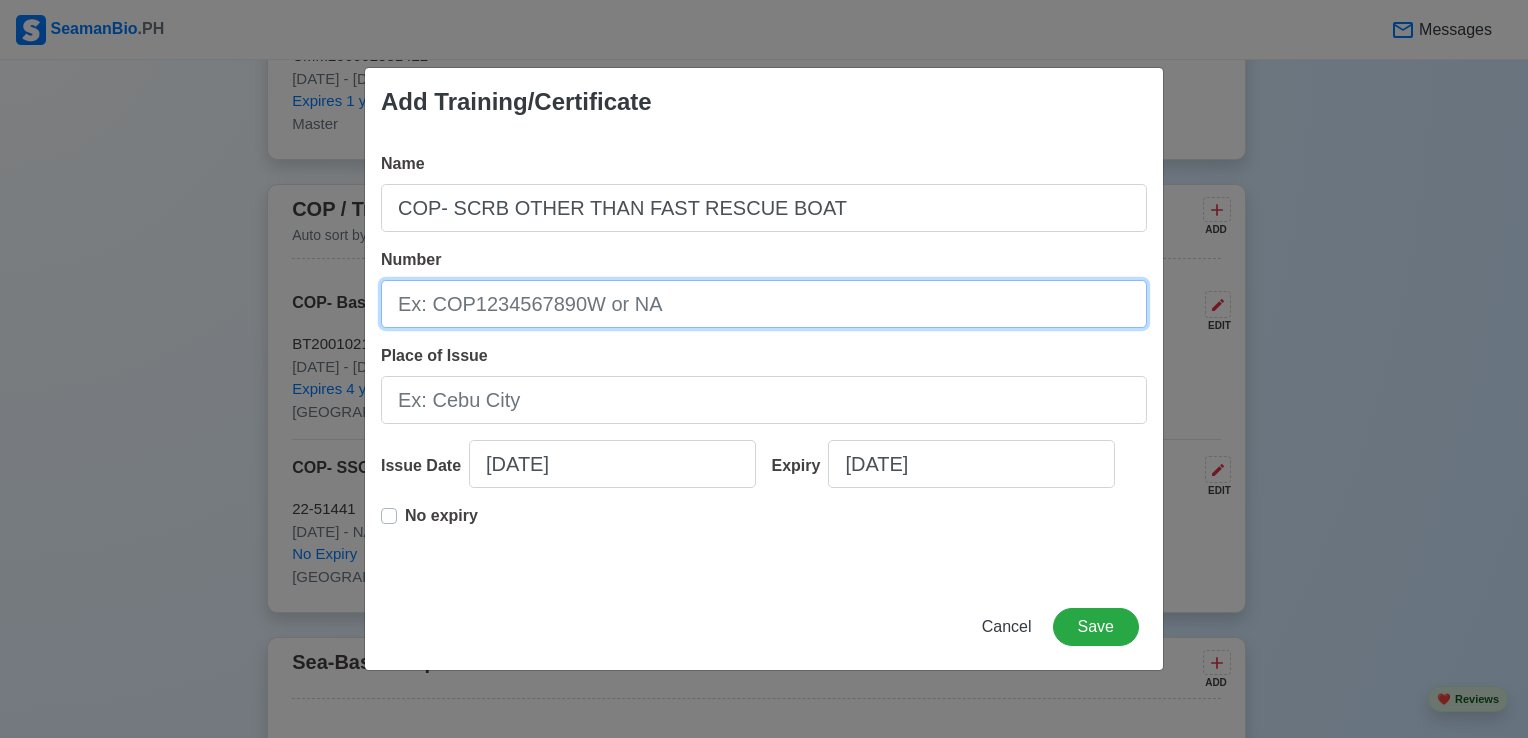 click on "Number" at bounding box center (764, 304) 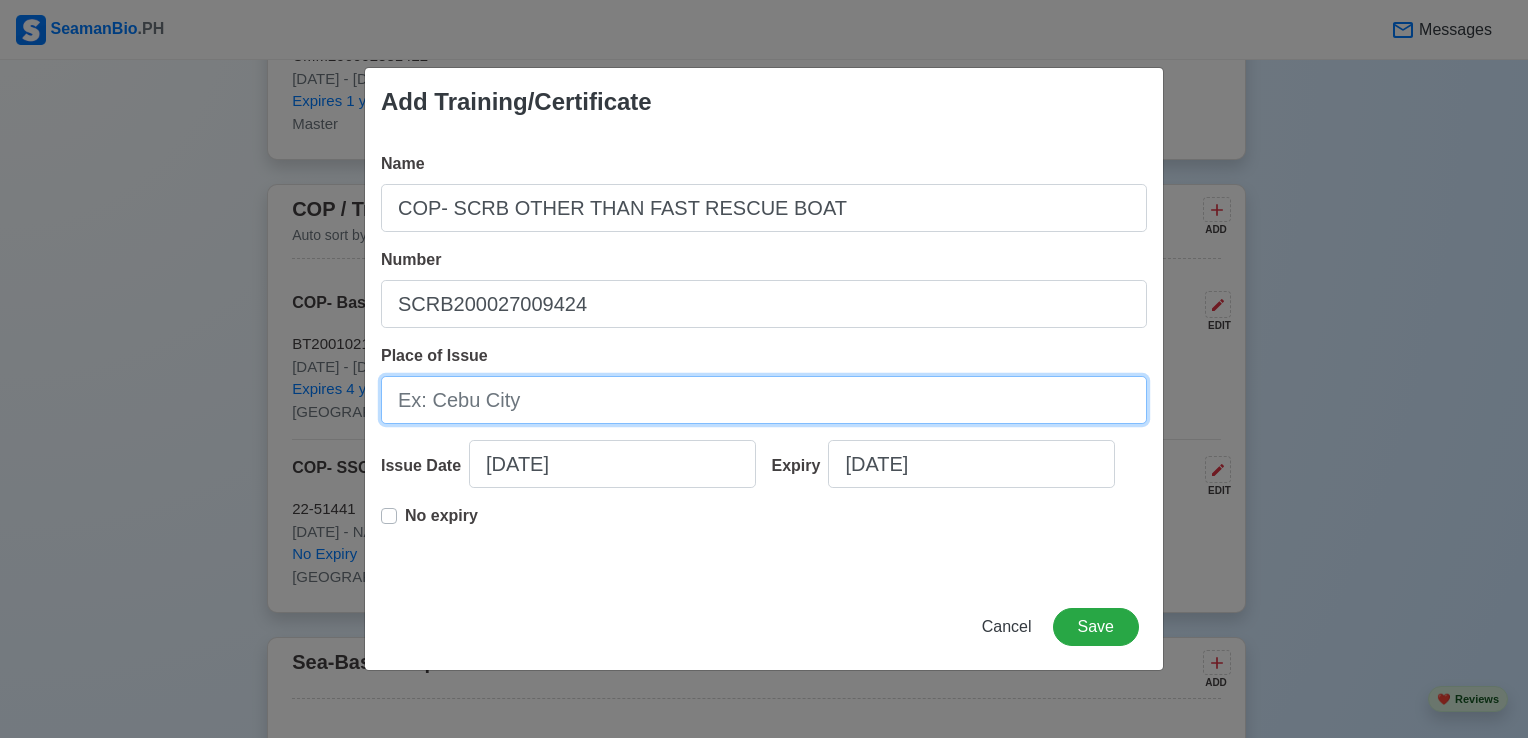 click on "Place of Issue" at bounding box center [764, 400] 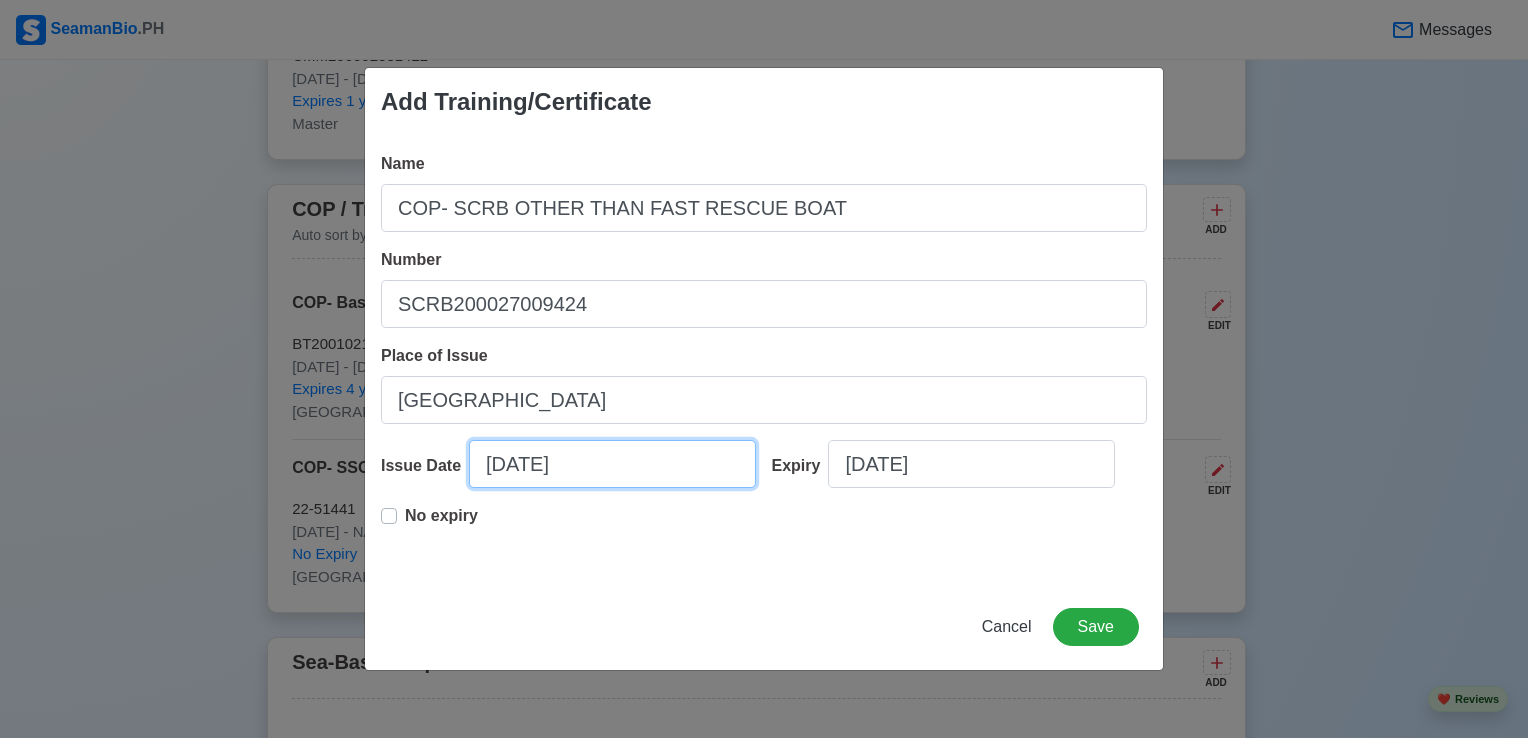 click on "[DATE]" at bounding box center [612, 464] 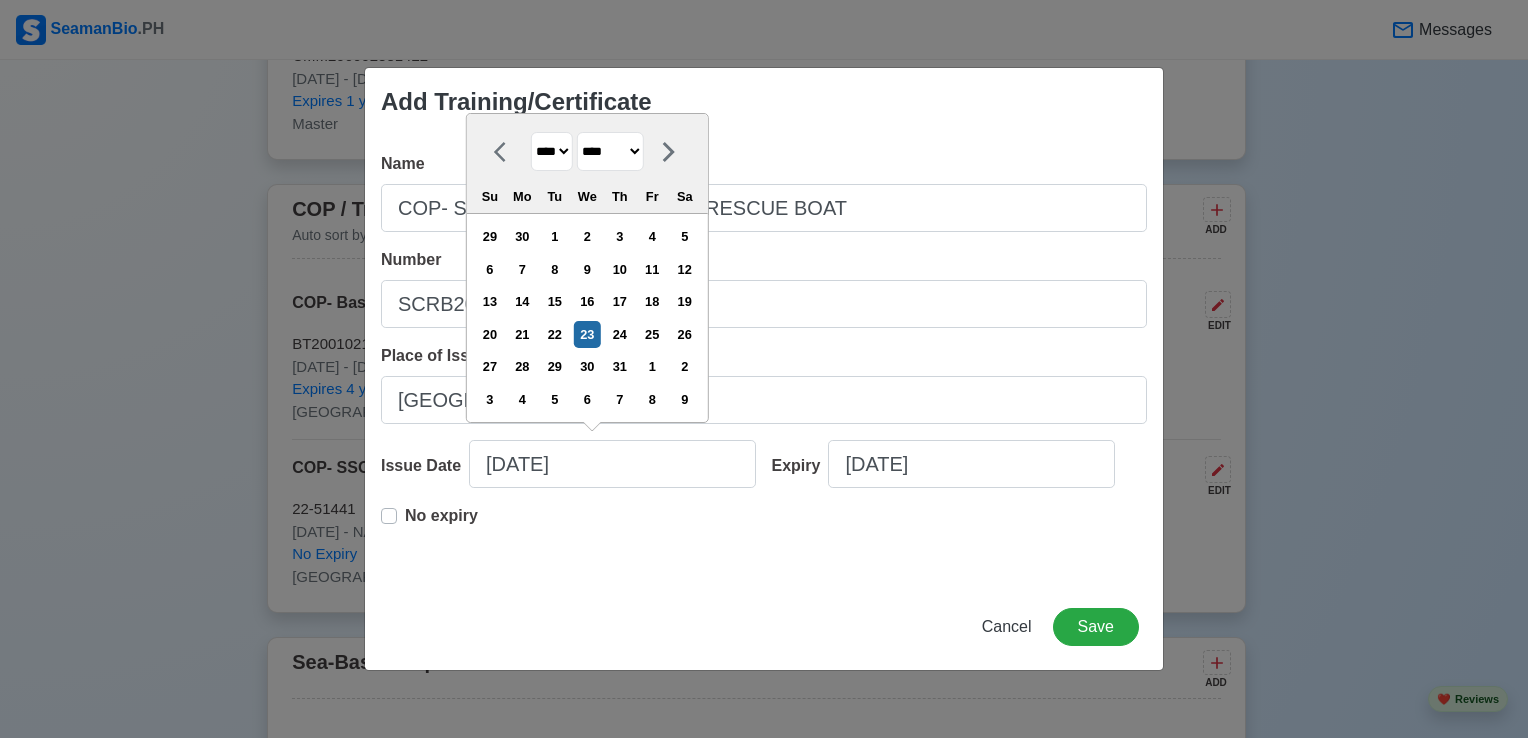 click on "**** **** **** **** **** **** **** **** **** **** **** **** **** **** **** **** **** **** **** **** **** **** **** **** **** **** **** **** **** **** **** **** **** **** **** **** **** **** **** **** **** **** **** **** **** **** **** **** **** **** **** **** **** **** **** **** **** **** **** **** **** **** **** **** **** **** **** **** **** **** **** **** **** **** **** **** **** **** **** **** **** **** **** **** **** **** **** **** **** **** **** **** **** **** **** **** **** **** **** **** **** **** **** **** **** ****" at bounding box center [552, 151] 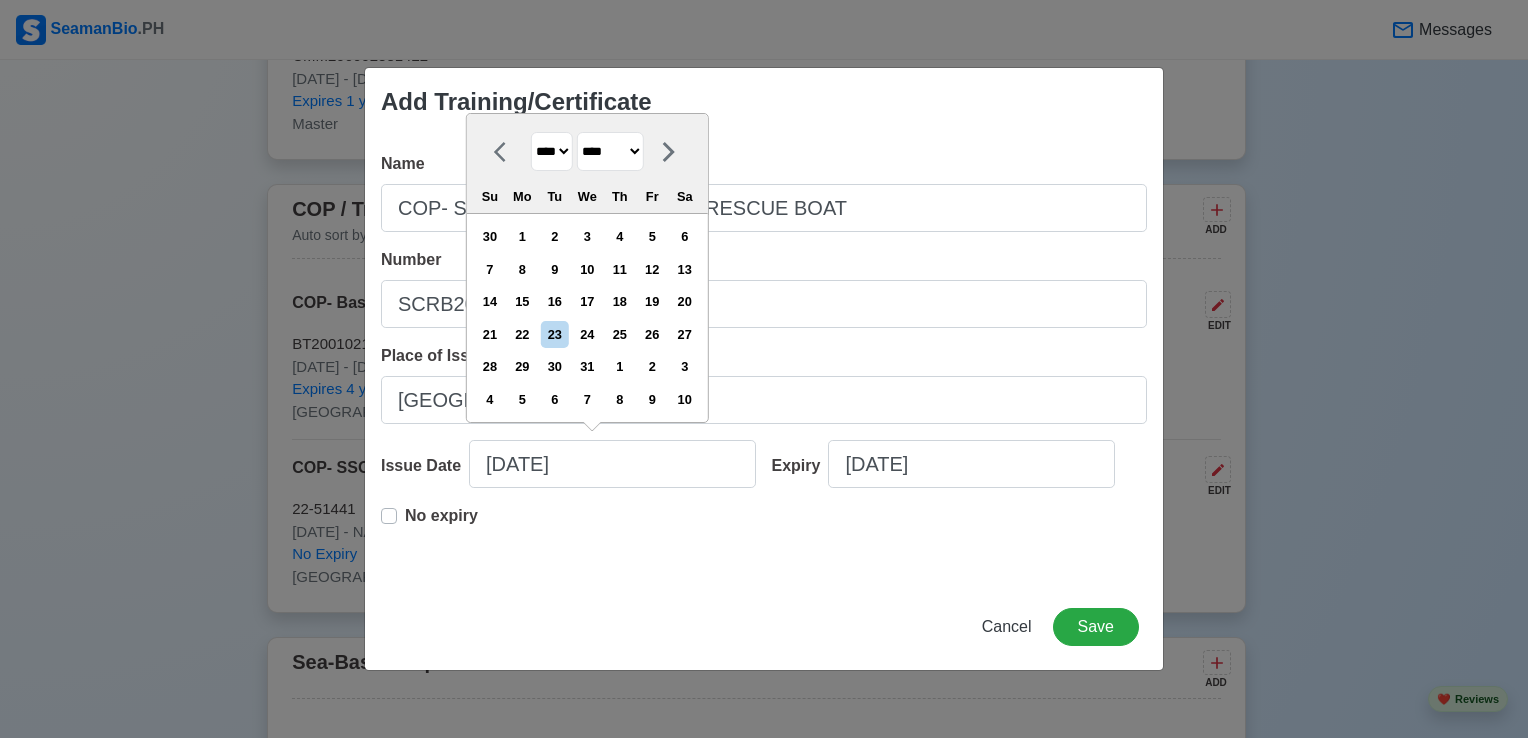 click on "******* ******** ***** ***** *** **** **** ****** ********* ******* ******** ********" at bounding box center [610, 151] 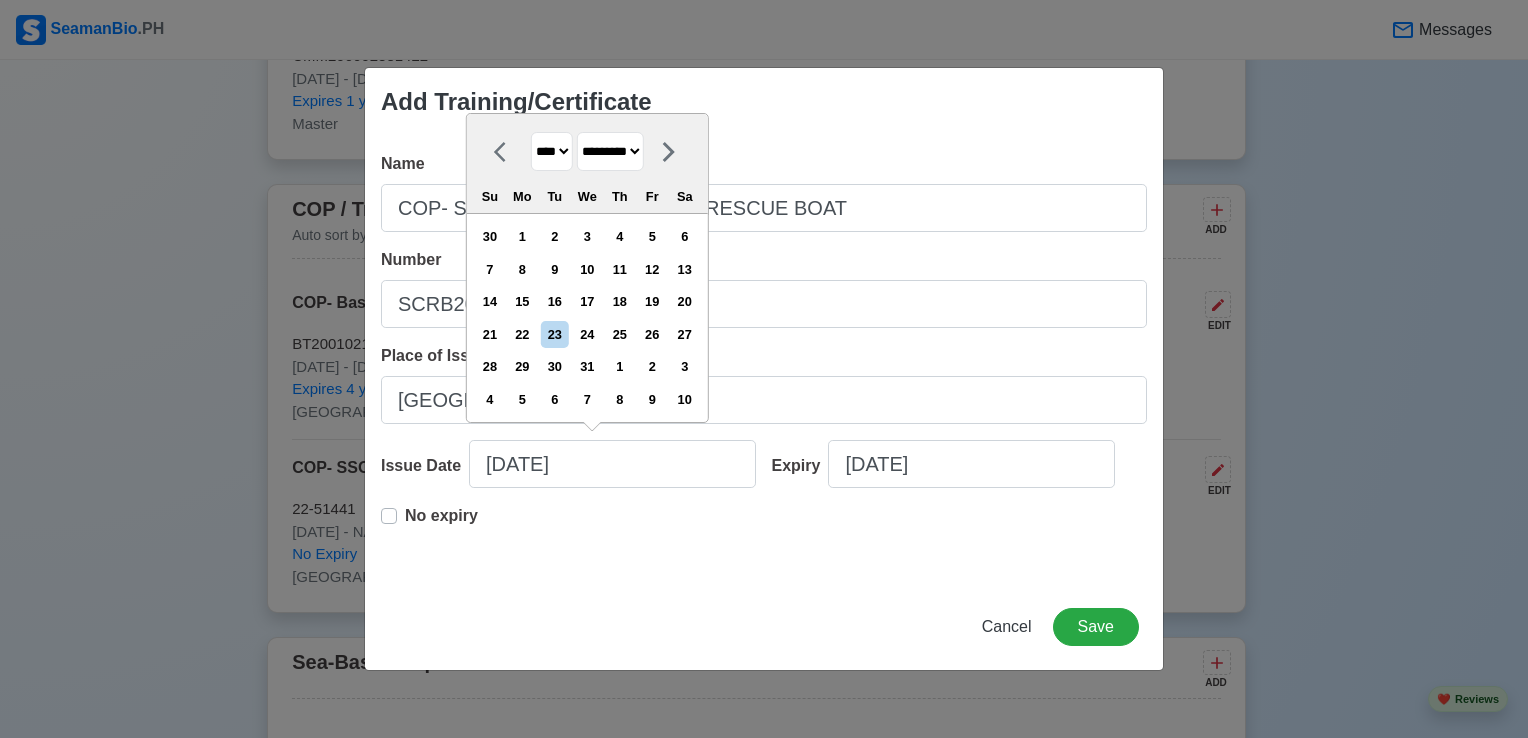 click on "******* ******** ***** ***** *** **** **** ****** ********* ******* ******** ********" at bounding box center (610, 151) 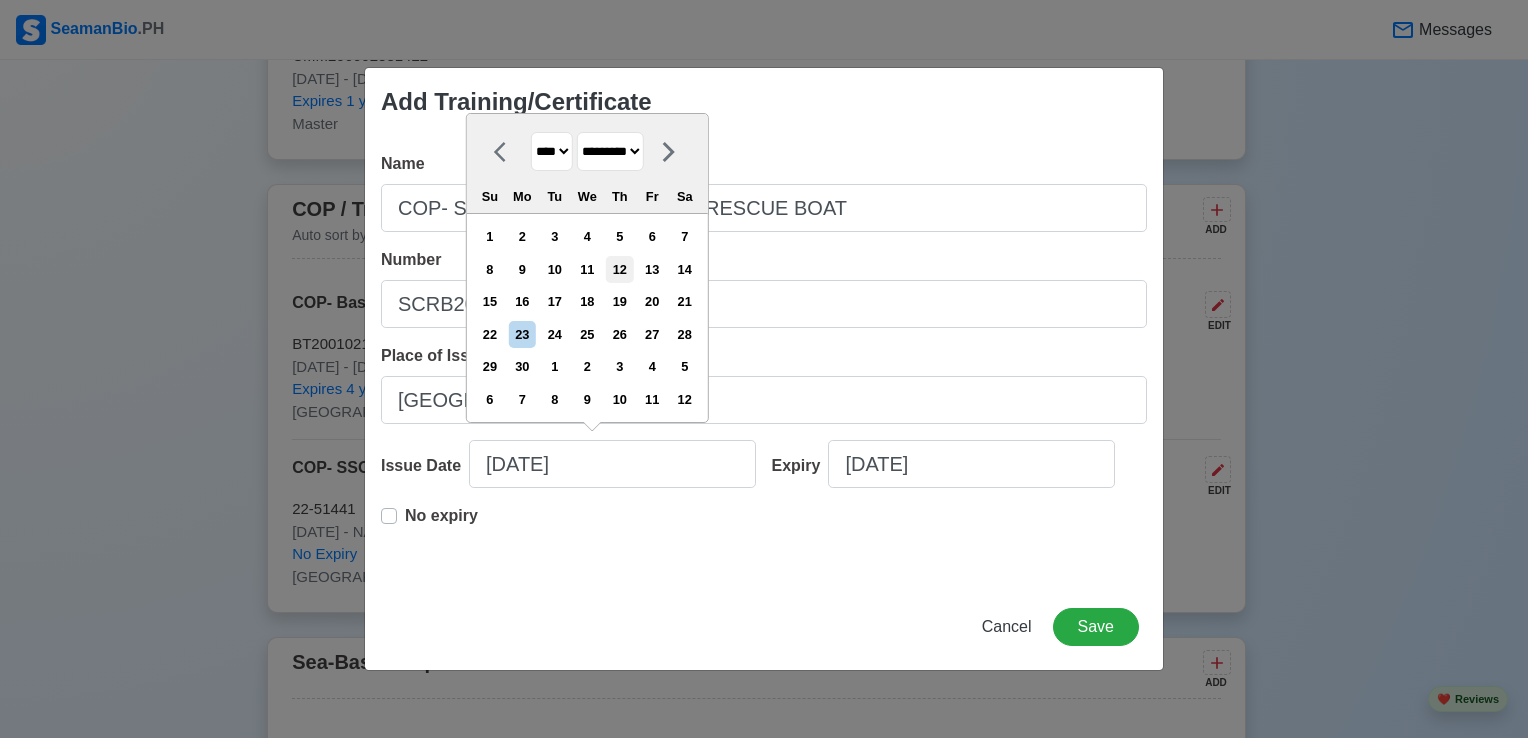 click on "12" at bounding box center [619, 269] 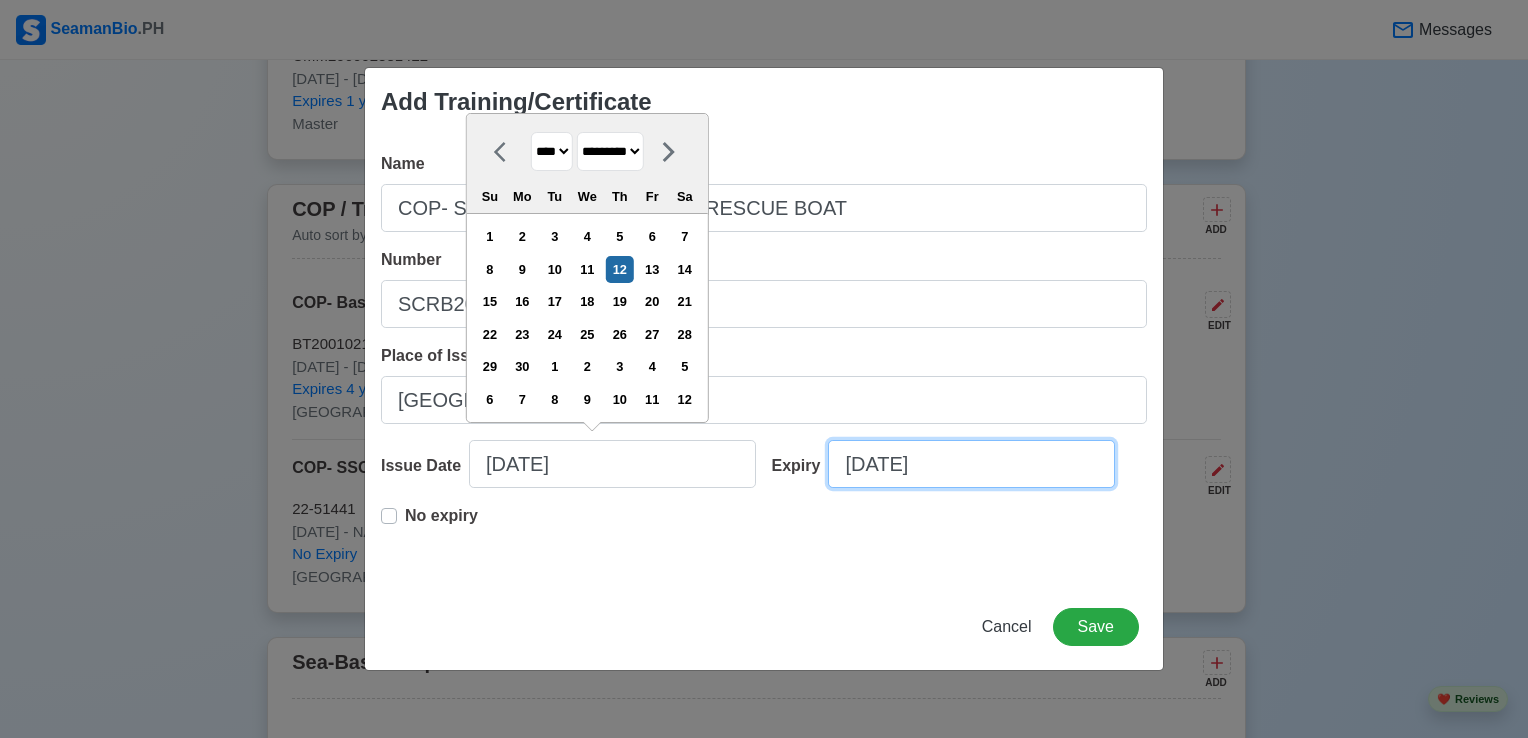 click on "[DATE]" at bounding box center [971, 464] 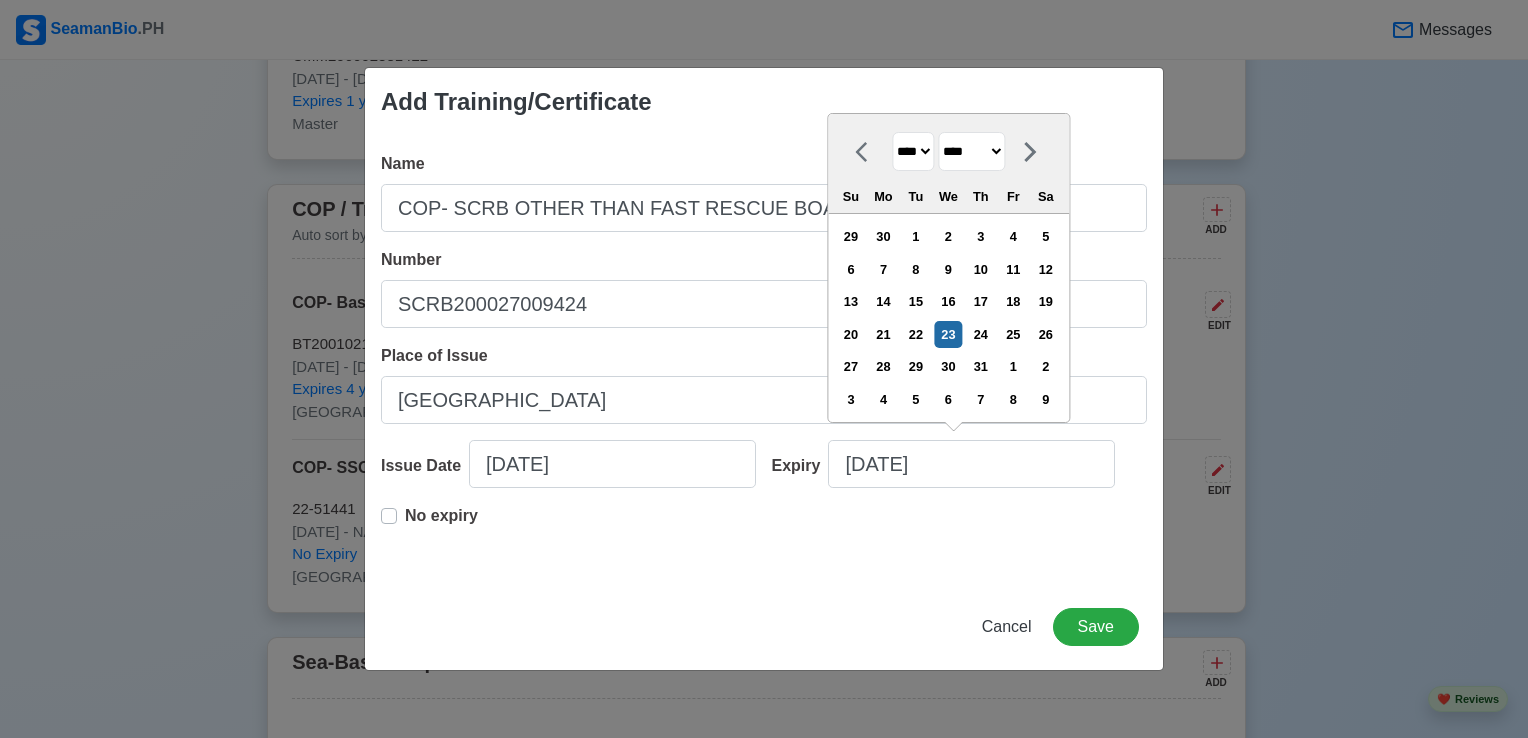 click on "**** **** **** **** **** **** **** **** **** **** **** **** **** **** **** **** **** **** **** **** **** **** **** **** **** **** **** **** **** **** **** **** **** **** **** **** **** **** **** **** **** **** **** **** **** **** **** **** **** **** **** **** **** **** **** **** **** **** **** **** **** **** **** **** **** **** **** **** **** **** **** **** **** **** **** **** **** **** **** **** **** **** **** **** **** **** **** **** **** **** **** **** **** **** **** **** **** **** **** **** **** **** **** **** **** **** **** **** **** **** **** **** **** **** **** **** **** **** **** **** ****" at bounding box center (913, 151) 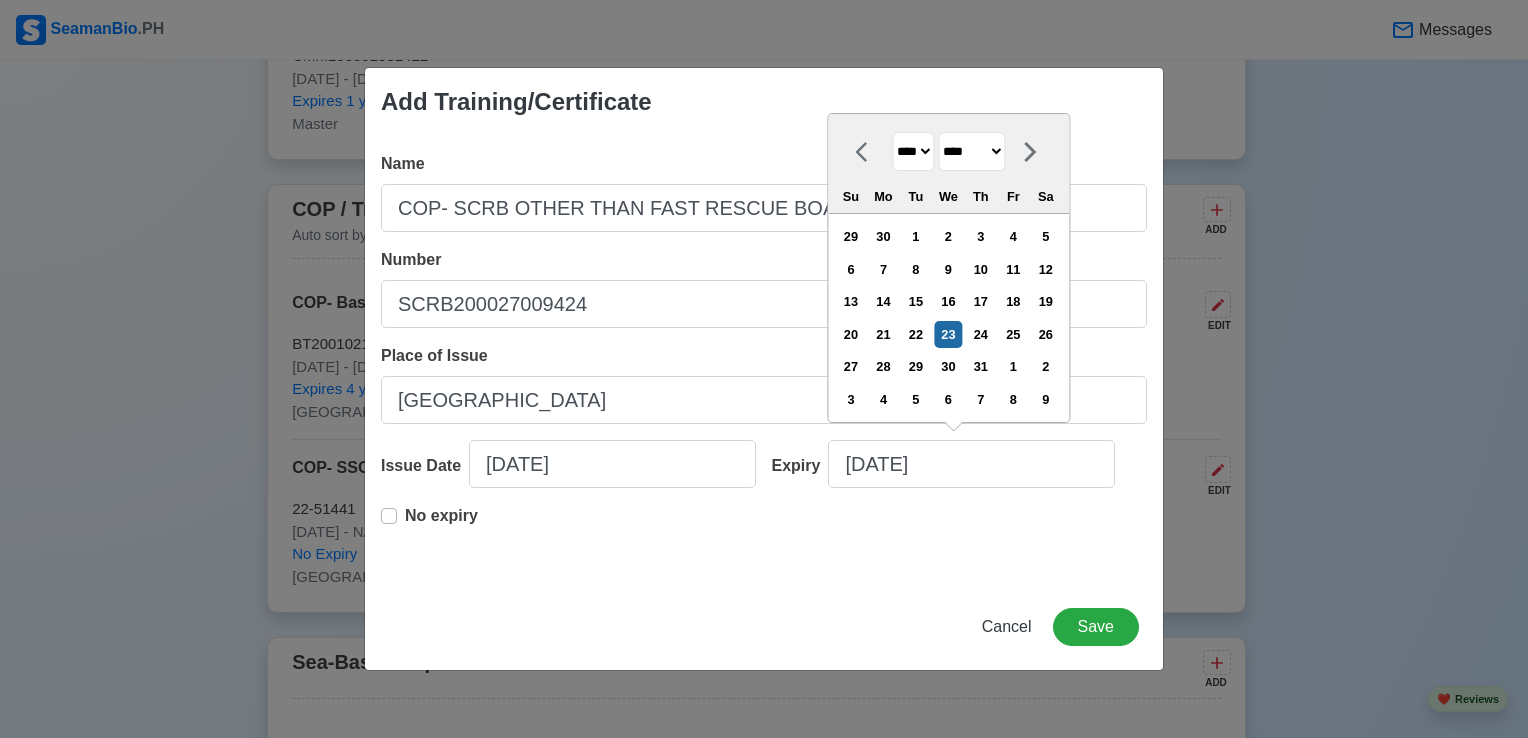 click on "**** **** **** **** **** **** **** **** **** **** **** **** **** **** **** **** **** **** **** **** **** **** **** **** **** **** **** **** **** **** **** **** **** **** **** **** **** **** **** **** **** **** **** **** **** **** **** **** **** **** **** **** **** **** **** **** **** **** **** **** **** **** **** **** **** **** **** **** **** **** **** **** **** **** **** **** **** **** **** **** **** **** **** **** **** **** **** **** **** **** **** **** **** **** **** **** **** **** **** **** **** **** **** **** **** **** **** **** **** **** **** **** **** **** **** **** **** **** **** **** ****" at bounding box center [913, 151] 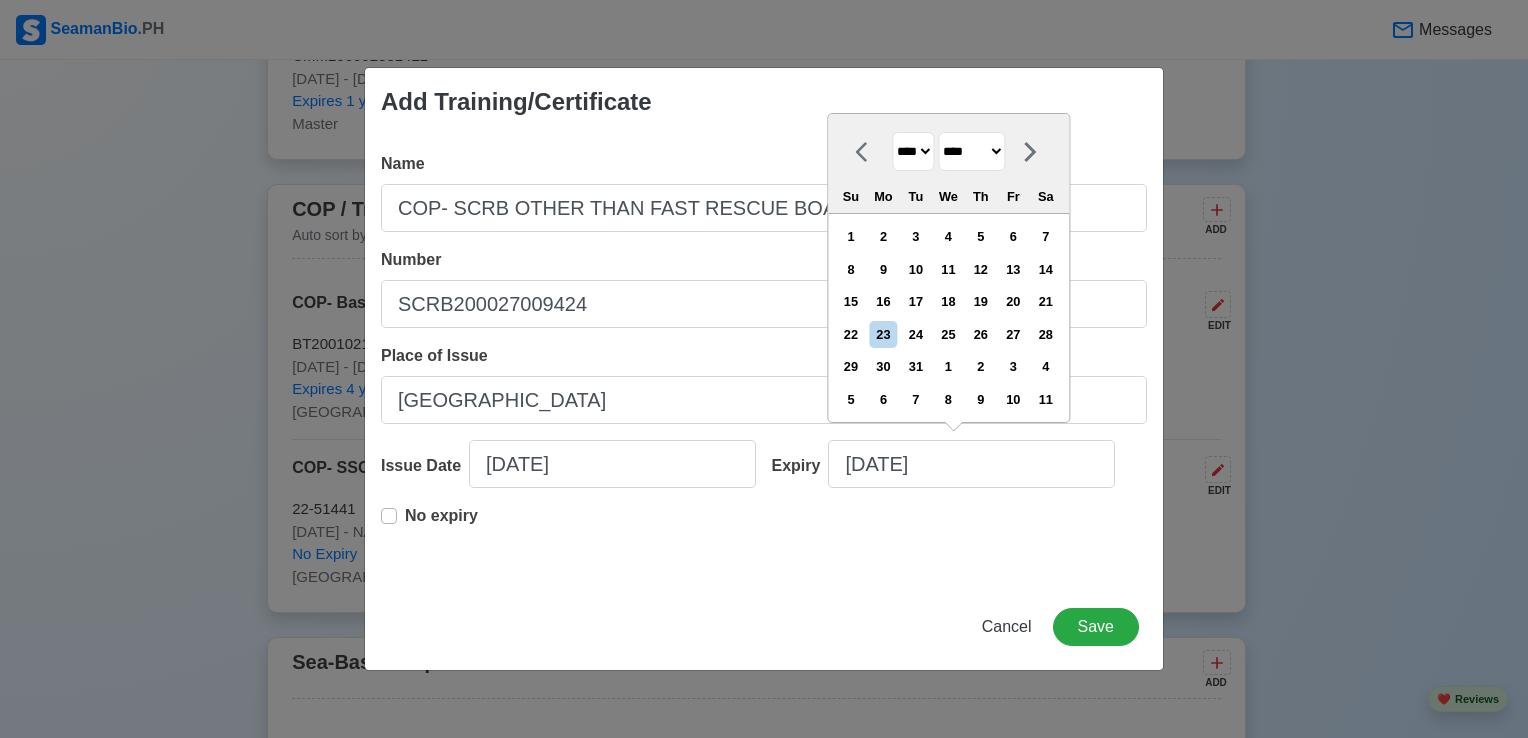 click on "******* ******** ***** ***** *** **** **** ****** ********* ******* ******** ********" at bounding box center (971, 151) 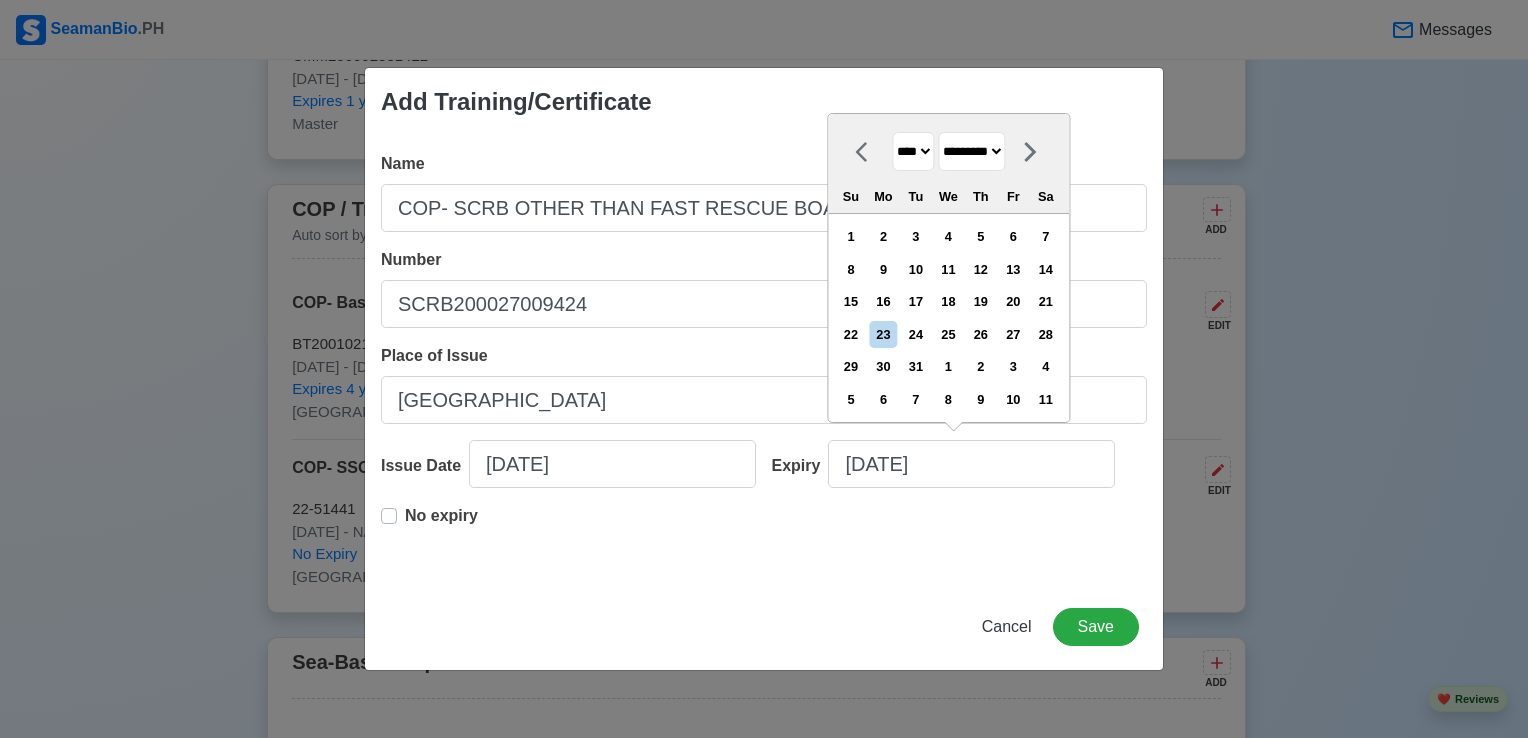 click on "******* ******** ***** ***** *** **** **** ****** ********* ******* ******** ********" at bounding box center (971, 151) 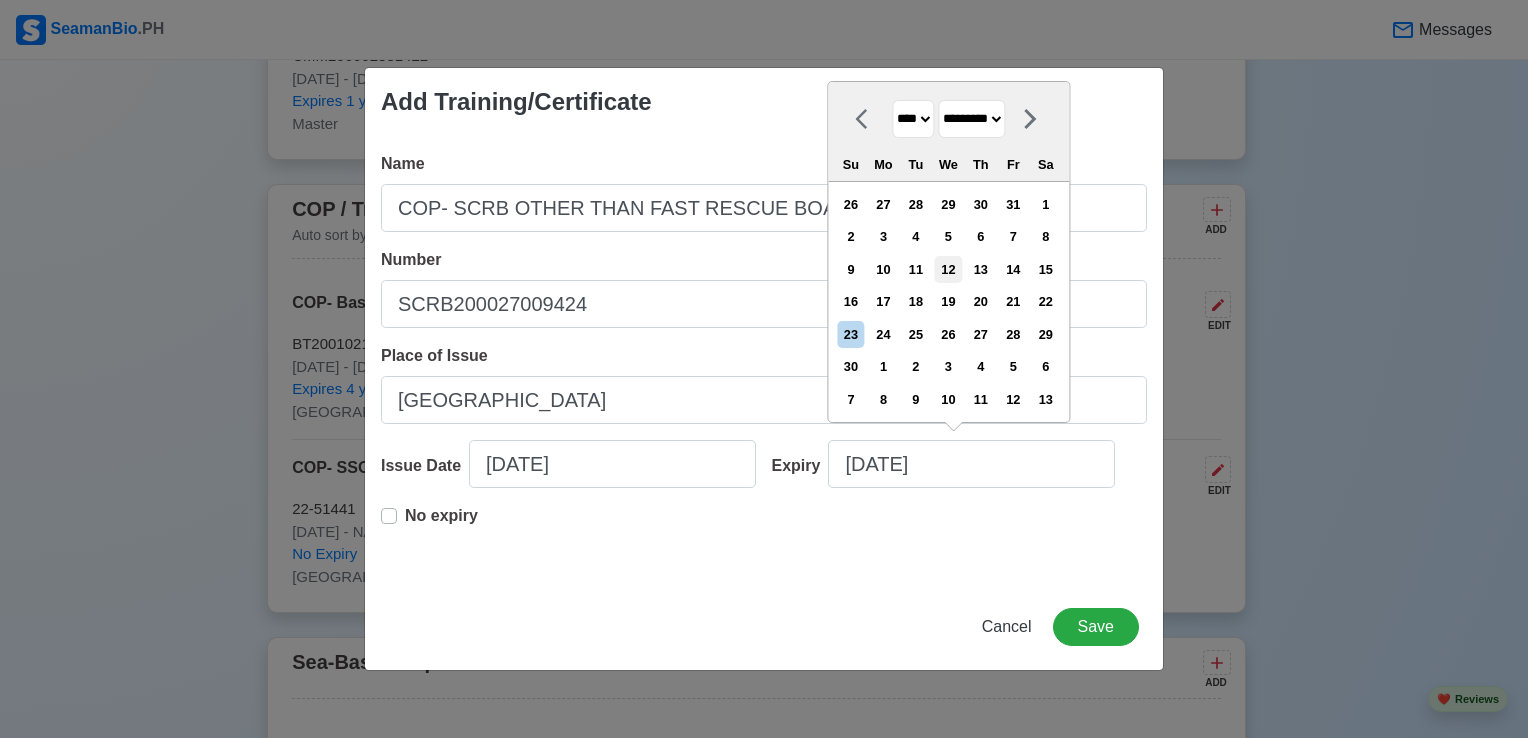 click on "12" at bounding box center [948, 269] 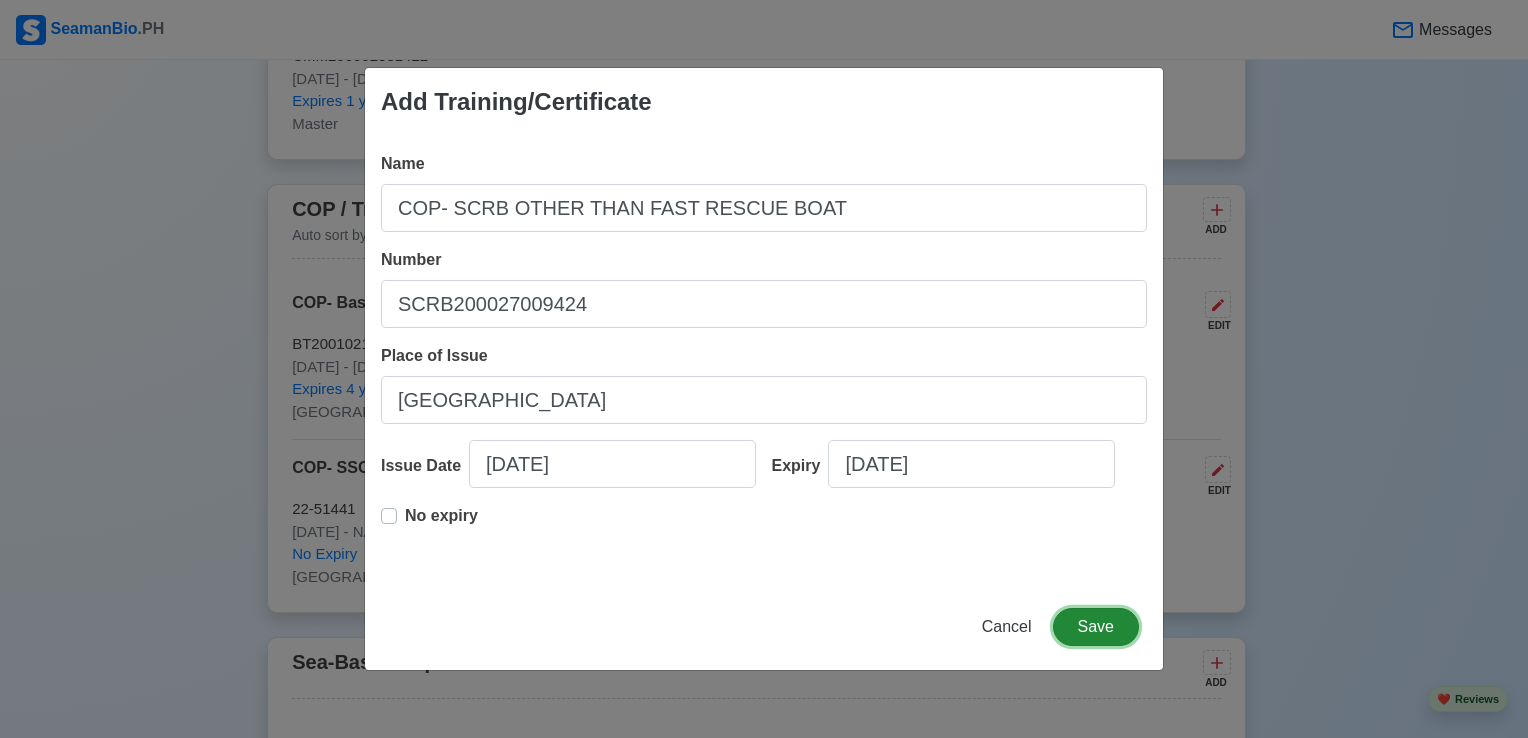 click on "Save" at bounding box center (1096, 627) 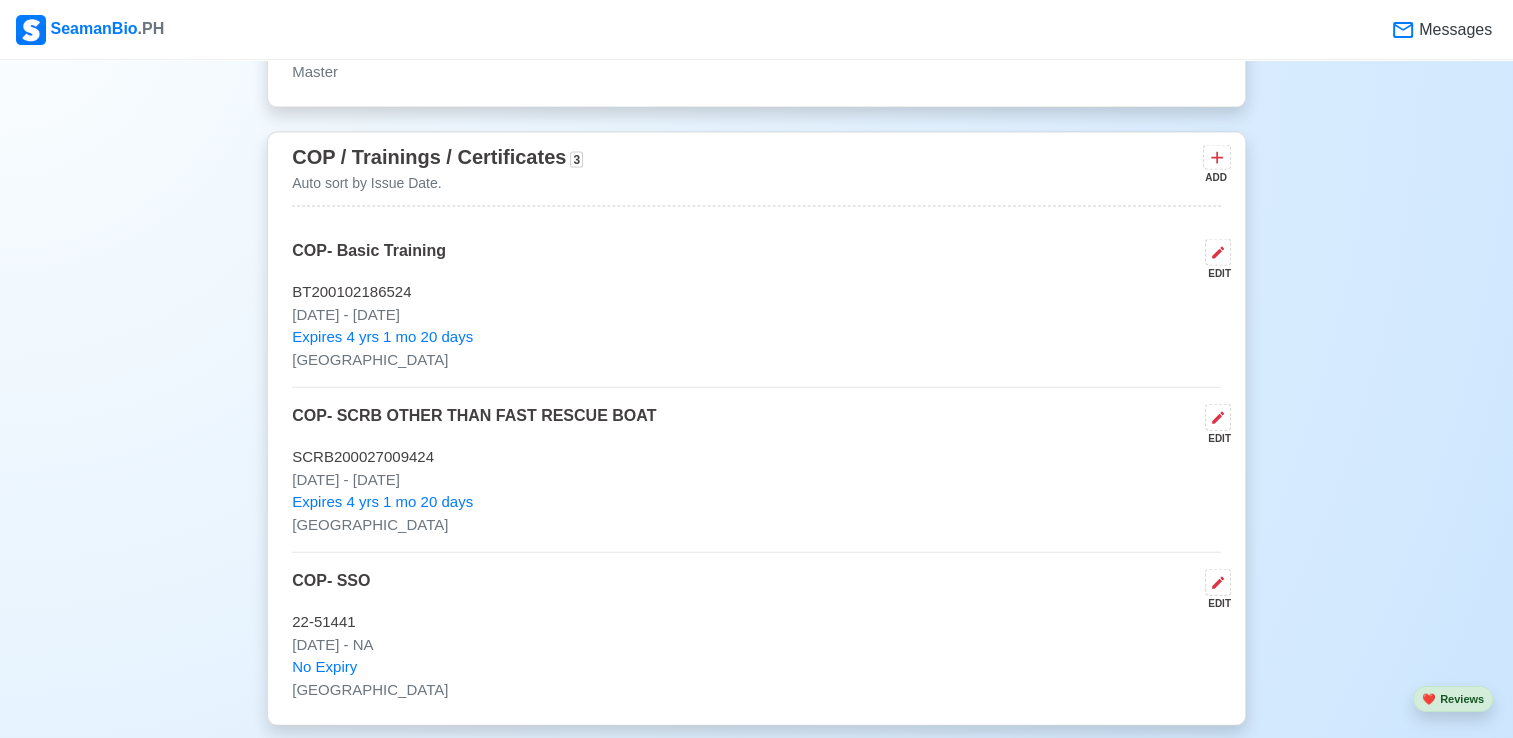 scroll, scrollTop: 4500, scrollLeft: 0, axis: vertical 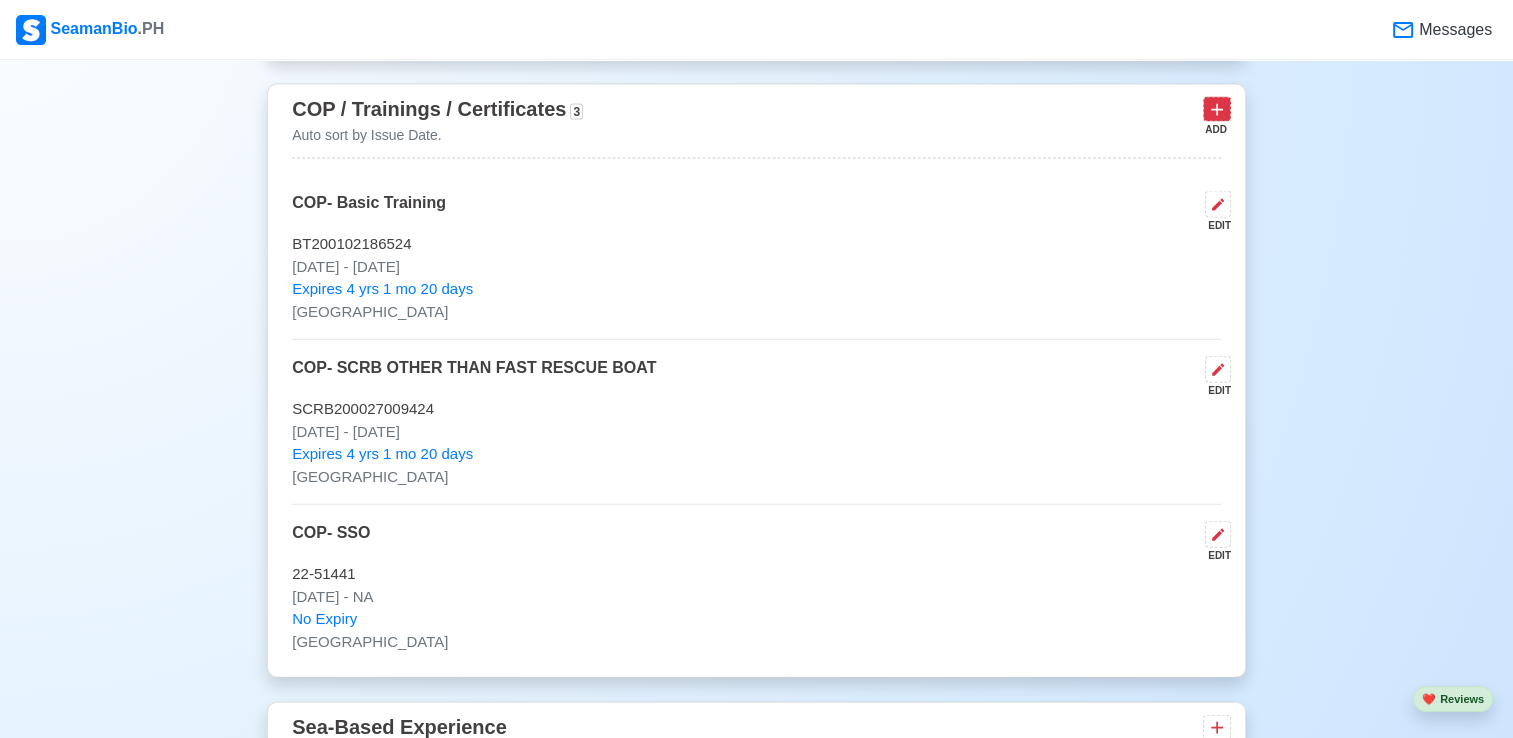 click 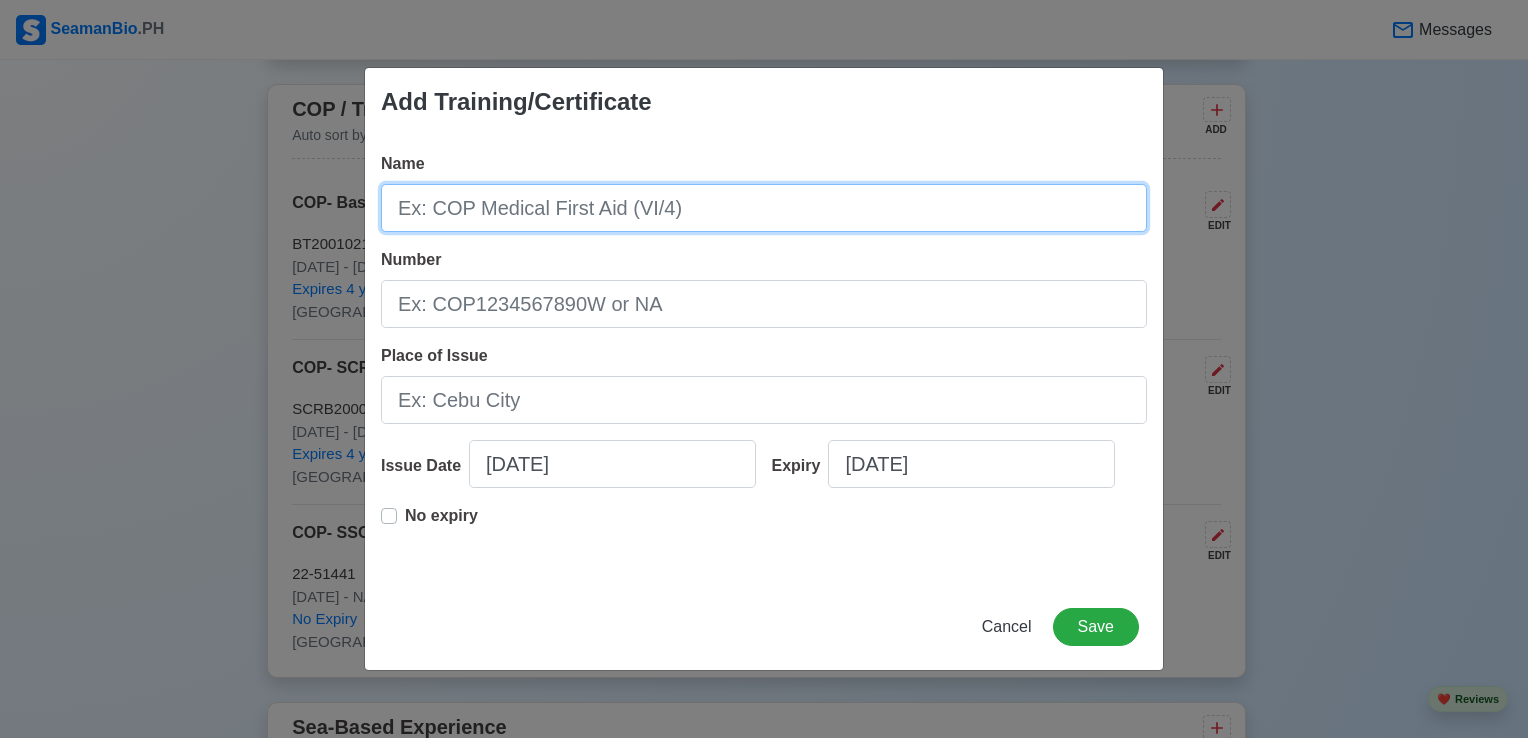 click on "Name" at bounding box center (764, 208) 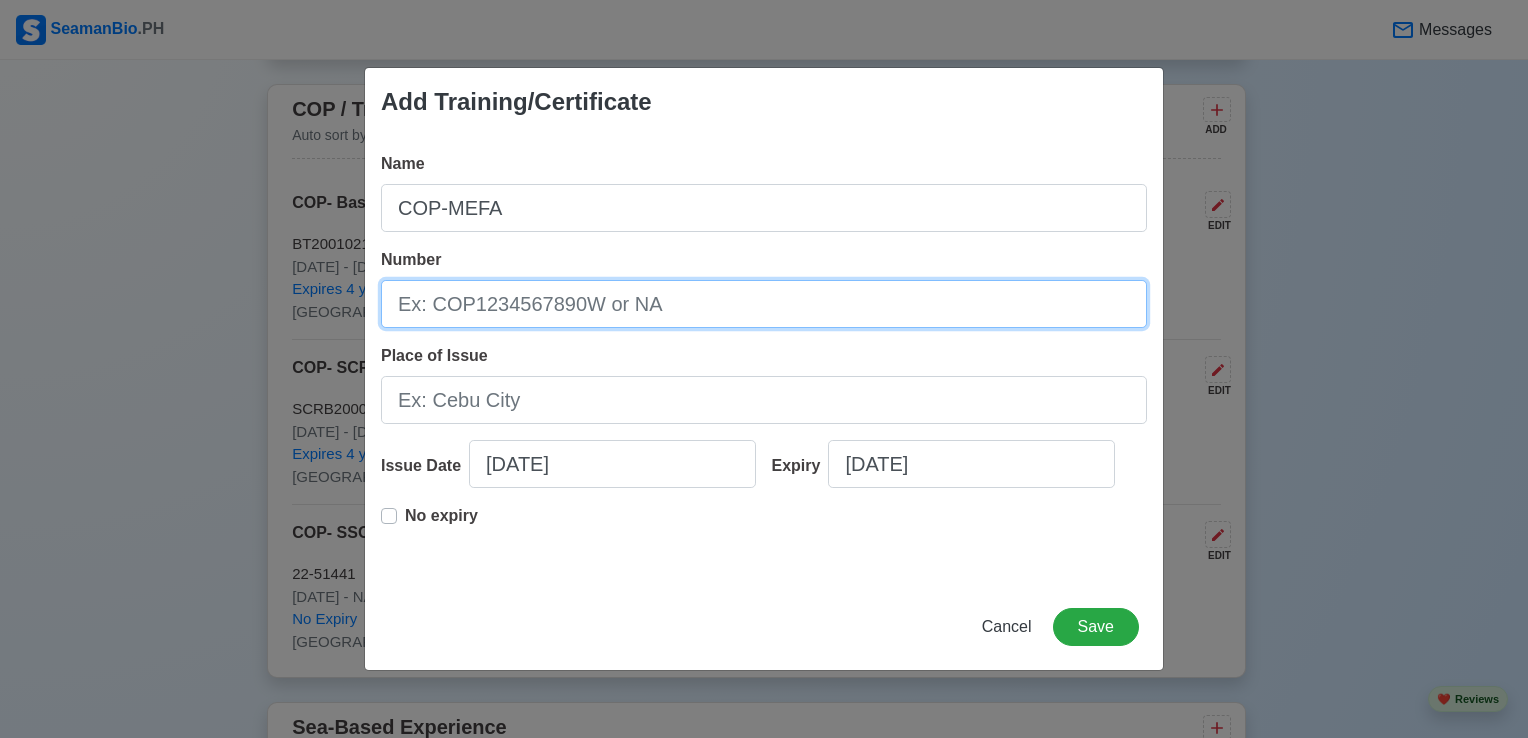 click on "Number" at bounding box center [764, 304] 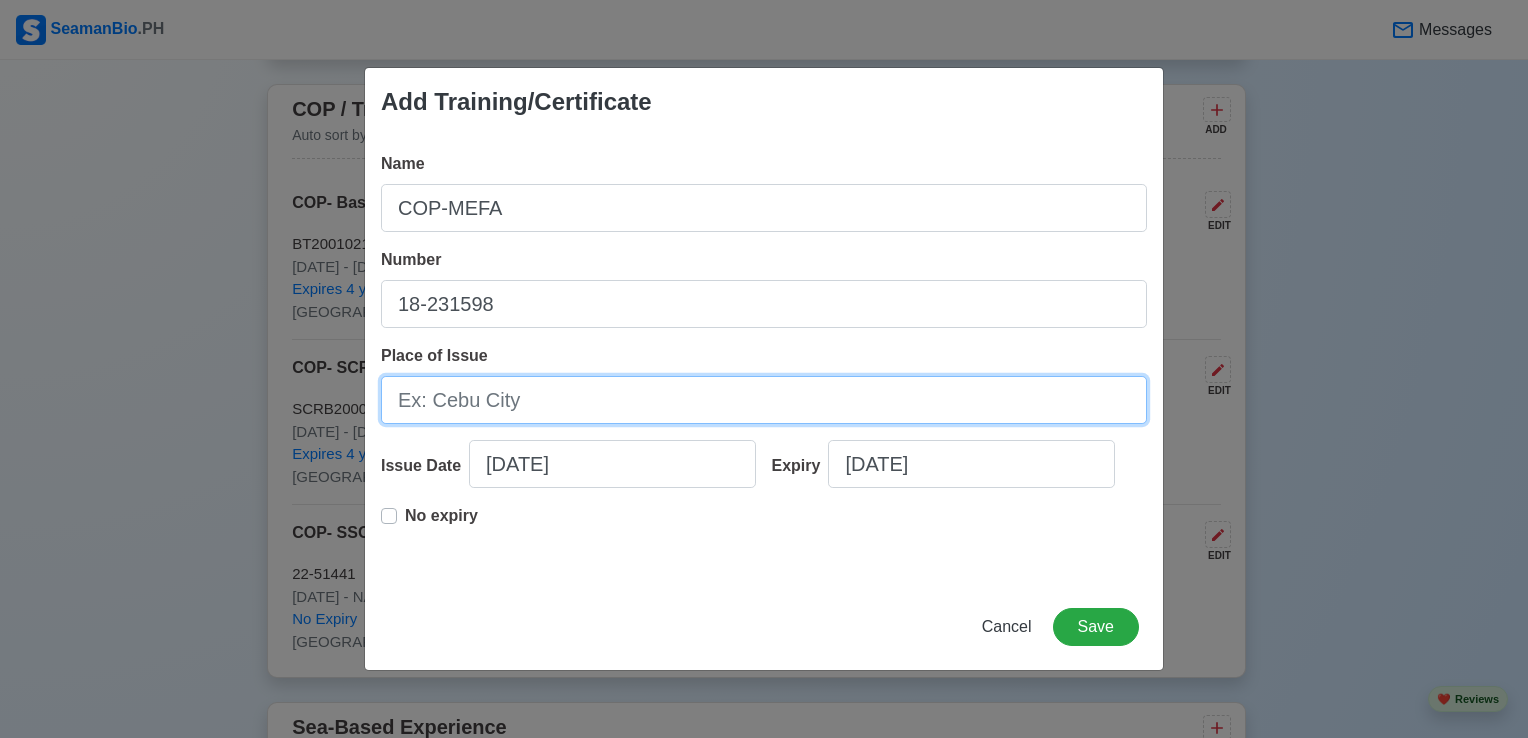click on "Place of Issue" at bounding box center (764, 400) 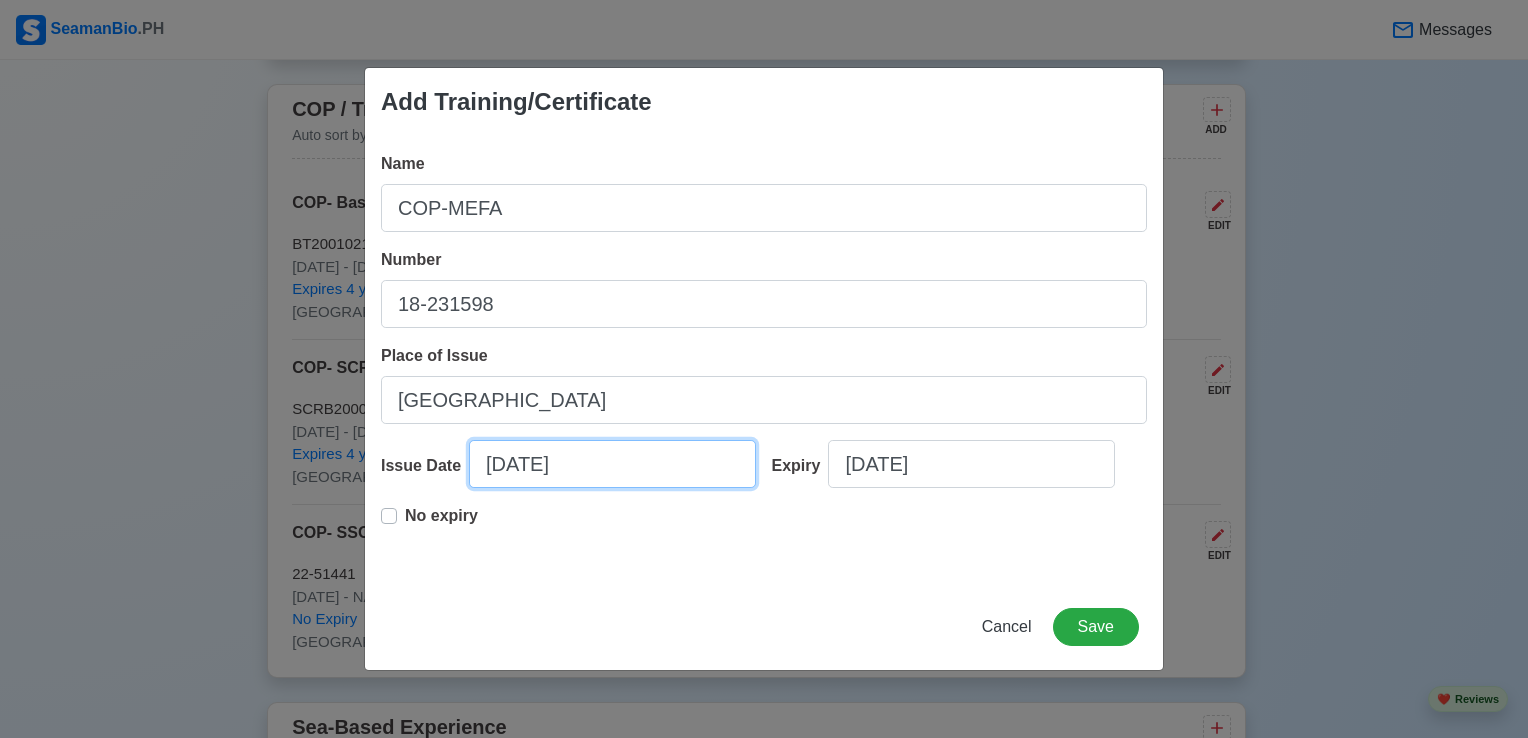 click on "[DATE]" at bounding box center [612, 464] 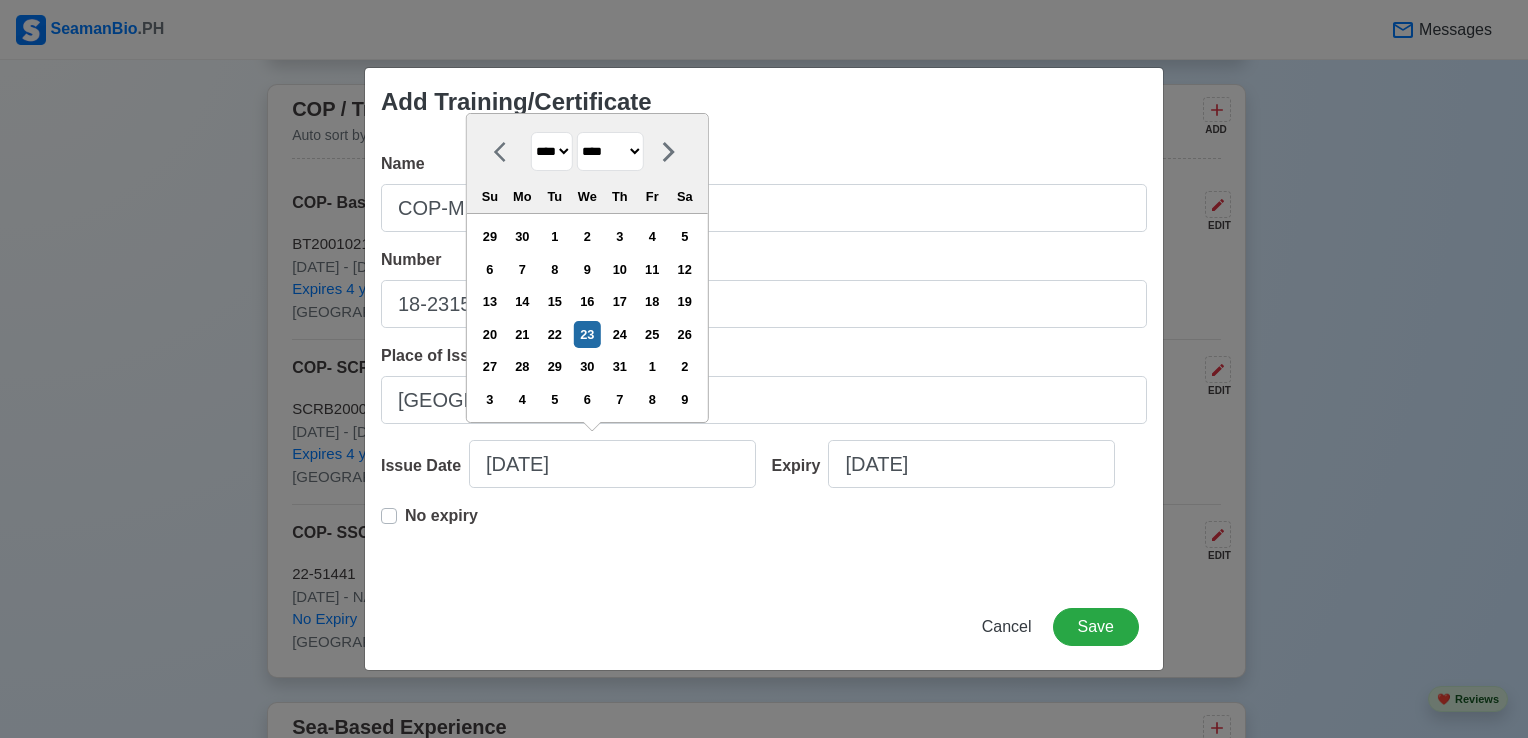 click on "**** **** **** **** **** **** **** **** **** **** **** **** **** **** **** **** **** **** **** **** **** **** **** **** **** **** **** **** **** **** **** **** **** **** **** **** **** **** **** **** **** **** **** **** **** **** **** **** **** **** **** **** **** **** **** **** **** **** **** **** **** **** **** **** **** **** **** **** **** **** **** **** **** **** **** **** **** **** **** **** **** **** **** **** **** **** **** **** **** **** **** **** **** **** **** **** **** **** **** **** **** **** **** **** **** ****" at bounding box center [552, 151] 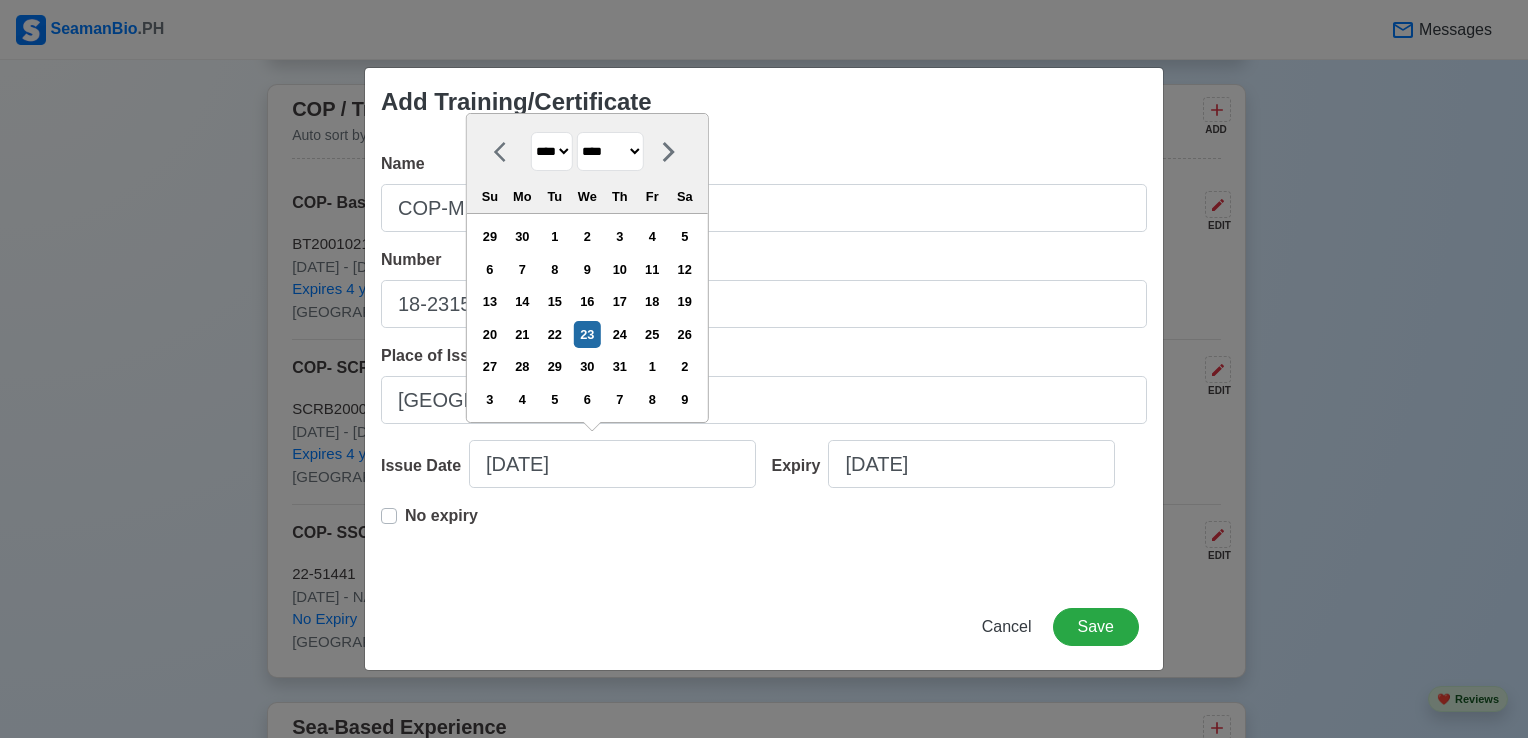 click on "**** **** **** **** **** **** **** **** **** **** **** **** **** **** **** **** **** **** **** **** **** **** **** **** **** **** **** **** **** **** **** **** **** **** **** **** **** **** **** **** **** **** **** **** **** **** **** **** **** **** **** **** **** **** **** **** **** **** **** **** **** **** **** **** **** **** **** **** **** **** **** **** **** **** **** **** **** **** **** **** **** **** **** **** **** **** **** **** **** **** **** **** **** **** **** **** **** **** **** **** **** **** **** **** **** ****" at bounding box center [552, 151] 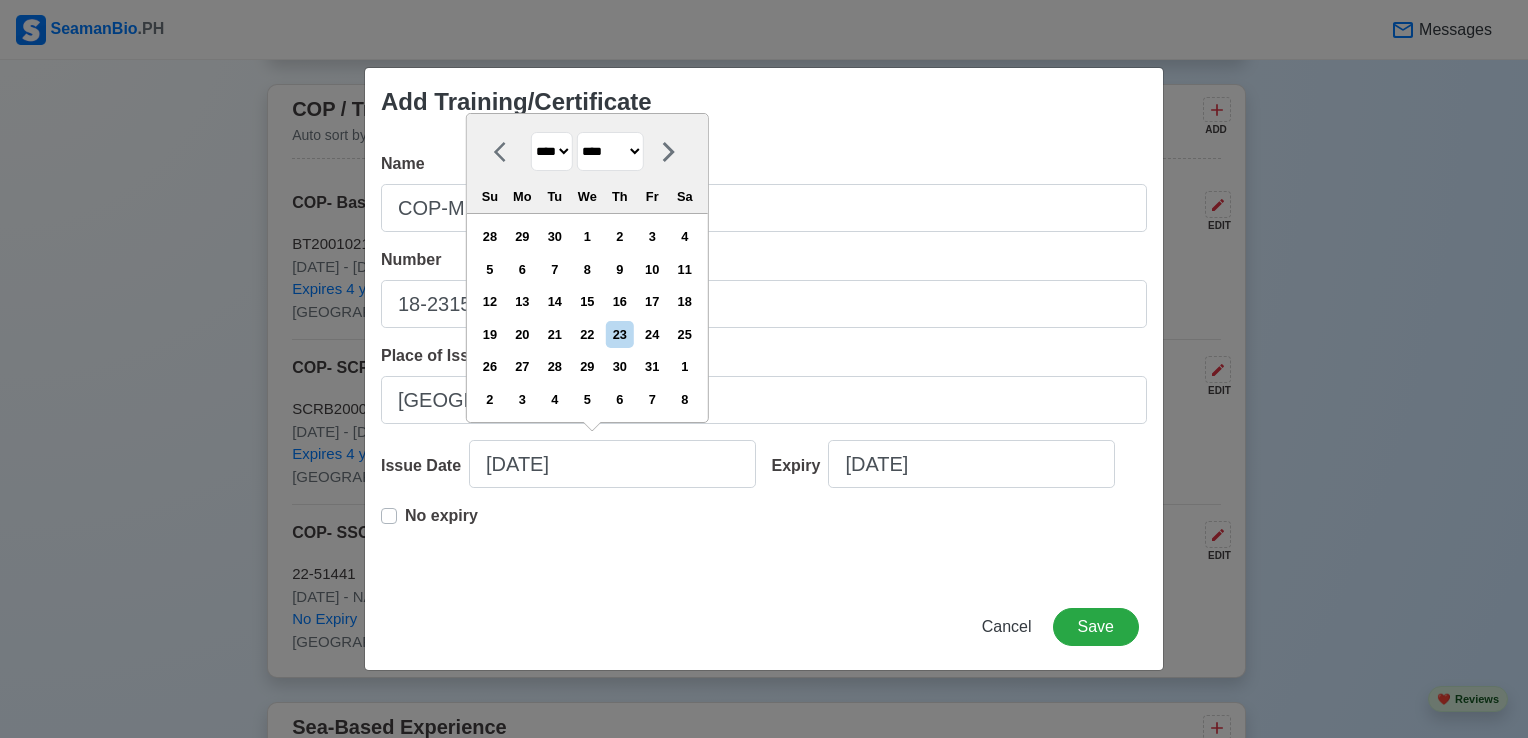 click on "******* ******** ***** ***** *** **** **** ****** ********* ******* ******** ********" at bounding box center (610, 151) 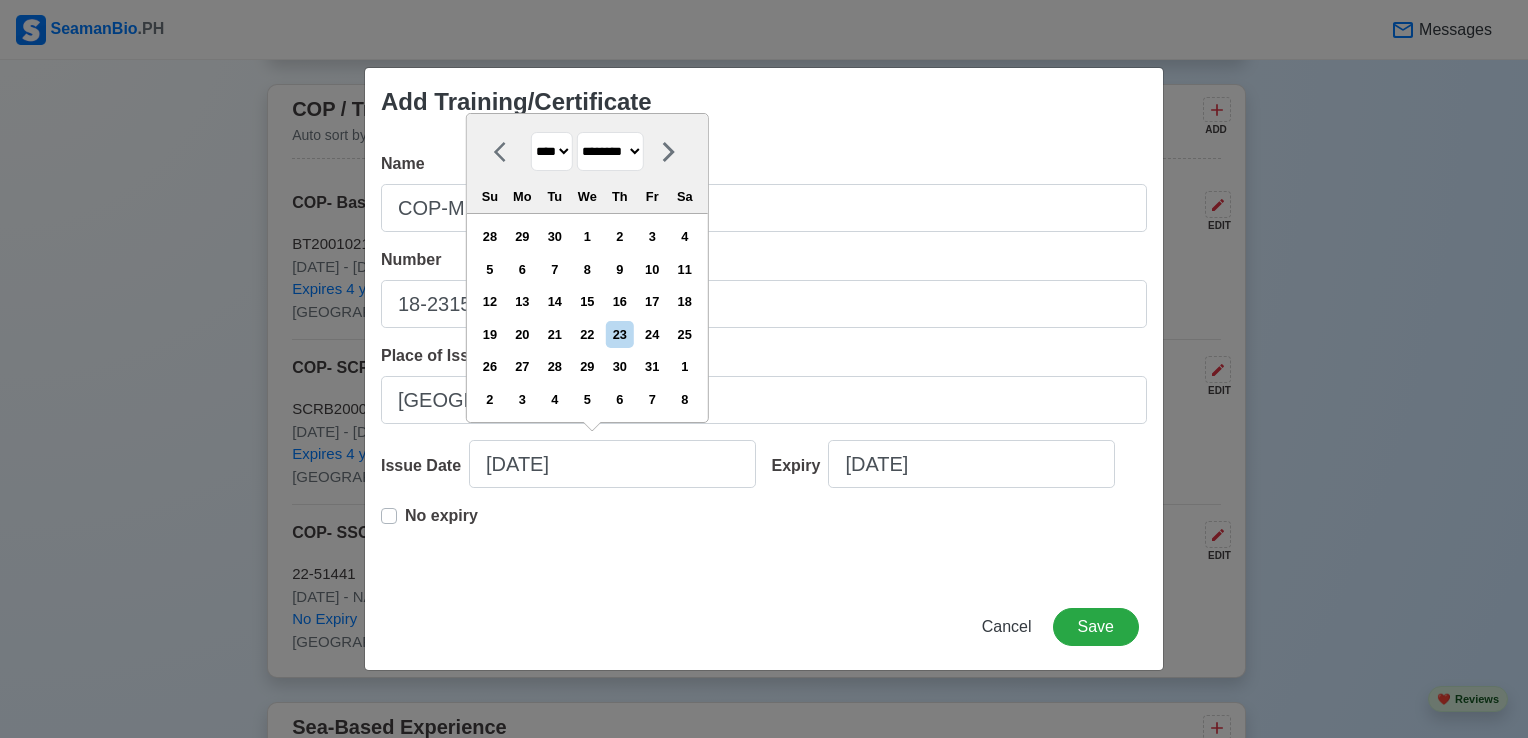 click on "******* ******** ***** ***** *** **** **** ****** ********* ******* ******** ********" at bounding box center (610, 151) 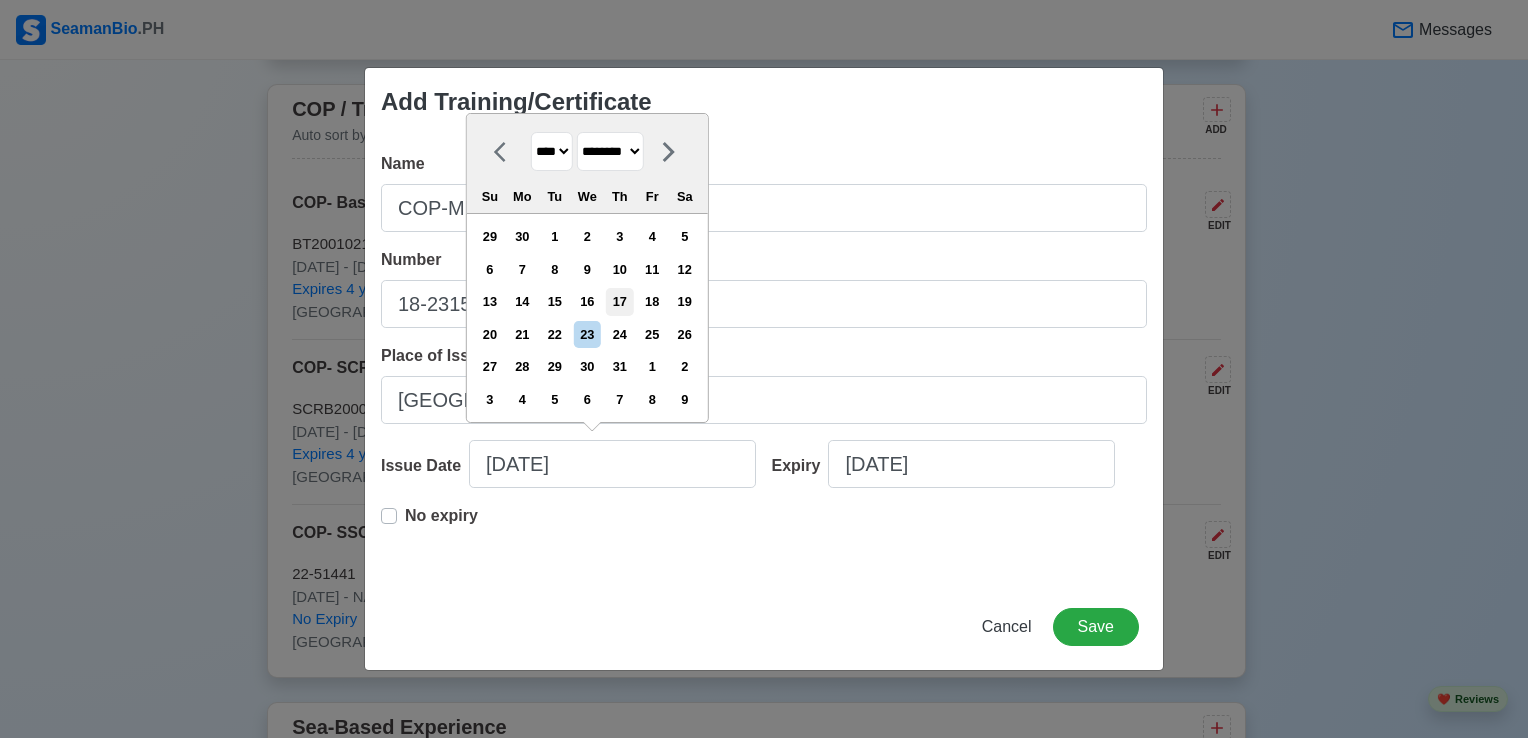 click on "17" at bounding box center (619, 301) 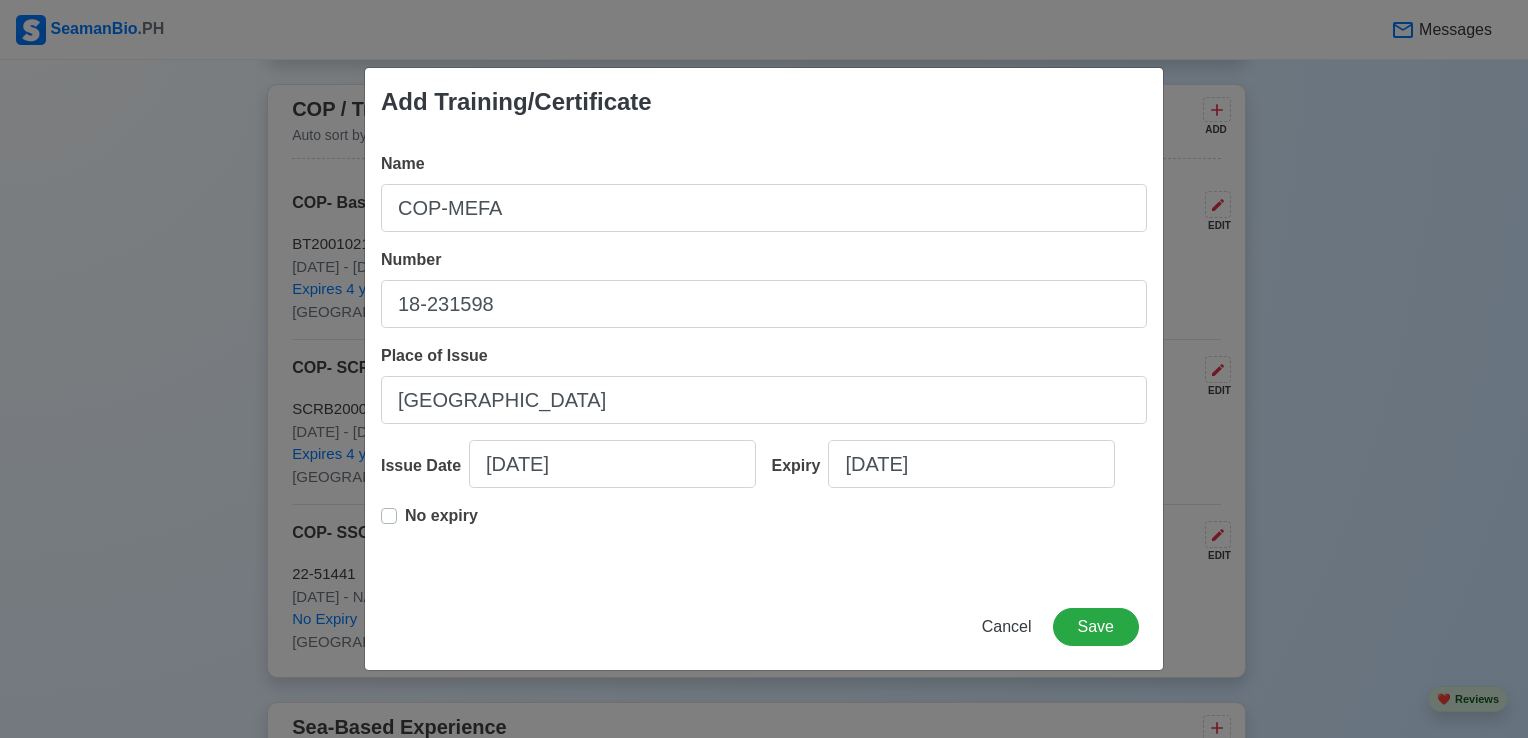 click on "No expiry" at bounding box center (441, 524) 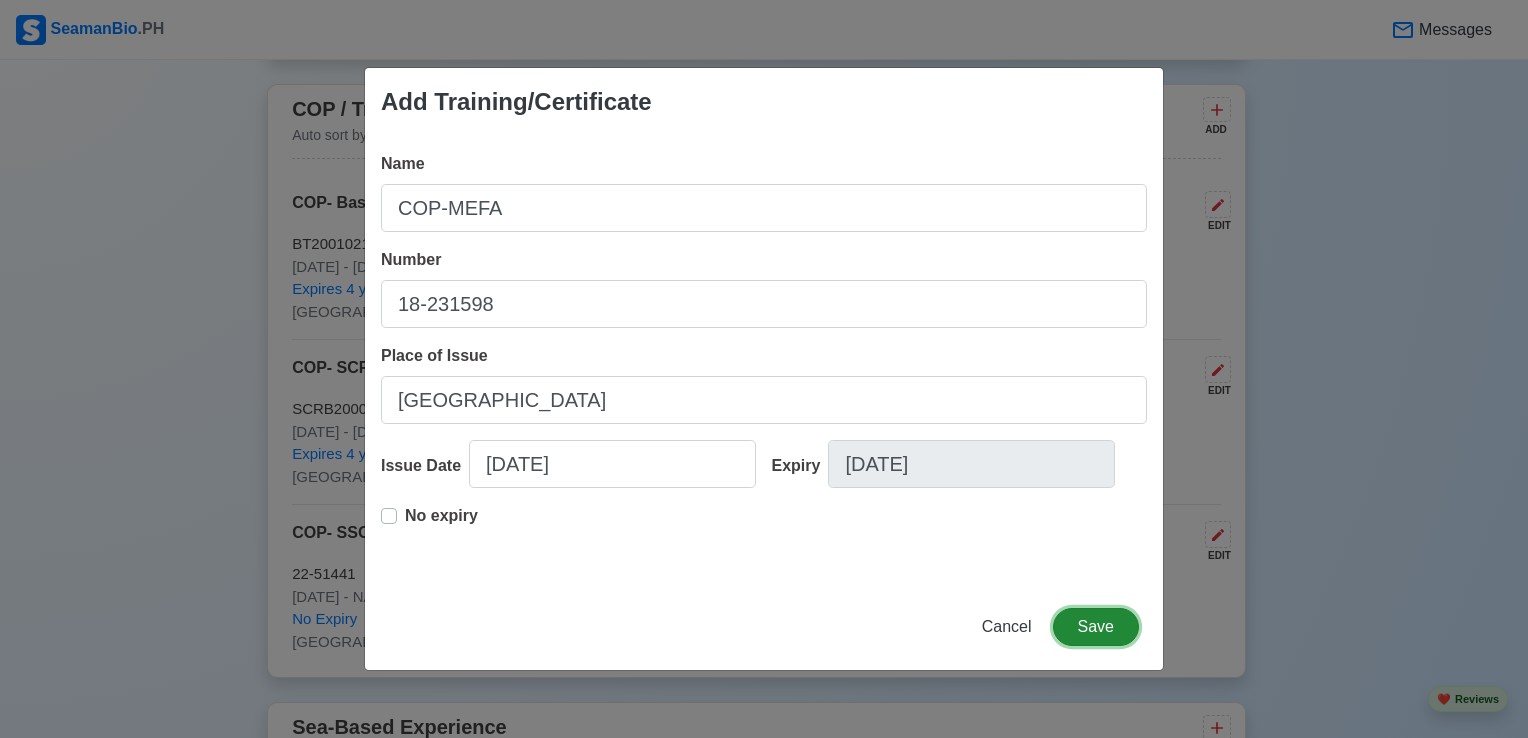 click on "Save" at bounding box center [1096, 627] 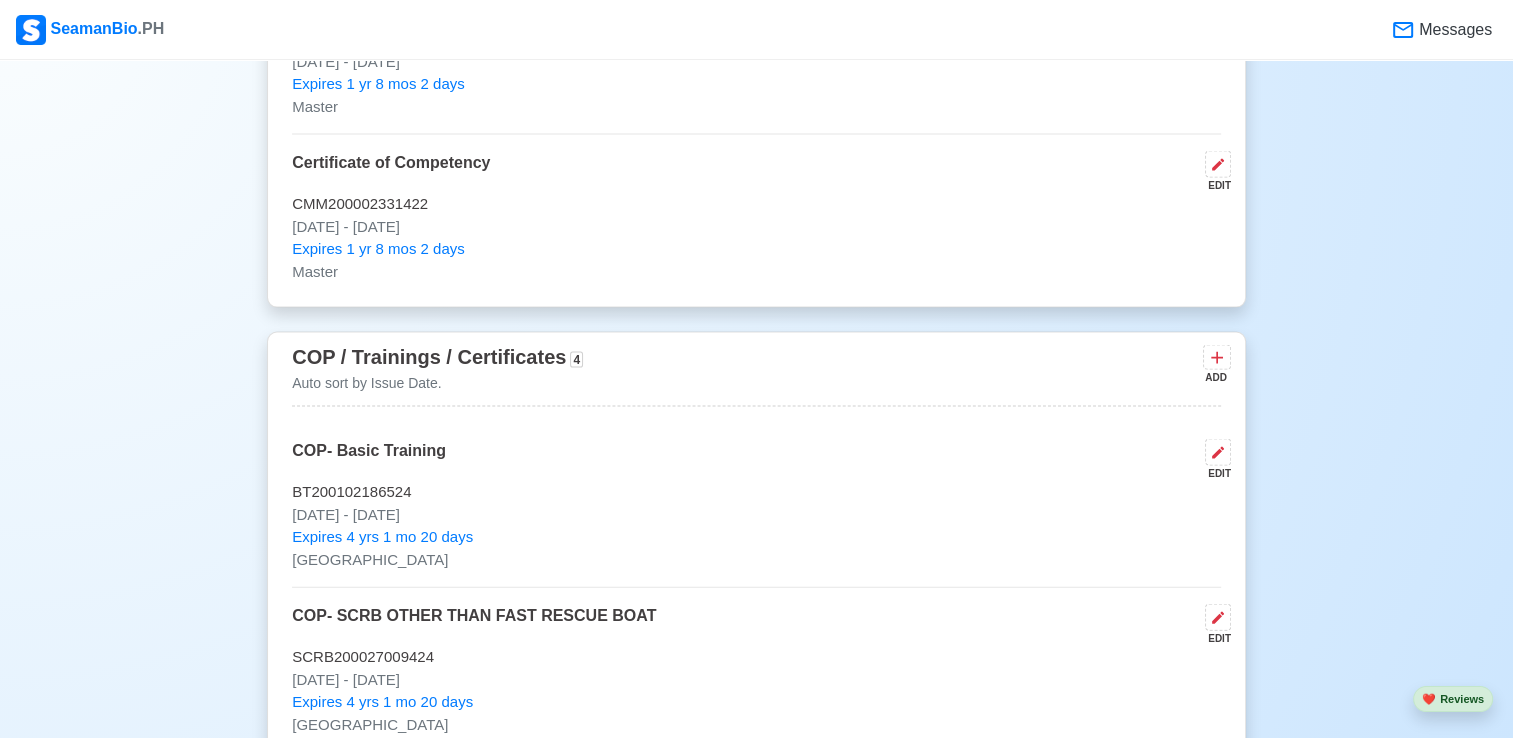 scroll, scrollTop: 4300, scrollLeft: 0, axis: vertical 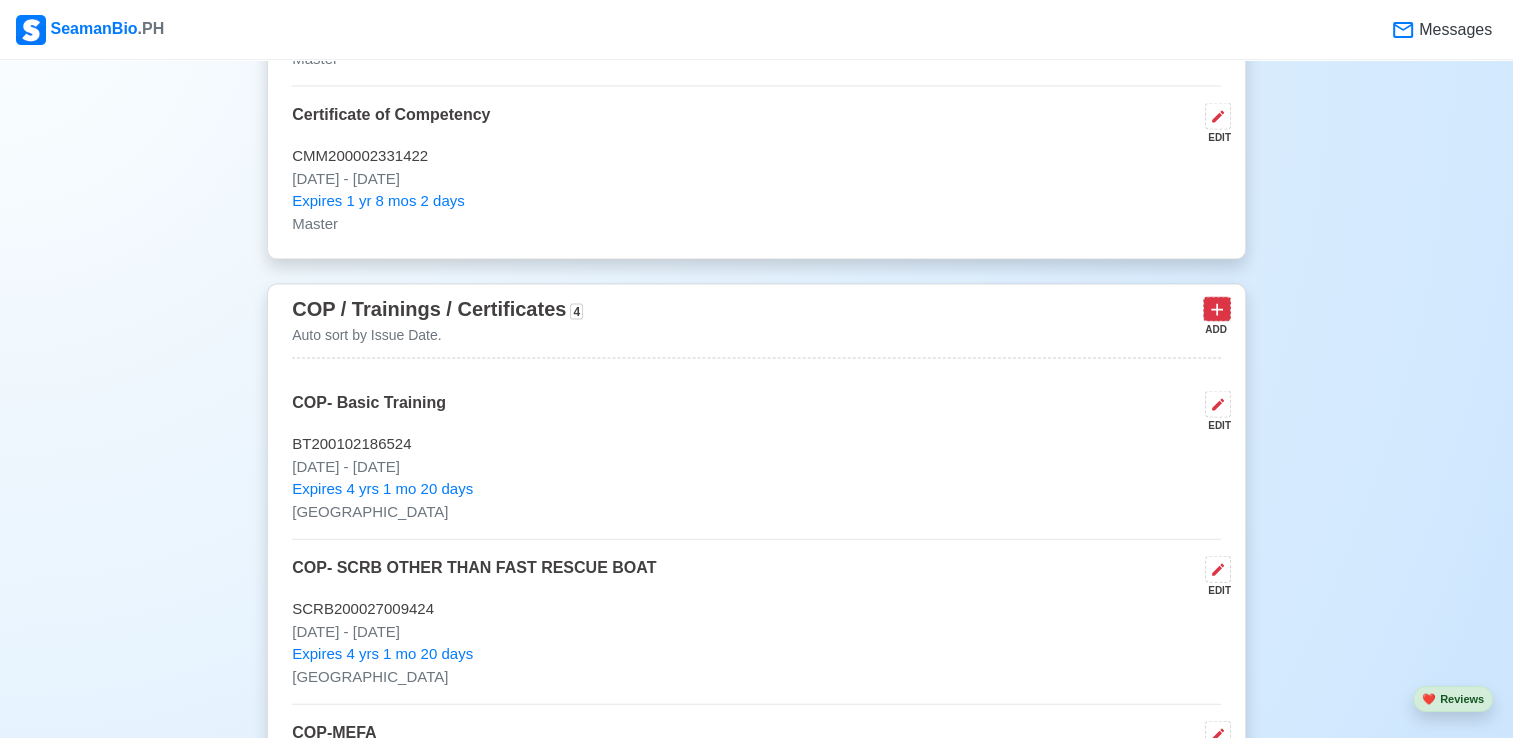 click 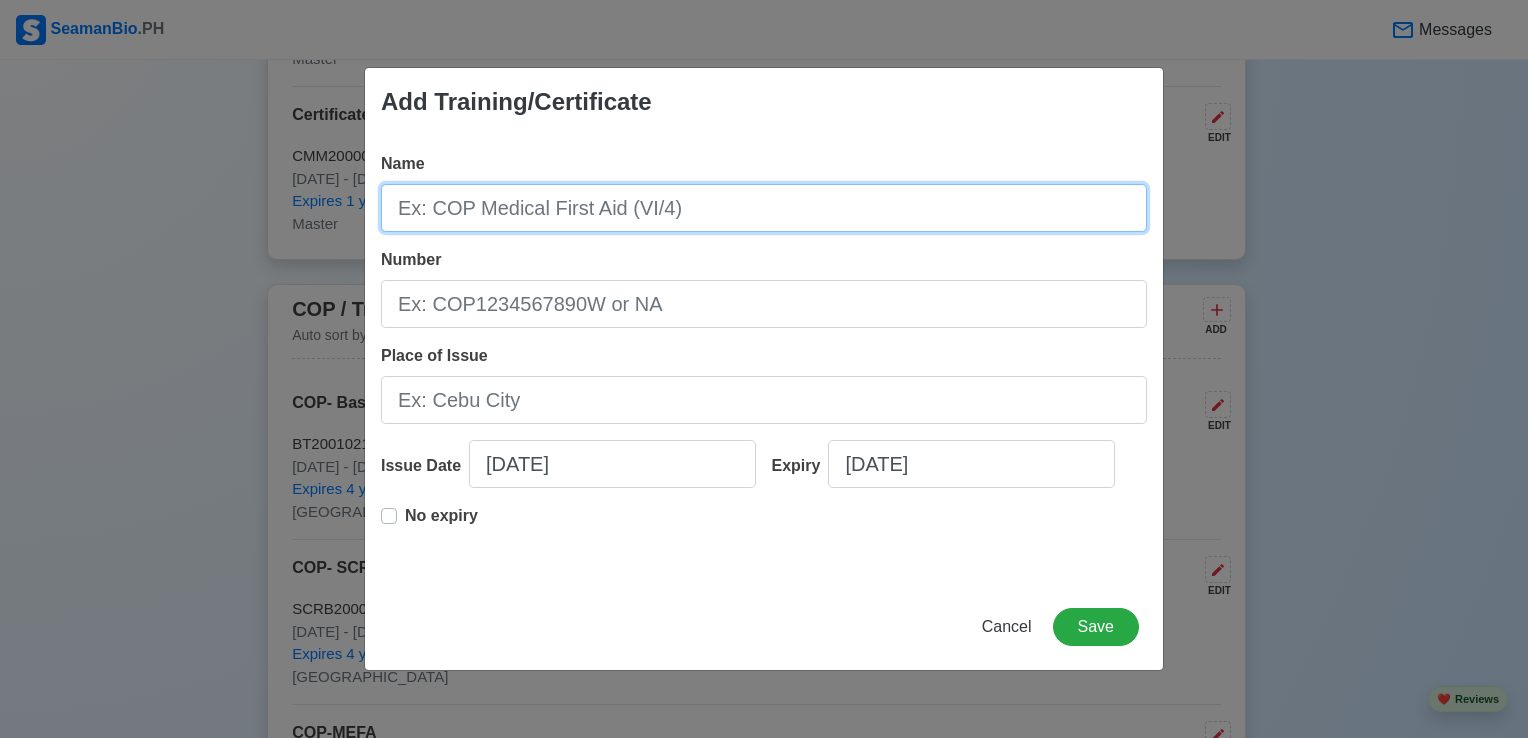 click on "Name" at bounding box center (764, 208) 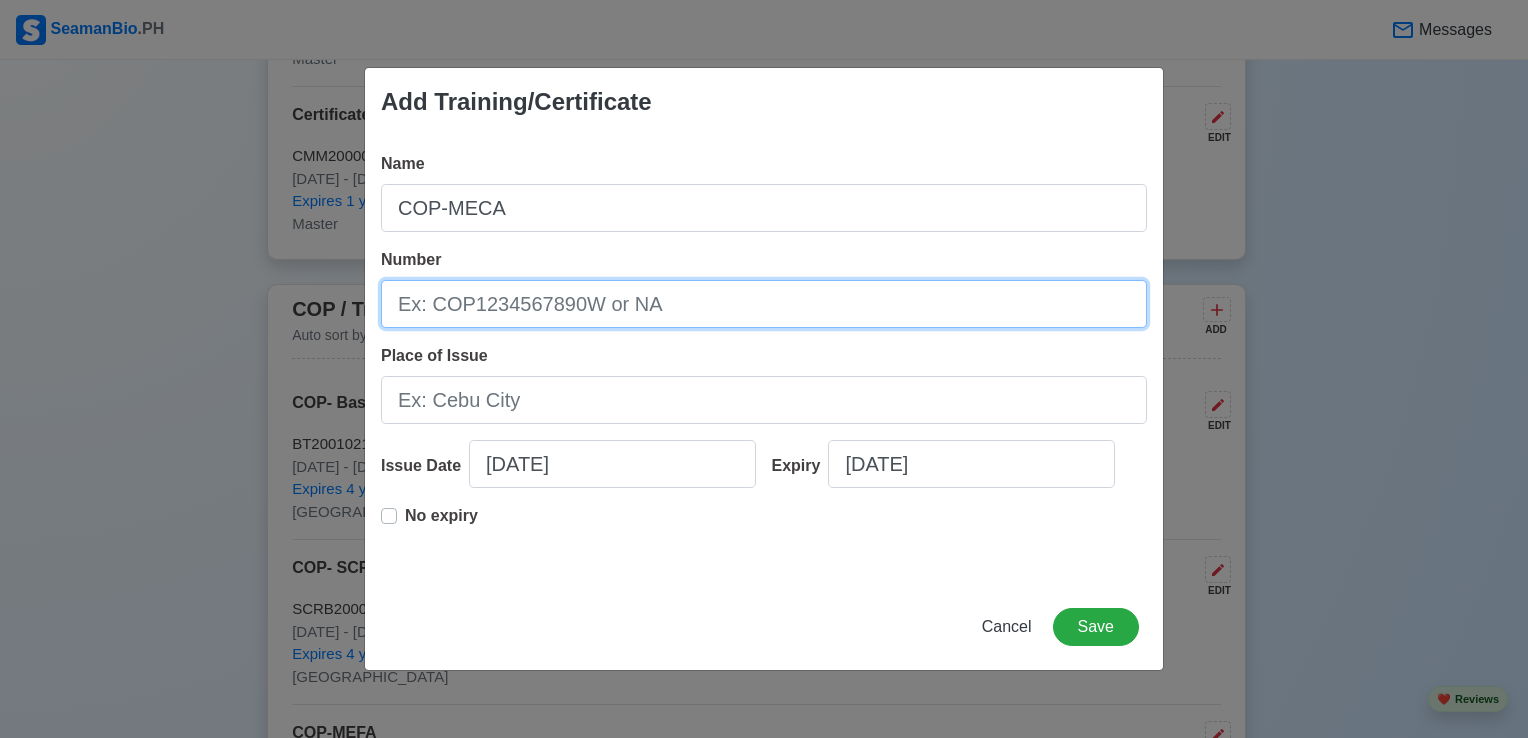 click on "Number" at bounding box center (764, 304) 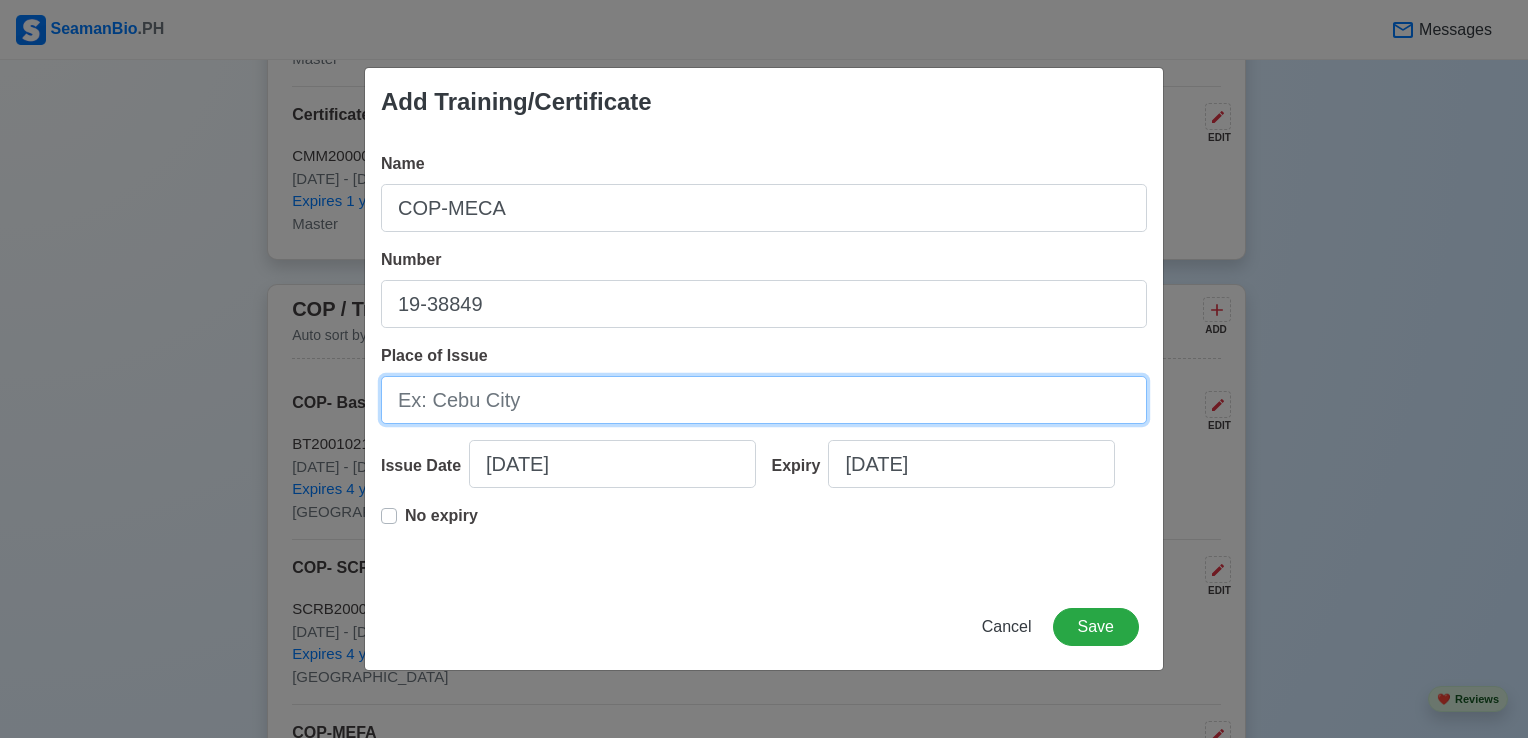 click on "Place of Issue" at bounding box center (764, 400) 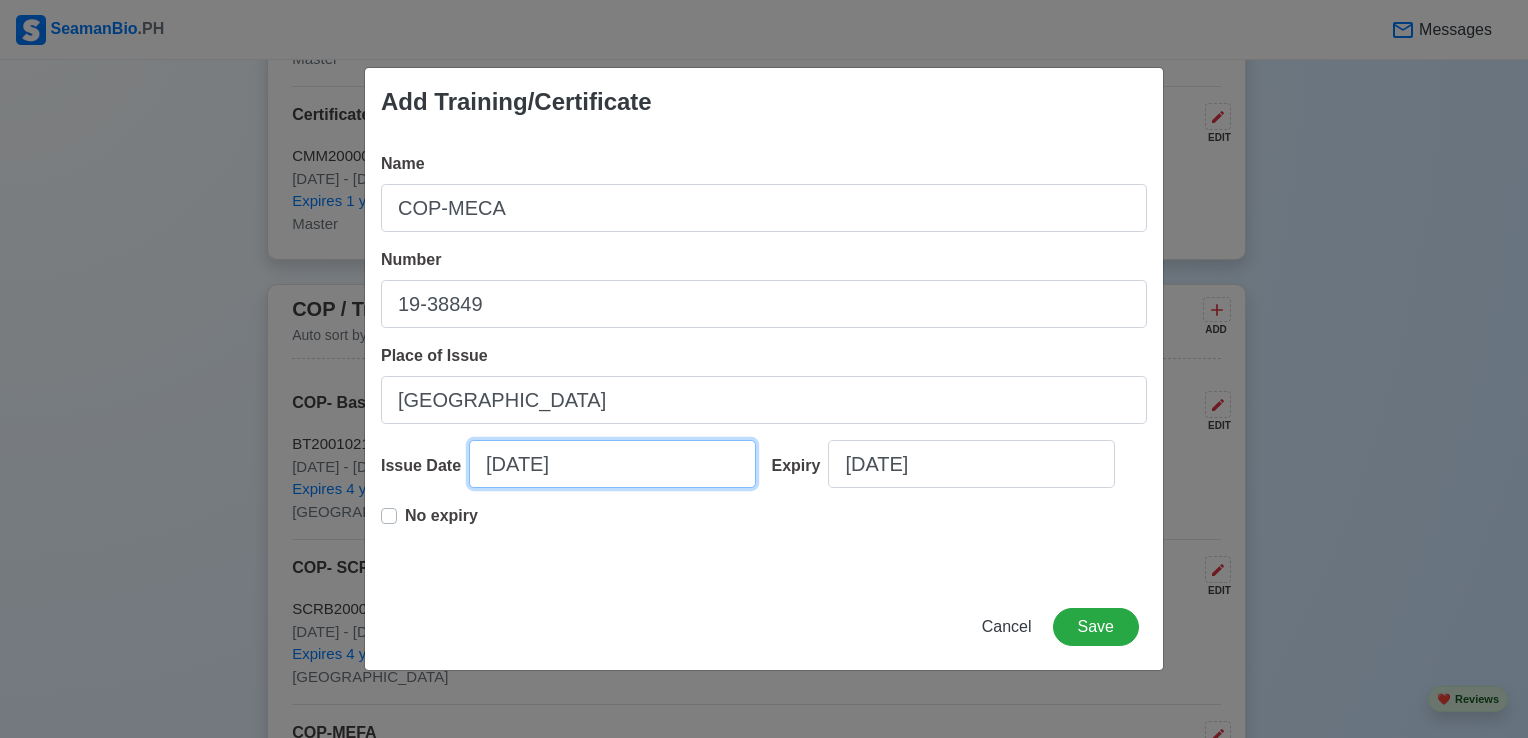 click on "[DATE]" at bounding box center (612, 464) 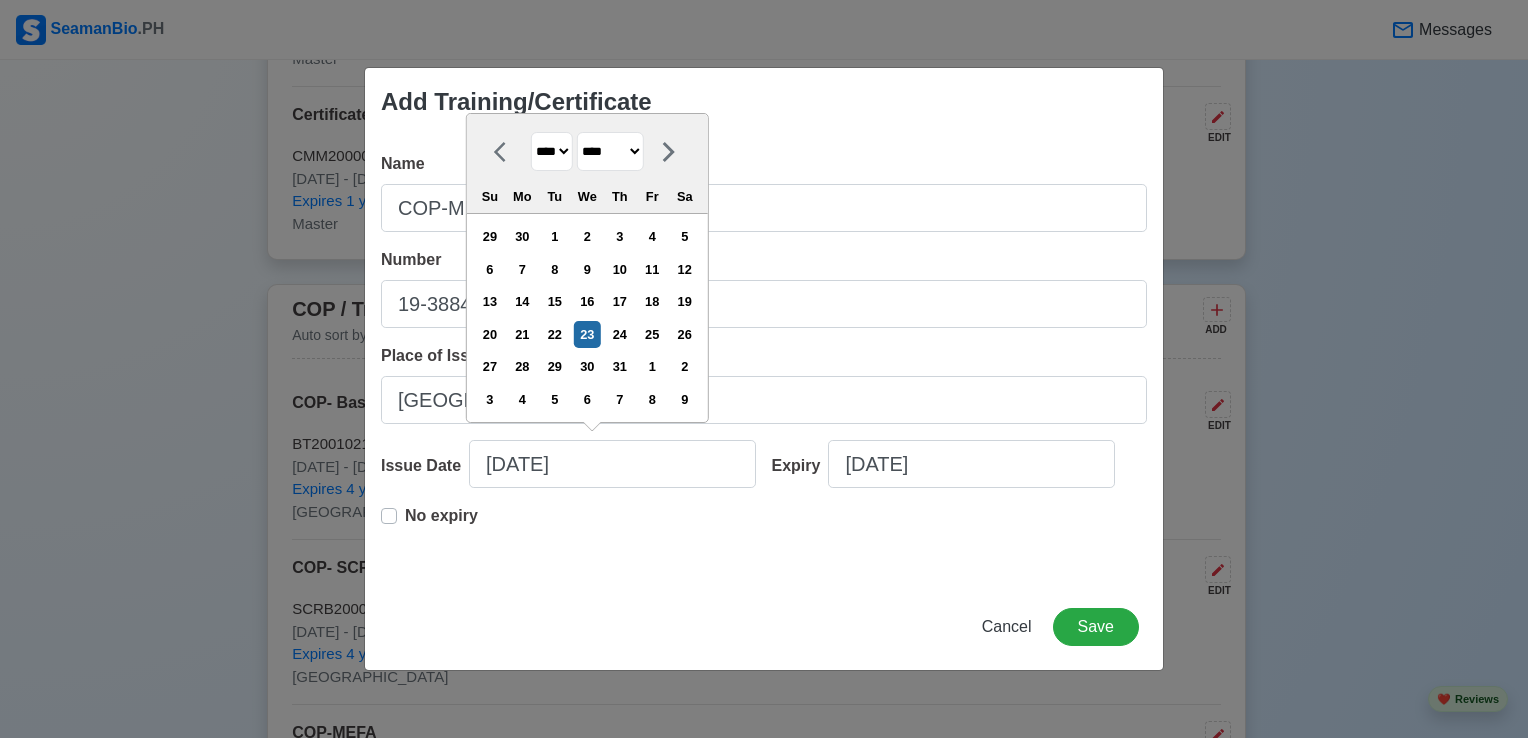 click on "**** **** **** **** **** **** **** **** **** **** **** **** **** **** **** **** **** **** **** **** **** **** **** **** **** **** **** **** **** **** **** **** **** **** **** **** **** **** **** **** **** **** **** **** **** **** **** **** **** **** **** **** **** **** **** **** **** **** **** **** **** **** **** **** **** **** **** **** **** **** **** **** **** **** **** **** **** **** **** **** **** **** **** **** **** **** **** **** **** **** **** **** **** **** **** **** **** **** **** **** **** **** **** **** **** ****" at bounding box center [552, 151] 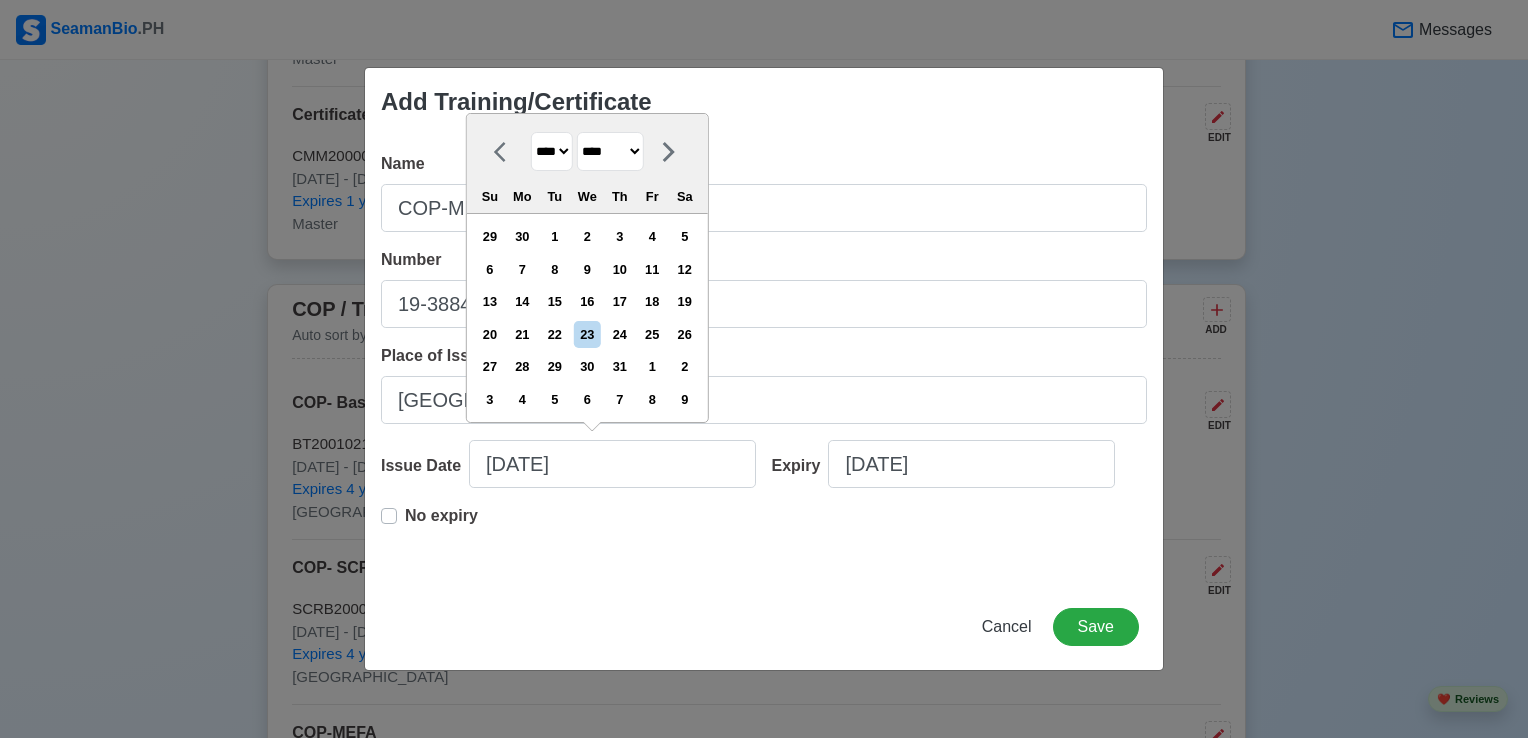 click on "******* ******** ***** ***** *** **** **** ****** ********* ******* ******** ********" at bounding box center (610, 151) 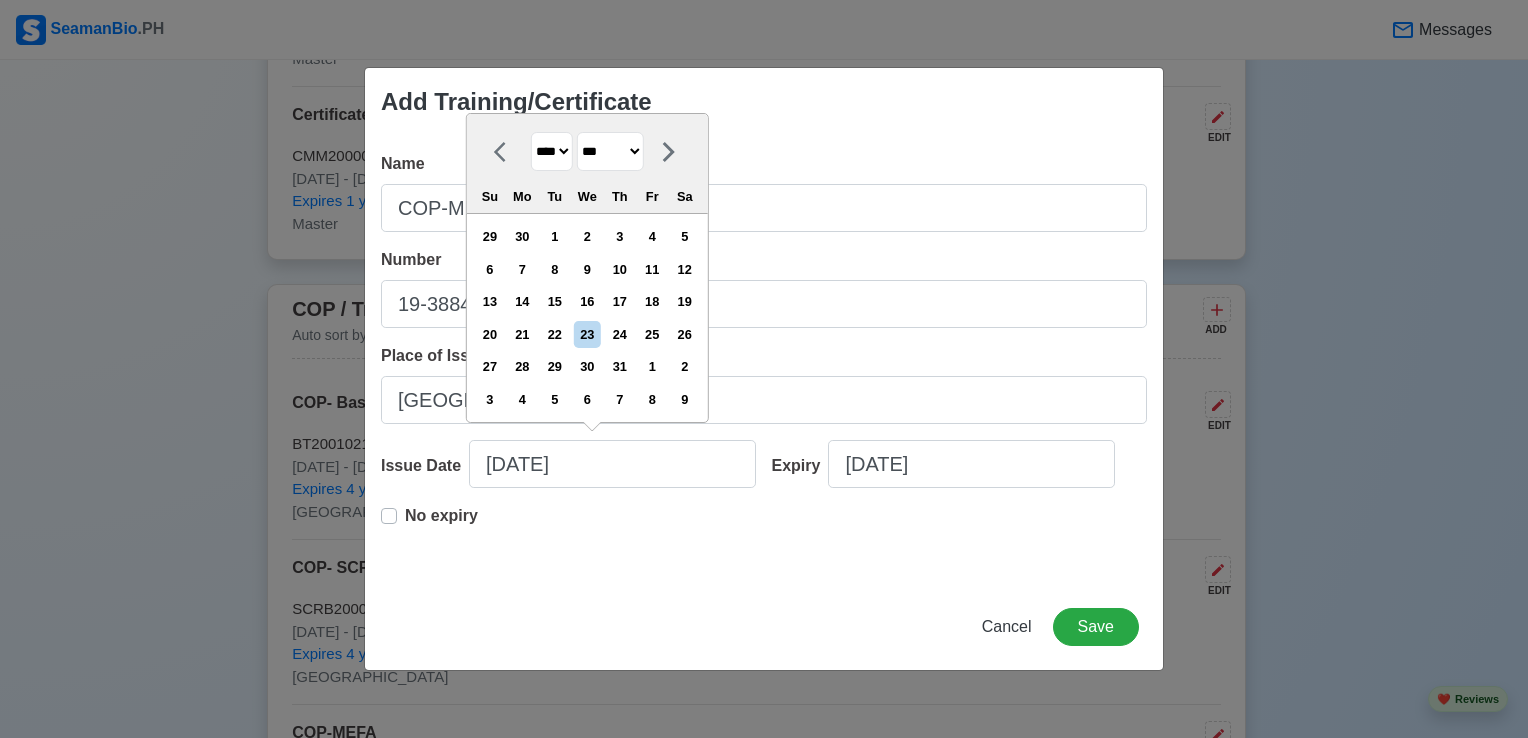 click on "******* ******** ***** ***** *** **** **** ****** ********* ******* ******** ********" at bounding box center (610, 151) 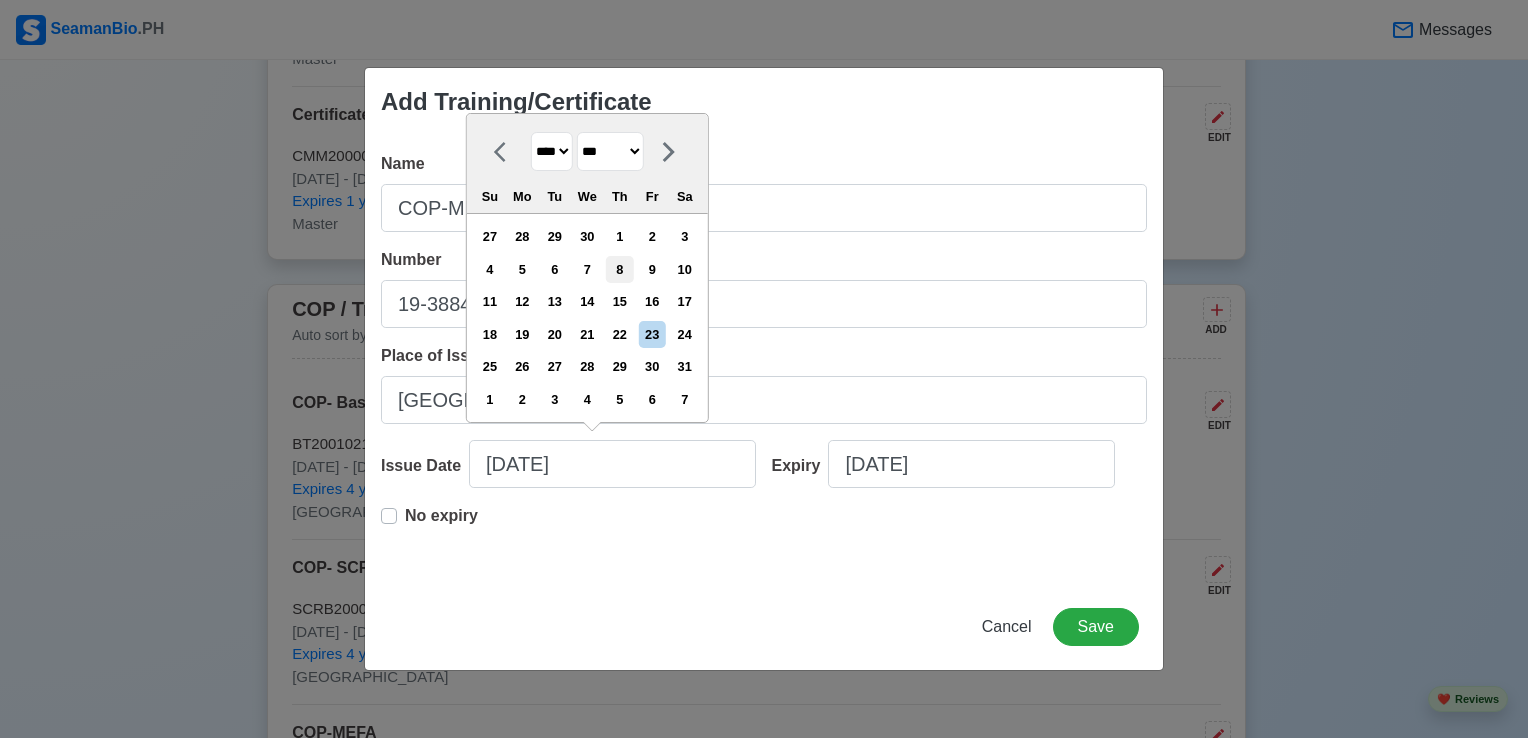 click on "8" at bounding box center [619, 269] 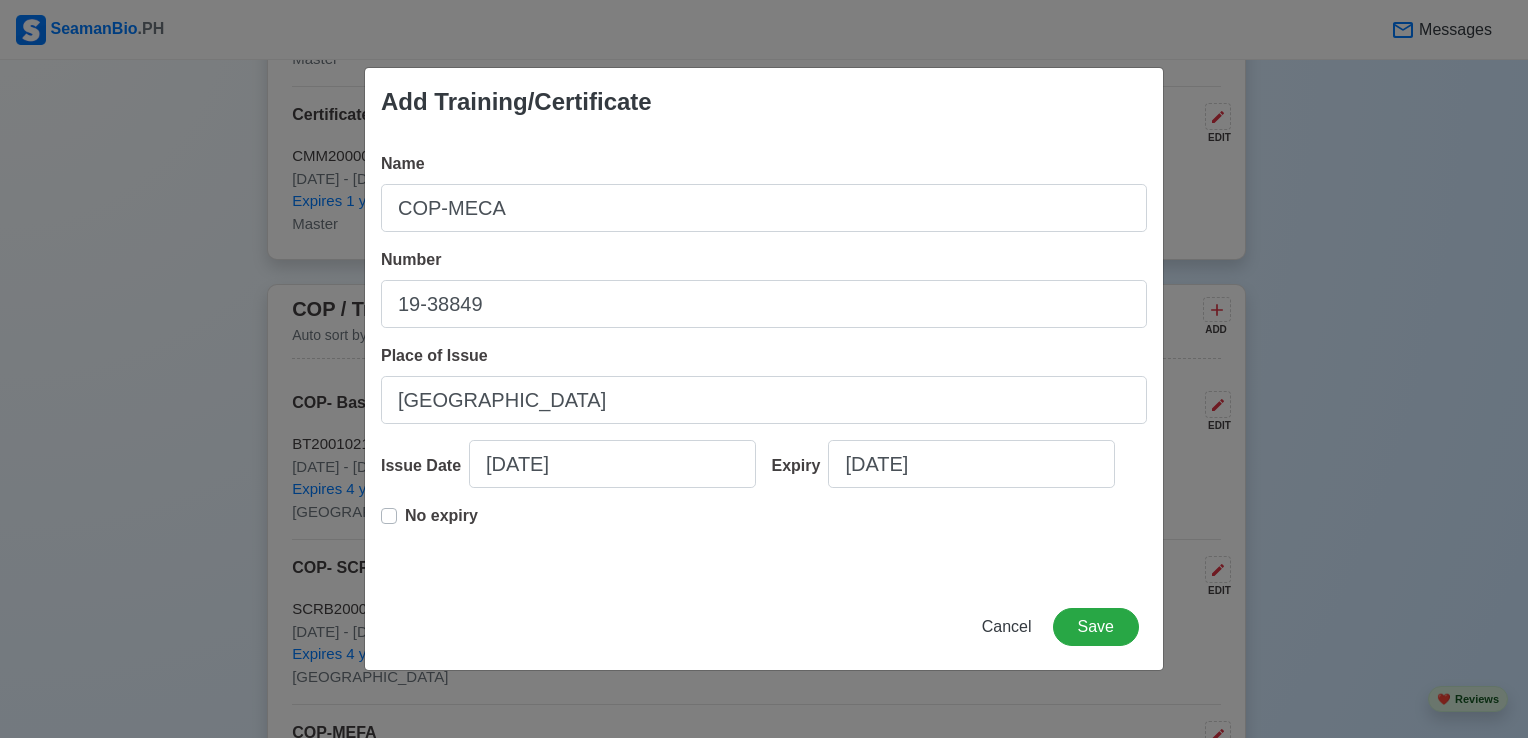 click on "No expiry" at bounding box center (441, 524) 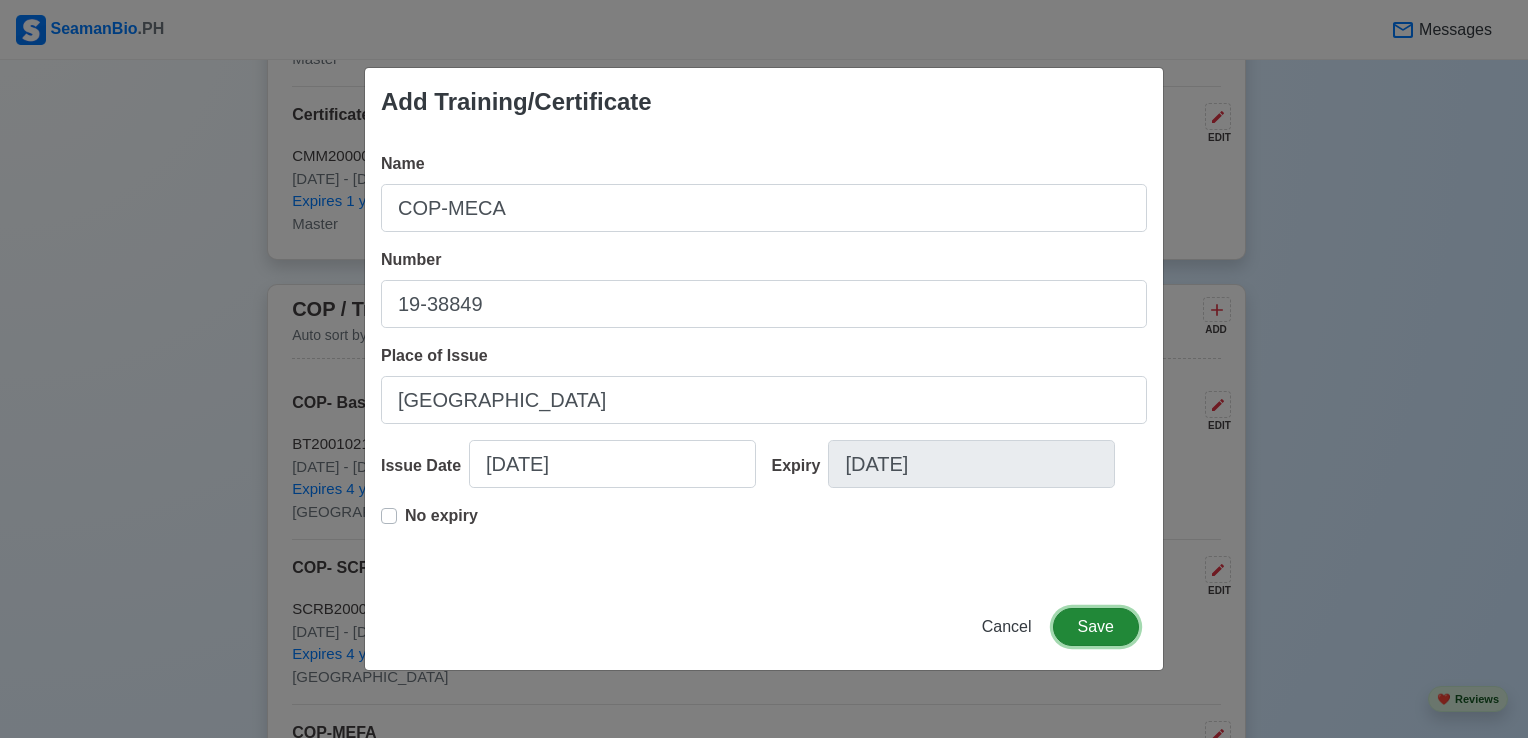 click on "Save" at bounding box center (1096, 627) 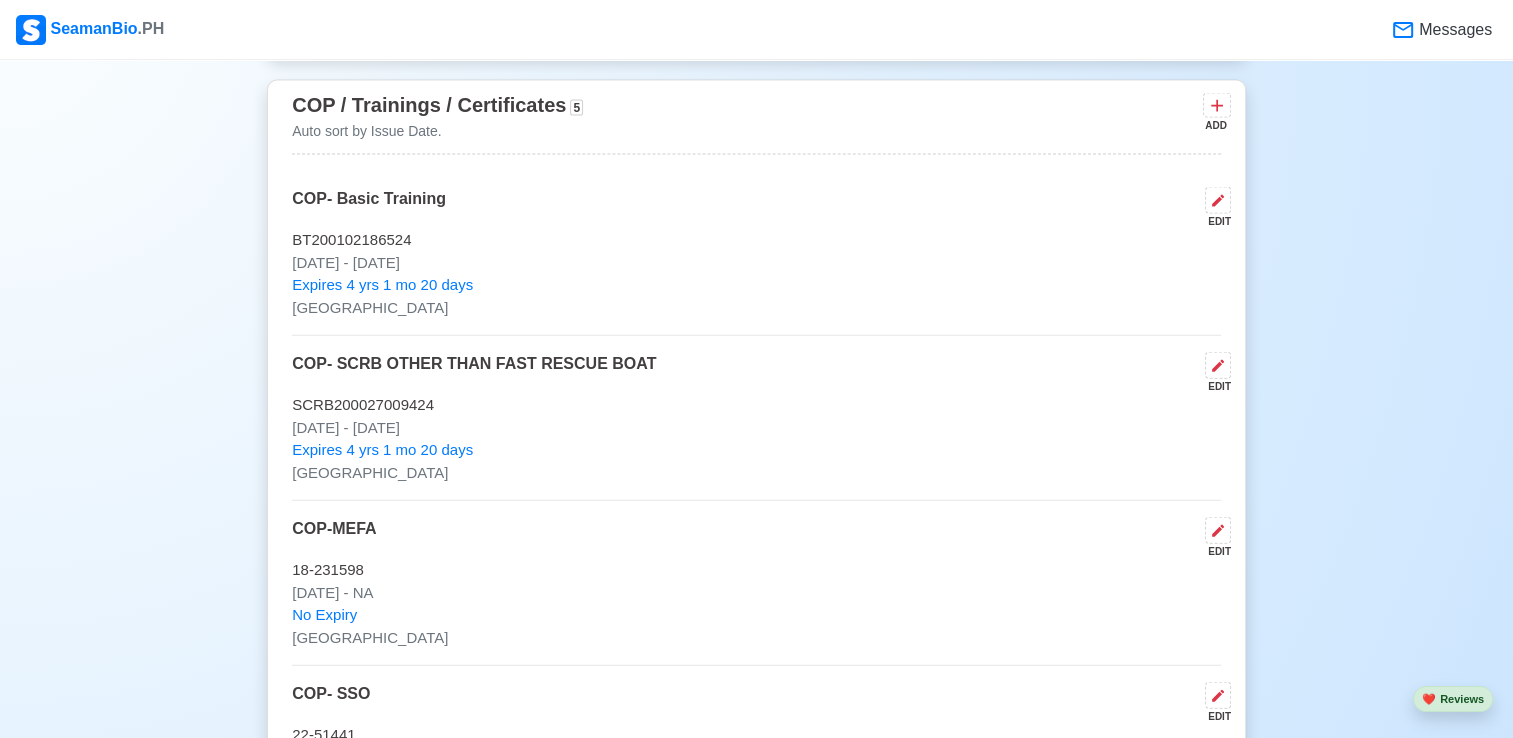 scroll, scrollTop: 4400, scrollLeft: 0, axis: vertical 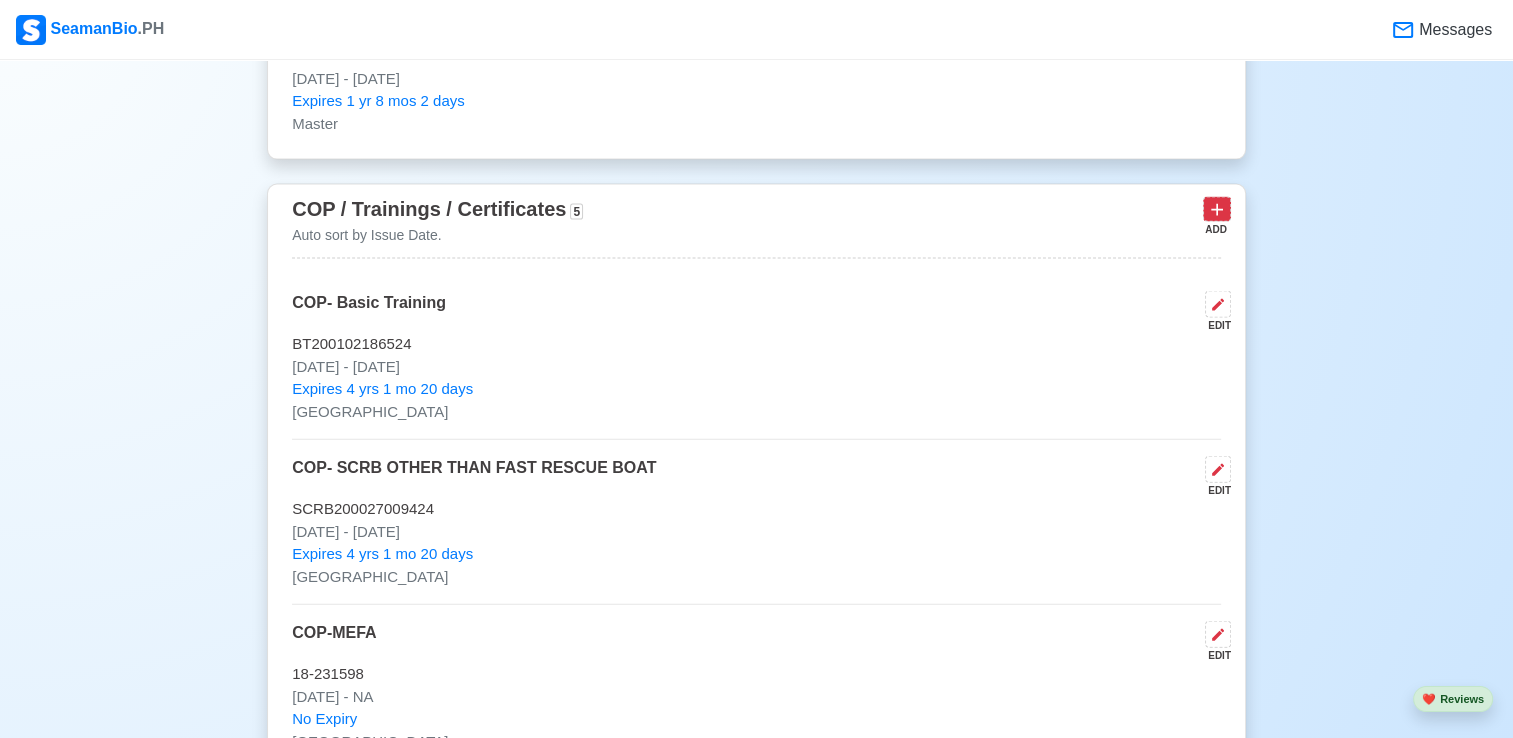 click 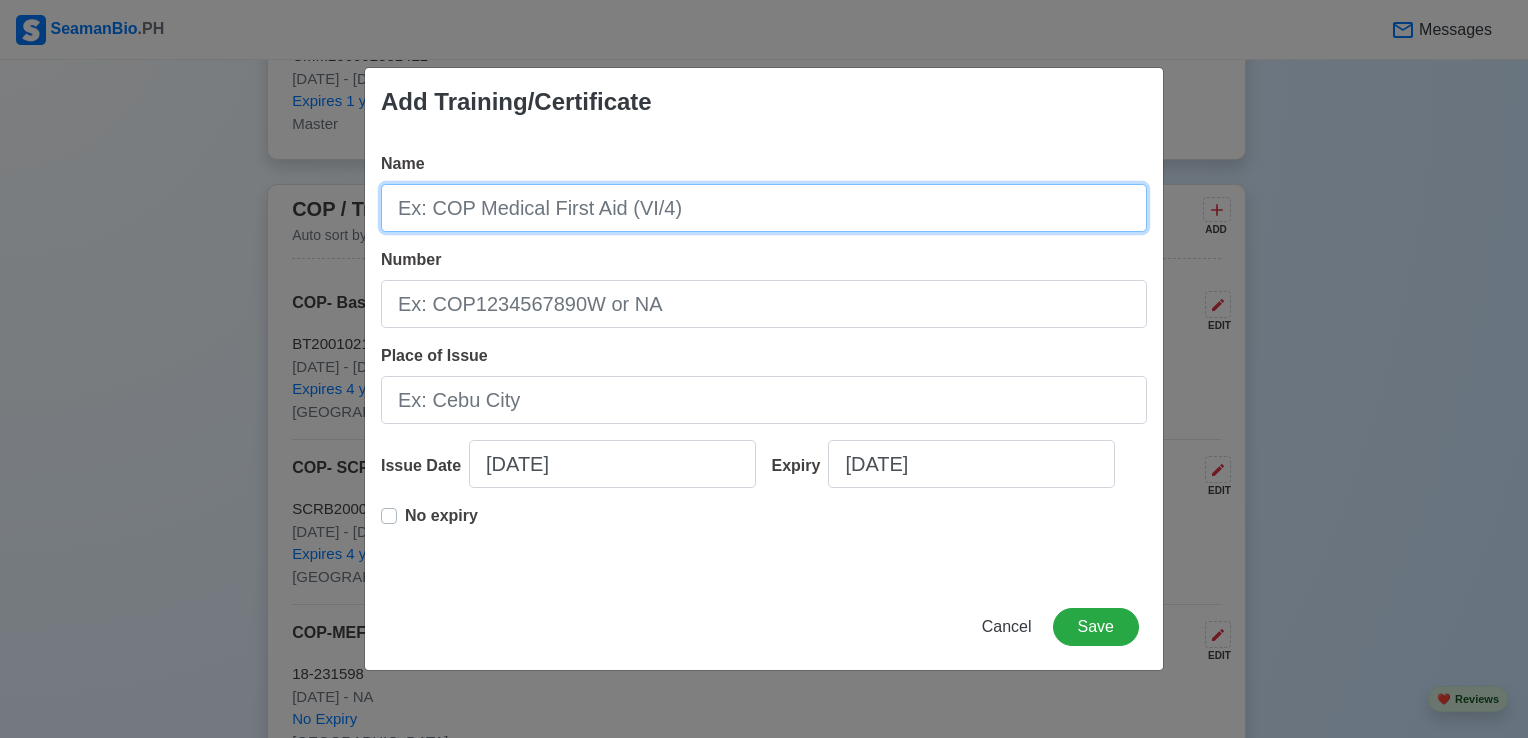 click on "Name" at bounding box center (764, 208) 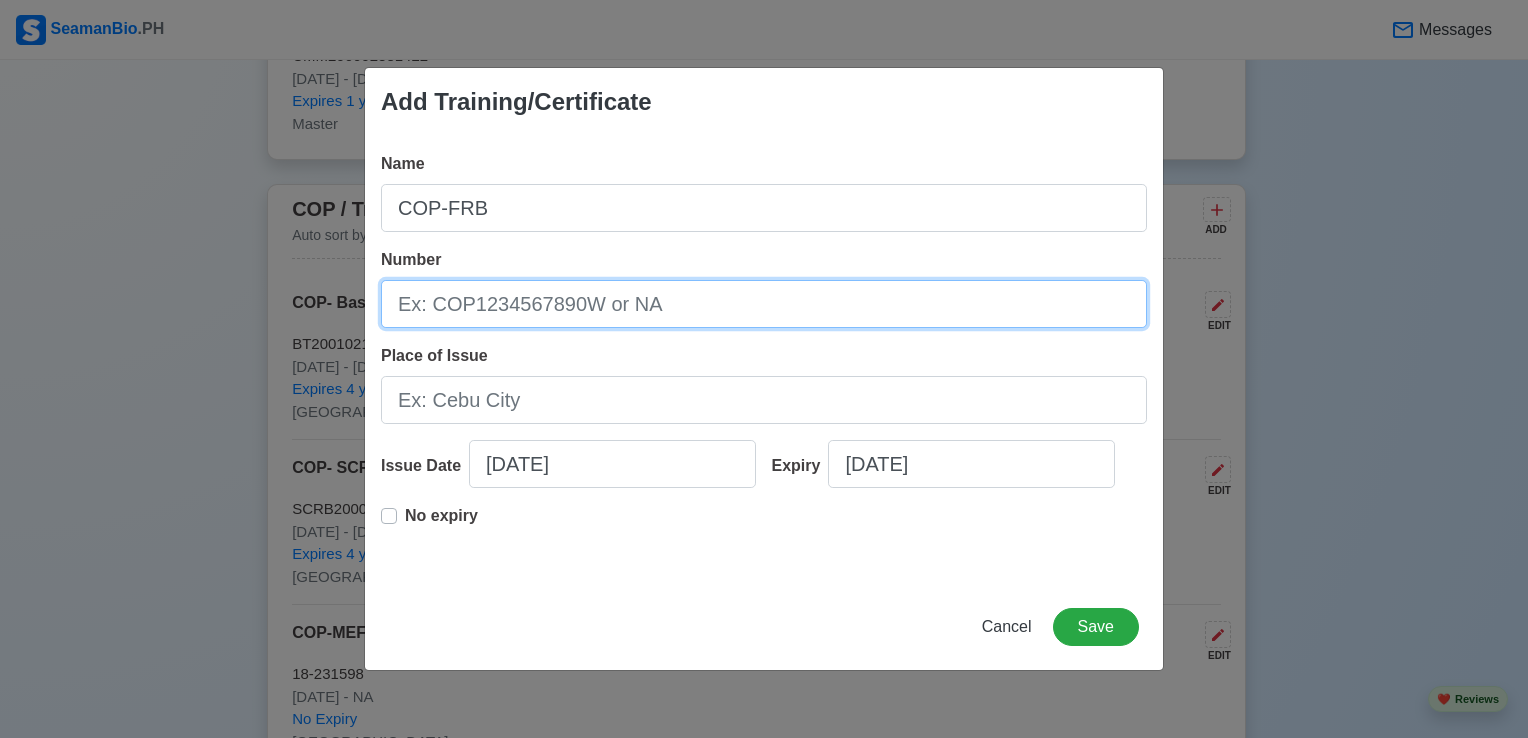 click on "Number" at bounding box center (764, 304) 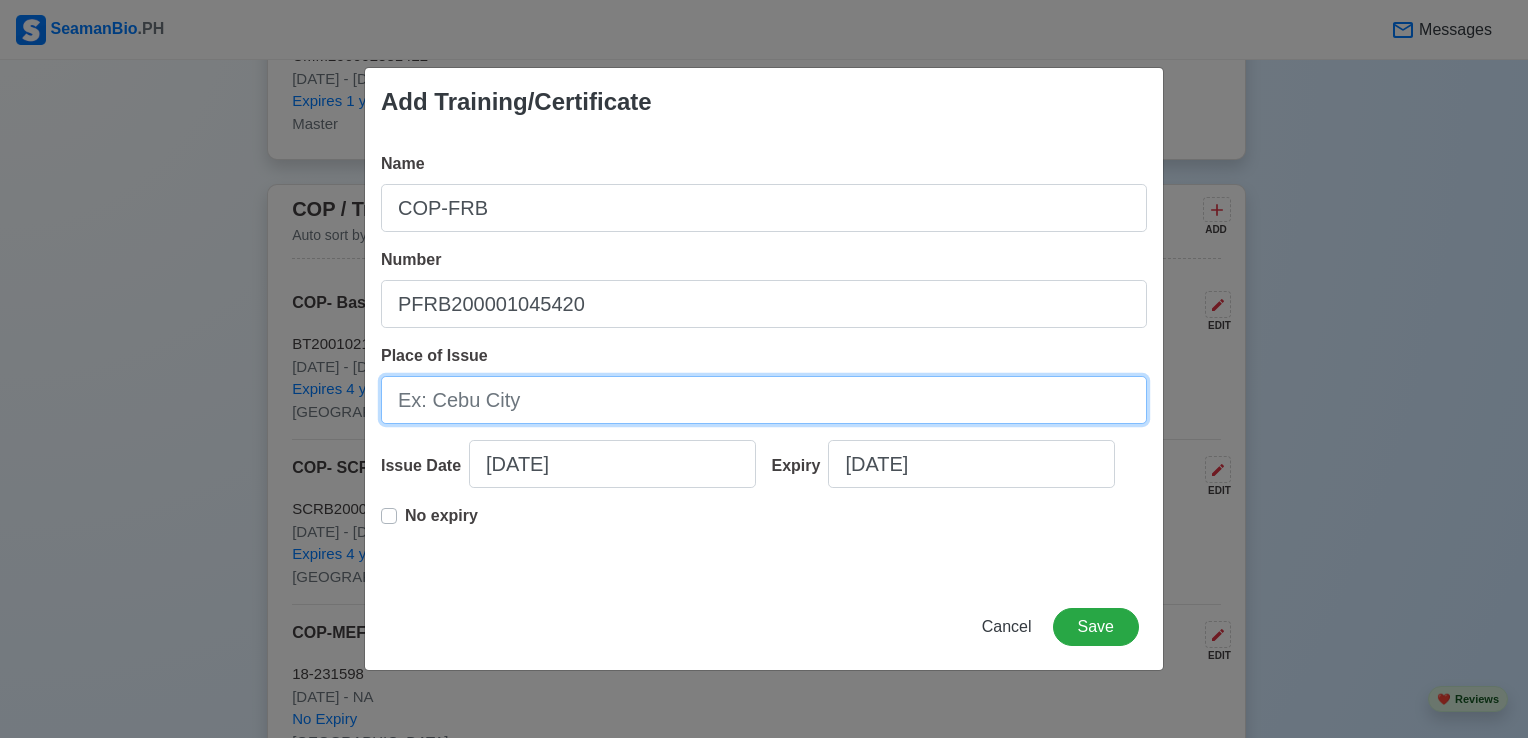 click on "Place of Issue" at bounding box center (764, 400) 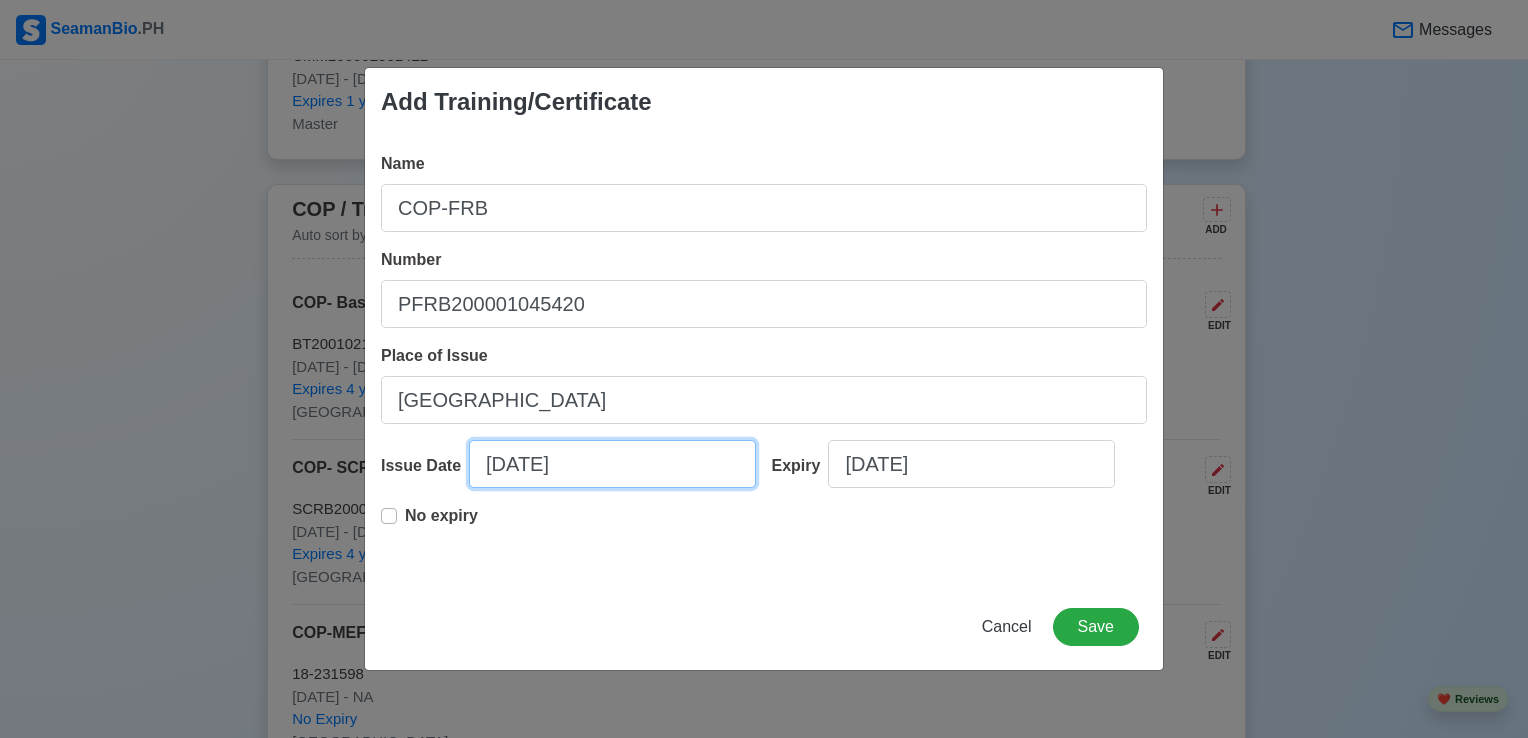 click on "[DATE]" at bounding box center (612, 464) 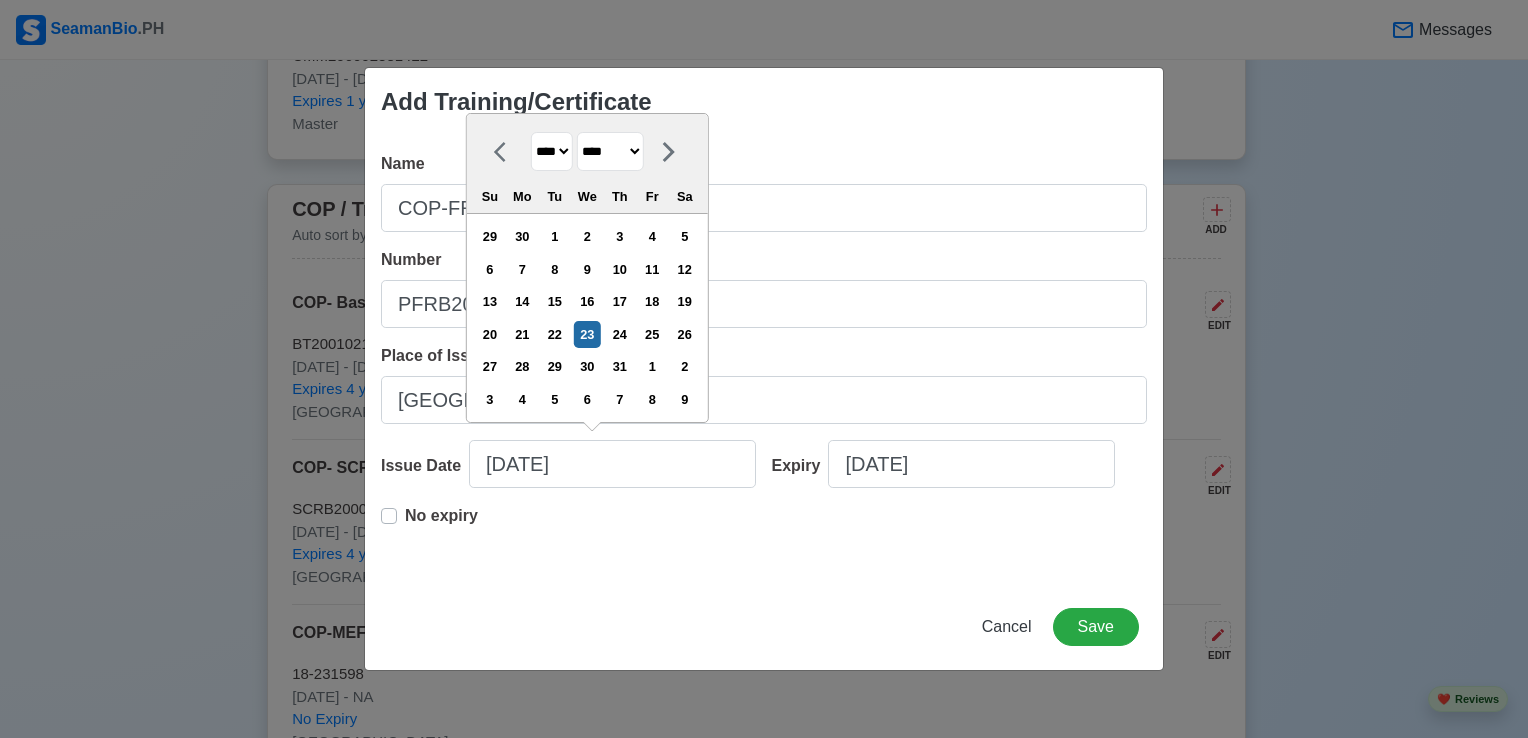 click on "**** **** **** **** **** **** **** **** **** **** **** **** **** **** **** **** **** **** **** **** **** **** **** **** **** **** **** **** **** **** **** **** **** **** **** **** **** **** **** **** **** **** **** **** **** **** **** **** **** **** **** **** **** **** **** **** **** **** **** **** **** **** **** **** **** **** **** **** **** **** **** **** **** **** **** **** **** **** **** **** **** **** **** **** **** **** **** **** **** **** **** **** **** **** **** **** **** **** **** **** **** **** **** **** **** ****" at bounding box center (552, 151) 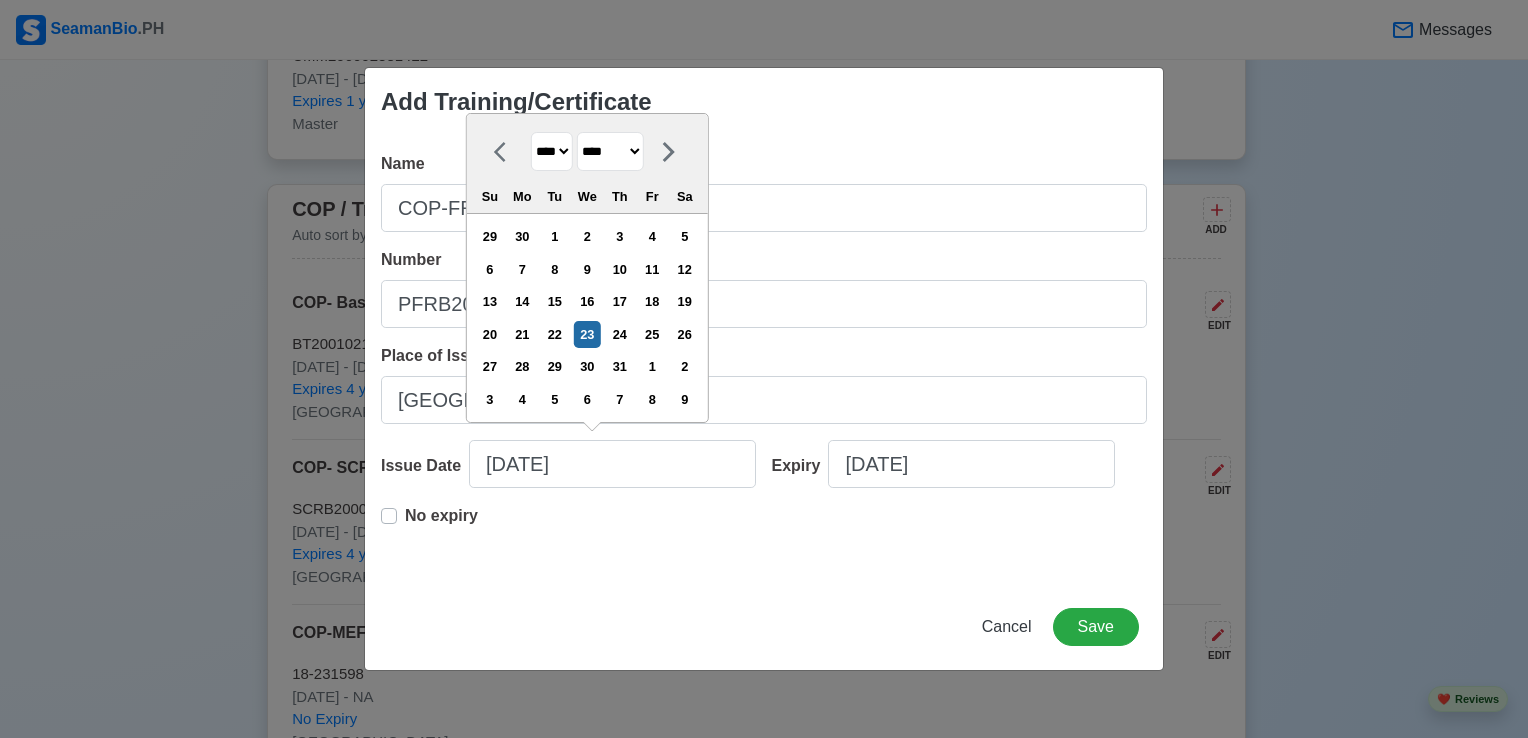 click on "**** **** **** **** **** **** **** **** **** **** **** **** **** **** **** **** **** **** **** **** **** **** **** **** **** **** **** **** **** **** **** **** **** **** **** **** **** **** **** **** **** **** **** **** **** **** **** **** **** **** **** **** **** **** **** **** **** **** **** **** **** **** **** **** **** **** **** **** **** **** **** **** **** **** **** **** **** **** **** **** **** **** **** **** **** **** **** **** **** **** **** **** **** **** **** **** **** **** **** **** **** **** **** **** **** ****" at bounding box center [552, 151] 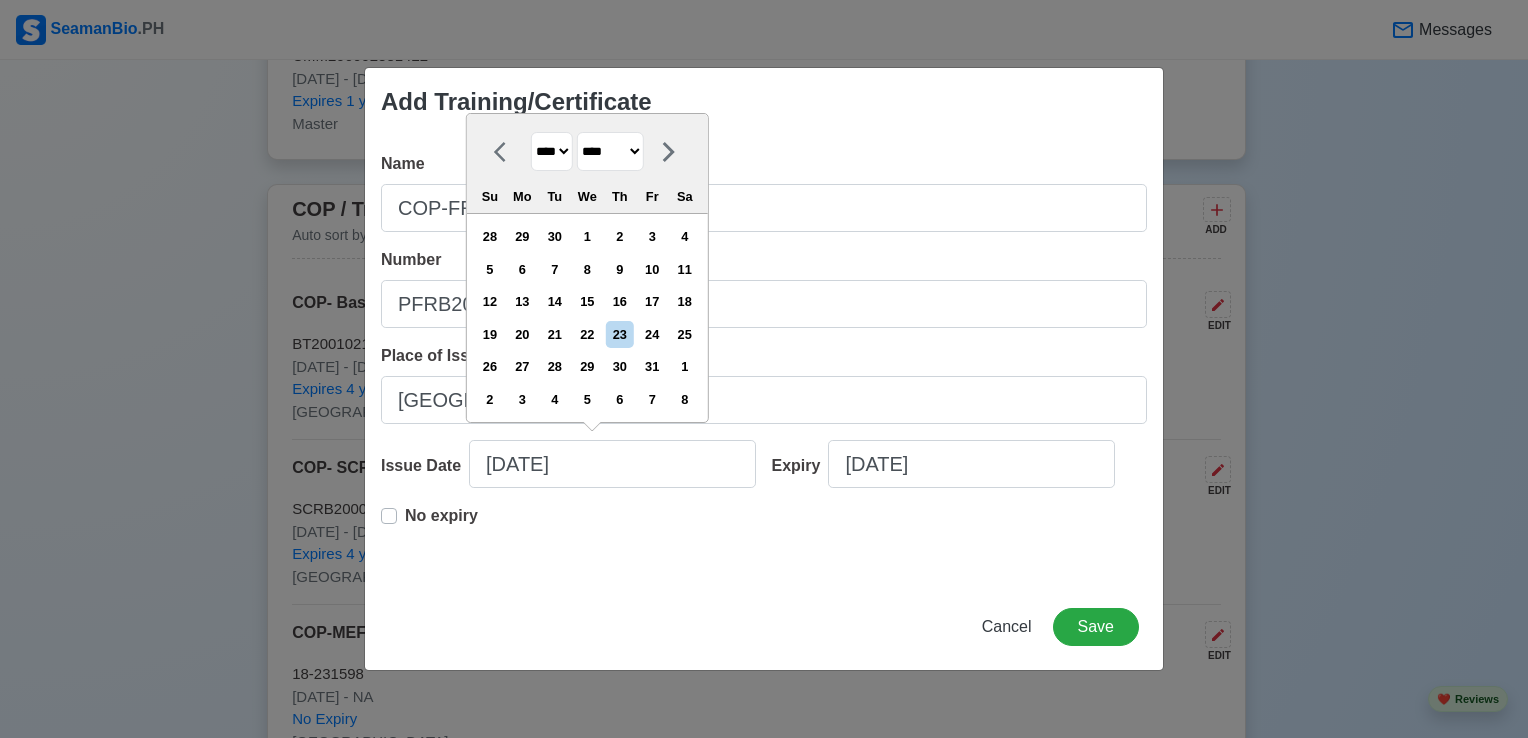 click on "******* ******** ***** ***** *** **** **** ****** ********* ******* ******** ********" at bounding box center (610, 151) 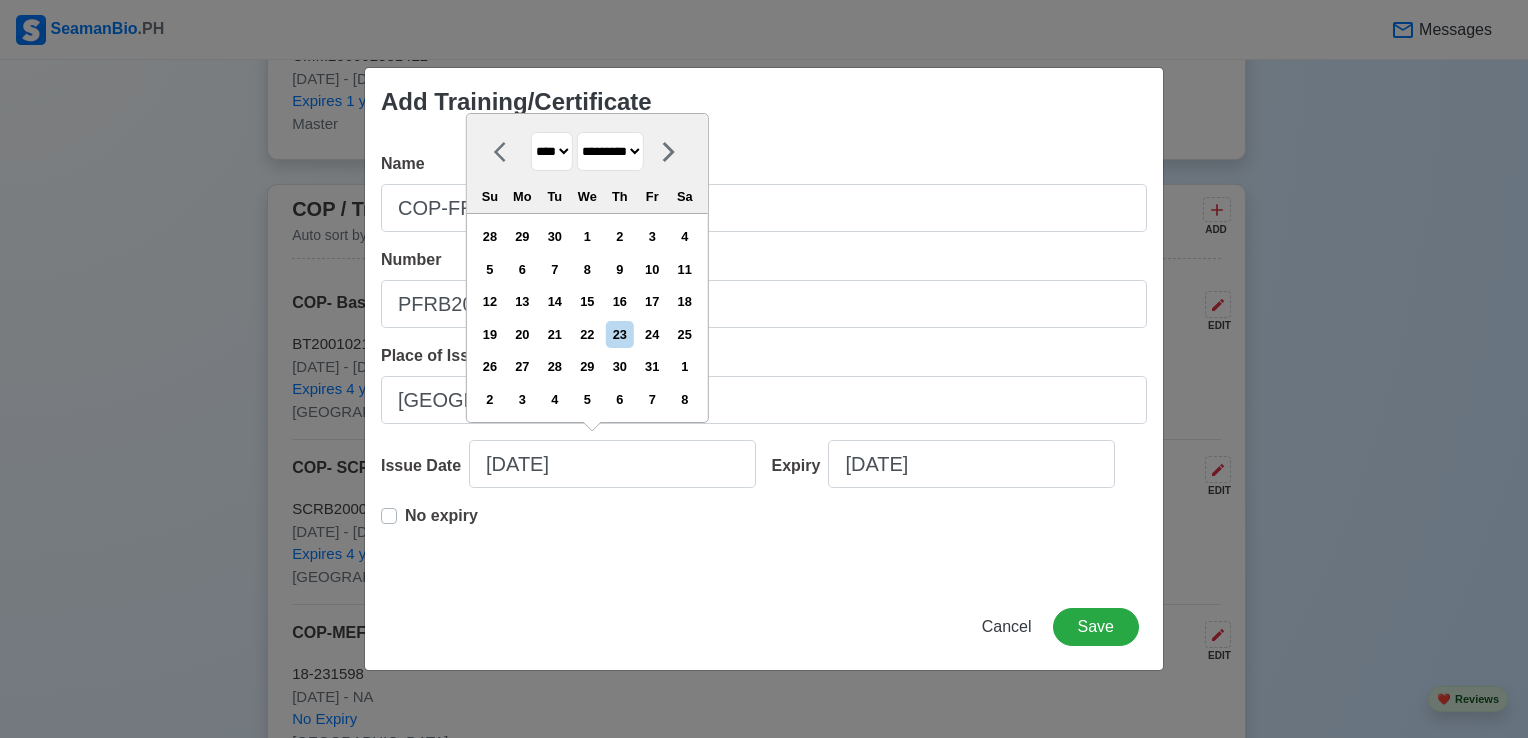 click on "******* ******** ***** ***** *** **** **** ****** ********* ******* ******** ********" at bounding box center [610, 151] 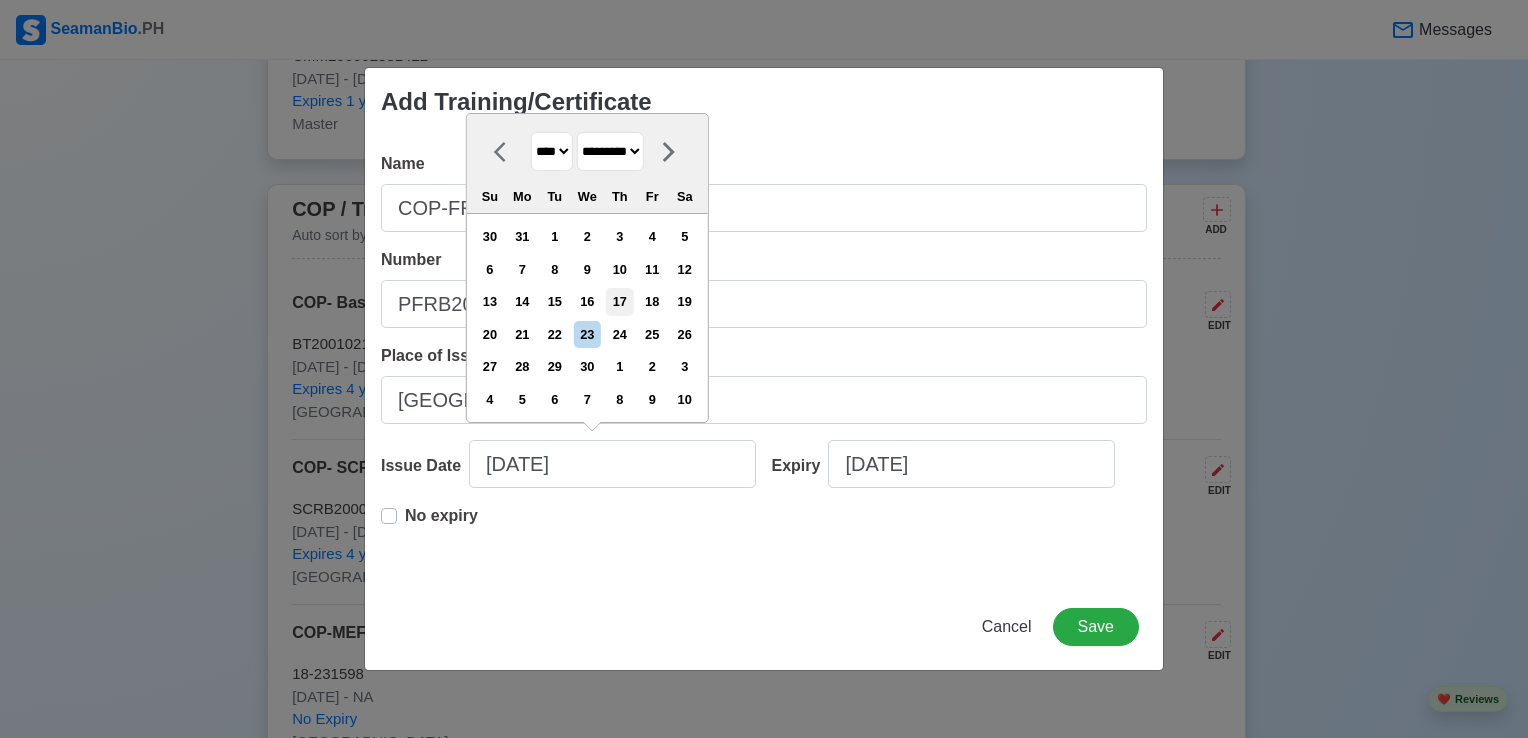 click on "17" at bounding box center [619, 301] 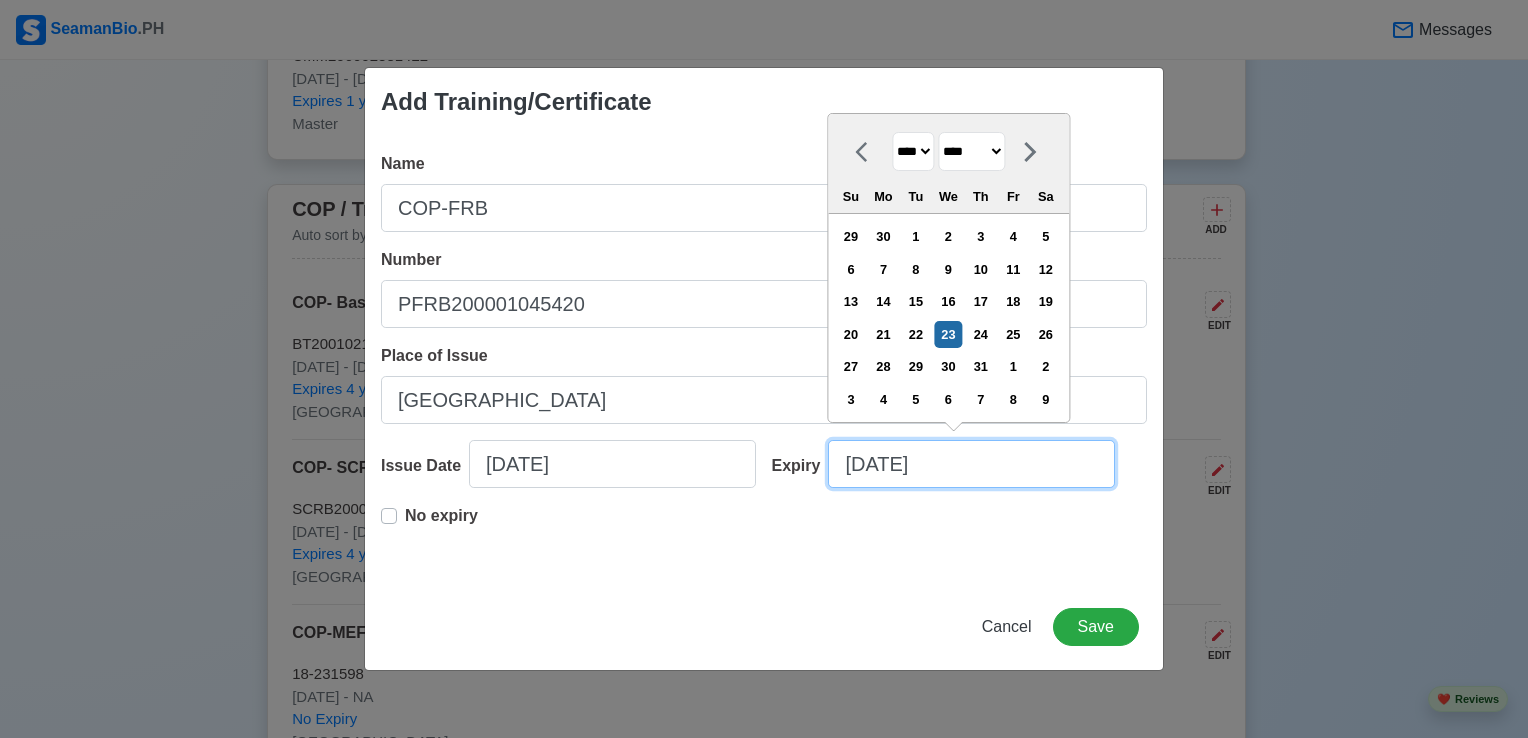 click on "[DATE]" at bounding box center [971, 464] 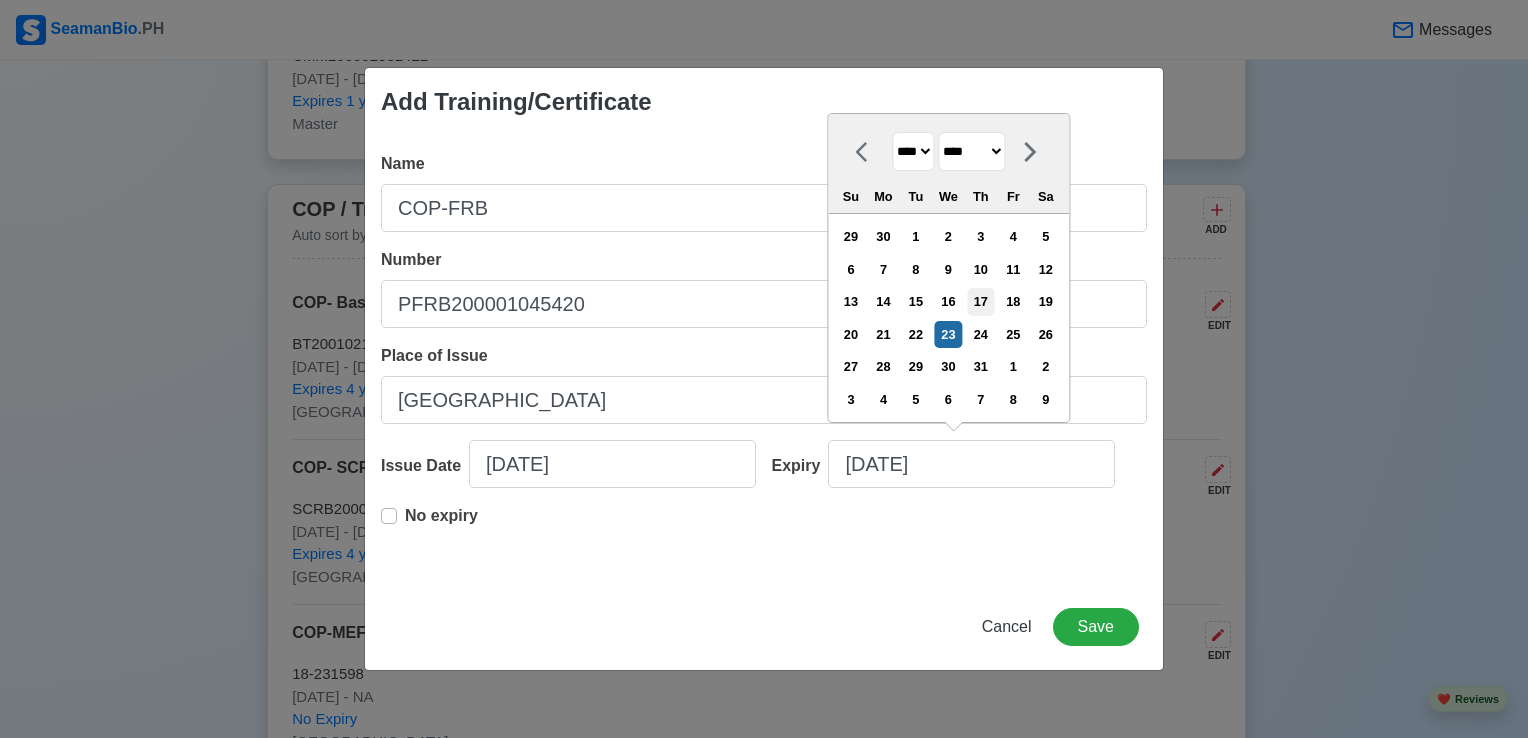 click on "17" at bounding box center [980, 301] 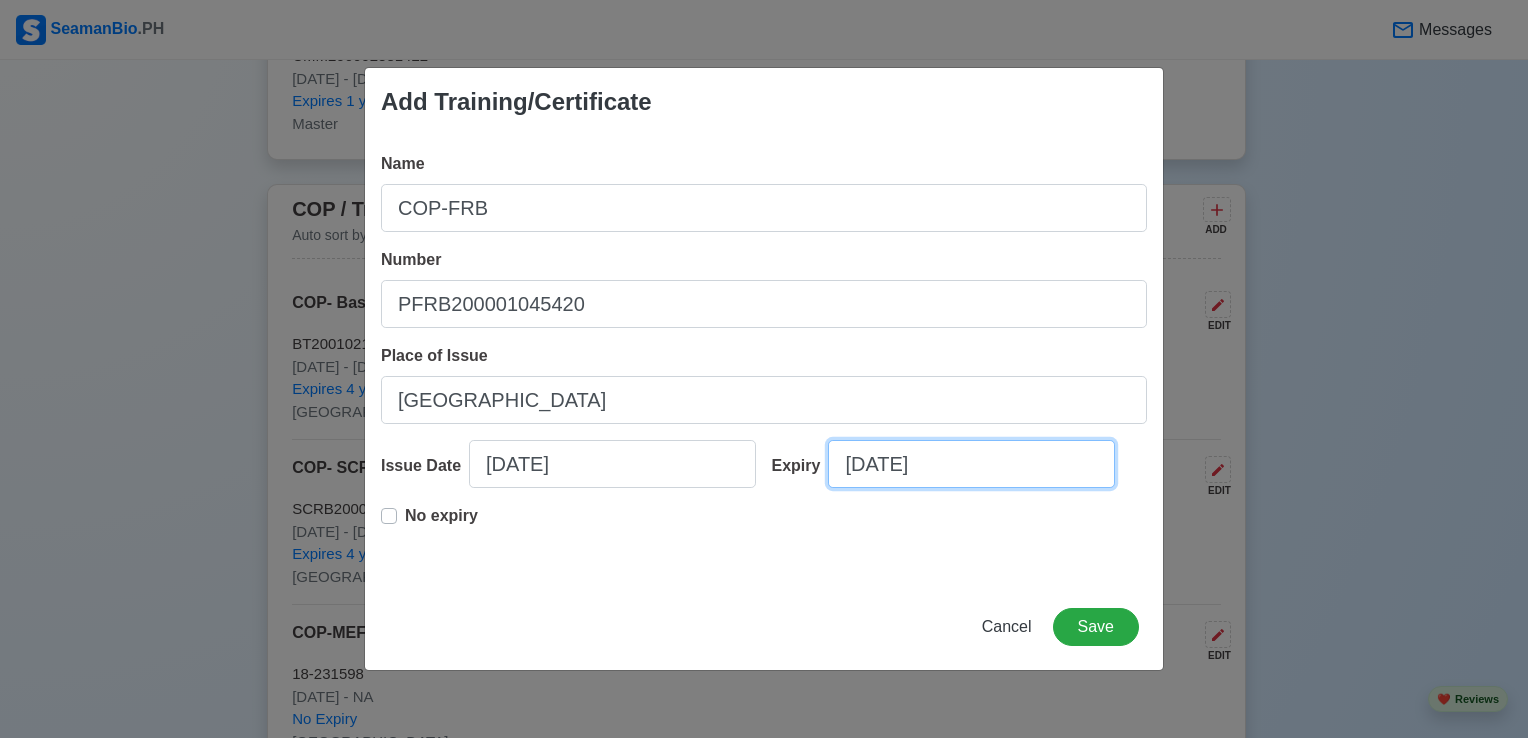 click on "[DATE]" at bounding box center (971, 464) 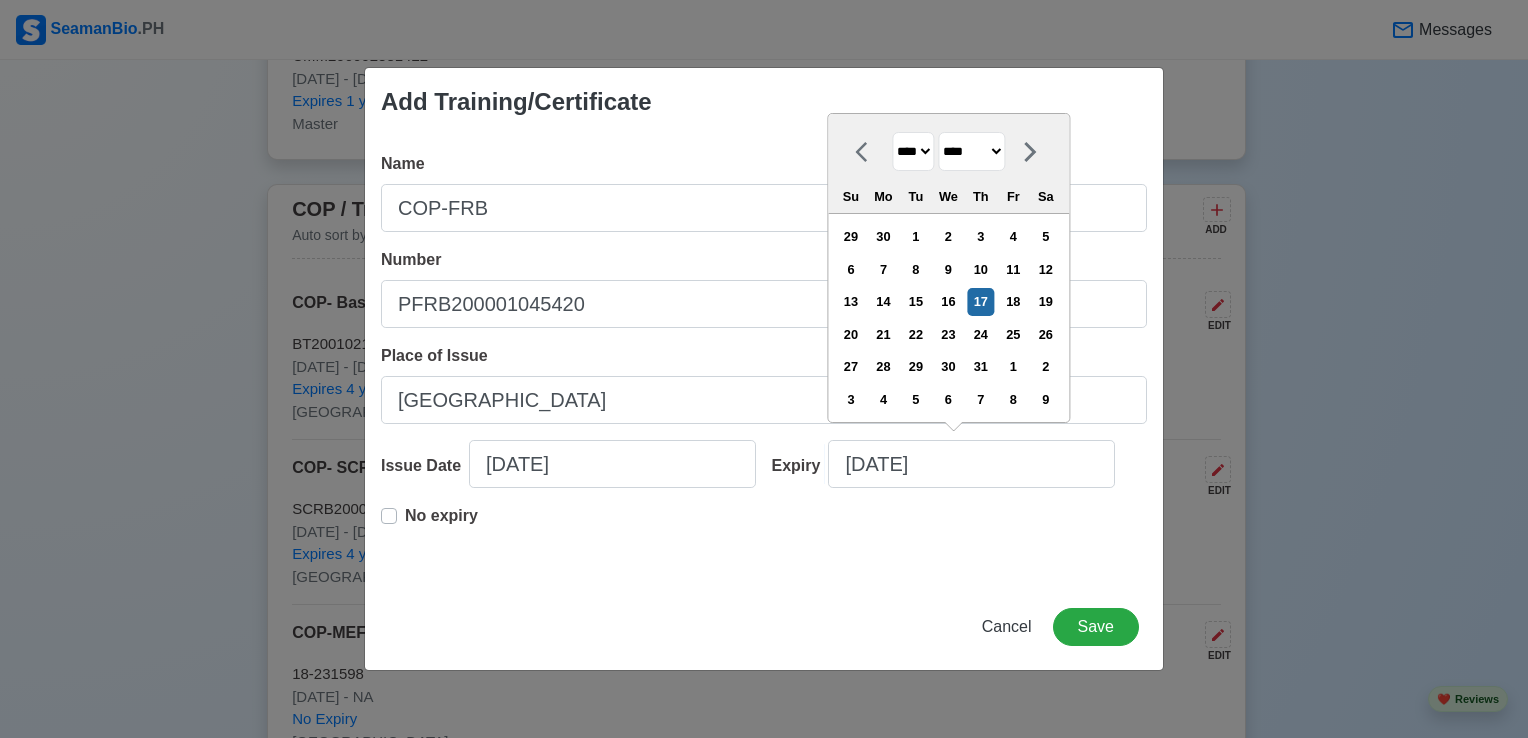click on "******* ******** ***** ***** *** **** **** ****** ********* ******* ******** ********" at bounding box center (971, 151) 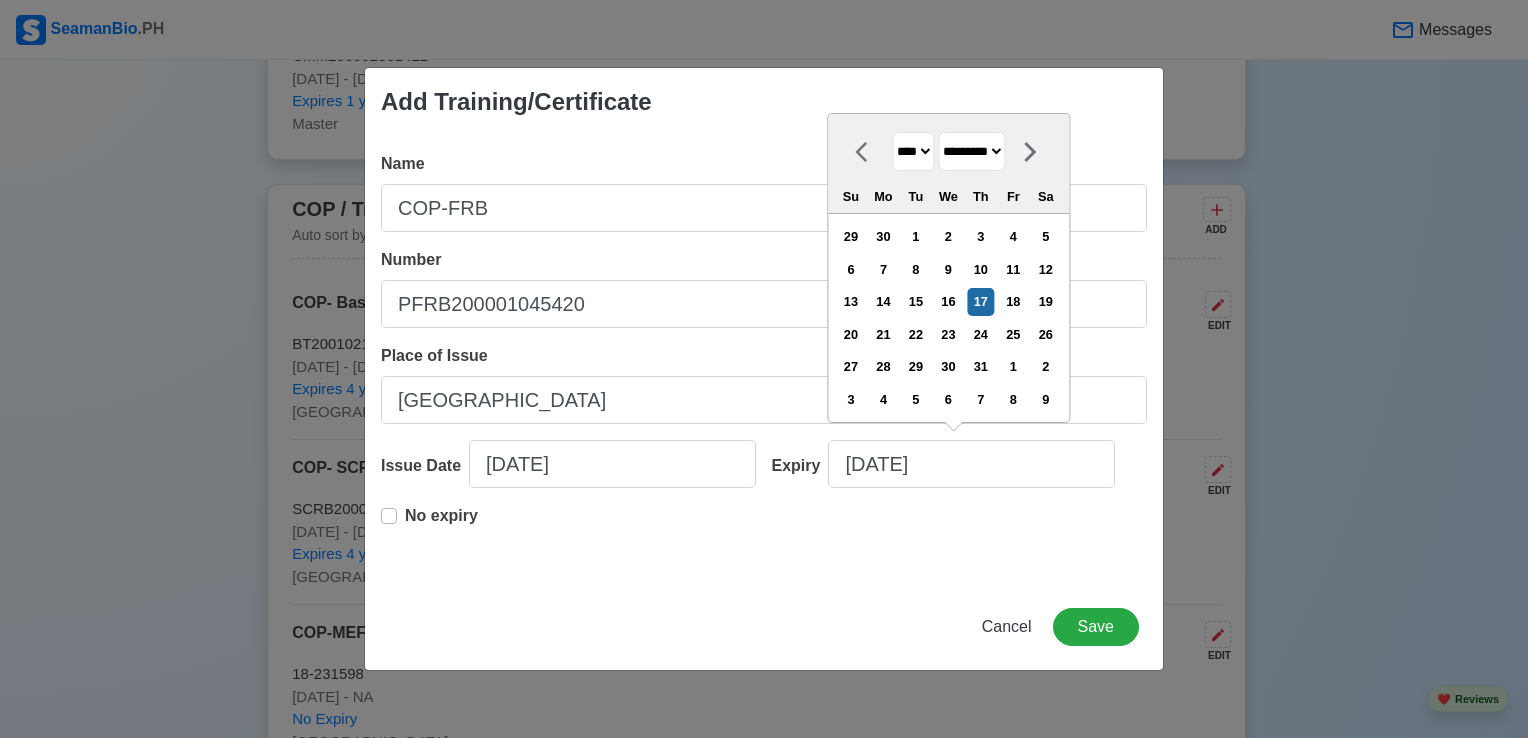 click on "******* ******** ***** ***** *** **** **** ****** ********* ******* ******** ********" at bounding box center (971, 151) 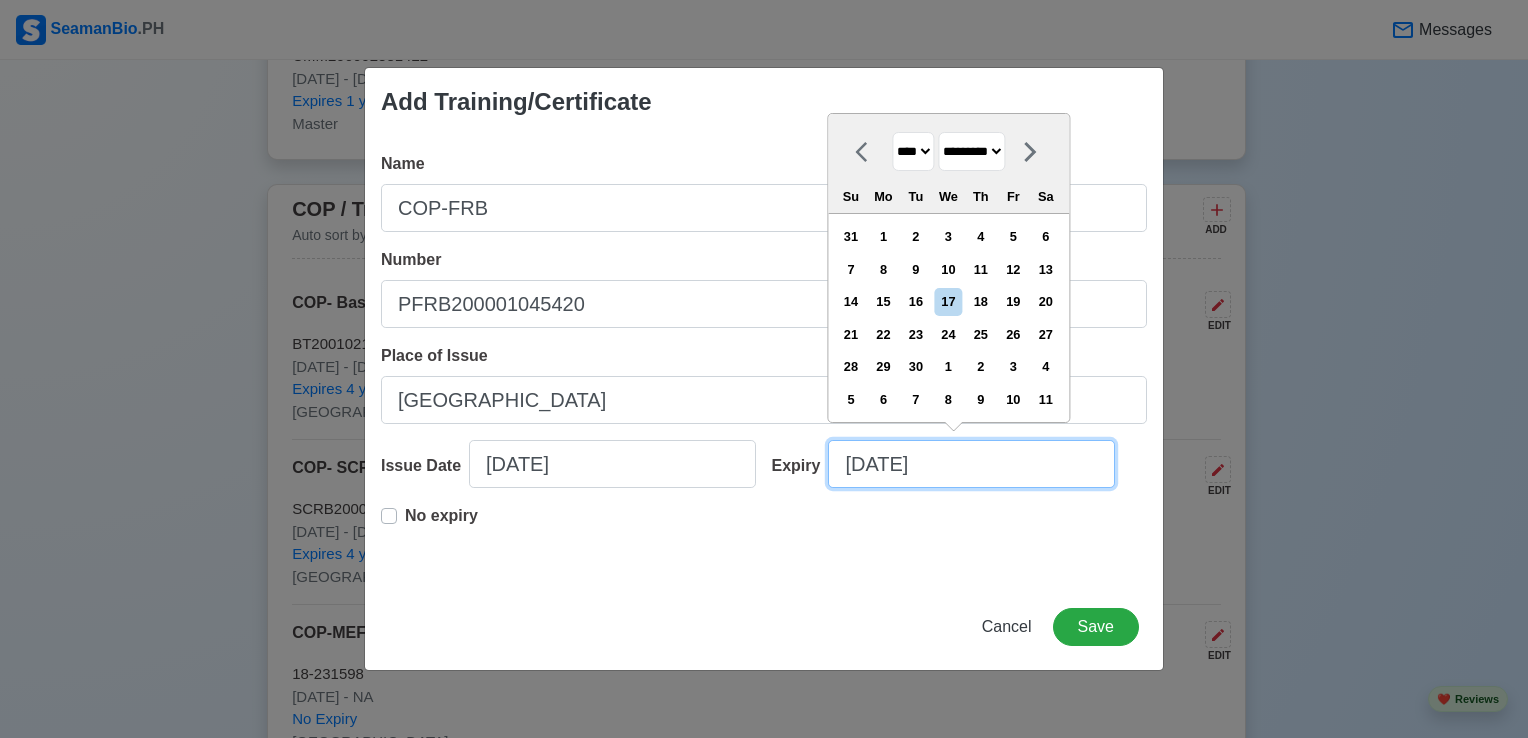 click on "[DATE]" at bounding box center [971, 464] 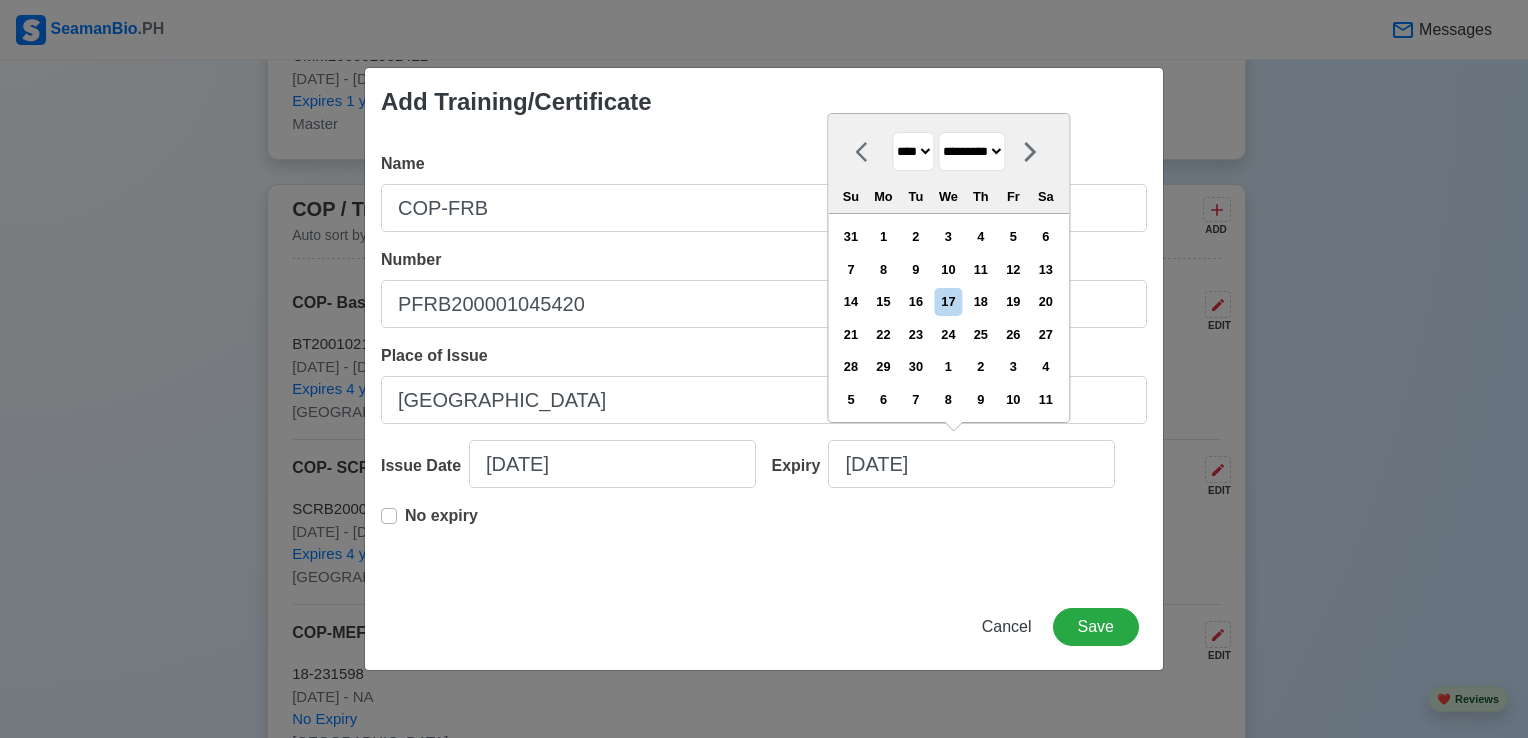 click on "******* ******** ***** ***** *** **** **** ****** ********* ******* ******** ********" at bounding box center (971, 151) 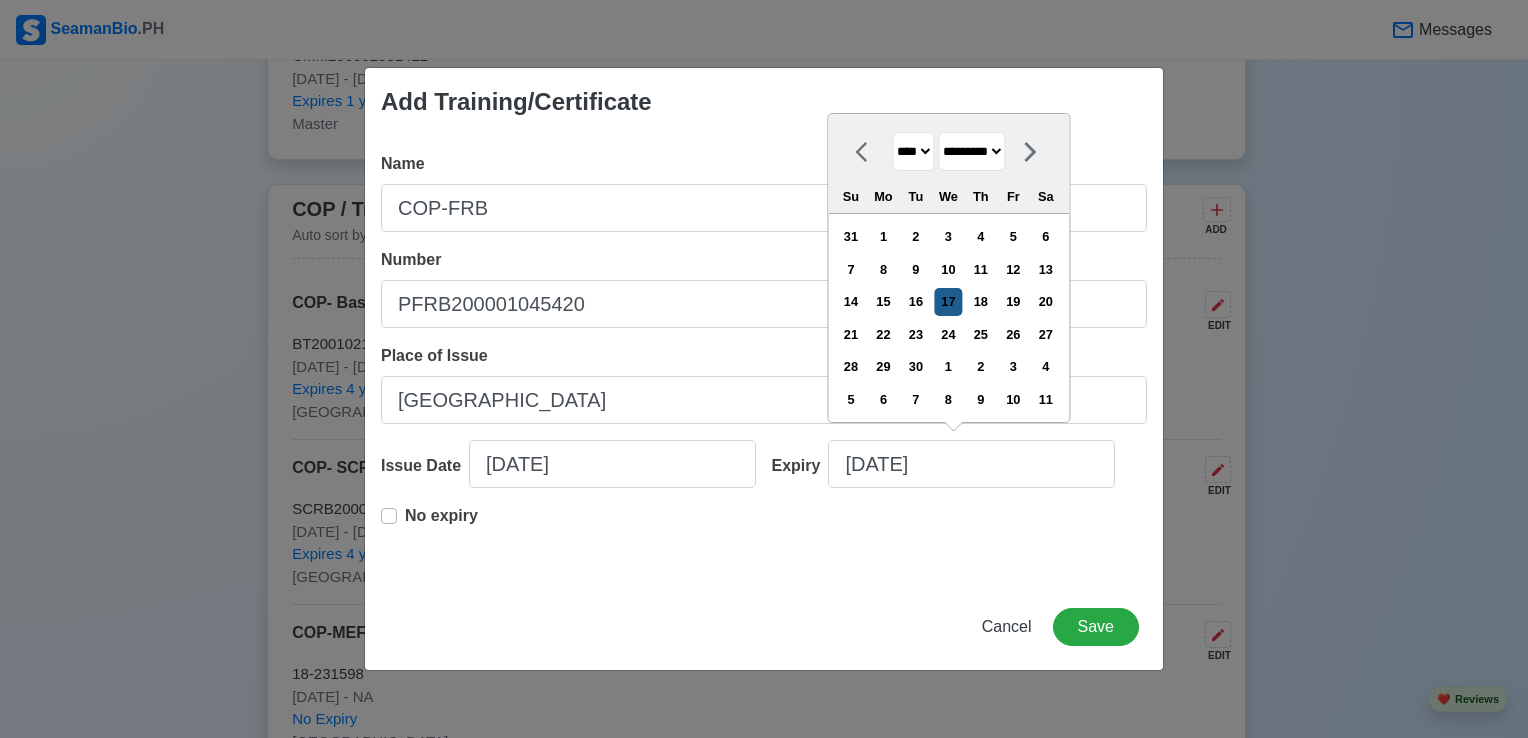 click on "17" at bounding box center [948, 301] 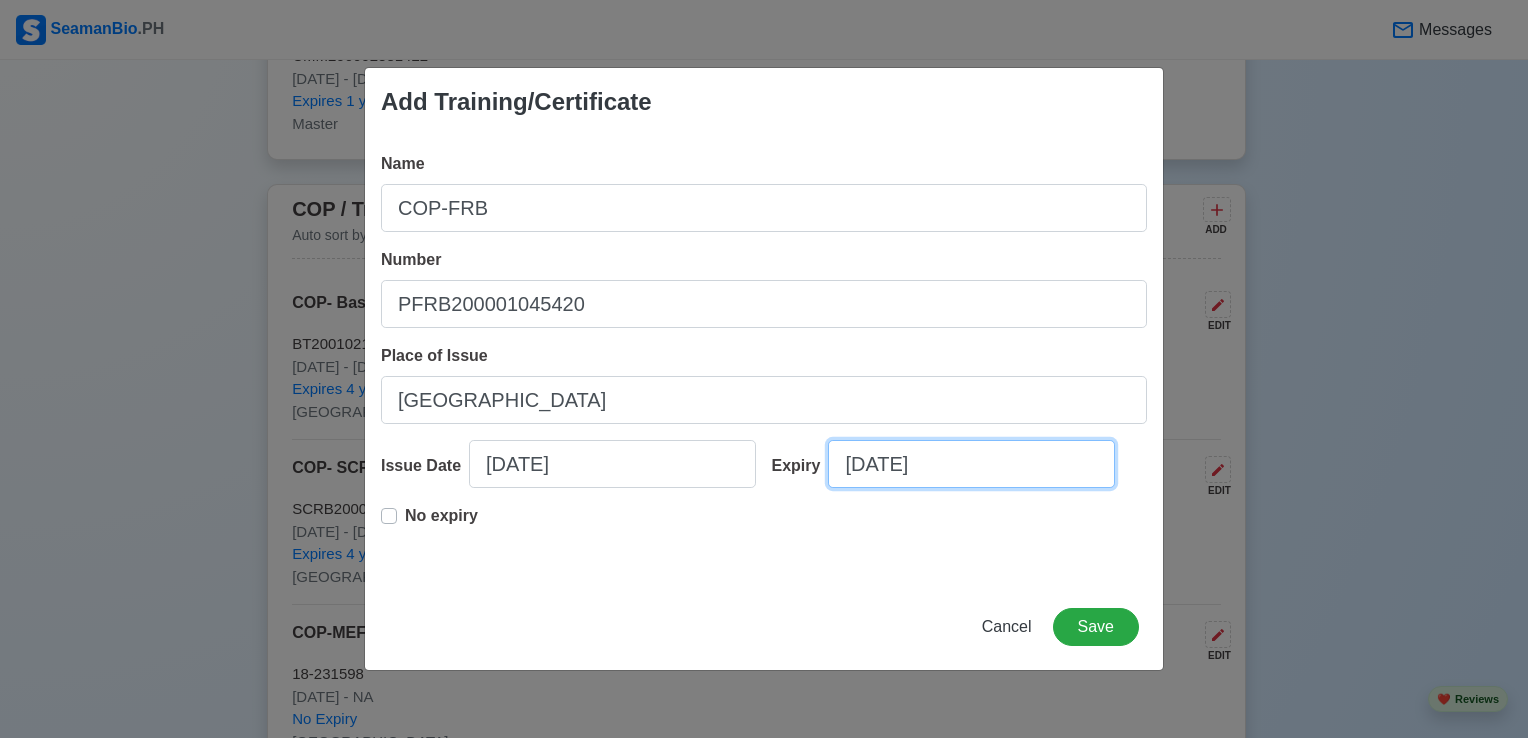 click on "[DATE]" at bounding box center [971, 464] 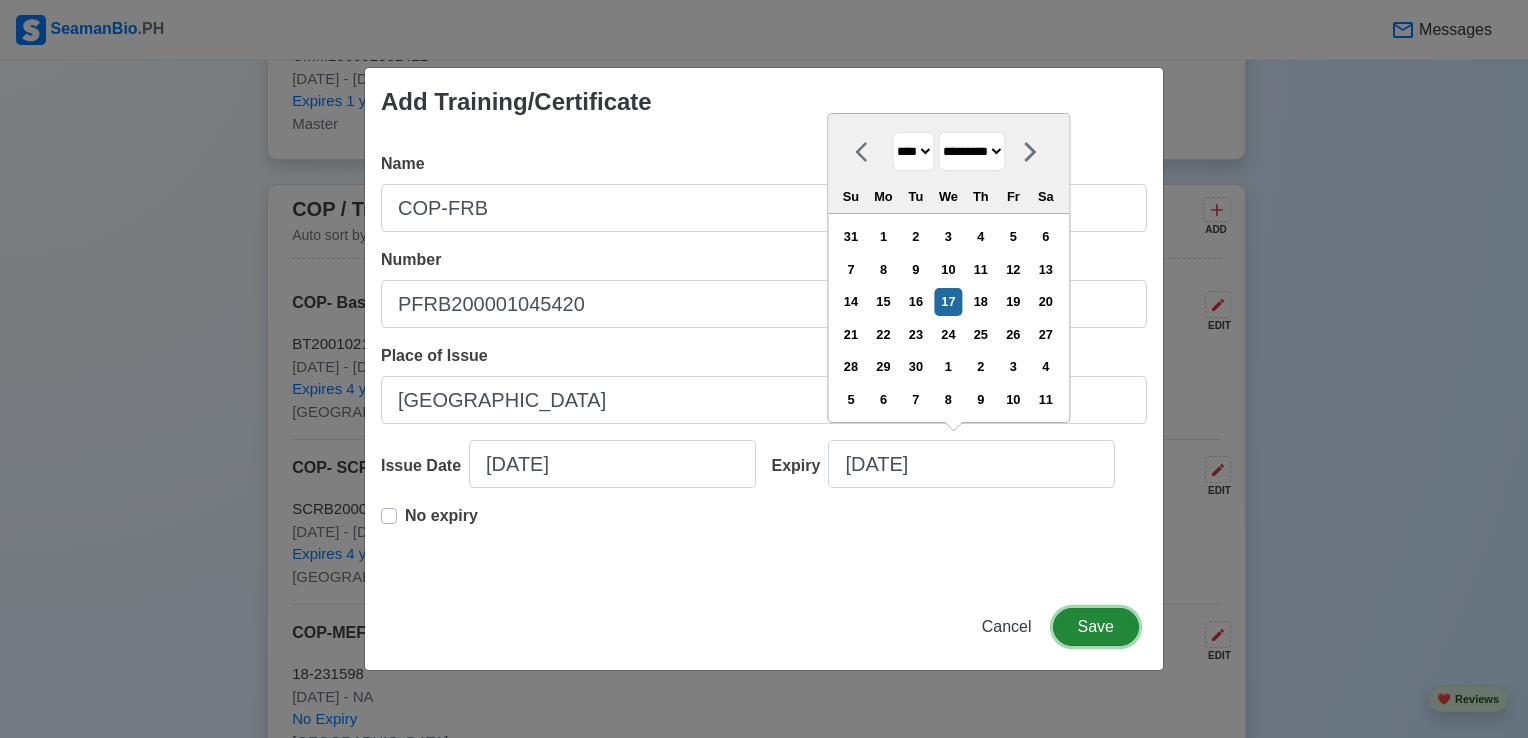 click on "Save" at bounding box center (1096, 627) 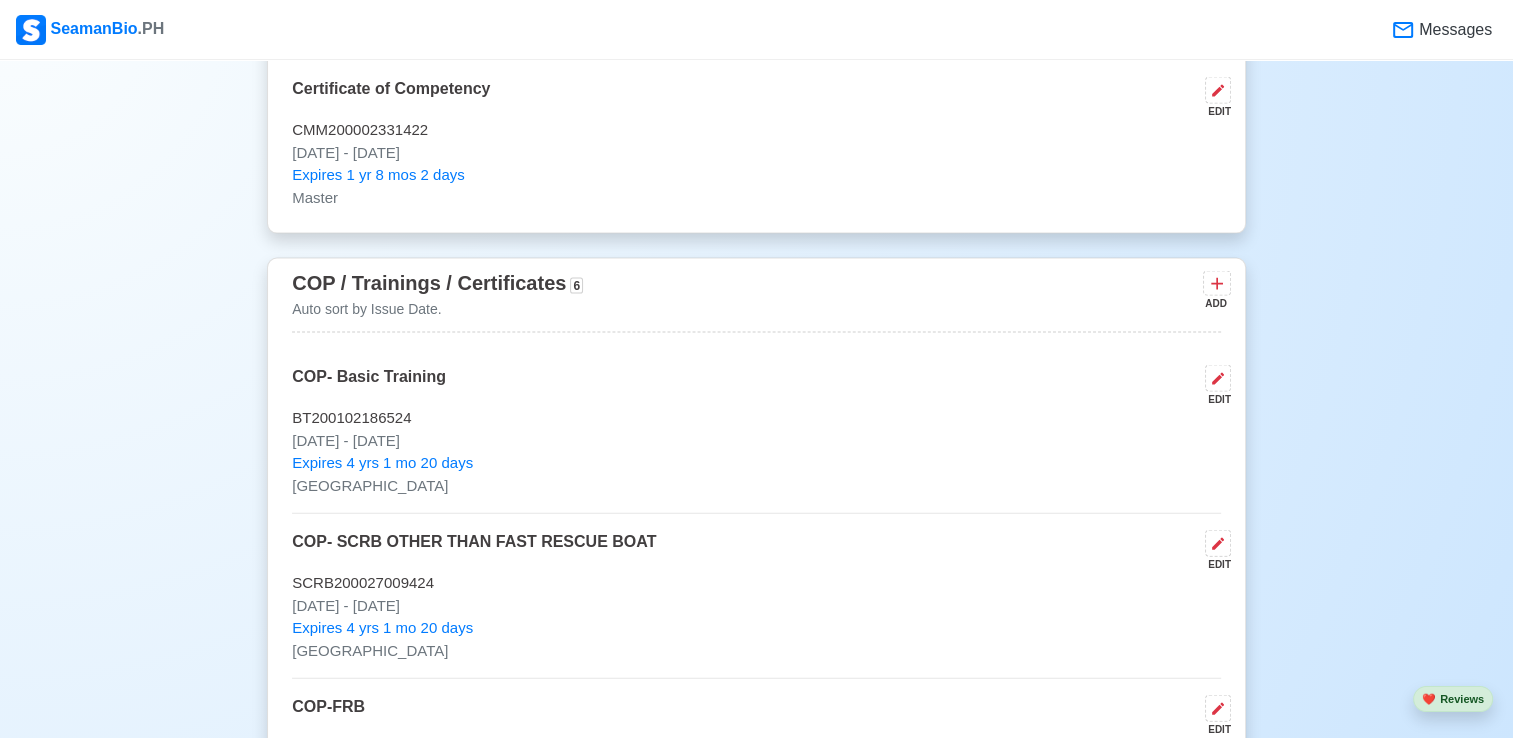 scroll, scrollTop: 4300, scrollLeft: 0, axis: vertical 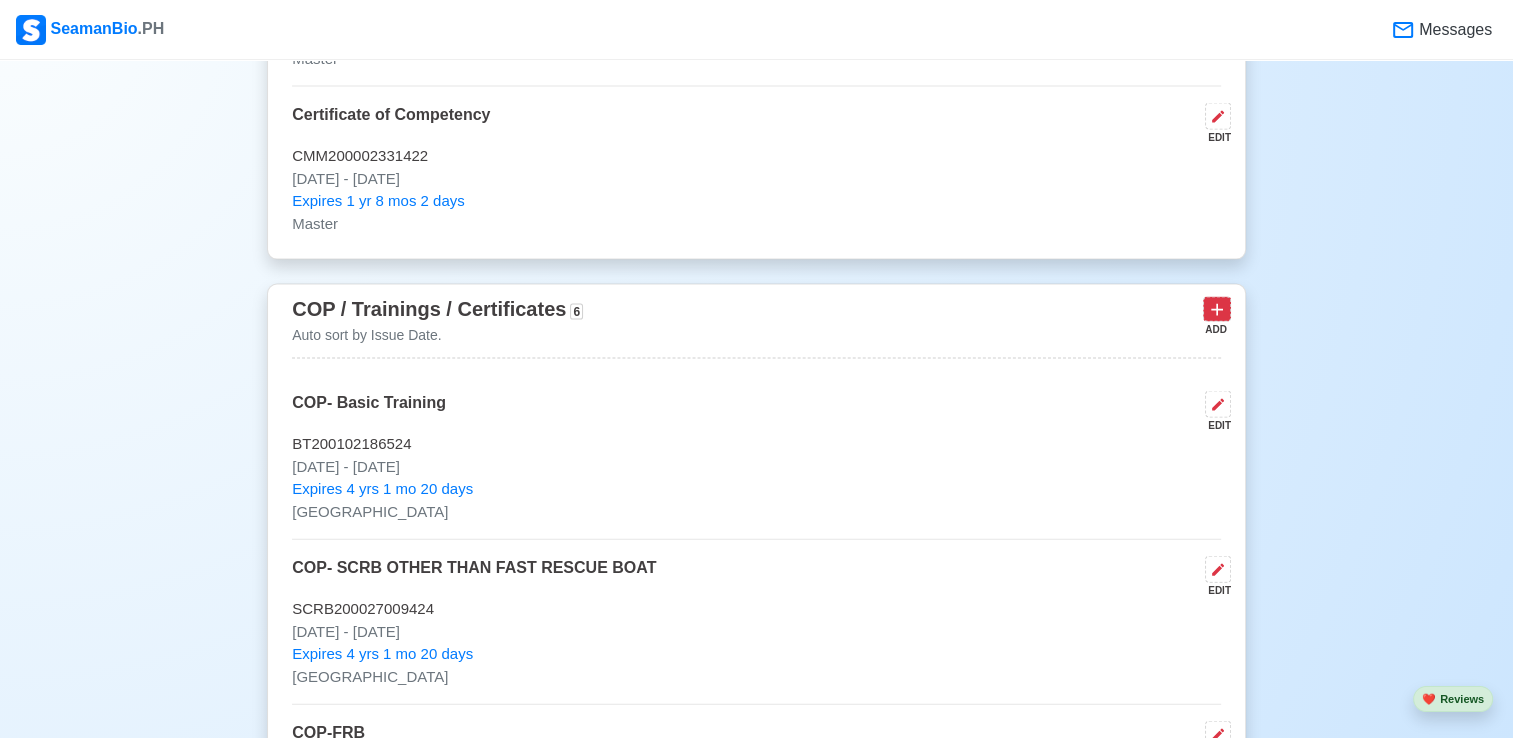 click 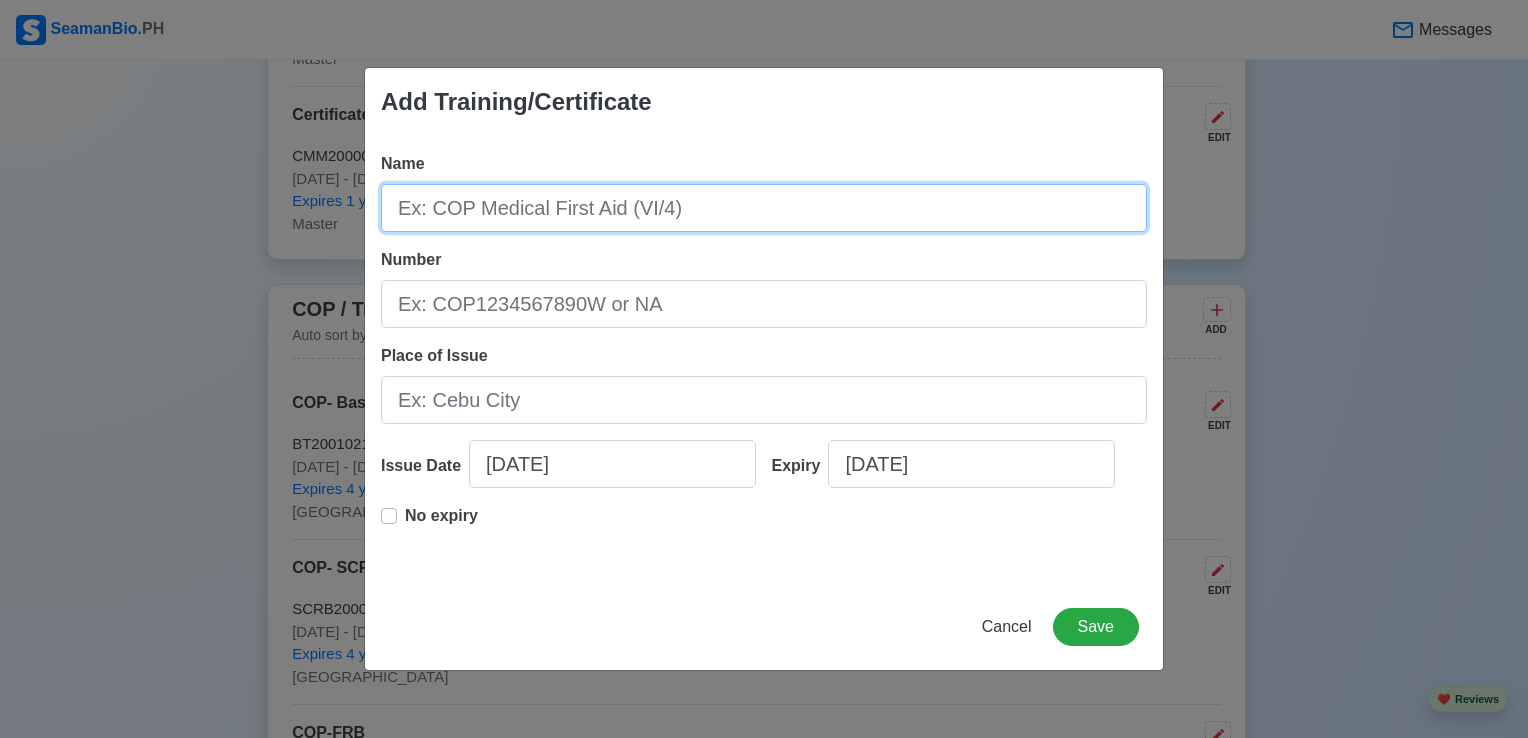 click on "Name" at bounding box center [764, 208] 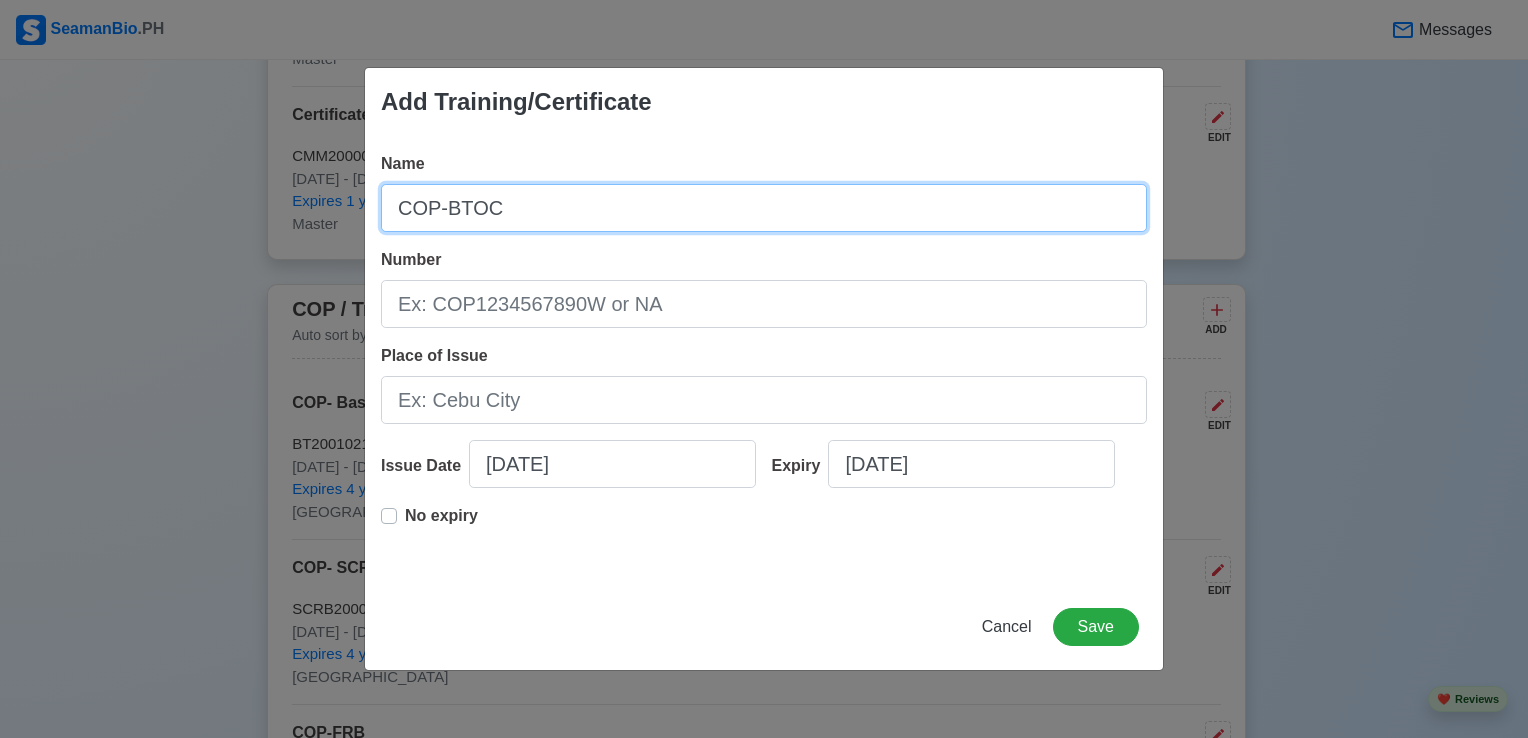 click on "COP-BTOC" at bounding box center [764, 208] 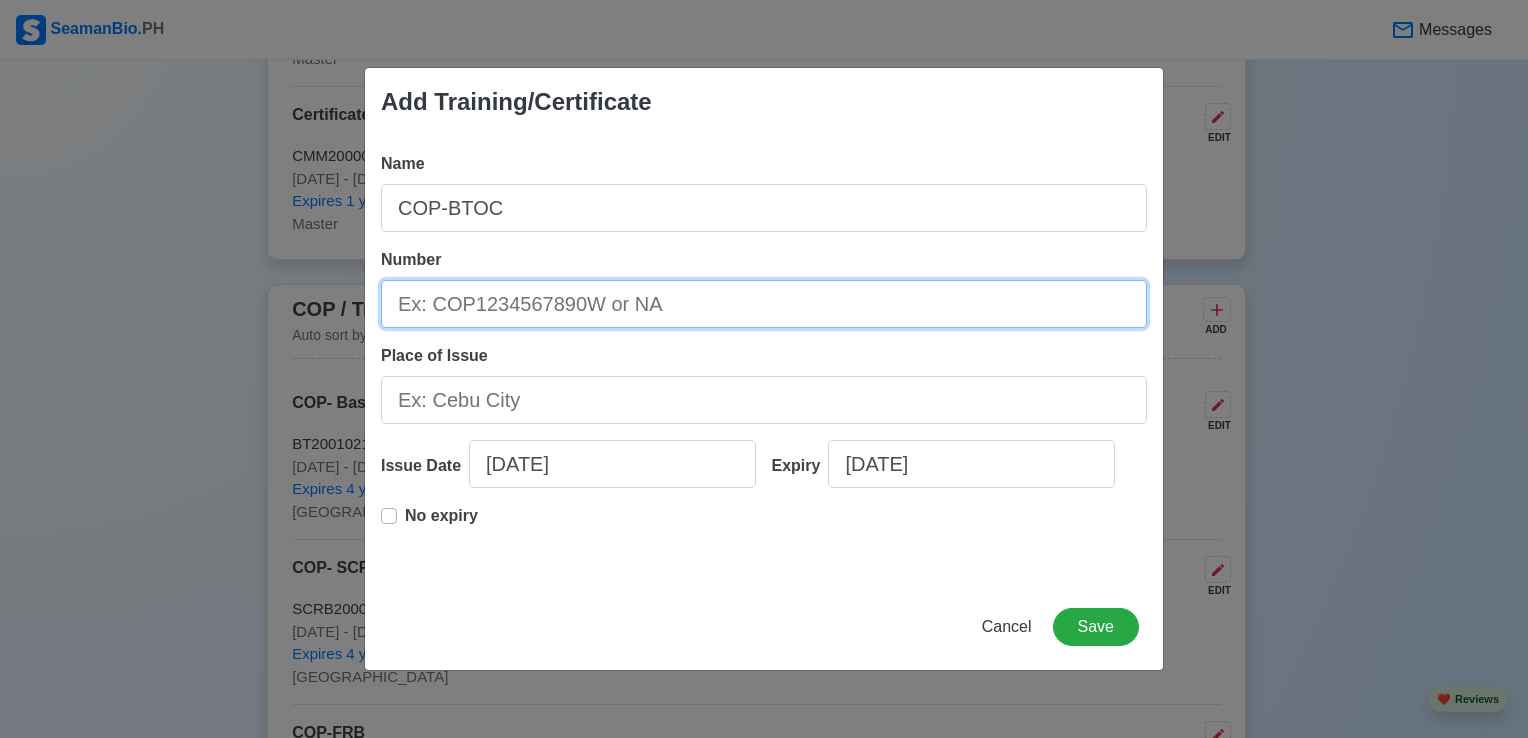 click on "Number" at bounding box center (764, 304) 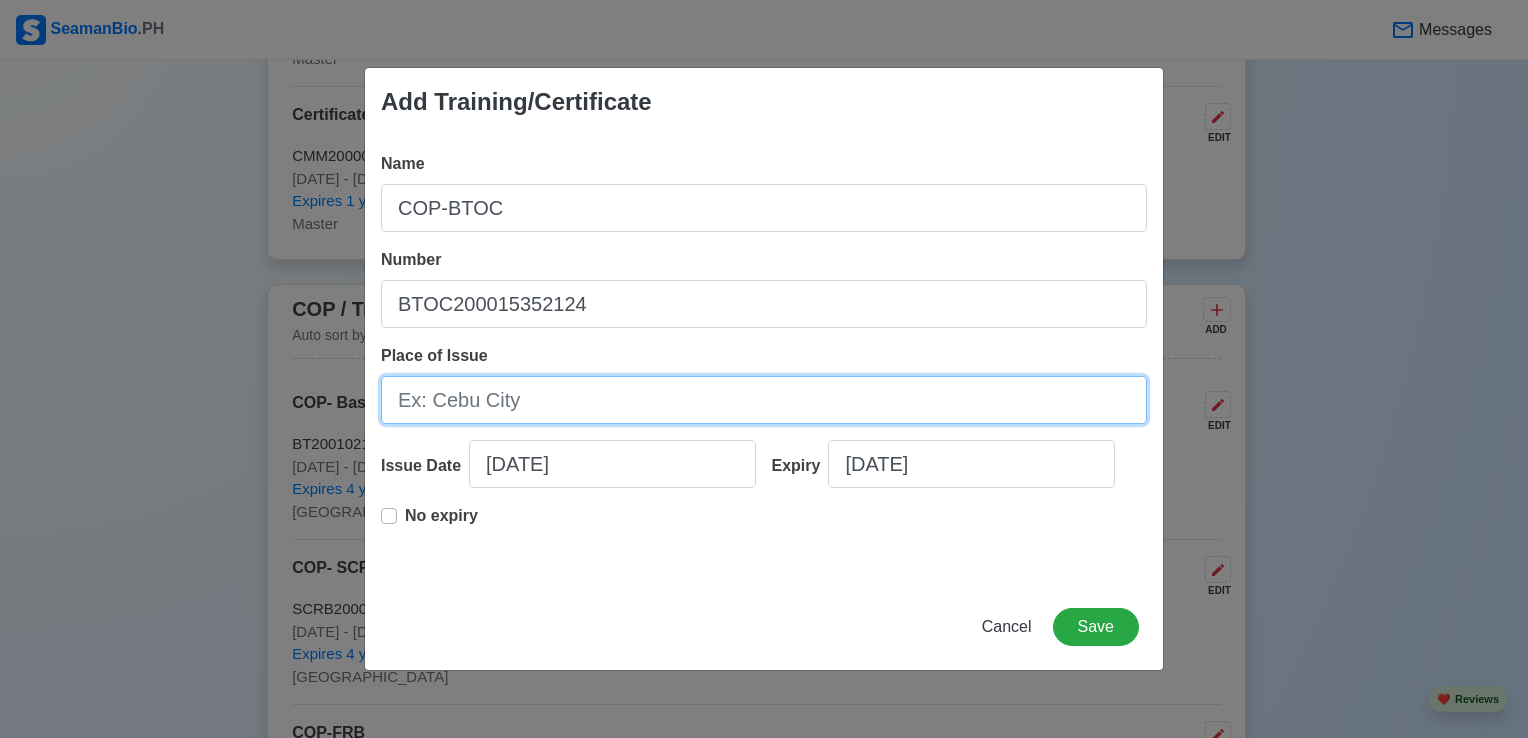 click on "Place of Issue" at bounding box center [764, 400] 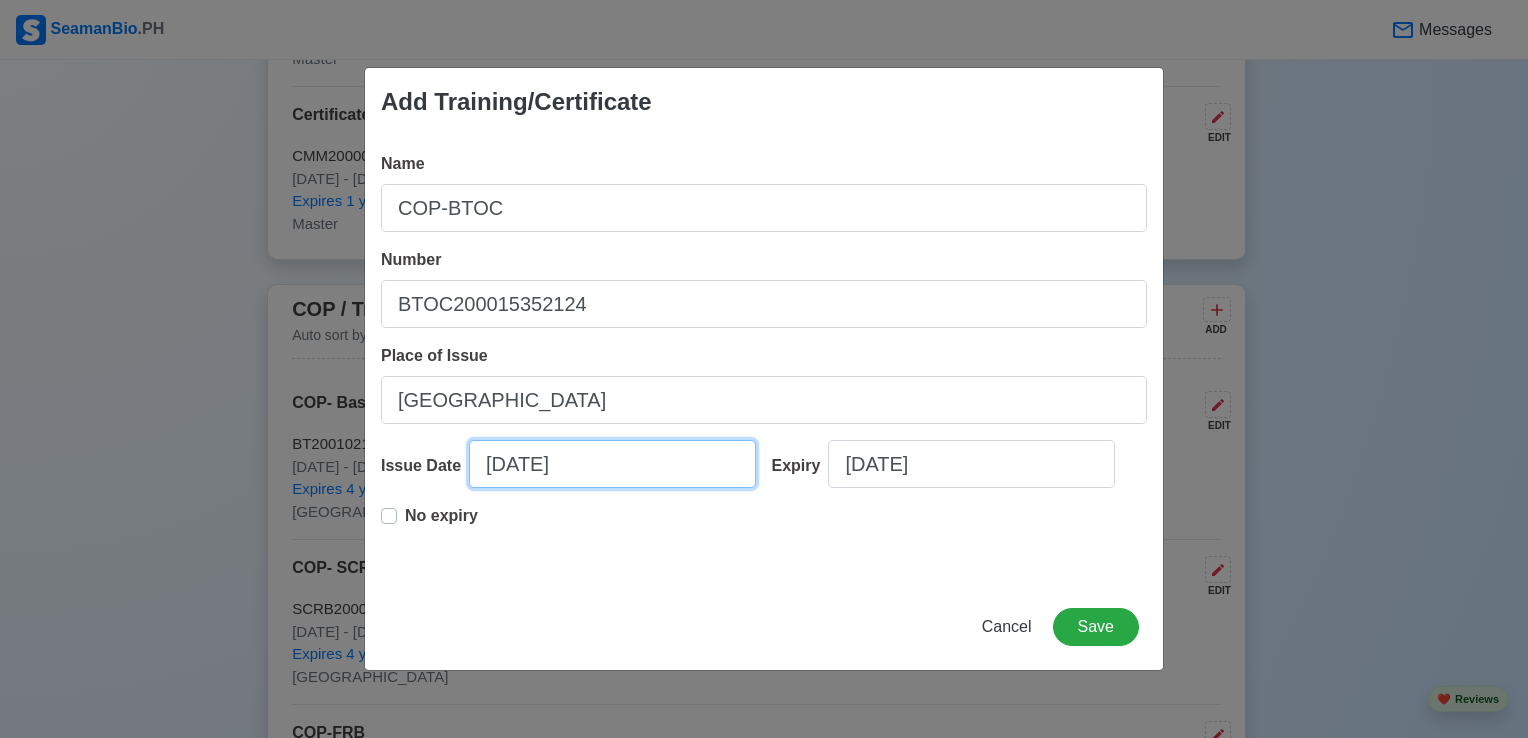 click on "[DATE]" at bounding box center (612, 464) 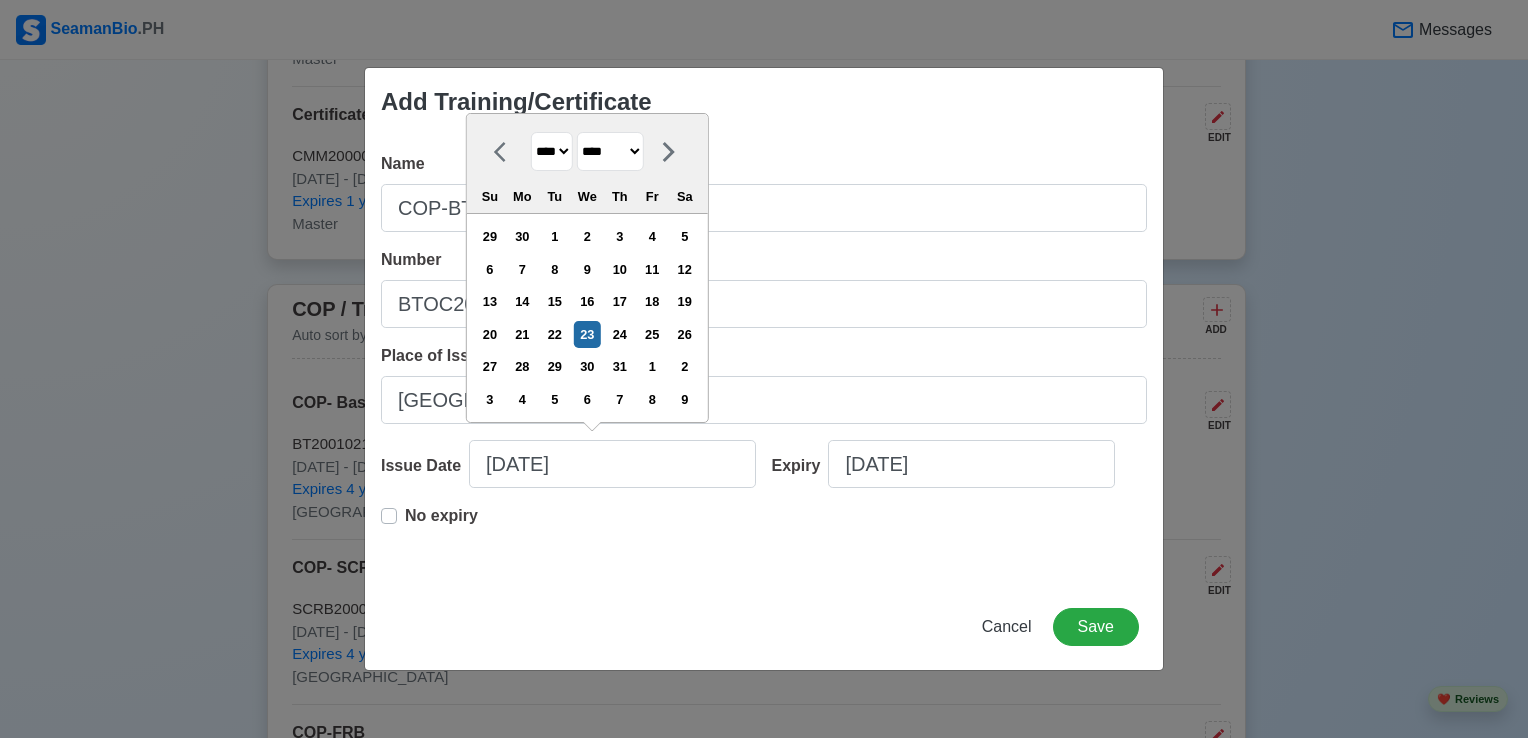 click on "**** **** **** **** **** **** **** **** **** **** **** **** **** **** **** **** **** **** **** **** **** **** **** **** **** **** **** **** **** **** **** **** **** **** **** **** **** **** **** **** **** **** **** **** **** **** **** **** **** **** **** **** **** **** **** **** **** **** **** **** **** **** **** **** **** **** **** **** **** **** **** **** **** **** **** **** **** **** **** **** **** **** **** **** **** **** **** **** **** **** **** **** **** **** **** **** **** **** **** **** **** **** **** **** **** ****" at bounding box center (552, 151) 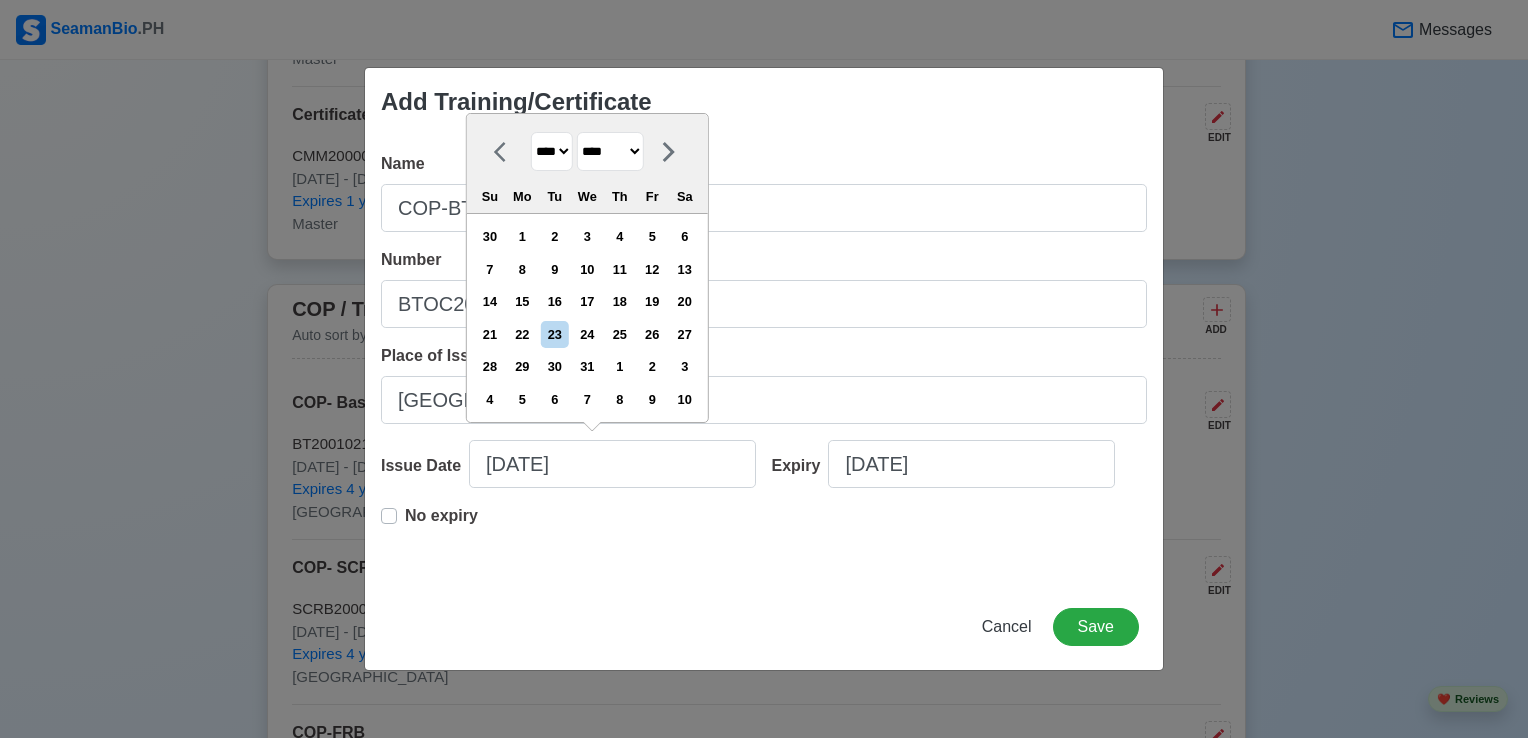 click on "******* ******** ***** ***** *** **** **** ****** ********* ******* ******** ********" at bounding box center (610, 151) 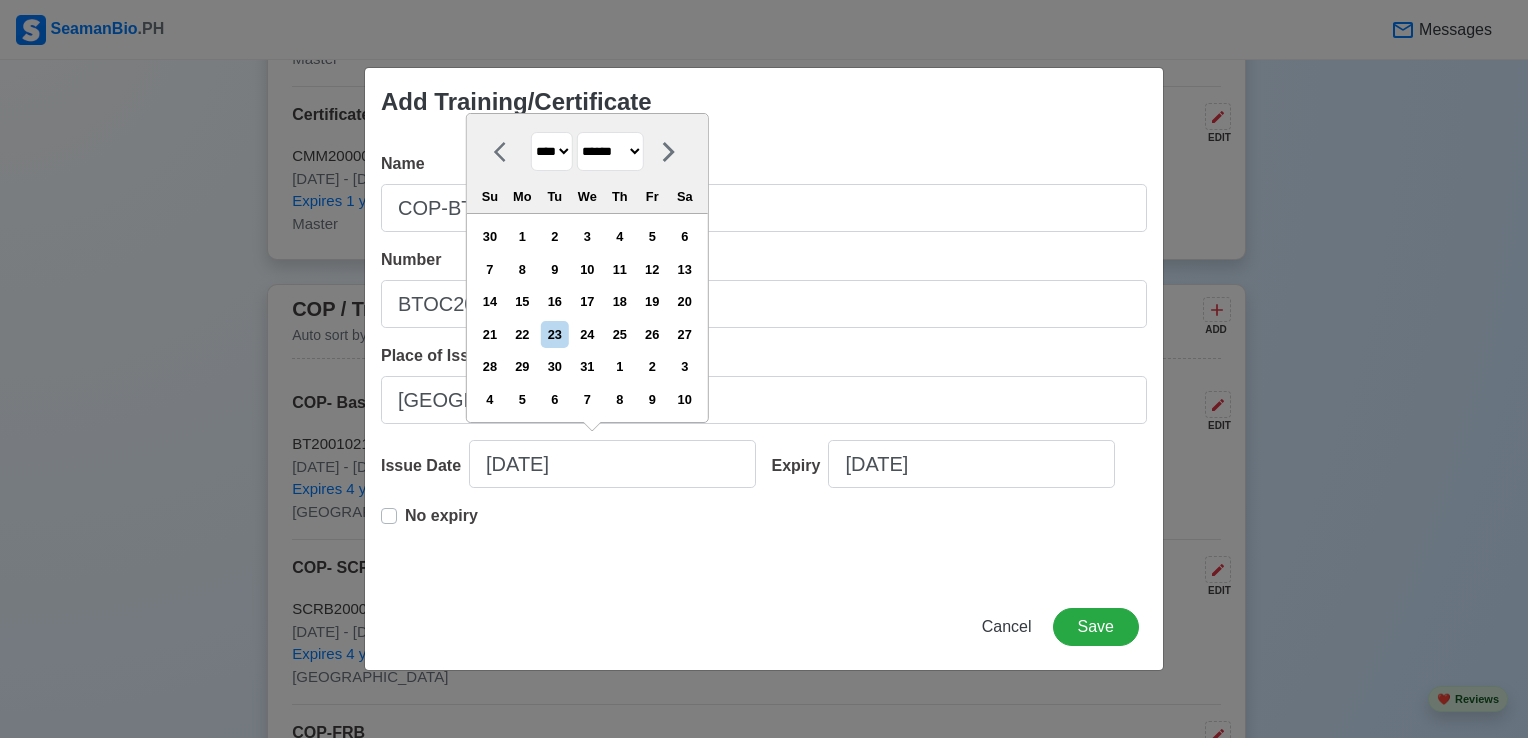 click on "******* ******** ***** ***** *** **** **** ****** ********* ******* ******** ********" at bounding box center (610, 151) 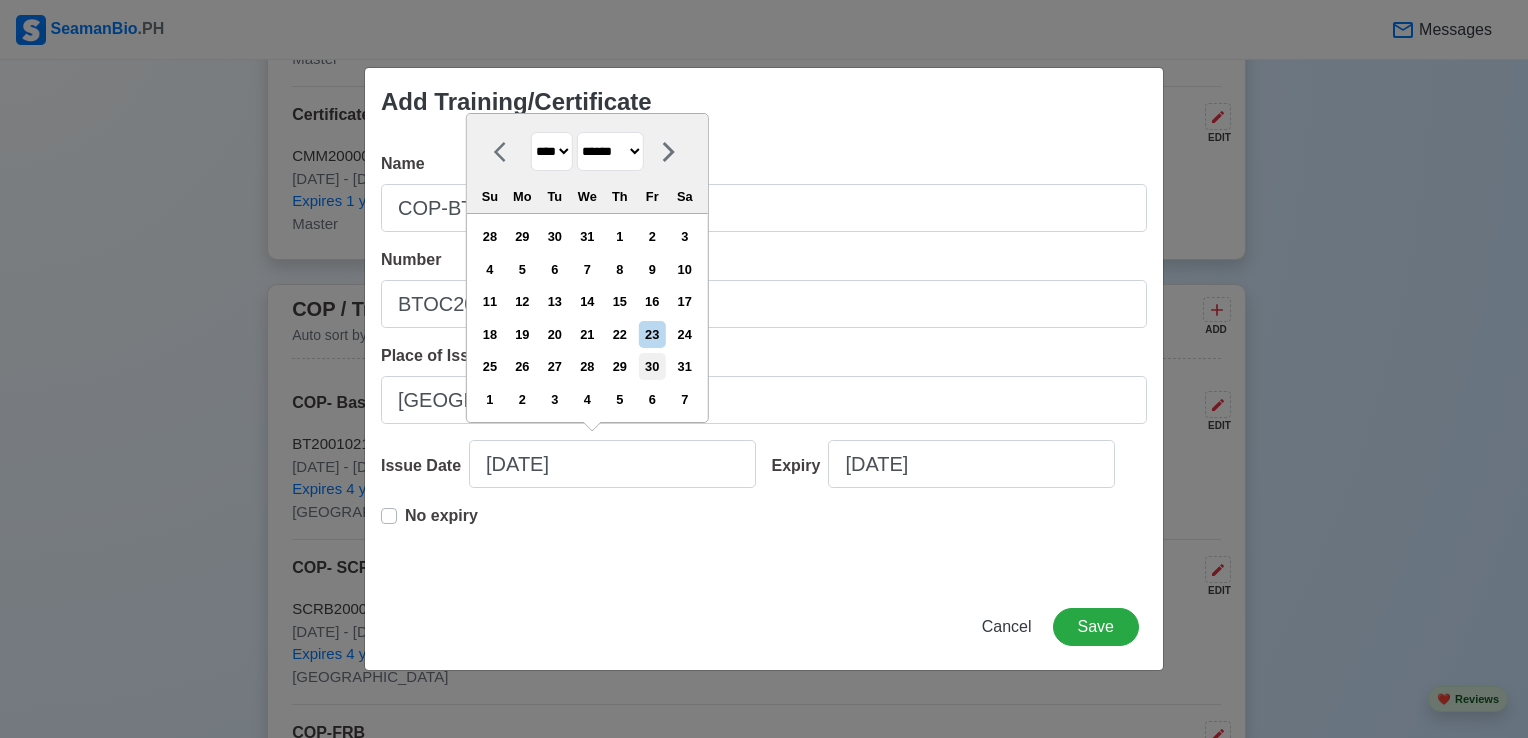 click on "30" at bounding box center [652, 366] 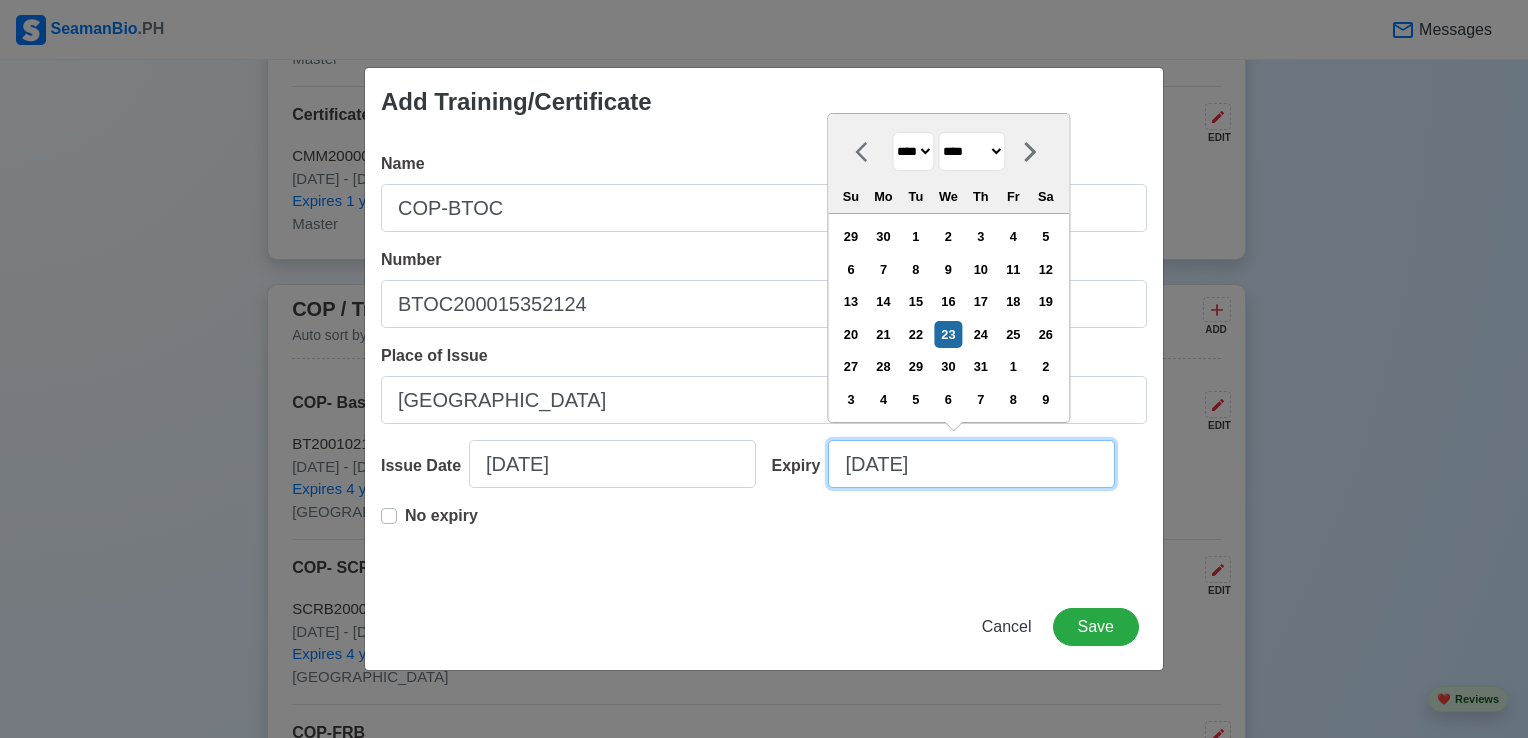 click on "[DATE]" at bounding box center [971, 464] 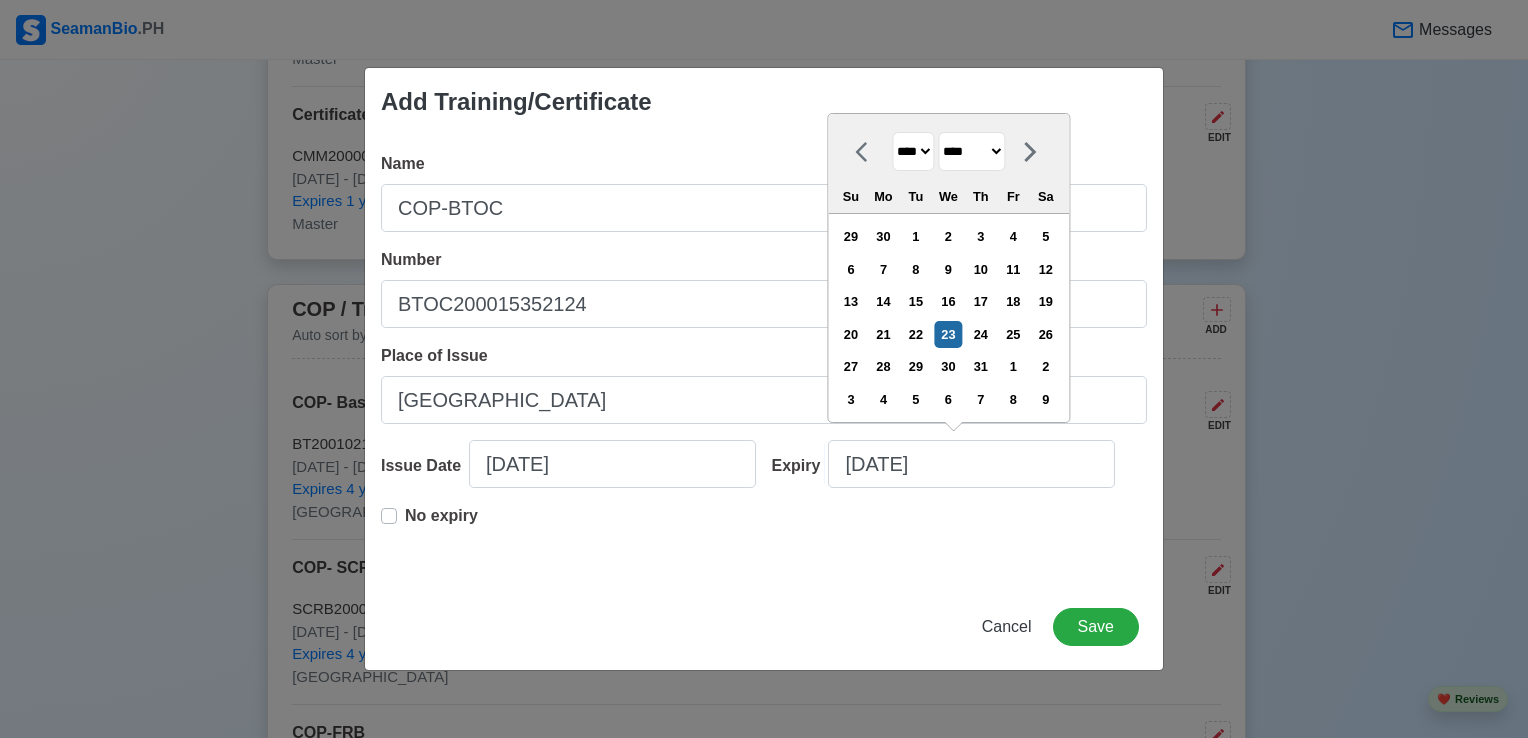 drag, startPoint x: 931, startPoint y: 152, endPoint x: 932, endPoint y: 166, distance: 14.035668 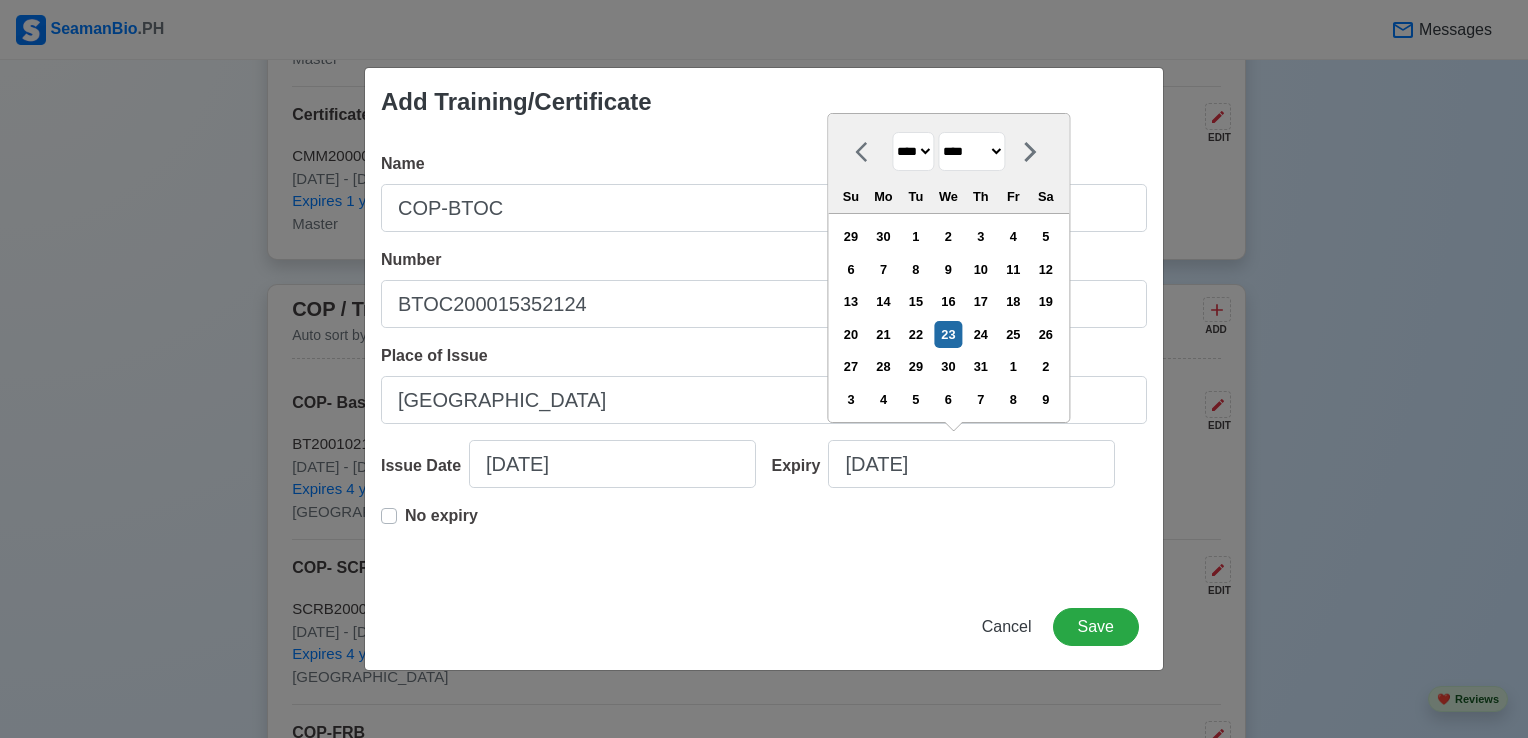 click on "**** **** **** **** **** **** **** **** **** **** **** **** **** **** **** **** **** **** **** **** **** **** **** **** **** **** **** **** **** **** **** **** **** **** **** **** **** **** **** **** **** **** **** **** **** **** **** **** **** **** **** **** **** **** **** **** **** **** **** **** **** **** **** **** **** **** **** **** **** **** **** **** **** **** **** **** **** **** **** **** **** **** **** **** **** **** **** **** **** **** **** **** **** **** **** **** **** **** **** **** **** **** **** **** **** **** **** **** **** **** **** **** **** **** **** **** **** **** **** **** ****" at bounding box center [913, 151] 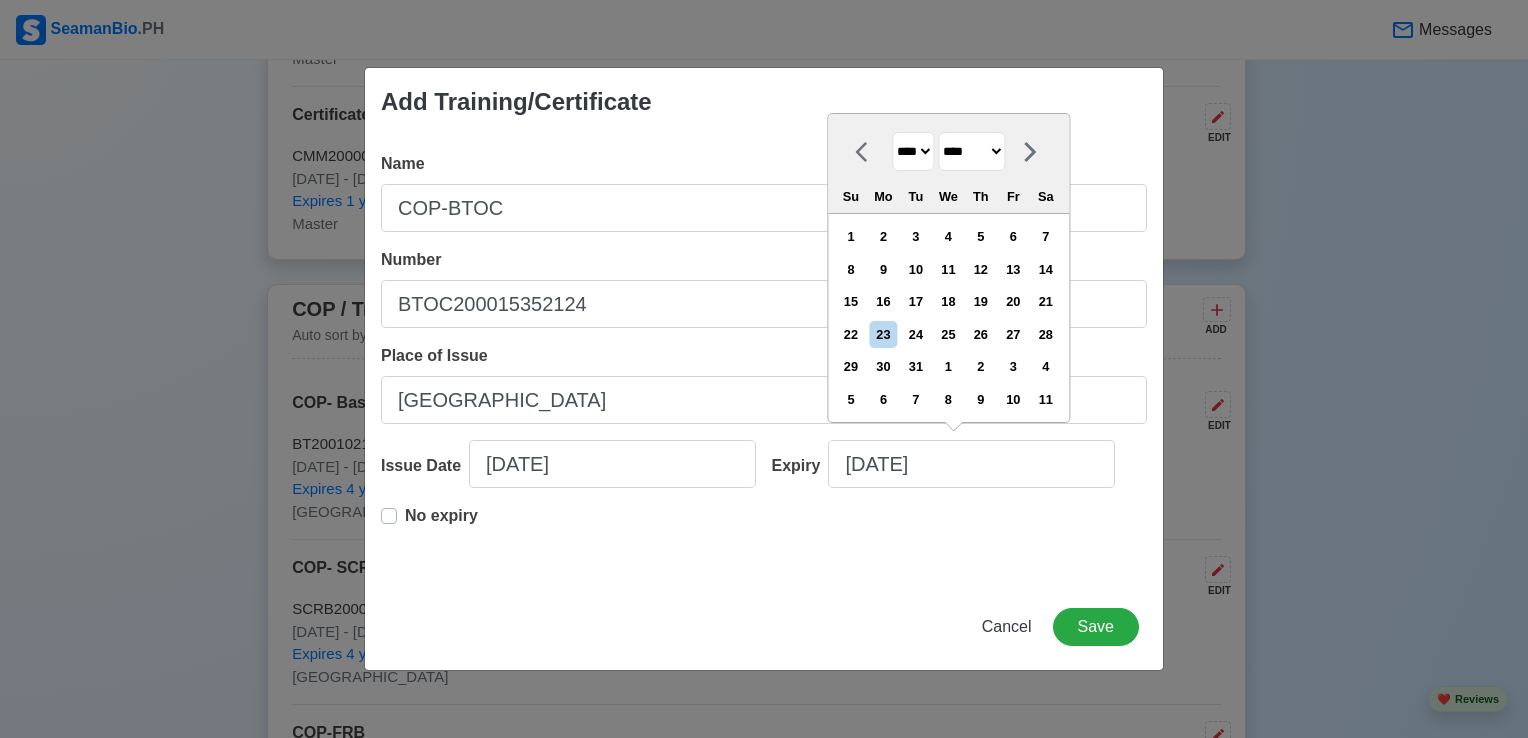 click on "******* ******** ***** ***** *** **** **** ****** ********* ******* ******** ********" at bounding box center (971, 151) 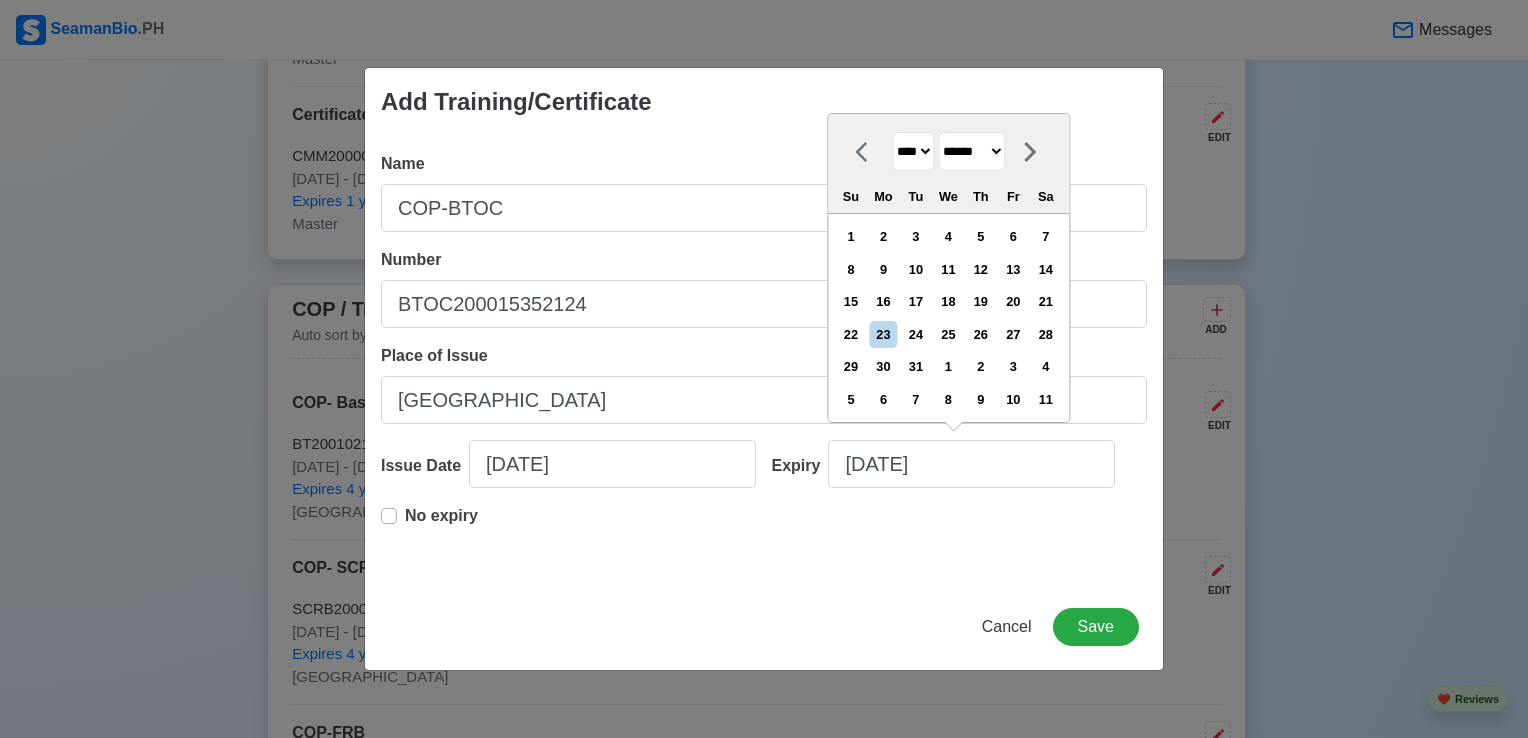 click on "******* ******** ***** ***** *** **** **** ****** ********* ******* ******** ********" at bounding box center [971, 151] 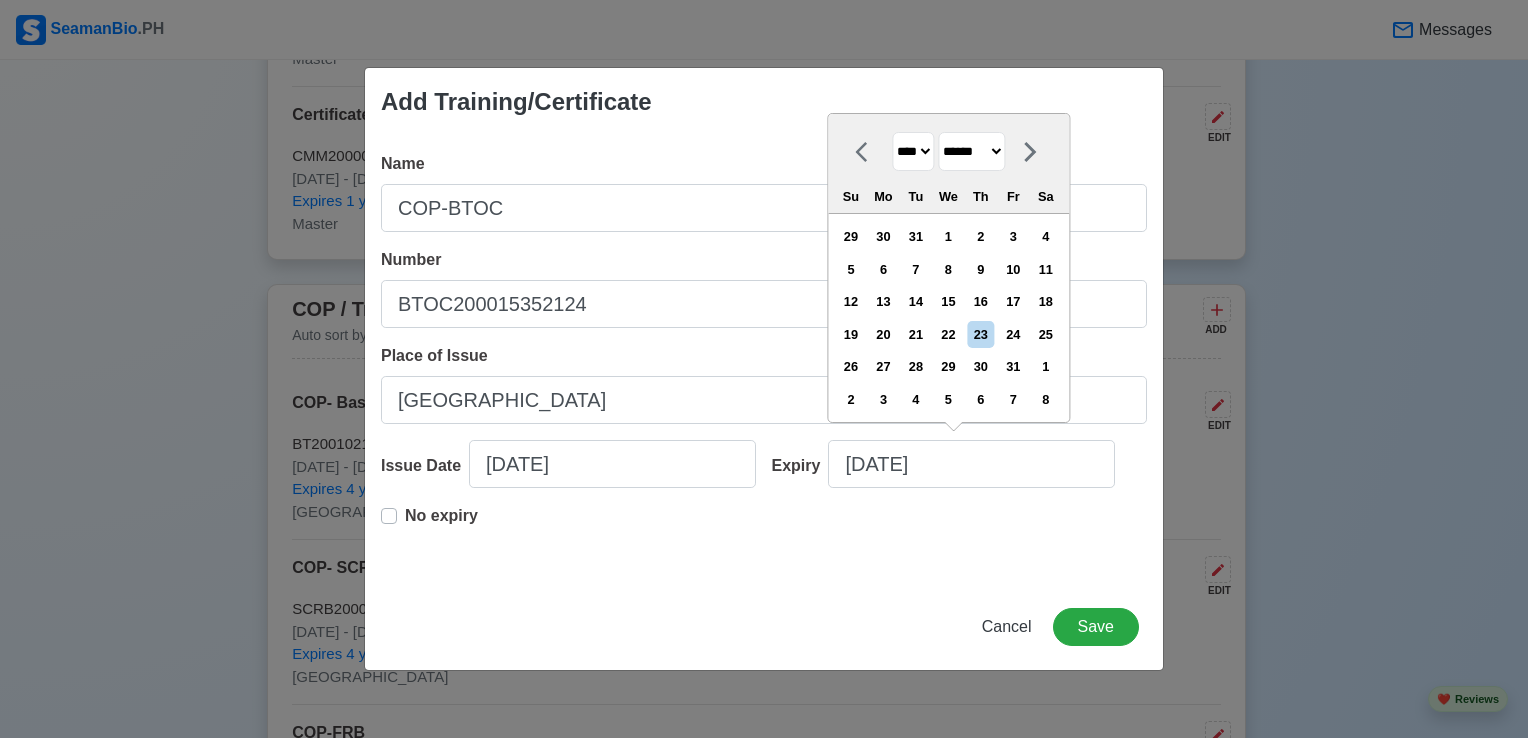 click on "30" at bounding box center [980, 366] 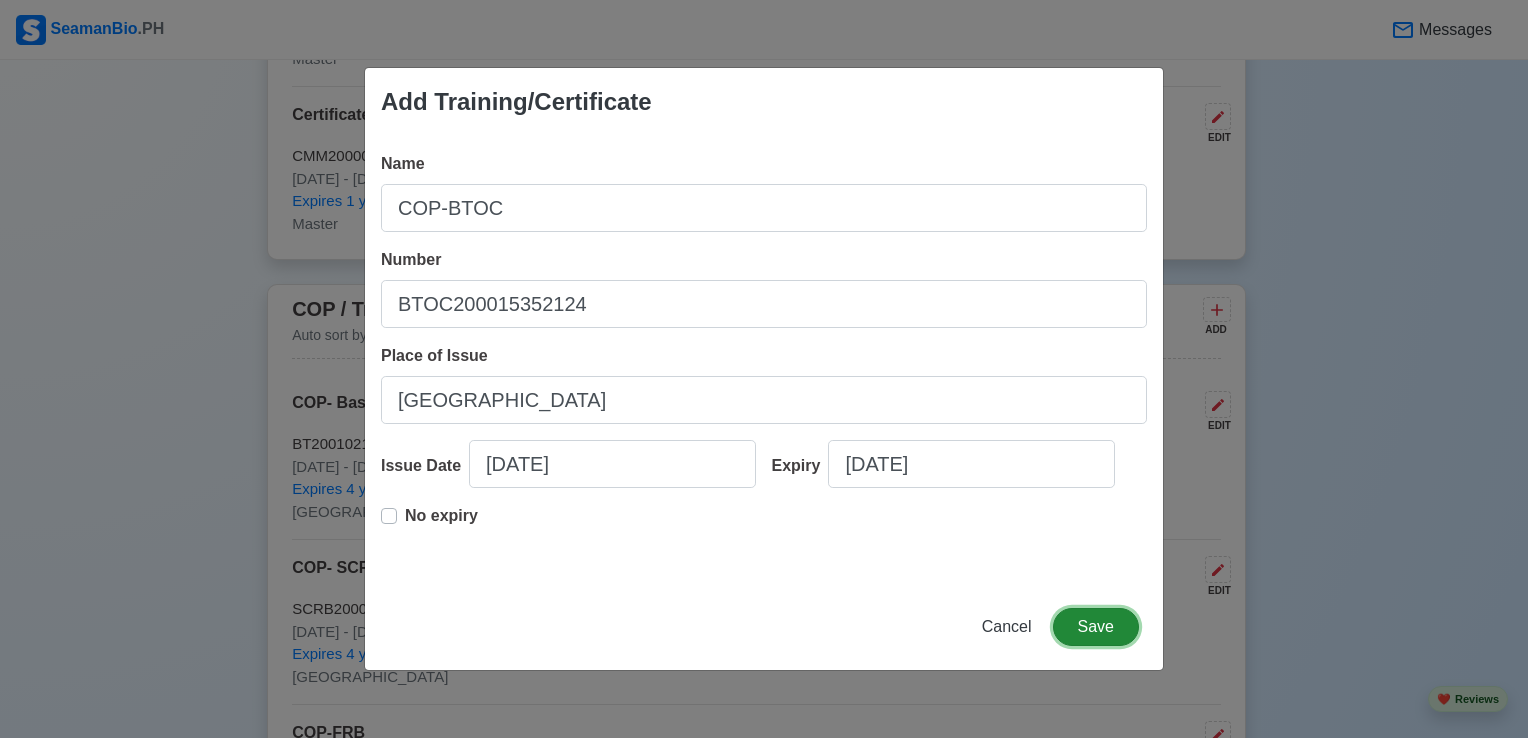 click on "Save" at bounding box center (1096, 627) 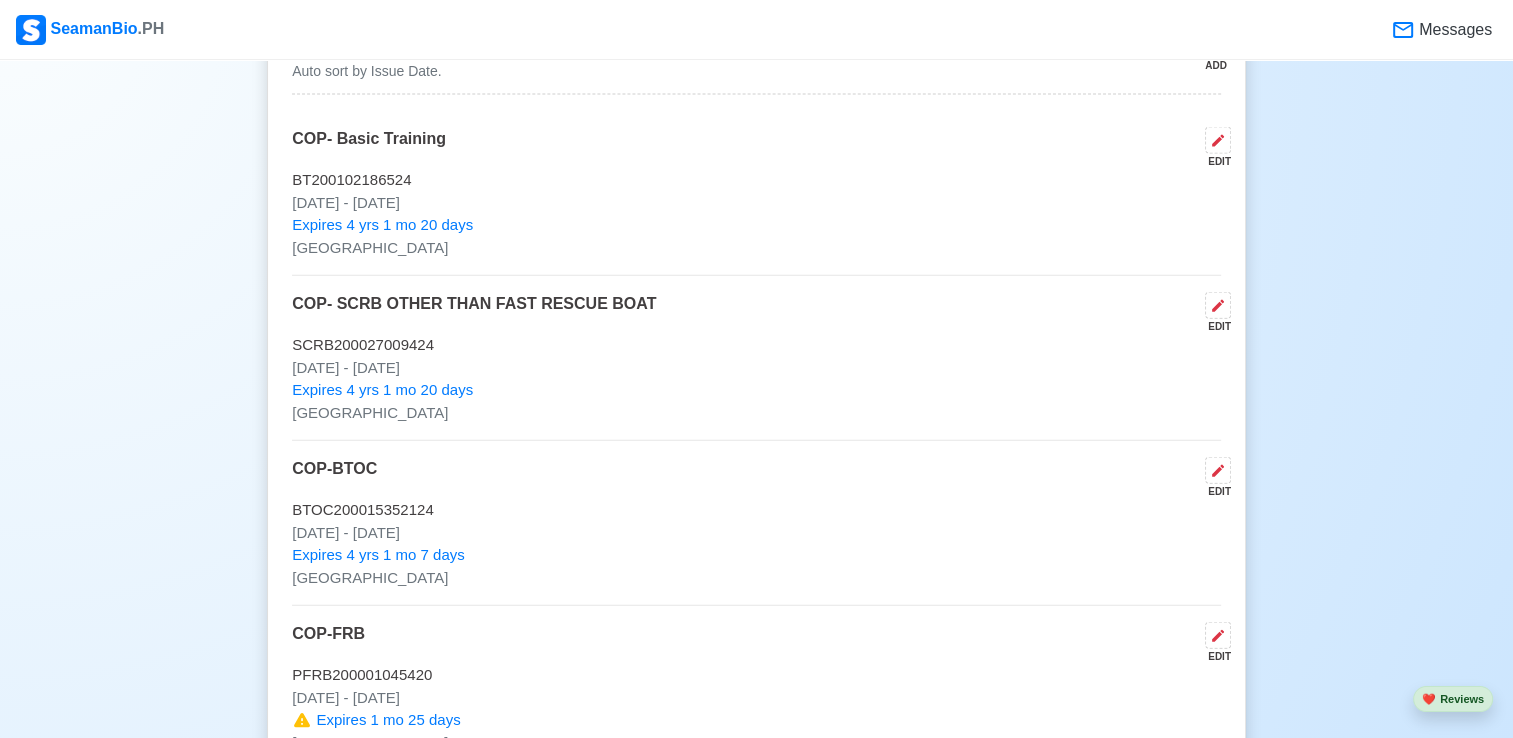 scroll, scrollTop: 4500, scrollLeft: 0, axis: vertical 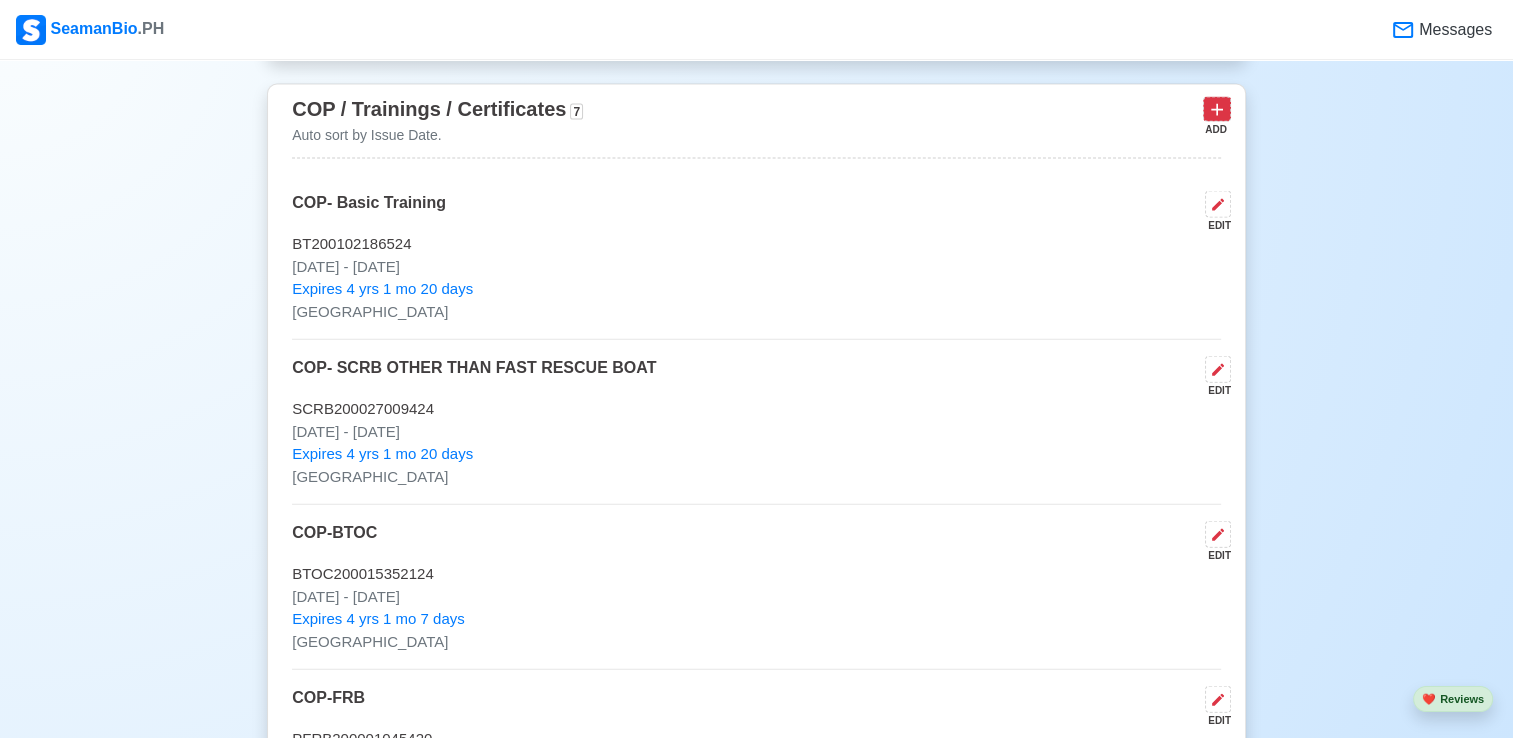 click 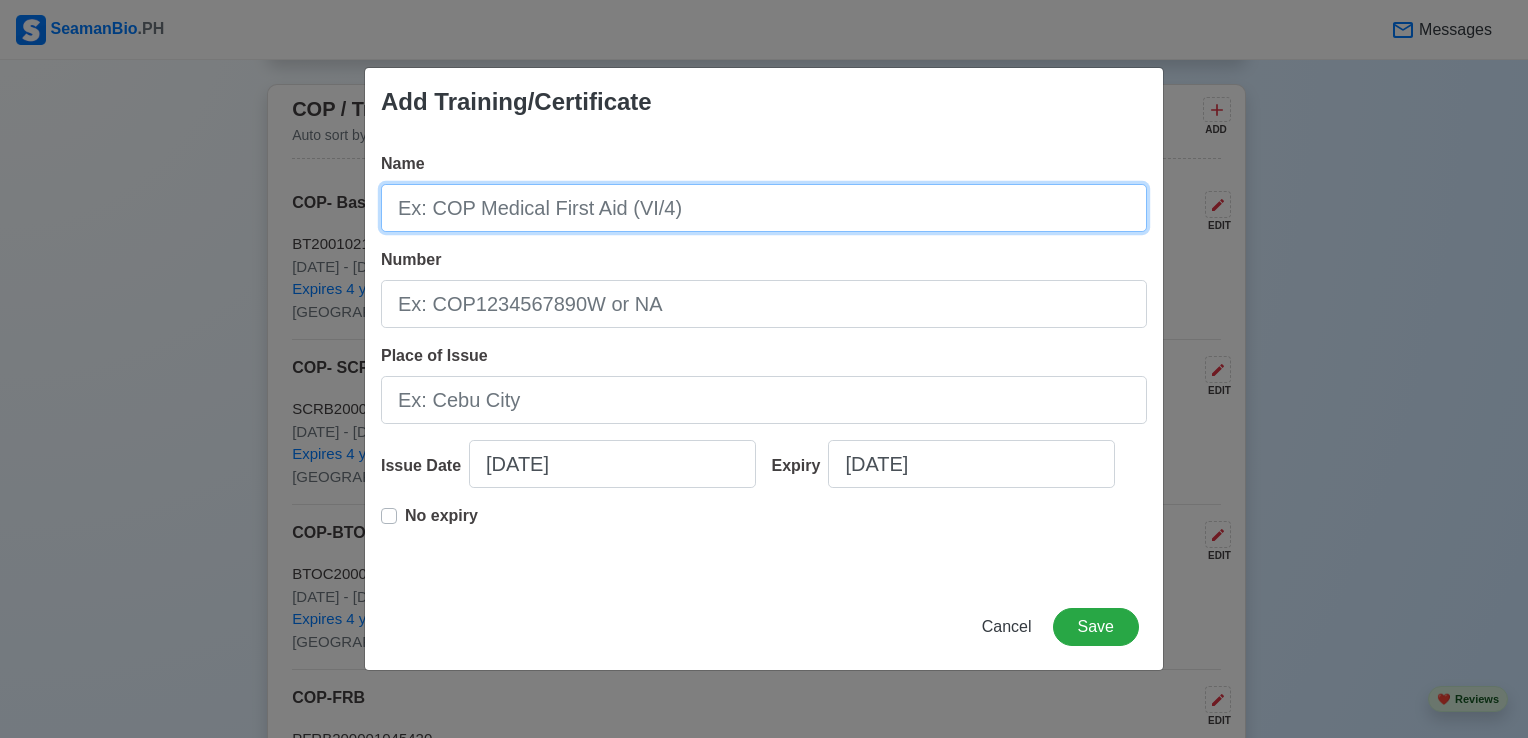 click on "Name" at bounding box center [764, 208] 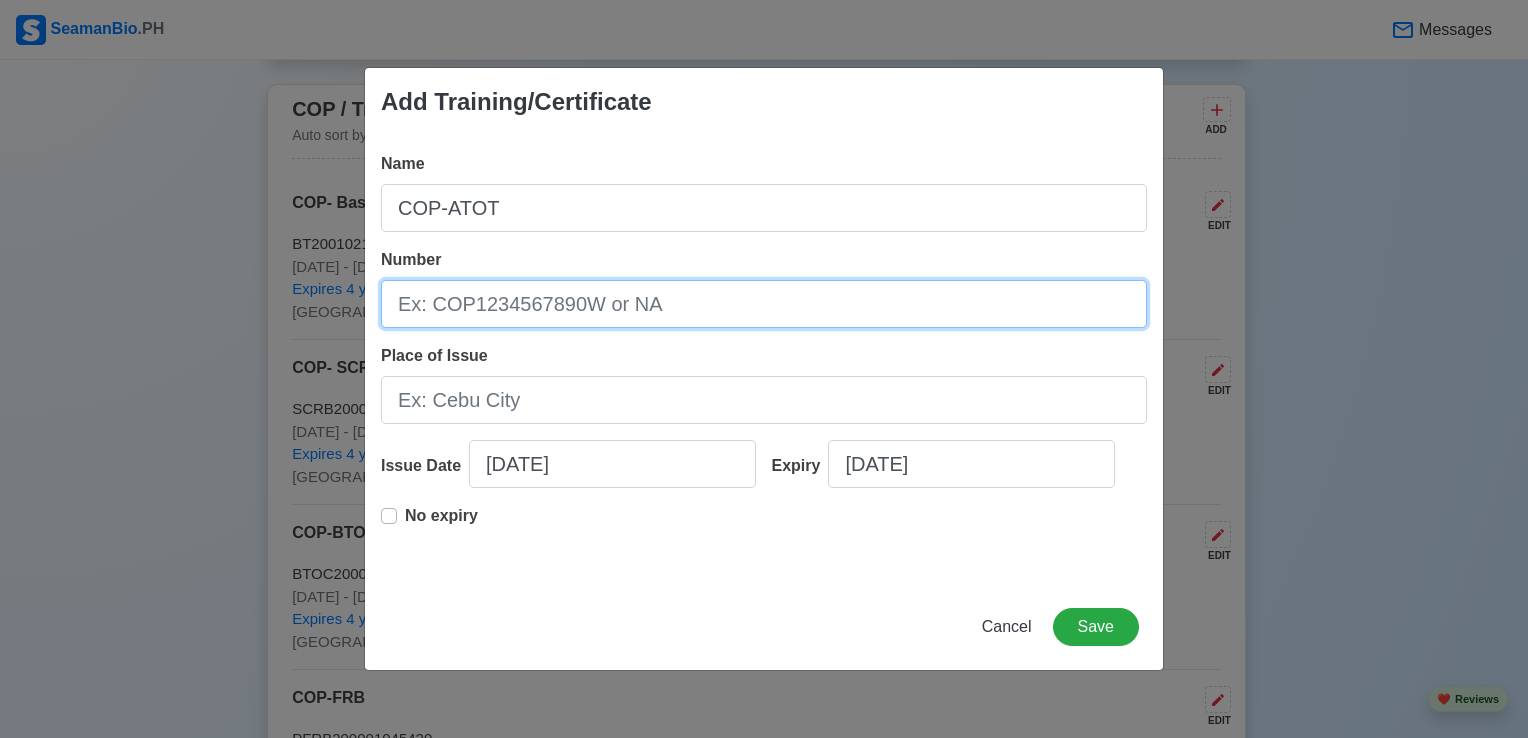 click on "Number" at bounding box center (764, 304) 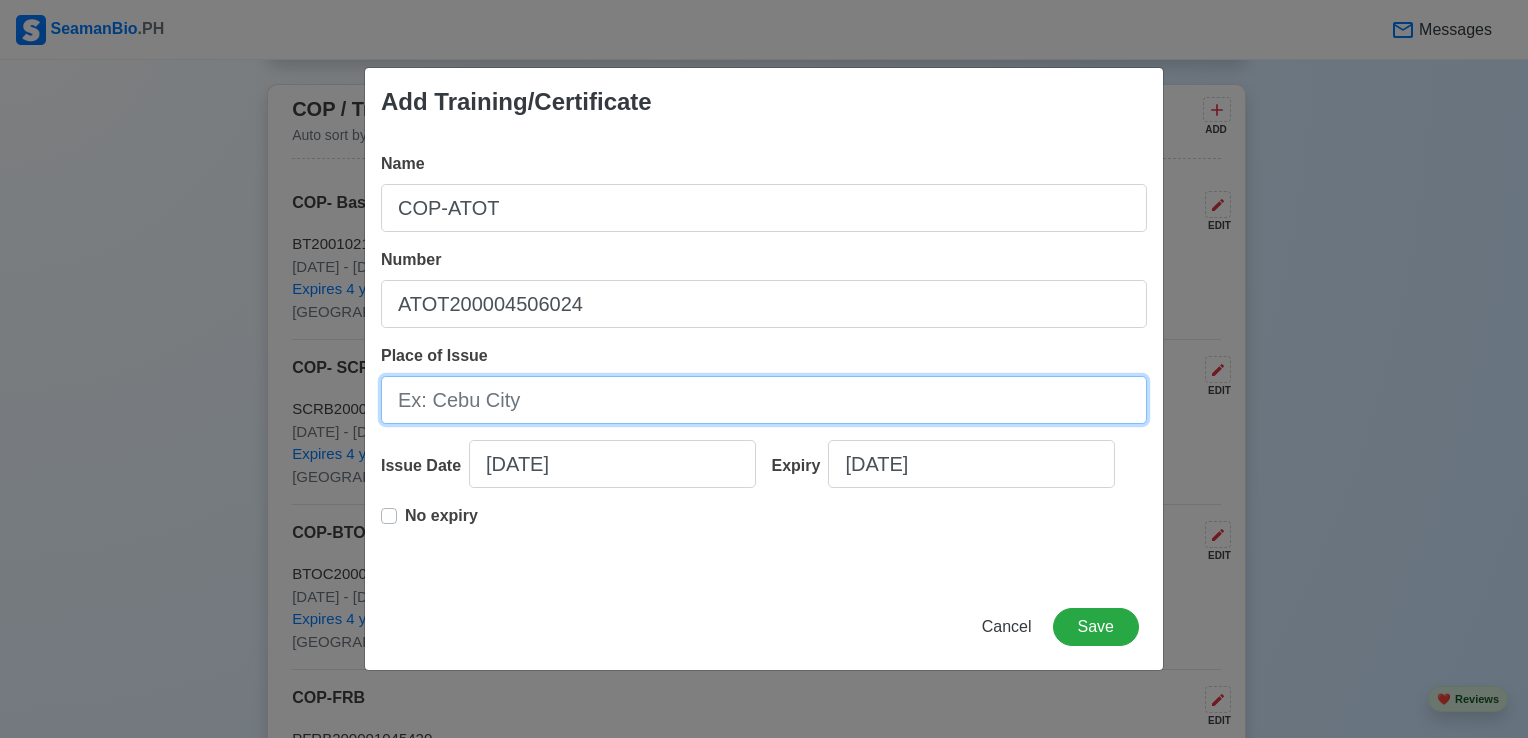 click on "Place of Issue" at bounding box center [764, 400] 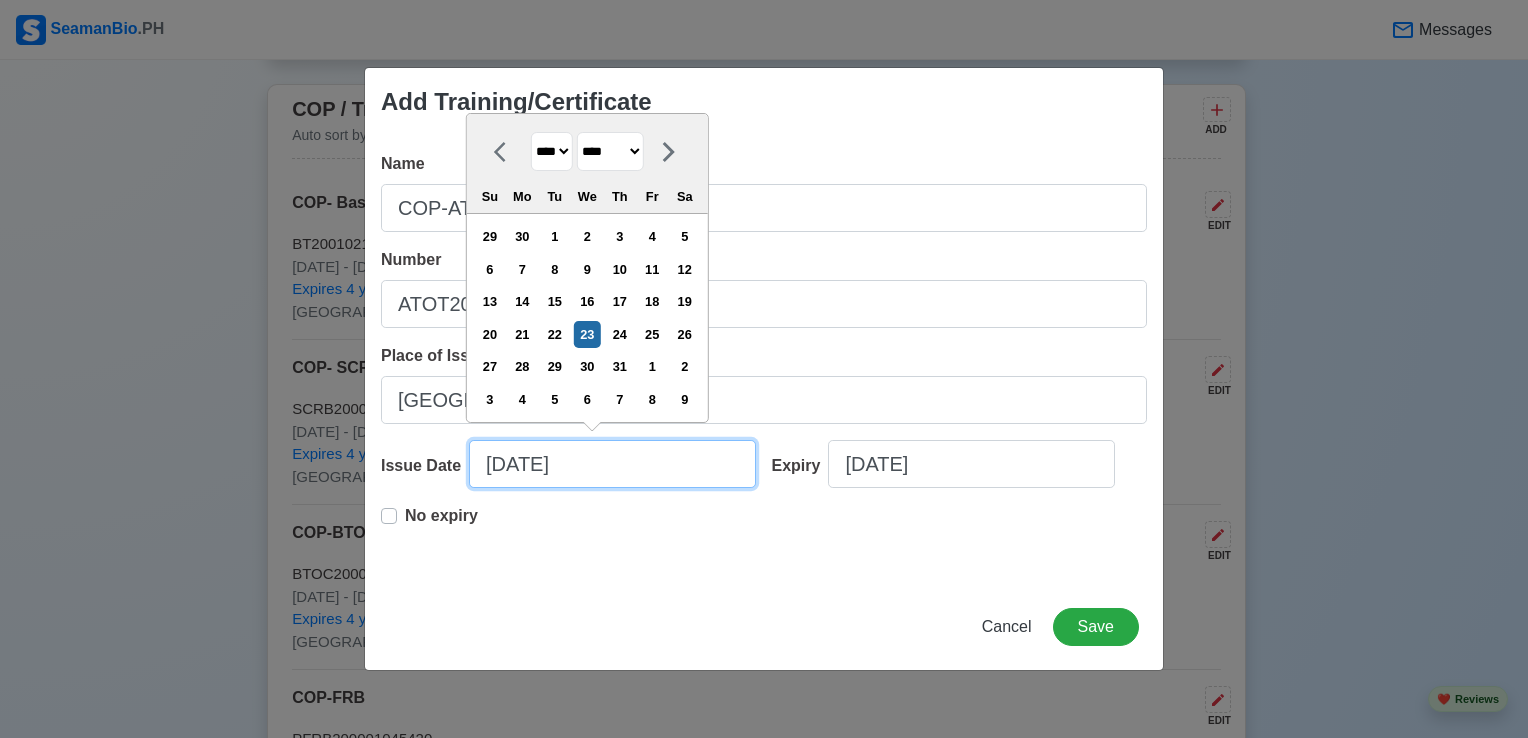 click on "[DATE]" at bounding box center (612, 464) 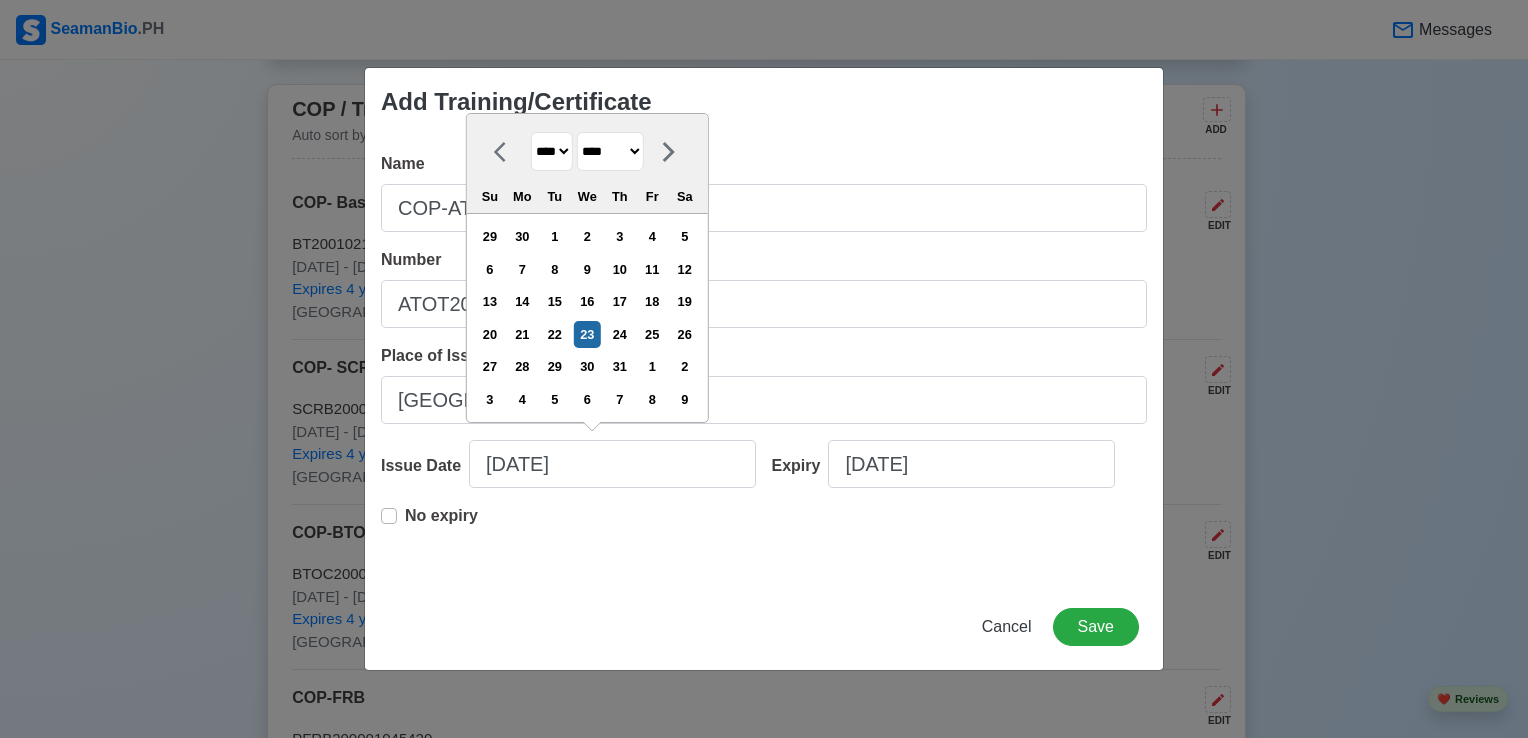 click on "******* ******** ***** ***** *** **** **** ****** ********* ******* ******** ********" at bounding box center [610, 151] 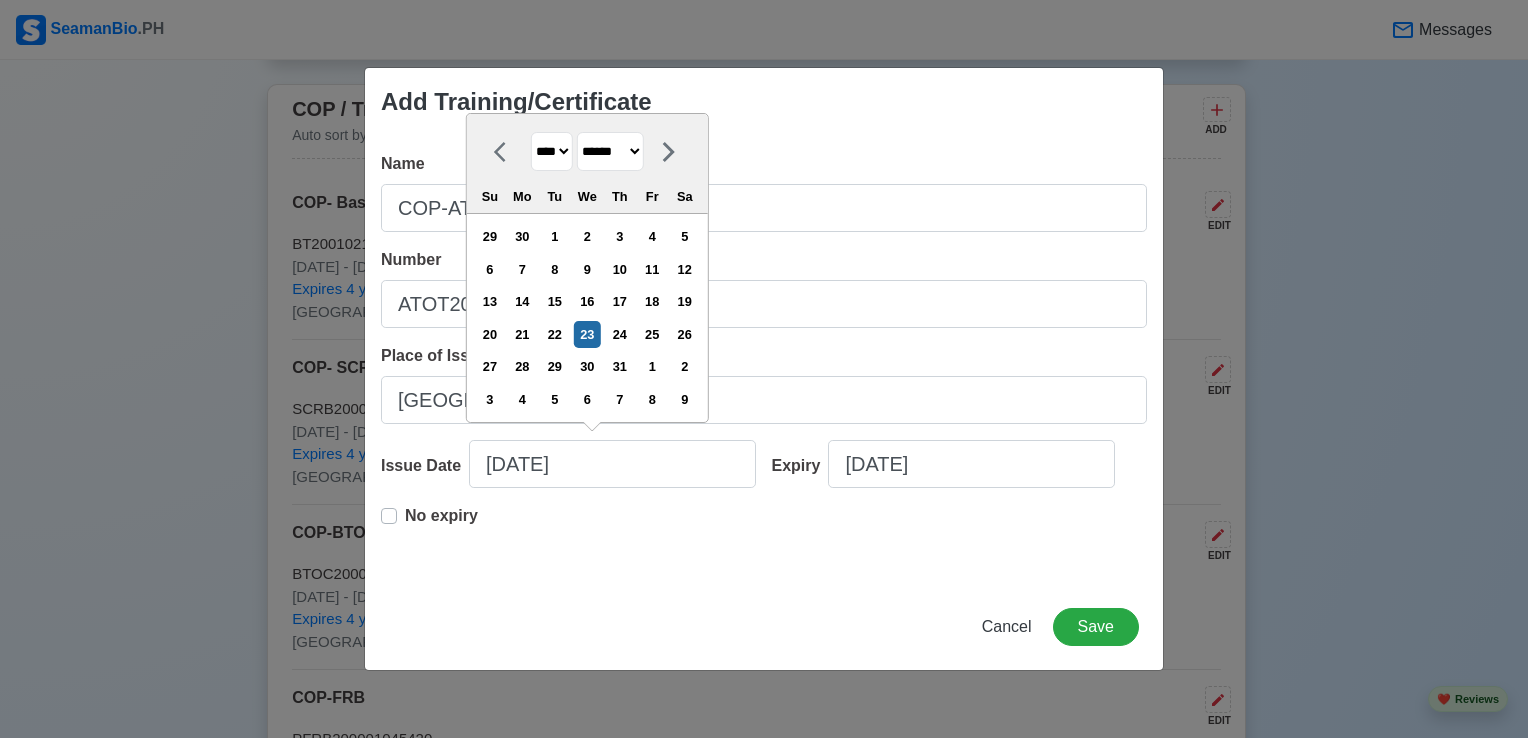 click on "******* ******** ***** ***** *** **** **** ****** ********* ******* ******** ********" at bounding box center (610, 151) 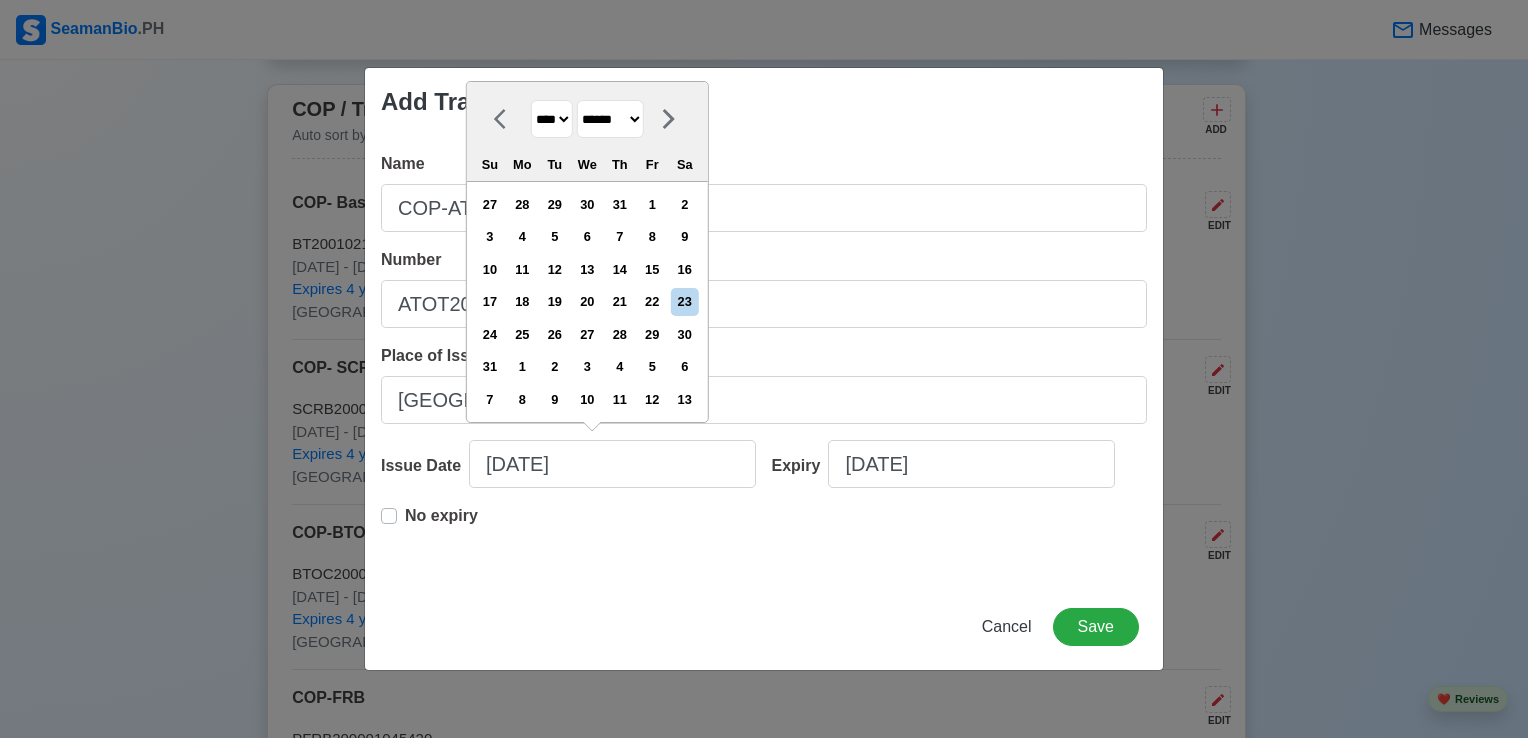click on "**** **** **** **** **** **** **** **** **** **** **** **** **** **** **** **** **** **** **** **** **** **** **** **** **** **** **** **** **** **** **** **** **** **** **** **** **** **** **** **** **** **** **** **** **** **** **** **** **** **** **** **** **** **** **** **** **** **** **** **** **** **** **** **** **** **** **** **** **** **** **** **** **** **** **** **** **** **** **** **** **** **** **** **** **** **** **** **** **** **** **** **** **** **** **** **** **** **** **** **** **** **** **** **** **** ****" at bounding box center (552, 119) 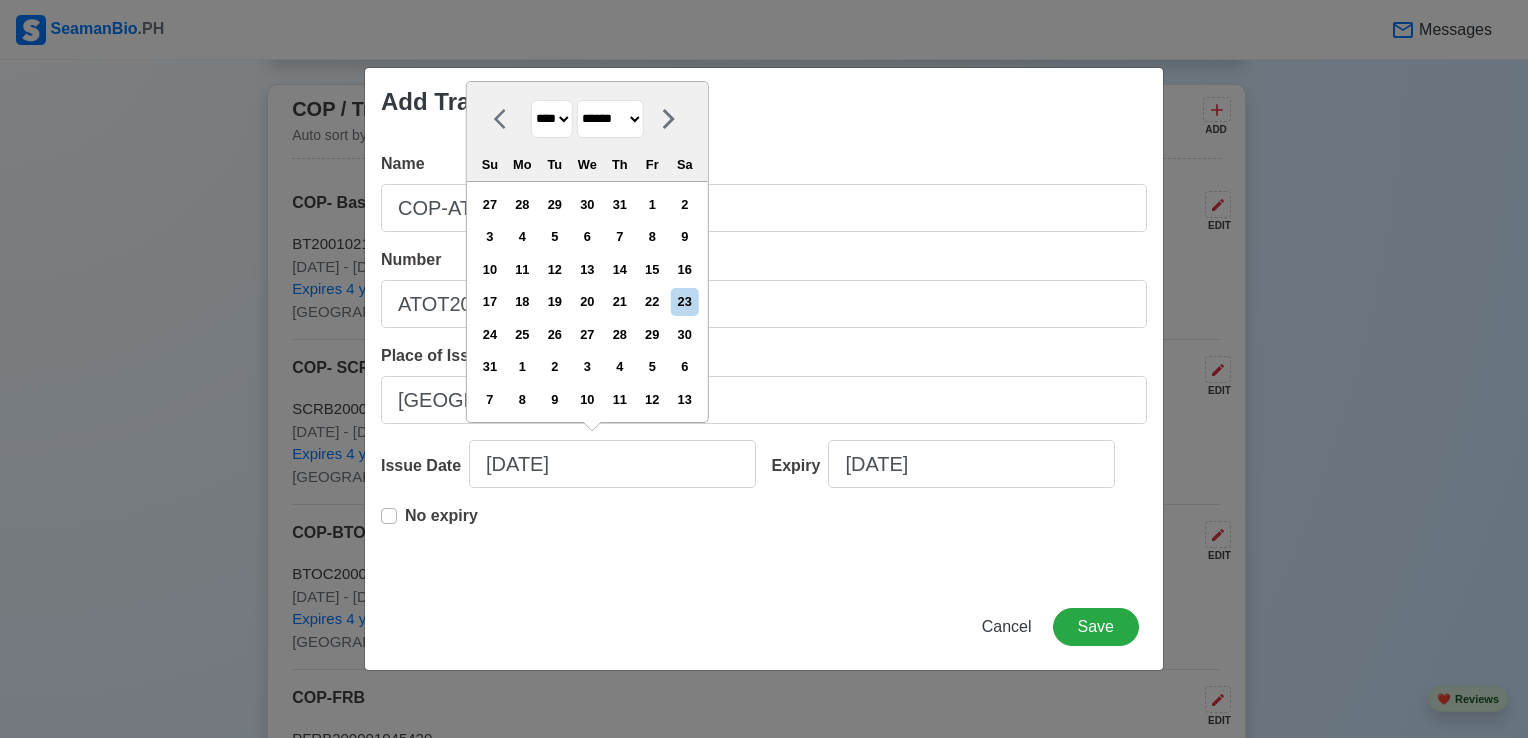 click on "**** **** **** **** **** **** **** **** **** **** **** **** **** **** **** **** **** **** **** **** **** **** **** **** **** **** **** **** **** **** **** **** **** **** **** **** **** **** **** **** **** **** **** **** **** **** **** **** **** **** **** **** **** **** **** **** **** **** **** **** **** **** **** **** **** **** **** **** **** **** **** **** **** **** **** **** **** **** **** **** **** **** **** **** **** **** **** **** **** **** **** **** **** **** **** **** **** **** **** **** **** **** **** **** **** ****" at bounding box center [552, 119] 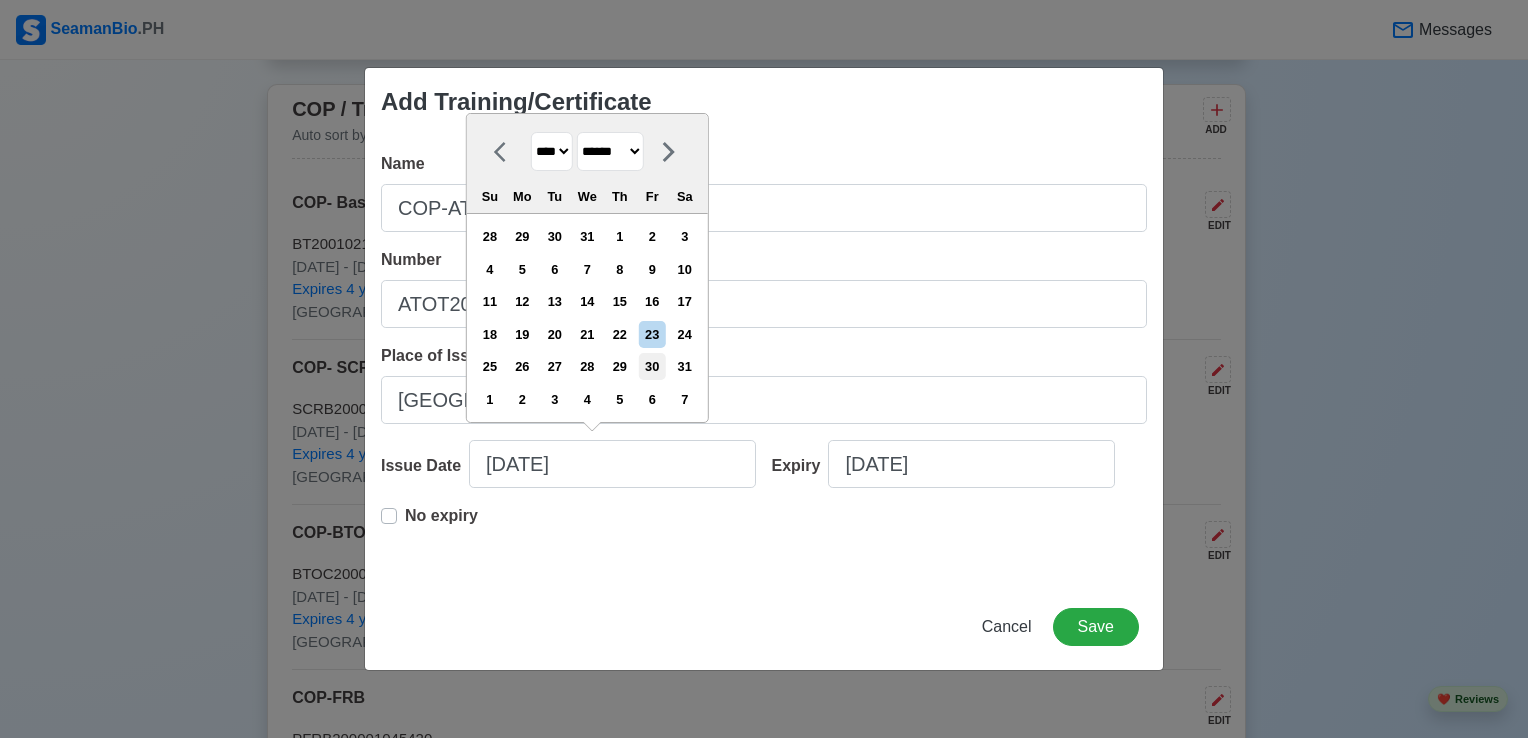 click on "30" at bounding box center [652, 366] 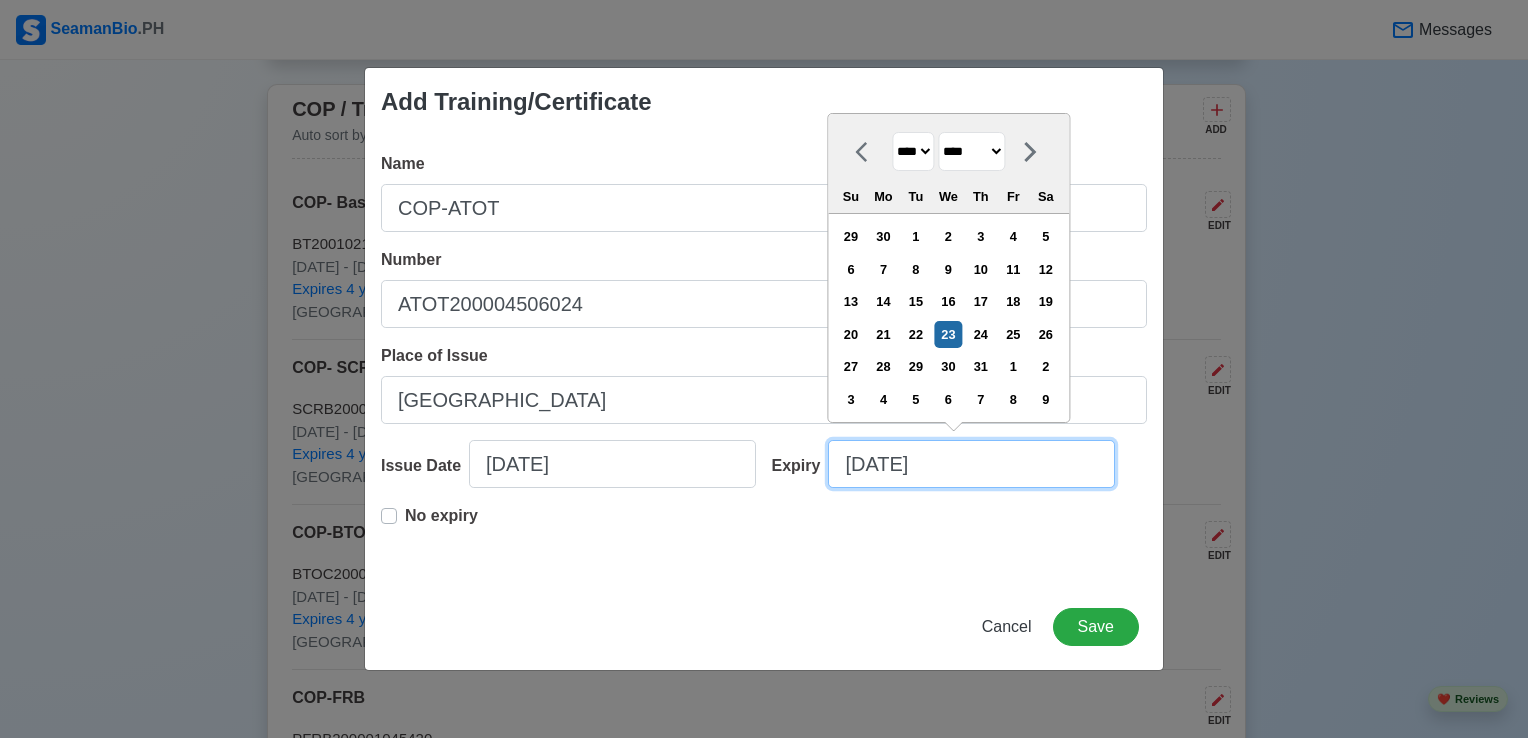 click on "[DATE]" at bounding box center (971, 464) 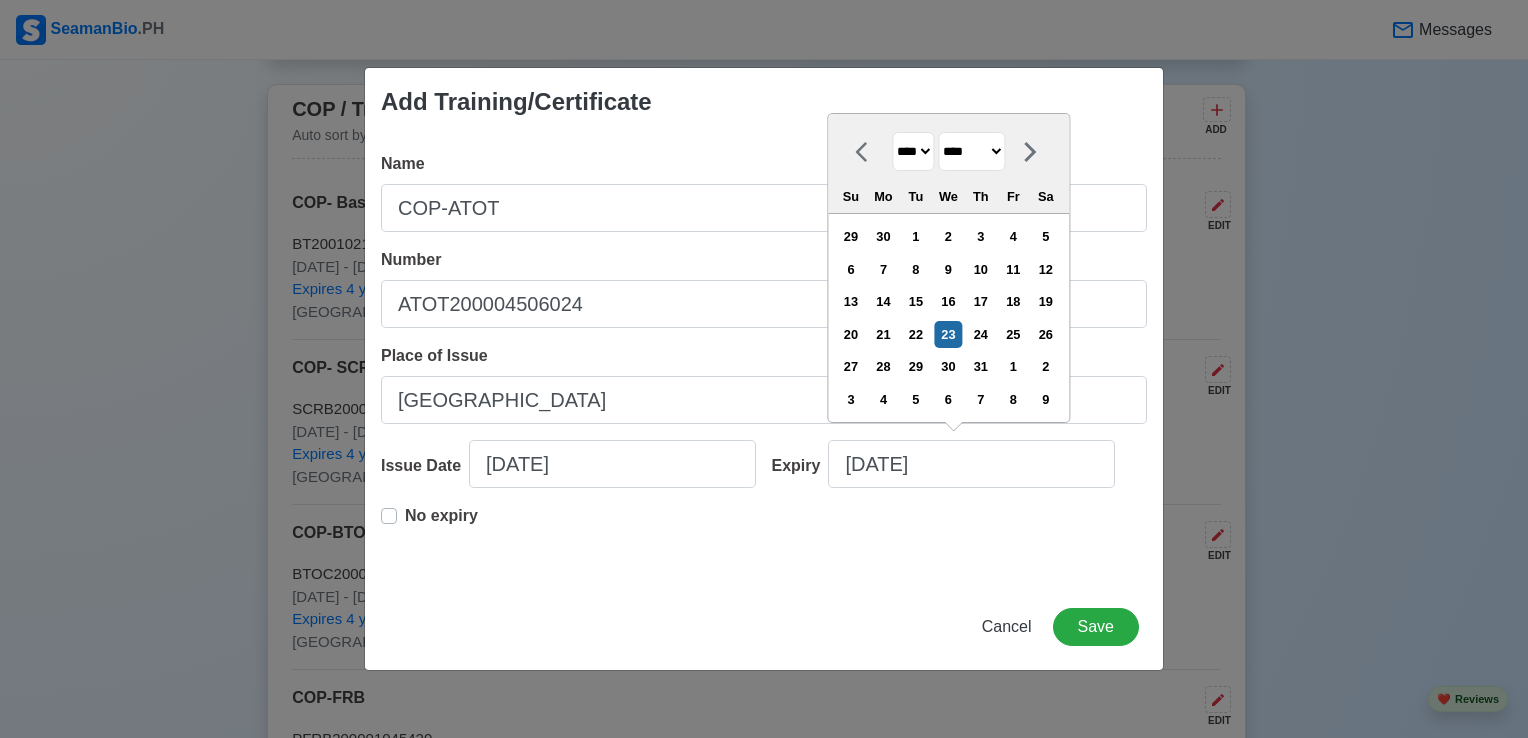 click on "**** **** **** **** **** **** **** **** **** **** **** **** **** **** **** **** **** **** **** **** **** **** **** **** **** **** **** **** **** **** **** **** **** **** **** **** **** **** **** **** **** **** **** **** **** **** **** **** **** **** **** **** **** **** **** **** **** **** **** **** **** **** **** **** **** **** **** **** **** **** **** **** **** **** **** **** **** **** **** **** **** **** **** **** **** **** **** **** **** **** **** **** **** **** **** **** **** **** **** **** **** **** **** **** **** **** **** **** **** **** **** **** **** **** **** **** **** **** **** **** ****" at bounding box center (913, 151) 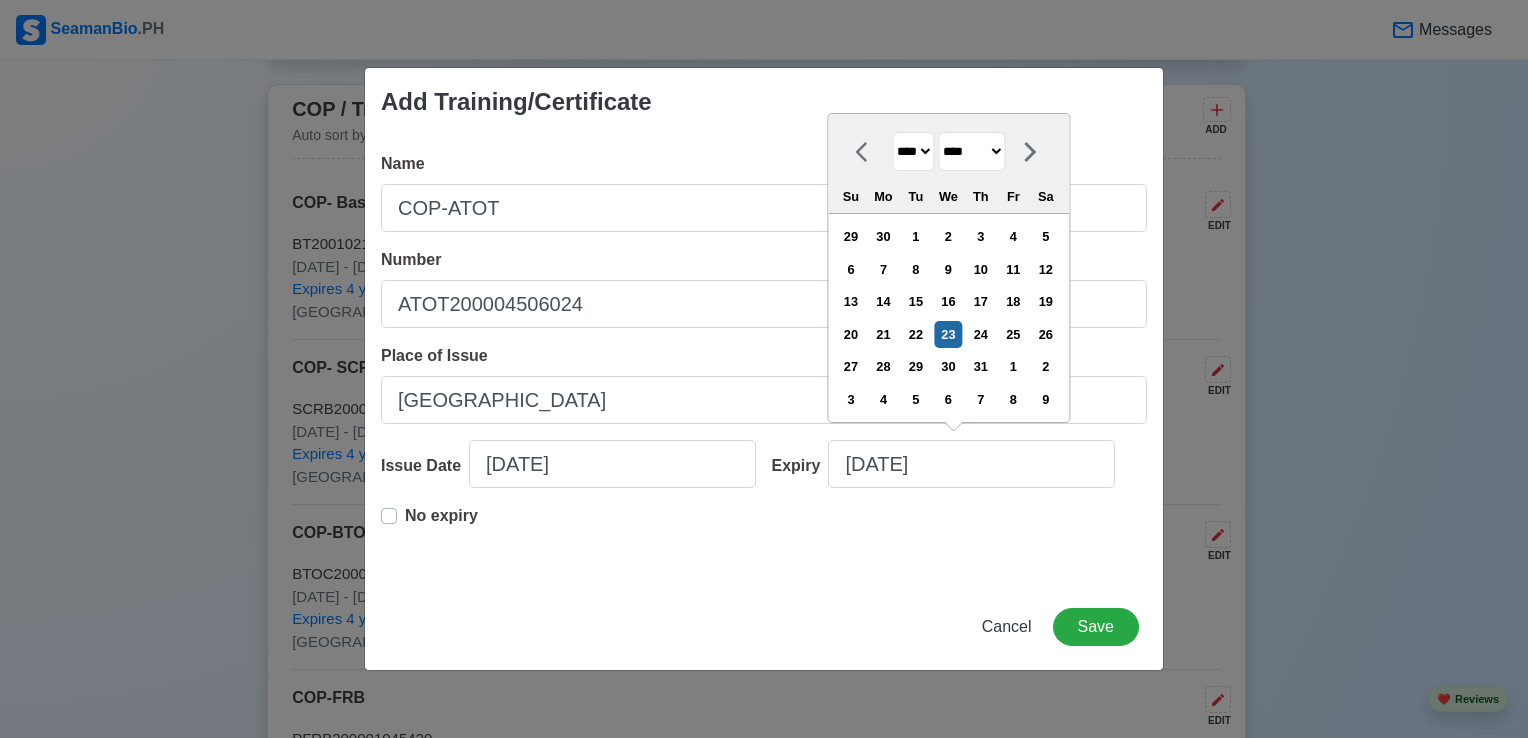 click on "**** **** **** **** **** **** **** **** **** **** **** **** **** **** **** **** **** **** **** **** **** **** **** **** **** **** **** **** **** **** **** **** **** **** **** **** **** **** **** **** **** **** **** **** **** **** **** **** **** **** **** **** **** **** **** **** **** **** **** **** **** **** **** **** **** **** **** **** **** **** **** **** **** **** **** **** **** **** **** **** **** **** **** **** **** **** **** **** **** **** **** **** **** **** **** **** **** **** **** **** **** **** **** **** **** **** **** **** **** **** **** **** **** **** **** **** **** **** **** **** ****" at bounding box center (913, 151) 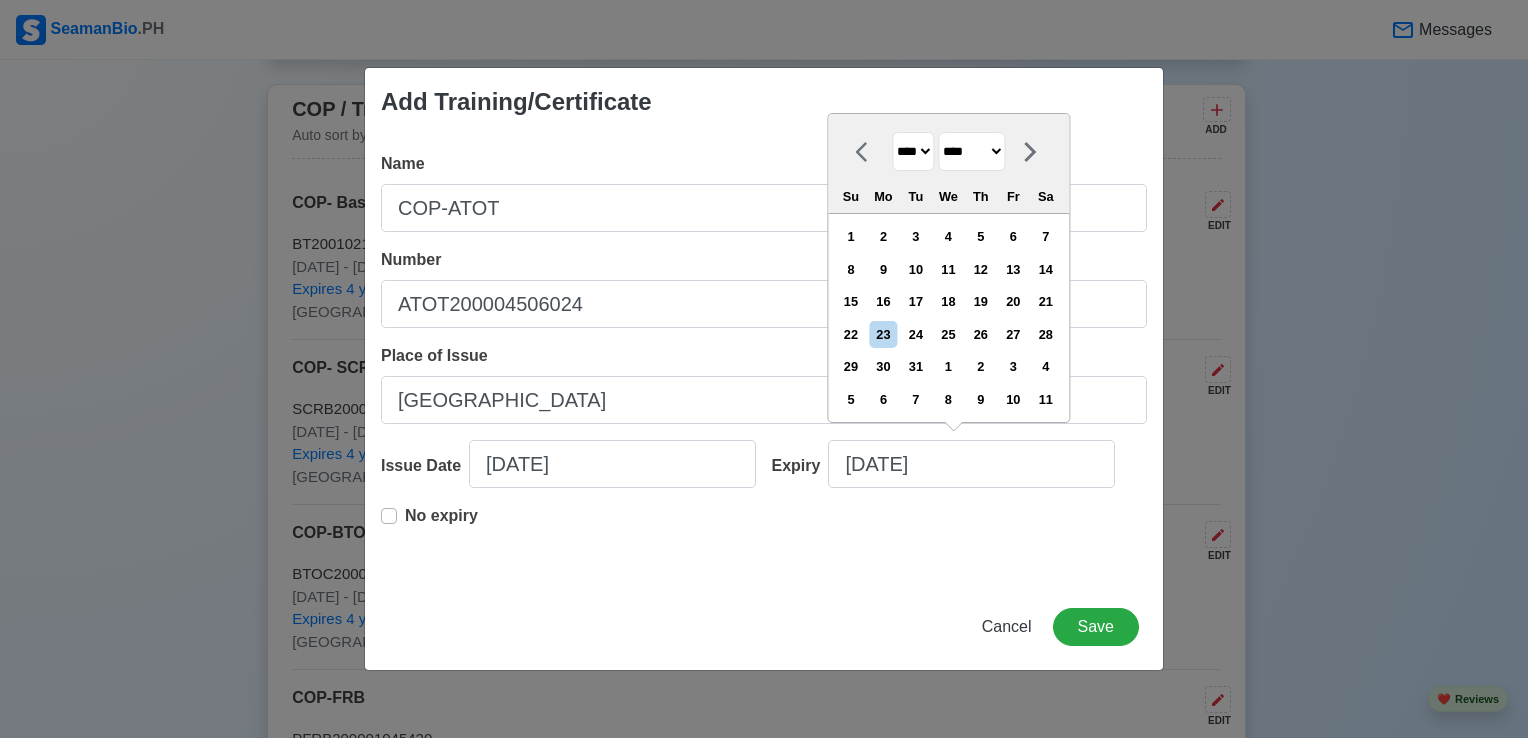 click on "******* ******** ***** ***** *** **** **** ****** ********* ******* ******** ********" at bounding box center (971, 151) 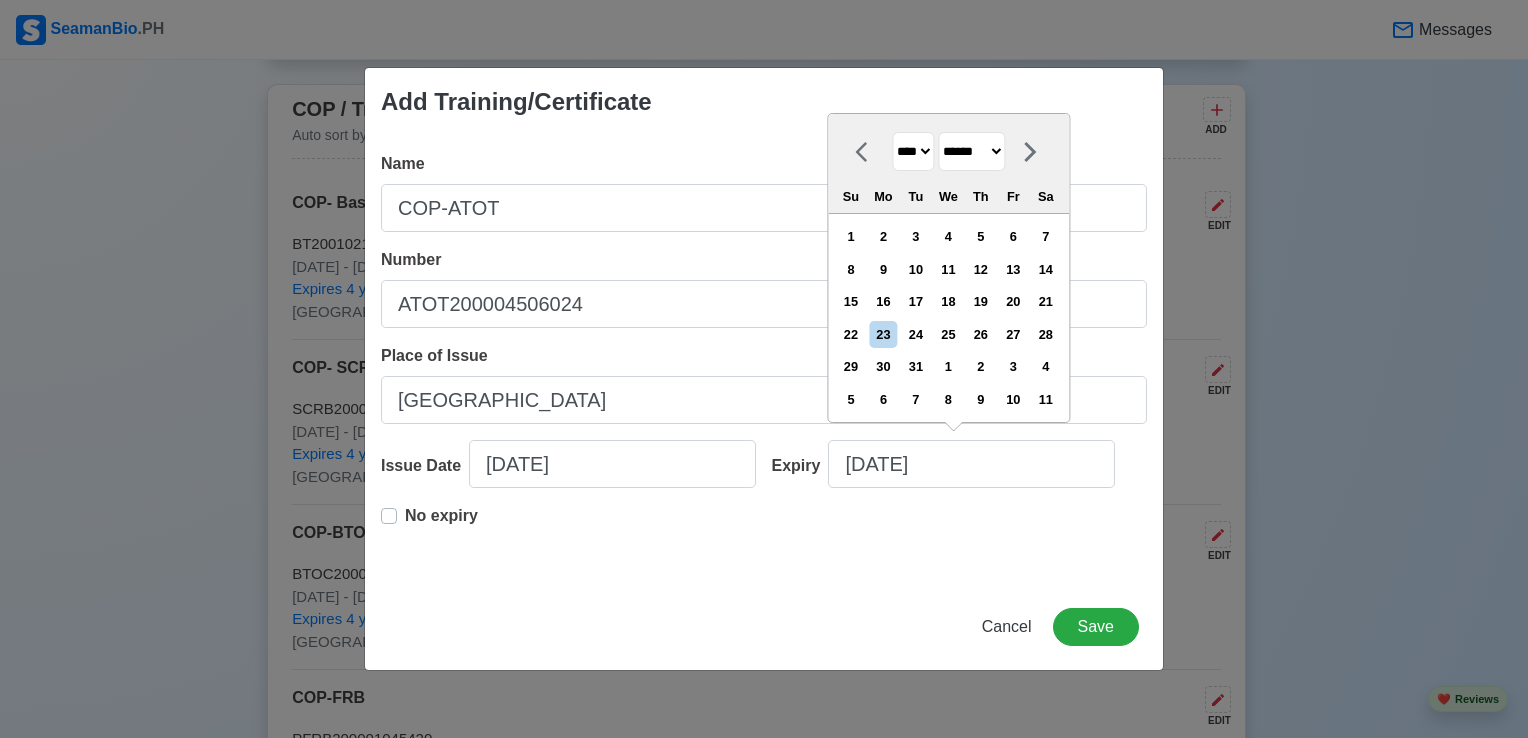 click on "******* ******** ***** ***** *** **** **** ****** ********* ******* ******** ********" at bounding box center (971, 151) 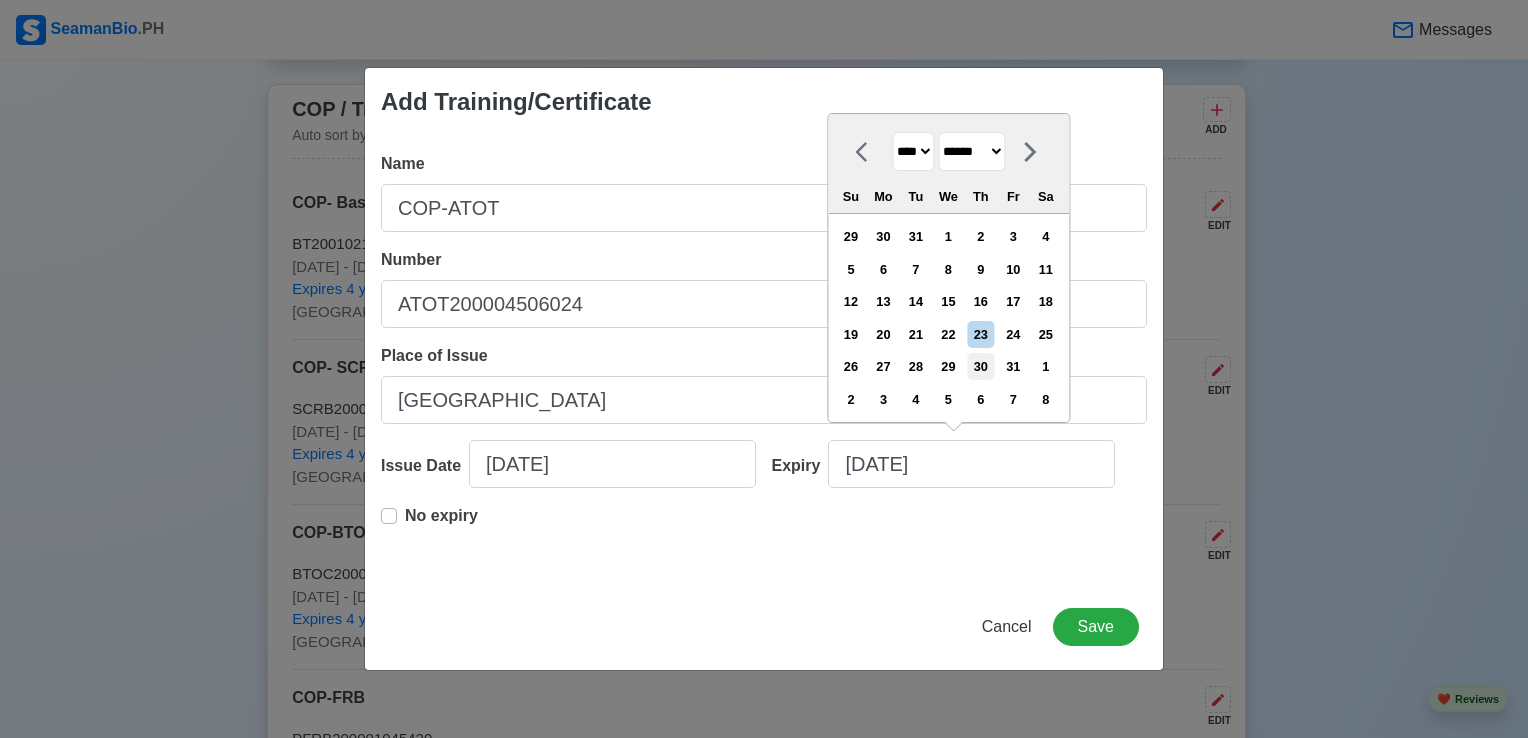 click on "30" at bounding box center [980, 366] 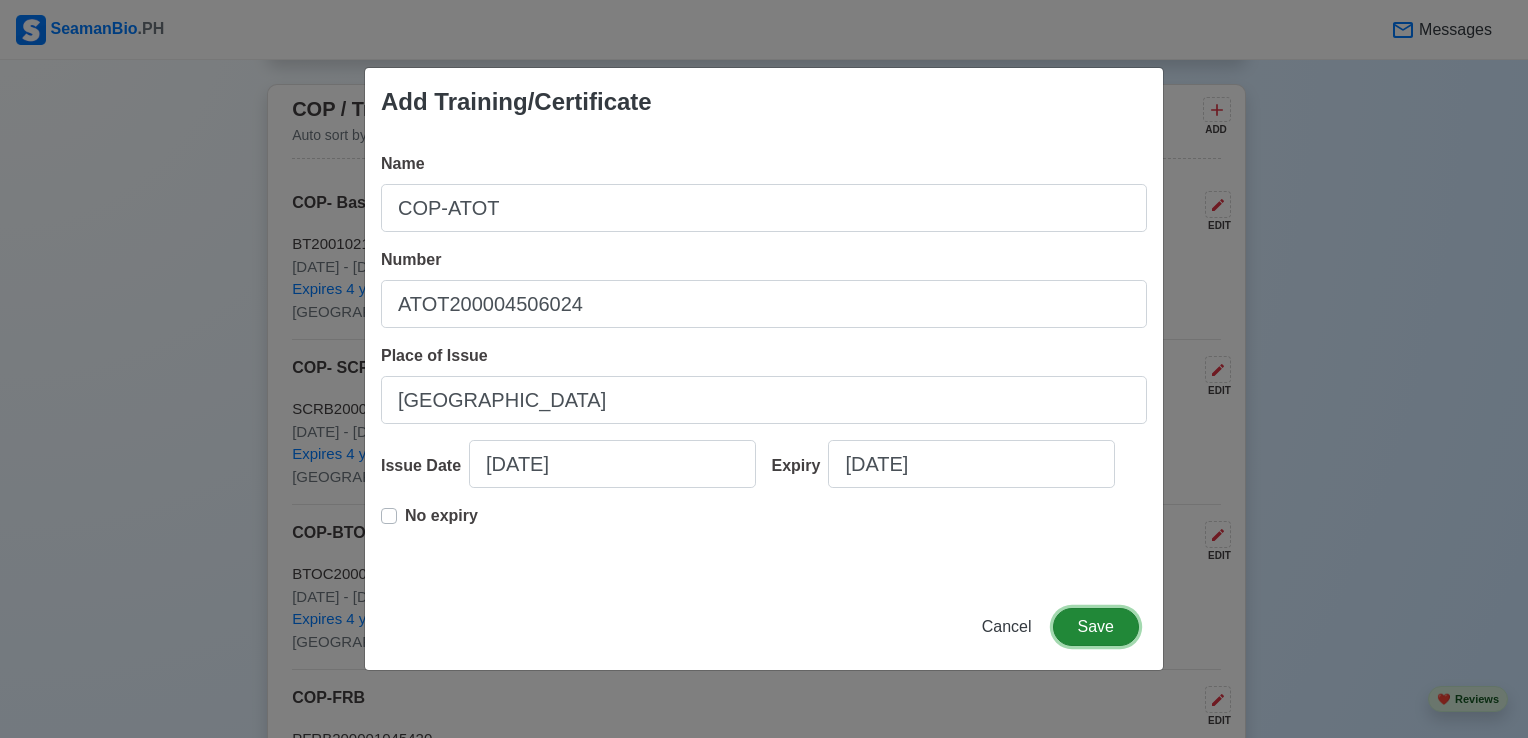 click on "Save" at bounding box center (1096, 627) 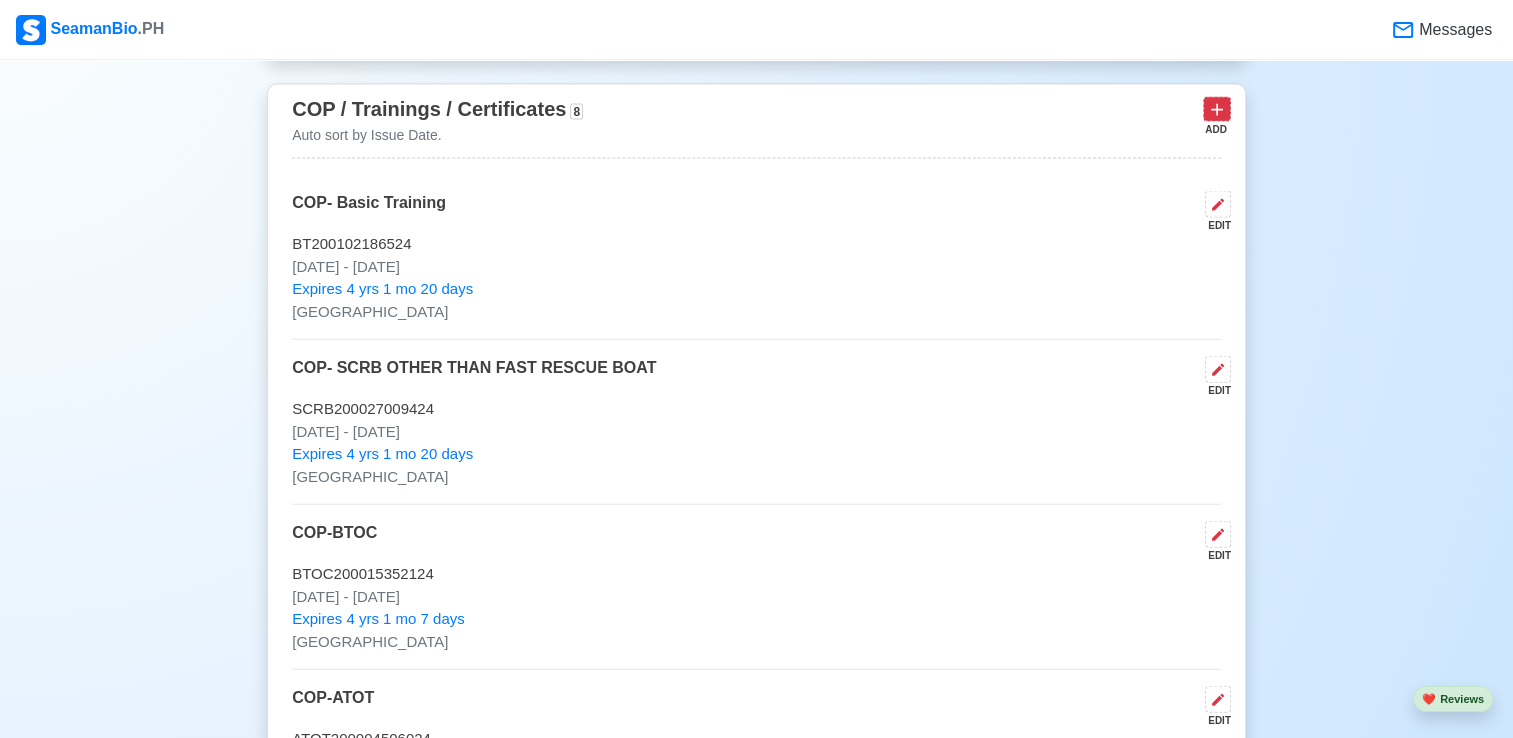 click 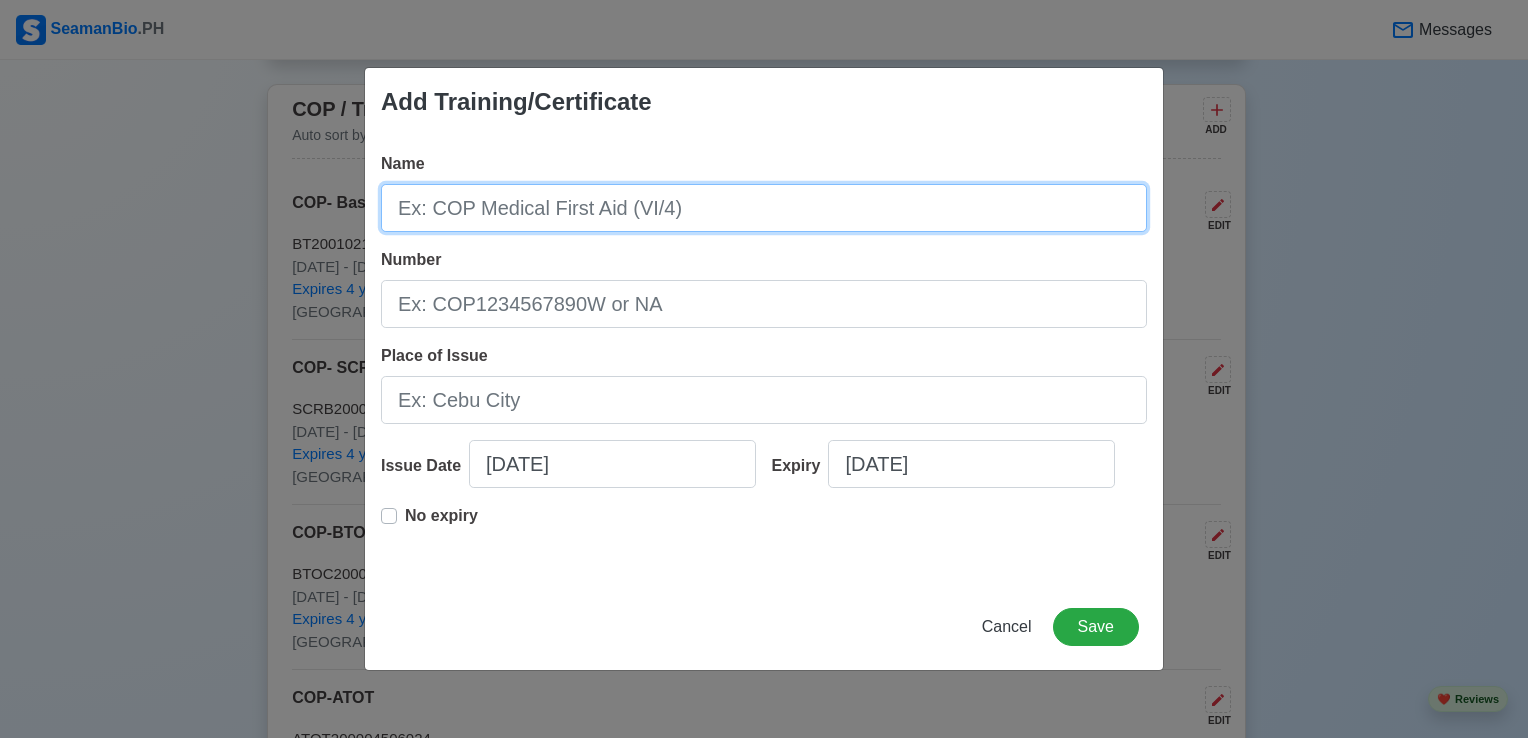 click on "Name" at bounding box center [764, 208] 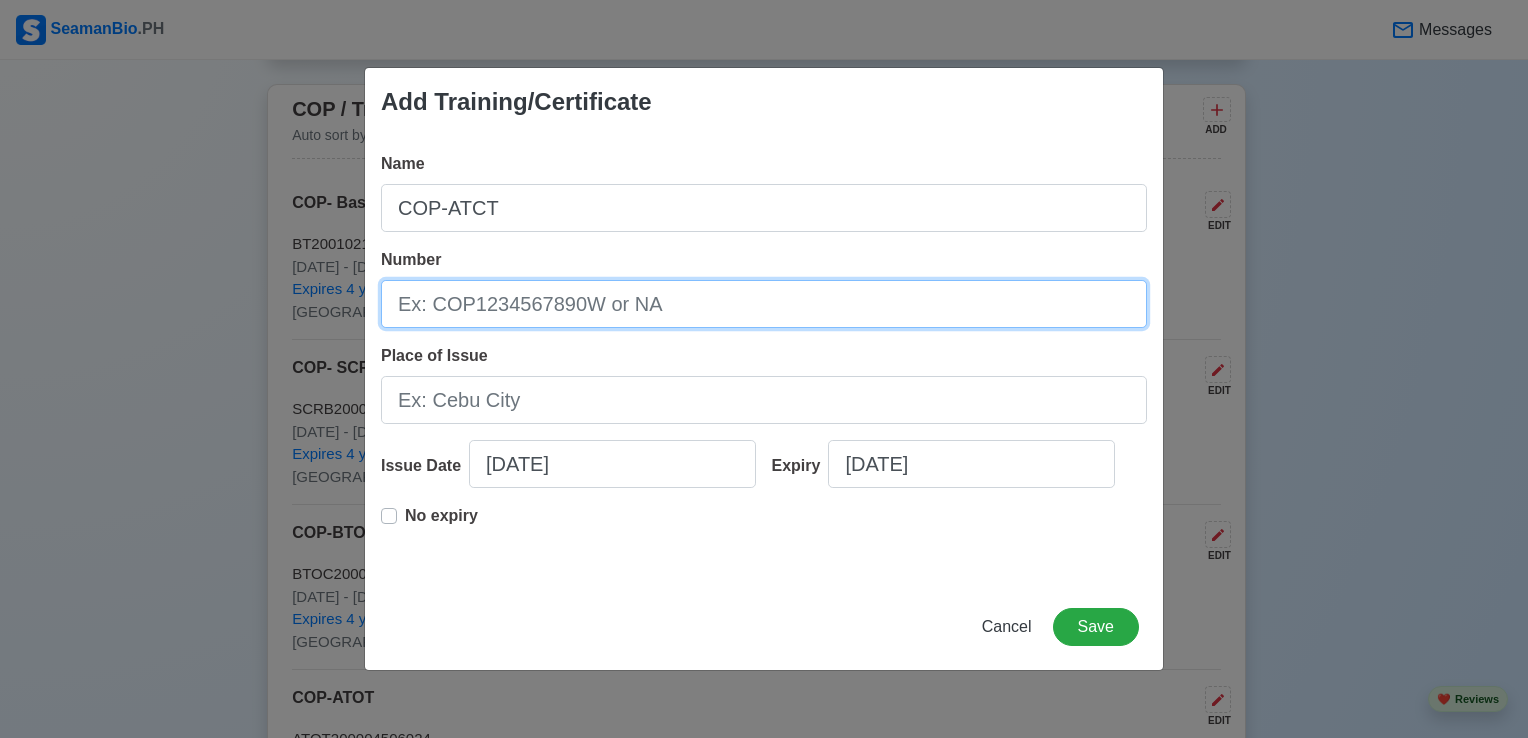 click on "Number" at bounding box center [764, 304] 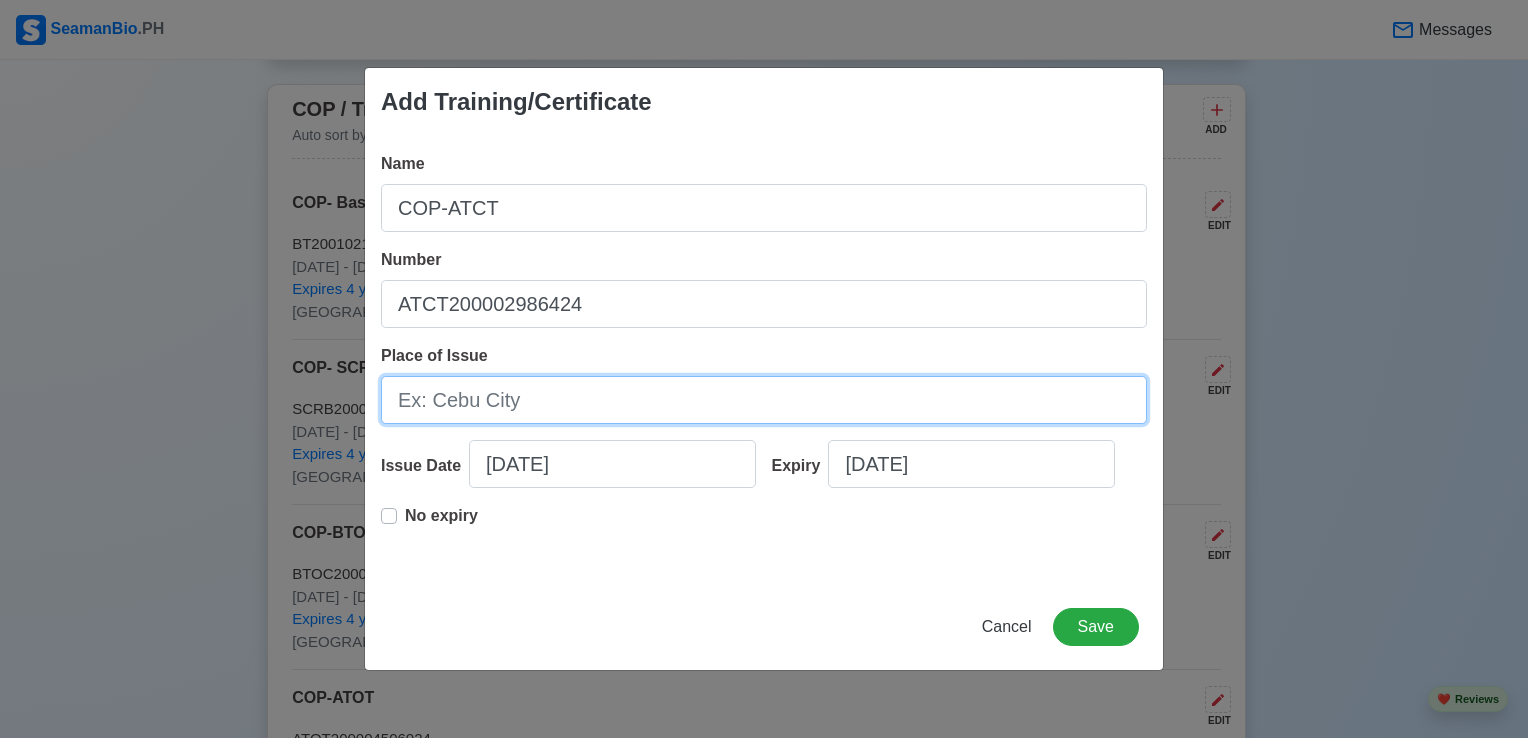 click on "Place of Issue" at bounding box center [764, 400] 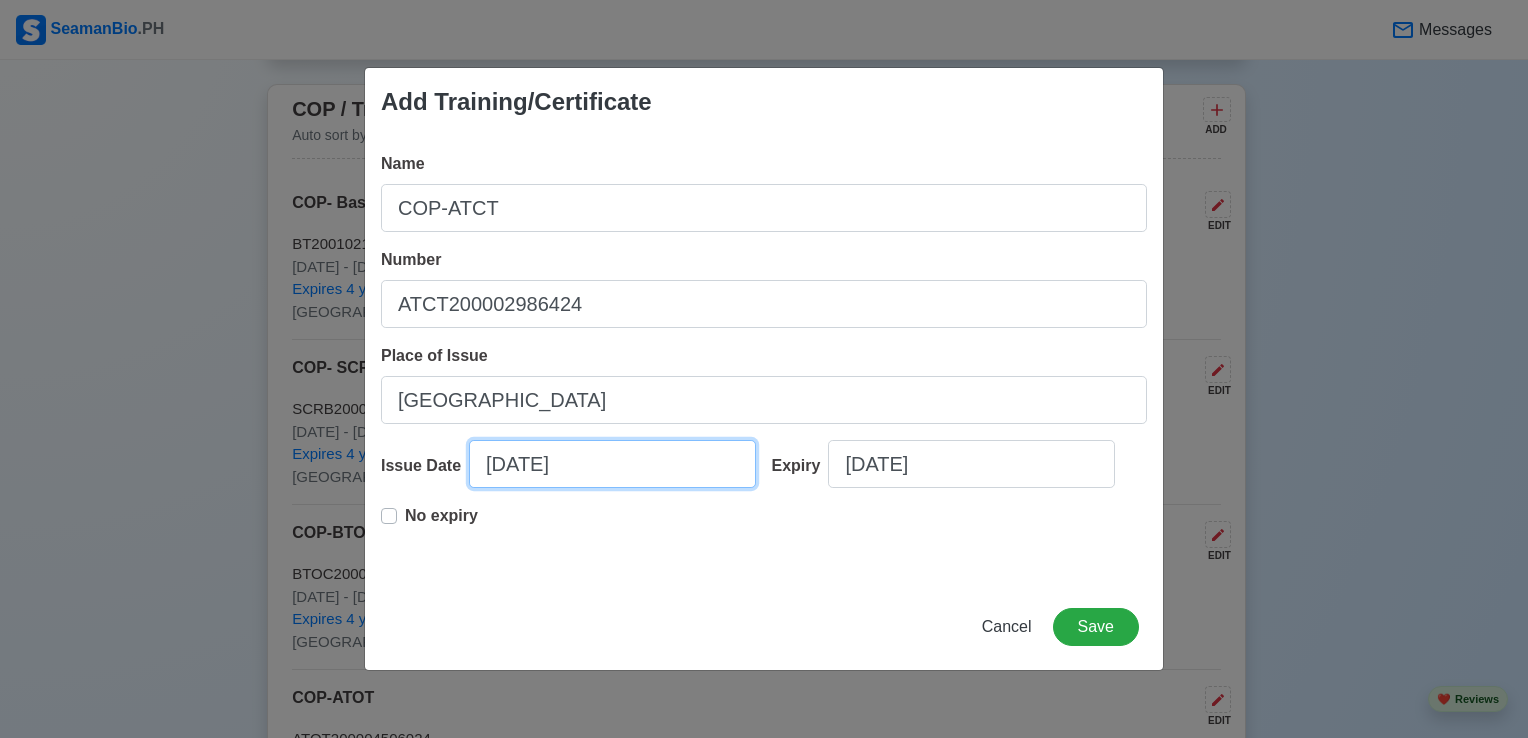 click on "[DATE]" at bounding box center (612, 464) 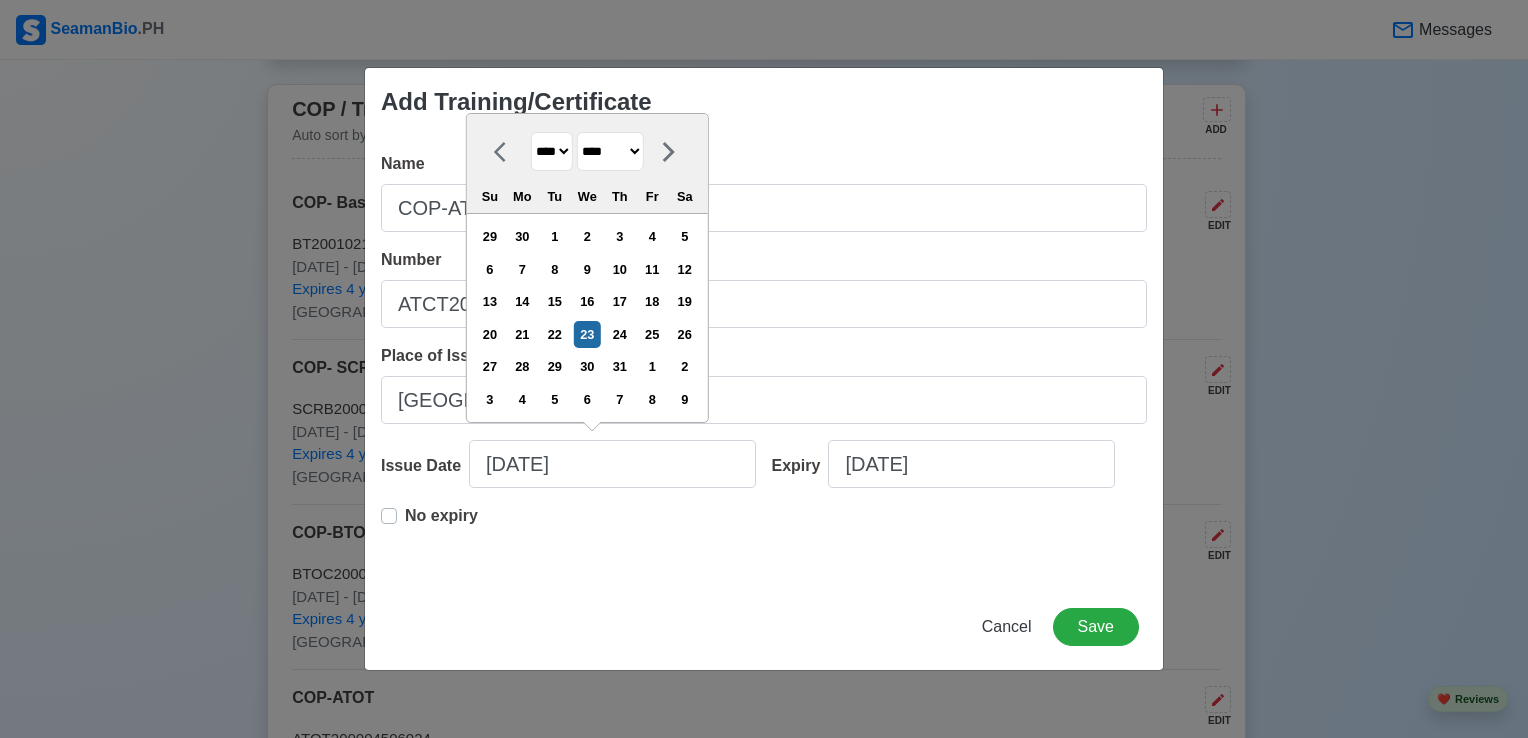 click on "**** **** **** **** **** **** **** **** **** **** **** **** **** **** **** **** **** **** **** **** **** **** **** **** **** **** **** **** **** **** **** **** **** **** **** **** **** **** **** **** **** **** **** **** **** **** **** **** **** **** **** **** **** **** **** **** **** **** **** **** **** **** **** **** **** **** **** **** **** **** **** **** **** **** **** **** **** **** **** **** **** **** **** **** **** **** **** **** **** **** **** **** **** **** **** **** **** **** **** **** **** **** **** **** **** ****" at bounding box center (552, 151) 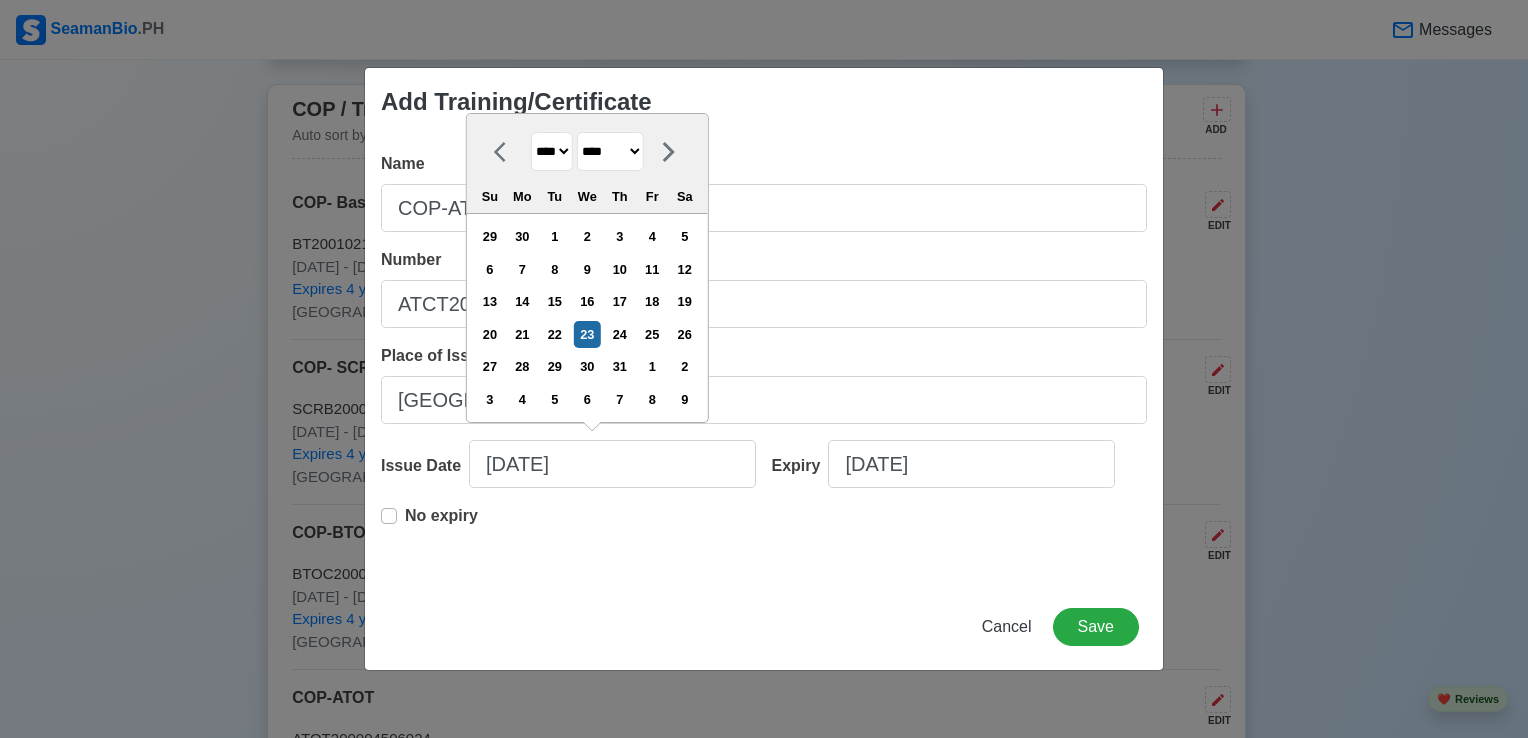 click on "**** **** **** **** **** **** **** **** **** **** **** **** **** **** **** **** **** **** **** **** **** **** **** **** **** **** **** **** **** **** **** **** **** **** **** **** **** **** **** **** **** **** **** **** **** **** **** **** **** **** **** **** **** **** **** **** **** **** **** **** **** **** **** **** **** **** **** **** **** **** **** **** **** **** **** **** **** **** **** **** **** **** **** **** **** **** **** **** **** **** **** **** **** **** **** **** **** **** **** **** **** **** **** **** **** ****" at bounding box center [552, 151] 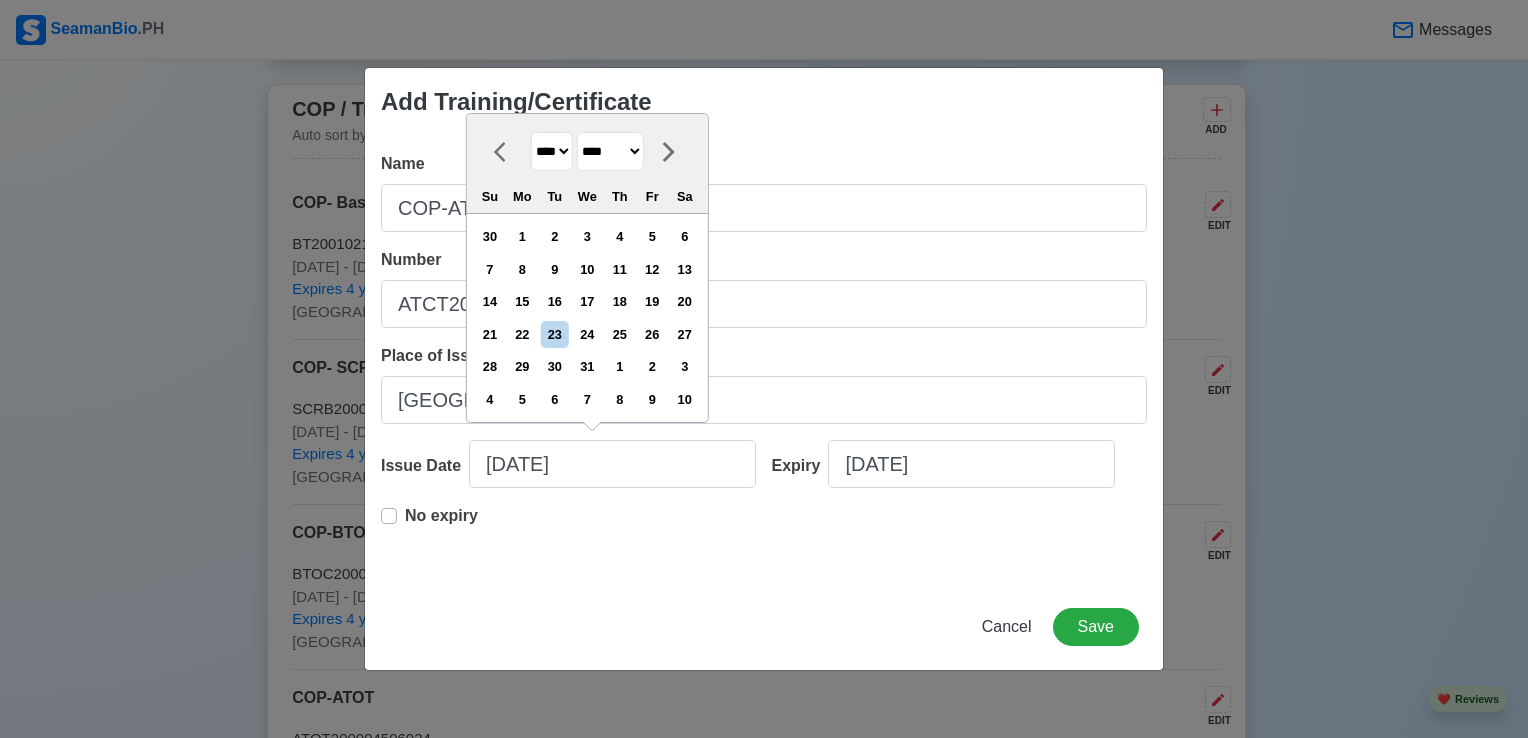 click on "******* ******** ***** ***** *** **** **** ****** ********* ******* ******** ********" at bounding box center (610, 151) 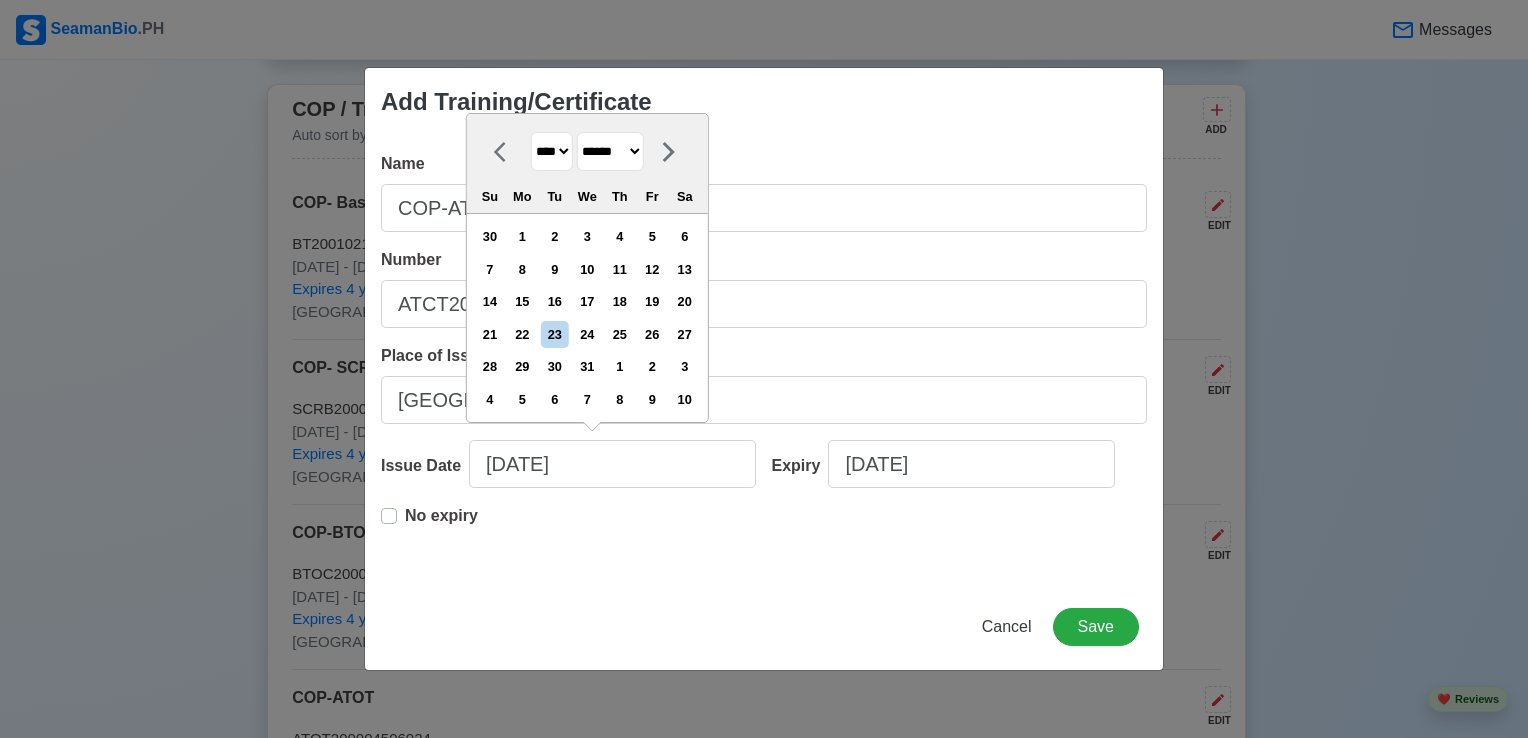 click on "******* ******** ***** ***** *** **** **** ****** ********* ******* ******** ********" at bounding box center [610, 151] 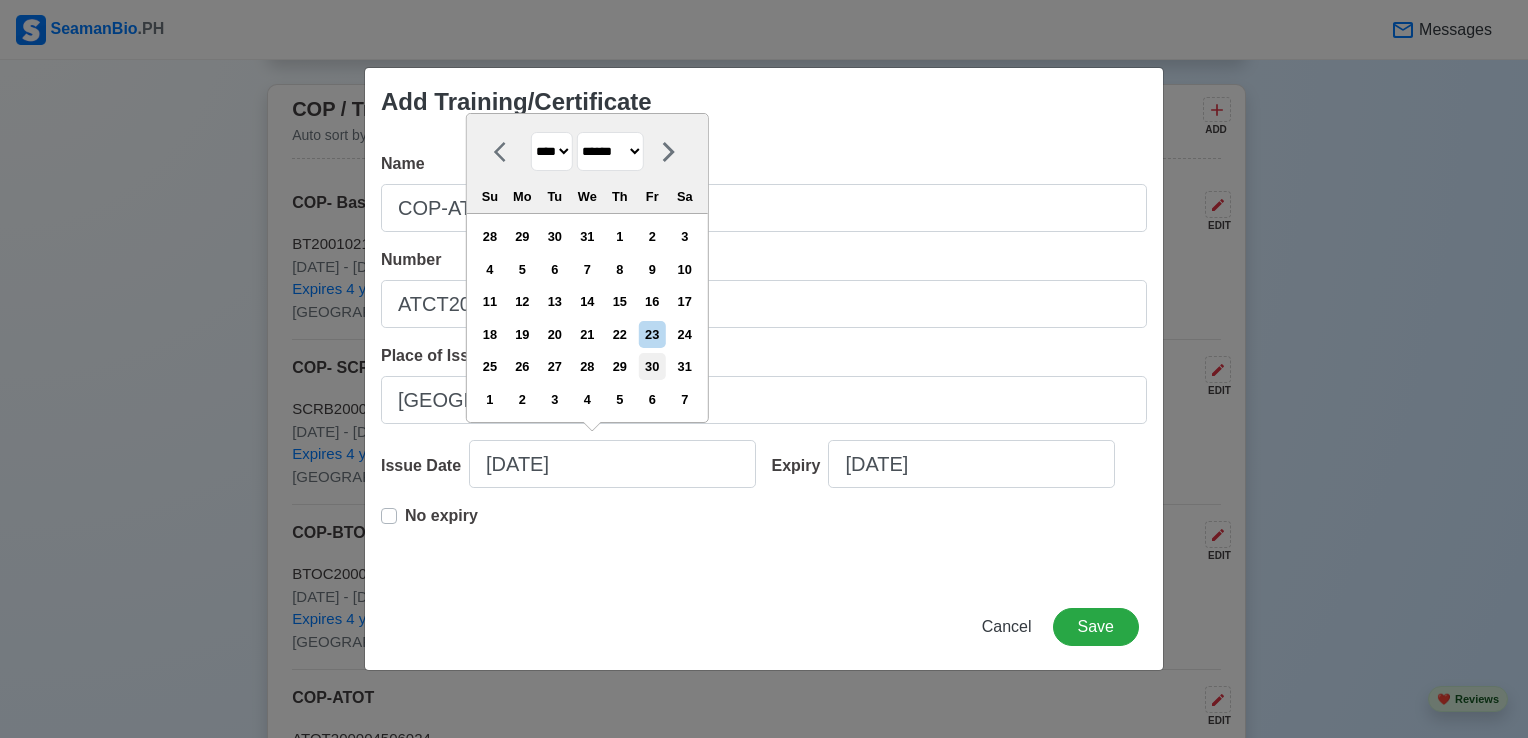 click on "30" at bounding box center (652, 366) 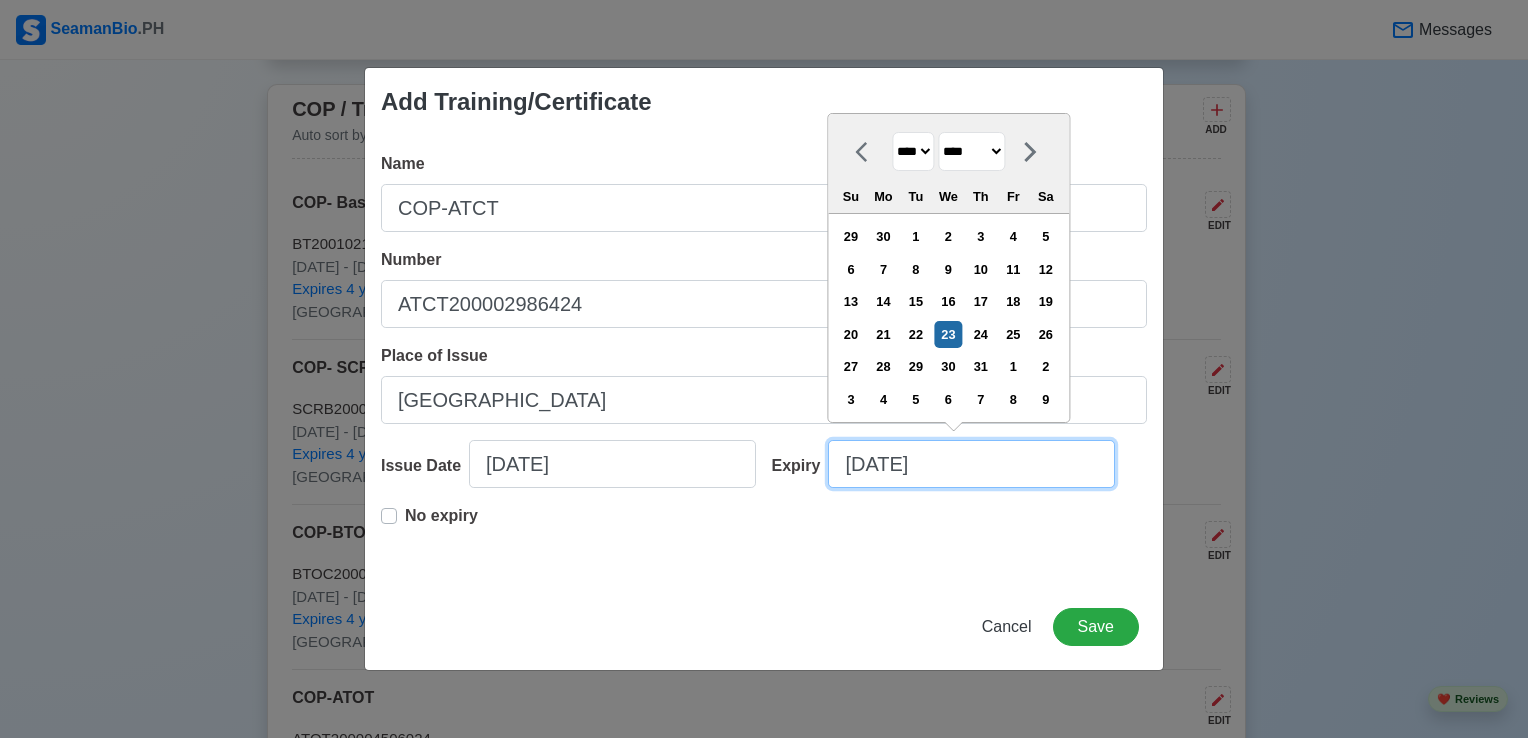 click on "[DATE]" at bounding box center (971, 464) 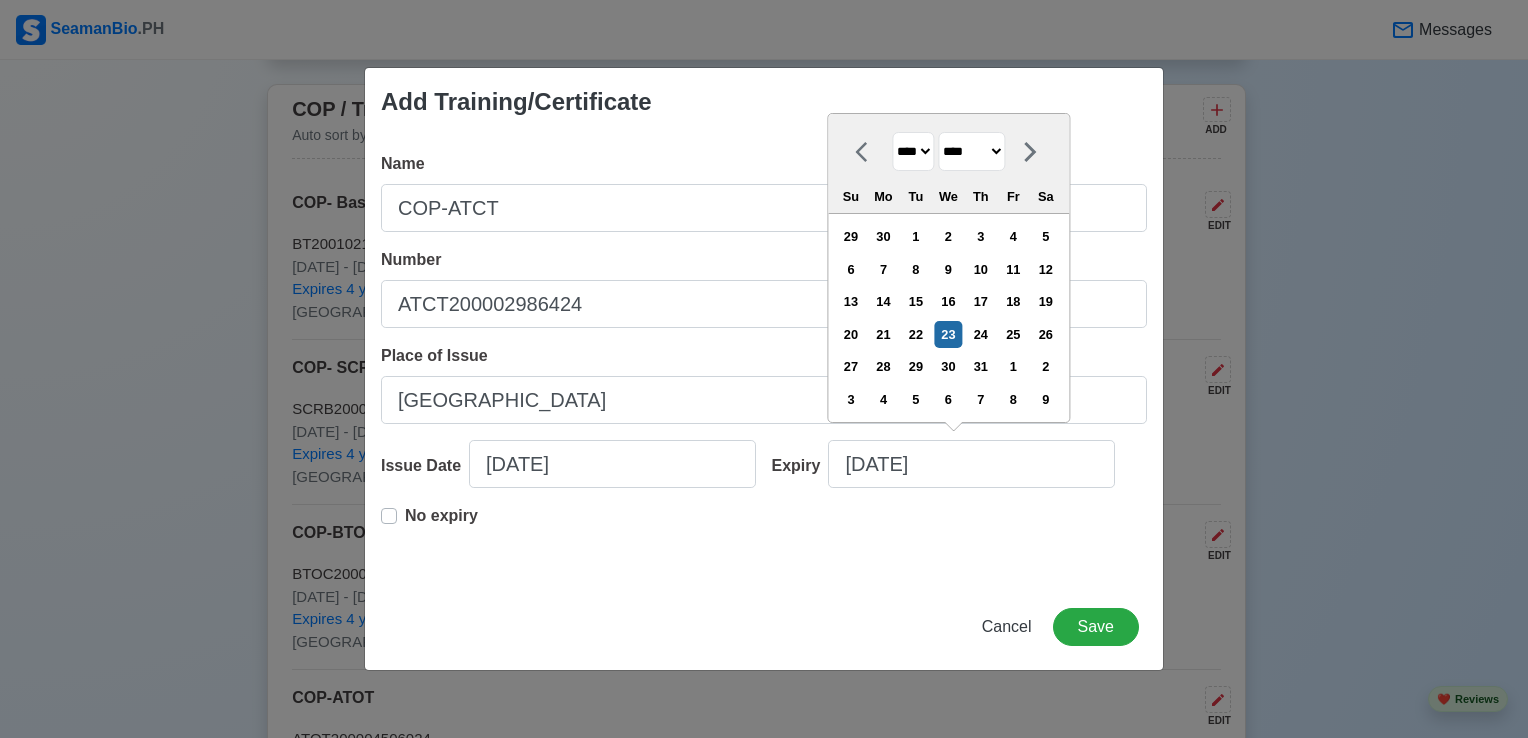 click on "**** **** **** **** **** **** **** **** **** **** **** **** **** **** **** **** **** **** **** **** **** **** **** **** **** **** **** **** **** **** **** **** **** **** **** **** **** **** **** **** **** **** **** **** **** **** **** **** **** **** **** **** **** **** **** **** **** **** **** **** **** **** **** **** **** **** **** **** **** **** **** **** **** **** **** **** **** **** **** **** **** **** **** **** **** **** **** **** **** **** **** **** **** **** **** **** **** **** **** **** **** **** **** **** **** **** **** **** **** **** **** **** **** **** **** **** **** **** **** **** ****" at bounding box center [913, 151] 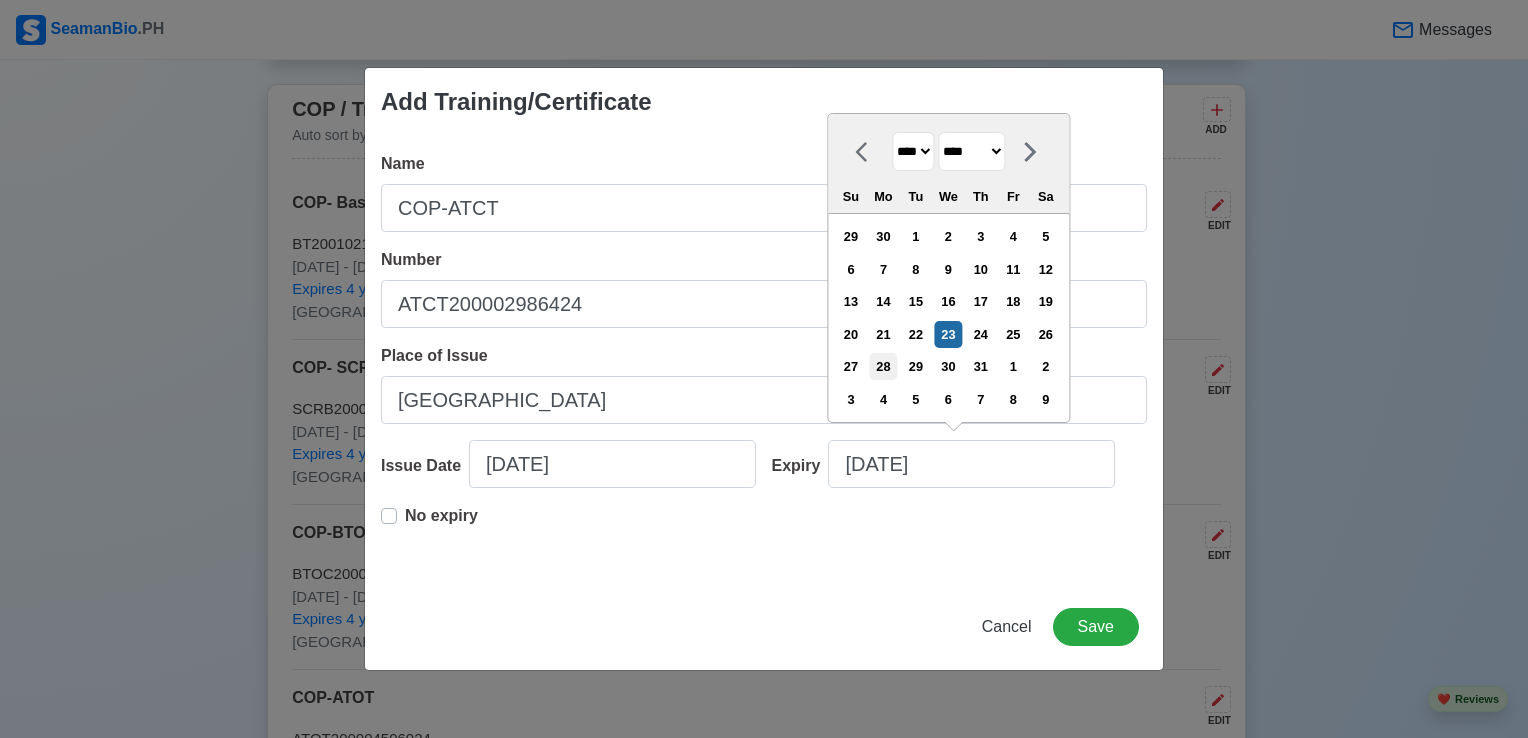 click on "**** **** **** **** **** **** **** **** **** **** **** **** **** **** **** **** **** **** **** **** **** **** **** **** **** **** **** **** **** **** **** **** **** **** **** **** **** **** **** **** **** **** **** **** **** **** **** **** **** **** **** **** **** **** **** **** **** **** **** **** **** **** **** **** **** **** **** **** **** **** **** **** **** **** **** **** **** **** **** **** **** **** **** **** **** **** **** **** **** **** **** **** **** **** **** **** **** **** **** **** **** **** **** **** **** **** **** **** **** **** **** **** **** **** **** **** **** **** **** **** ****" at bounding box center [913, 151] 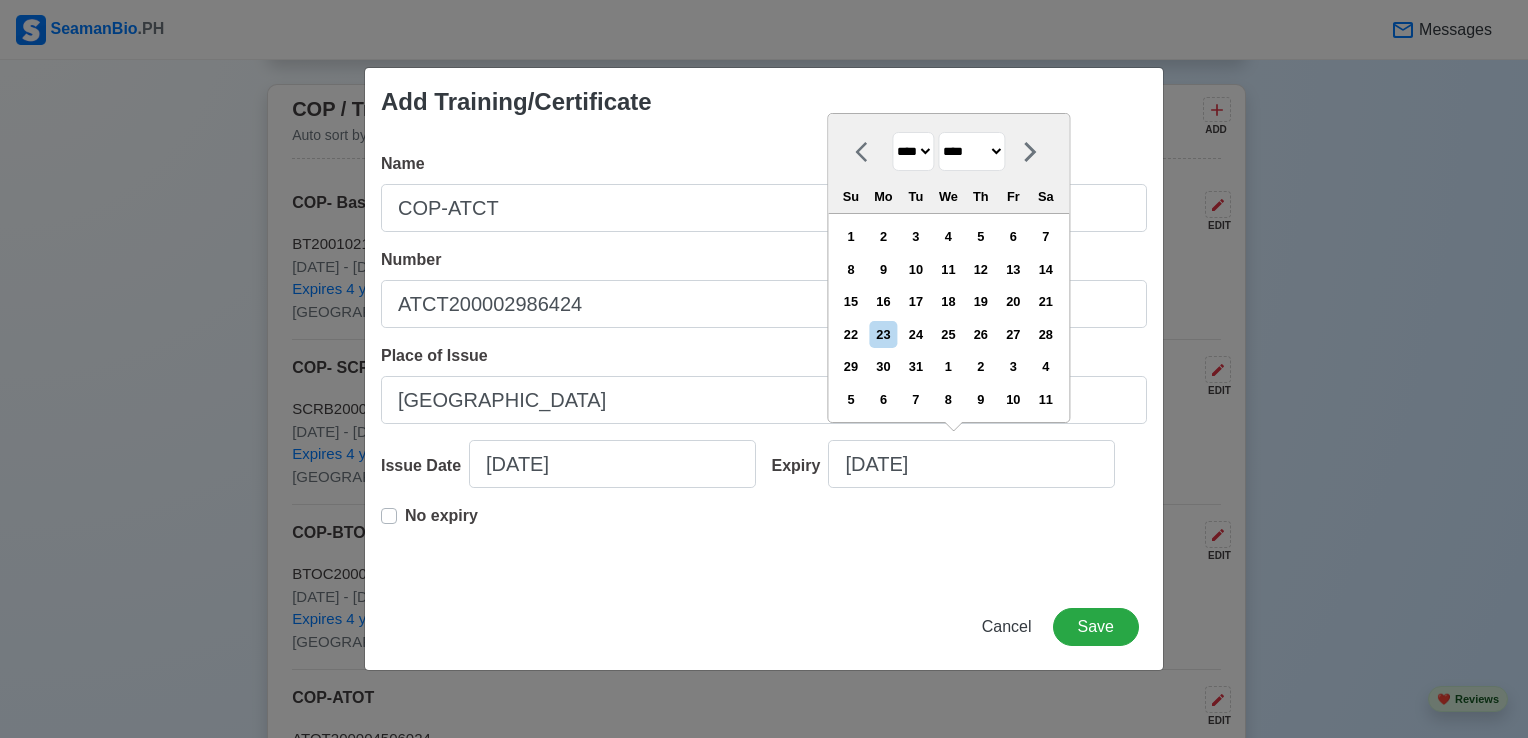 click at bounding box center [1030, 151] 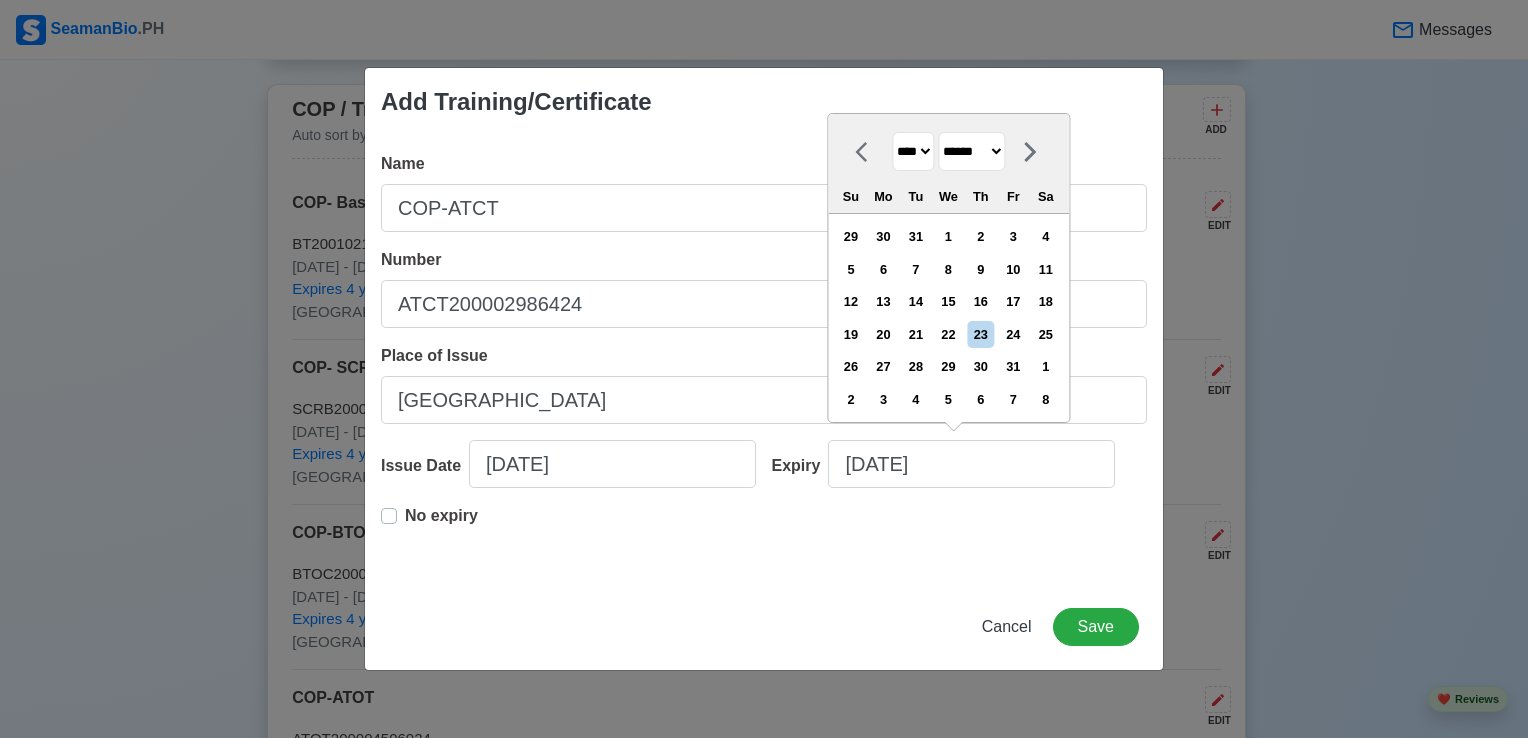 click on "******* ******** ***** ***** *** **** **** ****** ********* ******* ******** ********" at bounding box center (971, 151) 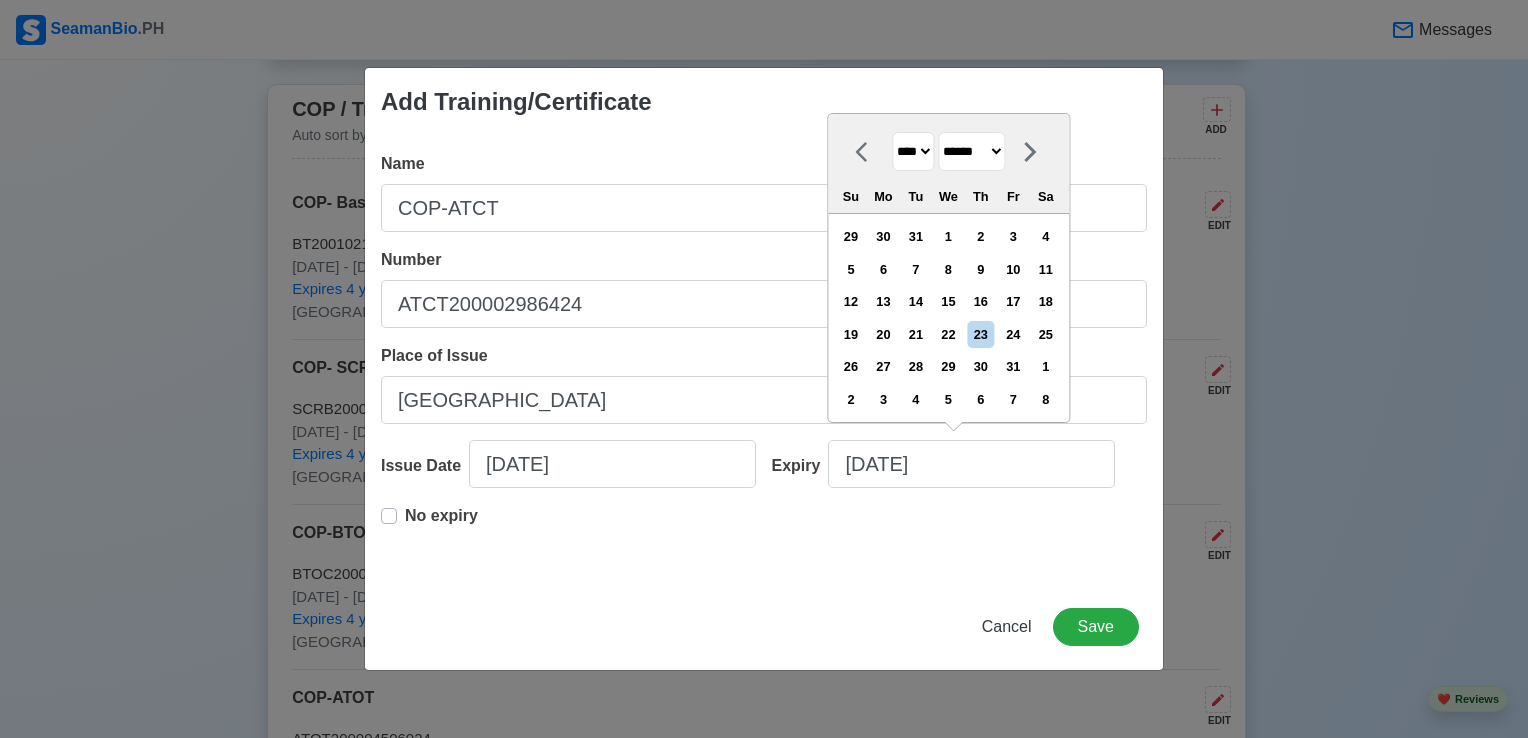 click on "30" at bounding box center [980, 366] 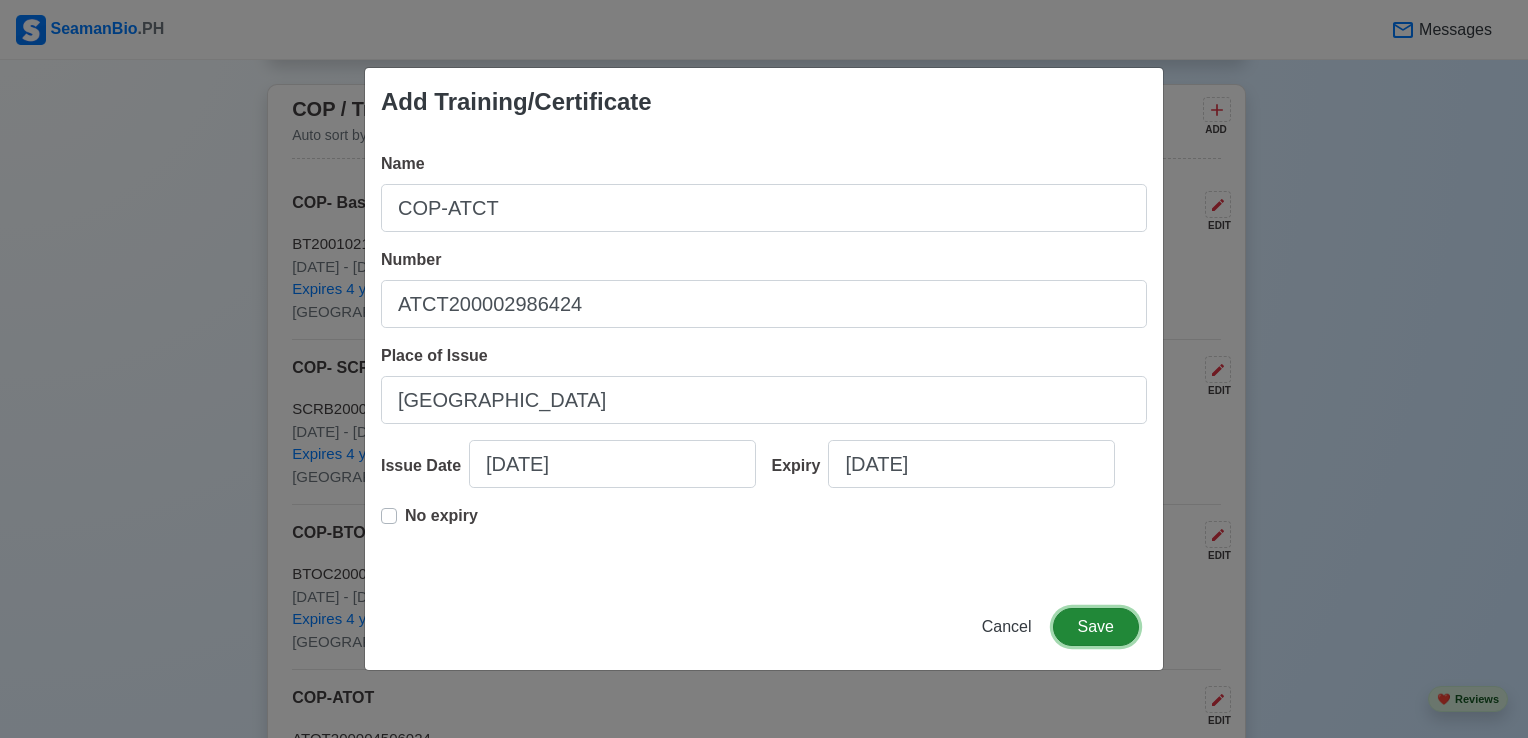 click on "Save" at bounding box center [1096, 627] 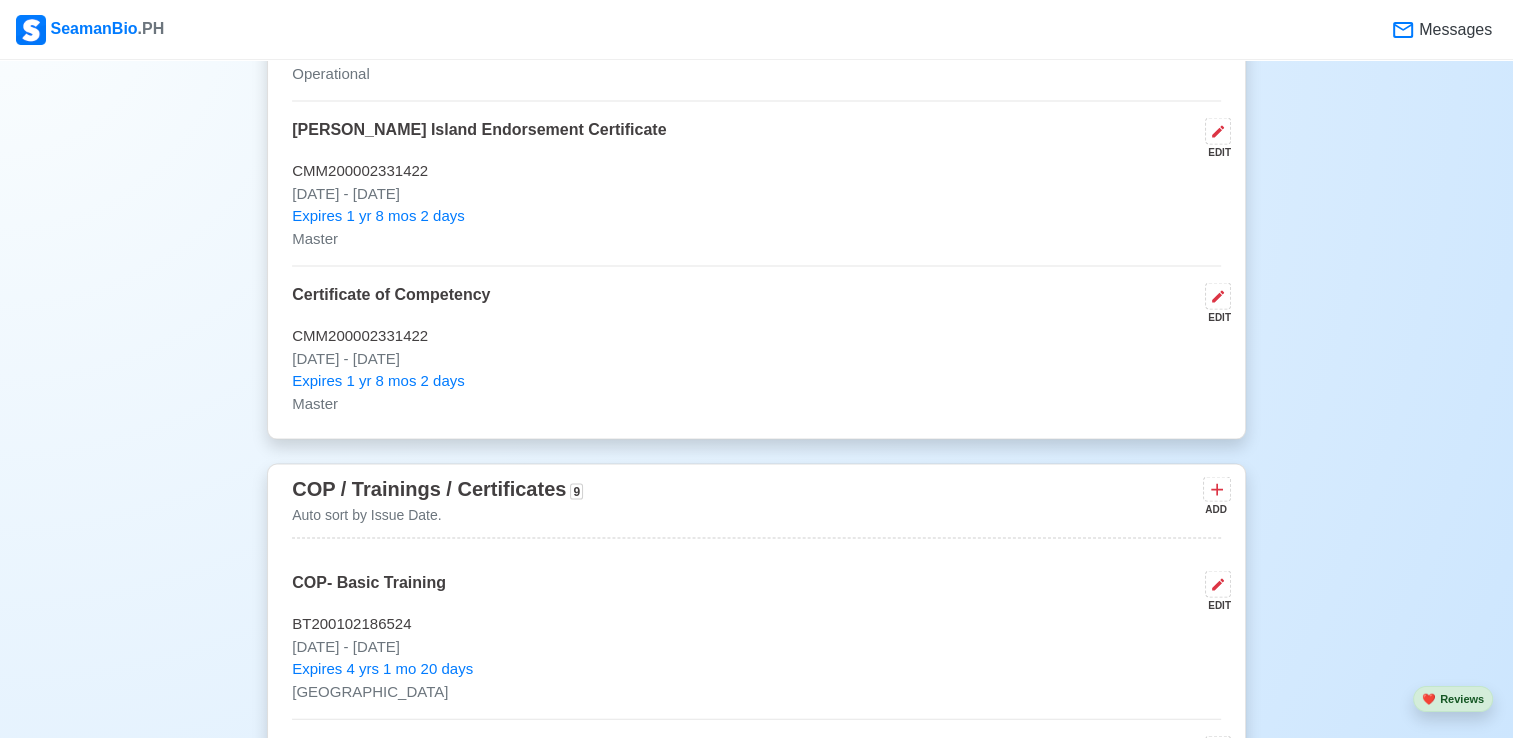 scroll, scrollTop: 4100, scrollLeft: 0, axis: vertical 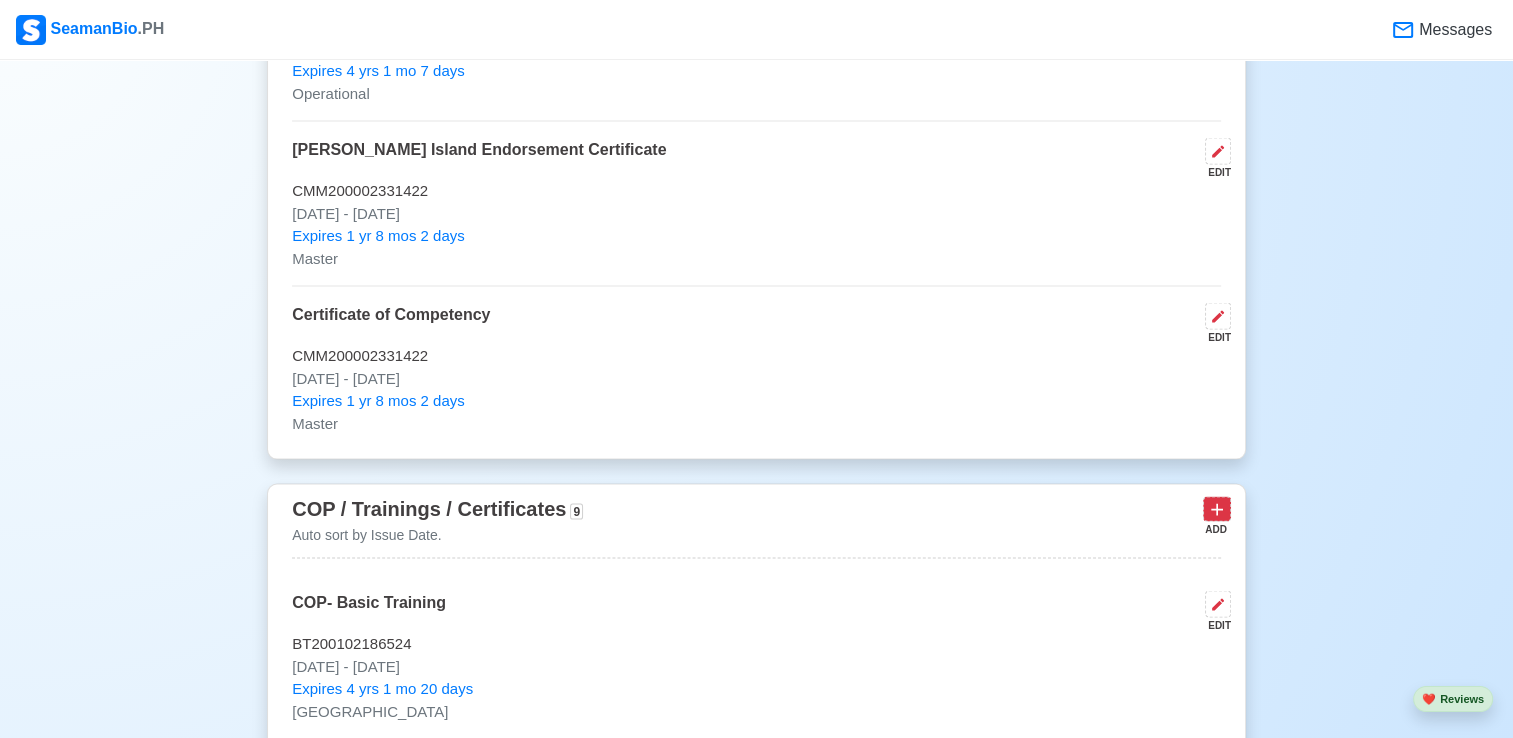 click 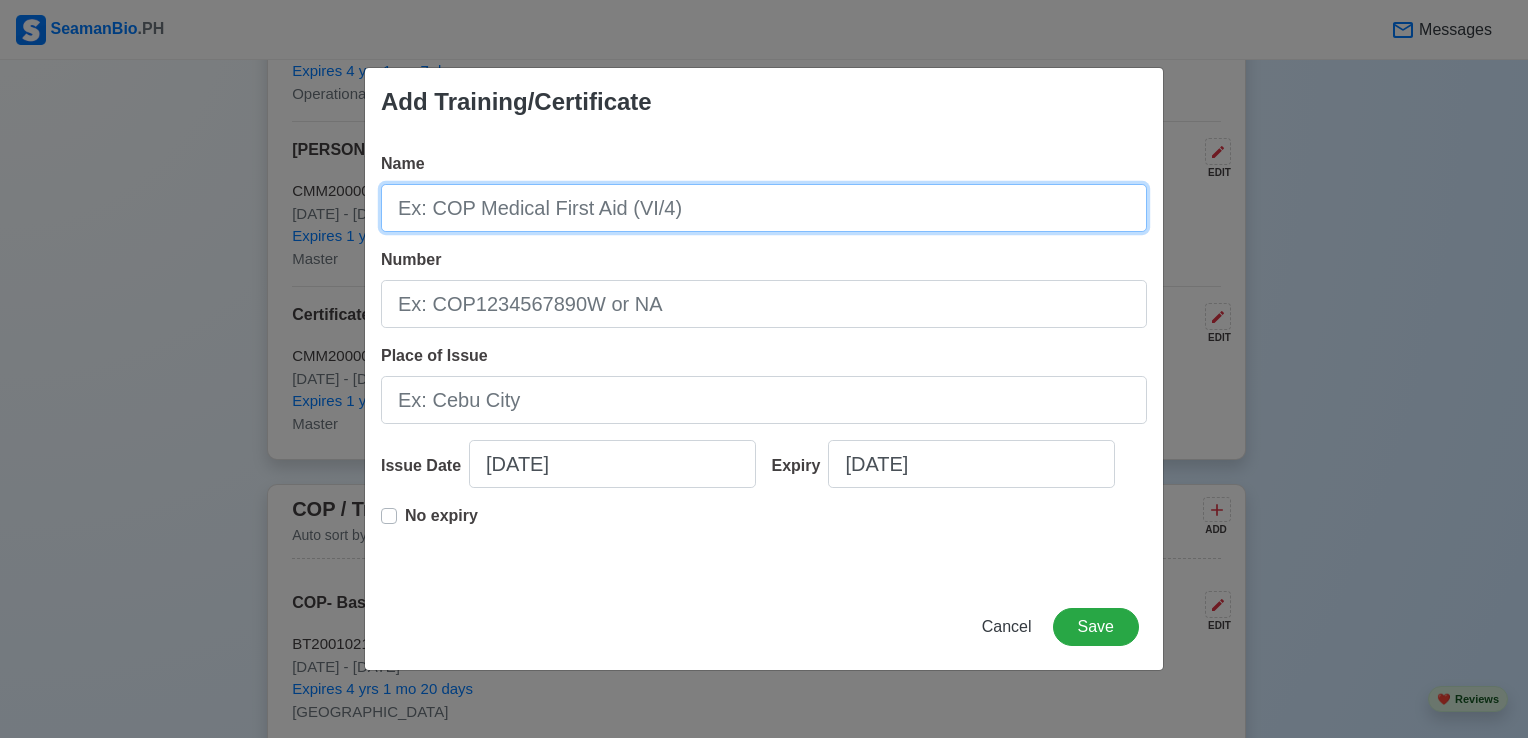 click on "Name" at bounding box center [764, 208] 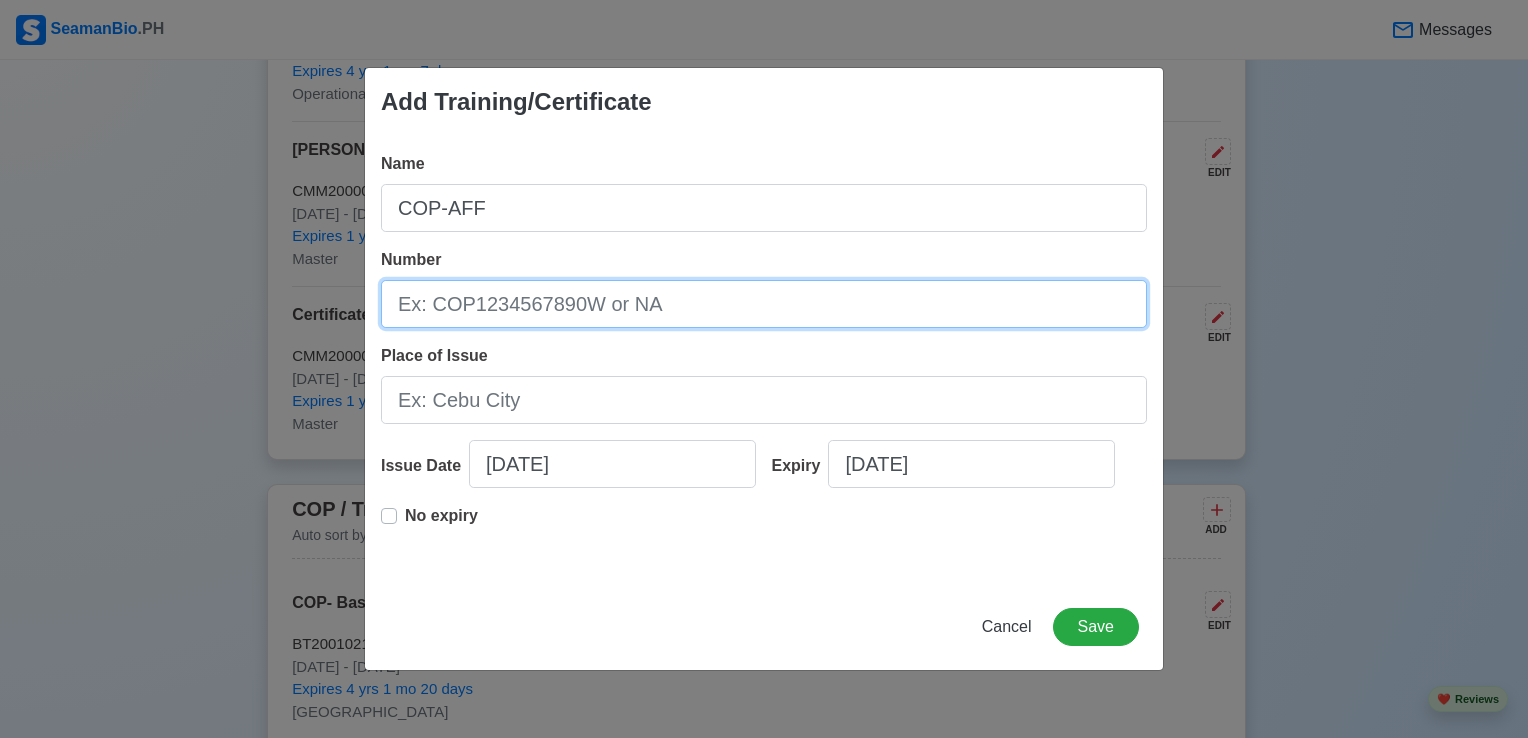 click on "Number" at bounding box center [764, 304] 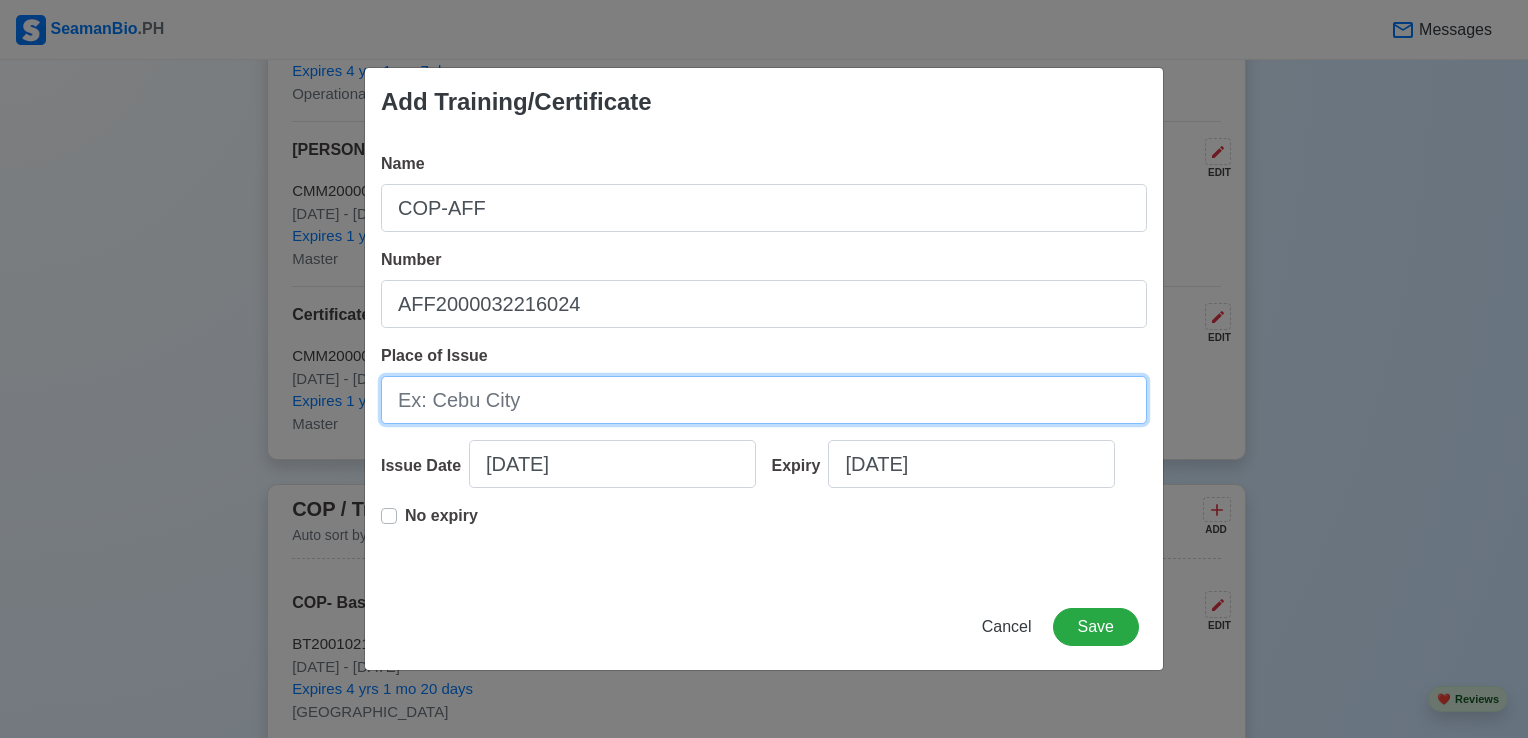 click on "Place of Issue" at bounding box center (764, 400) 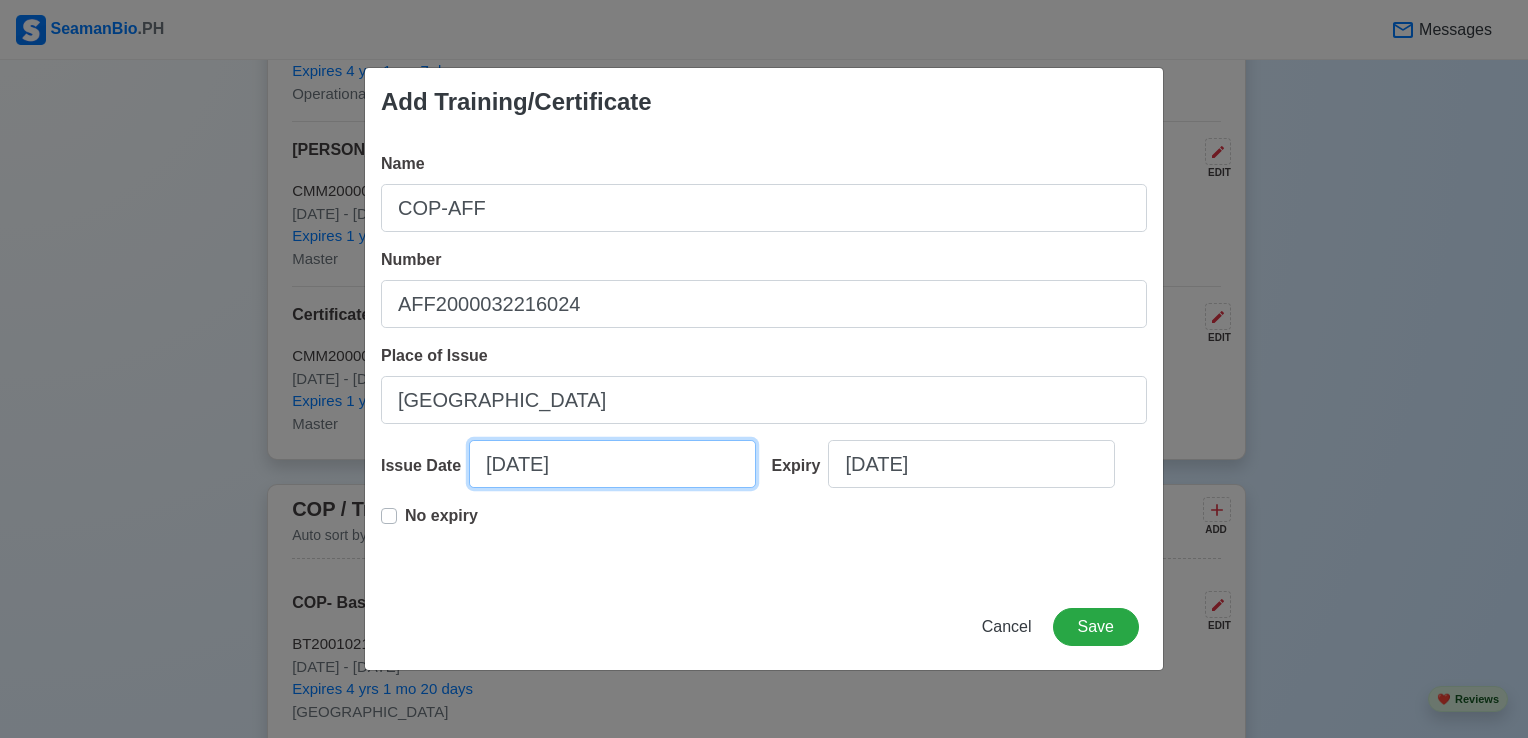 click on "[DATE]" at bounding box center (612, 464) 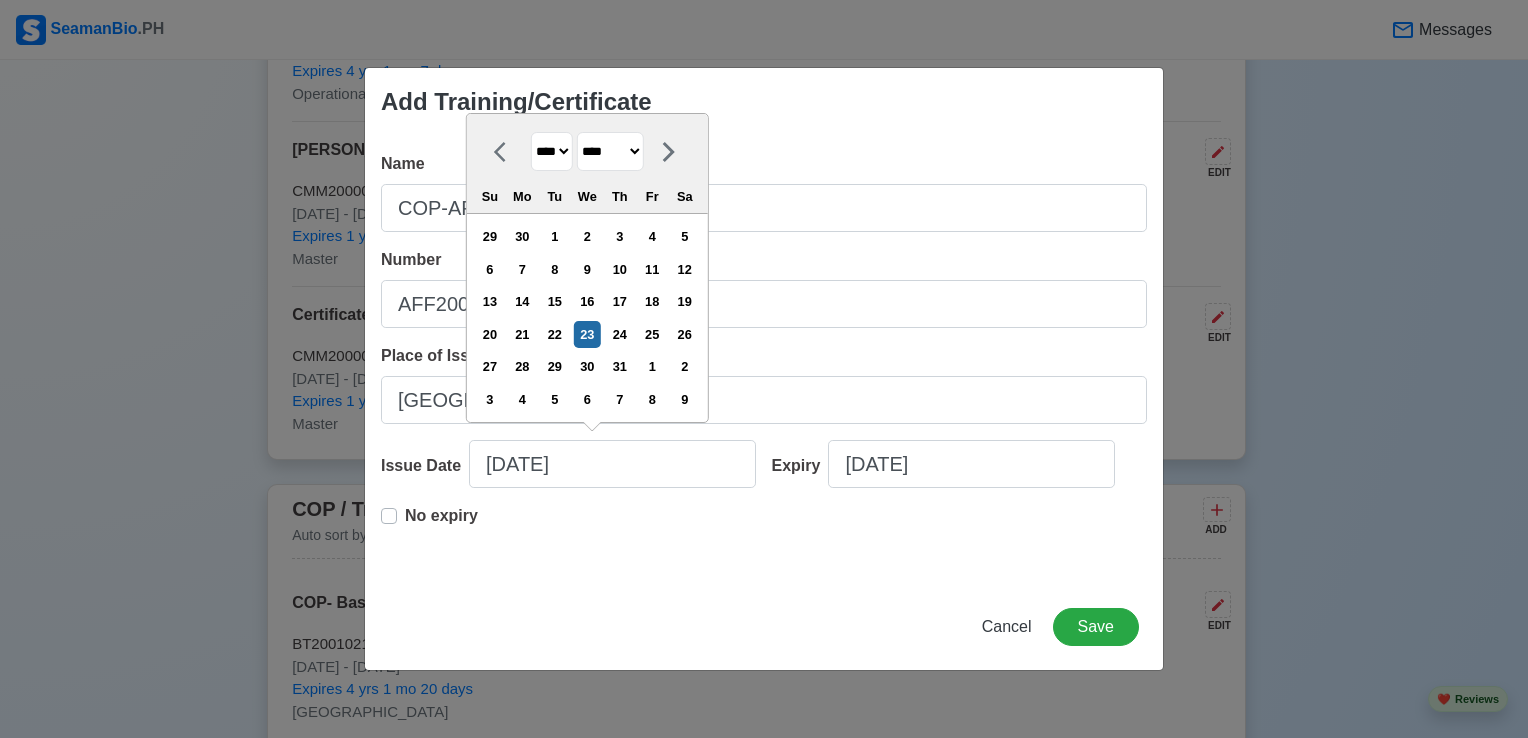 click on "**** **** **** **** **** **** **** **** **** **** **** **** **** **** **** **** **** **** **** **** **** **** **** **** **** **** **** **** **** **** **** **** **** **** **** **** **** **** **** **** **** **** **** **** **** **** **** **** **** **** **** **** **** **** **** **** **** **** **** **** **** **** **** **** **** **** **** **** **** **** **** **** **** **** **** **** **** **** **** **** **** **** **** **** **** **** **** **** **** **** **** **** **** **** **** **** **** **** **** **** **** **** **** **** **** ****" at bounding box center (552, 151) 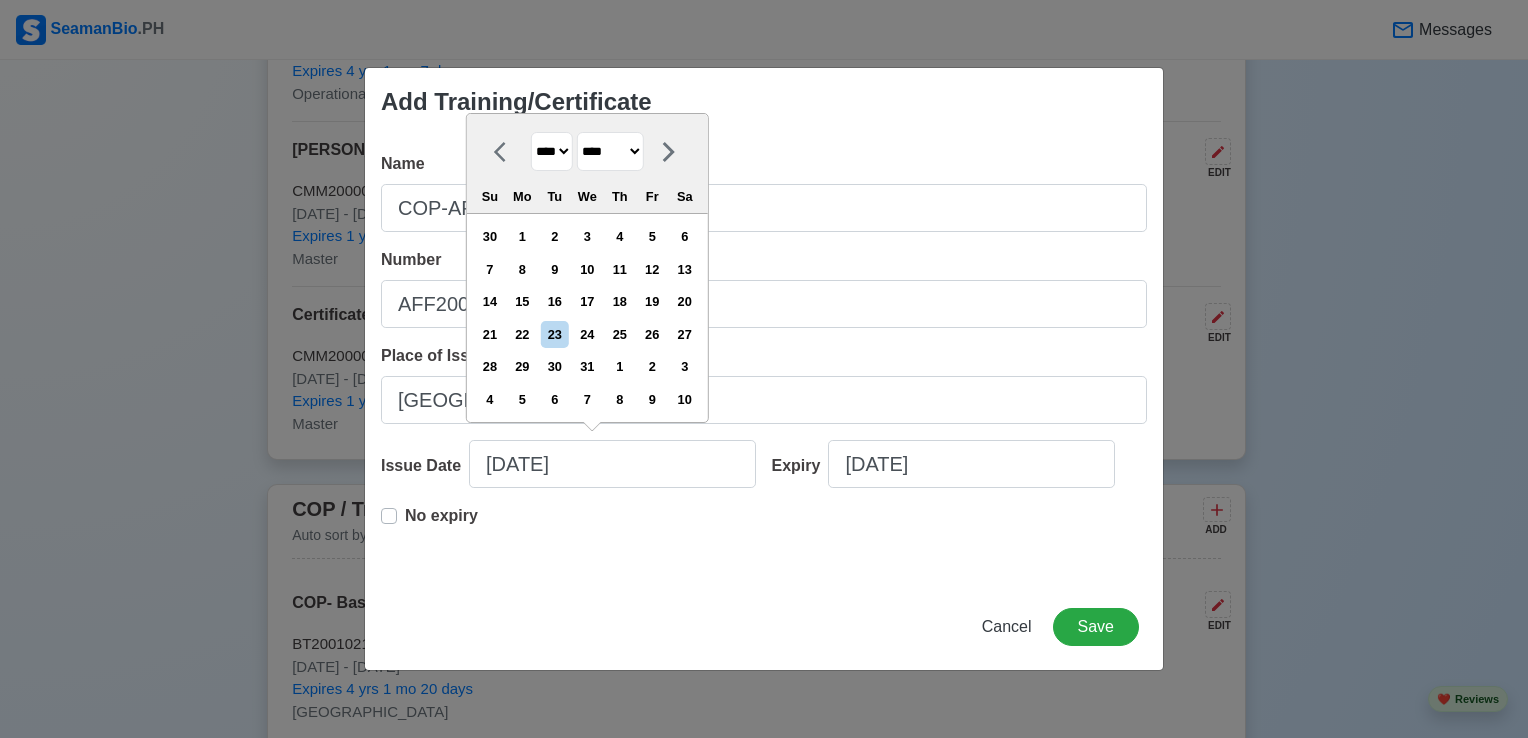 click on "******* ******** ***** ***** *** **** **** ****** ********* ******* ******** ********" at bounding box center (610, 151) 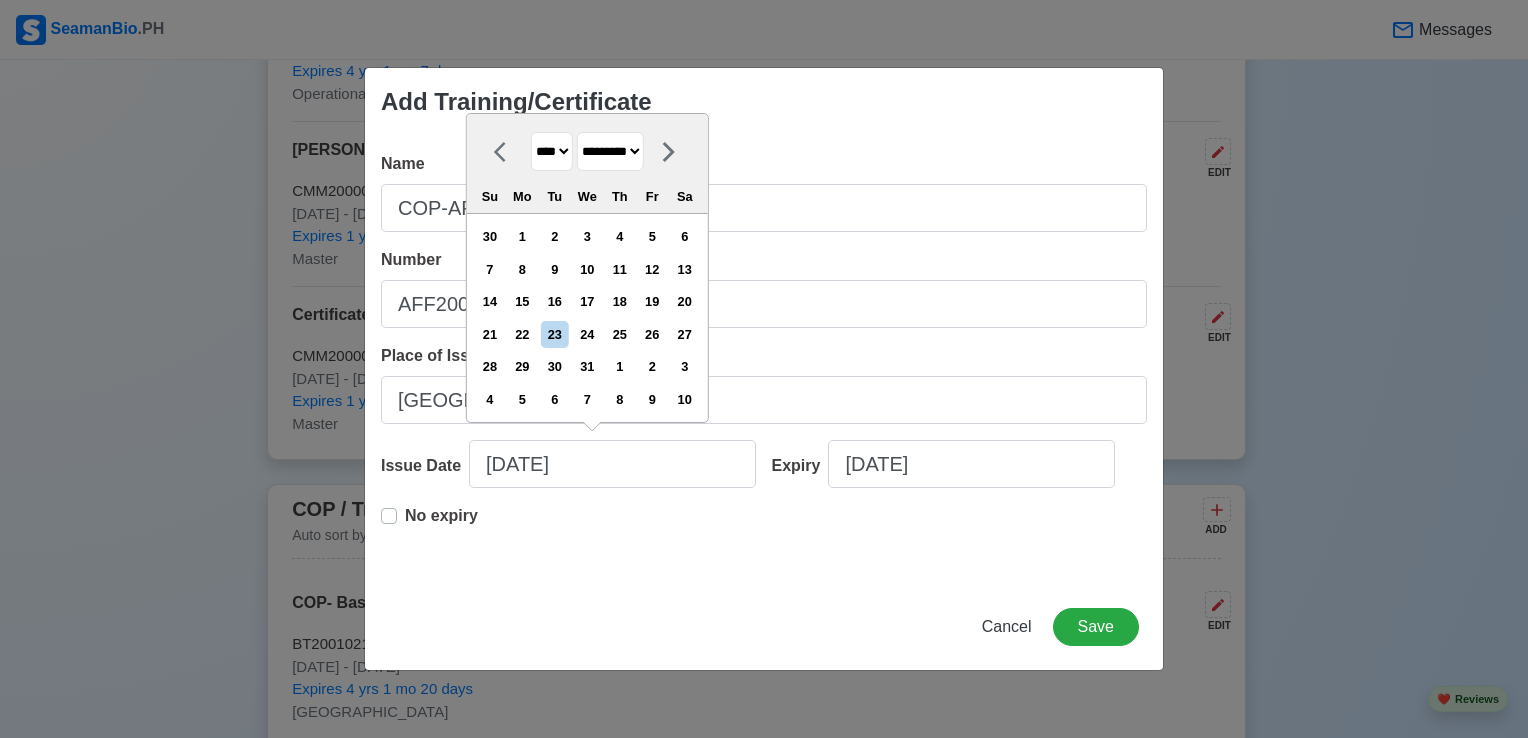click on "******* ******** ***** ***** *** **** **** ****** ********* ******* ******** ********" at bounding box center (610, 151) 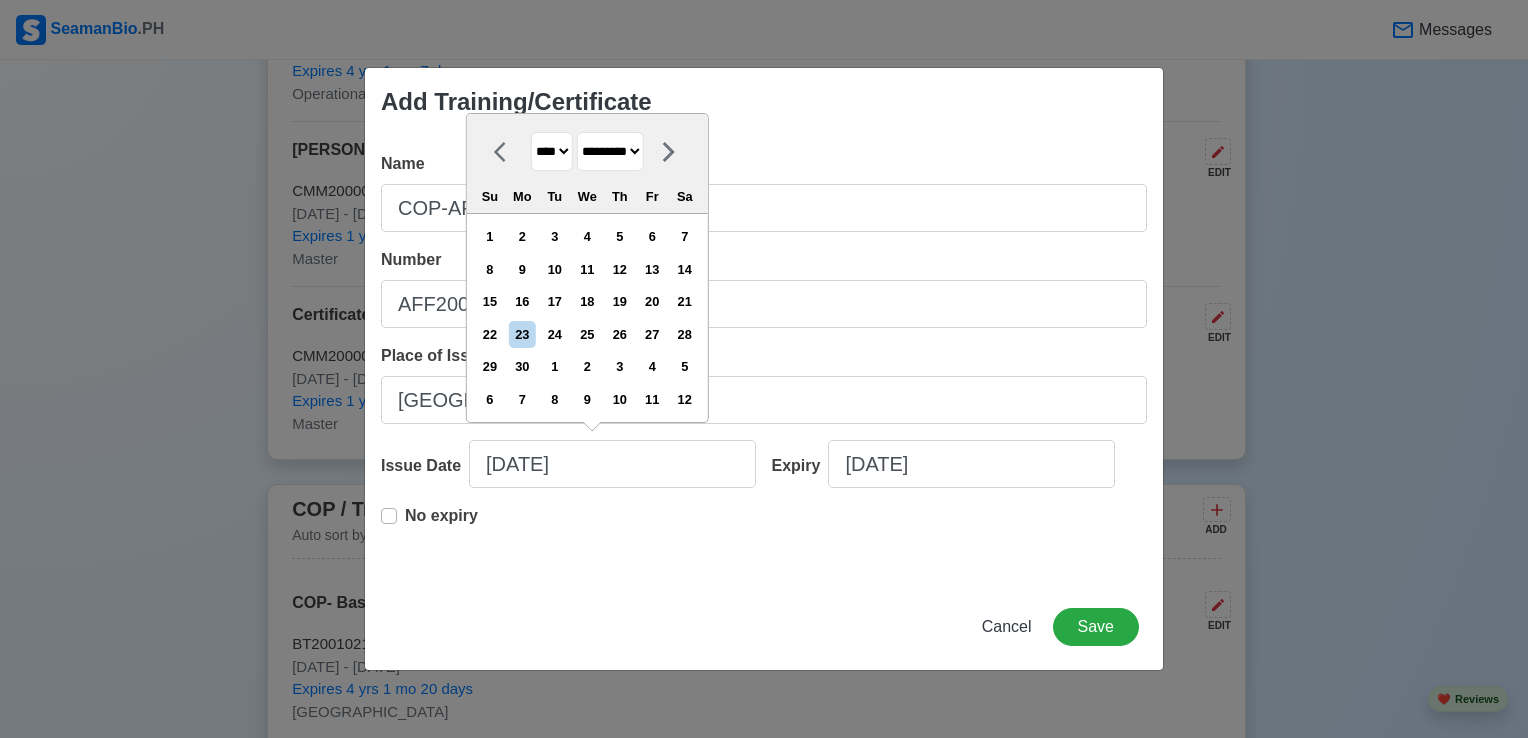 click on "12" at bounding box center [619, 269] 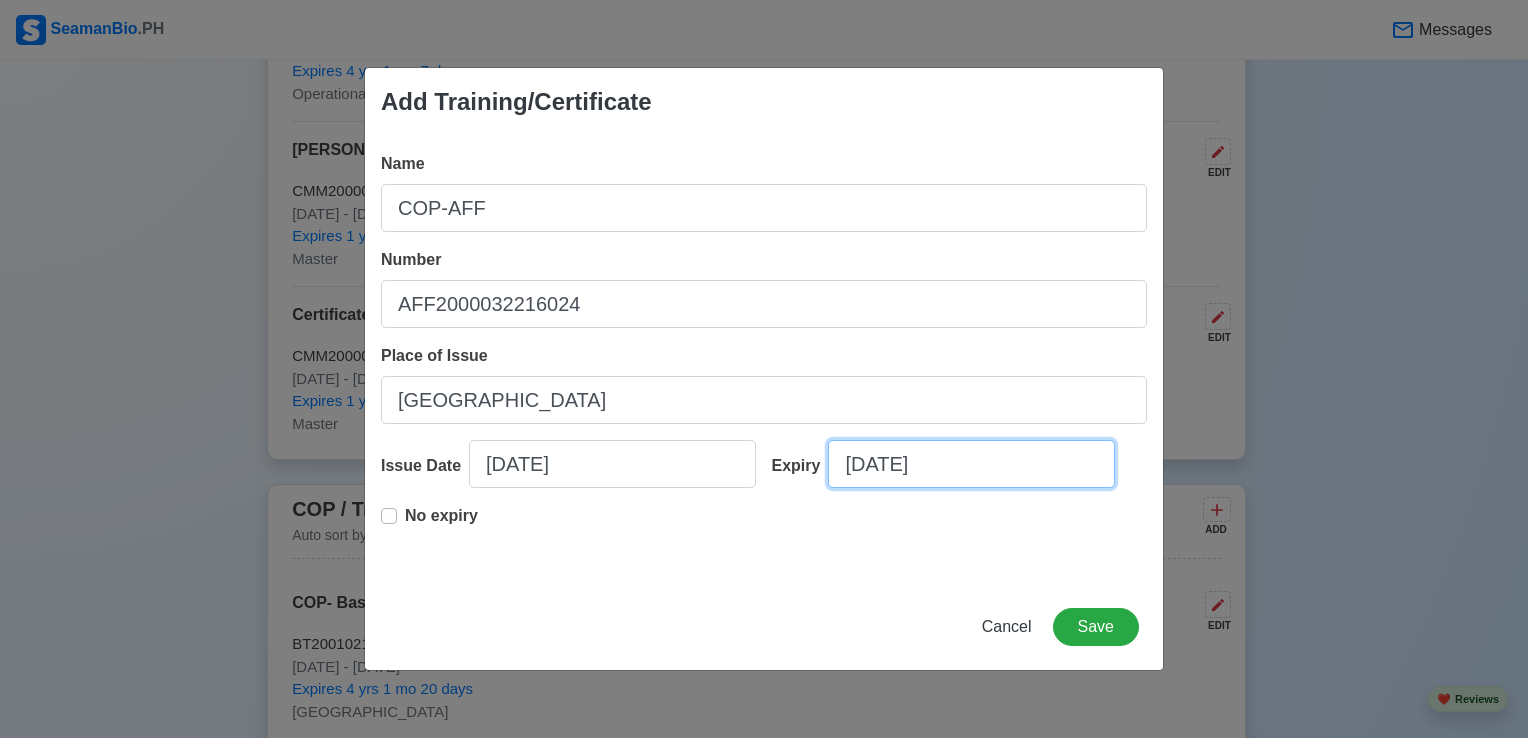 click on "[DATE]" at bounding box center [971, 464] 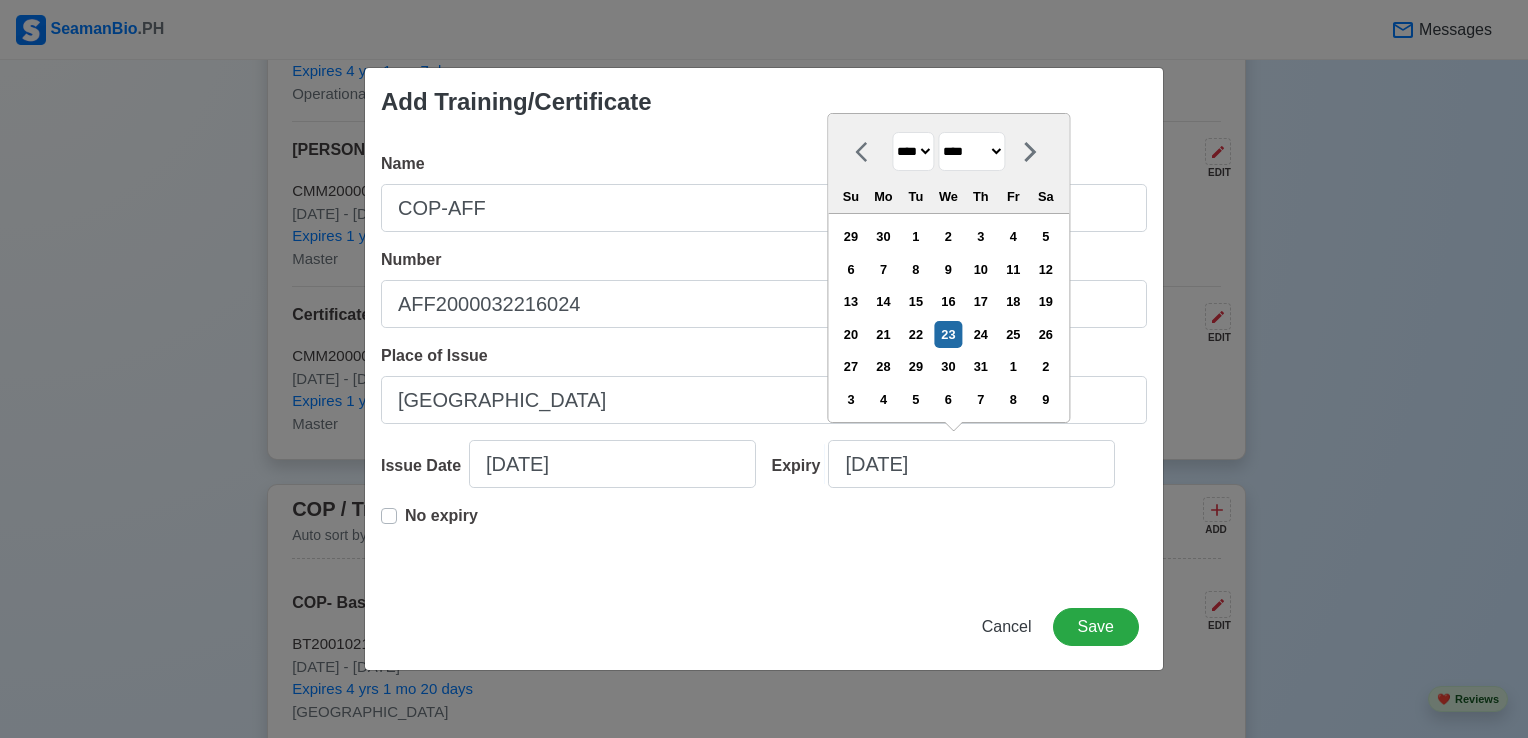 click on "**** **** **** **** **** **** **** **** **** **** **** **** **** **** **** **** **** **** **** **** **** **** **** **** **** **** **** **** **** **** **** **** **** **** **** **** **** **** **** **** **** **** **** **** **** **** **** **** **** **** **** **** **** **** **** **** **** **** **** **** **** **** **** **** **** **** **** **** **** **** **** **** **** **** **** **** **** **** **** **** **** **** **** **** **** **** **** **** **** **** **** **** **** **** **** **** **** **** **** **** **** **** **** **** **** **** **** **** **** **** **** **** **** **** **** **** **** **** **** **** ****" at bounding box center [913, 151] 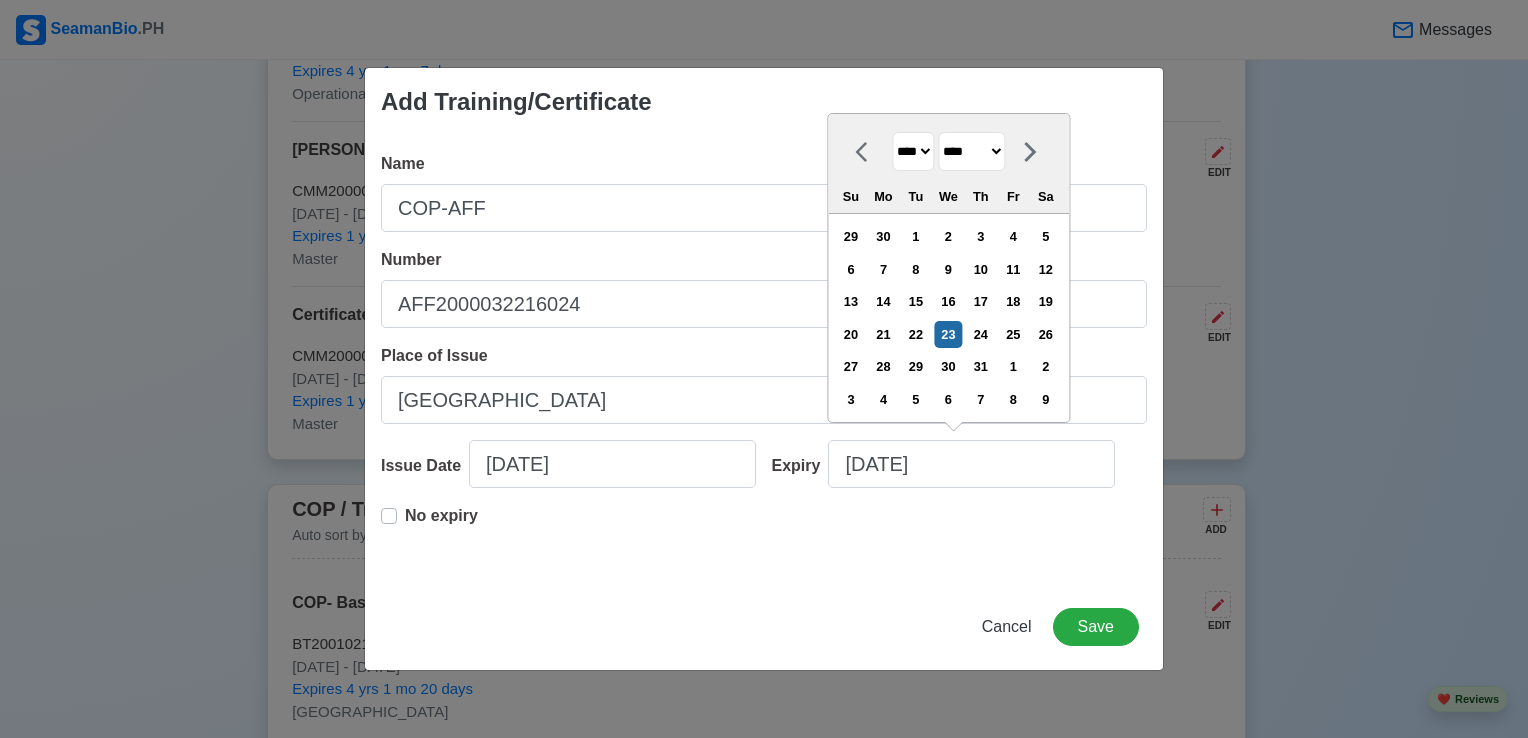 click on "**** **** **** **** **** **** **** **** **** **** **** **** **** **** **** **** **** **** **** **** **** **** **** **** **** **** **** **** **** **** **** **** **** **** **** **** **** **** **** **** **** **** **** **** **** **** **** **** **** **** **** **** **** **** **** **** **** **** **** **** **** **** **** **** **** **** **** **** **** **** **** **** **** **** **** **** **** **** **** **** **** **** **** **** **** **** **** **** **** **** **** **** **** **** **** **** **** **** **** **** **** **** **** **** **** **** **** **** **** **** **** **** **** **** **** **** **** **** **** **** ****" at bounding box center (913, 151) 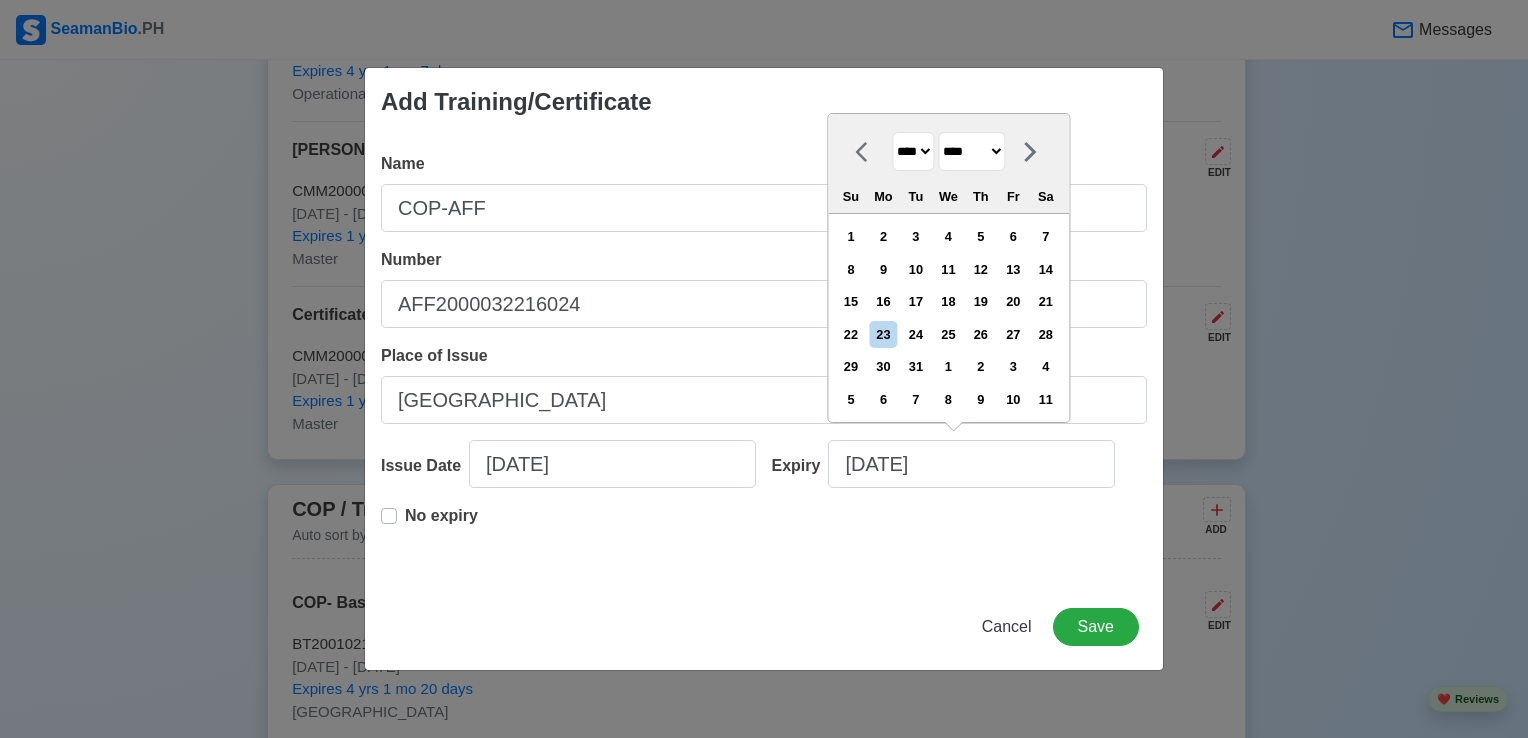 click on "******* ******** ***** ***** *** **** **** ****** ********* ******* ******** ********" at bounding box center [971, 151] 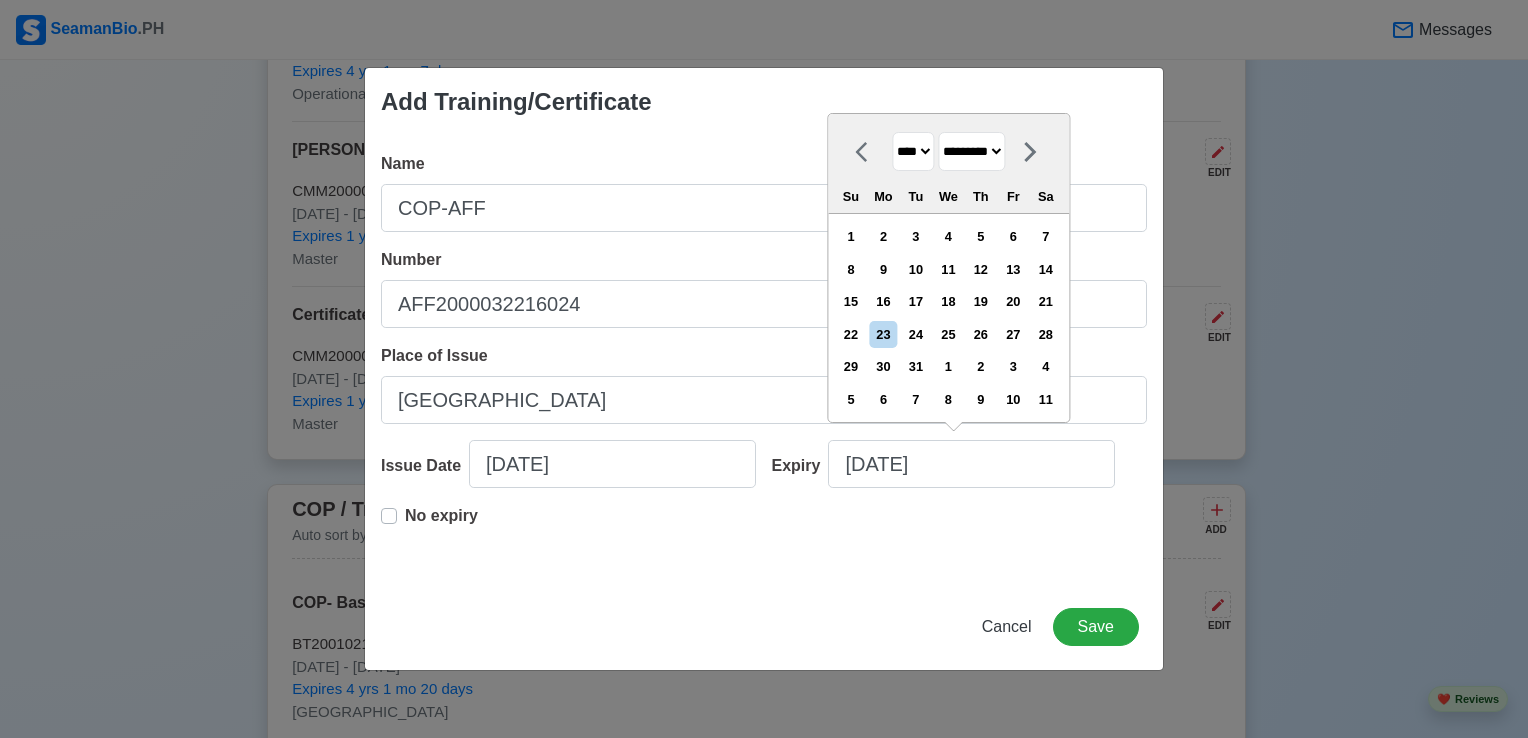 click on "******* ******** ***** ***** *** **** **** ****** ********* ******* ******** ********" at bounding box center (971, 151) 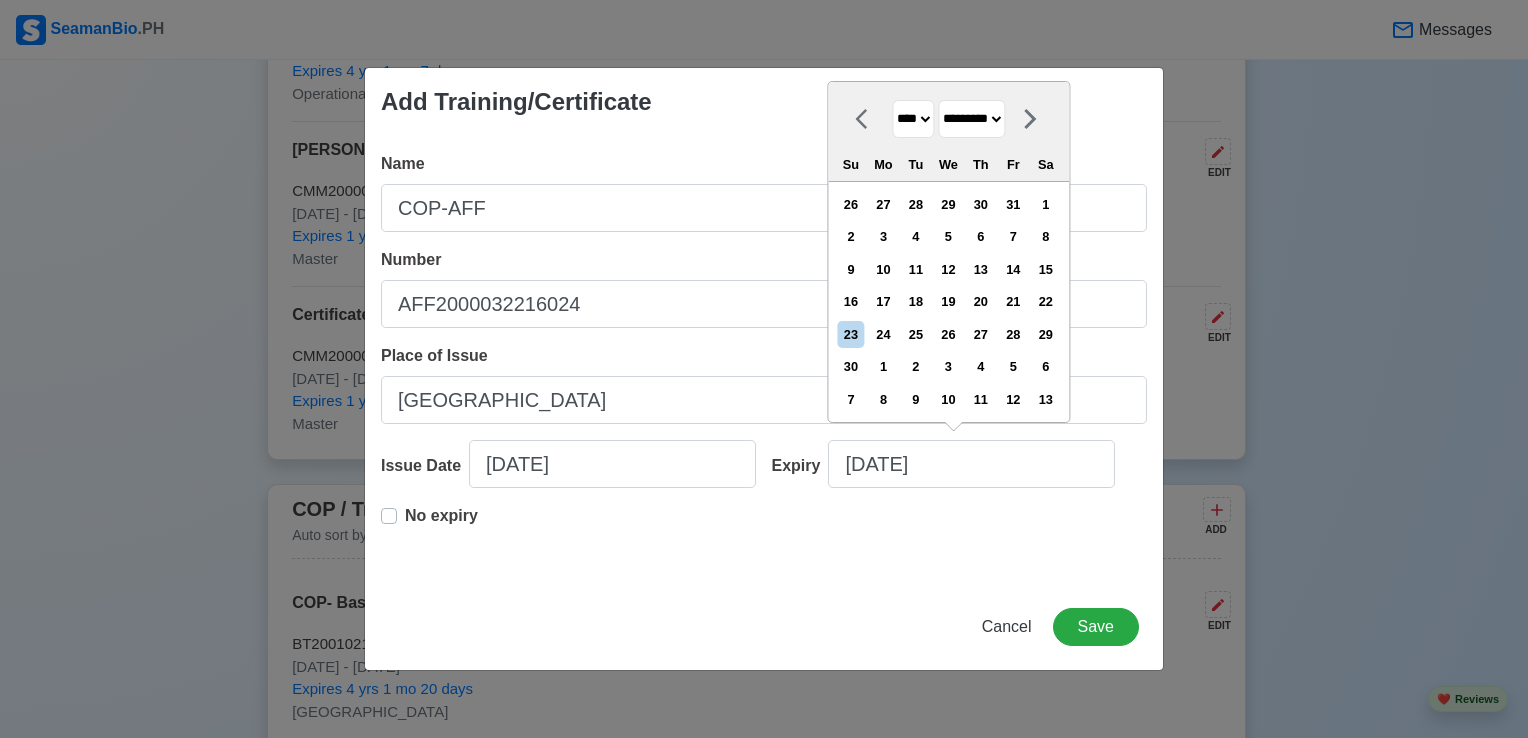 click on "12" at bounding box center [948, 269] 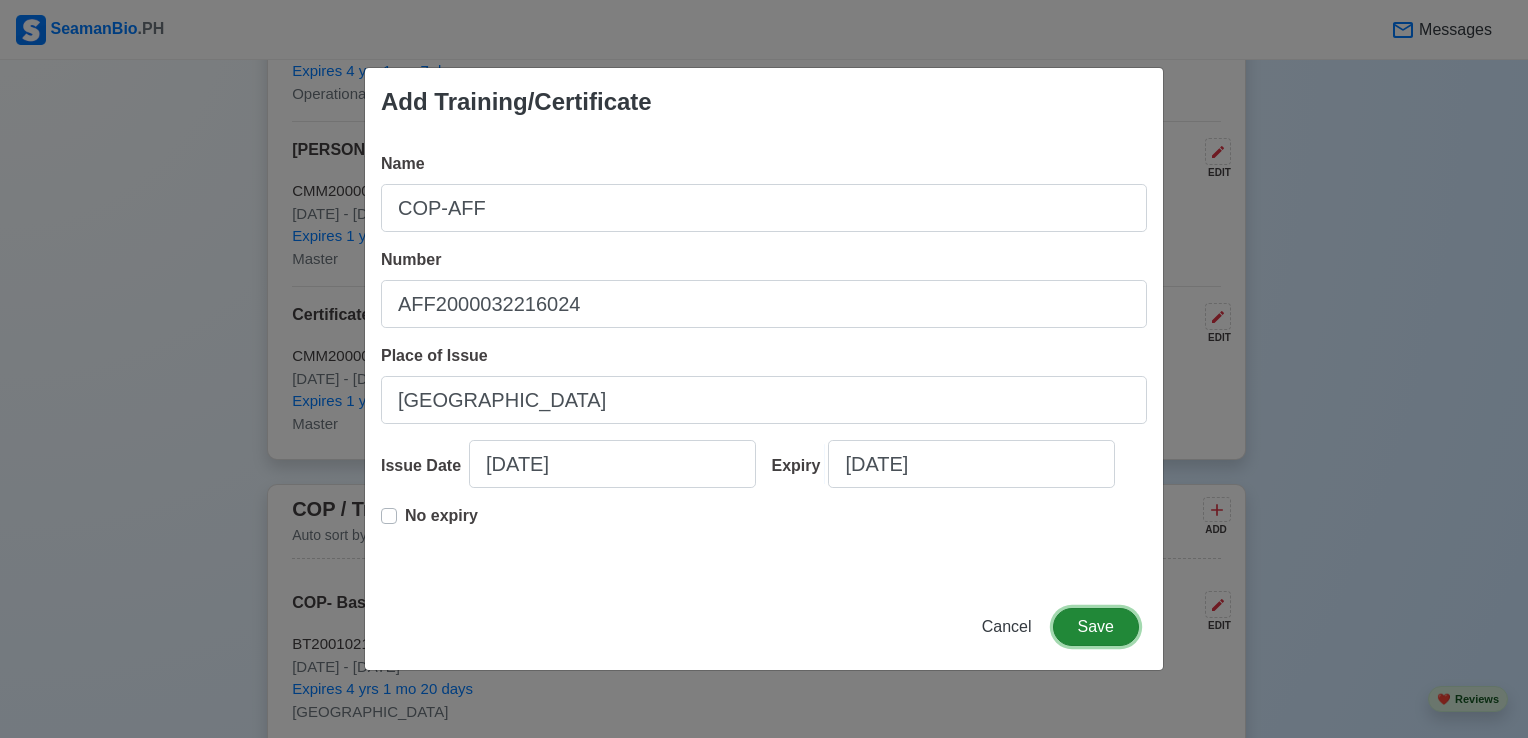 click on "Save" at bounding box center (1096, 627) 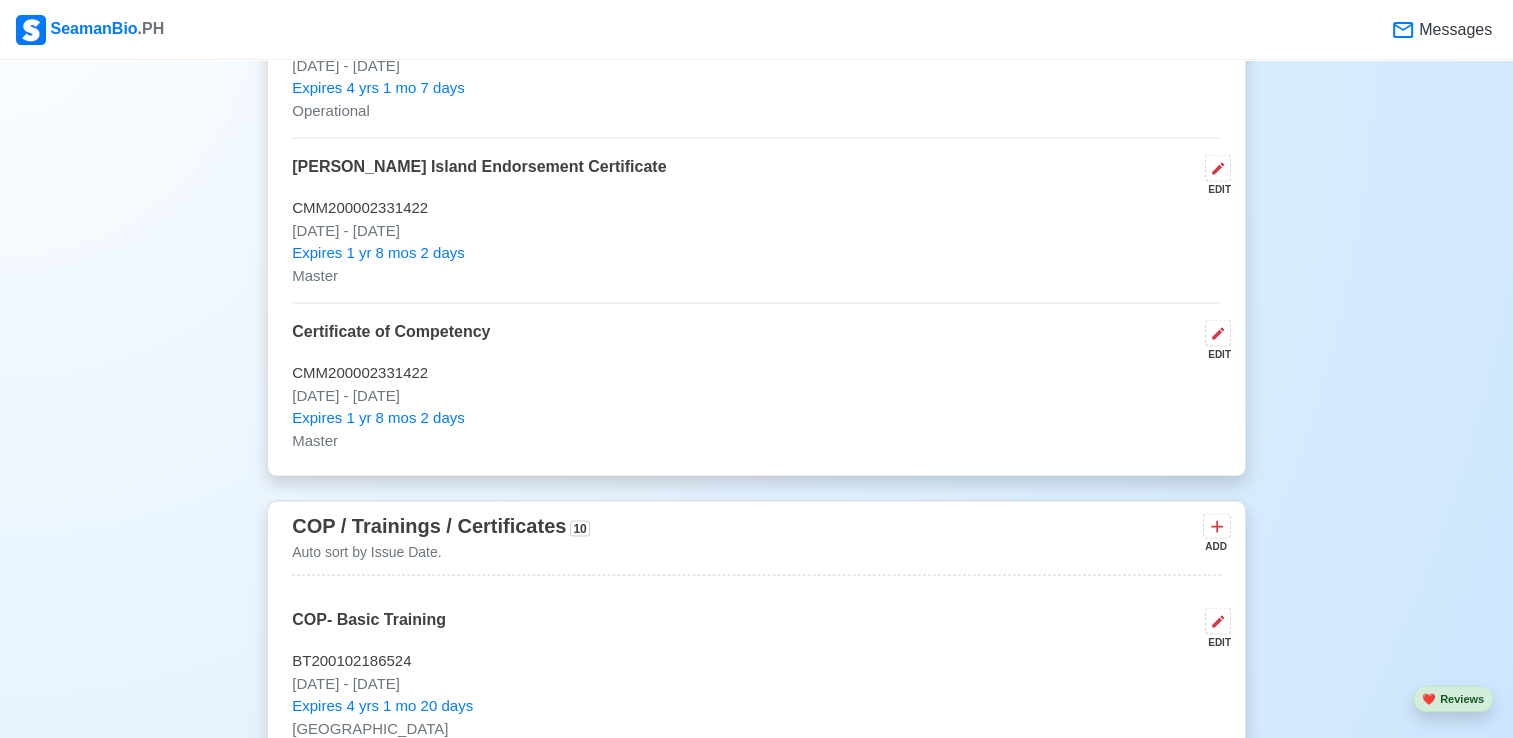 scroll, scrollTop: 4100, scrollLeft: 0, axis: vertical 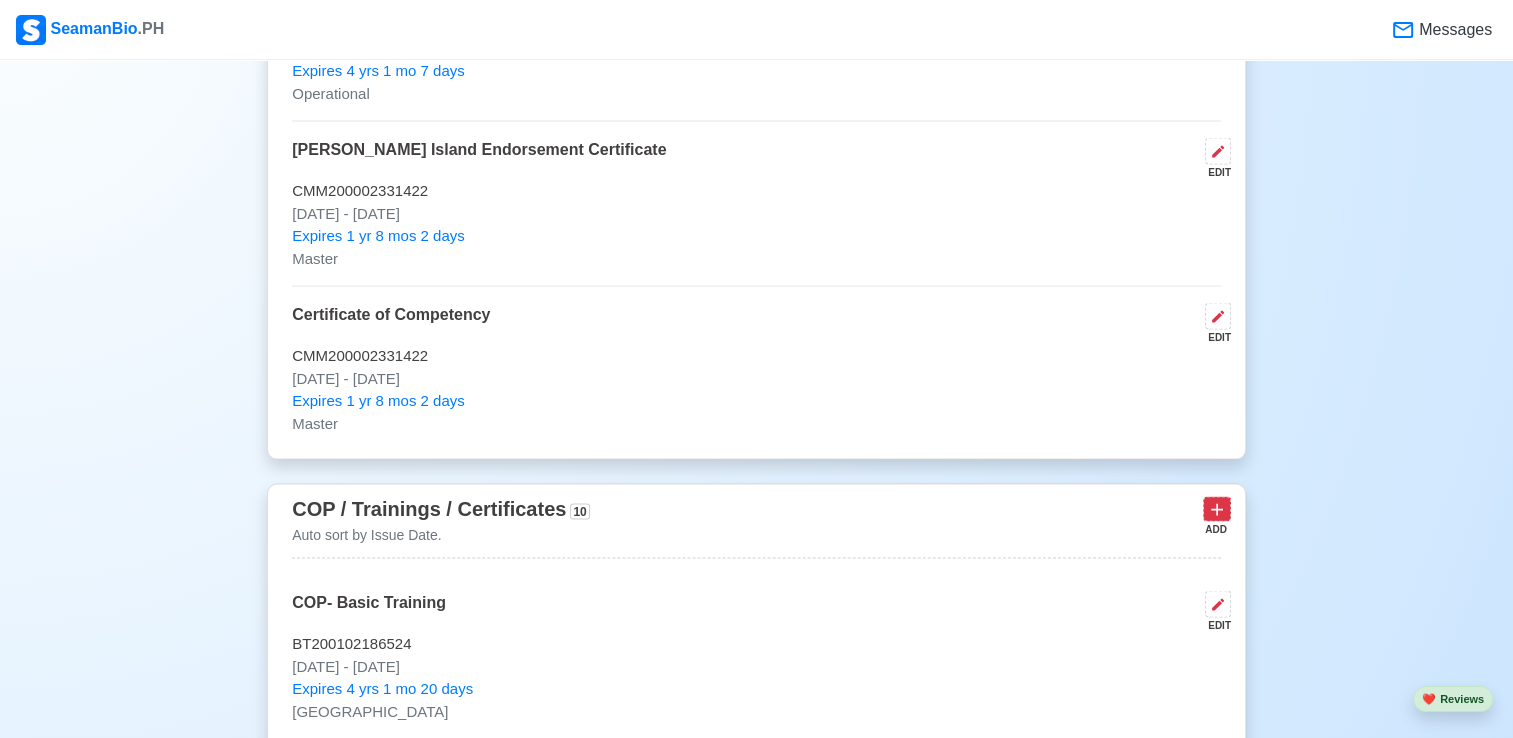 click 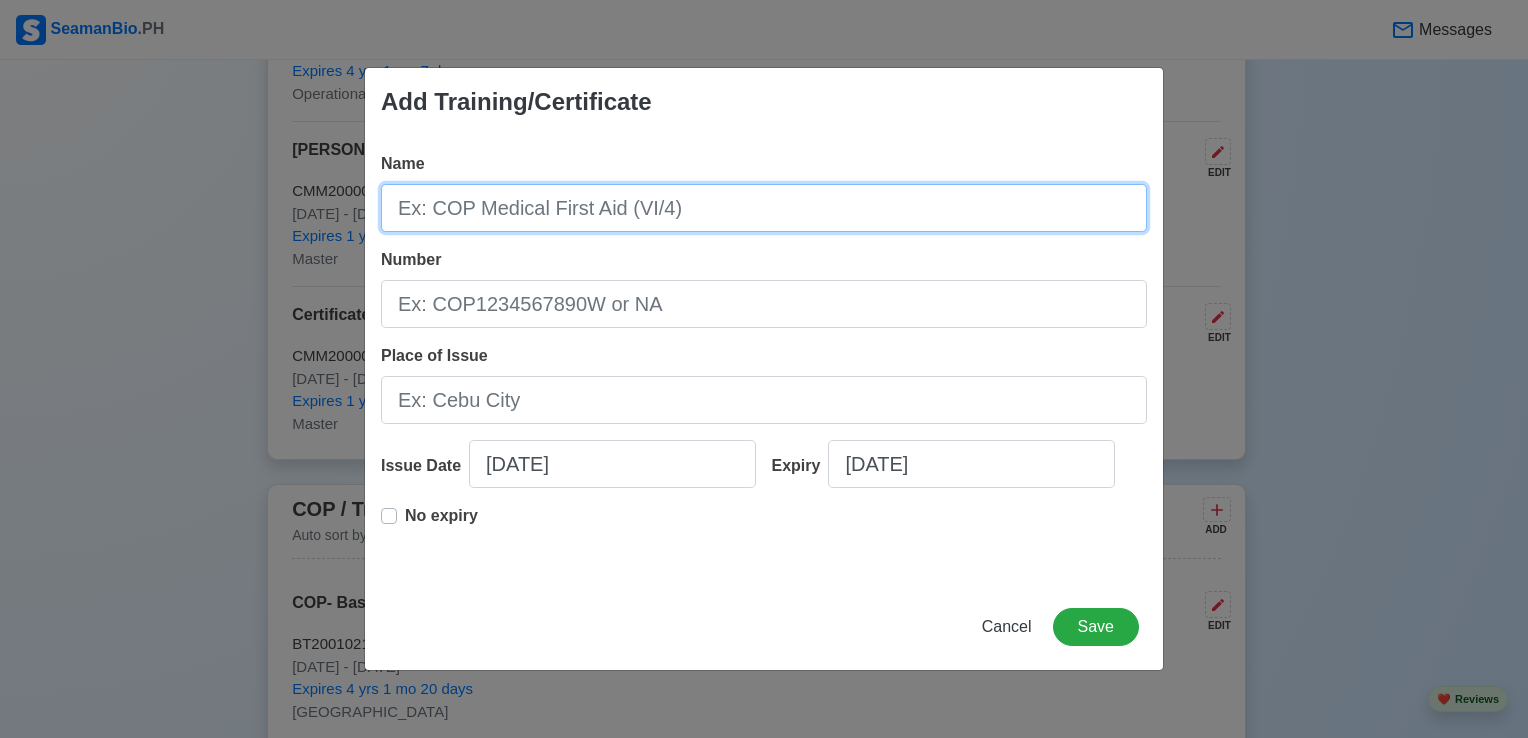 click on "Name" at bounding box center [764, 208] 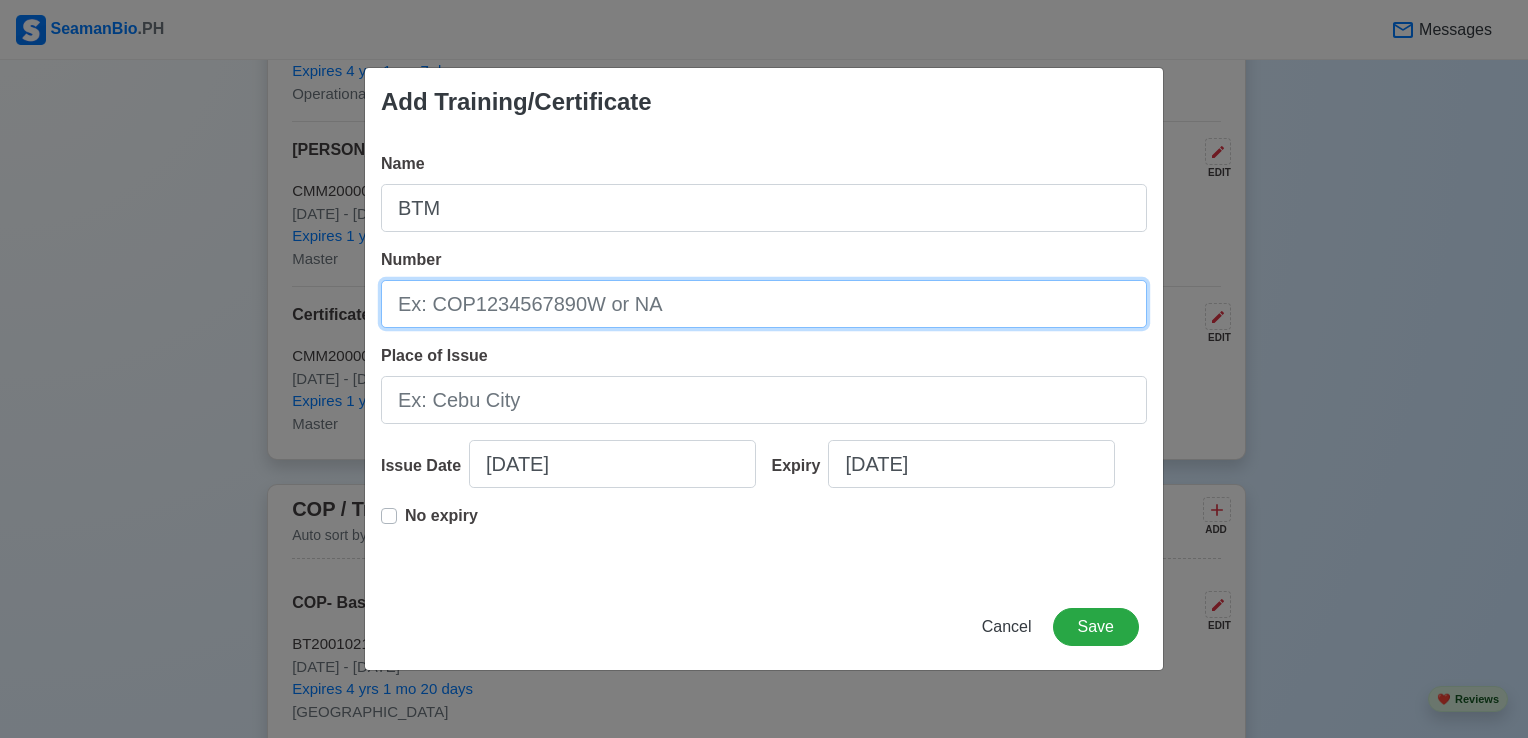 click on "Number" at bounding box center (764, 304) 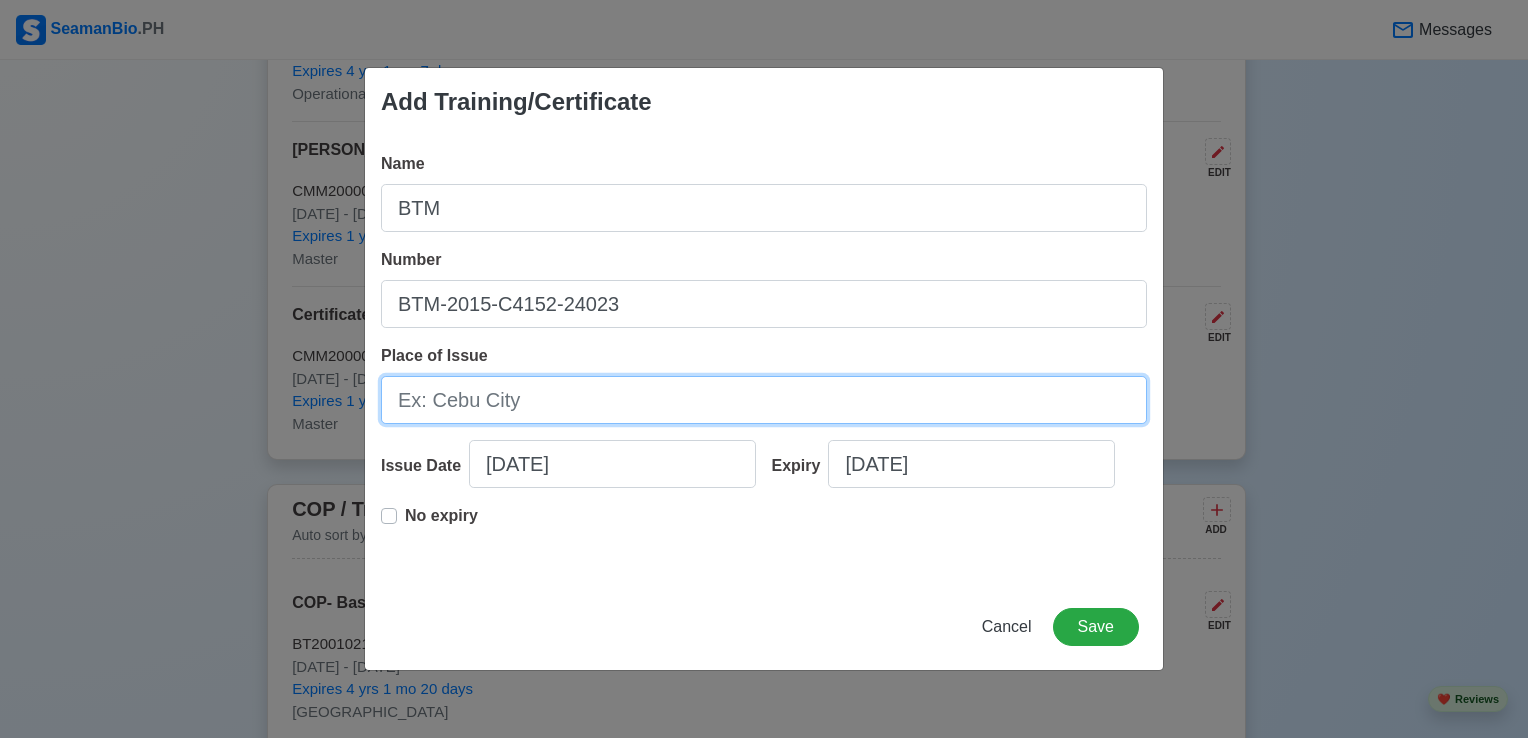 click on "Place of Issue" at bounding box center (764, 400) 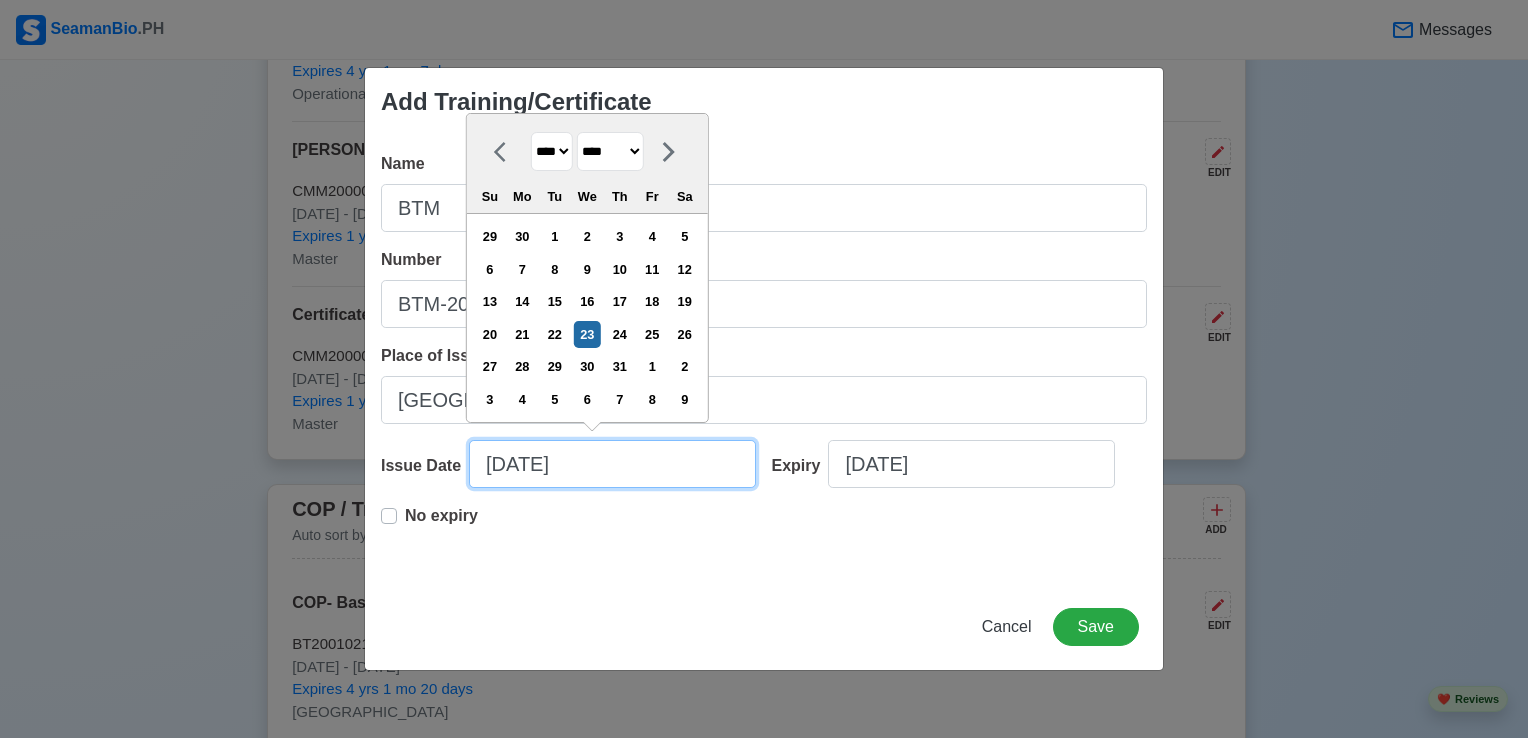 click on "[DATE]" at bounding box center [612, 464] 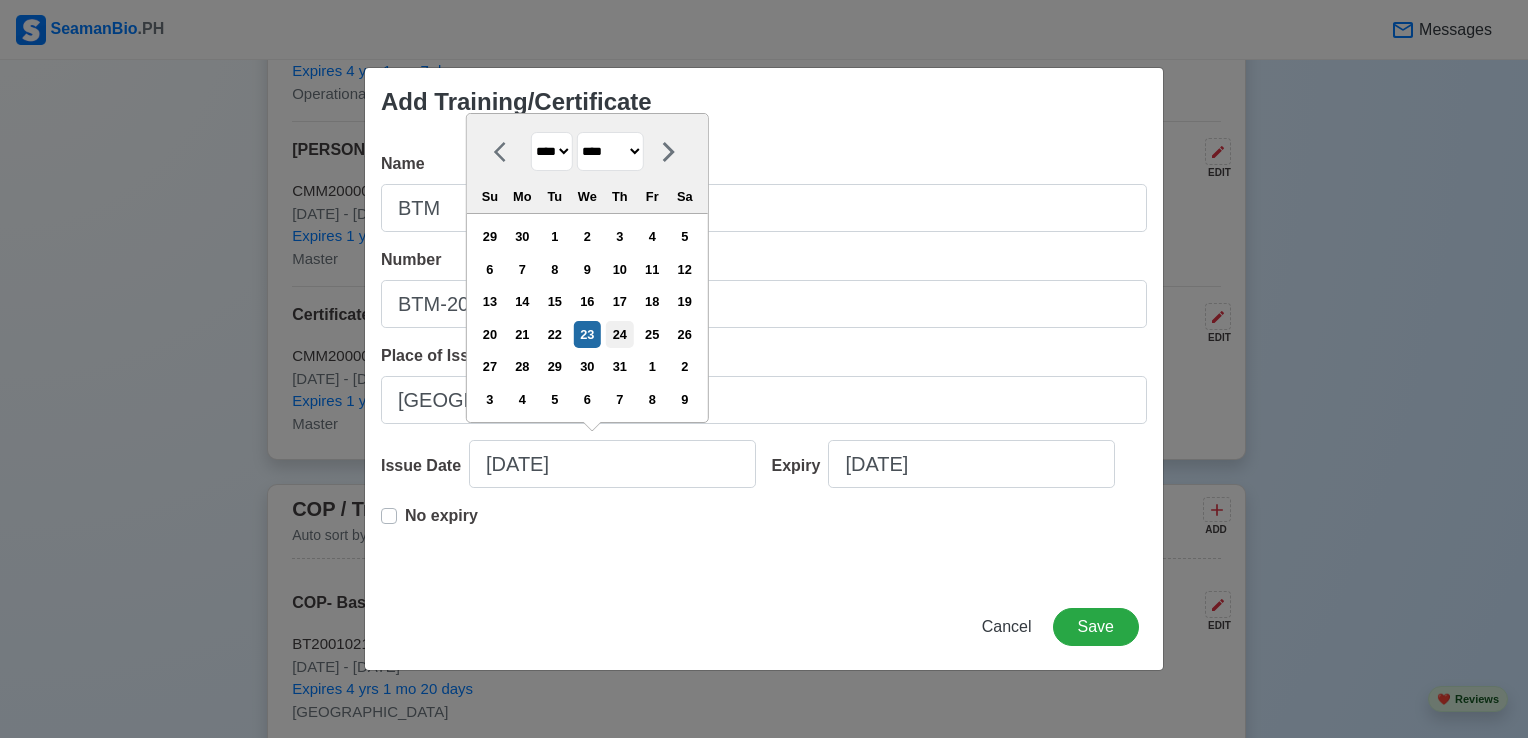 click on "24" at bounding box center [619, 334] 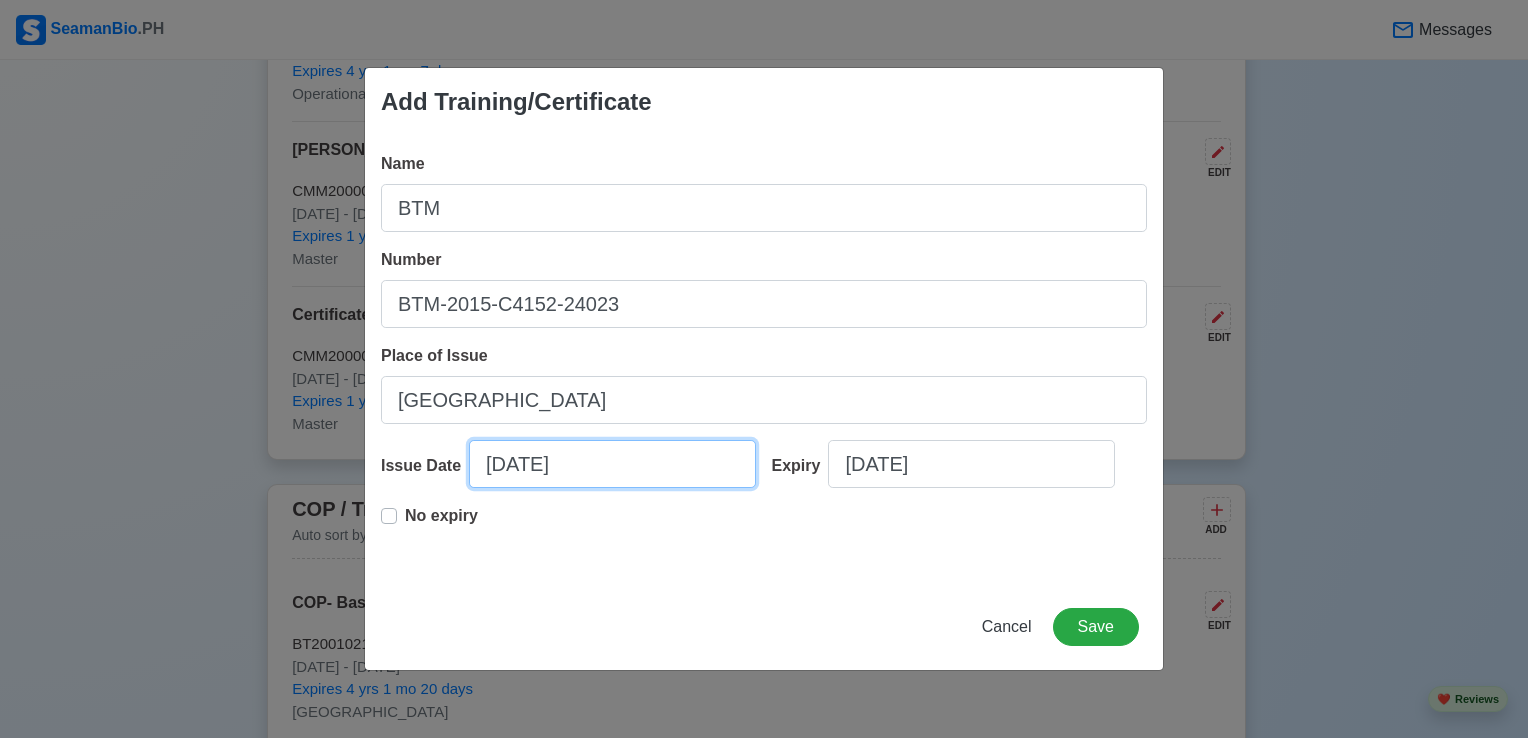 click on "[DATE]" at bounding box center [612, 464] 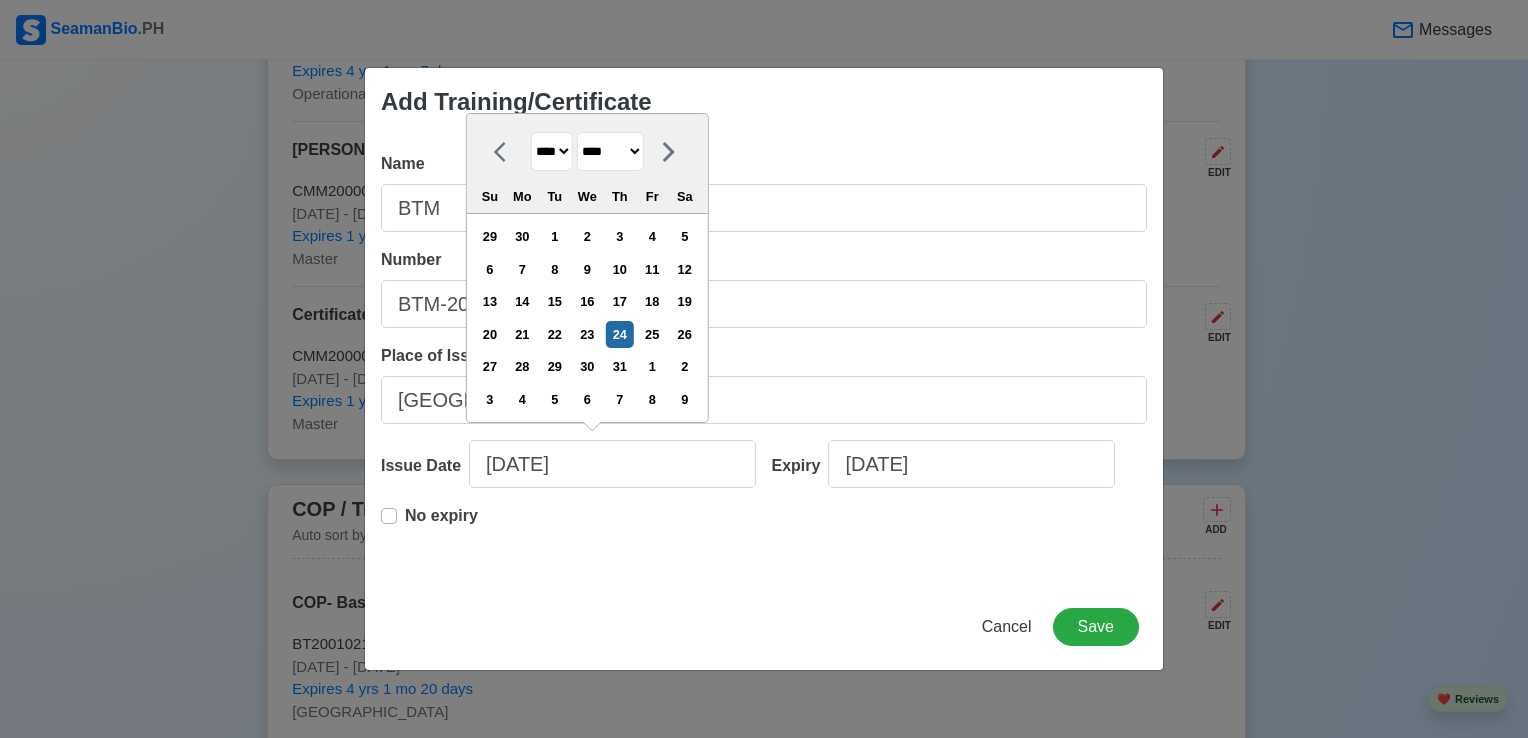 click on "******* ******** ***** ***** *** **** **** ****** ********* ******* ******** ********" at bounding box center (610, 151) 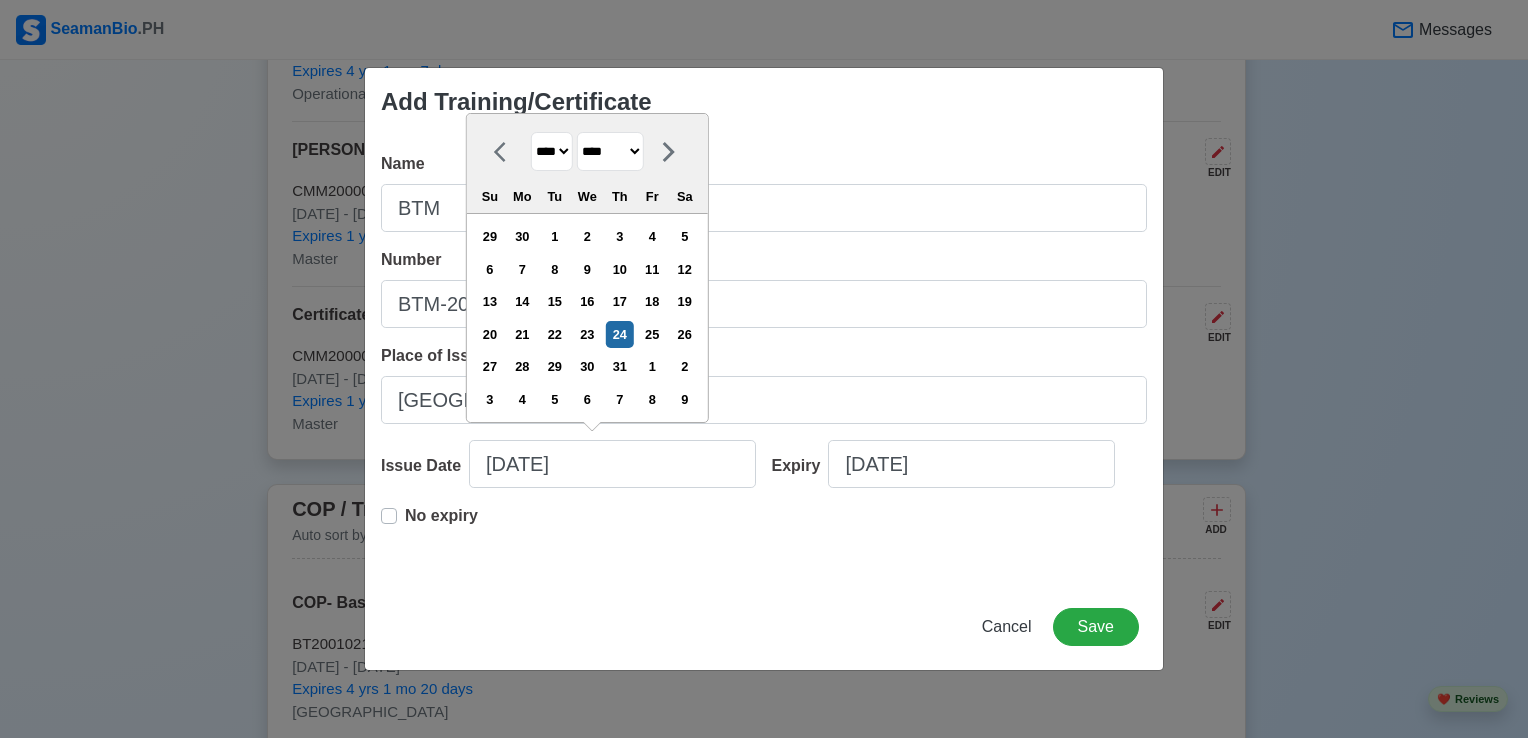 click on "******* ******** ***** ***** *** **** **** ****** ********* ******* ******** ********" at bounding box center (610, 151) 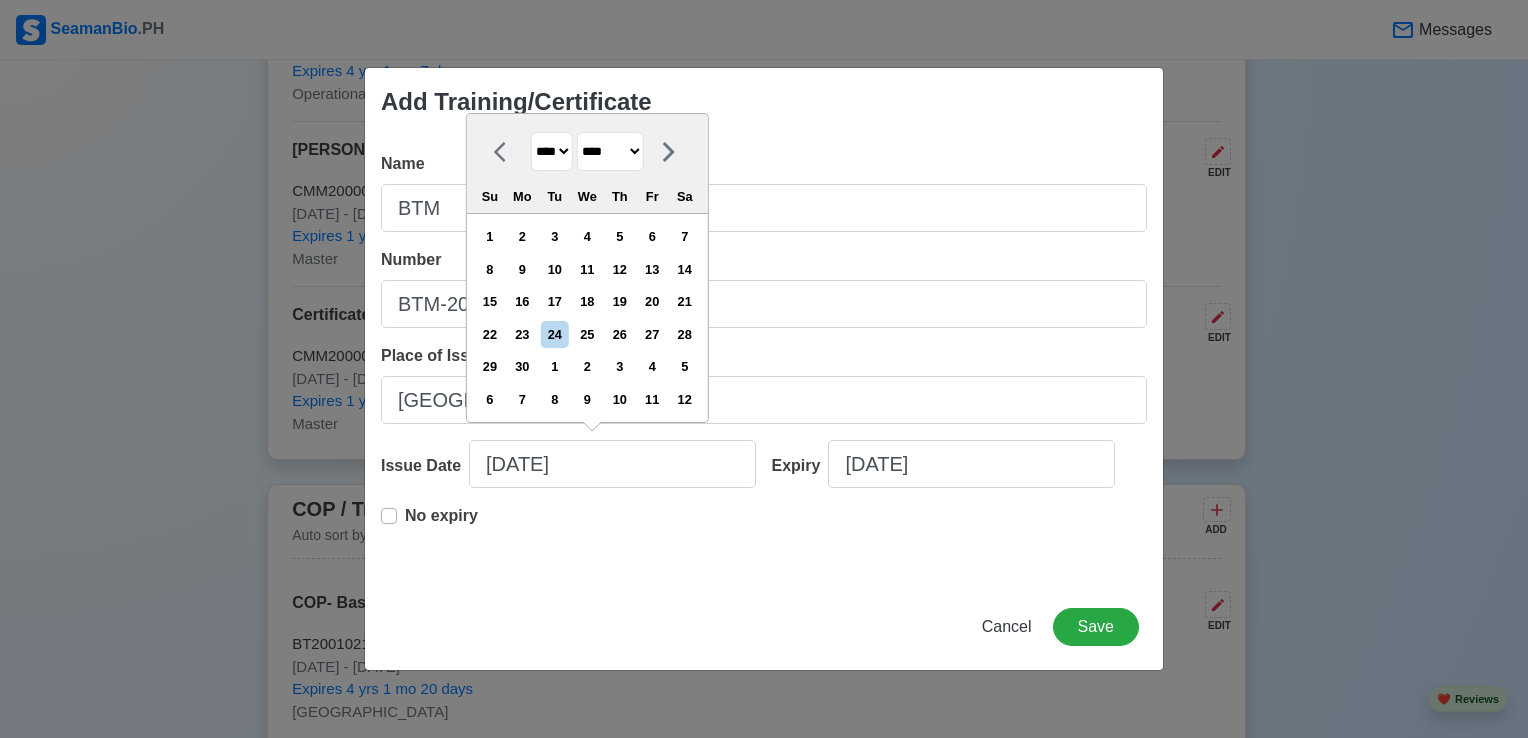 click on "**** **** **** **** **** **** **** **** **** **** **** **** **** **** **** **** **** **** **** **** **** **** **** **** **** **** **** **** **** **** **** **** **** **** **** **** **** **** **** **** **** **** **** **** **** **** **** **** **** **** **** **** **** **** **** **** **** **** **** **** **** **** **** **** **** **** **** **** **** **** **** **** **** **** **** **** **** **** **** **** **** **** **** **** **** **** **** **** **** **** **** **** **** **** **** **** **** **** **** **** **** **** **** **** **** ****" at bounding box center [552, 151] 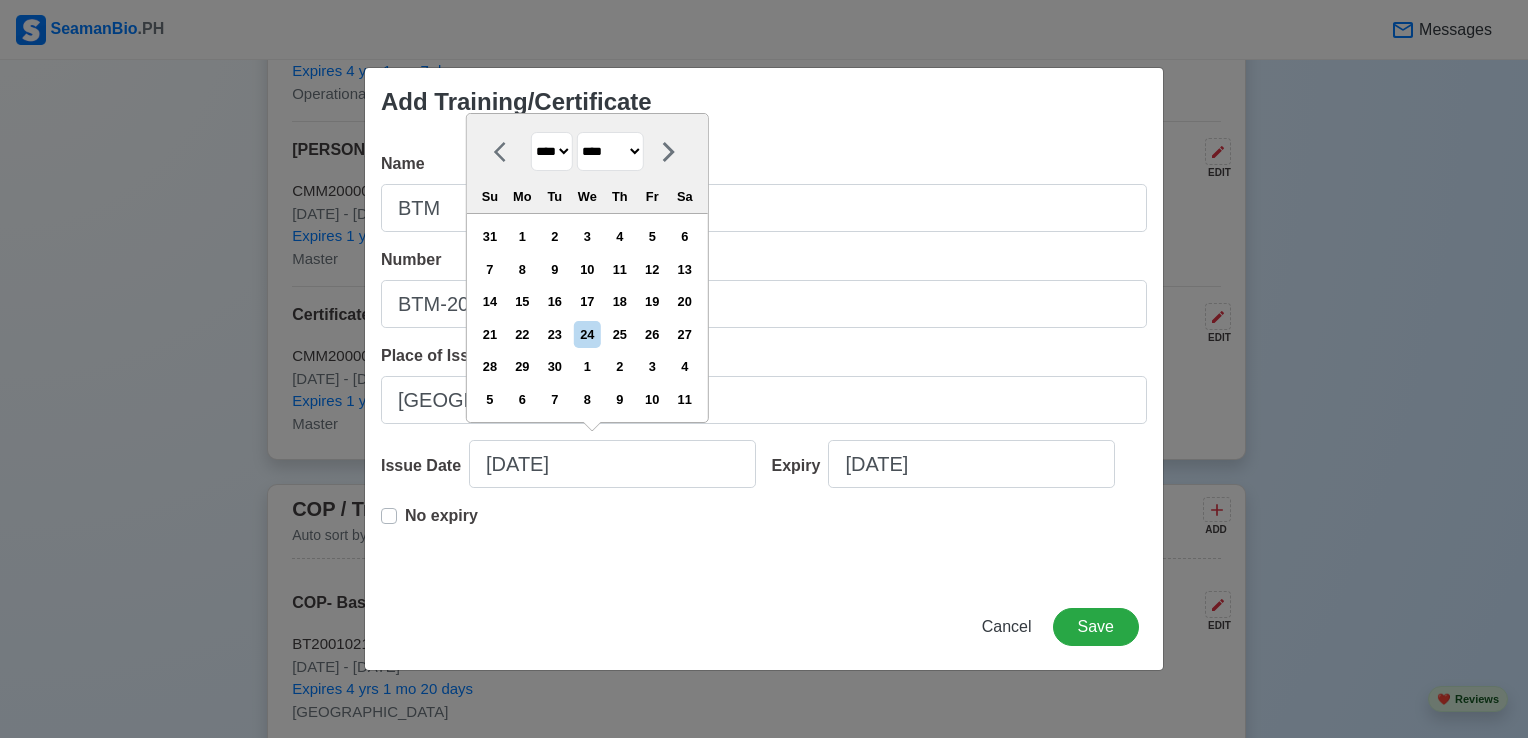 click on "**** **** **** **** **** **** **** **** **** **** **** **** **** **** **** **** **** **** **** **** **** **** **** **** **** **** **** **** **** **** **** **** **** **** **** **** **** **** **** **** **** **** **** **** **** **** **** **** **** **** **** **** **** **** **** **** **** **** **** **** **** **** **** **** **** **** **** **** **** **** **** **** **** **** **** **** **** **** **** **** **** **** **** **** **** **** **** **** **** **** **** **** **** **** **** **** **** **** **** **** **** **** **** **** **** ****" at bounding box center [552, 151] 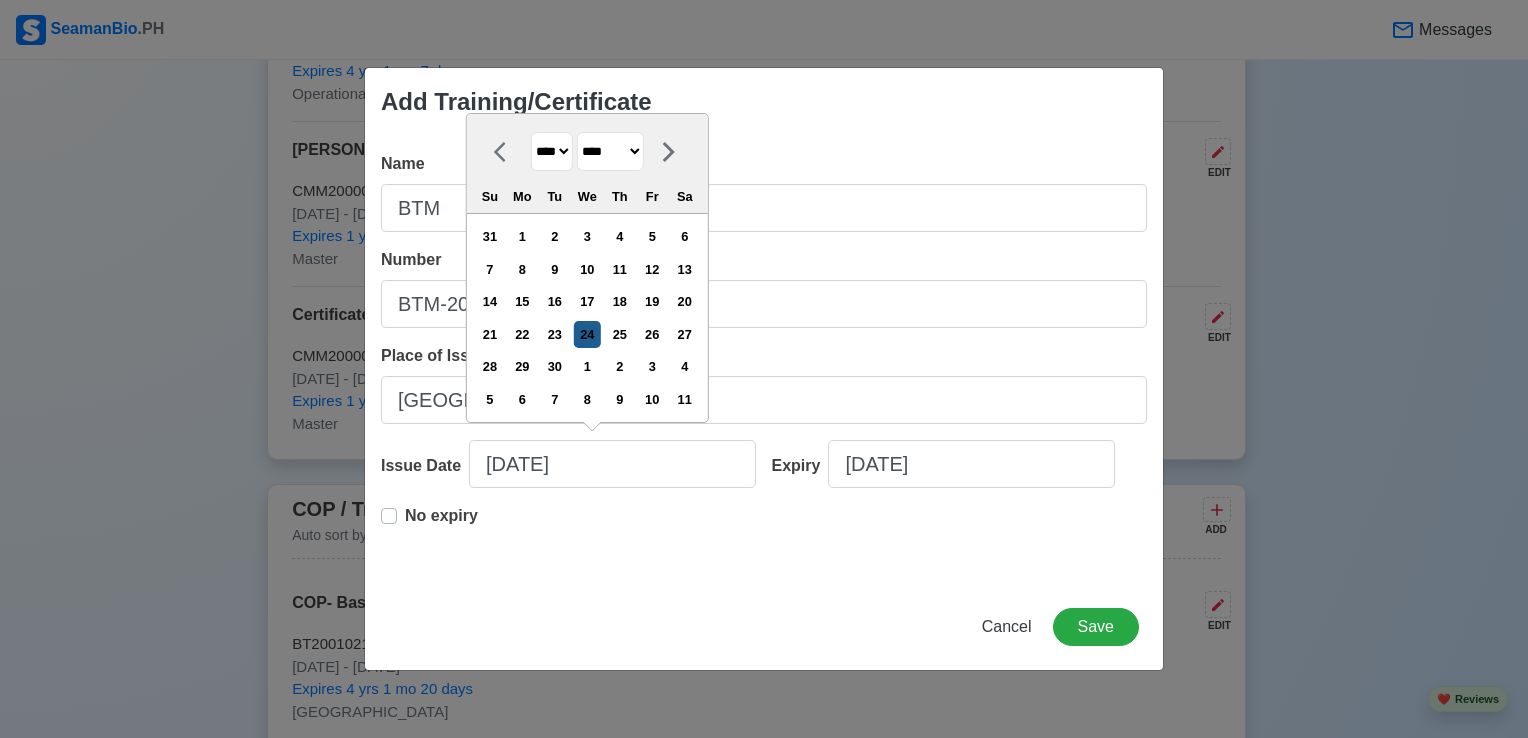 click on "24" at bounding box center (587, 334) 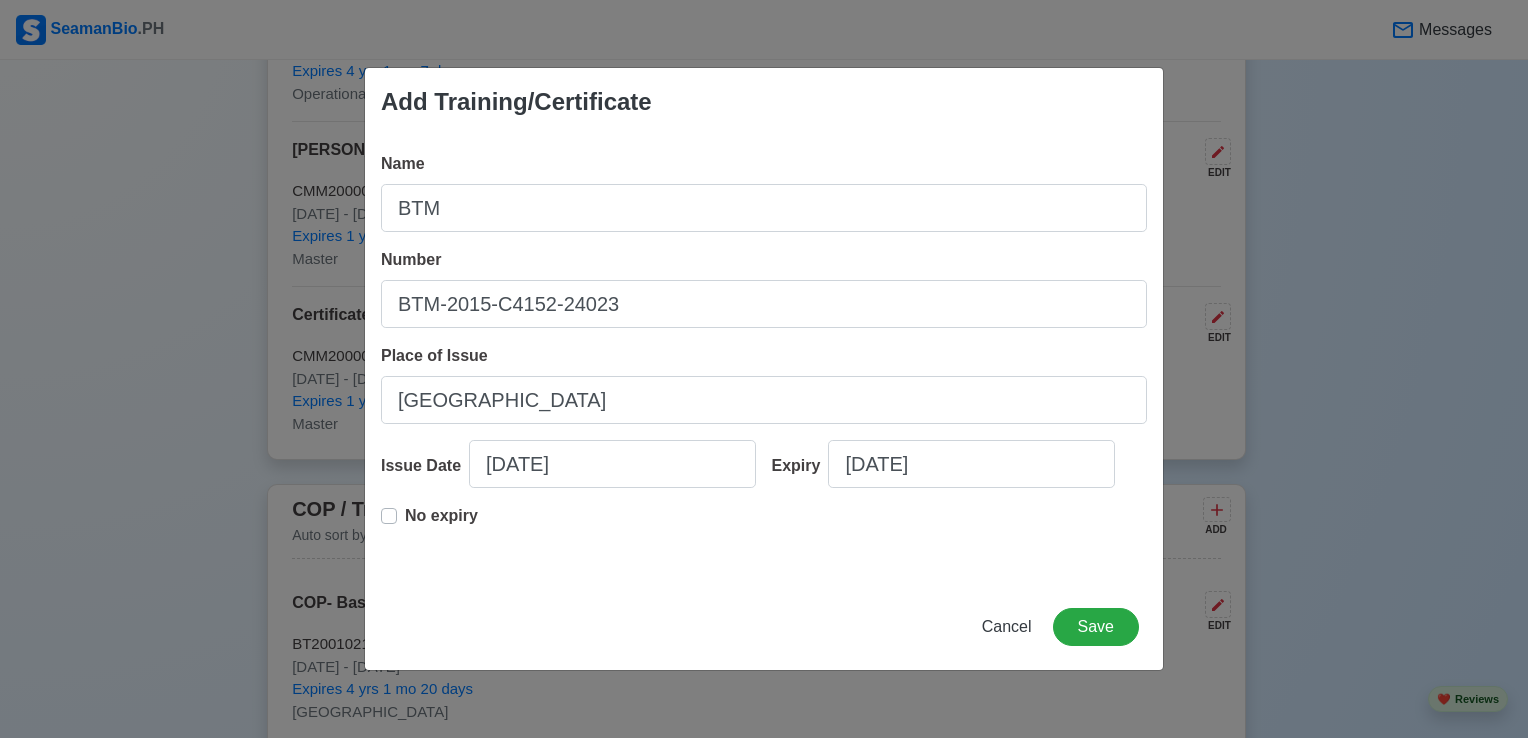 click on "No expiry" at bounding box center [764, 536] 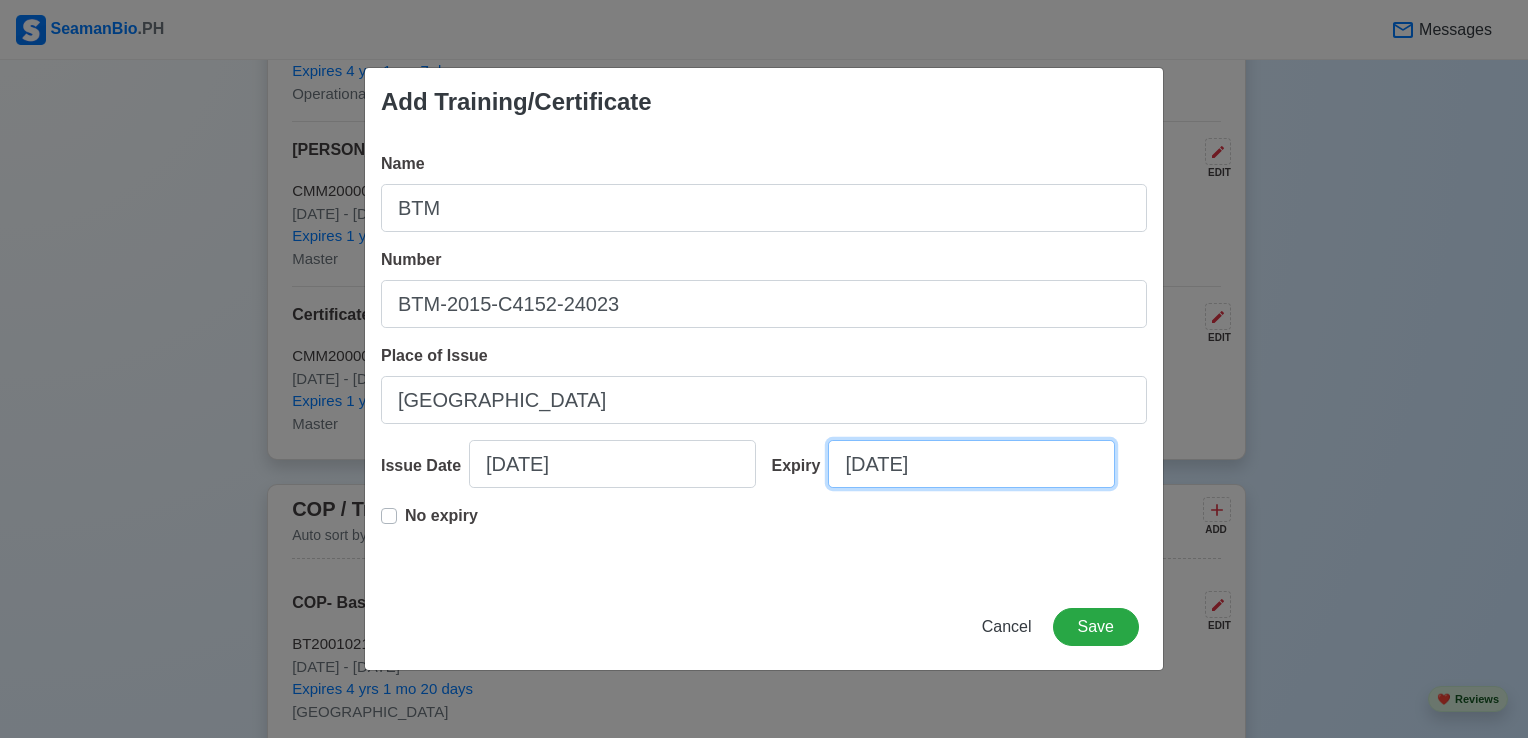 click on "[DATE]" at bounding box center [971, 464] 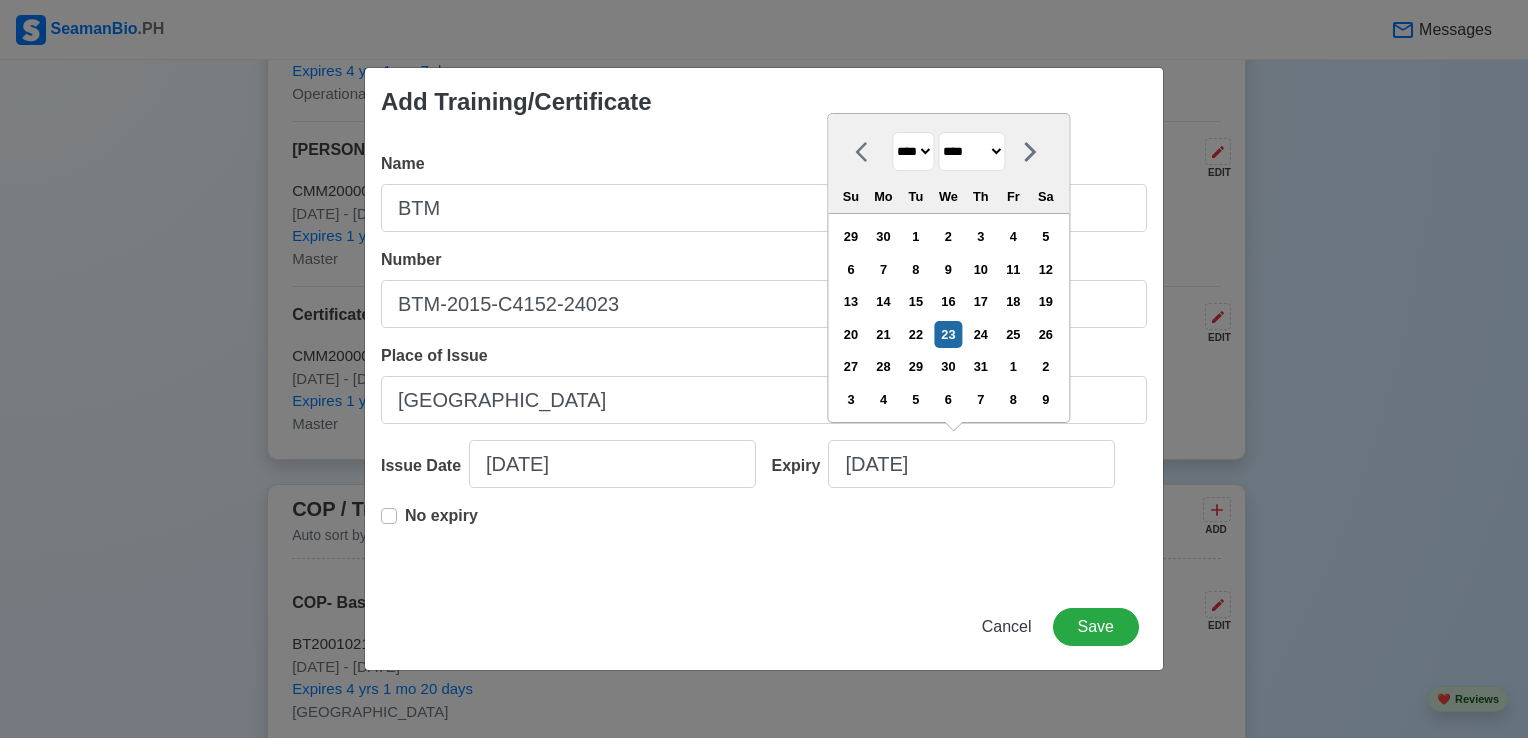 click on "No expiry" at bounding box center (441, 524) 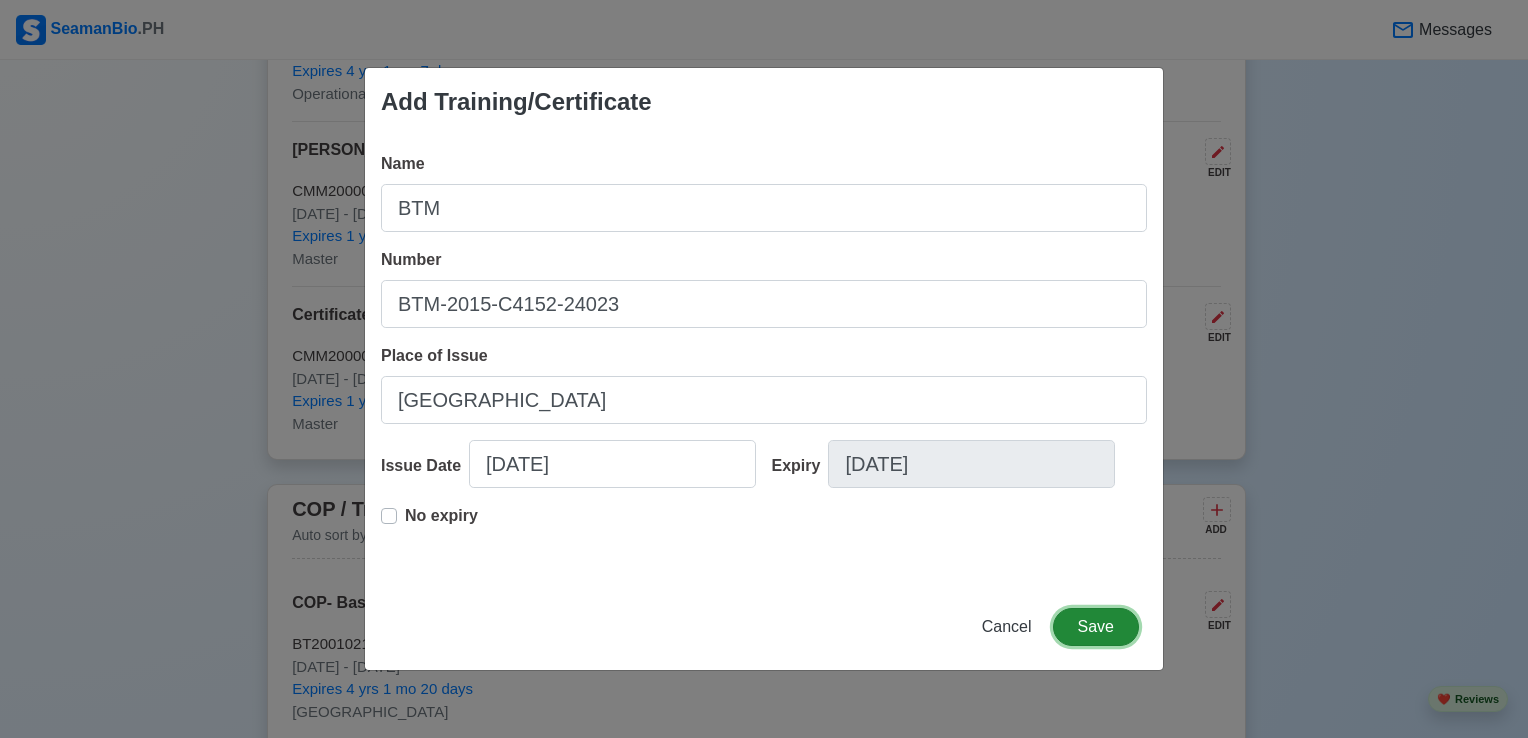 click on "Save" at bounding box center [1096, 627] 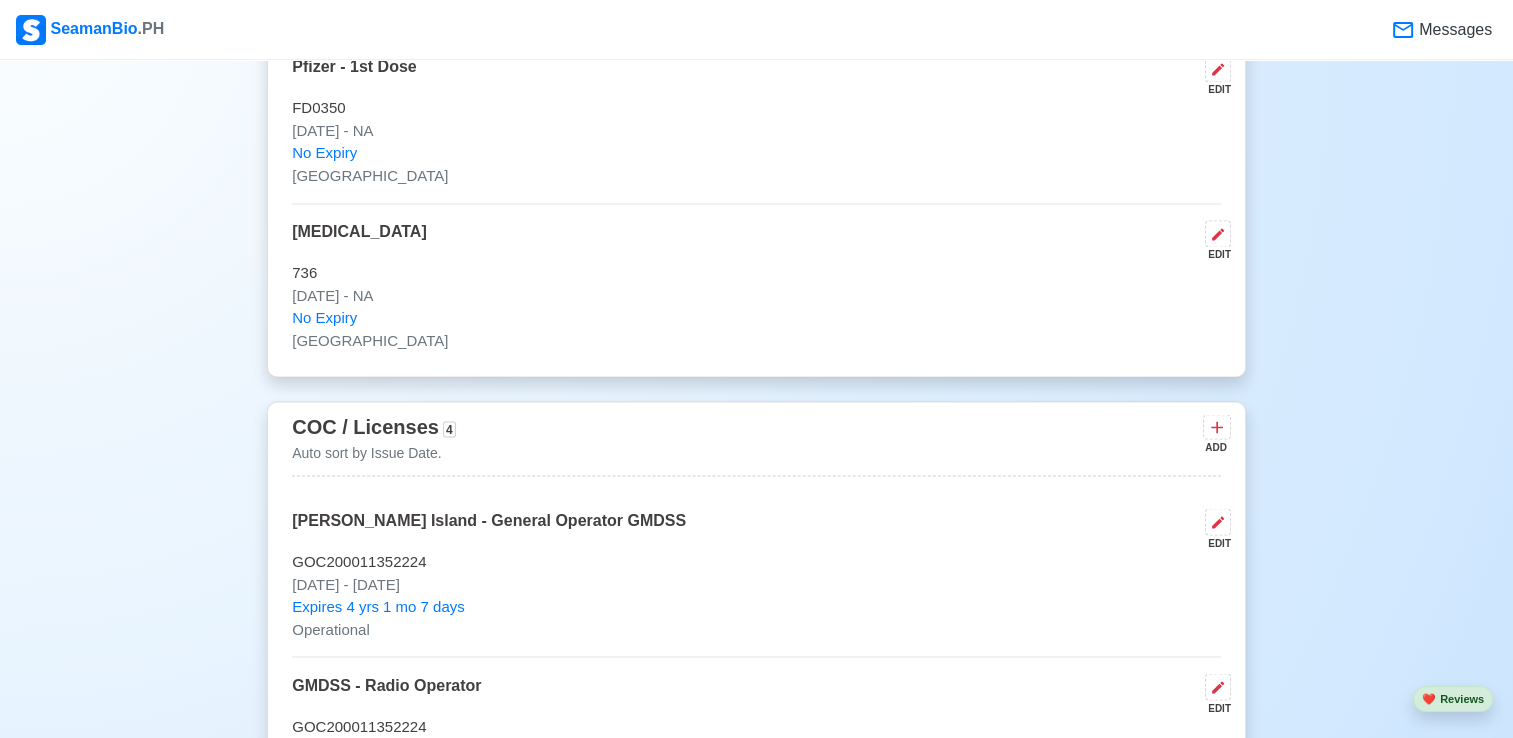 scroll, scrollTop: 3400, scrollLeft: 0, axis: vertical 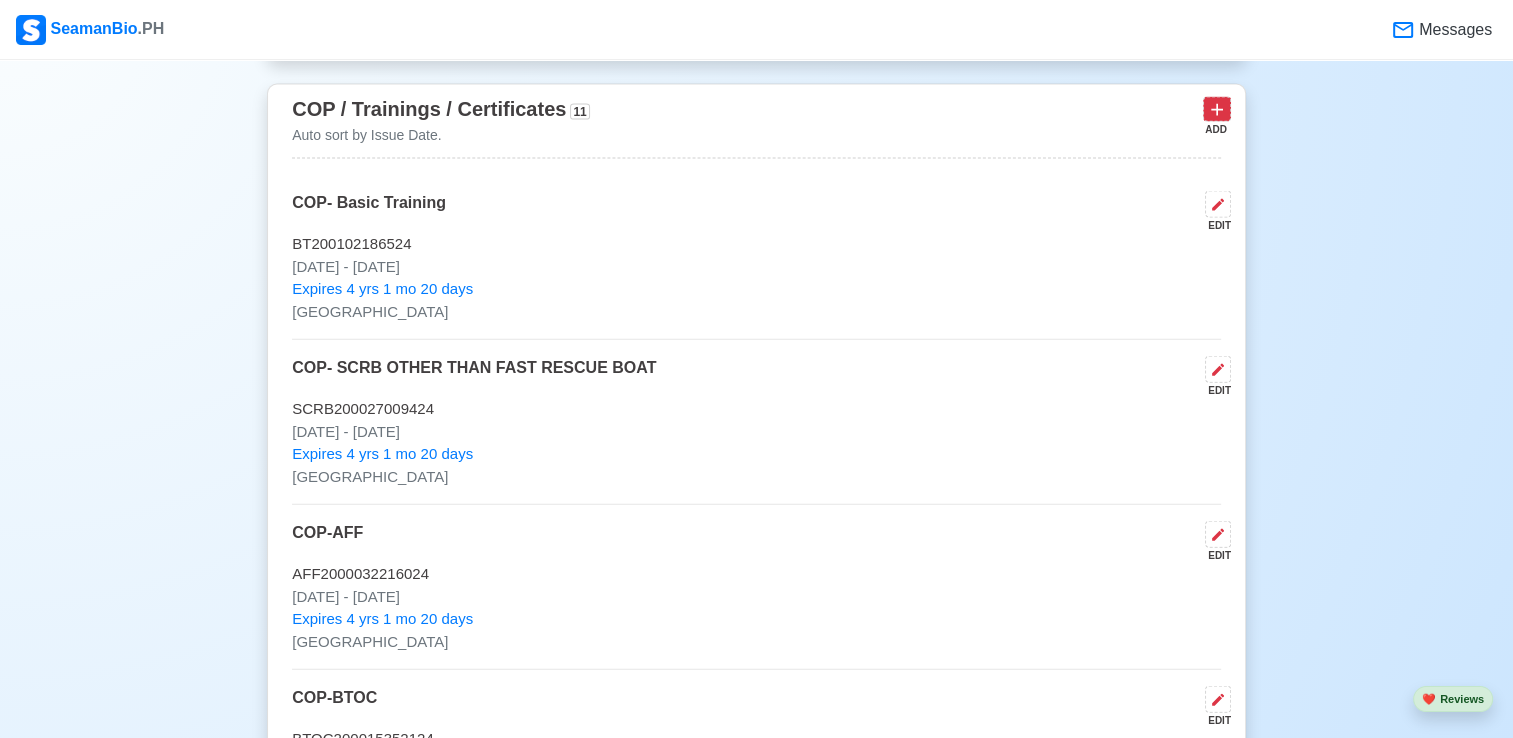 click 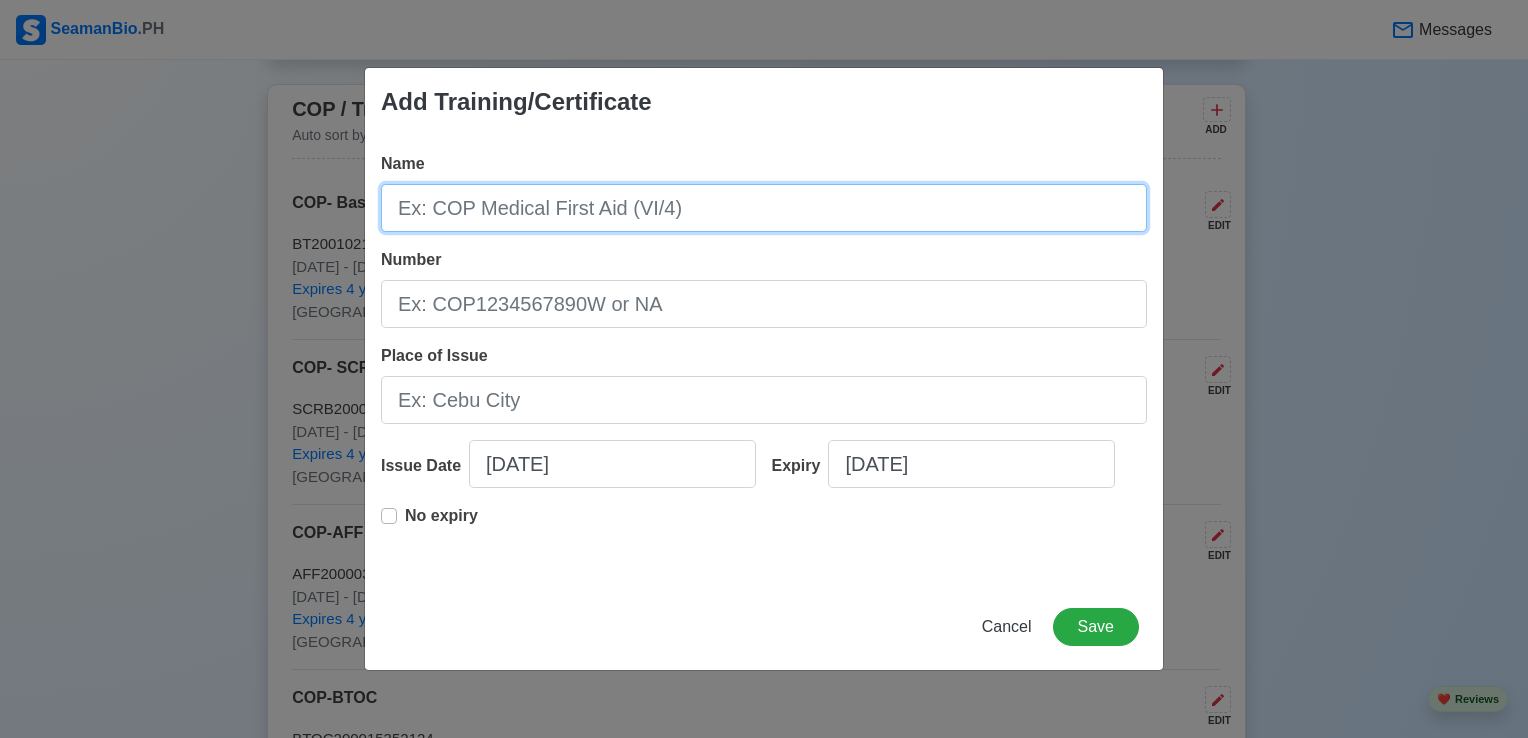 click on "Name" at bounding box center [764, 208] 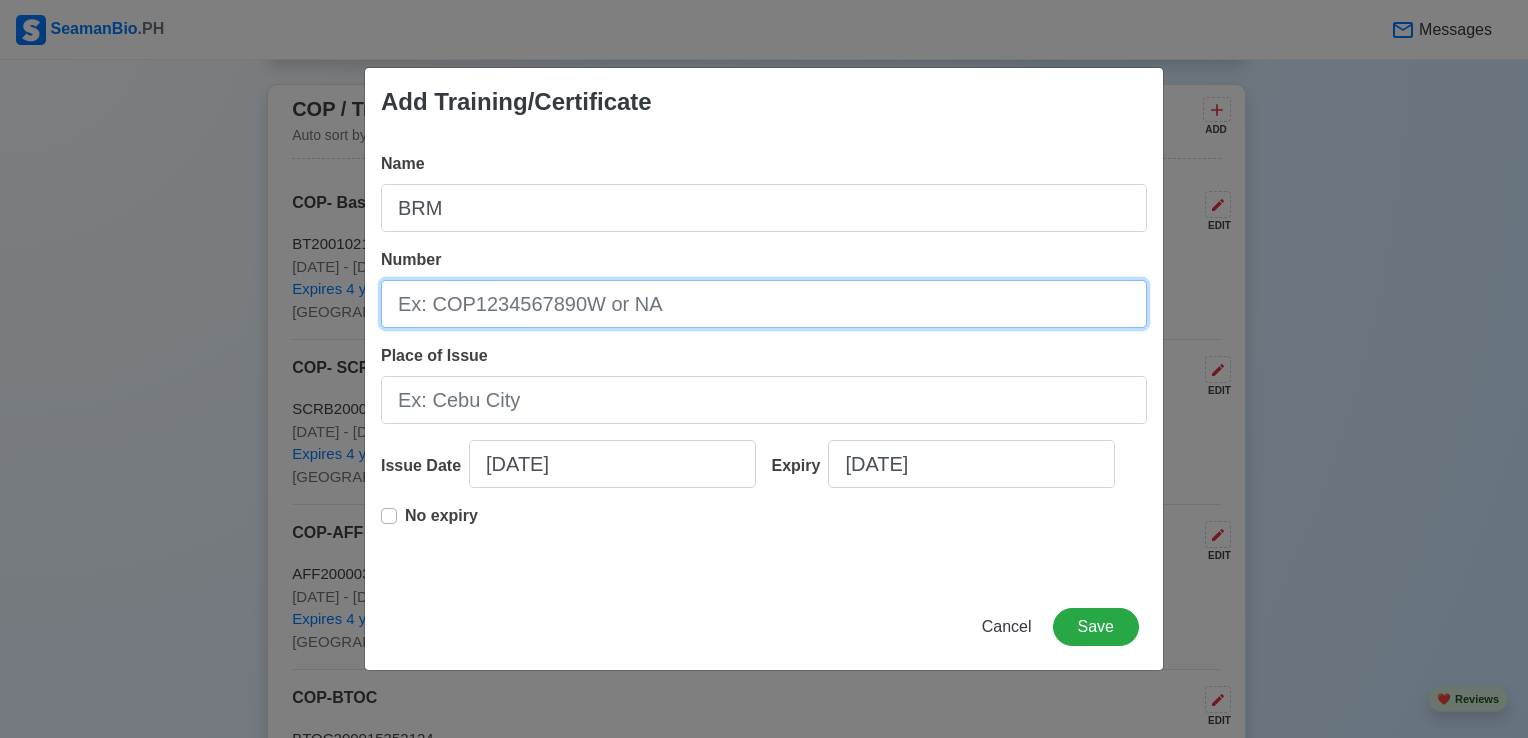 click on "Number" at bounding box center [764, 304] 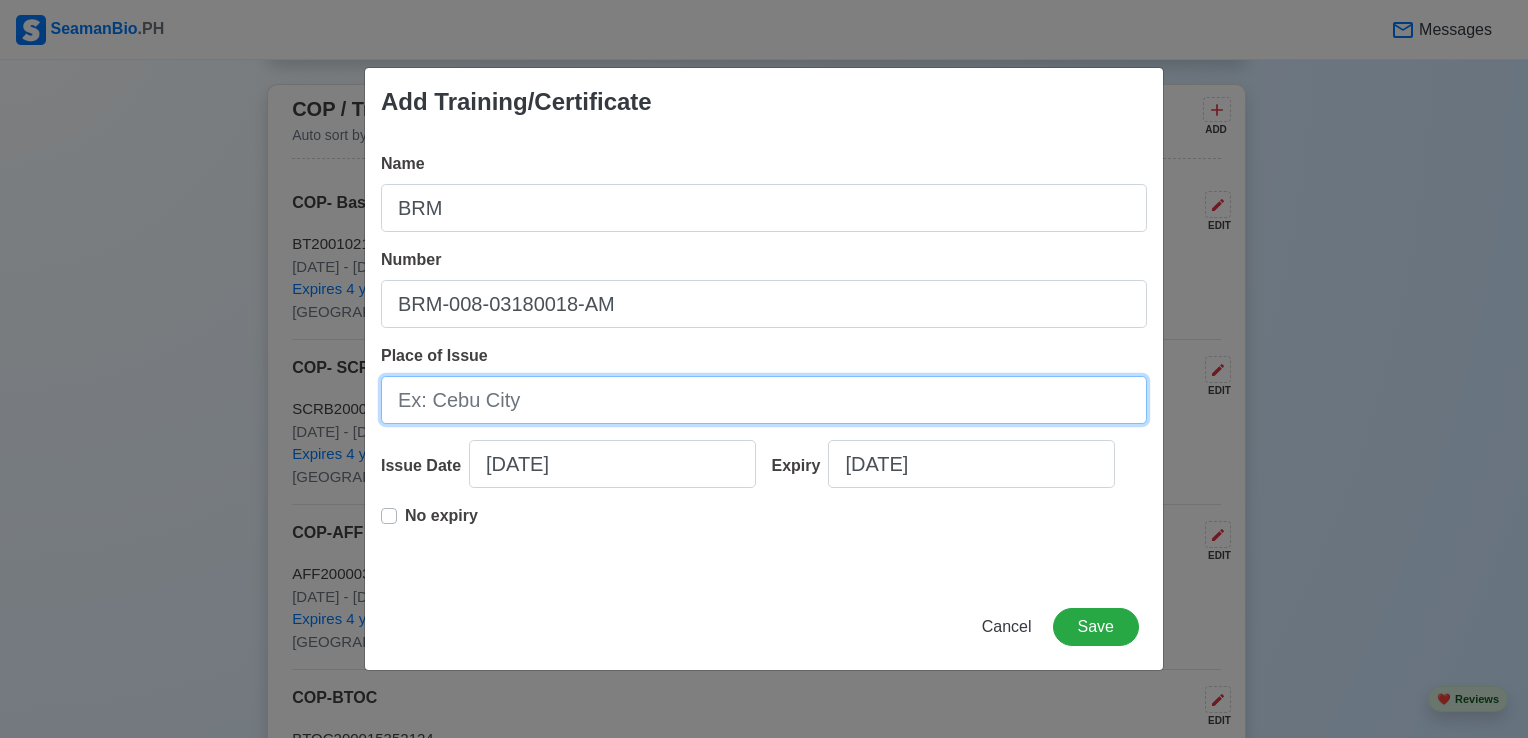 click on "Place of Issue" at bounding box center (764, 400) 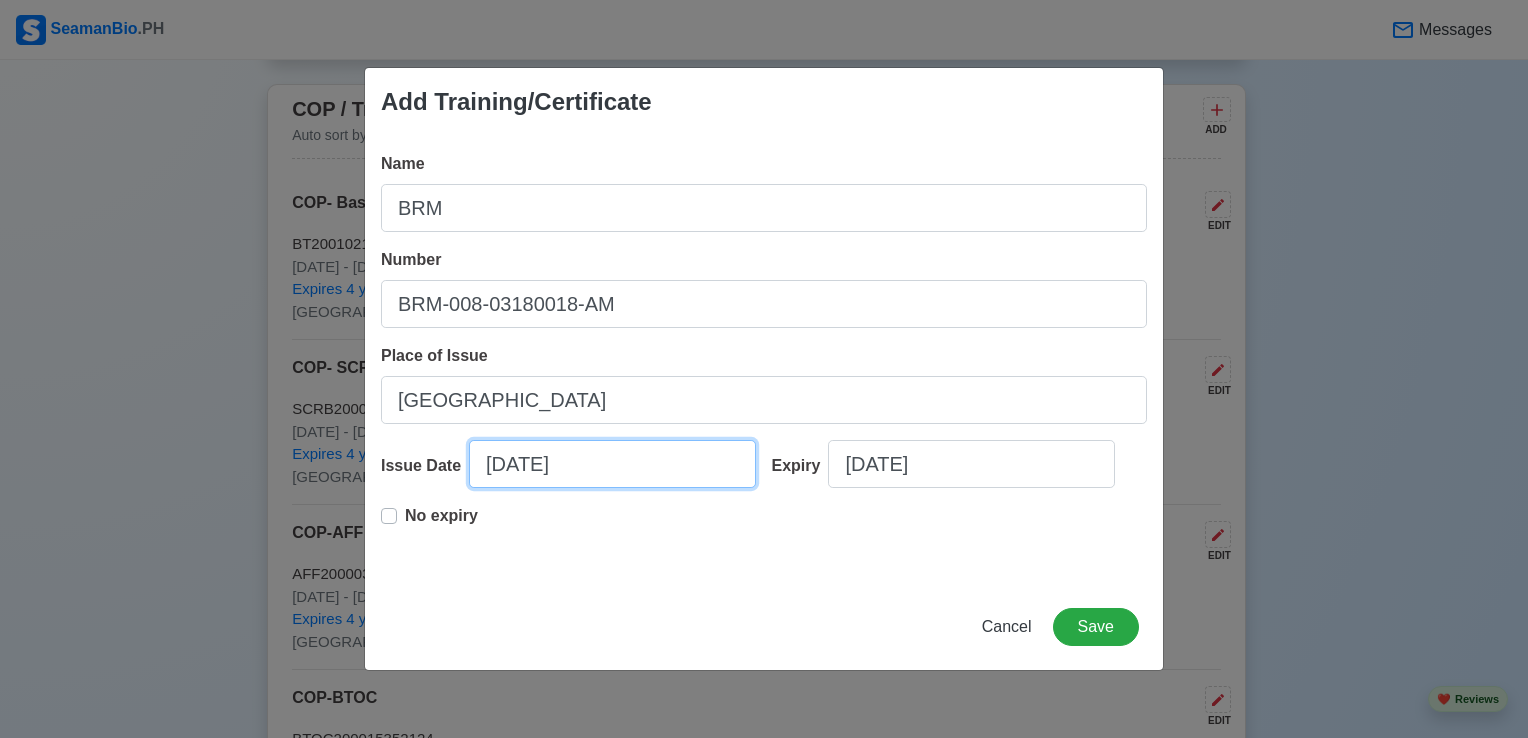 click on "[DATE]" at bounding box center [612, 464] 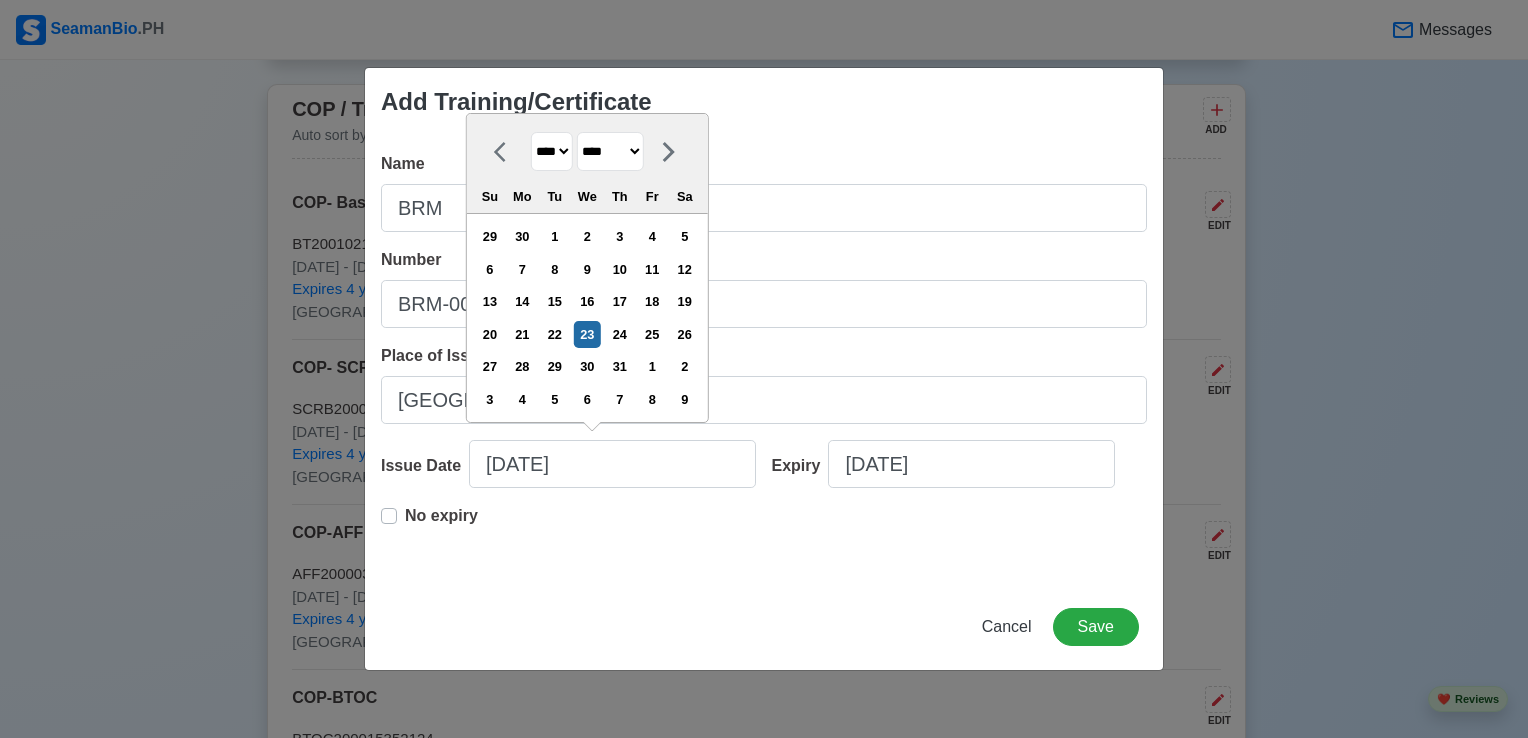 click on "**** **** **** **** **** **** **** **** **** **** **** **** **** **** **** **** **** **** **** **** **** **** **** **** **** **** **** **** **** **** **** **** **** **** **** **** **** **** **** **** **** **** **** **** **** **** **** **** **** **** **** **** **** **** **** **** **** **** **** **** **** **** **** **** **** **** **** **** **** **** **** **** **** **** **** **** **** **** **** **** **** **** **** **** **** **** **** **** **** **** **** **** **** **** **** **** **** **** **** **** **** **** **** **** **** ****" at bounding box center [552, 151] 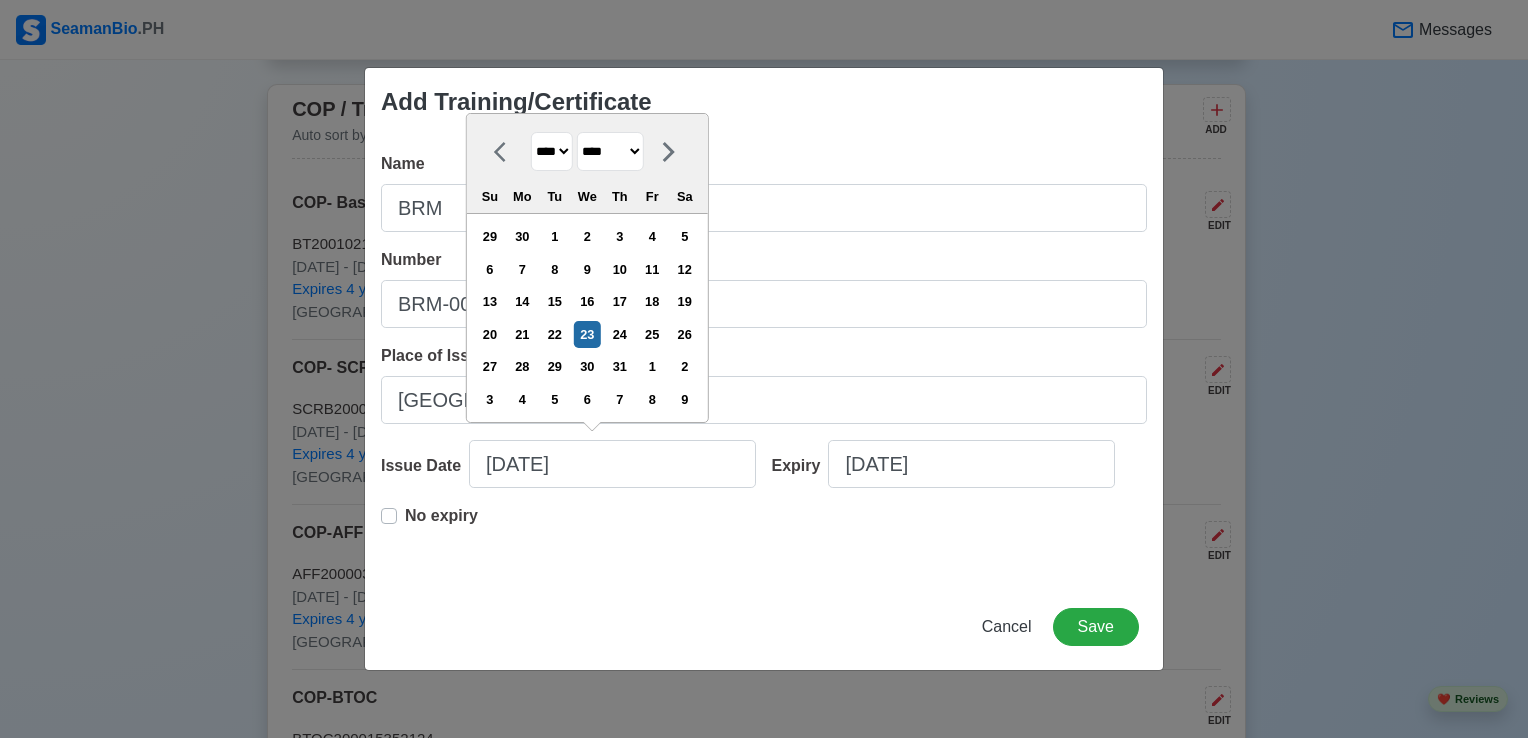 click on "**** **** **** **** **** **** **** **** **** **** **** **** **** **** **** **** **** **** **** **** **** **** **** **** **** **** **** **** **** **** **** **** **** **** **** **** **** **** **** **** **** **** **** **** **** **** **** **** **** **** **** **** **** **** **** **** **** **** **** **** **** **** **** **** **** **** **** **** **** **** **** **** **** **** **** **** **** **** **** **** **** **** **** **** **** **** **** **** **** **** **** **** **** **** **** **** **** **** **** **** **** **** **** **** **** ****" at bounding box center (552, 151) 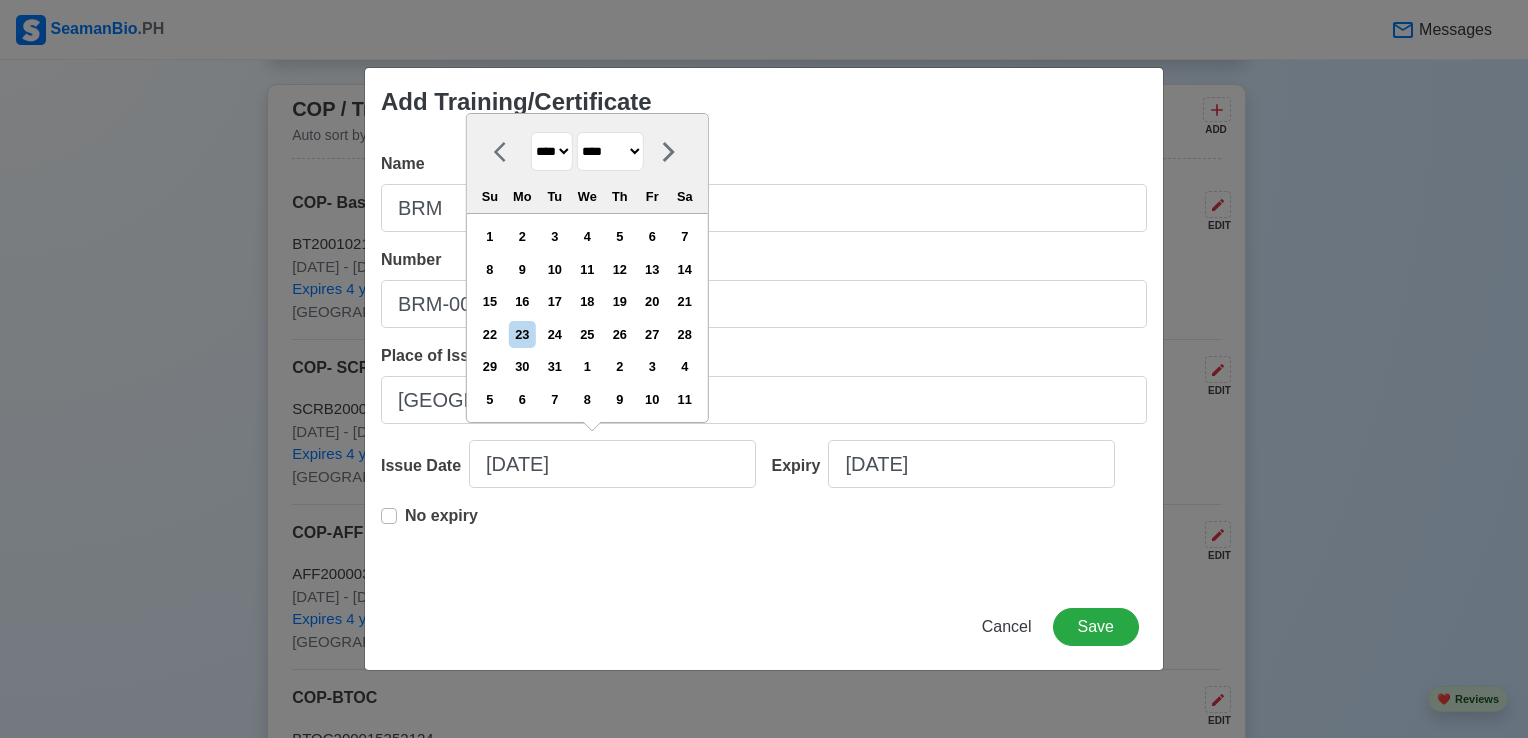 click on "******* ******** ***** ***** *** **** **** ****** ********* ******* ******** ********" at bounding box center [610, 151] 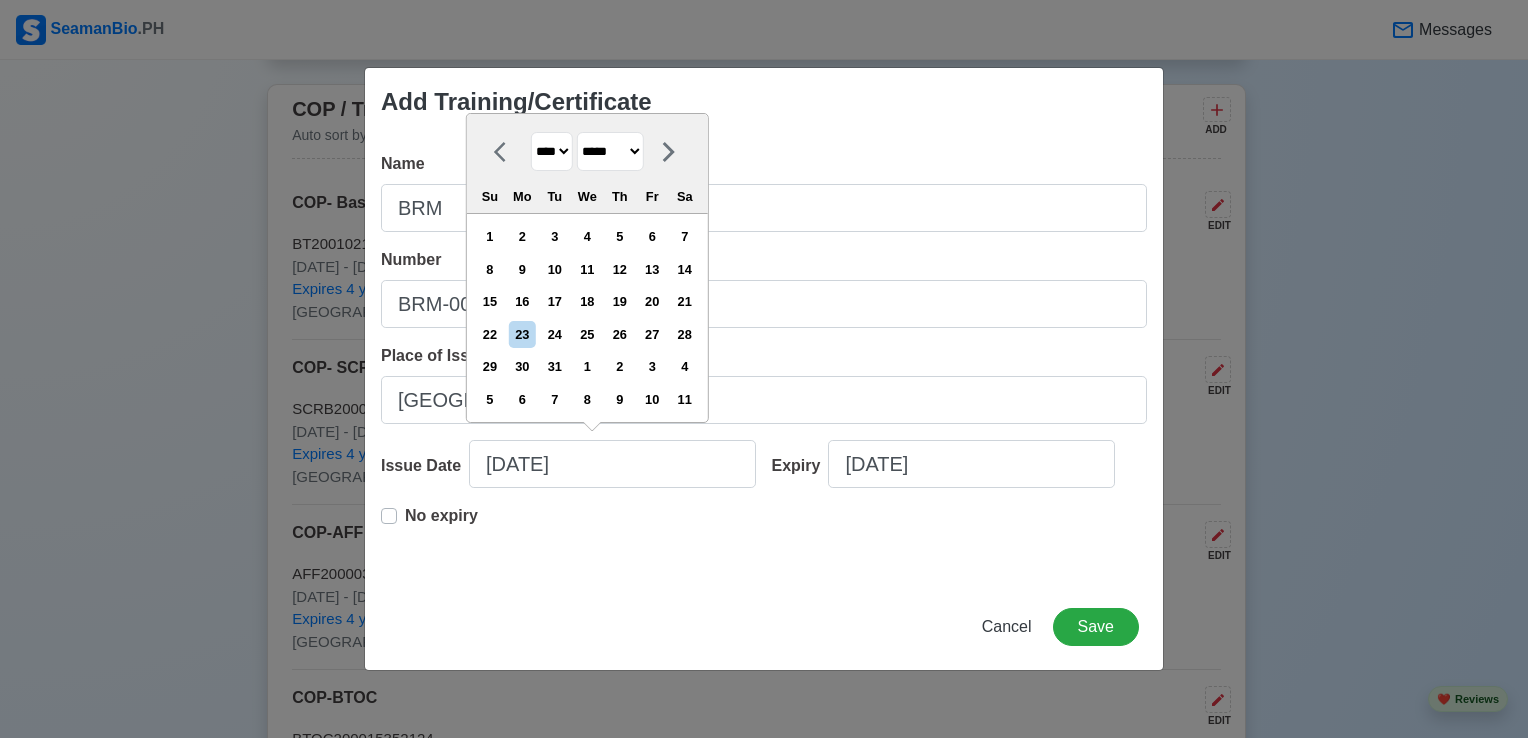 click on "******* ******** ***** ***** *** **** **** ****** ********* ******* ******** ********" at bounding box center [610, 151] 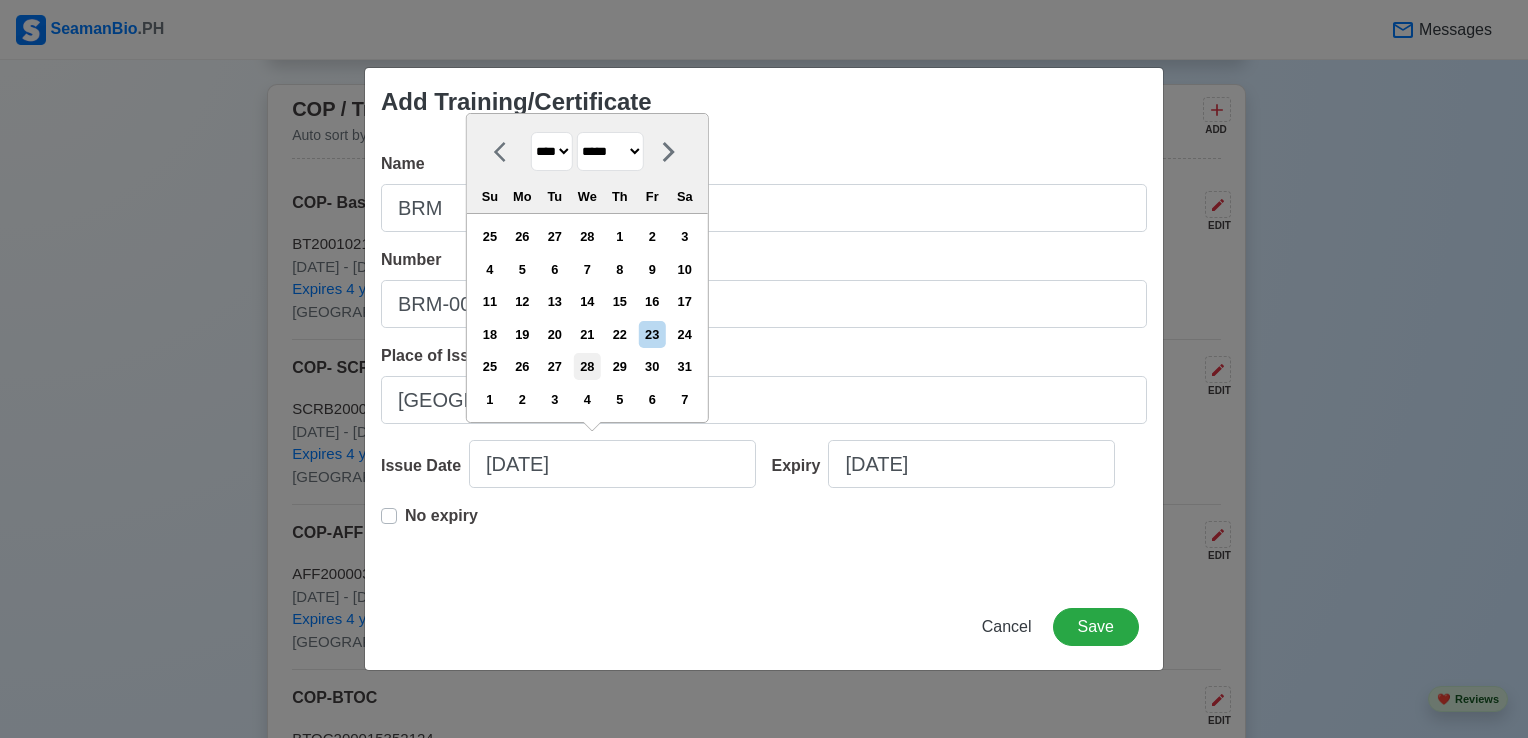 click on "28" at bounding box center (587, 366) 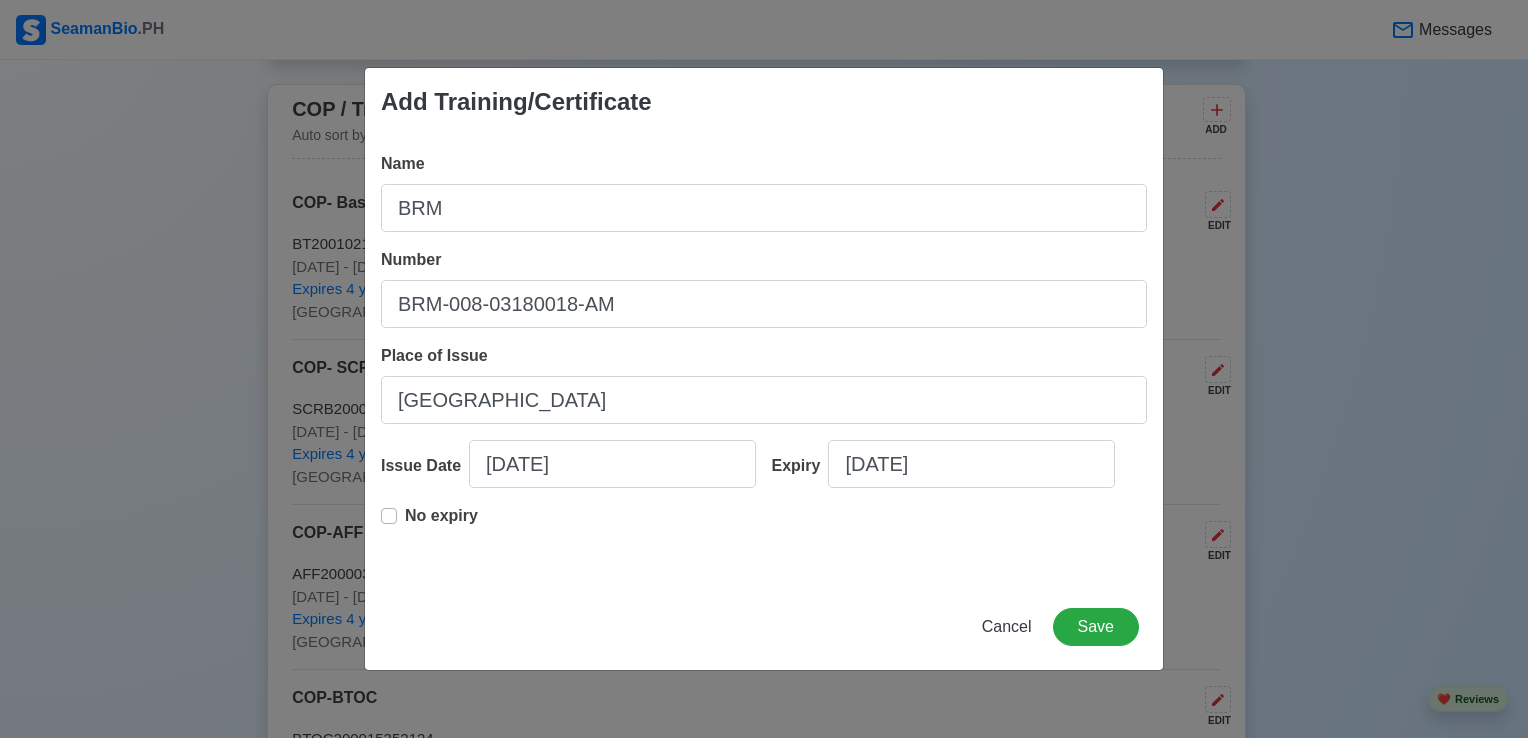 click on "No expiry" at bounding box center (429, 524) 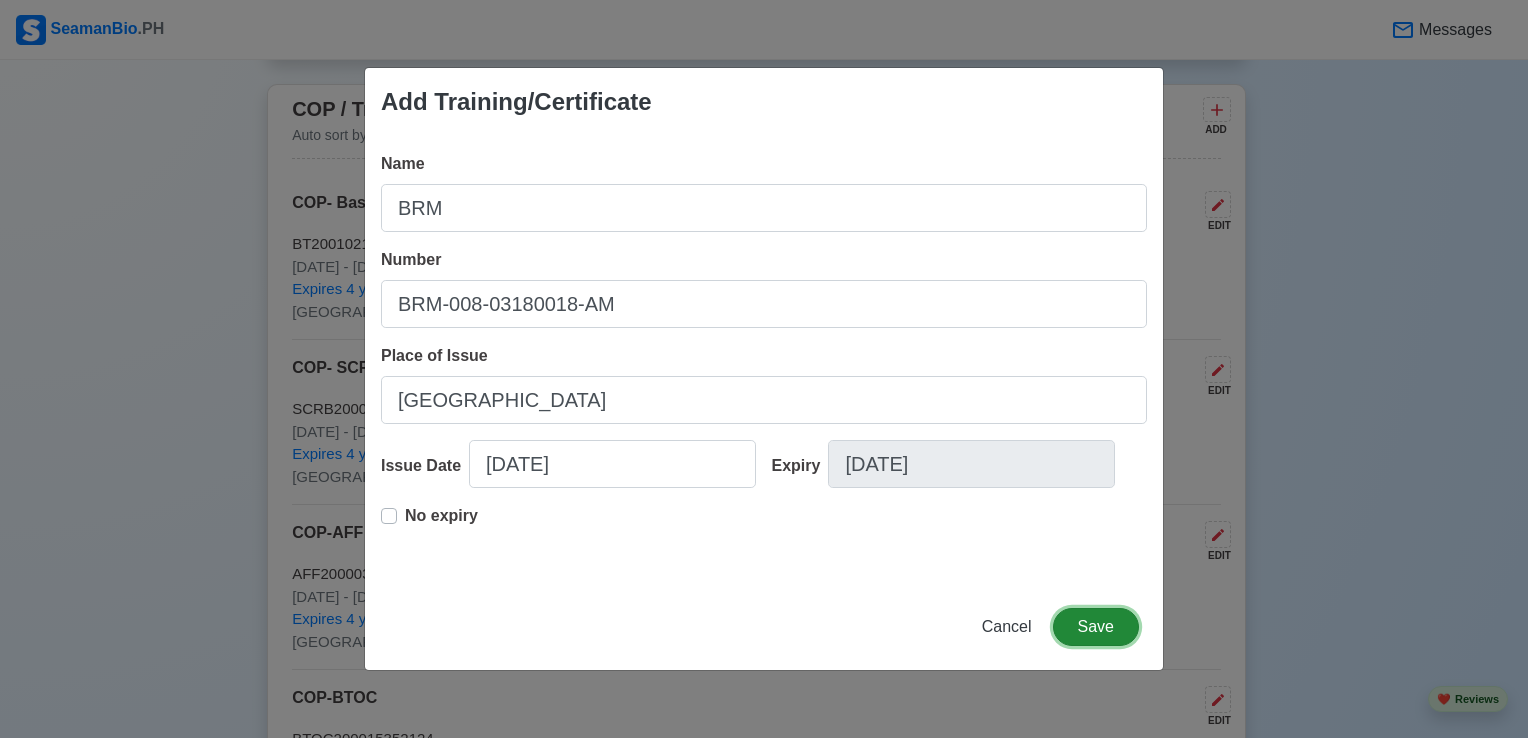 click on "Save" at bounding box center (1096, 627) 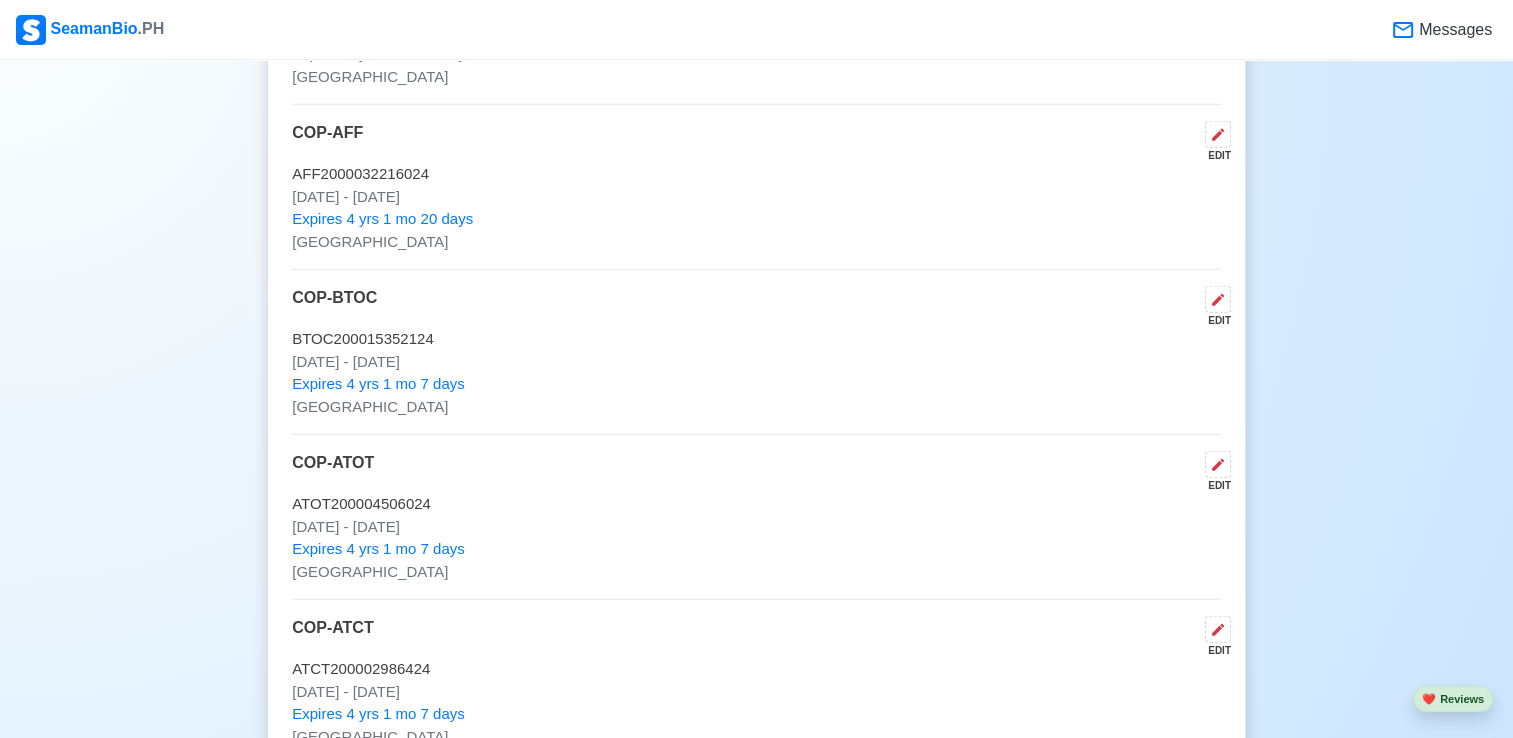 scroll, scrollTop: 4500, scrollLeft: 0, axis: vertical 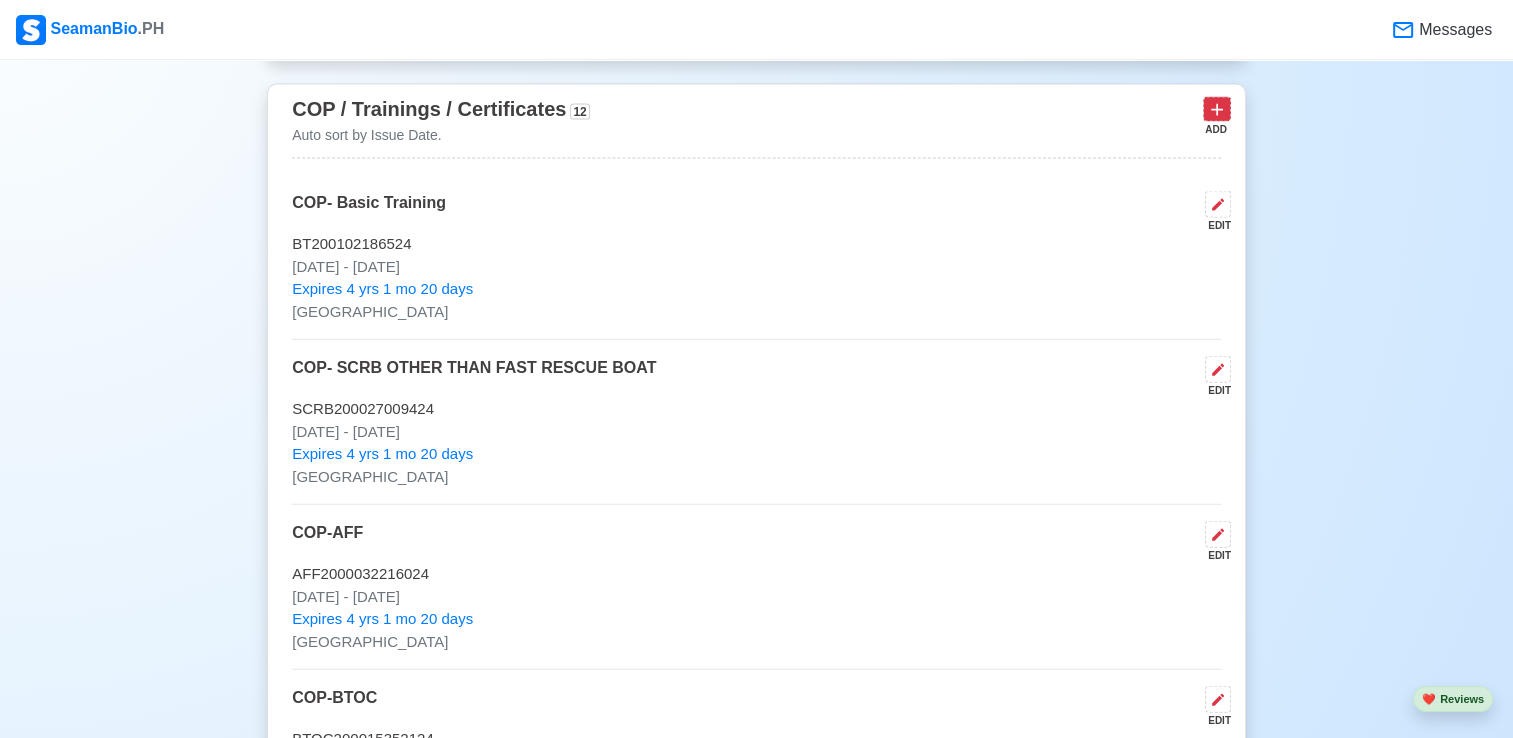 click 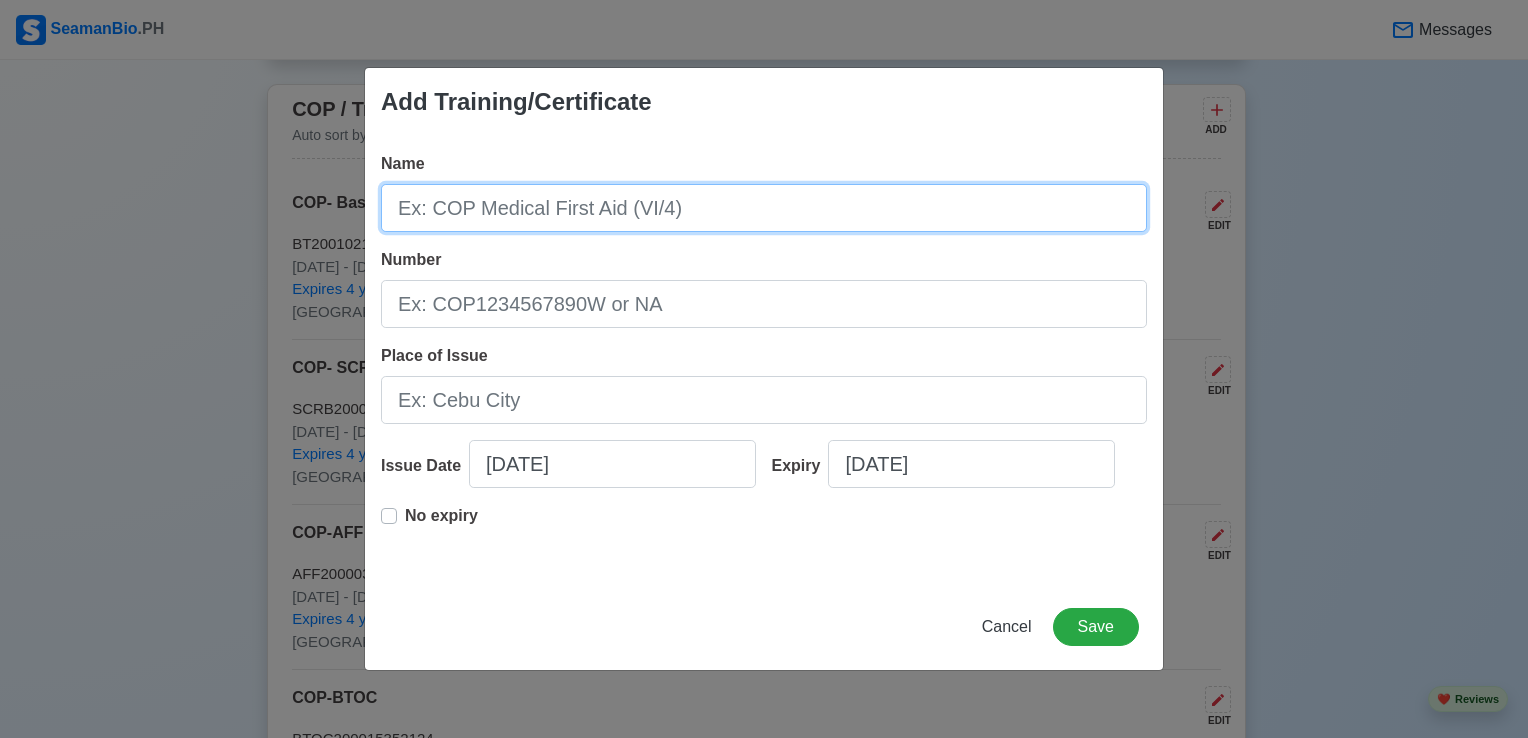 click on "Name" at bounding box center (764, 208) 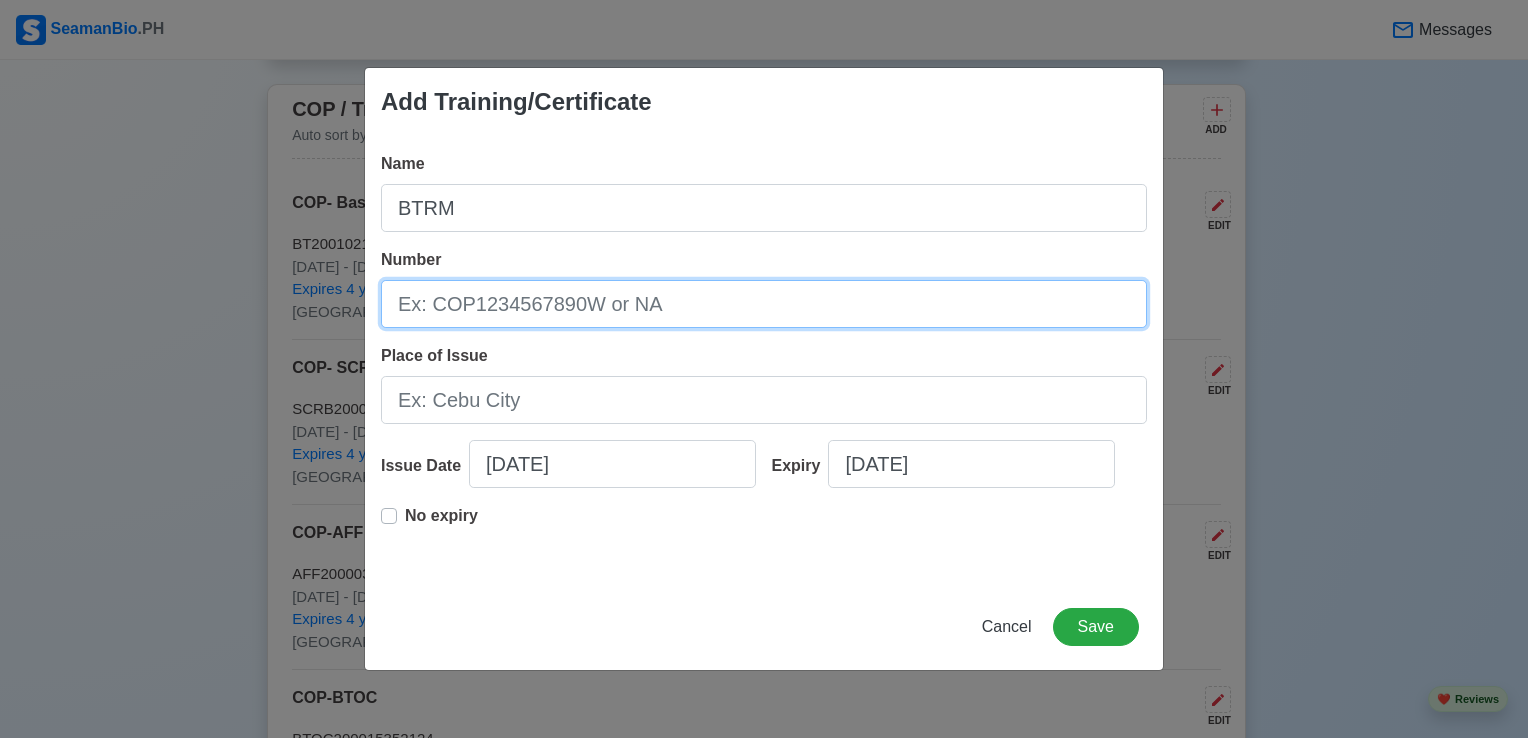 click on "Number" at bounding box center (764, 304) 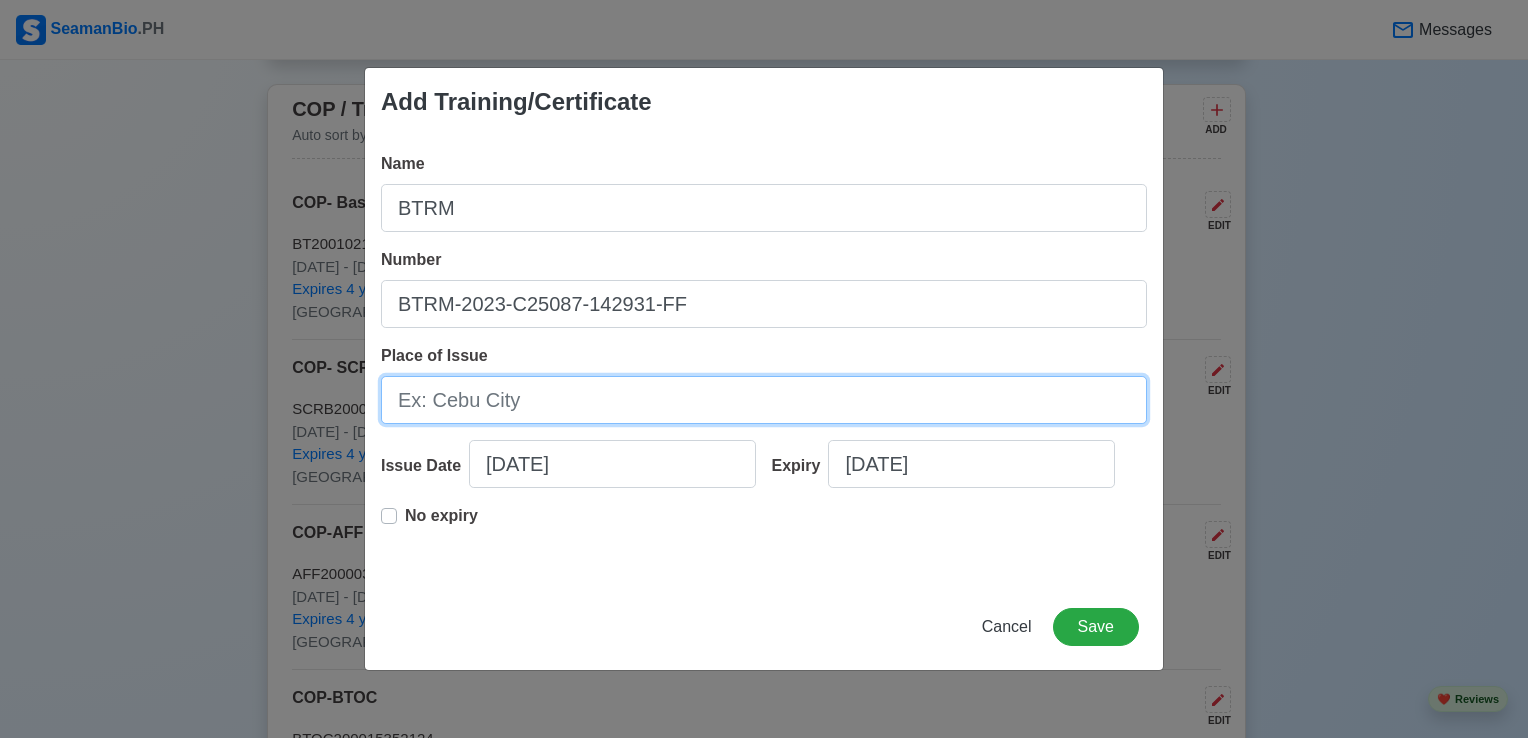 click on "Place of Issue" at bounding box center [764, 400] 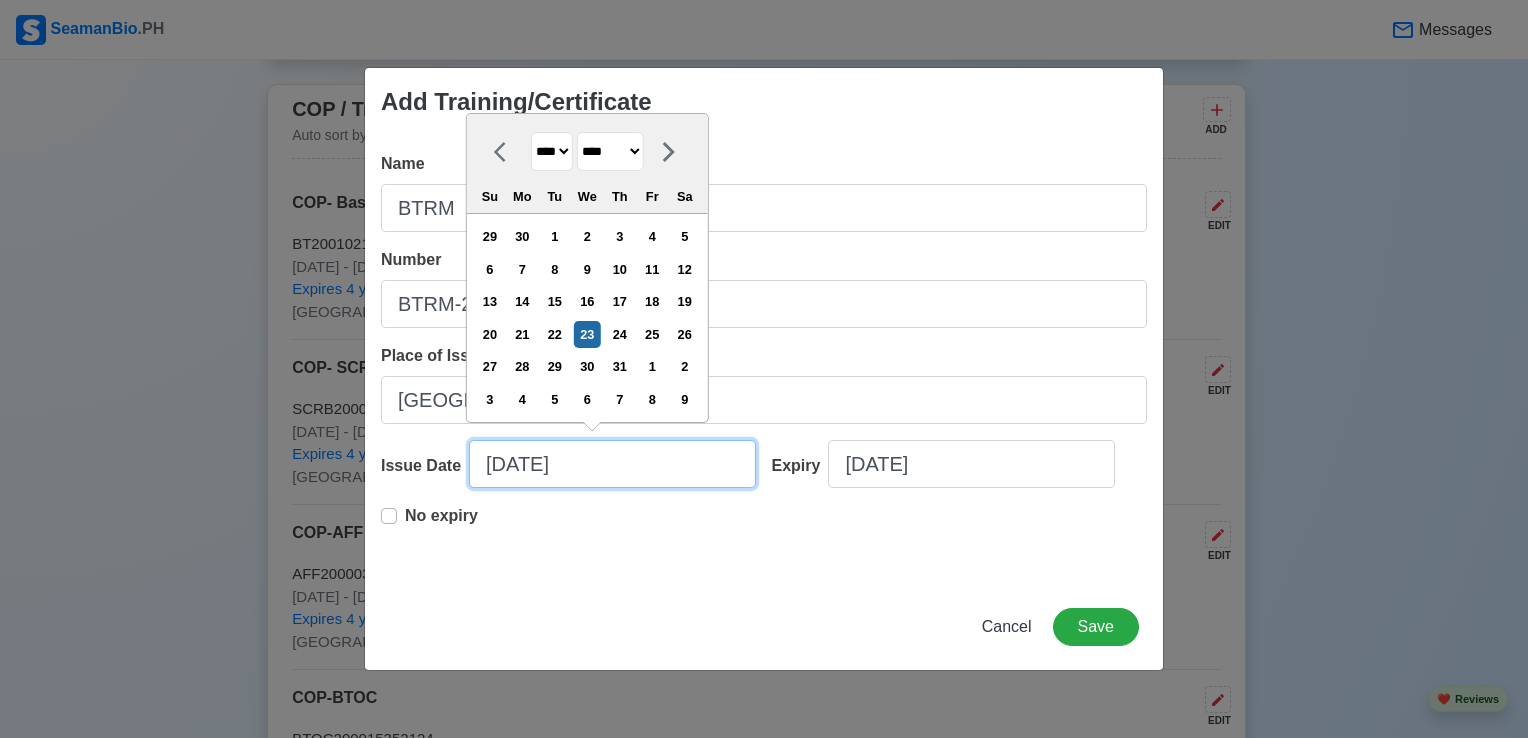 click on "[DATE]" at bounding box center (612, 464) 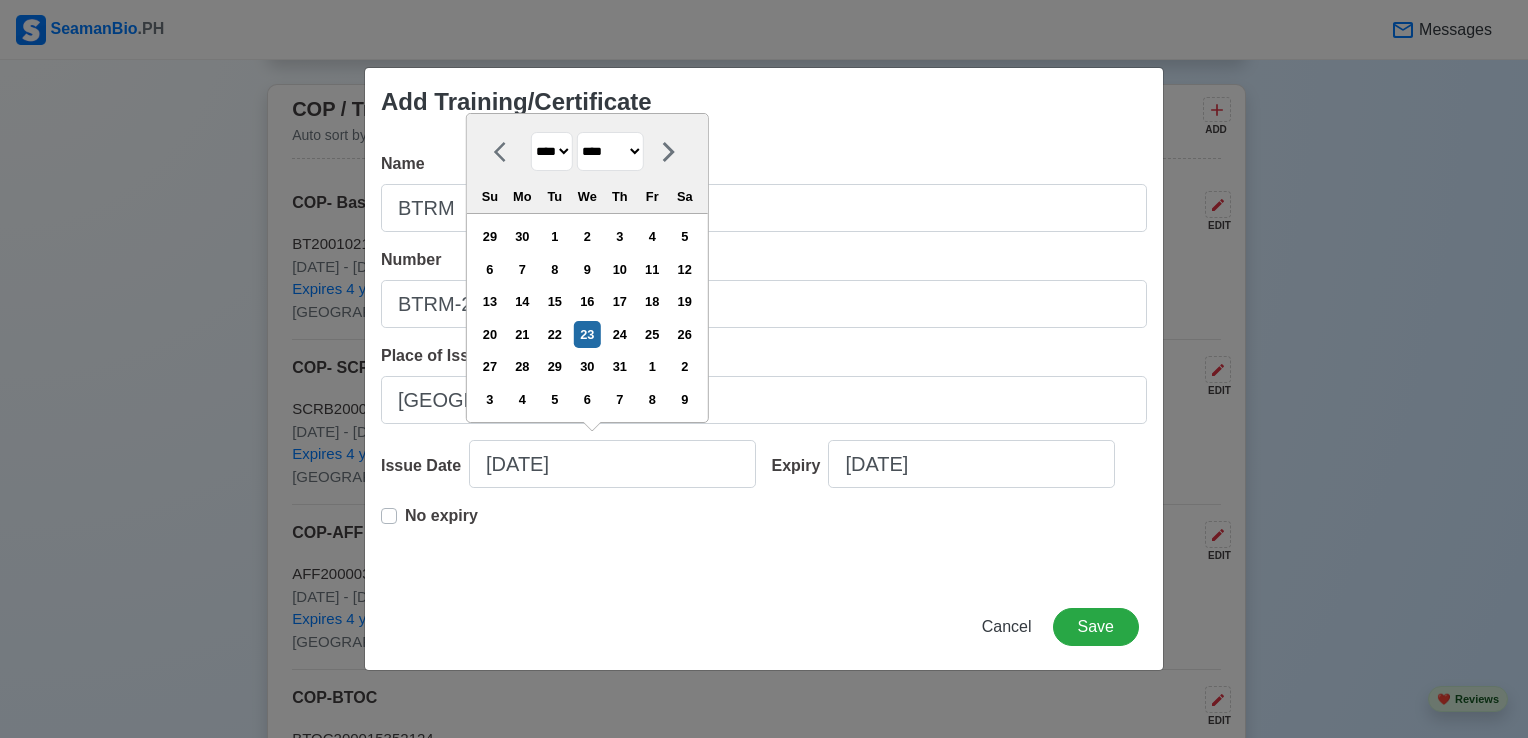 click on "**** **** **** **** **** **** **** **** **** **** **** **** **** **** **** **** **** **** **** **** **** **** **** **** **** **** **** **** **** **** **** **** **** **** **** **** **** **** **** **** **** **** **** **** **** **** **** **** **** **** **** **** **** **** **** **** **** **** **** **** **** **** **** **** **** **** **** **** **** **** **** **** **** **** **** **** **** **** **** **** **** **** **** **** **** **** **** **** **** **** **** **** **** **** **** **** **** **** **** **** **** **** **** **** **** ****" at bounding box center (552, 151) 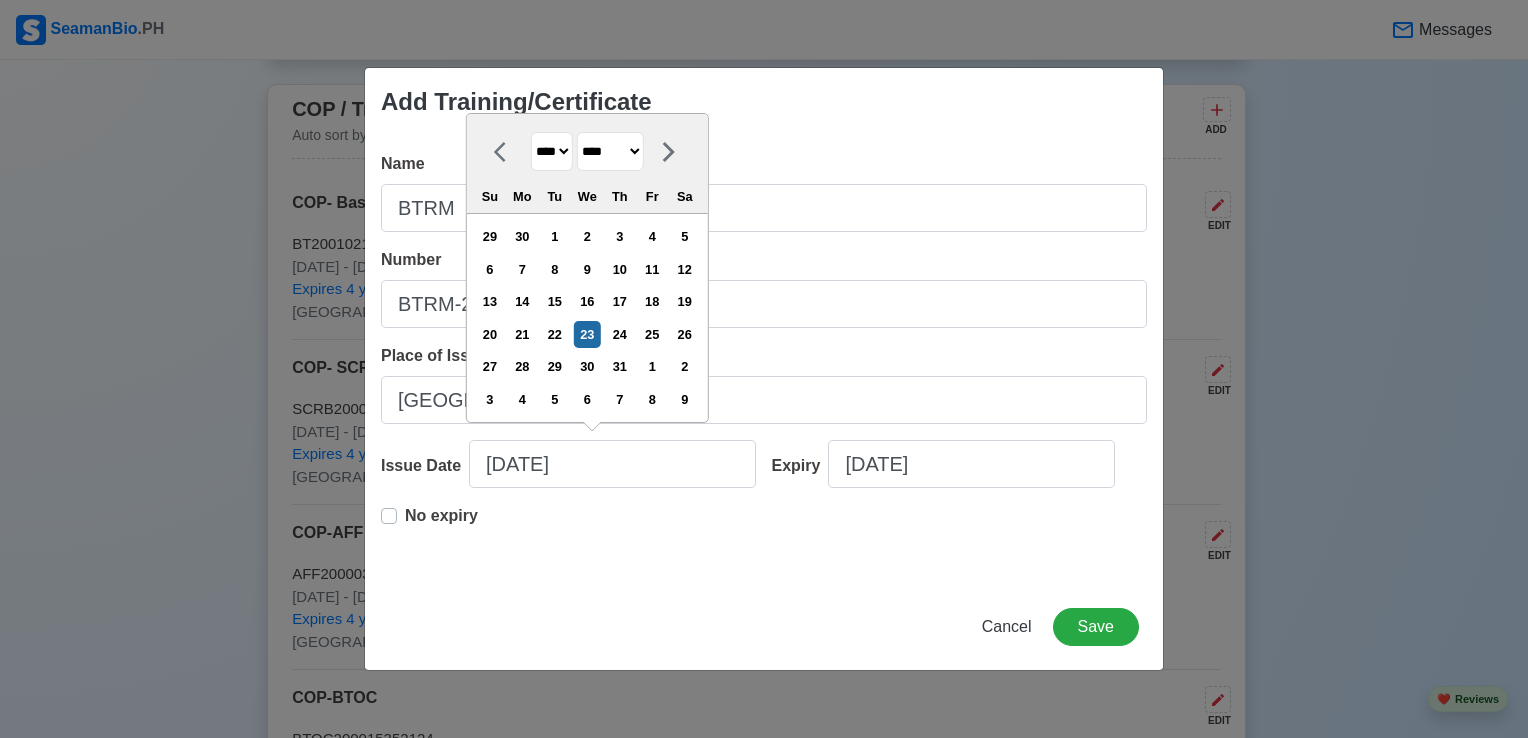 click on "**** **** **** **** **** **** **** **** **** **** **** **** **** **** **** **** **** **** **** **** **** **** **** **** **** **** **** **** **** **** **** **** **** **** **** **** **** **** **** **** **** **** **** **** **** **** **** **** **** **** **** **** **** **** **** **** **** **** **** **** **** **** **** **** **** **** **** **** **** **** **** **** **** **** **** **** **** **** **** **** **** **** **** **** **** **** **** **** **** **** **** **** **** **** **** **** **** **** **** **** **** **** **** **** **** ****" at bounding box center (552, 151) 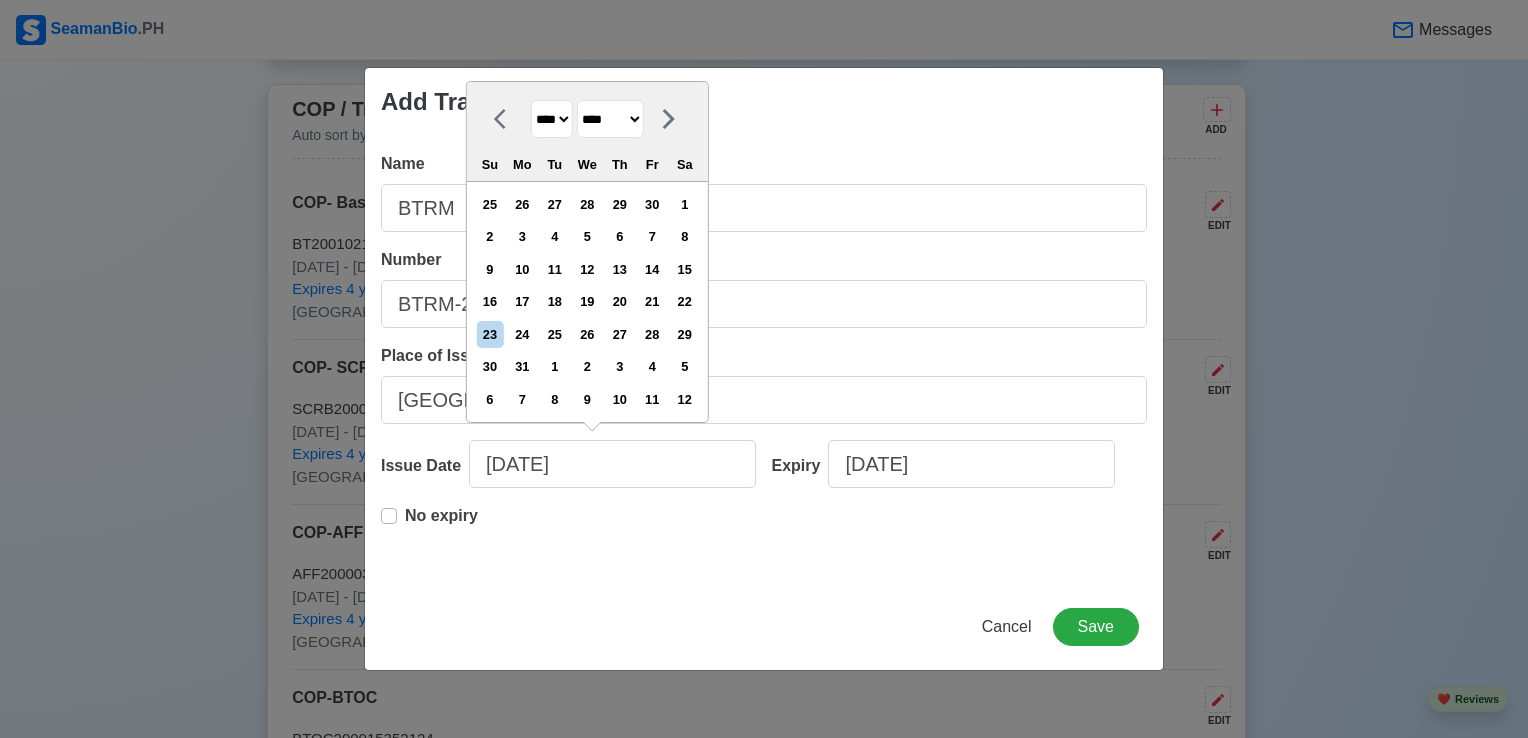 click on "******* ******** ***** ***** *** **** **** ****** ********* ******* ******** ********" at bounding box center (610, 119) 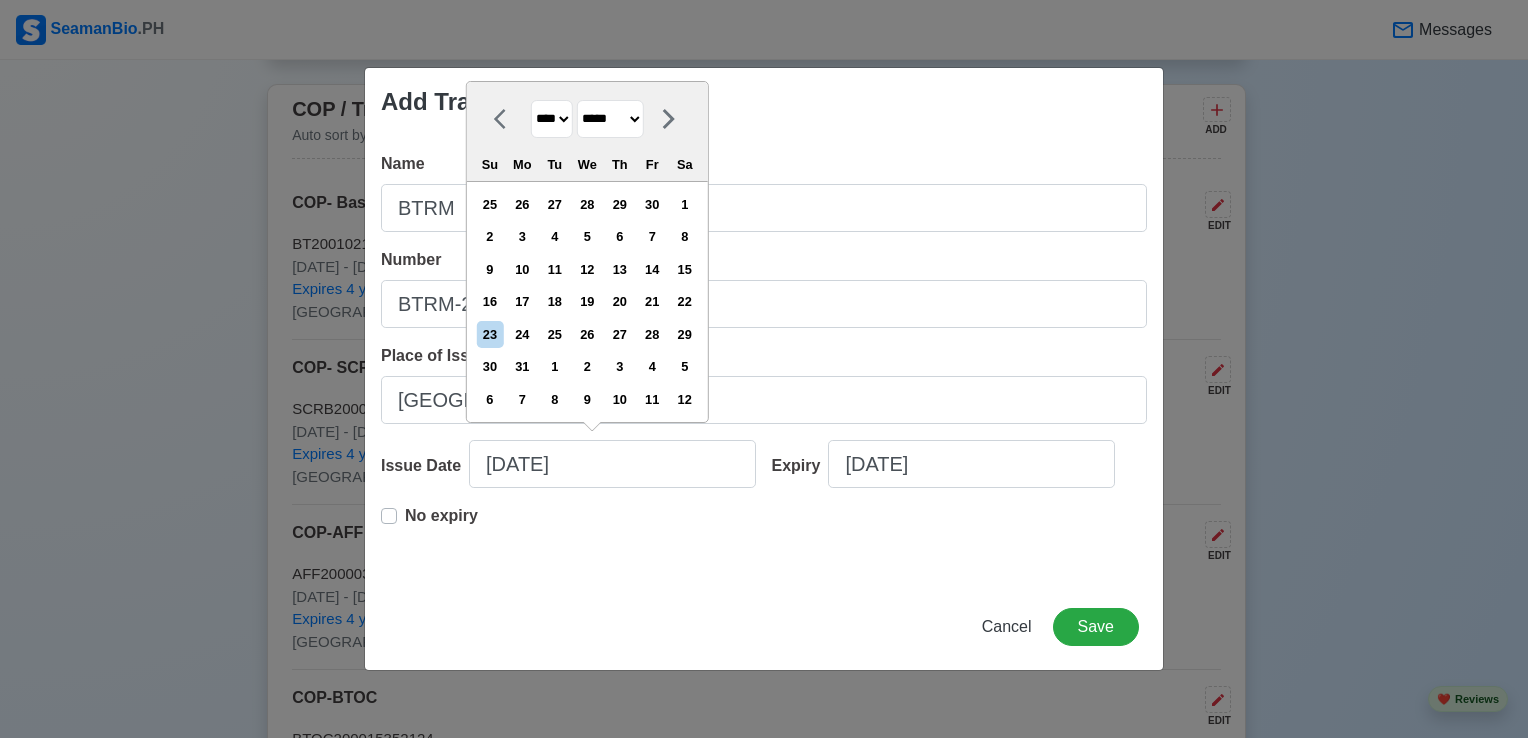 click on "******* ******** ***** ***** *** **** **** ****** ********* ******* ******** ********" at bounding box center (610, 119) 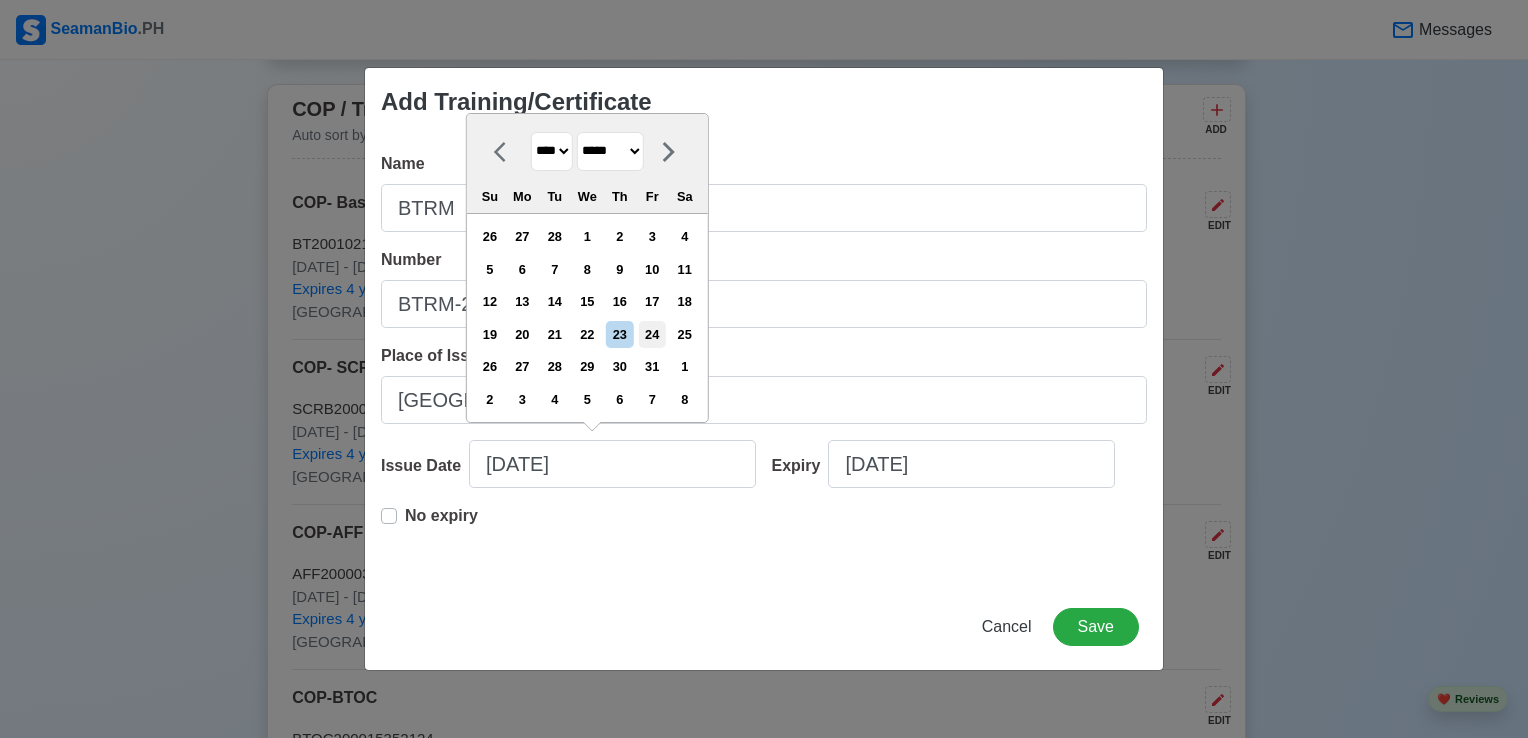 click on "24" at bounding box center [652, 334] 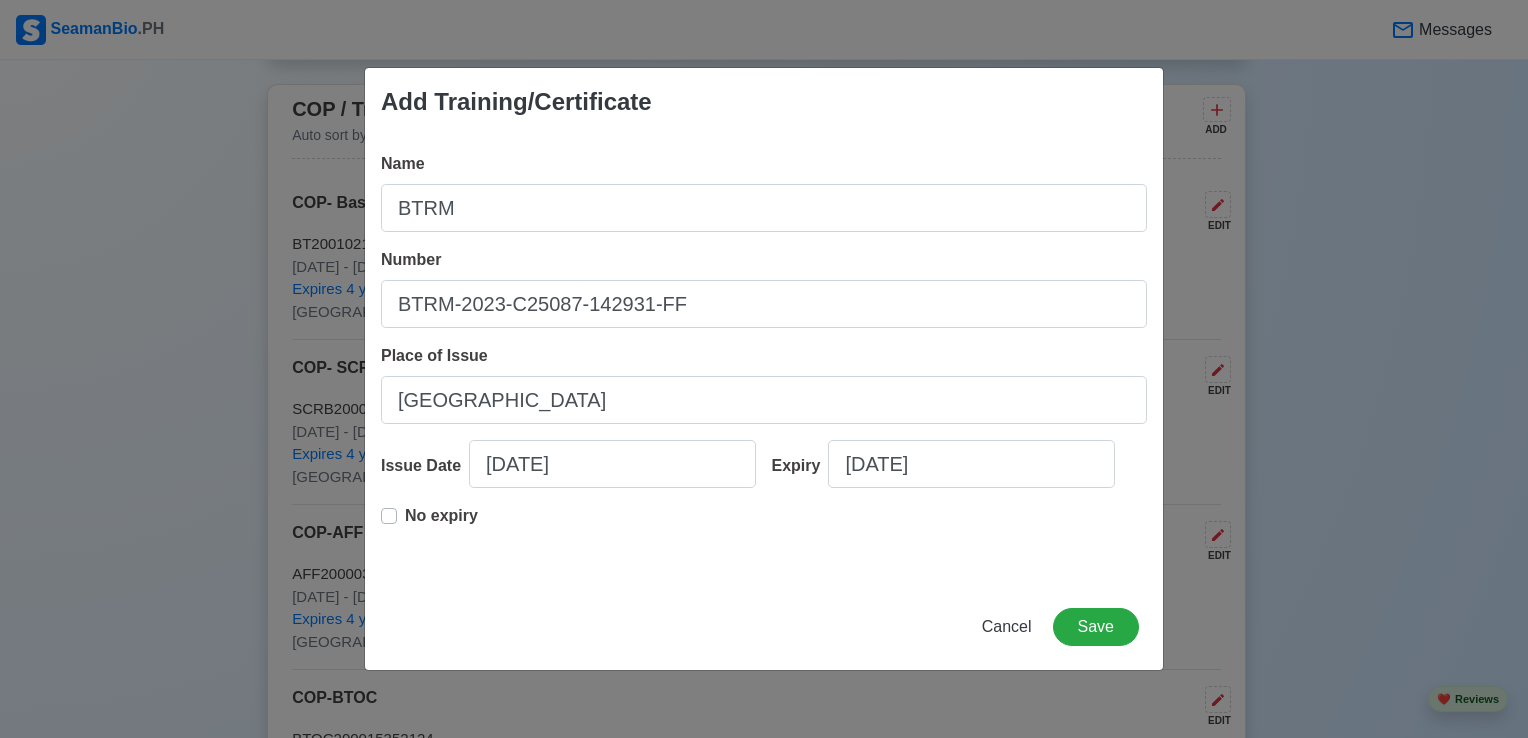 click on "No expiry" at bounding box center (441, 524) 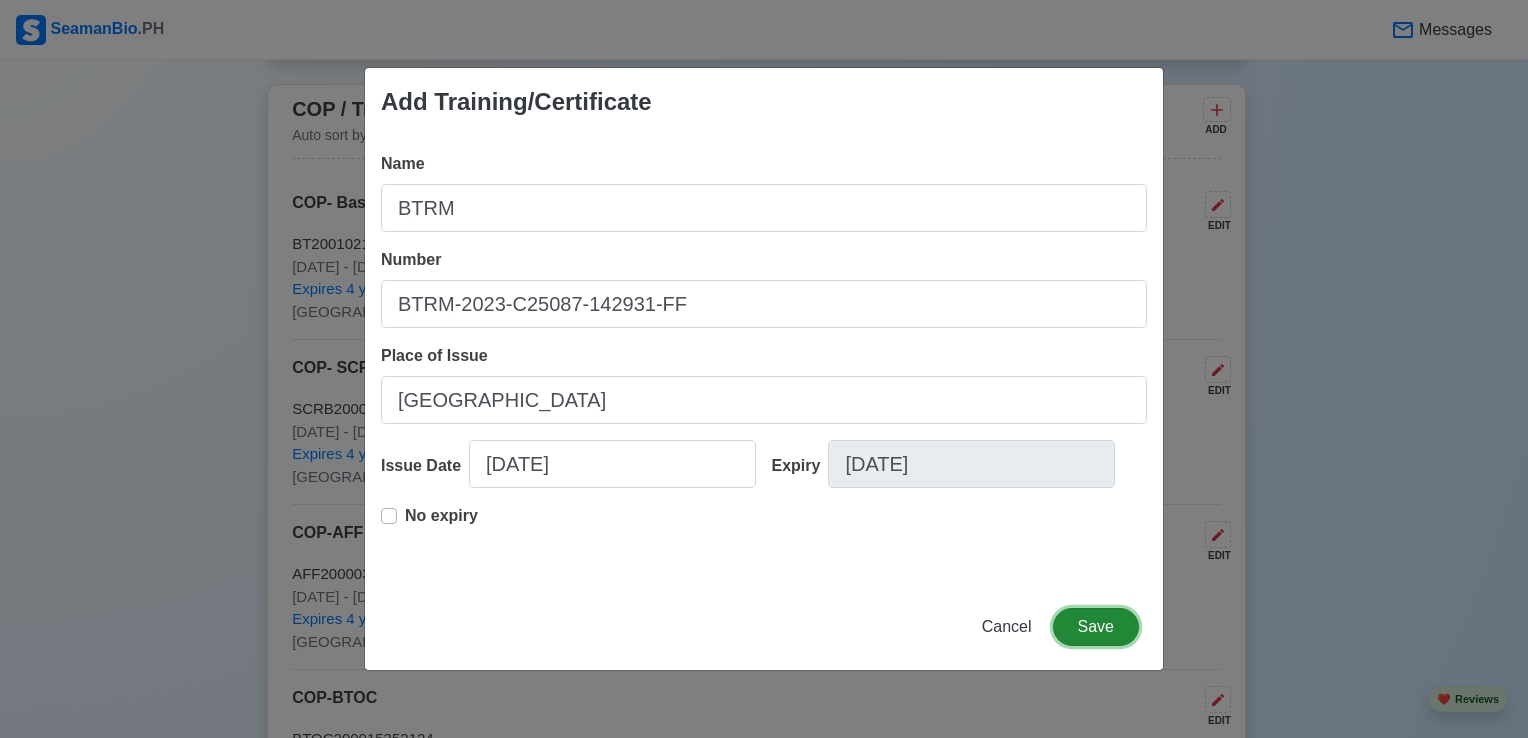 click on "Save" at bounding box center (1096, 627) 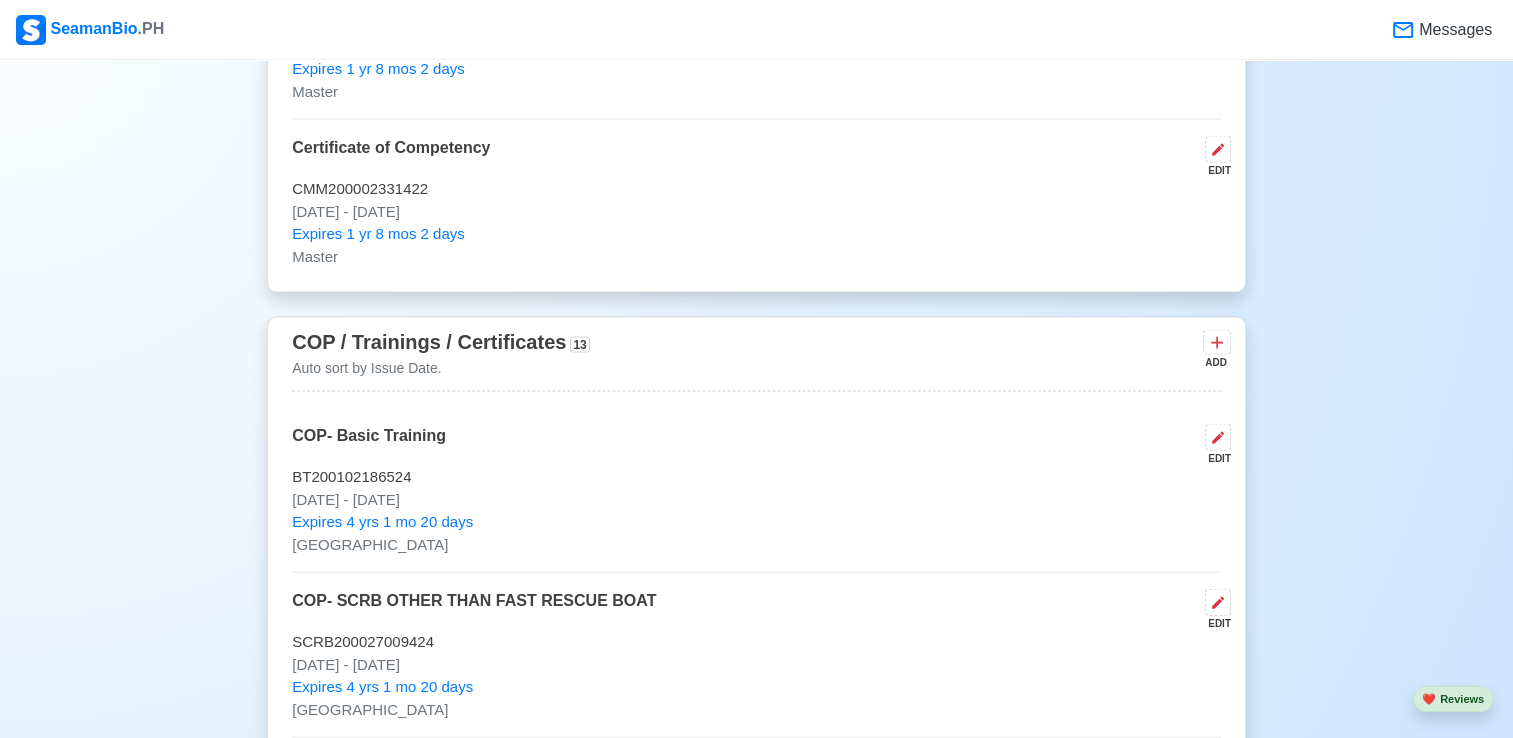 scroll, scrollTop: 4300, scrollLeft: 0, axis: vertical 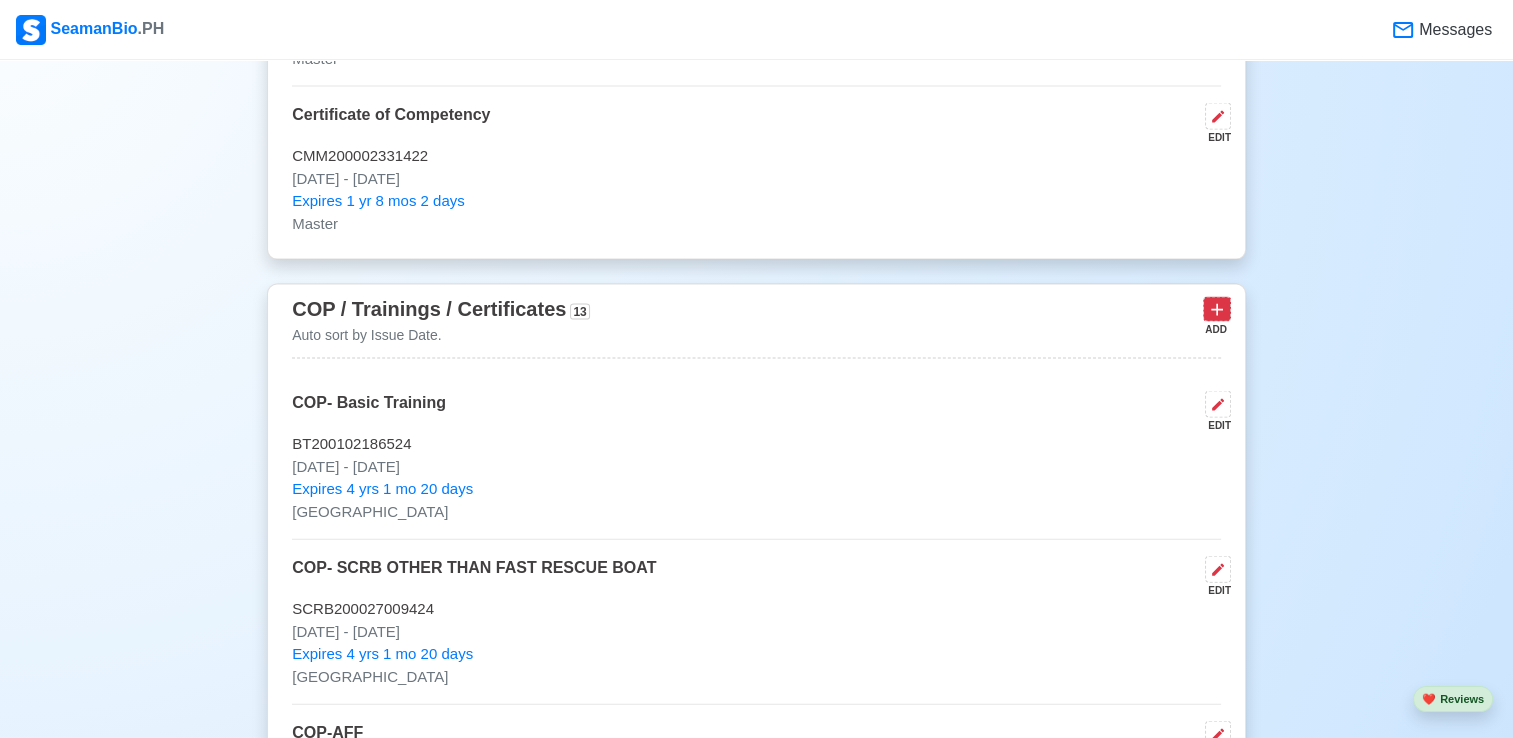 click 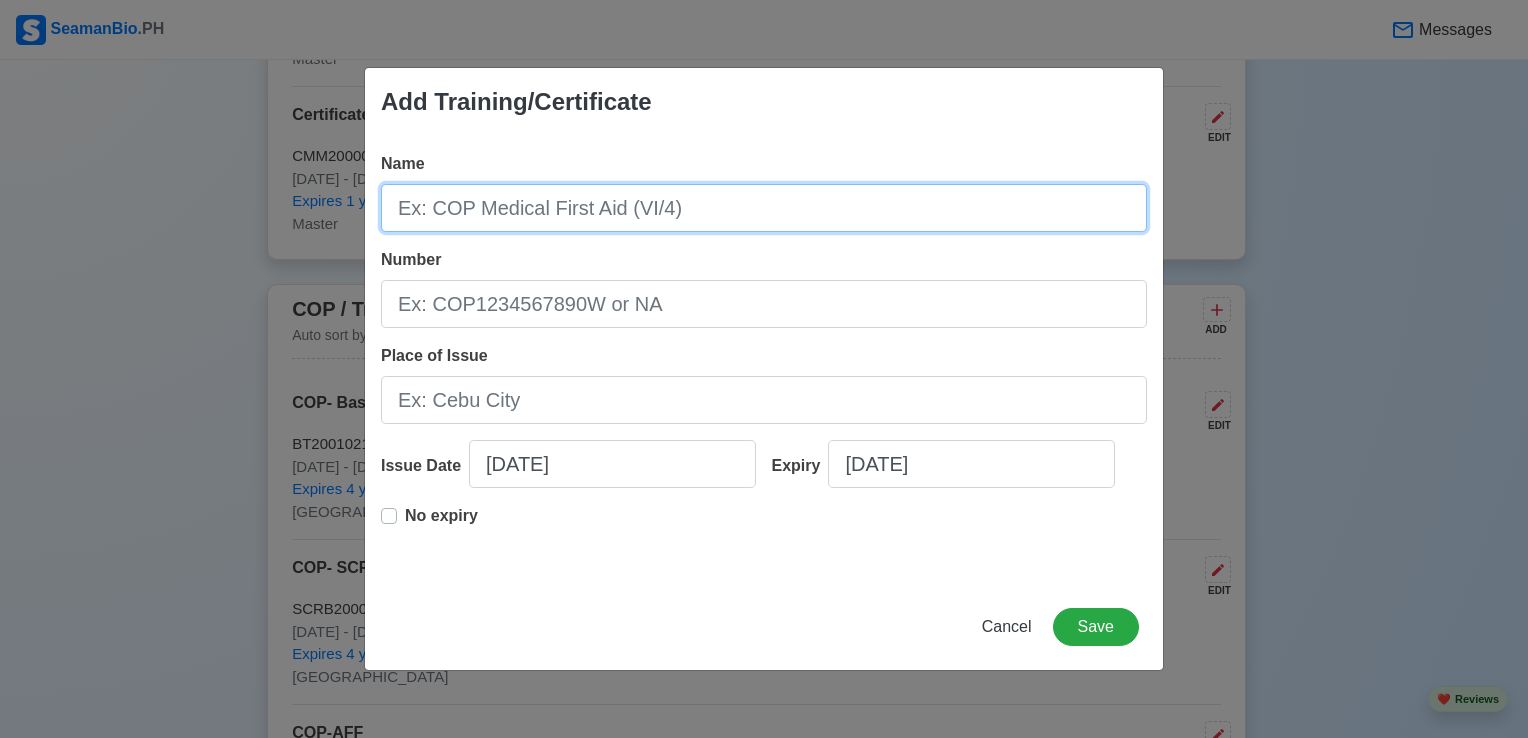 click on "Name" at bounding box center [764, 208] 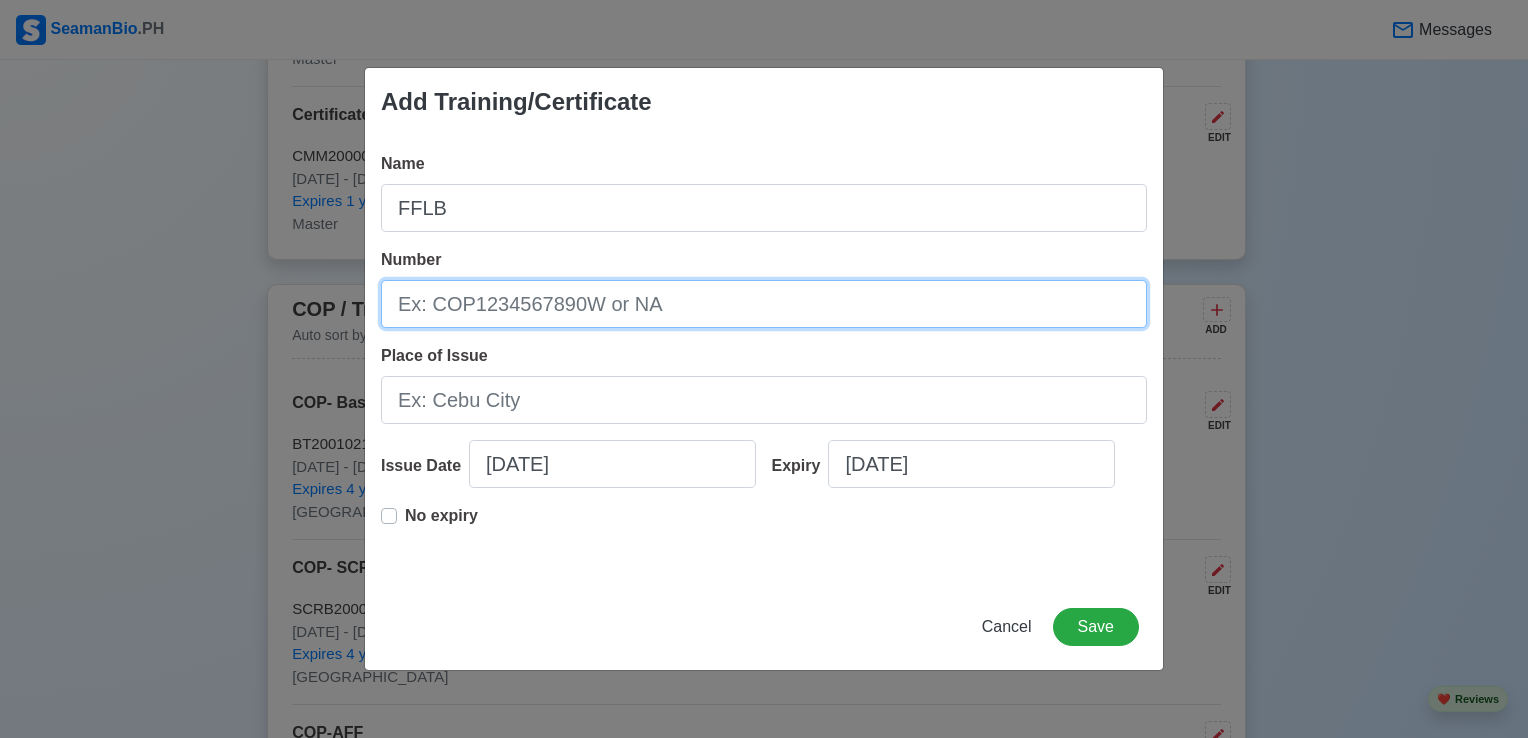 click on "Number" at bounding box center (764, 304) 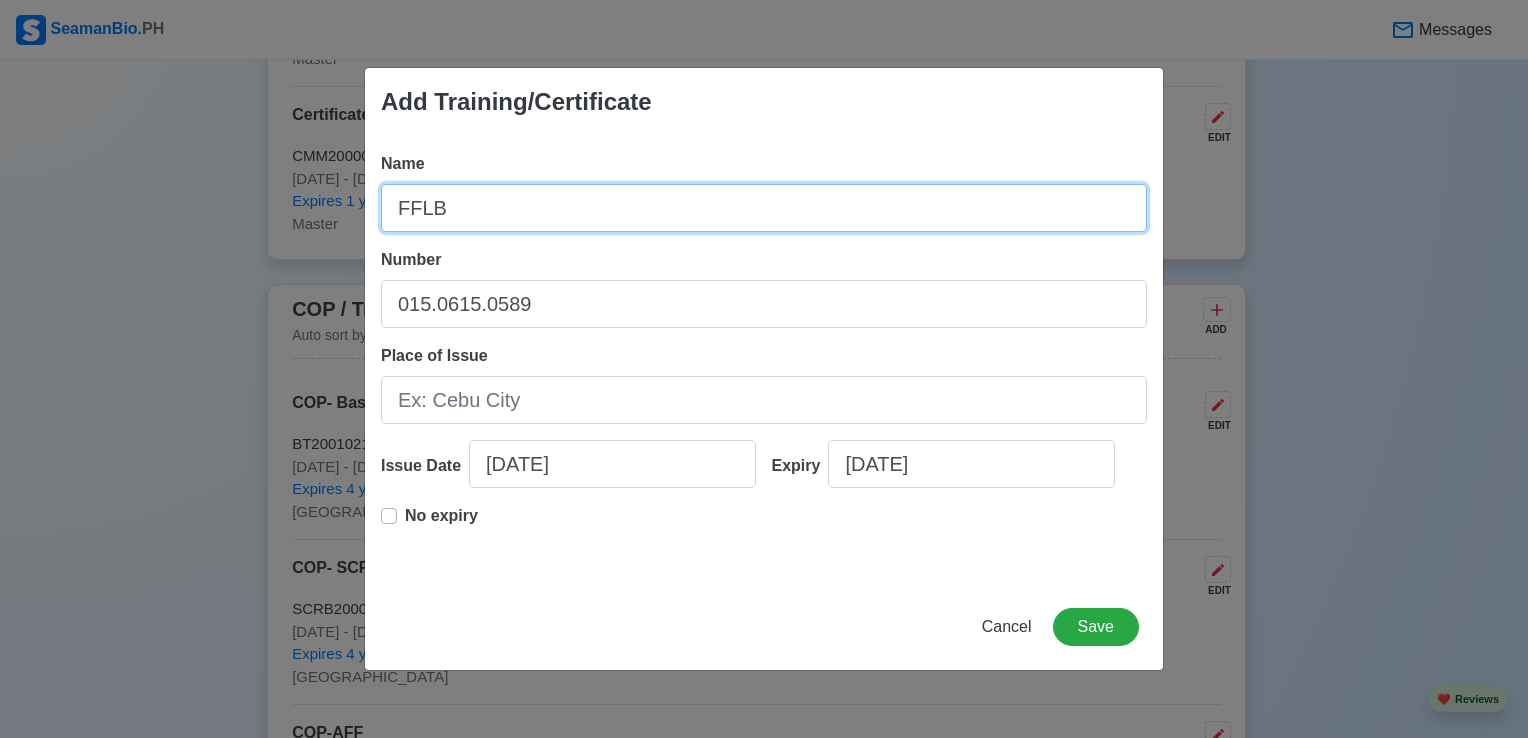 click on "FFLB" at bounding box center [764, 208] 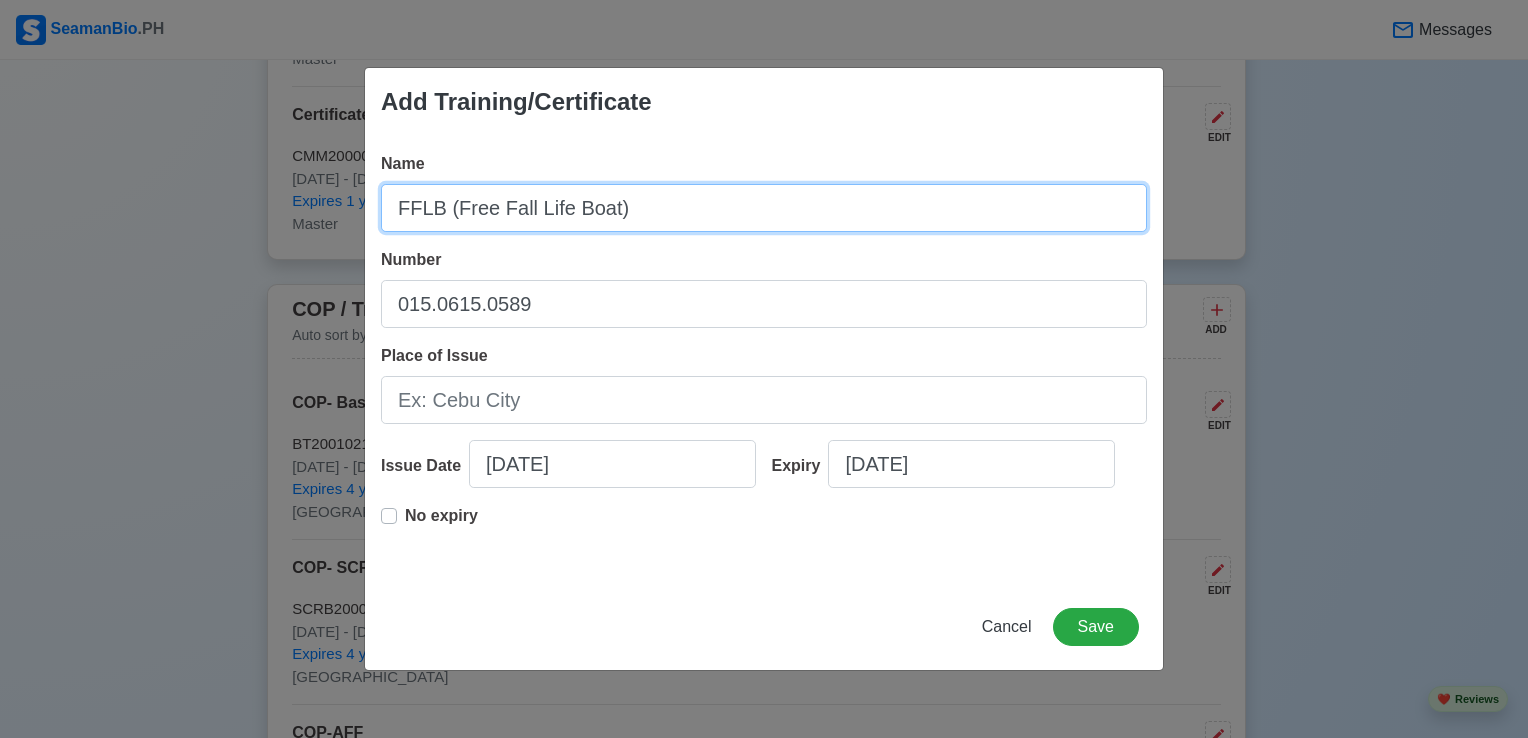 click on "FFLB (Free Fall Life Boat)" at bounding box center [764, 208] 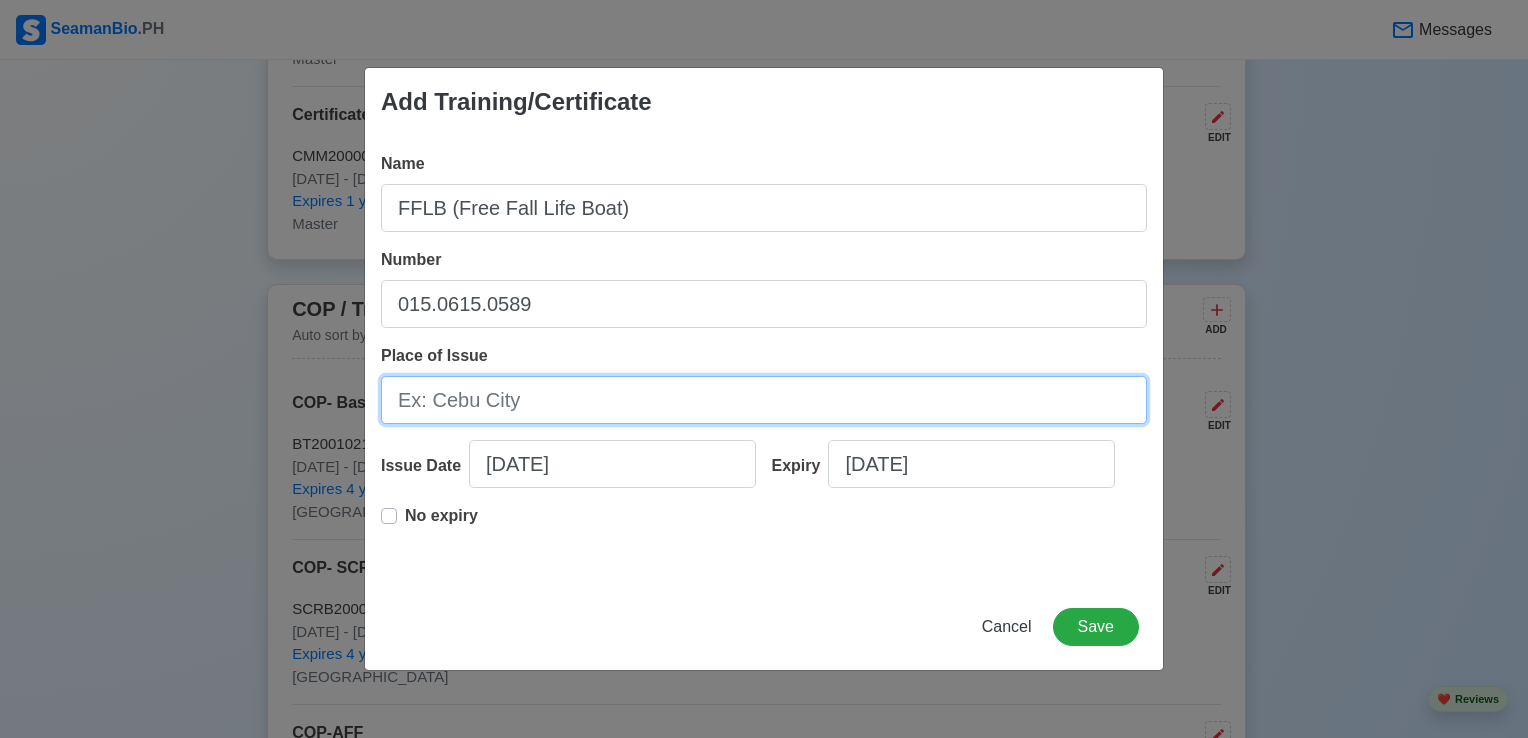 click on "Place of Issue" at bounding box center (764, 400) 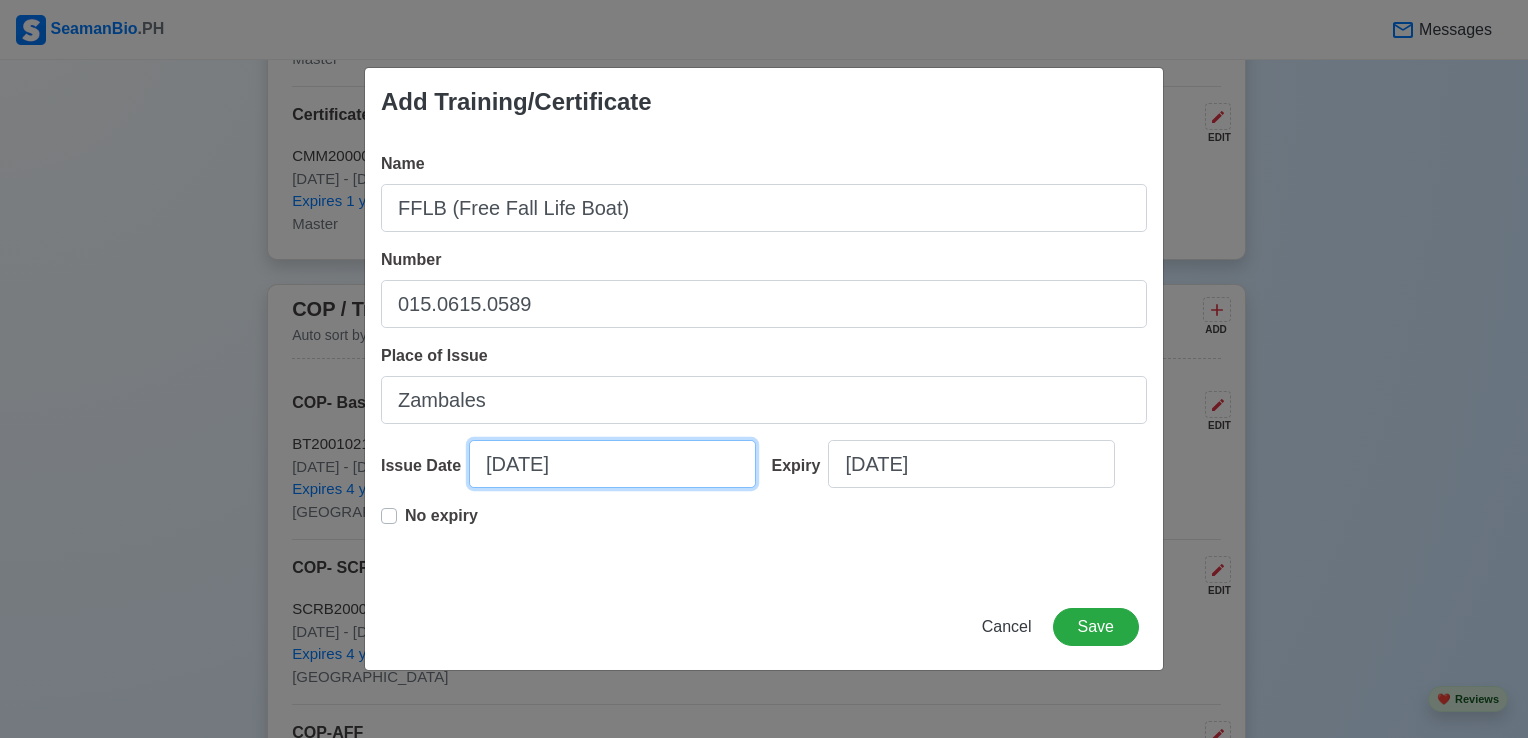 click on "[DATE]" at bounding box center [612, 464] 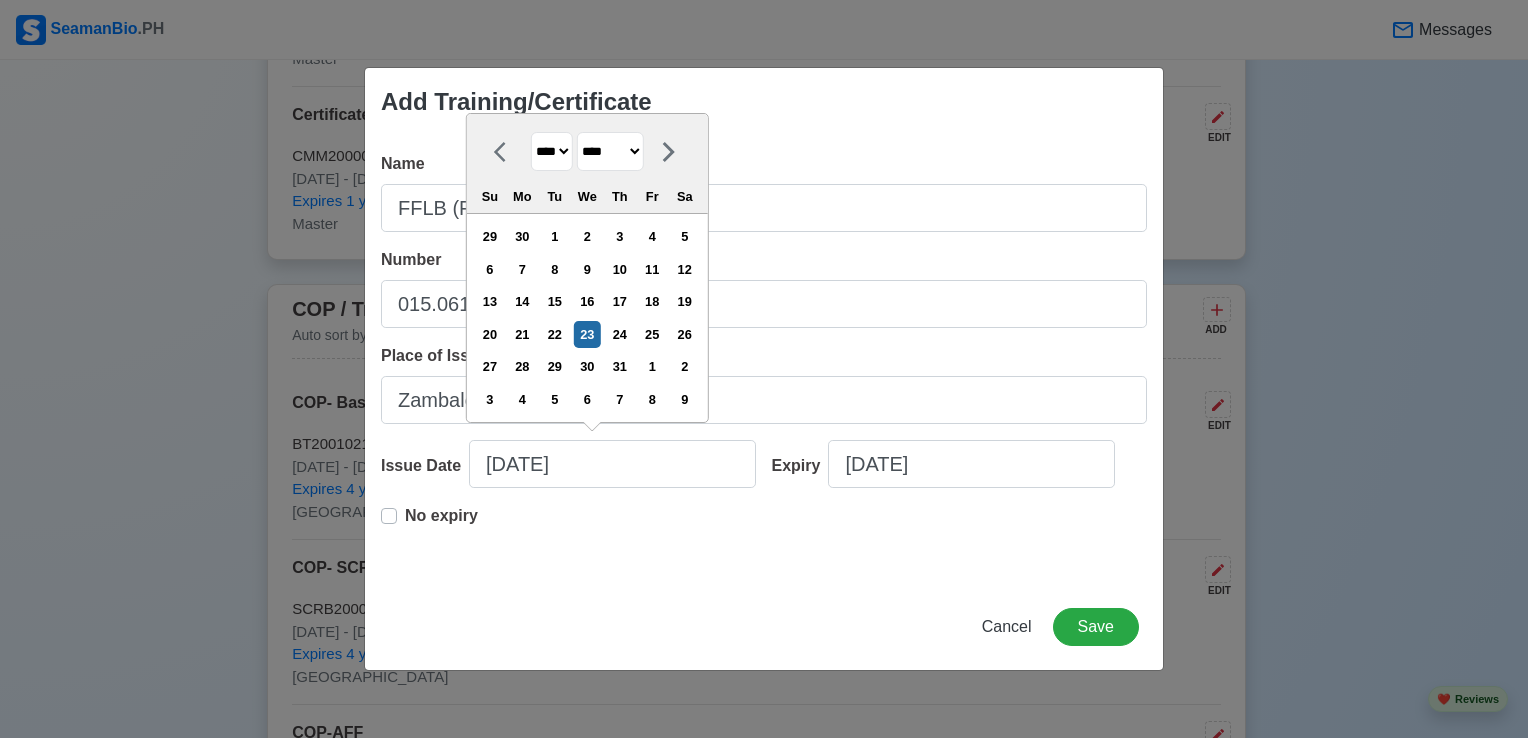 click on "******* ******** ***** ***** *** **** **** ****** ********* ******* ******** ********" at bounding box center (610, 151) 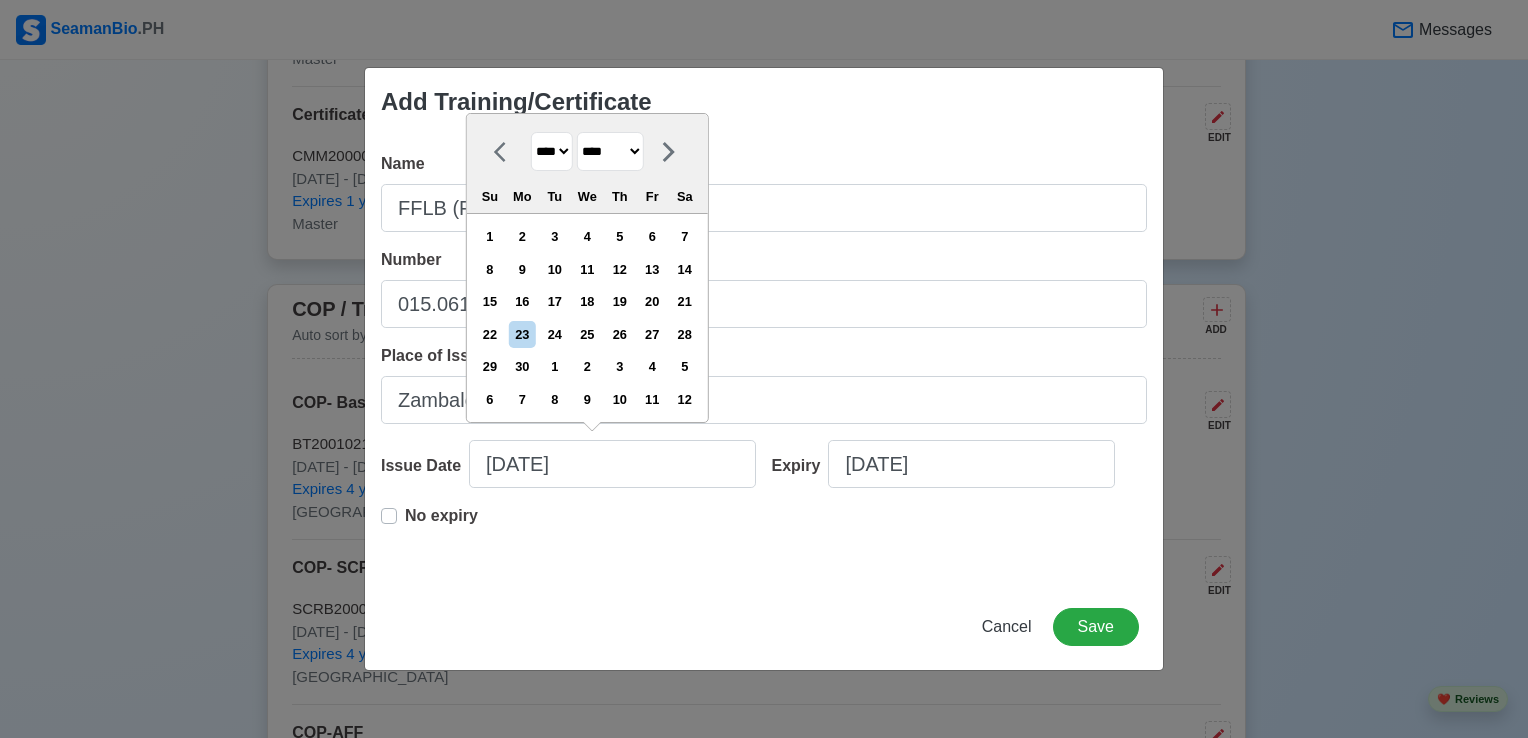 click on "**** **** **** **** **** **** **** **** **** **** **** **** **** **** **** **** **** **** **** **** **** **** **** **** **** **** **** **** **** **** **** **** **** **** **** **** **** **** **** **** **** **** **** **** **** **** **** **** **** **** **** **** **** **** **** **** **** **** **** **** **** **** **** **** **** **** **** **** **** **** **** **** **** **** **** **** **** **** **** **** **** **** **** **** **** **** **** **** **** **** **** **** **** **** **** **** **** **** **** **** **** **** **** **** **** ****" at bounding box center (552, 151) 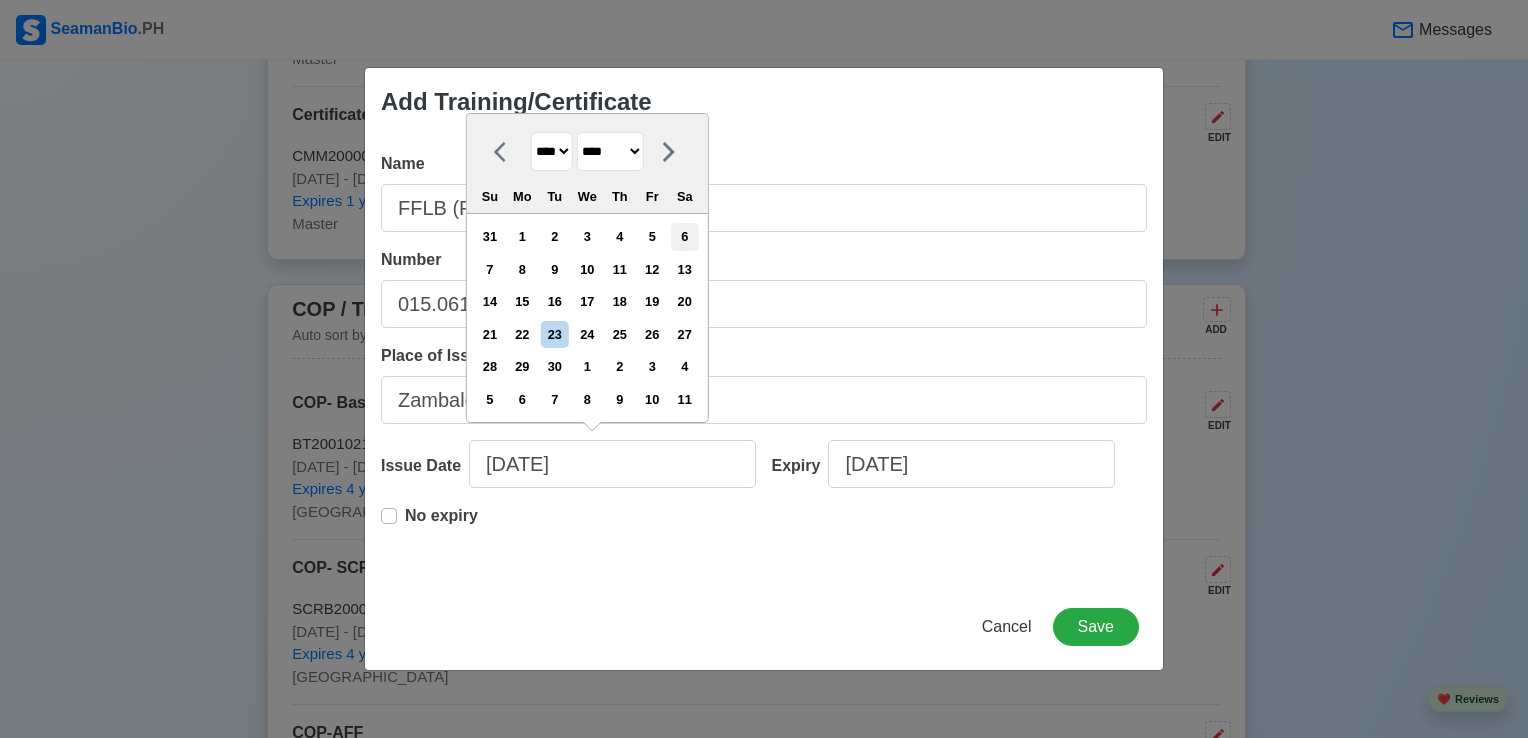 click on "6" at bounding box center [684, 236] 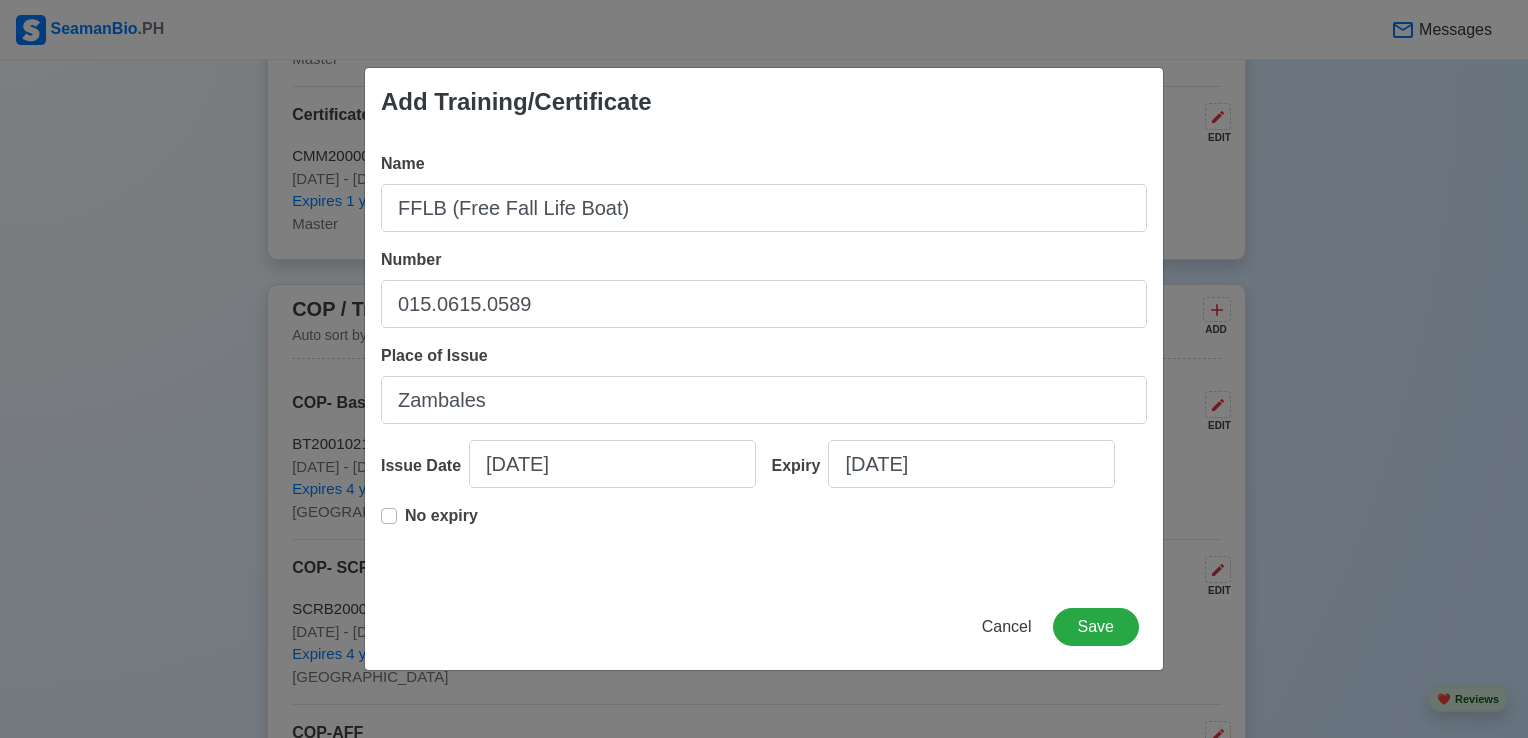 click on "No expiry" at bounding box center [441, 524] 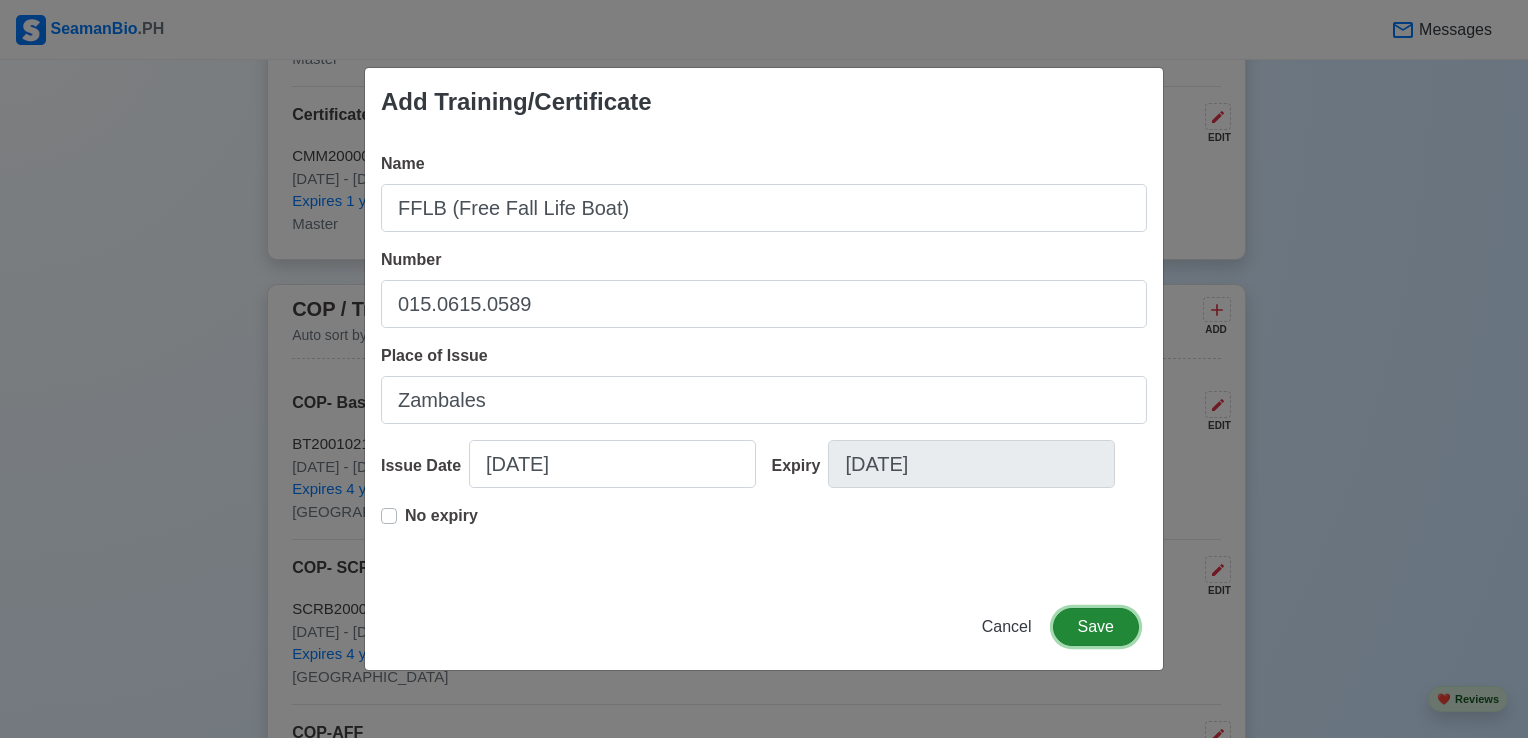 click on "Save" at bounding box center (1096, 627) 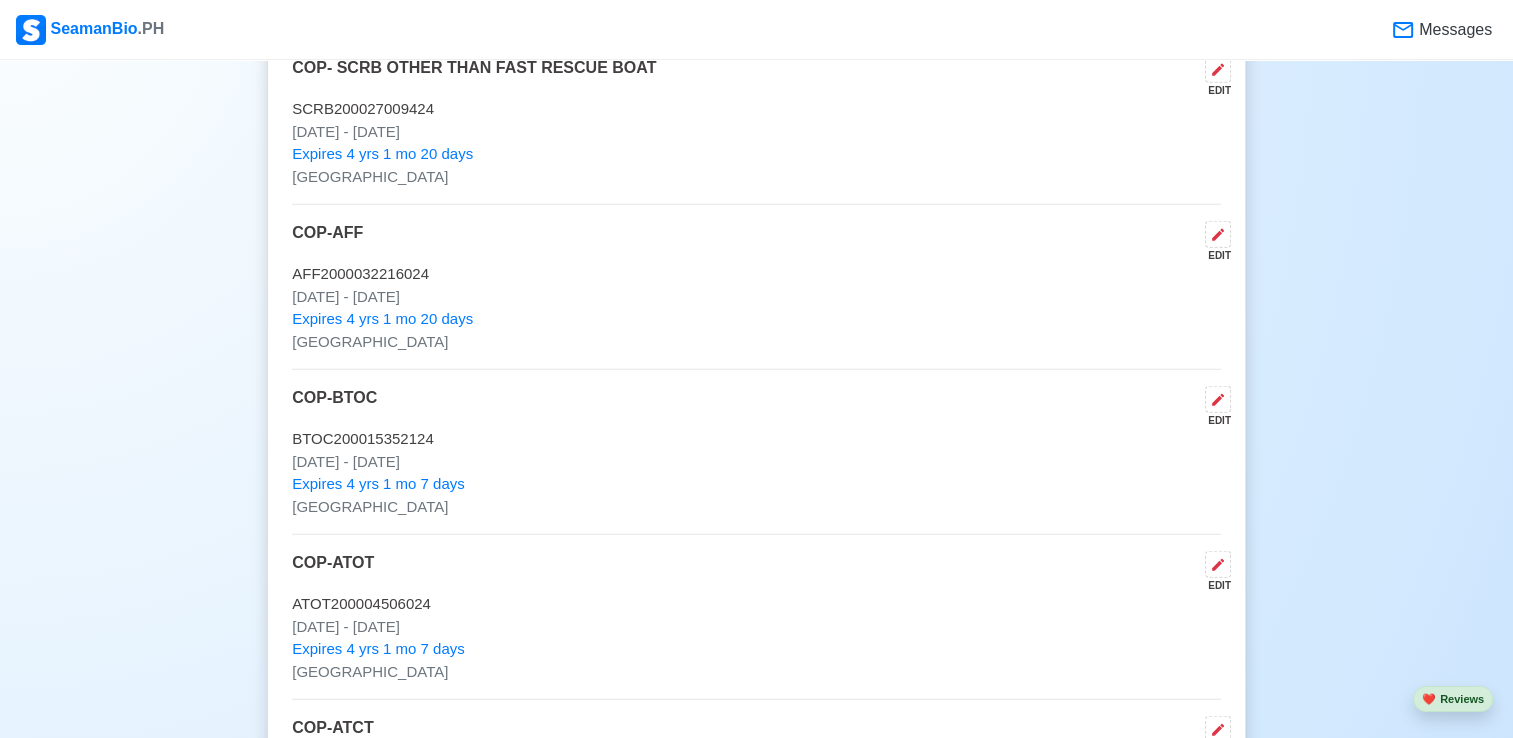 scroll, scrollTop: 4500, scrollLeft: 0, axis: vertical 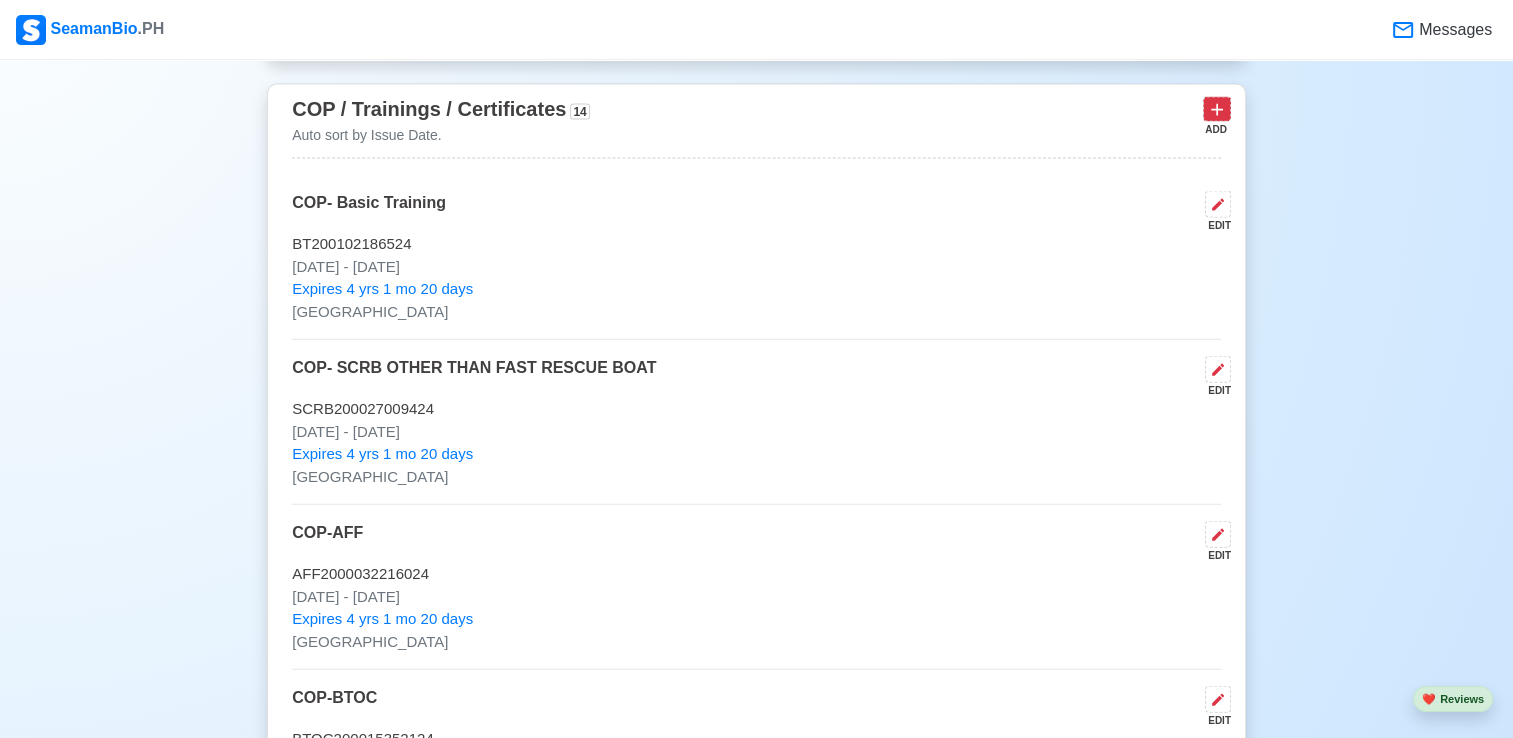 click 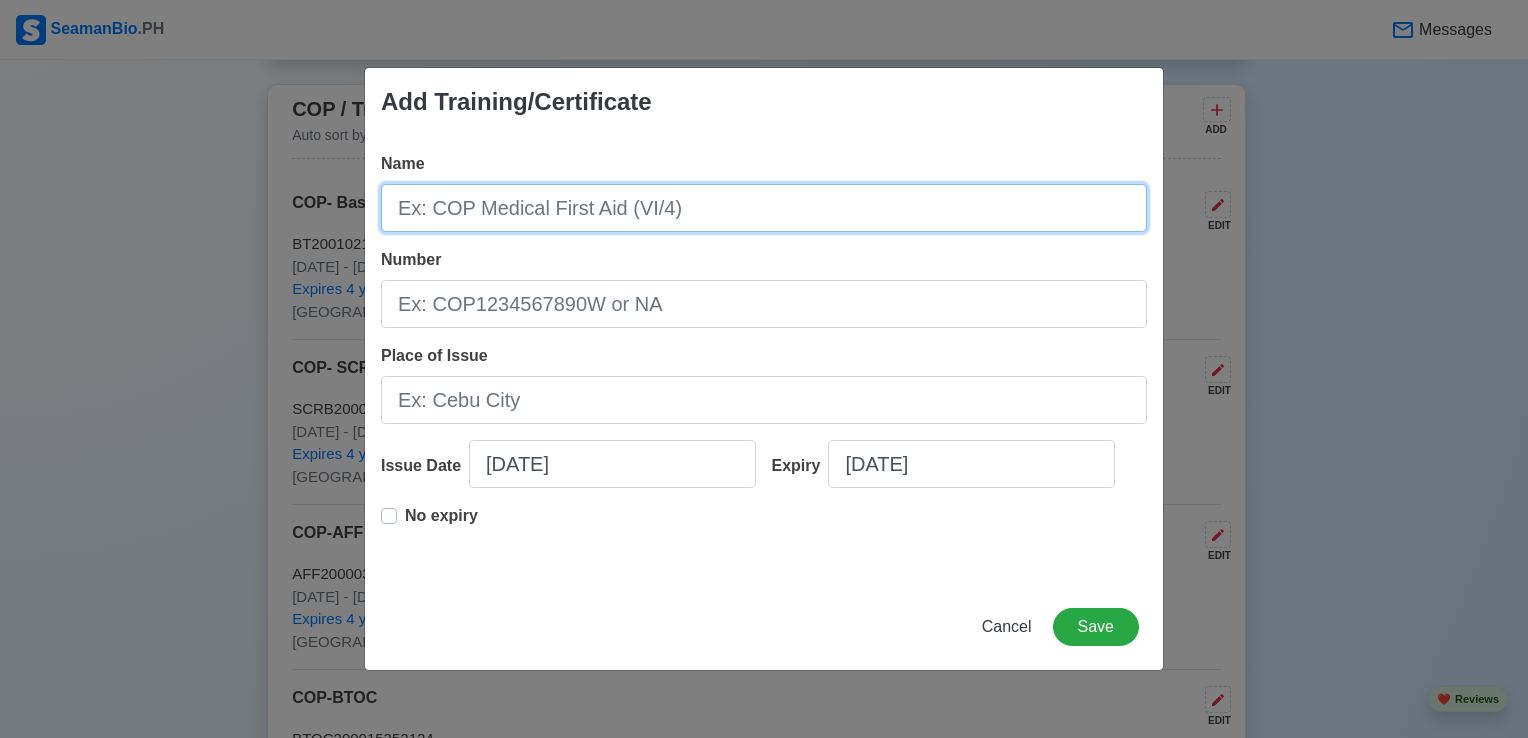 click on "Name" at bounding box center [764, 208] 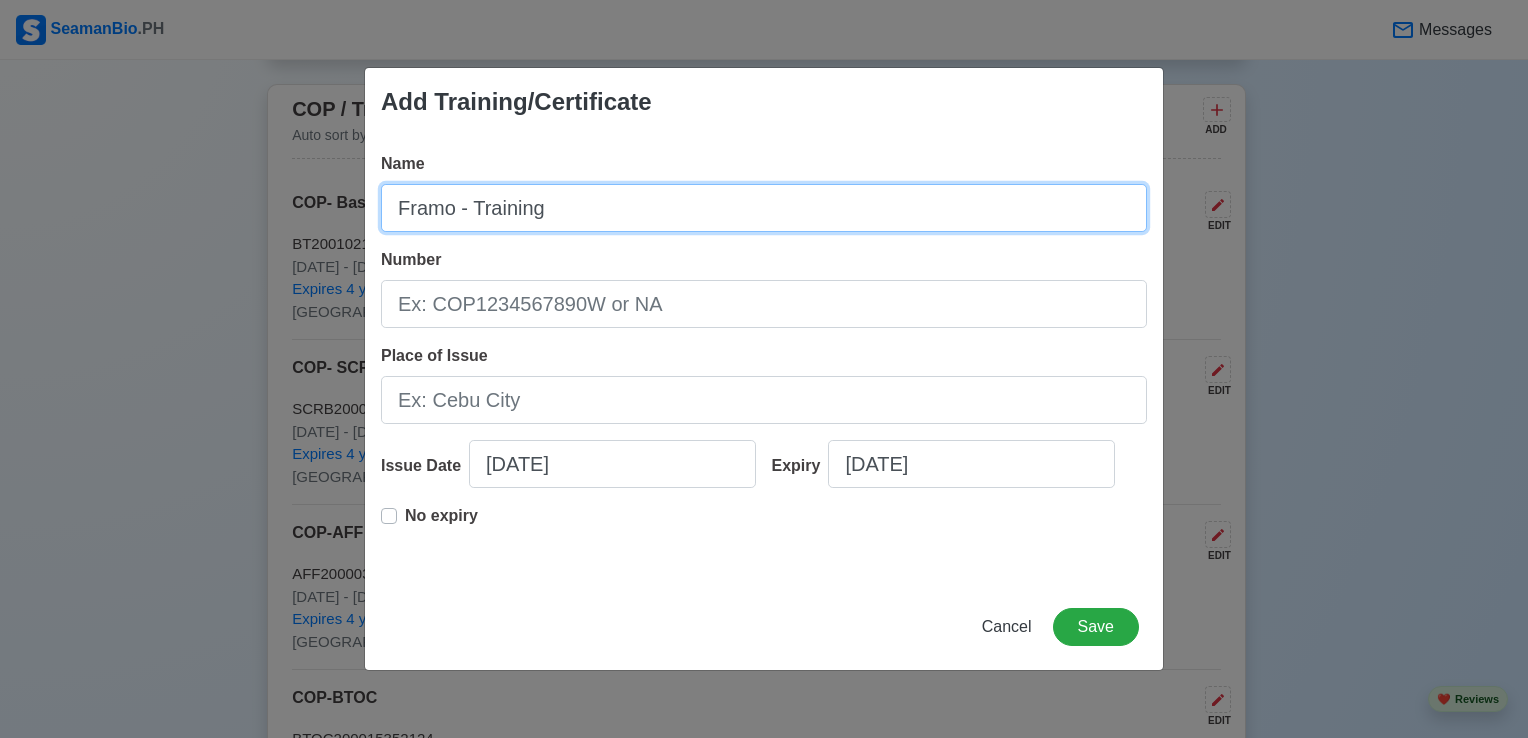 click on "Framo - Training" at bounding box center (764, 208) 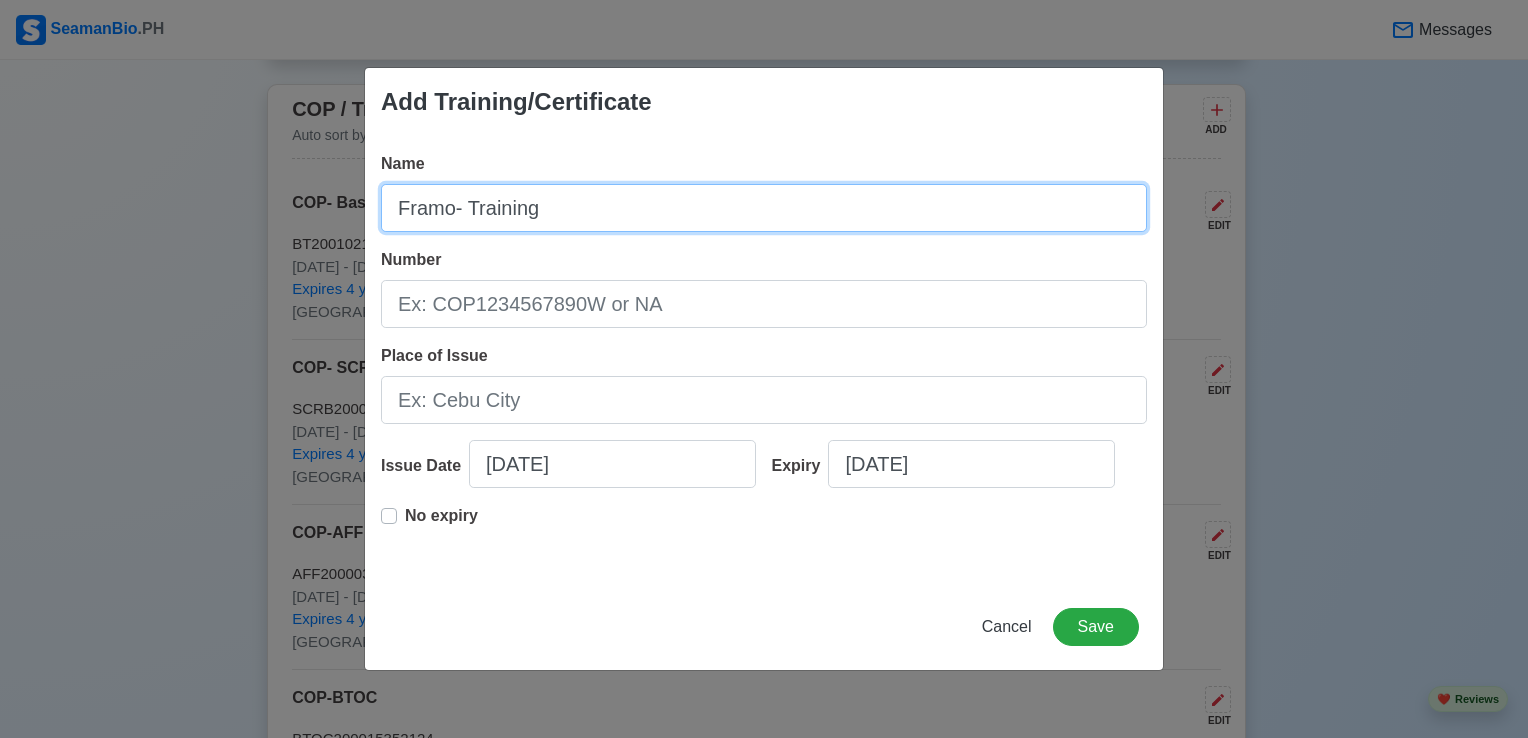 click on "Framo- Training" at bounding box center (764, 208) 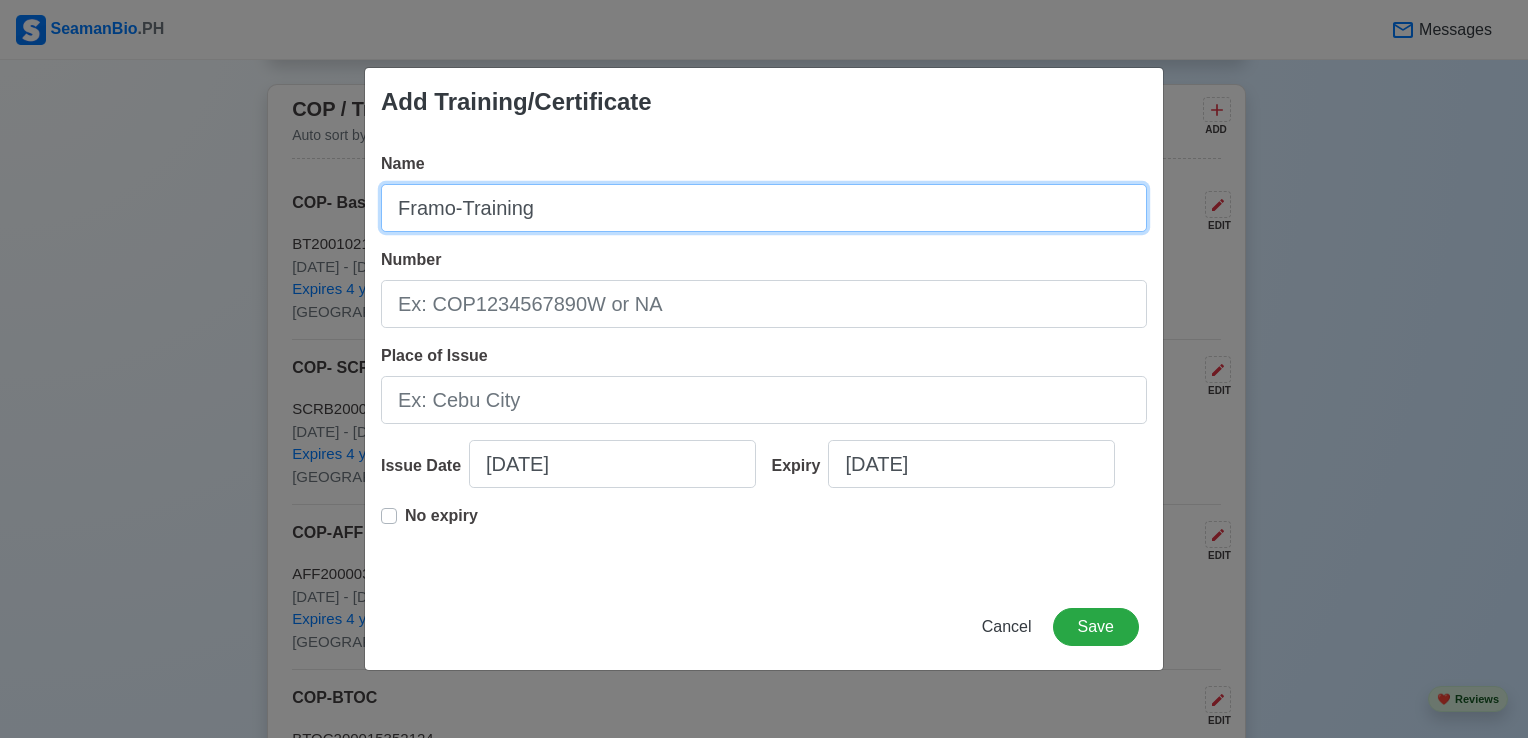 click on "Framo-Training" at bounding box center [764, 208] 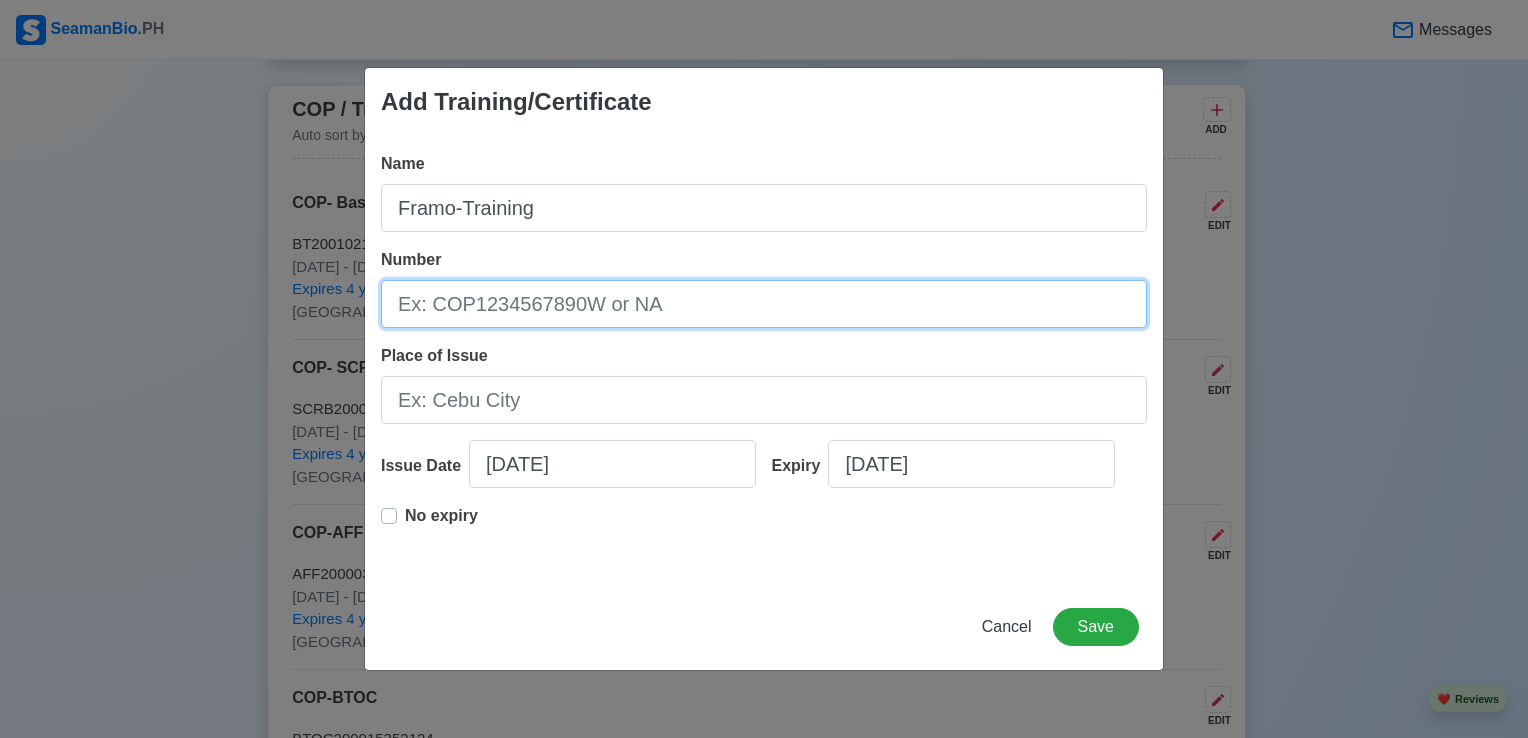 click on "Number" at bounding box center [764, 304] 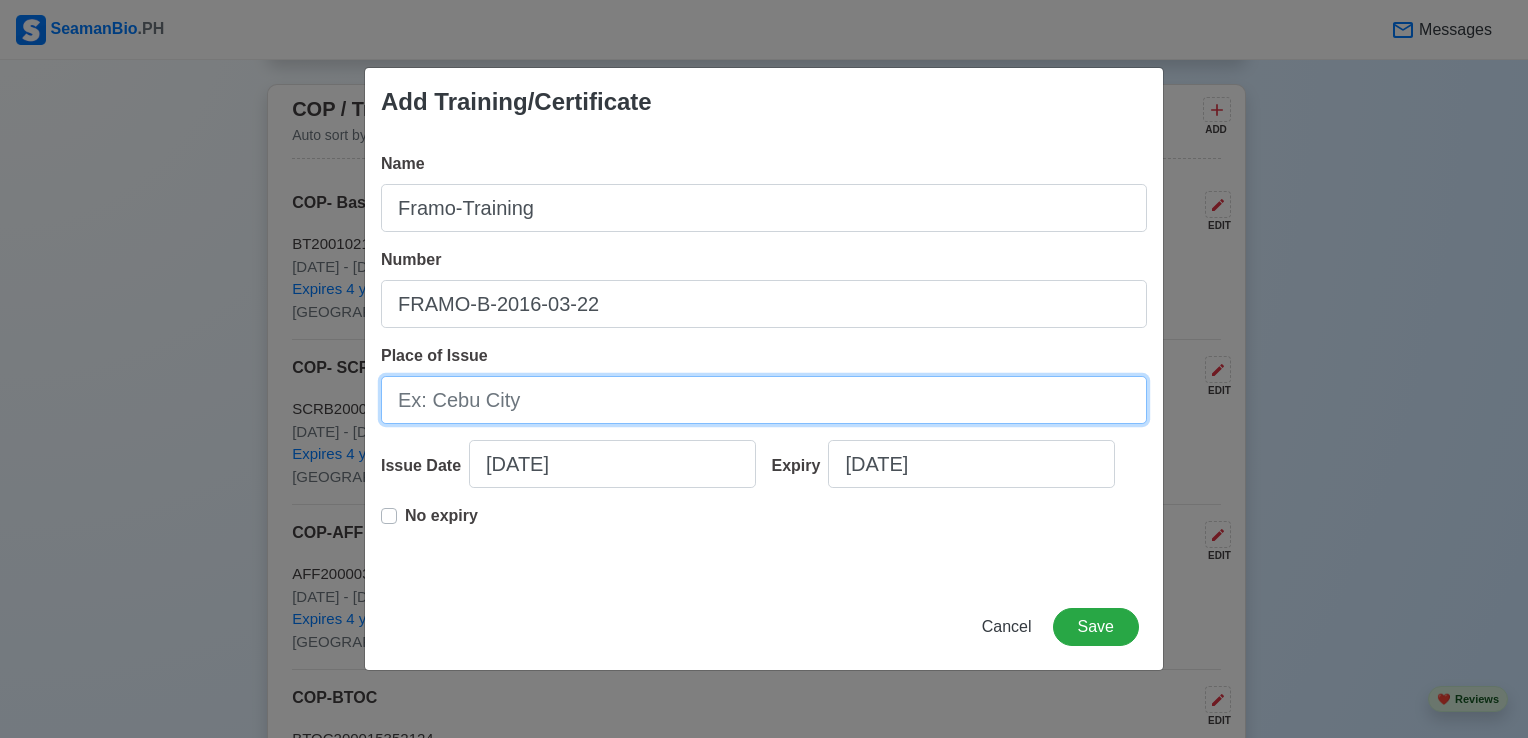 drag, startPoint x: 512, startPoint y: 414, endPoint x: 521, endPoint y: 404, distance: 13.453624 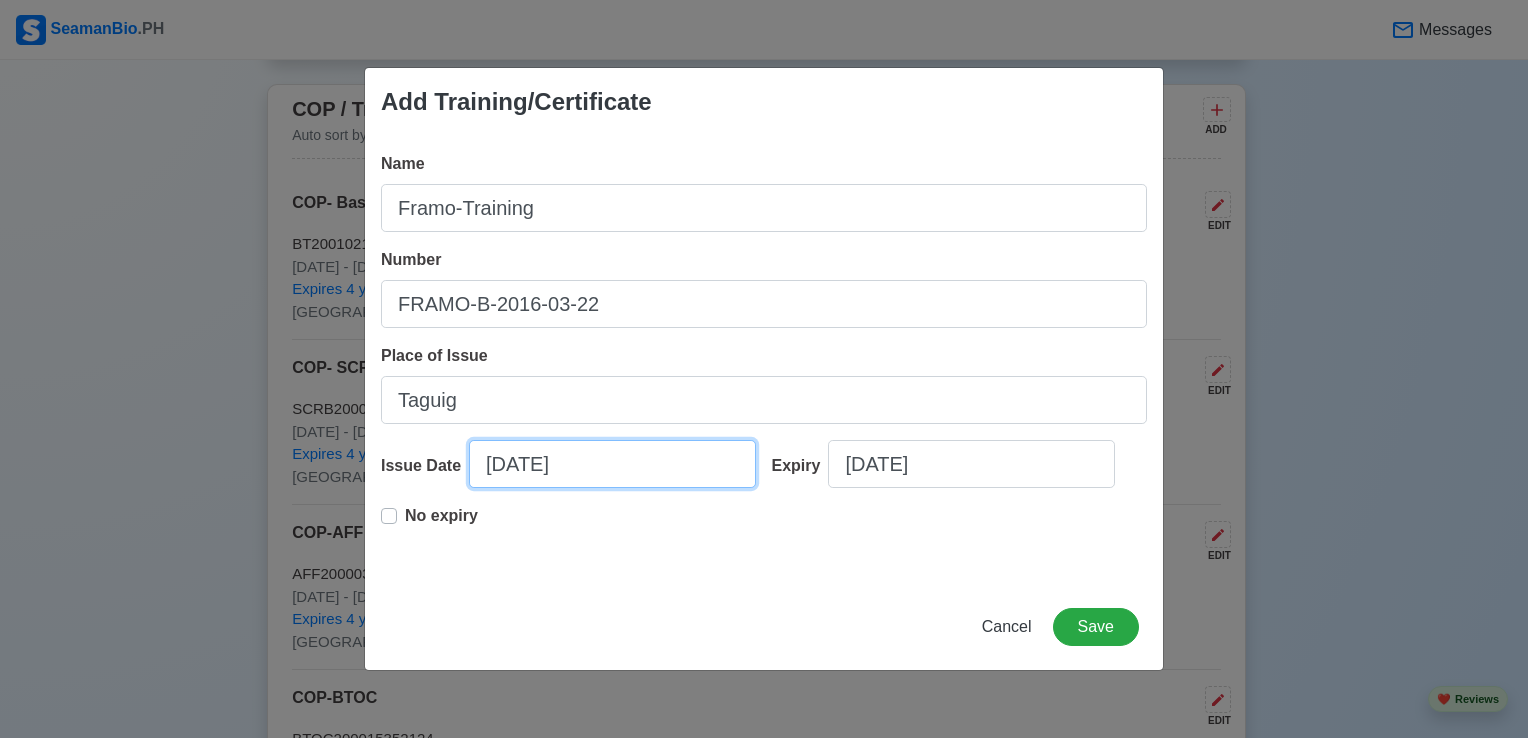 click on "[DATE]" at bounding box center [612, 464] 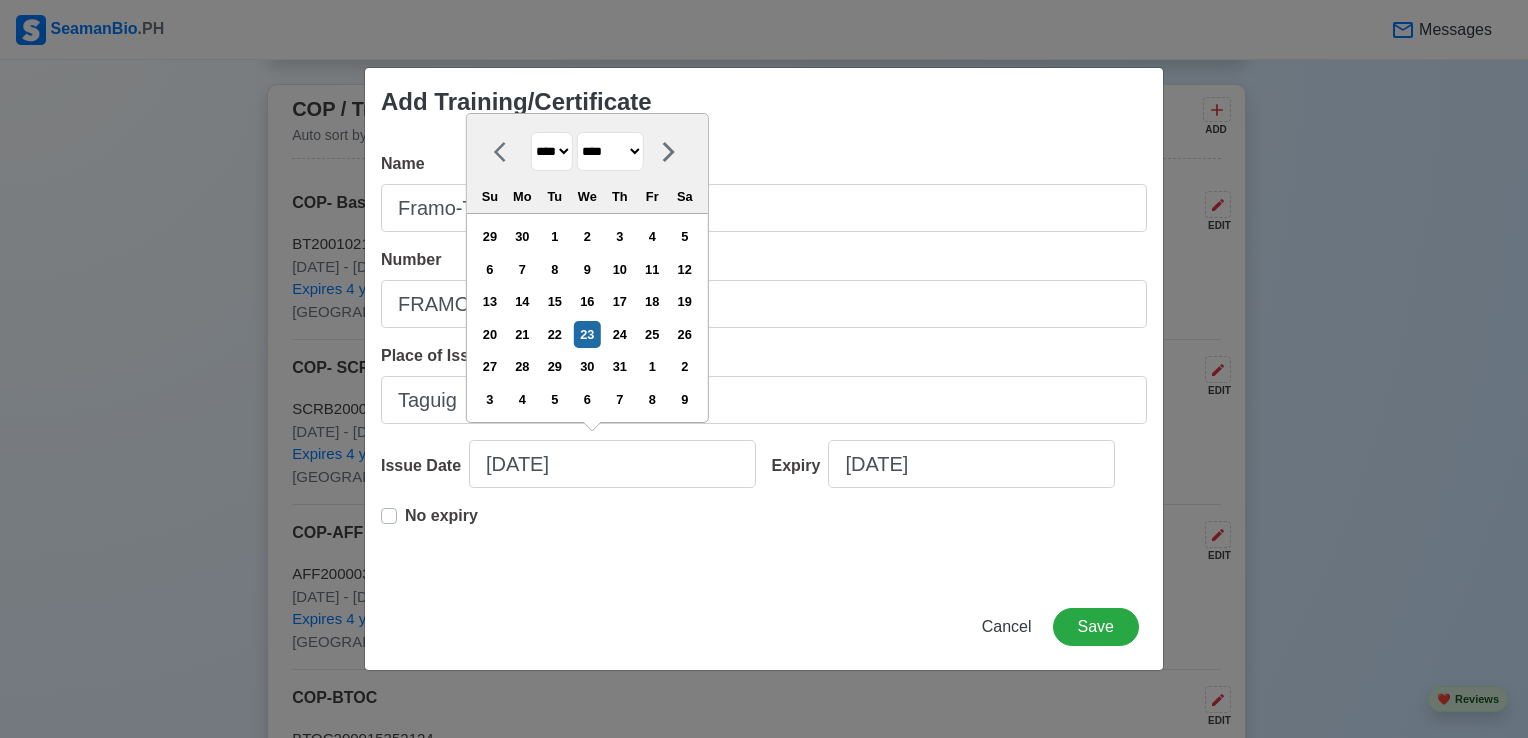 click on "**** **** **** **** **** **** **** **** **** **** **** **** **** **** **** **** **** **** **** **** **** **** **** **** **** **** **** **** **** **** **** **** **** **** **** **** **** **** **** **** **** **** **** **** **** **** **** **** **** **** **** **** **** **** **** **** **** **** **** **** **** **** **** **** **** **** **** **** **** **** **** **** **** **** **** **** **** **** **** **** **** **** **** **** **** **** **** **** **** **** **** **** **** **** **** **** **** **** **** **** **** **** **** **** **** ****" at bounding box center (552, 151) 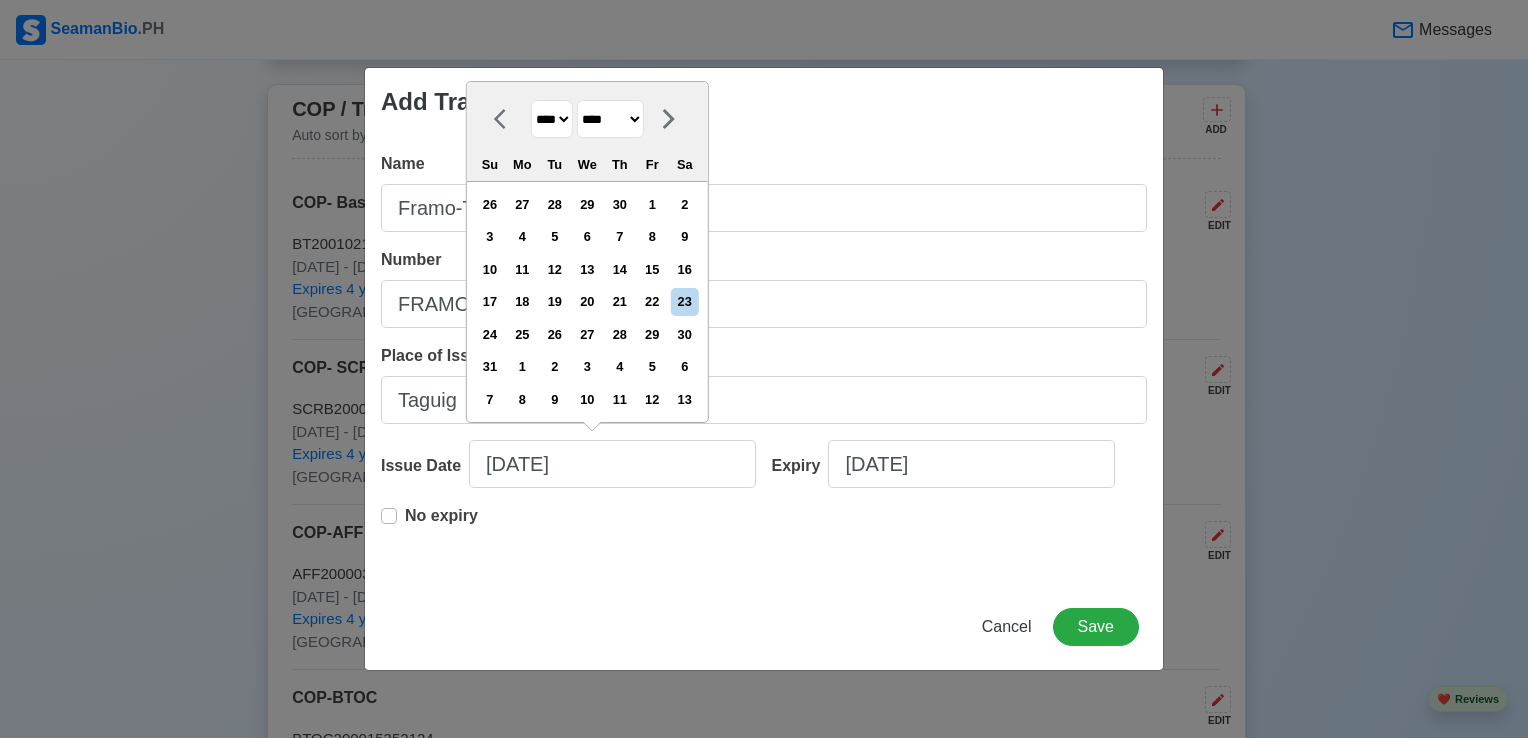 click on "******* ******** ***** ***** *** **** **** ****** ********* ******* ******** ********" at bounding box center (610, 119) 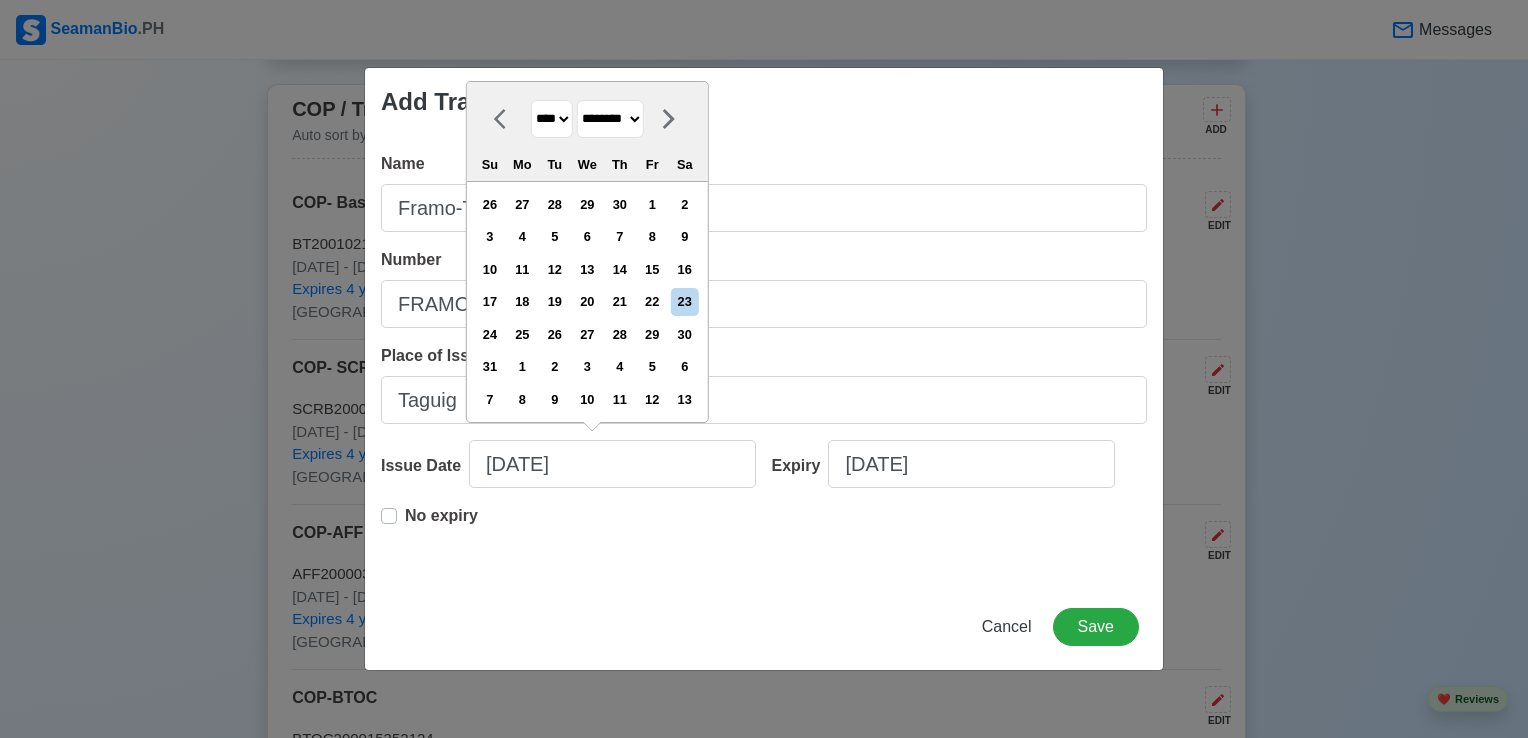 click on "******* ******** ***** ***** *** **** **** ****** ********* ******* ******** ********" at bounding box center [610, 119] 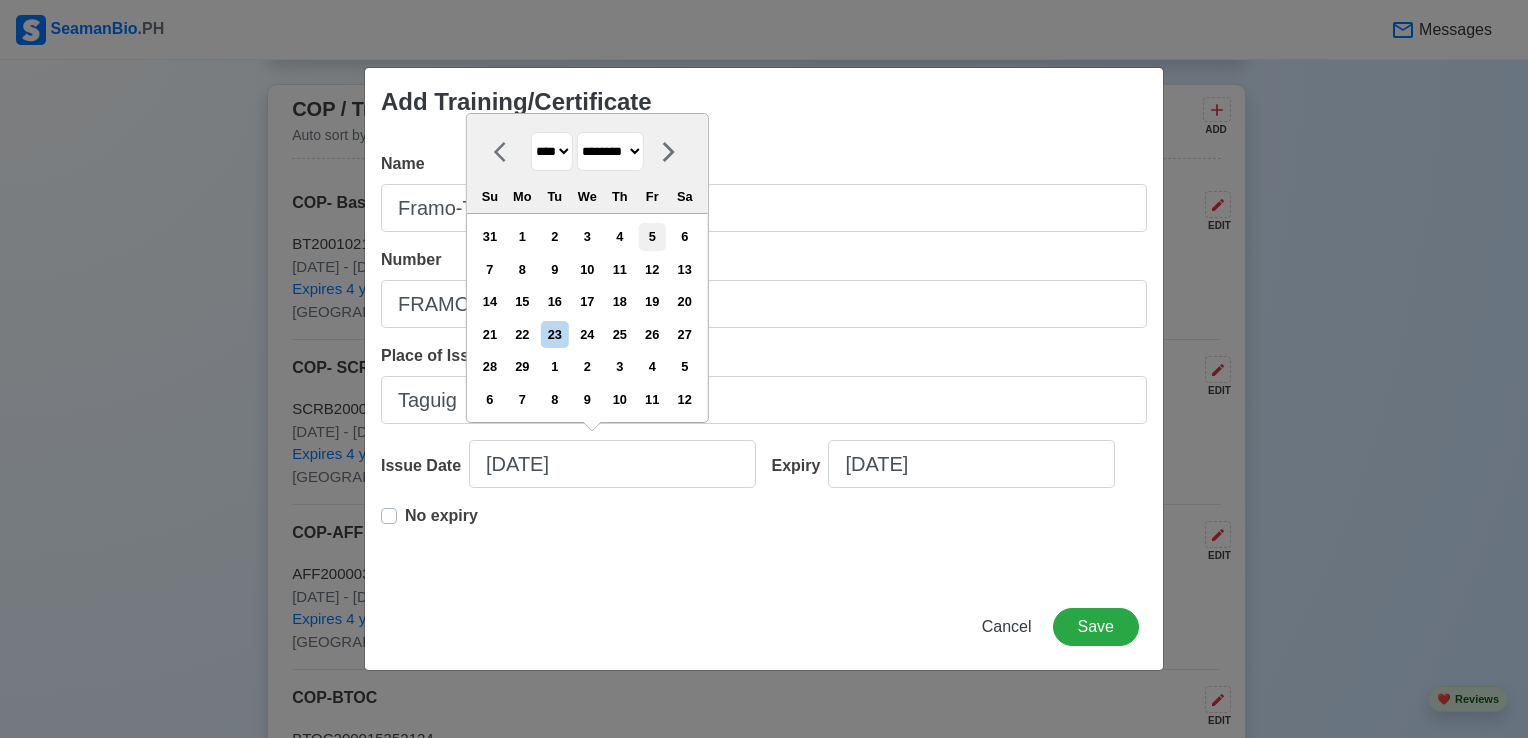click on "5" at bounding box center (652, 236) 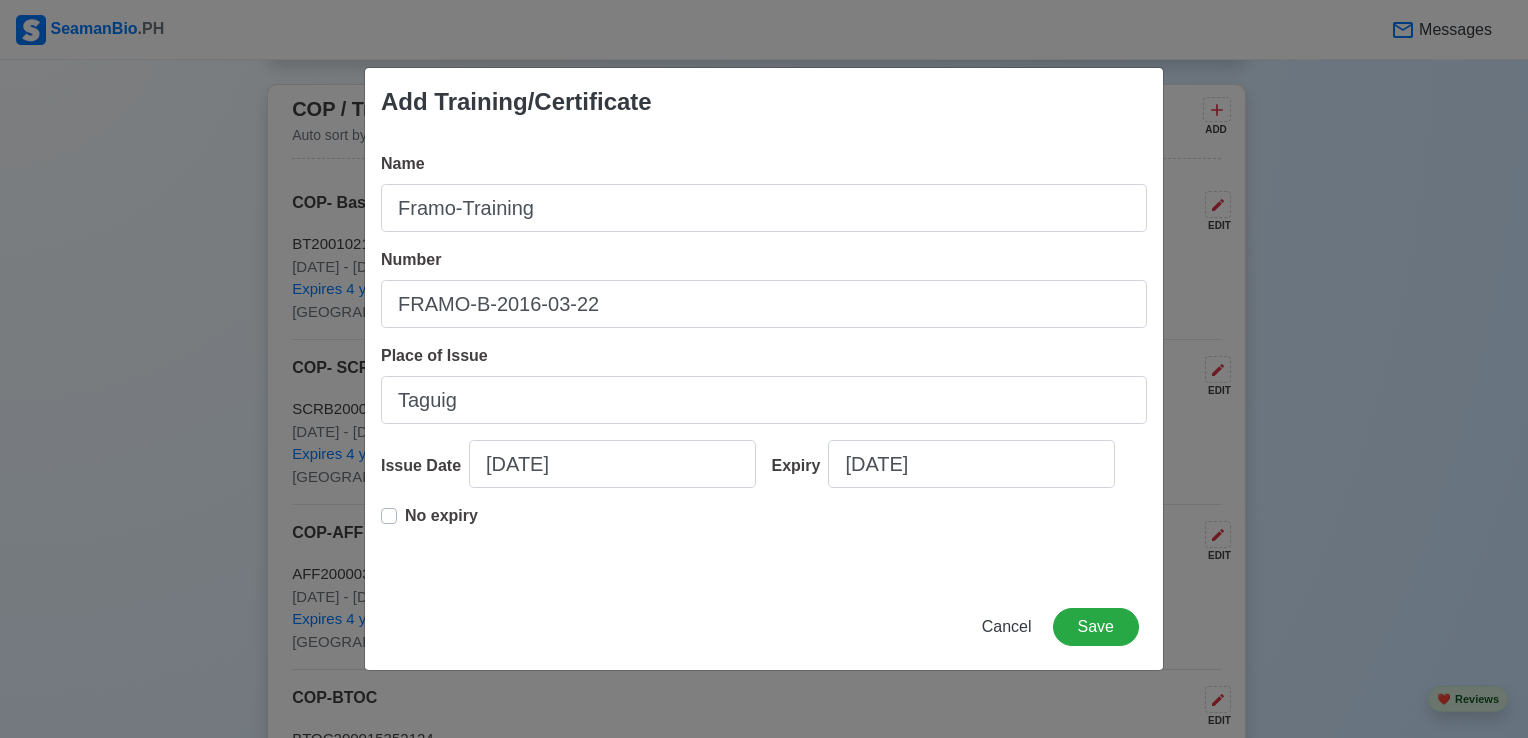click on "No expiry" at bounding box center (441, 524) 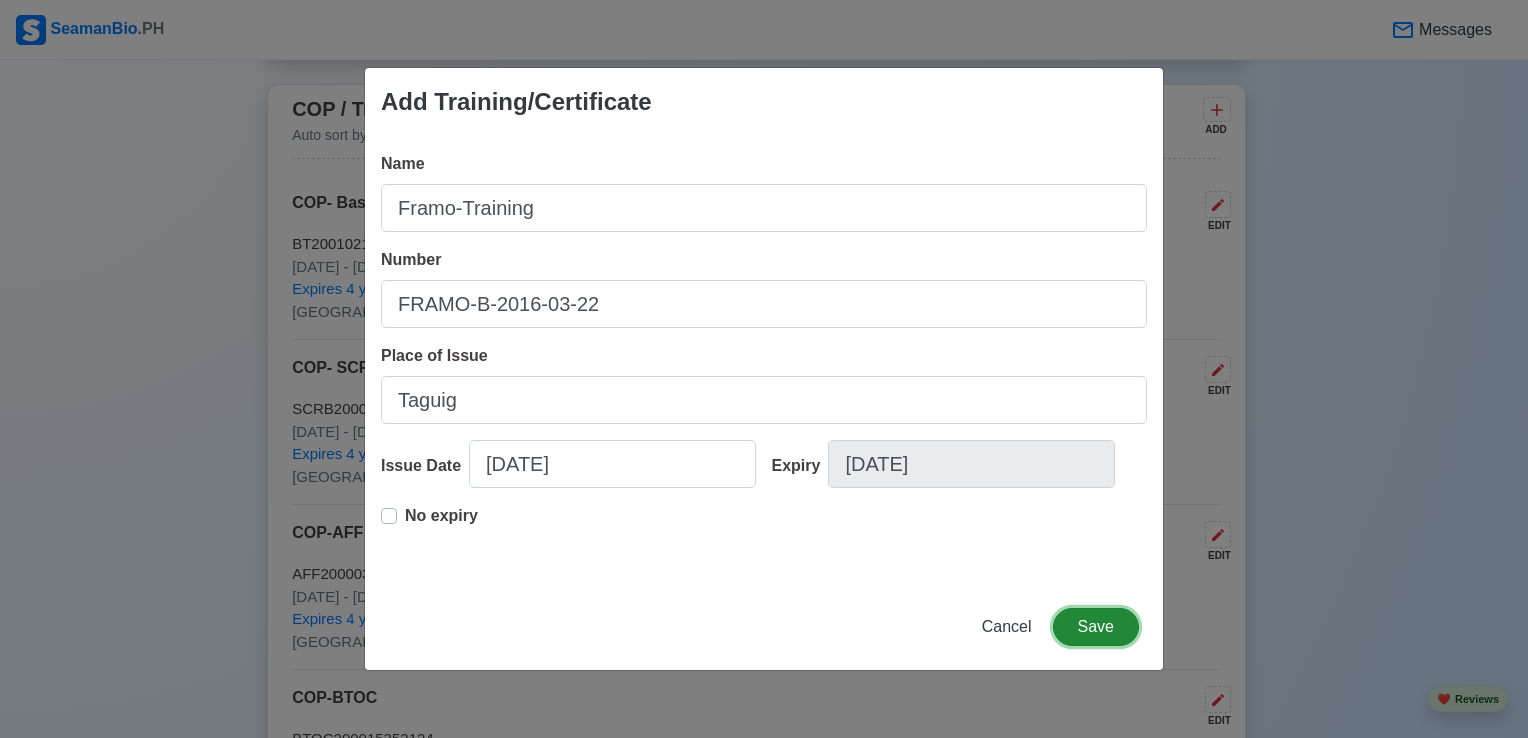 click on "Save" at bounding box center (1096, 627) 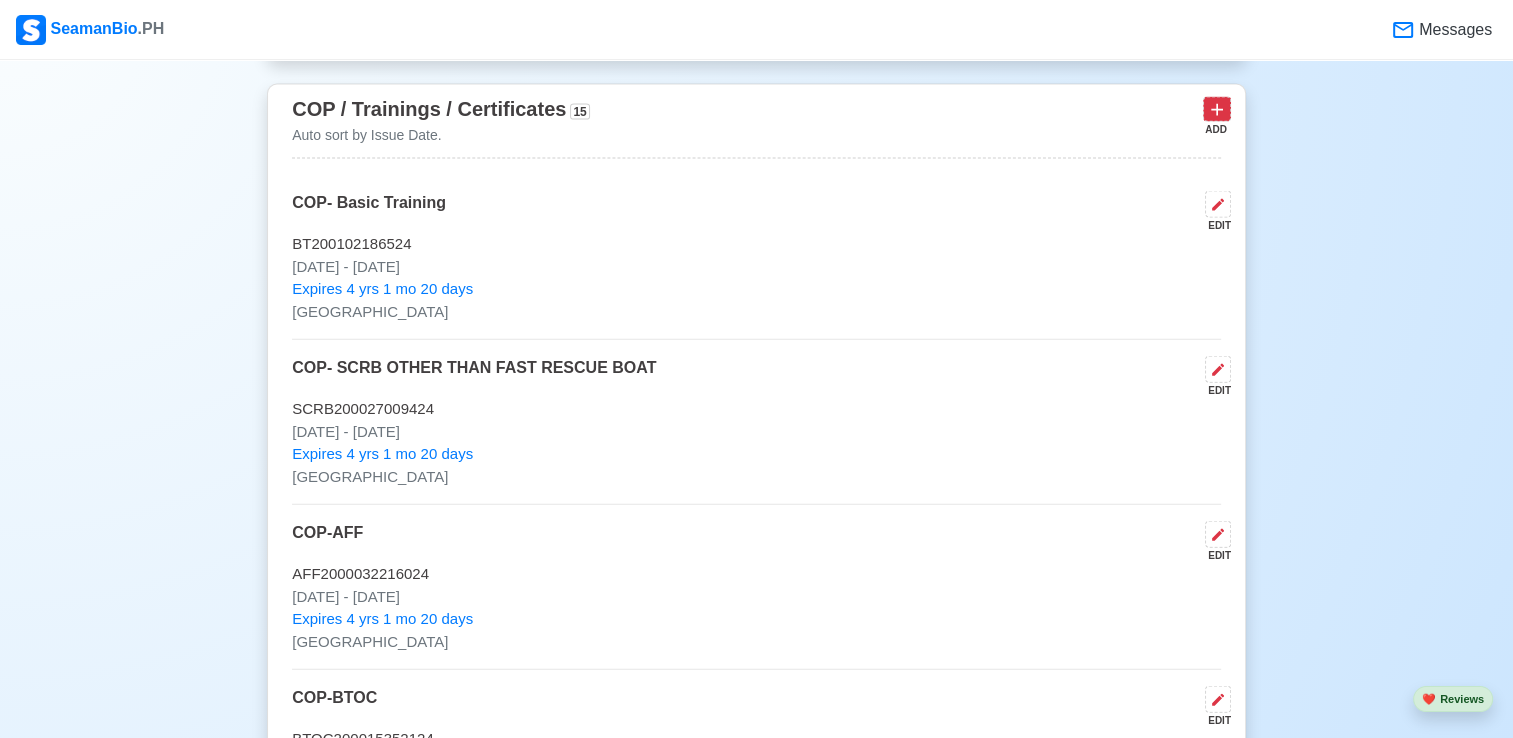 click 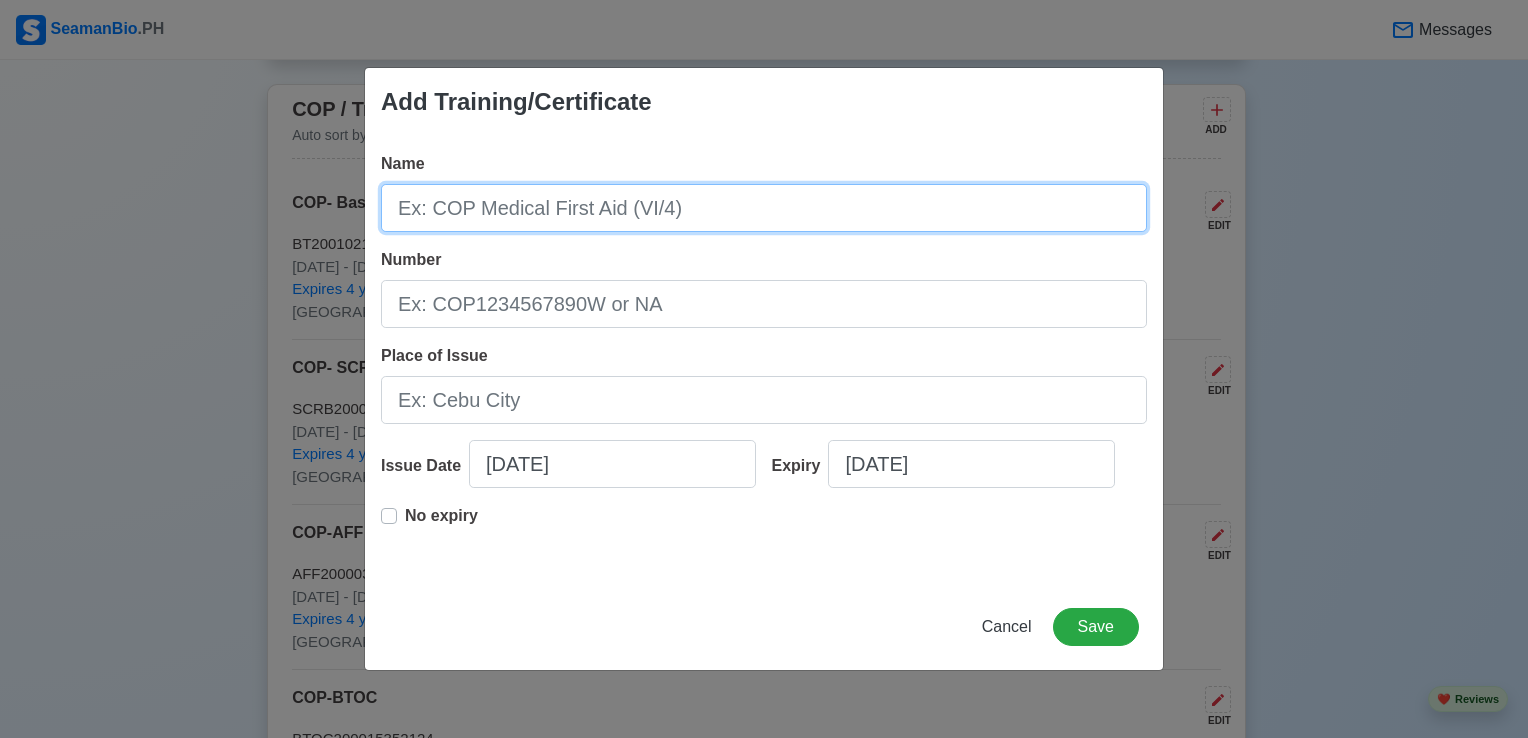 click on "Name" at bounding box center [764, 208] 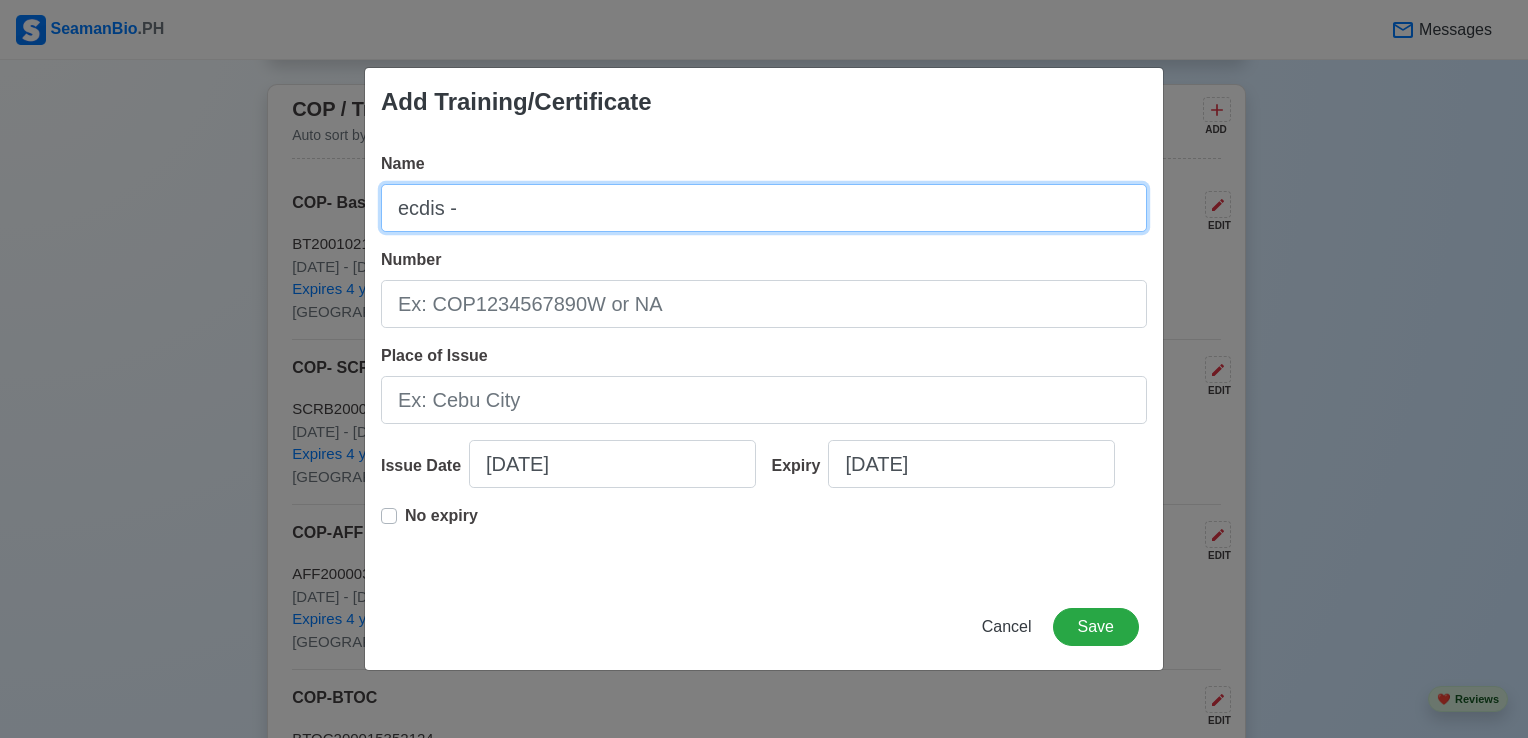 drag, startPoint x: 536, startPoint y: 210, endPoint x: 228, endPoint y: 227, distance: 308.4688 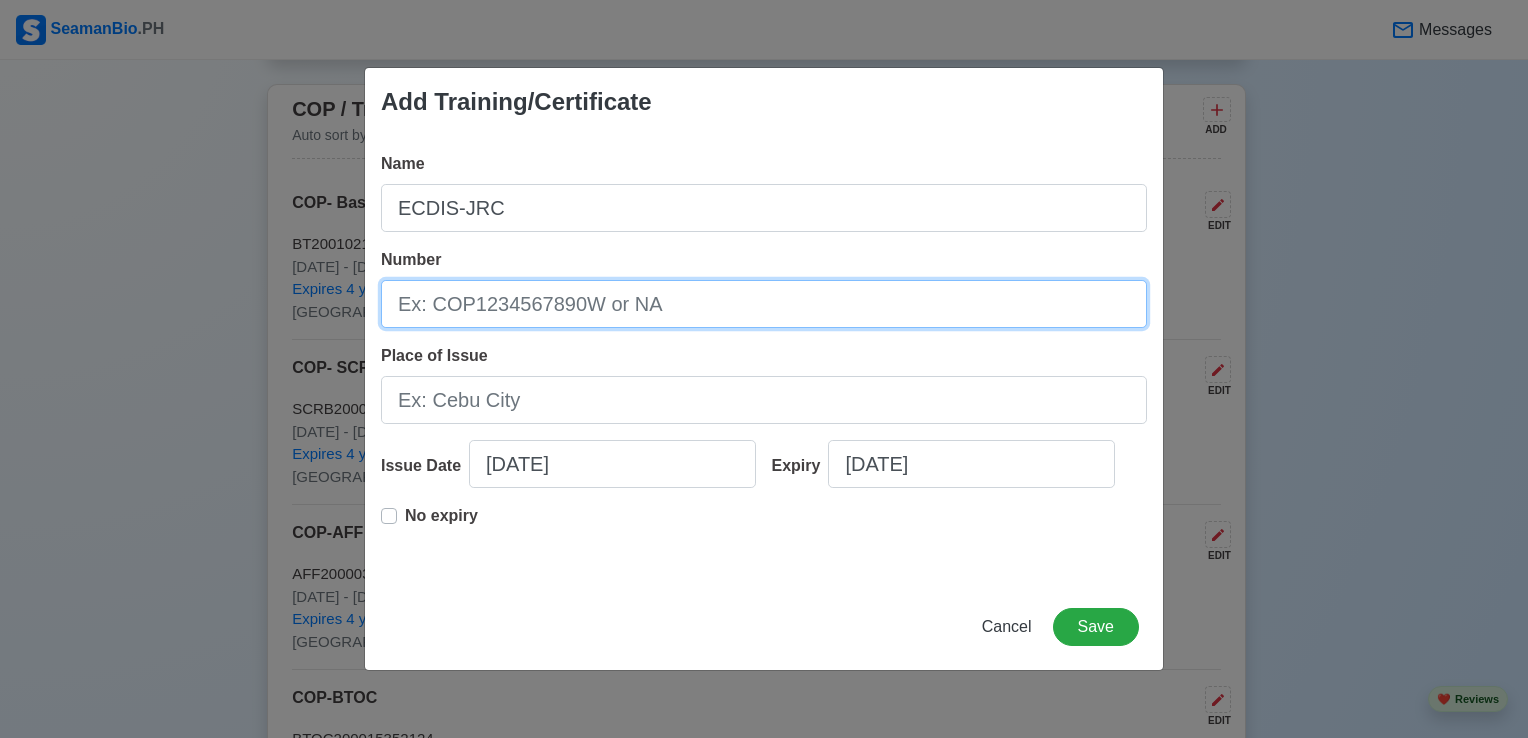 click on "Number" at bounding box center [764, 304] 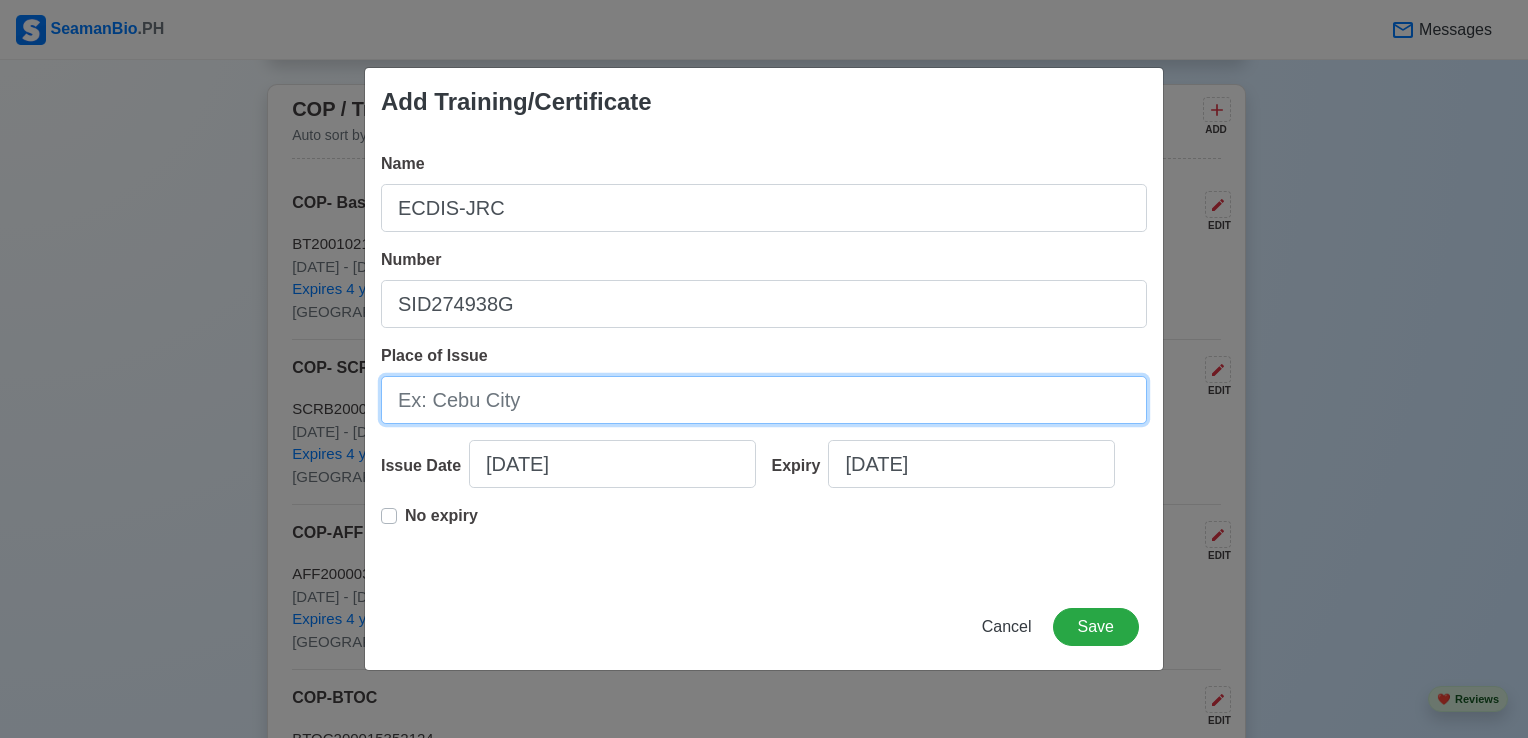 click on "Place of Issue" at bounding box center (764, 400) 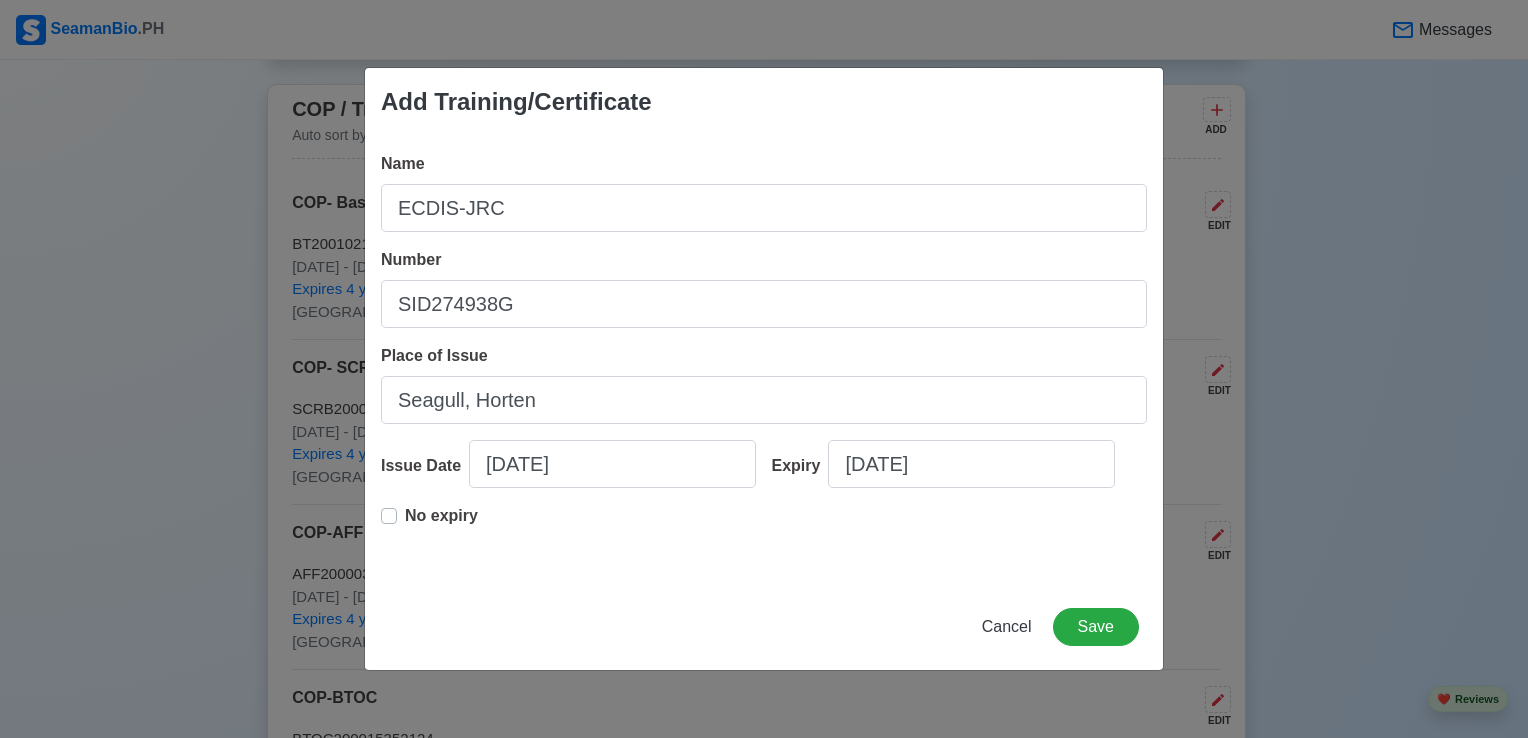 drag, startPoint x: 603, startPoint y: 494, endPoint x: 619, endPoint y: 479, distance: 21.931713 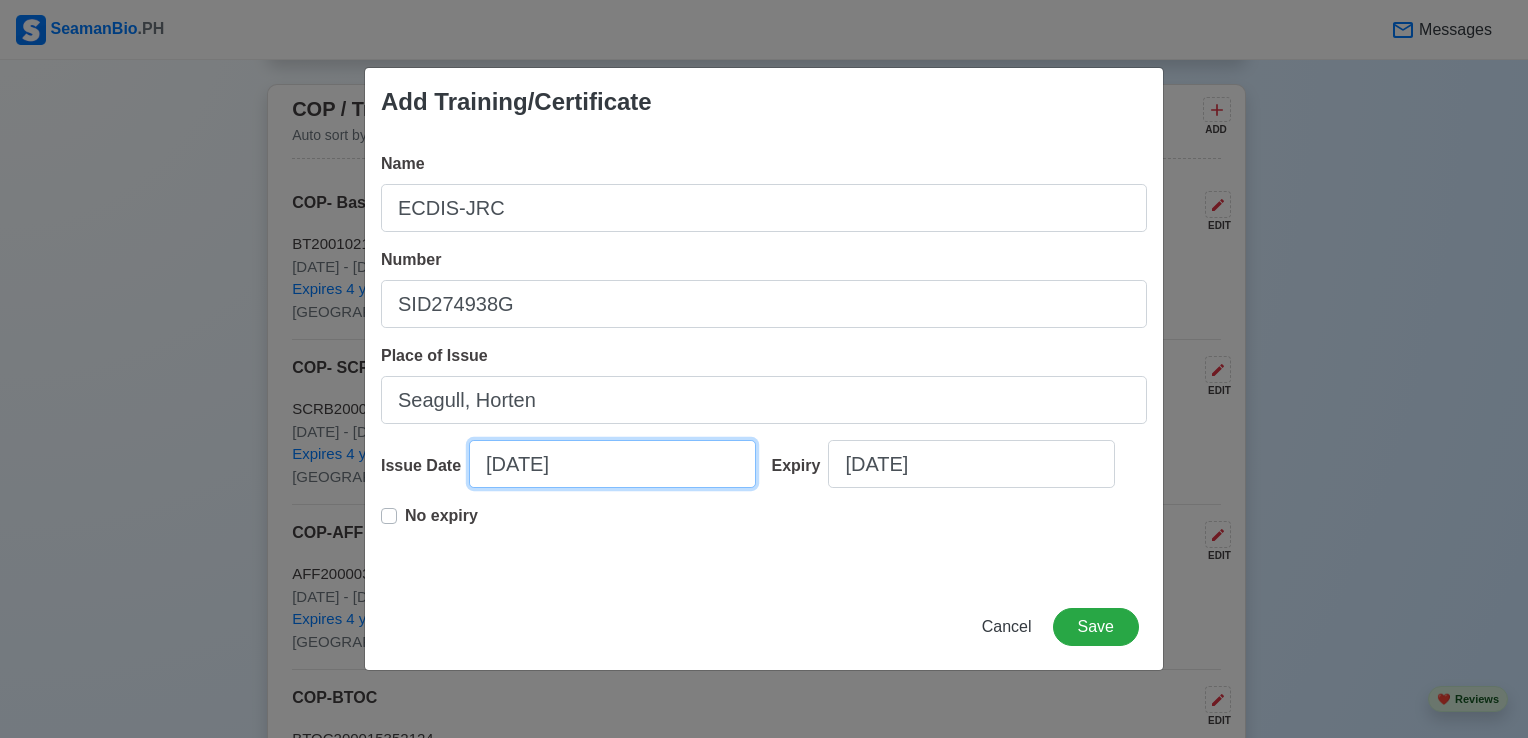 click on "[DATE]" at bounding box center (612, 464) 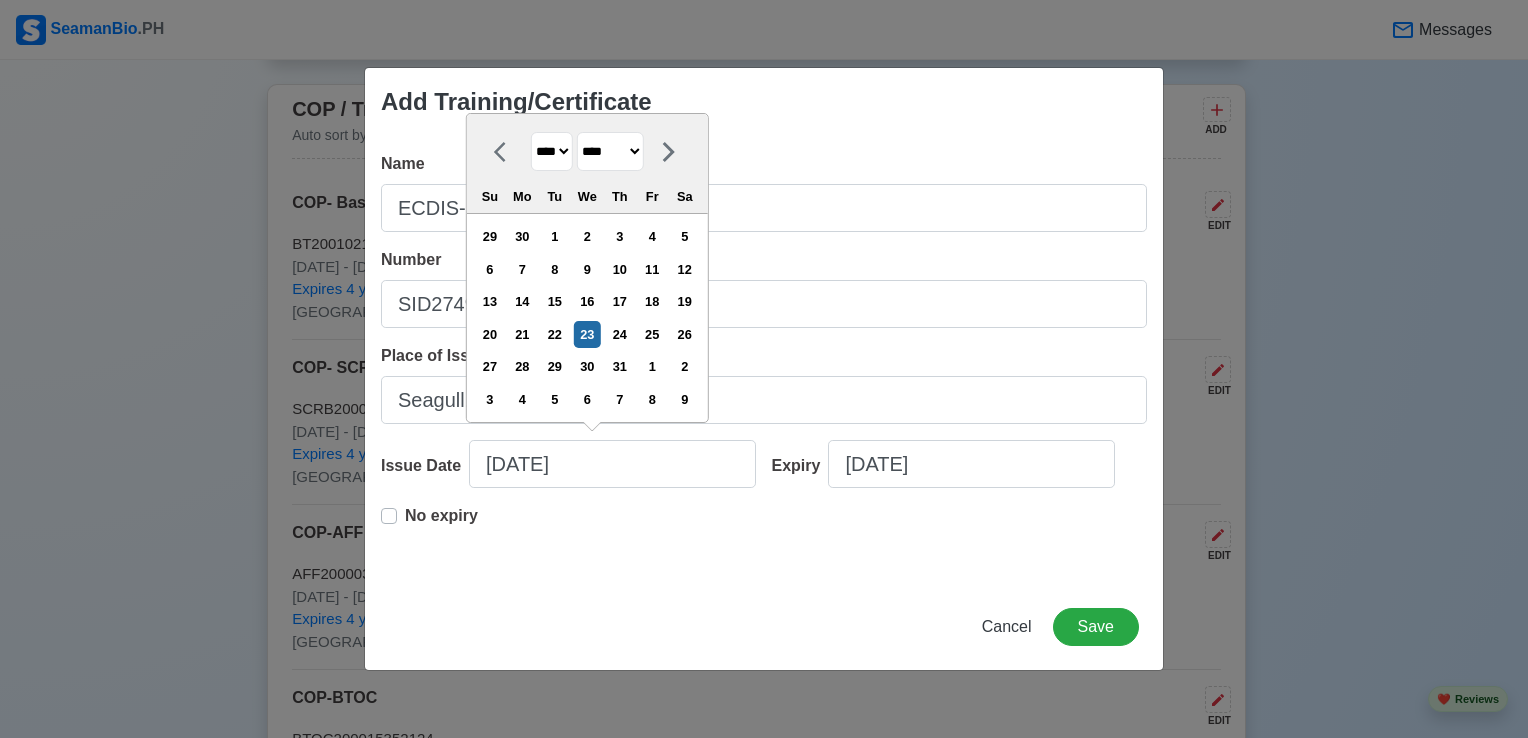 click on "**** **** **** **** **** **** **** **** **** **** **** **** **** **** **** **** **** **** **** **** **** **** **** **** **** **** **** **** **** **** **** **** **** **** **** **** **** **** **** **** **** **** **** **** **** **** **** **** **** **** **** **** **** **** **** **** **** **** **** **** **** **** **** **** **** **** **** **** **** **** **** **** **** **** **** **** **** **** **** **** **** **** **** **** **** **** **** **** **** **** **** **** **** **** **** **** **** **** **** **** **** **** **** **** **** ****" at bounding box center [552, 151] 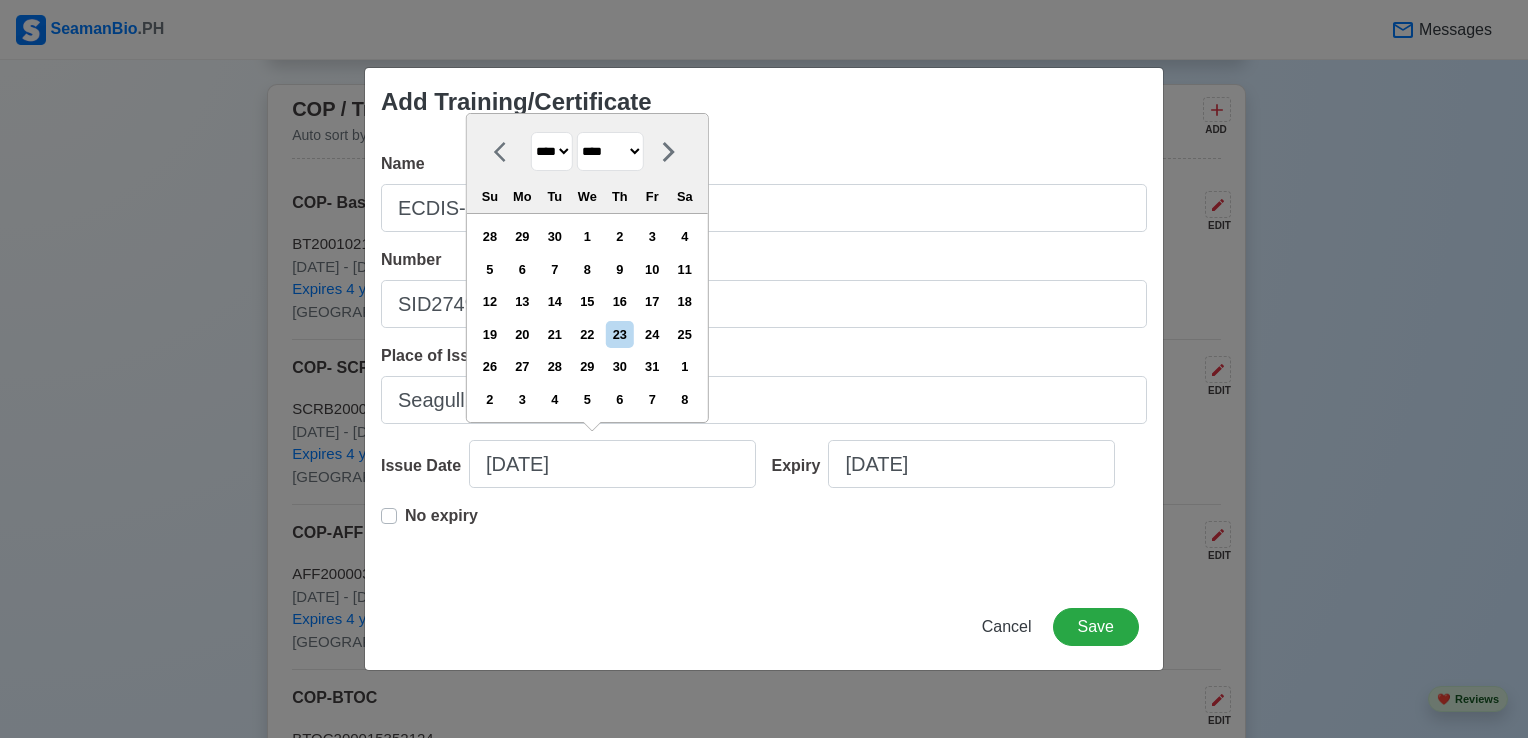 click on "******* ******** ***** ***** *** **** **** ****** ********* ******* ******** ********" at bounding box center (610, 151) 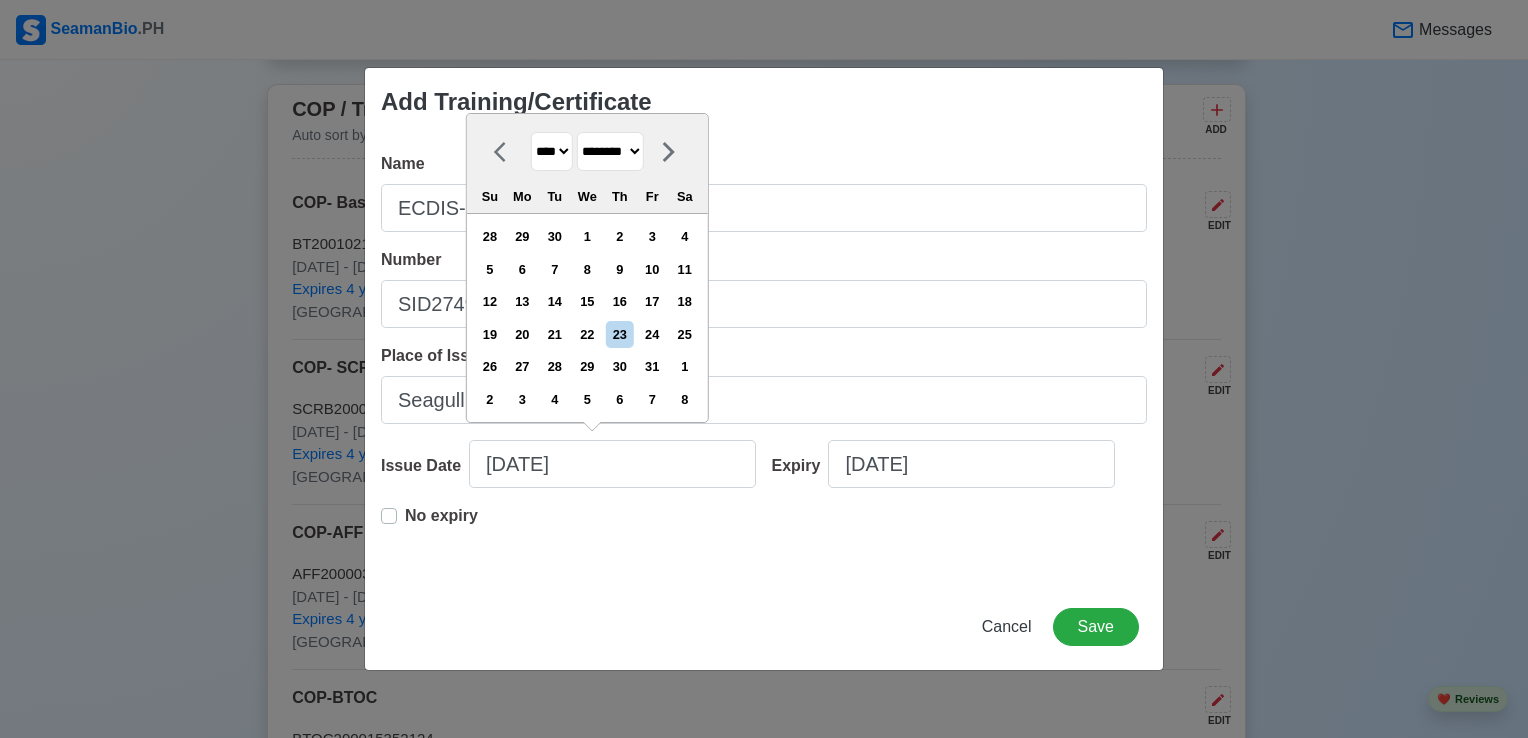 click on "******* ******** ***** ***** *** **** **** ****** ********* ******* ******** ********" at bounding box center [610, 151] 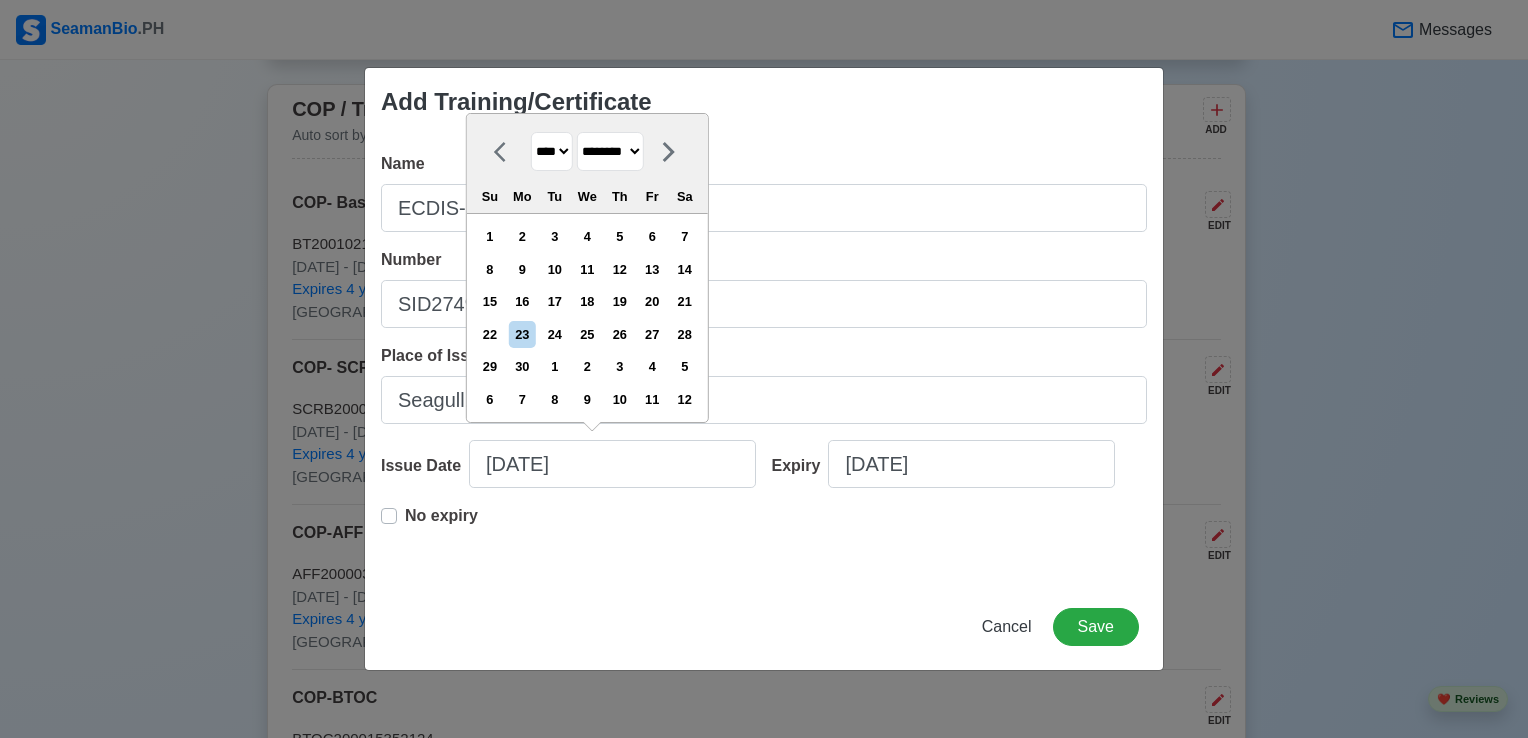click on "12" at bounding box center [619, 269] 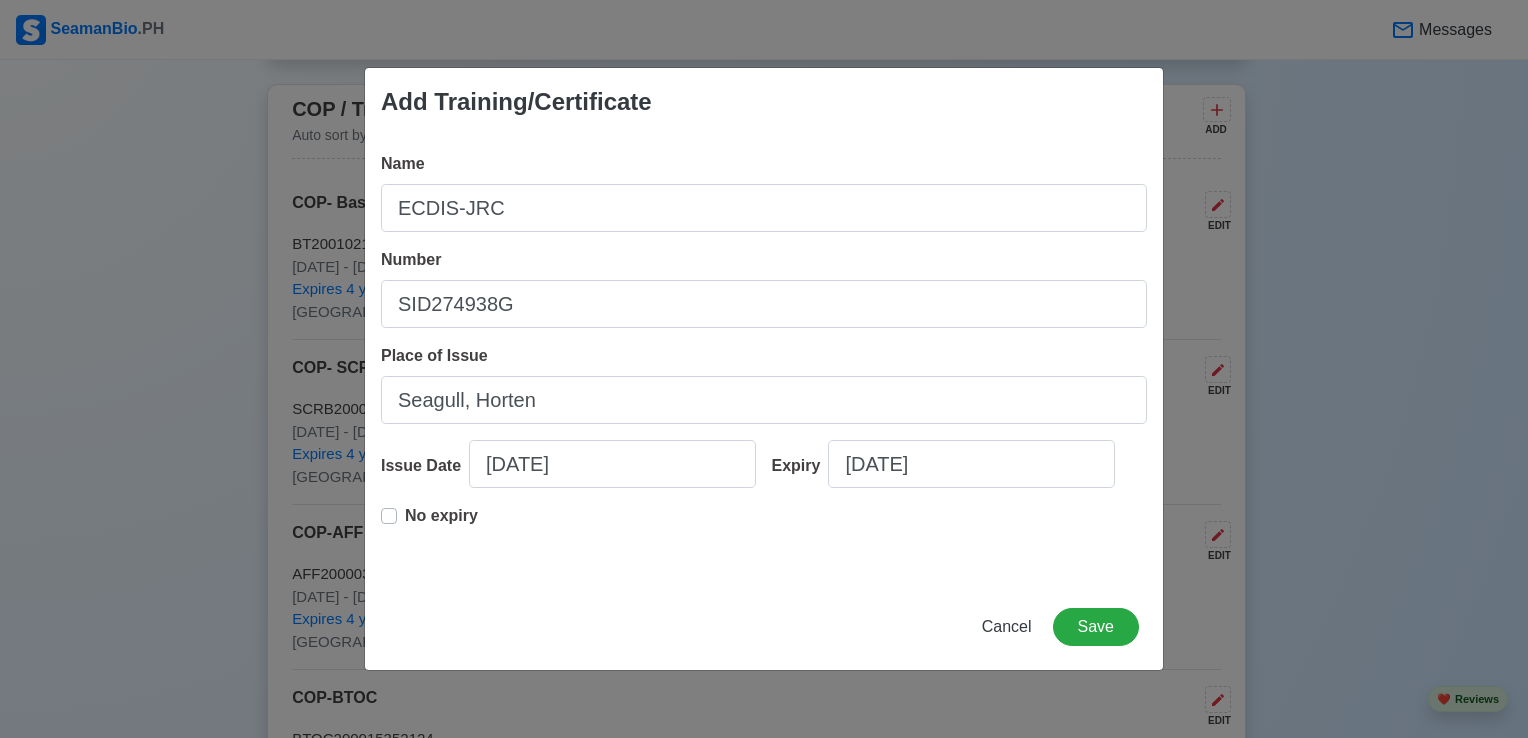 click on "No expiry" at bounding box center (441, 524) 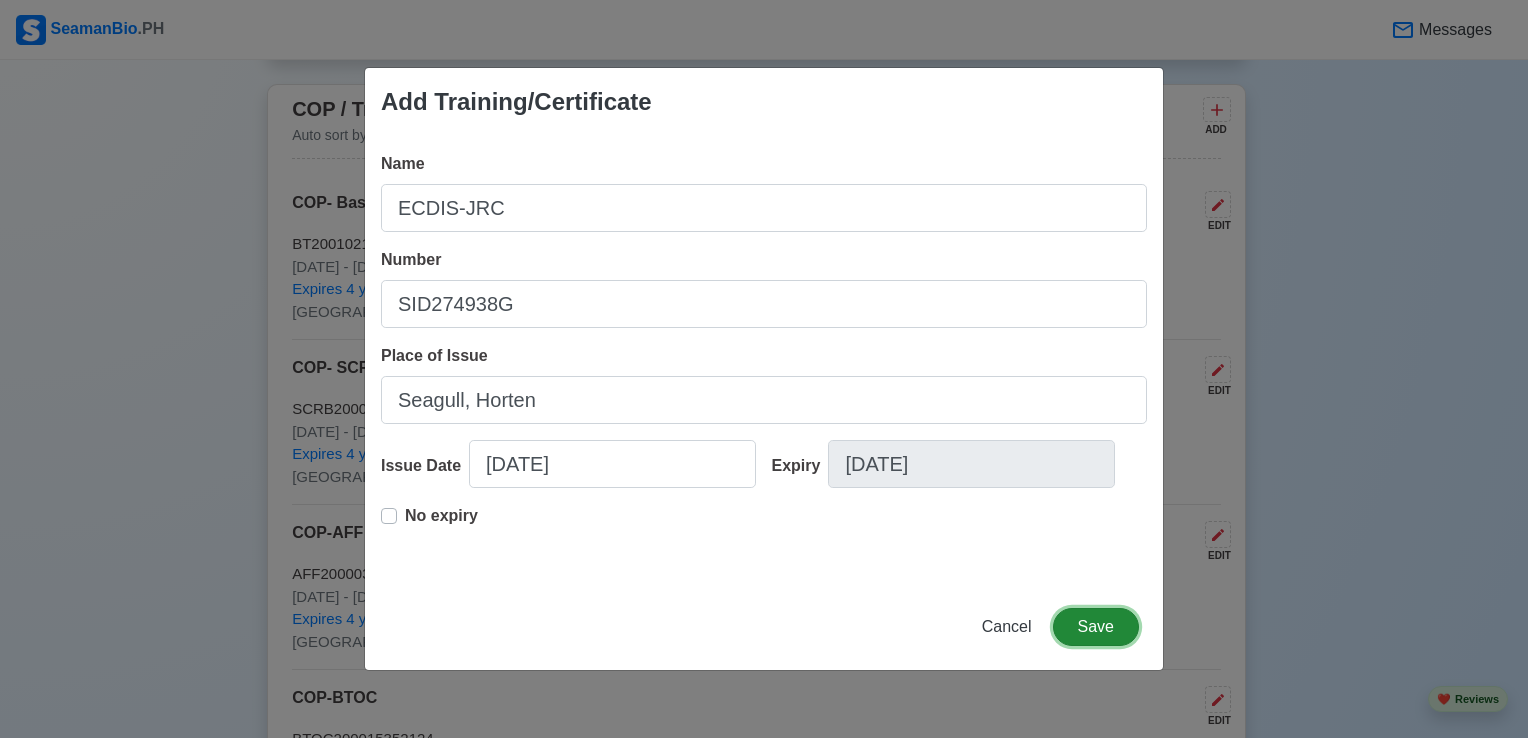click on "Save" at bounding box center [1096, 627] 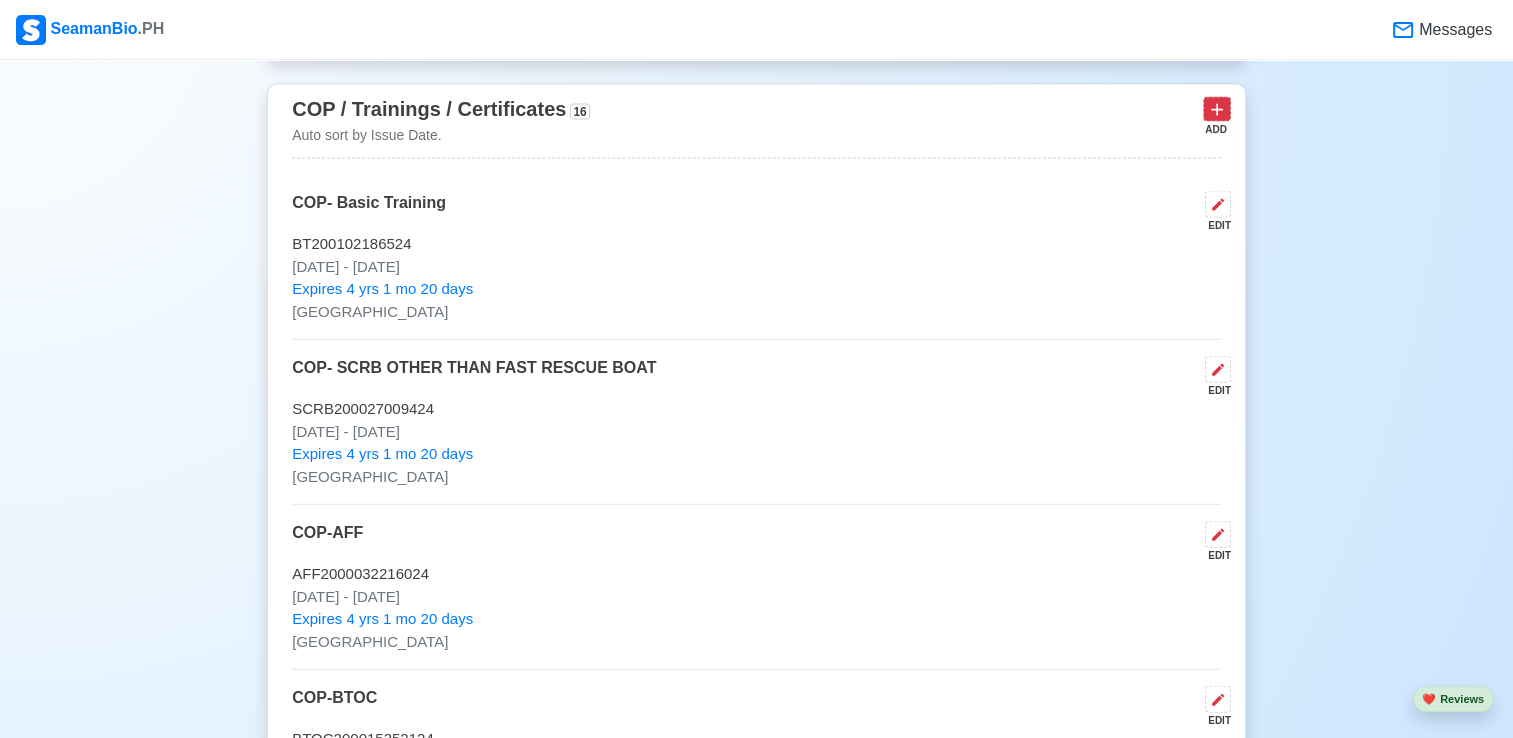 click at bounding box center [1217, 109] 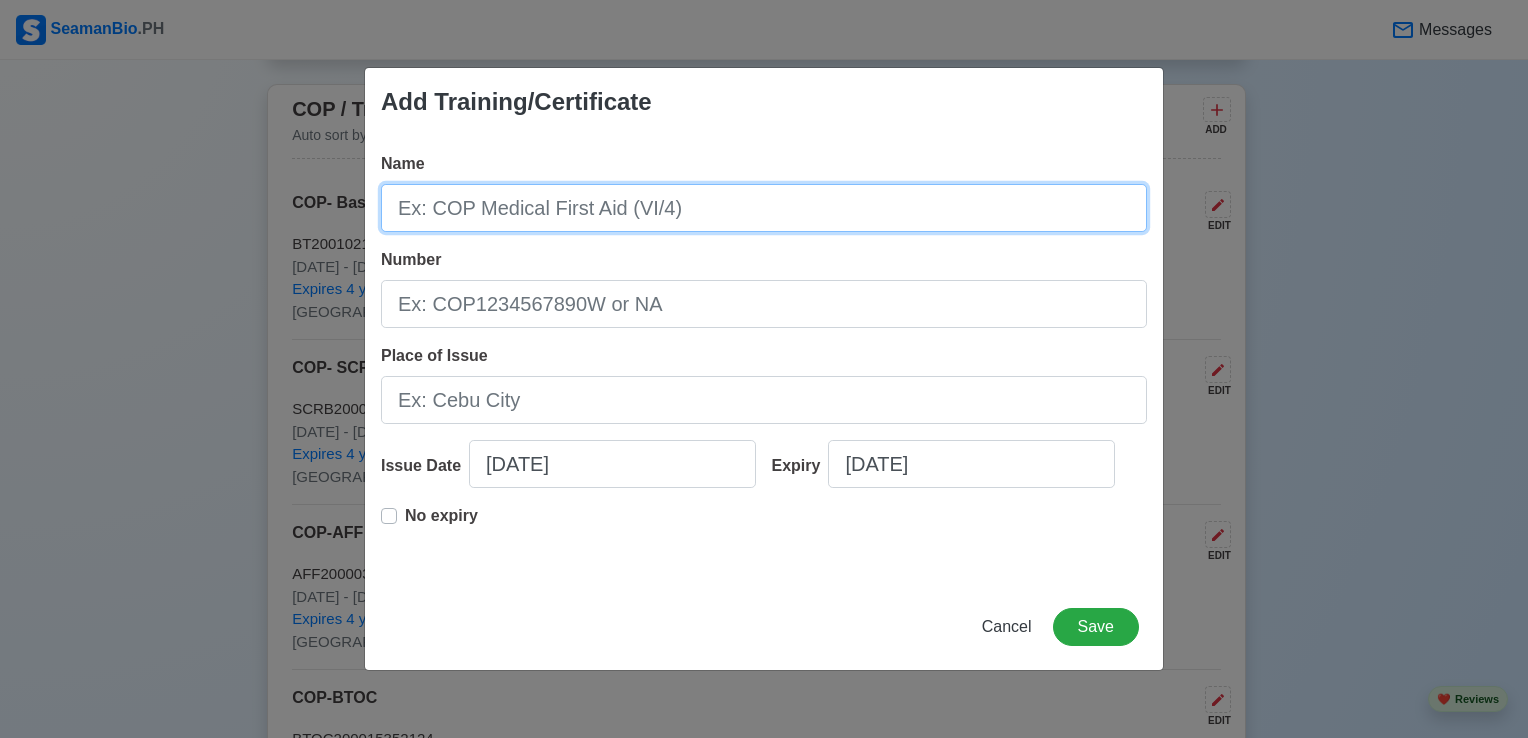 click on "Name" at bounding box center [764, 208] 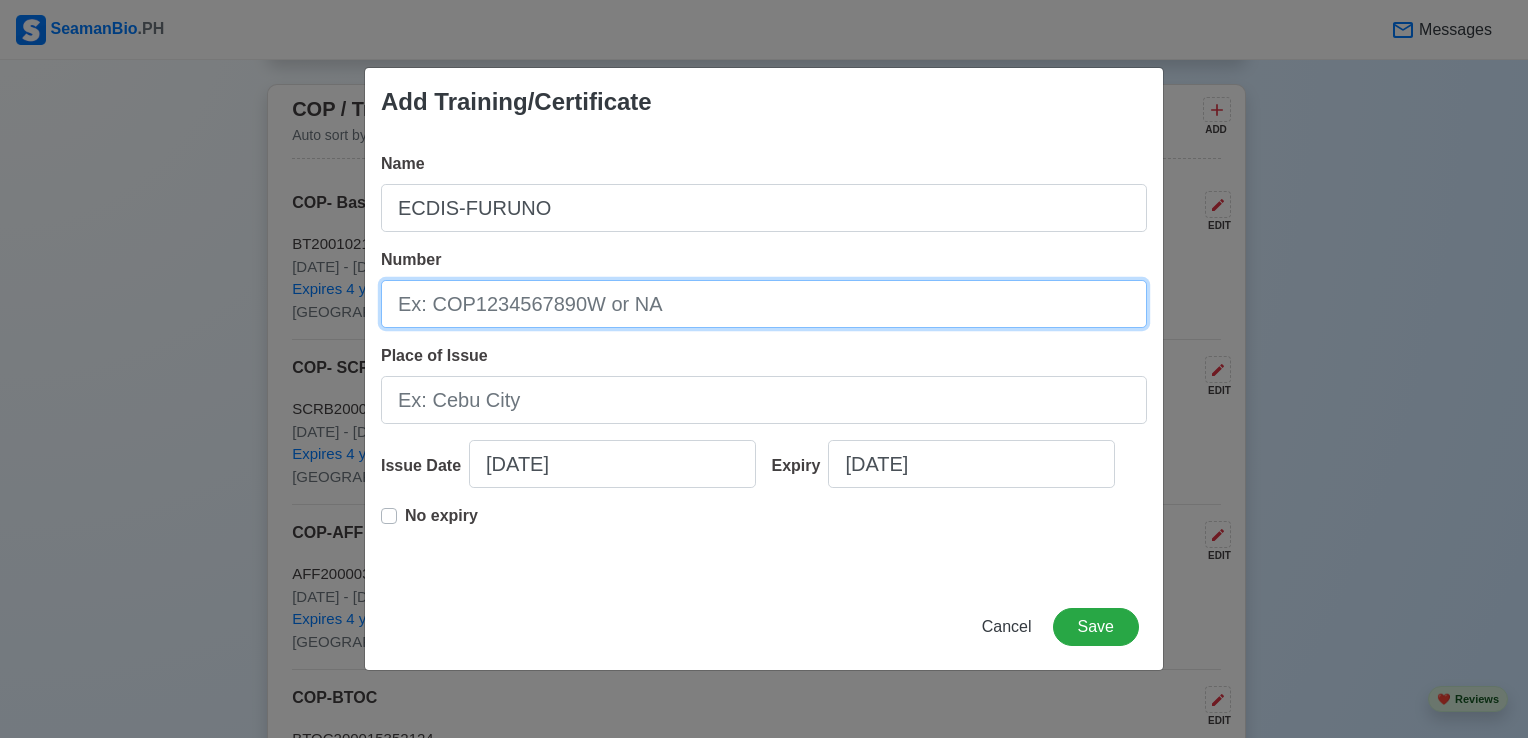 click on "Number" at bounding box center (764, 304) 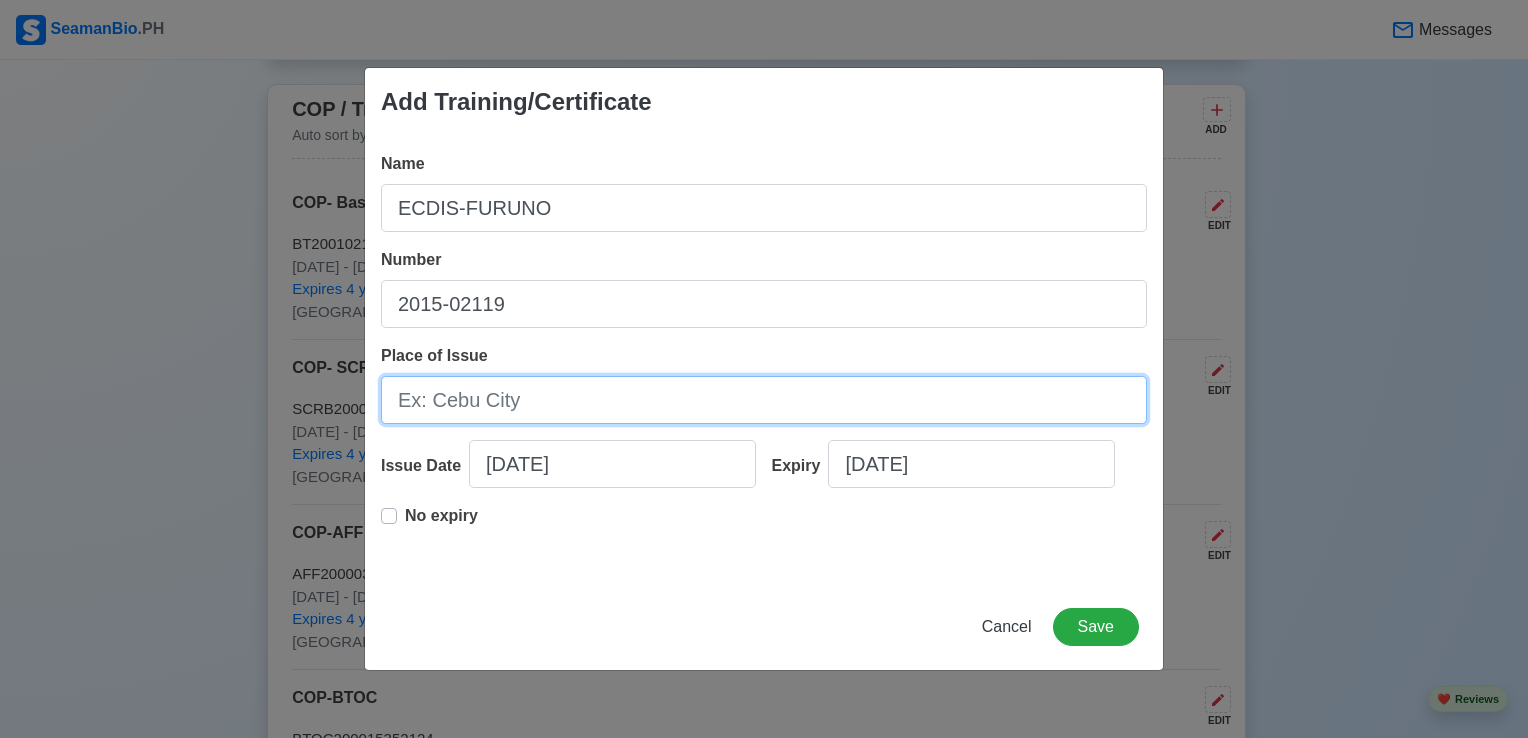 click on "Place of Issue" at bounding box center (764, 400) 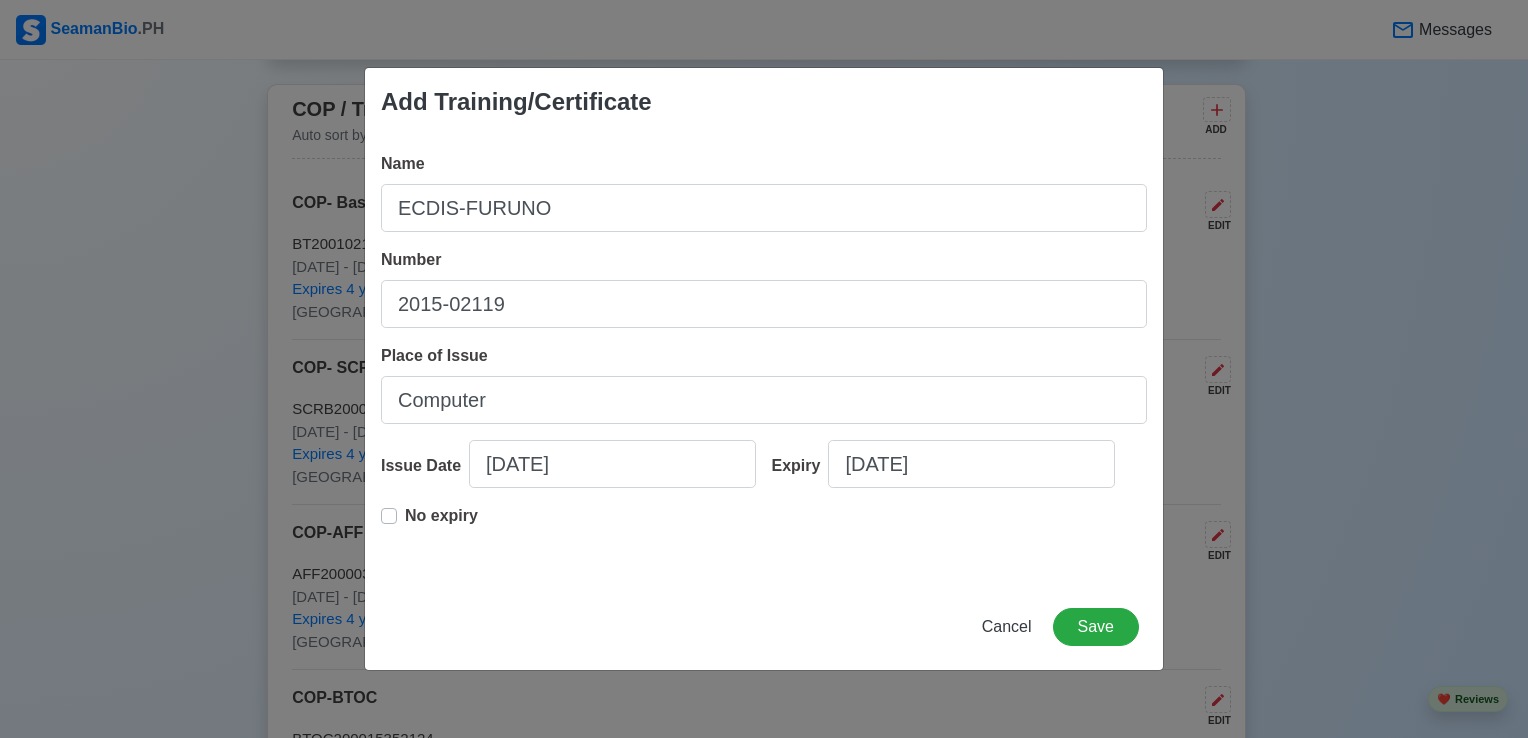 click on "Name ECDIS-FURUNO Number 2015-02119 Place of Issue Computer Issue Date [DATE] Expiry [DATE] No expiry" at bounding box center (764, 360) 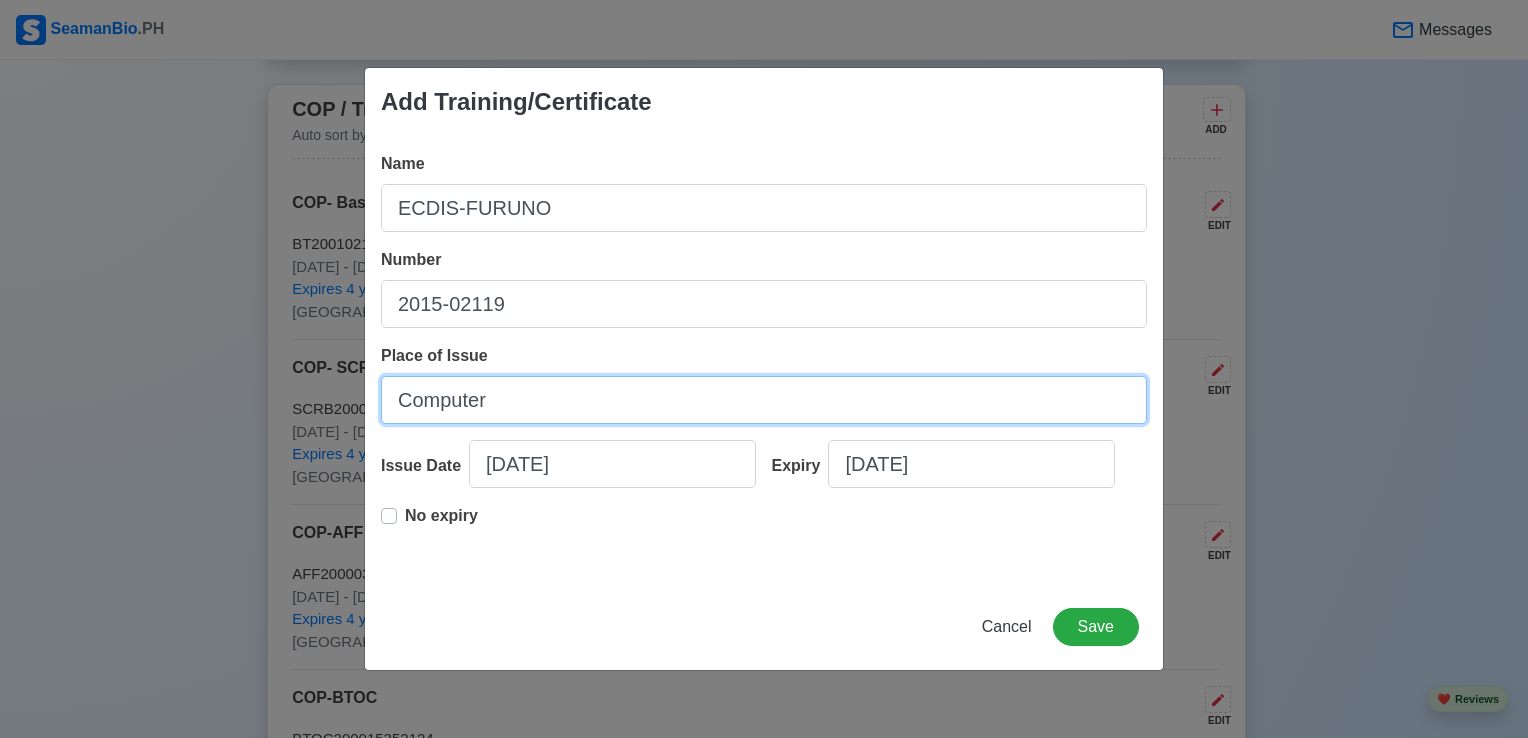 click on "Computer" at bounding box center [764, 400] 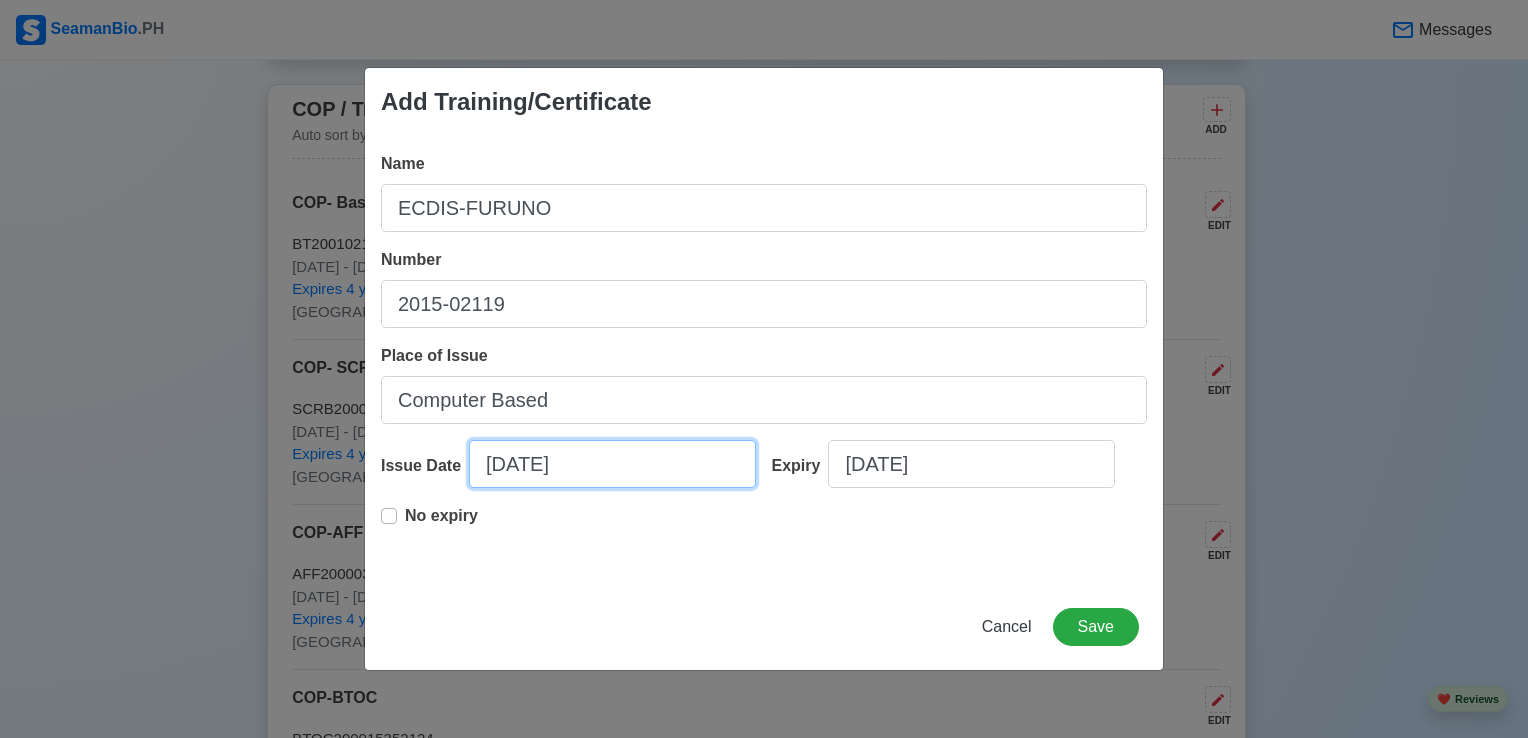 click on "[DATE]" at bounding box center (612, 464) 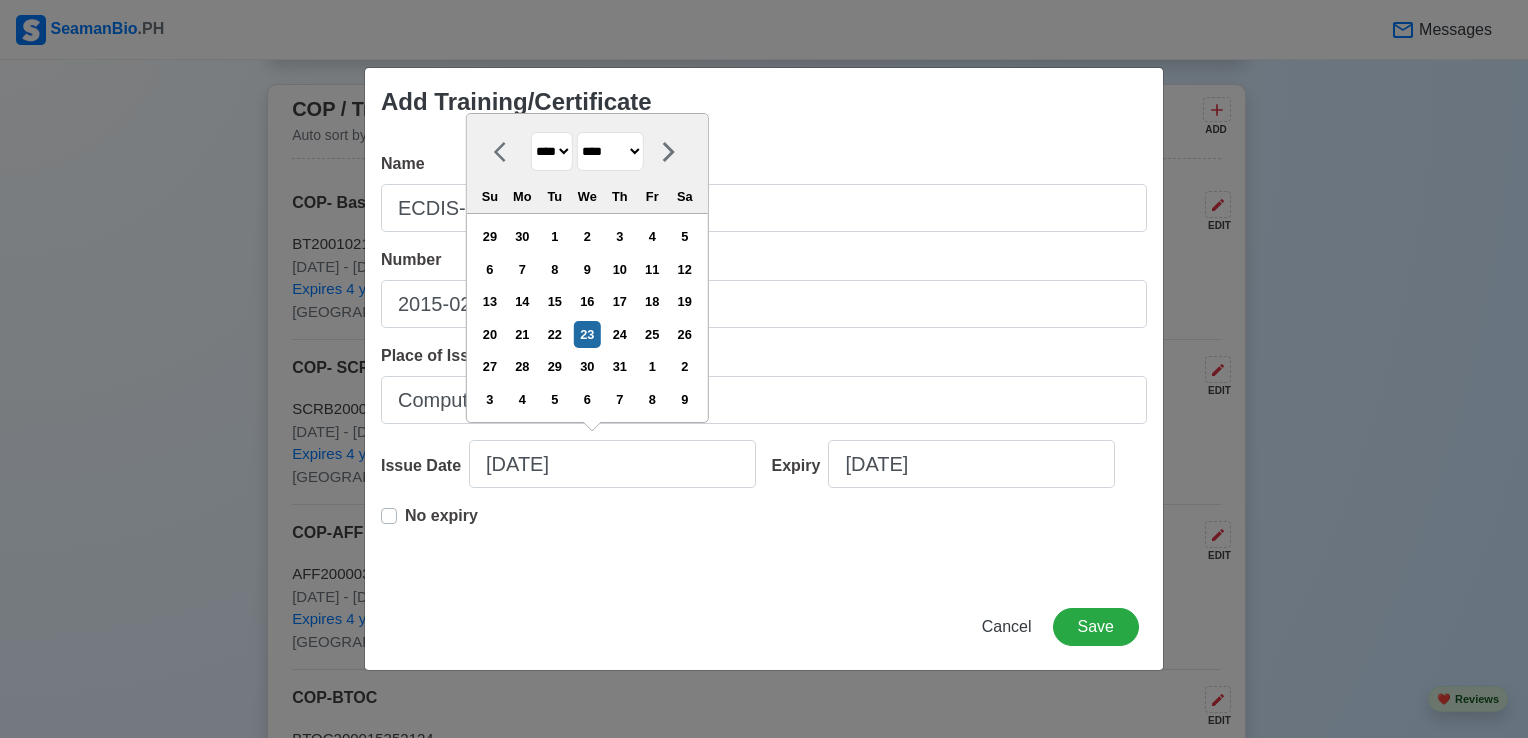 click on "**** **** **** **** **** **** **** **** **** **** **** **** **** **** **** **** **** **** **** **** **** **** **** **** **** **** **** **** **** **** **** **** **** **** **** **** **** **** **** **** **** **** **** **** **** **** **** **** **** **** **** **** **** **** **** **** **** **** **** **** **** **** **** **** **** **** **** **** **** **** **** **** **** **** **** **** **** **** **** **** **** **** **** **** **** **** **** **** **** **** **** **** **** **** **** **** **** **** **** **** **** **** **** **** **** ****" at bounding box center [552, 151] 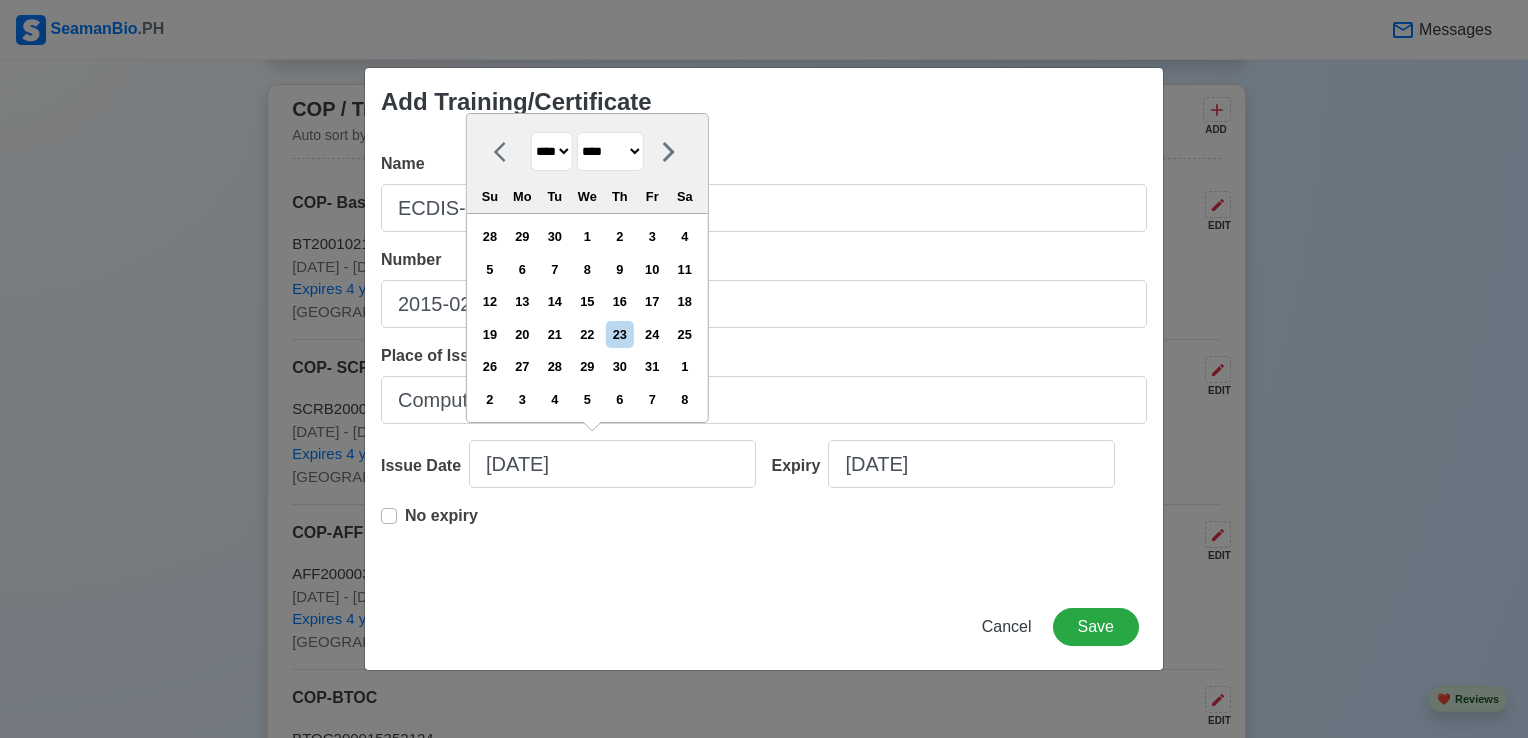 click on "******* ******** ***** ***** *** **** **** ****** ********* ******* ******** ********" at bounding box center (610, 151) 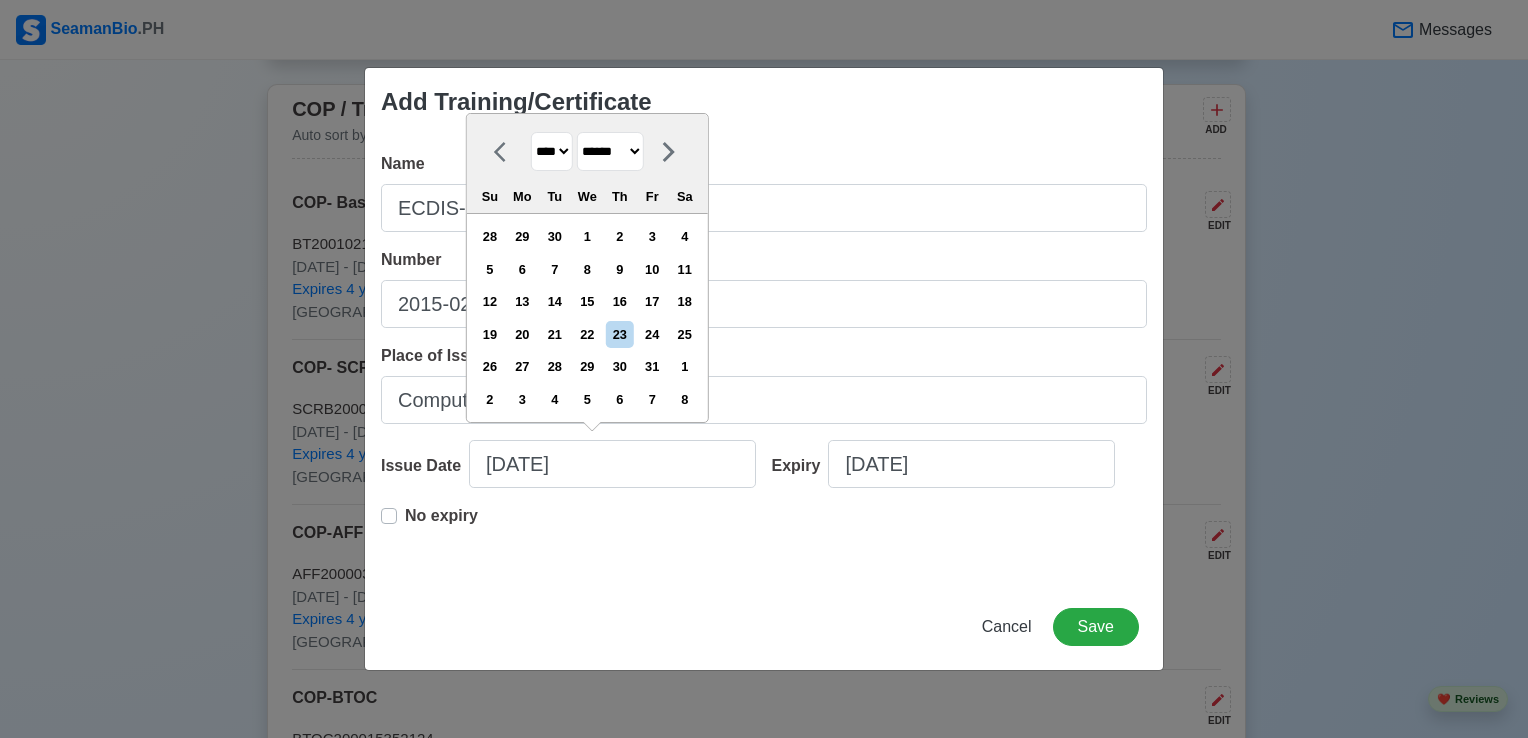 click on "******* ******** ***** ***** *** **** **** ****** ********* ******* ******** ********" at bounding box center (610, 151) 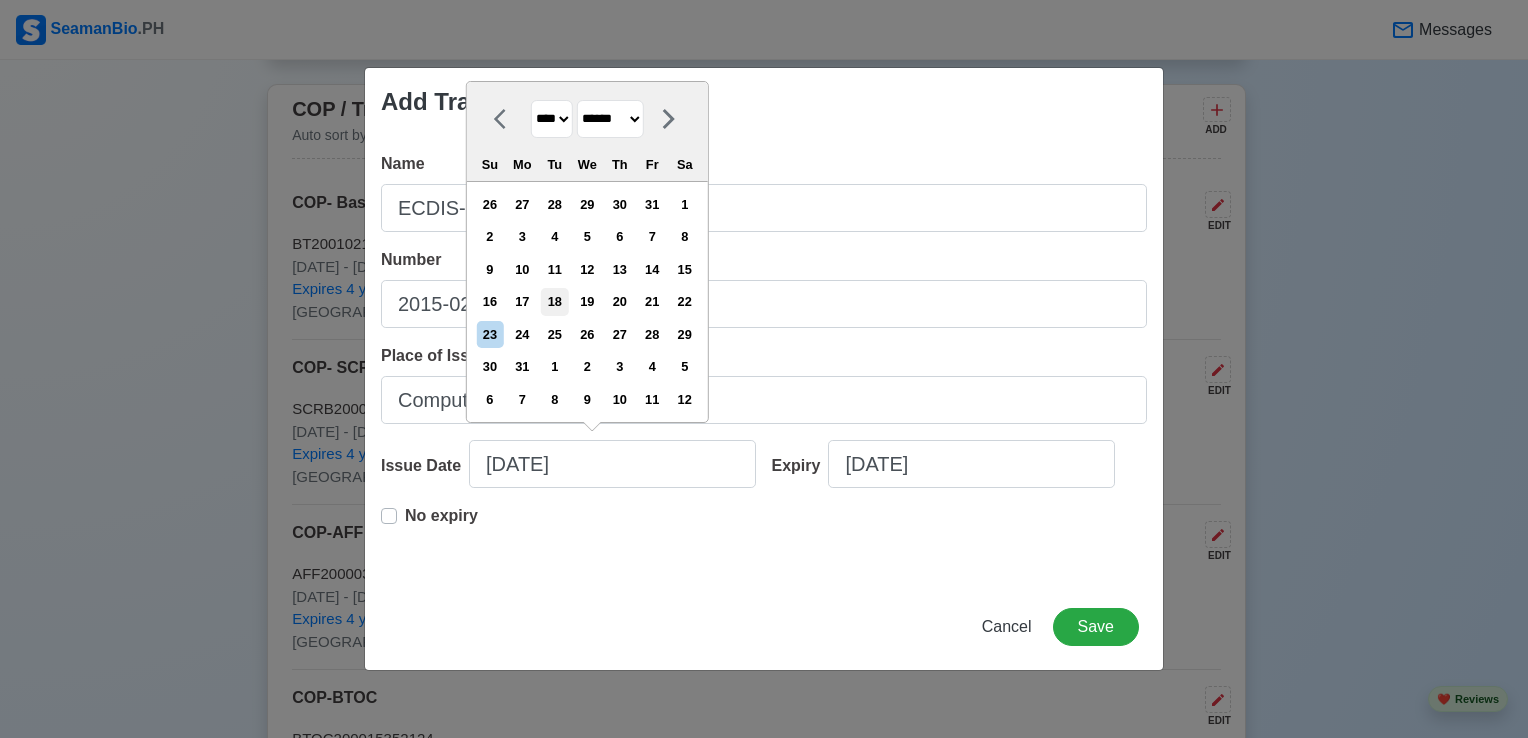 click on "18" at bounding box center (554, 301) 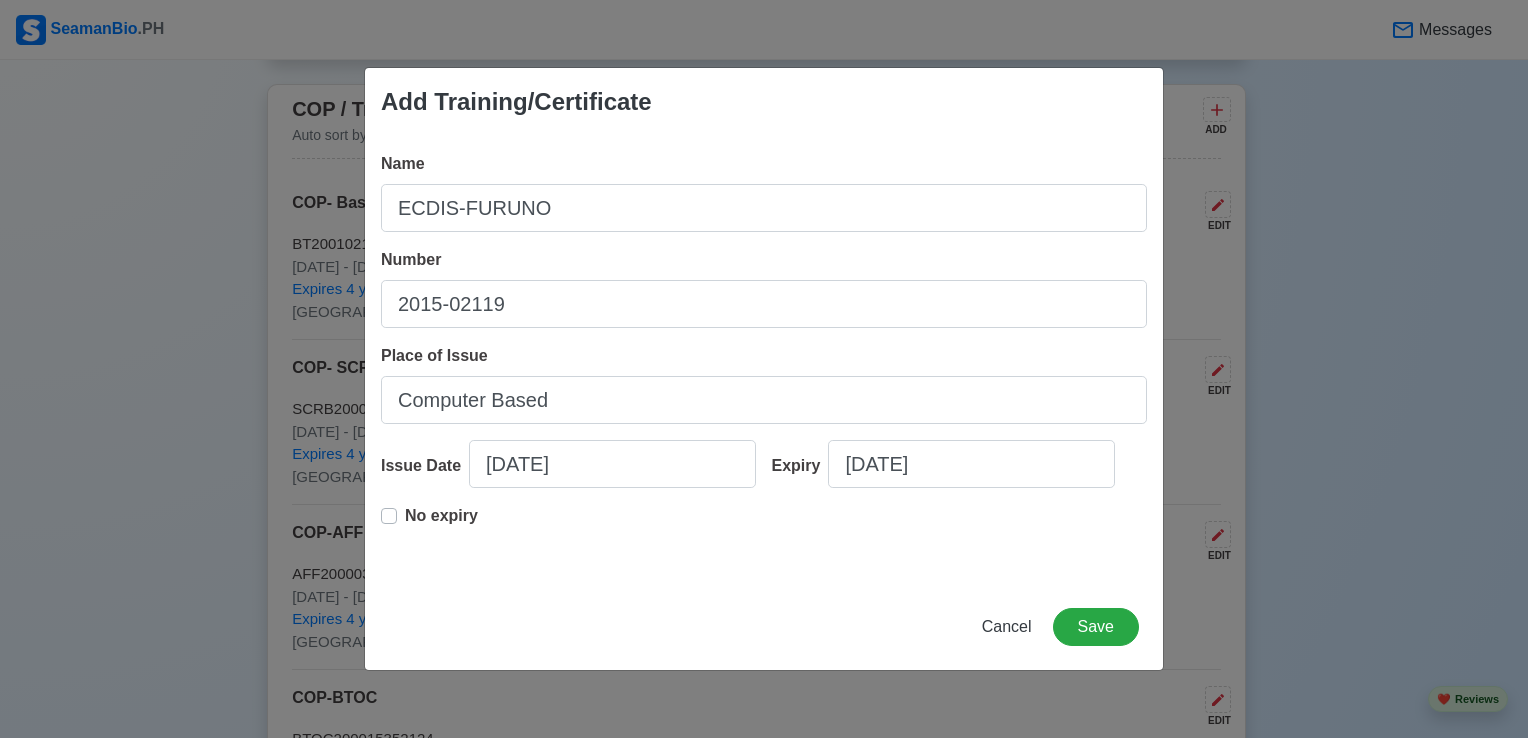 click on "No expiry" at bounding box center (441, 524) 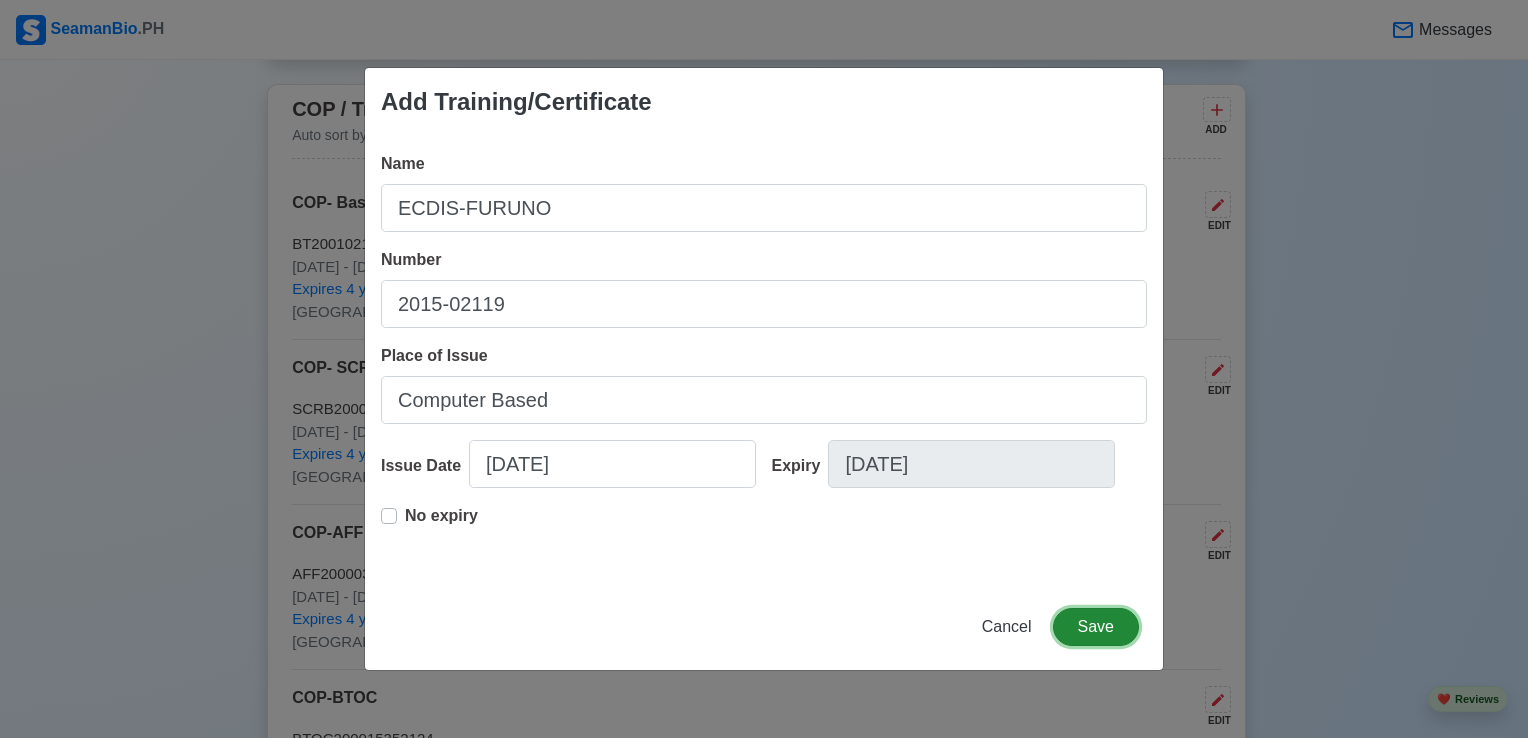 click on "Save" at bounding box center [1096, 627] 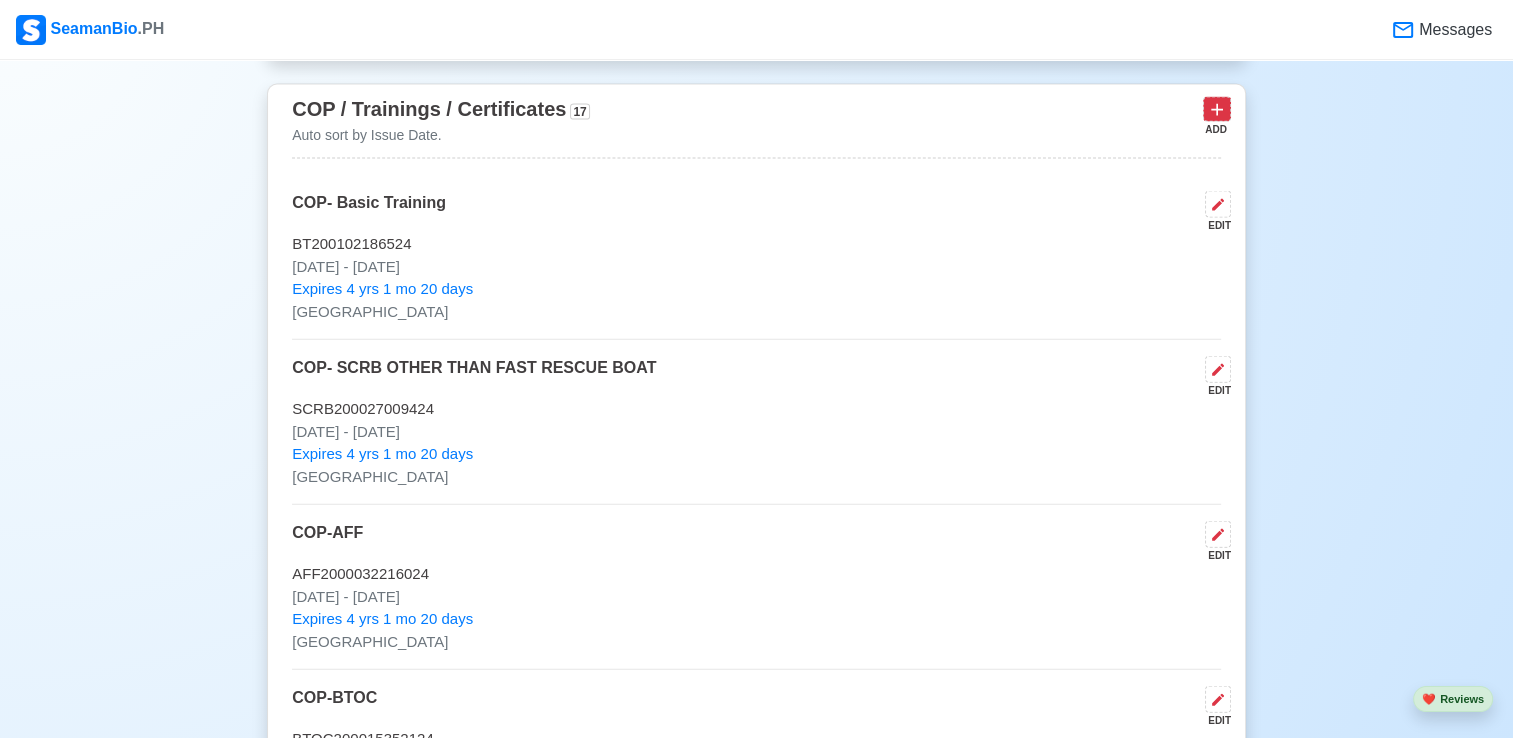click 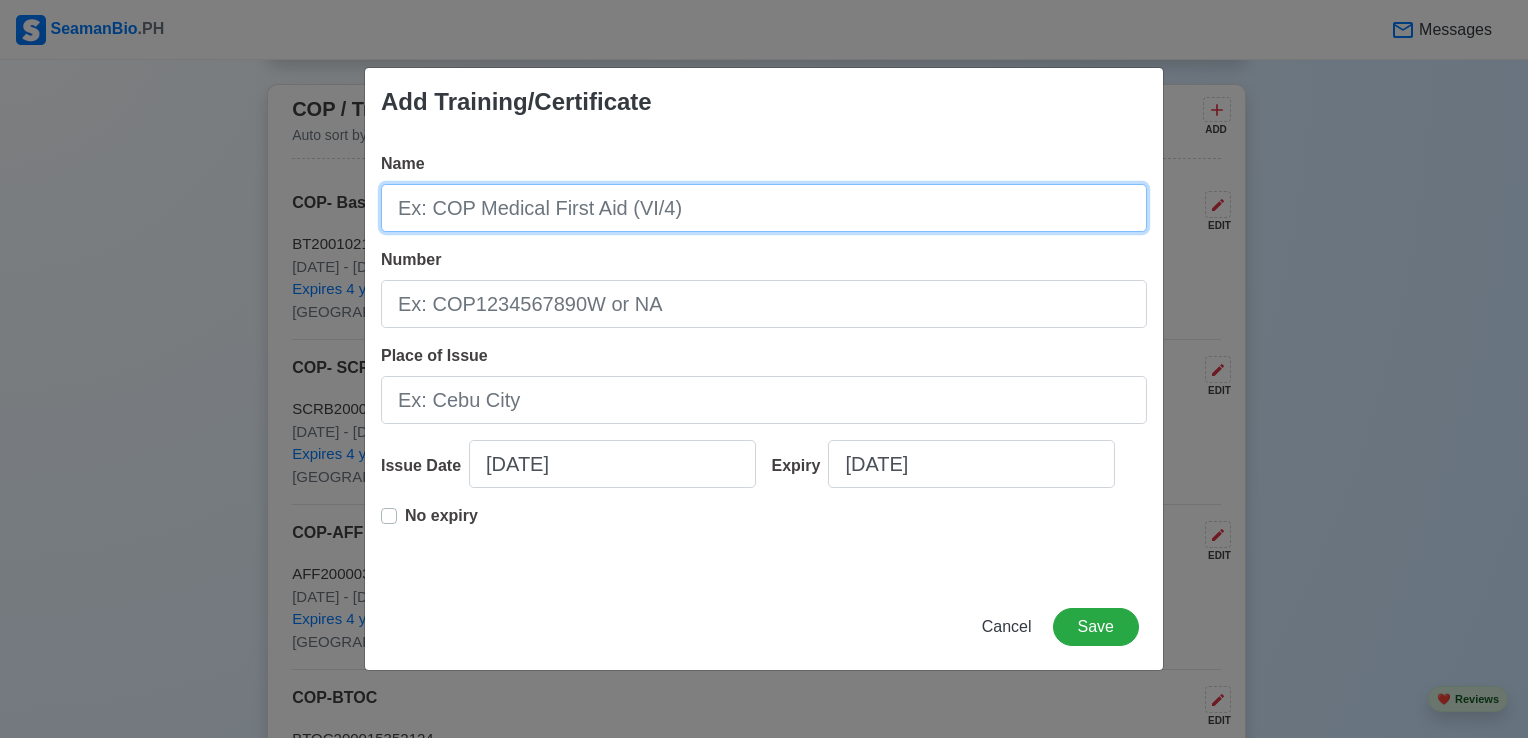 click on "Name" at bounding box center [764, 208] 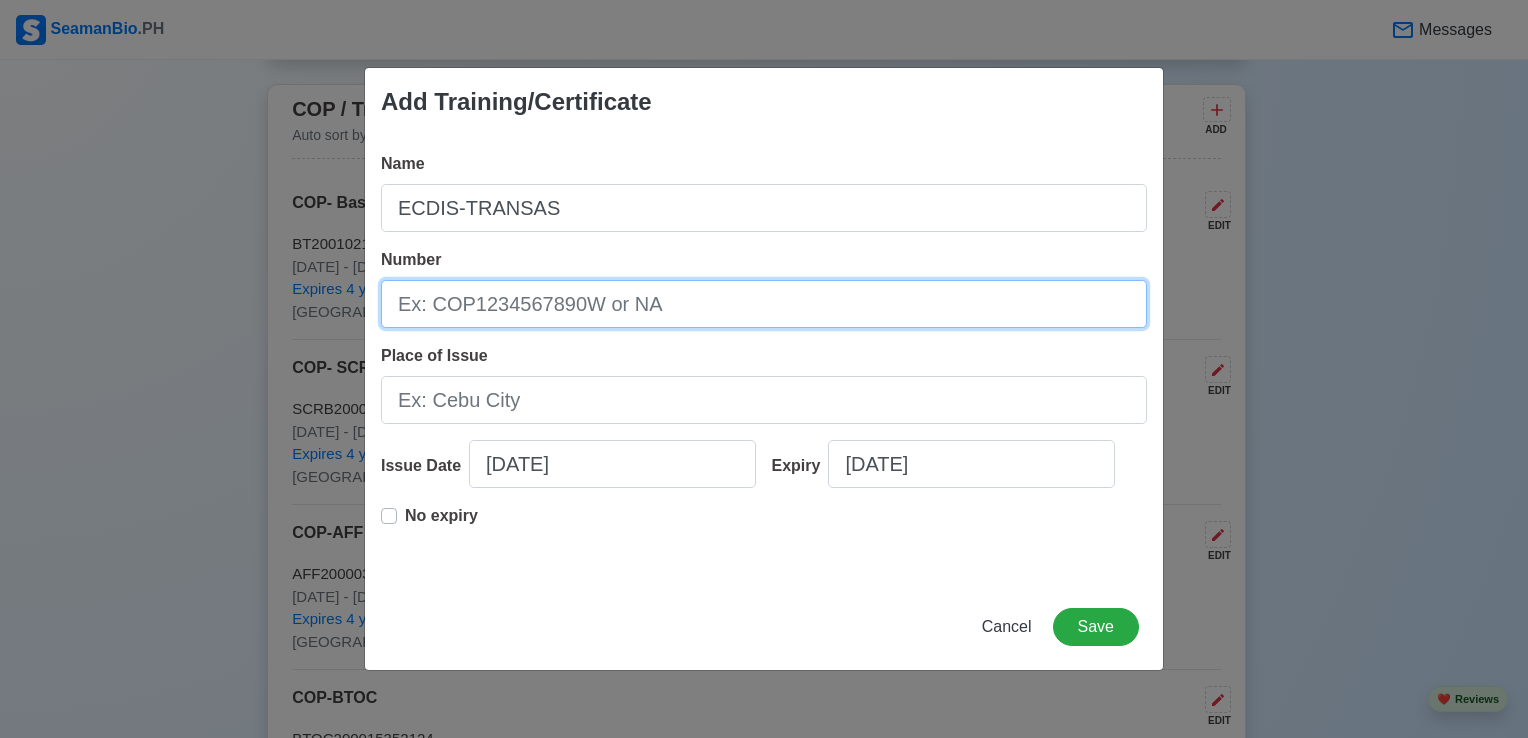 click on "Number" at bounding box center (764, 304) 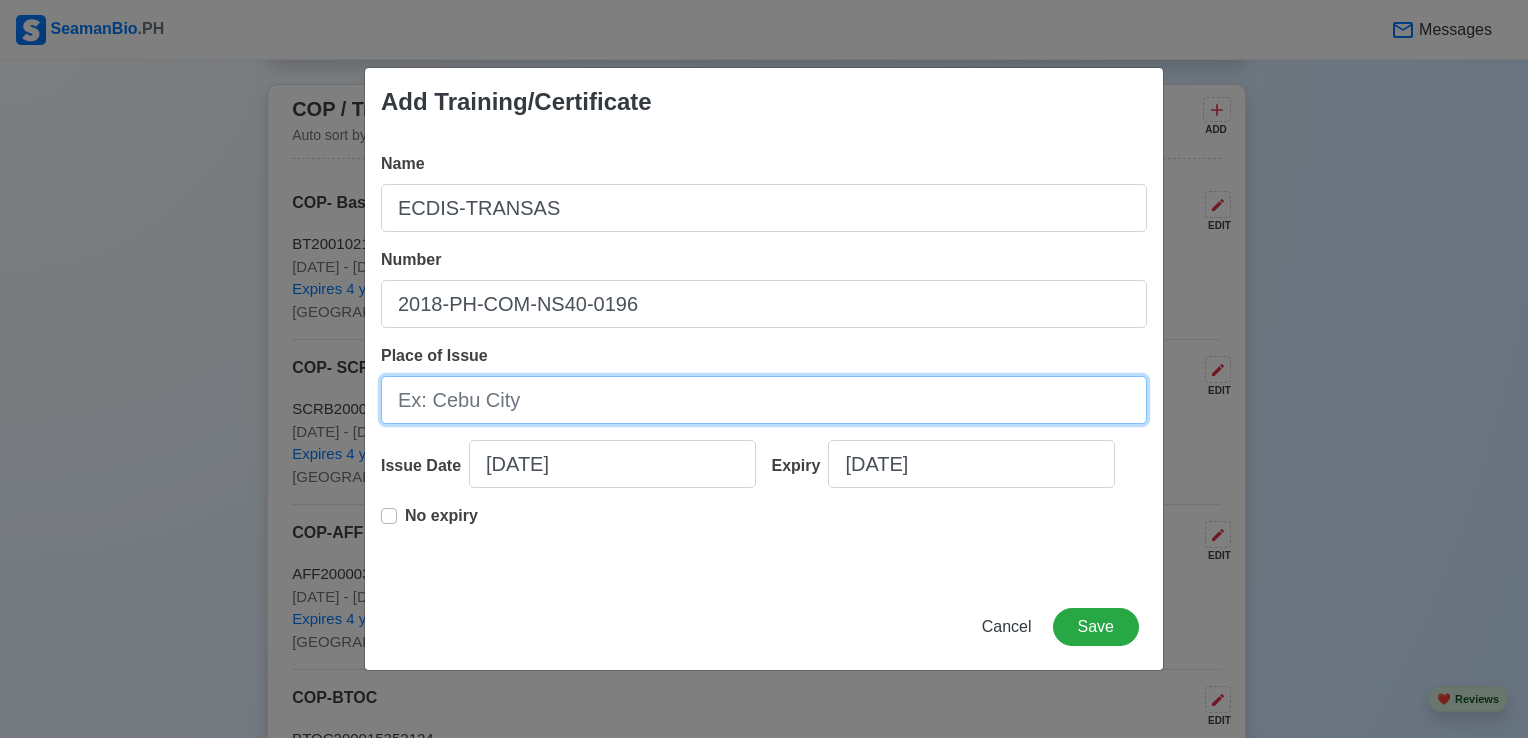 click on "Place of Issue" at bounding box center [764, 400] 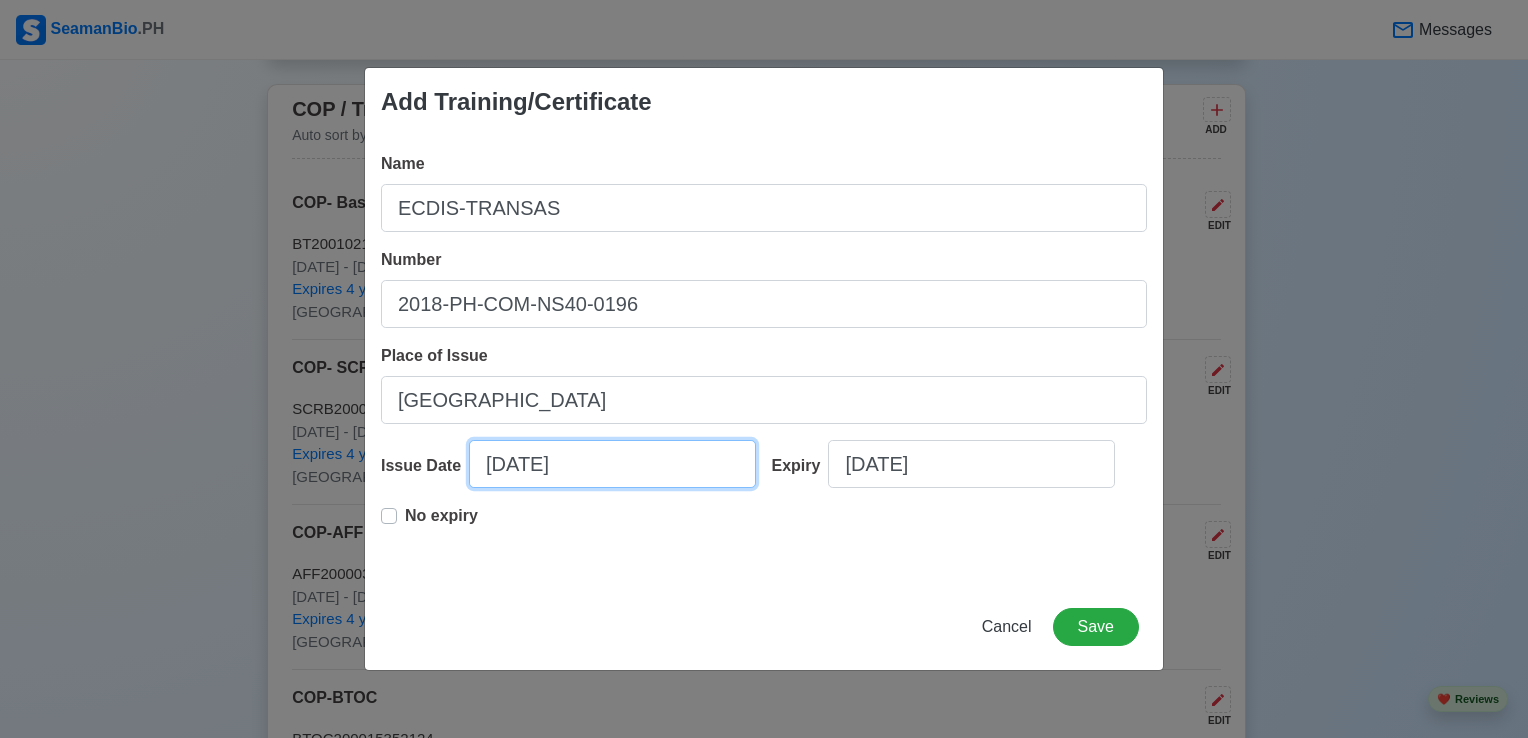 click on "[DATE]" at bounding box center (612, 464) 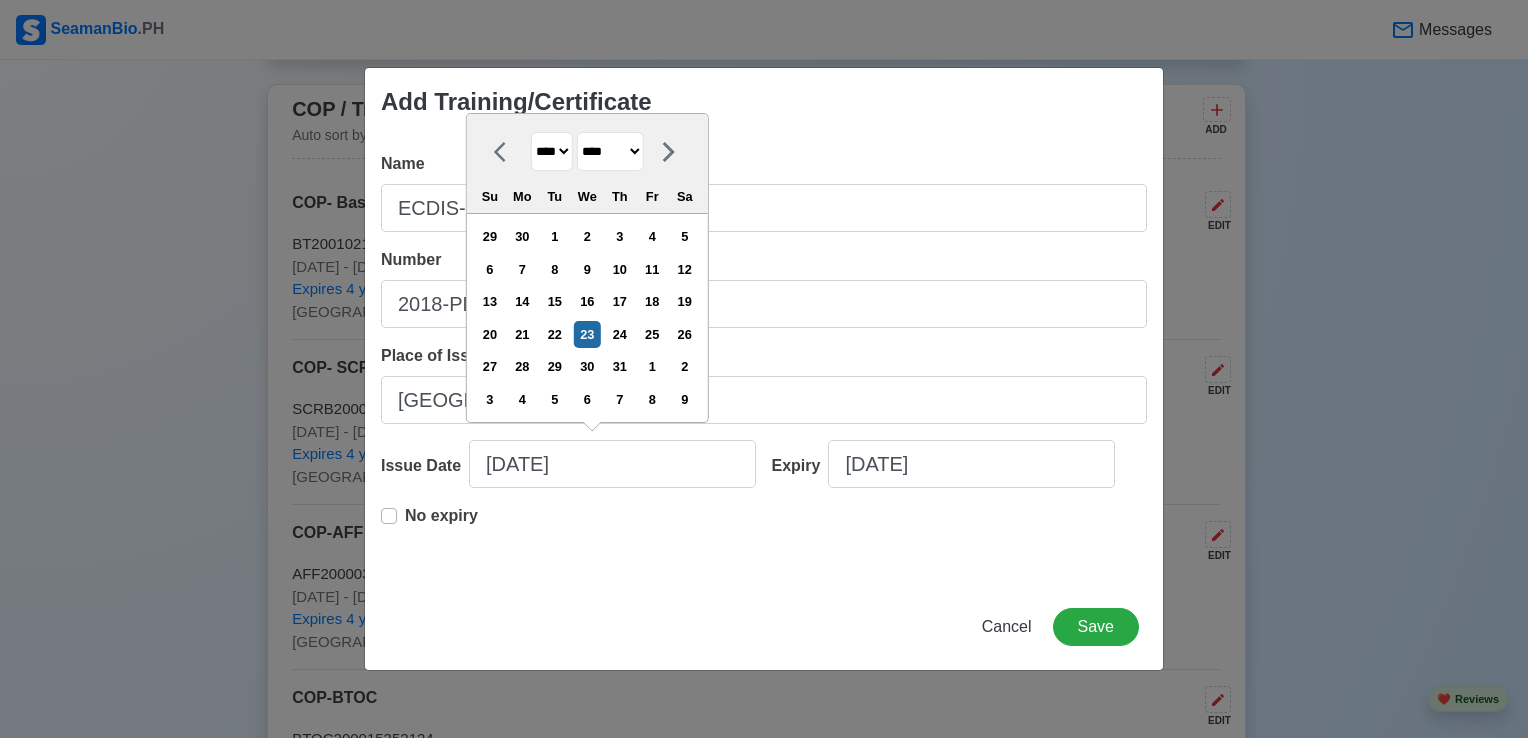 click on "**** **** **** **** **** **** **** **** **** **** **** **** **** **** **** **** **** **** **** **** **** **** **** **** **** **** **** **** **** **** **** **** **** **** **** **** **** **** **** **** **** **** **** **** **** **** **** **** **** **** **** **** **** **** **** **** **** **** **** **** **** **** **** **** **** **** **** **** **** **** **** **** **** **** **** **** **** **** **** **** **** **** **** **** **** **** **** **** **** **** **** **** **** **** **** **** **** **** **** **** **** **** **** **** **** ****" at bounding box center (552, 151) 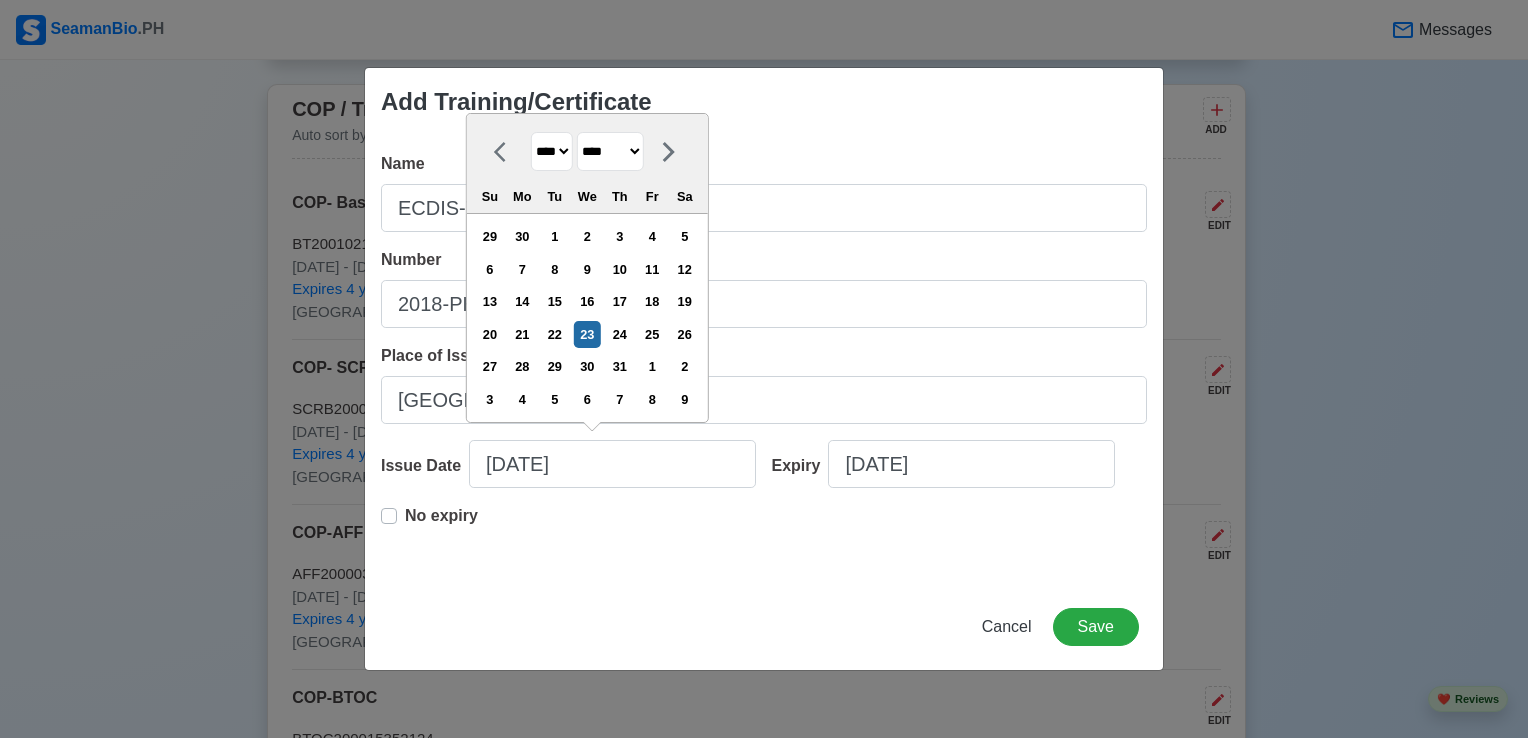 click on "**** **** **** **** **** **** **** **** **** **** **** **** **** **** **** **** **** **** **** **** **** **** **** **** **** **** **** **** **** **** **** **** **** **** **** **** **** **** **** **** **** **** **** **** **** **** **** **** **** **** **** **** **** **** **** **** **** **** **** **** **** **** **** **** **** **** **** **** **** **** **** **** **** **** **** **** **** **** **** **** **** **** **** **** **** **** **** **** **** **** **** **** **** **** **** **** **** **** **** **** **** **** **** **** **** ****" at bounding box center [552, 151] 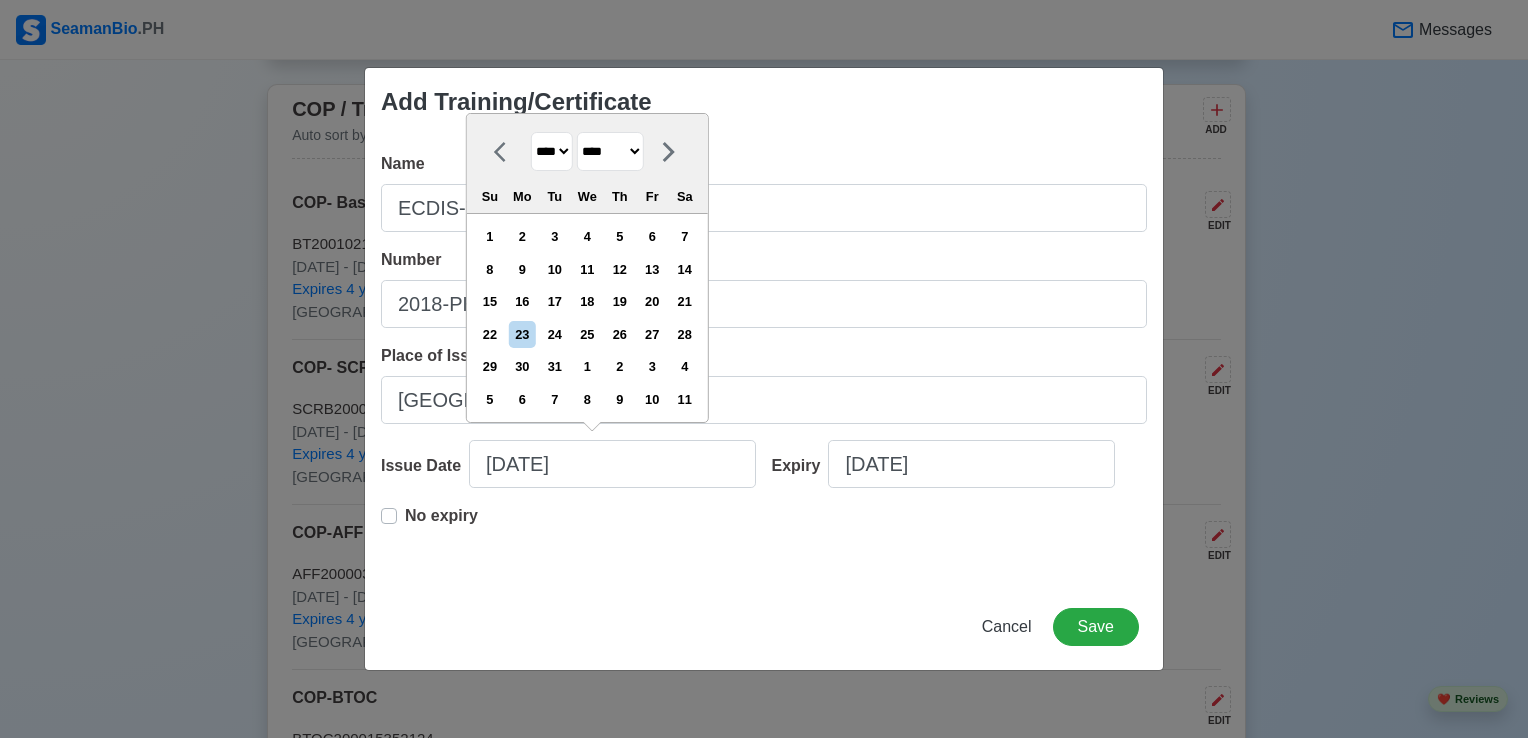 click on "******* ******** ***** ***** *** **** **** ****** ********* ******* ******** ********" at bounding box center [610, 151] 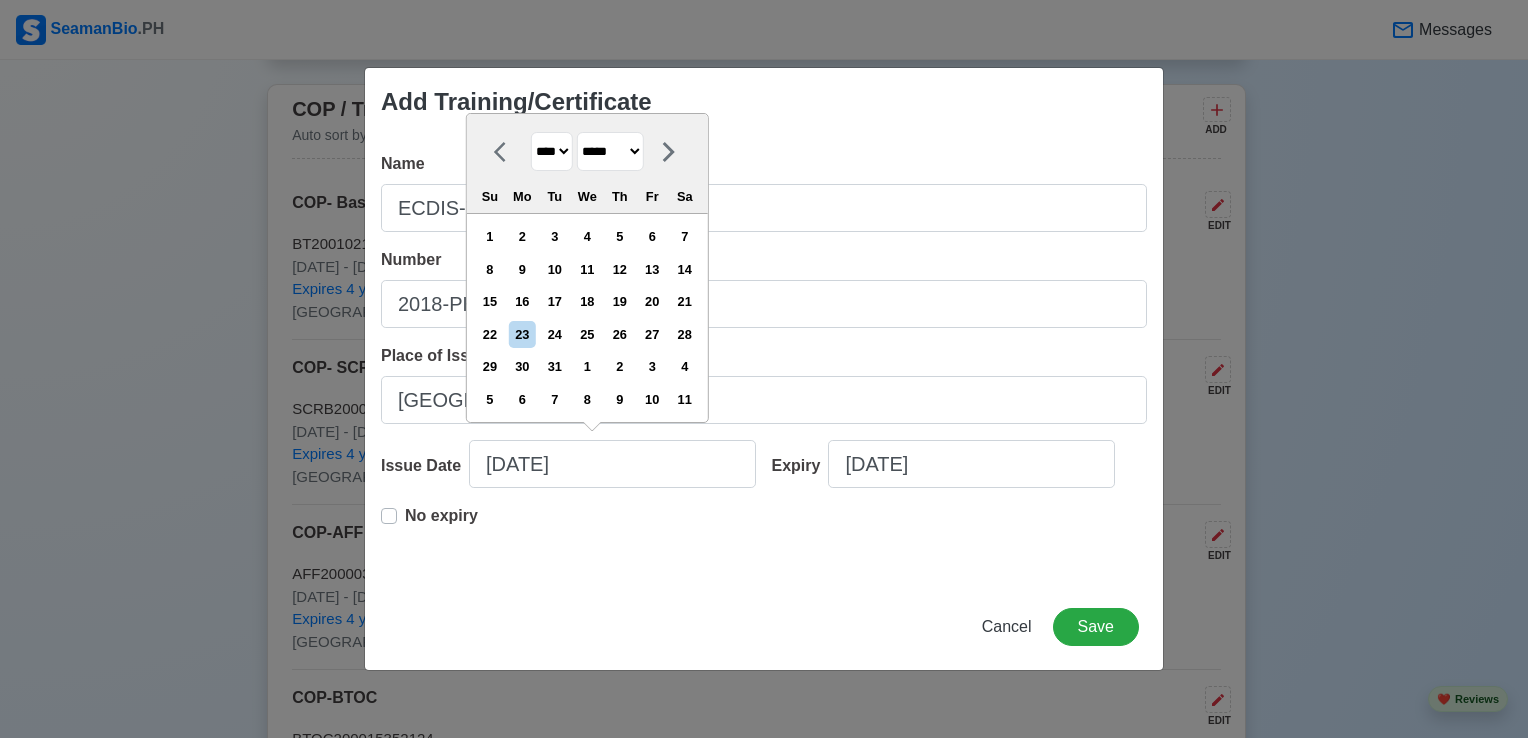 click on "******* ******** ***** ***** *** **** **** ****** ********* ******* ******** ********" at bounding box center (610, 151) 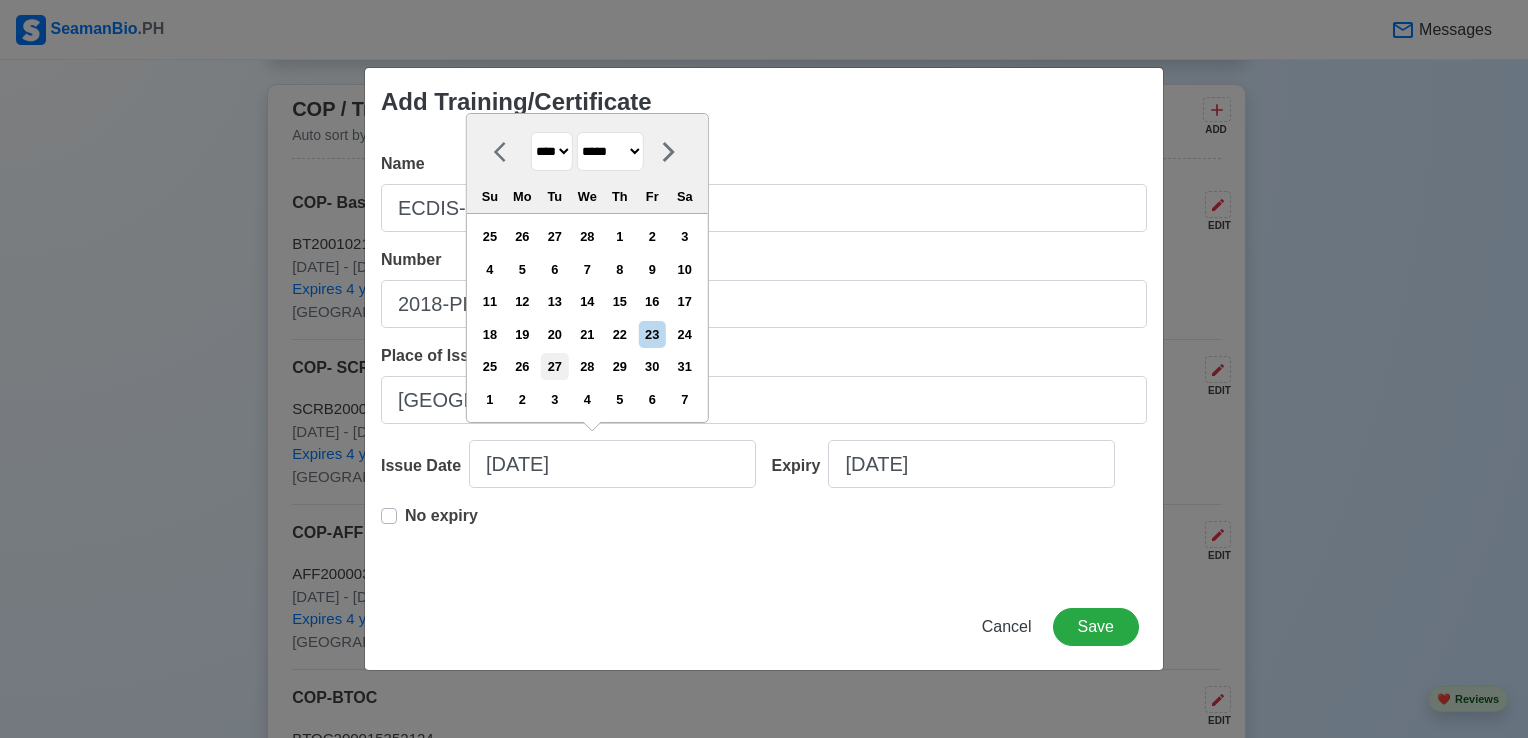 click on "27" at bounding box center (554, 366) 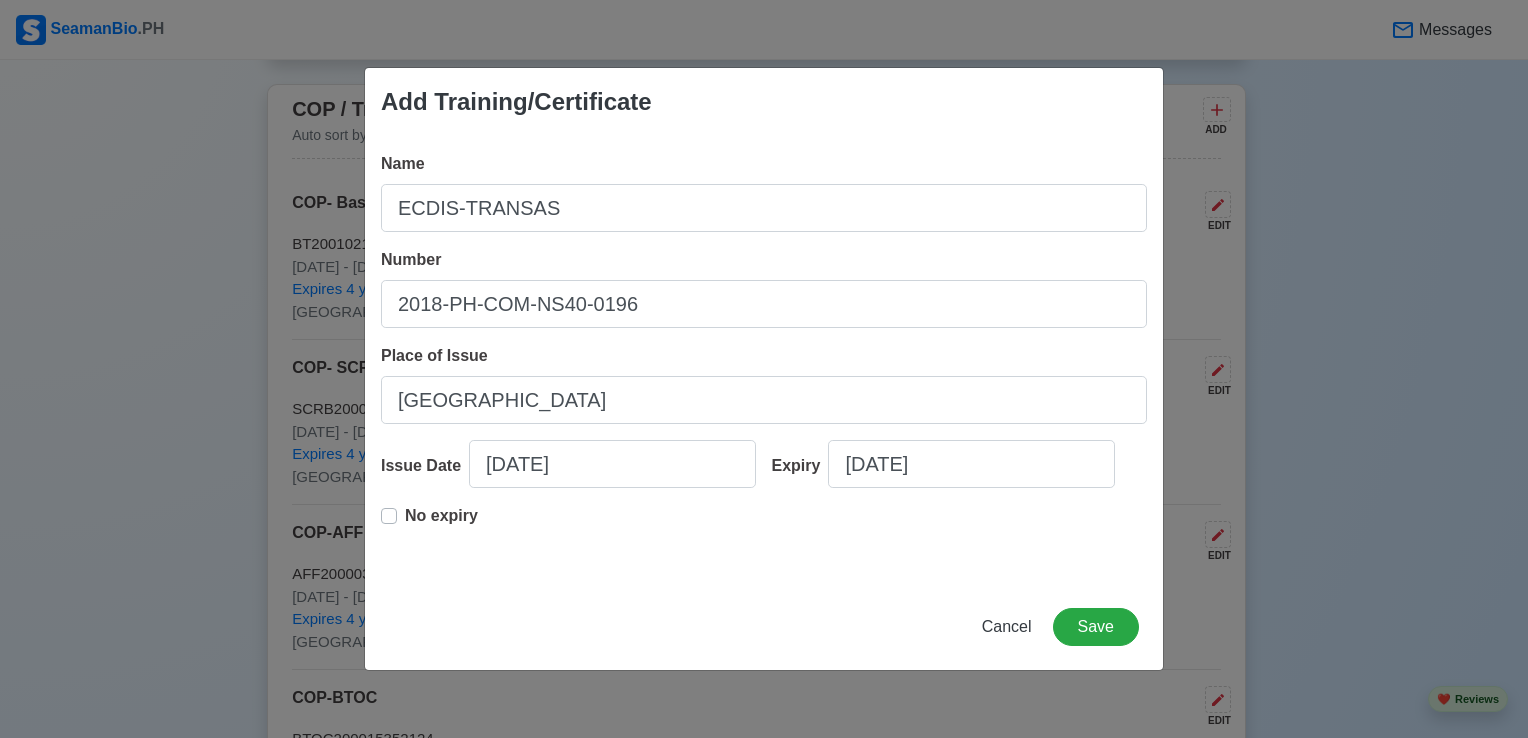 click on "No expiry" at bounding box center [441, 524] 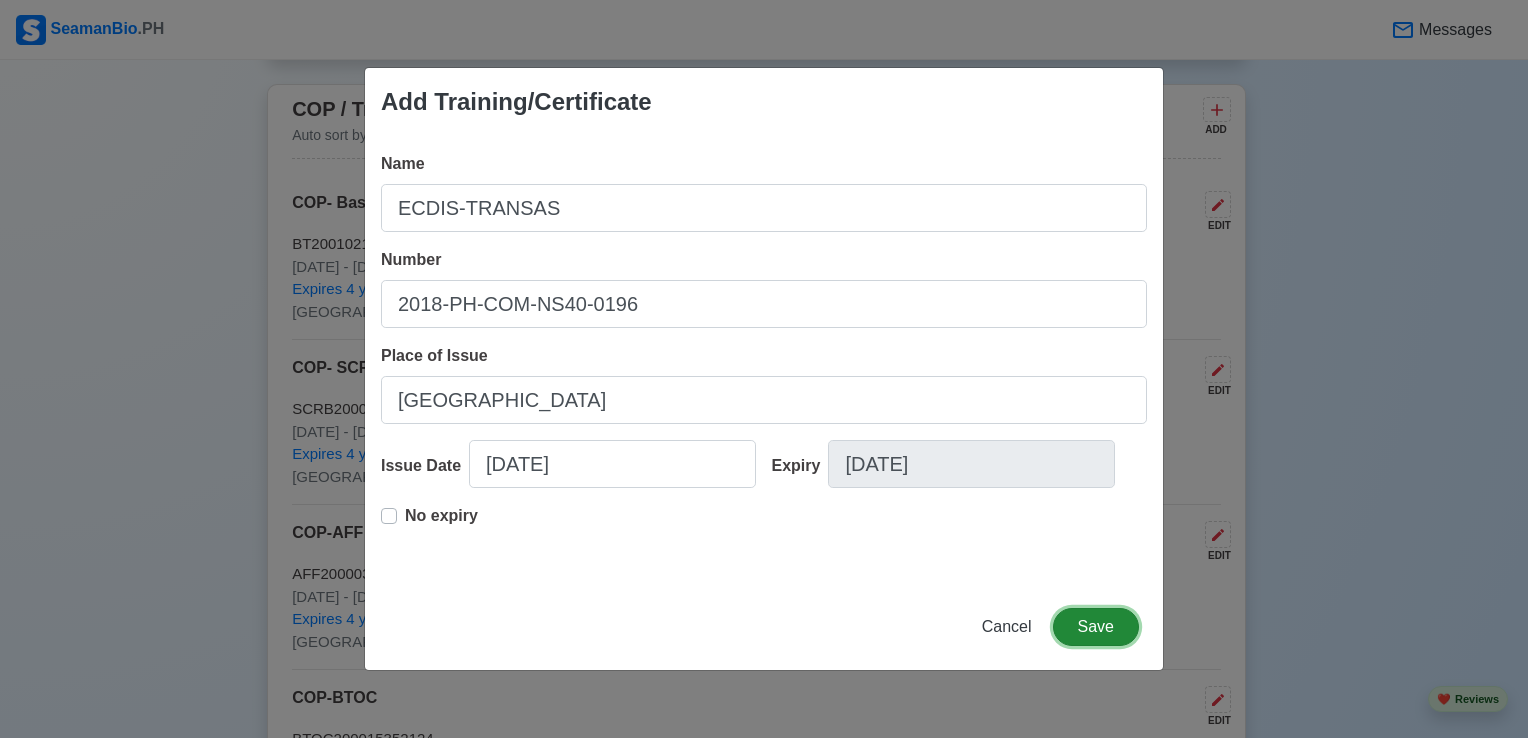 click on "Save" at bounding box center (1096, 627) 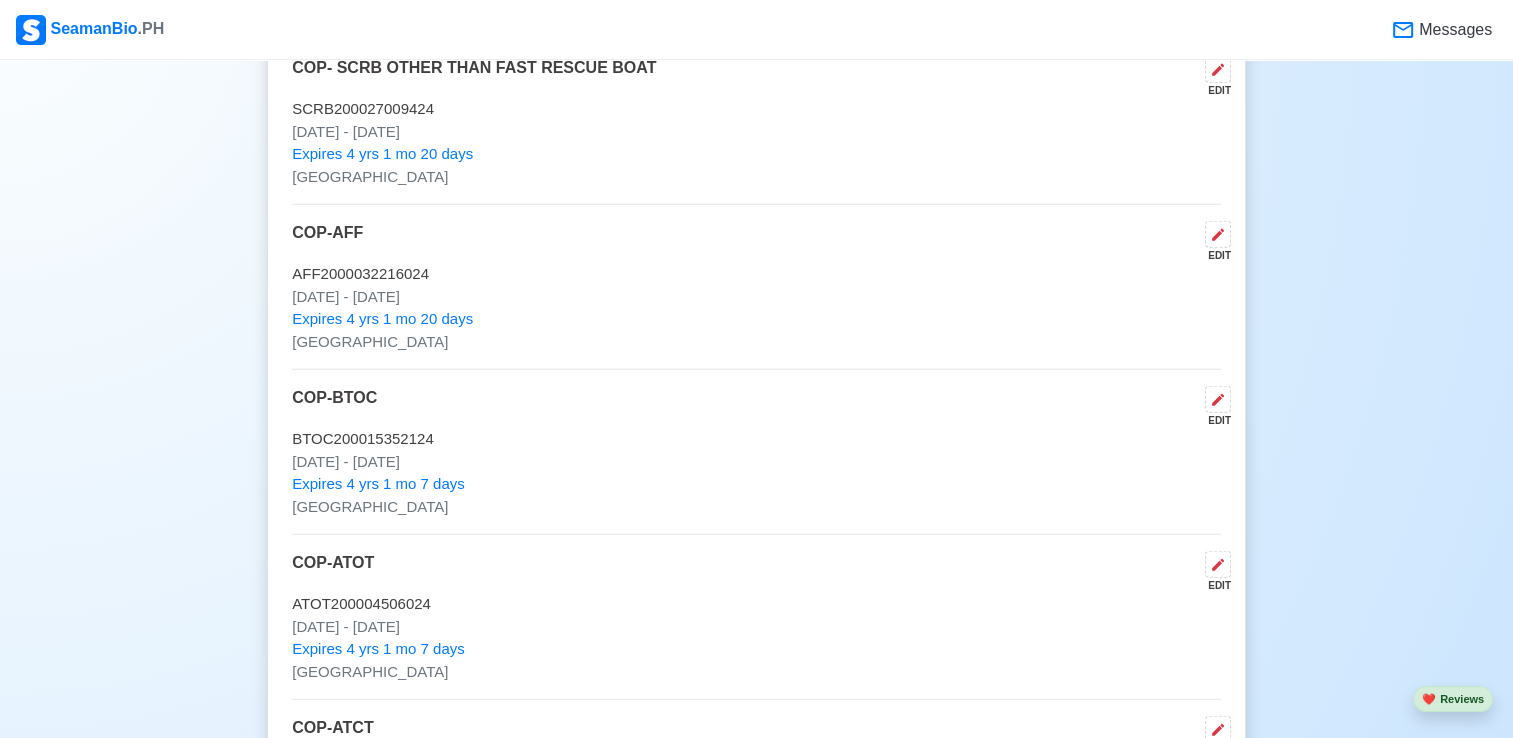 scroll, scrollTop: 4500, scrollLeft: 0, axis: vertical 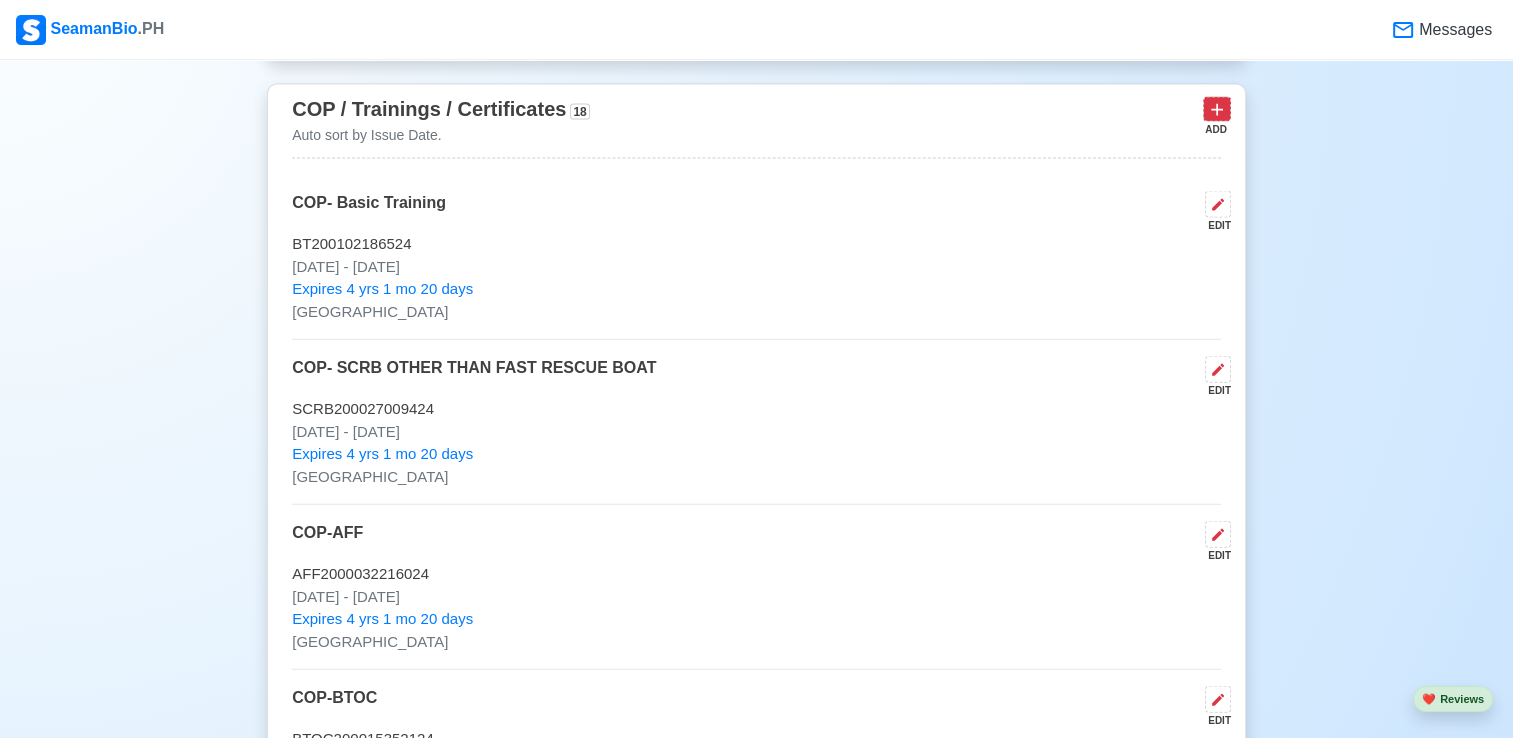 click 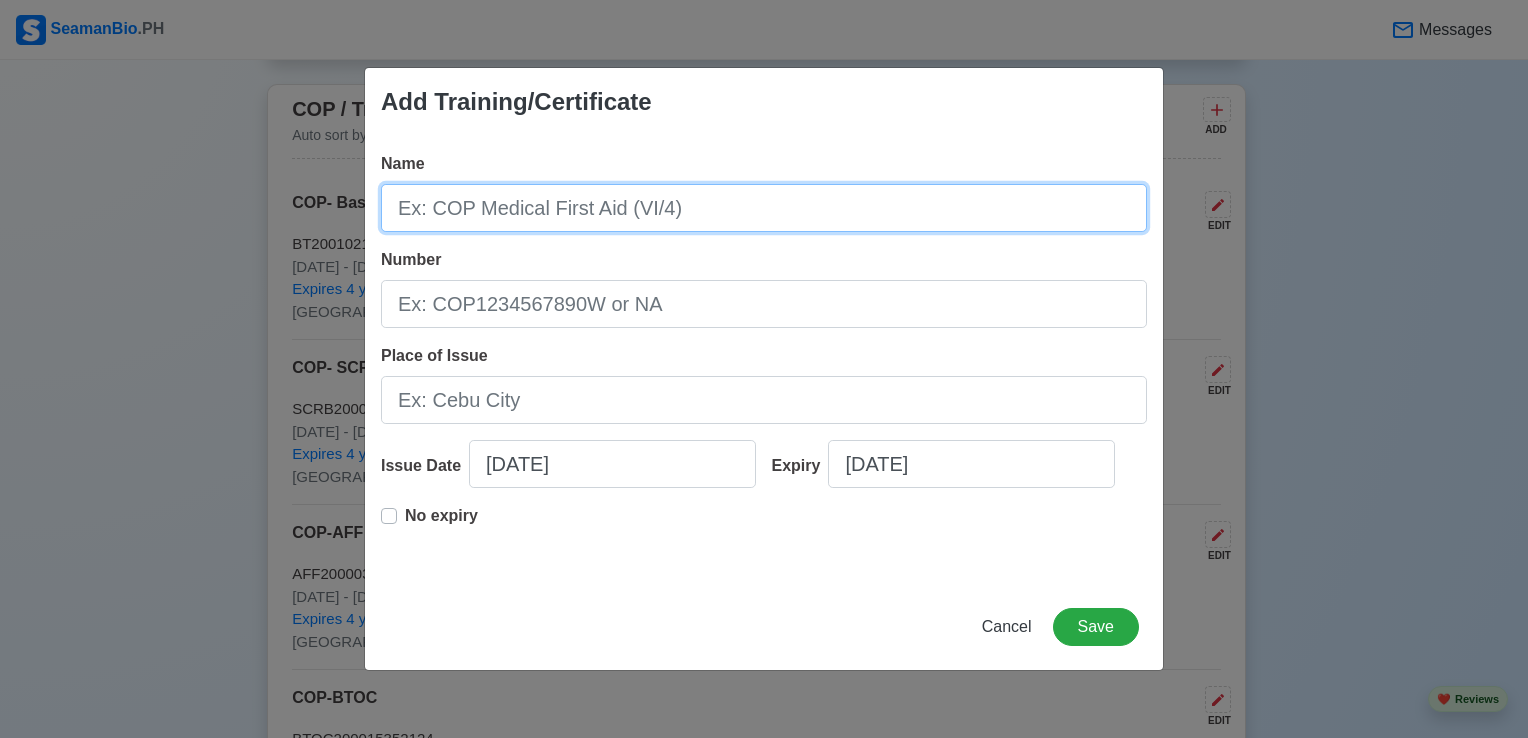 click on "Name" at bounding box center [764, 208] 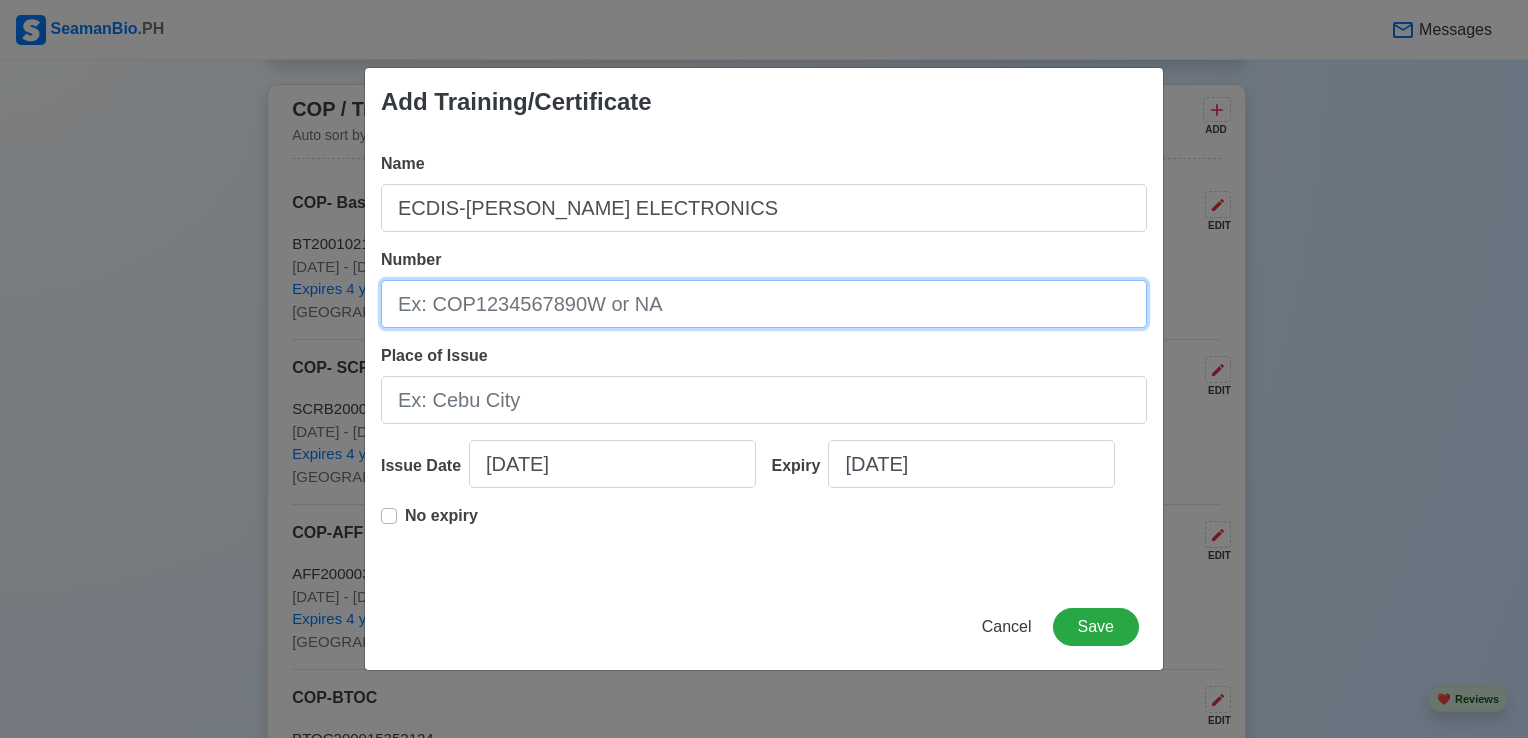 click on "Number" at bounding box center [764, 304] 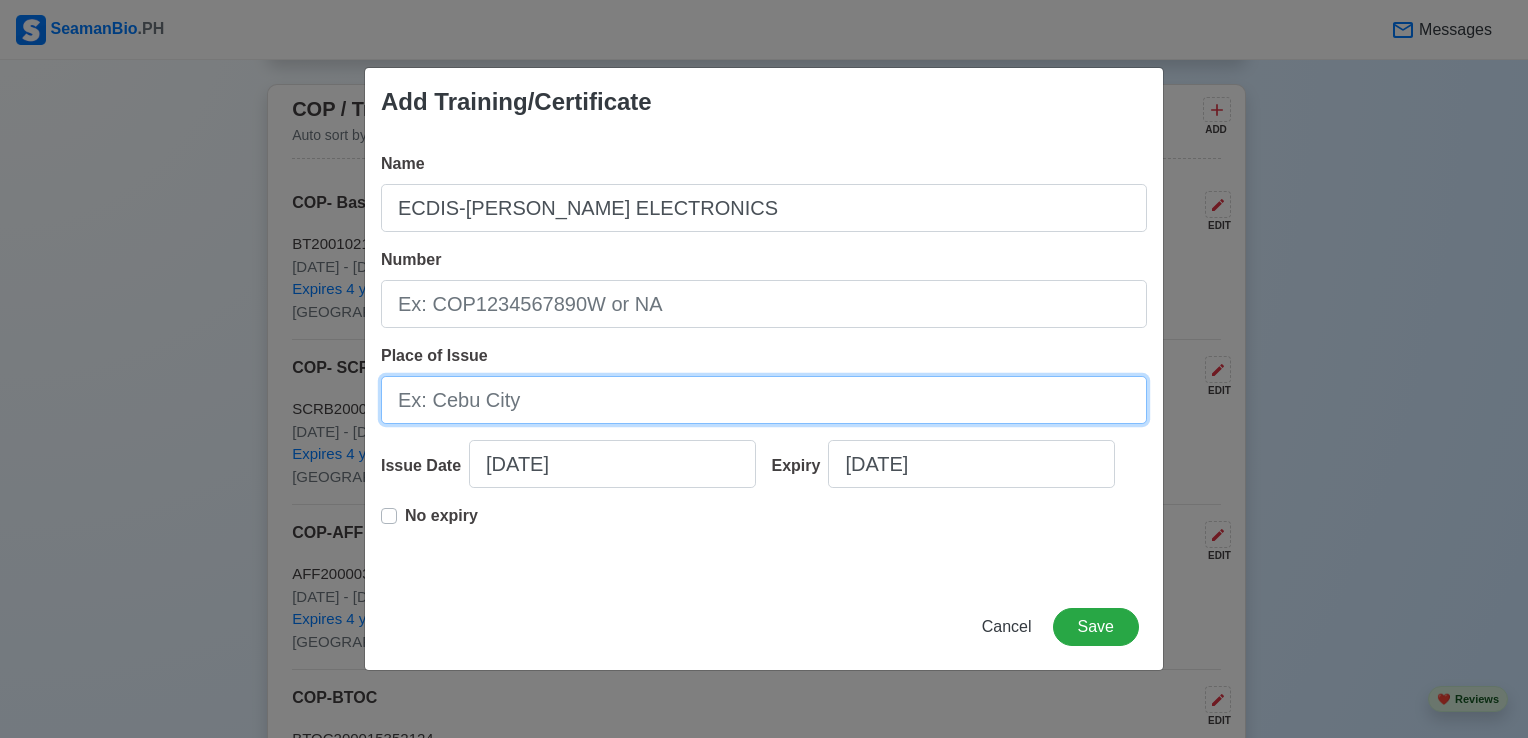 click on "Place of Issue" at bounding box center (764, 400) 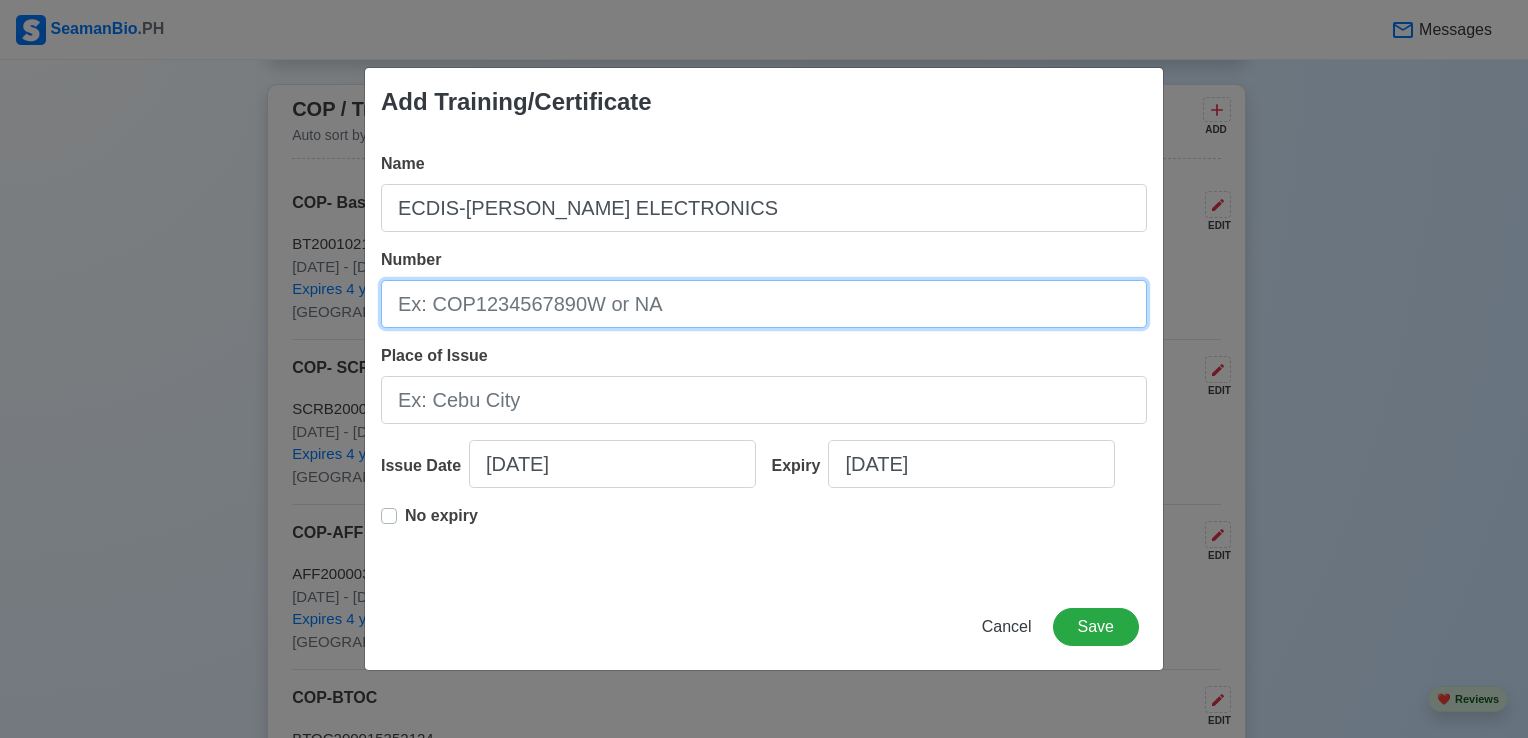 click on "Number" at bounding box center (764, 304) 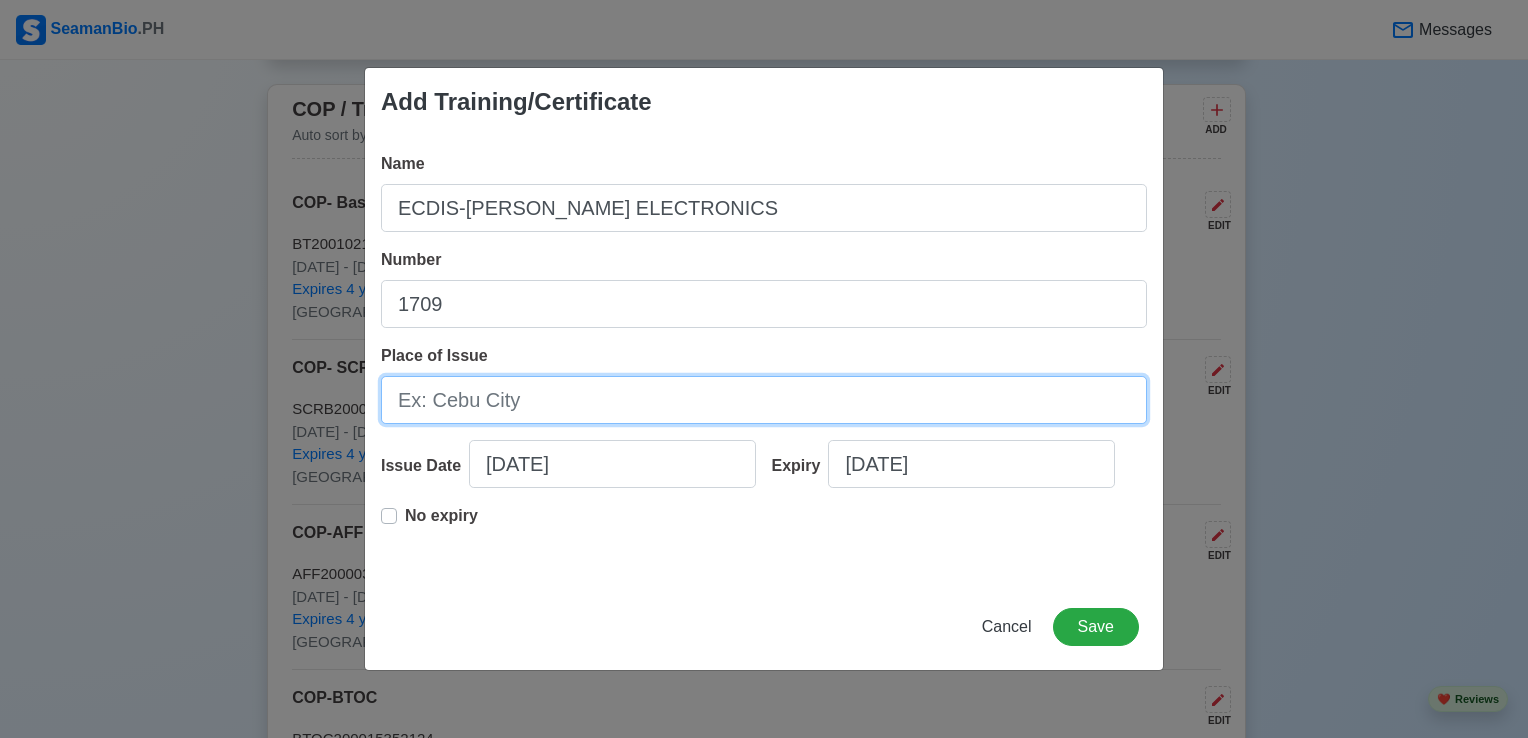 click on "Place of Issue" at bounding box center [764, 400] 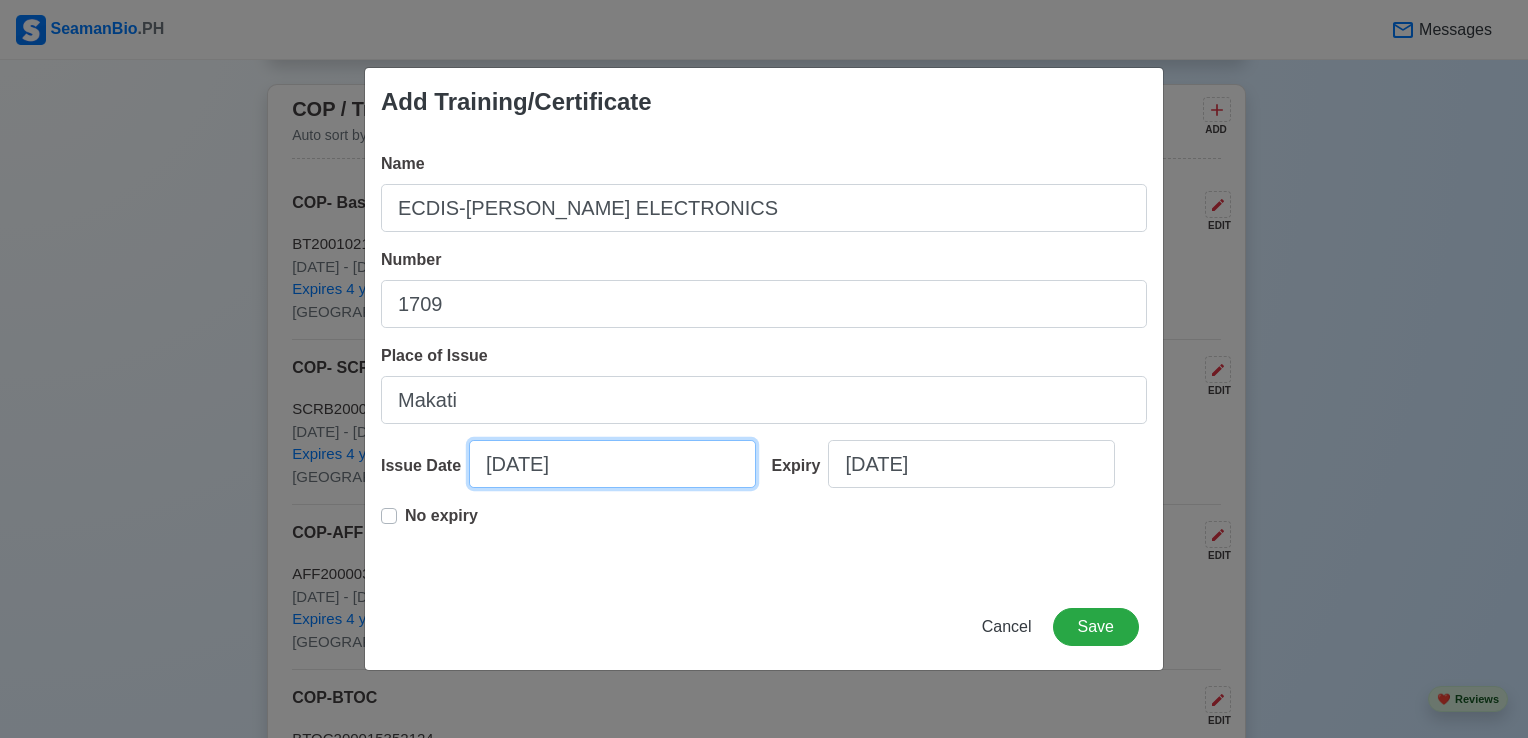 click on "[DATE]" at bounding box center (612, 464) 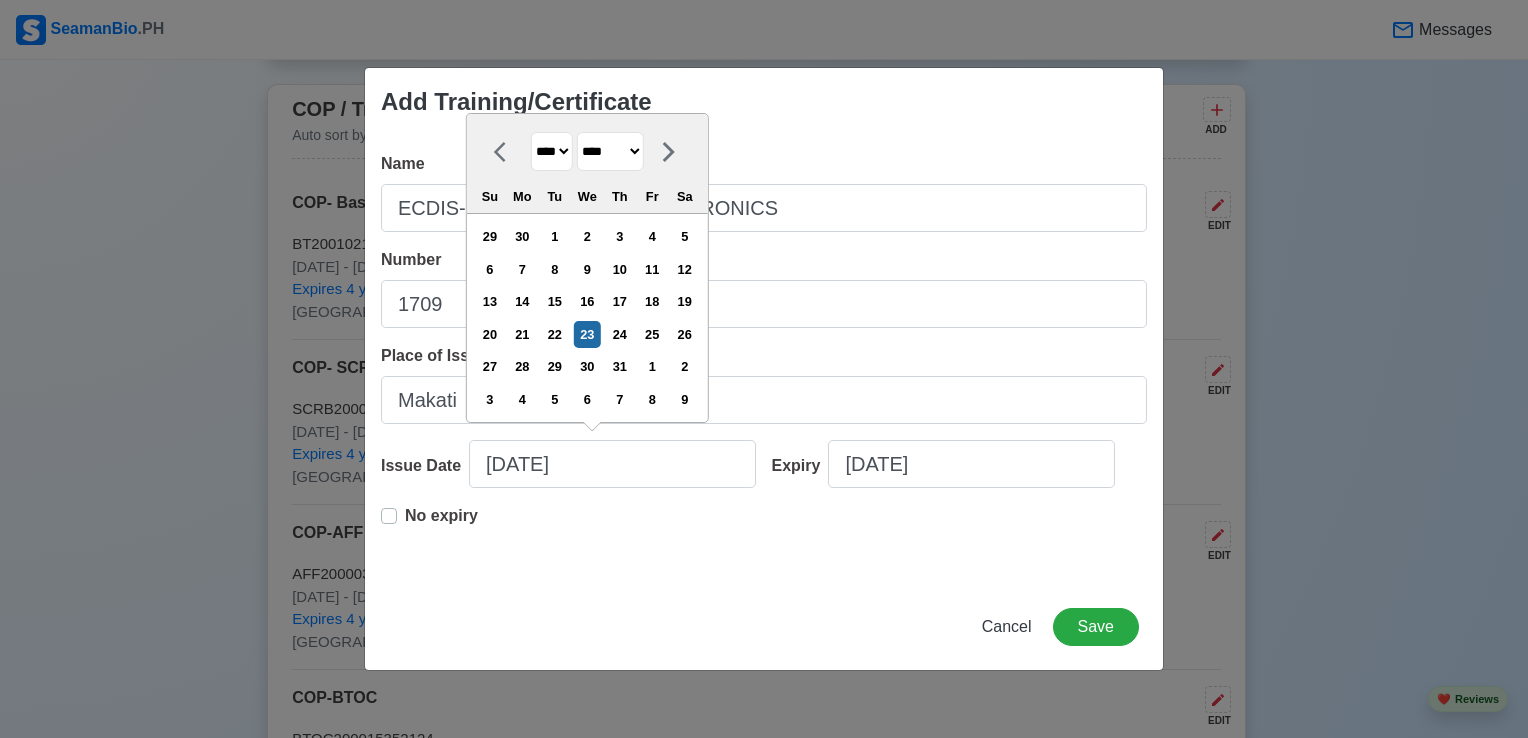 click on "**** **** **** **** **** **** **** **** **** **** **** **** **** **** **** **** **** **** **** **** **** **** **** **** **** **** **** **** **** **** **** **** **** **** **** **** **** **** **** **** **** **** **** **** **** **** **** **** **** **** **** **** **** **** **** **** **** **** **** **** **** **** **** **** **** **** **** **** **** **** **** **** **** **** **** **** **** **** **** **** **** **** **** **** **** **** **** **** **** **** **** **** **** **** **** **** **** **** **** **** **** **** **** **** **** ****" at bounding box center [552, 151] 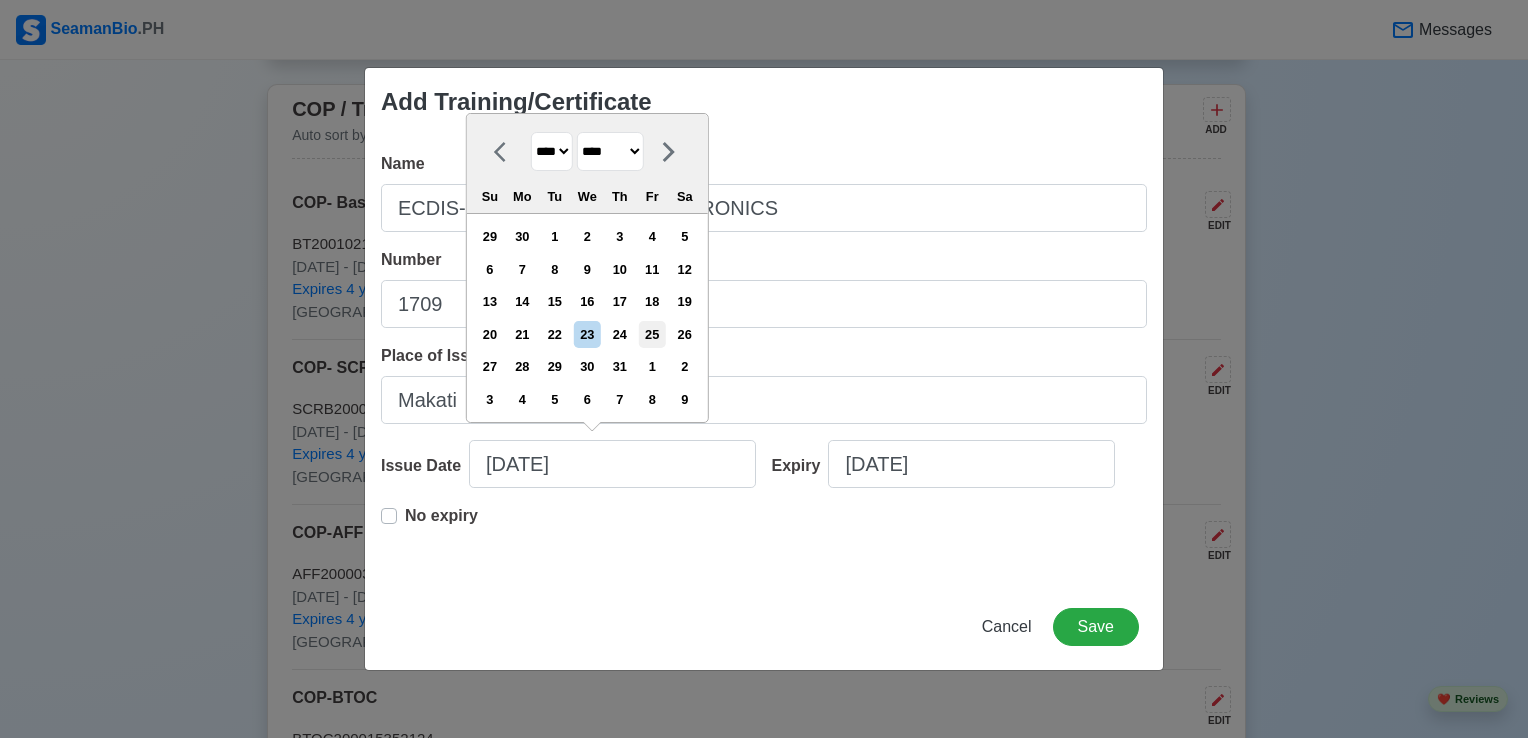 click on "25" at bounding box center [652, 334] 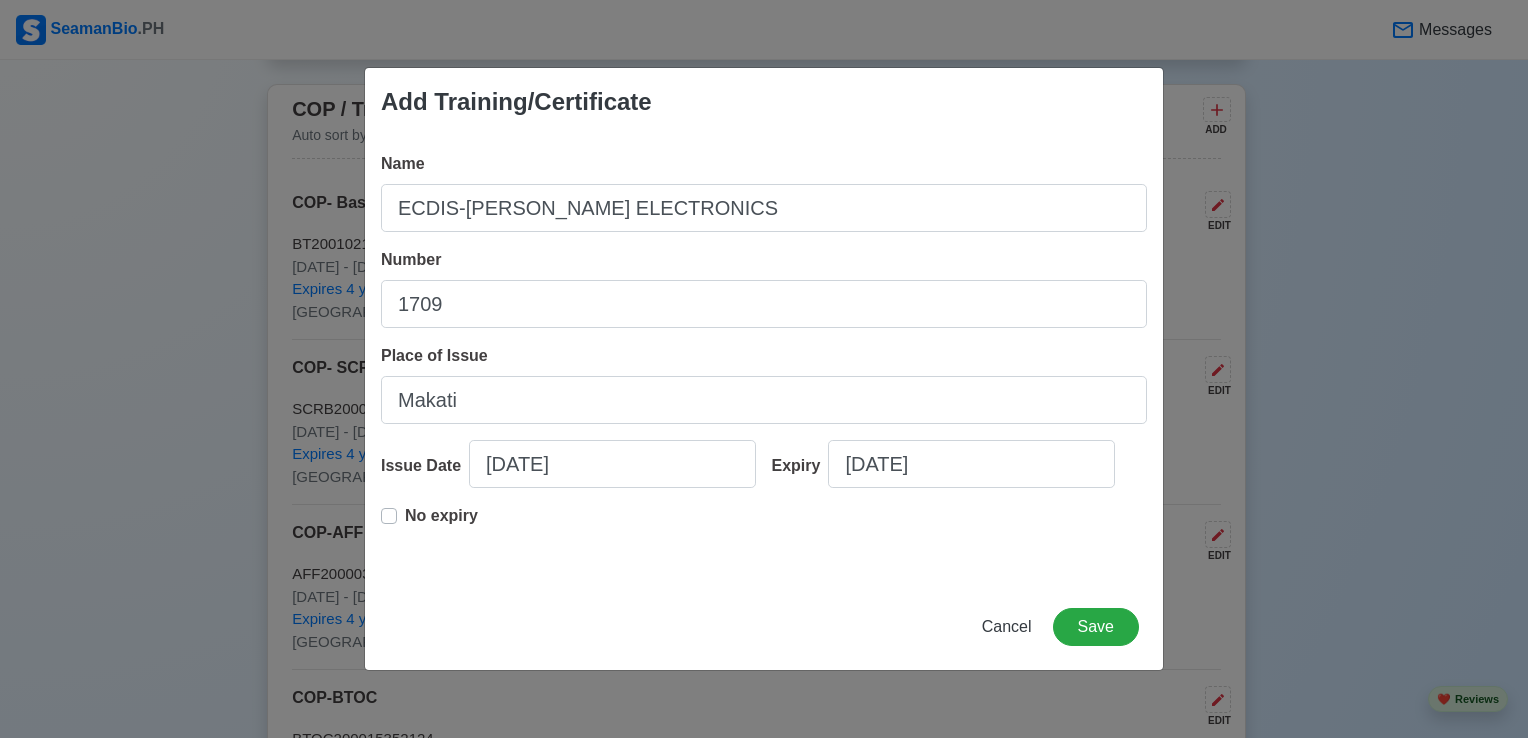 click on "No expiry" at bounding box center (441, 524) 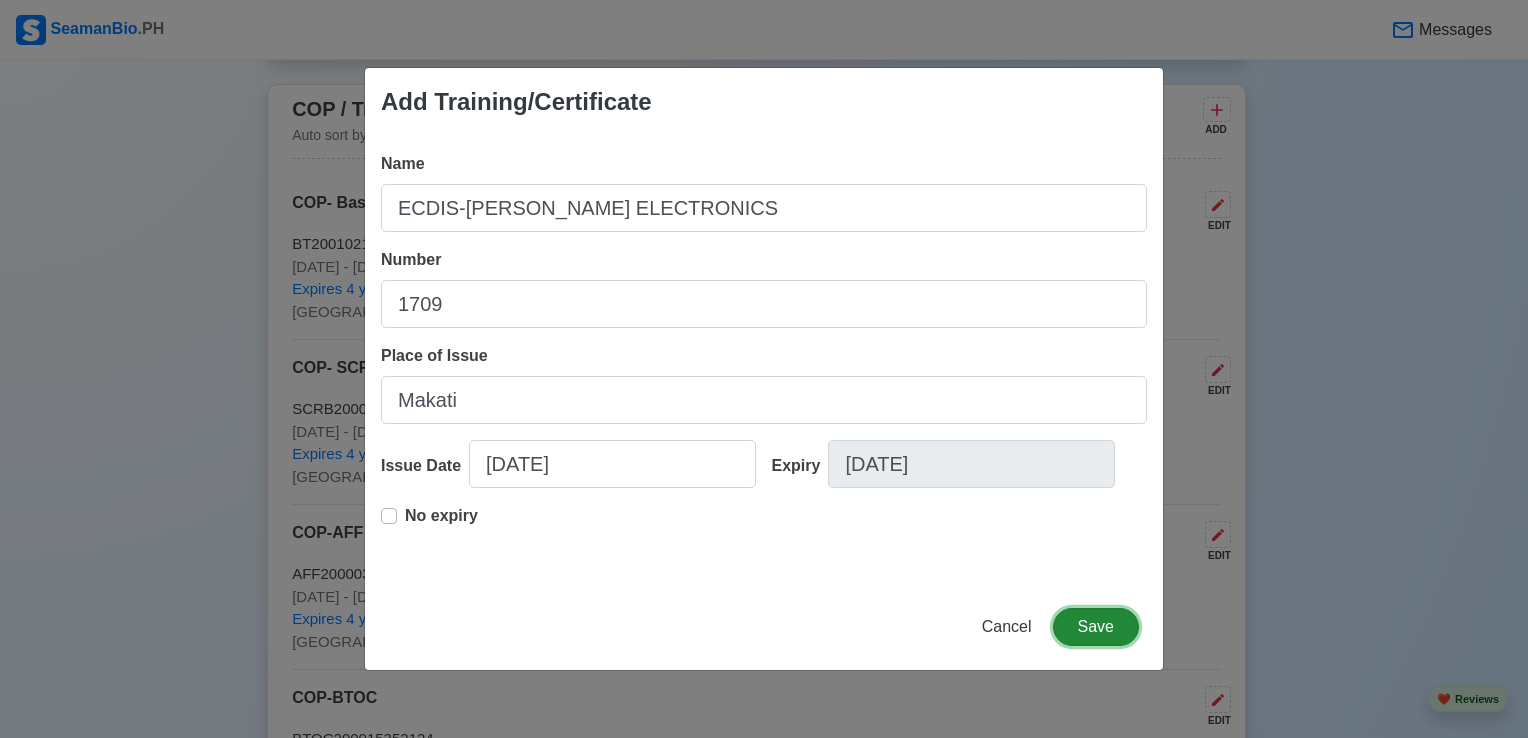 click on "Save" at bounding box center (1096, 627) 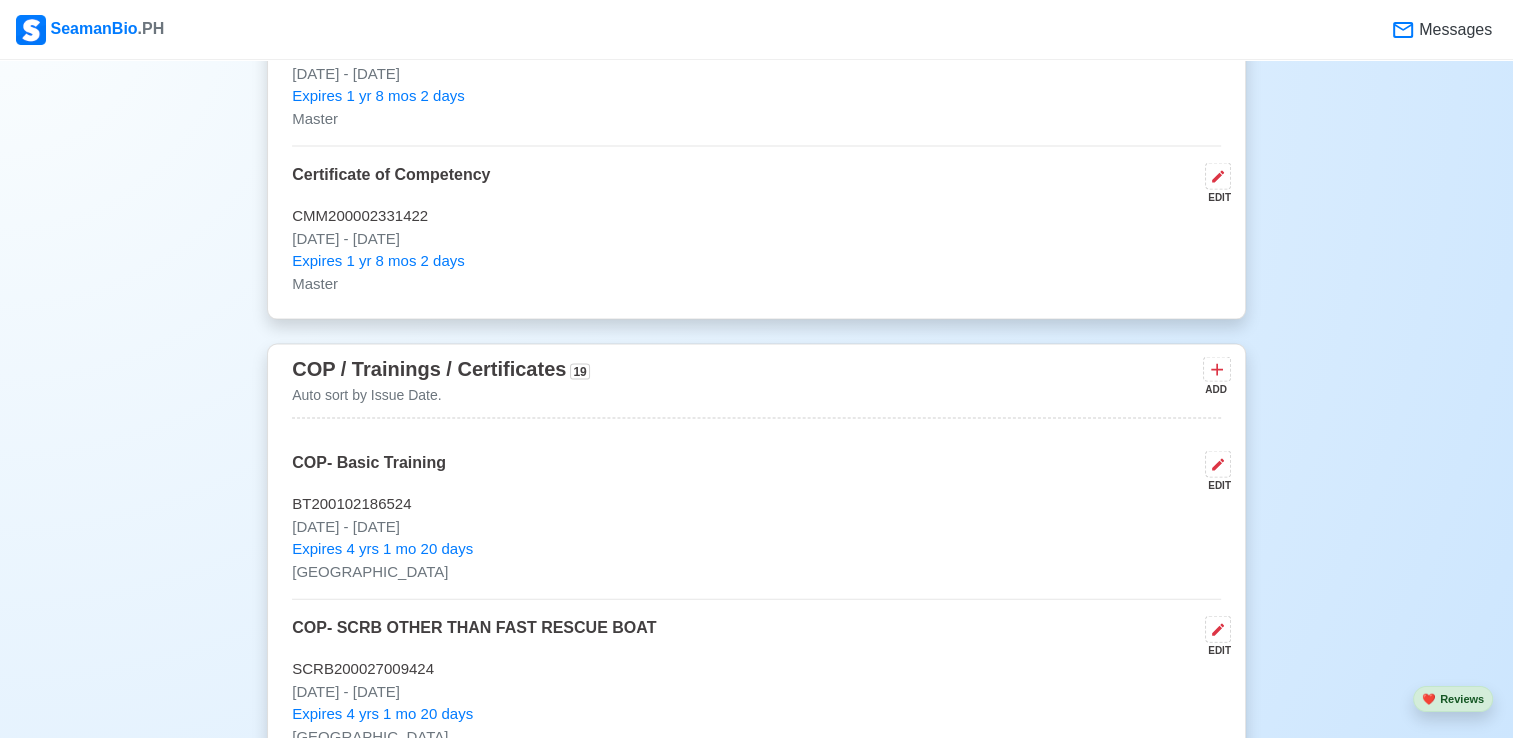 scroll, scrollTop: 4300, scrollLeft: 0, axis: vertical 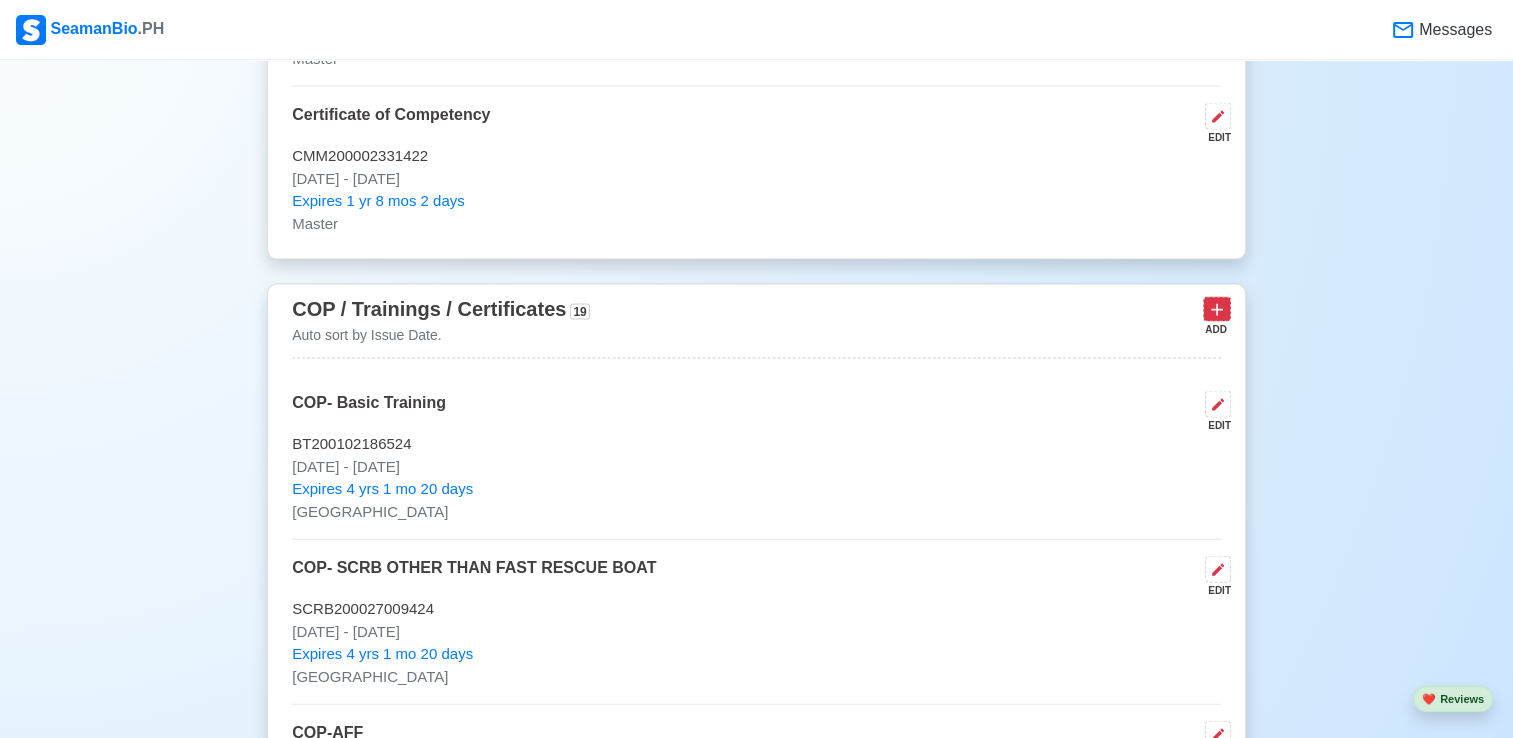 click 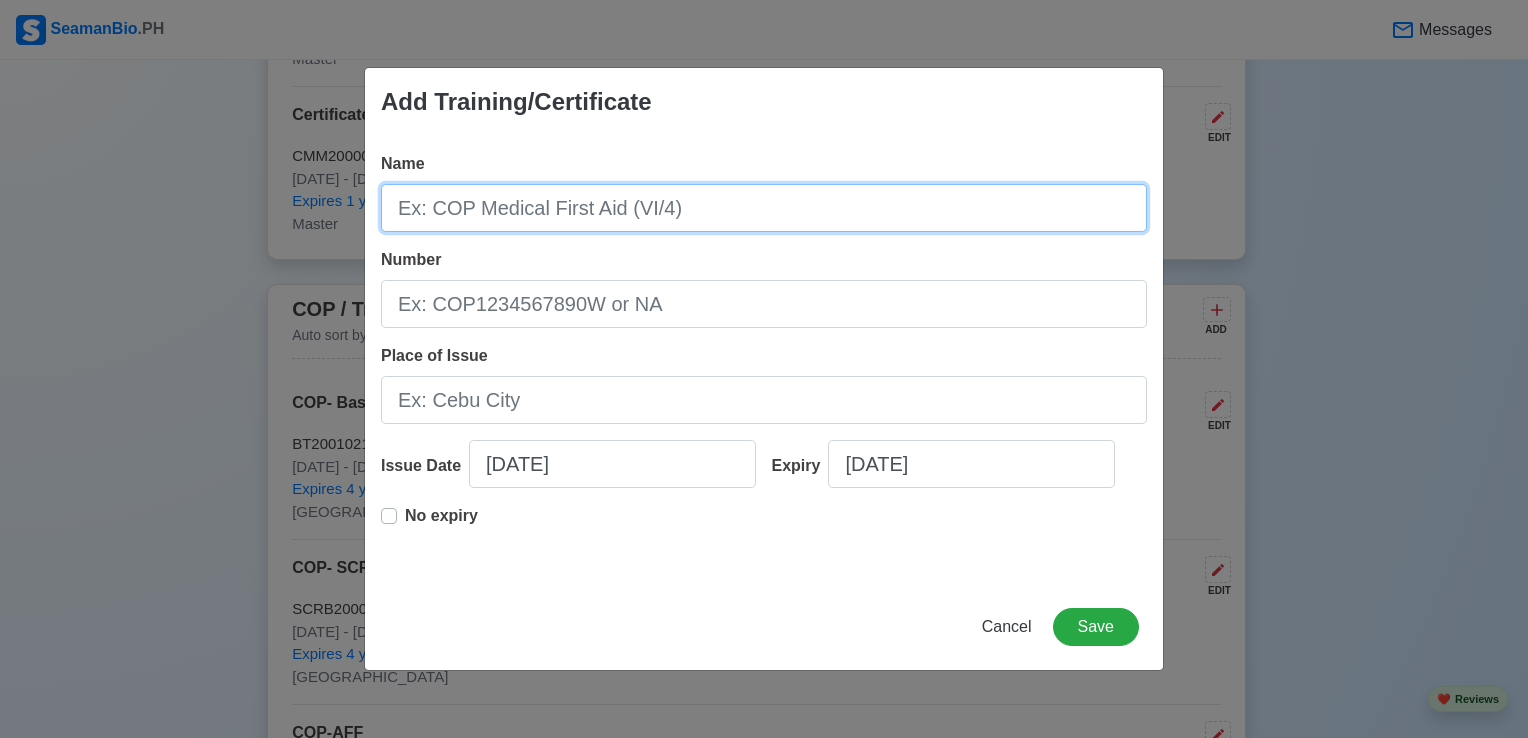 click on "Name" at bounding box center (764, 208) 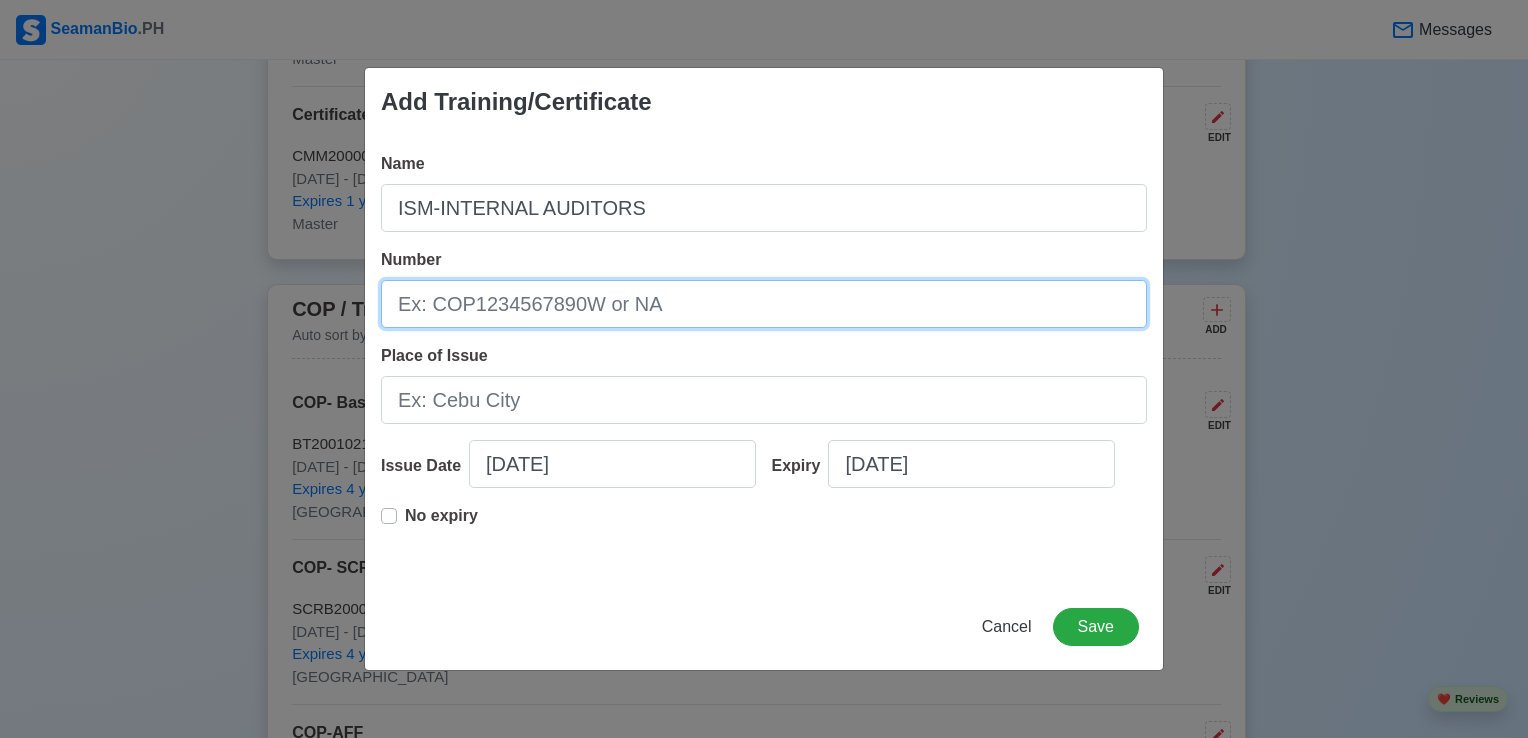 click on "Number" at bounding box center [764, 304] 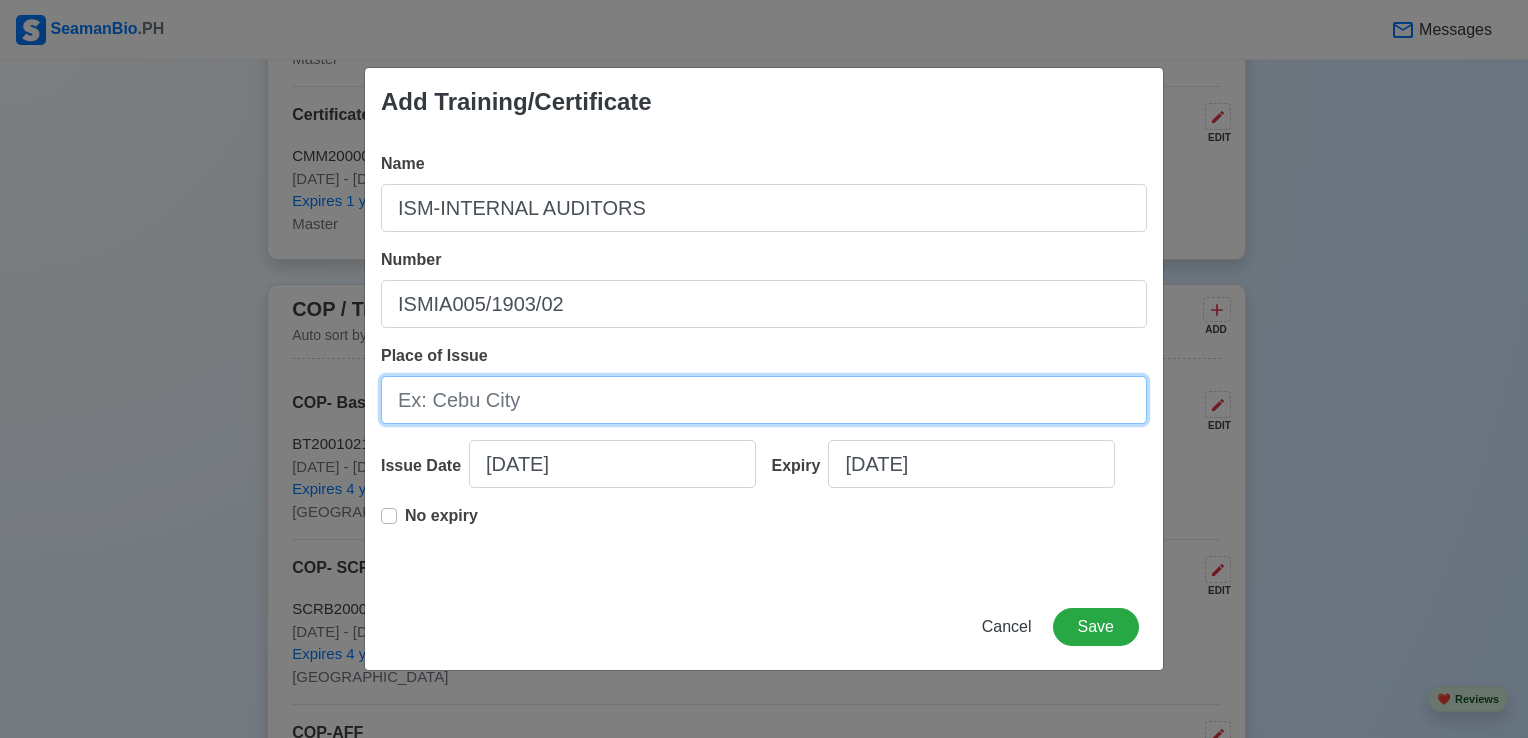 click on "Place of Issue" at bounding box center (764, 400) 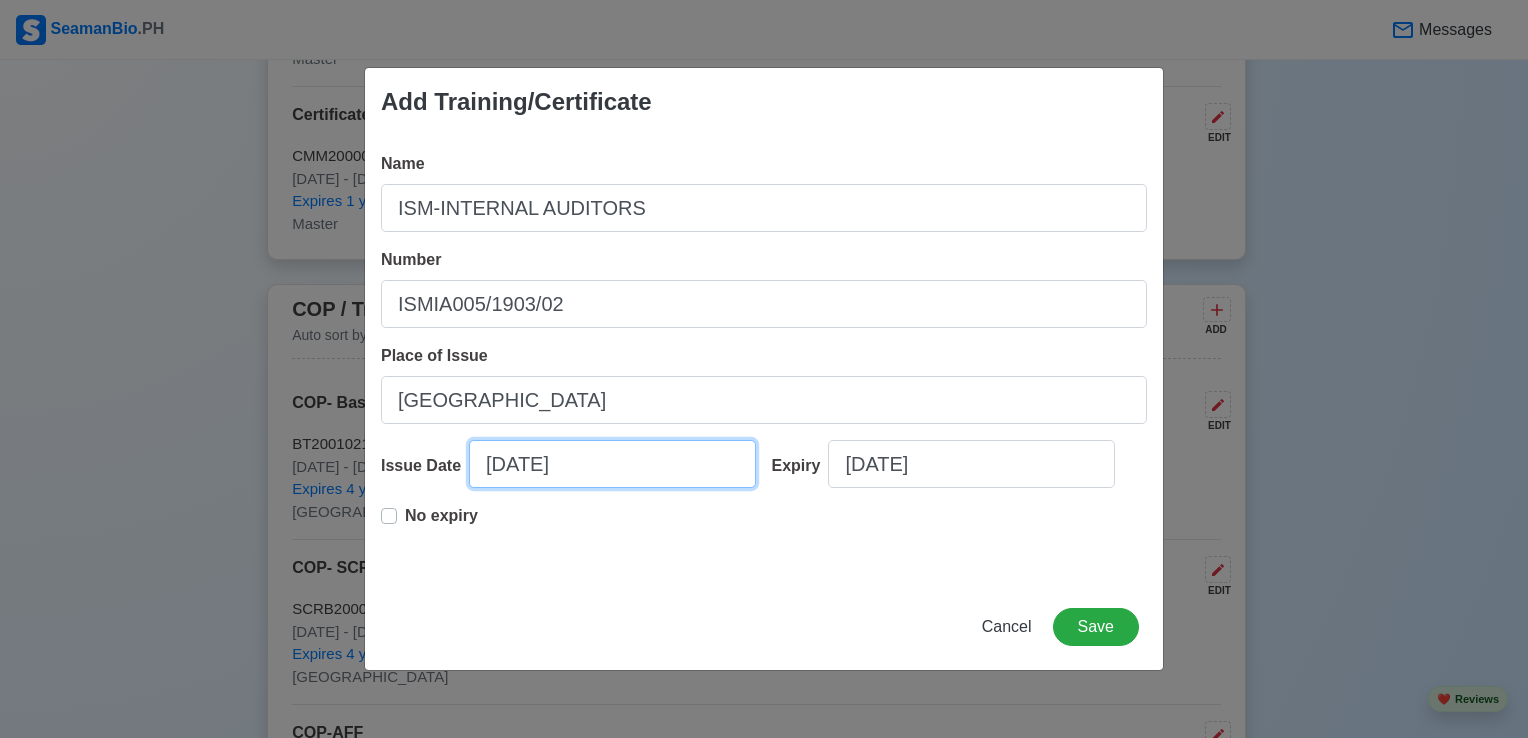 click on "[DATE]" at bounding box center [612, 464] 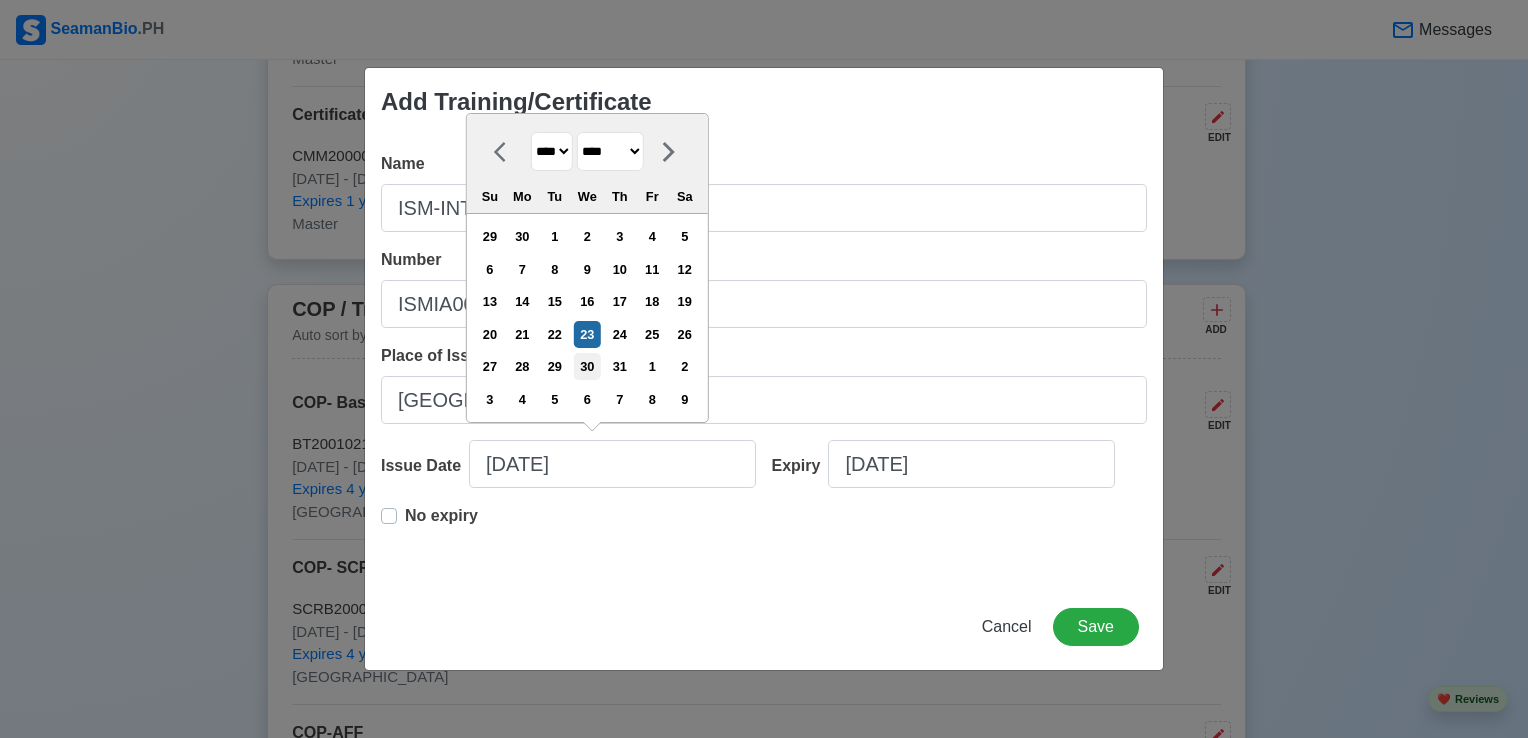 click on "30" at bounding box center [587, 366] 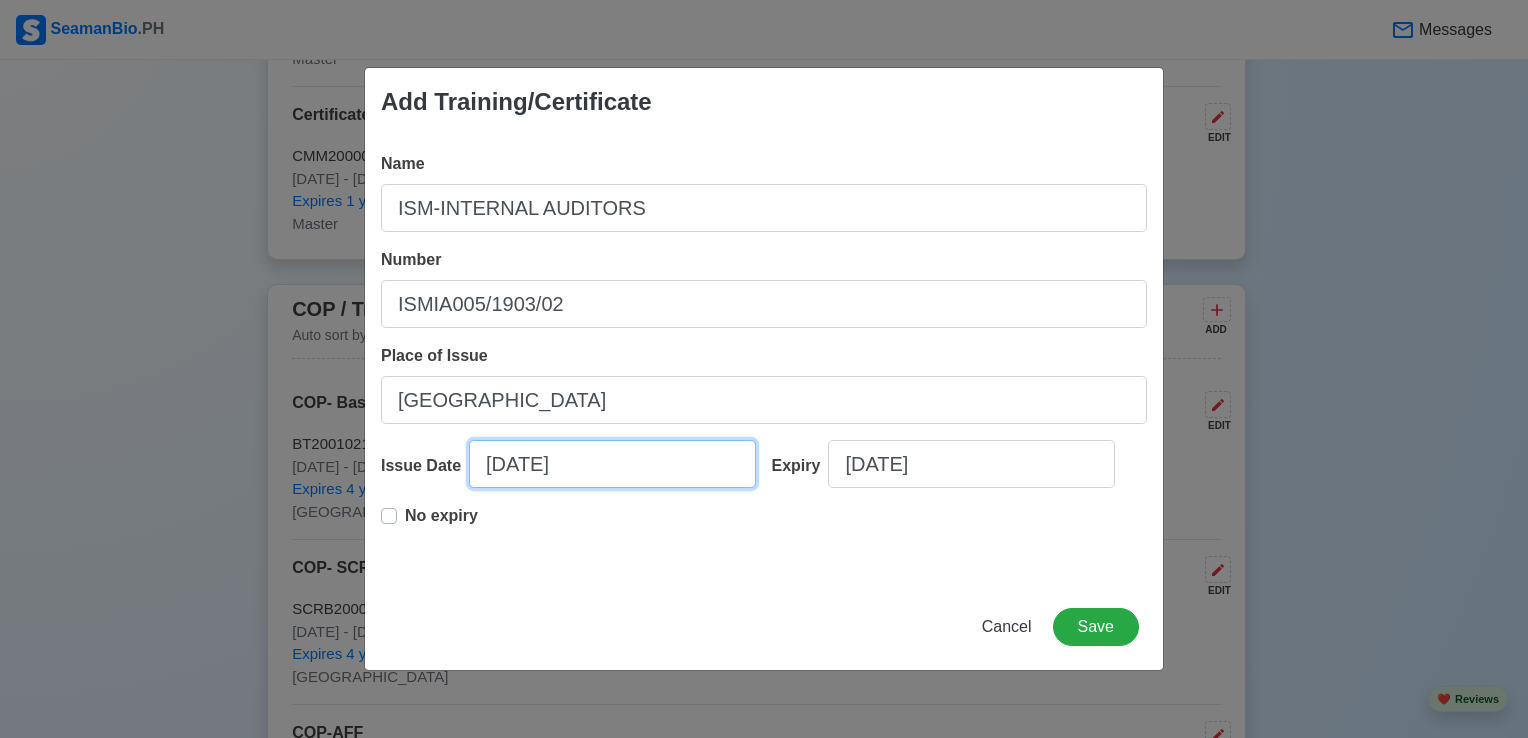 click on "[DATE]" at bounding box center [612, 464] 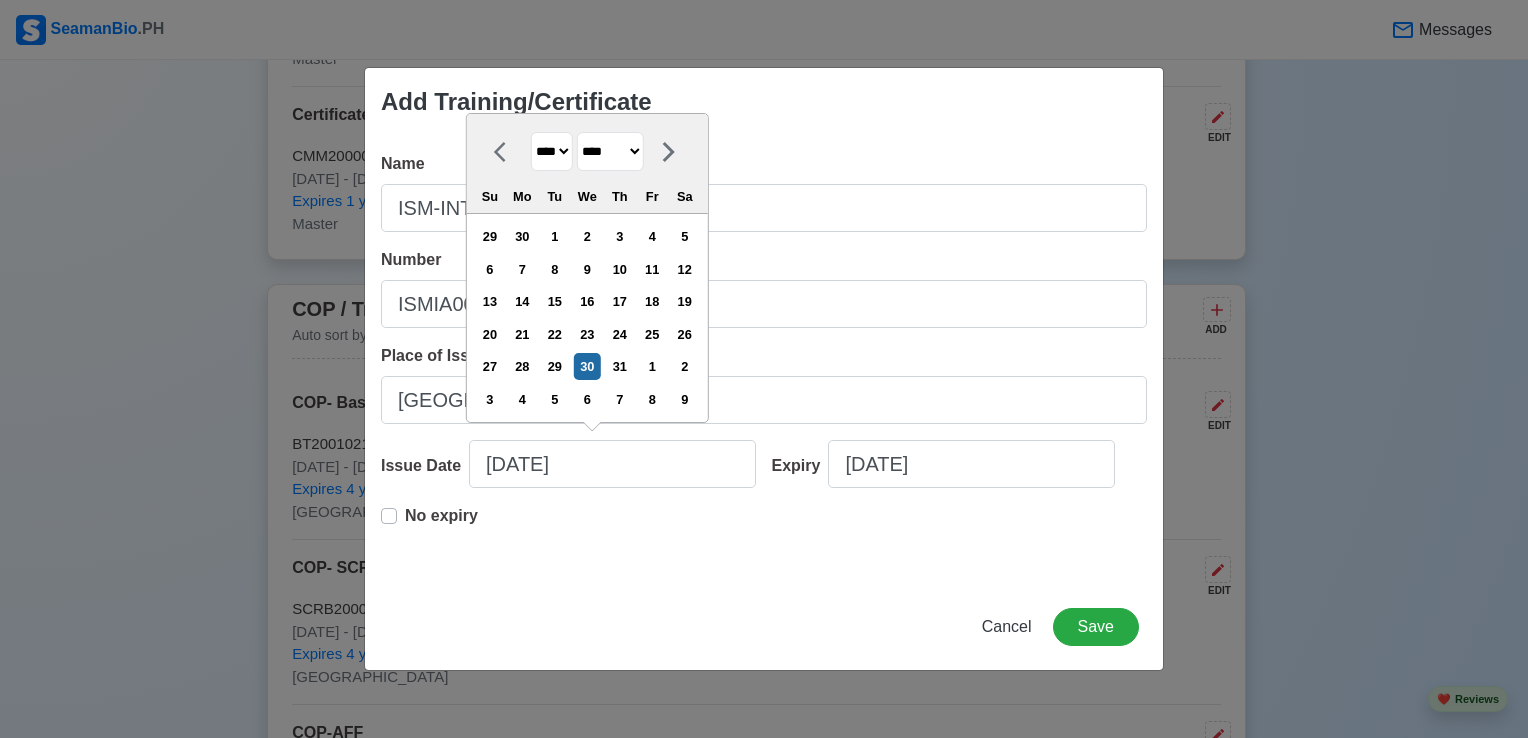 click on "**** **** **** **** **** **** **** **** **** **** **** **** **** **** **** **** **** **** **** **** **** **** **** **** **** **** **** **** **** **** **** **** **** **** **** **** **** **** **** **** **** **** **** **** **** **** **** **** **** **** **** **** **** **** **** **** **** **** **** **** **** **** **** **** **** **** **** **** **** **** **** **** **** **** **** **** **** **** **** **** **** **** **** **** **** **** **** **** **** **** **** **** **** **** **** **** **** **** **** **** **** **** **** **** **** ****" at bounding box center (552, 151) 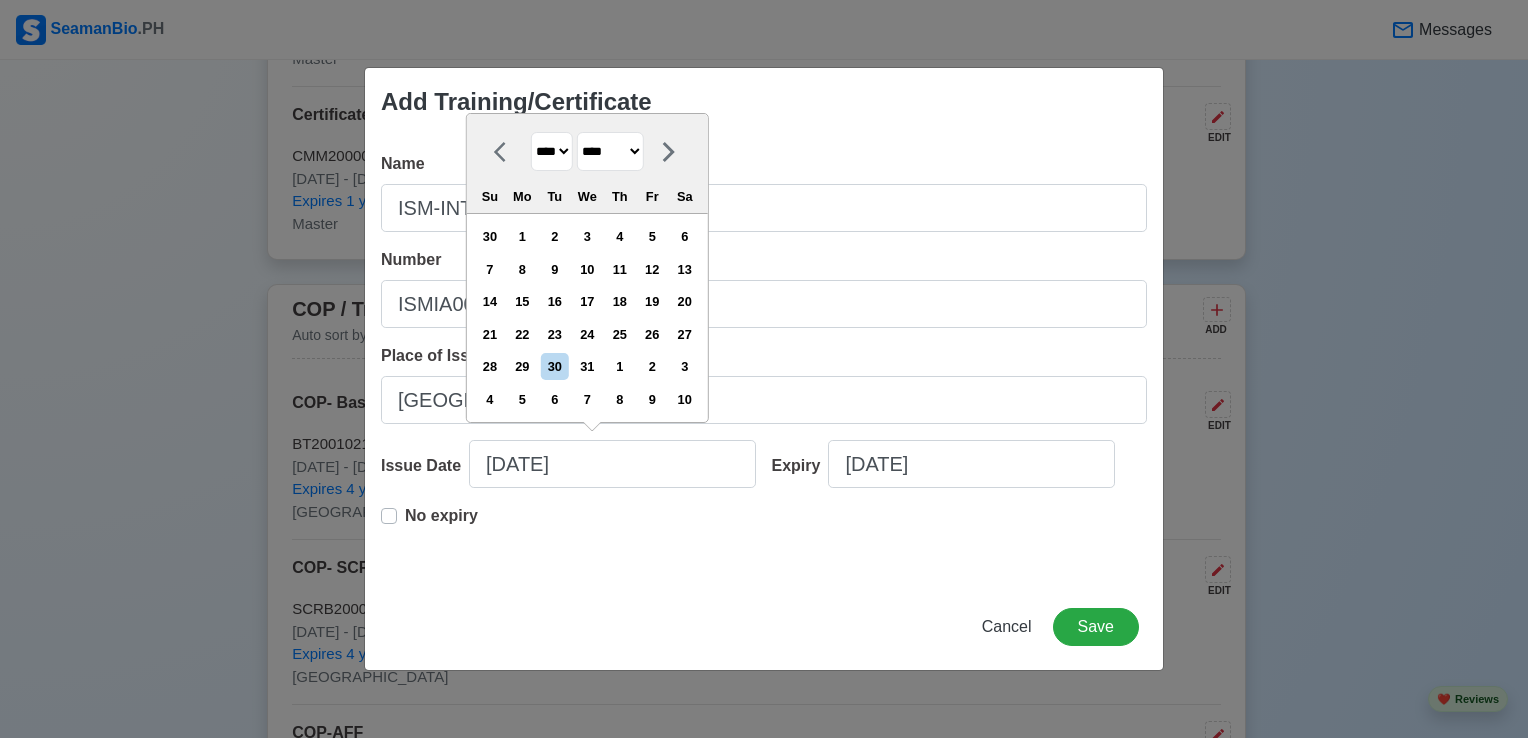 click on "******* ******** ***** ***** *** **** **** ****** ********* ******* ******** ********" at bounding box center [610, 151] 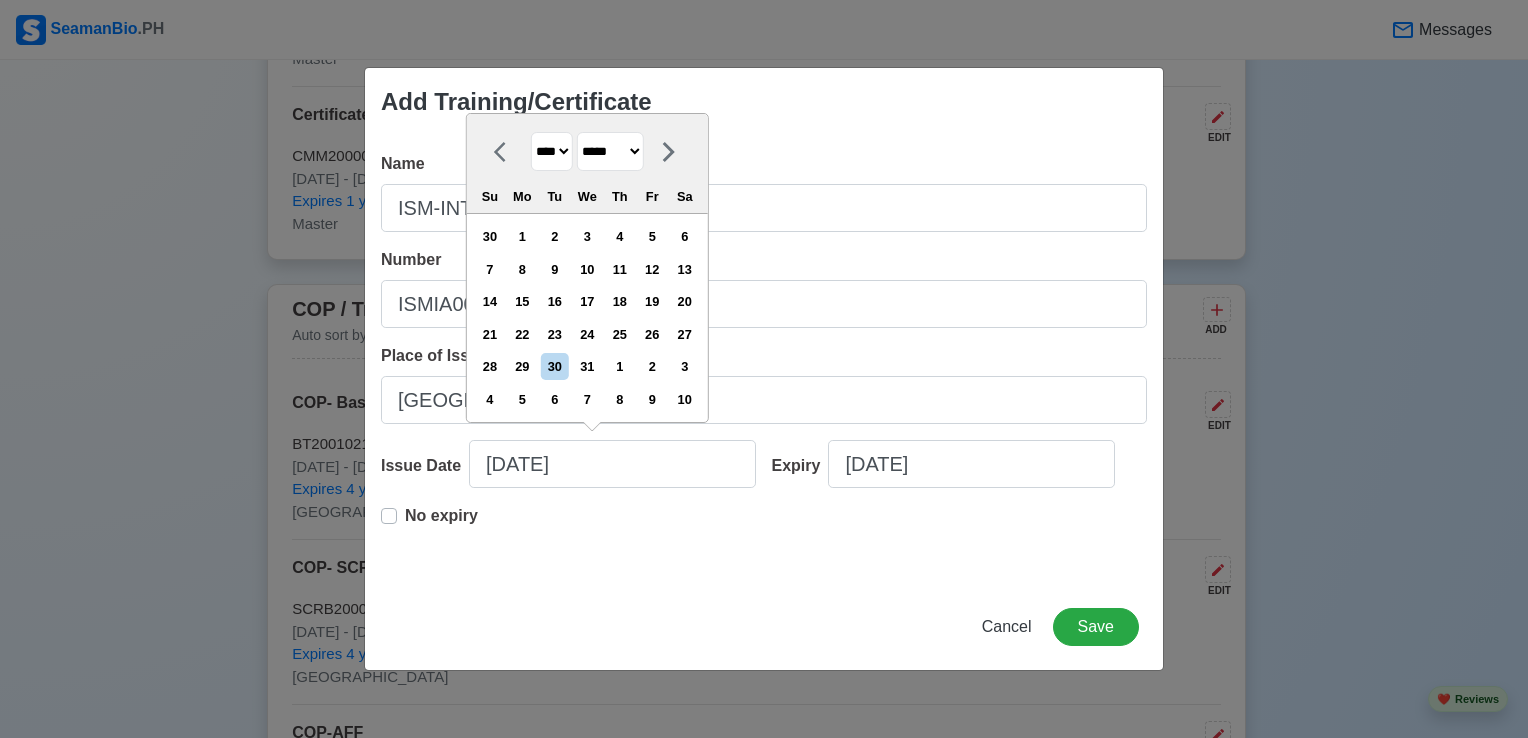 click on "******* ******** ***** ***** *** **** **** ****** ********* ******* ******** ********" at bounding box center [610, 151] 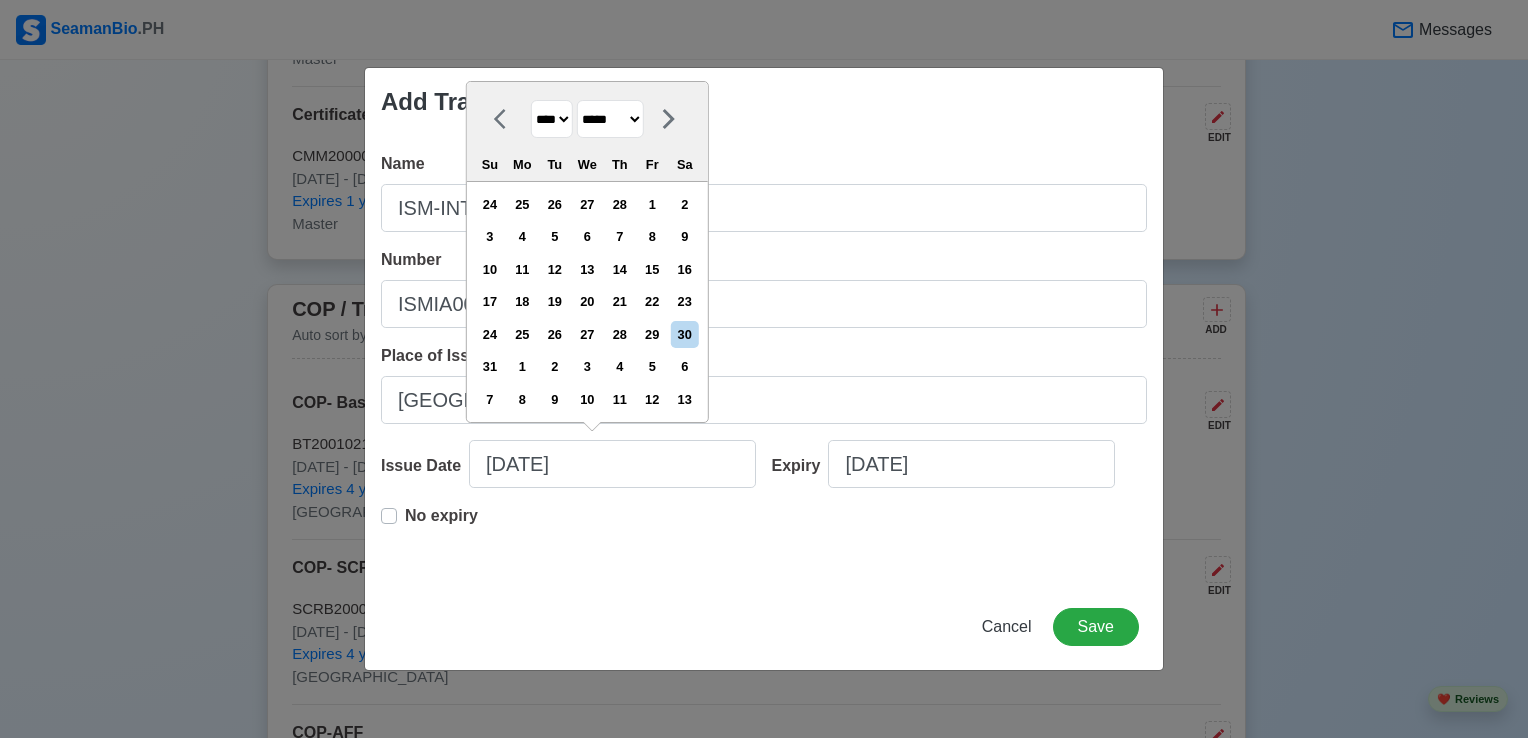 click on "30" at bounding box center [684, 334] 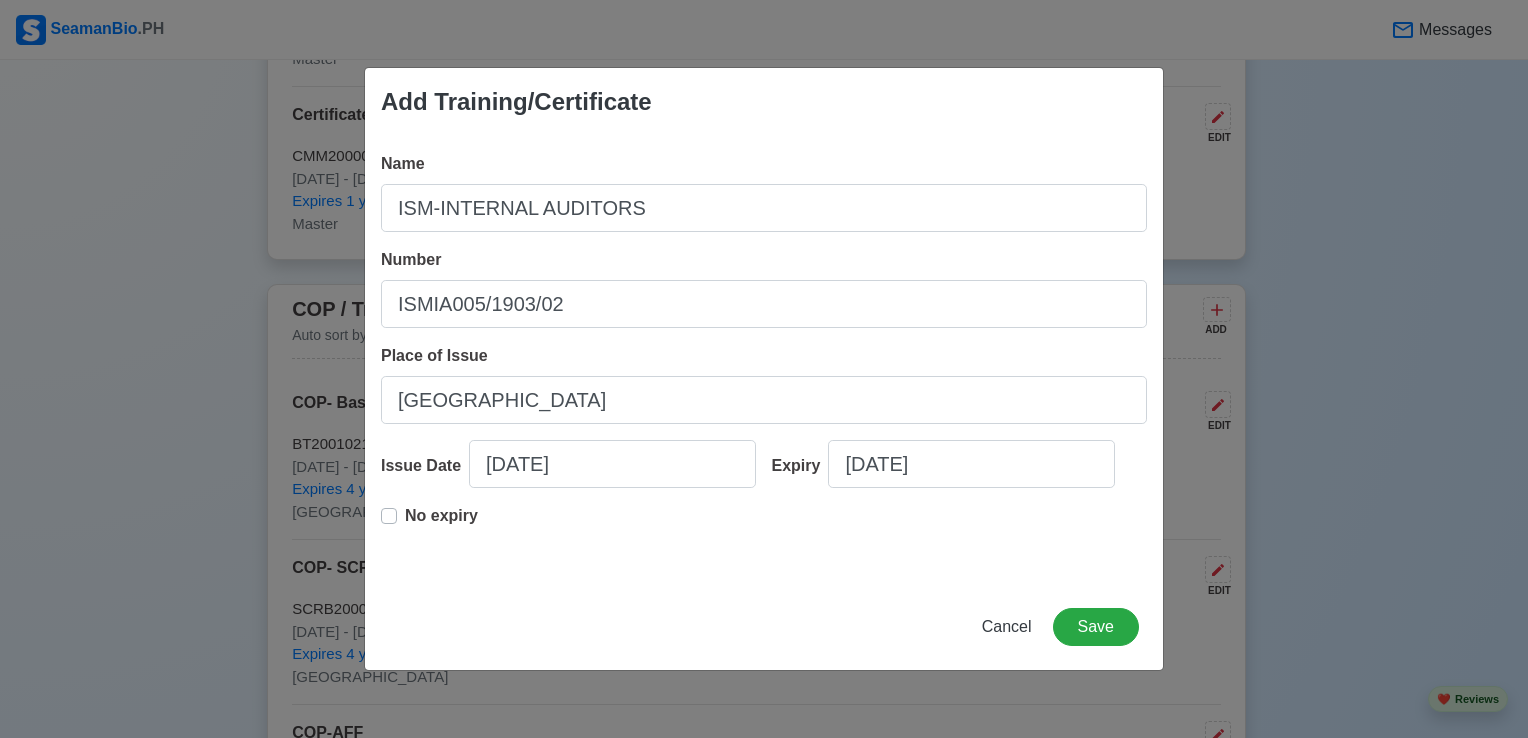 click on "No expiry" at bounding box center [441, 524] 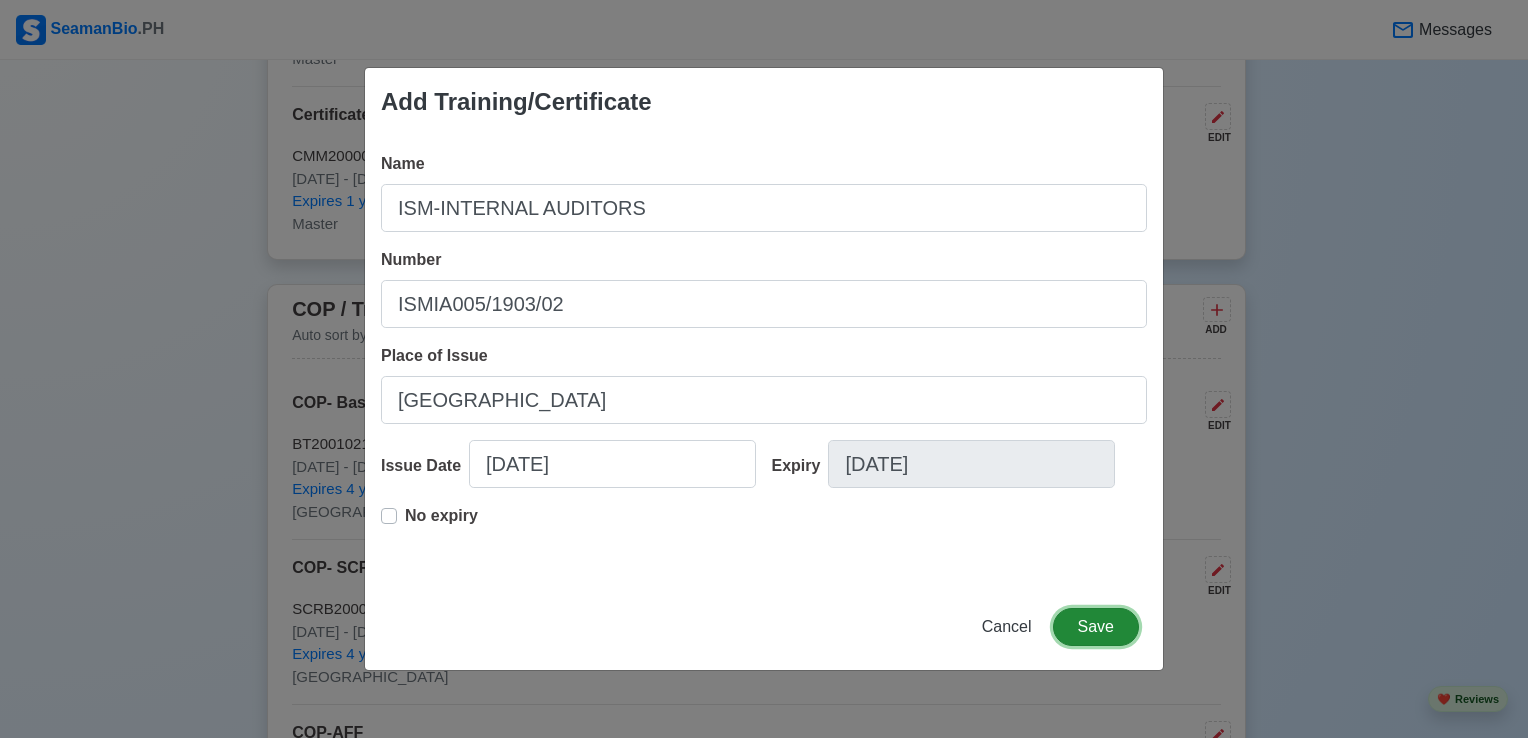 click on "Save" at bounding box center (1096, 627) 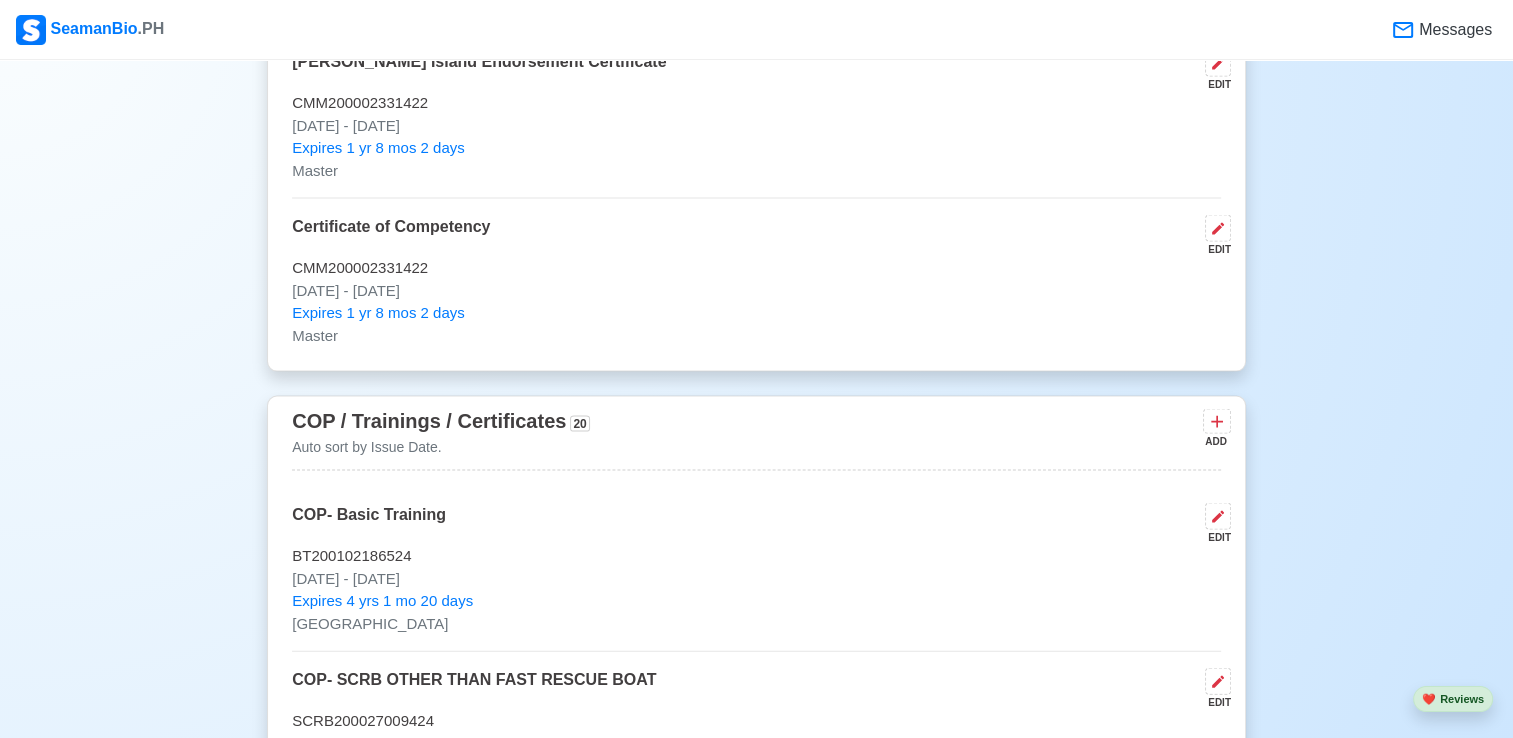 scroll, scrollTop: 4200, scrollLeft: 0, axis: vertical 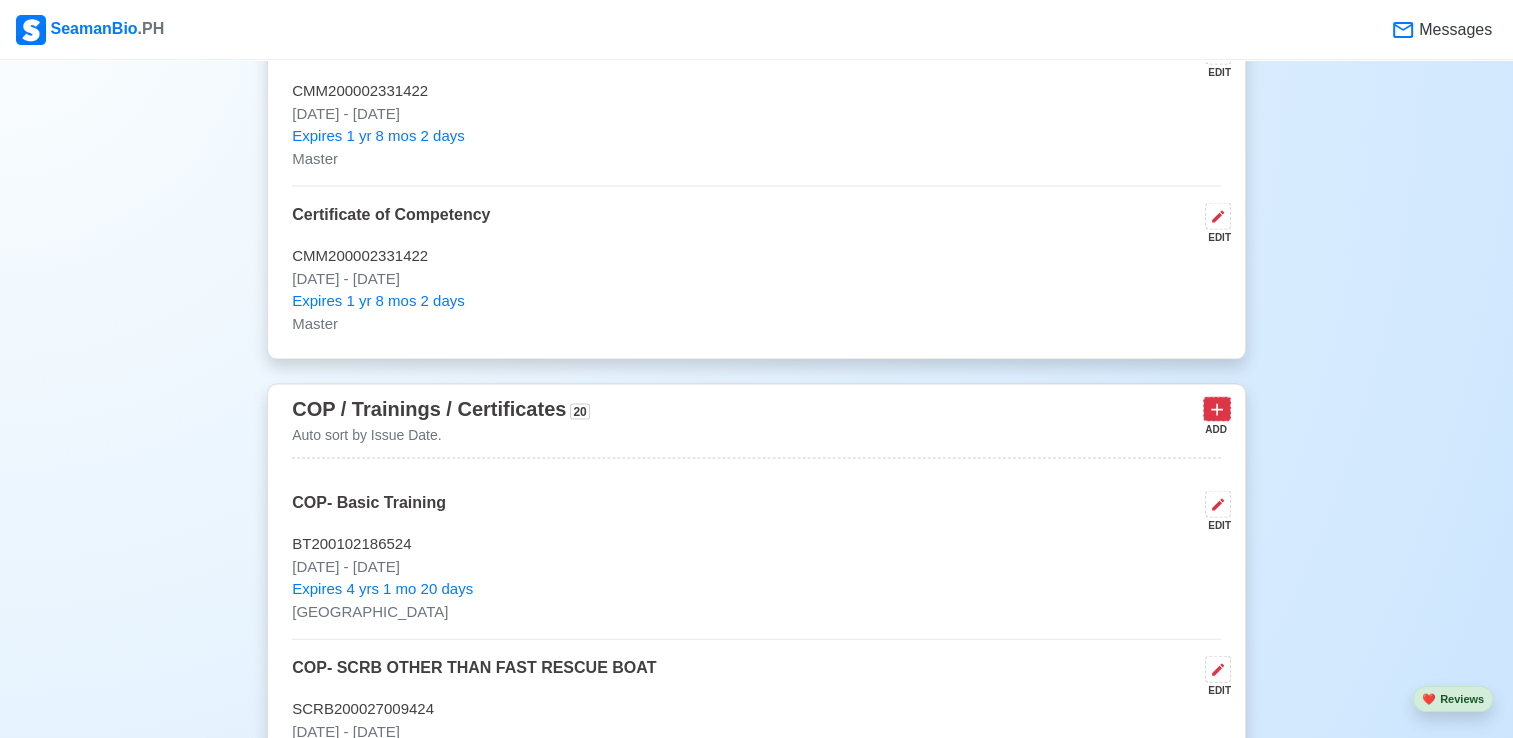 click 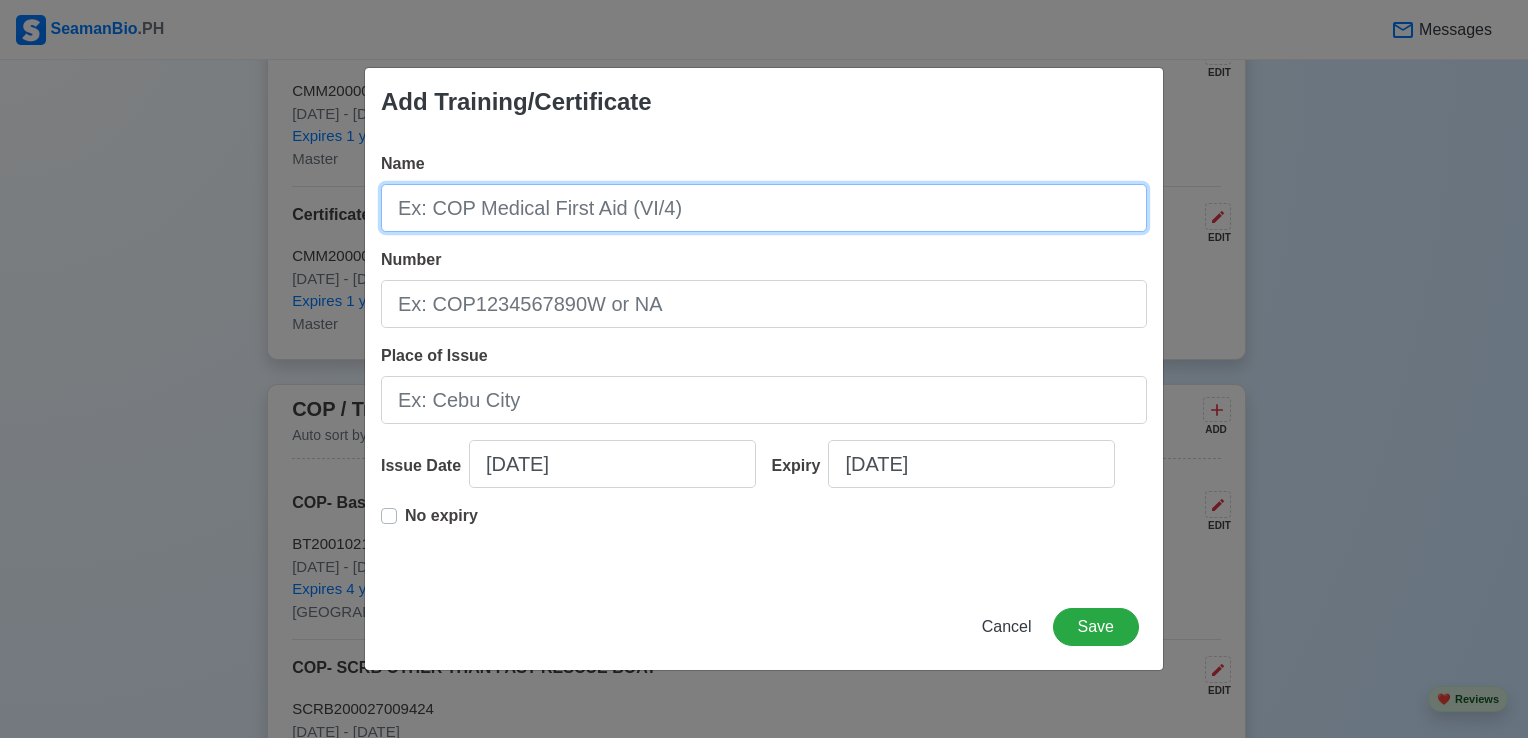click on "Name" at bounding box center [764, 208] 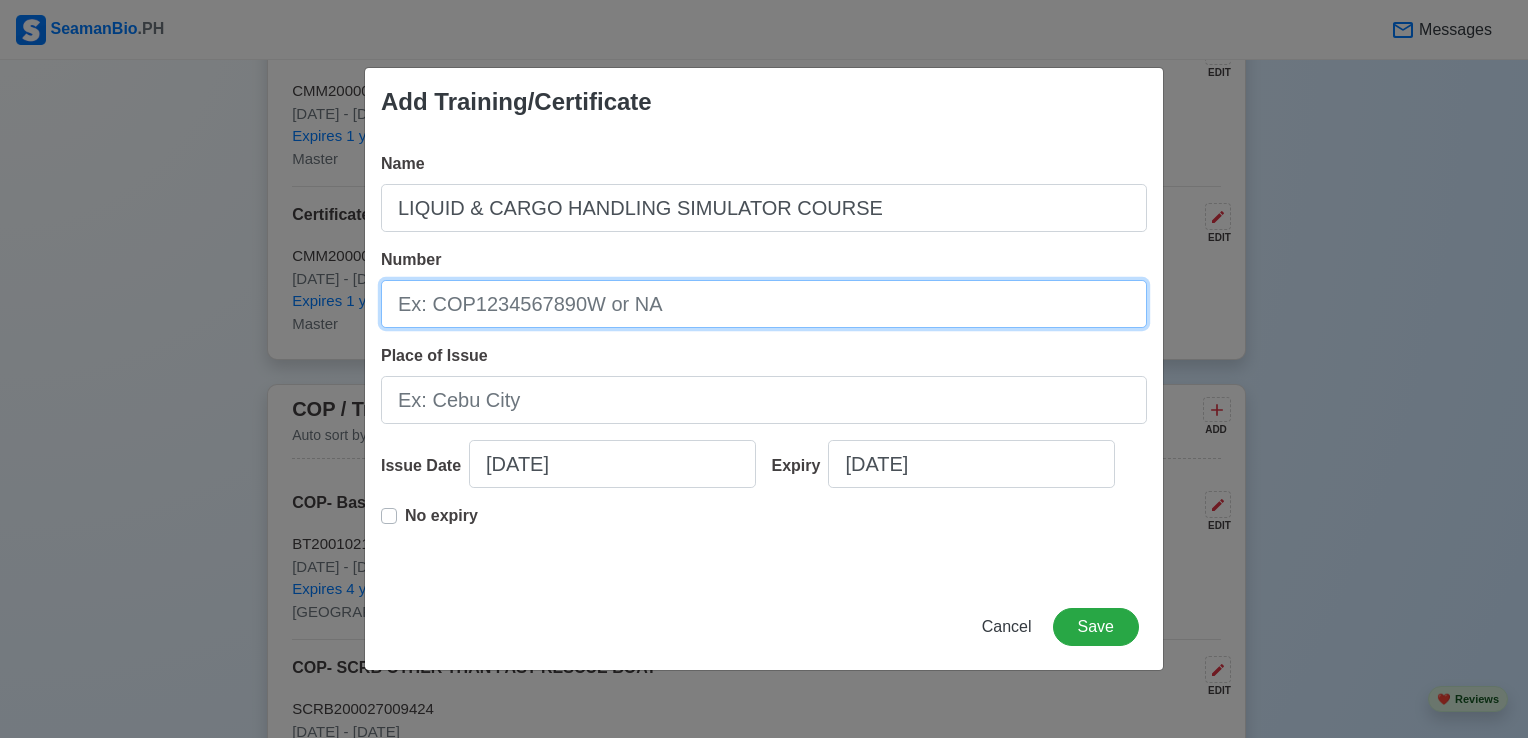 click on "Number" at bounding box center [764, 304] 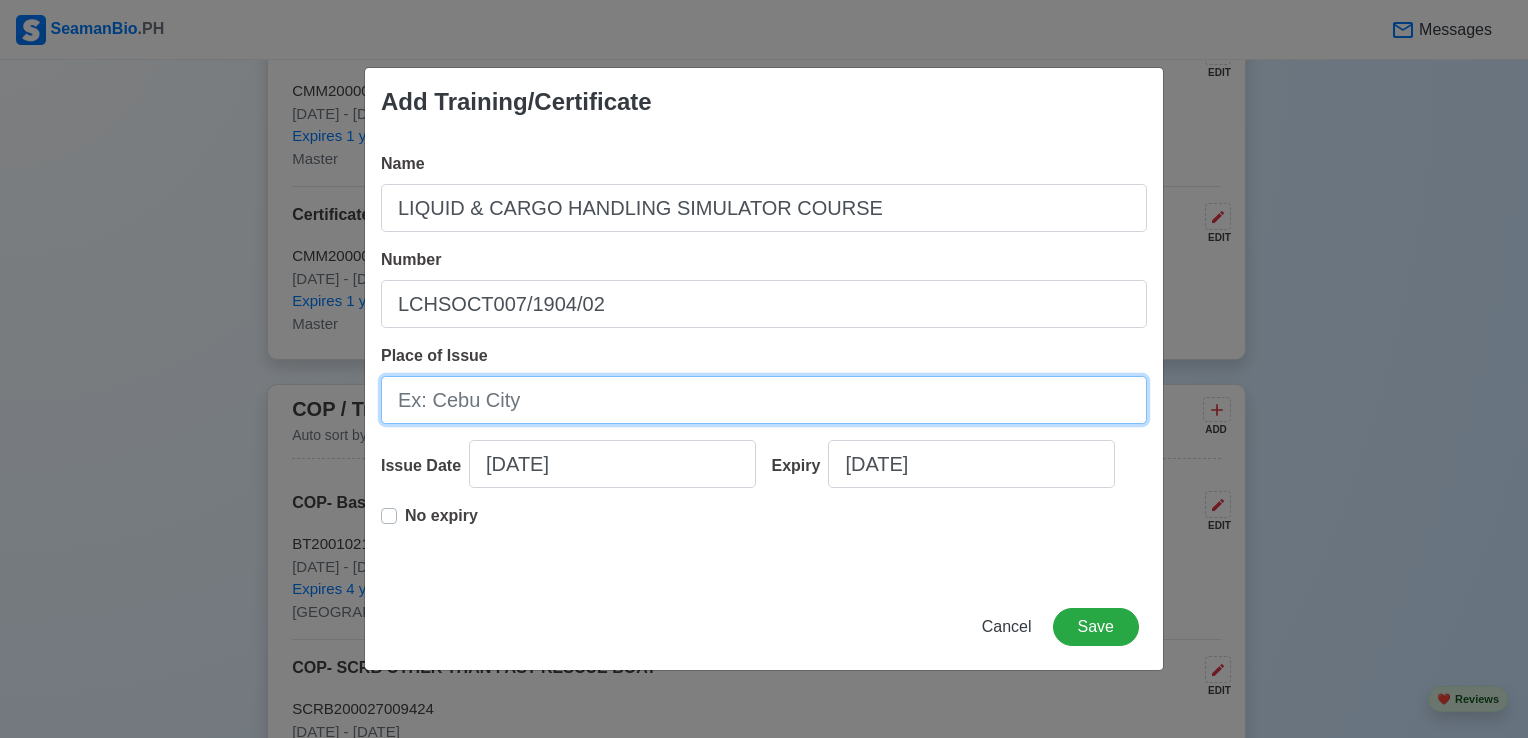 click on "Place of Issue" at bounding box center (764, 400) 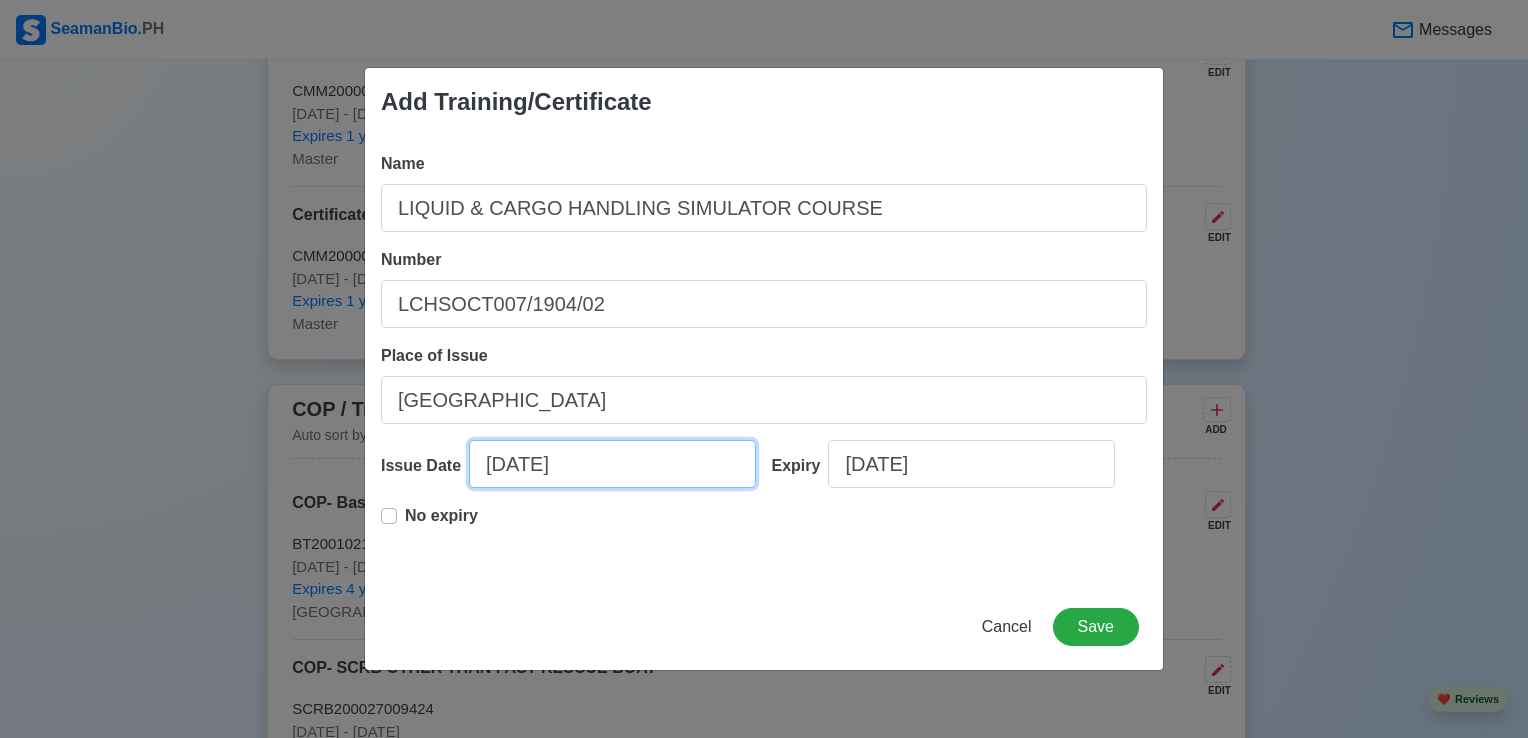 click on "[DATE]" at bounding box center (612, 464) 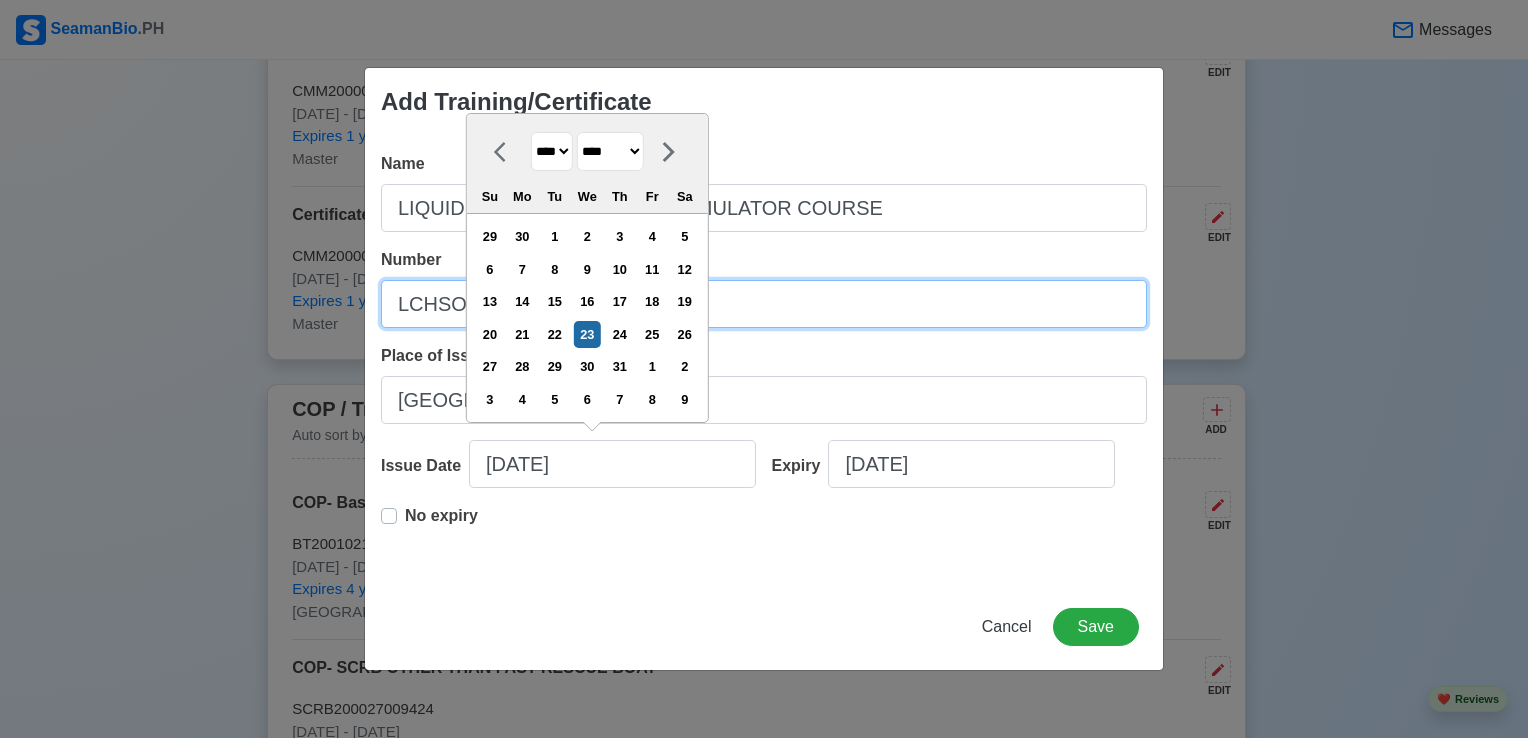 click on "LCHSOCT007/1904/02" at bounding box center [764, 304] 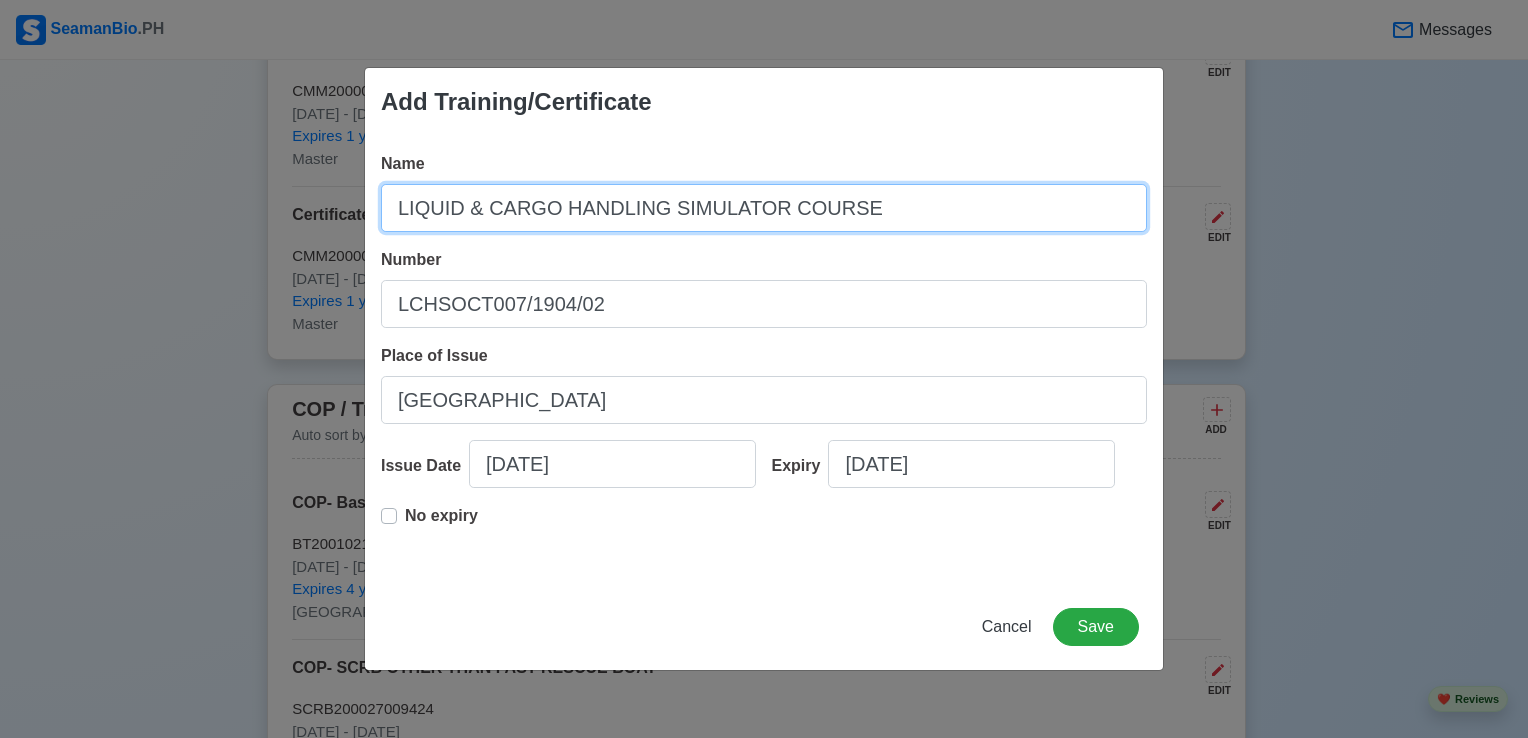 click on "LIQUID & CARGO HANDLING SIMULATOR COURSE" at bounding box center (764, 208) 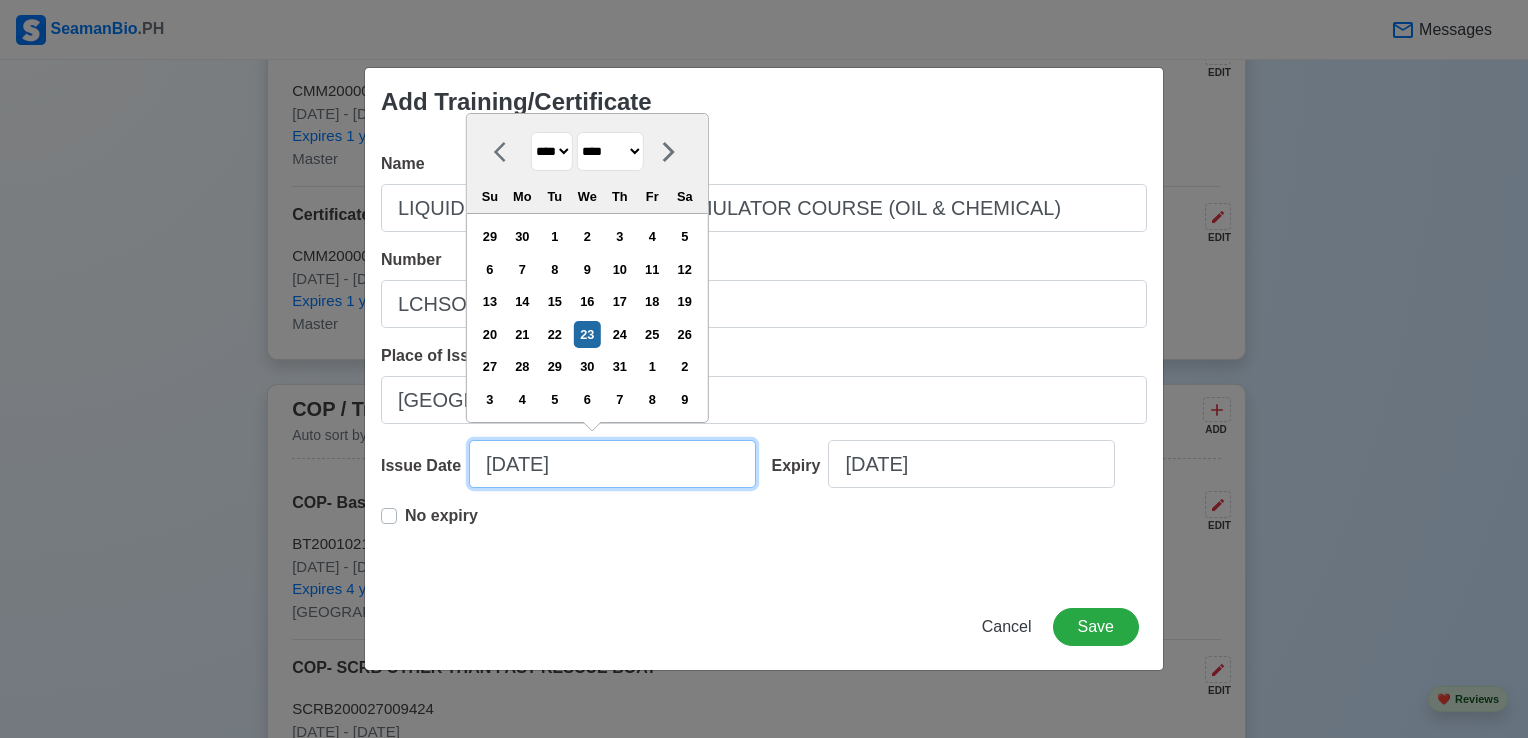click on "[DATE]" at bounding box center [612, 464] 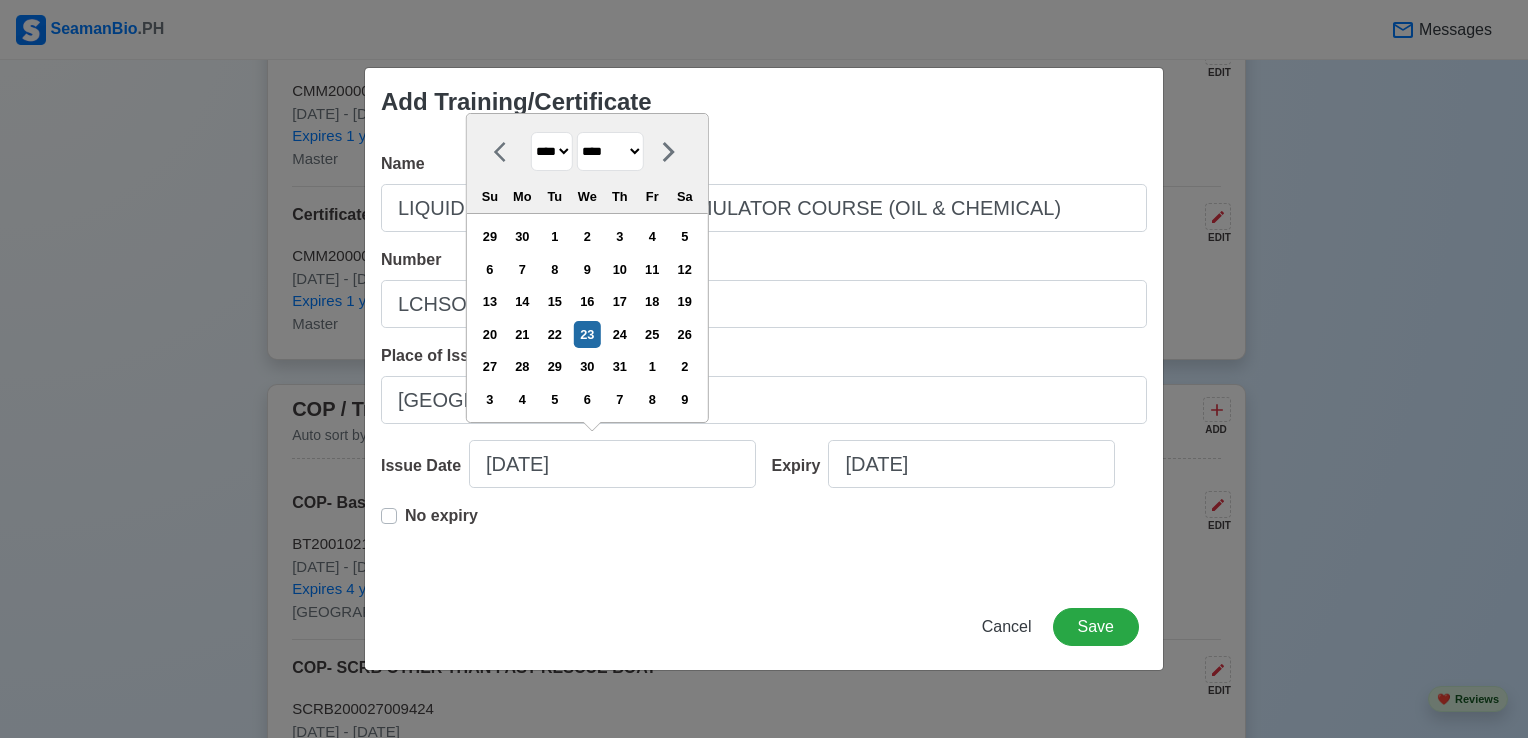 click on "******* ******** ***** ***** *** **** **** ****** ********* ******* ******** ********" at bounding box center [610, 151] 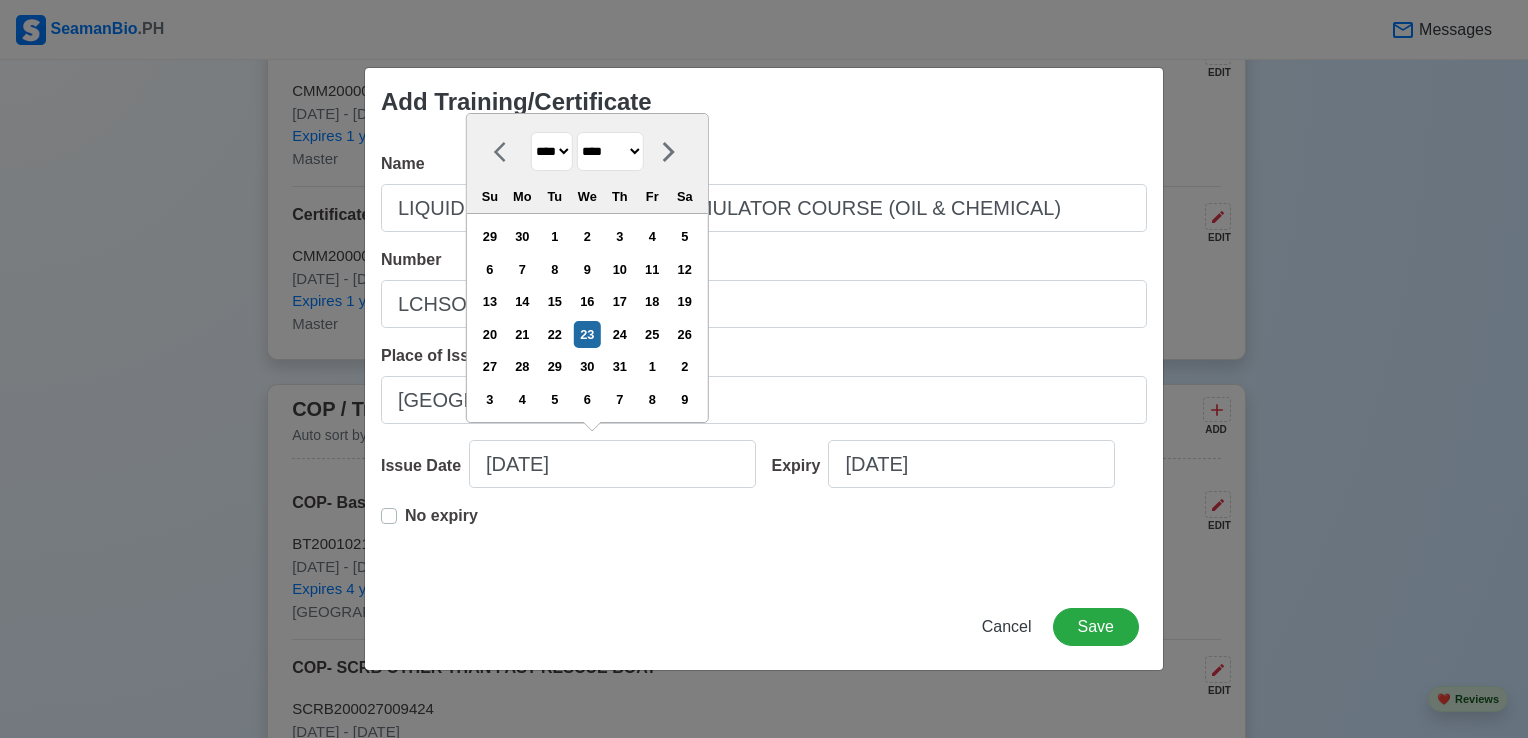 click on "**** **** **** **** **** **** **** **** **** **** **** **** **** **** **** **** **** **** **** **** **** **** **** **** **** **** **** **** **** **** **** **** **** **** **** **** **** **** **** **** **** **** **** **** **** **** **** **** **** **** **** **** **** **** **** **** **** **** **** **** **** **** **** **** **** **** **** **** **** **** **** **** **** **** **** **** **** **** **** **** **** **** **** **** **** **** **** **** **** **** **** **** **** **** **** **** **** **** **** **** **** **** **** **** **** ****" at bounding box center [552, 151] 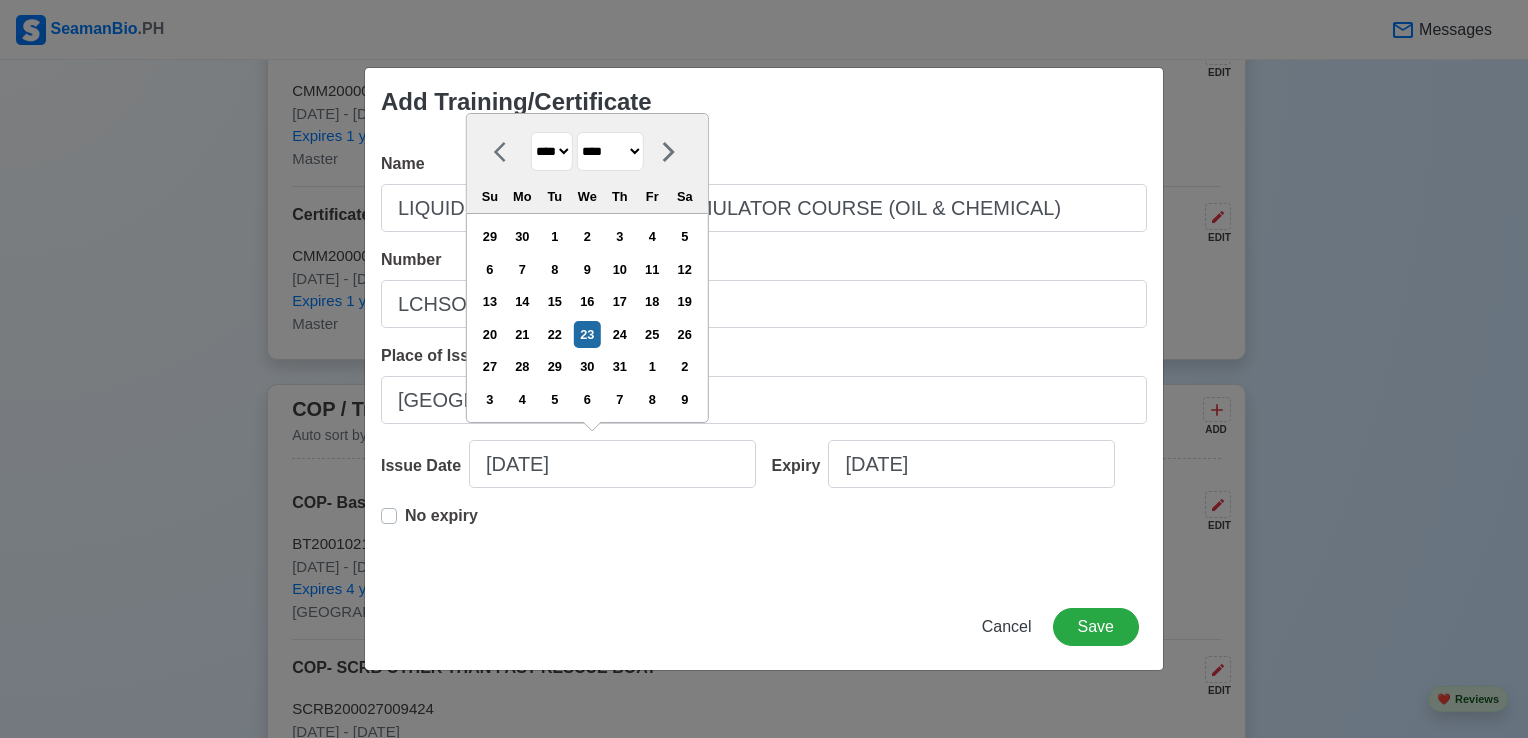 click on "**** **** **** **** **** **** **** **** **** **** **** **** **** **** **** **** **** **** **** **** **** **** **** **** **** **** **** **** **** **** **** **** **** **** **** **** **** **** **** **** **** **** **** **** **** **** **** **** **** **** **** **** **** **** **** **** **** **** **** **** **** **** **** **** **** **** **** **** **** **** **** **** **** **** **** **** **** **** **** **** **** **** **** **** **** **** **** **** **** **** **** **** **** **** **** **** **** **** **** **** **** **** **** **** **** ****" at bounding box center [552, 151] 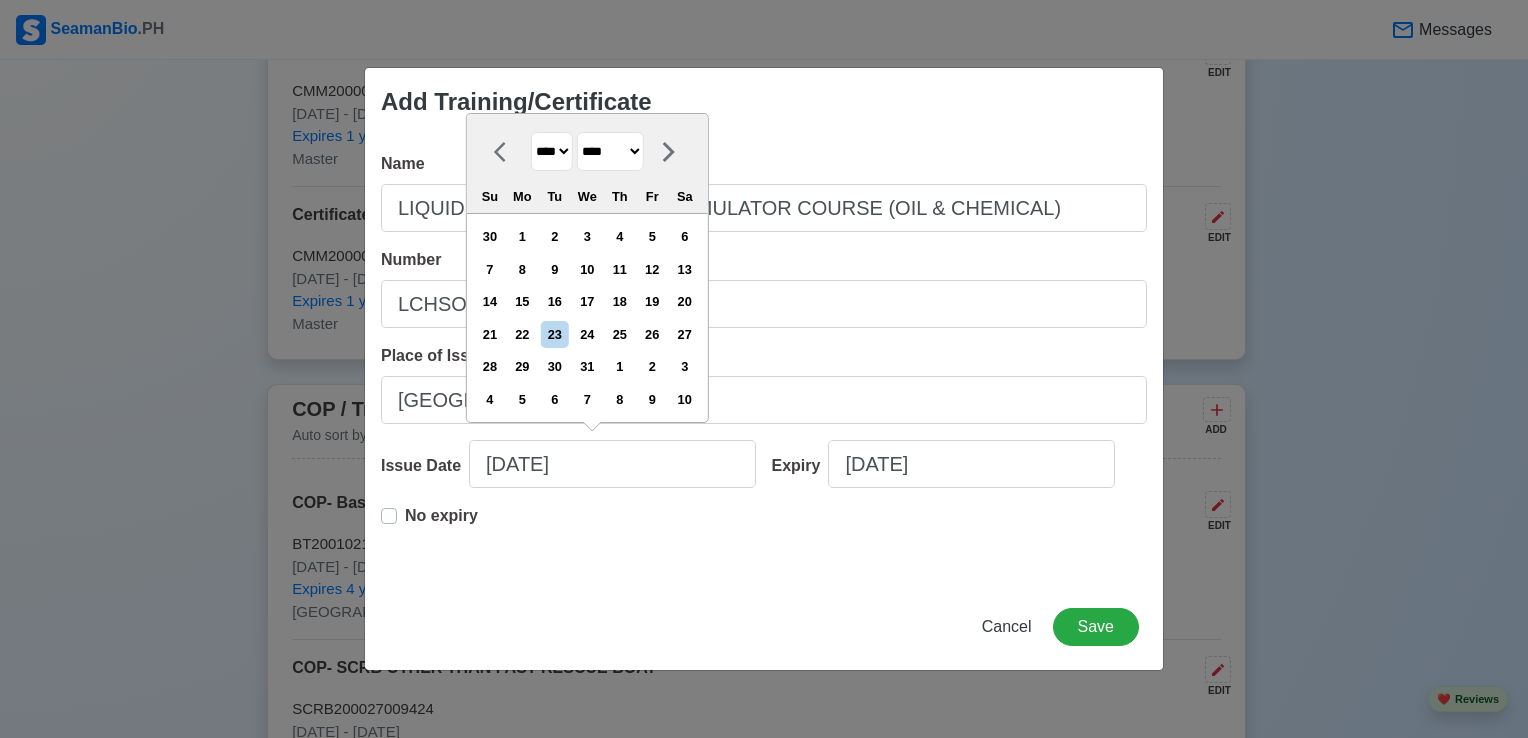 click on "******* ******** ***** ***** *** **** **** ****** ********* ******* ******** ********" at bounding box center [610, 151] 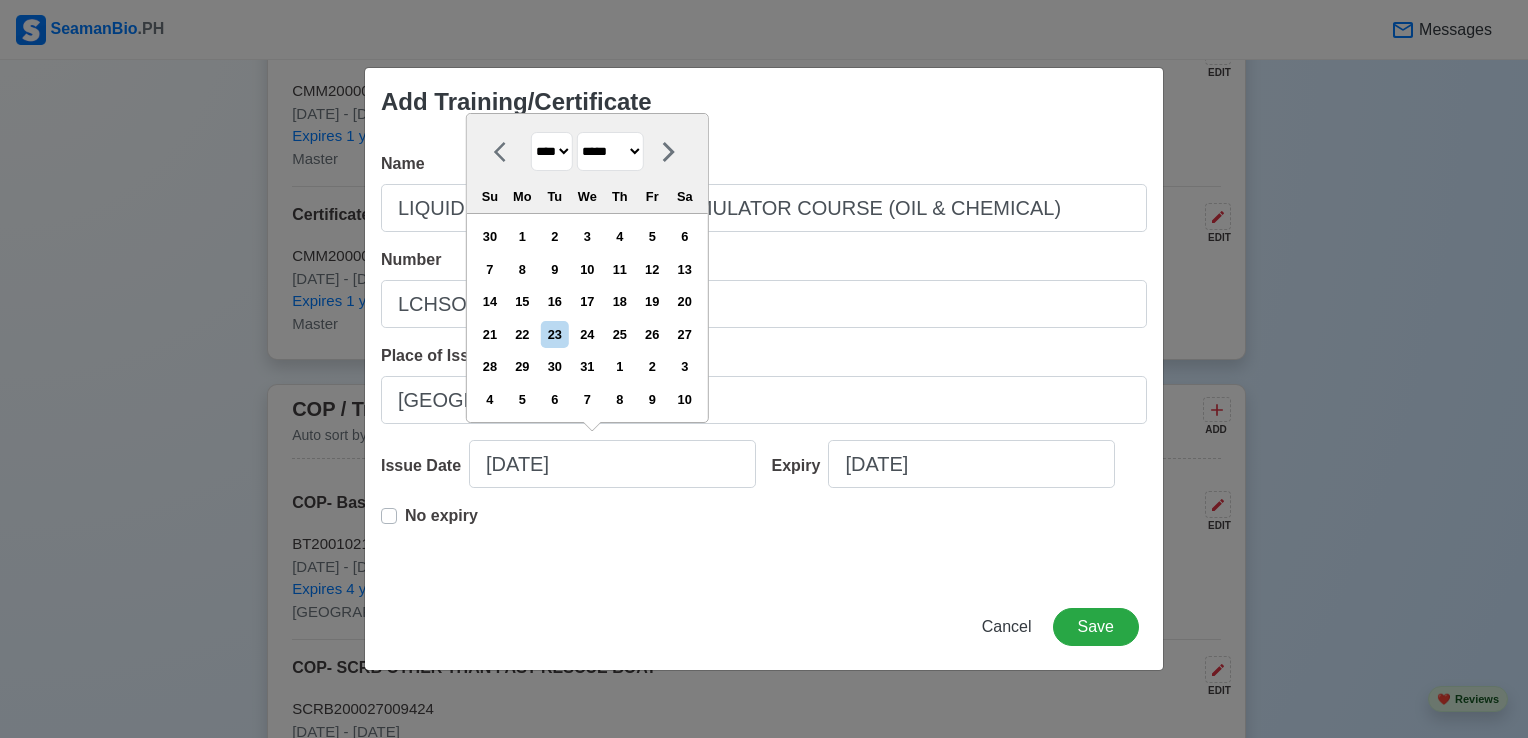 click on "******* ******** ***** ***** *** **** **** ****** ********* ******* ******** ********" at bounding box center (610, 151) 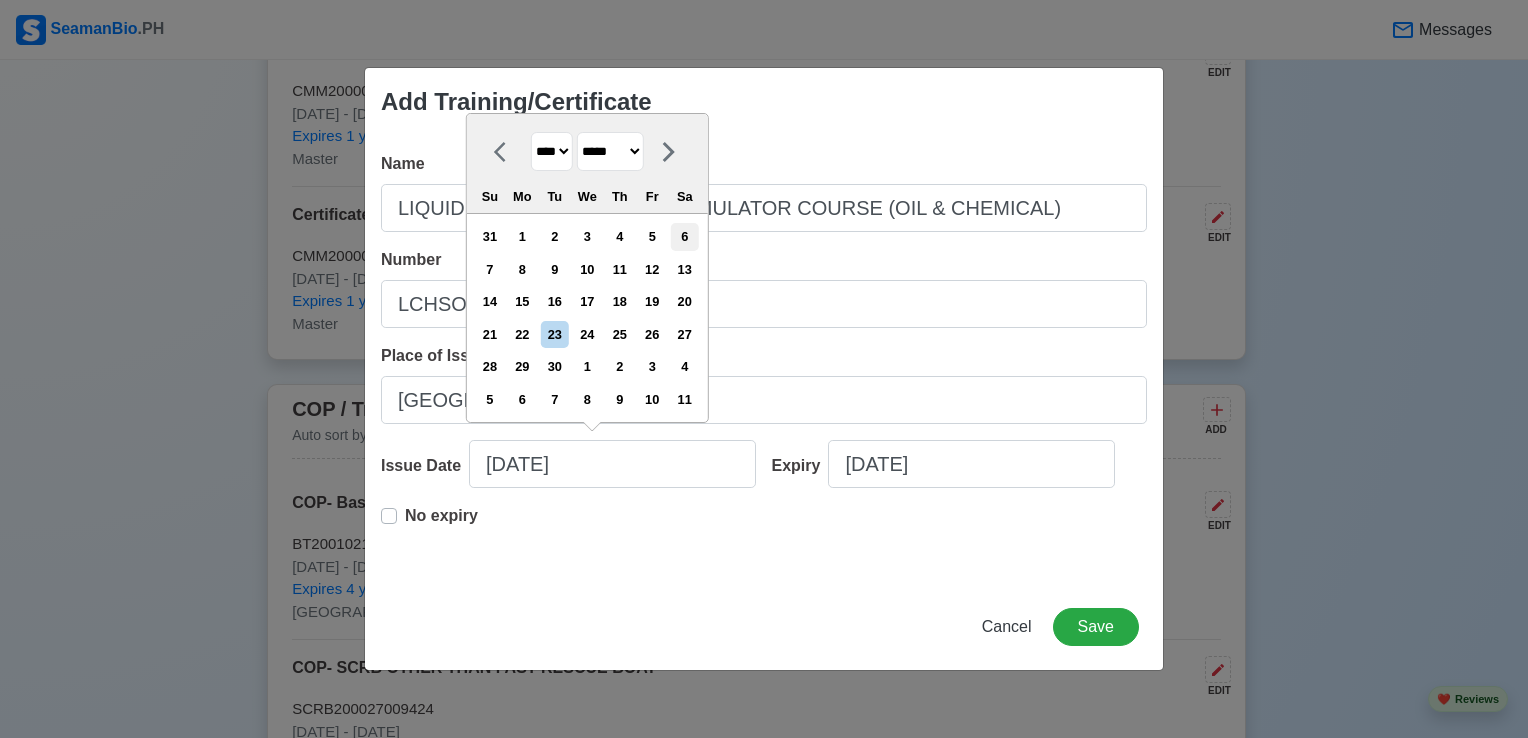 click on "6" at bounding box center (684, 236) 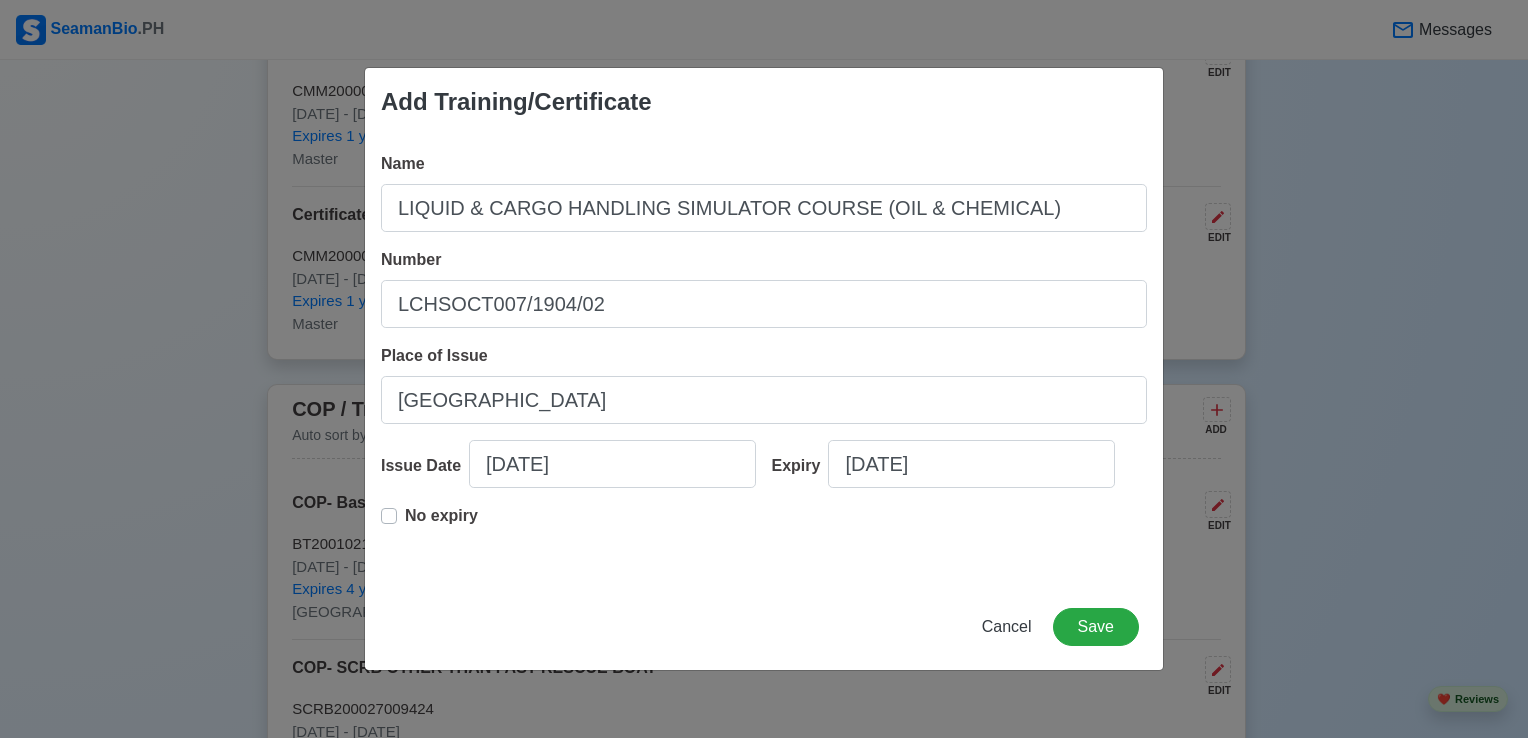 drag, startPoint x: 391, startPoint y: 514, endPoint x: 406, endPoint y: 526, distance: 19.209373 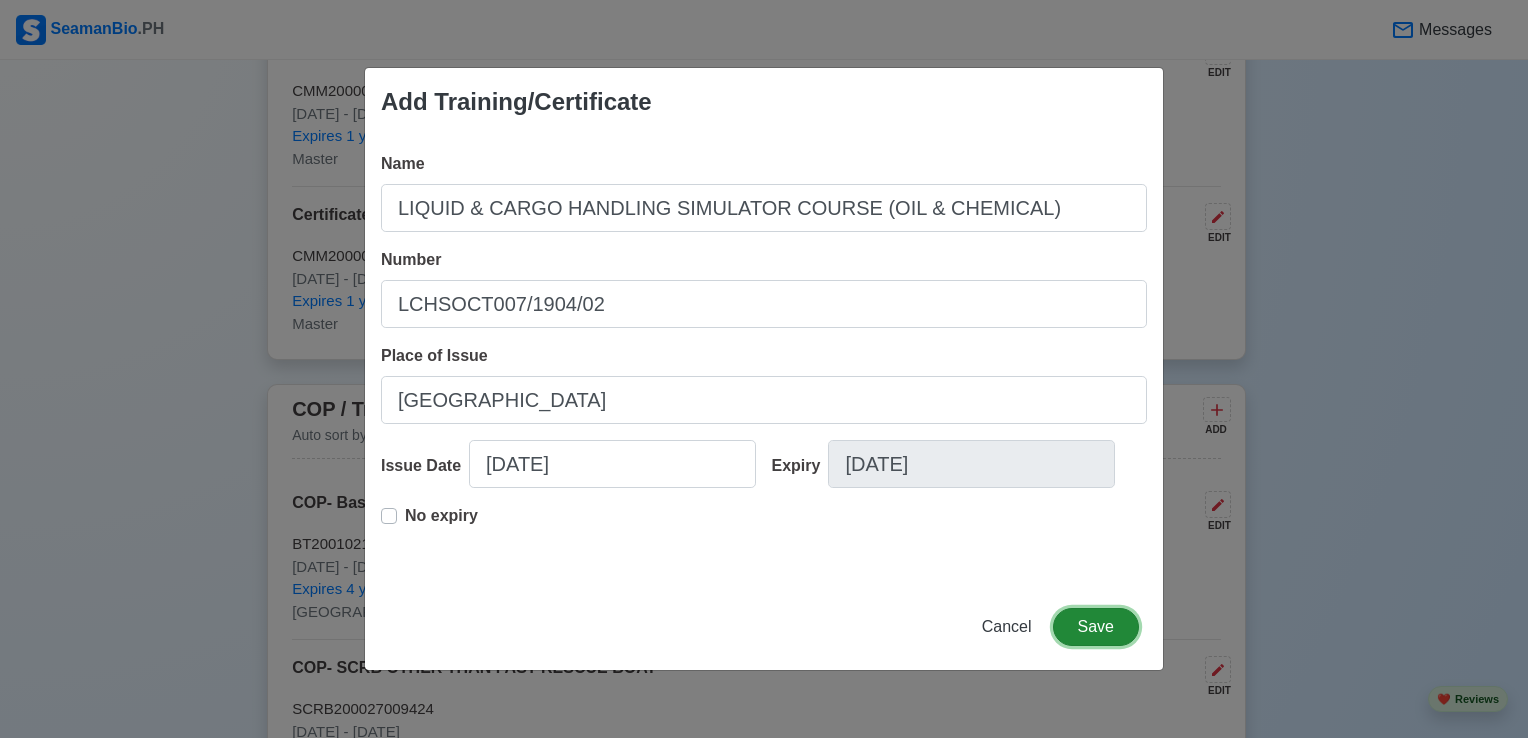 click on "Save" at bounding box center (1096, 627) 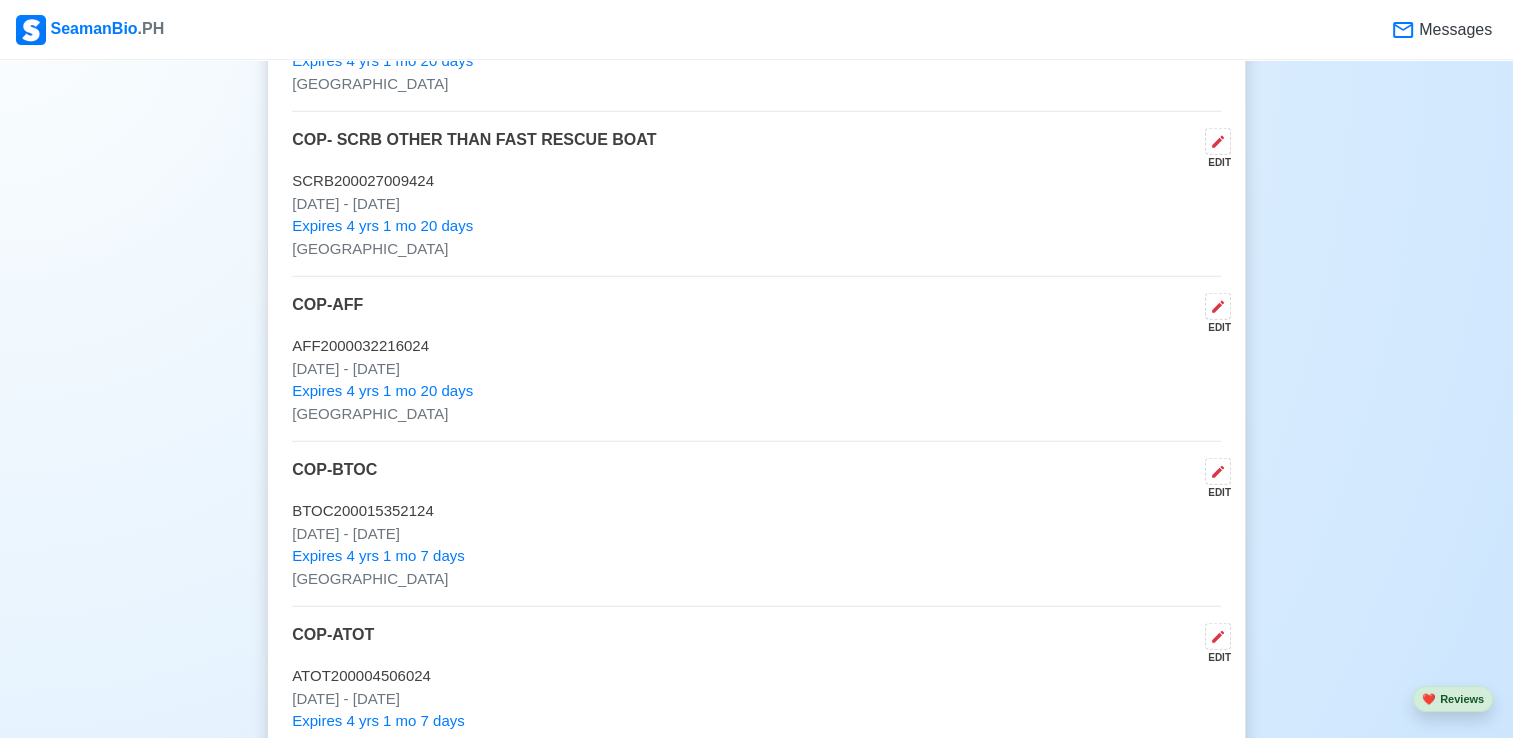 scroll, scrollTop: 4900, scrollLeft: 0, axis: vertical 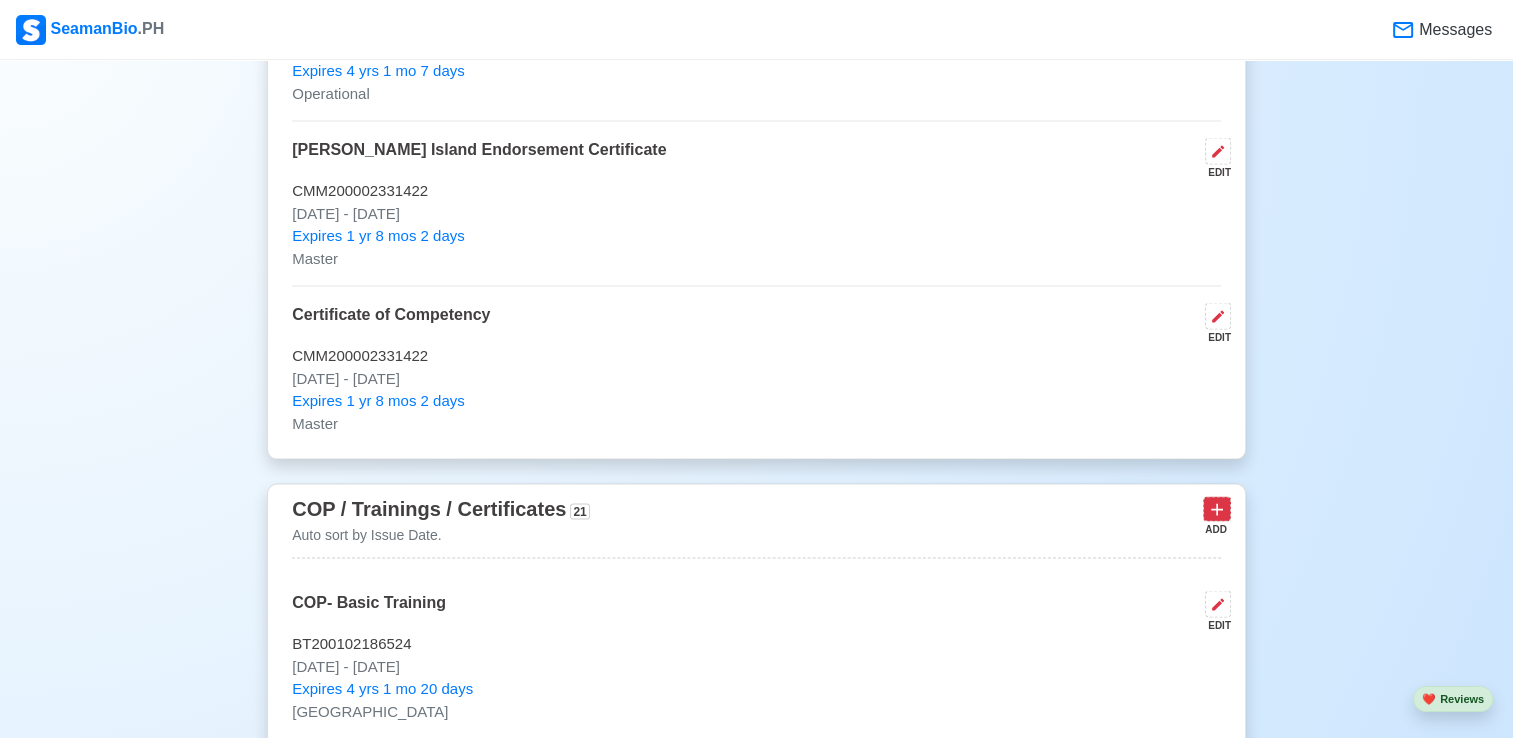 click 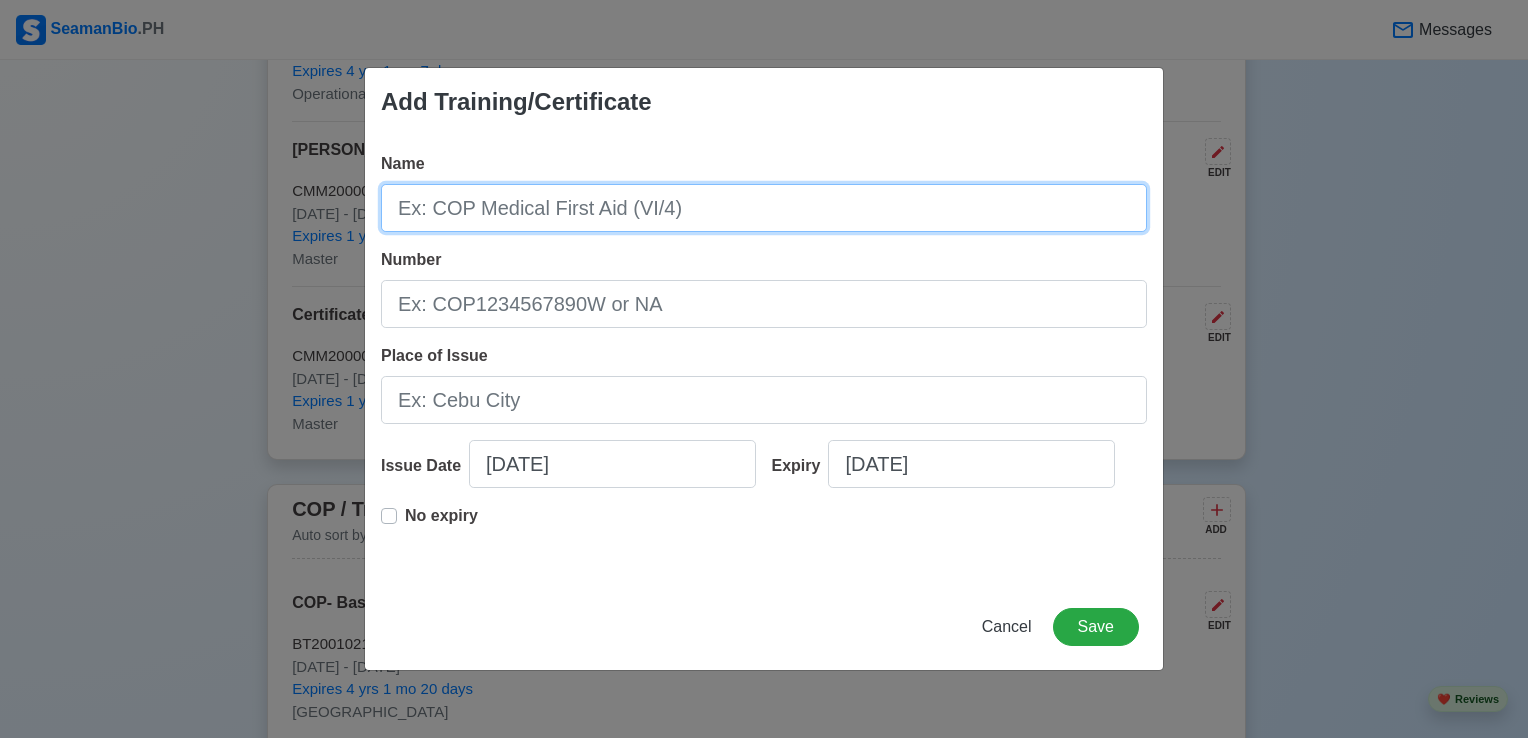 click on "Name" at bounding box center [764, 208] 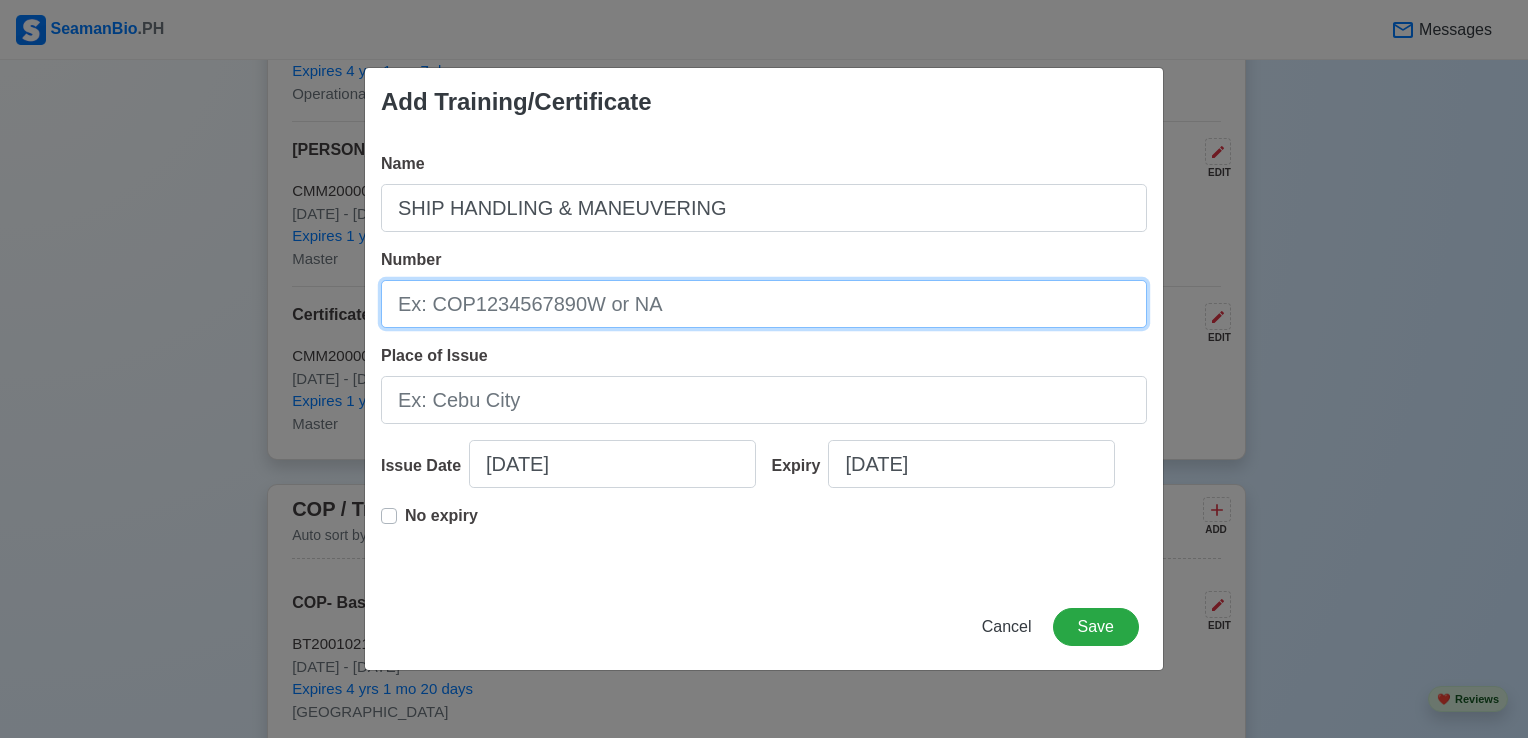 click on "Number" at bounding box center (764, 304) 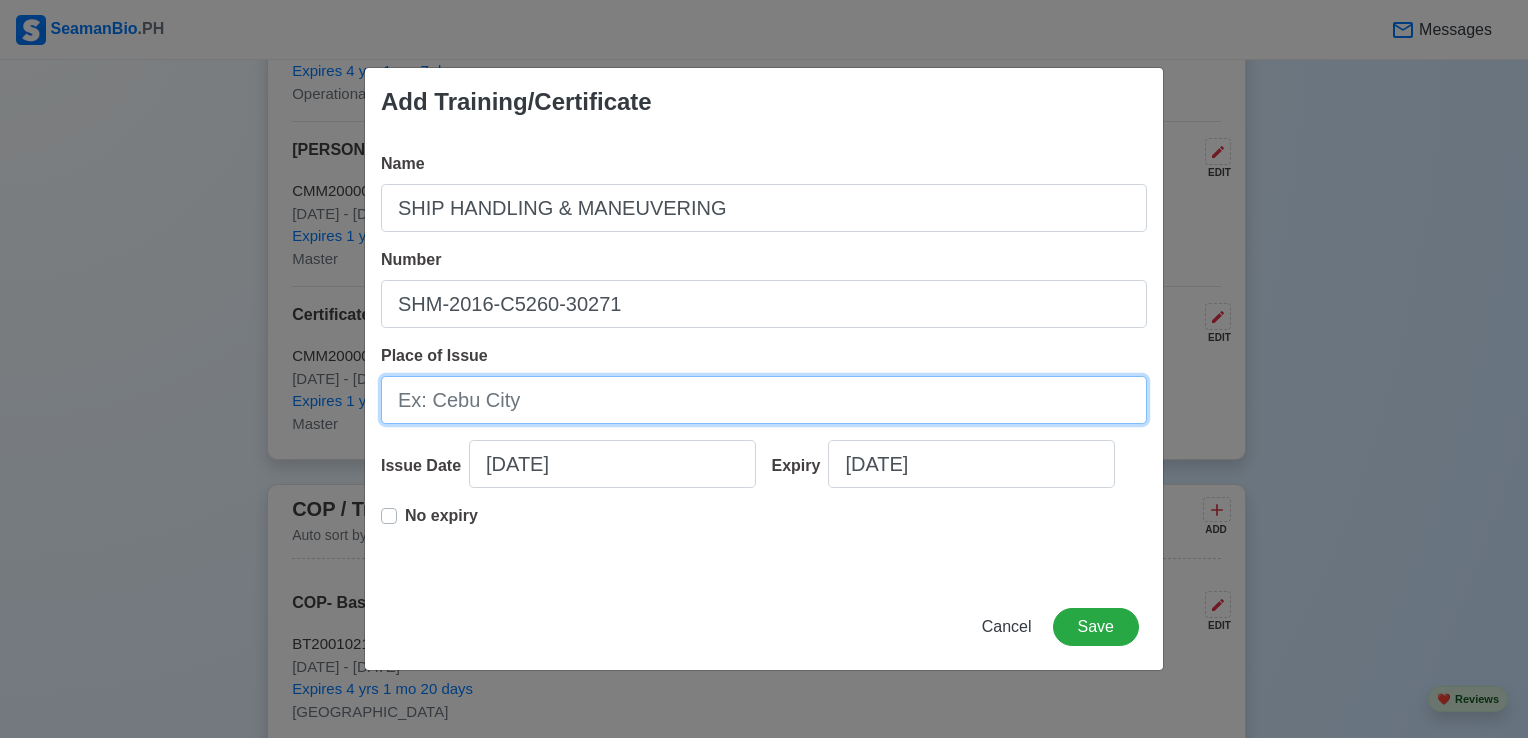 click on "Place of Issue" at bounding box center [764, 400] 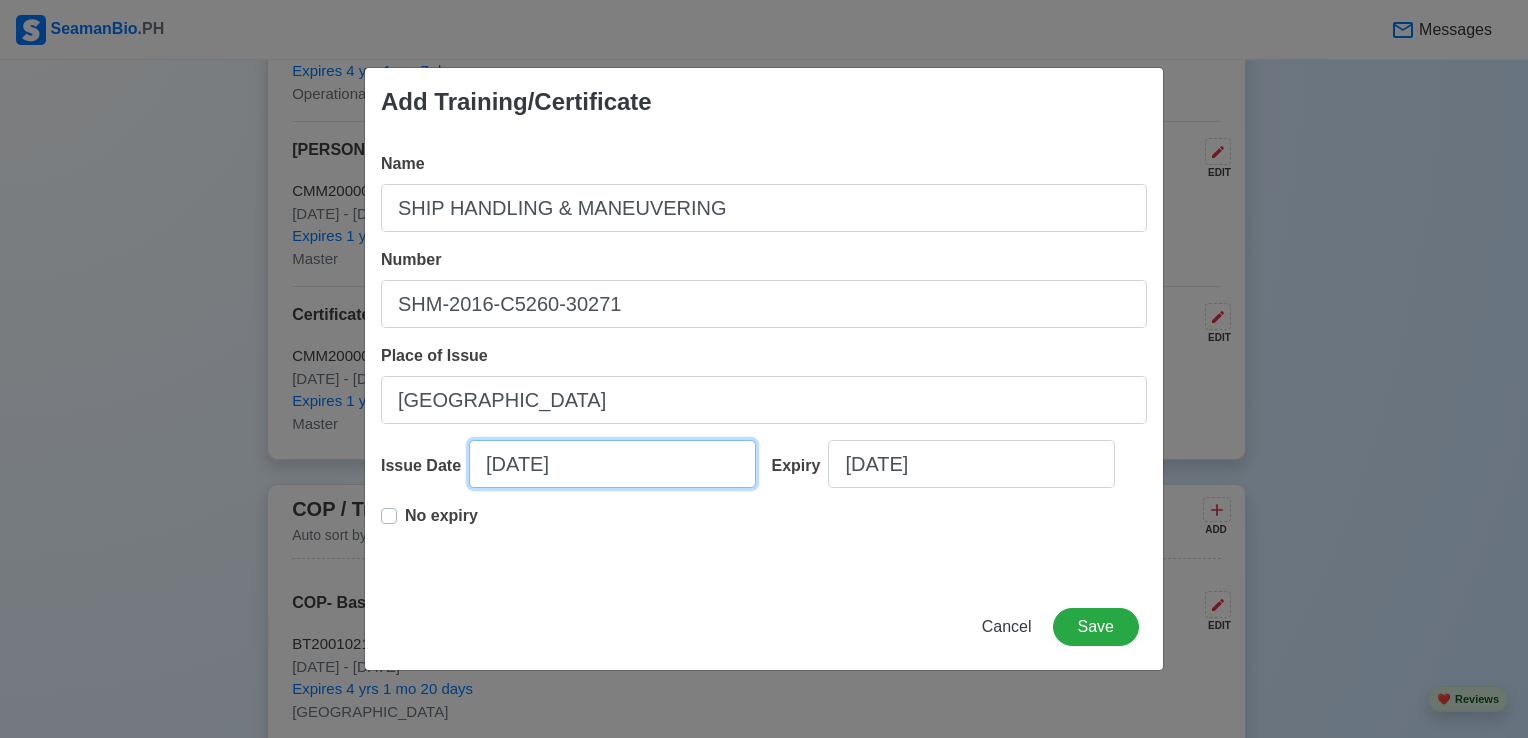 click on "[DATE]" at bounding box center [612, 464] 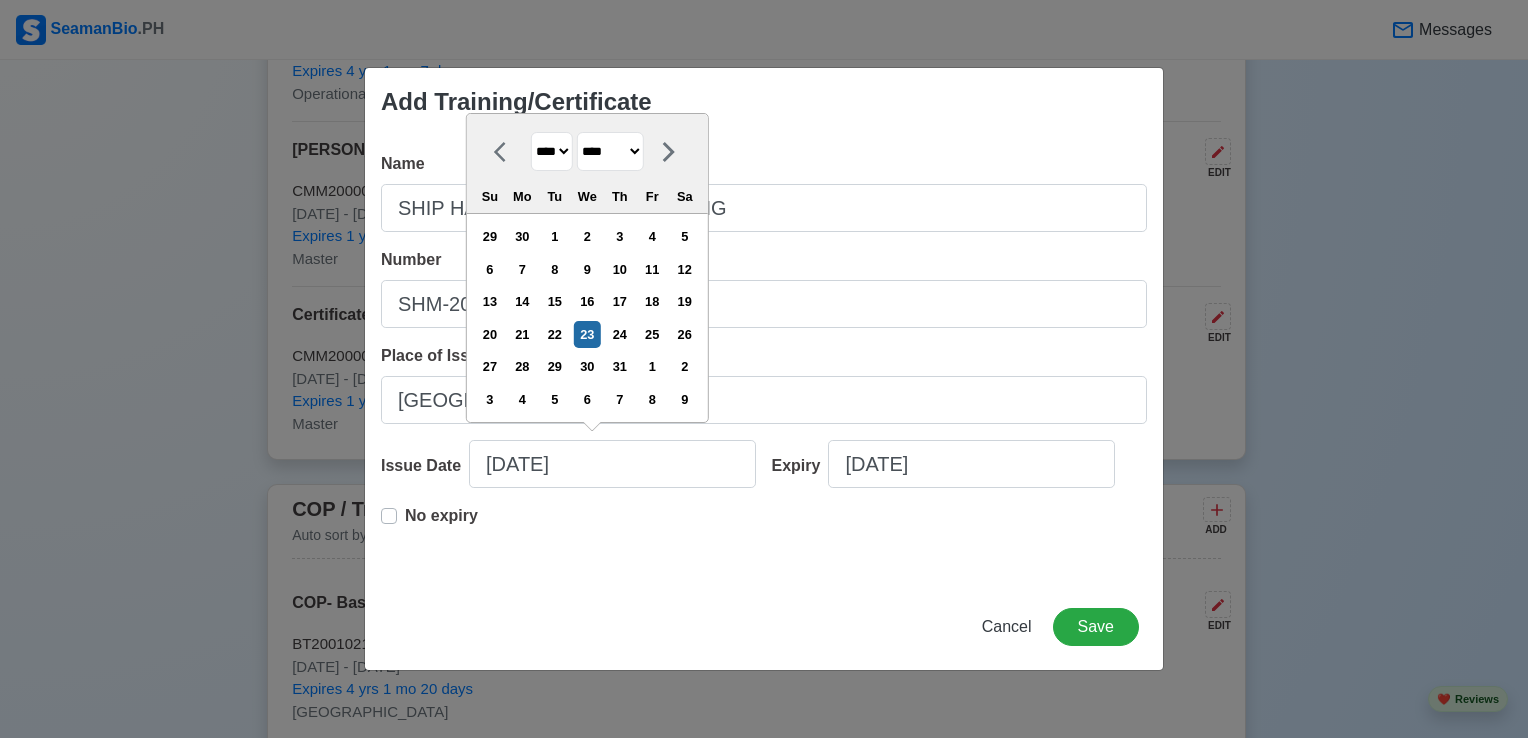 click on "**** **** **** **** **** **** **** **** **** **** **** **** **** **** **** **** **** **** **** **** **** **** **** **** **** **** **** **** **** **** **** **** **** **** **** **** **** **** **** **** **** **** **** **** **** **** **** **** **** **** **** **** **** **** **** **** **** **** **** **** **** **** **** **** **** **** **** **** **** **** **** **** **** **** **** **** **** **** **** **** **** **** **** **** **** **** **** **** **** **** **** **** **** **** **** **** **** **** **** **** **** **** **** **** **** ****" at bounding box center [552, 151] 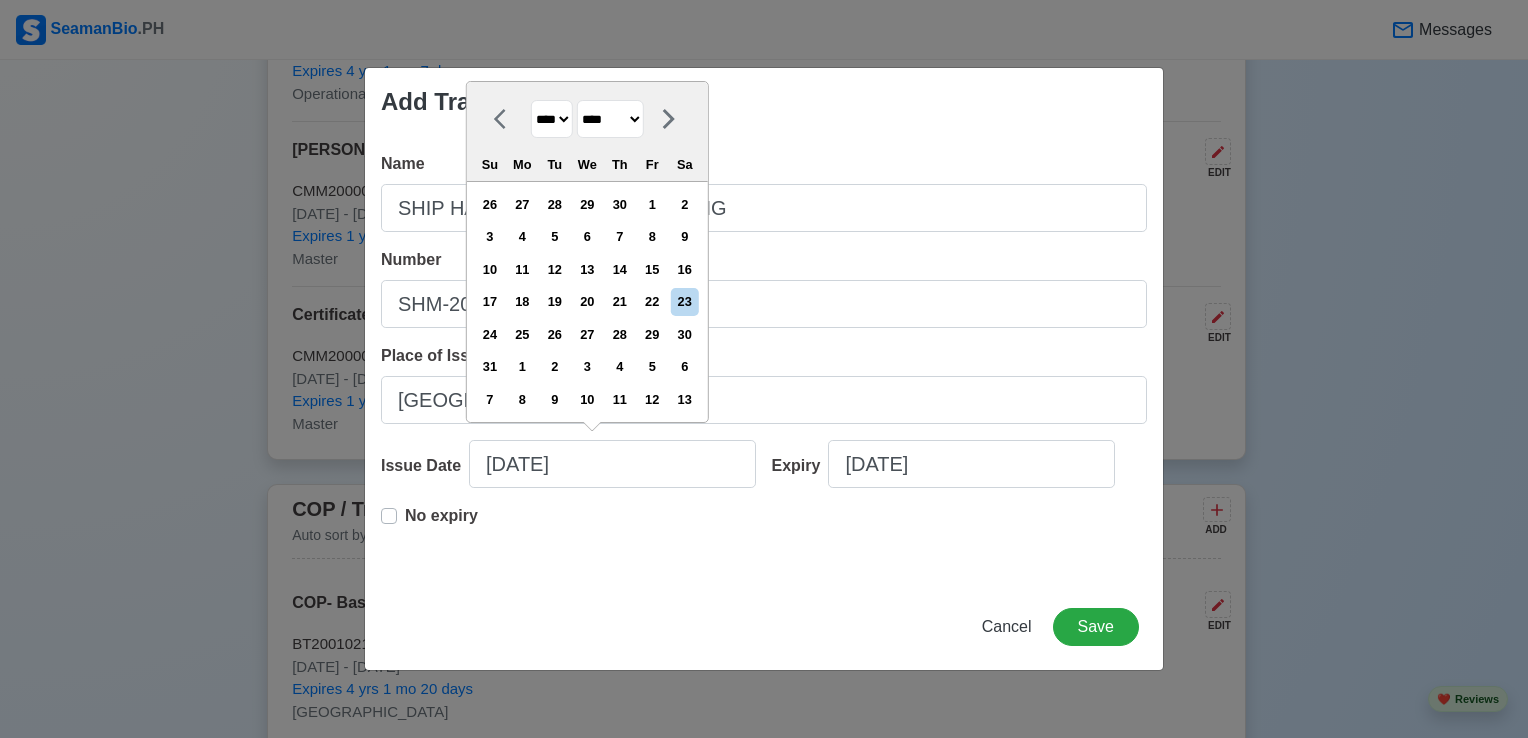 click on "******* ******** ***** ***** *** **** **** ****** ********* ******* ******** ********" at bounding box center [610, 119] 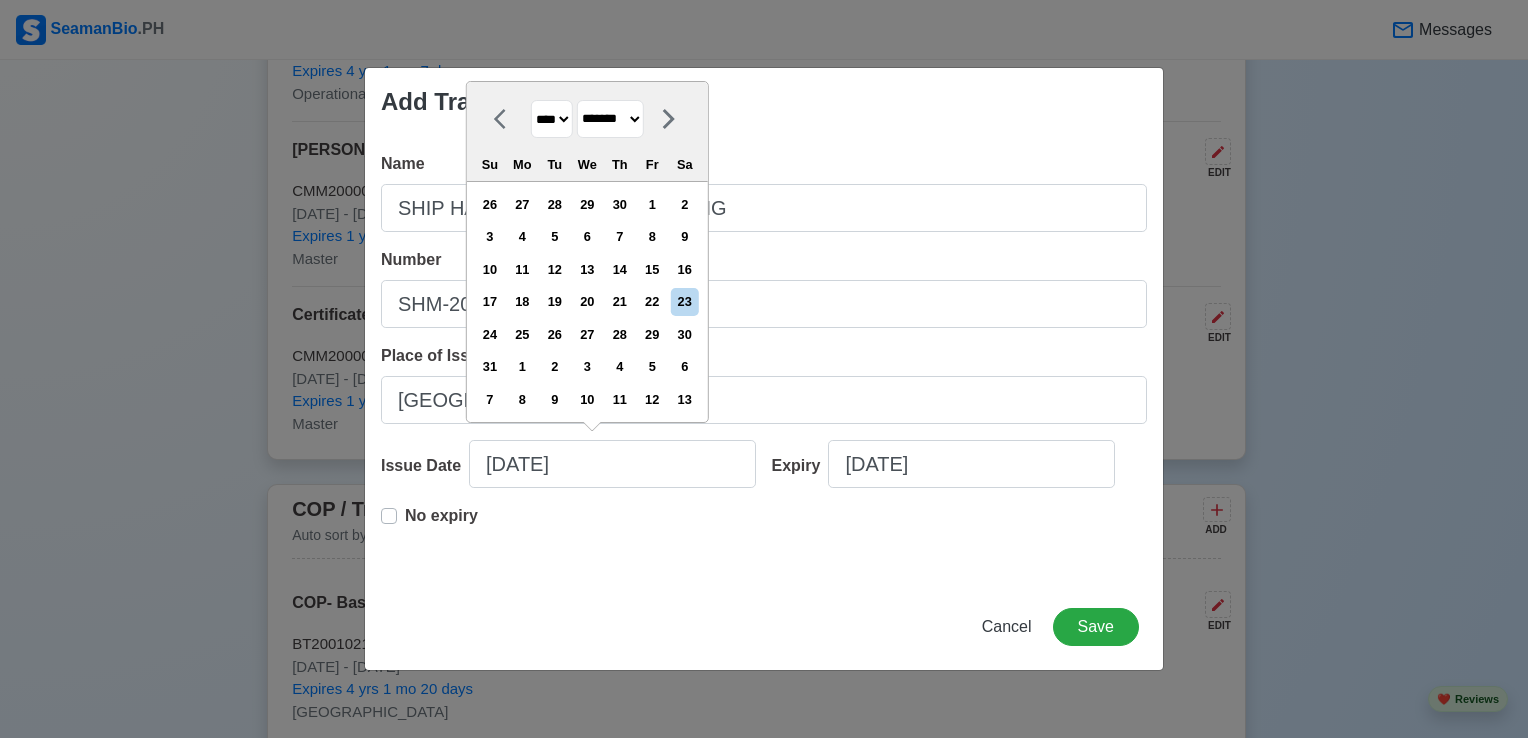 click on "******* ******** ***** ***** *** **** **** ****** ********* ******* ******** ********" at bounding box center (610, 119) 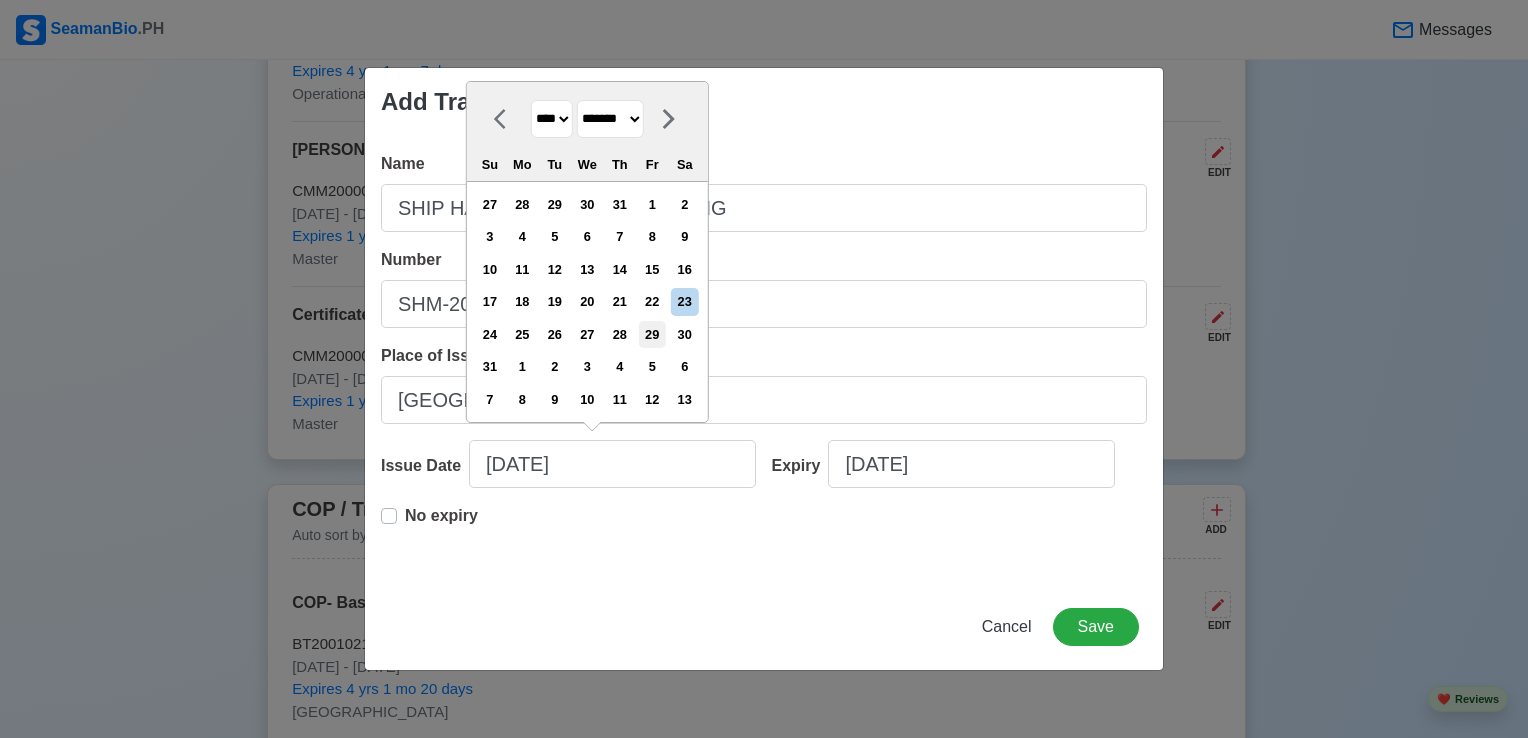 click on "29" at bounding box center (652, 334) 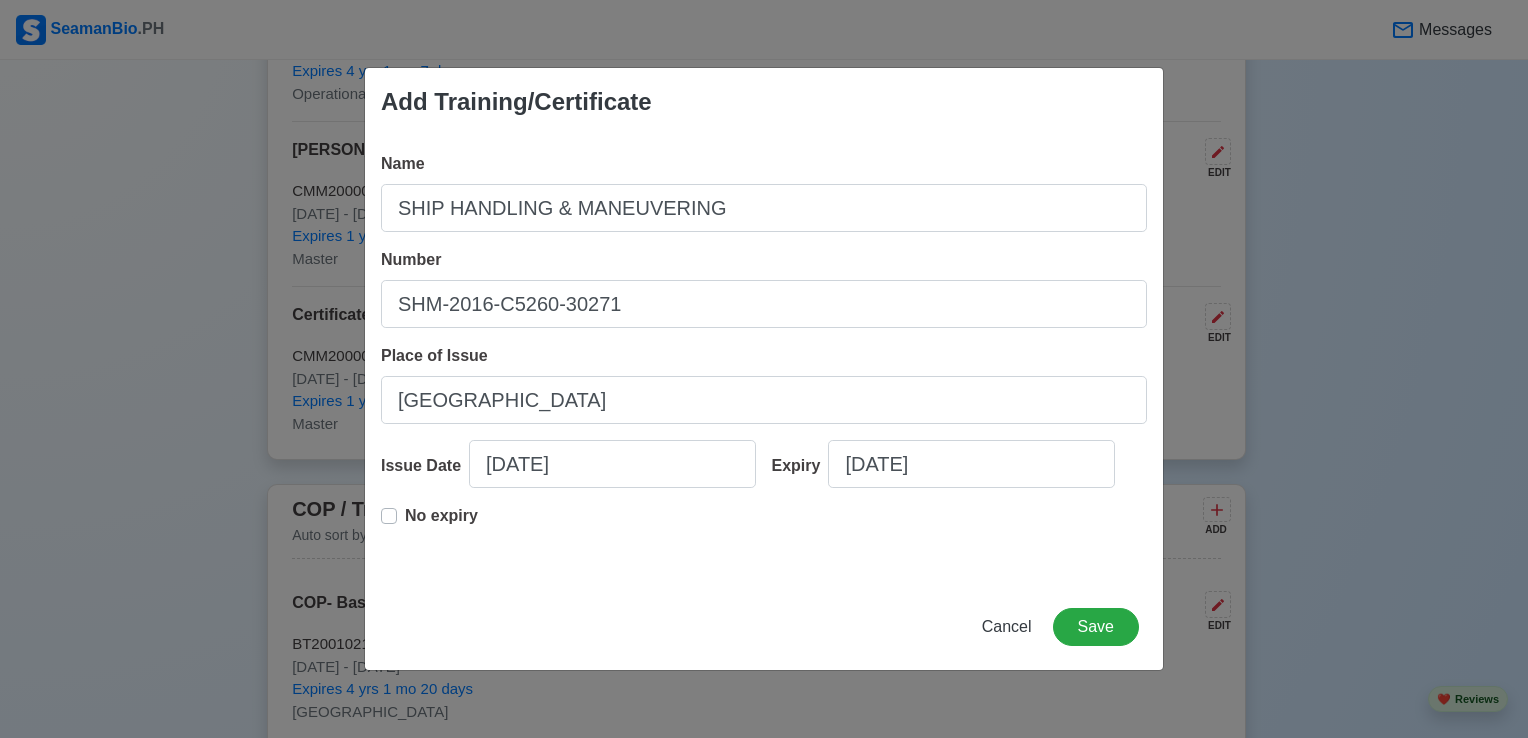 click on "No expiry" at bounding box center [441, 524] 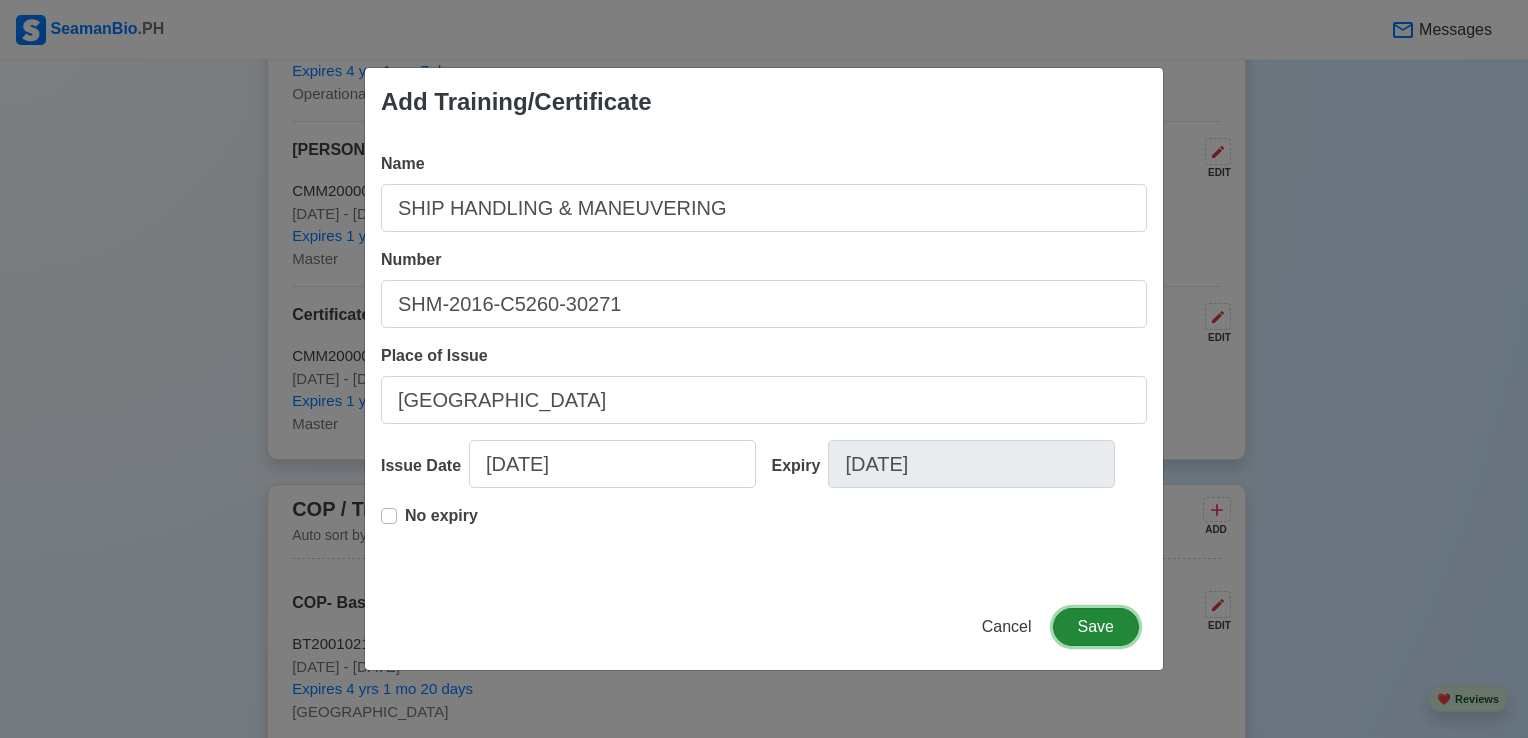 click on "Save" at bounding box center [1096, 627] 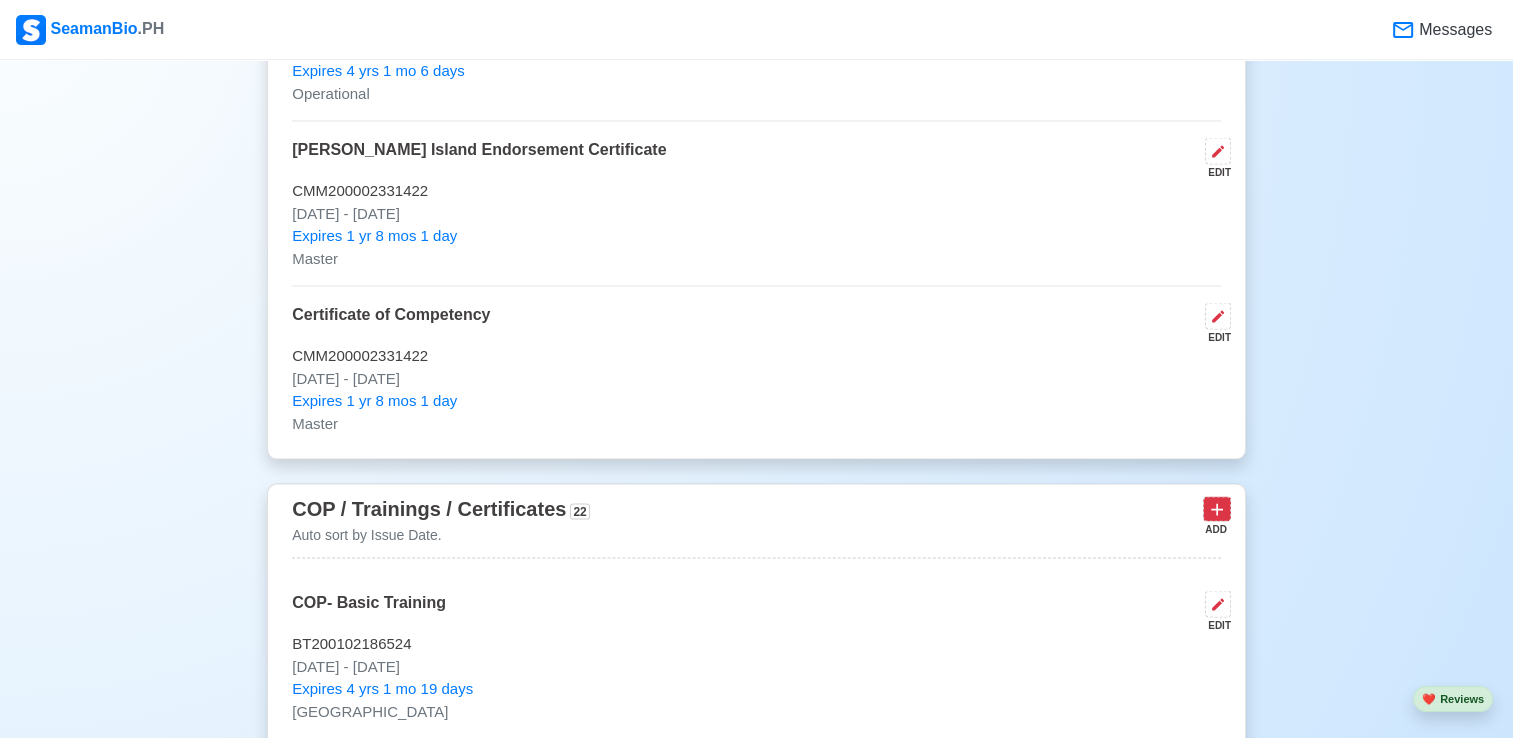 click 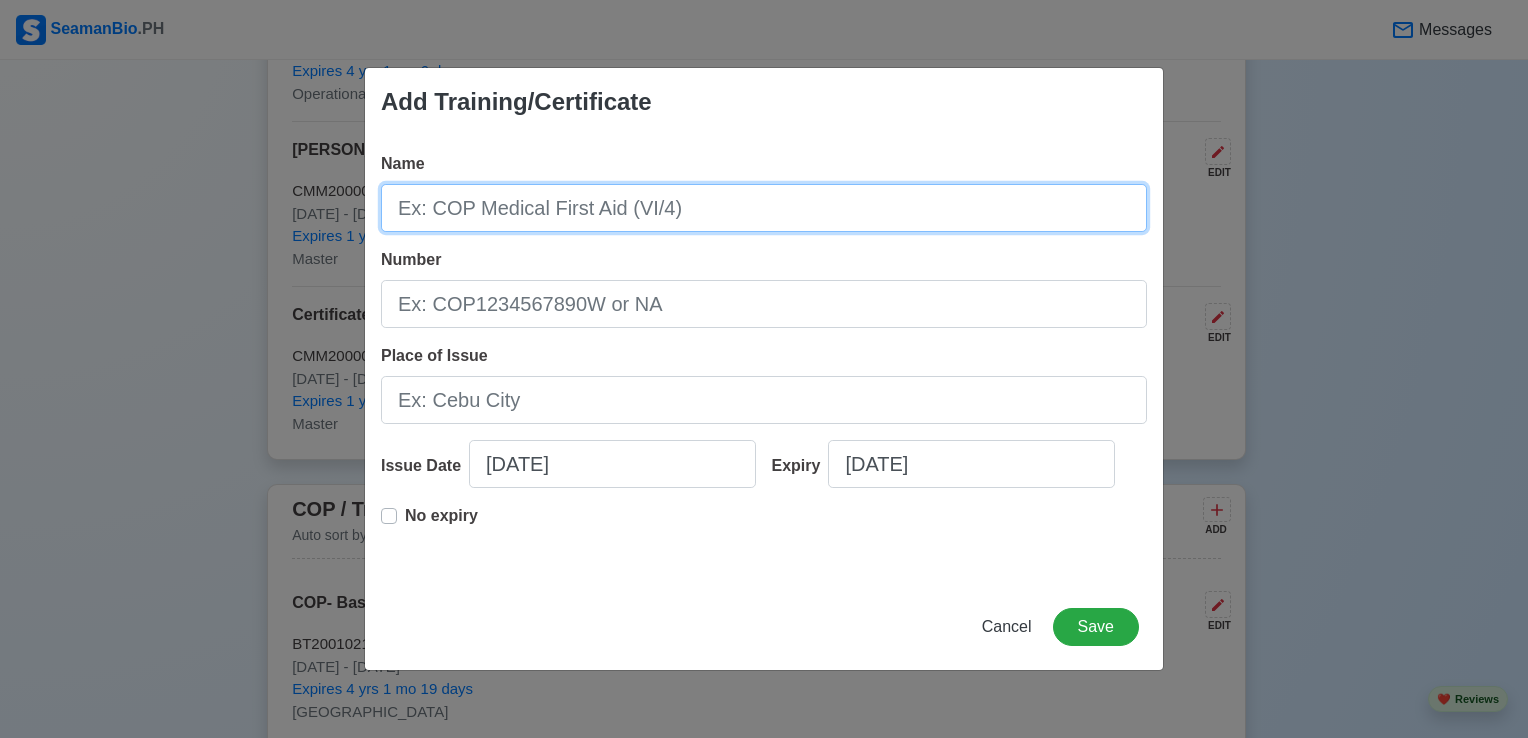 click on "Name" at bounding box center [764, 208] 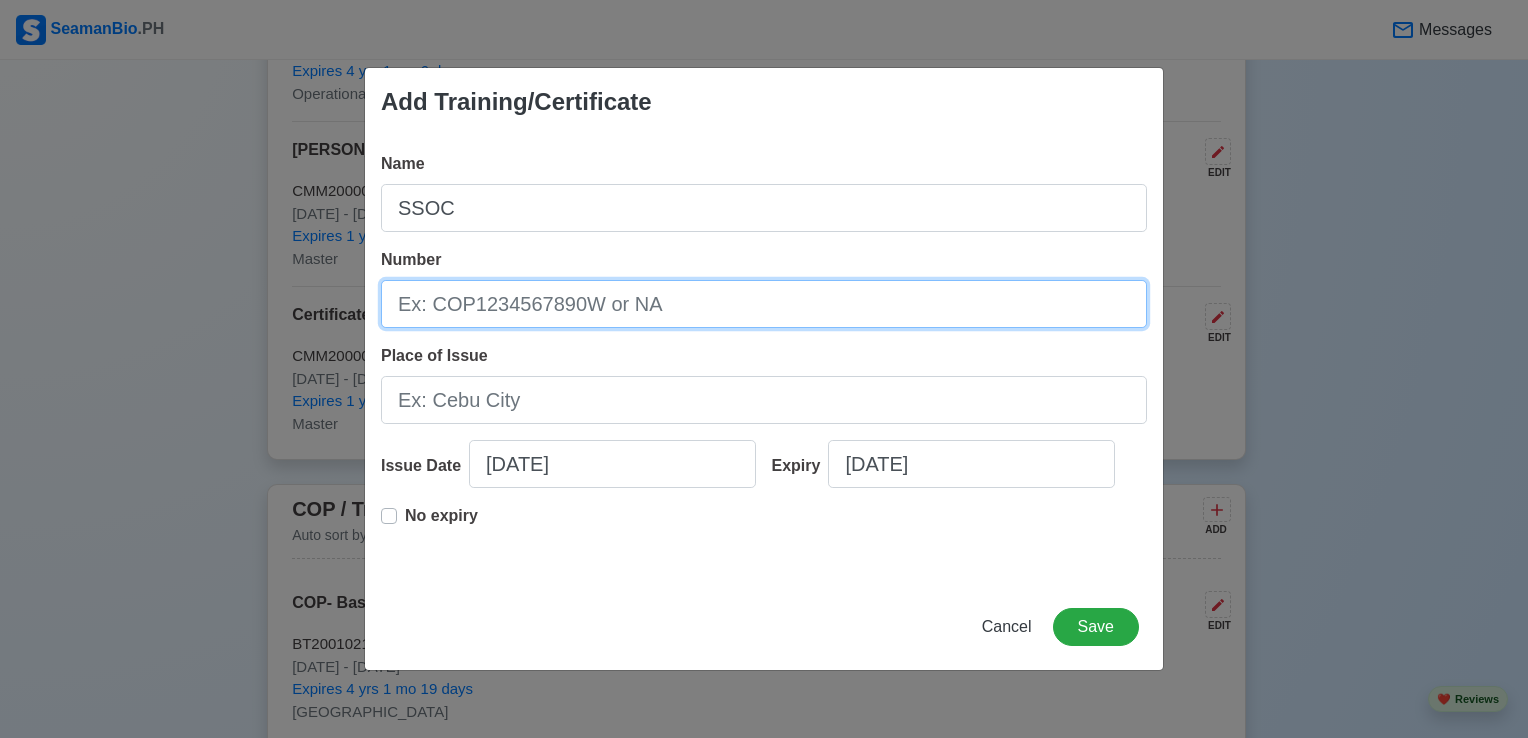 click on "Number" at bounding box center [764, 304] 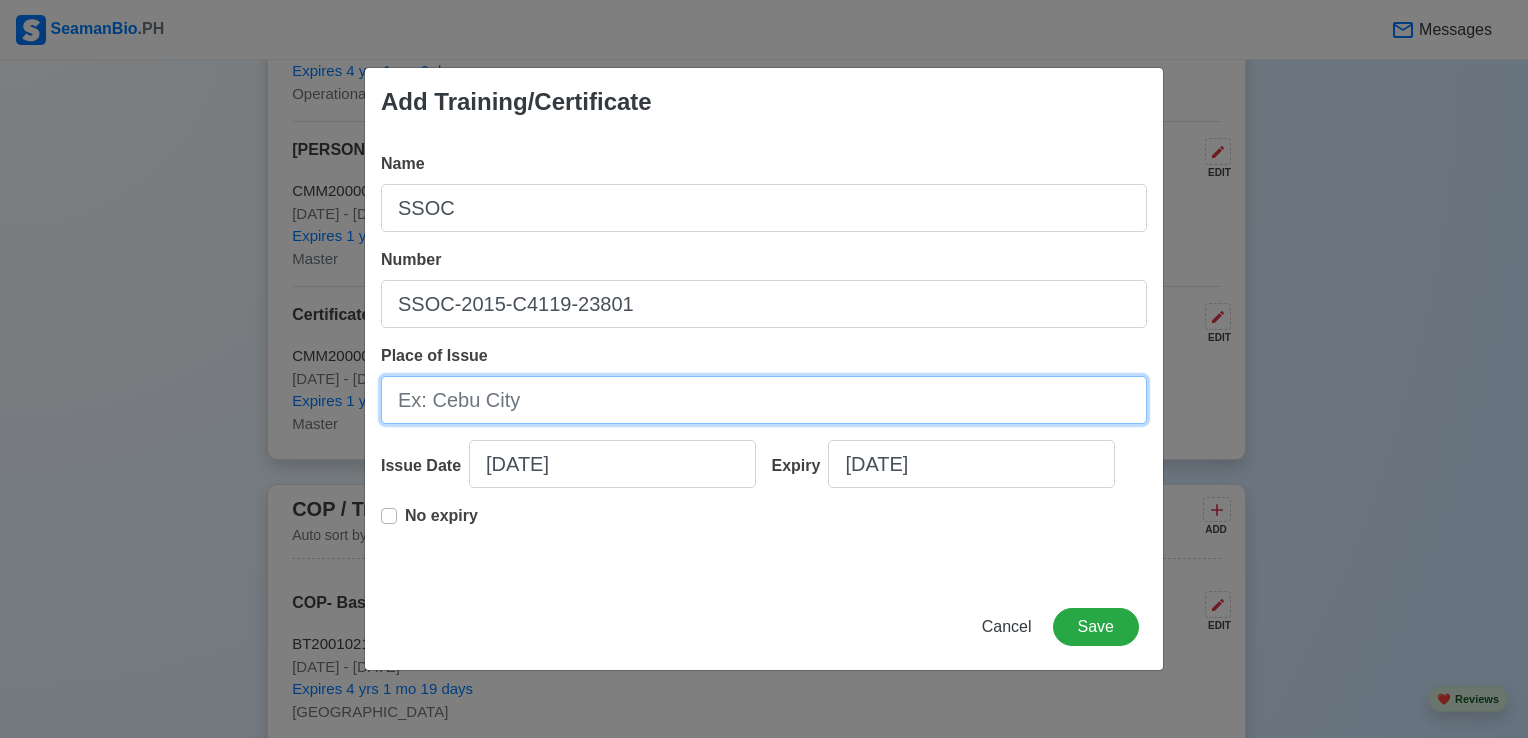 click on "Place of Issue" at bounding box center [764, 400] 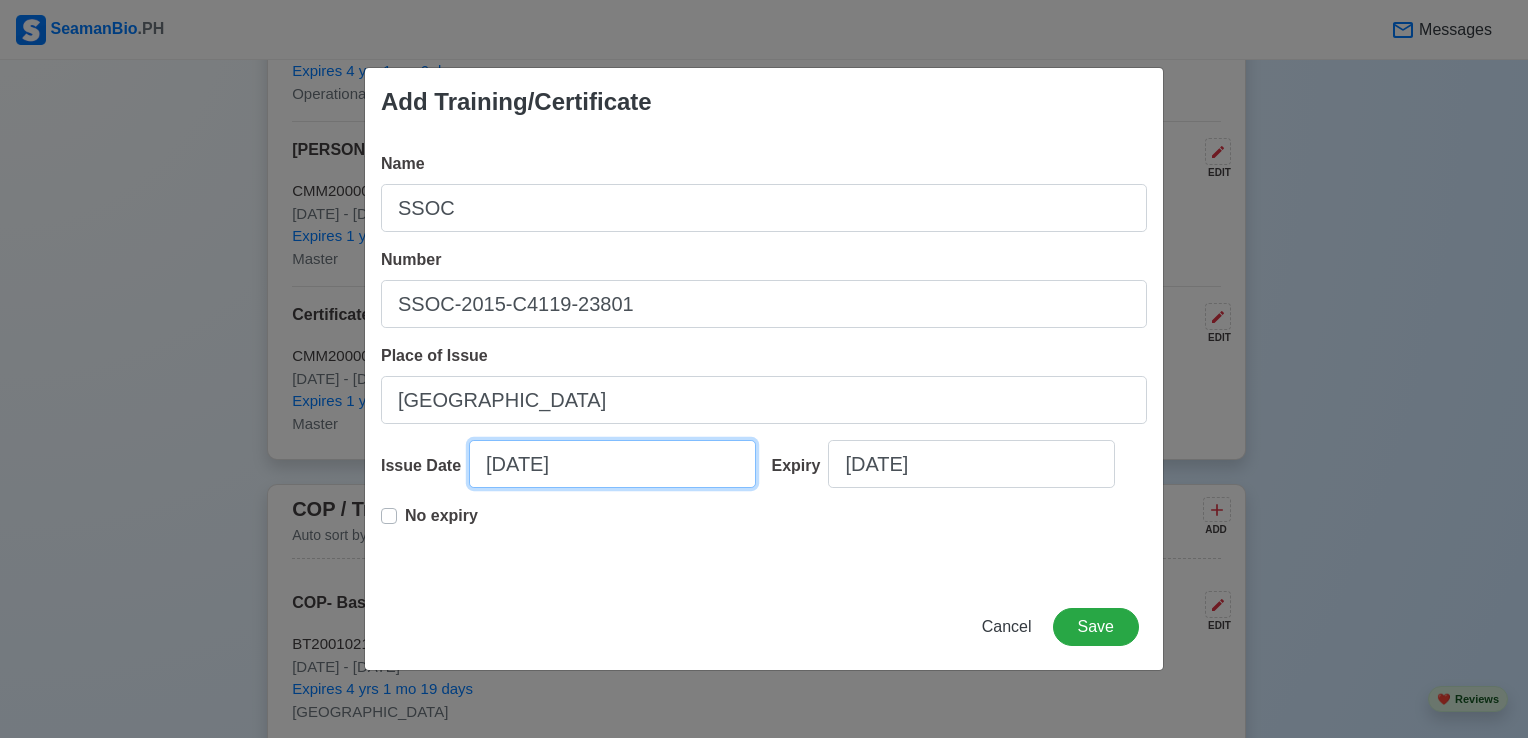 click on "[DATE]" at bounding box center (612, 464) 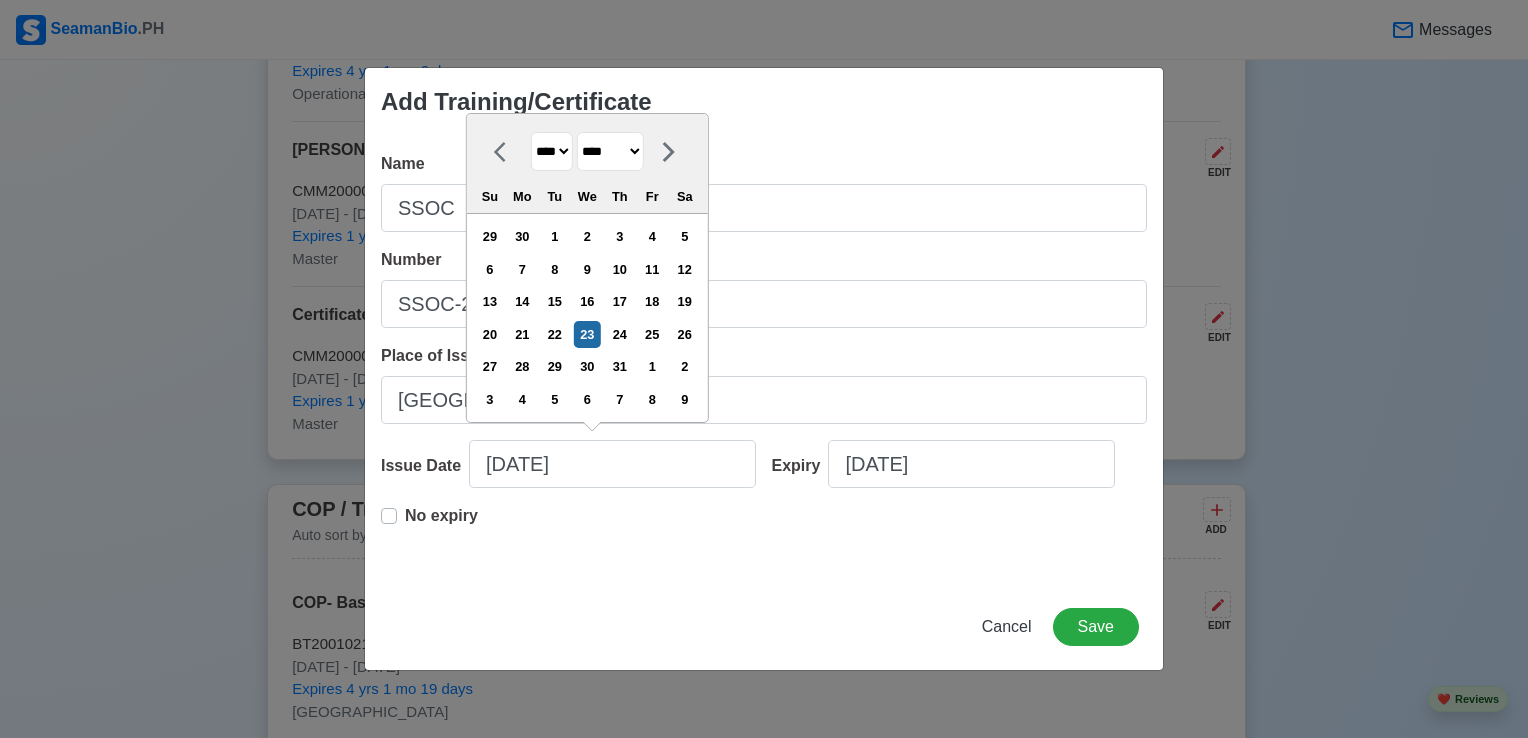 click on "**** **** **** **** **** **** **** **** **** **** **** **** **** **** **** **** **** **** **** **** **** **** **** **** **** **** **** **** **** **** **** **** **** **** **** **** **** **** **** **** **** **** **** **** **** **** **** **** **** **** **** **** **** **** **** **** **** **** **** **** **** **** **** **** **** **** **** **** **** **** **** **** **** **** **** **** **** **** **** **** **** **** **** **** **** **** **** **** **** **** **** **** **** **** **** **** **** **** **** **** **** **** **** **** **** ****" at bounding box center (552, 151) 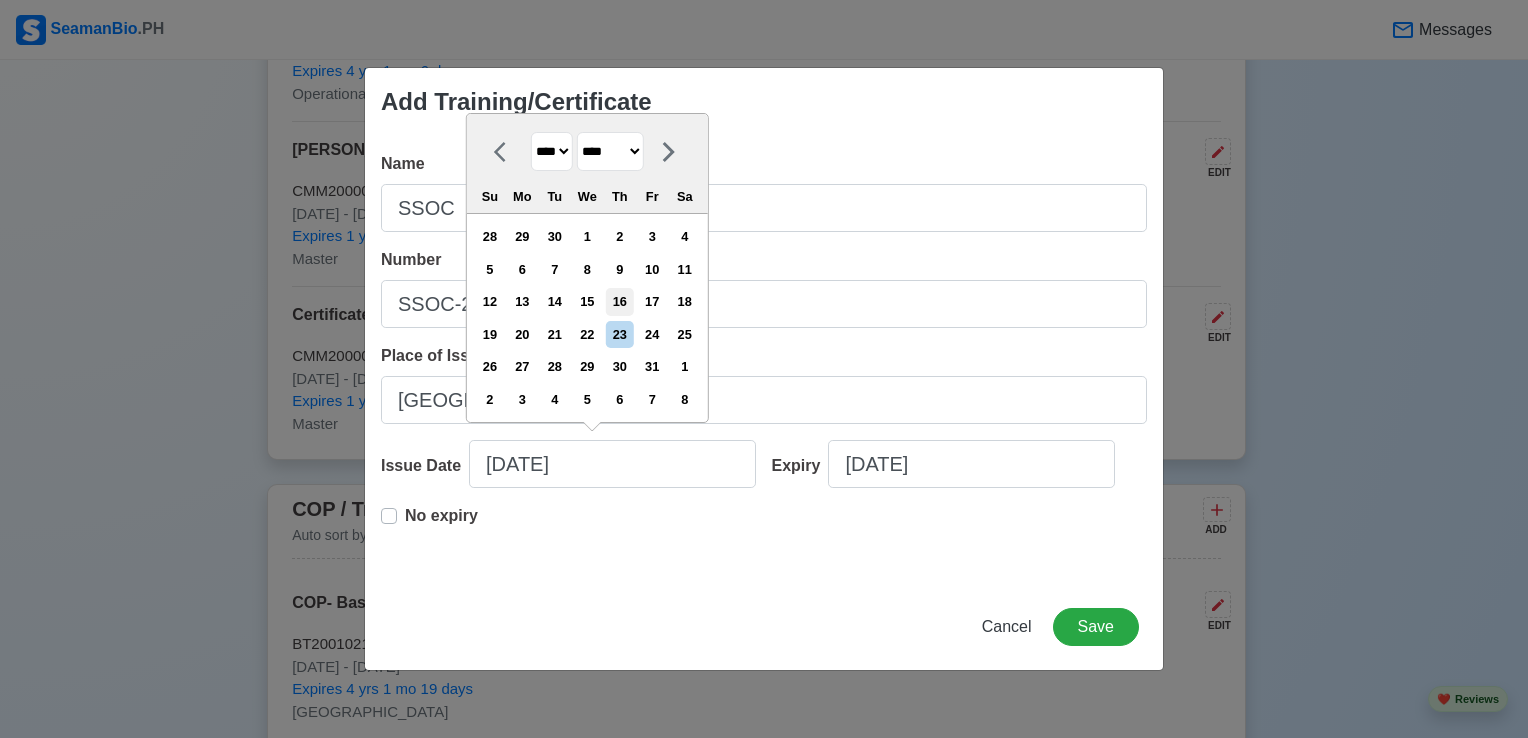 click on "16" at bounding box center [619, 301] 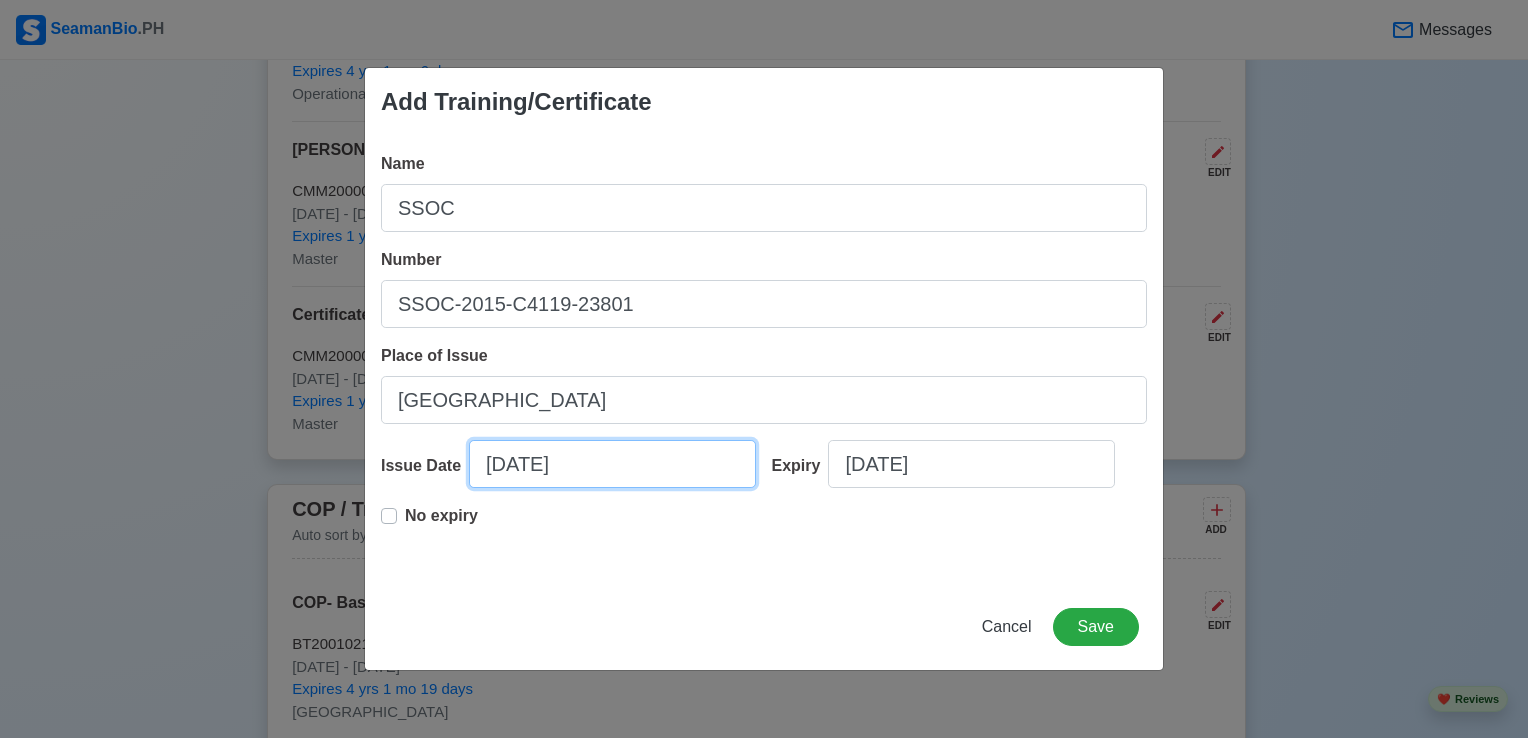 click on "[DATE]" at bounding box center (612, 464) 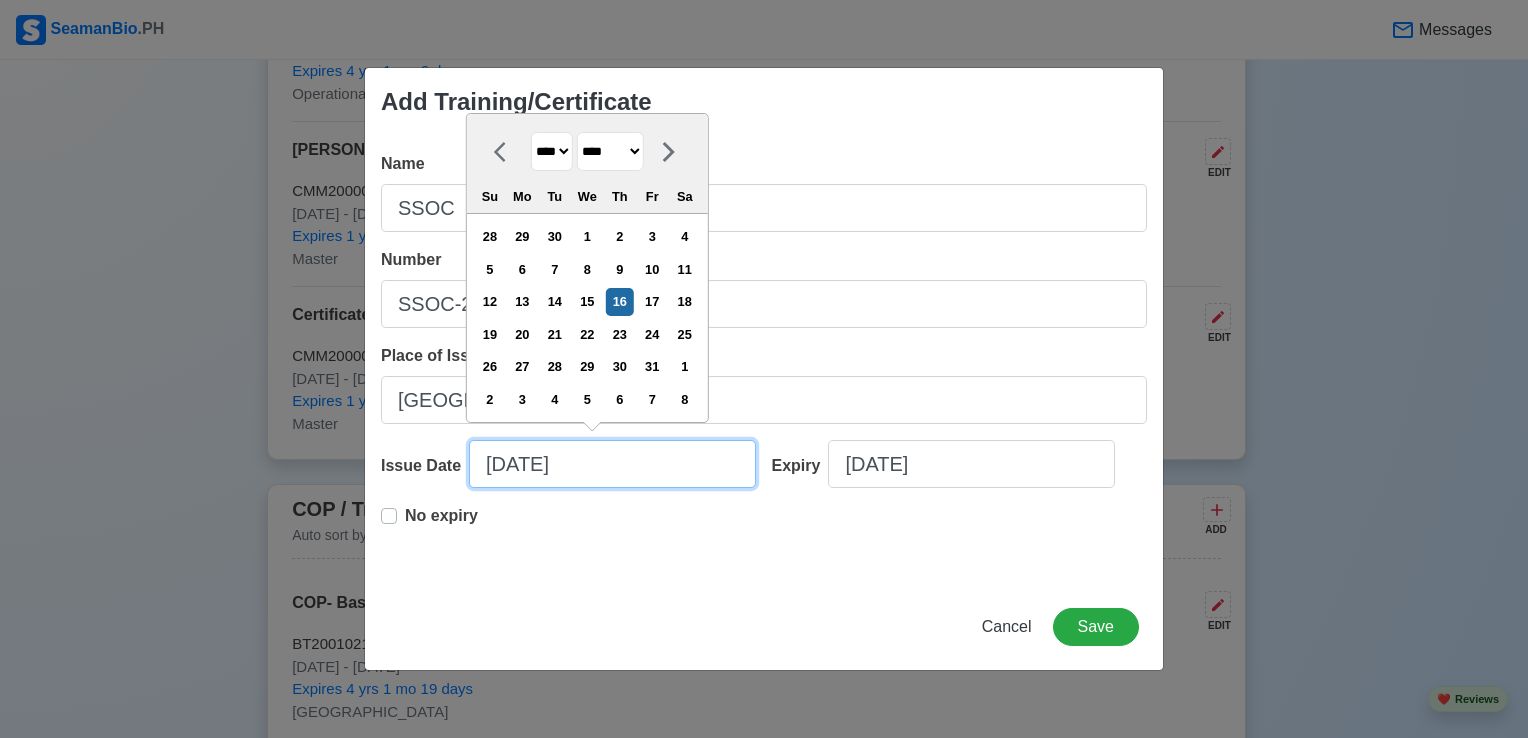 click on "[DATE]" at bounding box center [612, 464] 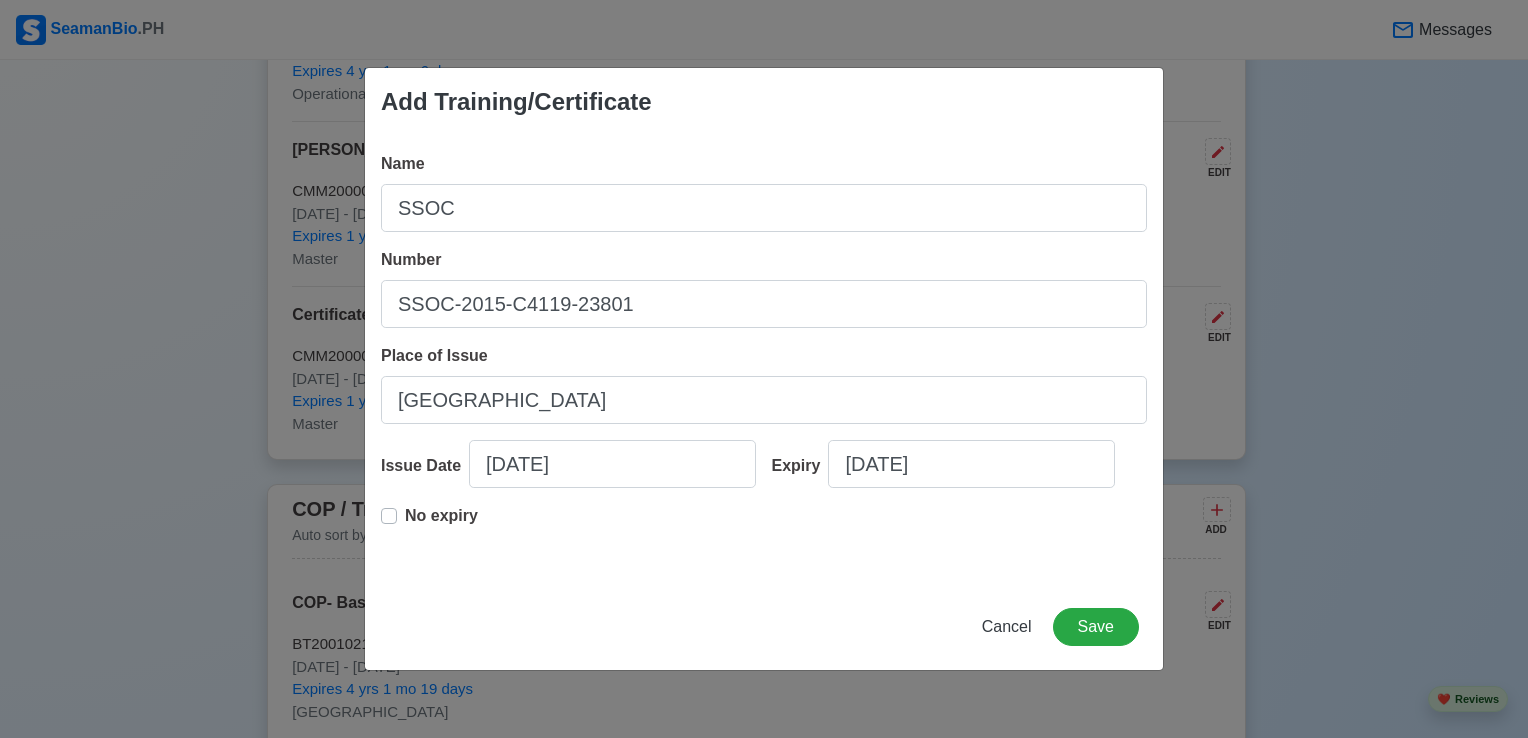 click on "No expiry" at bounding box center (441, 524) 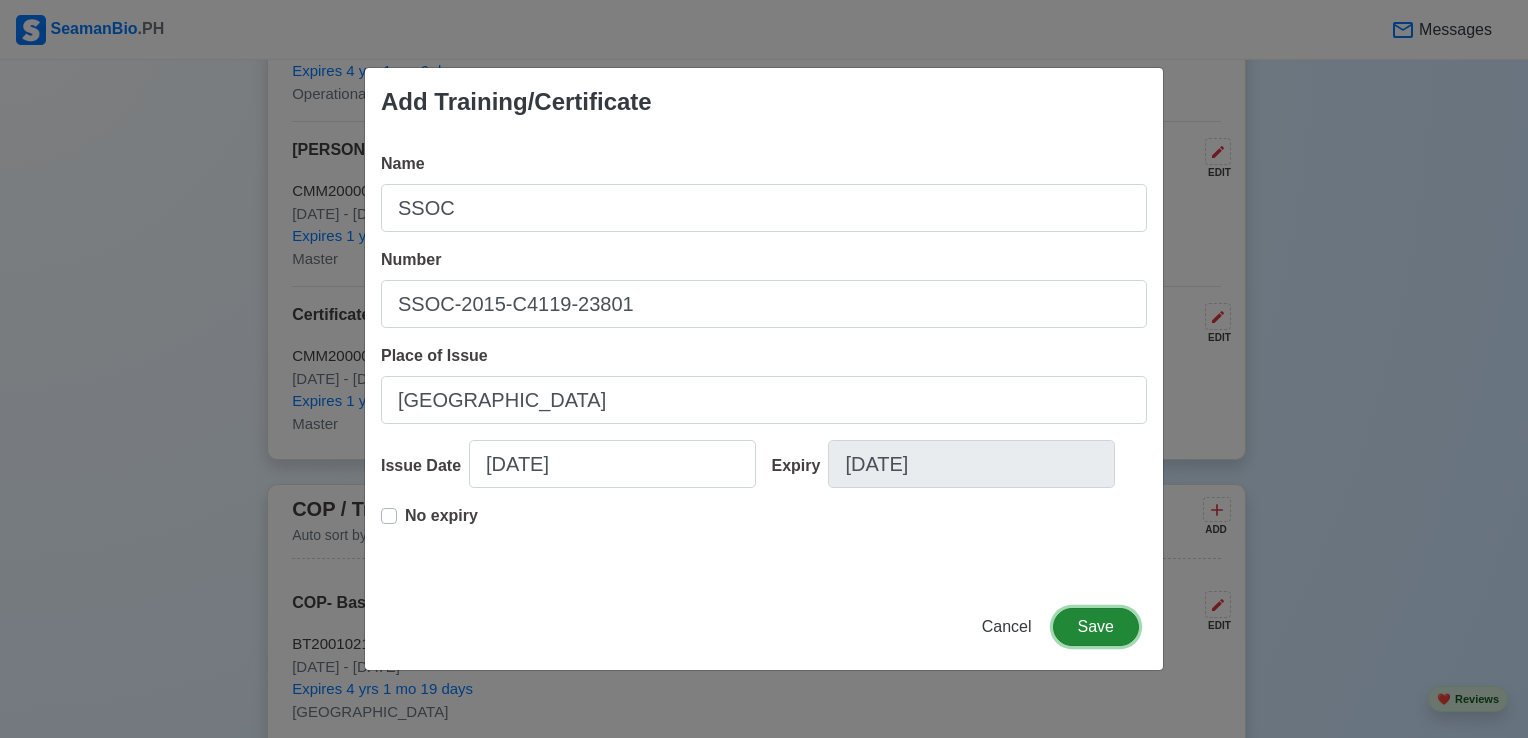 click on "Save" at bounding box center (1096, 627) 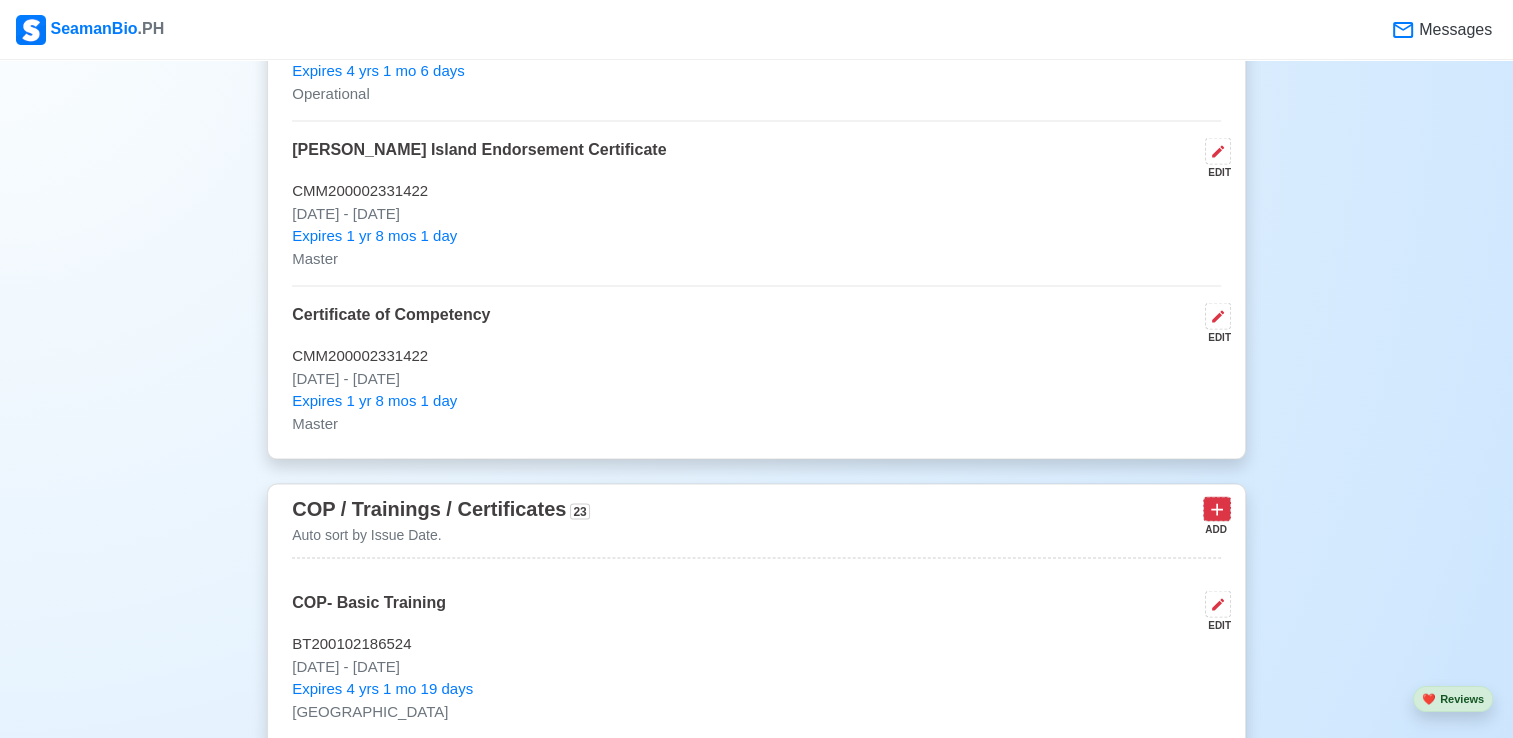 click 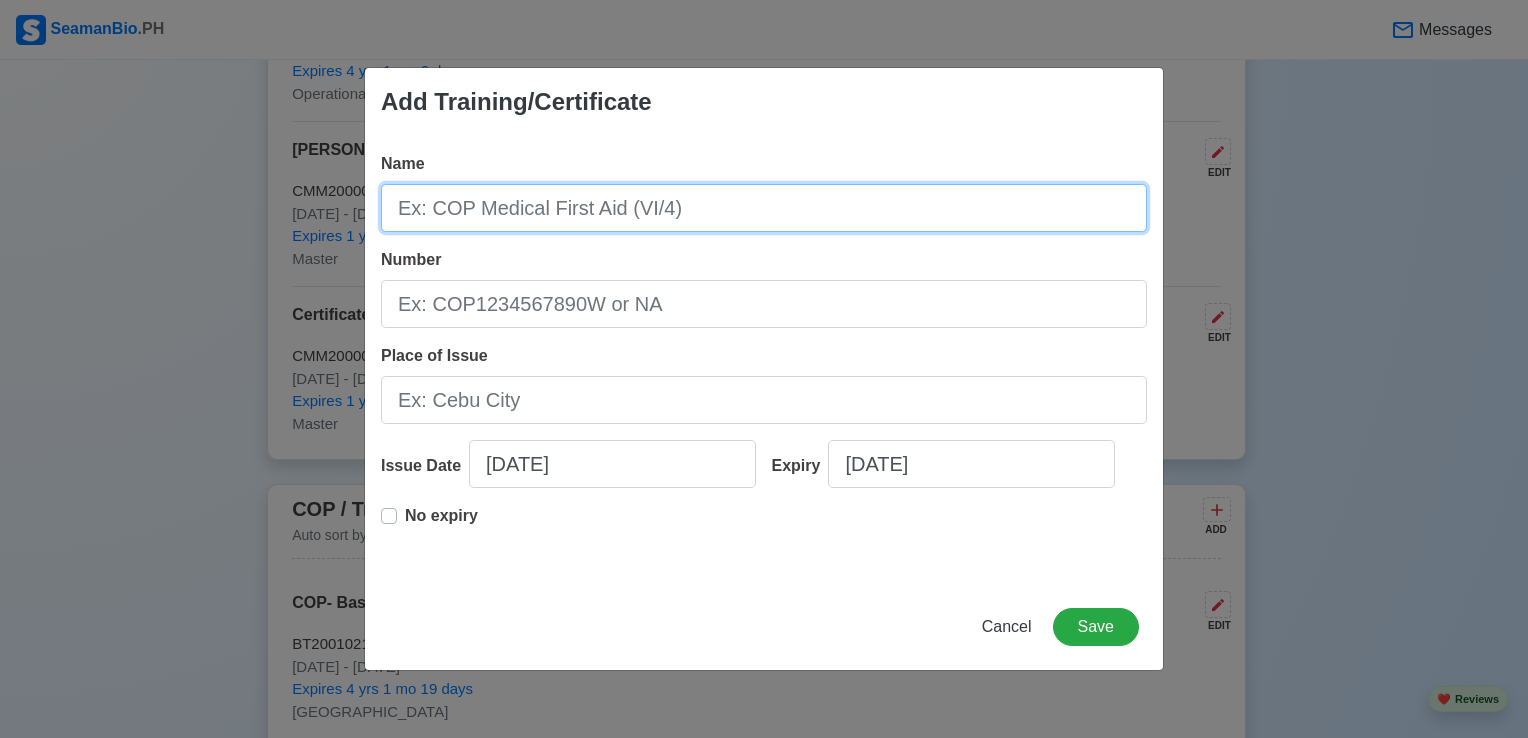 click on "Name" at bounding box center [764, 208] 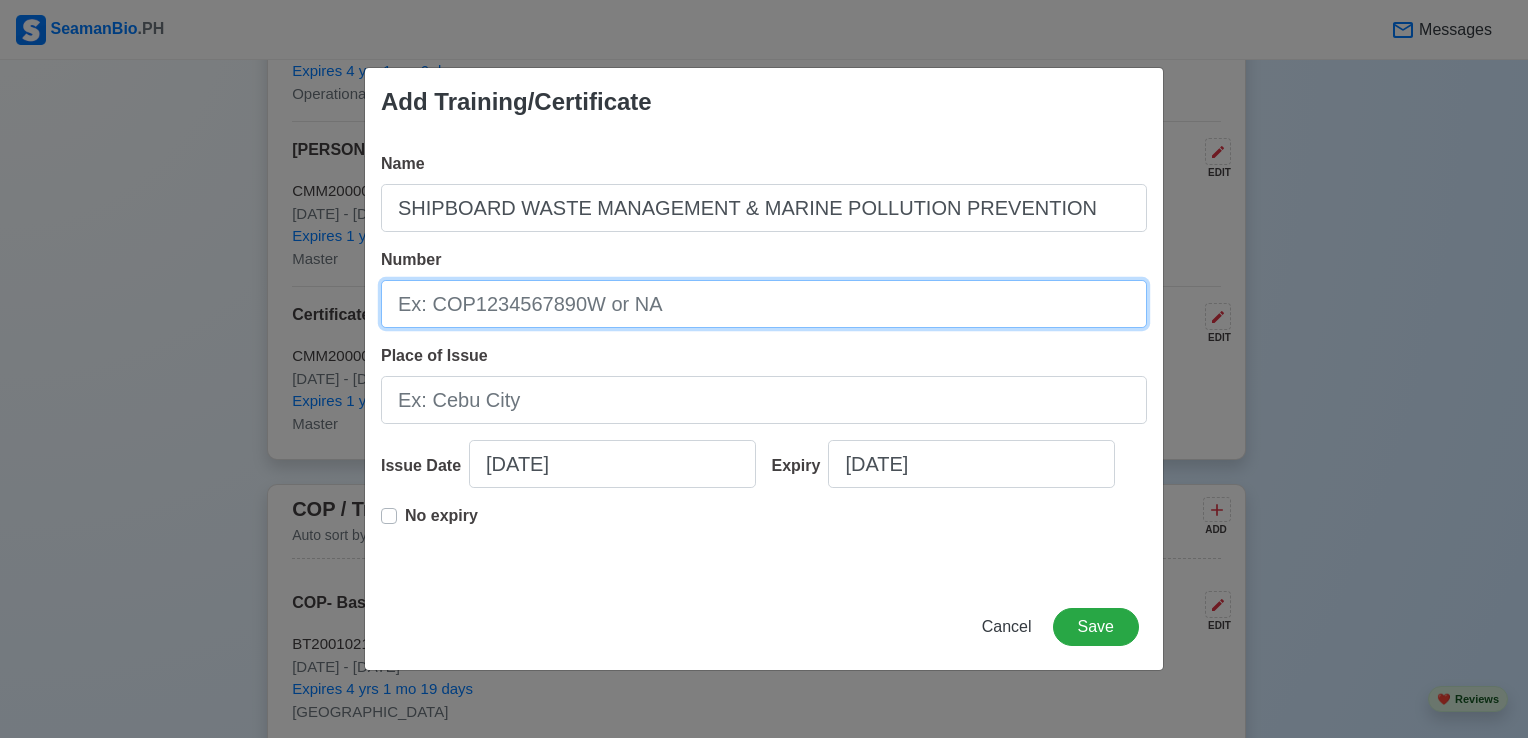 click on "Number" at bounding box center [764, 304] 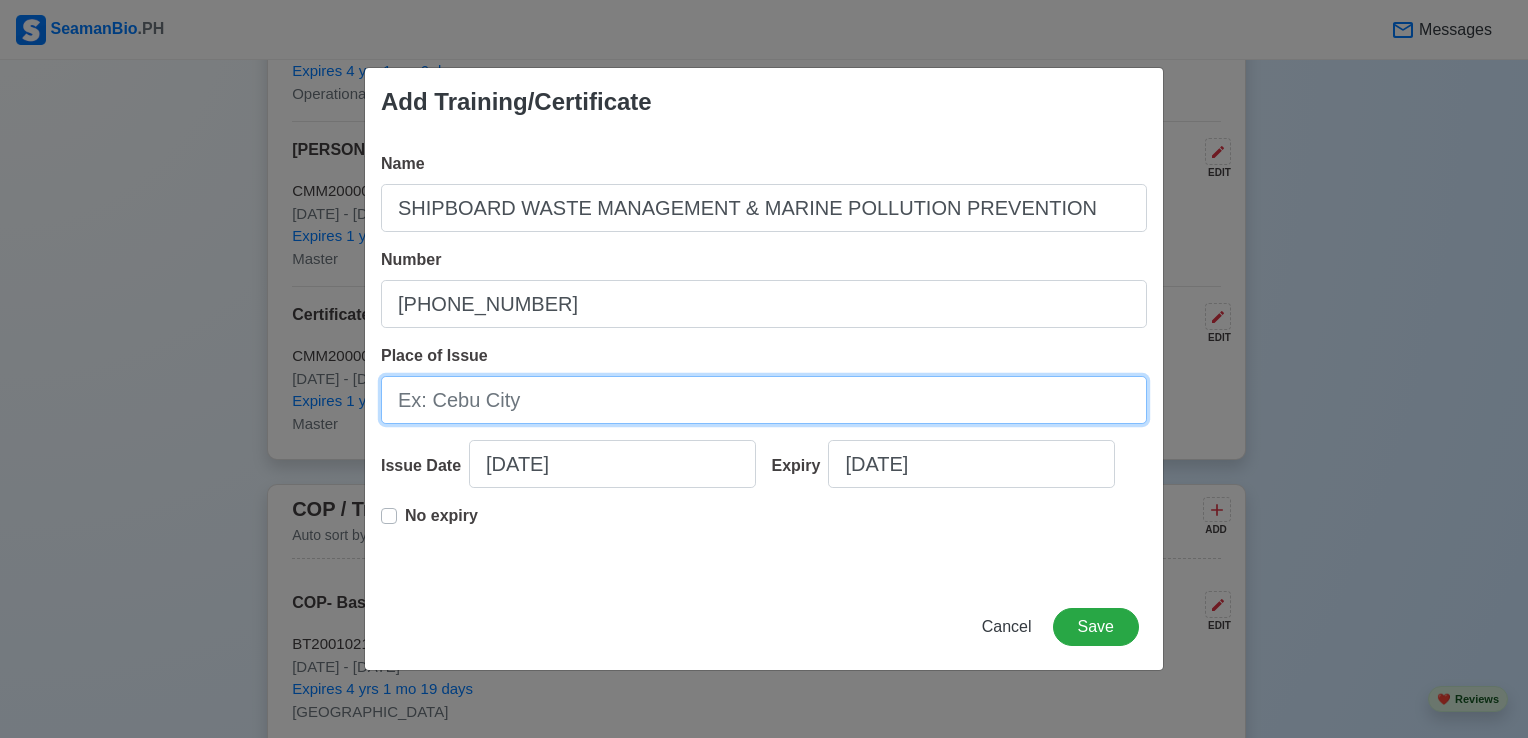 click on "Place of Issue" at bounding box center [764, 400] 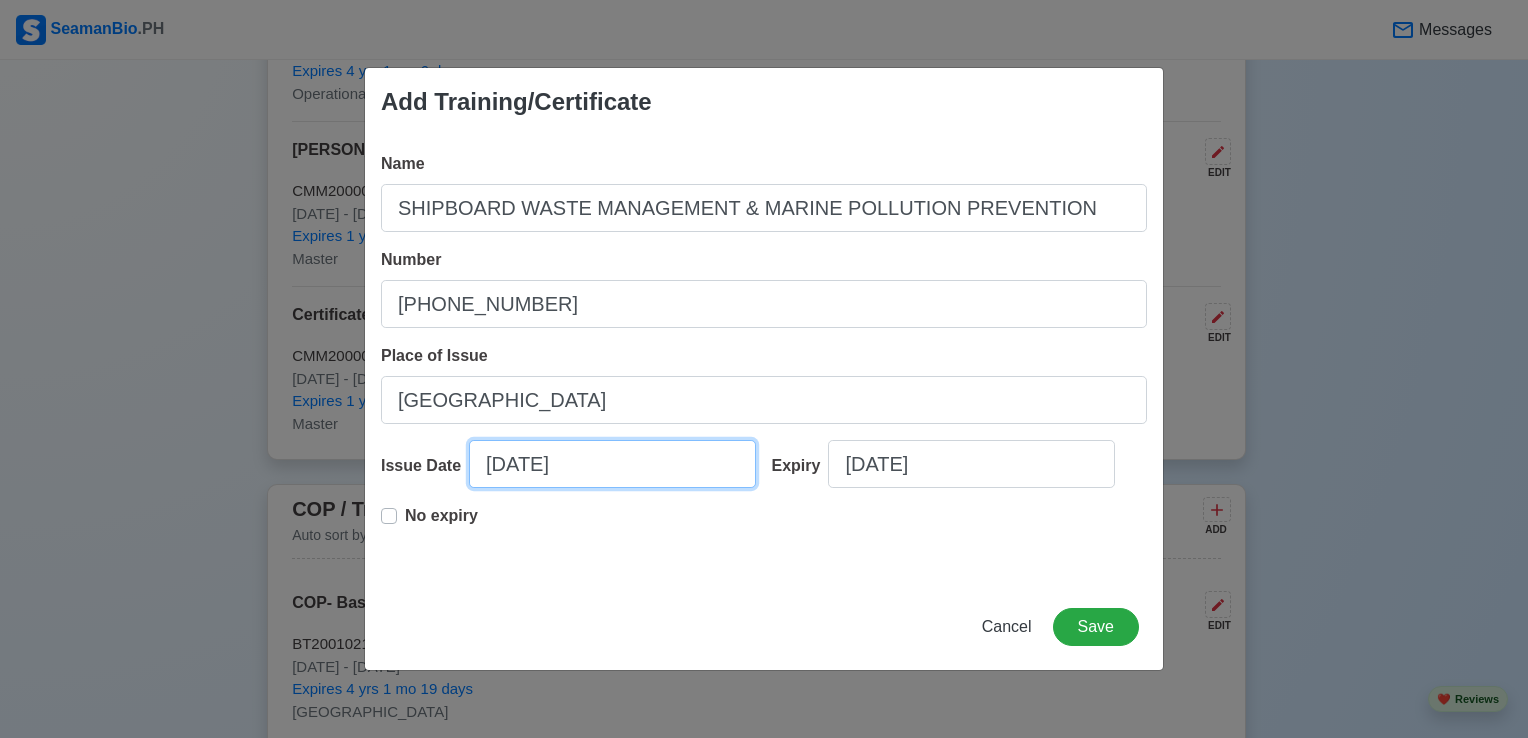 click on "[DATE]" at bounding box center (612, 464) 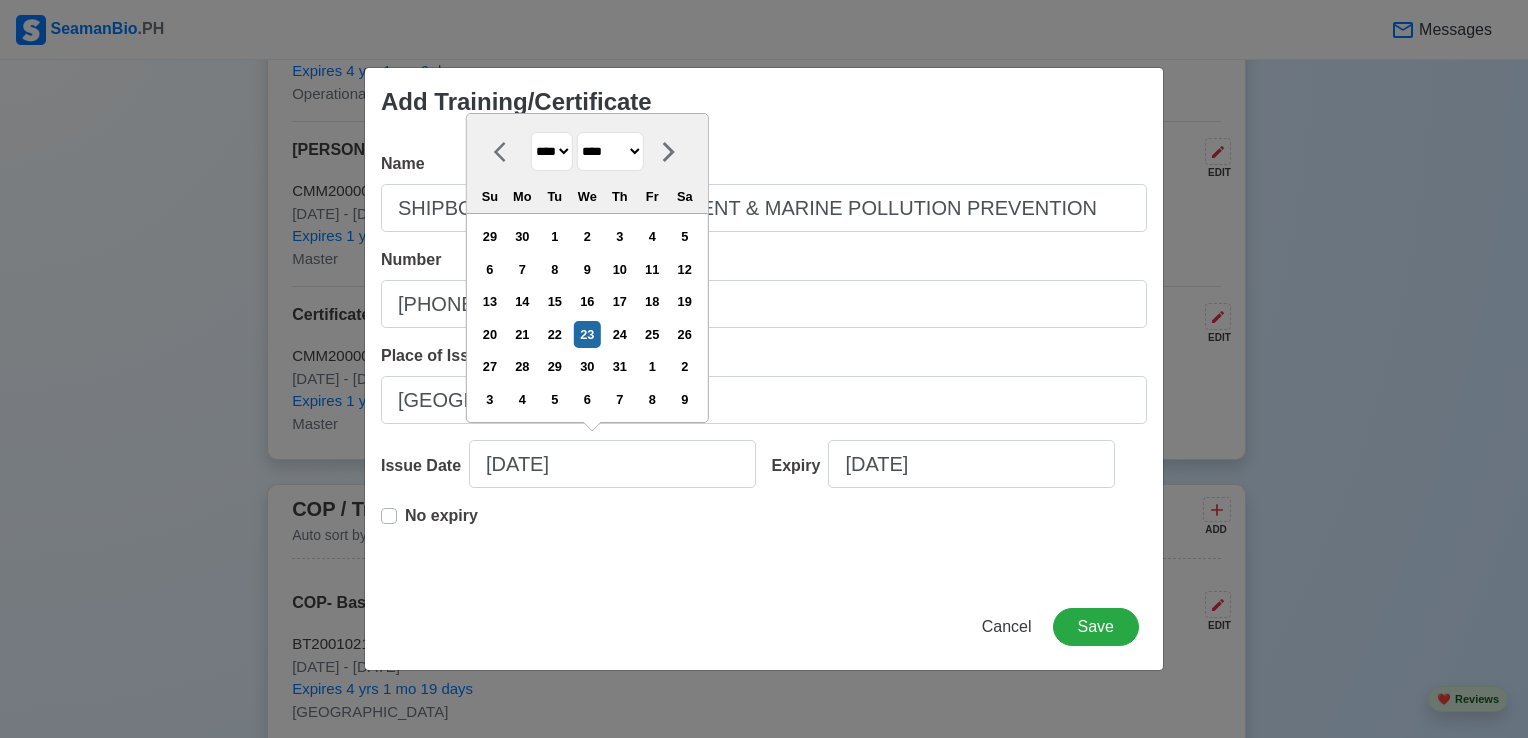 click on "**** **** **** **** **** **** **** **** **** **** **** **** **** **** **** **** **** **** **** **** **** **** **** **** **** **** **** **** **** **** **** **** **** **** **** **** **** **** **** **** **** **** **** **** **** **** **** **** **** **** **** **** **** **** **** **** **** **** **** **** **** **** **** **** **** **** **** **** **** **** **** **** **** **** **** **** **** **** **** **** **** **** **** **** **** **** **** **** **** **** **** **** **** **** **** **** **** **** **** **** **** **** **** **** **** ****" at bounding box center [552, 151] 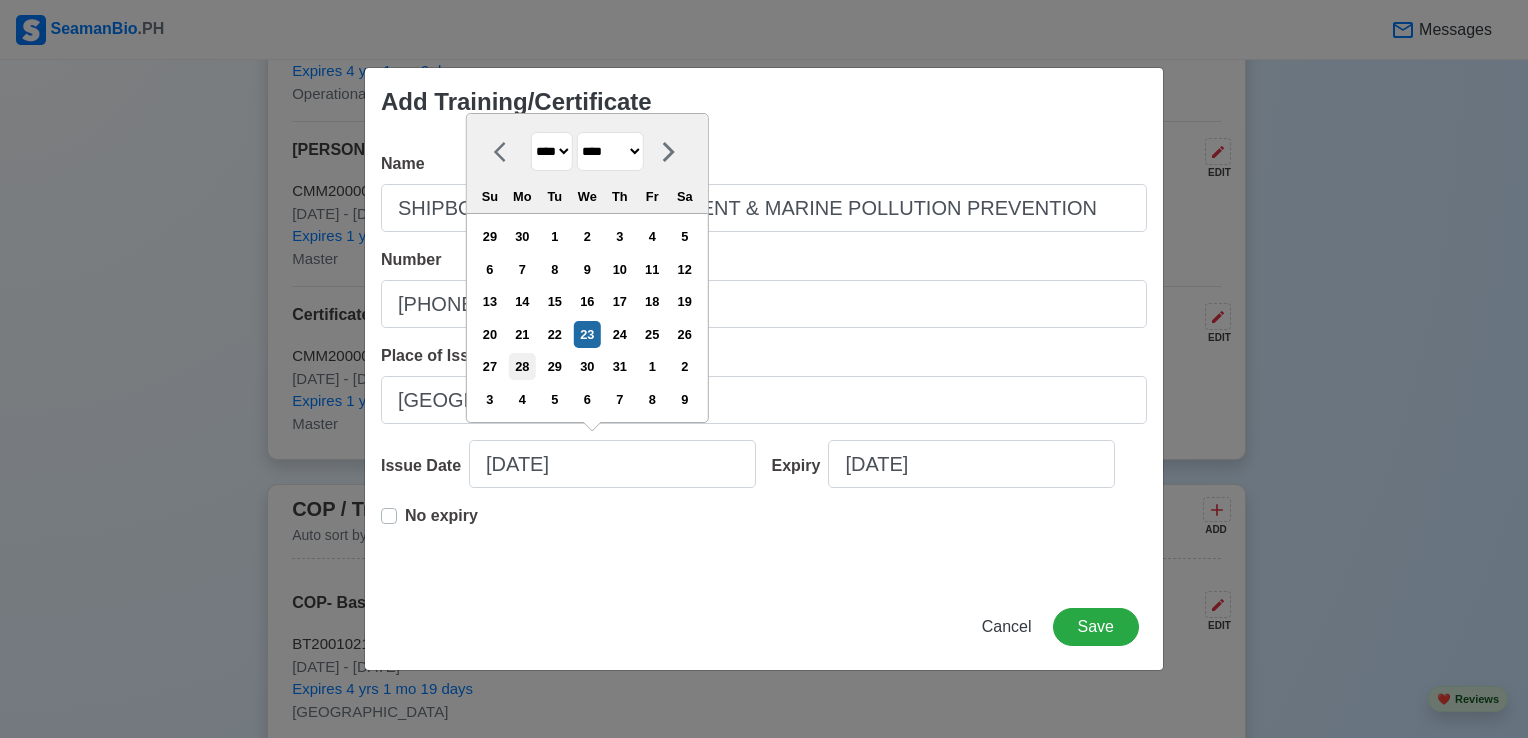 click on "**** **** **** **** **** **** **** **** **** **** **** **** **** **** **** **** **** **** **** **** **** **** **** **** **** **** **** **** **** **** **** **** **** **** **** **** **** **** **** **** **** **** **** **** **** **** **** **** **** **** **** **** **** **** **** **** **** **** **** **** **** **** **** **** **** **** **** **** **** **** **** **** **** **** **** **** **** **** **** **** **** **** **** **** **** **** **** **** **** **** **** **** **** **** **** **** **** **** **** **** **** **** **** **** **** ****" at bounding box center (552, 151) 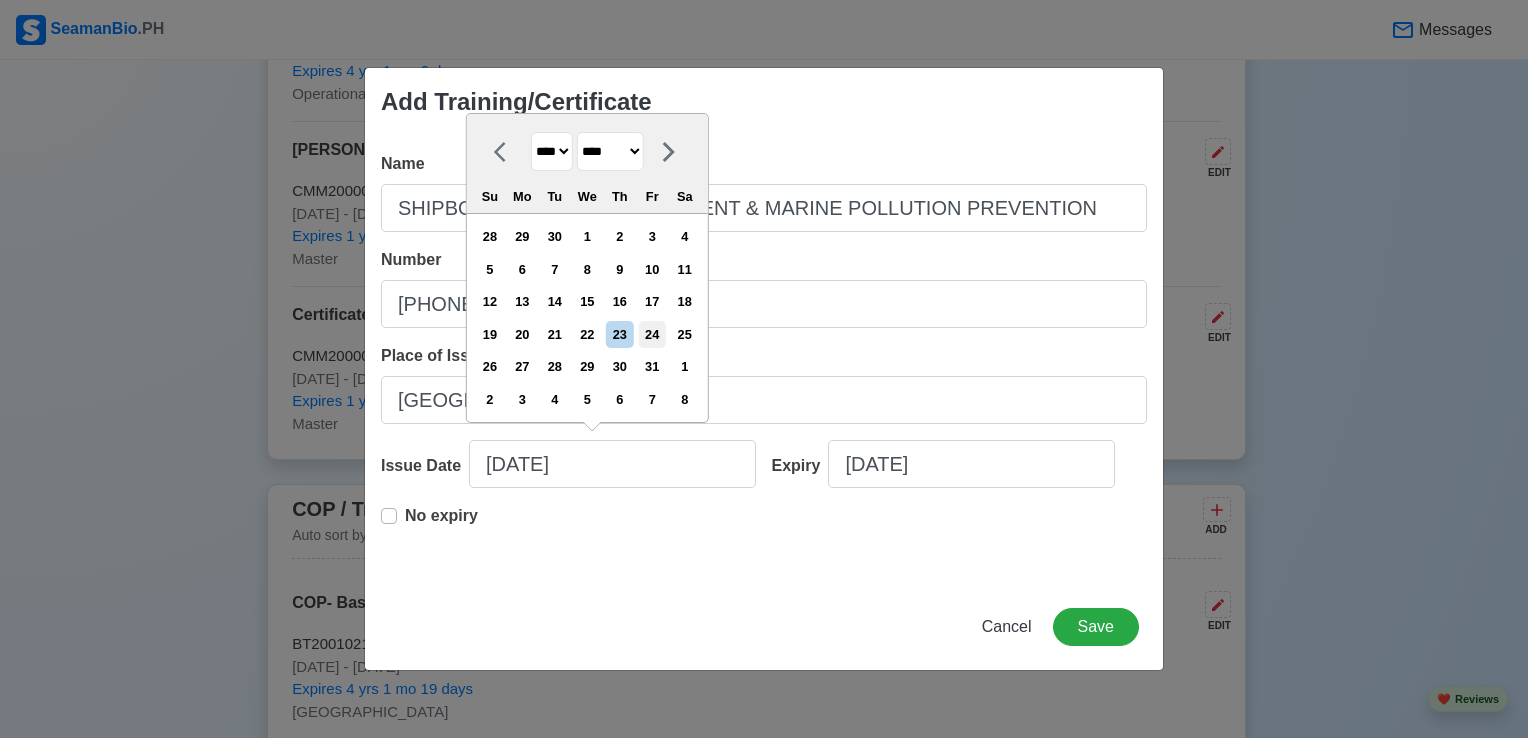 click on "24" at bounding box center [652, 334] 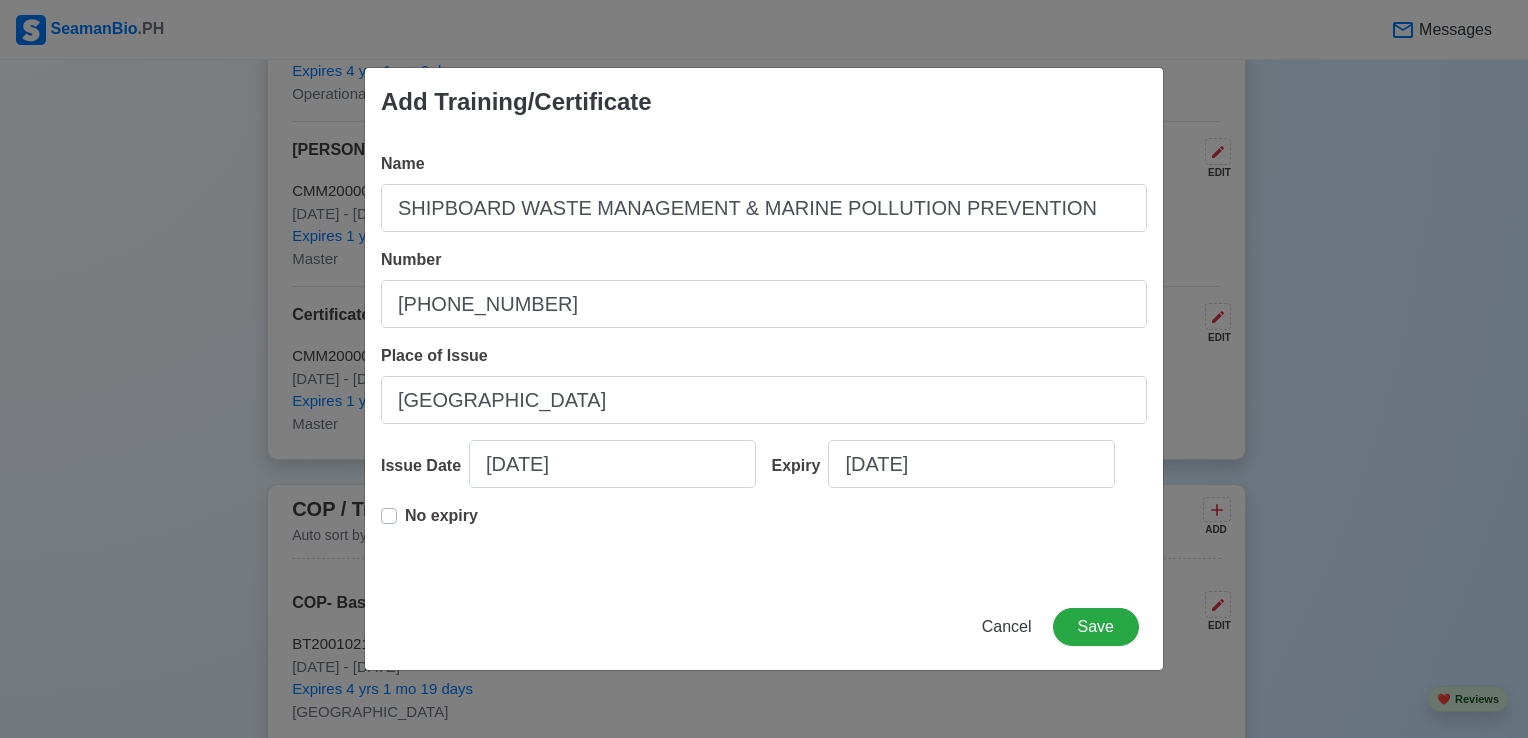 click on "No expiry" at bounding box center [429, 524] 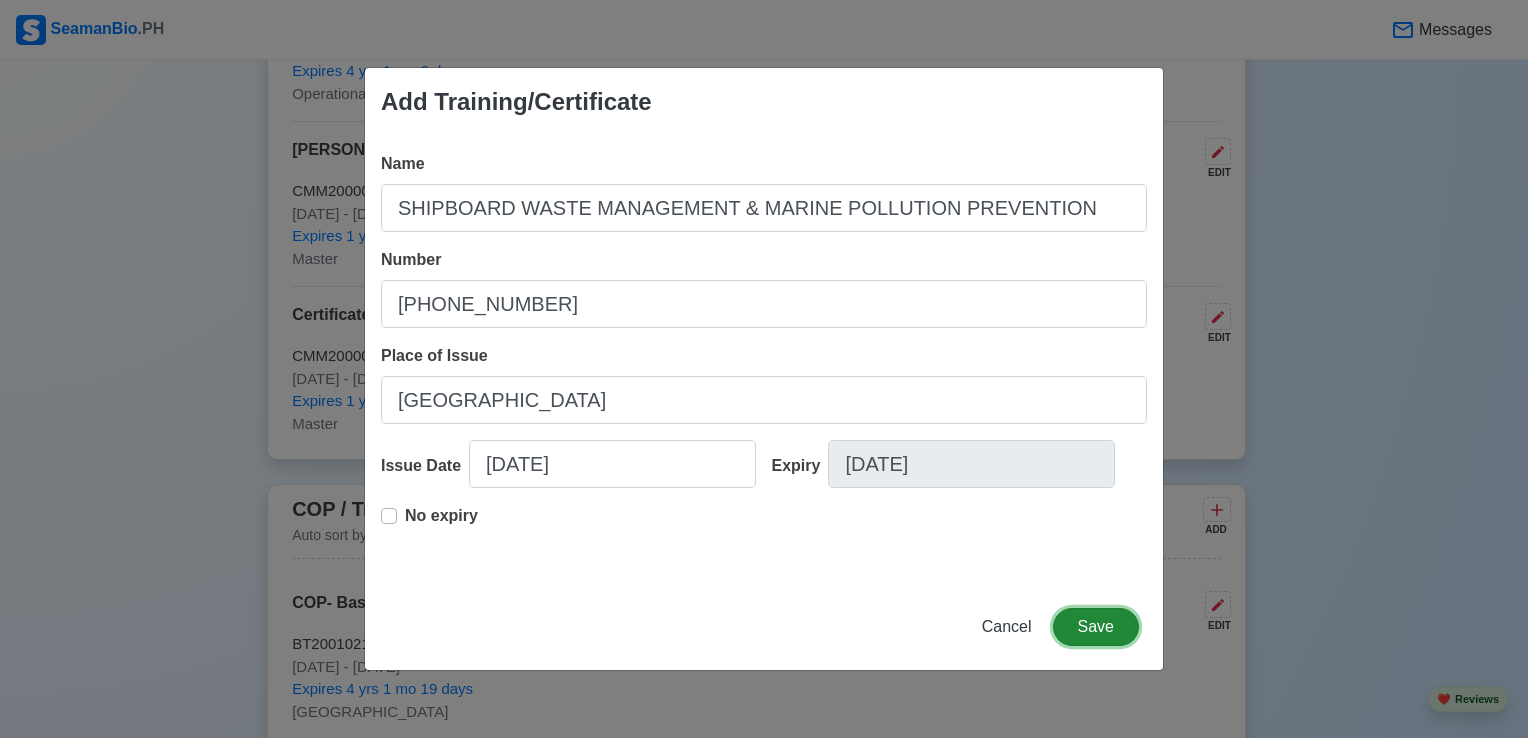 click on "Save" at bounding box center [1096, 627] 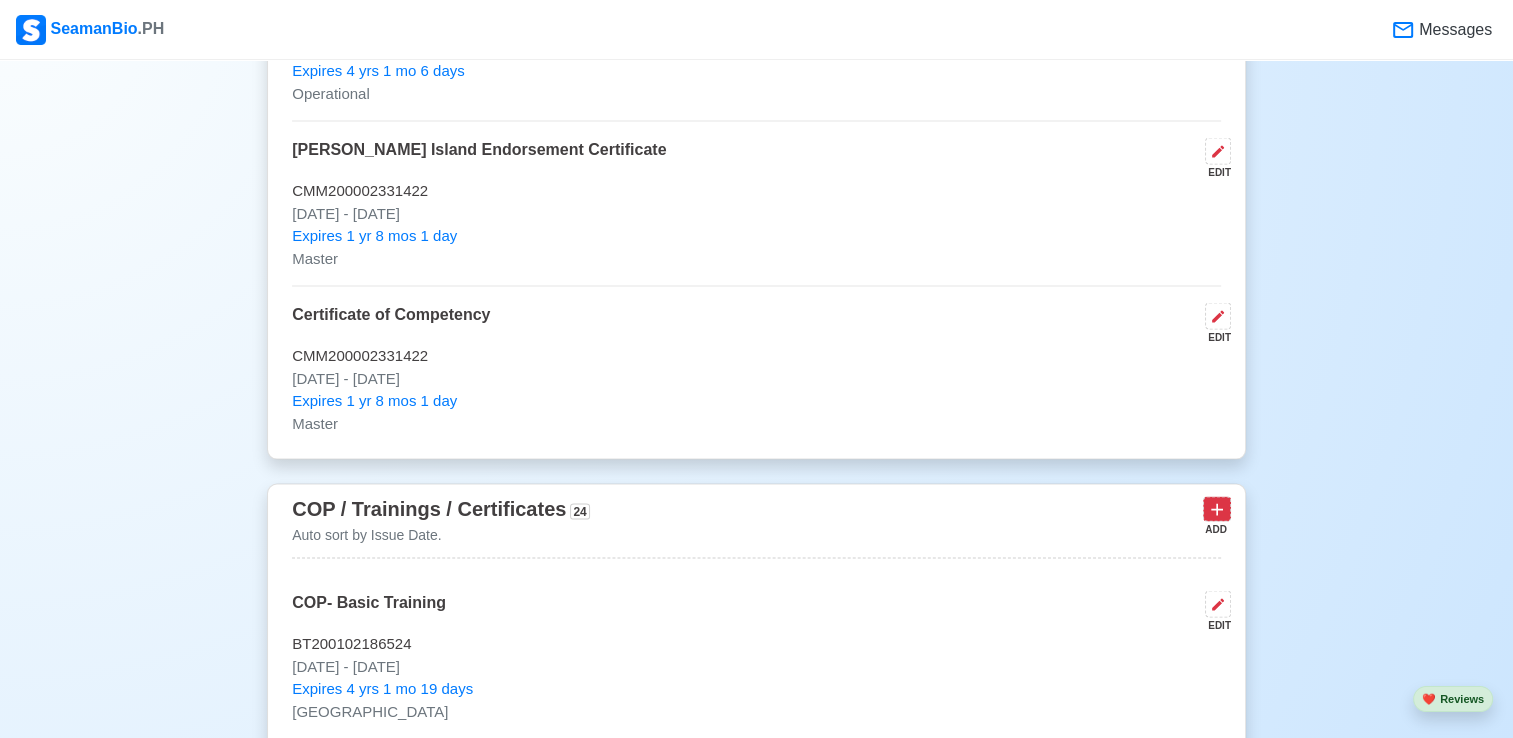 click 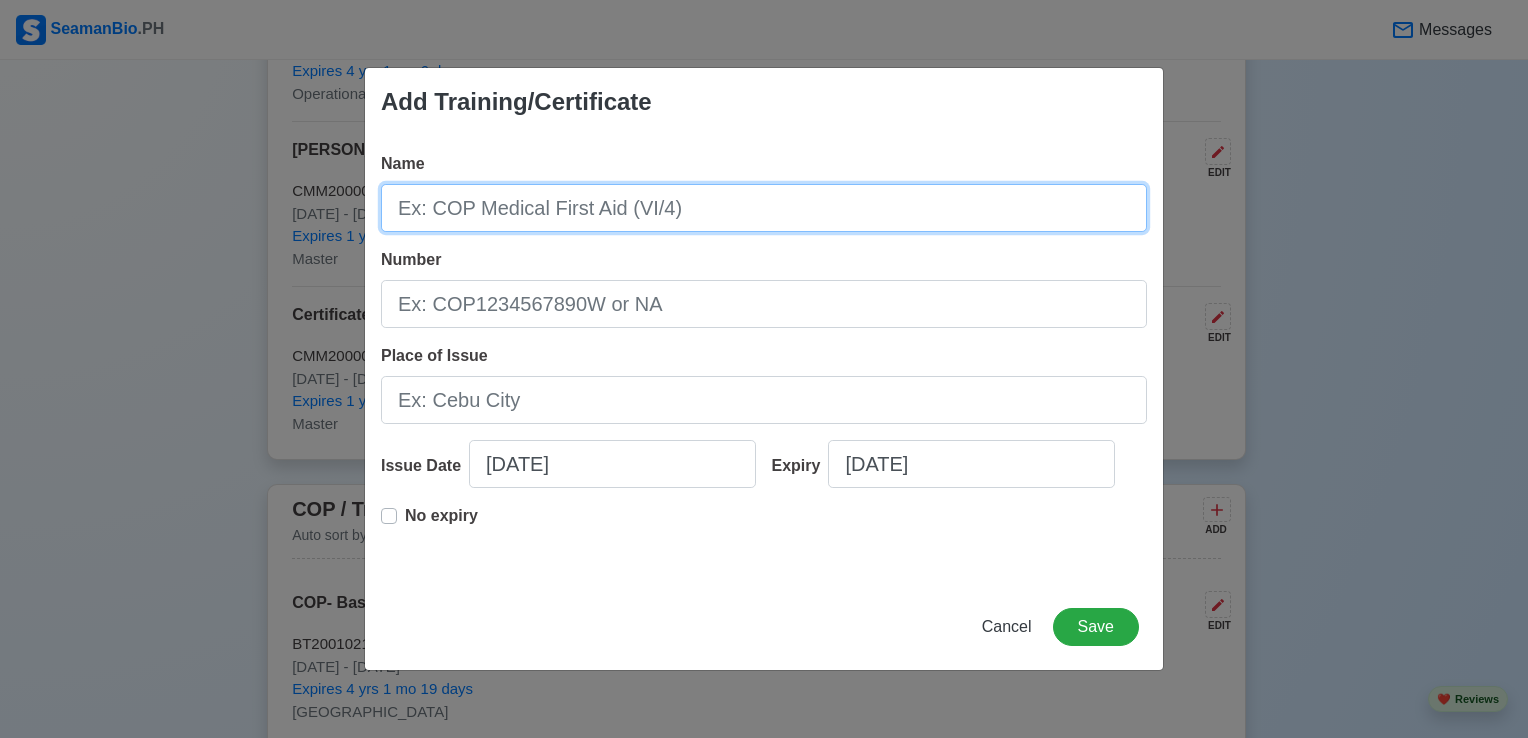 click on "Name" at bounding box center [764, 208] 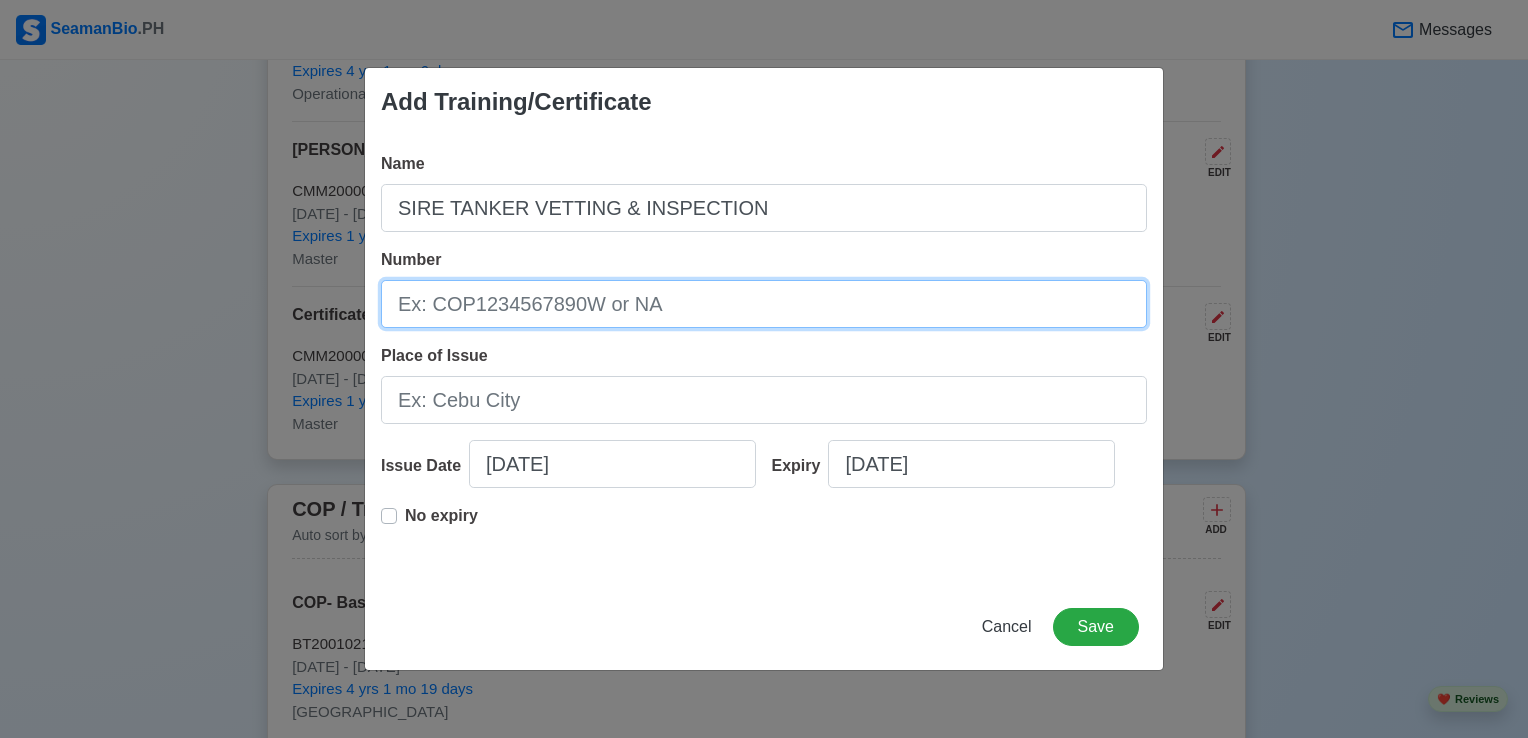 click on "Number" at bounding box center [764, 304] 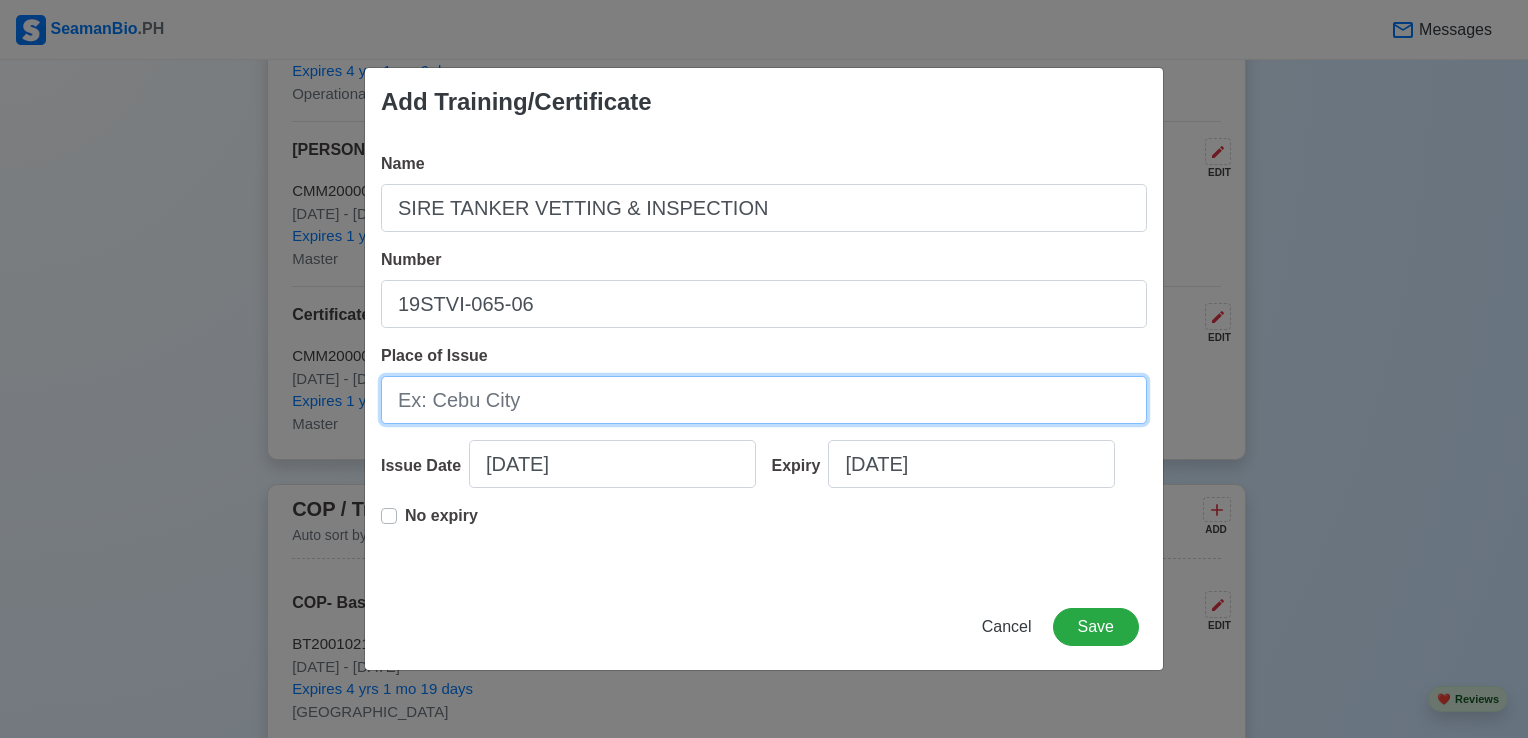 click on "Place of Issue" at bounding box center [764, 400] 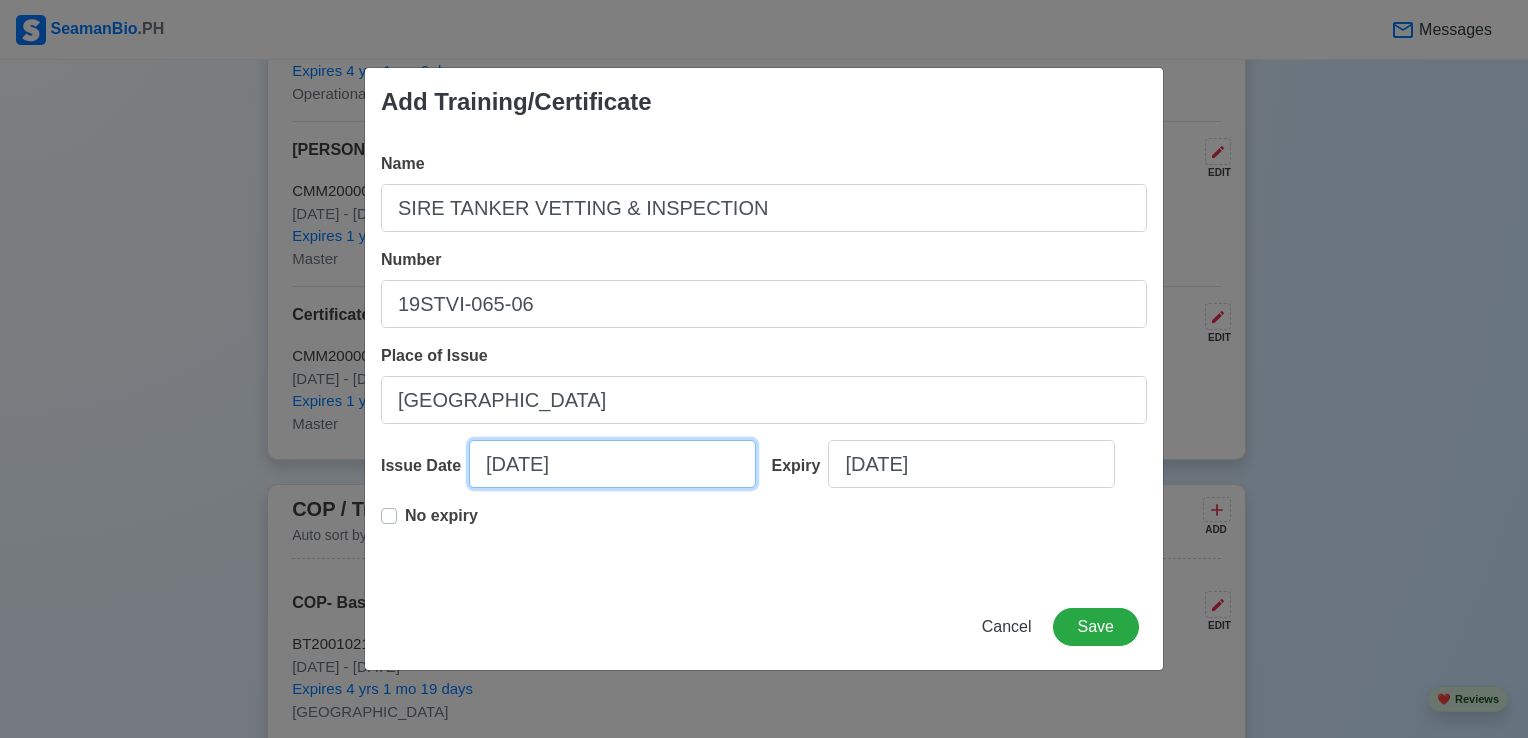 click on "[DATE]" at bounding box center (612, 464) 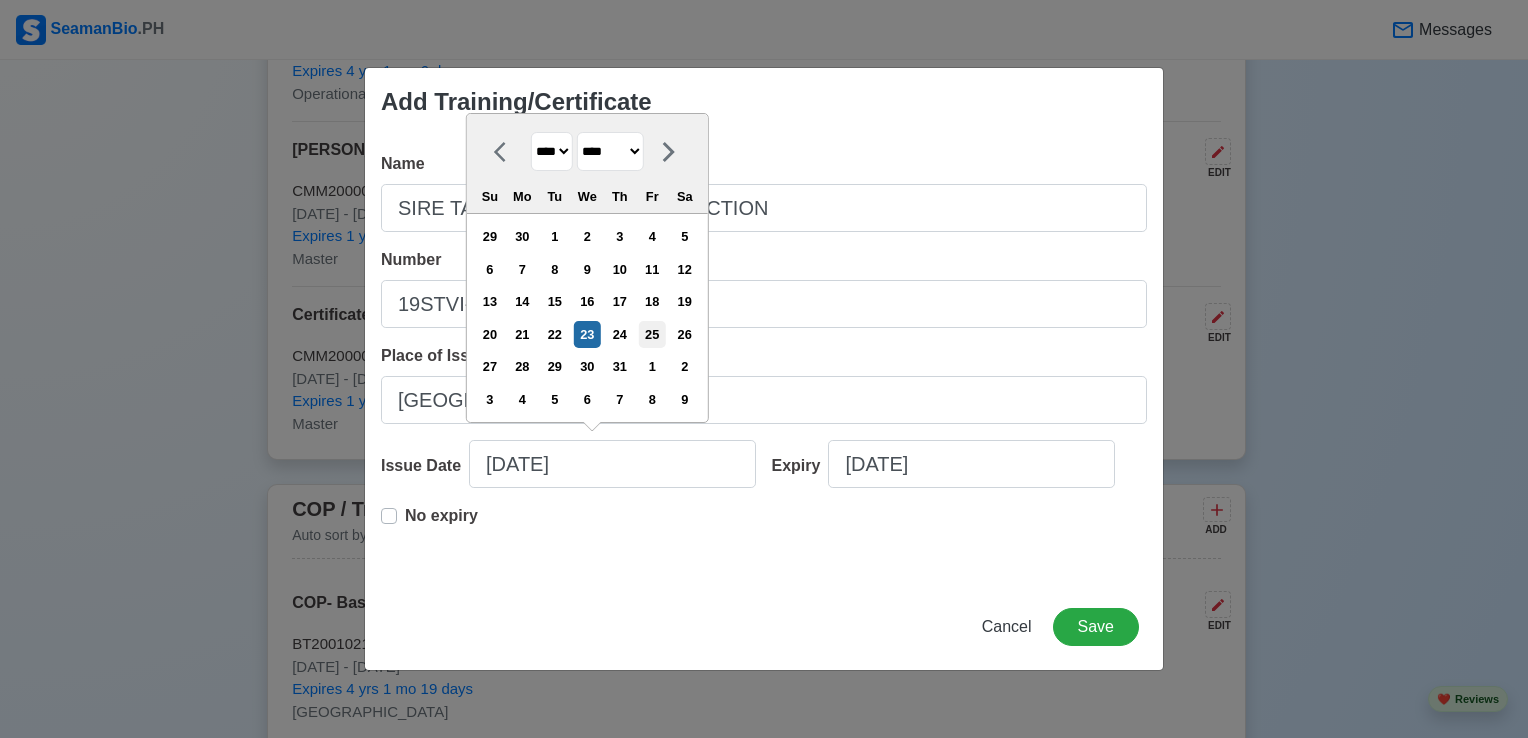 click on "25" at bounding box center (652, 334) 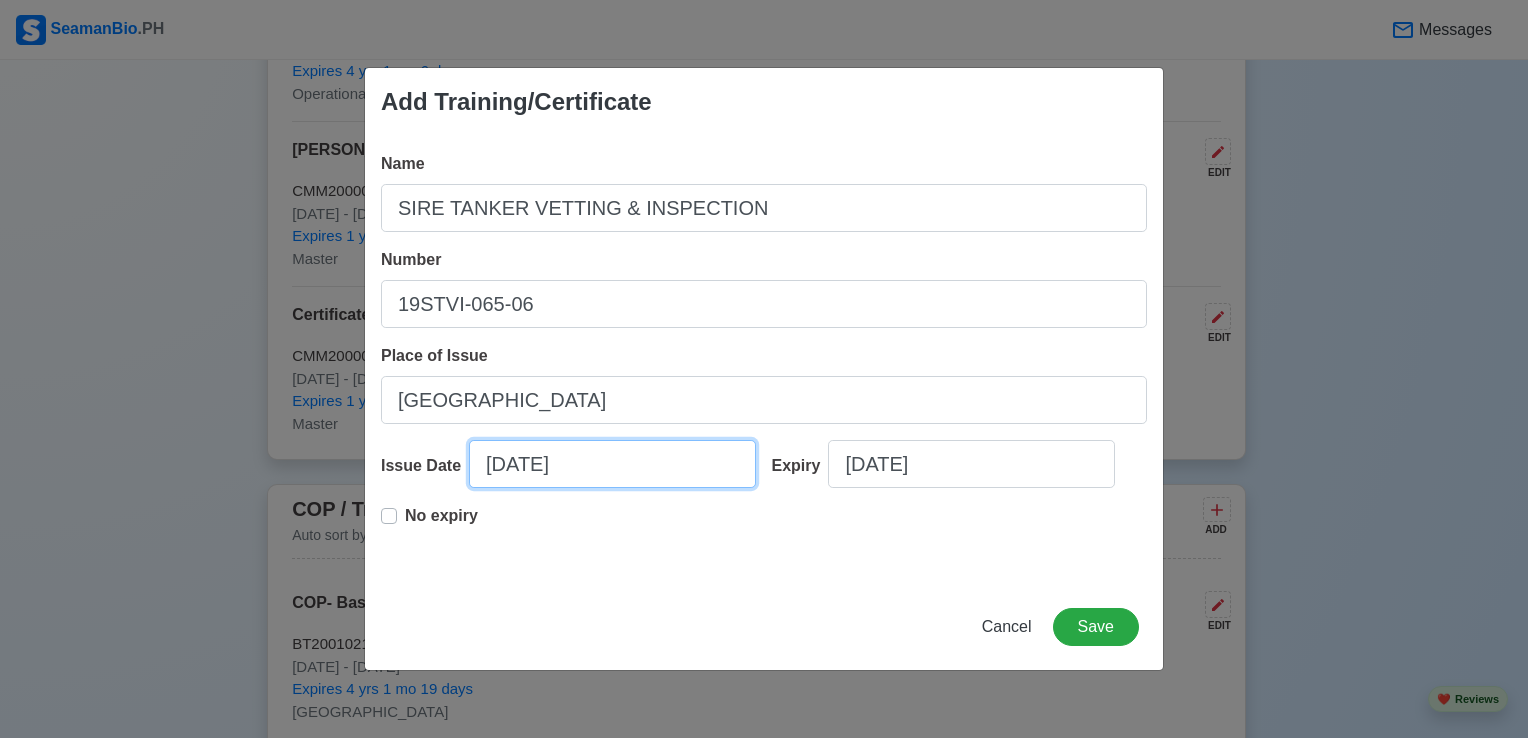 click on "[DATE]" at bounding box center [612, 464] 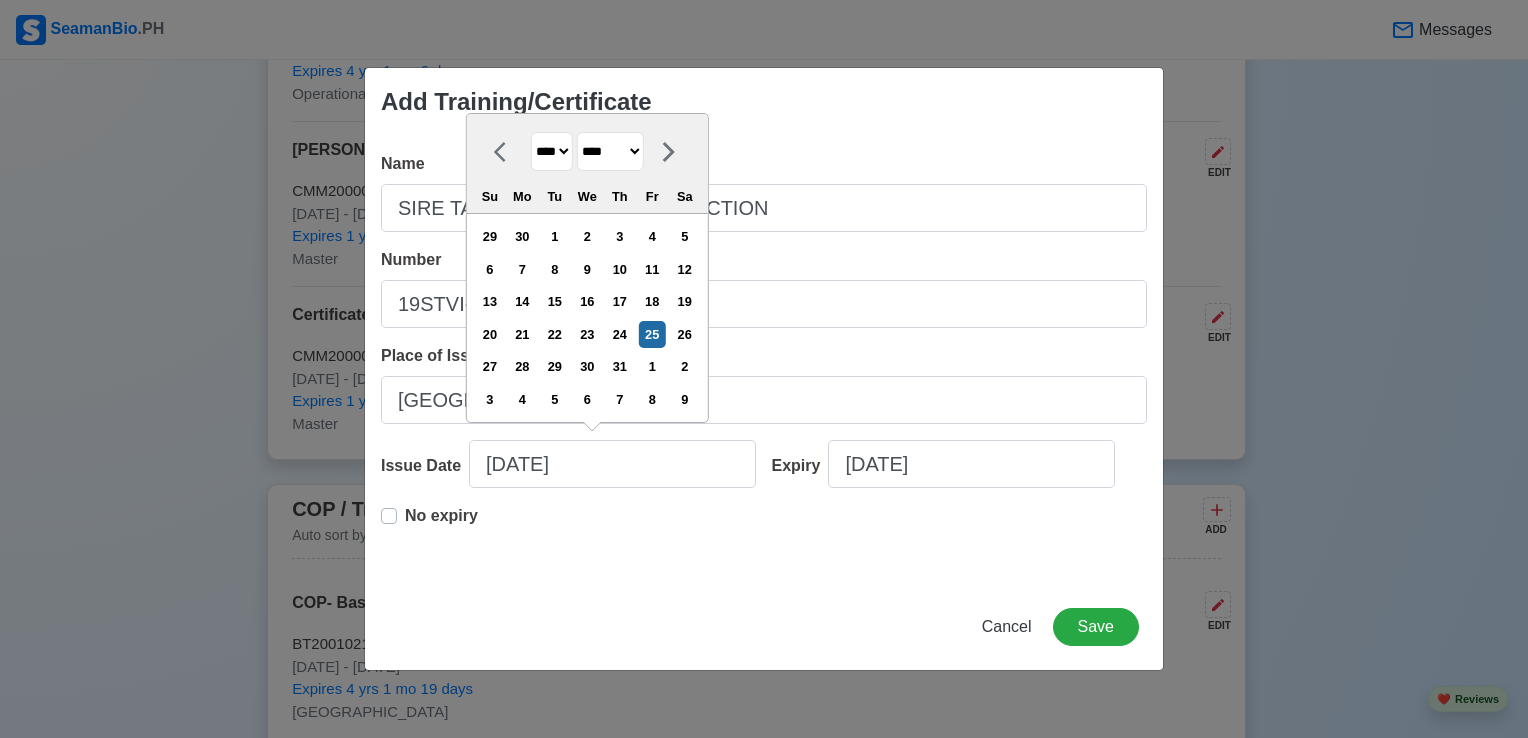 click on "**** **** **** **** **** **** **** **** **** **** **** **** **** **** **** **** **** **** **** **** **** **** **** **** **** **** **** **** **** **** **** **** **** **** **** **** **** **** **** **** **** **** **** **** **** **** **** **** **** **** **** **** **** **** **** **** **** **** **** **** **** **** **** **** **** **** **** **** **** **** **** **** **** **** **** **** **** **** **** **** **** **** **** **** **** **** **** **** **** **** **** **** **** **** **** **** **** **** **** **** **** **** **** **** **** ****" at bounding box center [552, 151] 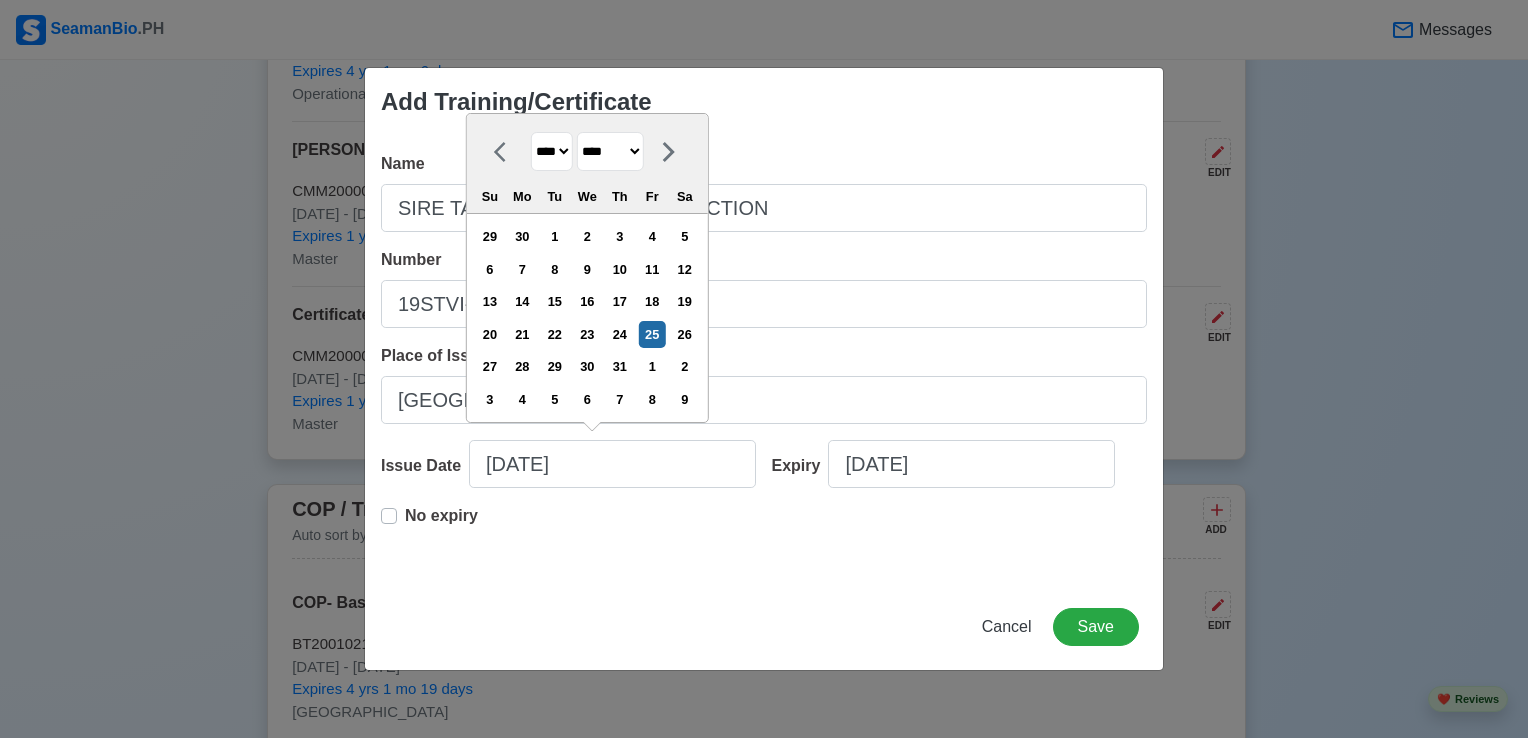 click on "**** **** **** **** **** **** **** **** **** **** **** **** **** **** **** **** **** **** **** **** **** **** **** **** **** **** **** **** **** **** **** **** **** **** **** **** **** **** **** **** **** **** **** **** **** **** **** **** **** **** **** **** **** **** **** **** **** **** **** **** **** **** **** **** **** **** **** **** **** **** **** **** **** **** **** **** **** **** **** **** **** **** **** **** **** **** **** **** **** **** **** **** **** **** **** **** **** **** **** **** **** **** **** **** **** ****" at bounding box center [552, 151] 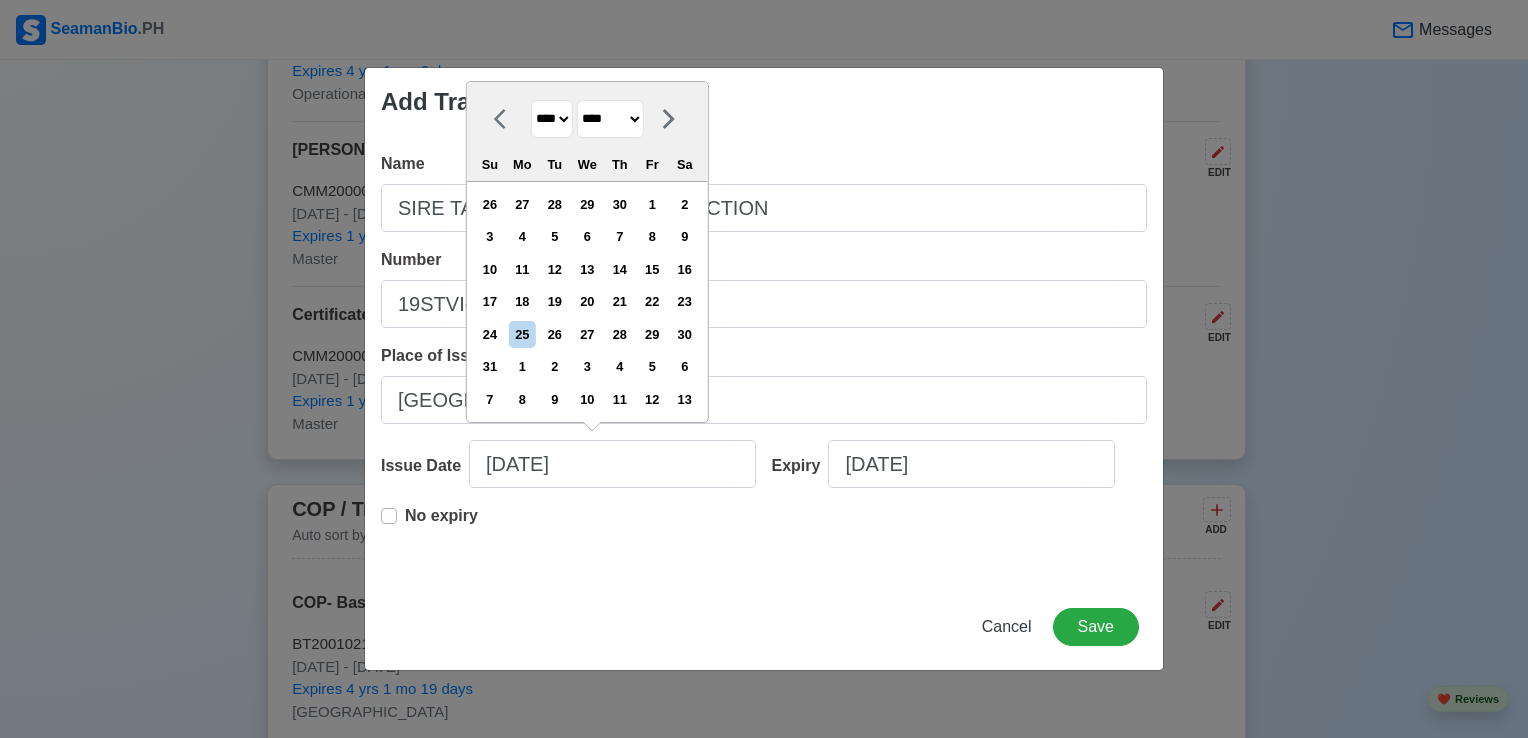 click on "******* ******** ***** ***** *** **** **** ****** ********* ******* ******** ********" at bounding box center [610, 119] 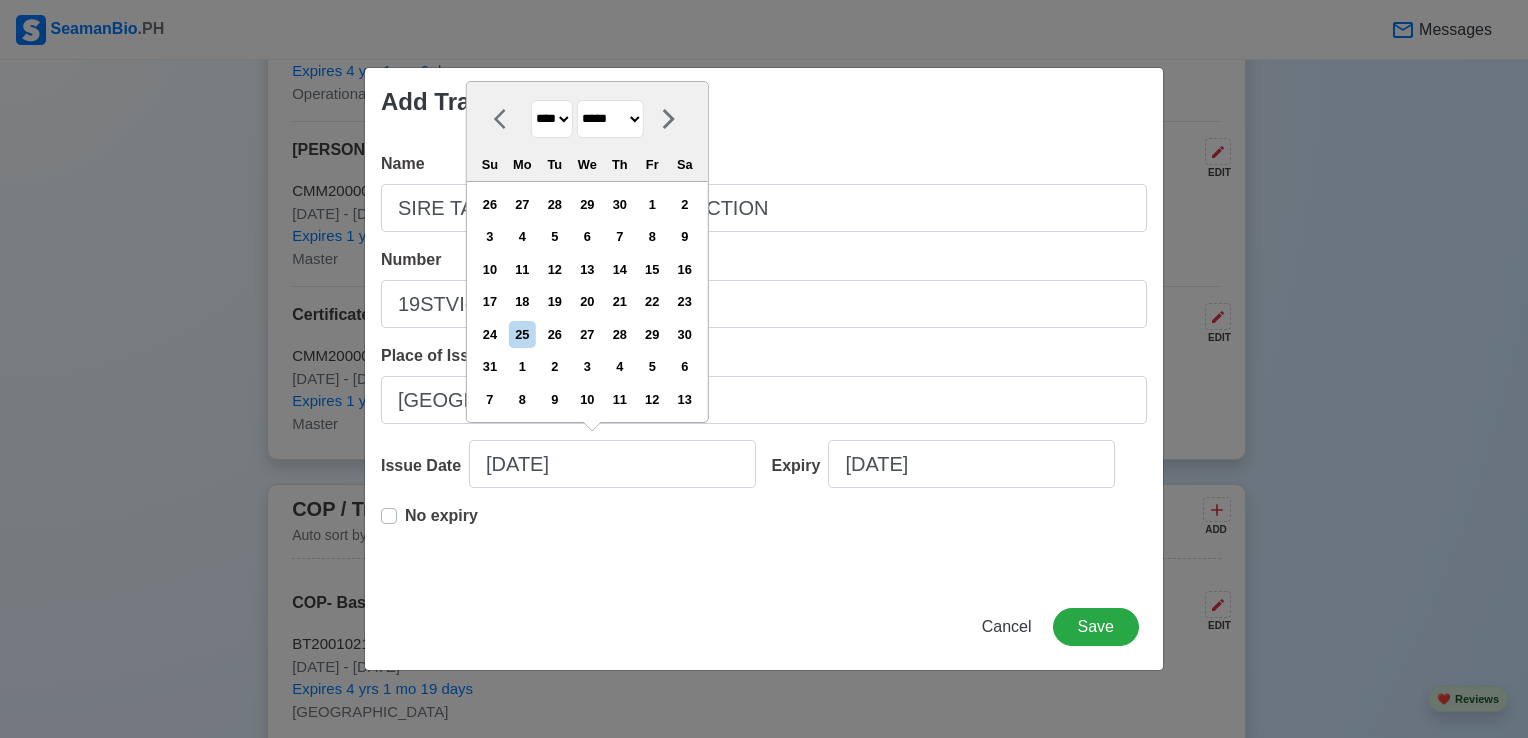 click on "******* ******** ***** ***** *** **** **** ****** ********* ******* ******** ********" at bounding box center (610, 119) 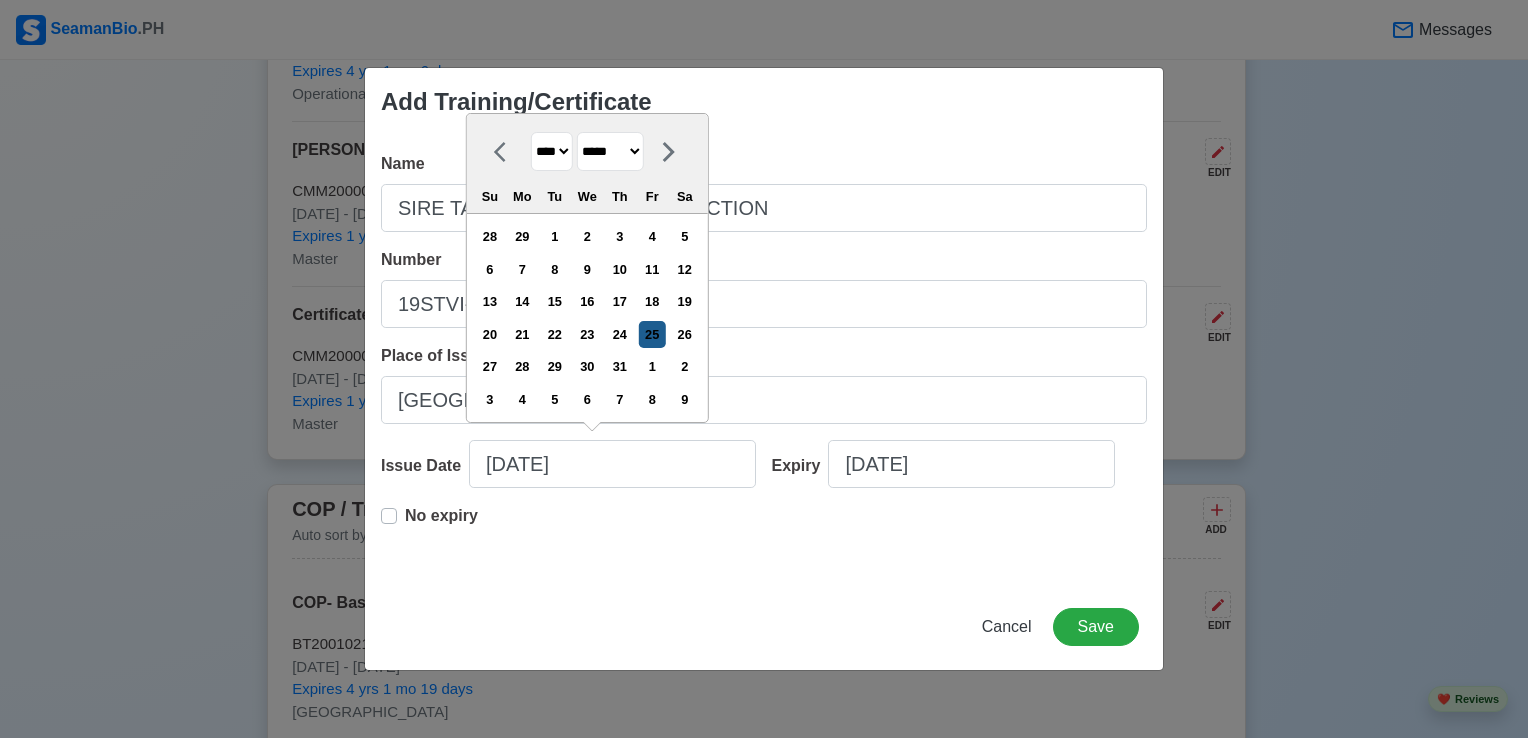 click on "25" at bounding box center [652, 334] 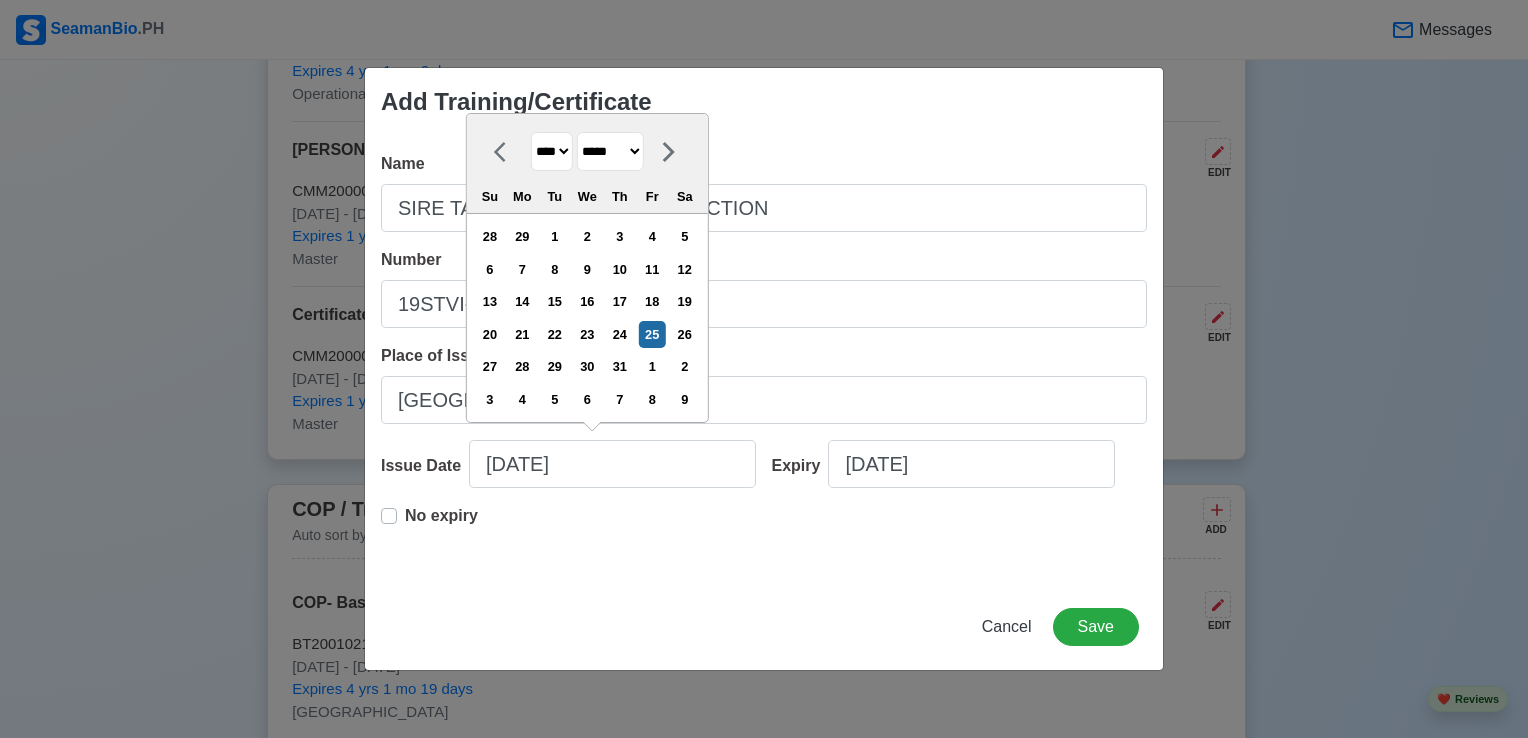 click on "**** **** **** **** **** **** **** **** **** **** **** **** **** **** **** **** **** **** **** **** **** **** **** **** **** **** **** **** **** **** **** **** **** **** **** **** **** **** **** **** **** **** **** **** **** **** **** **** **** **** **** **** **** **** **** **** **** **** **** **** **** **** **** **** **** **** **** **** **** **** **** **** **** **** **** **** **** **** **** **** **** **** **** **** **** **** **** **** **** **** **** **** **** **** **** **** **** **** **** **** **** **** **** **** **** ****" at bounding box center (552, 151) 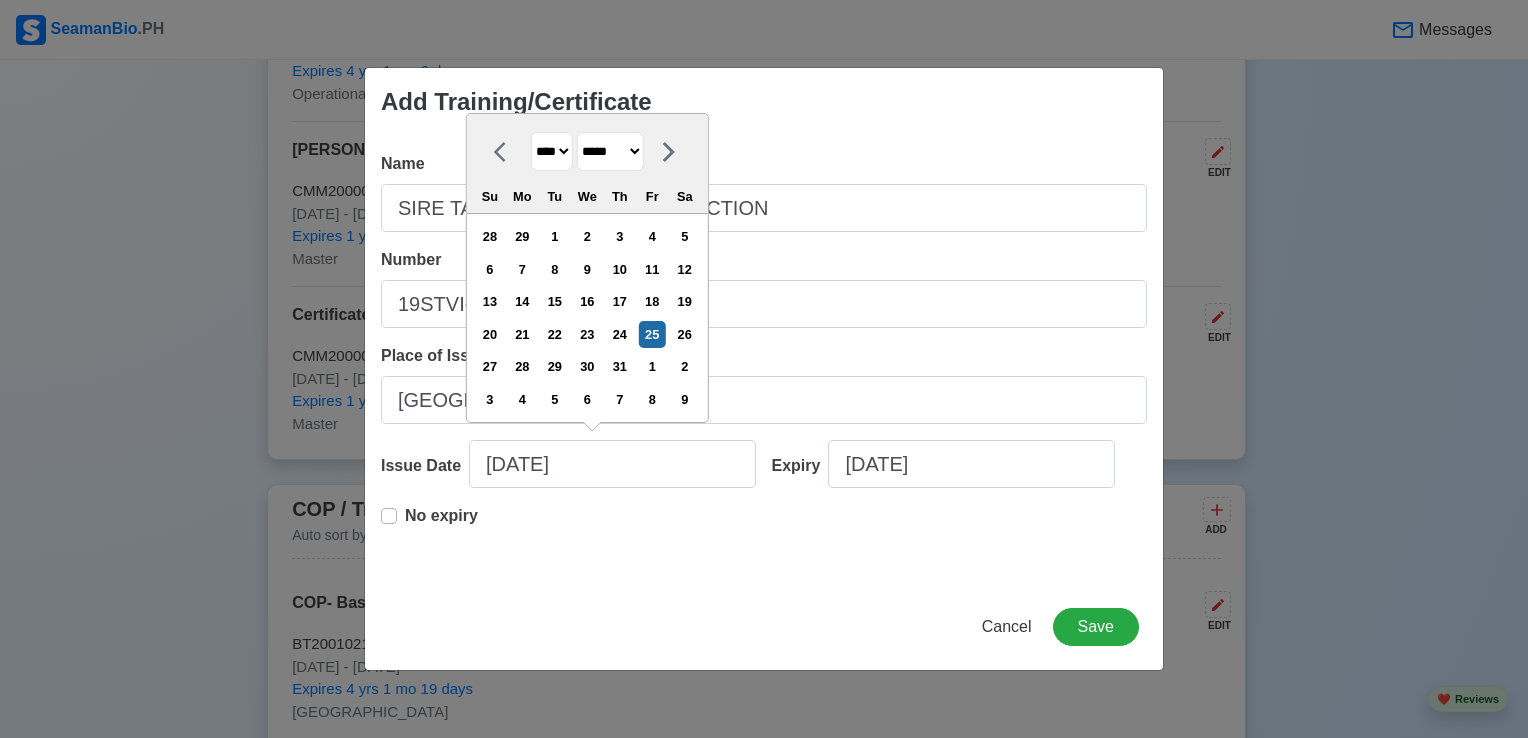 click on "**** **** **** **** **** **** **** **** **** **** **** **** **** **** **** **** **** **** **** **** **** **** **** **** **** **** **** **** **** **** **** **** **** **** **** **** **** **** **** **** **** **** **** **** **** **** **** **** **** **** **** **** **** **** **** **** **** **** **** **** **** **** **** **** **** **** **** **** **** **** **** **** **** **** **** **** **** **** **** **** **** **** **** **** **** **** **** **** **** **** **** **** **** **** **** **** **** **** **** **** **** **** **** **** **** ****" at bounding box center [552, 151] 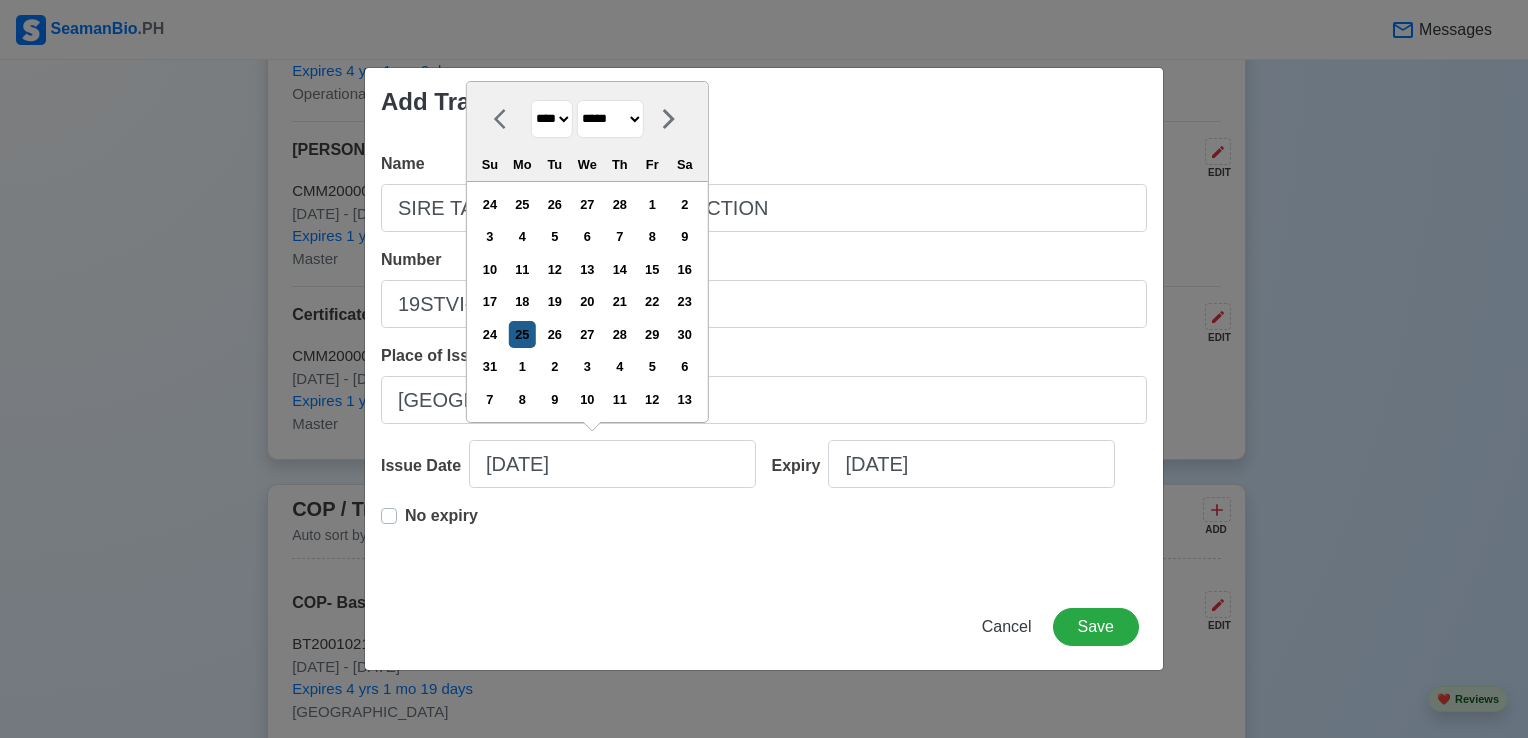 click on "25" at bounding box center [522, 334] 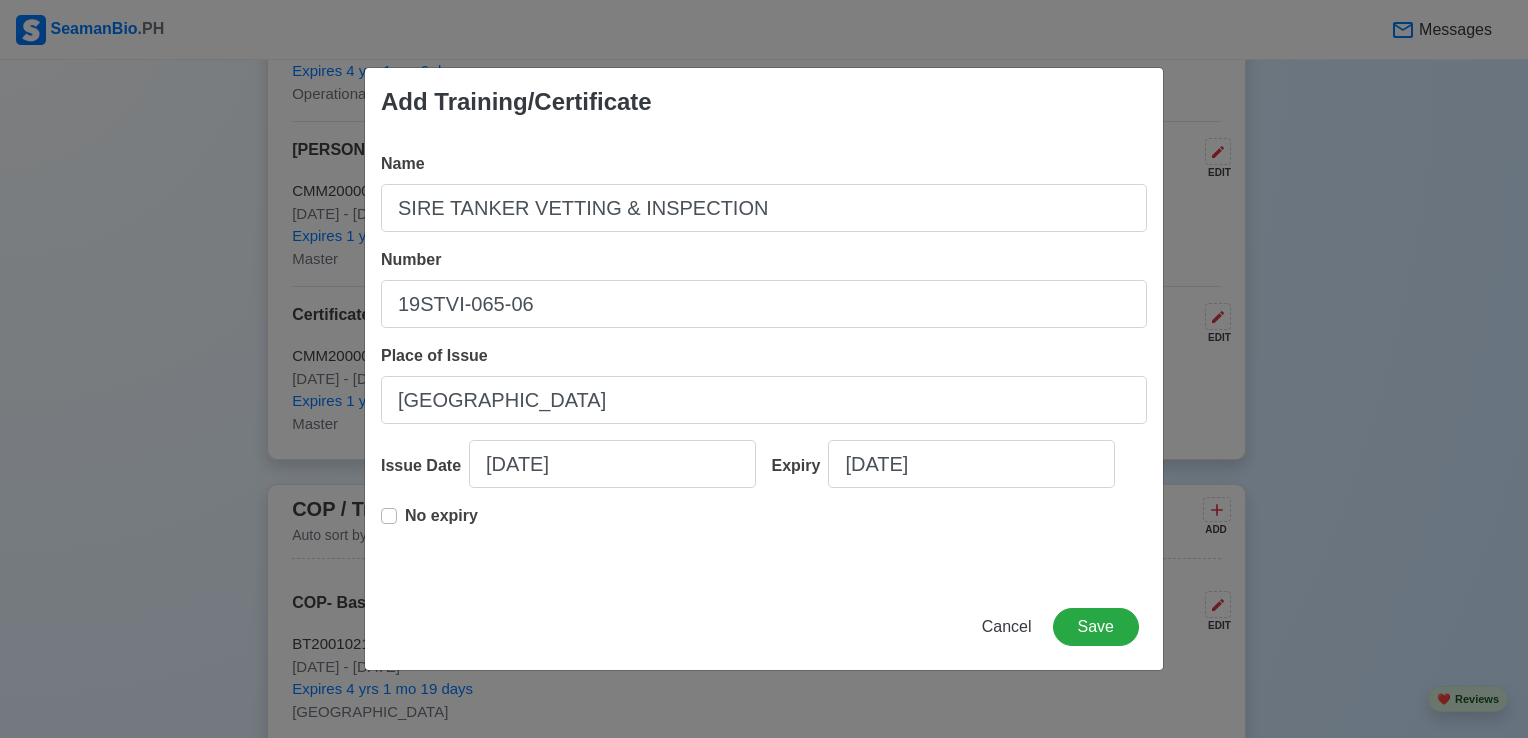 click on "No expiry" at bounding box center [441, 524] 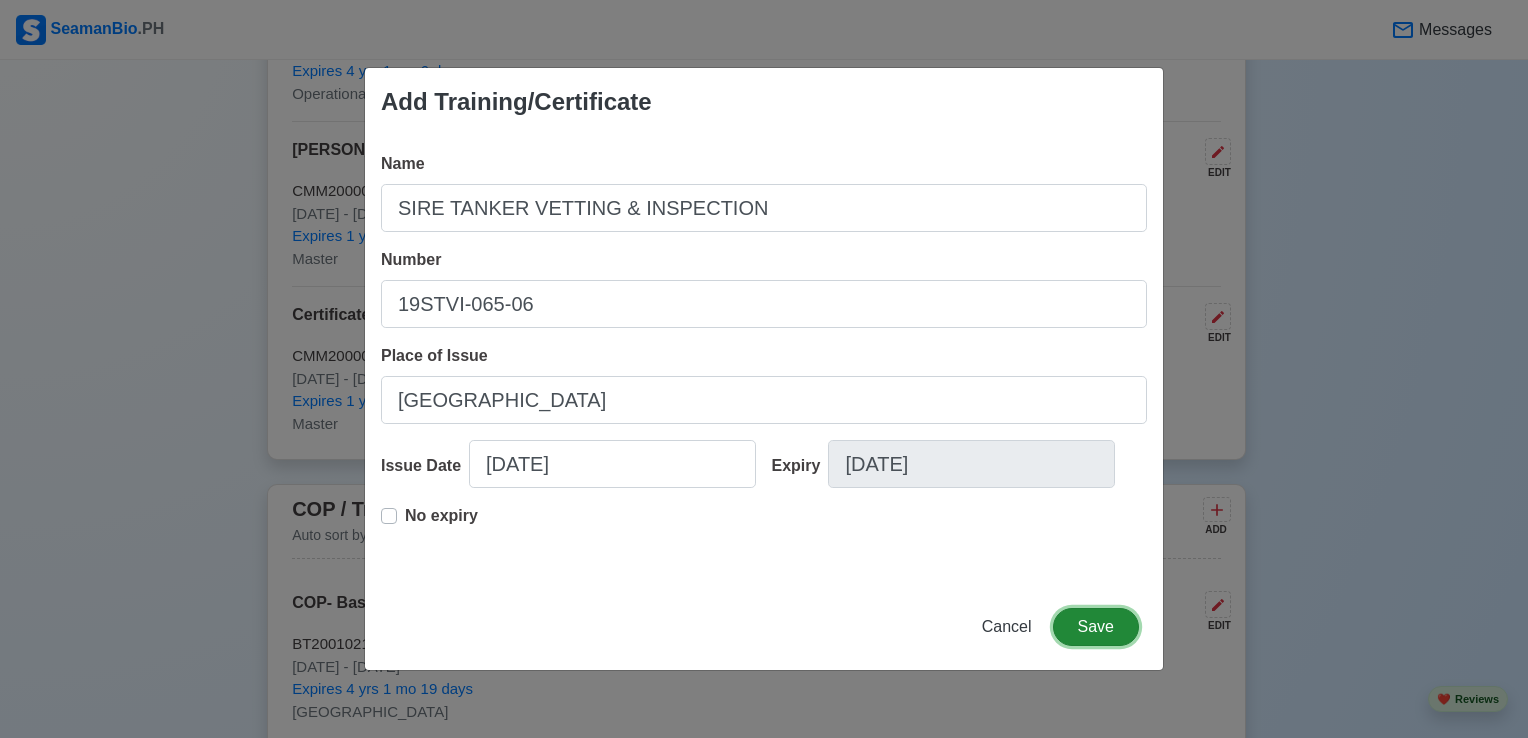 click on "Save" at bounding box center [1096, 627] 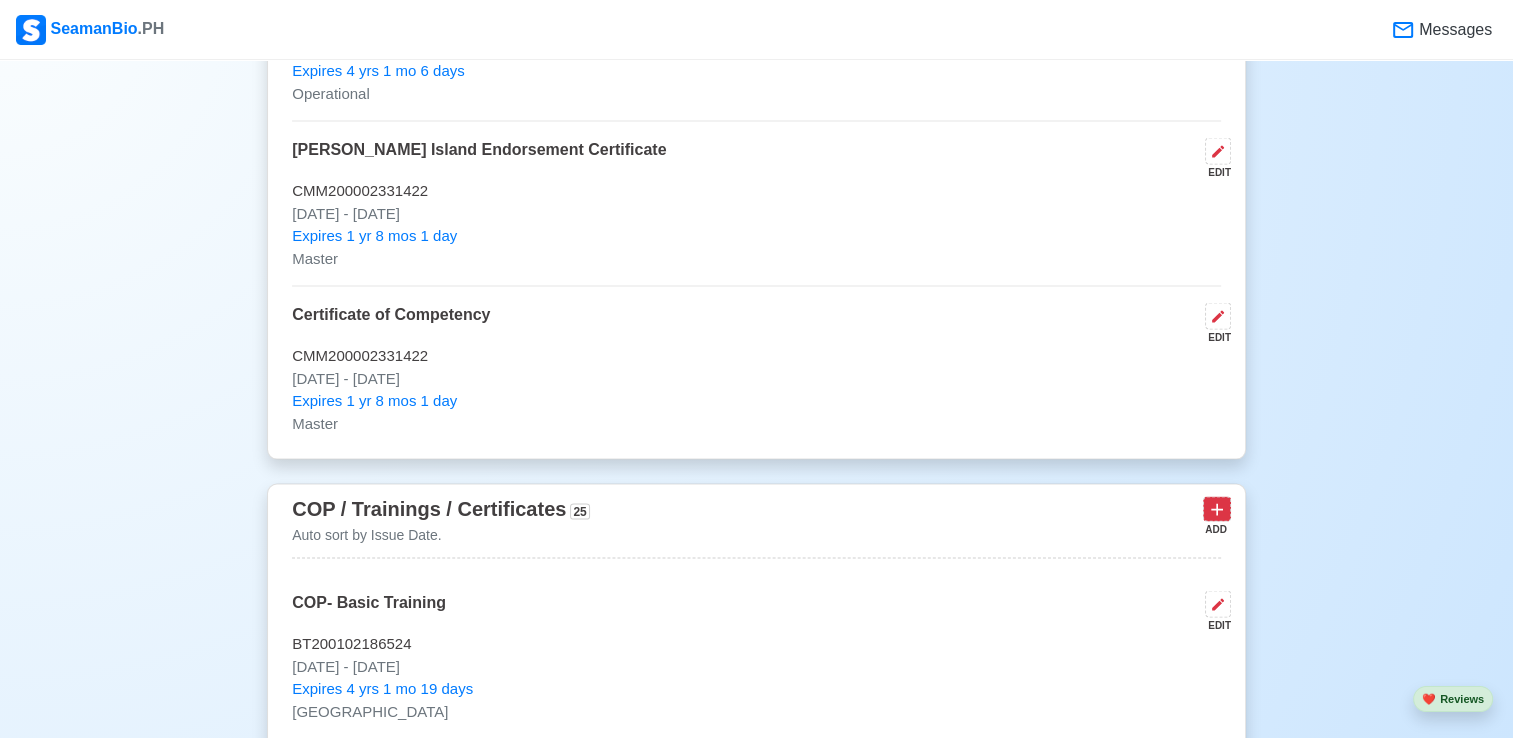 click 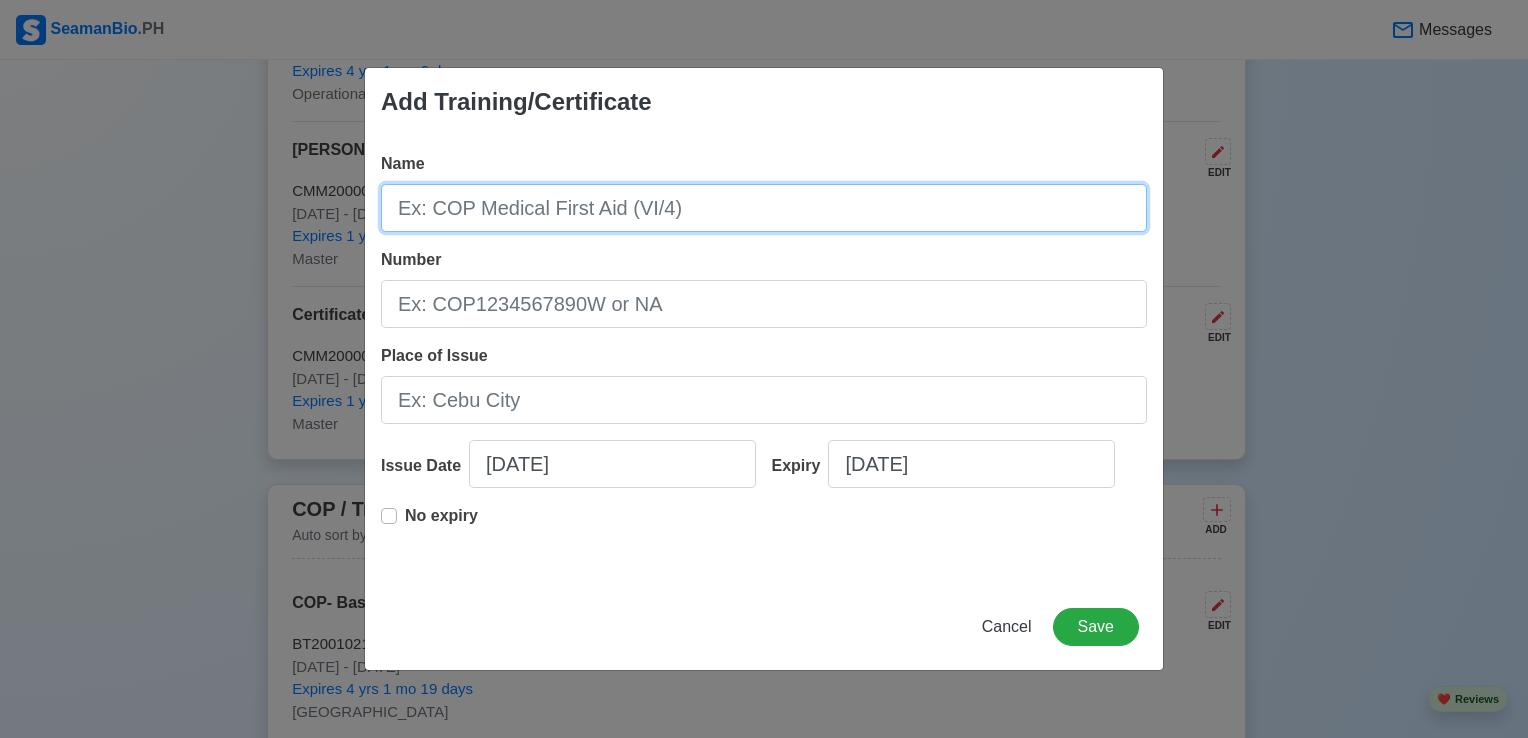 click on "Name" at bounding box center (764, 208) 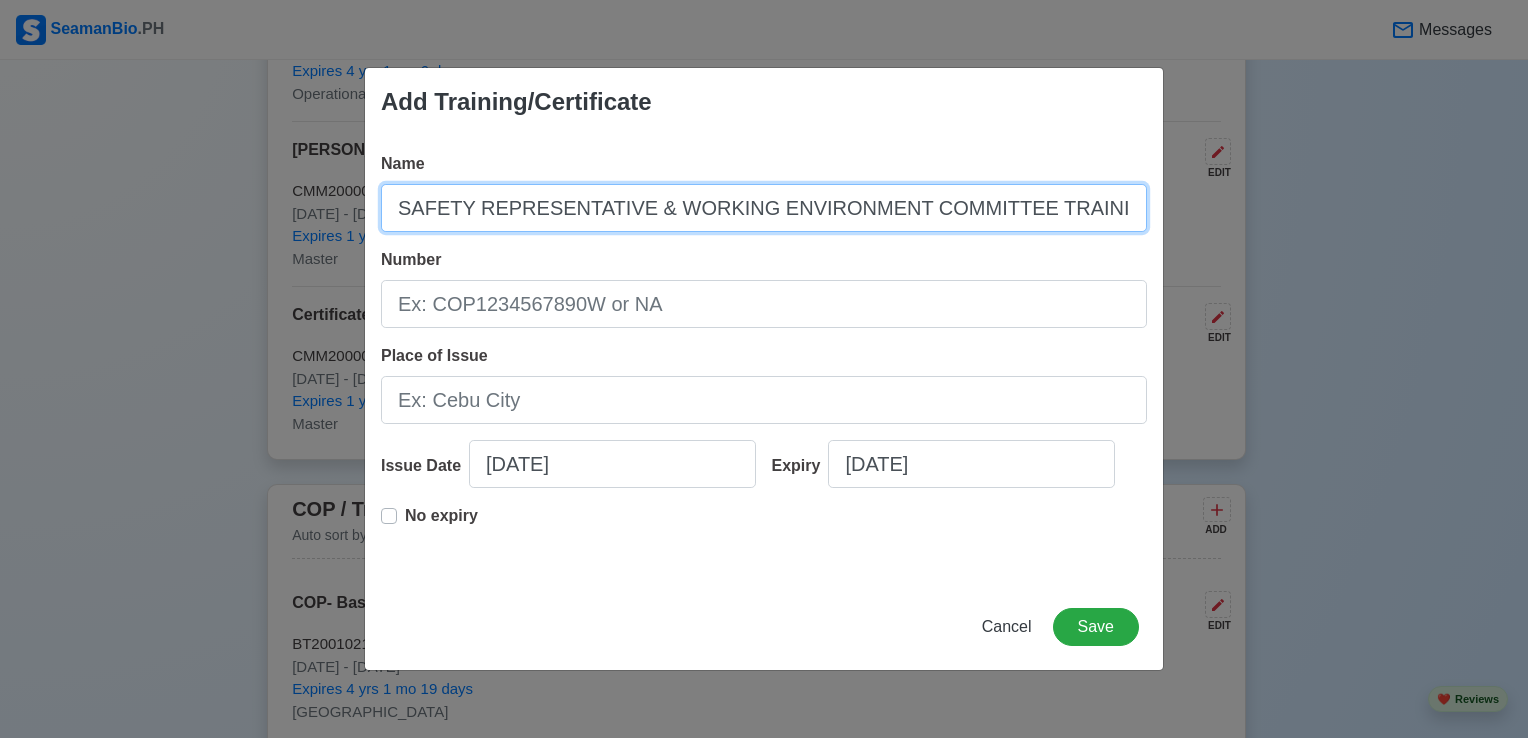 scroll, scrollTop: 0, scrollLeft: 9, axis: horizontal 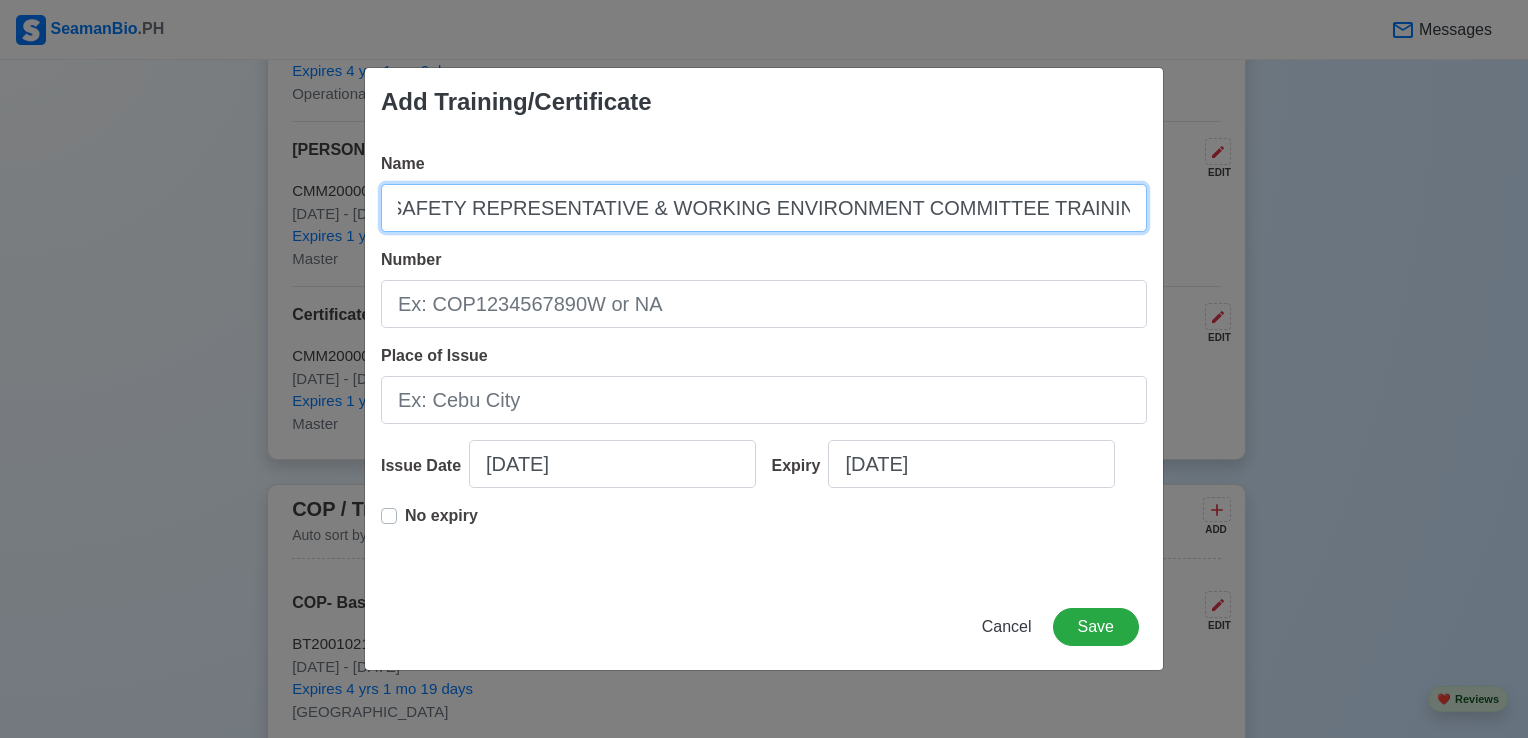 click on "SAFETY REPRESENTATIVE & WORKING ENVIRONMENT COMMITTEE TRAINING CERT" at bounding box center [764, 208] 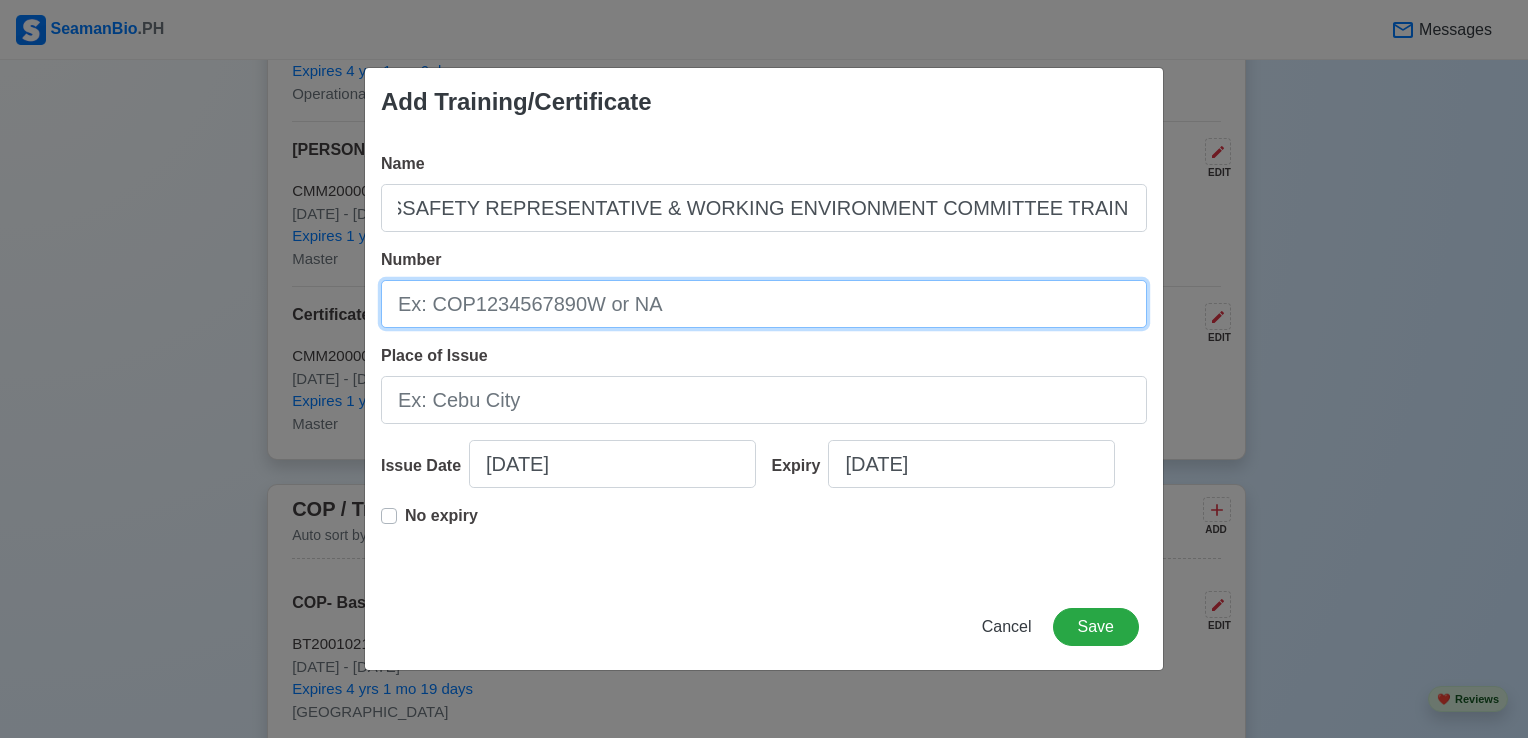 click on "Number" at bounding box center [764, 304] 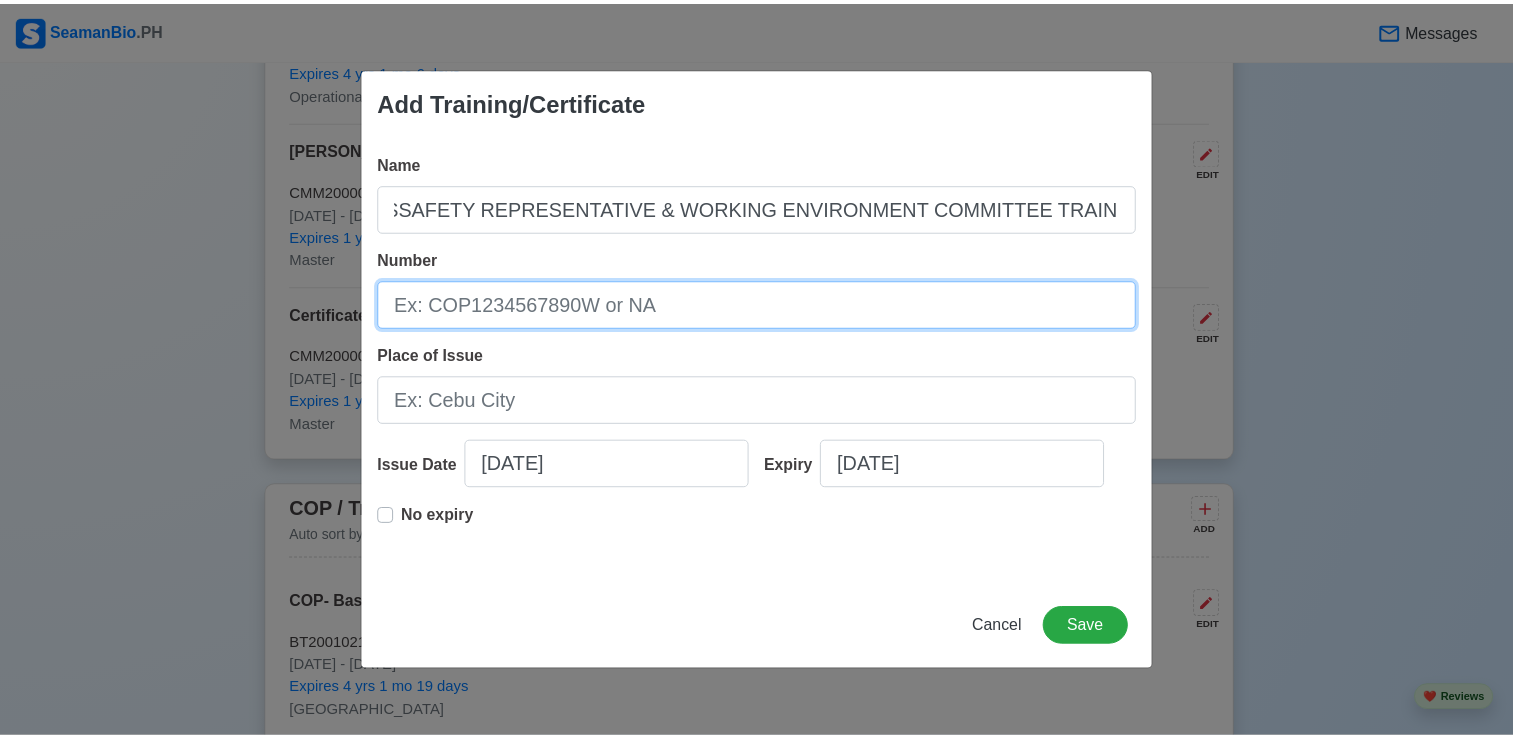 scroll, scrollTop: 0, scrollLeft: 0, axis: both 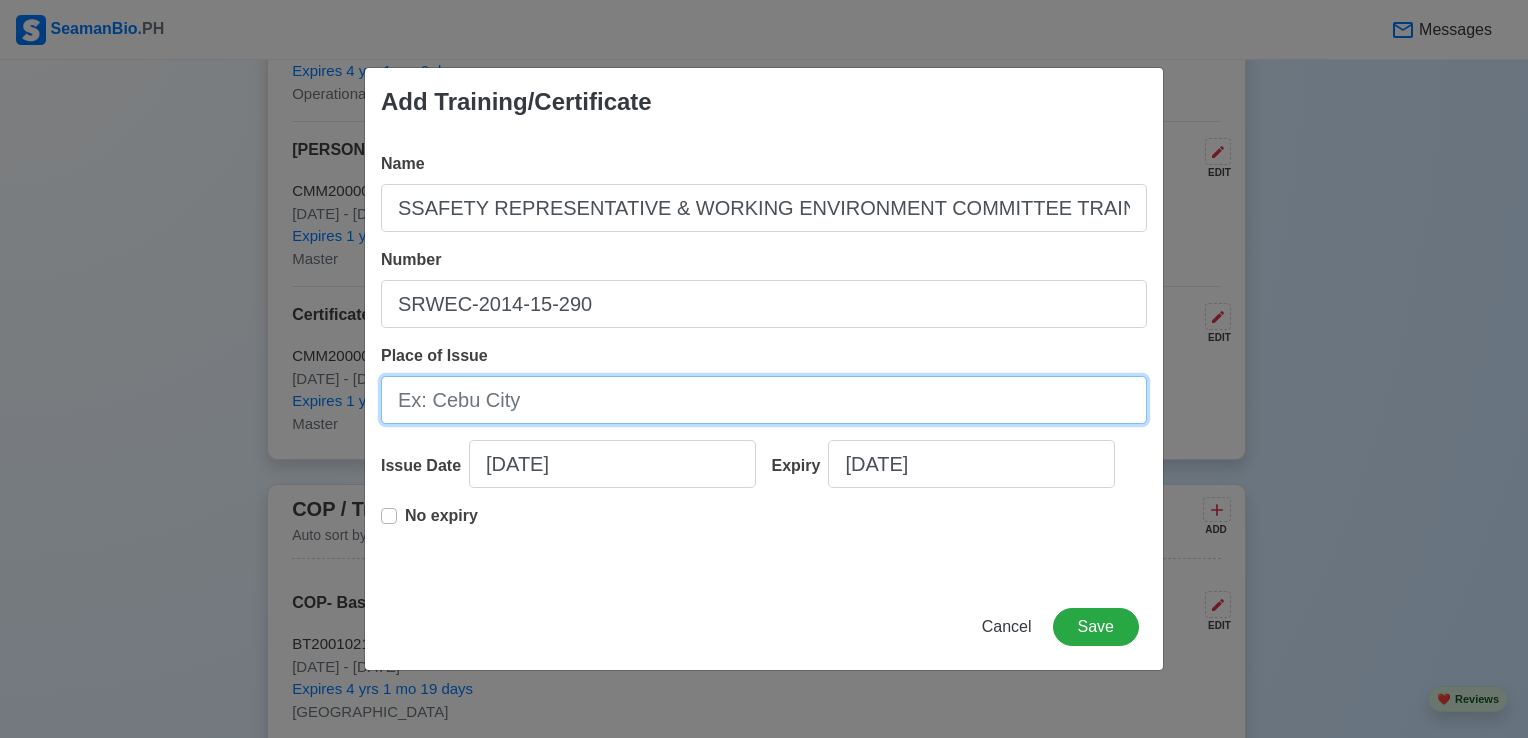 click on "Place of Issue" at bounding box center [764, 400] 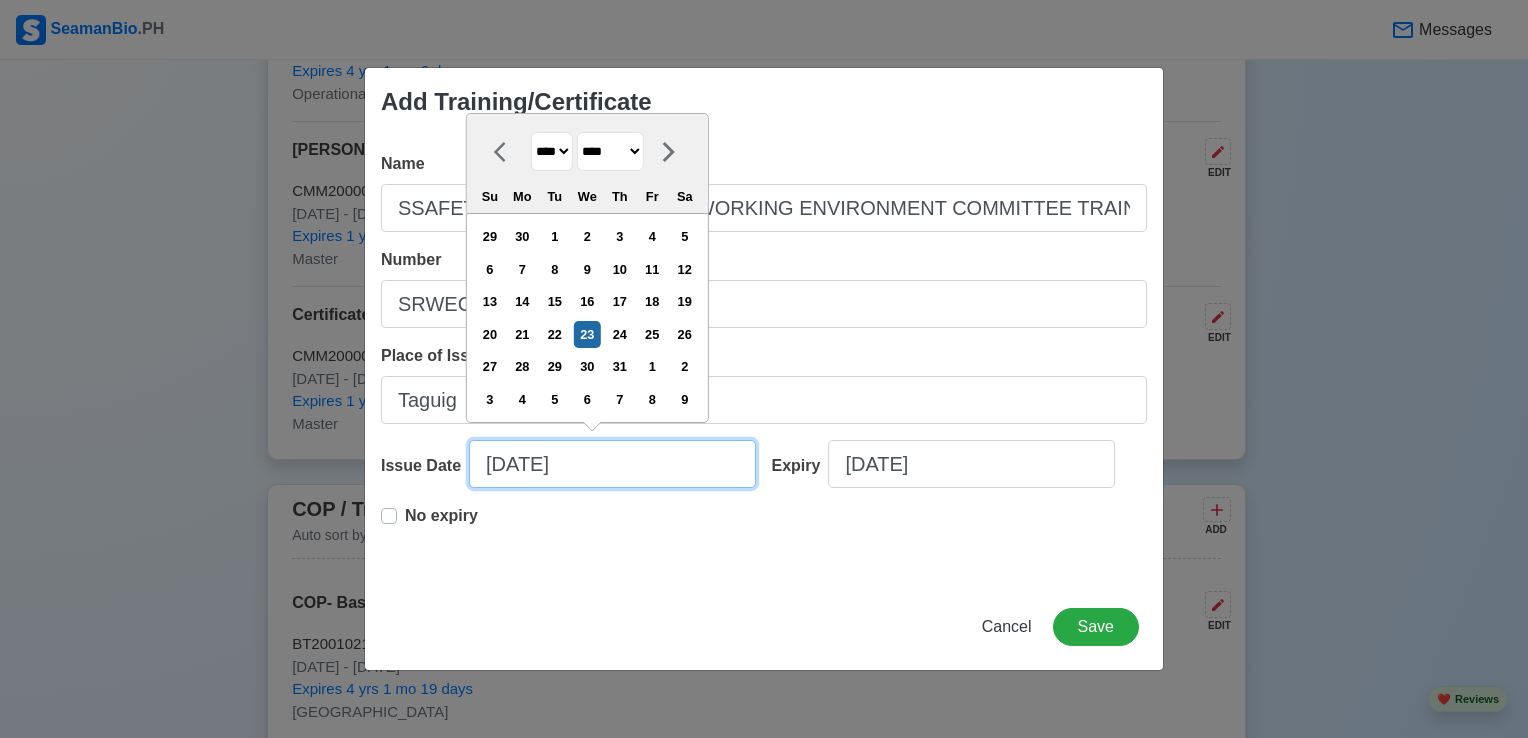 click on "[DATE]" at bounding box center (612, 464) 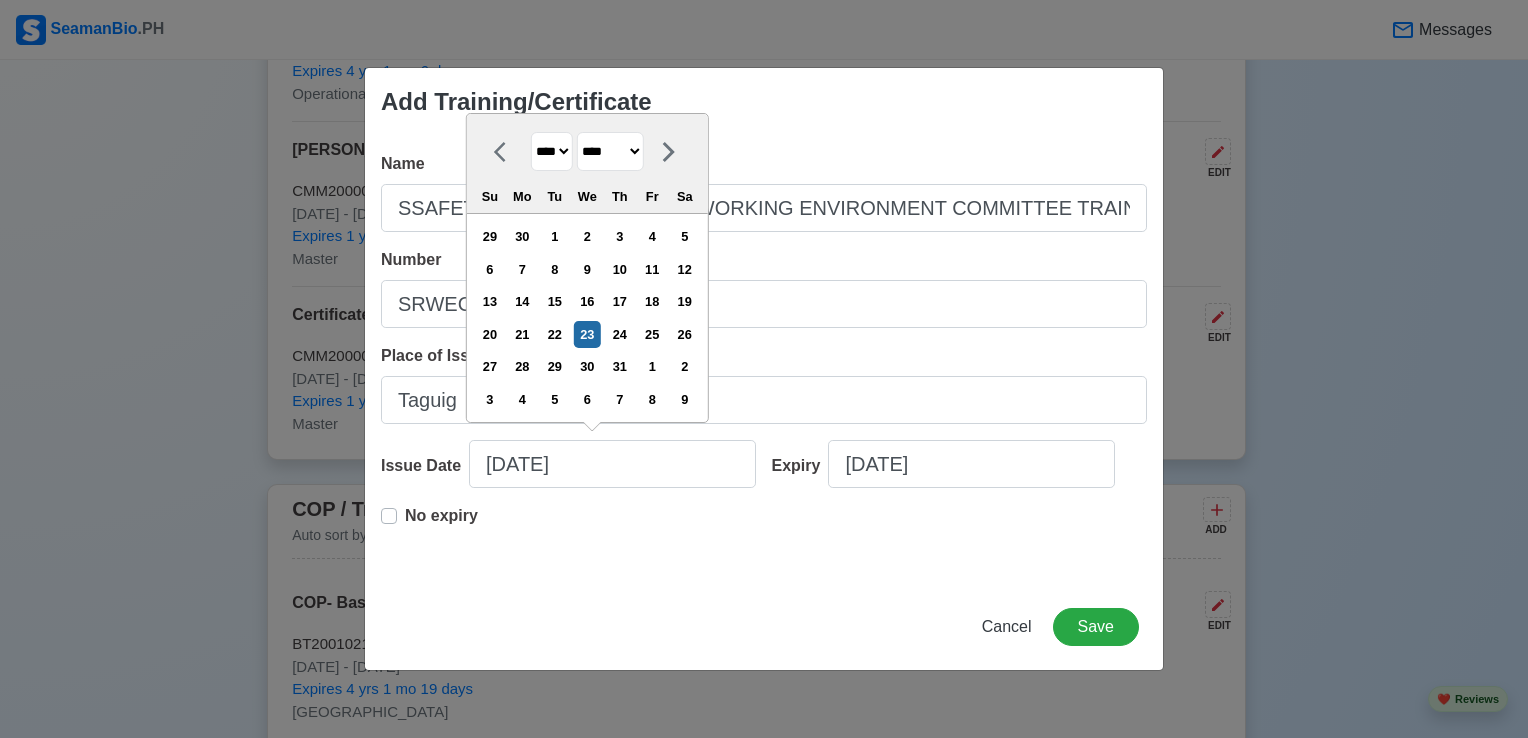 click on "**** **** **** **** **** **** **** **** **** **** **** **** **** **** **** **** **** **** **** **** **** **** **** **** **** **** **** **** **** **** **** **** **** **** **** **** **** **** **** **** **** **** **** **** **** **** **** **** **** **** **** **** **** **** **** **** **** **** **** **** **** **** **** **** **** **** **** **** **** **** **** **** **** **** **** **** **** **** **** **** **** **** **** **** **** **** **** **** **** **** **** **** **** **** **** **** **** **** **** **** **** **** **** **** **** ****" at bounding box center [552, 151] 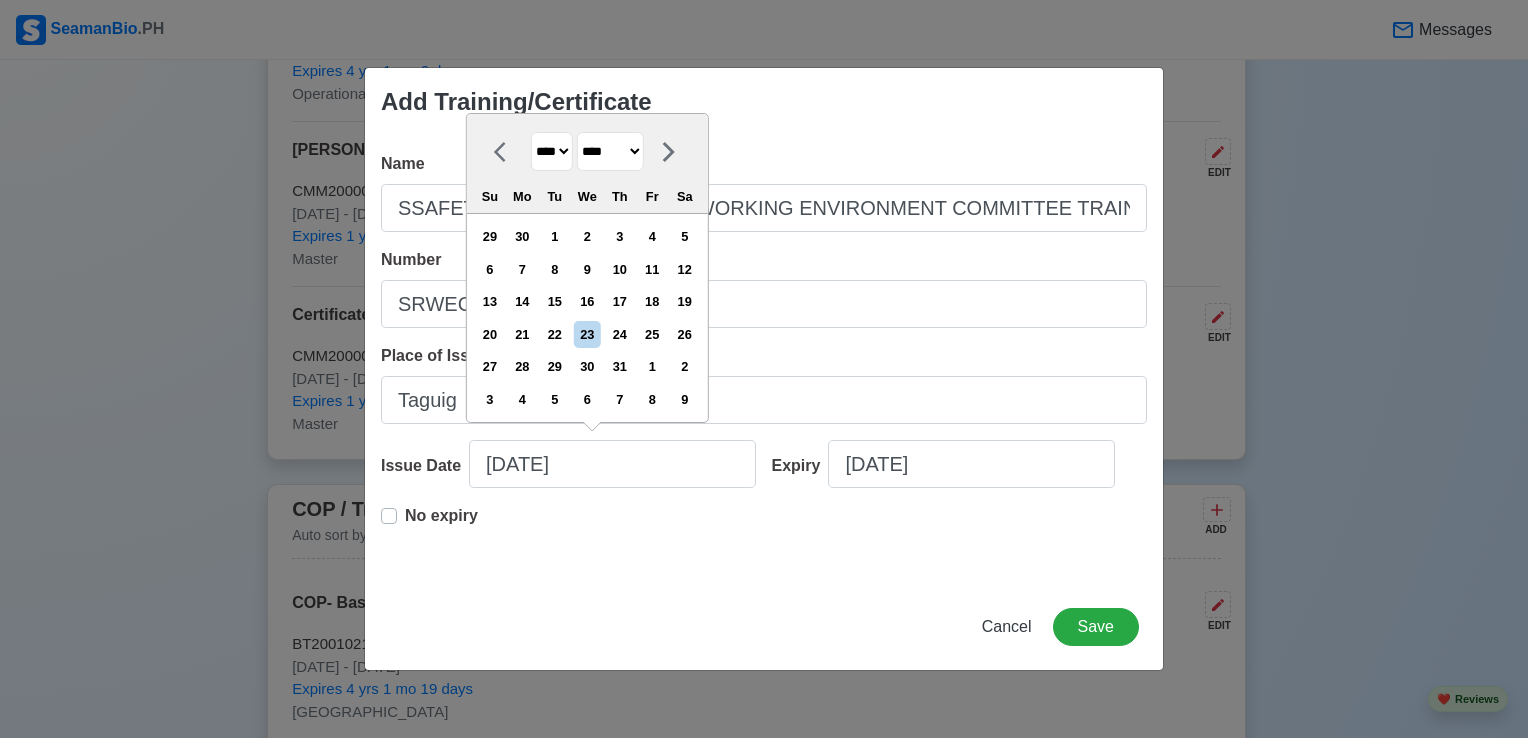 click on "******* ******** ***** ***** *** **** **** ****** ********* ******* ******** ********" at bounding box center (610, 151) 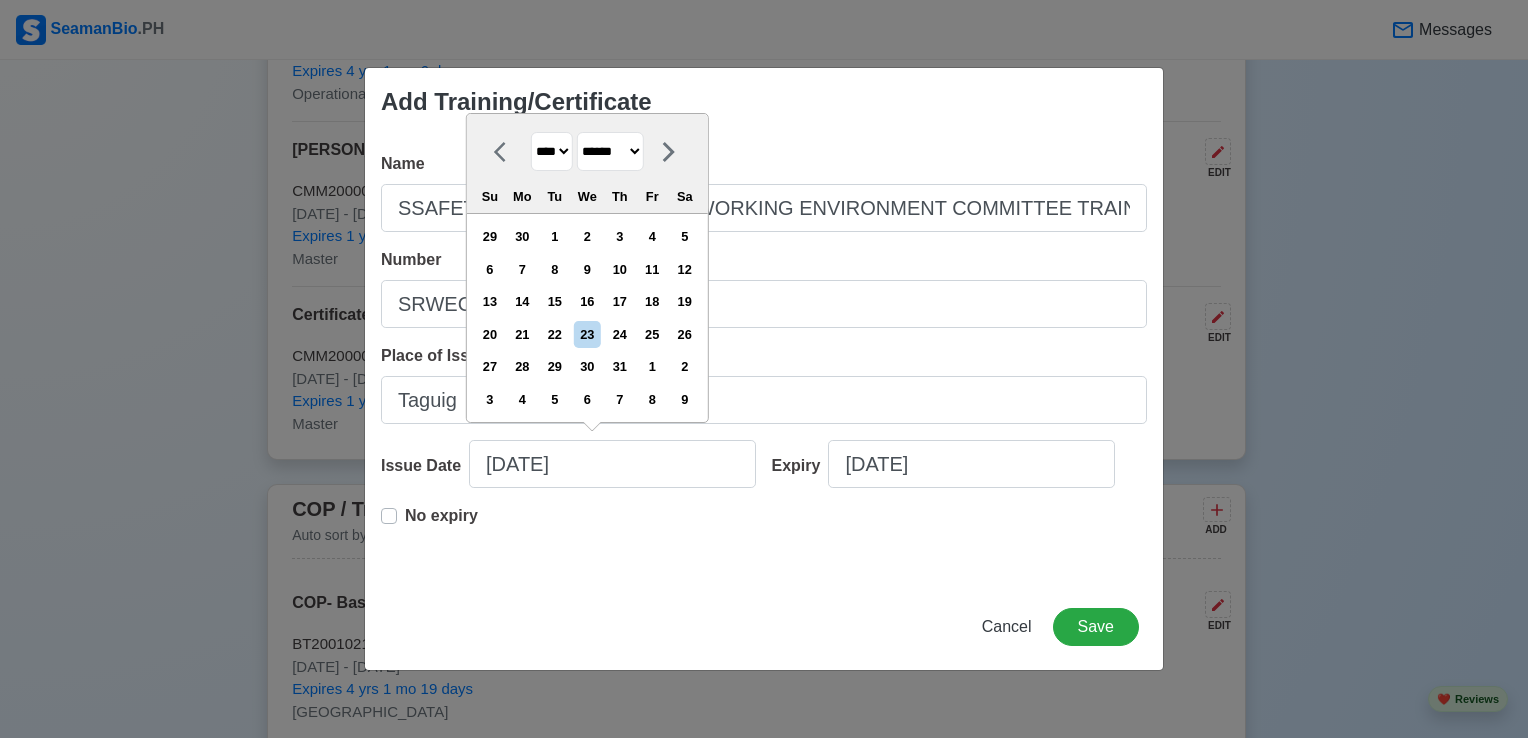 click on "******* ******** ***** ***** *** **** **** ****** ********* ******* ******** ********" at bounding box center [610, 151] 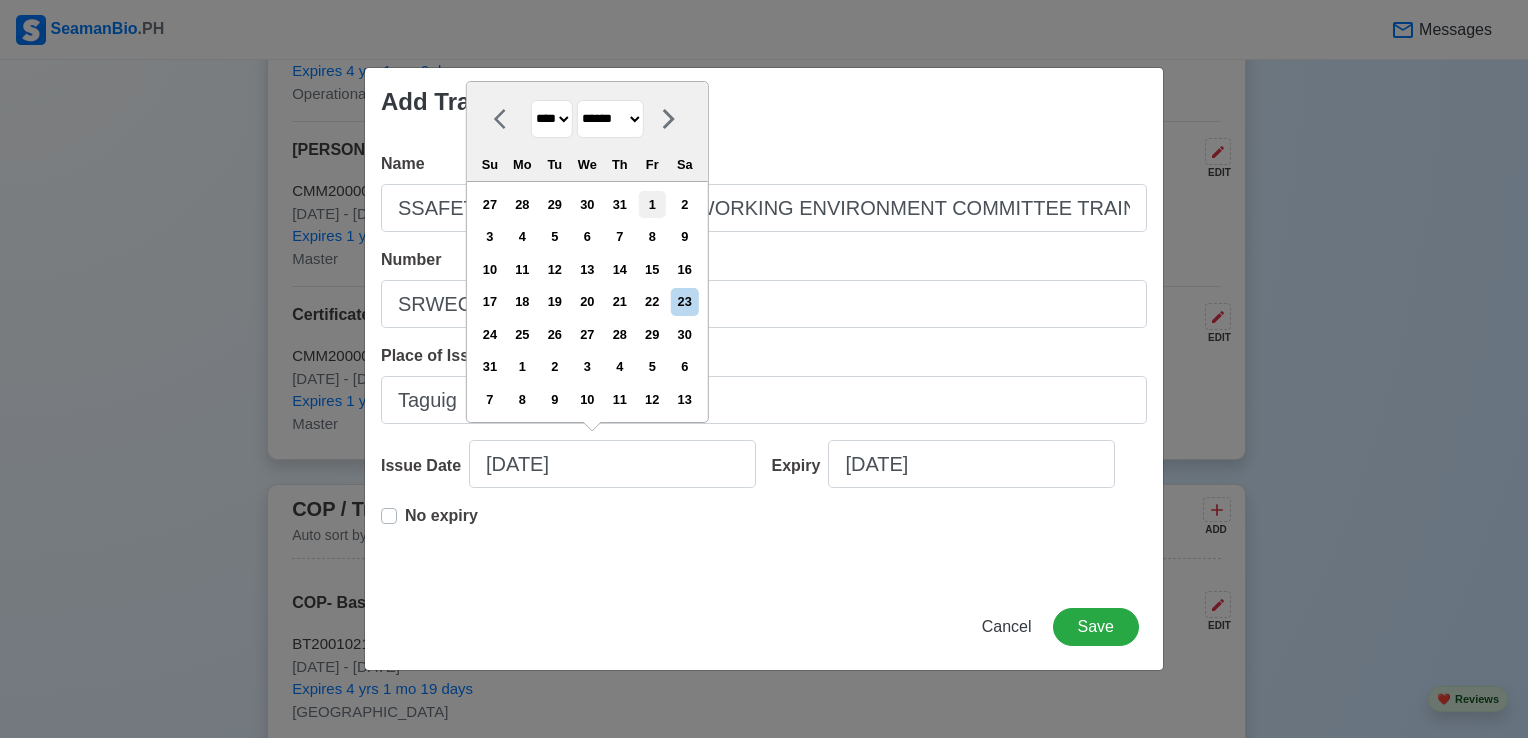 click on "1" at bounding box center (652, 204) 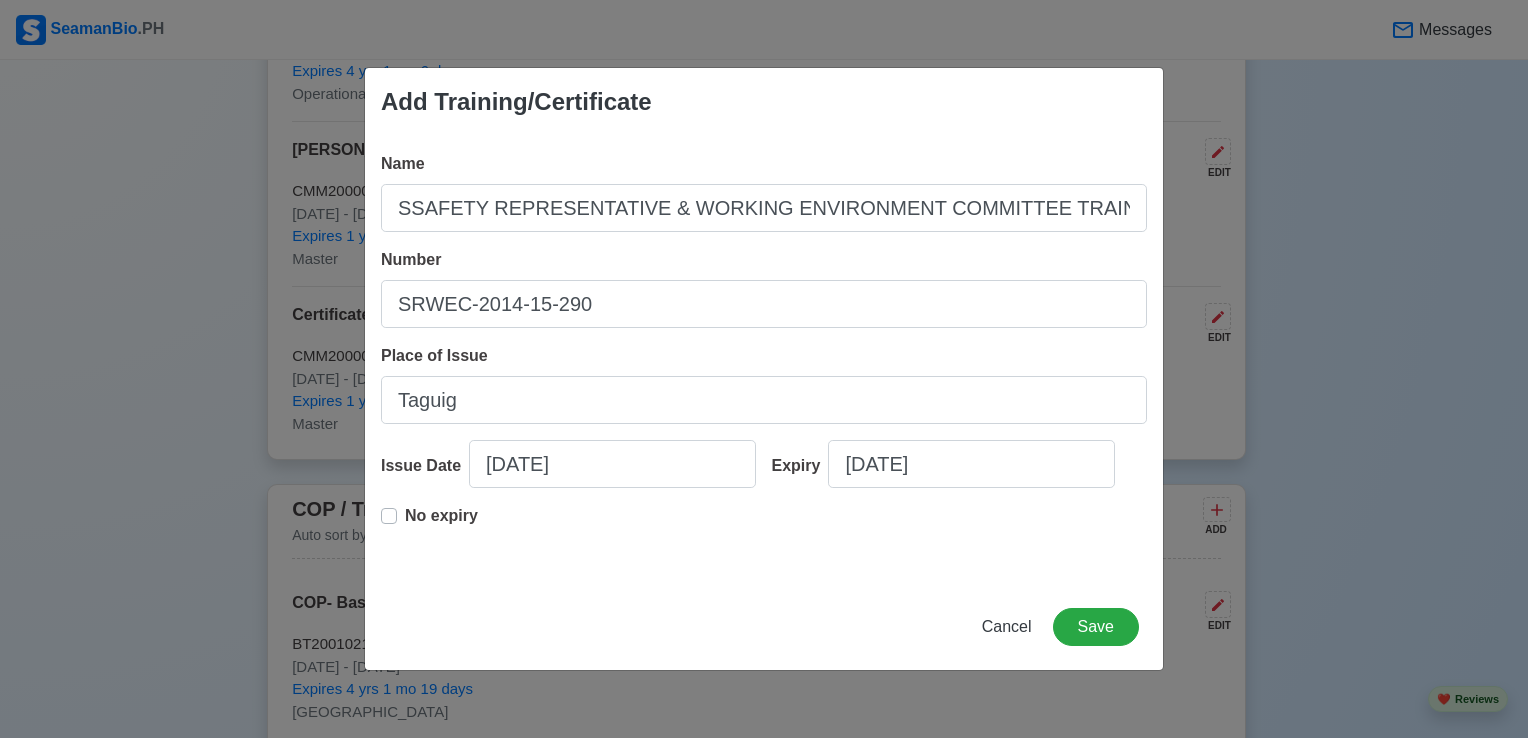 click on "No expiry" at bounding box center [441, 524] 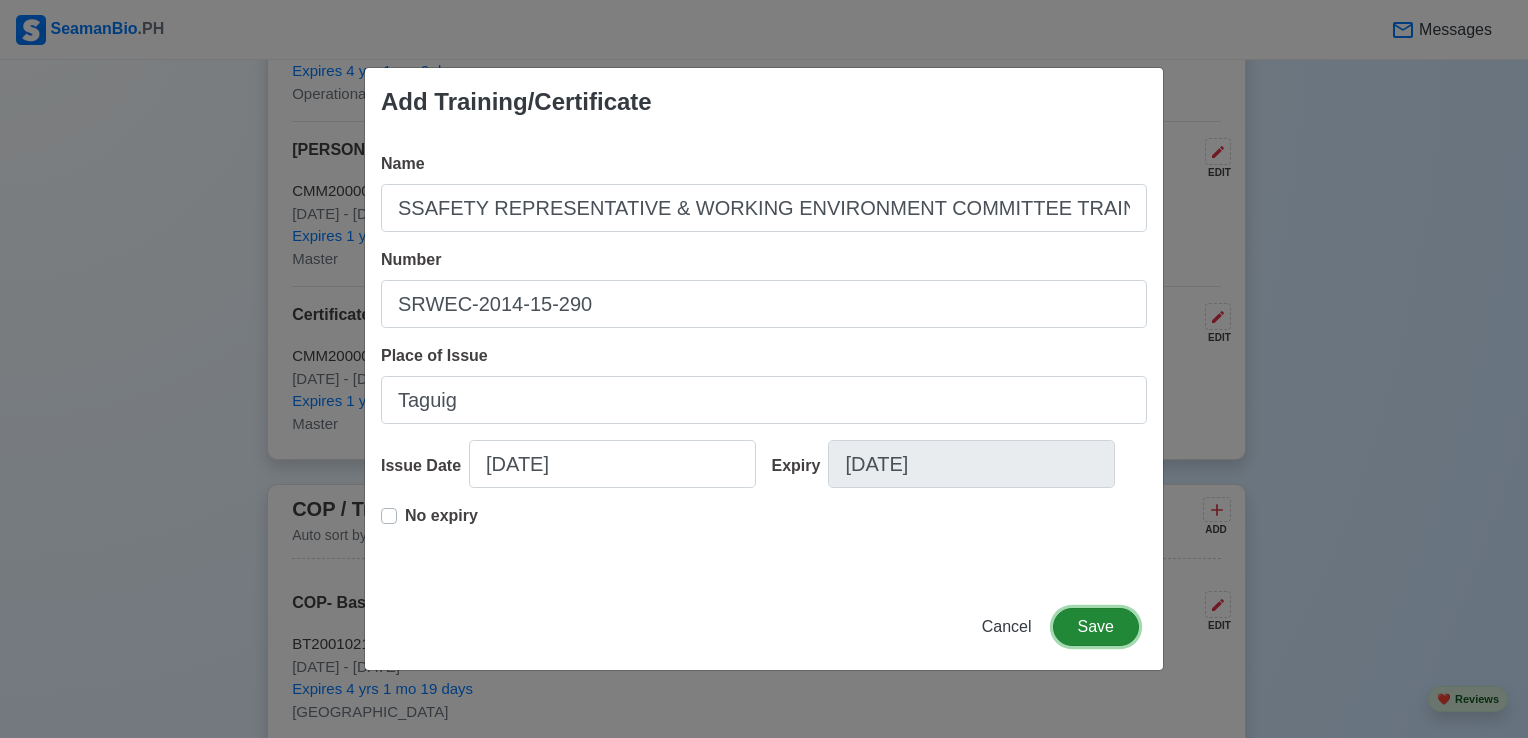 click on "Save" at bounding box center [1096, 627] 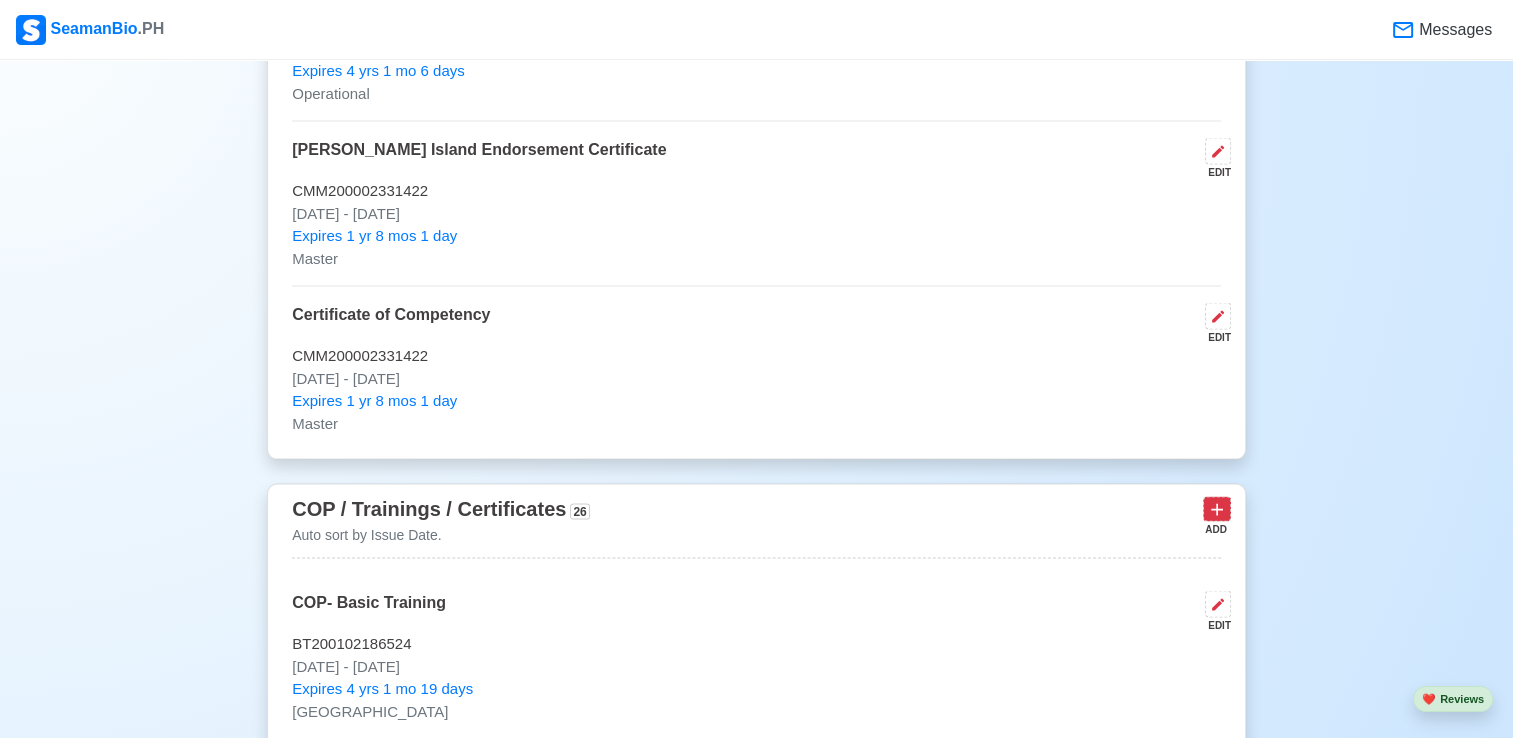 click 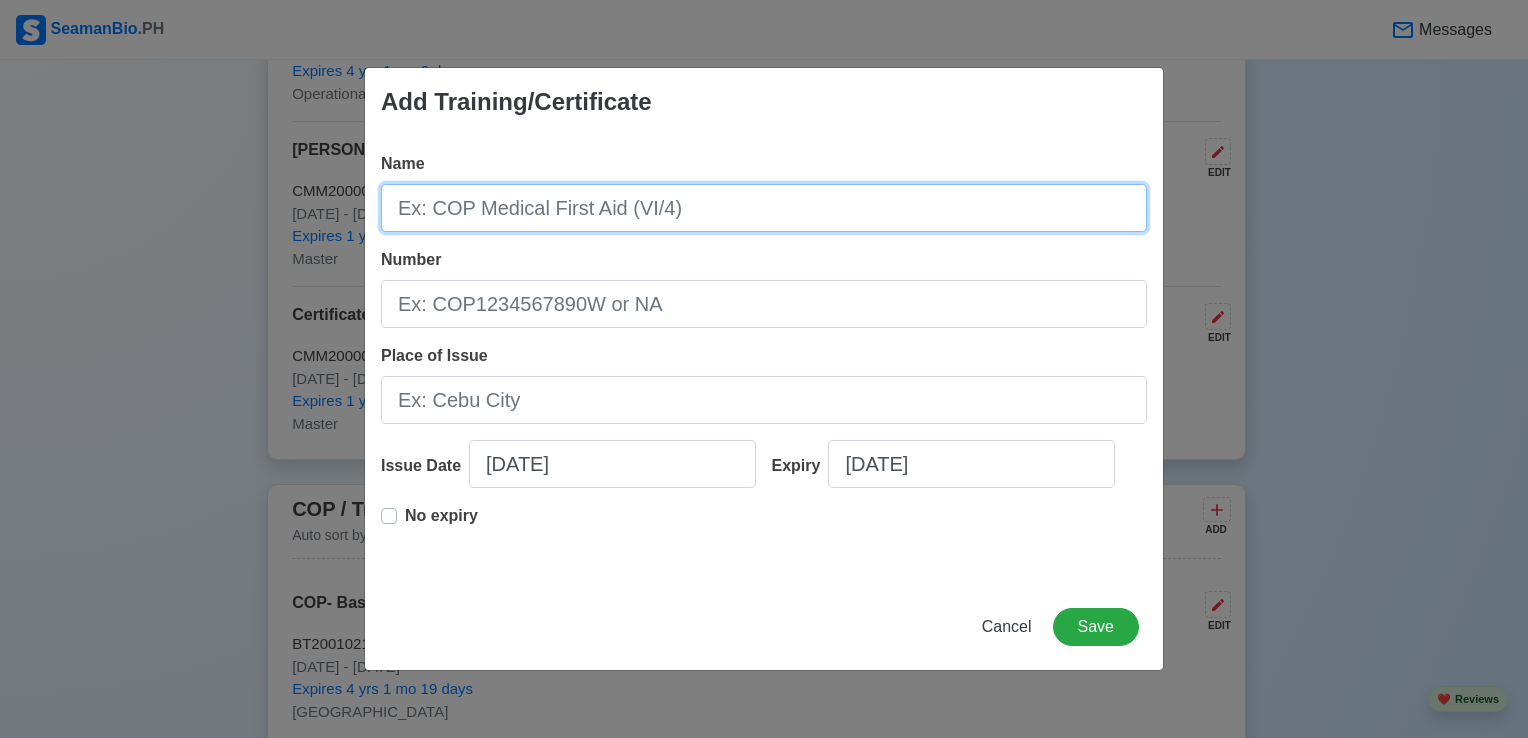 click on "Name" at bounding box center [764, 208] 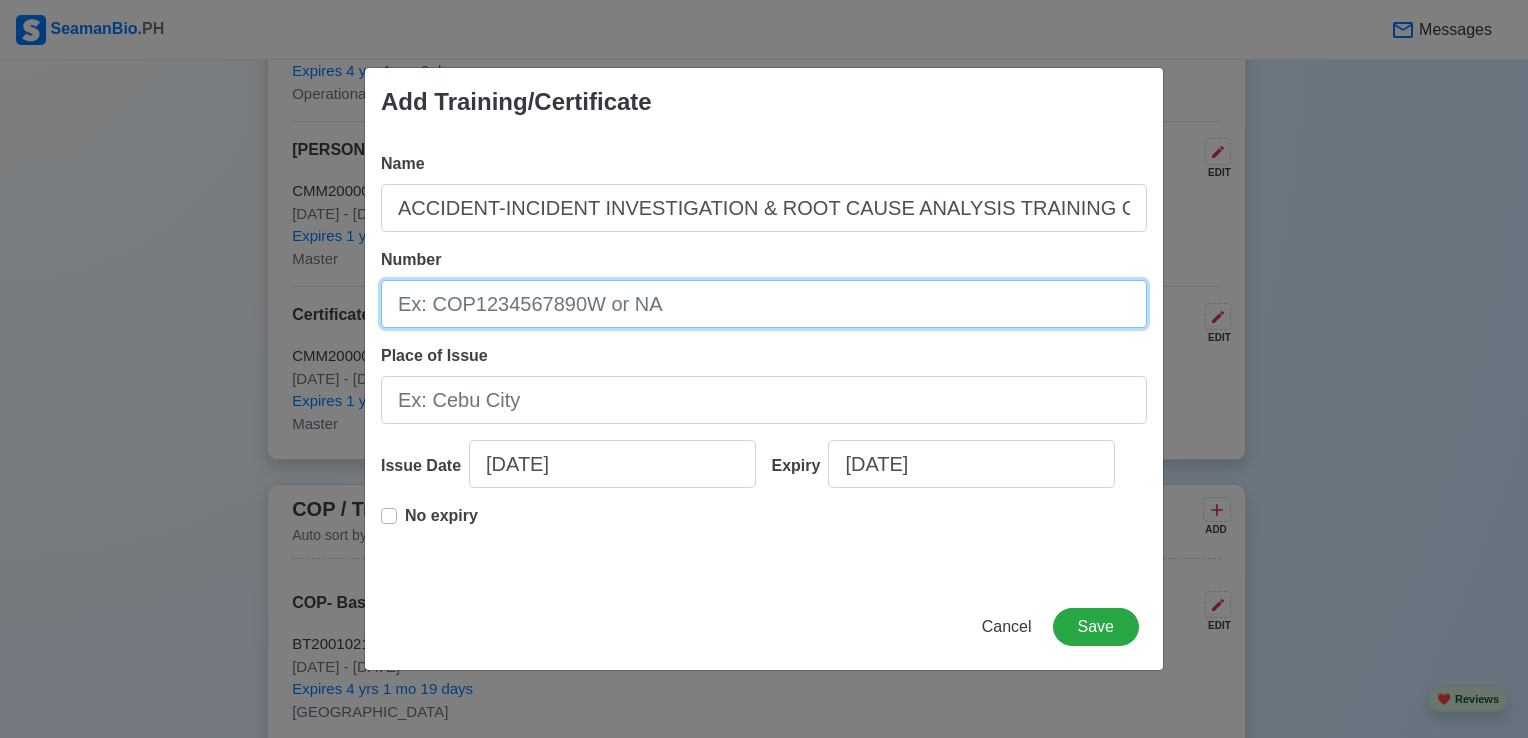 click on "Number" at bounding box center [764, 304] 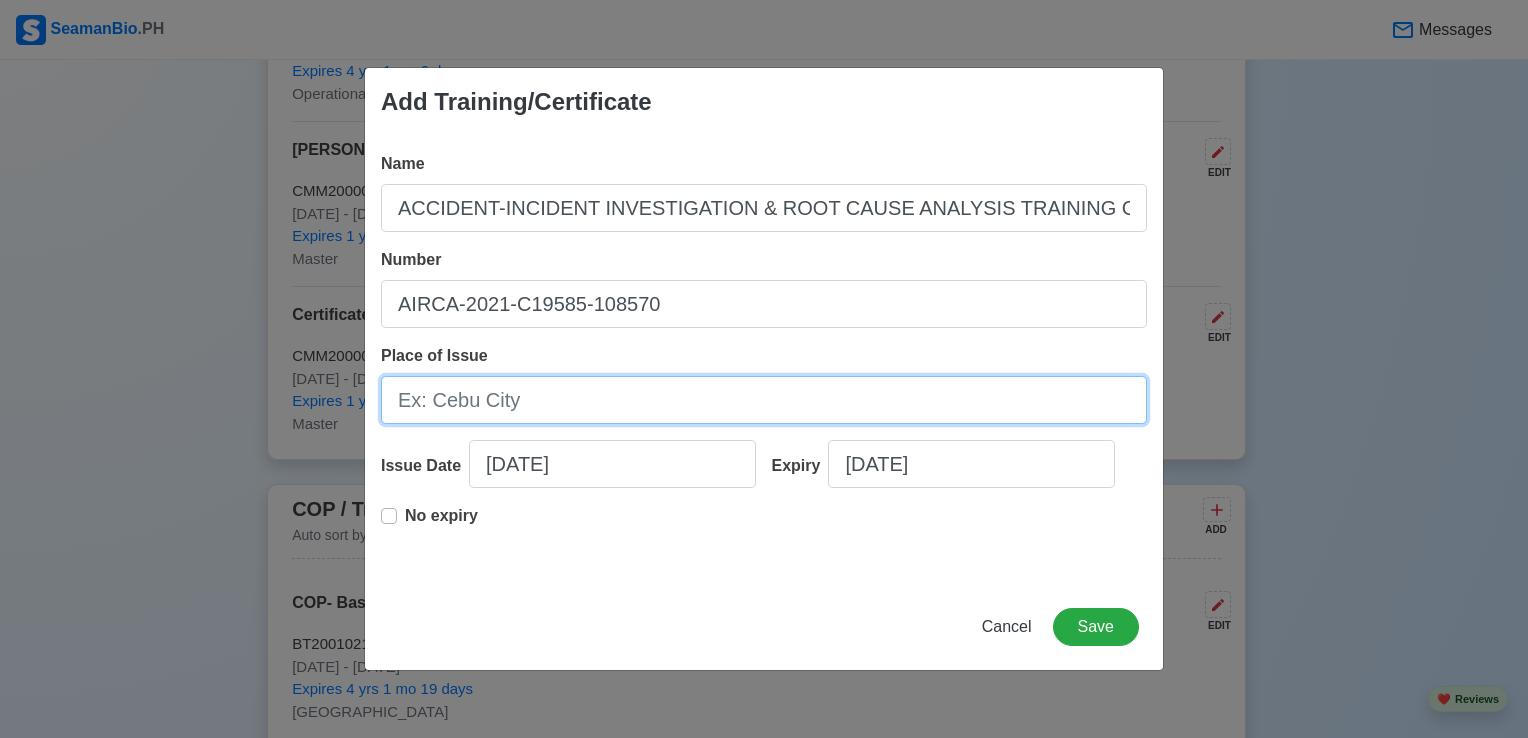 click on "Place of Issue" at bounding box center [764, 400] 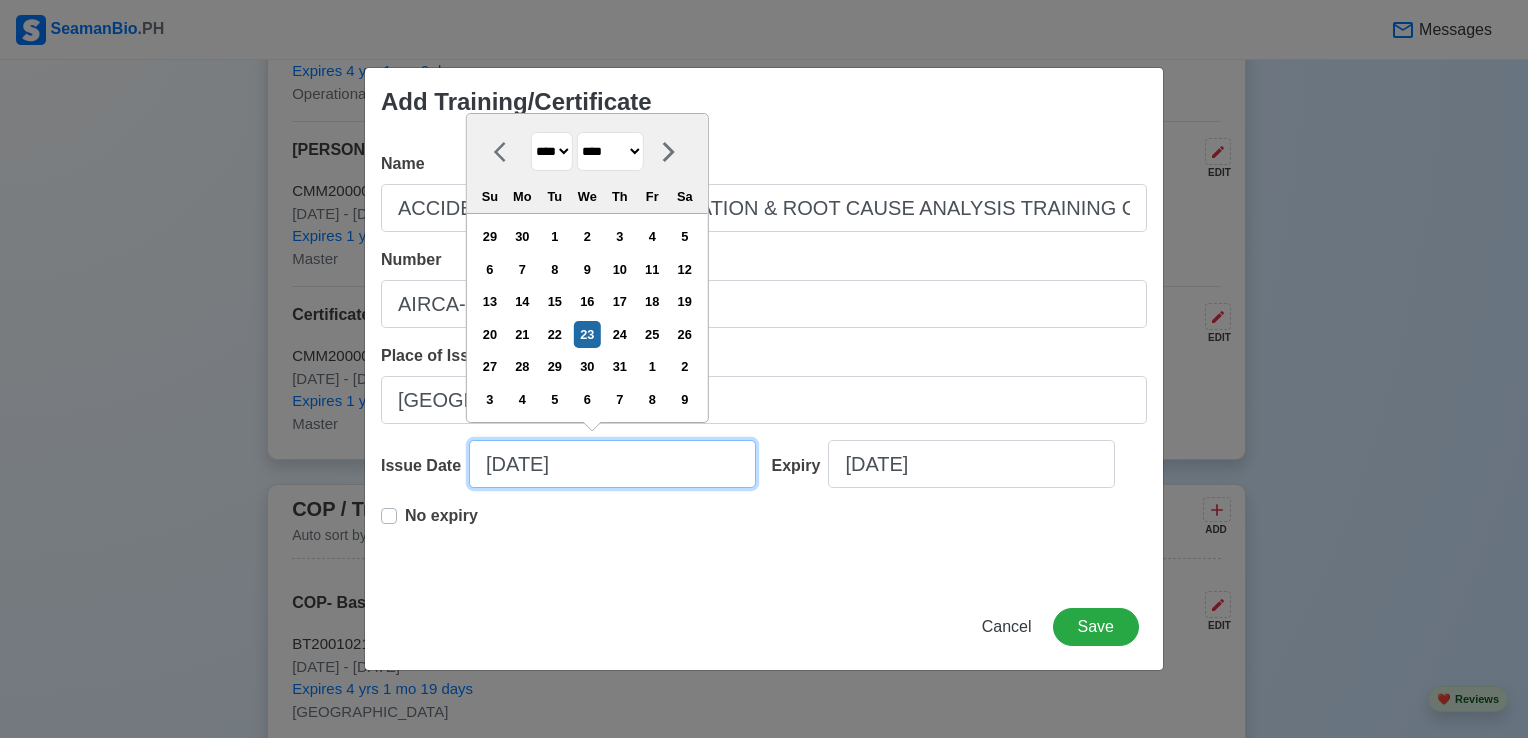 click on "[DATE]" at bounding box center [612, 464] 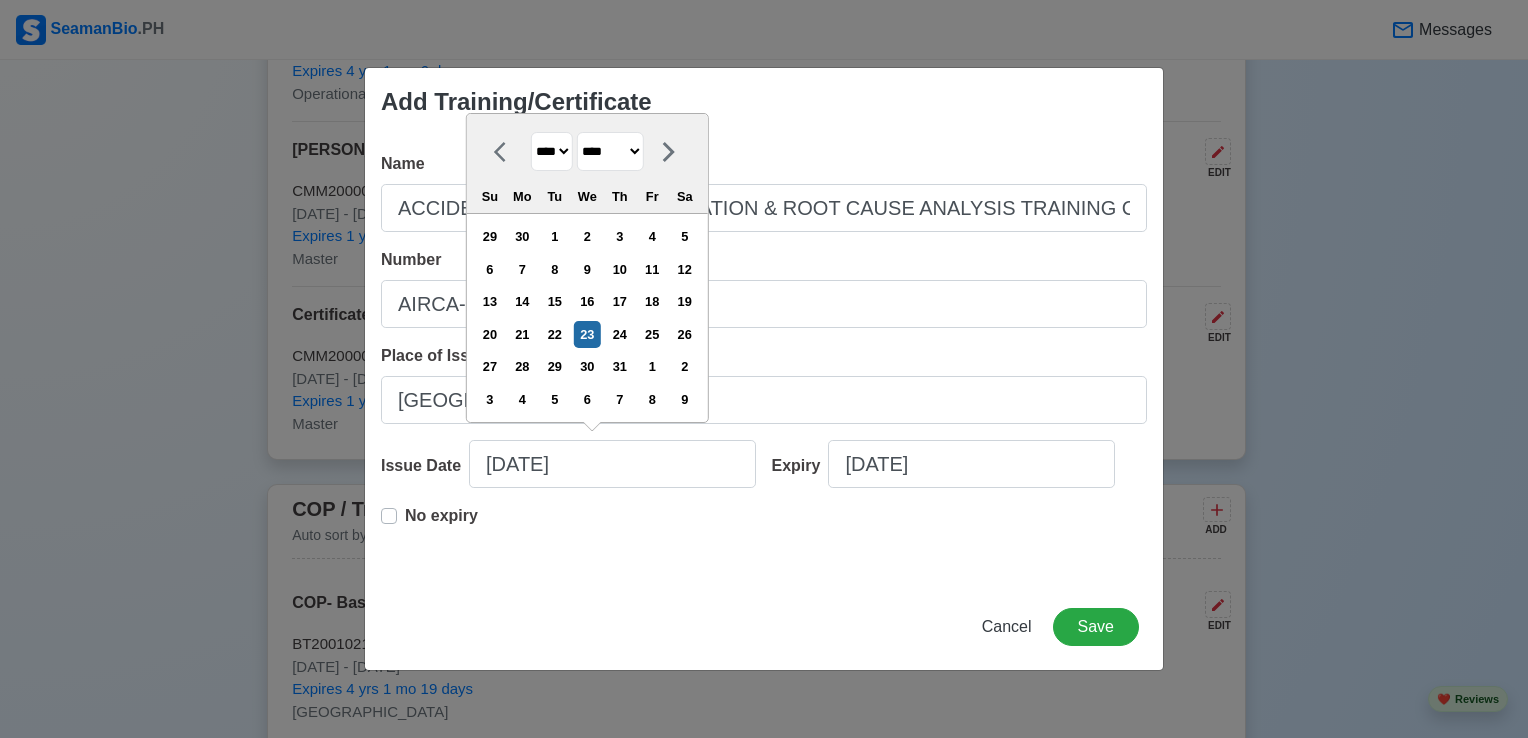 drag, startPoint x: 571, startPoint y: 154, endPoint x: 565, endPoint y: 164, distance: 11.661903 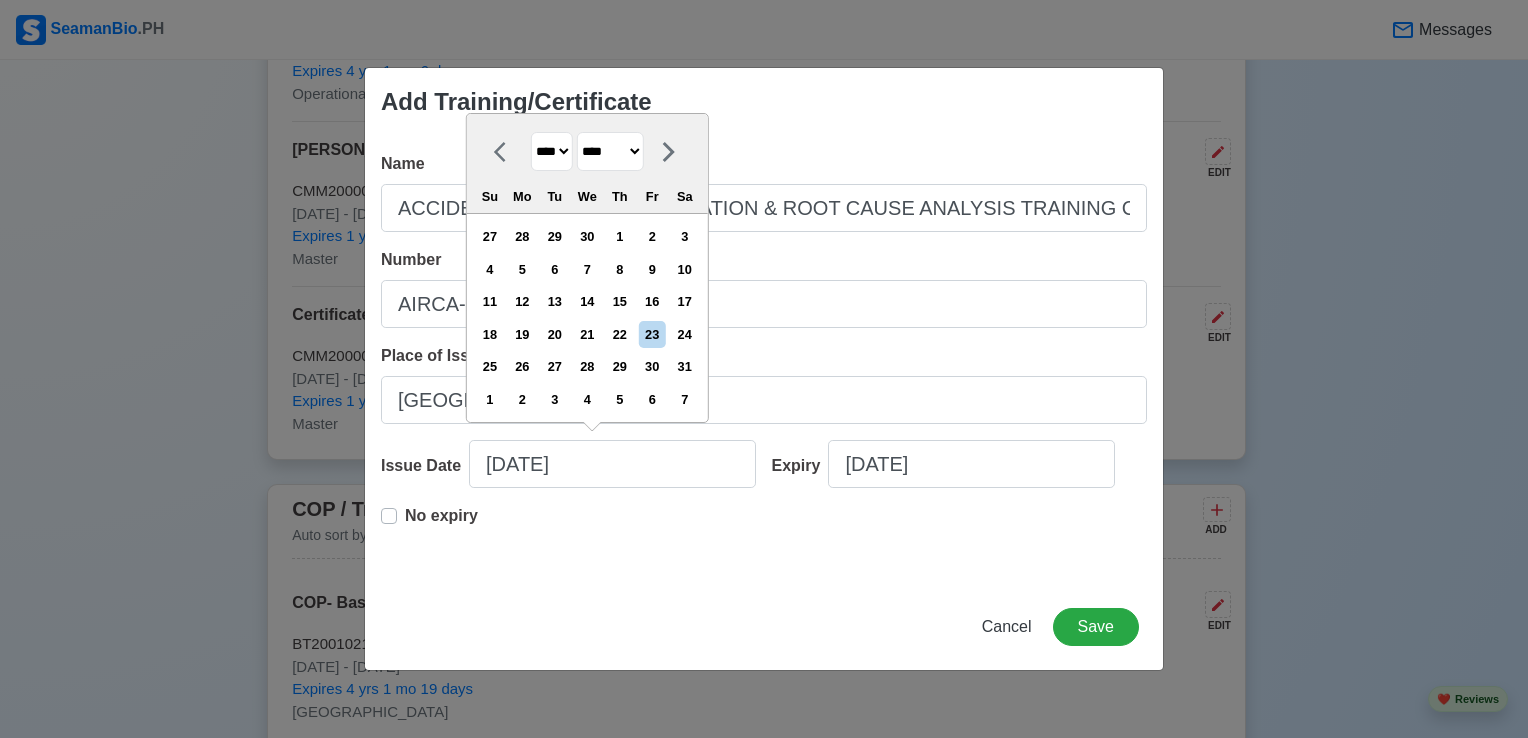 click on "******* ******** ***** ***** *** **** **** ****** ********* ******* ******** ********" at bounding box center [610, 151] 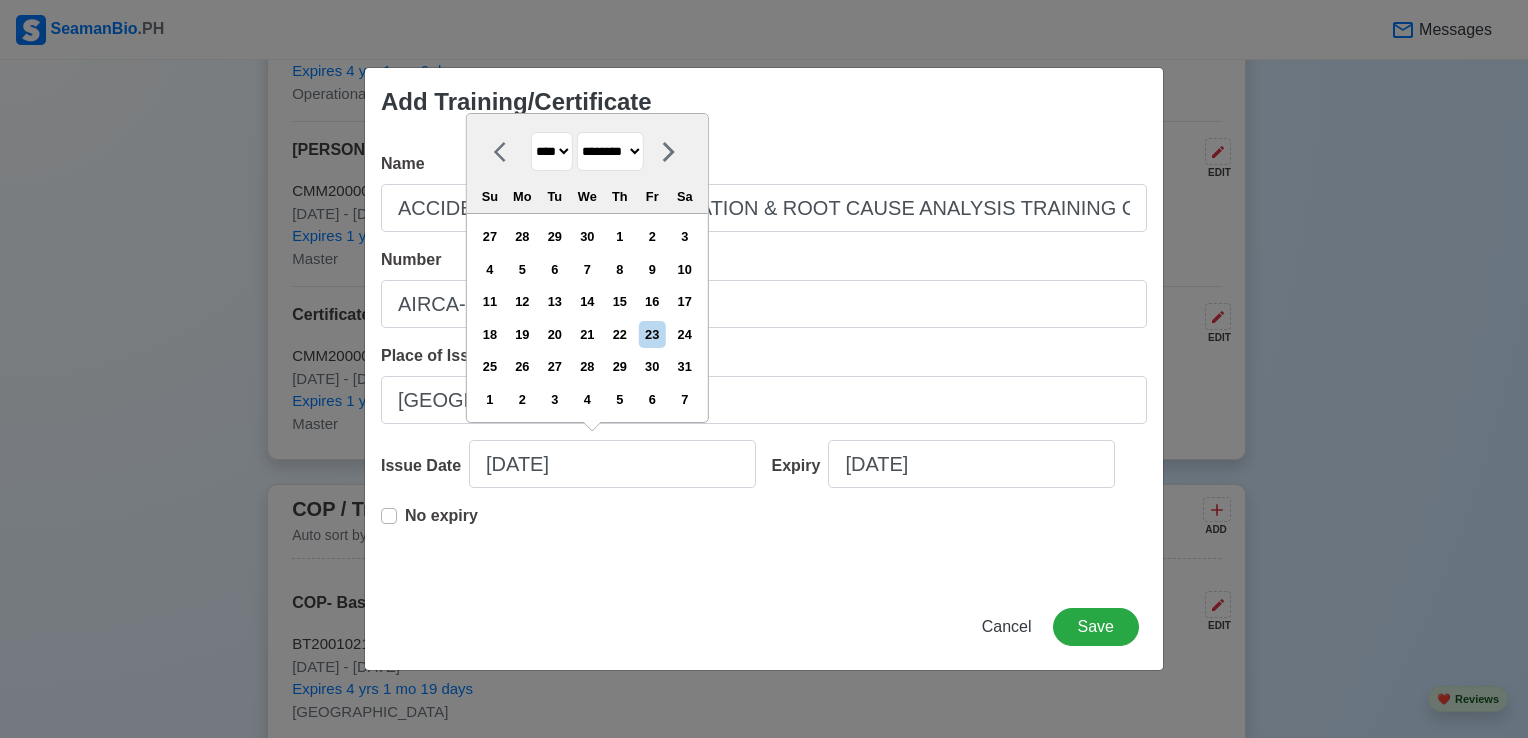 click on "******* ******** ***** ***** *** **** **** ****** ********* ******* ******** ********" at bounding box center [610, 151] 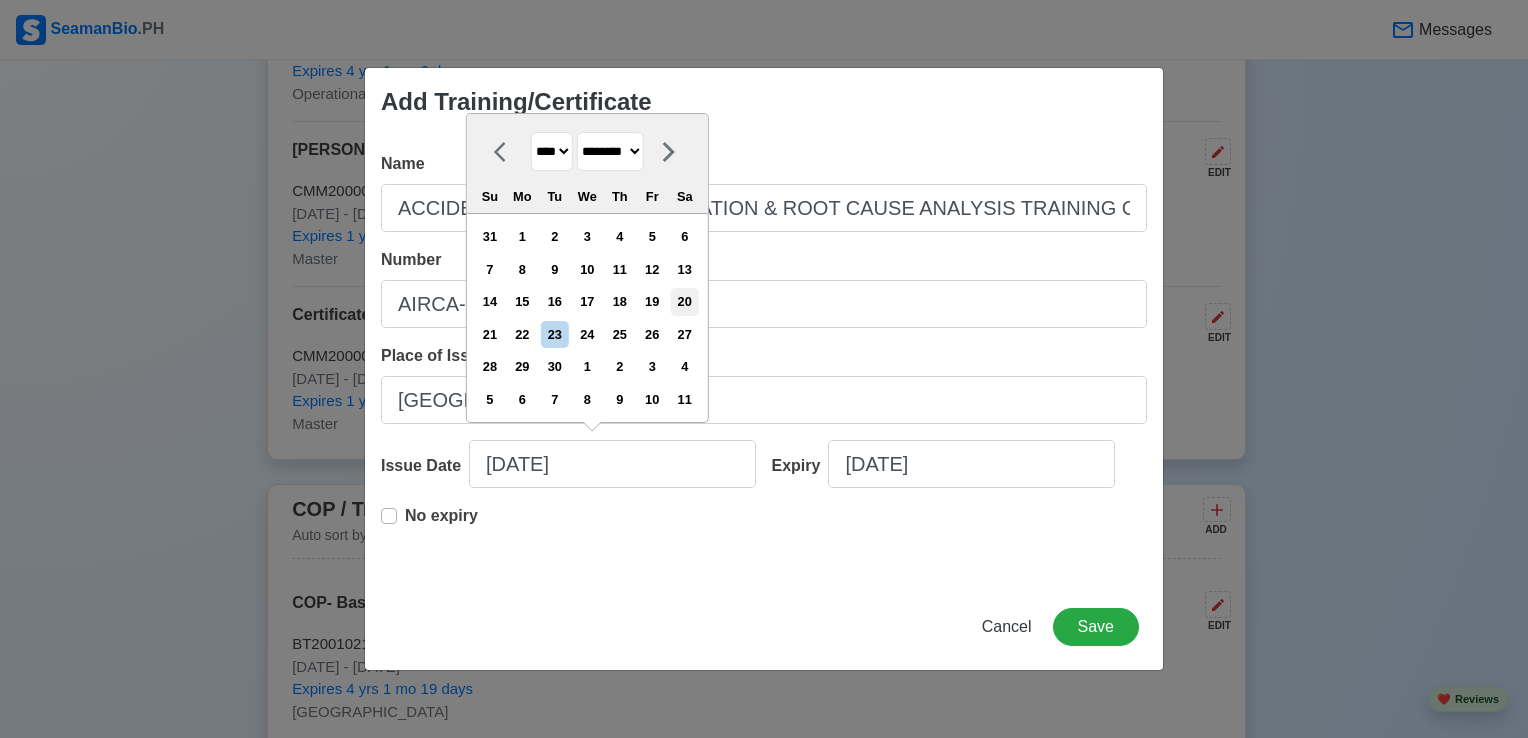 click on "20" at bounding box center (684, 301) 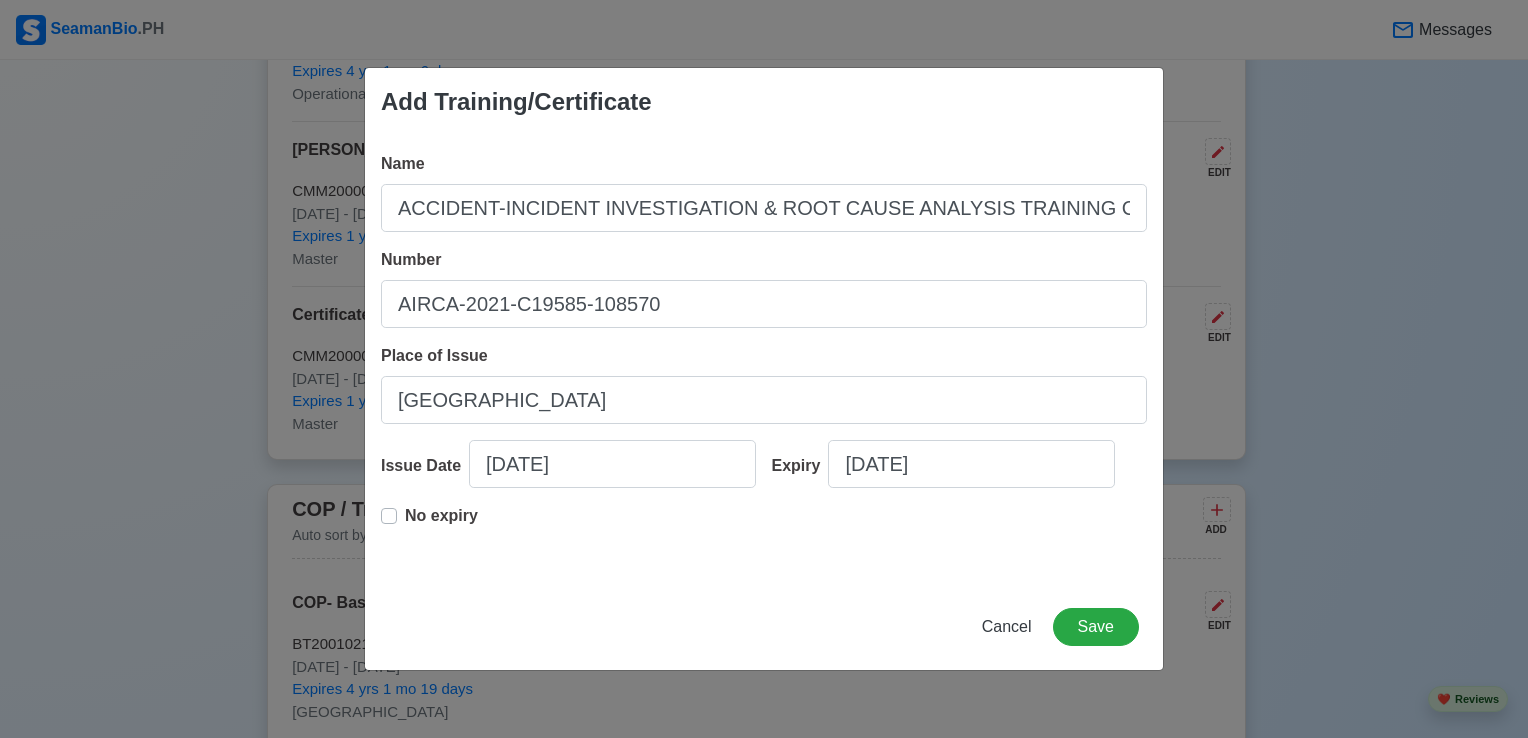 click on "No expiry" at bounding box center (441, 524) 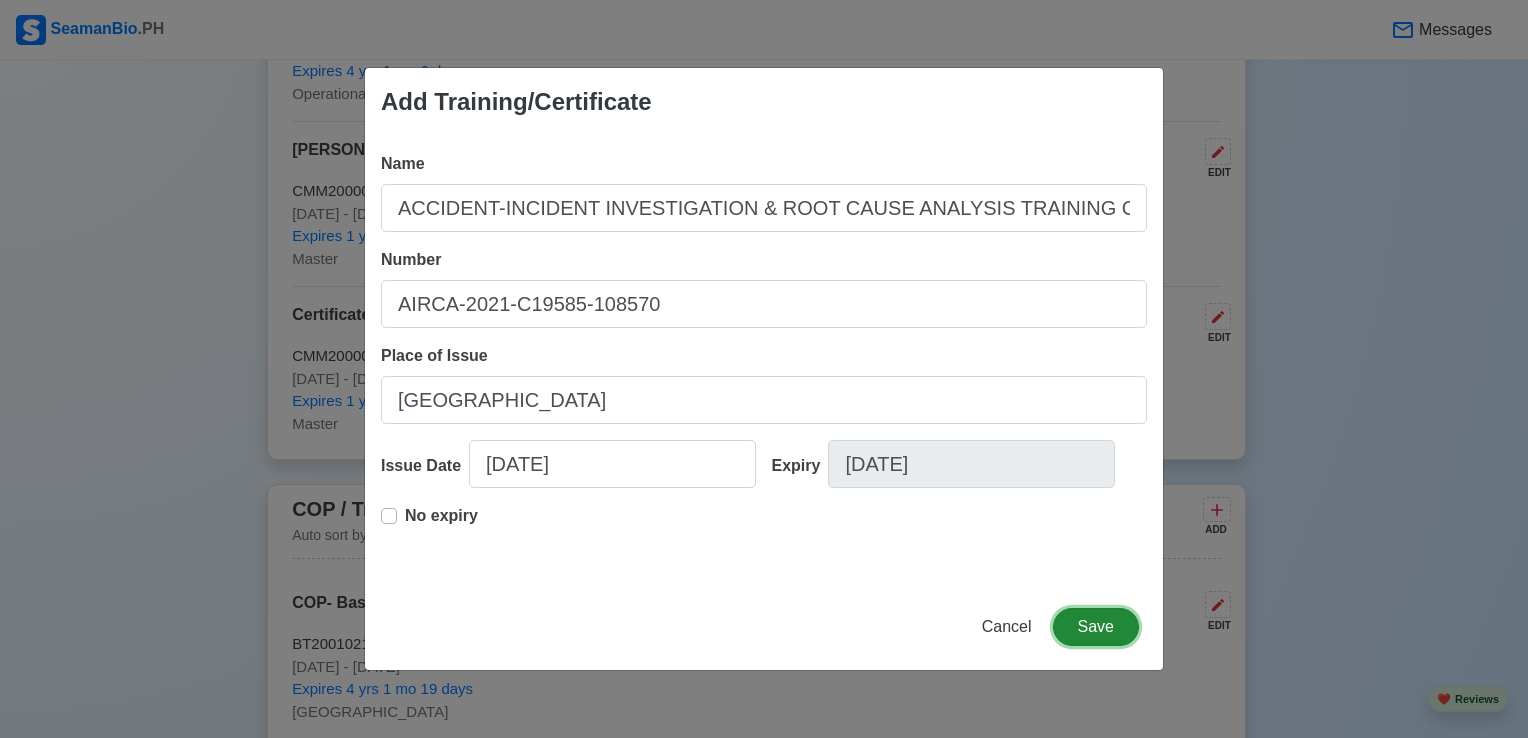 click on "Save" at bounding box center [1096, 627] 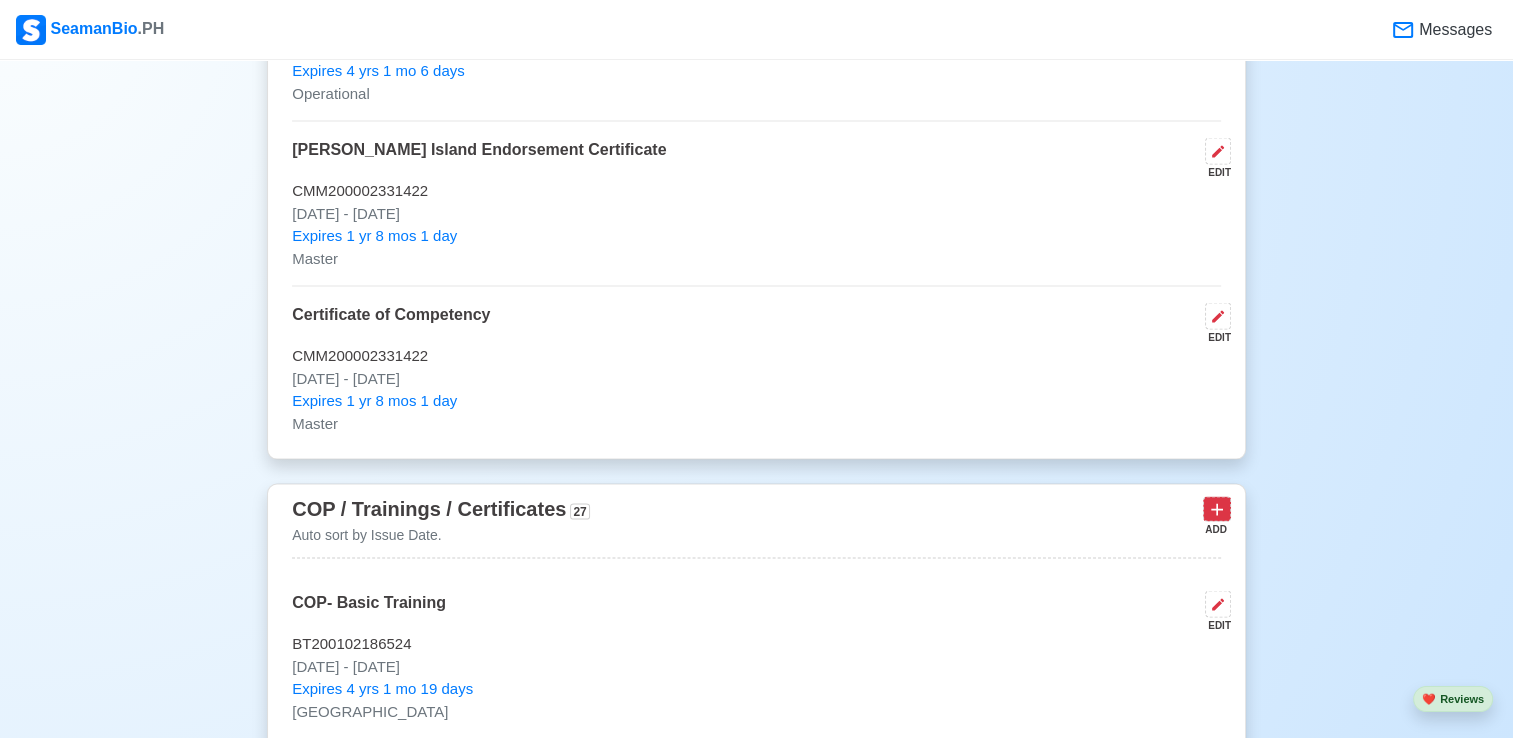 click 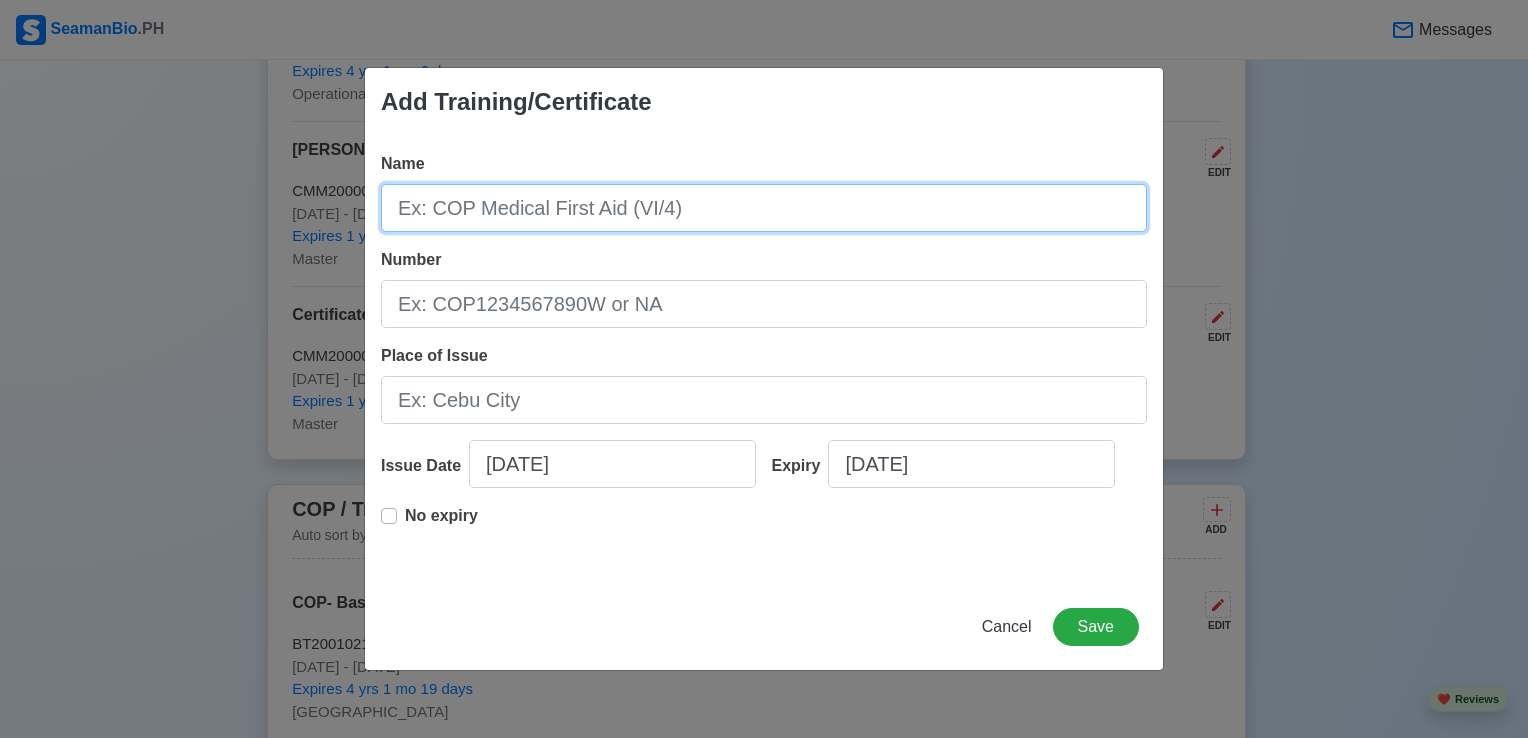 click on "Name" at bounding box center [764, 208] 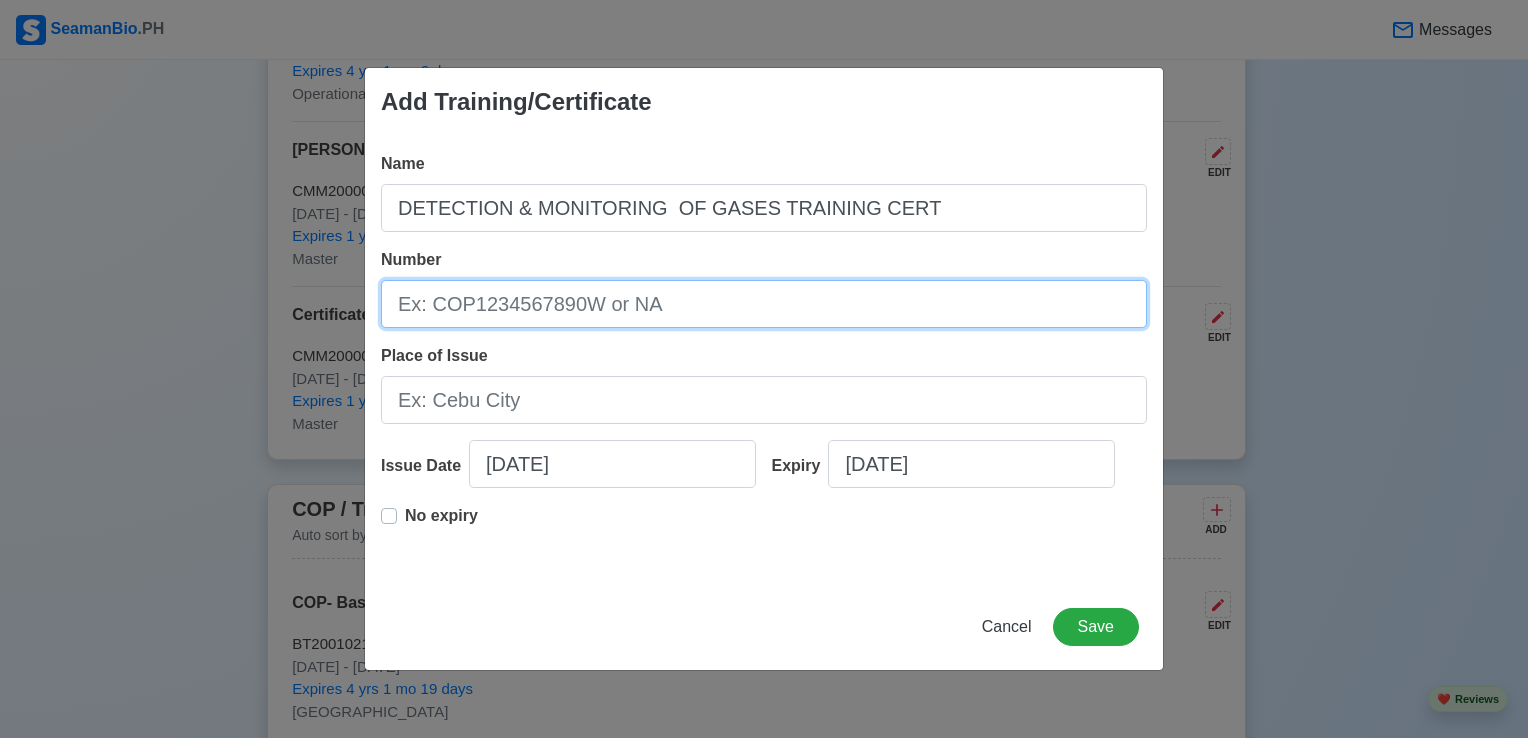 click on "Number" at bounding box center [764, 304] 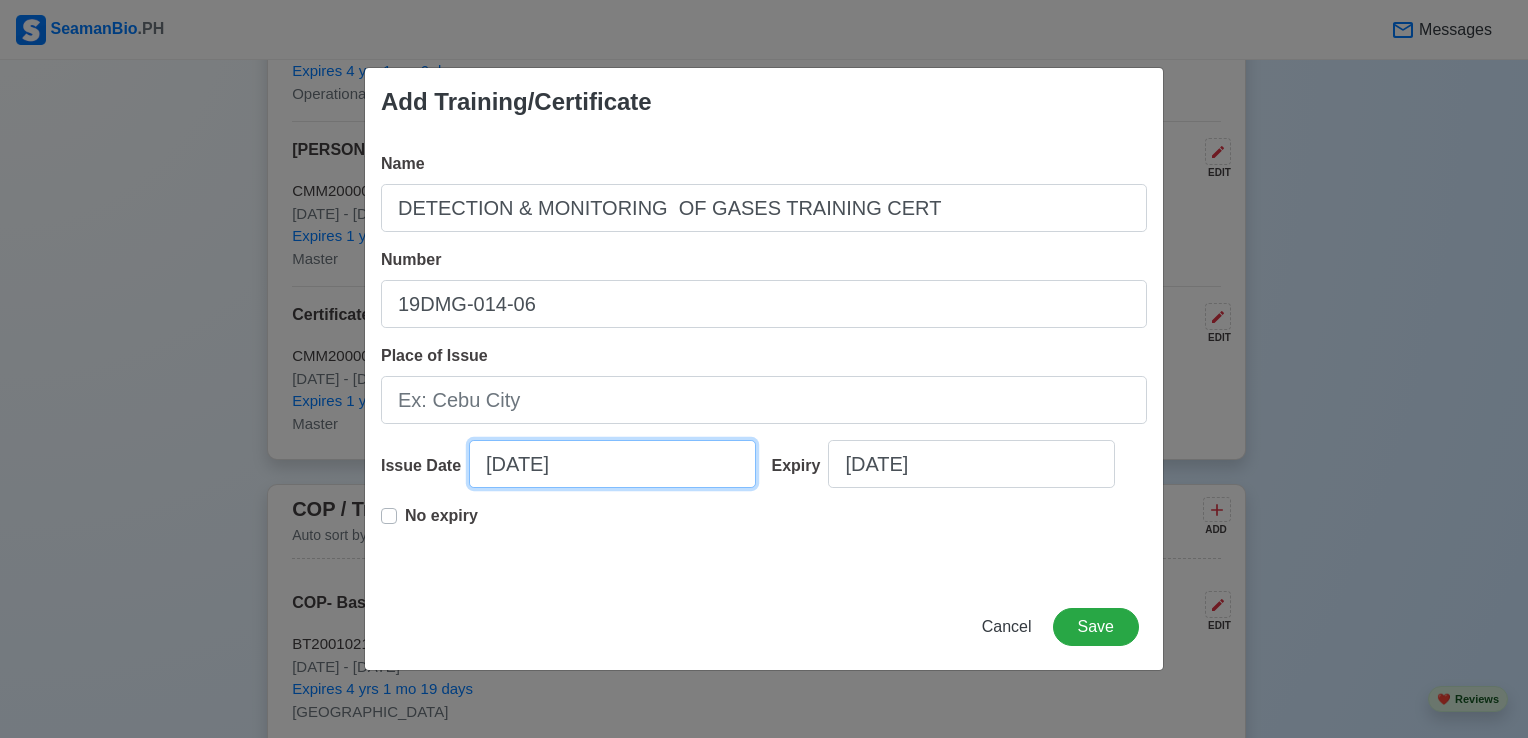 click on "[DATE]" at bounding box center [612, 464] 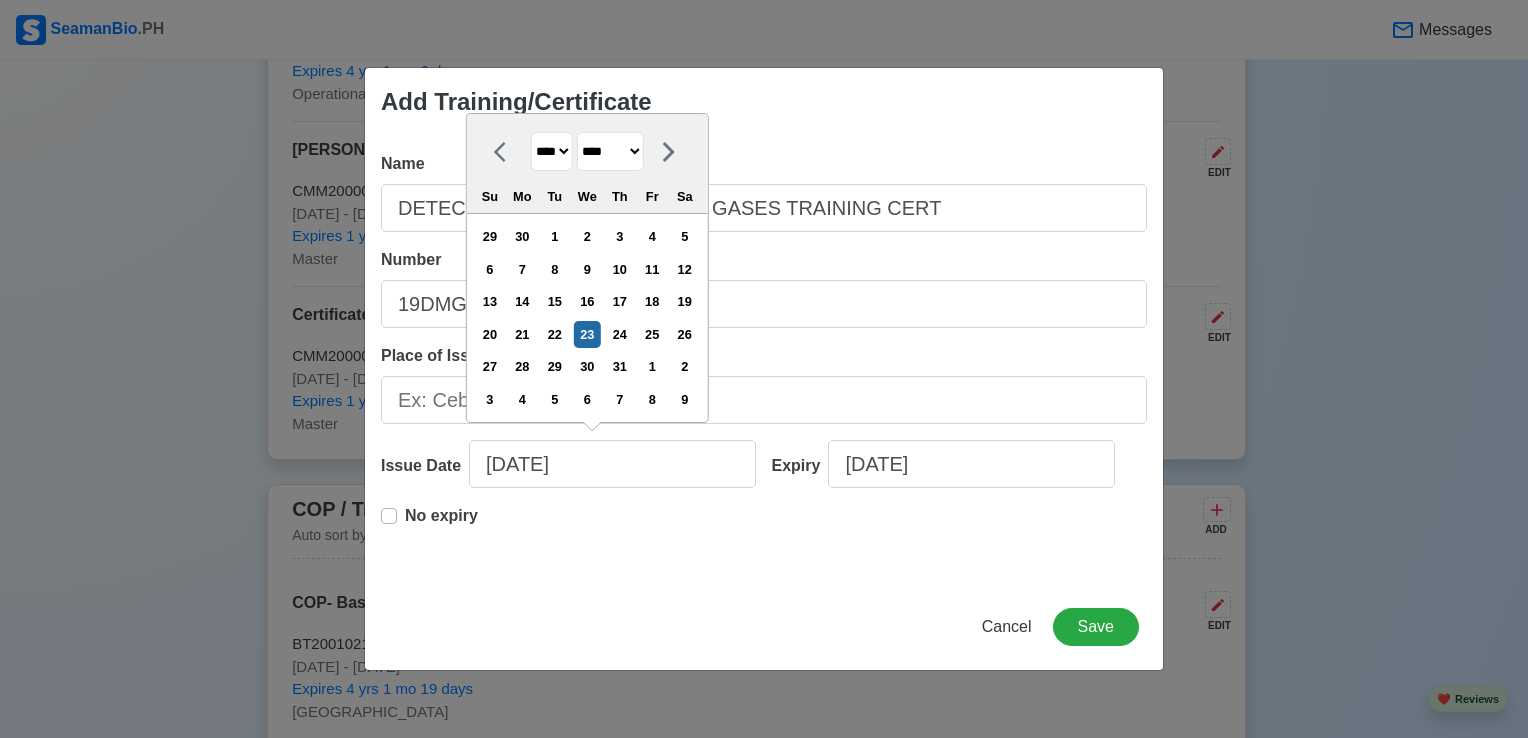 click on "**** **** **** **** **** **** **** **** **** **** **** **** **** **** **** **** **** **** **** **** **** **** **** **** **** **** **** **** **** **** **** **** **** **** **** **** **** **** **** **** **** **** **** **** **** **** **** **** **** **** **** **** **** **** **** **** **** **** **** **** **** **** **** **** **** **** **** **** **** **** **** **** **** **** **** **** **** **** **** **** **** **** **** **** **** **** **** **** **** **** **** **** **** **** **** **** **** **** **** **** **** **** **** **** **** ****" at bounding box center (552, 151) 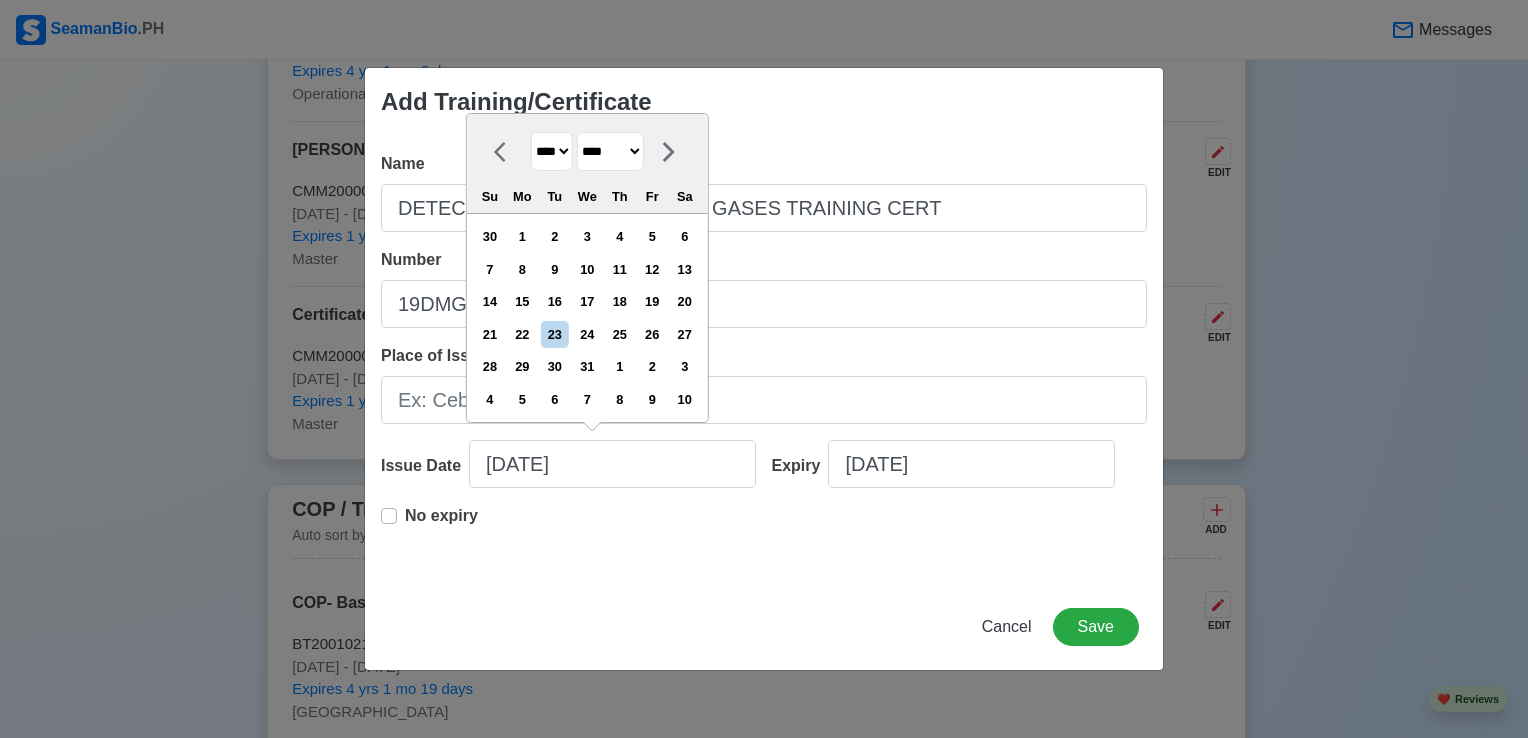 click at bounding box center [669, 151] 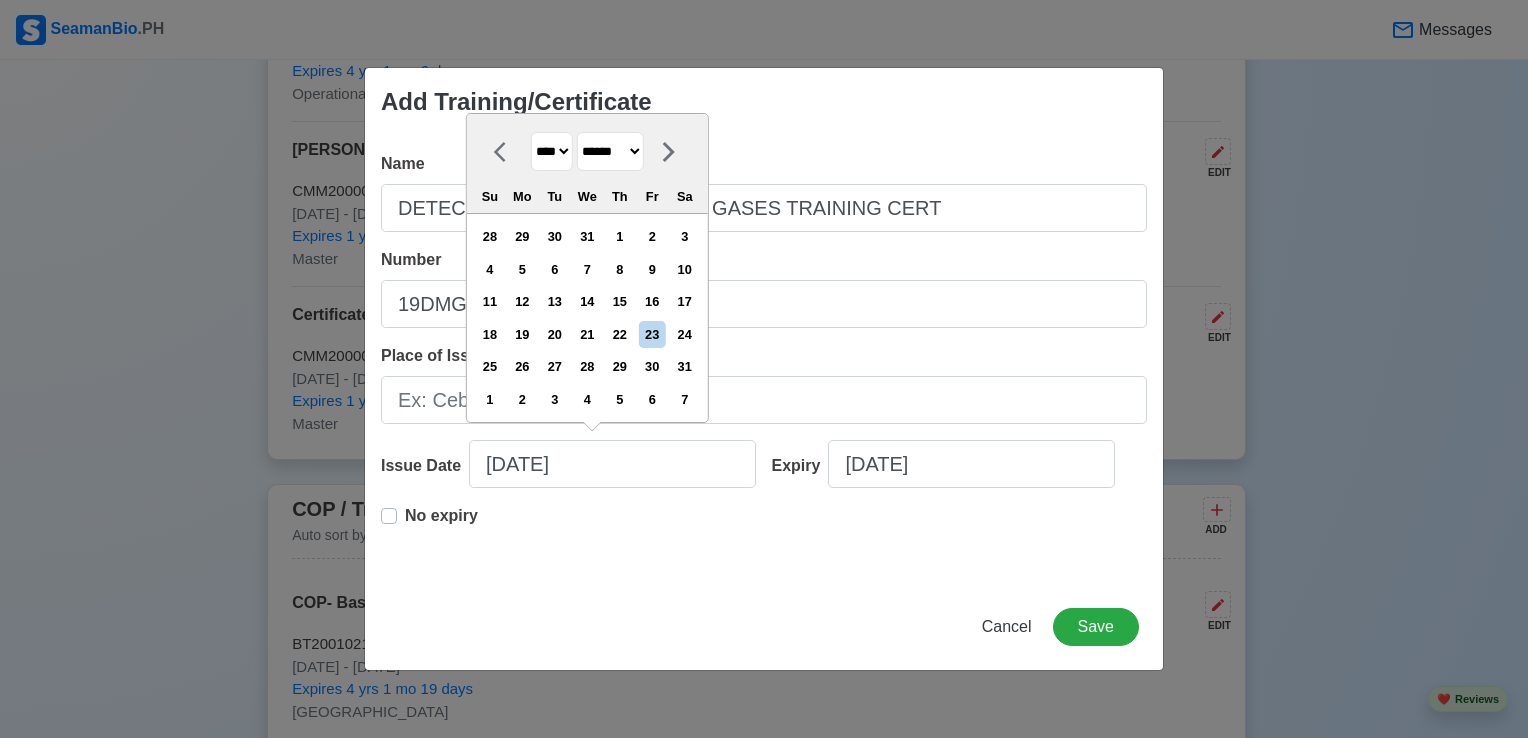 click on "******* ******** ***** ***** *** **** **** ****** ********* ******* ******** ********" at bounding box center (610, 151) 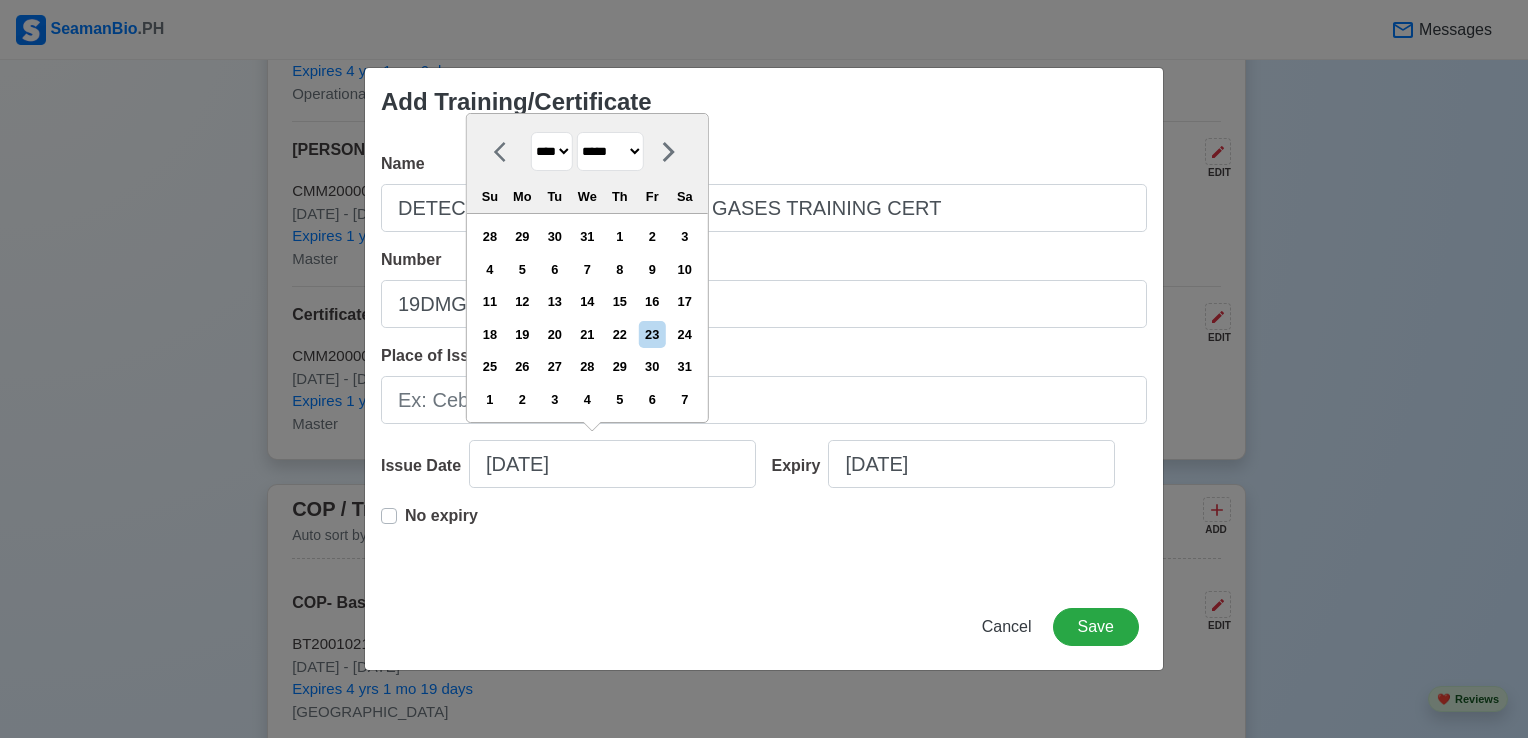 click on "******* ******** ***** ***** *** **** **** ****** ********* ******* ******** ********" at bounding box center [610, 151] 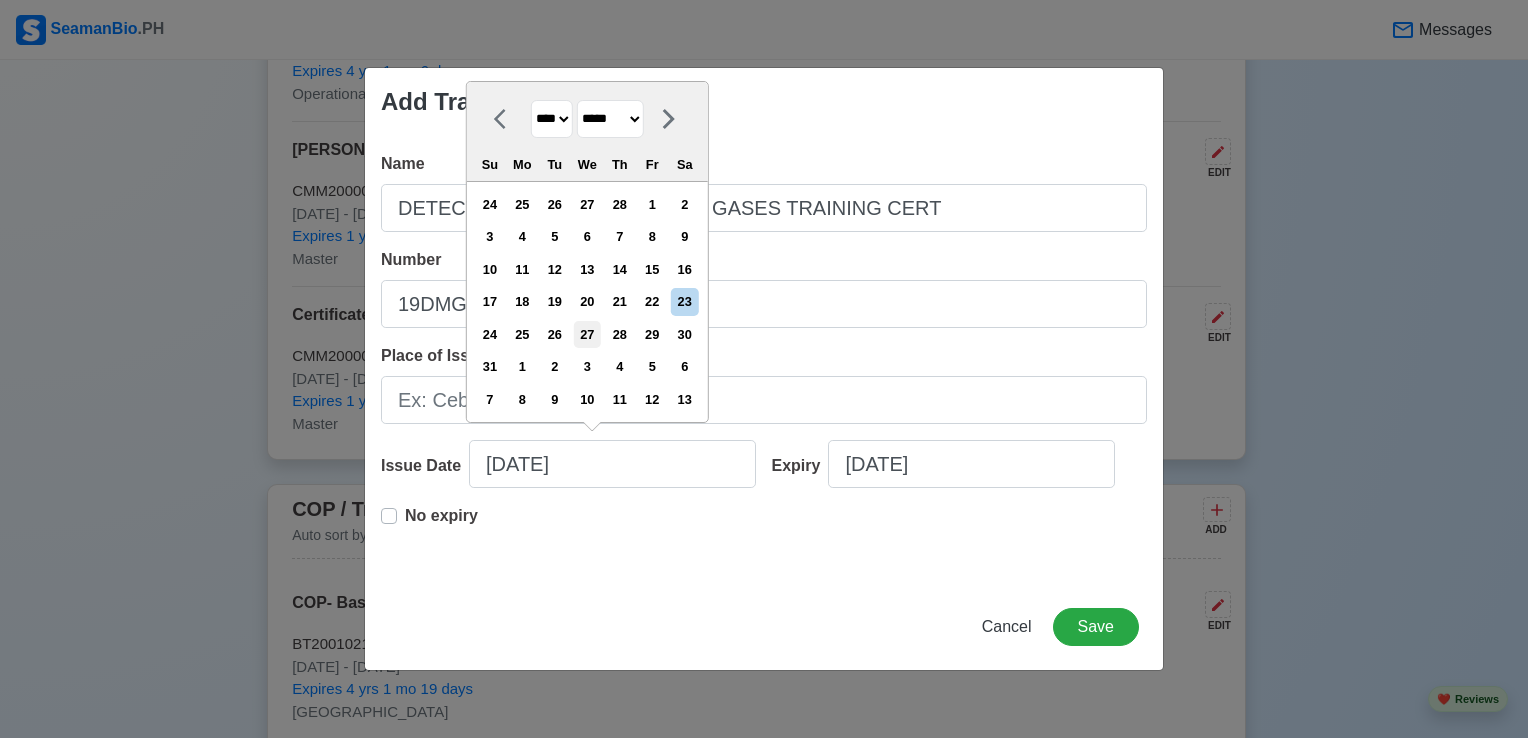 drag, startPoint x: 600, startPoint y: 327, endPoint x: 588, endPoint y: 341, distance: 18.439089 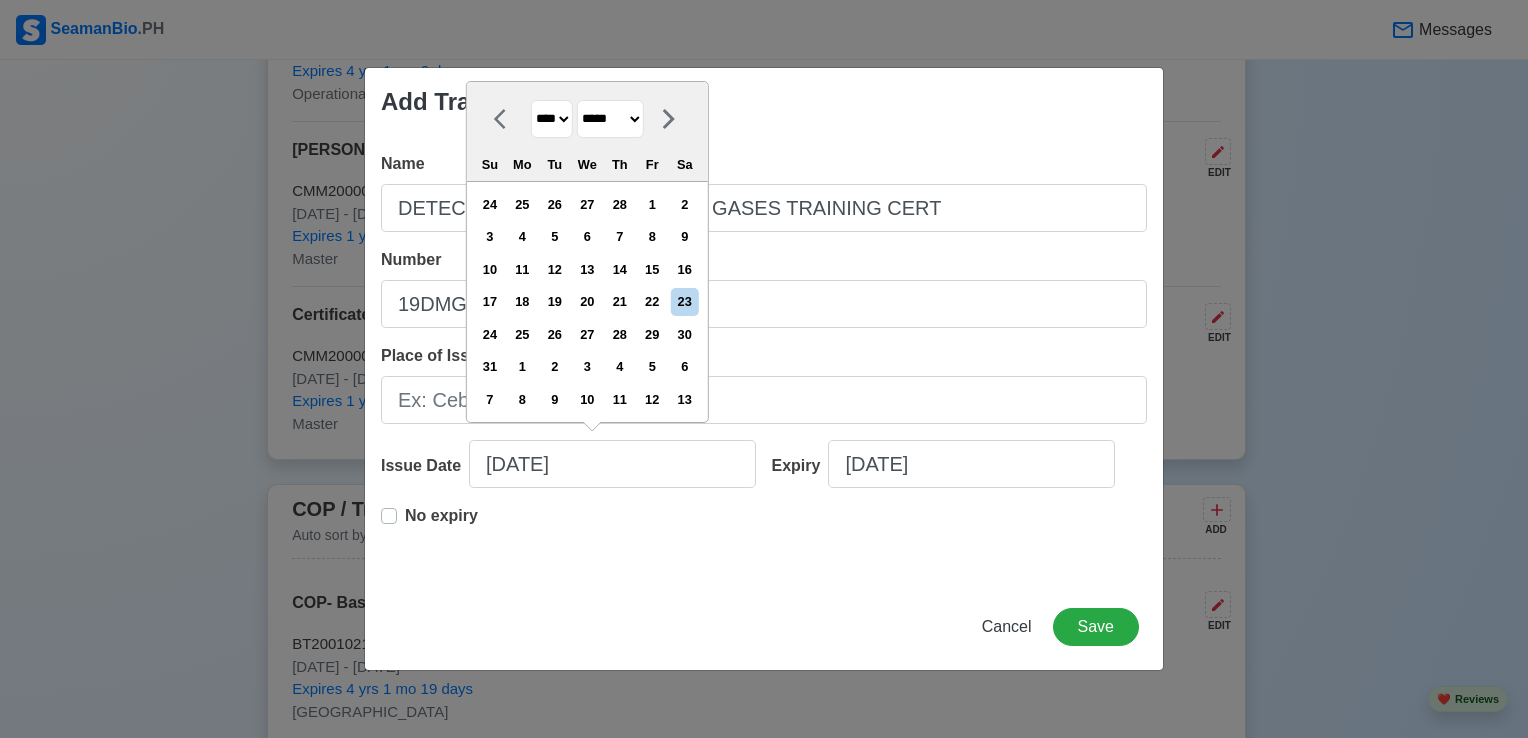 click on "27" at bounding box center (587, 334) 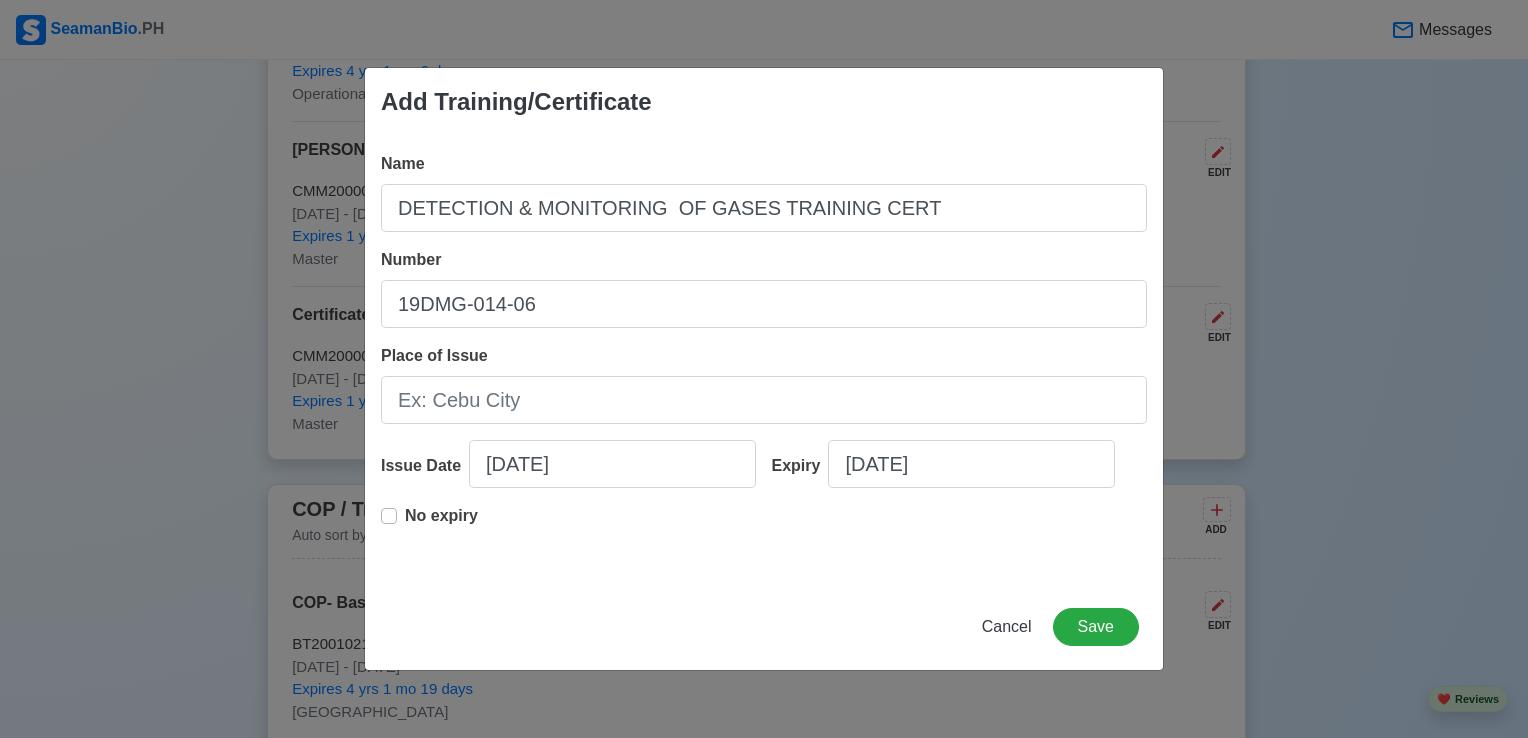 drag, startPoint x: 388, startPoint y: 520, endPoint x: 426, endPoint y: 544, distance: 44.94441 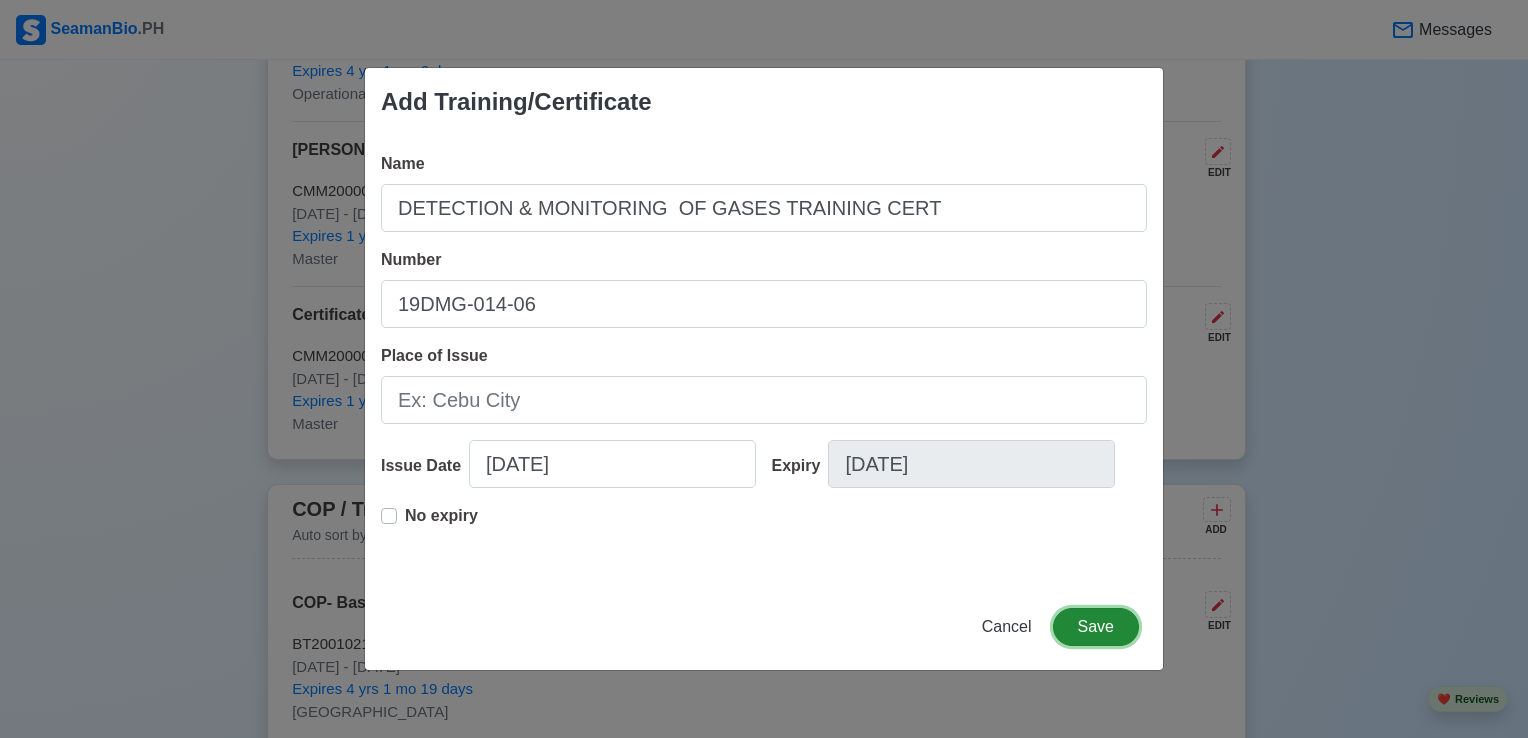 click on "Save" at bounding box center [1096, 627] 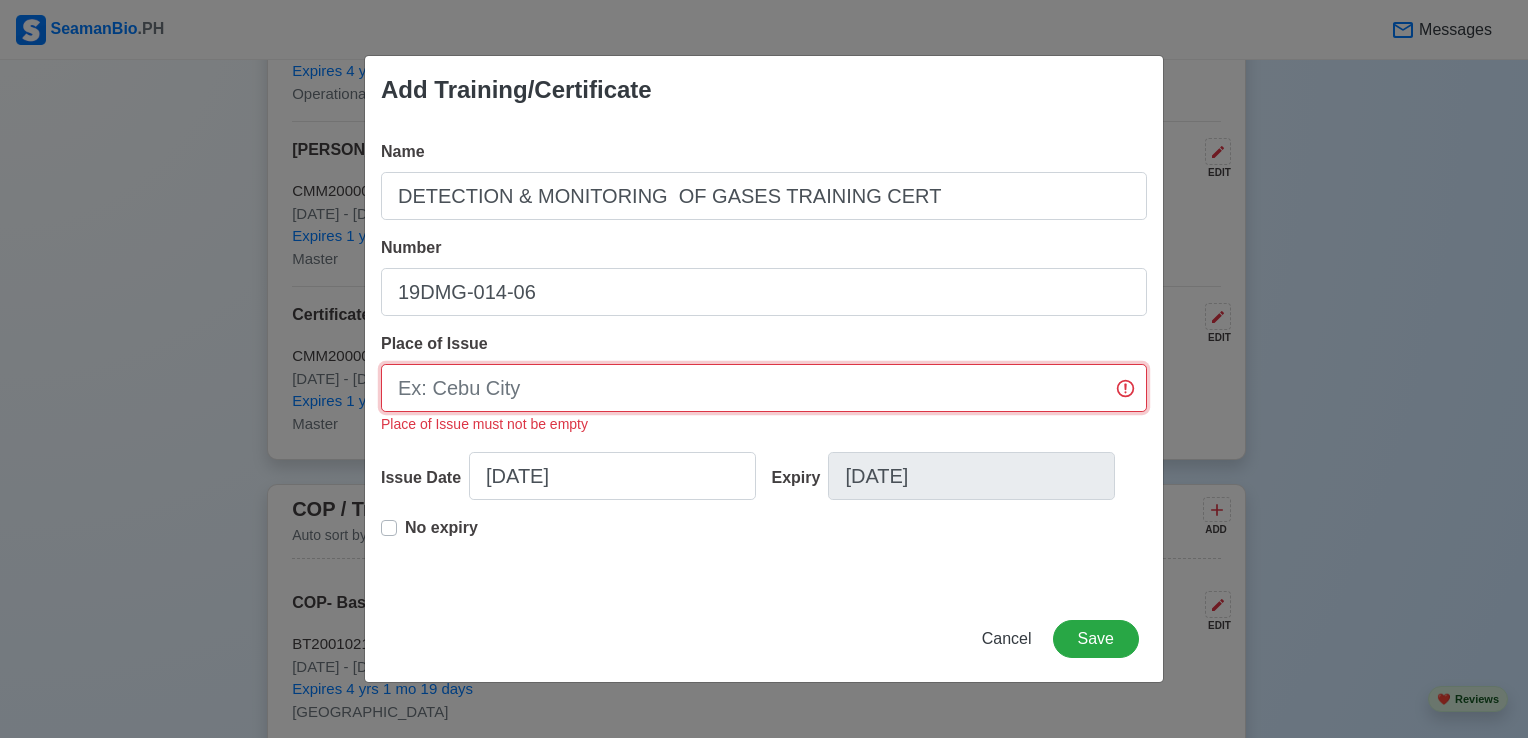 click on "Place of Issue" at bounding box center (764, 388) 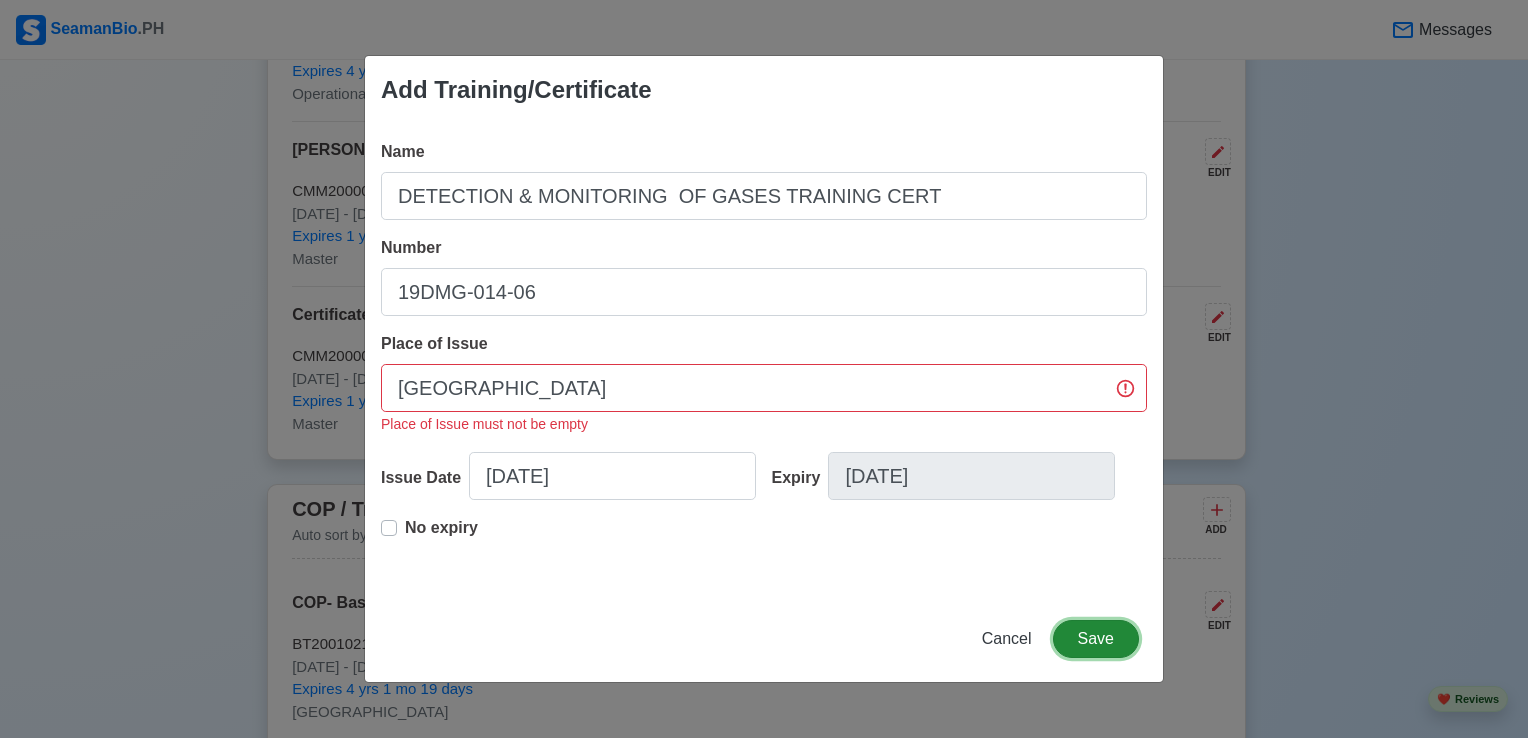 click on "Save" at bounding box center (1096, 639) 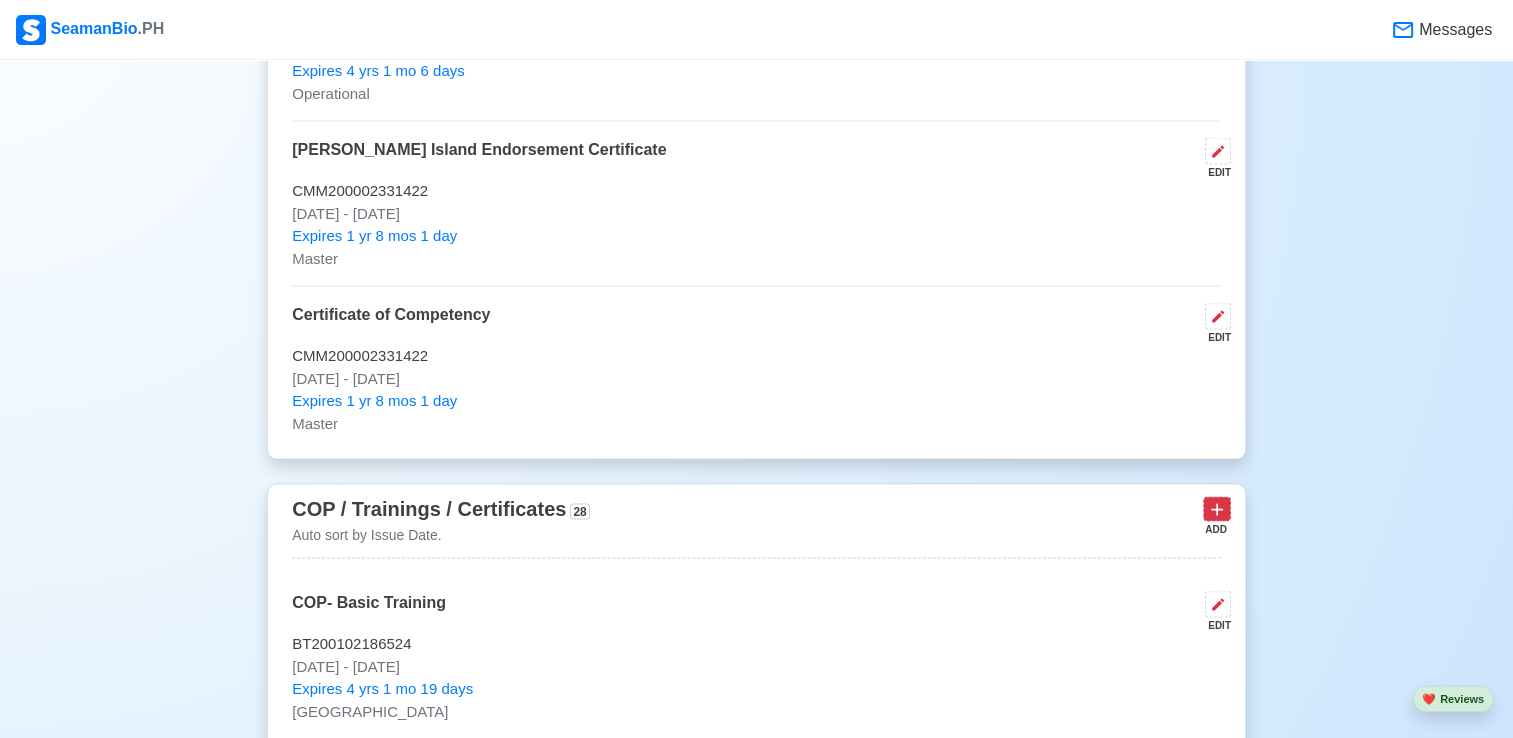 click 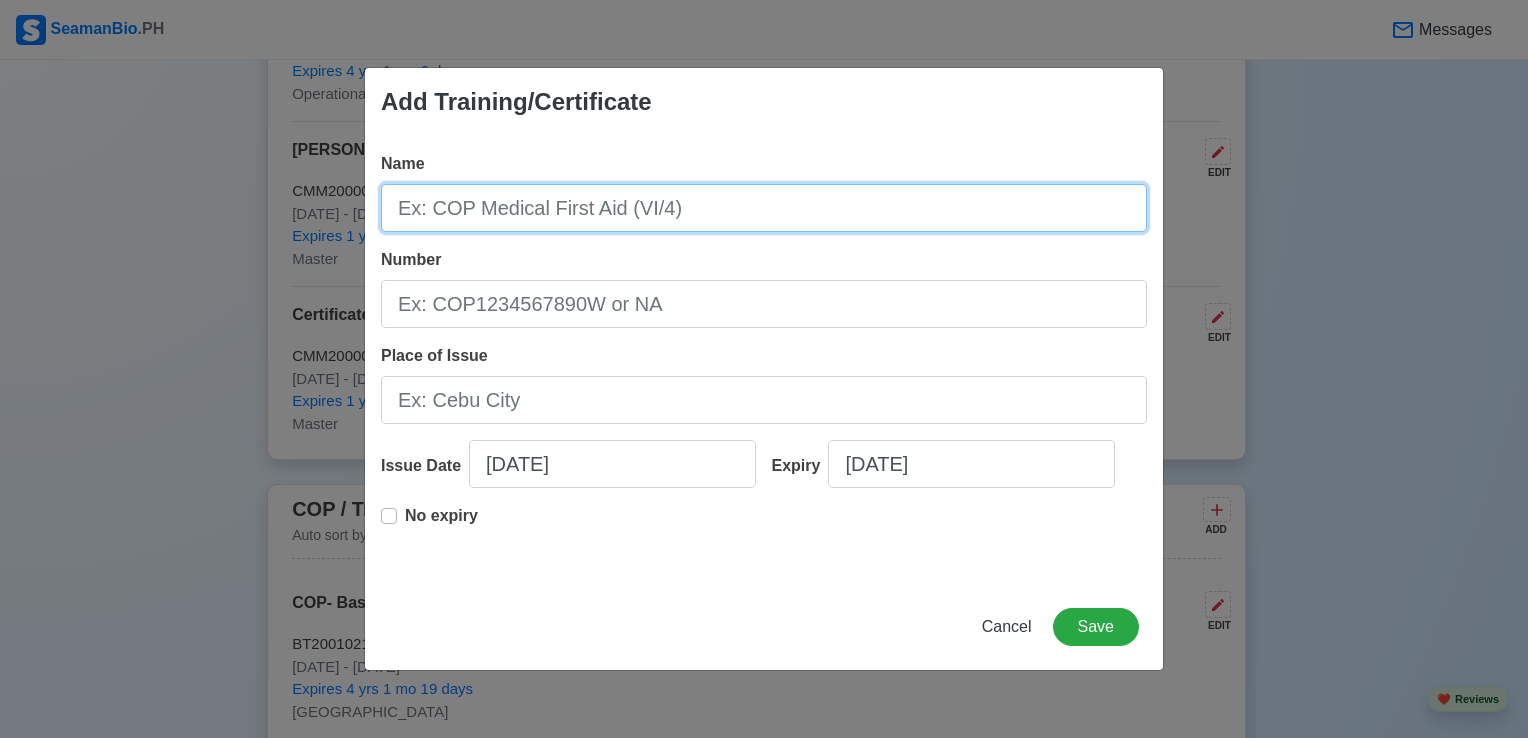 click on "Name" at bounding box center [764, 208] 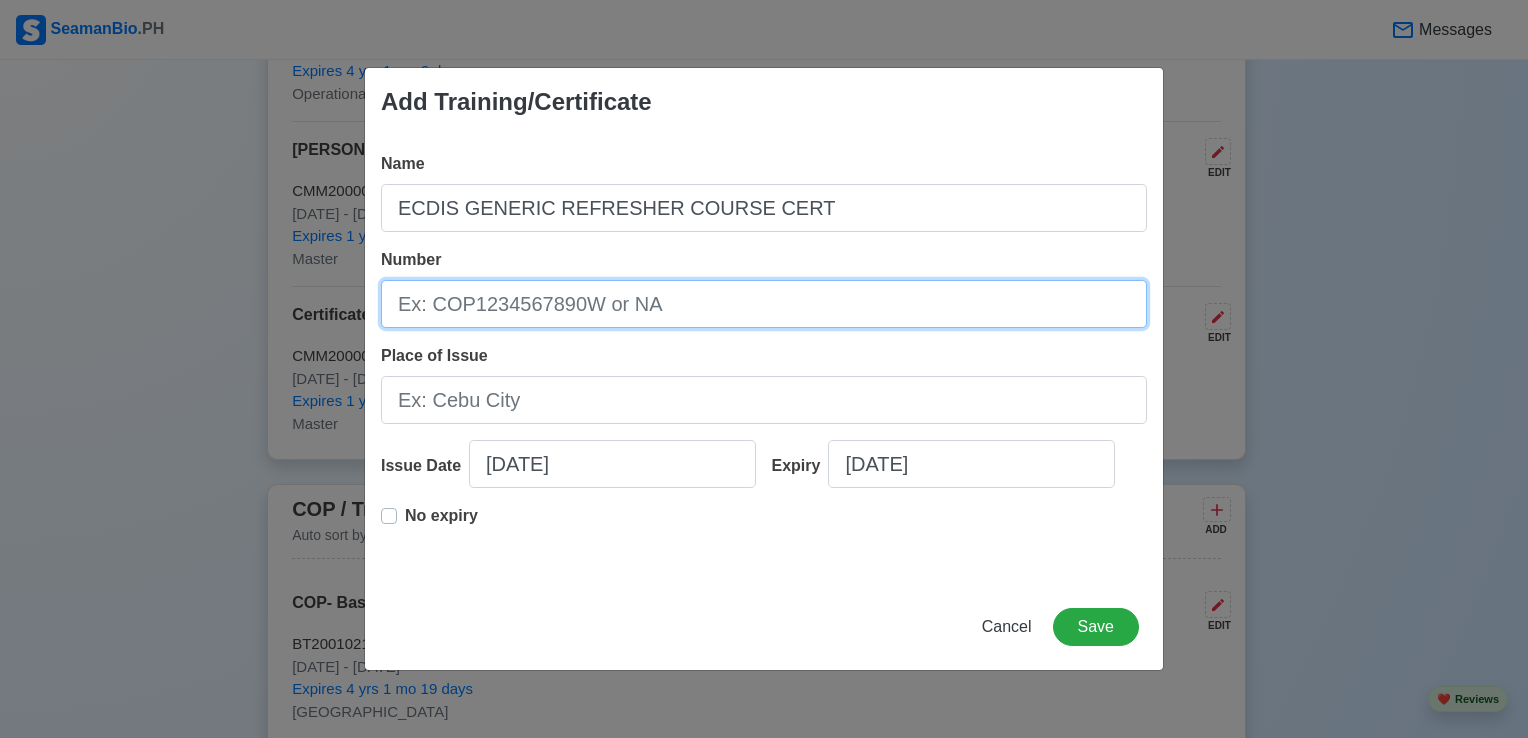 click on "Number" at bounding box center (764, 304) 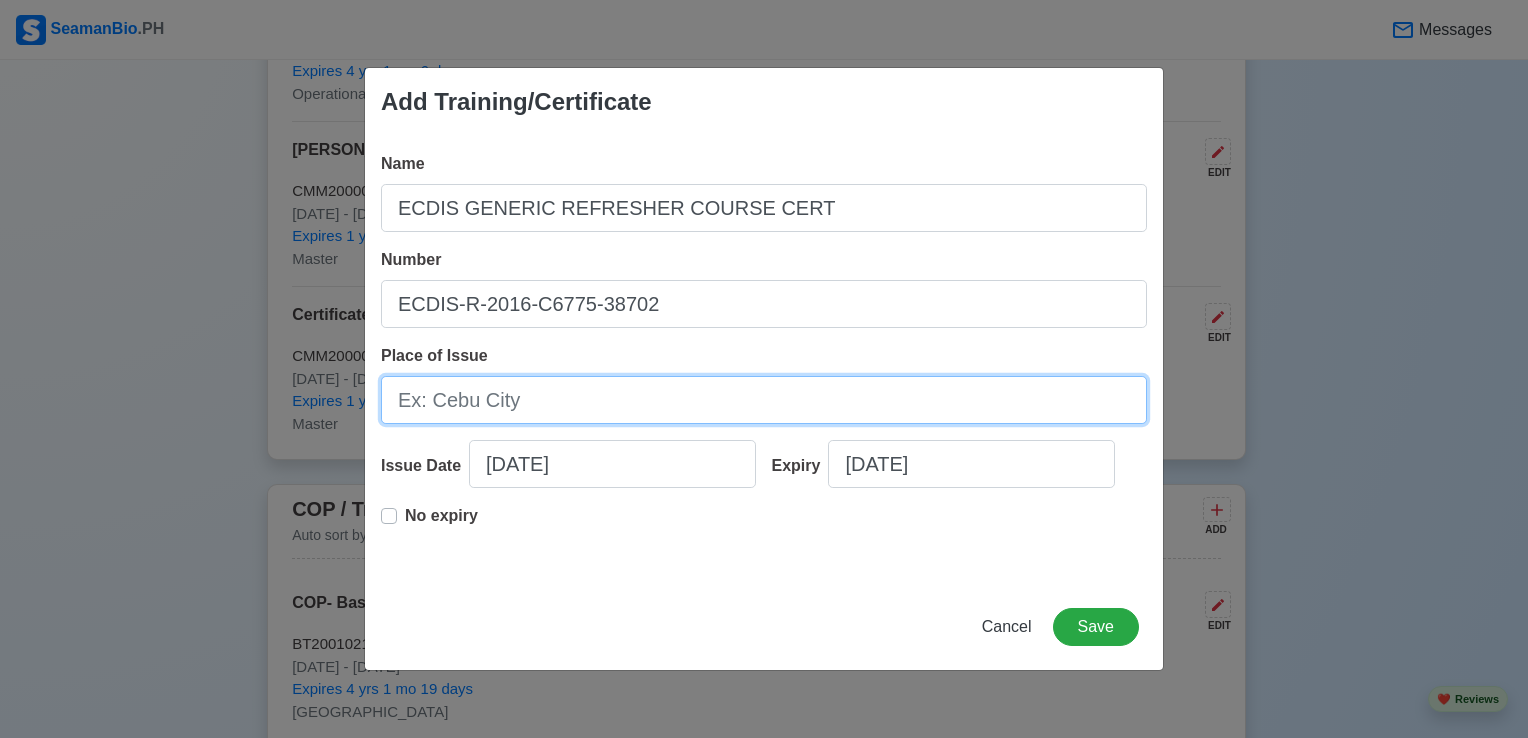click on "Place of Issue" at bounding box center (764, 400) 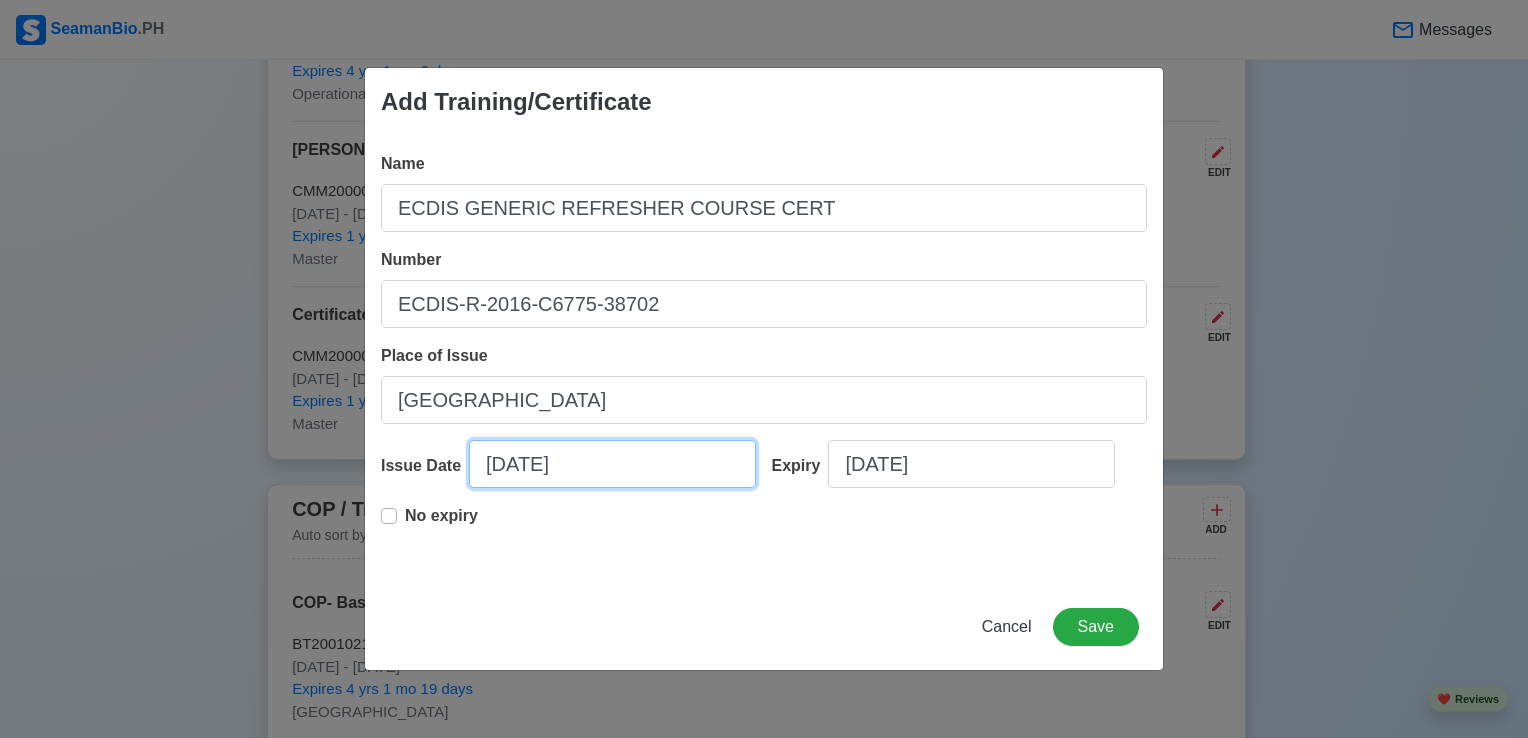 click on "[DATE]" at bounding box center (612, 464) 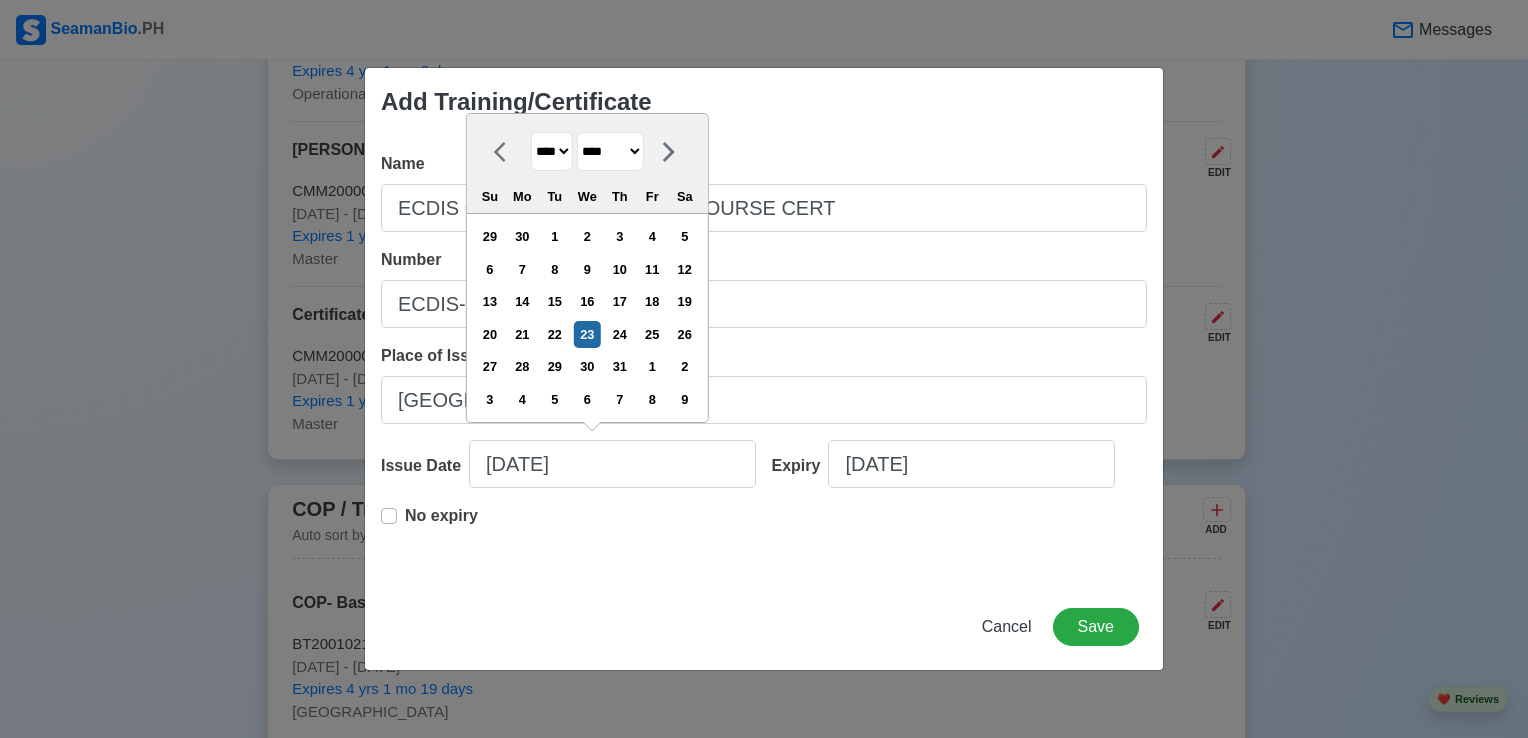 click on "**** **** **** **** **** **** **** **** **** **** **** **** **** **** **** **** **** **** **** **** **** **** **** **** **** **** **** **** **** **** **** **** **** **** **** **** **** **** **** **** **** **** **** **** **** **** **** **** **** **** **** **** **** **** **** **** **** **** **** **** **** **** **** **** **** **** **** **** **** **** **** **** **** **** **** **** **** **** **** **** **** **** **** **** **** **** **** **** **** **** **** **** **** **** **** **** **** **** **** **** **** **** **** **** **** ****" at bounding box center [552, 151] 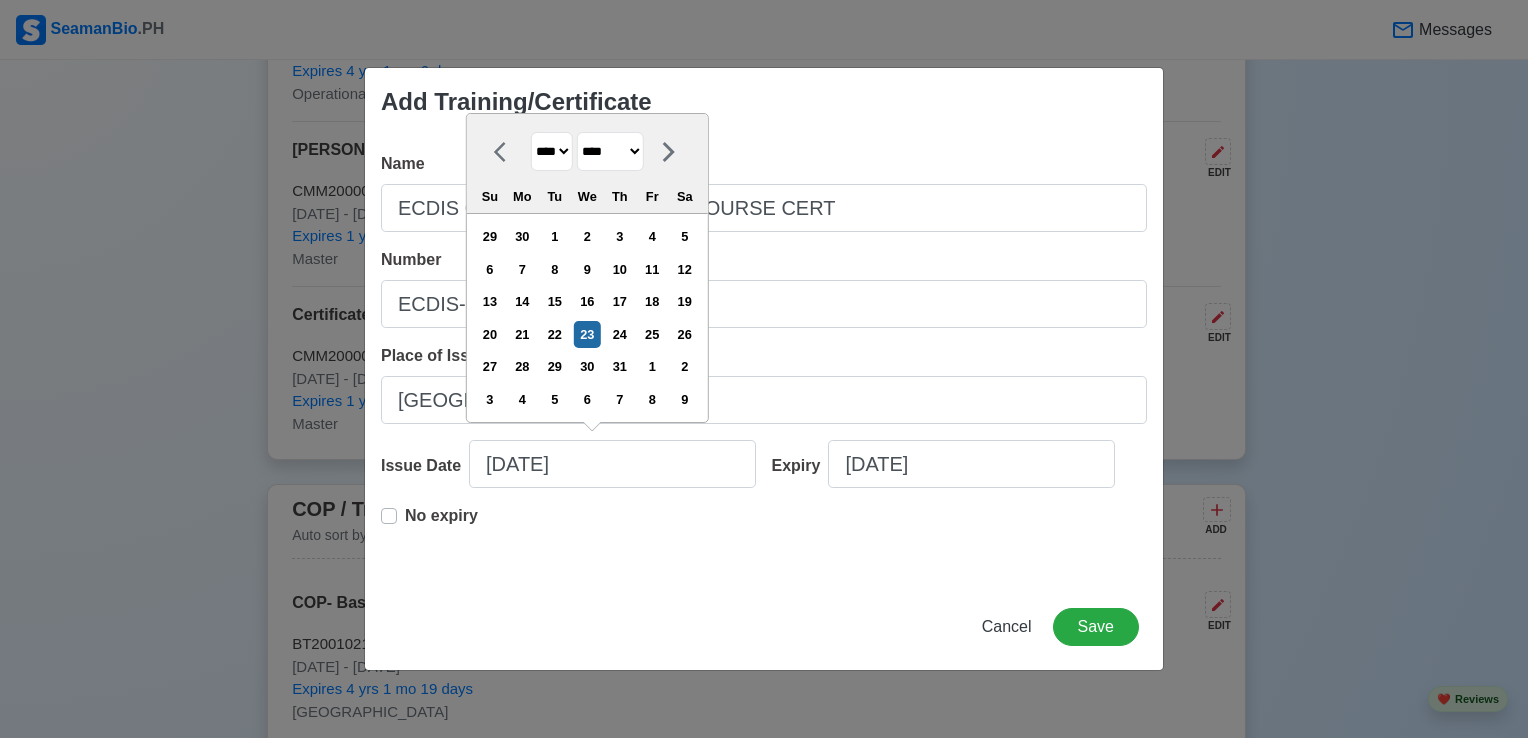 click on "**** **** **** **** **** **** **** **** **** **** **** **** **** **** **** **** **** **** **** **** **** **** **** **** **** **** **** **** **** **** **** **** **** **** **** **** **** **** **** **** **** **** **** **** **** **** **** **** **** **** **** **** **** **** **** **** **** **** **** **** **** **** **** **** **** **** **** **** **** **** **** **** **** **** **** **** **** **** **** **** **** **** **** **** **** **** **** **** **** **** **** **** **** **** **** **** **** **** **** **** **** **** **** **** **** ****" at bounding box center (552, 151) 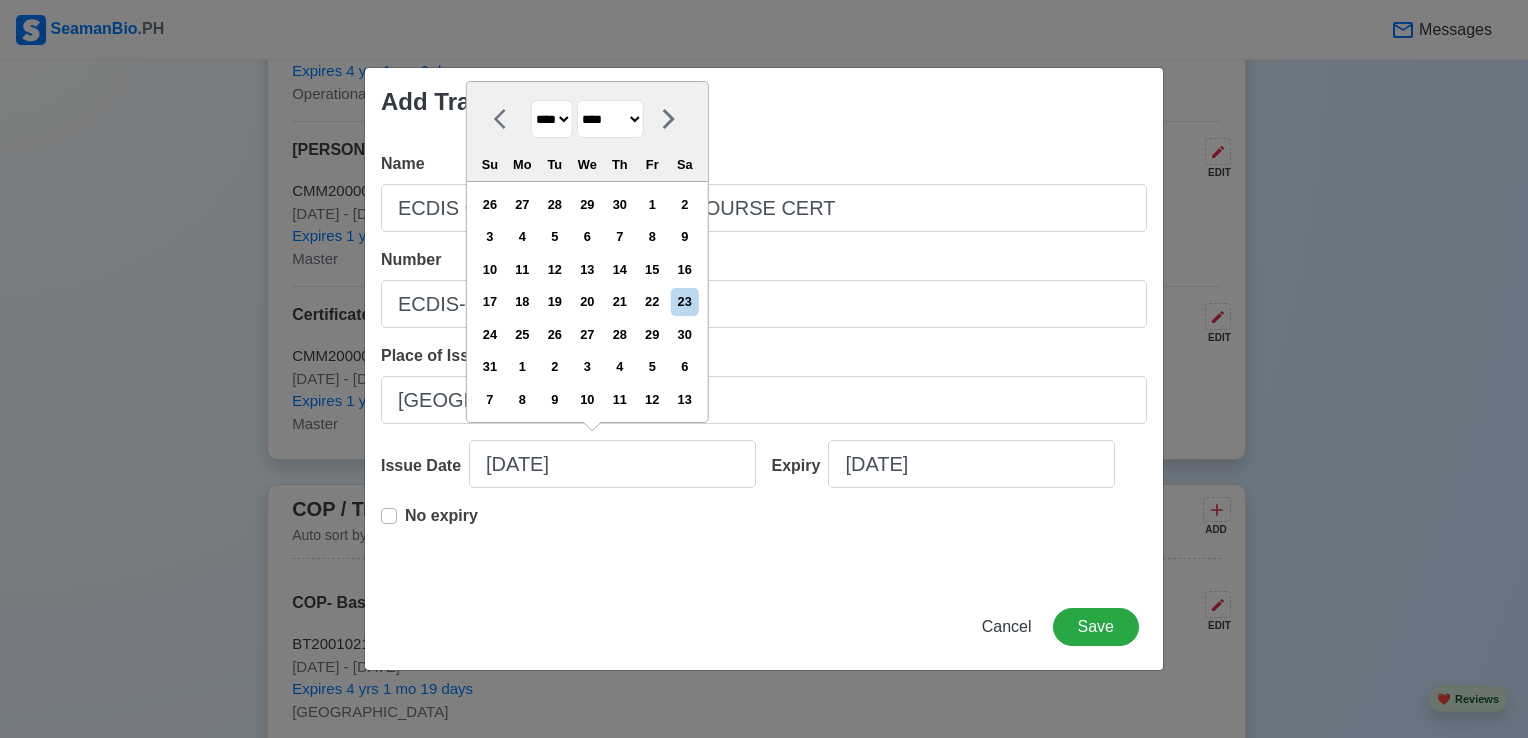 click on "******* ******** ***** ***** *** **** **** ****** ********* ******* ******** ********" at bounding box center [610, 119] 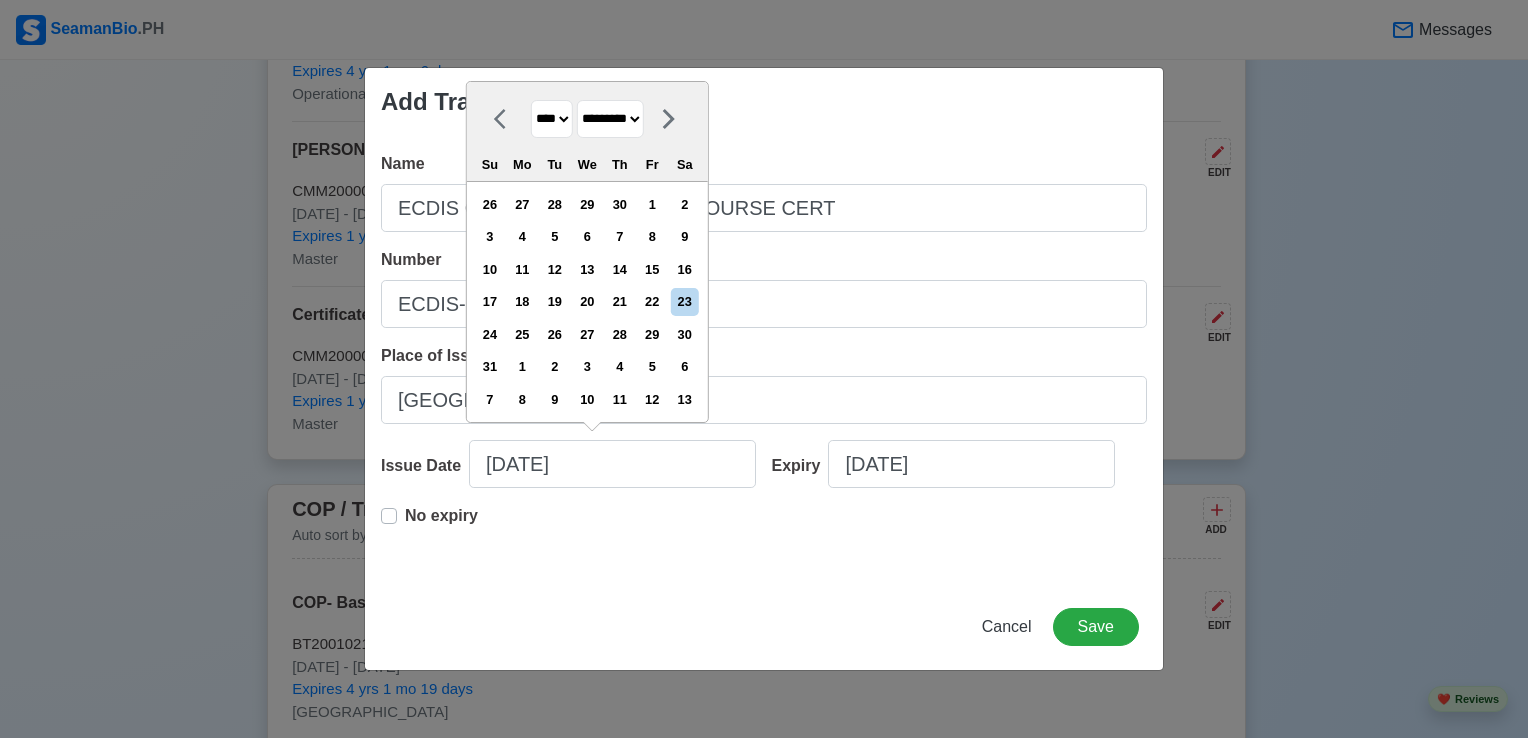 click on "******* ******** ***** ***** *** **** **** ****** ********* ******* ******** ********" at bounding box center (610, 119) 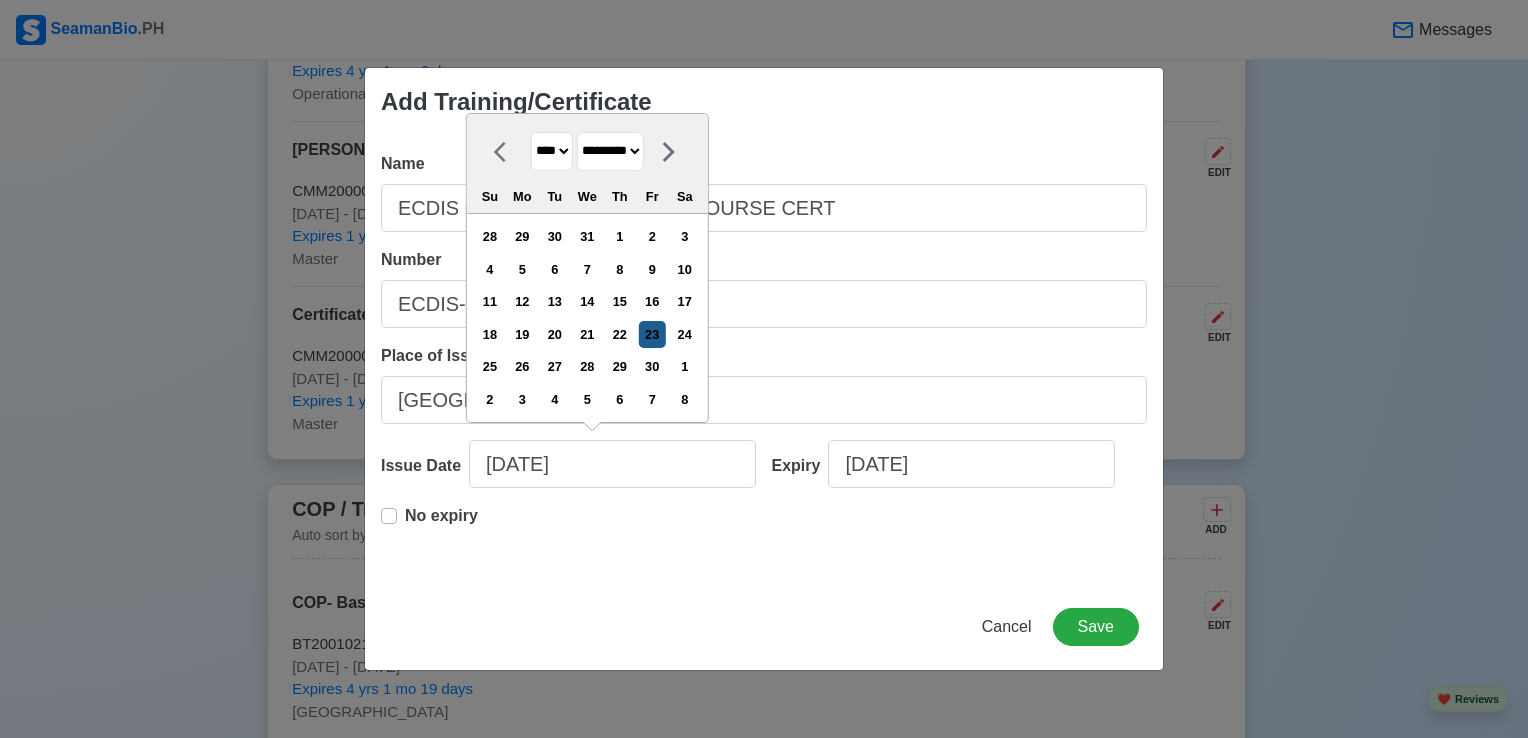 click on "23" at bounding box center (652, 334) 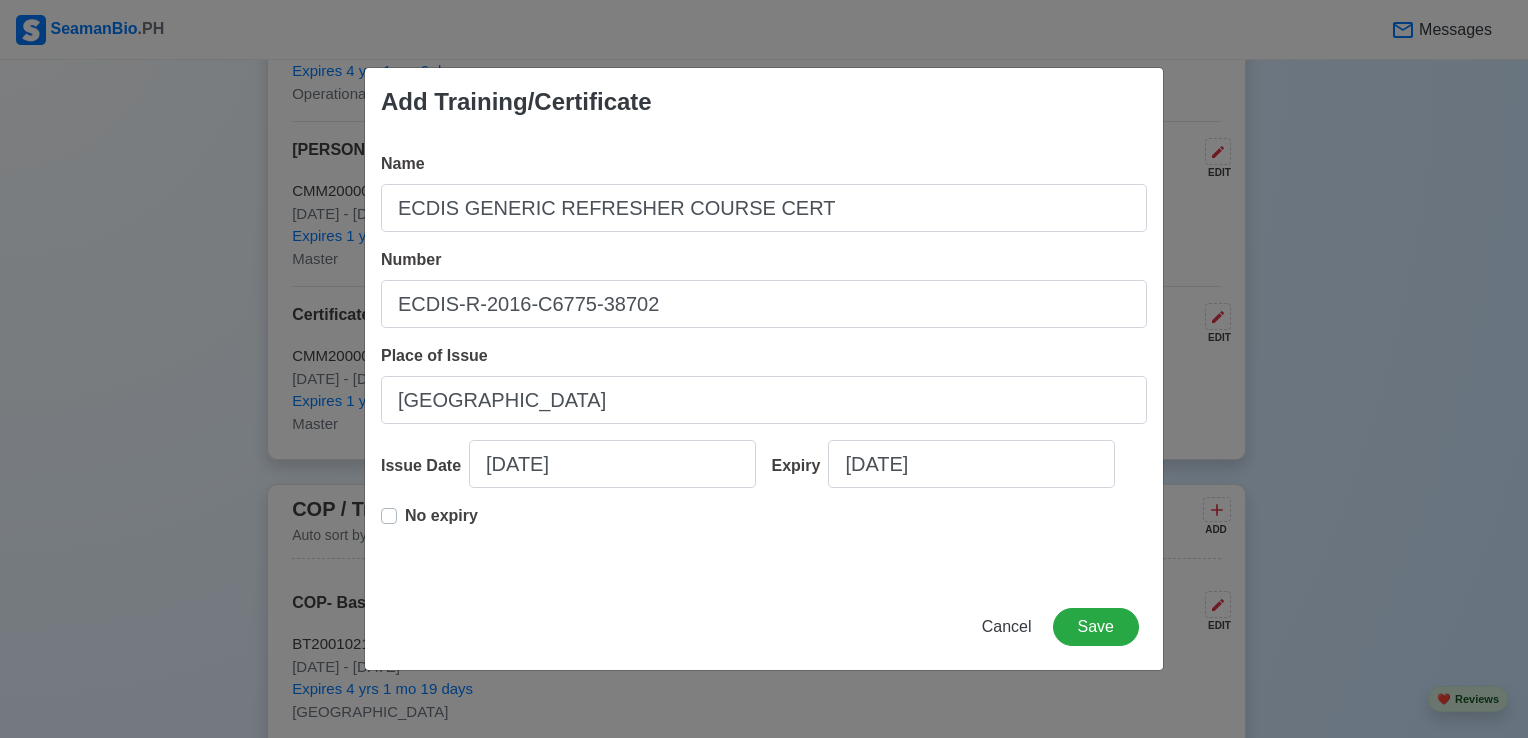 click on "No expiry" at bounding box center (441, 524) 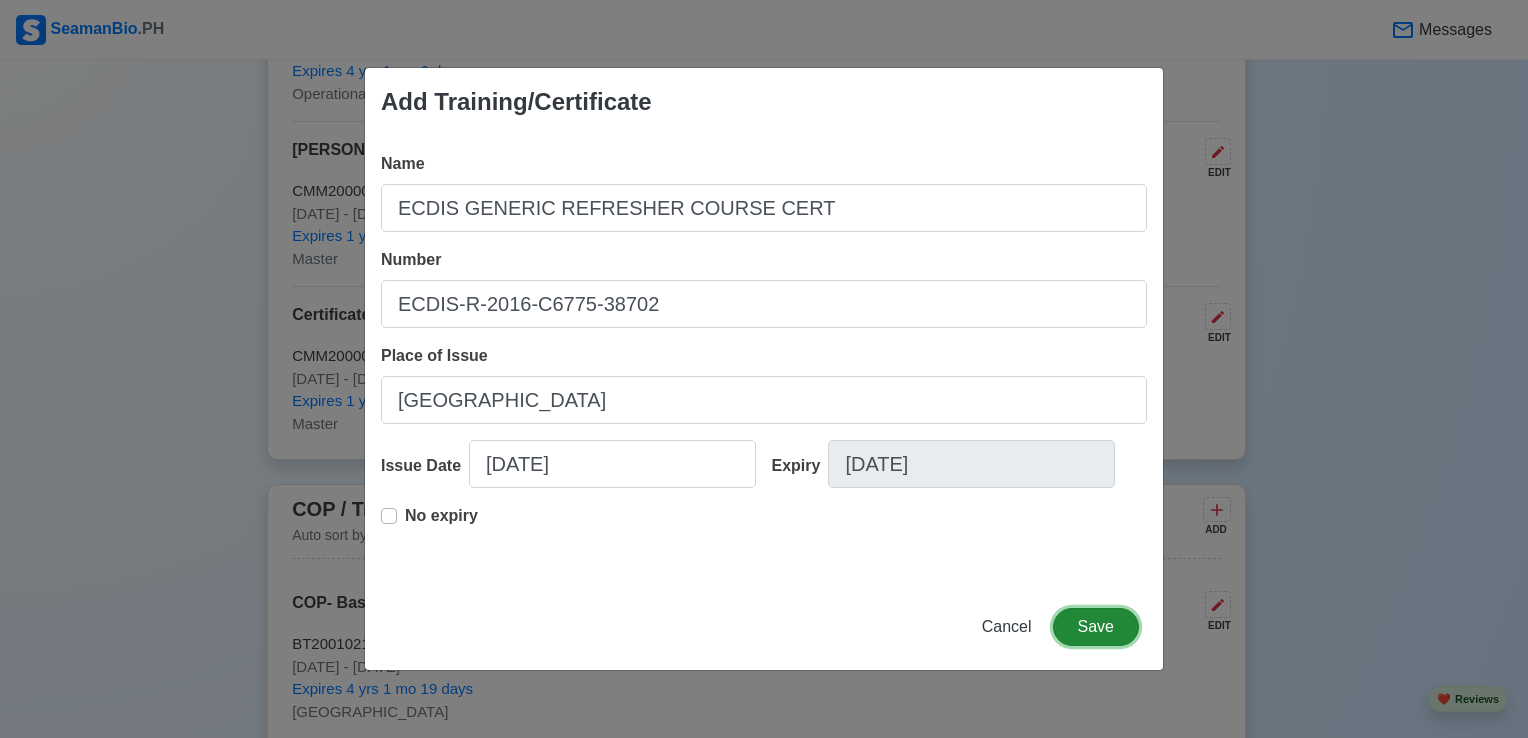 click on "Save" at bounding box center (1096, 627) 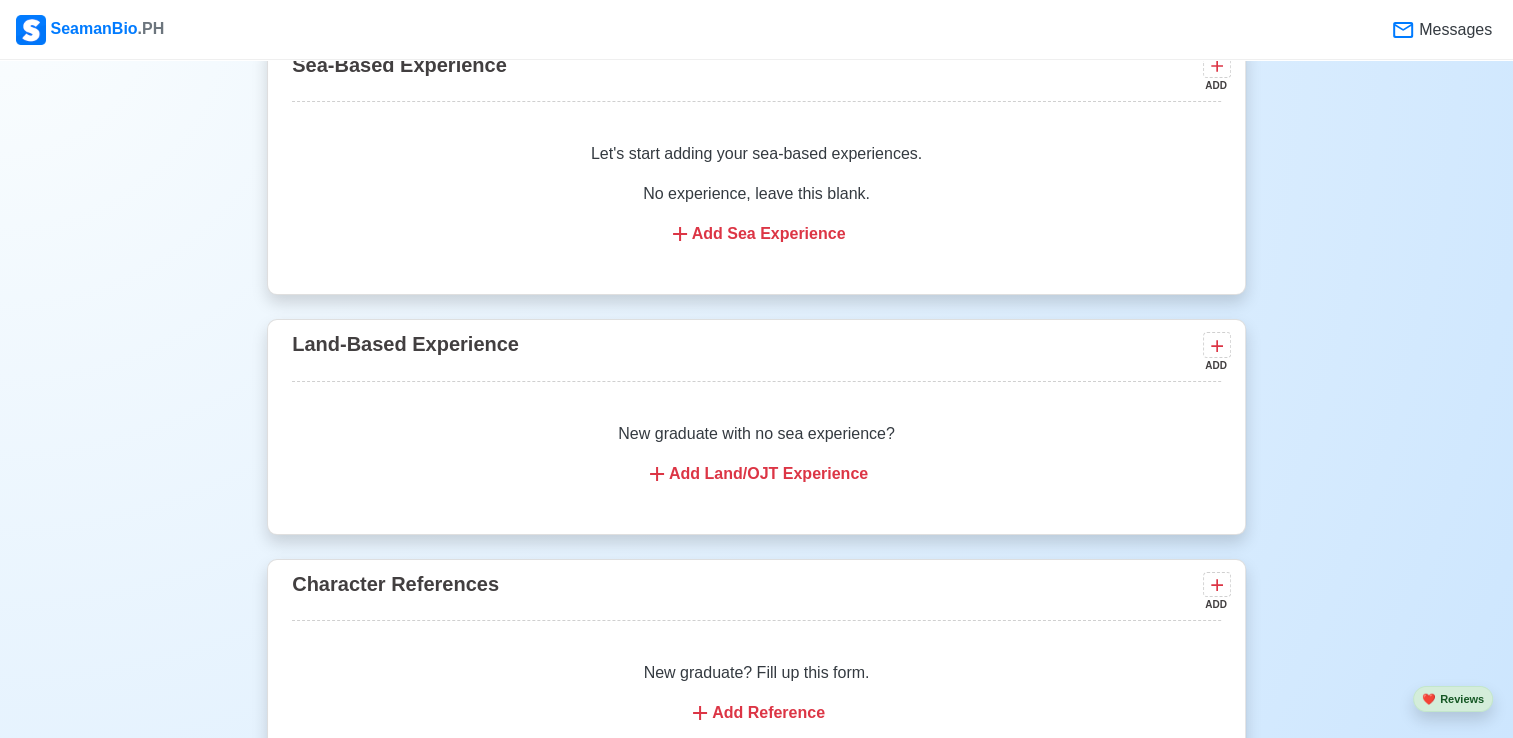 scroll, scrollTop: 9500, scrollLeft: 0, axis: vertical 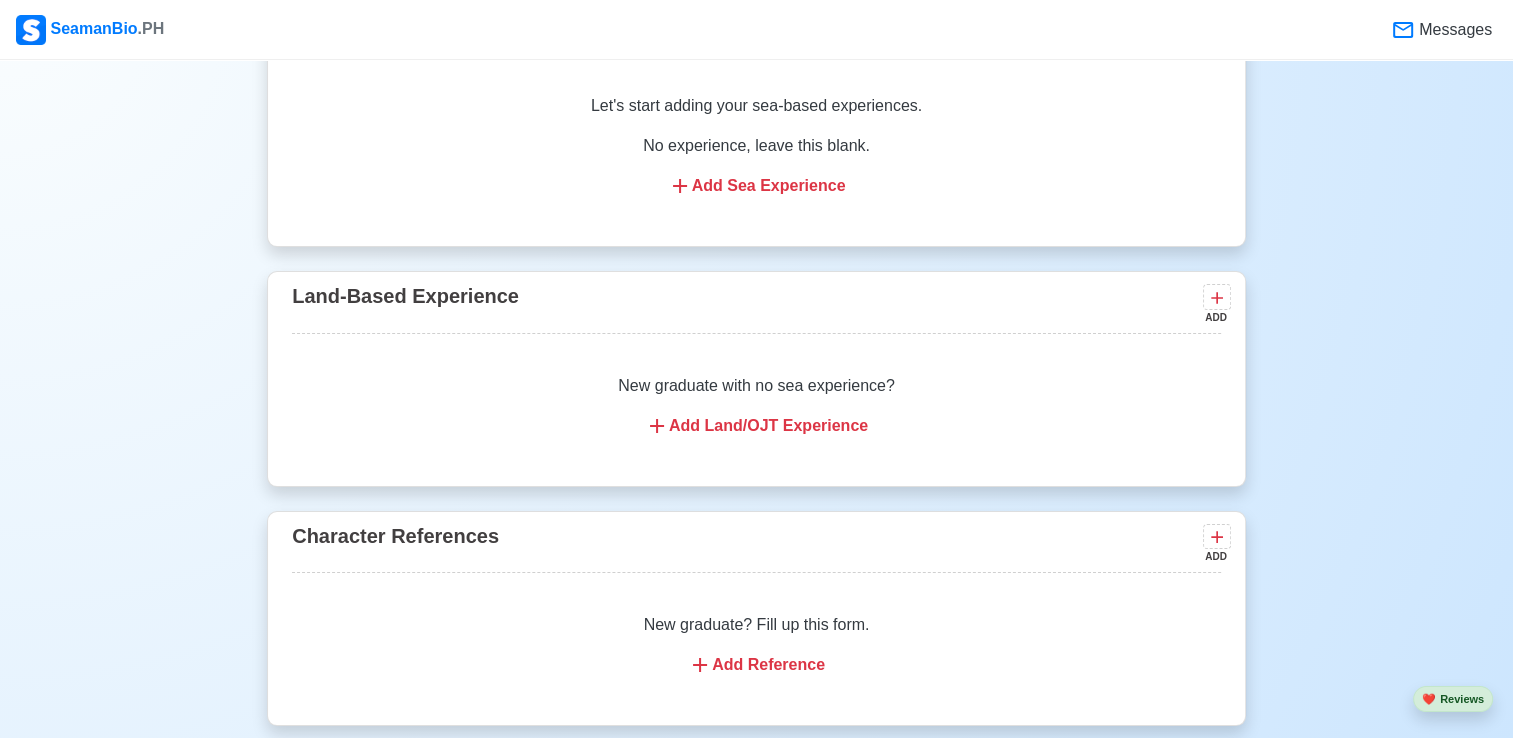 click on "New graduate? Fill up this form." at bounding box center [756, 625] 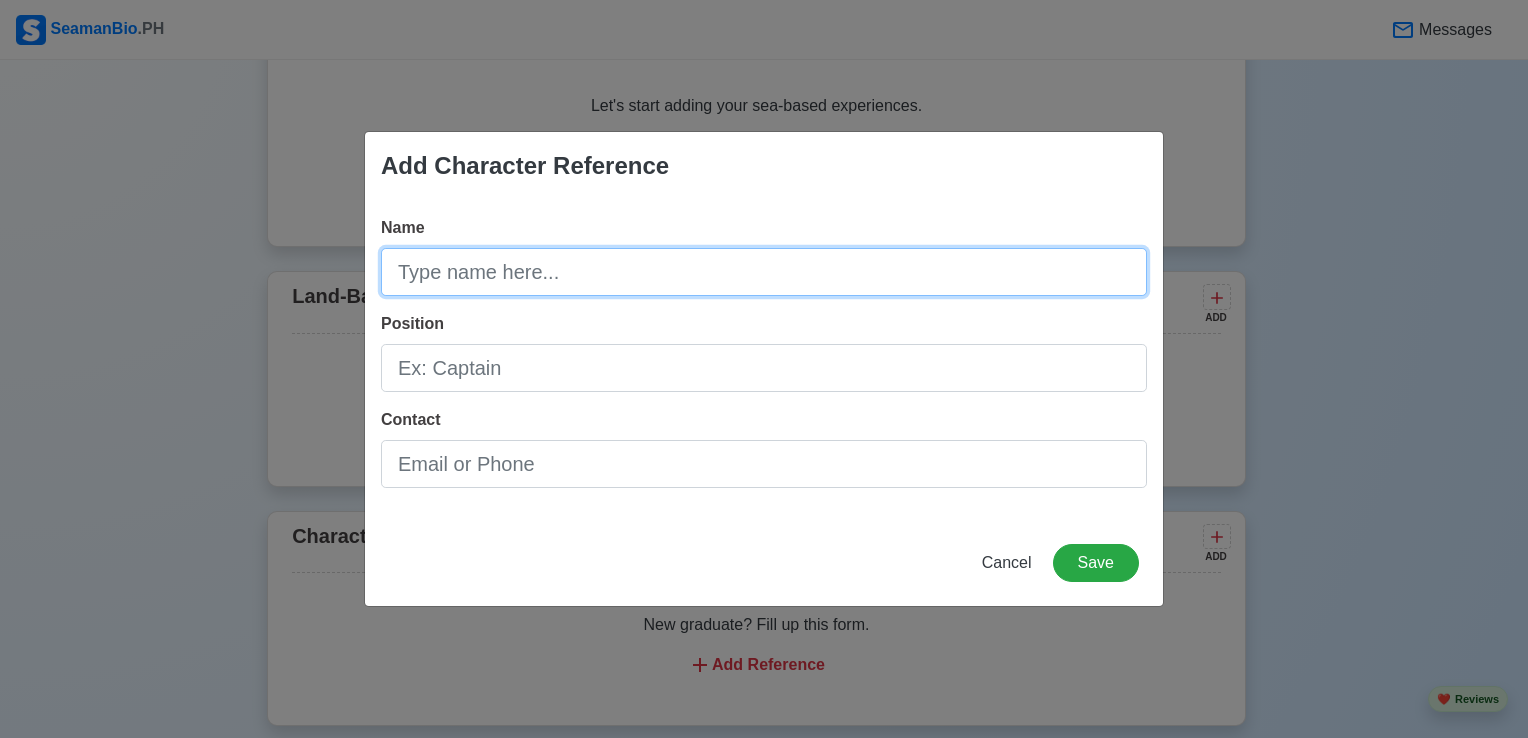 click on "Name" at bounding box center [764, 272] 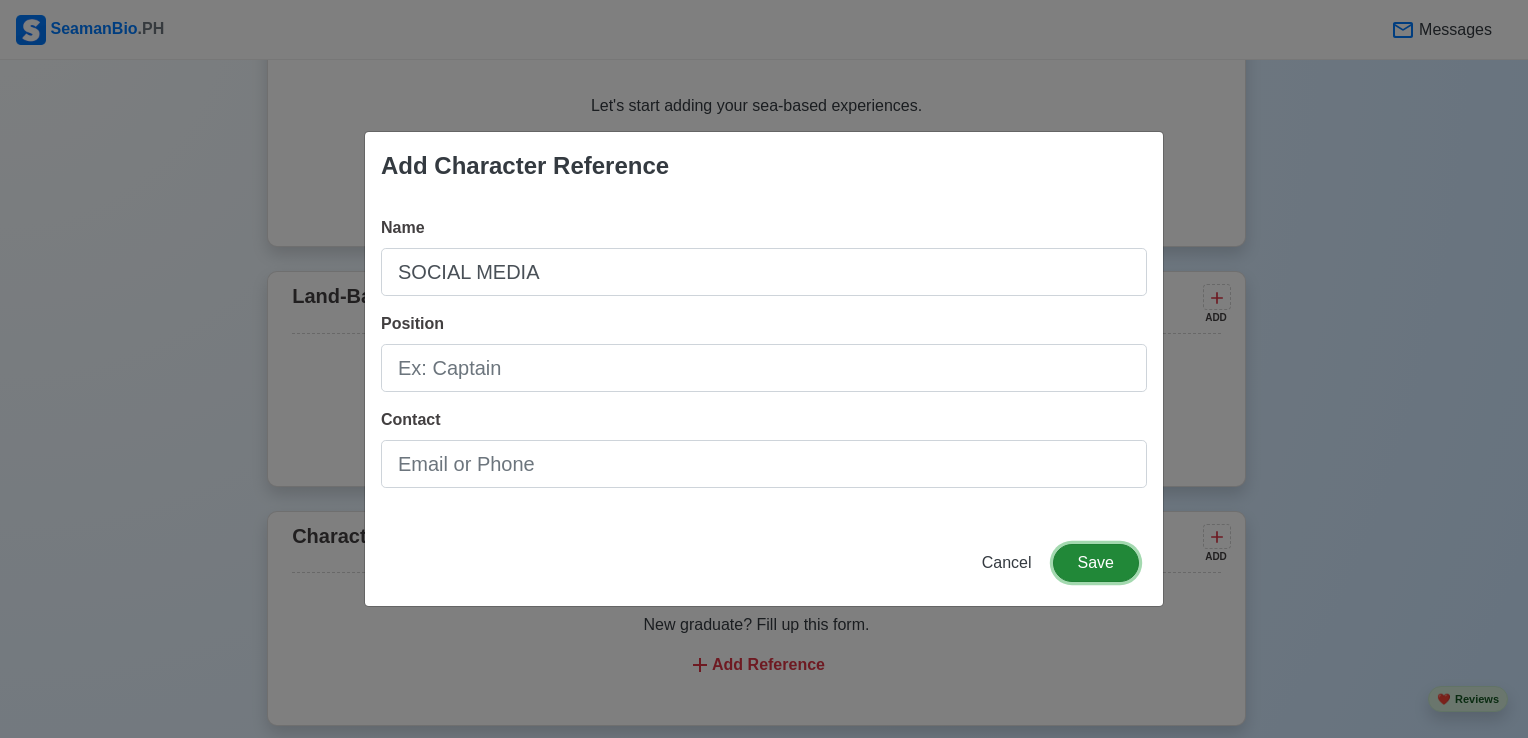 click on "Save" at bounding box center (1096, 563) 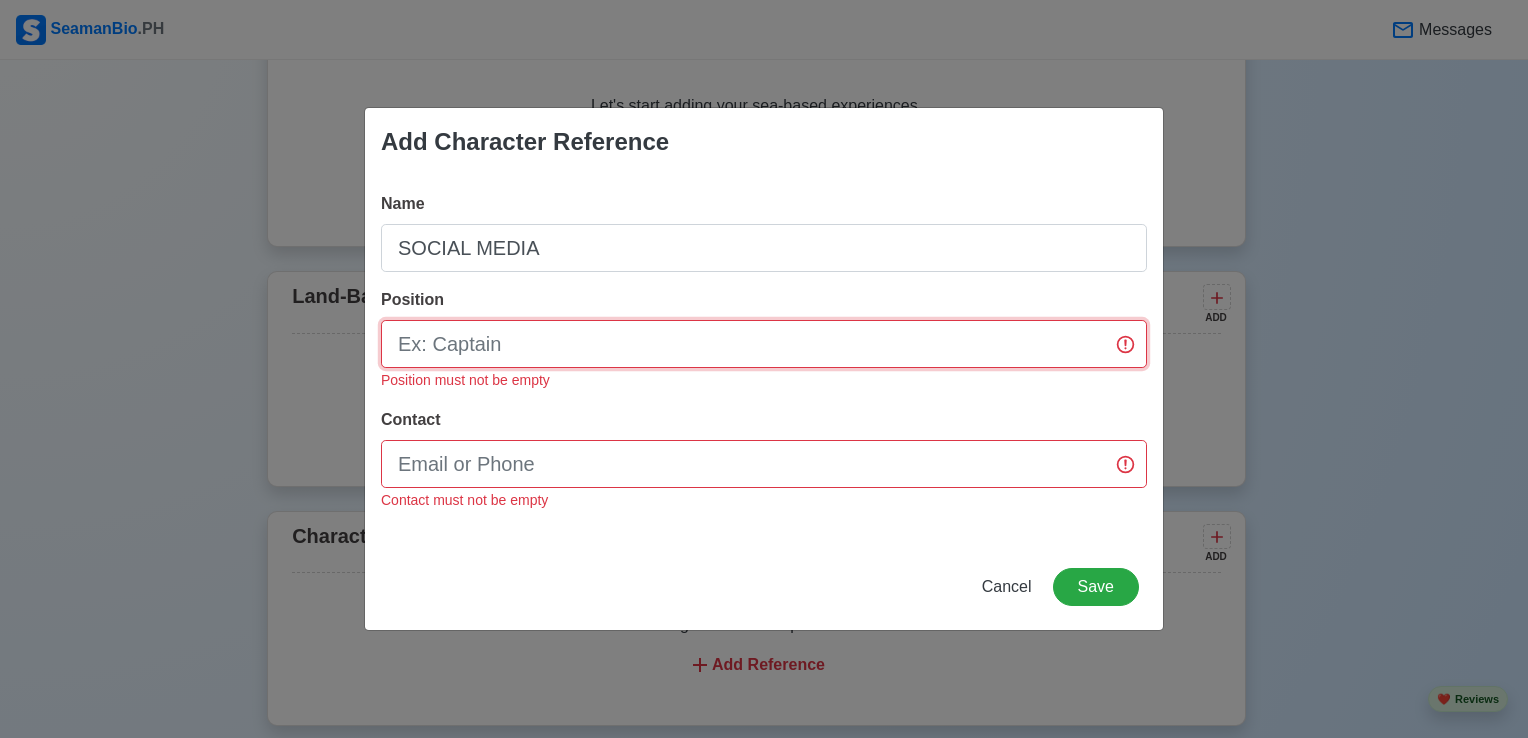 click on "Position" at bounding box center (764, 344) 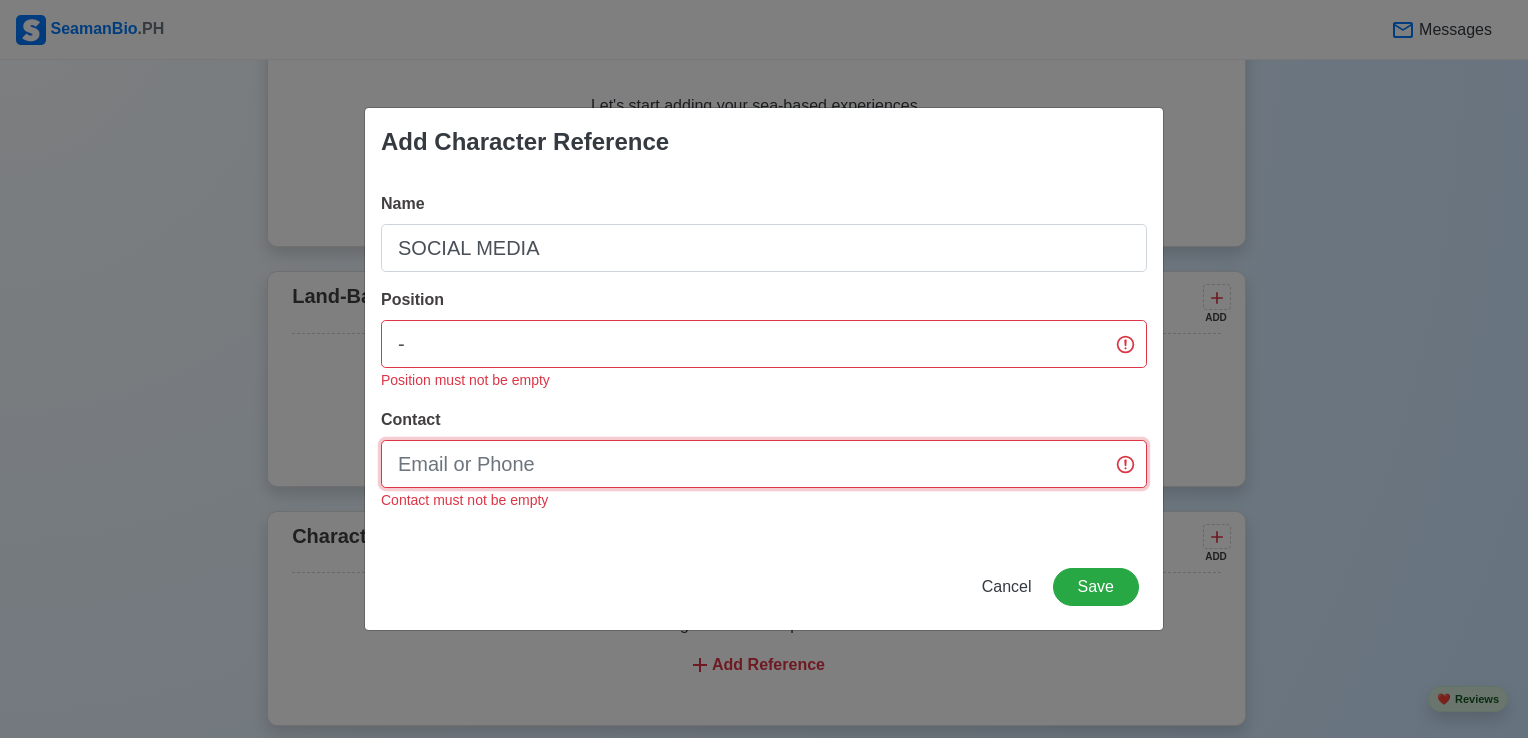 click on "Contact" at bounding box center [764, 464] 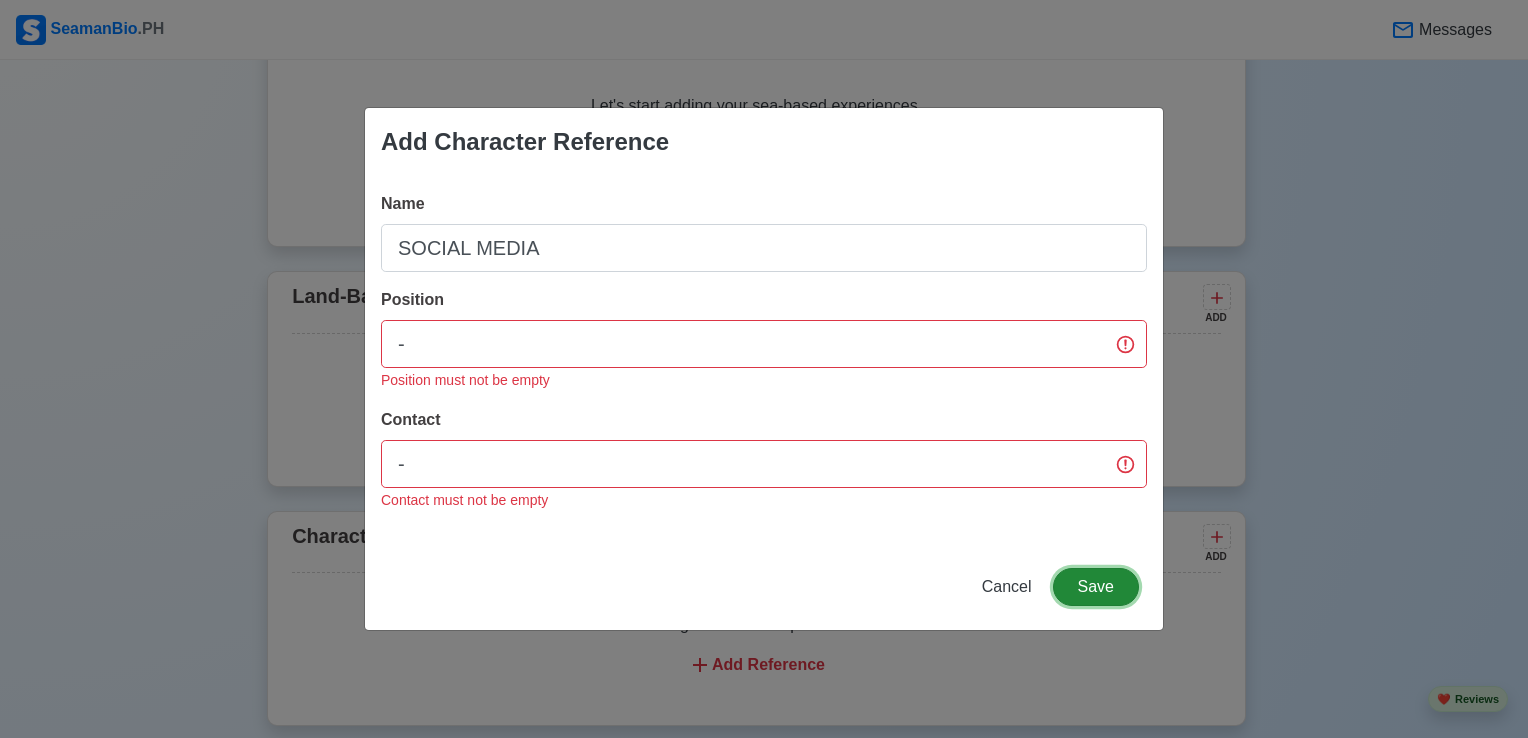 click on "Save" at bounding box center (1096, 587) 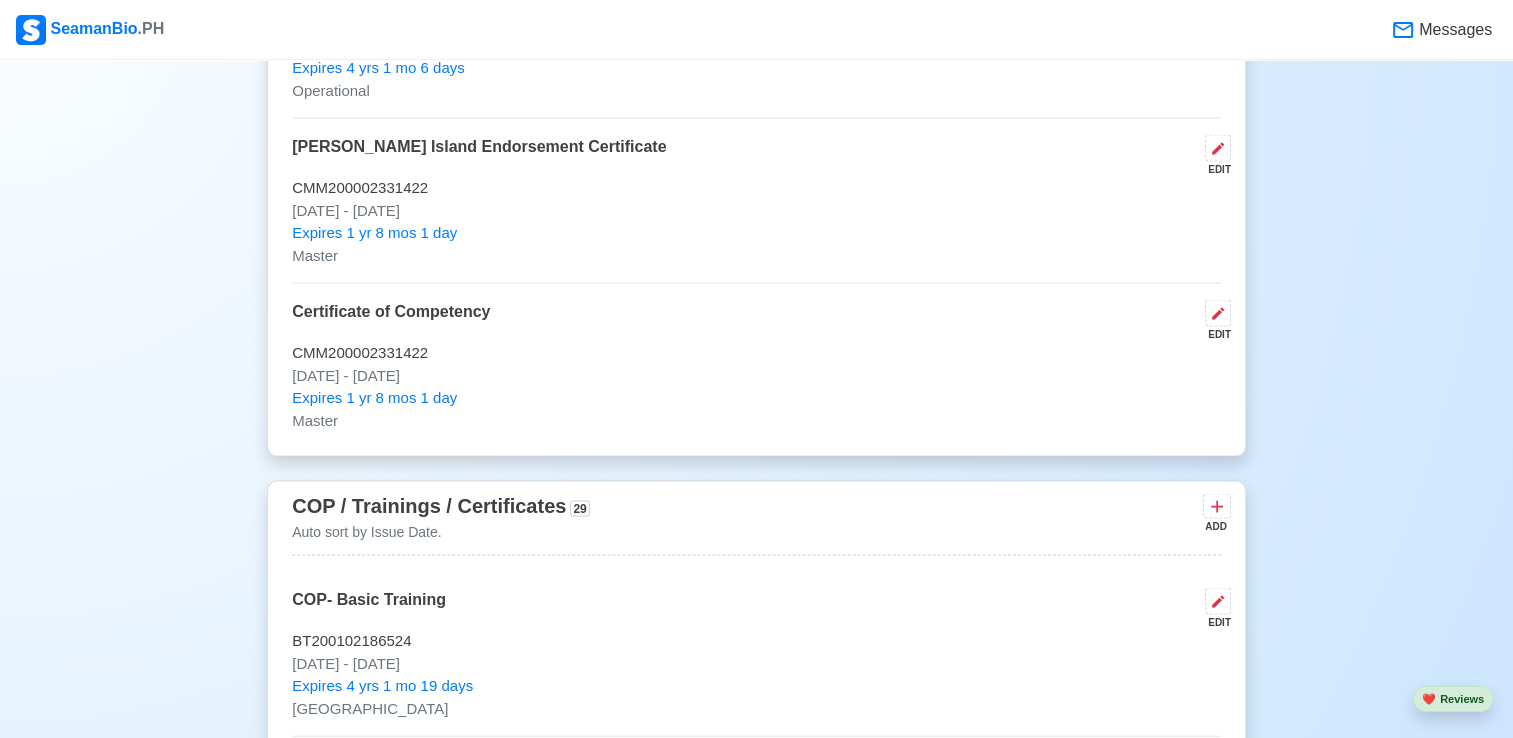 scroll, scrollTop: 4100, scrollLeft: 0, axis: vertical 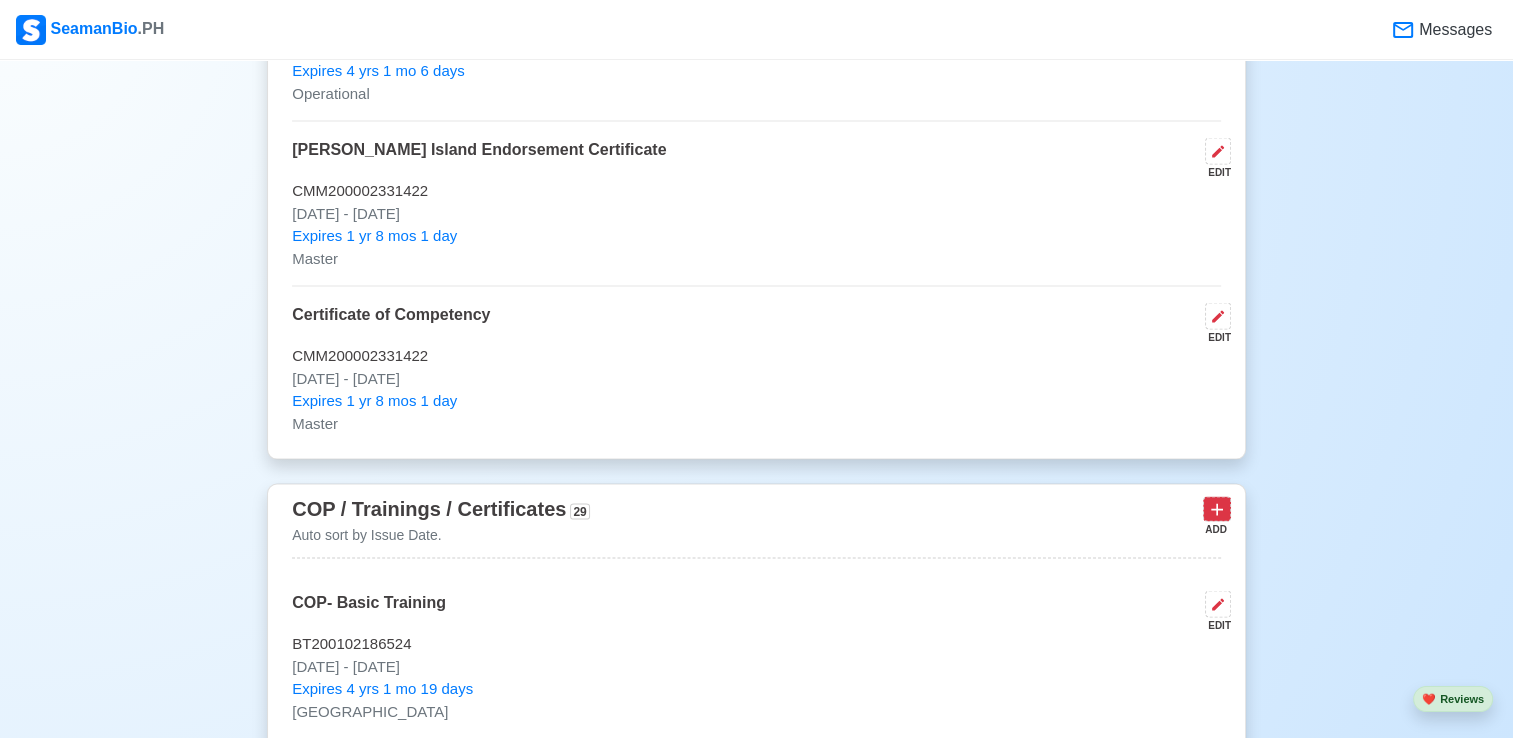 click 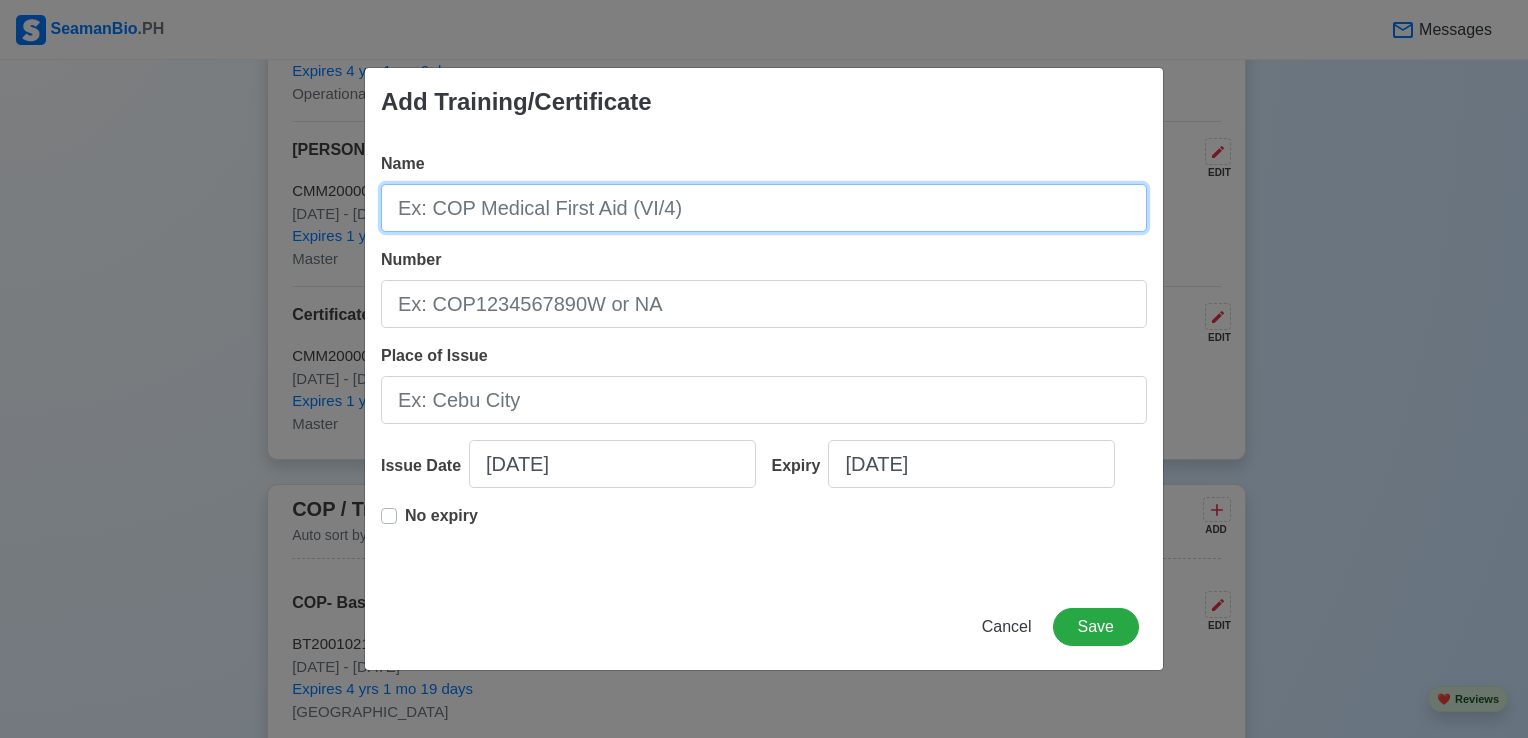click on "Name" at bounding box center (764, 208) 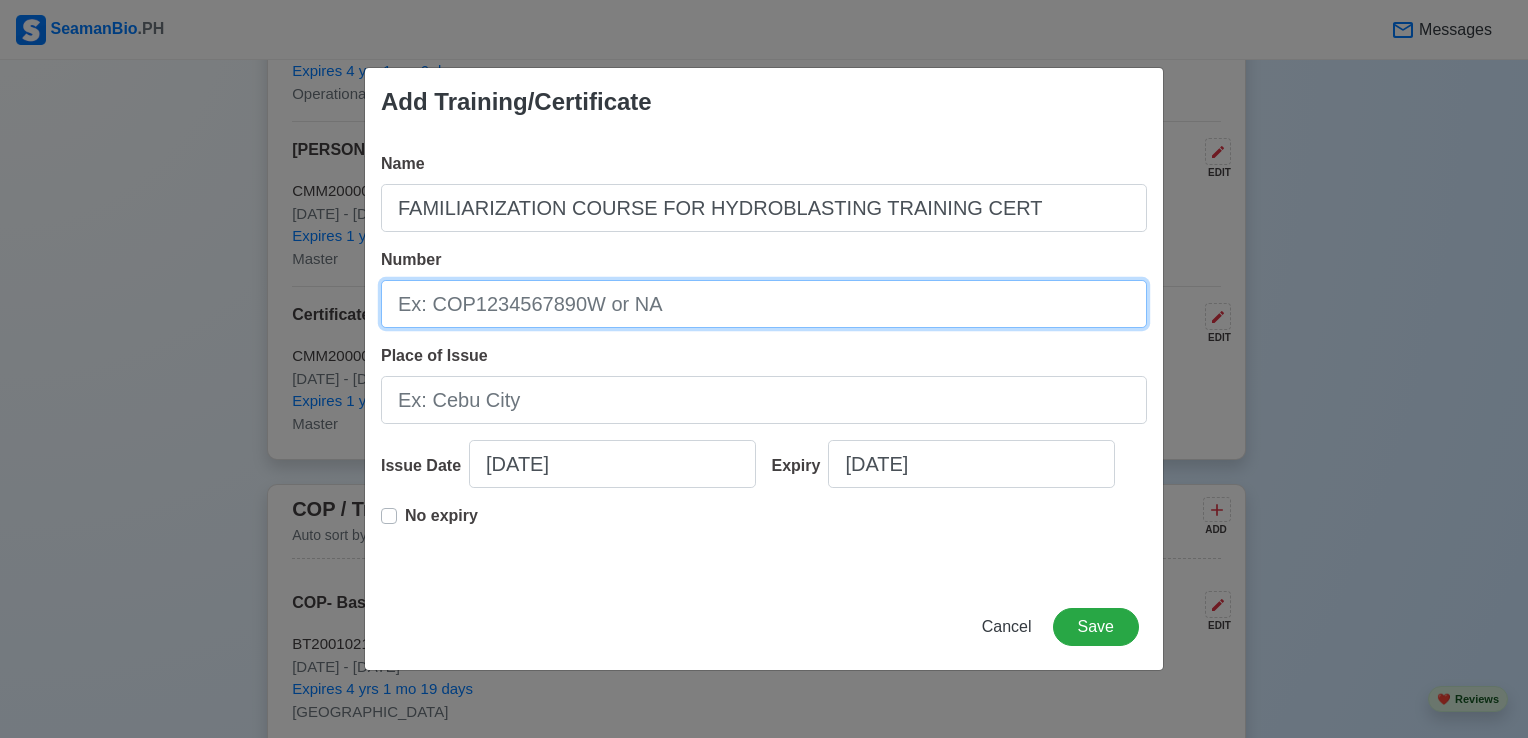 click on "Number" at bounding box center [764, 304] 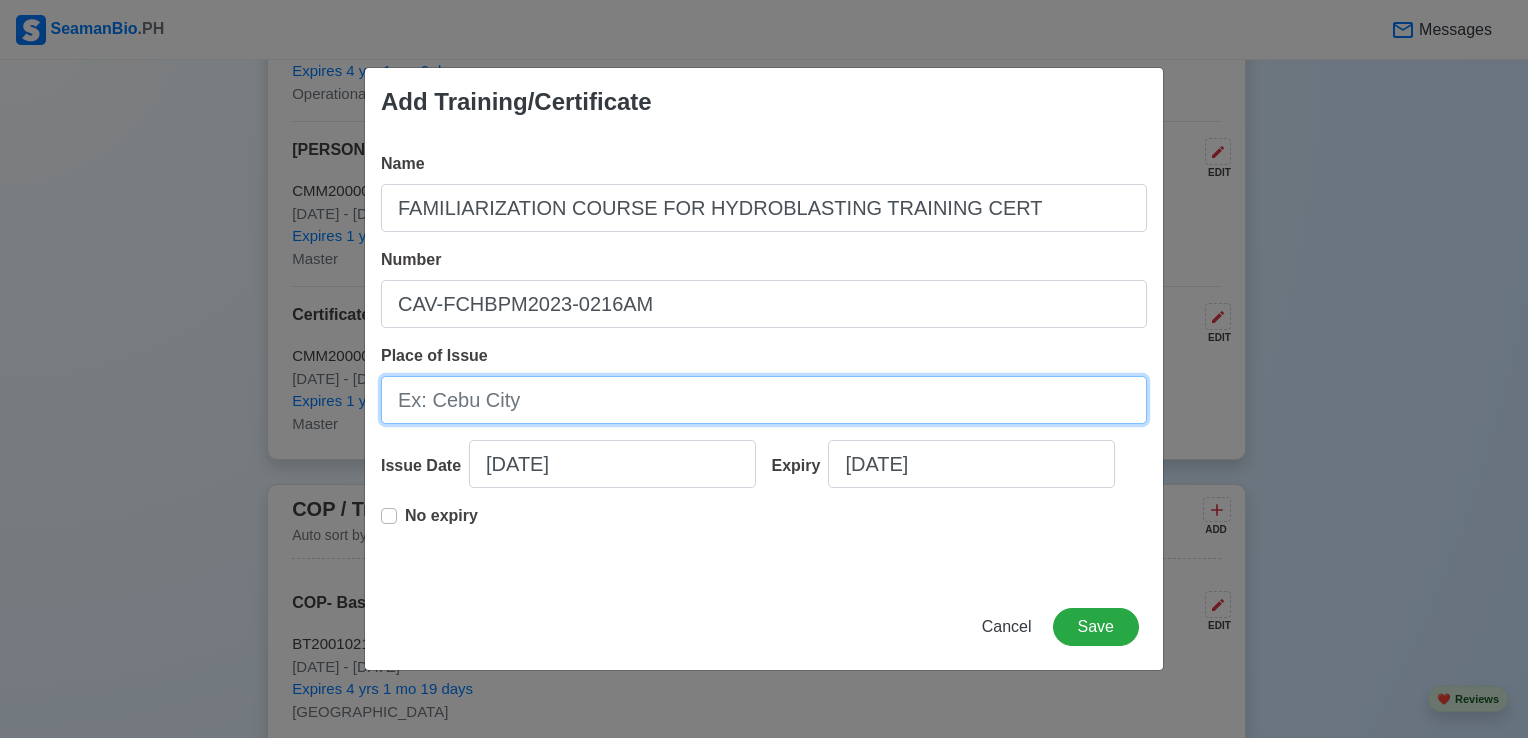 click on "Place of Issue" at bounding box center [764, 400] 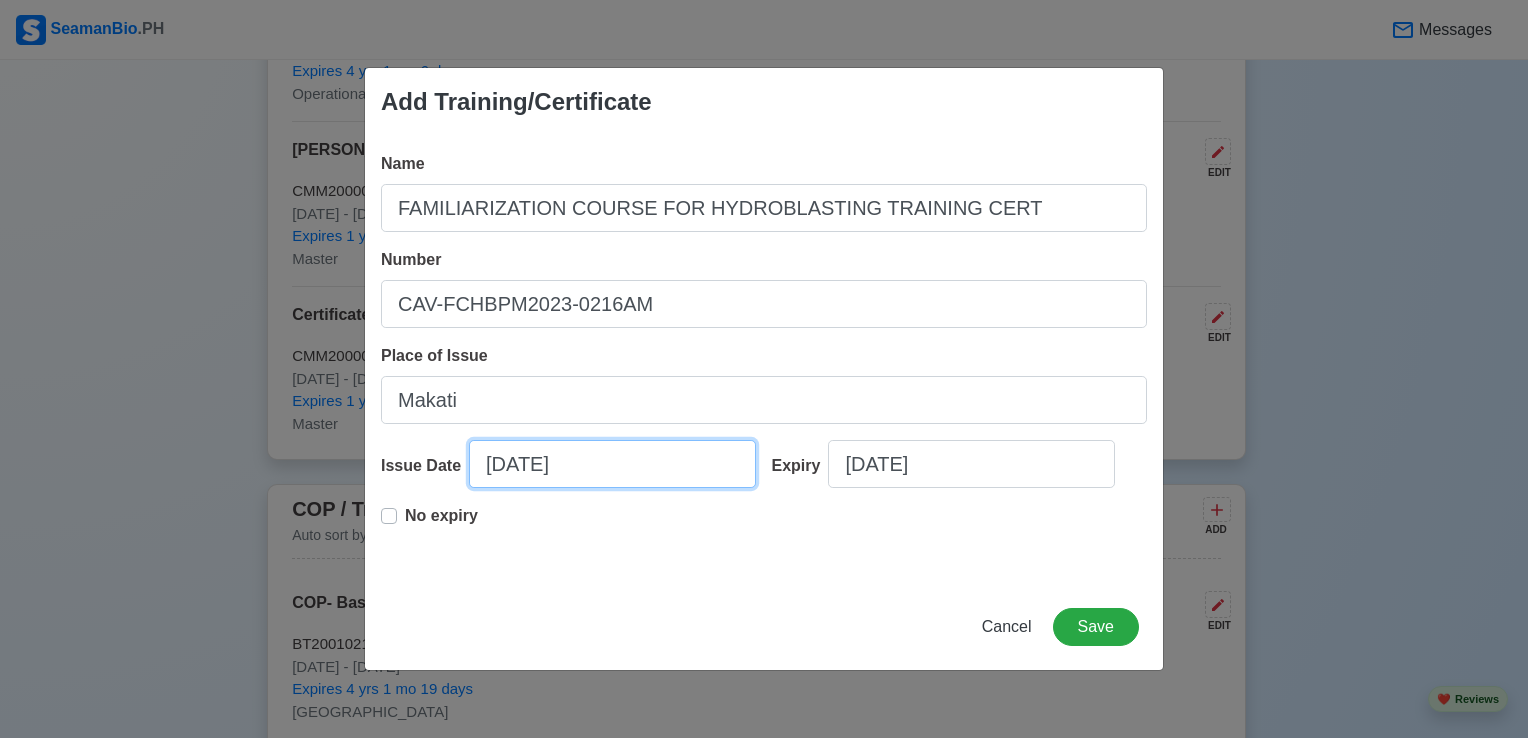 click on "[DATE]" at bounding box center (612, 464) 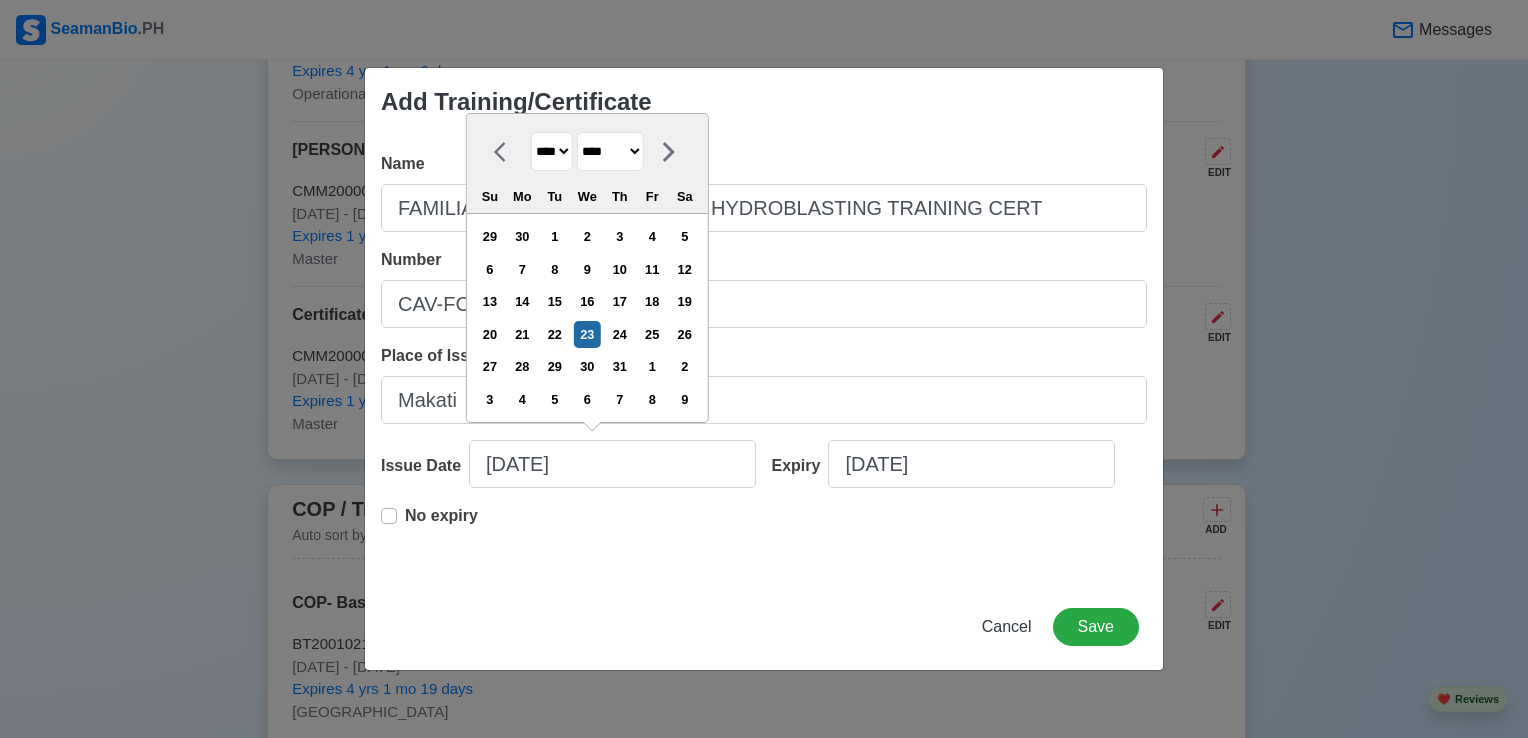click on "**** **** **** **** **** **** **** **** **** **** **** **** **** **** **** **** **** **** **** **** **** **** **** **** **** **** **** **** **** **** **** **** **** **** **** **** **** **** **** **** **** **** **** **** **** **** **** **** **** **** **** **** **** **** **** **** **** **** **** **** **** **** **** **** **** **** **** **** **** **** **** **** **** **** **** **** **** **** **** **** **** **** **** **** **** **** **** **** **** **** **** **** **** **** **** **** **** **** **** **** **** **** **** **** **** ****" at bounding box center [552, 151] 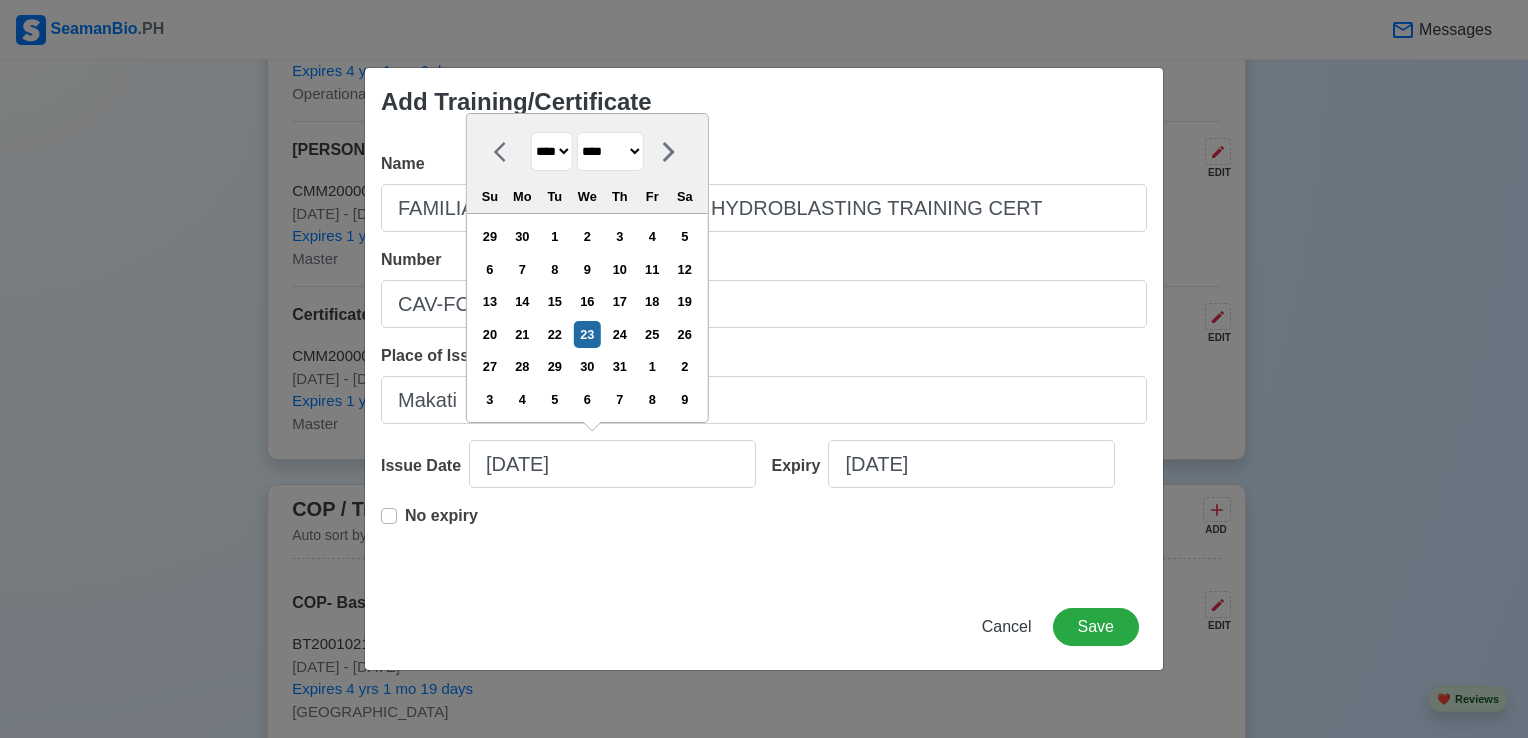 click on "**** **** **** **** **** **** **** **** **** **** **** **** **** **** **** **** **** **** **** **** **** **** **** **** **** **** **** **** **** **** **** **** **** **** **** **** **** **** **** **** **** **** **** **** **** **** **** **** **** **** **** **** **** **** **** **** **** **** **** **** **** **** **** **** **** **** **** **** **** **** **** **** **** **** **** **** **** **** **** **** **** **** **** **** **** **** **** **** **** **** **** **** **** **** **** **** **** **** **** **** **** **** **** **** **** ****" at bounding box center [552, 151] 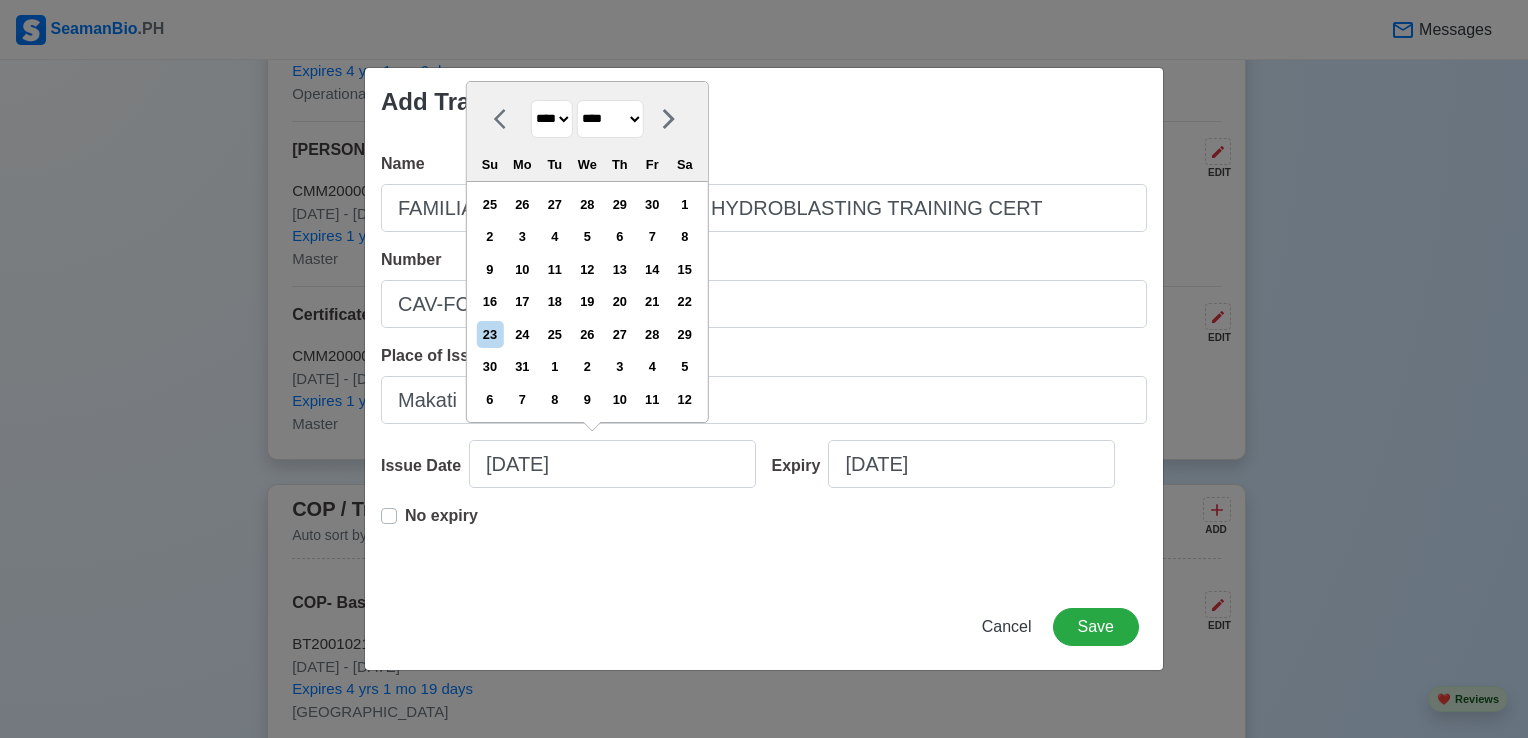 click on "******* ******** ***** ***** *** **** **** ****** ********* ******* ******** ********" at bounding box center (610, 119) 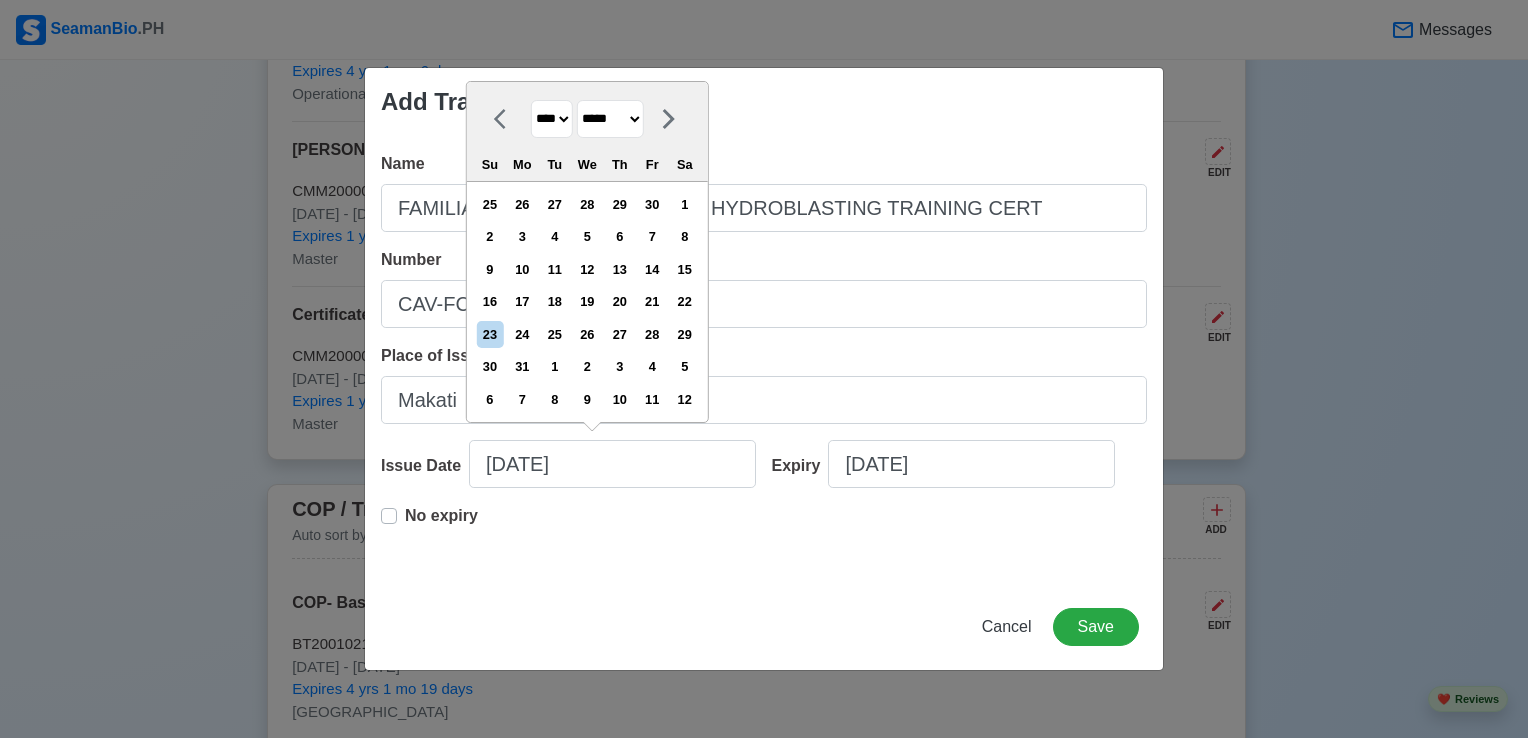 click on "******* ******** ***** ***** *** **** **** ****** ********* ******* ******** ********" at bounding box center (610, 119) 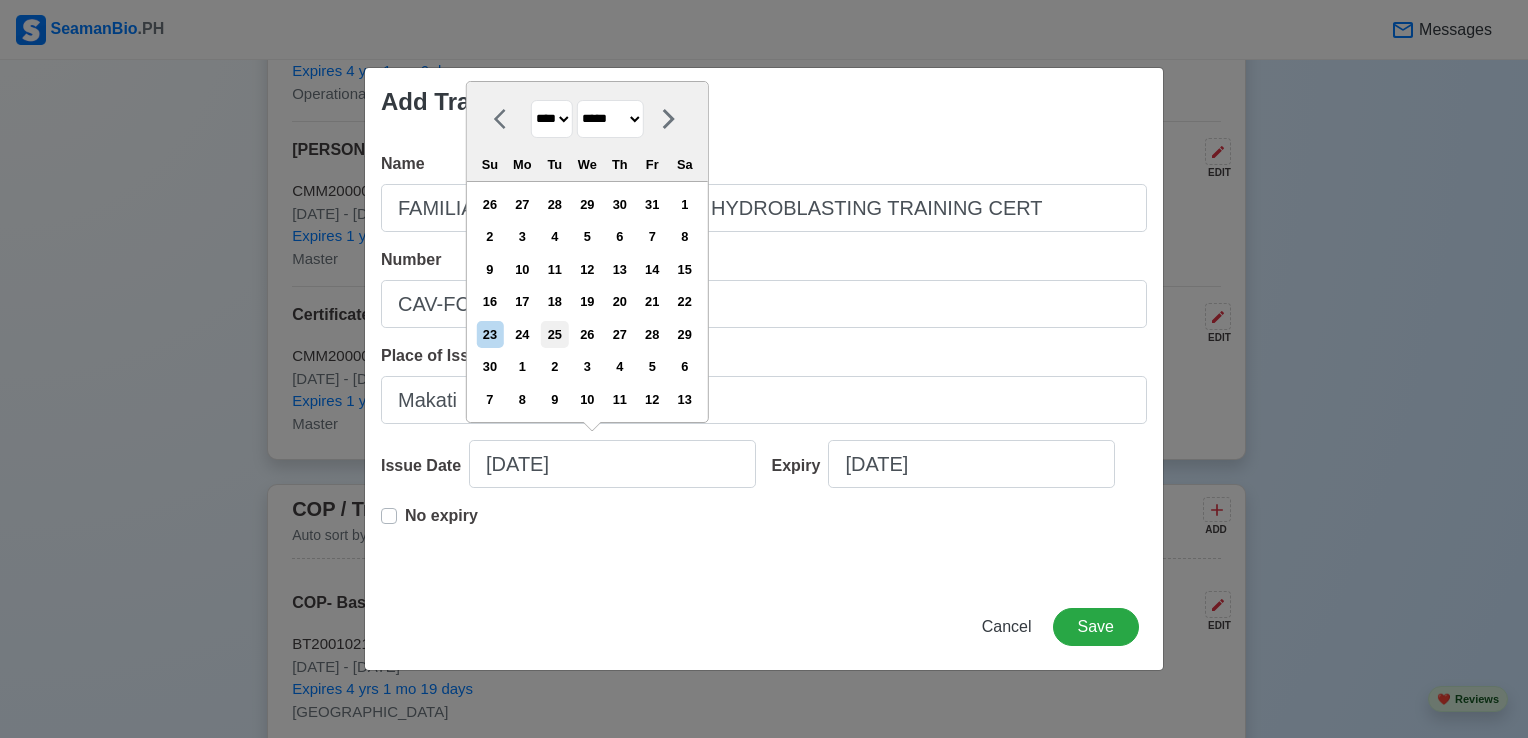 click on "25" at bounding box center [554, 334] 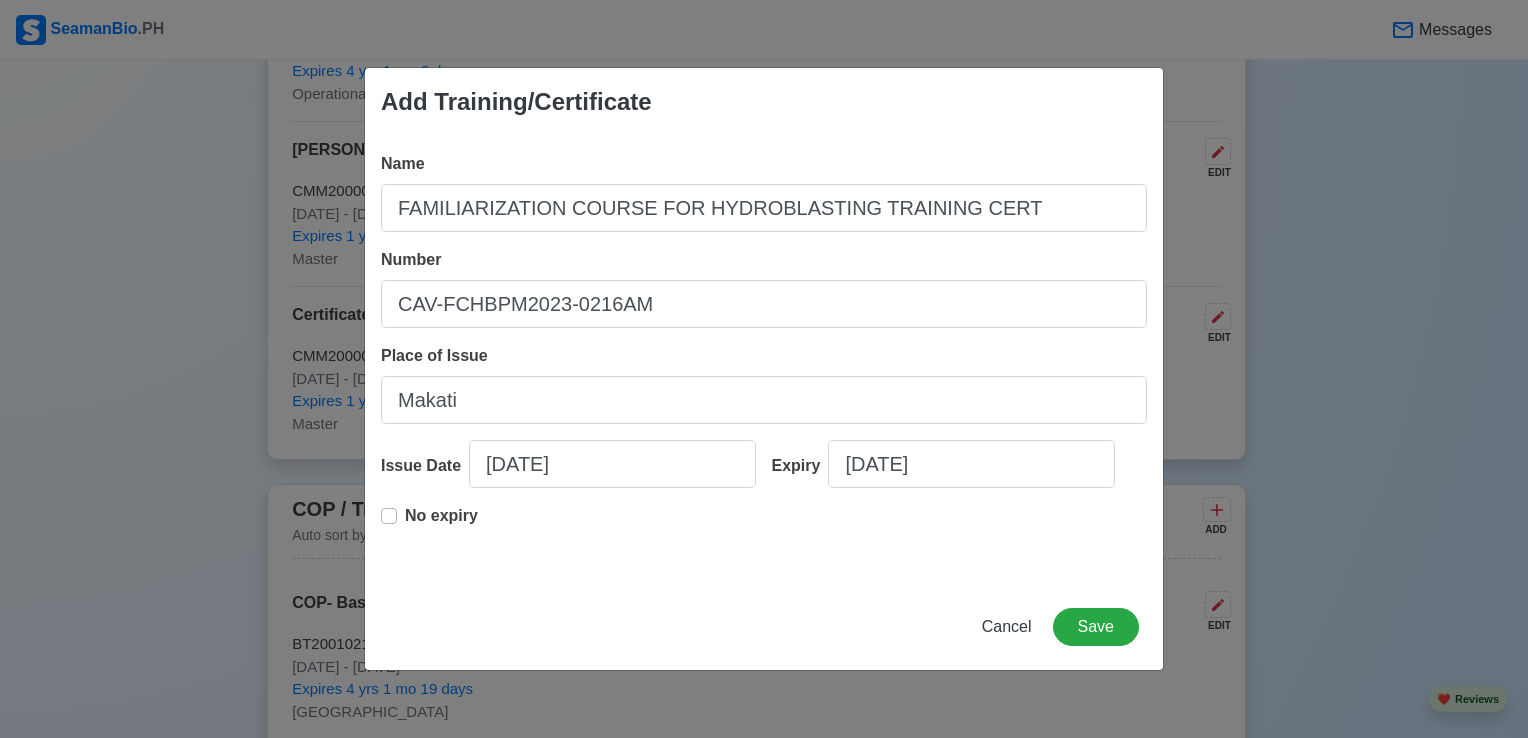click on "No expiry" at bounding box center [429, 524] 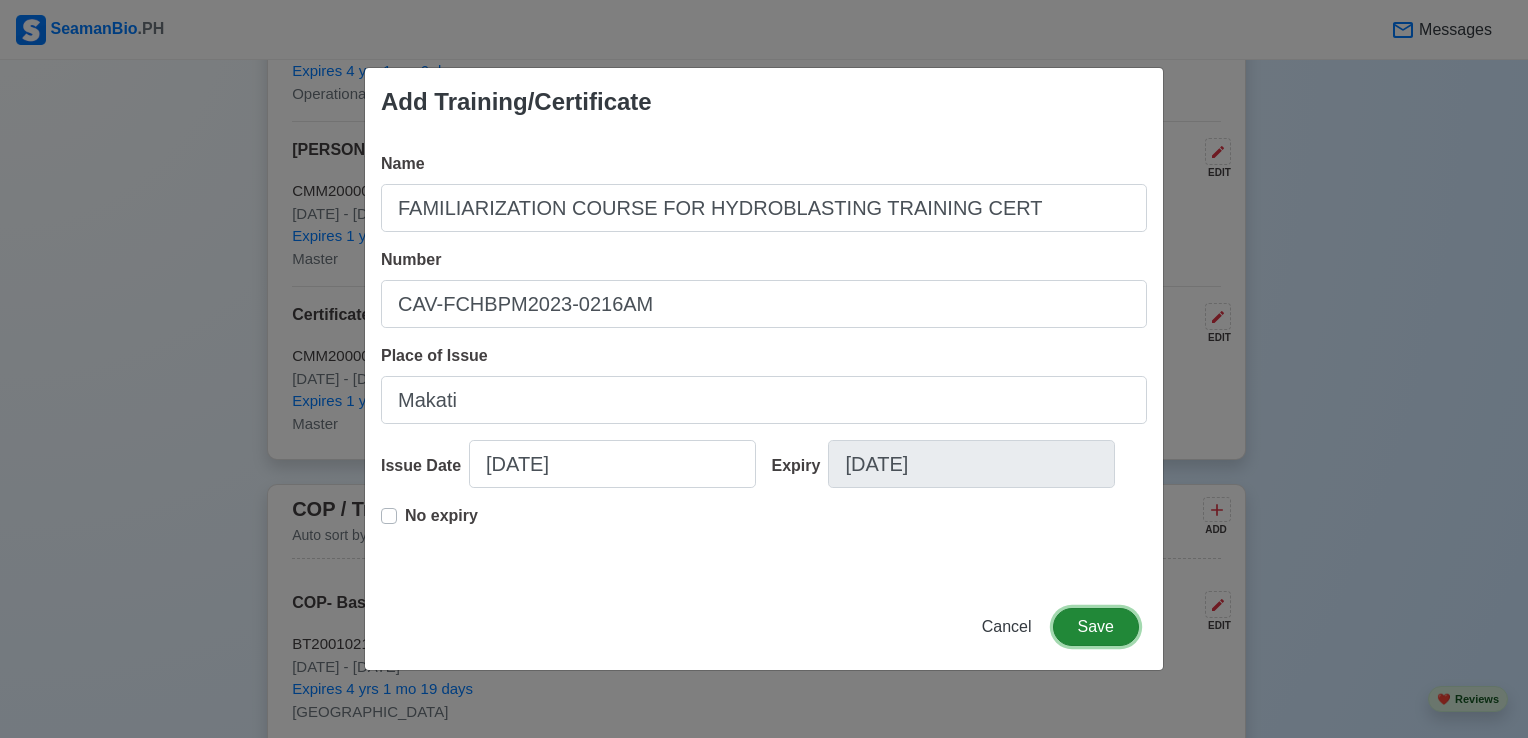click on "Save" at bounding box center (1096, 627) 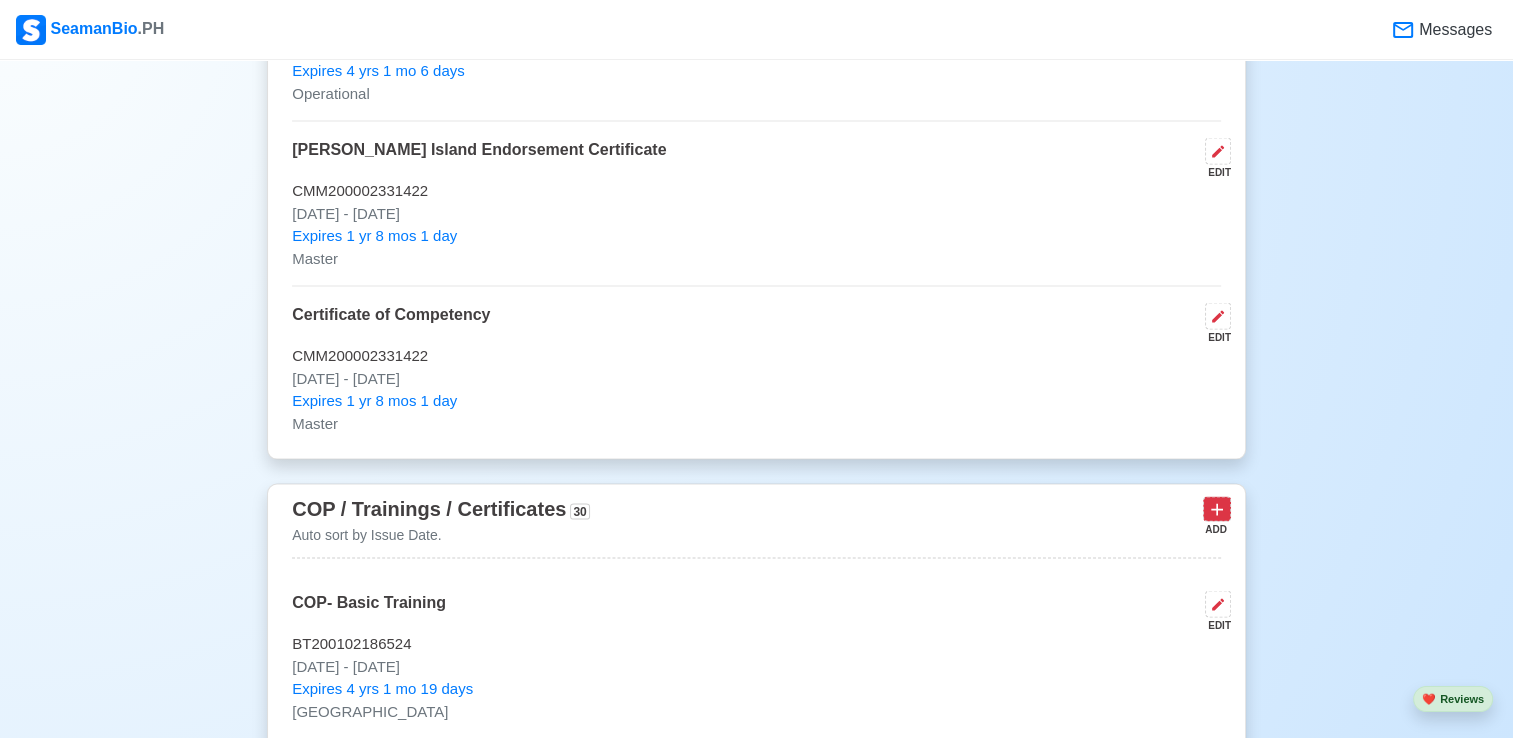 click 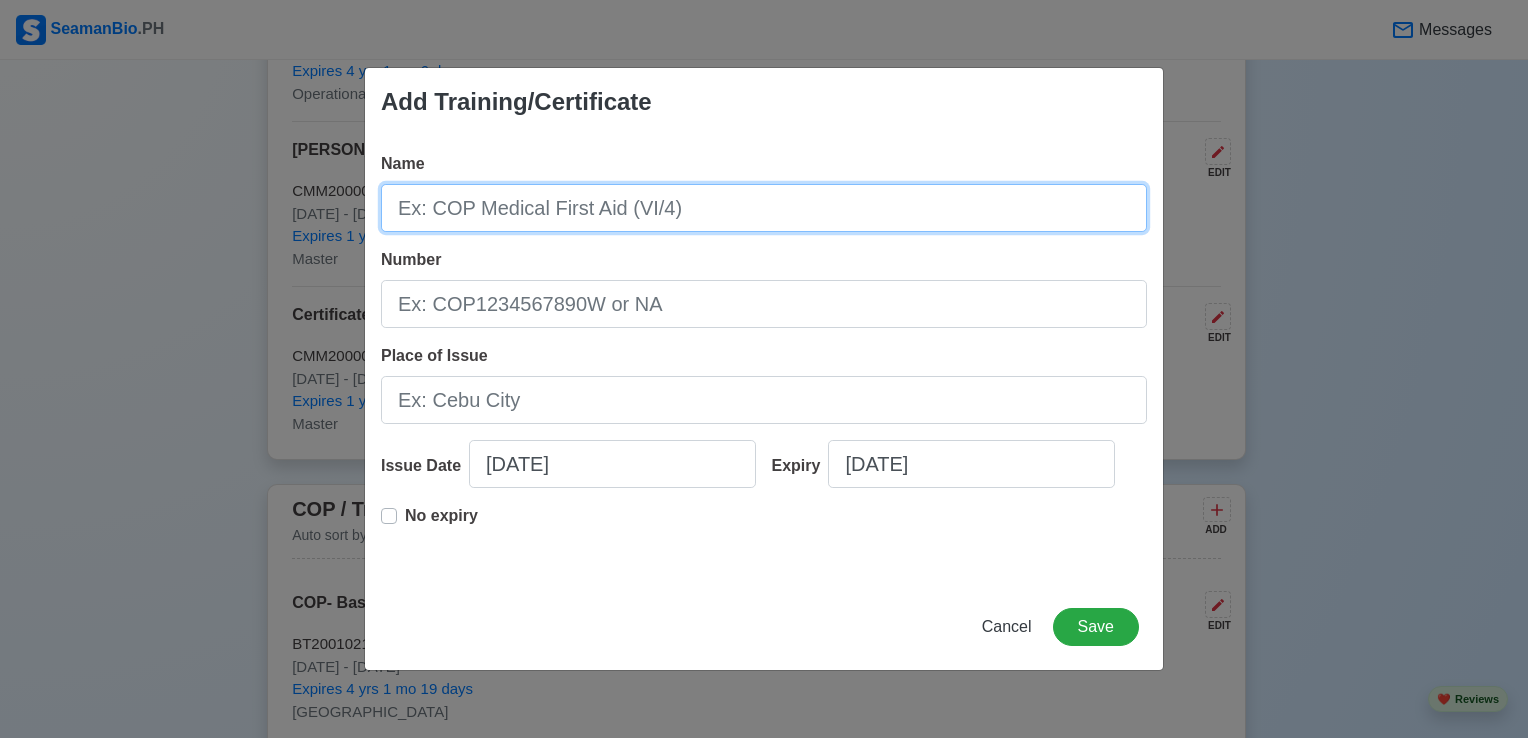 click on "Name" at bounding box center [764, 208] 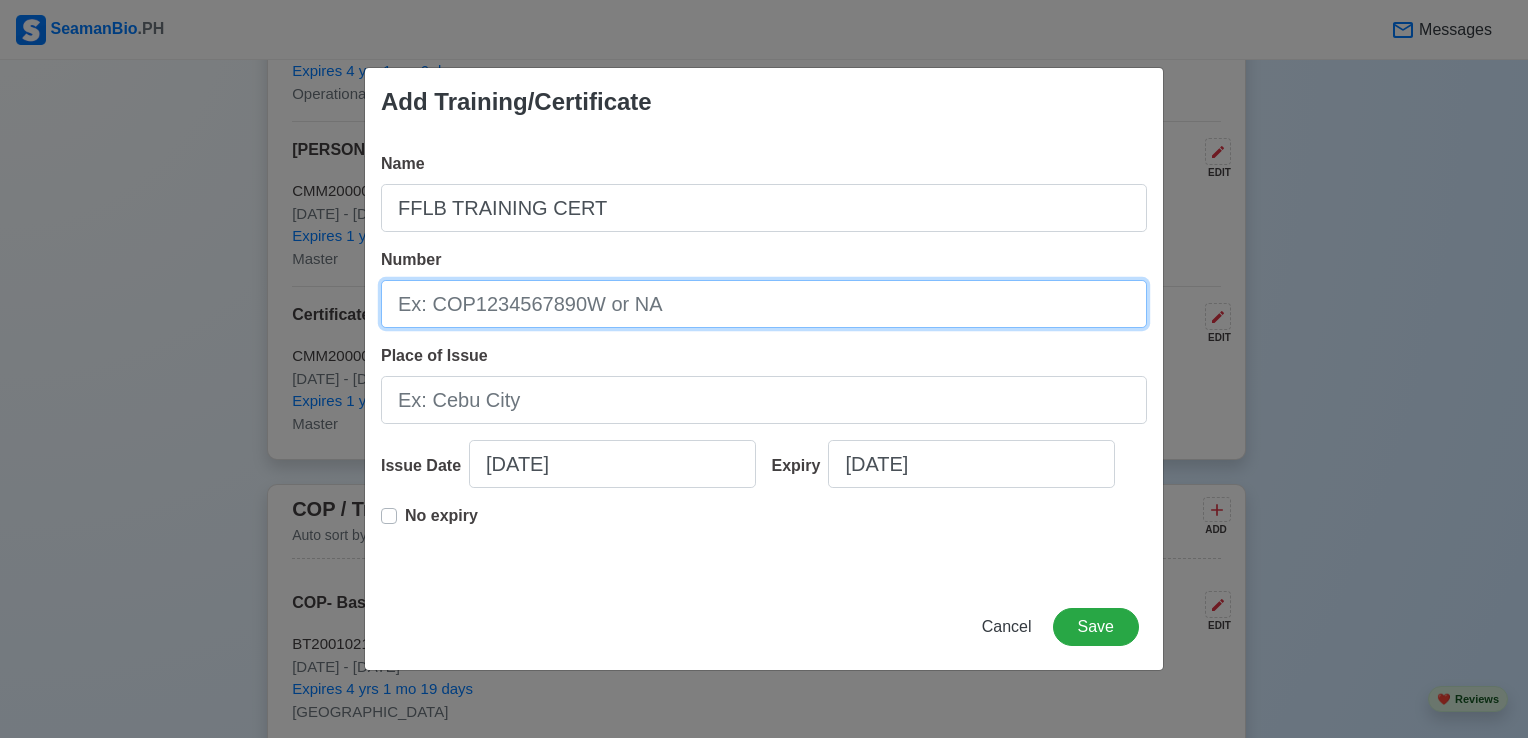 click on "Number" at bounding box center (764, 304) 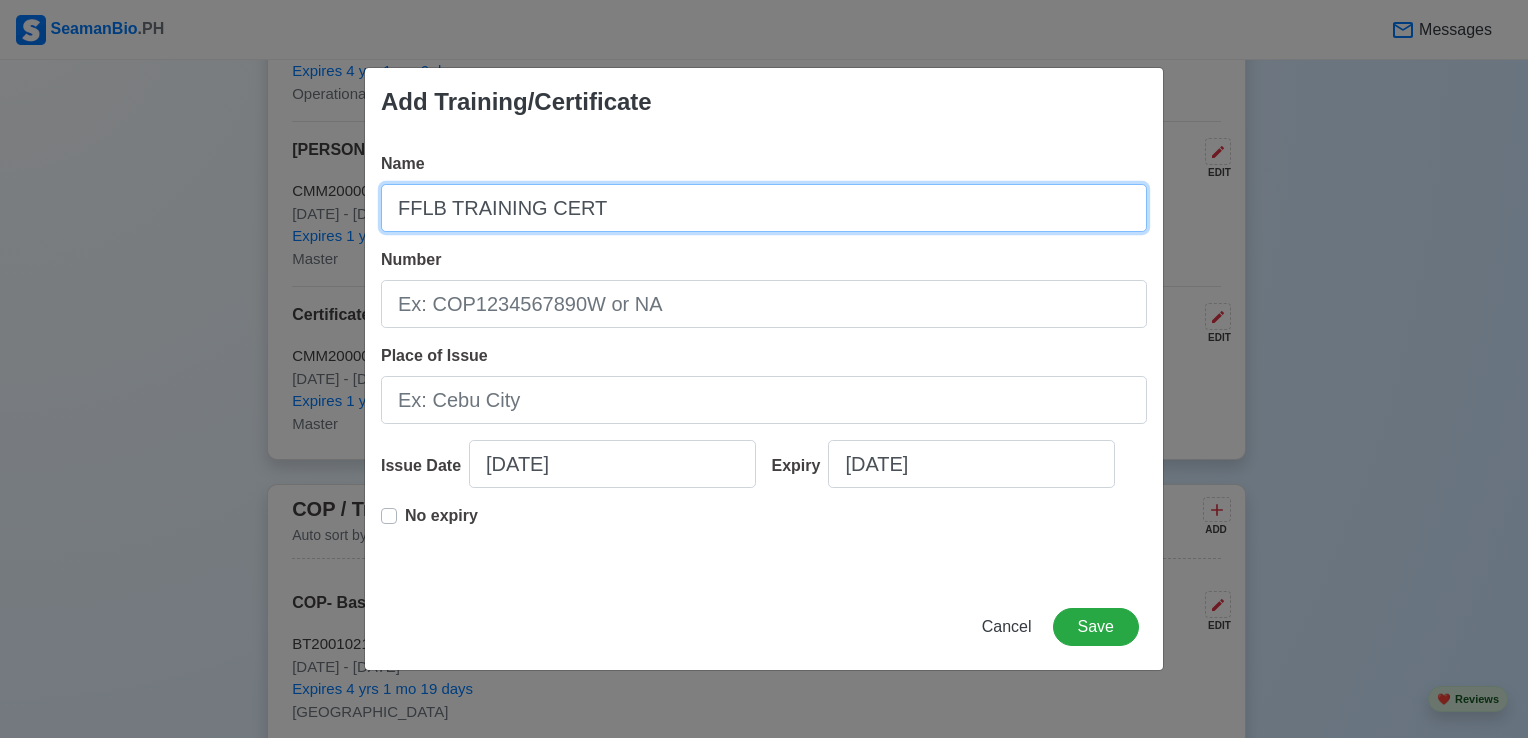 drag, startPoint x: 616, startPoint y: 209, endPoint x: 317, endPoint y: 214, distance: 299.0418 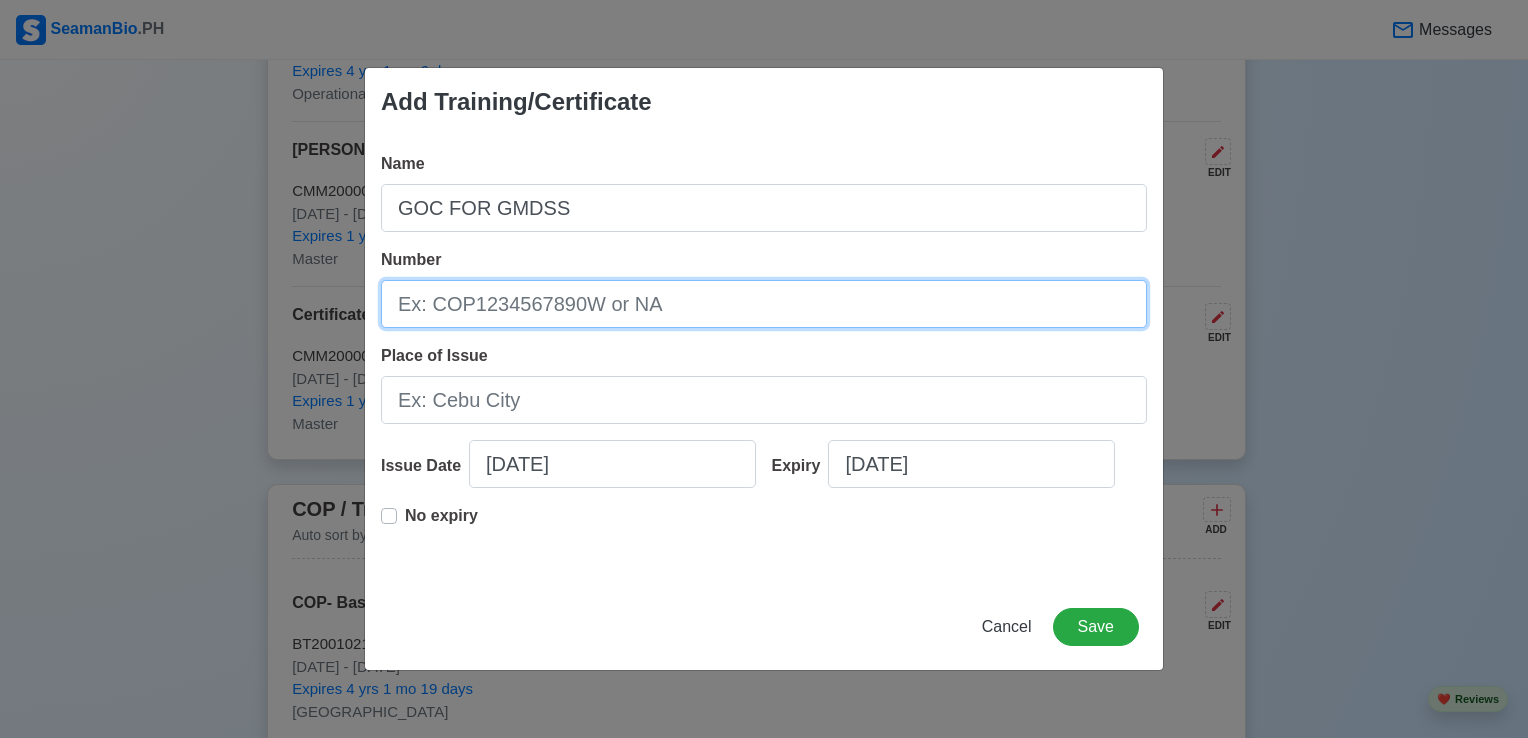 click on "Number" at bounding box center (764, 304) 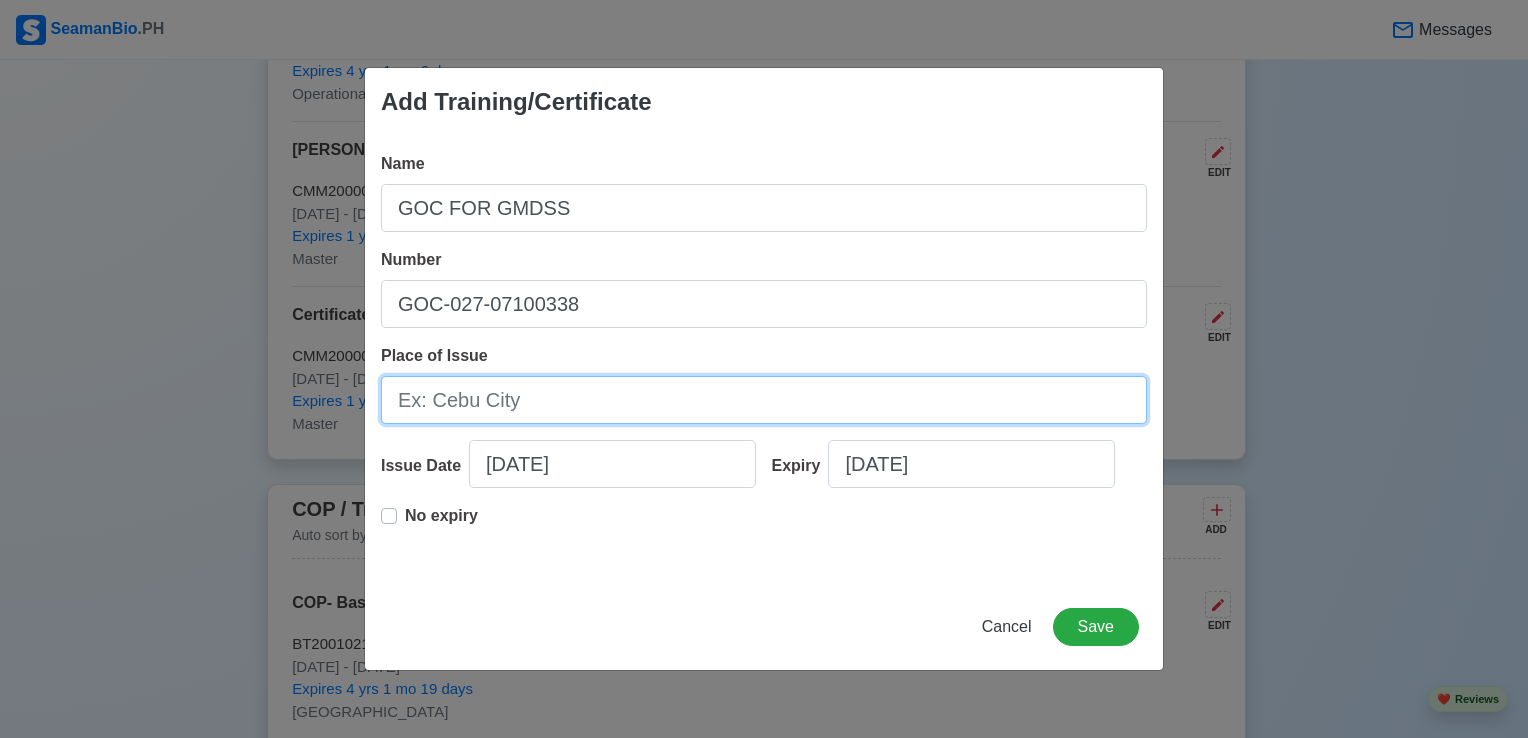 click on "Place of Issue" at bounding box center (764, 400) 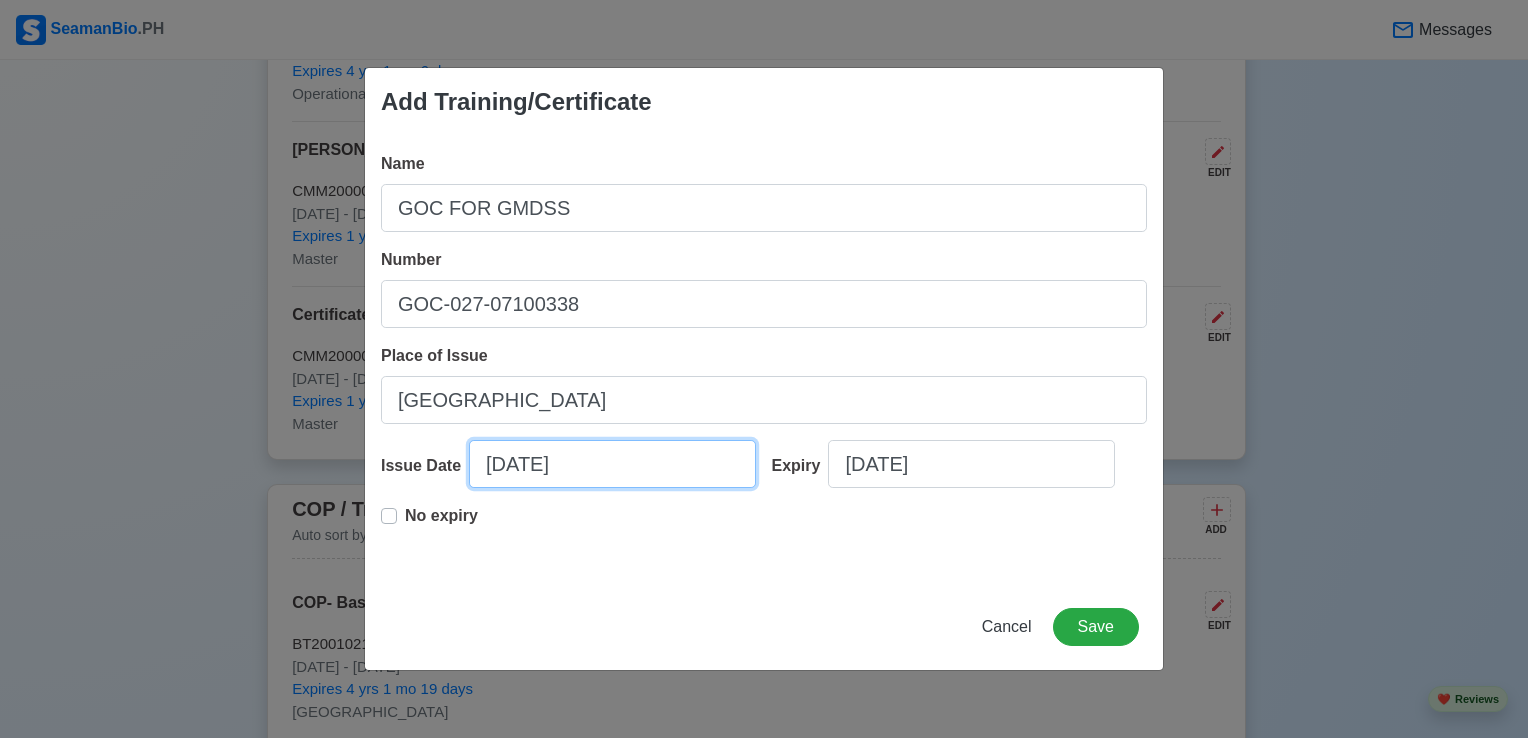 click on "[DATE]" at bounding box center (612, 464) 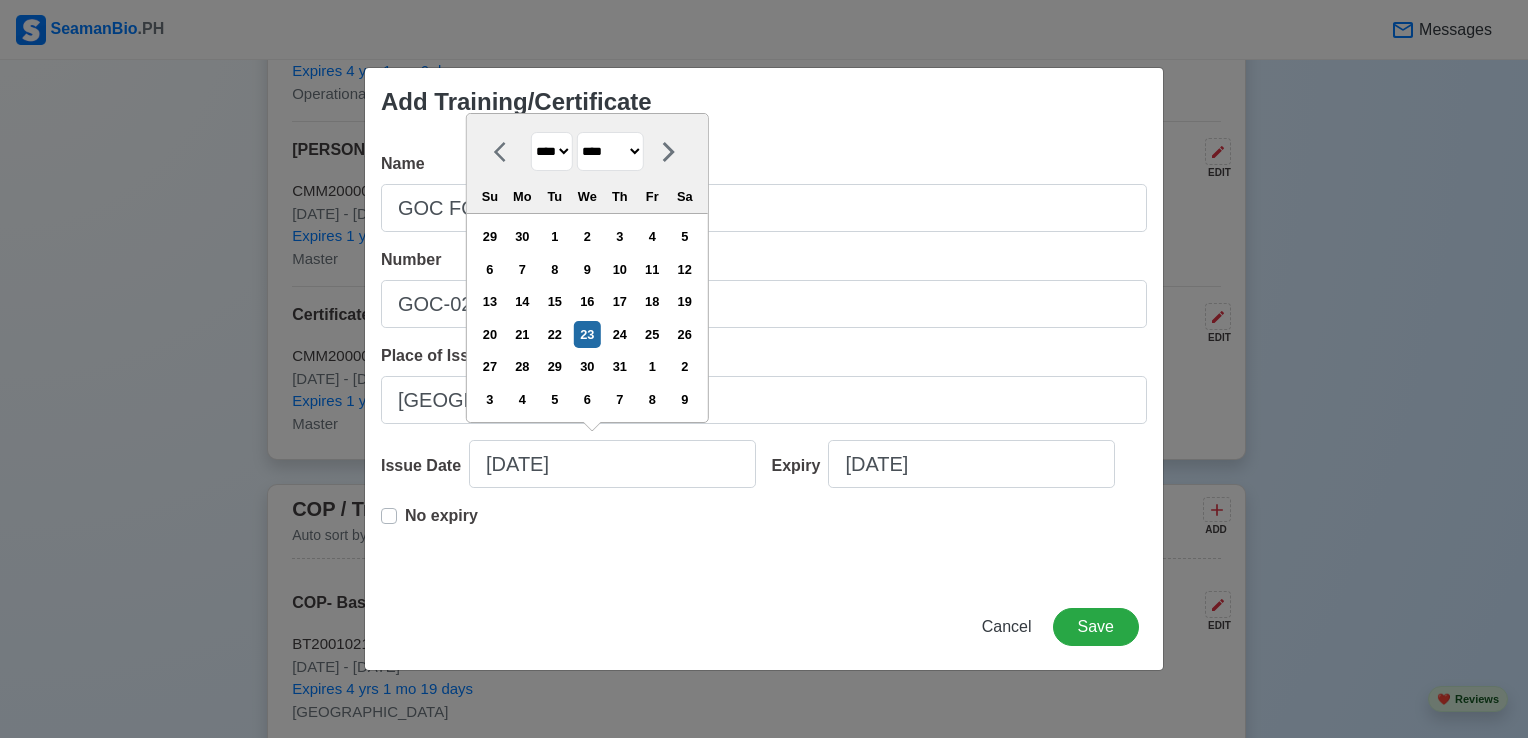 click on "**** **** **** **** **** **** **** **** **** **** **** **** **** **** **** **** **** **** **** **** **** **** **** **** **** **** **** **** **** **** **** **** **** **** **** **** **** **** **** **** **** **** **** **** **** **** **** **** **** **** **** **** **** **** **** **** **** **** **** **** **** **** **** **** **** **** **** **** **** **** **** **** **** **** **** **** **** **** **** **** **** **** **** **** **** **** **** **** **** **** **** **** **** **** **** **** **** **** **** **** **** **** **** **** **** ****" at bounding box center (552, 151) 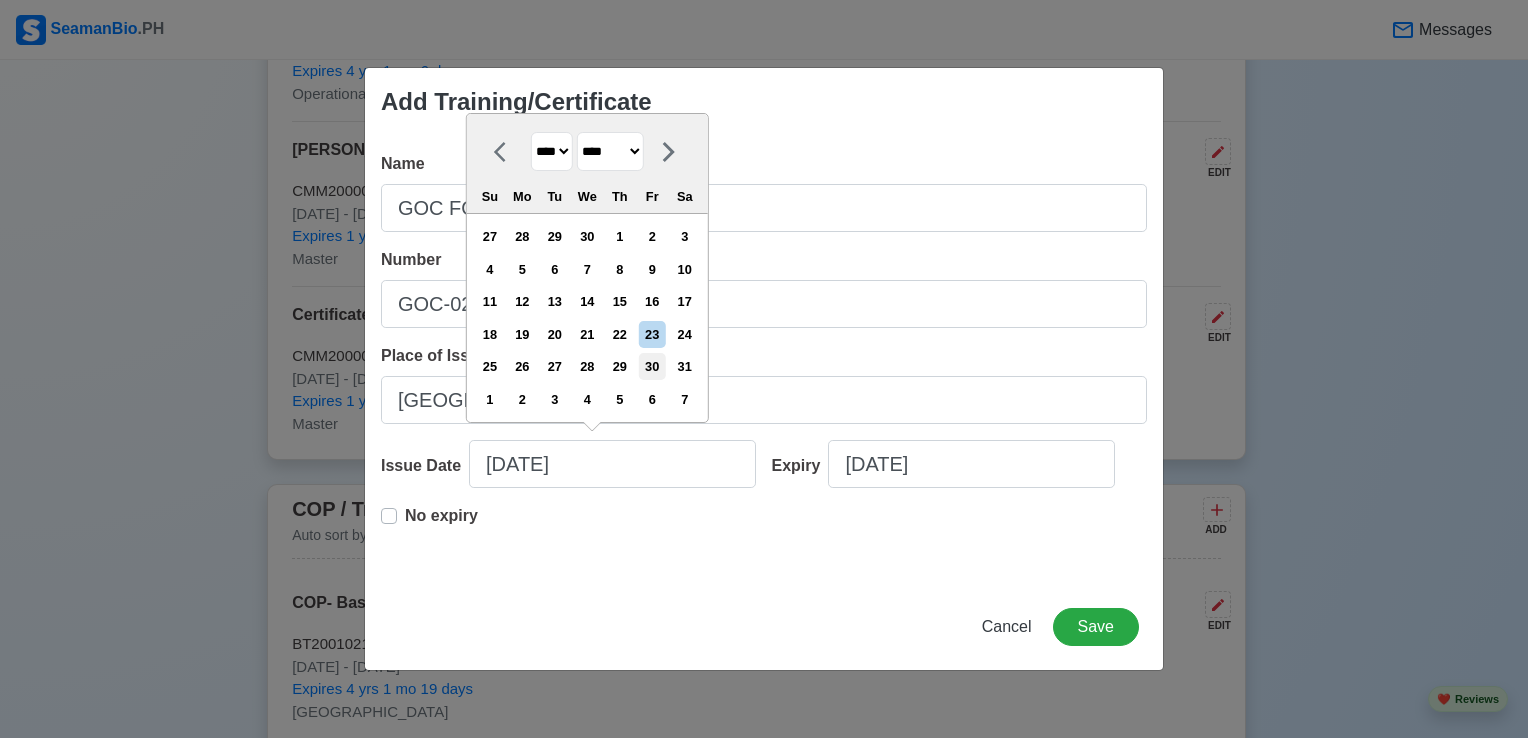 click on "30" at bounding box center (652, 366) 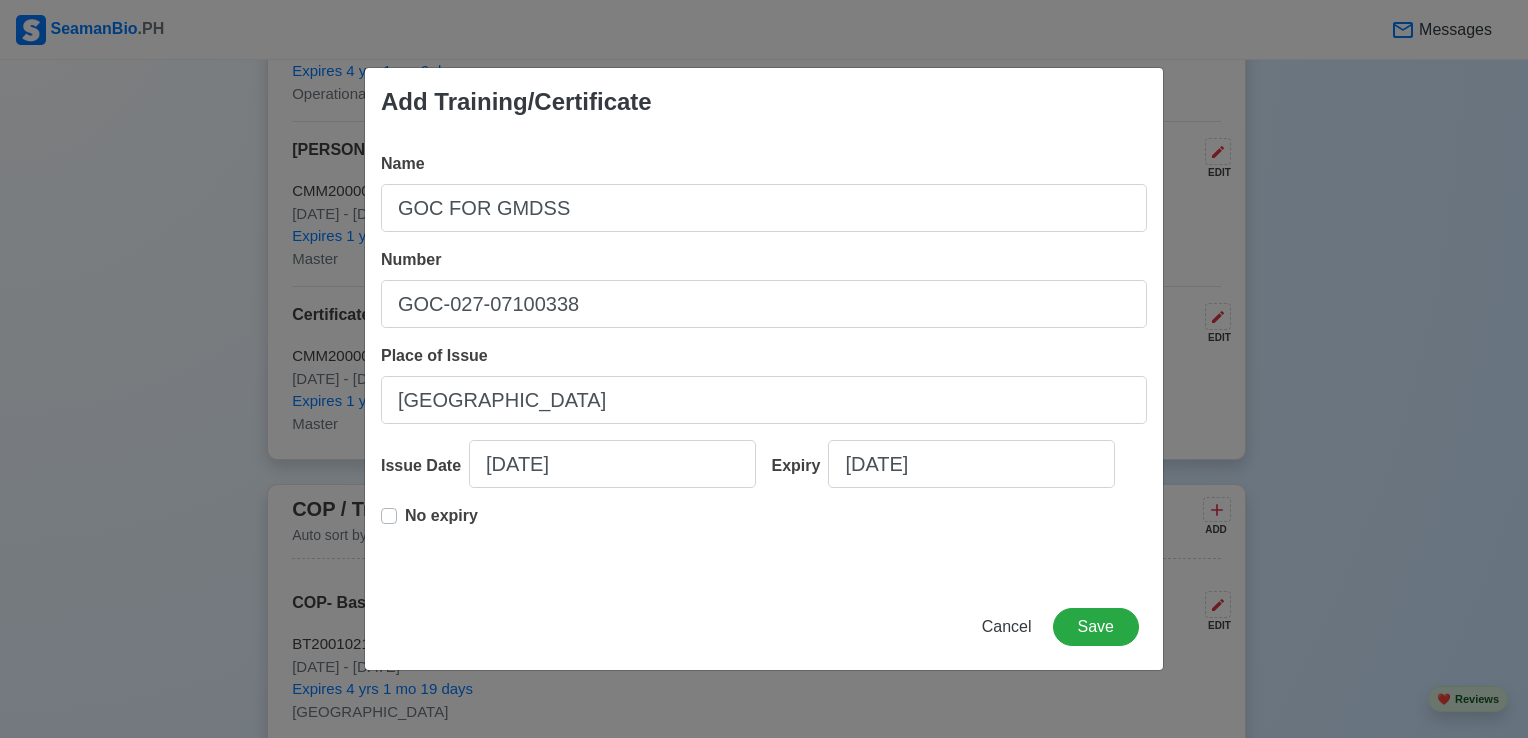click on "No expiry" at bounding box center [429, 524] 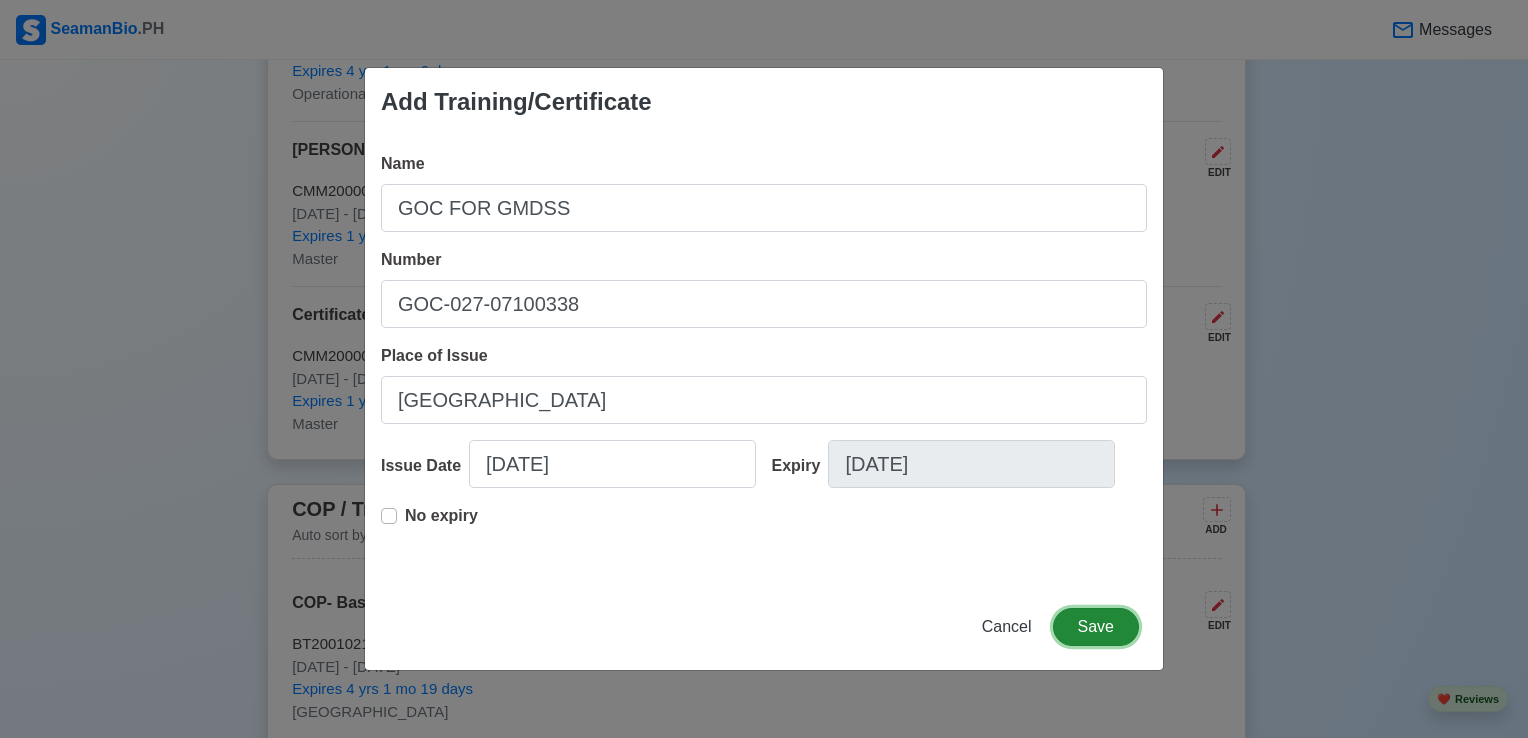 click on "Save" at bounding box center [1096, 627] 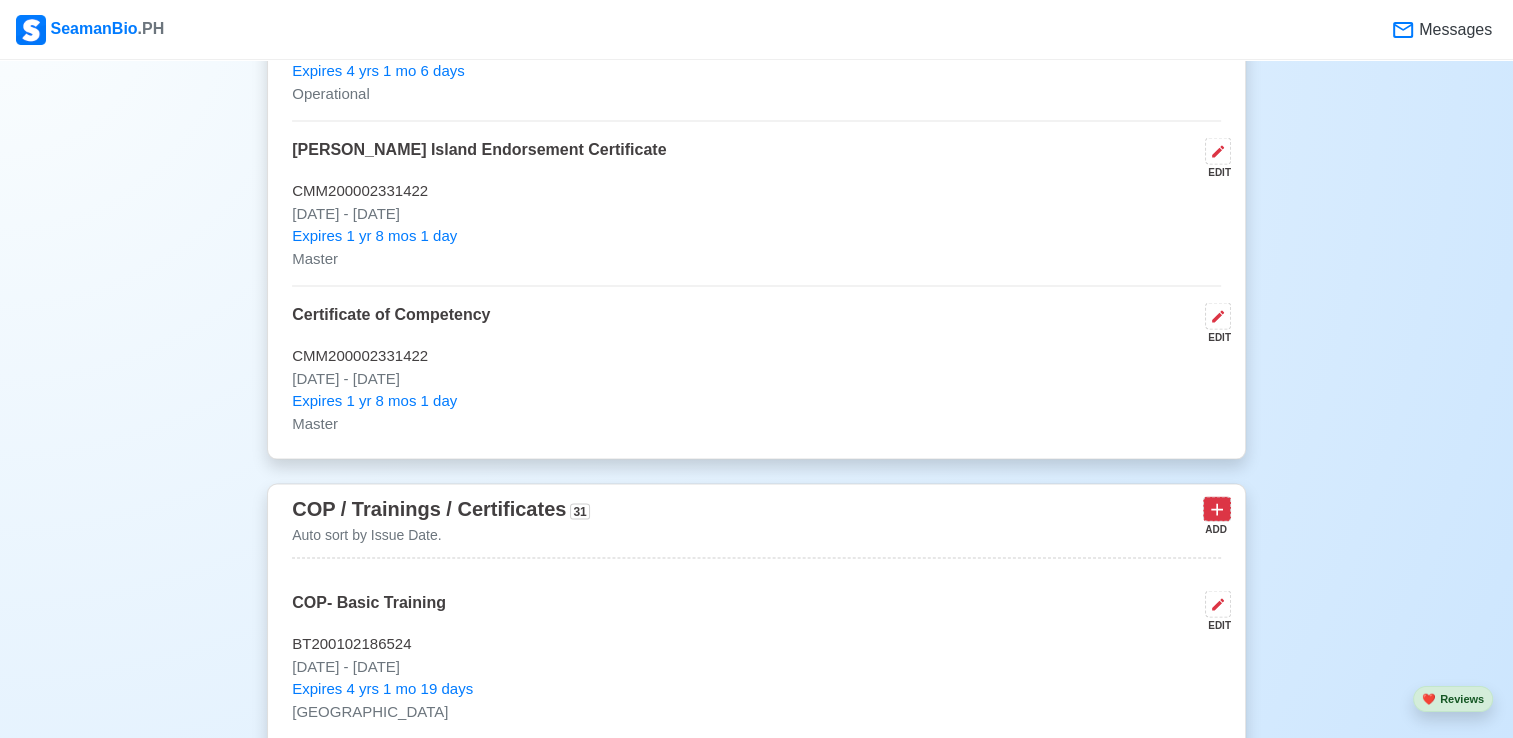 click 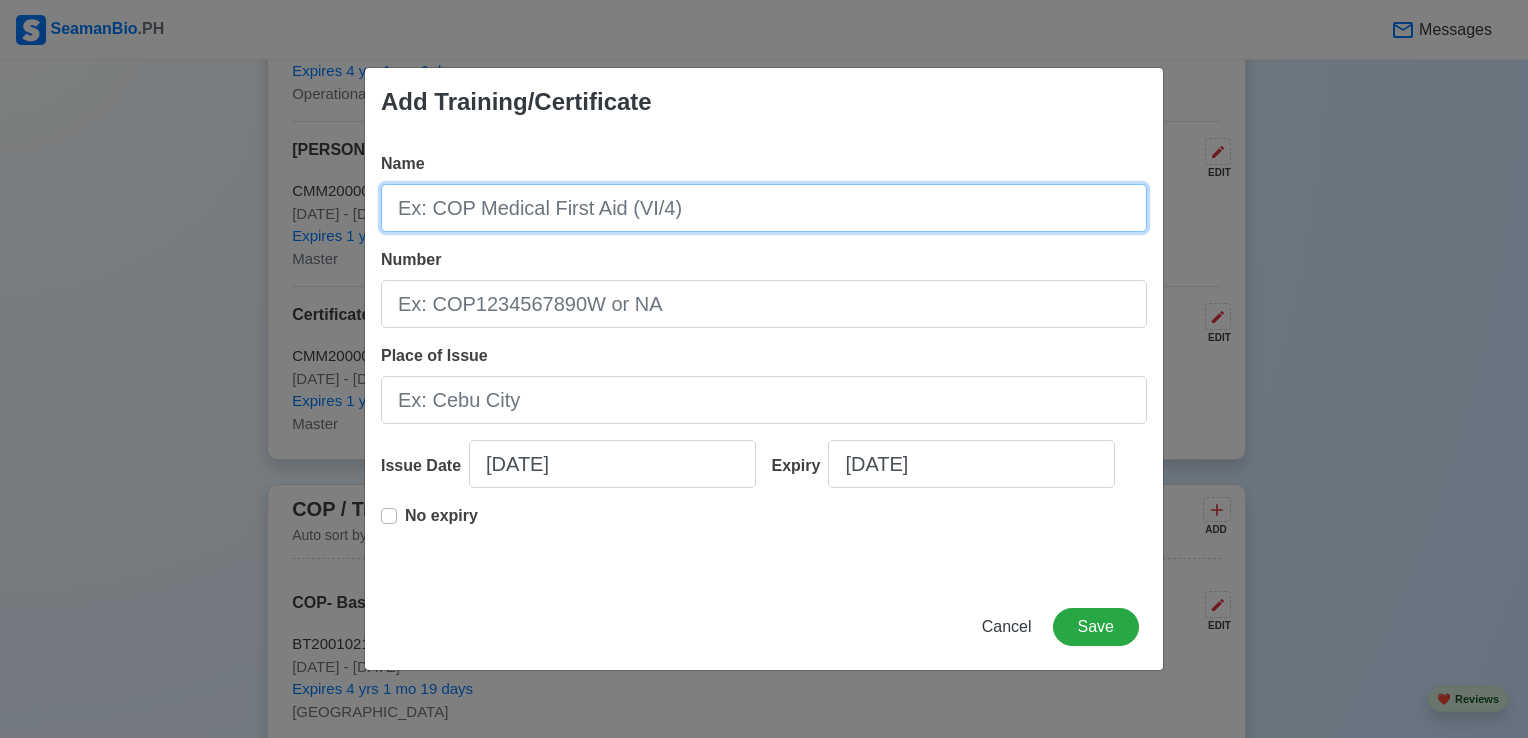 click on "Name" at bounding box center [764, 208] 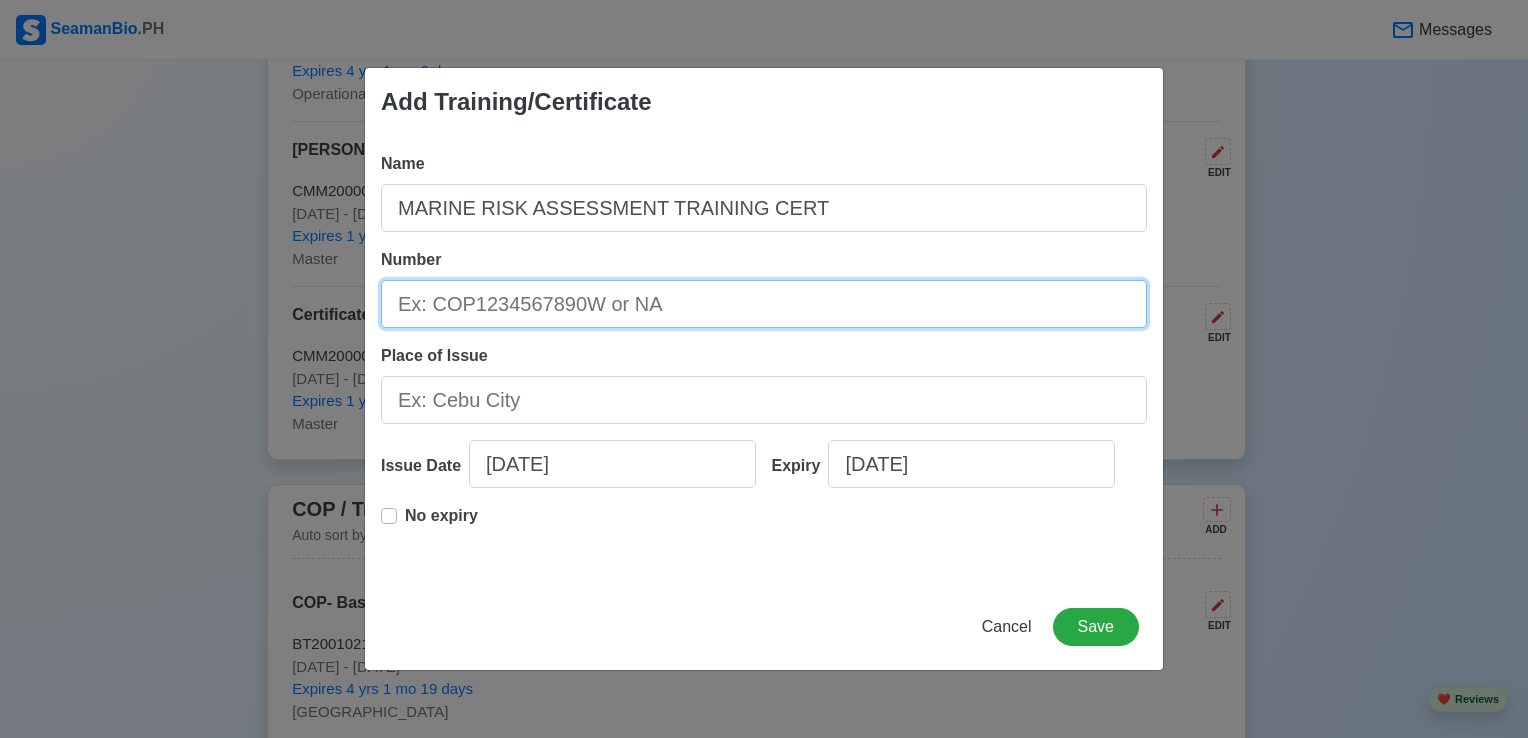 click on "Number" at bounding box center (764, 304) 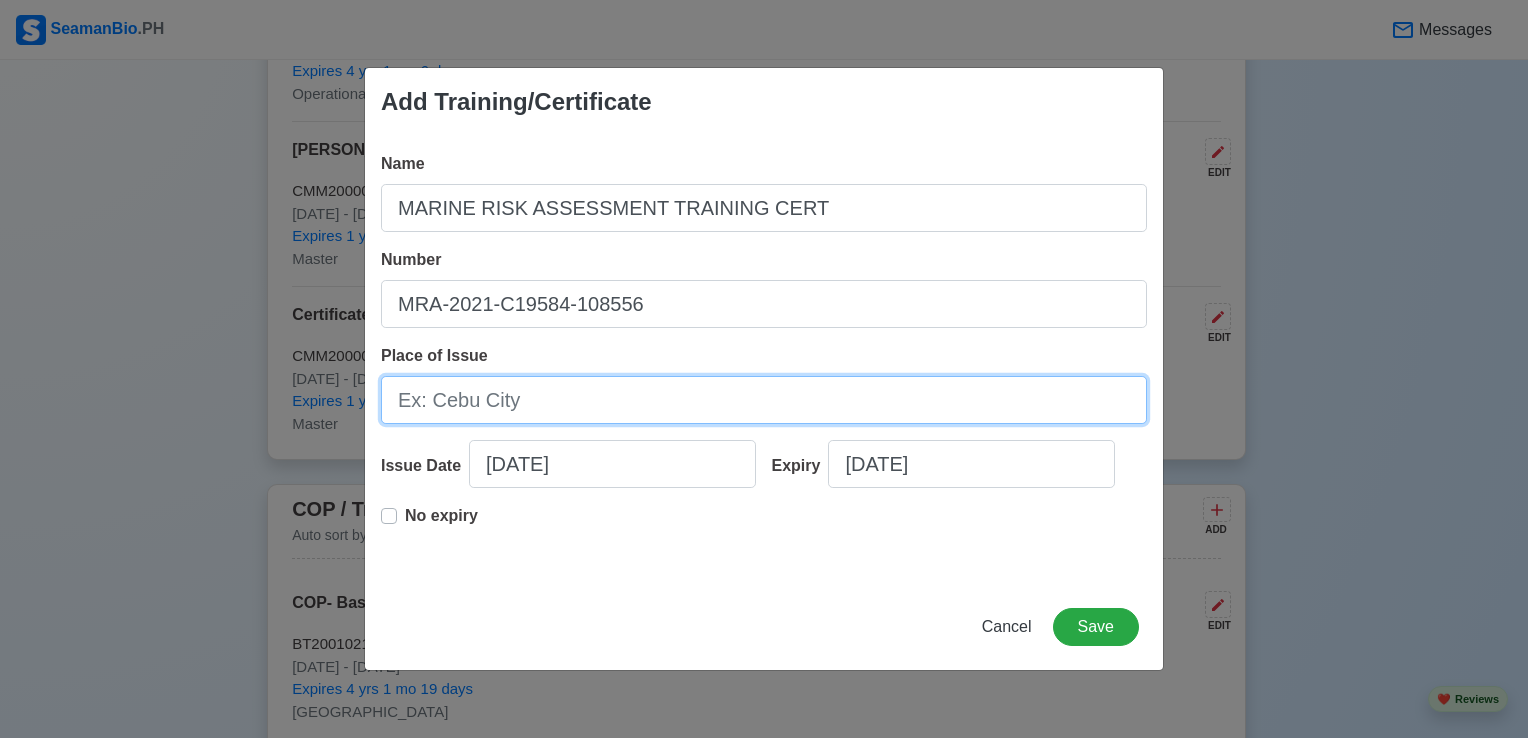 click on "Place of Issue" at bounding box center (764, 400) 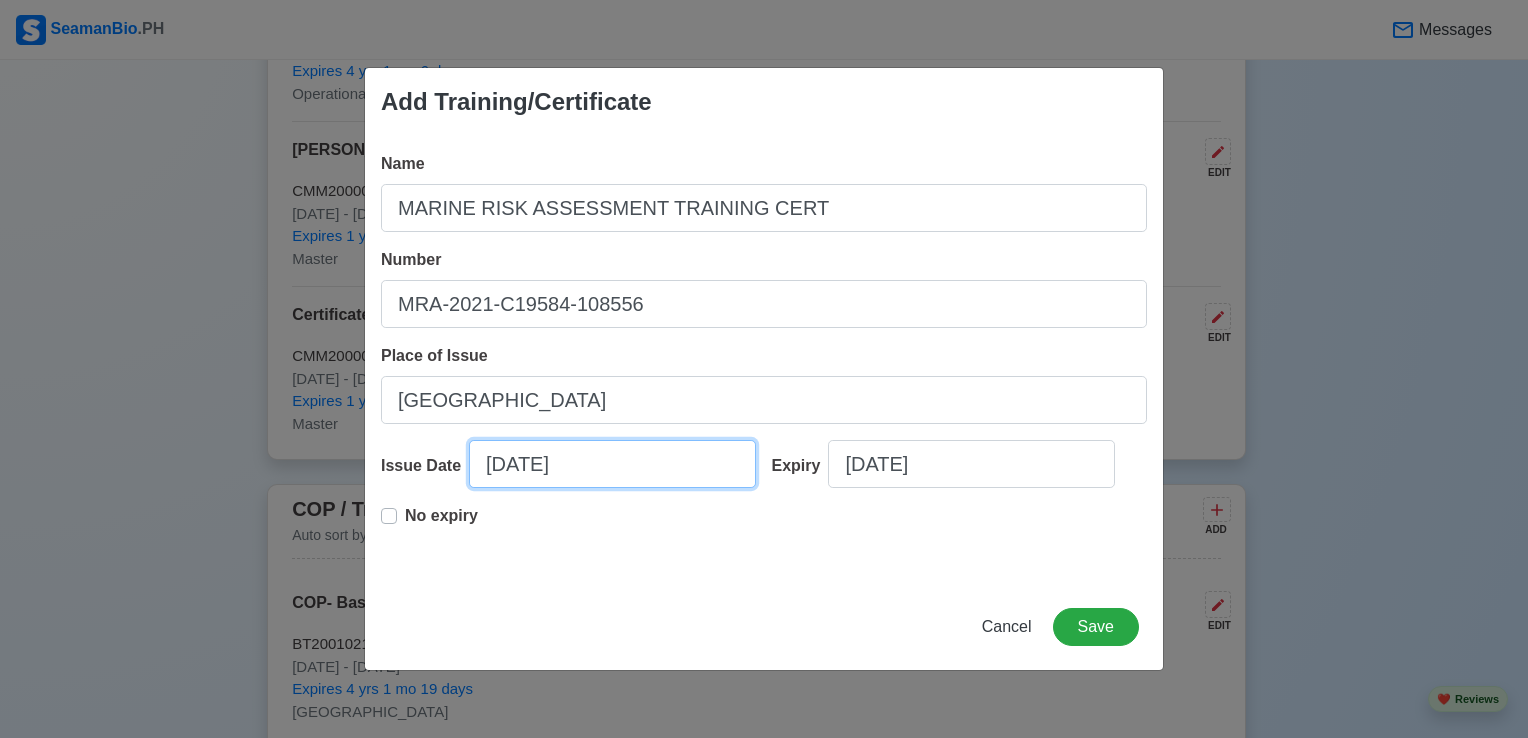 click on "[DATE]" at bounding box center (612, 464) 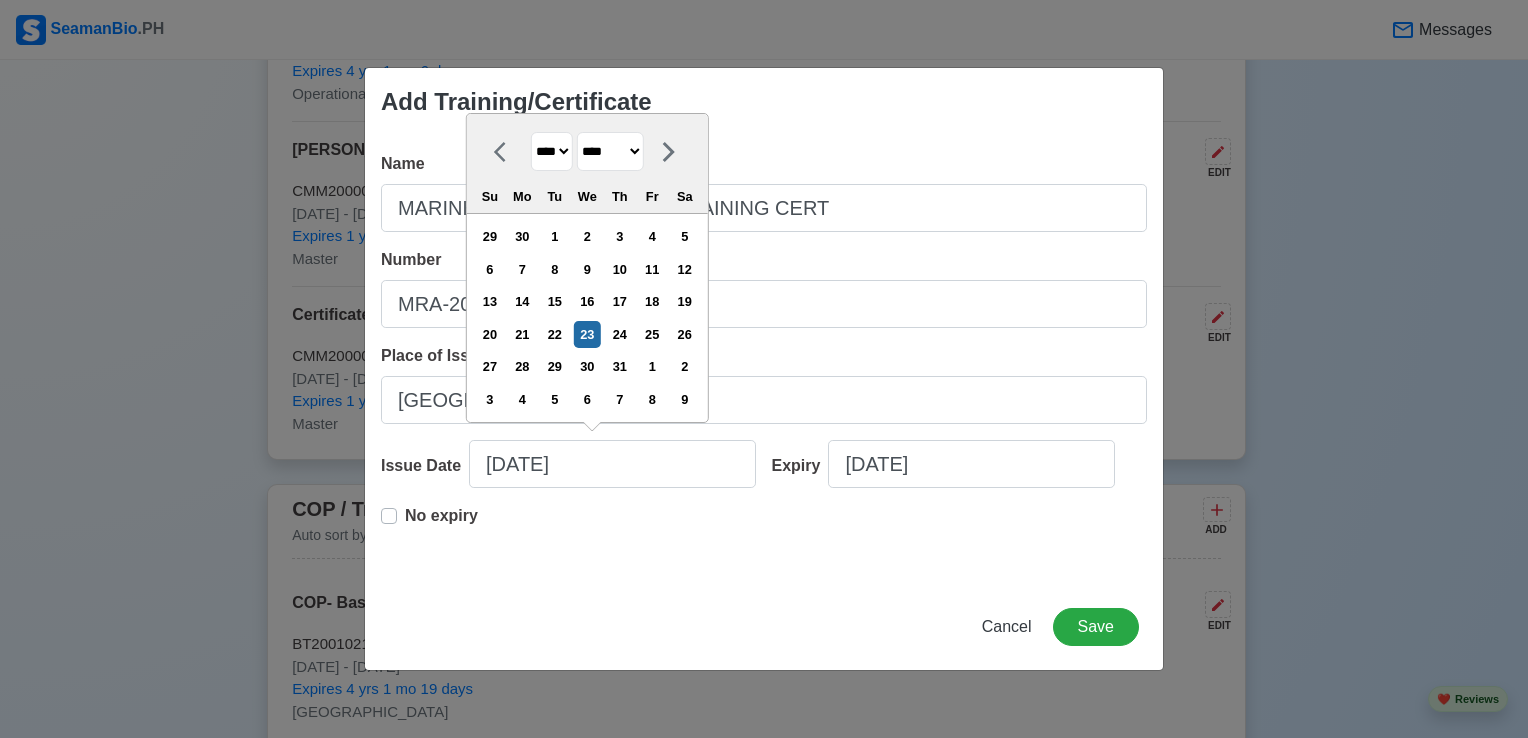 click on "**** **** **** **** **** **** **** **** **** **** **** **** **** **** **** **** **** **** **** **** **** **** **** **** **** **** **** **** **** **** **** **** **** **** **** **** **** **** **** **** **** **** **** **** **** **** **** **** **** **** **** **** **** **** **** **** **** **** **** **** **** **** **** **** **** **** **** **** **** **** **** **** **** **** **** **** **** **** **** **** **** **** **** **** **** **** **** **** **** **** **** **** **** **** **** **** **** **** **** **** **** **** **** **** **** ****" at bounding box center [552, 151] 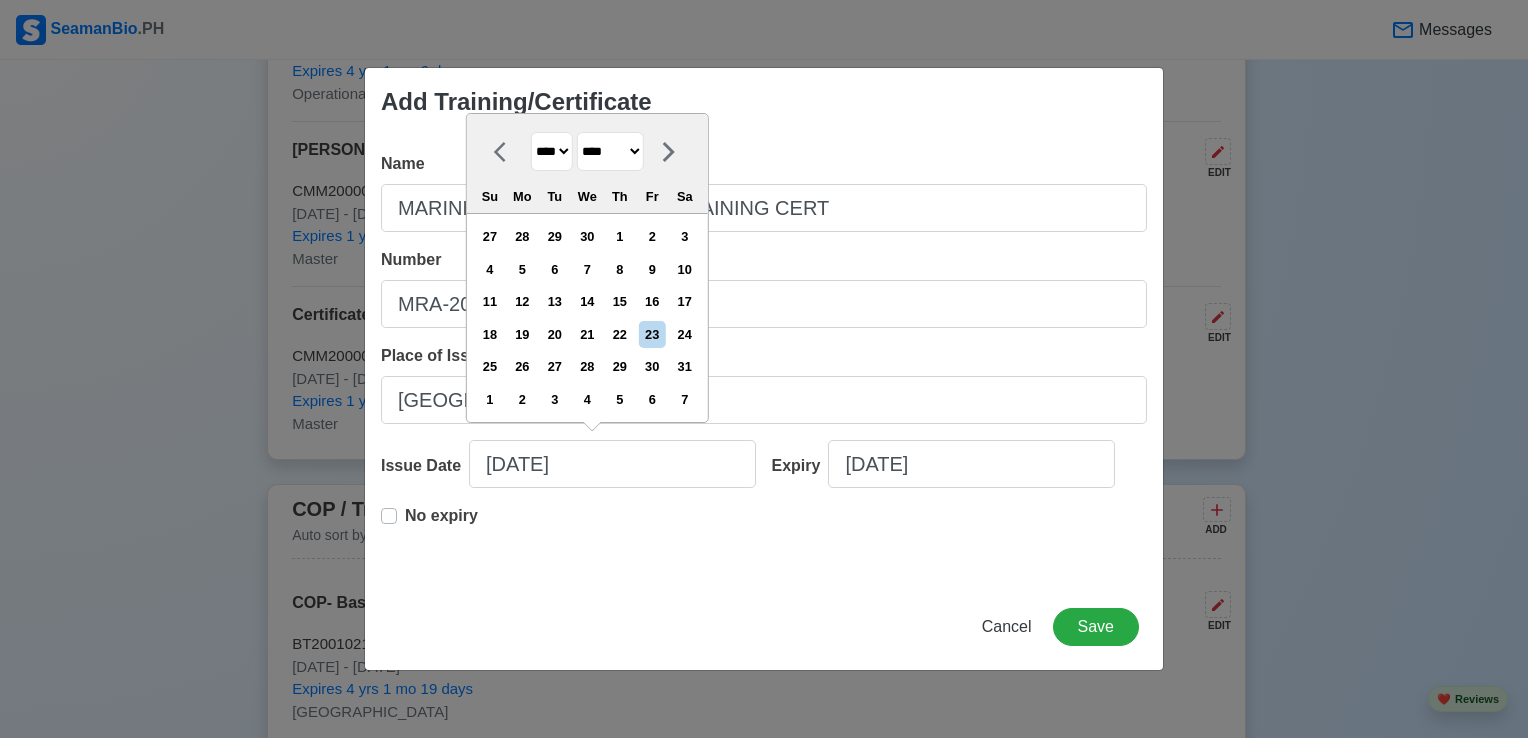 click on "******* ******** ***** ***** *** **** **** ****** ********* ******* ******** ********" at bounding box center [610, 151] 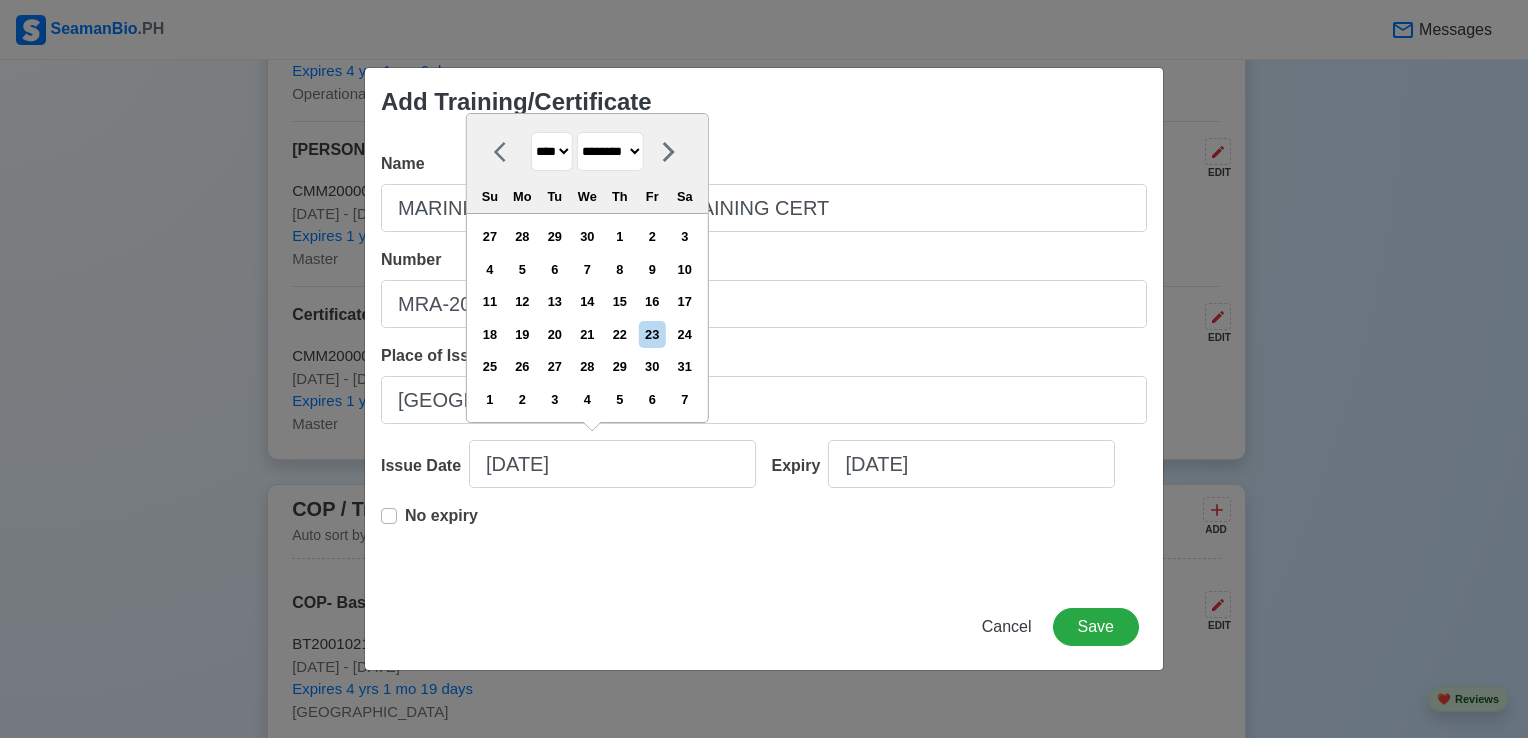 click on "******* ******** ***** ***** *** **** **** ****** ********* ******* ******** ********" at bounding box center (610, 151) 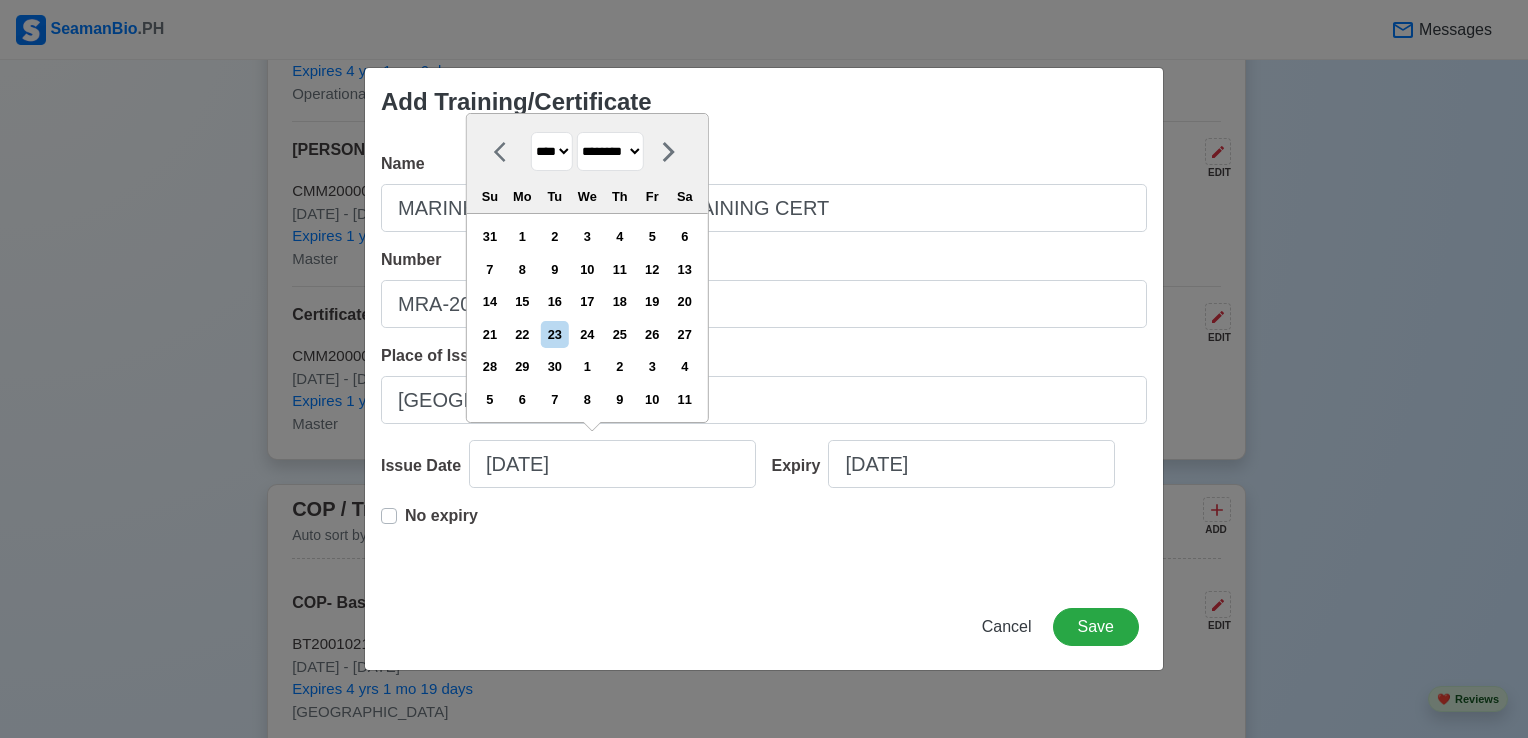 click on "20" at bounding box center [684, 301] 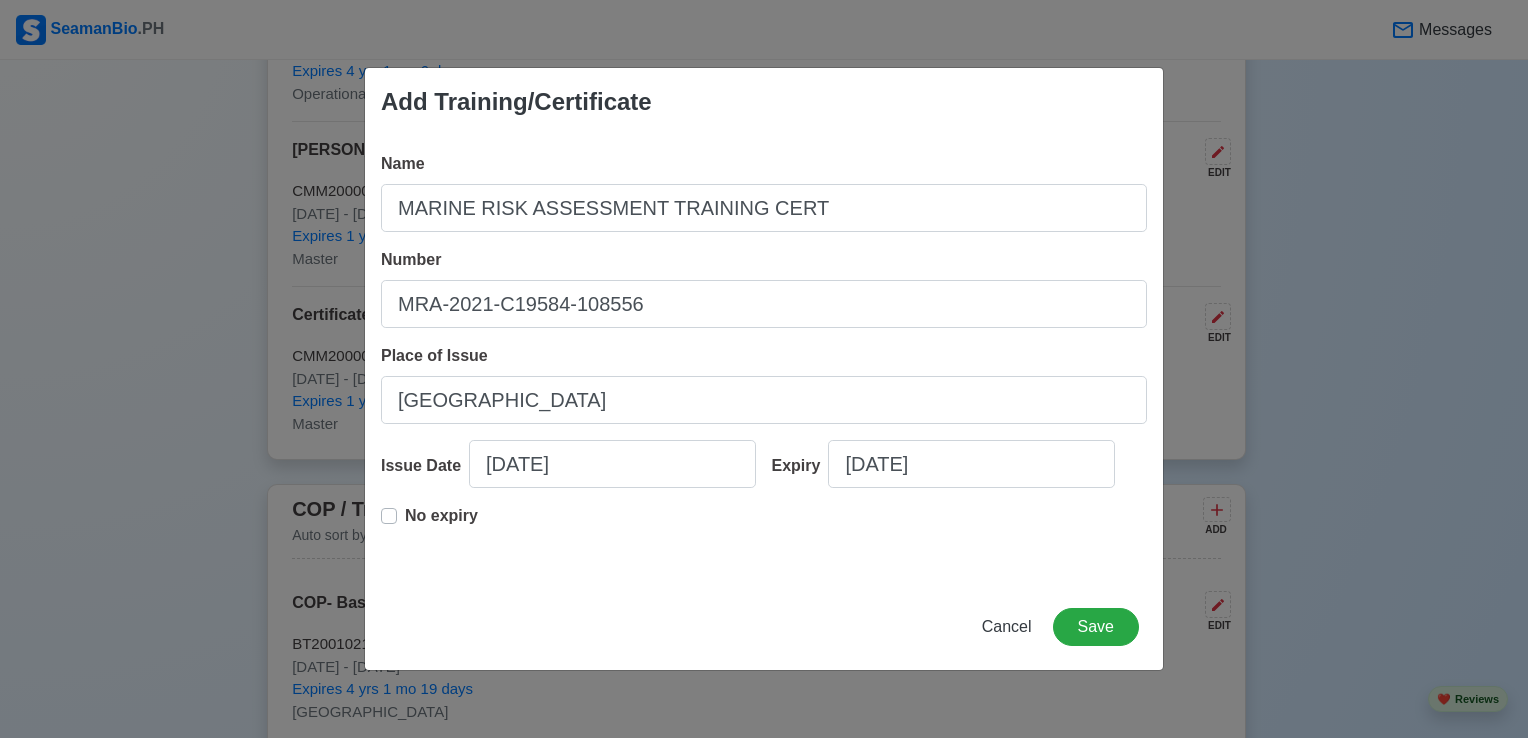 click on "No expiry" at bounding box center (441, 524) 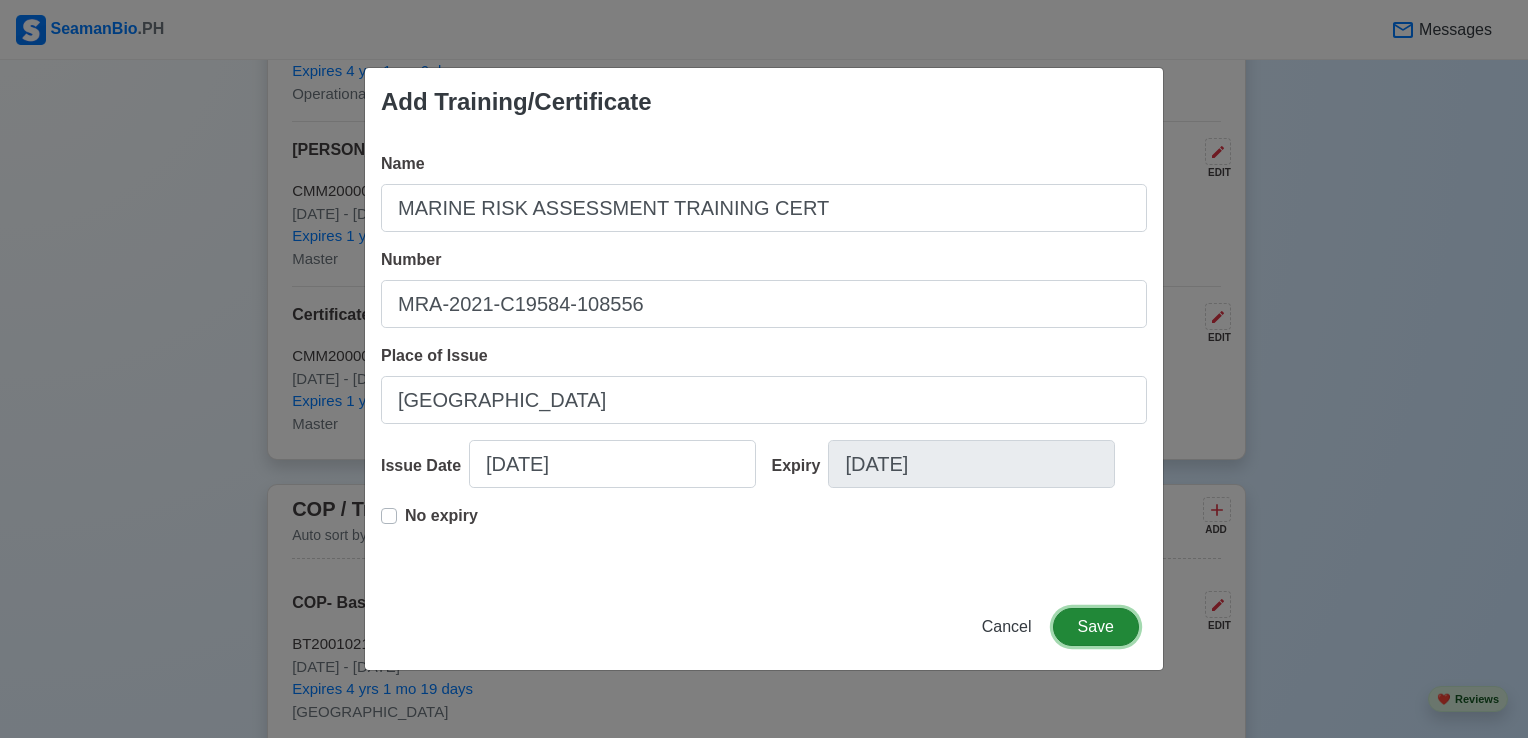 click on "Save" at bounding box center [1096, 627] 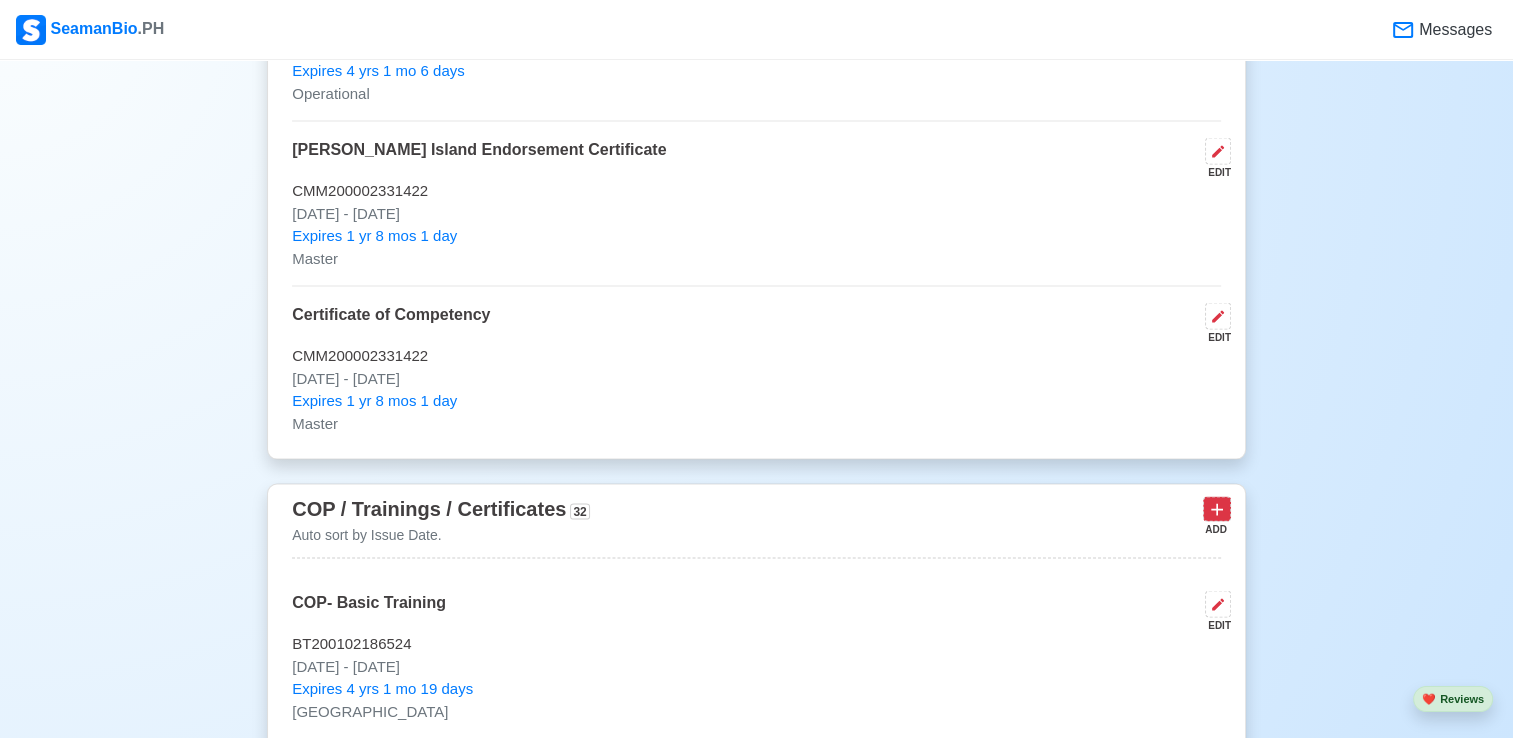 click 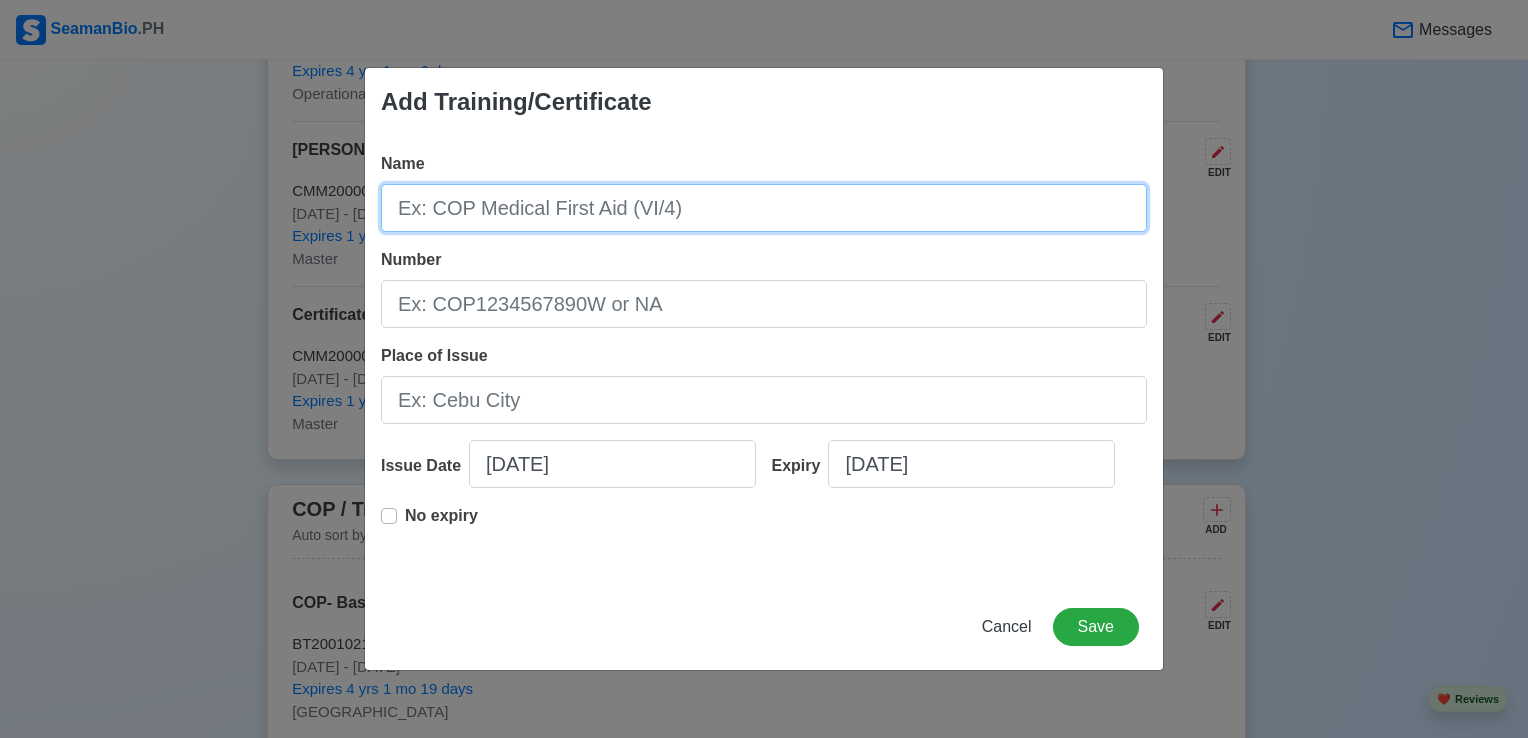 click on "Name" at bounding box center (764, 208) 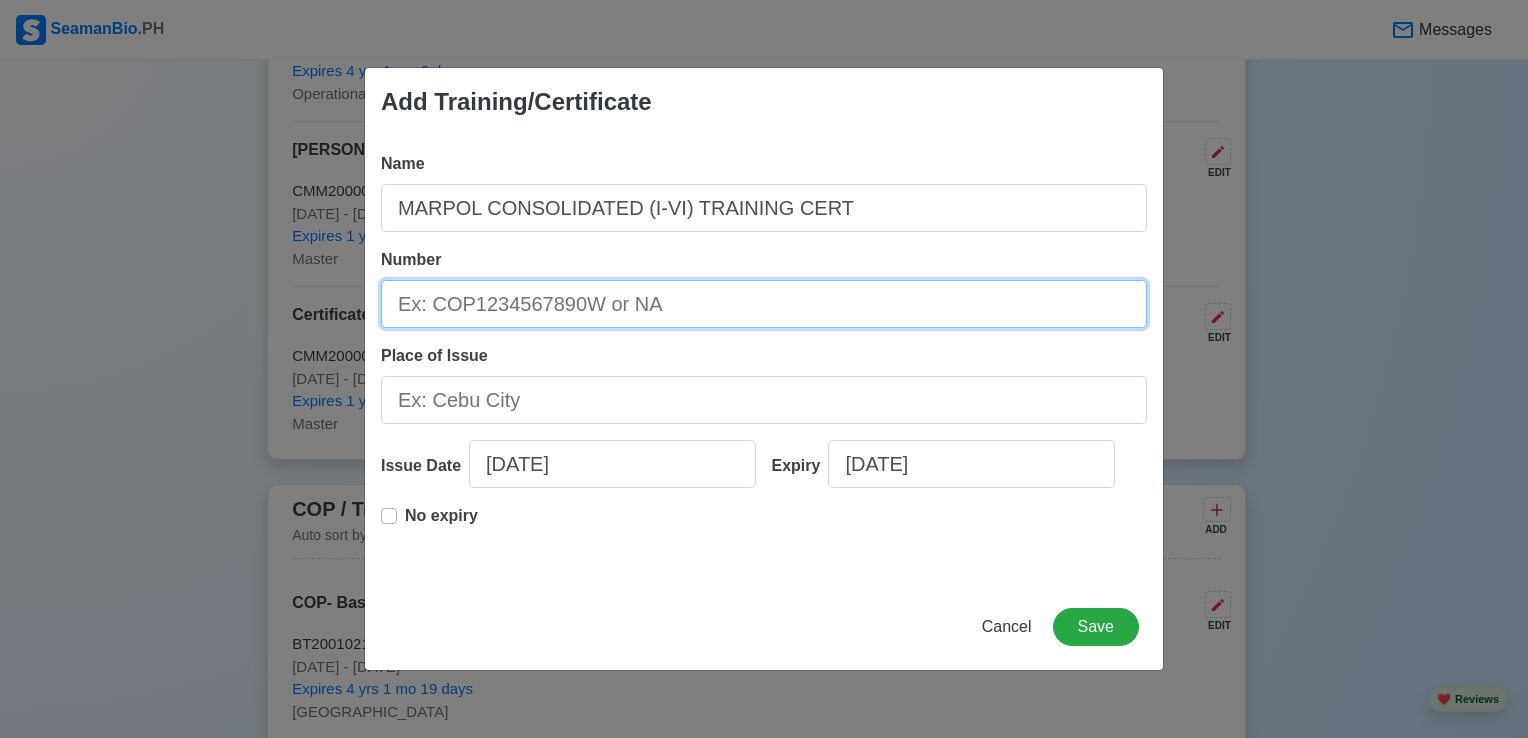 click on "Number" at bounding box center (764, 304) 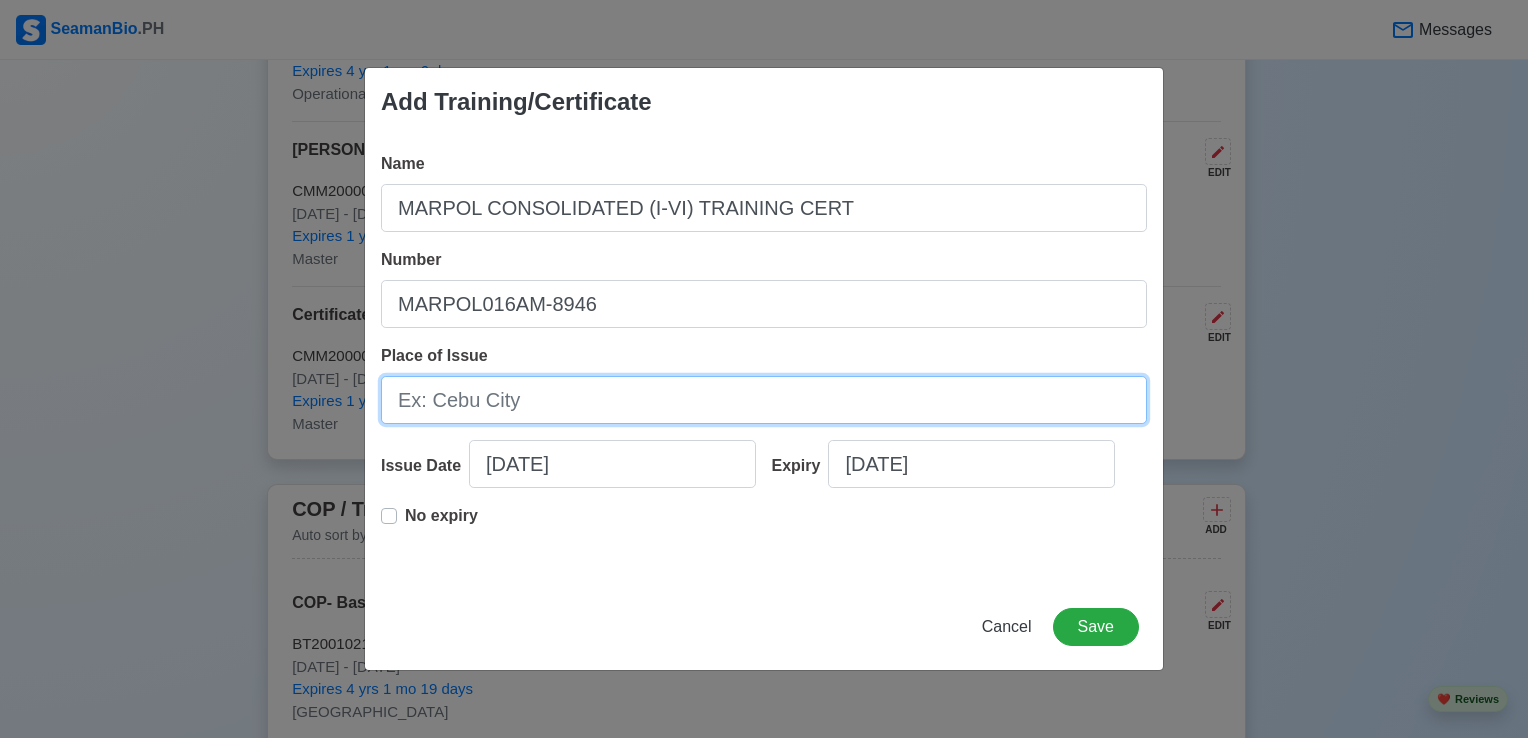 click on "Place of Issue" at bounding box center (764, 400) 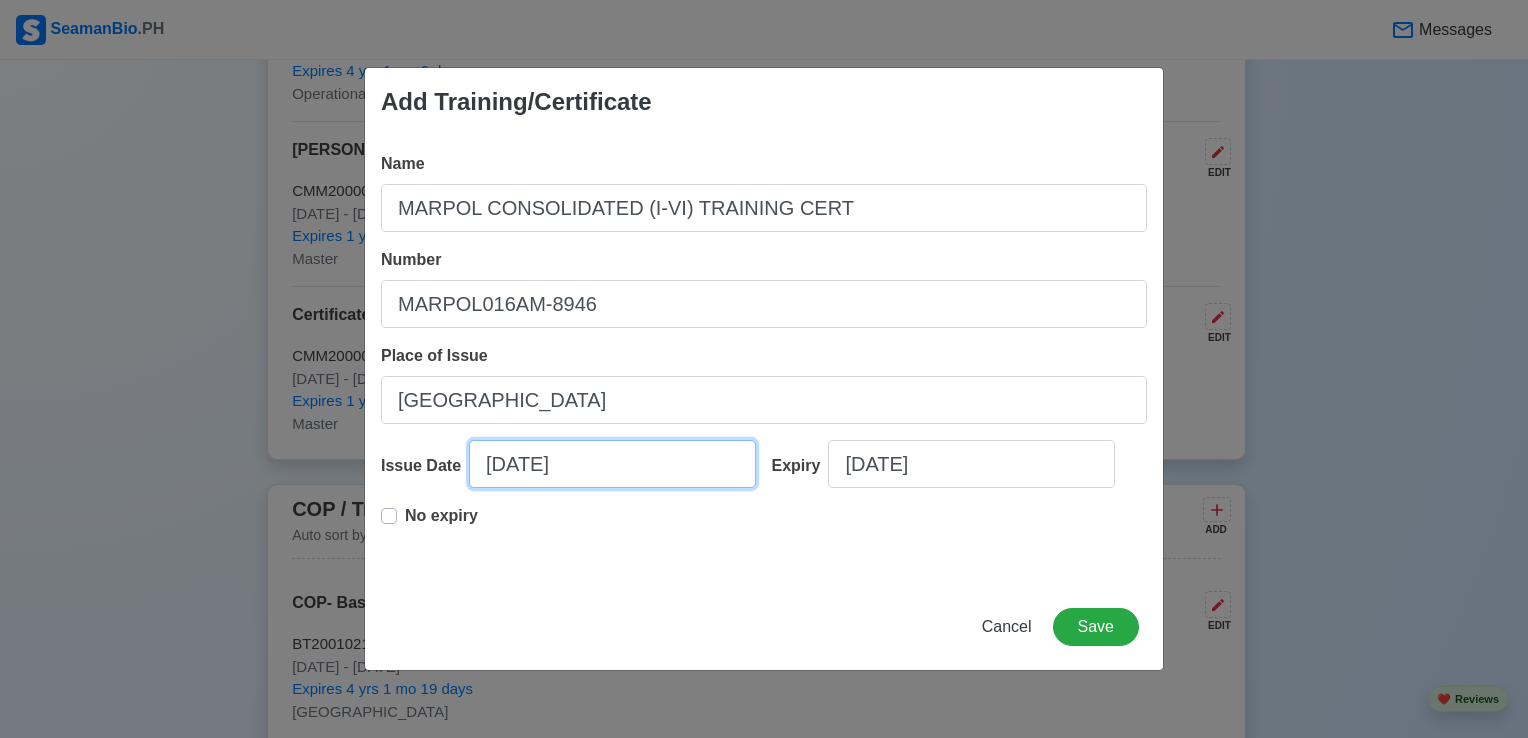 click on "[DATE]" at bounding box center (612, 464) 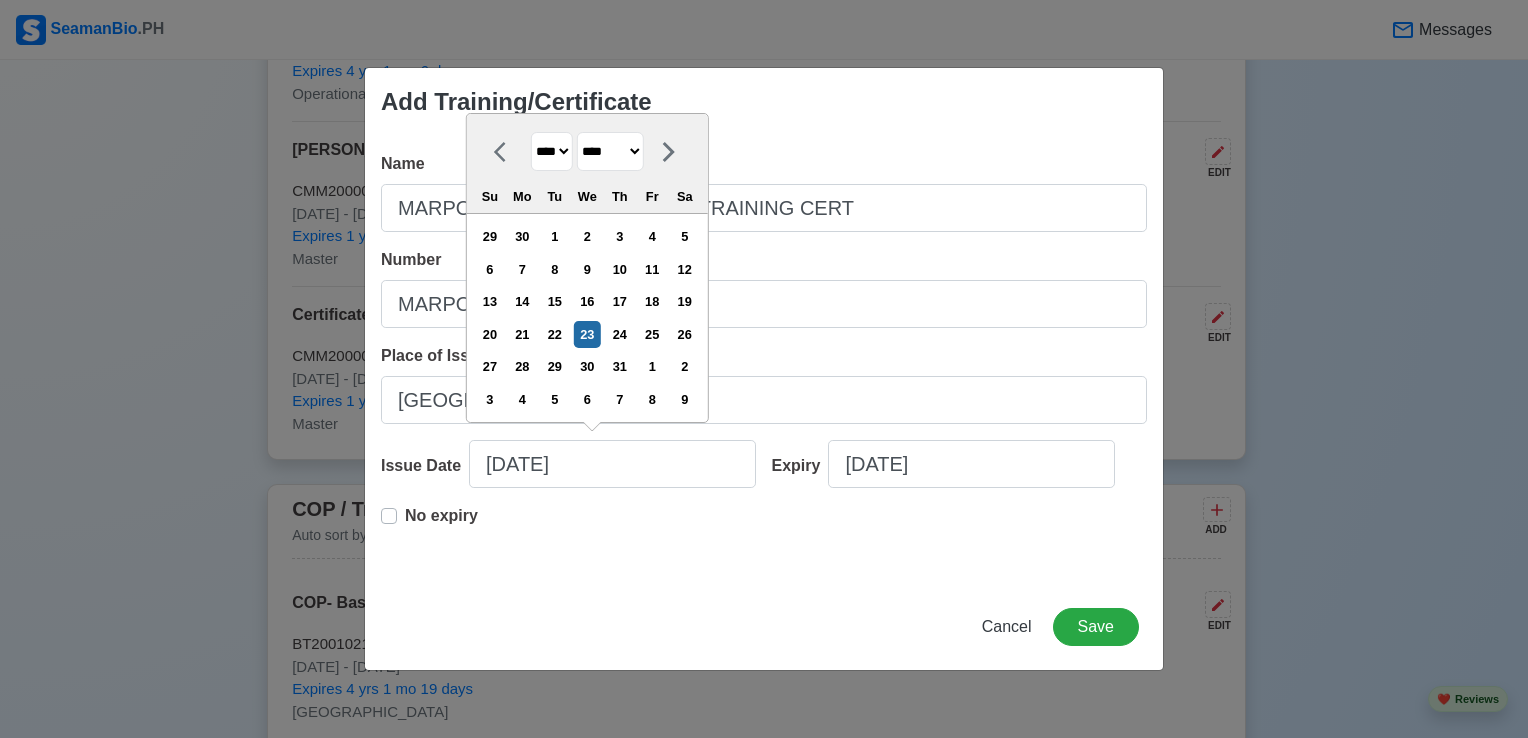 click on "**** **** **** **** **** **** **** **** **** **** **** **** **** **** **** **** **** **** **** **** **** **** **** **** **** **** **** **** **** **** **** **** **** **** **** **** **** **** **** **** **** **** **** **** **** **** **** **** **** **** **** **** **** **** **** **** **** **** **** **** **** **** **** **** **** **** **** **** **** **** **** **** **** **** **** **** **** **** **** **** **** **** **** **** **** **** **** **** **** **** **** **** **** **** **** **** **** **** **** **** **** **** **** **** **** ****" at bounding box center [552, 151] 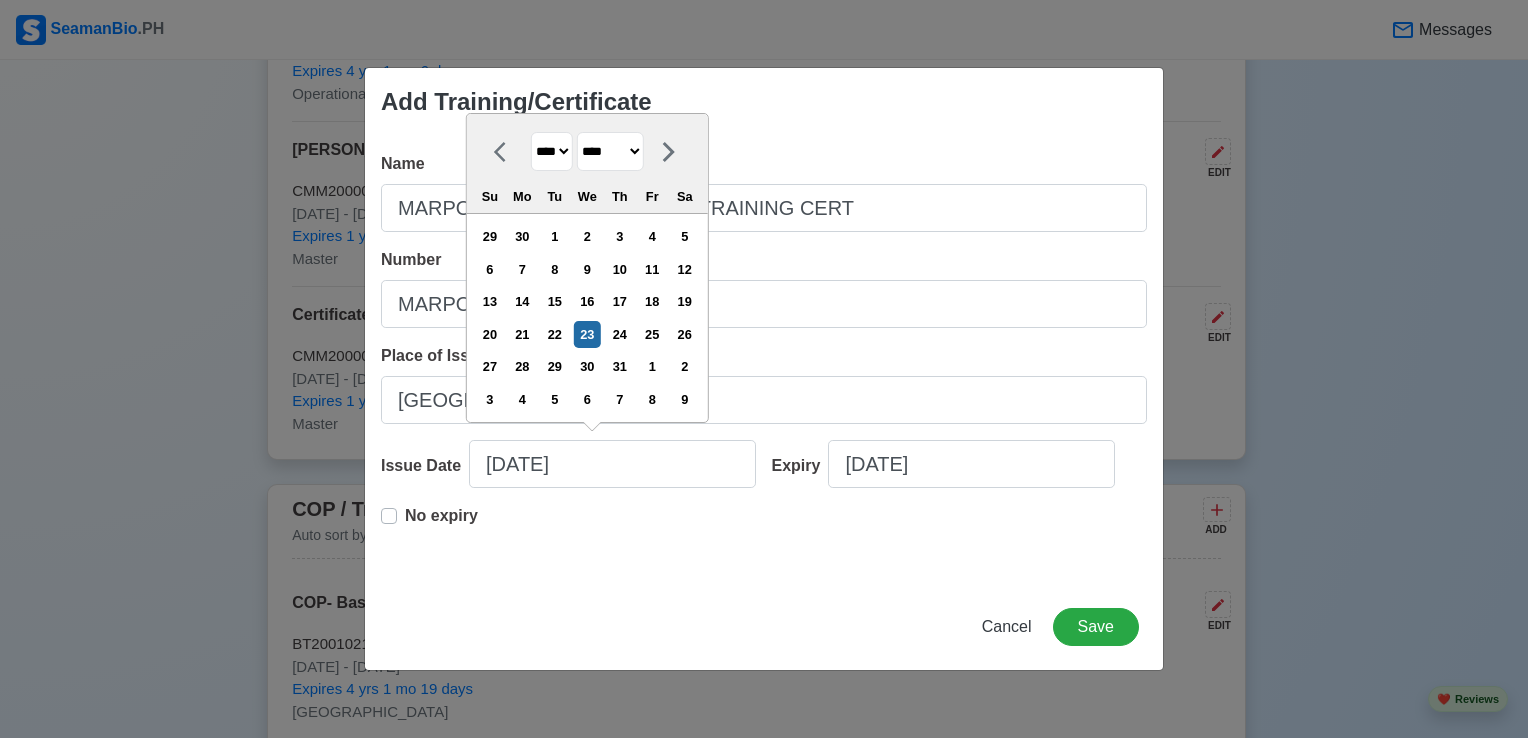 click on "**** **** **** **** **** **** **** **** **** **** **** **** **** **** **** **** **** **** **** **** **** **** **** **** **** **** **** **** **** **** **** **** **** **** **** **** **** **** **** **** **** **** **** **** **** **** **** **** **** **** **** **** **** **** **** **** **** **** **** **** **** **** **** **** **** **** **** **** **** **** **** **** **** **** **** **** **** **** **** **** **** **** **** **** **** **** **** **** **** **** **** **** **** **** **** **** **** **** **** **** **** **** **** **** **** ****" at bounding box center [552, 151] 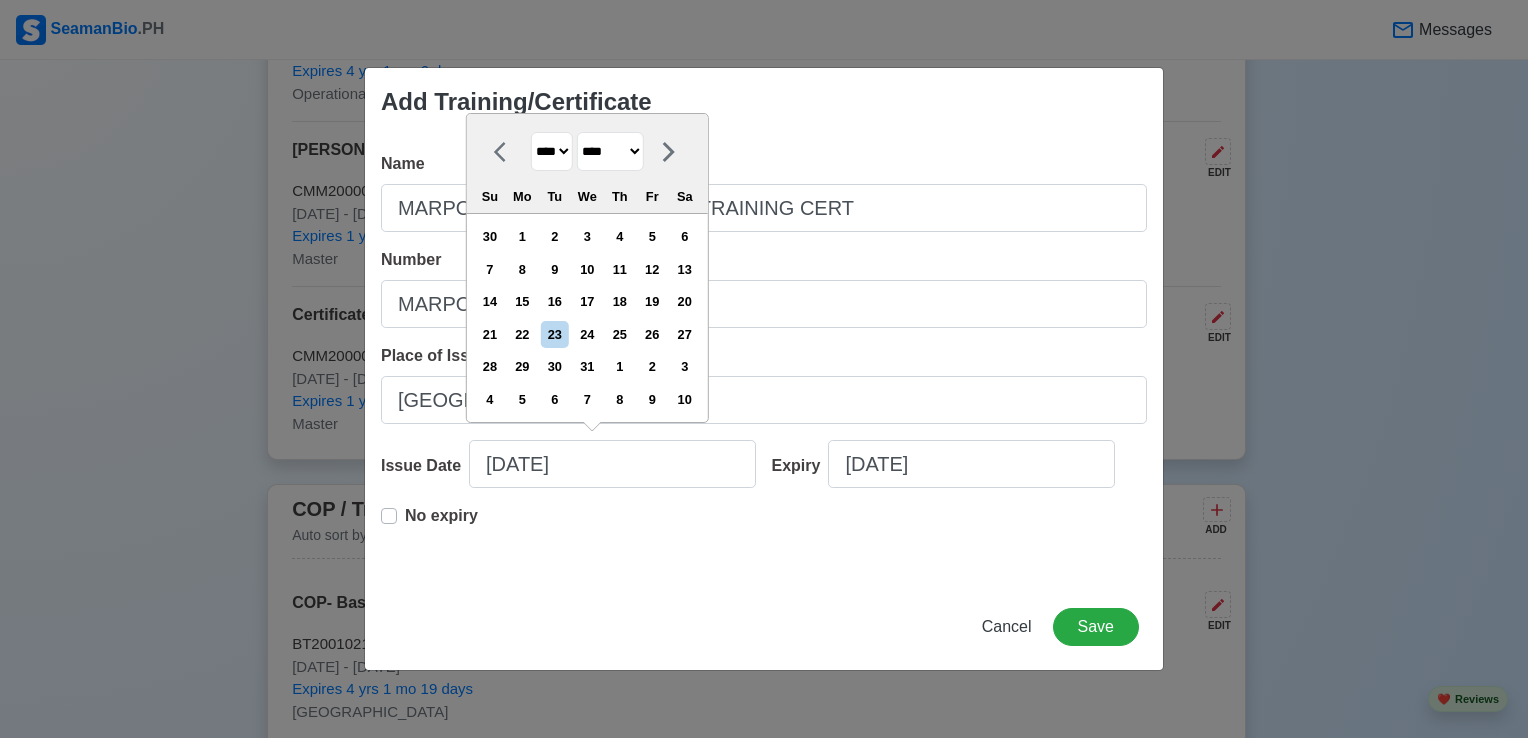 click on "******* ******** ***** ***** *** **** **** ****** ********* ******* ******** ********" at bounding box center (610, 151) 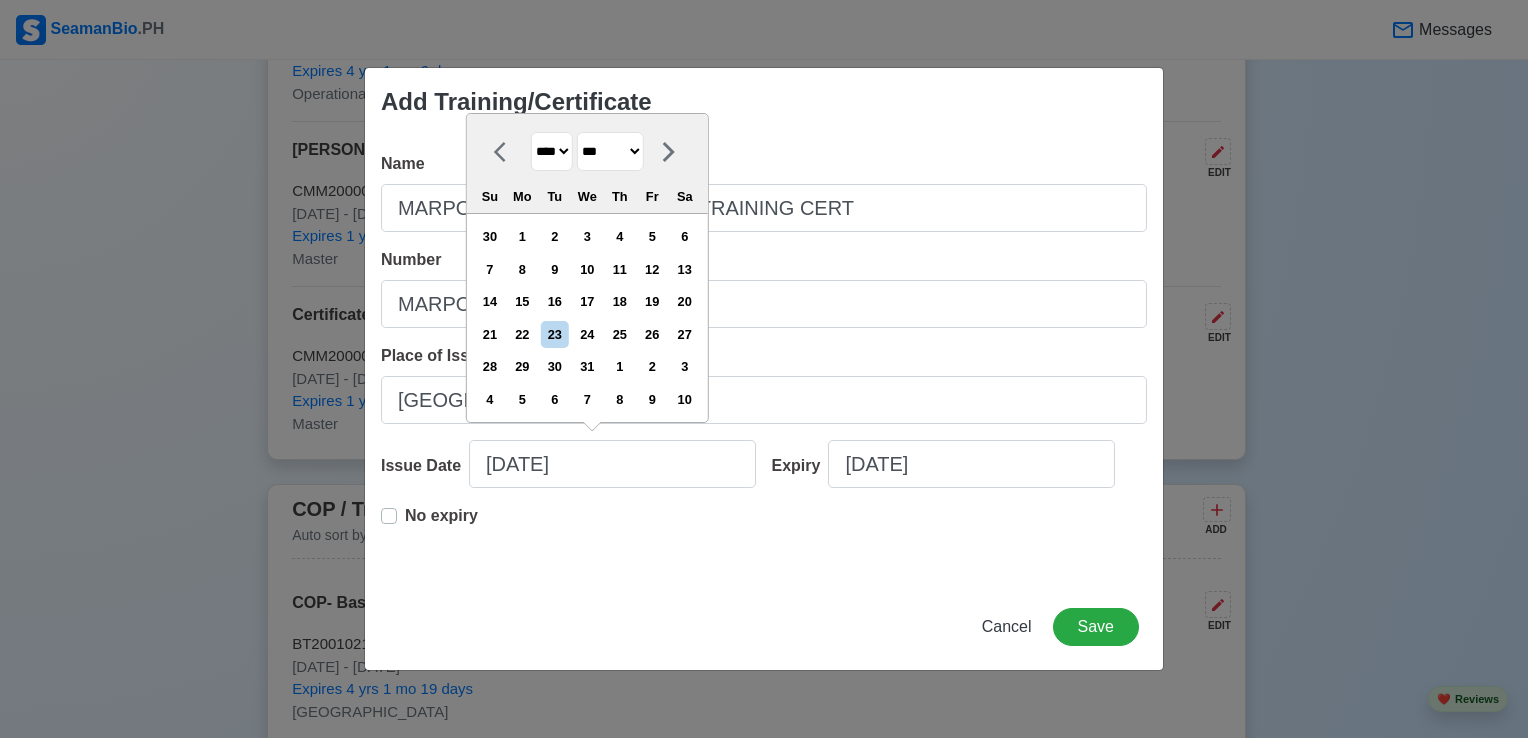 click on "******* ******** ***** ***** *** **** **** ****** ********* ******* ******** ********" at bounding box center (610, 151) 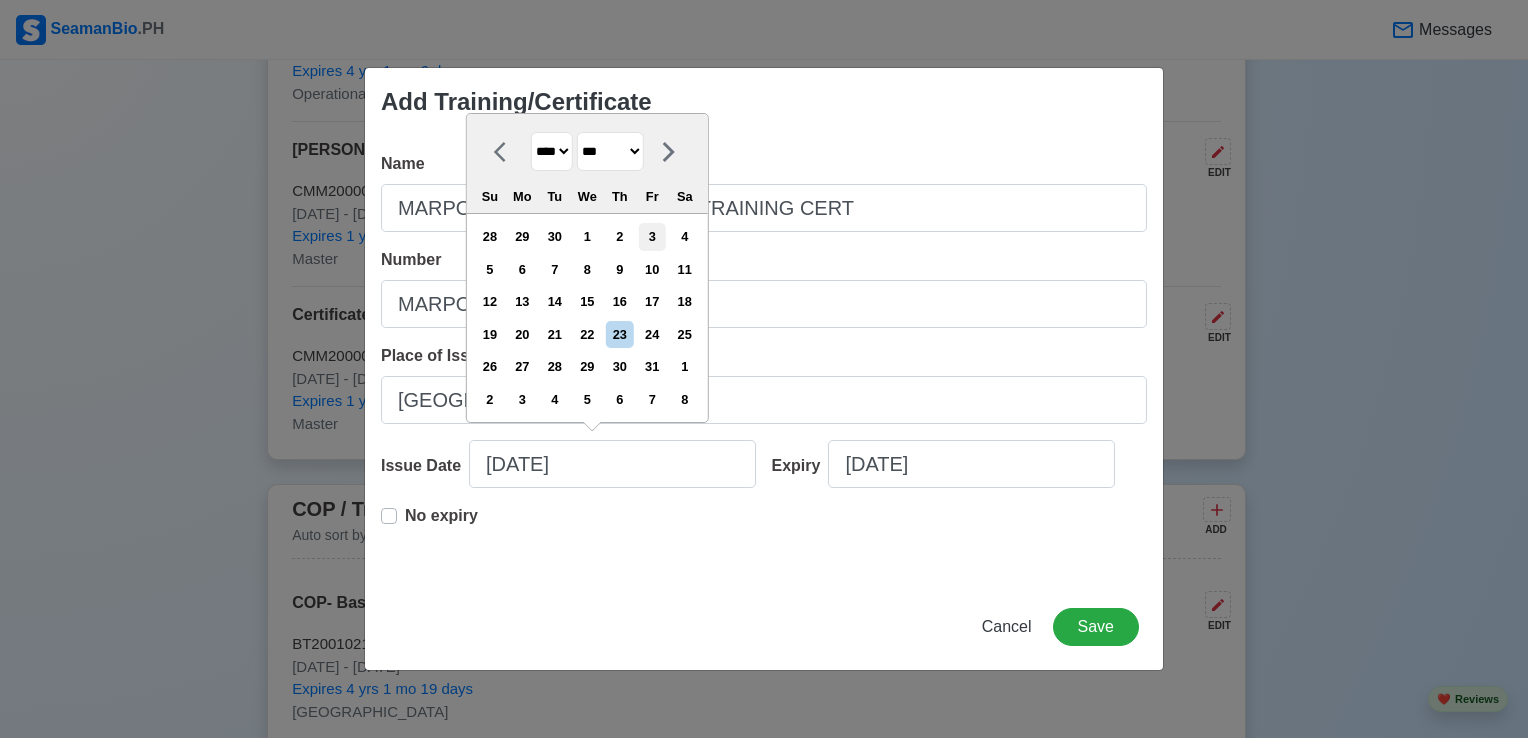 click on "3" at bounding box center (652, 236) 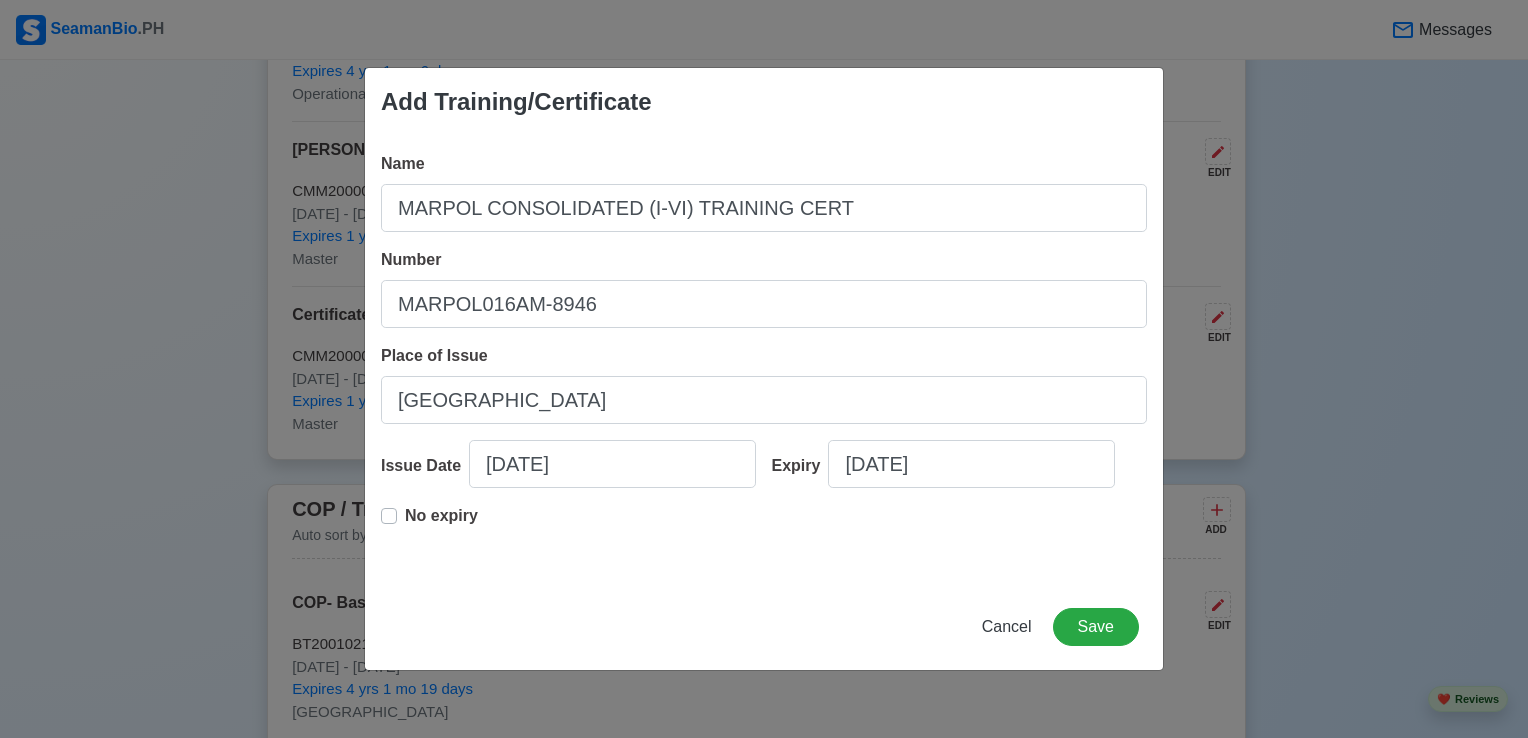 click on "No expiry" at bounding box center [441, 524] 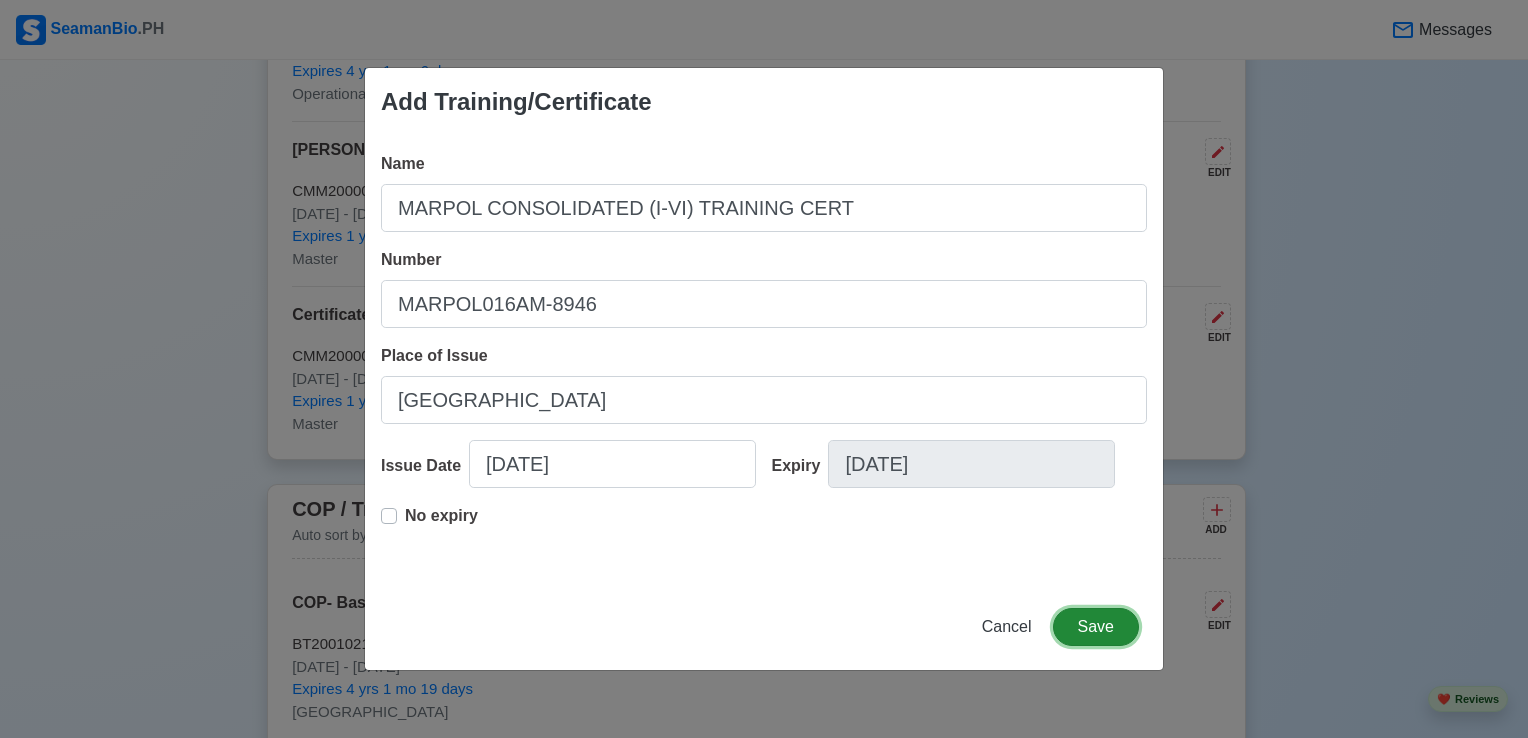click on "Save" at bounding box center [1096, 627] 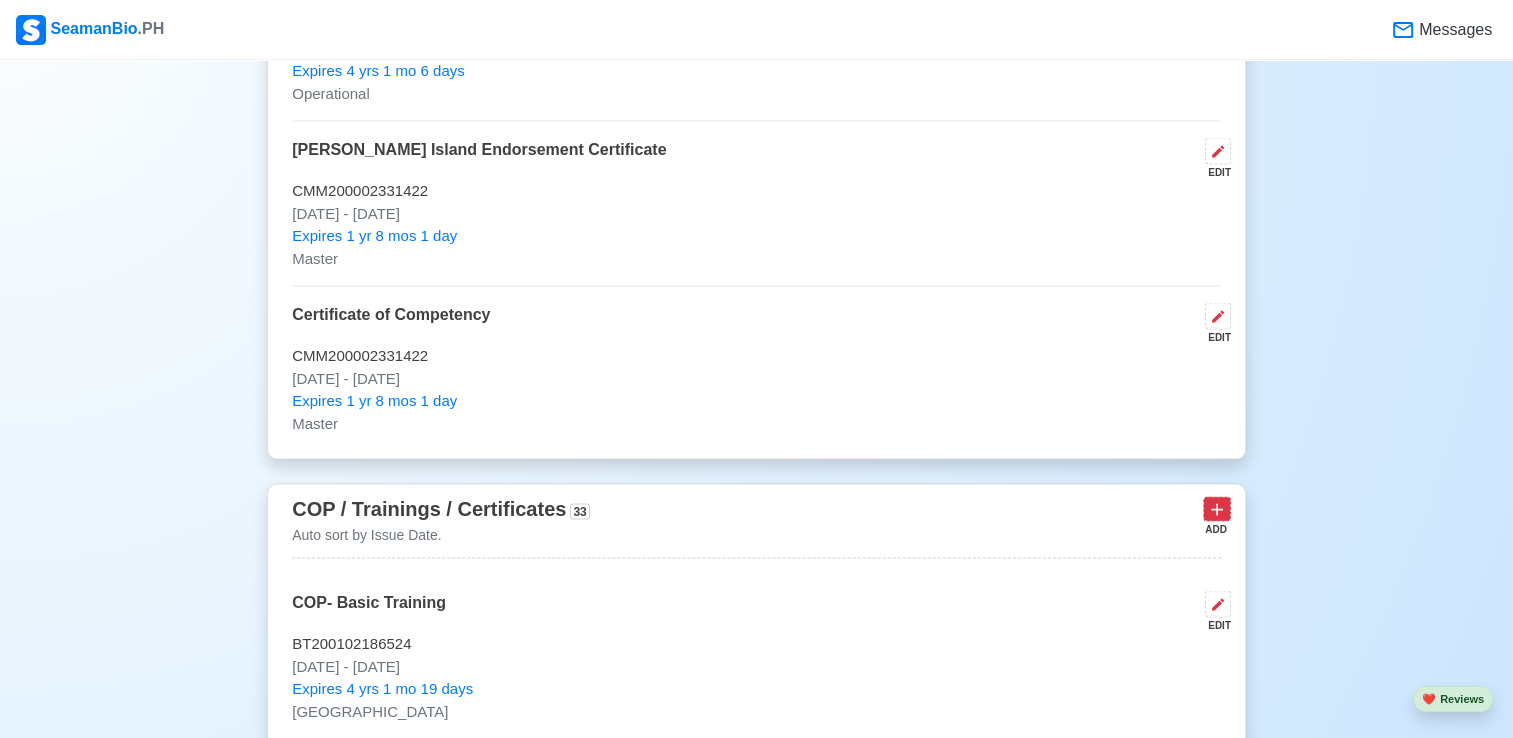 click 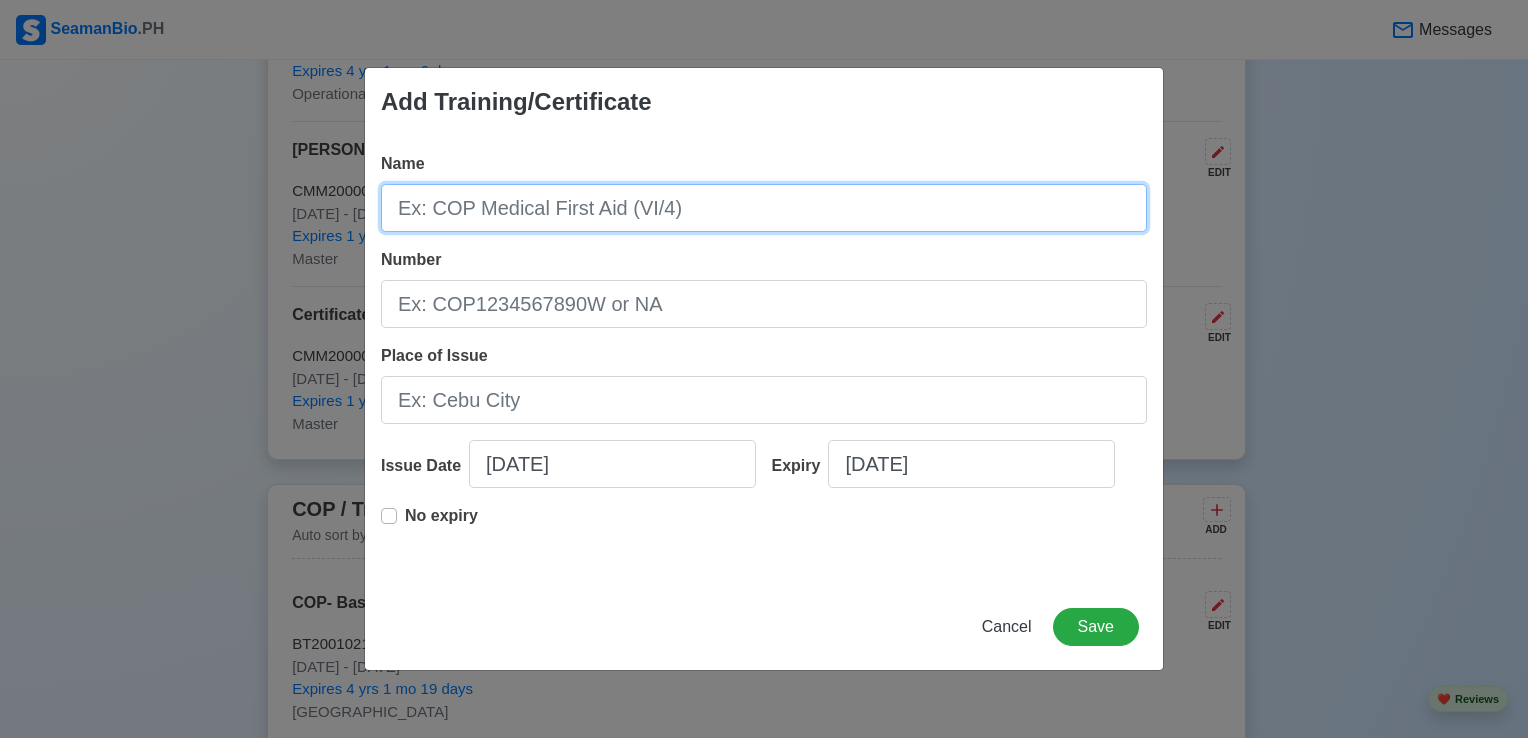 click on "Name" at bounding box center [764, 208] 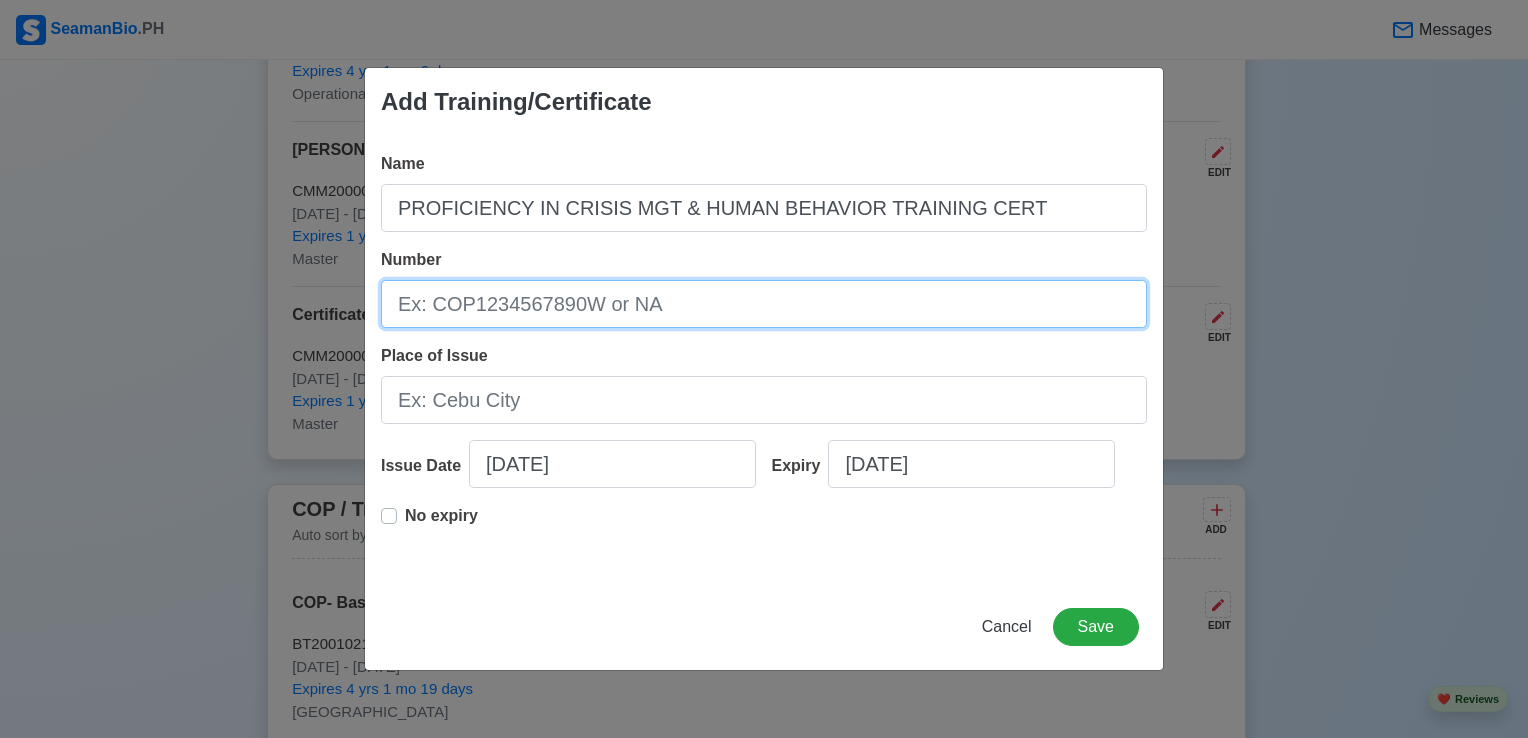 click on "Number" at bounding box center (764, 304) 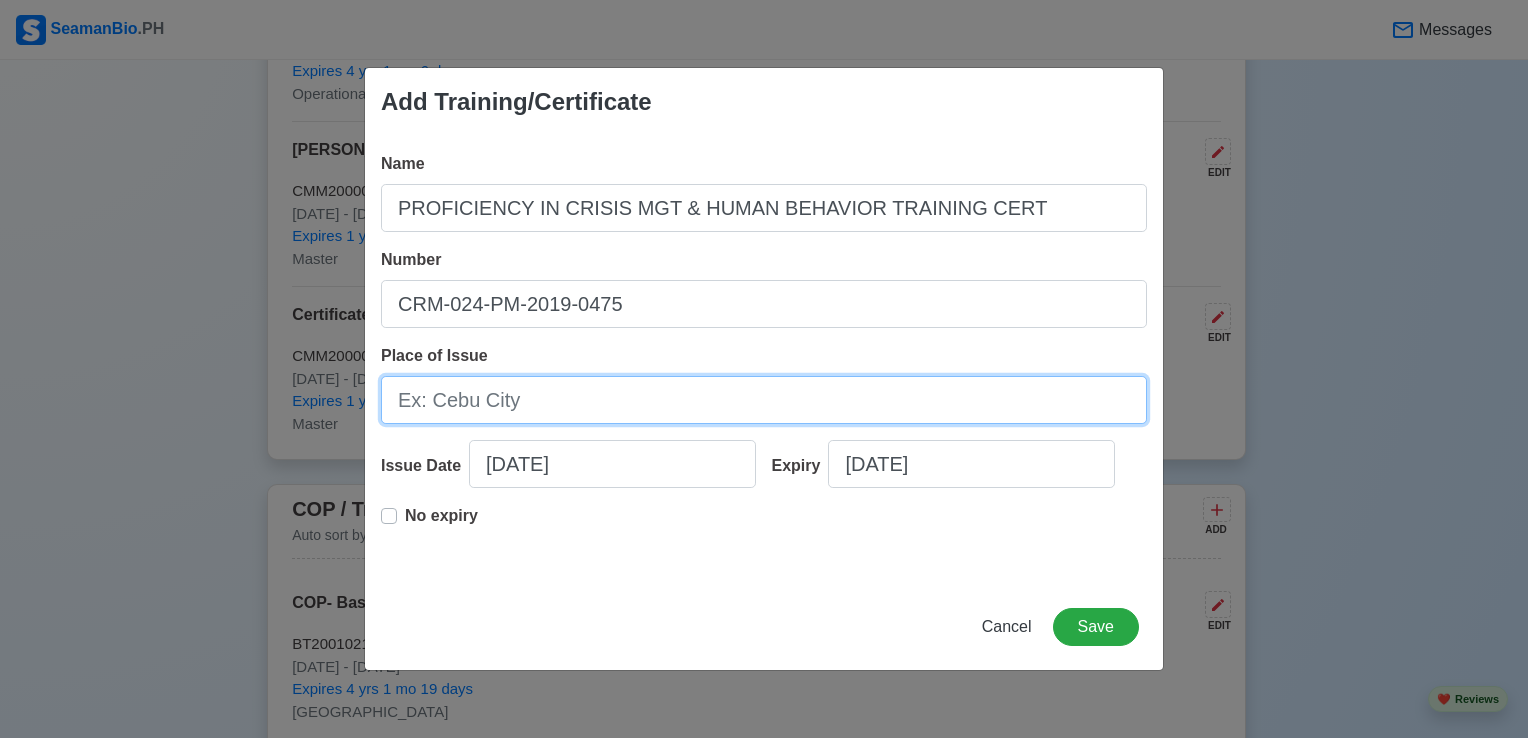click on "Place of Issue" at bounding box center [764, 400] 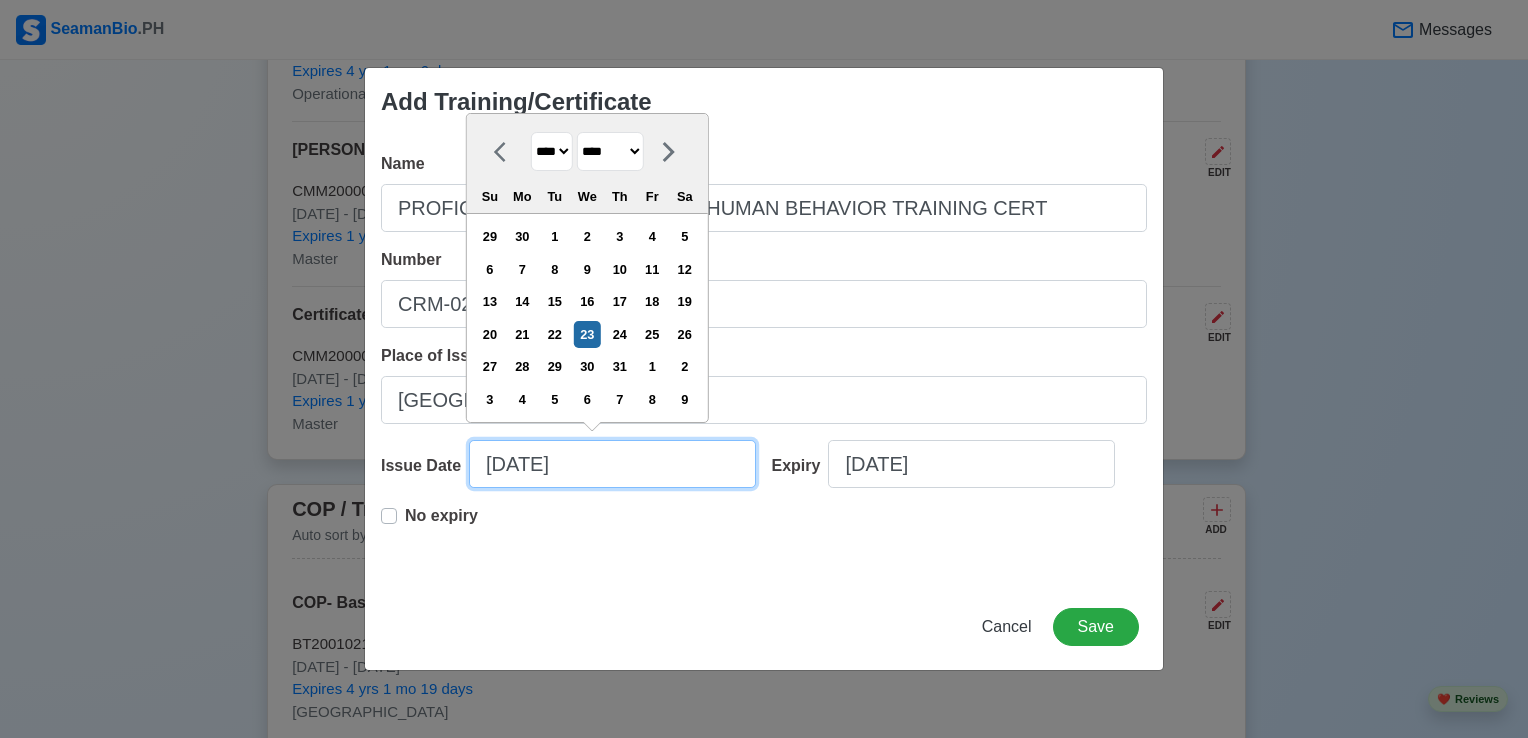 click on "[DATE]" at bounding box center [612, 464] 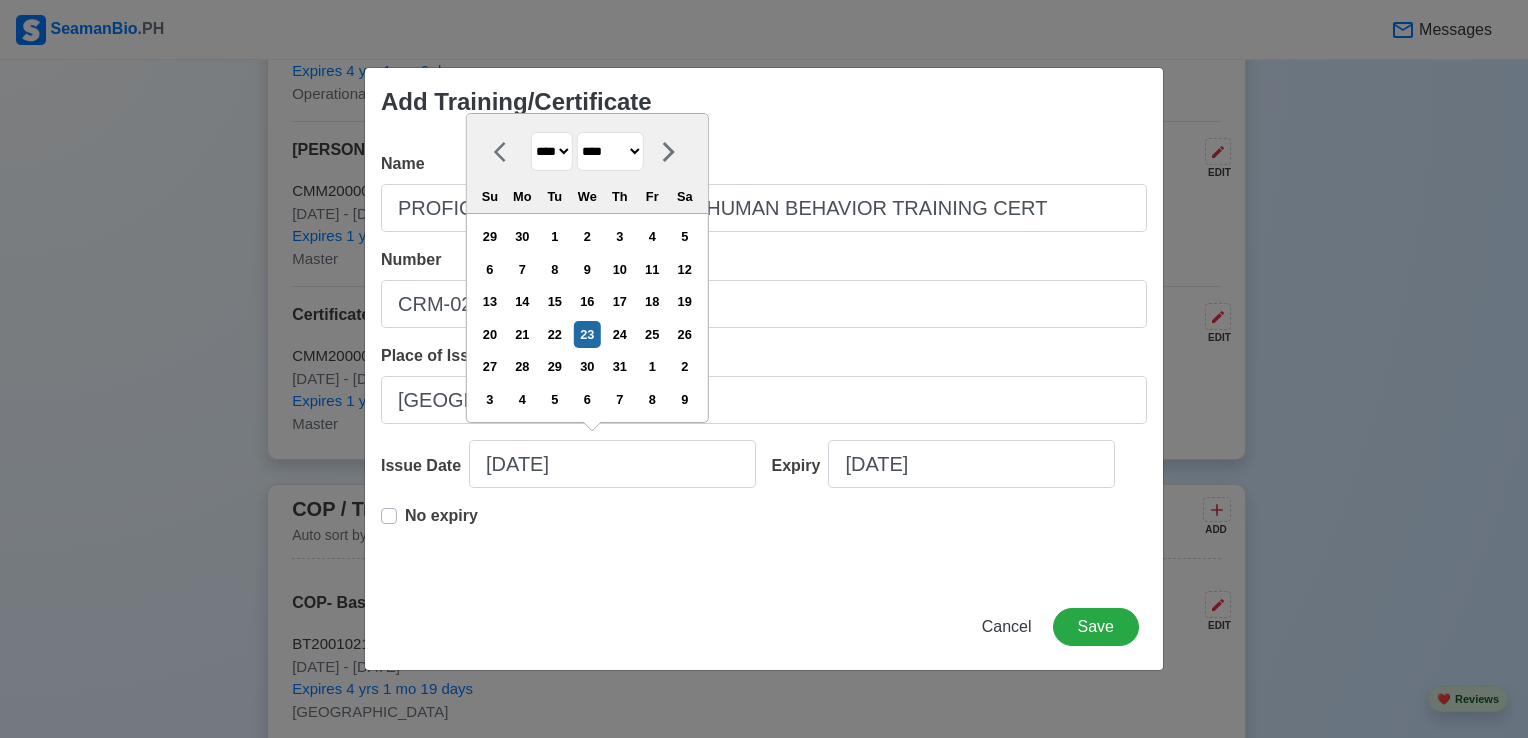 click on "**** **** **** **** **** **** **** **** **** **** **** **** **** **** **** **** **** **** **** **** **** **** **** **** **** **** **** **** **** **** **** **** **** **** **** **** **** **** **** **** **** **** **** **** **** **** **** **** **** **** **** **** **** **** **** **** **** **** **** **** **** **** **** **** **** **** **** **** **** **** **** **** **** **** **** **** **** **** **** **** **** **** **** **** **** **** **** **** **** **** **** **** **** **** **** **** **** **** **** **** **** **** **** **** **** ****" at bounding box center (552, 151) 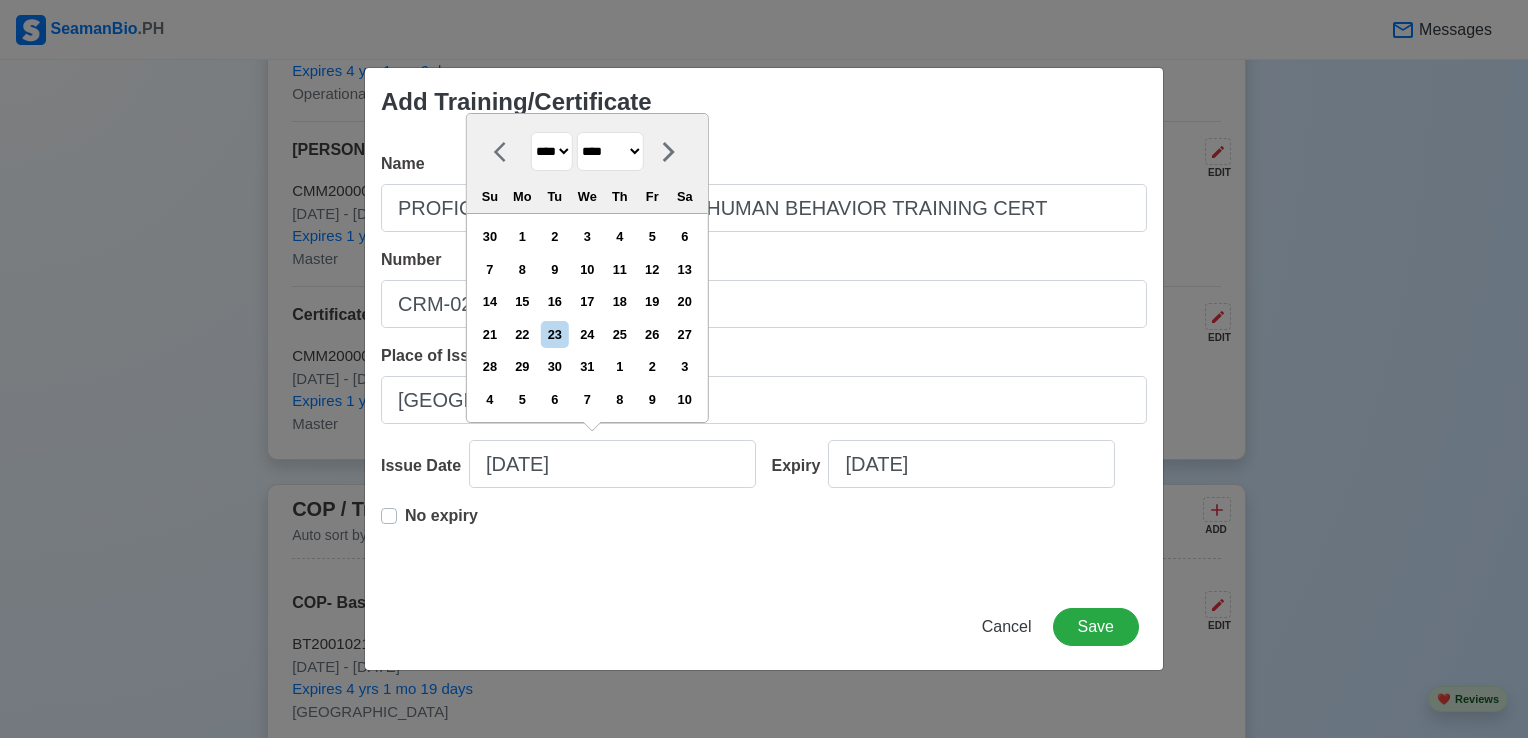 click on "******* ******** ***** ***** *** **** **** ****** ********* ******* ******** ********" at bounding box center (610, 151) 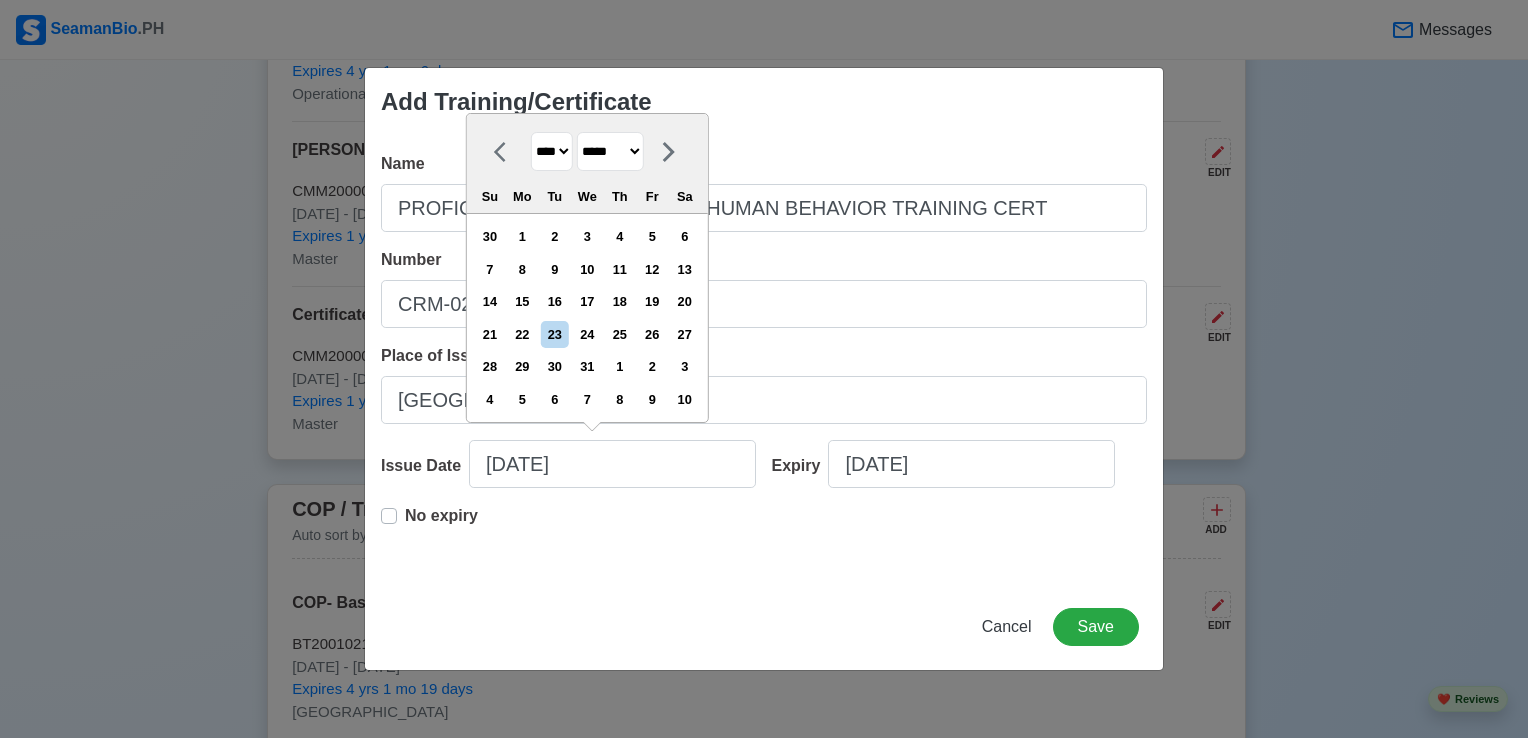 click on "******* ******** ***** ***** *** **** **** ****** ********* ******* ******** ********" at bounding box center [610, 151] 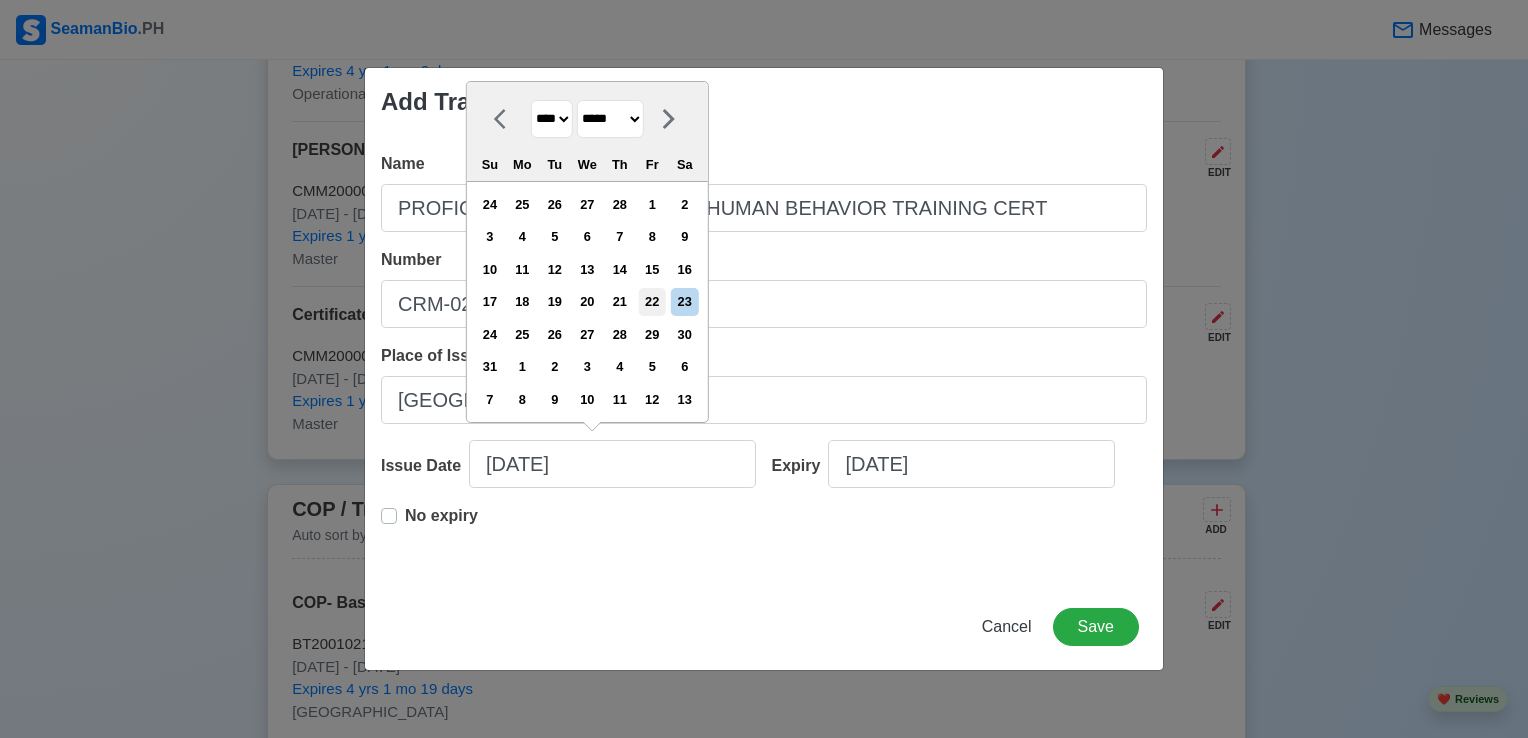click on "22" at bounding box center [652, 301] 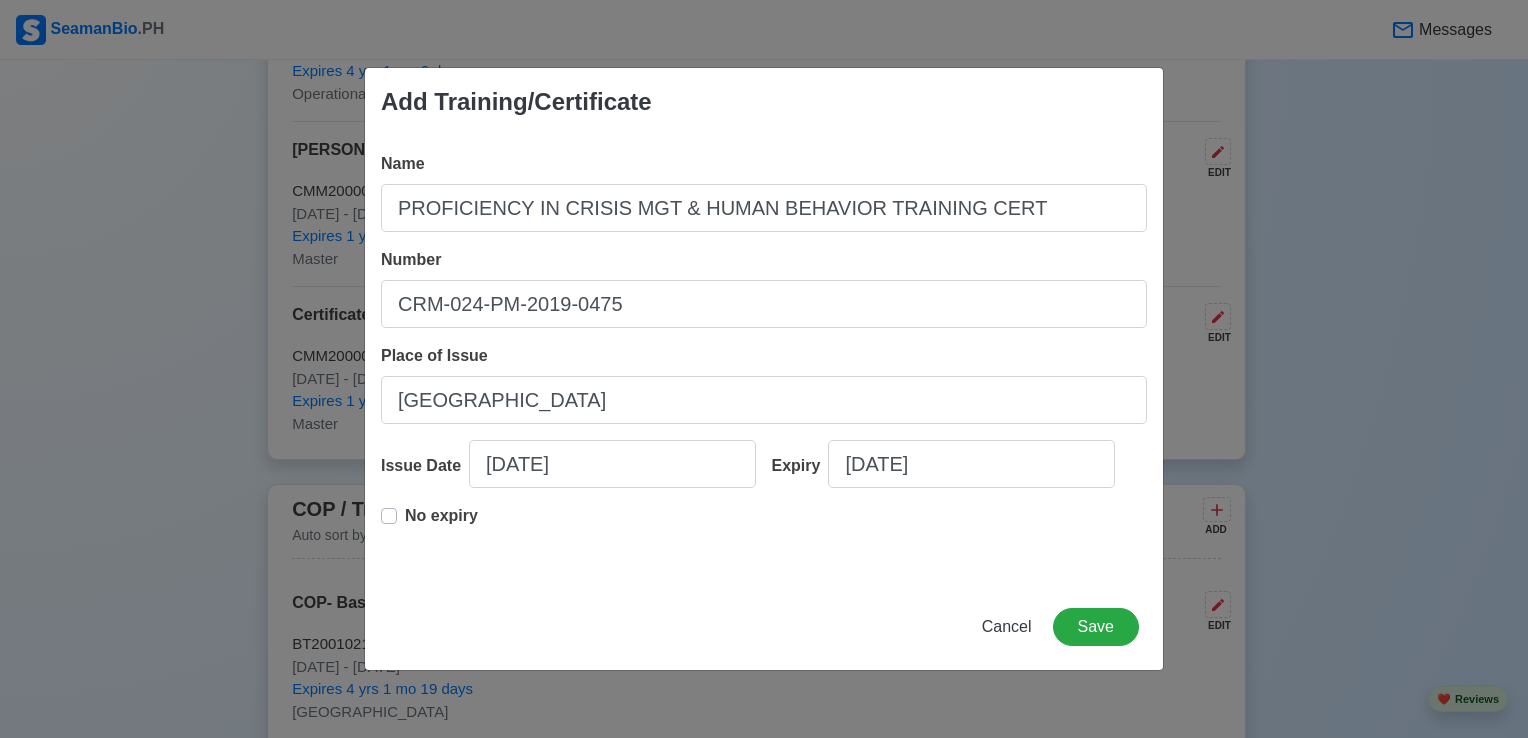 click on "No expiry" at bounding box center (441, 524) 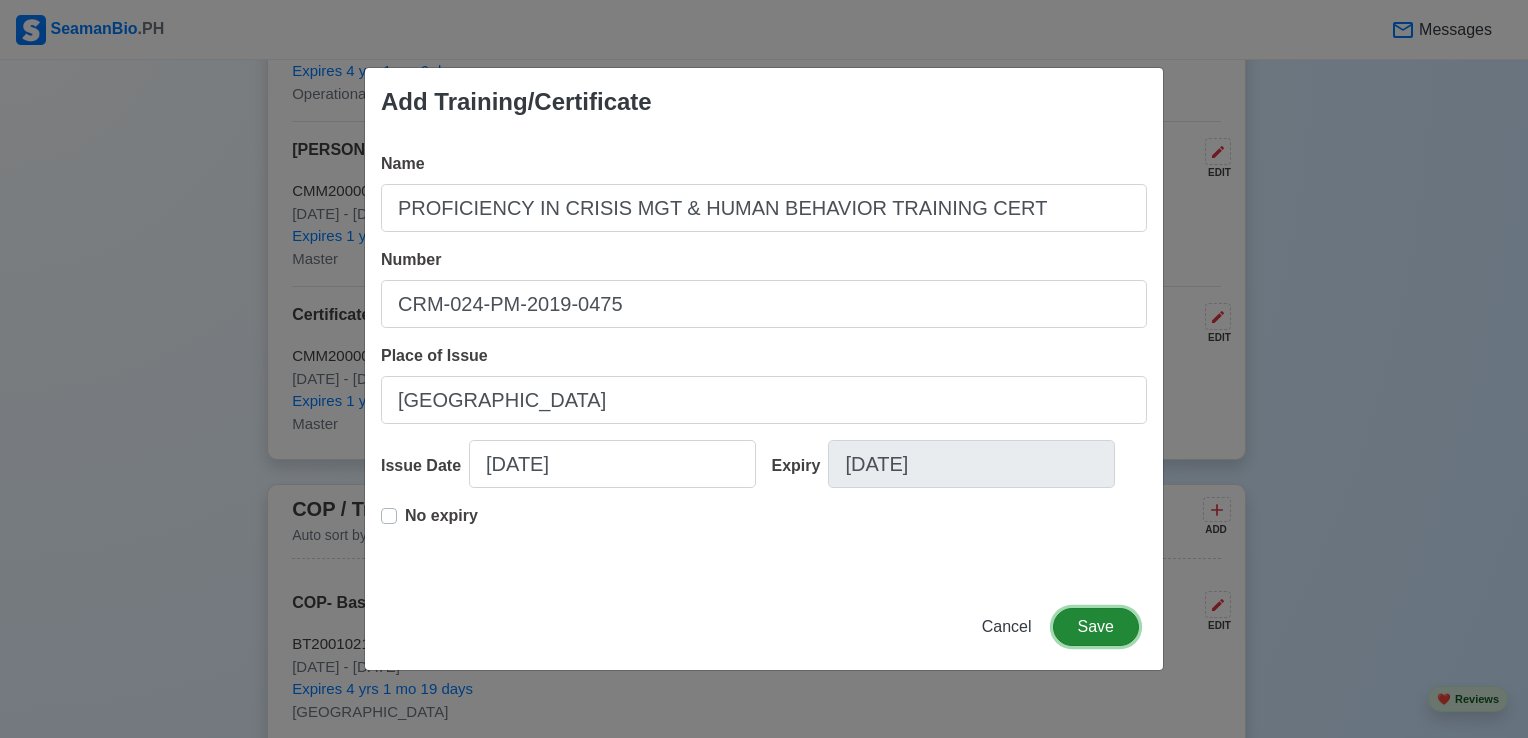 click on "Save" at bounding box center [1096, 627] 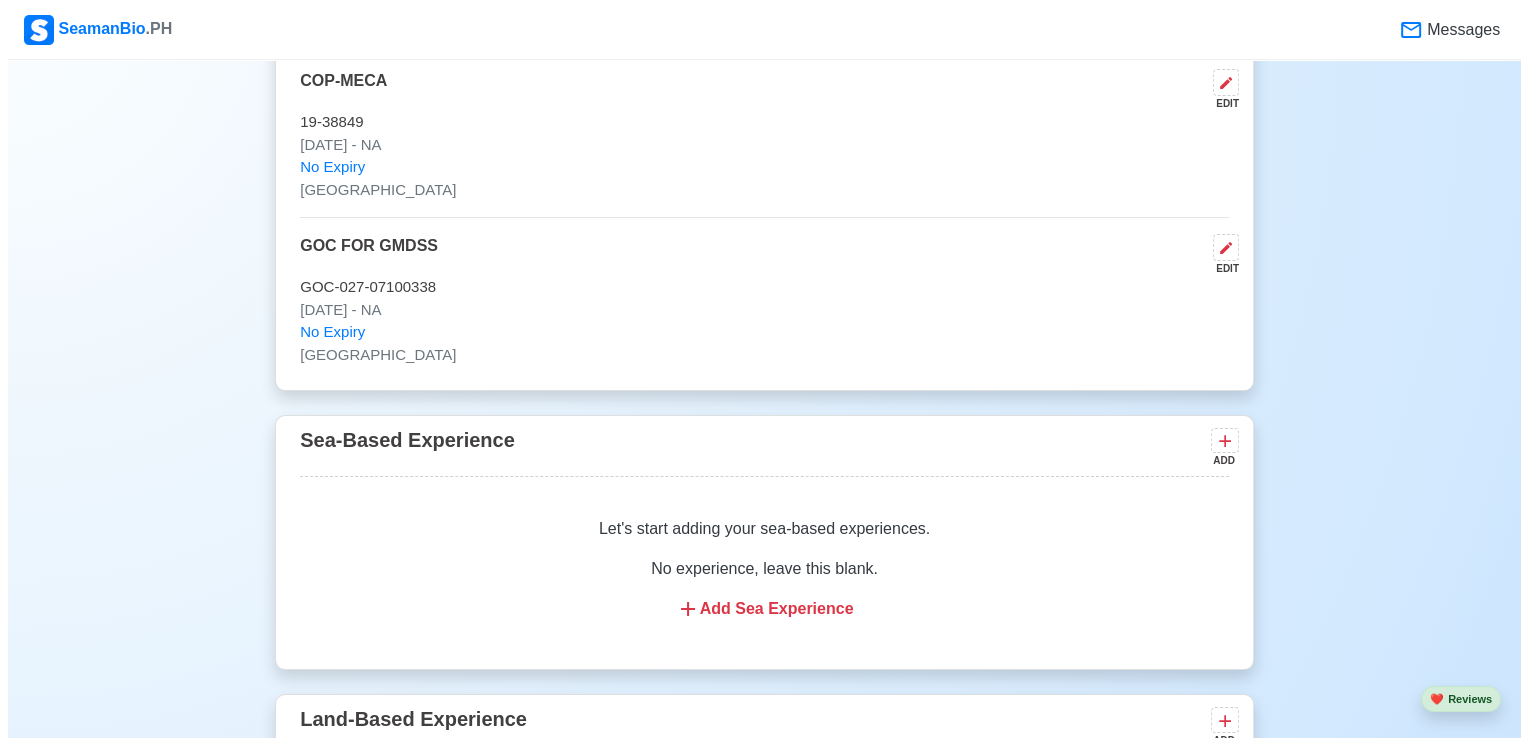 scroll, scrollTop: 9900, scrollLeft: 0, axis: vertical 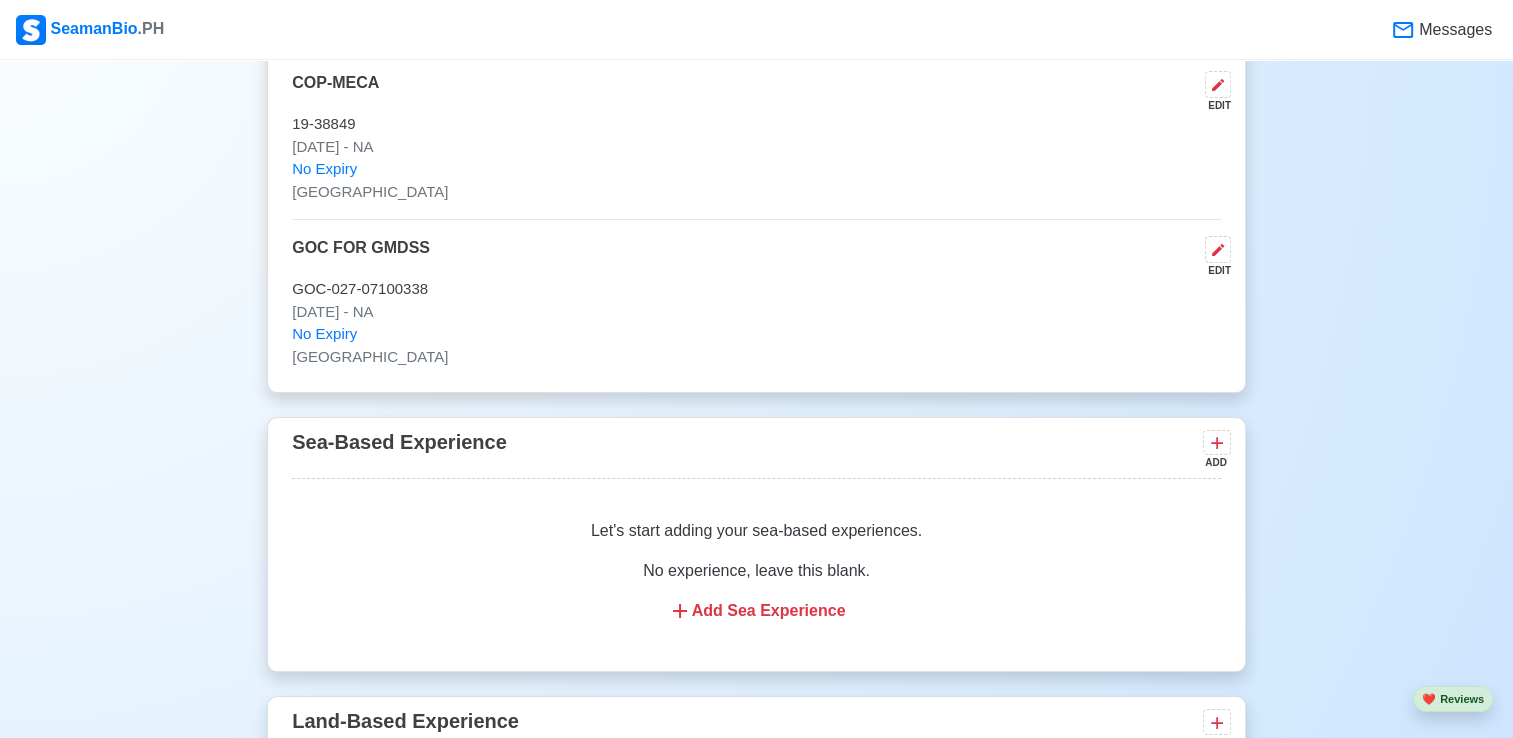 click on "Add Sea Experience" at bounding box center (756, 611) 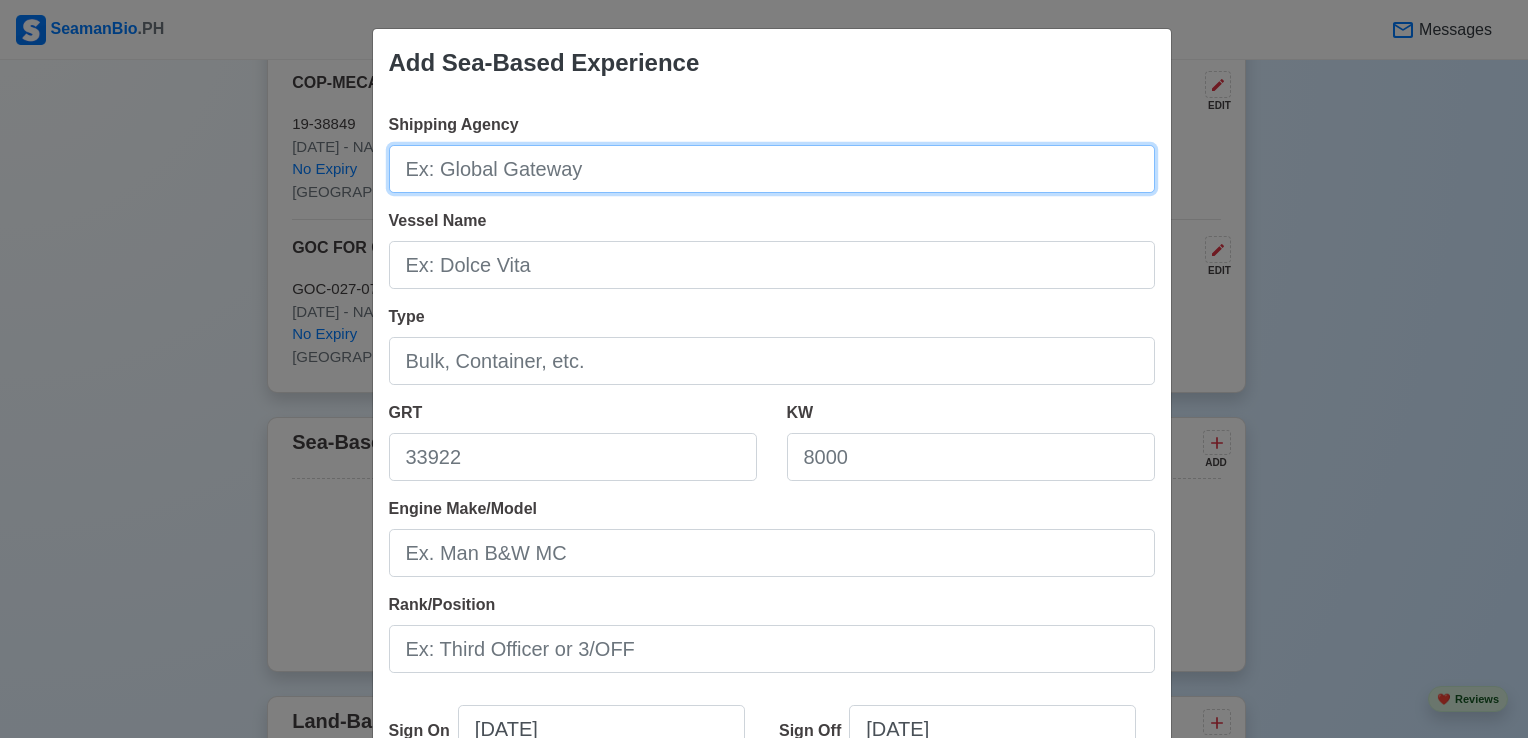click on "Shipping Agency" at bounding box center (772, 169) 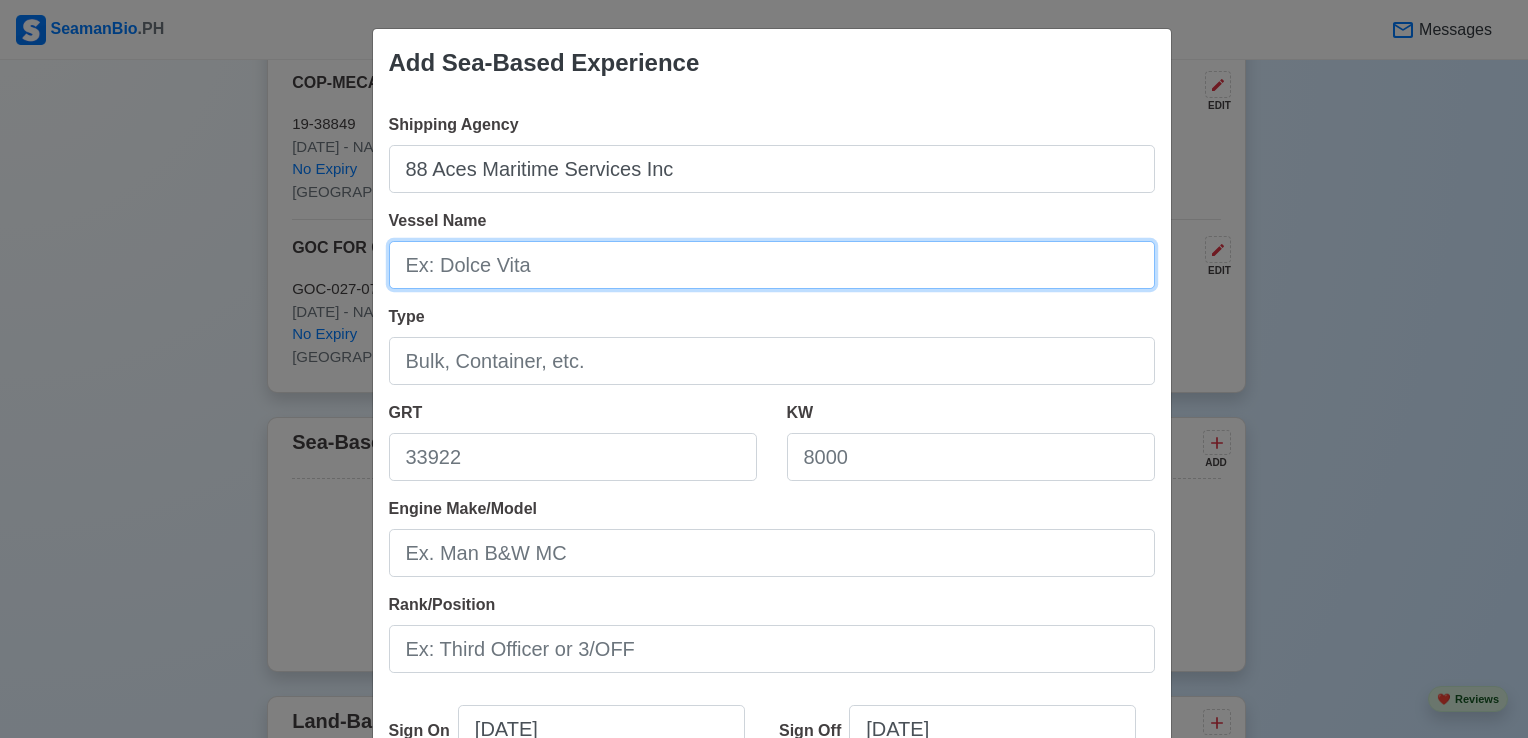 click on "Vessel Name" at bounding box center [772, 265] 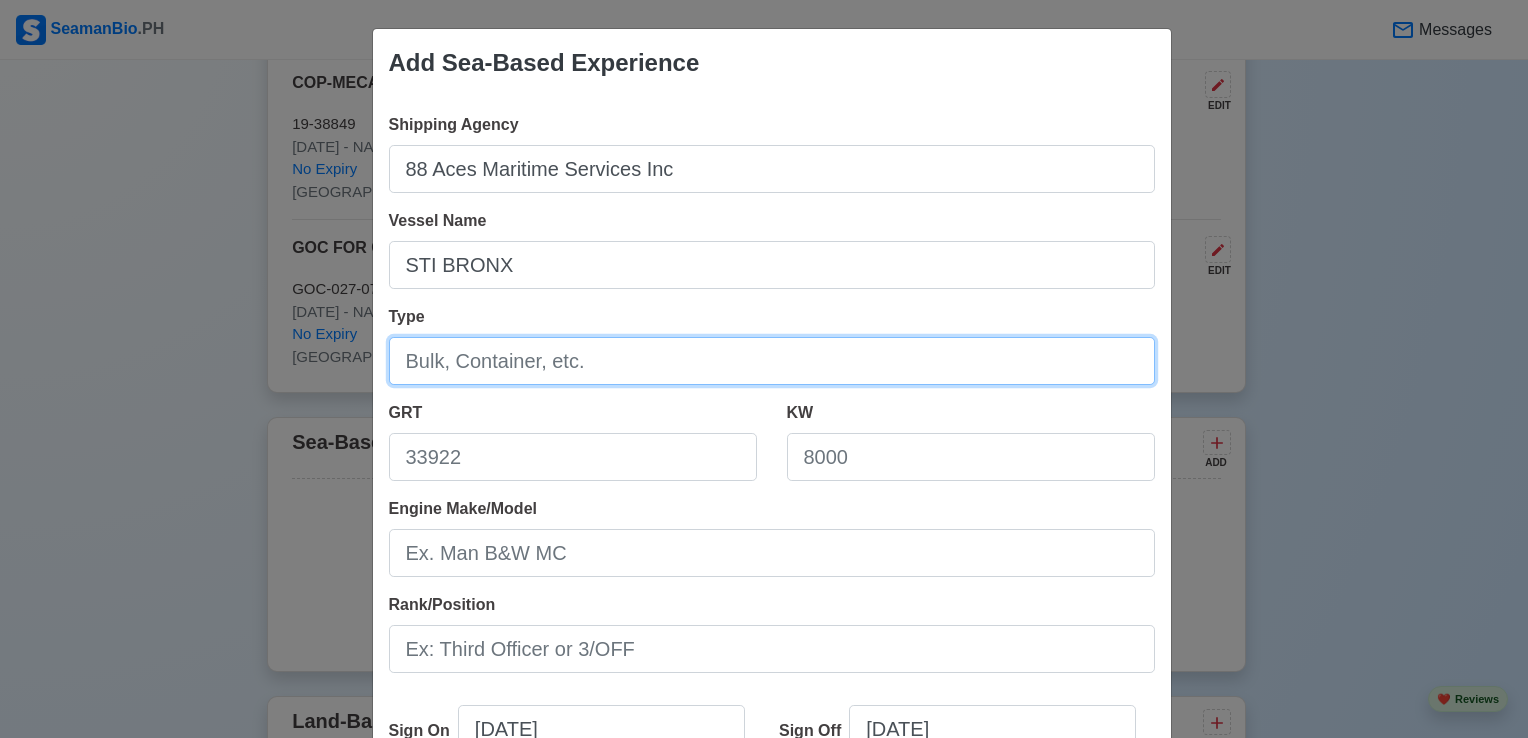 click on "Type" at bounding box center [772, 361] 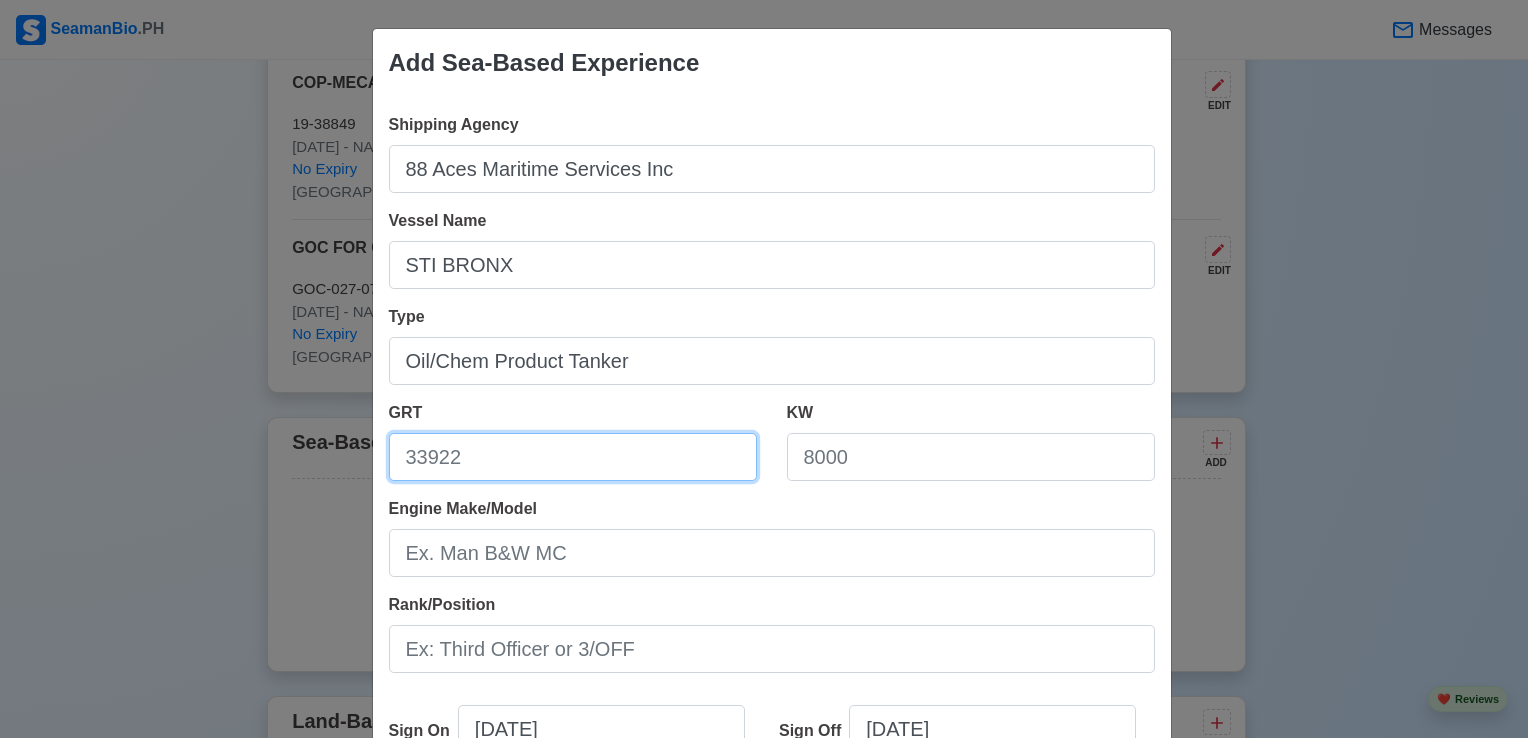 click on "GRT" at bounding box center (573, 457) 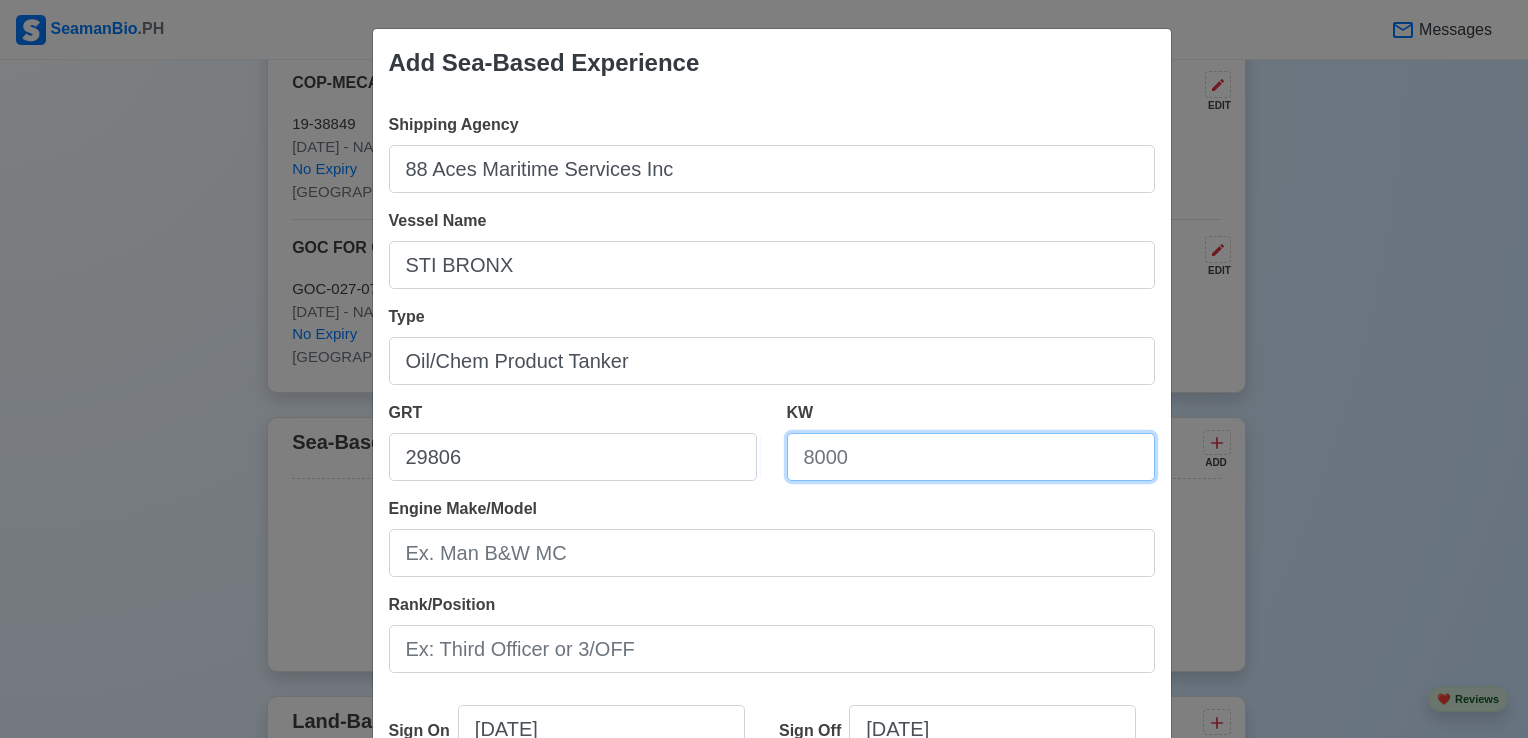 drag, startPoint x: 882, startPoint y: 466, endPoint x: 792, endPoint y: 462, distance: 90.088844 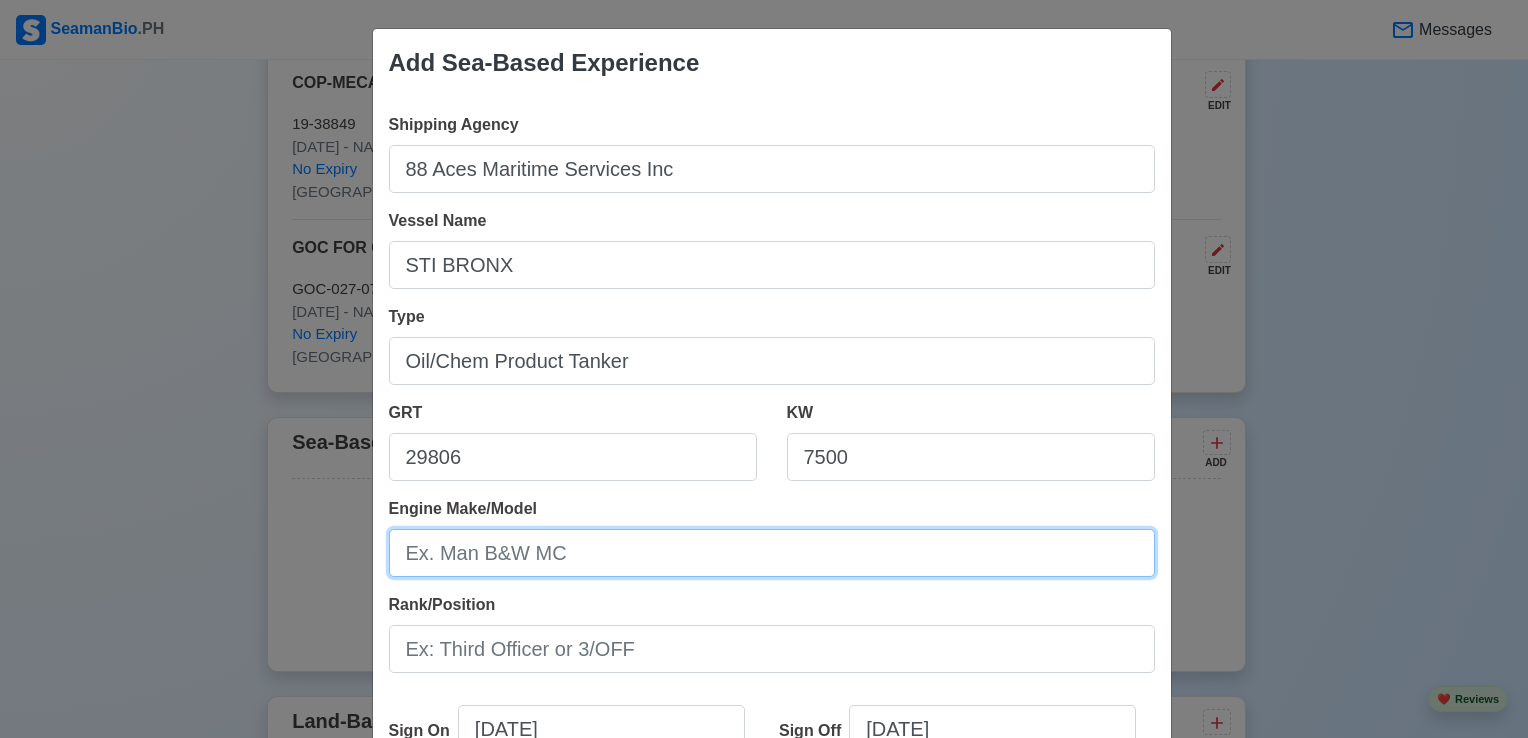 click on "Engine Make/Model" at bounding box center [772, 553] 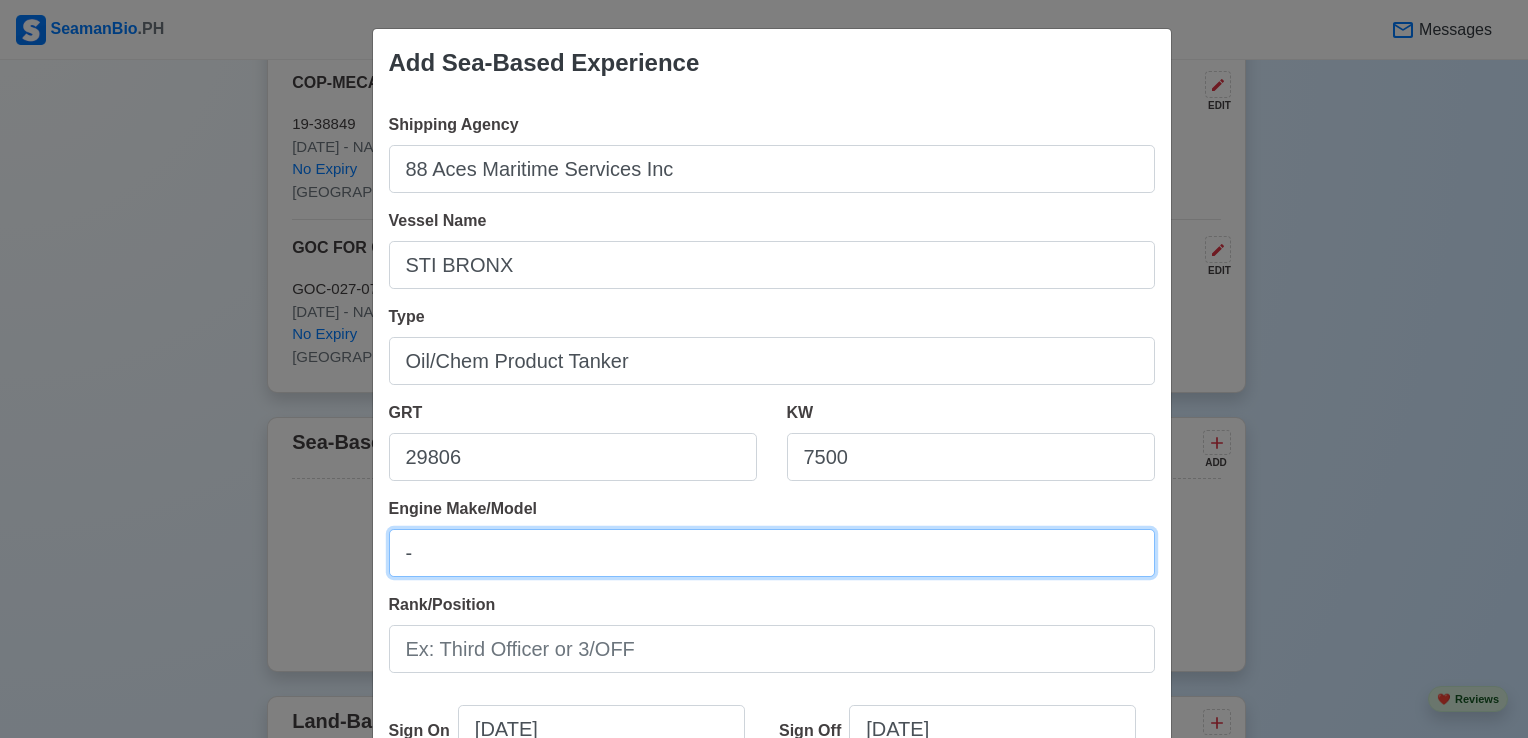 scroll, scrollTop: 300, scrollLeft: 0, axis: vertical 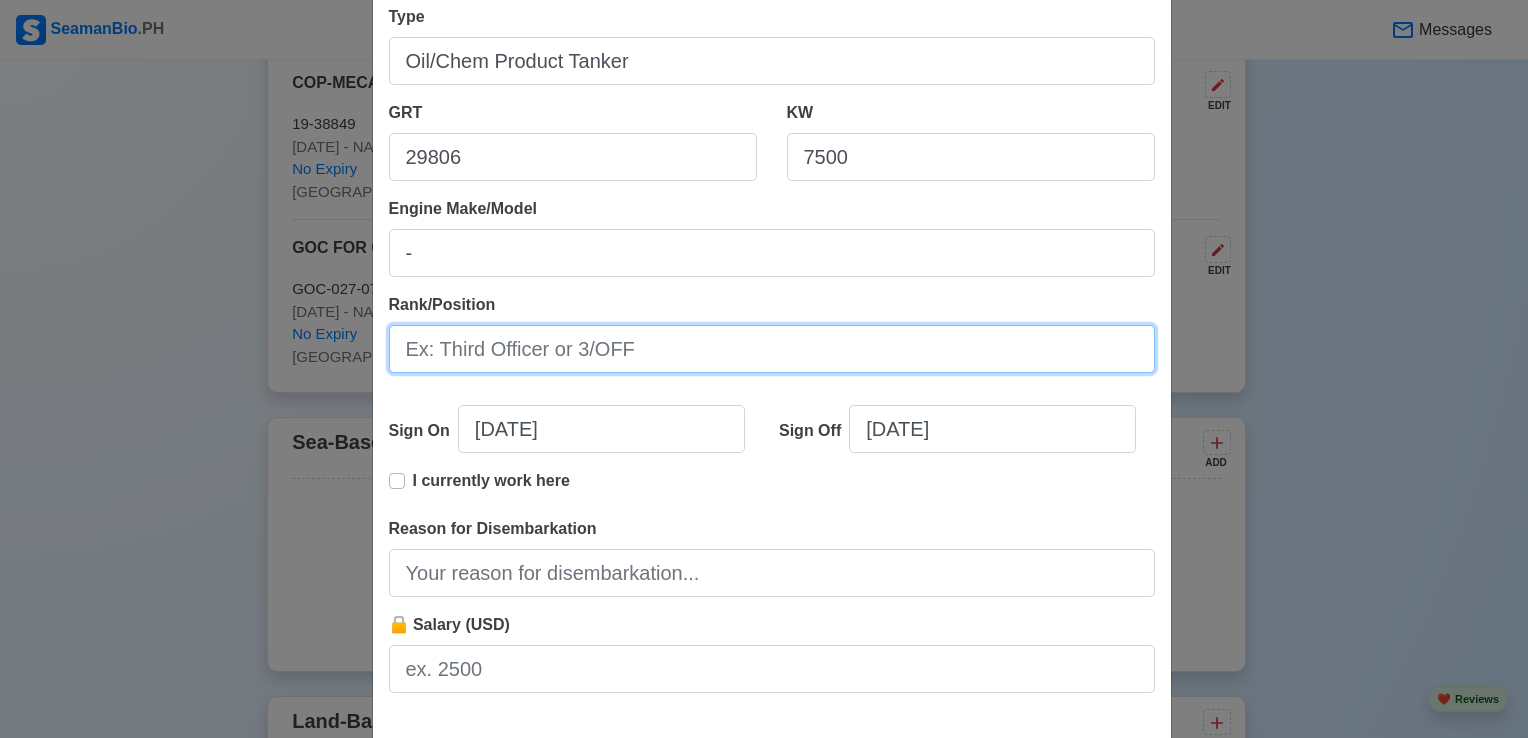 click on "Rank/Position" at bounding box center [772, 349] 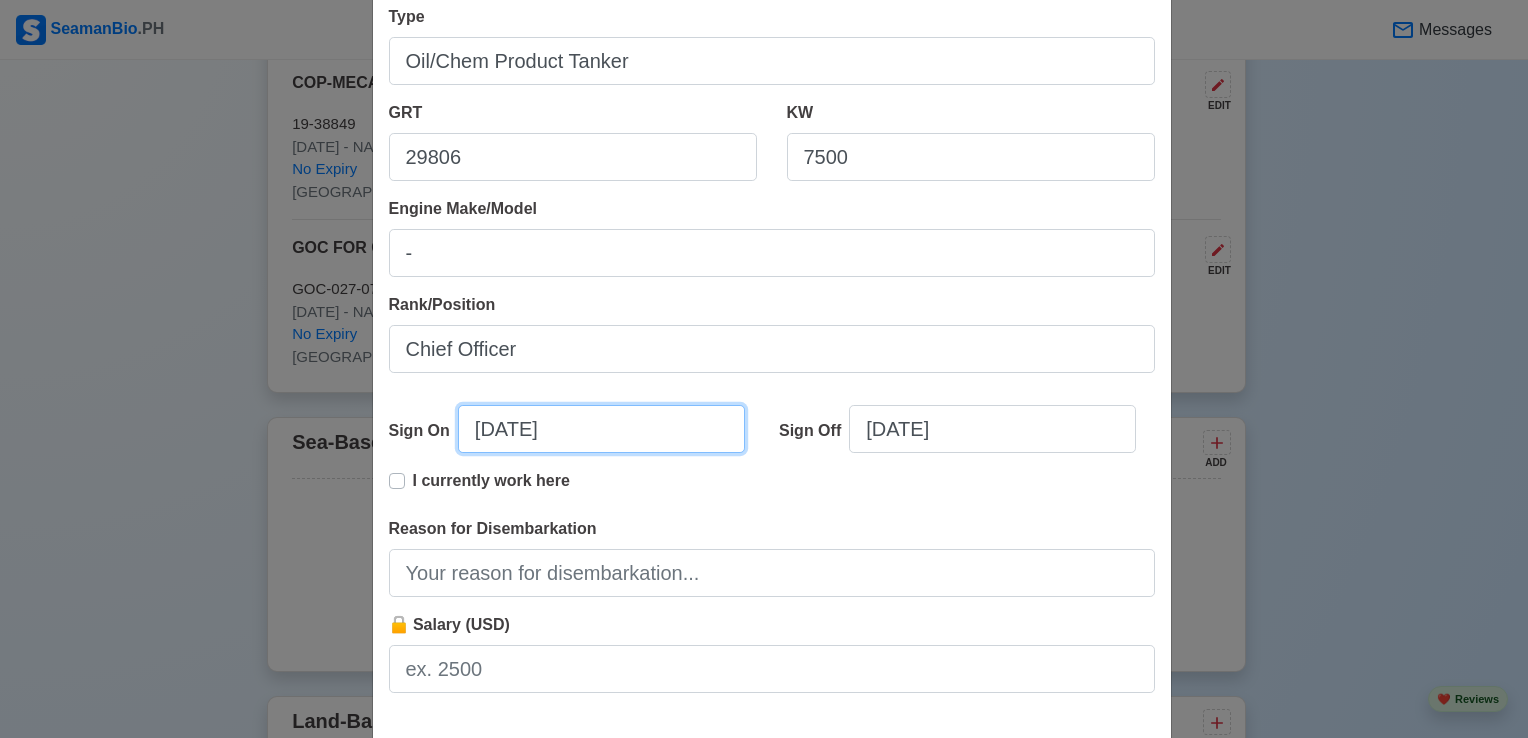 click on "[DATE]" at bounding box center (601, 429) 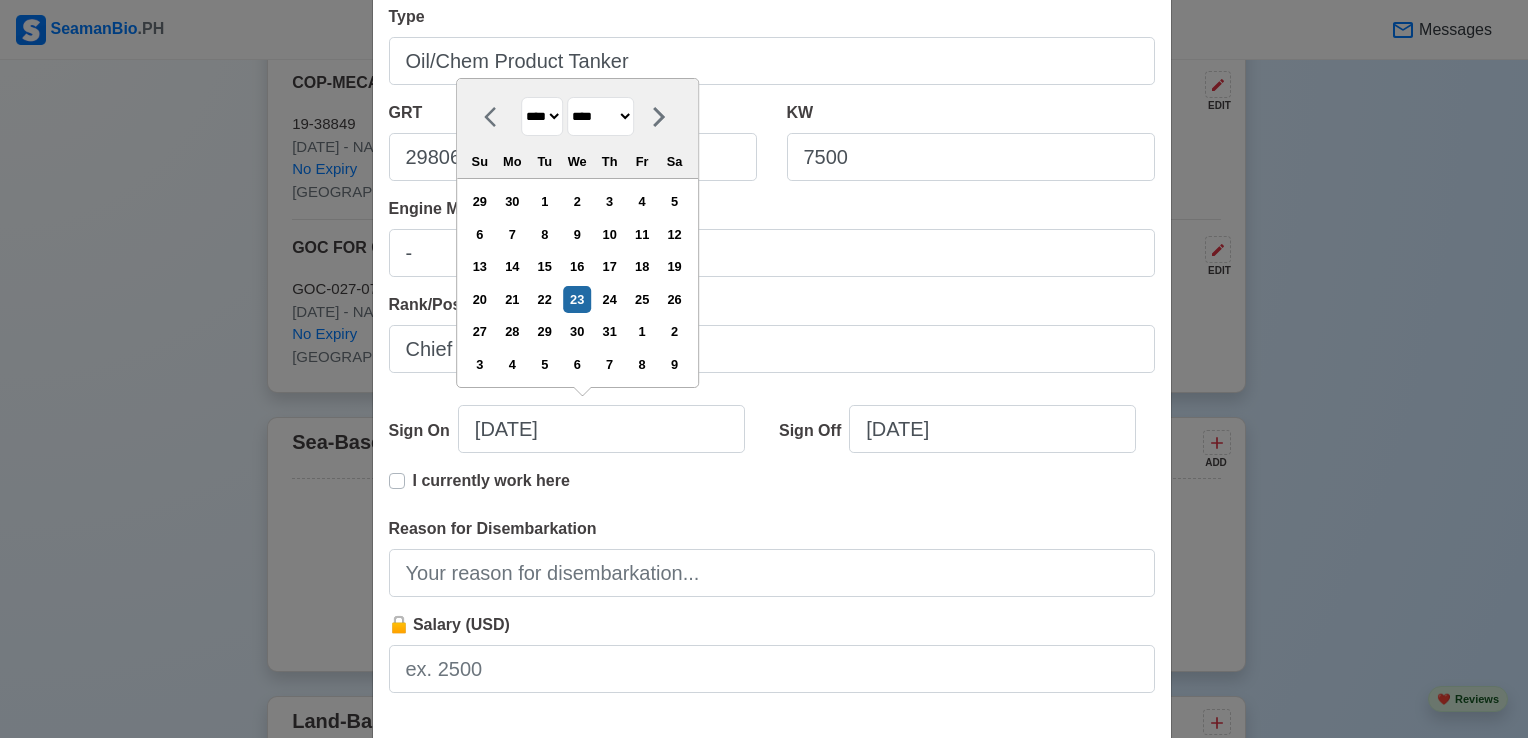 click on "**** **** **** **** **** **** **** **** **** **** **** **** **** **** **** **** **** **** **** **** **** **** **** **** **** **** **** **** **** **** **** **** **** **** **** **** **** **** **** **** **** **** **** **** **** **** **** **** **** **** **** **** **** **** **** **** **** **** **** **** **** **** **** **** **** **** **** **** **** **** **** **** **** **** **** **** **** **** **** **** **** **** **** **** **** **** **** **** **** **** **** **** **** **** **** **** **** **** **** **** **** **** **** **** **** ****" at bounding box center (542, 116) 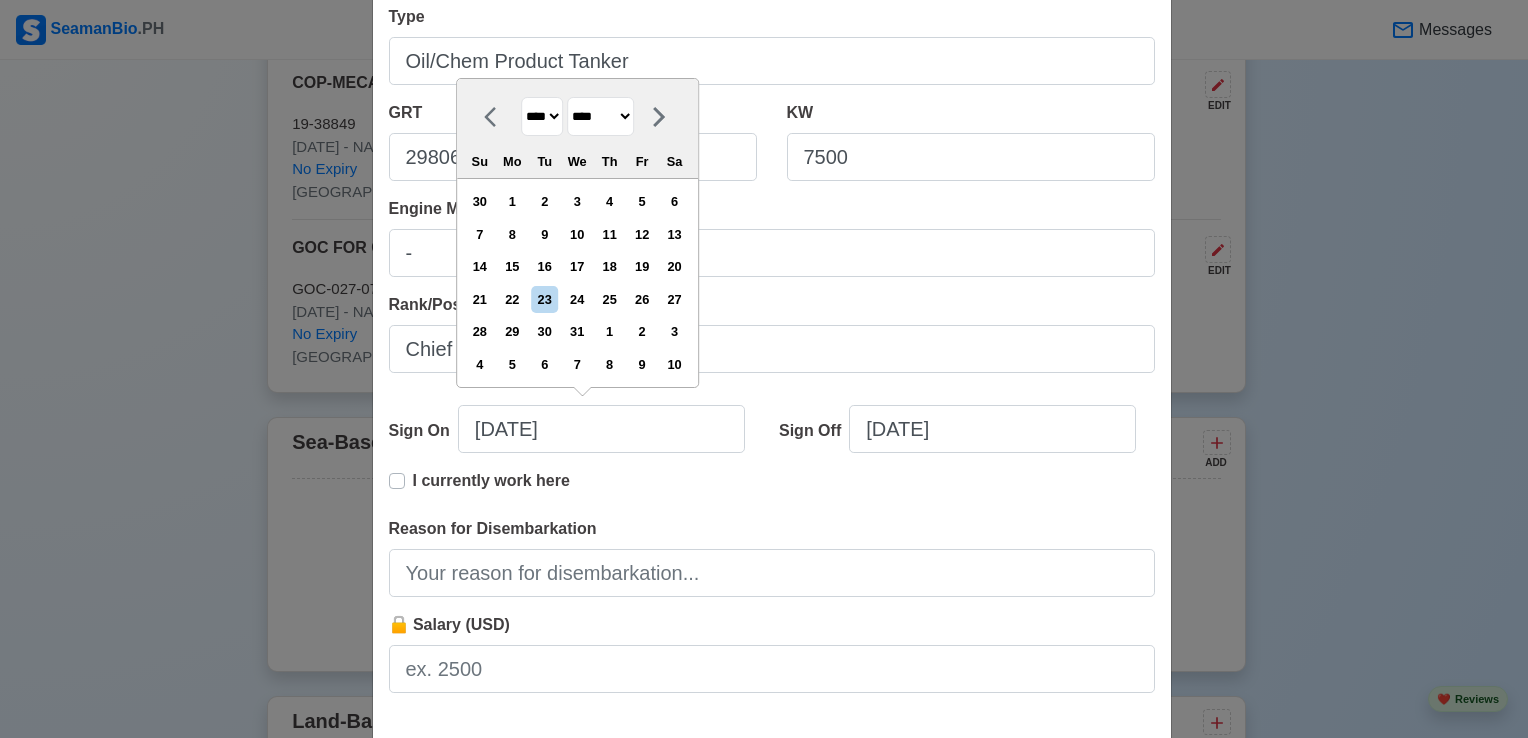 click on "******* ******** ***** ***** *** **** **** ****** ********* ******* ******** ********" at bounding box center (600, 116) 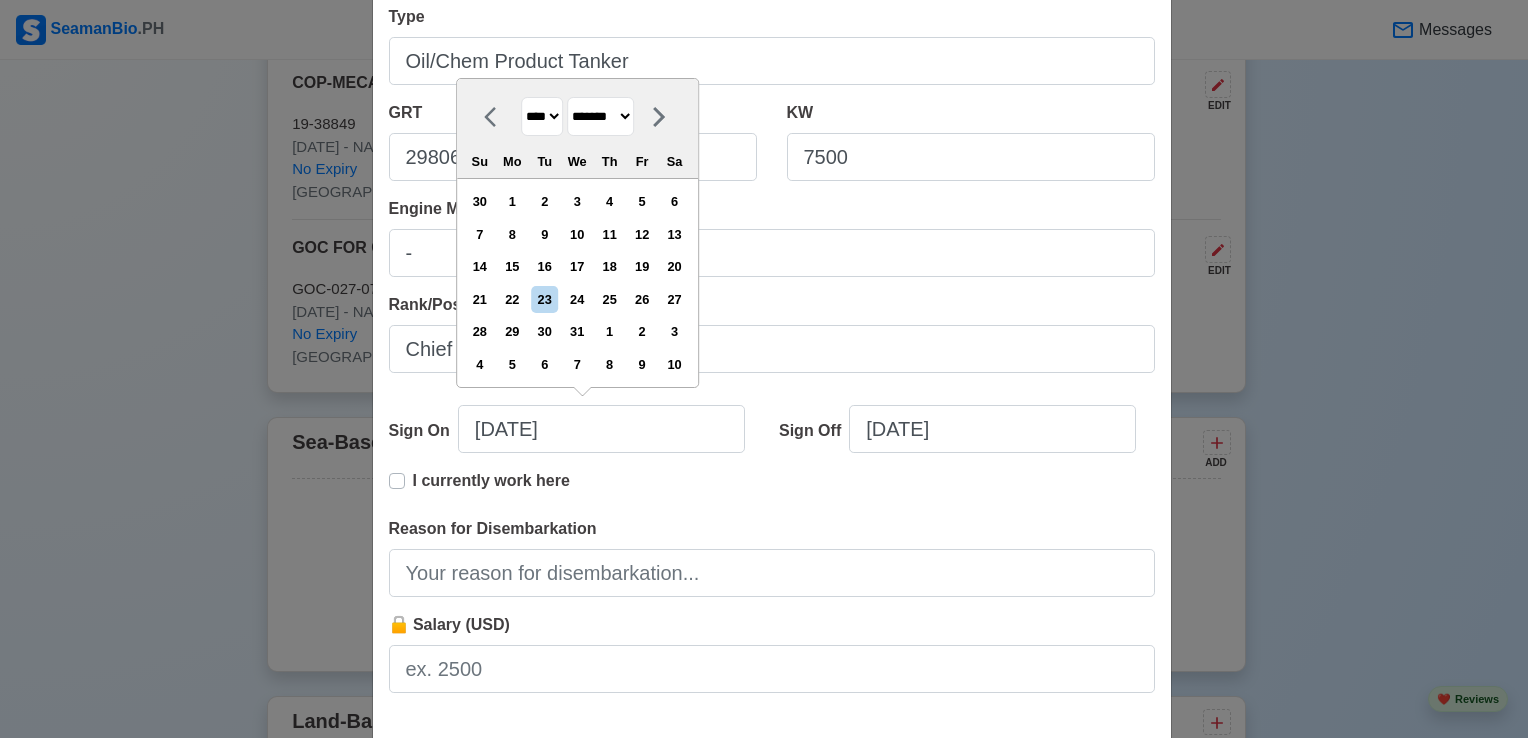 click on "******* ******** ***** ***** *** **** **** ****** ********* ******* ******** ********" at bounding box center [600, 116] 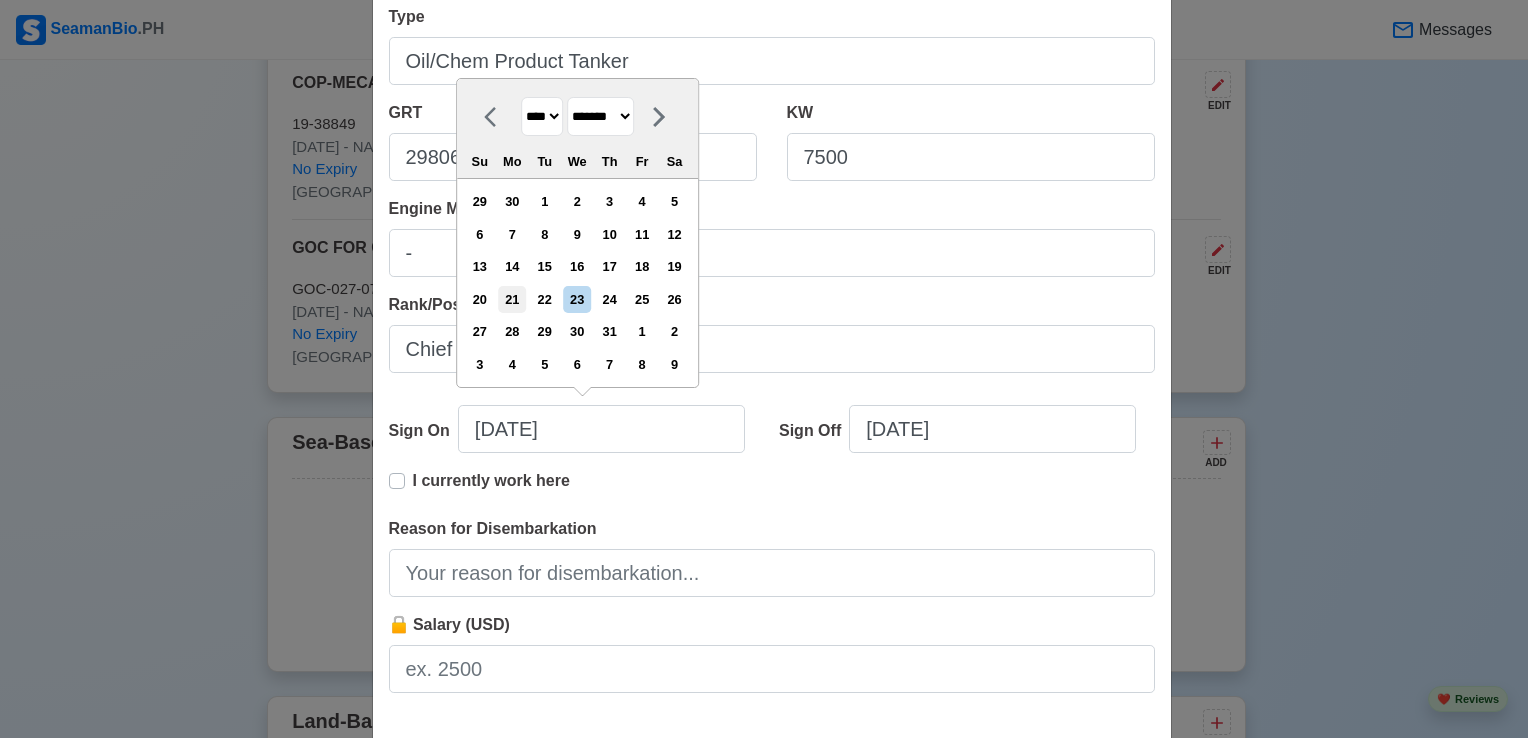 click on "21" at bounding box center [512, 299] 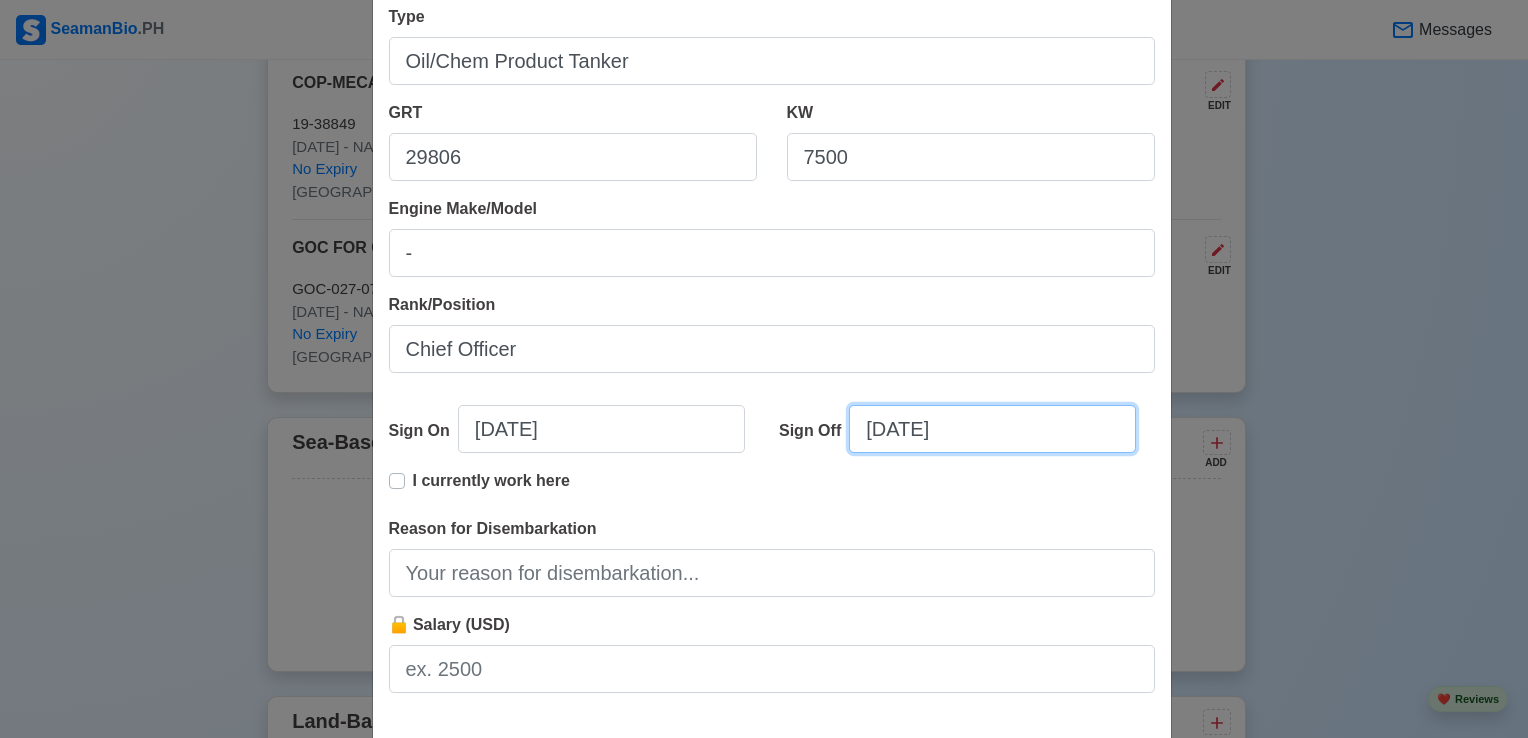 click on "[DATE]" at bounding box center [992, 429] 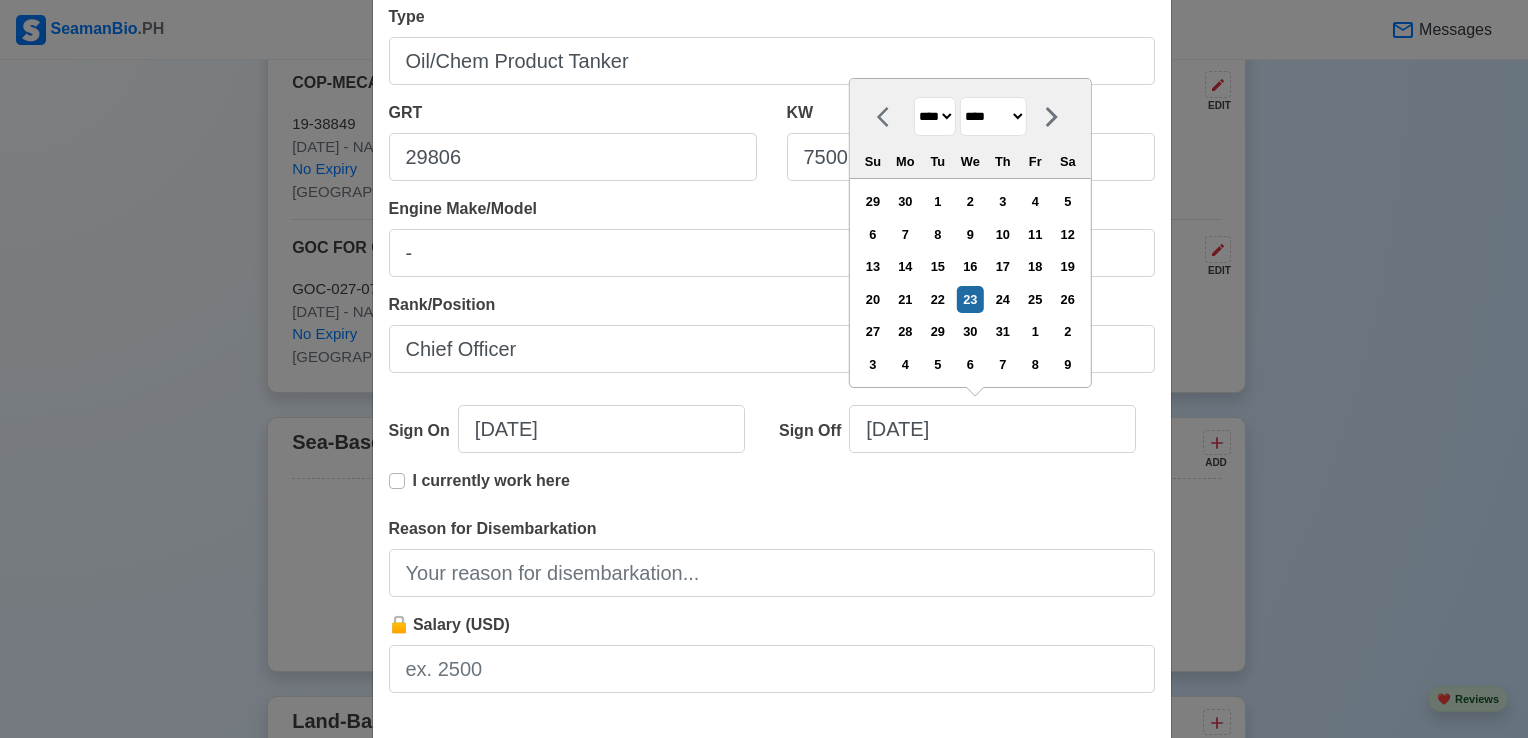 click on "**** **** **** **** **** **** **** **** **** **** **** **** **** **** **** **** **** **** **** **** **** **** **** **** **** **** **** **** **** **** **** **** **** **** **** **** **** **** **** **** **** **** **** **** **** **** **** **** **** **** **** **** **** **** **** **** **** **** **** **** **** **** **** **** **** **** **** **** **** **** **** **** **** **** **** **** **** **** **** **** **** **** **** **** **** **** **** **** **** **** **** **** **** **** **** **** **** **** **** **** **** **** **** **** **** **** **** ****" at bounding box center [935, 116] 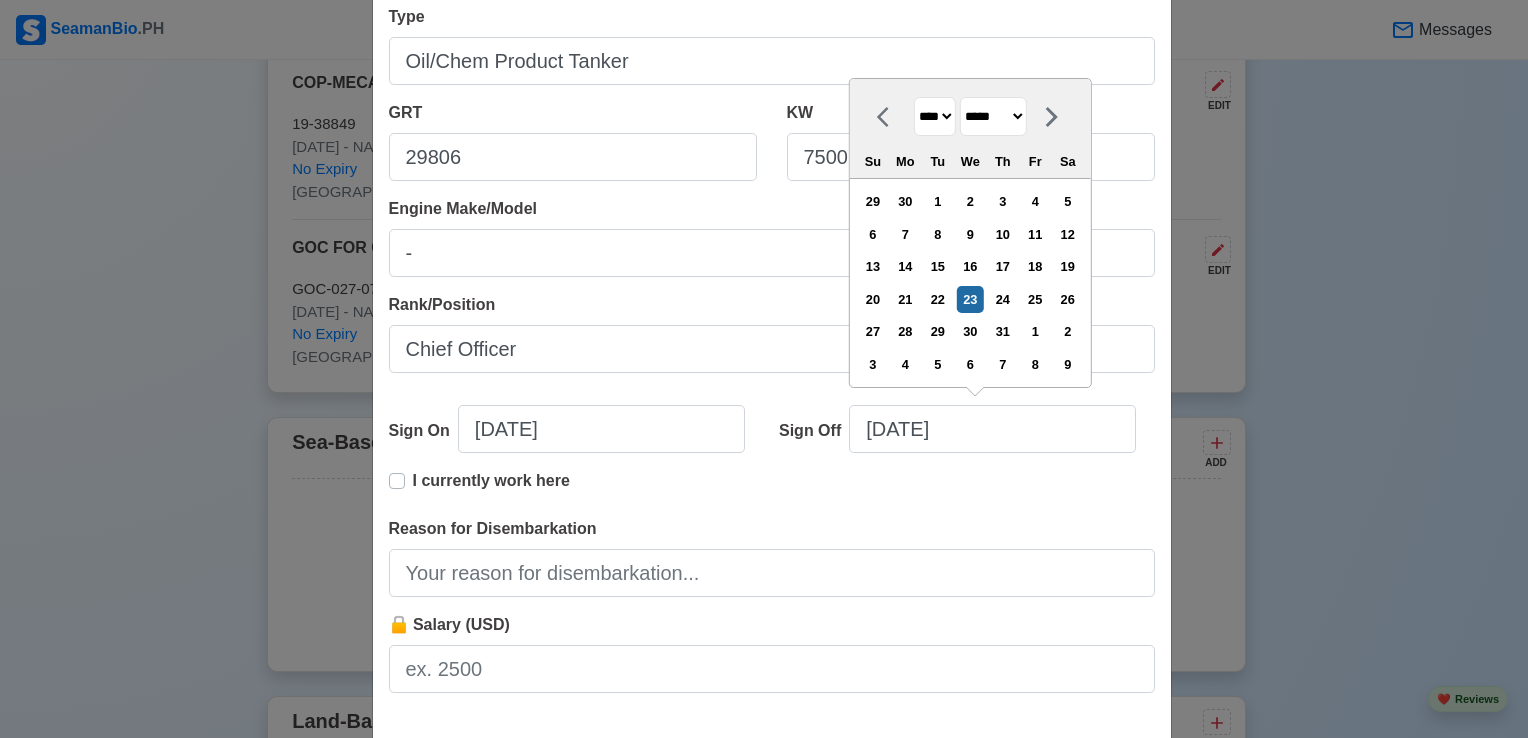 click on "******* ******** ***** ***** *** **** **** ****** ********* ******* ******** ********" at bounding box center (993, 116) 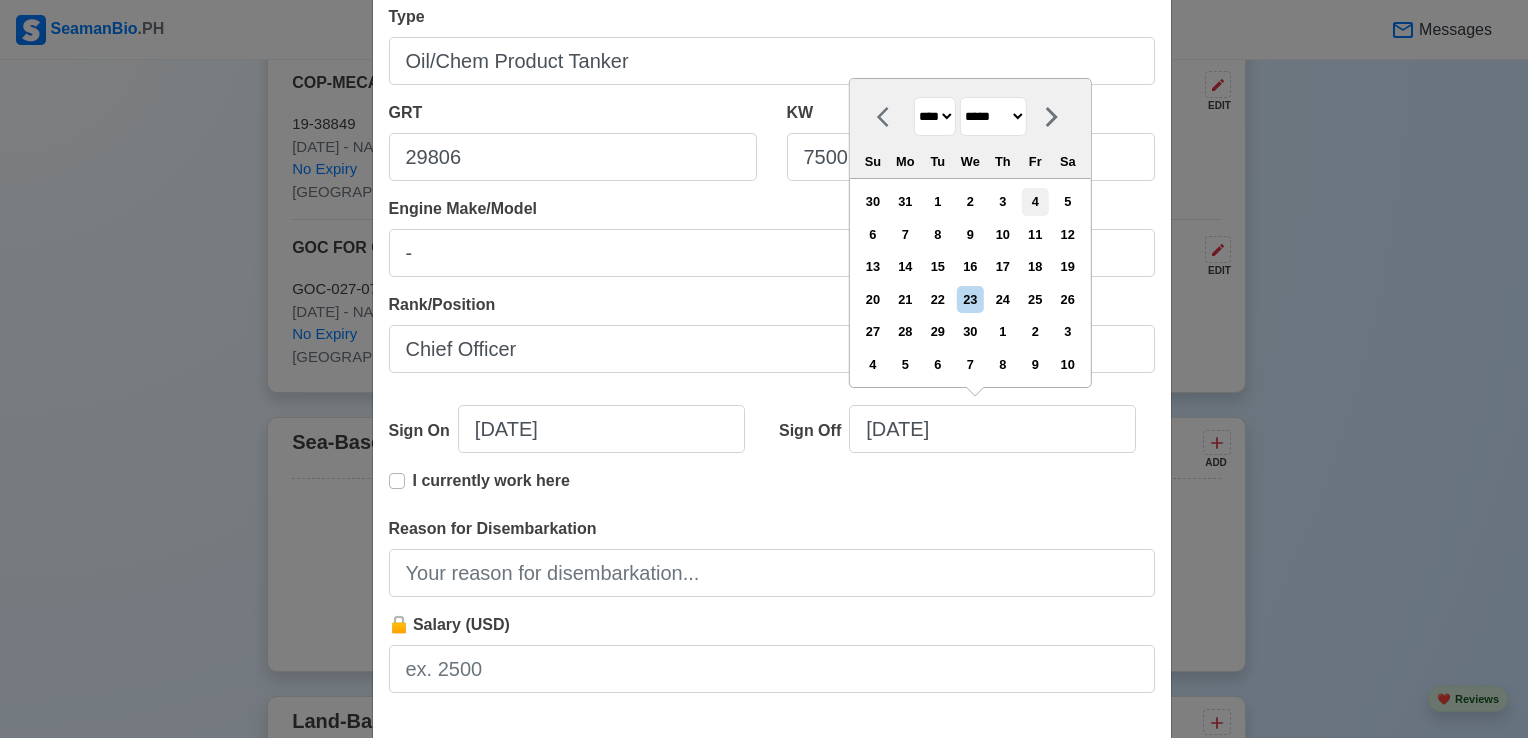 click on "4" at bounding box center (1035, 201) 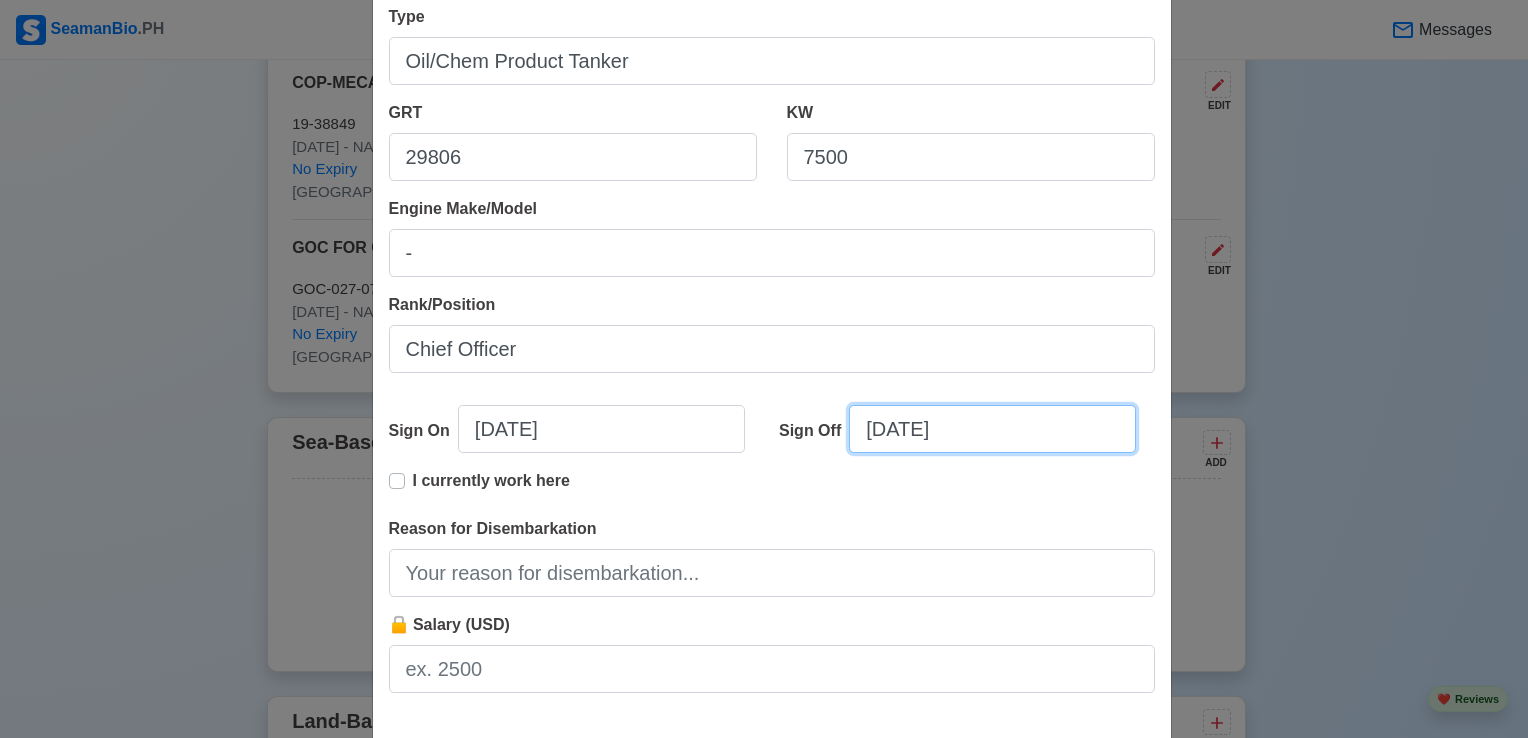 scroll, scrollTop: 400, scrollLeft: 0, axis: vertical 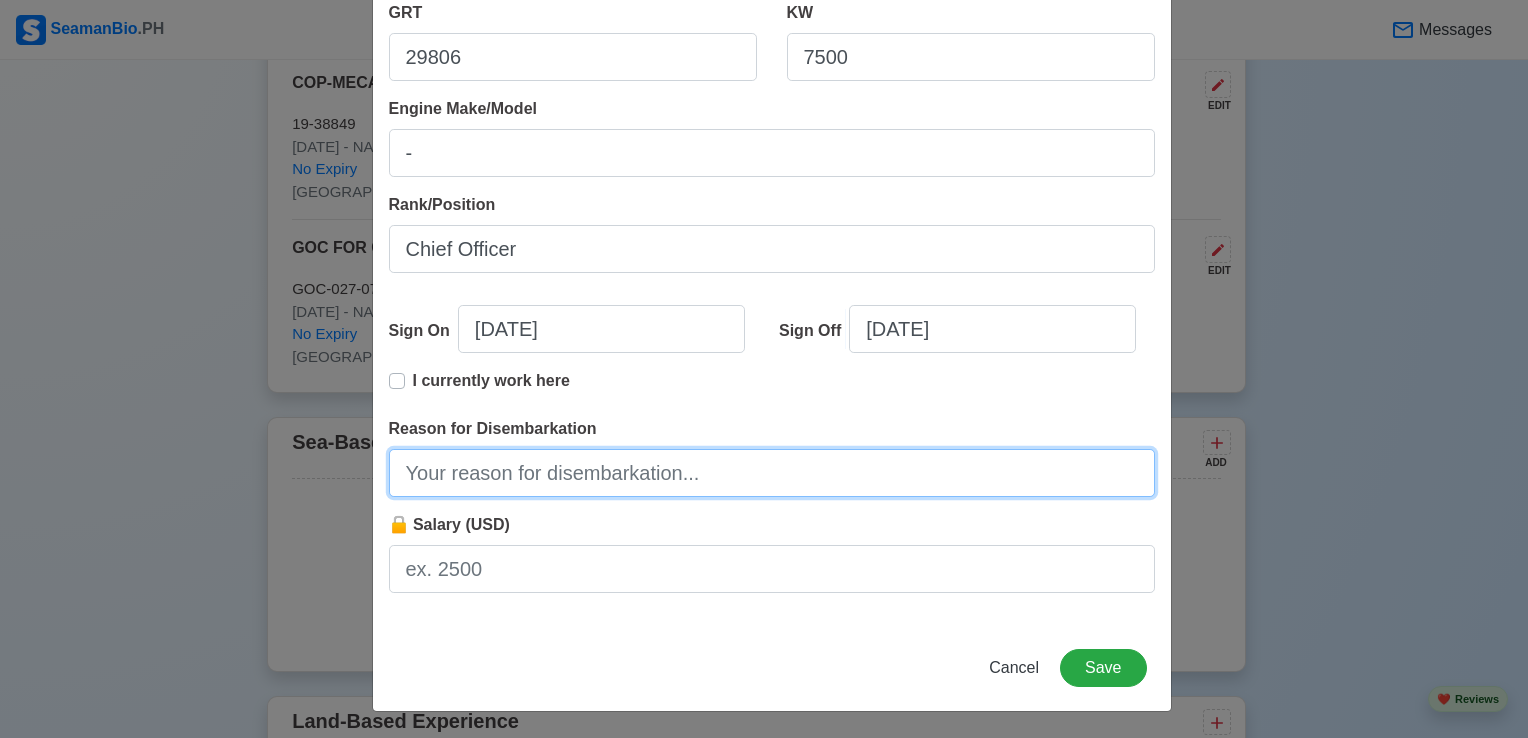 click on "Reason for Disembarkation" at bounding box center [772, 473] 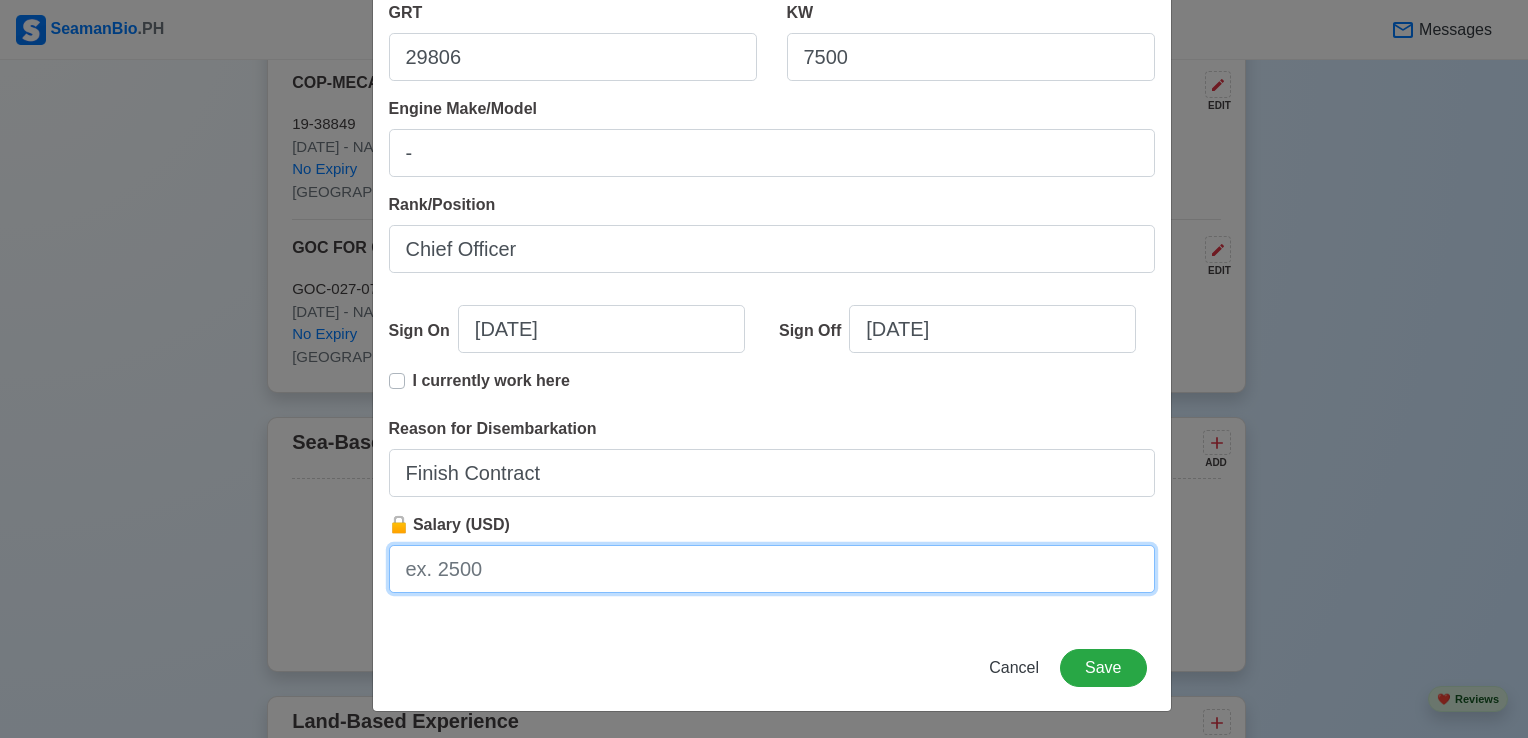 click on "🔒 Salary (USD)" at bounding box center [772, 569] 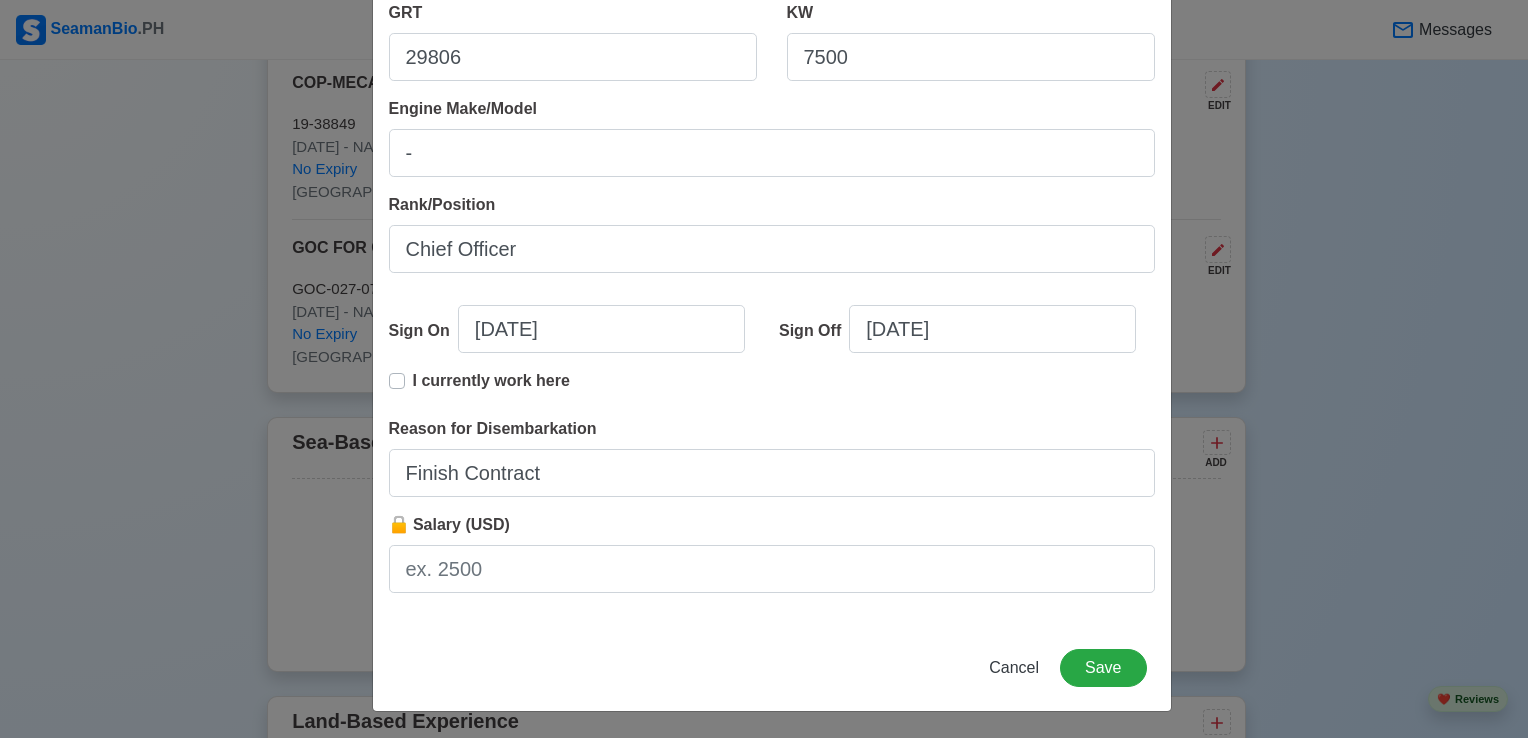 click on "🔒 Salary (USD)" at bounding box center [449, 524] 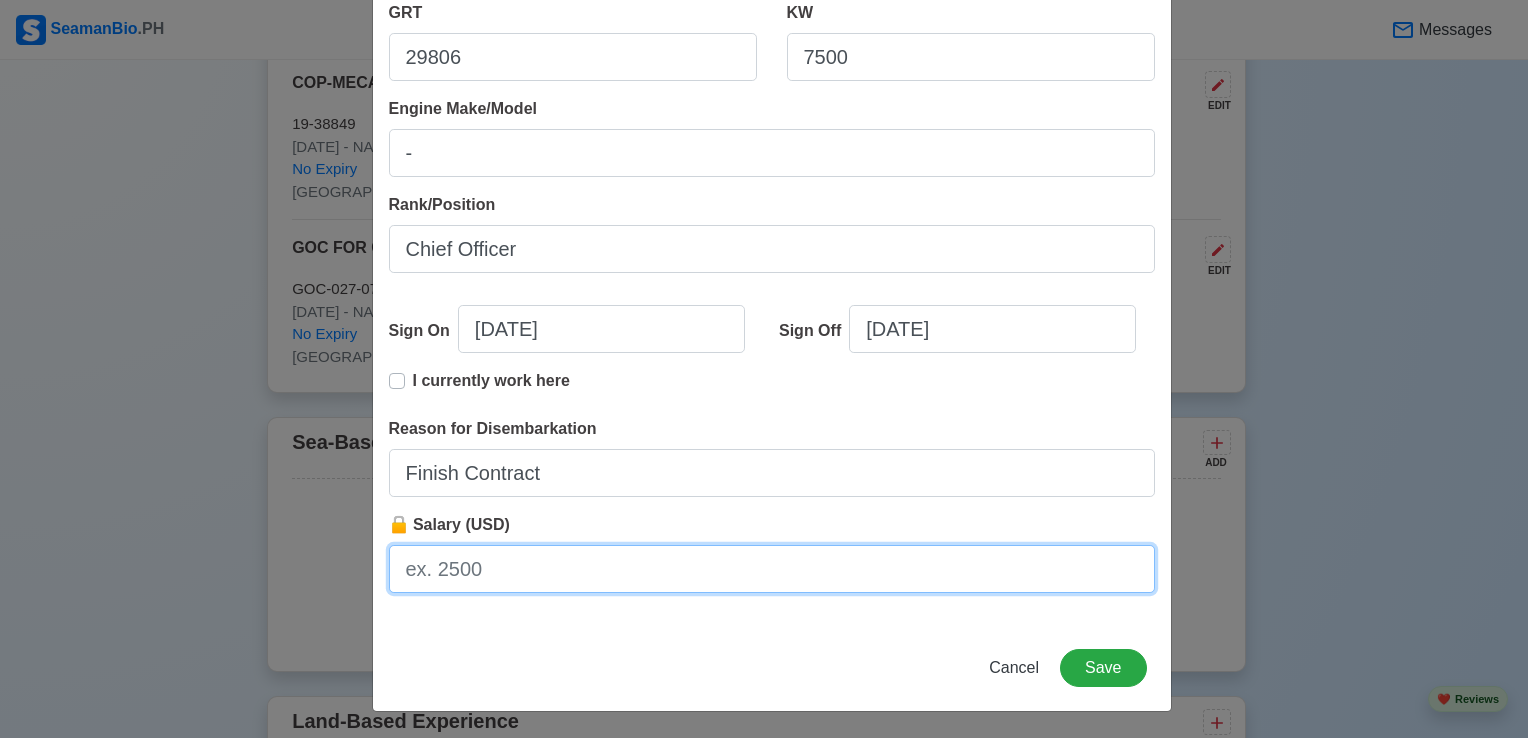 click on "🔒 Salary (USD)" at bounding box center (772, 569) 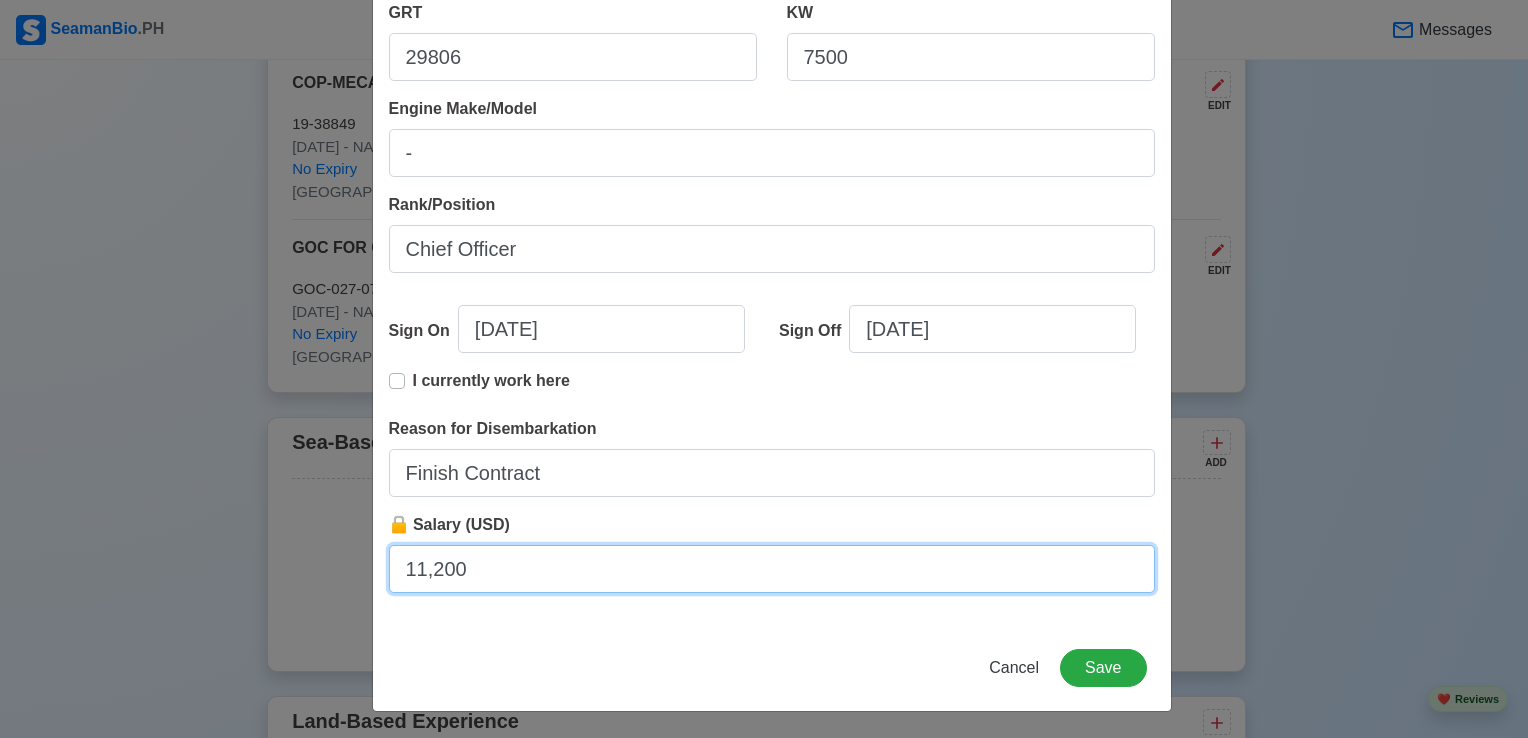scroll, scrollTop: 400, scrollLeft: 0, axis: vertical 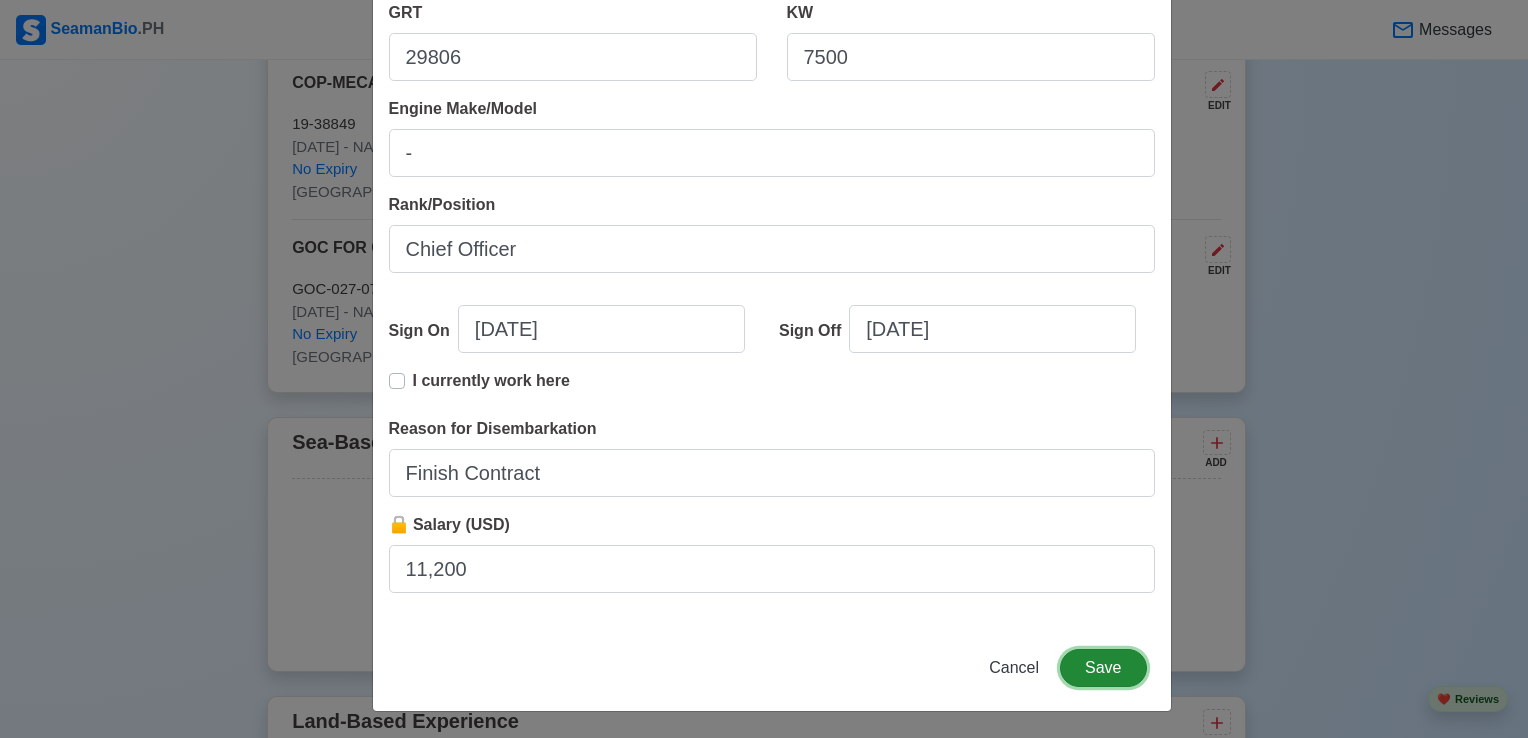 click on "Save" at bounding box center [1103, 668] 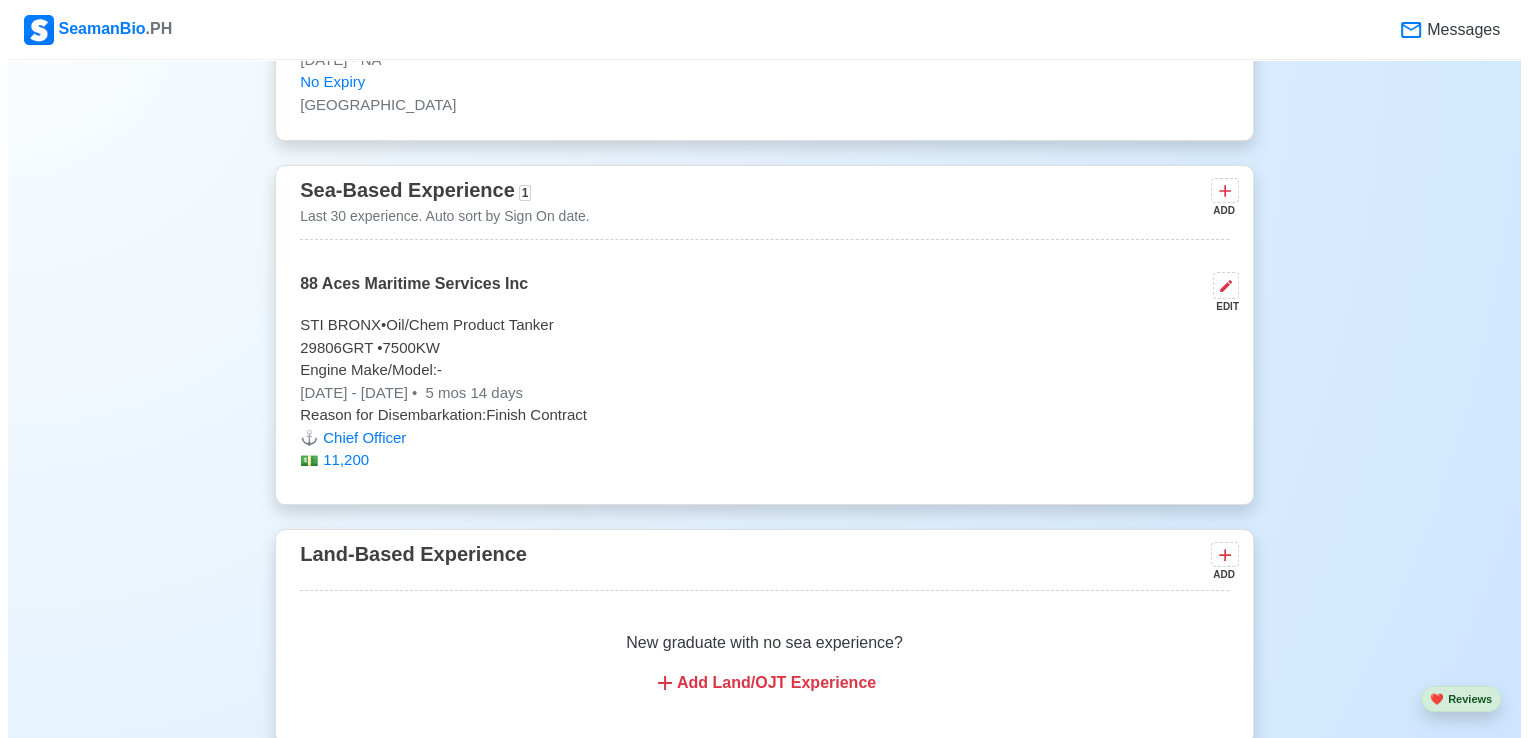 scroll, scrollTop: 9927, scrollLeft: 0, axis: vertical 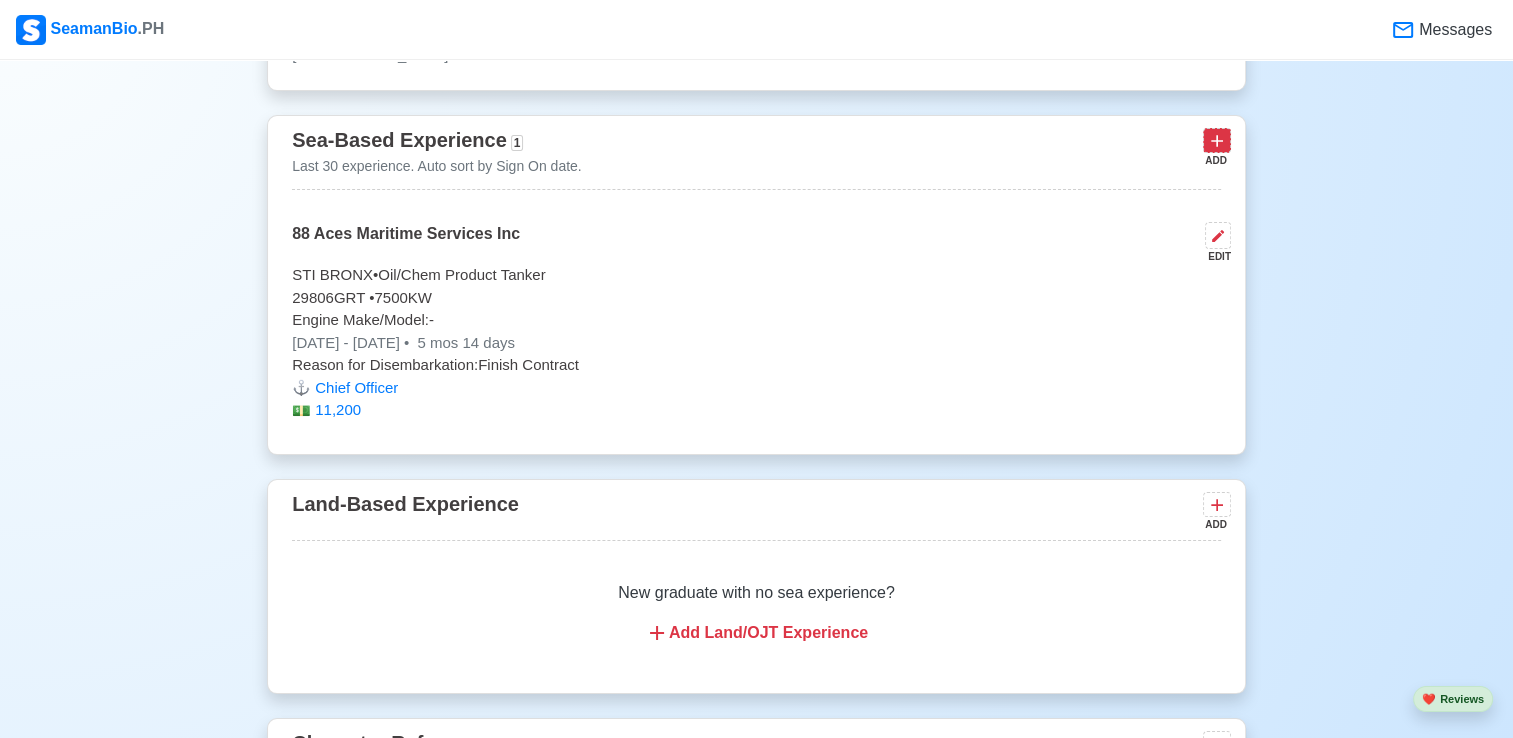 click 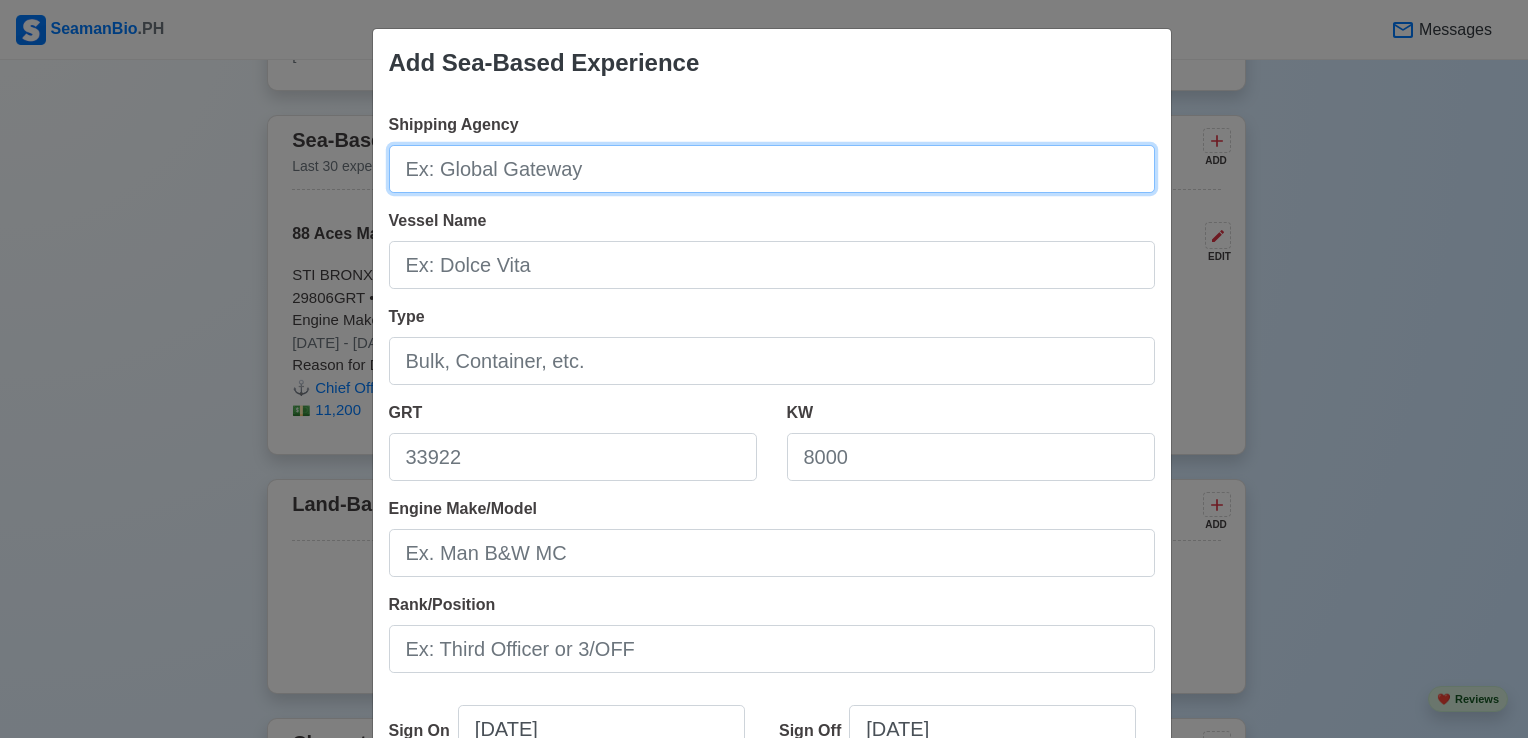 click on "Shipping Agency" at bounding box center [772, 169] 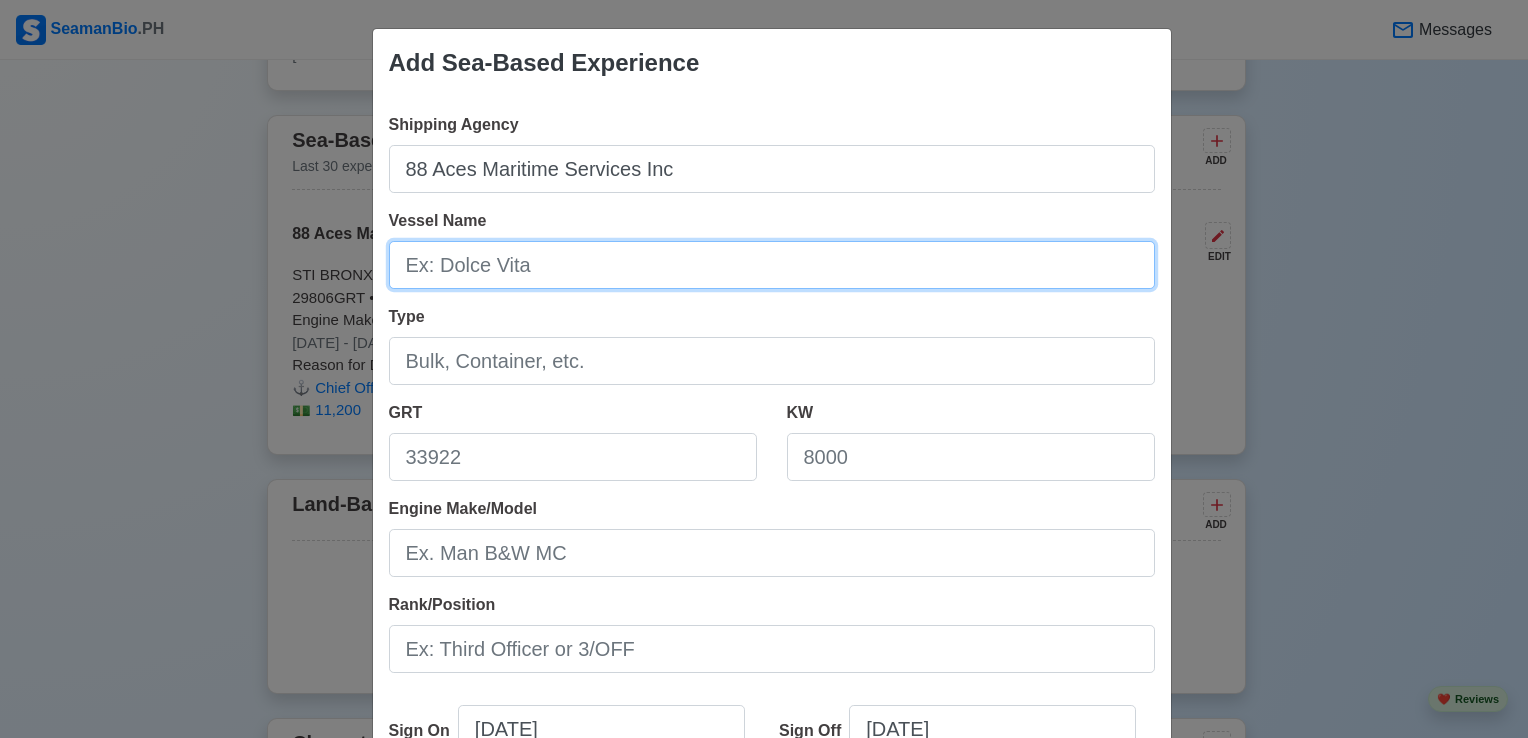 click on "Vessel Name" at bounding box center [772, 265] 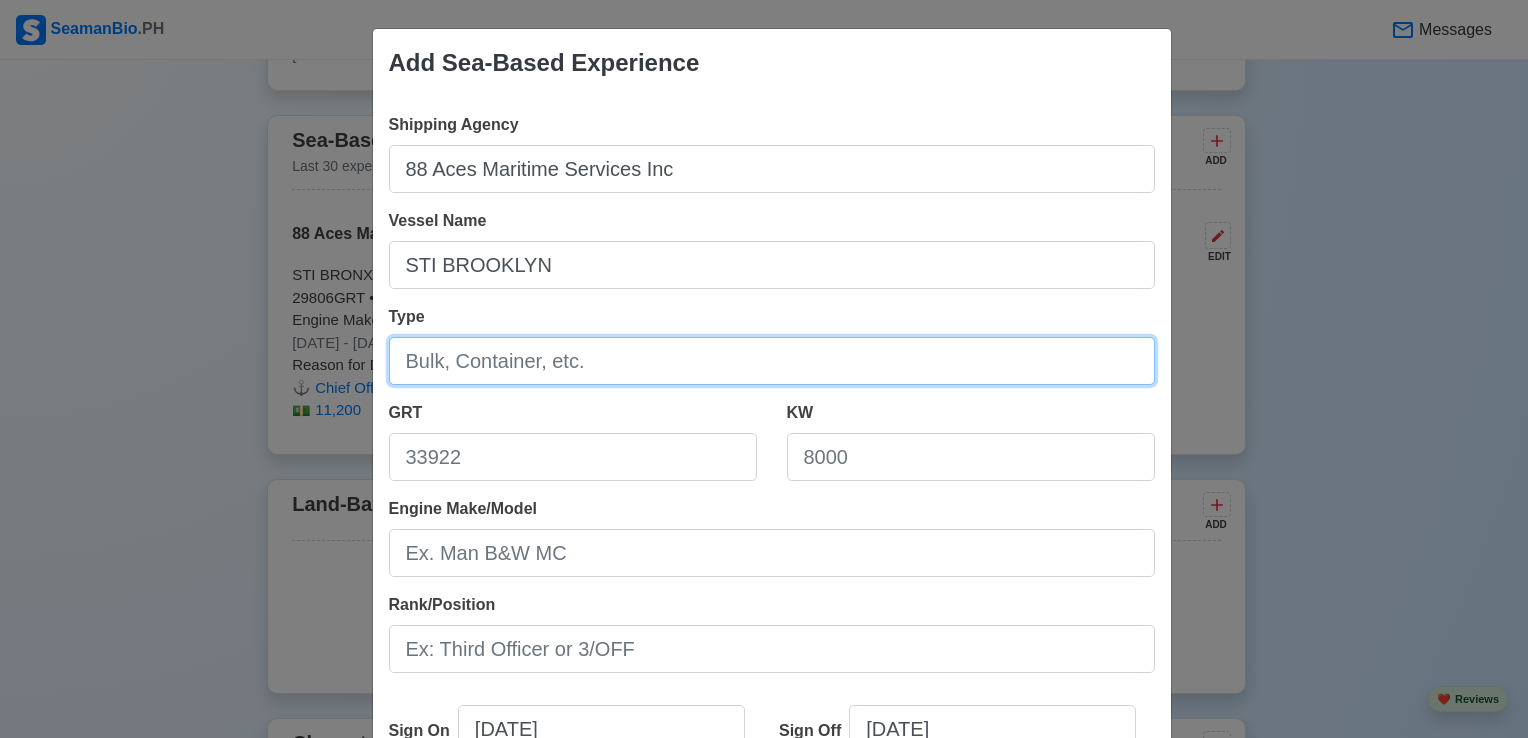 click on "Type" at bounding box center (772, 361) 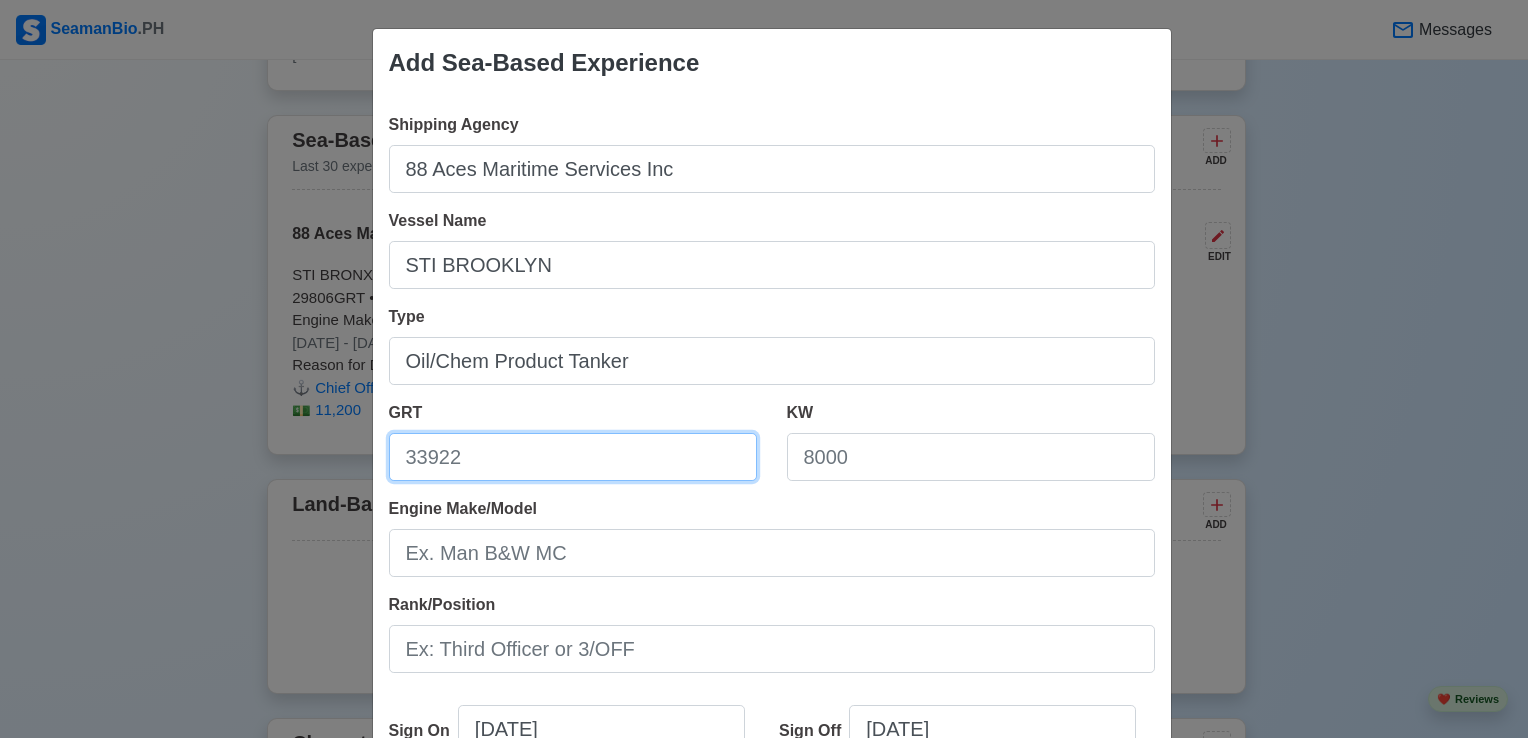 click on "GRT" at bounding box center (573, 457) 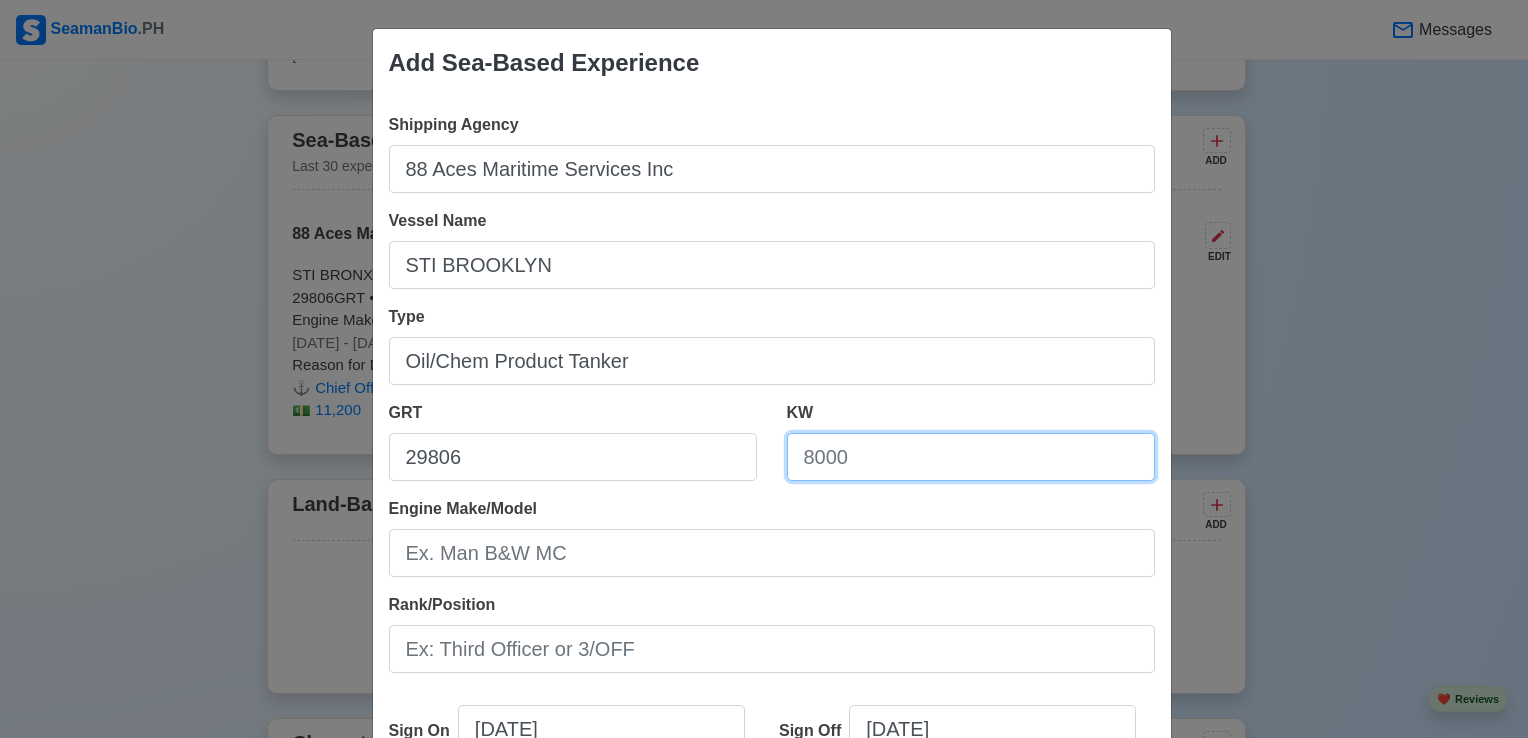 click on "KW" at bounding box center (971, 457) 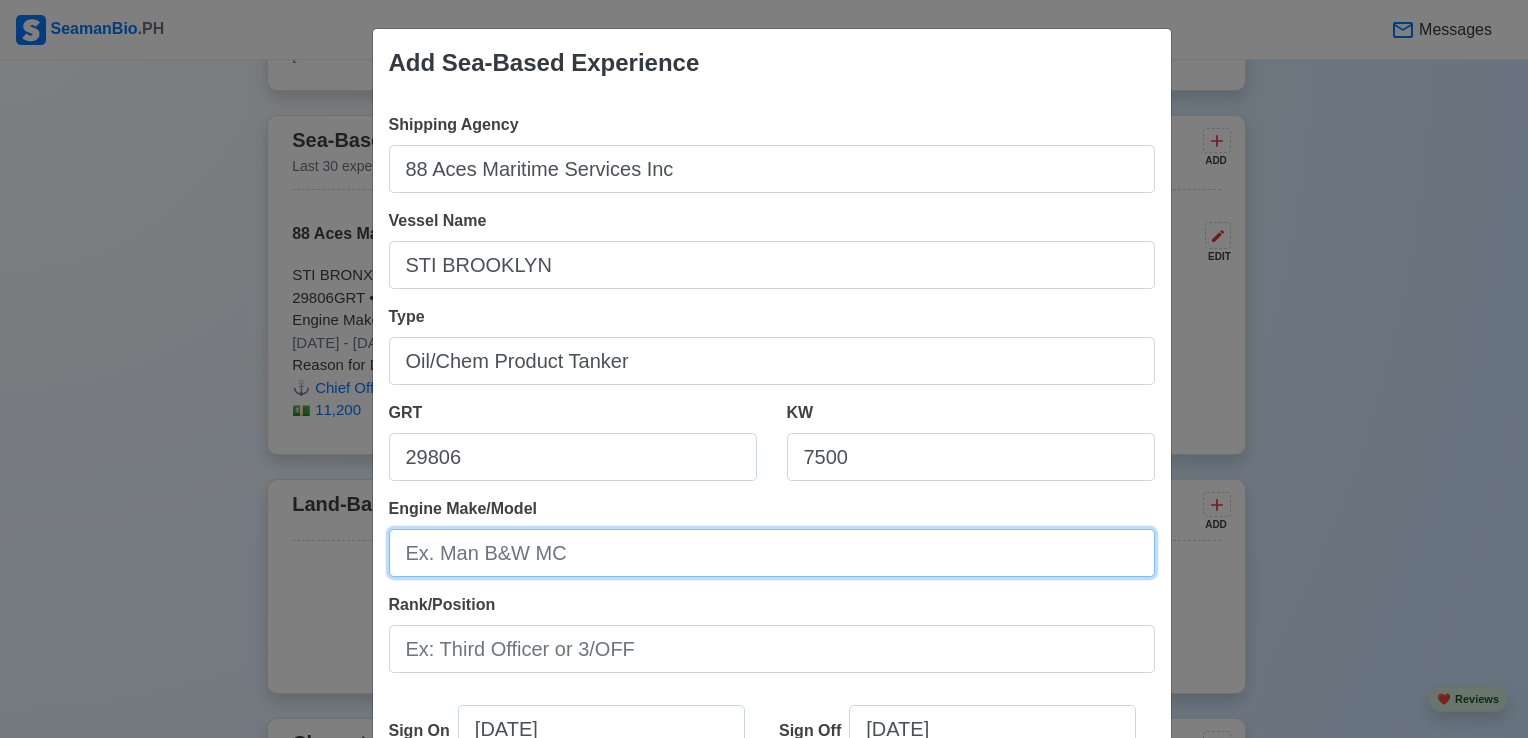 click on "Engine Make/Model" at bounding box center (772, 553) 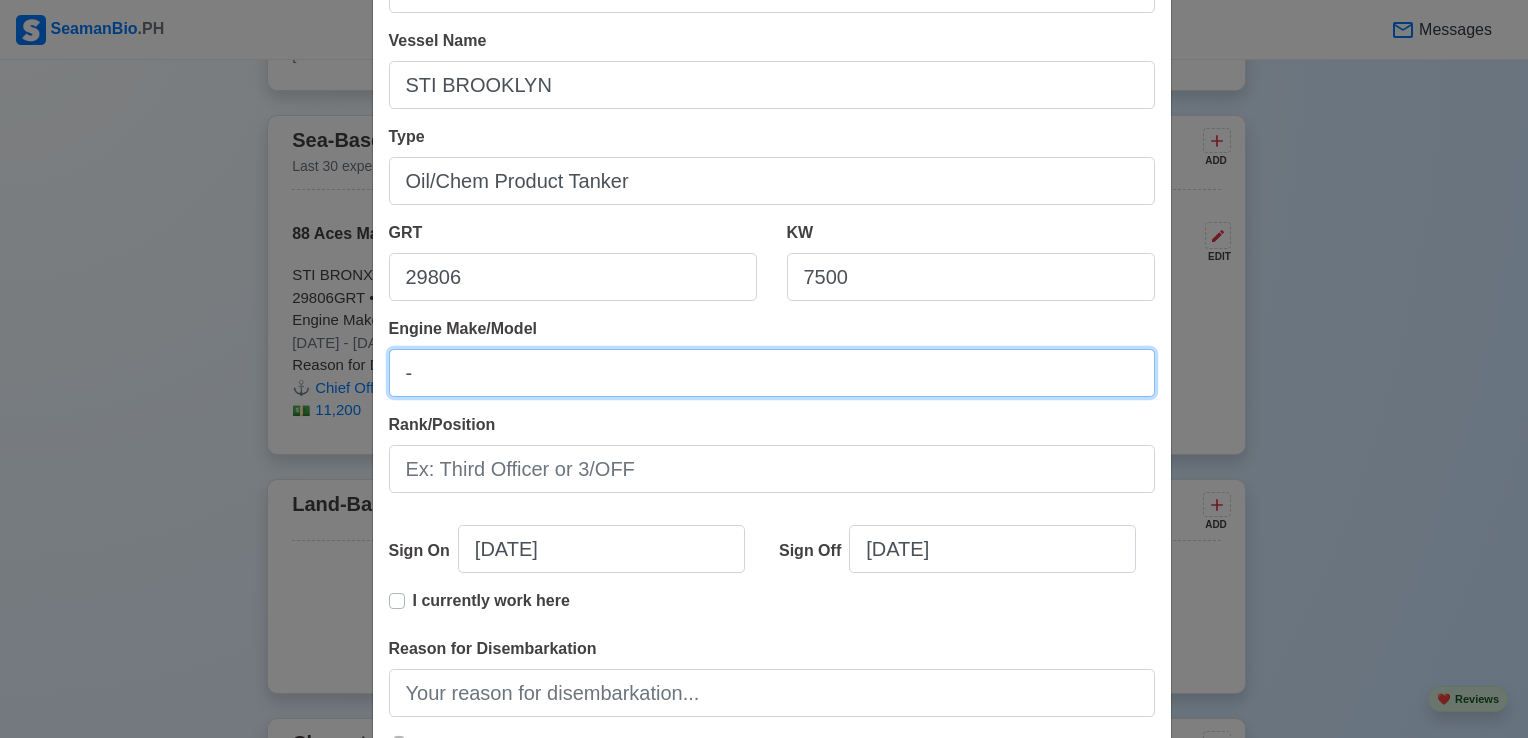 scroll, scrollTop: 200, scrollLeft: 0, axis: vertical 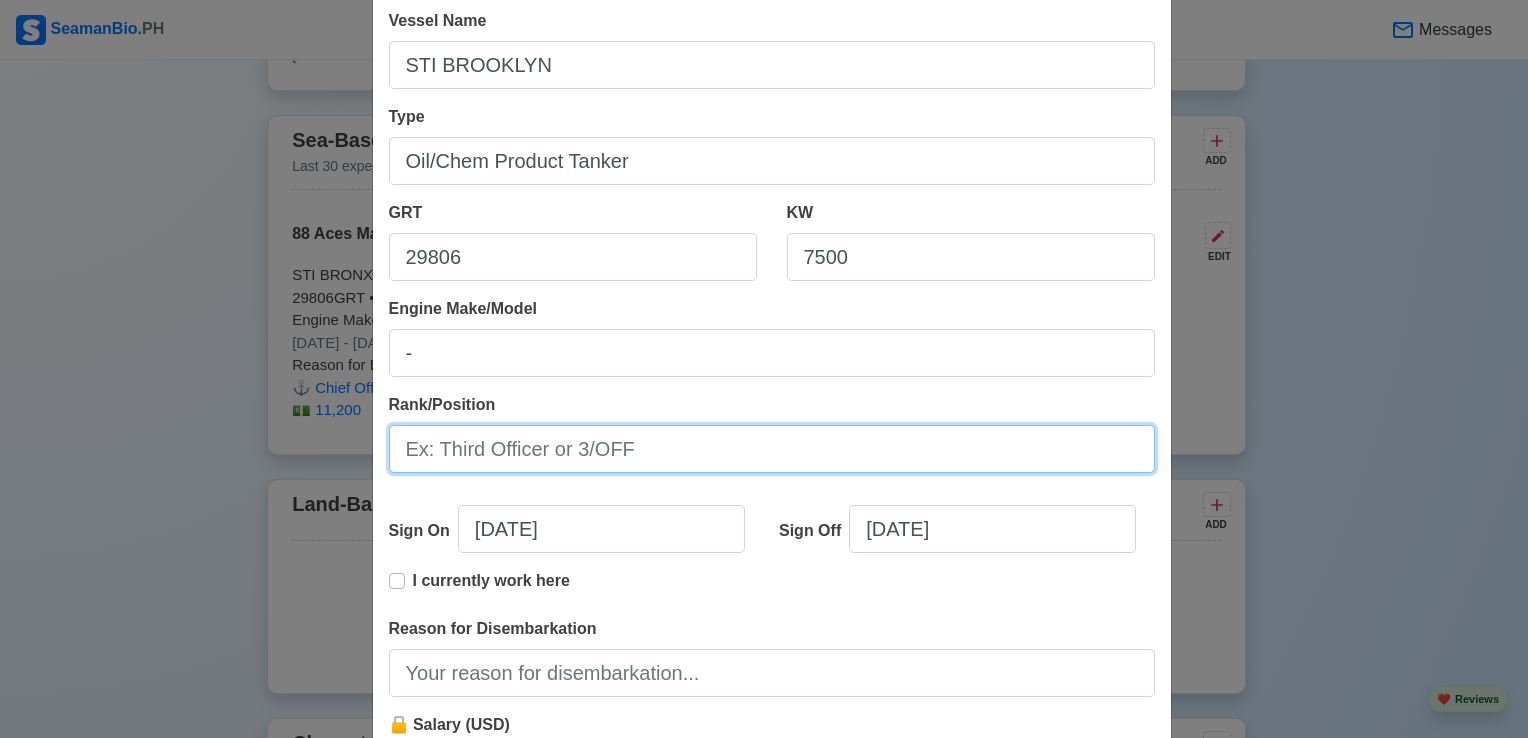 click on "Rank/Position" at bounding box center [772, 449] 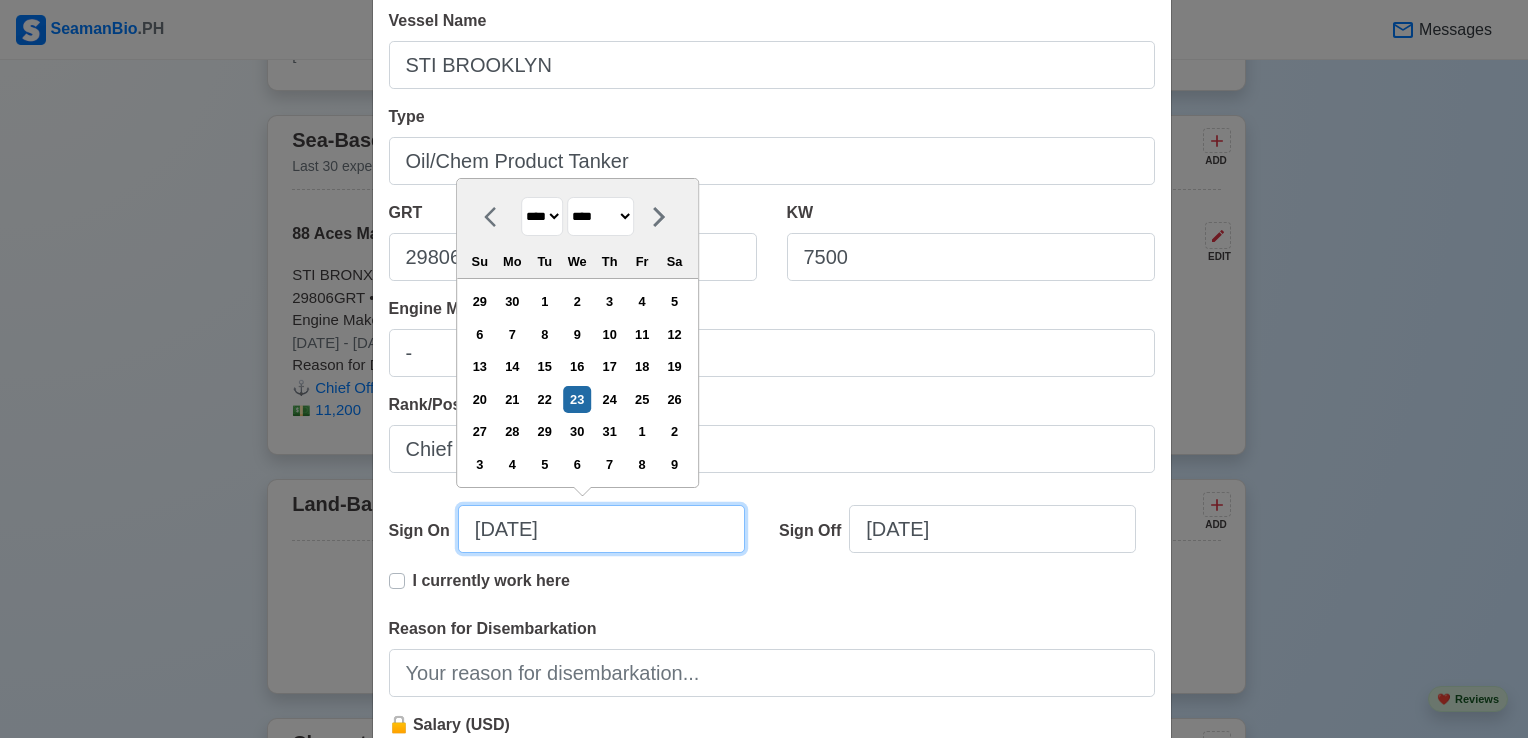 click on "[DATE]" at bounding box center [601, 529] 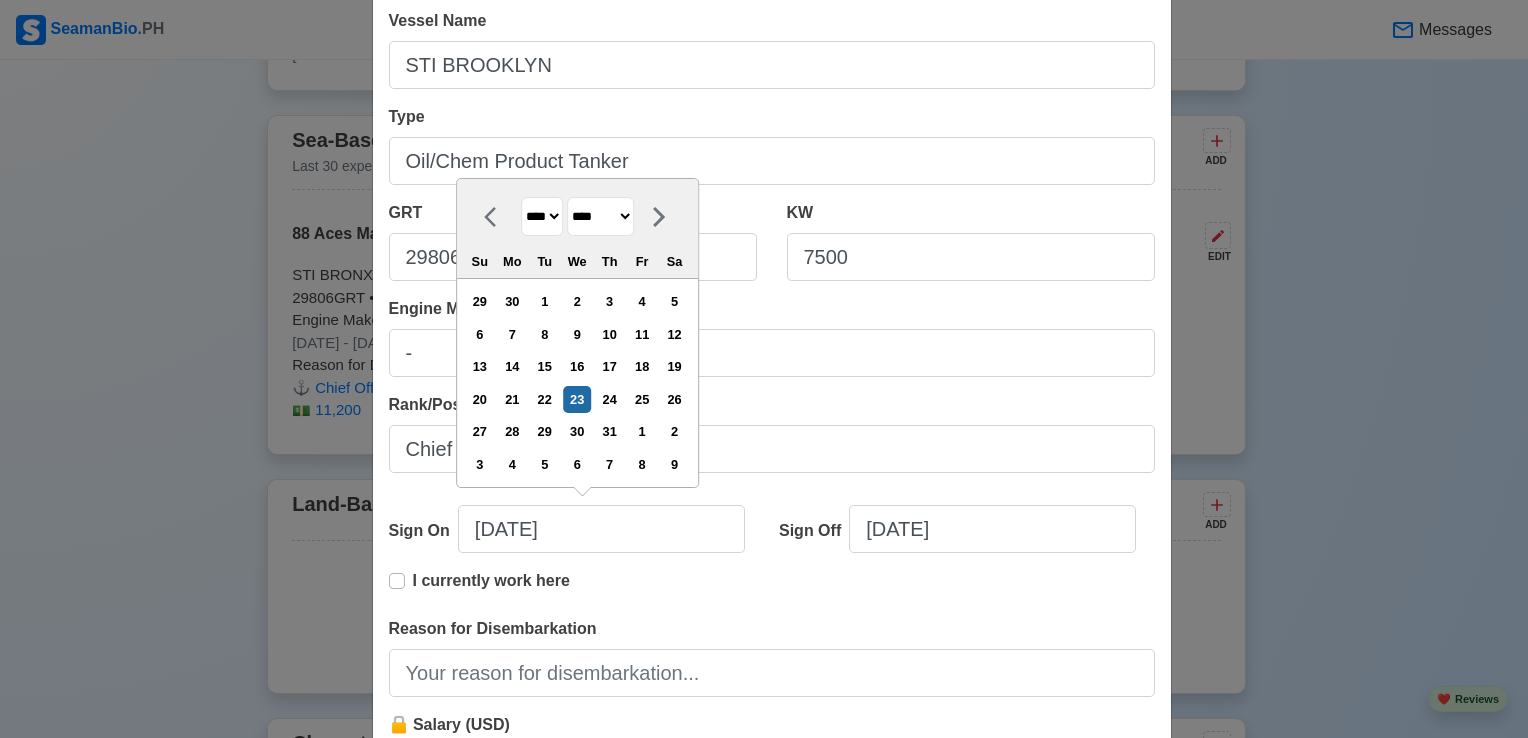 click on "**** **** **** **** **** **** **** **** **** **** **** **** **** **** **** **** **** **** **** **** **** **** **** **** **** **** **** **** **** **** **** **** **** **** **** **** **** **** **** **** **** **** **** **** **** **** **** **** **** **** **** **** **** **** **** **** **** **** **** **** **** **** **** **** **** **** **** **** **** **** **** **** **** **** **** **** **** **** **** **** **** **** **** **** **** **** **** **** **** **** **** **** **** **** **** **** **** **** **** **** **** **** **** **** **** ****" at bounding box center [542, 216] 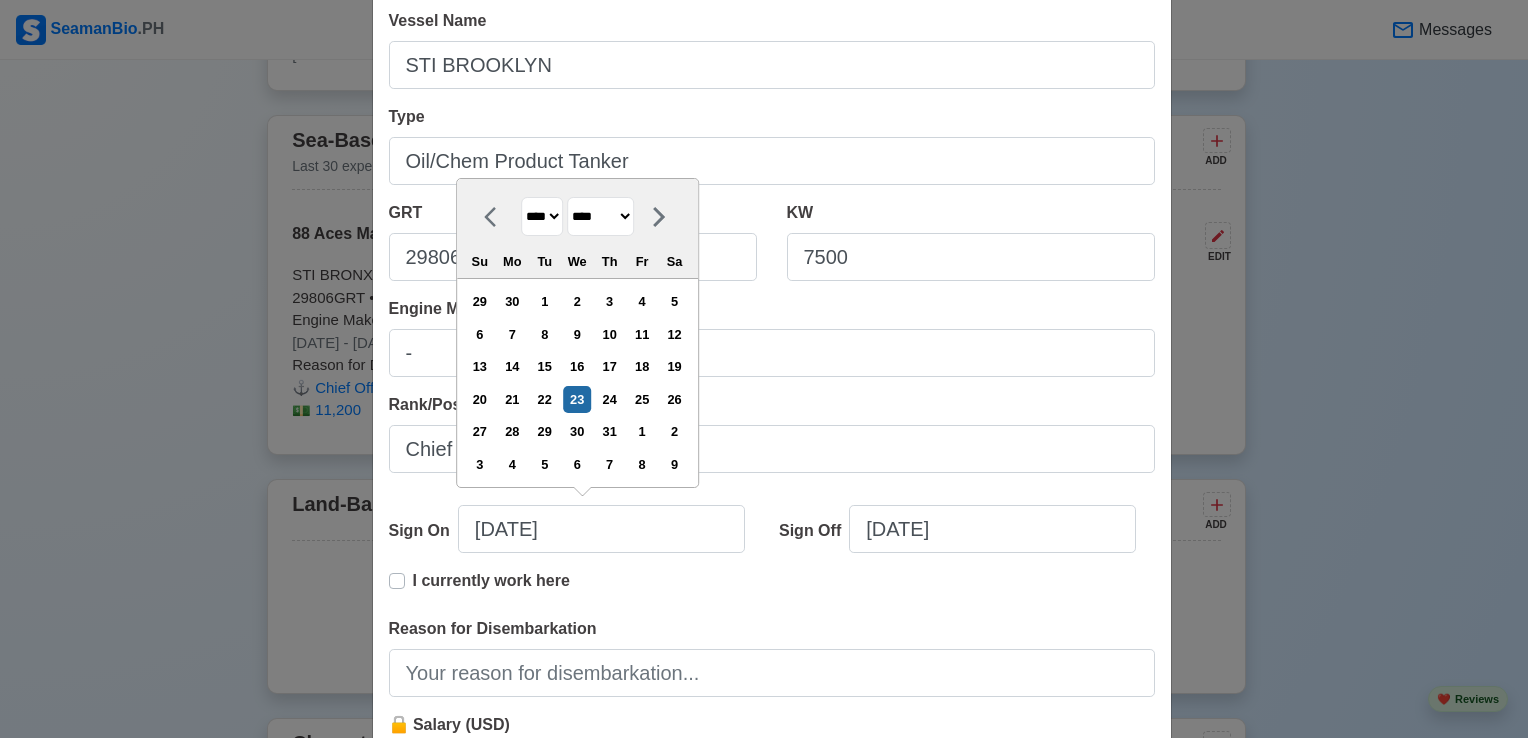 click on "**** **** **** **** **** **** **** **** **** **** **** **** **** **** **** **** **** **** **** **** **** **** **** **** **** **** **** **** **** **** **** **** **** **** **** **** **** **** **** **** **** **** **** **** **** **** **** **** **** **** **** **** **** **** **** **** **** **** **** **** **** **** **** **** **** **** **** **** **** **** **** **** **** **** **** **** **** **** **** **** **** **** **** **** **** **** **** **** **** **** **** **** **** **** **** **** **** **** **** **** **** **** **** **** **** ****" at bounding box center [542, 216] 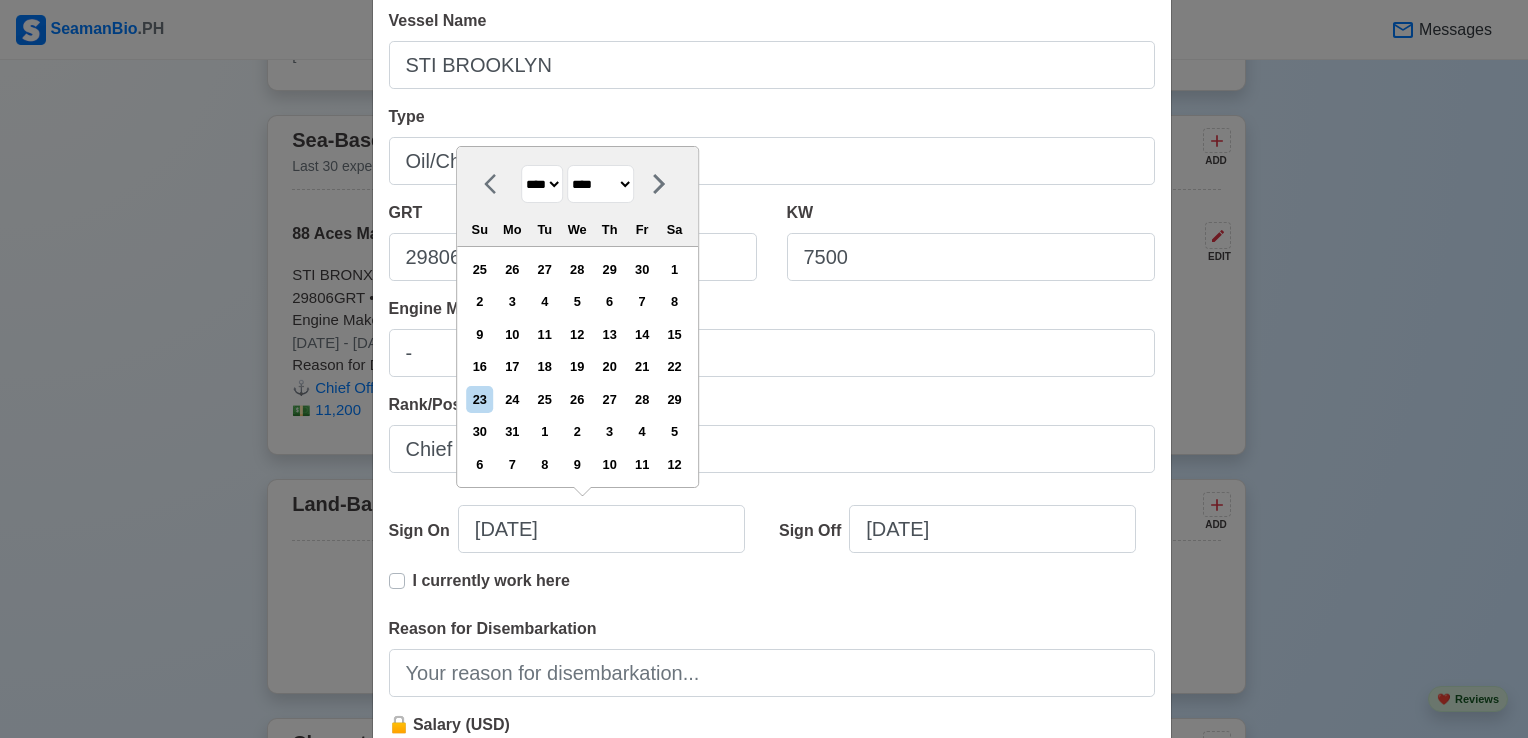 click on "******* ******** ***** ***** *** **** **** ****** ********* ******* ******** ********" at bounding box center (600, 184) 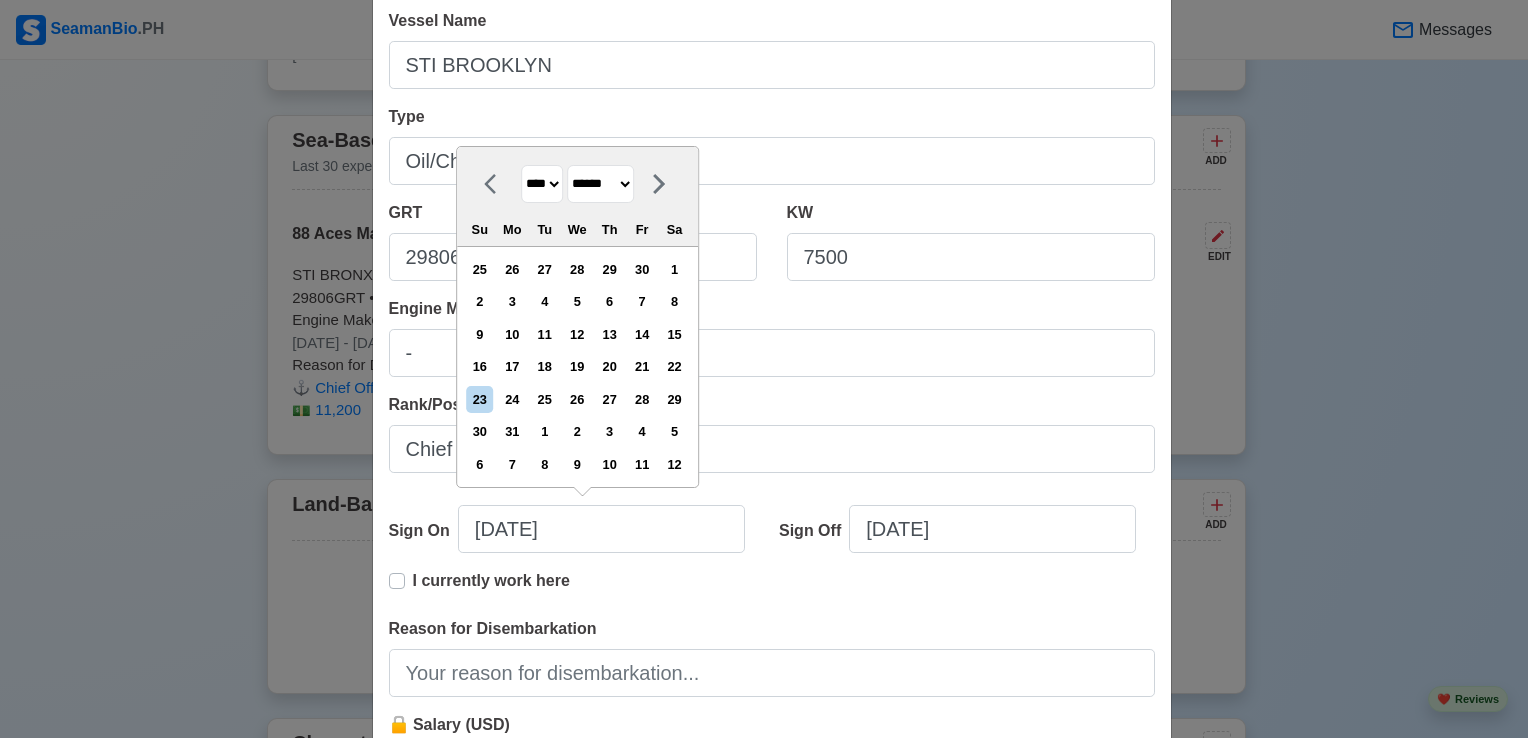 click on "******* ******** ***** ***** *** **** **** ****** ********* ******* ******** ********" at bounding box center (600, 184) 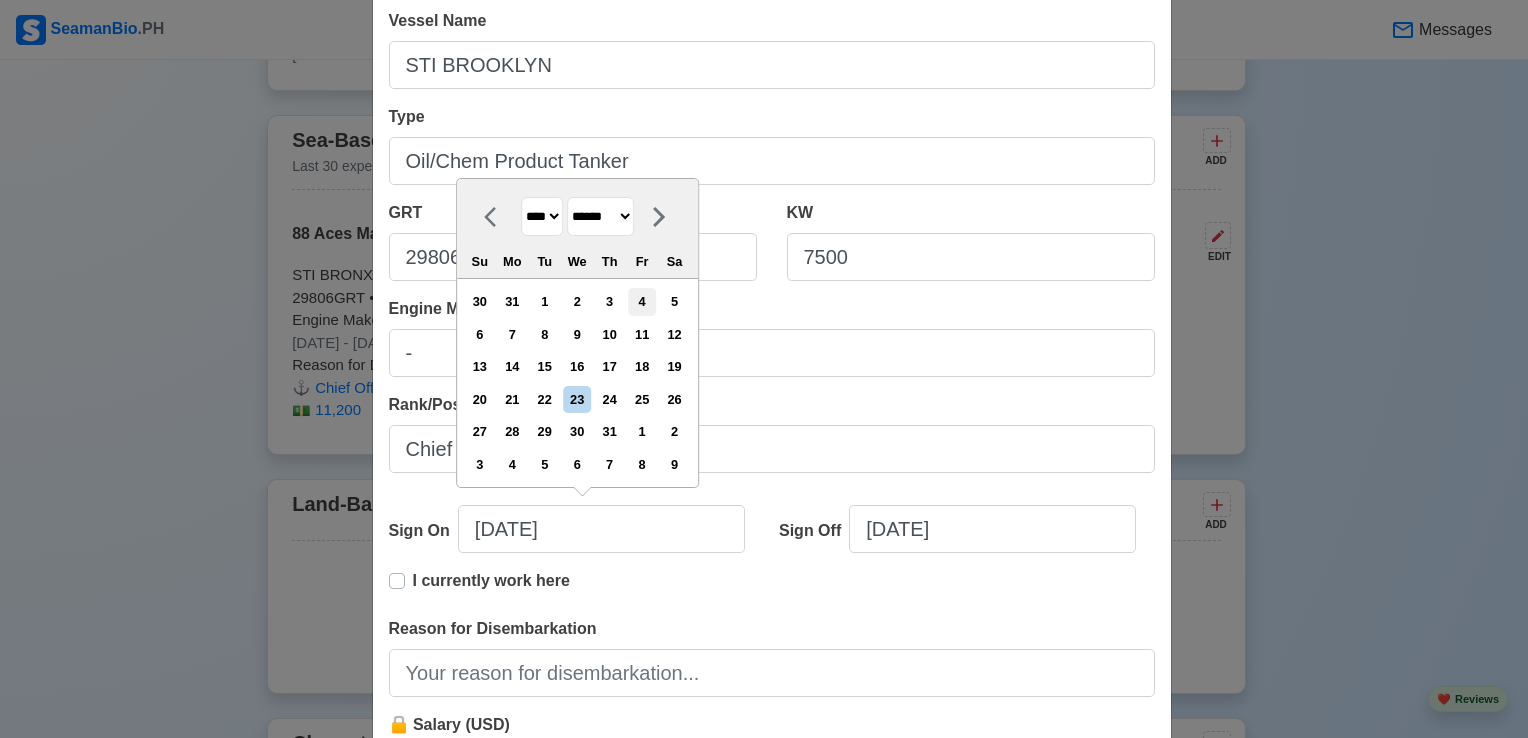 click on "4" at bounding box center [642, 301] 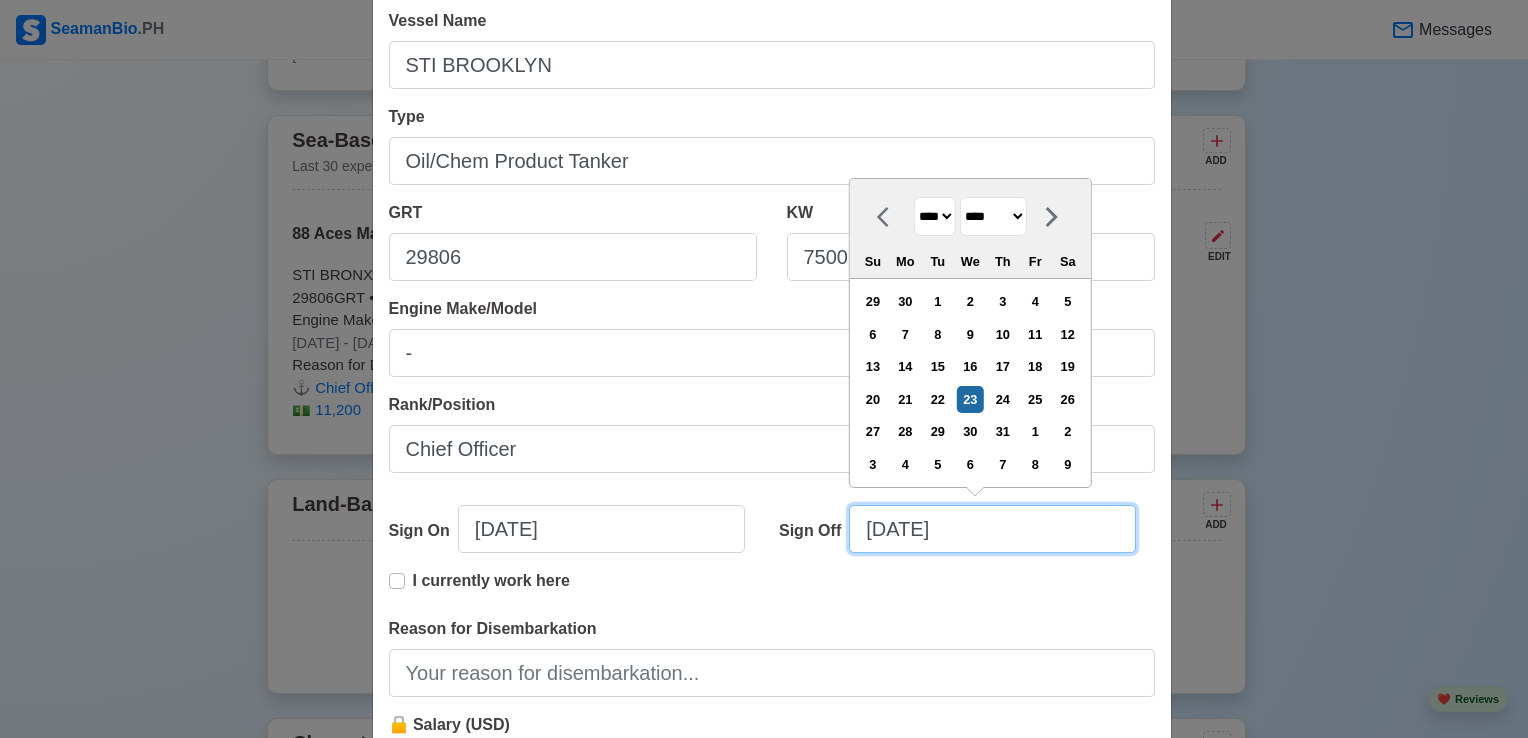 click on "[DATE]" at bounding box center [992, 529] 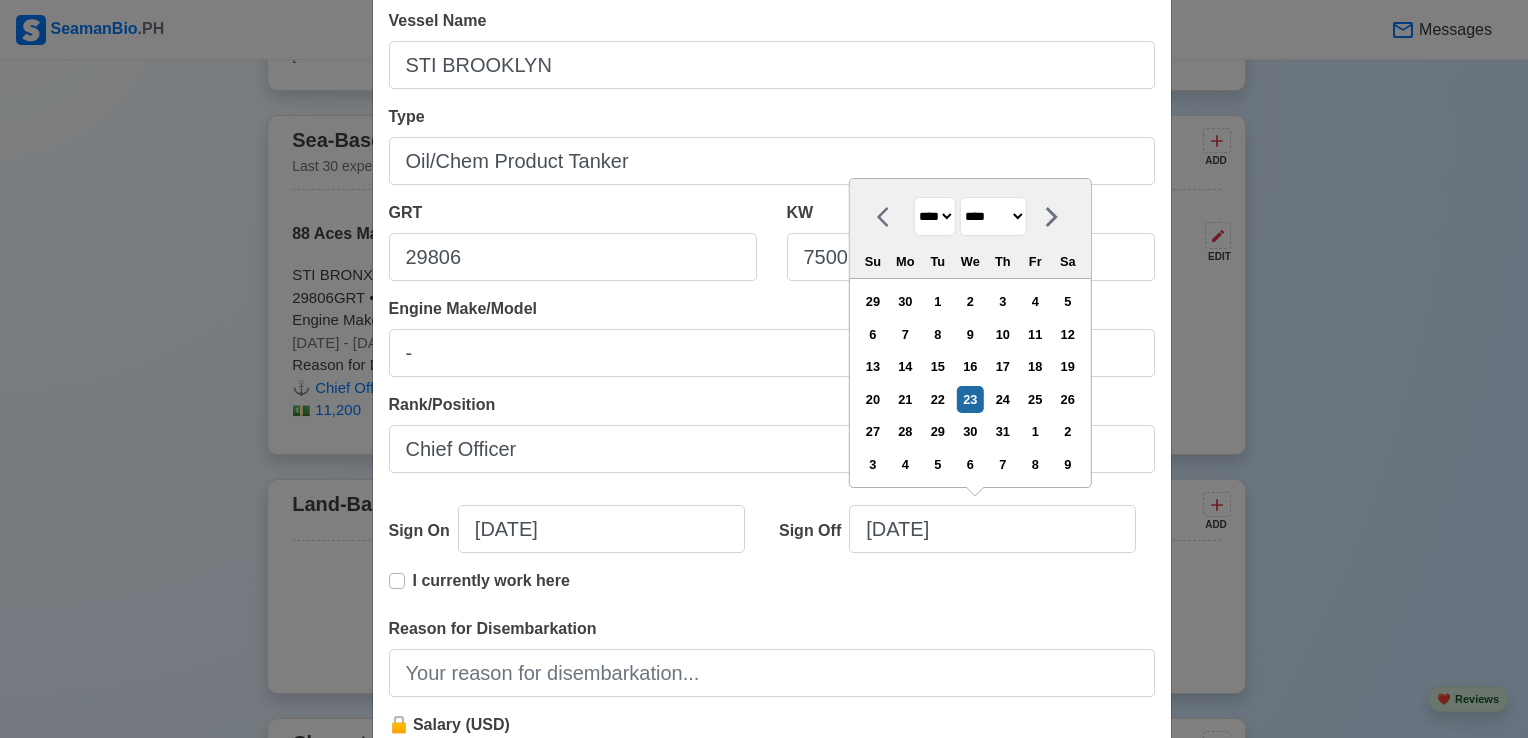 click on "**** **** **** **** **** **** **** **** **** **** **** **** **** **** **** **** **** **** **** **** **** **** **** **** **** **** **** **** **** **** **** **** **** **** **** **** **** **** **** **** **** **** **** **** **** **** **** **** **** **** **** **** **** **** **** **** **** **** **** **** **** **** **** **** **** **** **** **** **** **** **** **** **** **** **** **** **** **** **** **** **** **** **** **** **** **** **** **** **** **** **** **** **** **** **** **** **** **** **** **** **** **** **** **** **** **** **** ****" at bounding box center [935, 216] 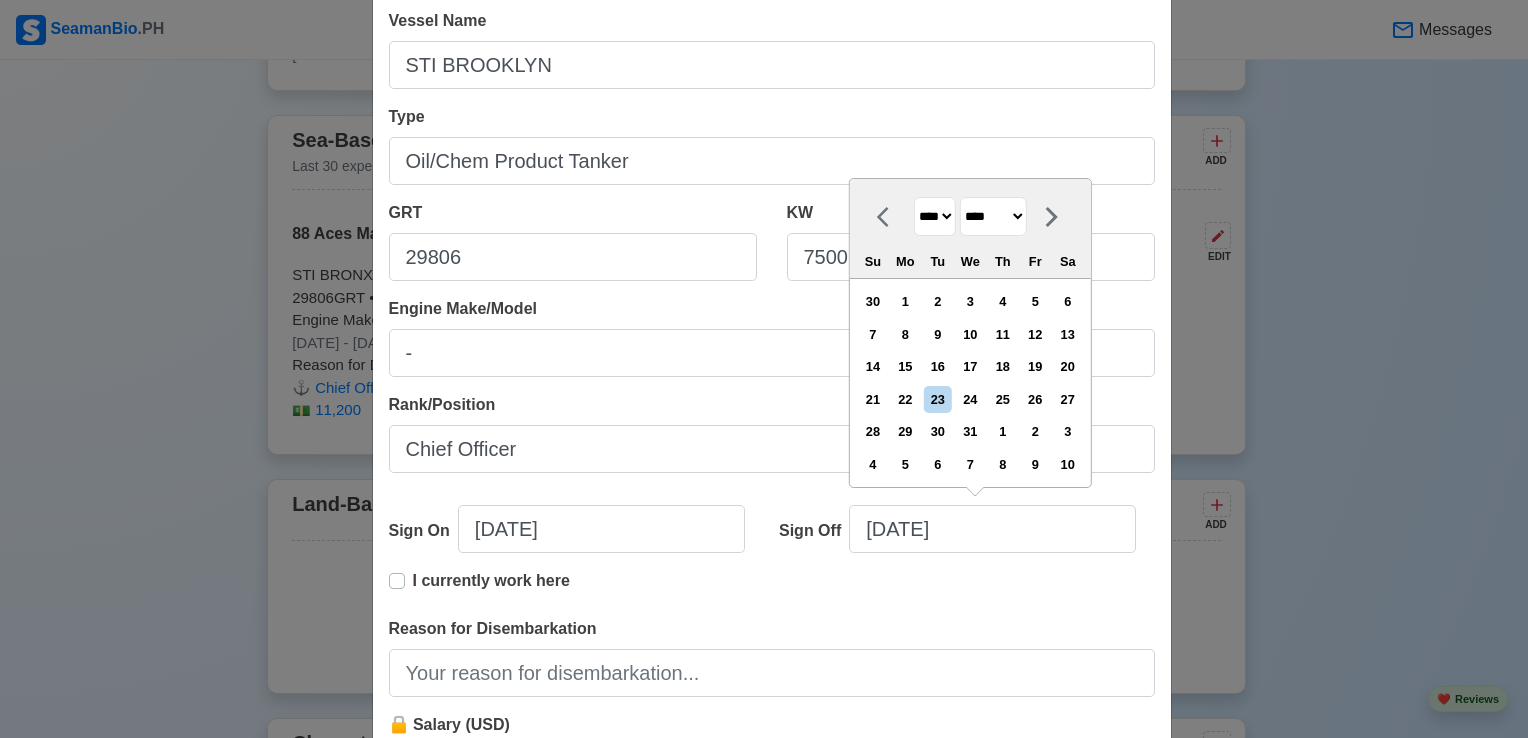 click on "******* ******** ***** ***** *** **** **** ****** ********* ******* ******** ********" at bounding box center (993, 216) 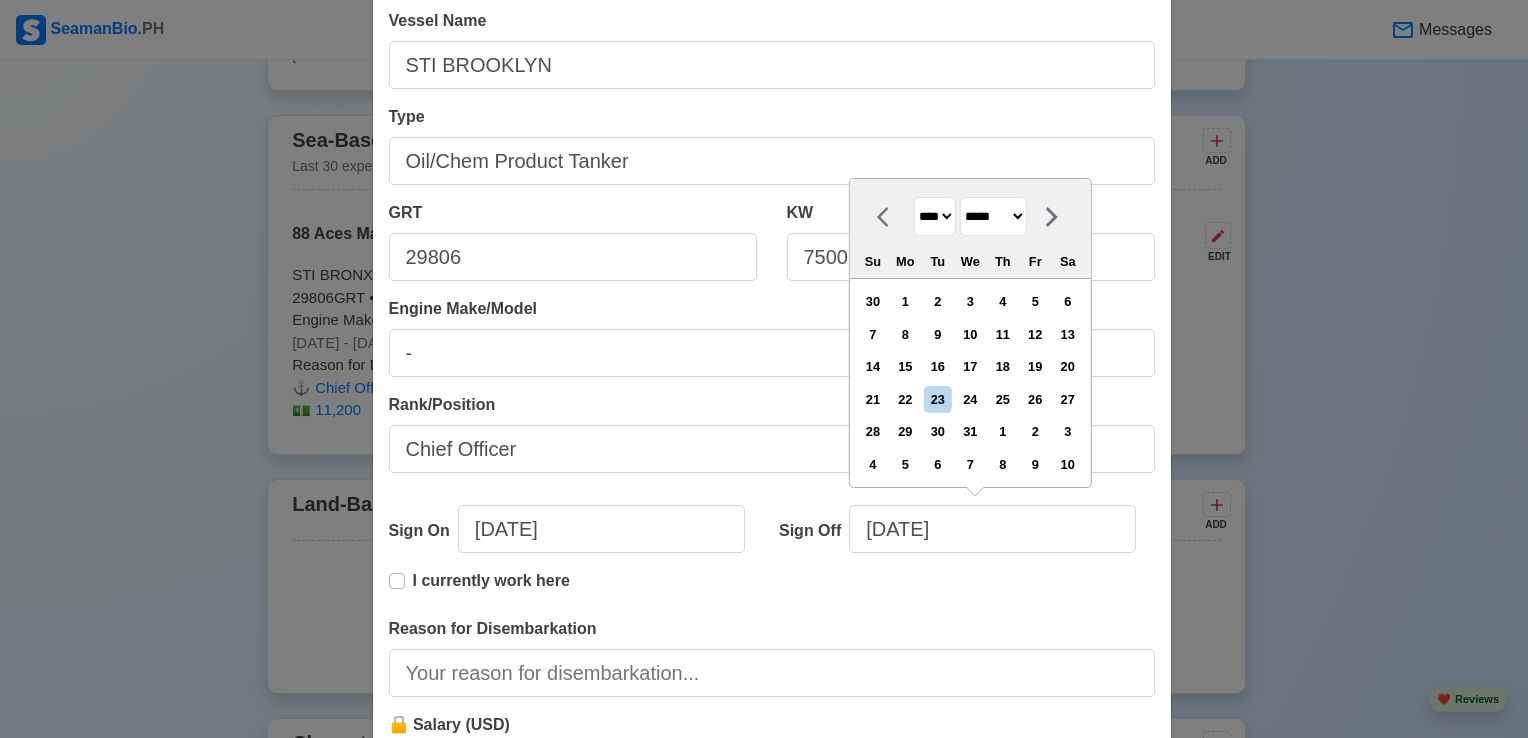 click on "******* ******** ***** ***** *** **** **** ****** ********* ******* ******** ********" at bounding box center [993, 216] 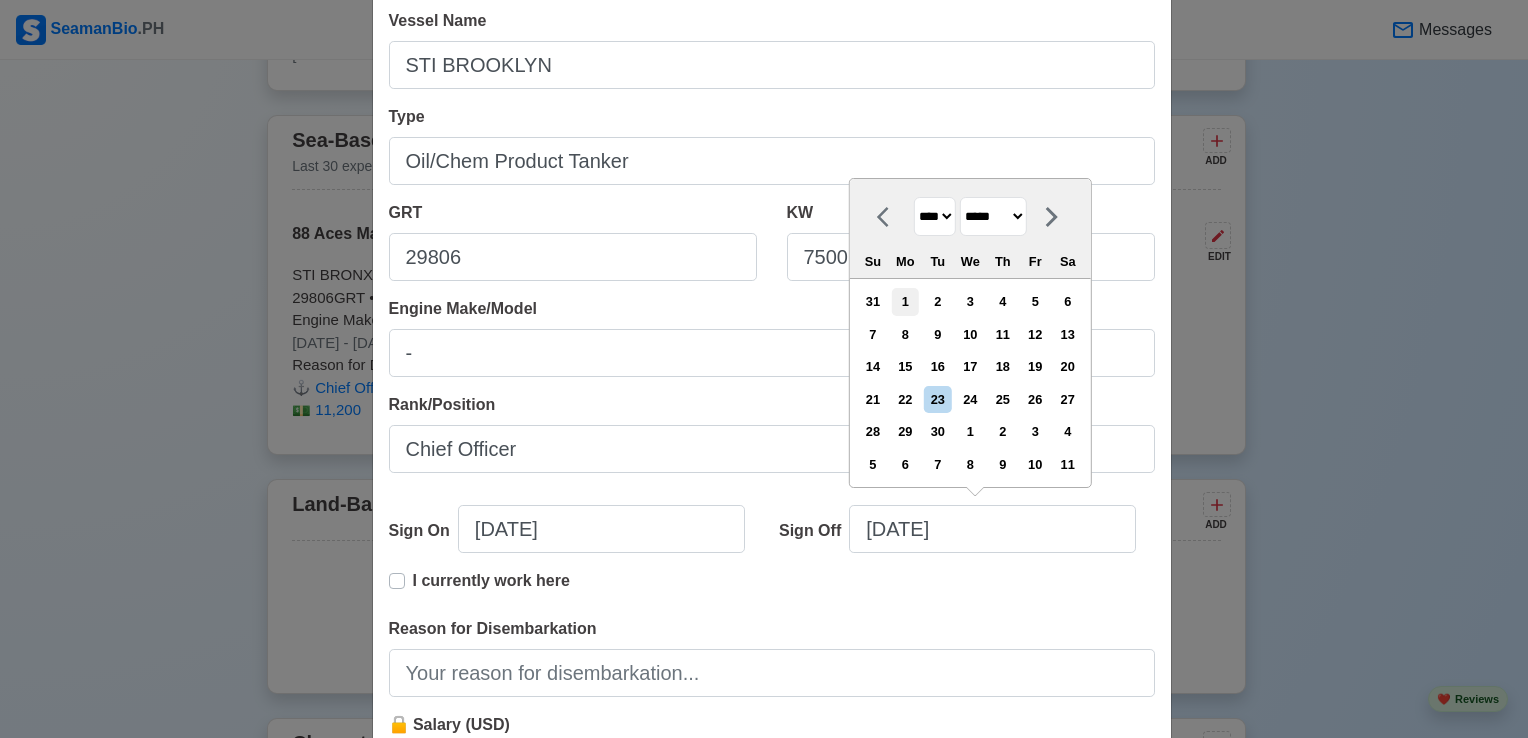 click on "1" at bounding box center [905, 301] 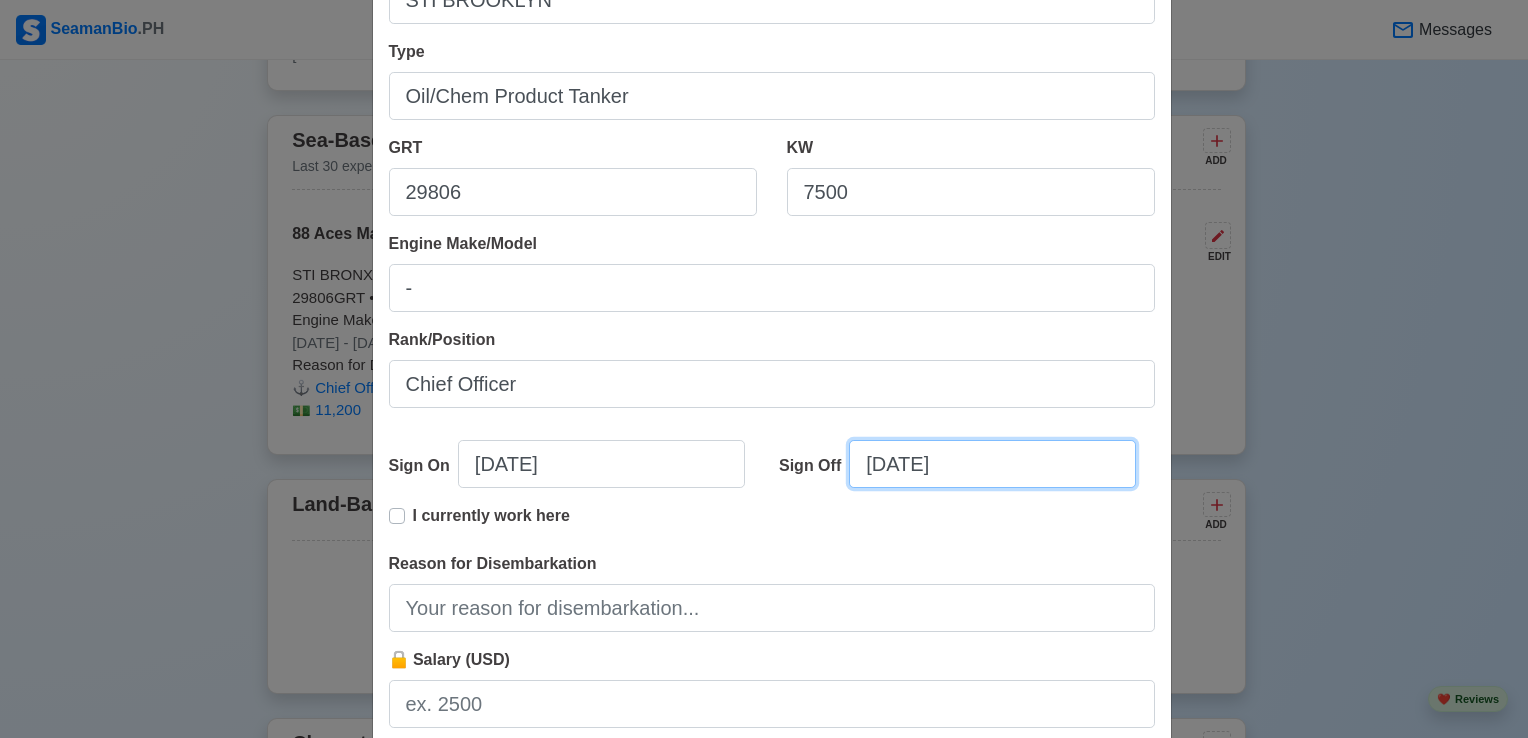 scroll, scrollTop: 300, scrollLeft: 0, axis: vertical 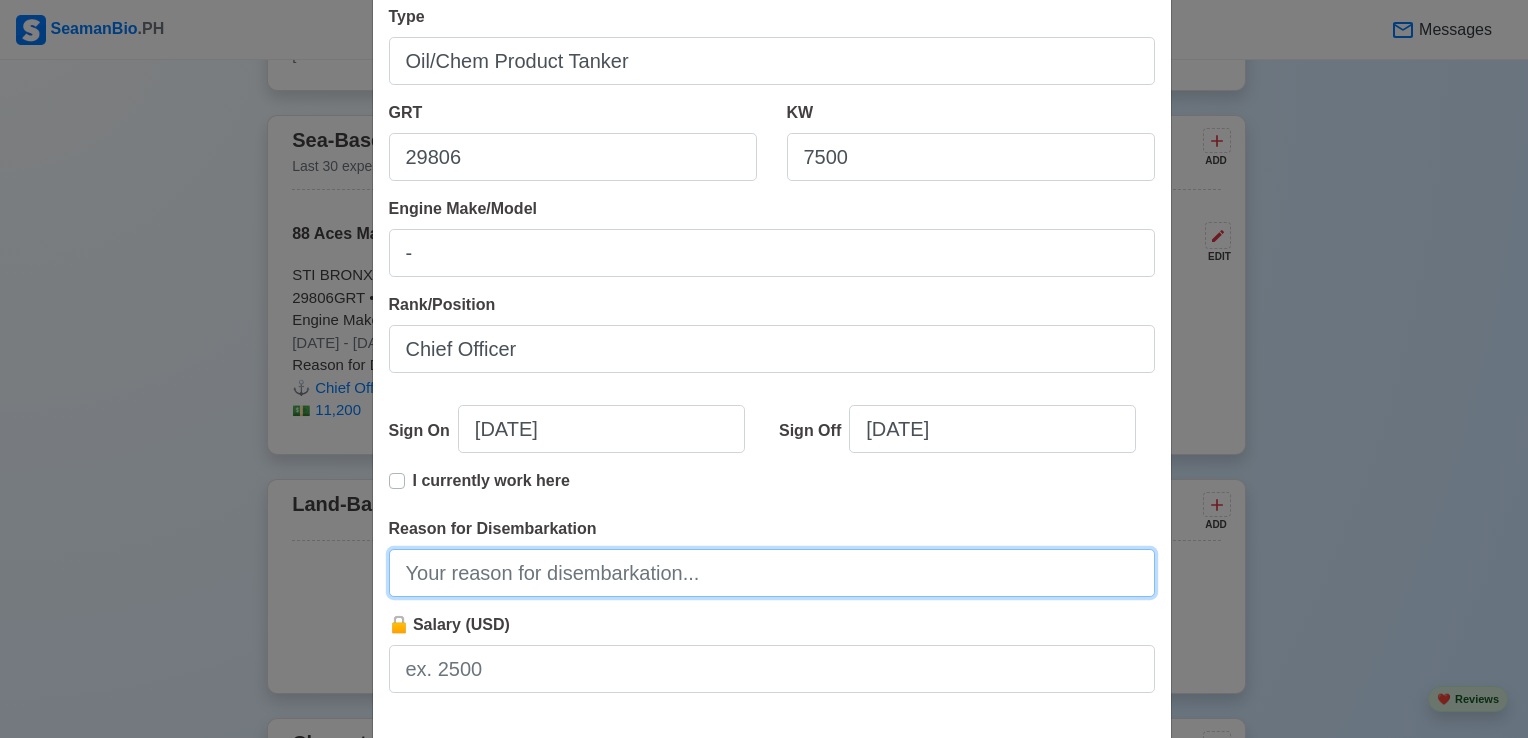 click on "Reason for Disembarkation" at bounding box center [772, 573] 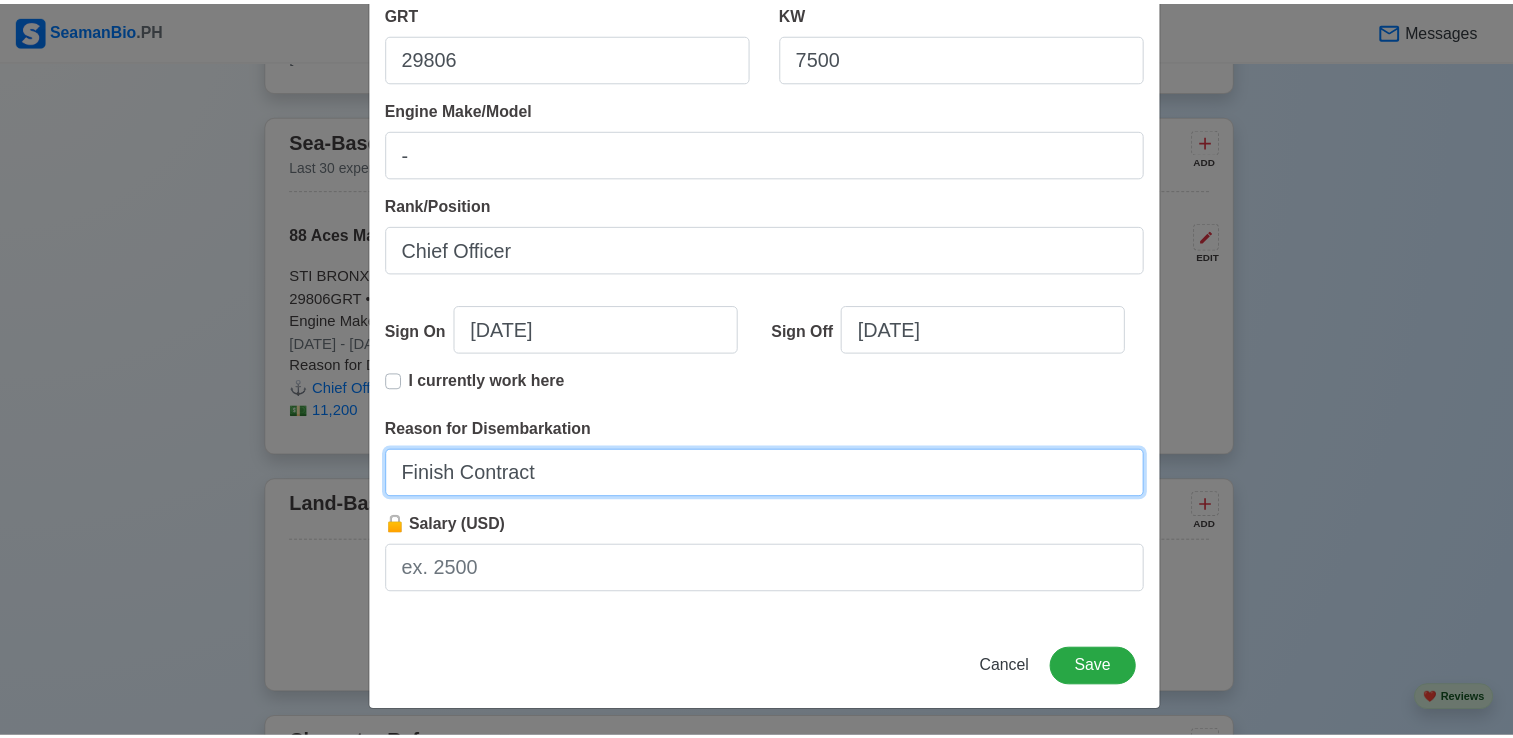 scroll, scrollTop: 400, scrollLeft: 0, axis: vertical 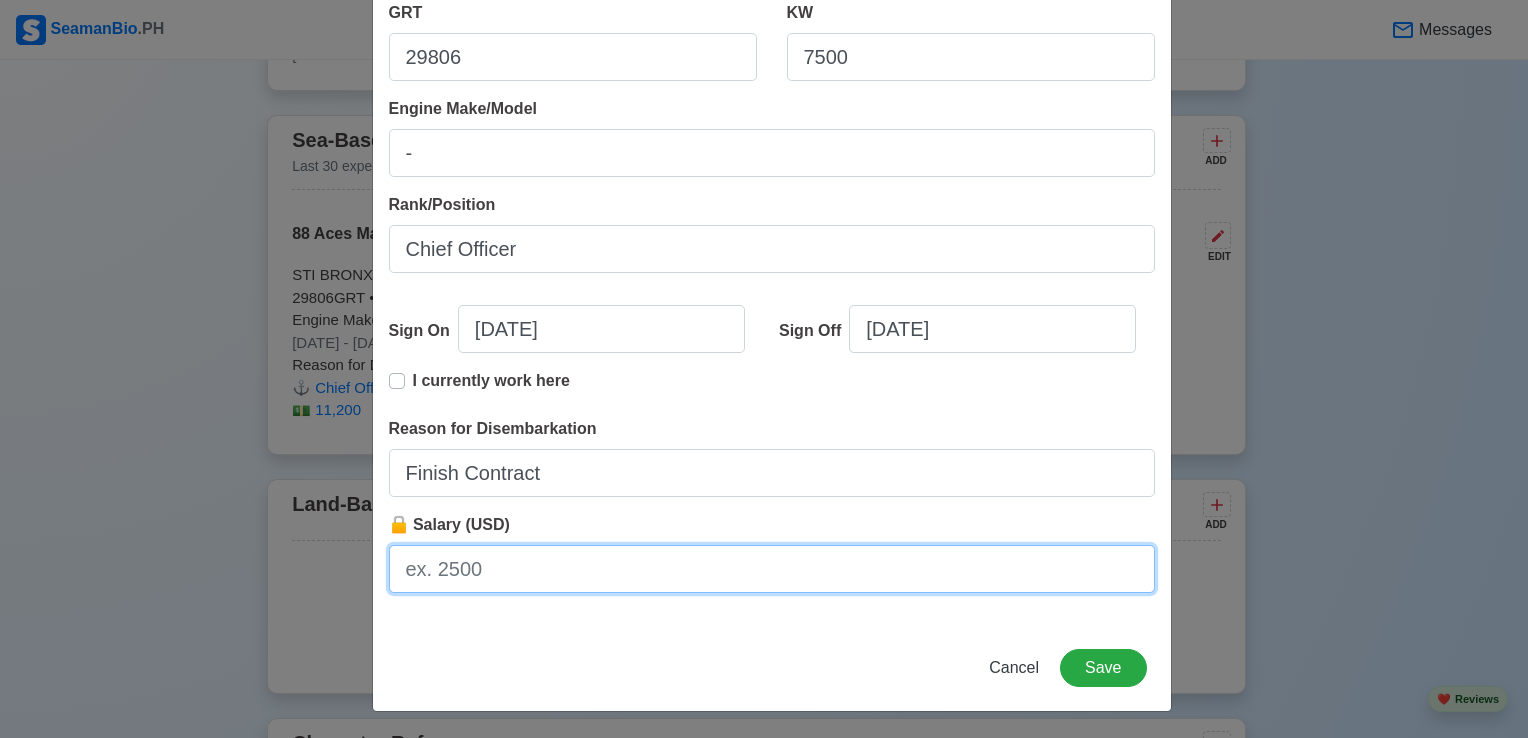 click on "🔒 Salary (USD)" at bounding box center (772, 569) 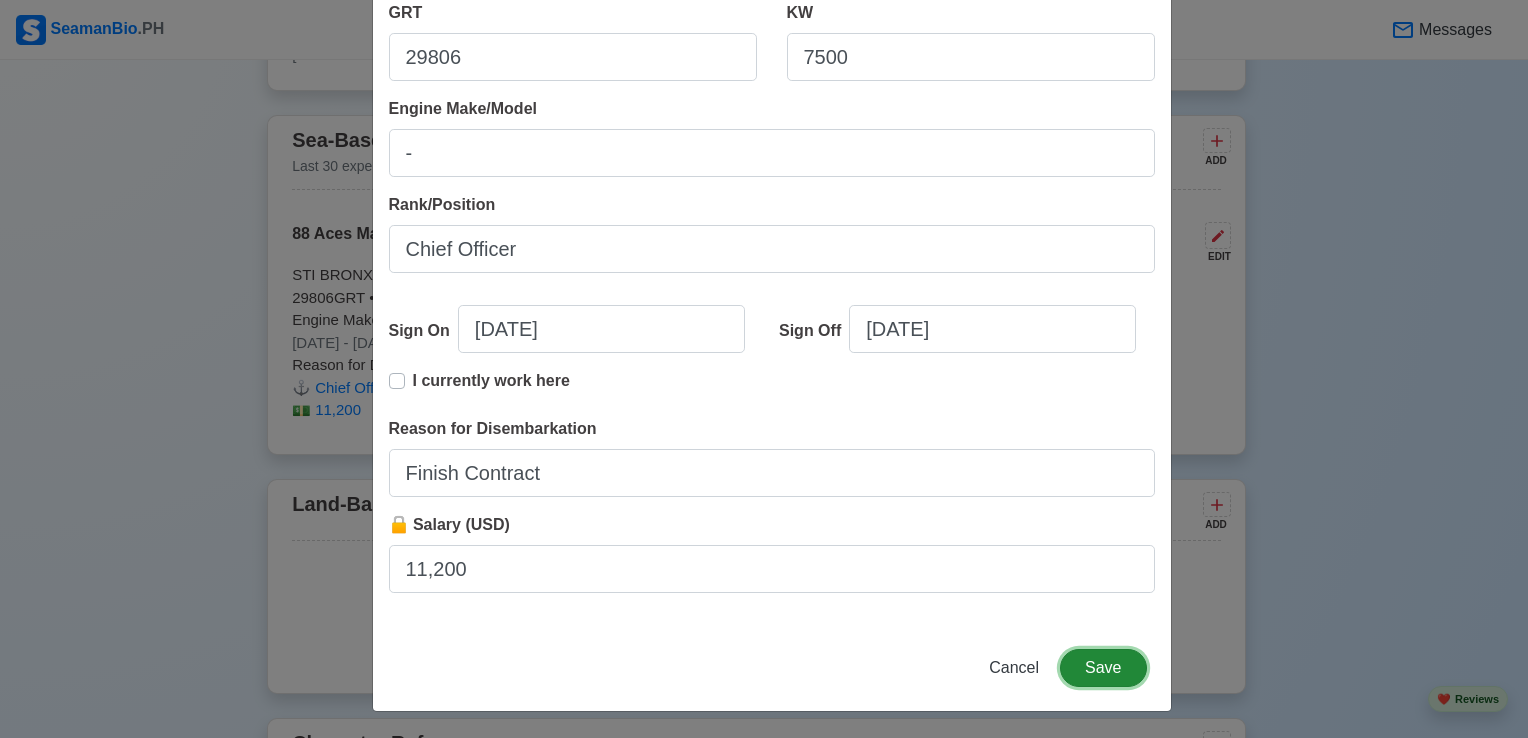 click on "Save" at bounding box center (1103, 668) 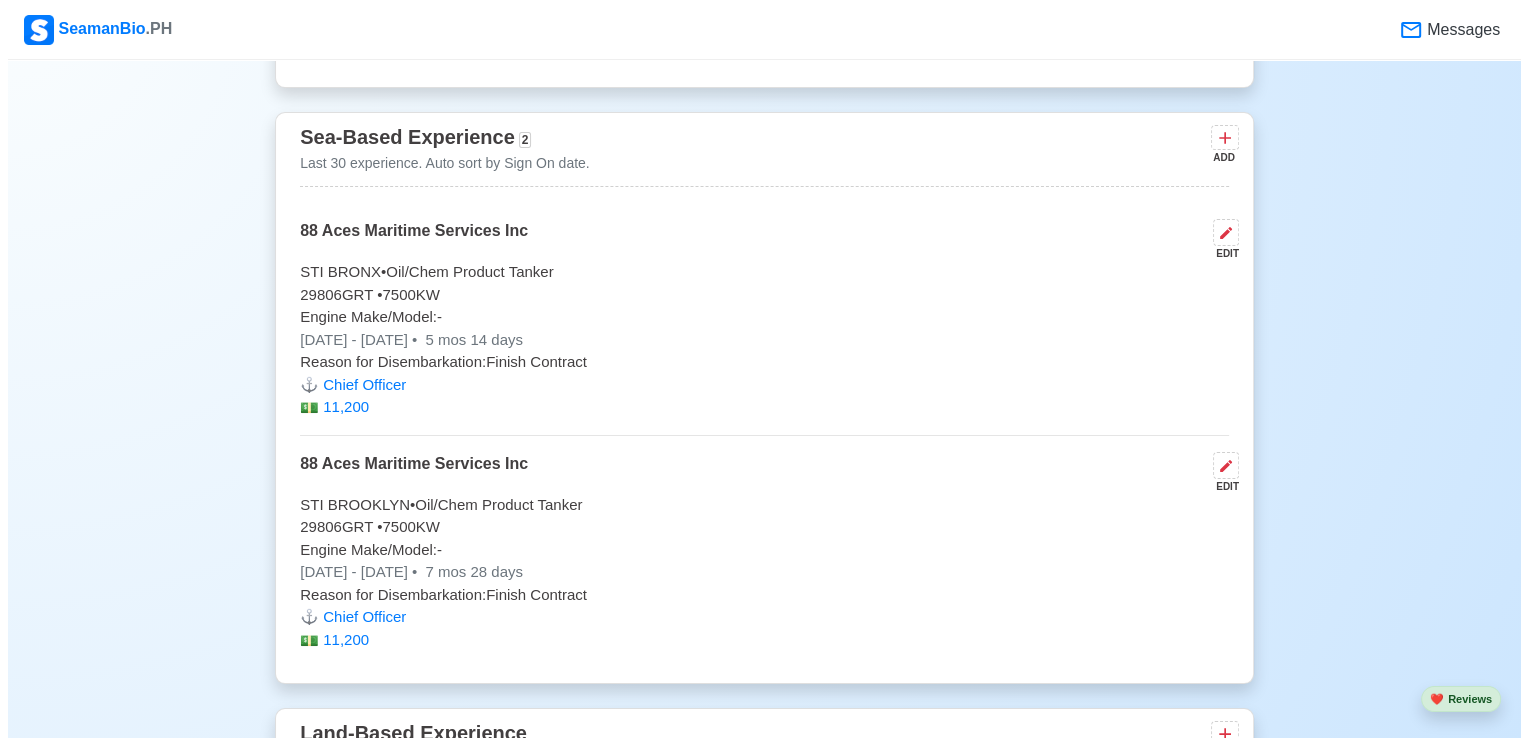 scroll, scrollTop: 9927, scrollLeft: 0, axis: vertical 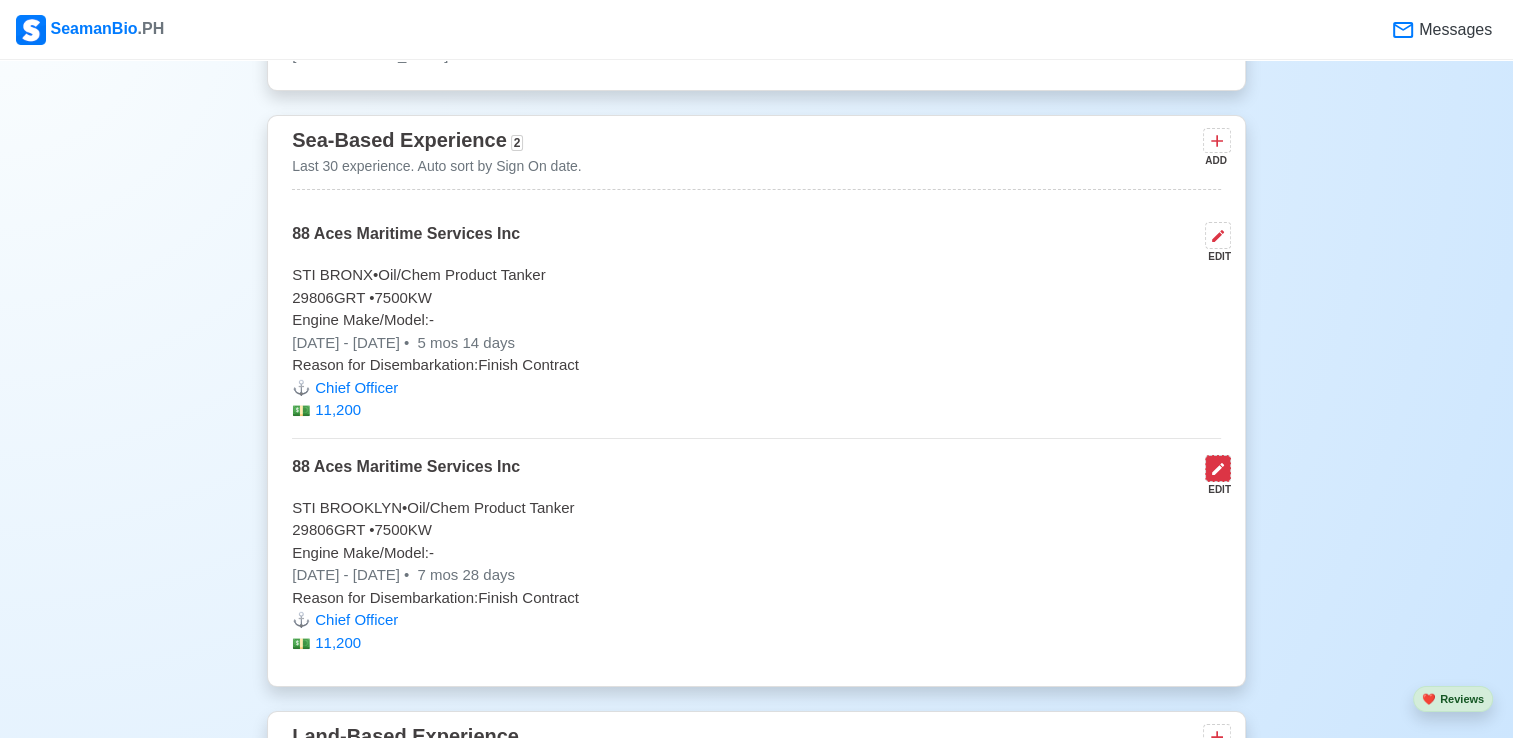 click 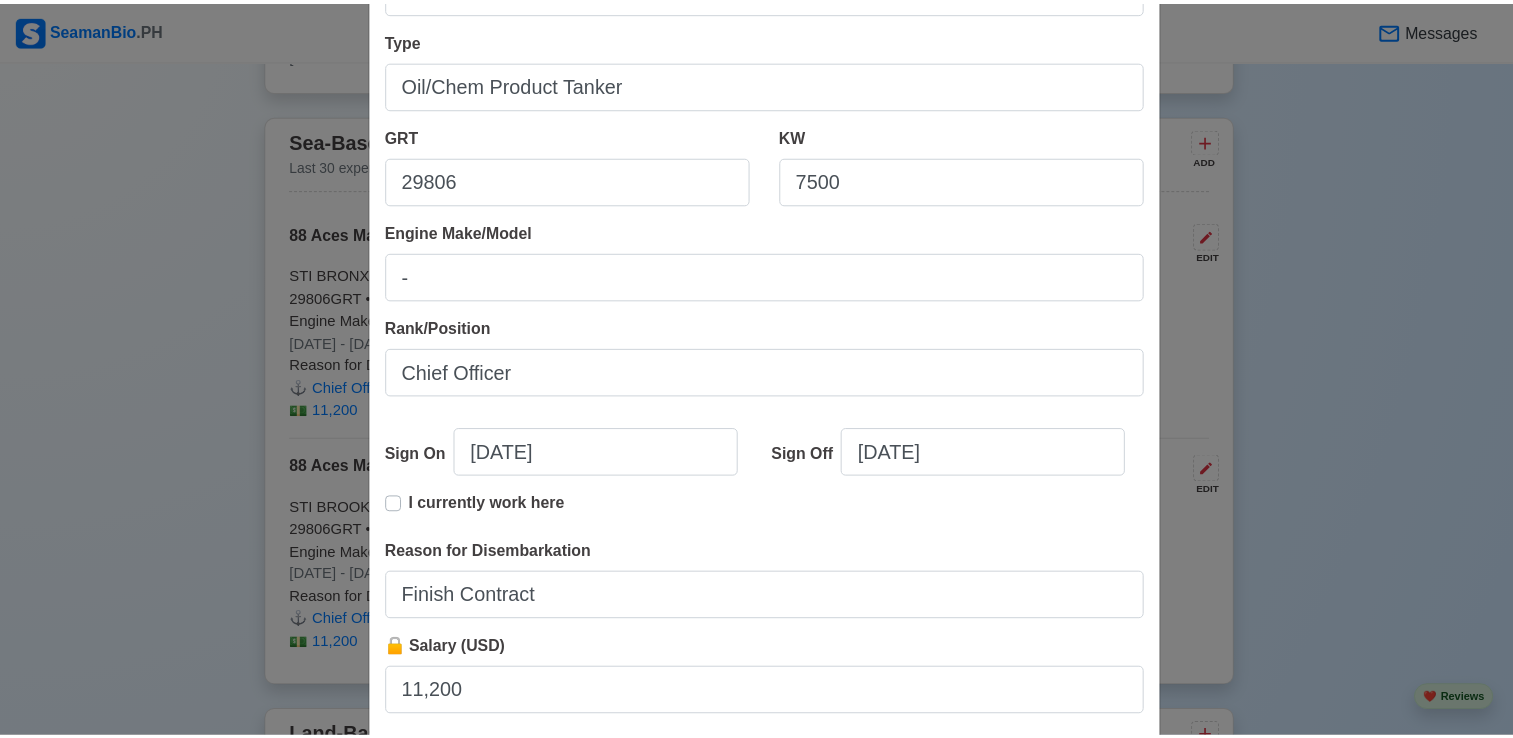 scroll, scrollTop: 400, scrollLeft: 0, axis: vertical 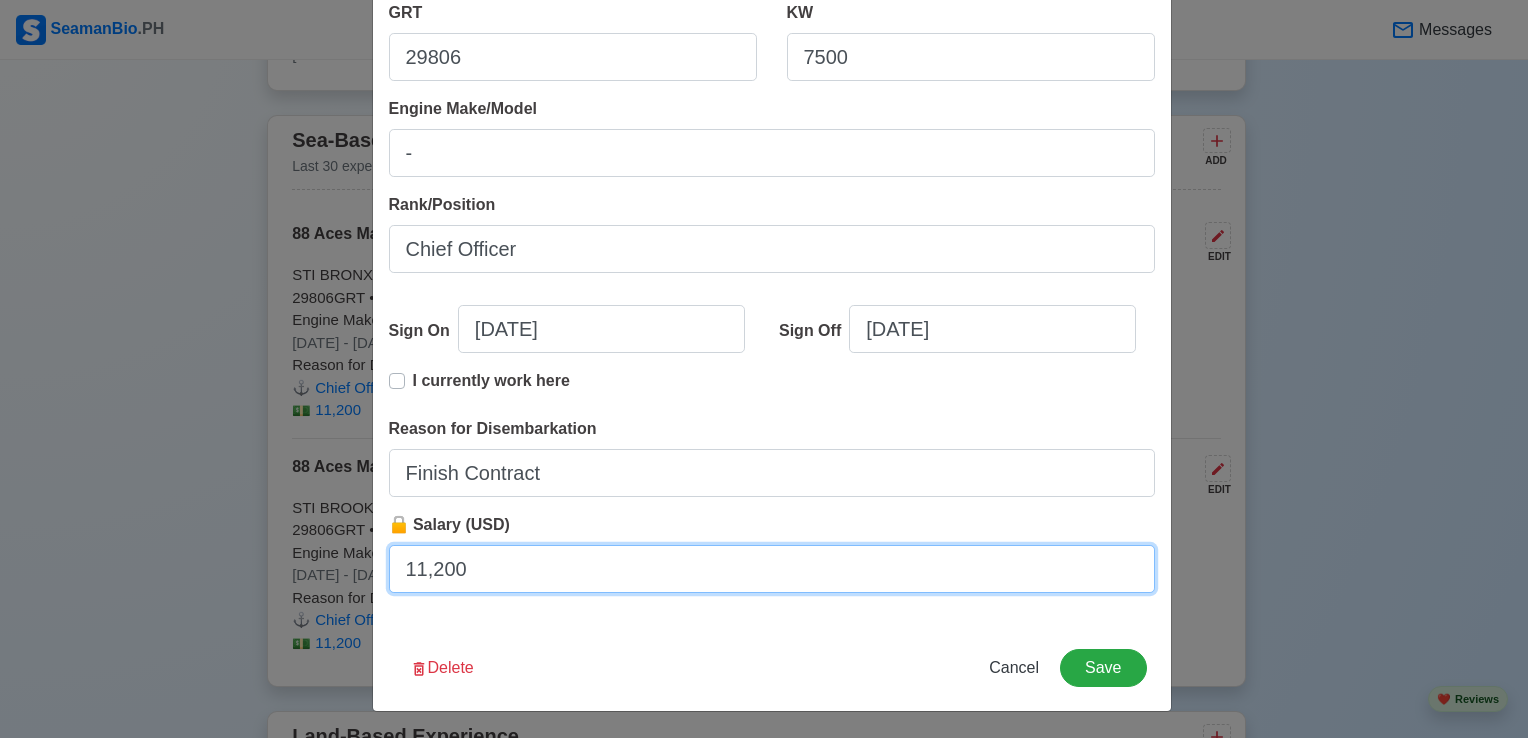 click on "11,200" at bounding box center [772, 569] 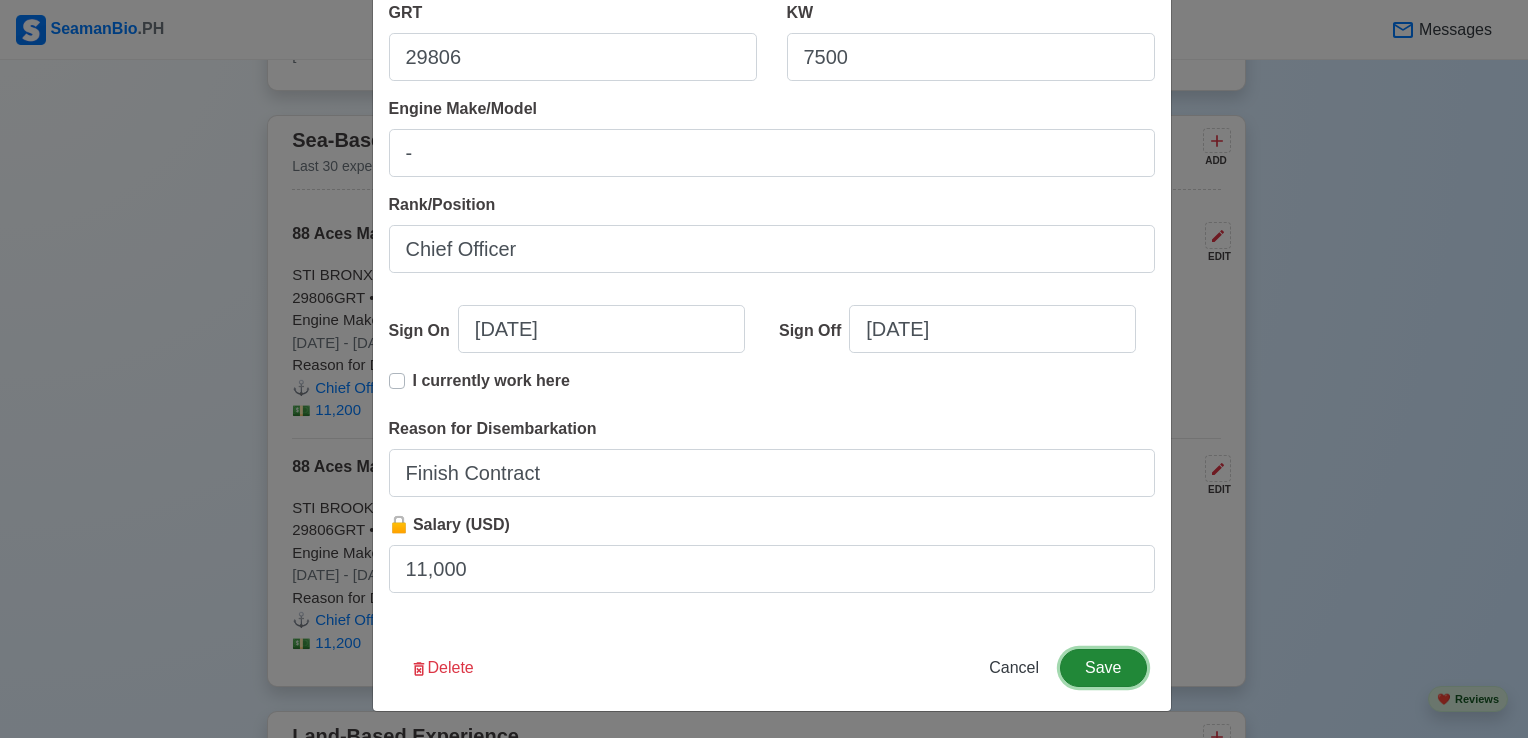 click on "Save" at bounding box center [1103, 668] 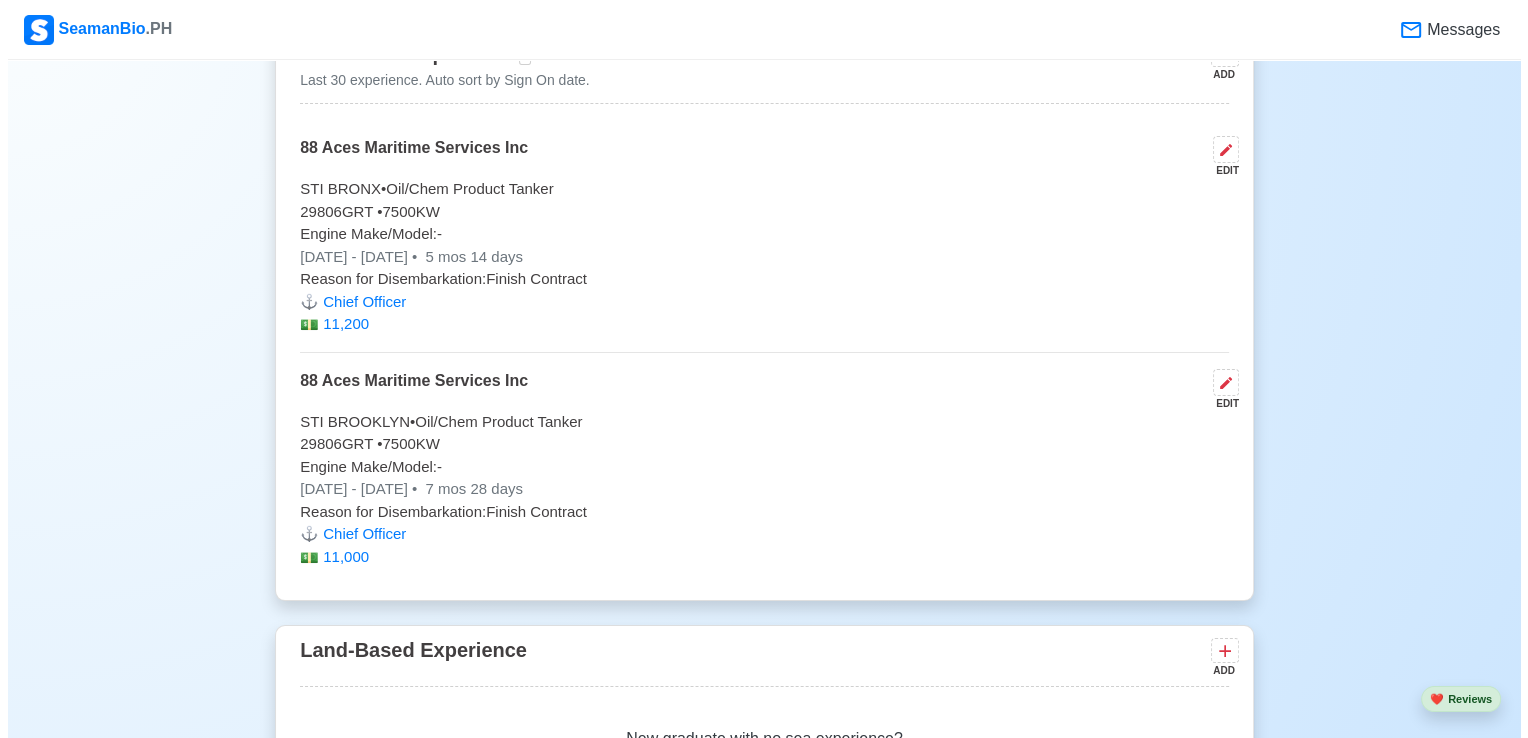 scroll, scrollTop: 9927, scrollLeft: 0, axis: vertical 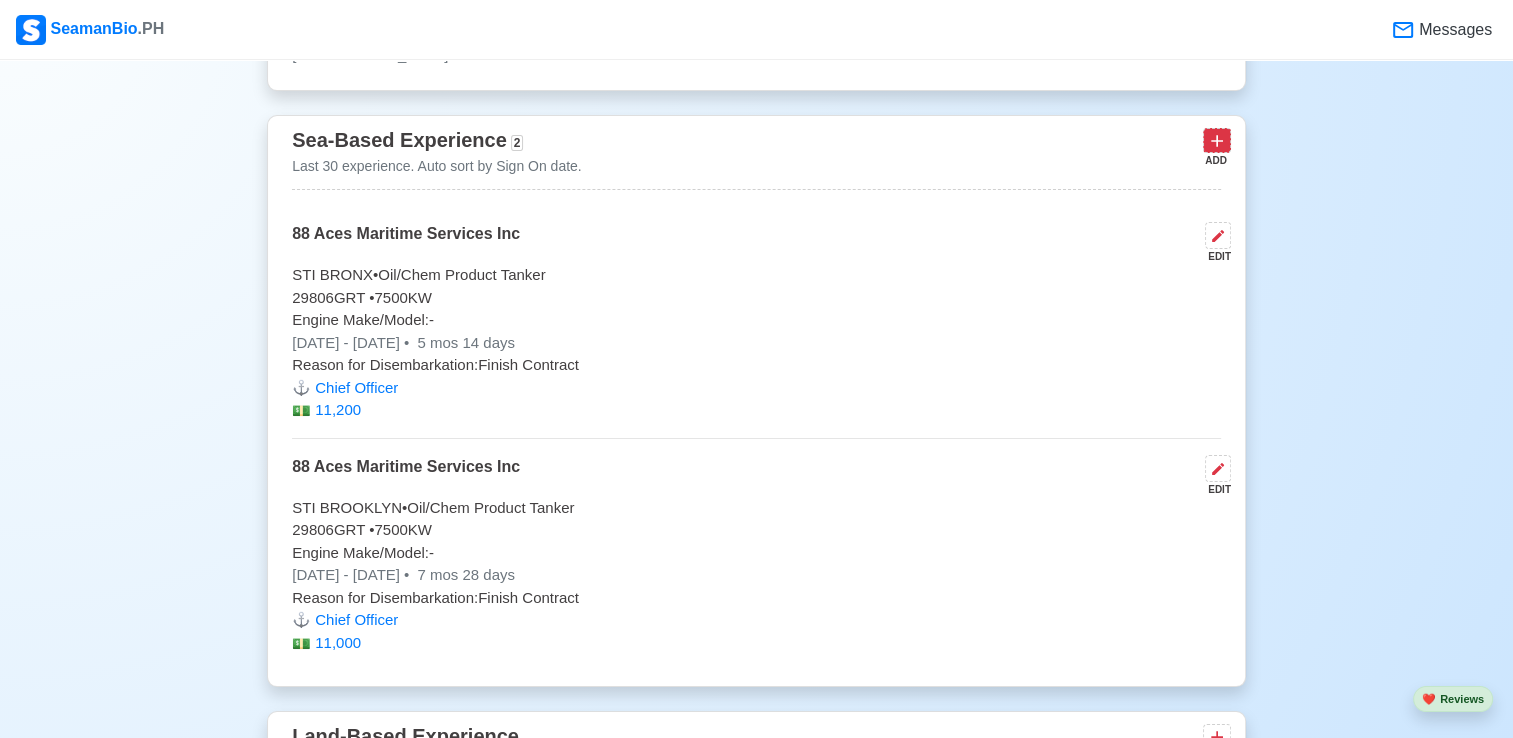click 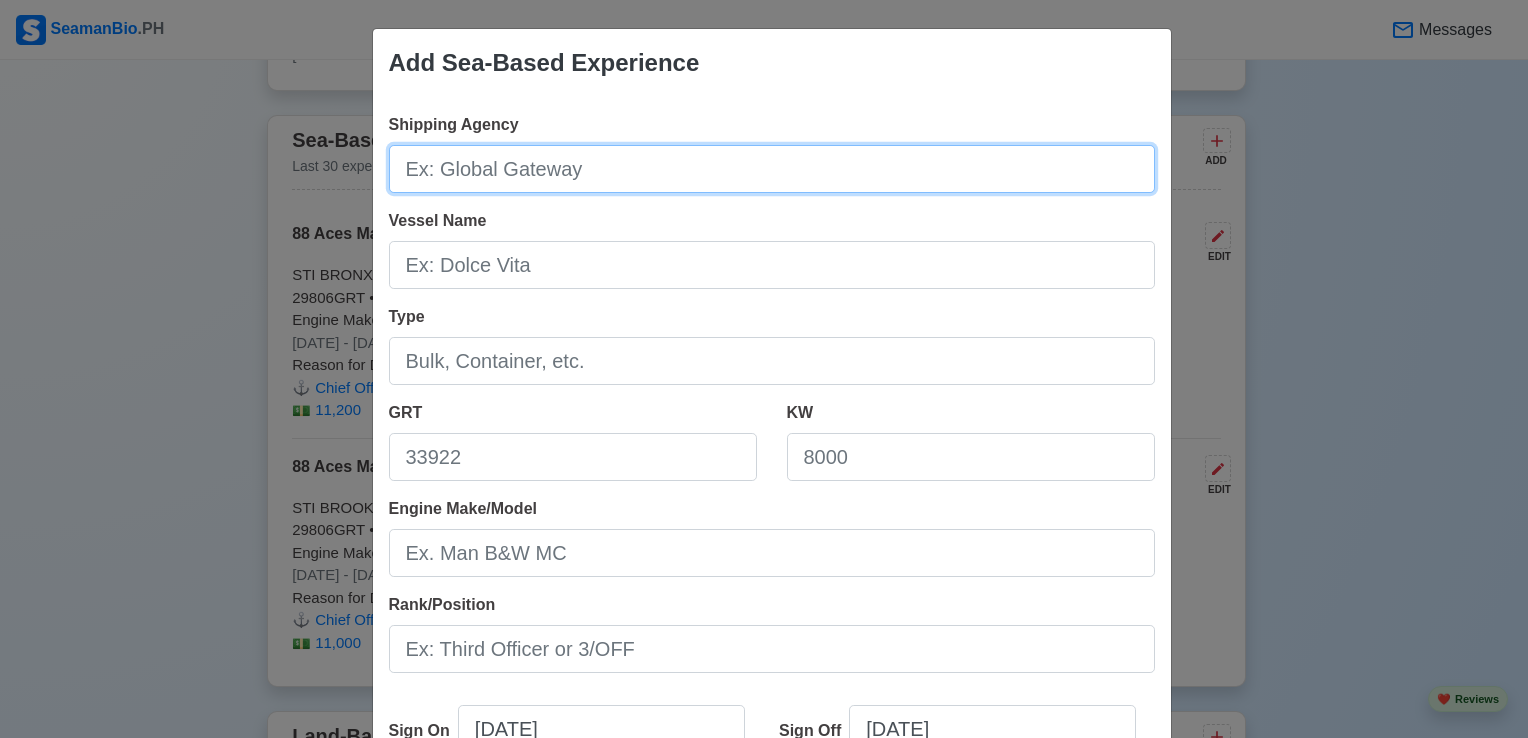 click on "Shipping Agency" at bounding box center [772, 169] 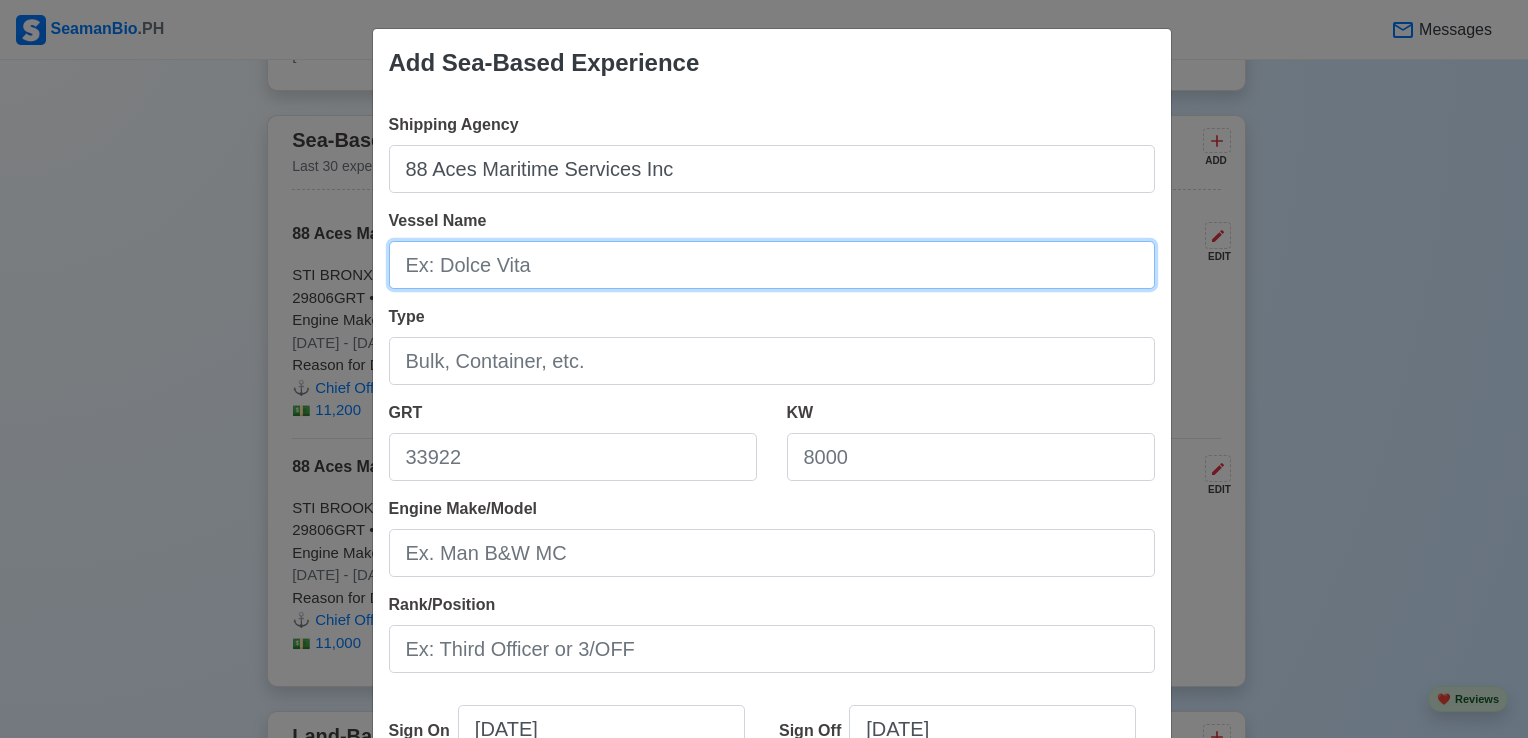 click on "Vessel Name" at bounding box center [772, 265] 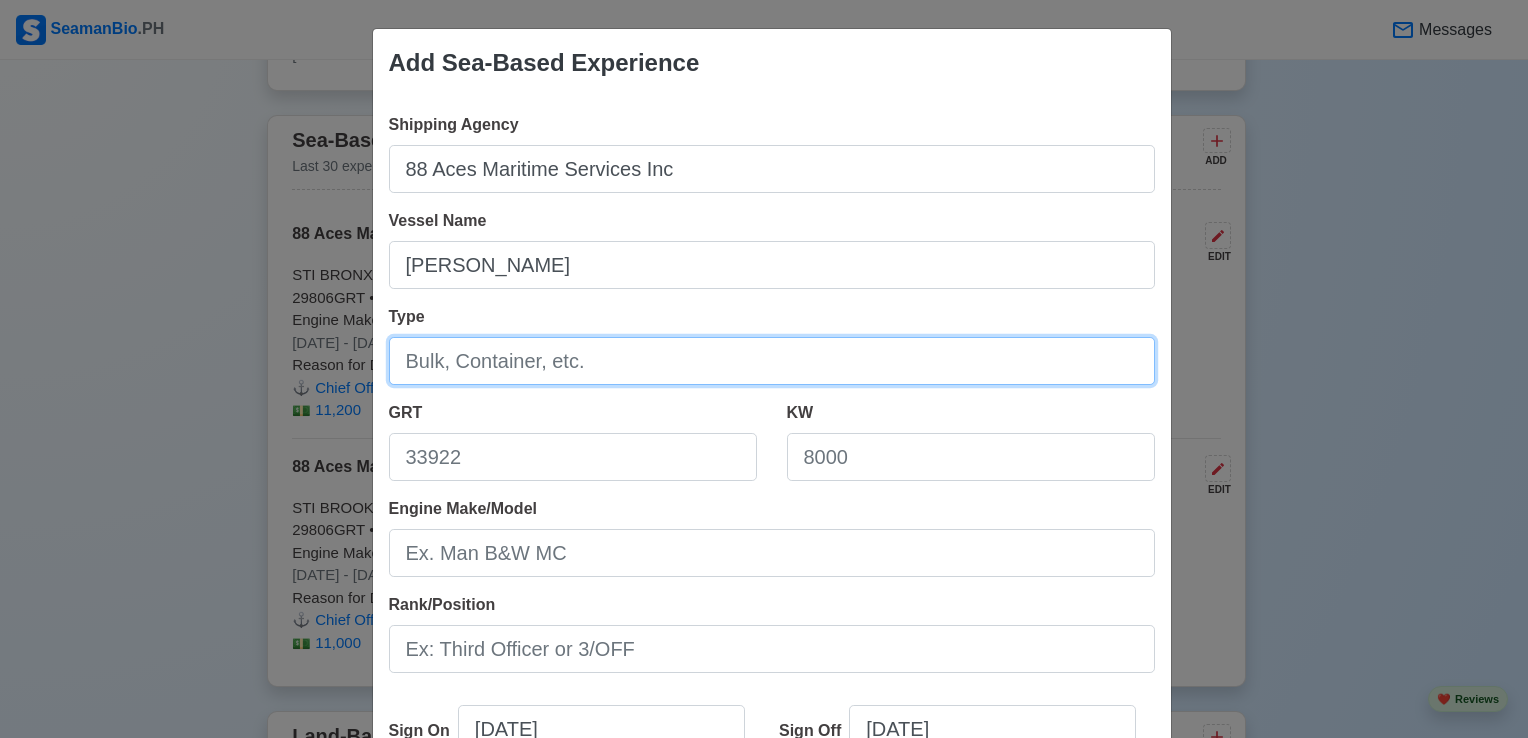 click on "Type" at bounding box center [772, 361] 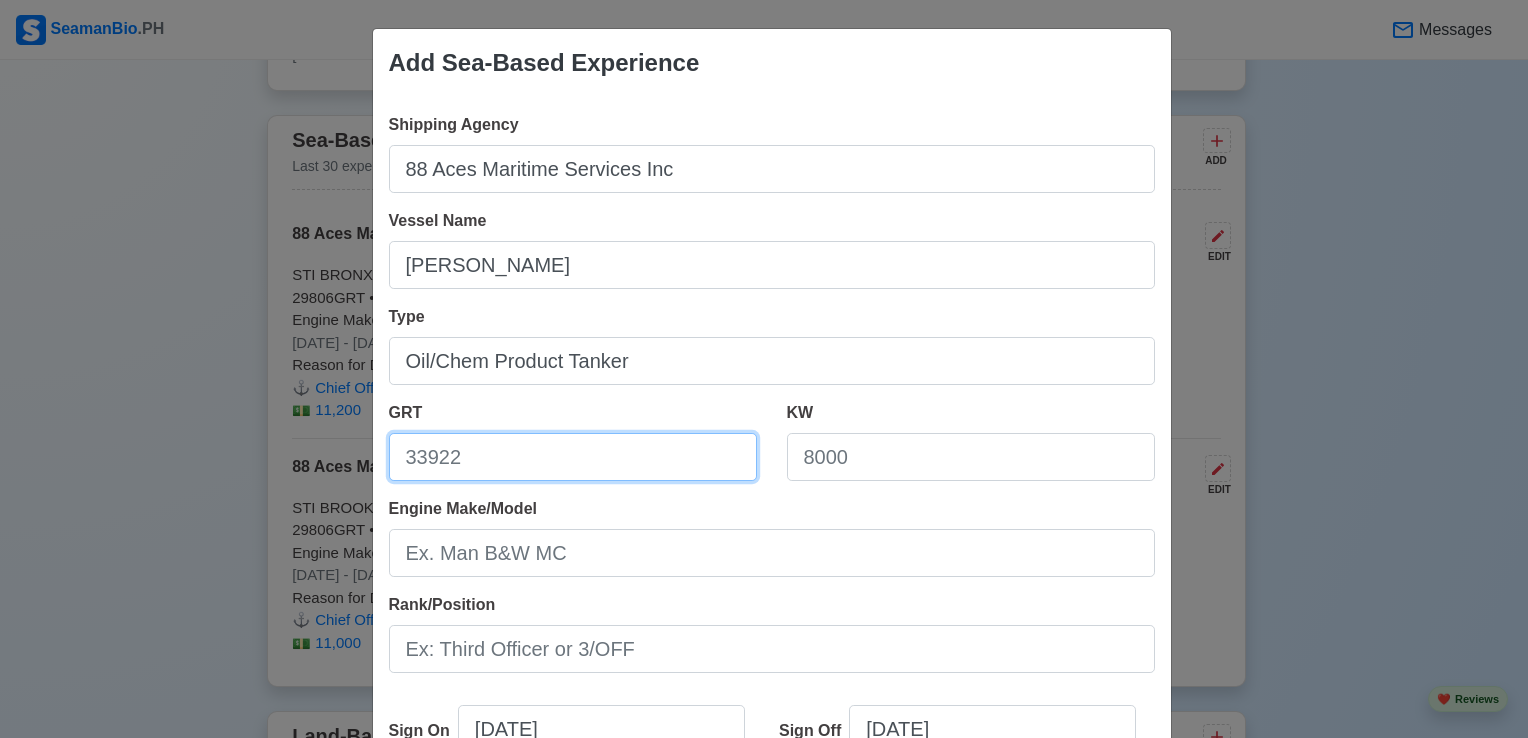 click on "GRT" at bounding box center (573, 457) 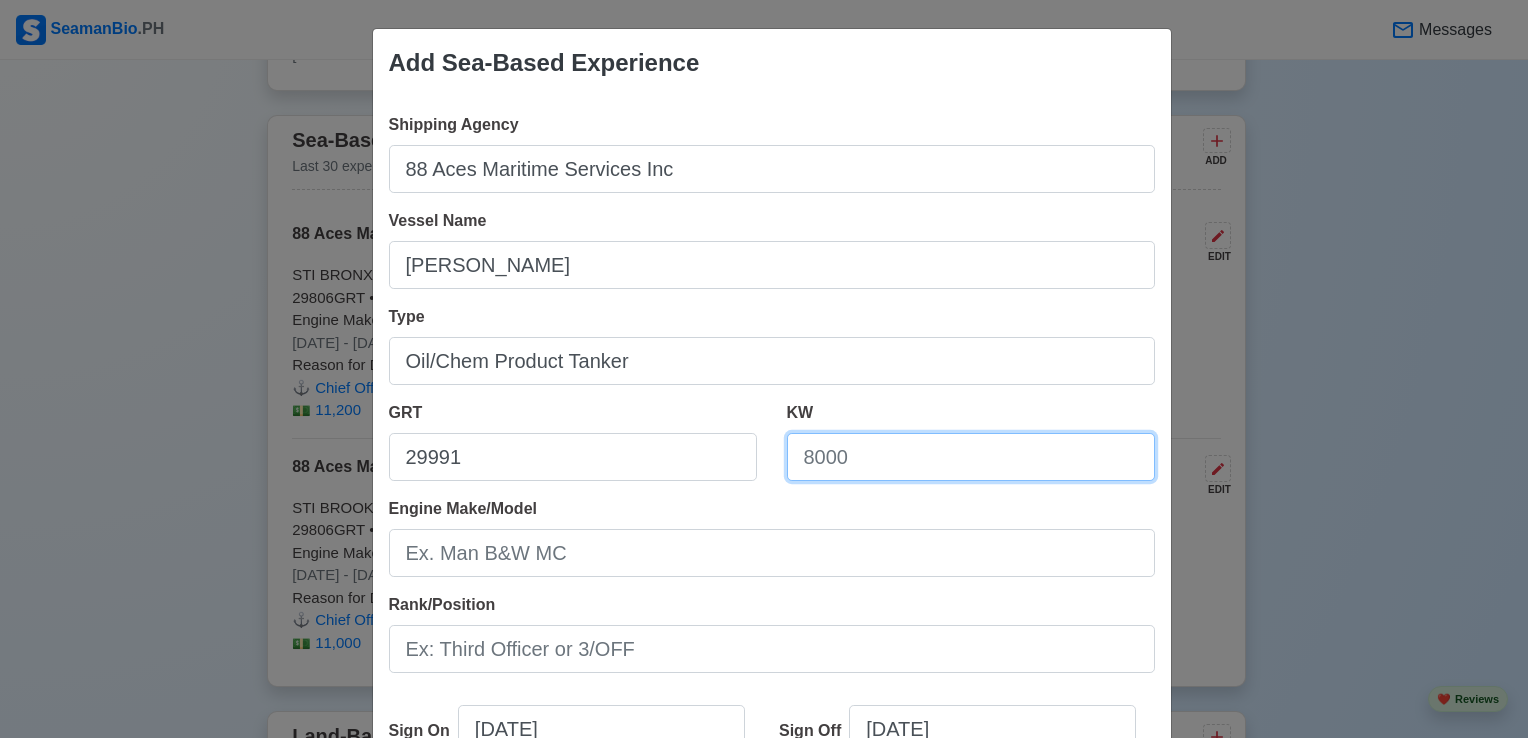 click on "KW" at bounding box center [971, 457] 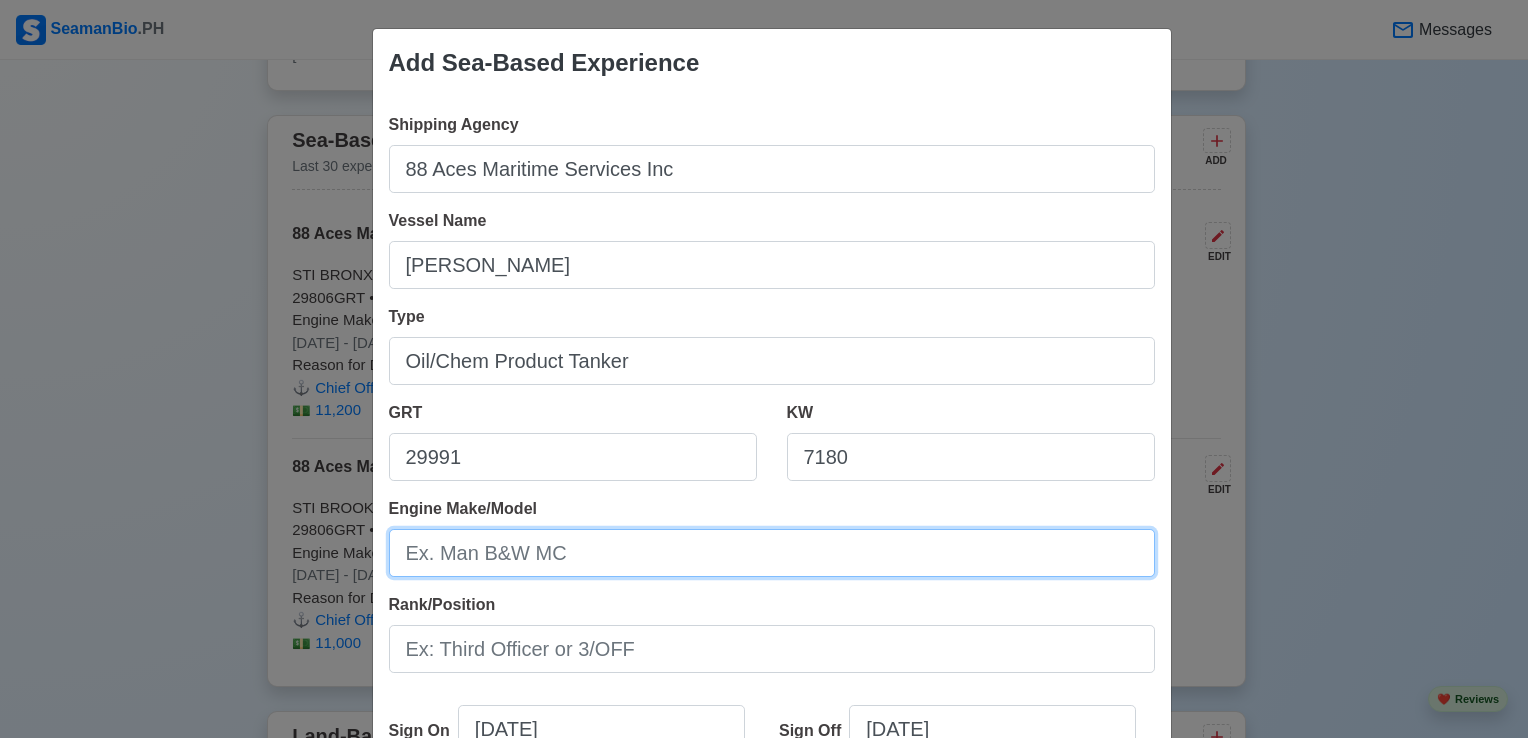 click on "Engine Make/Model" at bounding box center [772, 553] 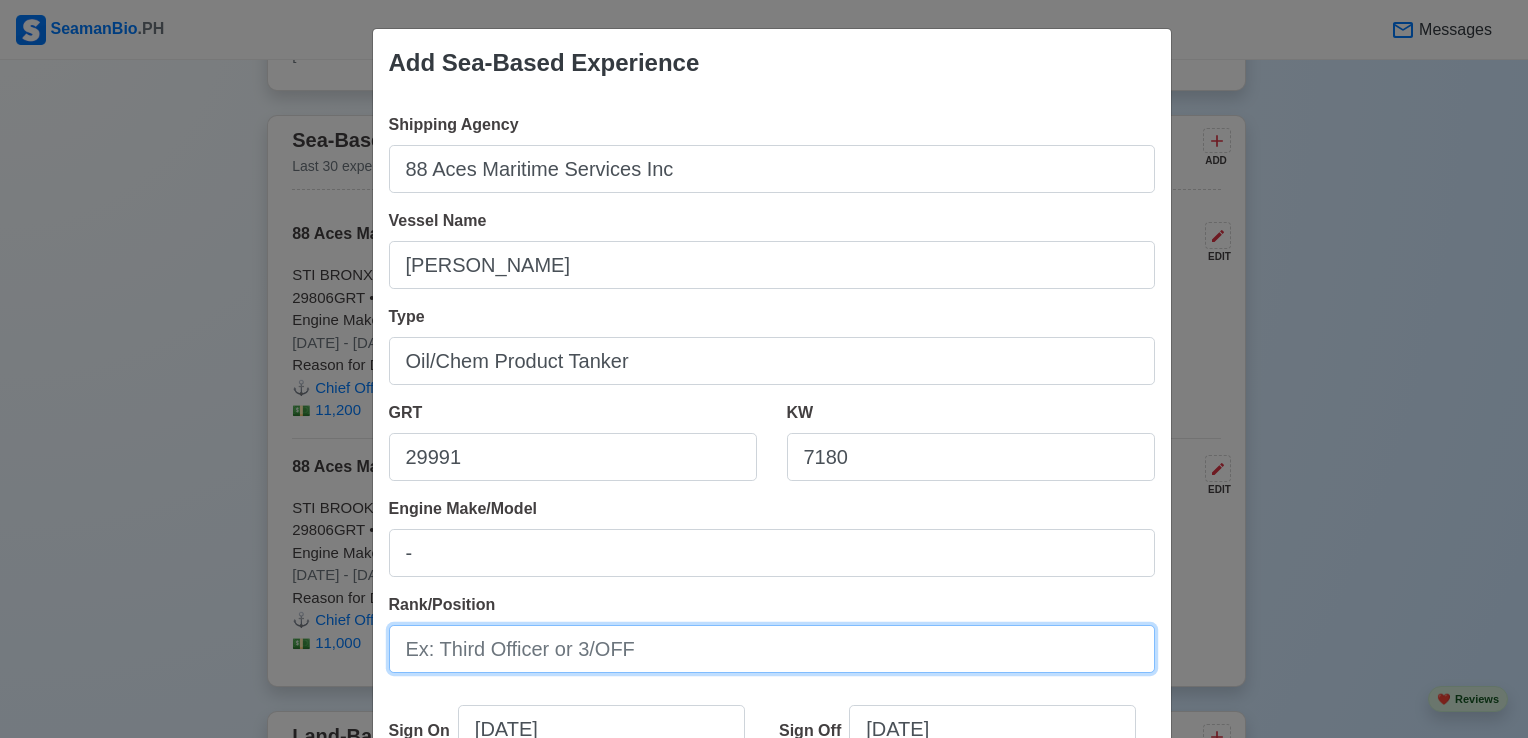 click on "Rank/Position" at bounding box center (772, 649) 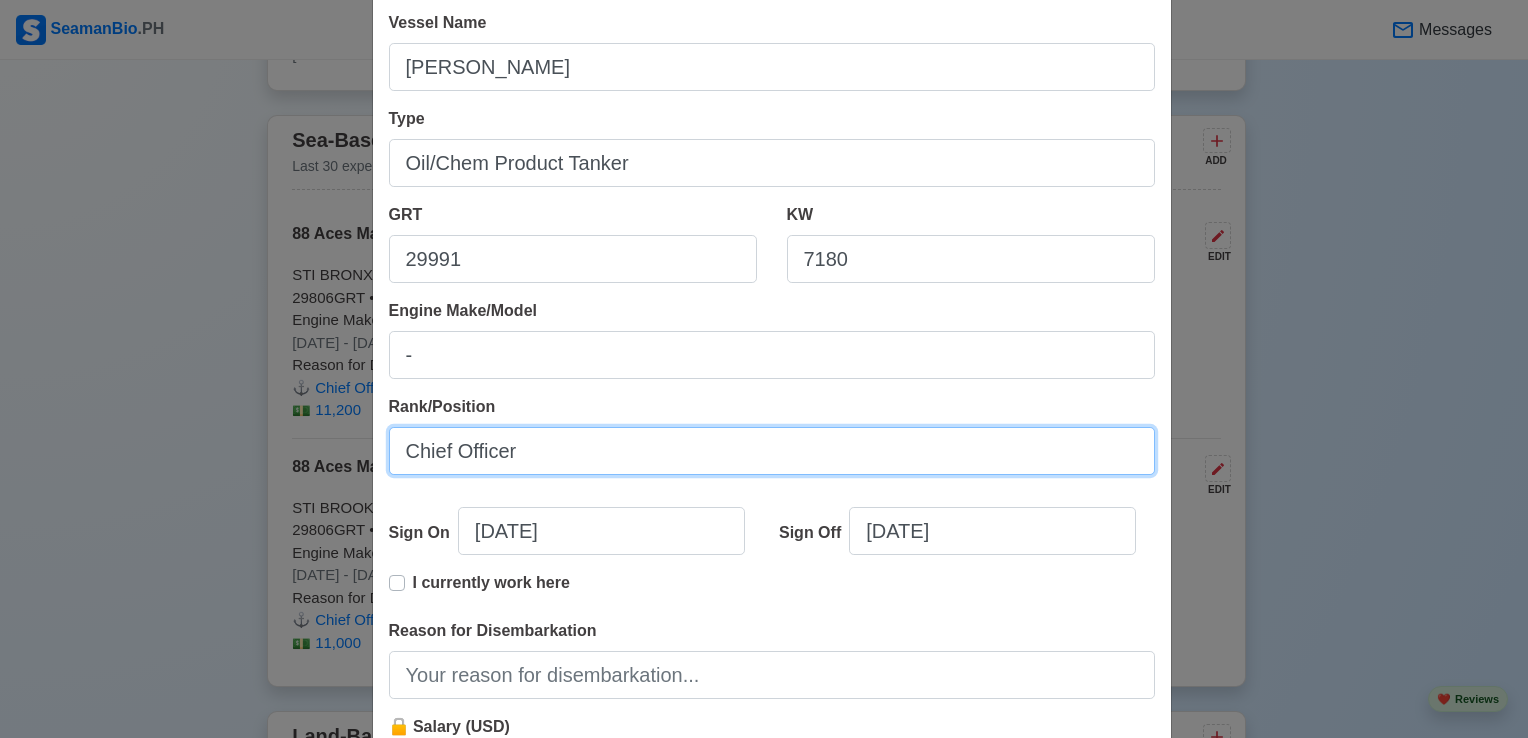 scroll, scrollTop: 200, scrollLeft: 0, axis: vertical 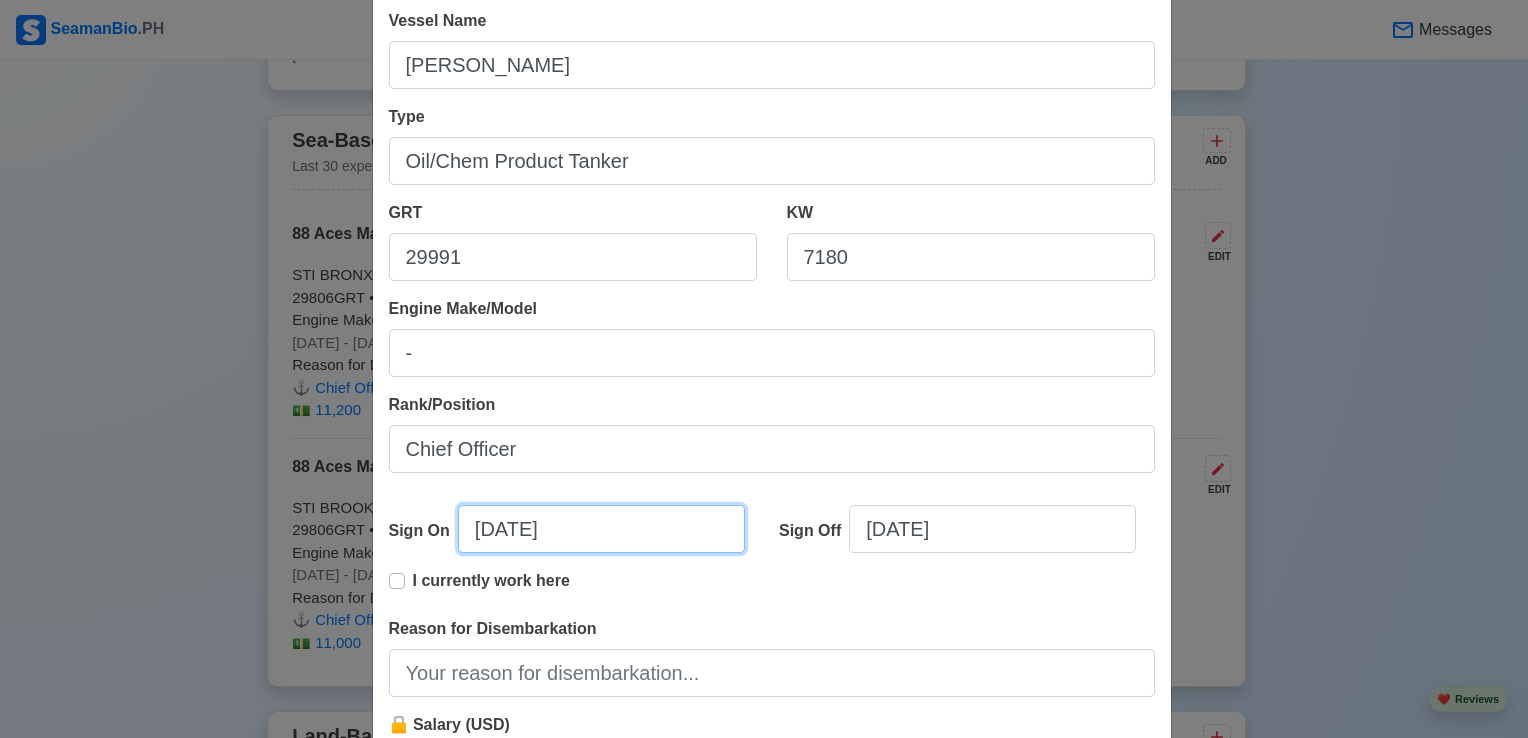 click on "[DATE]" at bounding box center [601, 529] 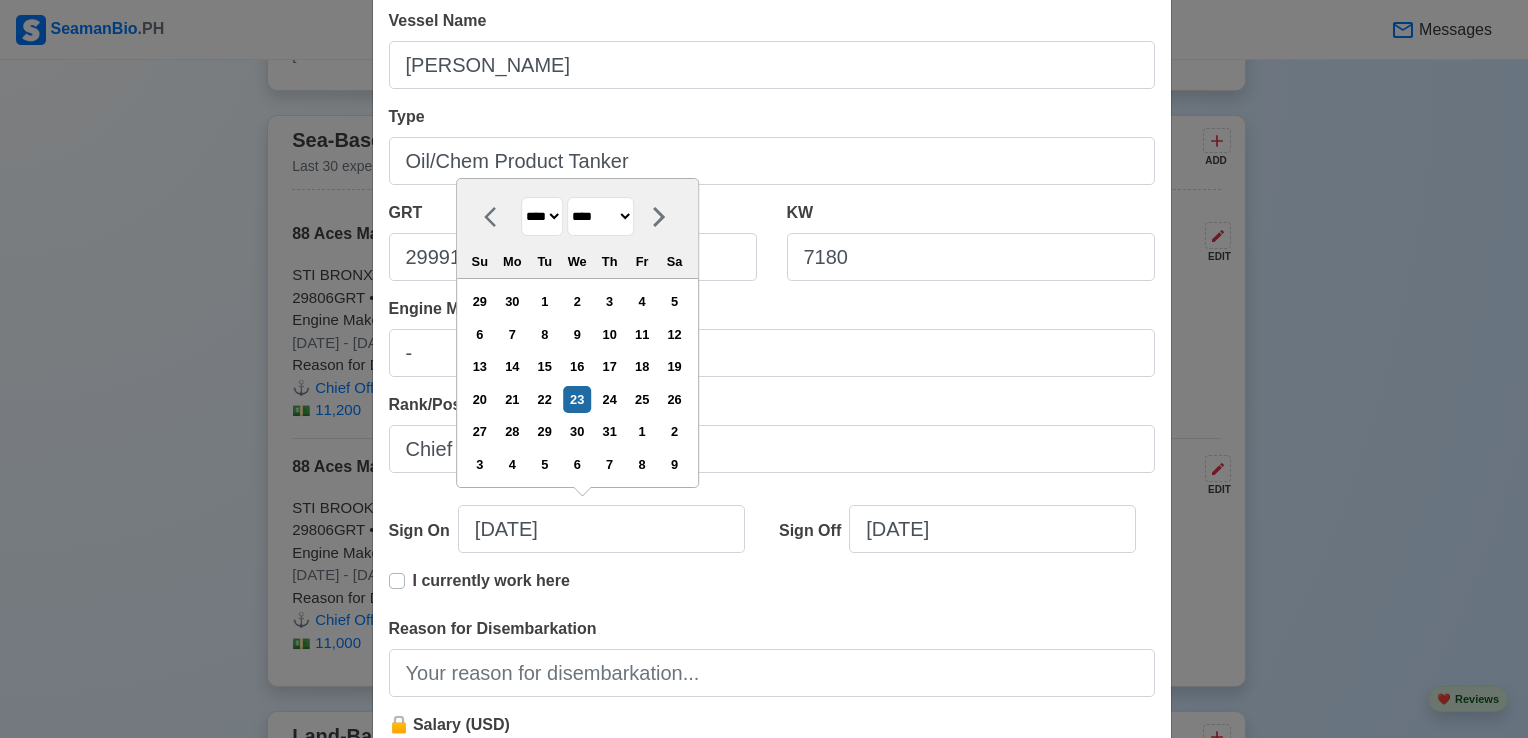 click on "**** **** **** **** **** **** **** **** **** **** **** **** **** **** **** **** **** **** **** **** **** **** **** **** **** **** **** **** **** **** **** **** **** **** **** **** **** **** **** **** **** **** **** **** **** **** **** **** **** **** **** **** **** **** **** **** **** **** **** **** **** **** **** **** **** **** **** **** **** **** **** **** **** **** **** **** **** **** **** **** **** **** **** **** **** **** **** **** **** **** **** **** **** **** **** **** **** **** **** **** **** **** **** **** **** ****" at bounding box center [542, 216] 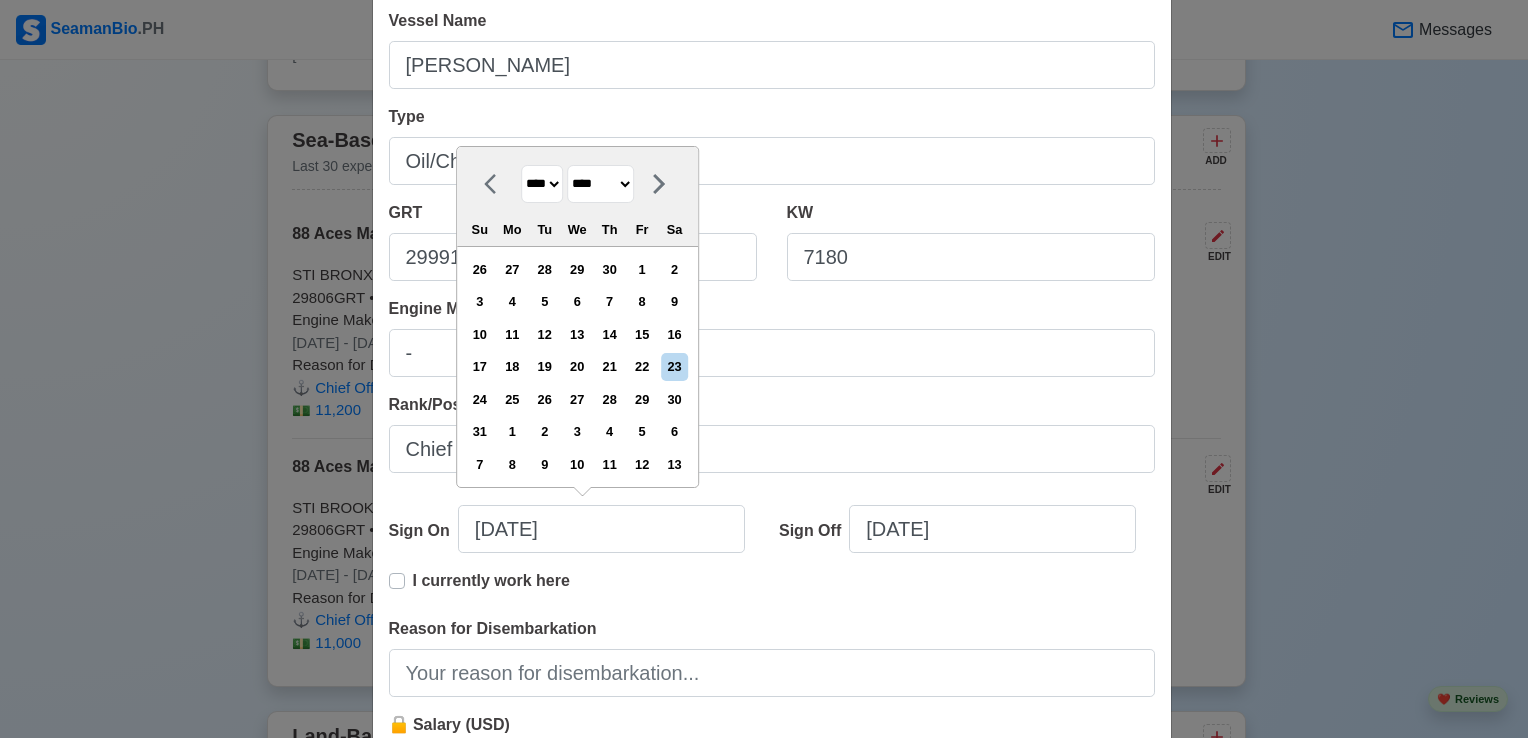 click on "******* ******** ***** ***** *** **** **** ****** ********* ******* ******** ********" at bounding box center [600, 184] 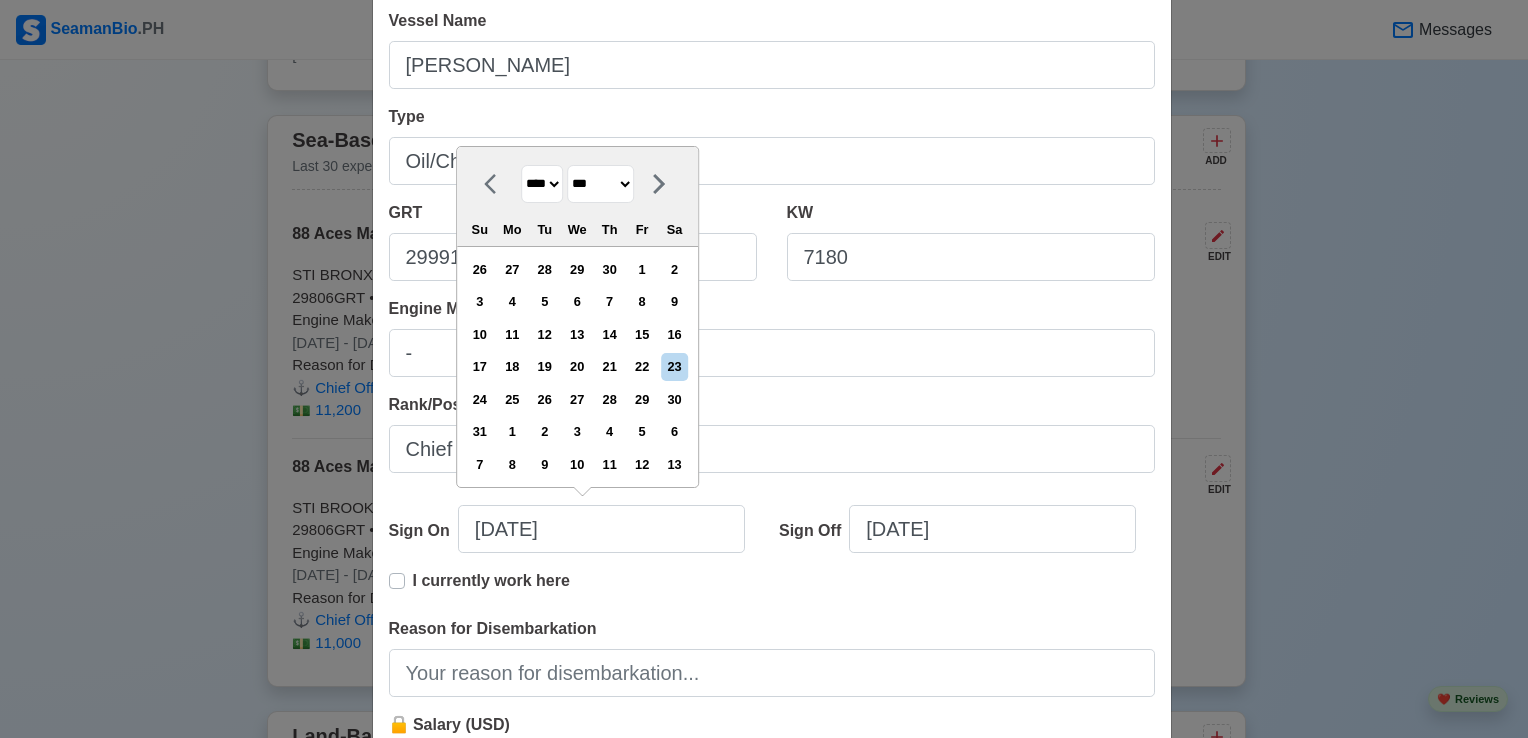 click on "******* ******** ***** ***** *** **** **** ****** ********* ******* ******** ********" at bounding box center (600, 184) 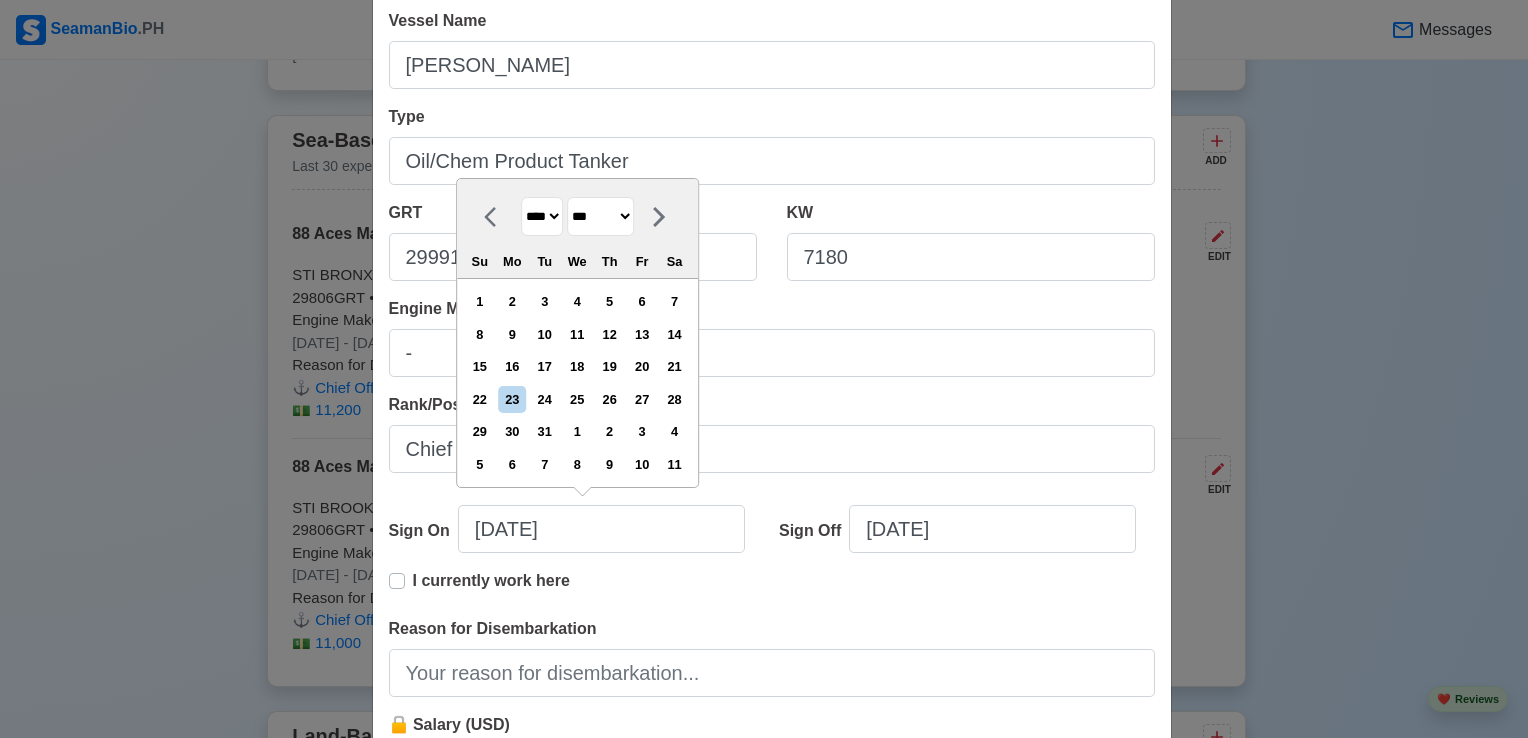 click on "14" at bounding box center [674, 334] 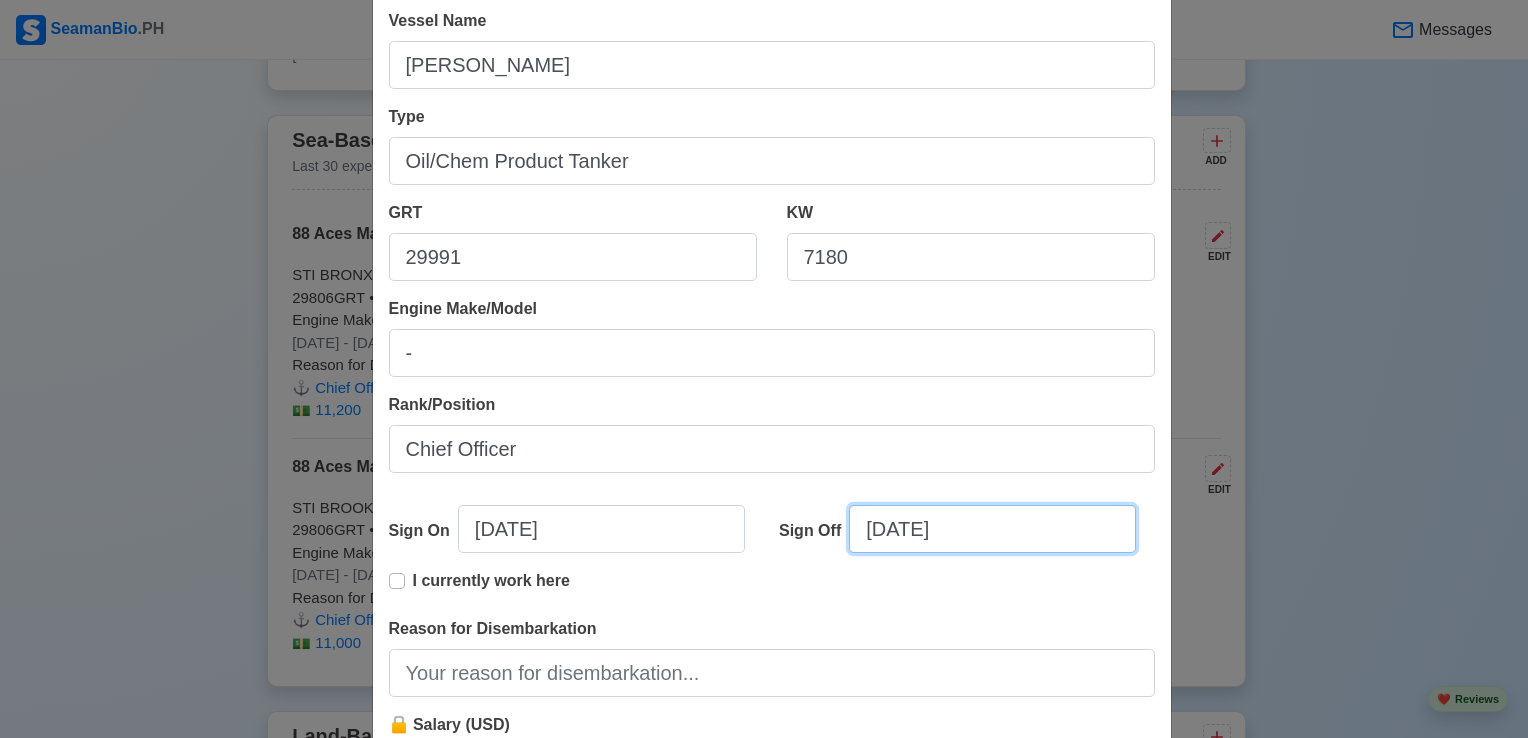 click on "[DATE]" at bounding box center (992, 529) 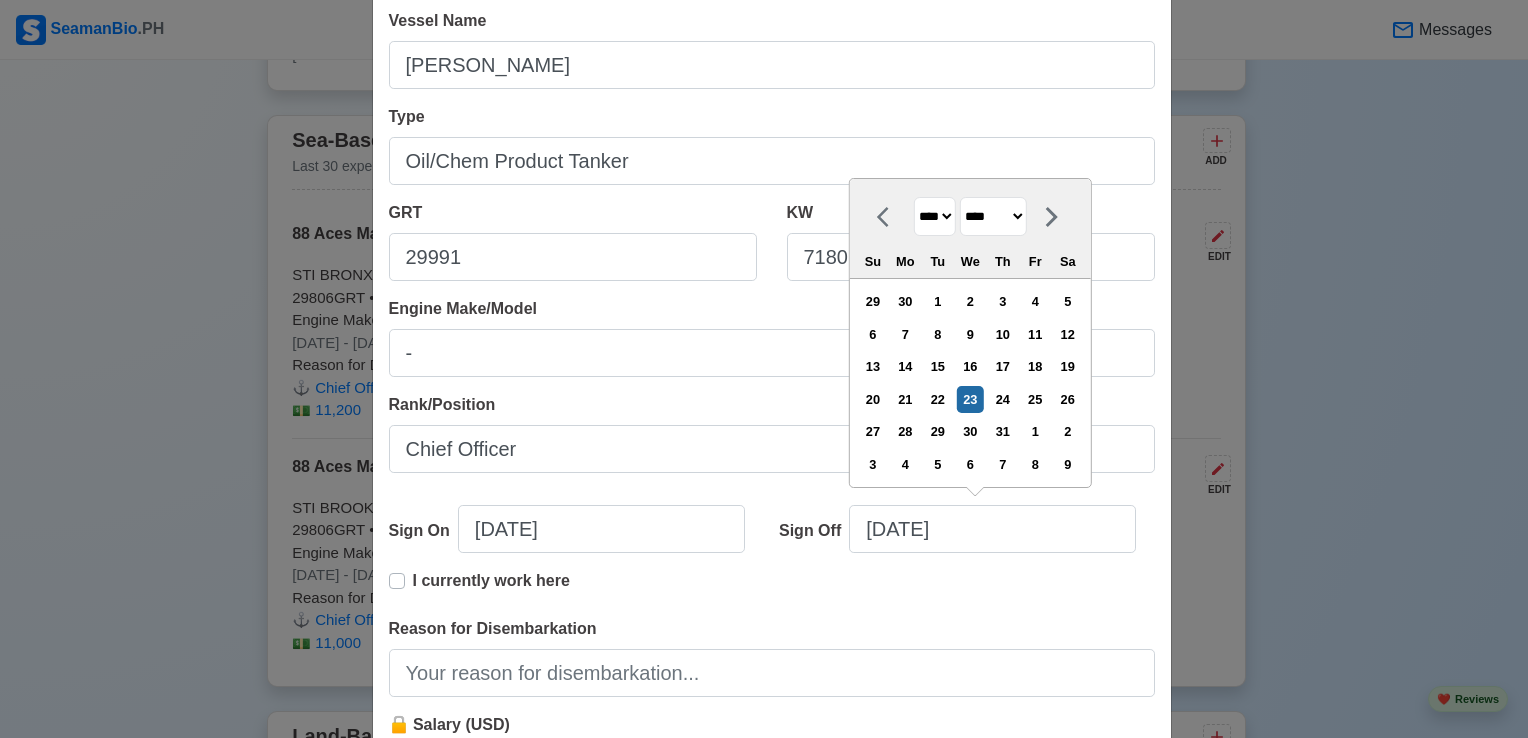 click on "**** **** **** **** **** **** **** **** **** **** **** **** **** **** **** **** **** **** **** **** **** **** **** **** **** **** **** **** **** **** **** **** **** **** **** **** **** **** **** **** **** **** **** **** **** **** **** **** **** **** **** **** **** **** **** **** **** **** **** **** **** **** **** **** **** **** **** **** **** **** **** **** **** **** **** **** **** **** **** **** **** **** **** **** **** **** **** **** **** **** **** **** **** **** **** **** **** **** **** **** **** **** **** **** **** **** **** ****" at bounding box center [935, 216] 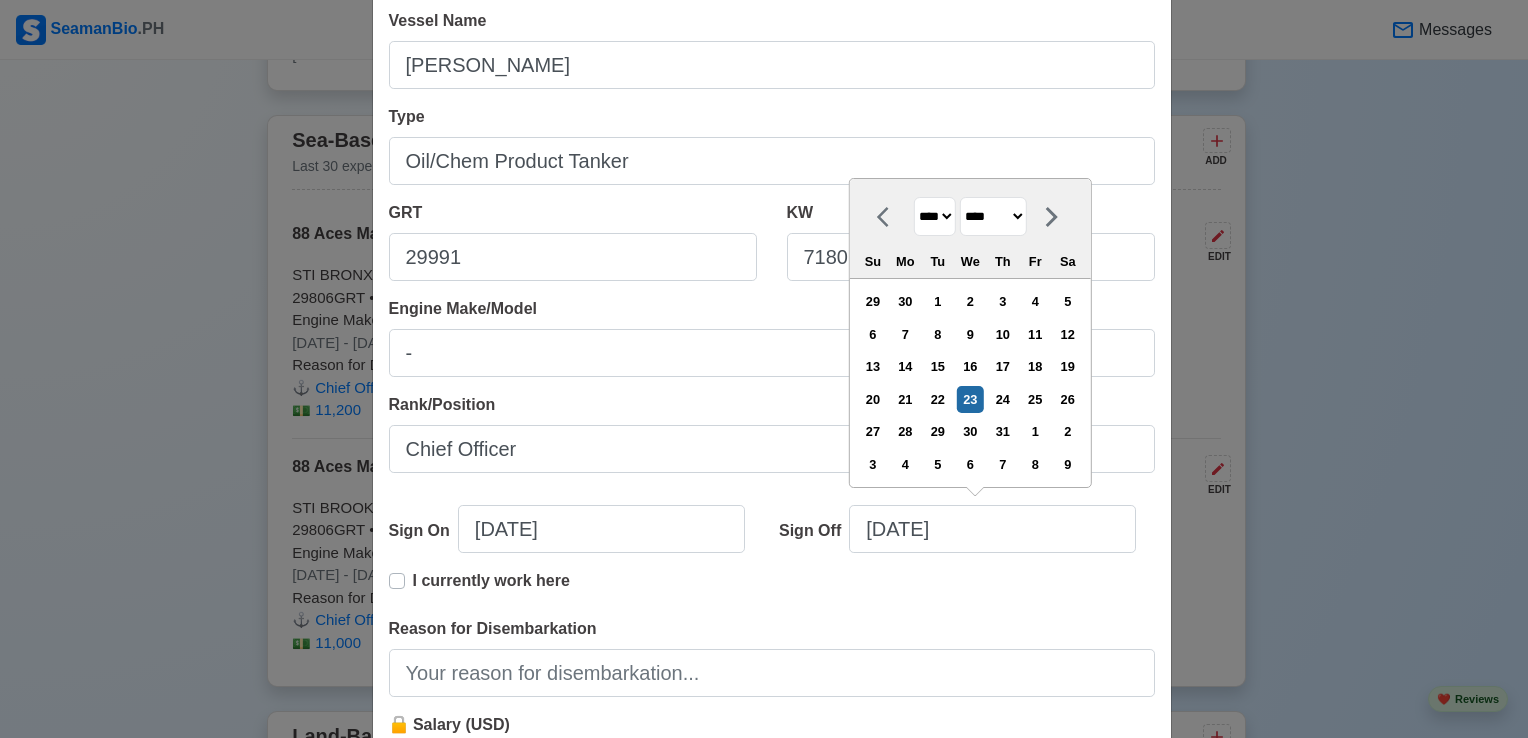 click on "**** **** **** **** **** **** **** **** **** **** **** **** **** **** **** **** **** **** **** **** **** **** **** **** **** **** **** **** **** **** **** **** **** **** **** **** **** **** **** **** **** **** **** **** **** **** **** **** **** **** **** **** **** **** **** **** **** **** **** **** **** **** **** **** **** **** **** **** **** **** **** **** **** **** **** **** **** **** **** **** **** **** **** **** **** **** **** **** **** **** **** **** **** **** **** **** **** **** **** **** **** **** **** **** **** **** **** ****" at bounding box center (935, 216) 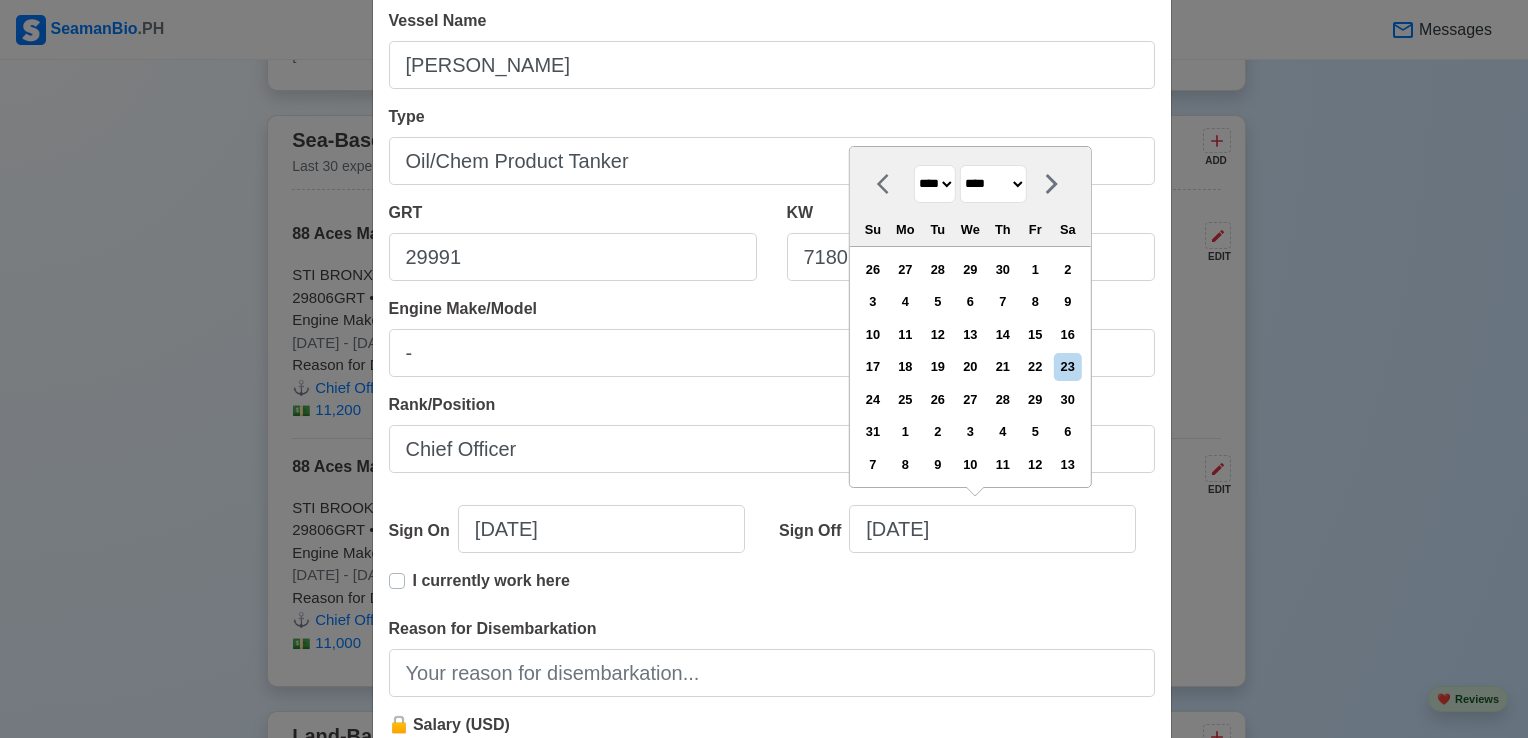 click on "******* ******** ***** ***** *** **** **** ****** ********* ******* ******** ********" at bounding box center [993, 184] 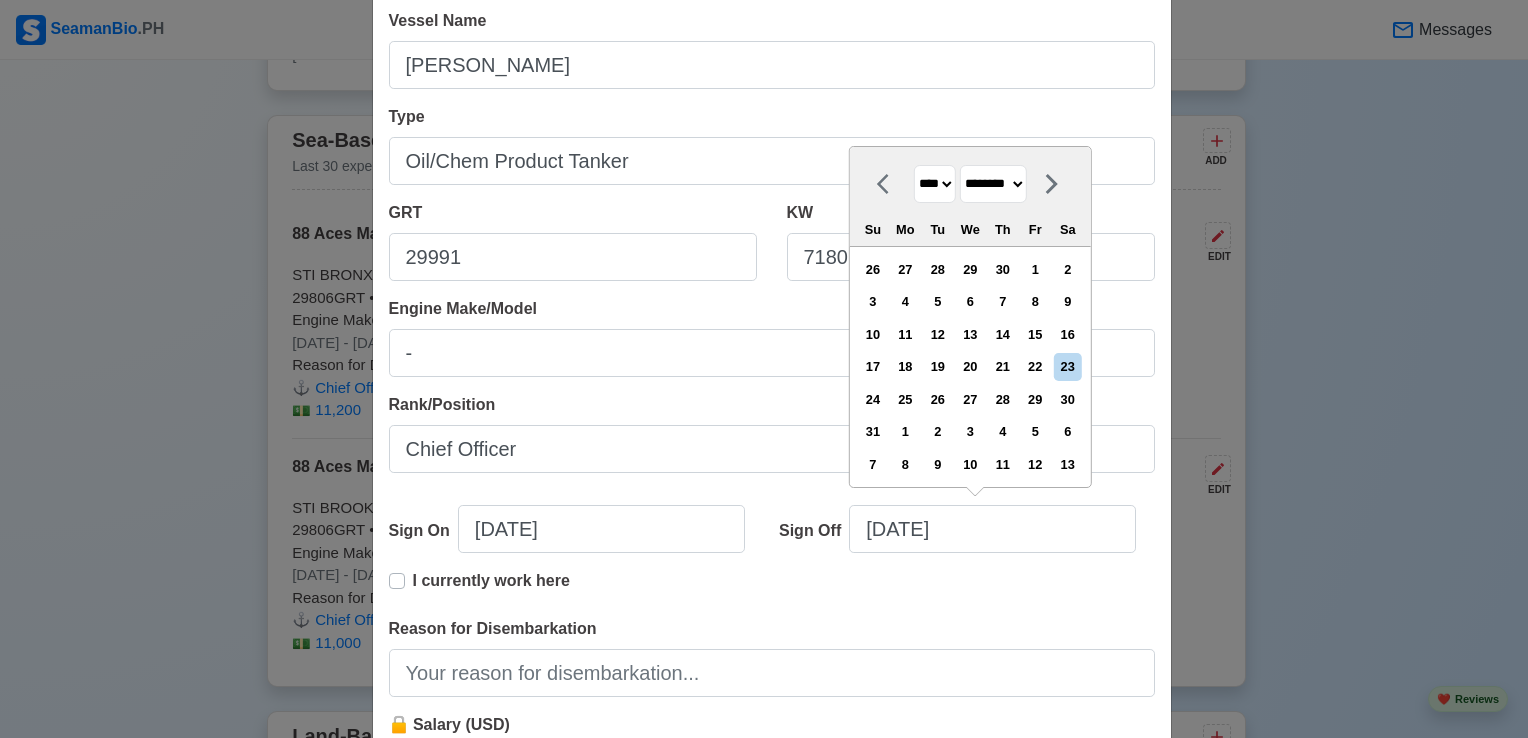 click on "******* ******** ***** ***** *** **** **** ****** ********* ******* ******** ********" at bounding box center [993, 184] 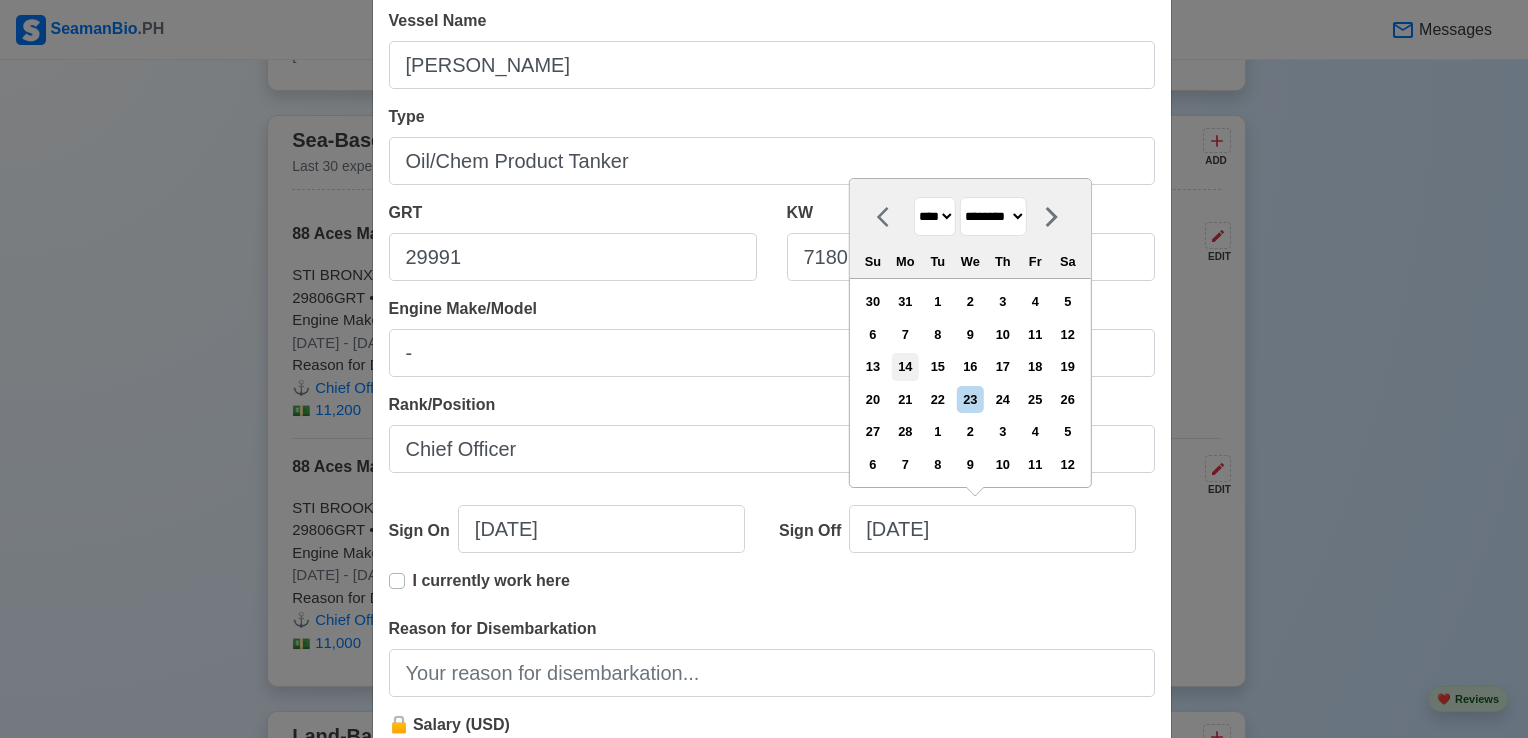 click on "14" at bounding box center [905, 366] 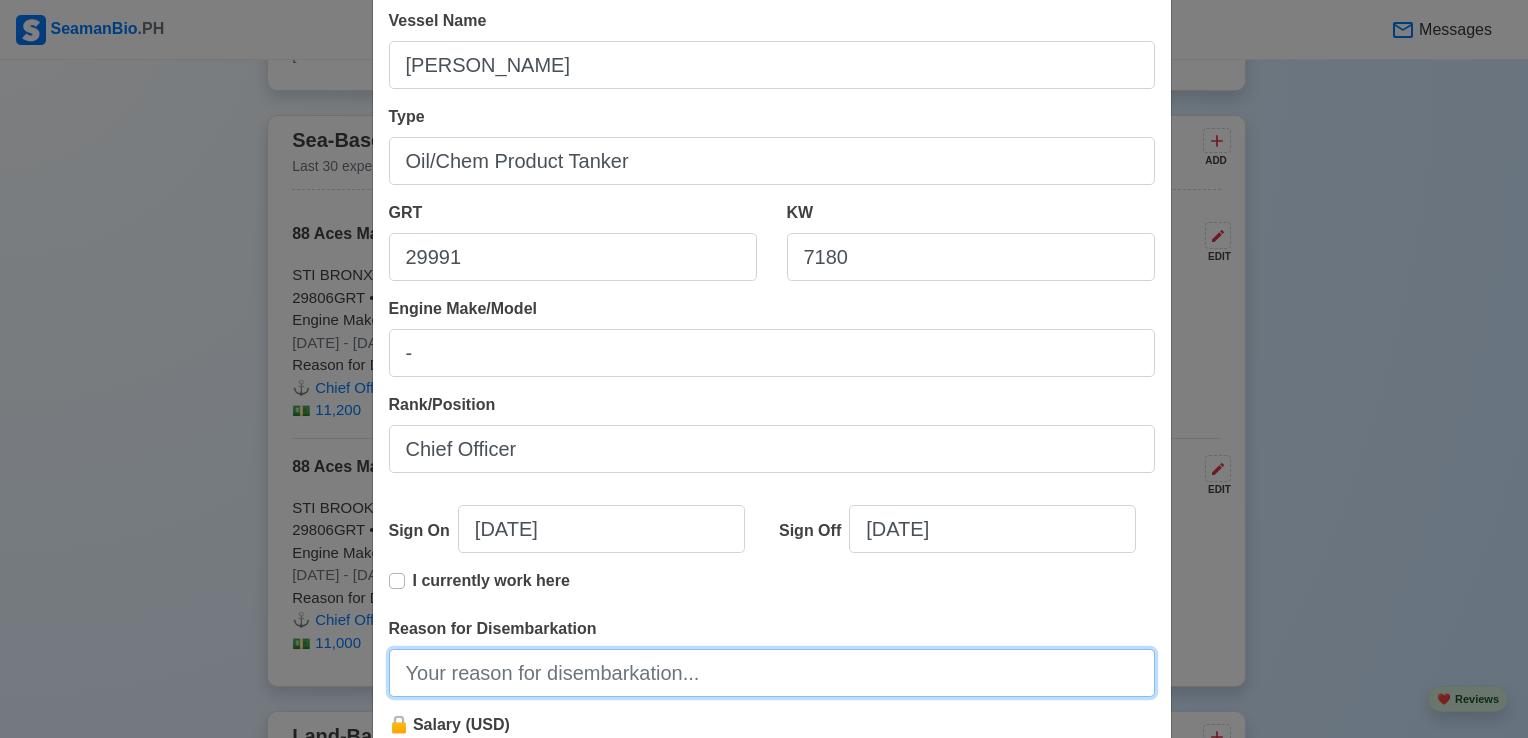 click on "Reason for Disembarkation" at bounding box center [772, 673] 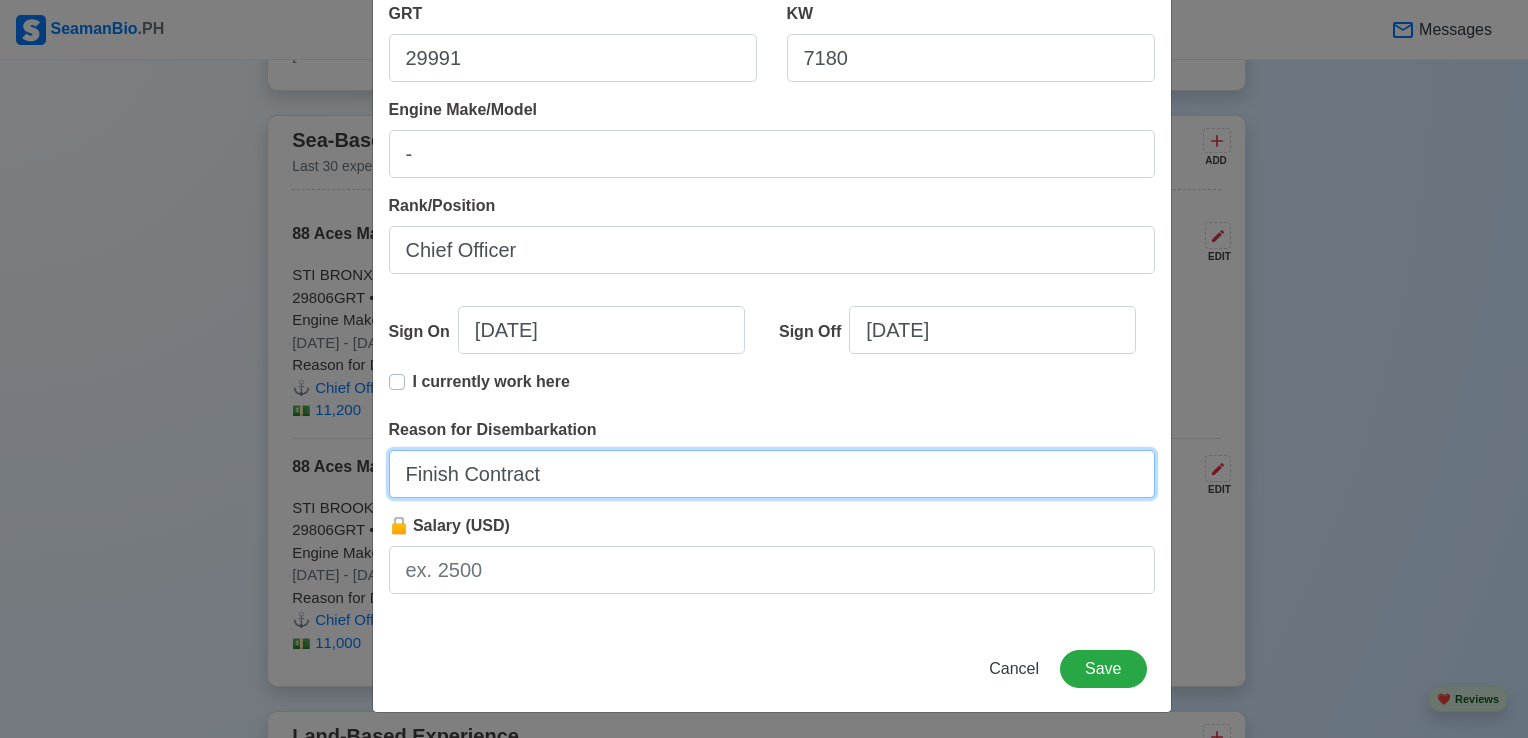 scroll, scrollTop: 400, scrollLeft: 0, axis: vertical 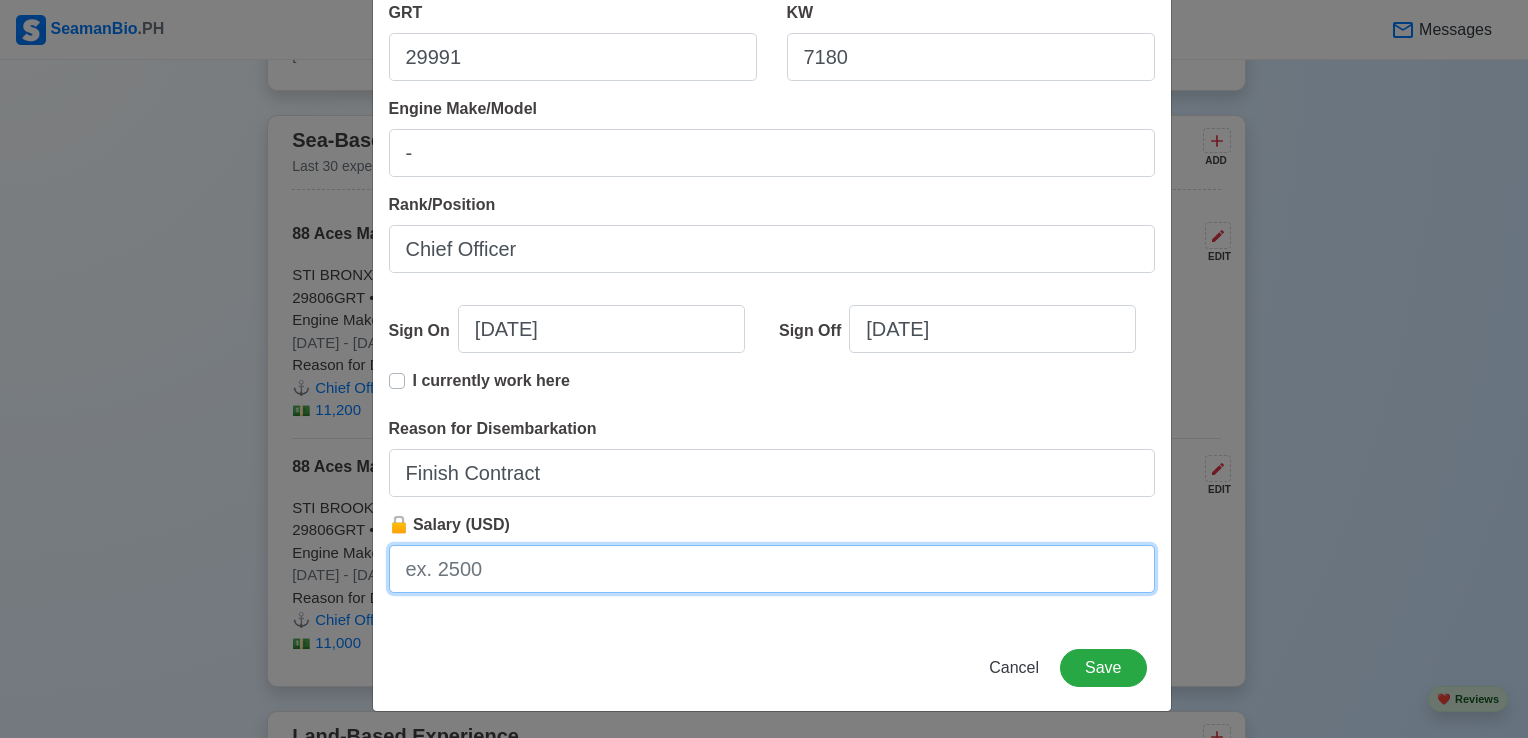 click on "🔒 Salary (USD)" at bounding box center [772, 569] 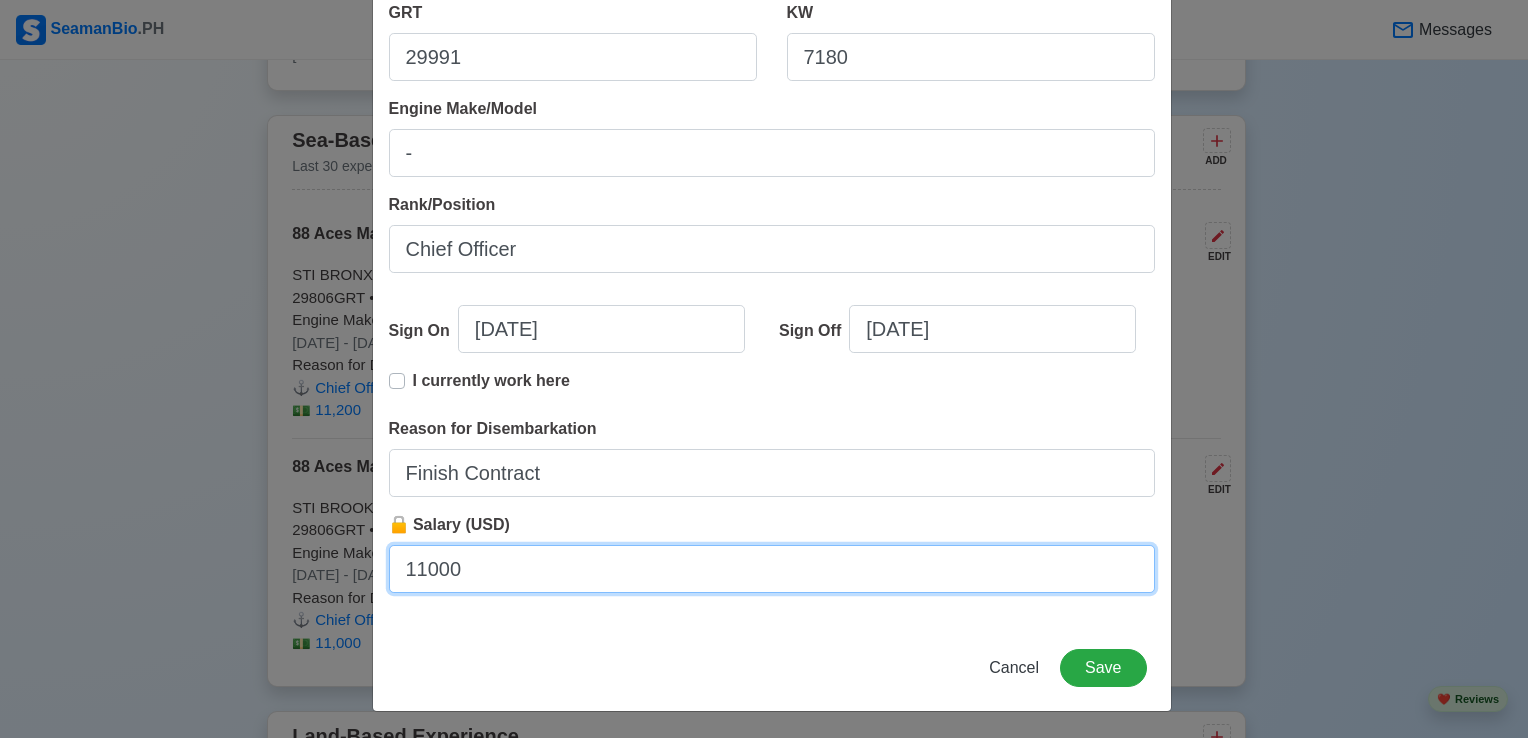 click on "11000" at bounding box center [772, 569] 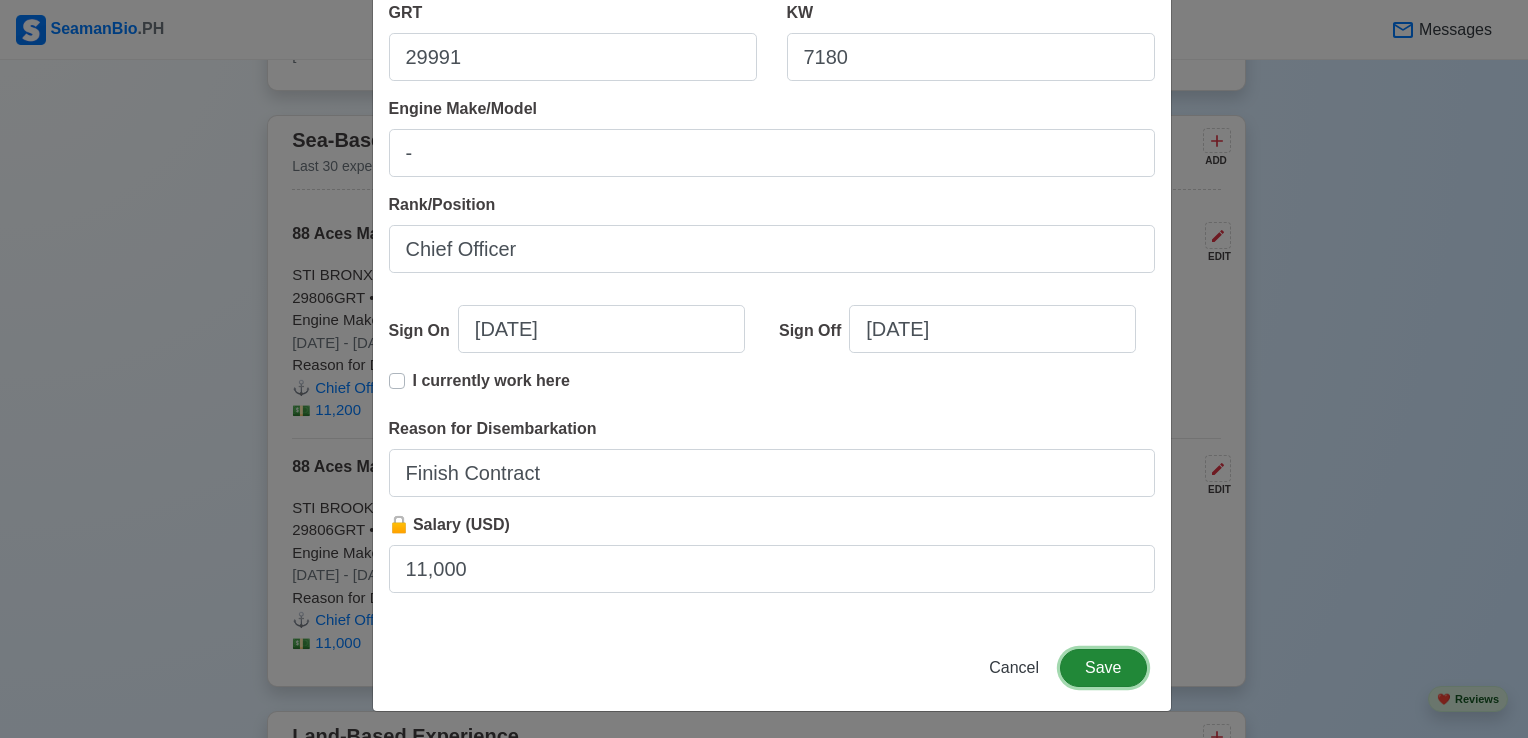 click on "Save" at bounding box center (1103, 668) 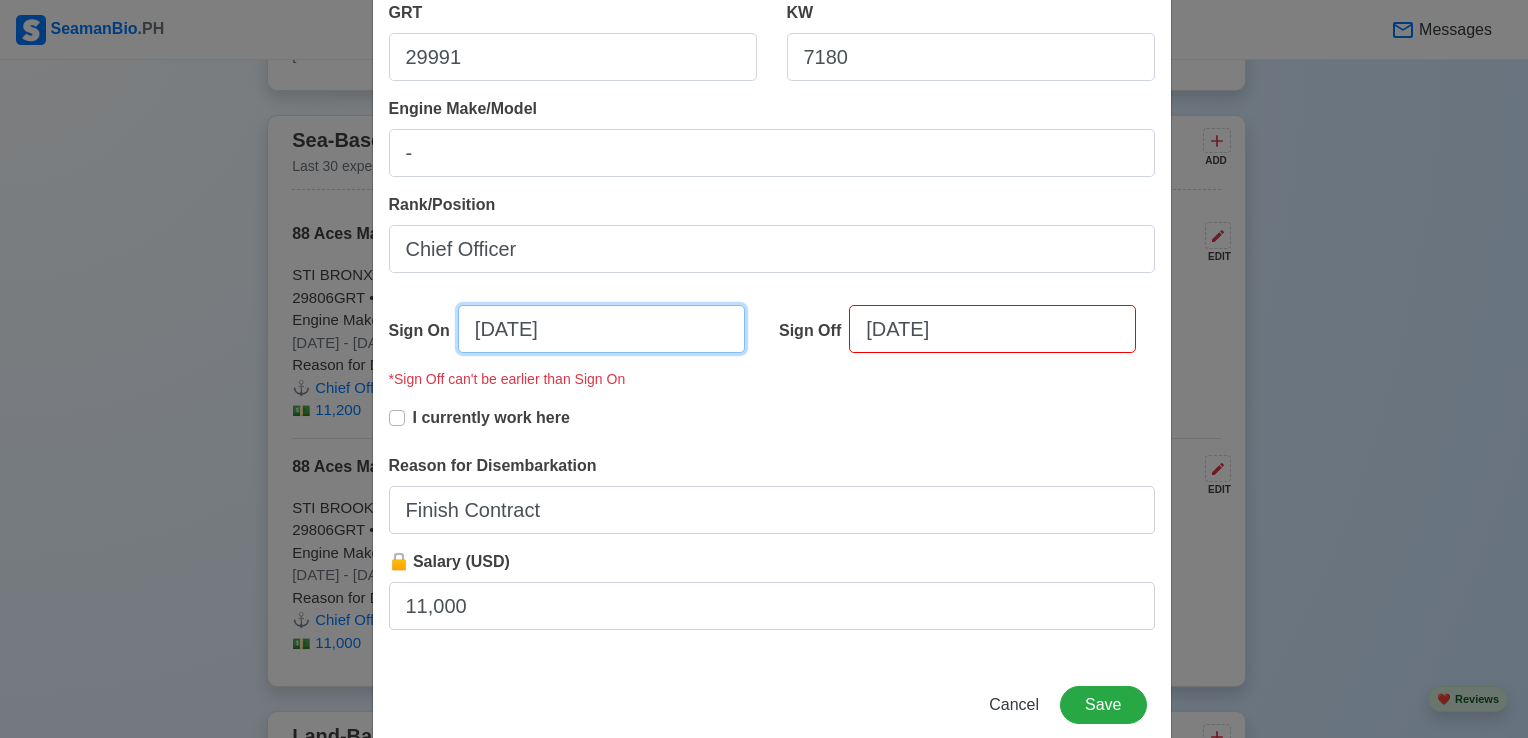 click on "[DATE]" at bounding box center (601, 329) 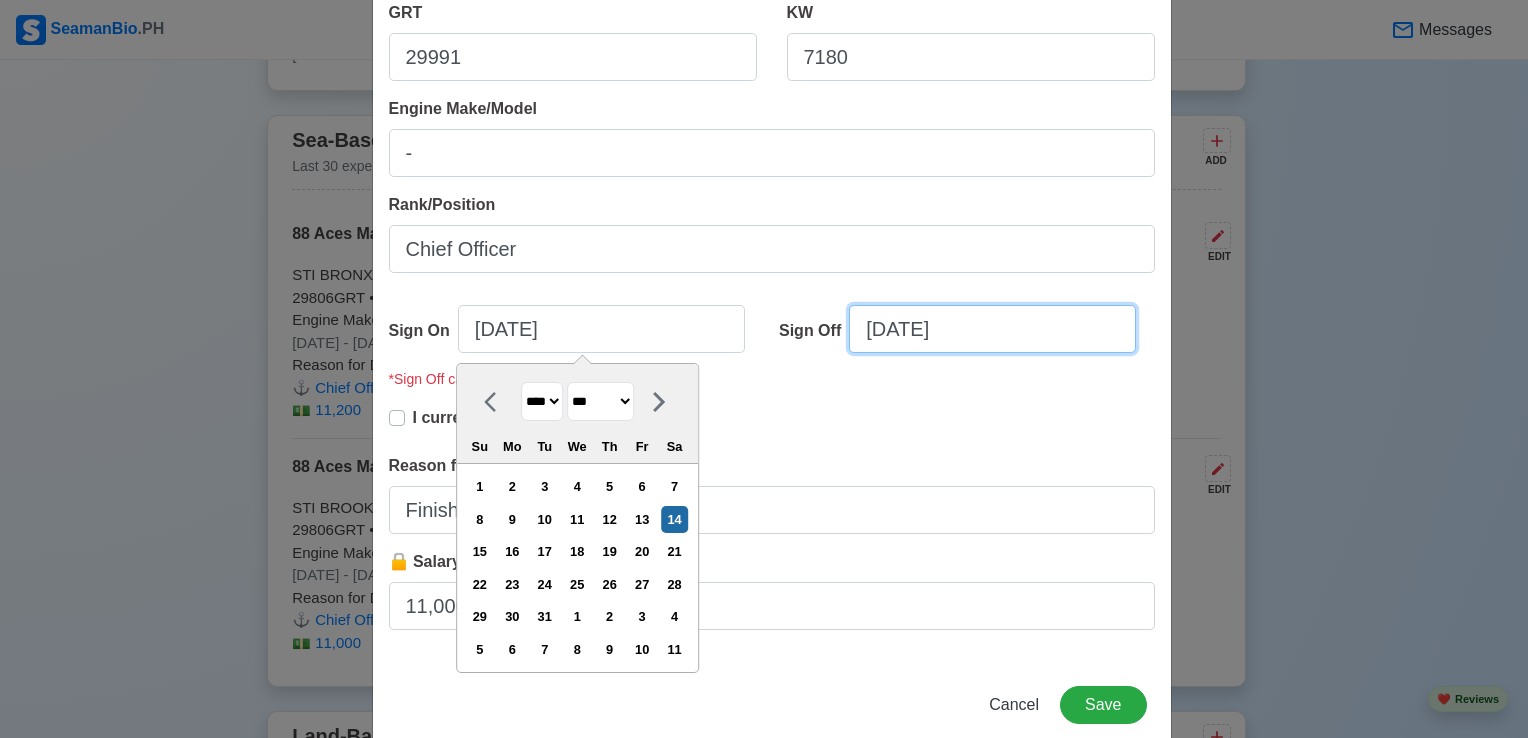 click on "[DATE]" at bounding box center [992, 329] 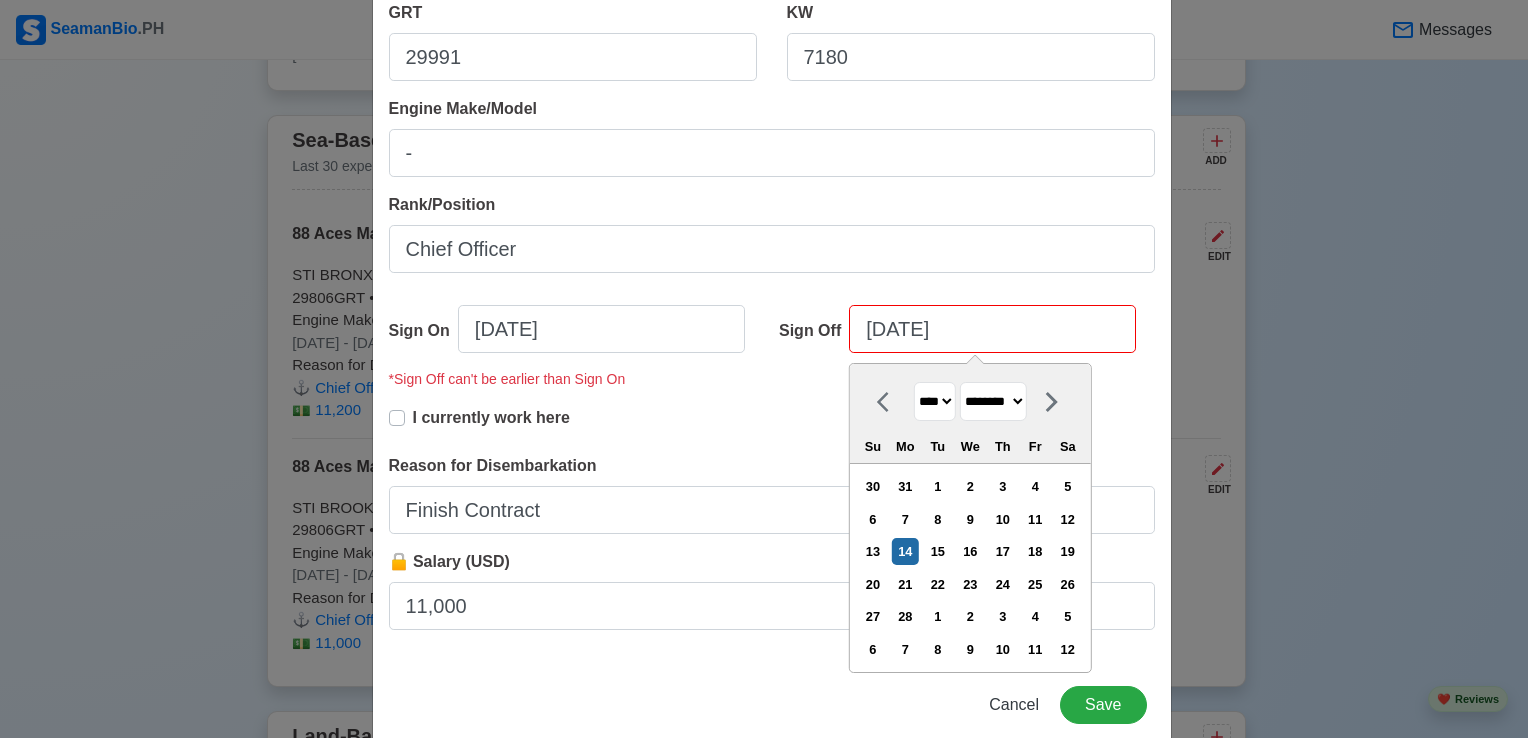 click on "**** **** **** **** **** **** **** **** **** **** **** **** **** **** **** **** **** **** **** **** **** **** **** **** **** **** **** **** **** **** **** **** **** **** **** **** **** **** **** **** **** **** **** **** **** **** **** **** **** **** **** **** **** **** **** **** **** **** **** **** **** **** **** **** **** **** **** **** **** **** **** **** **** **** **** **** **** **** **** **** **** **** **** **** **** **** **** **** **** **** **** **** **** **** **** **** **** **** **** **** **** **** **** **** **** **** **** ****" at bounding box center (935, 401) 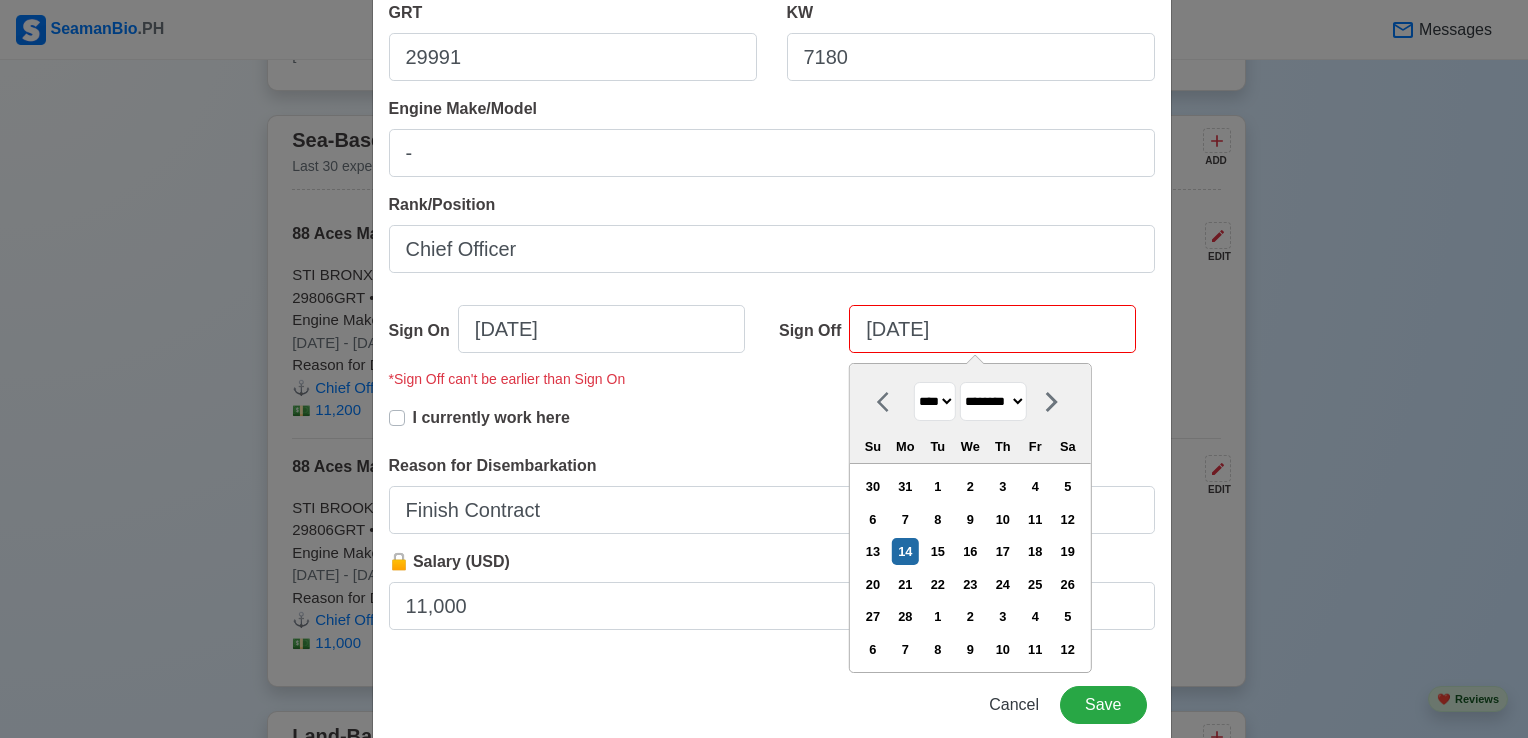 click on "**** **** **** **** **** **** **** **** **** **** **** **** **** **** **** **** **** **** **** **** **** **** **** **** **** **** **** **** **** **** **** **** **** **** **** **** **** **** **** **** **** **** **** **** **** **** **** **** **** **** **** **** **** **** **** **** **** **** **** **** **** **** **** **** **** **** **** **** **** **** **** **** **** **** **** **** **** **** **** **** **** **** **** **** **** **** **** **** **** **** **** **** **** **** **** **** **** **** **** **** **** **** **** **** **** **** **** ****" at bounding box center (935, 401) 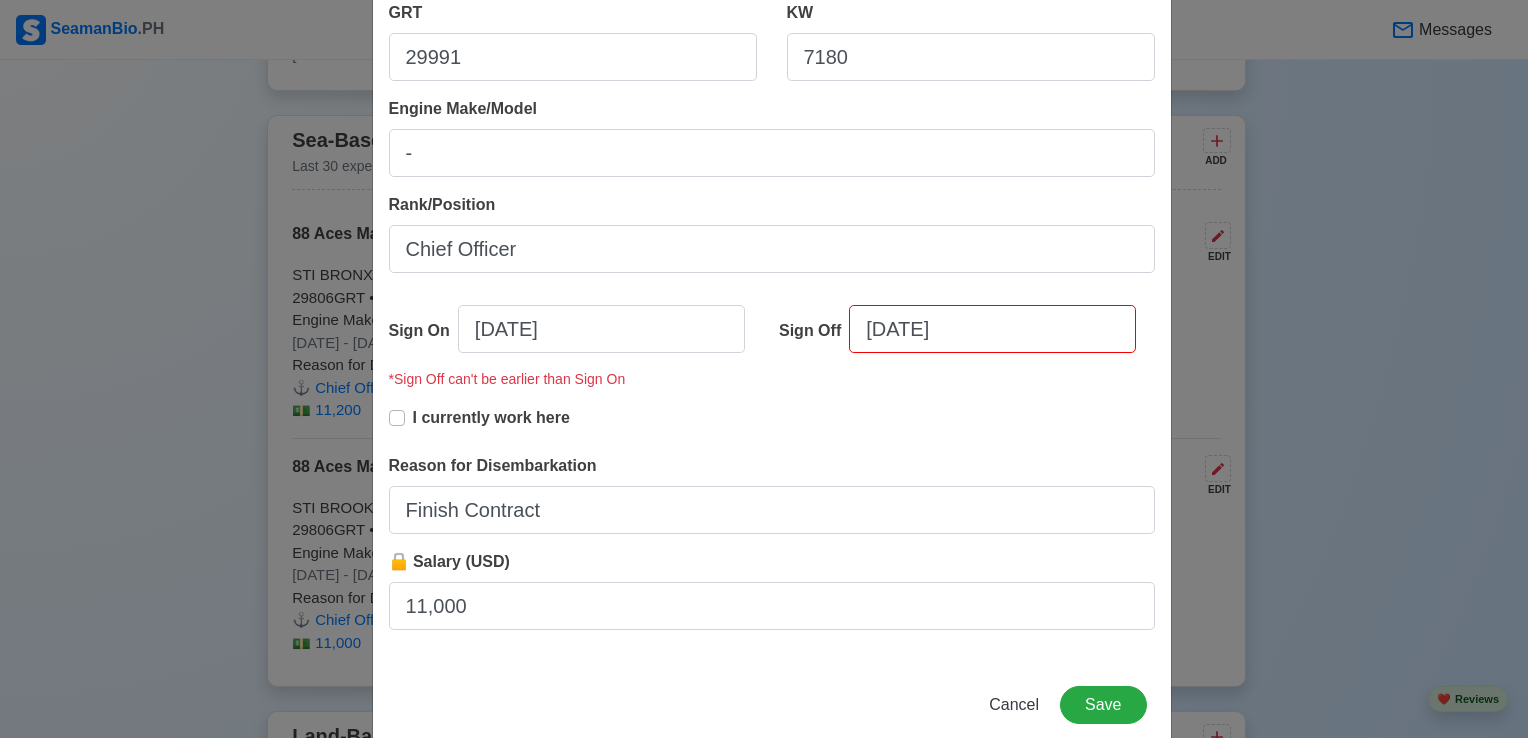 click on "I currently work here" at bounding box center (772, 430) 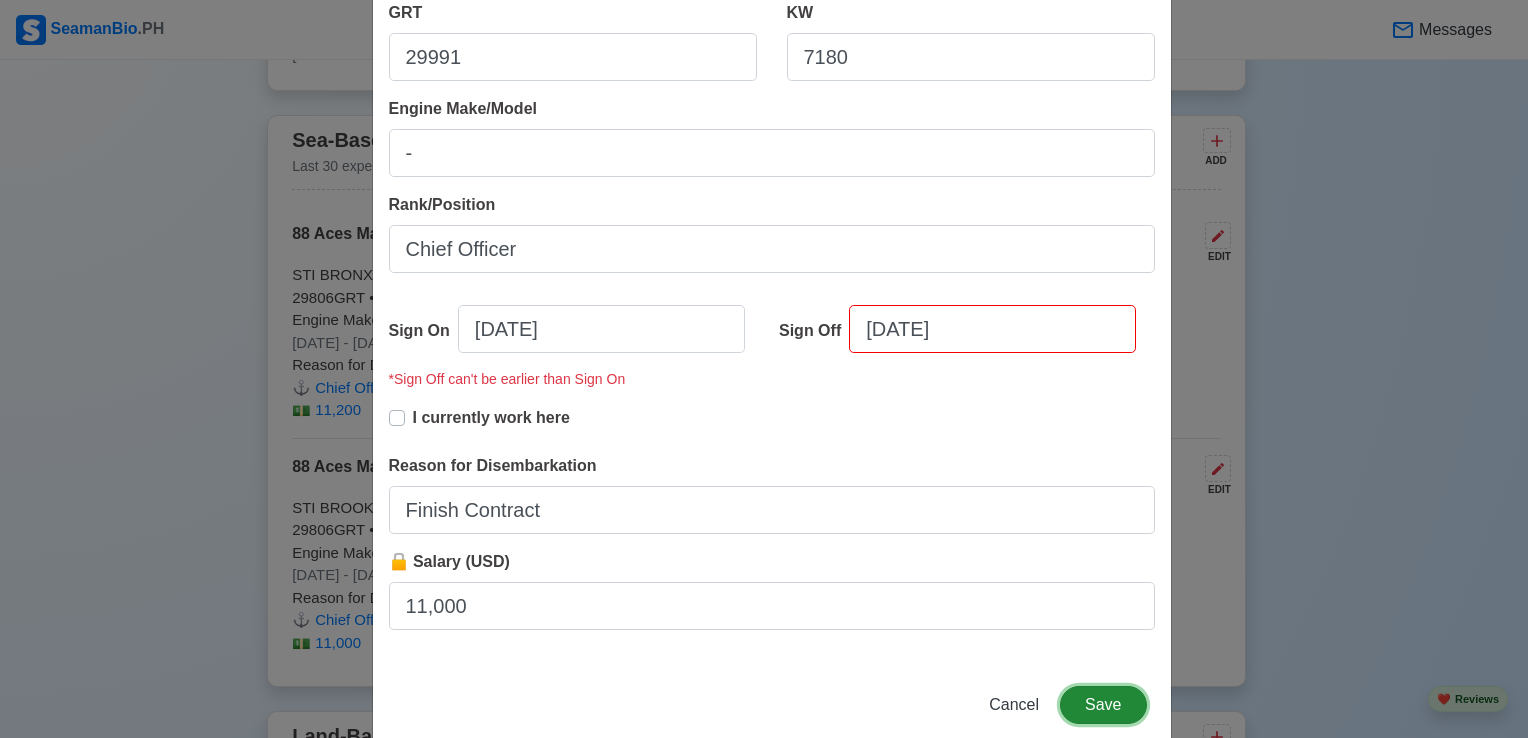 click on "Save" at bounding box center (1103, 705) 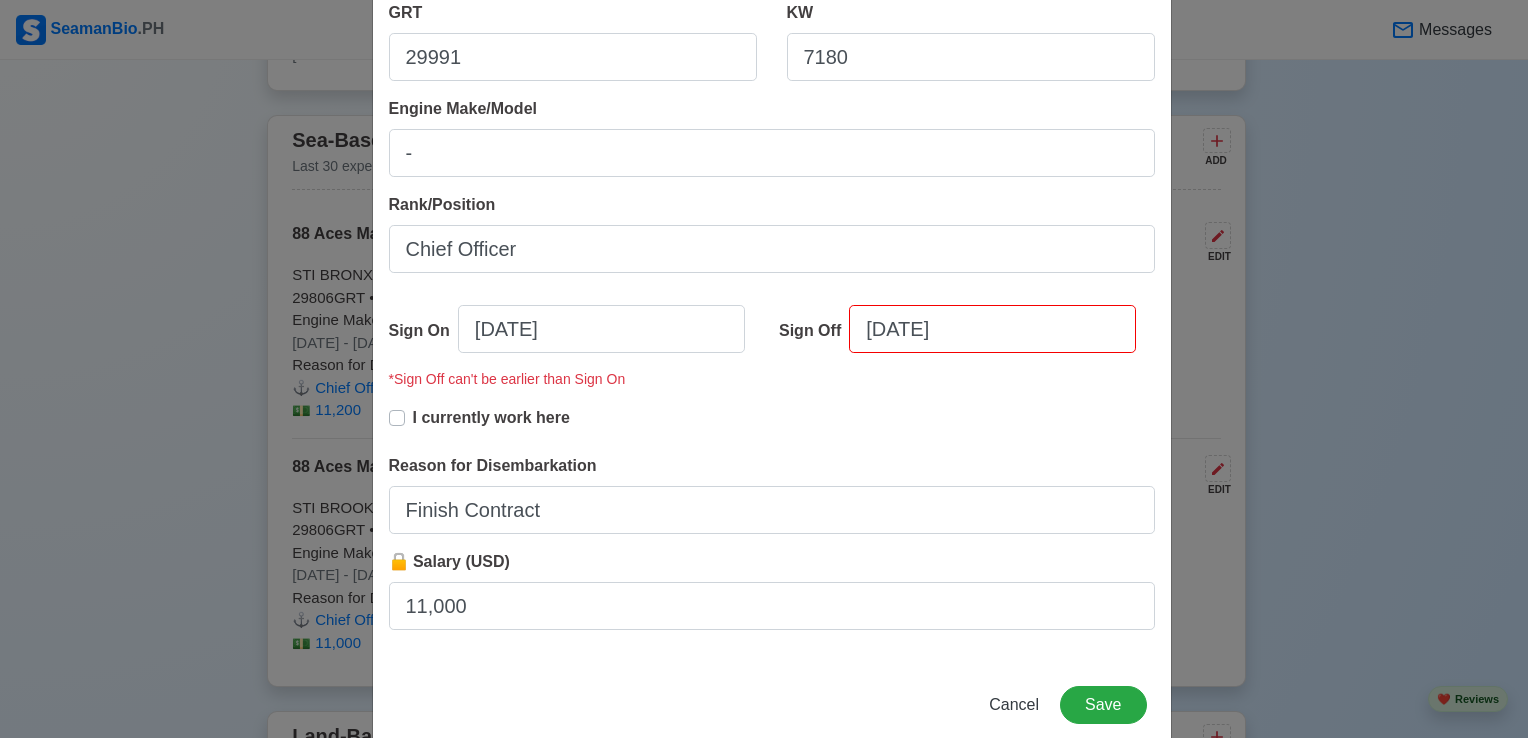 click on "* Sign Off can't be earlier than Sign On" at bounding box center (507, 379) 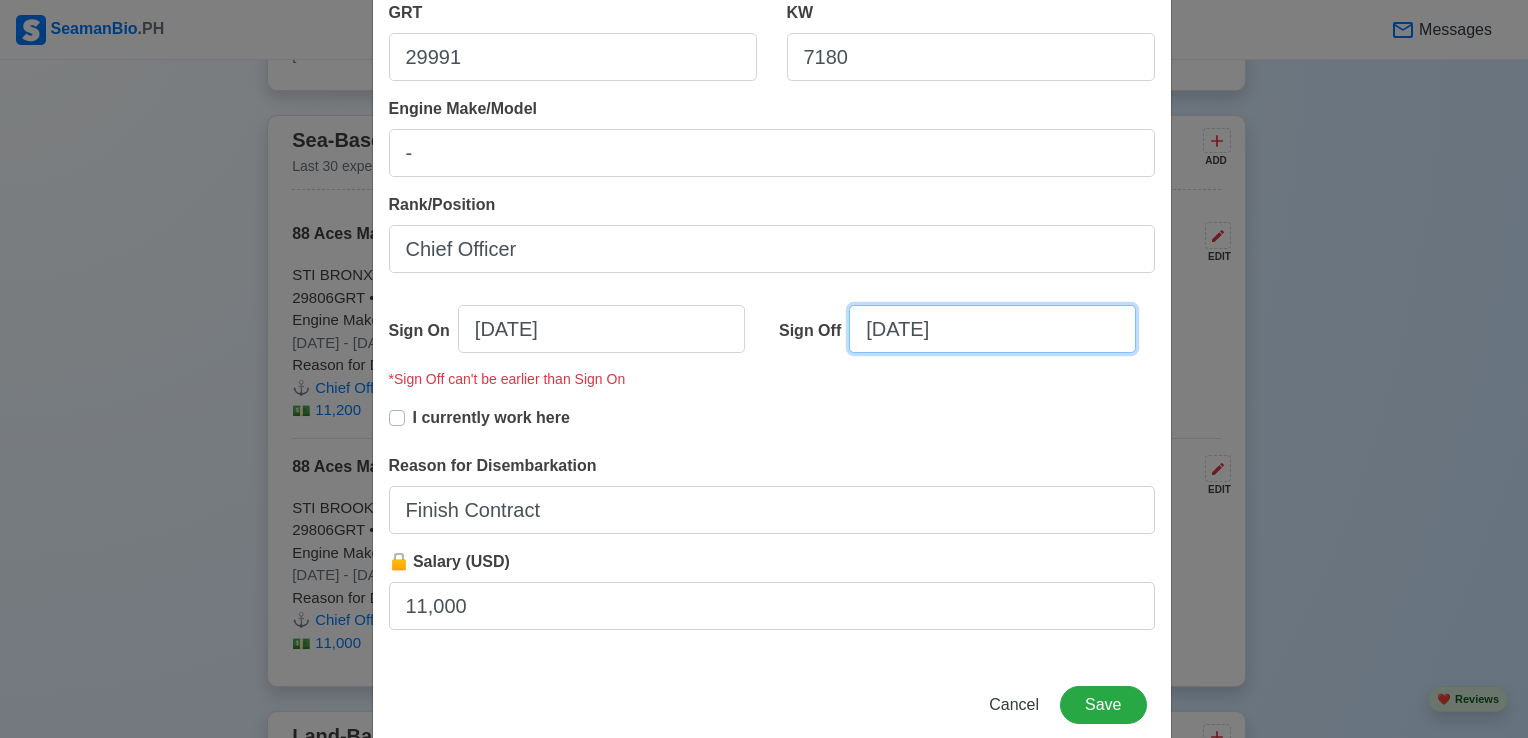 click on "[DATE]" at bounding box center (992, 329) 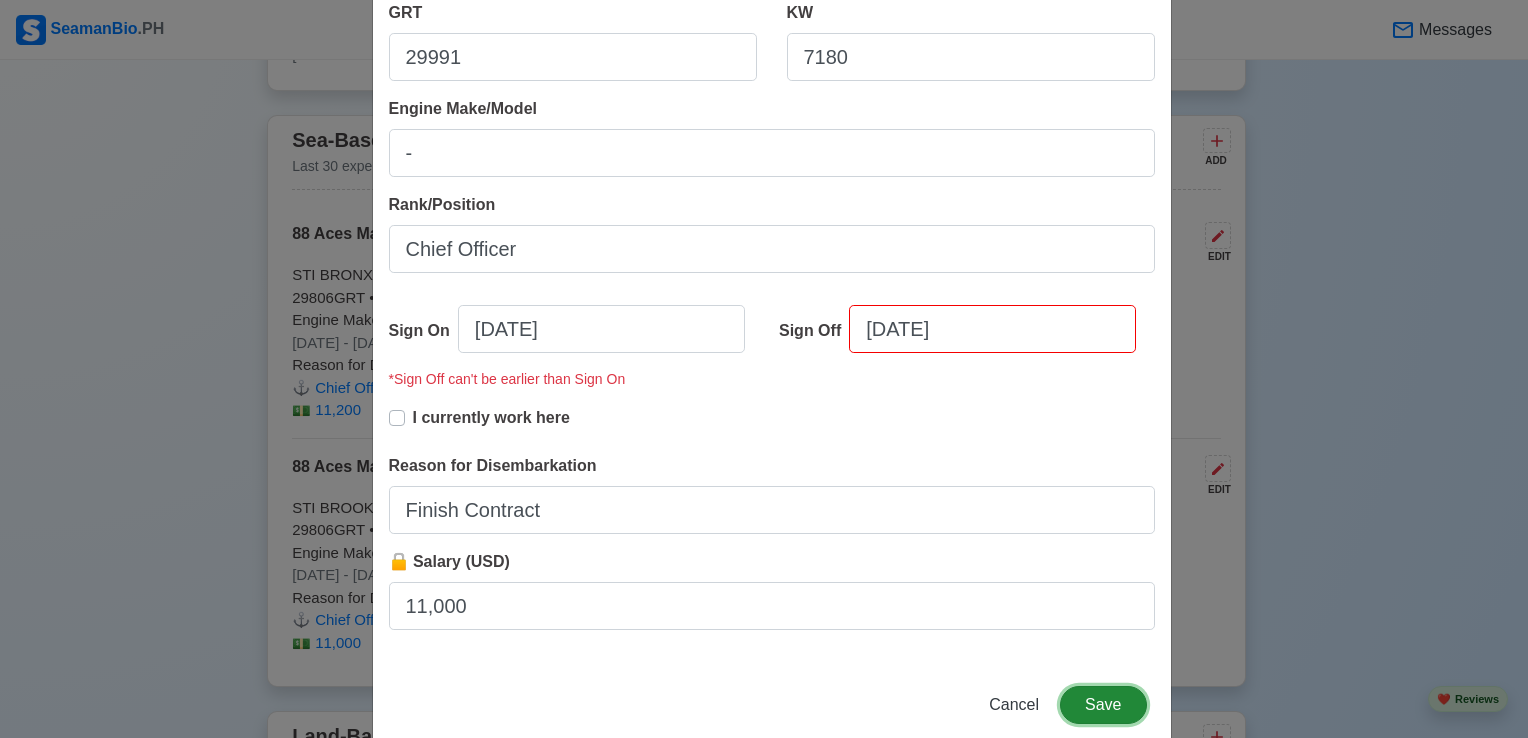 click on "Save" at bounding box center [1103, 705] 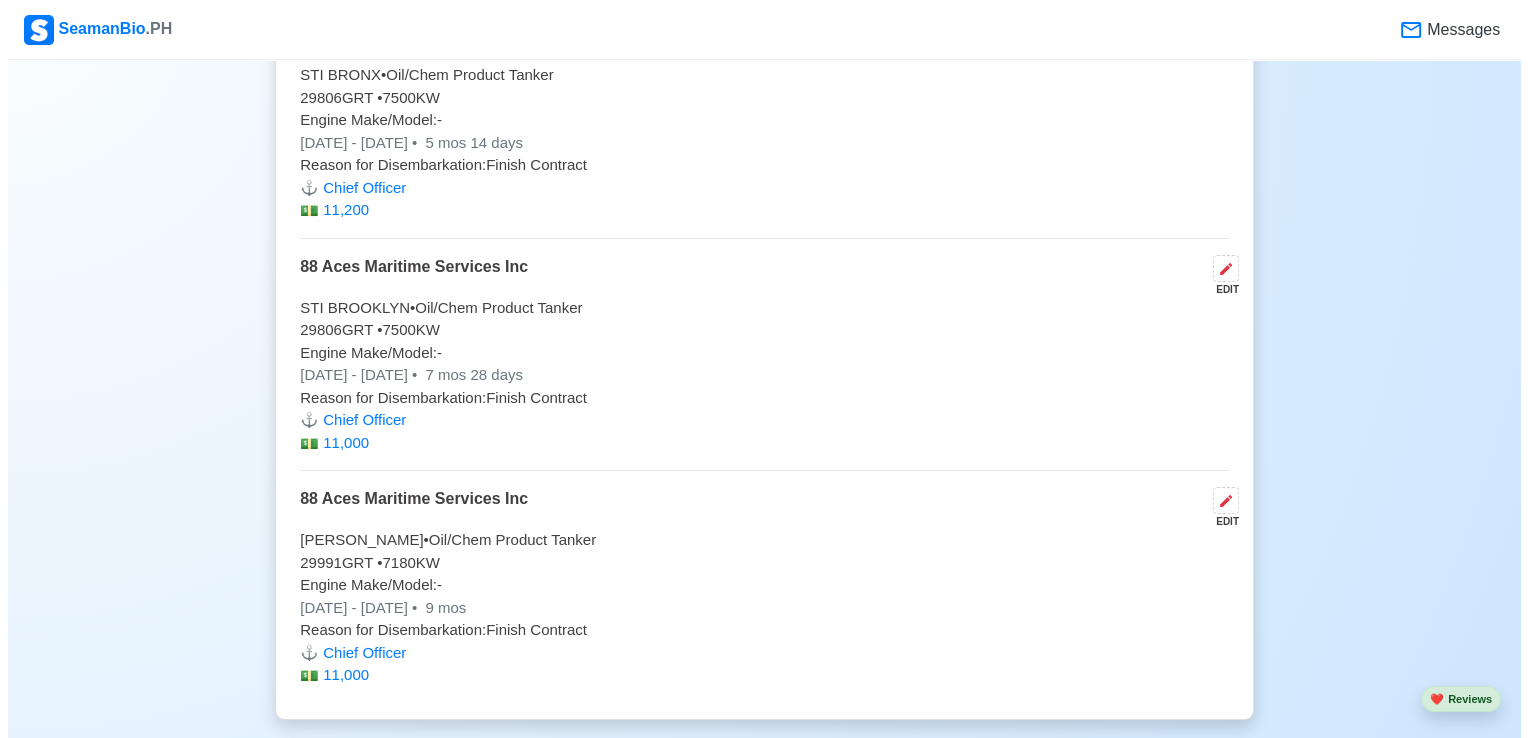 scroll, scrollTop: 10227, scrollLeft: 0, axis: vertical 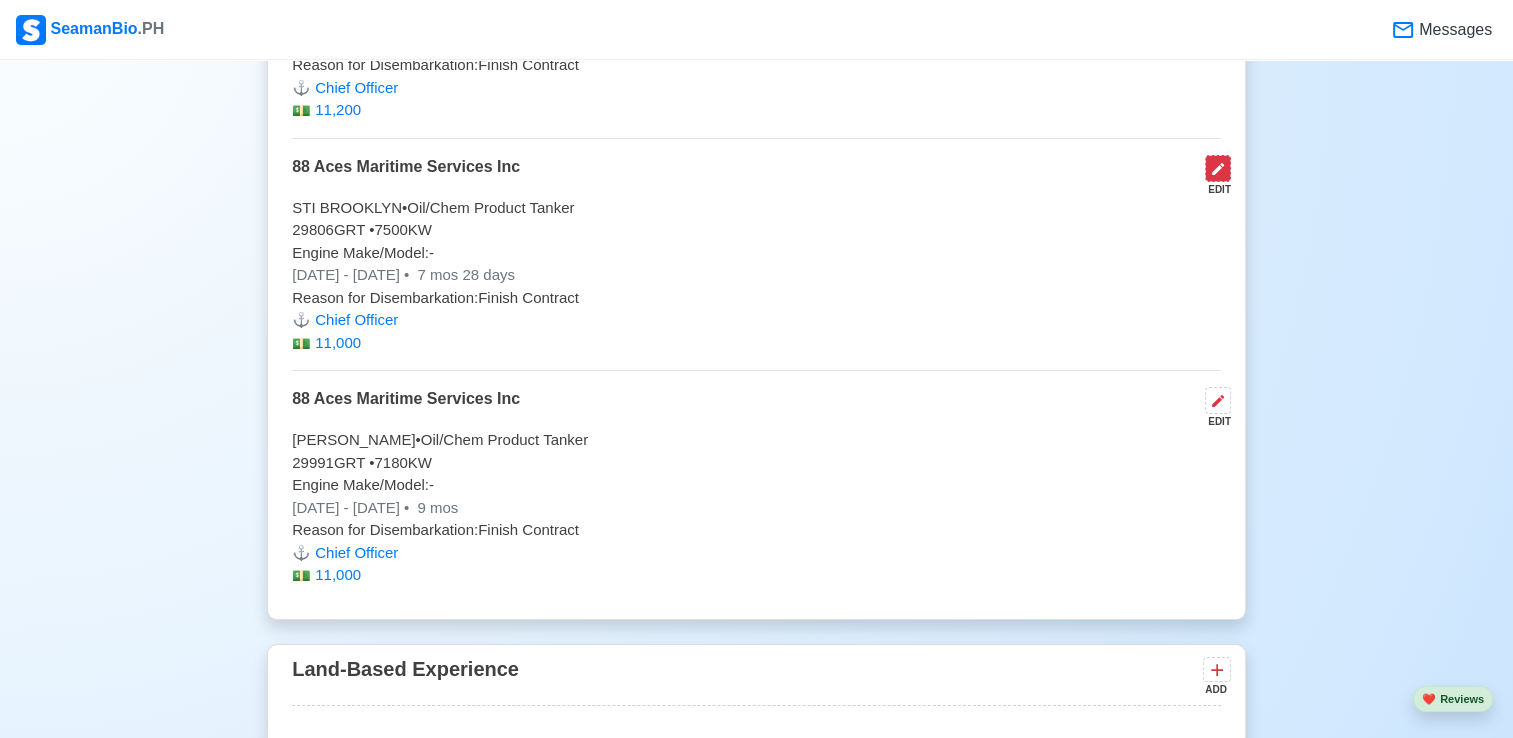click 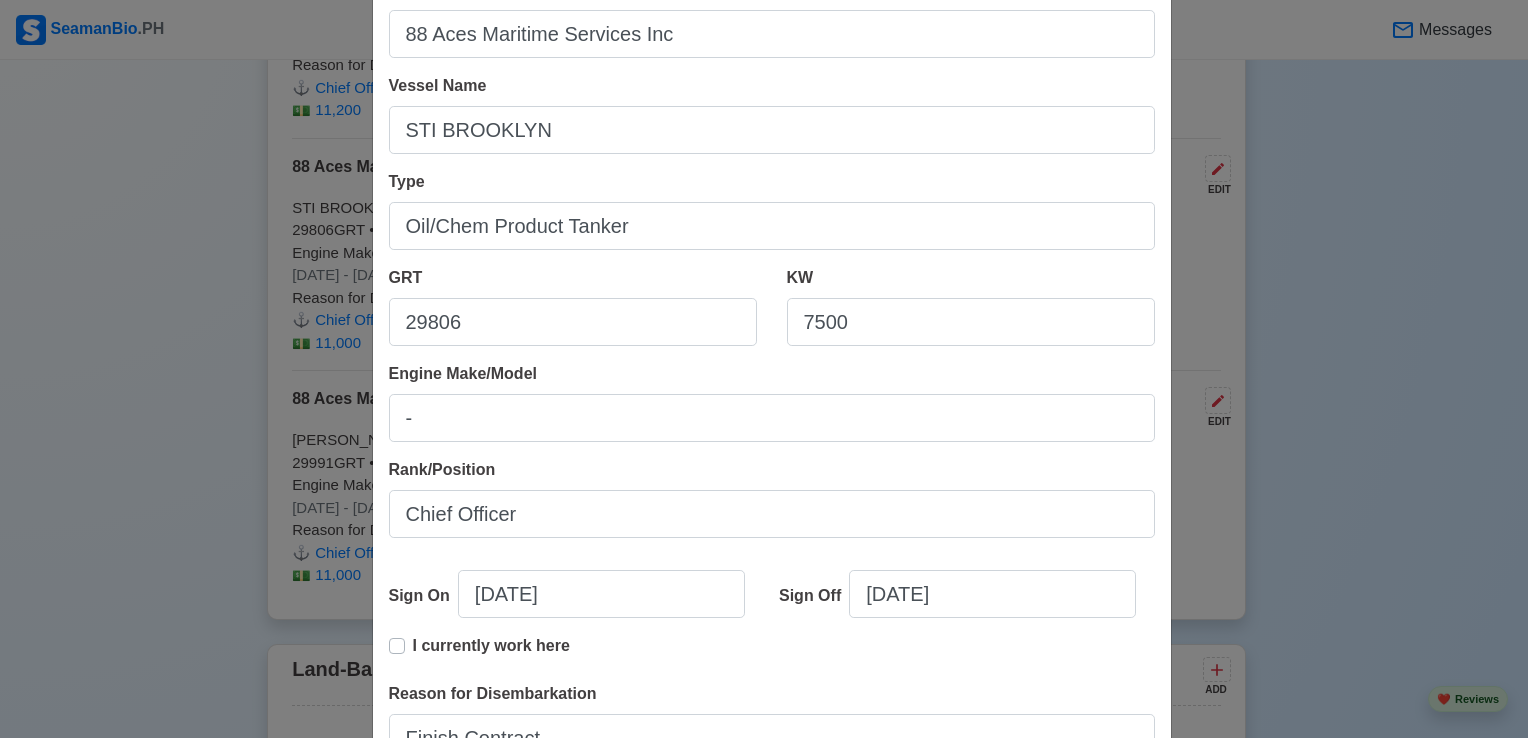 scroll, scrollTop: 300, scrollLeft: 0, axis: vertical 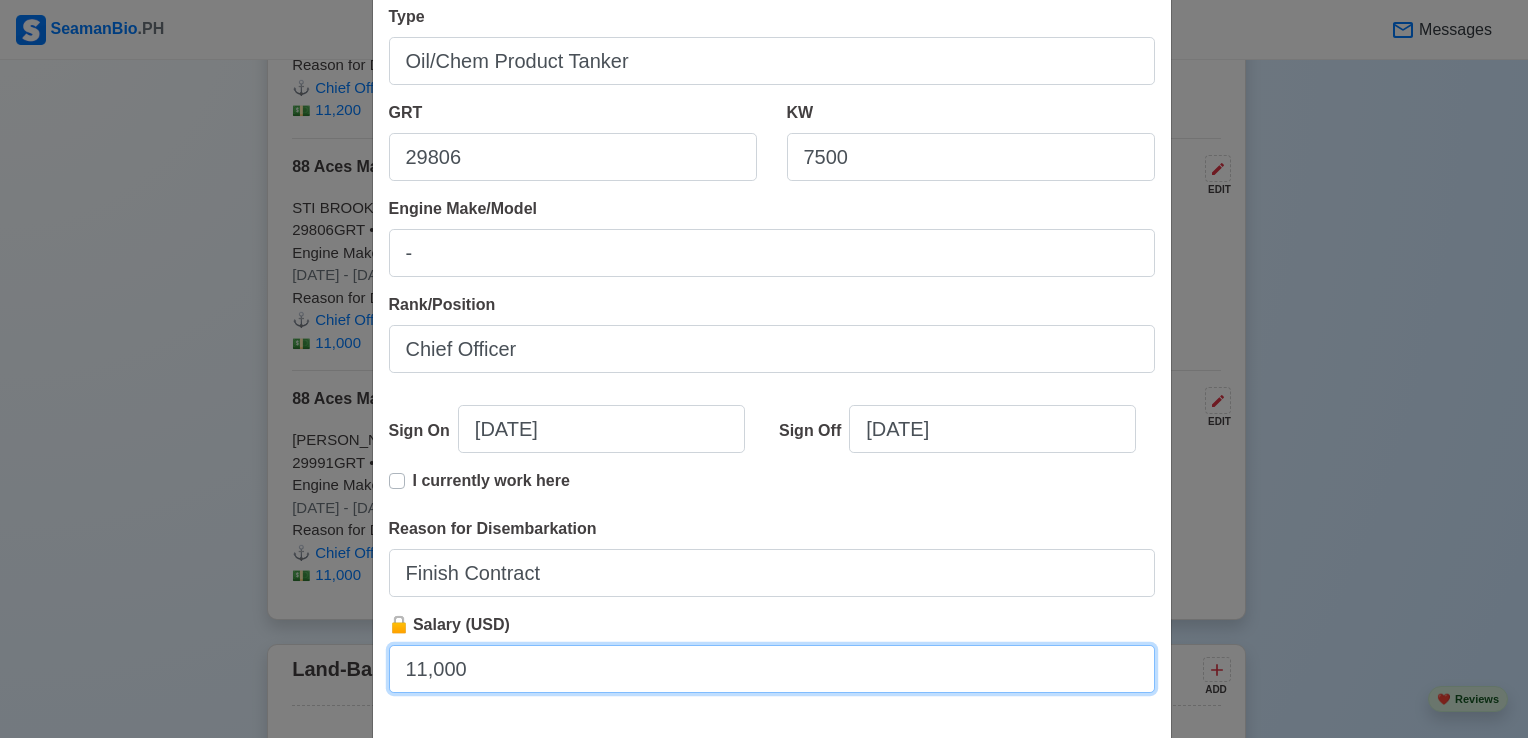click on "11,000" at bounding box center [772, 669] 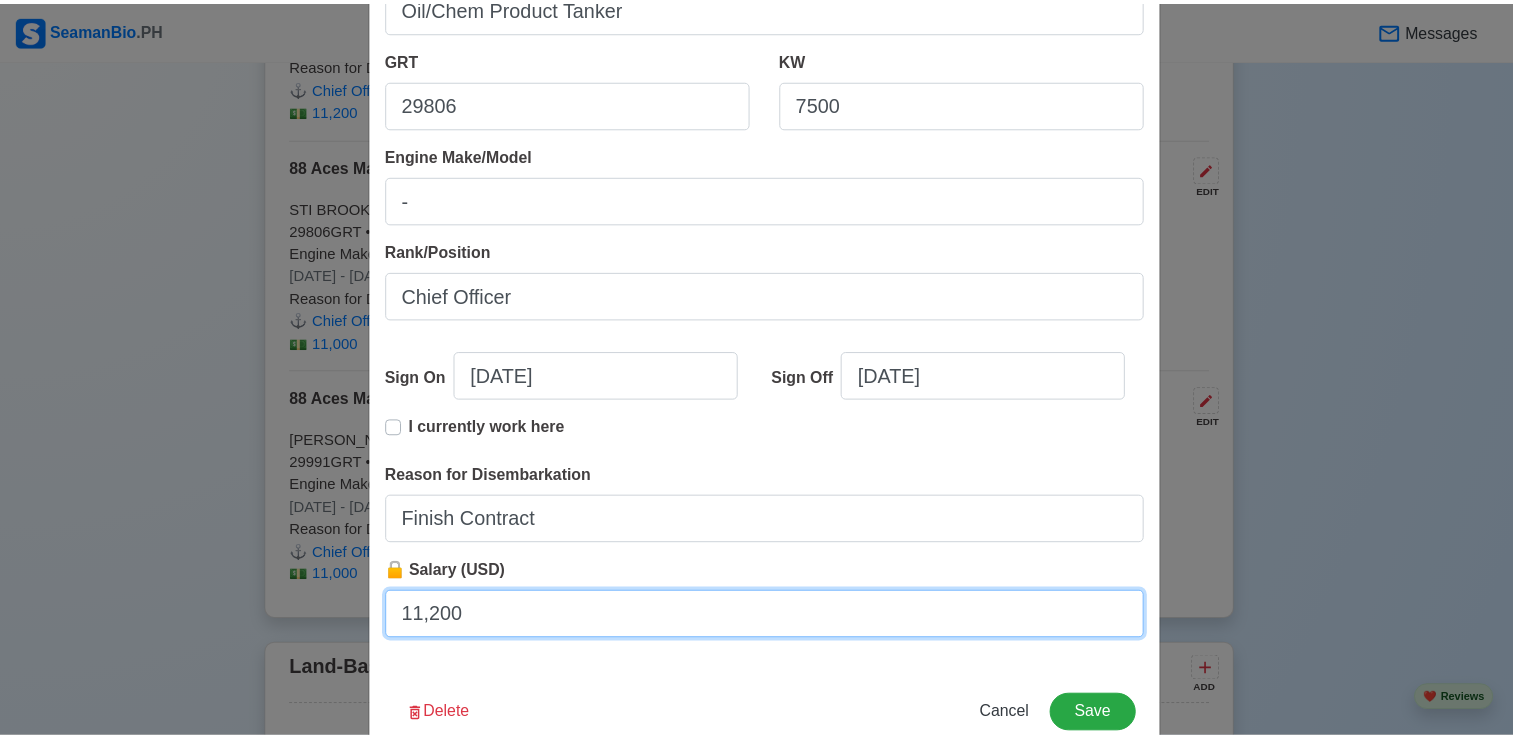 scroll, scrollTop: 400, scrollLeft: 0, axis: vertical 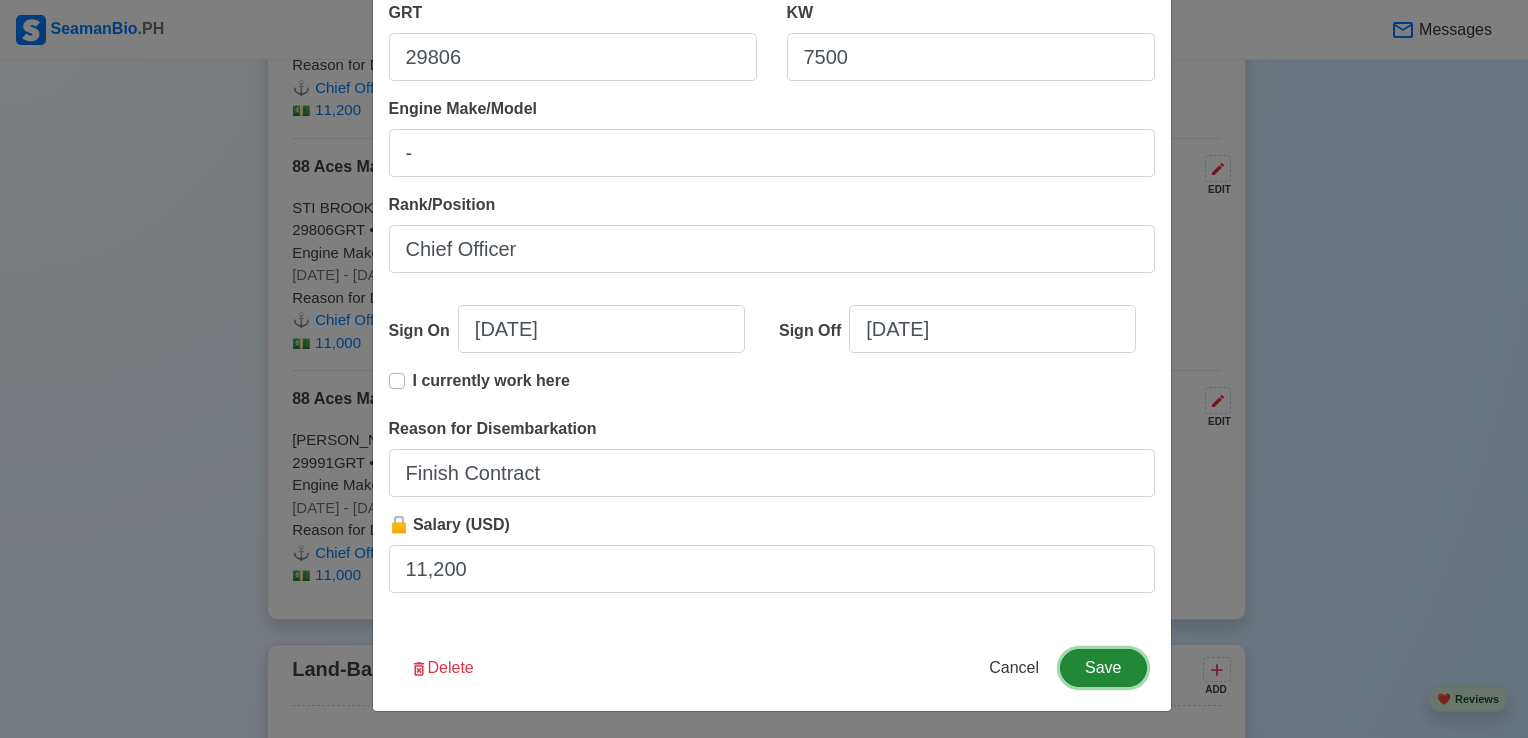 click on "Save" at bounding box center [1103, 668] 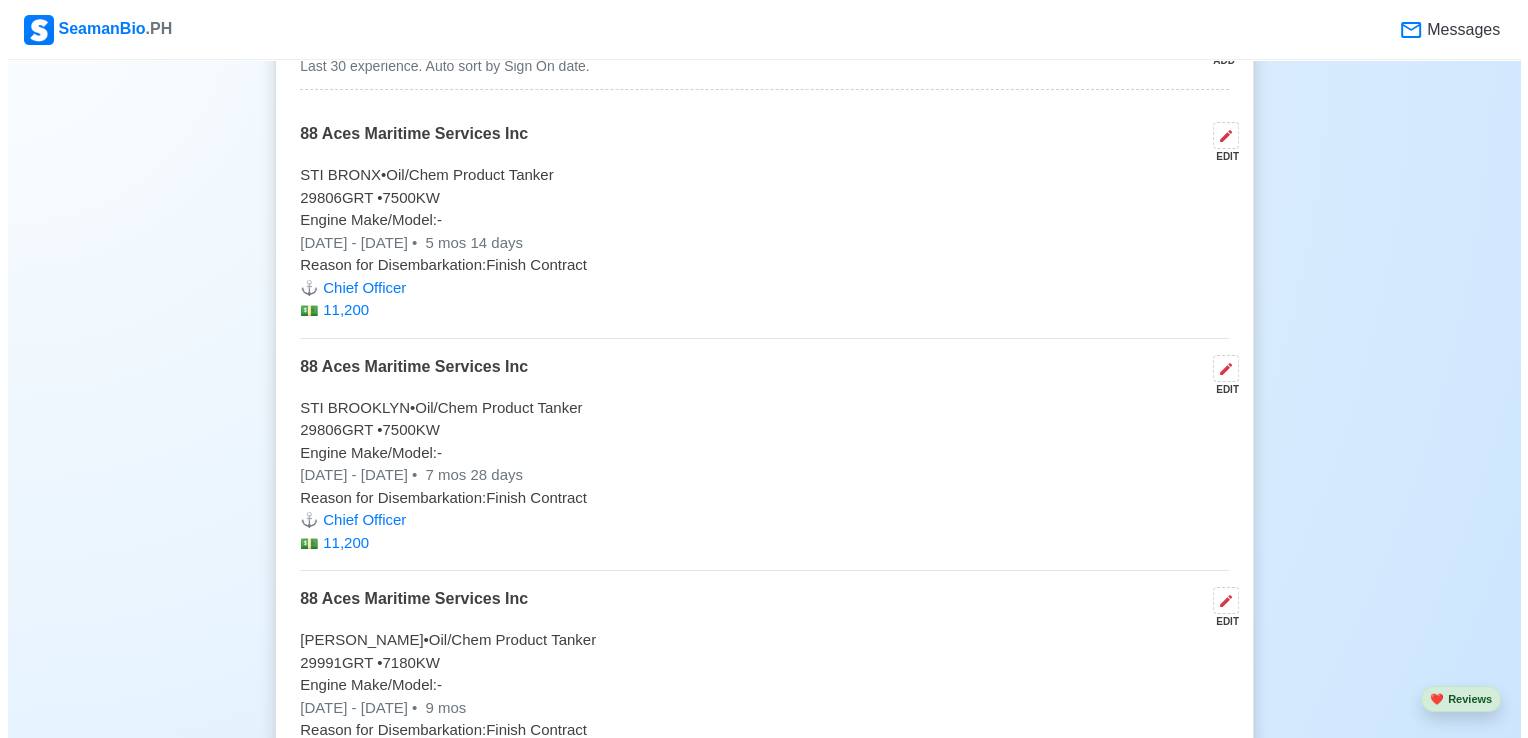 scroll, scrollTop: 9827, scrollLeft: 0, axis: vertical 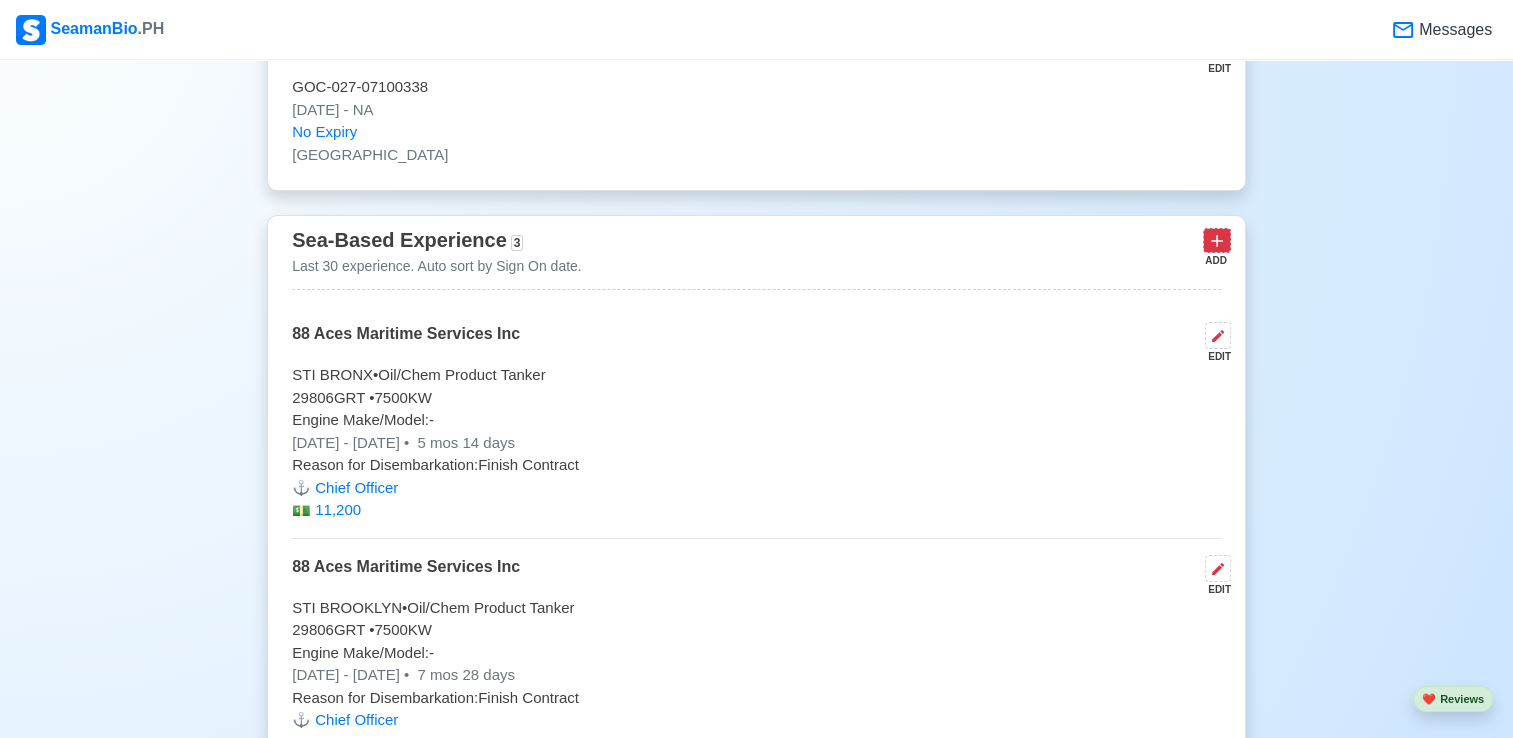 click 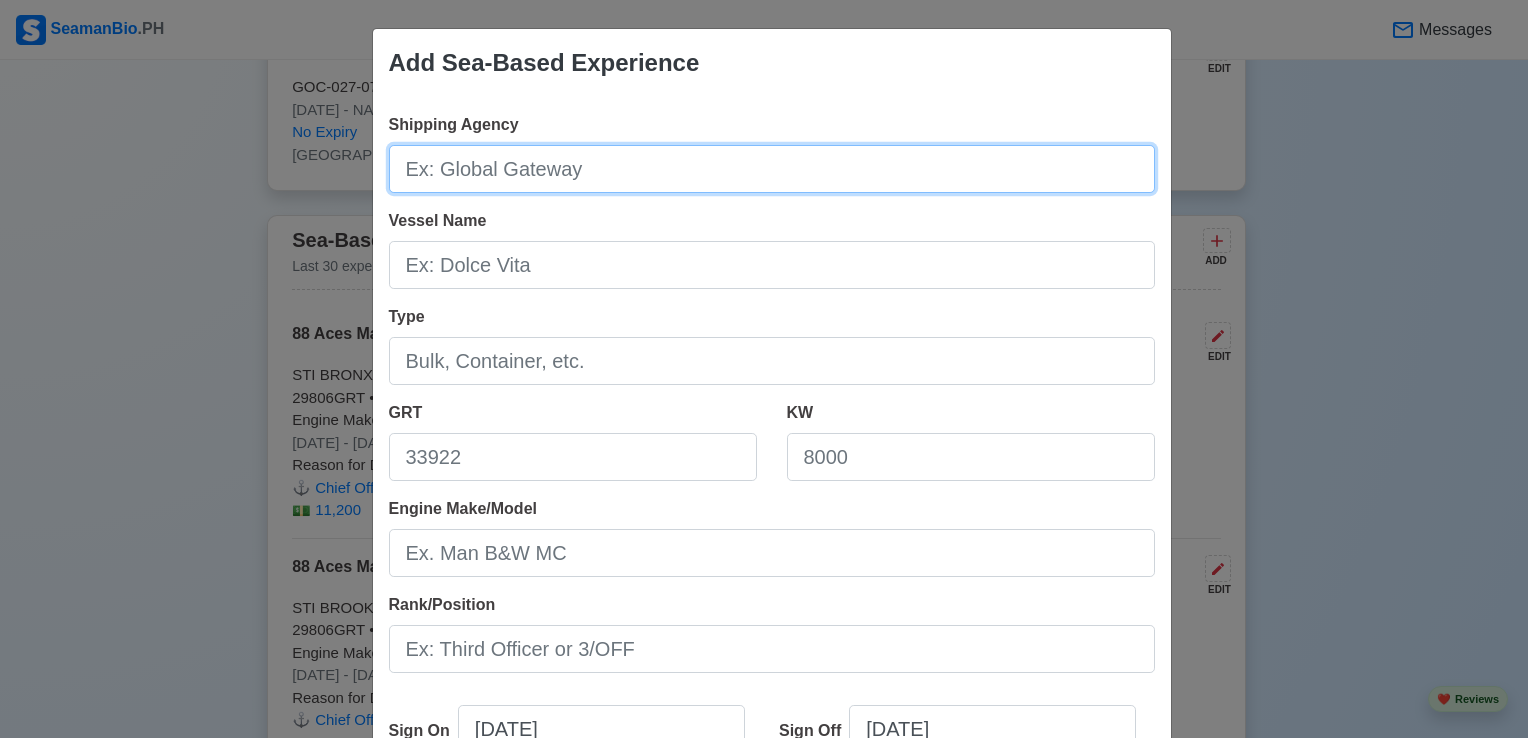click on "Shipping Agency" at bounding box center (772, 169) 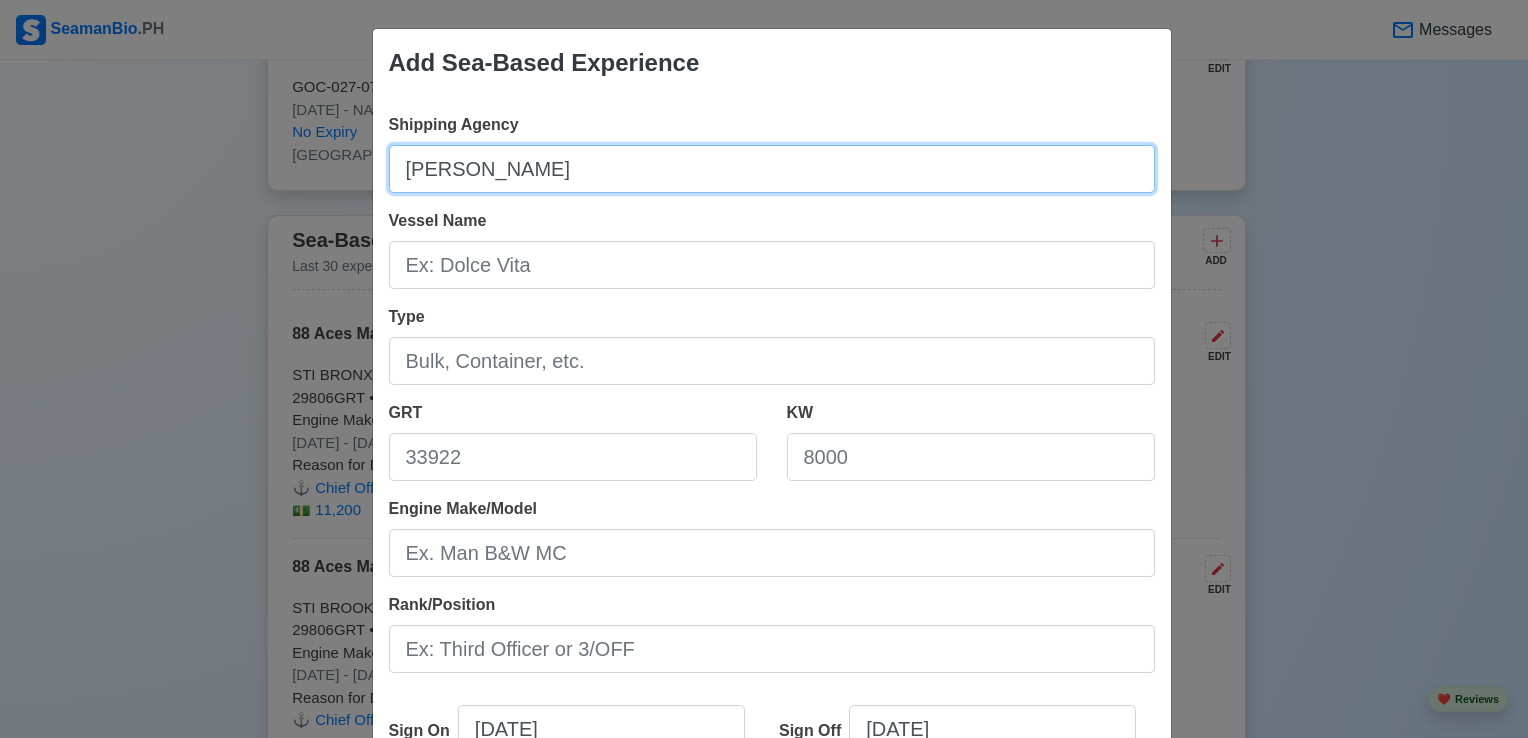drag, startPoint x: 555, startPoint y: 165, endPoint x: 297, endPoint y: 190, distance: 259.2084 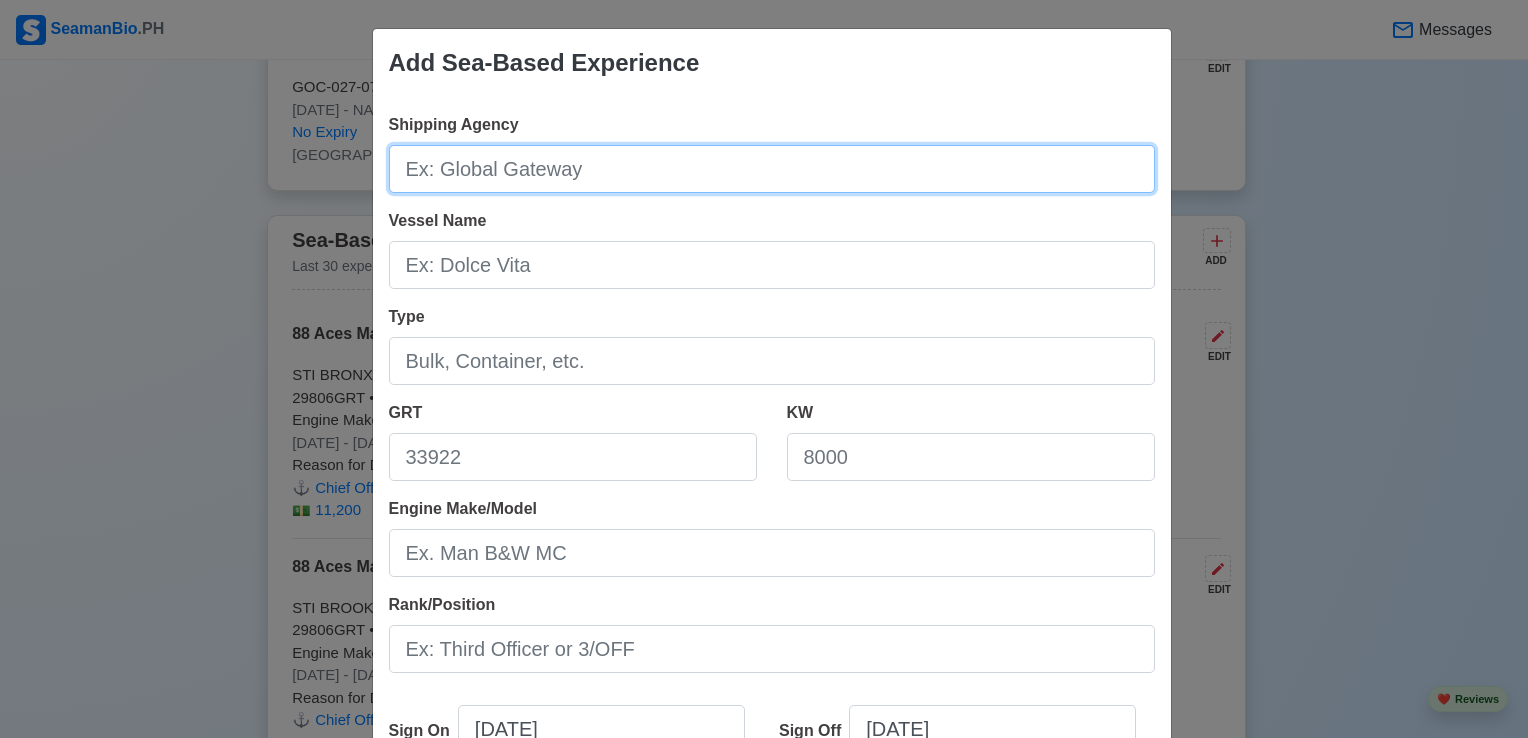 click on "Shipping Agency" at bounding box center (772, 169) 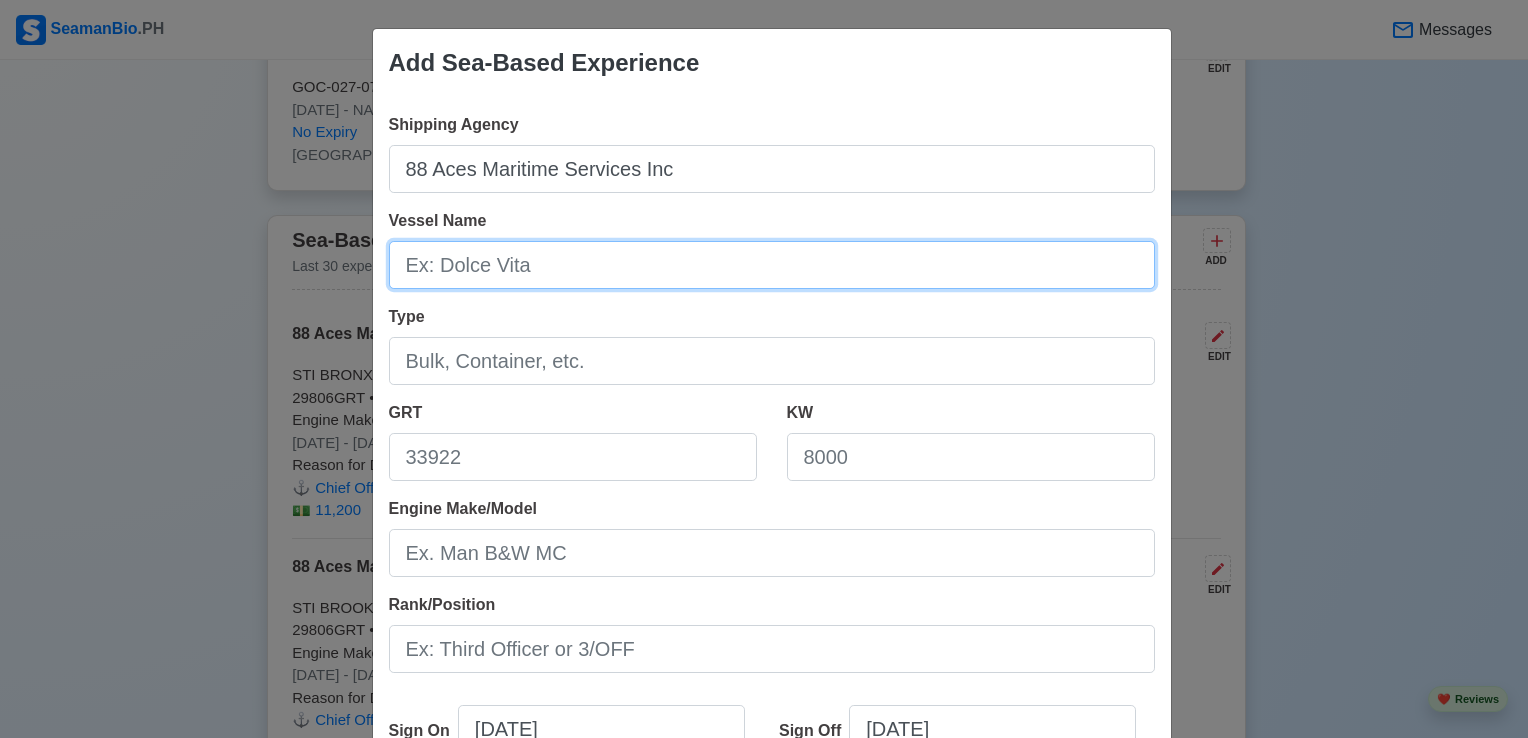 click on "Vessel Name" at bounding box center [772, 265] 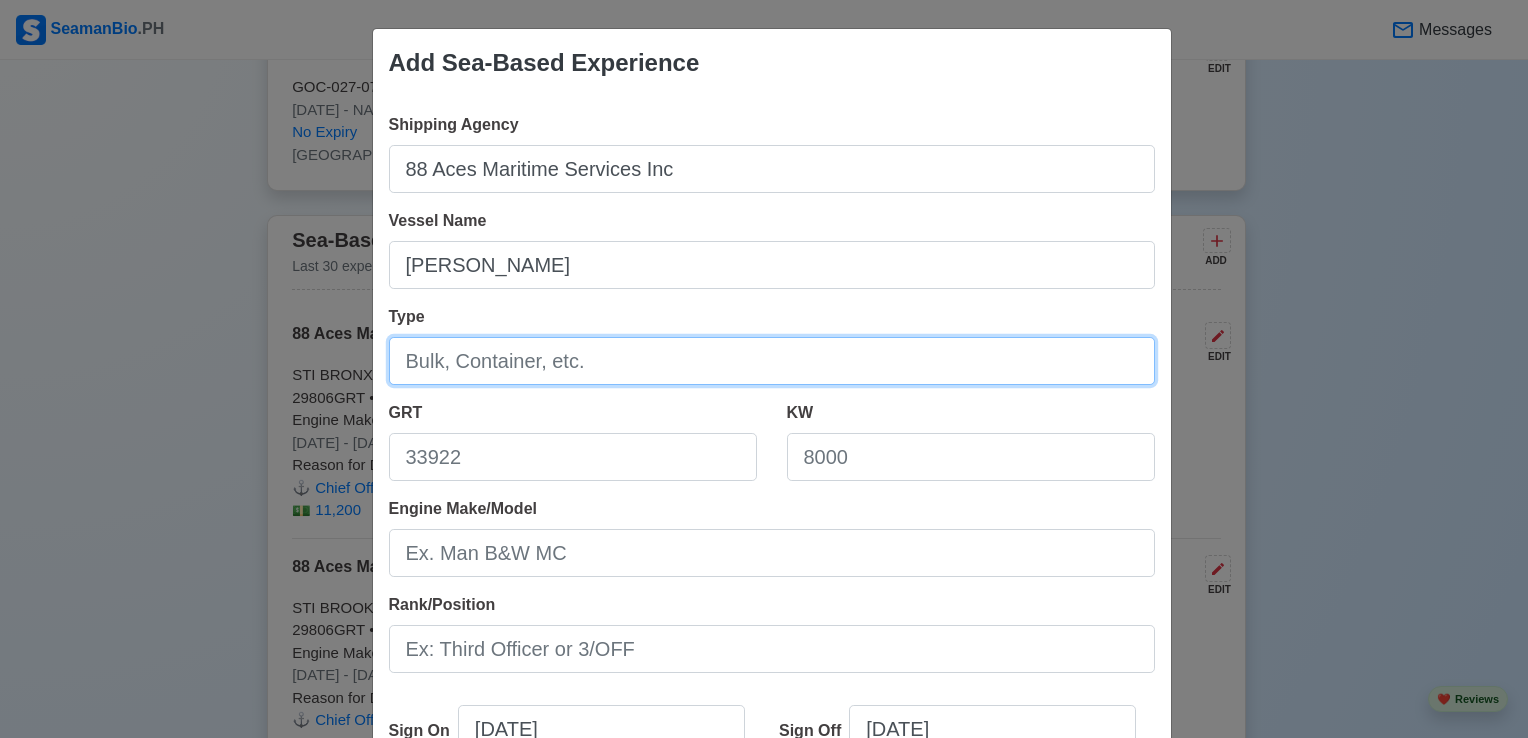 click on "Type" at bounding box center [772, 361] 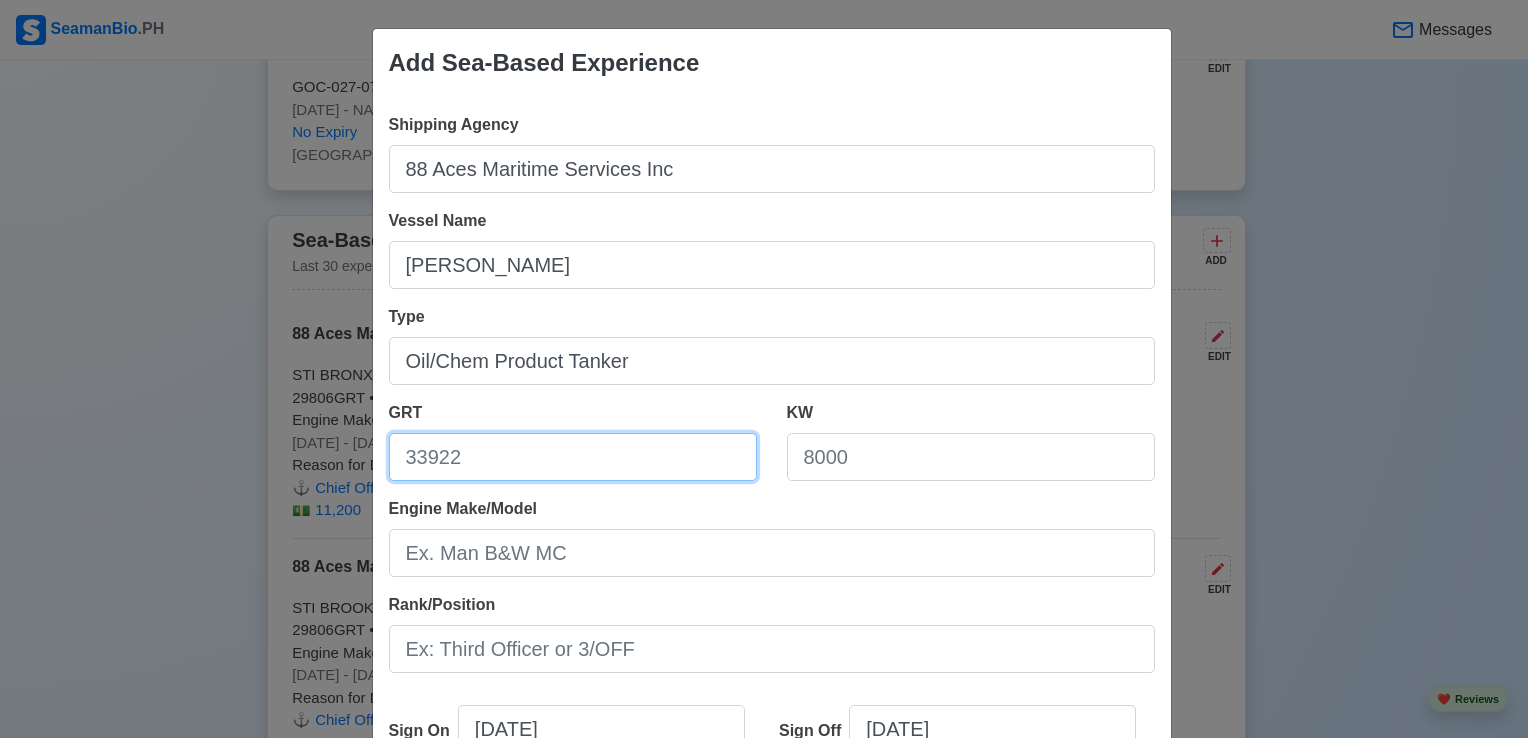click on "GRT" at bounding box center (573, 457) 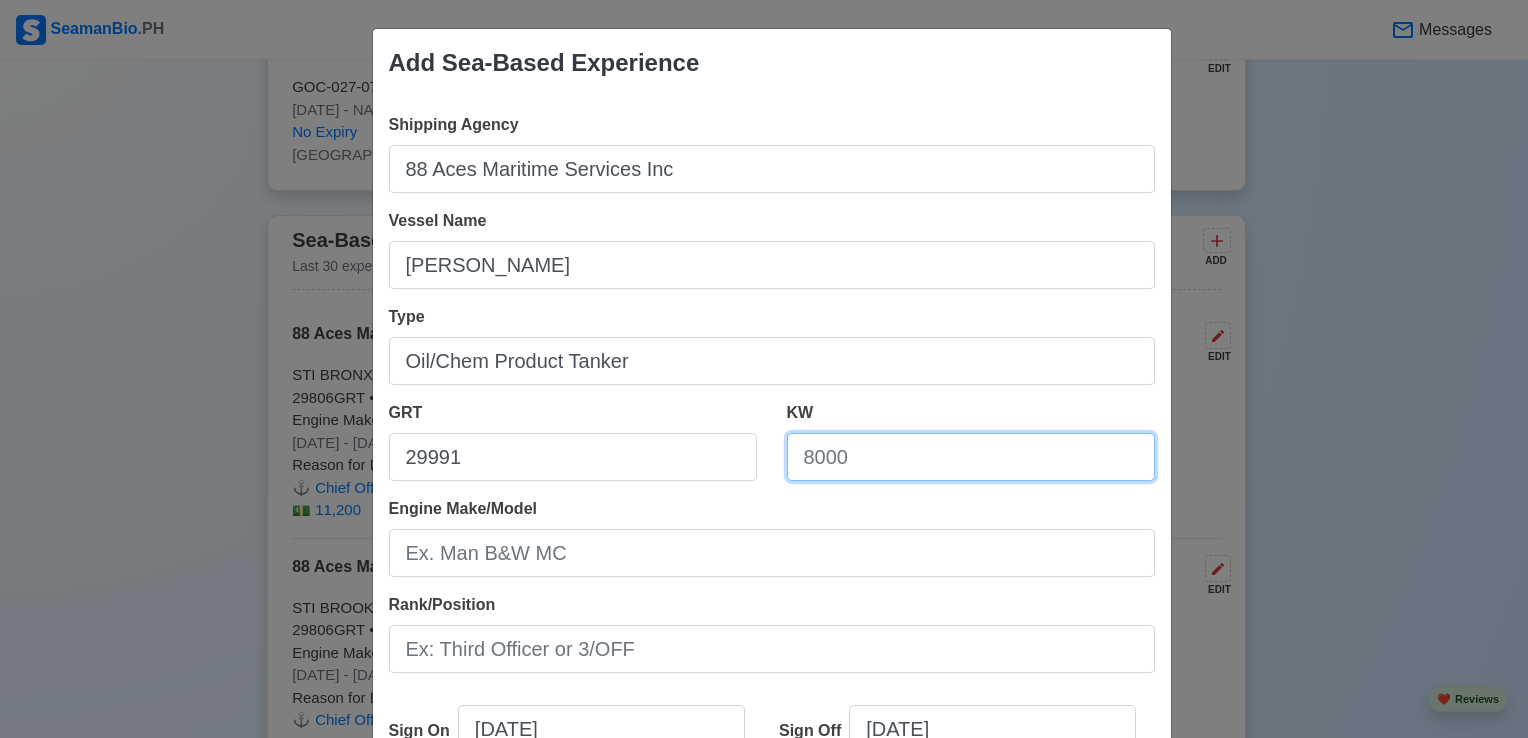 click on "KW" at bounding box center [971, 457] 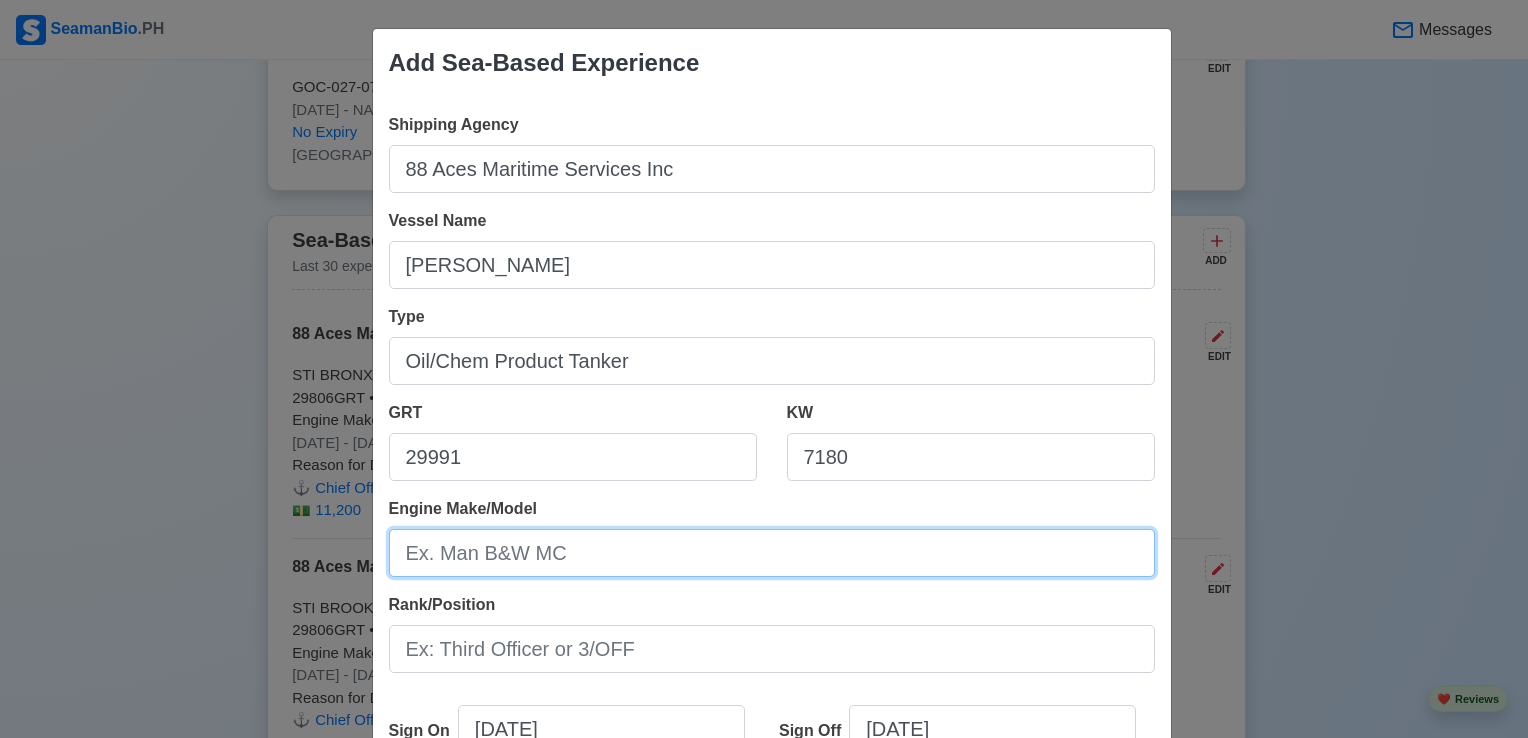 click on "Engine Make/Model" at bounding box center [772, 553] 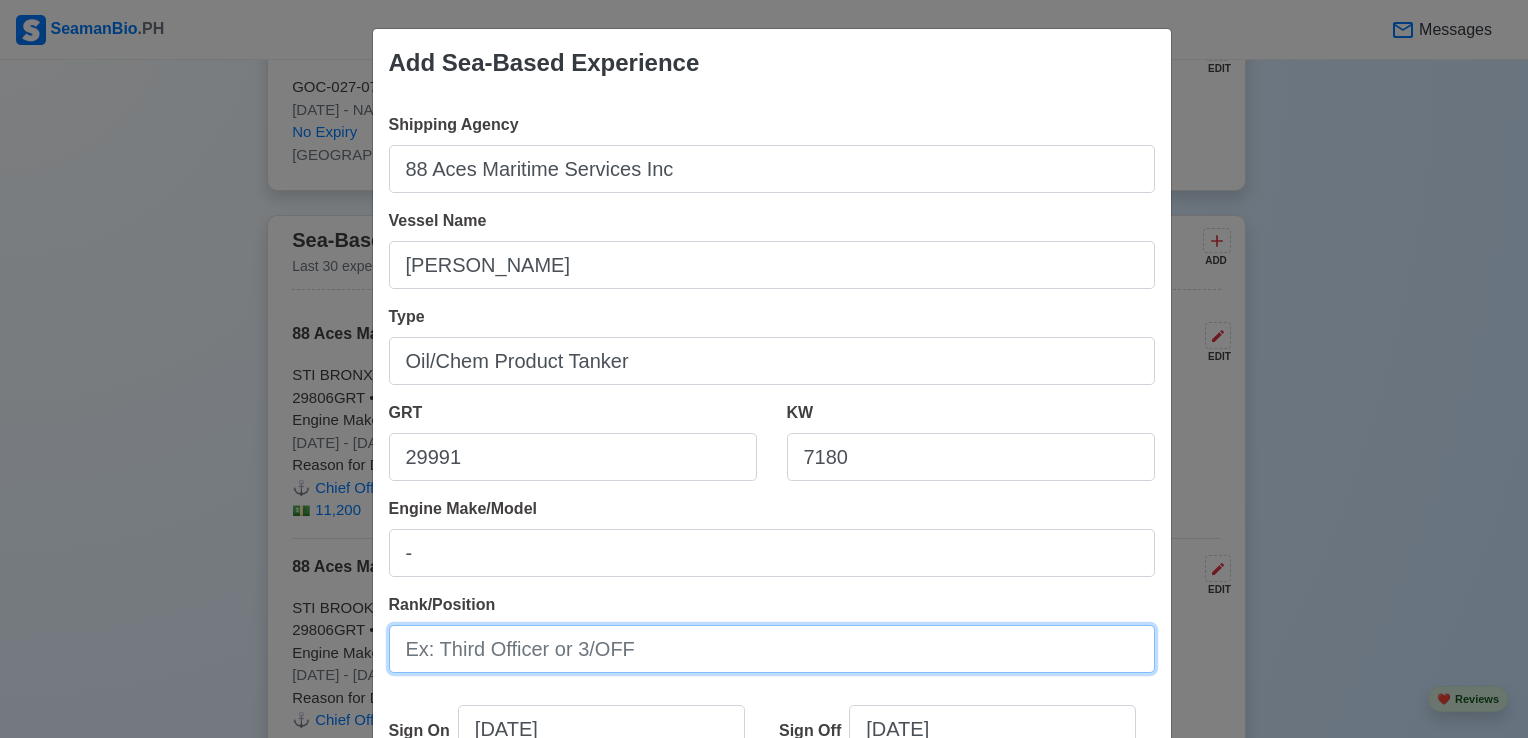 click on "Rank/Position" at bounding box center (772, 649) 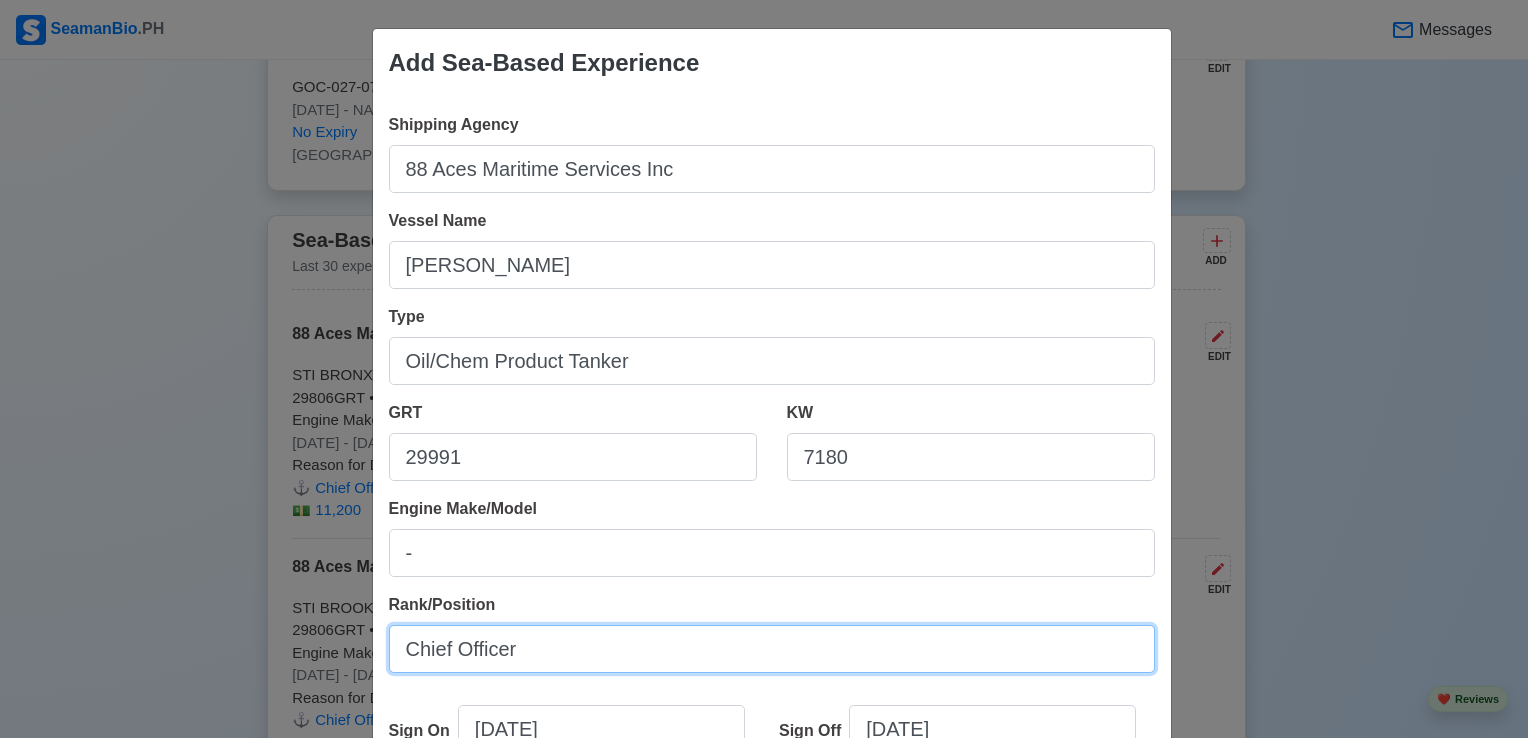 scroll, scrollTop: 300, scrollLeft: 0, axis: vertical 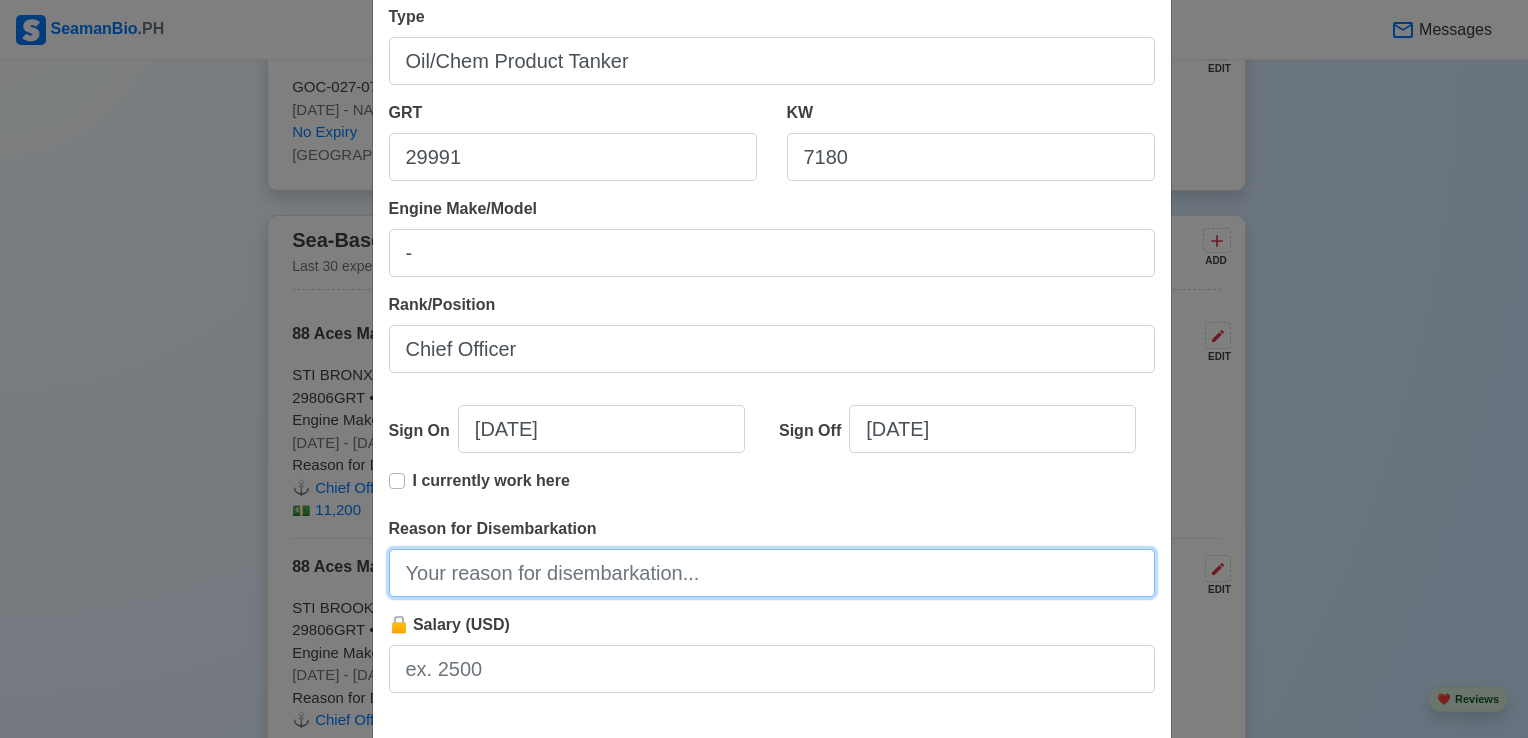 click on "Reason for Disembarkation" at bounding box center [772, 573] 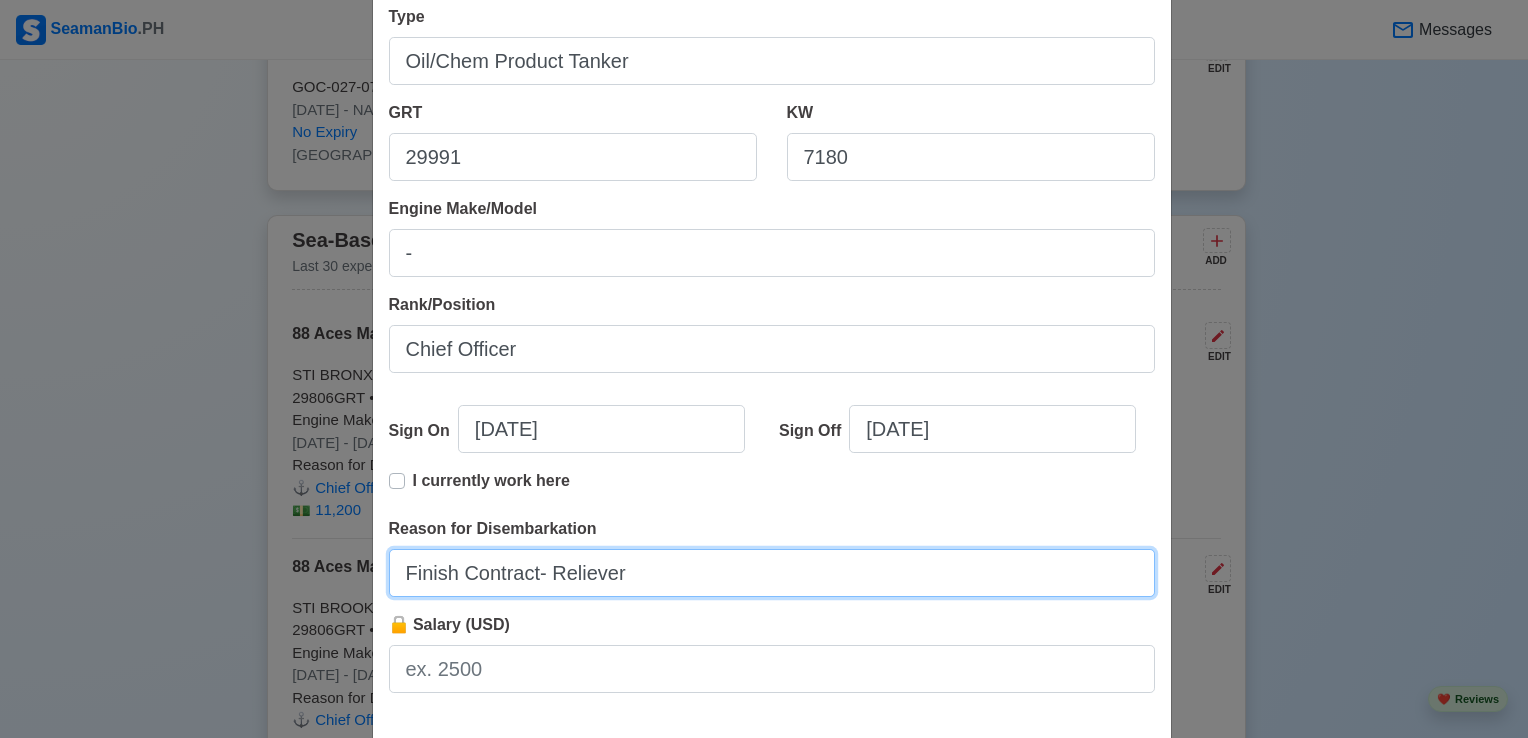 drag, startPoint x: 632, startPoint y: 572, endPoint x: 548, endPoint y: 577, distance: 84.14868 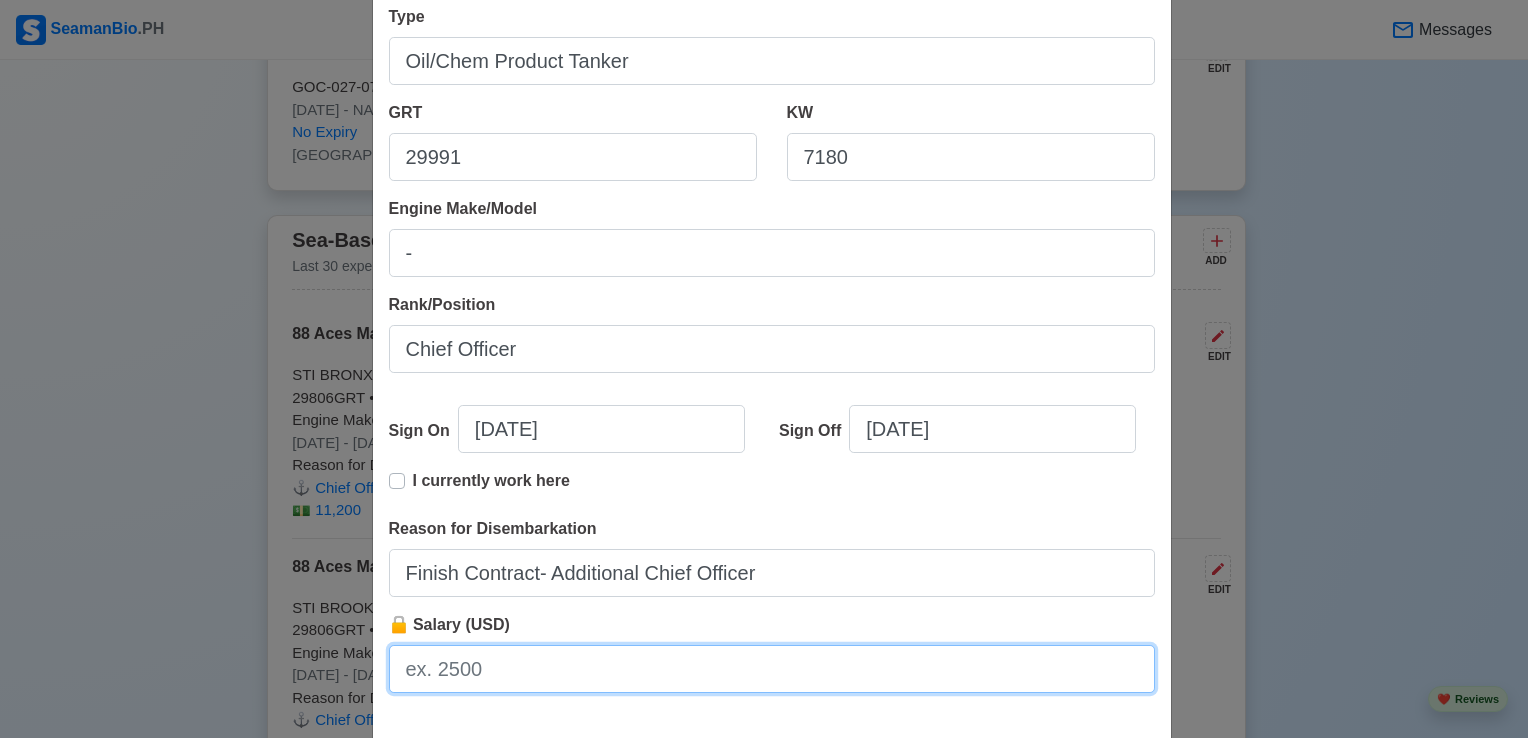 click on "🔒 Salary (USD)" at bounding box center (772, 669) 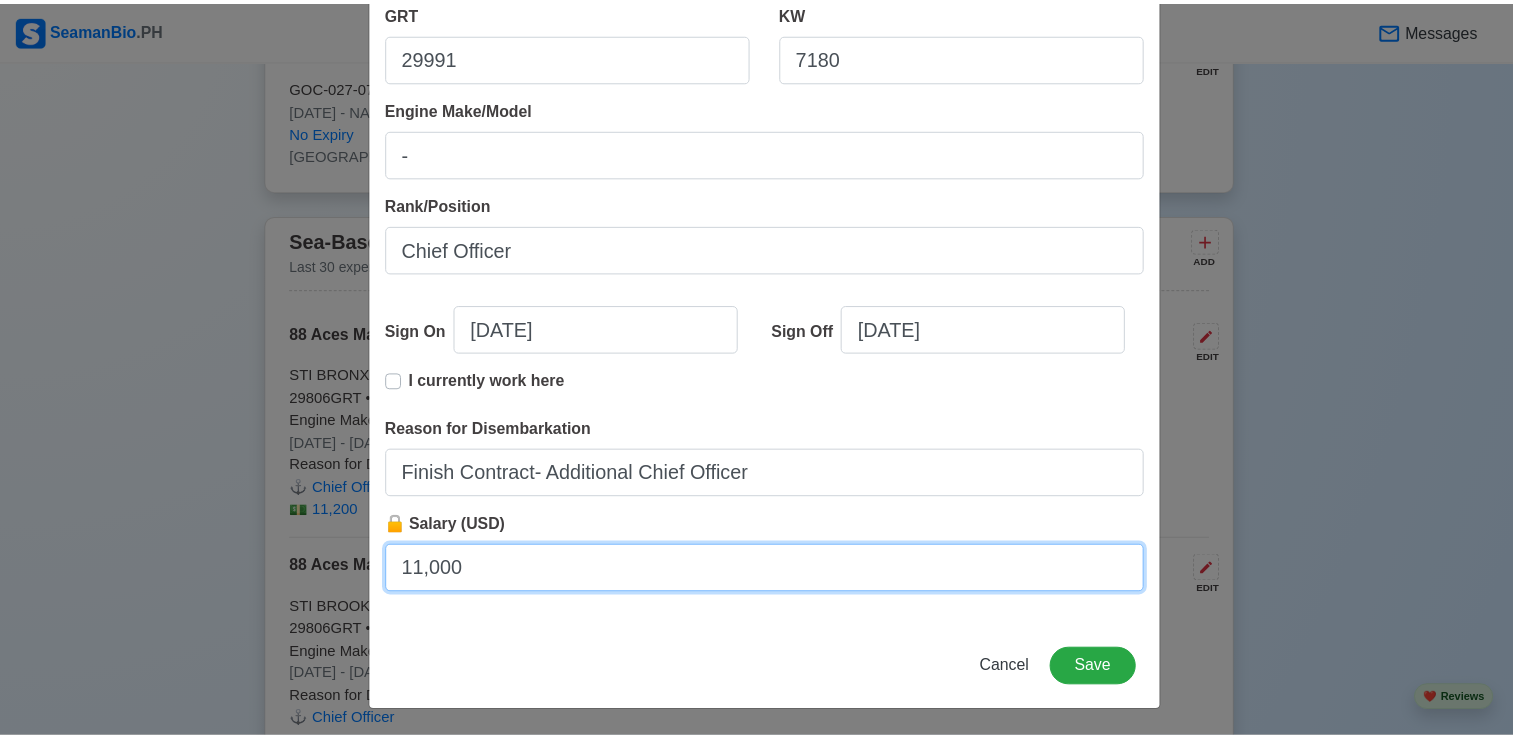 scroll, scrollTop: 400, scrollLeft: 0, axis: vertical 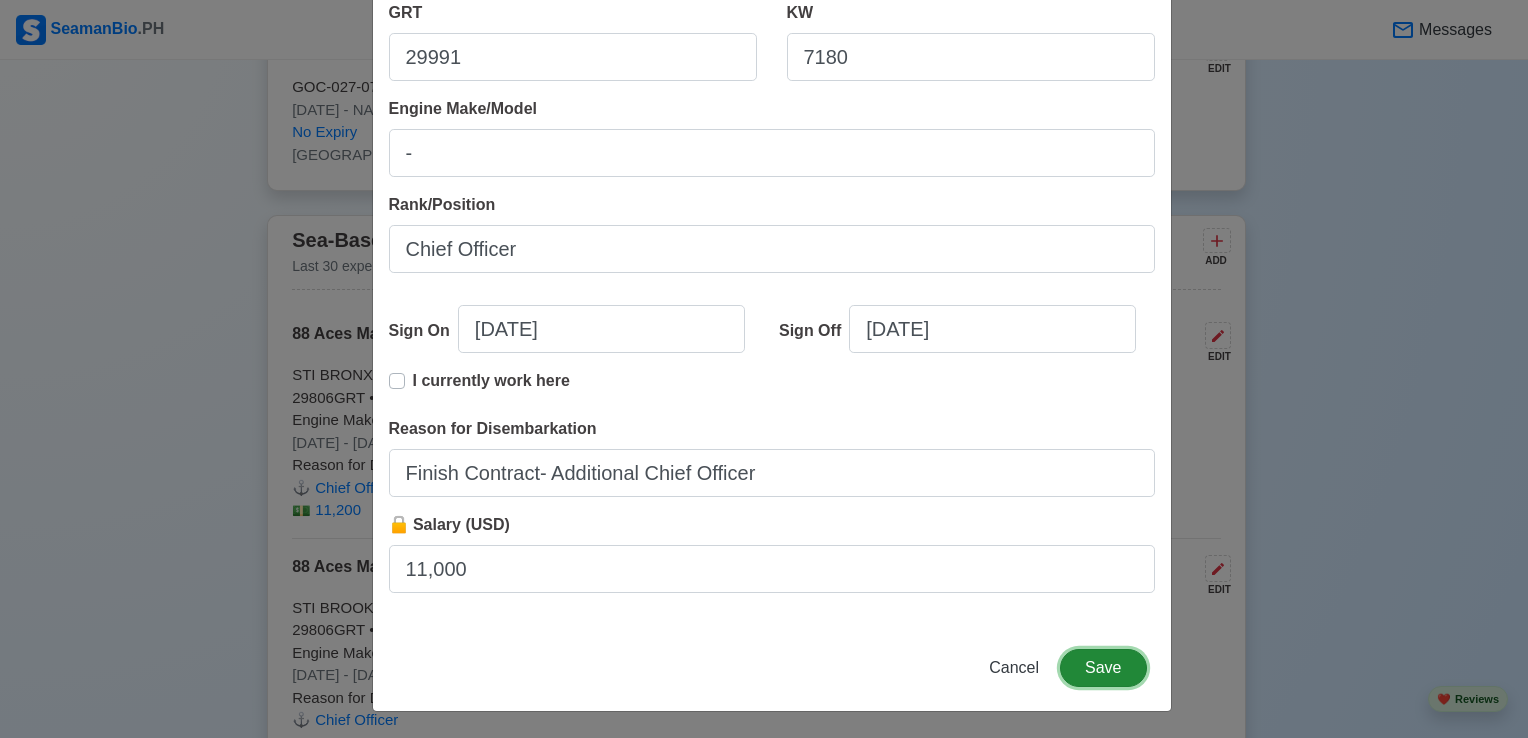 click on "Save" at bounding box center [1103, 668] 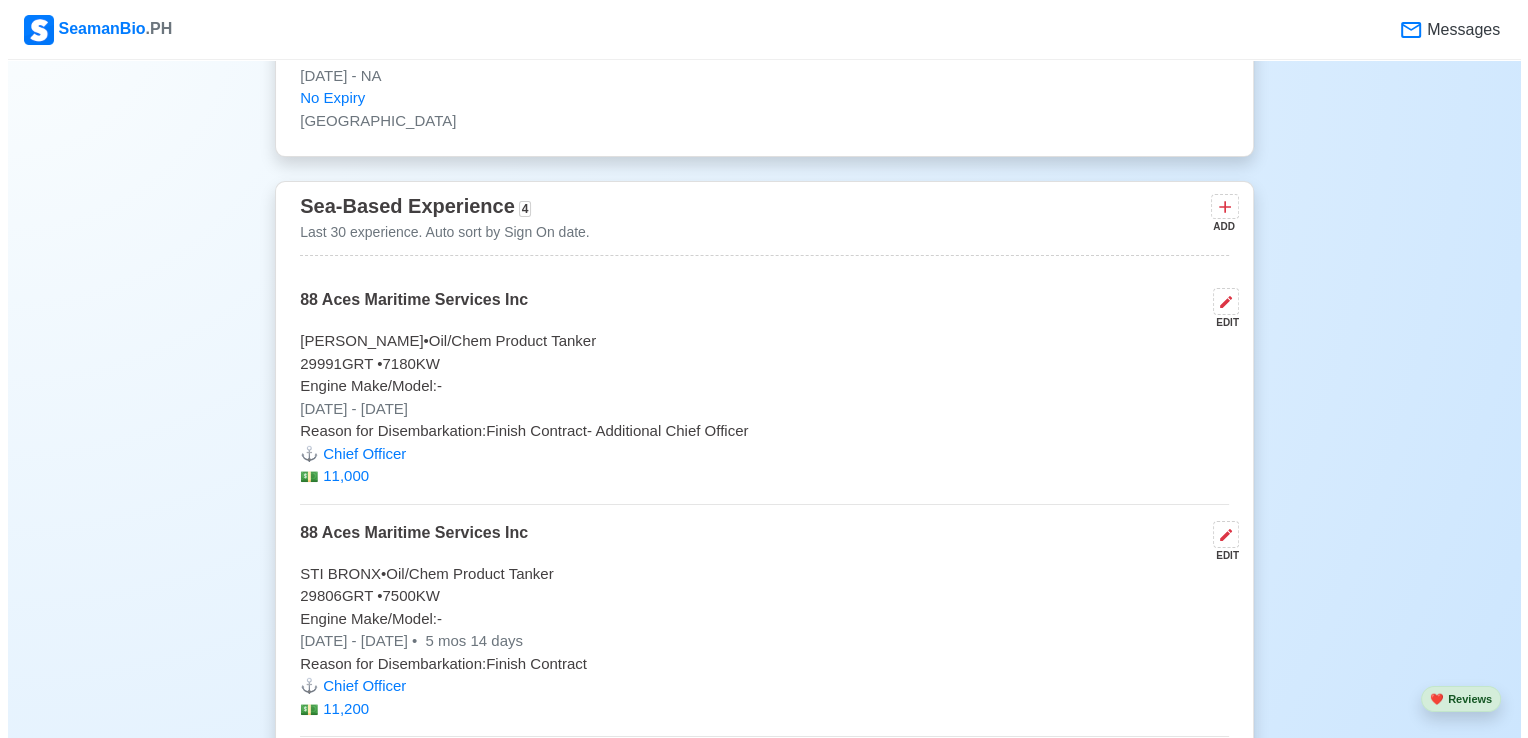 scroll, scrollTop: 9827, scrollLeft: 0, axis: vertical 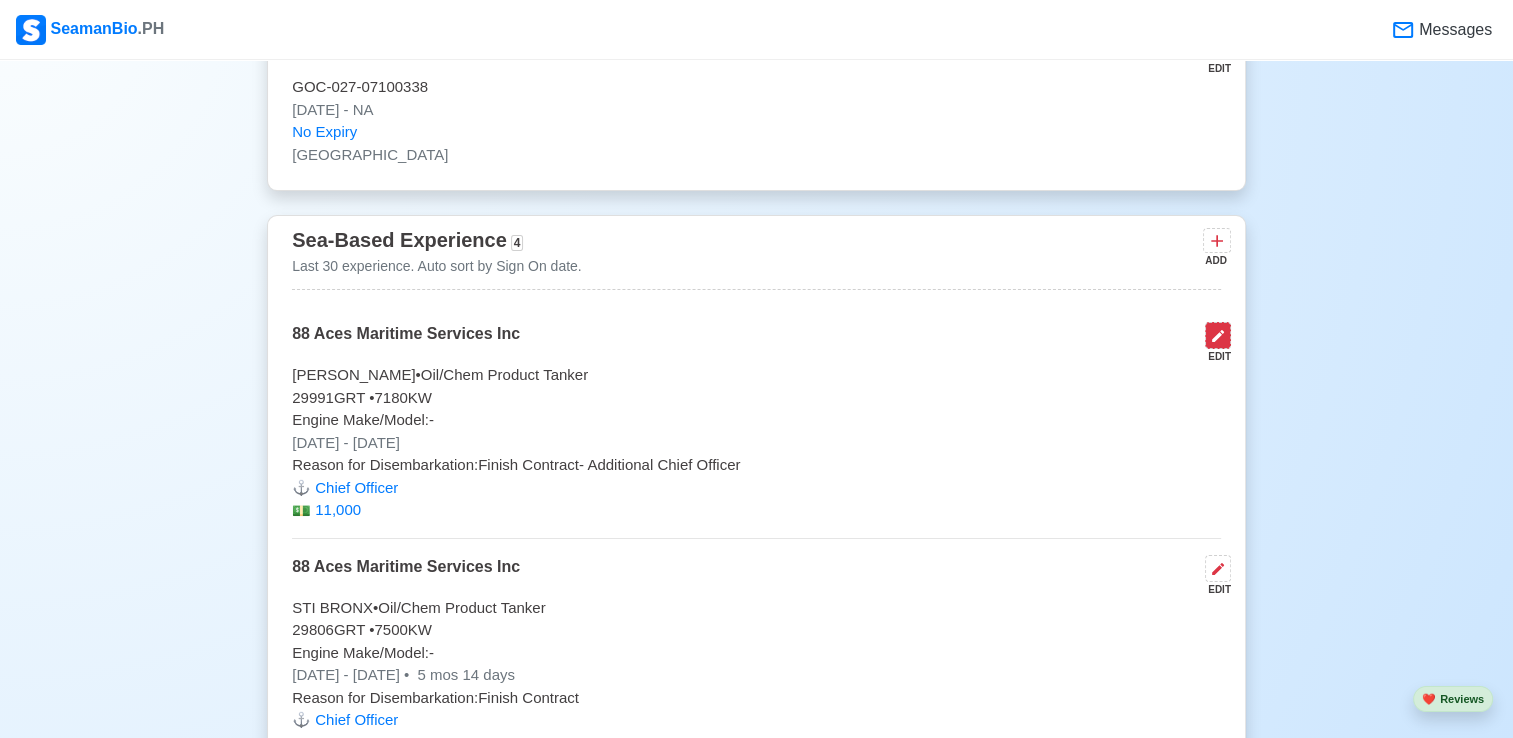 click 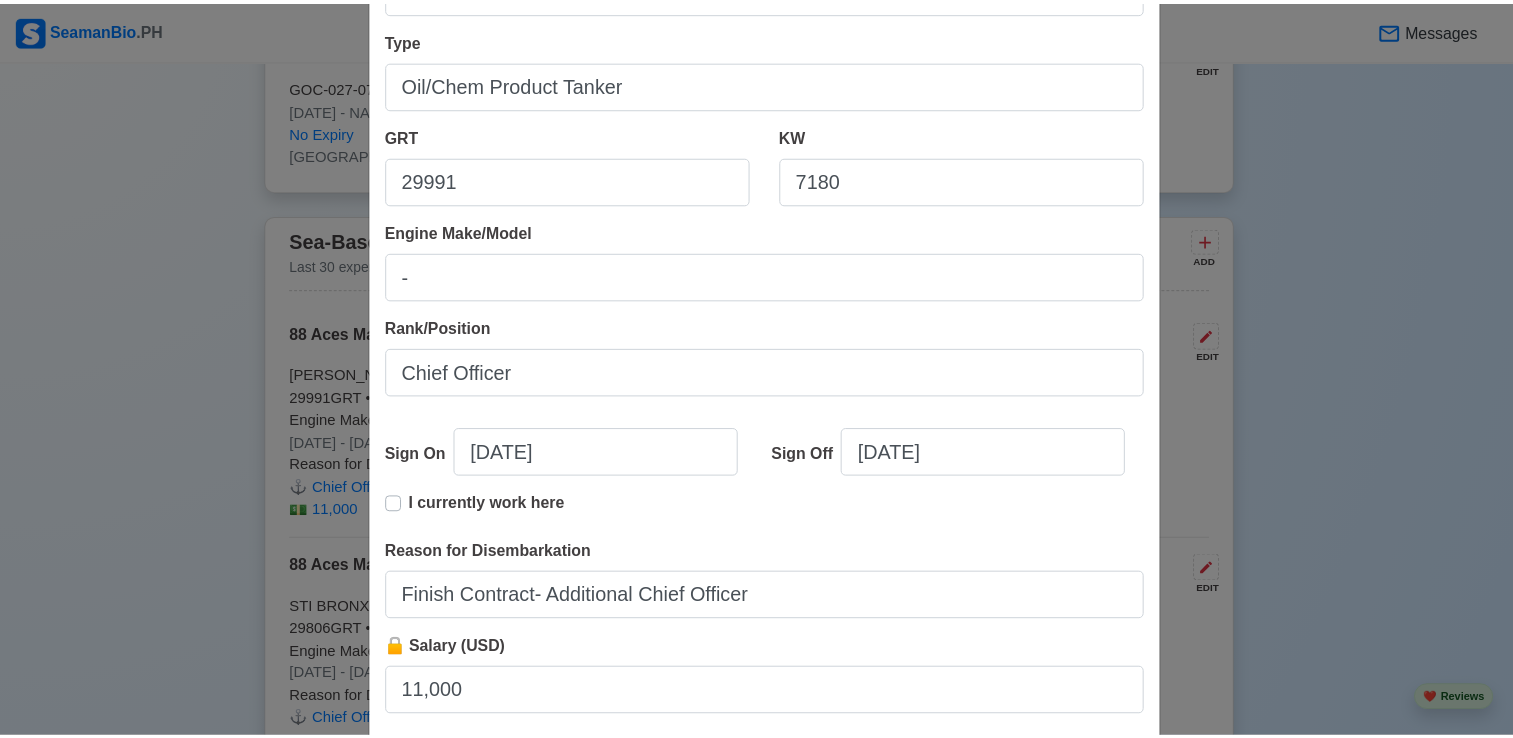 scroll, scrollTop: 400, scrollLeft: 0, axis: vertical 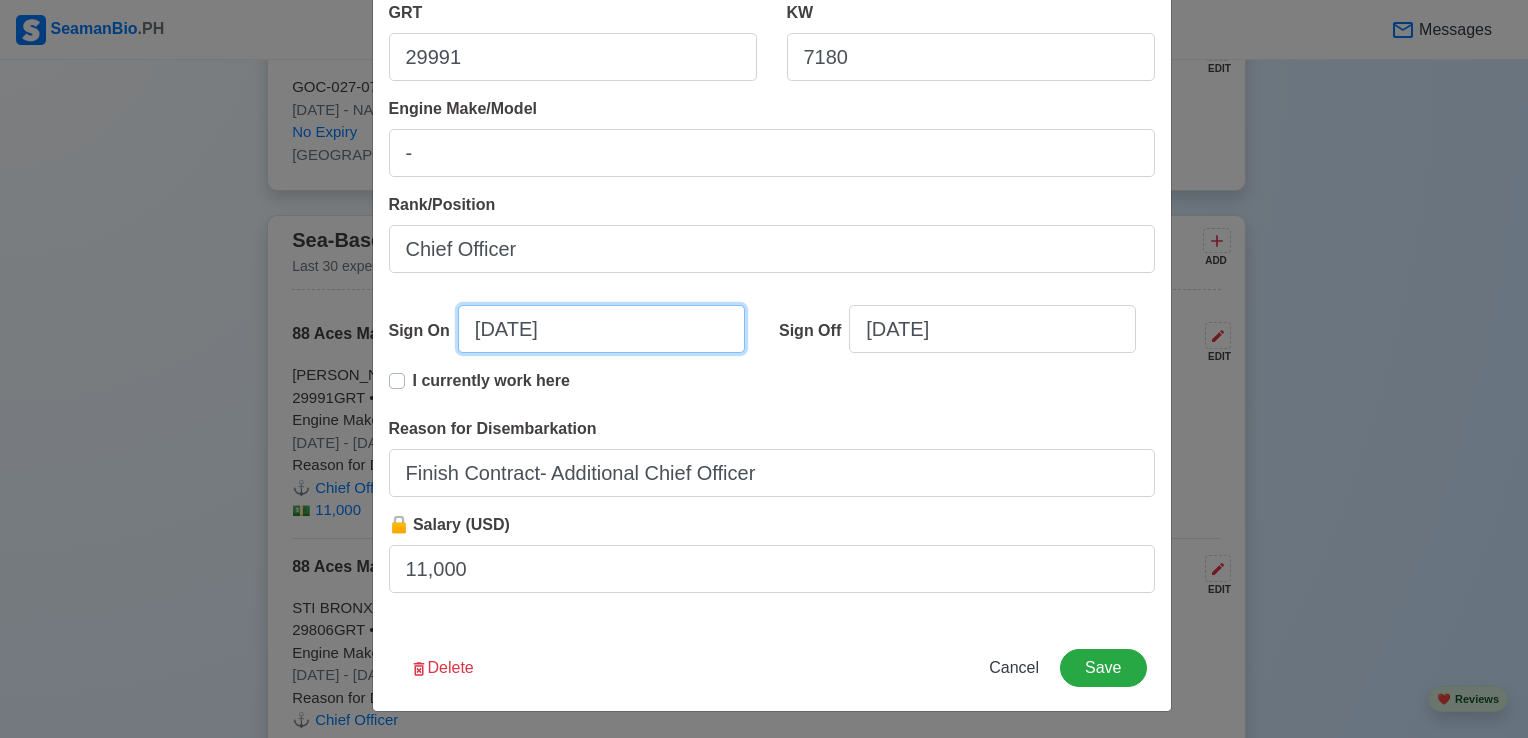 click on "[DATE]" at bounding box center [601, 329] 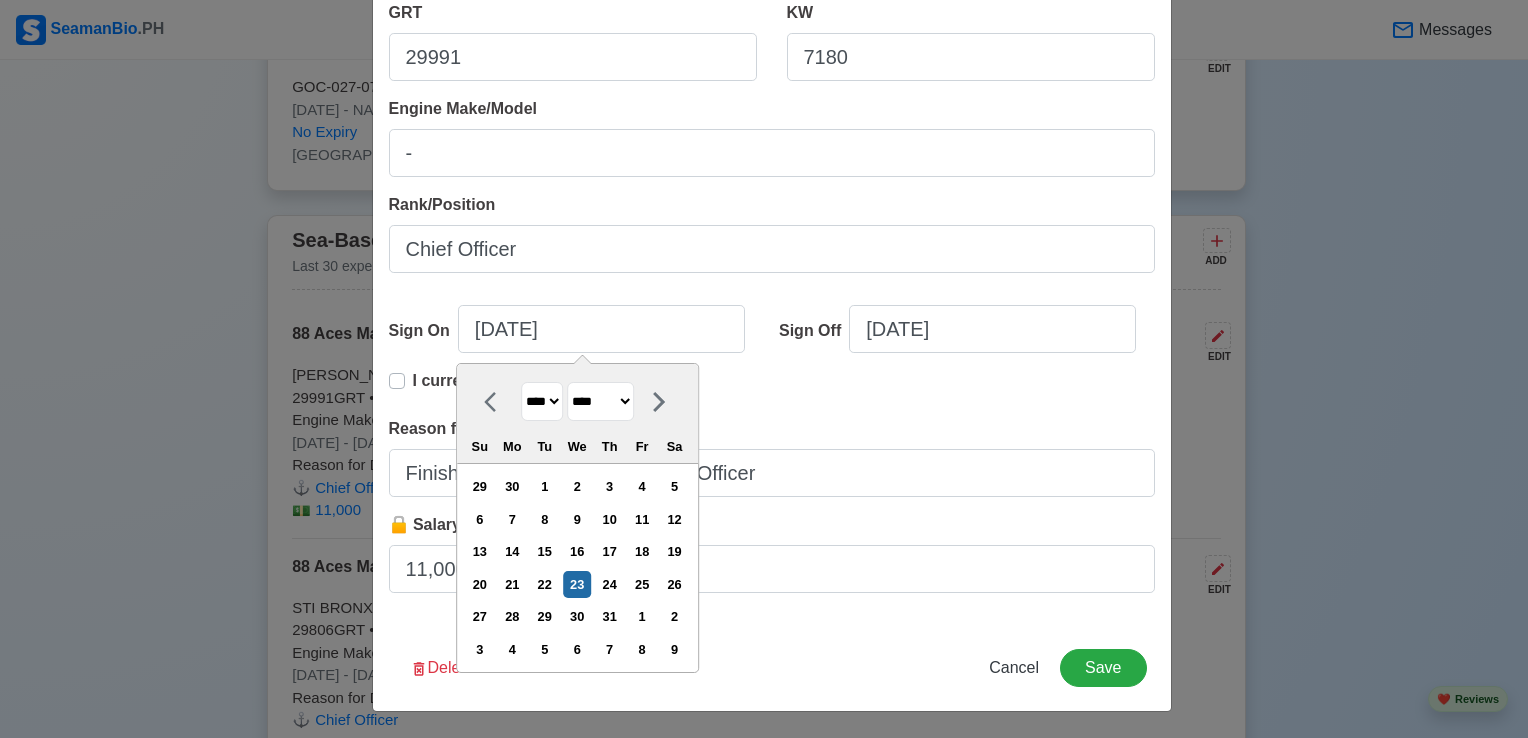click on "**** **** **** **** **** **** **** **** **** **** **** **** **** **** **** **** **** **** **** **** **** **** **** **** **** **** **** **** **** **** **** **** **** **** **** **** **** **** **** **** **** **** **** **** **** **** **** **** **** **** **** **** **** **** **** **** **** **** **** **** **** **** **** **** **** **** **** **** **** **** **** **** **** **** **** **** **** **** **** **** **** **** **** **** **** **** **** **** **** **** **** **** **** **** **** **** **** **** **** **** **** **** **** **** **** ****" at bounding box center [542, 401] 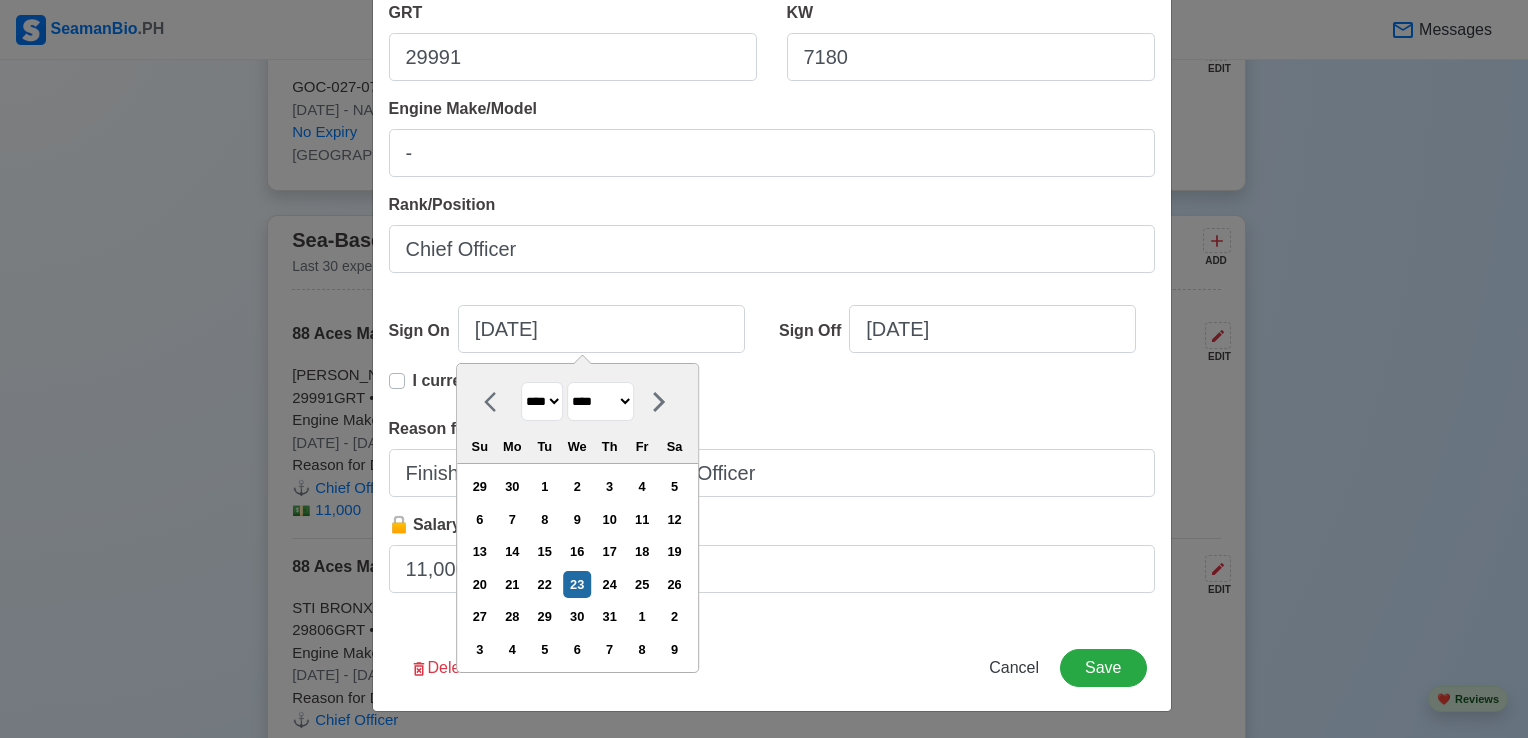 click on "**** **** **** **** **** **** **** **** **** **** **** **** **** **** **** **** **** **** **** **** **** **** **** **** **** **** **** **** **** **** **** **** **** **** **** **** **** **** **** **** **** **** **** **** **** **** **** **** **** **** **** **** **** **** **** **** **** **** **** **** **** **** **** **** **** **** **** **** **** **** **** **** **** **** **** **** **** **** **** **** **** **** **** **** **** **** **** **** **** **** **** **** **** **** **** **** **** **** **** **** **** **** **** **** **** ****" at bounding box center [542, 401] 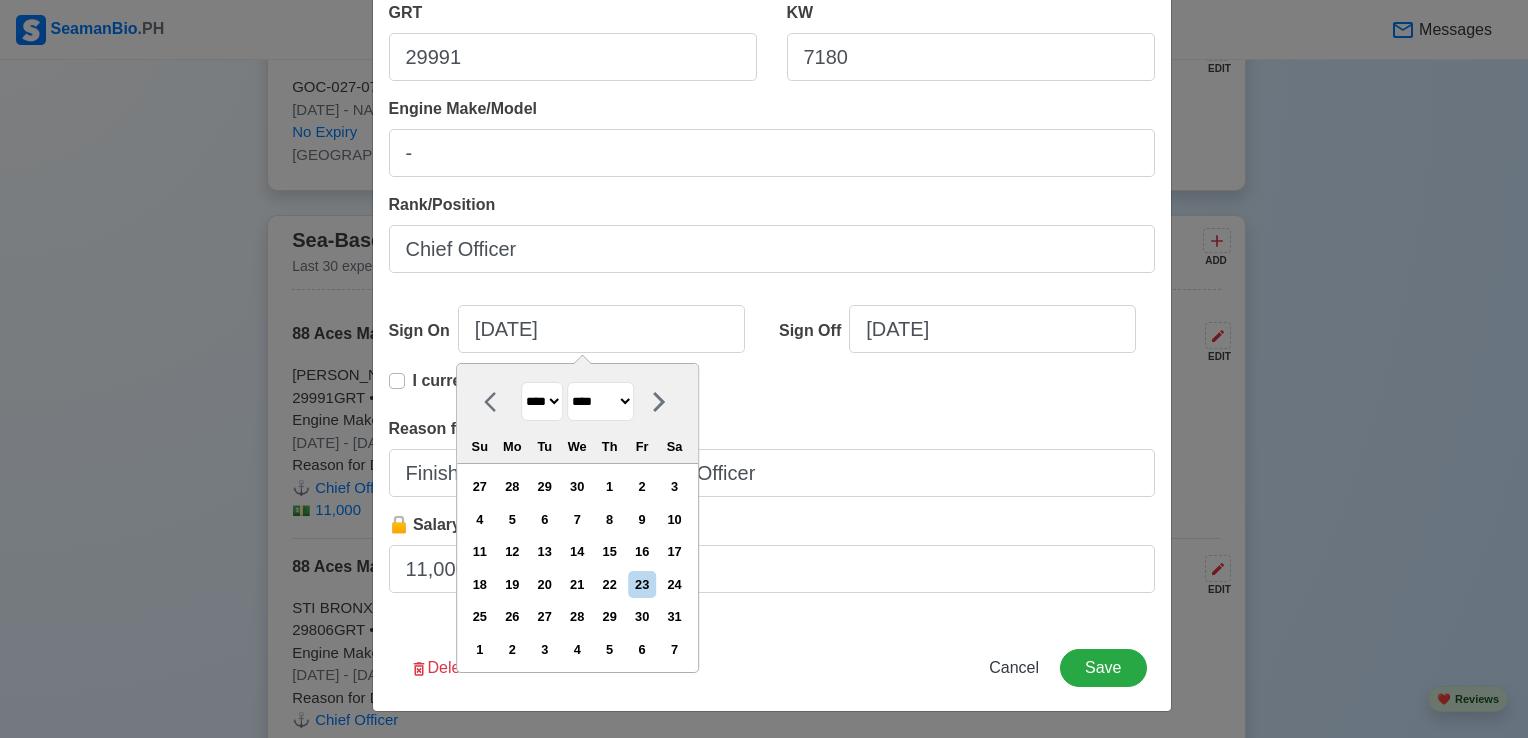 click on "******* ******** ***** ***** *** **** **** ****** ********* ******* ******** ********" at bounding box center [600, 401] 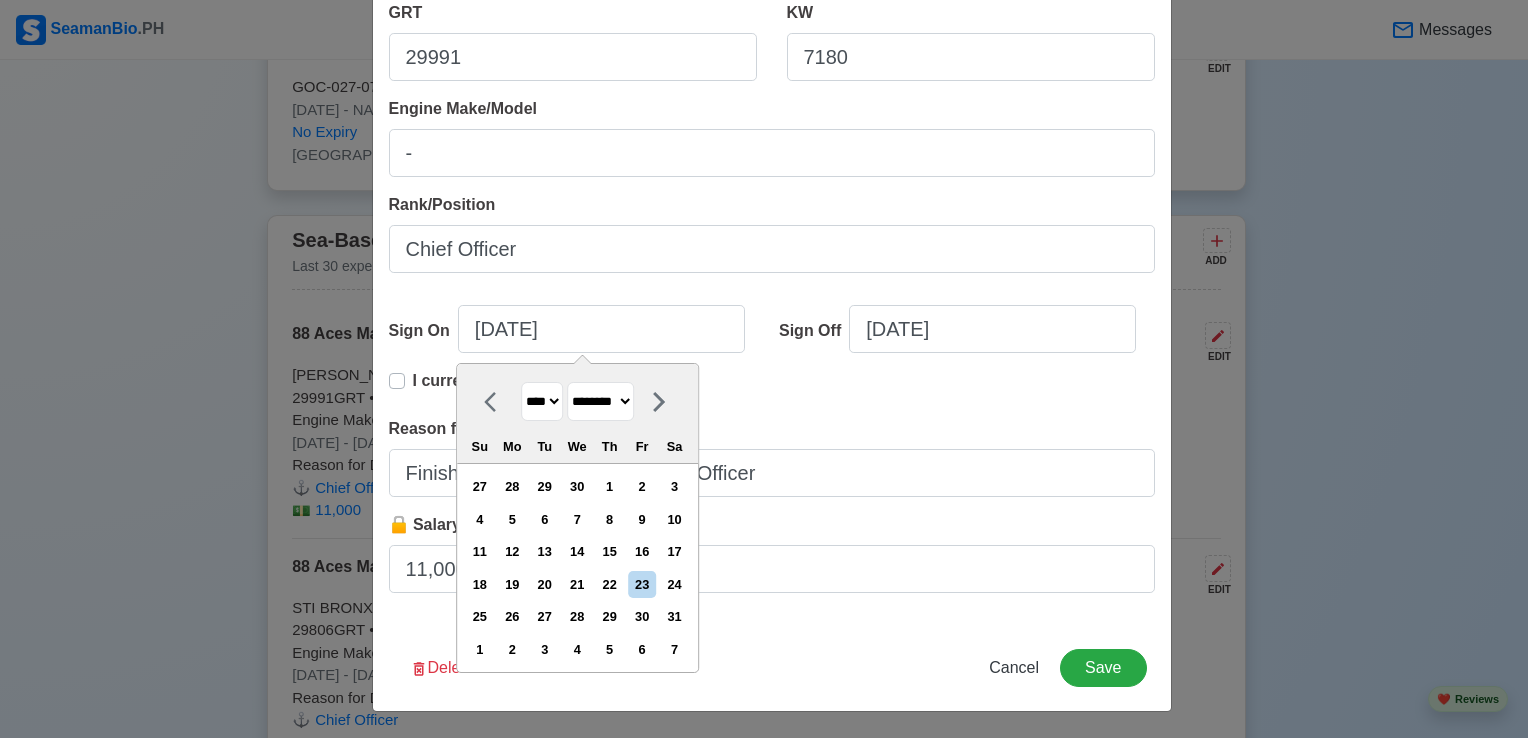click on "******* ******** ***** ***** *** **** **** ****** ********* ******* ******** ********" at bounding box center [600, 401] 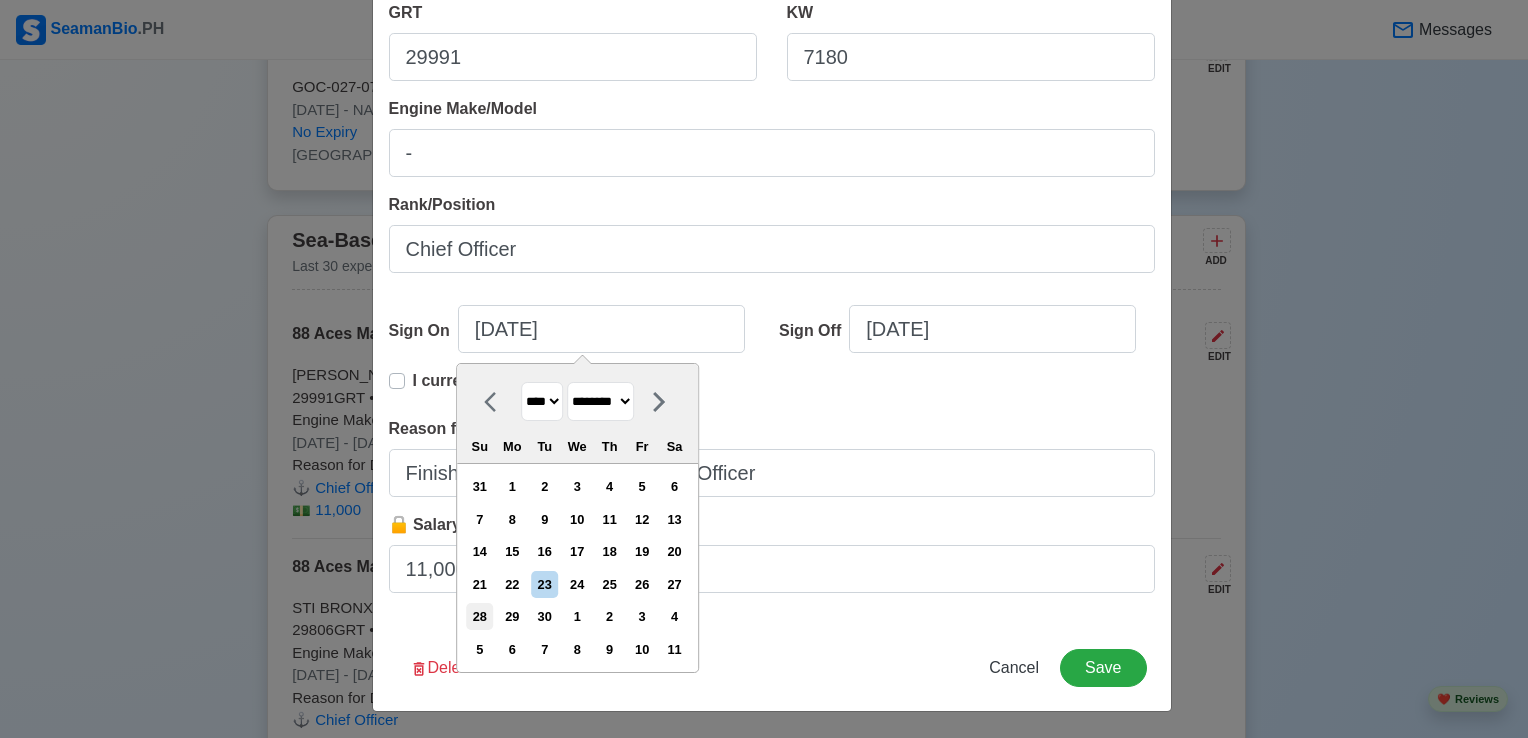 click on "28" at bounding box center (479, 616) 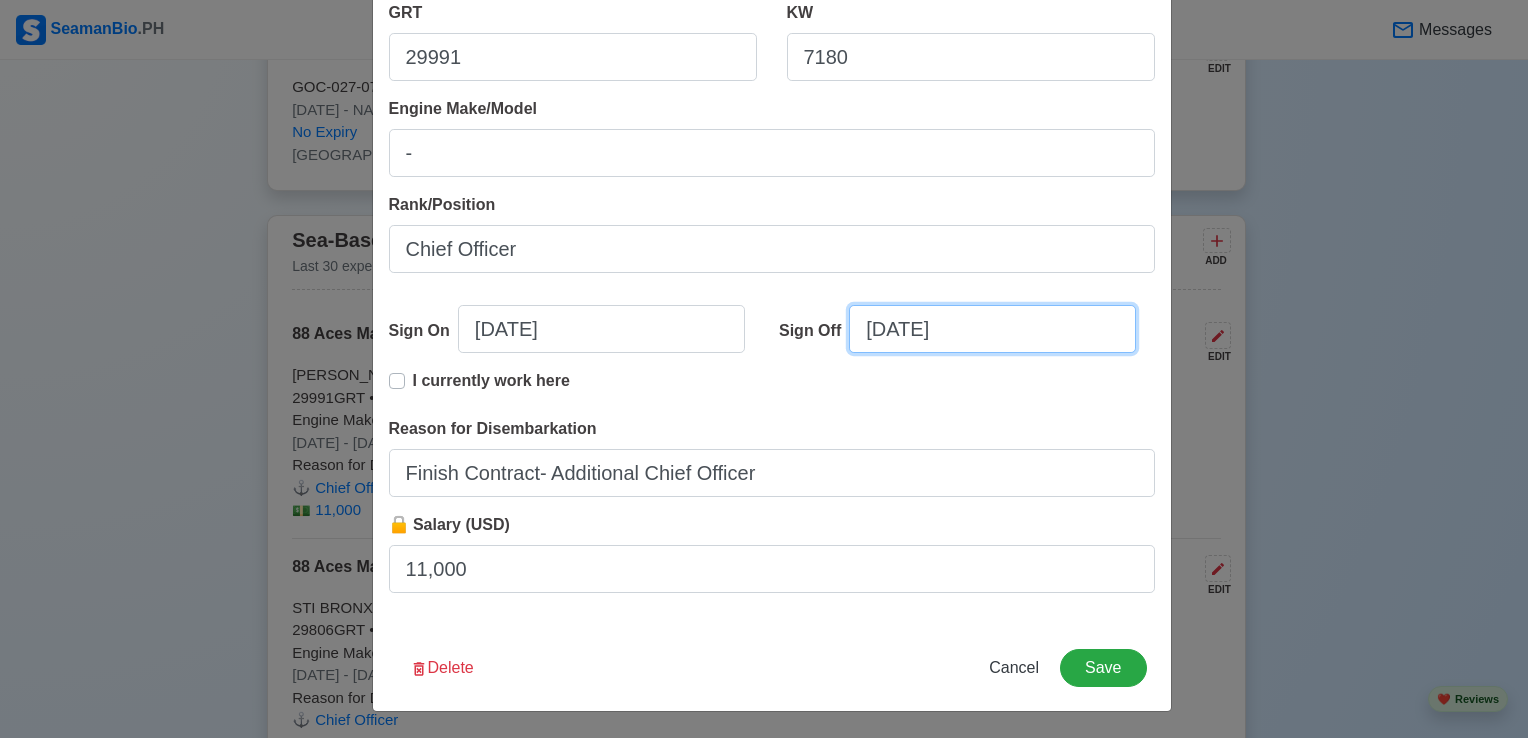 click on "[DATE]" at bounding box center (992, 329) 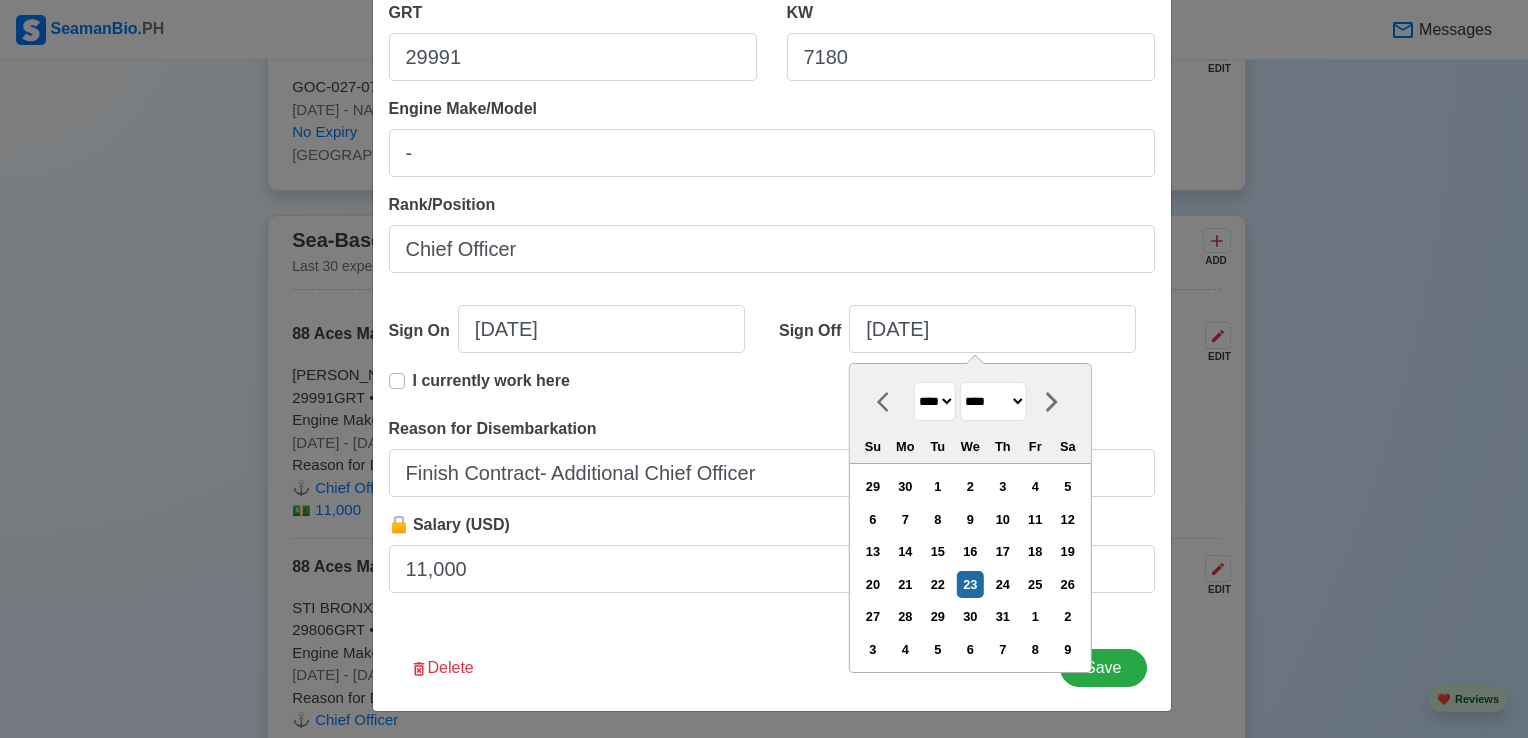 click on "**** **** **** **** **** **** **** **** **** **** **** **** **** **** **** **** **** **** **** **** **** **** **** **** **** **** **** **** **** **** **** **** **** **** **** **** **** **** **** **** **** **** **** **** **** **** **** **** **** **** **** **** **** **** **** **** **** **** **** **** **** **** **** **** **** **** **** **** **** **** **** **** **** **** **** **** **** **** **** **** **** **** **** **** **** **** **** **** **** **** **** **** **** **** **** **** **** **** **** **** **** **** **** **** **** **** **** ****" at bounding box center (935, 401) 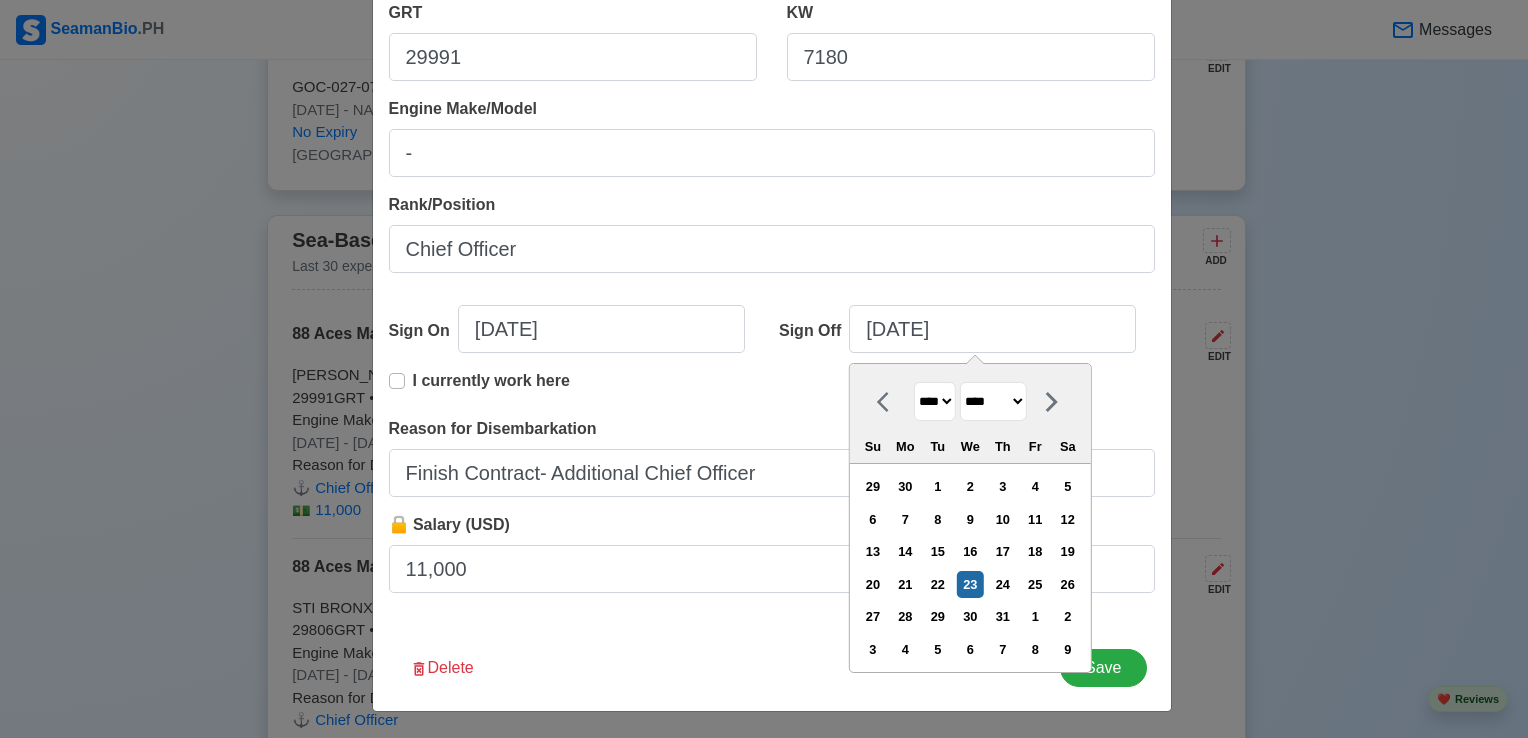 click on "**** **** **** **** **** **** **** **** **** **** **** **** **** **** **** **** **** **** **** **** **** **** **** **** **** **** **** **** **** **** **** **** **** **** **** **** **** **** **** **** **** **** **** **** **** **** **** **** **** **** **** **** **** **** **** **** **** **** **** **** **** **** **** **** **** **** **** **** **** **** **** **** **** **** **** **** **** **** **** **** **** **** **** **** **** **** **** **** **** **** **** **** **** **** **** **** **** **** **** **** **** **** **** **** **** **** **** ****" at bounding box center (935, 401) 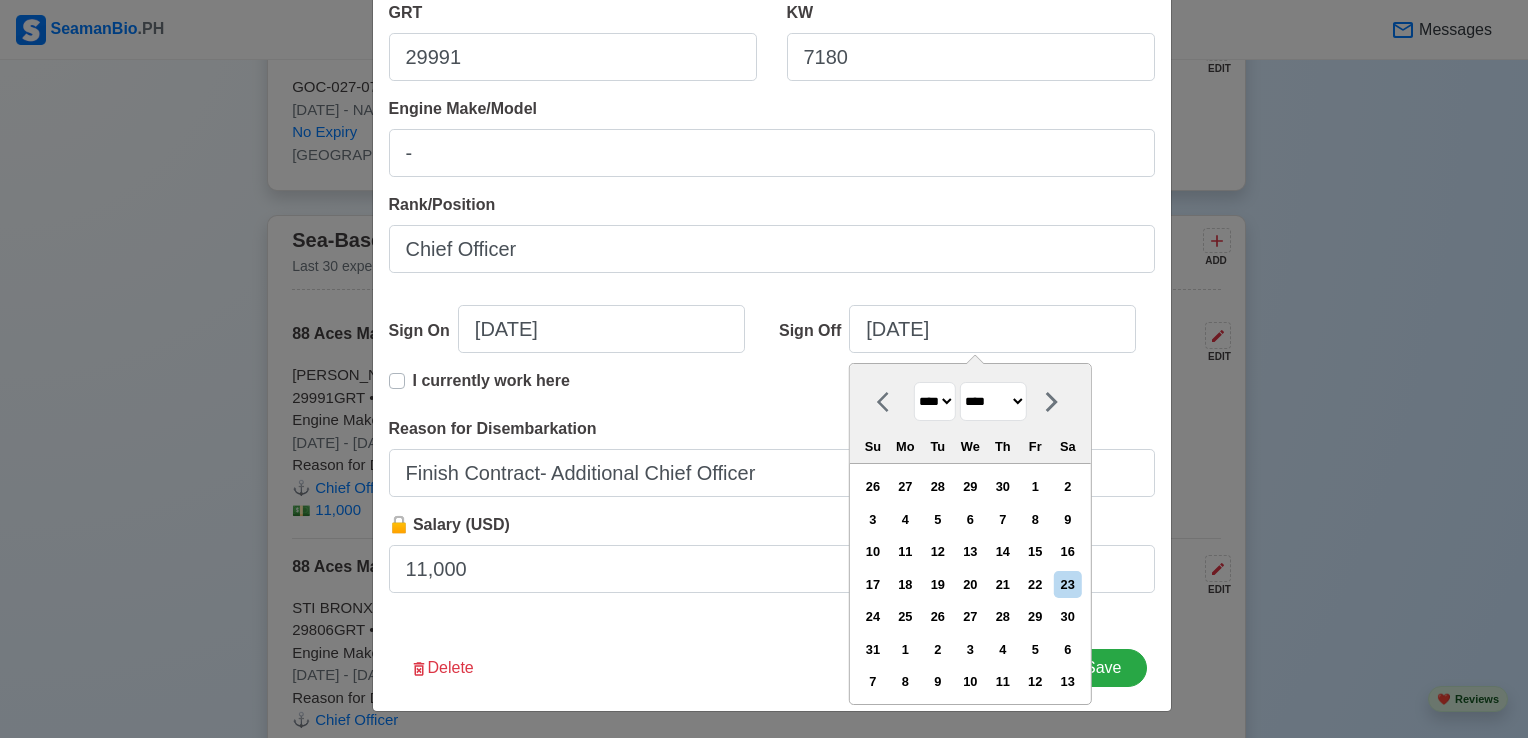 click on "******* ******** ***** ***** *** **** **** ****** ********* ******* ******** ********" at bounding box center [993, 401] 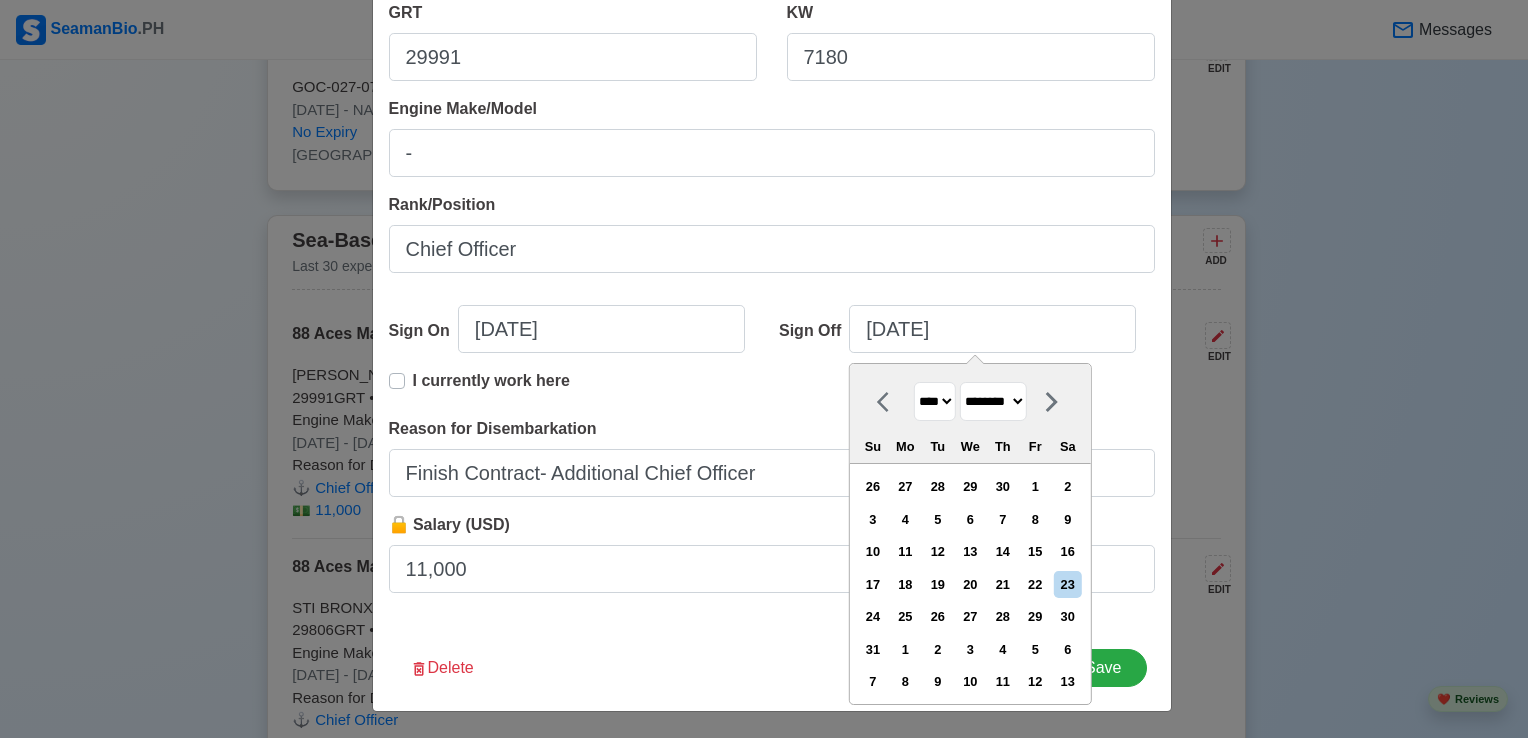 click on "******* ******** ***** ***** *** **** **** ****** ********* ******* ******** ********" at bounding box center [993, 401] 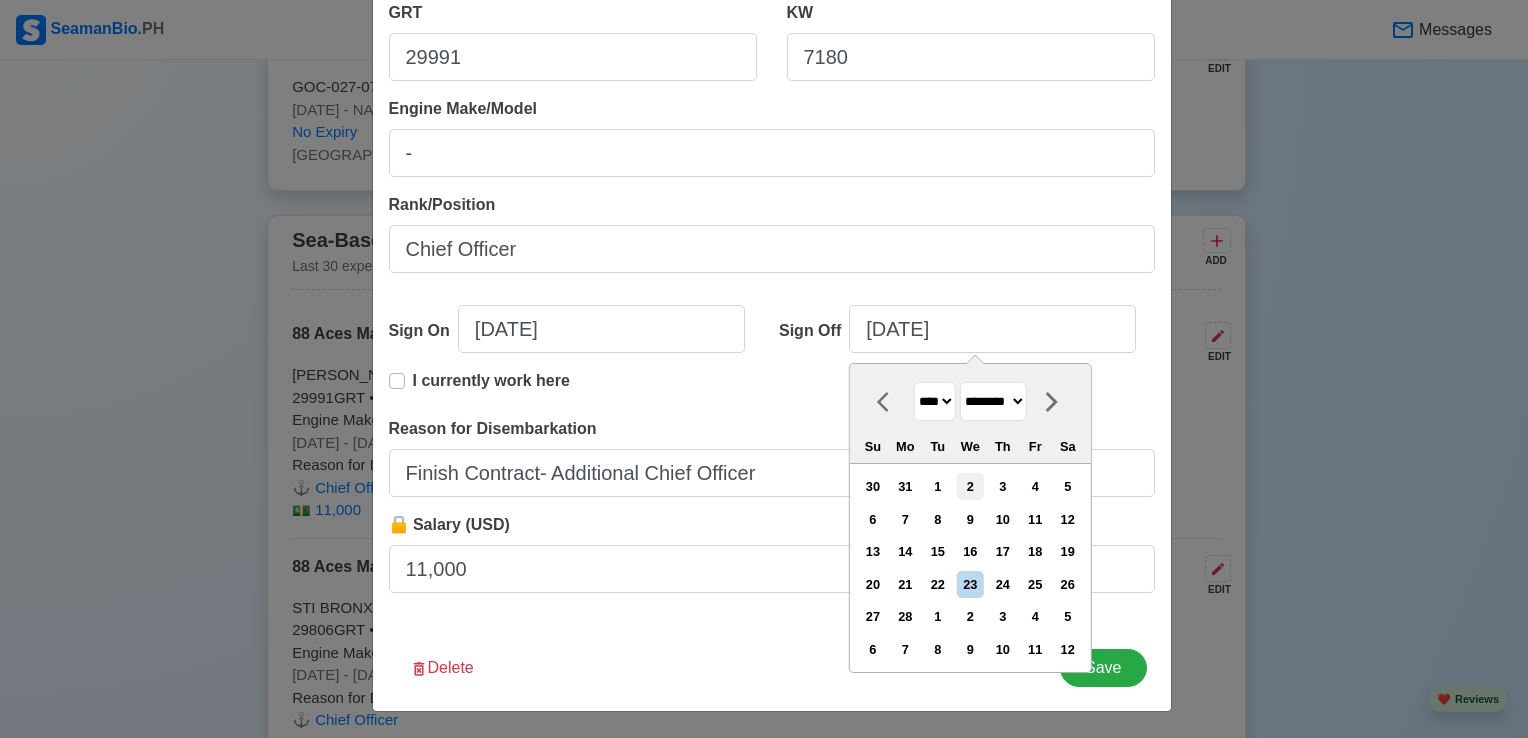 click on "2" at bounding box center (970, 486) 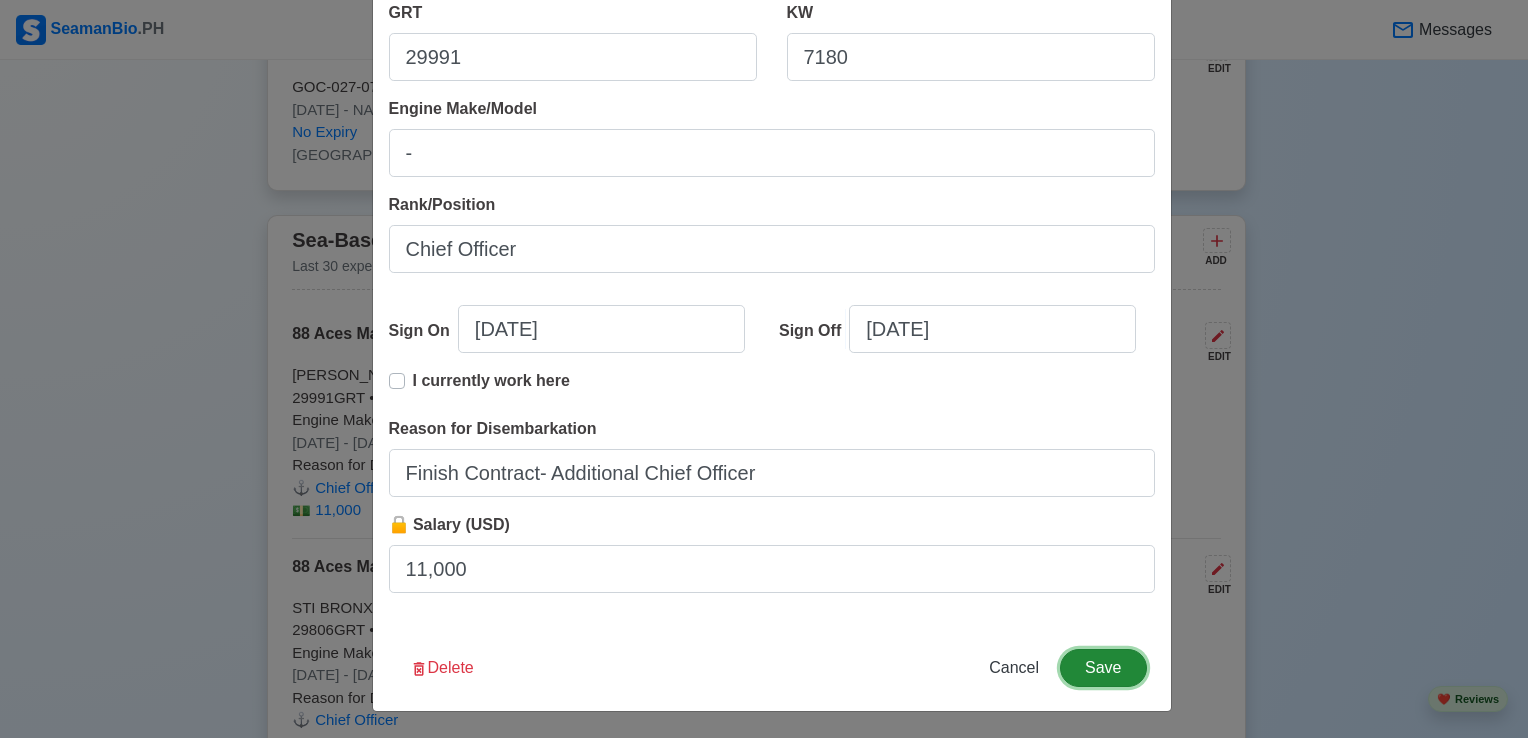 click on "Save" at bounding box center (1103, 668) 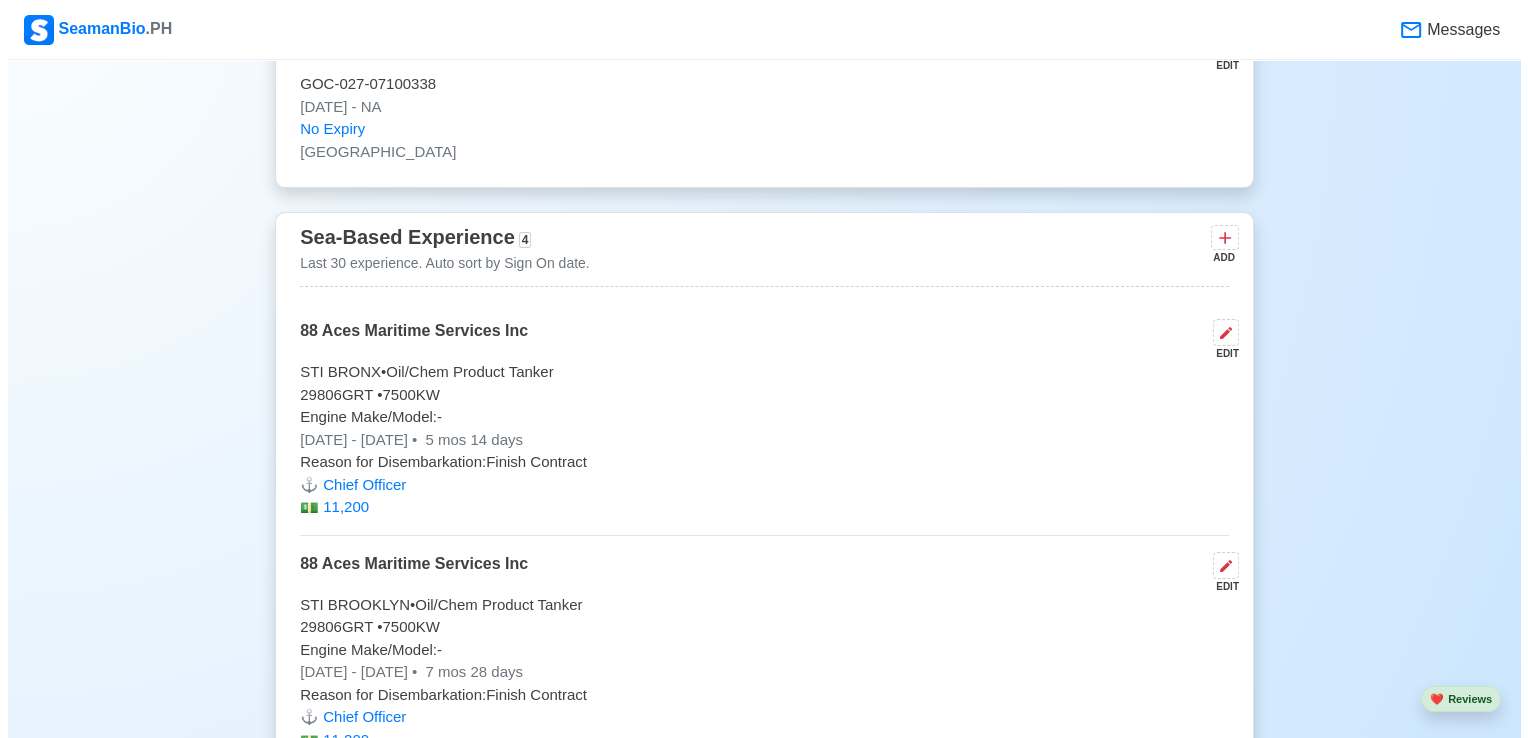 scroll, scrollTop: 9827, scrollLeft: 0, axis: vertical 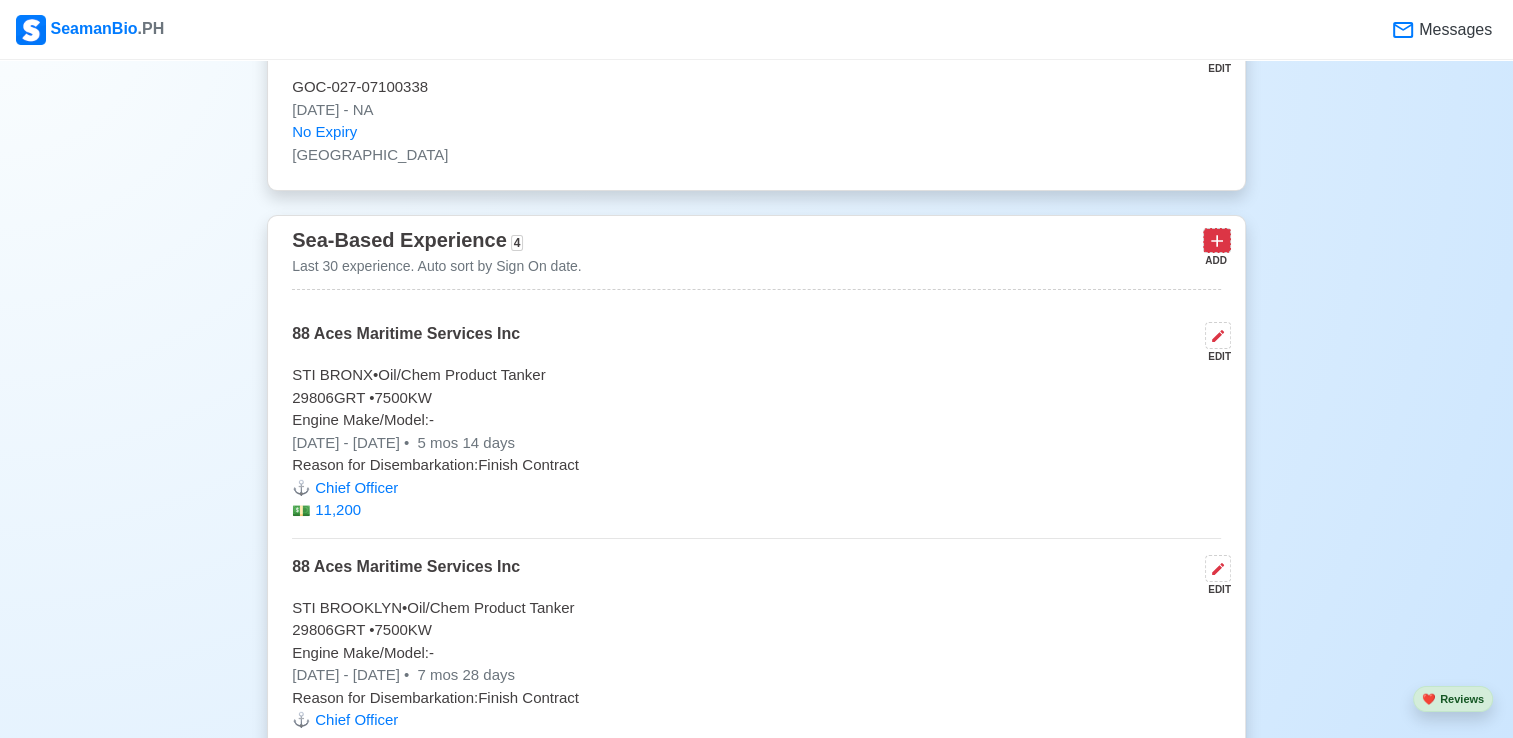 click 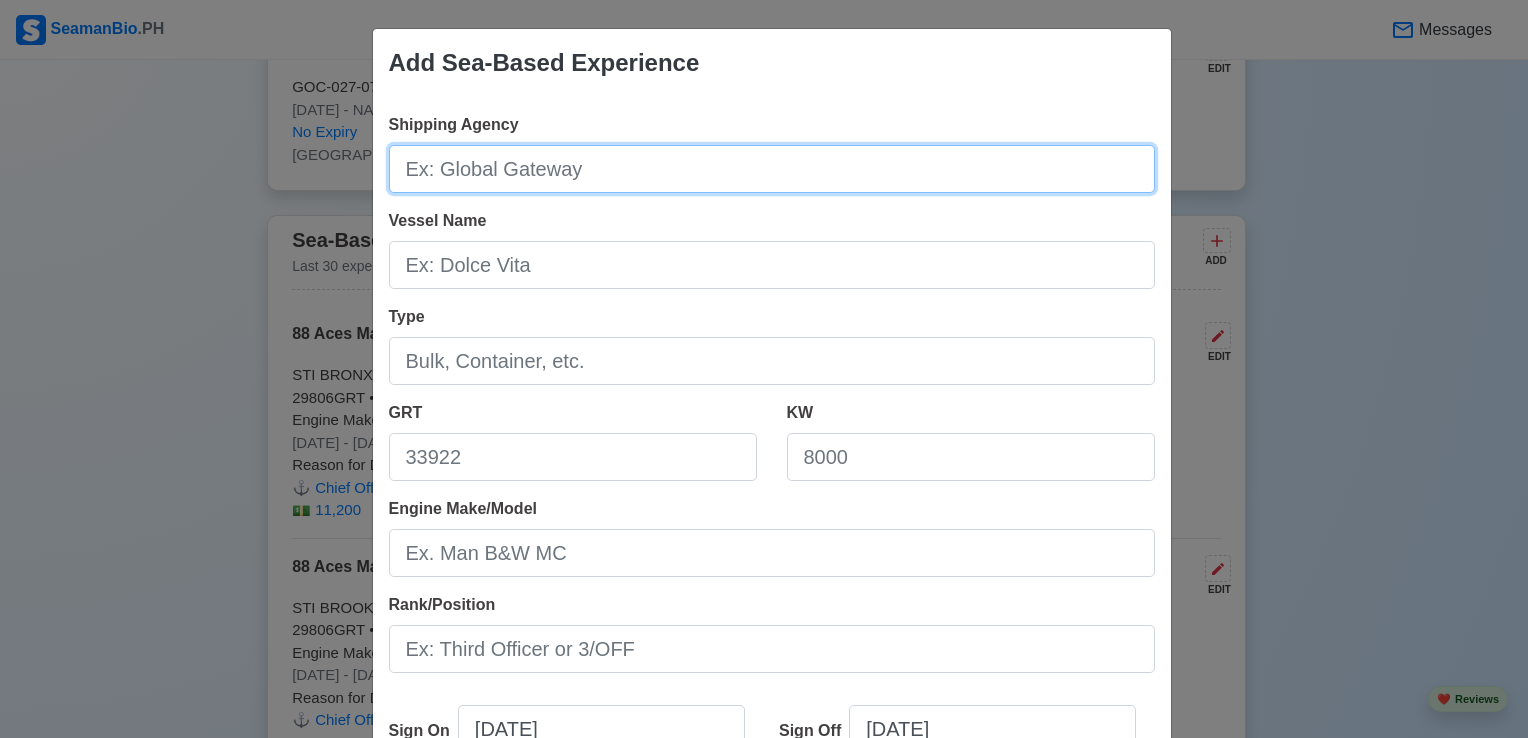 click on "Shipping Agency" at bounding box center [772, 169] 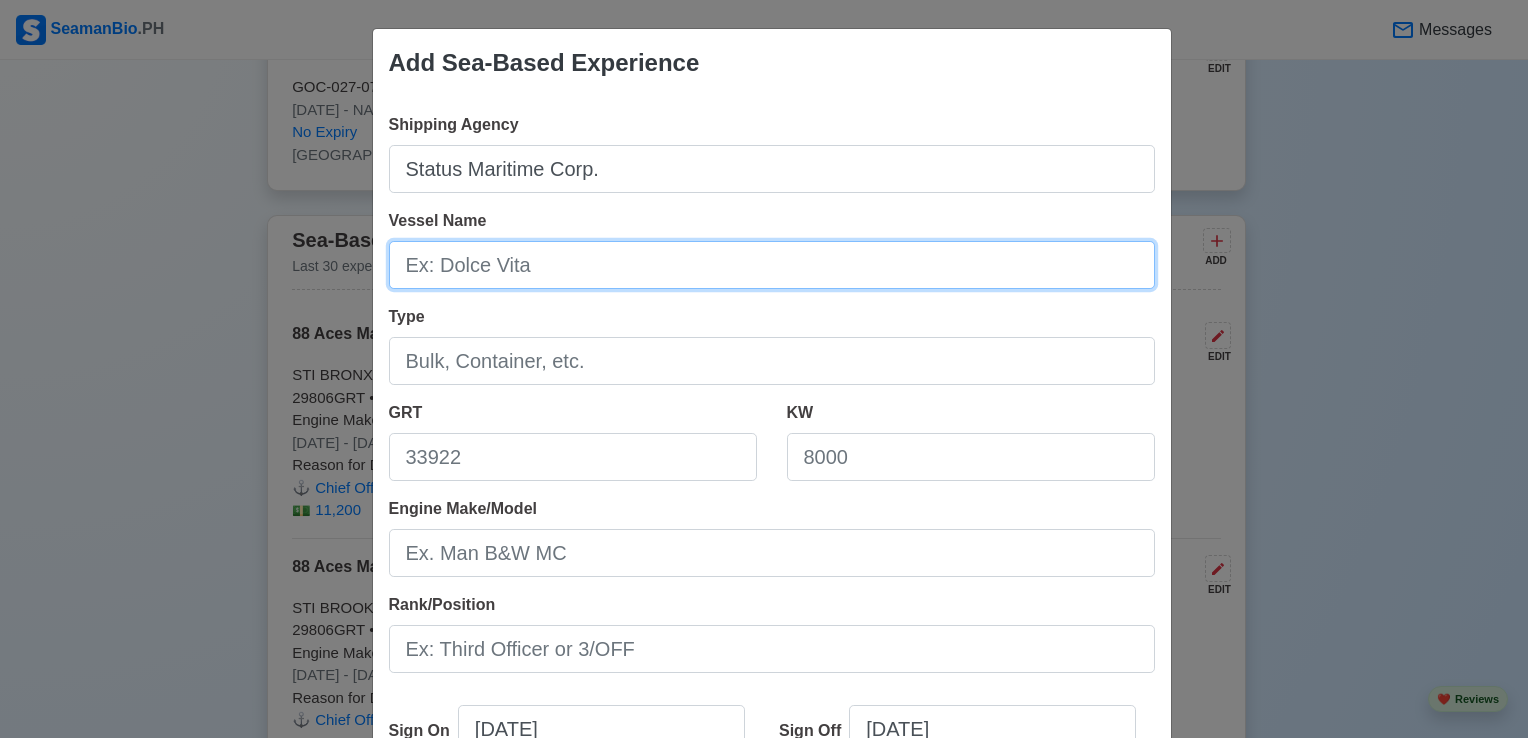 click on "Vessel Name" at bounding box center [772, 265] 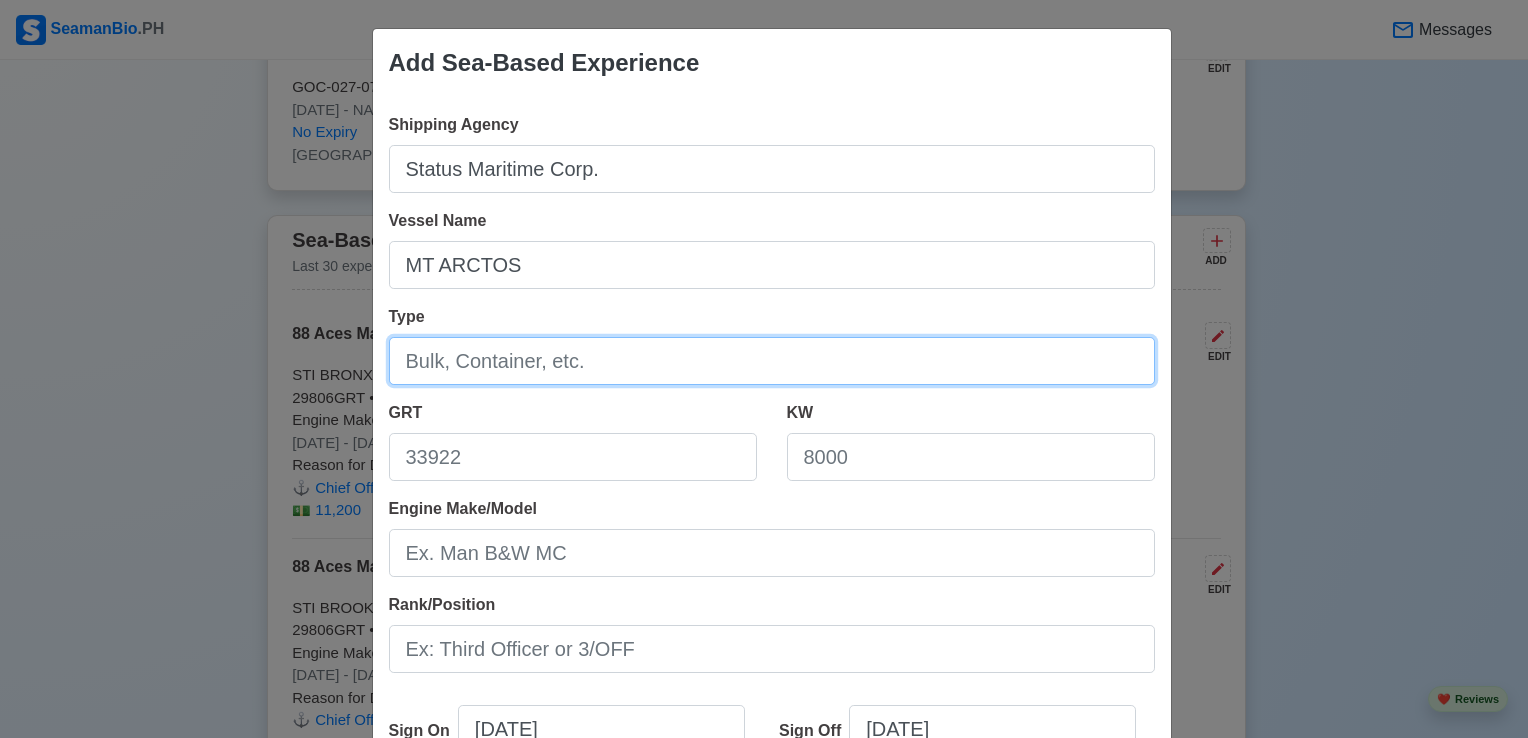 click on "Type" at bounding box center [772, 361] 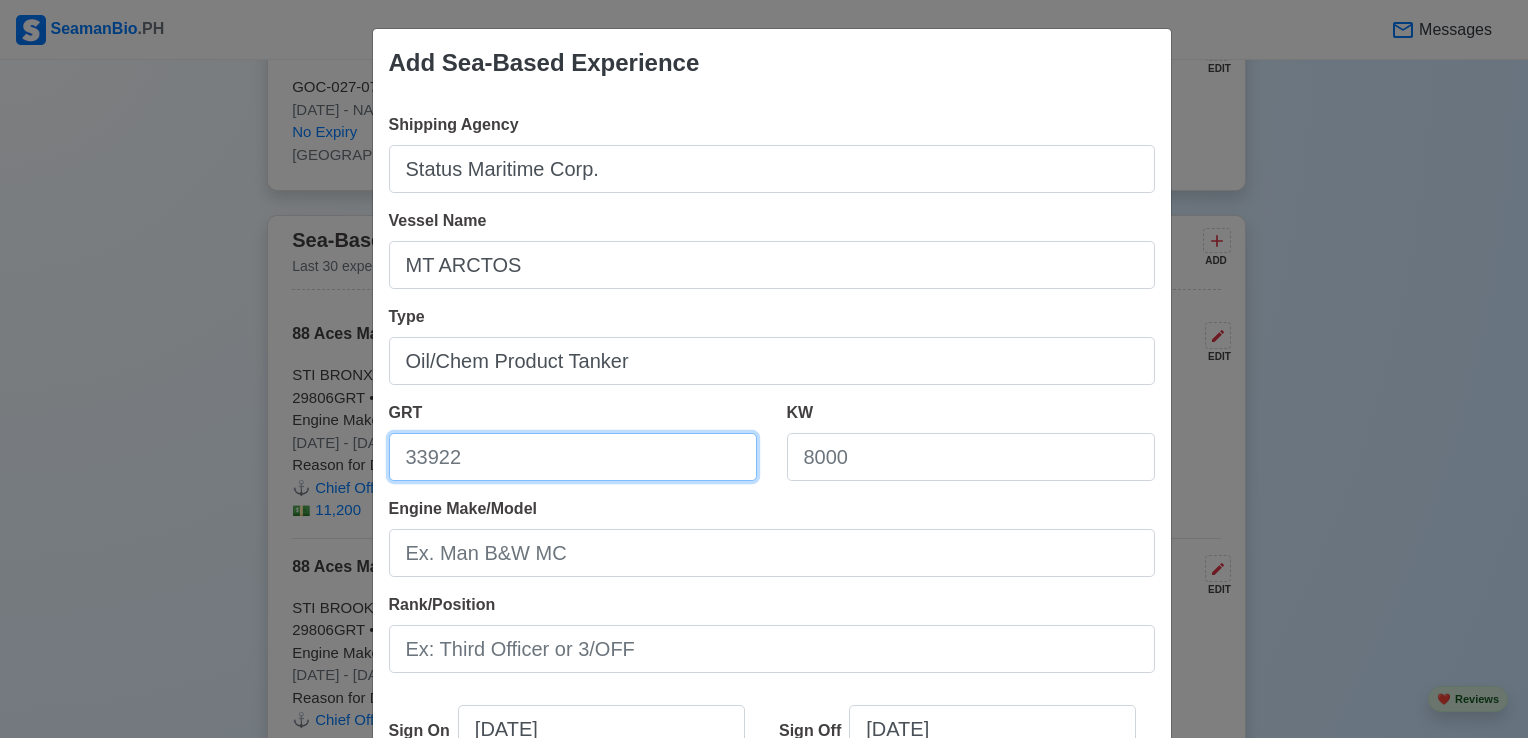 click on "GRT" at bounding box center [573, 457] 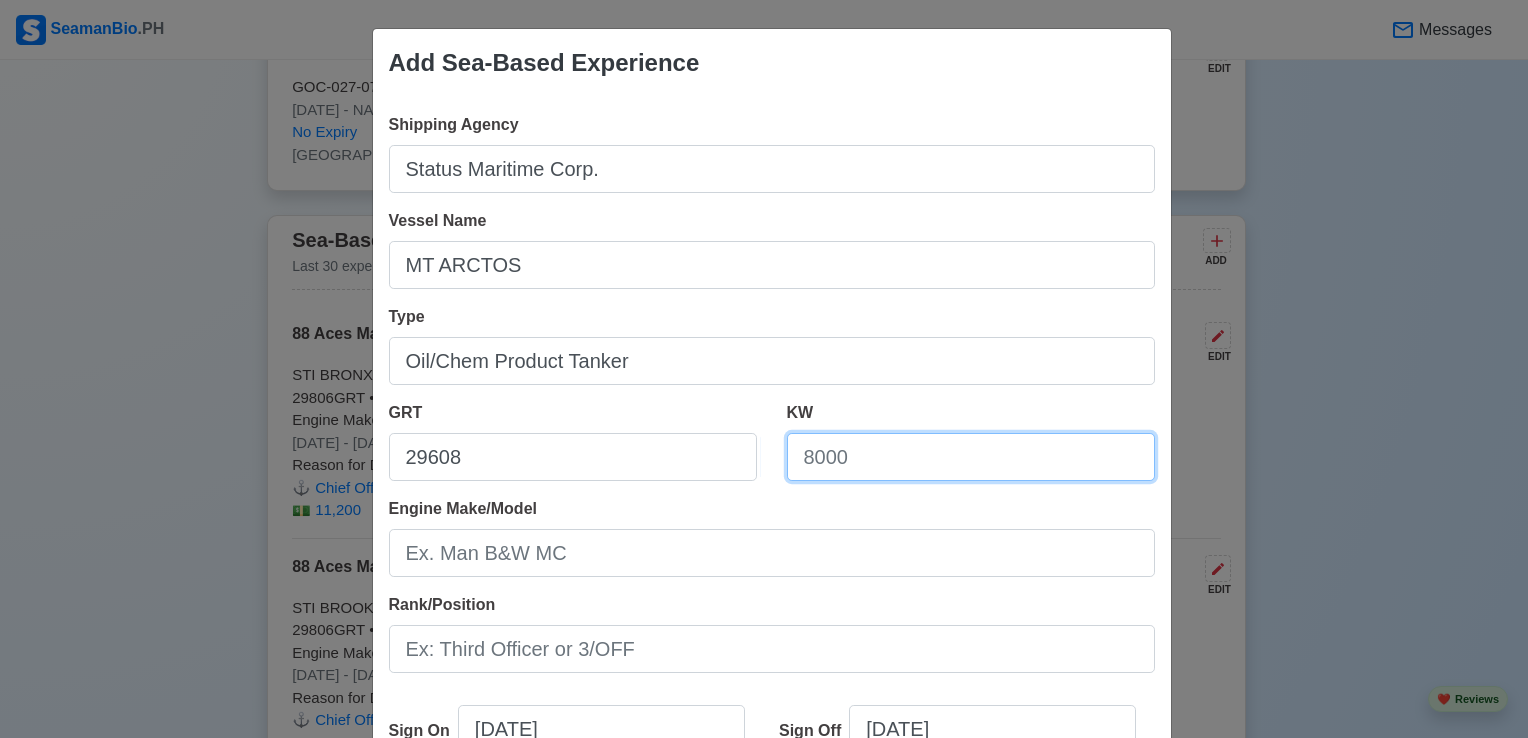 click on "KW" at bounding box center [971, 457] 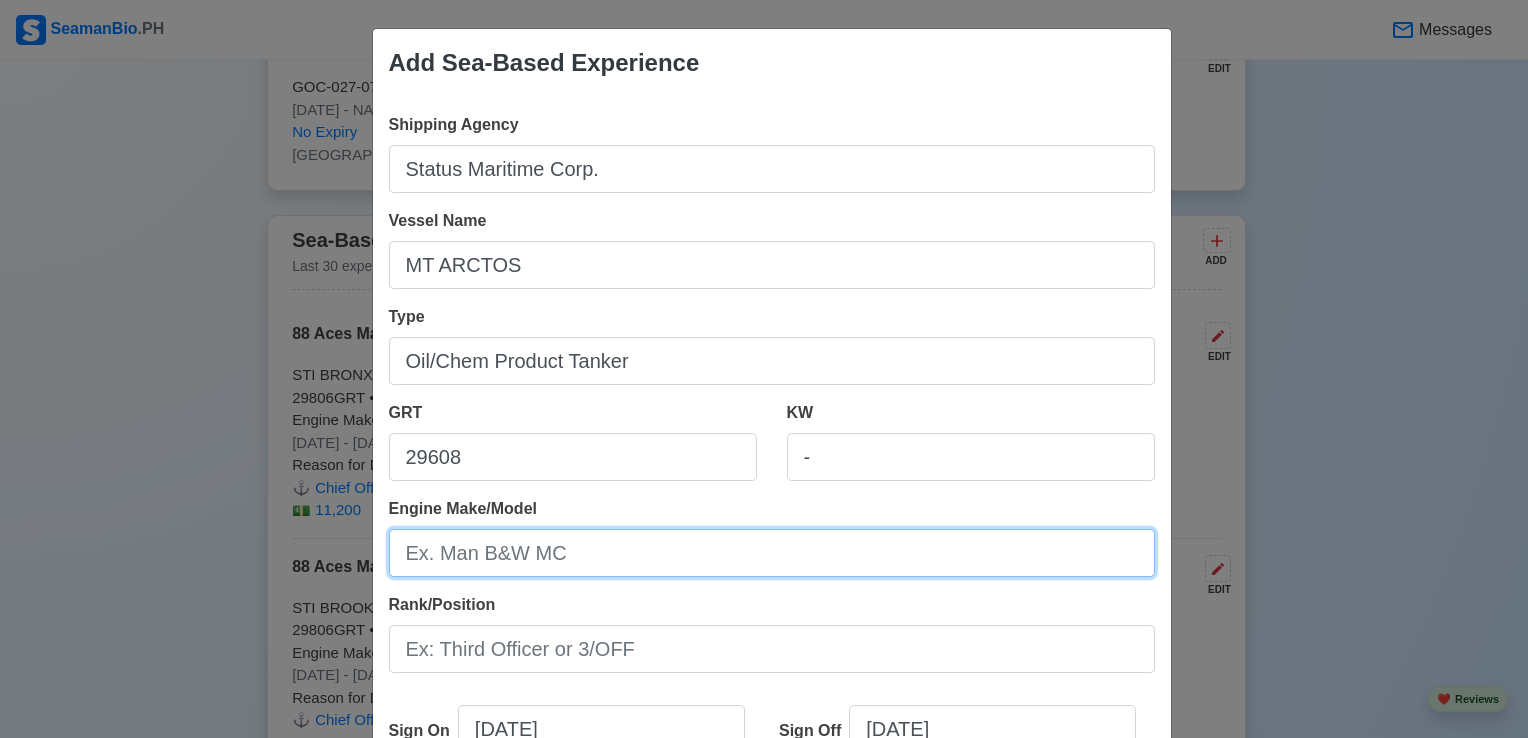 click on "Engine Make/Model" at bounding box center [772, 553] 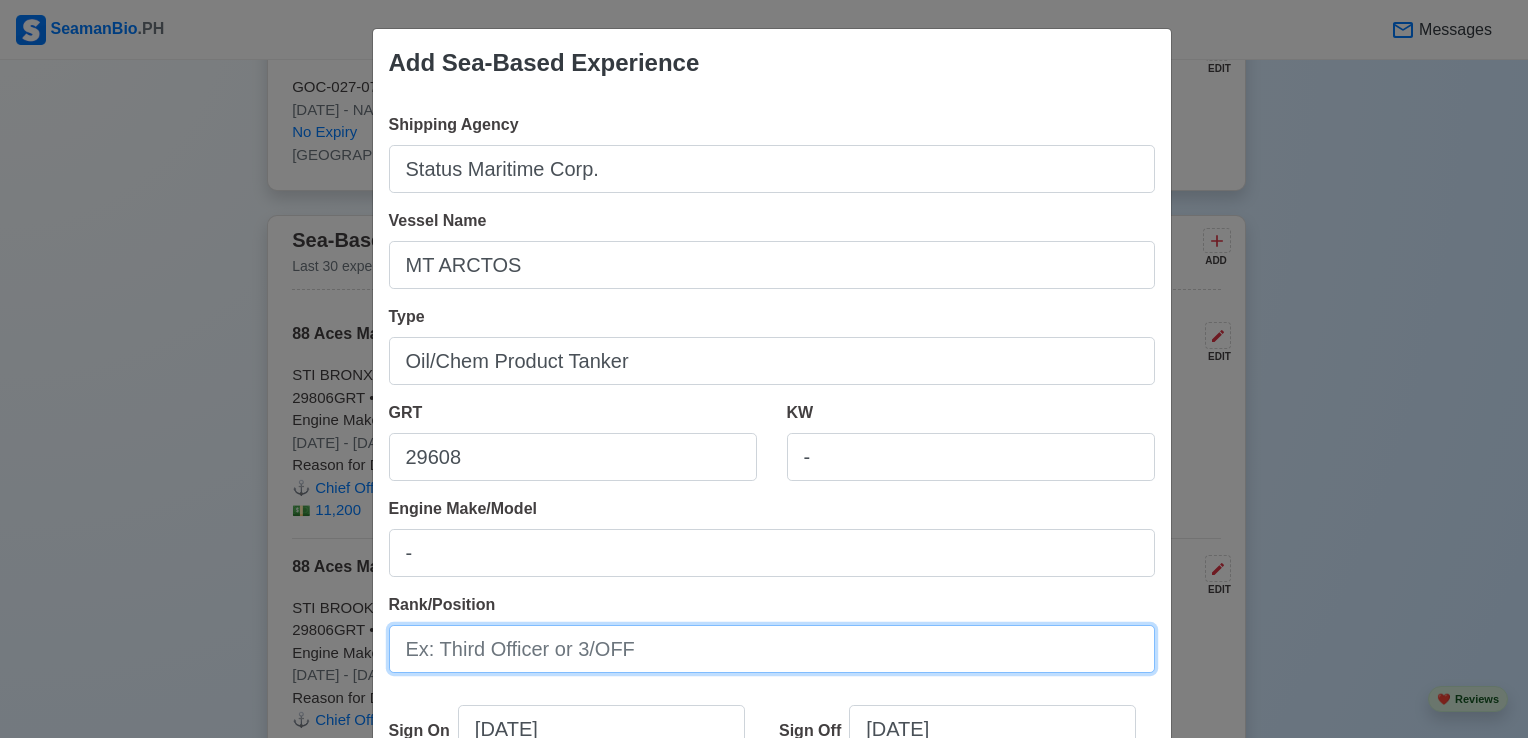 click on "Rank/Position" at bounding box center (772, 649) 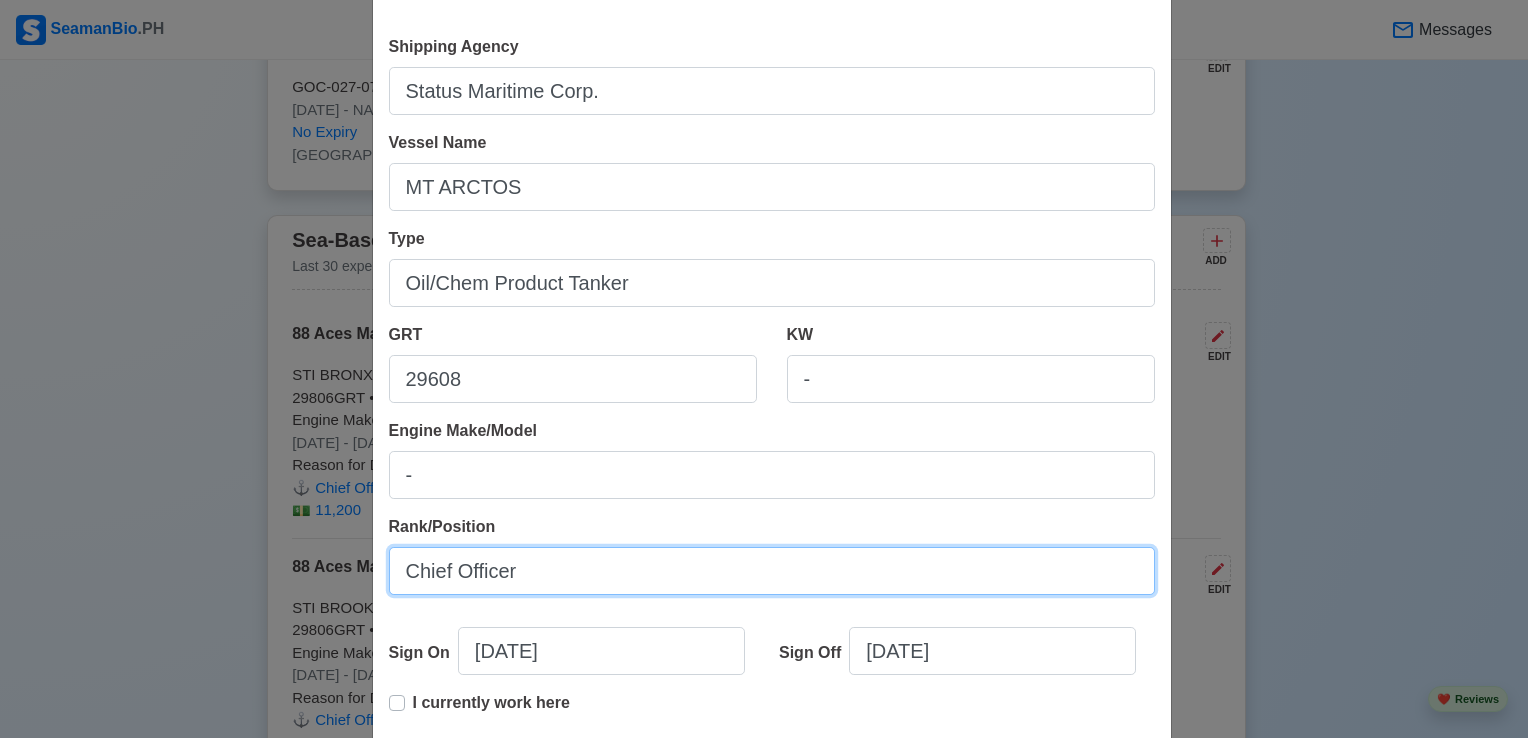 scroll, scrollTop: 200, scrollLeft: 0, axis: vertical 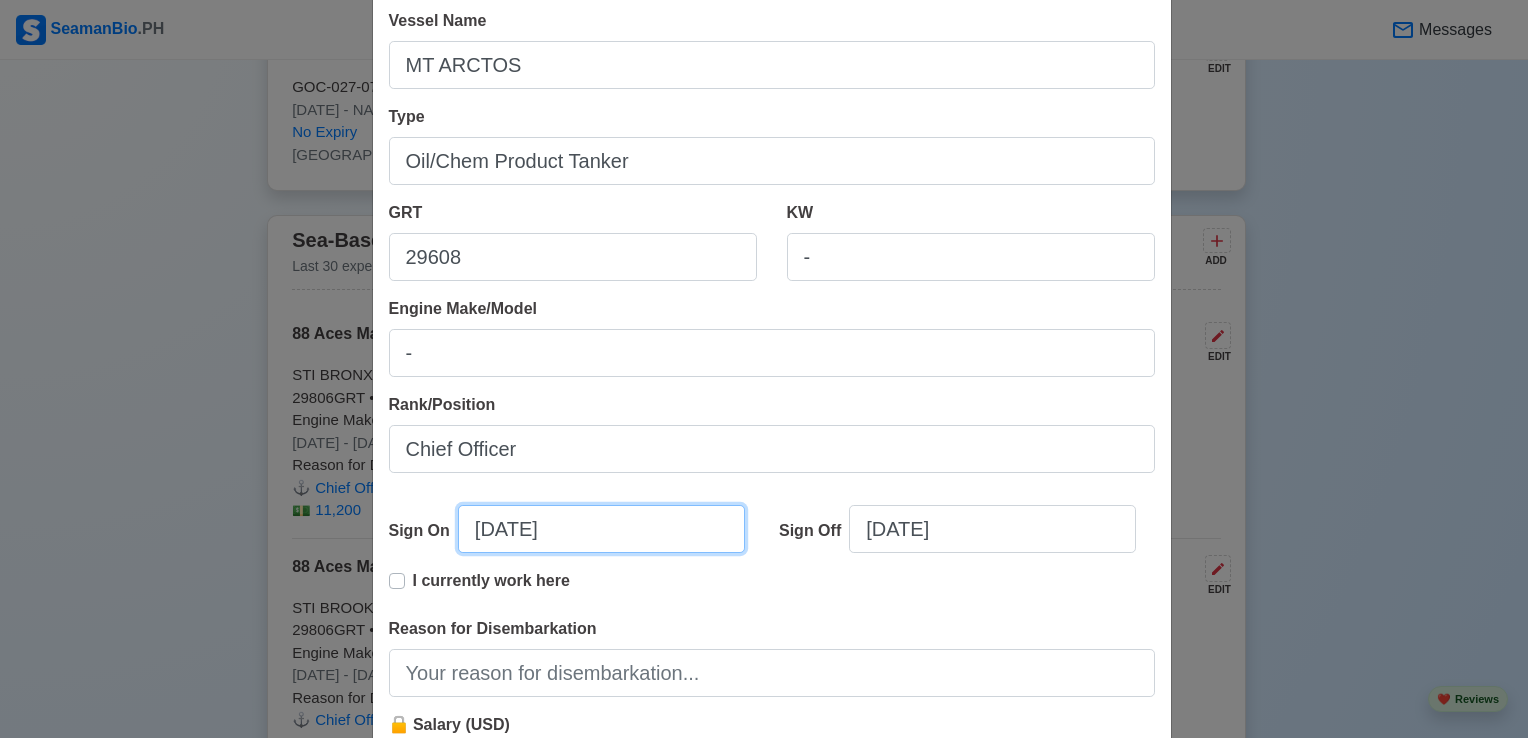 click on "[DATE]" at bounding box center [601, 529] 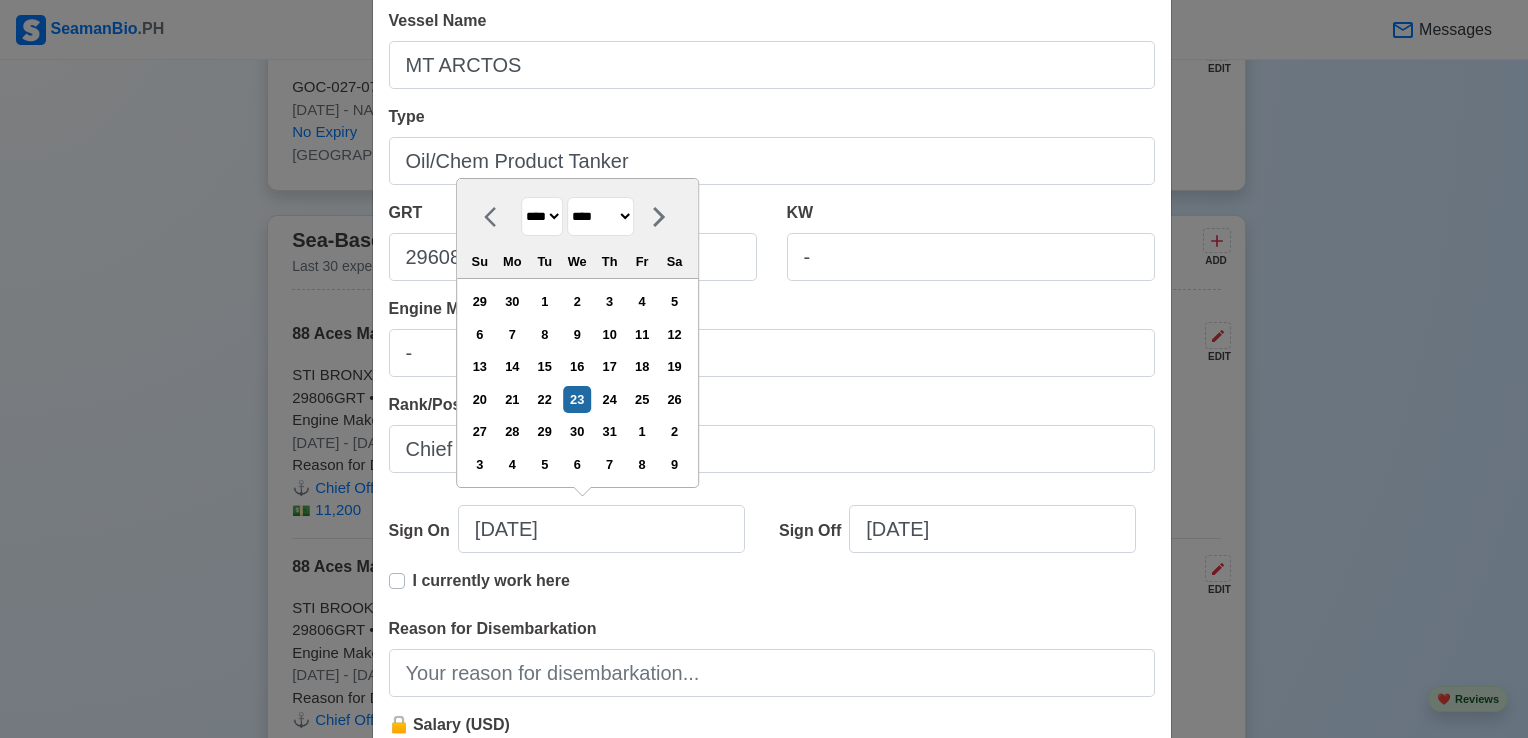 click on "**** **** **** **** **** **** **** **** **** **** **** **** **** **** **** **** **** **** **** **** **** **** **** **** **** **** **** **** **** **** **** **** **** **** **** **** **** **** **** **** **** **** **** **** **** **** **** **** **** **** **** **** **** **** **** **** **** **** **** **** **** **** **** **** **** **** **** **** **** **** **** **** **** **** **** **** **** **** **** **** **** **** **** **** **** **** **** **** **** **** **** **** **** **** **** **** **** **** **** **** **** **** **** **** **** ****" at bounding box center [542, 216] 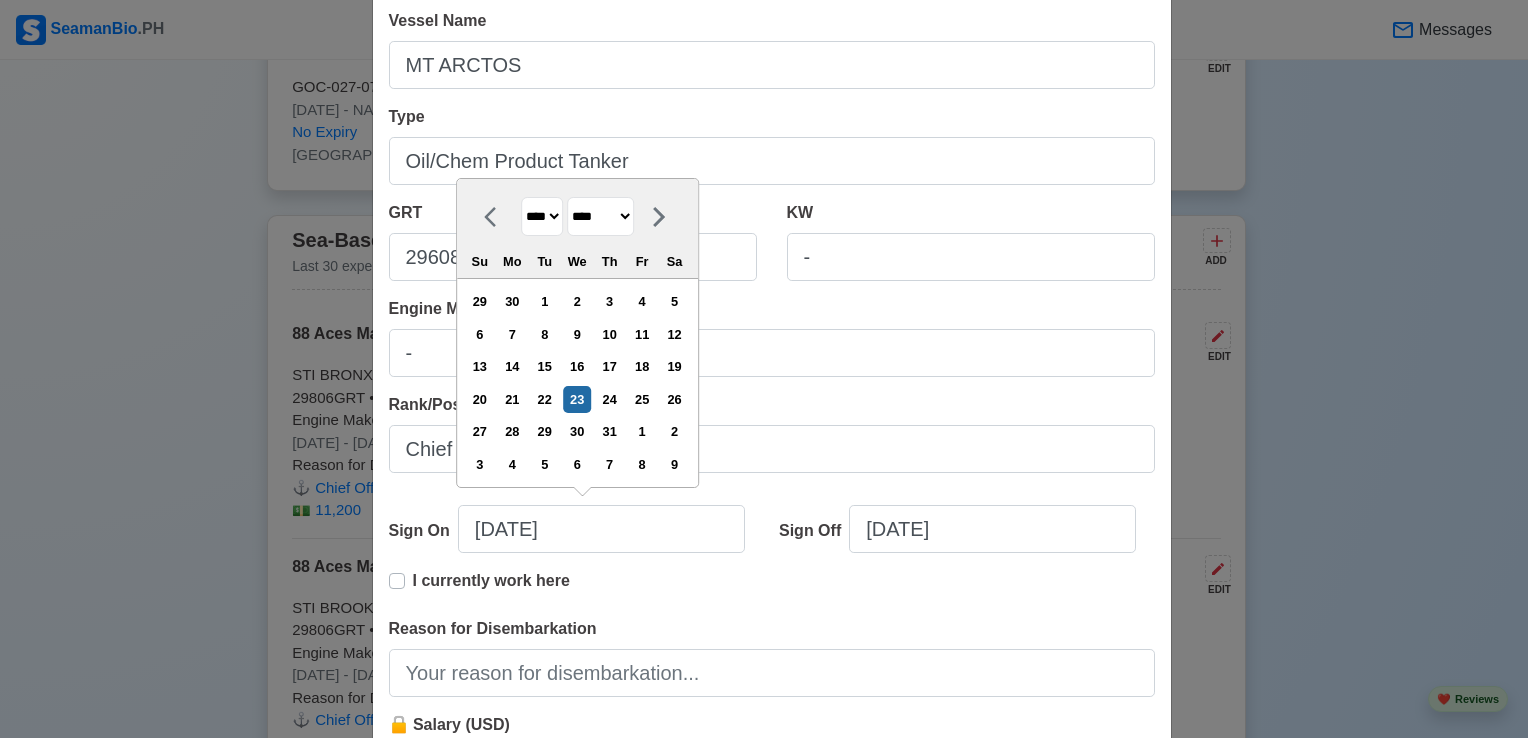 click on "**** **** **** **** **** **** **** **** **** **** **** **** **** **** **** **** **** **** **** **** **** **** **** **** **** **** **** **** **** **** **** **** **** **** **** **** **** **** **** **** **** **** **** **** **** **** **** **** **** **** **** **** **** **** **** **** **** **** **** **** **** **** **** **** **** **** **** **** **** **** **** **** **** **** **** **** **** **** **** **** **** **** **** **** **** **** **** **** **** **** **** **** **** **** **** **** **** **** **** **** **** **** **** **** **** ****" at bounding box center (542, 216) 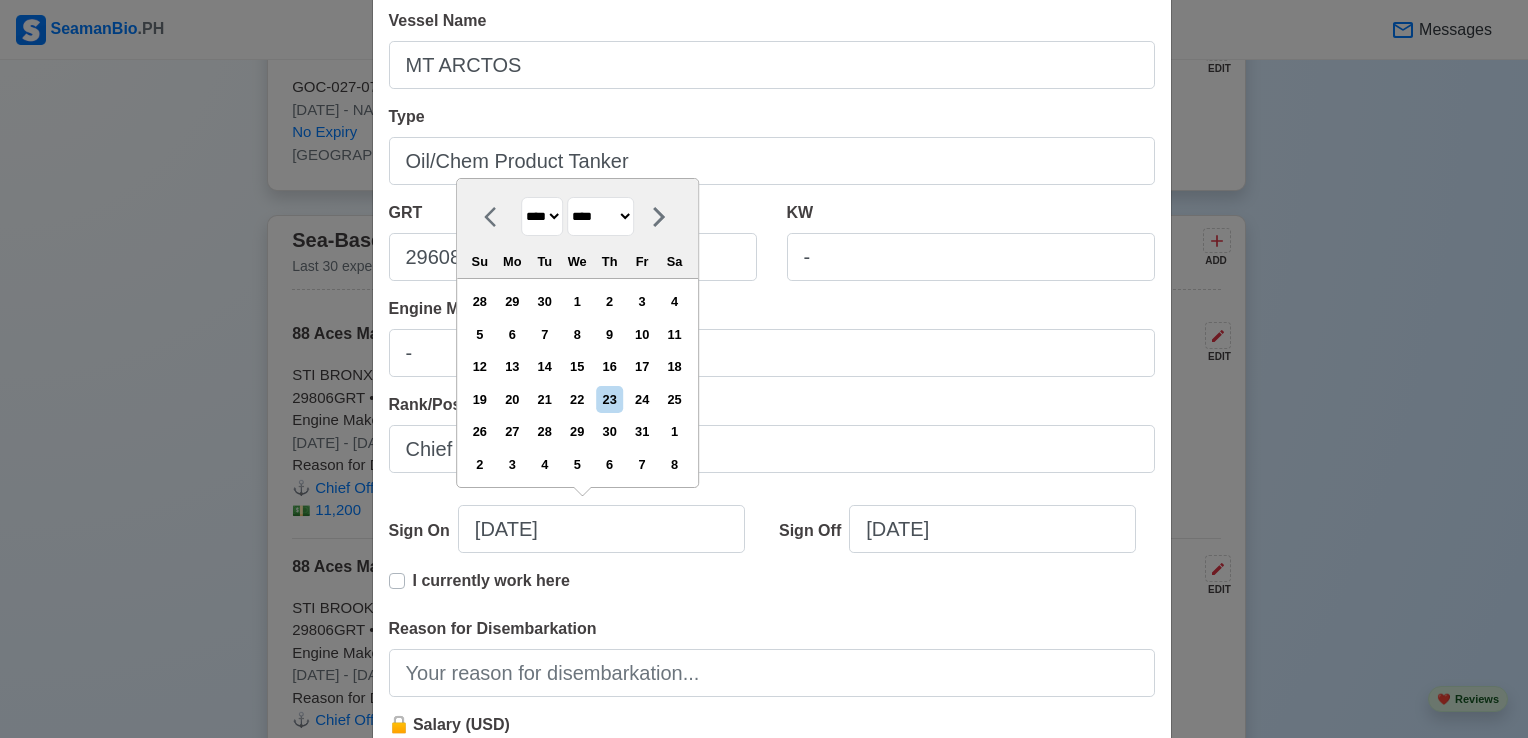 click on "******* ******** ***** ***** *** **** **** ****** ********* ******* ******** ********" at bounding box center [600, 216] 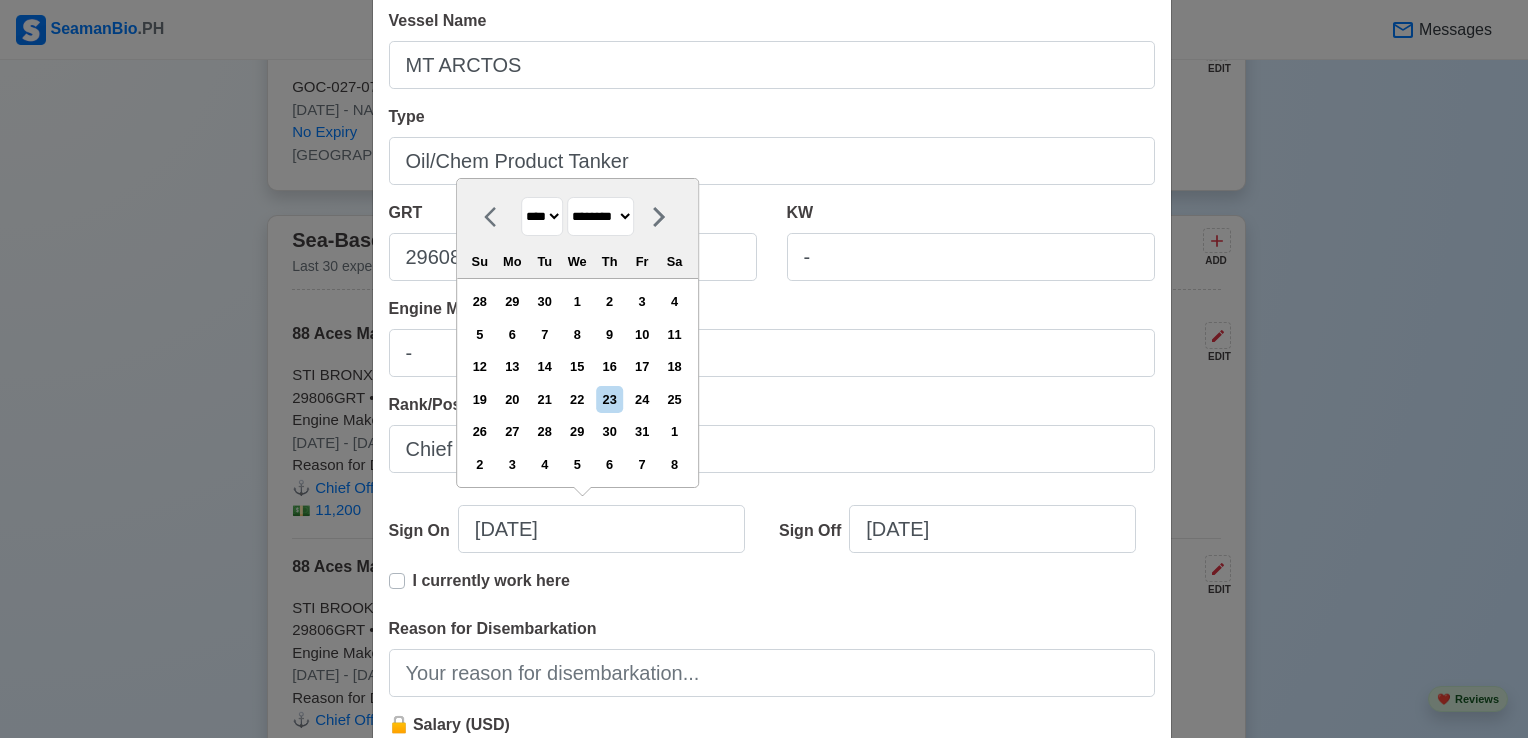 click on "******* ******** ***** ***** *** **** **** ****** ********* ******* ******** ********" at bounding box center [600, 216] 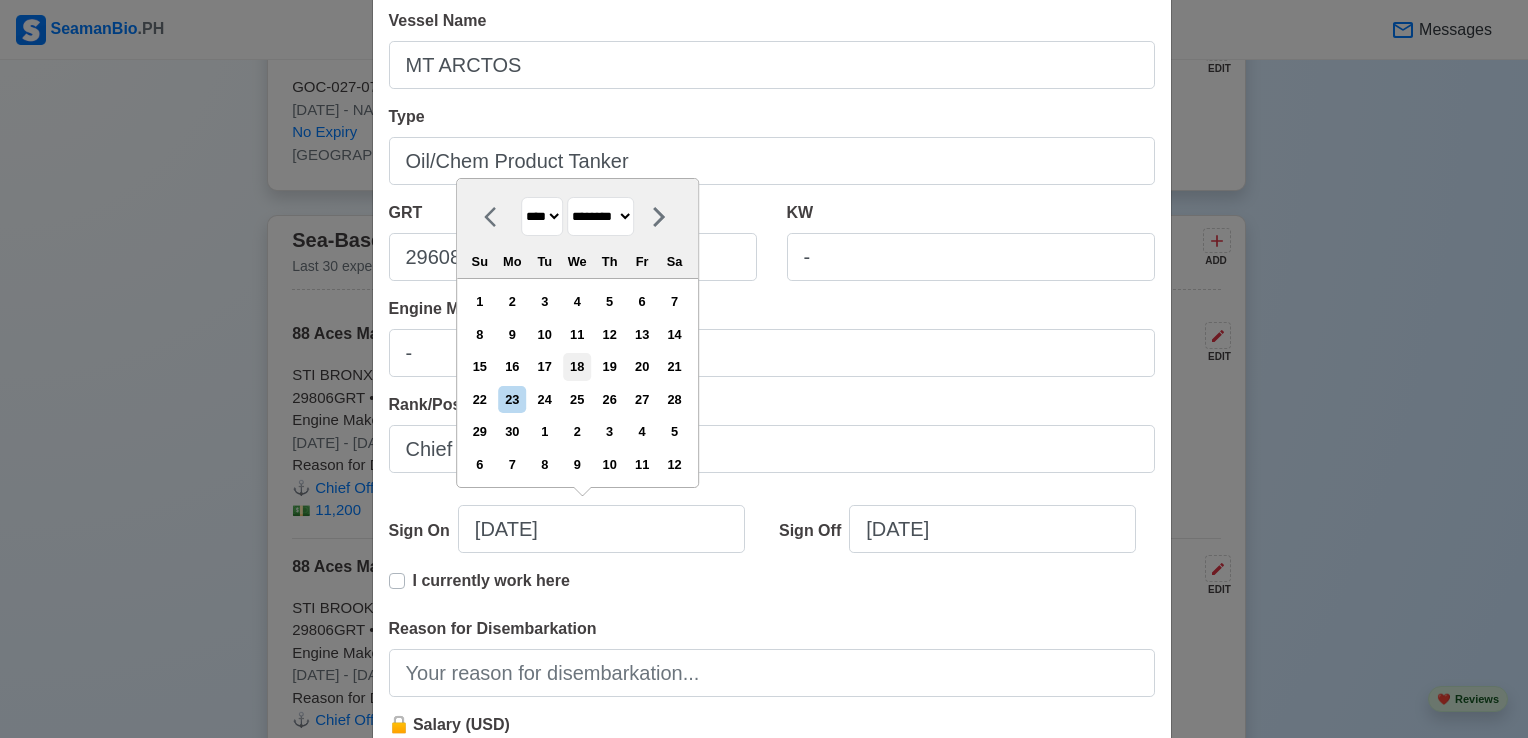 click on "18" at bounding box center [577, 366] 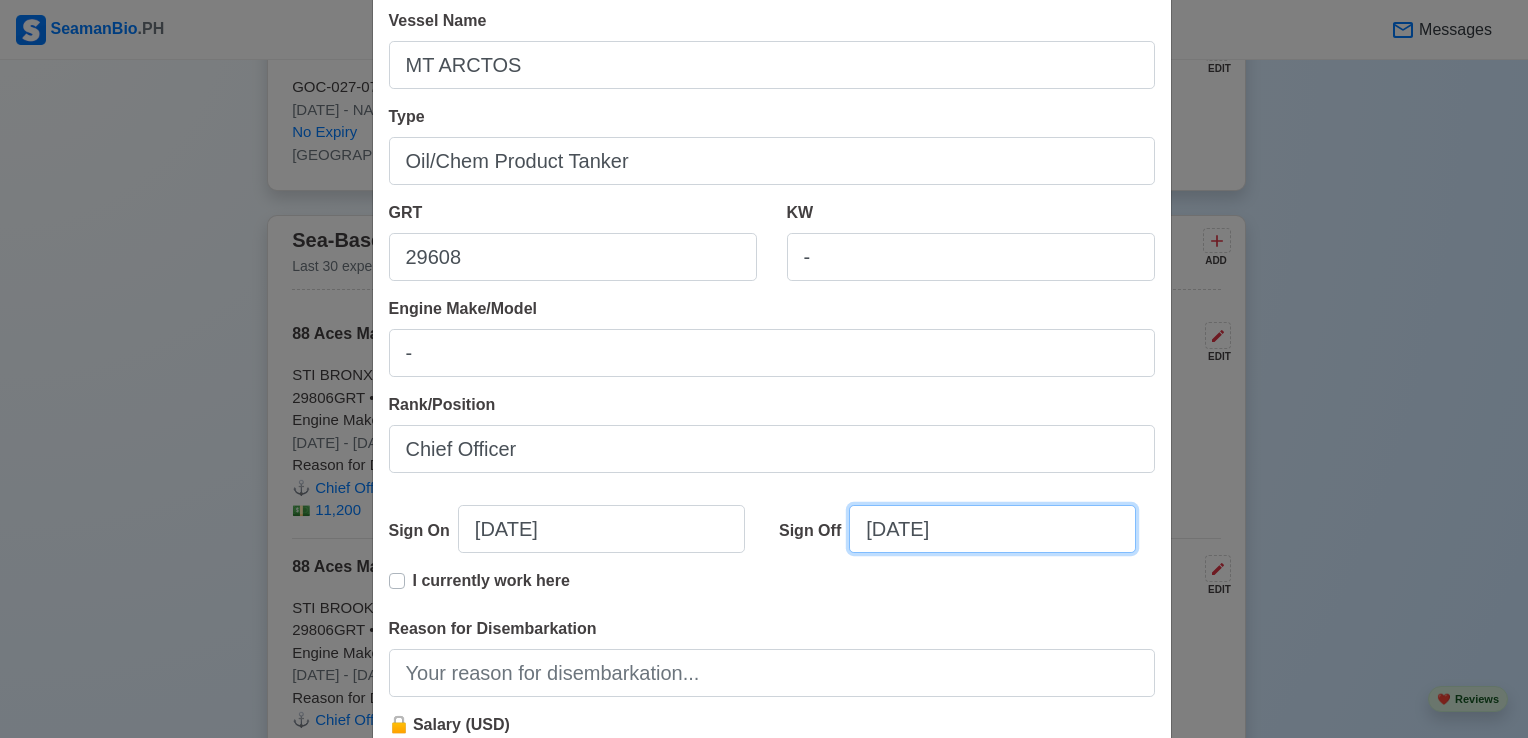 click on "[DATE]" at bounding box center [992, 529] 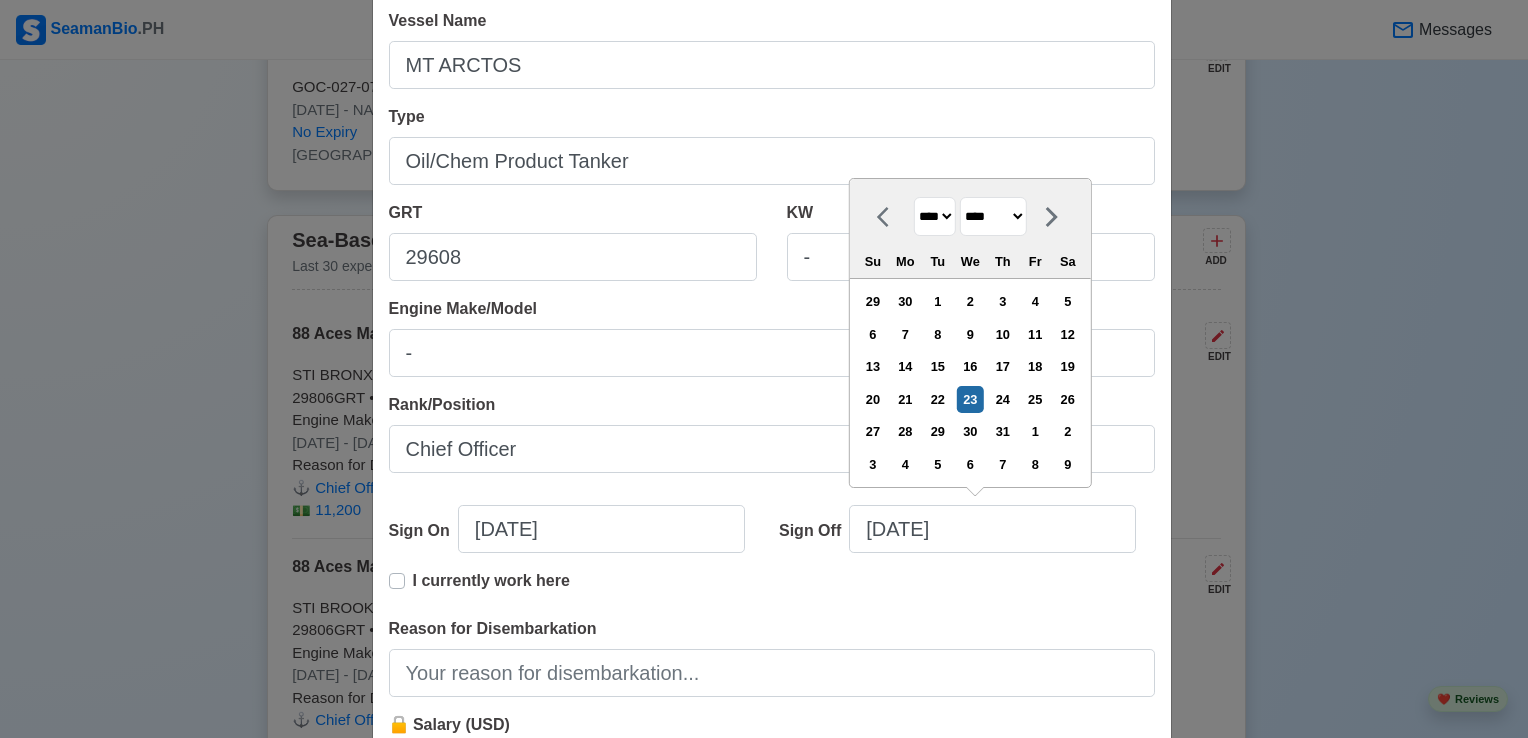click on "**** **** **** **** **** **** **** **** **** **** **** **** **** **** **** **** **** **** **** **** **** **** **** **** **** **** **** **** **** **** **** **** **** **** **** **** **** **** **** **** **** **** **** **** **** **** **** **** **** **** **** **** **** **** **** **** **** **** **** **** **** **** **** **** **** **** **** **** **** **** **** **** **** **** **** **** **** **** **** **** **** **** **** **** **** **** **** **** **** **** **** **** **** **** **** **** **** **** **** **** **** **** **** **** **** **** **** ****" at bounding box center (935, 216) 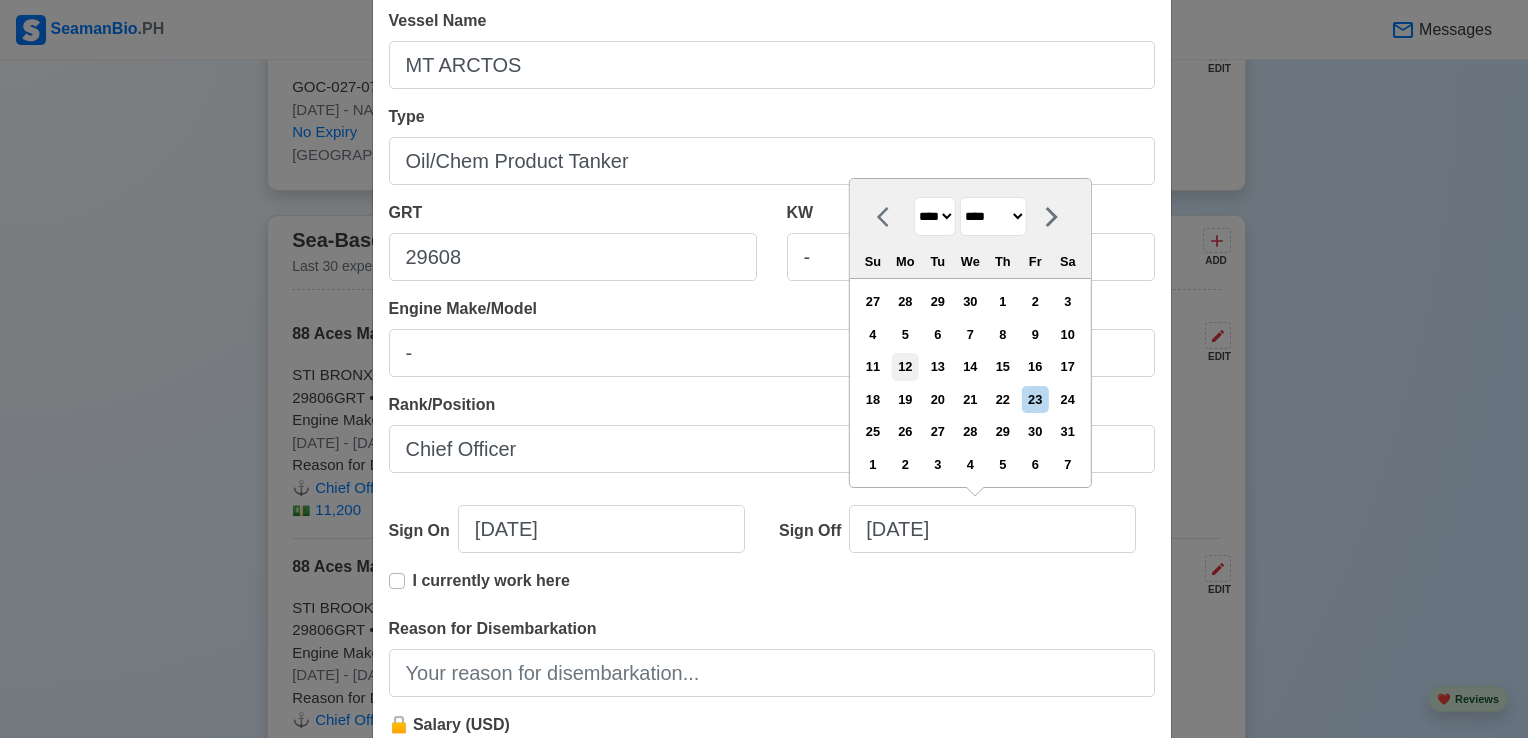 click on "12" at bounding box center [905, 366] 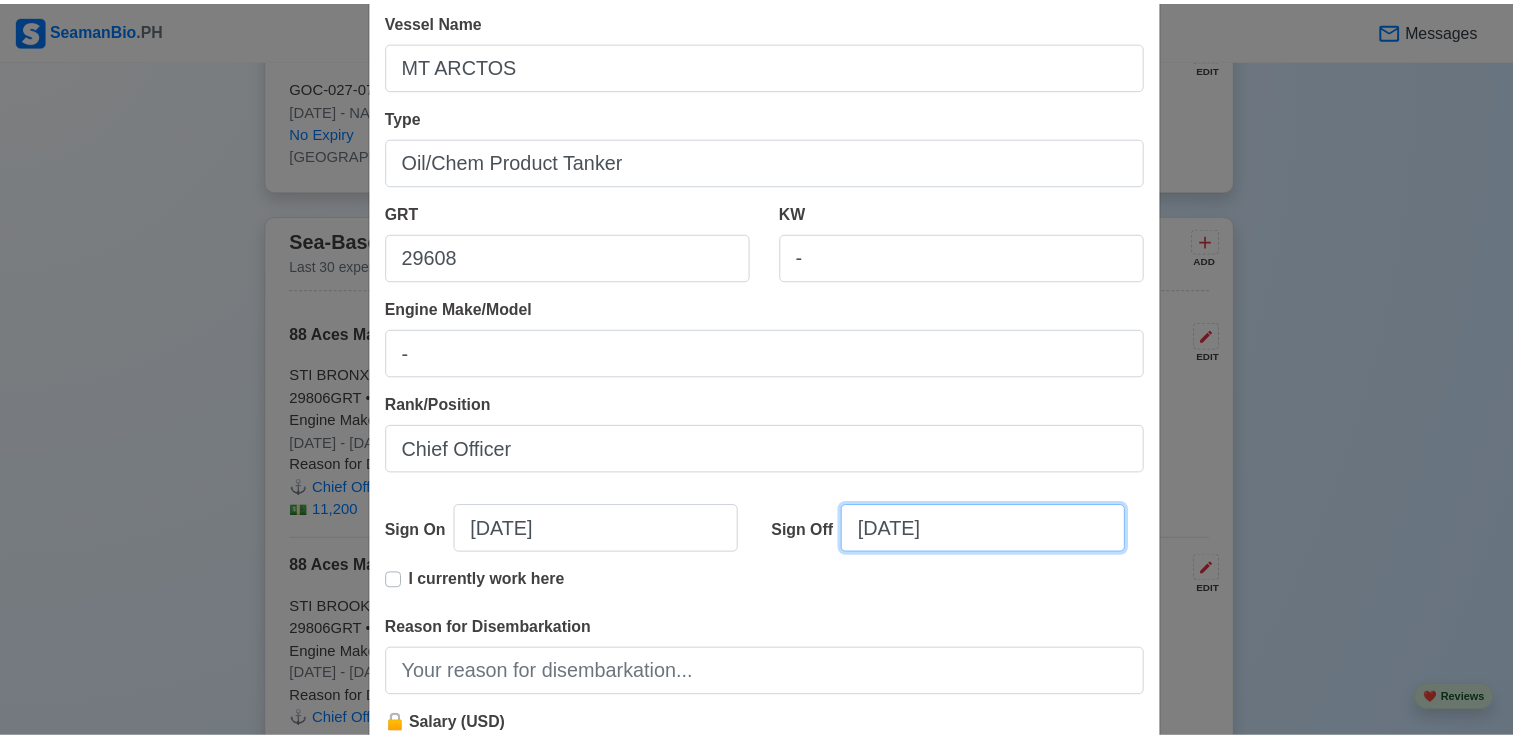 scroll, scrollTop: 400, scrollLeft: 0, axis: vertical 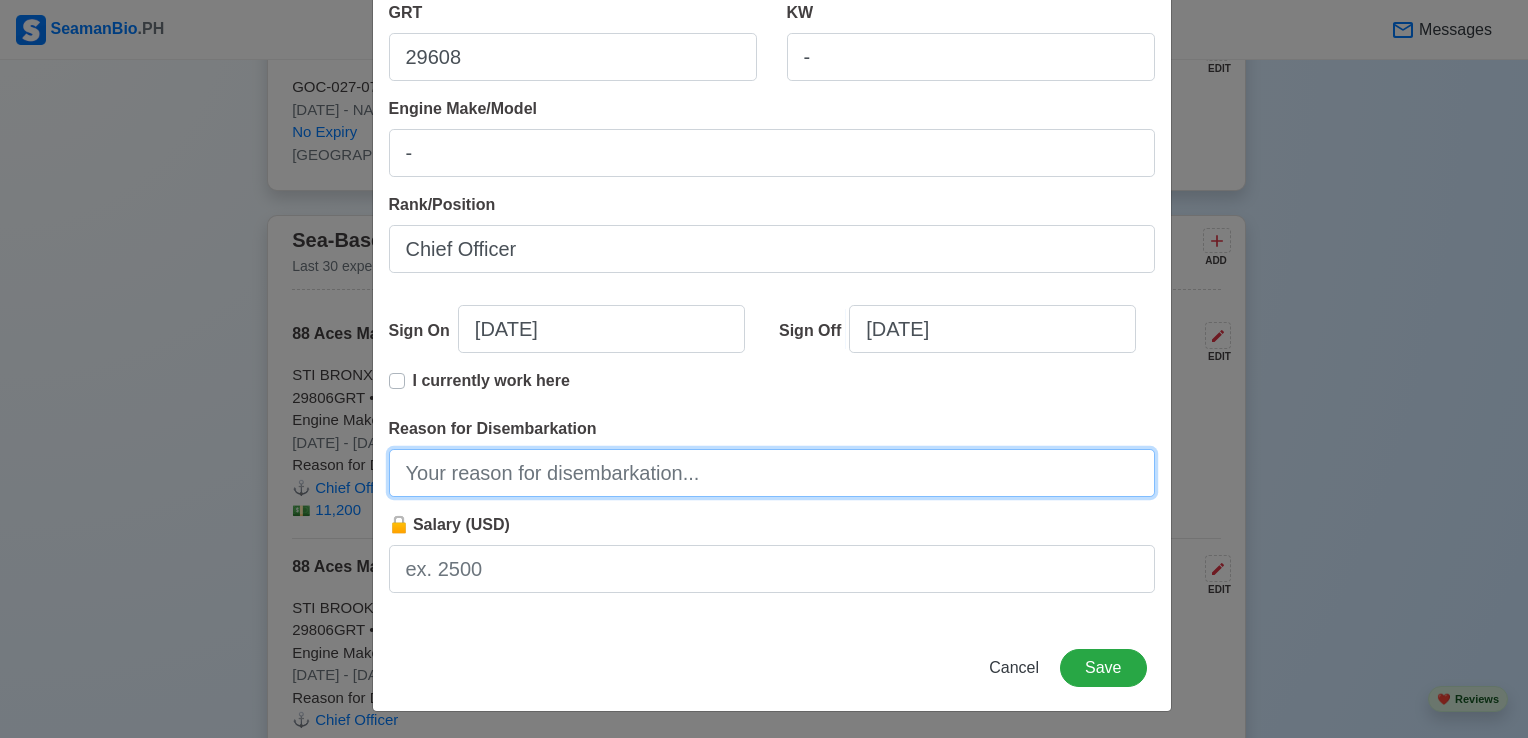 click on "Reason for Disembarkation" at bounding box center [772, 473] 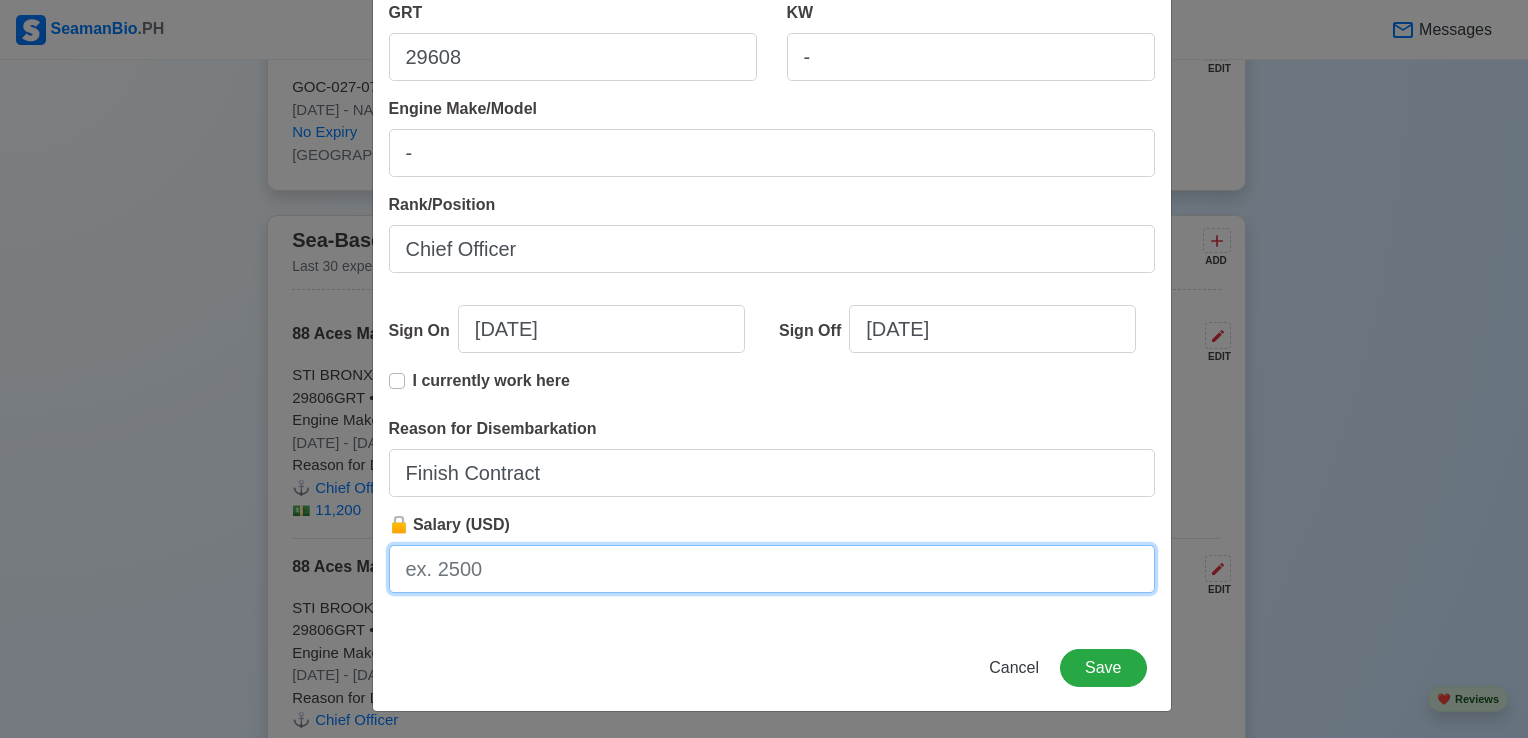 click on "🔒 Salary (USD)" at bounding box center [772, 569] 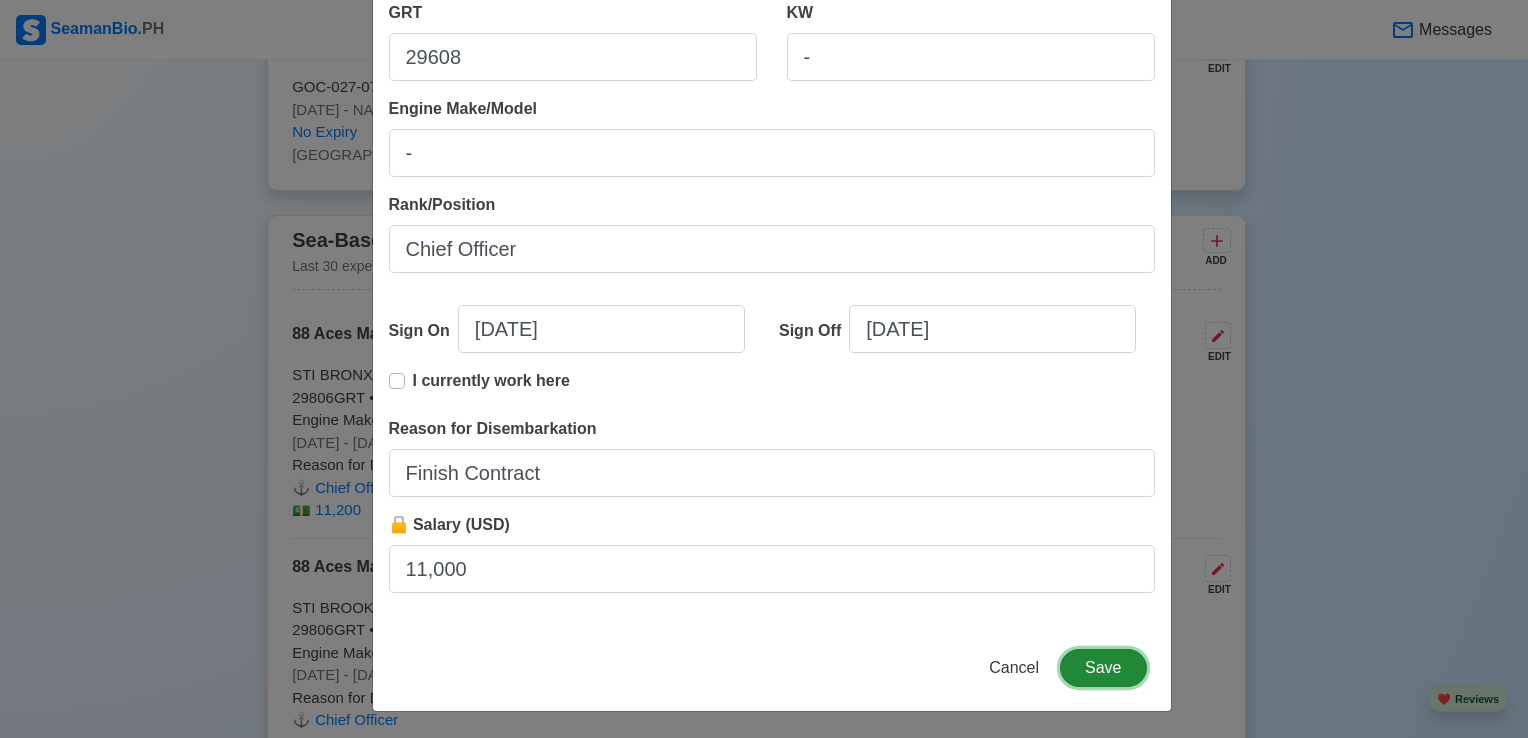 click on "Save" at bounding box center (1103, 668) 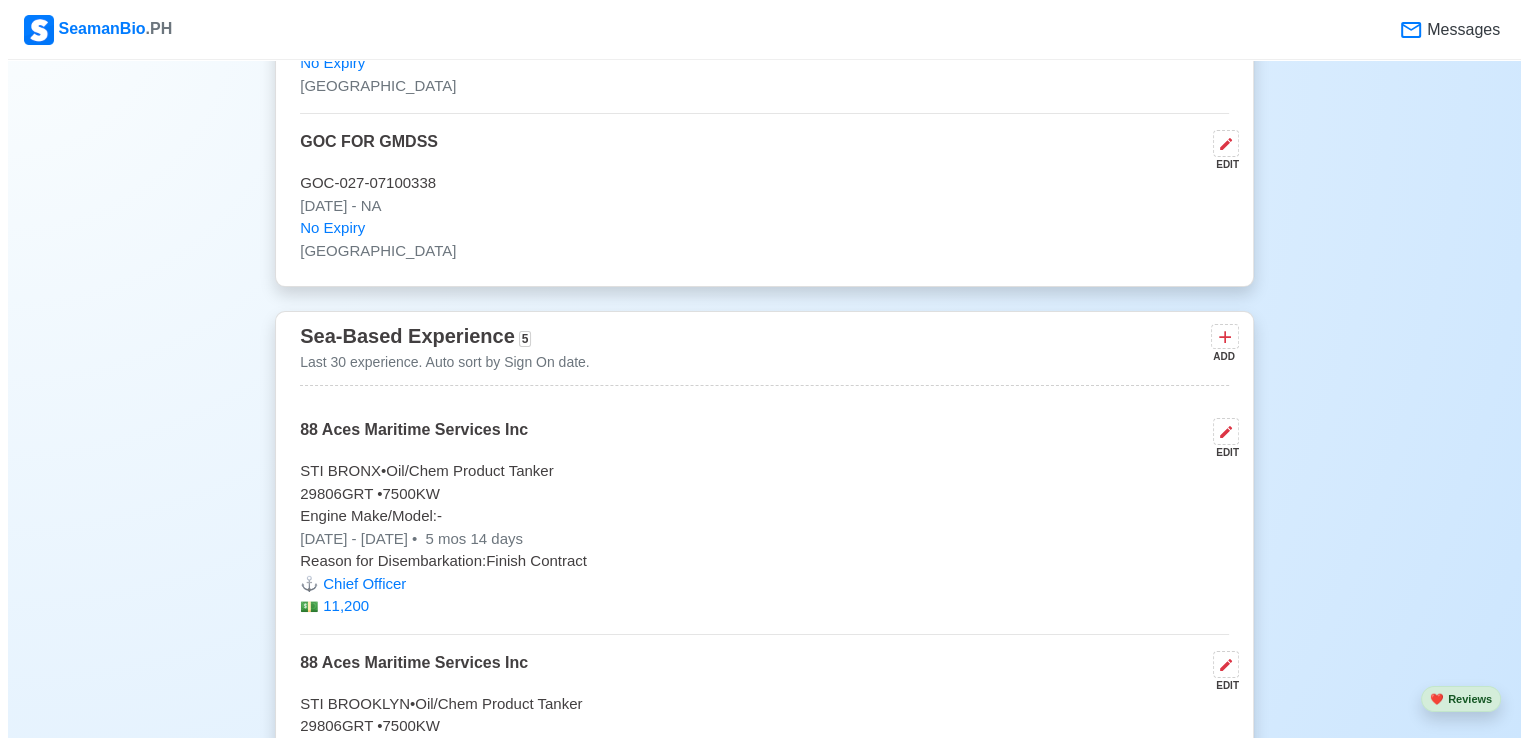 scroll, scrollTop: 9727, scrollLeft: 0, axis: vertical 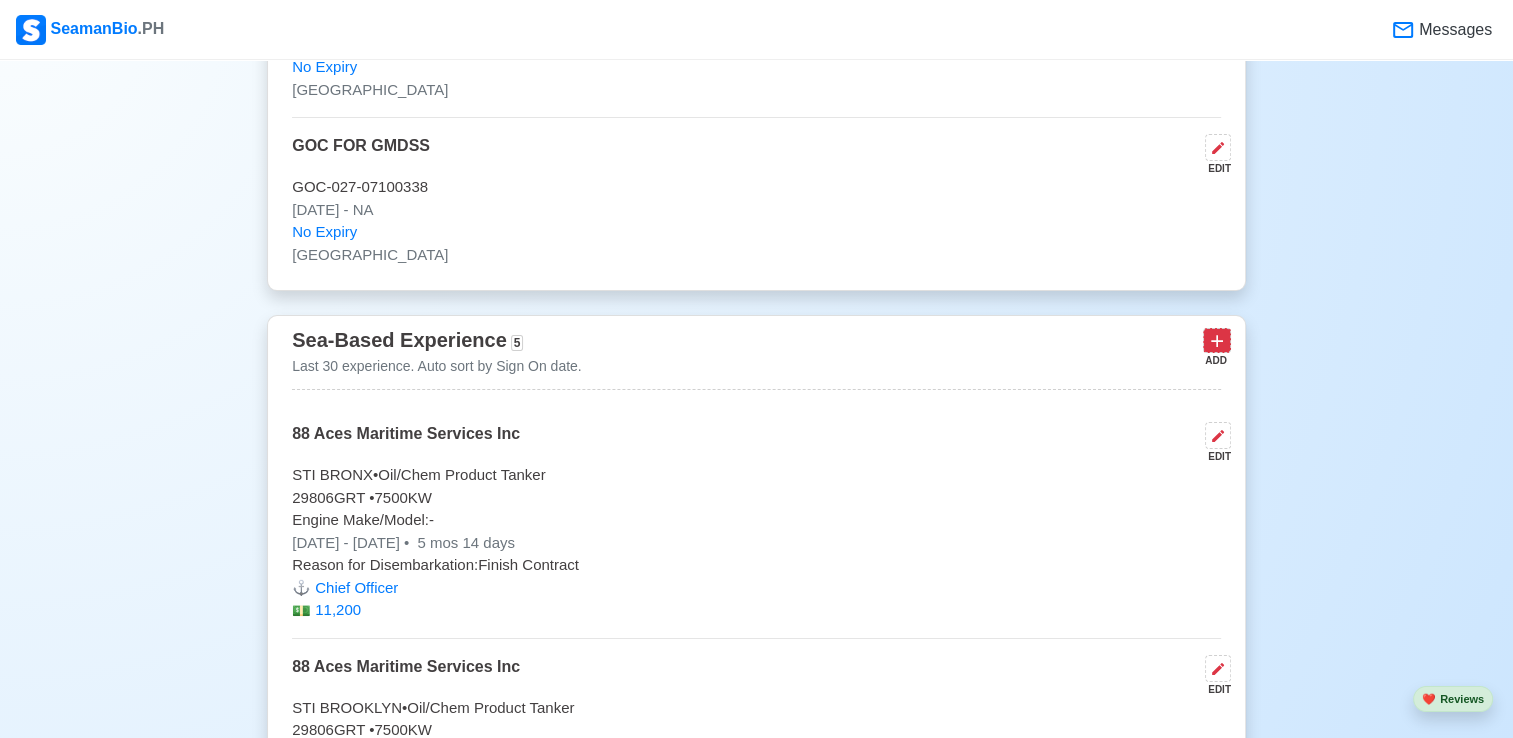 click 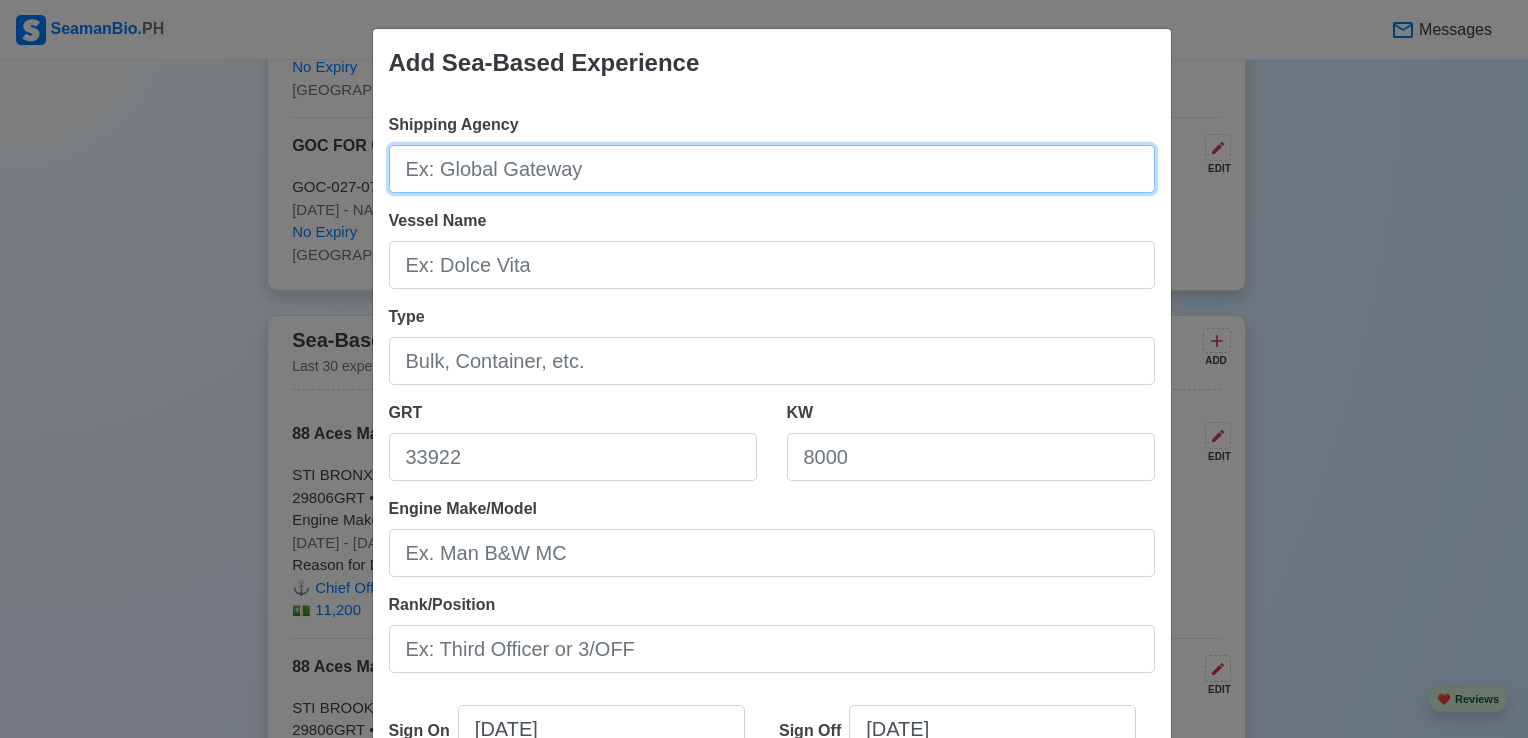 click on "Shipping Agency" at bounding box center [772, 169] 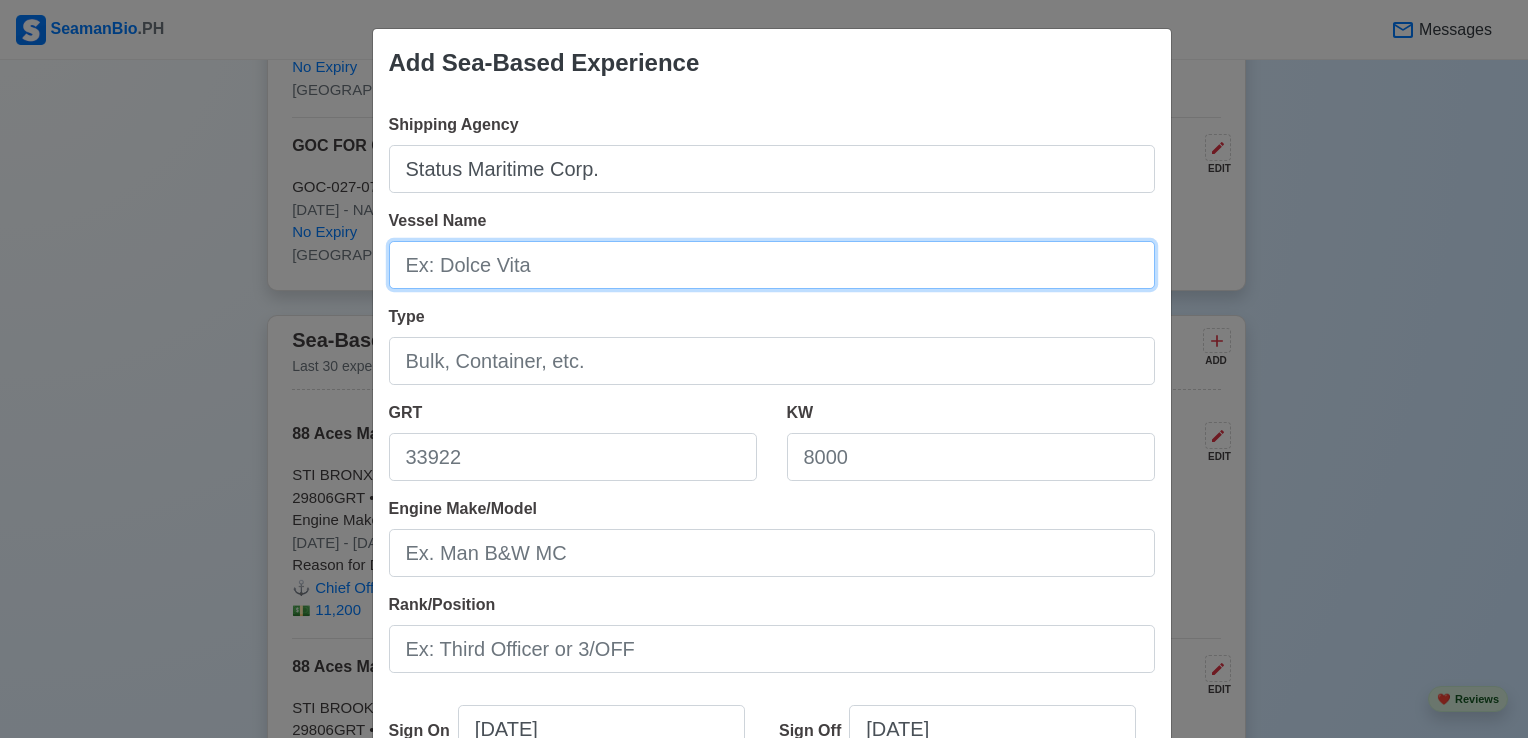 click on "Vessel Name" at bounding box center (772, 265) 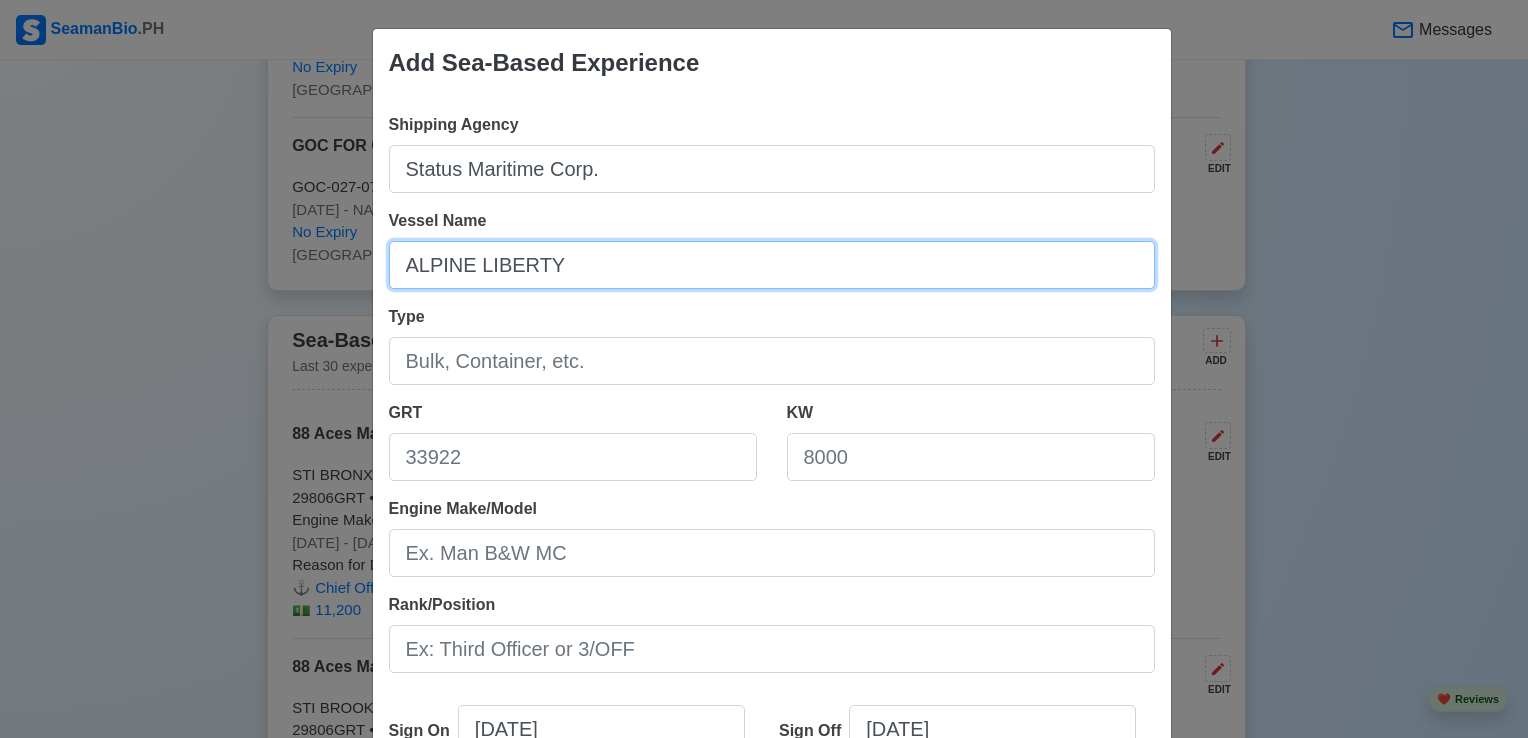 click on "ALPINE LIBERTY" at bounding box center (772, 265) 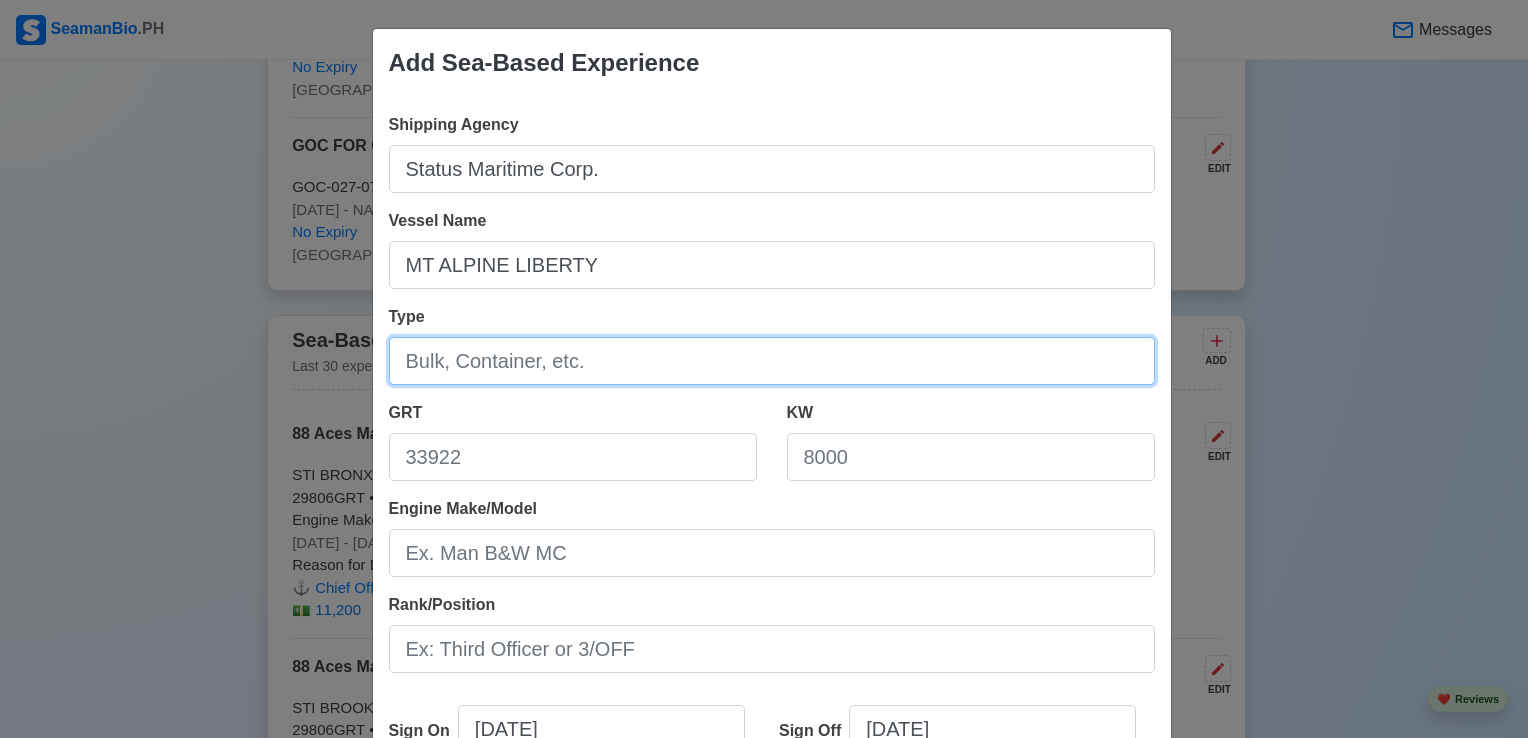 click on "Type" at bounding box center [772, 361] 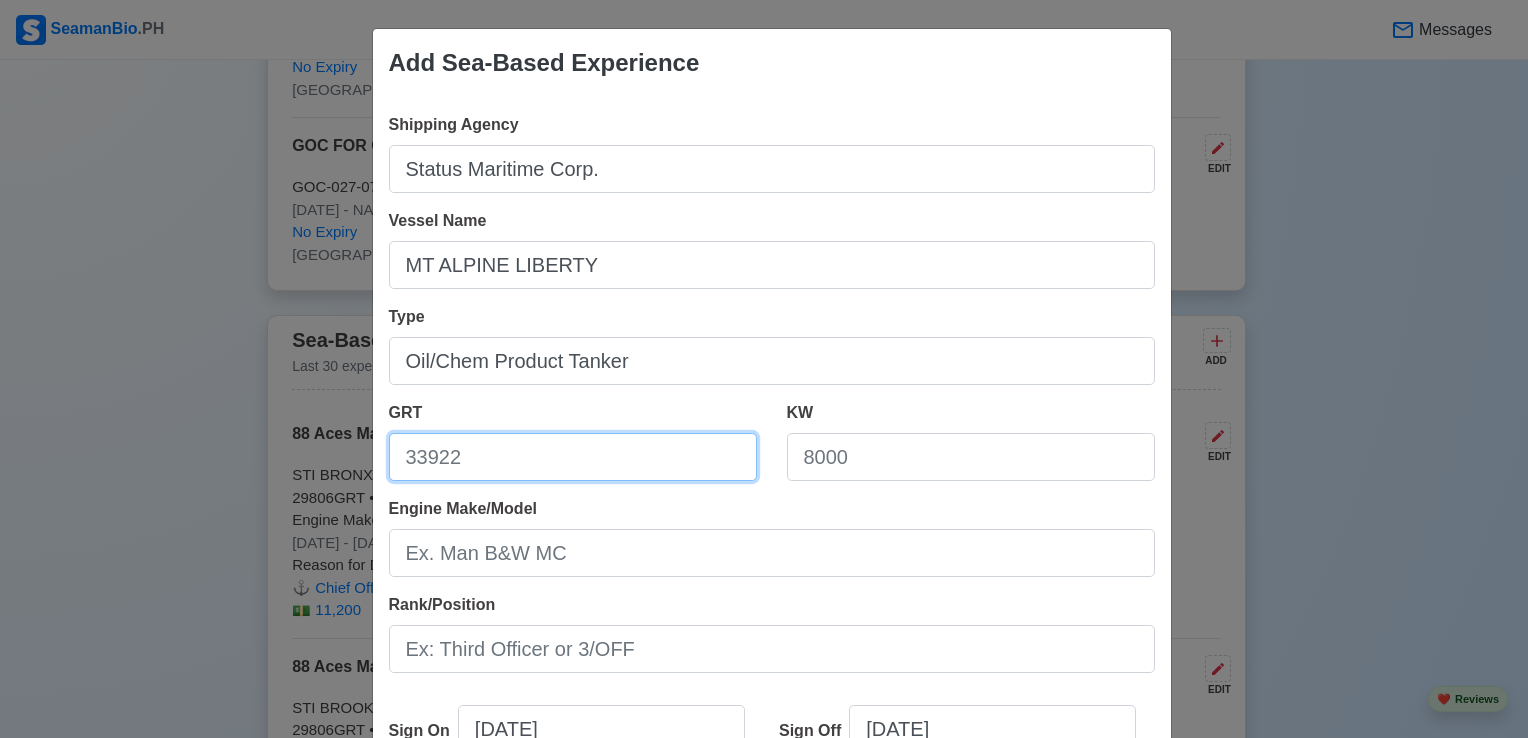 click on "GRT" at bounding box center [573, 457] 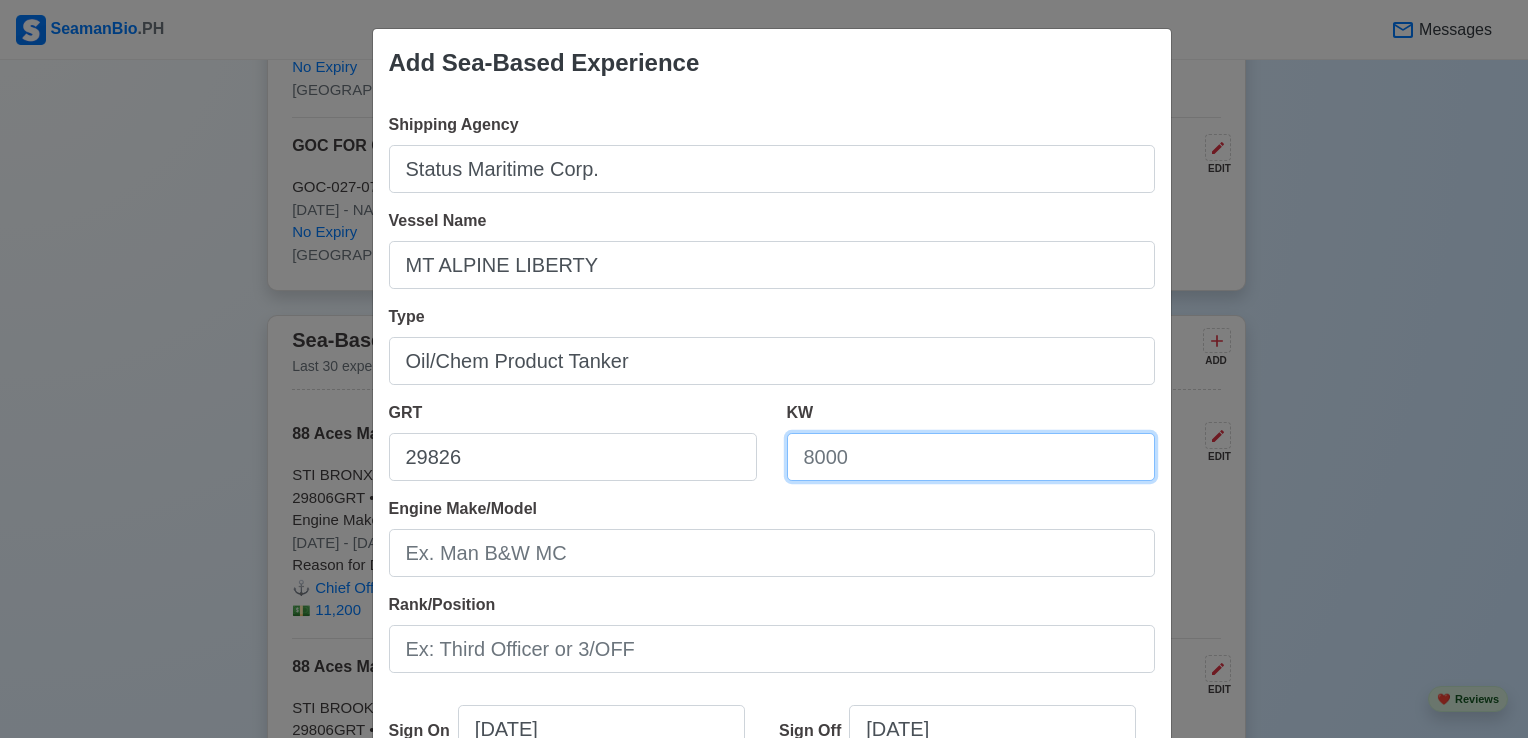 click on "KW" at bounding box center (971, 457) 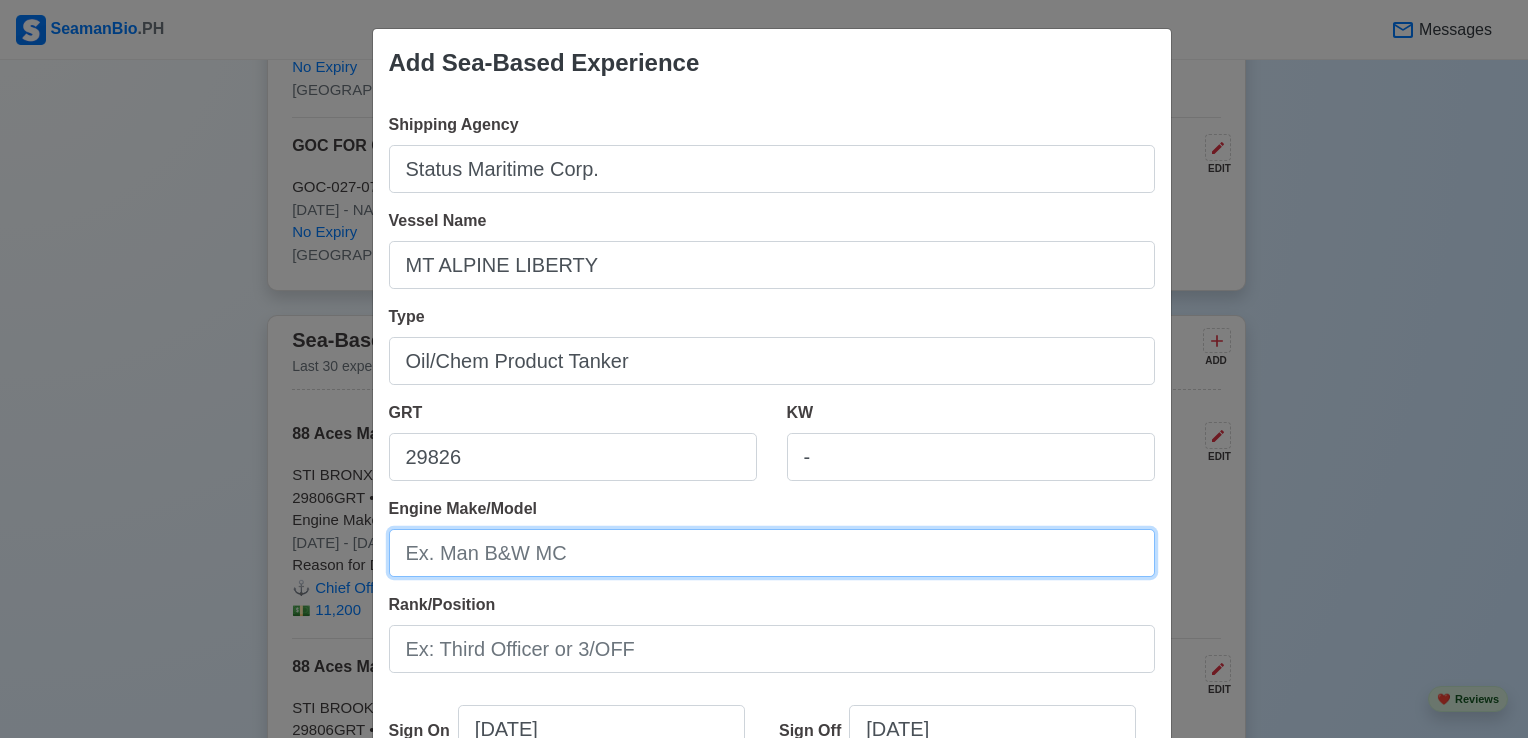 click on "Engine Make/Model" at bounding box center [772, 553] 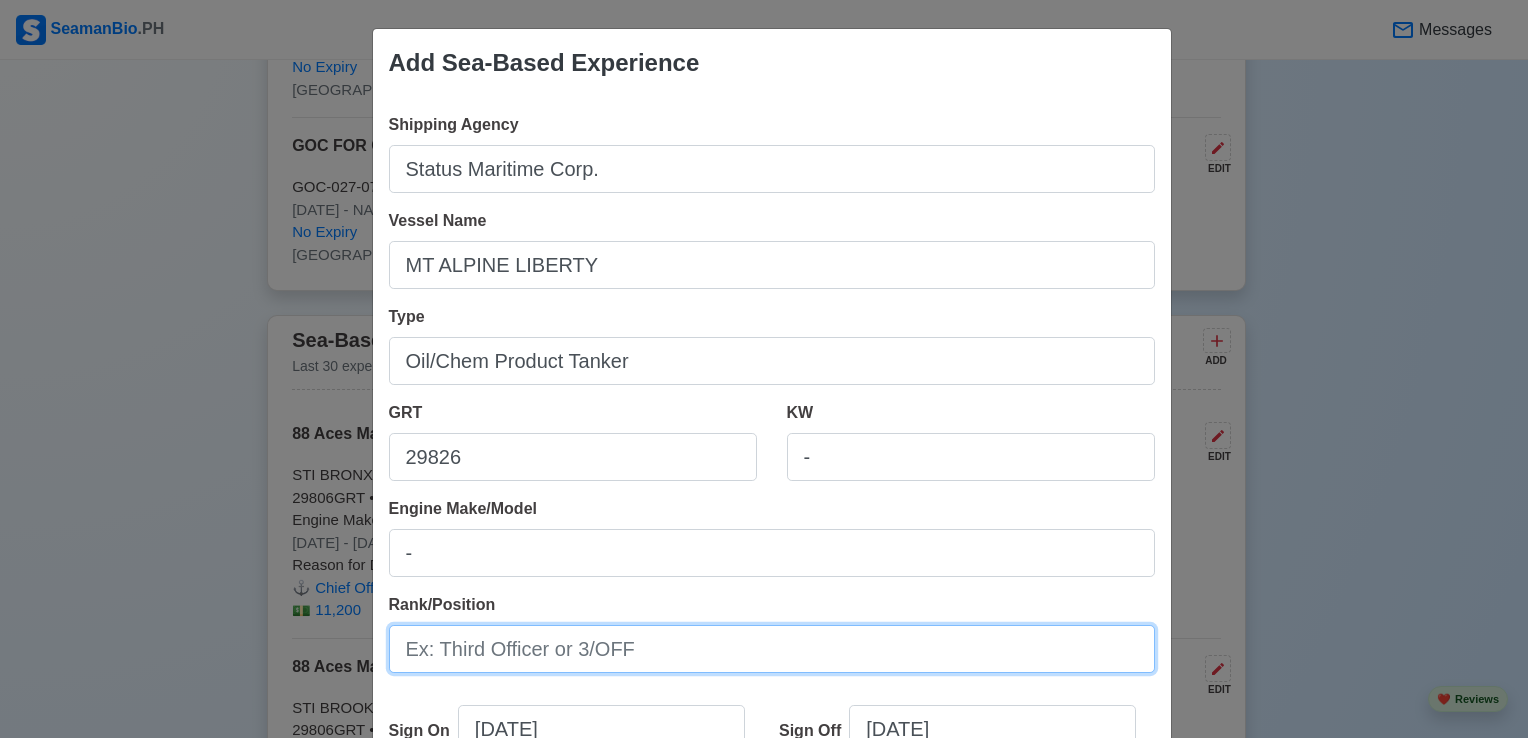 click on "Rank/Position" at bounding box center (772, 649) 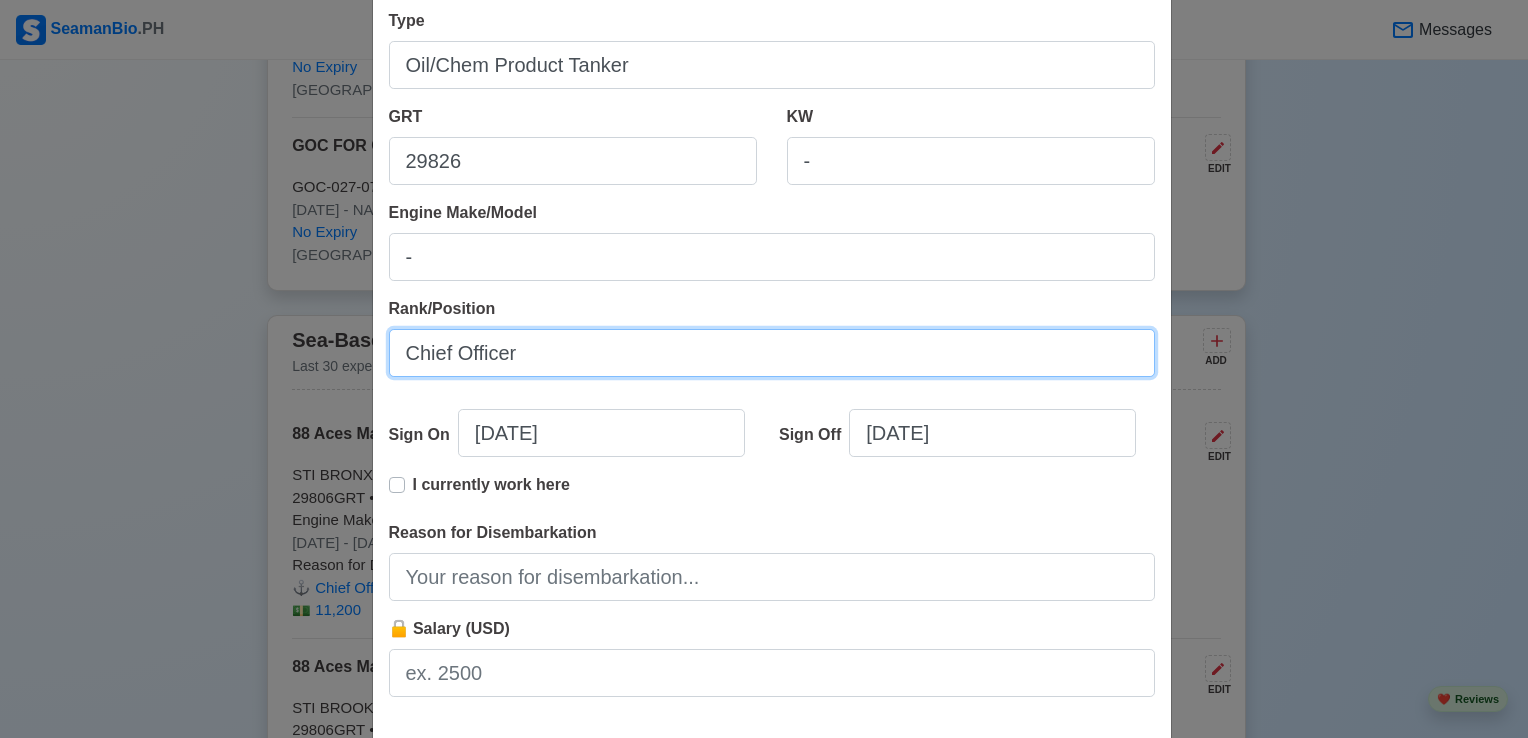 scroll, scrollTop: 300, scrollLeft: 0, axis: vertical 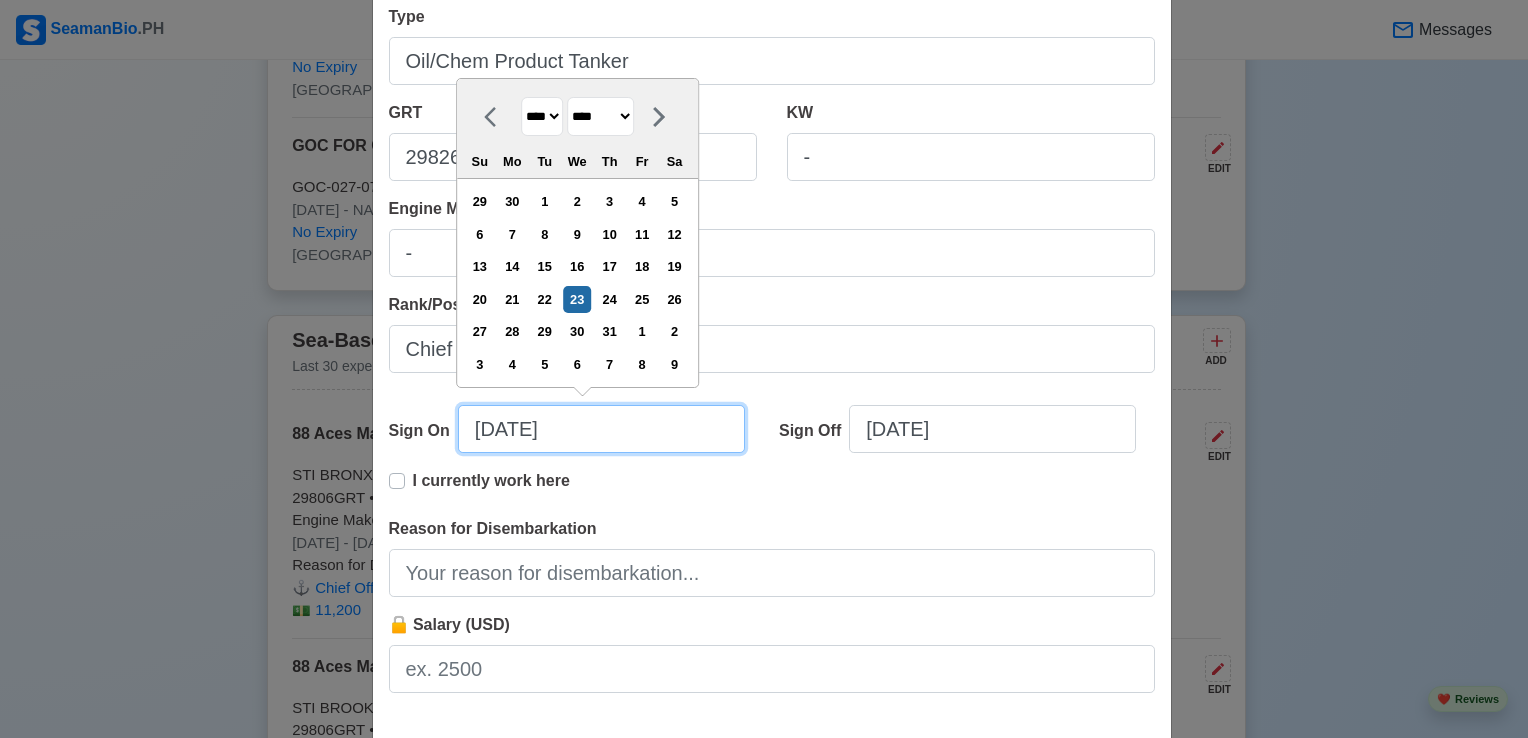 click on "[DATE]" at bounding box center (601, 429) 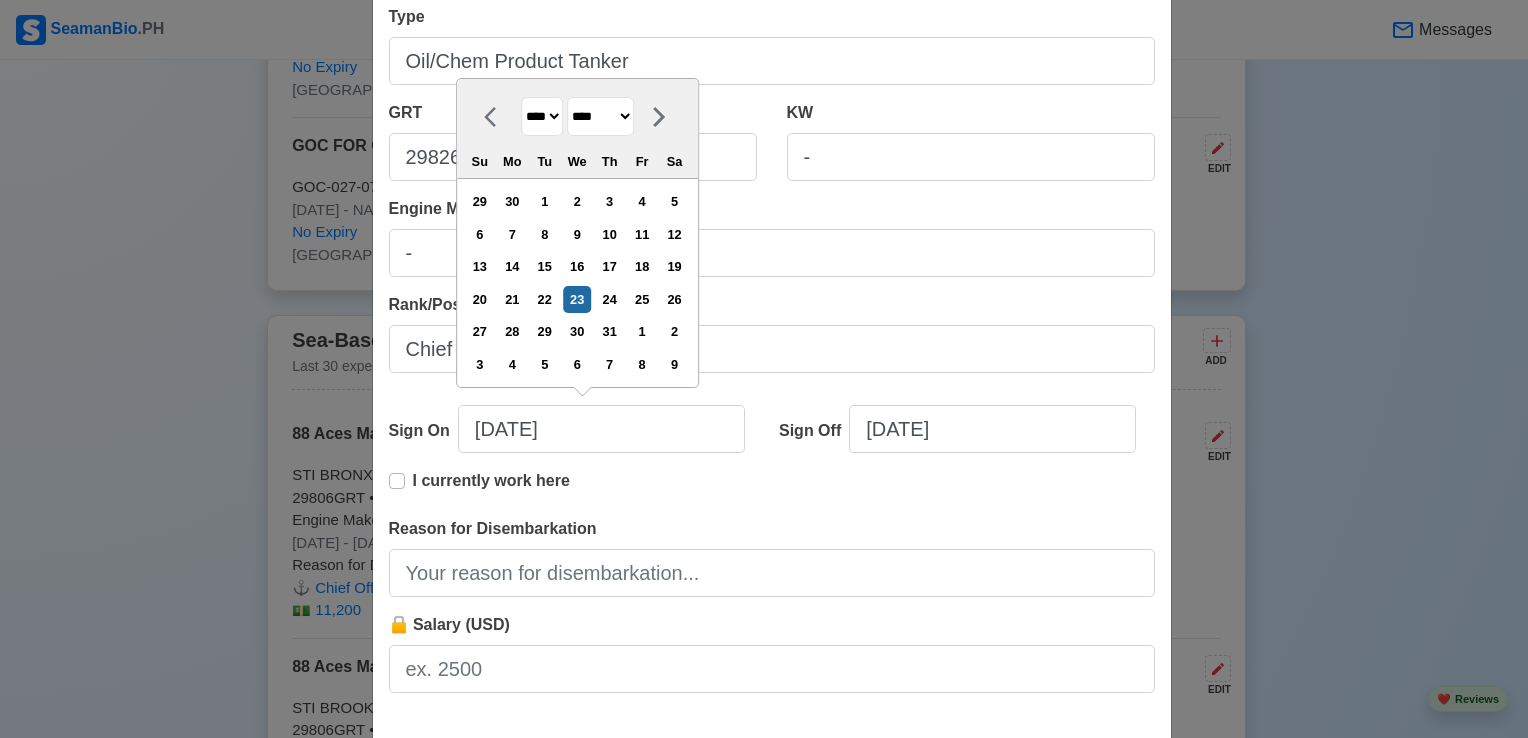 click on "**** **** **** **** **** **** **** **** **** **** **** **** **** **** **** **** **** **** **** **** **** **** **** **** **** **** **** **** **** **** **** **** **** **** **** **** **** **** **** **** **** **** **** **** **** **** **** **** **** **** **** **** **** **** **** **** **** **** **** **** **** **** **** **** **** **** **** **** **** **** **** **** **** **** **** **** **** **** **** **** **** **** **** **** **** **** **** **** **** **** **** **** **** **** **** **** **** **** **** **** **** **** **** **** **** ****" at bounding box center [542, 116] 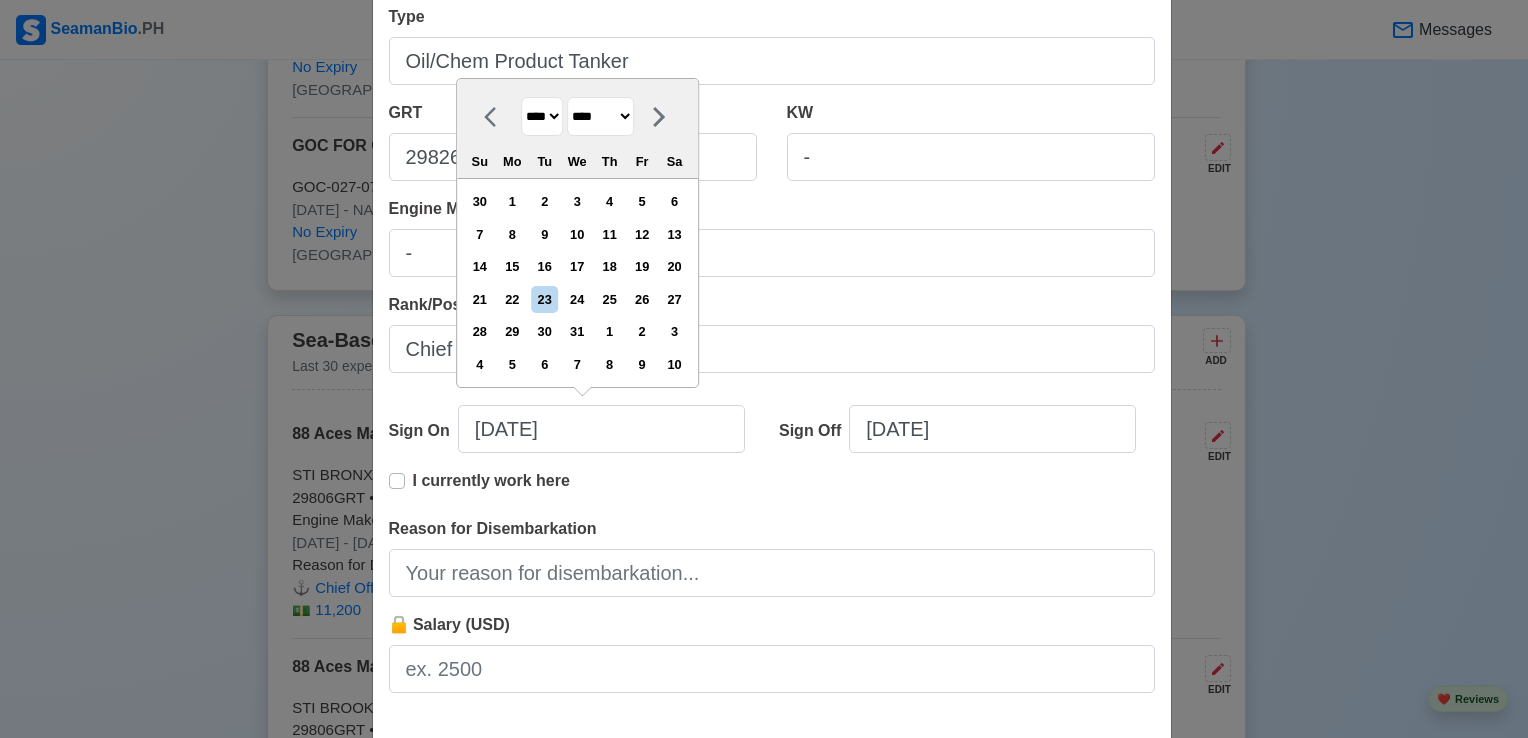 click on "******* ******** ***** ***** *** **** **** ****** ********* ******* ******** ********" at bounding box center (600, 116) 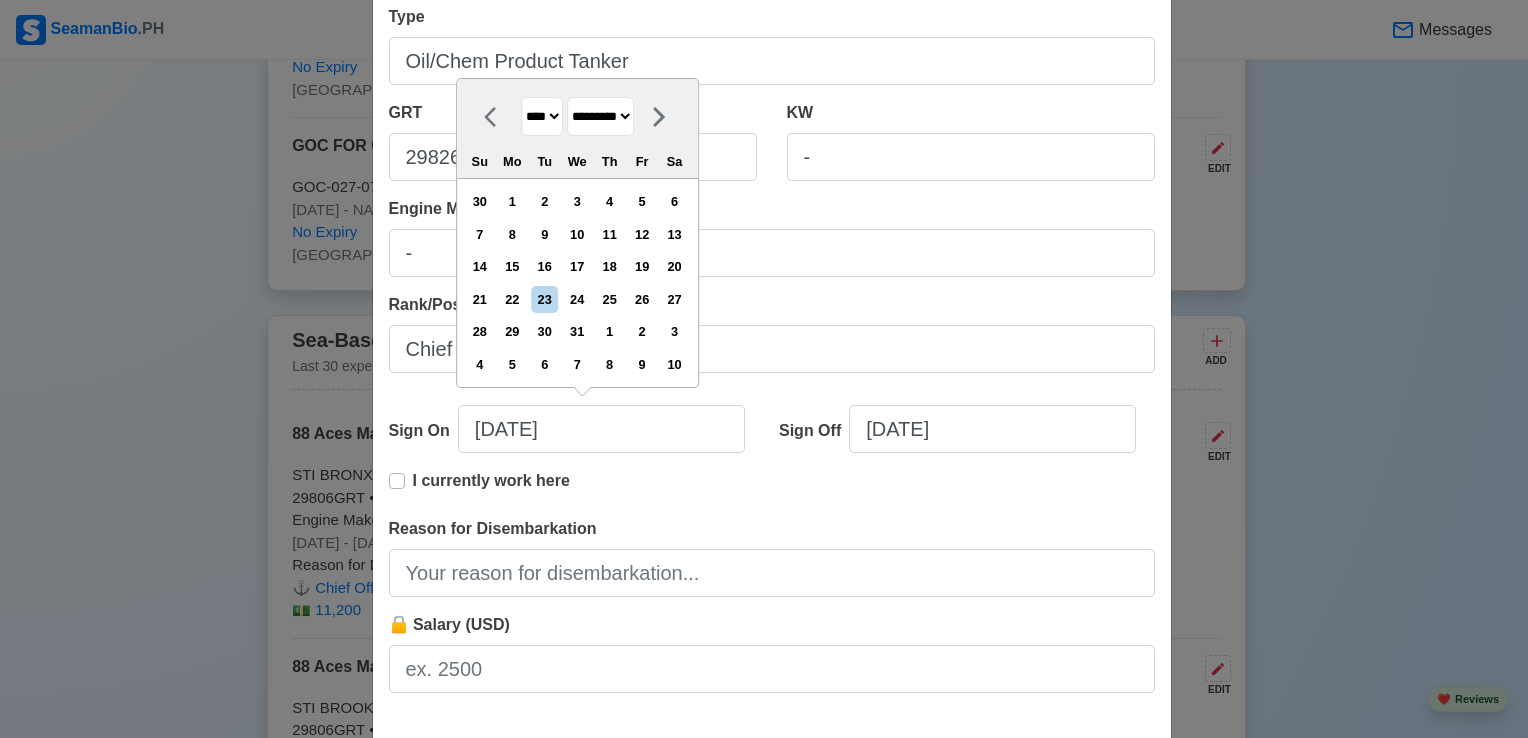 click on "******* ******** ***** ***** *** **** **** ****** ********* ******* ******** ********" at bounding box center [600, 116] 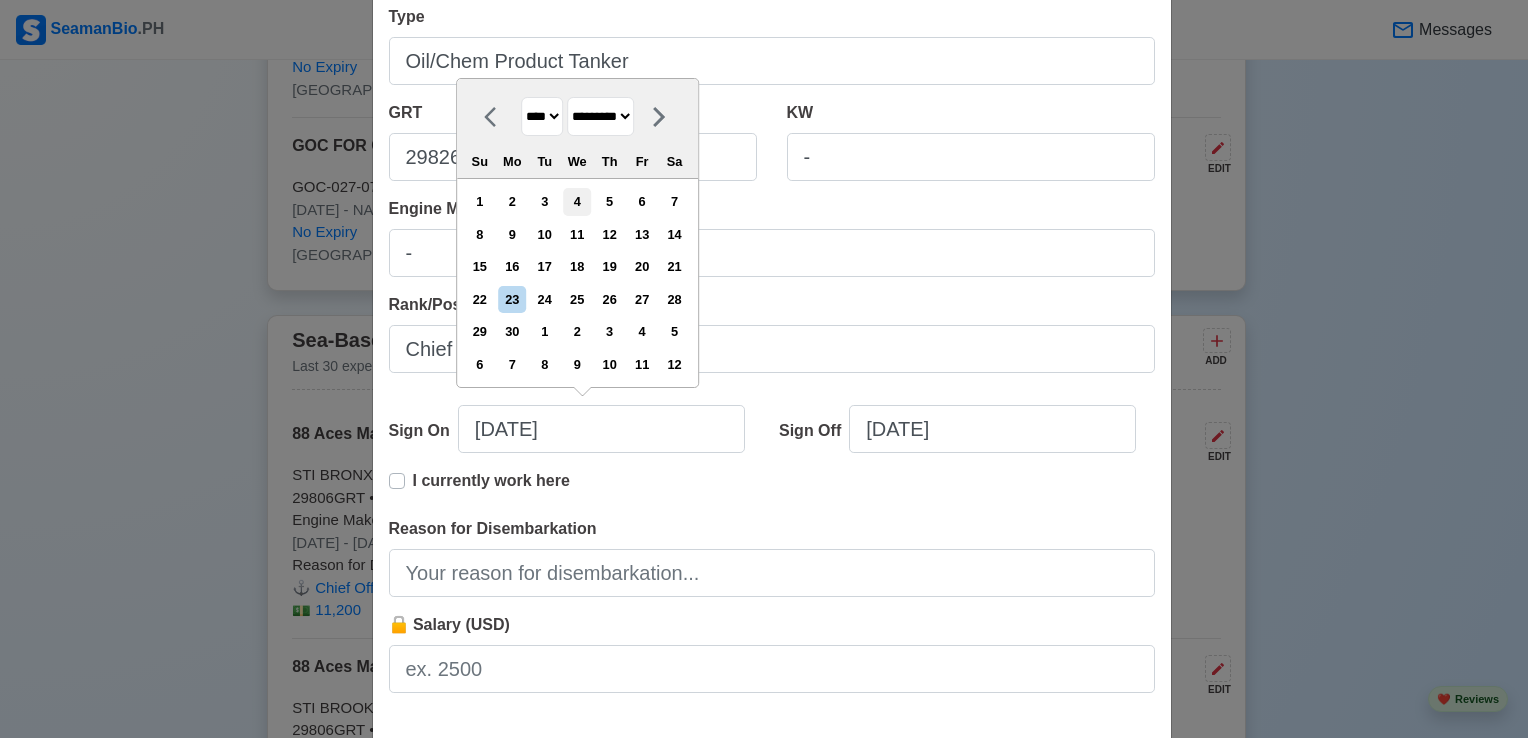 click on "4" at bounding box center (577, 201) 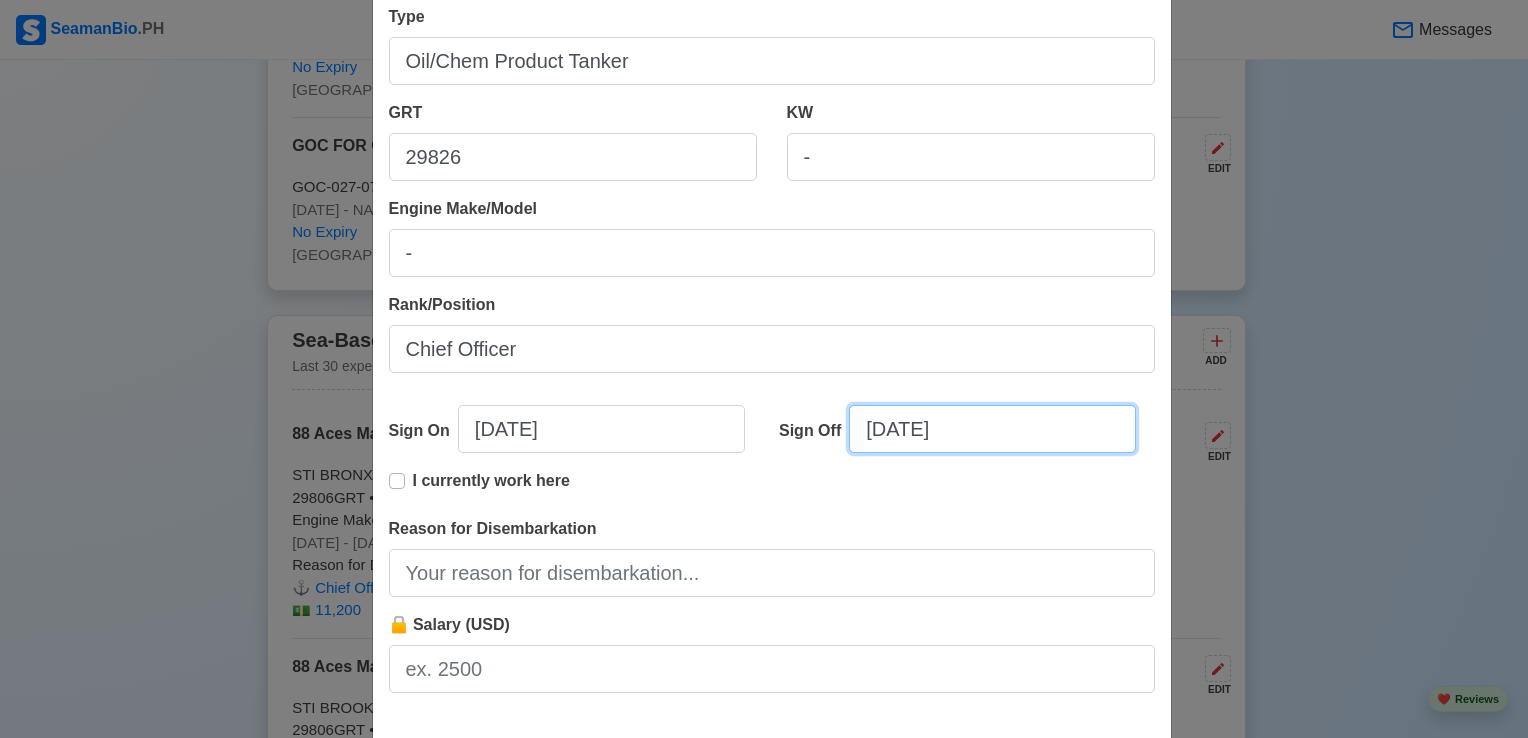 click on "[DATE]" at bounding box center (992, 429) 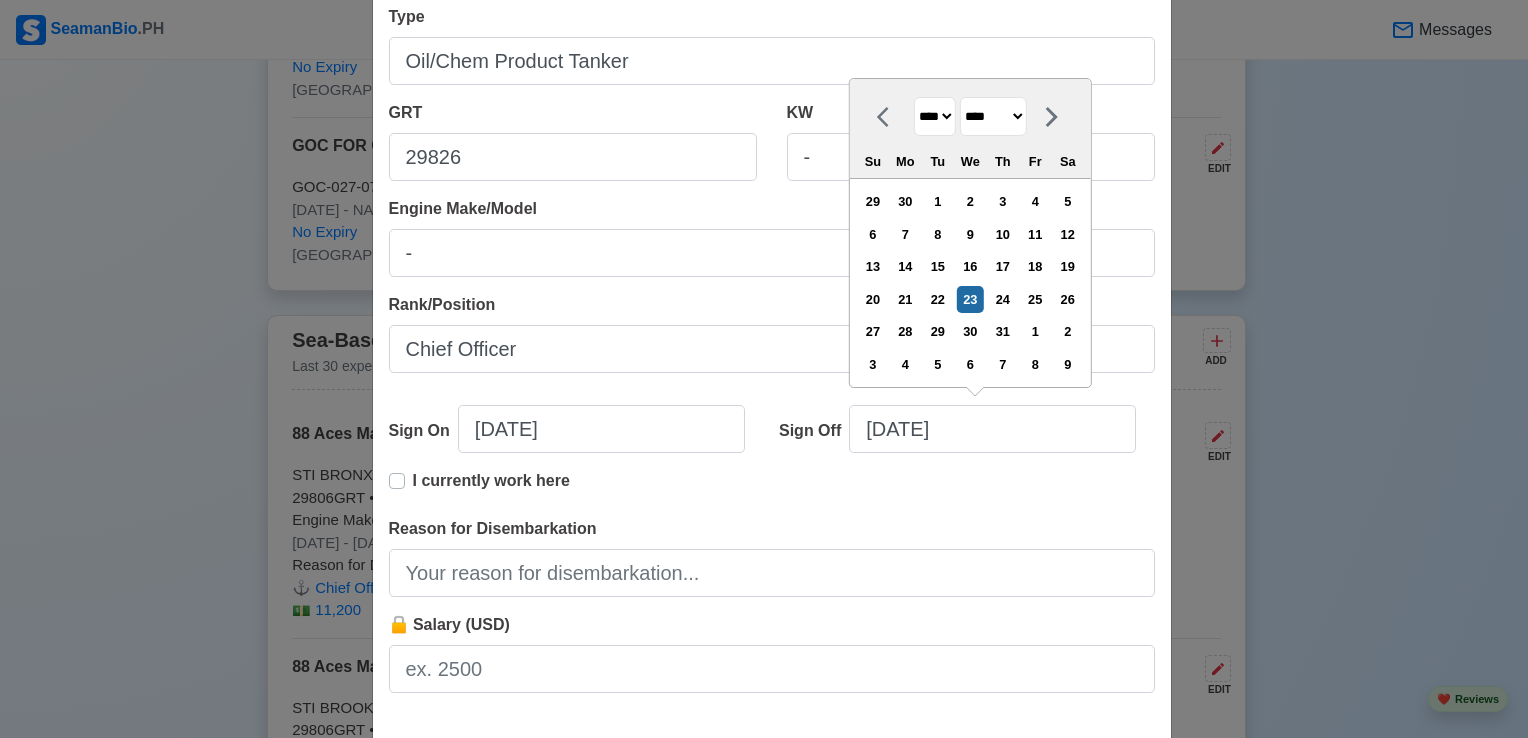 click on "**** **** **** **** **** **** **** **** **** **** **** **** **** **** **** **** **** **** **** **** **** **** **** **** **** **** **** **** **** **** **** **** **** **** **** **** **** **** **** **** **** **** **** **** **** **** **** **** **** **** **** **** **** **** **** **** **** **** **** **** **** **** **** **** **** **** **** **** **** **** **** **** **** **** **** **** **** **** **** **** **** **** **** **** **** **** **** **** **** **** **** **** **** **** **** **** **** **** **** **** **** **** **** **** **** **** **** ****" at bounding box center (935, 116) 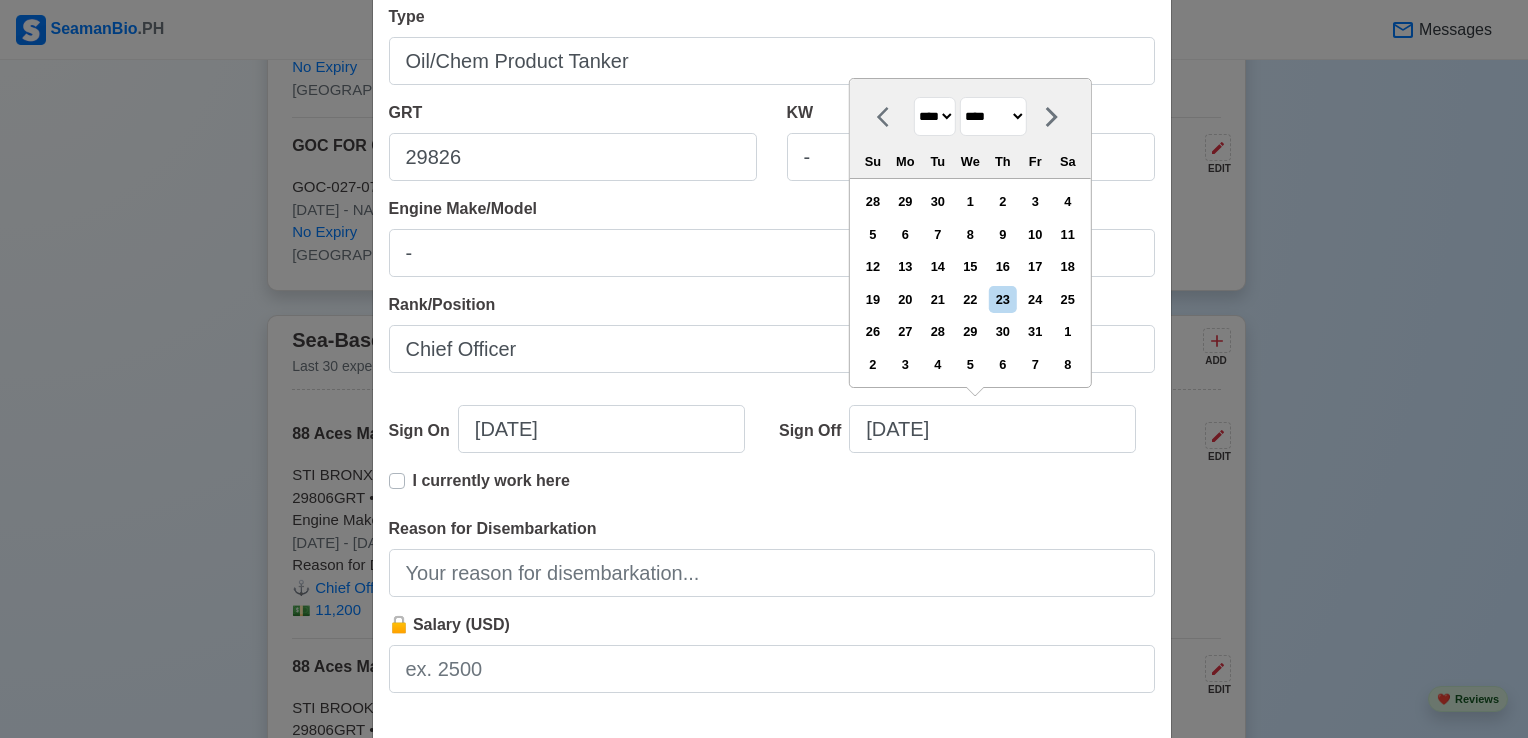 click on "******* ******** ***** ***** *** **** **** ****** ********* ******* ******** ********" at bounding box center [993, 116] 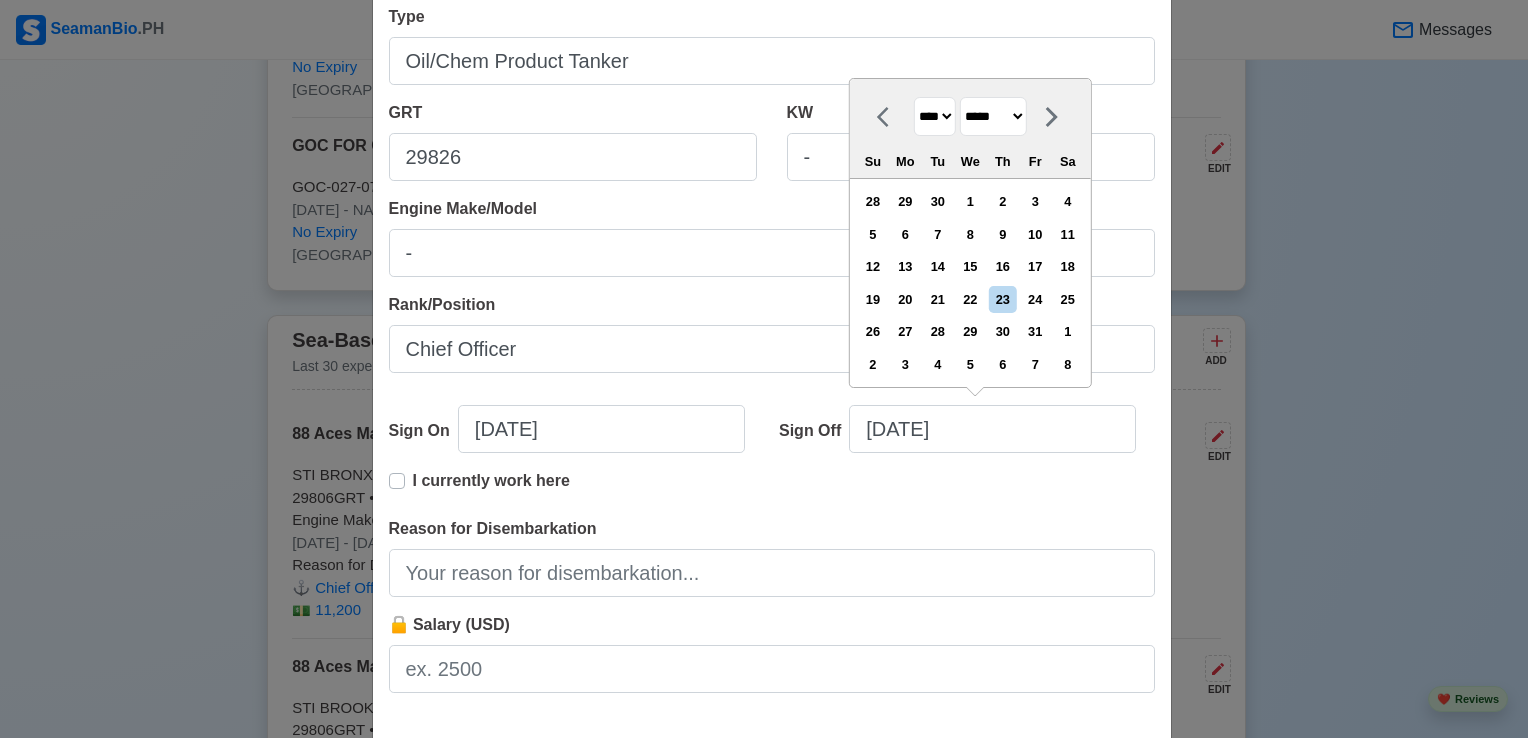 click on "******* ******** ***** ***** *** **** **** ****** ********* ******* ******** ********" at bounding box center [993, 116] 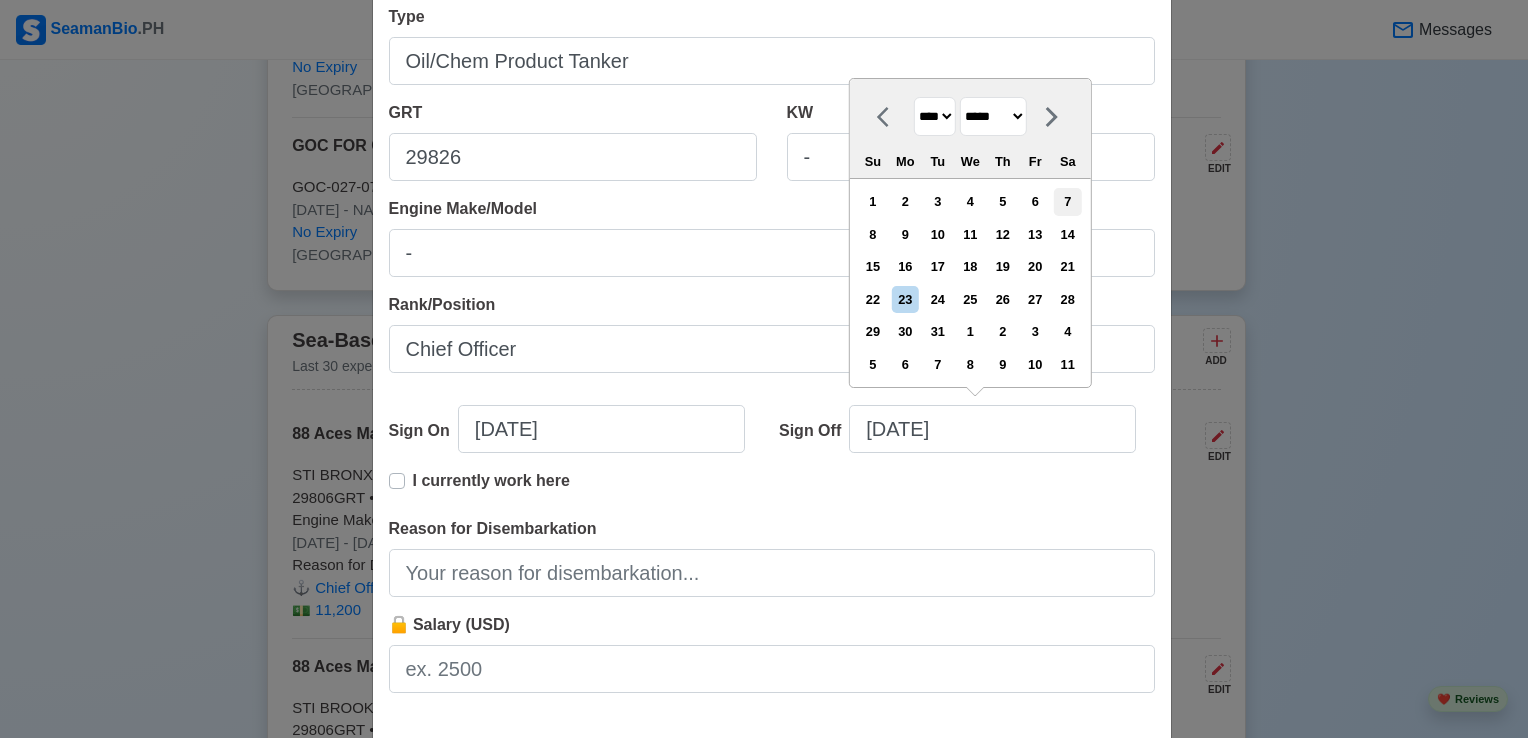 click on "7" at bounding box center (1067, 201) 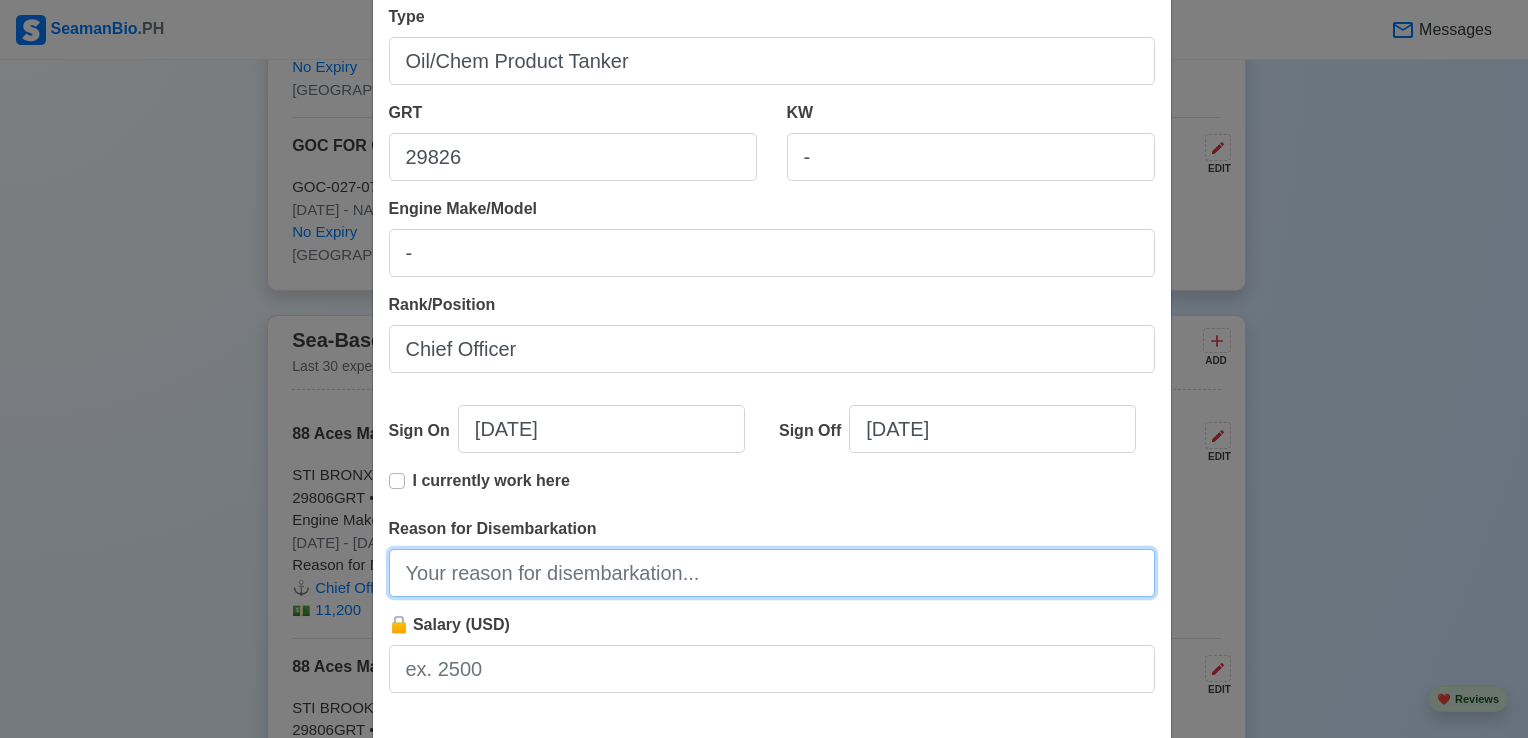 click on "Reason for Disembarkation" at bounding box center (772, 573) 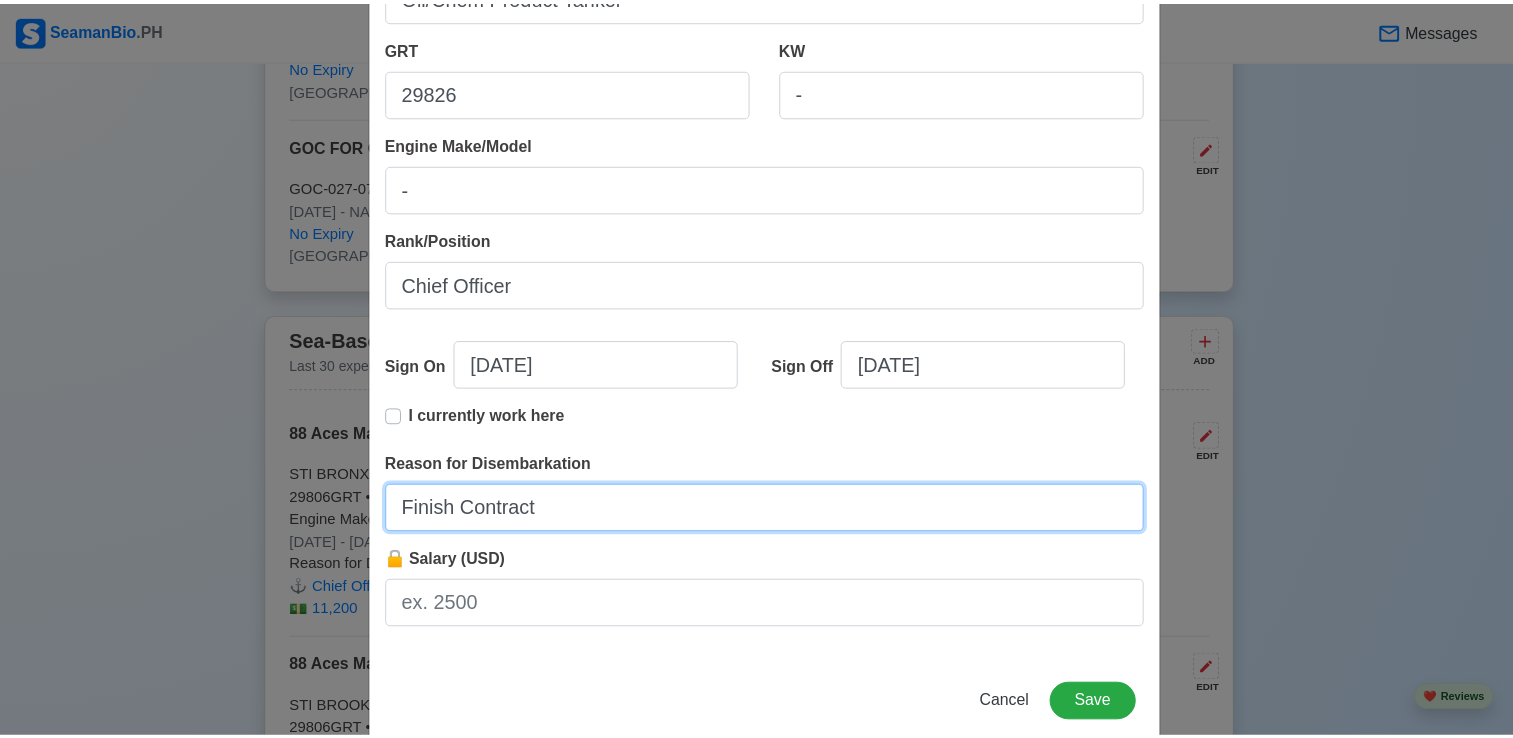 scroll, scrollTop: 400, scrollLeft: 0, axis: vertical 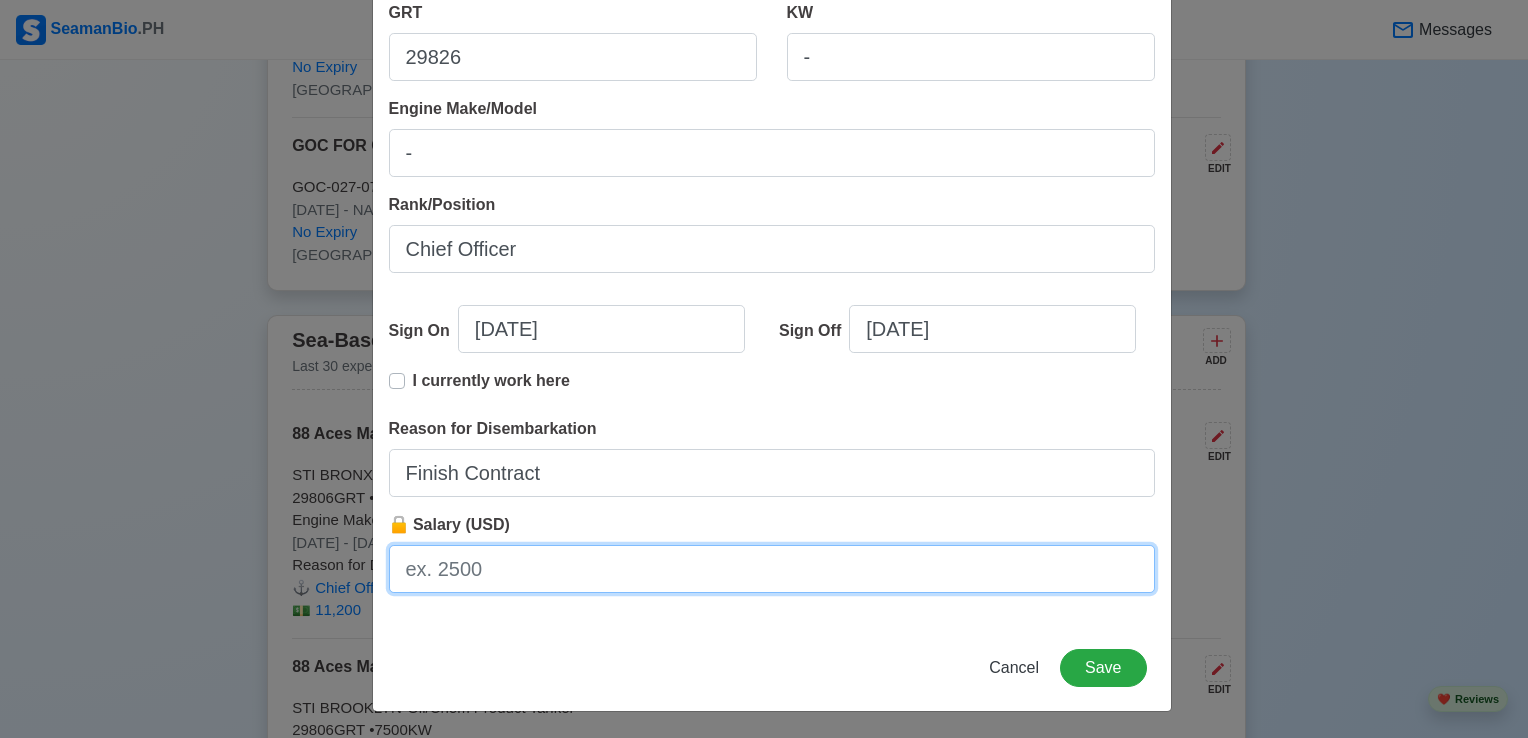 click on "🔒 Salary (USD)" at bounding box center [772, 569] 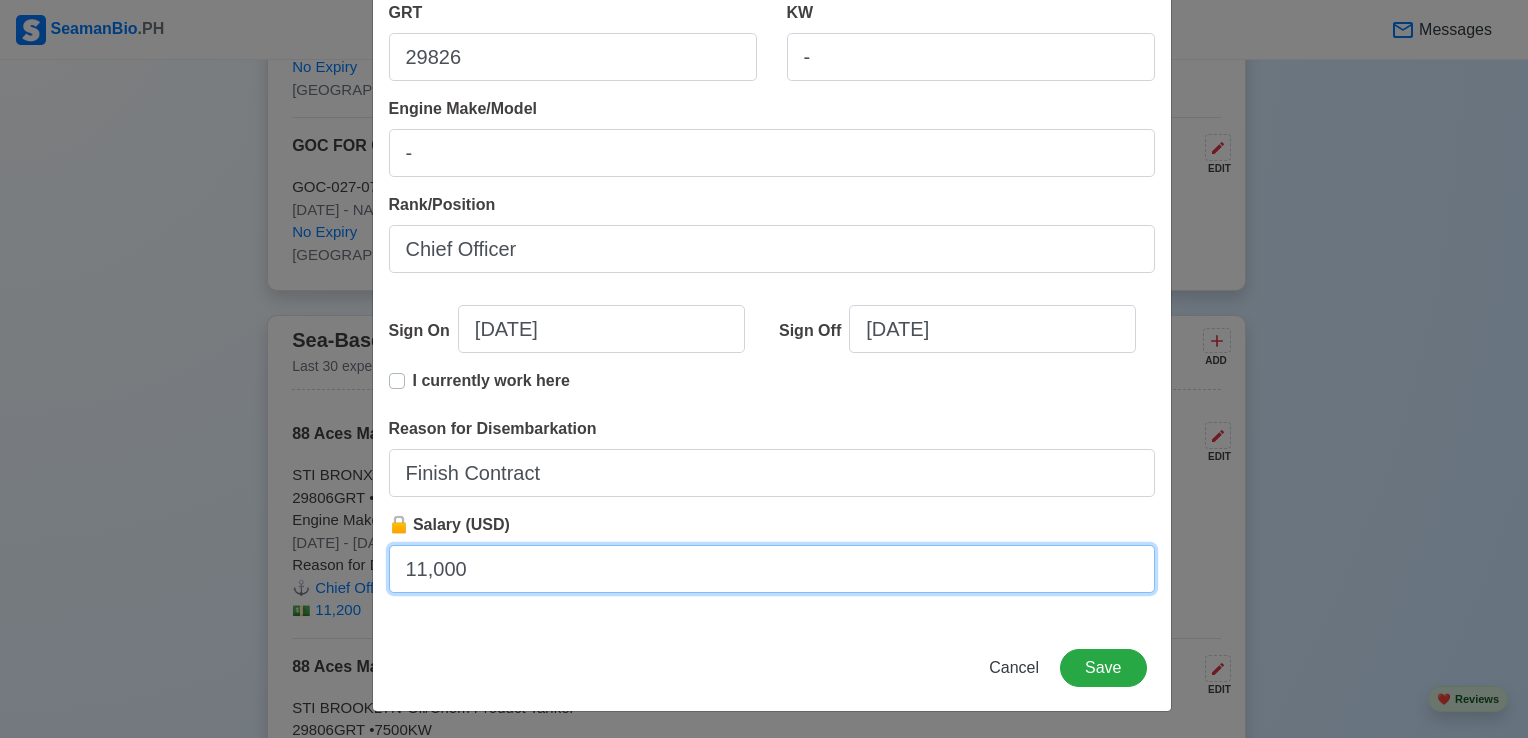 drag, startPoint x: 496, startPoint y: 566, endPoint x: 282, endPoint y: 558, distance: 214.14948 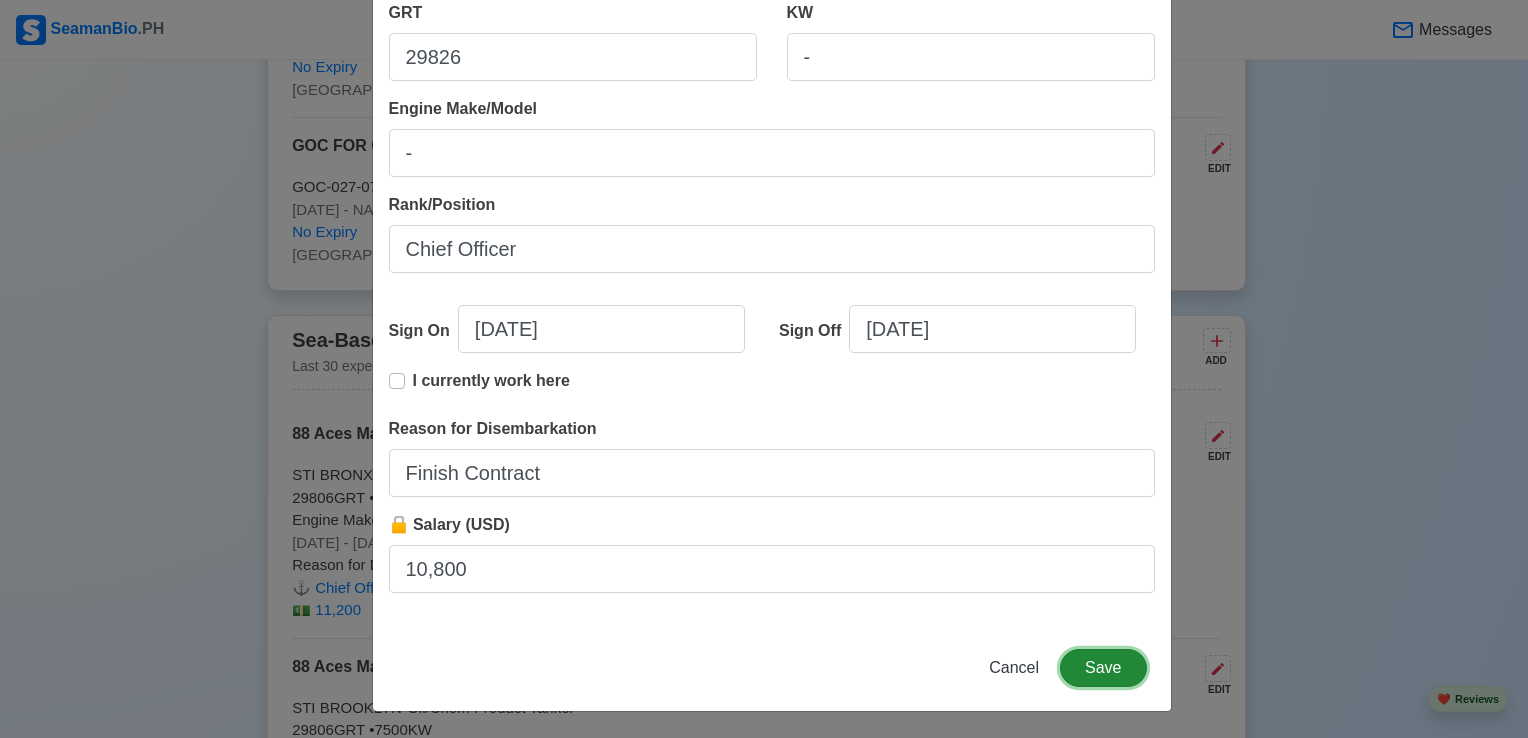 click on "Save" at bounding box center [1103, 668] 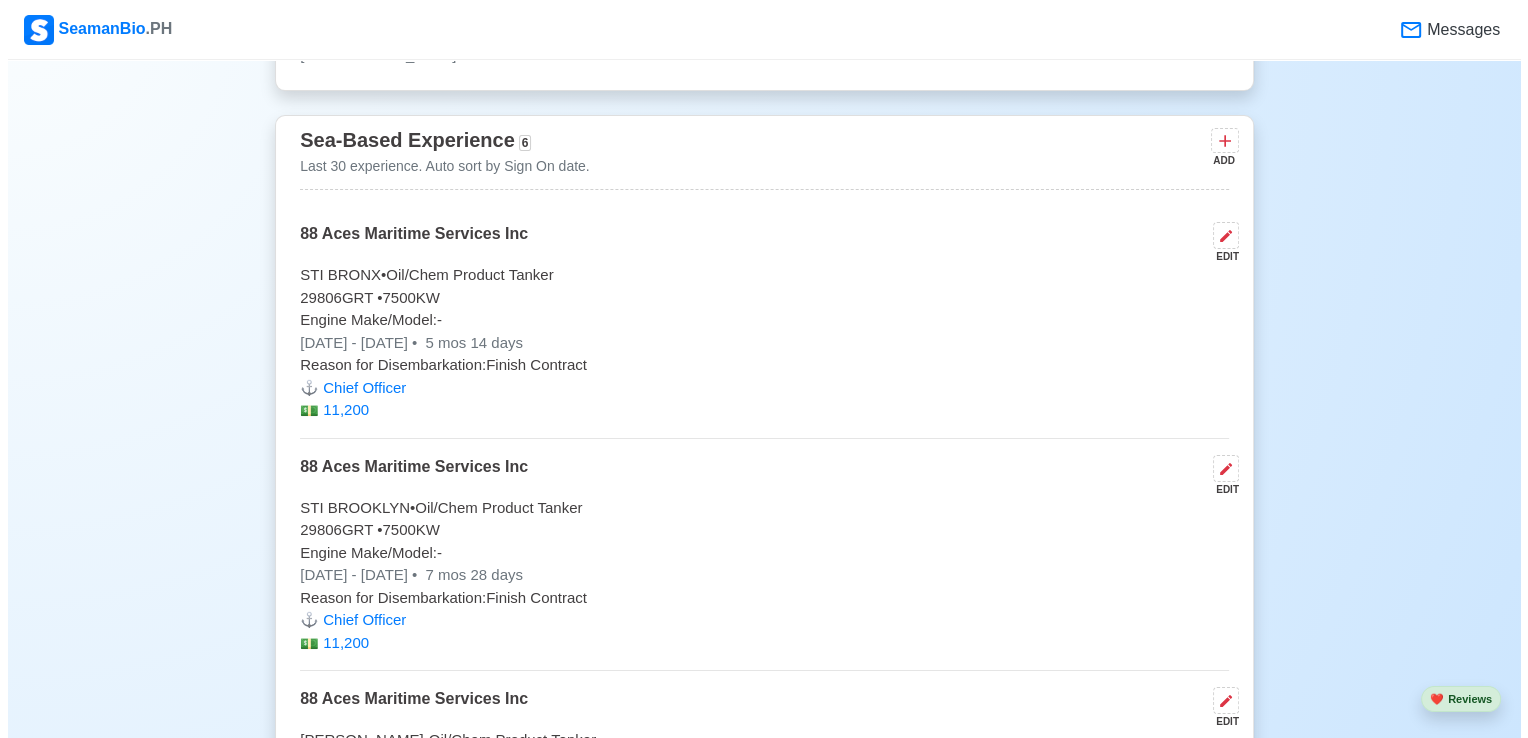 scroll, scrollTop: 9827, scrollLeft: 0, axis: vertical 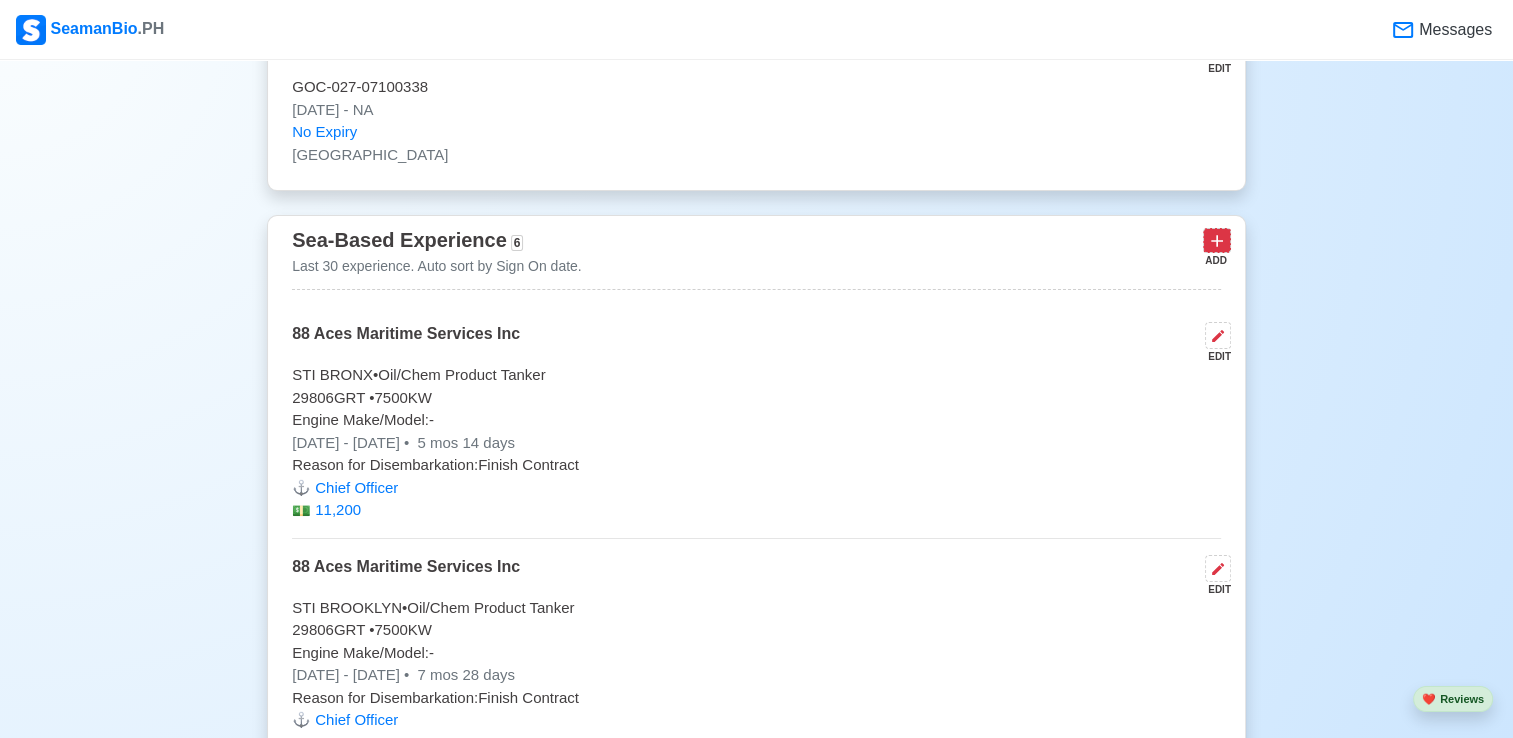 click 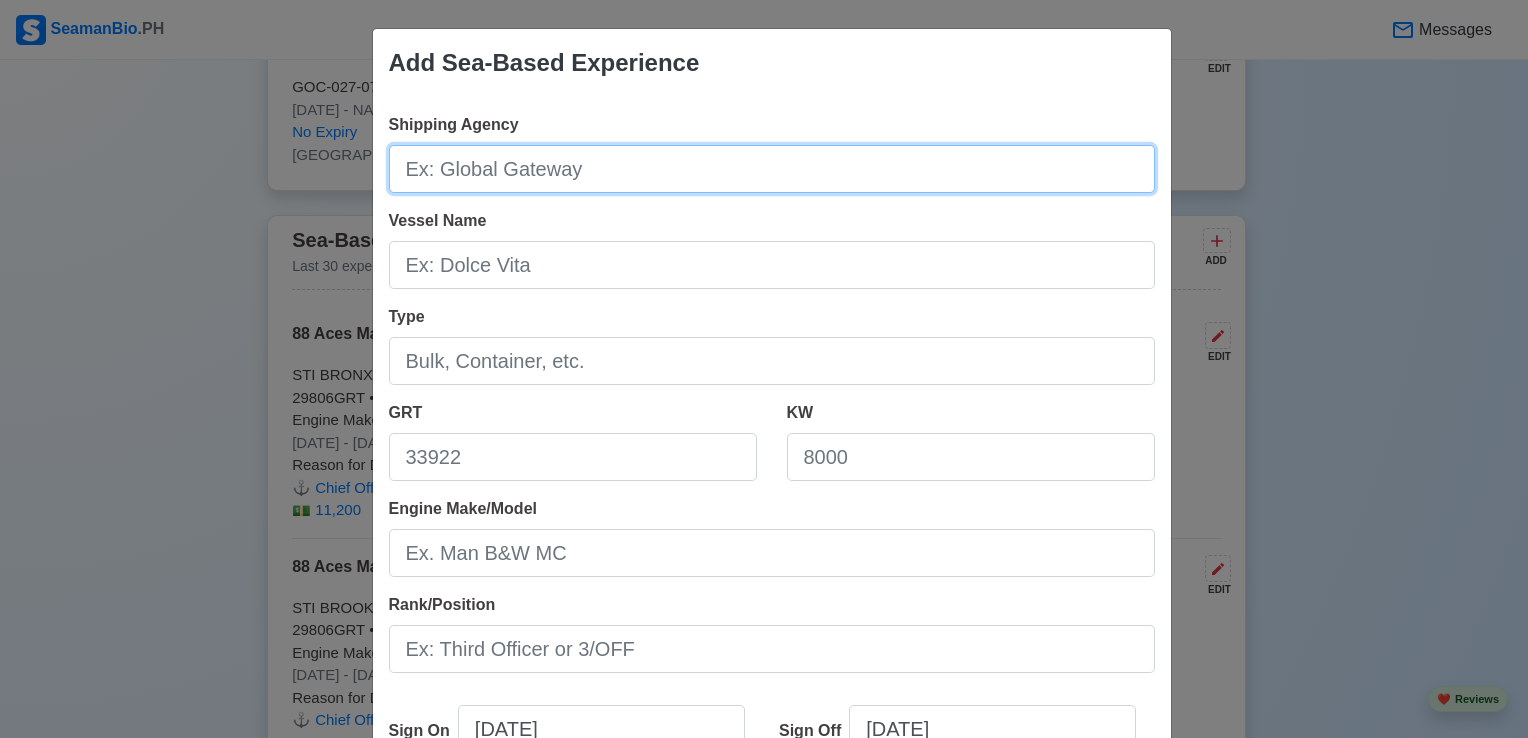 click on "Shipping Agency" at bounding box center [772, 169] 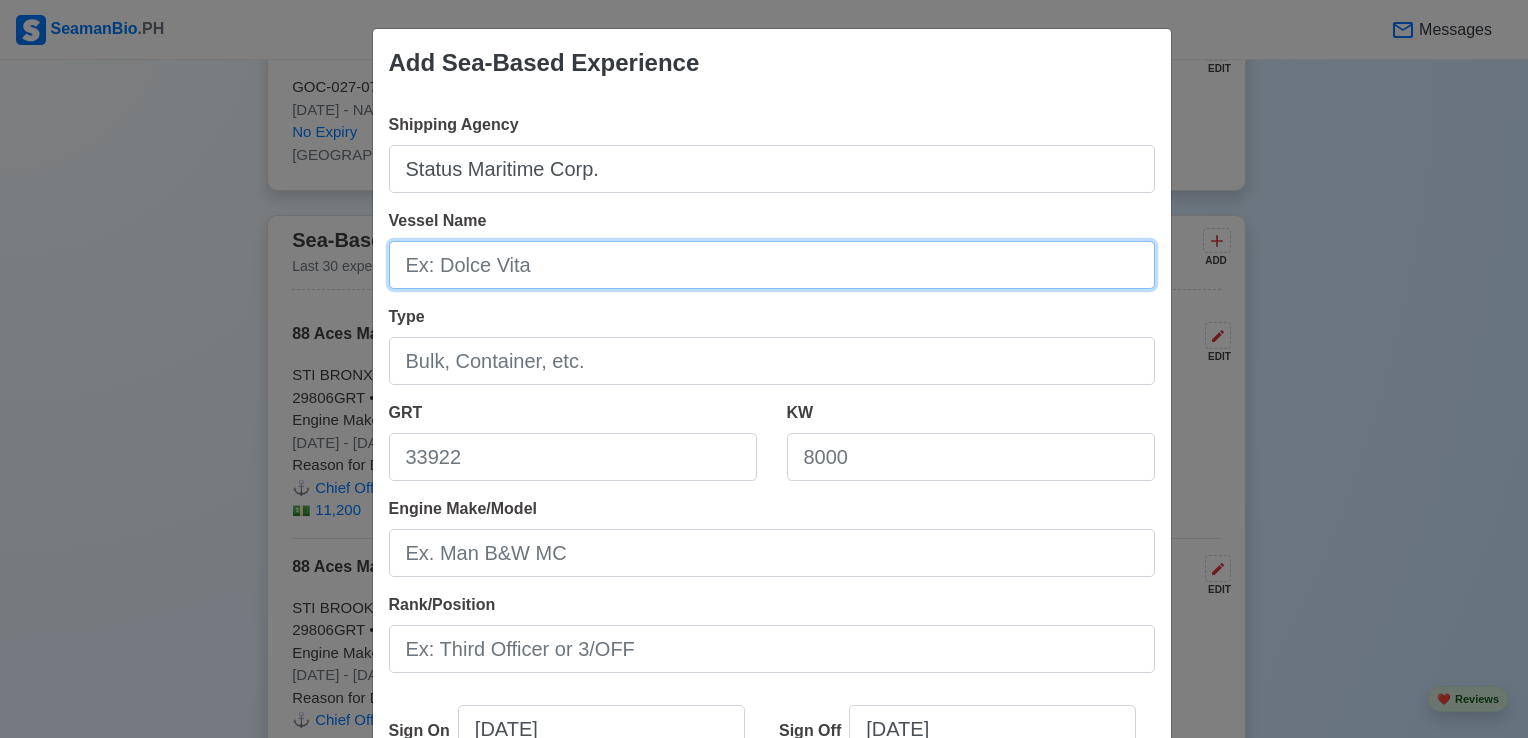 click on "Vessel Name" at bounding box center [772, 265] 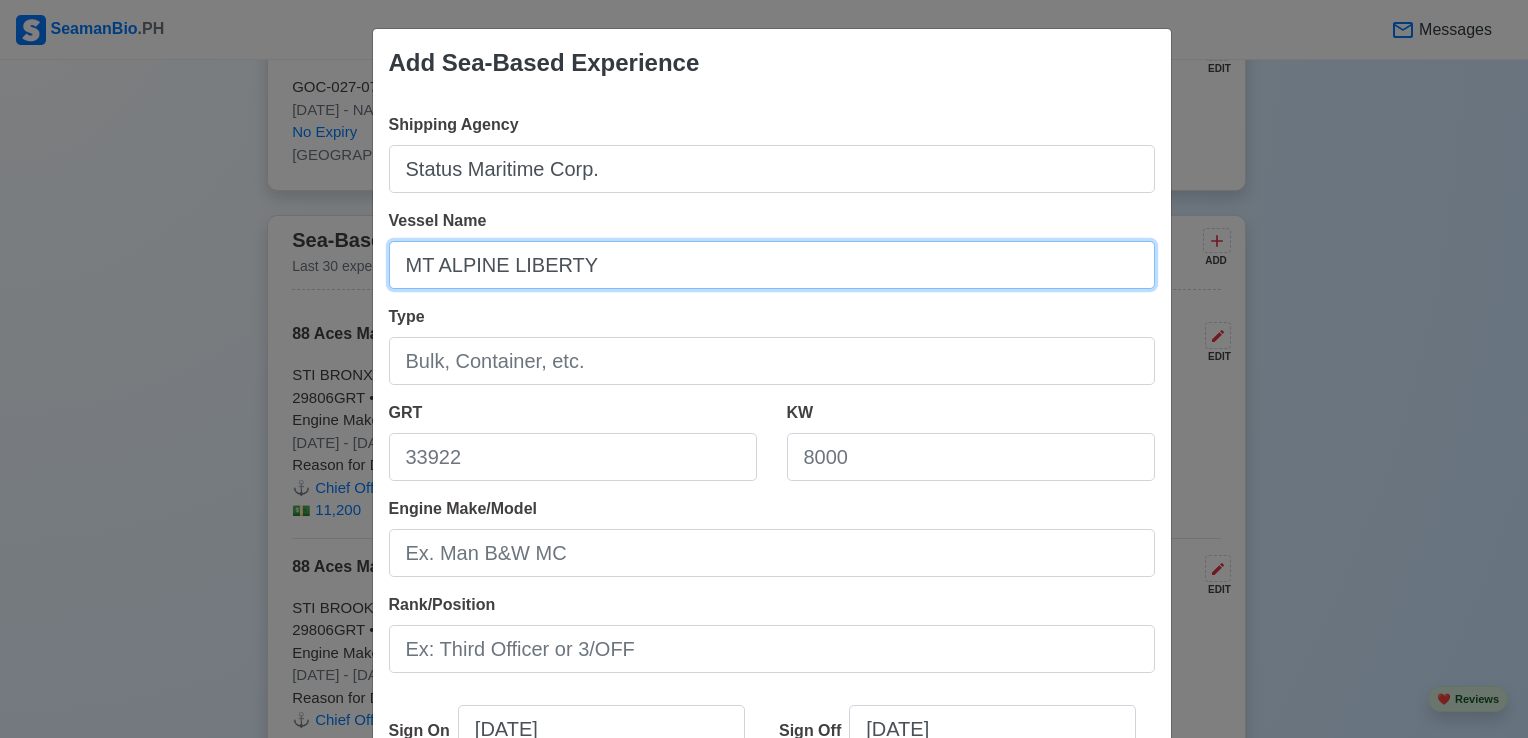 drag, startPoint x: 502, startPoint y: 269, endPoint x: 598, endPoint y: 270, distance: 96.00521 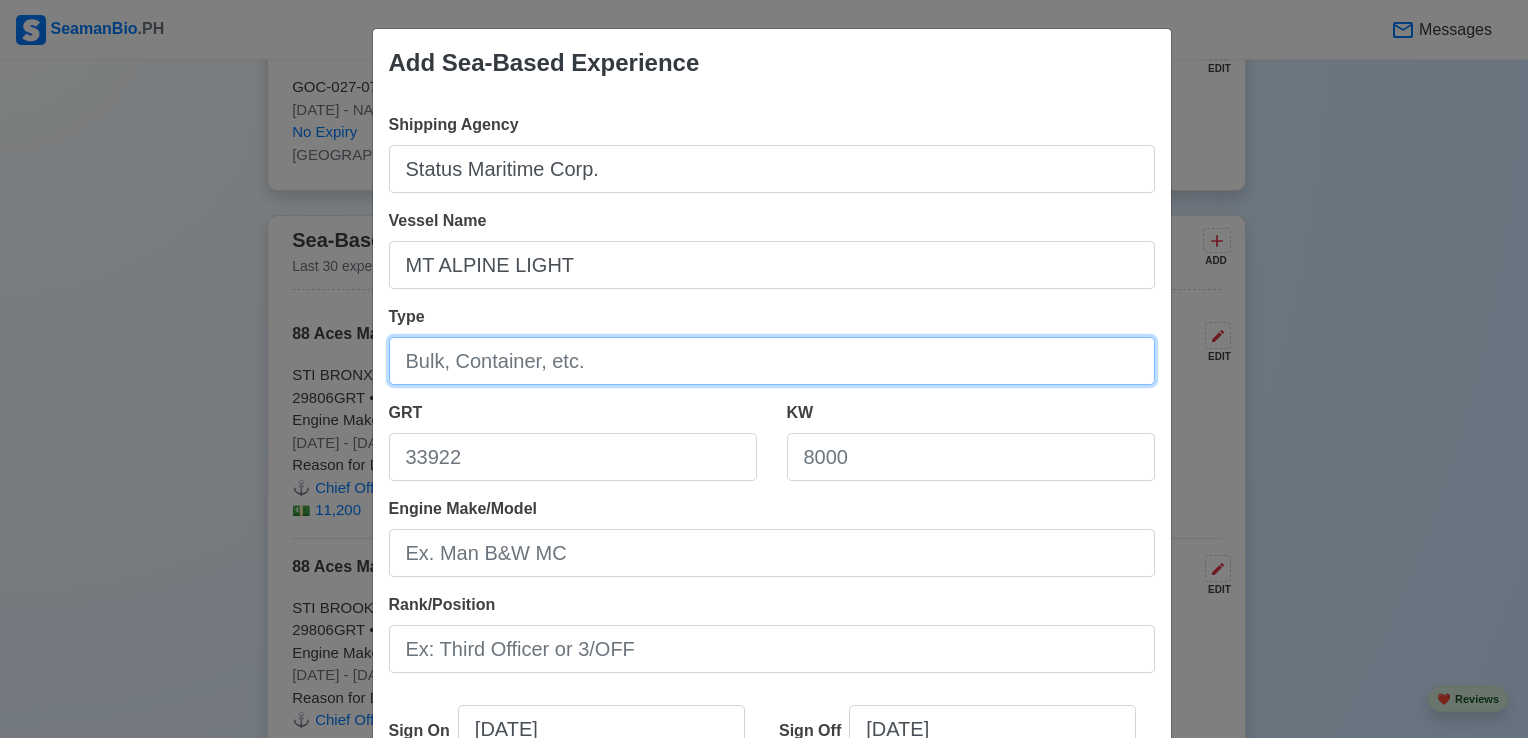click on "Type" at bounding box center (772, 361) 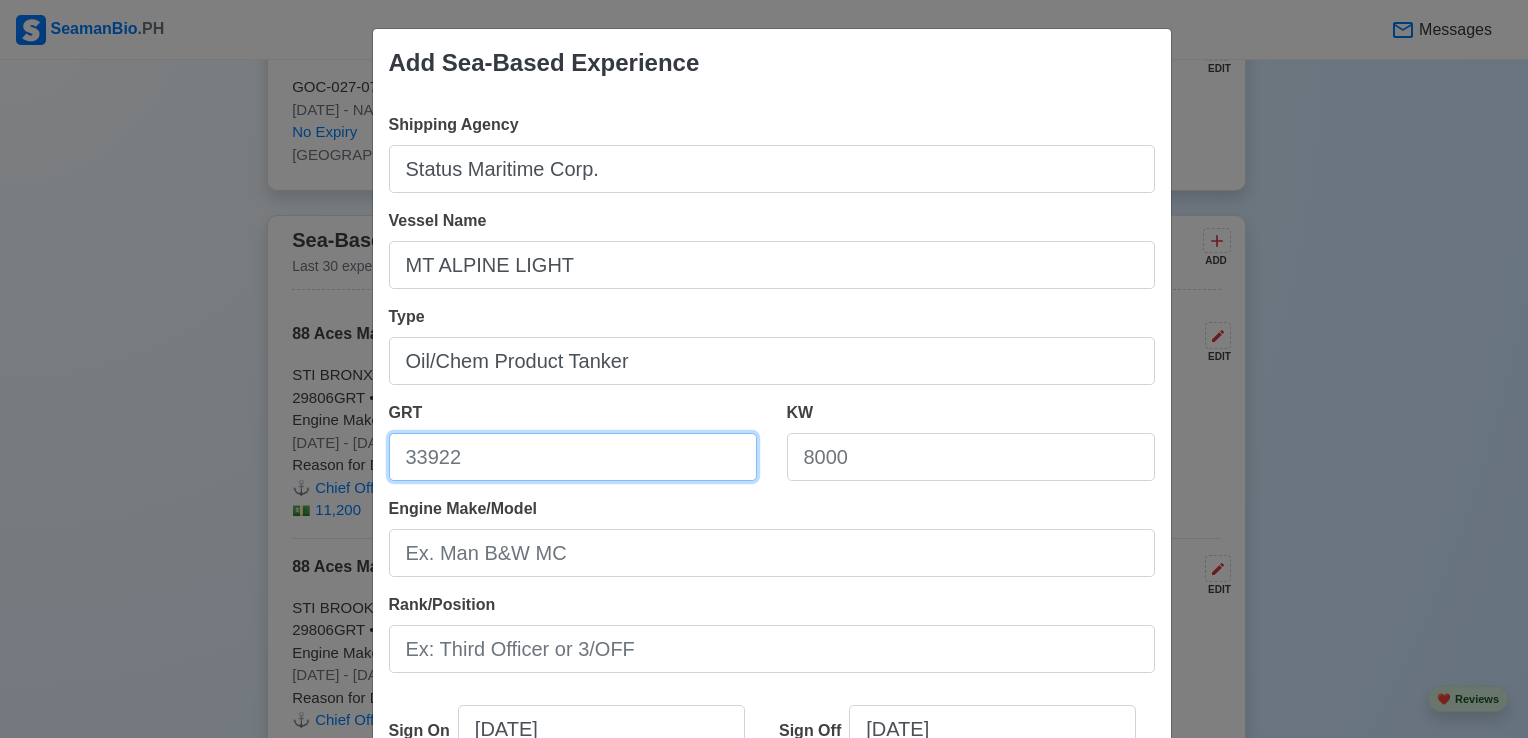 click on "GRT" at bounding box center (573, 457) 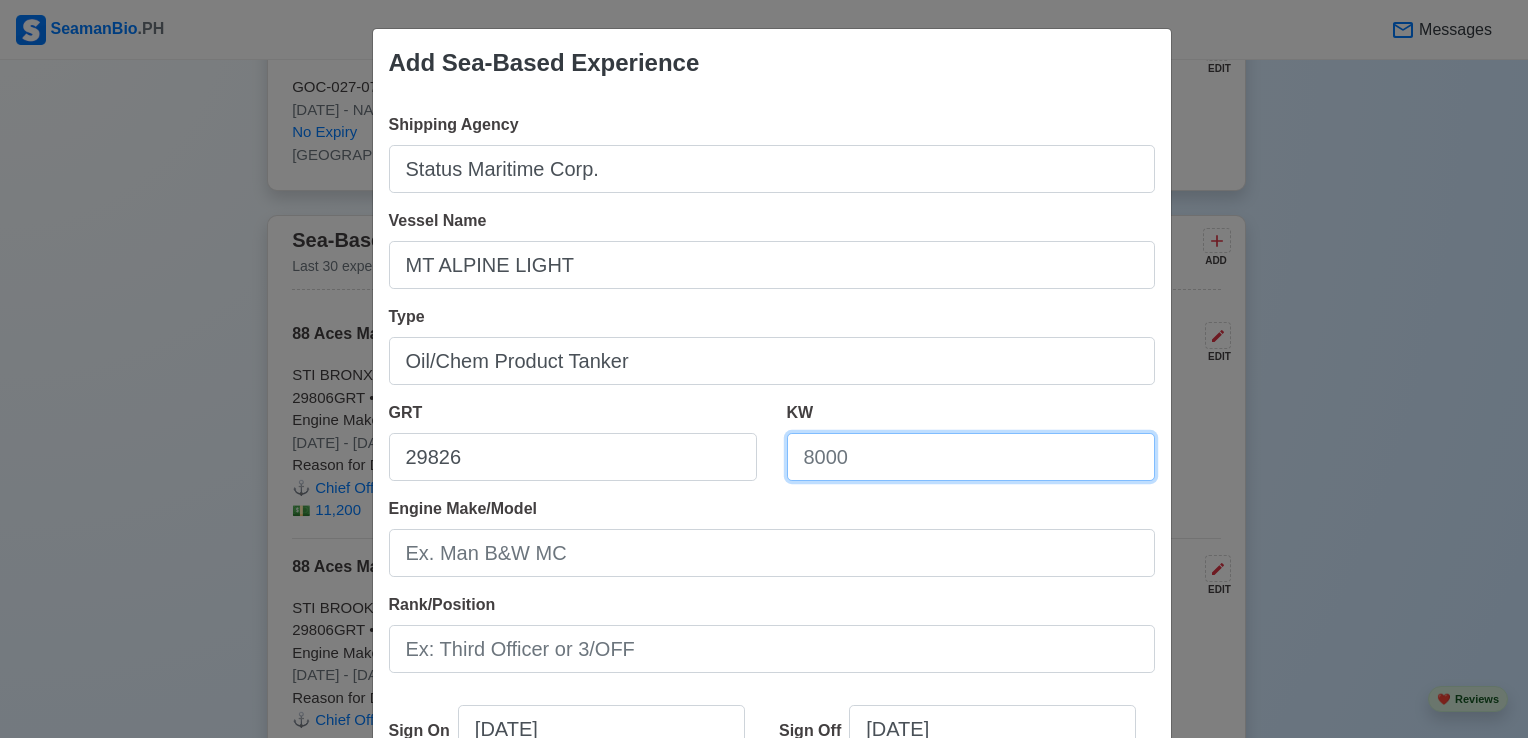click on "KW" at bounding box center (971, 457) 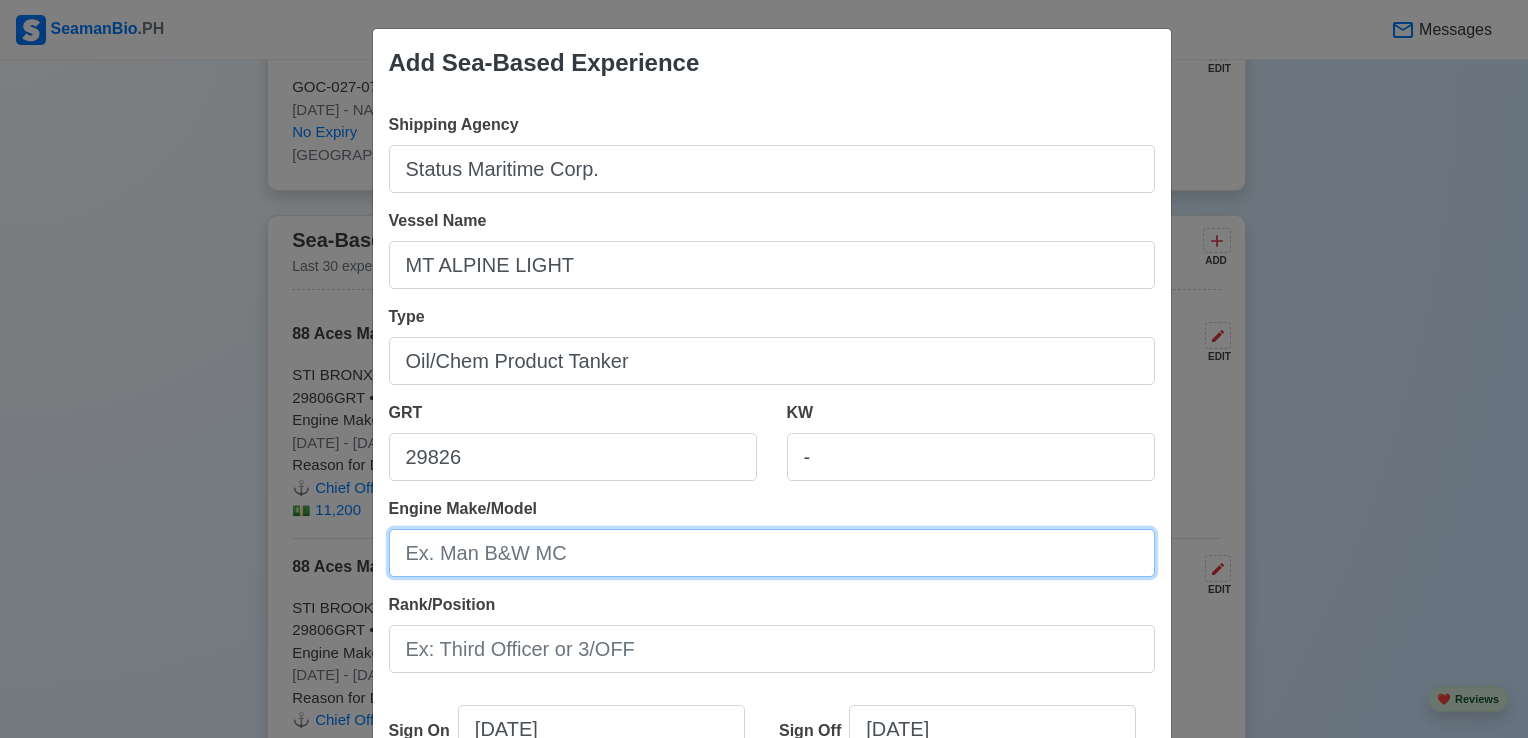 click on "Engine Make/Model" at bounding box center [772, 553] 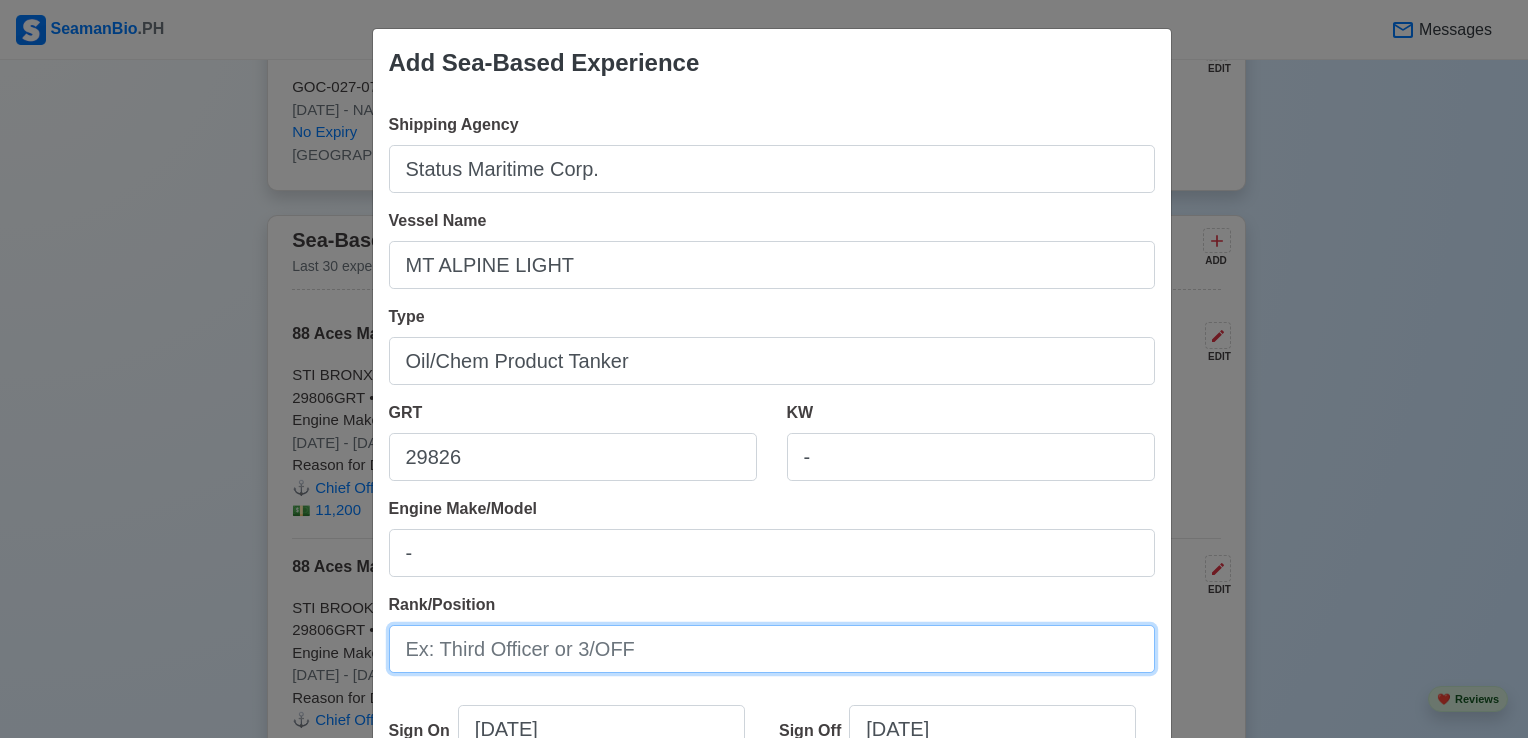 click on "Rank/Position" at bounding box center [772, 649] 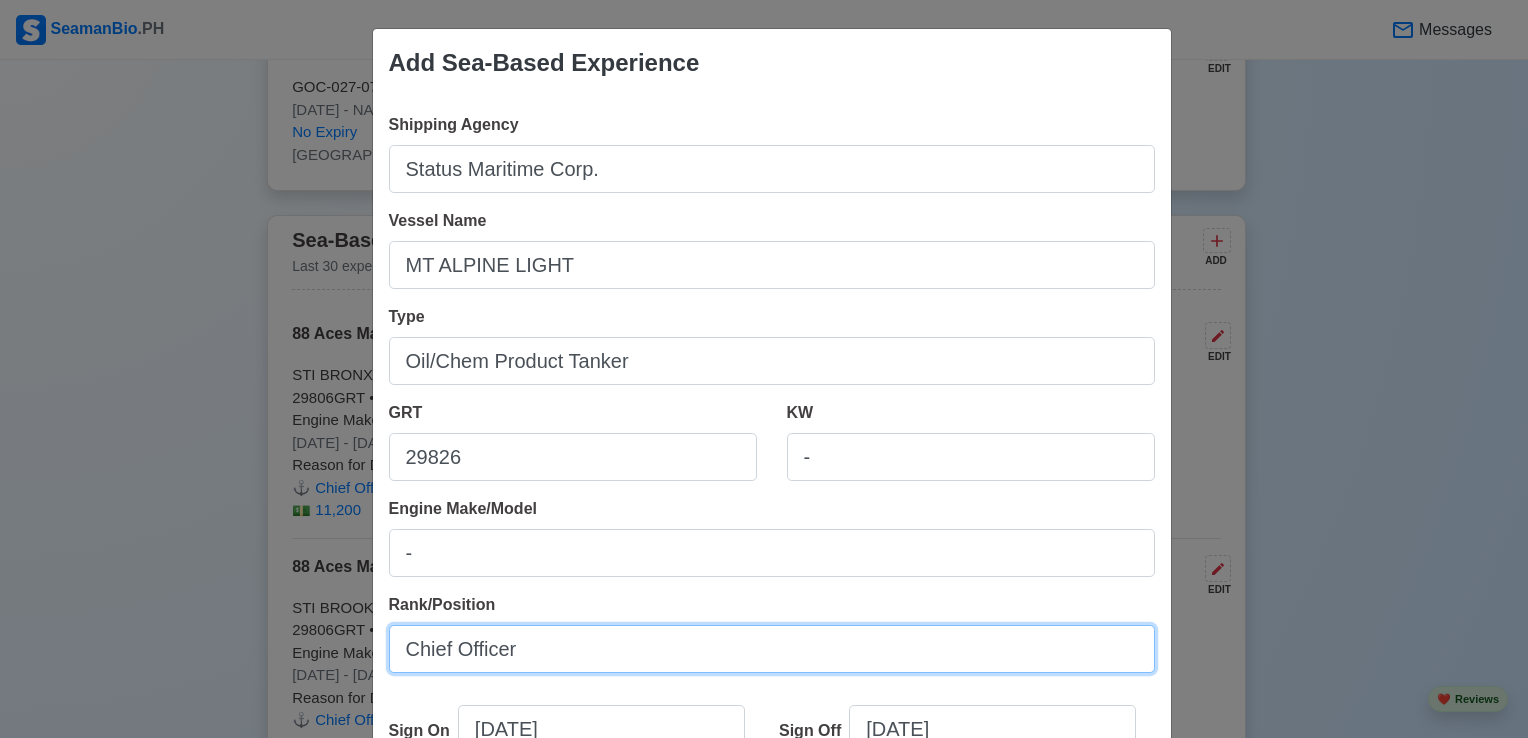 scroll, scrollTop: 300, scrollLeft: 0, axis: vertical 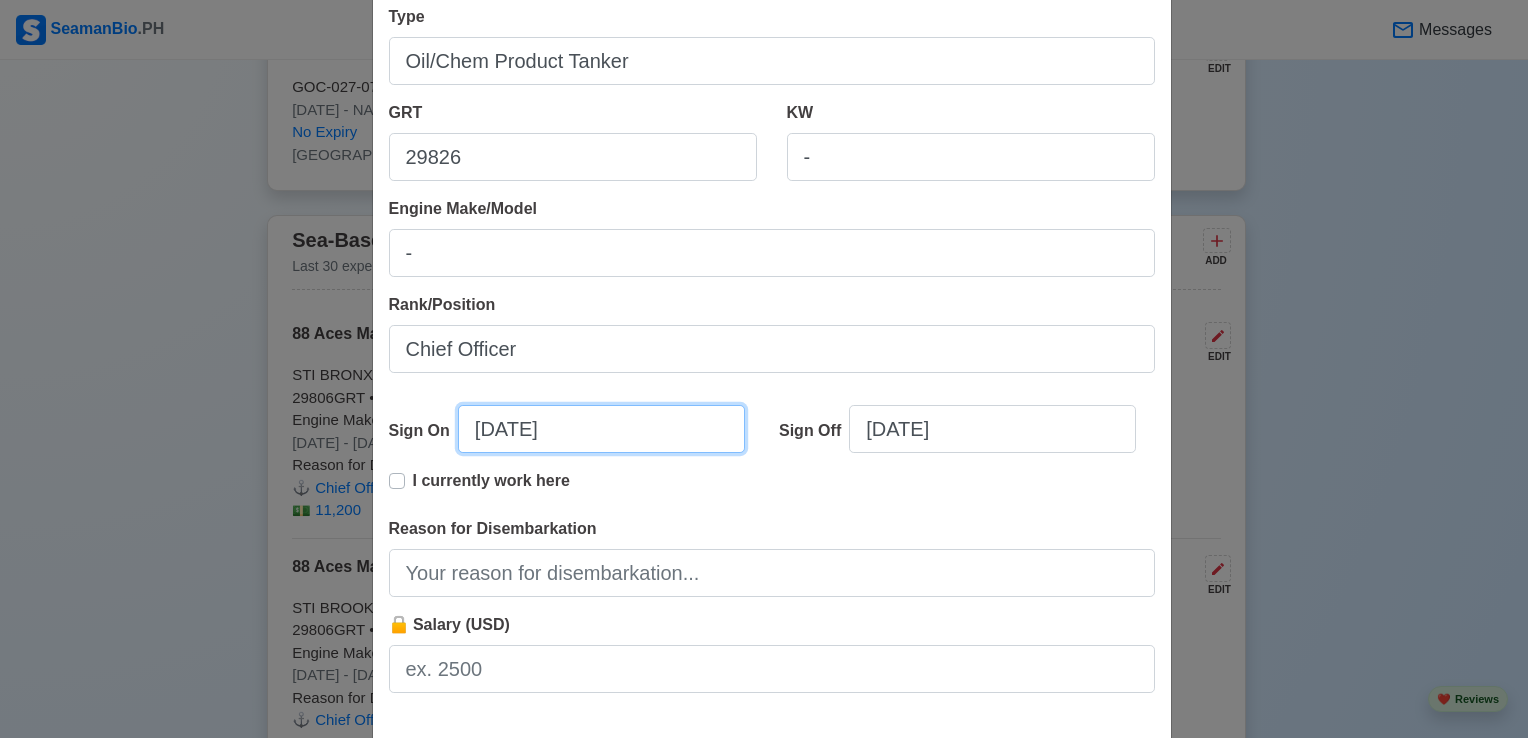 click on "[DATE]" at bounding box center [601, 429] 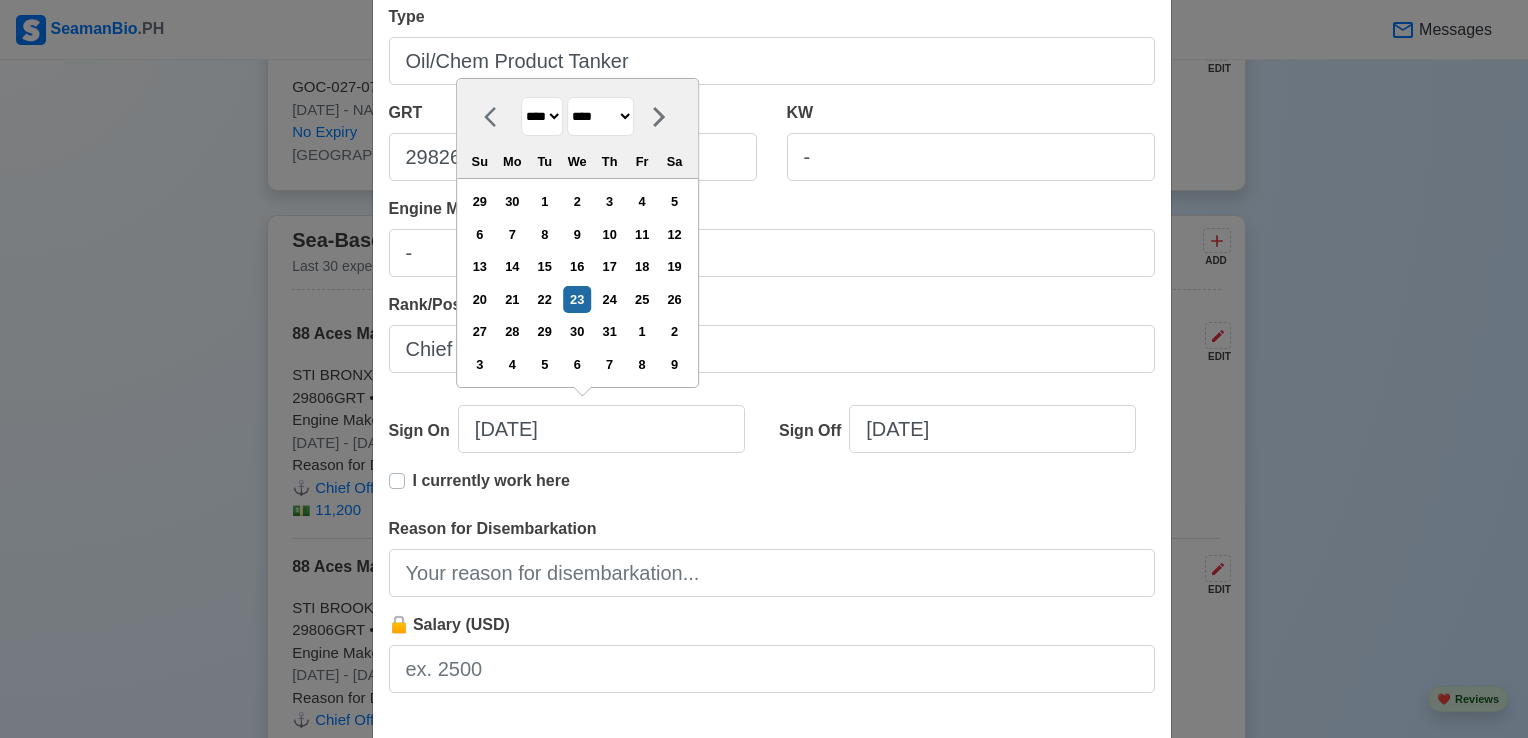 click on "**** **** **** **** **** **** **** **** **** **** **** **** **** **** **** **** **** **** **** **** **** **** **** **** **** **** **** **** **** **** **** **** **** **** **** **** **** **** **** **** **** **** **** **** **** **** **** **** **** **** **** **** **** **** **** **** **** **** **** **** **** **** **** **** **** **** **** **** **** **** **** **** **** **** **** **** **** **** **** **** **** **** **** **** **** **** **** **** **** **** **** **** **** **** **** **** **** **** **** **** **** **** **** **** **** ****" at bounding box center [542, 116] 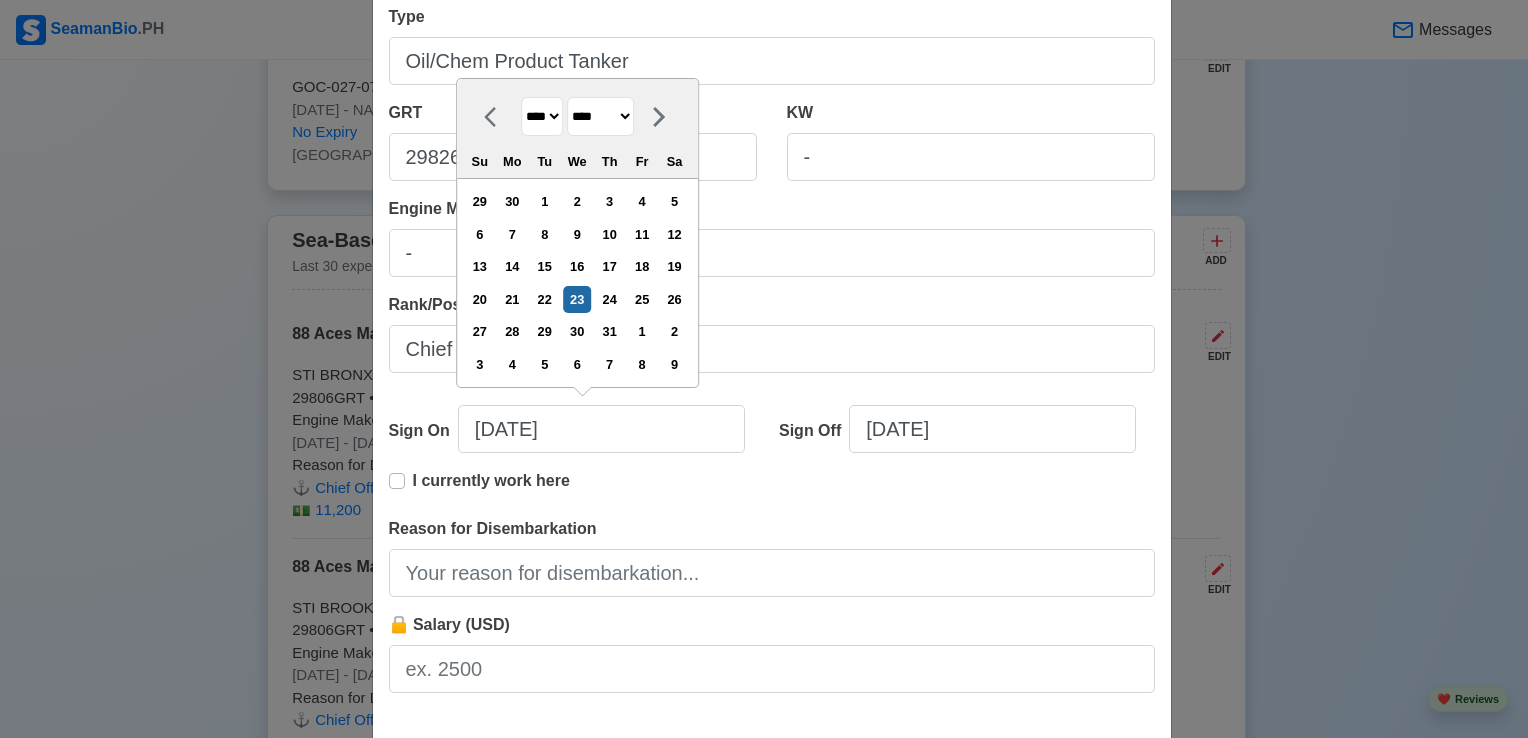 click on "**** **** **** **** **** **** **** **** **** **** **** **** **** **** **** **** **** **** **** **** **** **** **** **** **** **** **** **** **** **** **** **** **** **** **** **** **** **** **** **** **** **** **** **** **** **** **** **** **** **** **** **** **** **** **** **** **** **** **** **** **** **** **** **** **** **** **** **** **** **** **** **** **** **** **** **** **** **** **** **** **** **** **** **** **** **** **** **** **** **** **** **** **** **** **** **** **** **** **** **** **** **** **** **** **** ****" at bounding box center [542, 116] 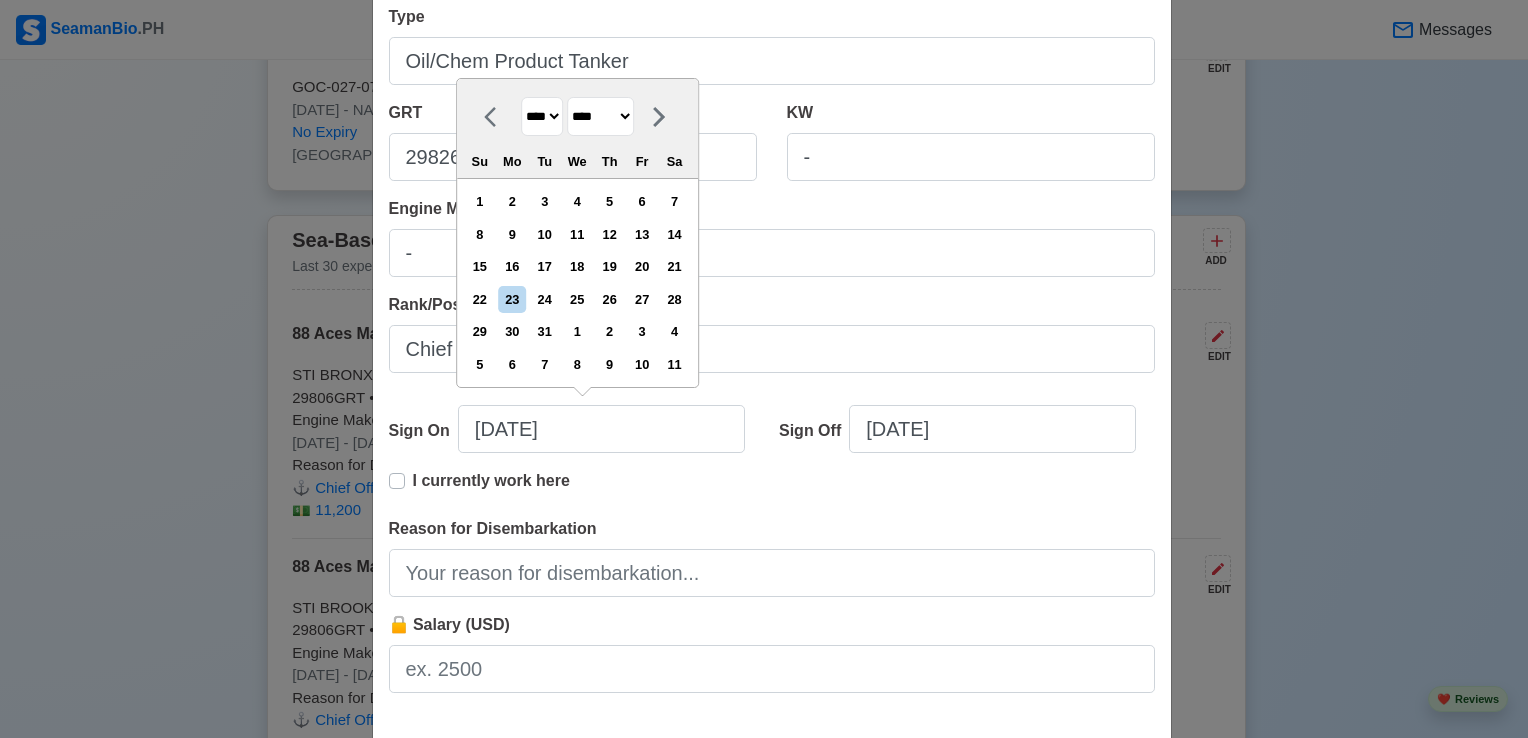click on "******* ******** ***** ***** *** **** **** ****** ********* ******* ******** ********" at bounding box center [600, 116] 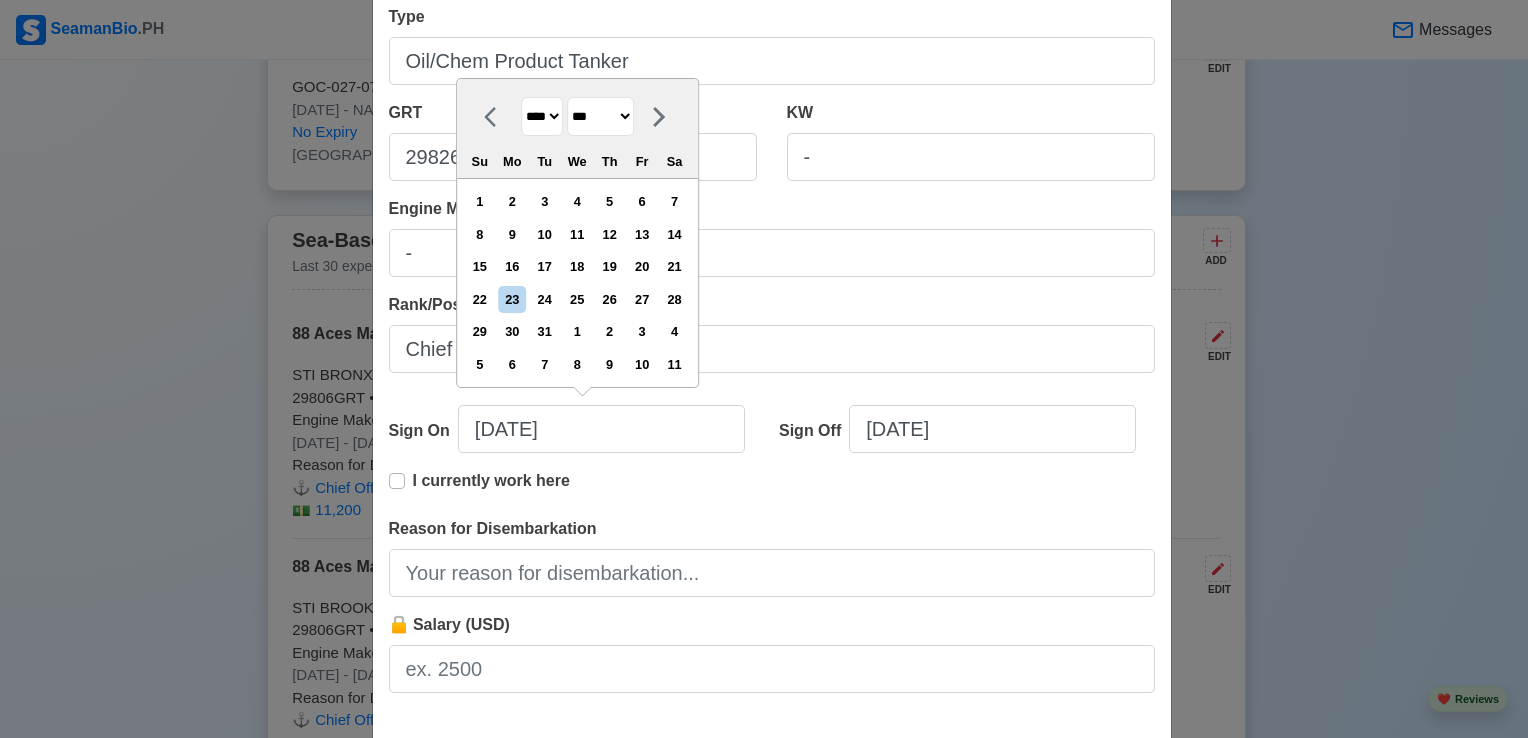 click on "******* ******** ***** ***** *** **** **** ****** ********* ******* ******** ********" at bounding box center (600, 116) 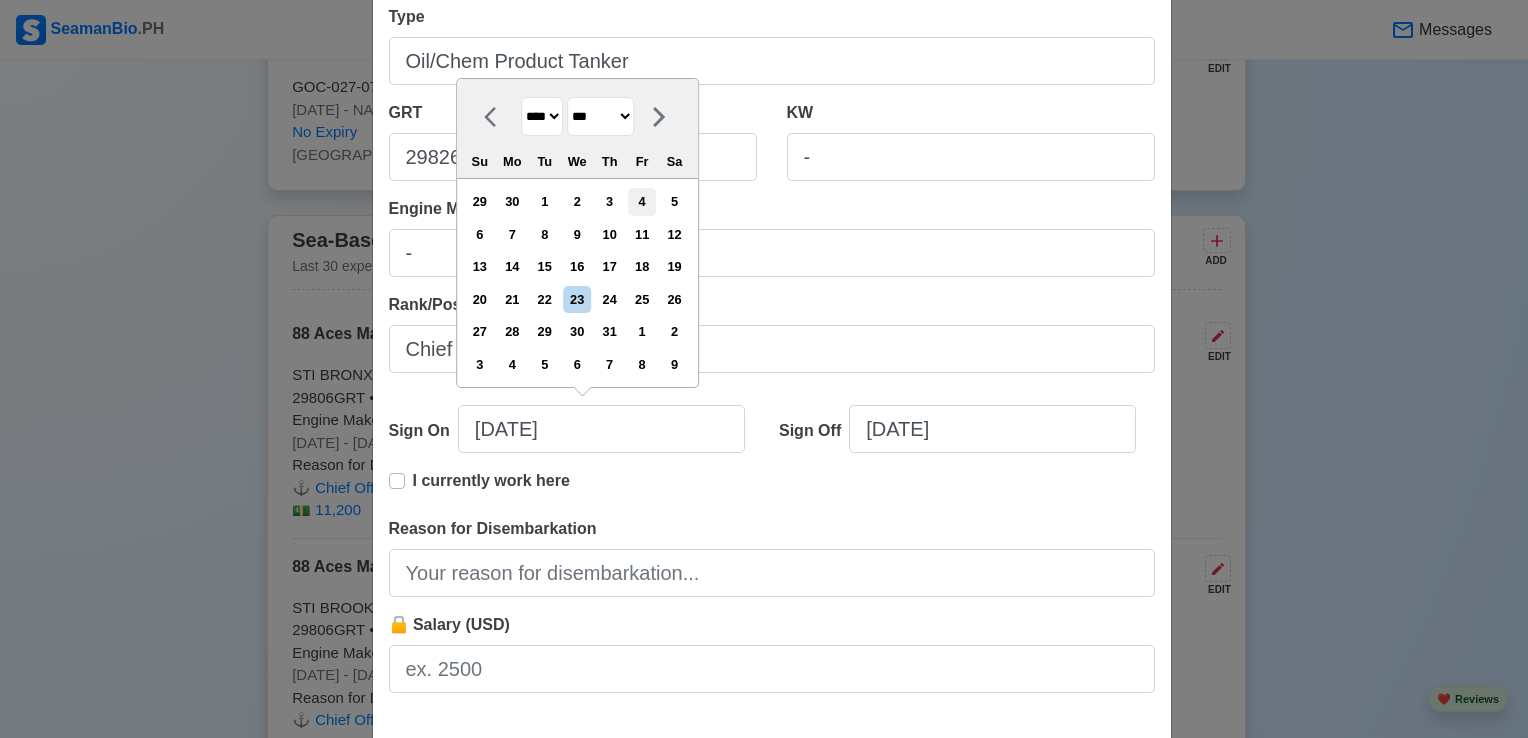 click on "4" at bounding box center [642, 201] 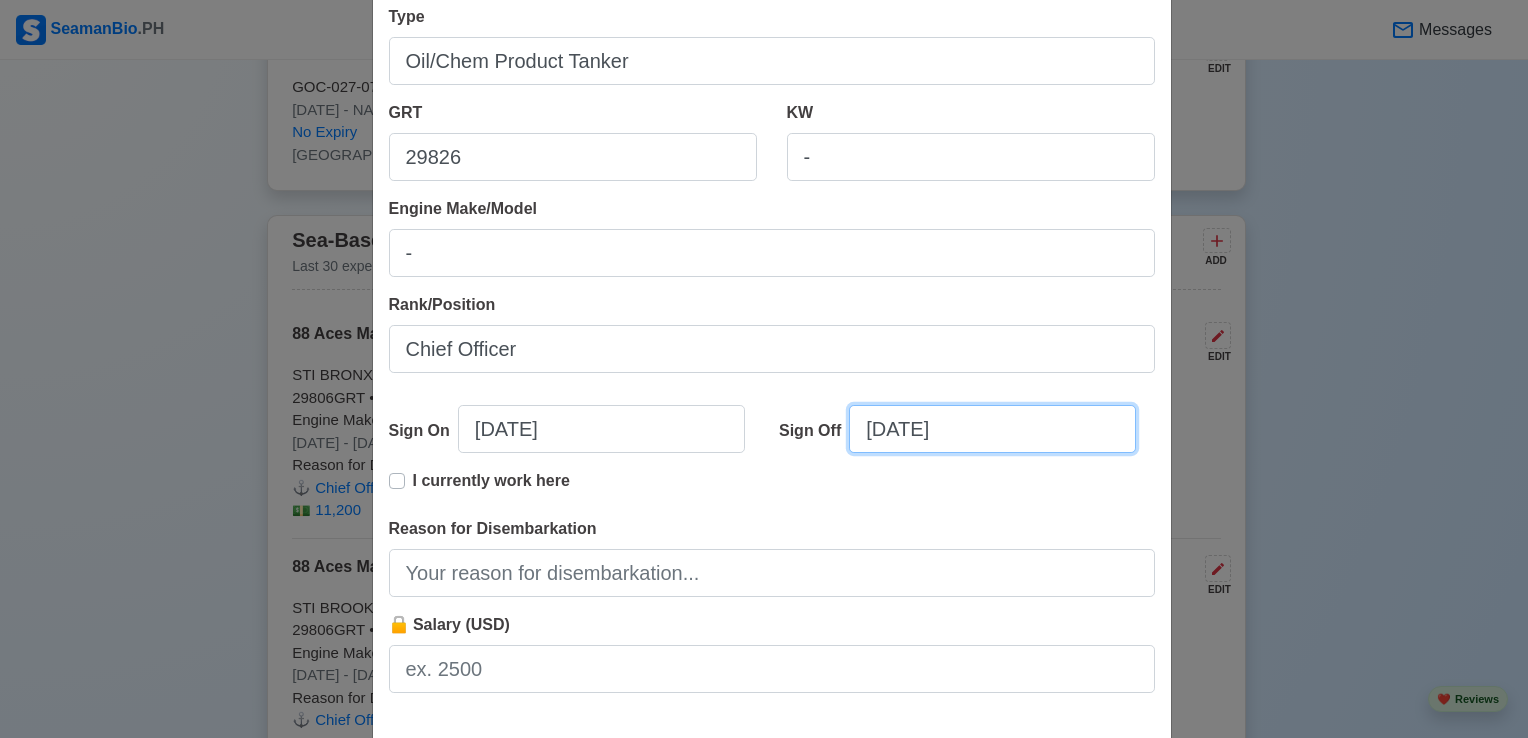 click on "[DATE]" at bounding box center (992, 429) 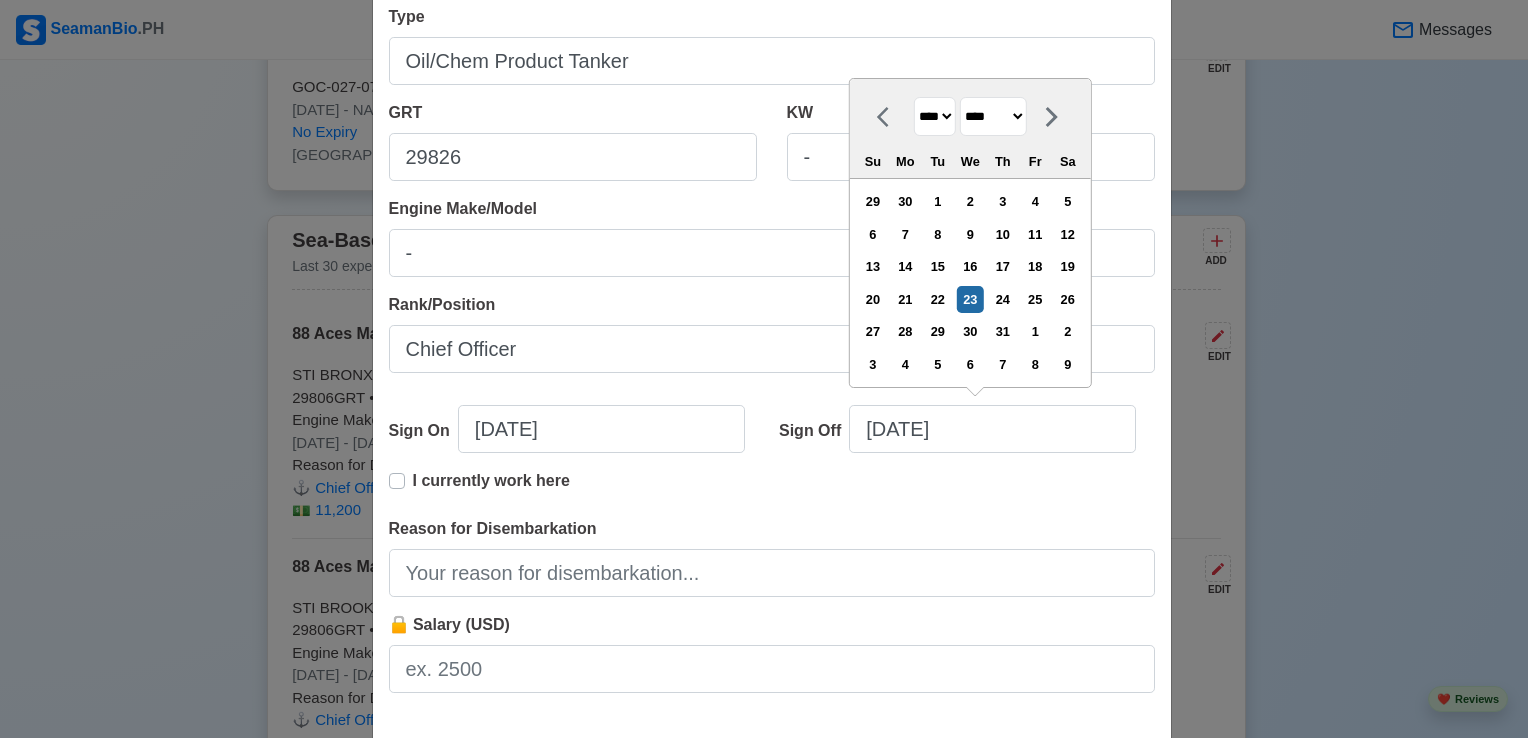 click on "**** **** **** **** **** **** **** **** **** **** **** **** **** **** **** **** **** **** **** **** **** **** **** **** **** **** **** **** **** **** **** **** **** **** **** **** **** **** **** **** **** **** **** **** **** **** **** **** **** **** **** **** **** **** **** **** **** **** **** **** **** **** **** **** **** **** **** **** **** **** **** **** **** **** **** **** **** **** **** **** **** **** **** **** **** **** **** **** **** **** **** **** **** **** **** **** **** **** **** **** **** **** **** **** **** **** **** ****" at bounding box center [935, 116] 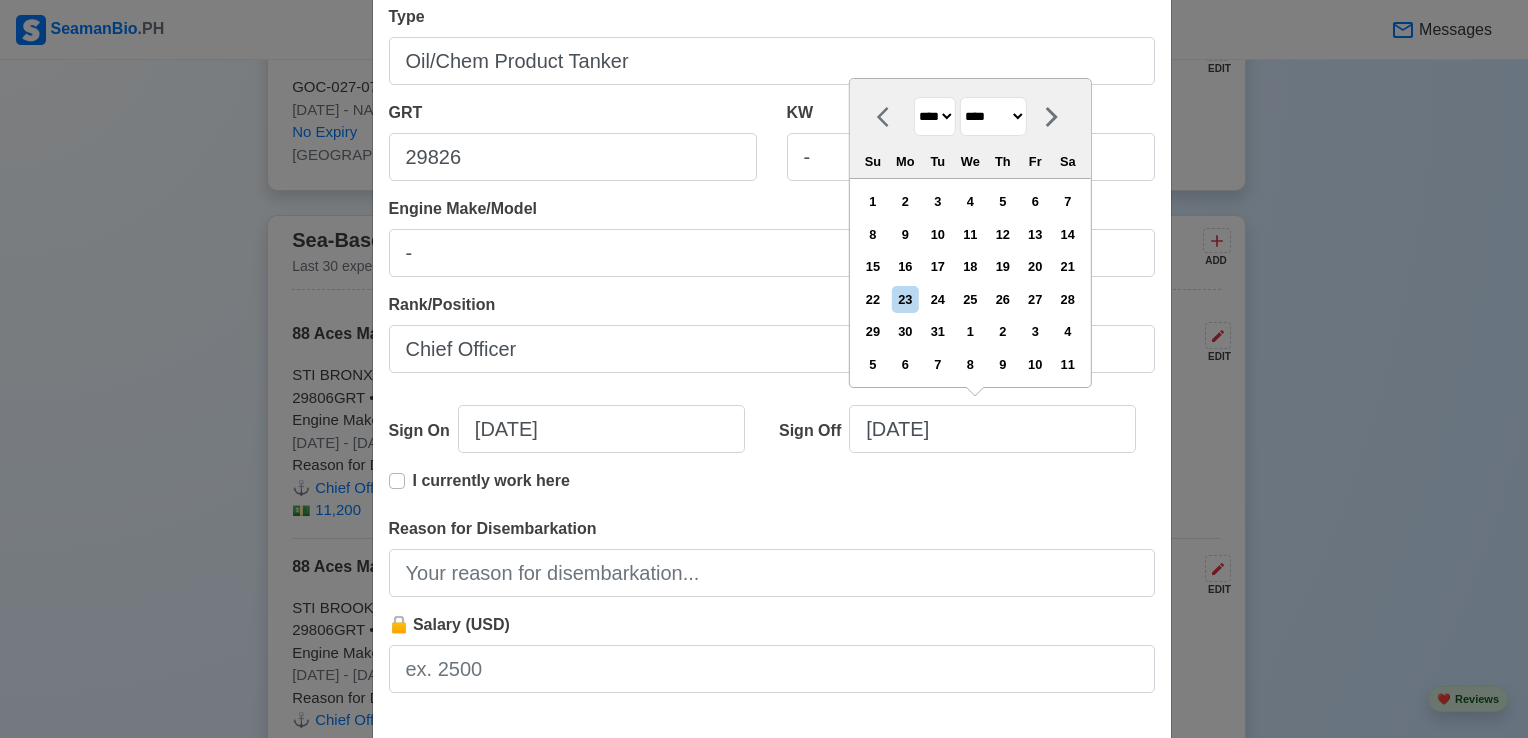 click on "******* ******** ***** ***** *** **** **** ****** ********* ******* ******** ********" at bounding box center (993, 116) 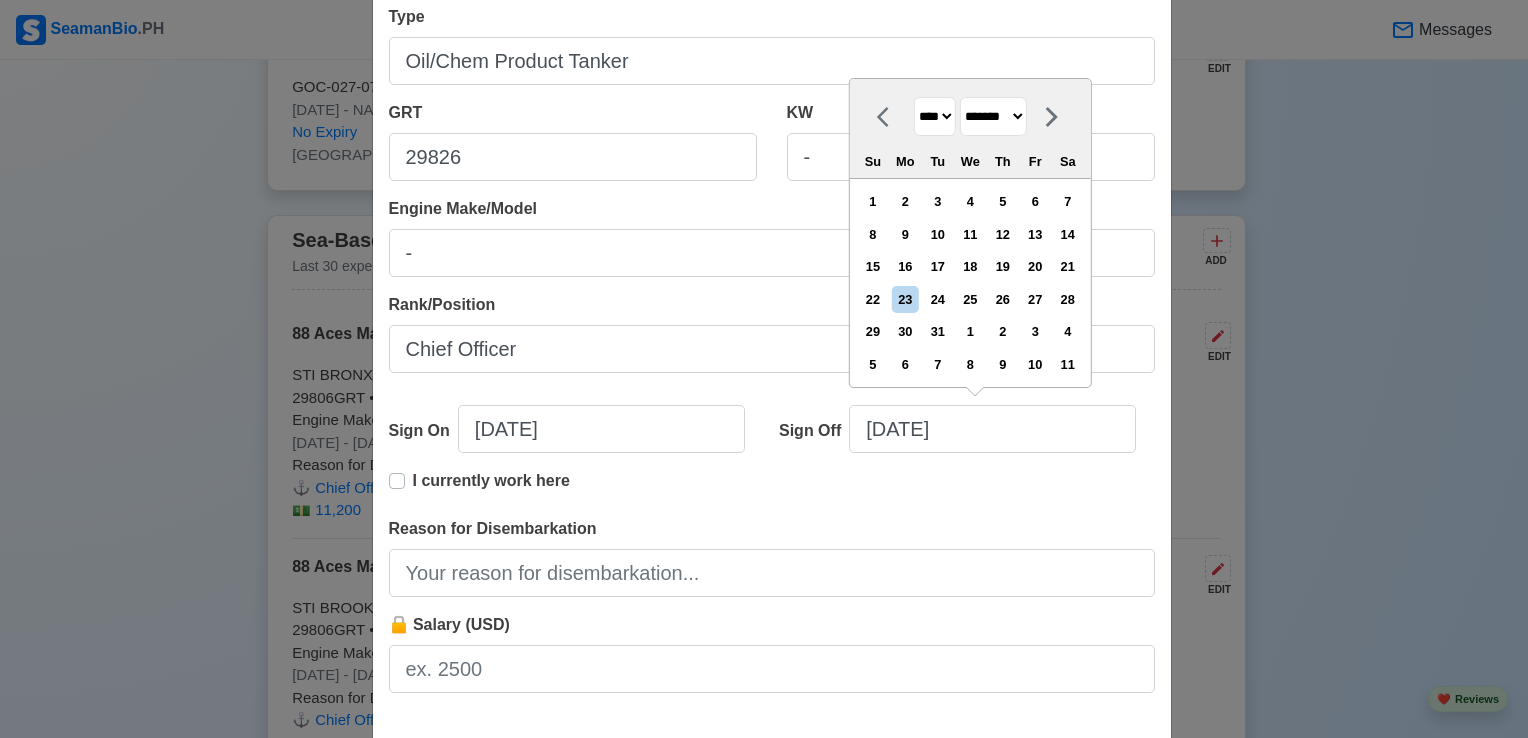 click on "******* ******** ***** ***** *** **** **** ****** ********* ******* ******** ********" at bounding box center (993, 116) 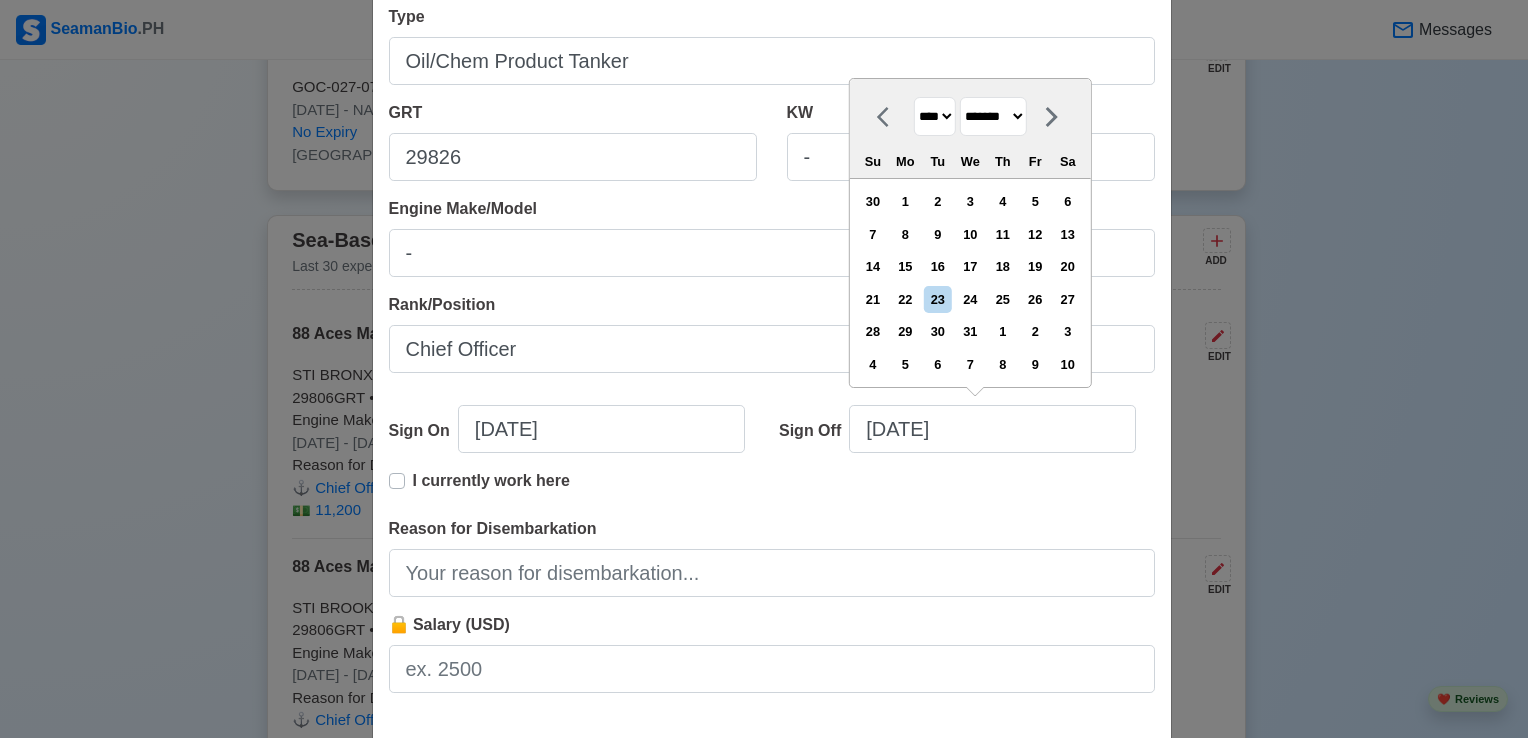 click on "20" at bounding box center (1067, 266) 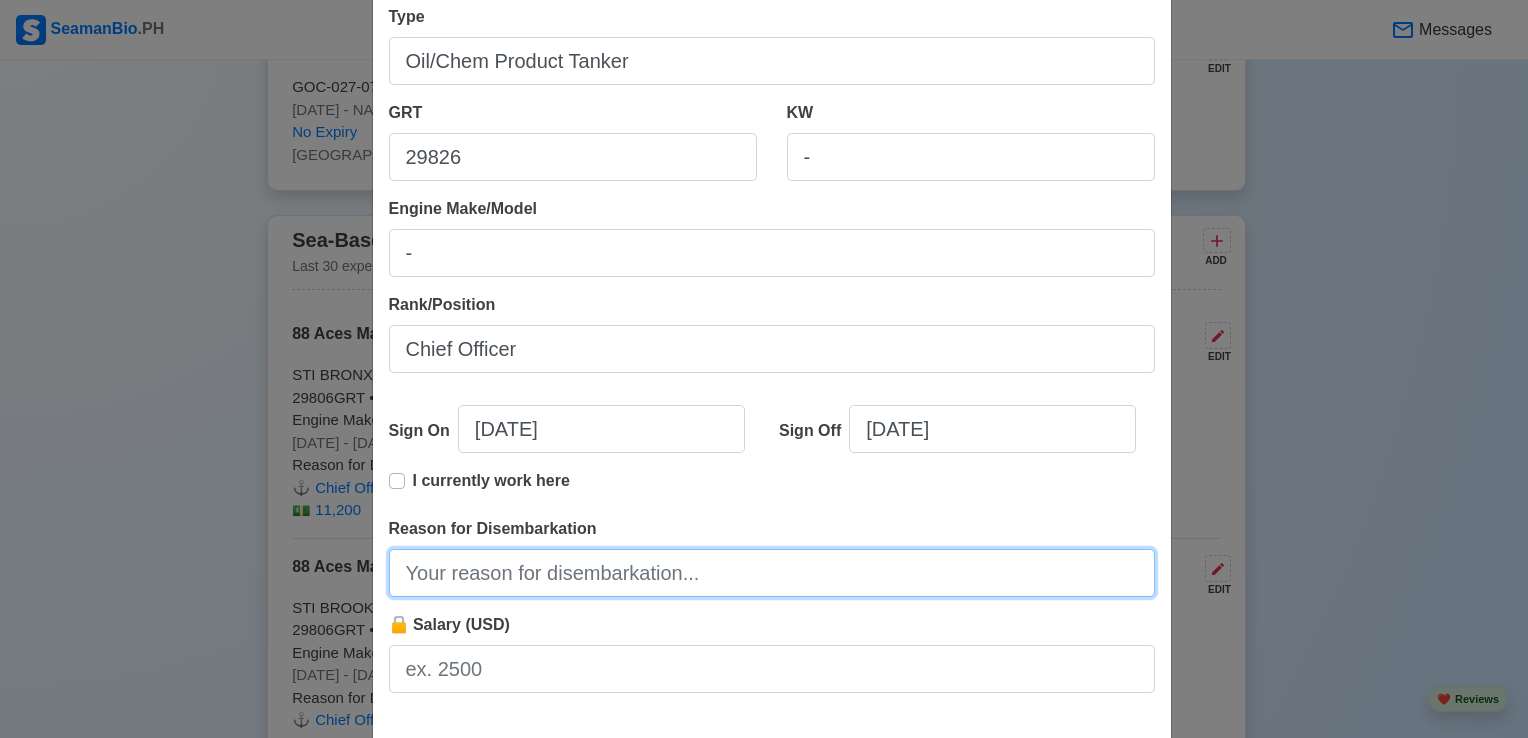 click on "Reason for Disembarkation" at bounding box center (772, 573) 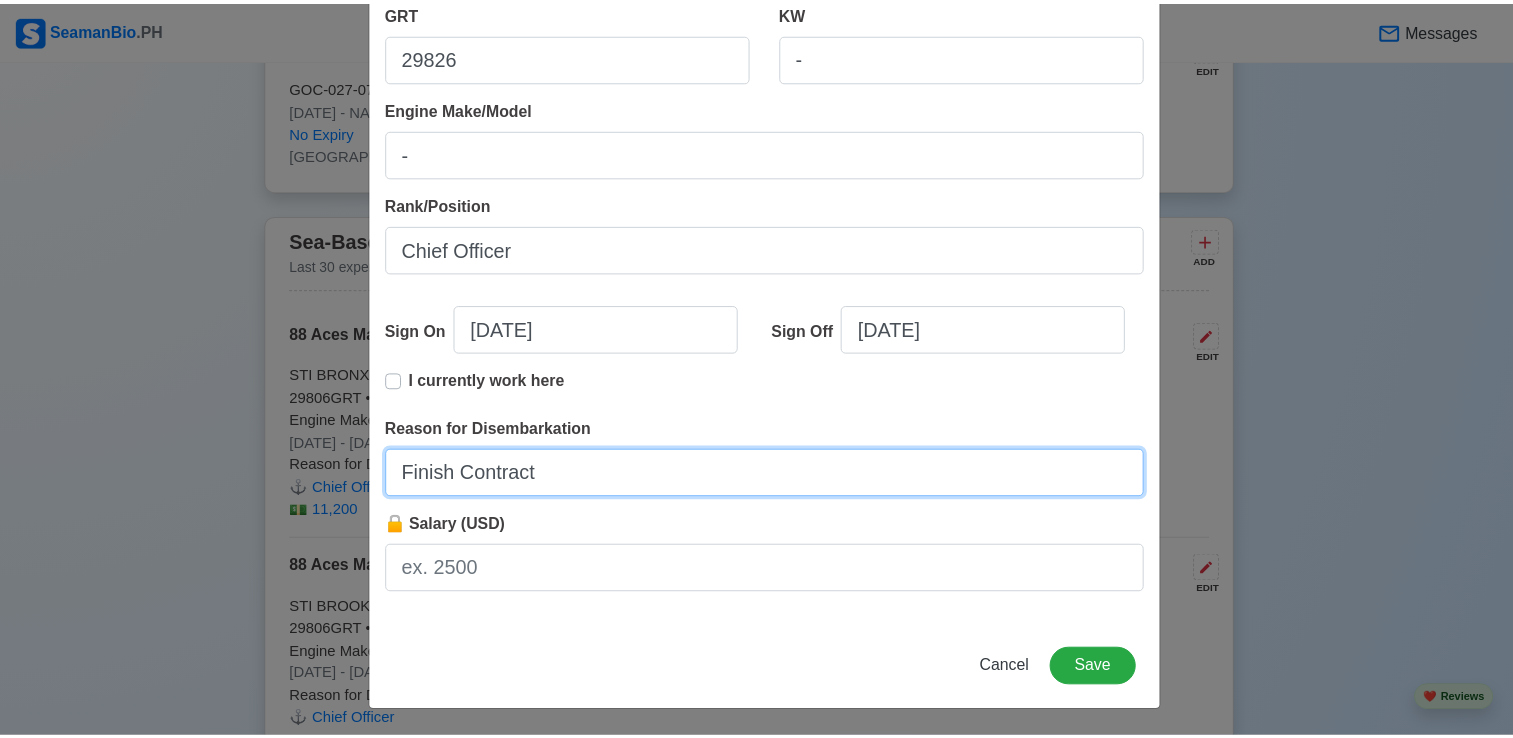 scroll, scrollTop: 400, scrollLeft: 0, axis: vertical 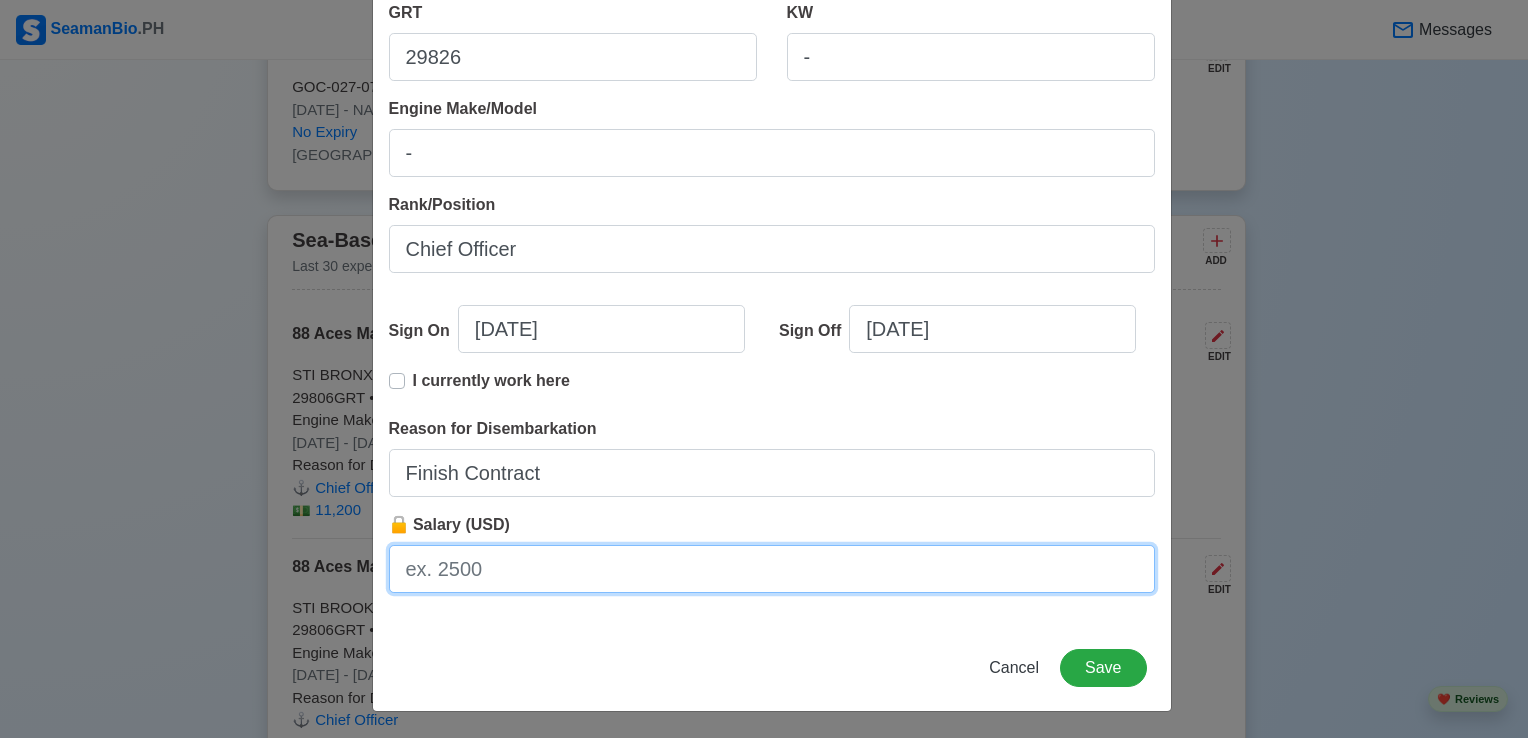 click on "🔒 Salary (USD)" at bounding box center (772, 569) 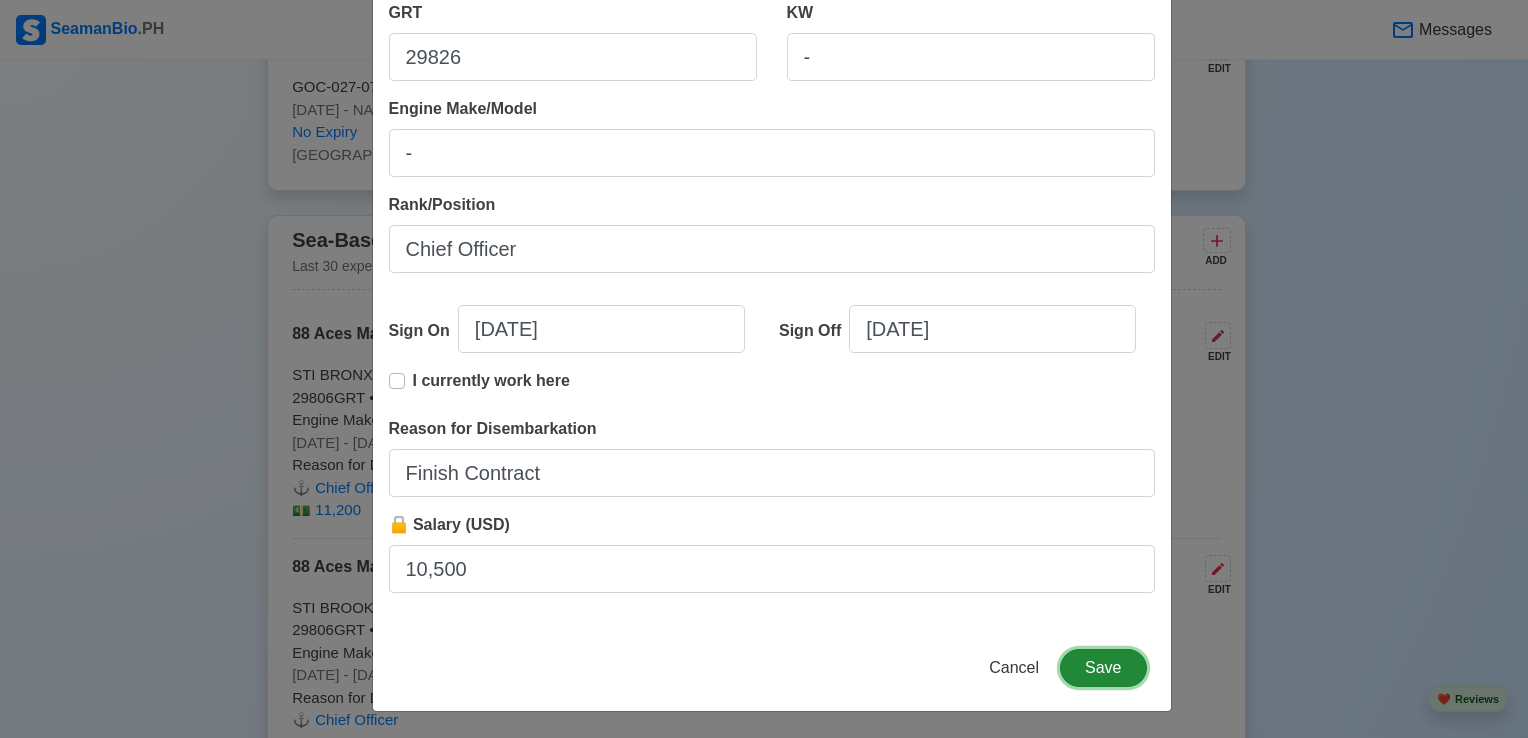 click on "Save" at bounding box center (1103, 668) 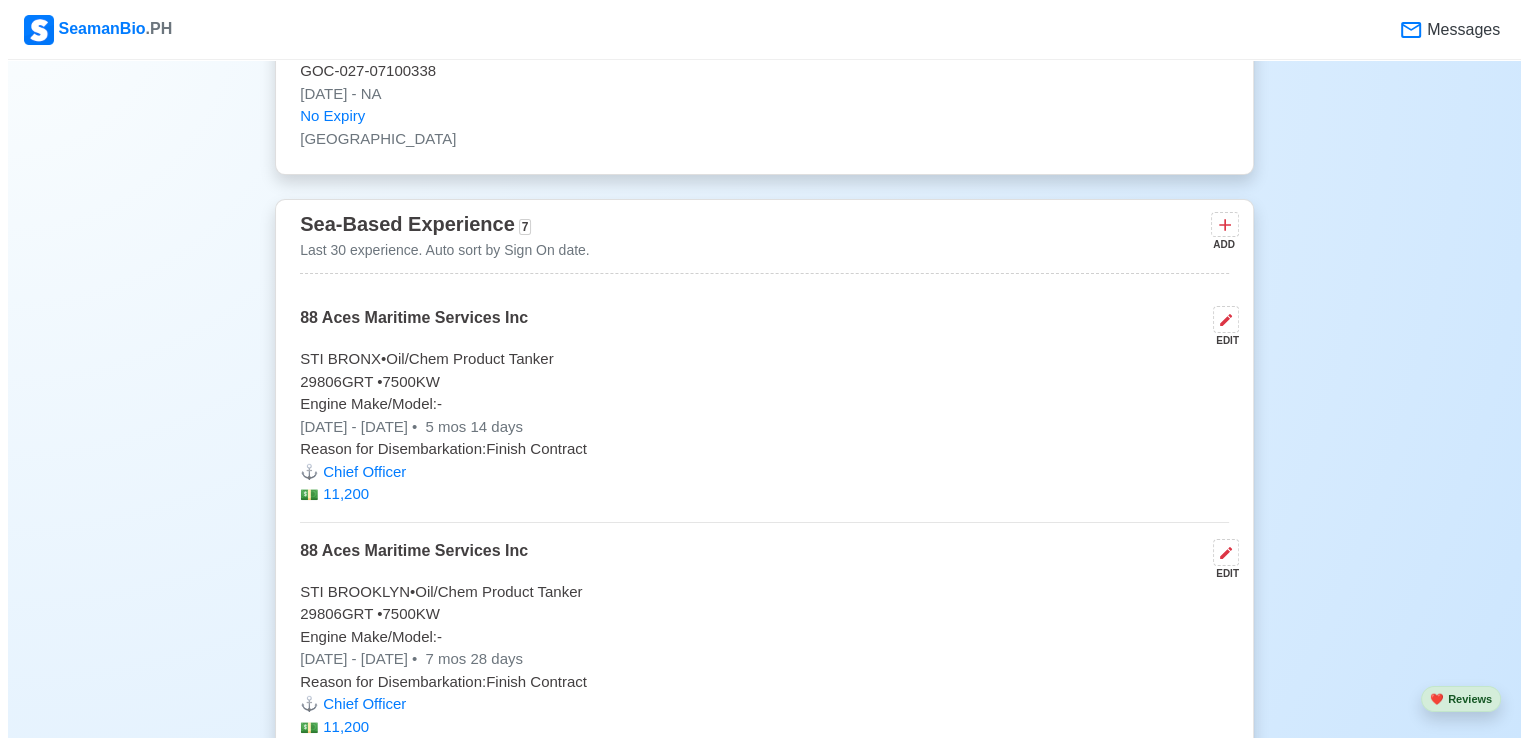 scroll, scrollTop: 9827, scrollLeft: 0, axis: vertical 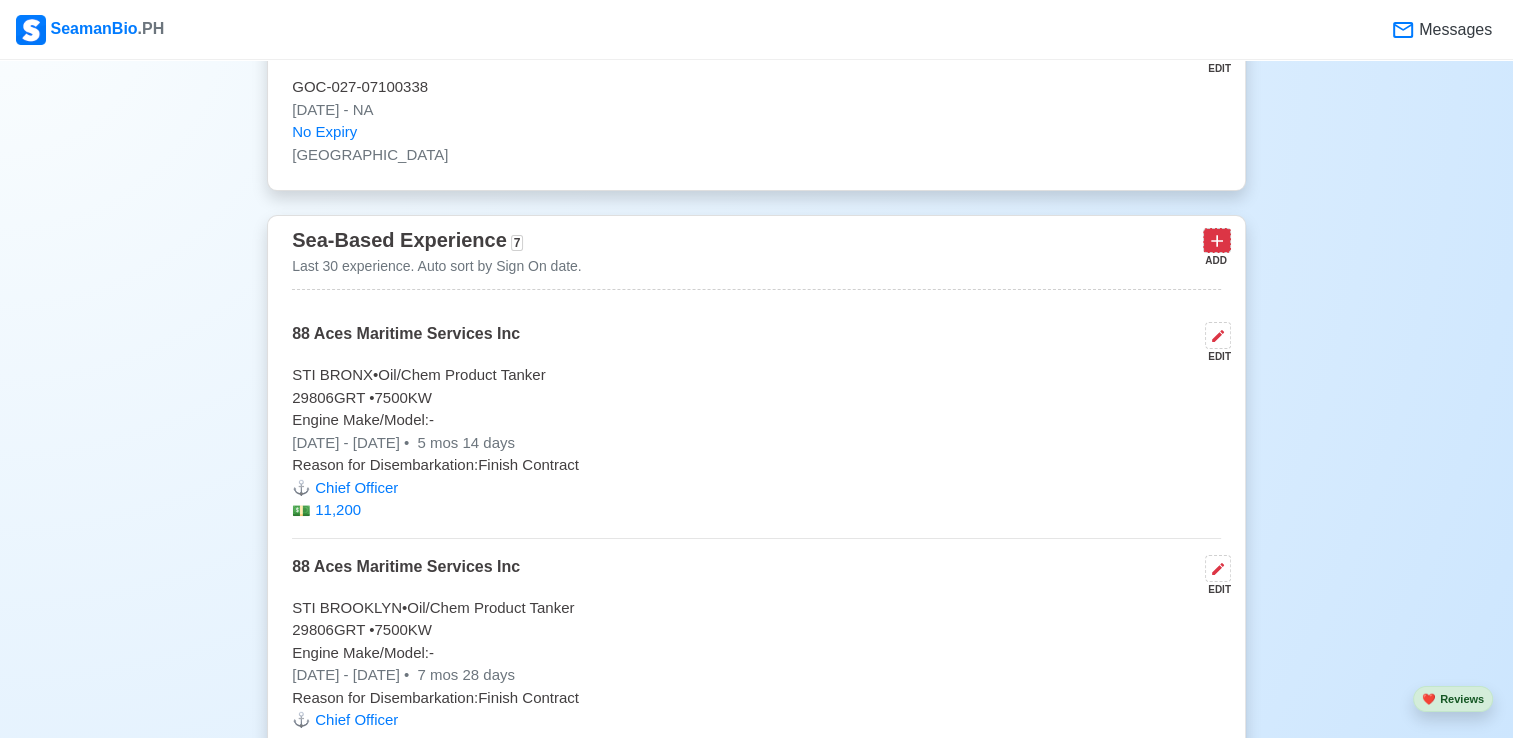 click 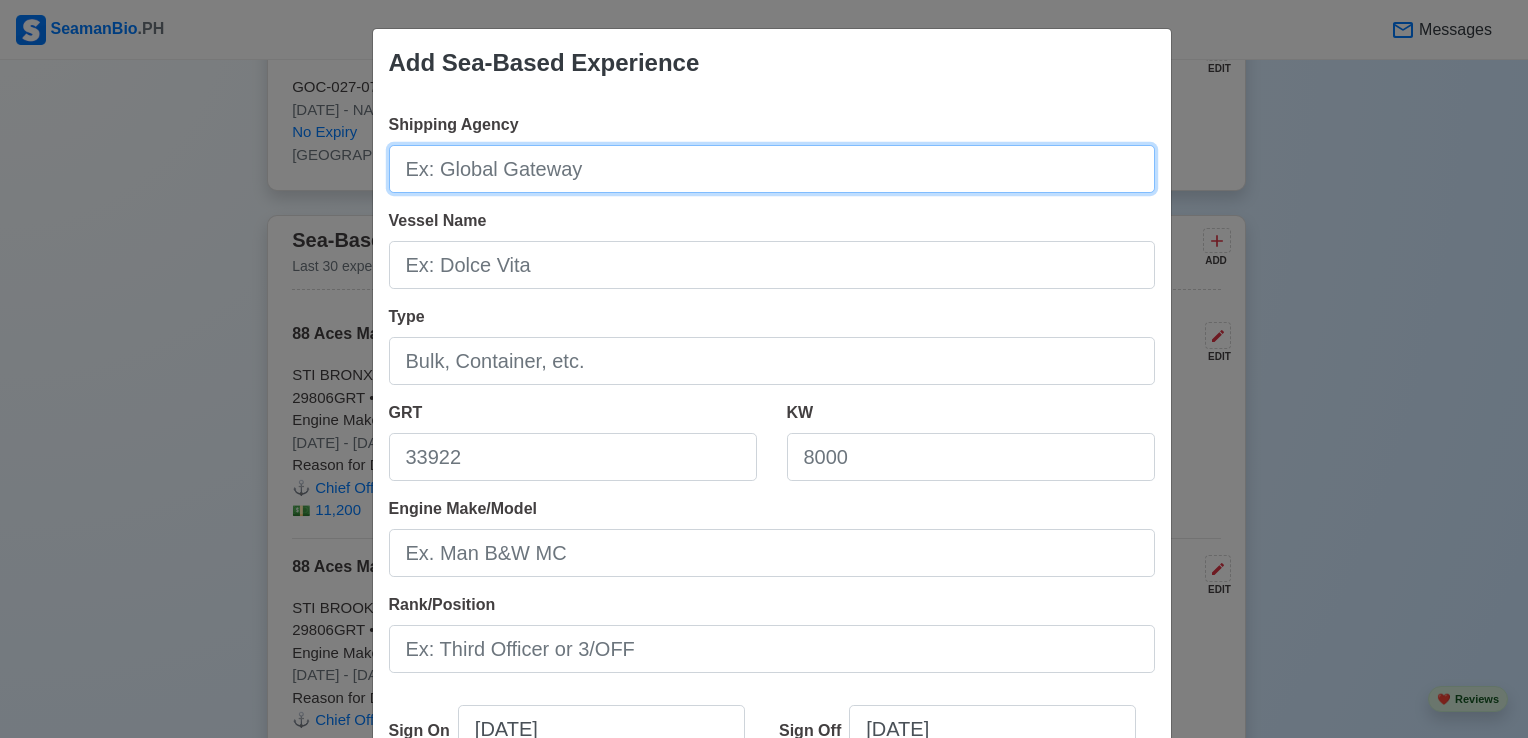 click on "Shipping Agency" at bounding box center (772, 169) 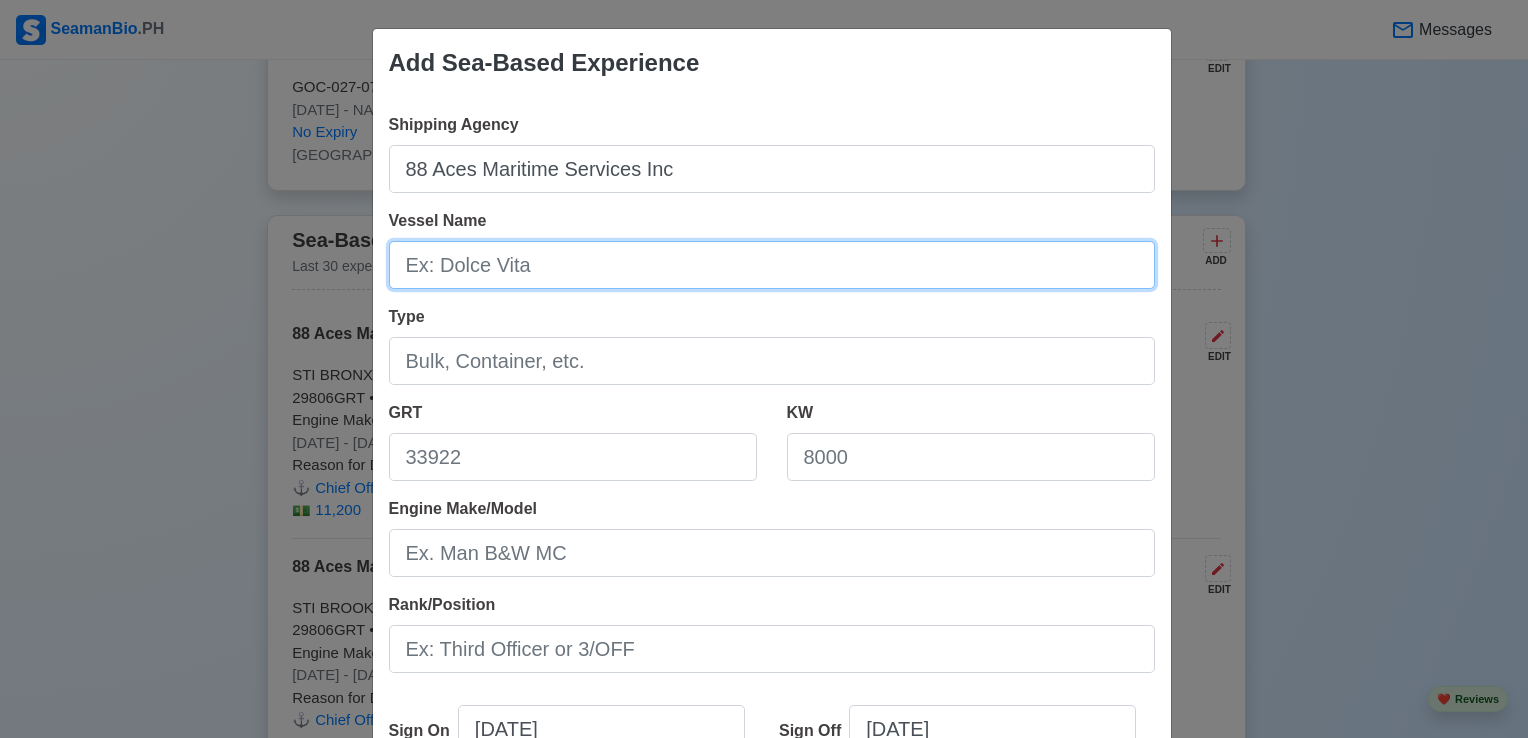 click on "Vessel Name" at bounding box center [772, 265] 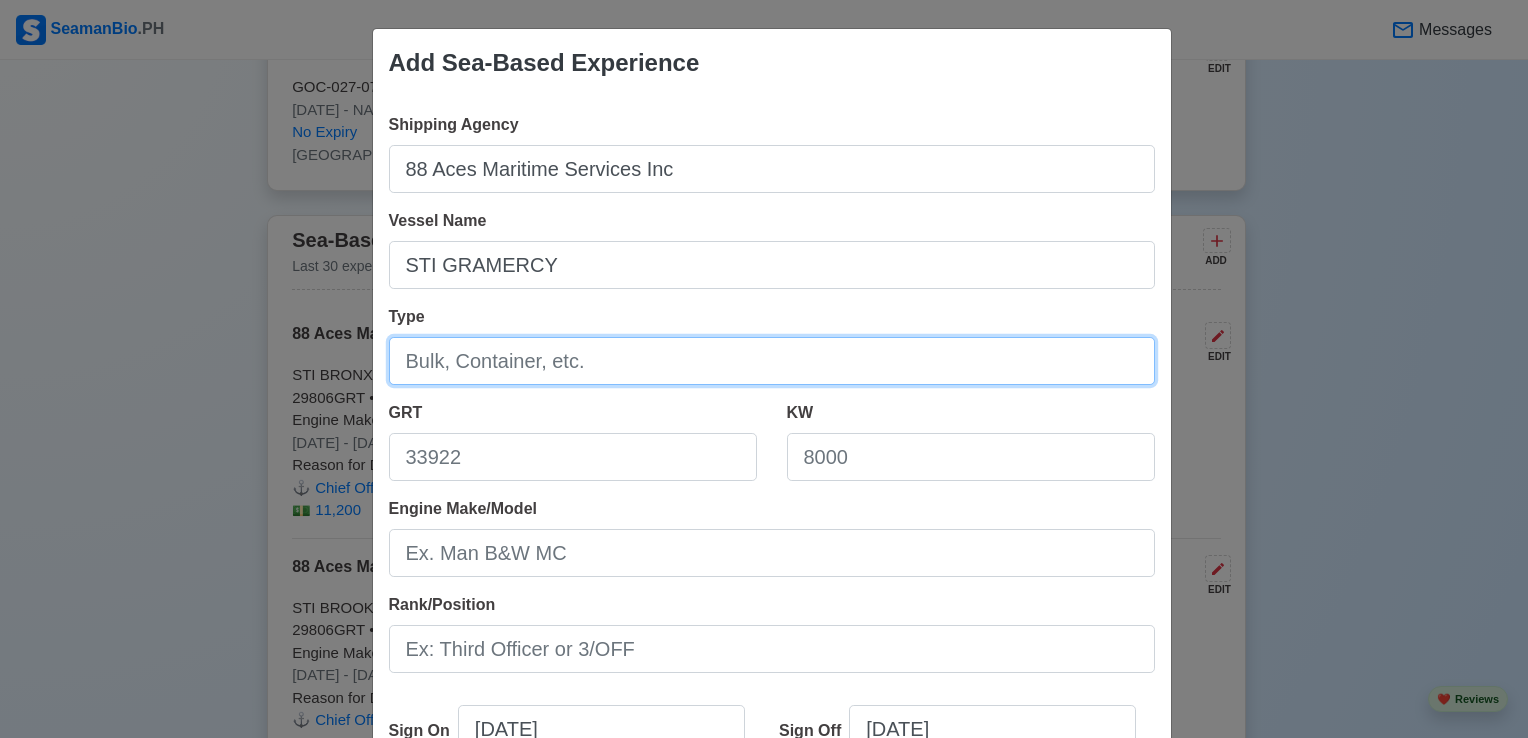 click on "Type" at bounding box center [772, 361] 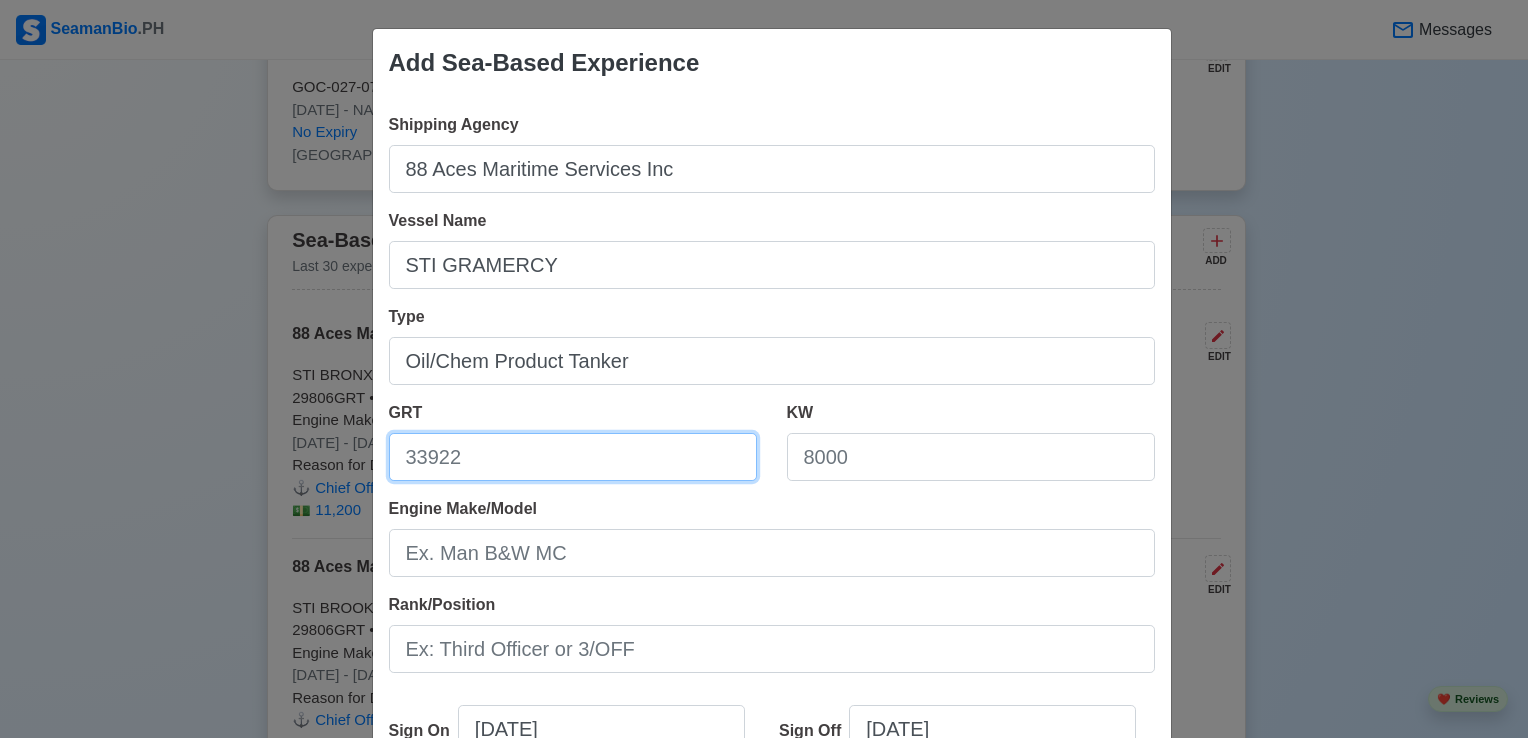 click on "GRT" at bounding box center [573, 457] 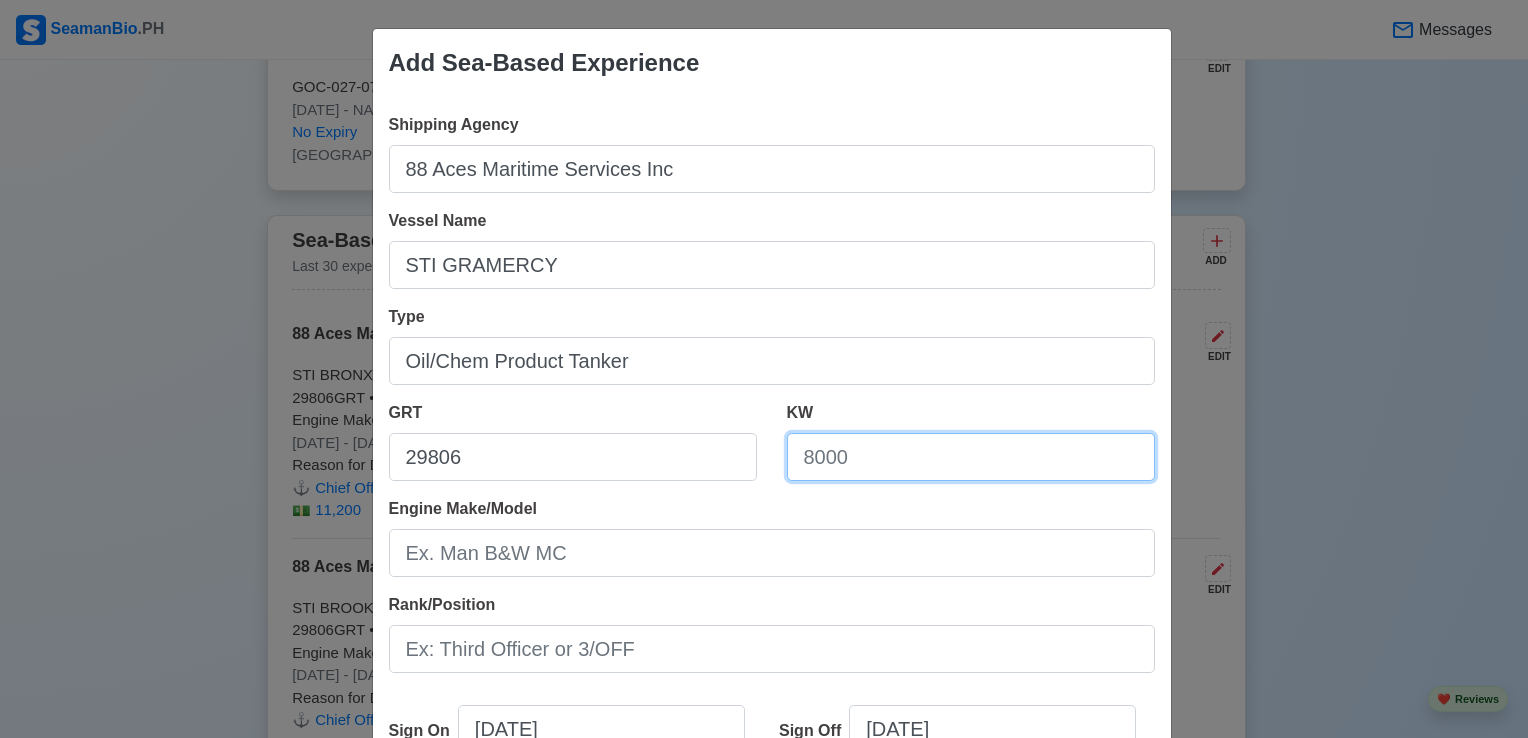 click on "KW" at bounding box center [971, 457] 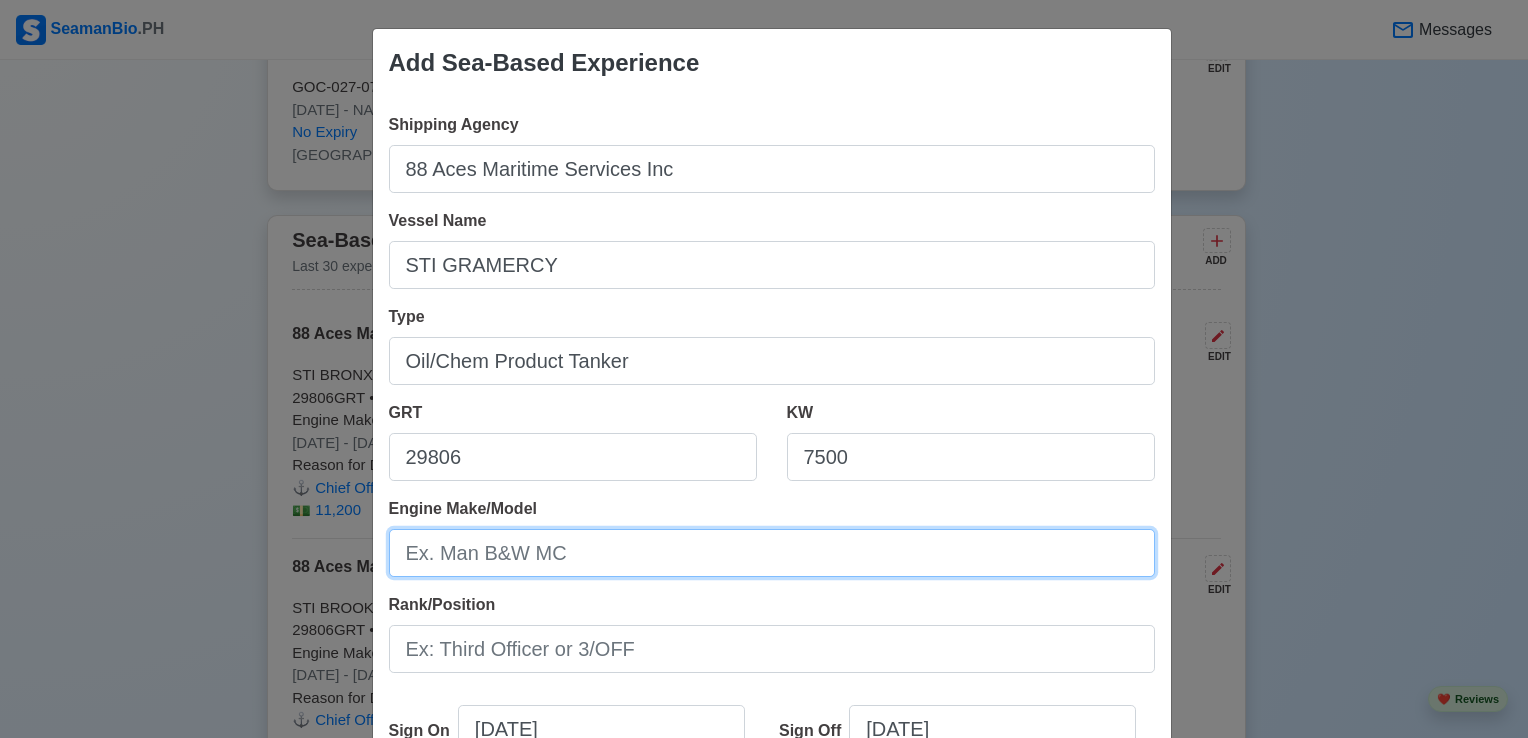 click on "Engine Make/Model" at bounding box center [772, 553] 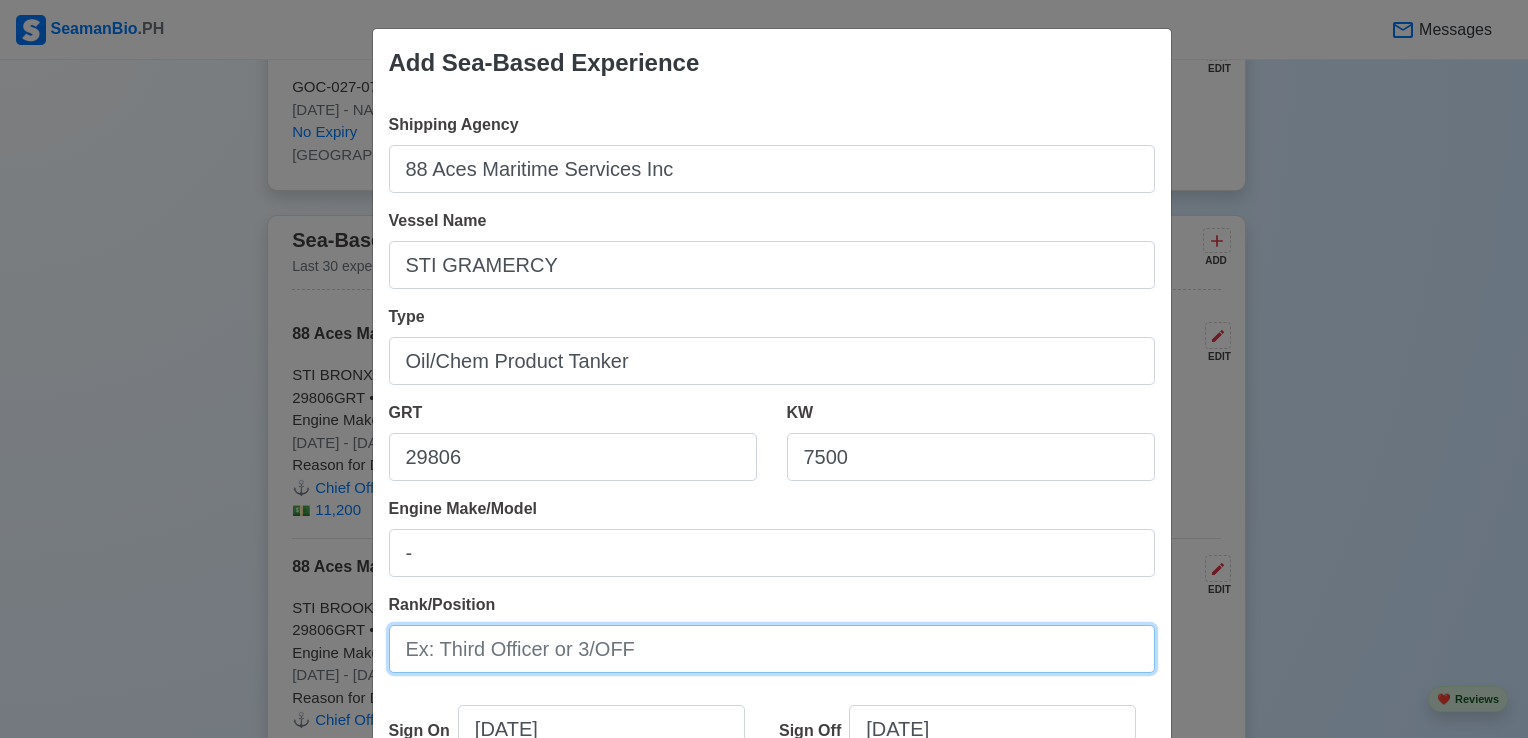 click on "Rank/Position" at bounding box center [772, 649] 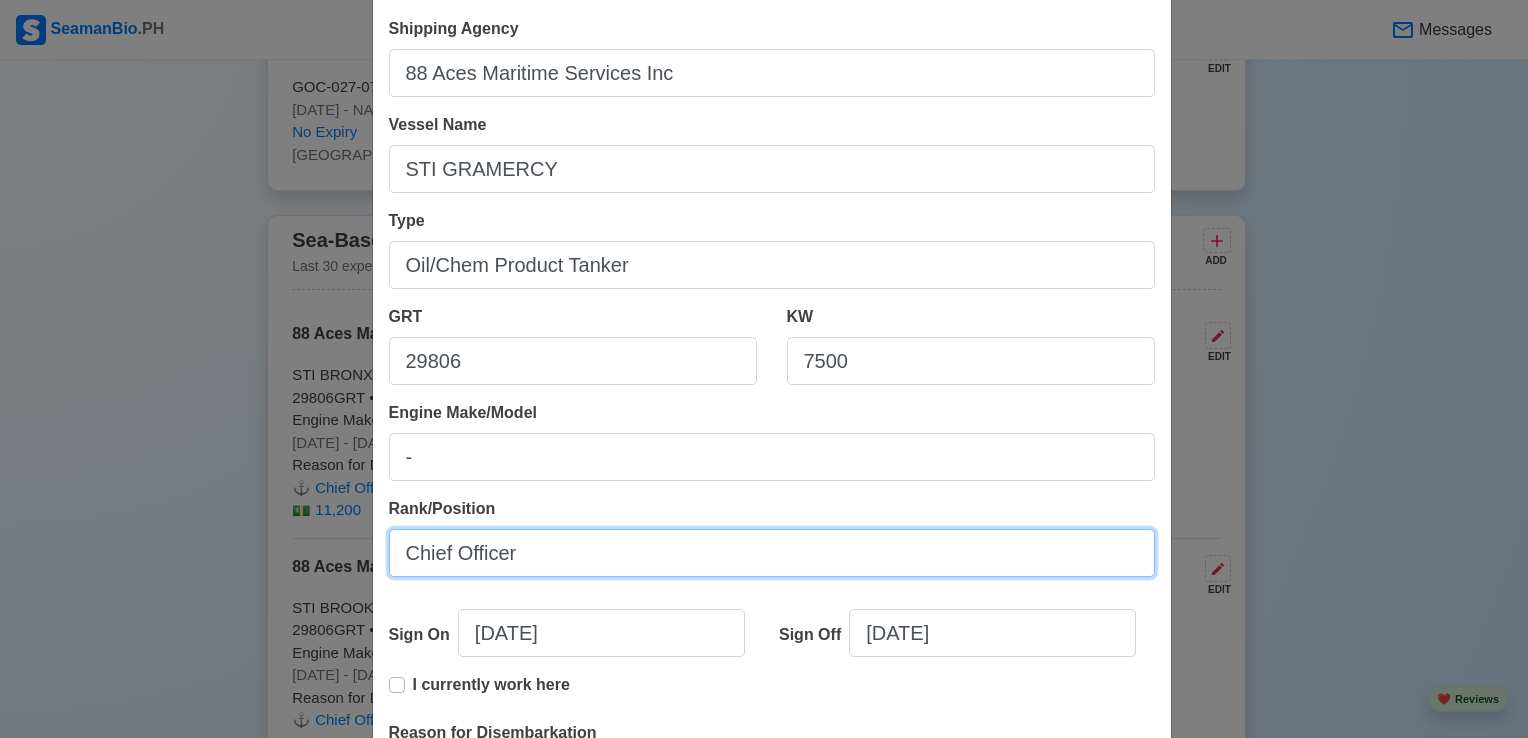 scroll, scrollTop: 200, scrollLeft: 0, axis: vertical 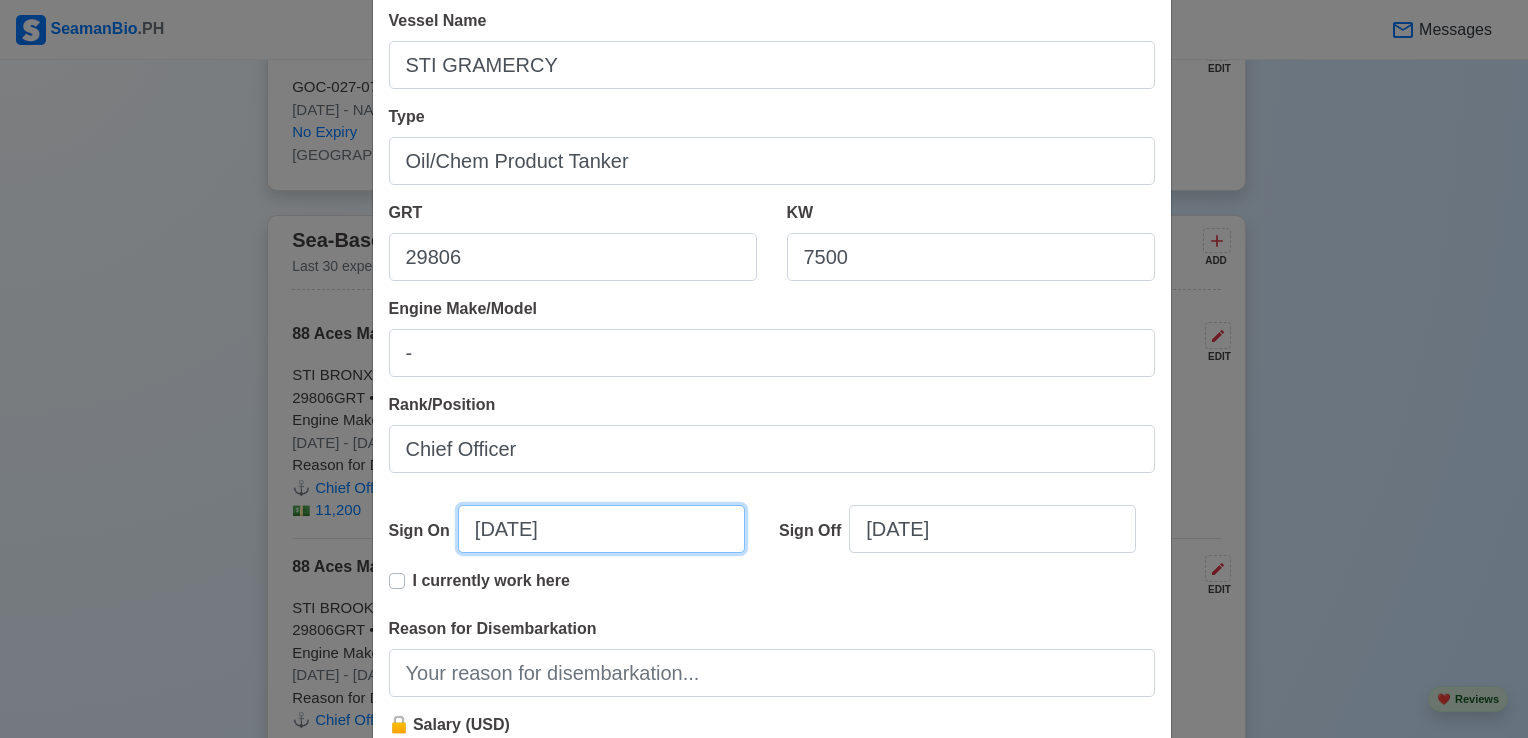click on "[DATE]" at bounding box center [601, 529] 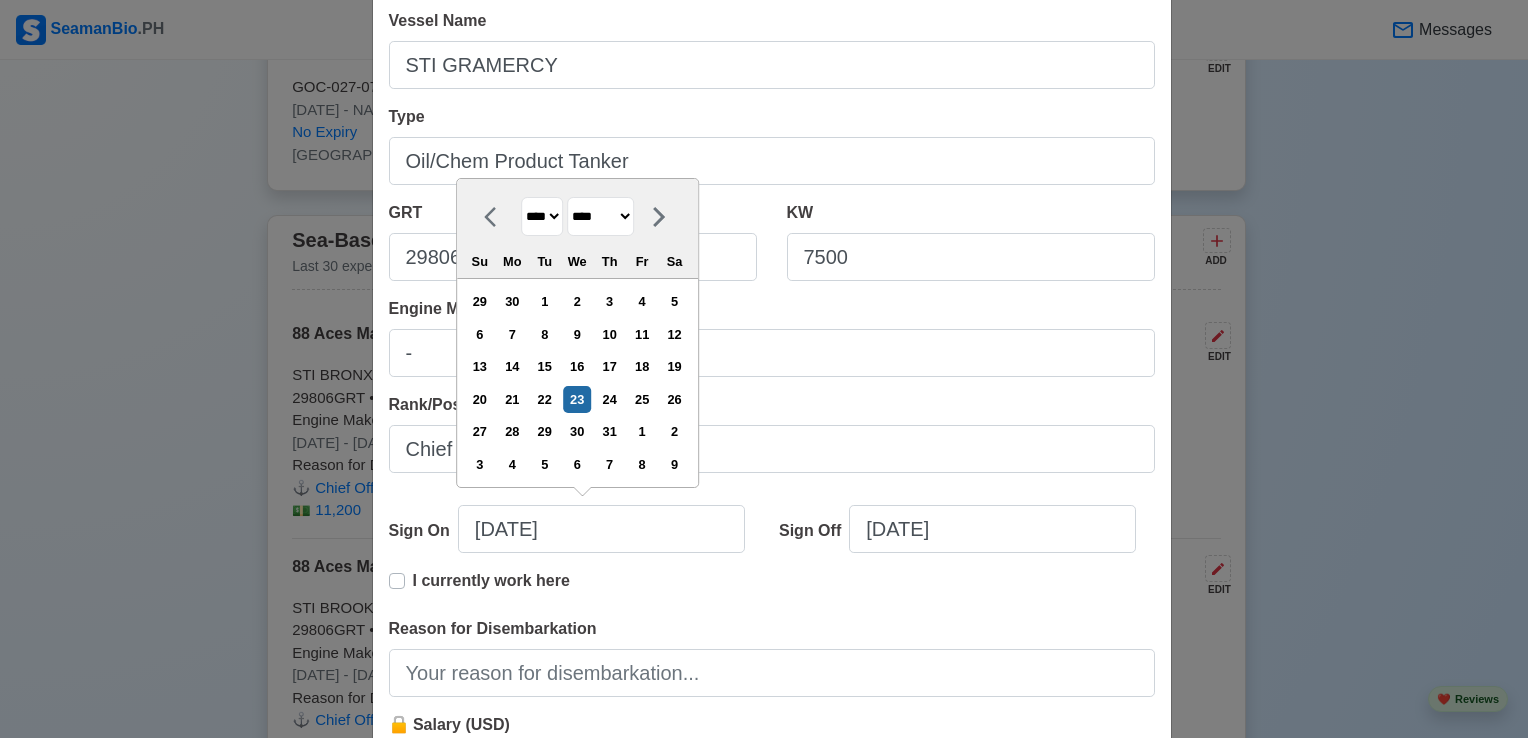 click on "**** **** **** **** **** **** **** **** **** **** **** **** **** **** **** **** **** **** **** **** **** **** **** **** **** **** **** **** **** **** **** **** **** **** **** **** **** **** **** **** **** **** **** **** **** **** **** **** **** **** **** **** **** **** **** **** **** **** **** **** **** **** **** **** **** **** **** **** **** **** **** **** **** **** **** **** **** **** **** **** **** **** **** **** **** **** **** **** **** **** **** **** **** **** **** **** **** **** **** **** **** **** **** **** **** ****" at bounding box center (542, 216) 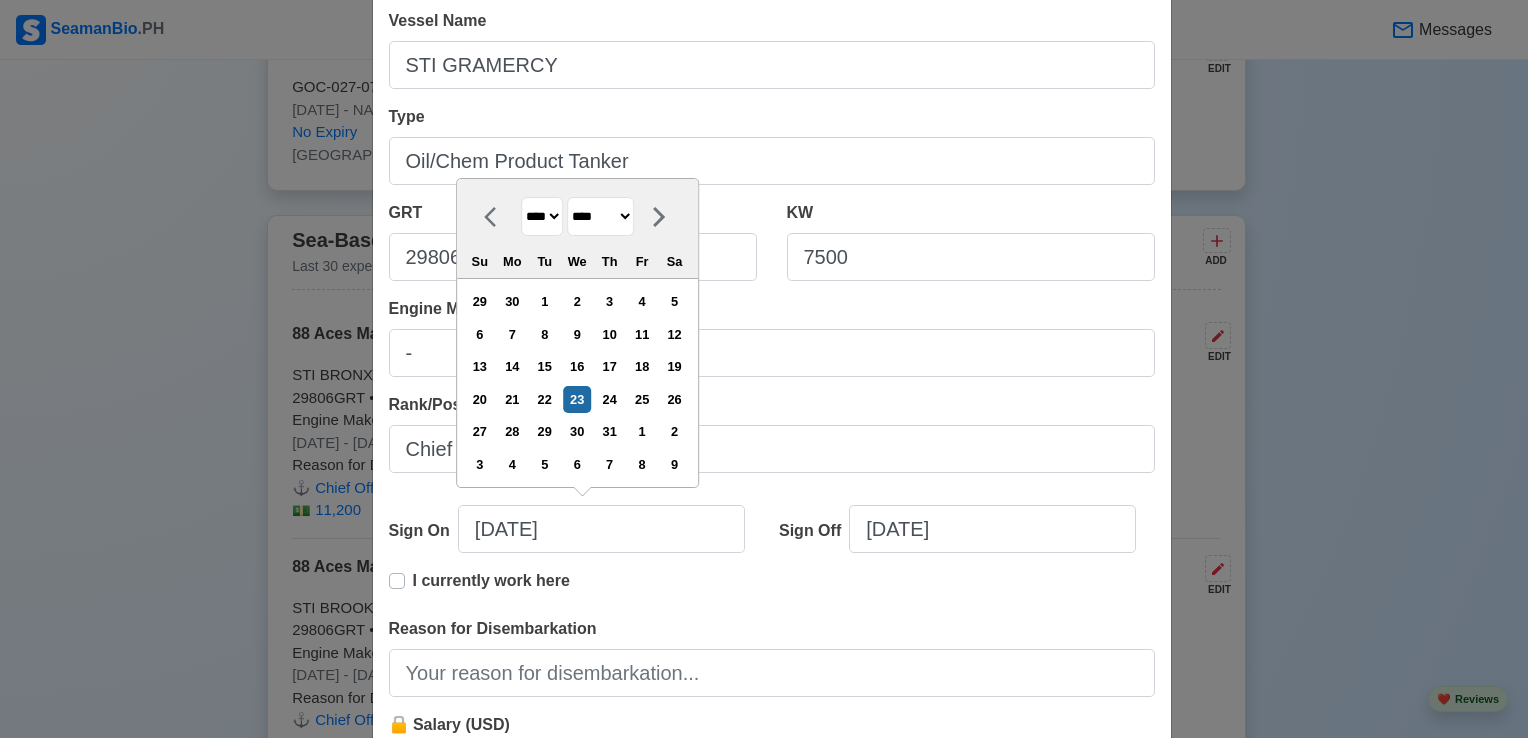 click on "**** **** **** **** **** **** **** **** **** **** **** **** **** **** **** **** **** **** **** **** **** **** **** **** **** **** **** **** **** **** **** **** **** **** **** **** **** **** **** **** **** **** **** **** **** **** **** **** **** **** **** **** **** **** **** **** **** **** **** **** **** **** **** **** **** **** **** **** **** **** **** **** **** **** **** **** **** **** **** **** **** **** **** **** **** **** **** **** **** **** **** **** **** **** **** **** **** **** **** **** **** **** **** **** **** ****" at bounding box center [542, 216] 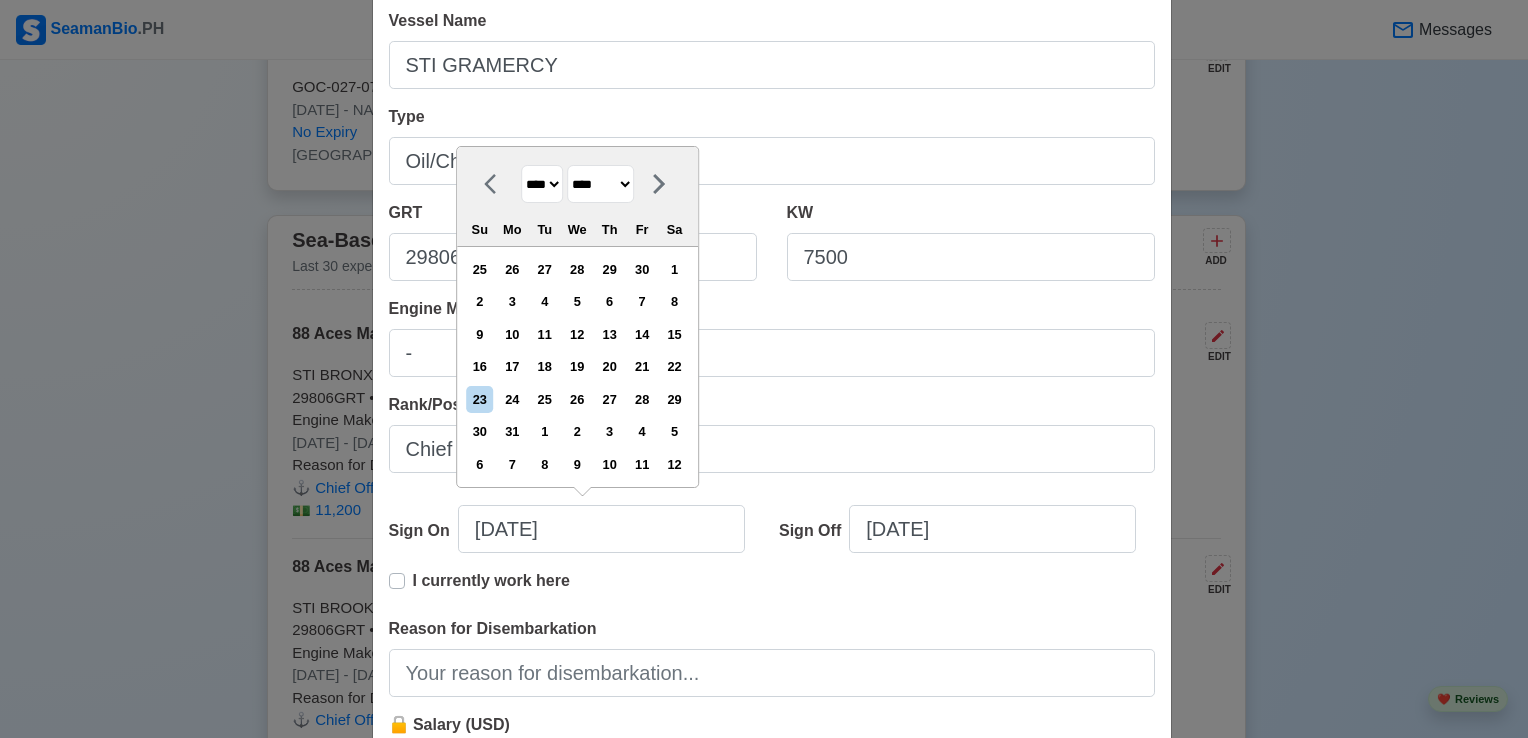 click on "******* ******** ***** ***** *** **** **** ****** ********* ******* ******** ********" at bounding box center [600, 184] 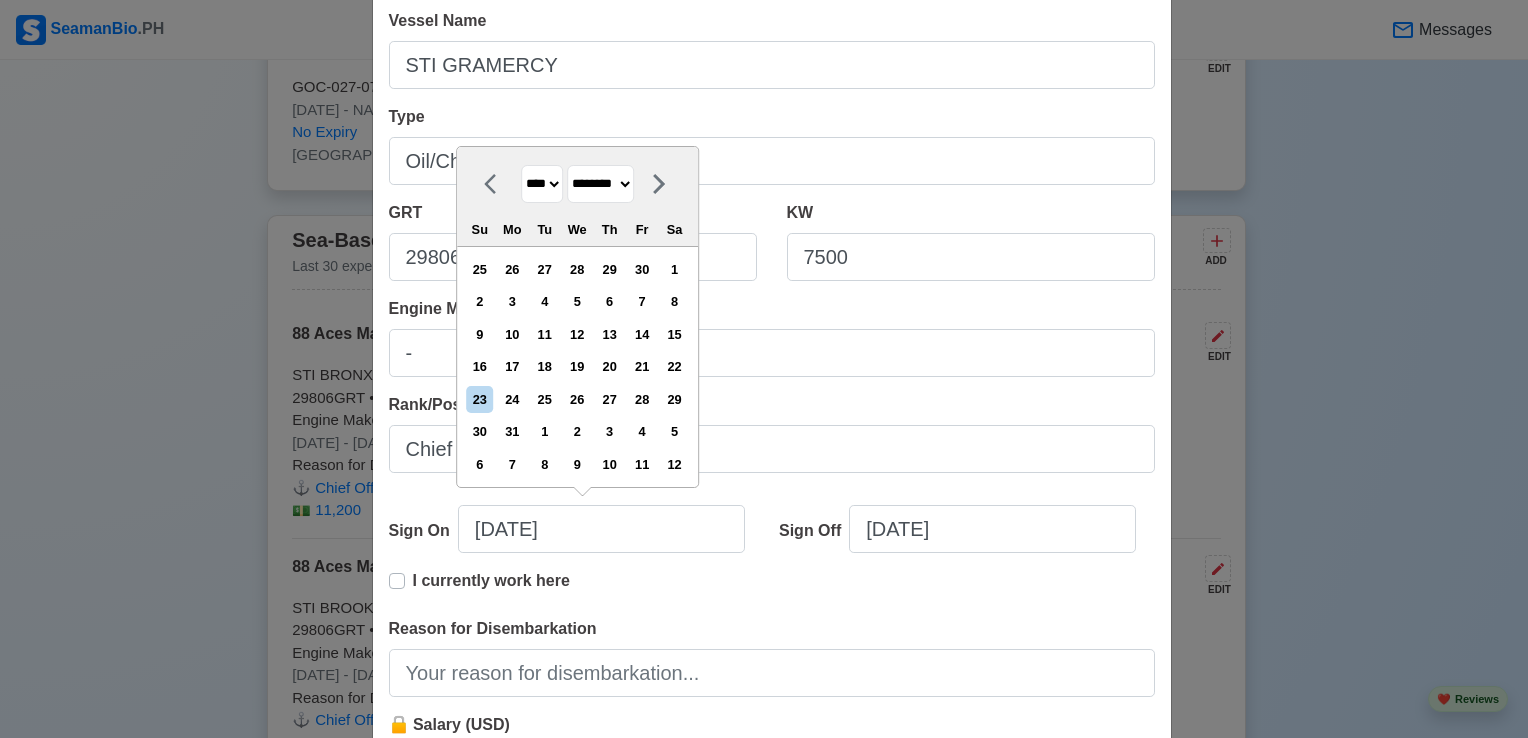 click on "******* ******** ***** ***** *** **** **** ****** ********* ******* ******** ********" at bounding box center [600, 184] 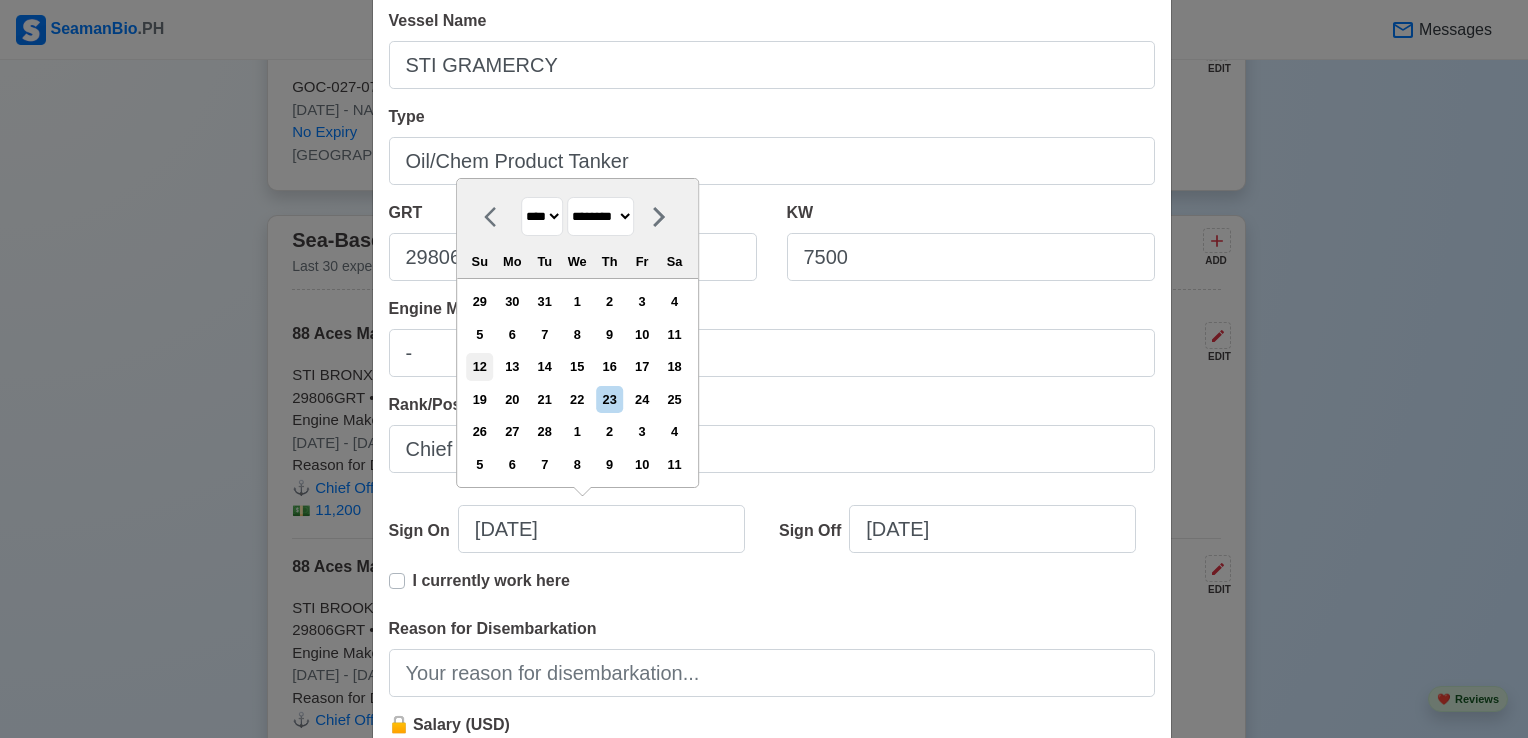 click on "12" at bounding box center (479, 366) 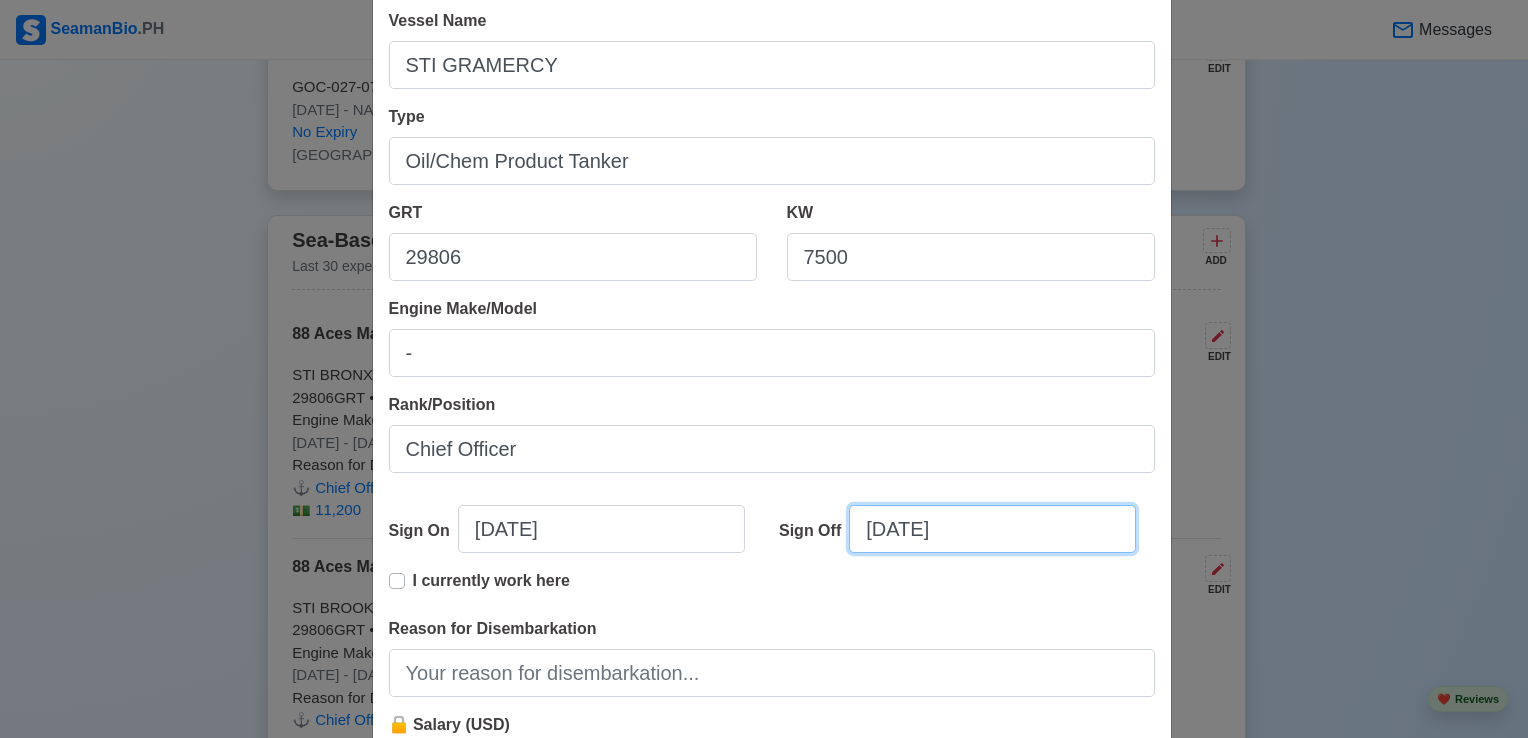 click on "[DATE]" at bounding box center [992, 529] 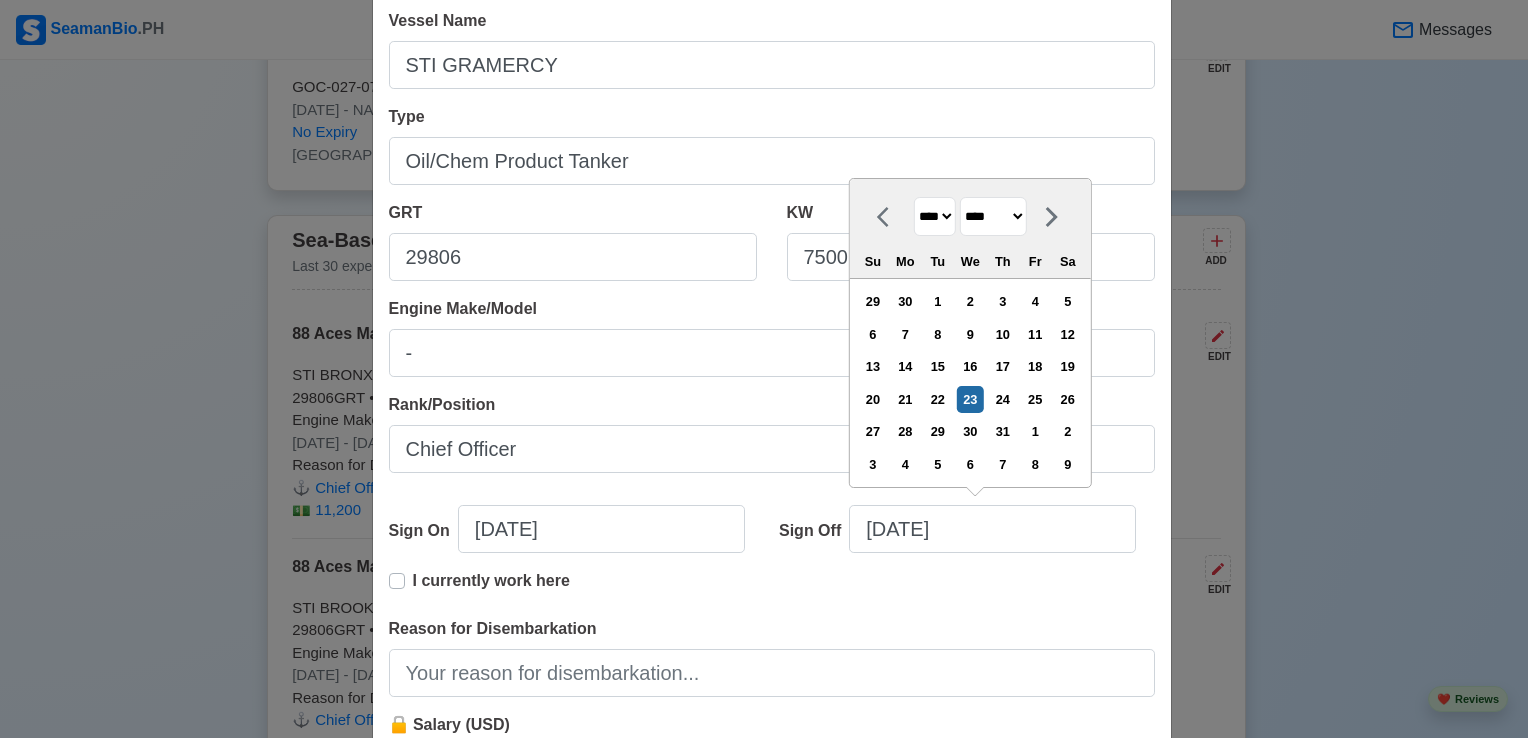 click on "**** **** **** **** **** **** **** **** **** **** **** **** **** **** **** **** **** **** **** **** **** **** **** **** **** **** **** **** **** **** **** **** **** **** **** **** **** **** **** **** **** **** **** **** **** **** **** **** **** **** **** **** **** **** **** **** **** **** **** **** **** **** **** **** **** **** **** **** **** **** **** **** **** **** **** **** **** **** **** **** **** **** **** **** **** **** **** **** **** **** **** **** **** **** **** **** **** **** **** **** **** **** **** **** **** **** **** ****" at bounding box center [935, 216] 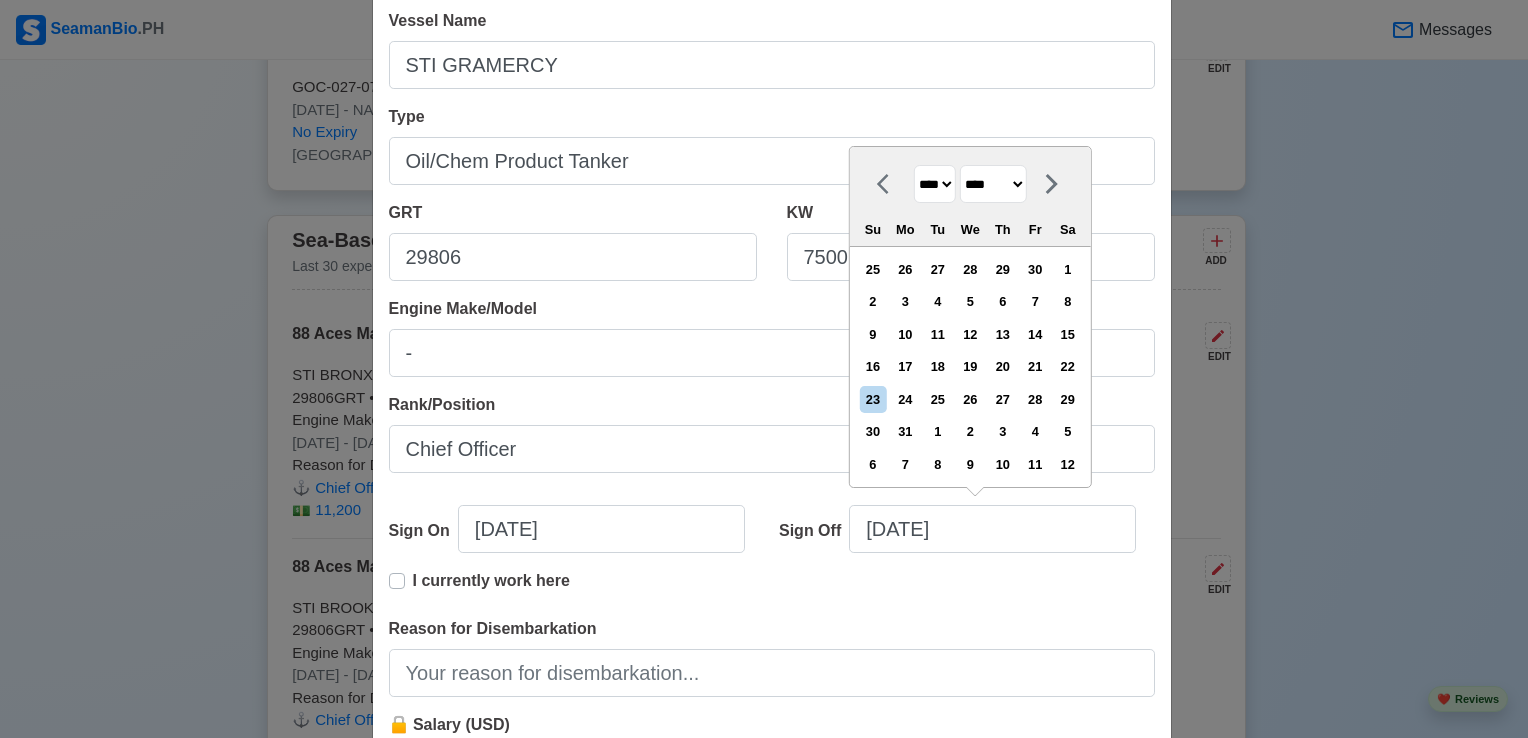 click on "******* ******** ***** ***** *** **** **** ****** ********* ******* ******** ********" at bounding box center (993, 184) 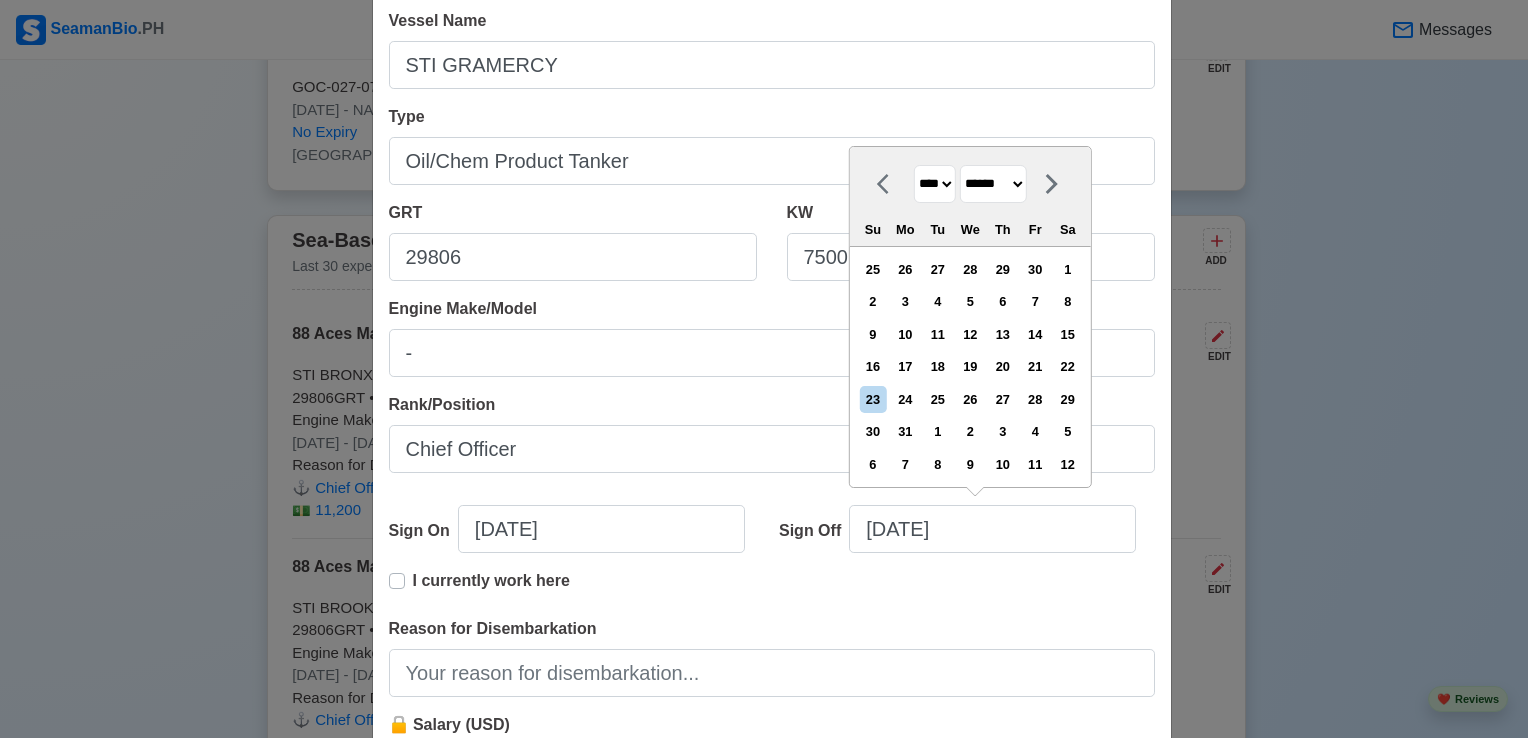 click on "******* ******** ***** ***** *** **** **** ****** ********* ******* ******** ********" at bounding box center [993, 184] 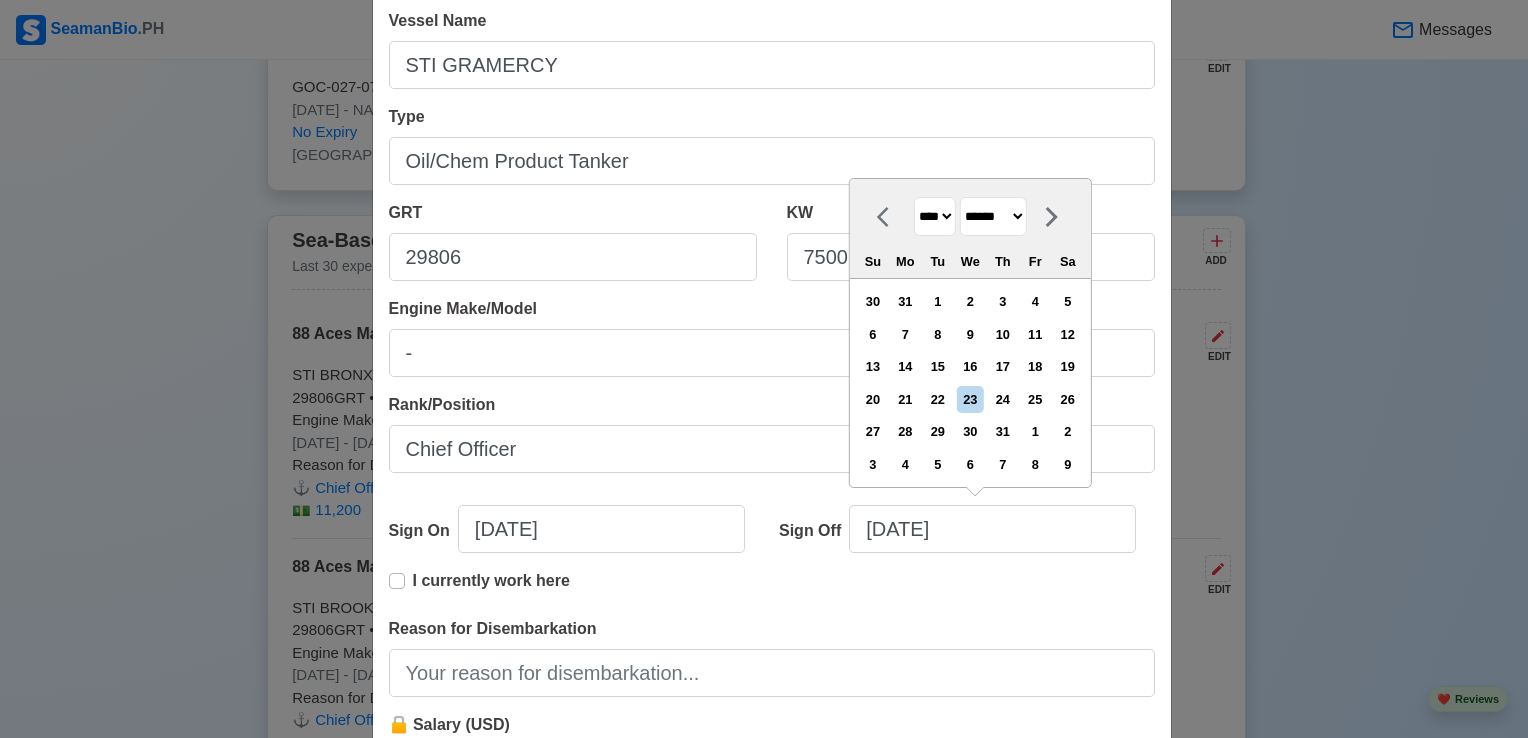 click on "23" at bounding box center (970, 399) 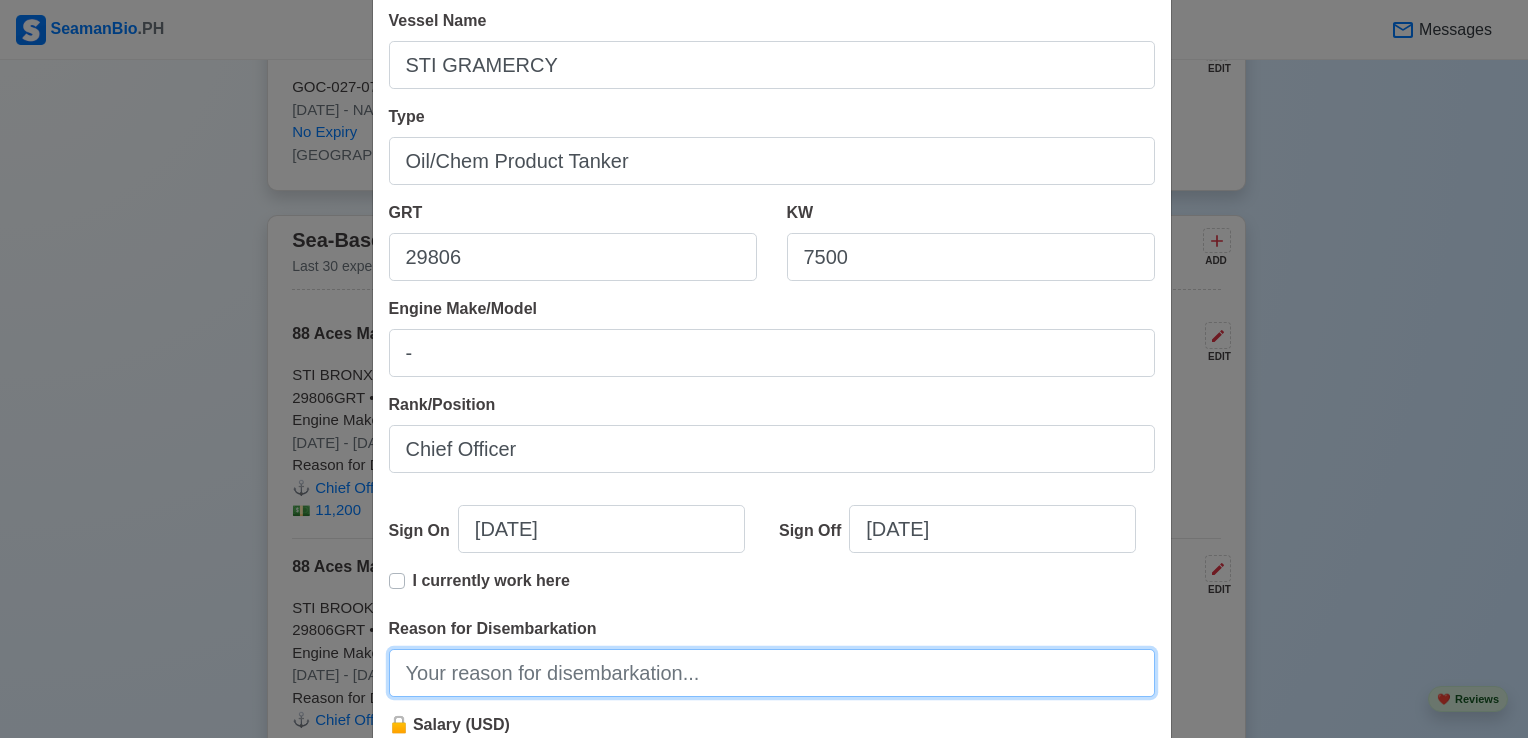 click on "Reason for Disembarkation" at bounding box center (772, 673) 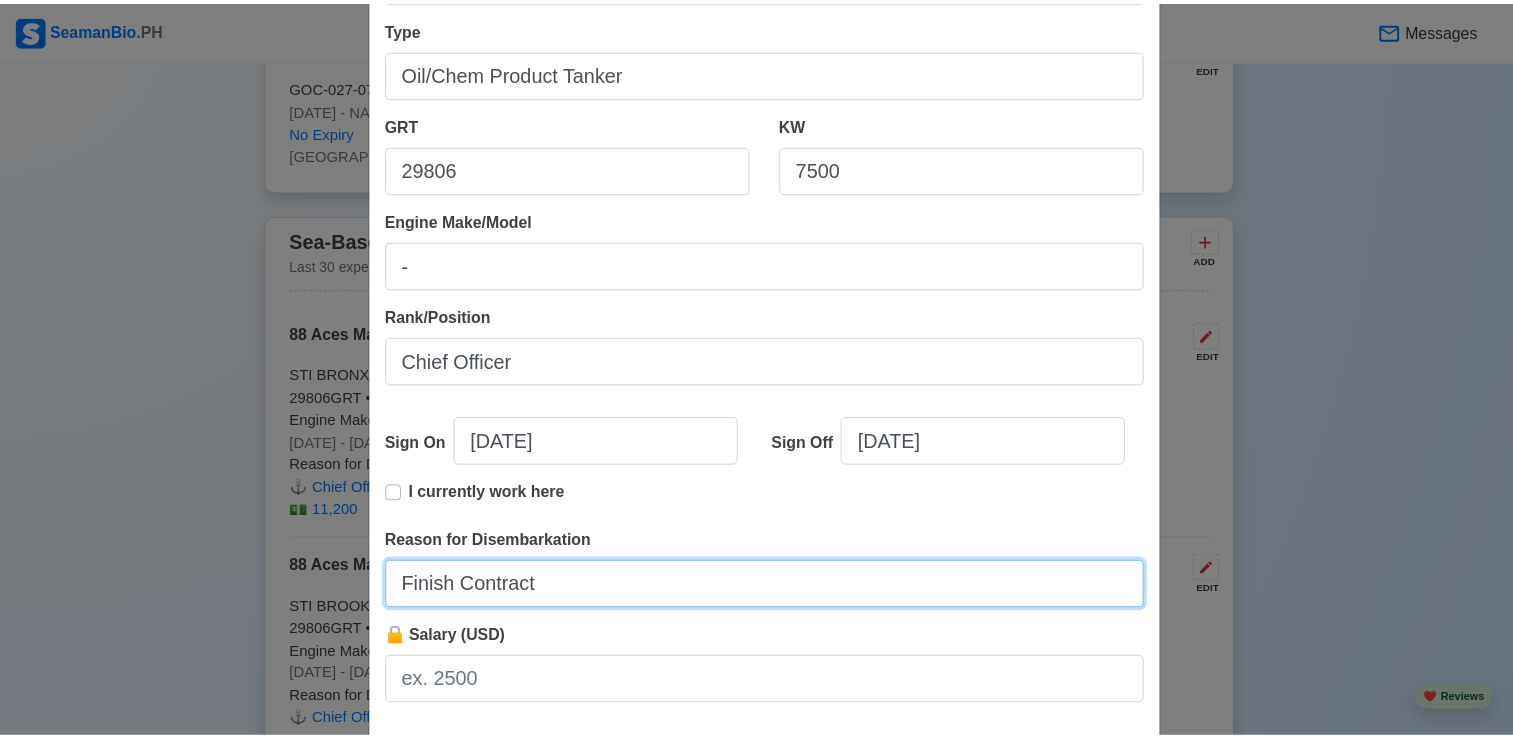 scroll, scrollTop: 400, scrollLeft: 0, axis: vertical 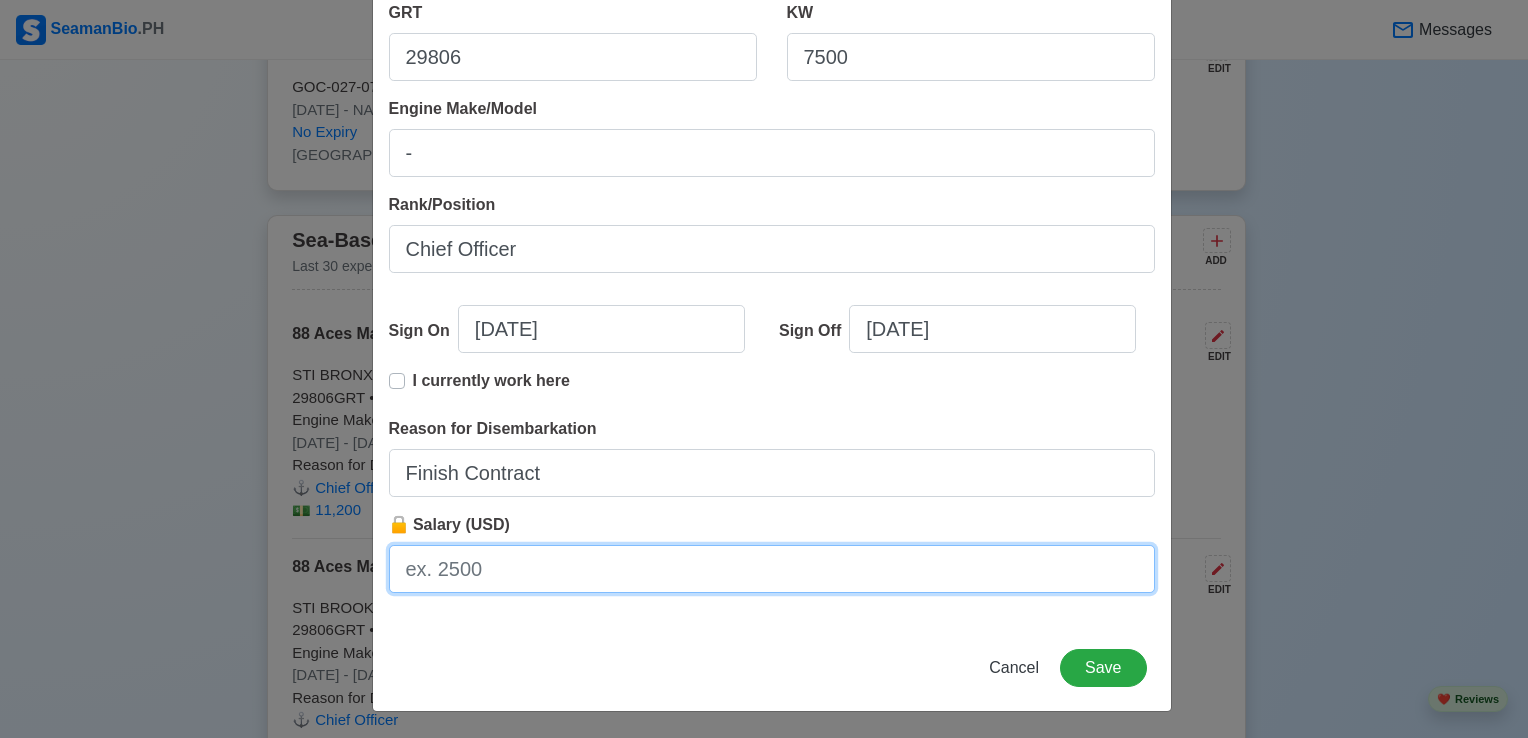 click on "🔒 Salary (USD)" at bounding box center [772, 569] 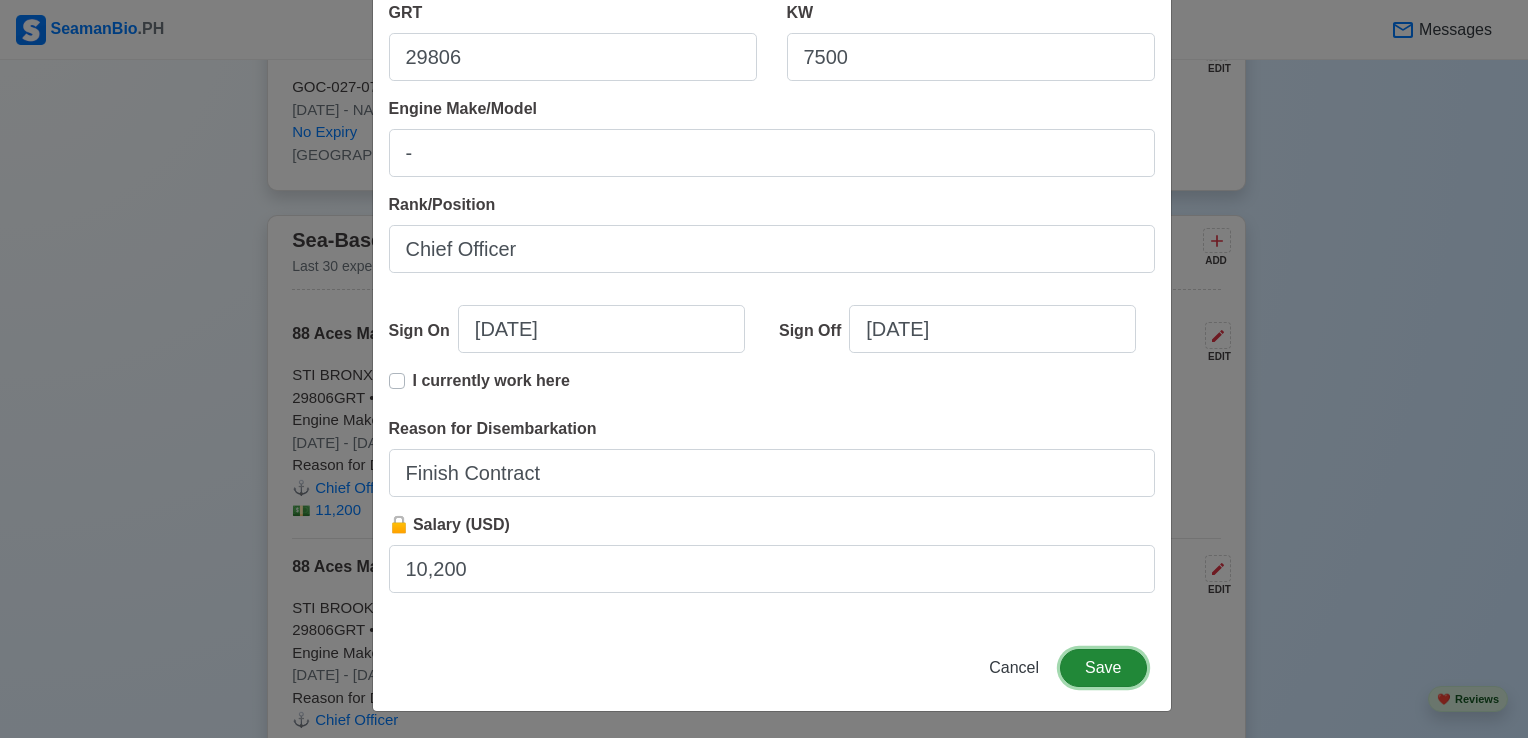 click on "Save" at bounding box center (1103, 668) 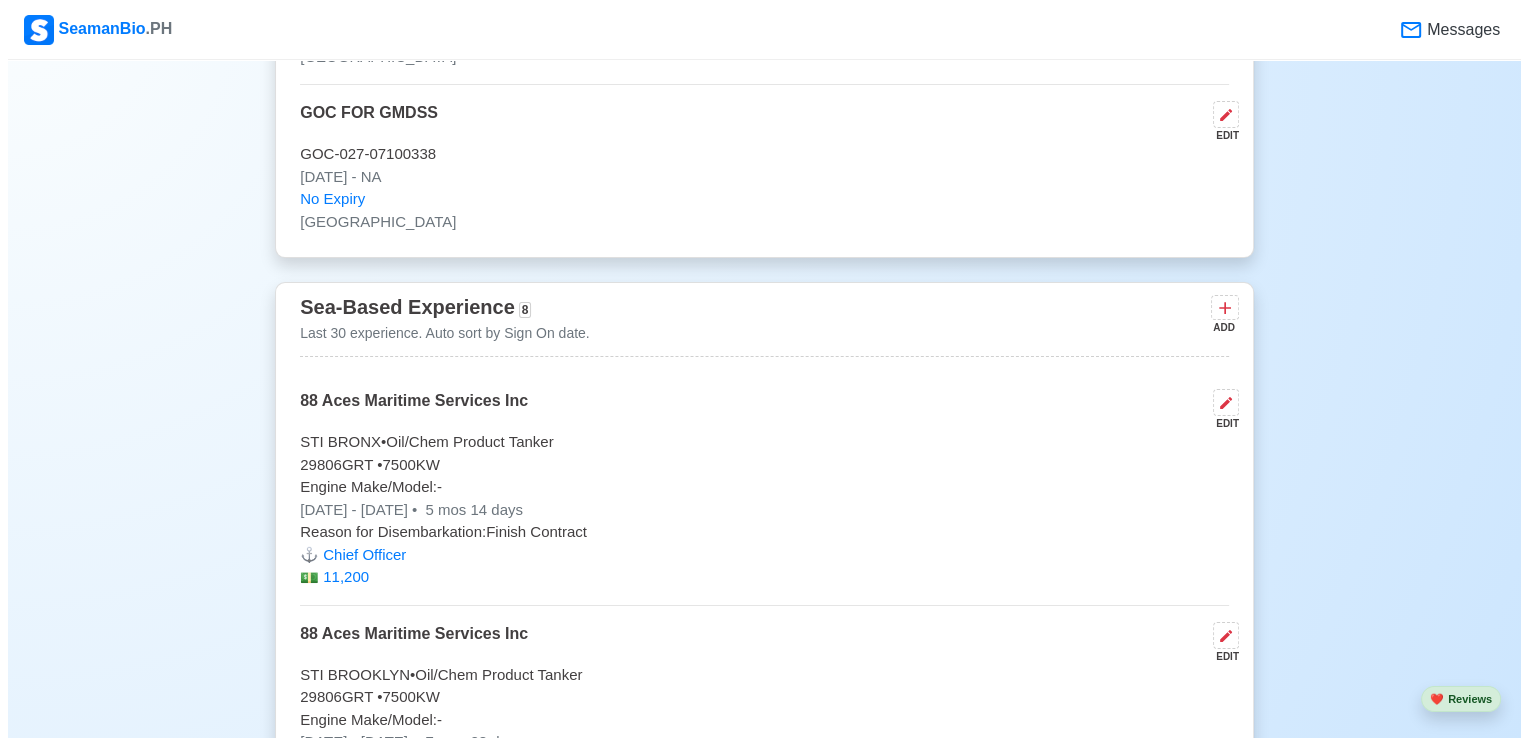 scroll, scrollTop: 9727, scrollLeft: 0, axis: vertical 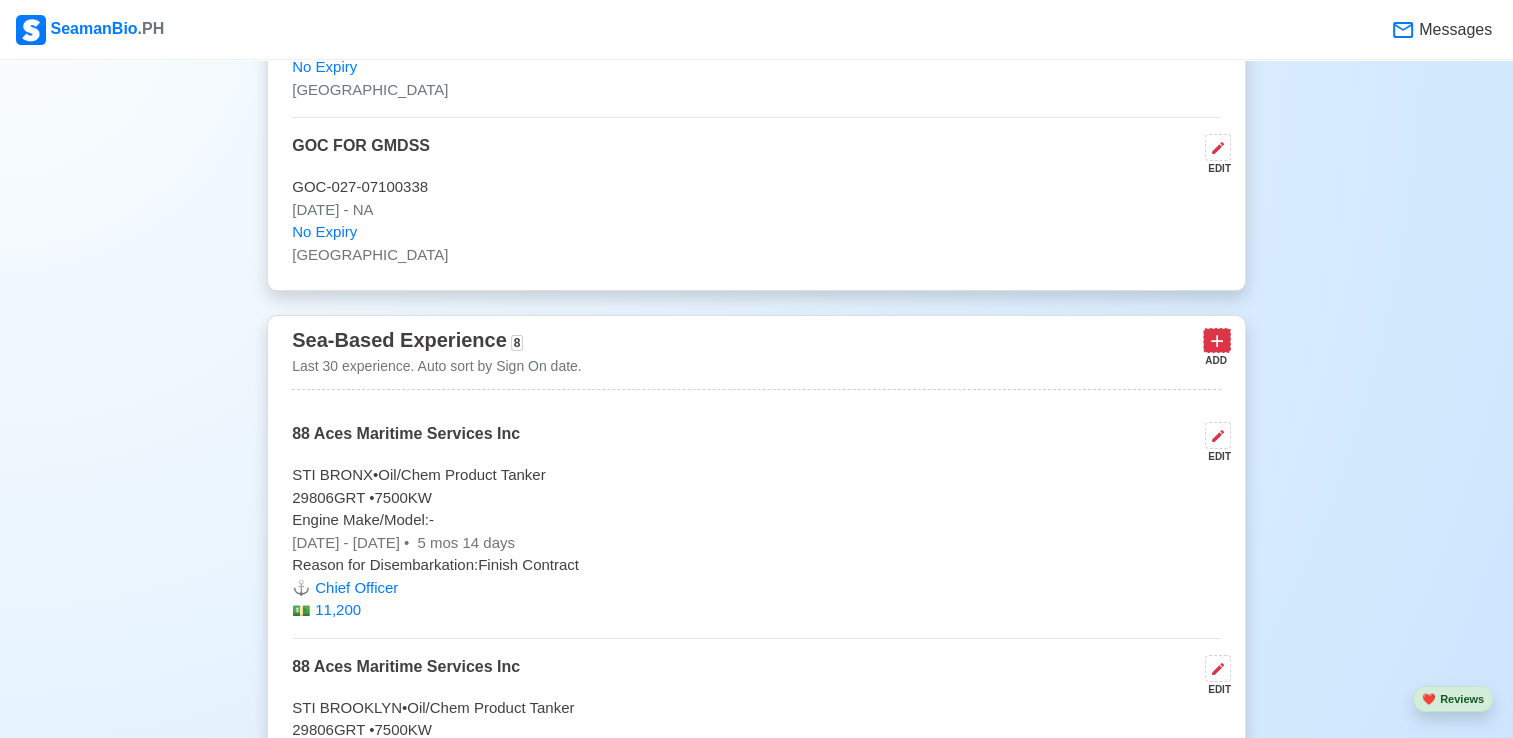 click 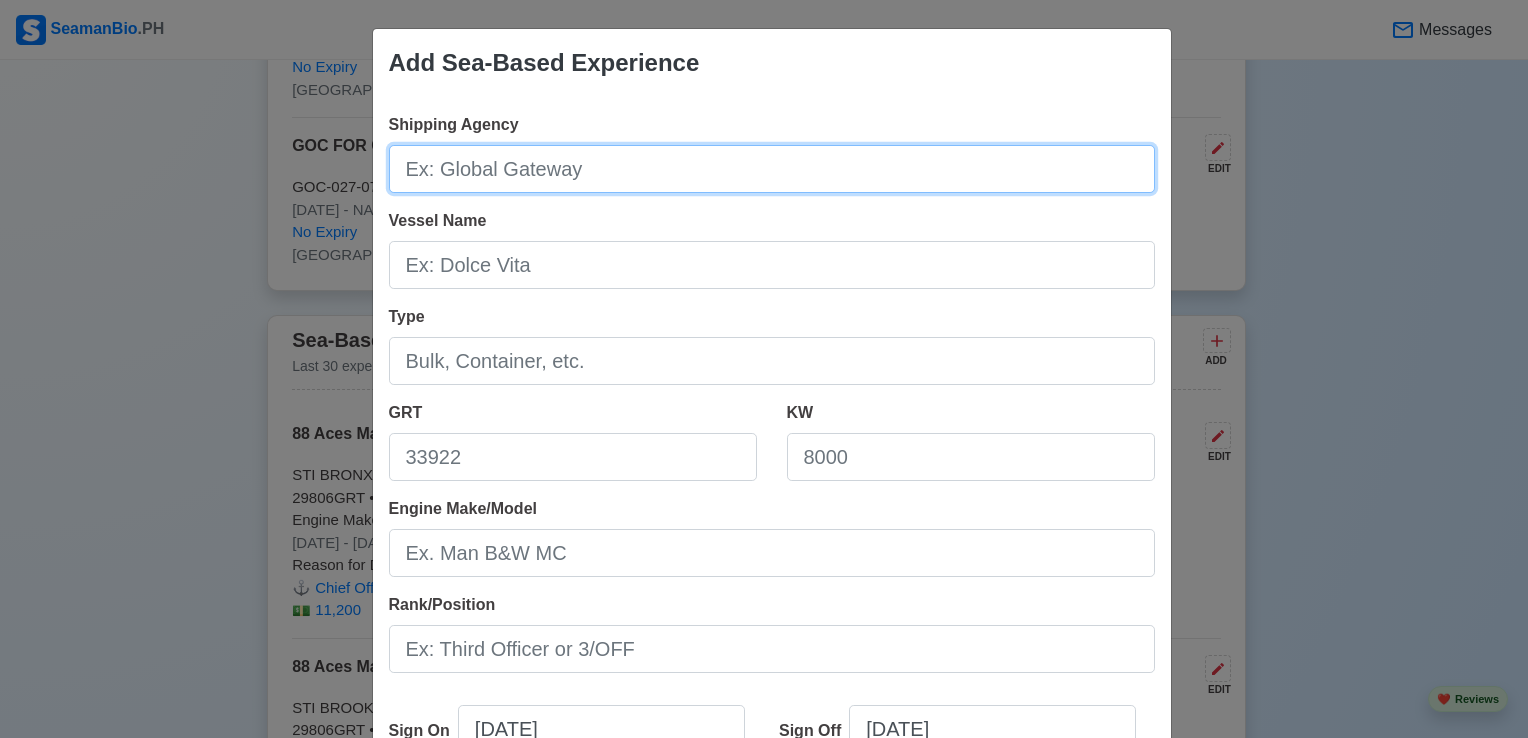 click on "Shipping Agency" at bounding box center [772, 169] 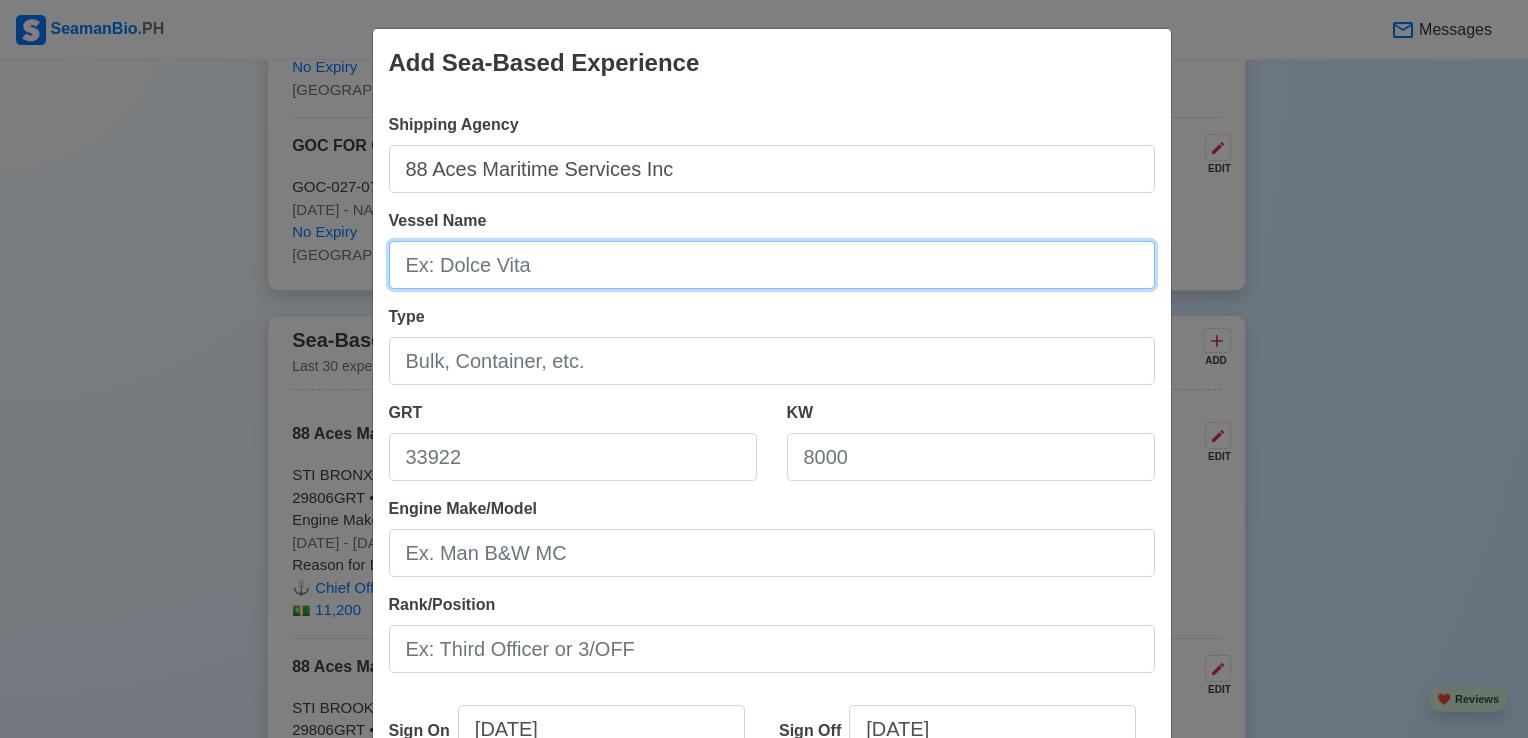click on "Vessel Name" at bounding box center [772, 265] 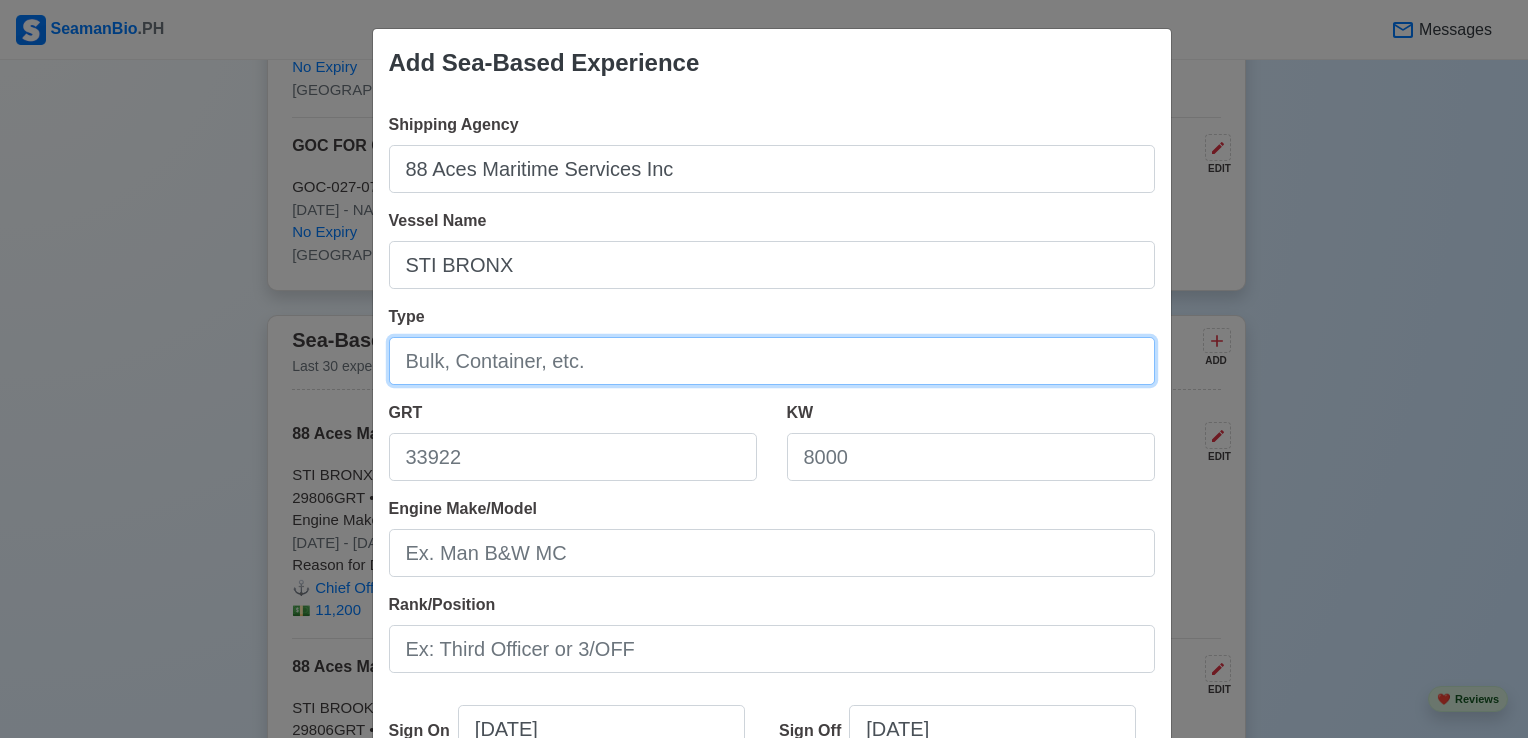 click on "Type" at bounding box center [772, 361] 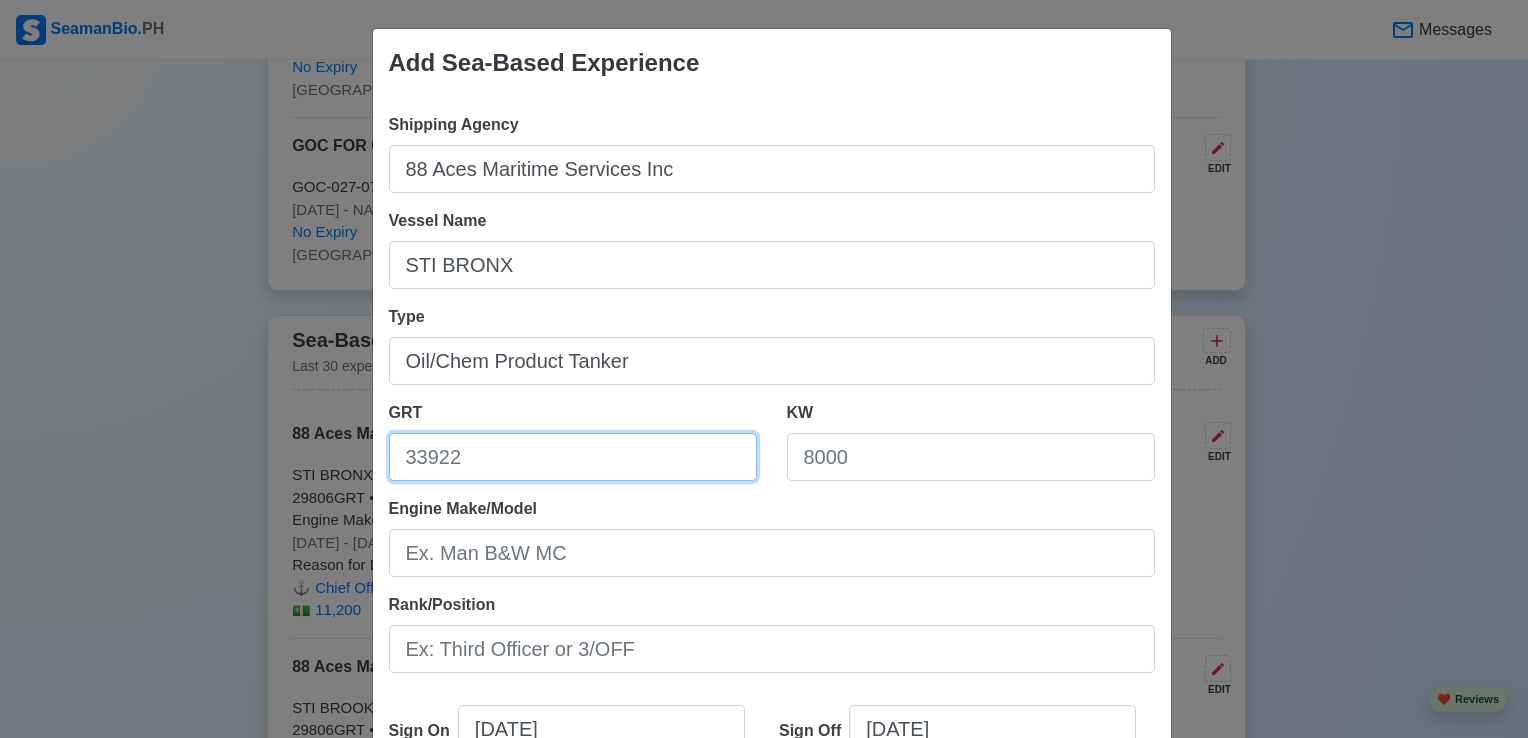 click on "GRT" at bounding box center (573, 457) 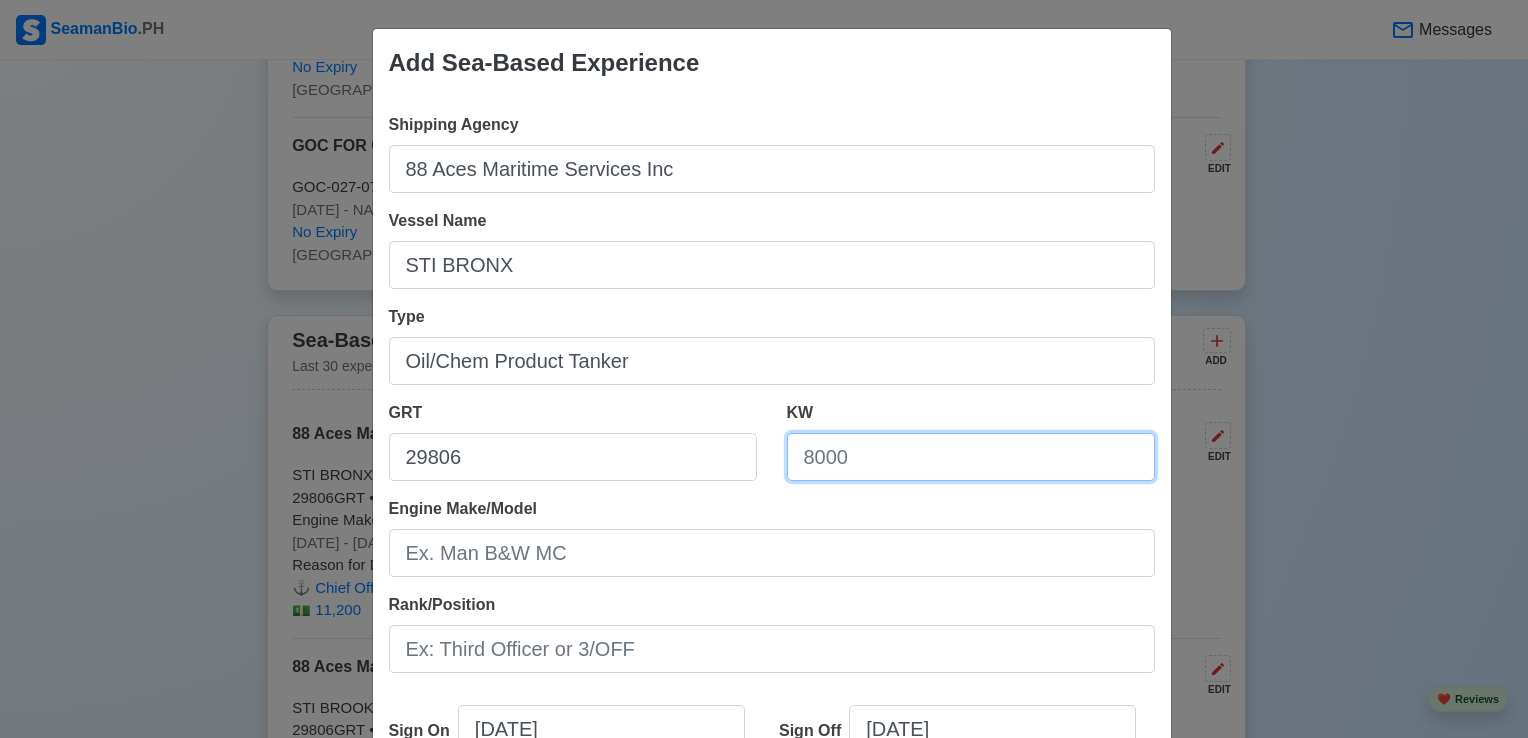 click on "KW" at bounding box center (971, 457) 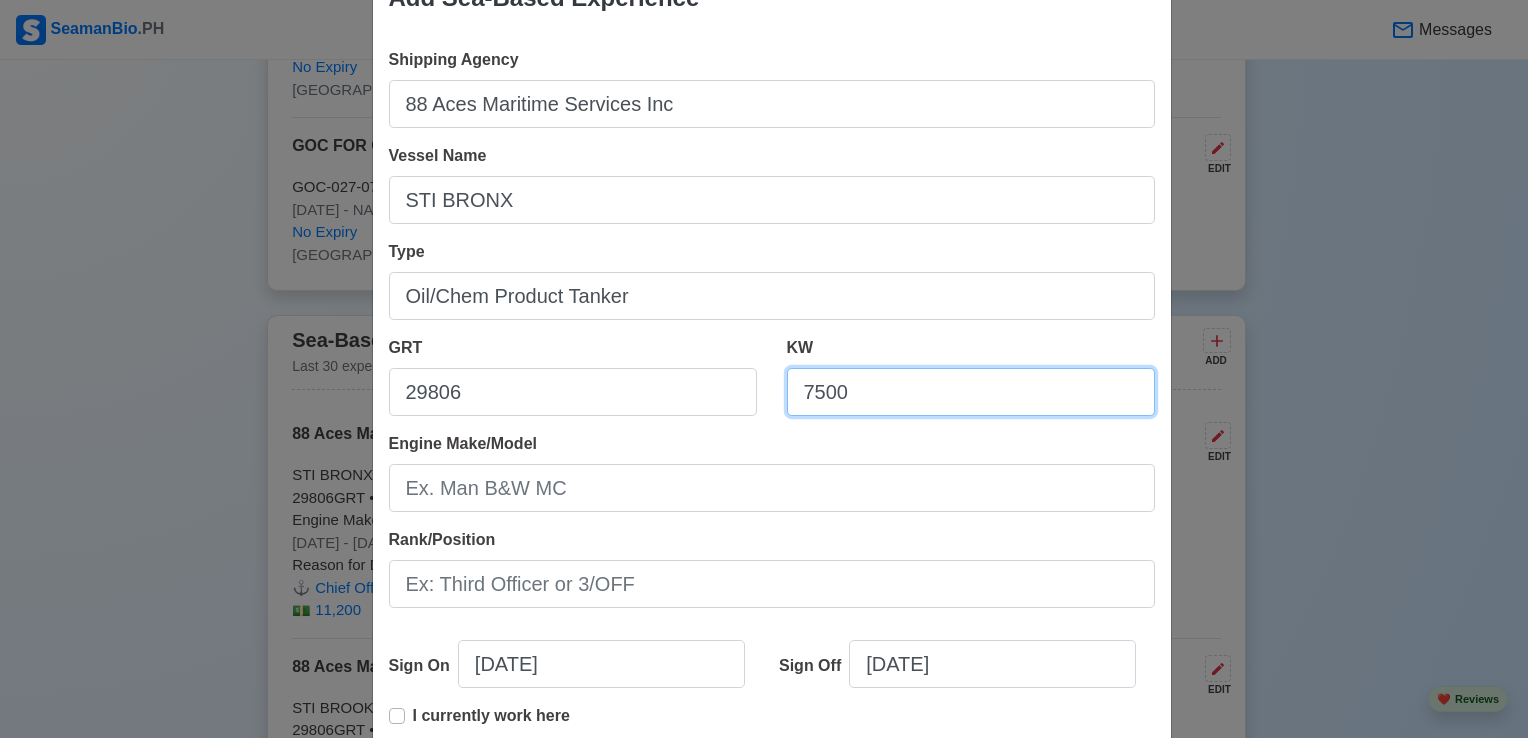scroll, scrollTop: 100, scrollLeft: 0, axis: vertical 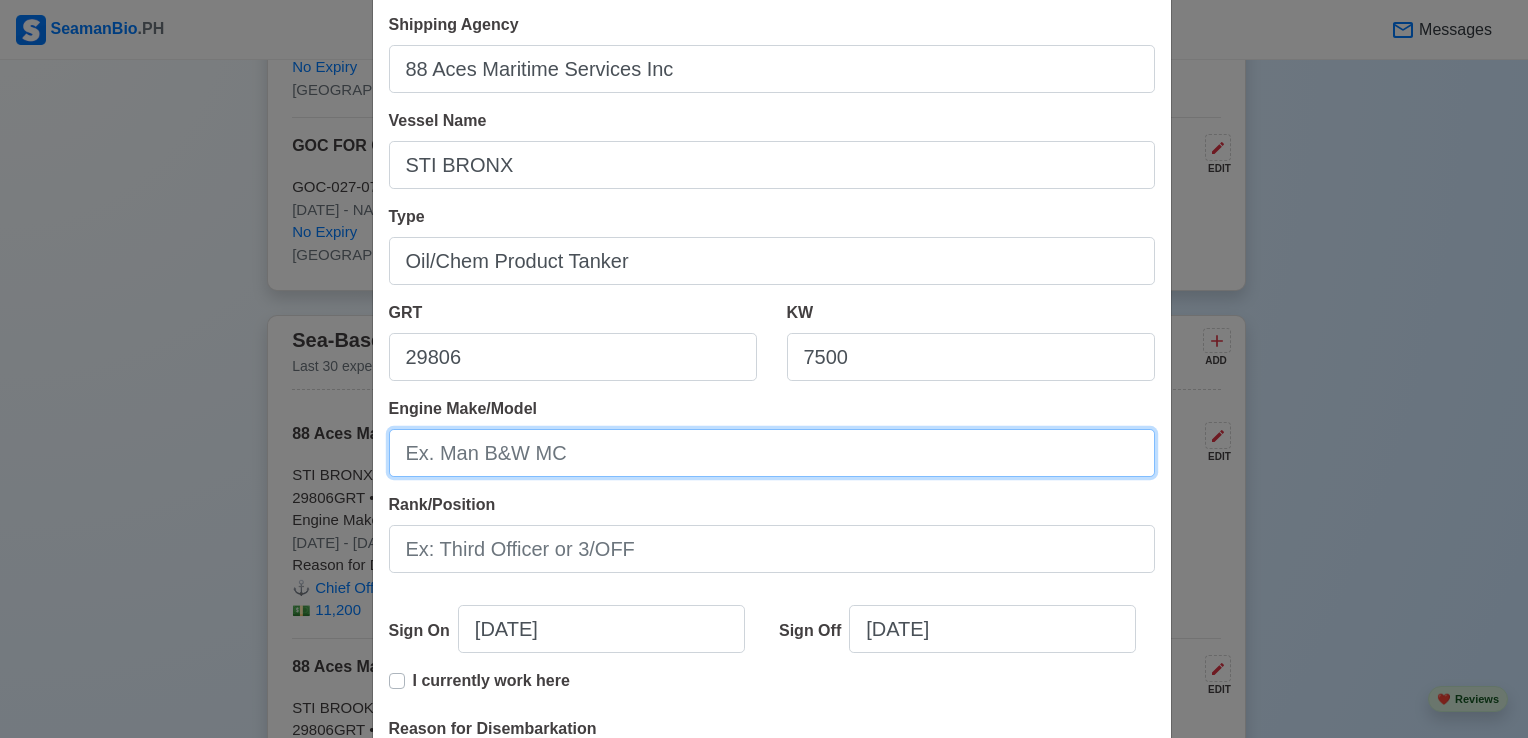 click on "Engine Make/Model" at bounding box center (772, 453) 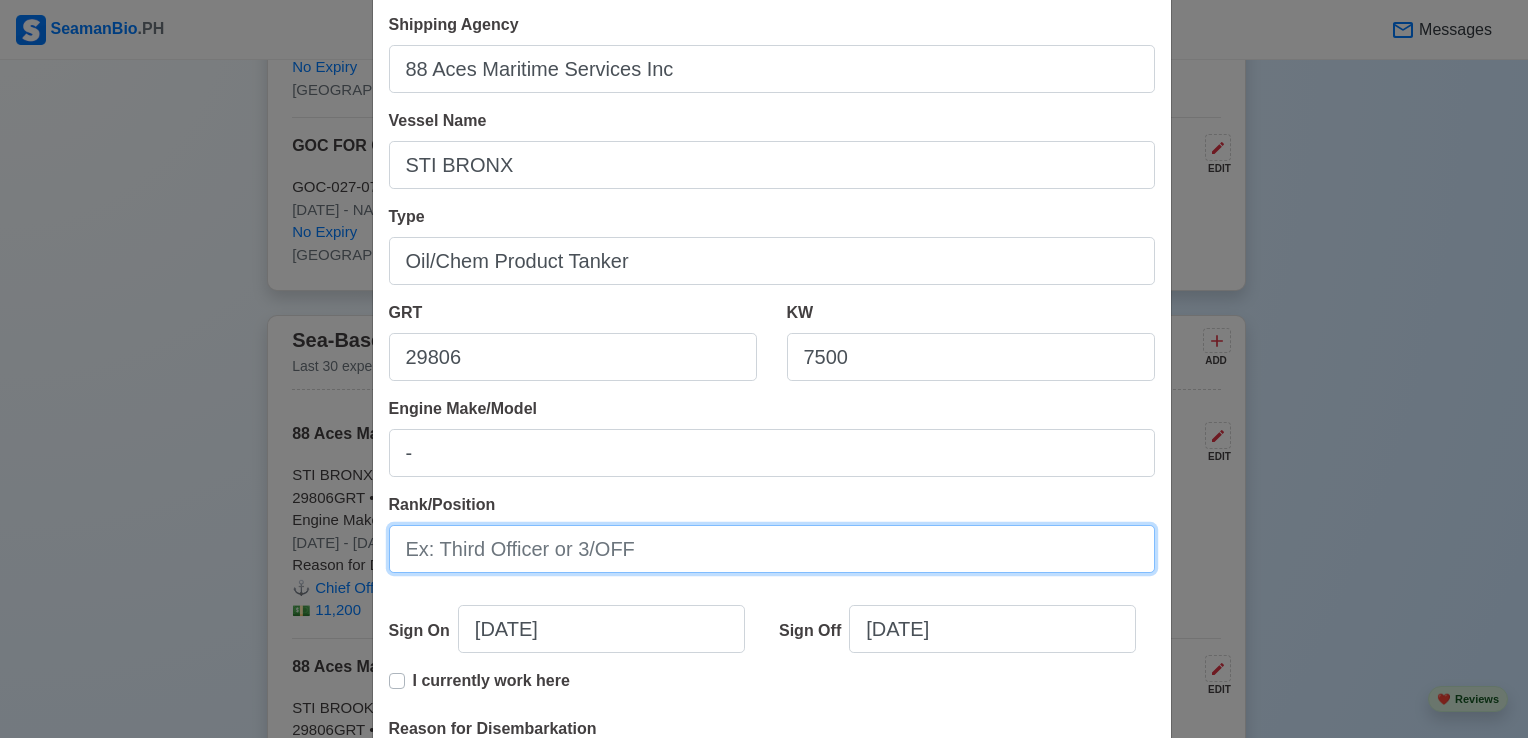 click on "Rank/Position" at bounding box center [772, 549] 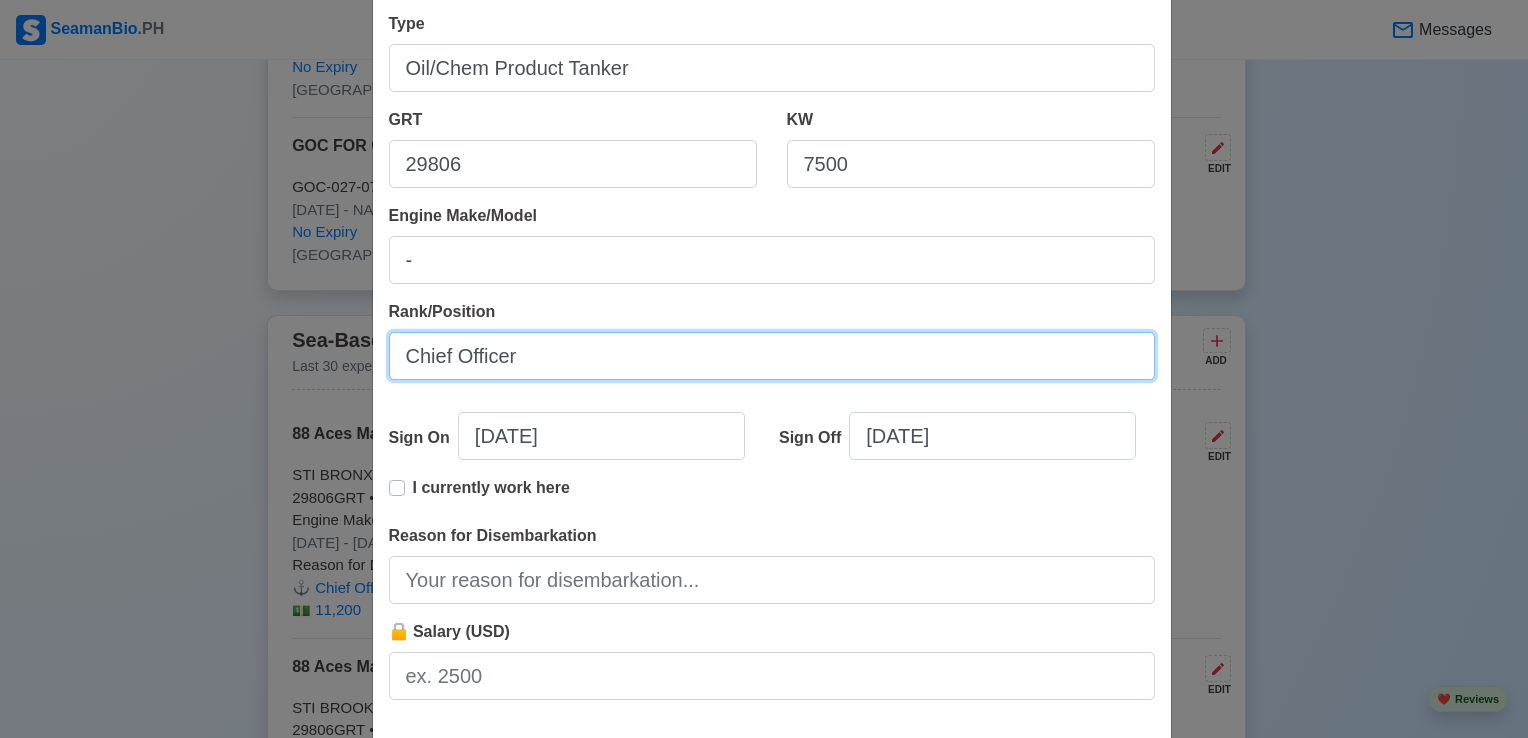 scroll, scrollTop: 300, scrollLeft: 0, axis: vertical 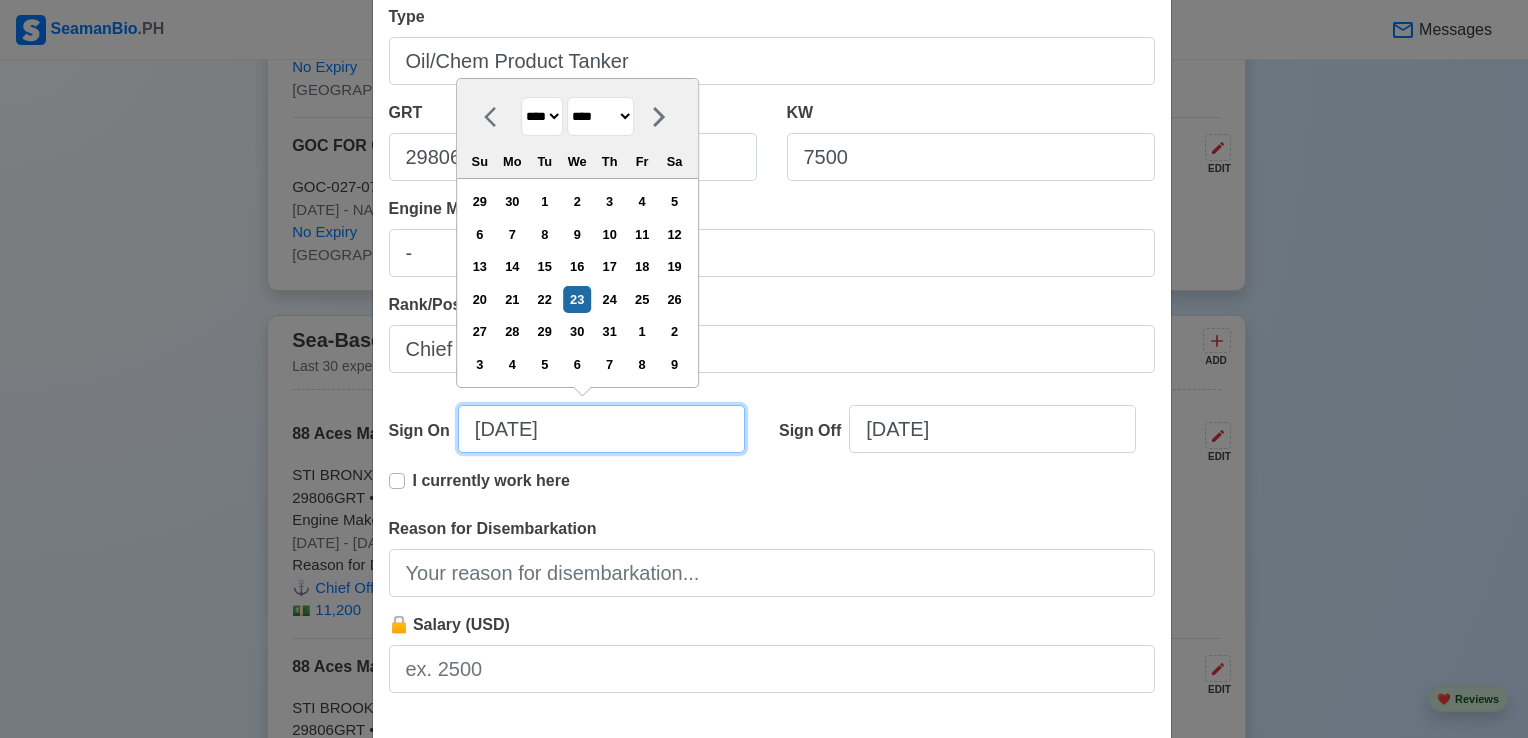 click on "[DATE]" at bounding box center [601, 429] 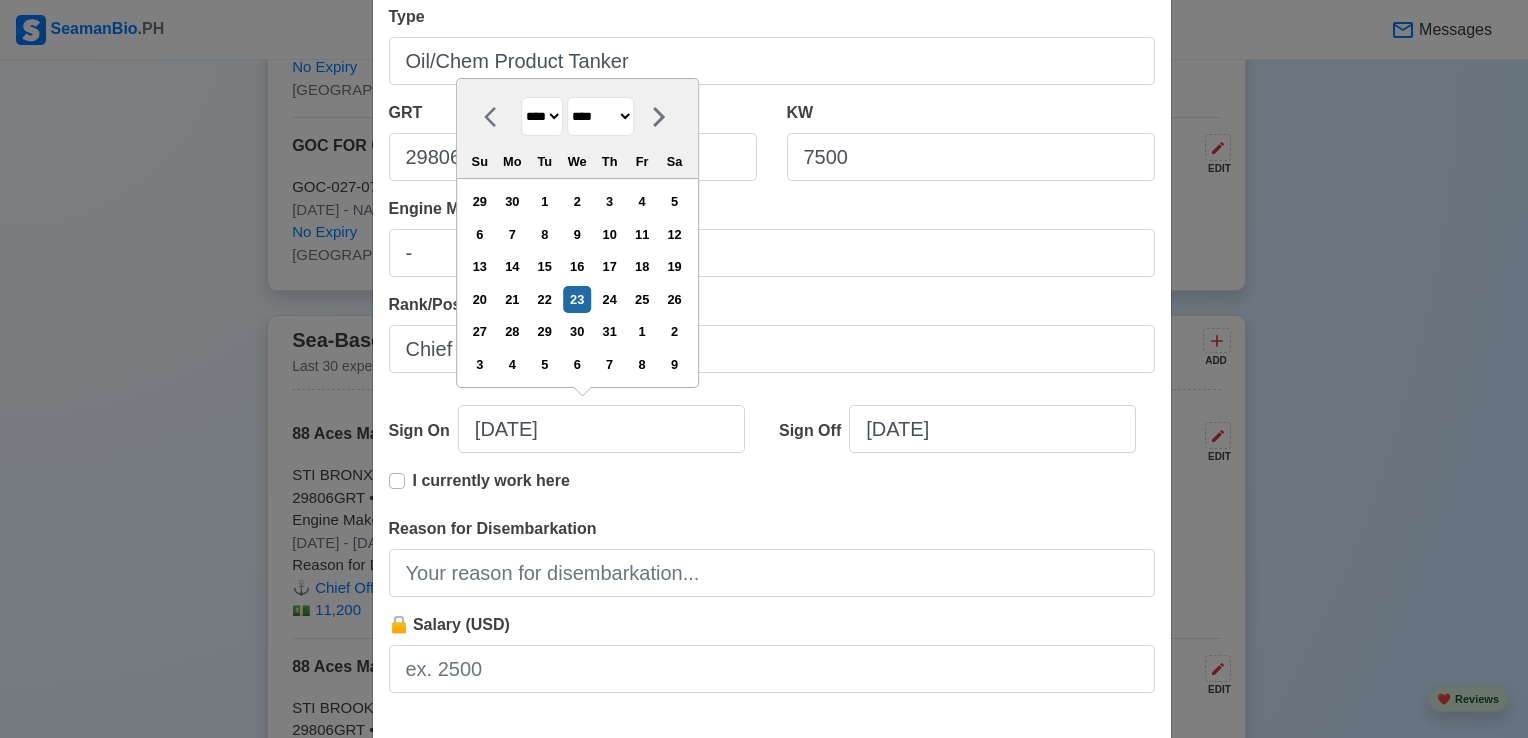 click on "**** **** **** **** **** **** **** **** **** **** **** **** **** **** **** **** **** **** **** **** **** **** **** **** **** **** **** **** **** **** **** **** **** **** **** **** **** **** **** **** **** **** **** **** **** **** **** **** **** **** **** **** **** **** **** **** **** **** **** **** **** **** **** **** **** **** **** **** **** **** **** **** **** **** **** **** **** **** **** **** **** **** **** **** **** **** **** **** **** **** **** **** **** **** **** **** **** **** **** **** **** **** **** **** **** ****" at bounding box center [542, 116] 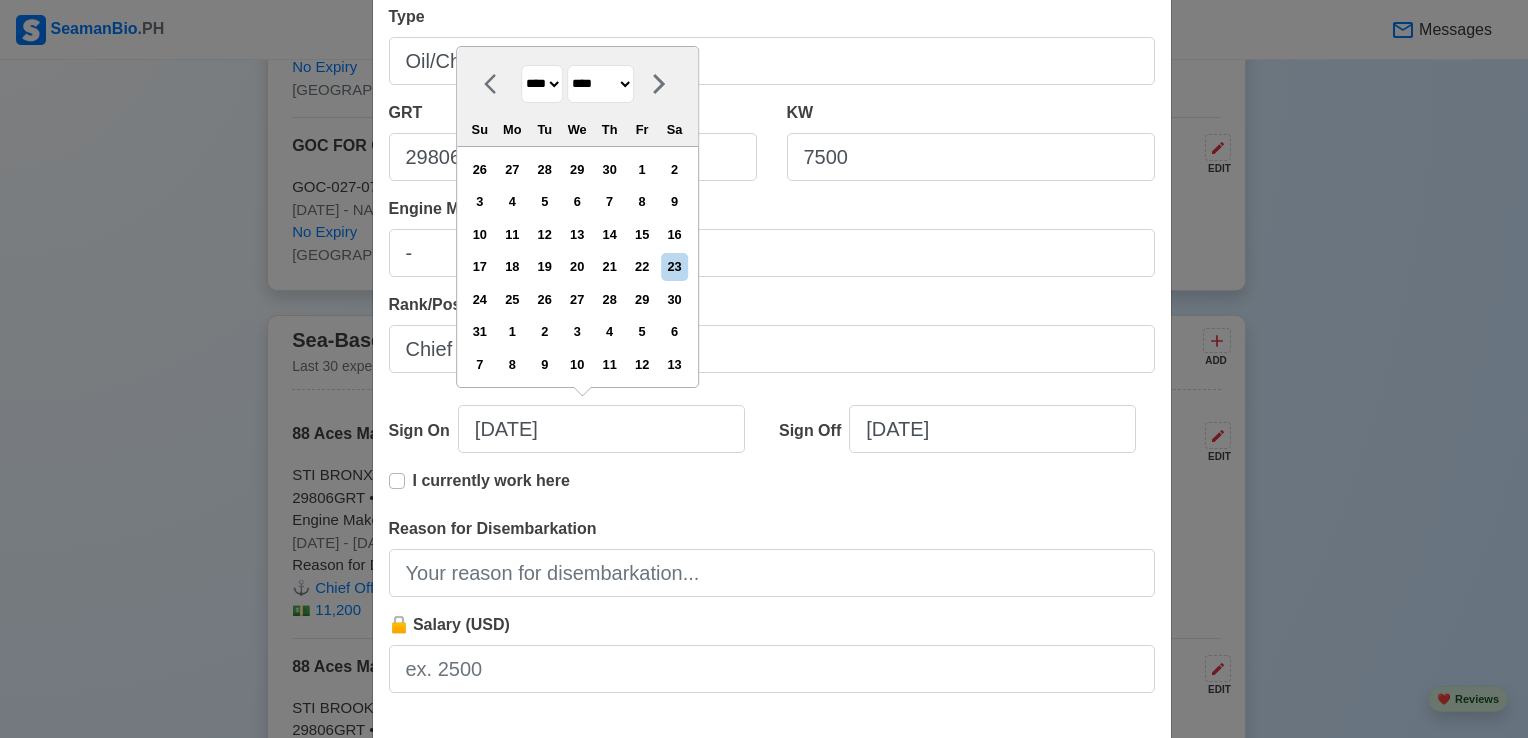 click on "******* ******** ***** ***** *** **** **** ****** ********* ******* ******** ********" at bounding box center [600, 84] 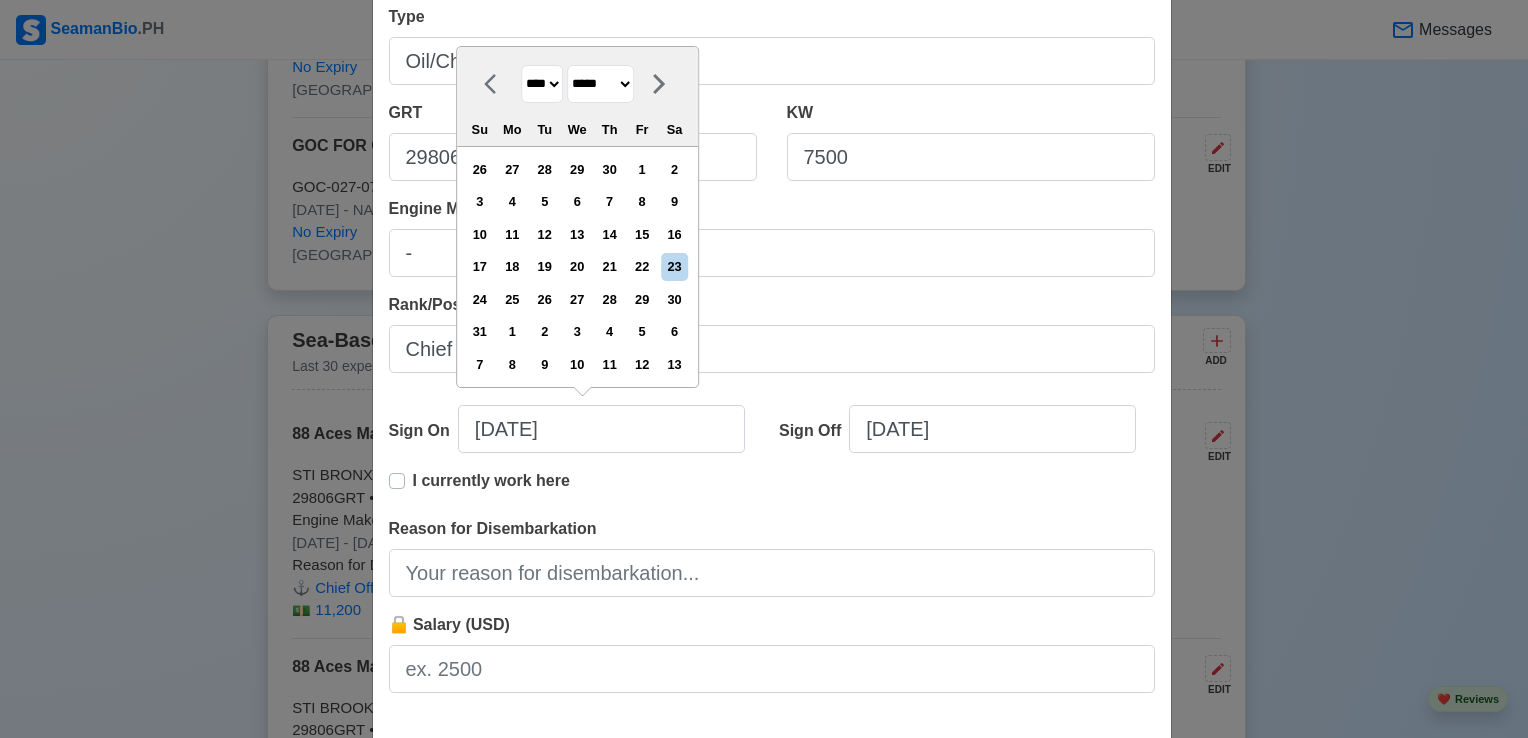 click on "******* ******** ***** ***** *** **** **** ****** ********* ******* ******** ********" at bounding box center (600, 84) 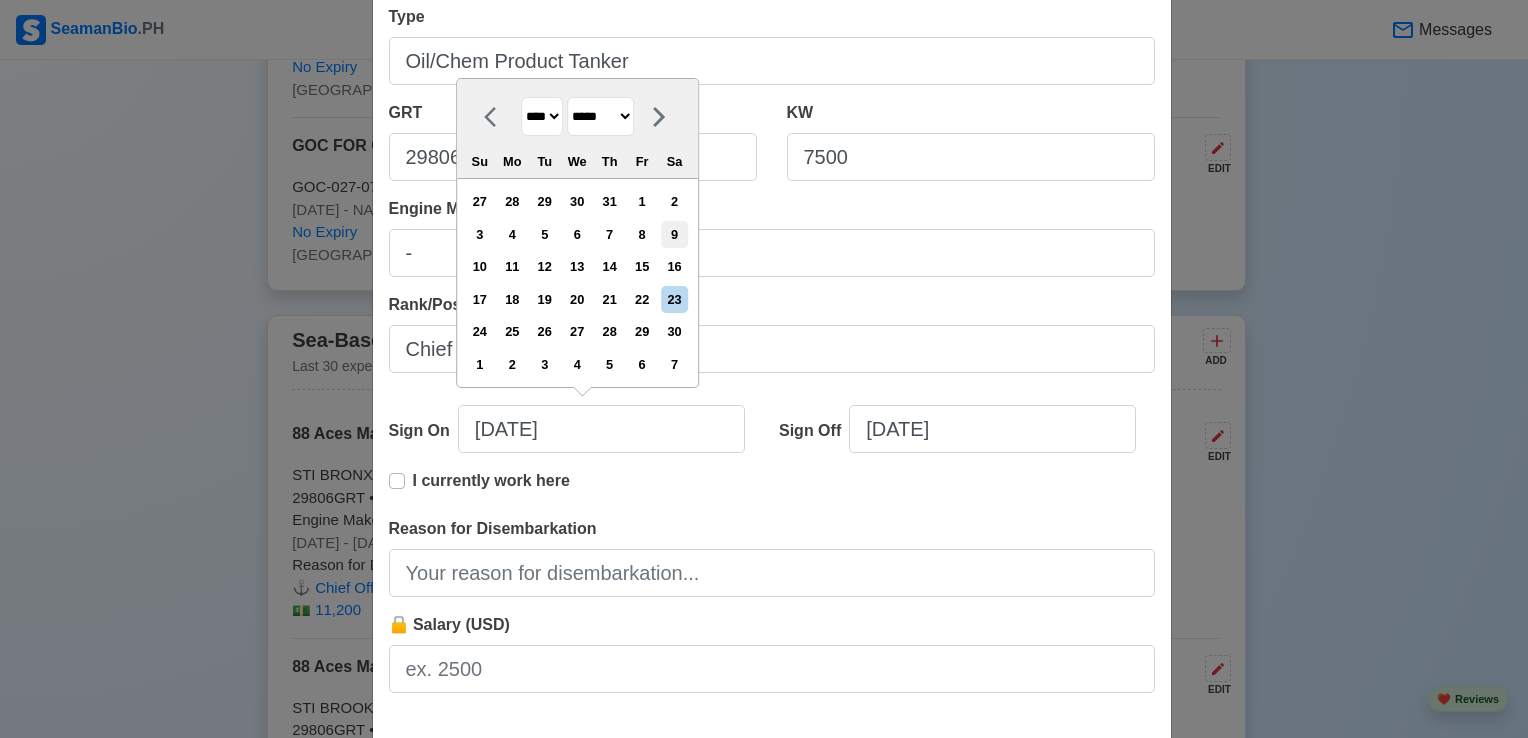 click on "9" at bounding box center [674, 234] 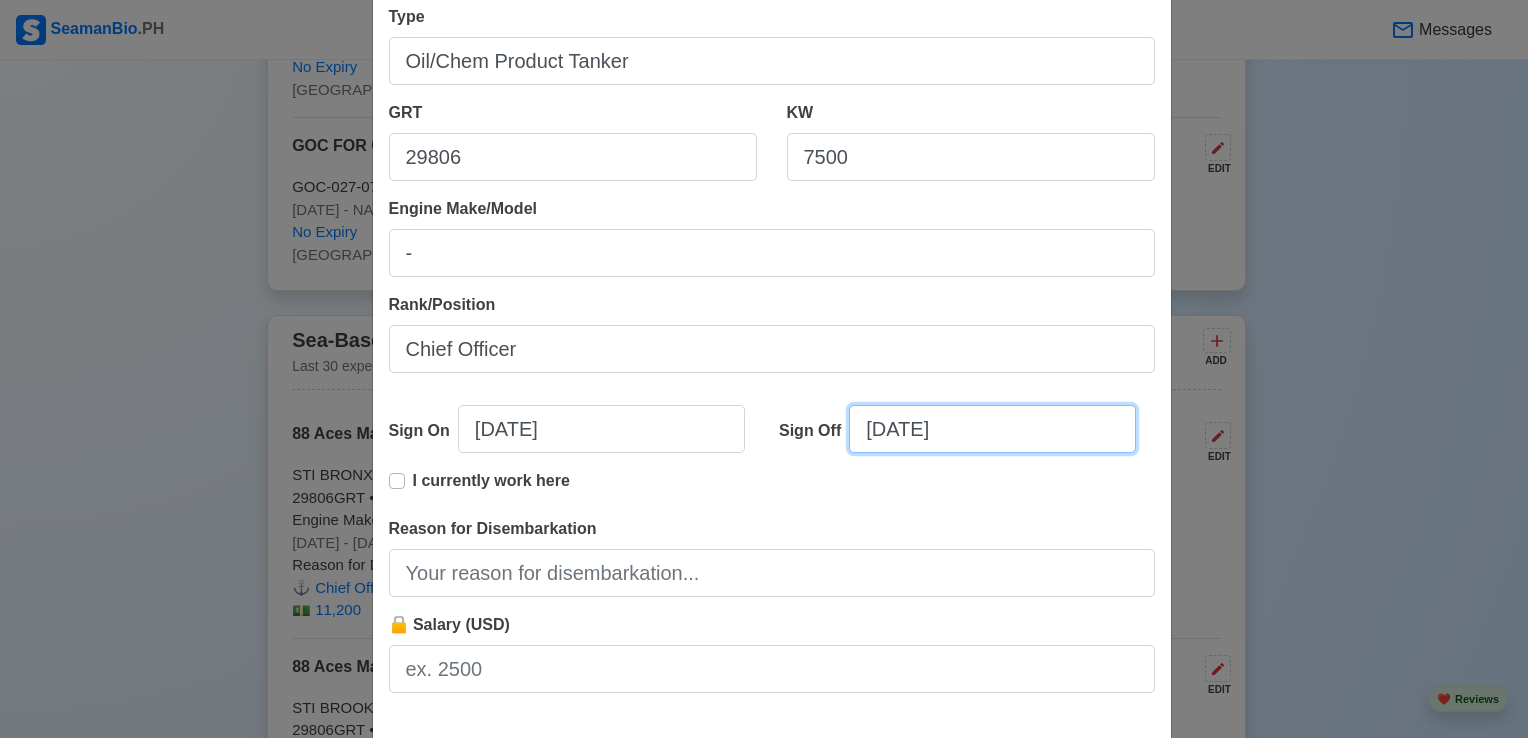 click on "[DATE]" at bounding box center (992, 429) 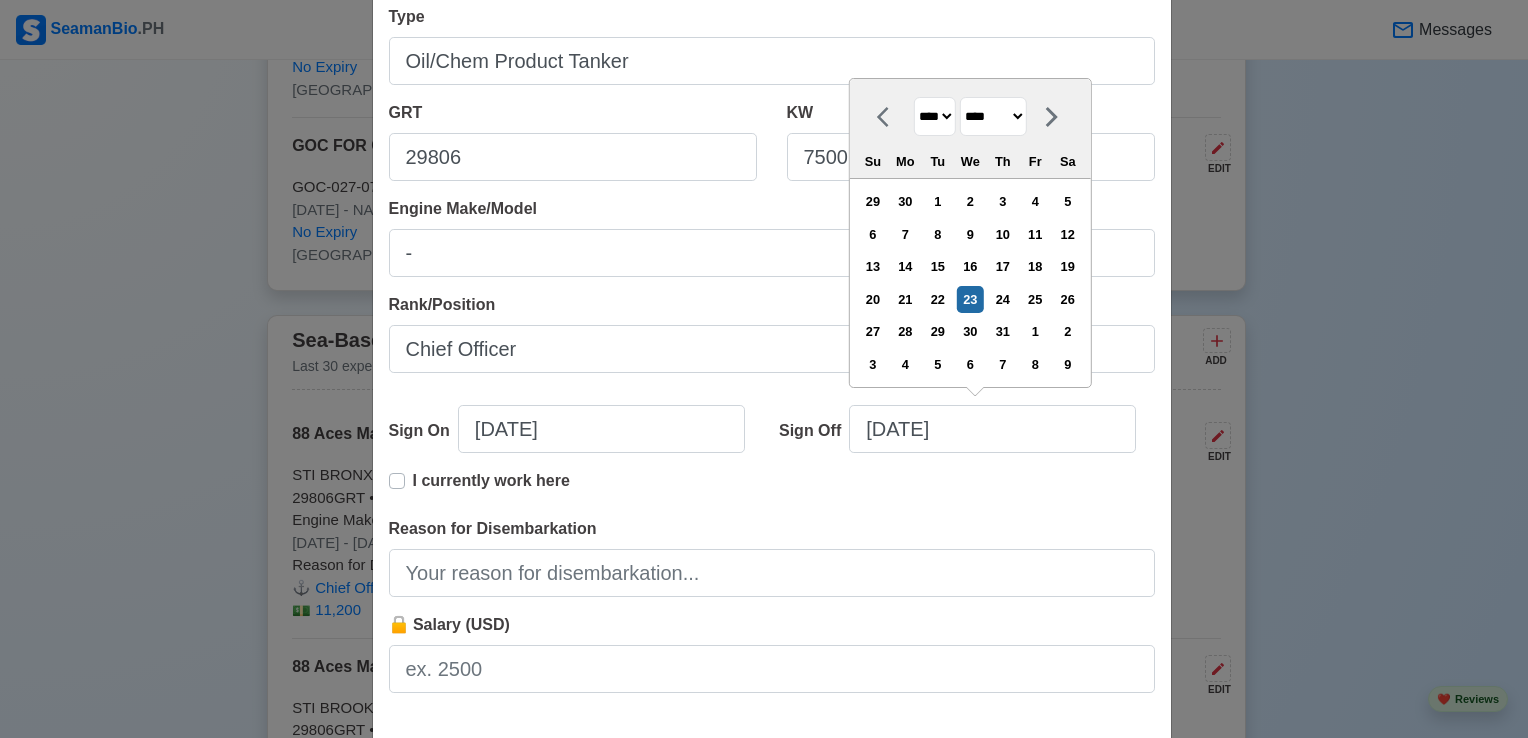 click on "**** **** **** **** **** **** **** **** **** **** **** **** **** **** **** **** **** **** **** **** **** **** **** **** **** **** **** **** **** **** **** **** **** **** **** **** **** **** **** **** **** **** **** **** **** **** **** **** **** **** **** **** **** **** **** **** **** **** **** **** **** **** **** **** **** **** **** **** **** **** **** **** **** **** **** **** **** **** **** **** **** **** **** **** **** **** **** **** **** **** **** **** **** **** **** **** **** **** **** **** **** **** **** **** **** **** **** ****" at bounding box center [935, 116] 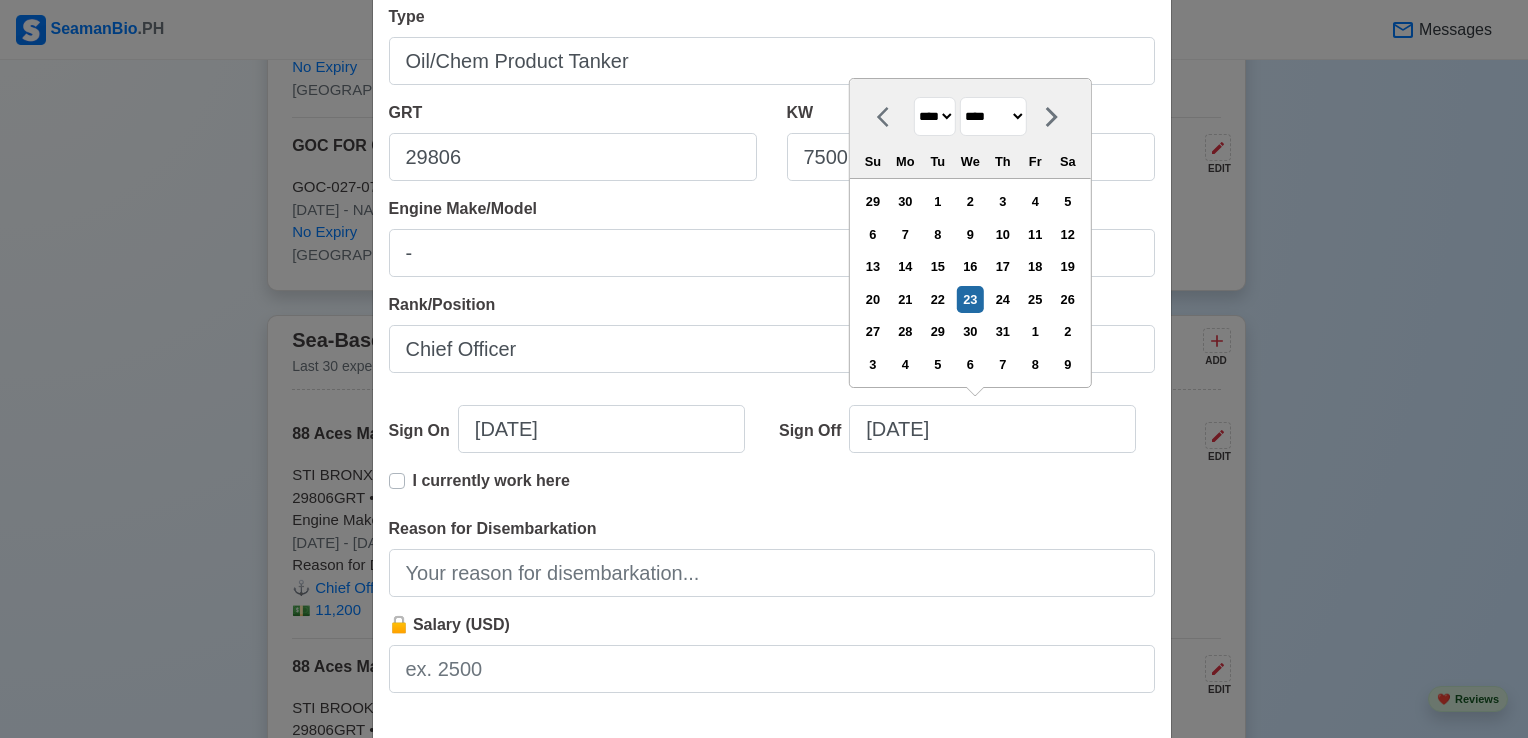 click on "**** **** **** **** **** **** **** **** **** **** **** **** **** **** **** **** **** **** **** **** **** **** **** **** **** **** **** **** **** **** **** **** **** **** **** **** **** **** **** **** **** **** **** **** **** **** **** **** **** **** **** **** **** **** **** **** **** **** **** **** **** **** **** **** **** **** **** **** **** **** **** **** **** **** **** **** **** **** **** **** **** **** **** **** **** **** **** **** **** **** **** **** **** **** **** **** **** **** **** **** **** **** **** **** **** **** **** ****" at bounding box center [935, 116] 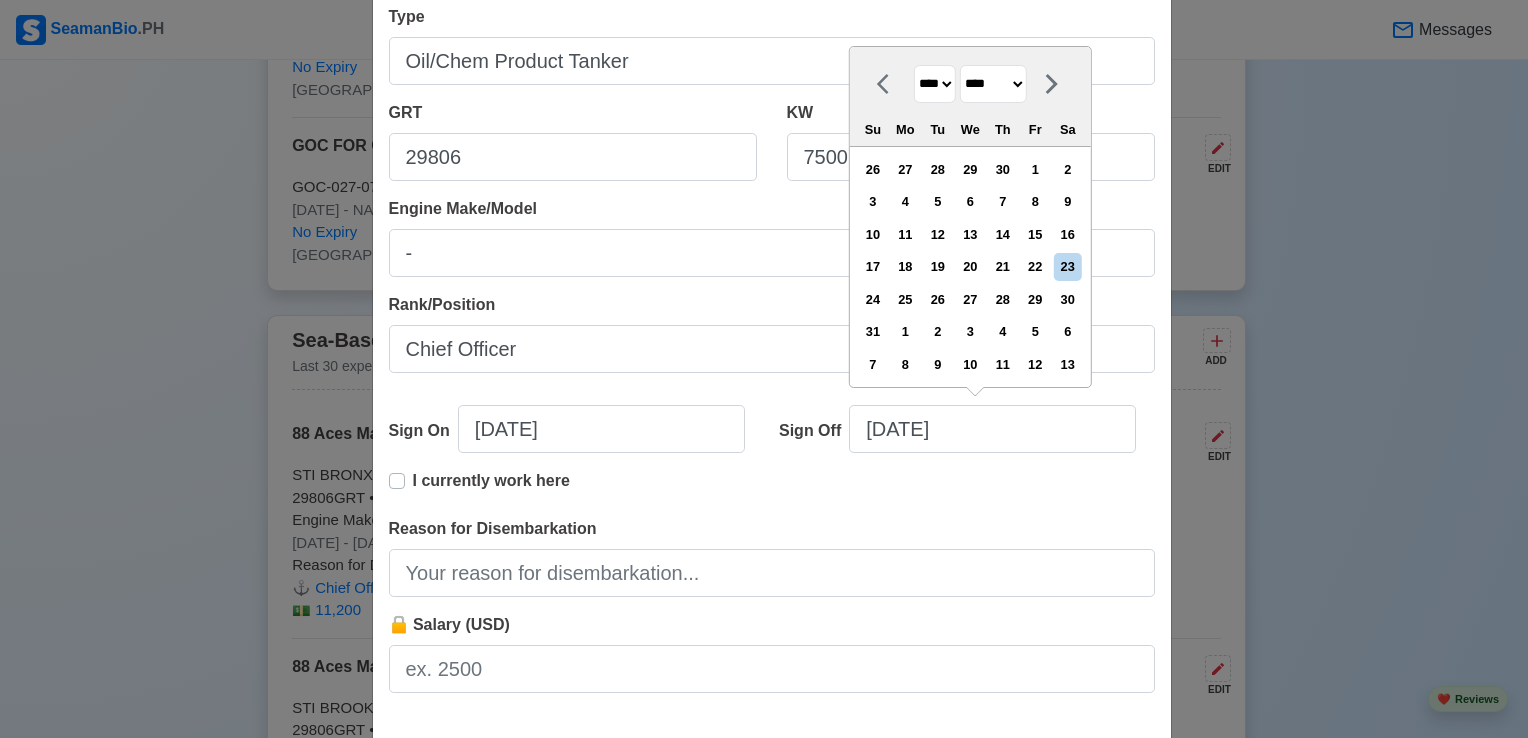 click on "******* ******** ***** ***** *** **** **** ****** ********* ******* ******** ********" at bounding box center [993, 84] 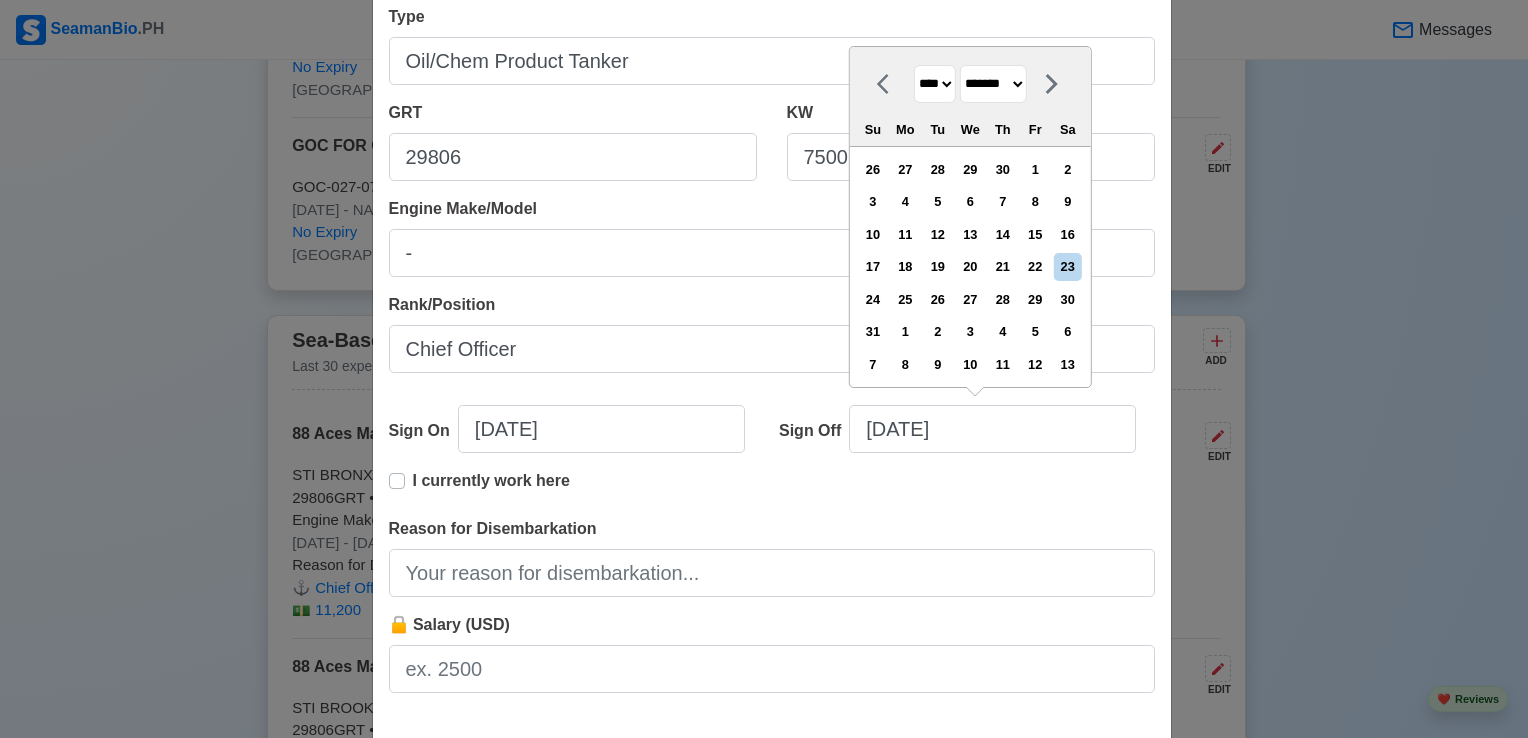 click on "******* ******** ***** ***** *** **** **** ****** ********* ******* ******** ********" at bounding box center [993, 84] 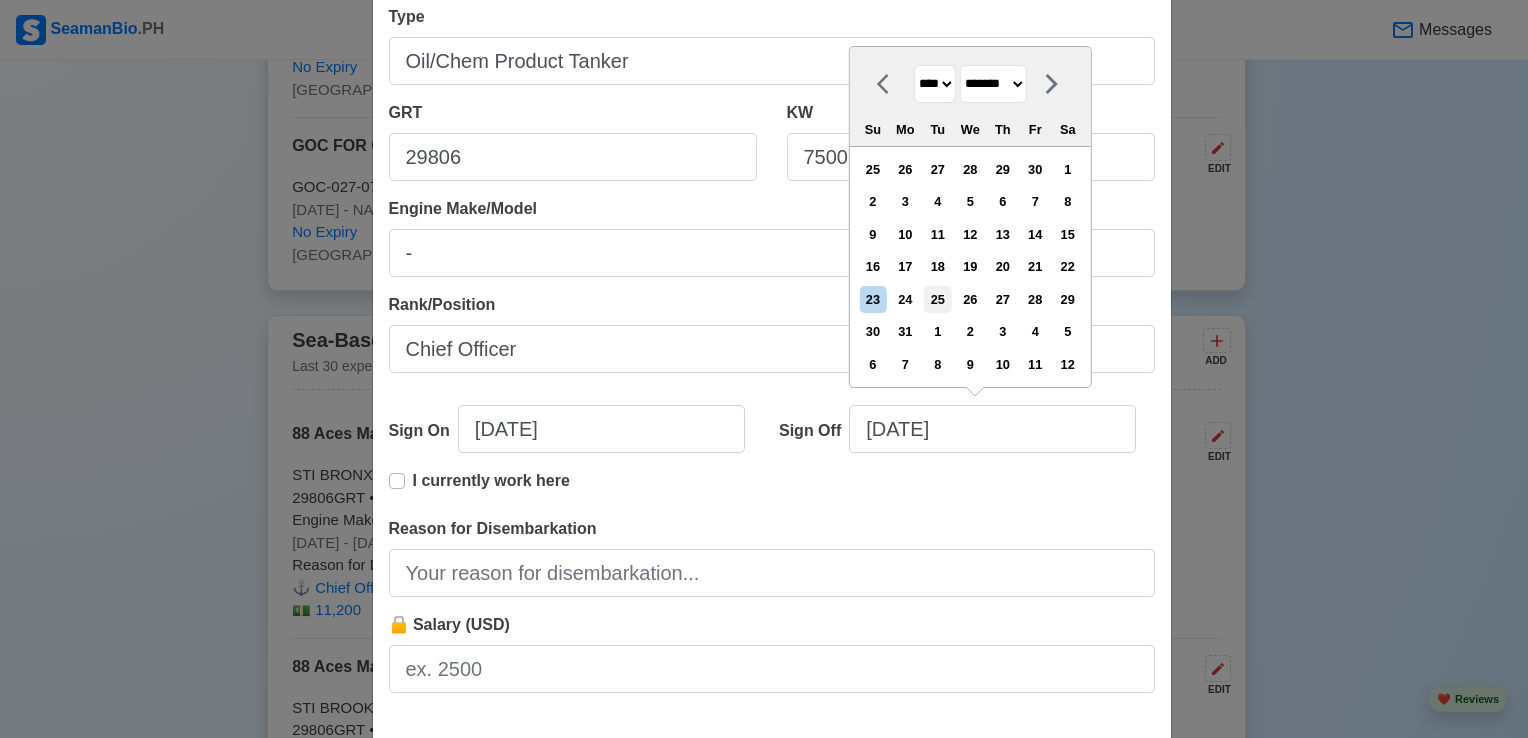 click on "25" at bounding box center (937, 299) 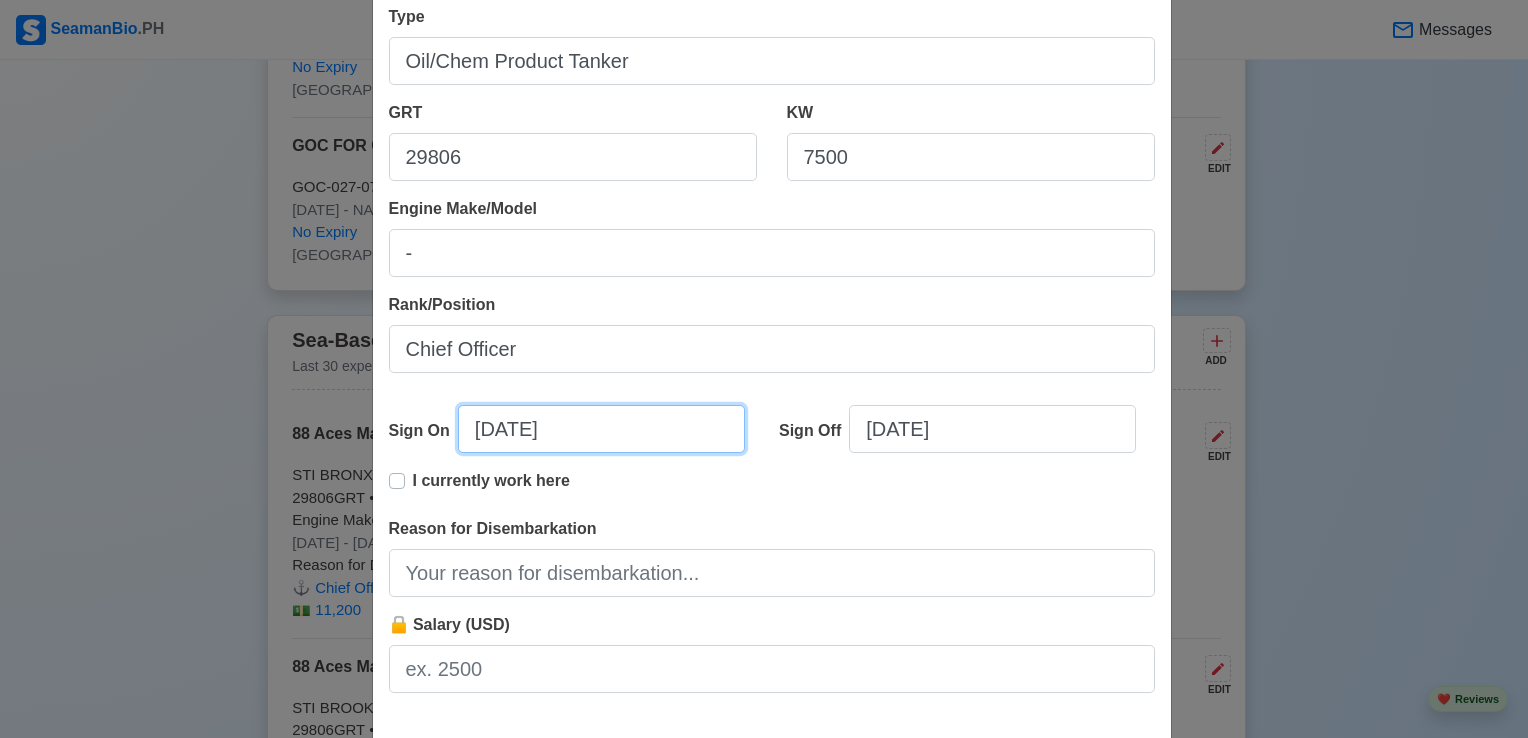 click on "[DATE]" at bounding box center (601, 429) 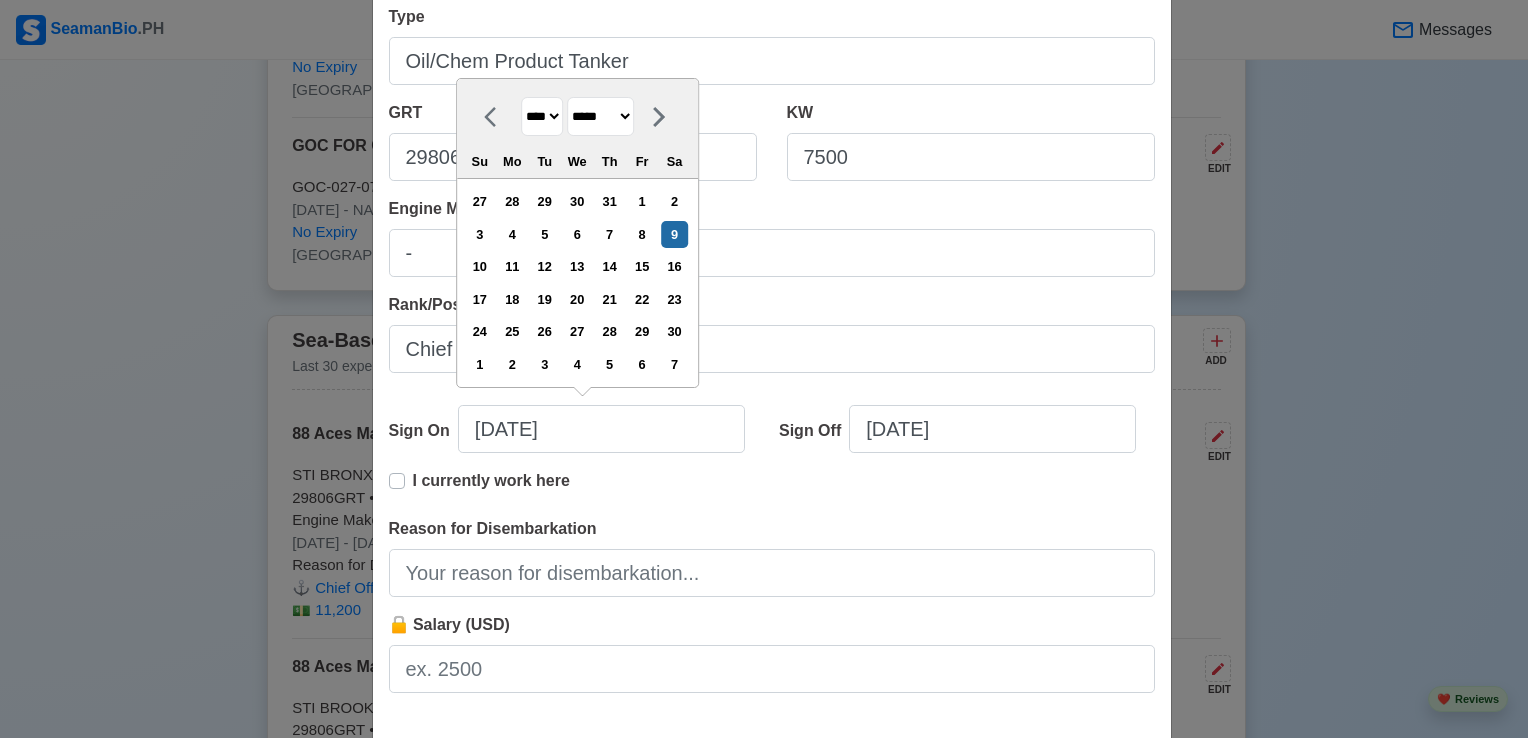 click on "******* ******** ***** ***** *** **** **** ****** ********* ******* ******** ********" at bounding box center [600, 116] 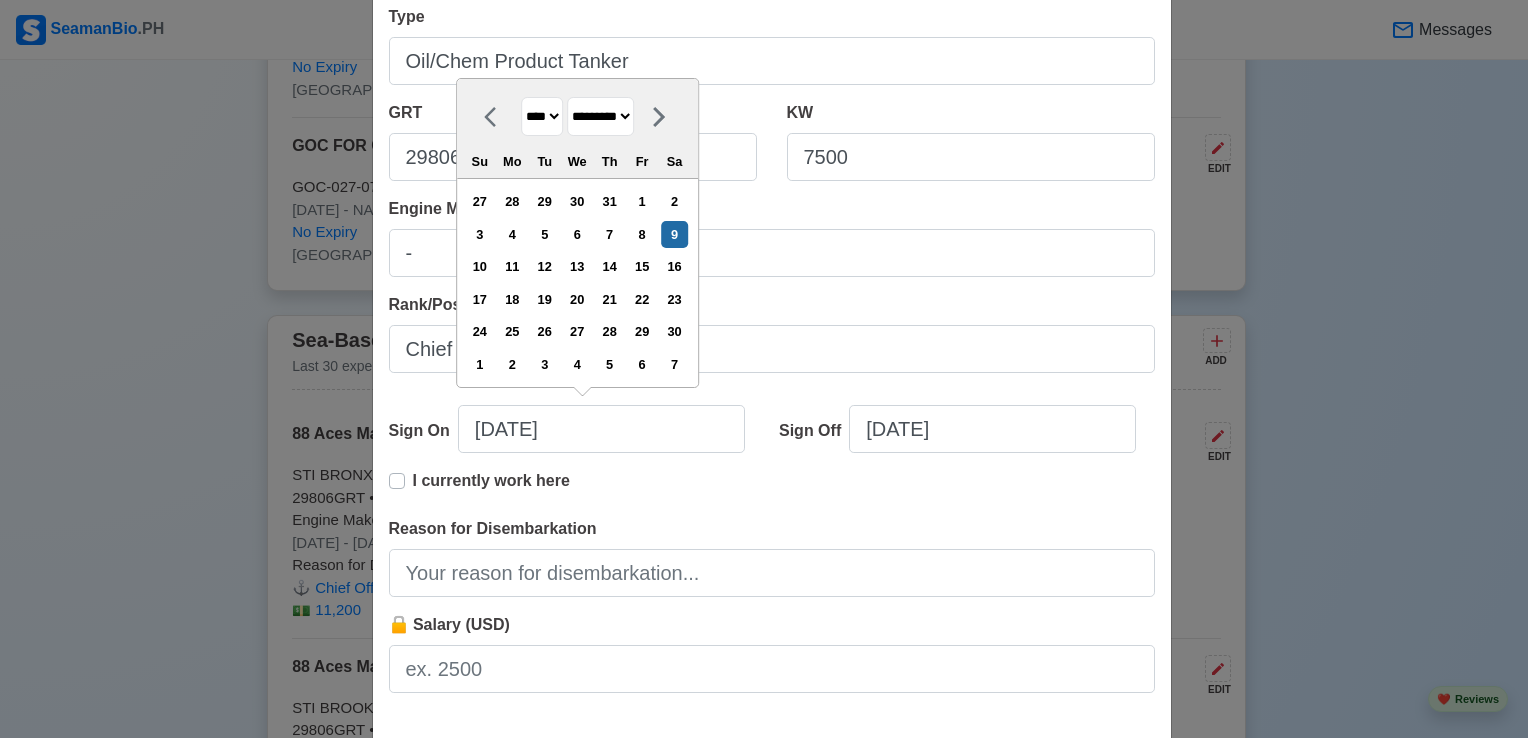 click on "******* ******** ***** ***** *** **** **** ****** ********* ******* ******** ********" at bounding box center (600, 116) 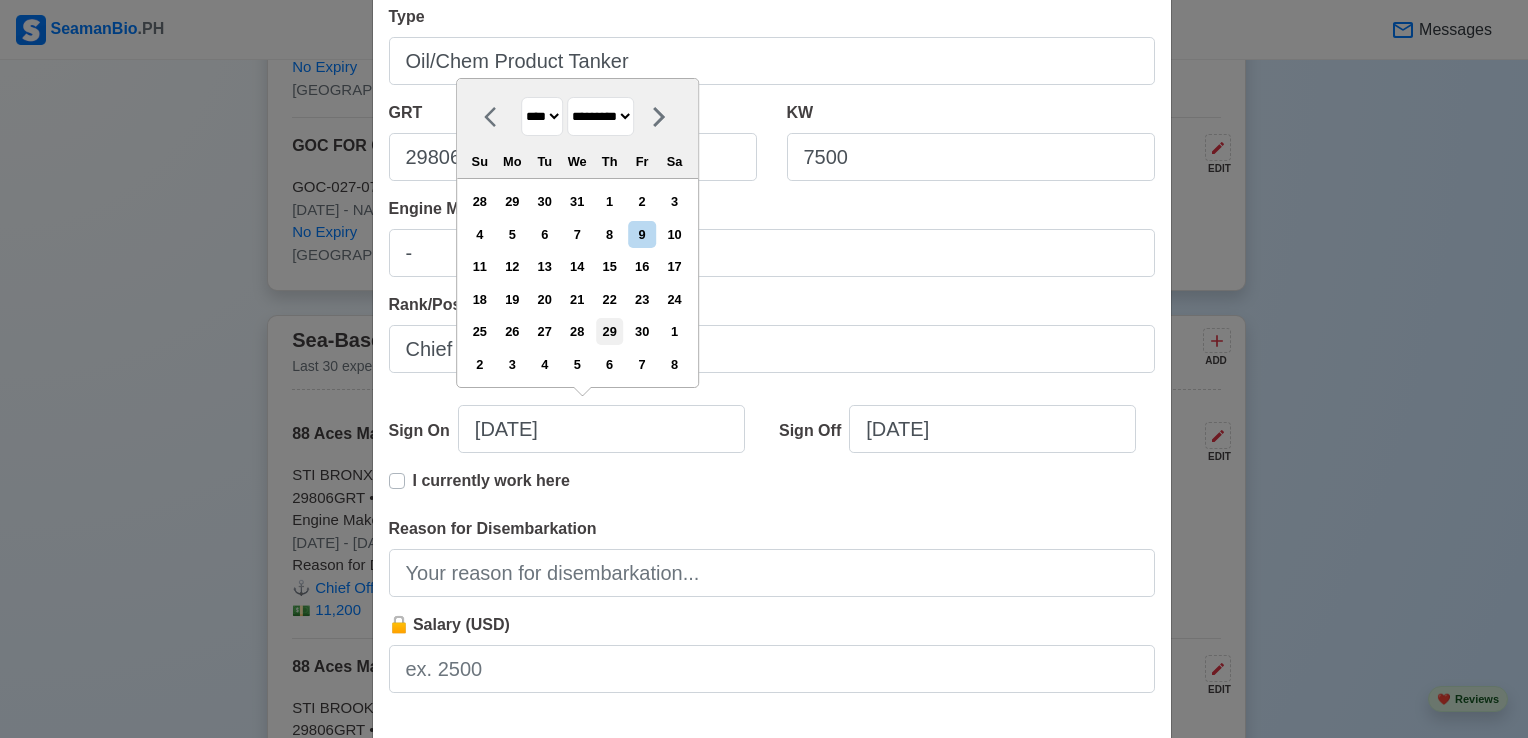 click on "29" at bounding box center [609, 331] 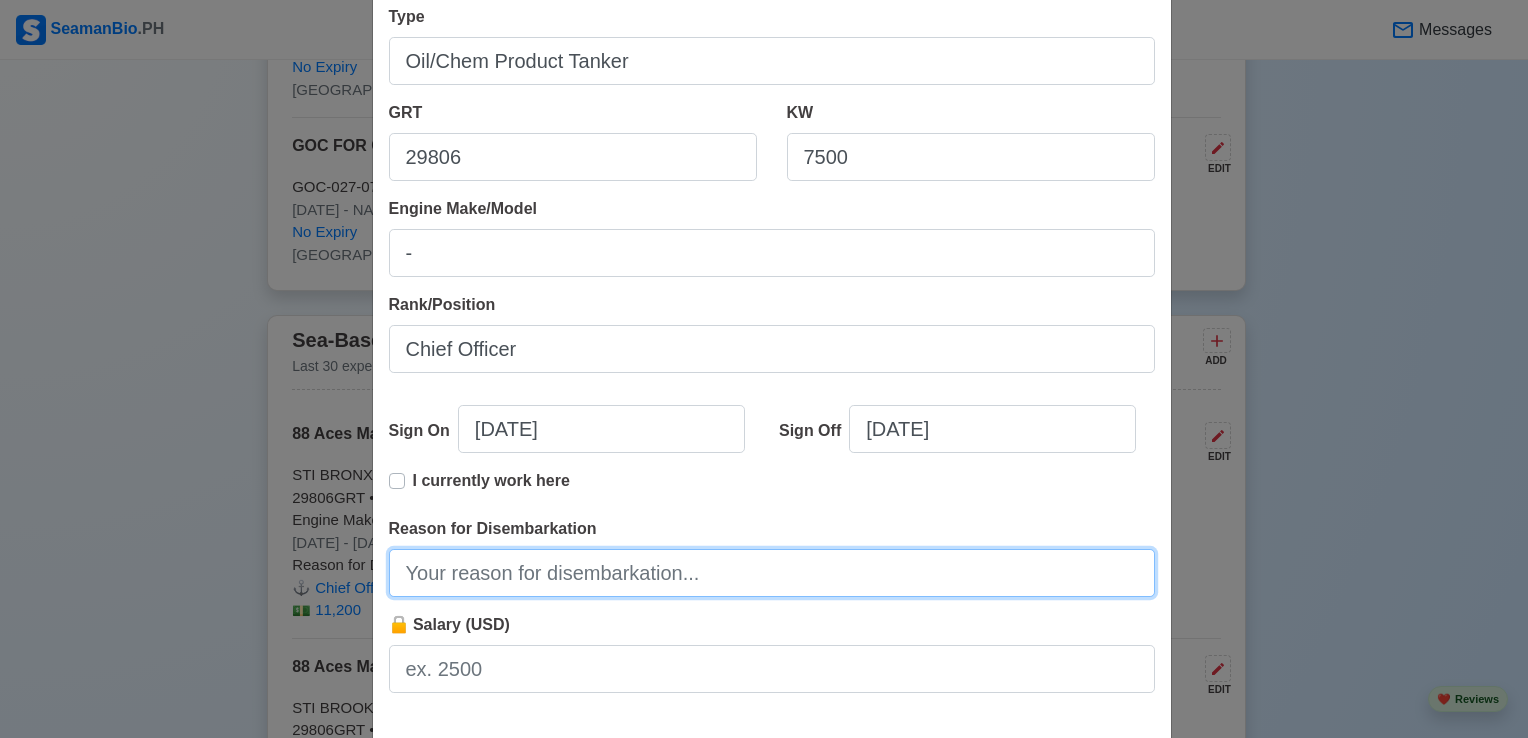 click on "Reason for Disembarkation" at bounding box center (772, 573) 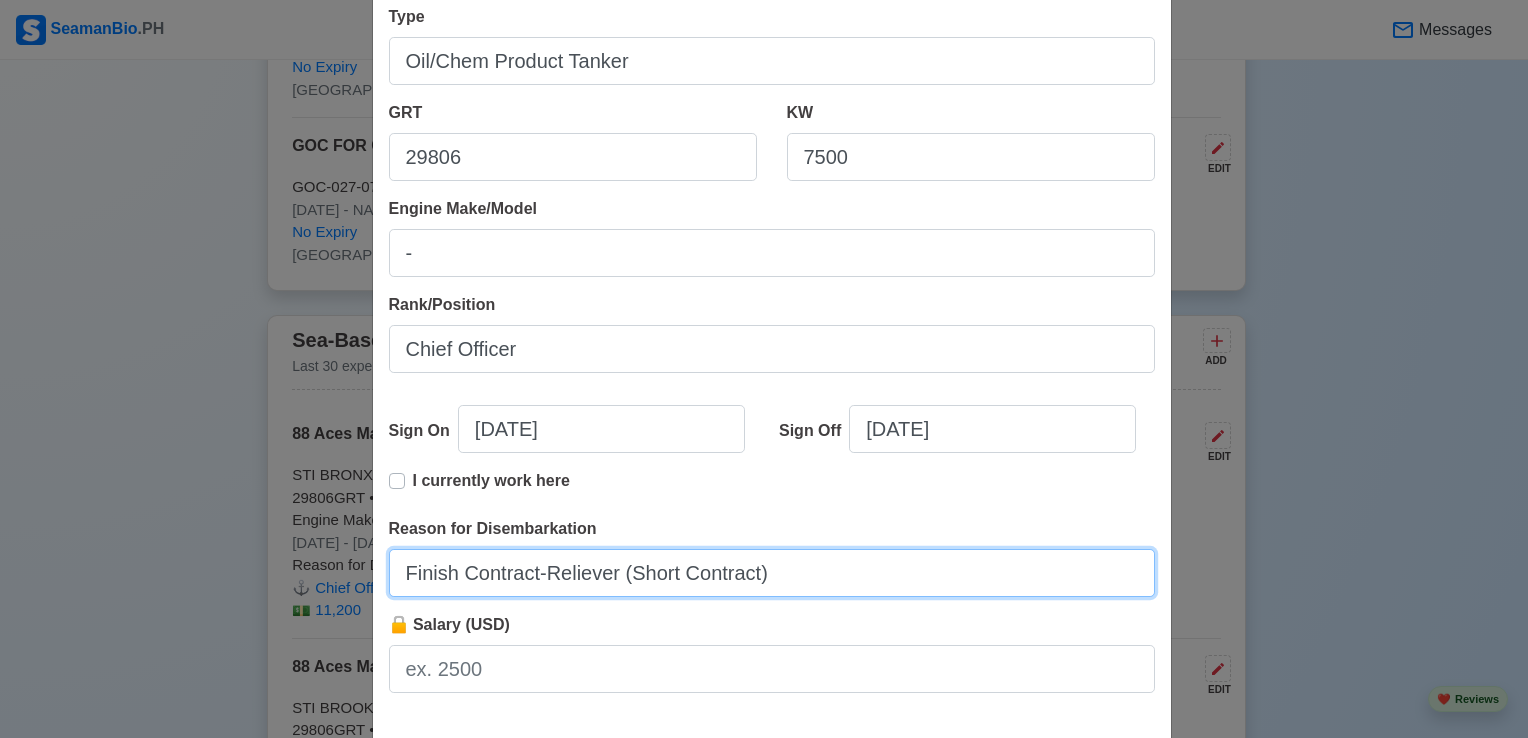 drag, startPoint x: 613, startPoint y: 578, endPoint x: 802, endPoint y: 573, distance: 189.06613 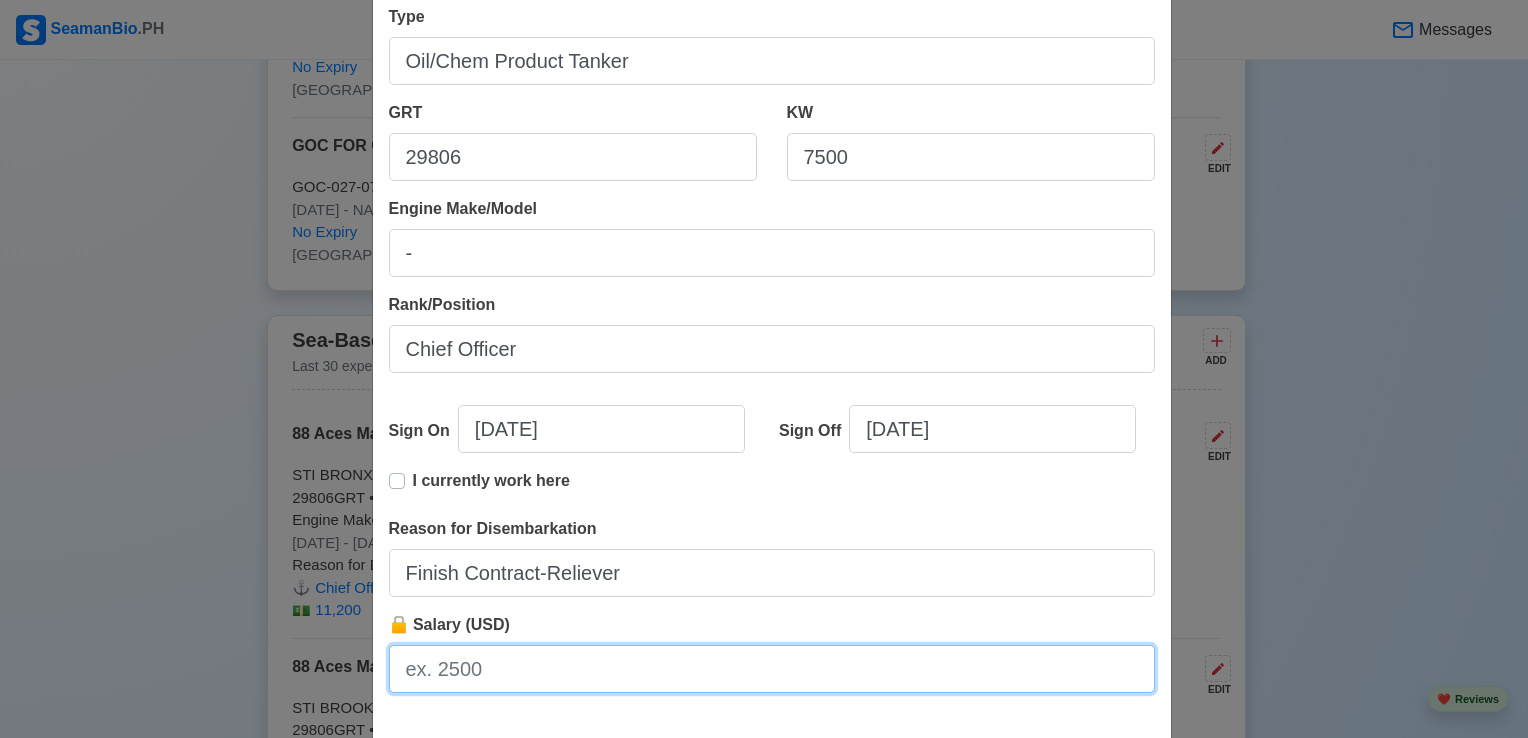 click on "🔒 Salary (USD)" at bounding box center (772, 669) 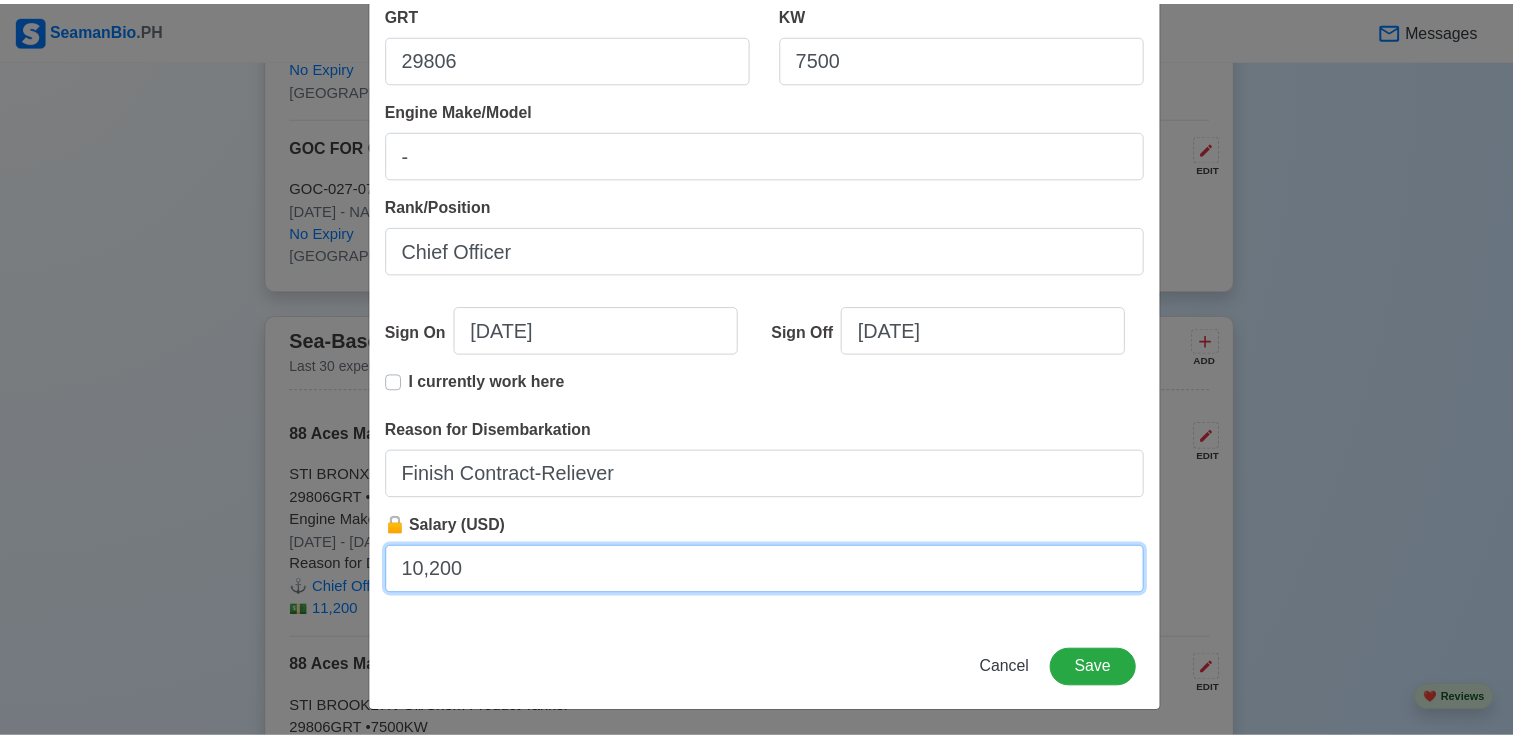 scroll, scrollTop: 400, scrollLeft: 0, axis: vertical 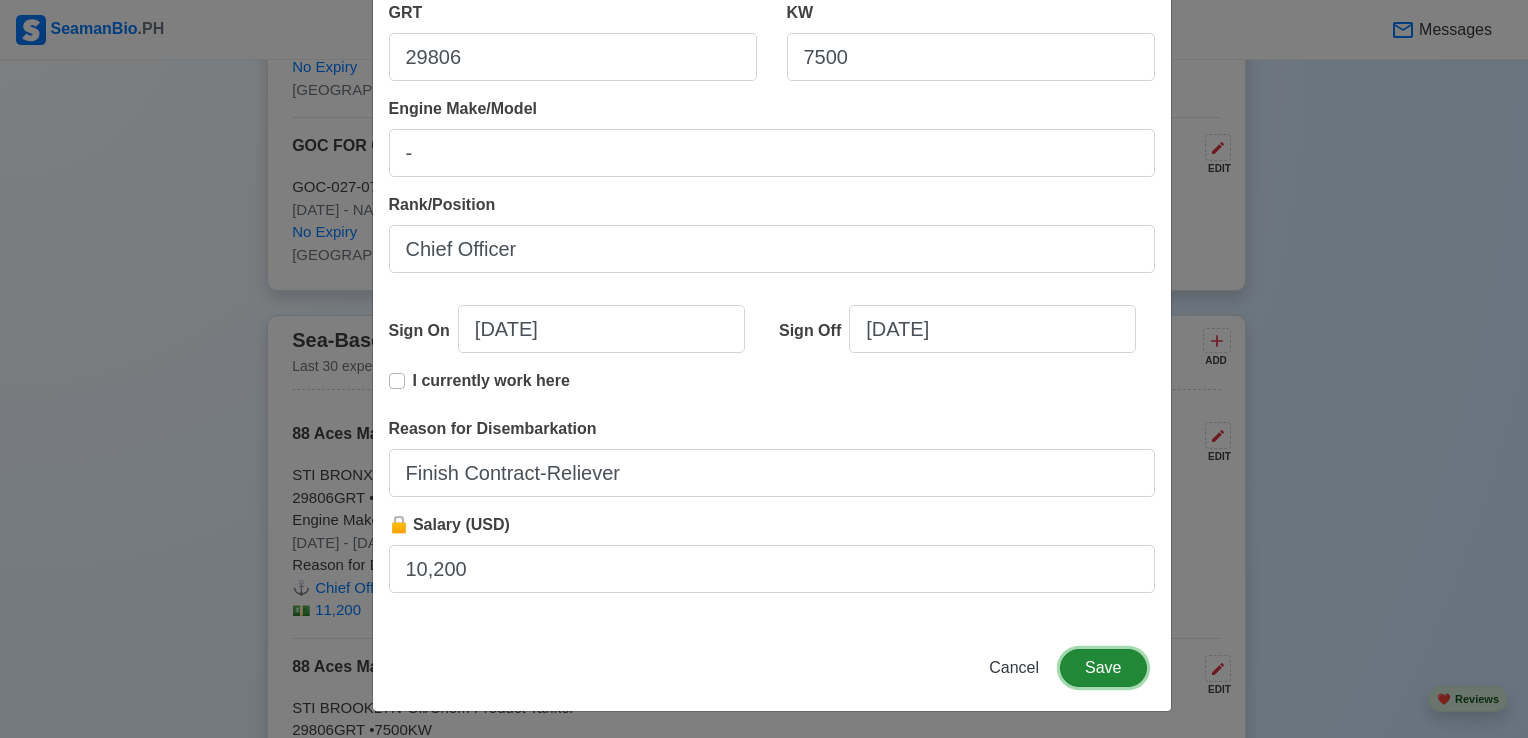 click on "Save" at bounding box center (1103, 668) 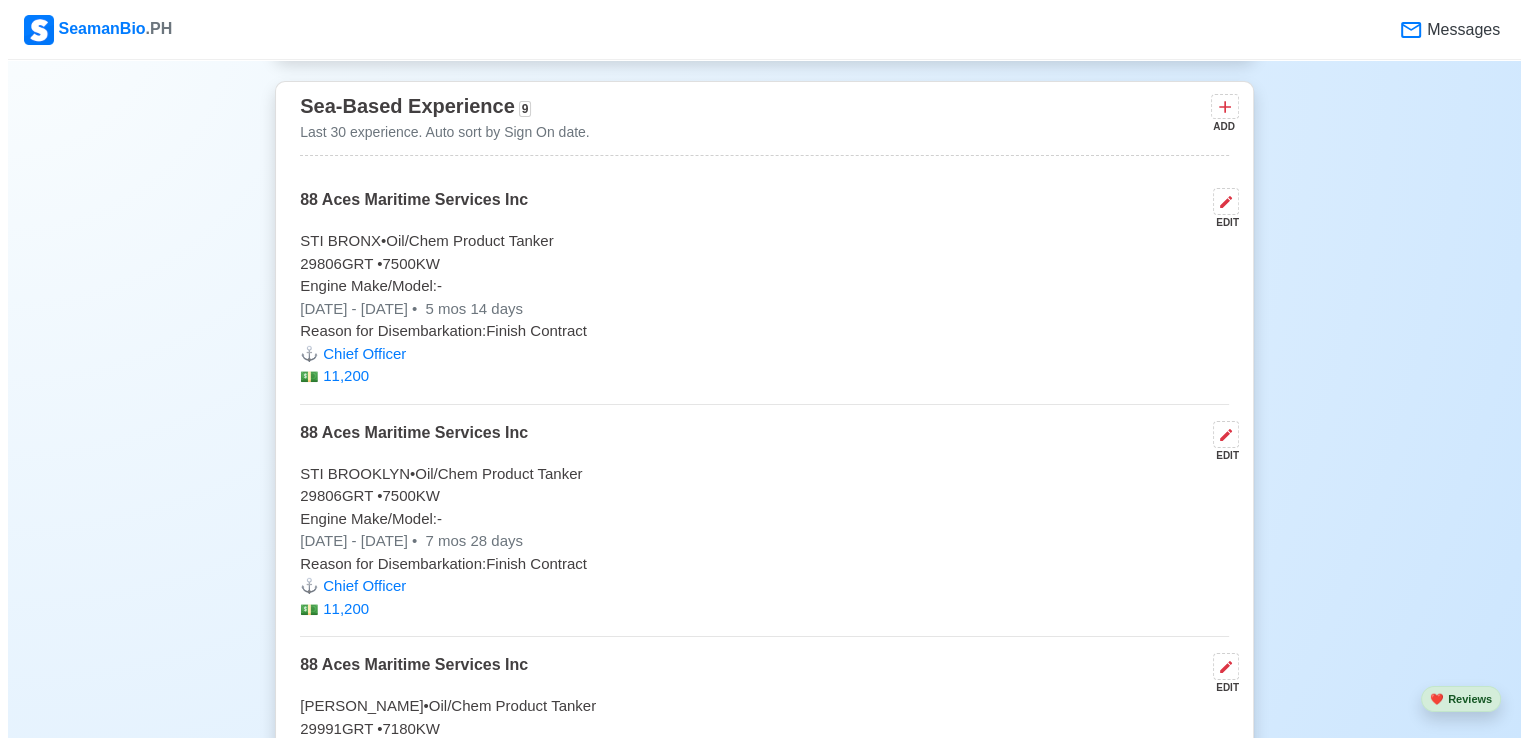 scroll, scrollTop: 9927, scrollLeft: 0, axis: vertical 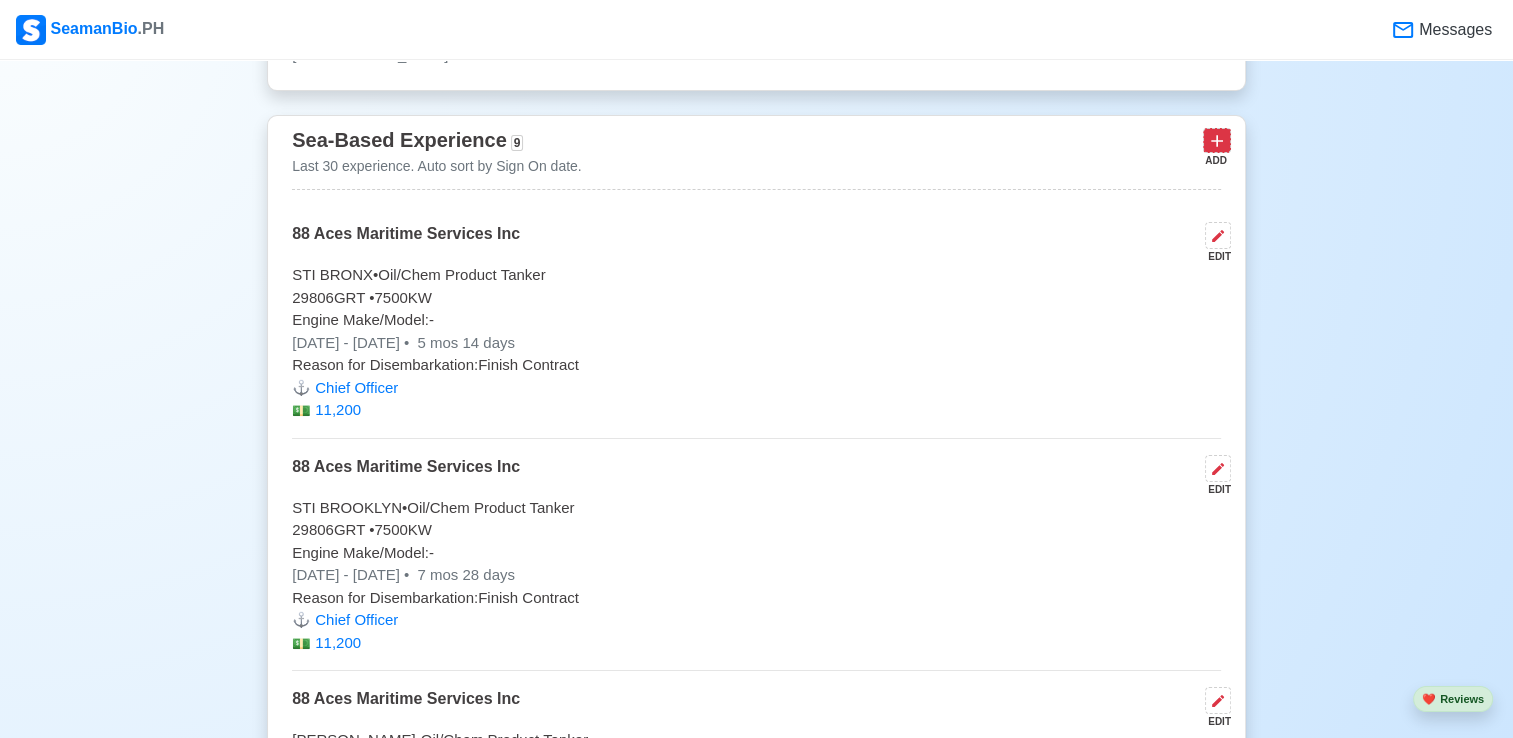 click 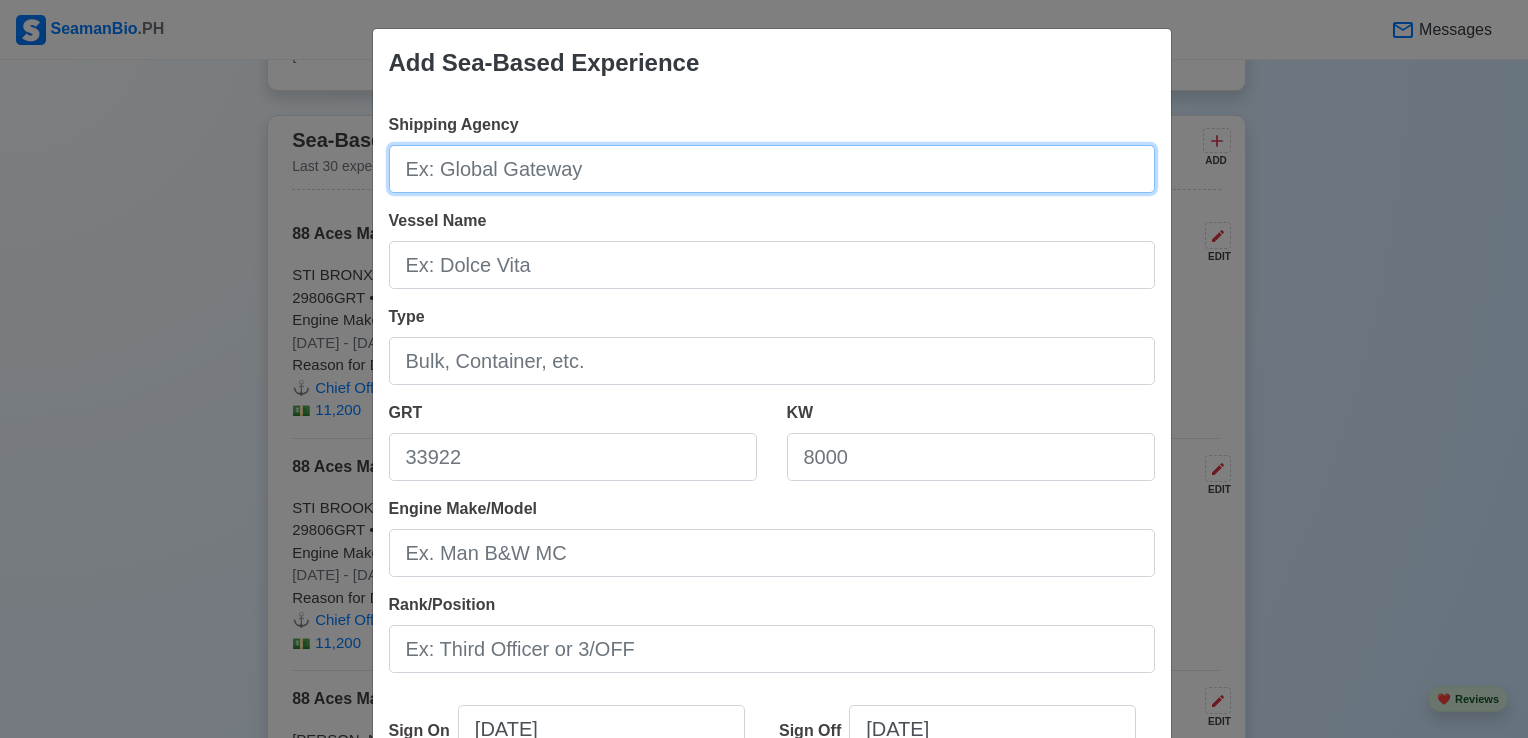 click on "Shipping Agency" at bounding box center [772, 169] 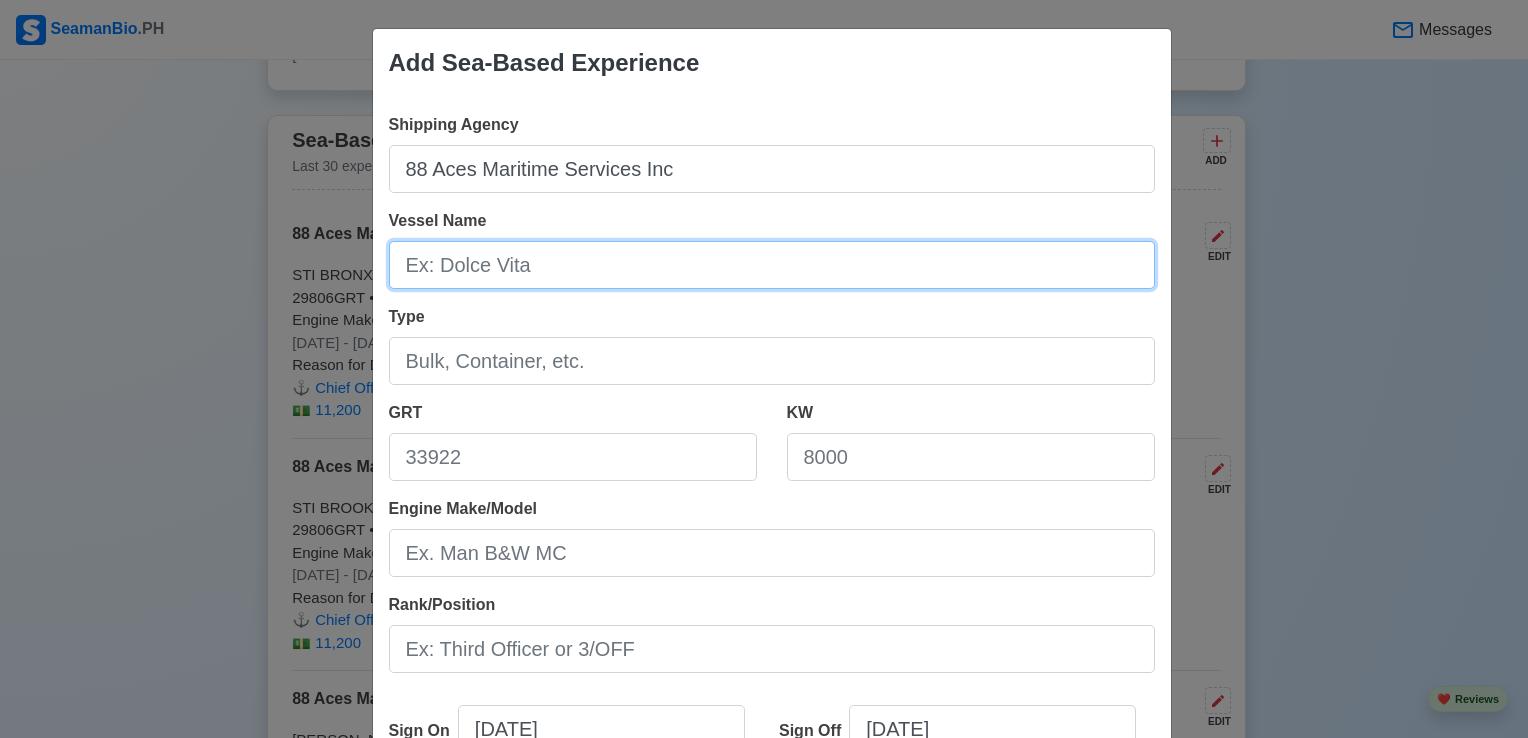 click on "Vessel Name" at bounding box center (772, 265) 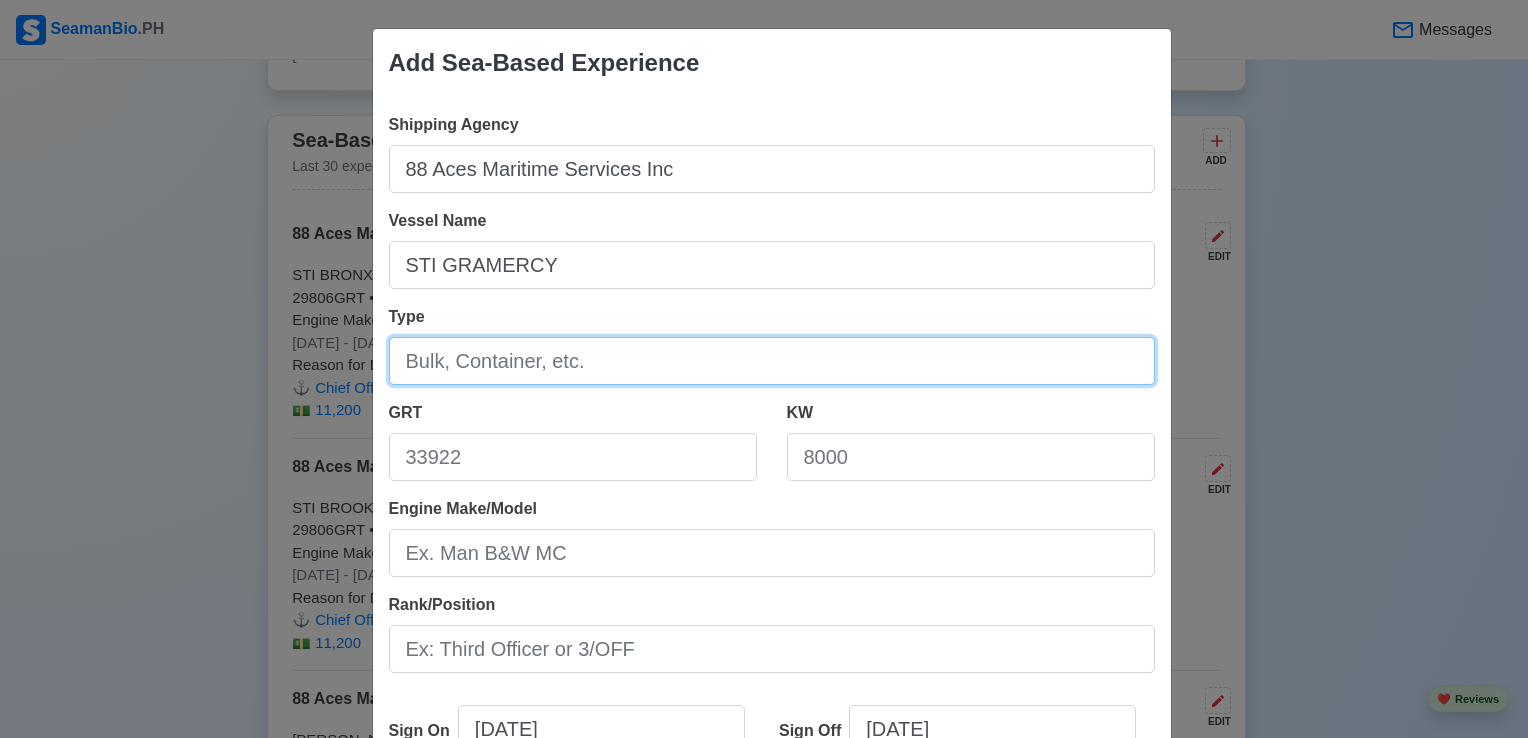 click on "Type" at bounding box center [772, 361] 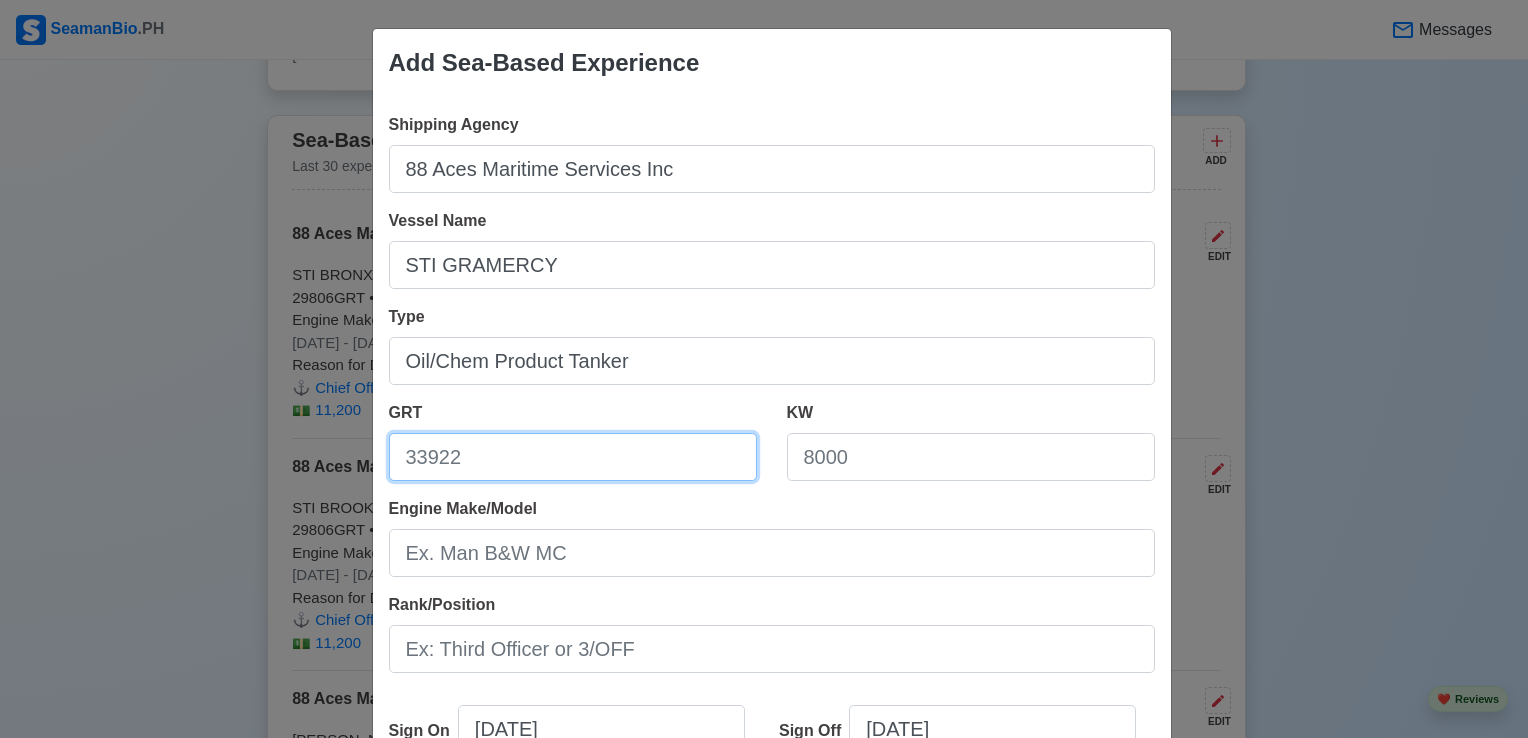 click on "GRT" at bounding box center (573, 457) 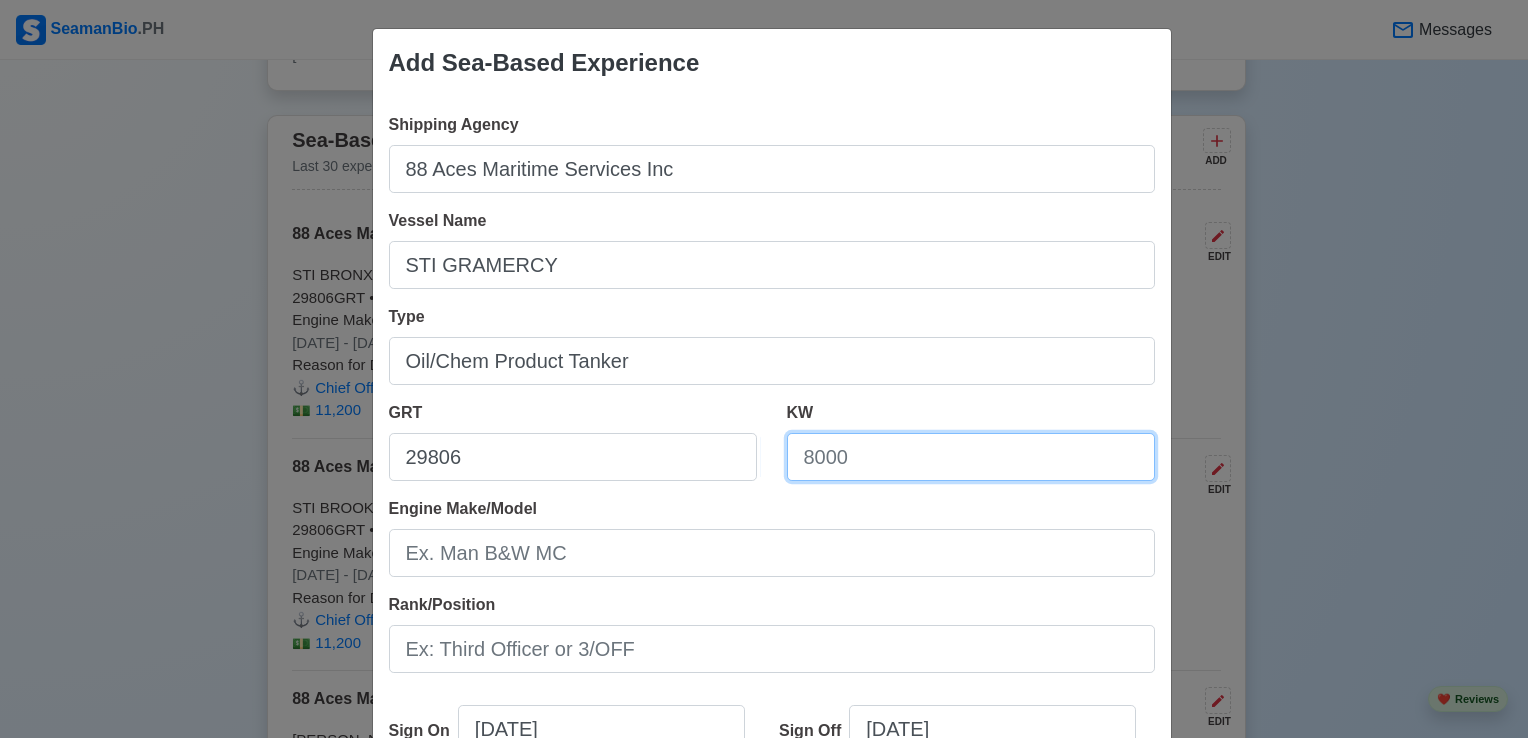click on "KW" at bounding box center (971, 457) 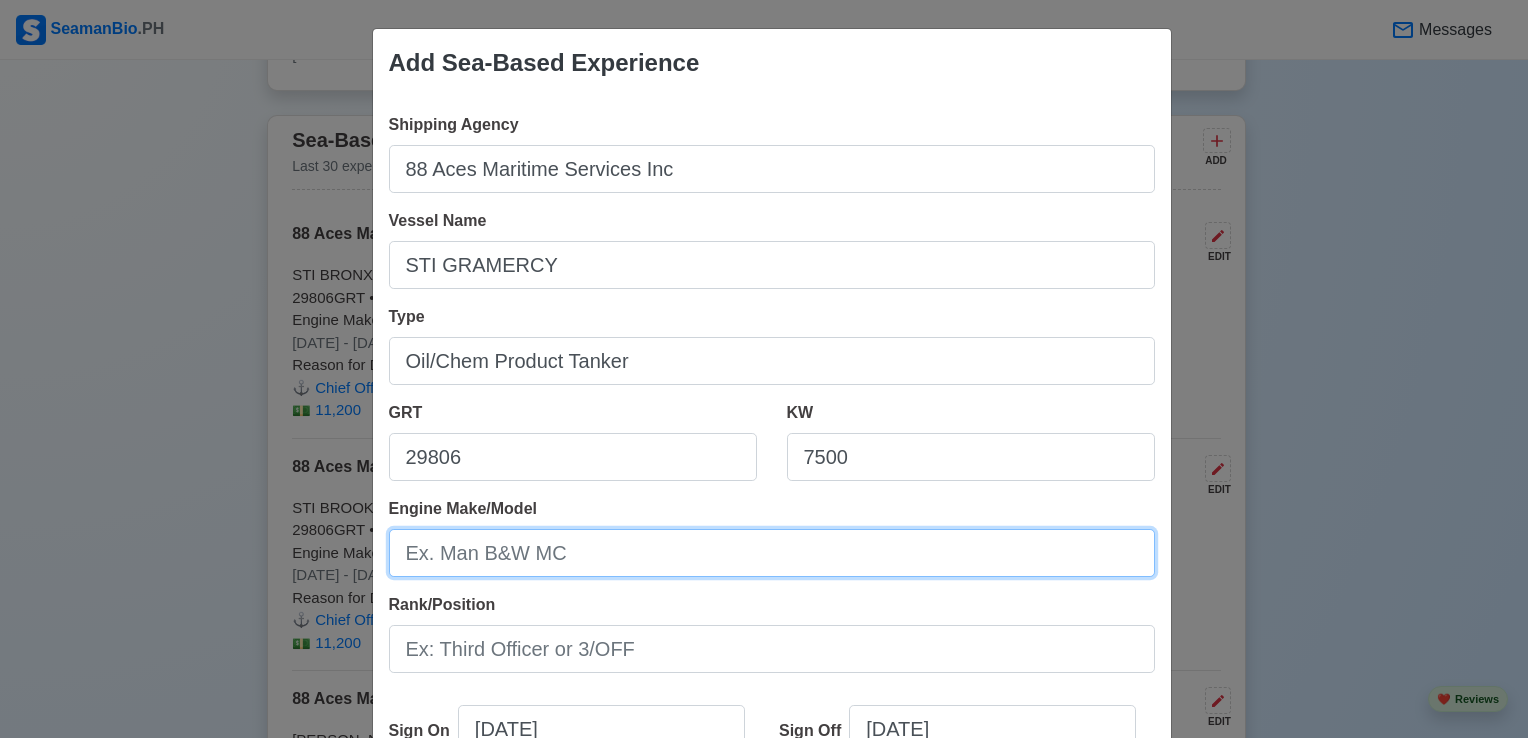 click on "Engine Make/Model" at bounding box center [772, 553] 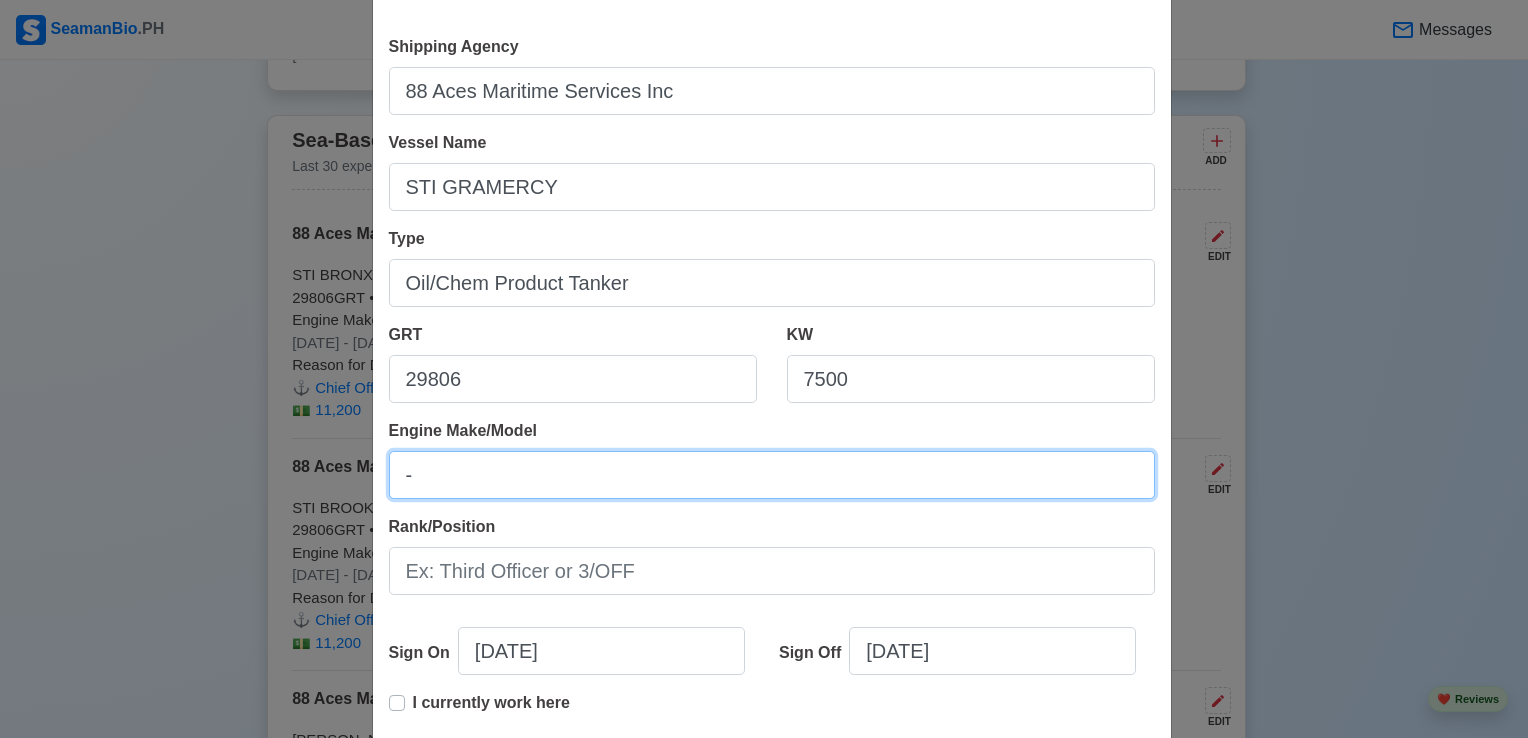 scroll, scrollTop: 200, scrollLeft: 0, axis: vertical 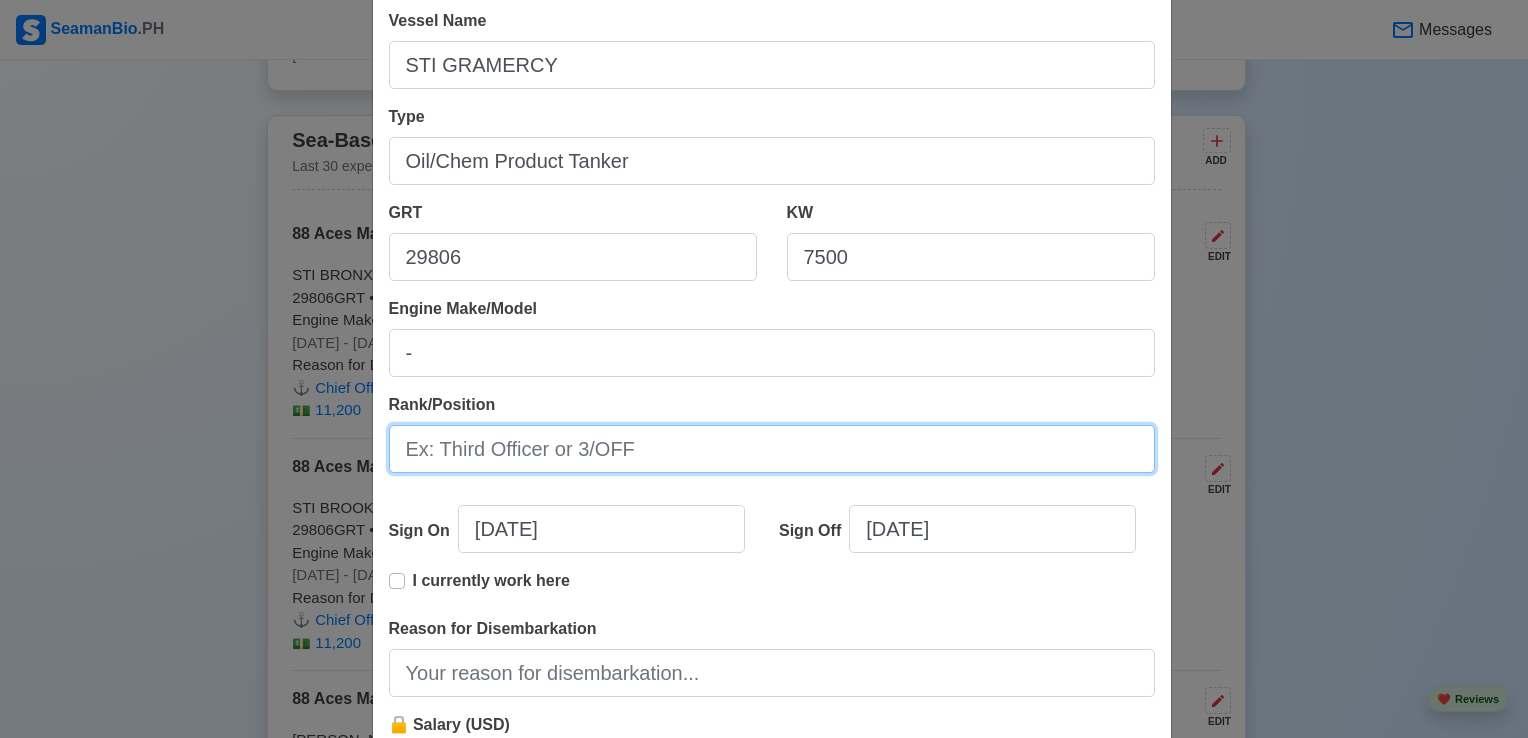 click on "Rank/Position" at bounding box center (772, 449) 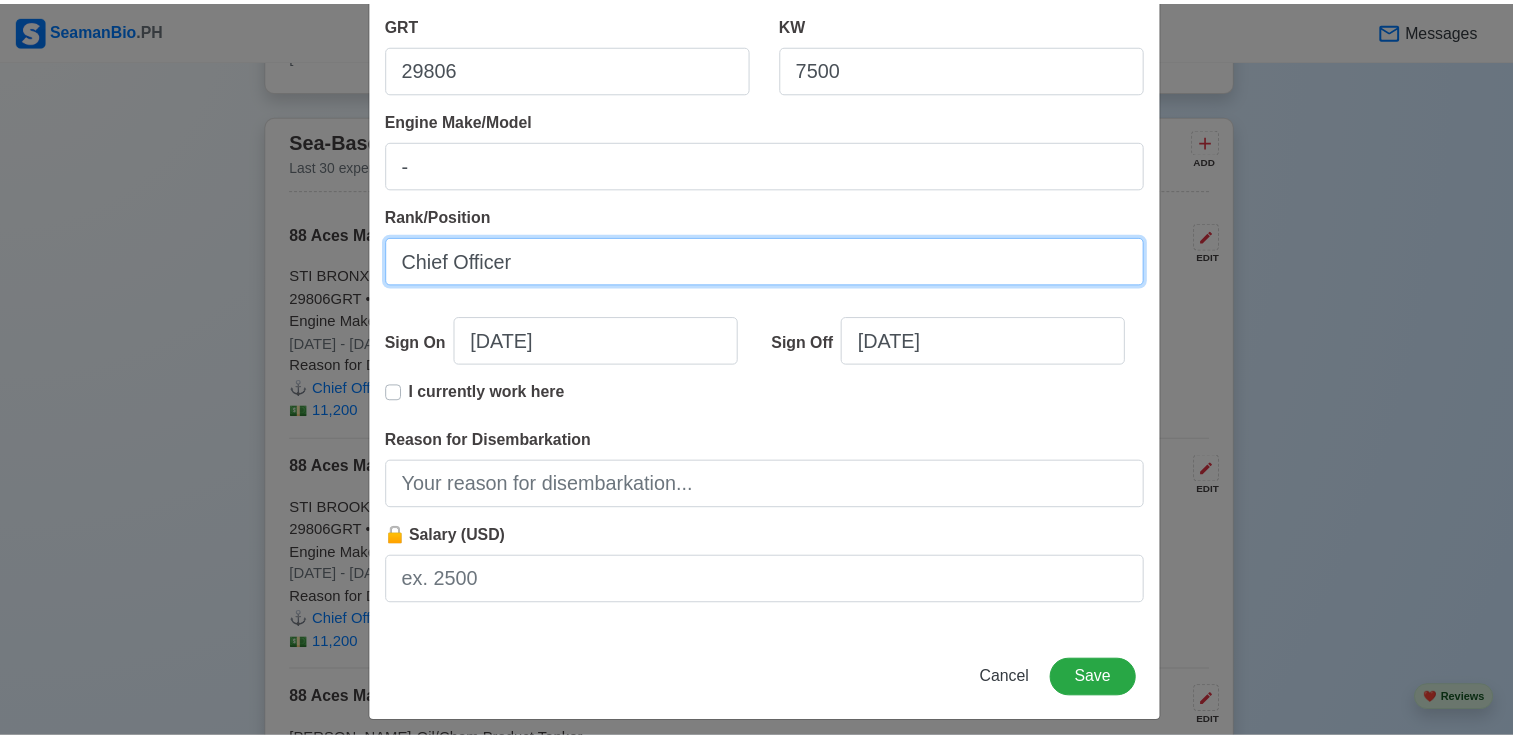 scroll, scrollTop: 400, scrollLeft: 0, axis: vertical 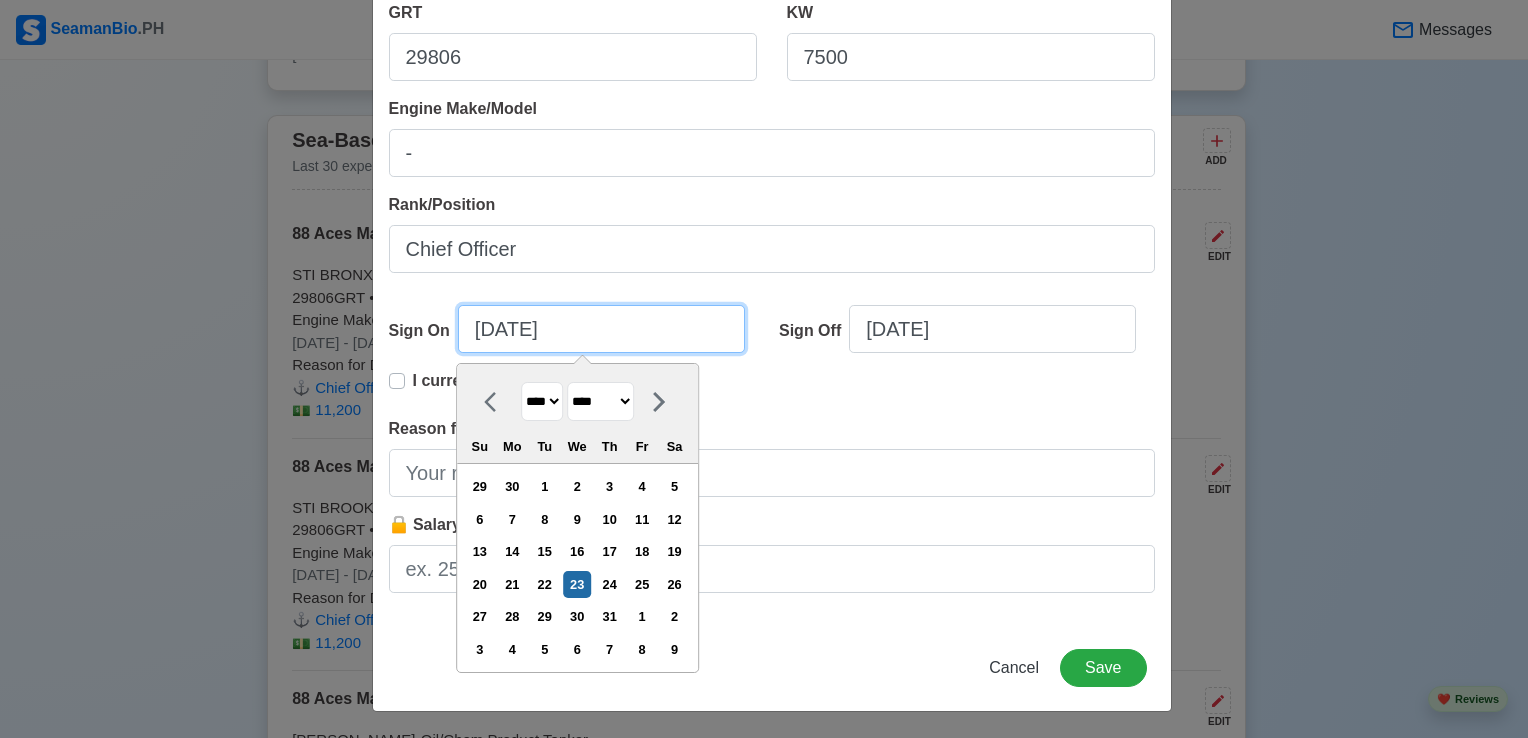 click on "[DATE]" at bounding box center (601, 329) 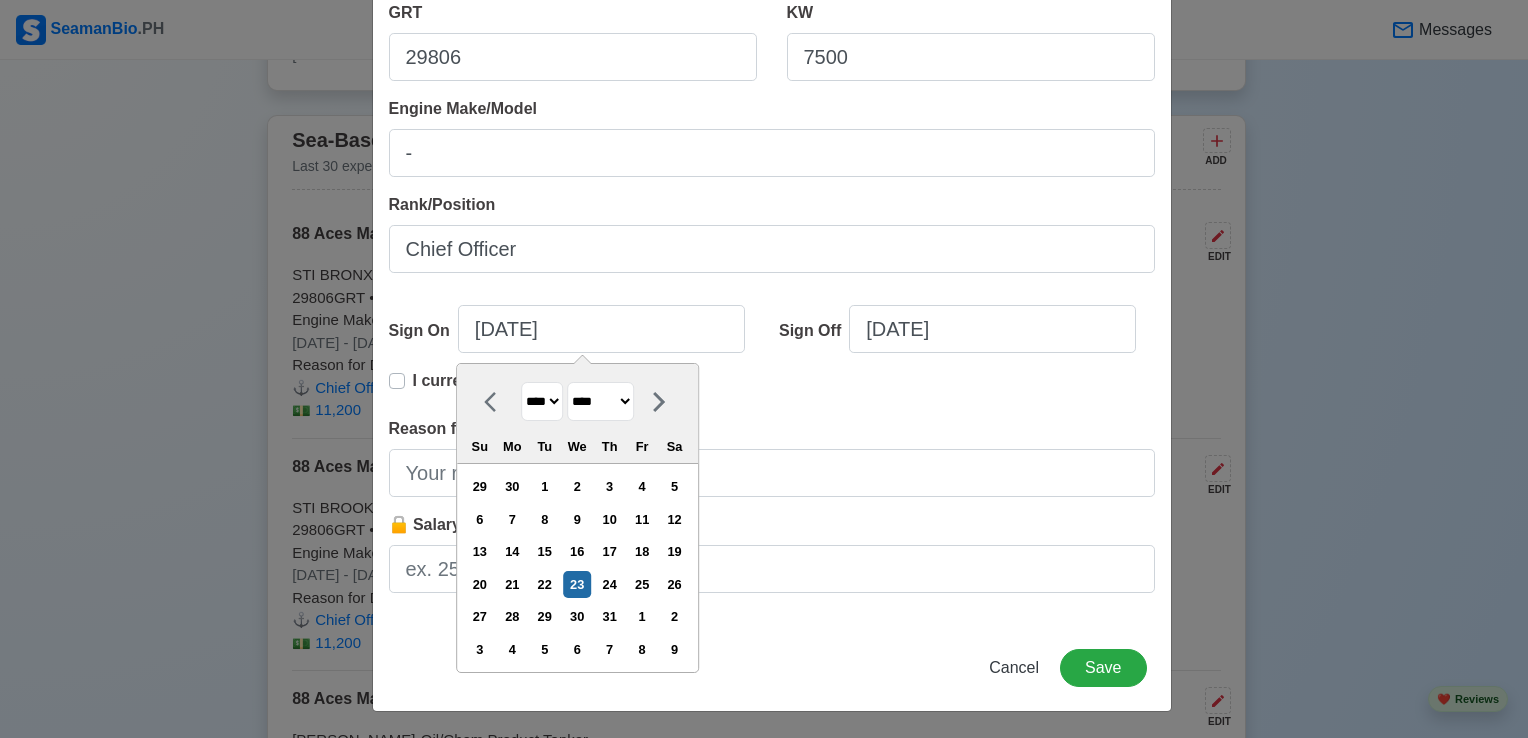 click on "**** **** **** **** **** **** **** **** **** **** **** **** **** **** **** **** **** **** **** **** **** **** **** **** **** **** **** **** **** **** **** **** **** **** **** **** **** **** **** **** **** **** **** **** **** **** **** **** **** **** **** **** **** **** **** **** **** **** **** **** **** **** **** **** **** **** **** **** **** **** **** **** **** **** **** **** **** **** **** **** **** **** **** **** **** **** **** **** **** **** **** **** **** **** **** **** **** **** **** **** **** **** **** **** **** ****" at bounding box center (542, 401) 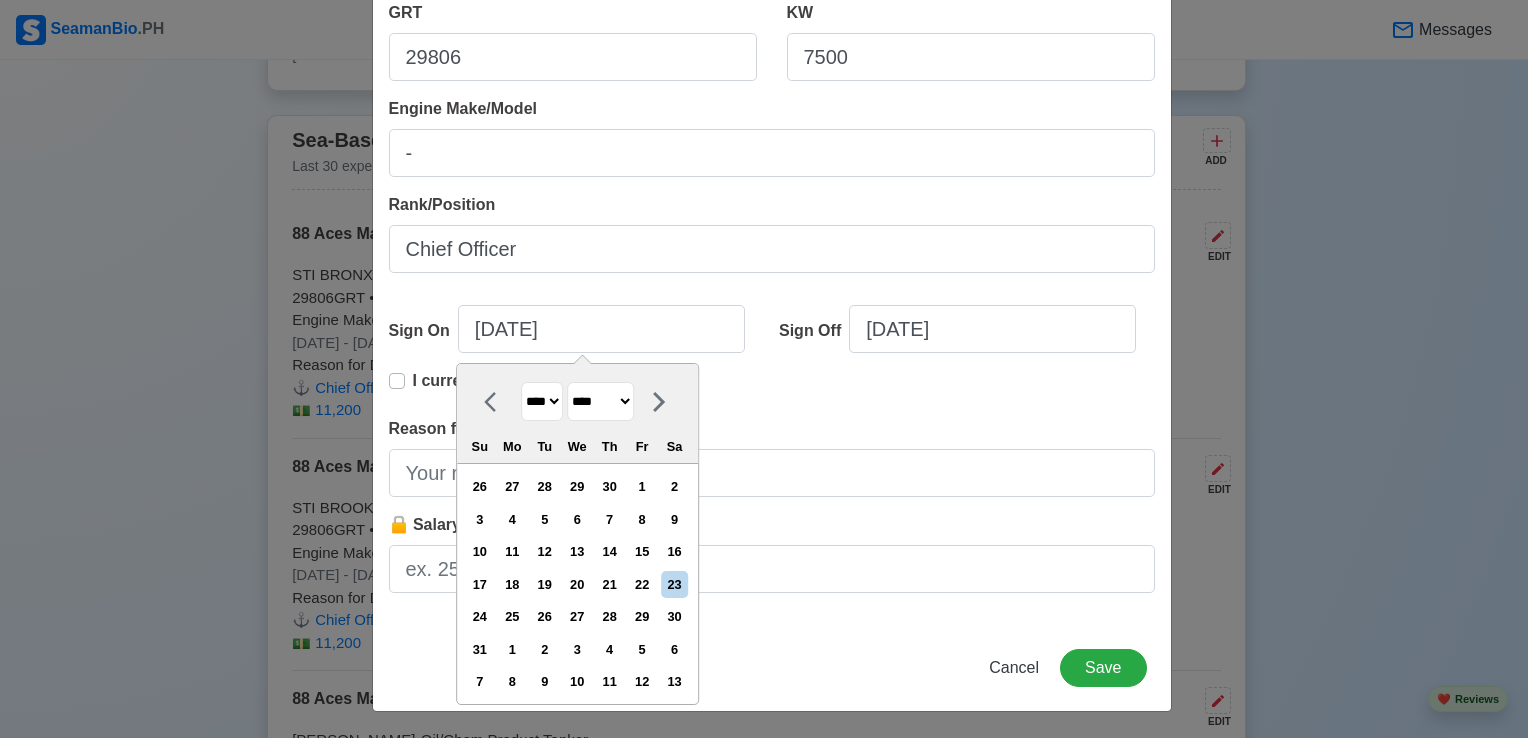 click on "******* ******** ***** ***** *** **** **** ****** ********* ******* ******** ********" at bounding box center [600, 401] 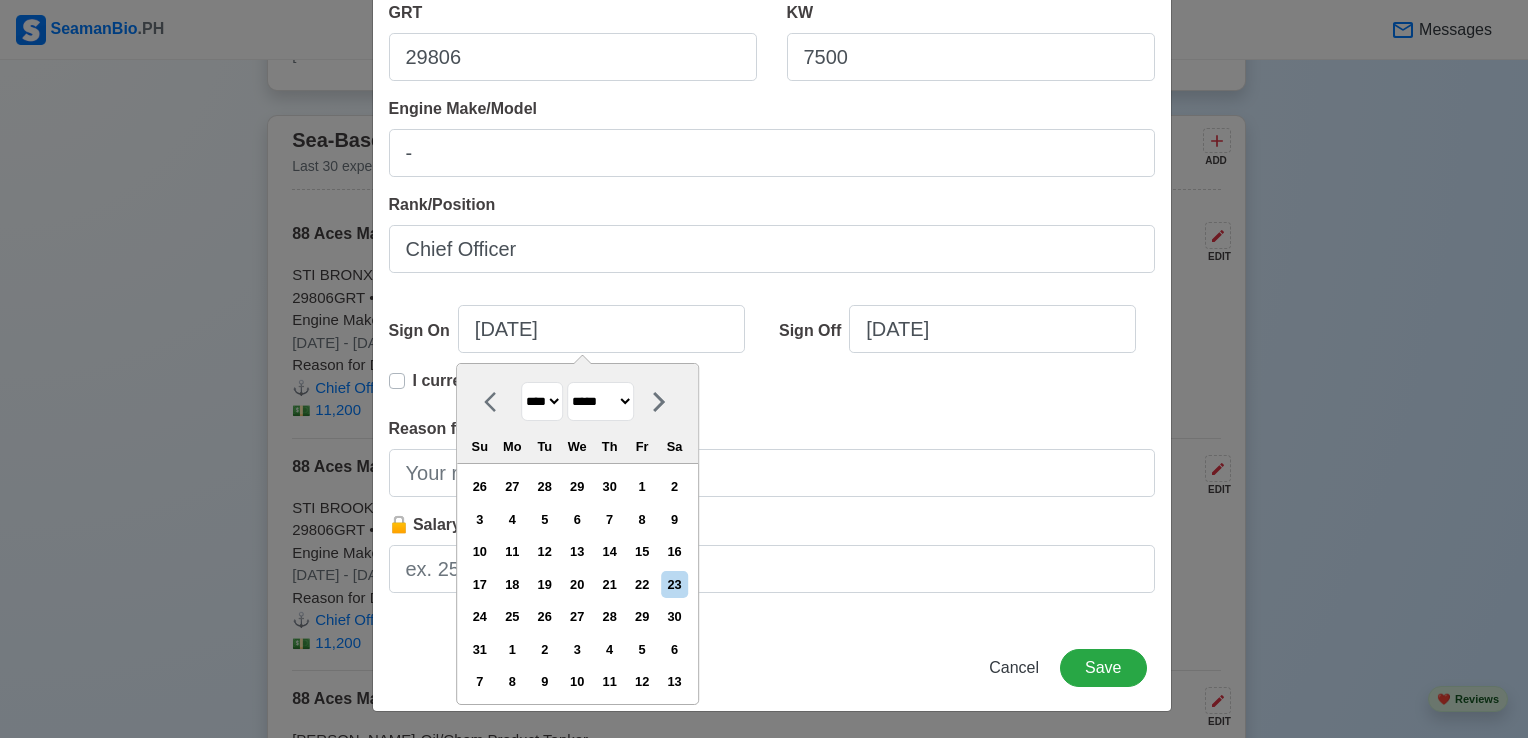 click on "******* ******** ***** ***** *** **** **** ****** ********* ******* ******** ********" at bounding box center (600, 401) 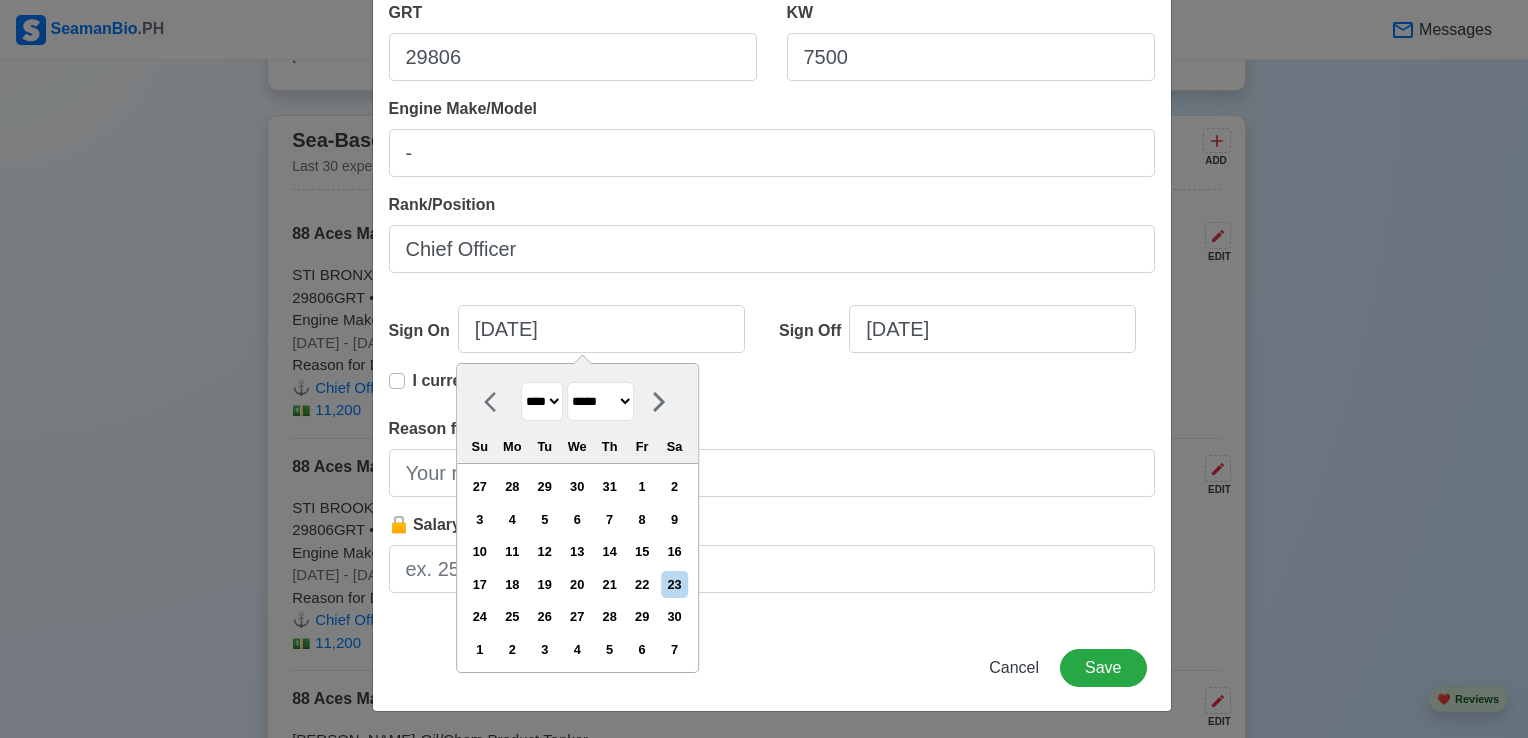 click on "13" at bounding box center (577, 551) 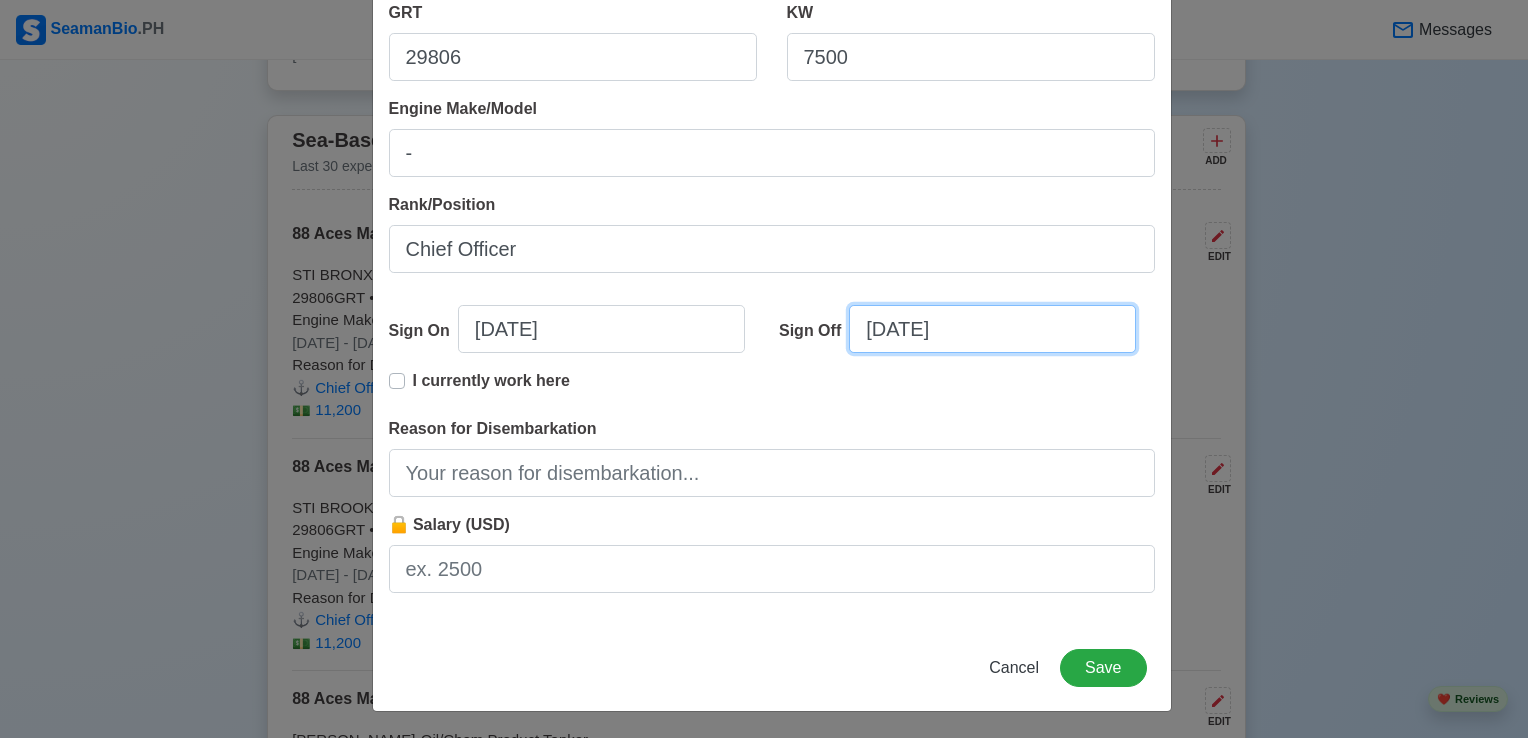 click on "[DATE]" at bounding box center [992, 329] 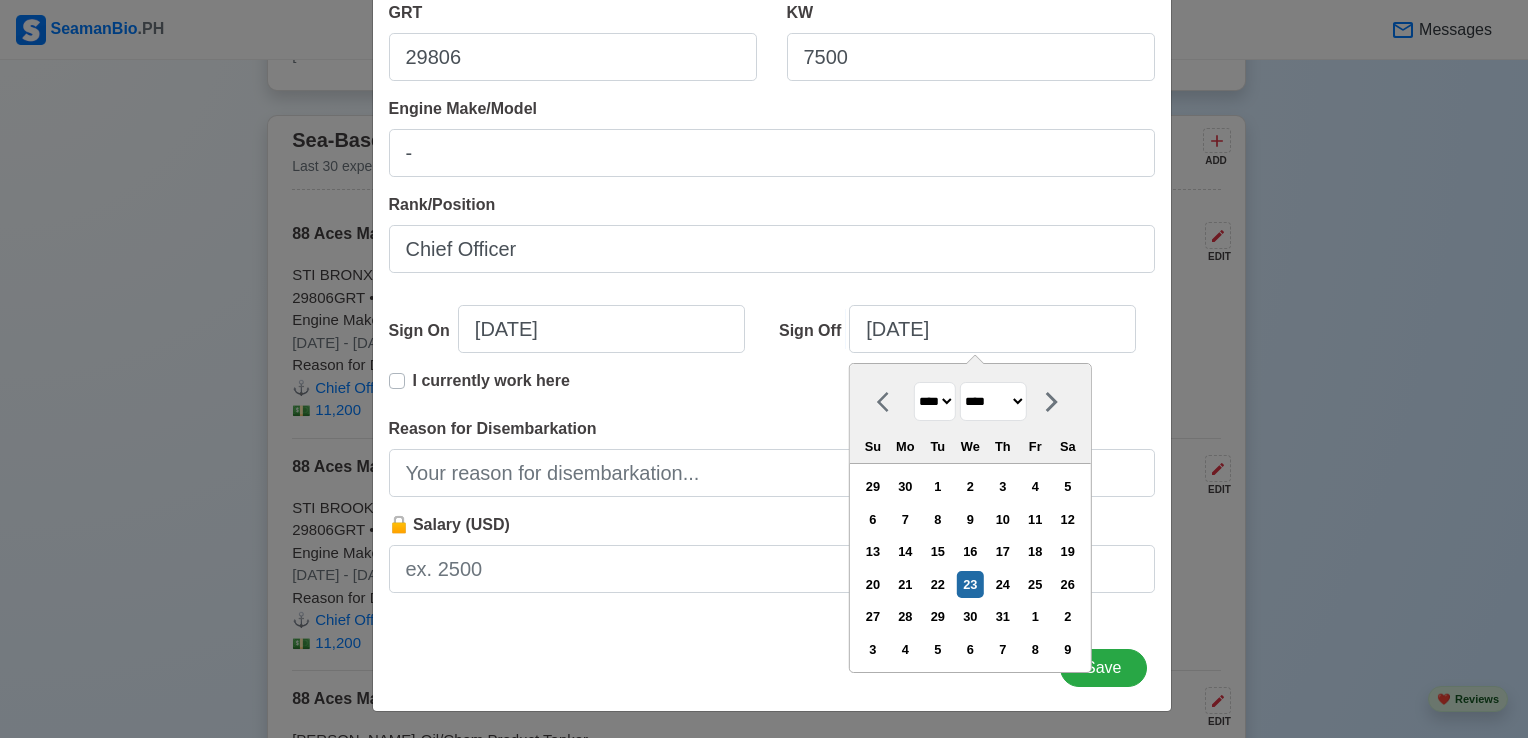 click on "**** **** **** **** **** **** **** **** **** **** **** **** **** **** **** **** **** **** **** **** **** **** **** **** **** **** **** **** **** **** **** **** **** **** **** **** **** **** **** **** **** **** **** **** **** **** **** **** **** **** **** **** **** **** **** **** **** **** **** **** **** **** **** **** **** **** **** **** **** **** **** **** **** **** **** **** **** **** **** **** **** **** **** **** **** **** **** **** **** **** **** **** **** **** **** **** **** **** **** **** **** **** **** **** **** **** **** ****" at bounding box center (935, 401) 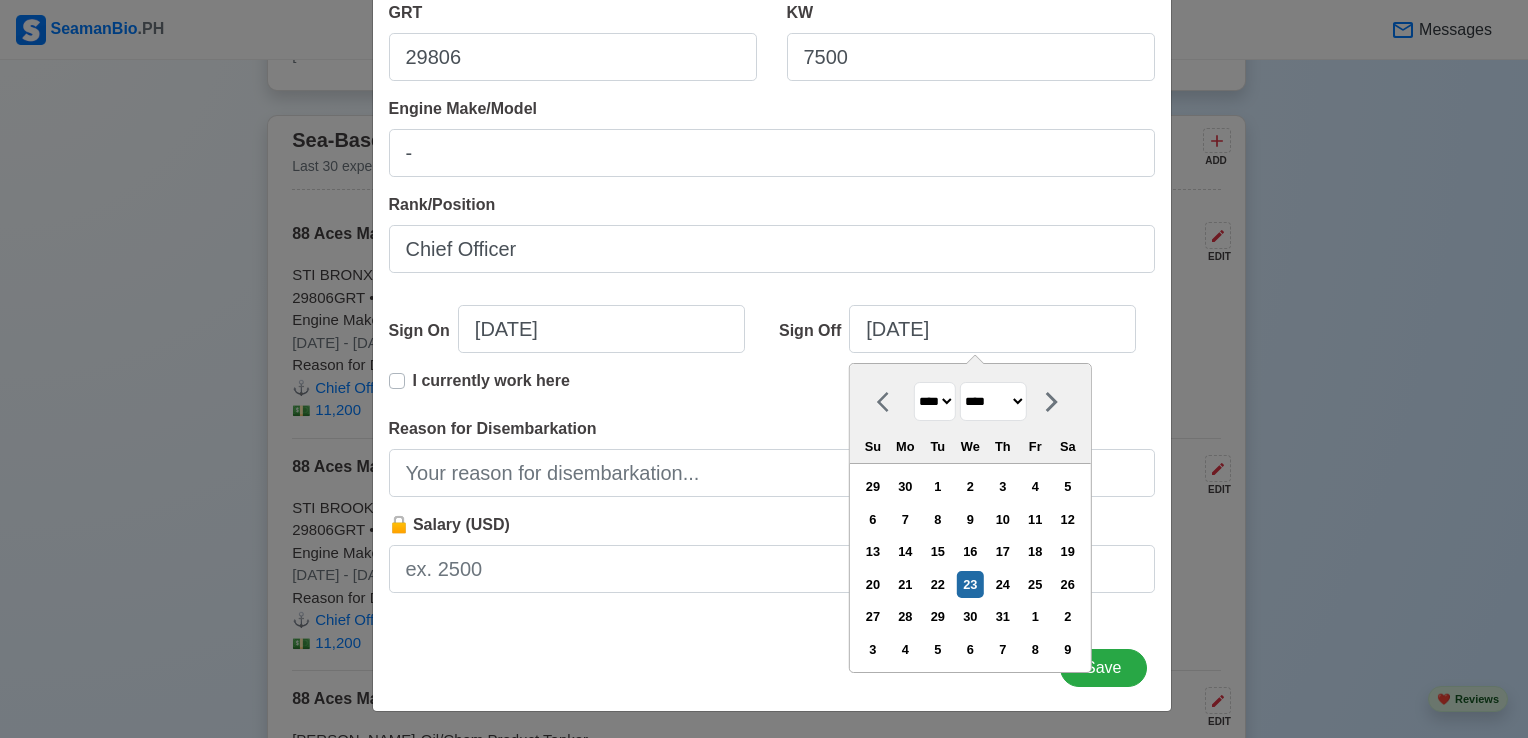 click on "**** **** **** **** **** **** **** **** **** **** **** **** **** **** **** **** **** **** **** **** **** **** **** **** **** **** **** **** **** **** **** **** **** **** **** **** **** **** **** **** **** **** **** **** **** **** **** **** **** **** **** **** **** **** **** **** **** **** **** **** **** **** **** **** **** **** **** **** **** **** **** **** **** **** **** **** **** **** **** **** **** **** **** **** **** **** **** **** **** **** **** **** **** **** **** **** **** **** **** **** **** **** **** **** **** **** **** ****" at bounding box center (935, 401) 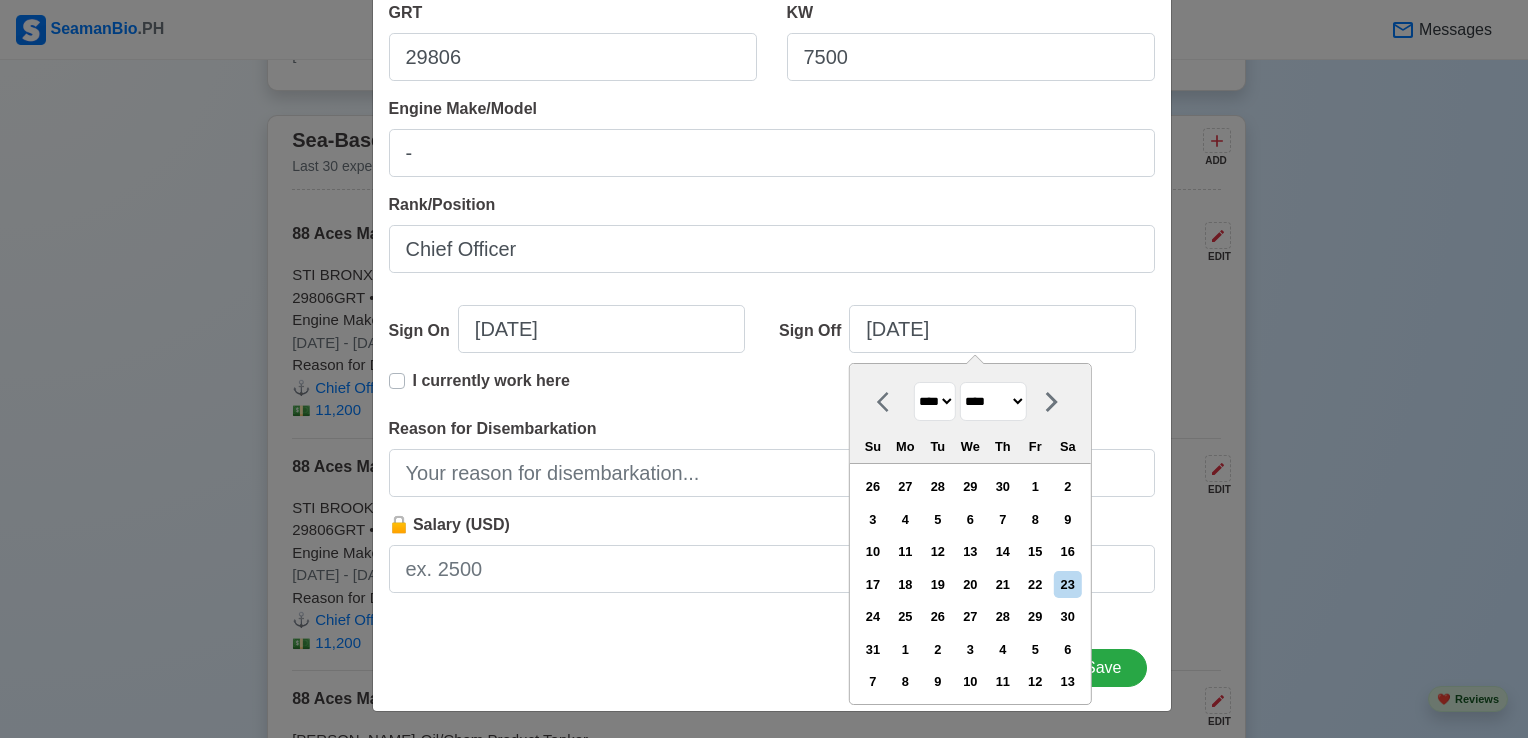 click on "******* ******** ***** ***** *** **** **** ****** ********* ******* ******** ********" at bounding box center (993, 401) 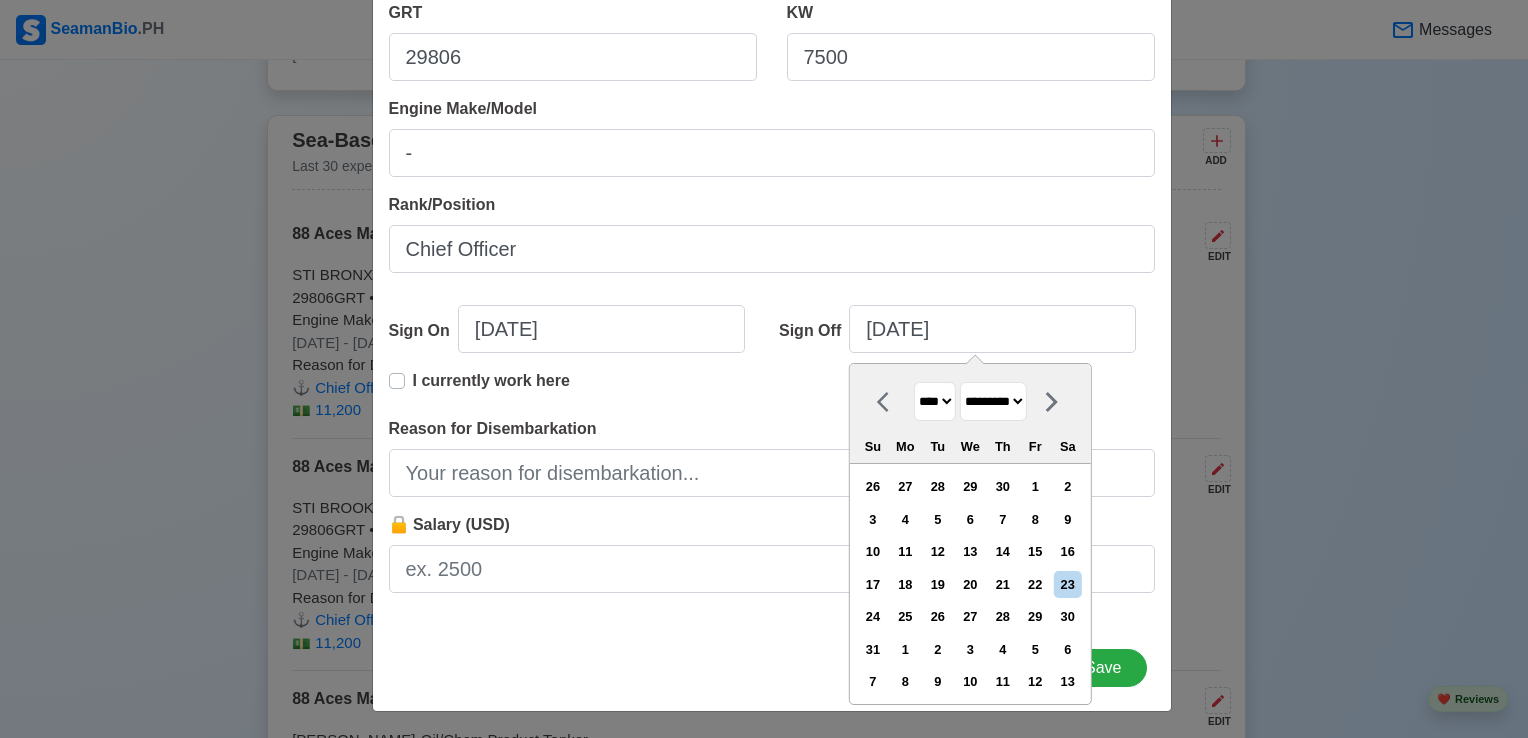 click on "******* ******** ***** ***** *** **** **** ****** ********* ******* ******** ********" at bounding box center (993, 401) 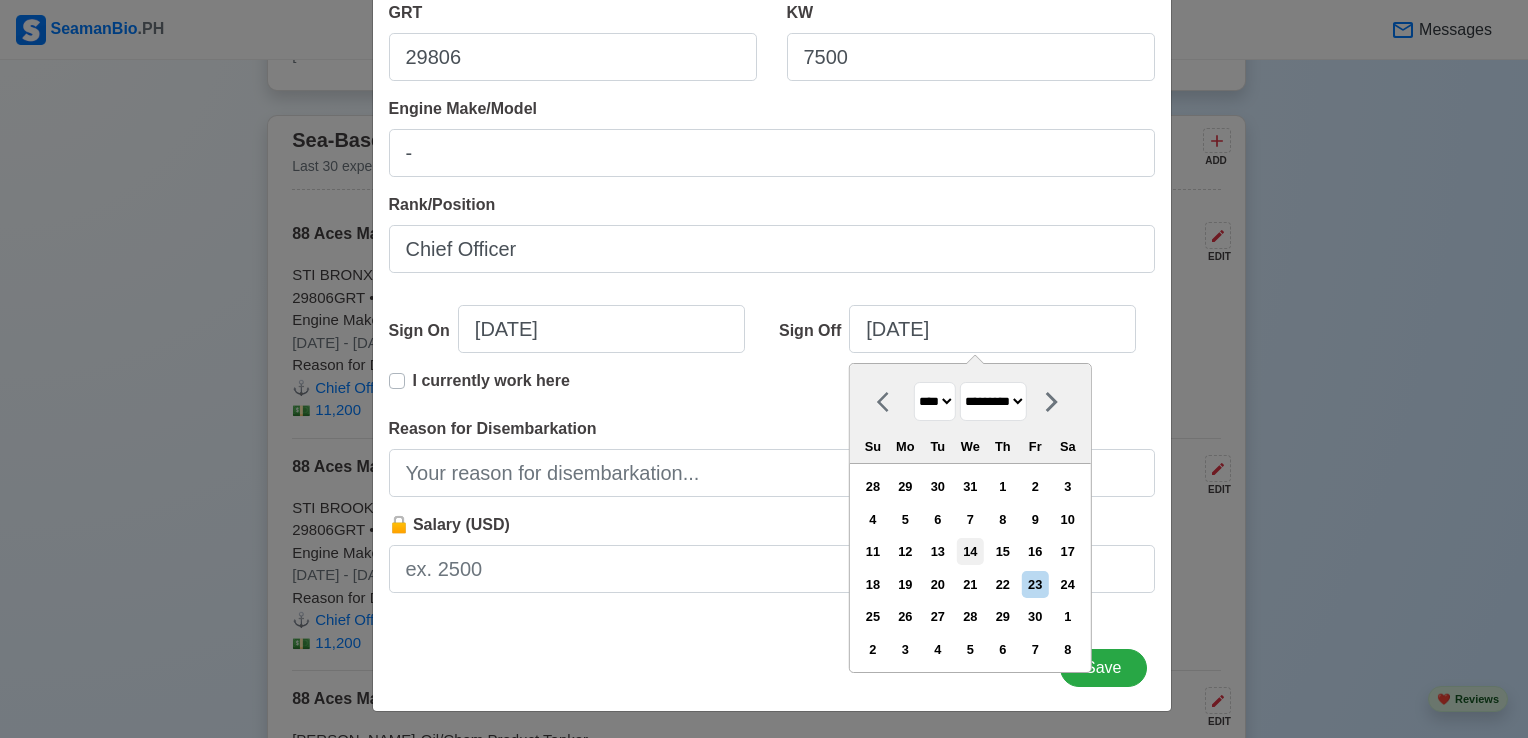 click on "14" at bounding box center (970, 551) 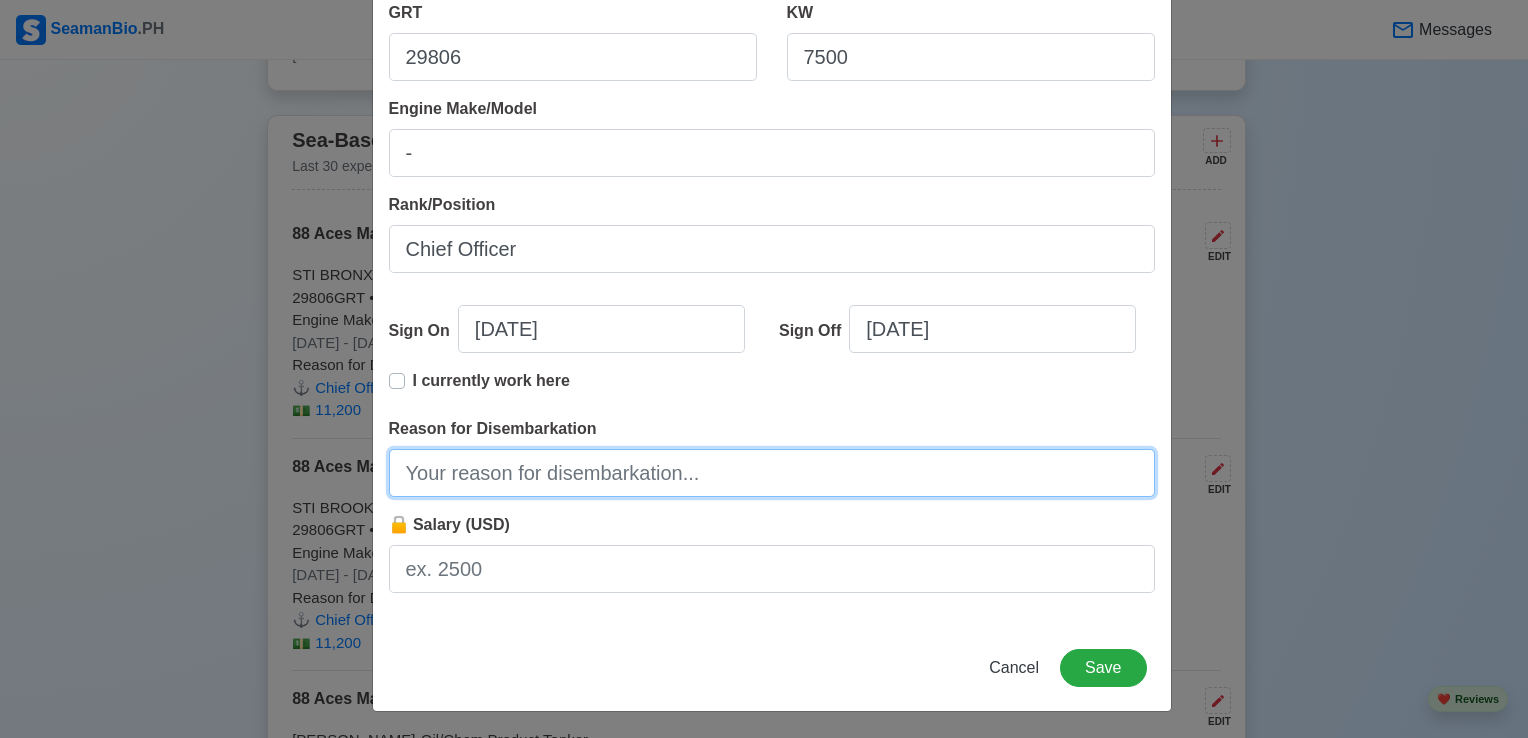 click on "Reason for Disembarkation" at bounding box center (772, 473) 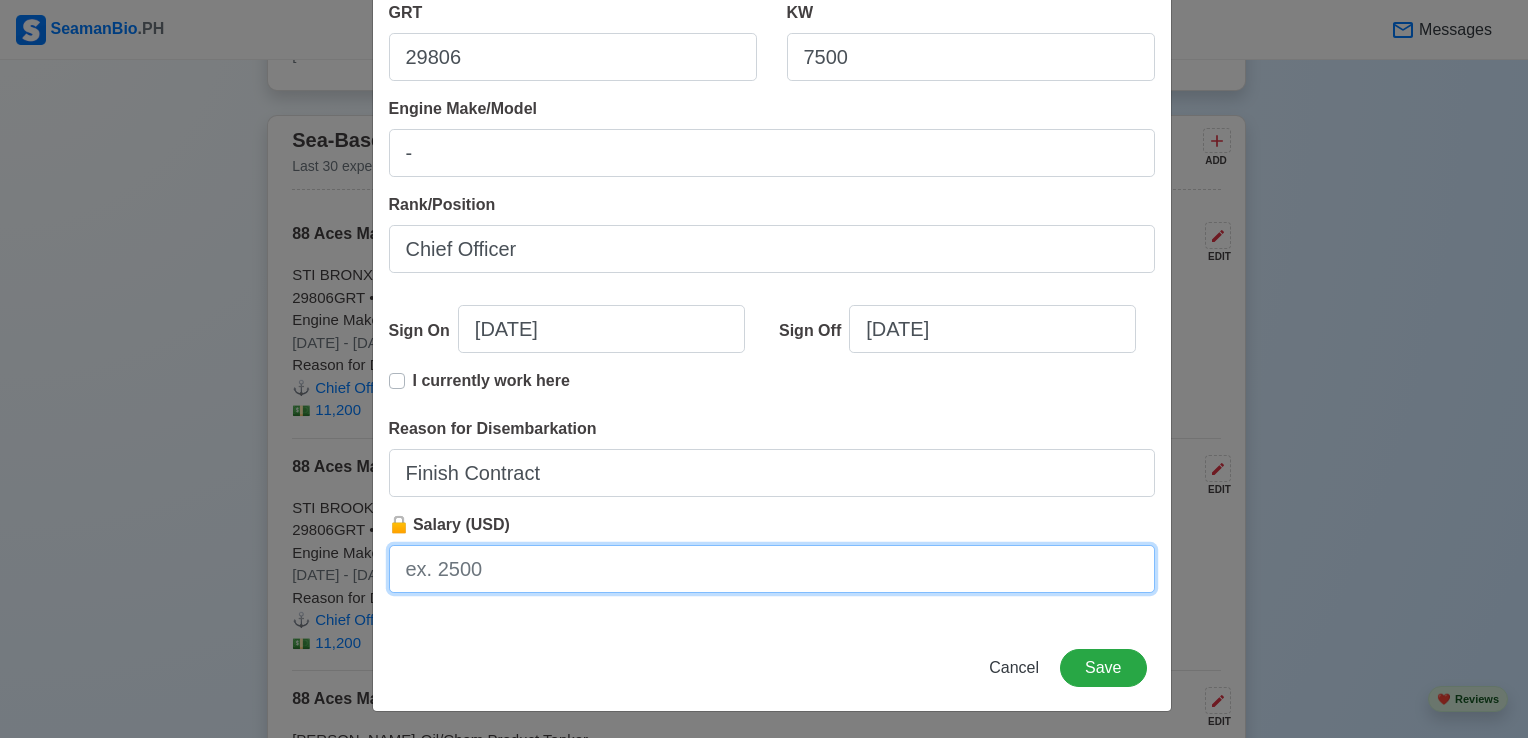 click on "🔒 Salary (USD)" at bounding box center (772, 569) 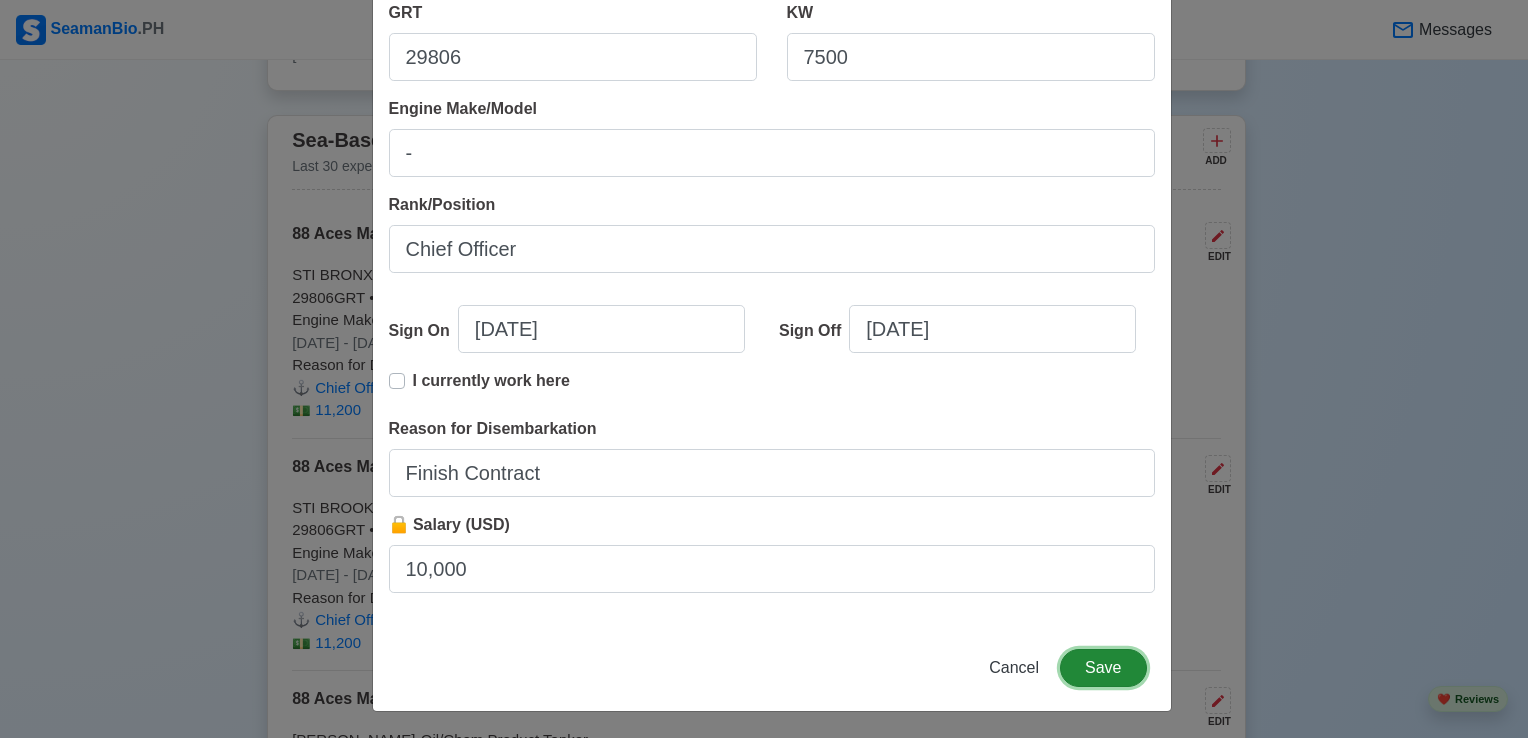 click on "Save" at bounding box center [1103, 668] 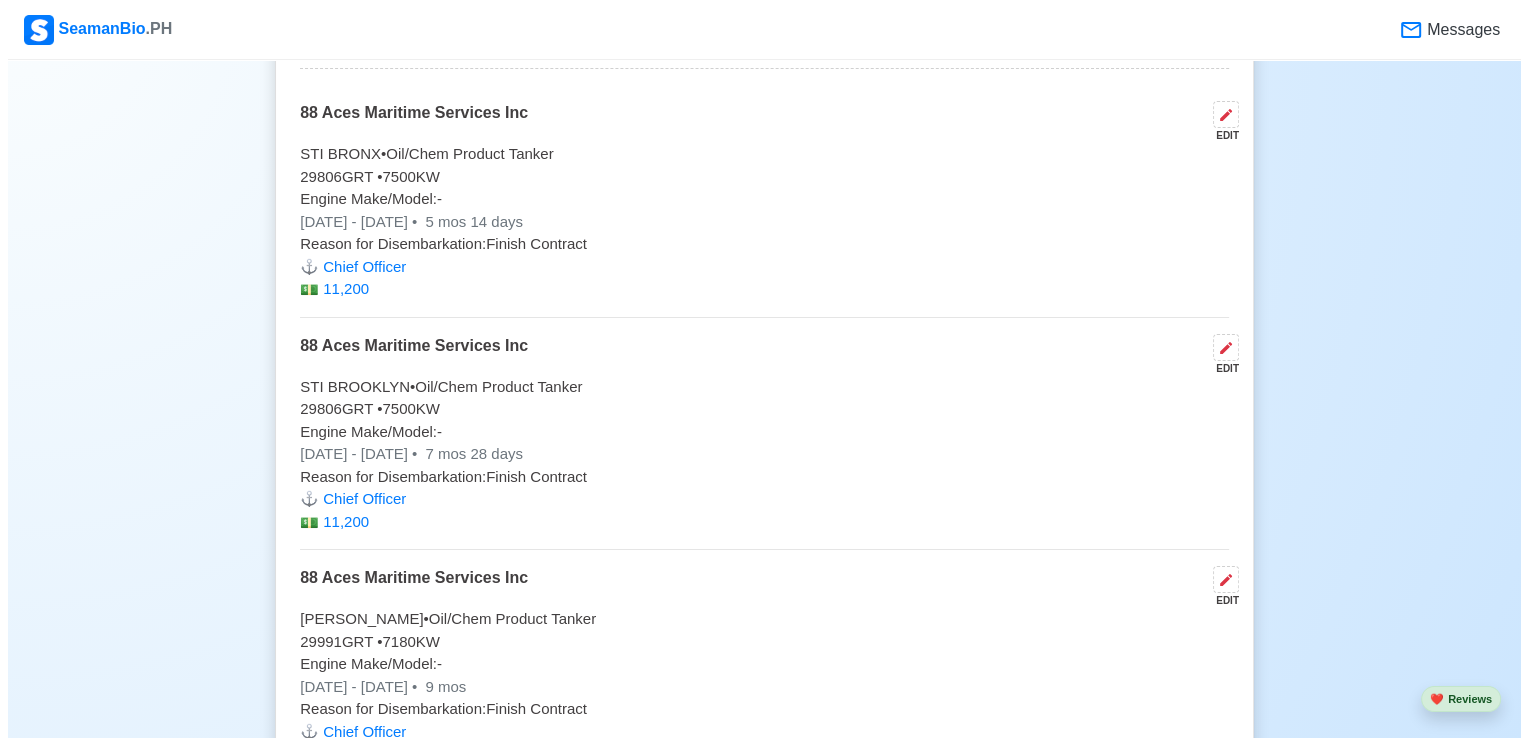 scroll, scrollTop: 9827, scrollLeft: 0, axis: vertical 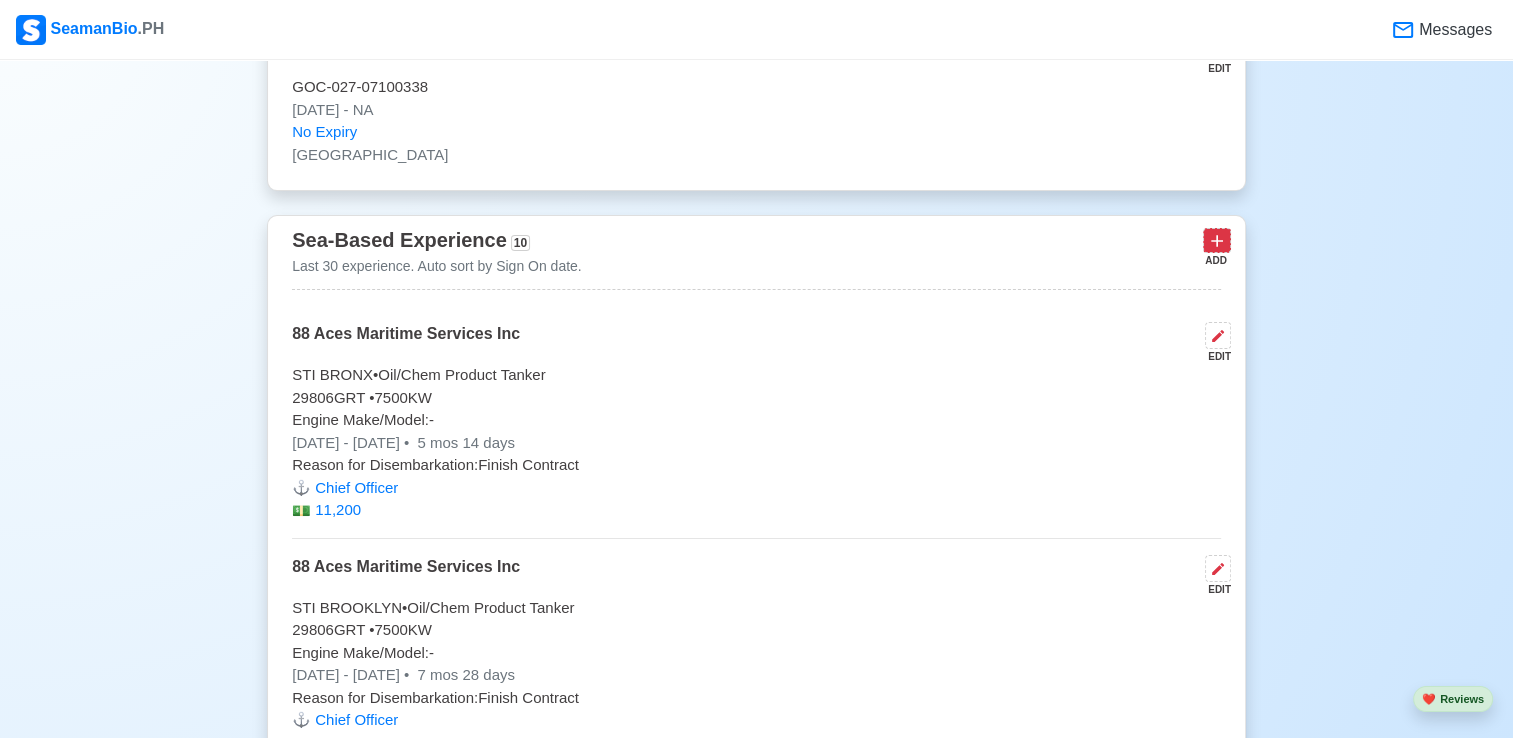 click 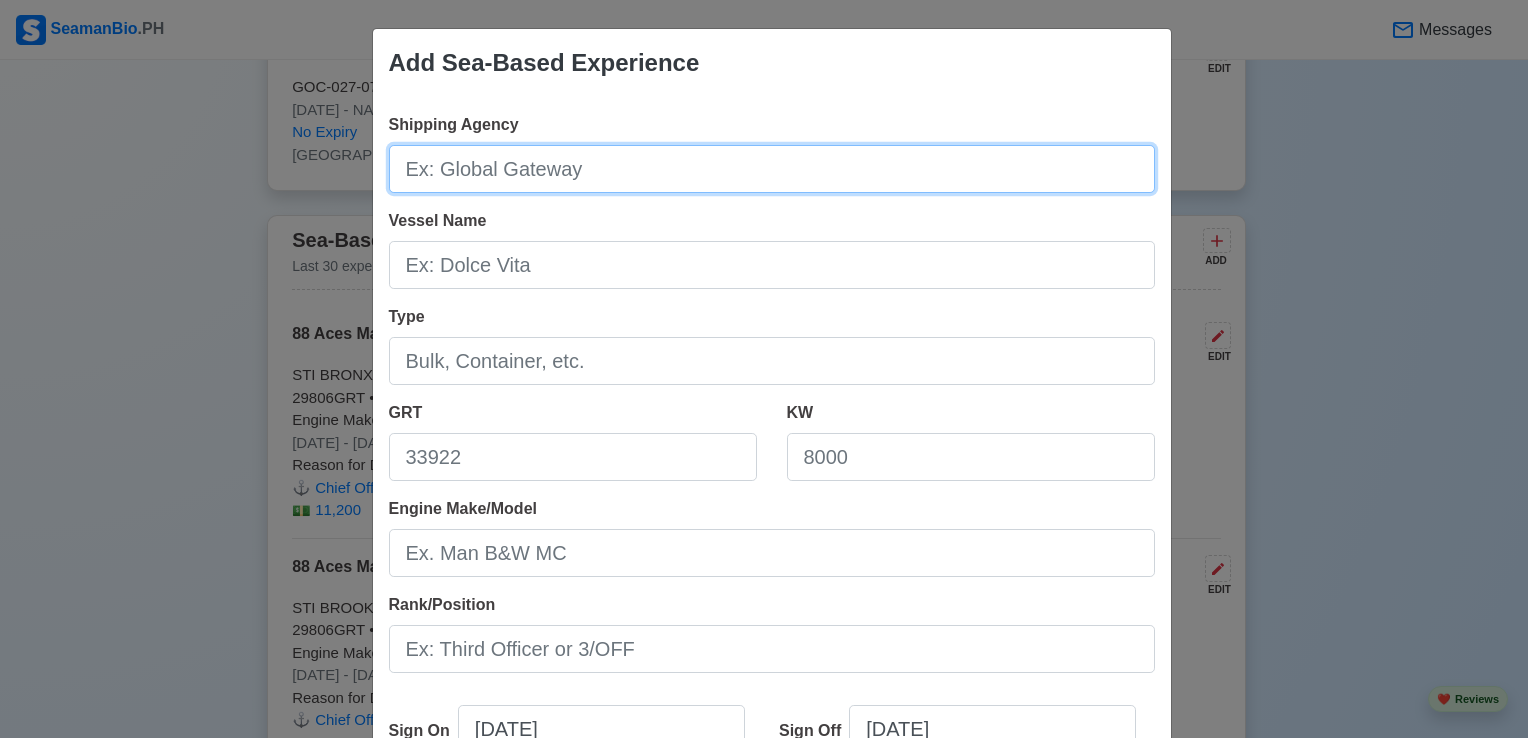 click on "Shipping Agency" at bounding box center (772, 169) 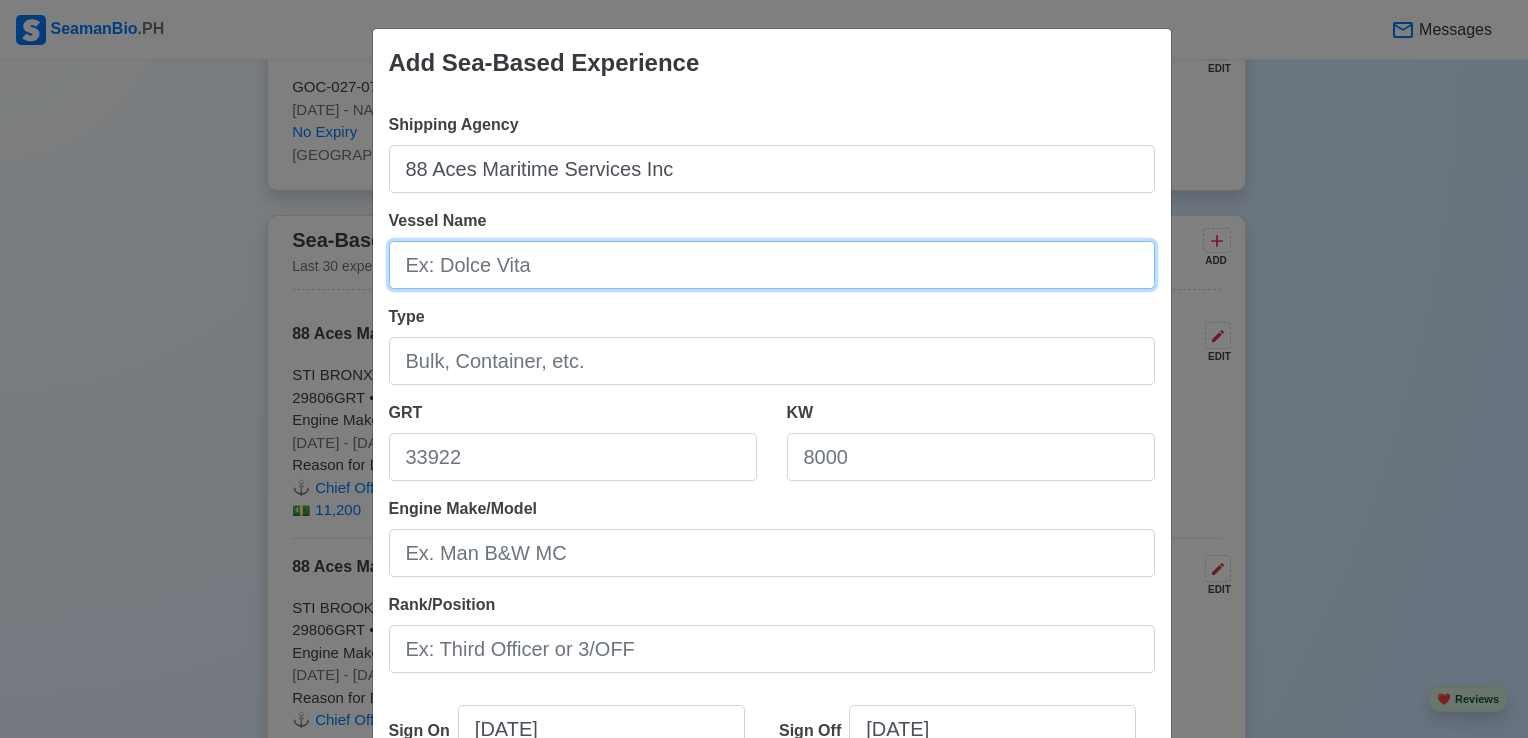 click on "Vessel Name" at bounding box center [772, 265] 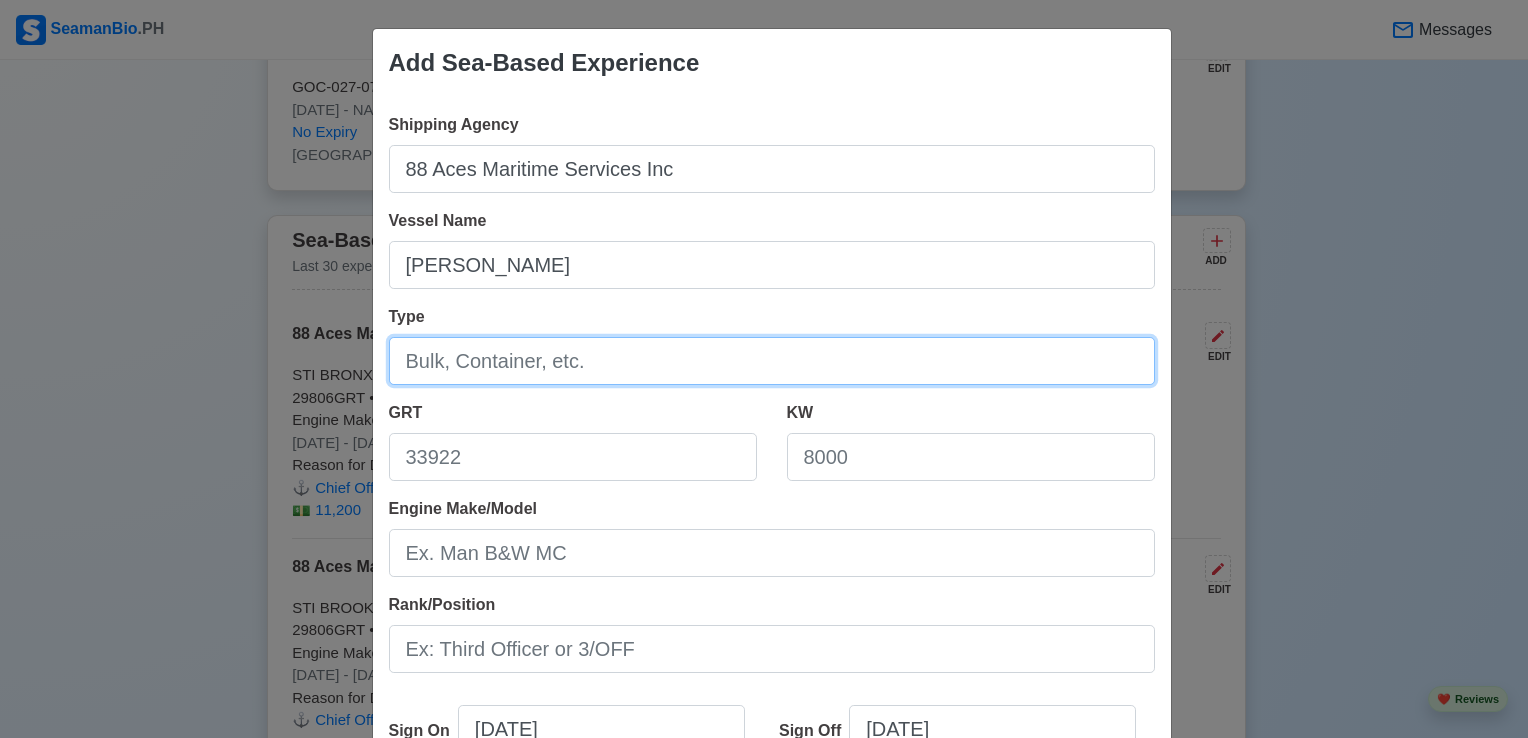 click on "Type" at bounding box center (772, 361) 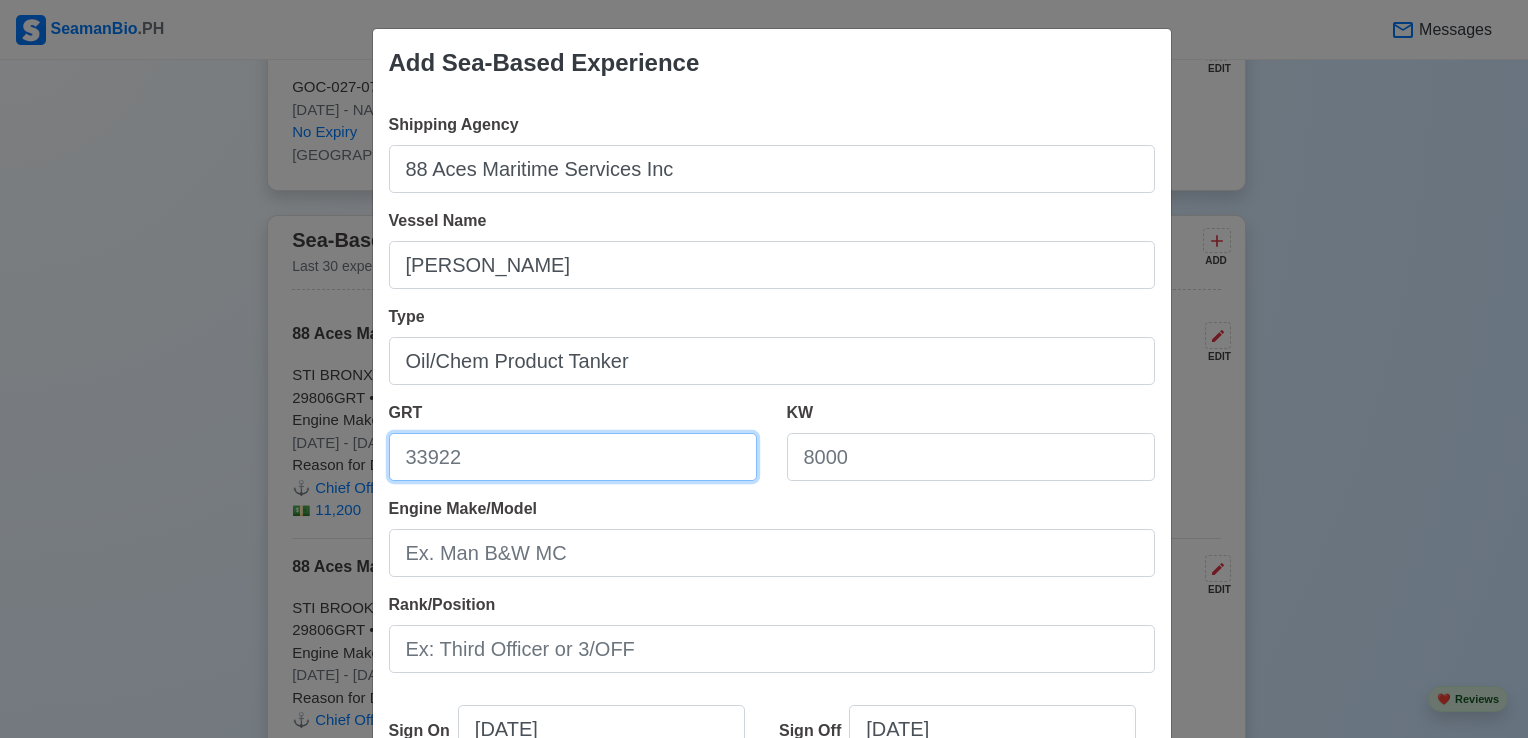 click on "GRT" at bounding box center [573, 457] 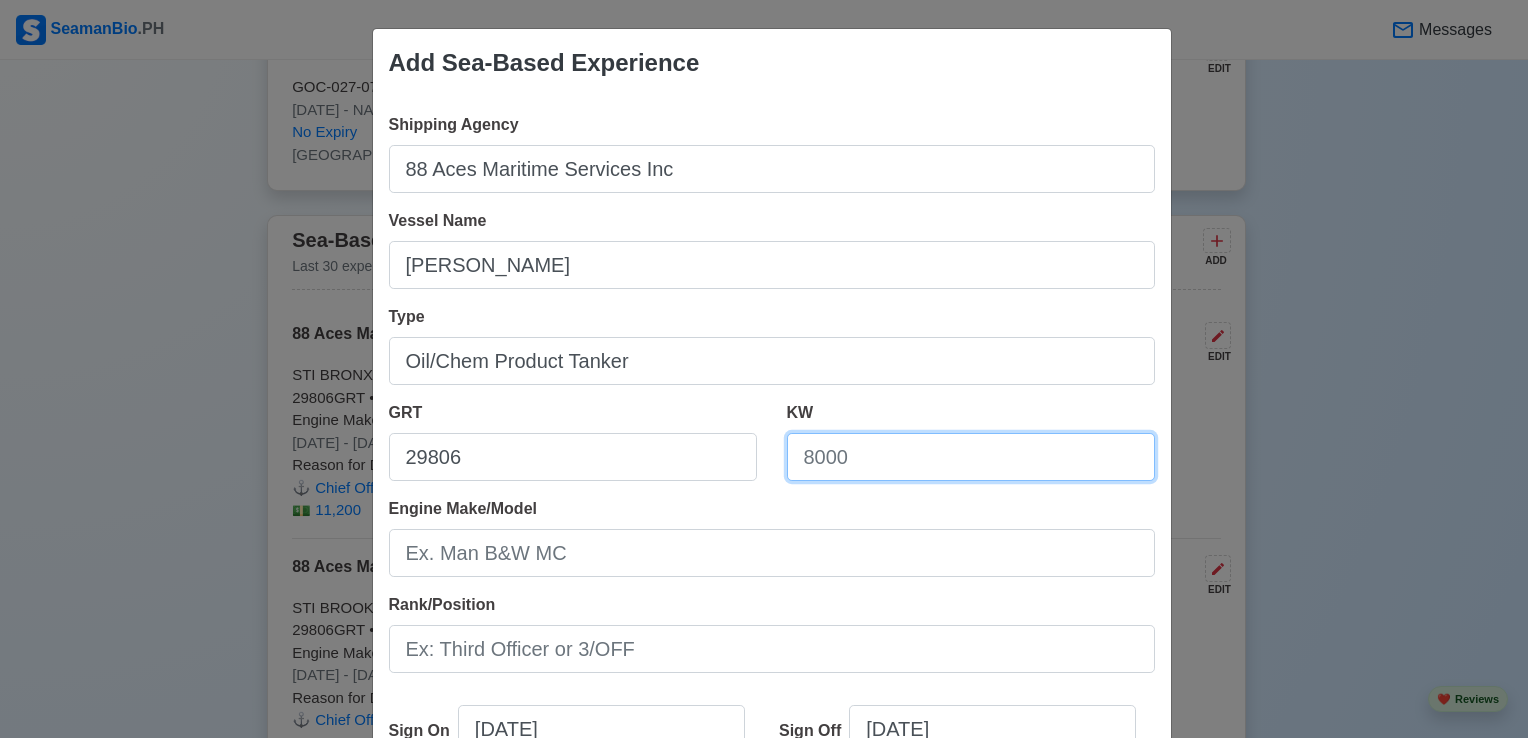 click on "KW" at bounding box center (971, 457) 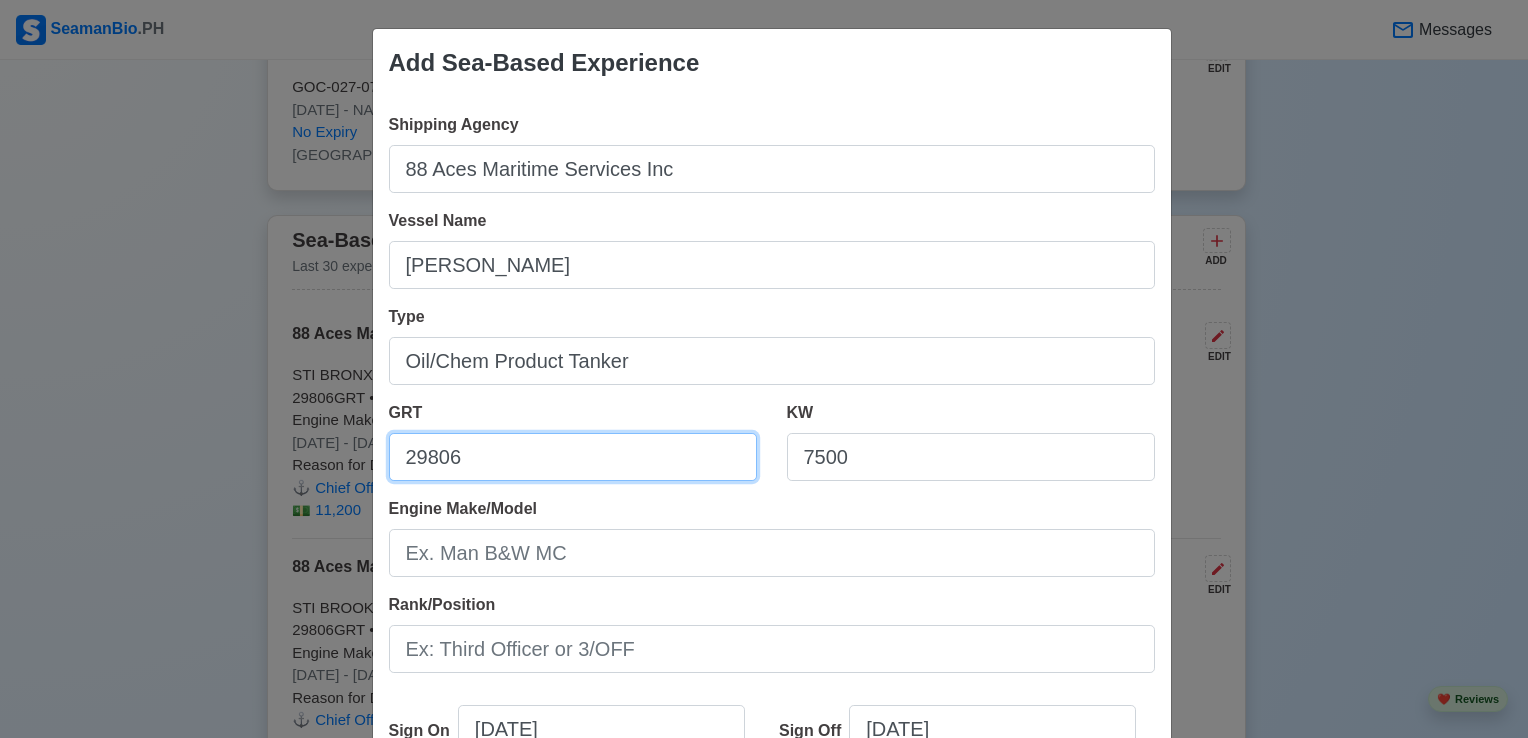 click on "29806" at bounding box center (573, 457) 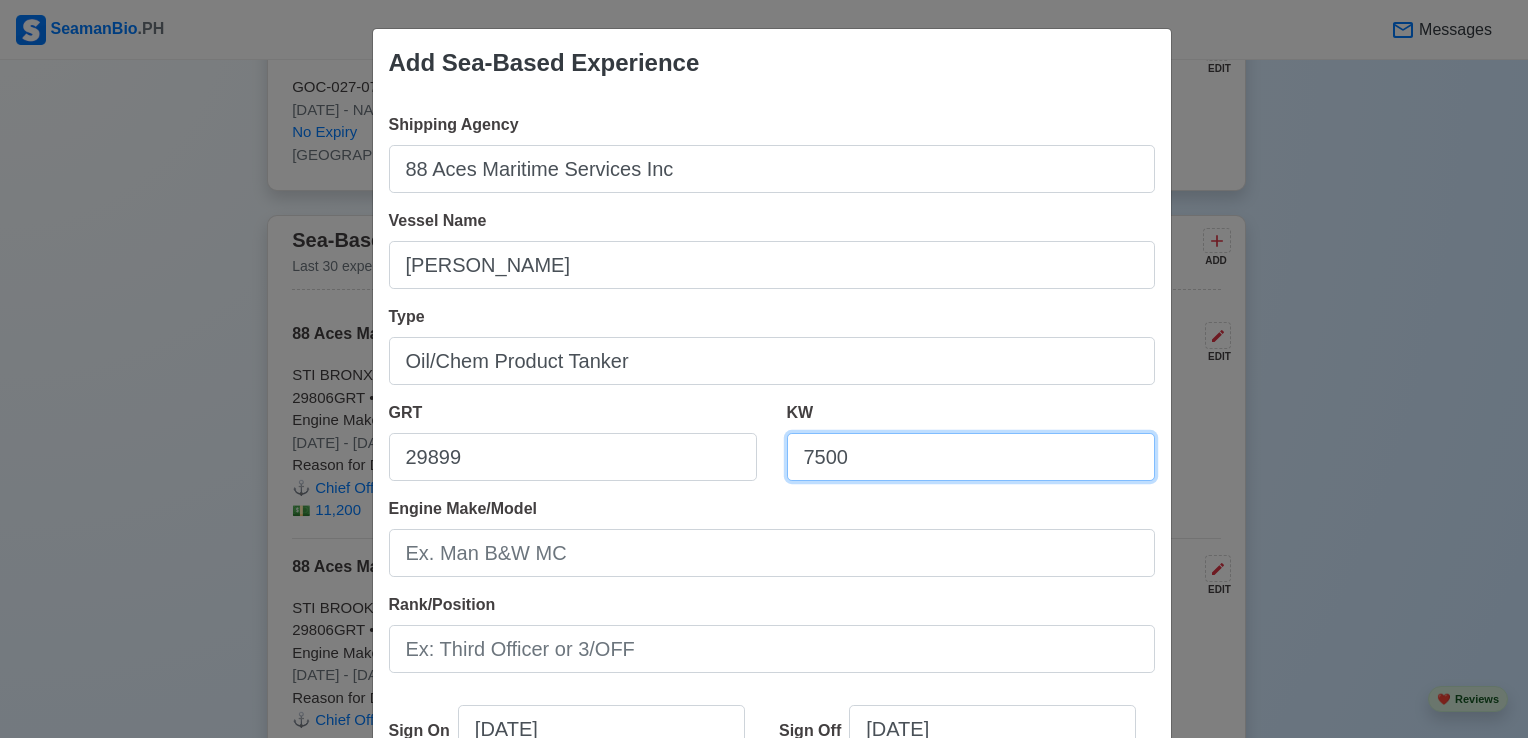 drag, startPoint x: 867, startPoint y: 463, endPoint x: 716, endPoint y: 458, distance: 151.08276 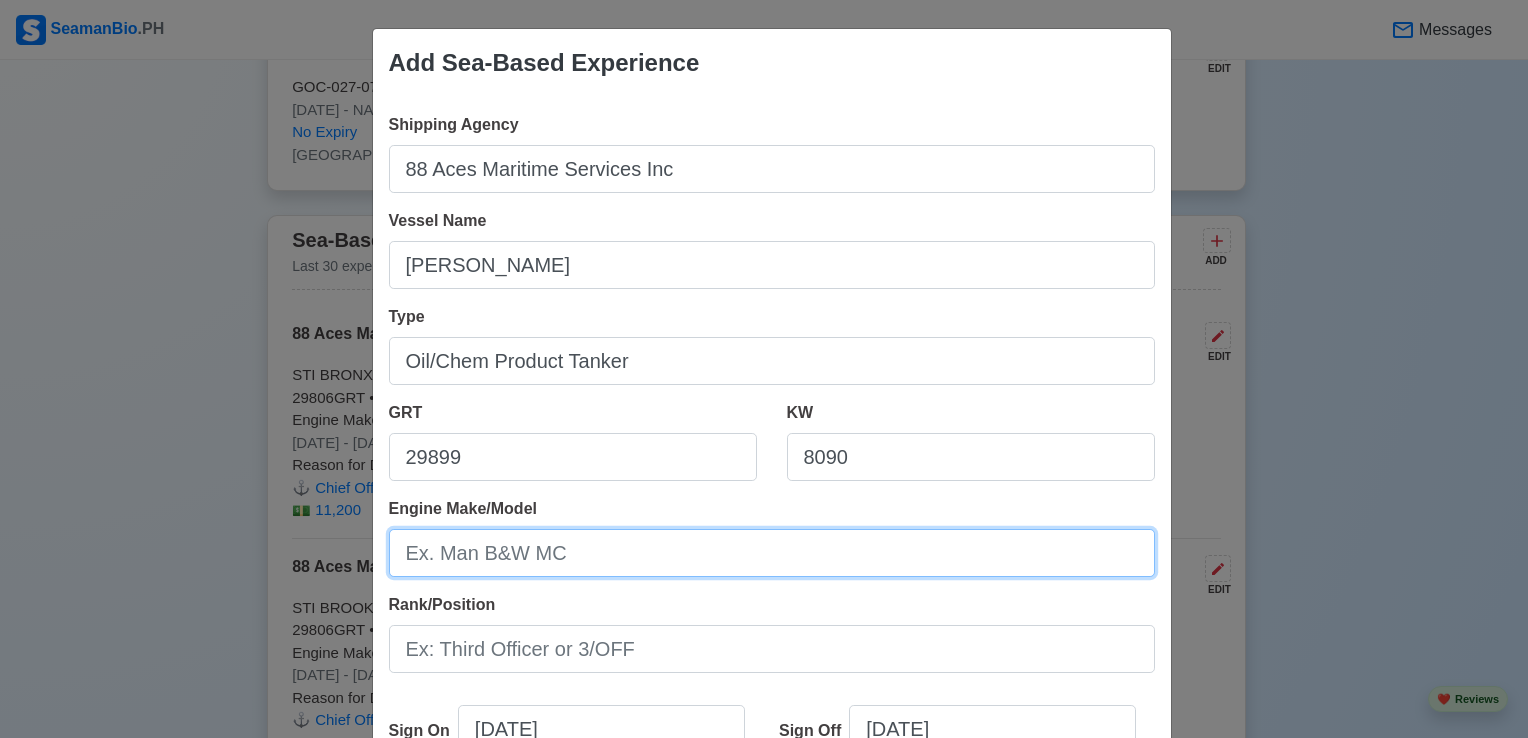 click on "Engine Make/Model" at bounding box center [772, 553] 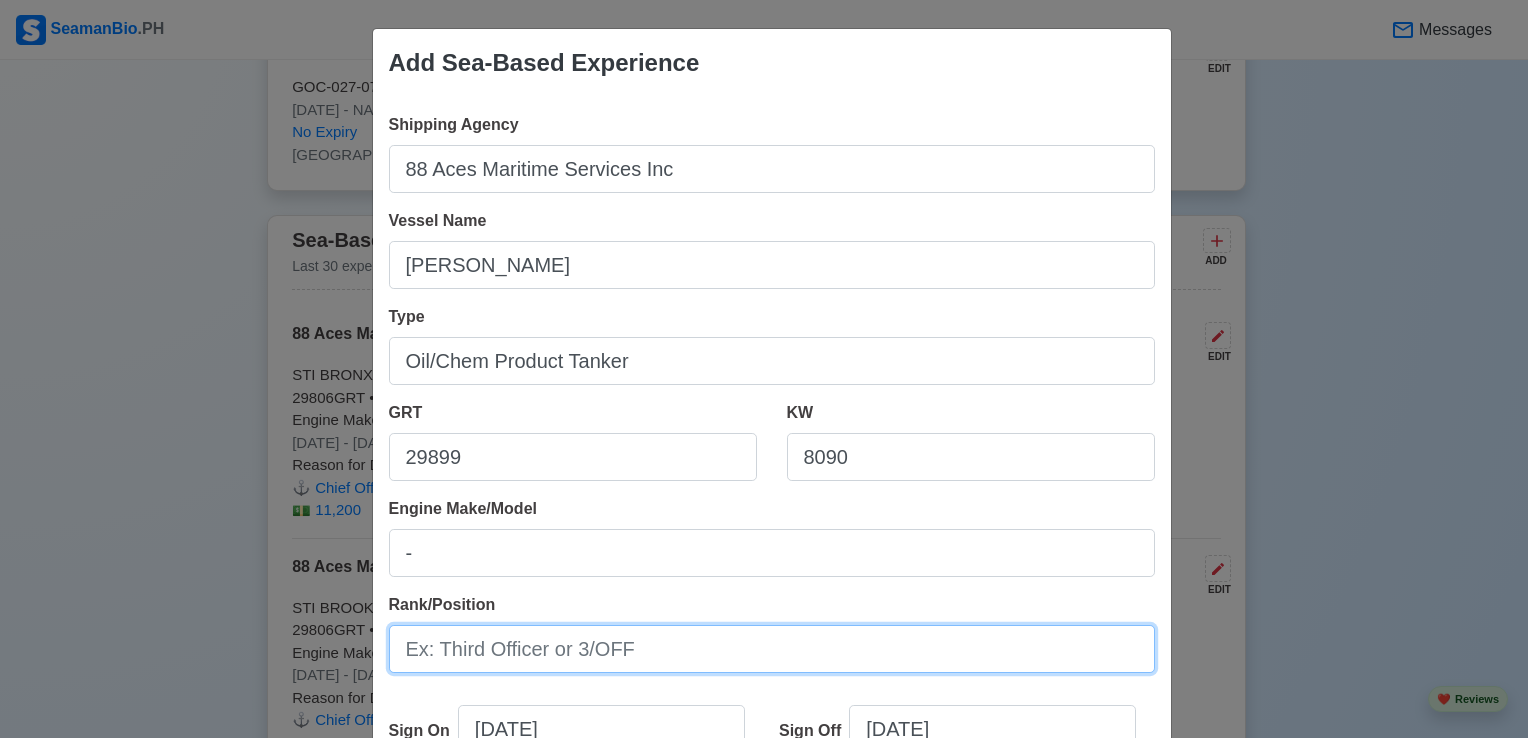 click on "Rank/Position" at bounding box center (772, 649) 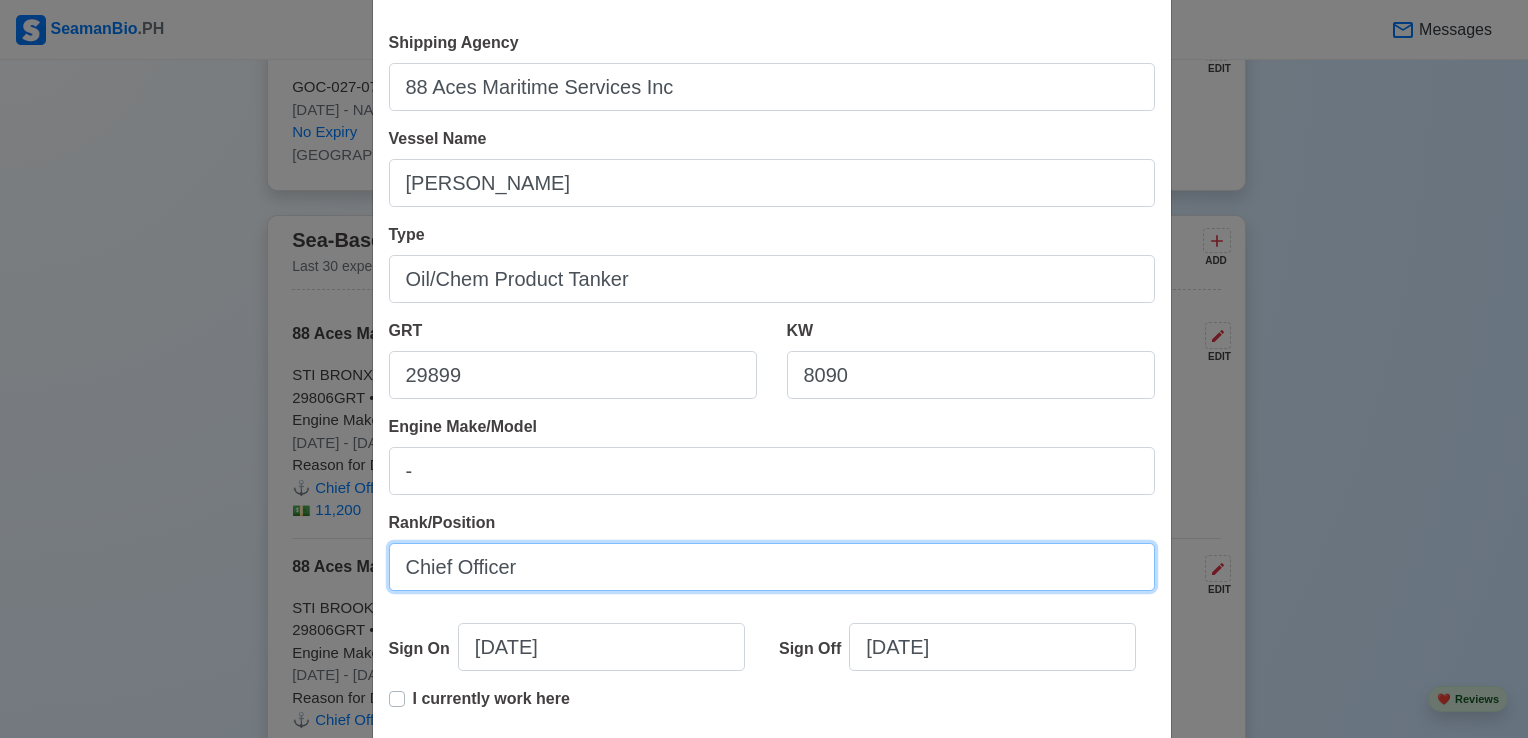 scroll, scrollTop: 200, scrollLeft: 0, axis: vertical 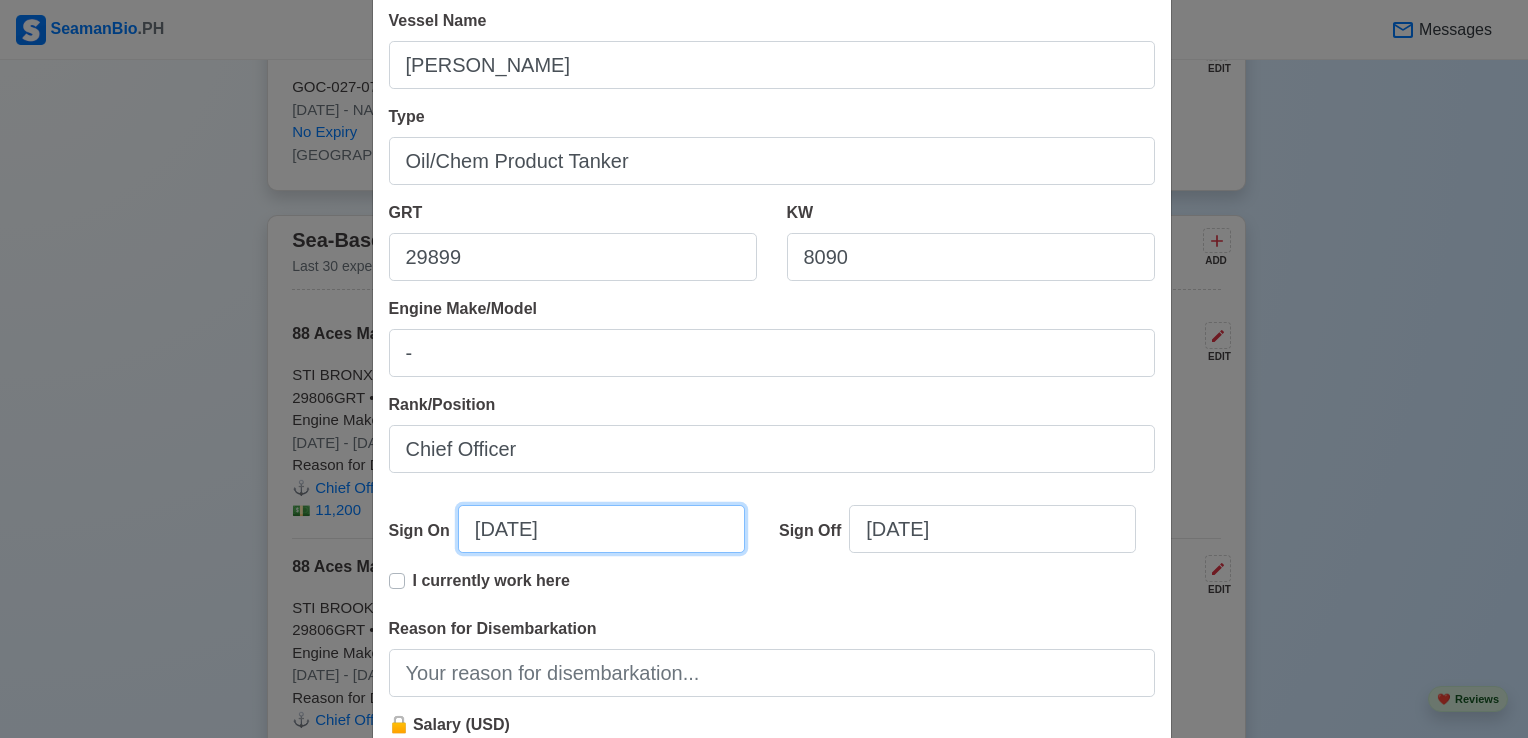 click on "[DATE]" at bounding box center (601, 529) 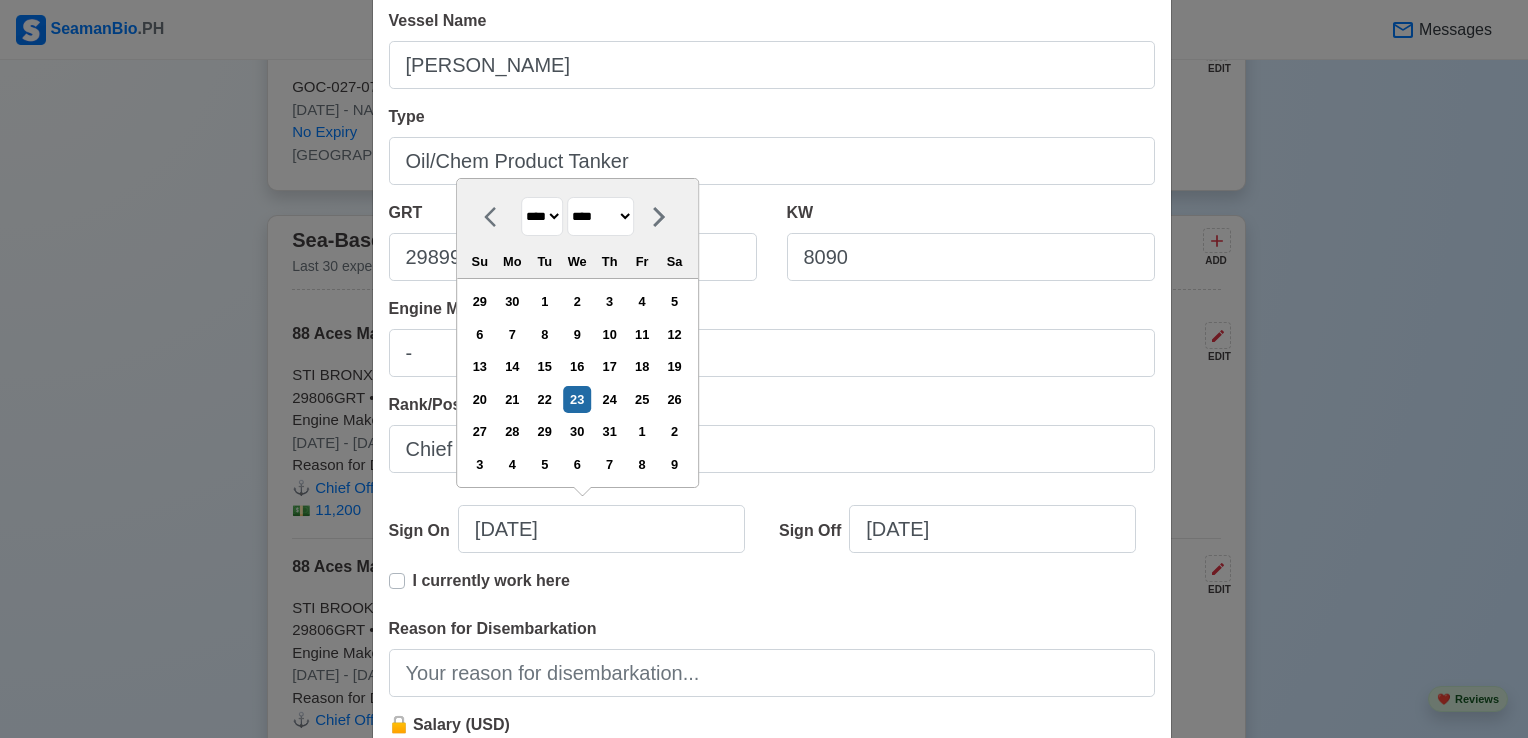 click on "**** **** **** **** **** **** **** **** **** **** **** **** **** **** **** **** **** **** **** **** **** **** **** **** **** **** **** **** **** **** **** **** **** **** **** **** **** **** **** **** **** **** **** **** **** **** **** **** **** **** **** **** **** **** **** **** **** **** **** **** **** **** **** **** **** **** **** **** **** **** **** **** **** **** **** **** **** **** **** **** **** **** **** **** **** **** **** **** **** **** **** **** **** **** **** **** **** **** **** **** **** **** **** **** **** ****" at bounding box center (542, 216) 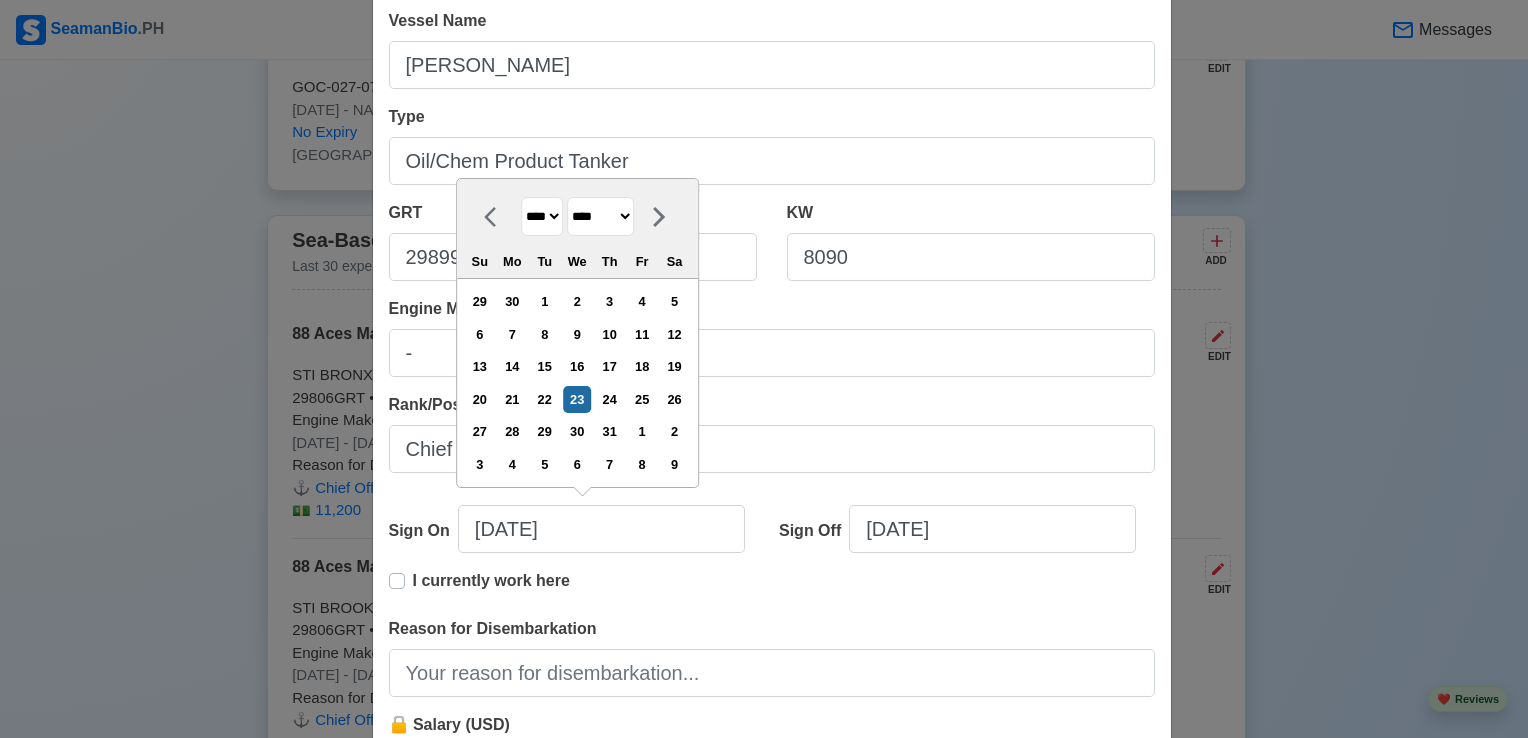click on "**** **** **** **** **** **** **** **** **** **** **** **** **** **** **** **** **** **** **** **** **** **** **** **** **** **** **** **** **** **** **** **** **** **** **** **** **** **** **** **** **** **** **** **** **** **** **** **** **** **** **** **** **** **** **** **** **** **** **** **** **** **** **** **** **** **** **** **** **** **** **** **** **** **** **** **** **** **** **** **** **** **** **** **** **** **** **** **** **** **** **** **** **** **** **** **** **** **** **** **** **** **** **** **** **** ****" at bounding box center (542, 216) 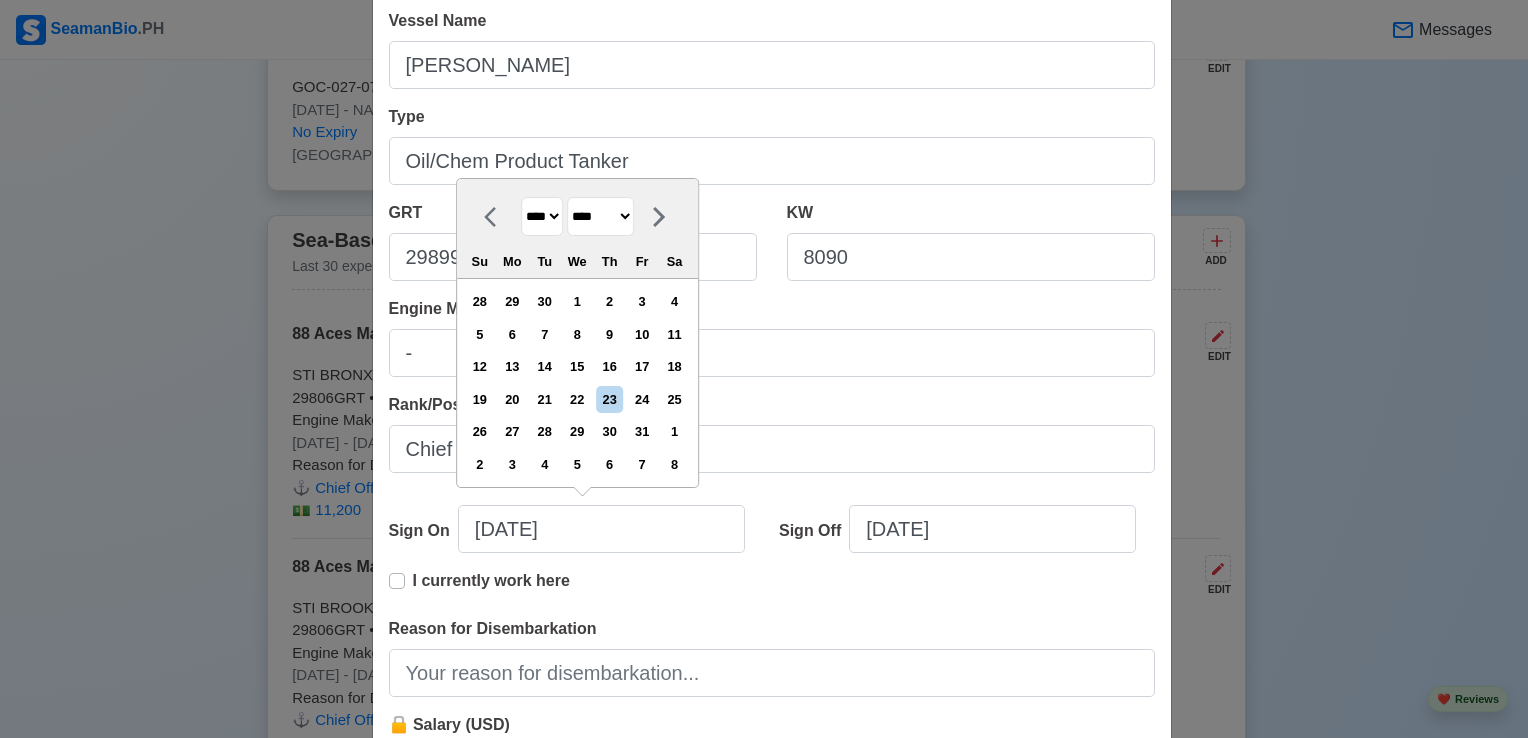 click on "******* ******** ***** ***** *** **** **** ****** ********* ******* ******** ********" at bounding box center [600, 216] 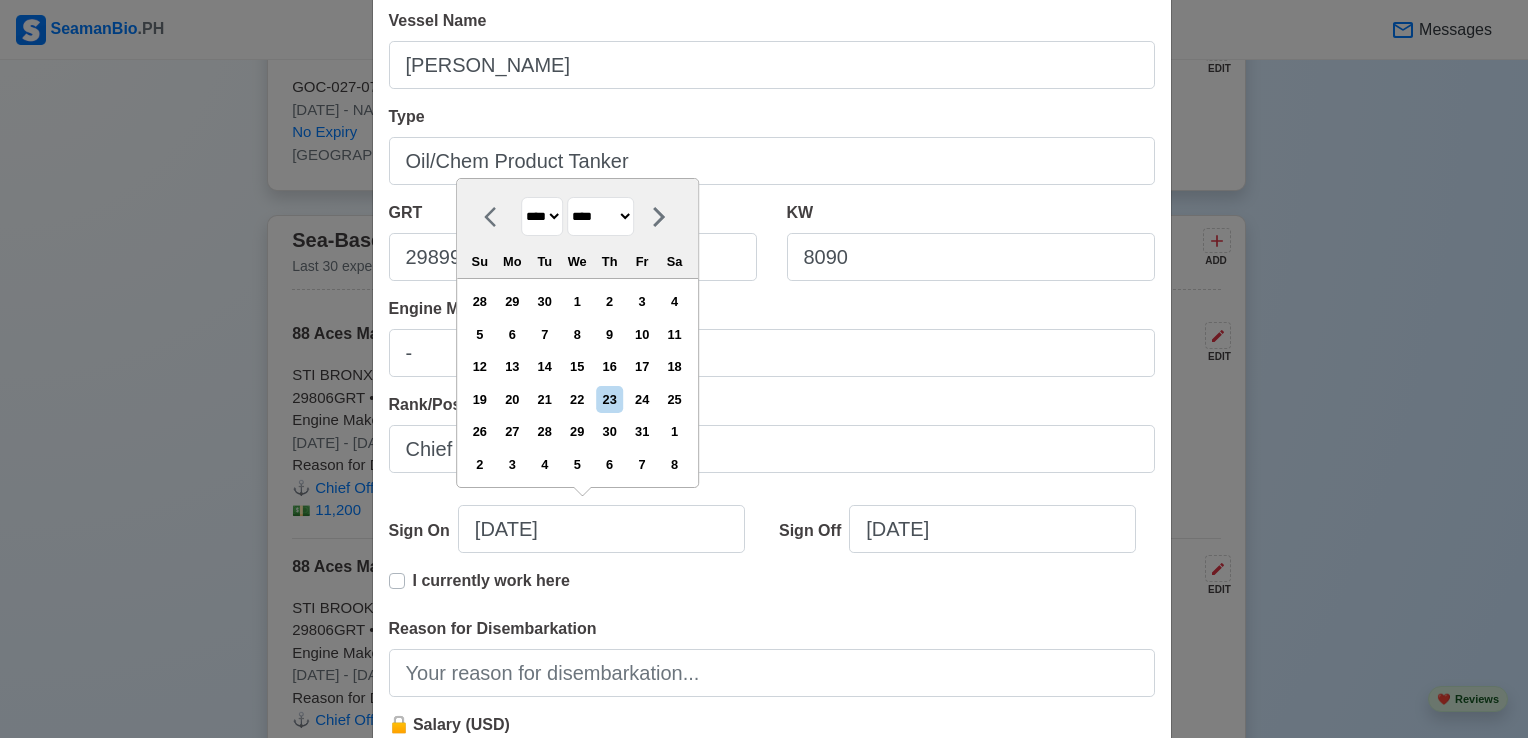 click on "******* ******** ***** ***** *** **** **** ****** ********* ******* ******** ********" at bounding box center [600, 216] 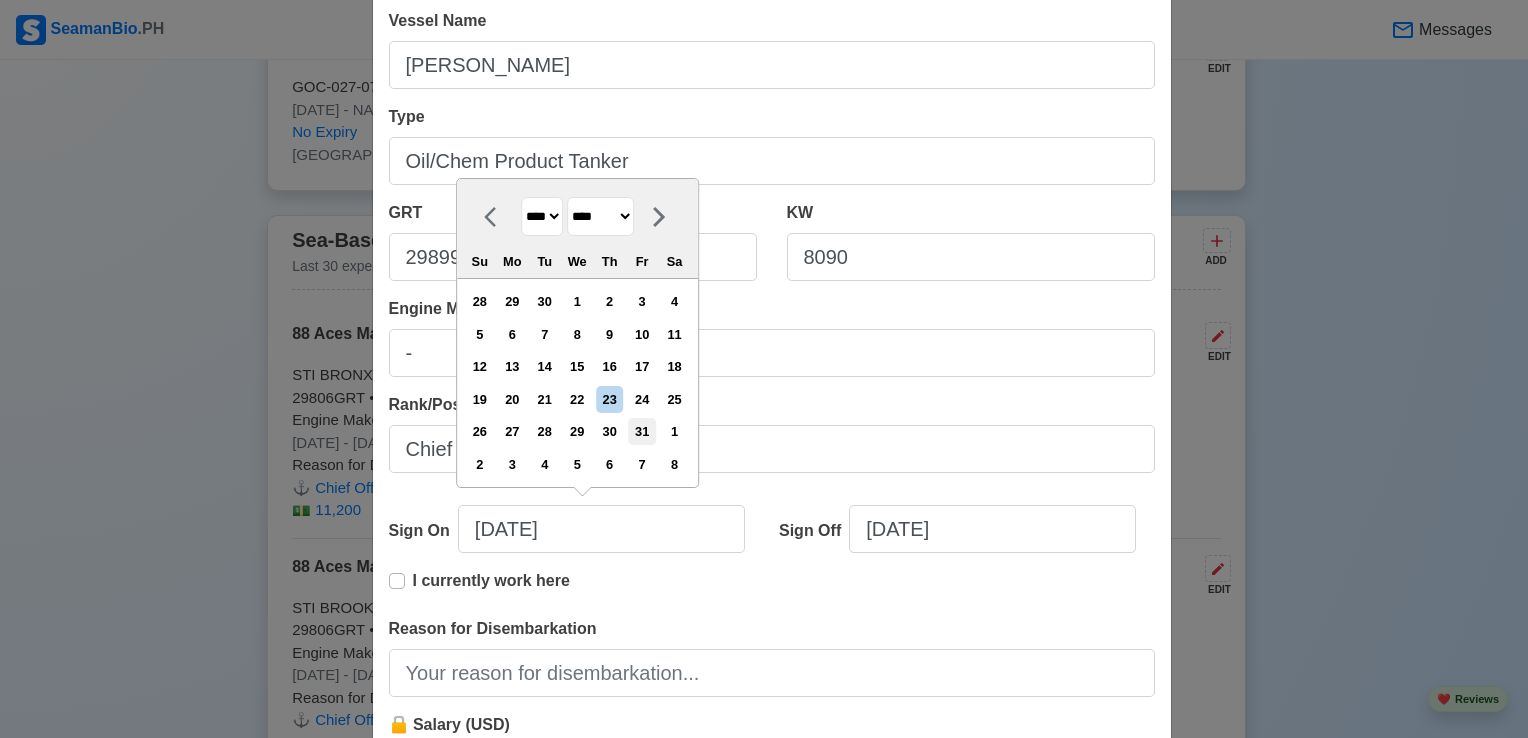 click on "31" at bounding box center [642, 431] 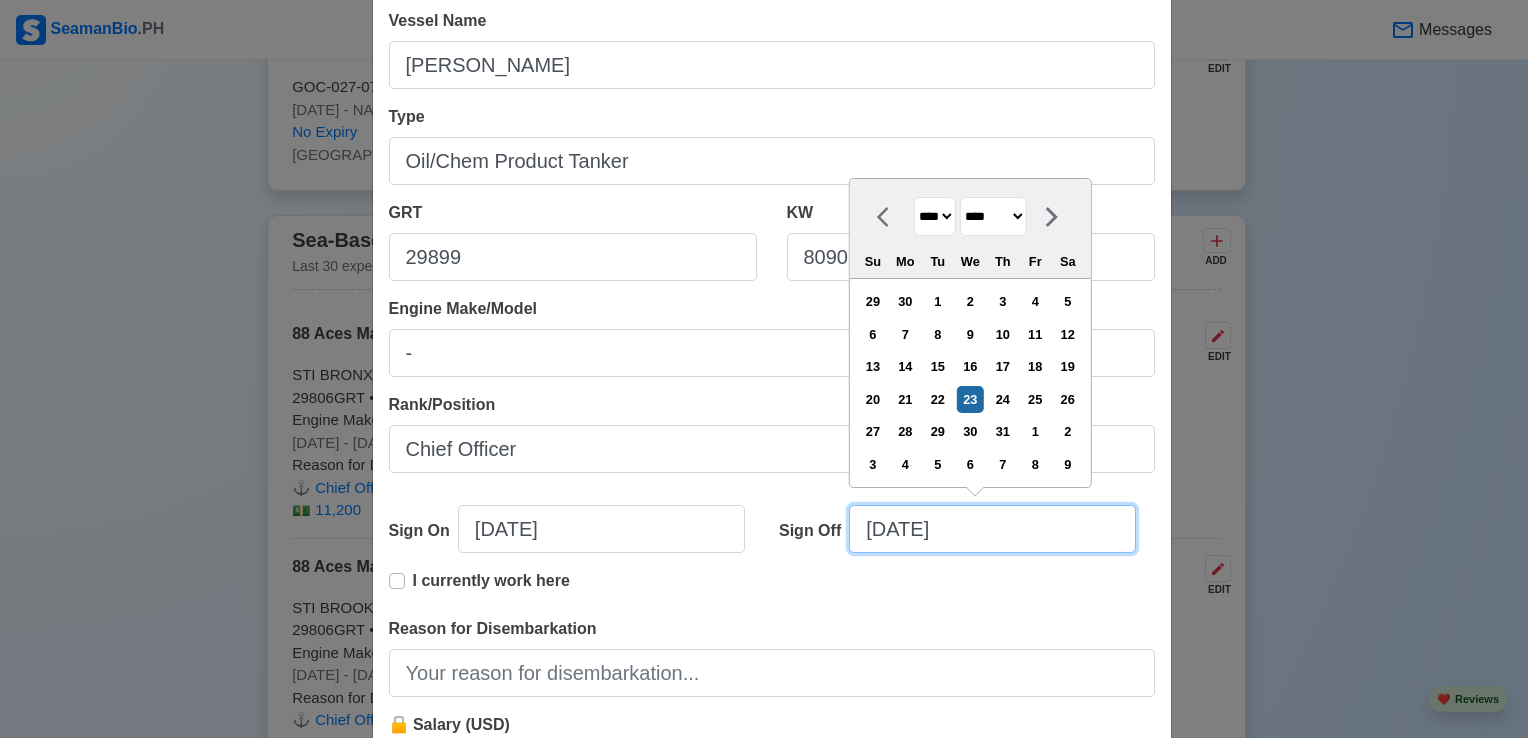 click on "[DATE]" at bounding box center (992, 529) 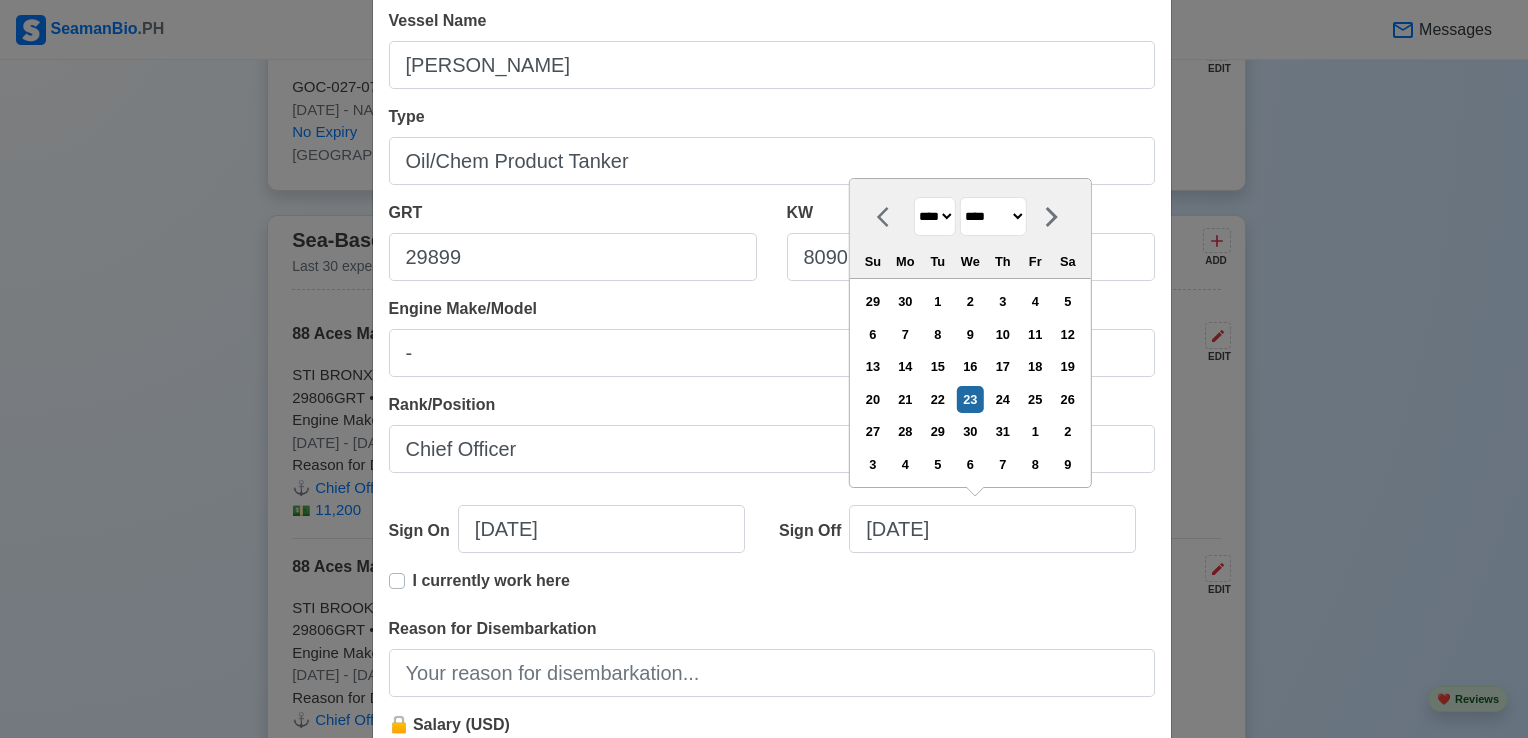 click on "******* ******** ***** ***** *** **** **** ****** ********* ******* ******** ********" at bounding box center [993, 216] 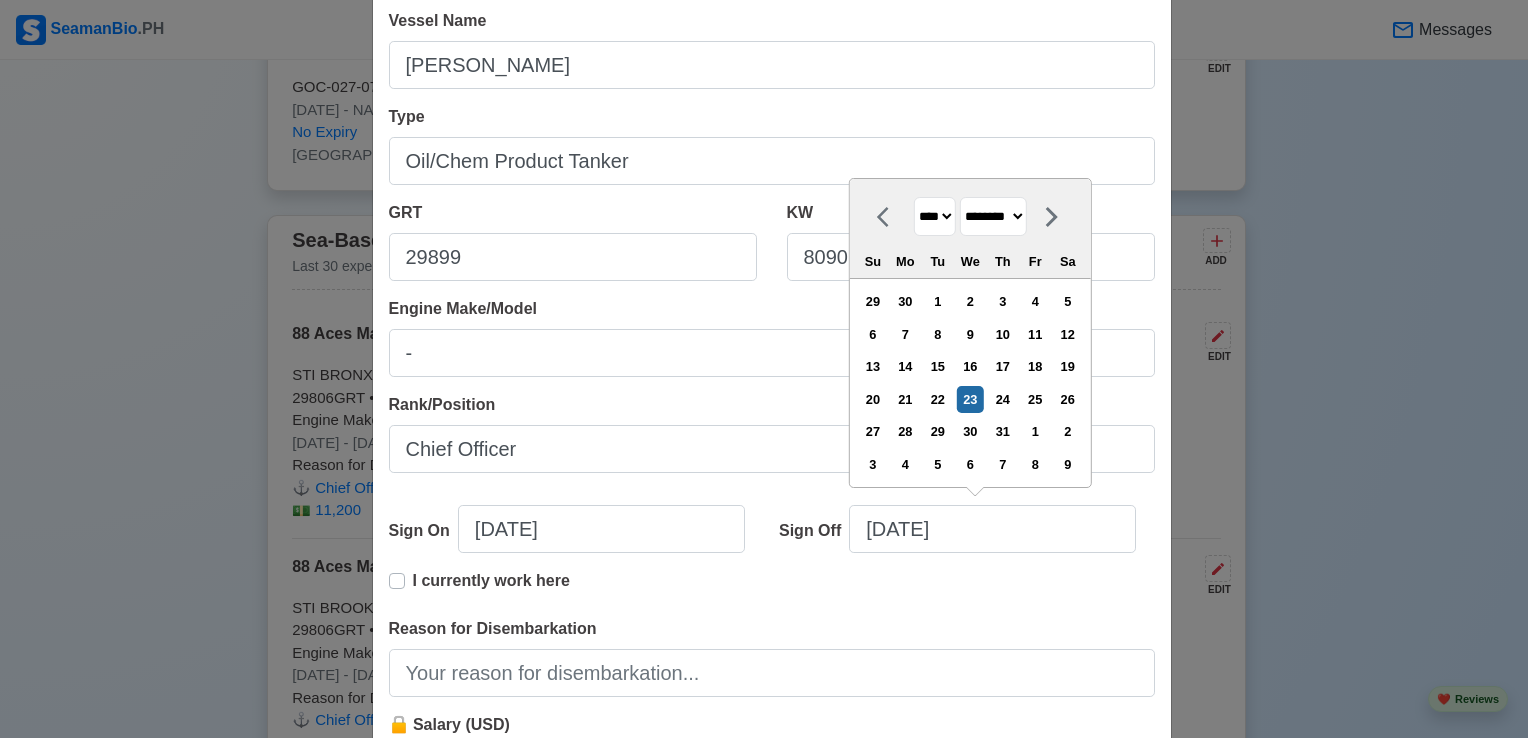 click on "******* ******** ***** ***** *** **** **** ****** ********* ******* ******** ********" at bounding box center (993, 216) 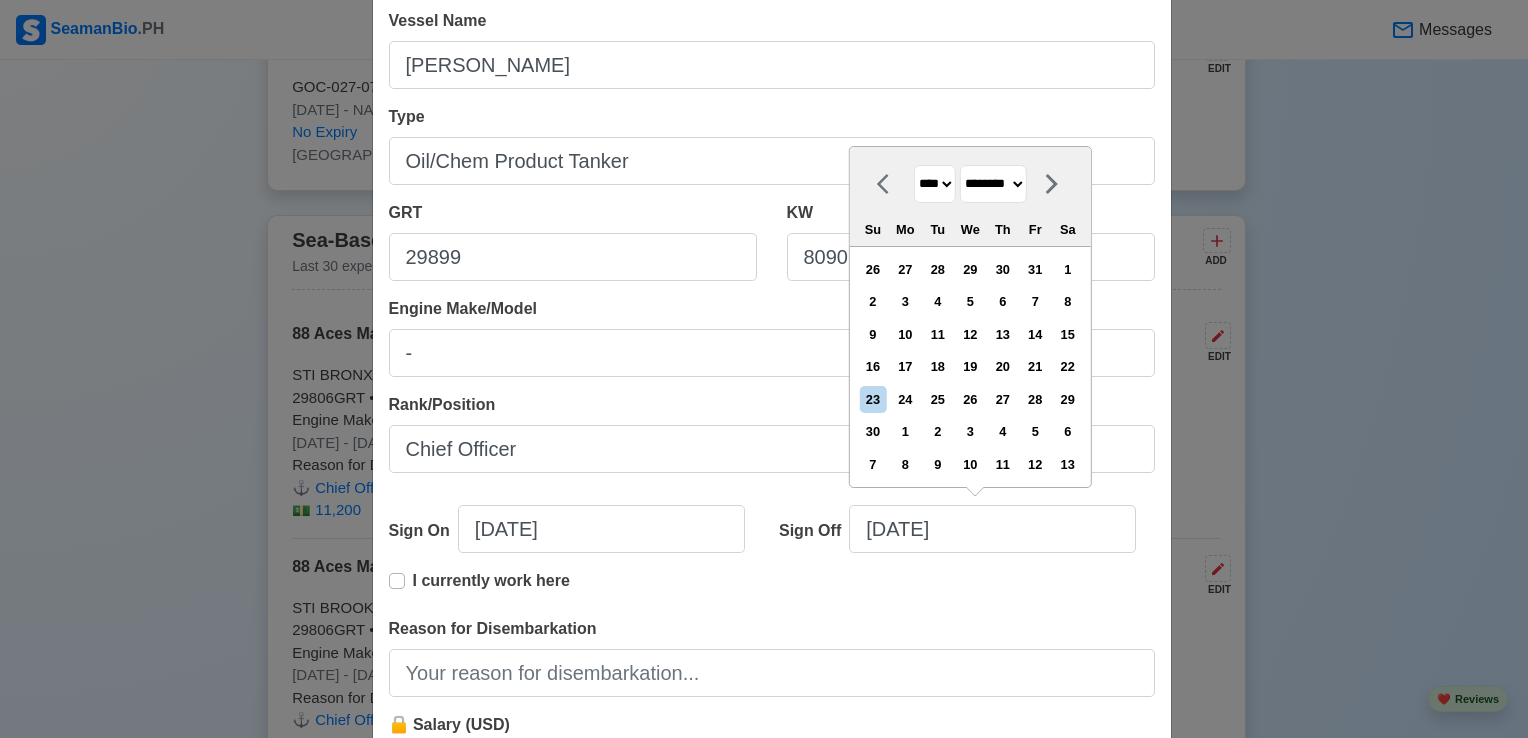 click on "**** **** **** **** **** **** **** **** **** **** **** **** **** **** **** **** **** **** **** **** **** **** **** **** **** **** **** **** **** **** **** **** **** **** **** **** **** **** **** **** **** **** **** **** **** **** **** **** **** **** **** **** **** **** **** **** **** **** **** **** **** **** **** **** **** **** **** **** **** **** **** **** **** **** **** **** **** **** **** **** **** **** **** **** **** **** **** **** **** **** **** **** **** **** **** **** **** **** **** **** **** **** **** **** **** **** **** ****" at bounding box center [935, 184] 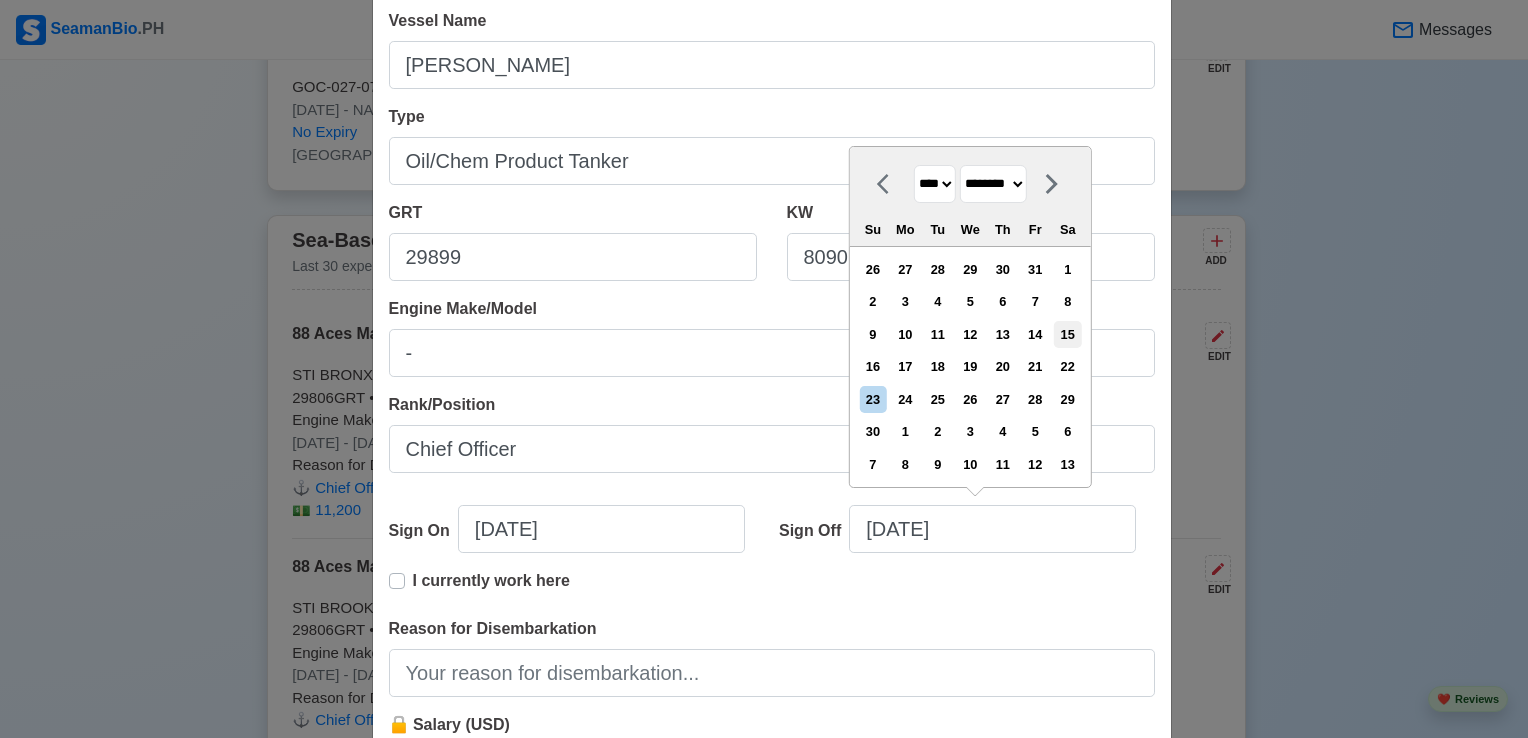 click on "15" at bounding box center (1067, 334) 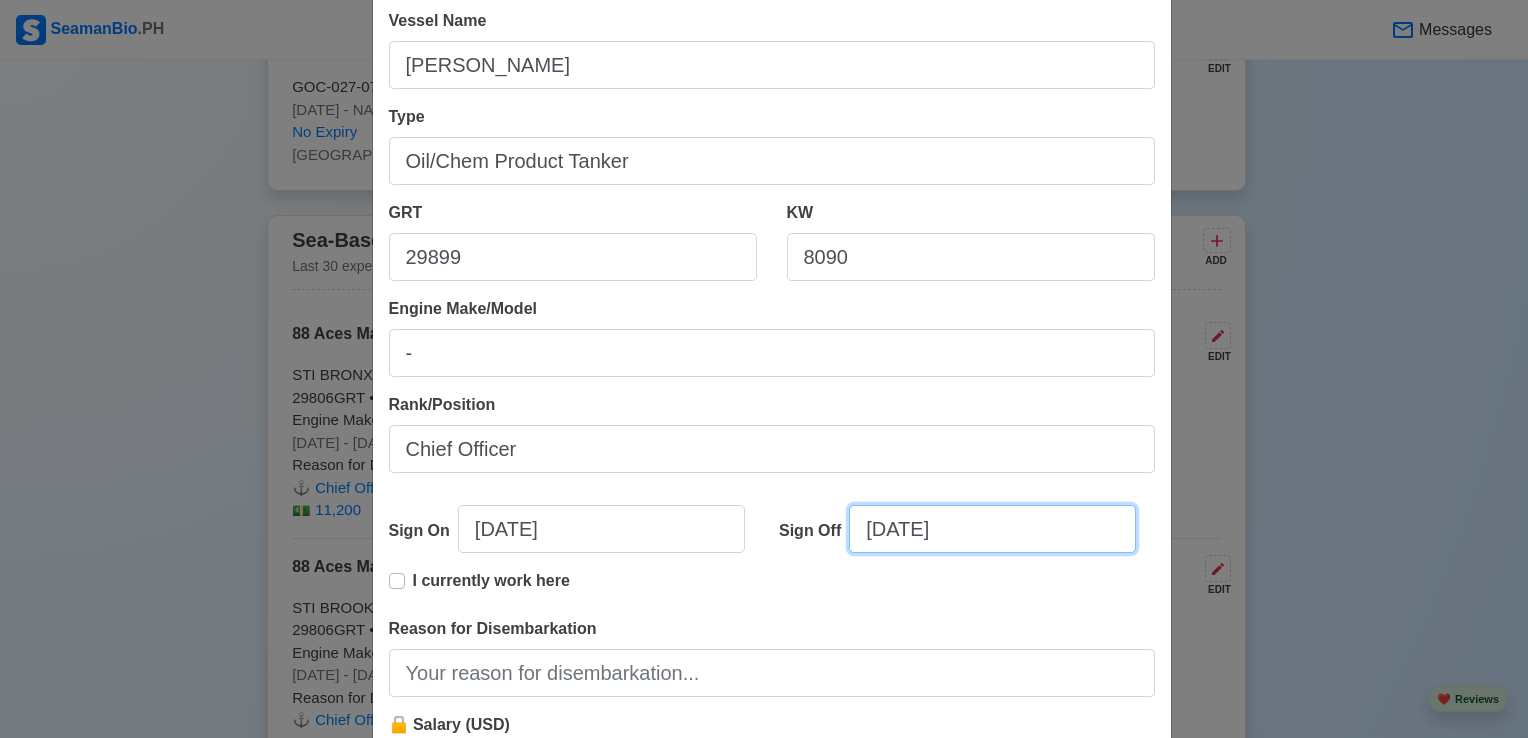 click on "[DATE]" at bounding box center (992, 529) 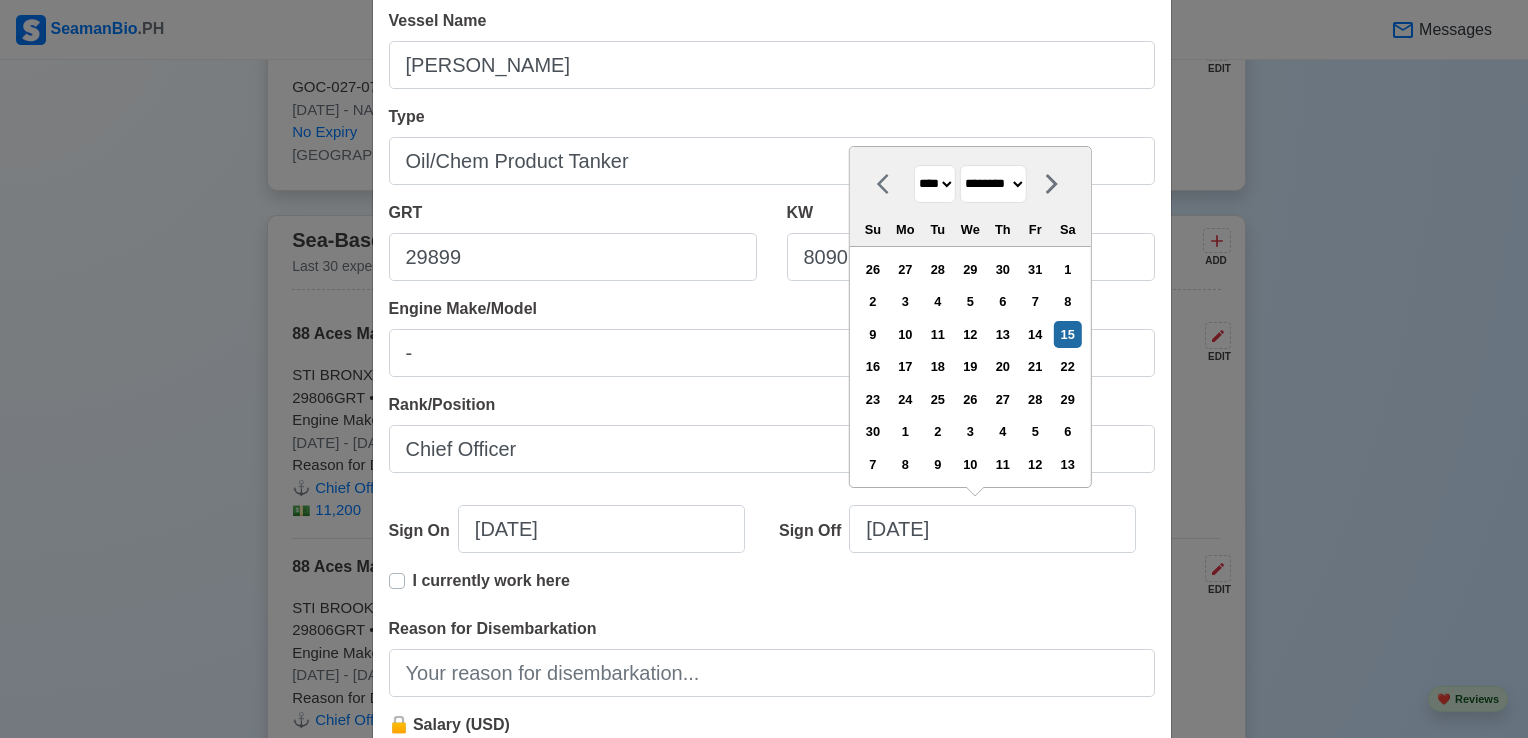 click on "**** **** **** **** **** **** **** **** **** **** **** **** **** **** **** **** **** **** **** **** **** **** **** **** **** **** **** **** **** **** **** **** **** **** **** **** **** **** **** **** **** **** **** **** **** **** **** **** **** **** **** **** **** **** **** **** **** **** **** **** **** **** **** **** **** **** **** **** **** **** **** **** **** **** **** **** **** **** **** **** **** **** **** **** **** **** **** **** **** **** **** **** **** **** **** **** **** **** **** **** **** **** **** **** **** **** **** ****" at bounding box center (935, 184) 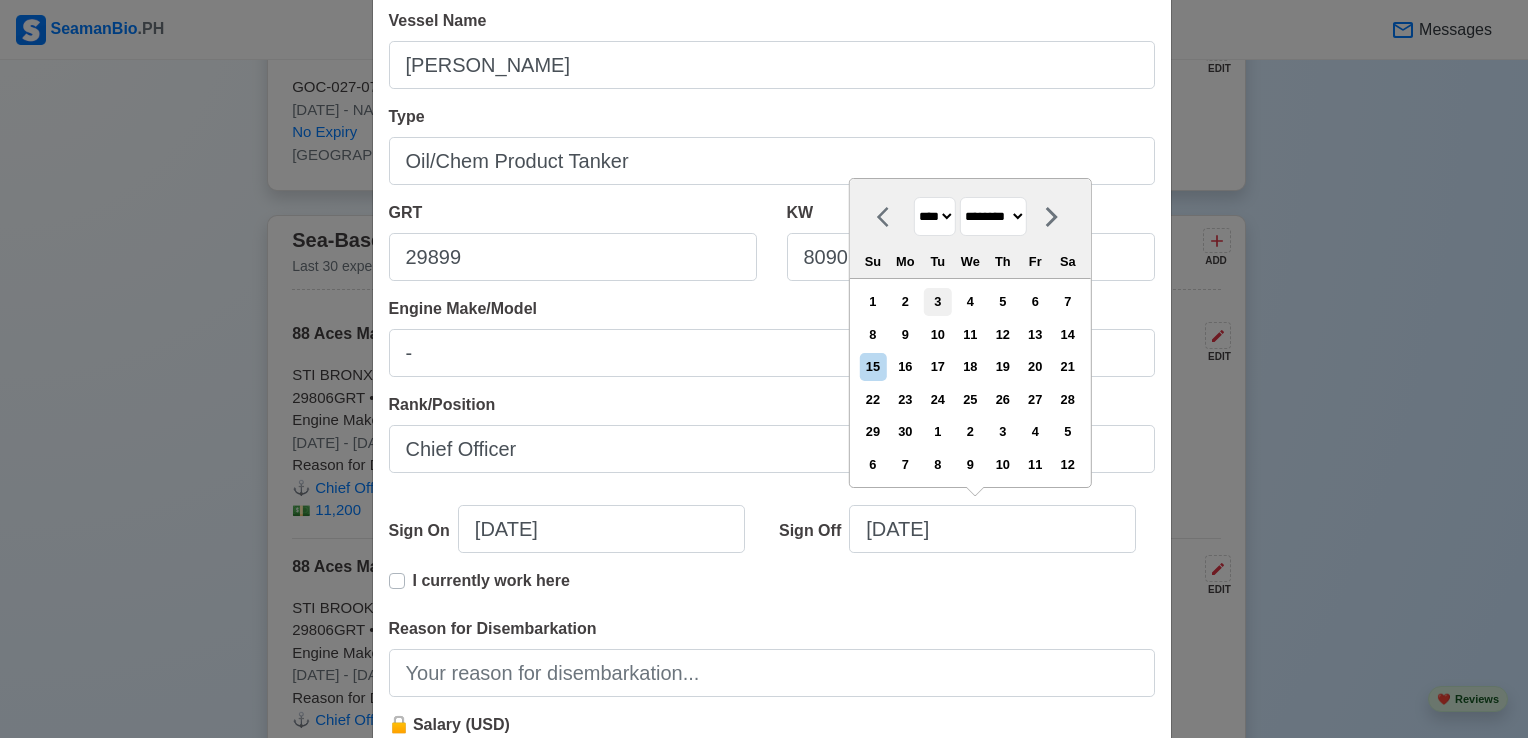 click on "3" at bounding box center (937, 301) 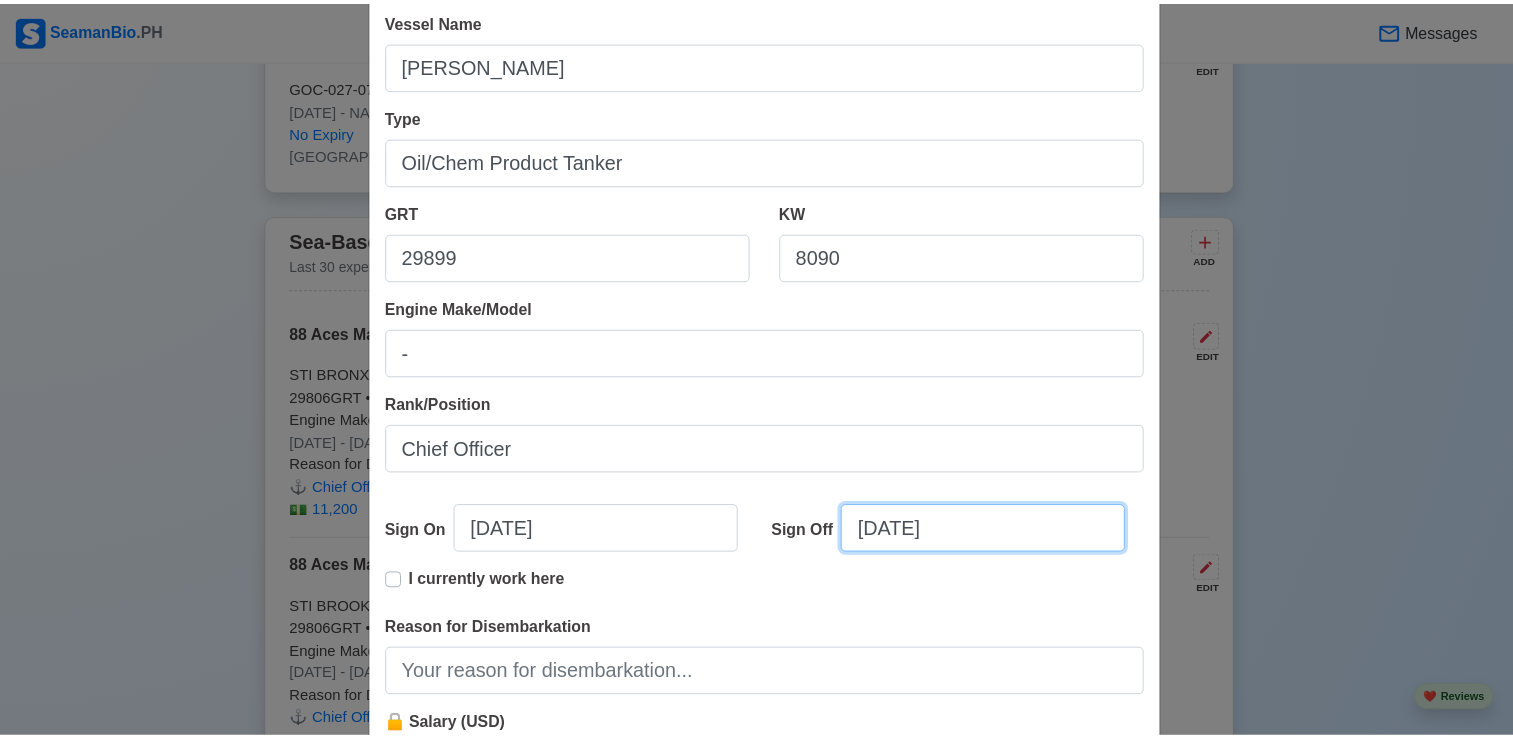 scroll, scrollTop: 400, scrollLeft: 0, axis: vertical 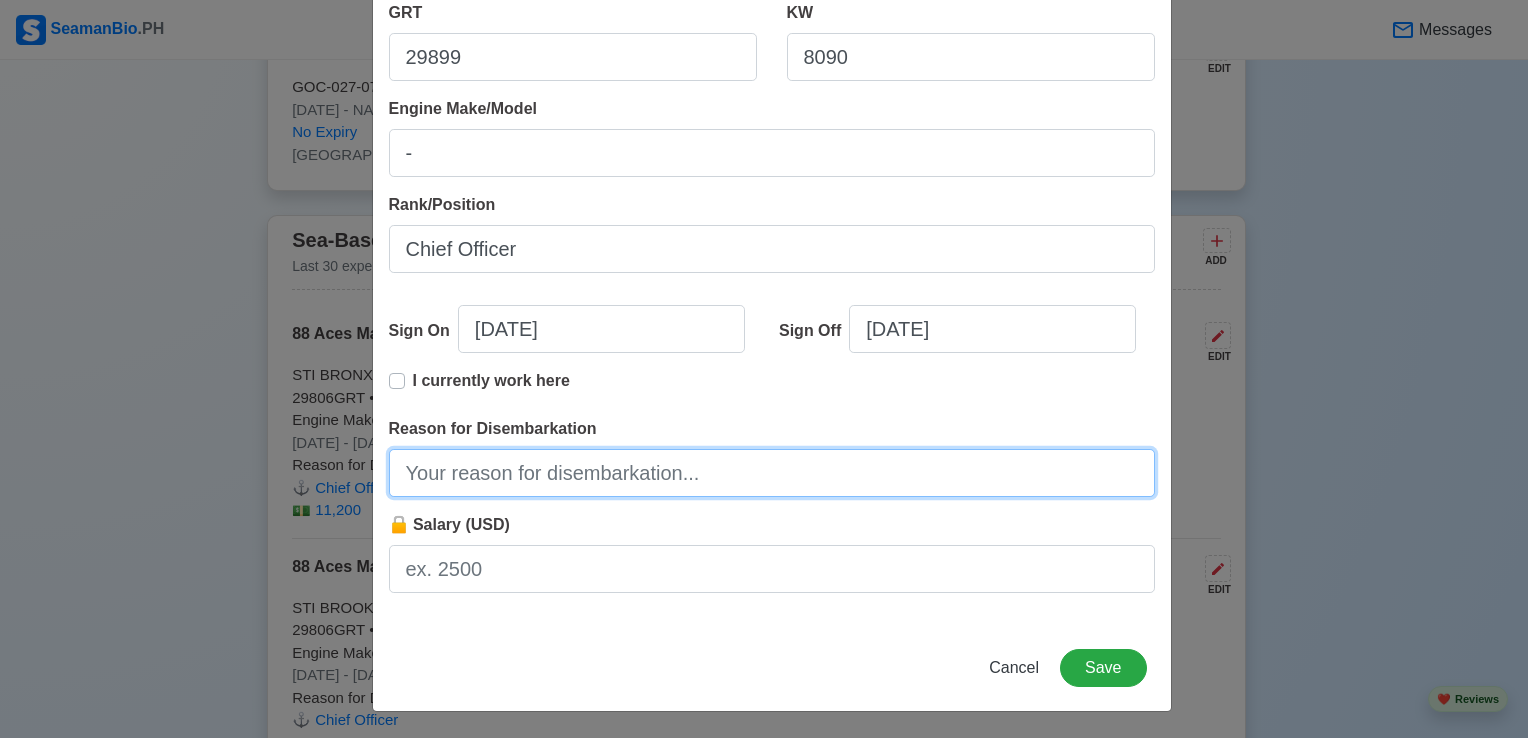 click on "Reason for Disembarkation" at bounding box center [772, 473] 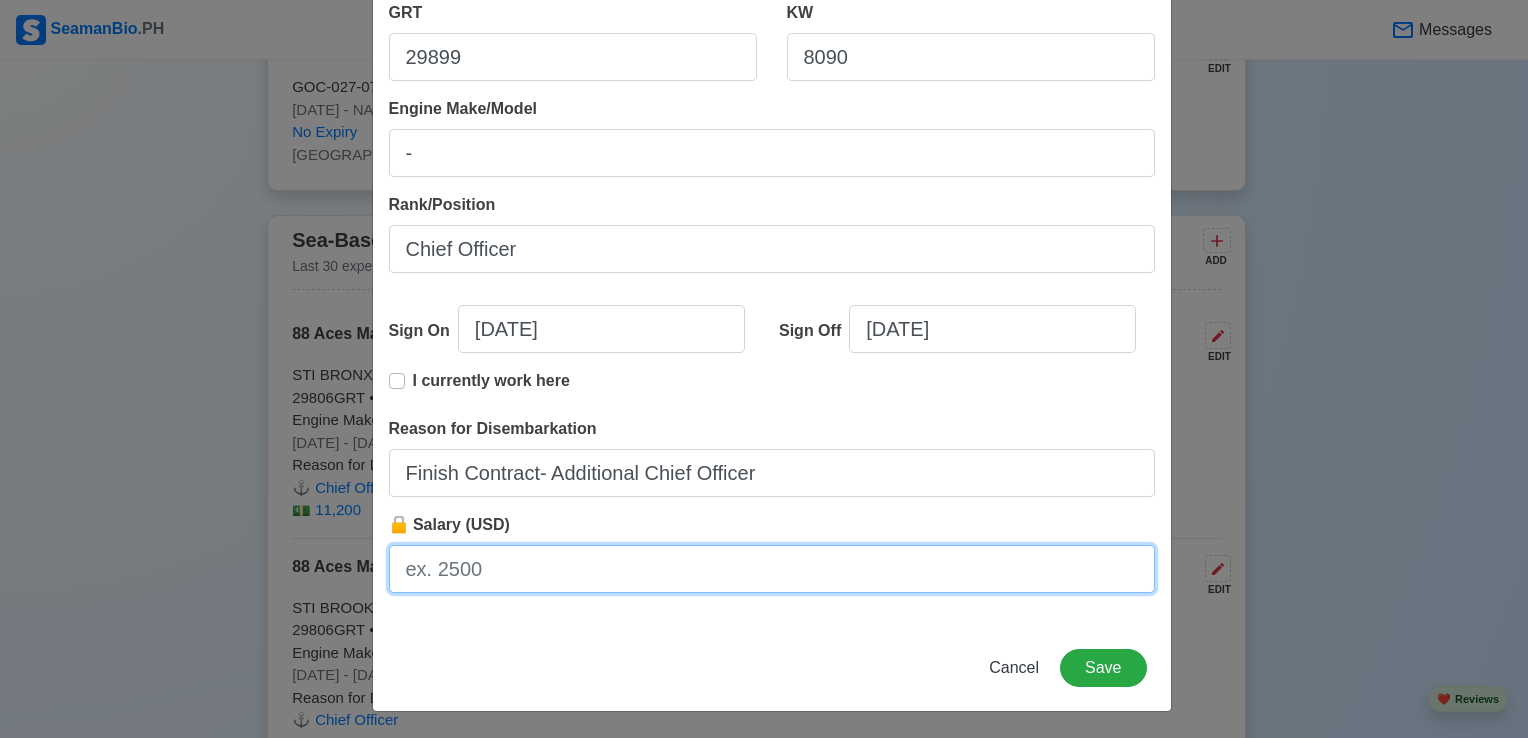 click on "🔒 Salary (USD)" at bounding box center [772, 569] 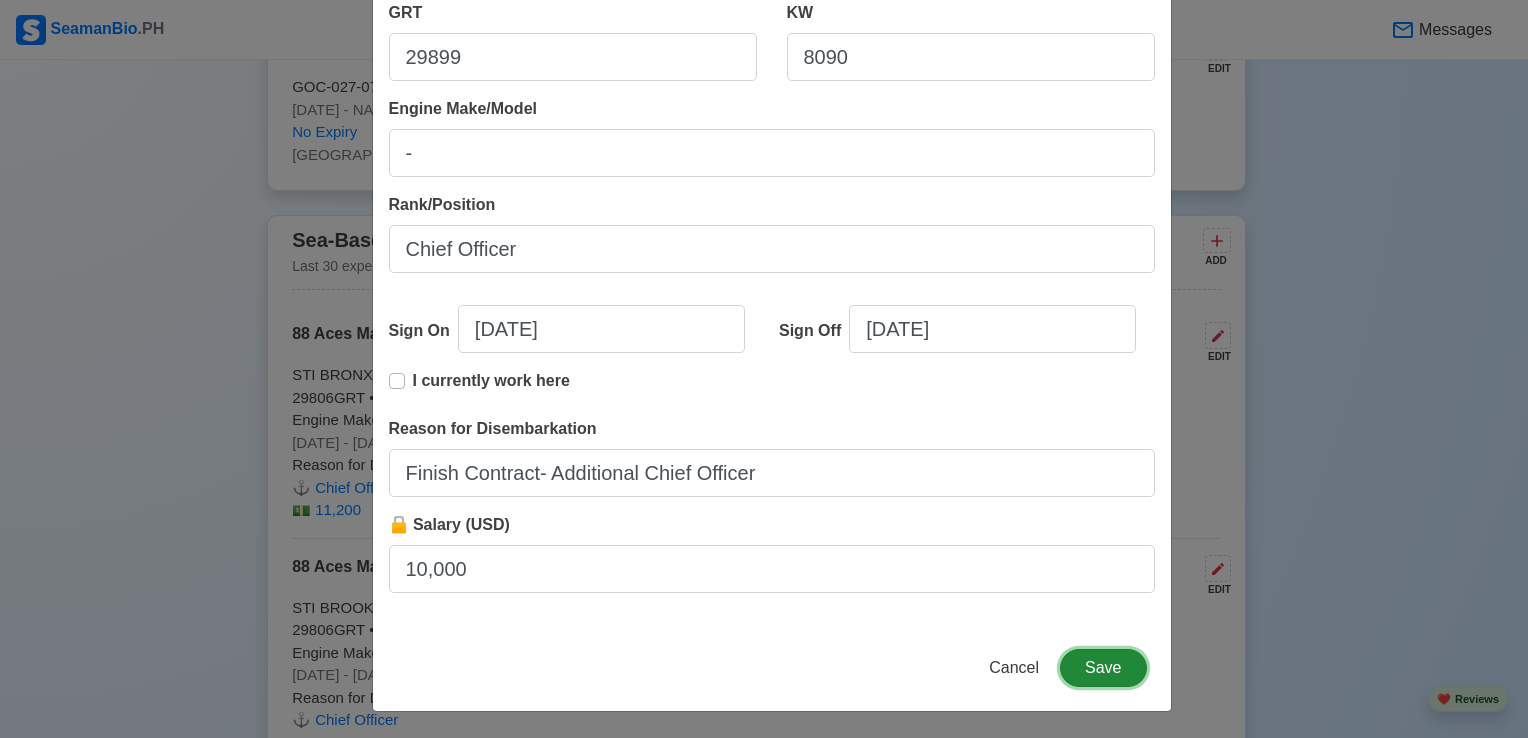 click on "Save" at bounding box center [1103, 668] 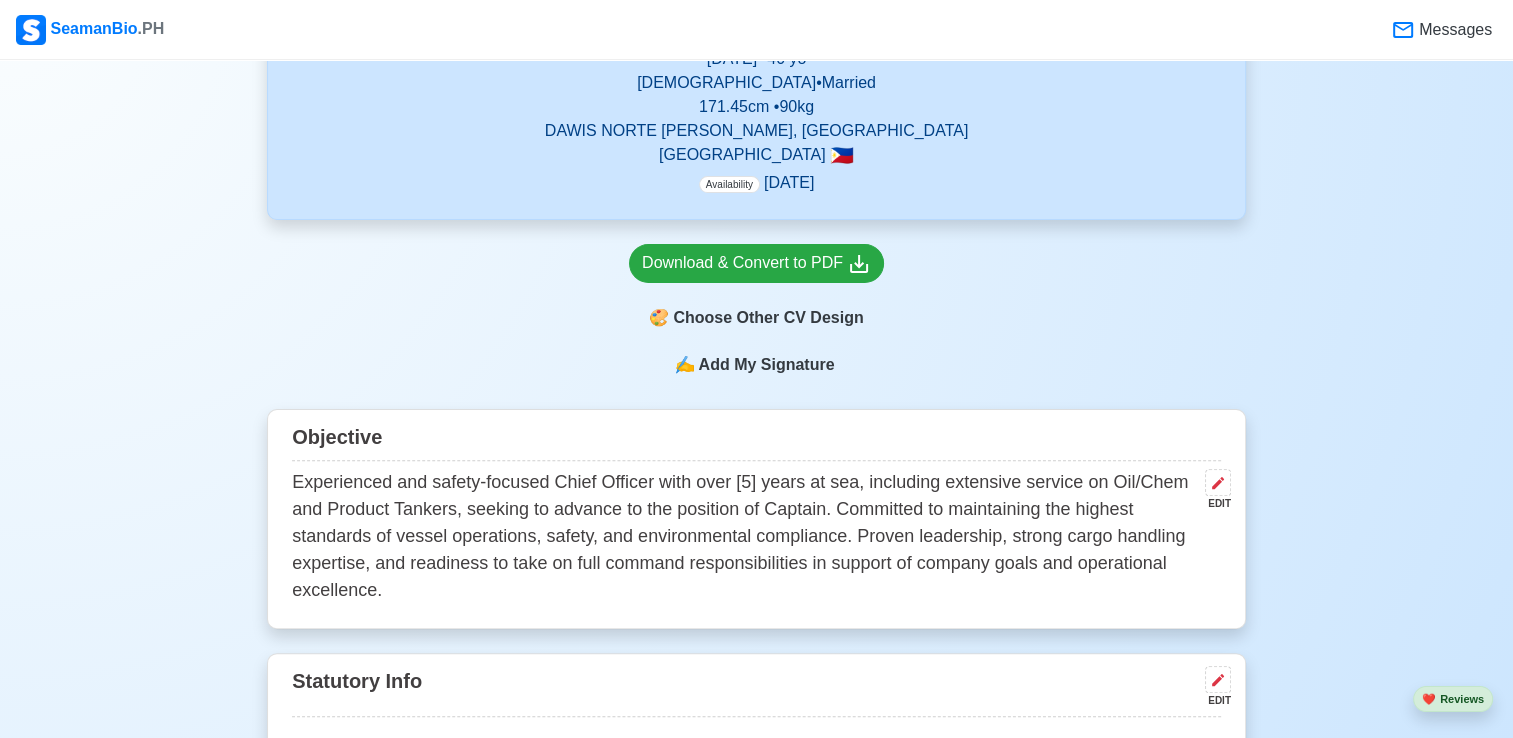 scroll, scrollTop: 472, scrollLeft: 0, axis: vertical 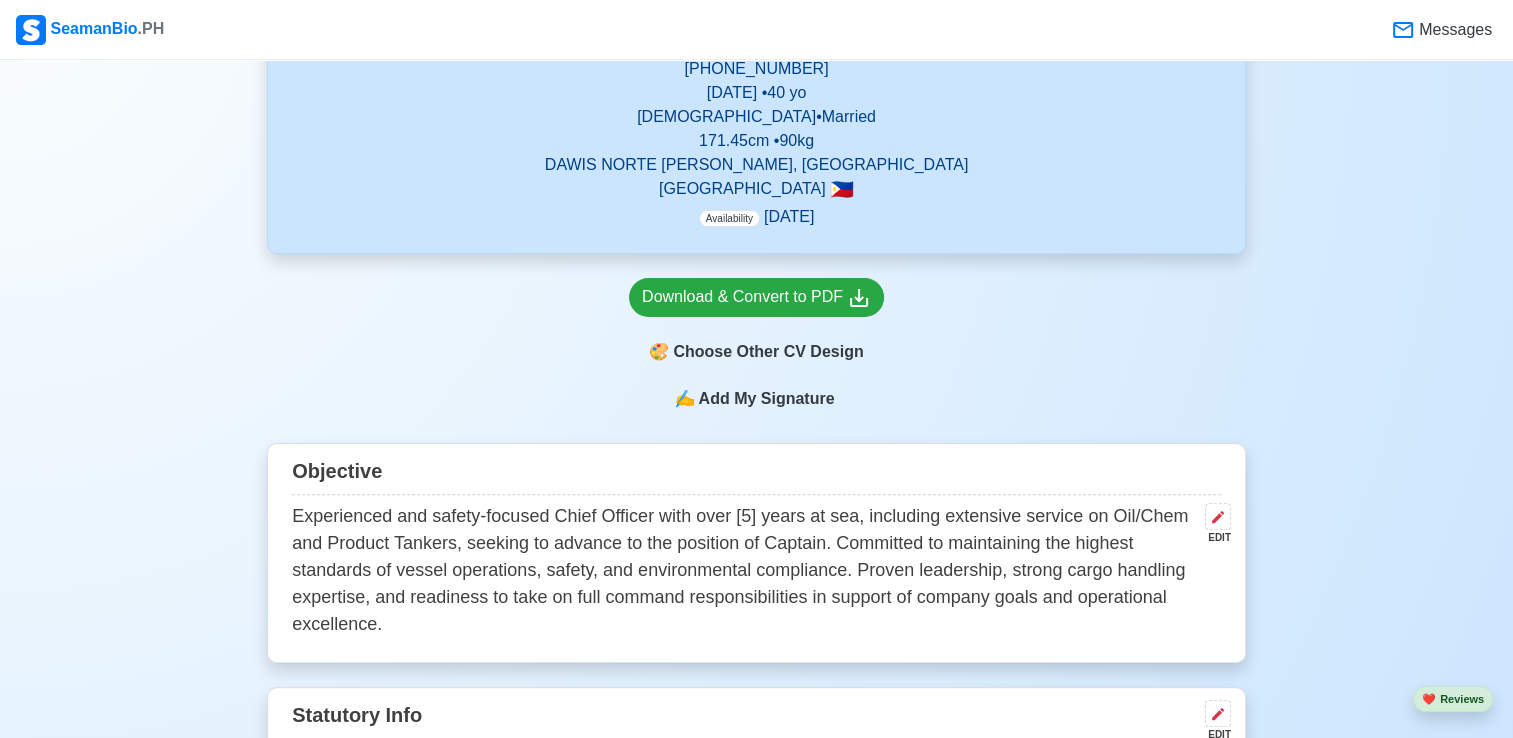 click on "Add My Signature" at bounding box center (766, 399) 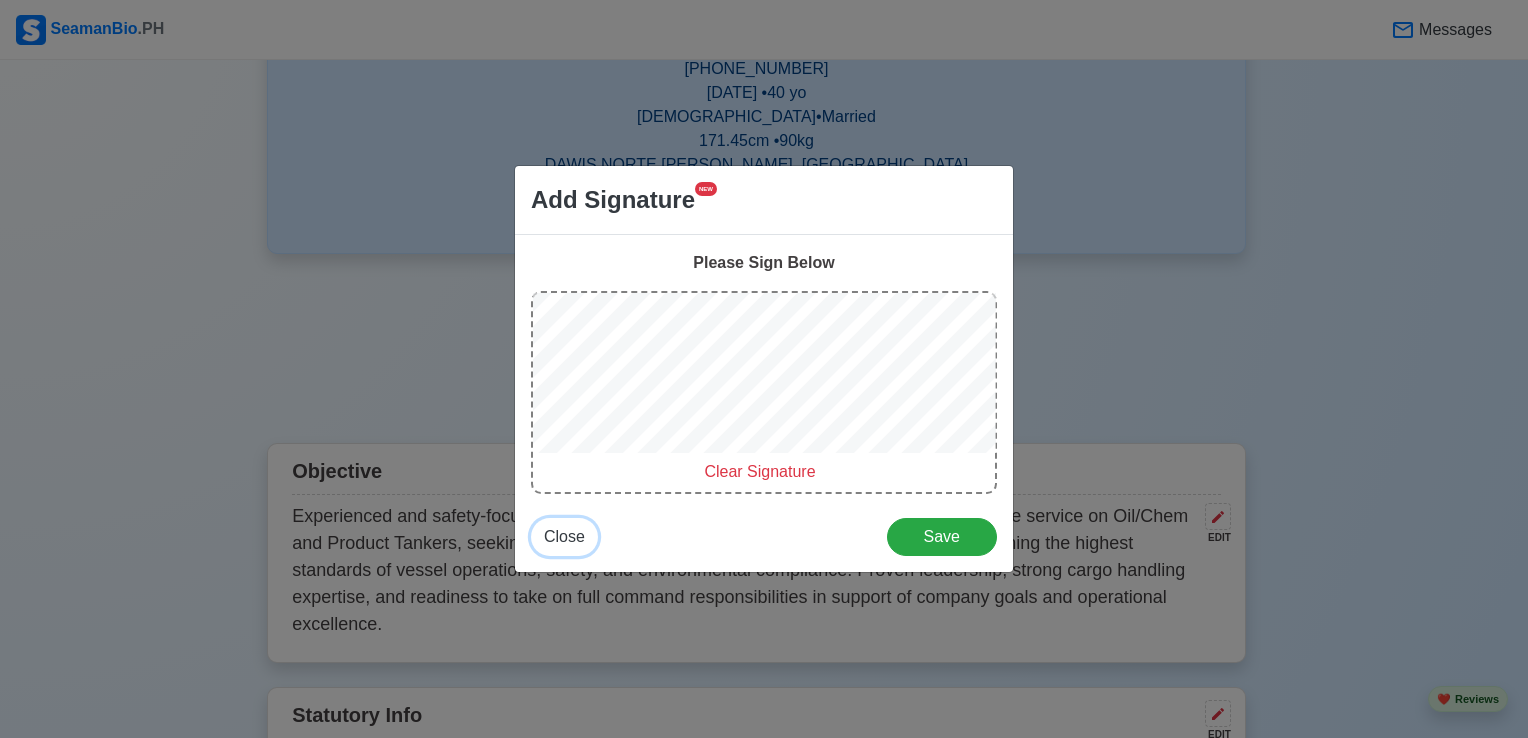 click on "Close" at bounding box center (564, 536) 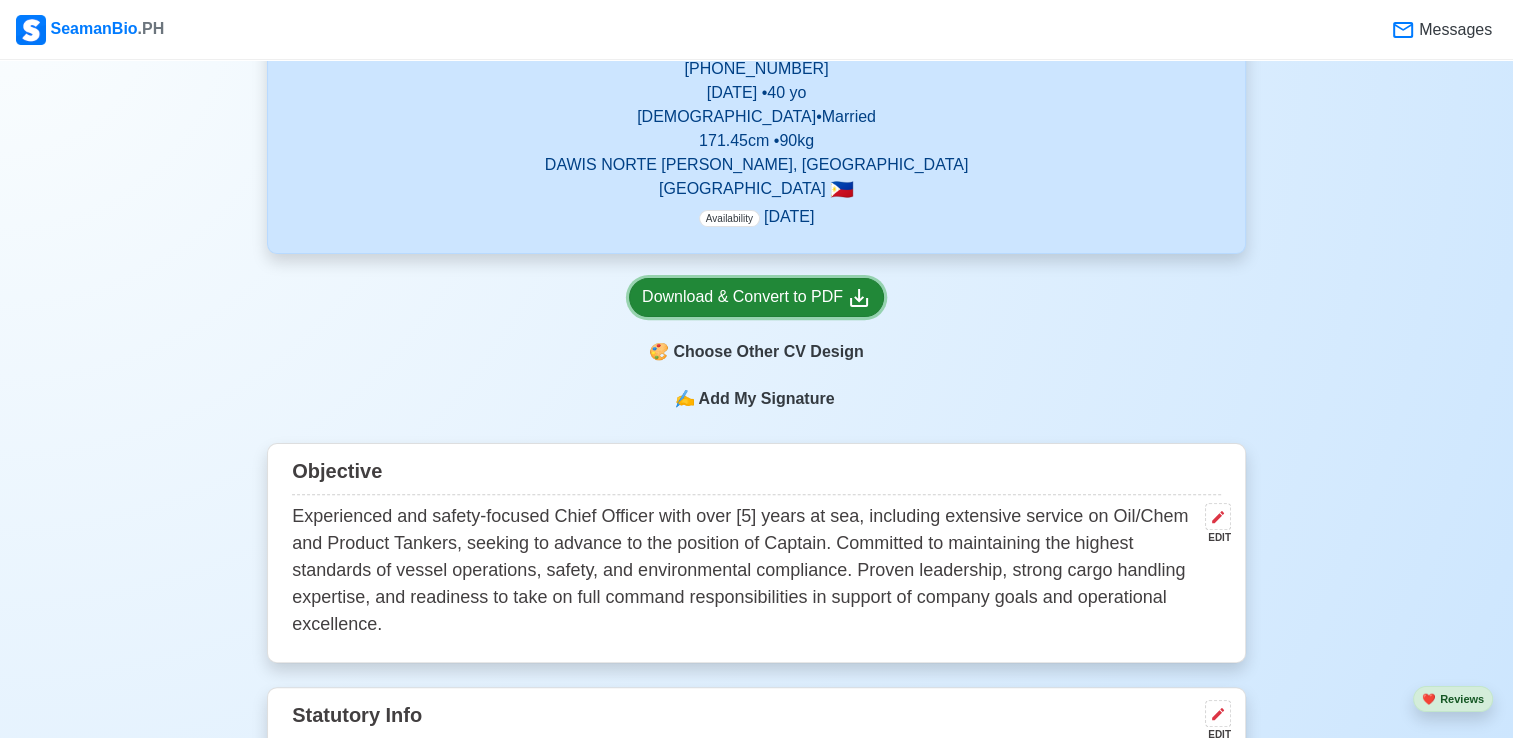click on "Download & Convert to PDF" at bounding box center [756, 297] 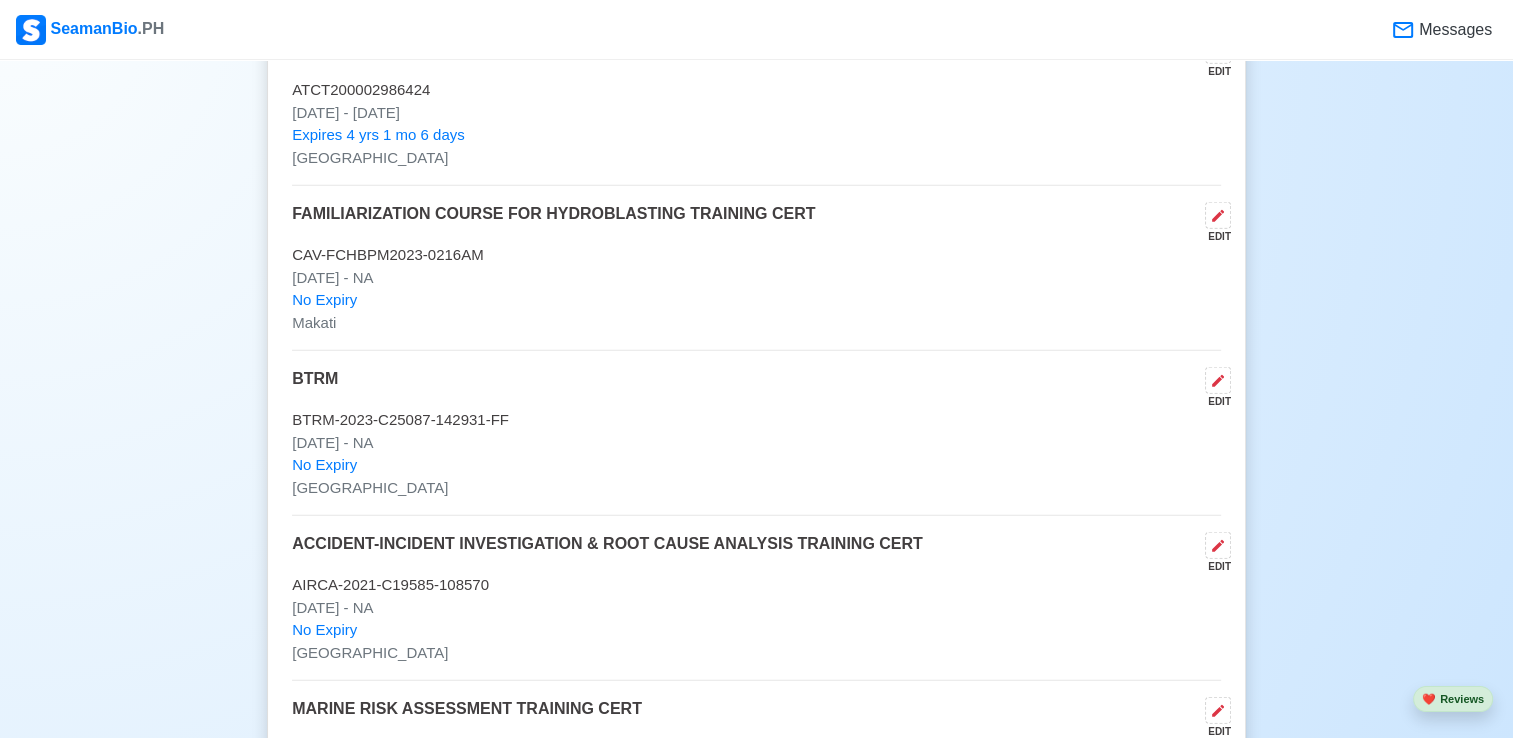 scroll, scrollTop: 4972, scrollLeft: 0, axis: vertical 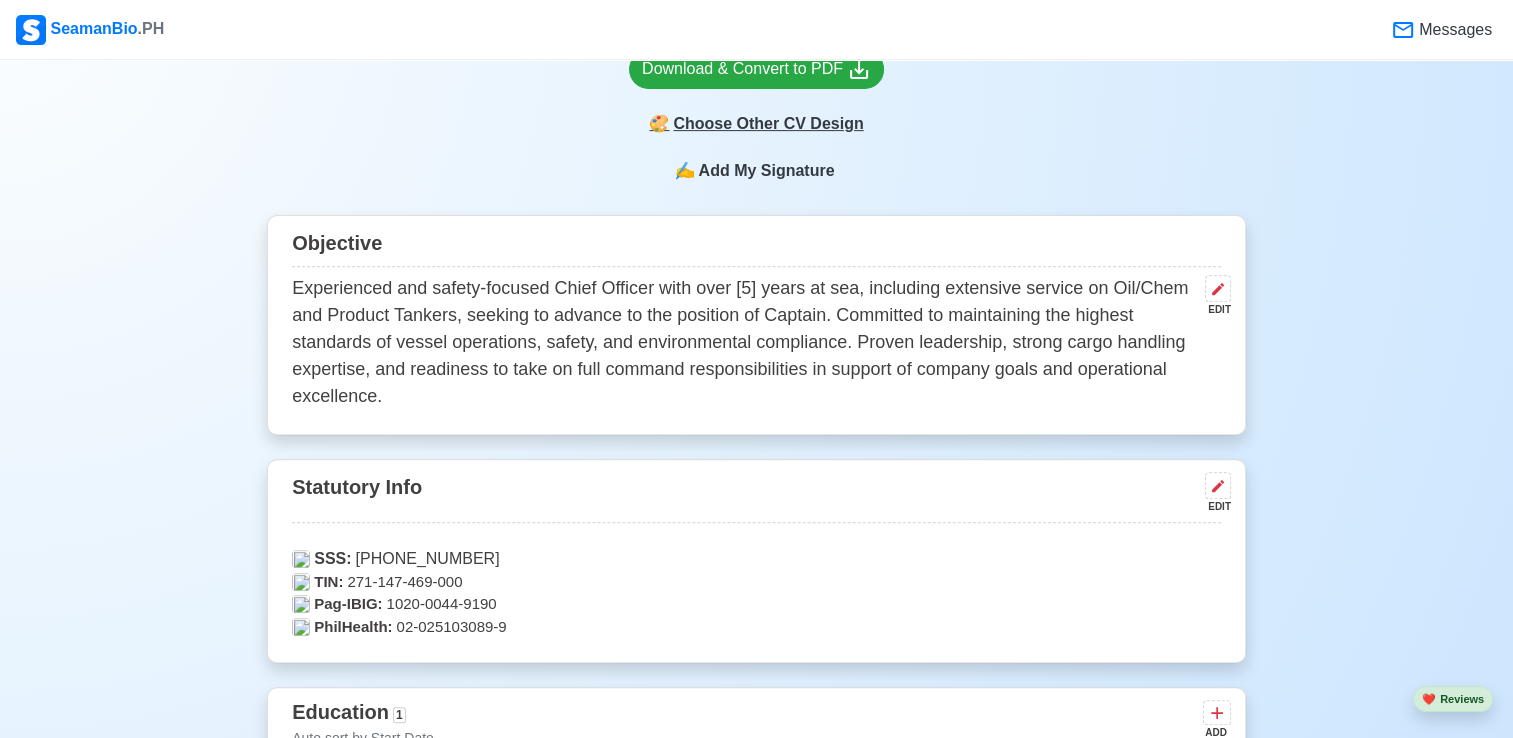 click on "🎨 Choose Other CV Design" at bounding box center (756, 124) 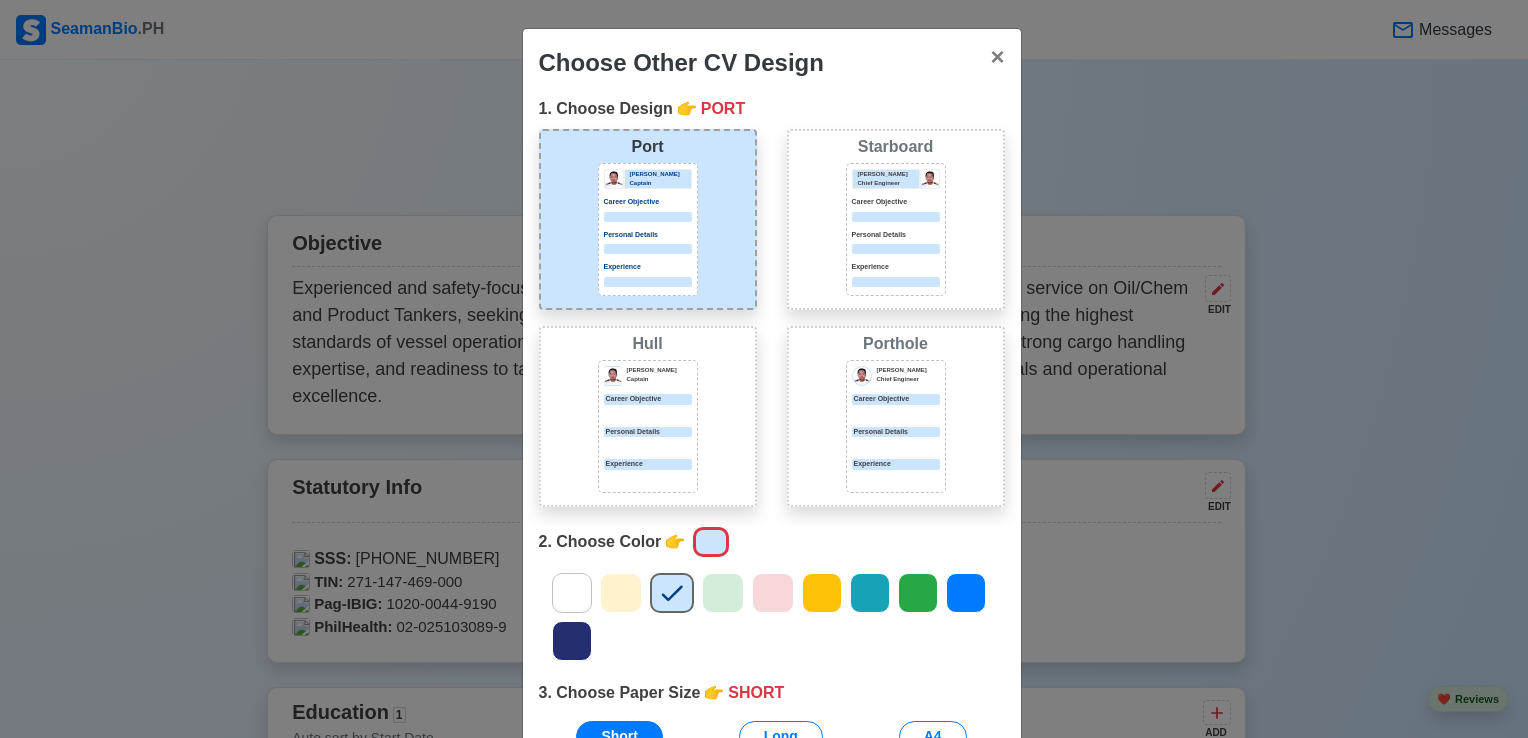 click on "[PERSON_NAME] Chief Engineer Career Objective Personal Details Experience" at bounding box center [896, 426] 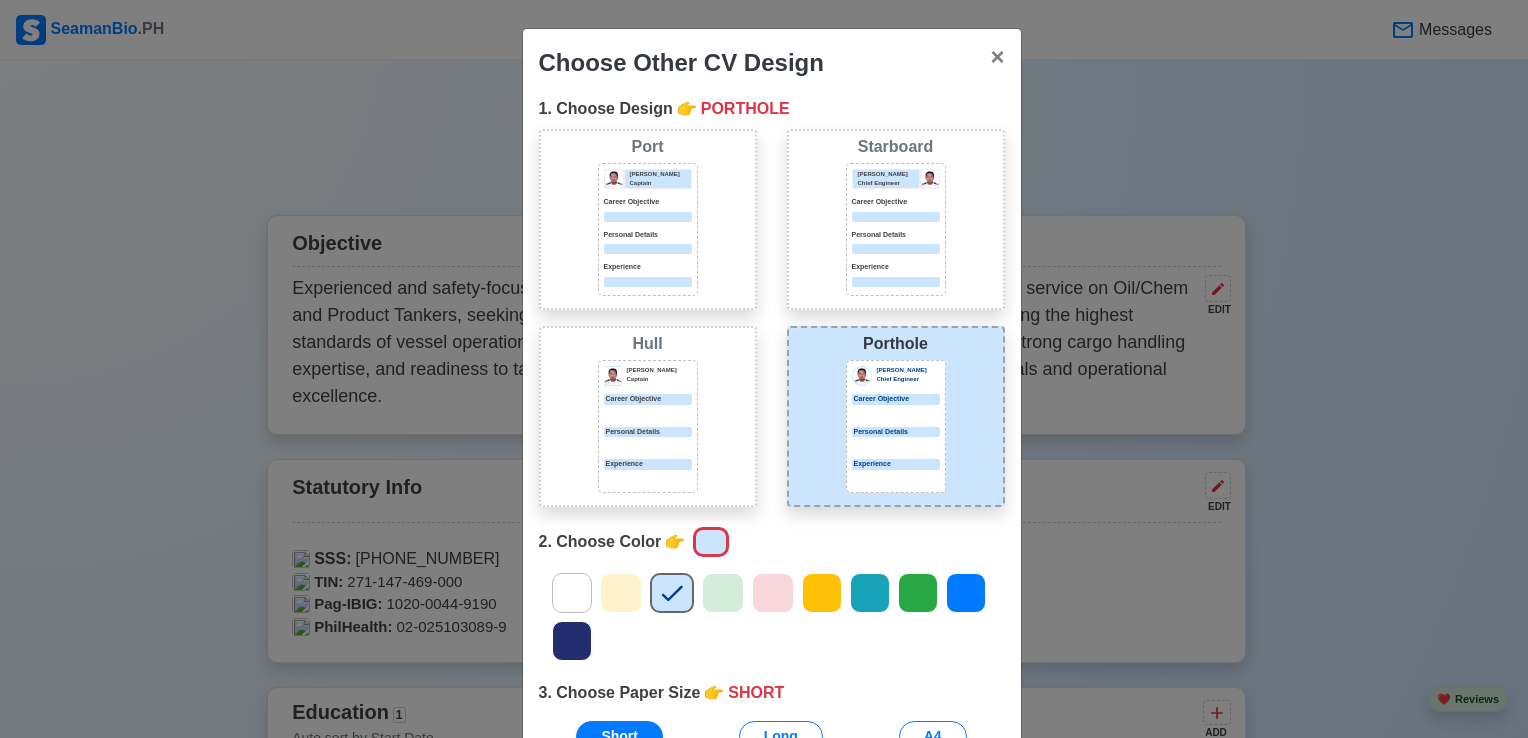 click on "Port [PERSON_NAME] Captain Career Objective Personal Details Experience" at bounding box center (648, 219) 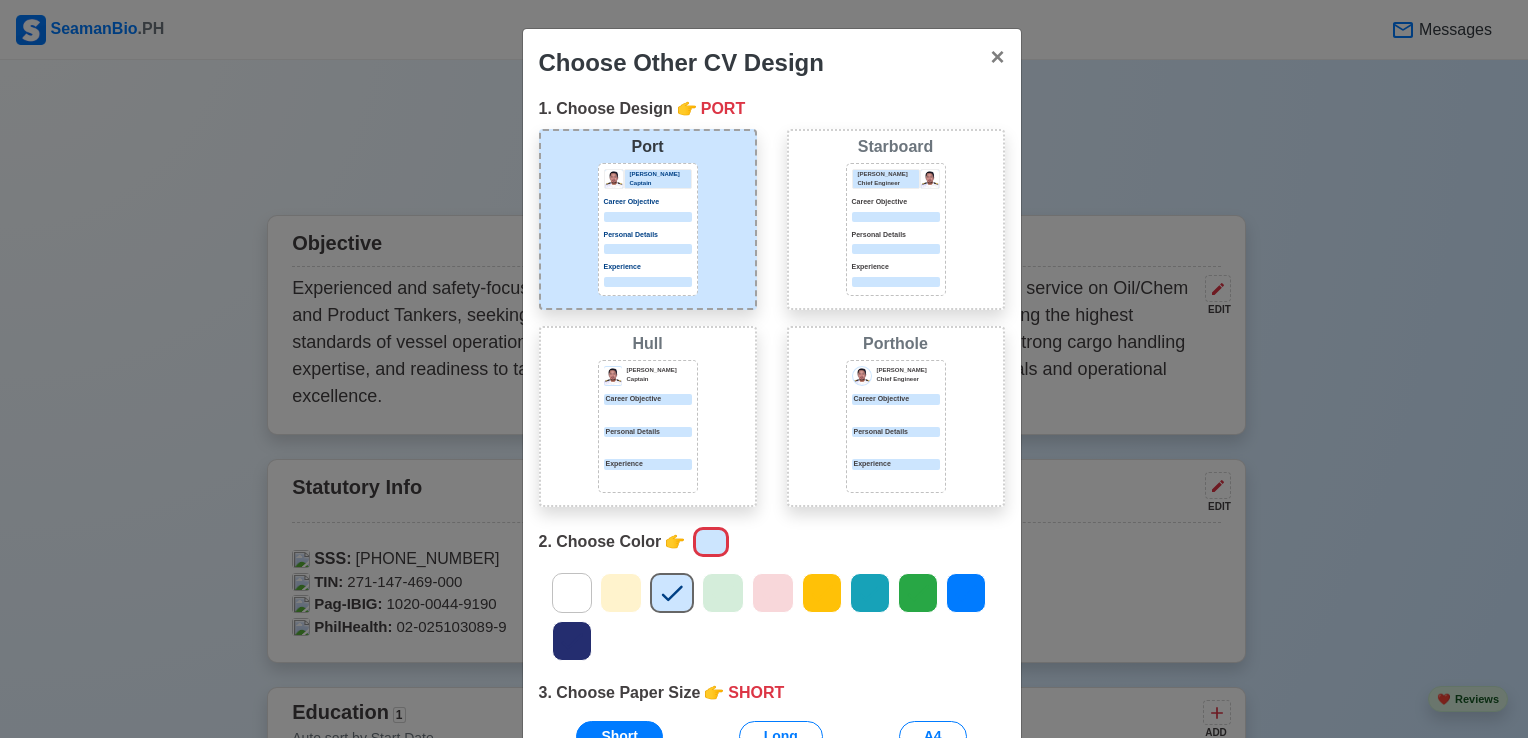 click on "Career Objective" at bounding box center (896, 399) 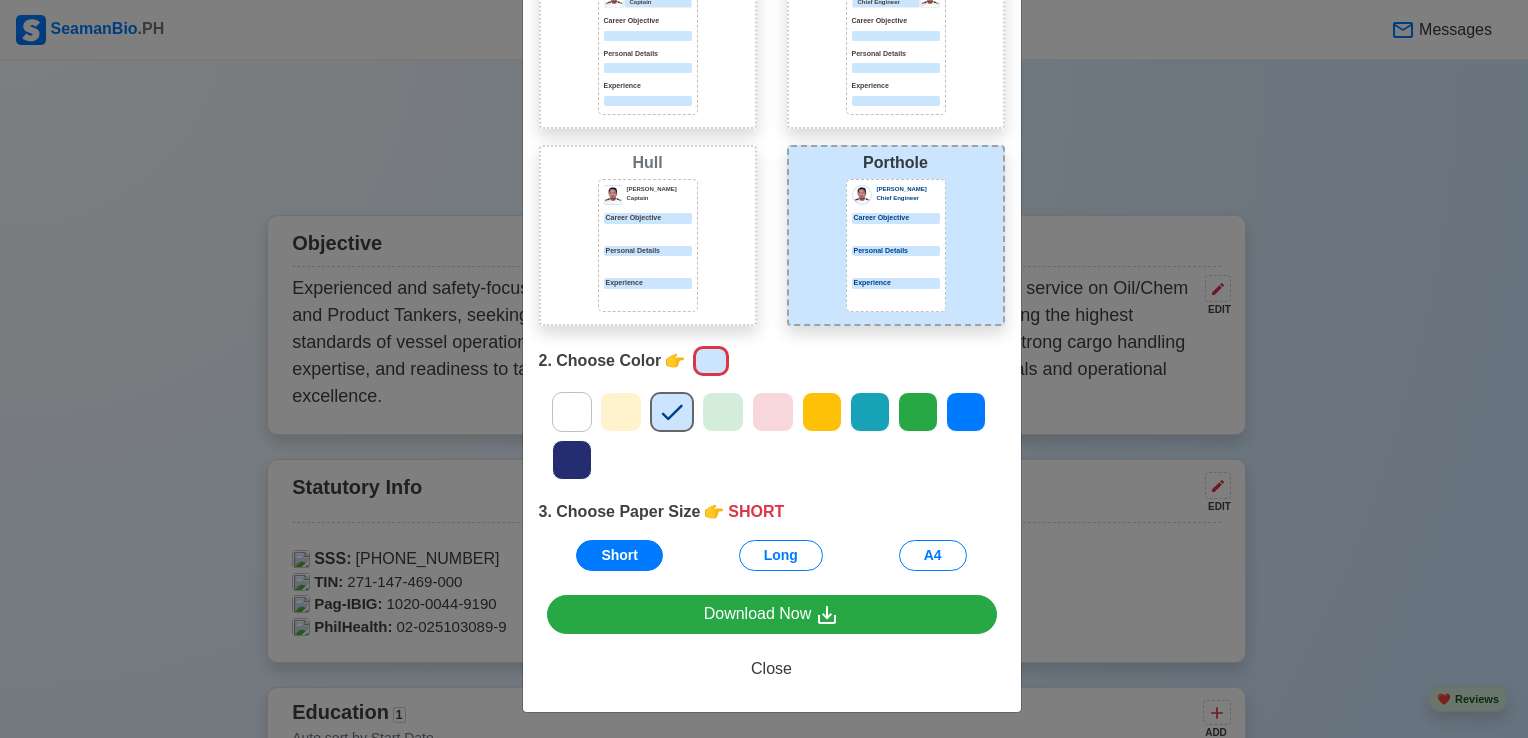 scroll, scrollTop: 0, scrollLeft: 0, axis: both 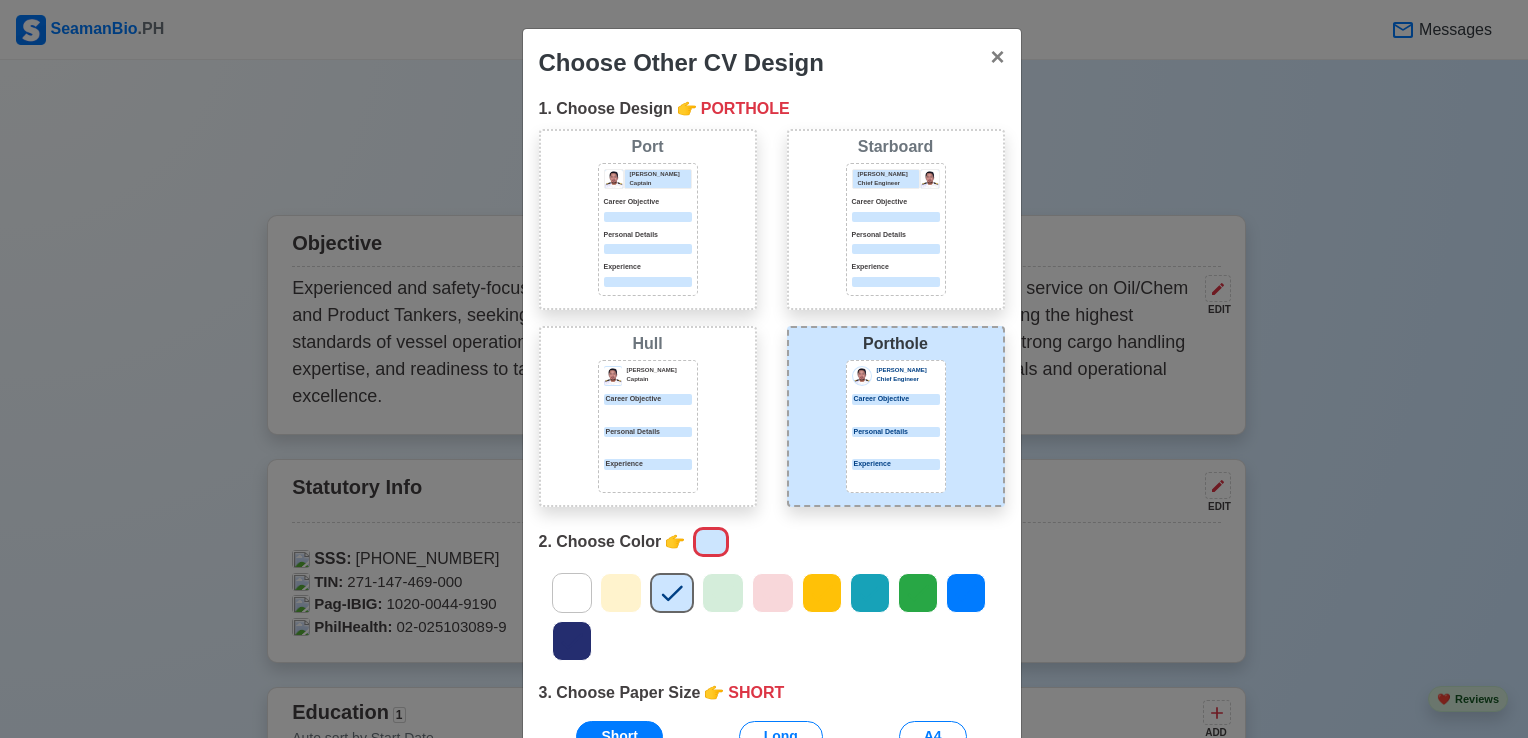 click on "Port [PERSON_NAME] Captain Career Objective Personal Details Experience" at bounding box center (648, 219) 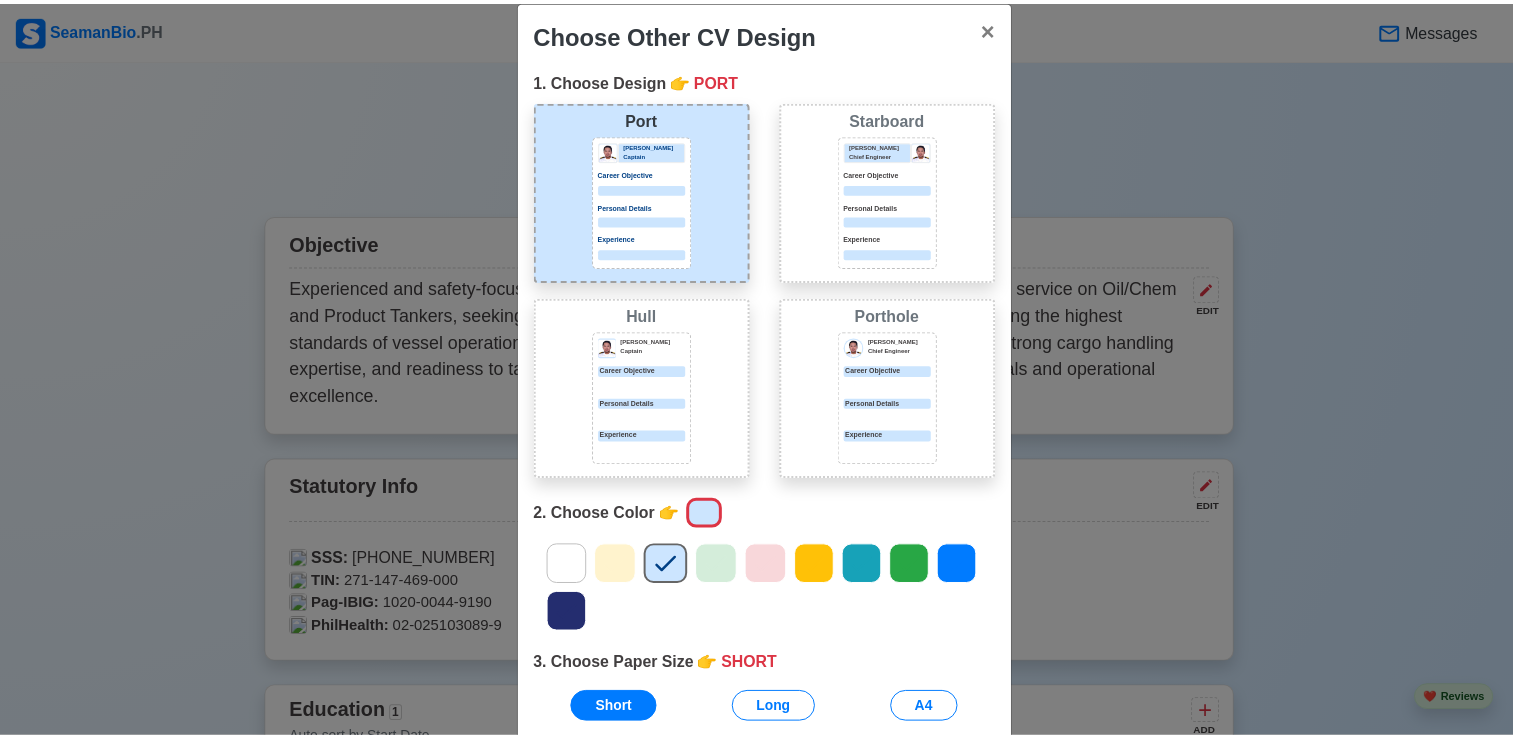 scroll, scrollTop: 0, scrollLeft: 0, axis: both 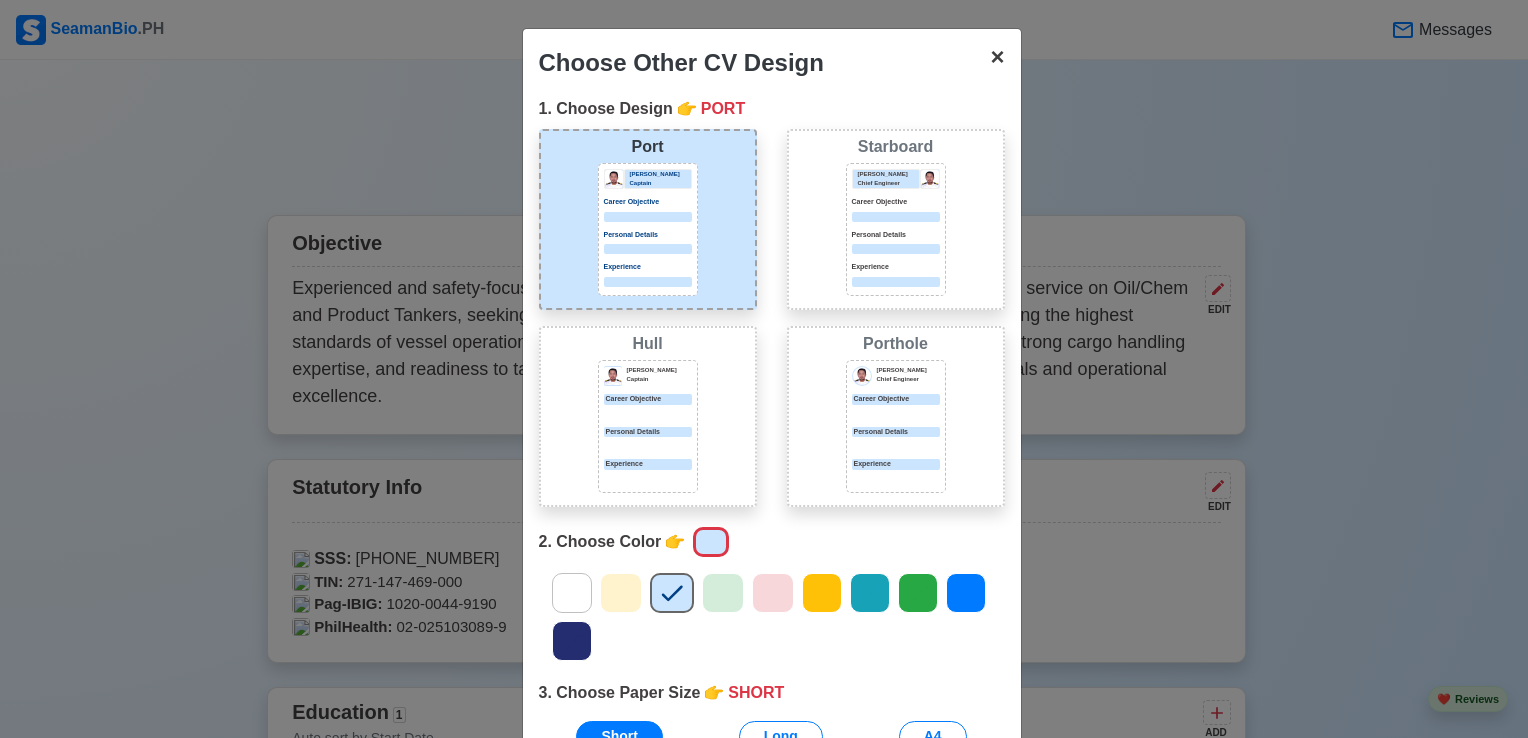 click on "×" at bounding box center [997, 56] 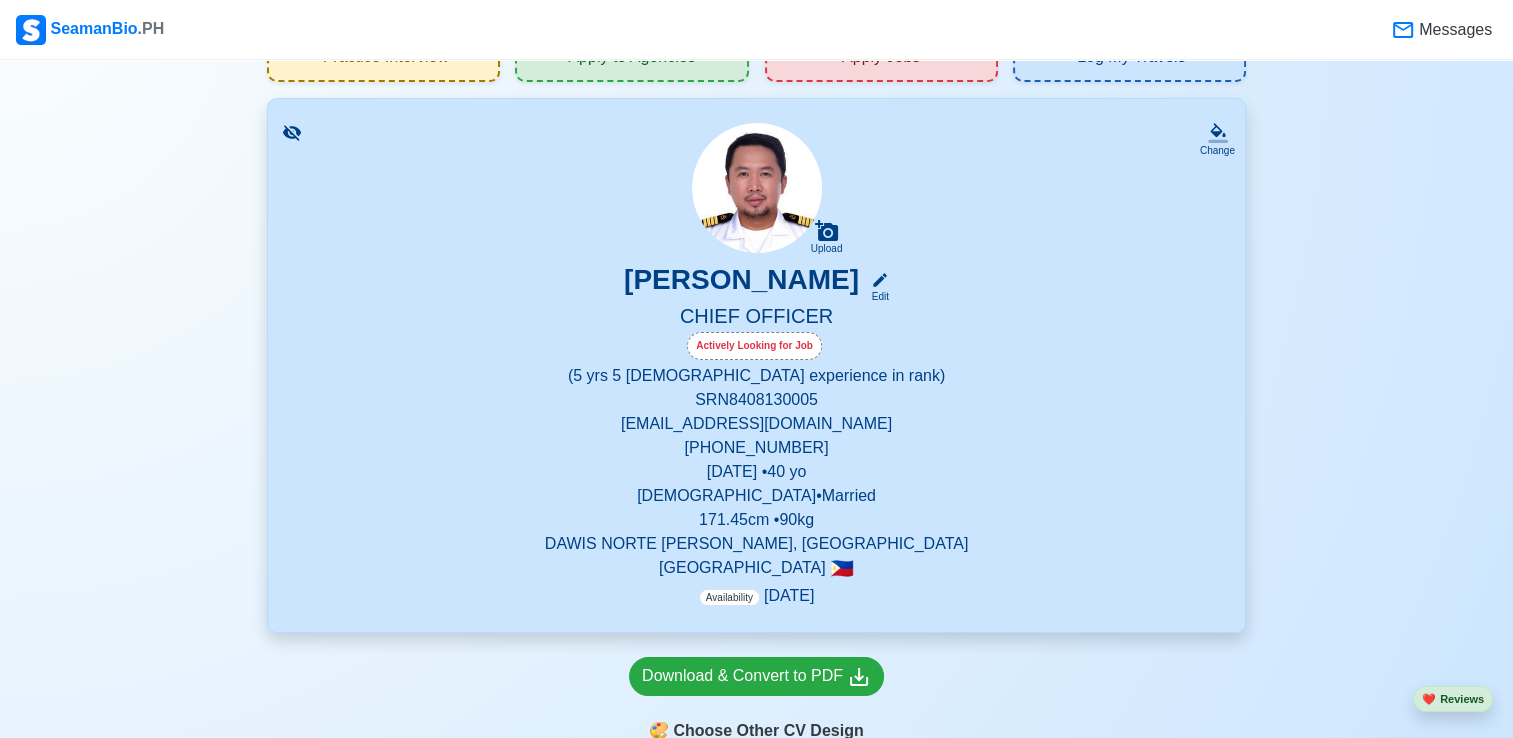 scroll, scrollTop: 0, scrollLeft: 0, axis: both 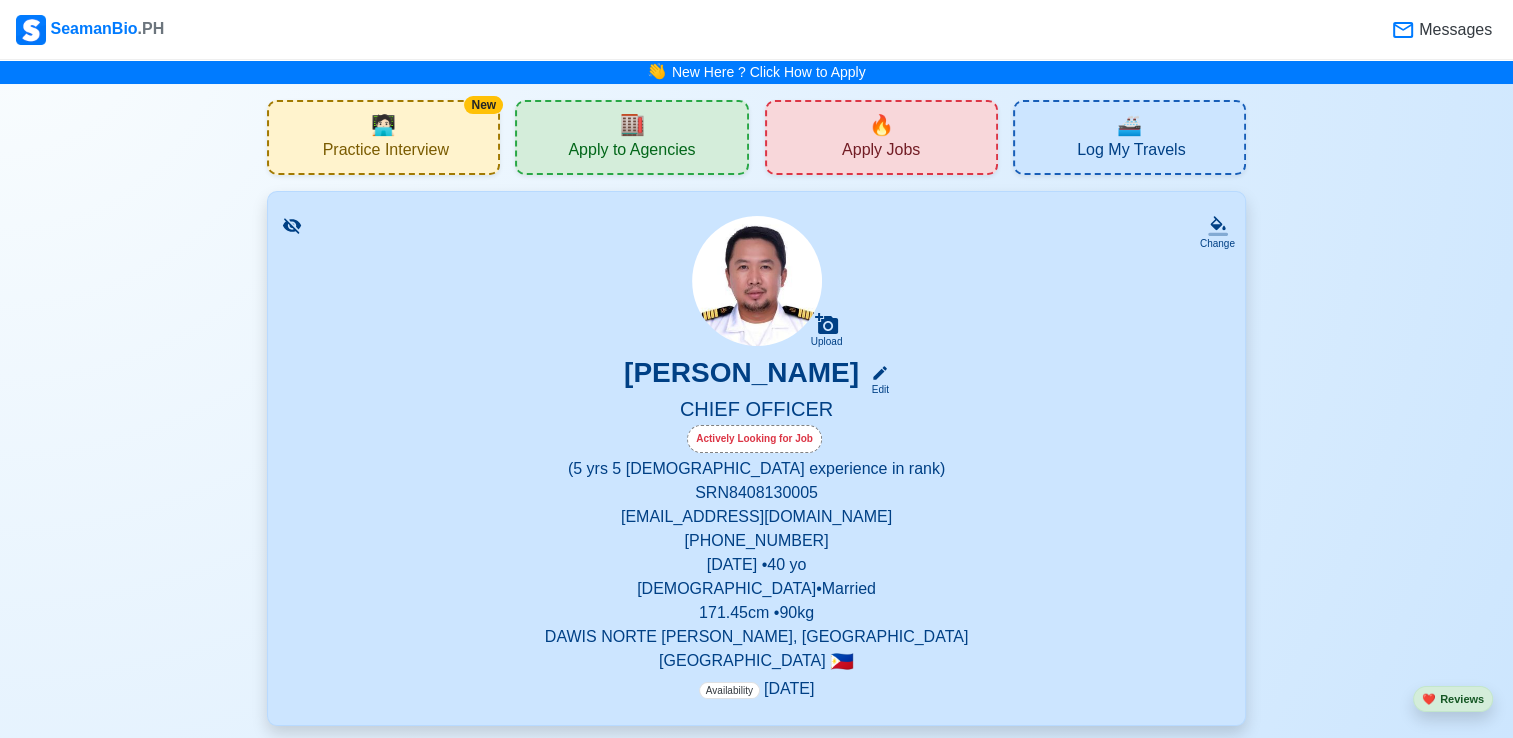 click on "🔥 Apply Jobs" at bounding box center (881, 137) 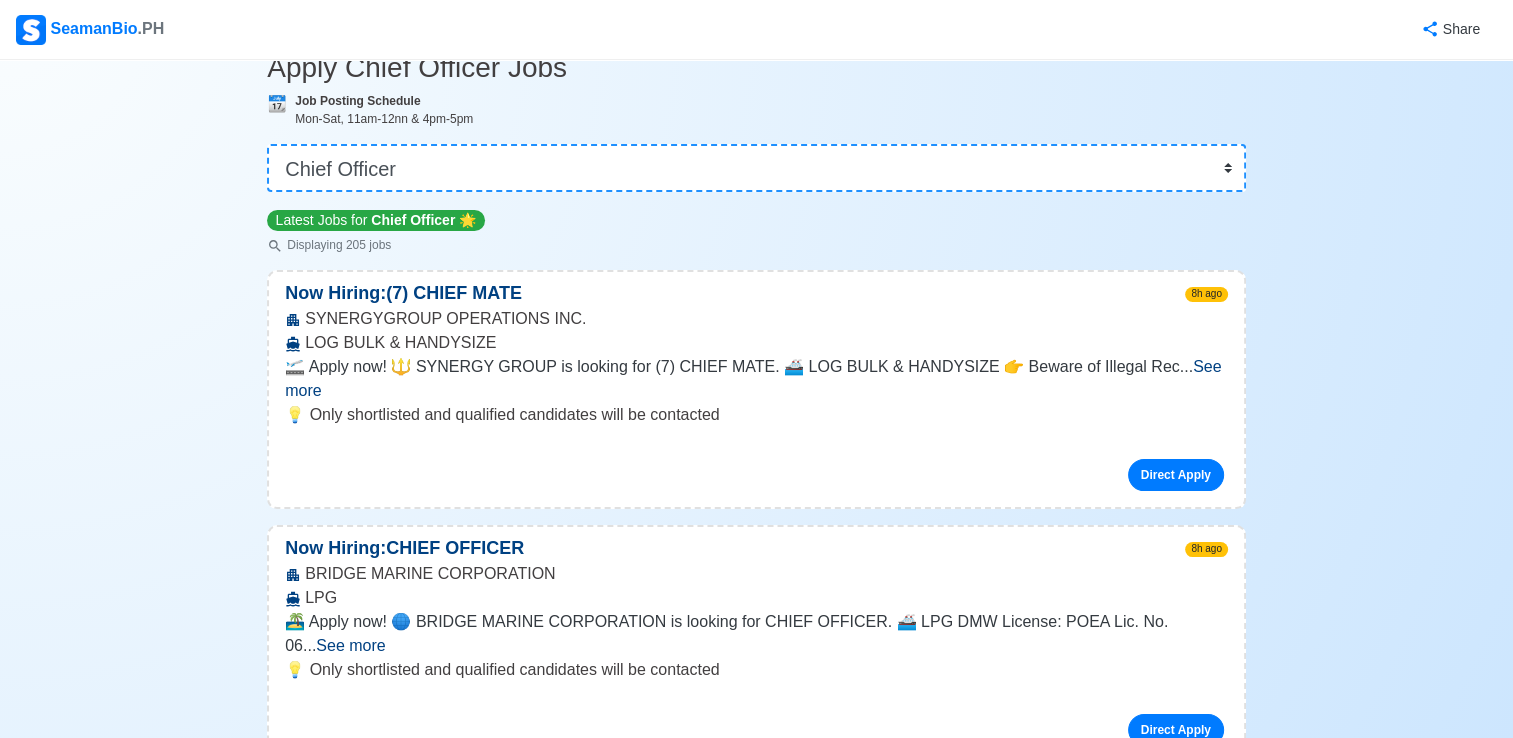 scroll, scrollTop: 0, scrollLeft: 0, axis: both 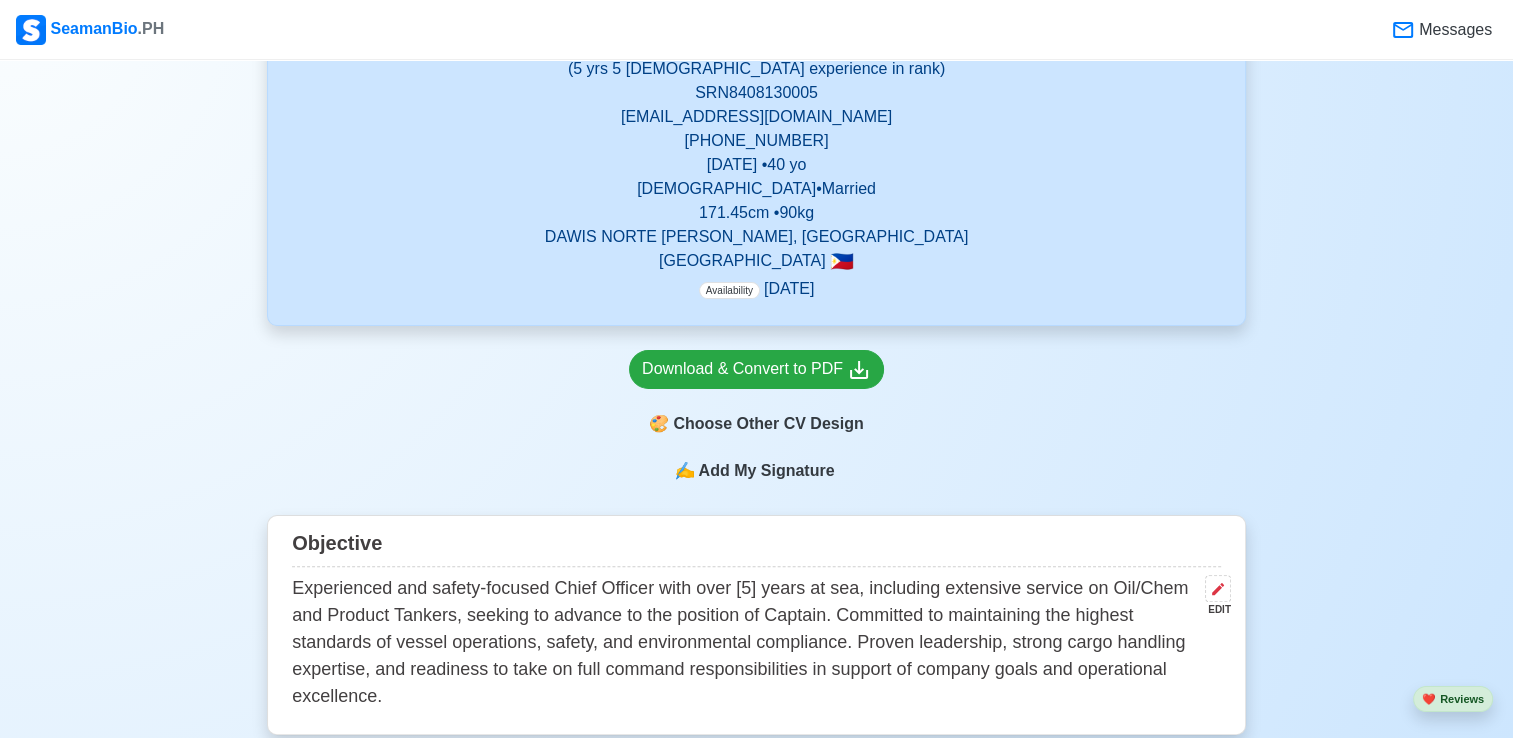 click on "Add My Signature" at bounding box center (766, 471) 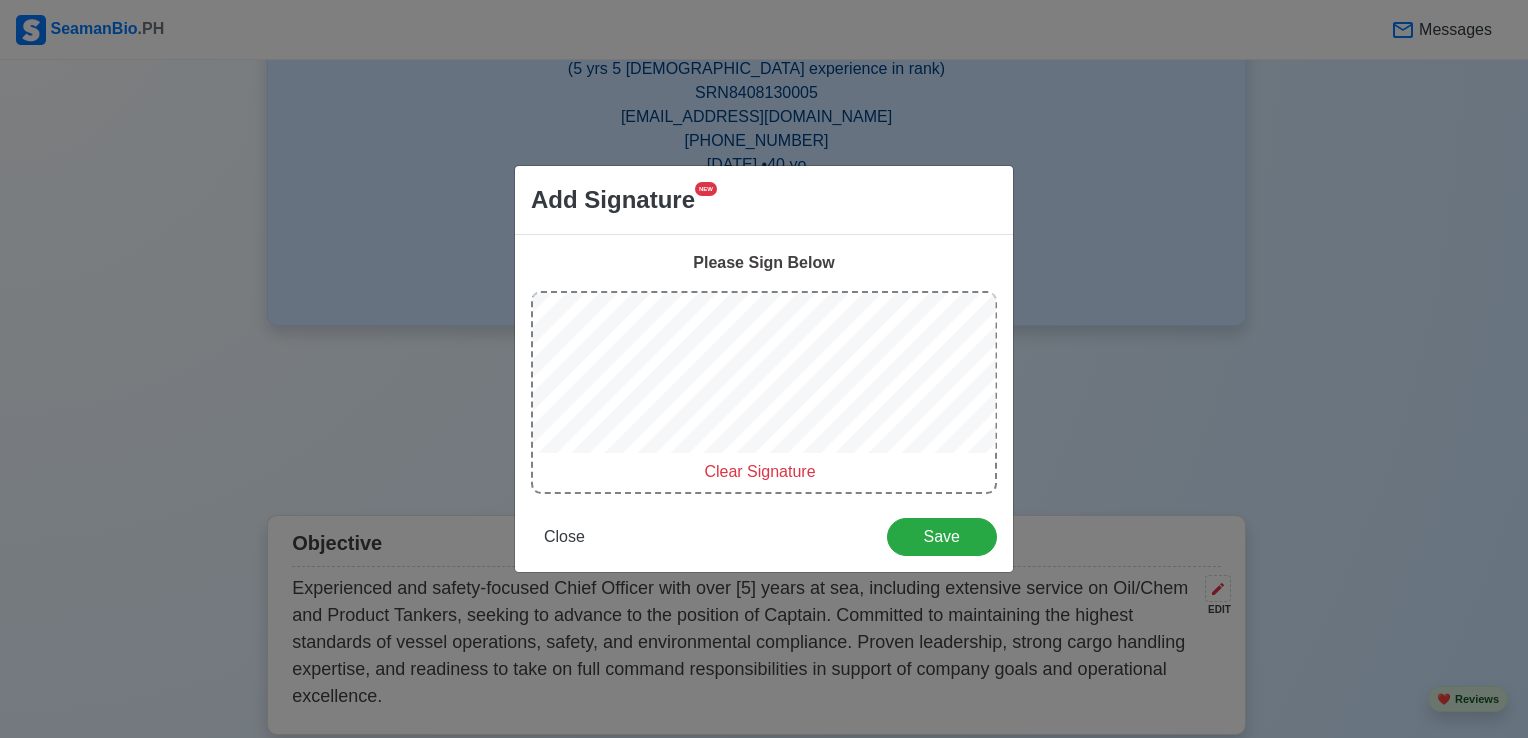 click on "Clear Signature" at bounding box center [759, 471] 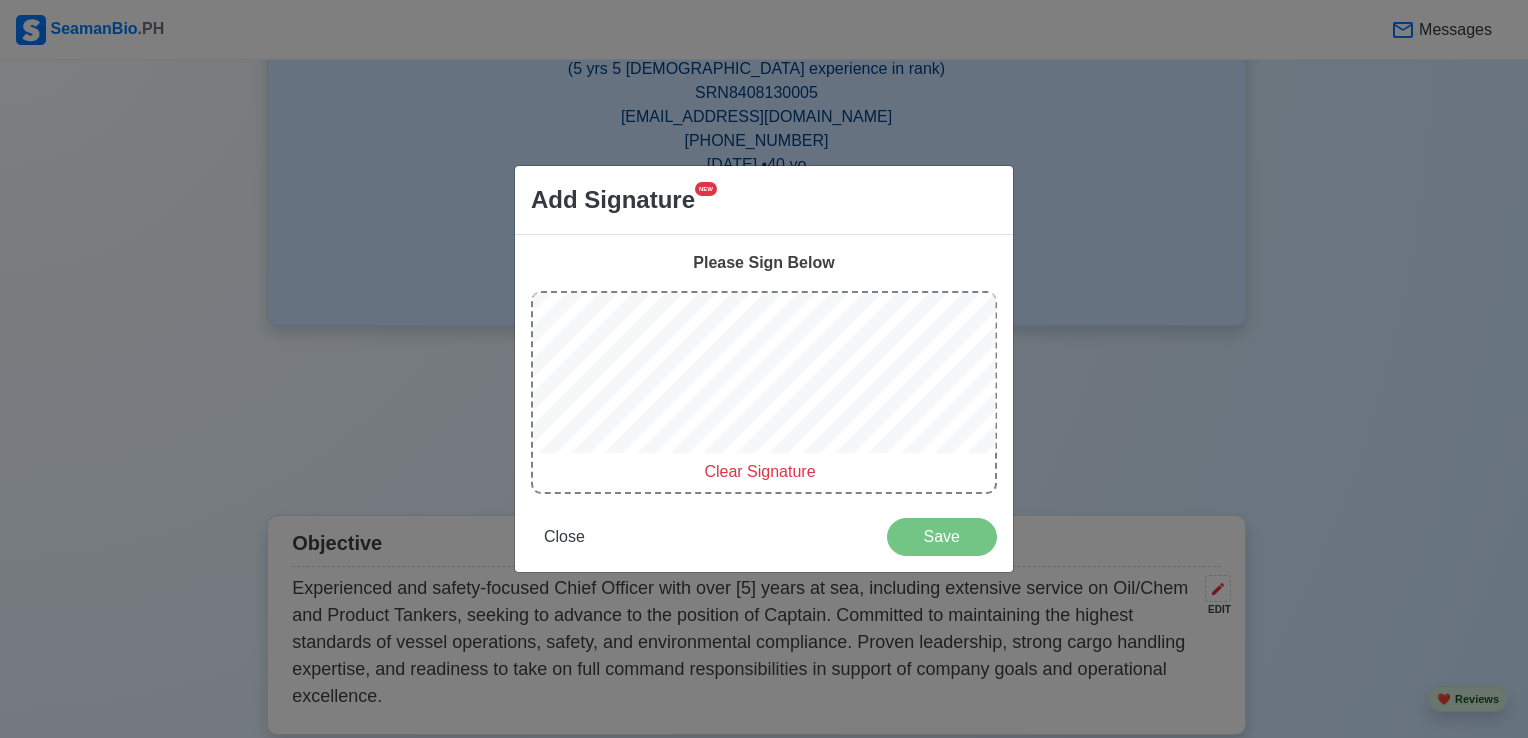 click on "Please Sign Below Clear Signature Close Save" at bounding box center (764, 403) 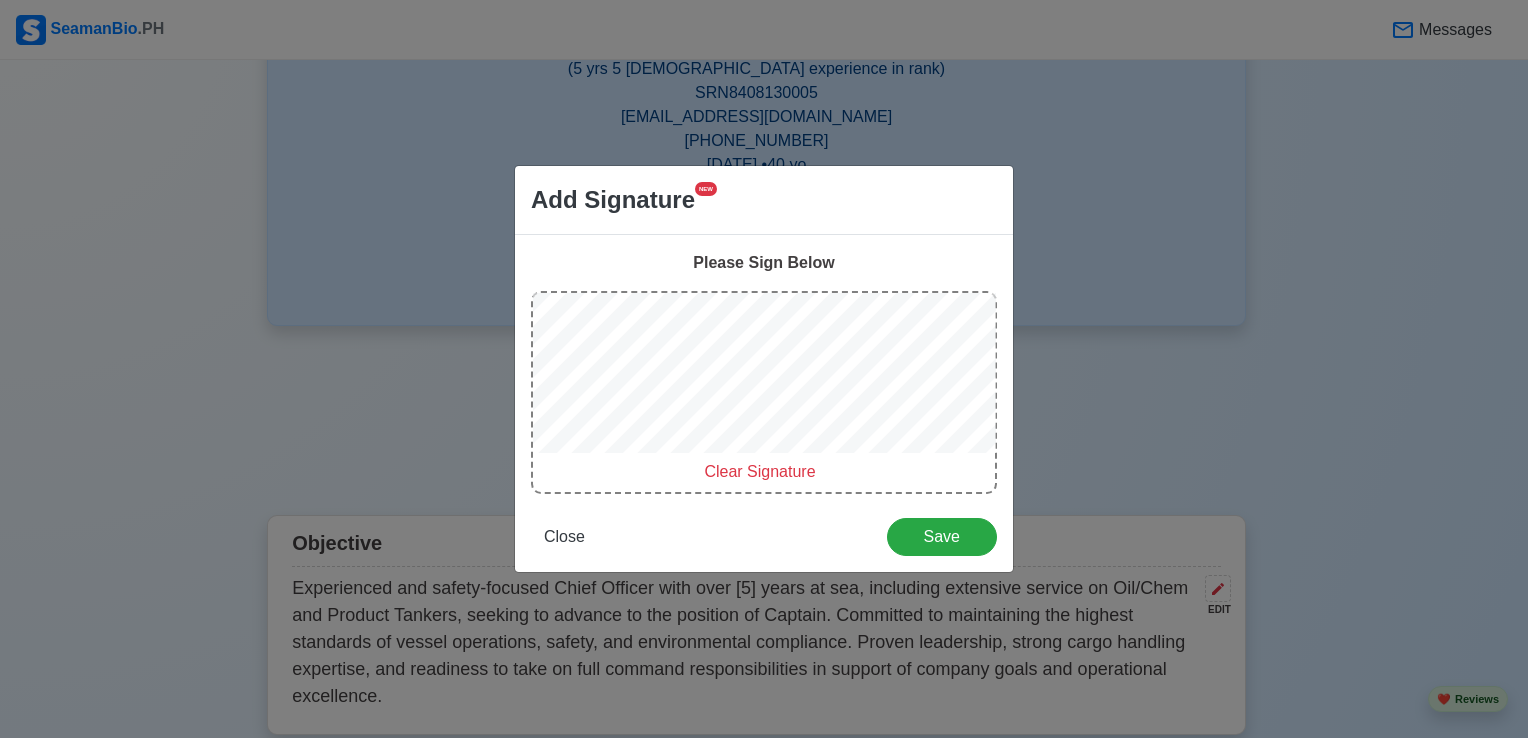 click on "Clear Signature" at bounding box center [759, 471] 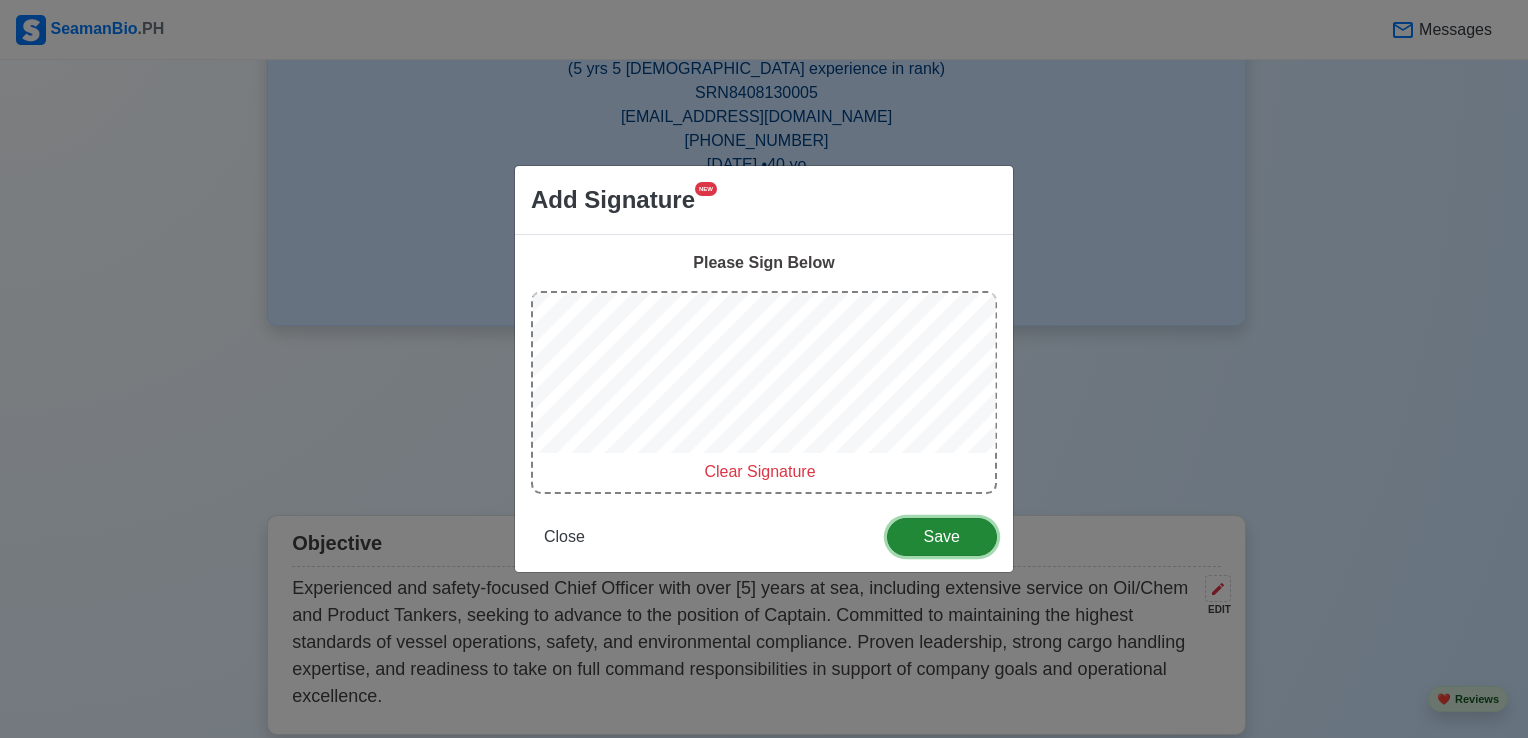 click on "Save" at bounding box center [942, 536] 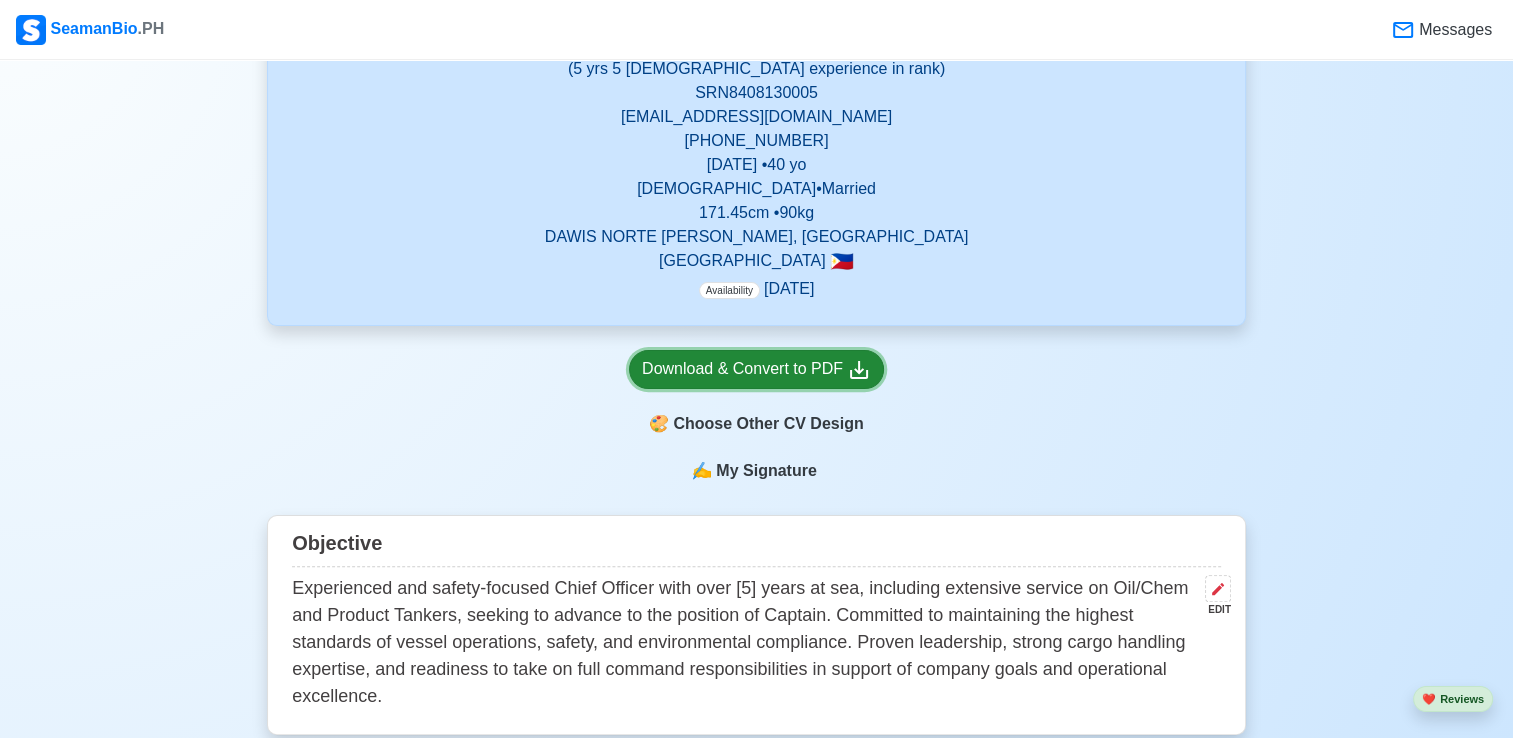 click on "Download & Convert to PDF" at bounding box center (756, 369) 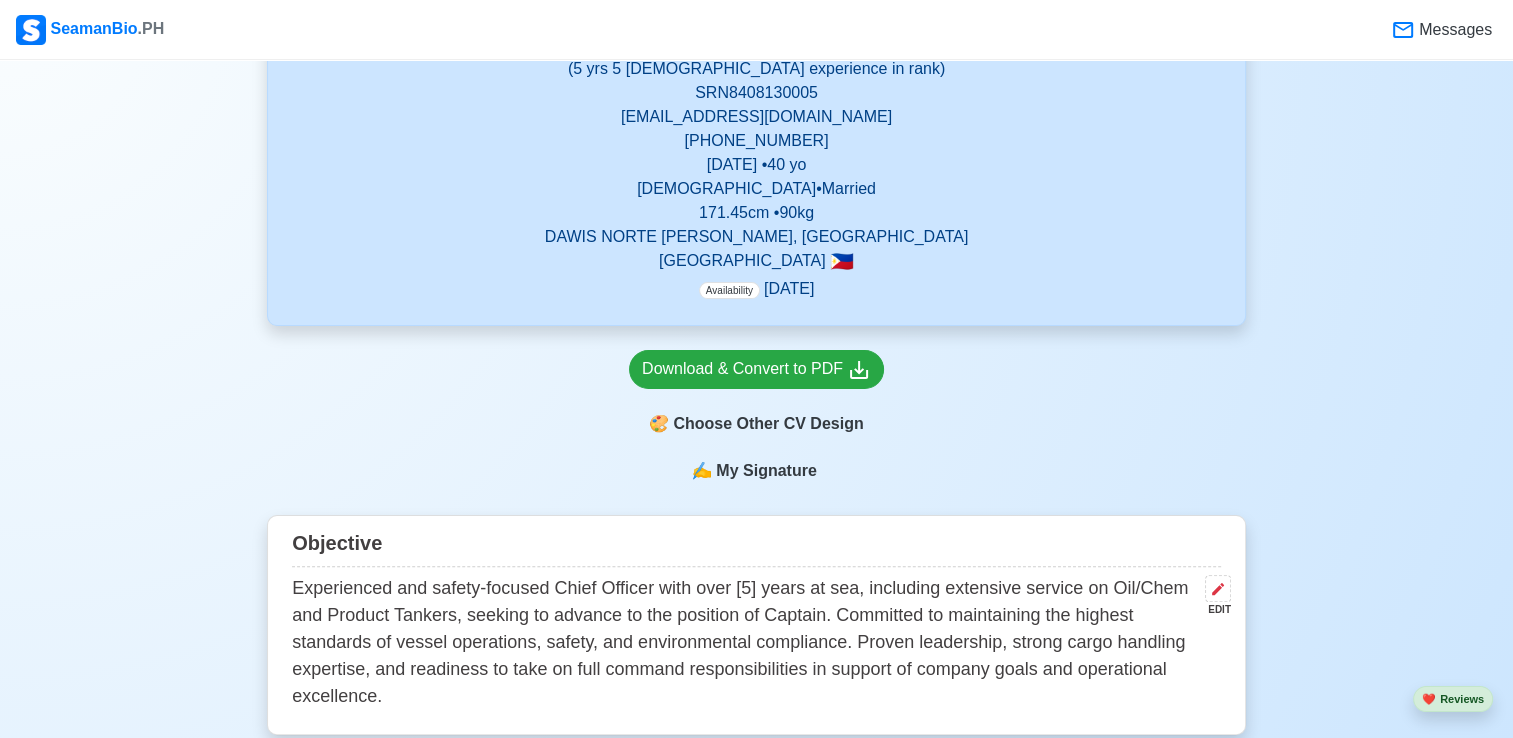 click on "My Signature" at bounding box center [766, 471] 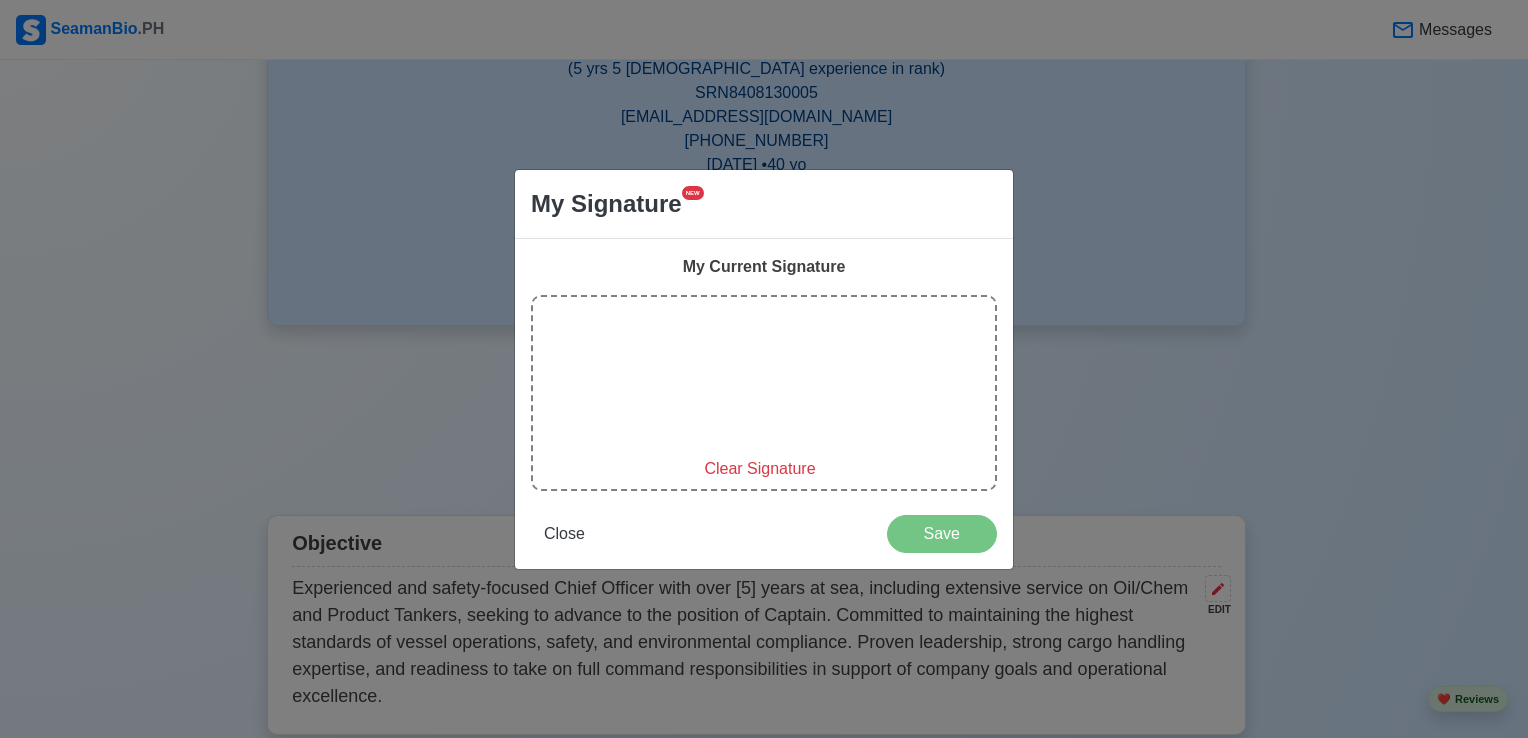 click on "Clear Signature" at bounding box center (759, 468) 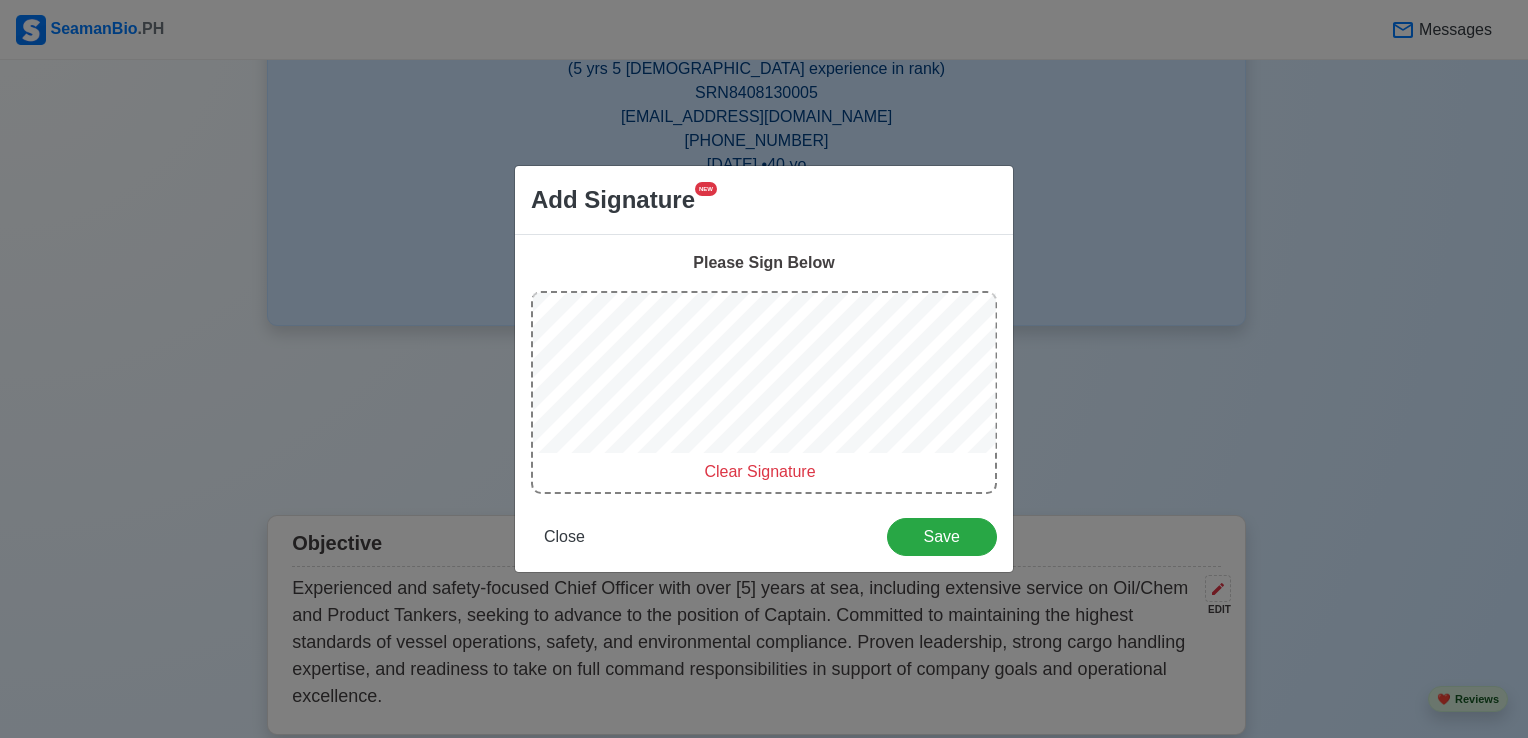 click on "Clear Signature" at bounding box center [759, 471] 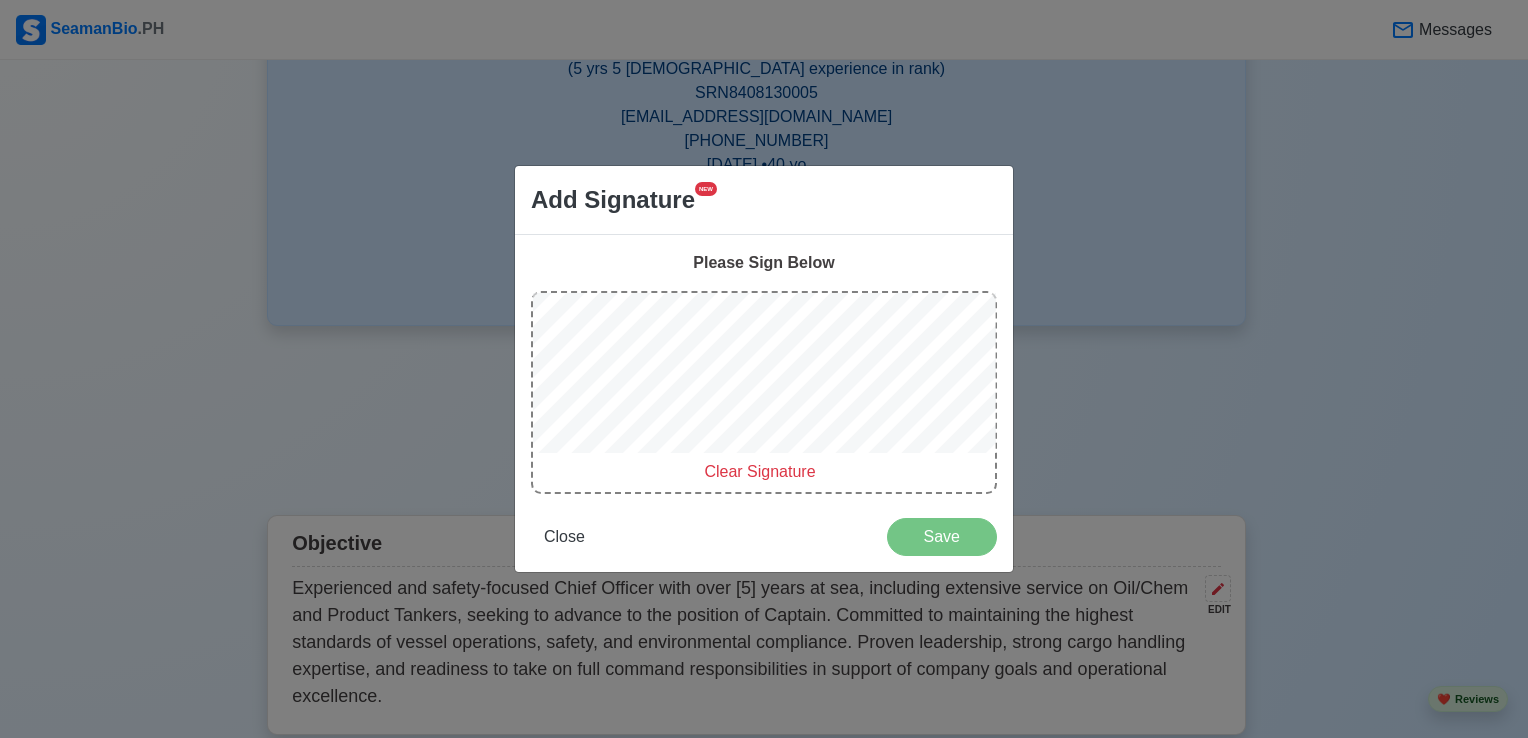 click on "Clear Signature" at bounding box center [759, 471] 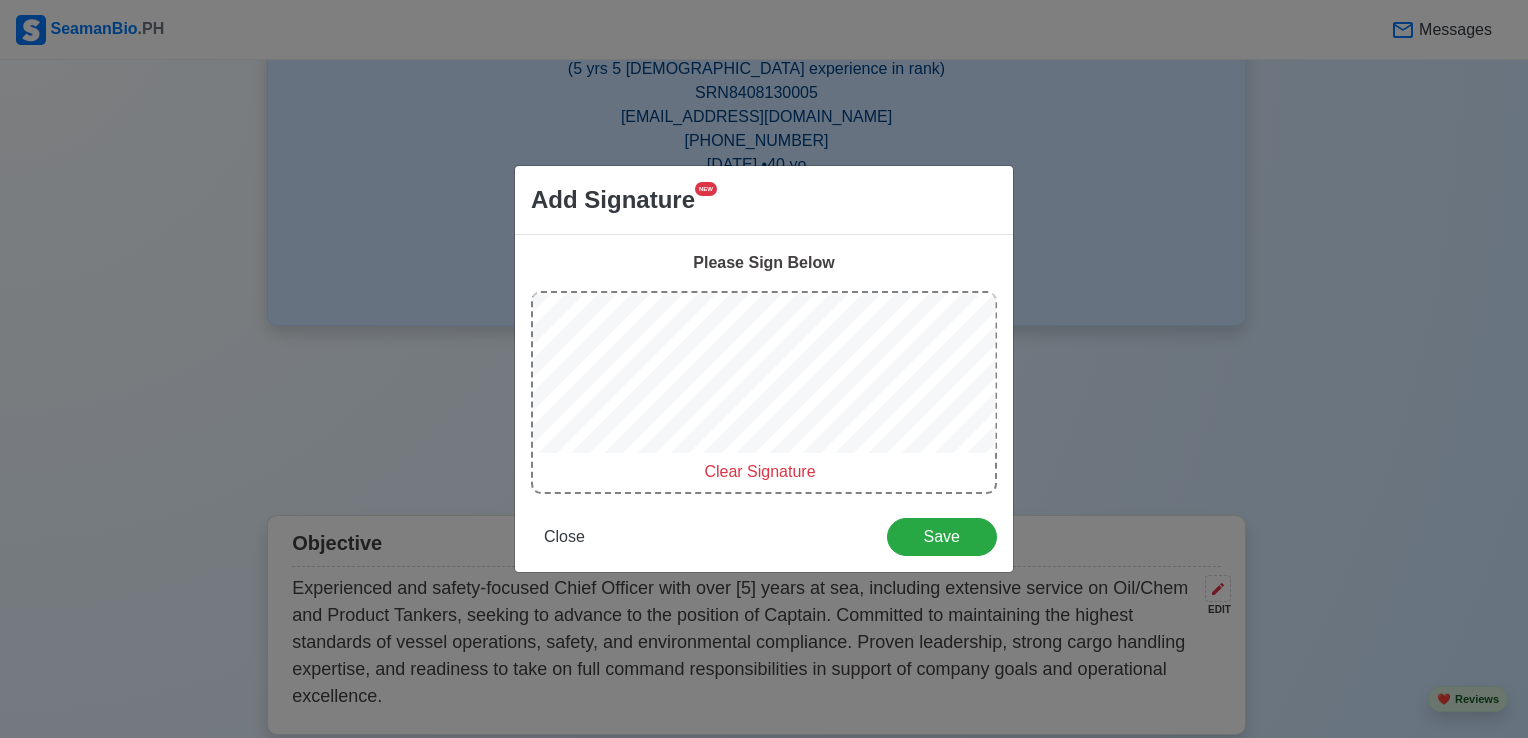 click on "Clear Signature" at bounding box center [759, 471] 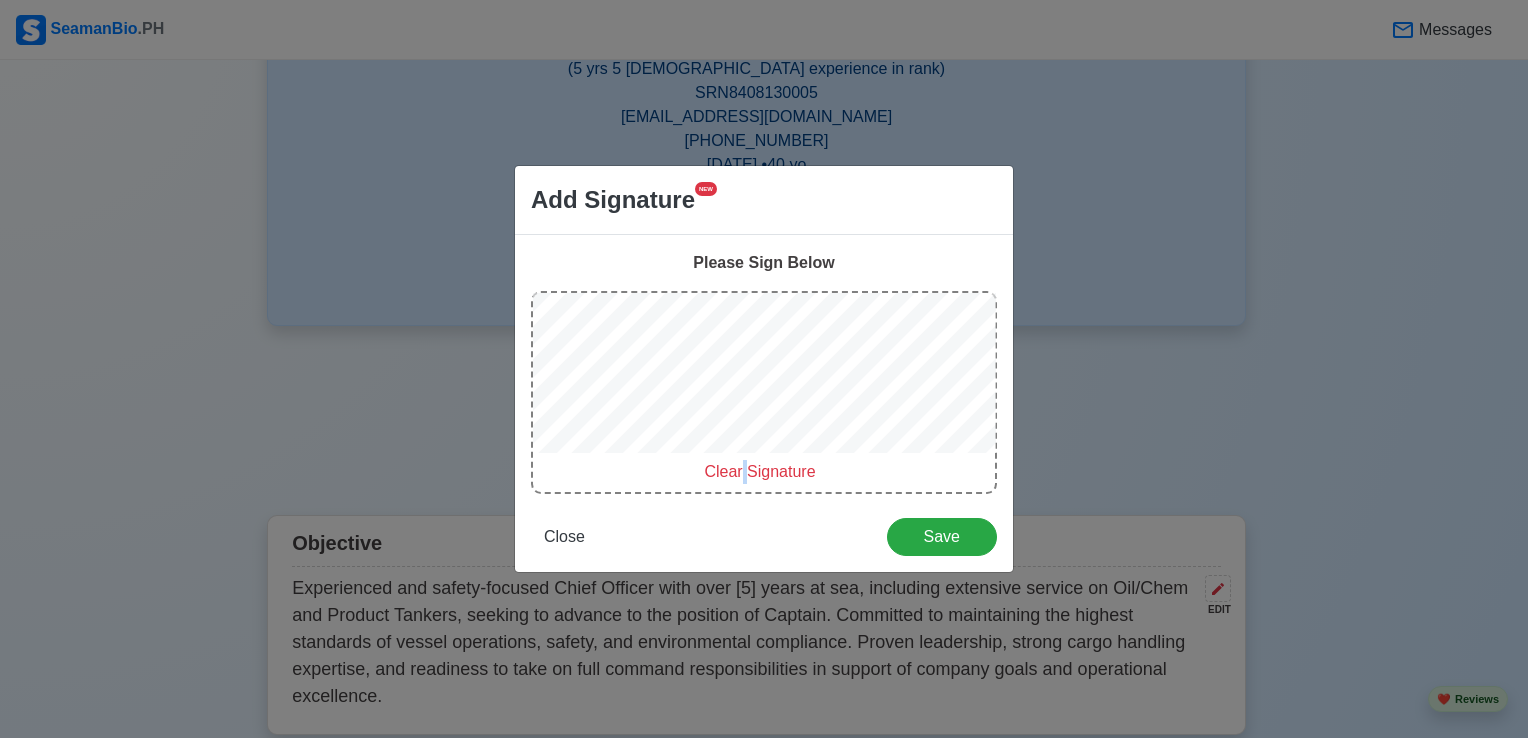 click on "Please Sign Below Clear Signature Close Save" at bounding box center (764, 403) 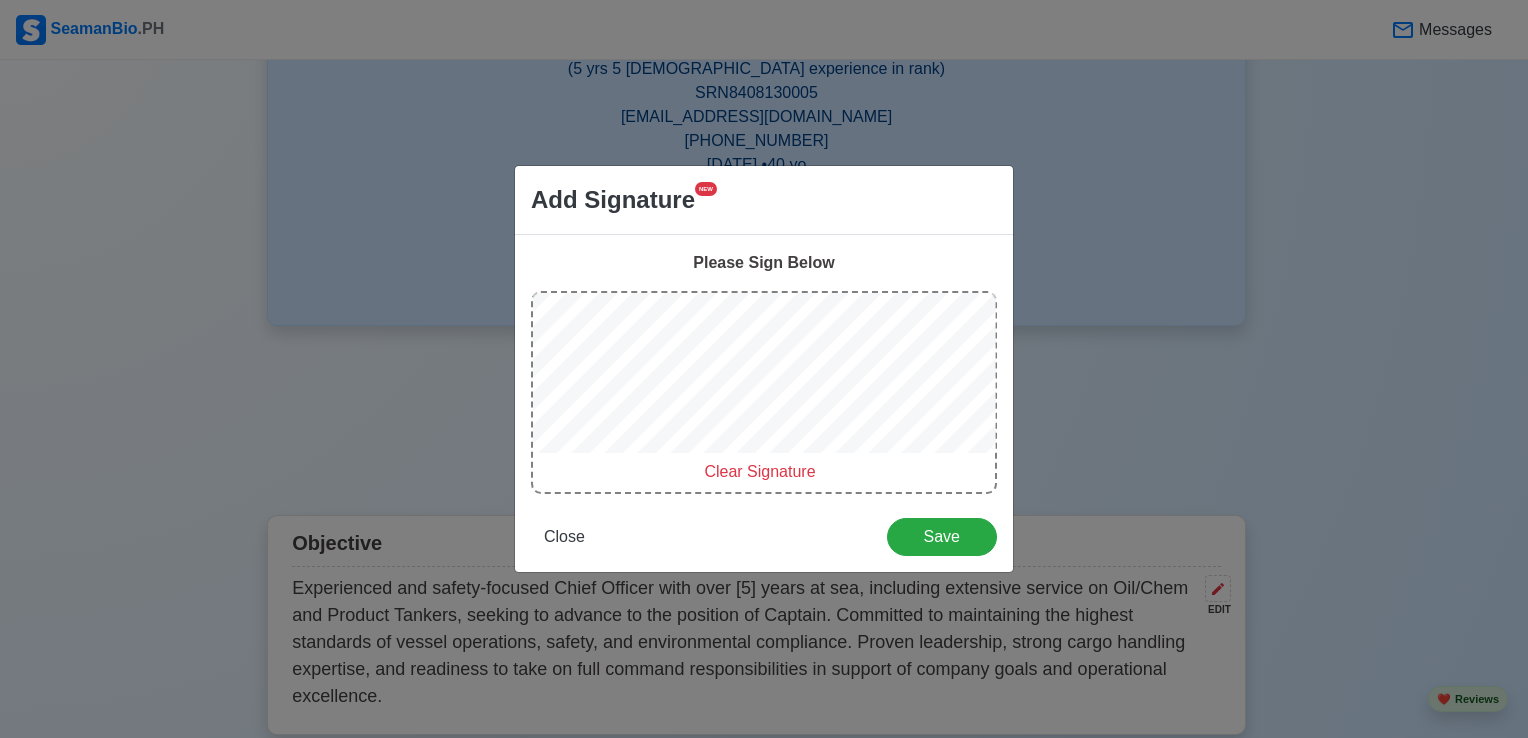 click on "Clear Signature" at bounding box center [759, 471] 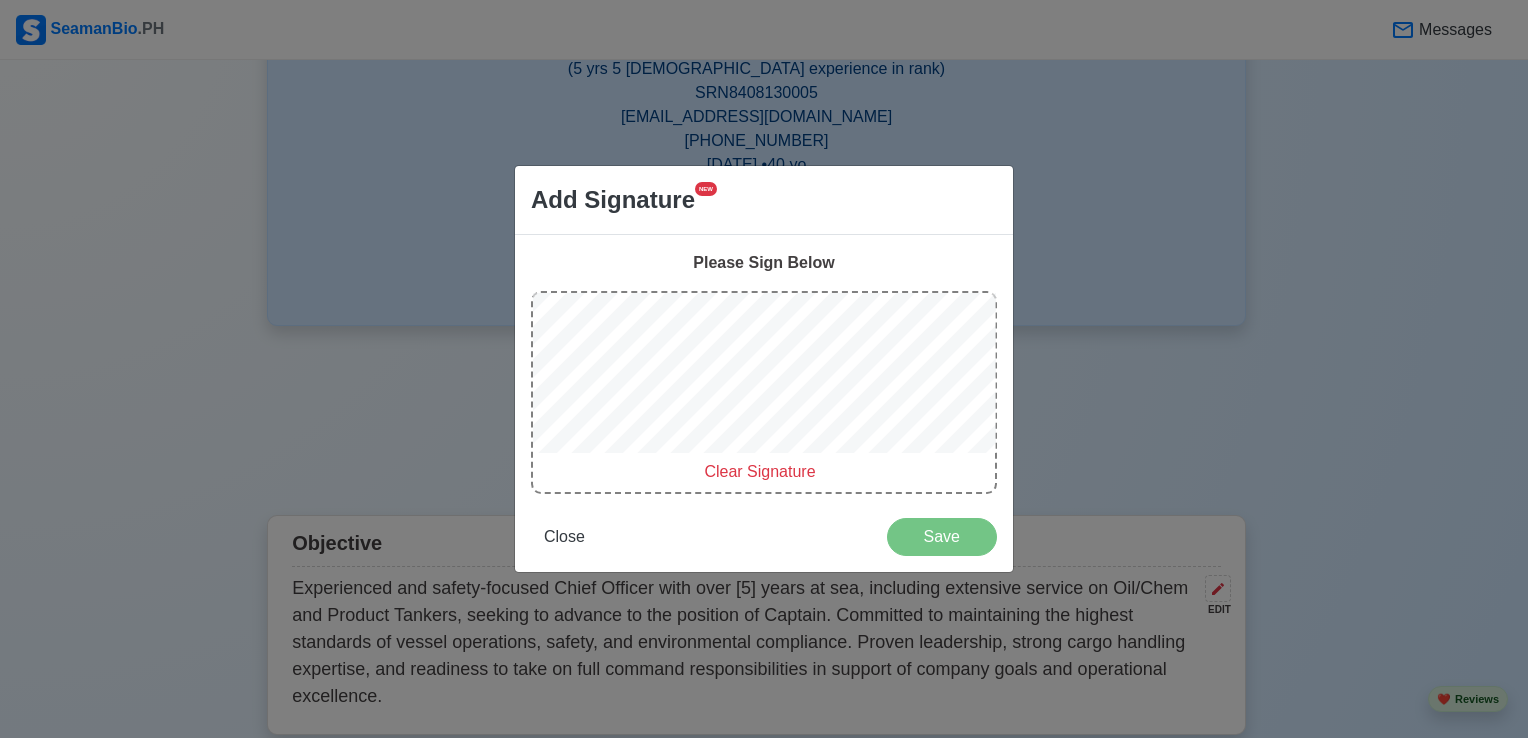 click on "Add Signature NEW Please Sign Below Clear Signature Close Save" at bounding box center (764, 369) 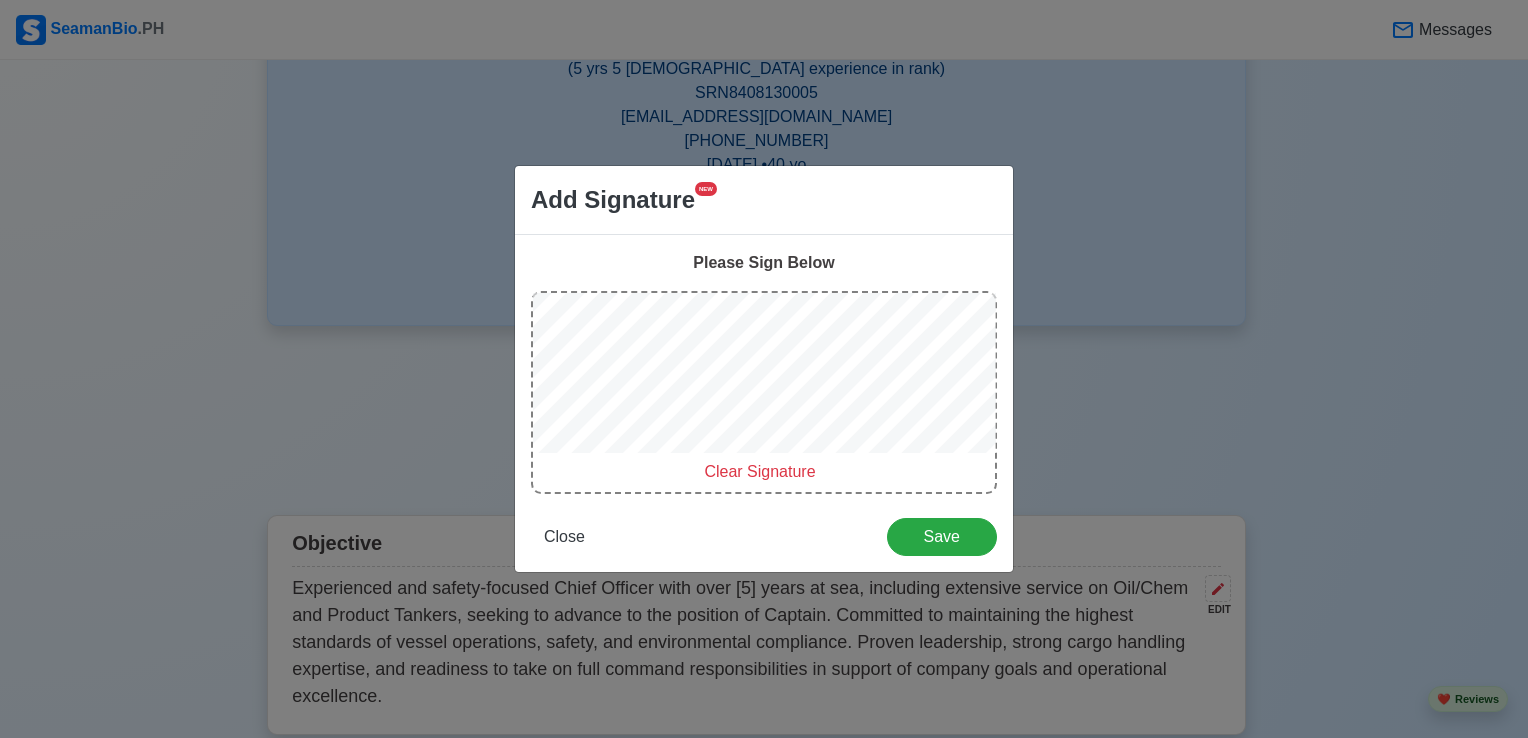 click on "Please Sign Below Clear Signature Close Save" at bounding box center [764, 403] 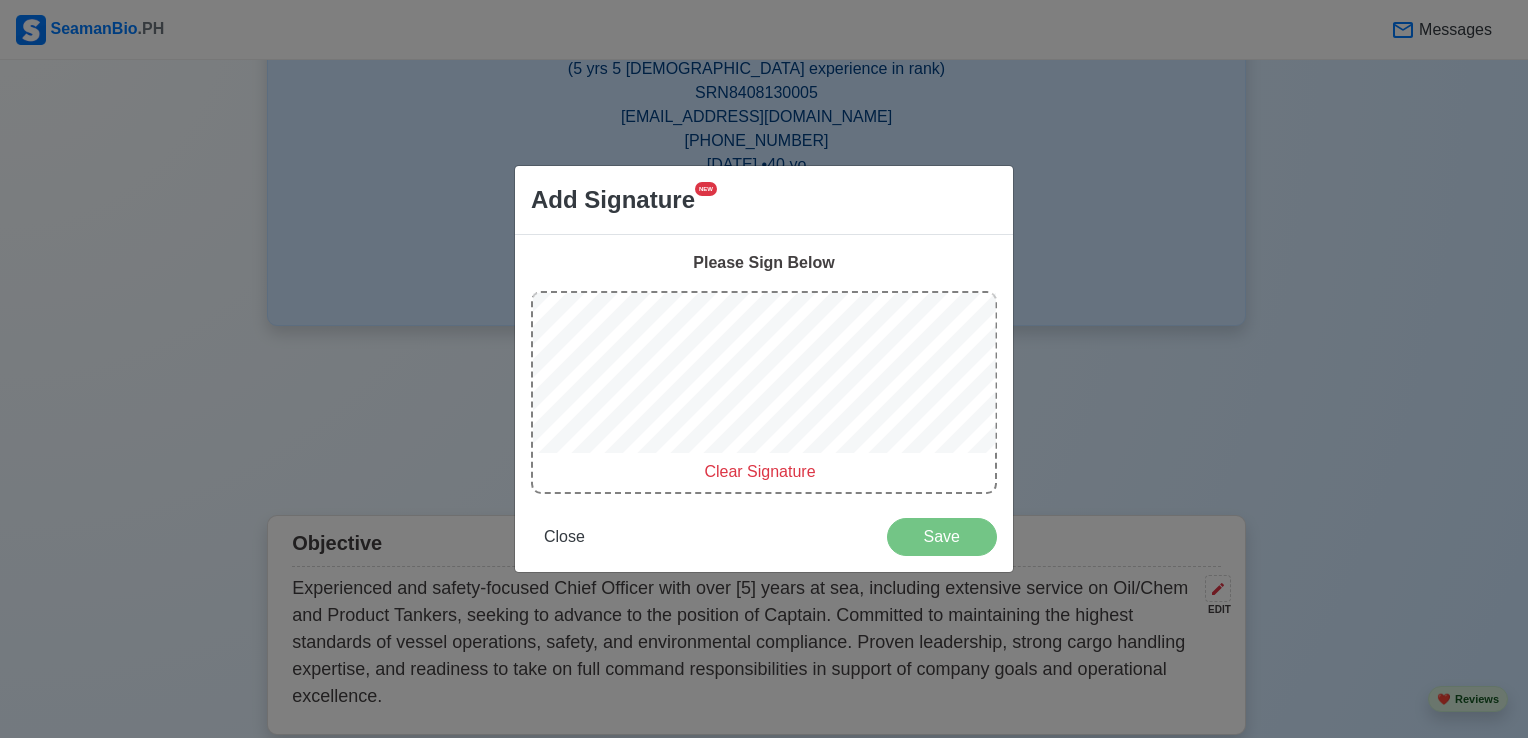 click on "Add Signature NEW Please Sign Below Clear Signature Close Save" at bounding box center (764, 369) 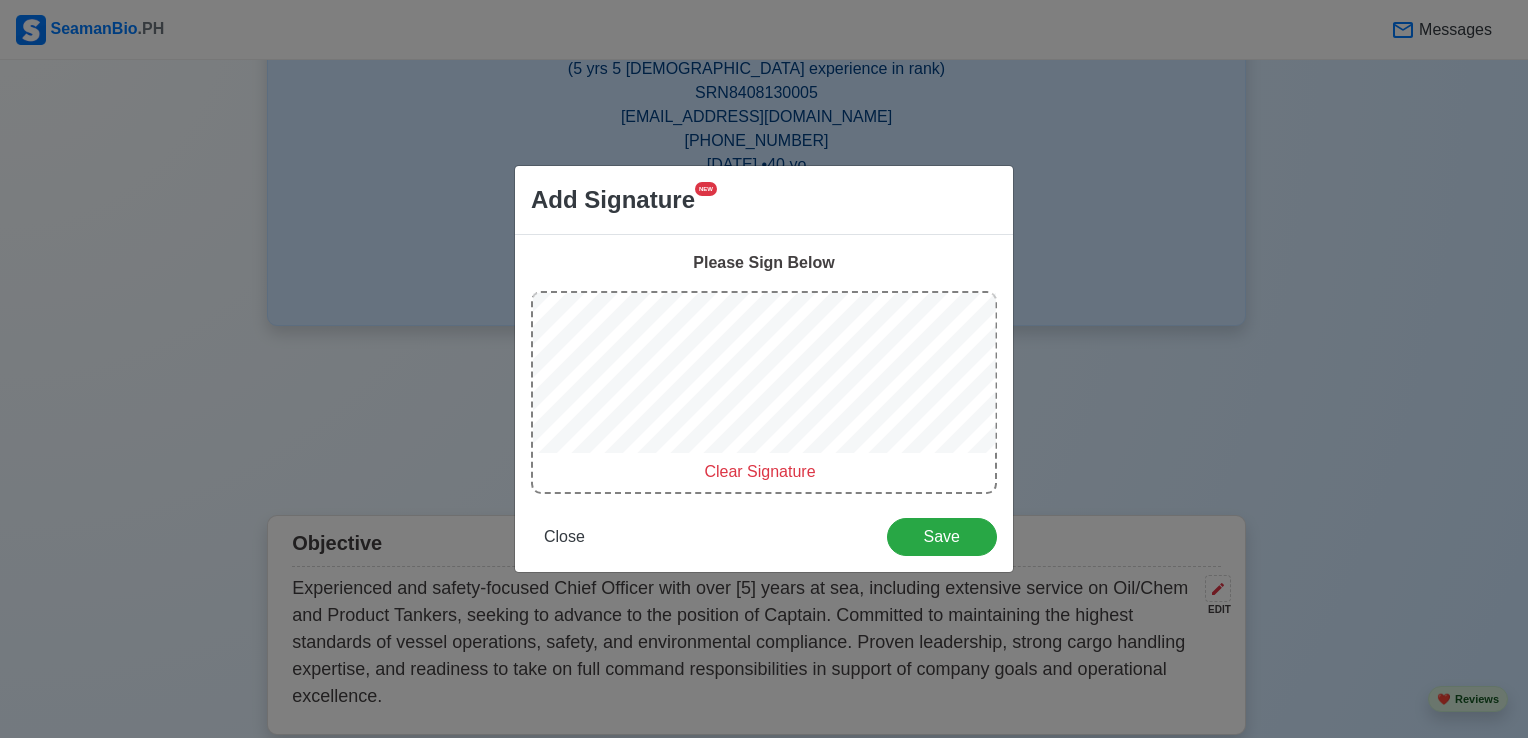 click on "Clear Signature" at bounding box center [759, 471] 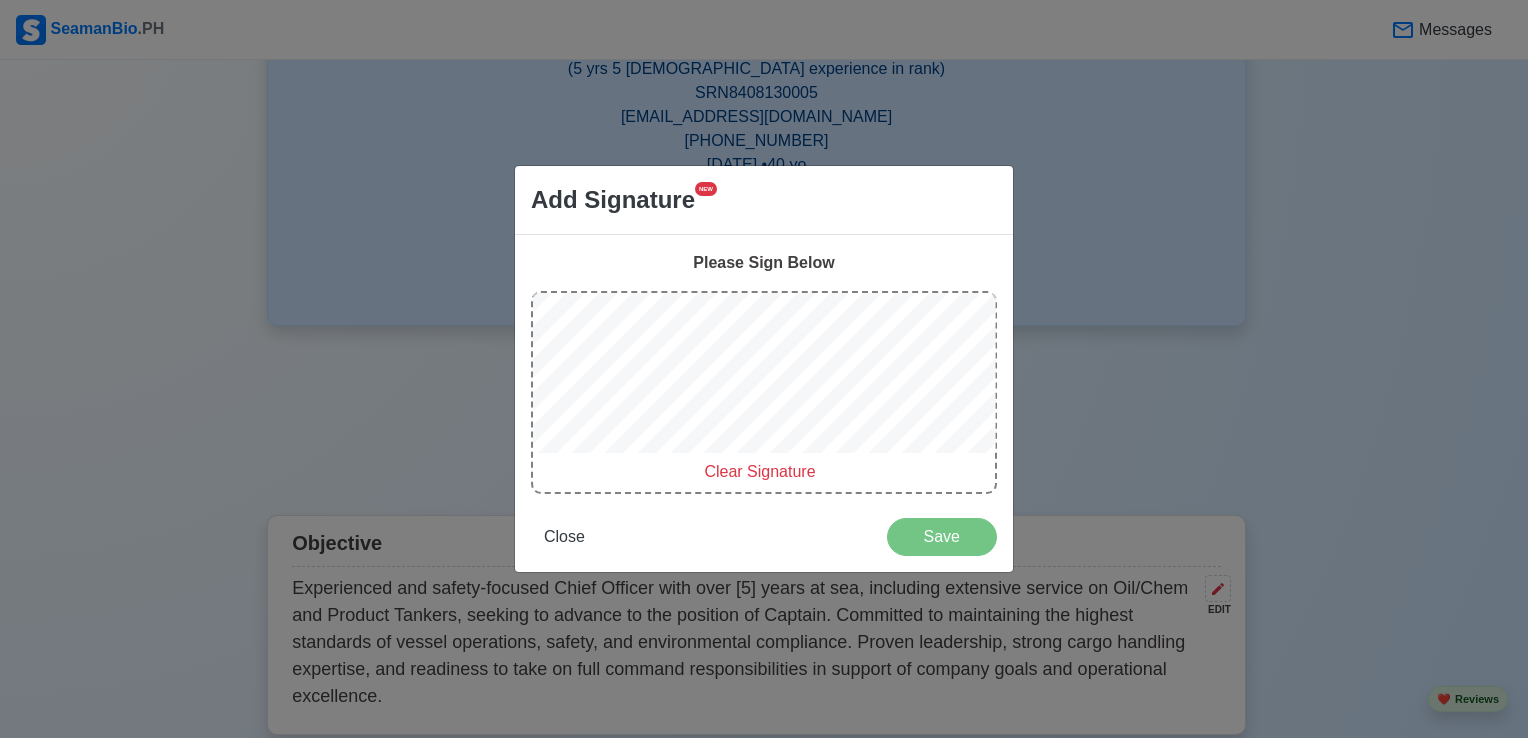 click on "Add Signature NEW Please Sign Below Clear Signature Close Save" at bounding box center (764, 369) 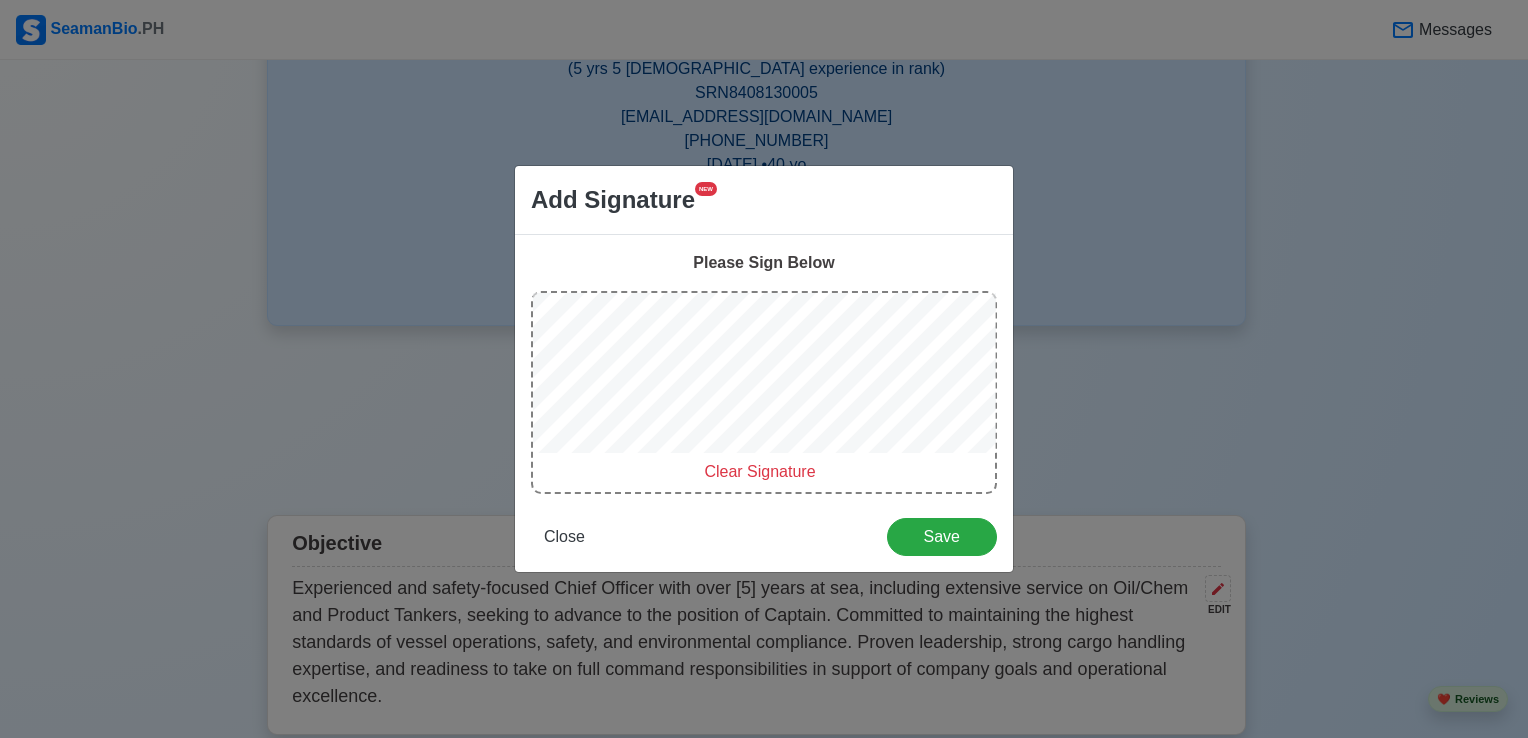drag, startPoint x: 762, startPoint y: 473, endPoint x: 748, endPoint y: 468, distance: 14.866069 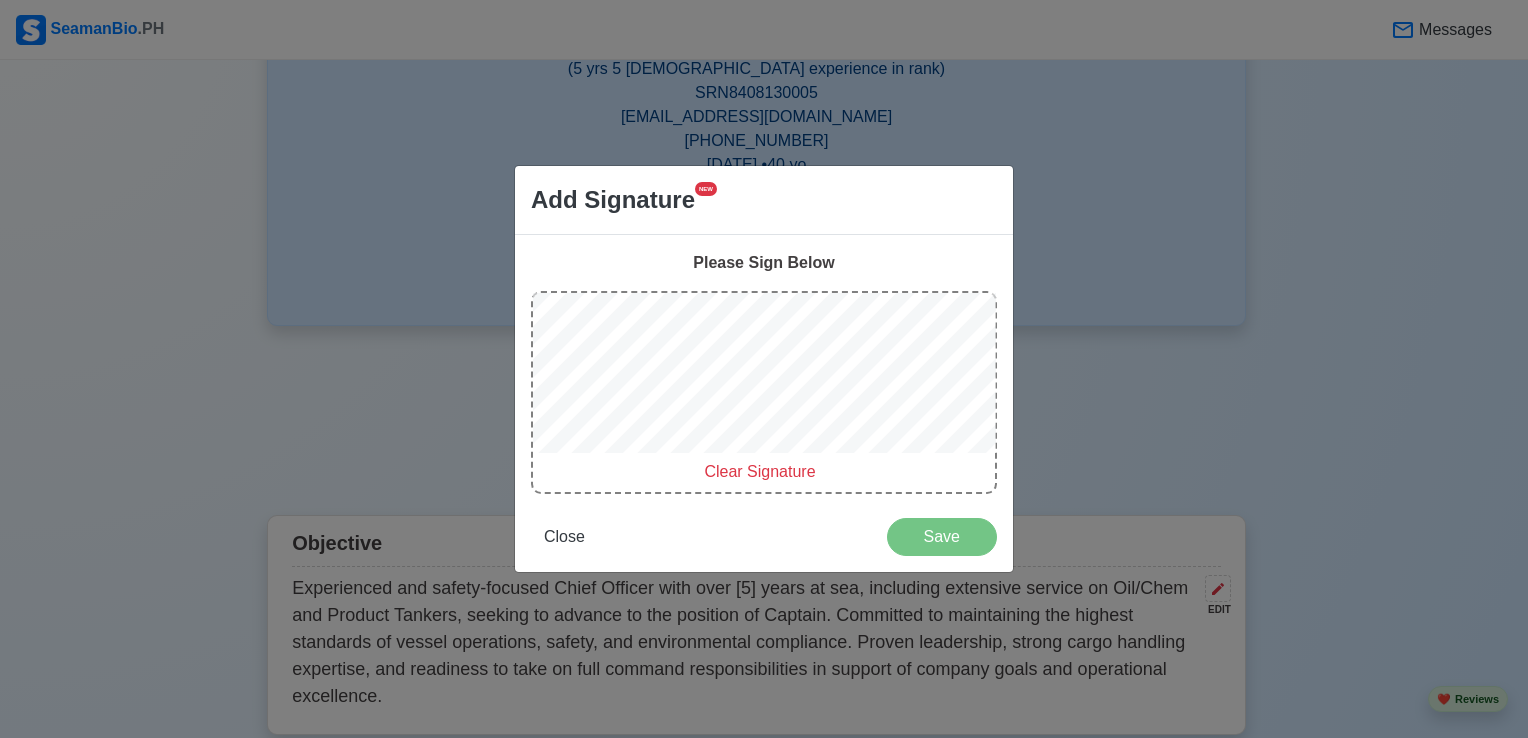 click on "Add Signature NEW Please Sign Below Clear Signature Close Save" at bounding box center (764, 369) 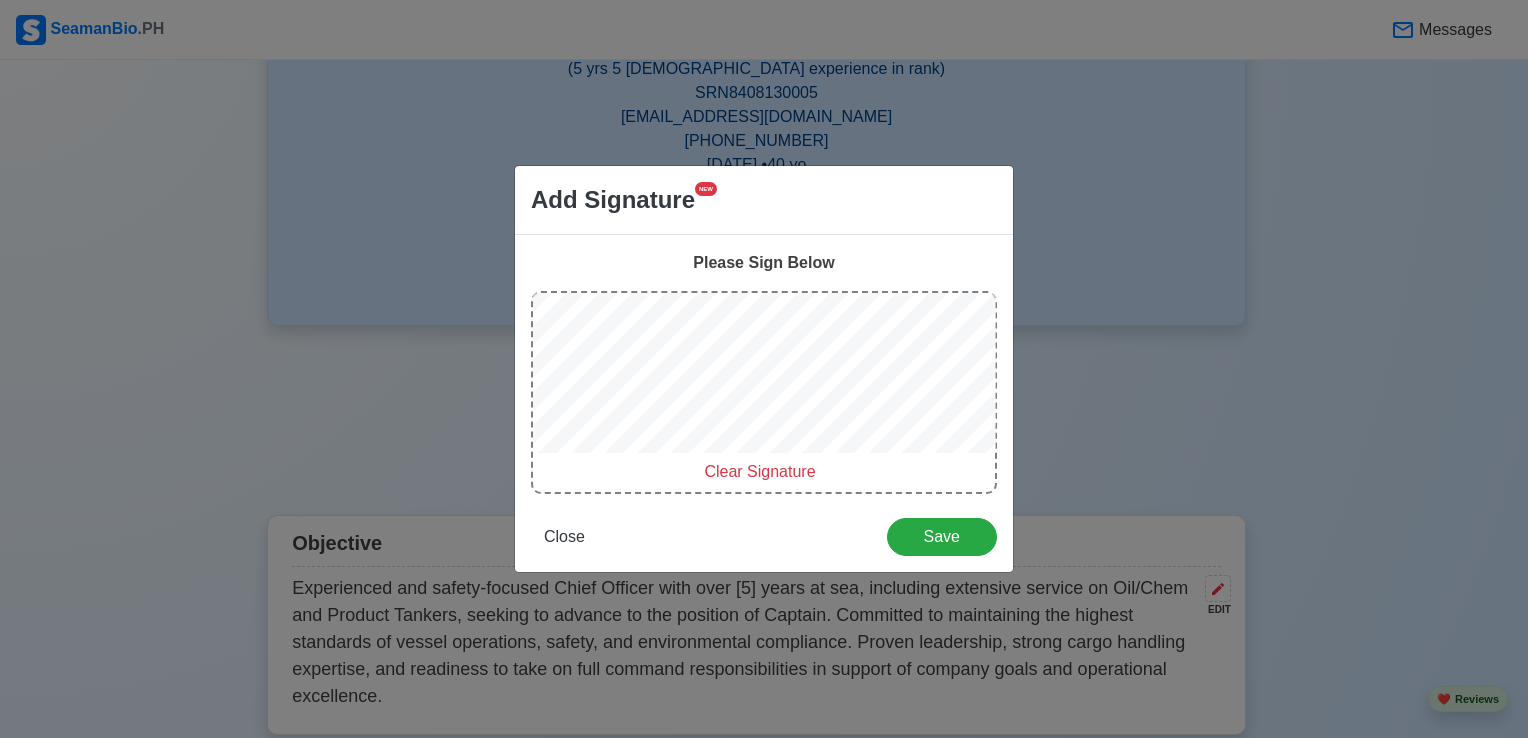 click on "Clear Signature" at bounding box center [759, 471] 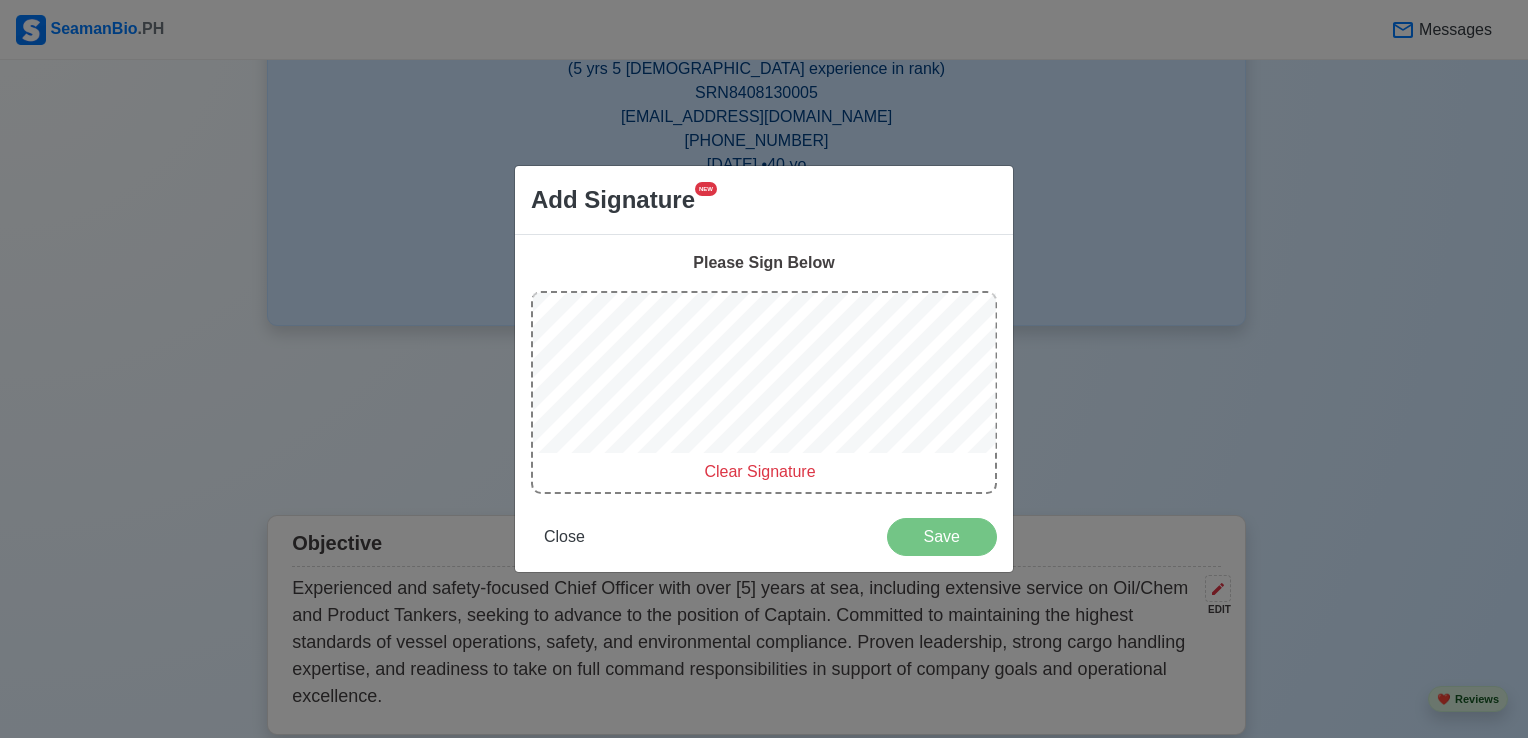 click on "Add Signature NEW Please Sign Below Clear Signature Close Save" at bounding box center (764, 369) 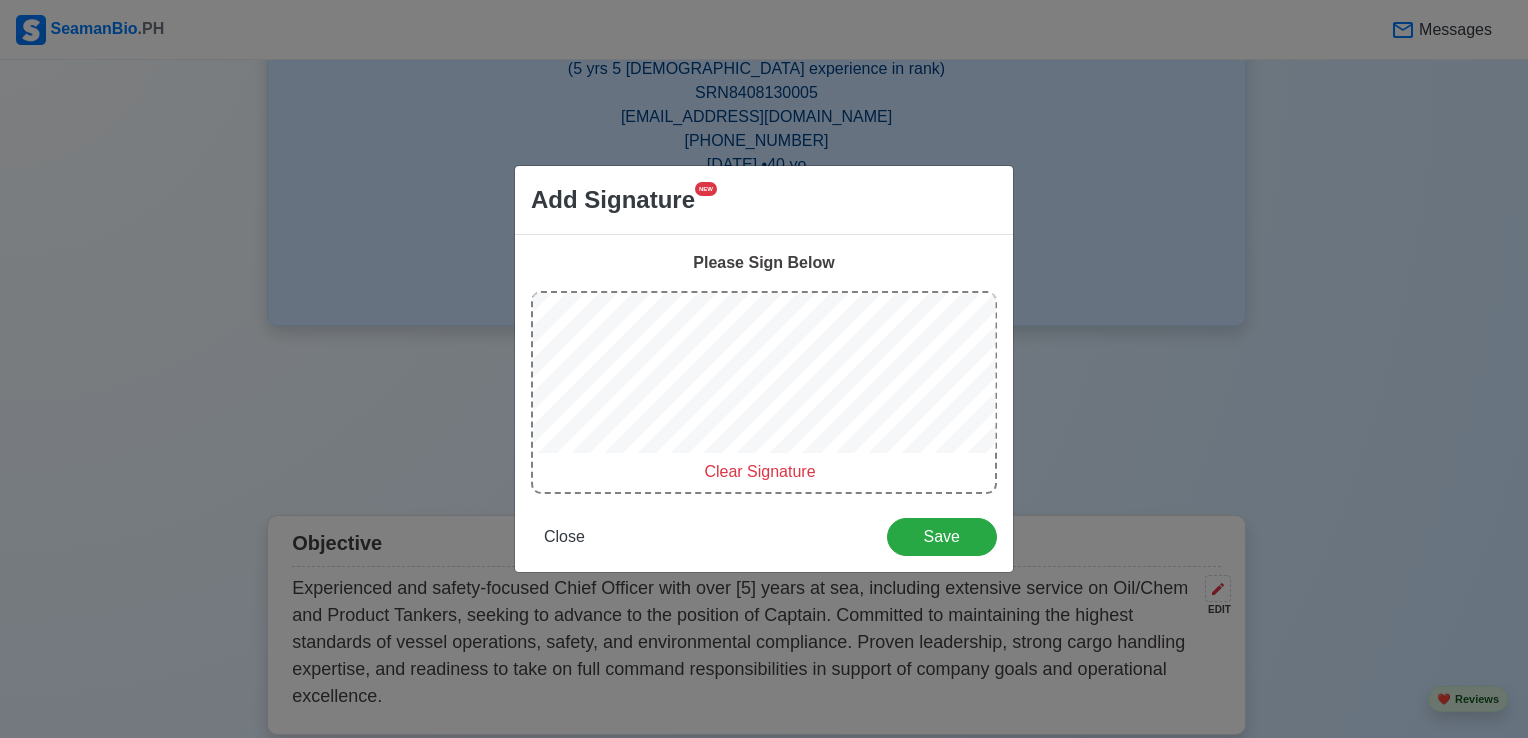 click on "Add Signature NEW Please Sign Below Clear Signature Close Save" at bounding box center [764, 369] 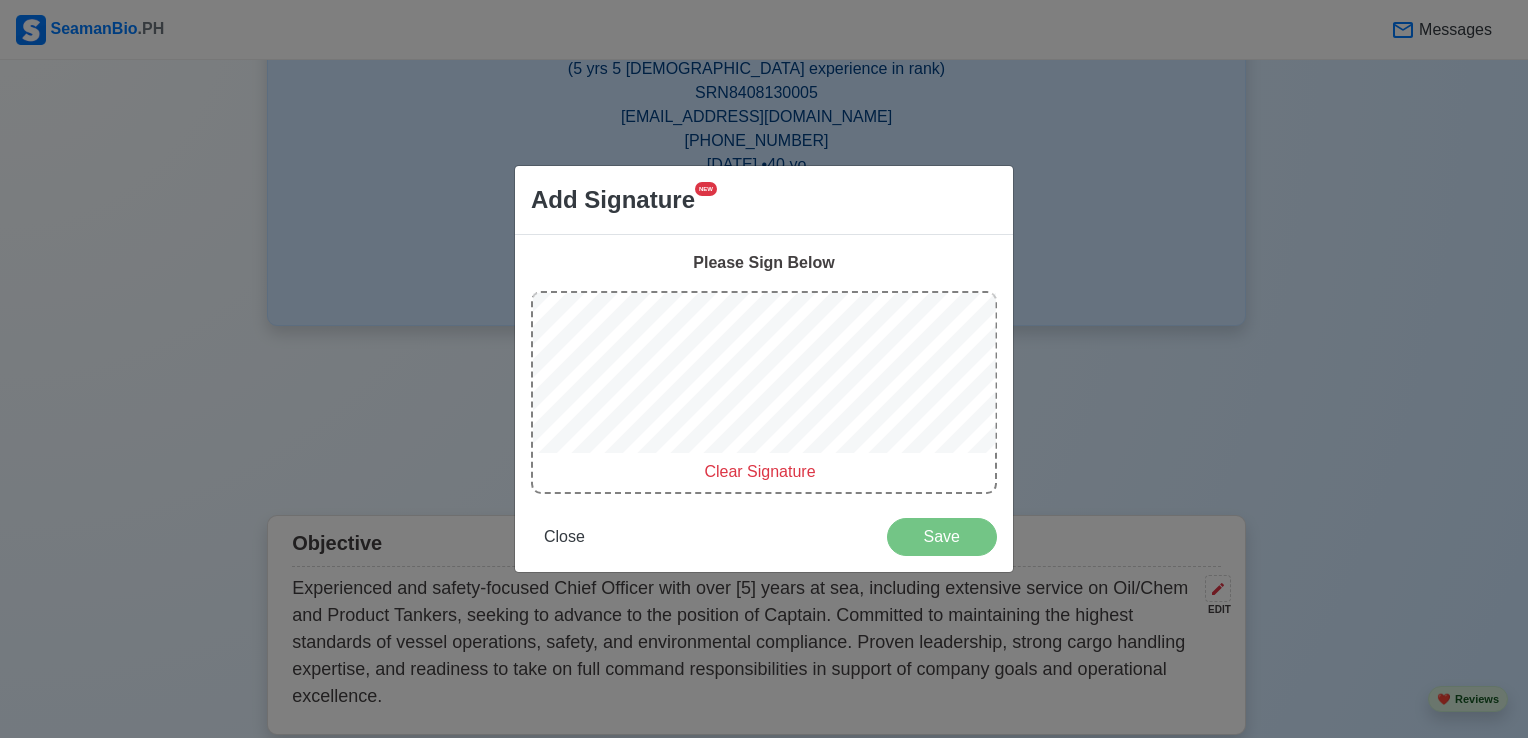 click on "Clear Signature" at bounding box center [764, 392] 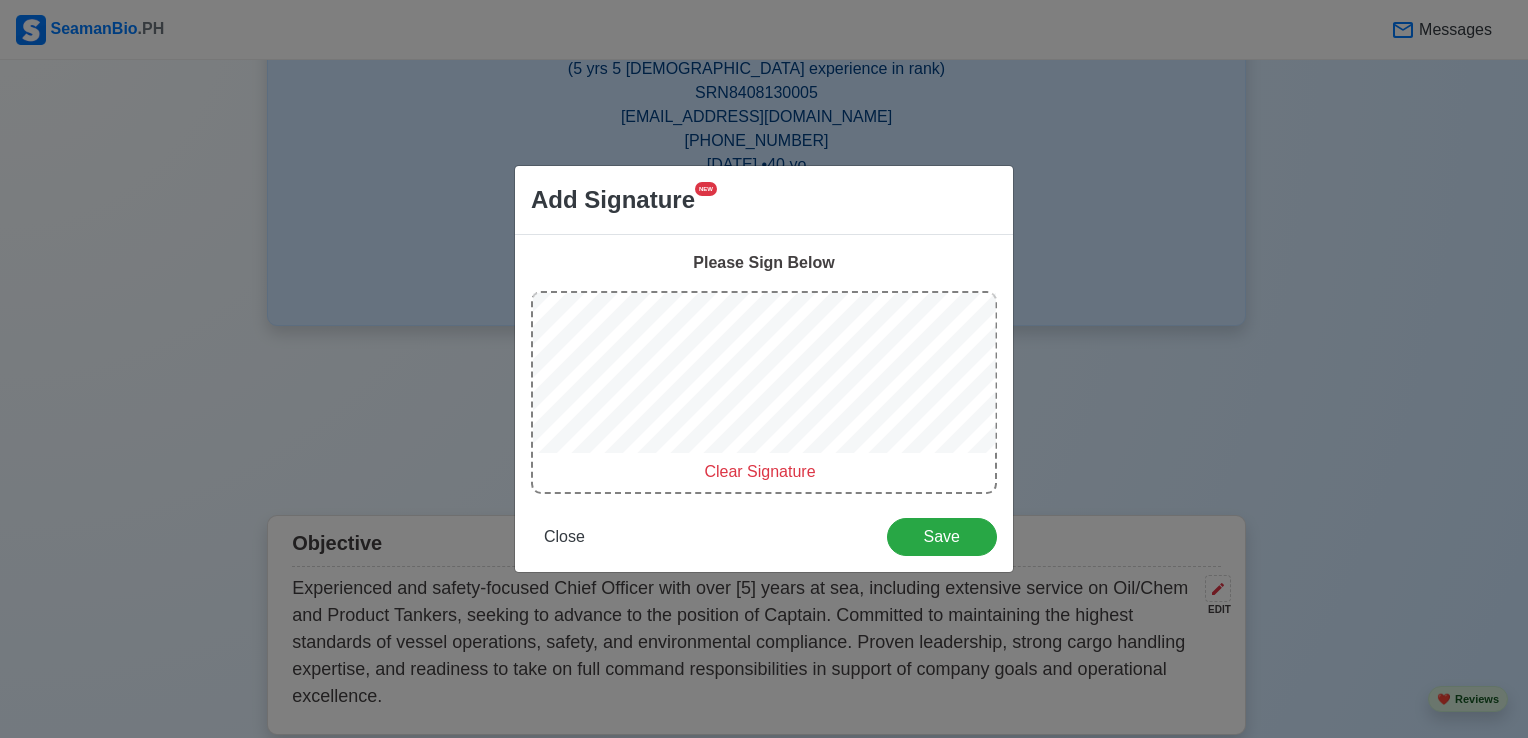 click on "Clear Signature" at bounding box center (759, 471) 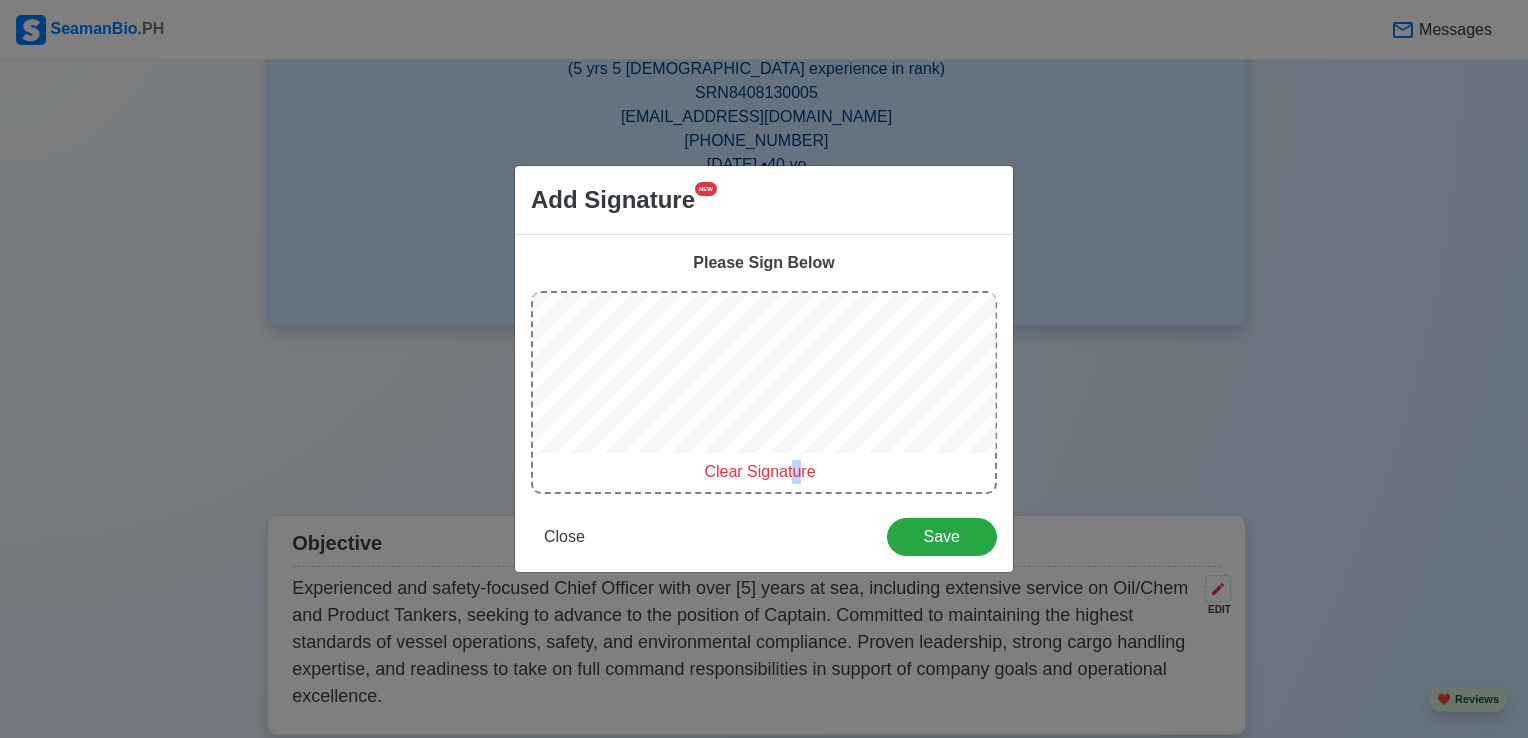 click on "Clear Signature" at bounding box center [759, 471] 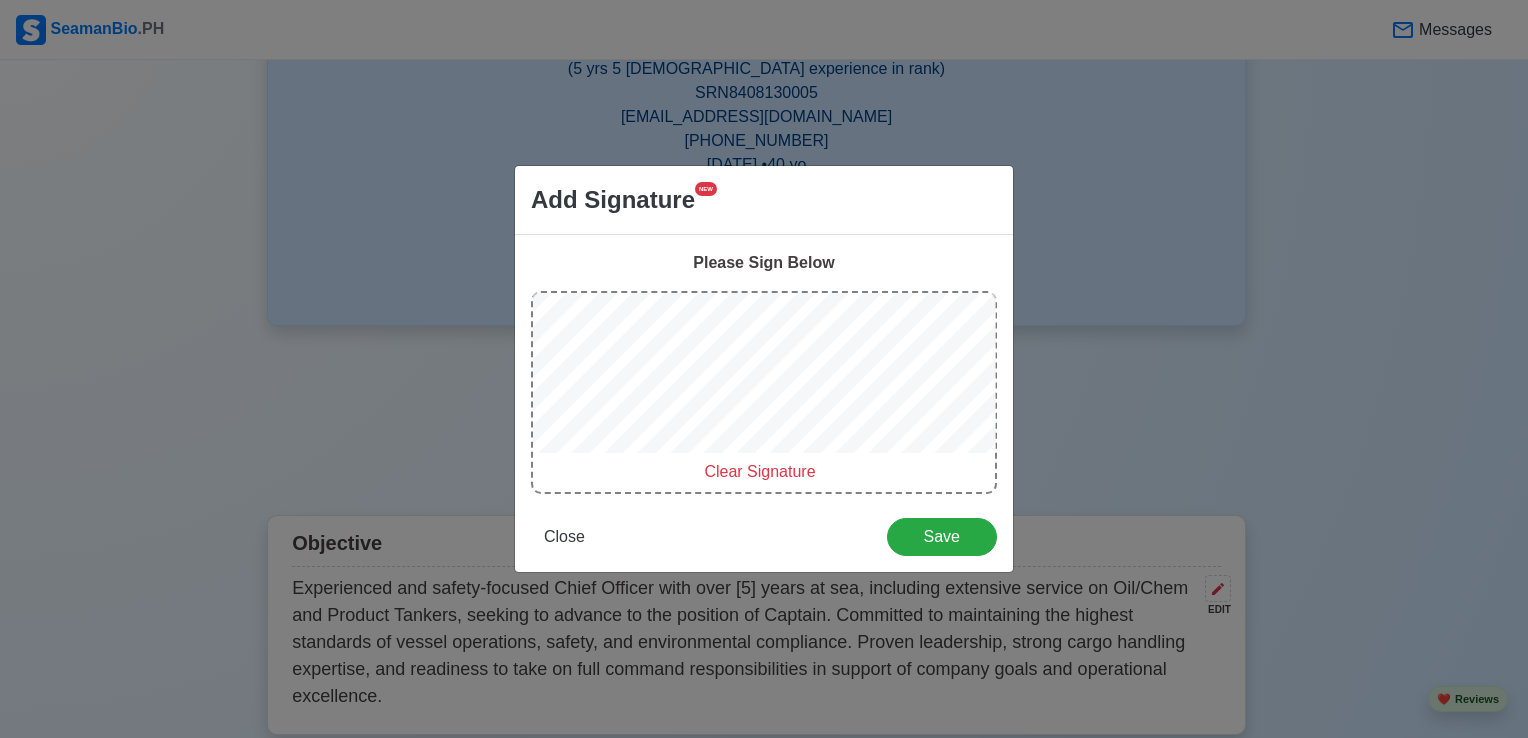 click on "Clear Signature" at bounding box center (759, 471) 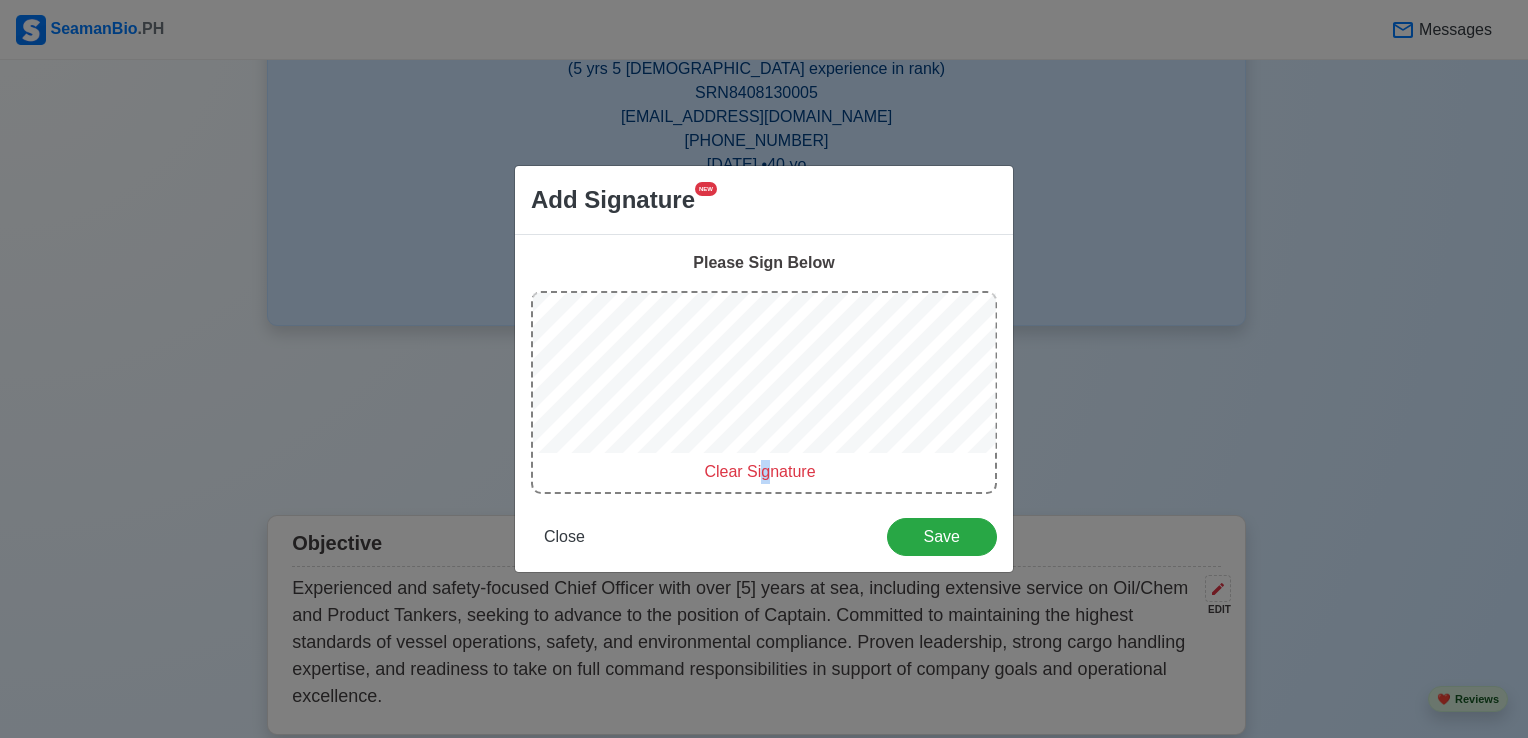 click on "Clear Signature" at bounding box center (759, 471) 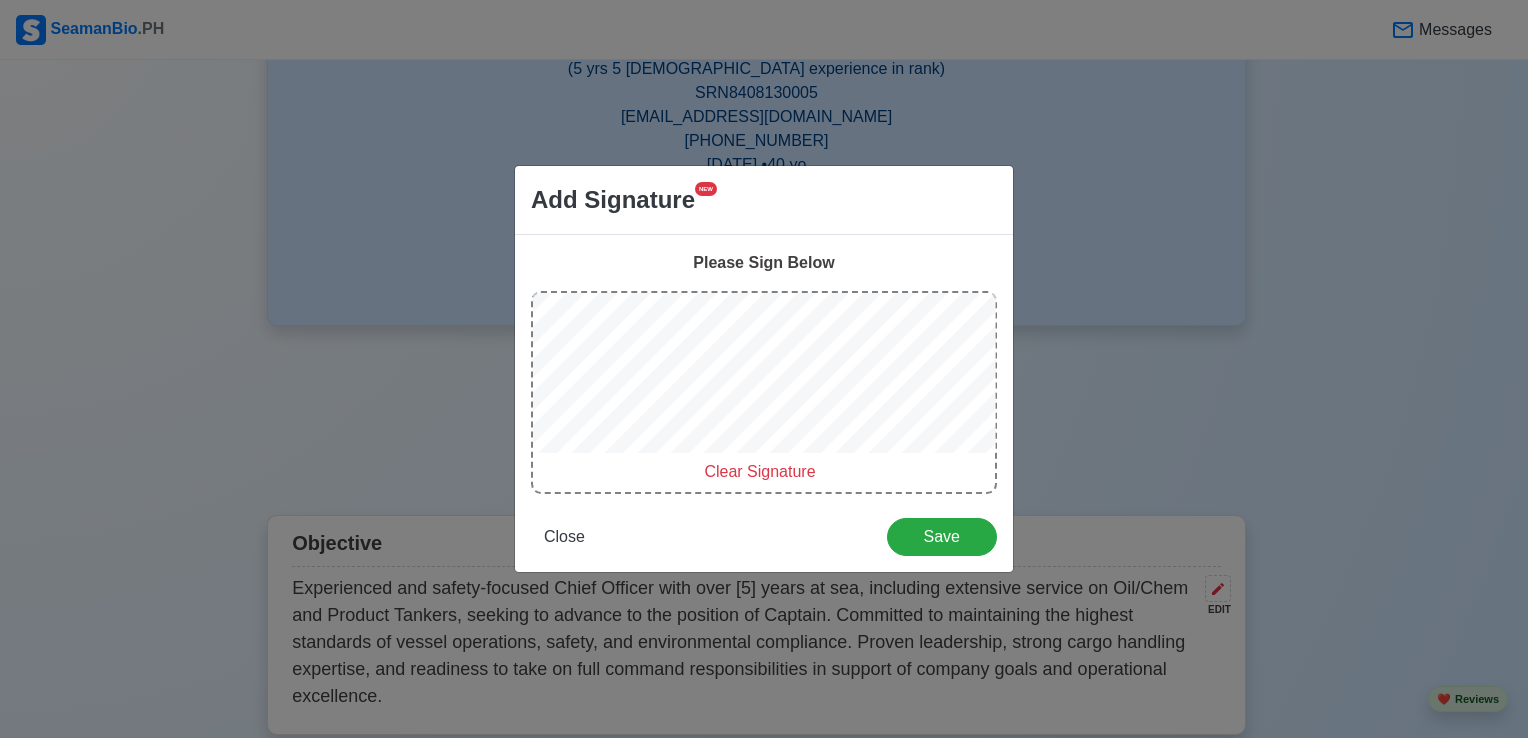click on "Clear Signature" at bounding box center [759, 471] 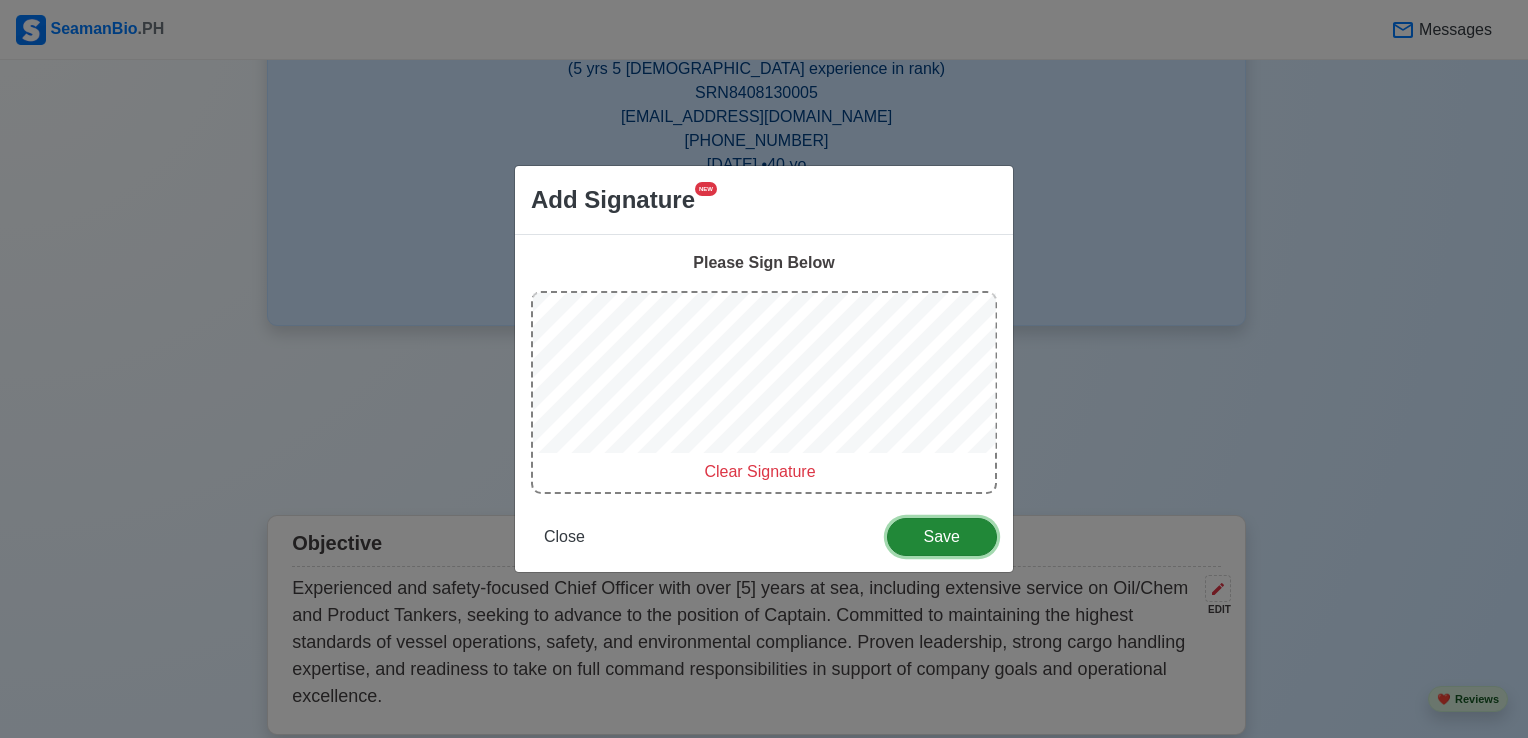 click on "Save" at bounding box center [942, 537] 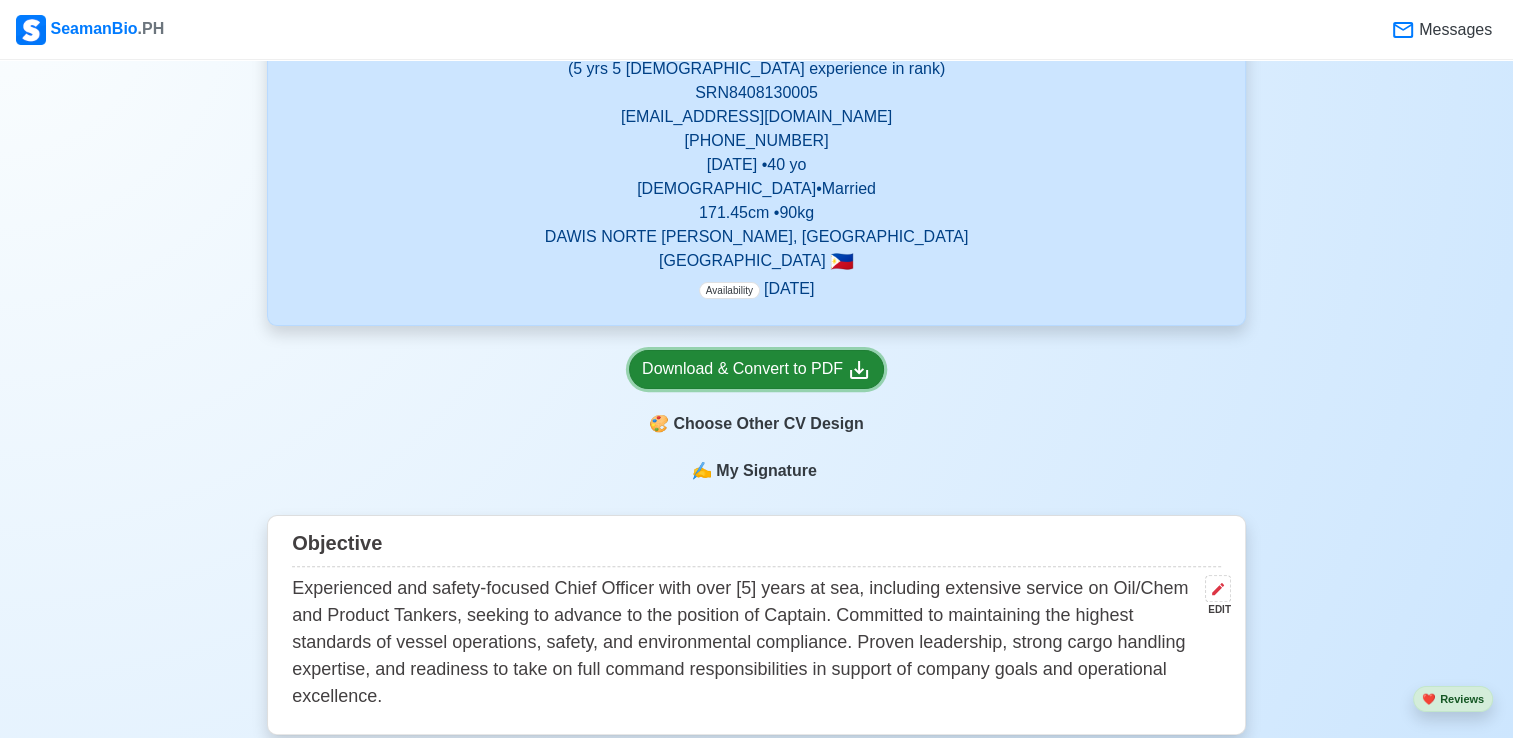 click on "Download & Convert to PDF" at bounding box center (756, 369) 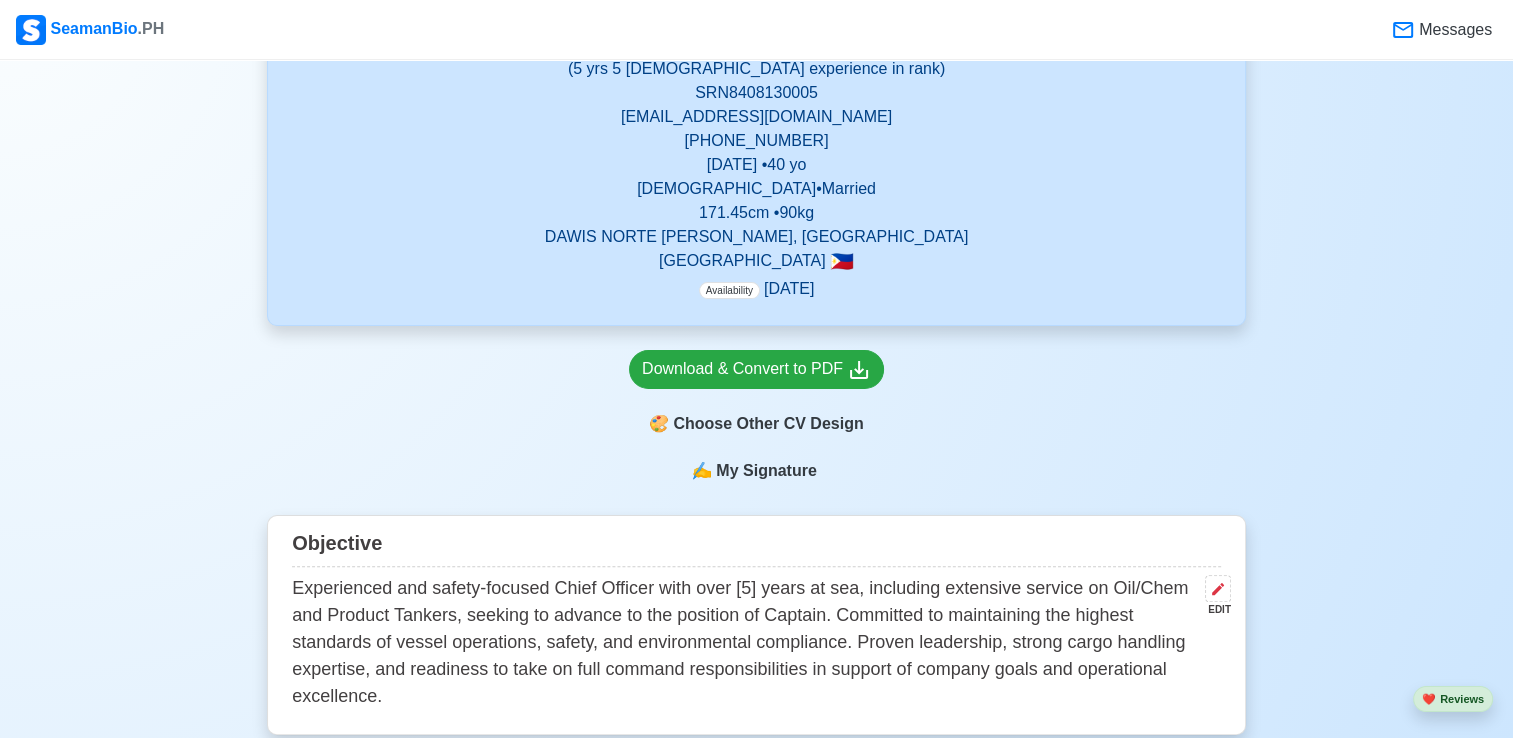 click on "My Signature" at bounding box center [766, 471] 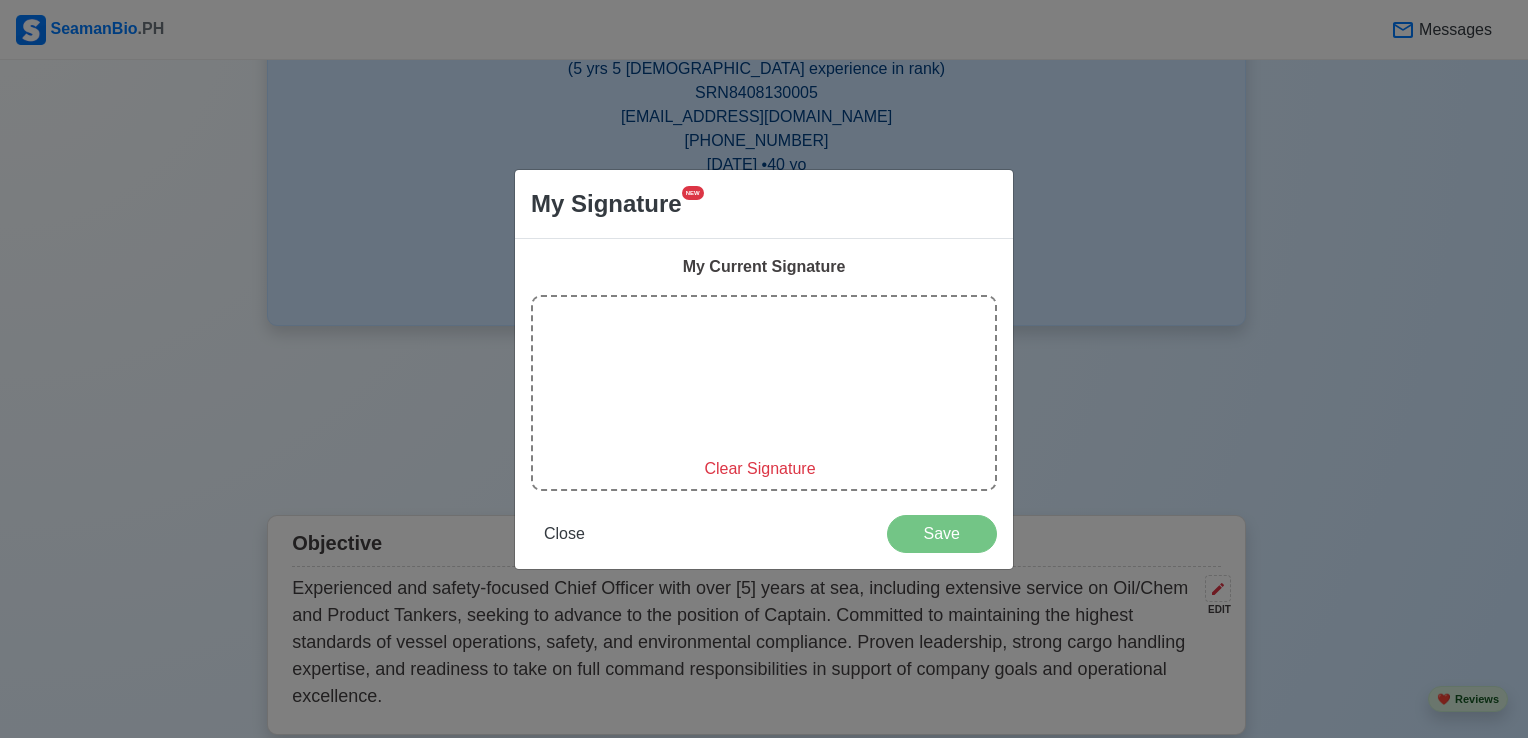 click on "Clear Signature" at bounding box center (759, 468) 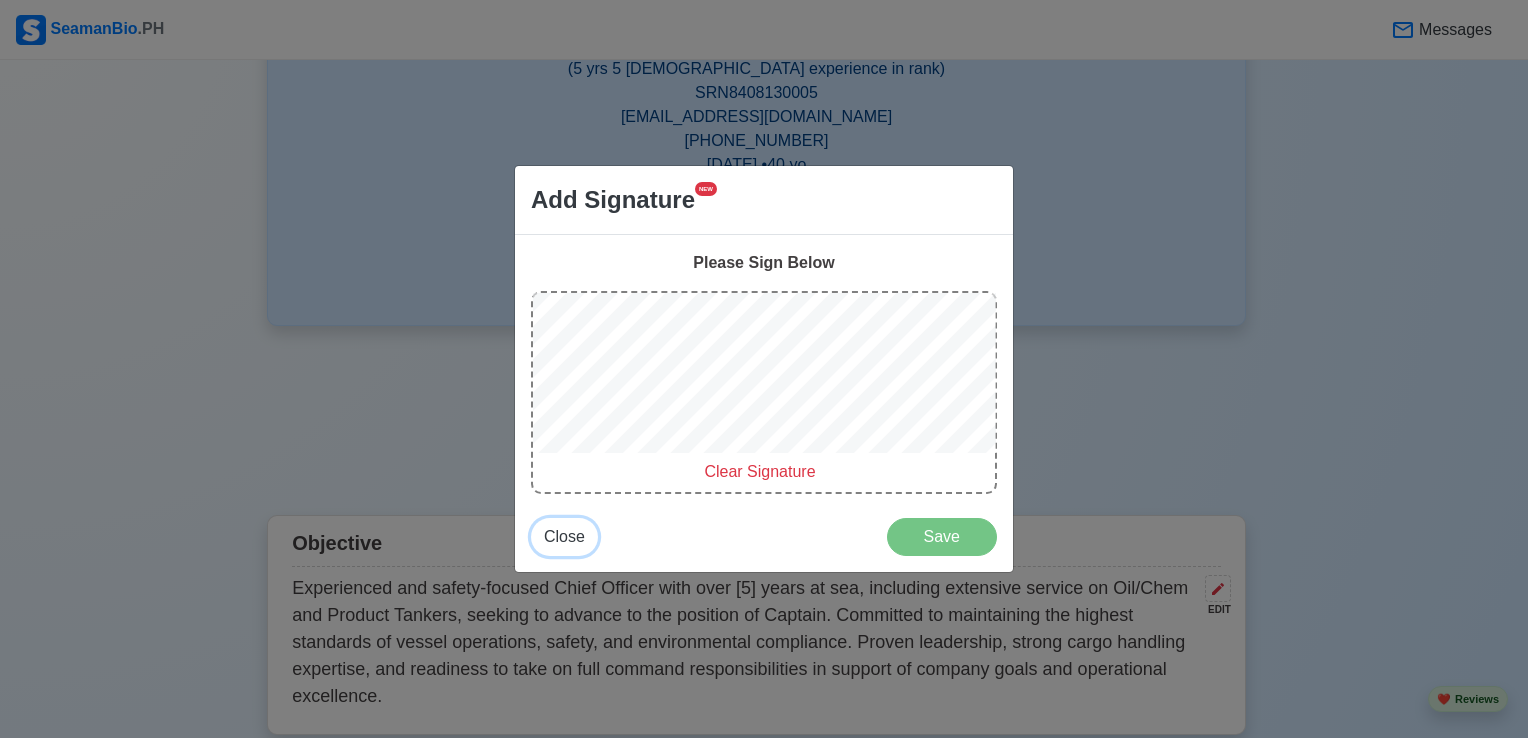 click on "Close" at bounding box center [564, 536] 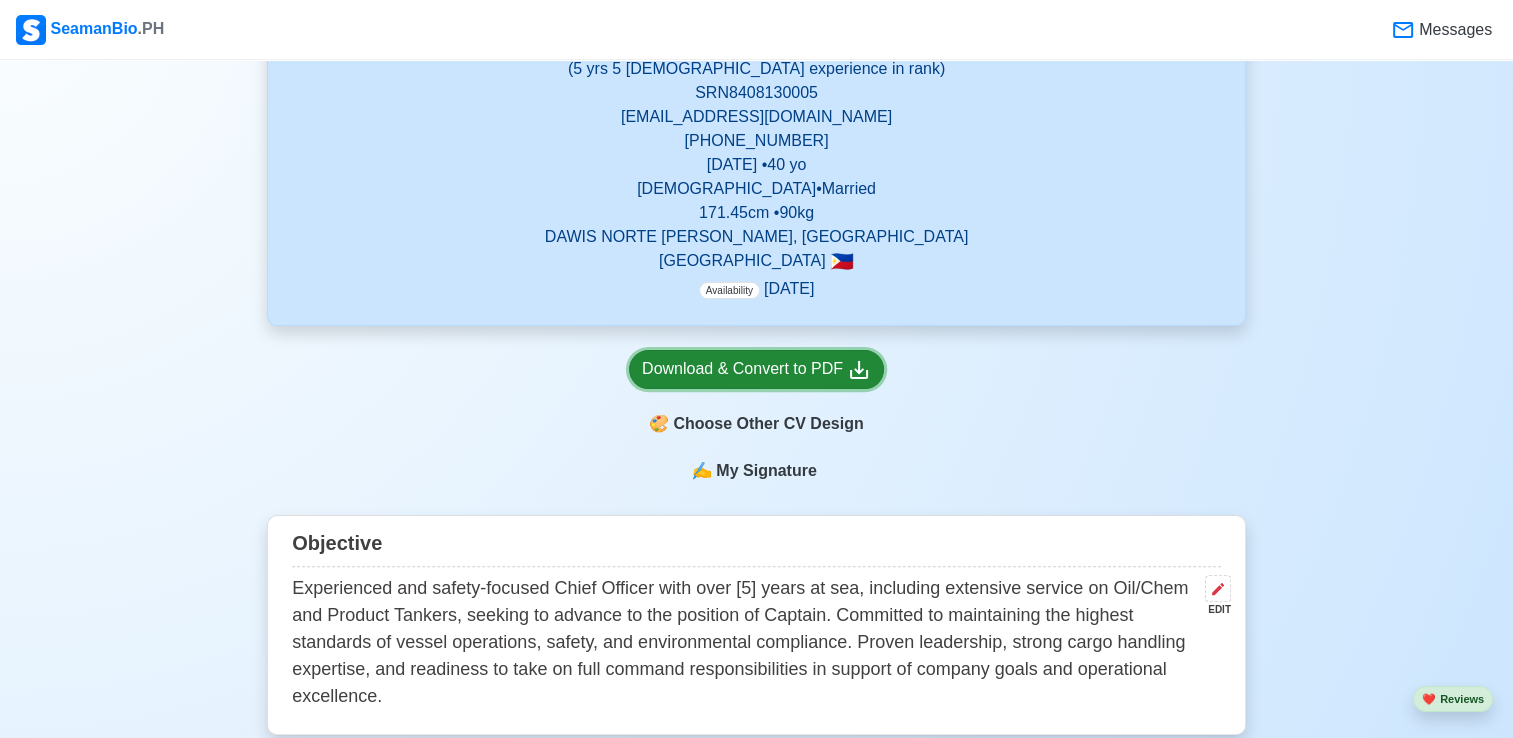 click on "Download & Convert to PDF" at bounding box center (756, 369) 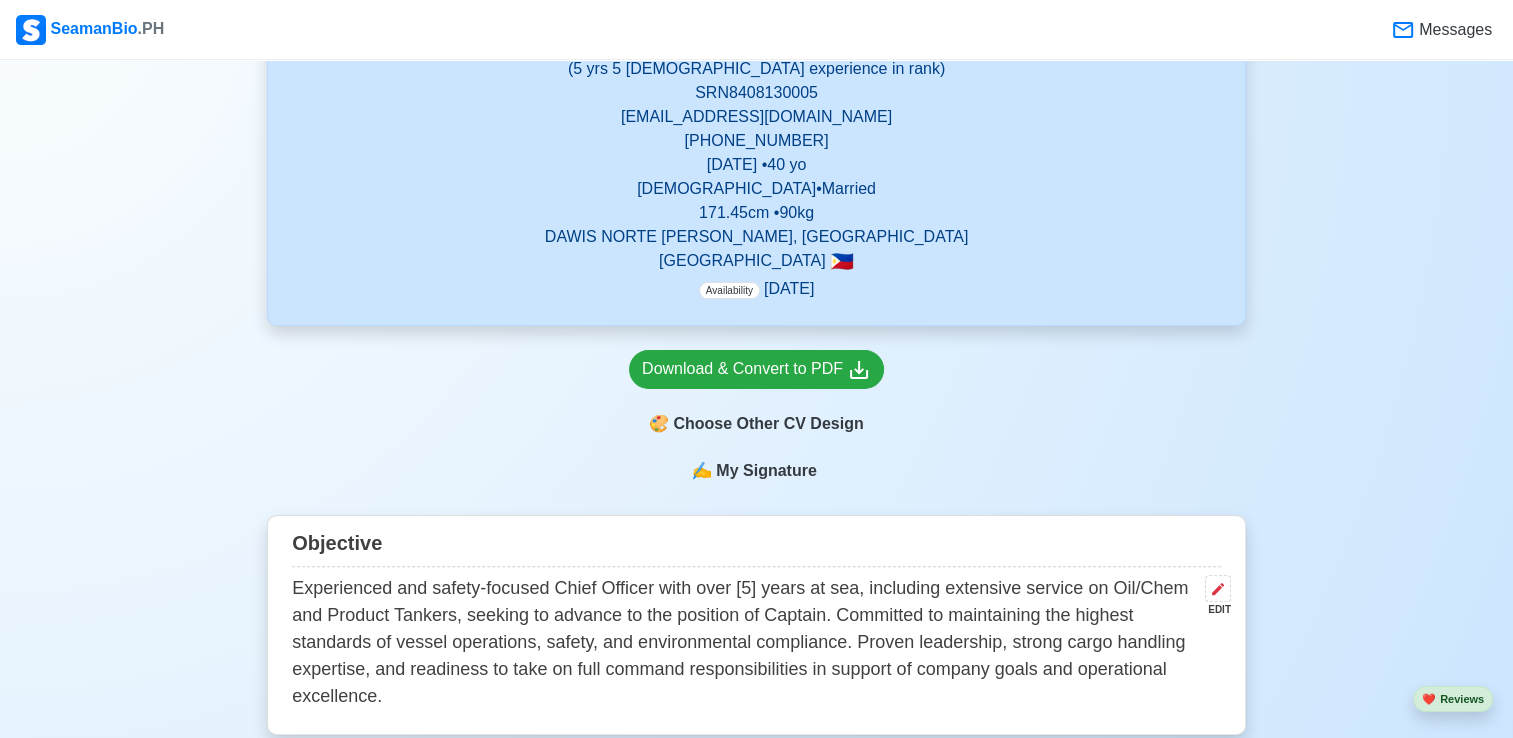 click on "My Signature" at bounding box center [766, 471] 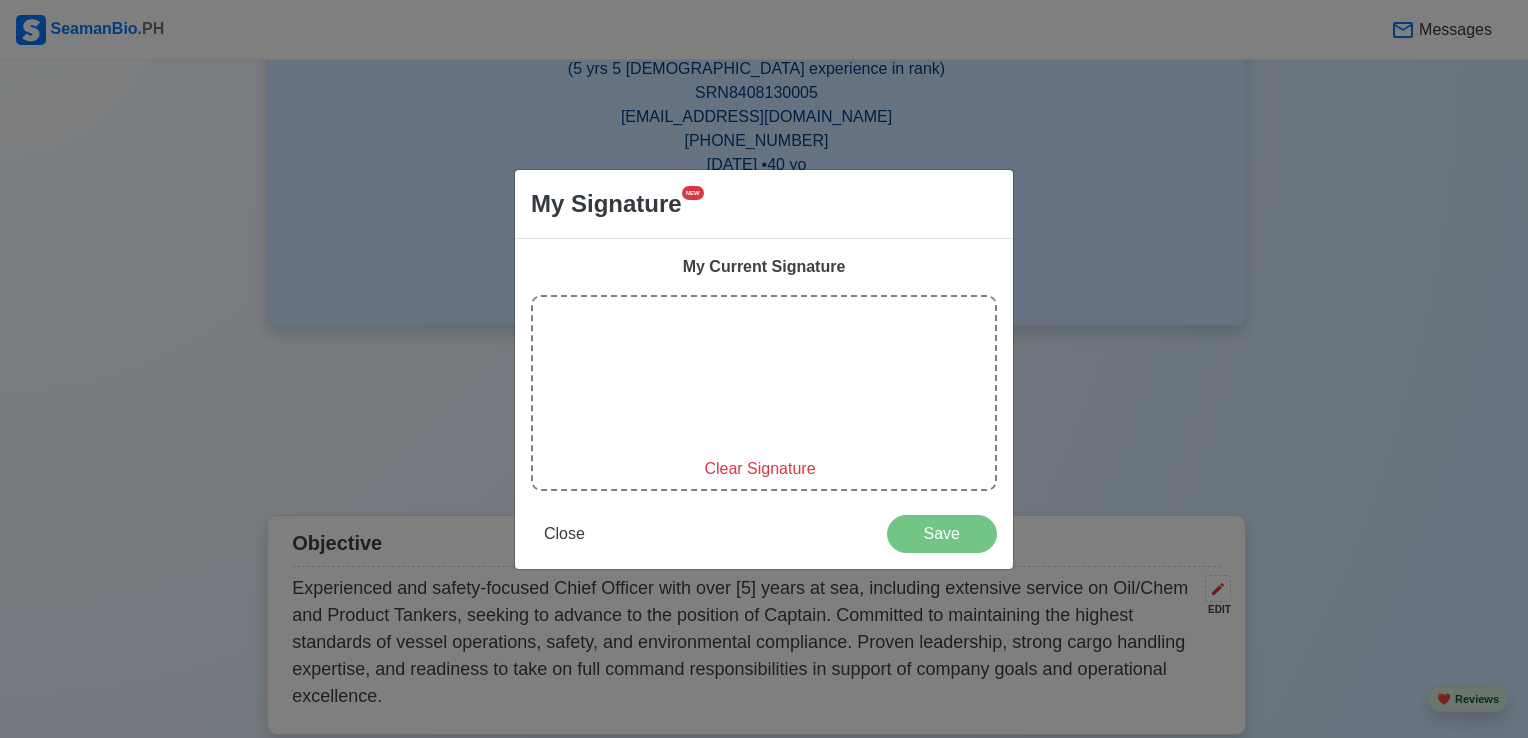 click on "Clear Signature" at bounding box center (759, 468) 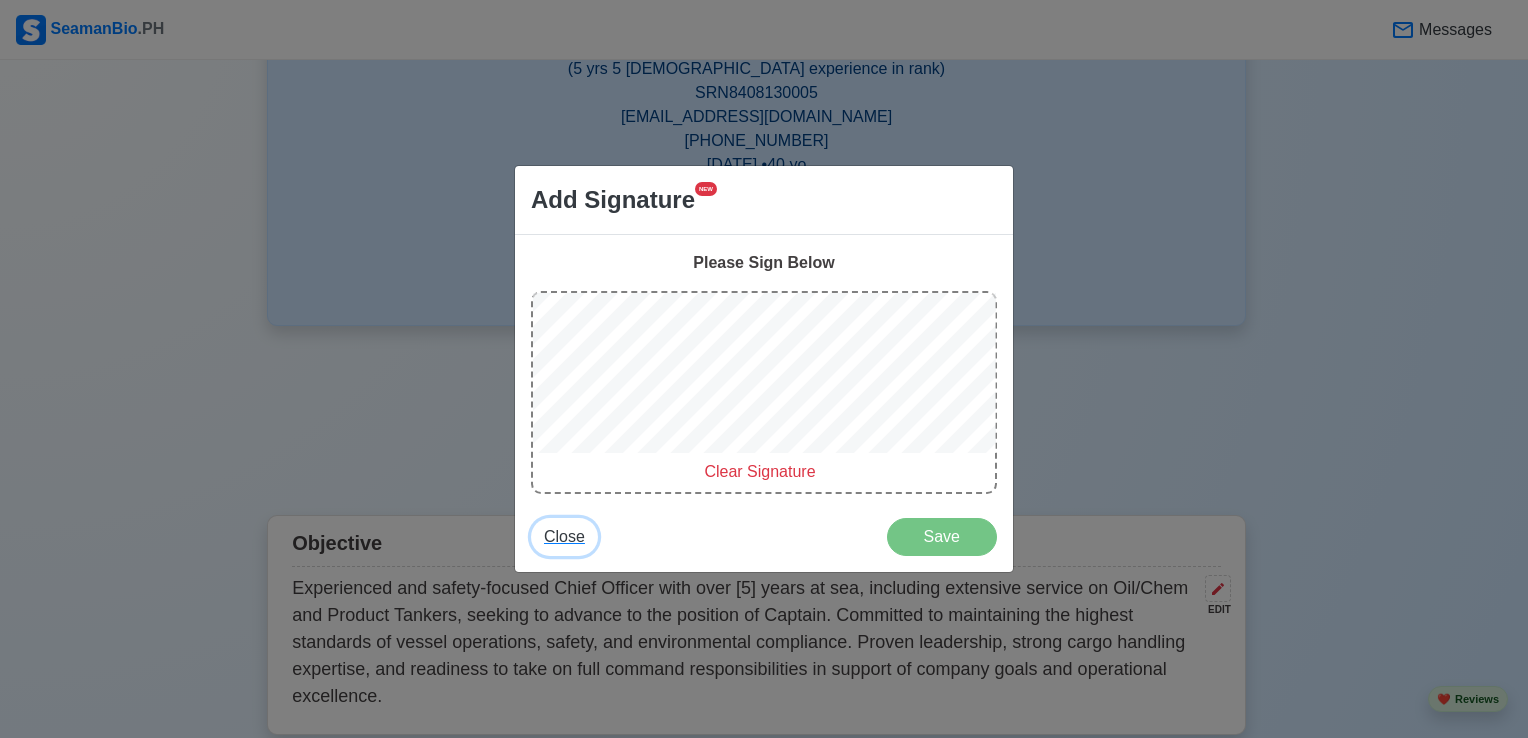 click on "Close" at bounding box center (564, 536) 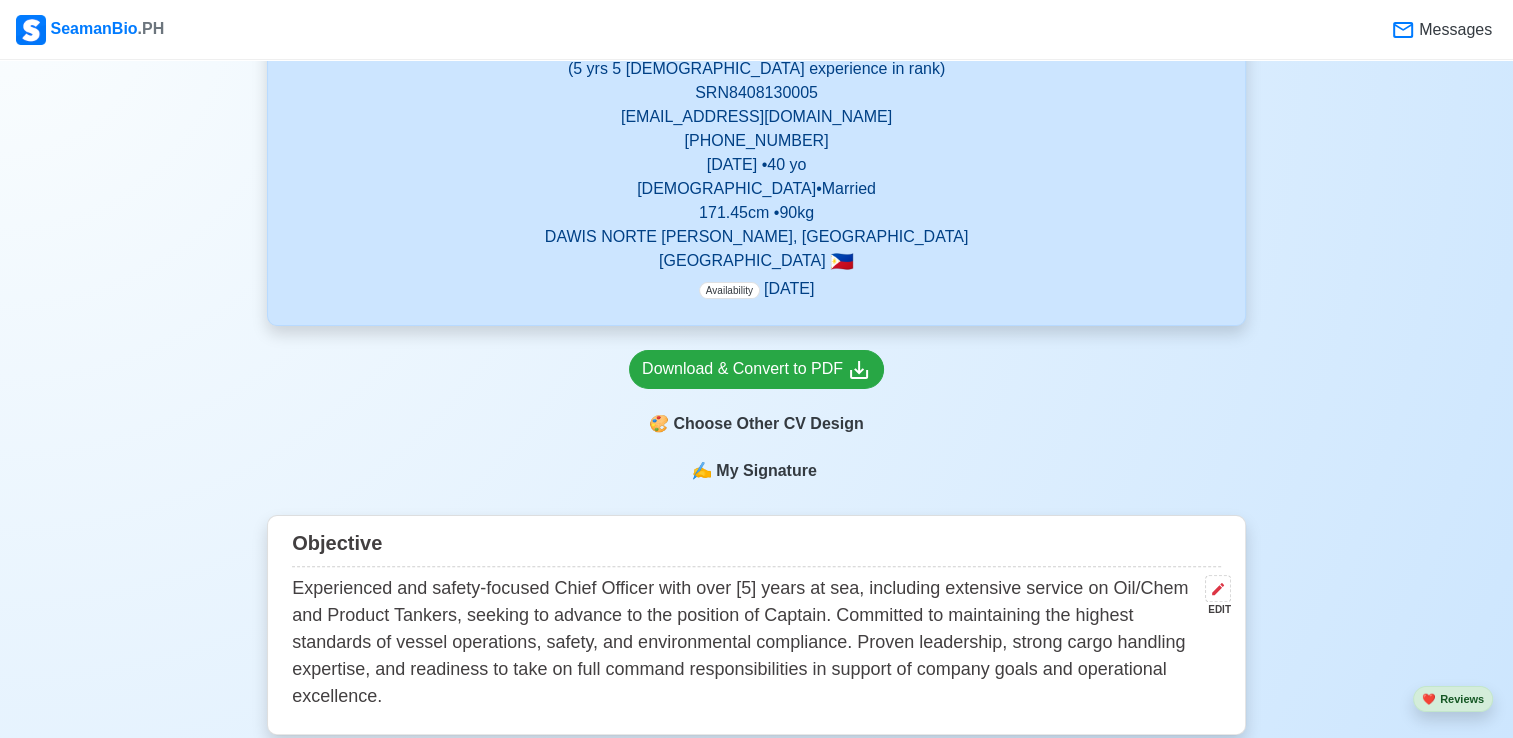 click on "My Signature" at bounding box center (766, 471) 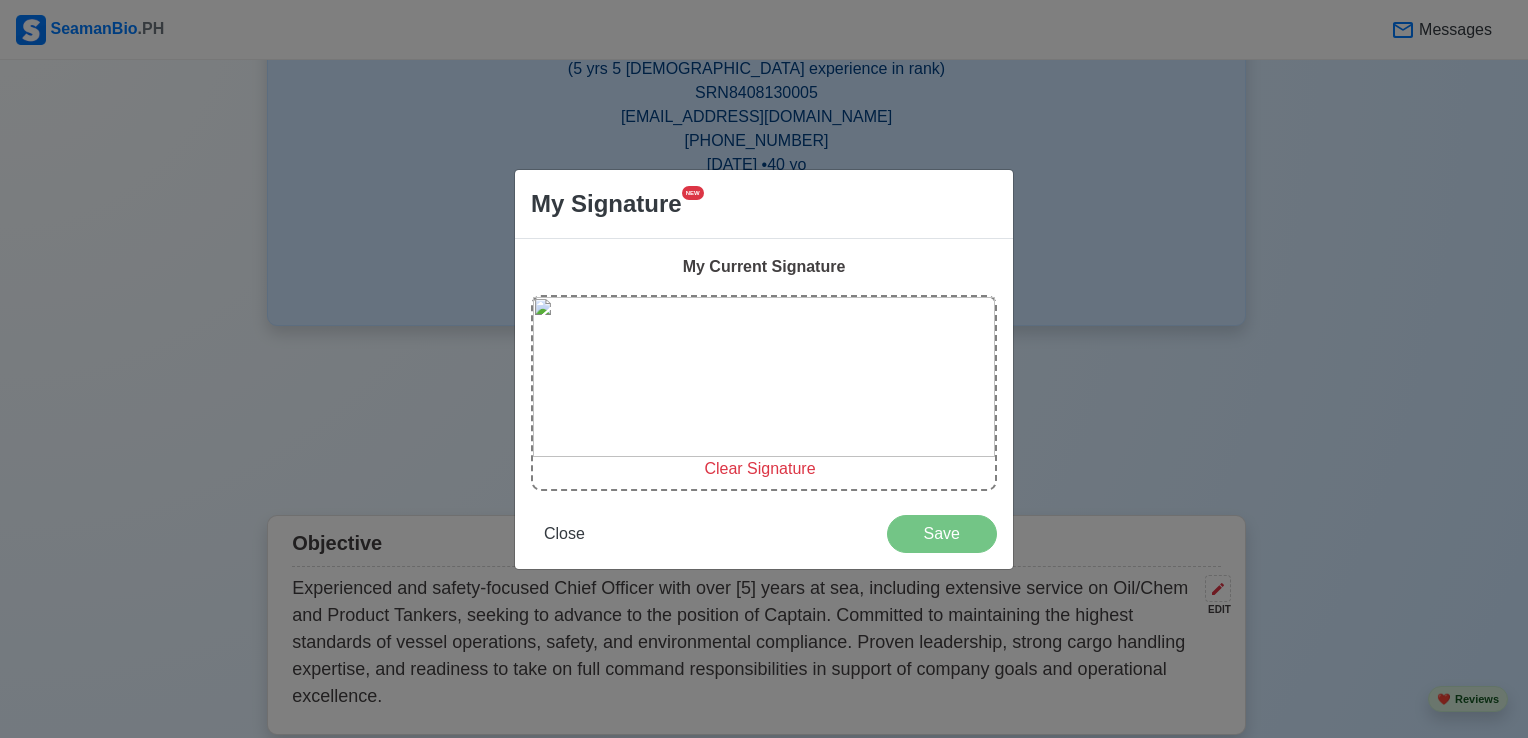 click on "Clear Signature" at bounding box center [759, 468] 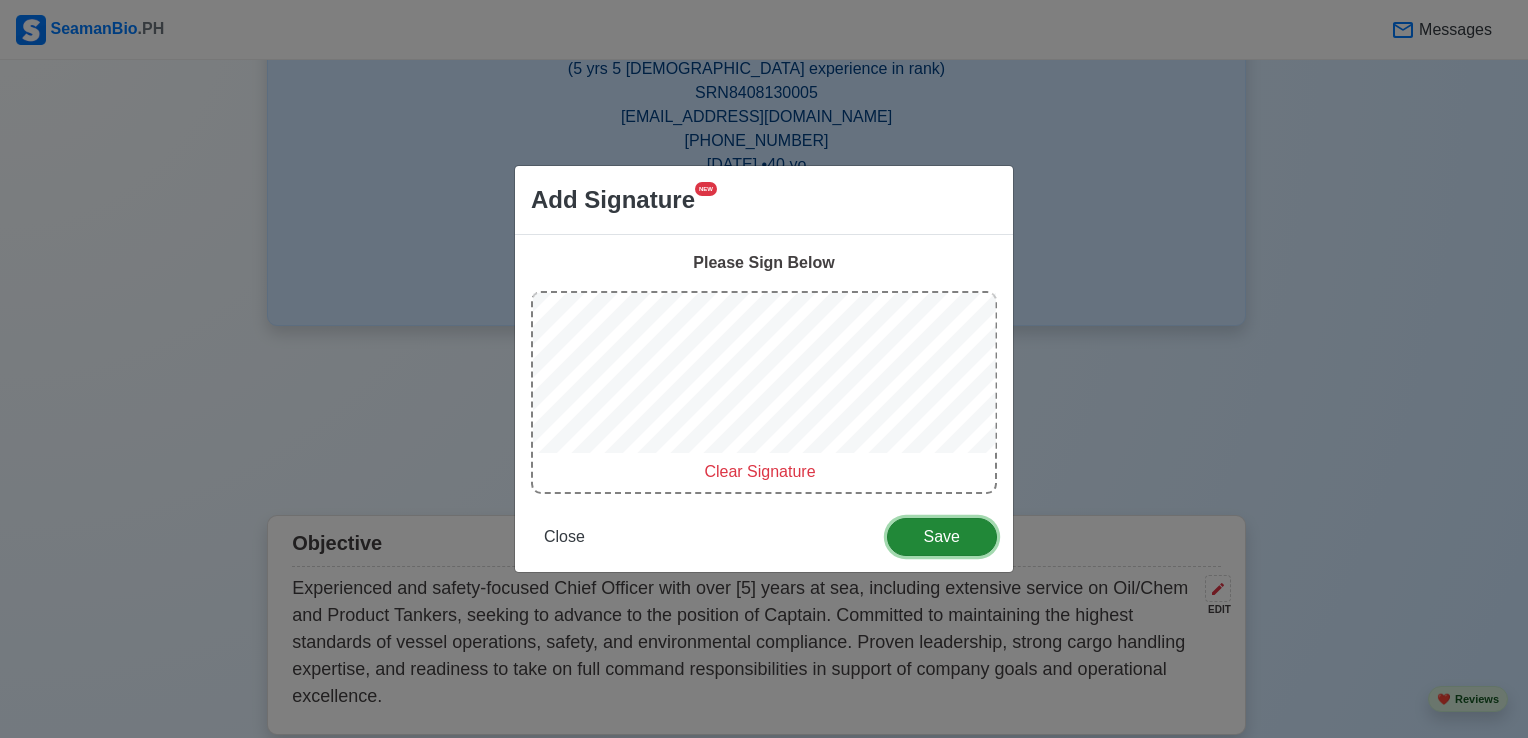 click on "Save" at bounding box center (942, 536) 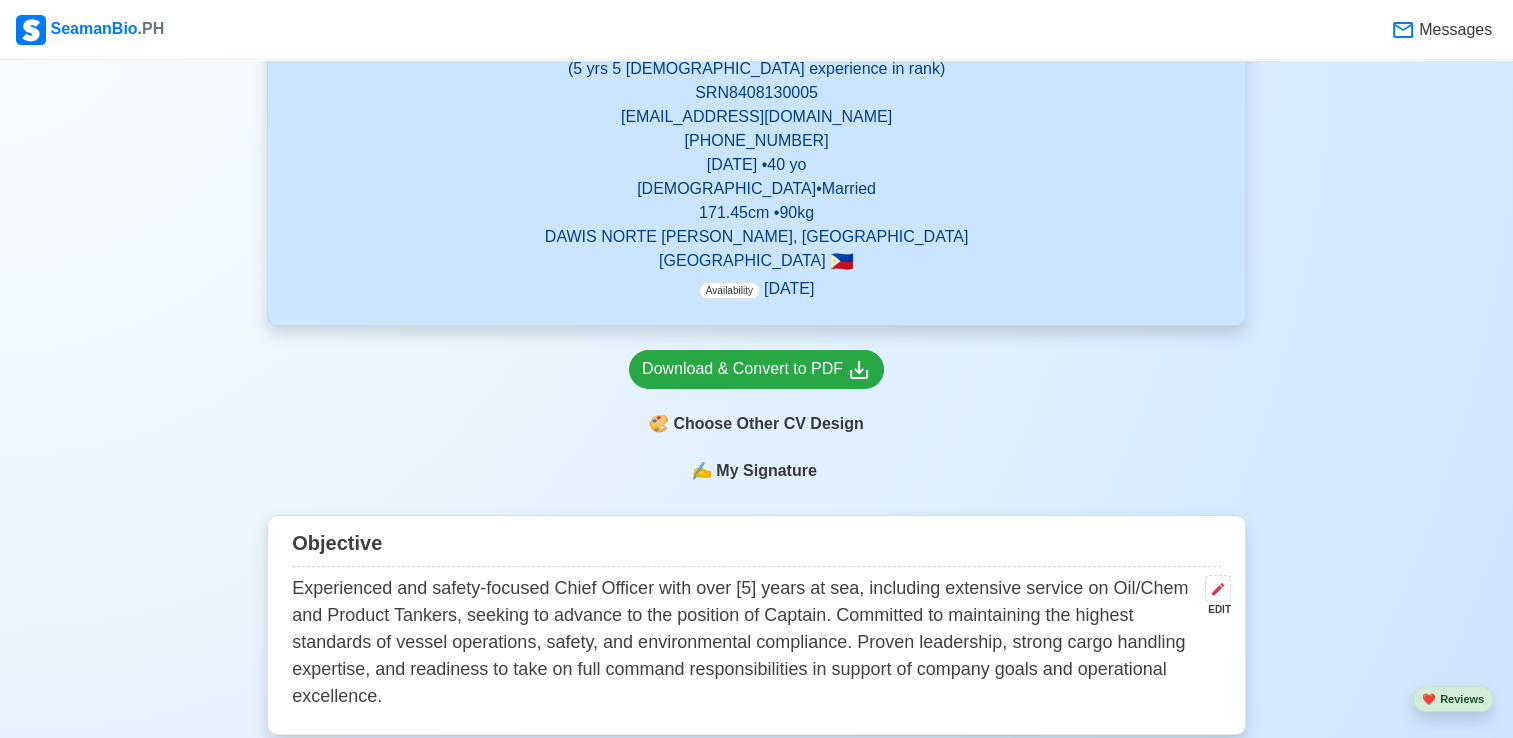 click on "My Signature" at bounding box center [766, 471] 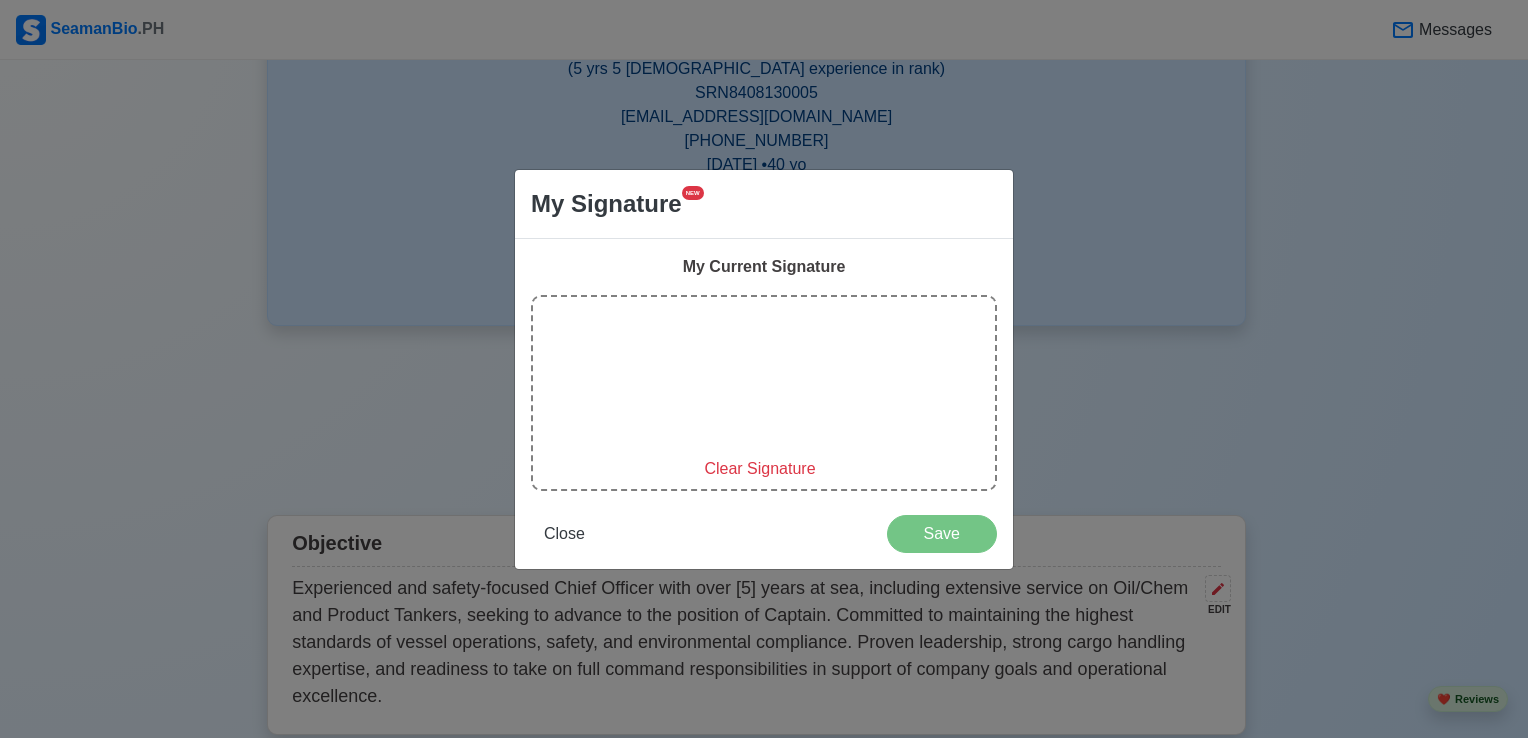 click on "Clear Signature" at bounding box center (759, 468) 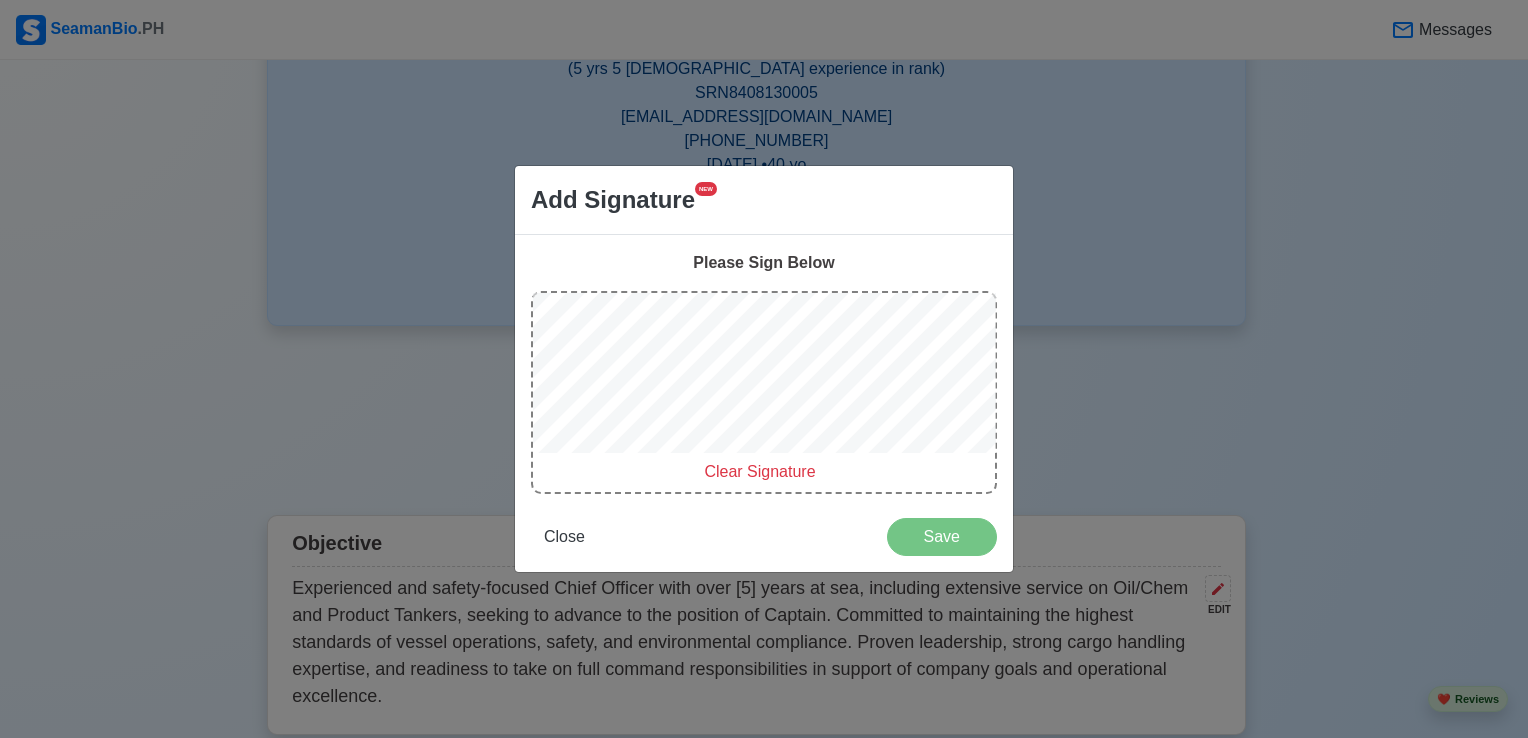 click on "Please Sign Below" at bounding box center [764, 263] 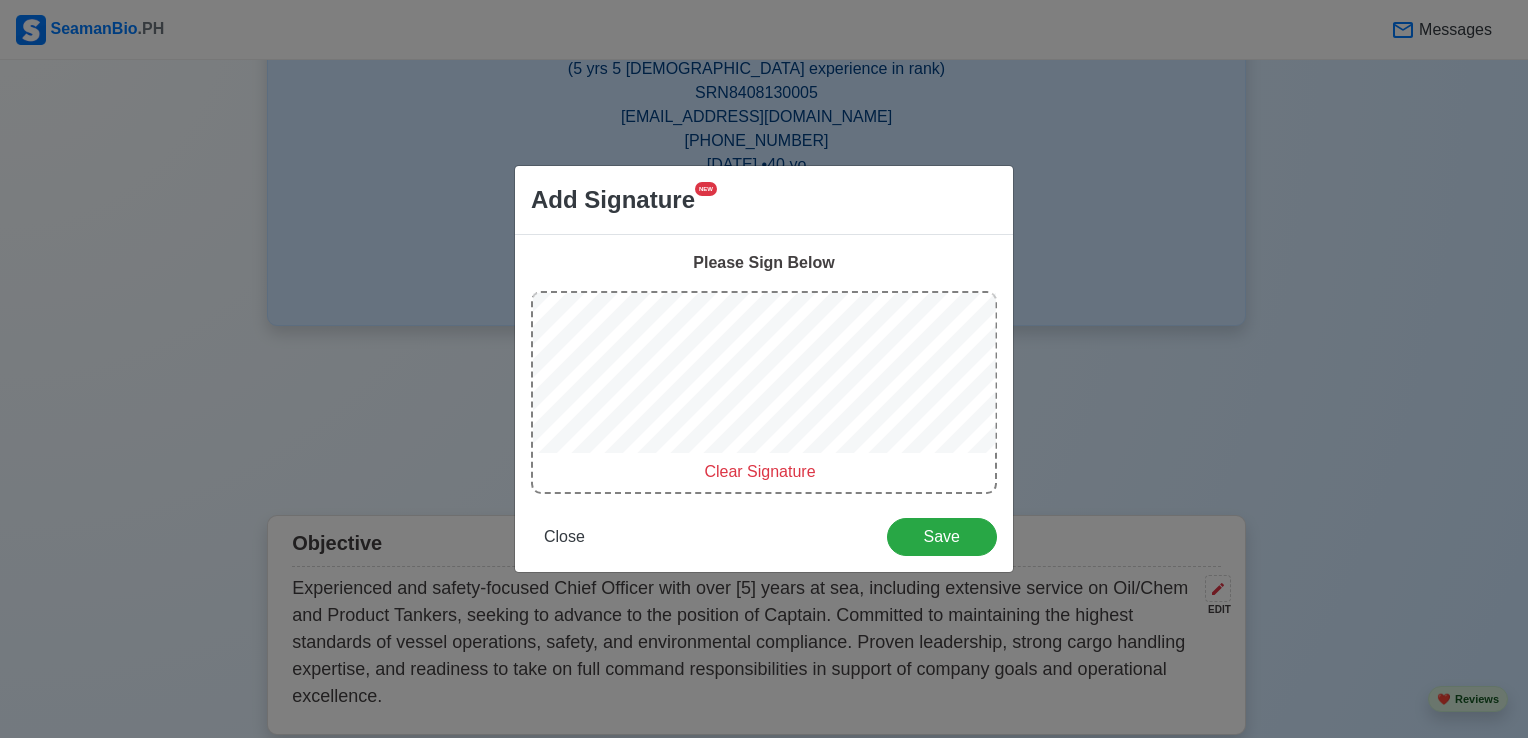 click on "Please Sign Below" at bounding box center [764, 263] 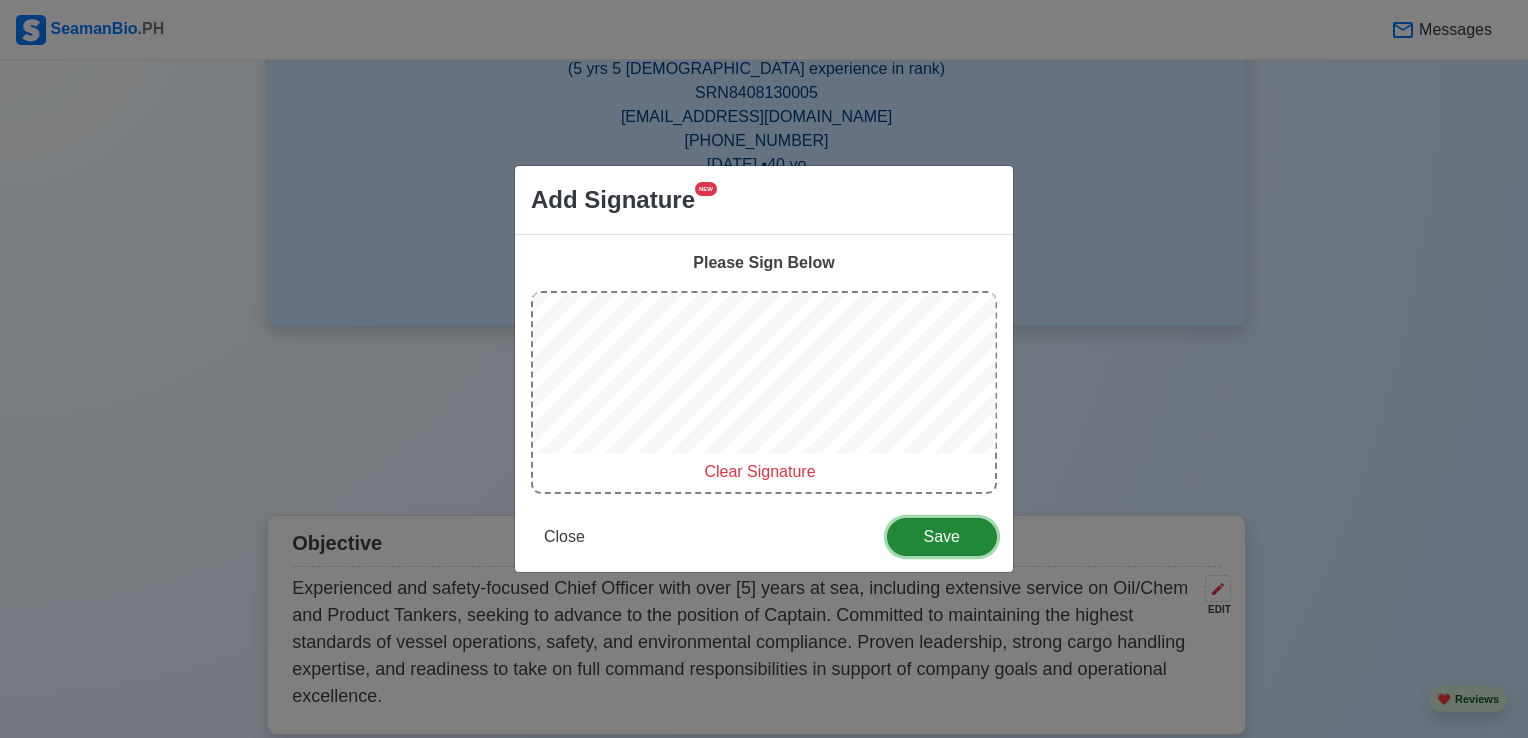 click on "Save" at bounding box center (942, 536) 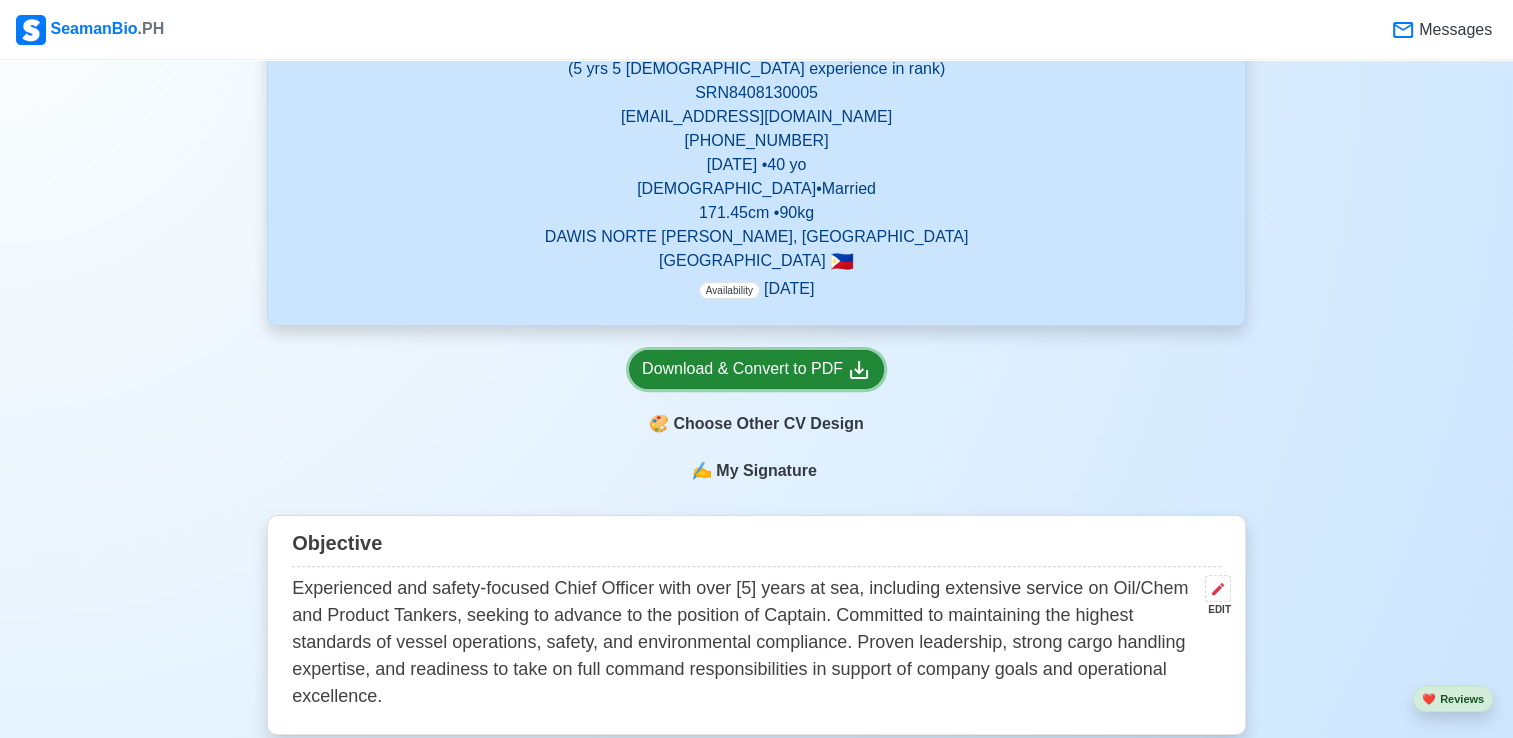 click on "Download & Convert to PDF" at bounding box center (756, 369) 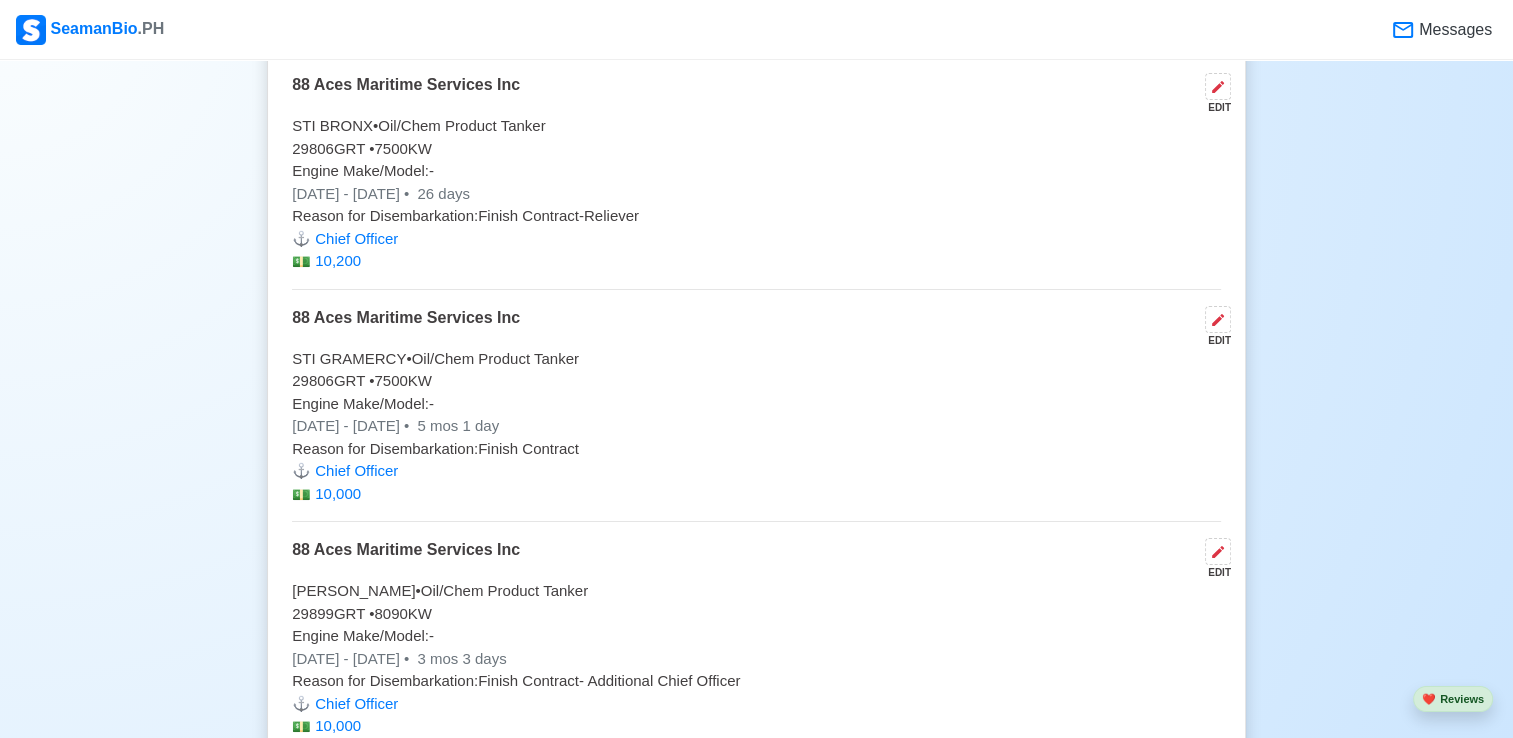 scroll, scrollTop: 12100, scrollLeft: 0, axis: vertical 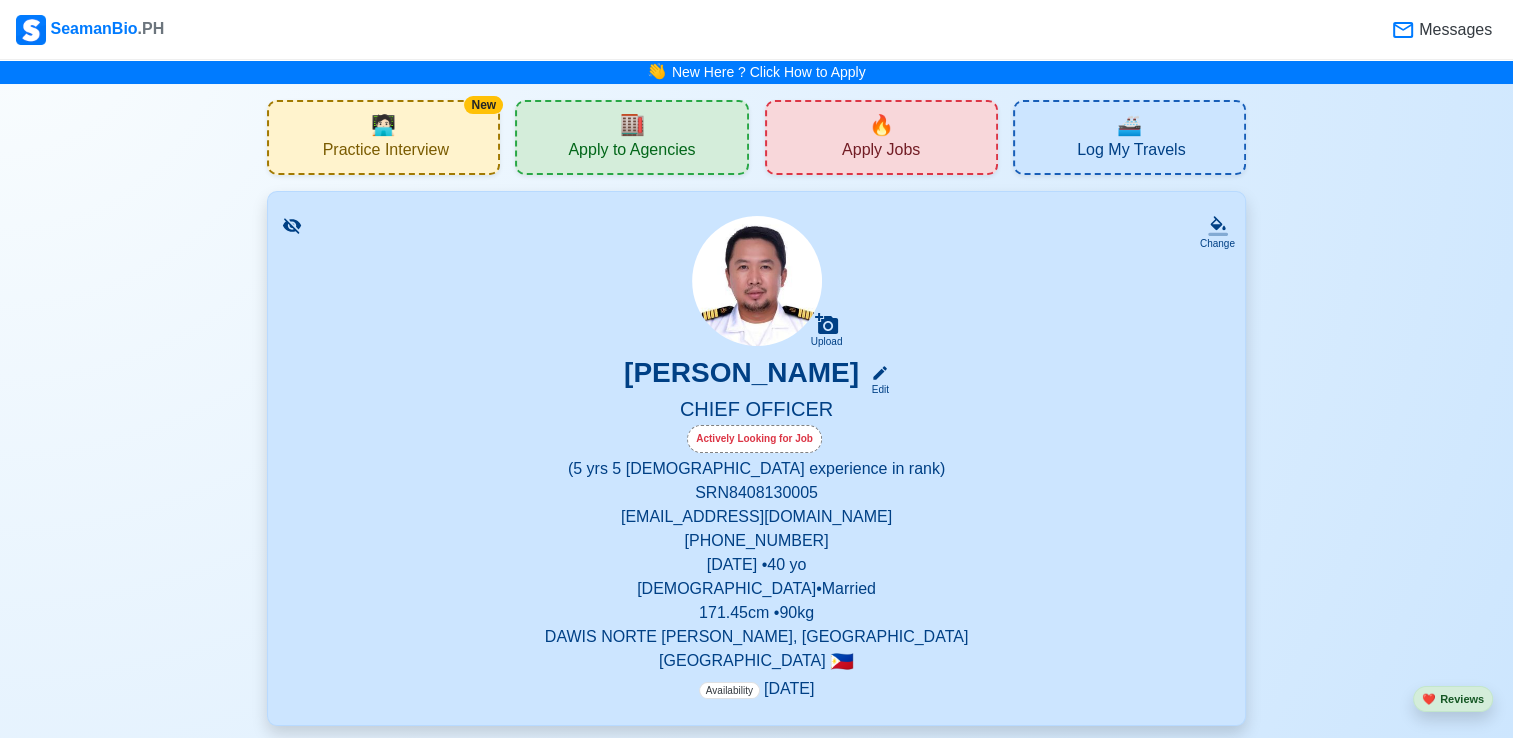 click on "Apply Jobs" at bounding box center (881, 152) 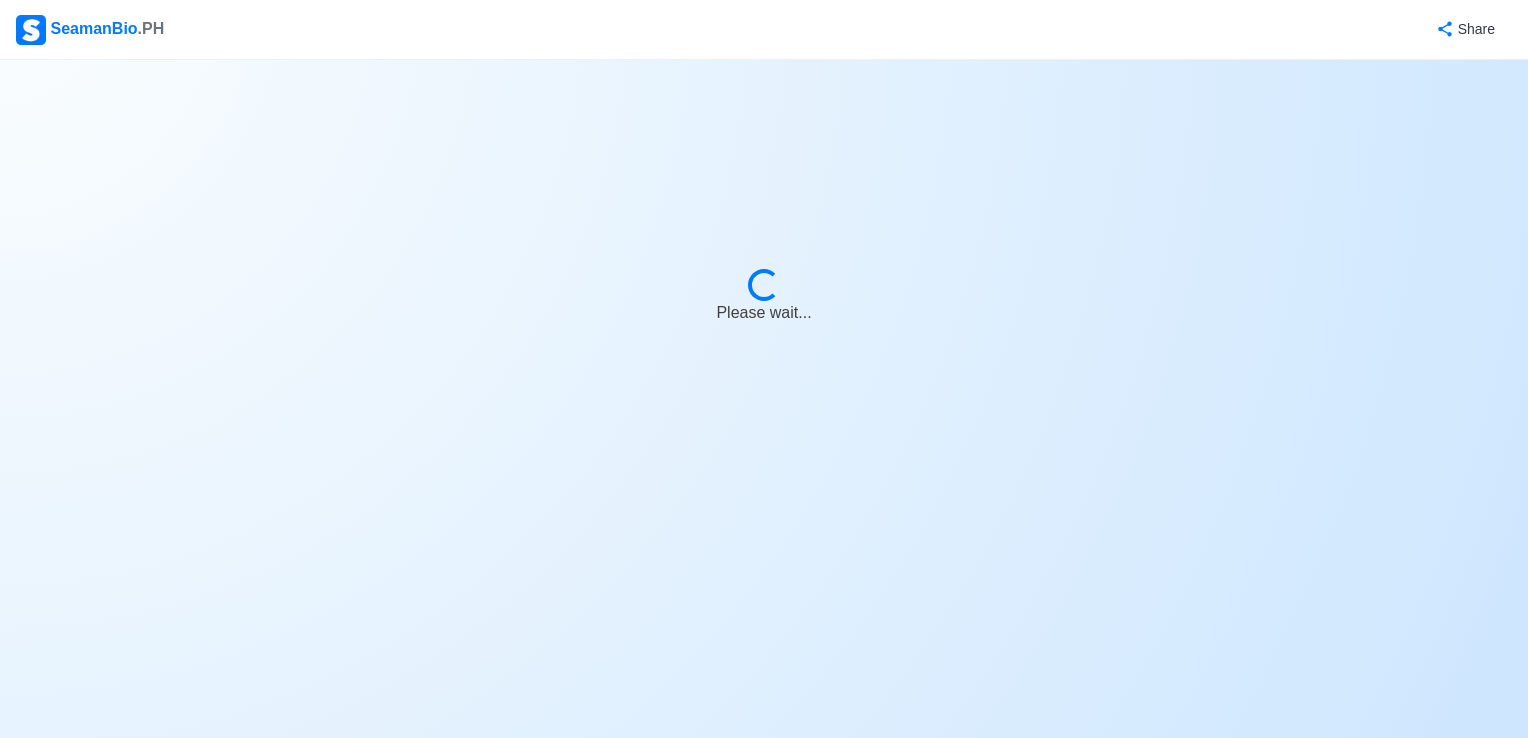 select on "Chief Officer" 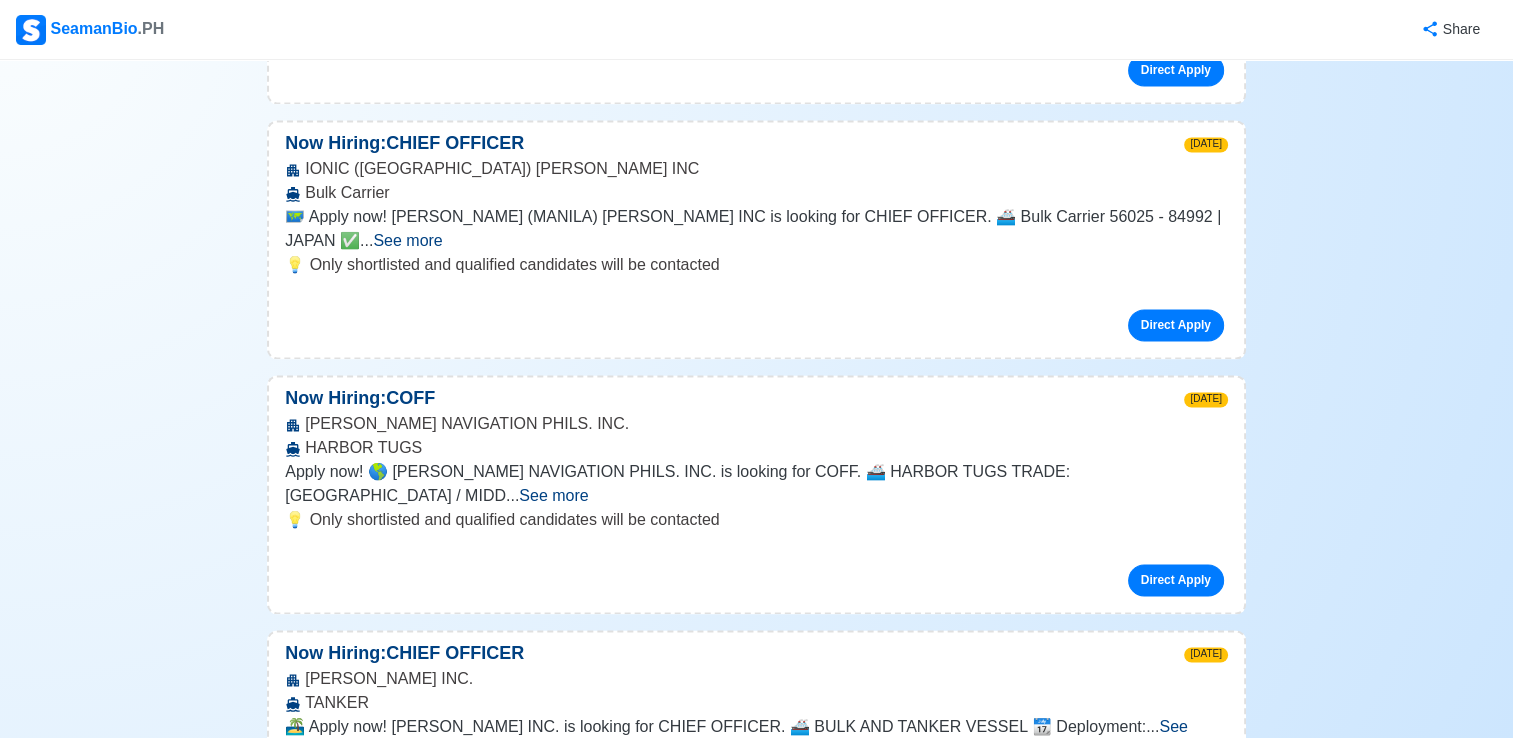 scroll, scrollTop: 2900, scrollLeft: 0, axis: vertical 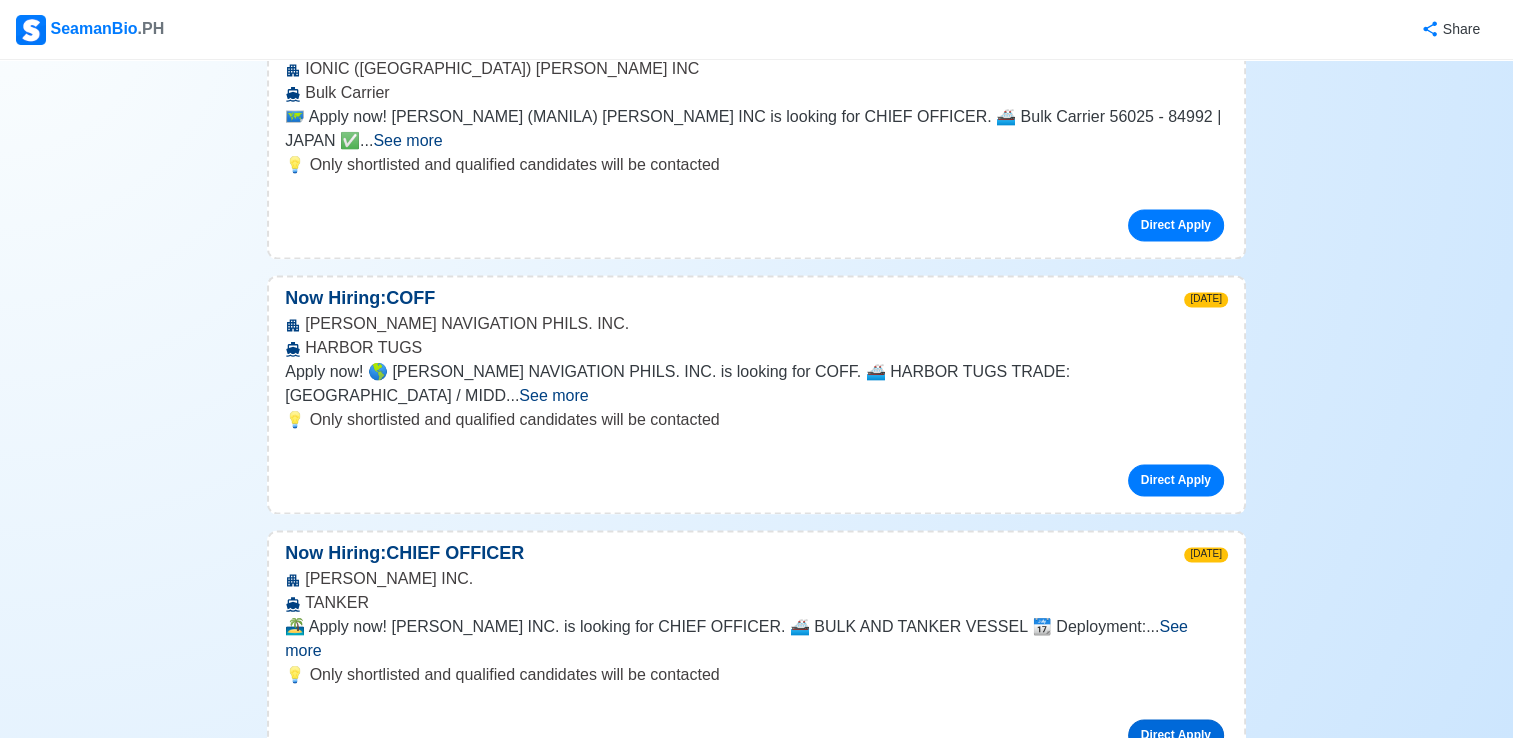 click on "Direct Apply" at bounding box center [1176, 735] 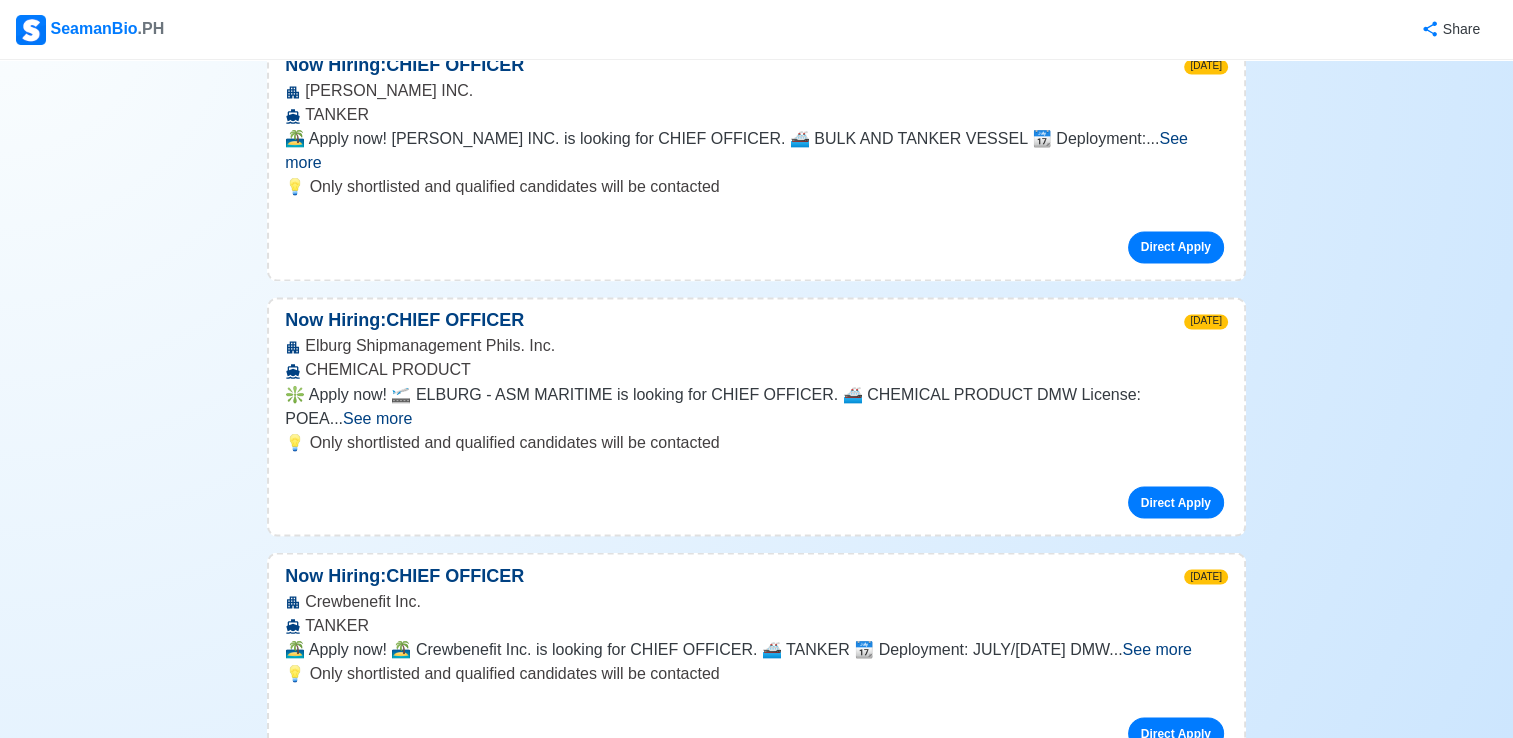 scroll, scrollTop: 3400, scrollLeft: 0, axis: vertical 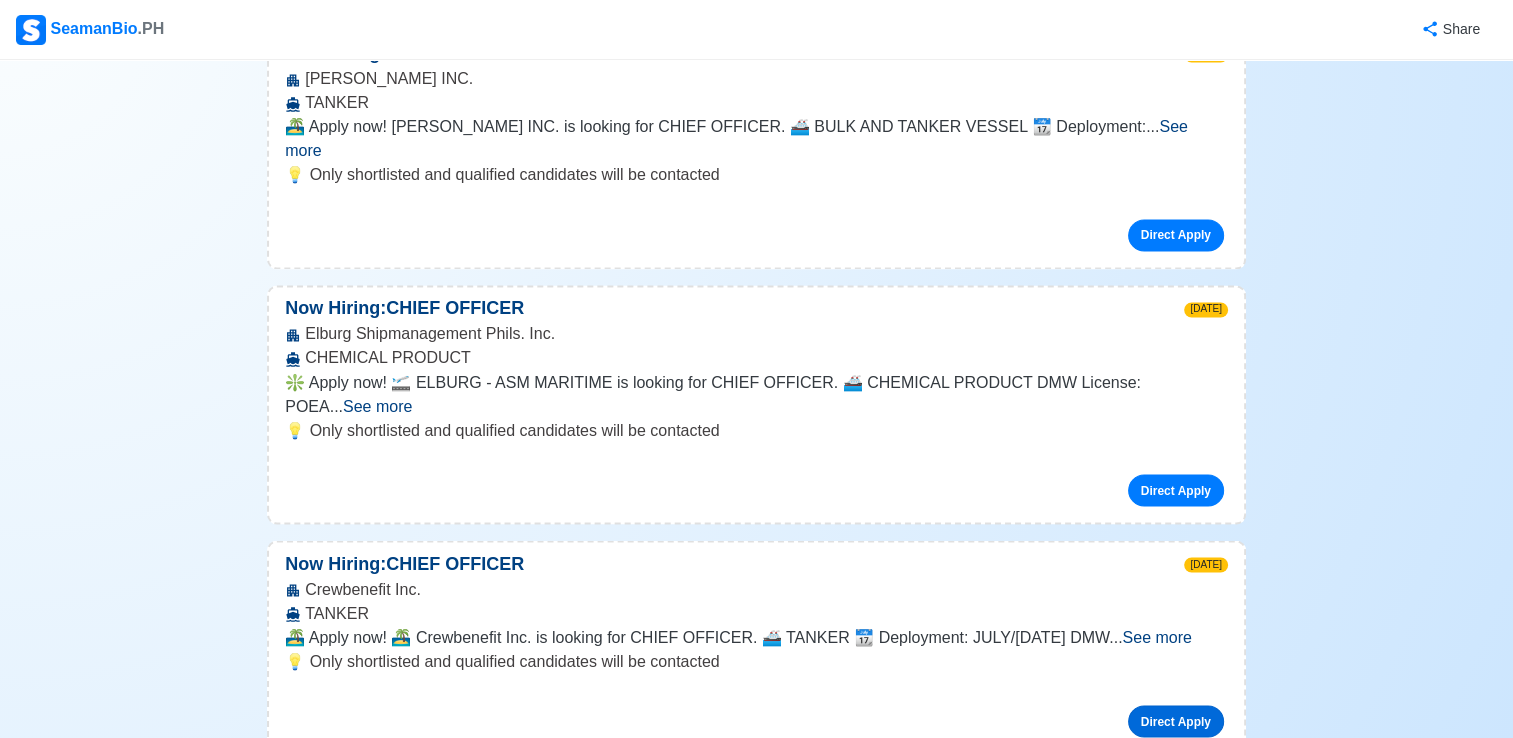 click on "Direct Apply" at bounding box center [1176, 721] 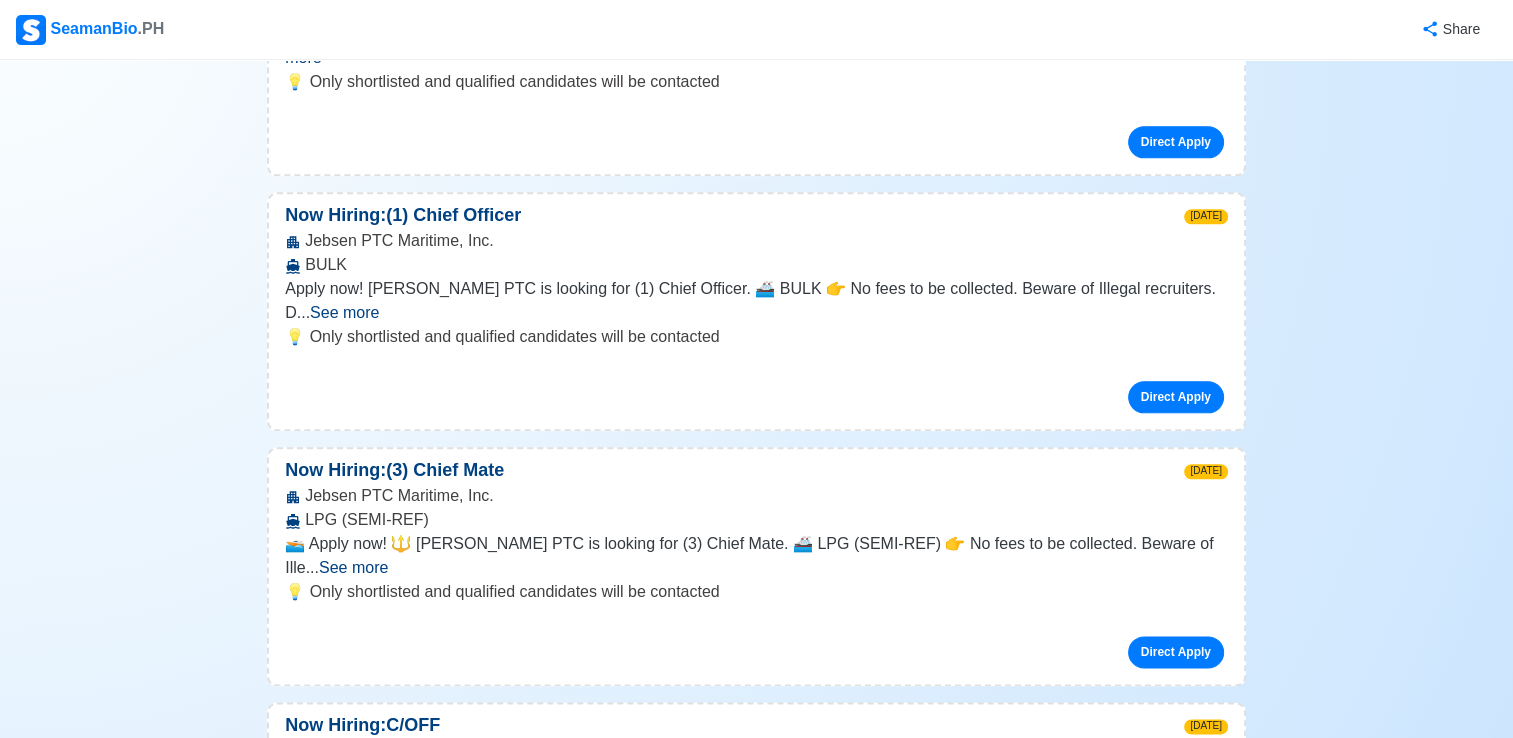 scroll, scrollTop: 9800, scrollLeft: 0, axis: vertical 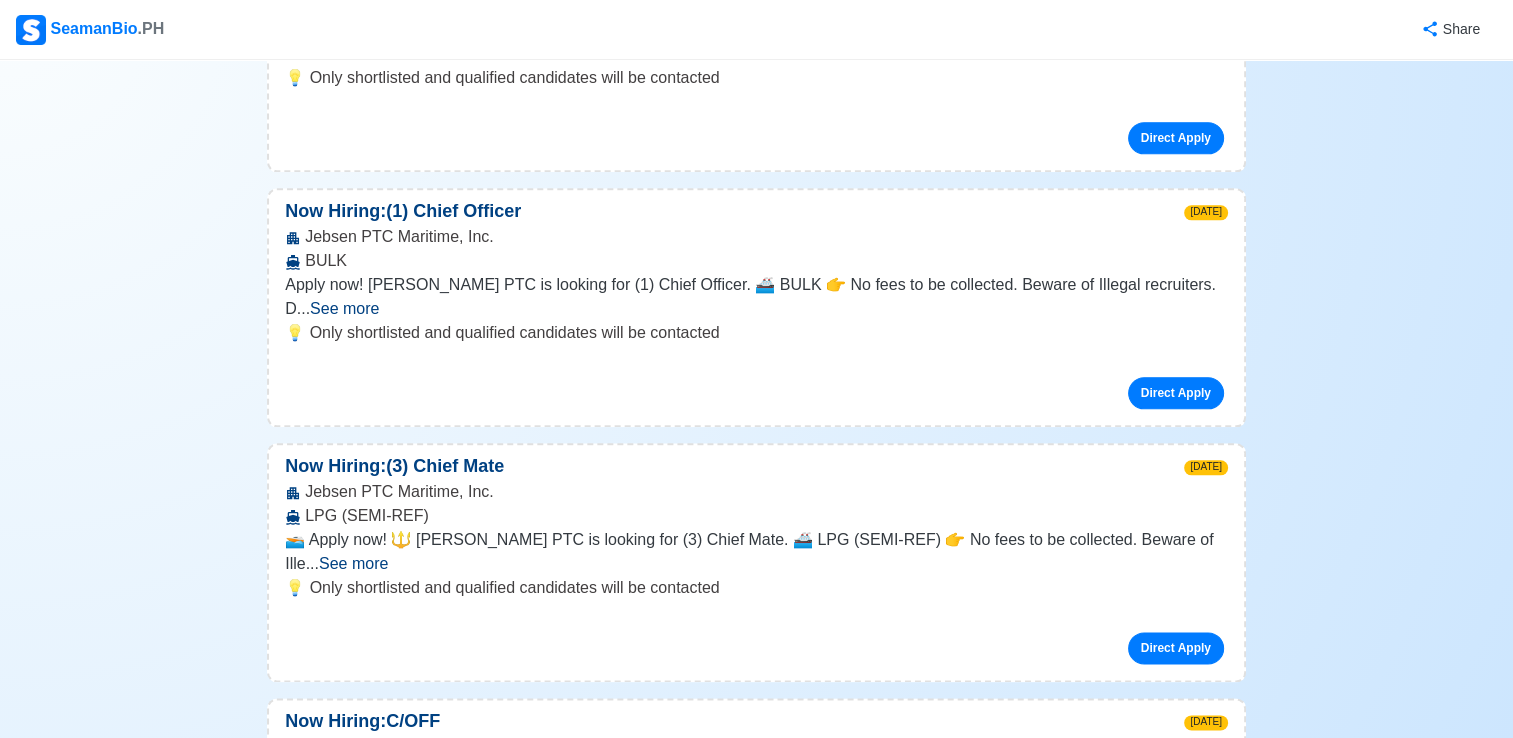 click on "Direct Apply" at bounding box center (1176, 1413) 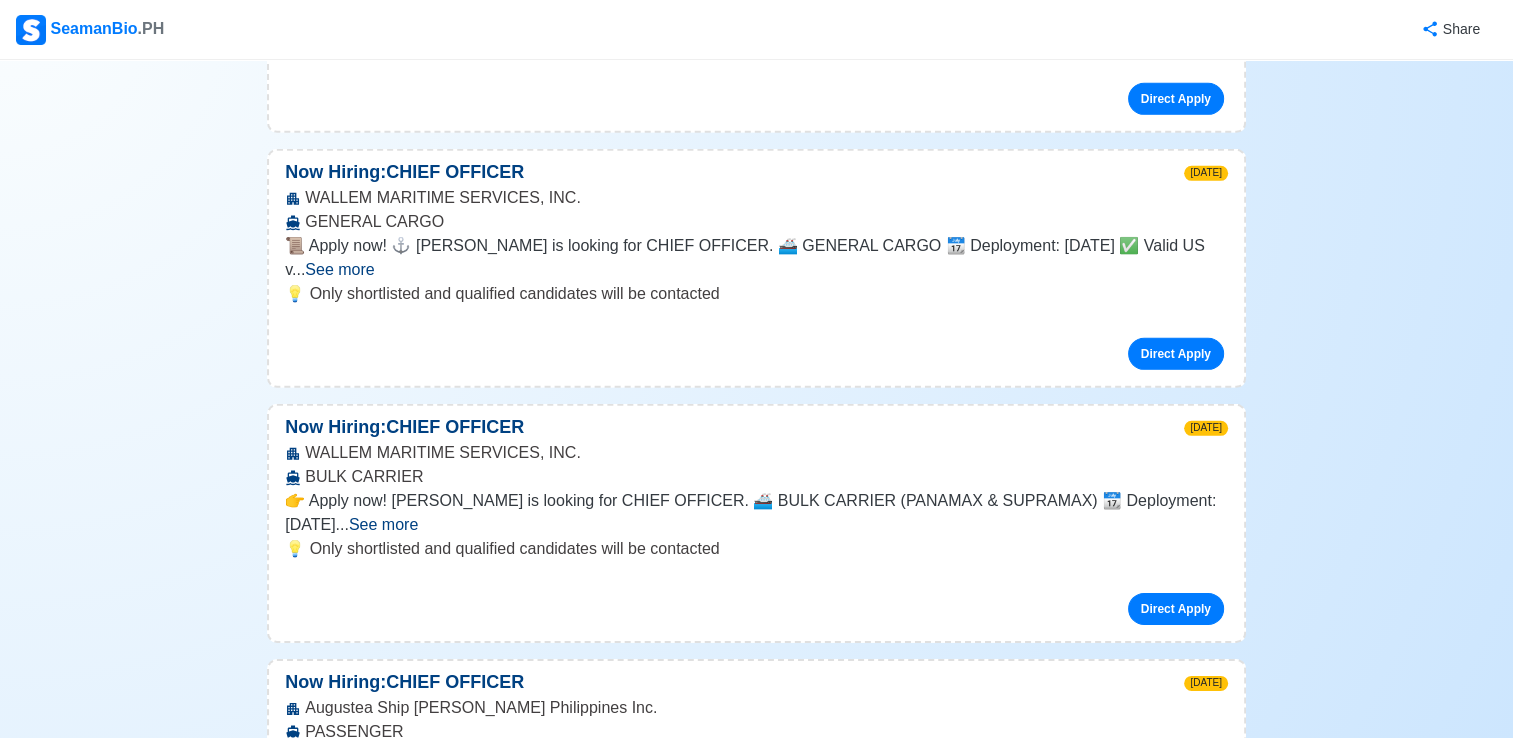 scroll, scrollTop: 13700, scrollLeft: 0, axis: vertical 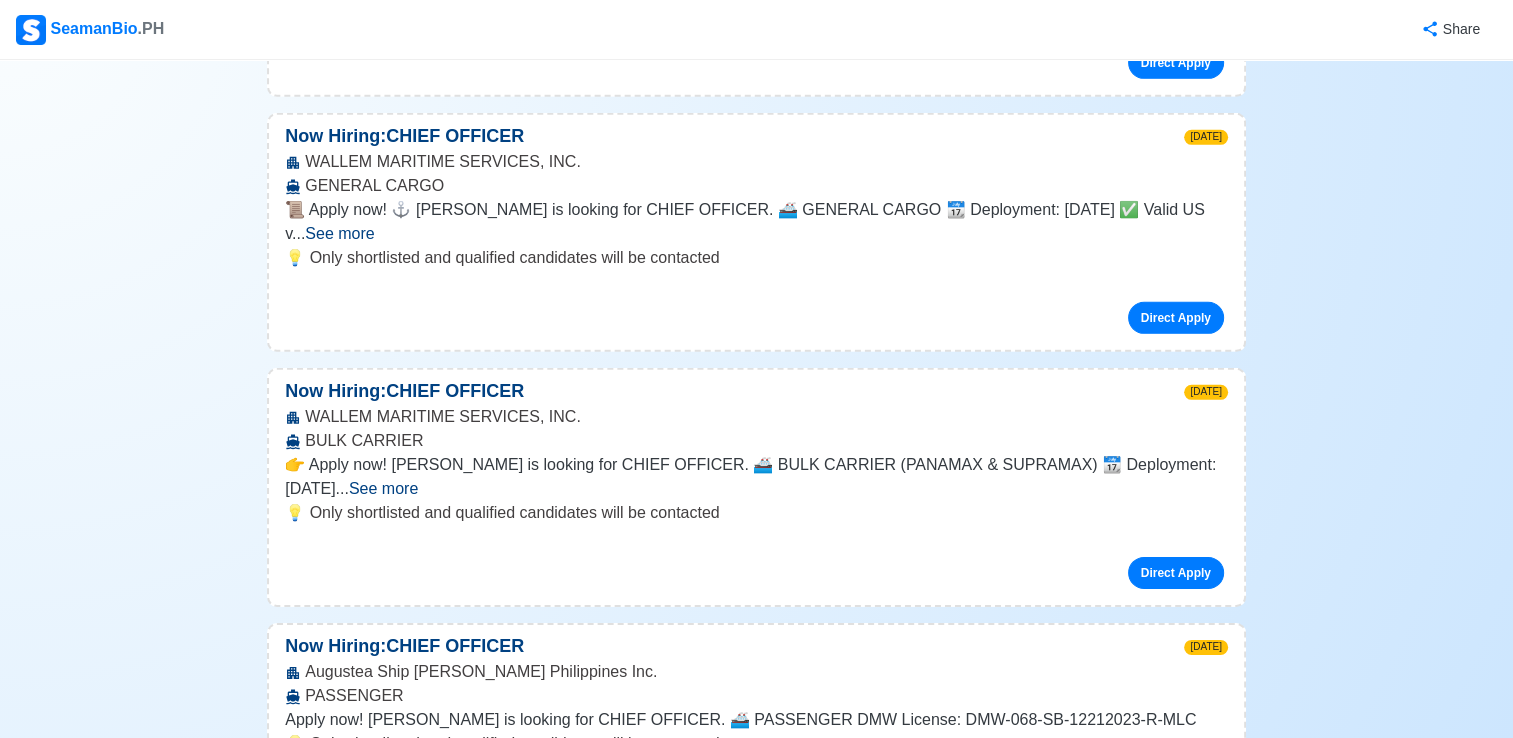 click on "Direct Apply" at bounding box center [1176, 1800] 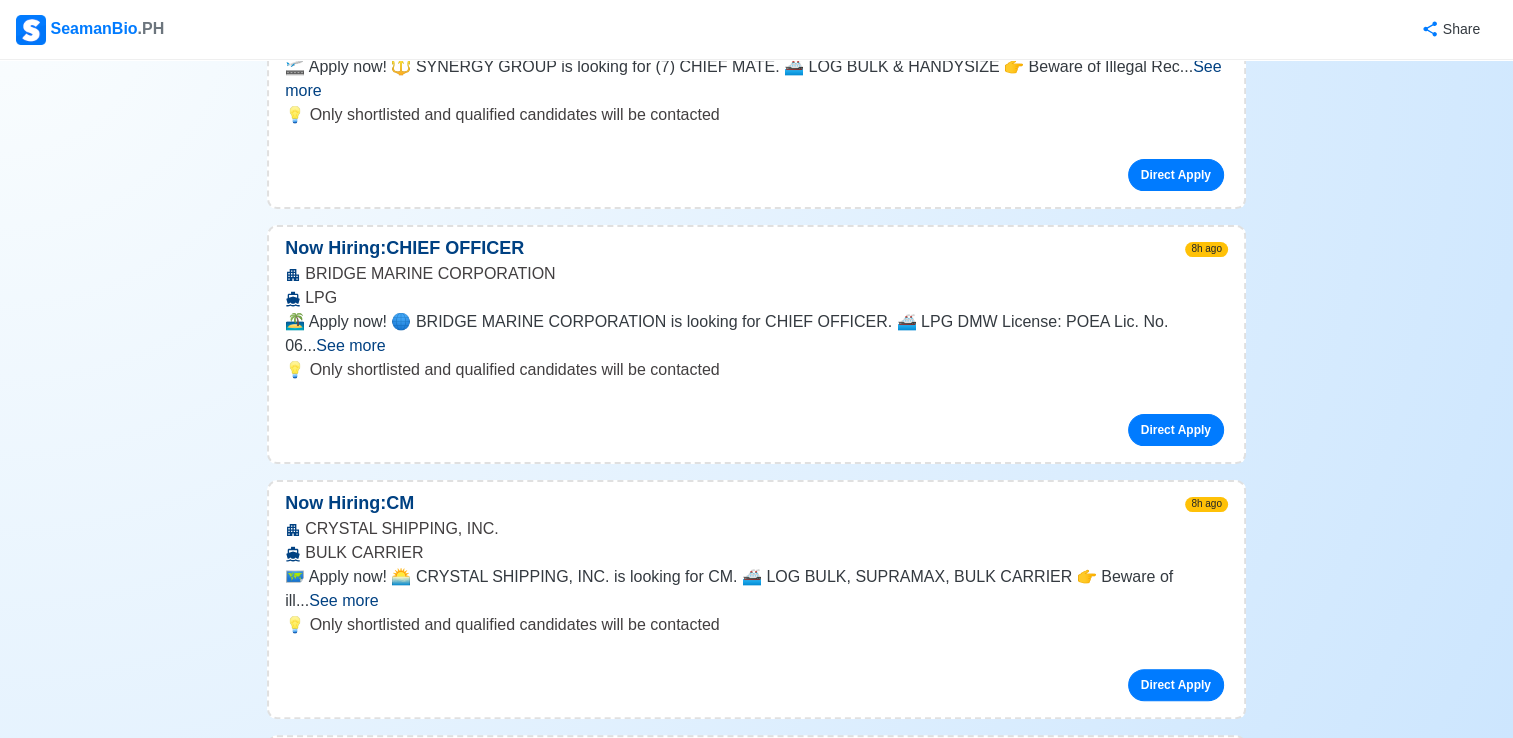 scroll, scrollTop: 0, scrollLeft: 0, axis: both 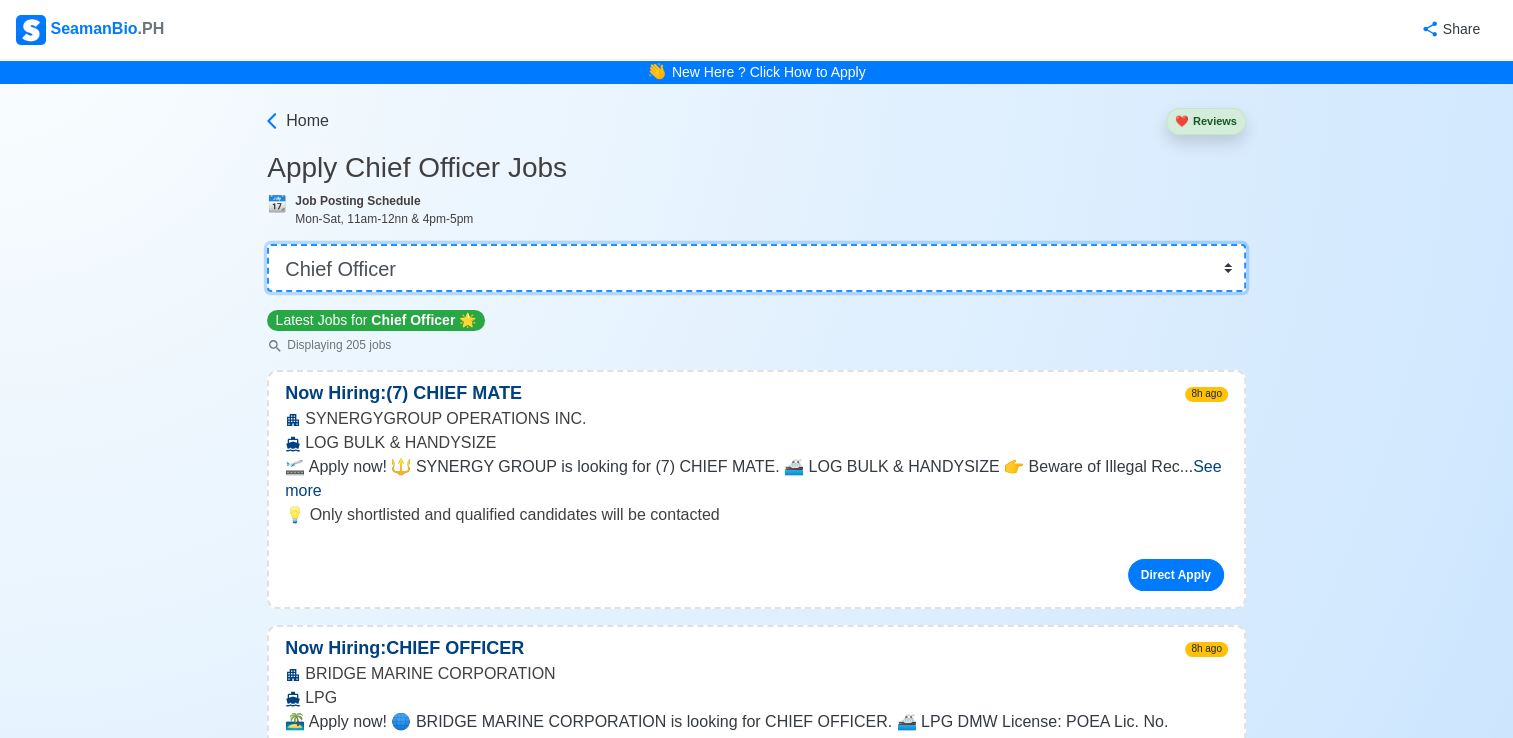 click on "👉 Select Rank or Position Master Chief Officer 2nd Officer 3rd Officer Junior Officer Chief Engineer 2nd Engineer 3rd Engineer 4th Engineer Gas Engineer Junior Engineer 1st Assistant Engineer 2nd Assistant Engineer 3rd Assistant Engineer ETO/ETR Electrician Electrical Engineer Oiler Fitter Welder Chief Cook Chef Cook Messman Wiper Rigger Ordinary Seaman Able Seaman Motorman Pumpman Bosun Cadet Reefer Mechanic Operator Repairman Painter Steward Waiter Others" at bounding box center [756, 268] 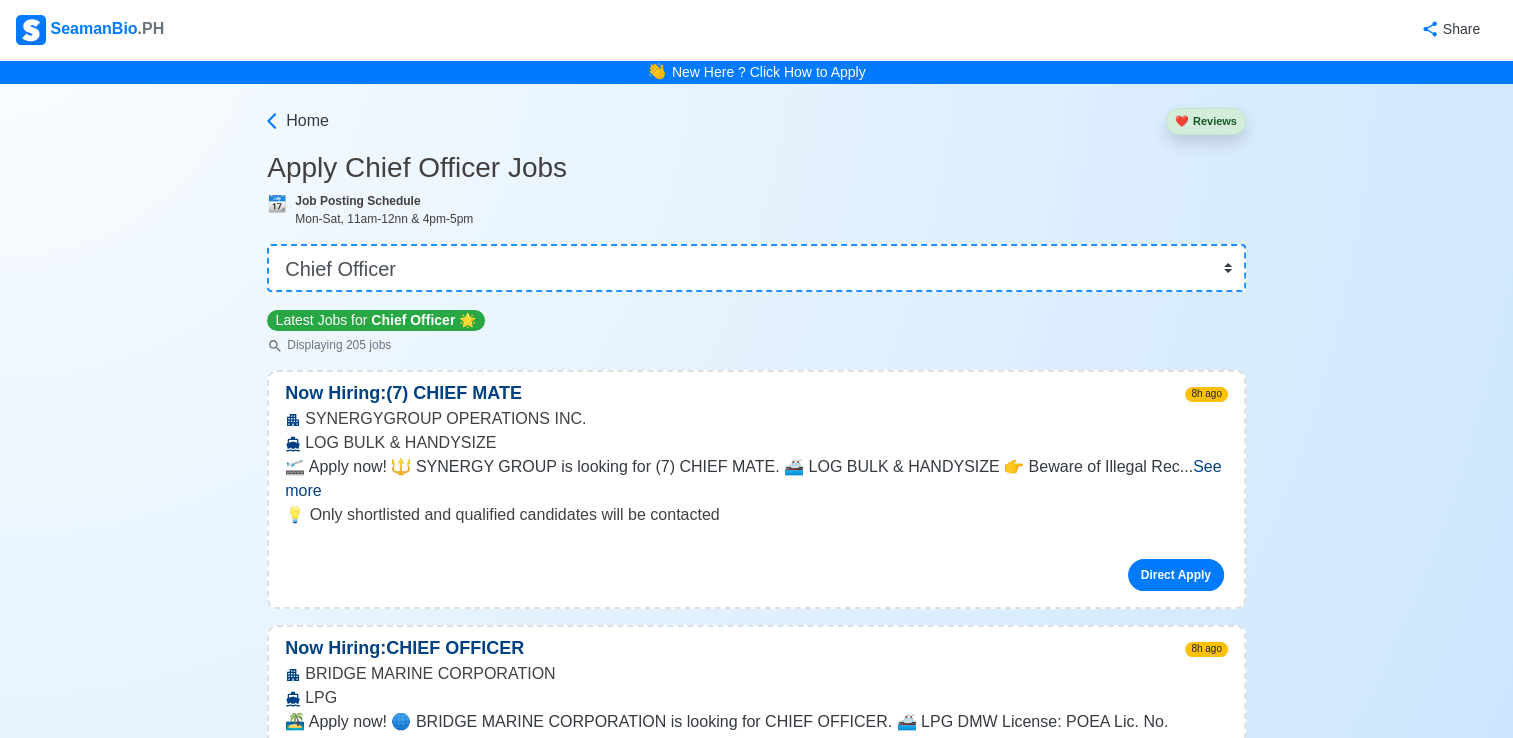 click on "Home ❤️ Reviews Apply Chief Officer Jobs 📆 Job Posting Schedule Mon-Sat, 11am-12nn & 4pm-5pm 👉 Select Rank or Position Master Chief Officer 2nd Officer 3rd Officer Junior Officer Chief Engineer 2nd Engineer 3rd Engineer 4th Engineer Gas Engineer Junior Engineer 1st Assistant Engineer 2nd Assistant Engineer 3rd Assistant Engineer ETO/ETR Electrician Electrical Engineer Oiler Fitter Welder Chief Cook Chef Cook Messman Wiper Rigger Ordinary Seaman Able Seaman Motorman Pumpman Bosun Cadet Reefer Mechanic Operator Repairman Painter Steward Waiter Others Latest Jobs for   Chief Officer   🌟 Displaying   205   jobs Now Hiring:  (7) CHIEF MATE 8h ago SYNERGYGROUP OPERATIONS INC.   LOG BULK & HANDYSIZE 🛫 Apply now! 🔱 SYNERGY GROUP is looking for (7) CHIEF MATE. 🚢 LOG BULK & HANDYSIZE 👉 Beware of Illegal Rec ...  See more ...  See more 💡 Only shortlisted and qualified candidates will be contacted Direct Apply Now Hiring:  CHIEF OFFICER 8h ago BRIDGE MARINE CORPORATION   LPG ...  See more ..." at bounding box center [756, 25772] 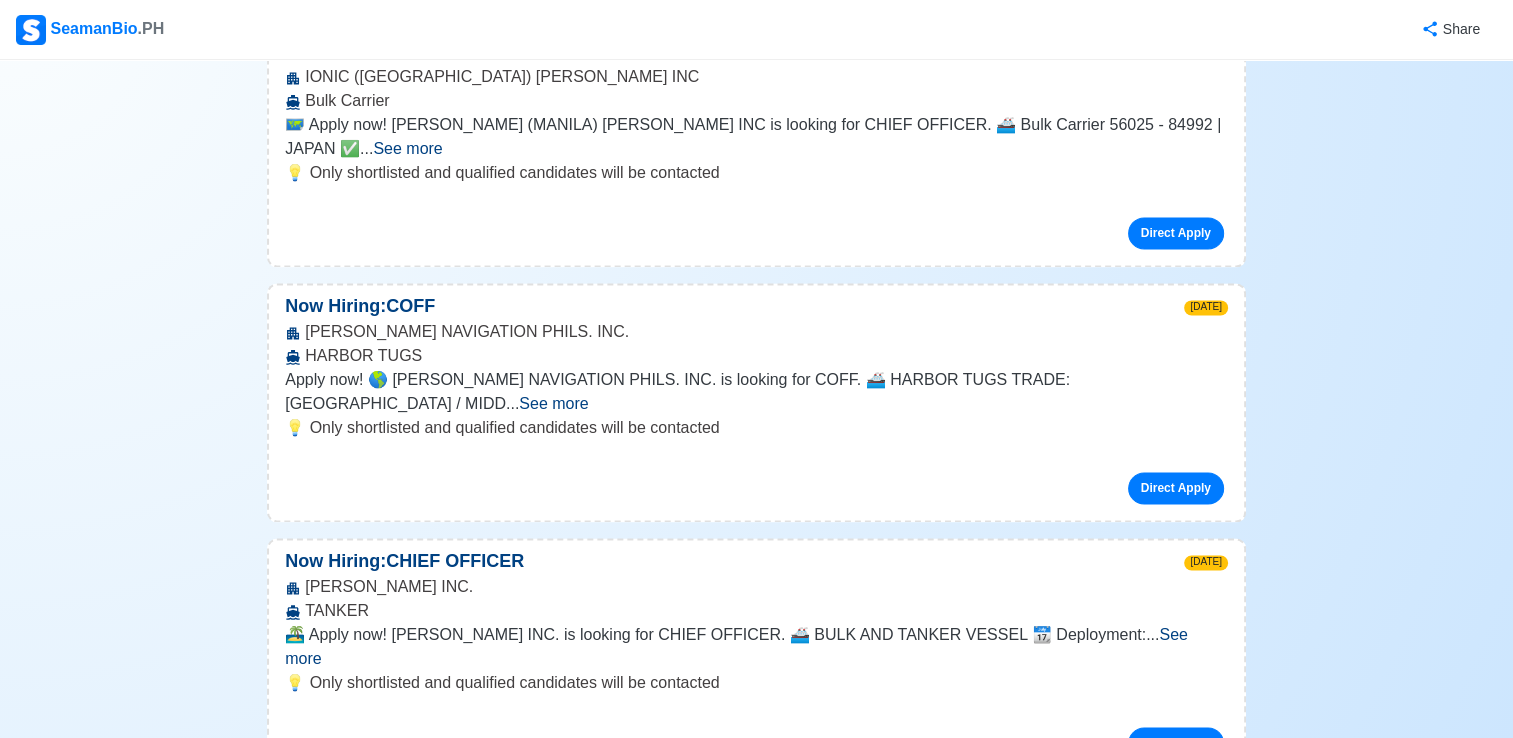 scroll, scrollTop: 2900, scrollLeft: 0, axis: vertical 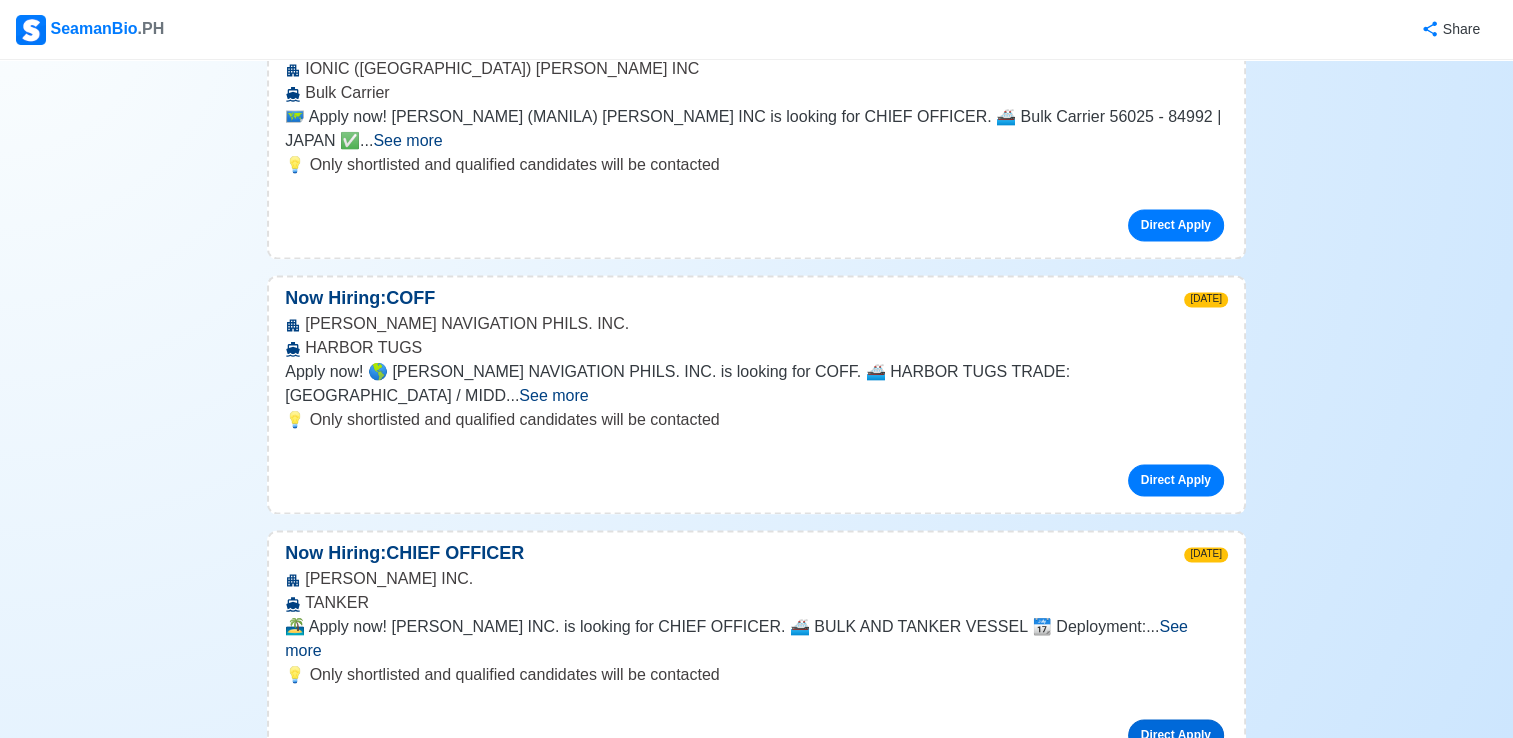 click on "Direct Apply" at bounding box center [1176, 735] 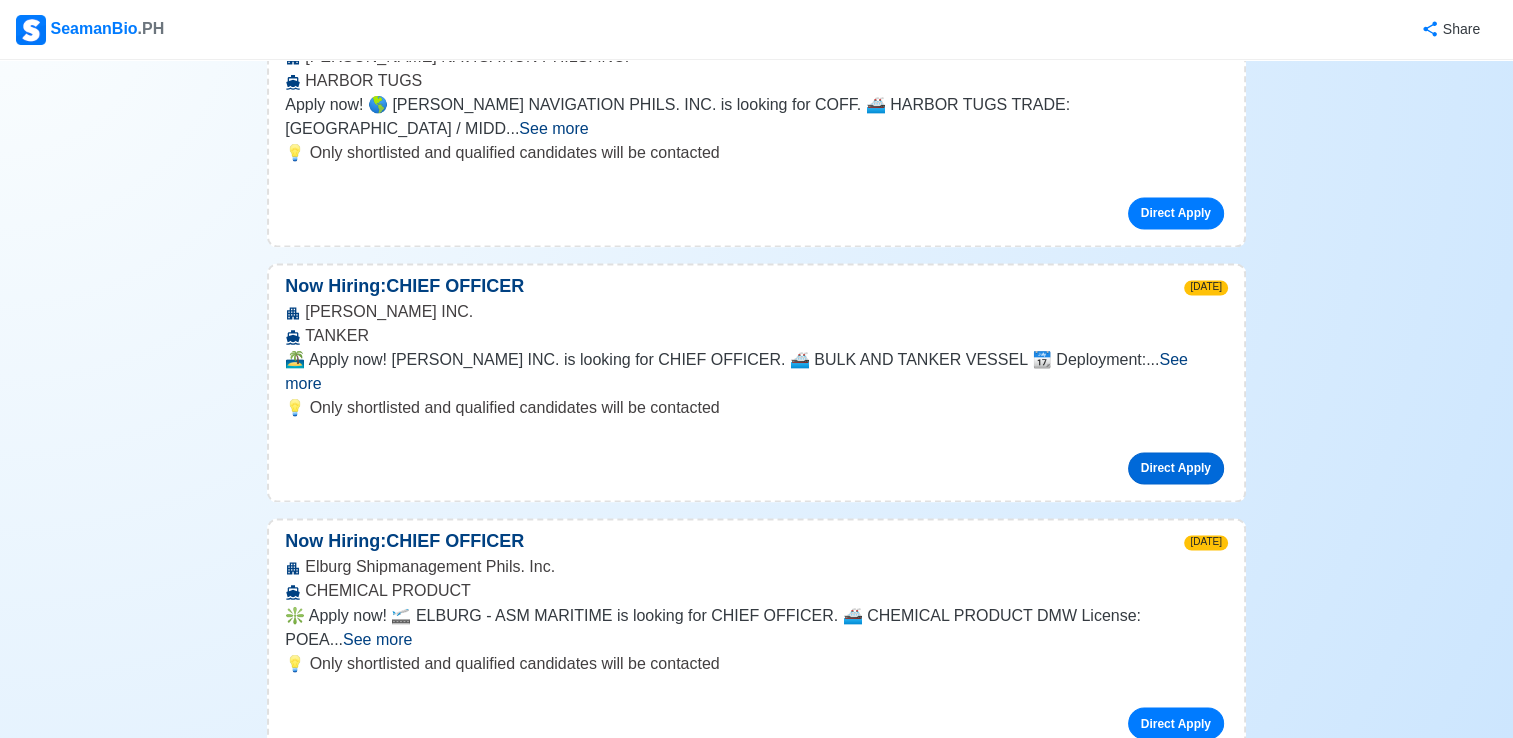 scroll, scrollTop: 3300, scrollLeft: 0, axis: vertical 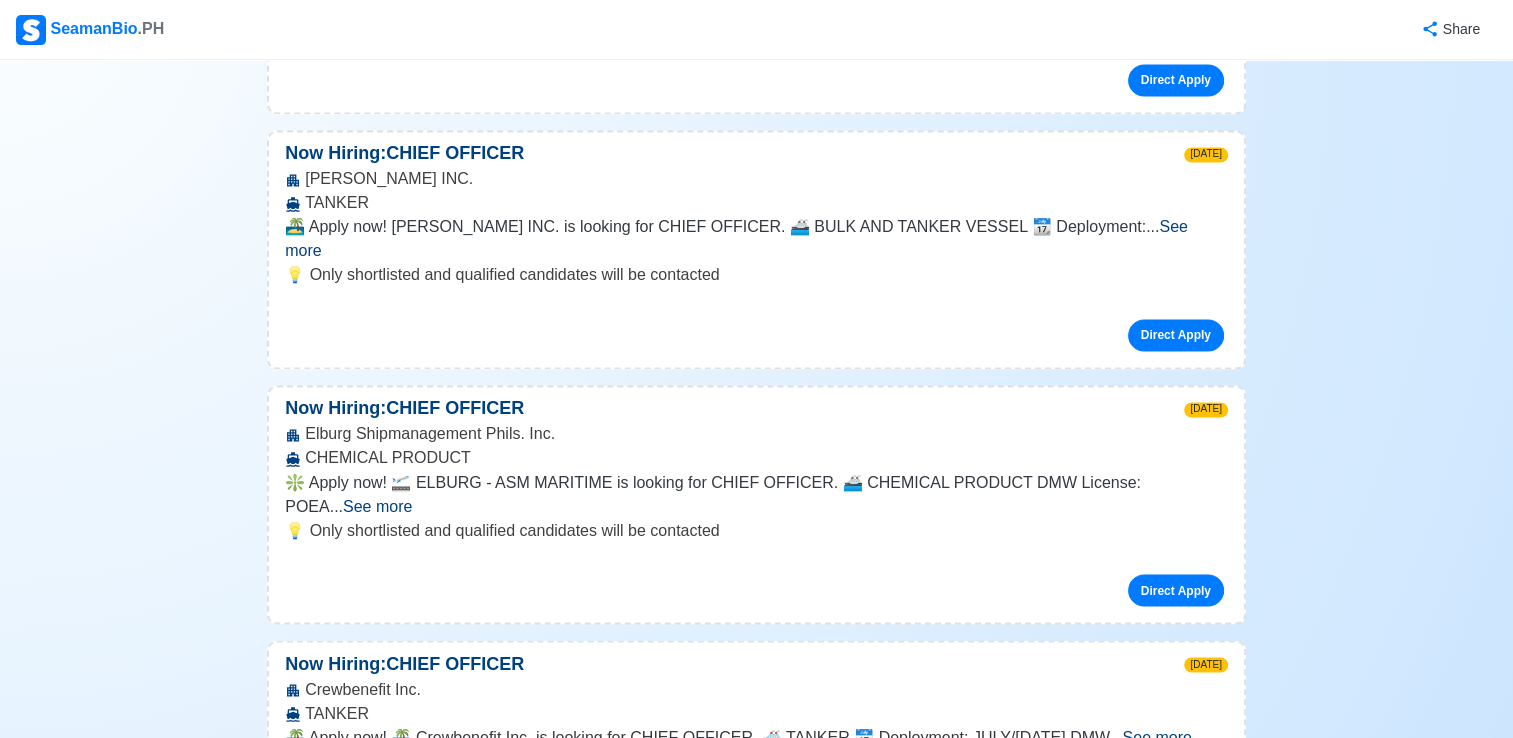 click on "Direct Apply" at bounding box center (1176, 821) 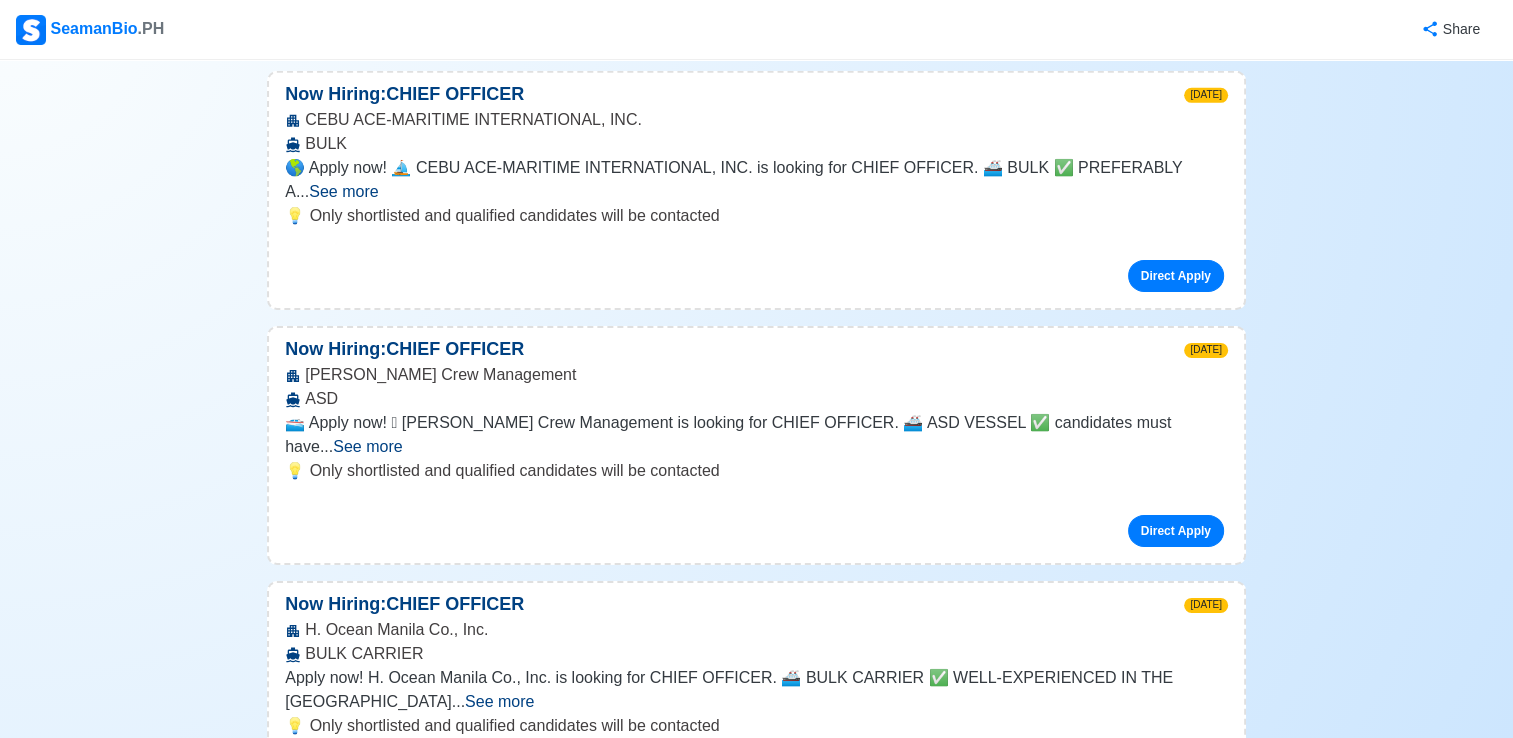 scroll, scrollTop: 6400, scrollLeft: 0, axis: vertical 